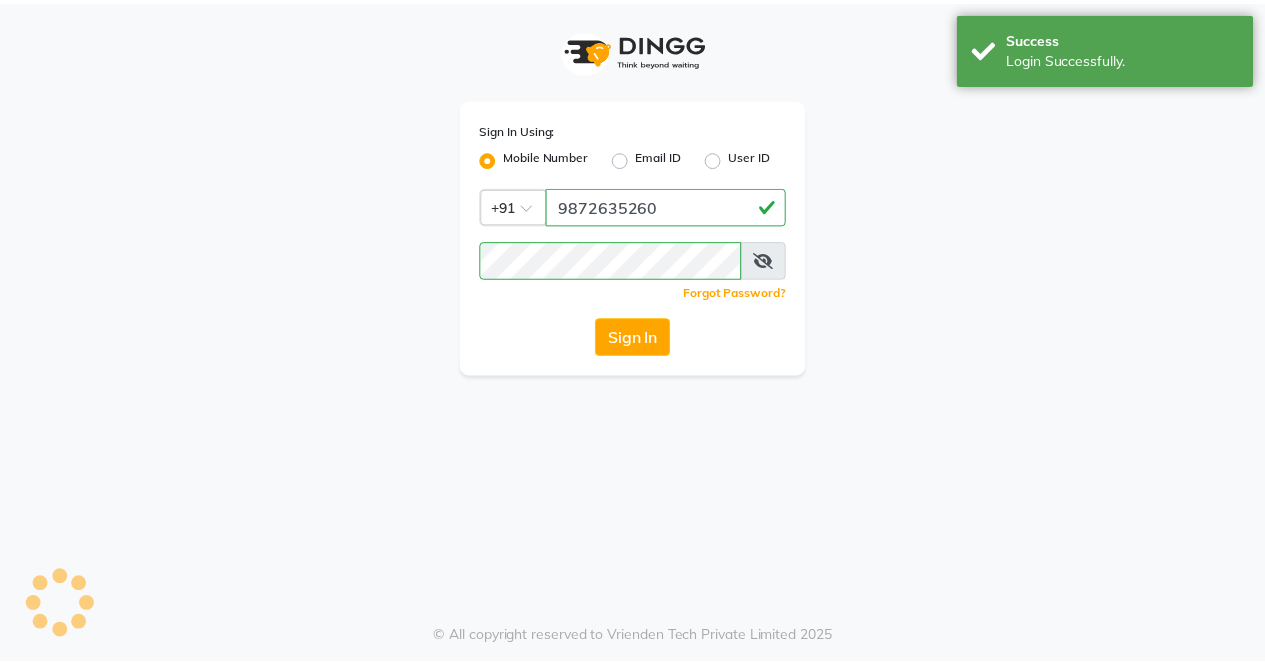 scroll, scrollTop: 0, scrollLeft: 0, axis: both 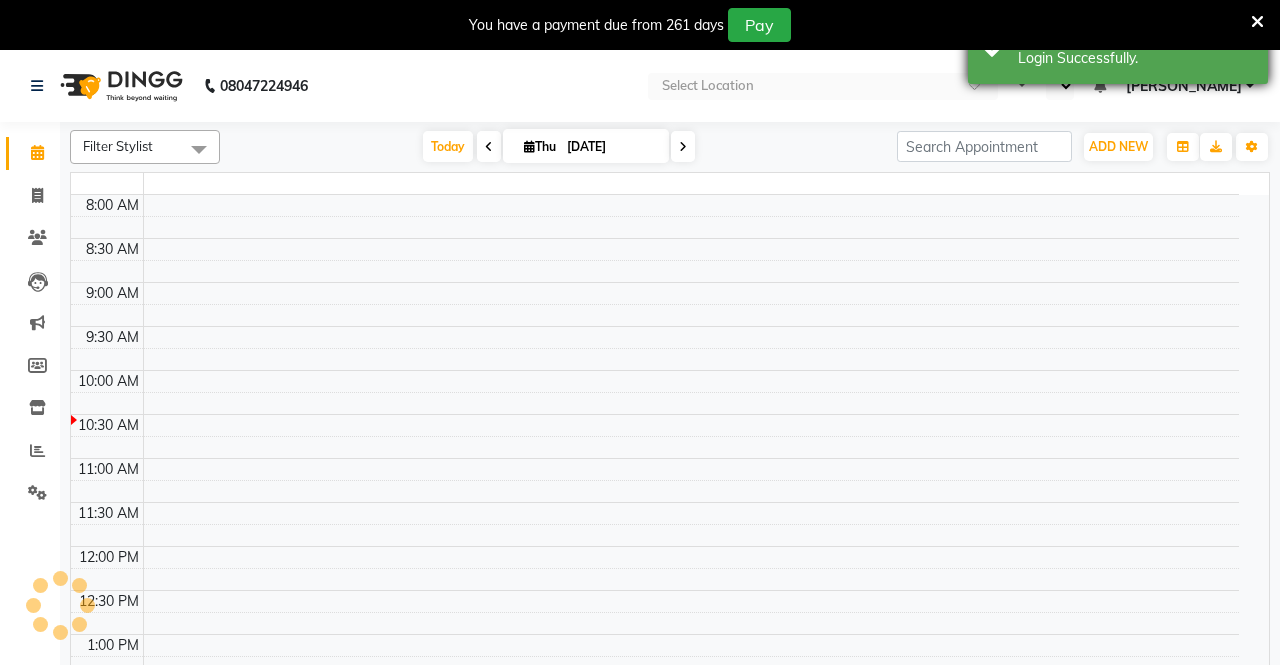 click at bounding box center (1257, 22) 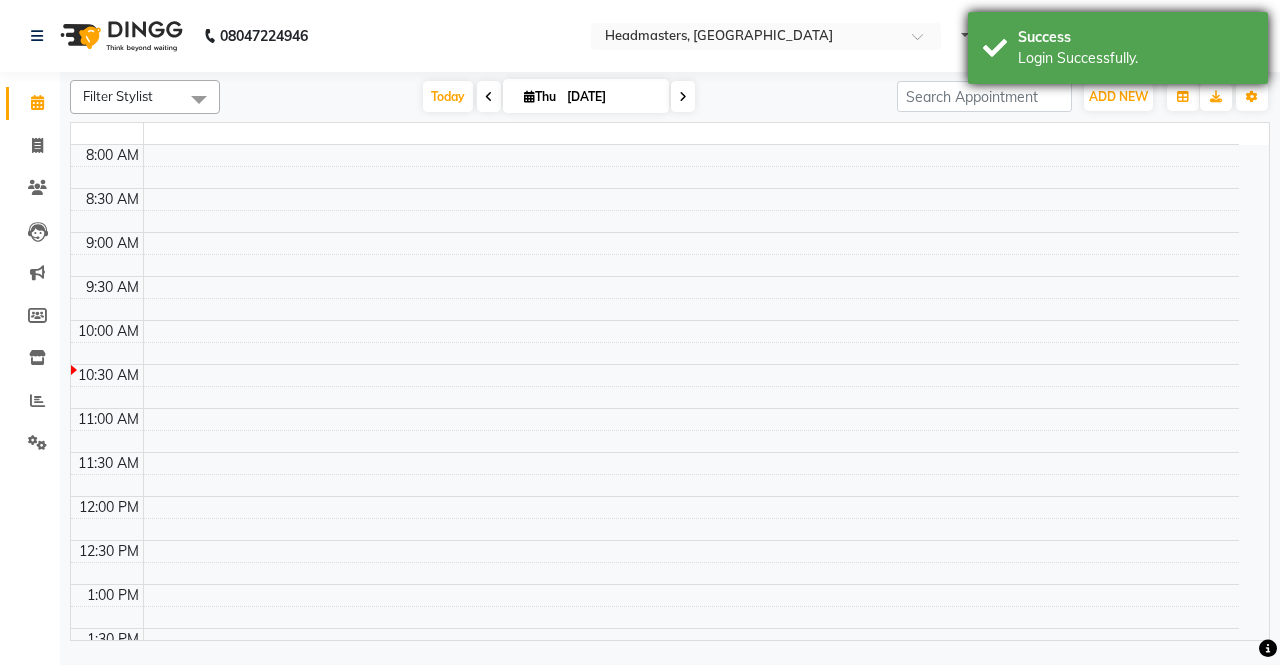 select on "en" 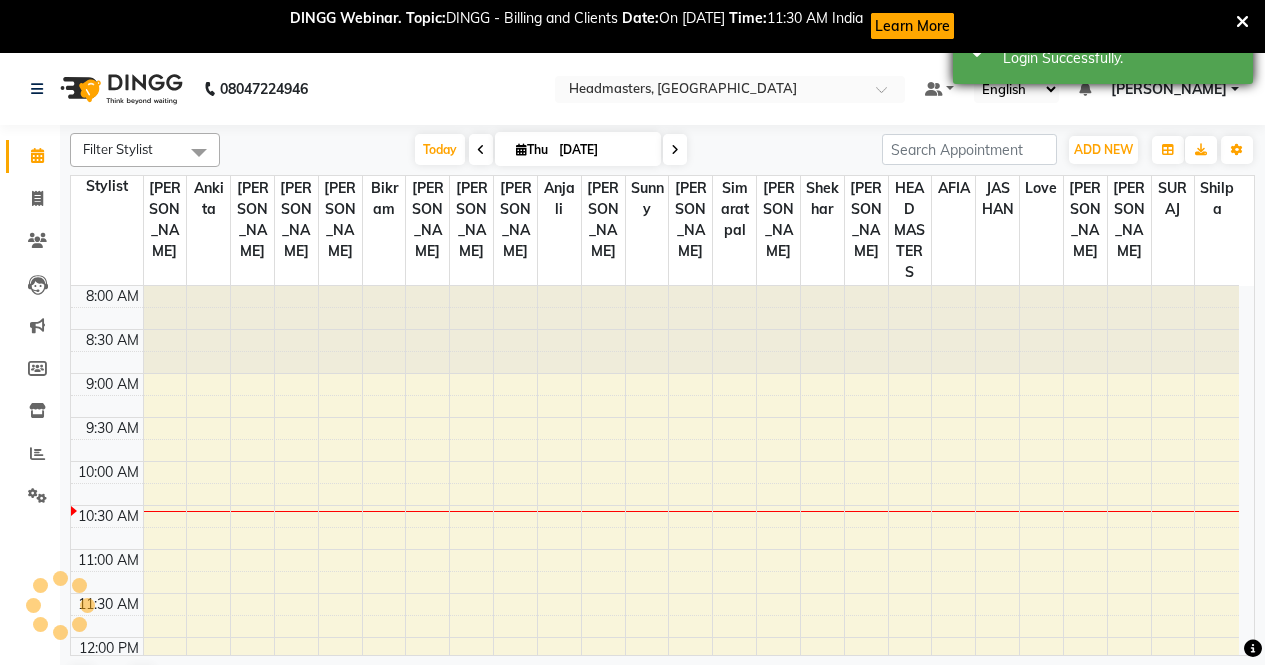 scroll, scrollTop: 0, scrollLeft: 0, axis: both 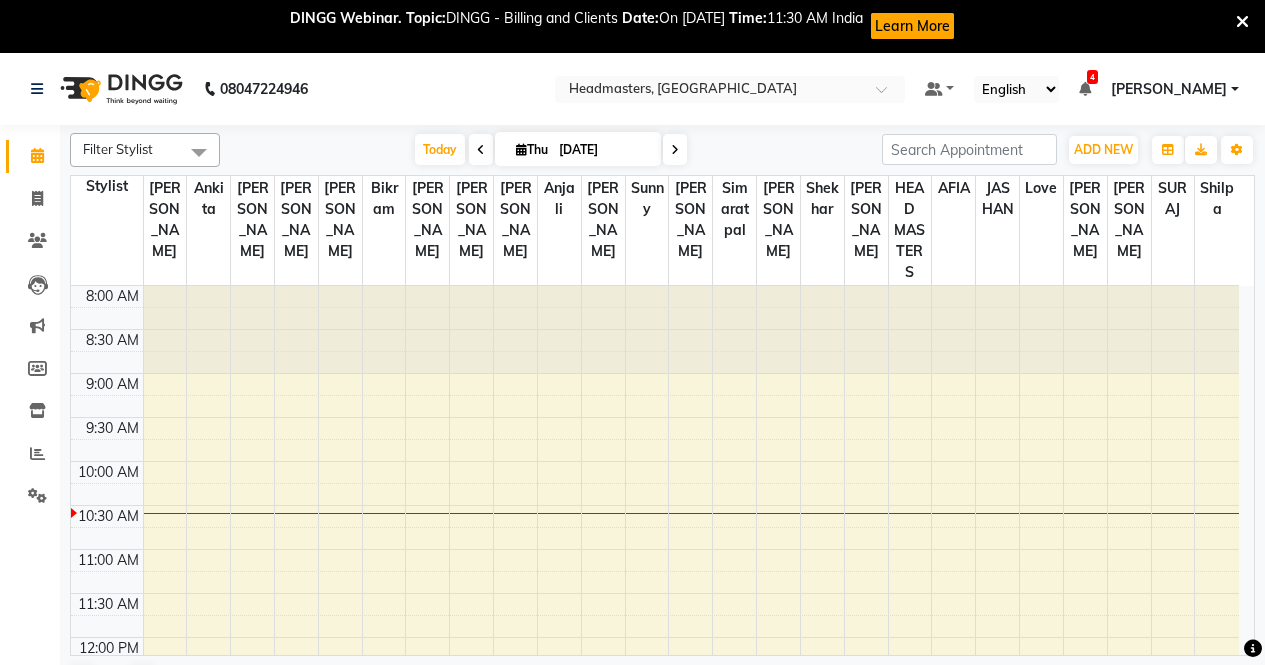 click at bounding box center [1242, 22] 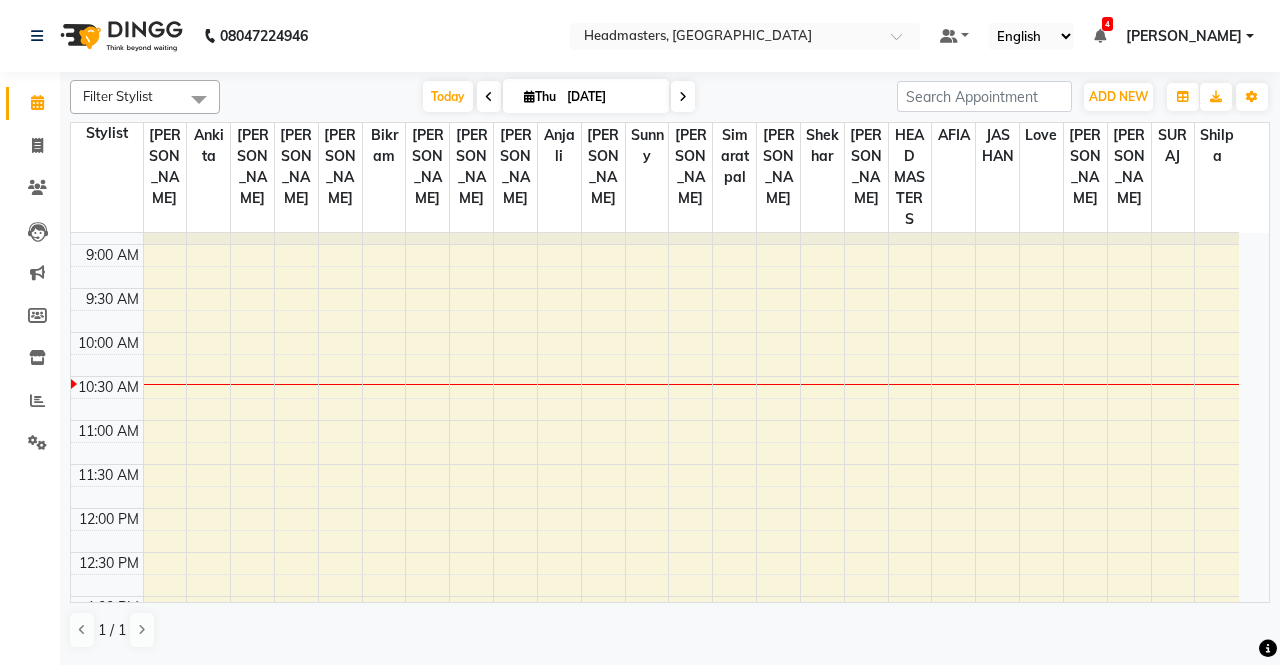 scroll, scrollTop: 0, scrollLeft: 0, axis: both 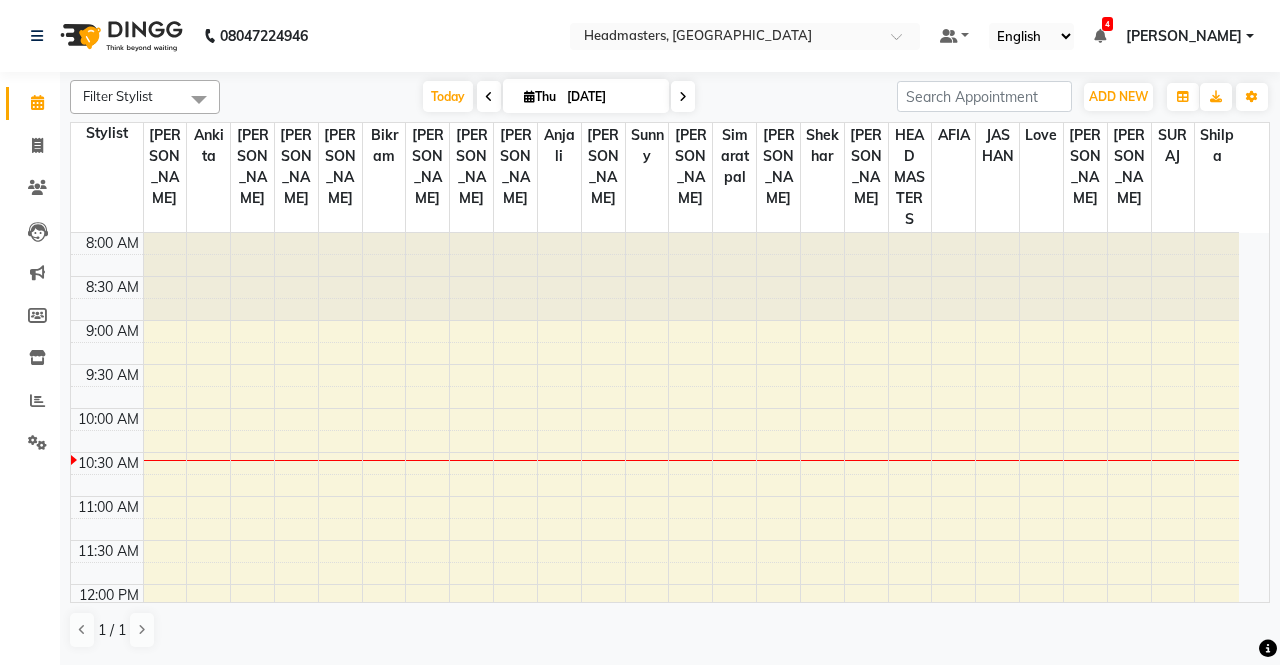 click at bounding box center (489, 97) 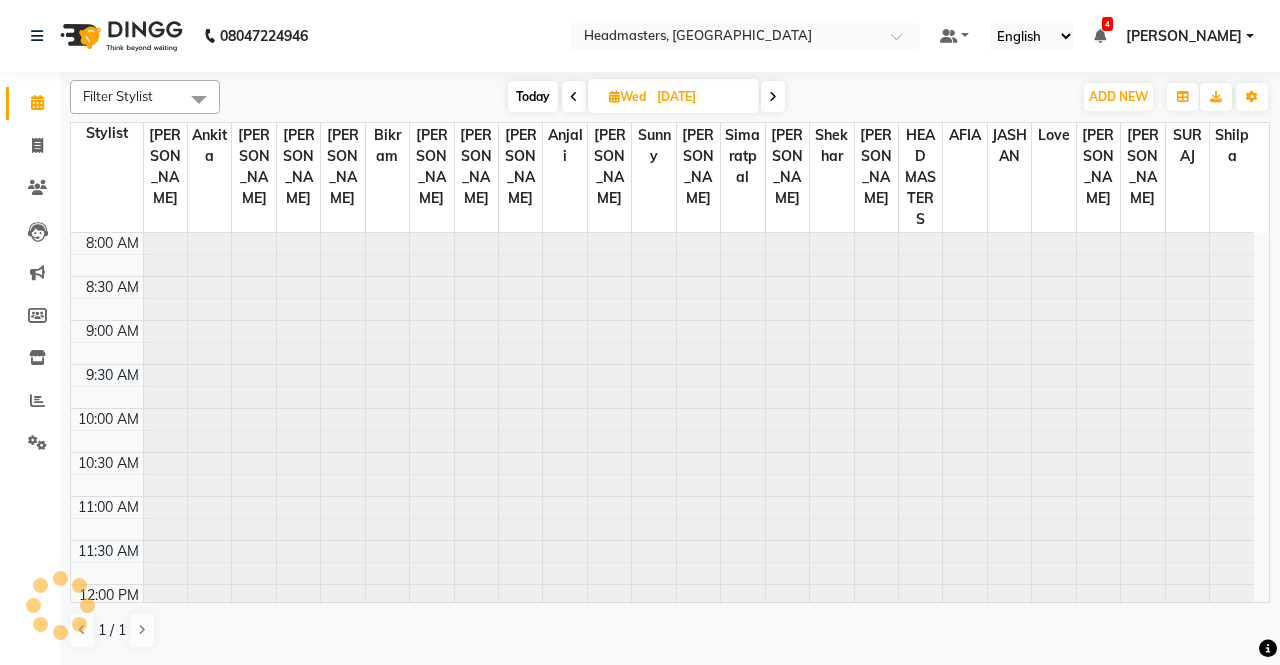 scroll, scrollTop: 177, scrollLeft: 0, axis: vertical 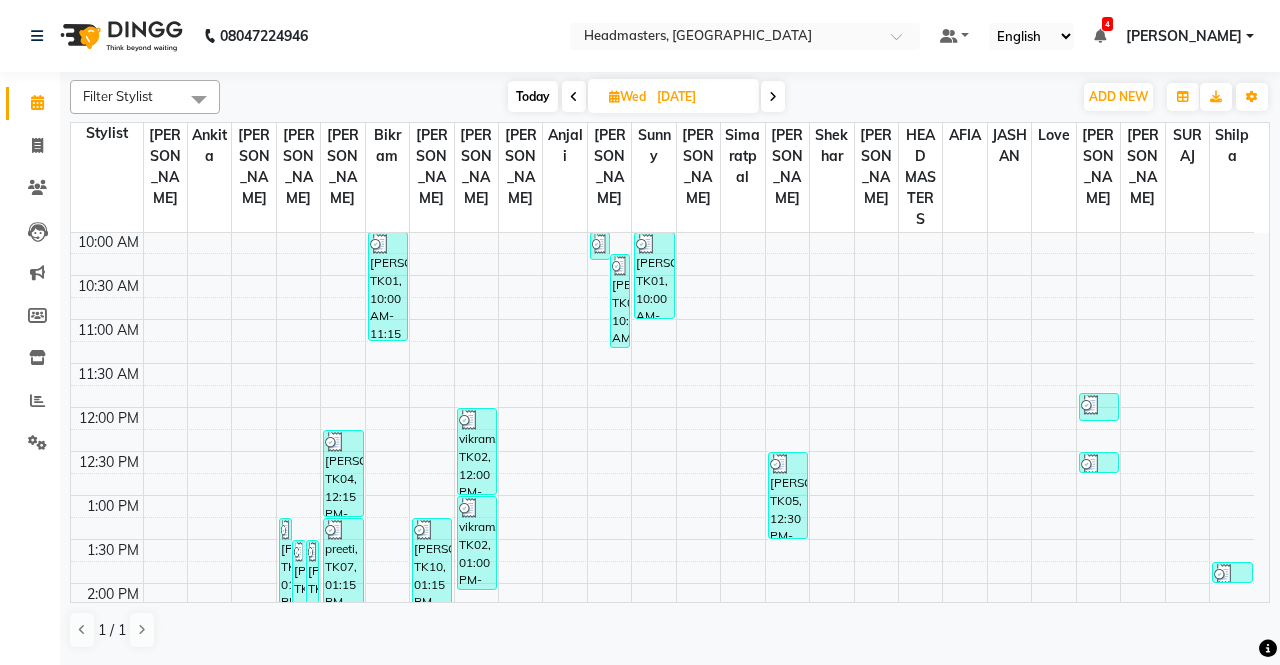 click at bounding box center [773, 97] 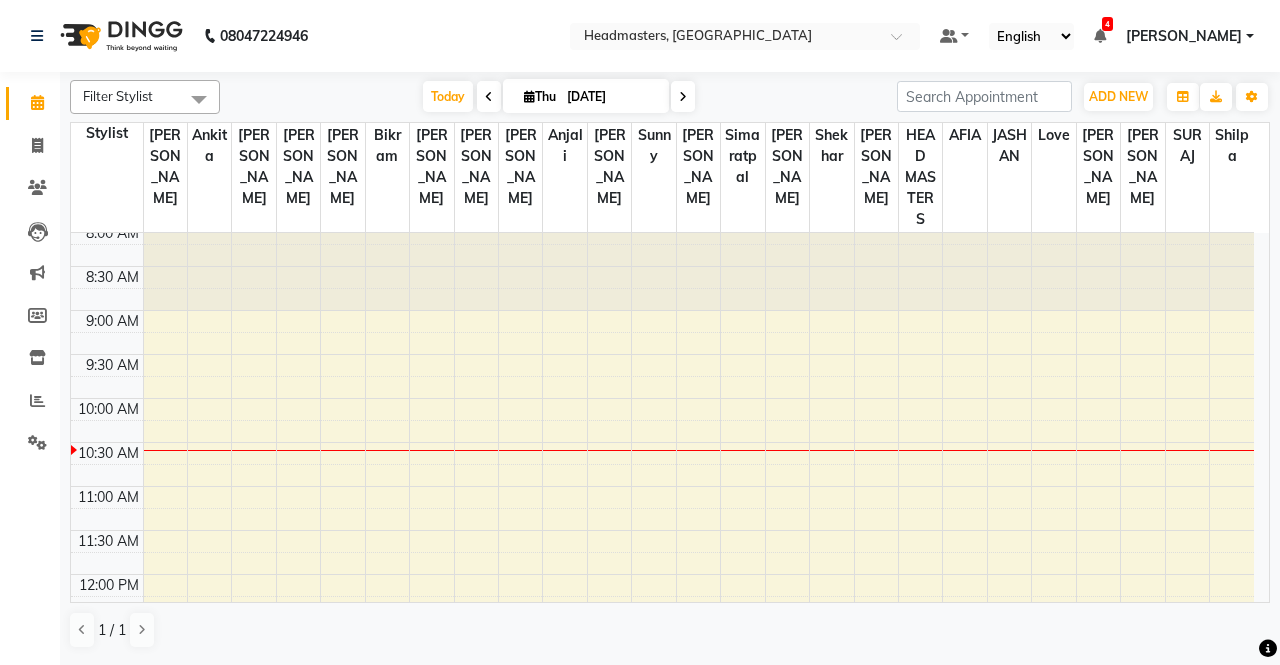 scroll, scrollTop: 0, scrollLeft: 0, axis: both 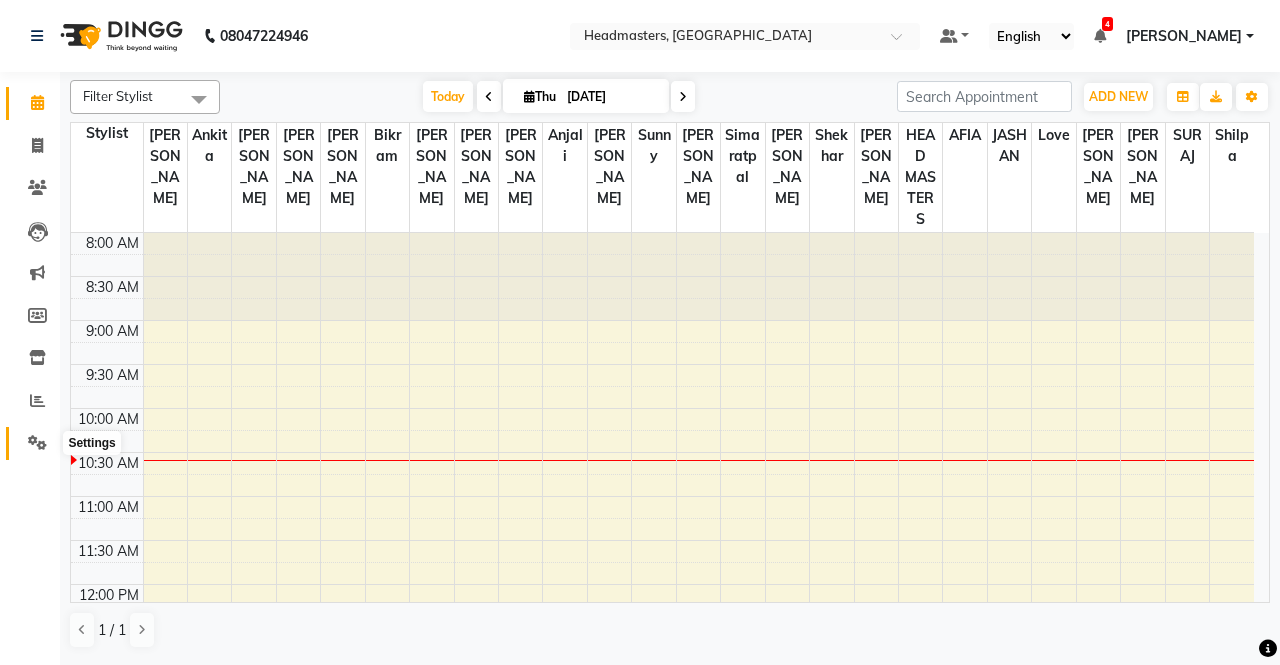 click 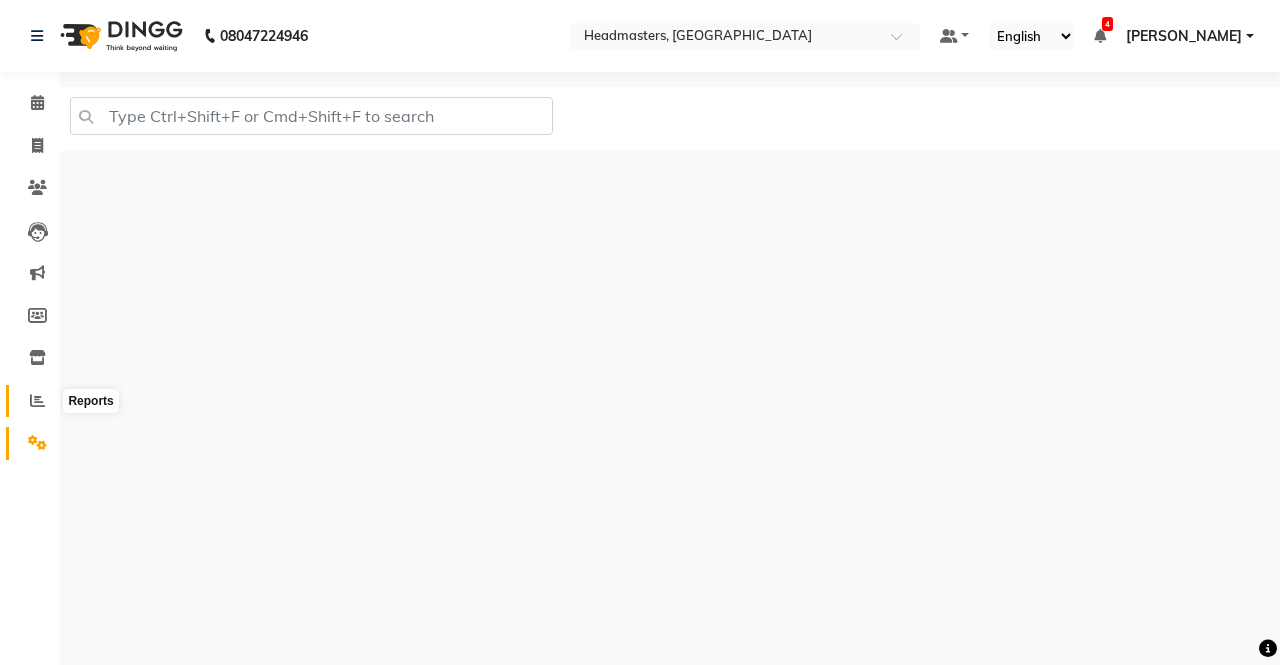 click 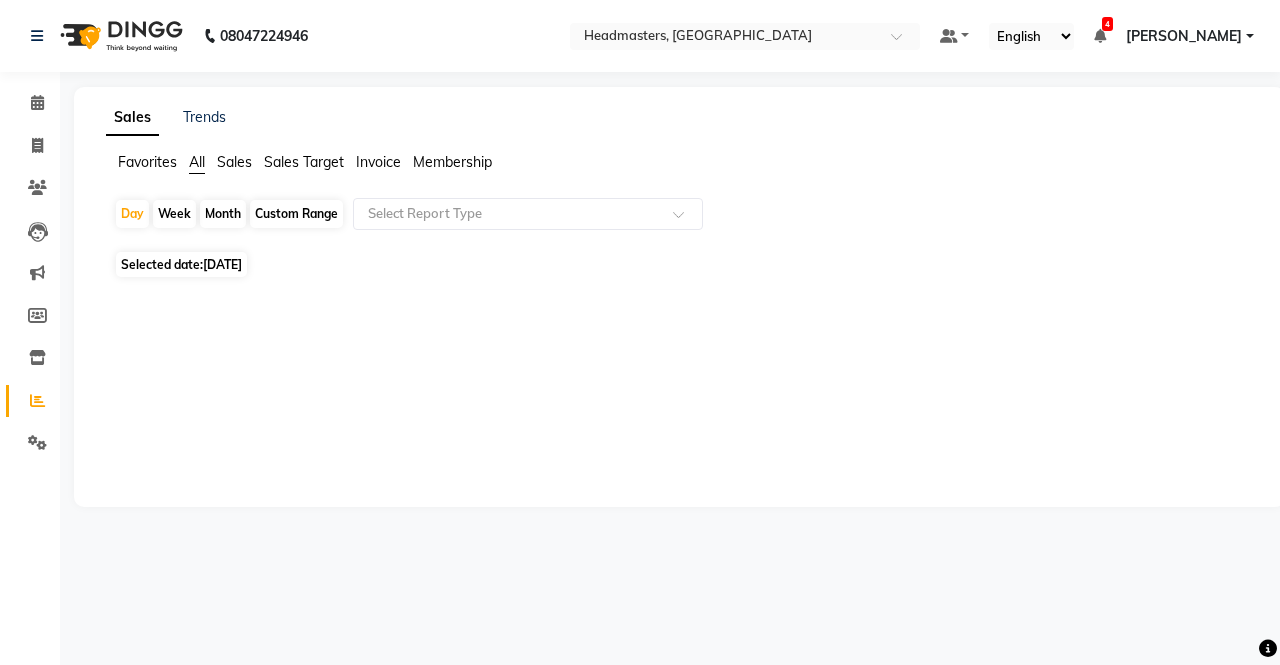 click on "Favorites" 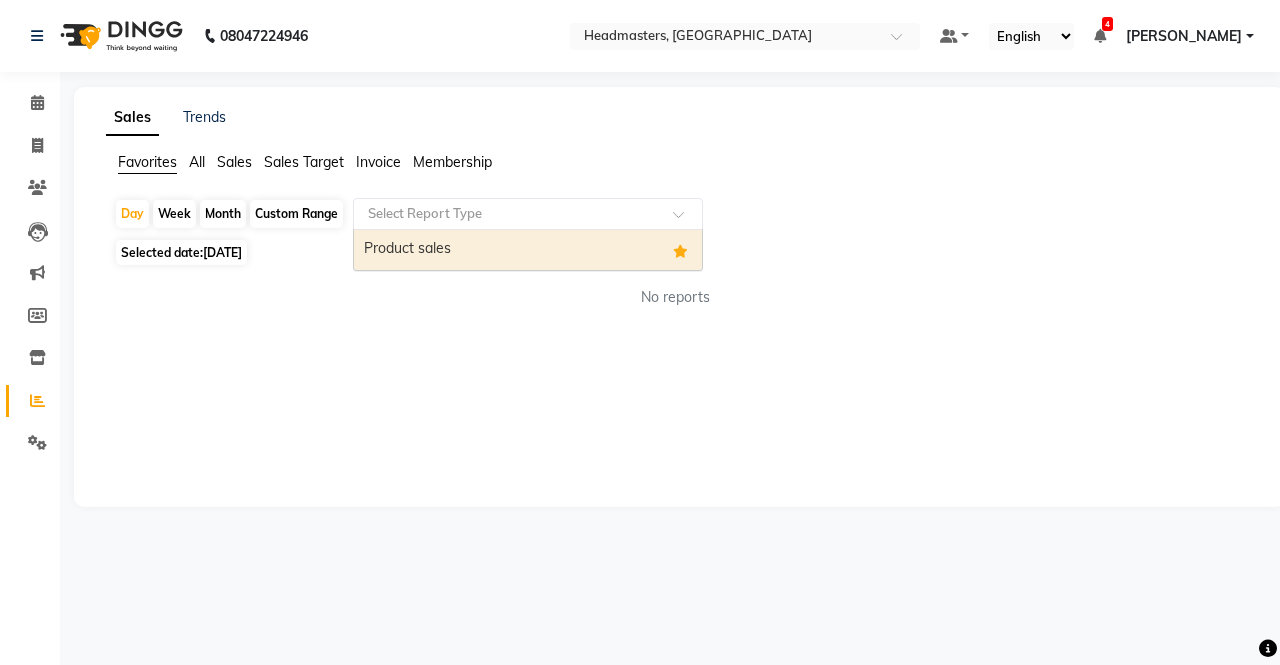 click 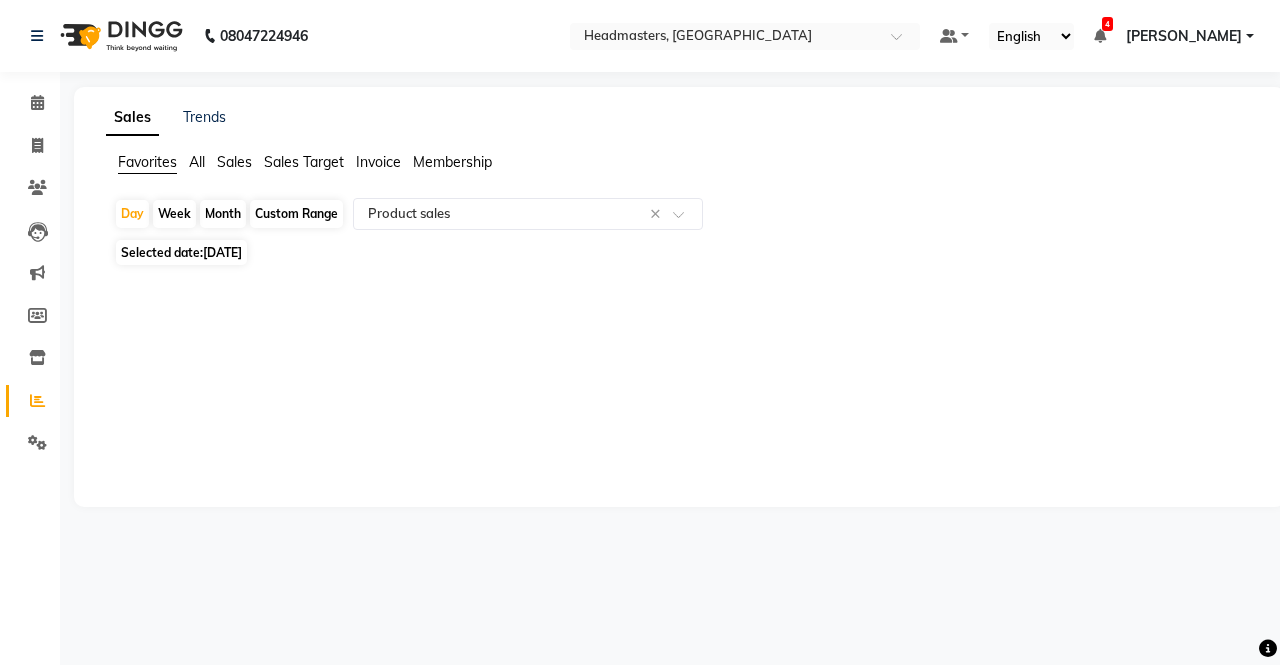 click on "[DATE]" 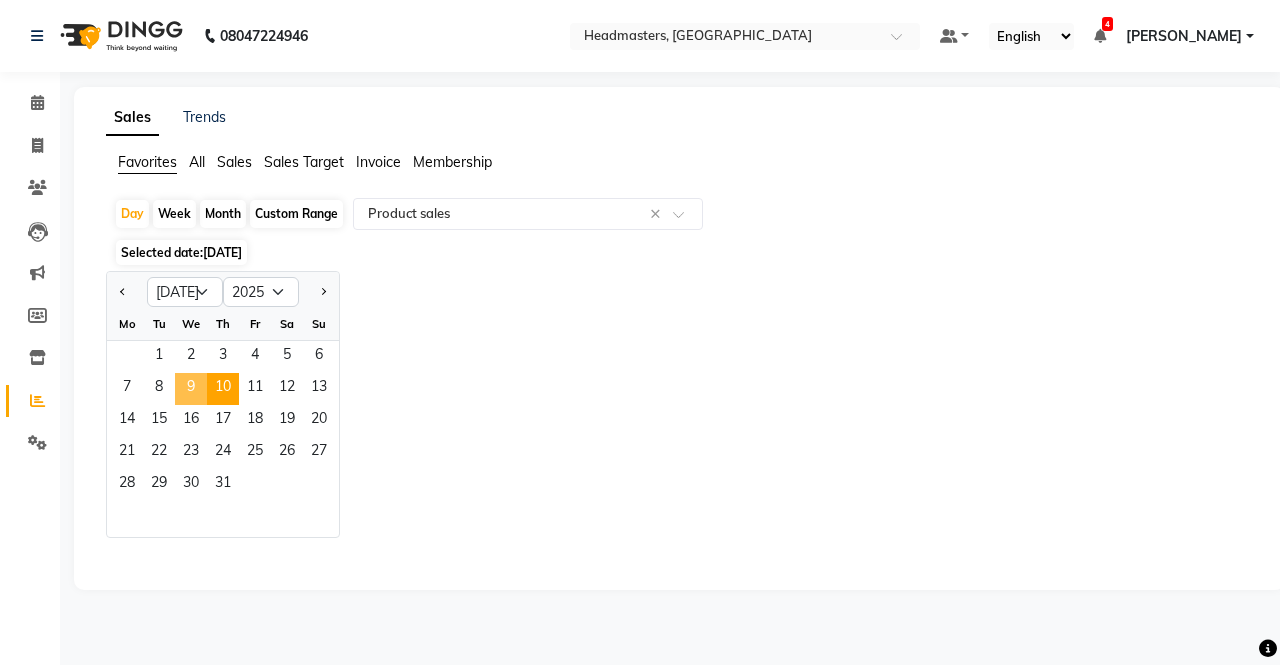 click on "9" 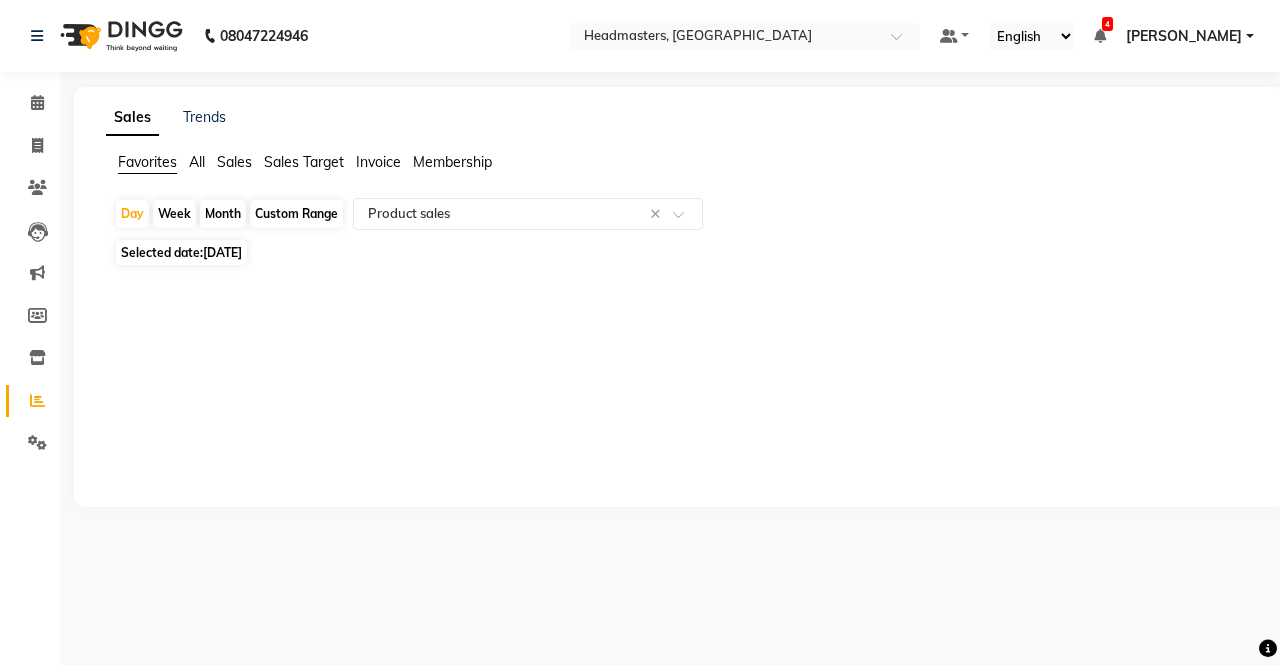click on "All" 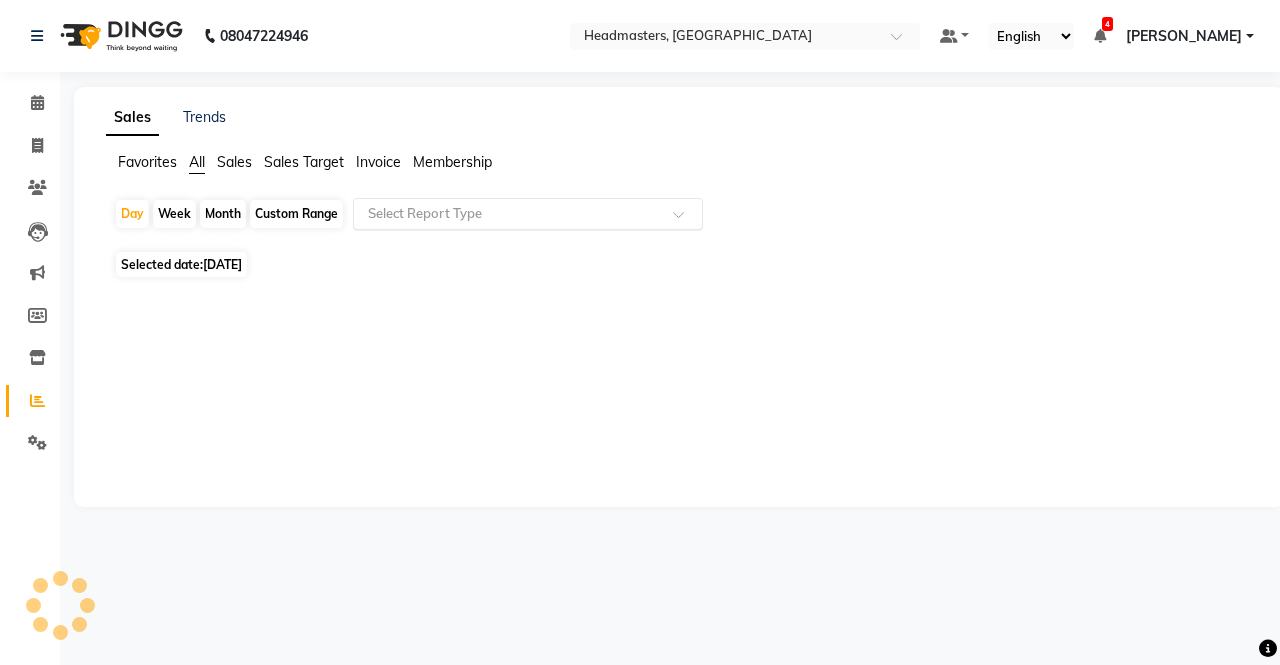 click 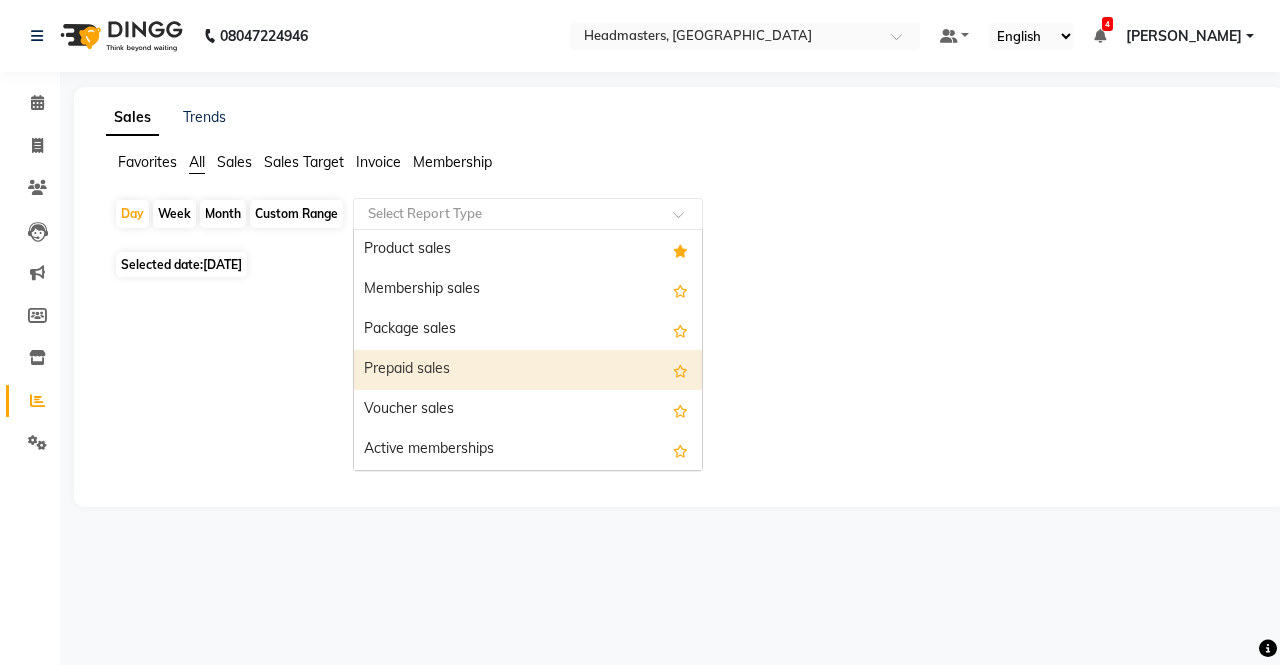 click on "Prepaid sales" at bounding box center [528, 370] 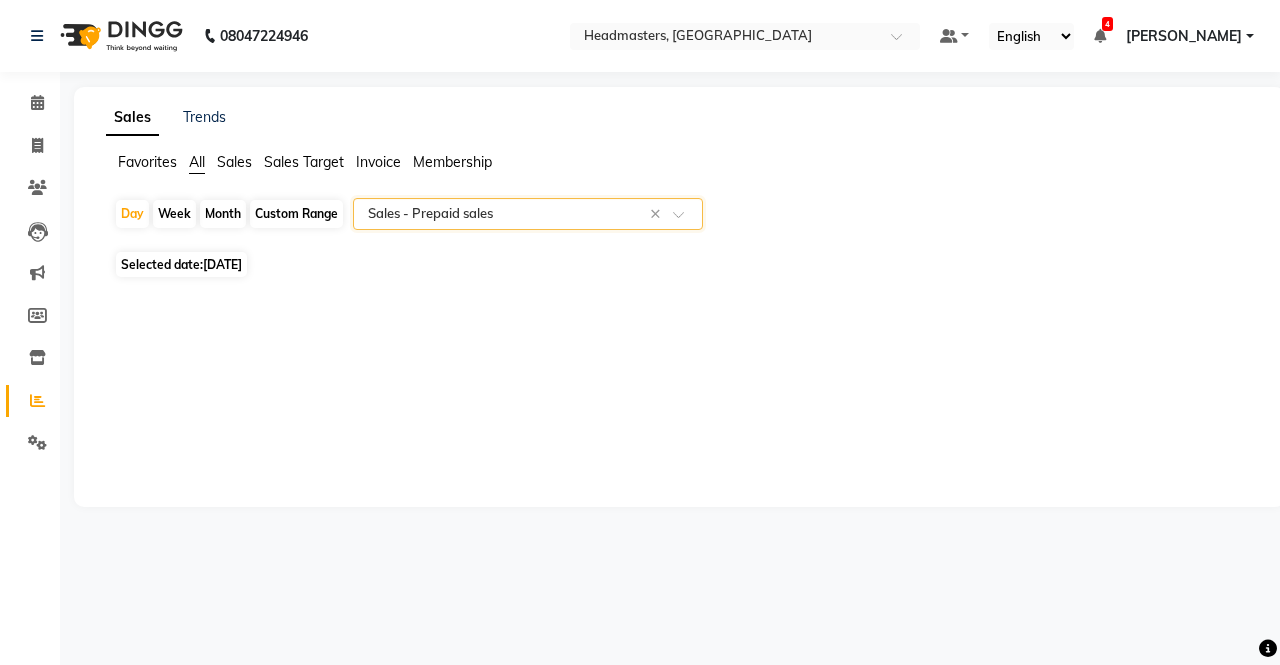 click 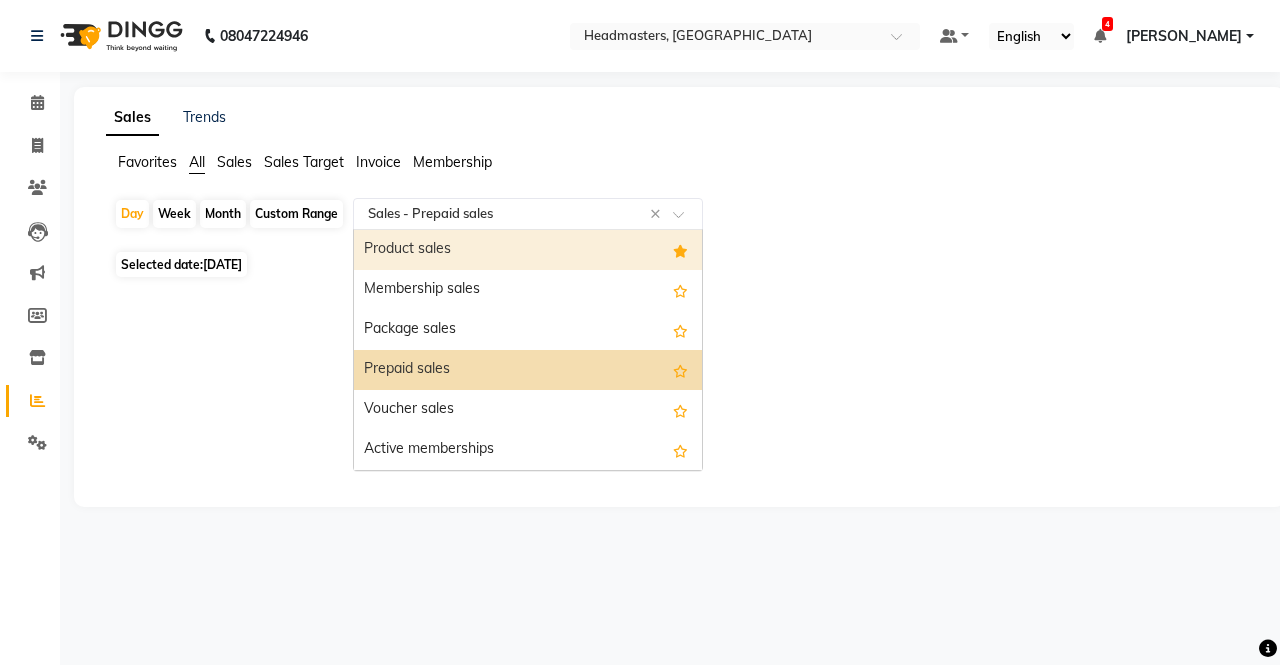 click on "Product sales" at bounding box center (528, 250) 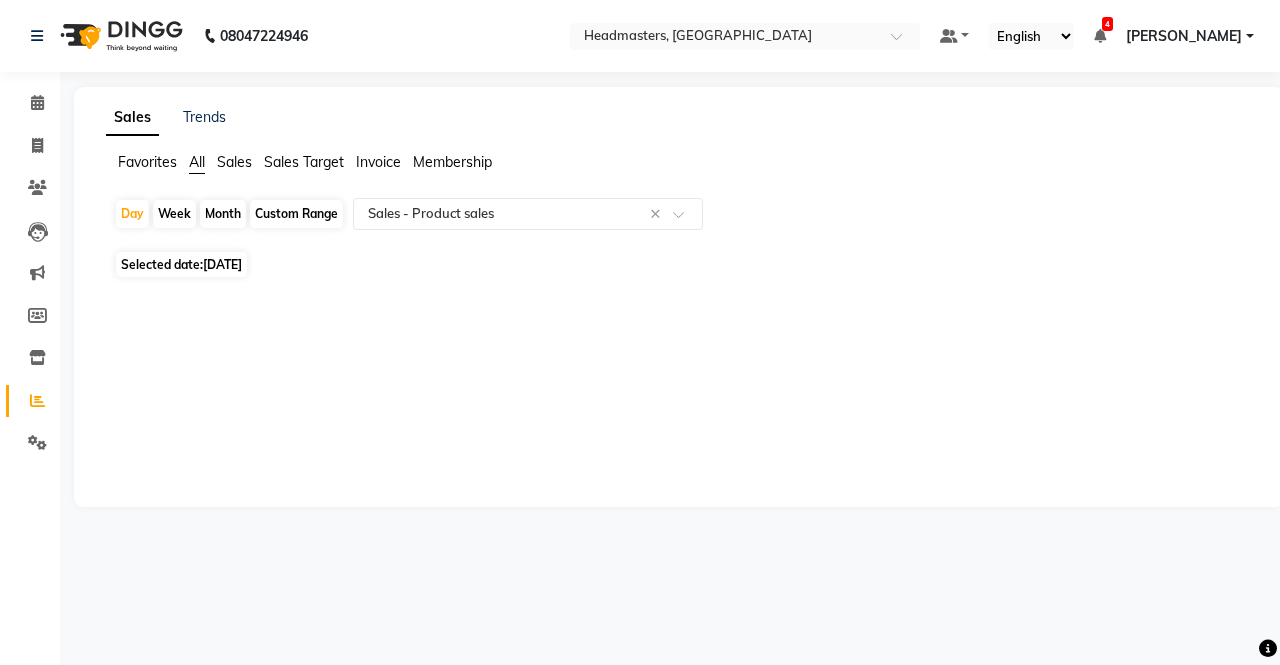 click on "[DATE]" 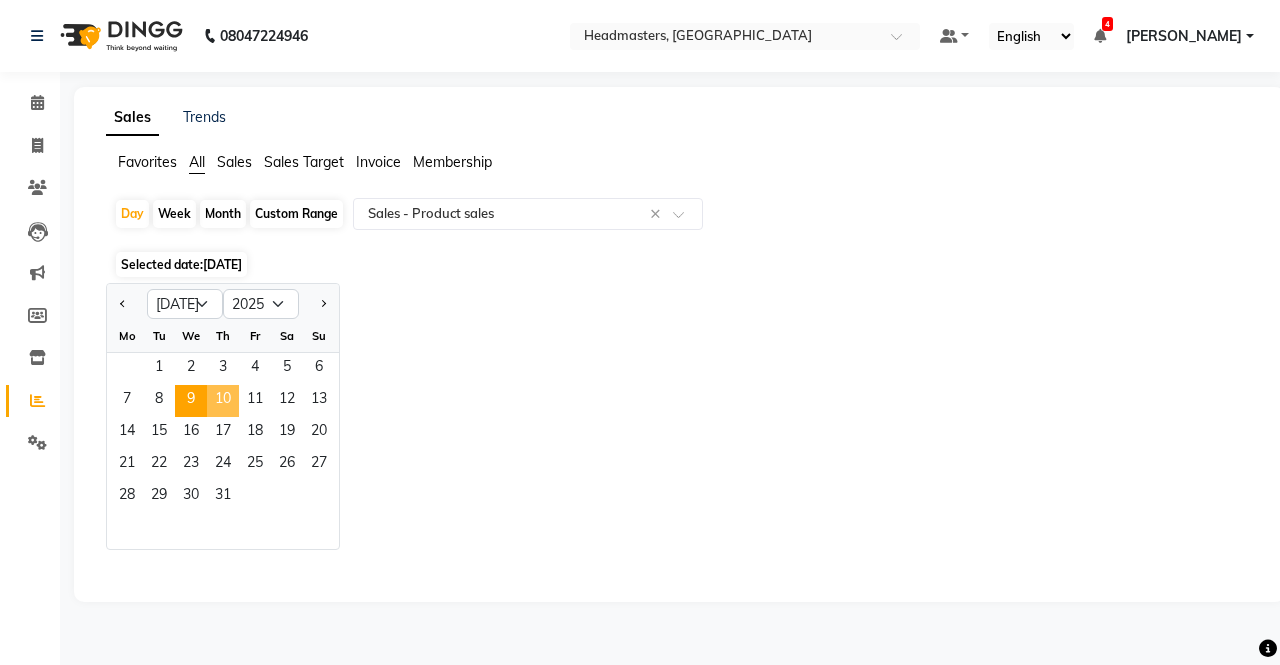 click on "10" 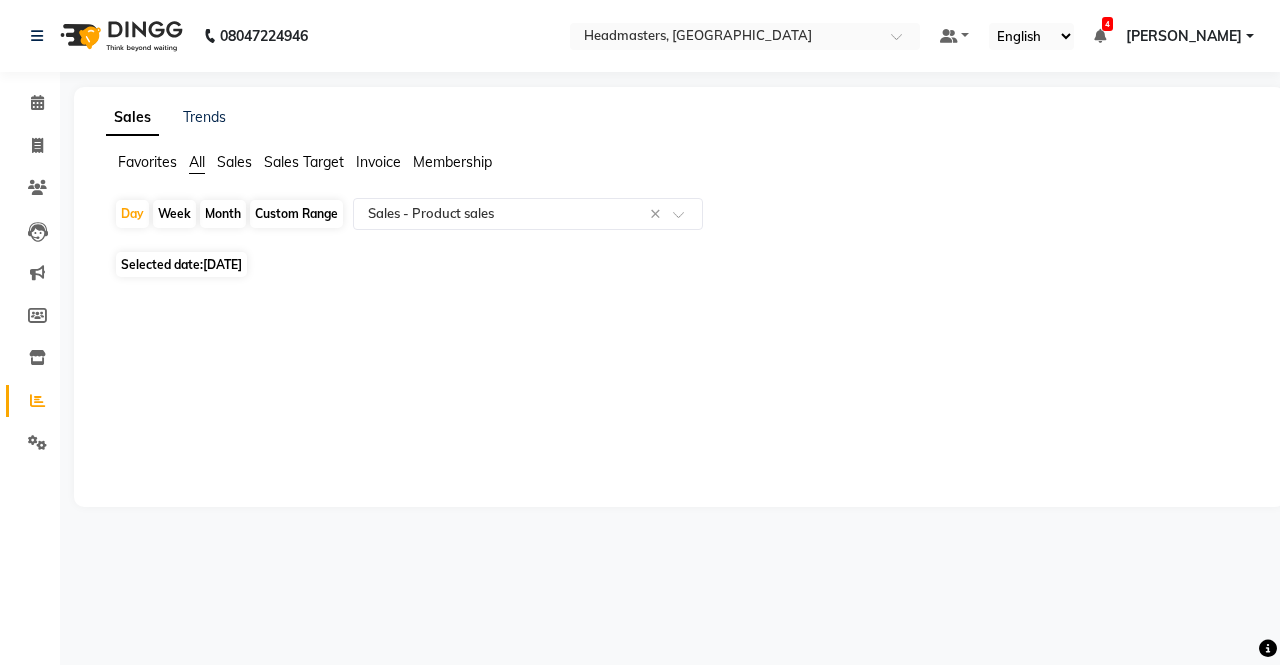 click on "Selected date:  10-07-2025" 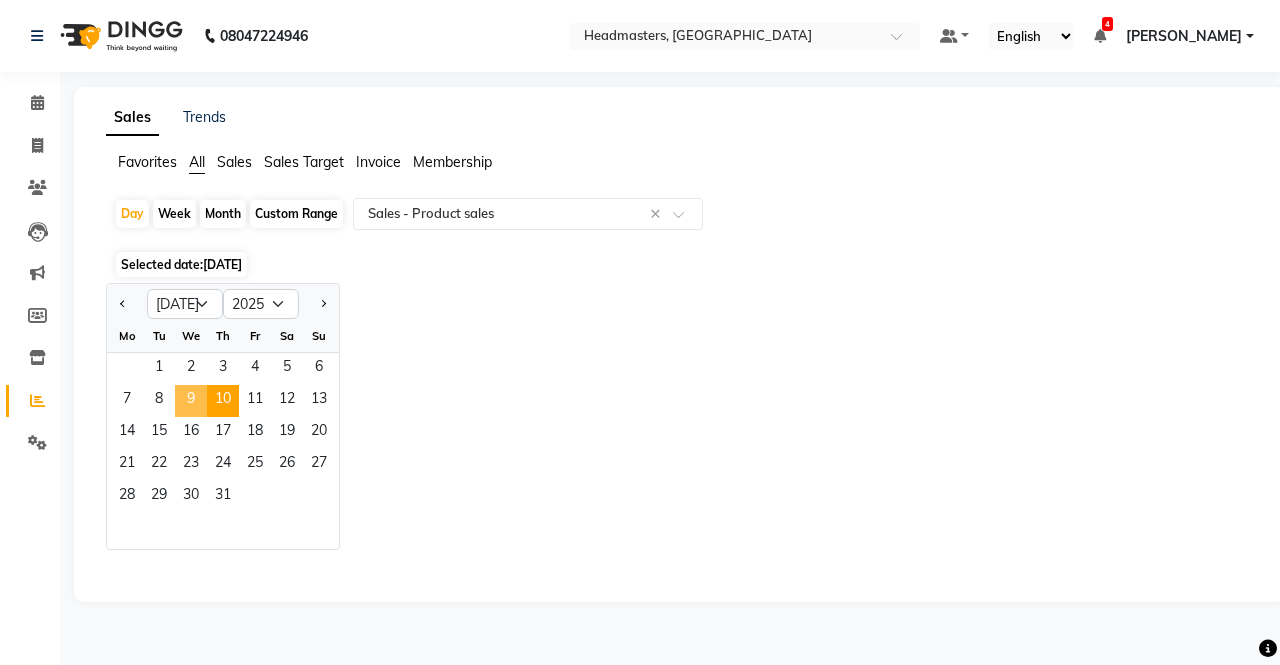 click on "9" 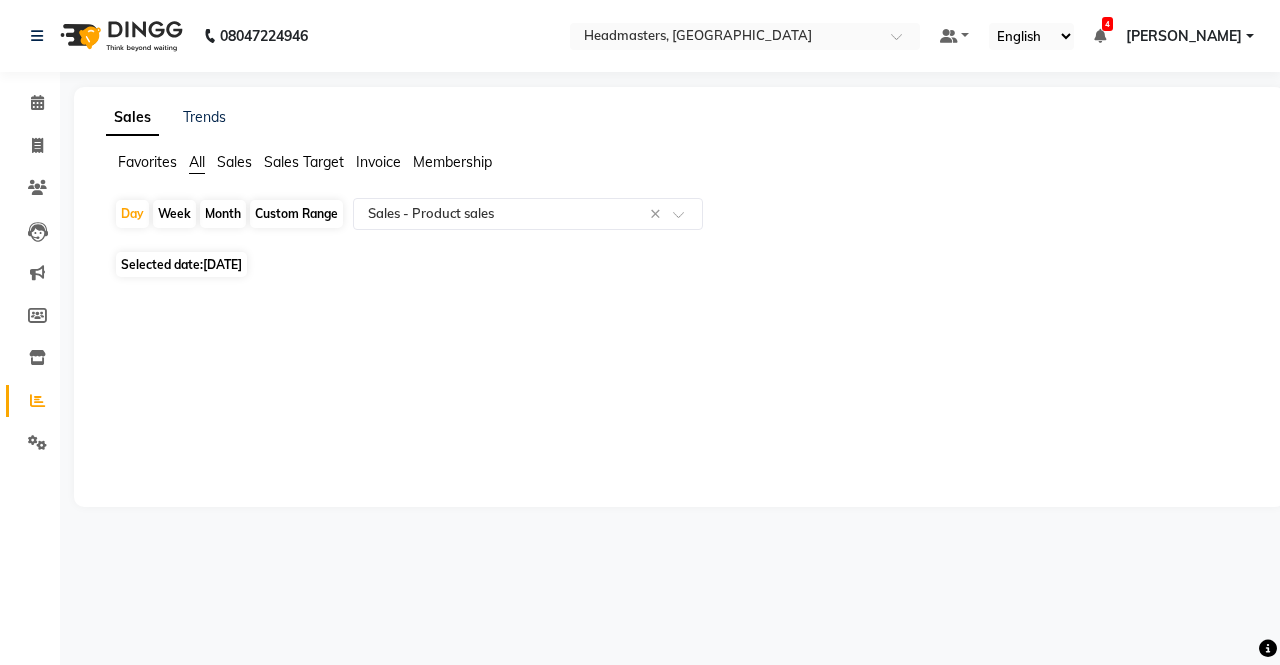 click on "[DATE]" 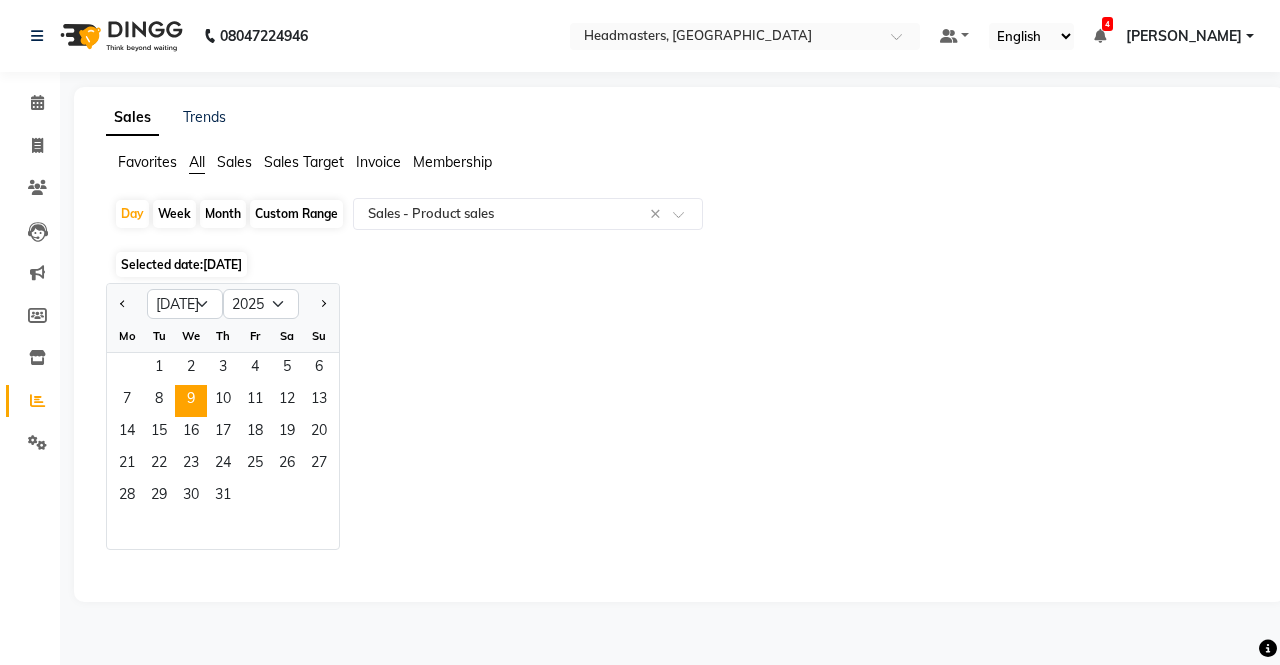 click on "Day   Week   Month   Custom Range  Select Report Type × Sales -  Product sales ×" 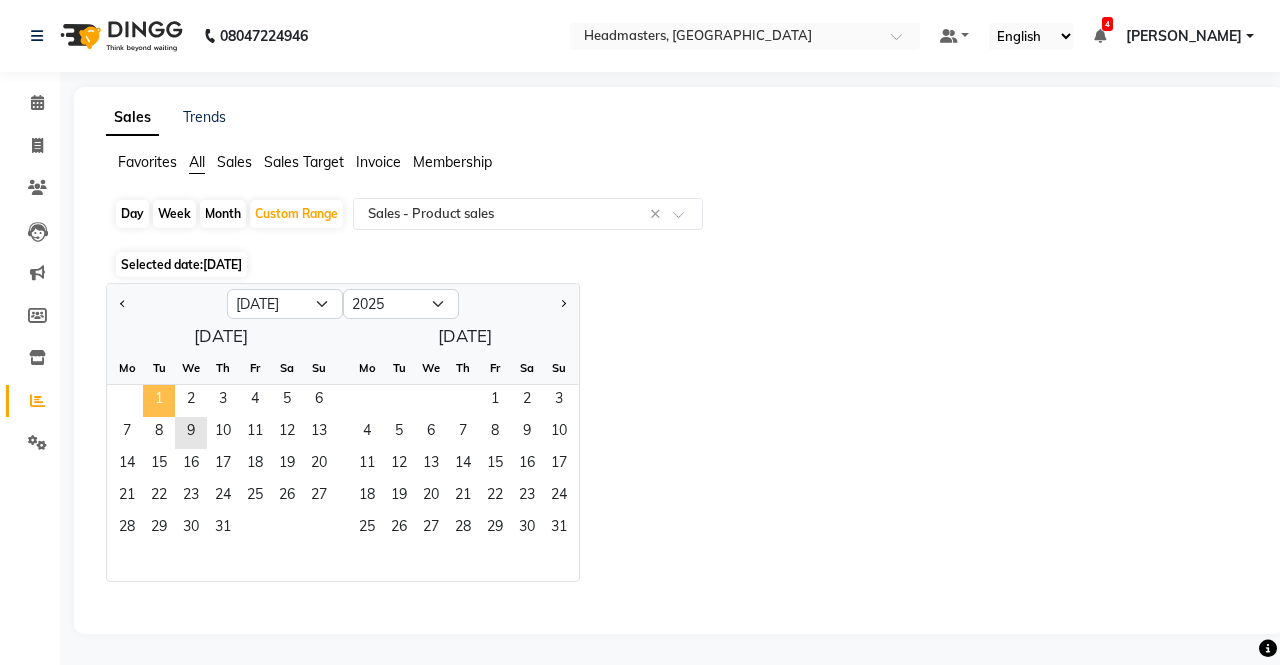 click on "1" 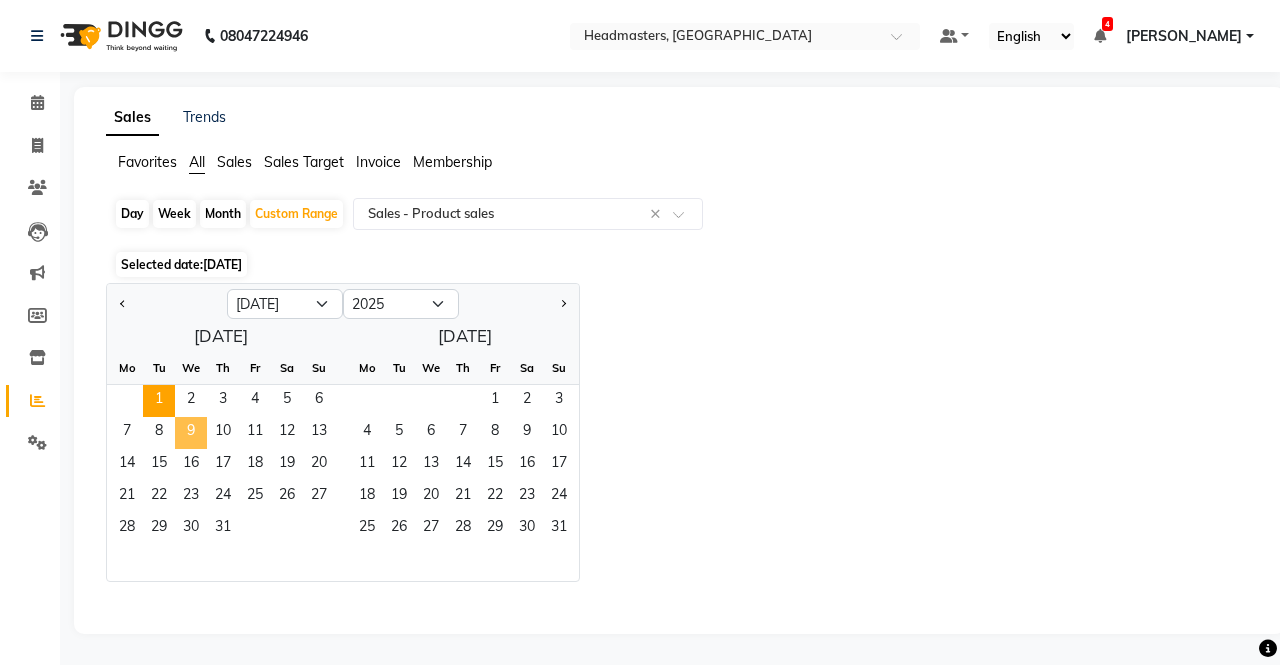 click on "9" 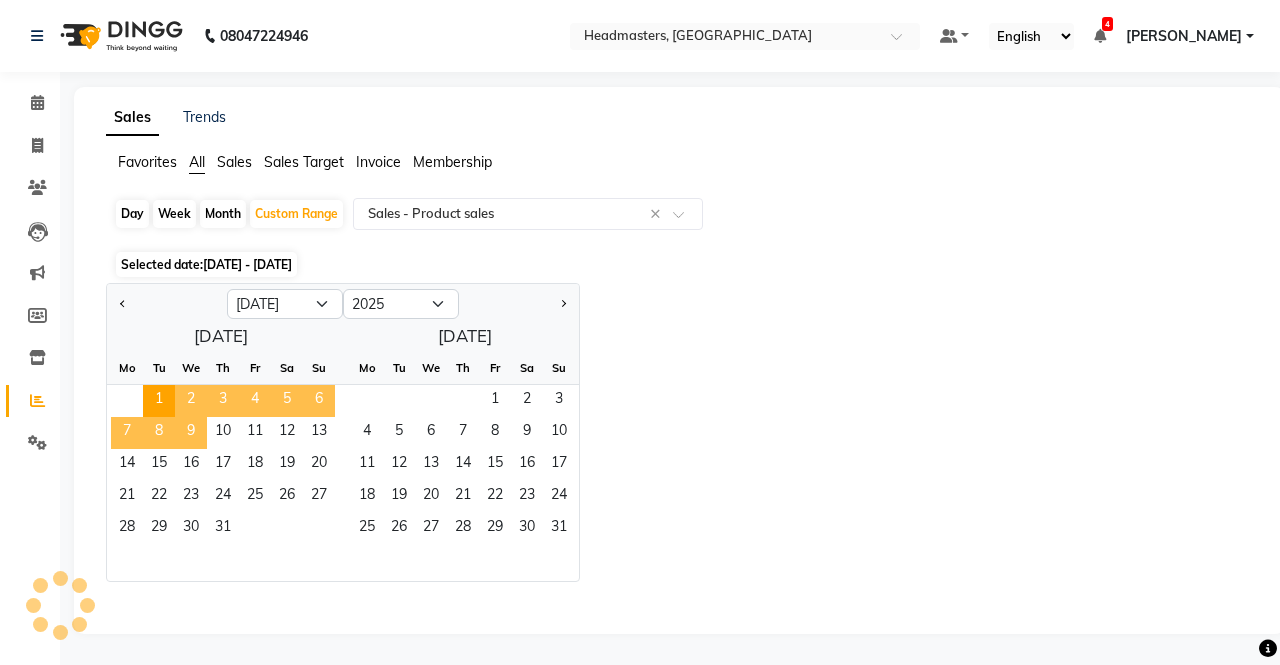 select on "csv" 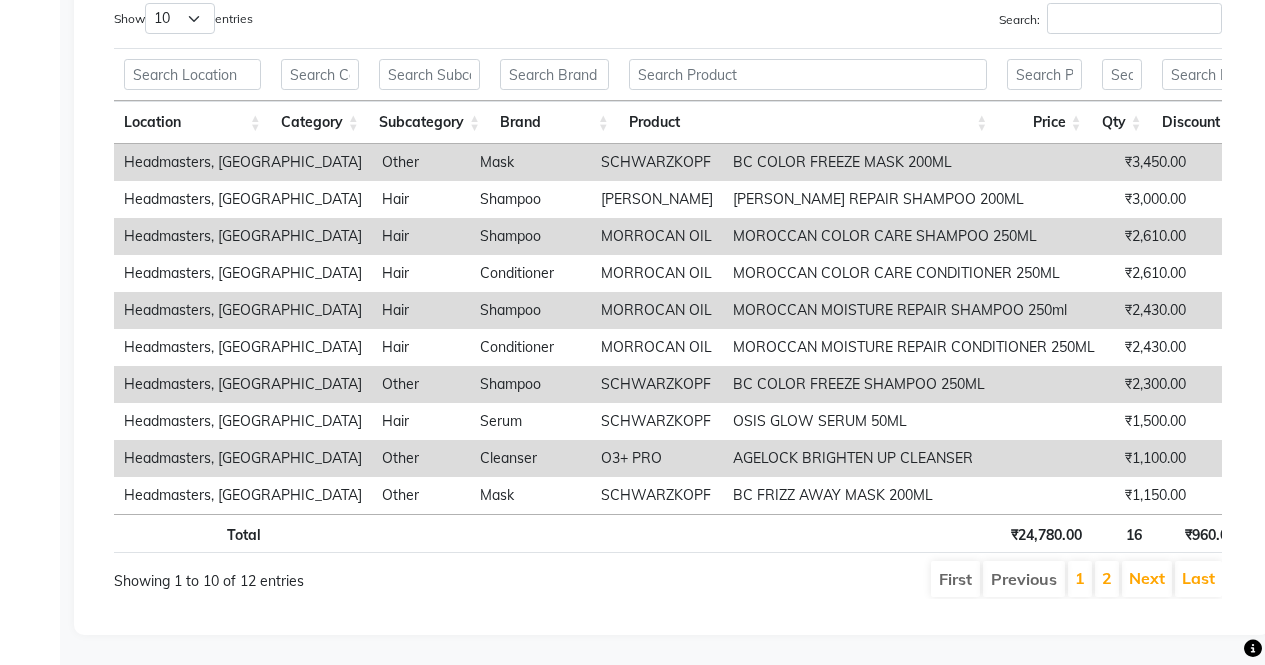 scroll, scrollTop: 672, scrollLeft: 0, axis: vertical 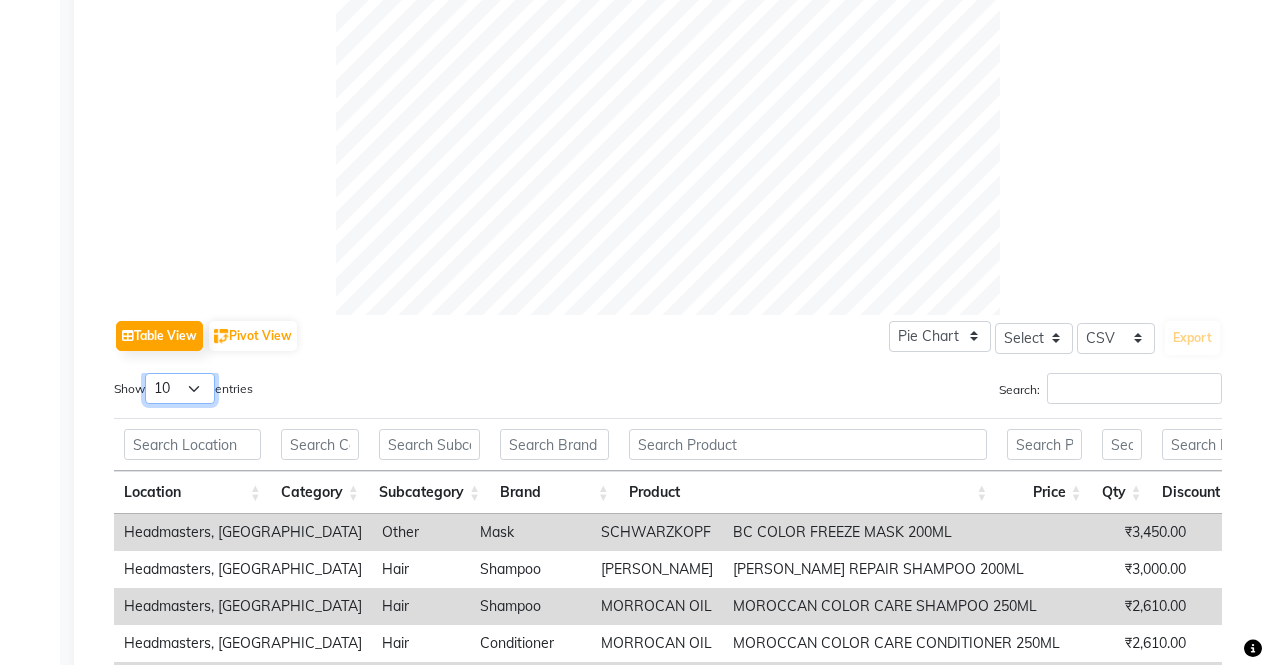 click on "10 25 50 100" at bounding box center [180, 388] 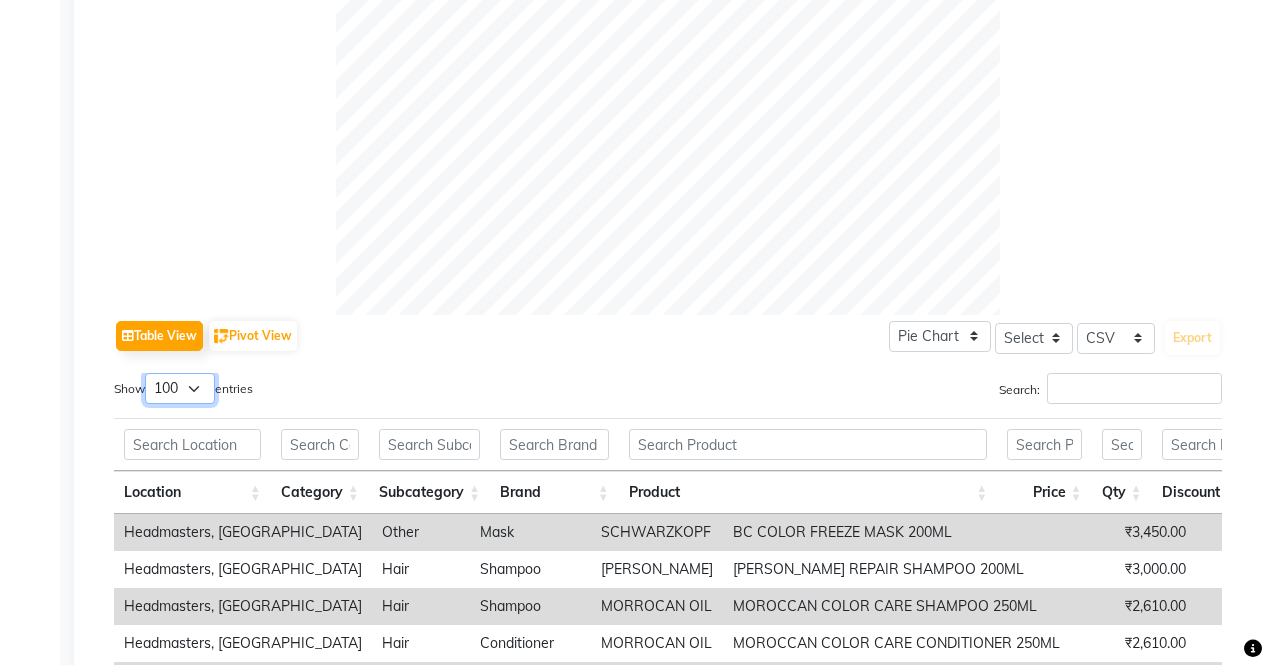click on "10 25 50 100" at bounding box center (180, 388) 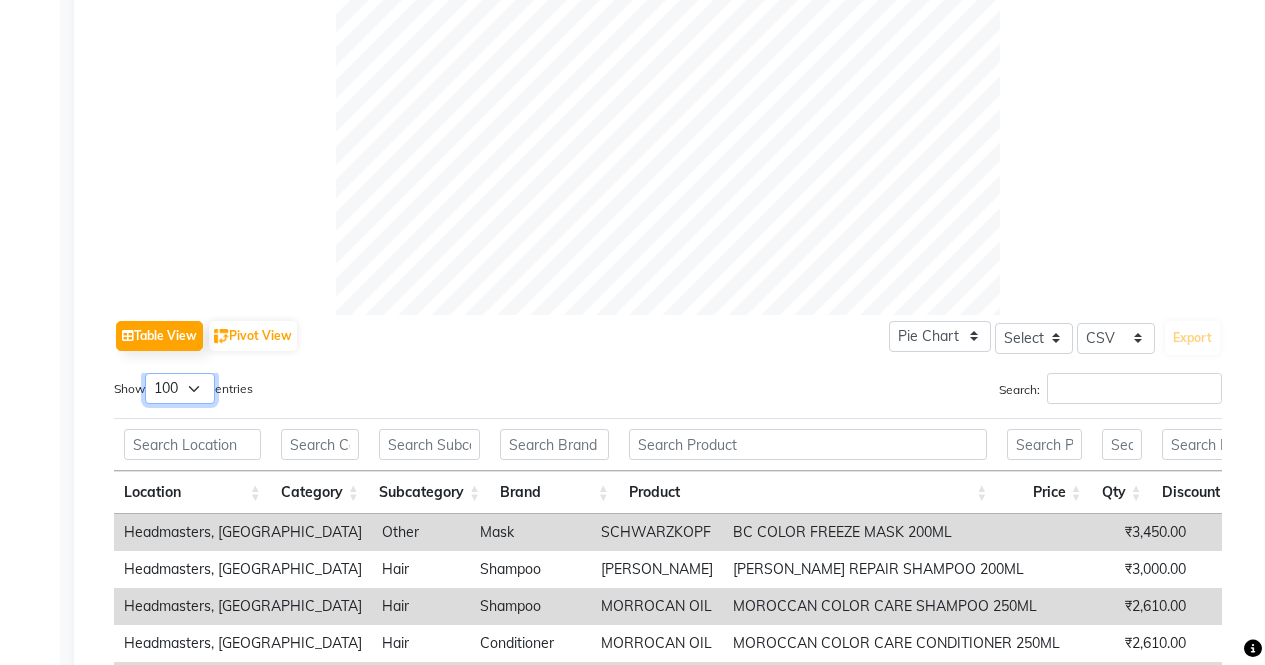 scroll, scrollTop: 1087, scrollLeft: 0, axis: vertical 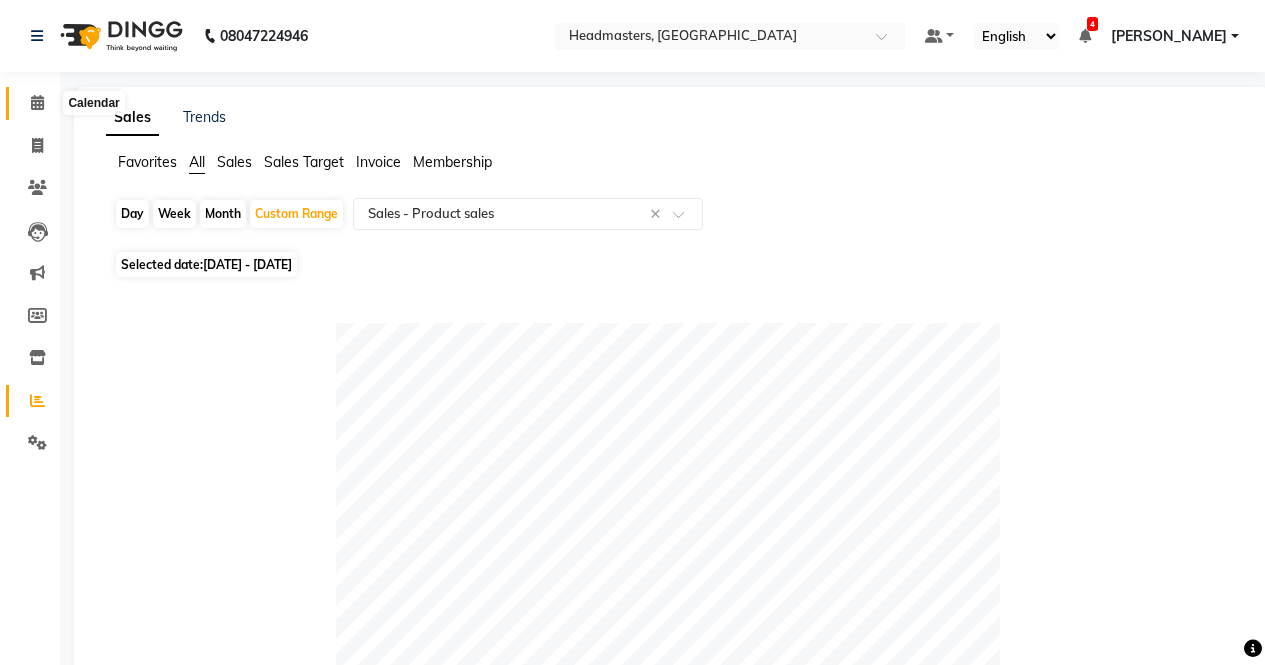 click 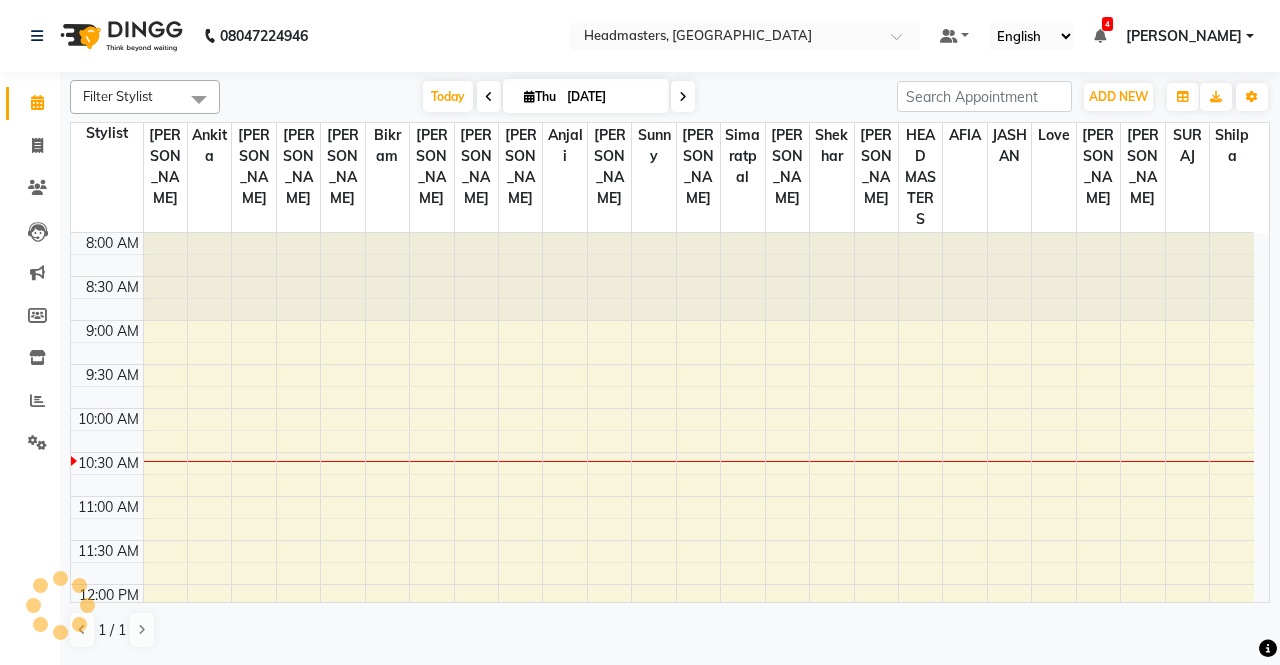 scroll, scrollTop: 177, scrollLeft: 0, axis: vertical 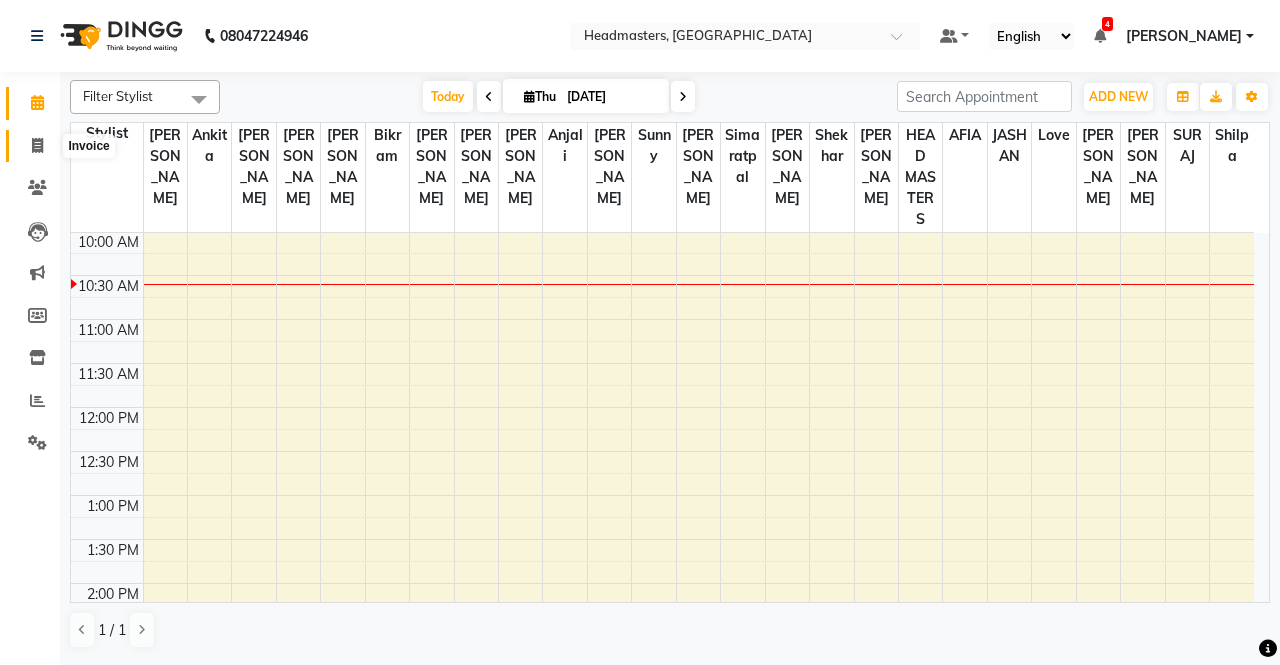 click 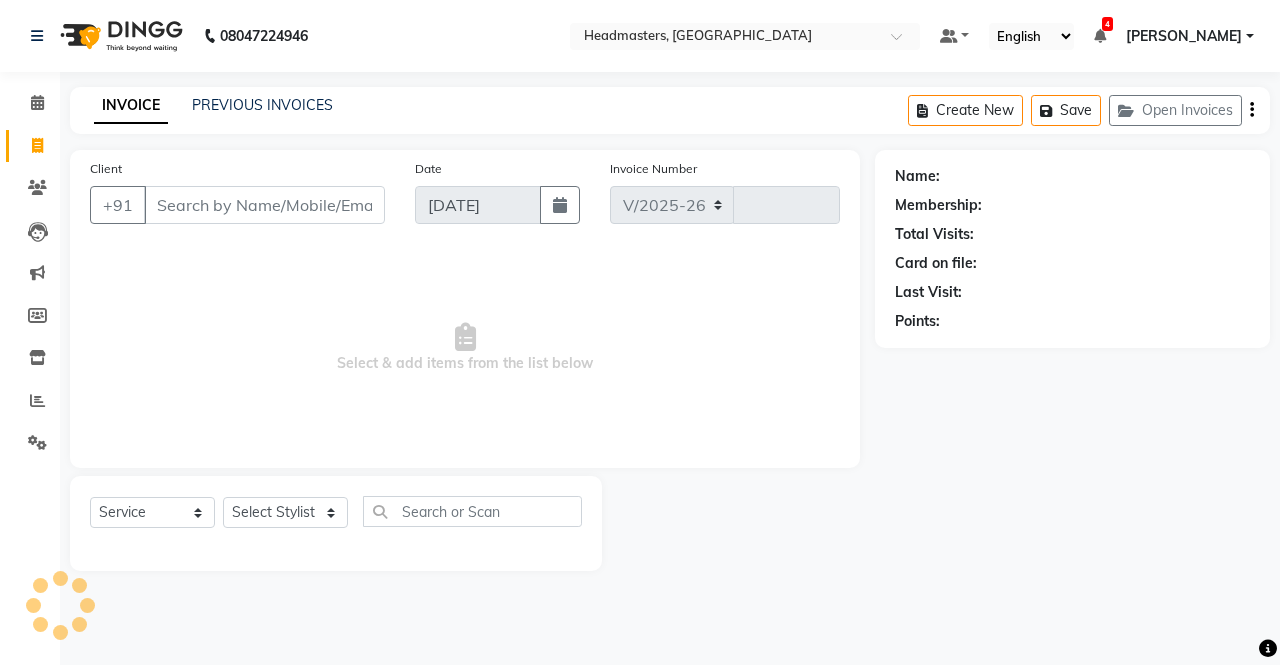 select on "7136" 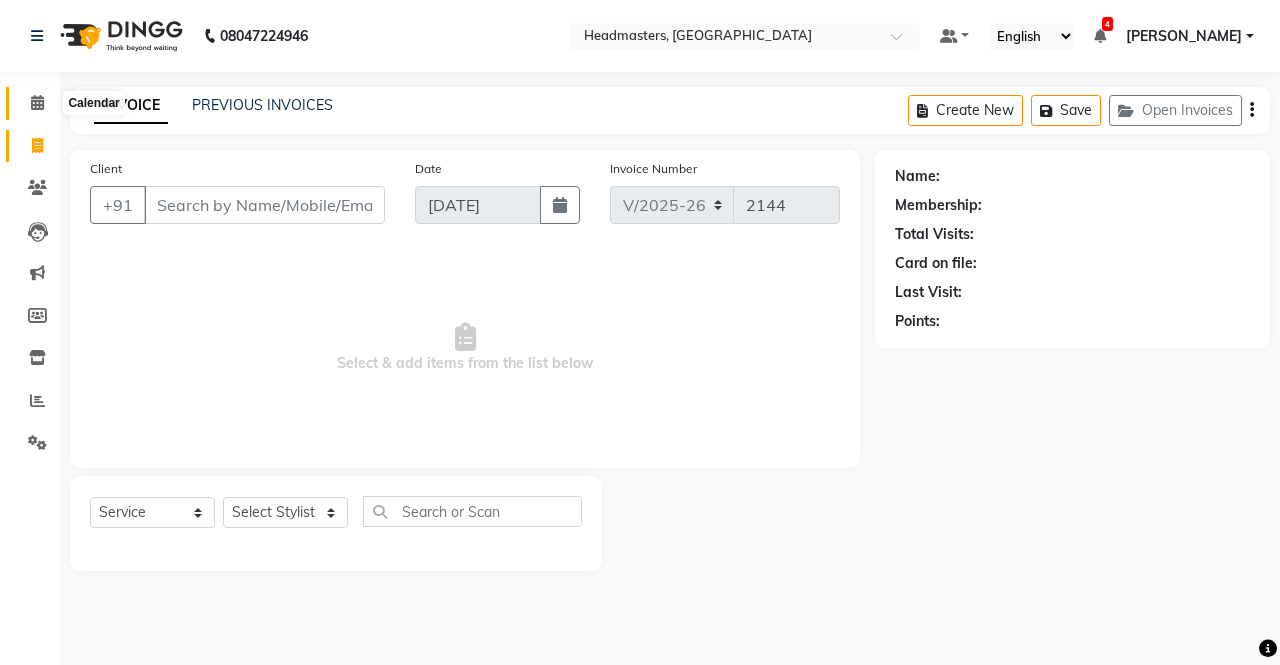 click 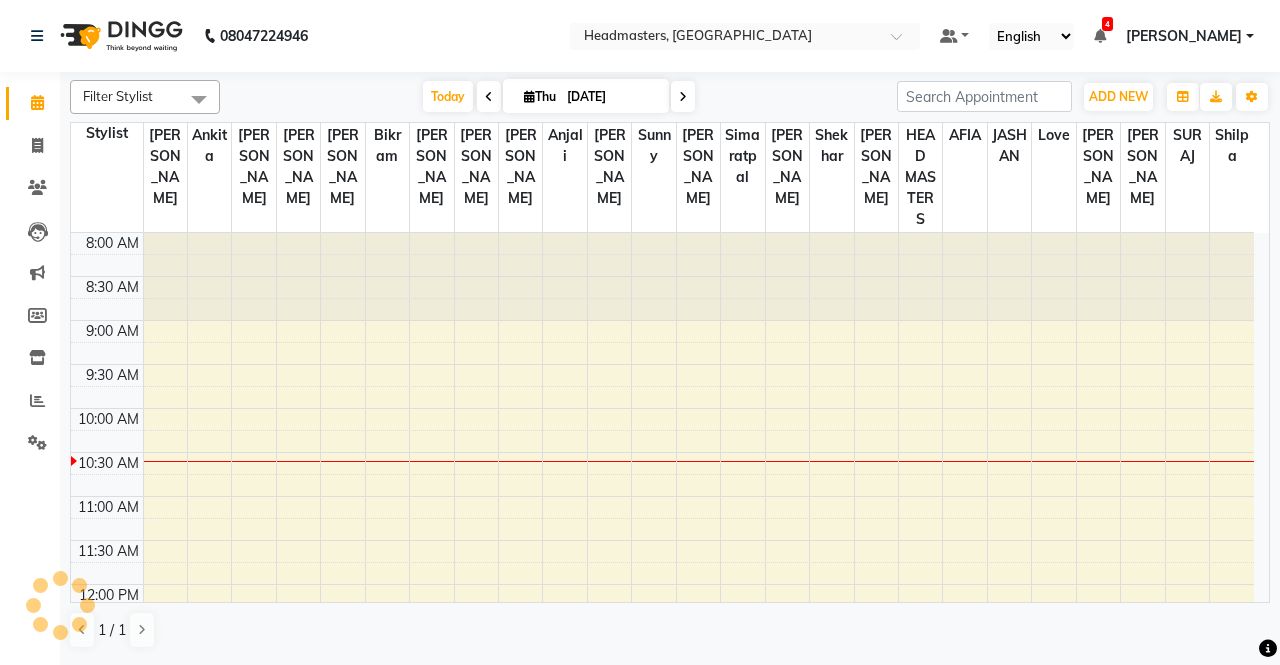 scroll, scrollTop: 0, scrollLeft: 0, axis: both 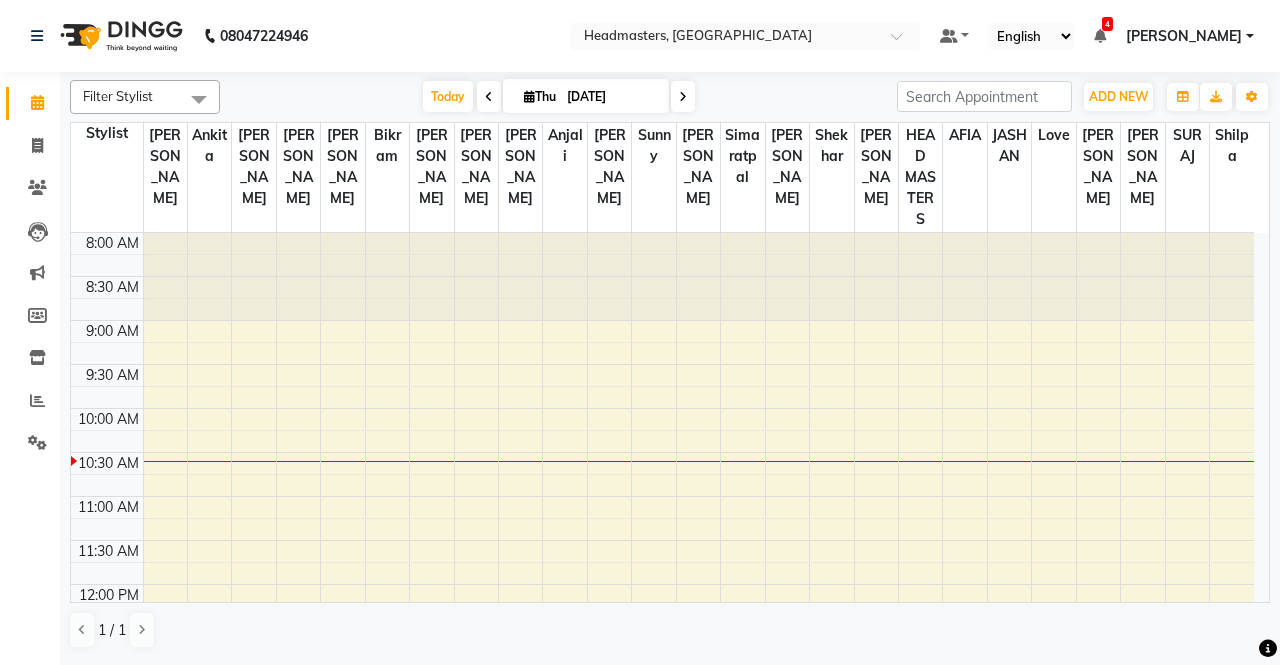 click at bounding box center (489, 97) 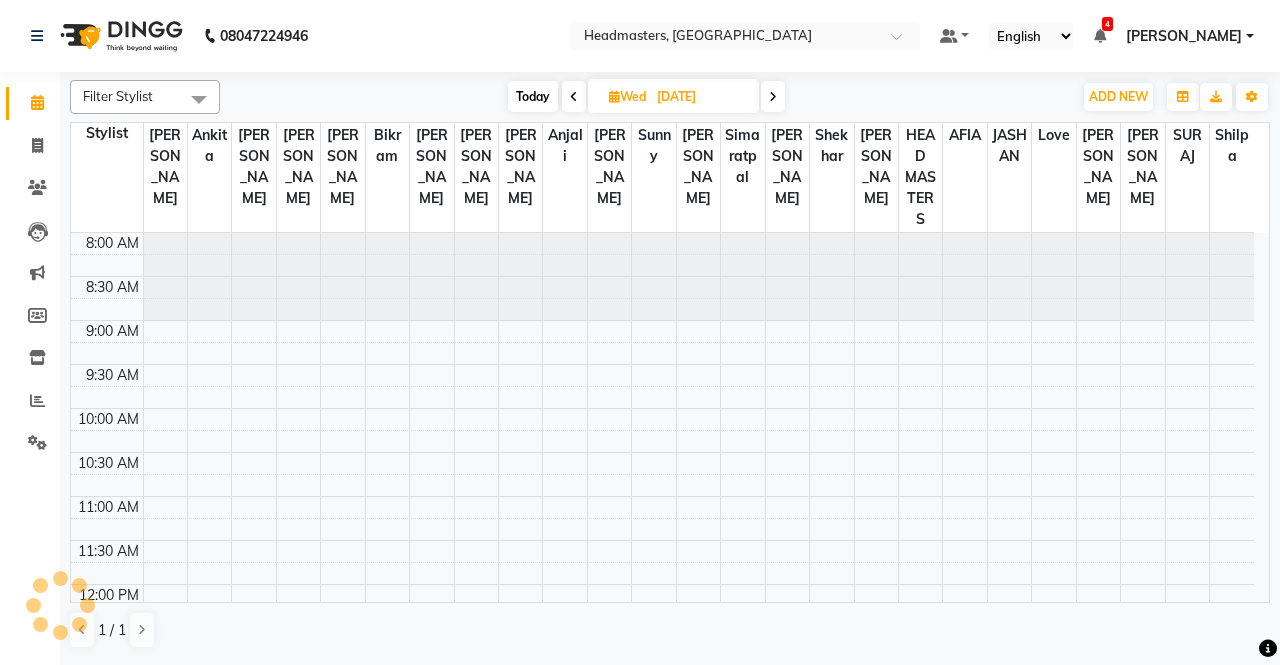 scroll, scrollTop: 177, scrollLeft: 0, axis: vertical 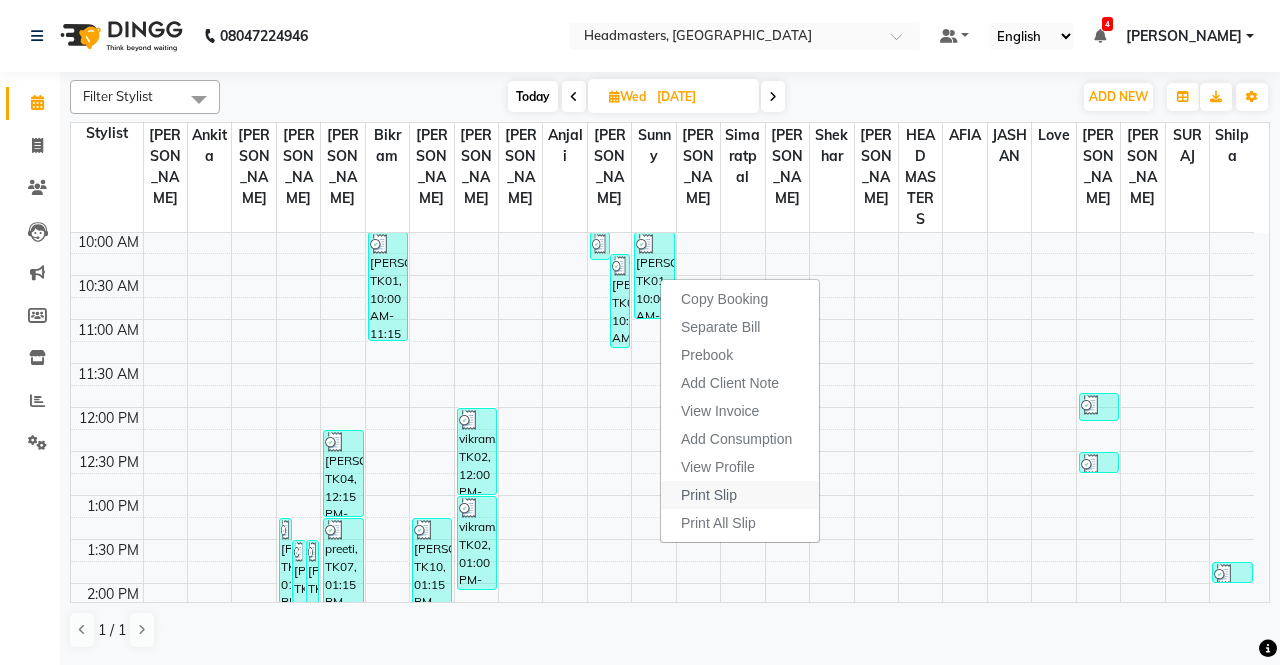click on "Print Slip" at bounding box center [709, 495] 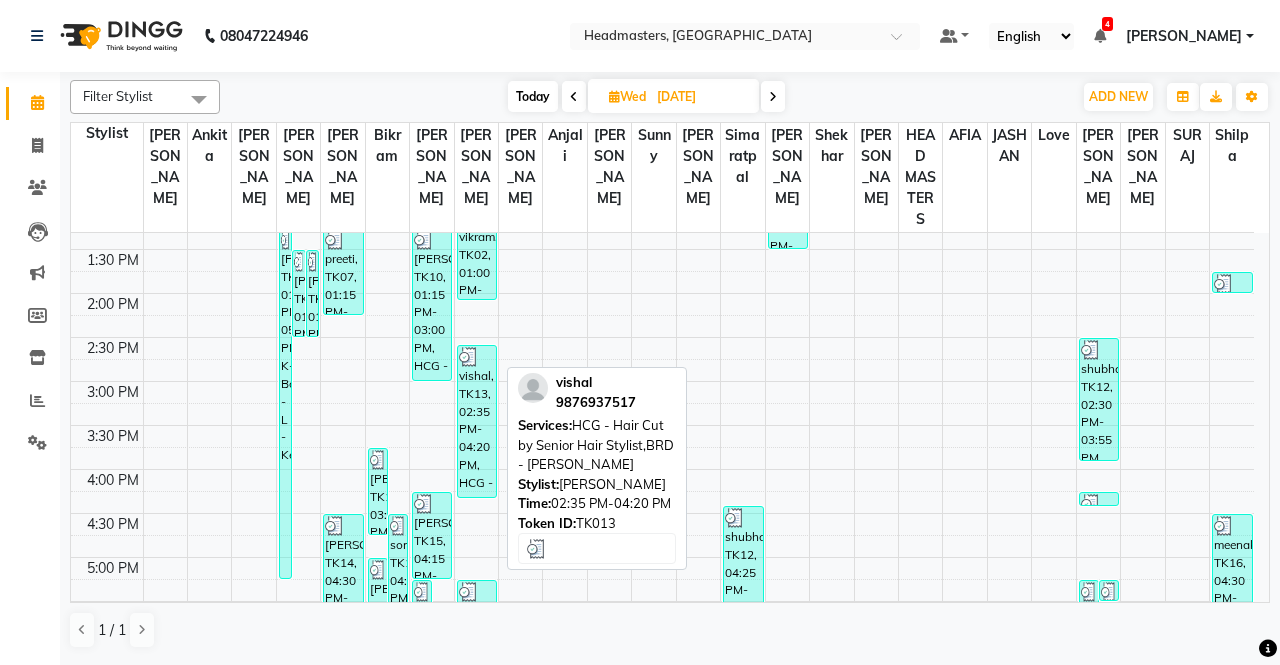 scroll, scrollTop: 477, scrollLeft: 0, axis: vertical 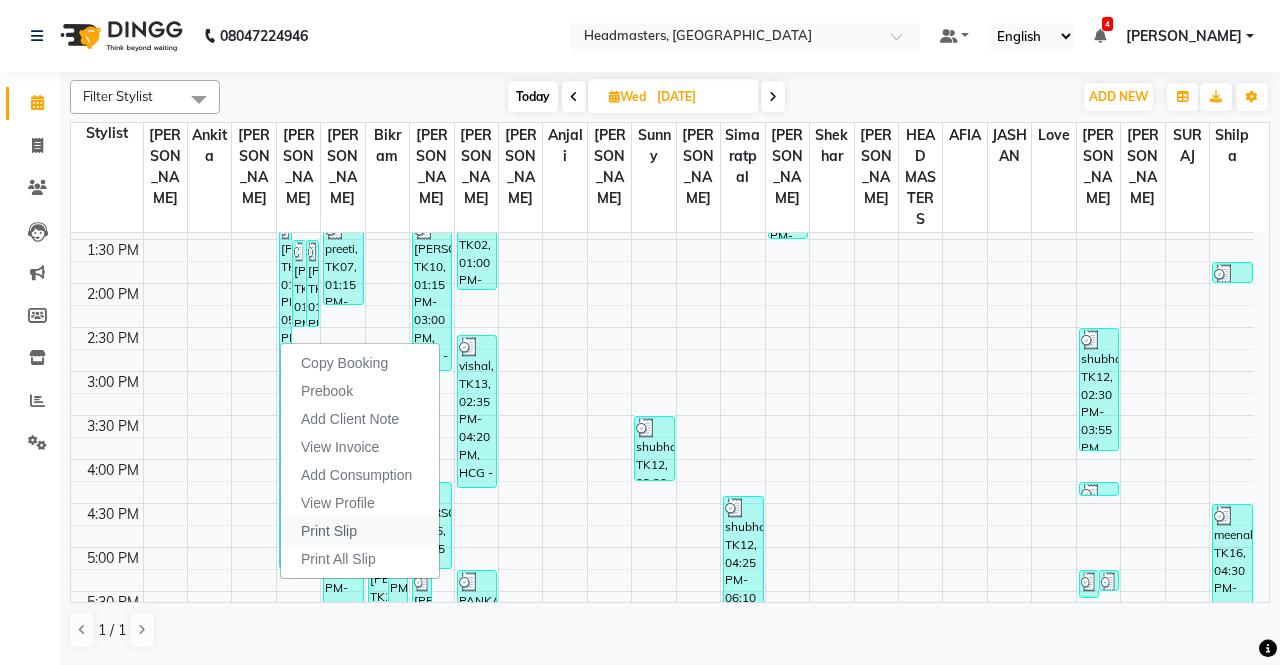 click on "Print Slip" at bounding box center (329, 531) 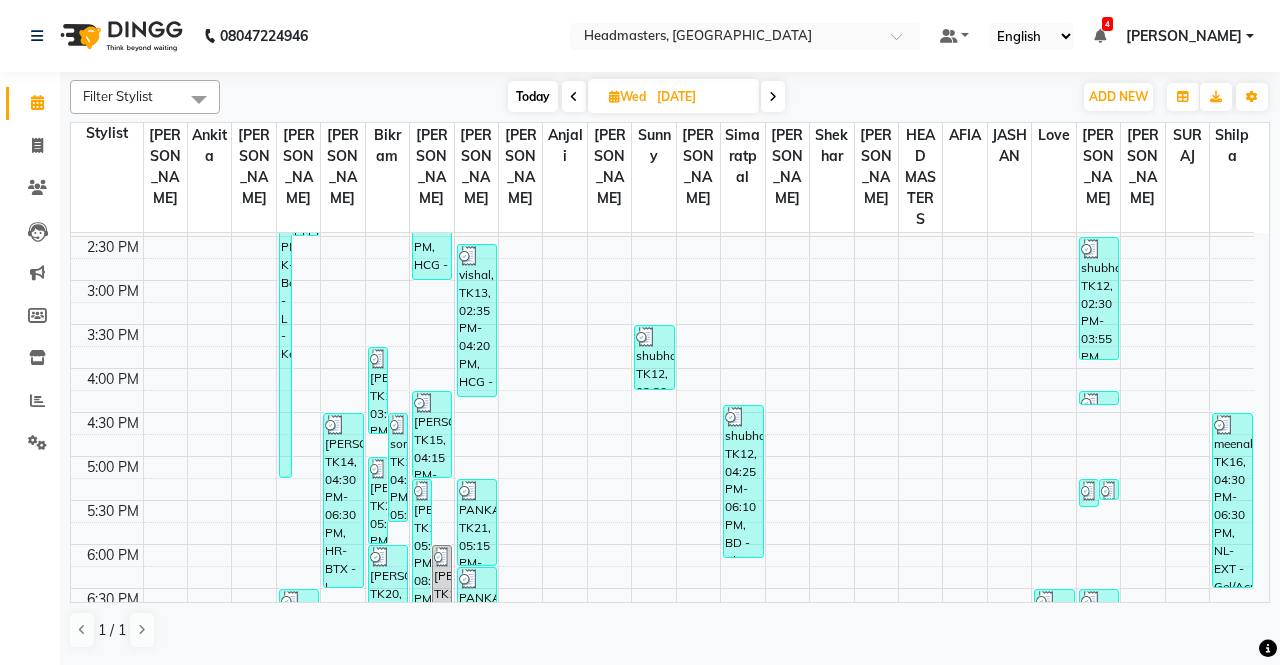 scroll, scrollTop: 374, scrollLeft: 0, axis: vertical 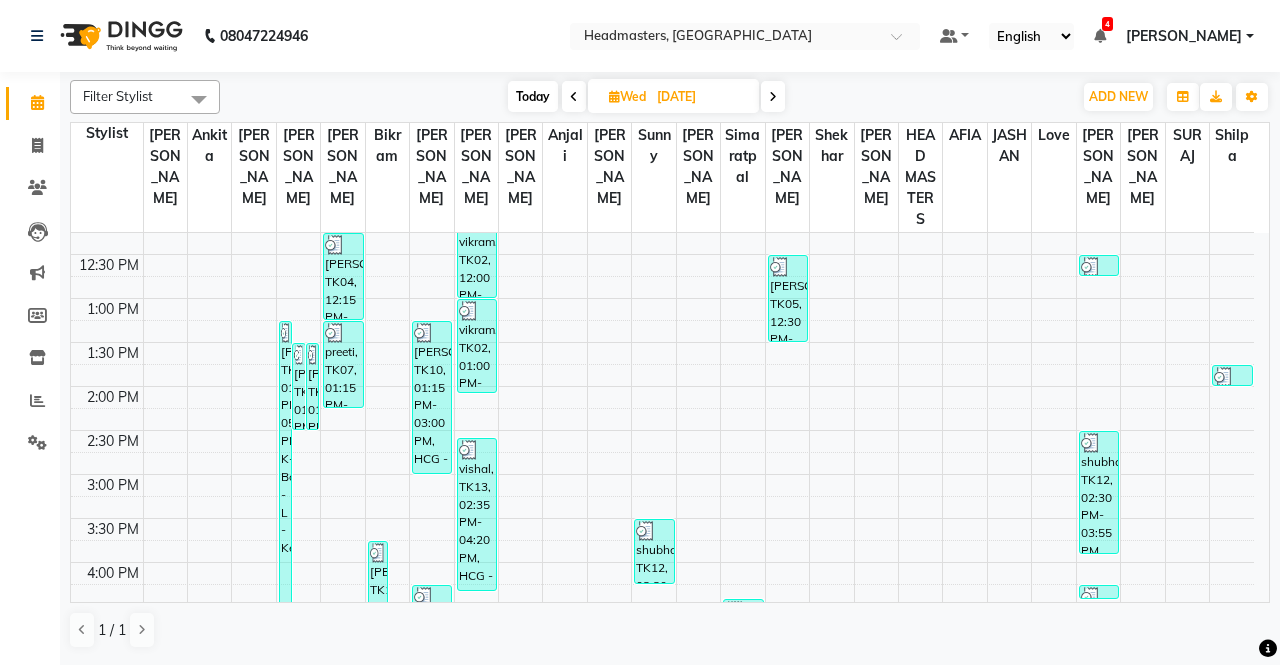click at bounding box center (773, 97) 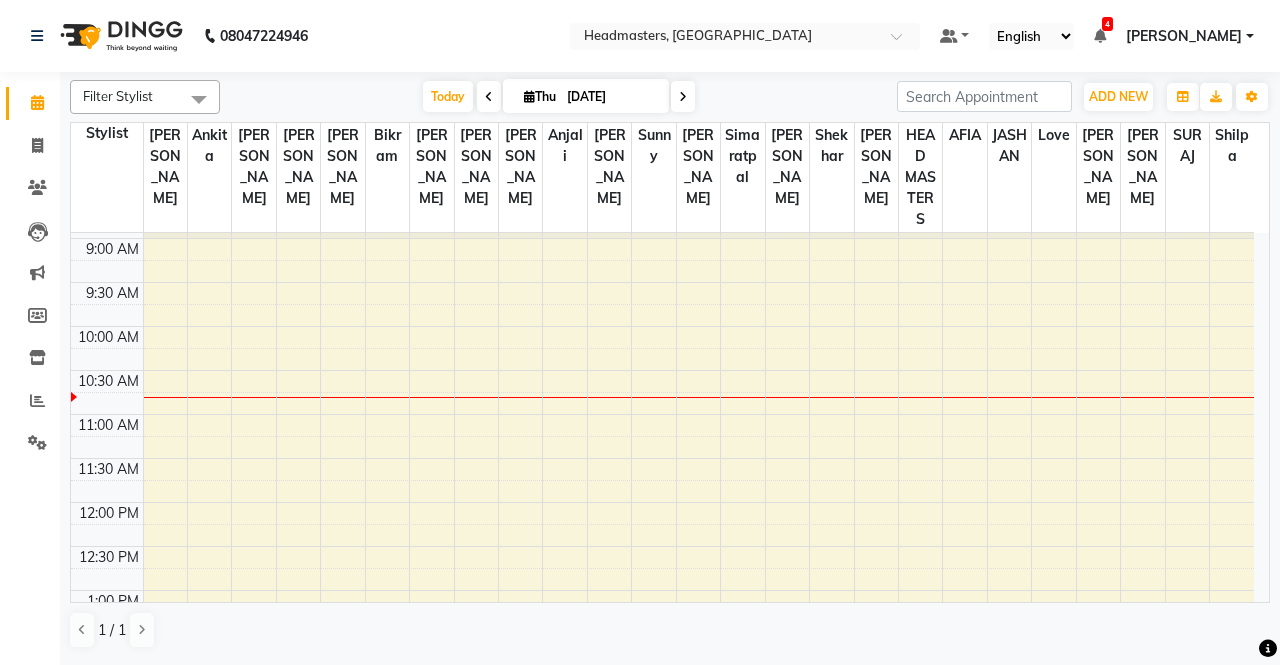 scroll, scrollTop: 0, scrollLeft: 0, axis: both 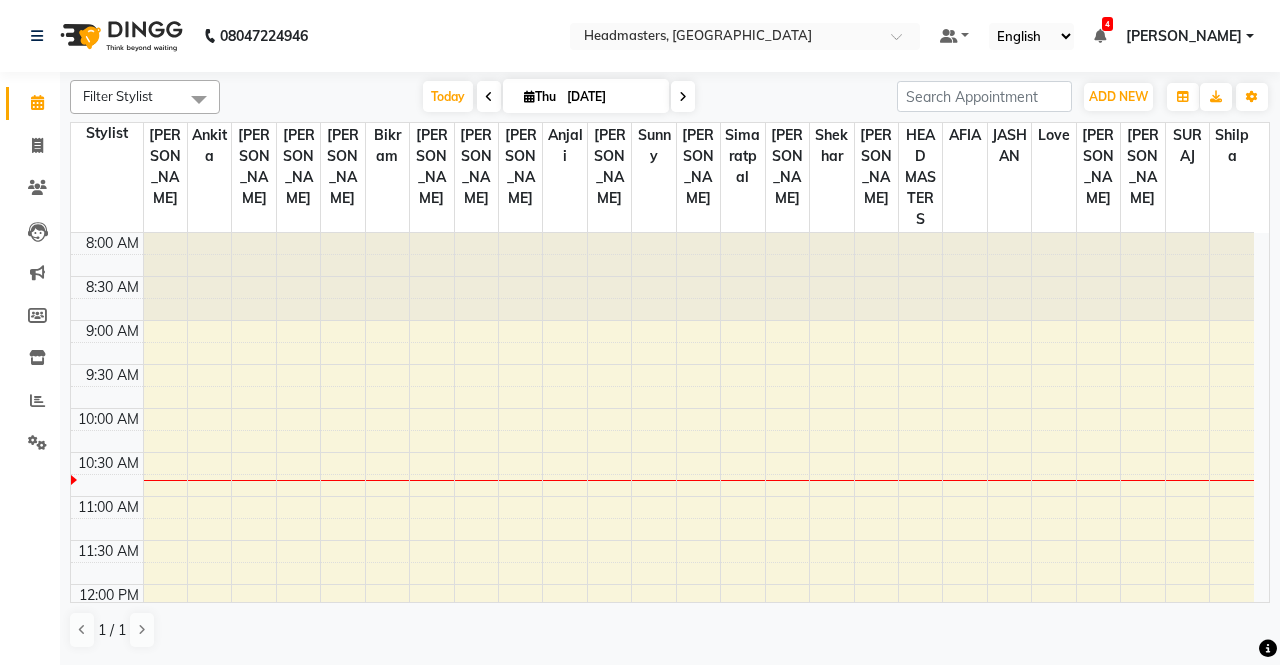 click at bounding box center (1100, 36) 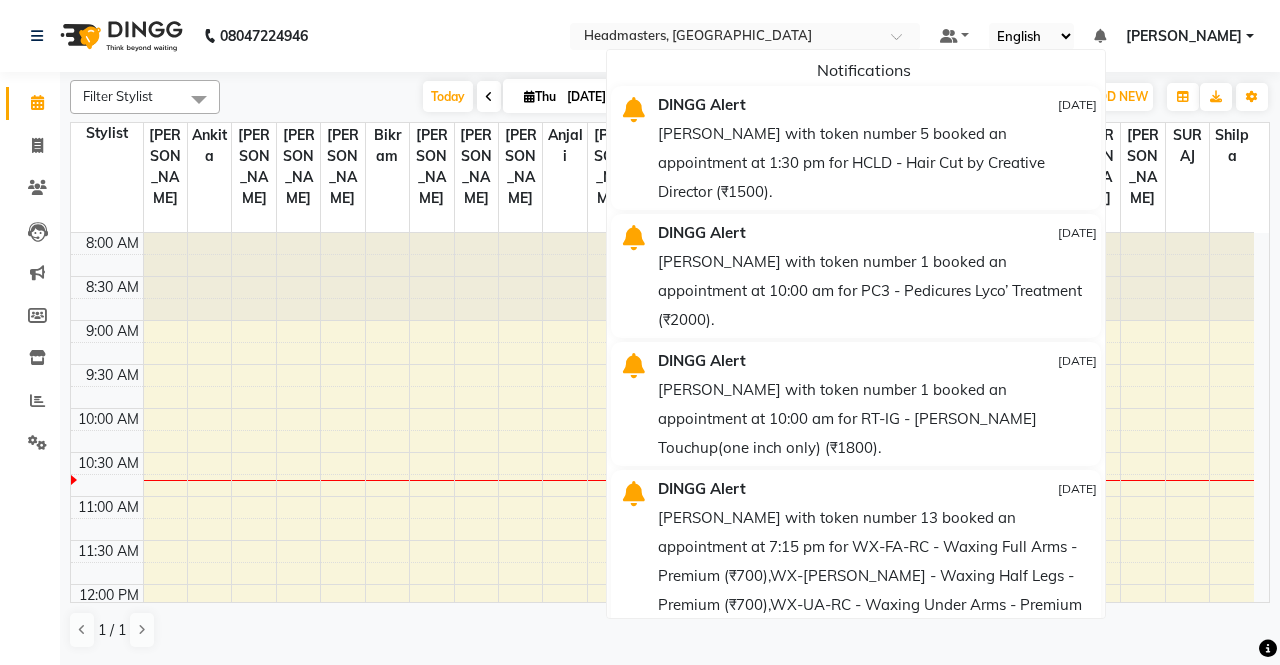 click on "08047224946 Select Location × Headmasters, Batala Default Panel My Panel English ENGLISH Español العربية मराठी हिंदी ગુજરાતી தமிழ் 中文 Notifications  DINGG Alert   09-07-2025   navpreet with token number 5 booked an appointment at 1:30 pm for HCLD - Hair Cut by Creative Director (₹1500).   DINGG Alert   09-07-2025   jasleen with token number 1 booked an appointment at 10:00 am for PC3 - Pedicures Lyco’ Treatment (₹2000).   DINGG Alert   09-07-2025   jasleen with token number 1 booked an appointment at 10:00 am for RT-IG - Igora Root Touchup(one inch only) (₹1800).   DINGG Alert   08-07-2025   gurmukh with token number 13 booked an appointment at 7:15 pm for WX-FA-RC - Waxing Full Arms - Premium (₹700),WX-HL-RC - Waxing Half Legs - Premium (₹700),WX-UA-RC - Waxing Under Arms - Premium (₹350).   DINGG Alert   04-07-2025   DINGG Alert   01-07-2025   DINGG Alert   01-07-2025   DINGG Alert   01-07-2025   DINGG Alert   01-07-2025   DINGG Alert" 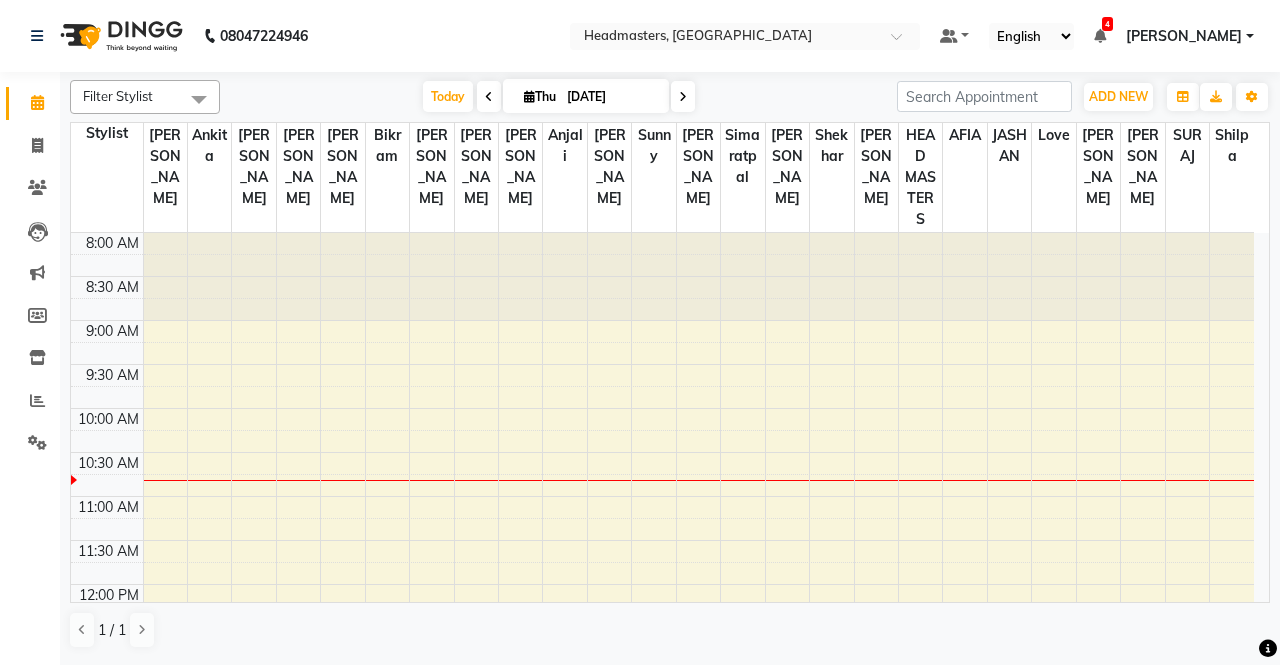 click on "8:00 AM 8:30 AM 9:00 AM 9:30 AM 10:00 AM 10:30 AM 11:00 AM 11:30 AM 12:00 PM 12:30 PM 1:00 PM 1:30 PM 2:00 PM 2:30 PM 3:00 PM 3:30 PM 4:00 PM 4:30 PM 5:00 PM 5:30 PM 6:00 PM 6:30 PM 7:00 PM 7:30 PM 8:00 PM 8:30 PM" at bounding box center [662, 804] 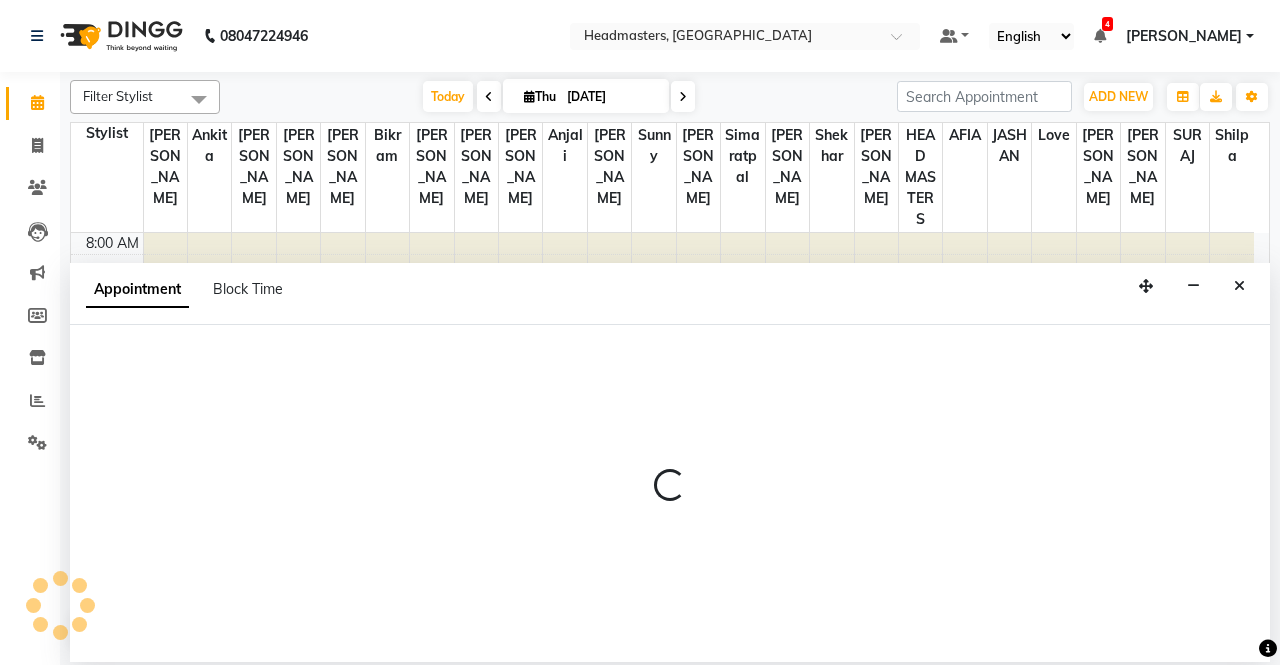 select on "60665" 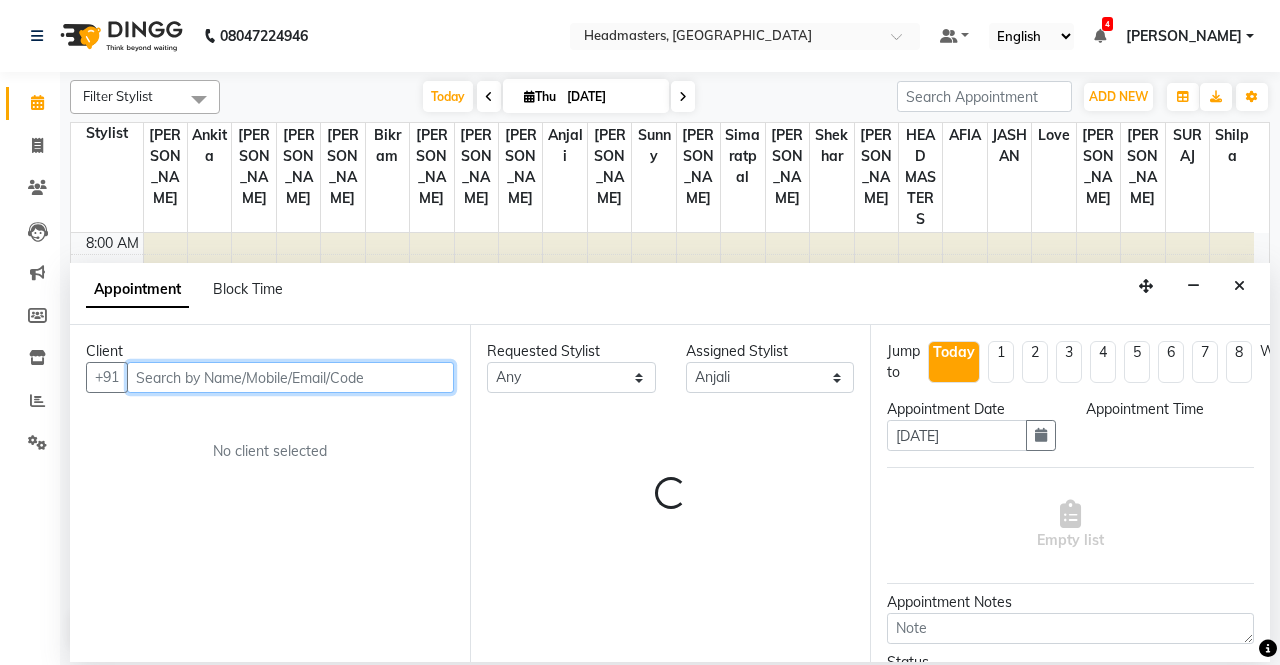 select on "600" 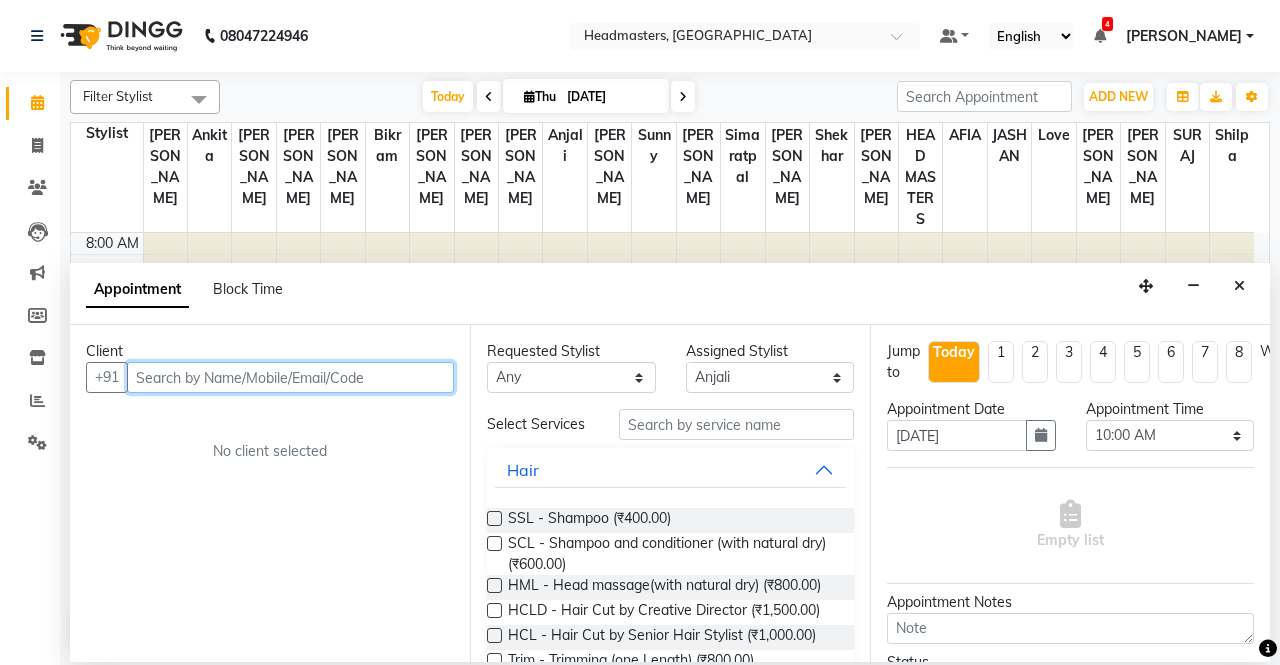 click at bounding box center (290, 377) 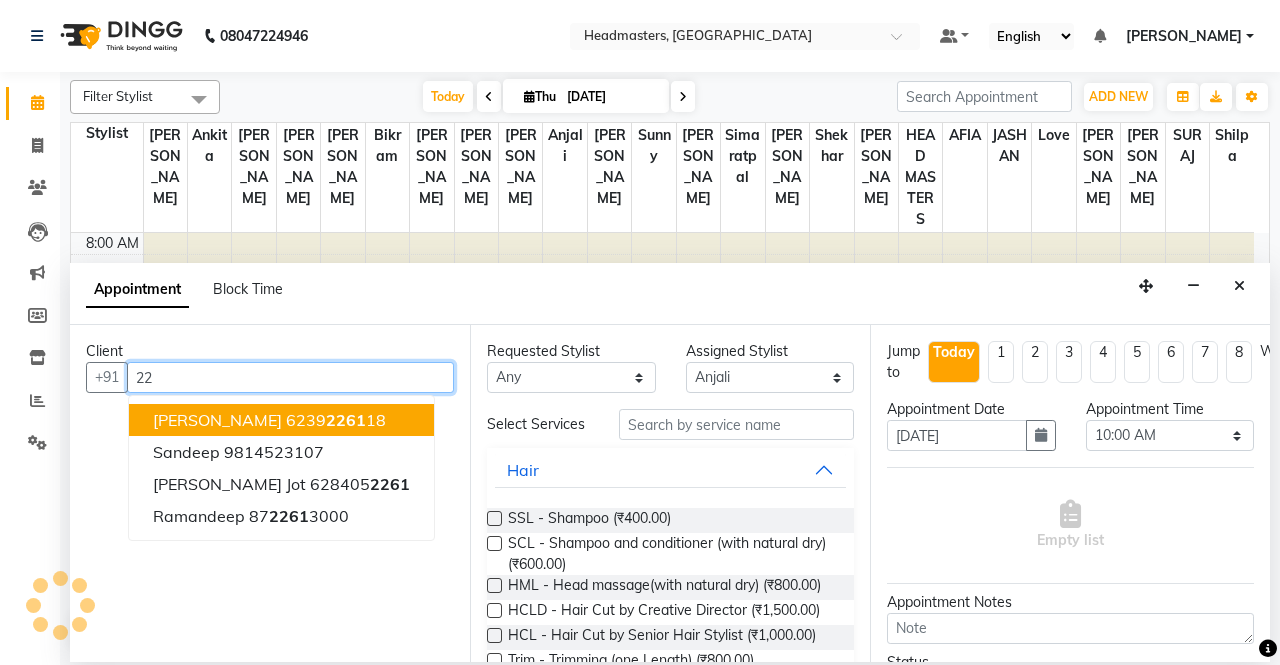 type on "2" 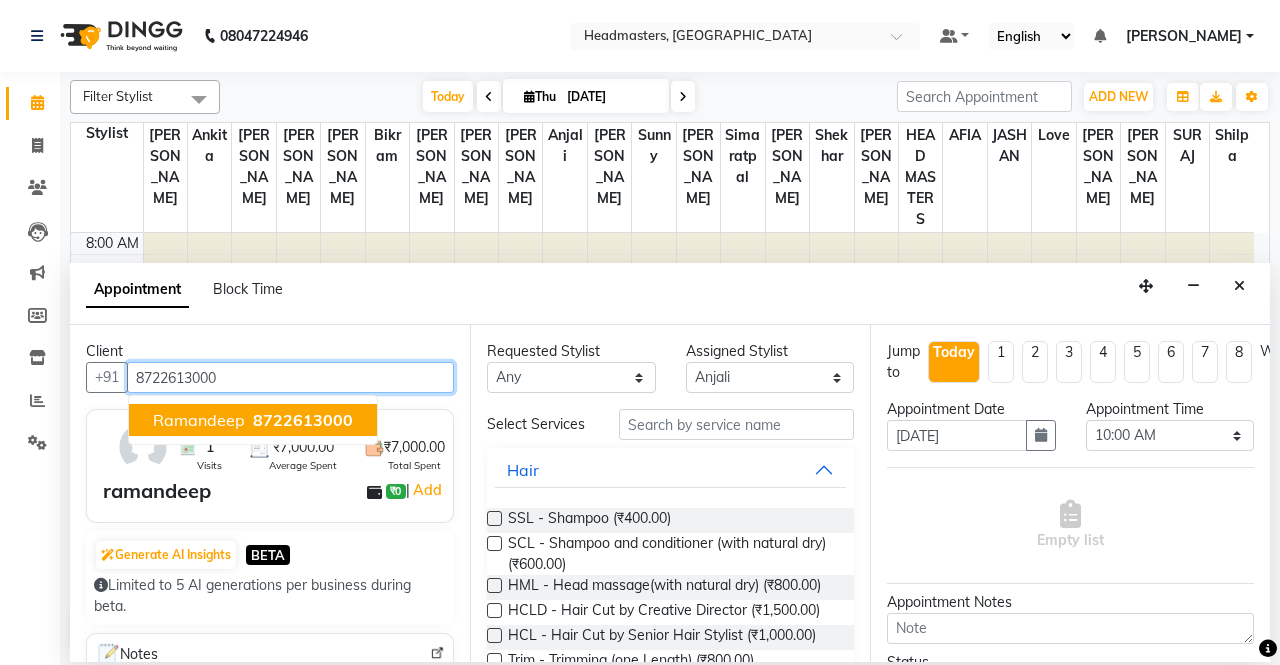 click on "ramandeep" at bounding box center (199, 420) 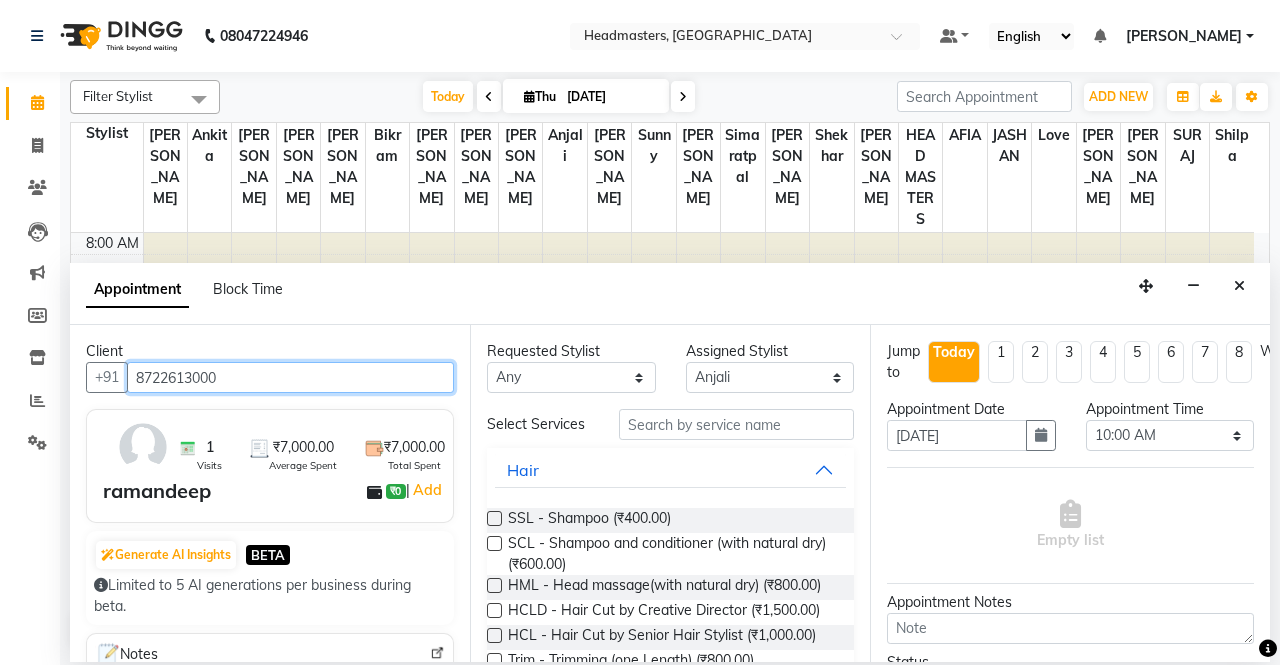 type on "8722613000" 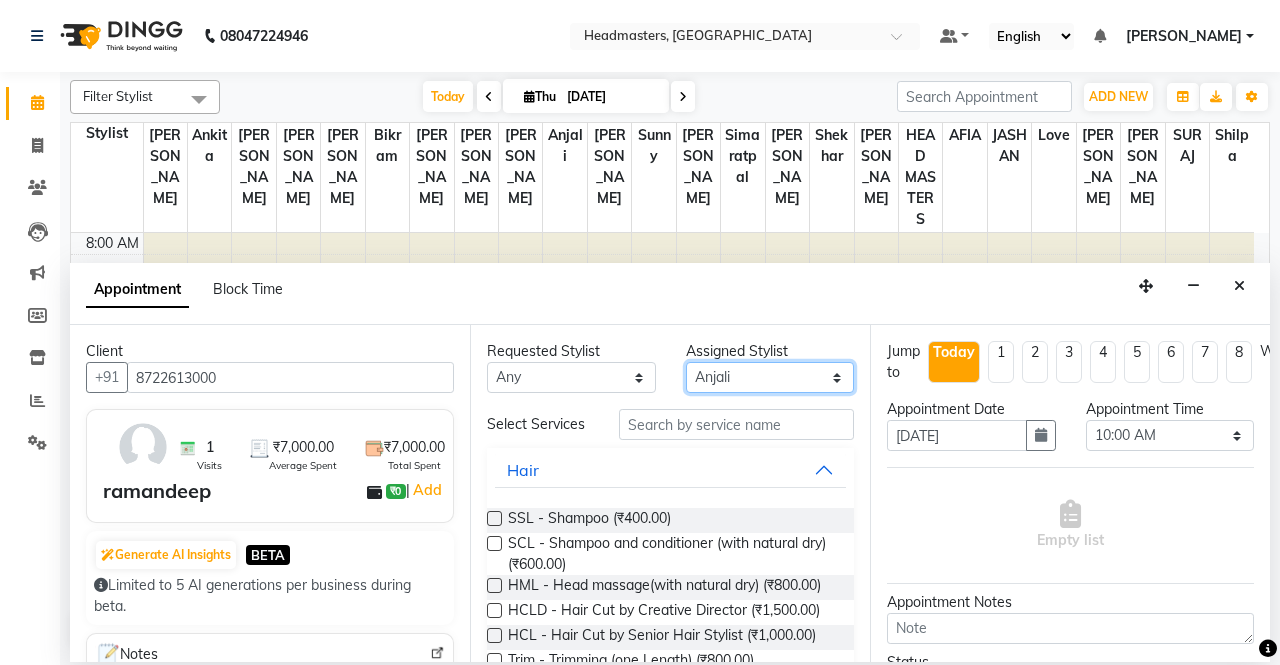 click on "Select AFIA Anjali [PERSON_NAME] [PERSON_NAME]  [PERSON_NAME] HEAD [PERSON_NAME]  [PERSON_NAME]  [PERSON_NAME]  [PERSON_NAME] Love [PERSON_NAME]  [PERSON_NAME]  [PERSON_NAME]  [PERSON_NAME] [PERSON_NAME] [PERSON_NAME]  [PERSON_NAME]  [PERSON_NAME]" at bounding box center (770, 377) 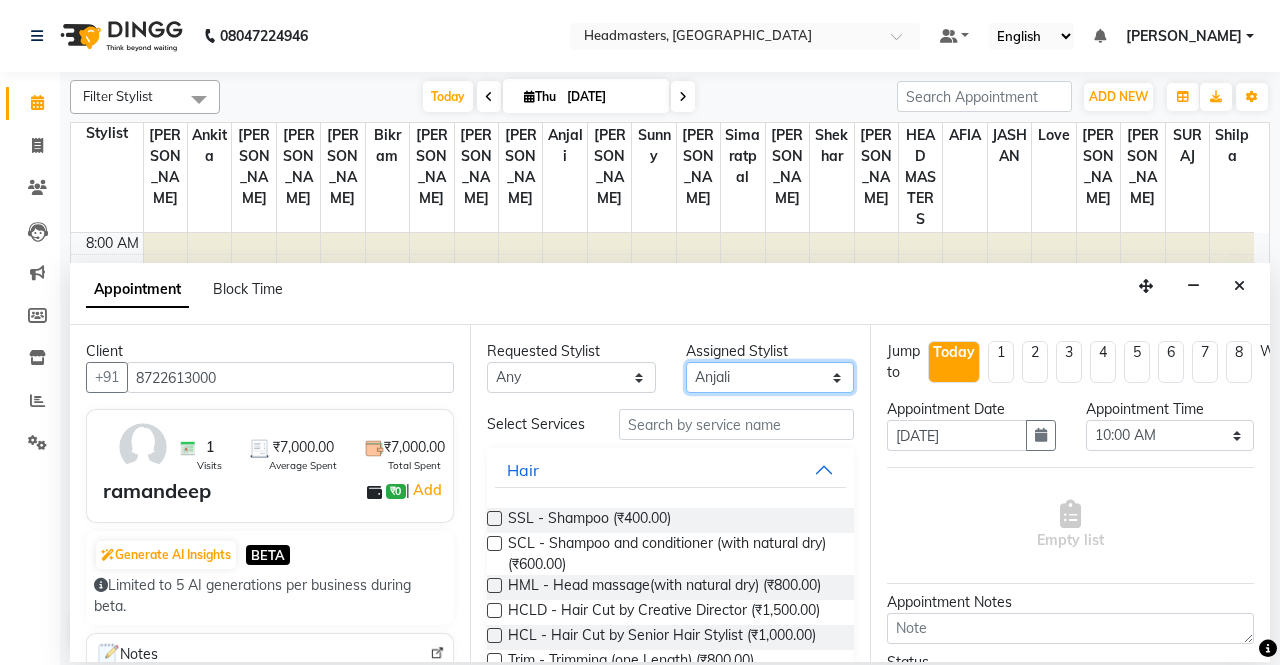 select on "60670" 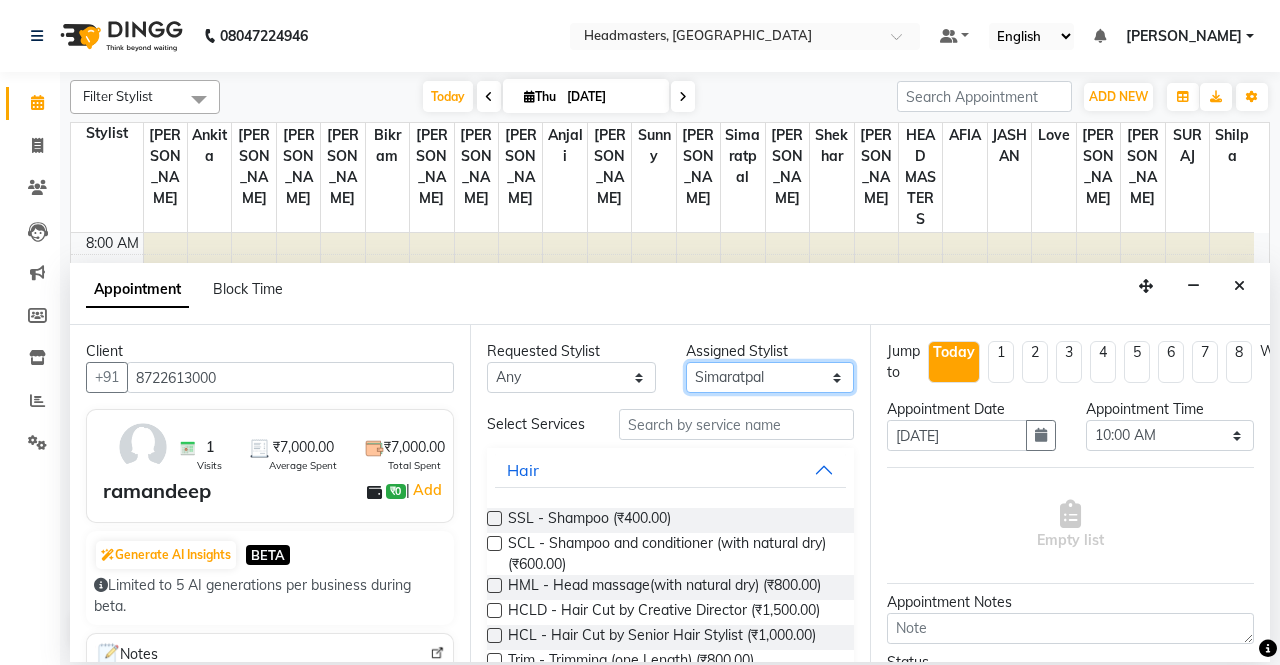 click on "Select AFIA Anjali [PERSON_NAME] [PERSON_NAME]  [PERSON_NAME] HEAD [PERSON_NAME]  [PERSON_NAME]  [PERSON_NAME]  [PERSON_NAME] Love [PERSON_NAME]  [PERSON_NAME]  [PERSON_NAME]  [PERSON_NAME] [PERSON_NAME] [PERSON_NAME]  [PERSON_NAME]  [PERSON_NAME]" at bounding box center (770, 377) 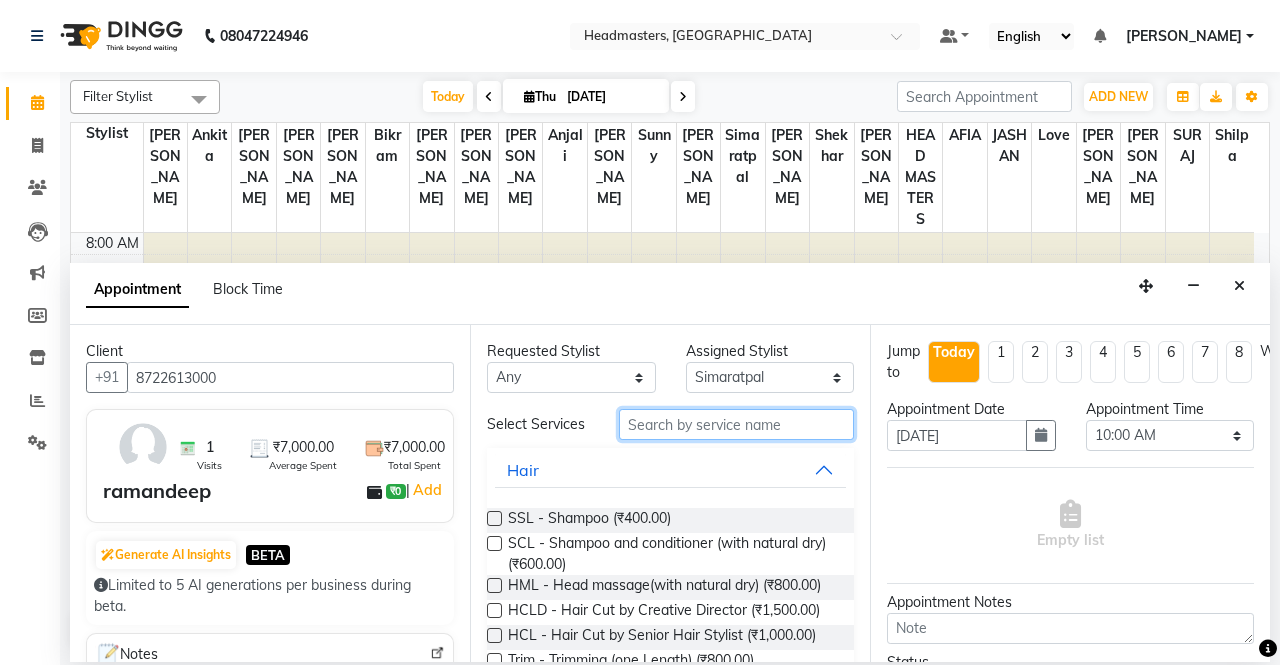 click at bounding box center [736, 424] 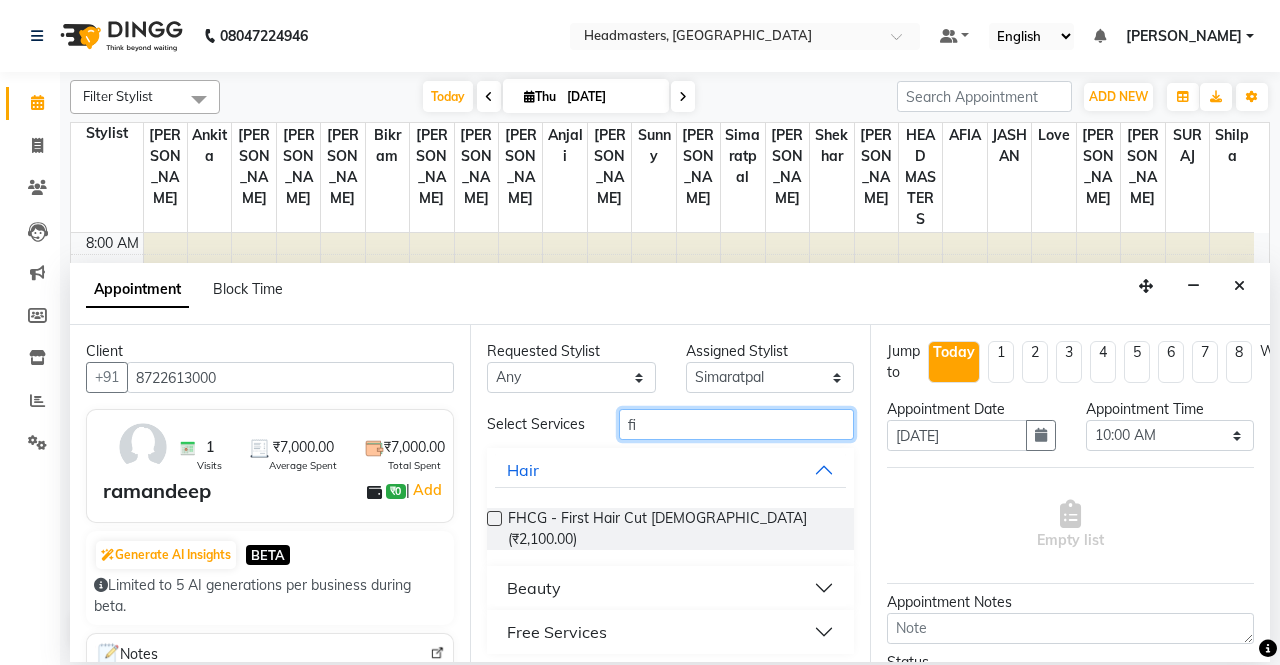 type on "f" 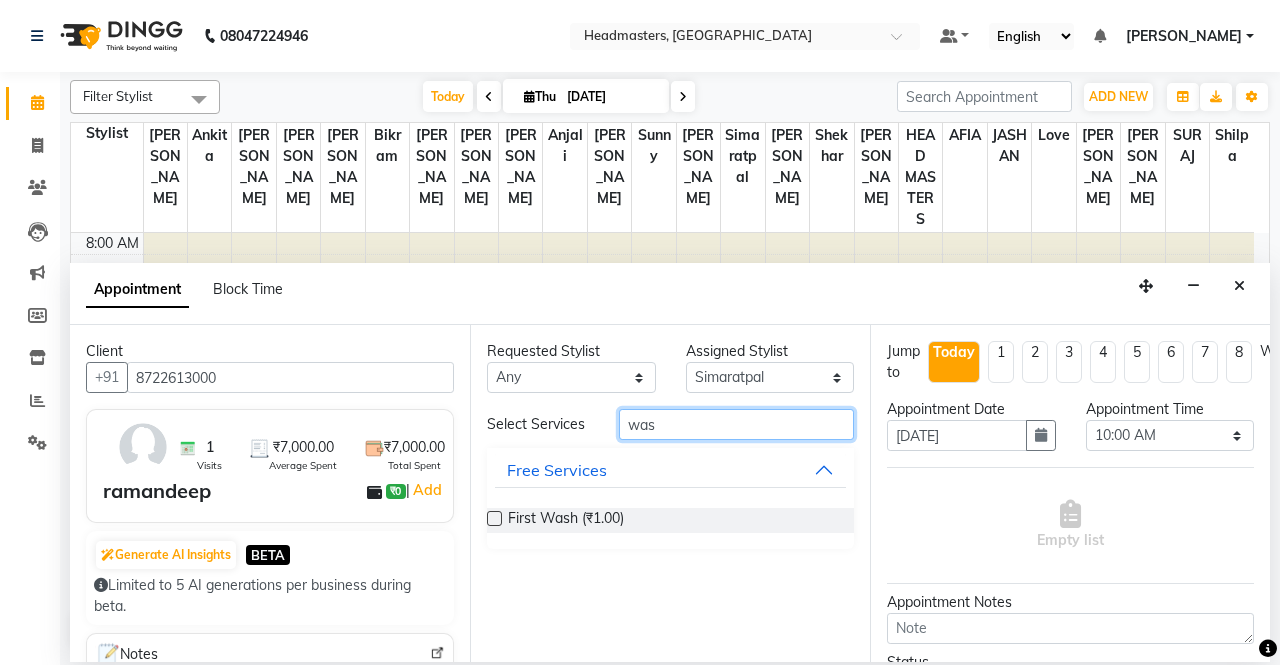 type on "was" 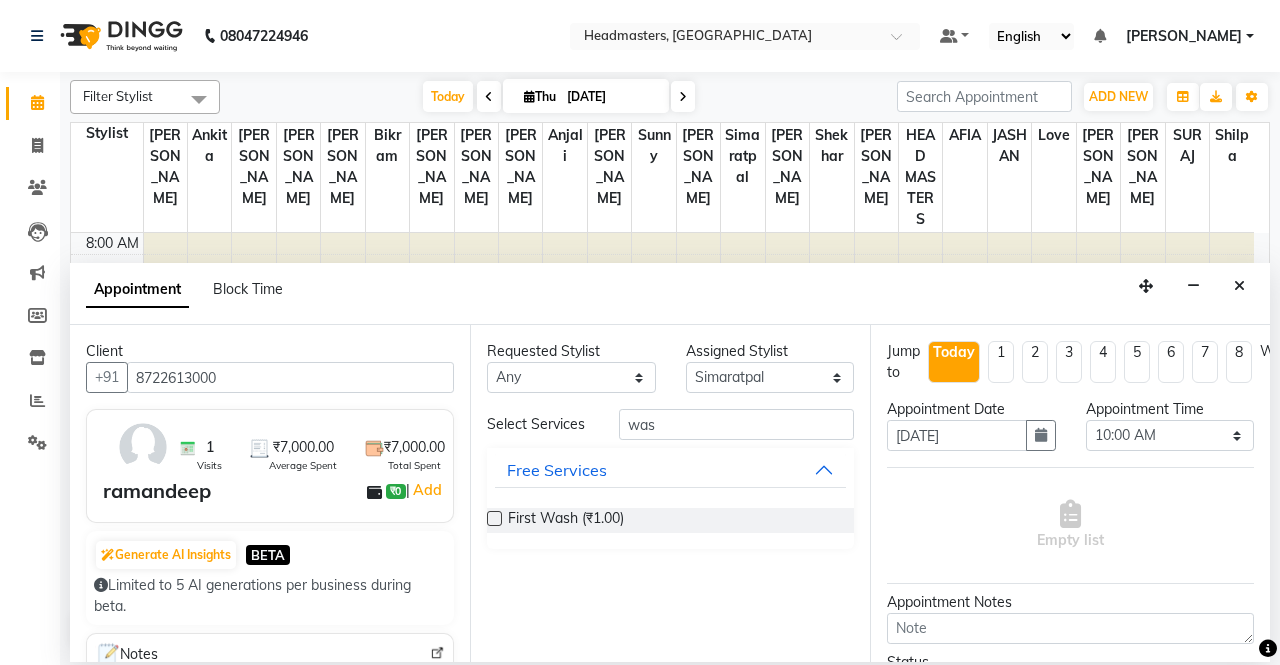 click at bounding box center [494, 518] 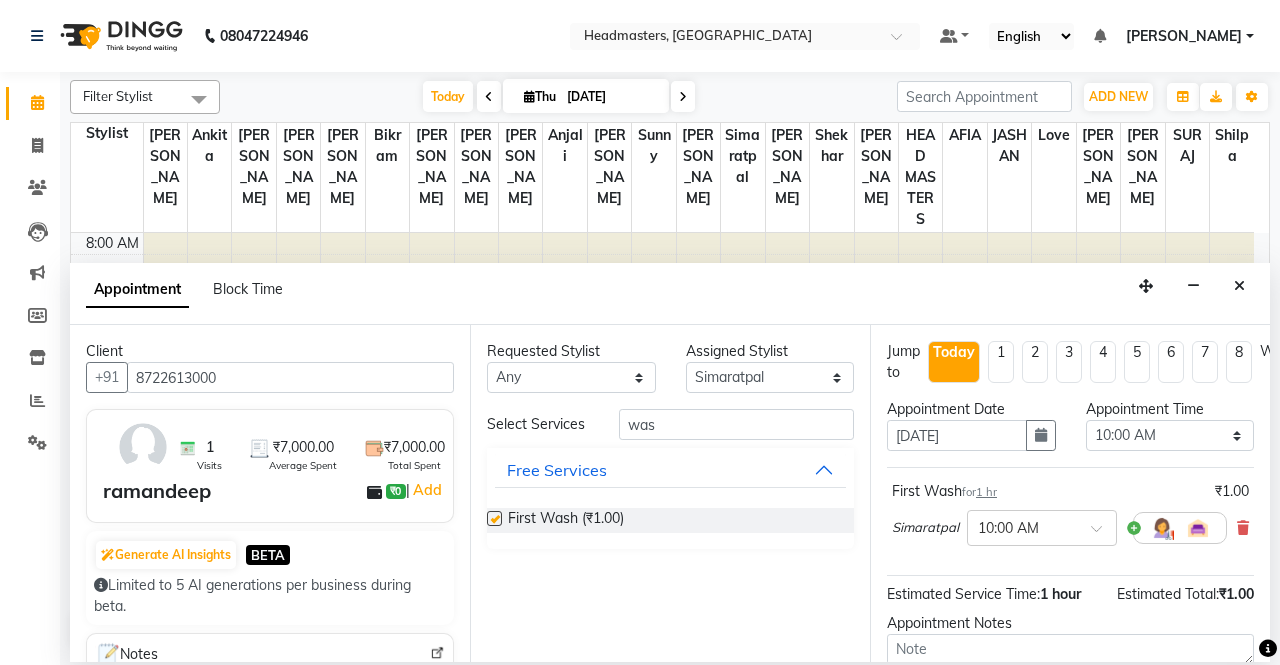 checkbox on "false" 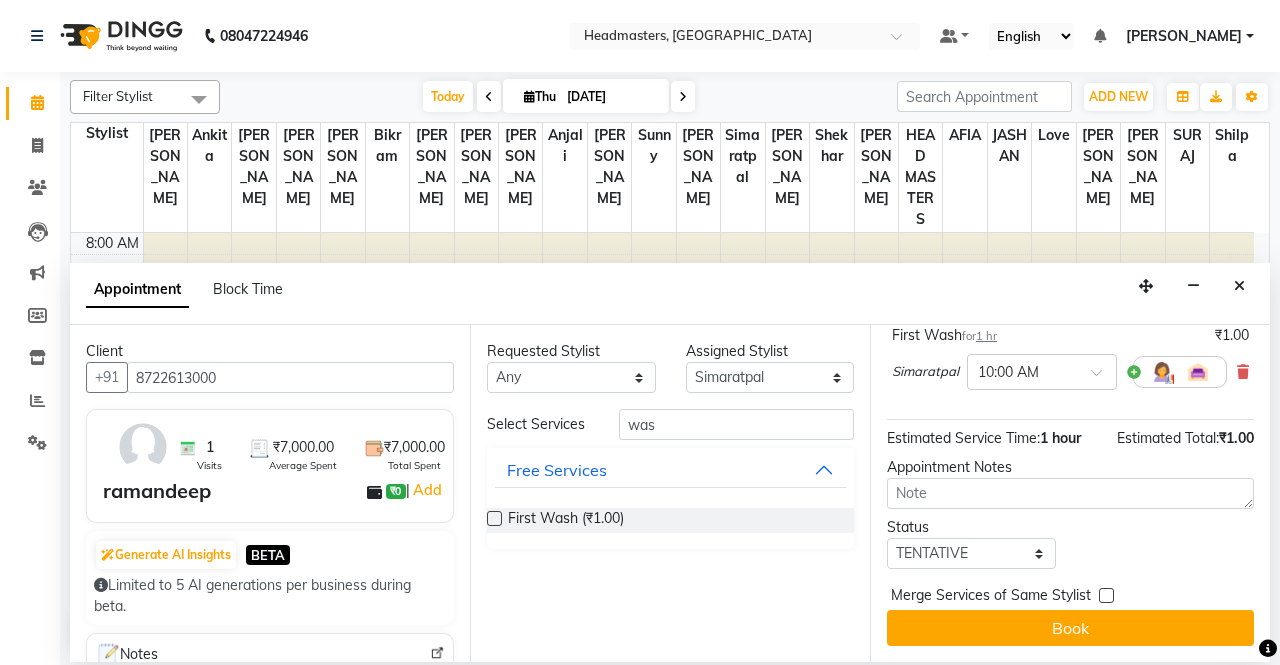 scroll, scrollTop: 171, scrollLeft: 0, axis: vertical 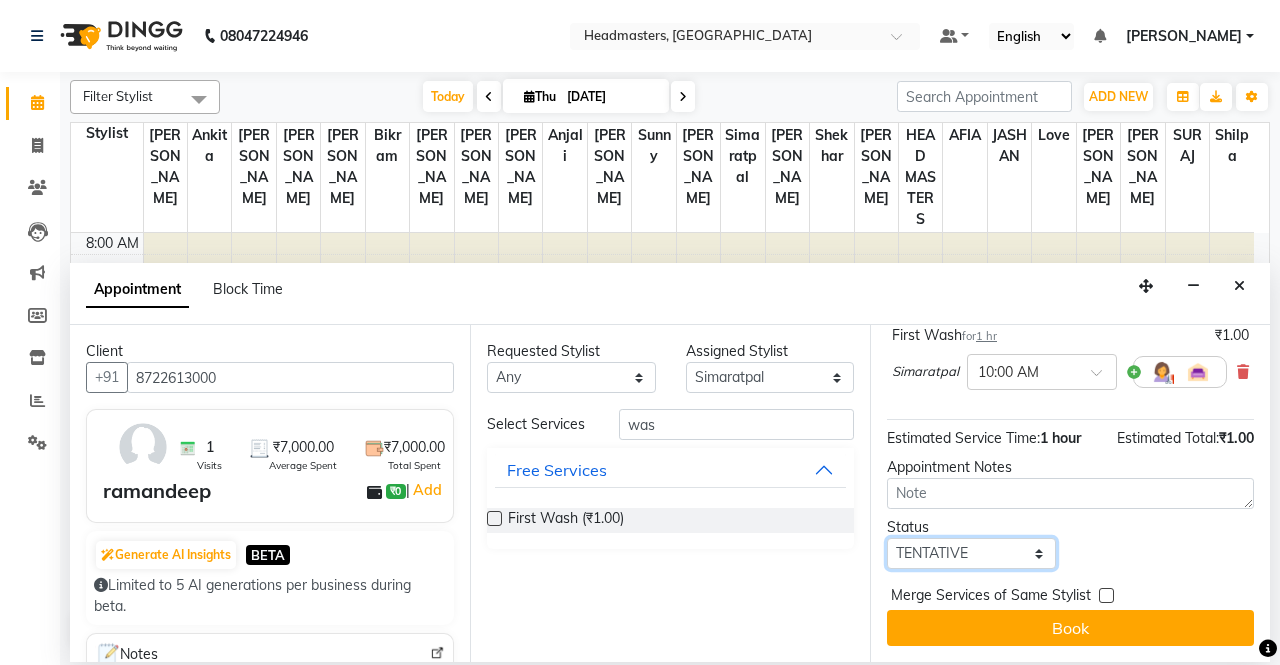 click on "Select TENTATIVE CONFIRM CHECK-IN UPCOMING" at bounding box center (971, 553) 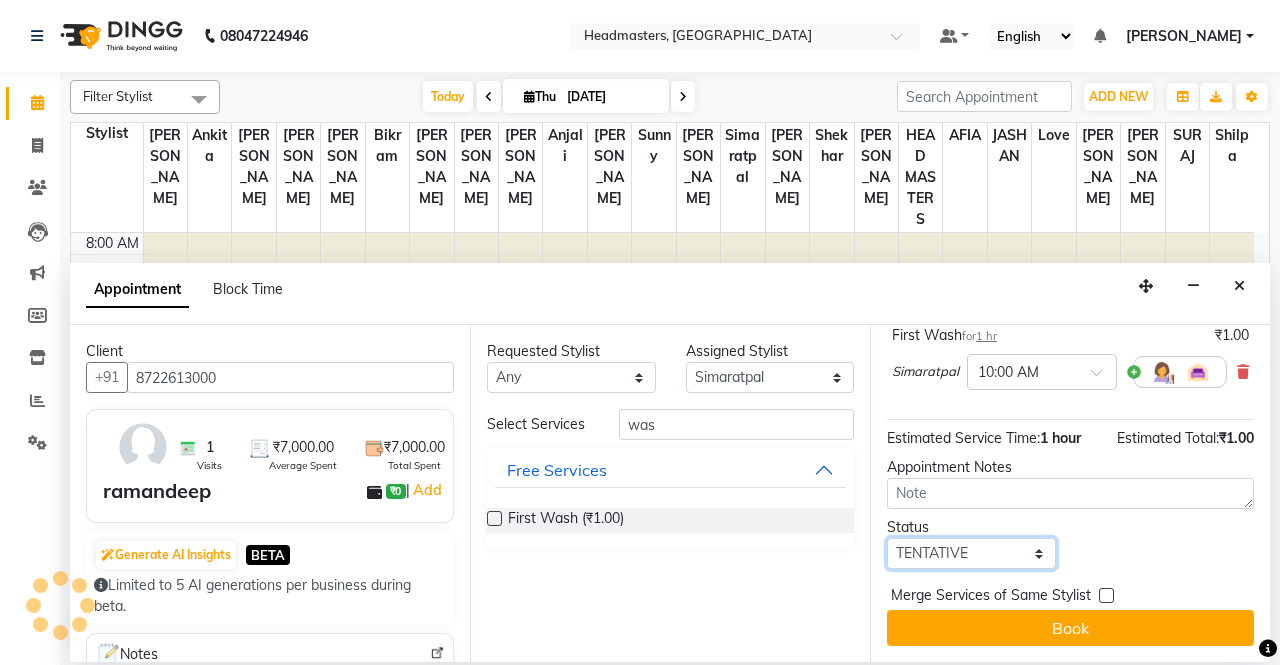 select on "confirm booking" 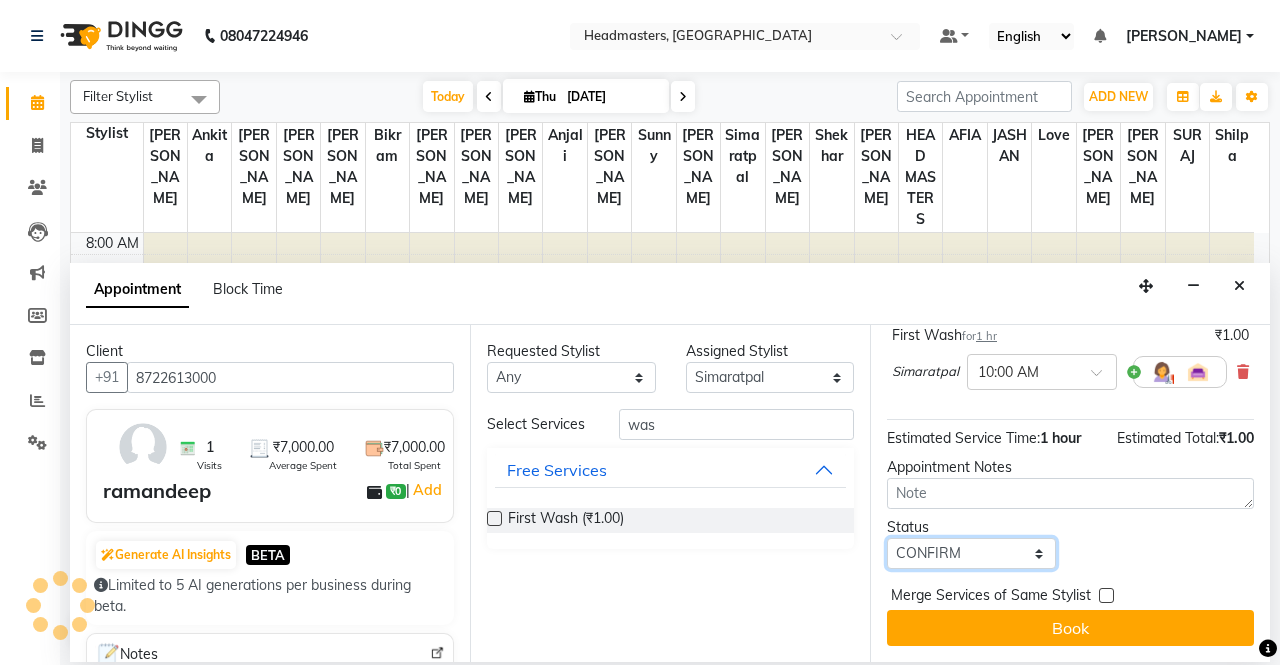 click on "Select TENTATIVE CONFIRM CHECK-IN UPCOMING" at bounding box center (971, 553) 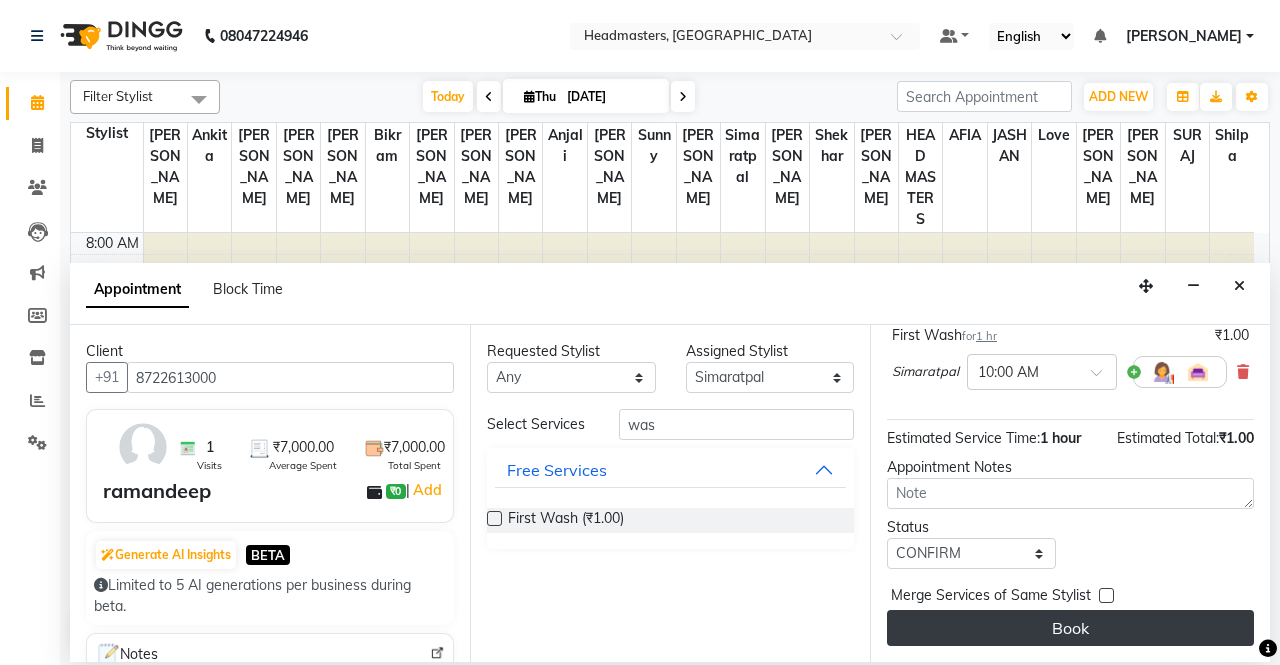 click on "Book" at bounding box center [1070, 628] 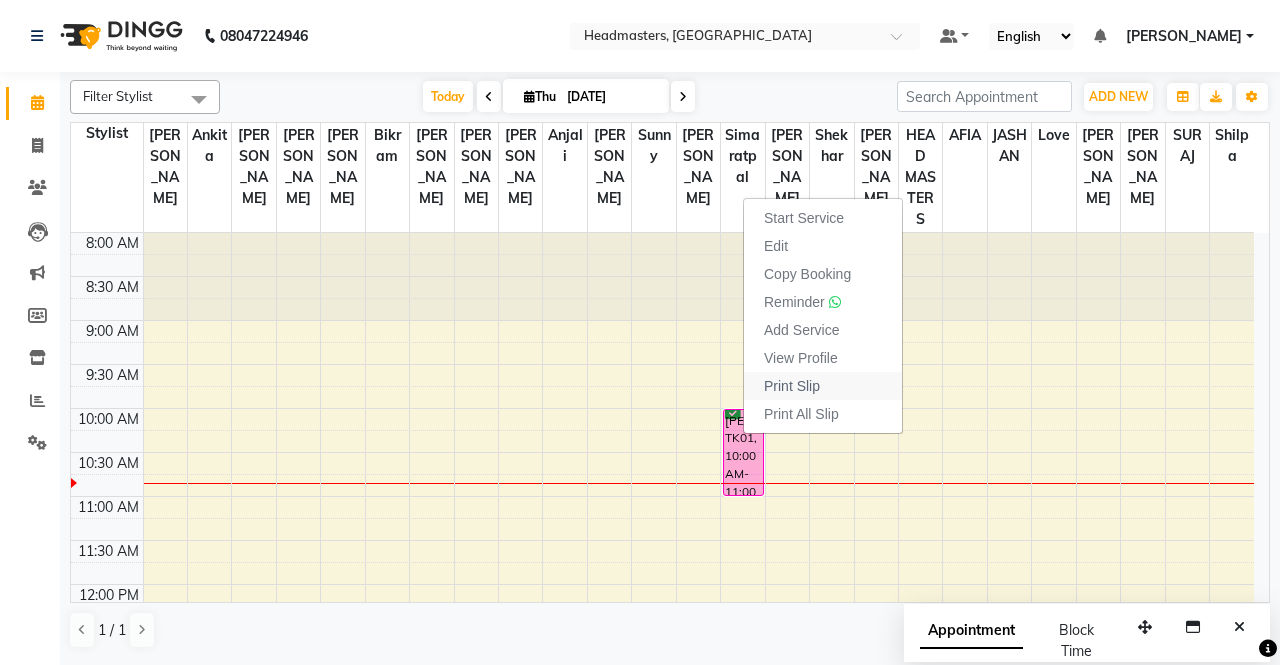 click on "Print Slip" at bounding box center [792, 386] 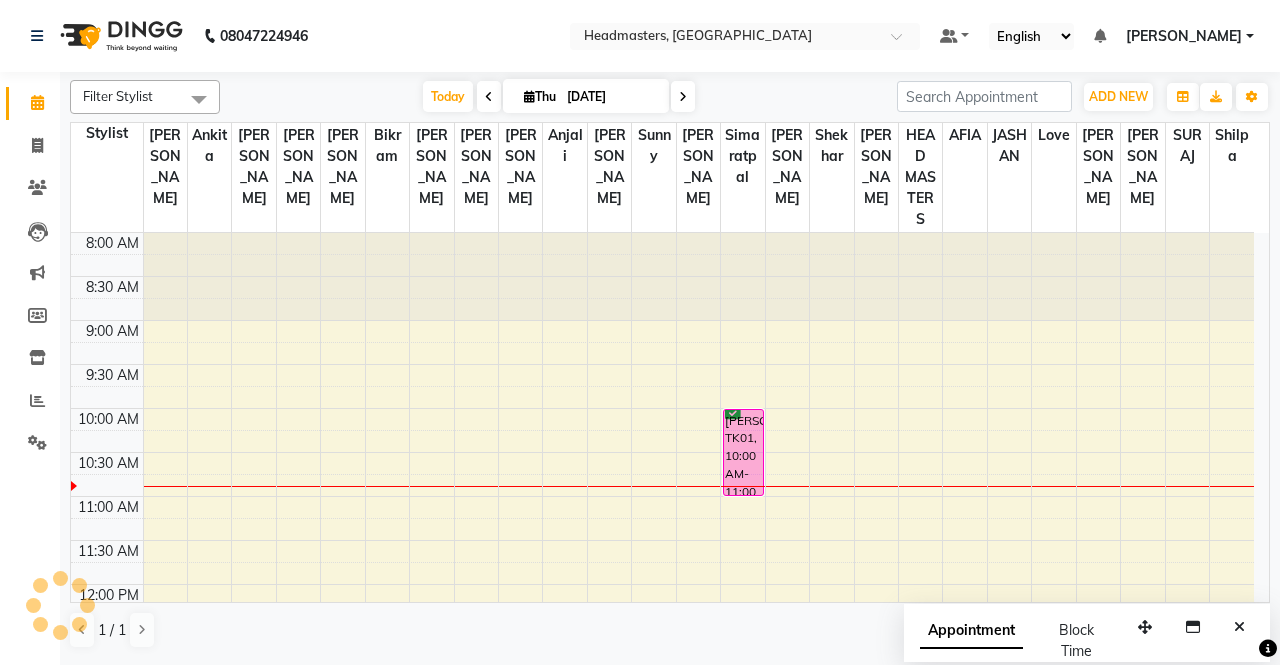click at bounding box center (489, 97) 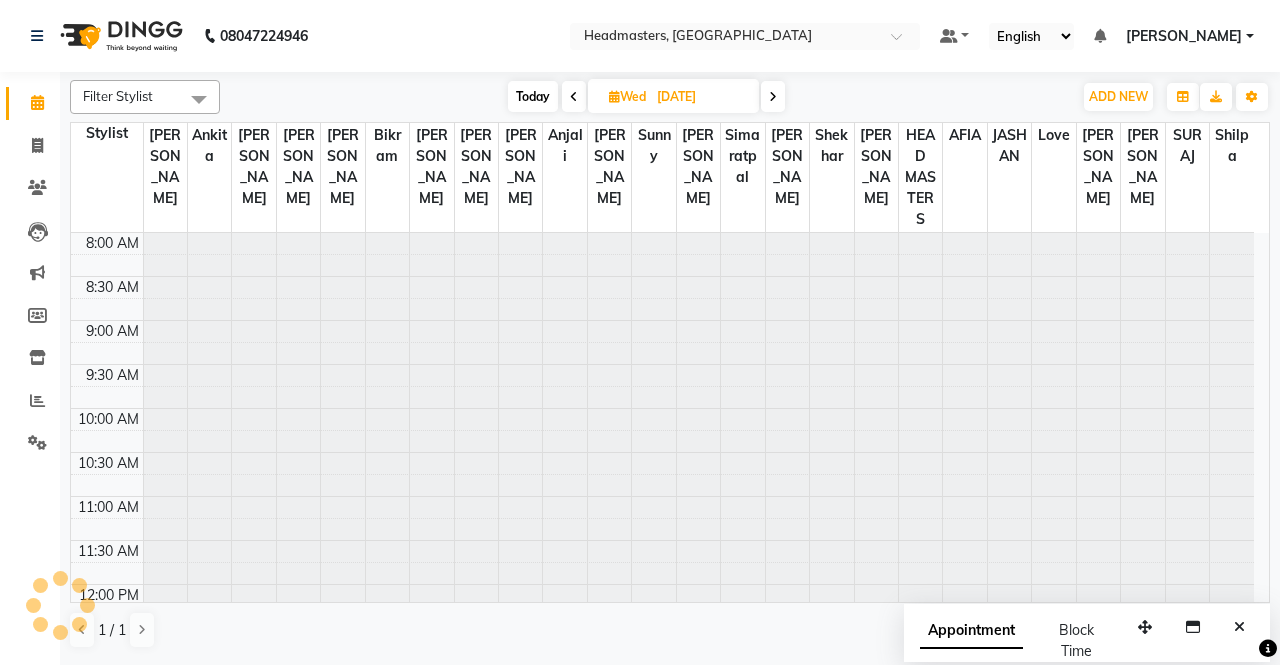 type on "[DATE]" 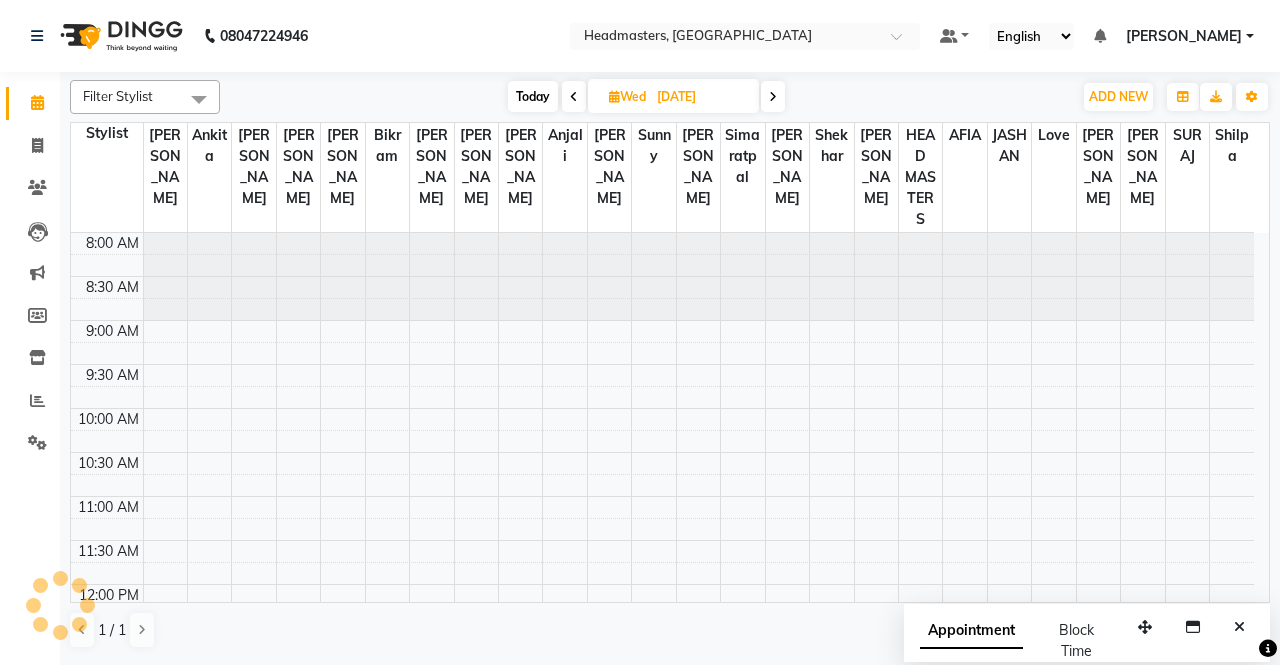scroll, scrollTop: 177, scrollLeft: 0, axis: vertical 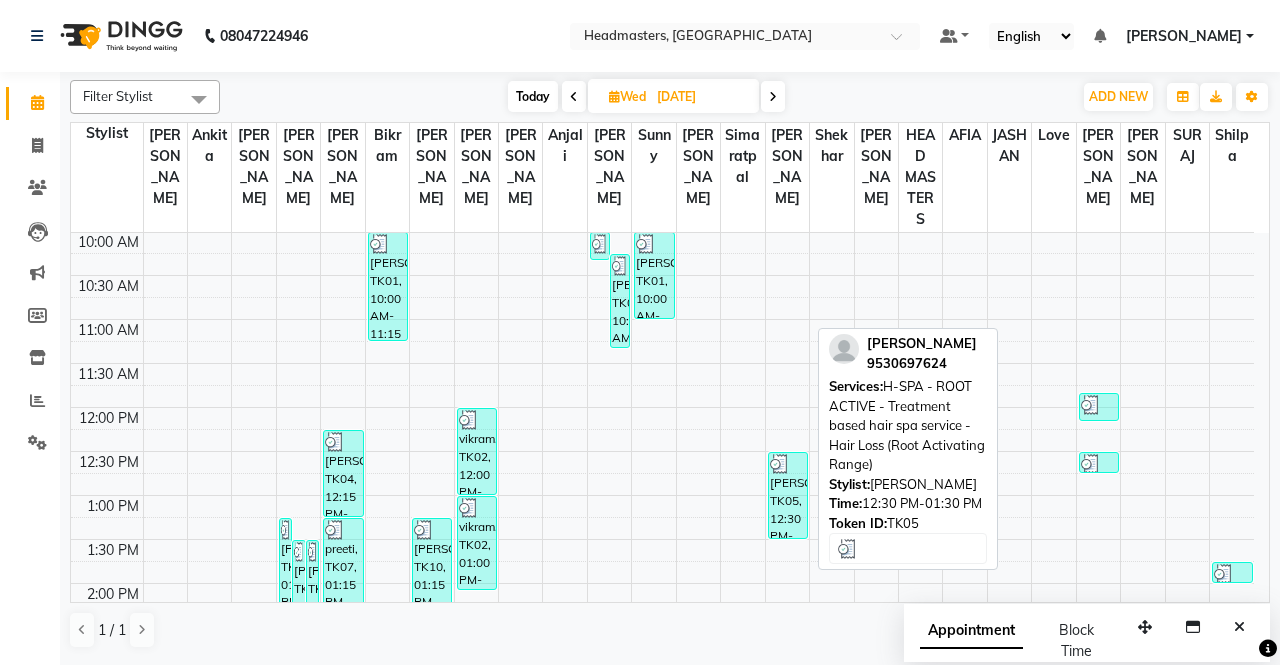 click on "[PERSON_NAME], TK05, 12:30 PM-01:30 PM, H-SPA - ROOT ACTIVE - Treatment based hair spa service -  Hair Loss (Root Activating Range)" at bounding box center (788, 495) 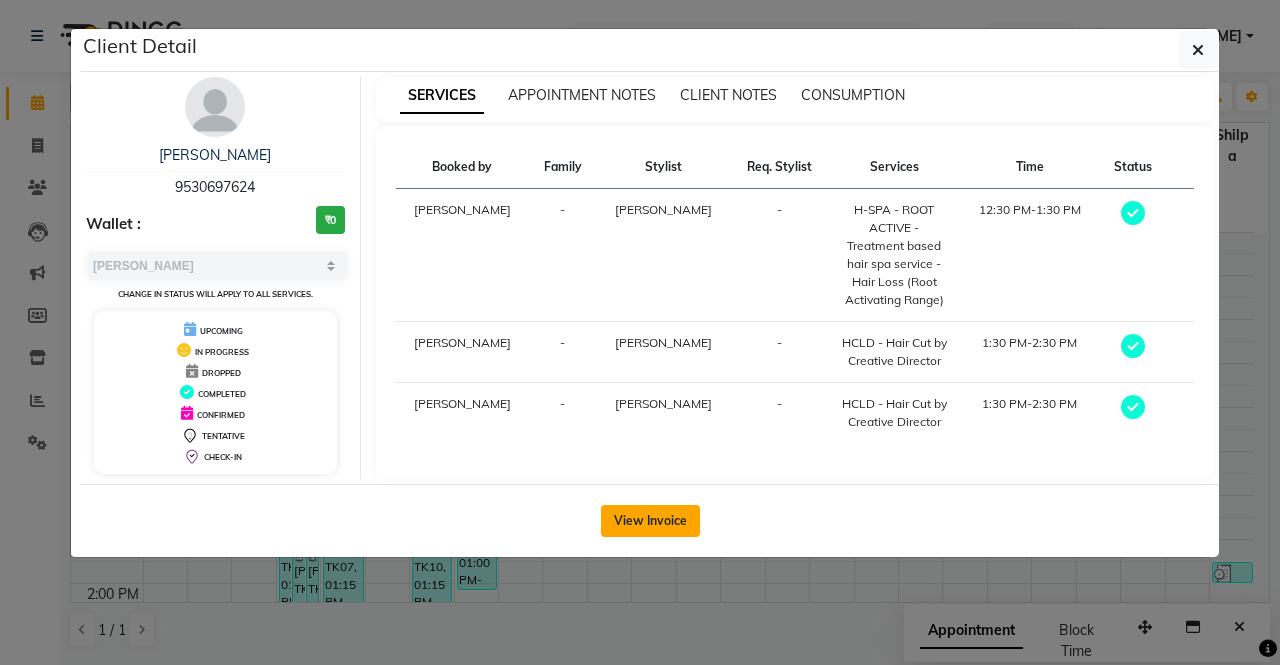 click on "View Invoice" 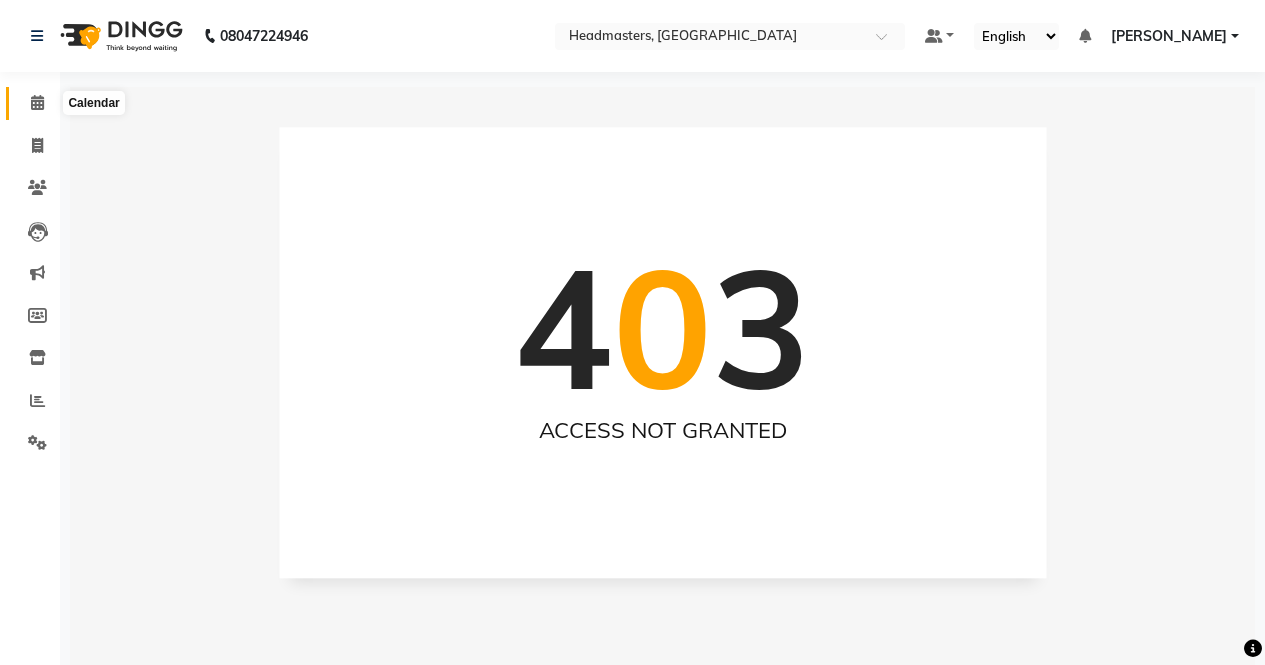 click 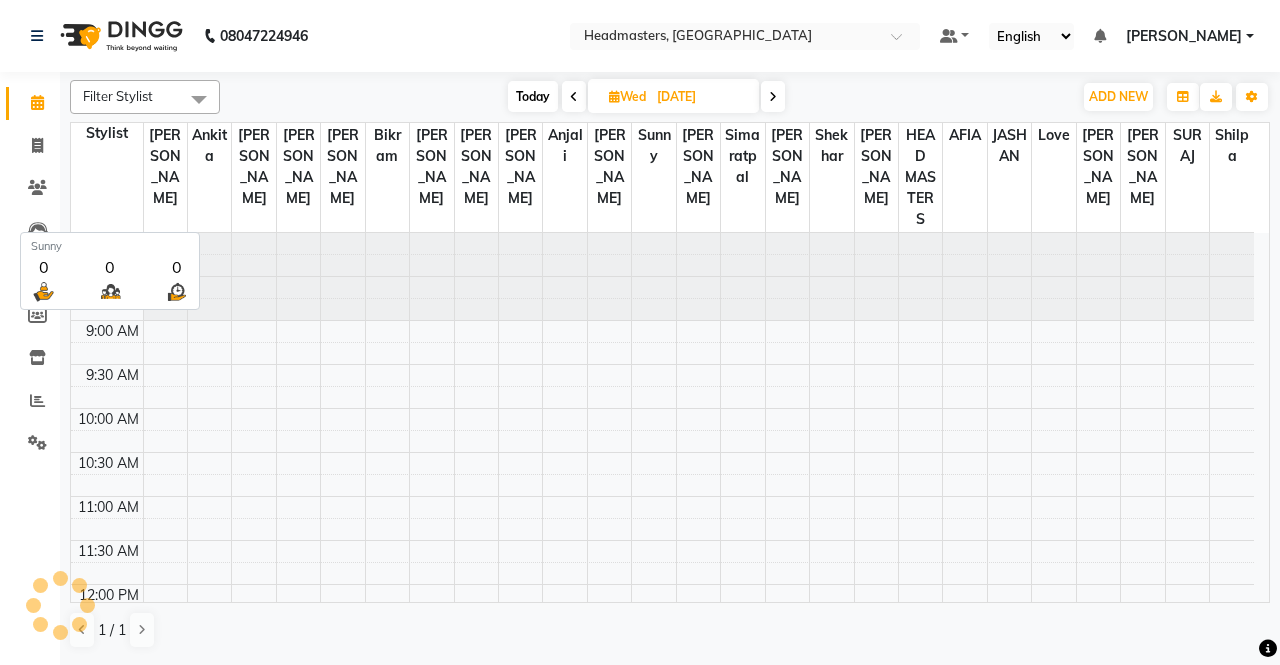 click at bounding box center [773, 96] 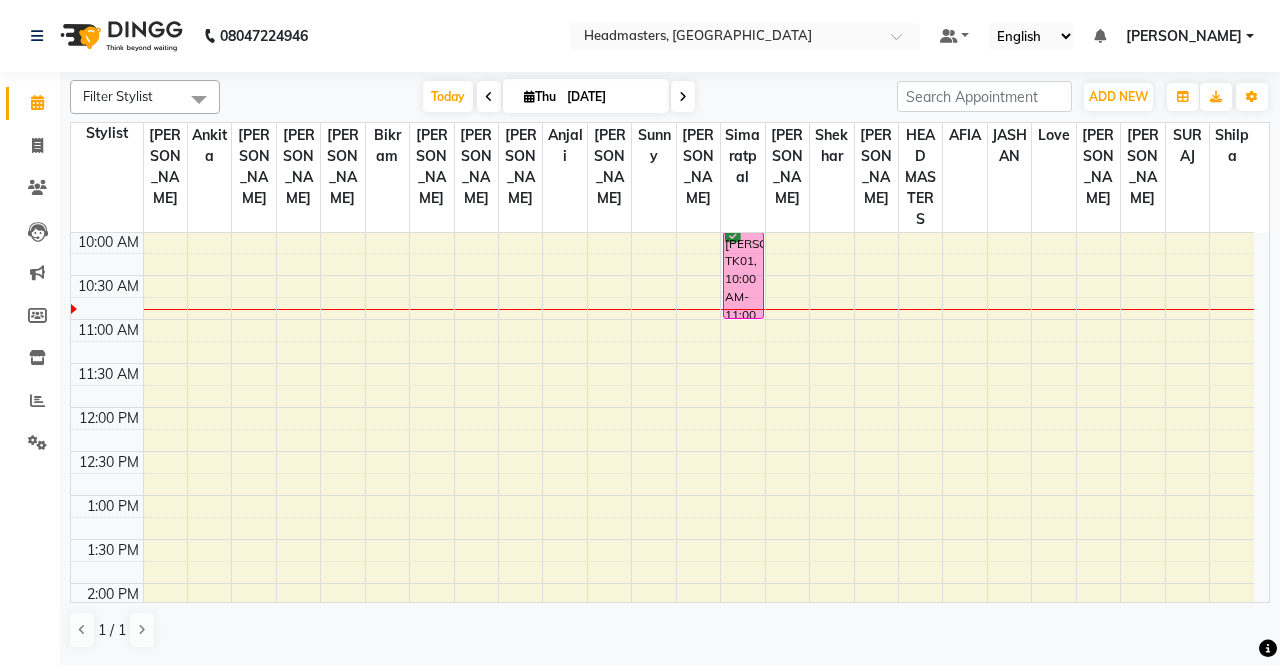 scroll, scrollTop: 0, scrollLeft: 0, axis: both 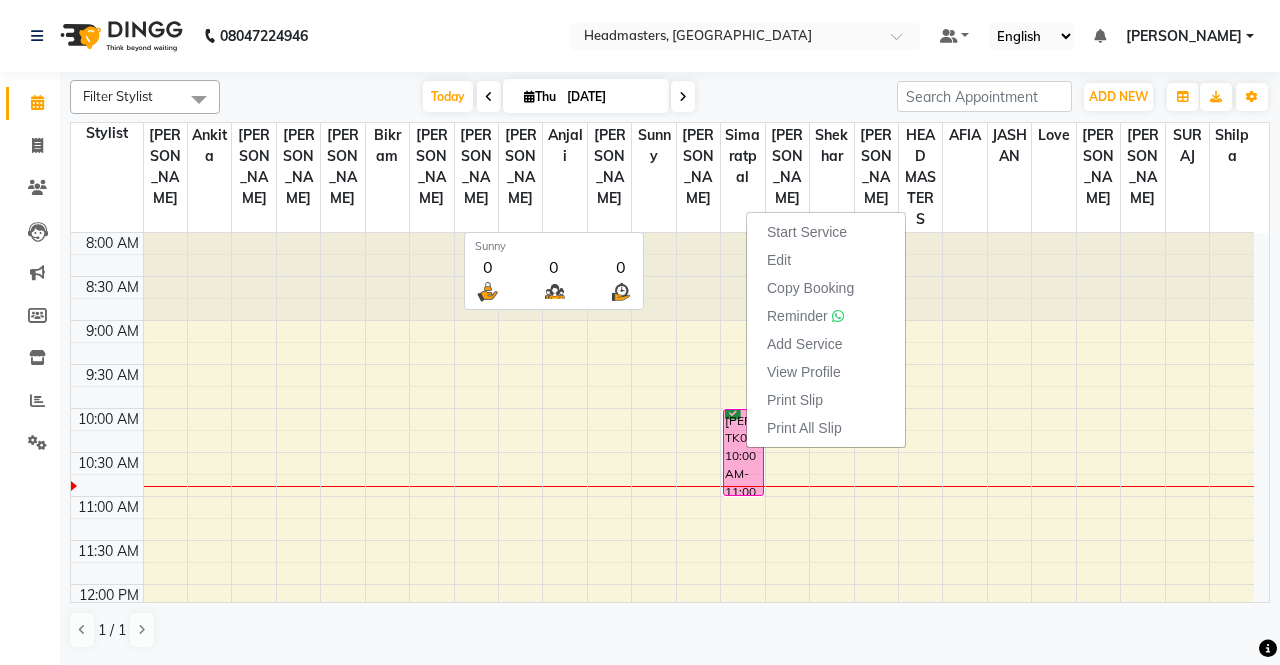 click on "Sunny" at bounding box center [654, 178] 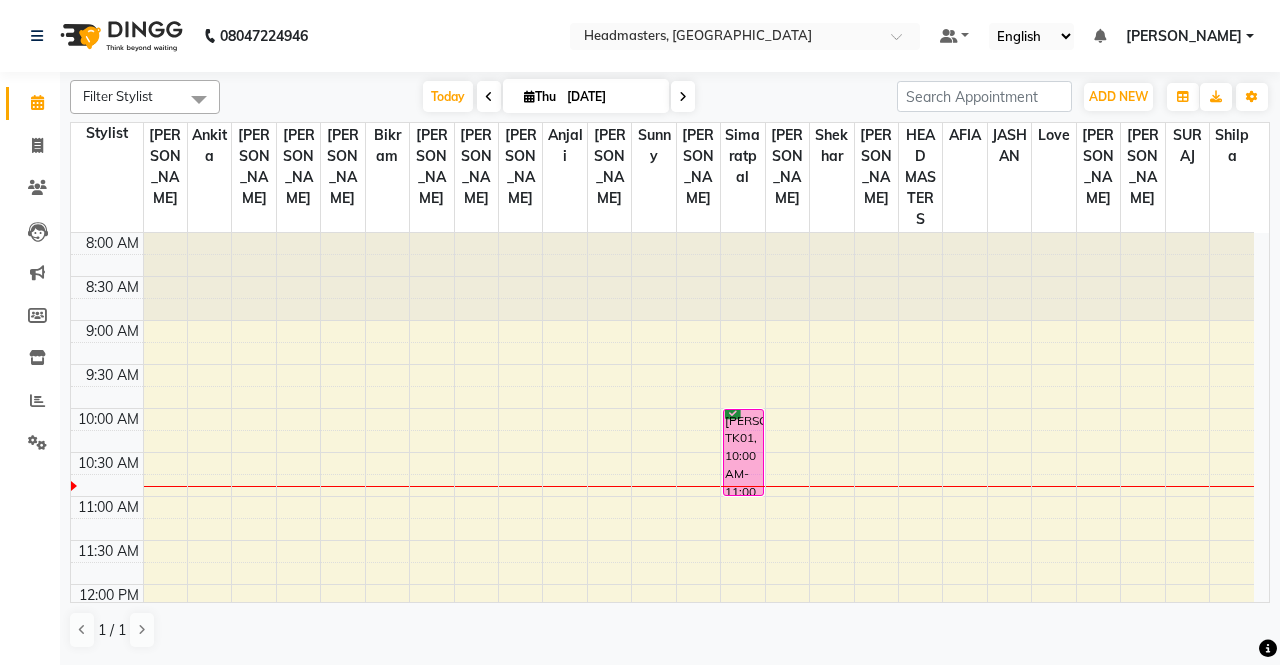 click at bounding box center (489, 96) 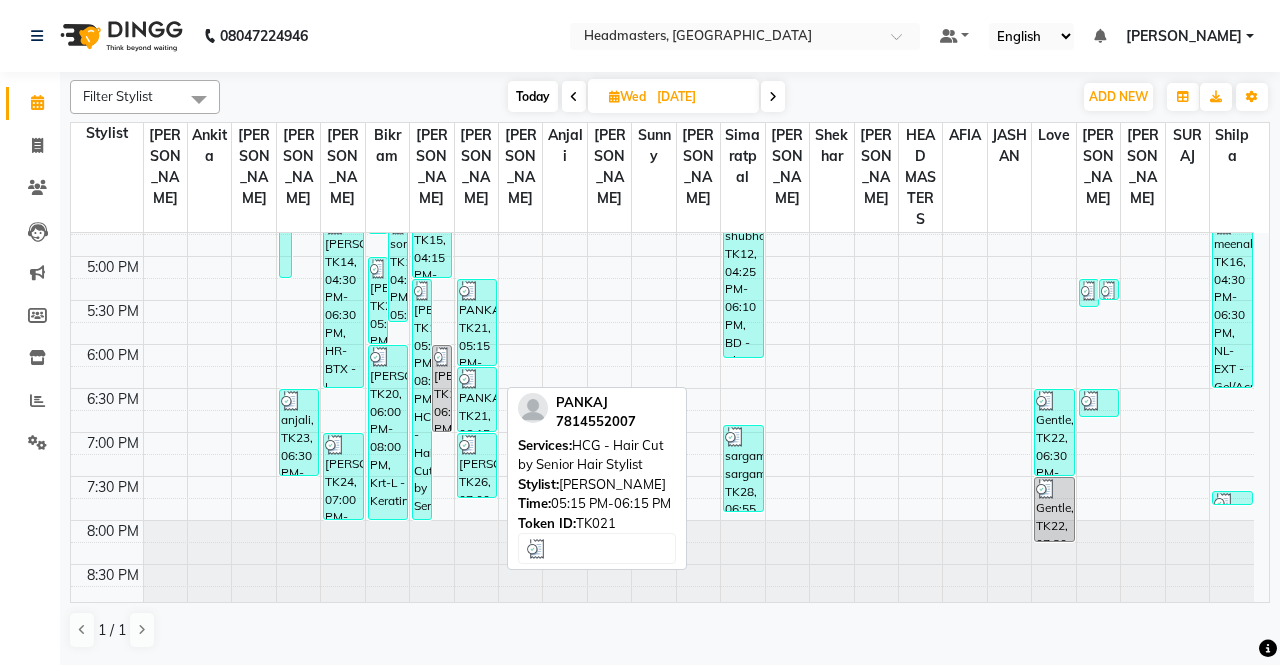 scroll, scrollTop: 774, scrollLeft: 0, axis: vertical 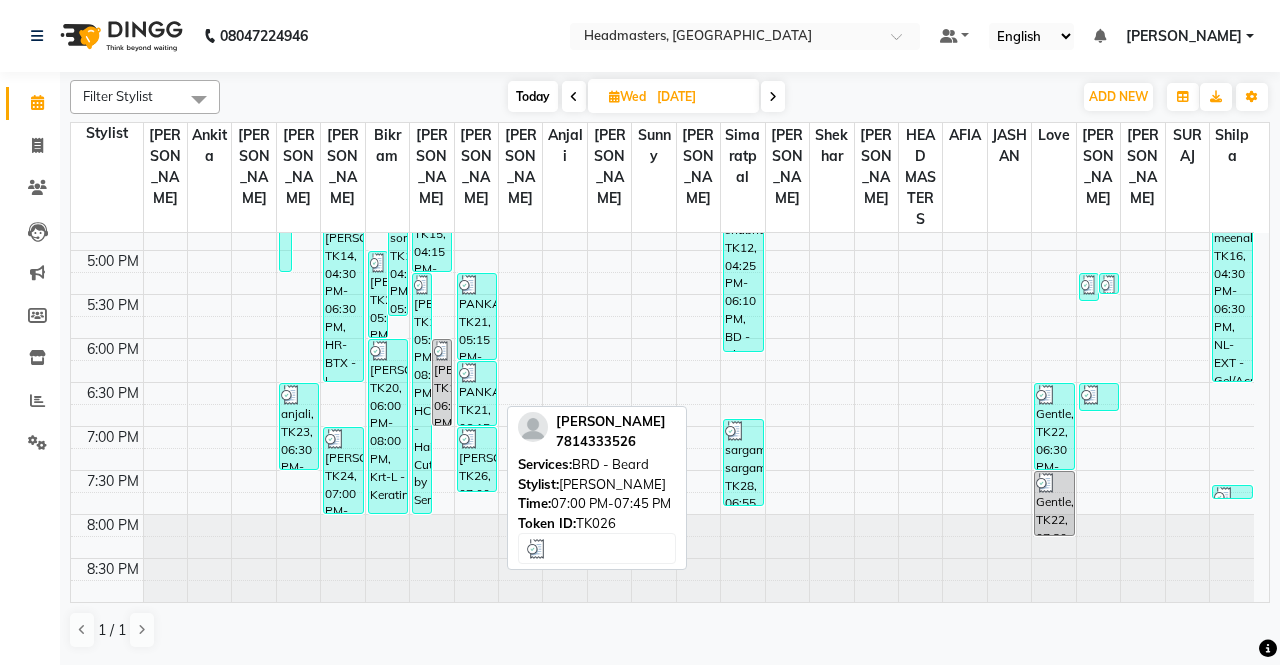 click on "[PERSON_NAME], TK26, 07:00 PM-07:45 PM, BRD - [PERSON_NAME]" at bounding box center (477, 459) 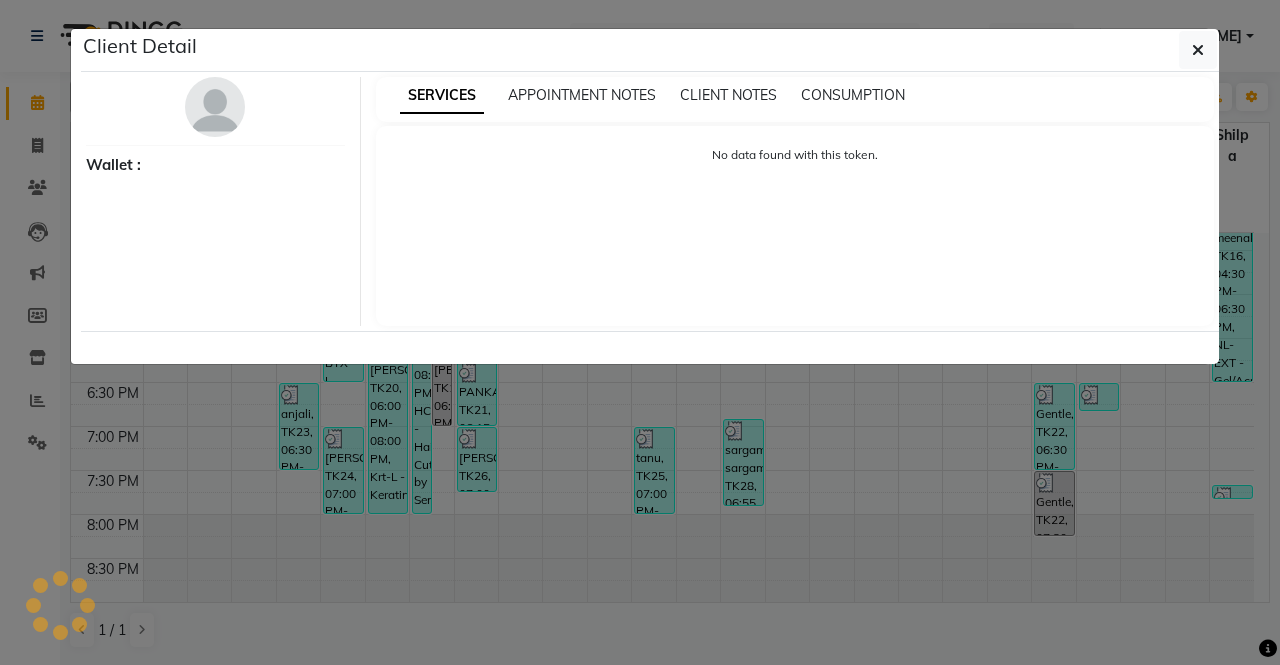 select on "3" 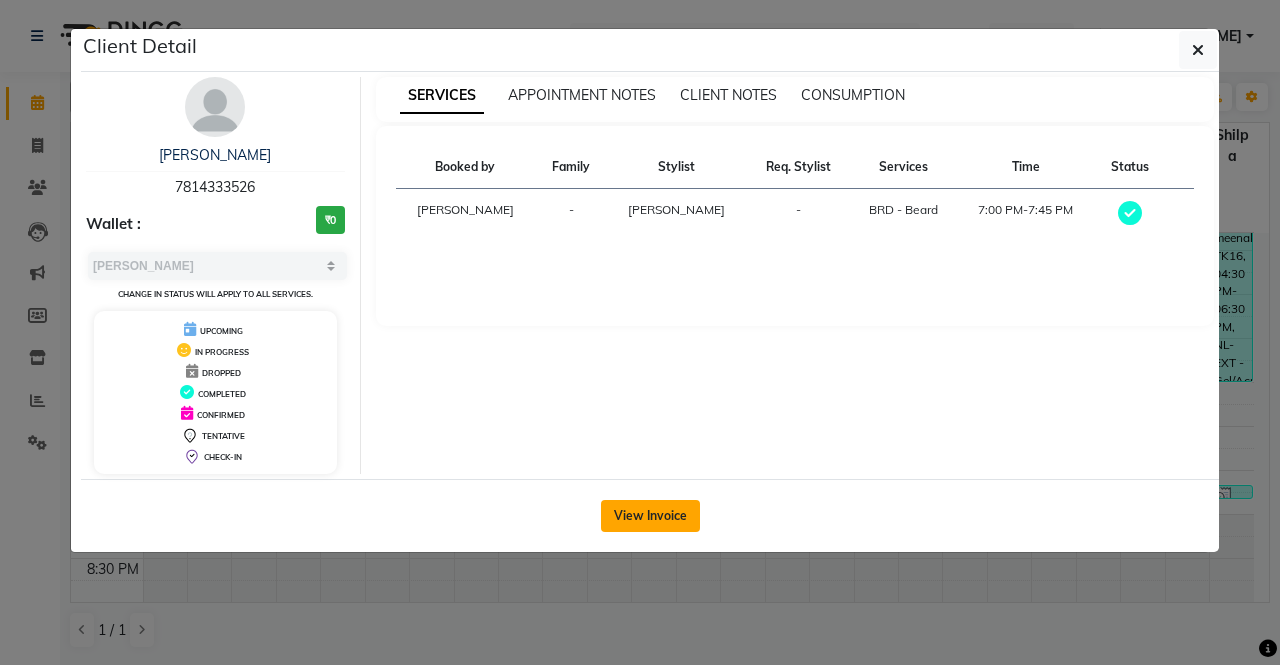 click on "View Invoice" 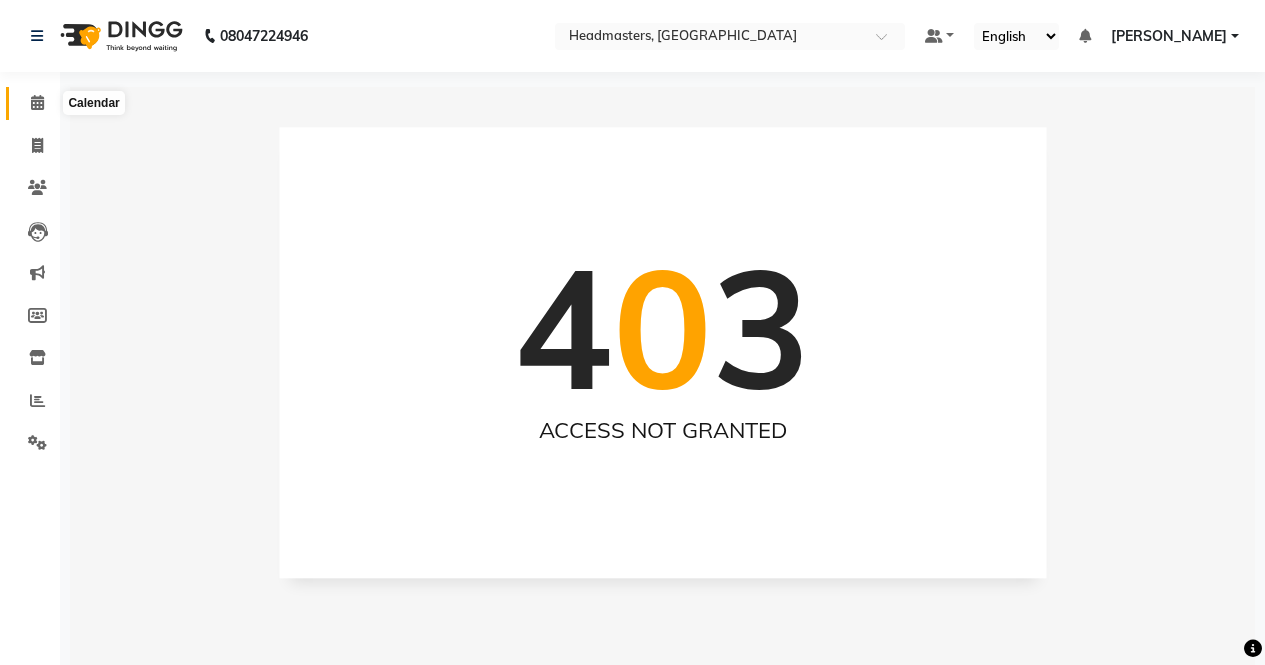 click 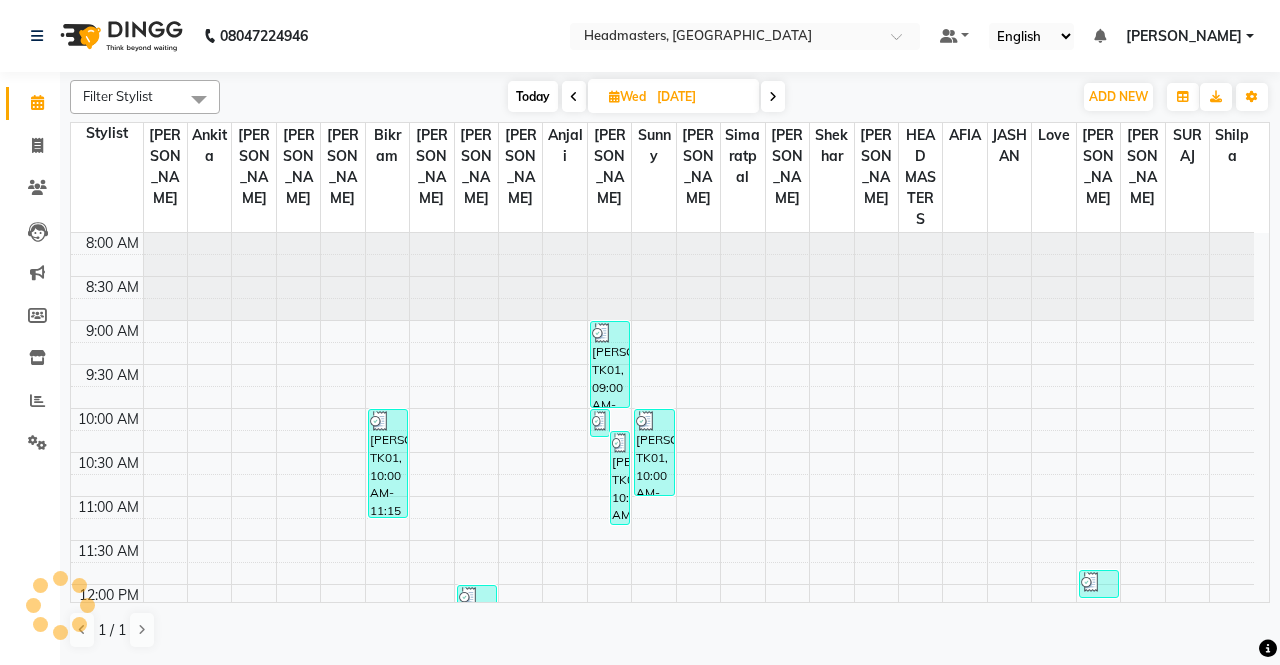 scroll, scrollTop: 0, scrollLeft: 0, axis: both 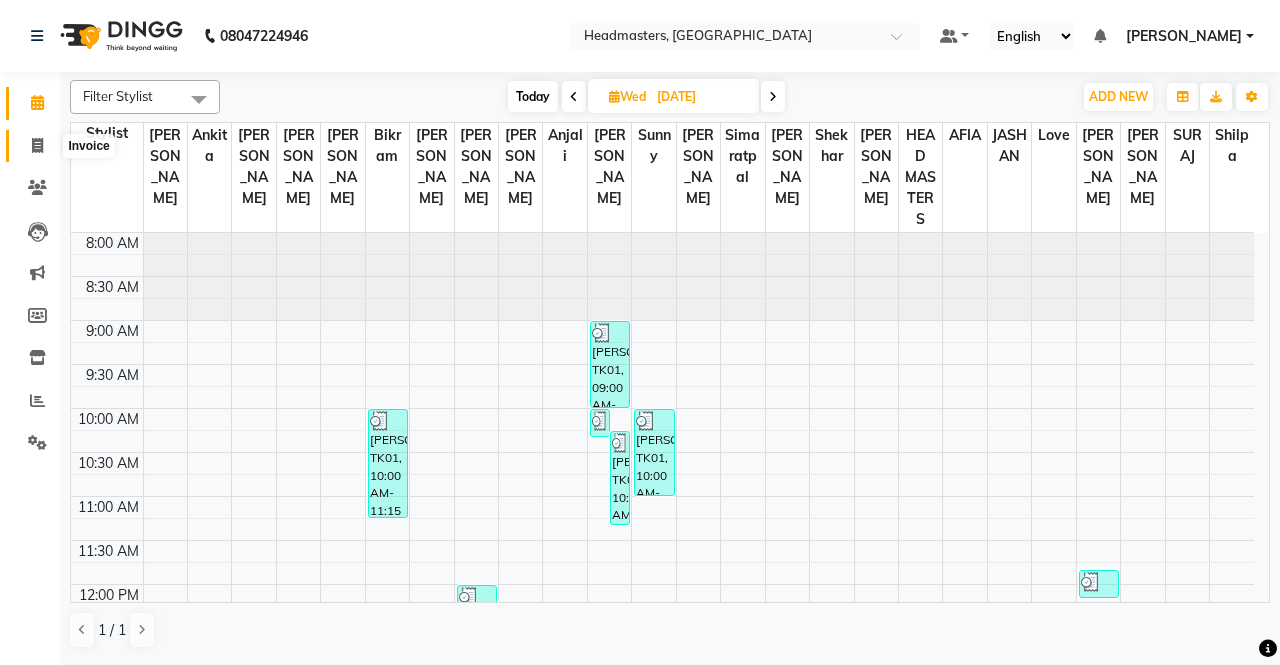 click 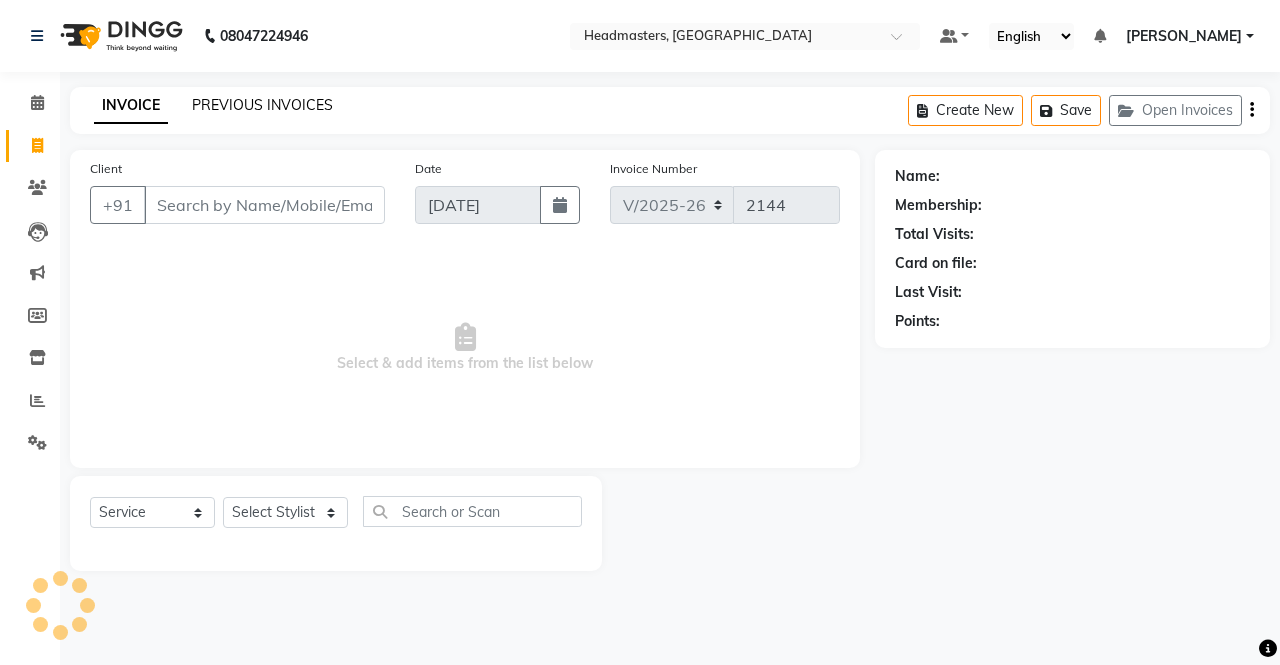 click on "PREVIOUS INVOICES" 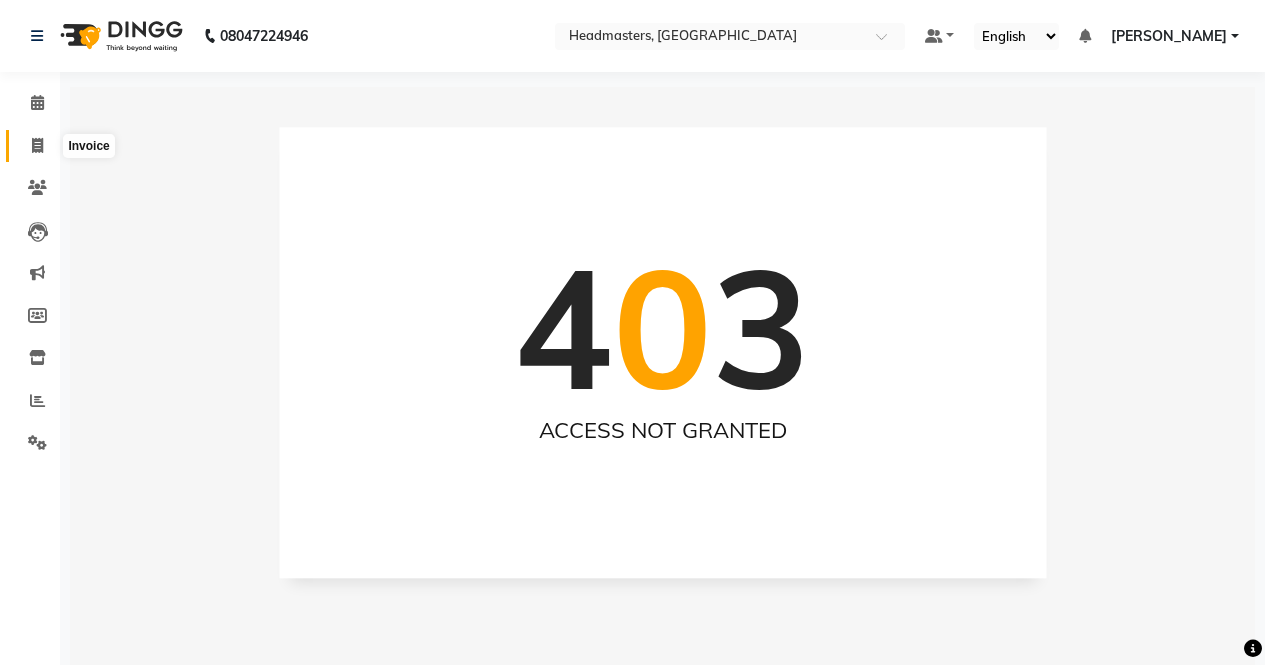 click 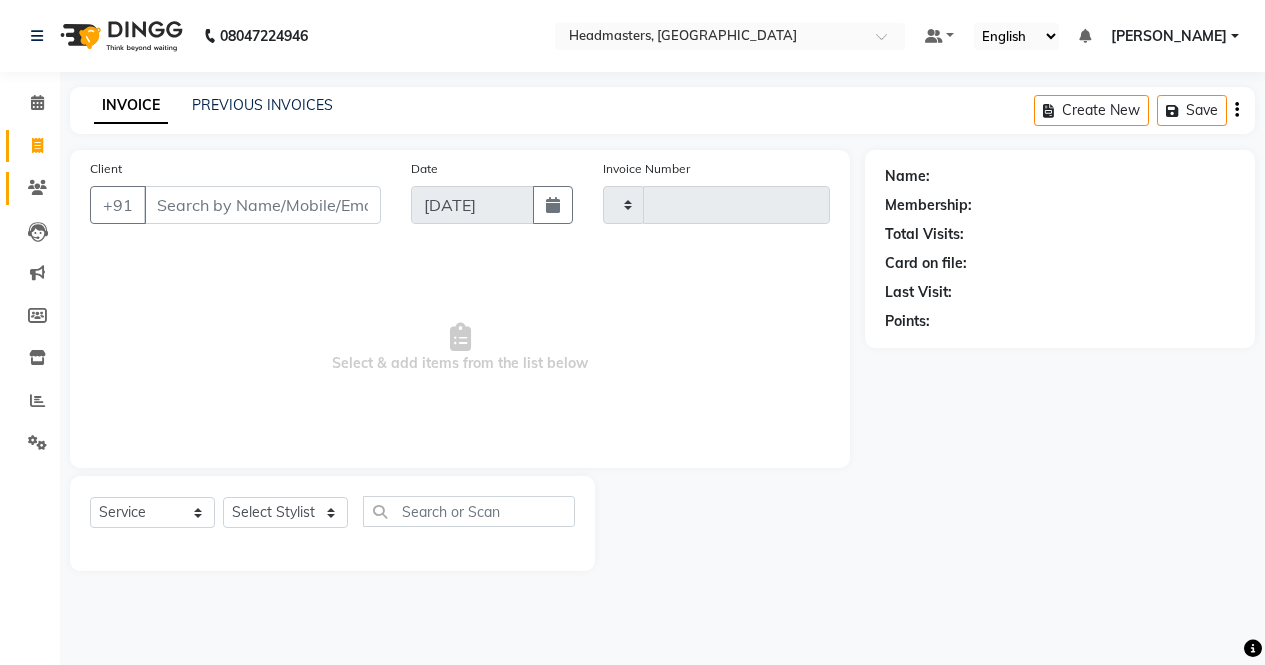 click 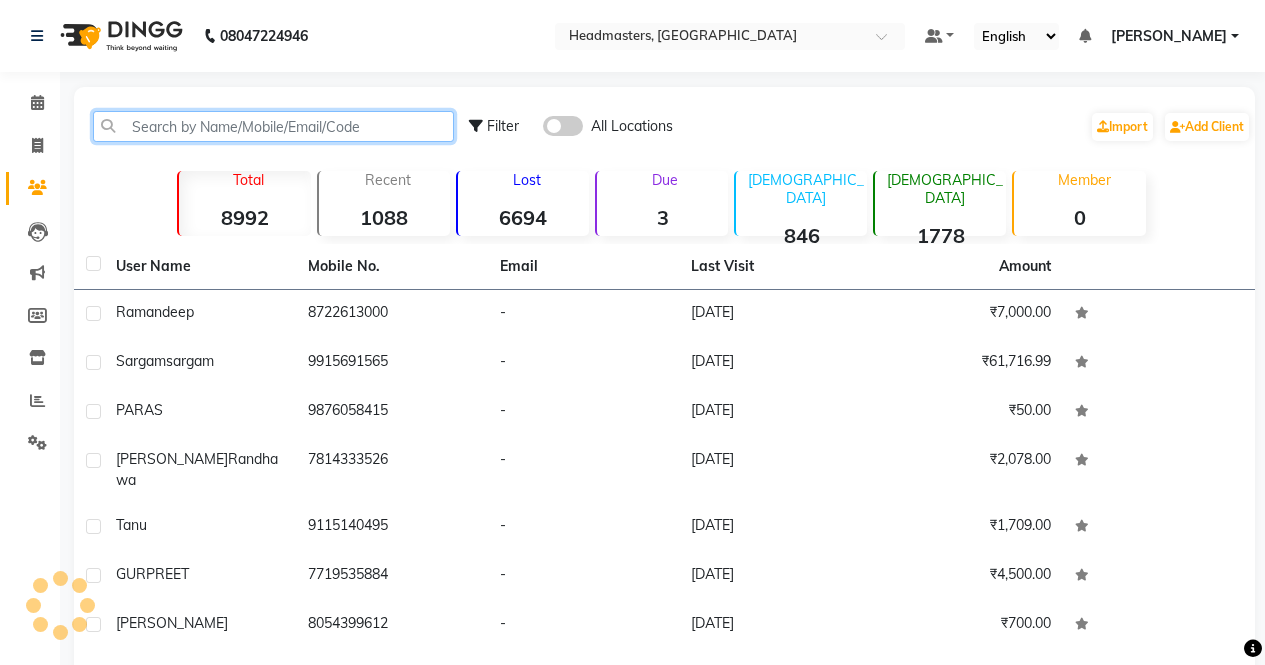 click 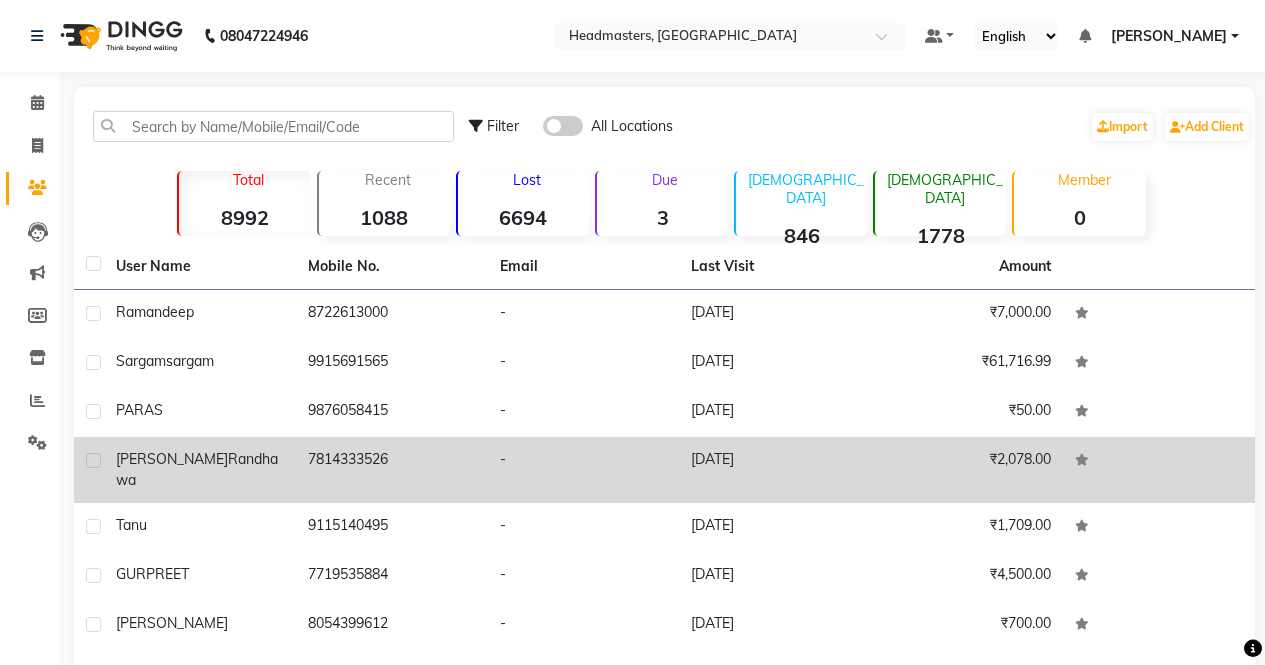 click on "Harry  randhawa" 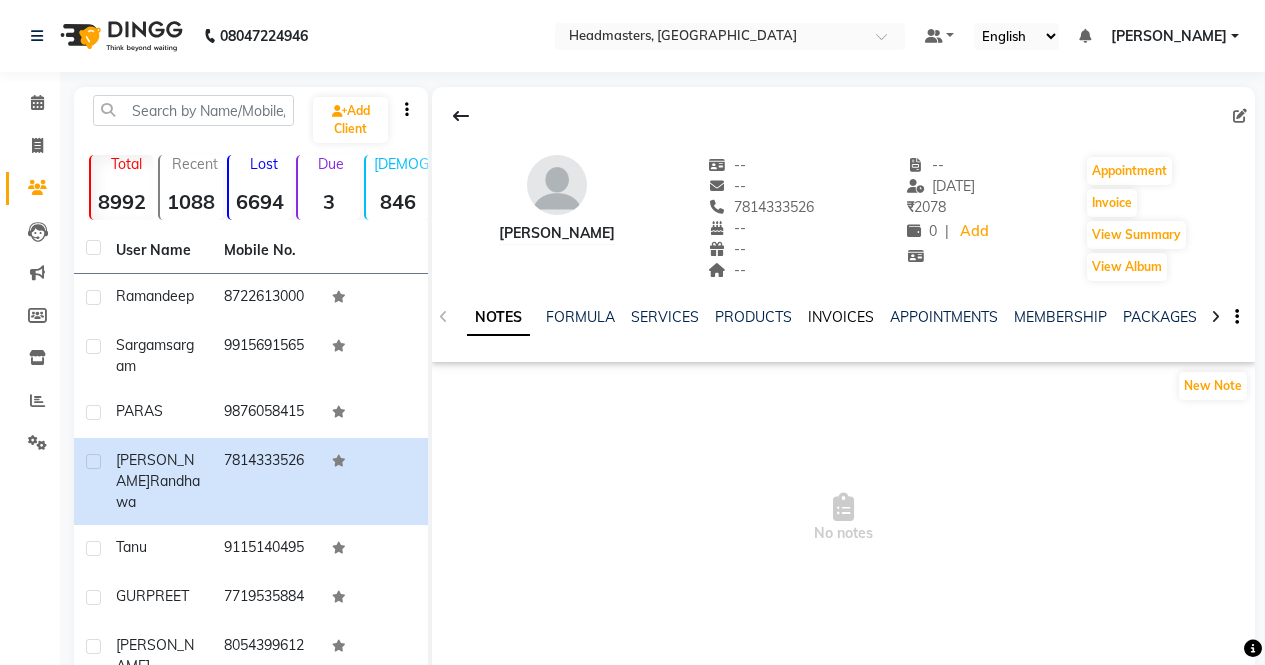 click on "INVOICES" 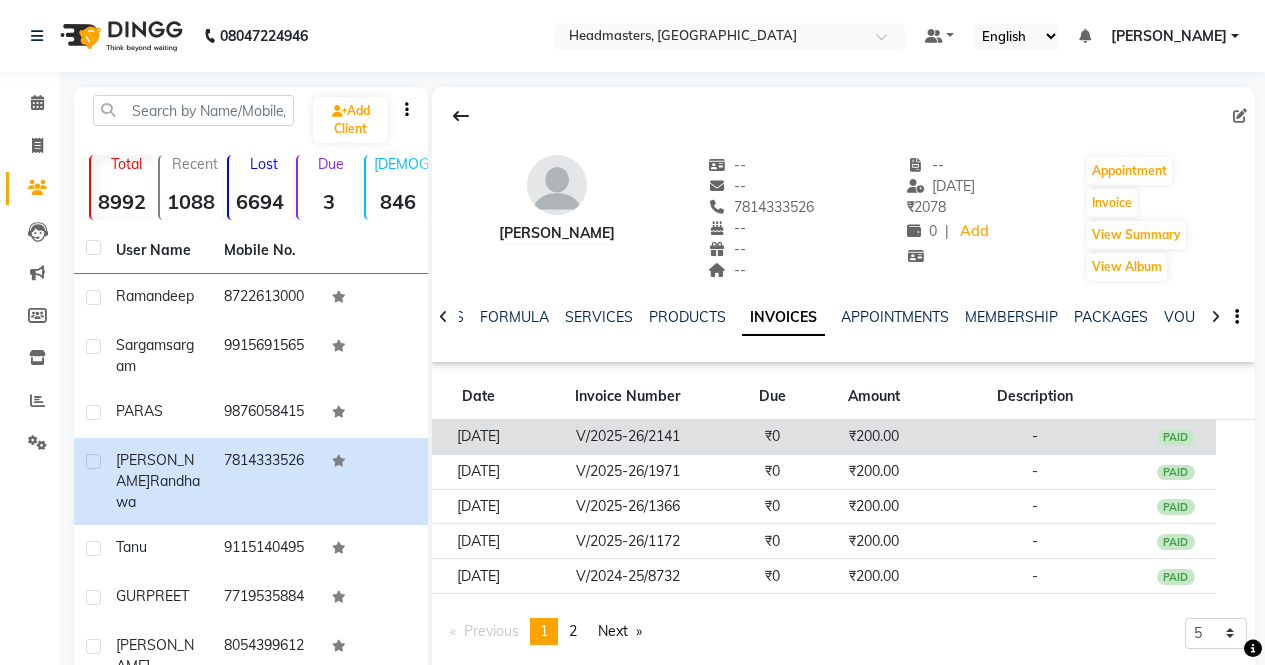 click on "₹0" 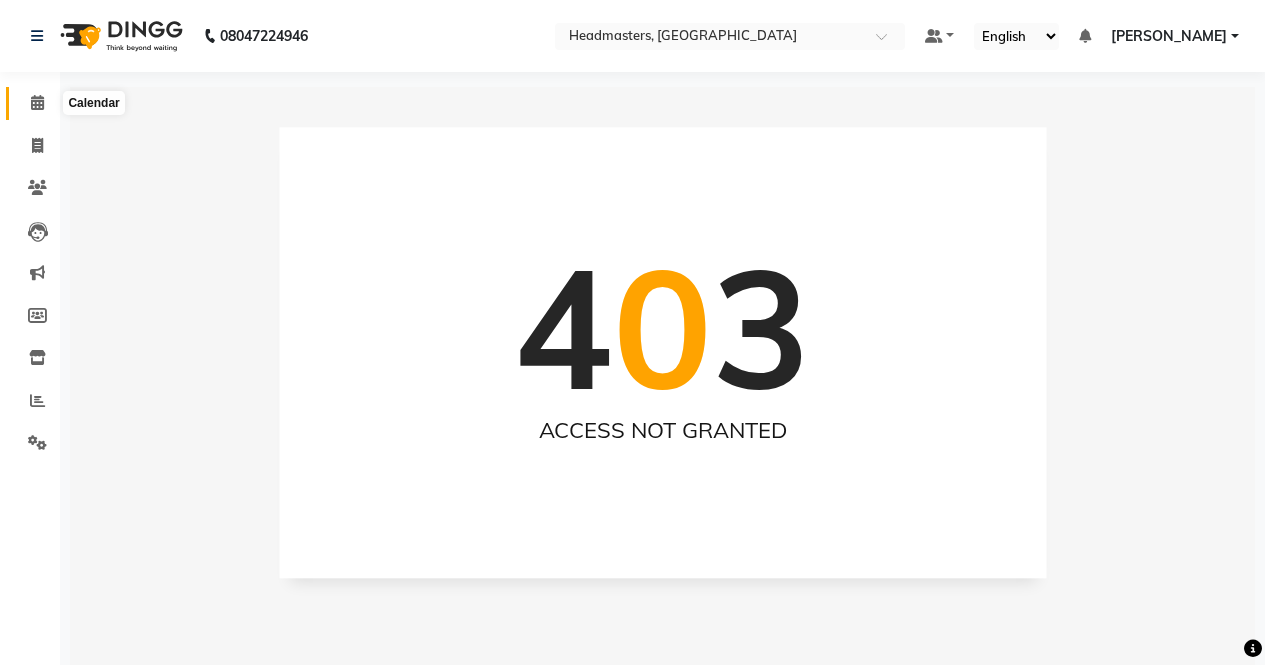 click 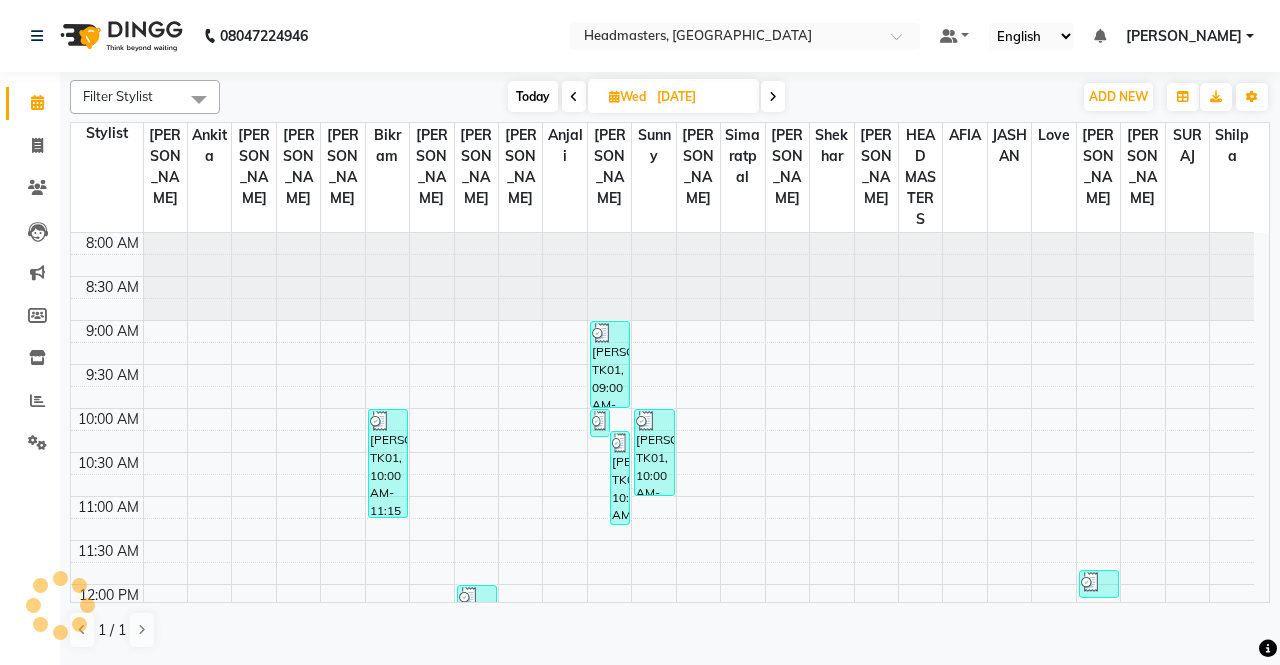 scroll, scrollTop: 0, scrollLeft: 0, axis: both 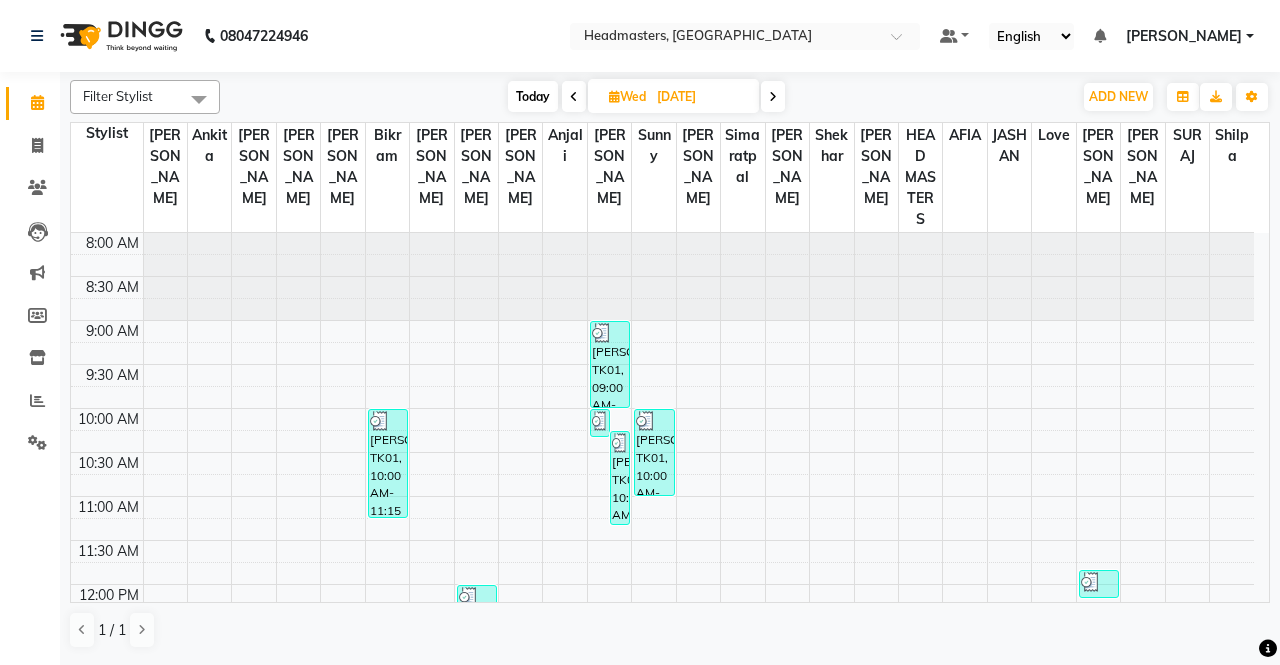 click at bounding box center [773, 97] 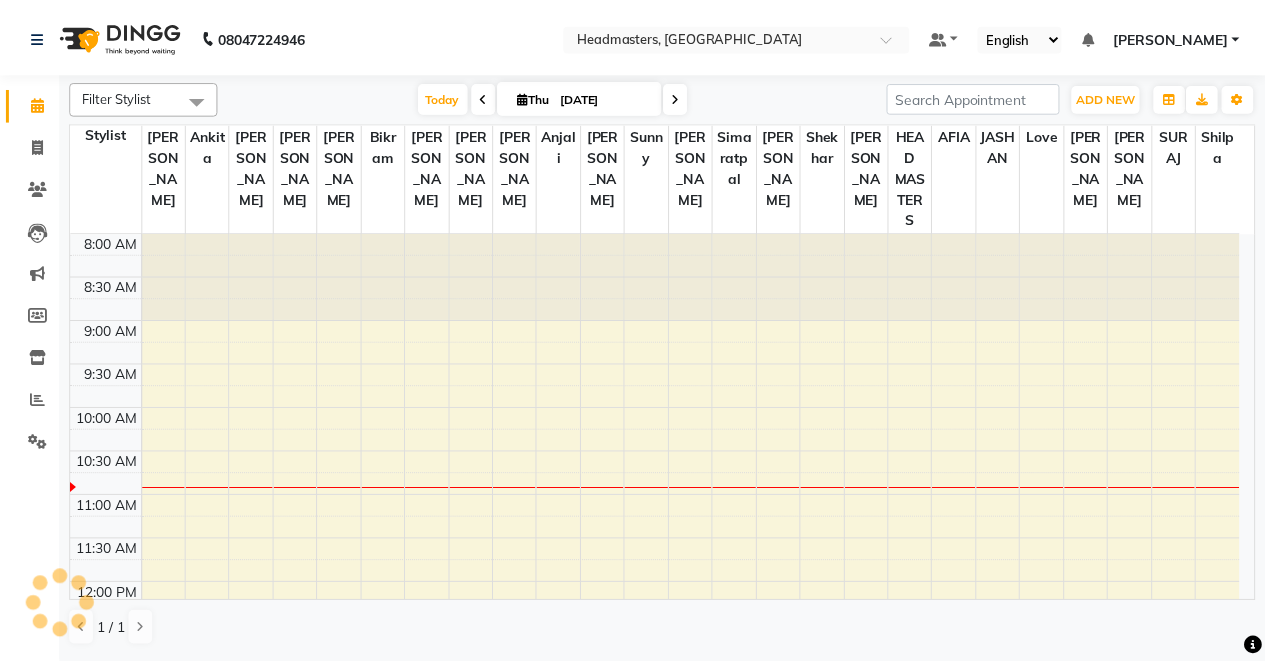 scroll, scrollTop: 177, scrollLeft: 0, axis: vertical 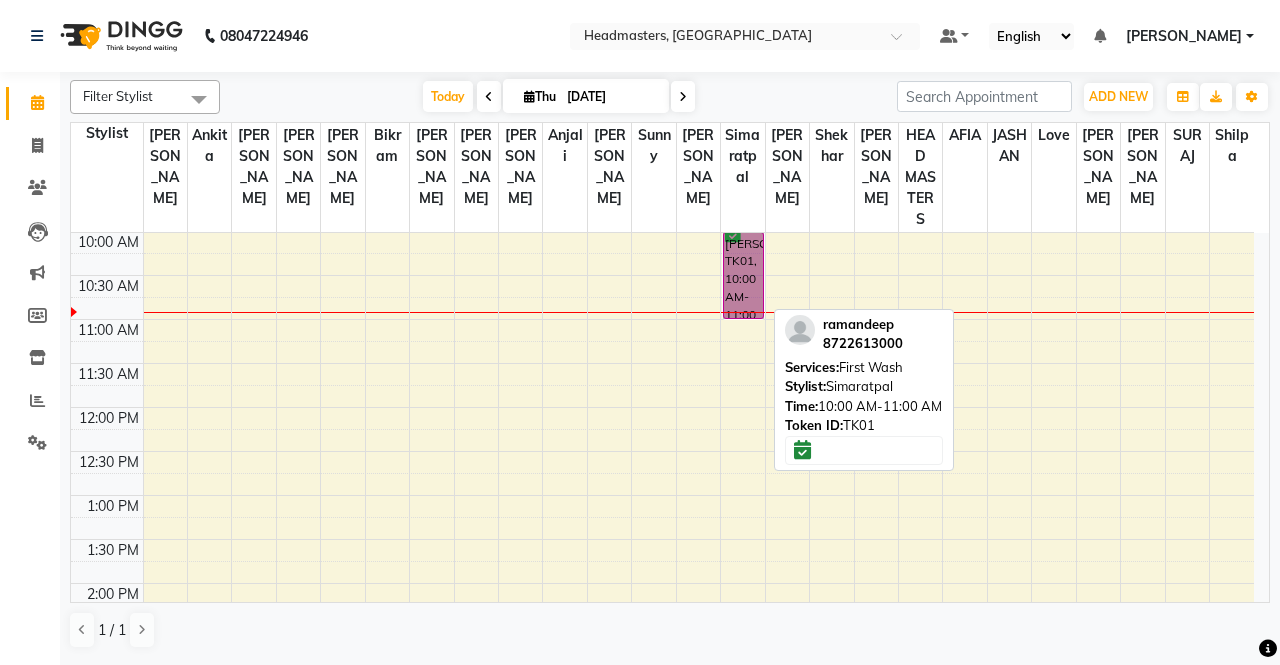 drag, startPoint x: 750, startPoint y: 252, endPoint x: 725, endPoint y: 278, distance: 36.069378 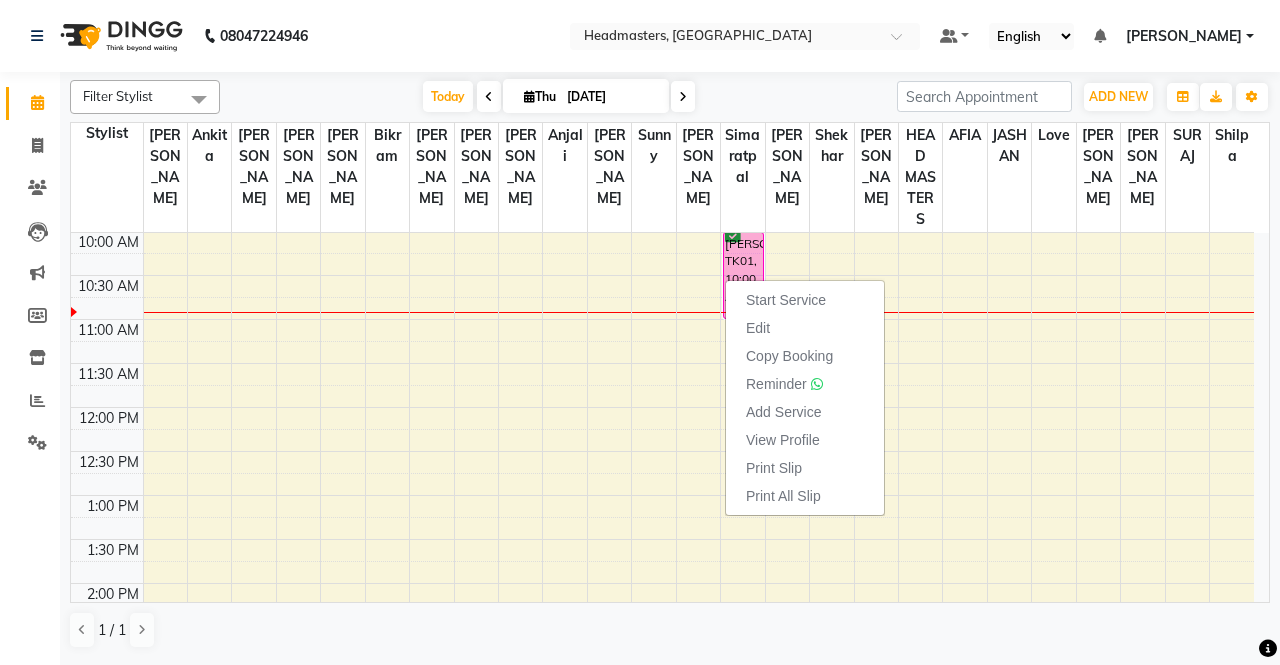 click on "08047224946 Select Location × Headmasters, Batala Default Panel My Panel English ENGLISH Español العربية मराठी हिंदी ગુજરાતી தமிழ் 中文 Notifications  DINGG Alert   09-07-2025   navpreet with token number 5 booked an appointment at 1:30 pm for HCLD - Hair Cut by Creative Director (₹1500).   DINGG Alert   09-07-2025   jasleen with token number 1 booked an appointment at 10:00 am for PC3 - Pedicures Lyco’ Treatment (₹2000).   DINGG Alert   09-07-2025   jasleen with token number 1 booked an appointment at 10:00 am for RT-IG - Igora Root Touchup(one inch only) (₹1800).   DINGG Alert   08-07-2025   gurmukh with token number 13 booked an appointment at 7:15 pm for WX-FA-RC - Waxing Full Arms - Premium (₹700),WX-HL-RC - Waxing Half Legs - Premium (₹700),WX-UA-RC - Waxing Under Arms - Premium (₹350).   DINGG Alert   04-07-2025   DINGG Alert   01-07-2025   DINGG Alert   01-07-2025   DINGG Alert   01-07-2025   DINGG Alert   01-07-2025   DINGG Alert" 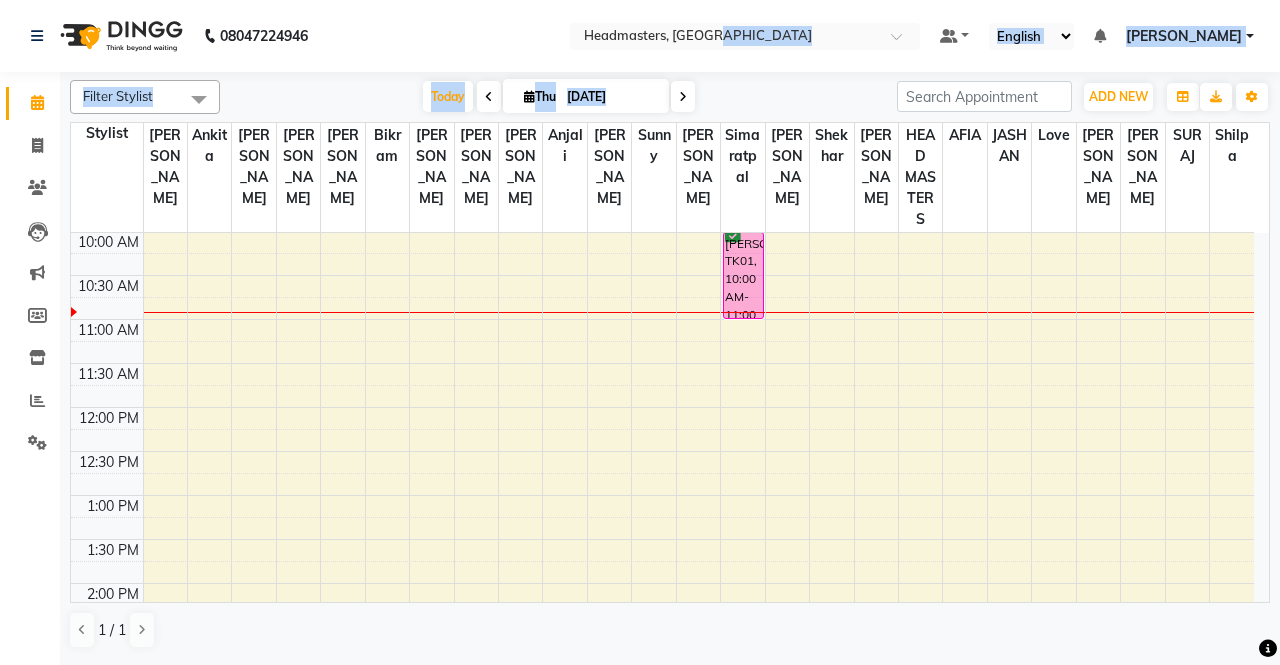 click on "Filter Stylist Select All AFIA Anjali [PERSON_NAME] [PERSON_NAME]  [PERSON_NAME] HEAD [PERSON_NAME]  [PERSON_NAME]  [PERSON_NAME]  [PERSON_NAME] Love [PERSON_NAME]  [PERSON_NAME]  [PERSON_NAME]  [PERSON_NAME] [PERSON_NAME] [PERSON_NAME]  [PERSON_NAME]  [PERSON_NAME]  [PERSON_NAME] [DATE]  [DATE] Toggle Dropdown Add Appointment Add Invoice Add Attendance Add Client Toggle Dropdown Add Appointment Add Invoice Add Attendance Add Client ADD NEW Toggle Dropdown Add Appointment Add Invoice Add Attendance Add Client Filter Stylist Select All AFIA Anjali [PERSON_NAME] [PERSON_NAME]  [PERSON_NAME] HEAD [PERSON_NAME]  [PERSON_NAME]  [PERSON_NAME]  [PERSON_NAME] Love [PERSON_NAME]  [PERSON_NAME]  [PERSON_NAME]  [PERSON_NAME] [PERSON_NAME] [PERSON_NAME]  [PERSON_NAME]  Sunny  SURAJ  [PERSON_NAME] Group By  Staff View   Room View  View as Vertical  Vertical - Week View  Horizontal  Horizontal - Week View  List  Toggle Dropdown Calendar Settings Manage Tags   Arrange Stylists   Reset Stylists  Appointment Form Zoom 100% Staff/Room Display Count 25 Stylist [PERSON_NAME] [PERSON_NAME] [PERSON_NAME]" 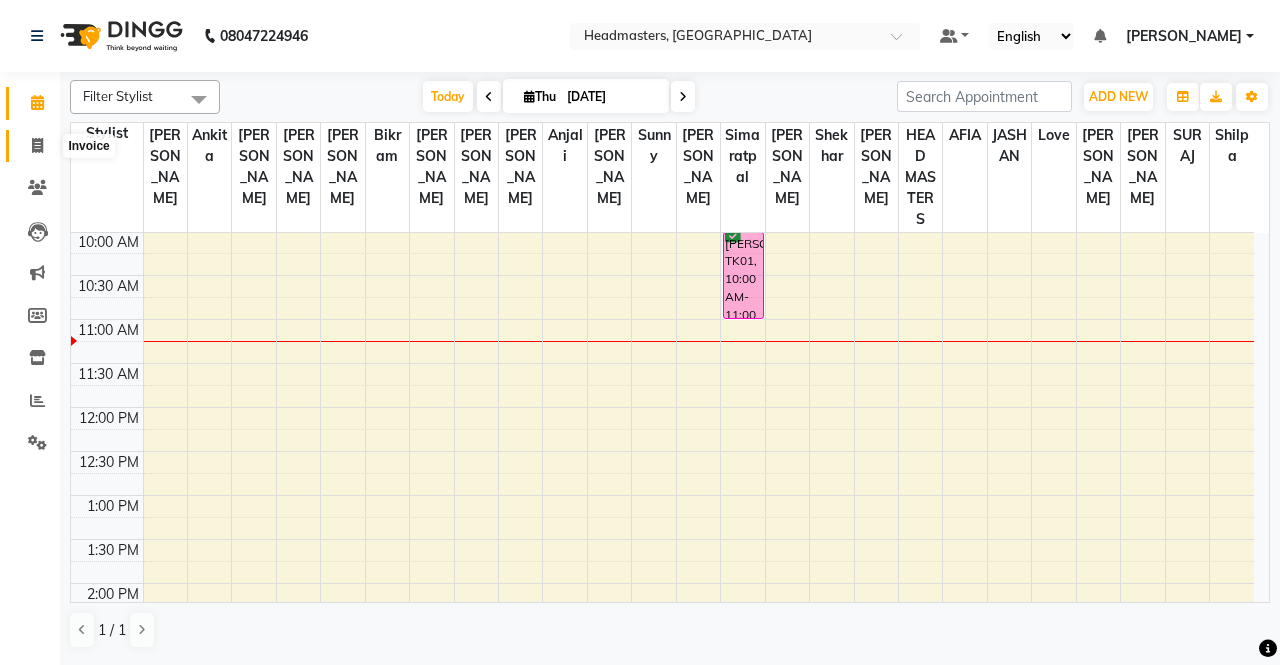 click 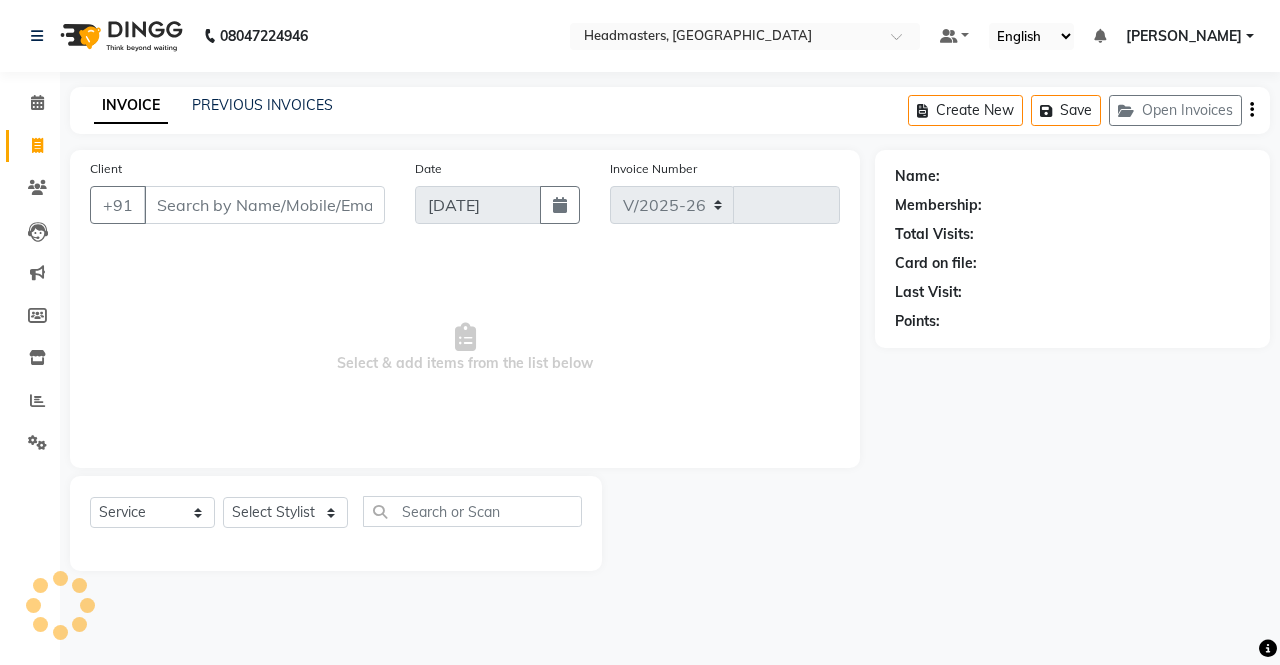 select on "7136" 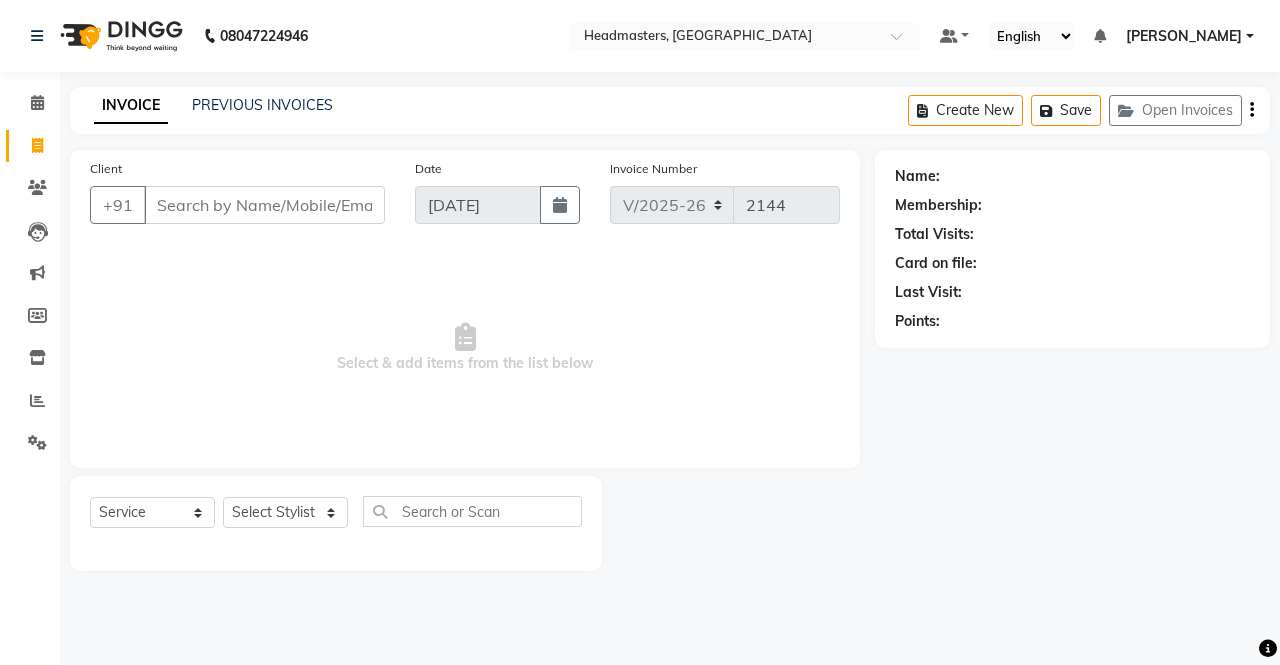 click on "Client" at bounding box center (264, 205) 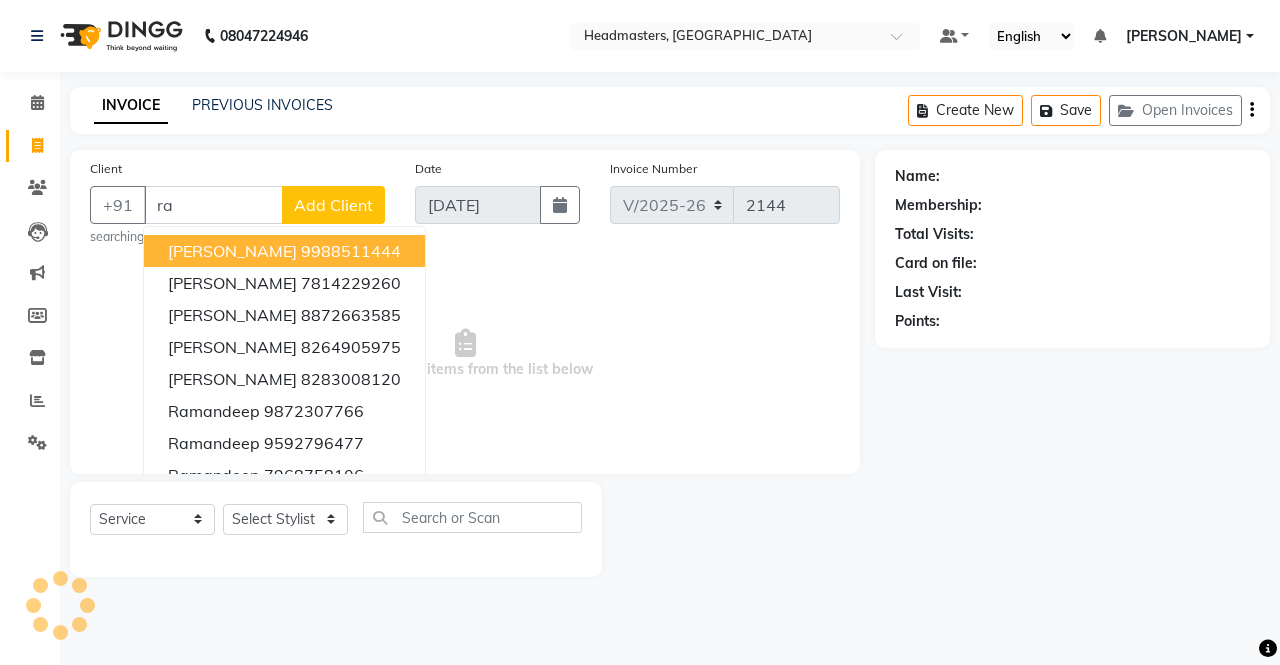 type on "r" 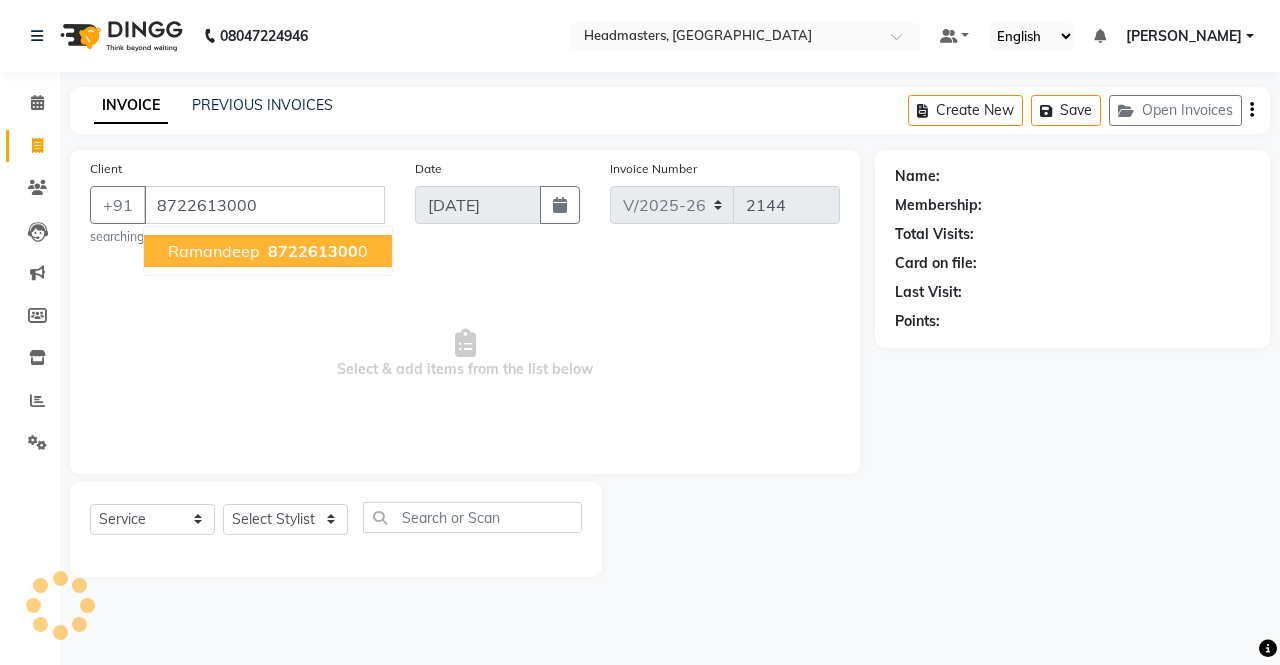 type on "8722613000" 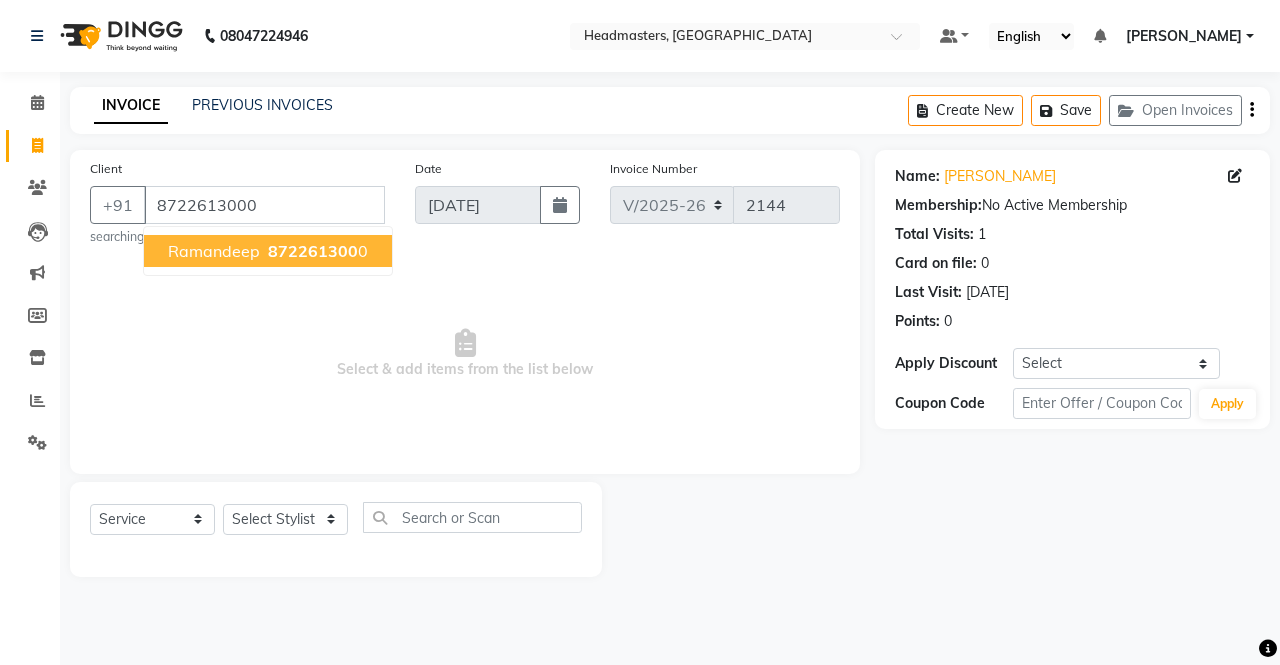 click on "872261300" at bounding box center (313, 251) 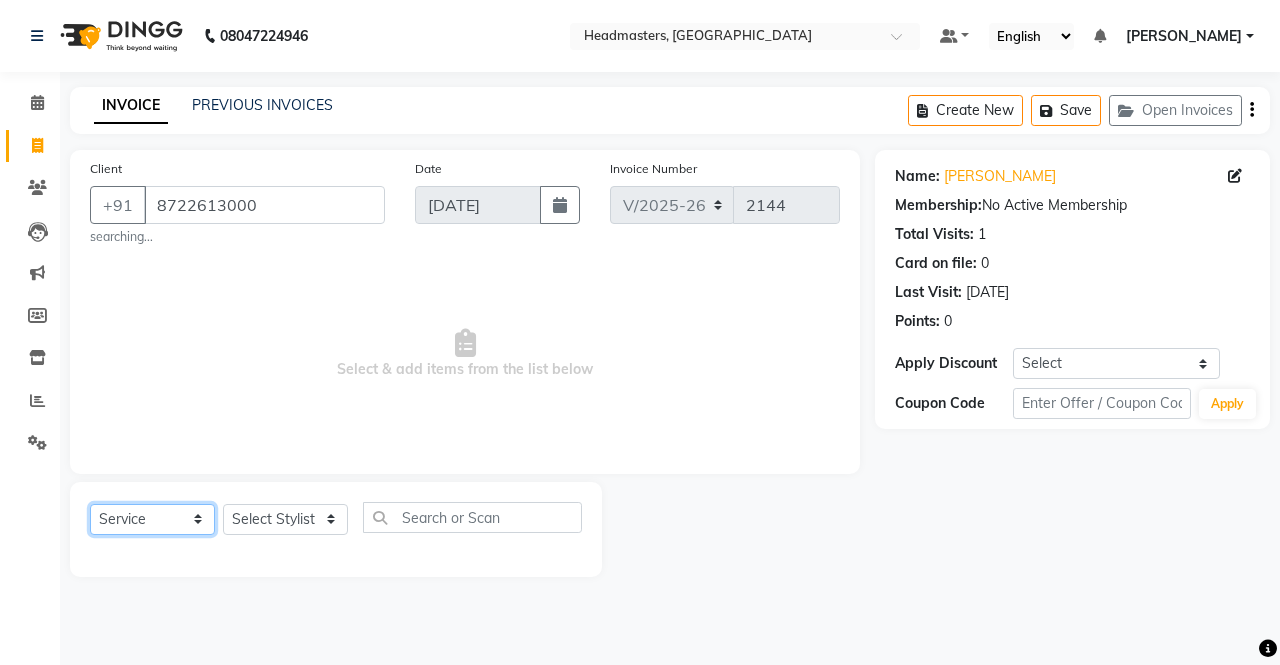 click on "Select  Service  Product  Membership  Package Voucher Prepaid Gift Card" 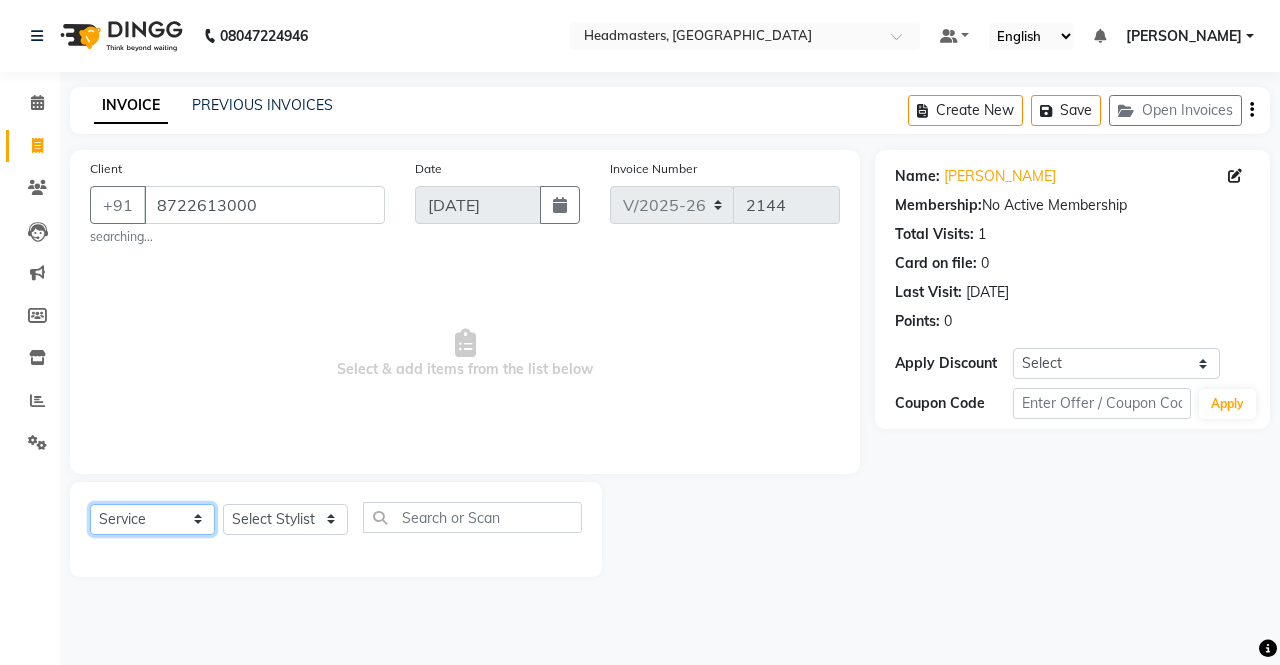 select on "product" 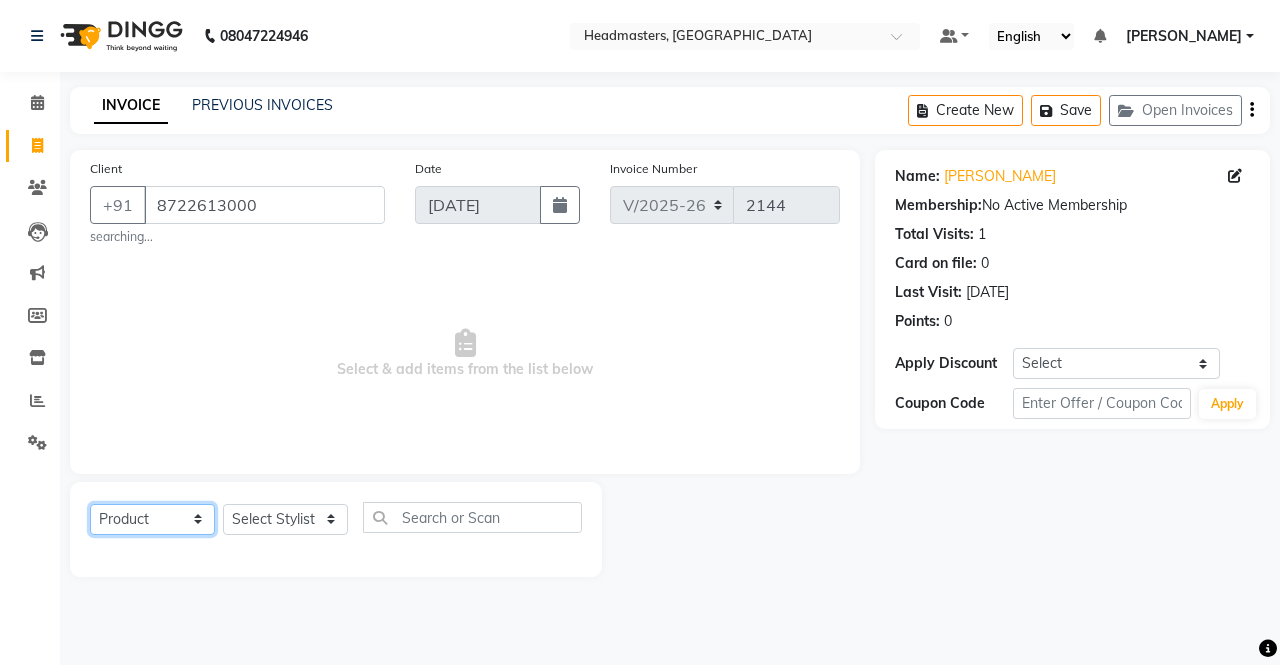 click on "Select  Service  Product  Membership  Package Voucher Prepaid Gift Card" 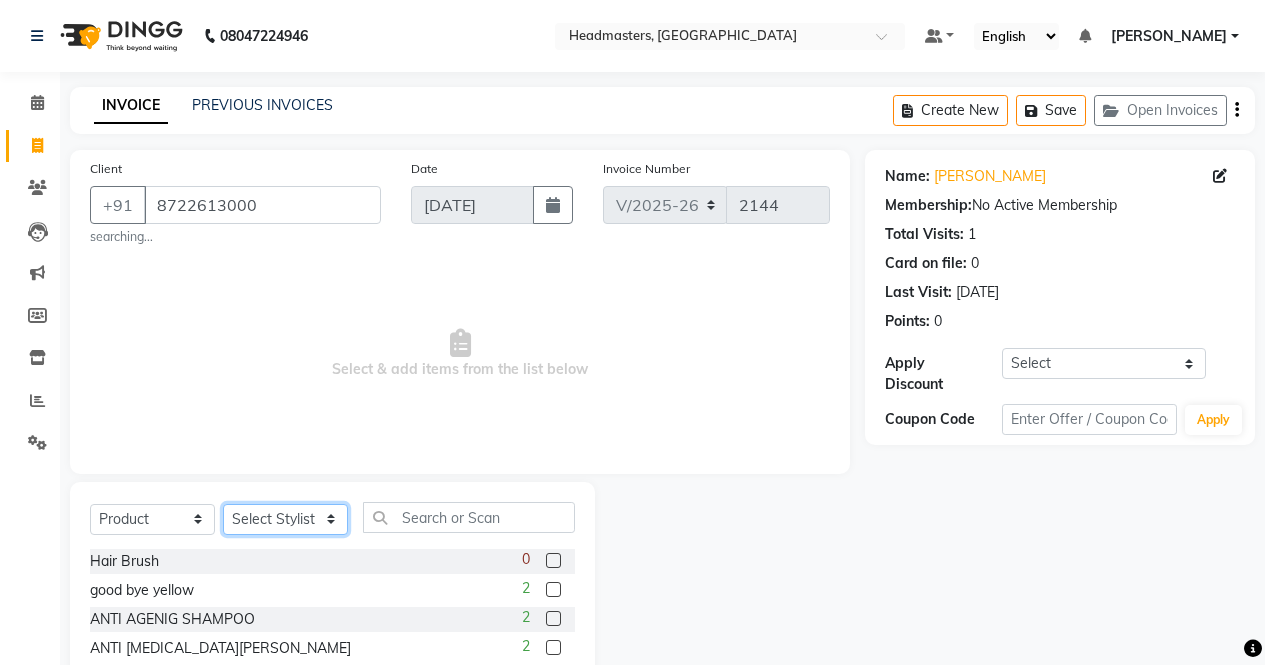 click on "Select Stylist AFIA Anjali [PERSON_NAME] [PERSON_NAME]  [PERSON_NAME] HEAD [PERSON_NAME]  [PERSON_NAME]  [PERSON_NAME]  [PERSON_NAME] Love [PERSON_NAME]  [PERSON_NAME]  [PERSON_NAME]  [PERSON_NAME] [PERSON_NAME] [PERSON_NAME]  [PERSON_NAME]  [PERSON_NAME]" 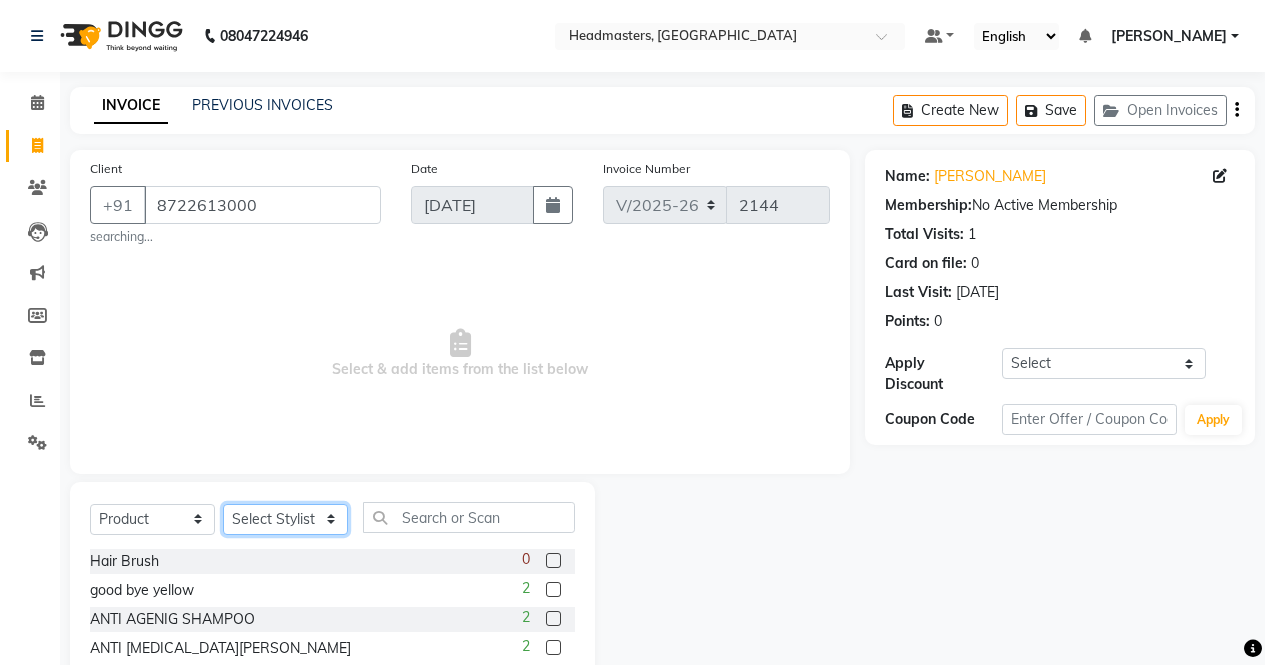 select on "60670" 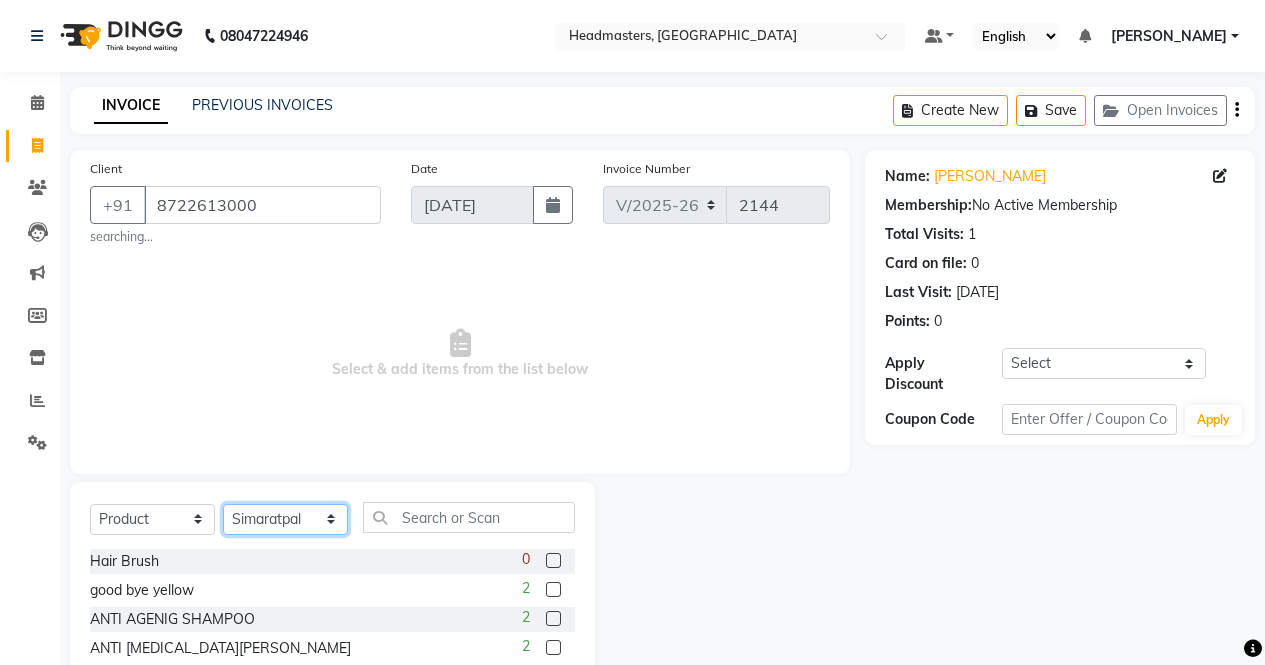 click on "Select Stylist AFIA Anjali [PERSON_NAME] [PERSON_NAME]  [PERSON_NAME] HEAD [PERSON_NAME]  [PERSON_NAME]  [PERSON_NAME]  [PERSON_NAME] Love [PERSON_NAME]  [PERSON_NAME]  [PERSON_NAME]  [PERSON_NAME] [PERSON_NAME] [PERSON_NAME]  [PERSON_NAME]  [PERSON_NAME]" 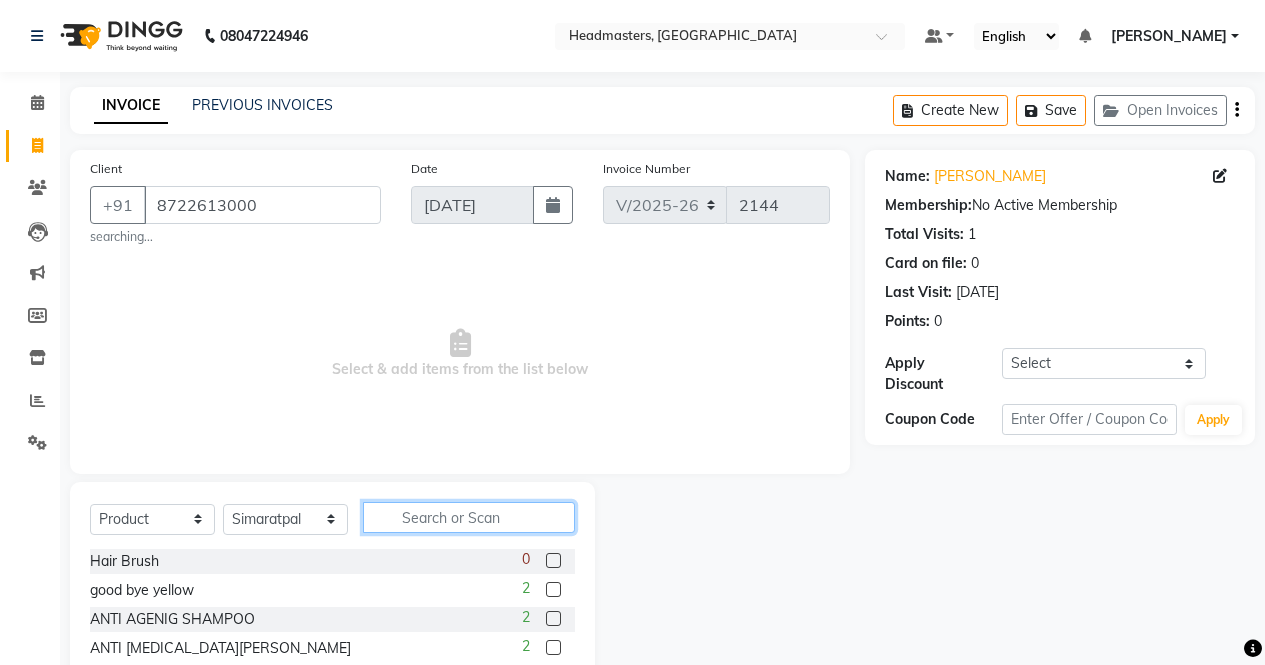 click 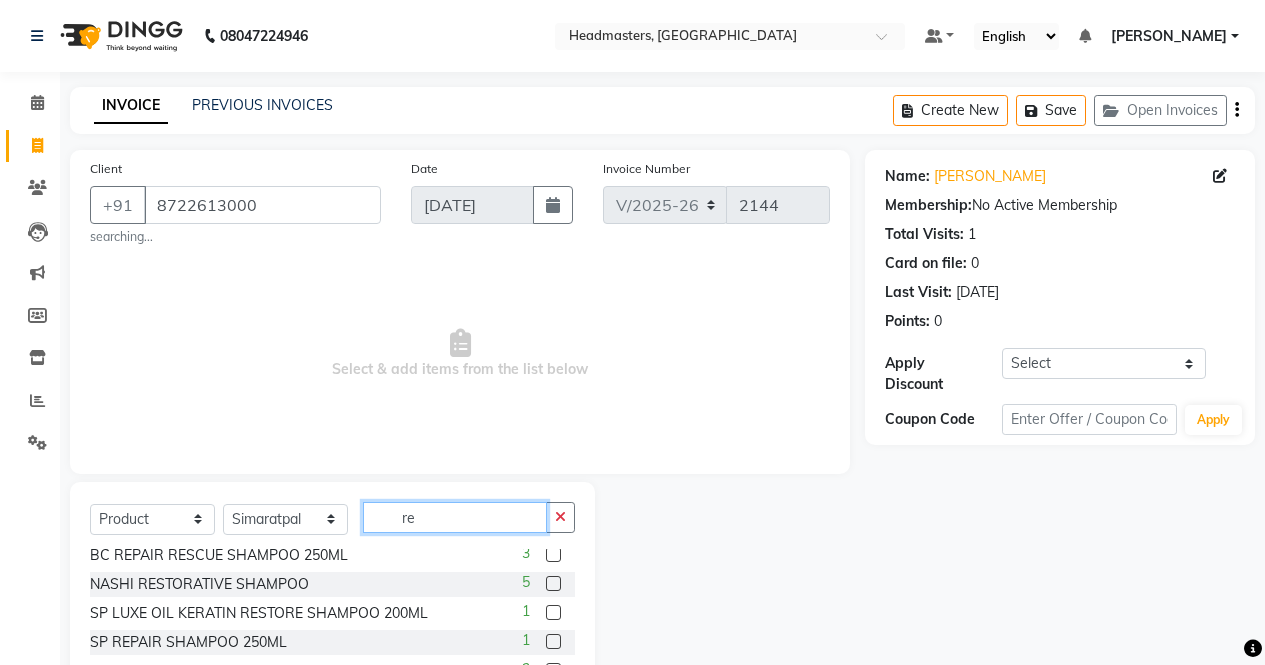 scroll, scrollTop: 0, scrollLeft: 0, axis: both 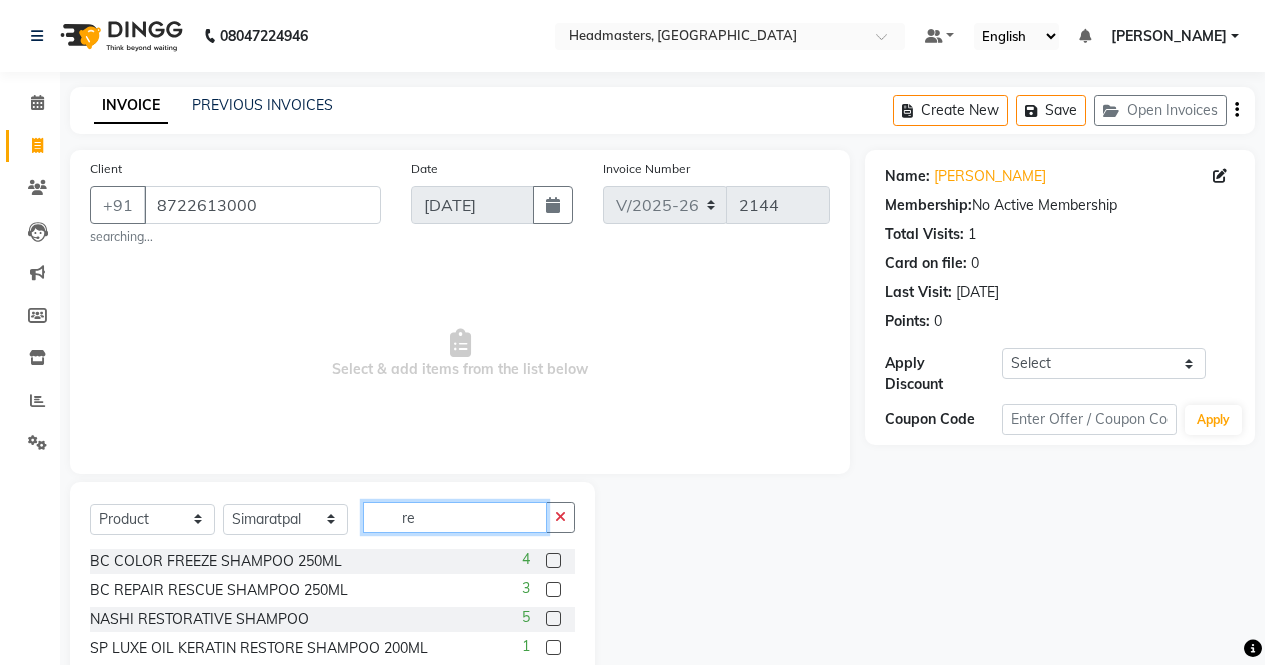 type on "re" 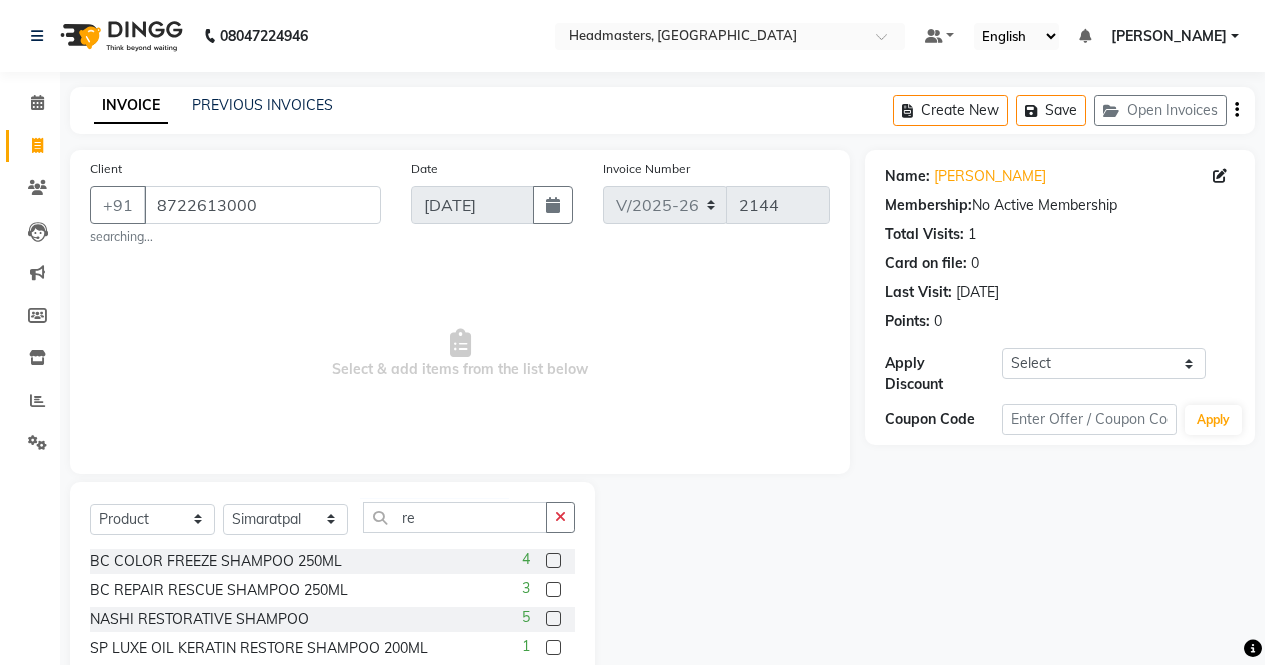 click 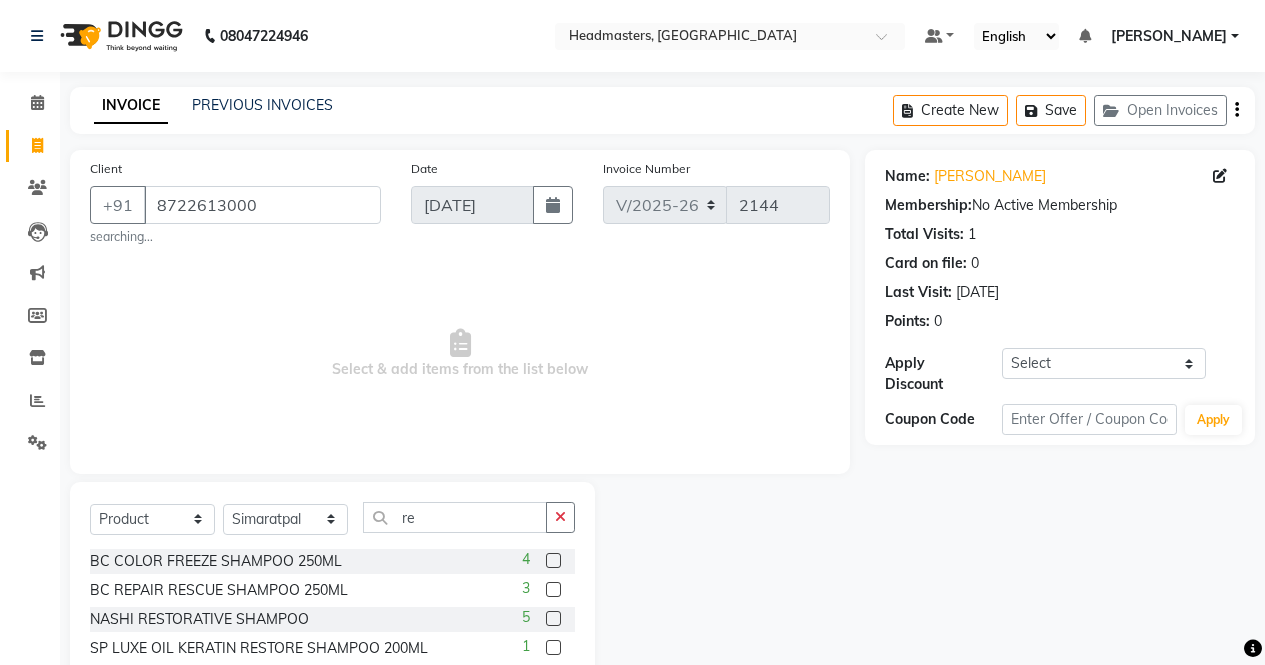 click at bounding box center (552, 561) 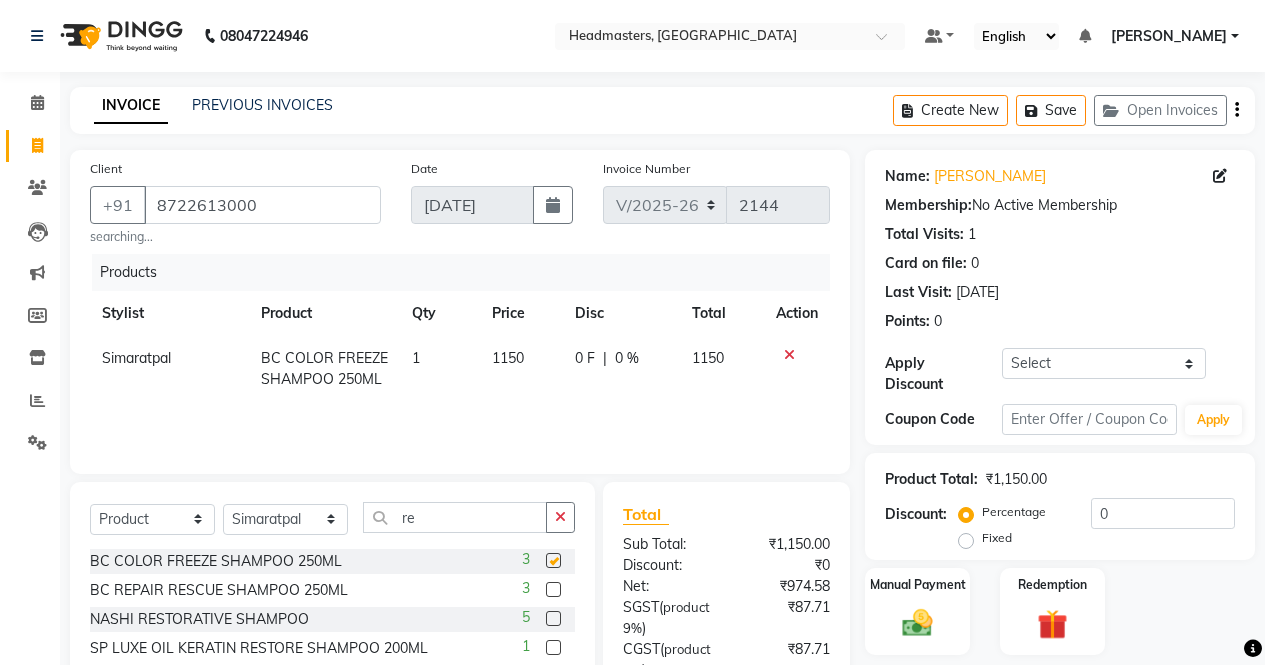 checkbox on "false" 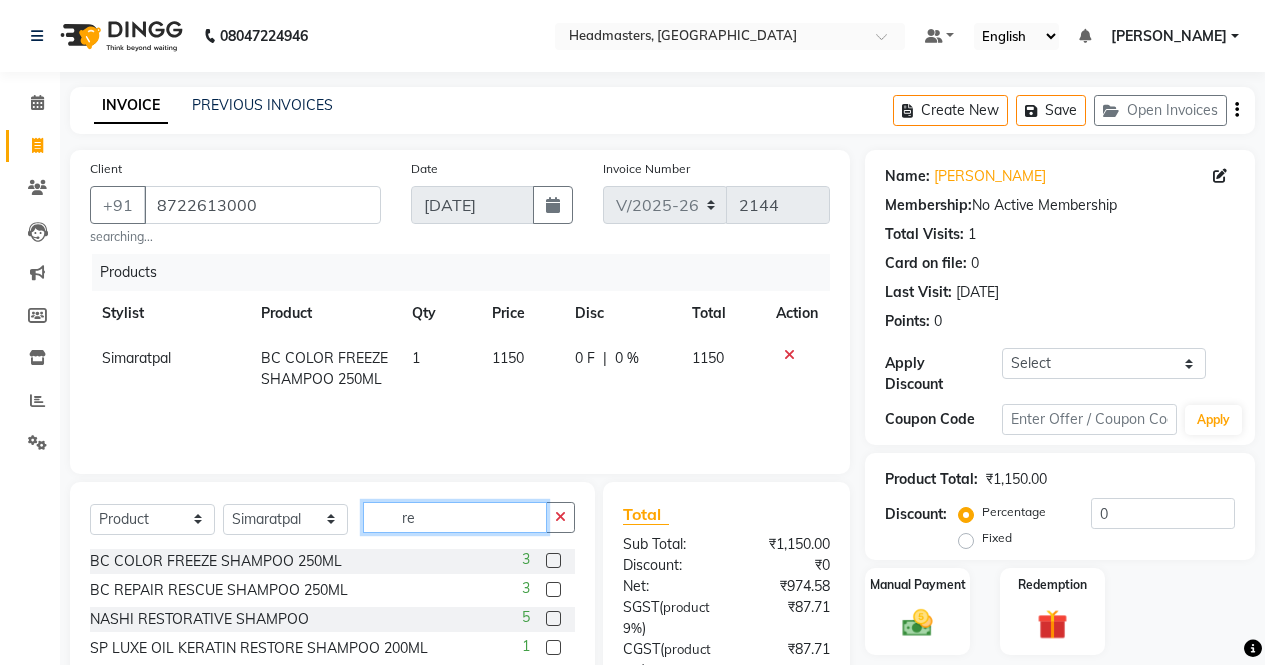 click on "re" 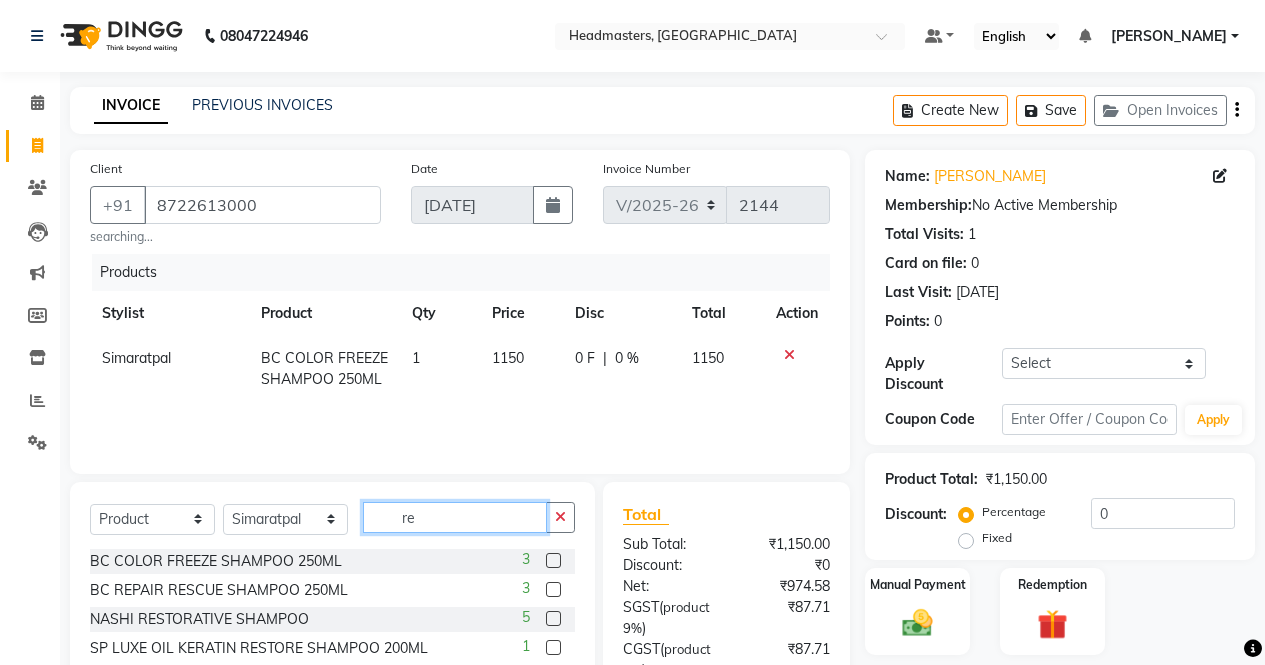 type on "r" 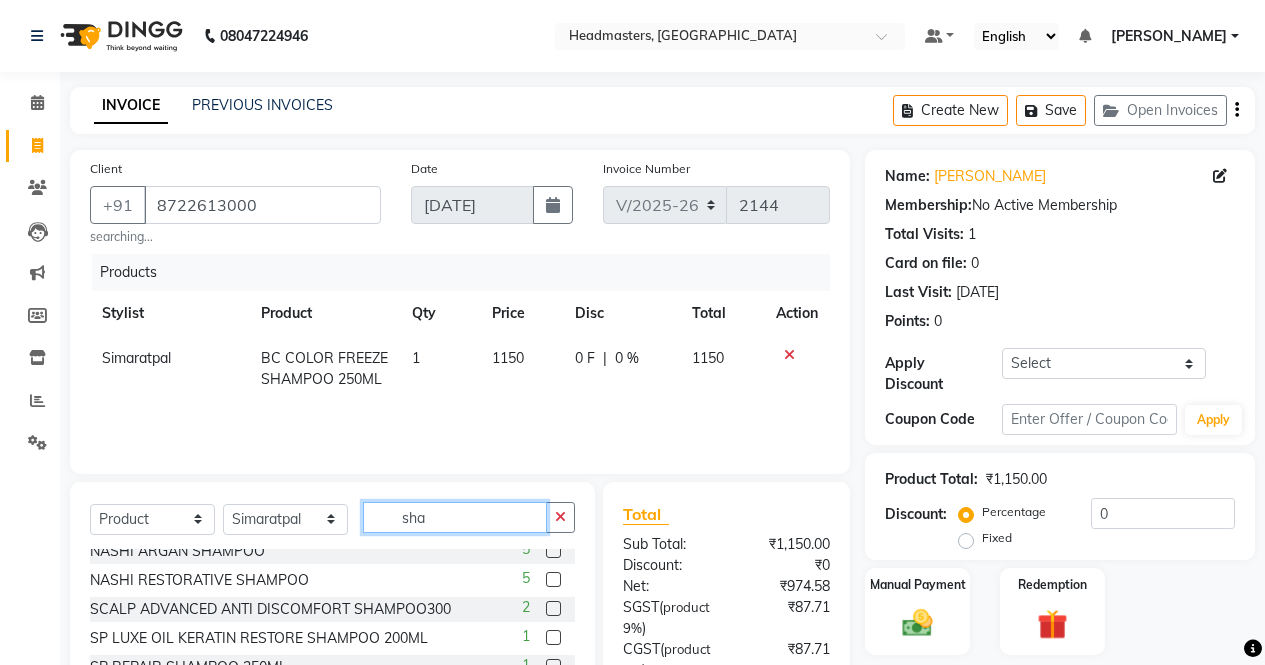 scroll, scrollTop: 600, scrollLeft: 0, axis: vertical 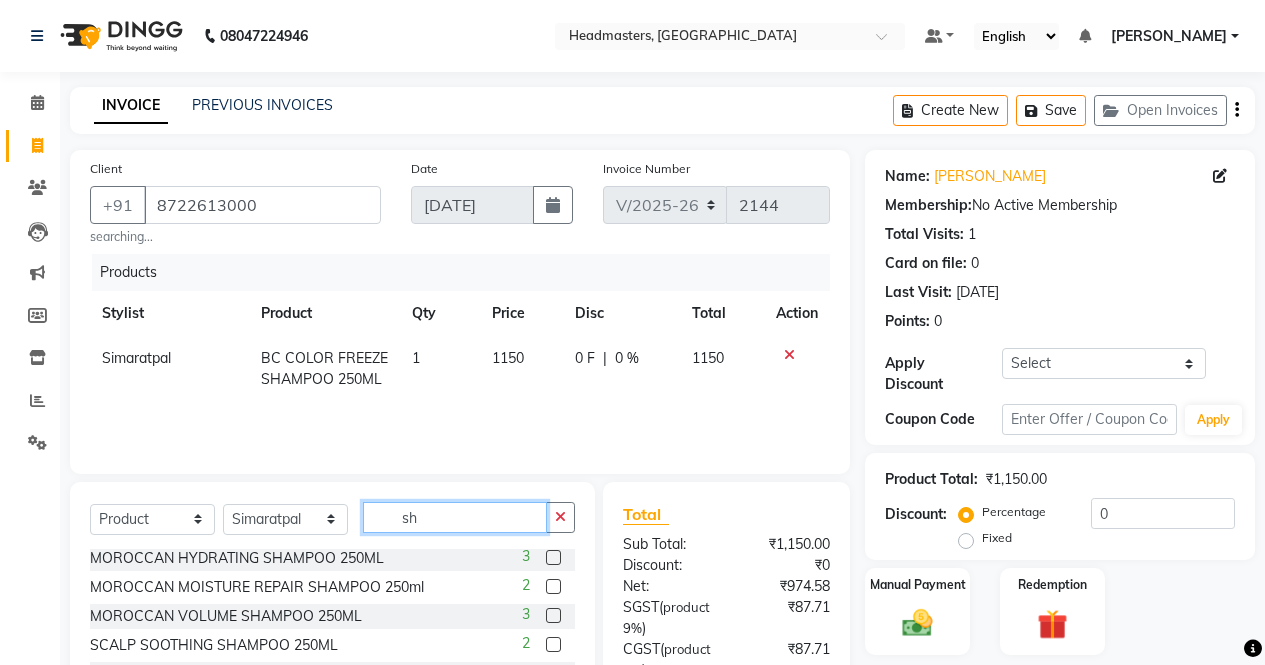 type on "s" 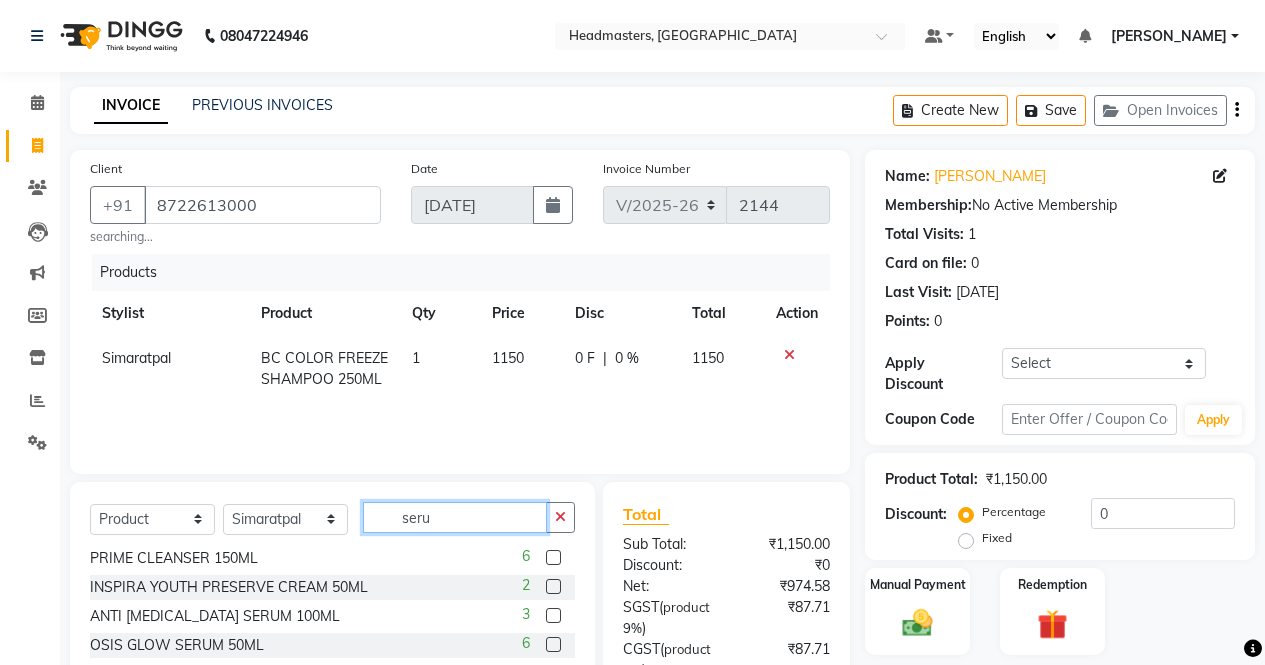 scroll, scrollTop: 61, scrollLeft: 0, axis: vertical 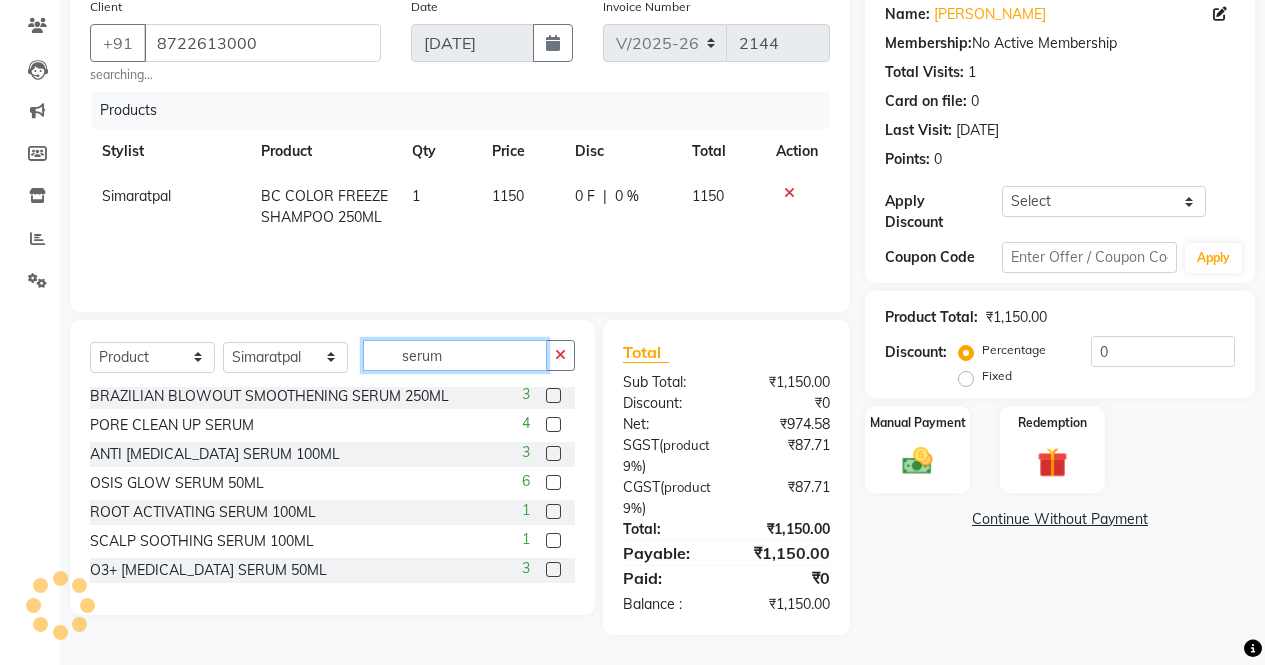 type on "serum" 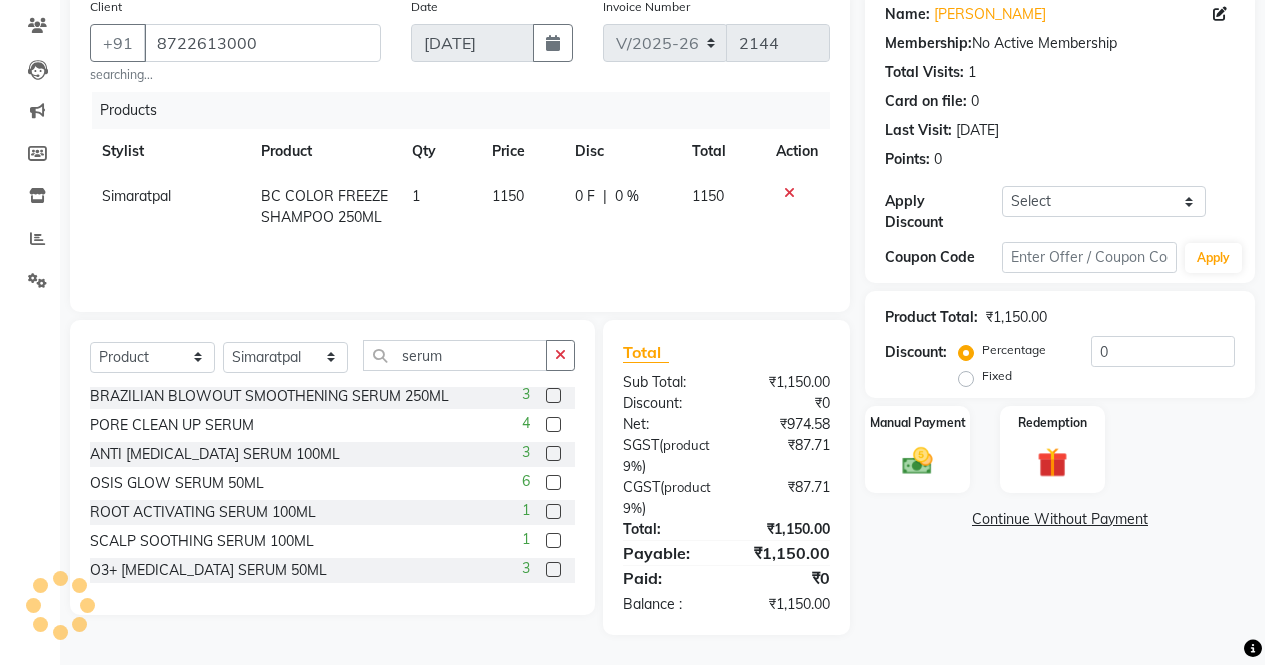 click 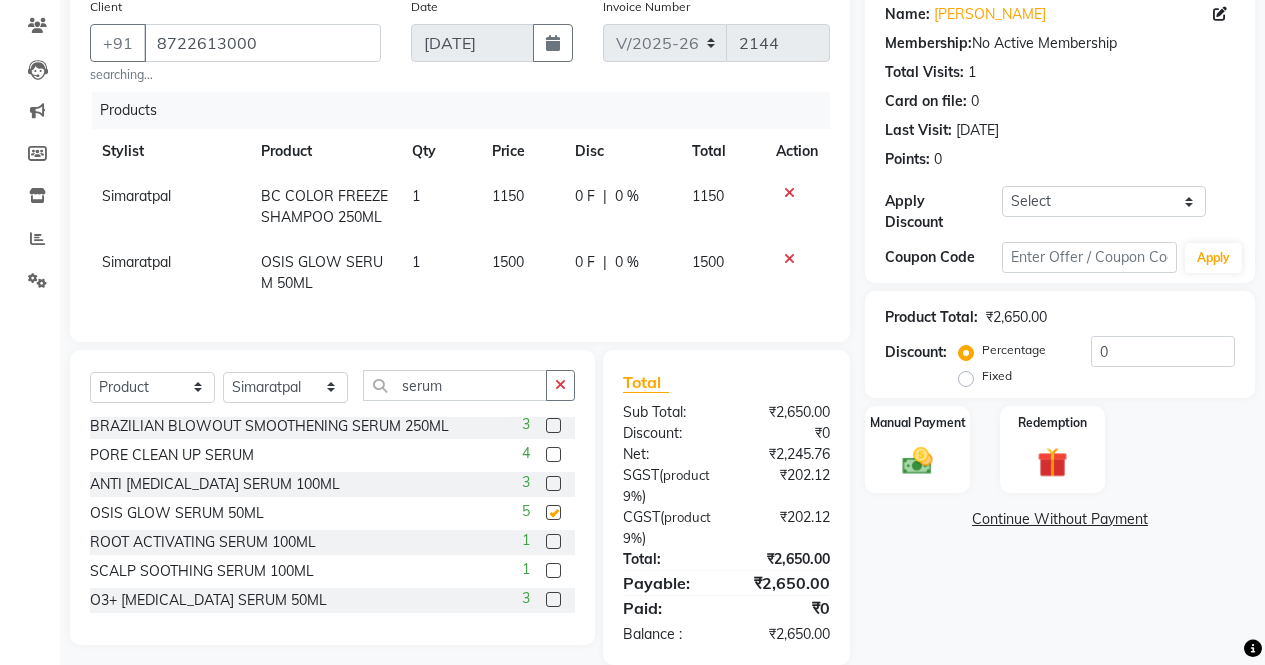 checkbox on "false" 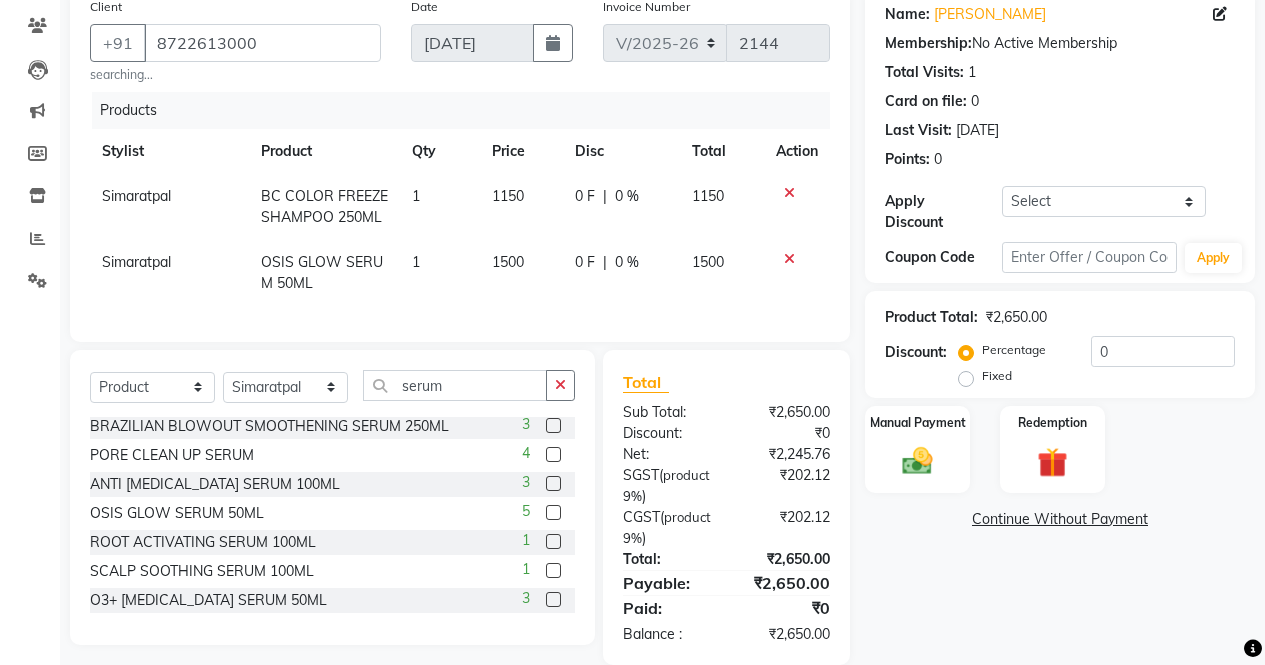 click on "1500" 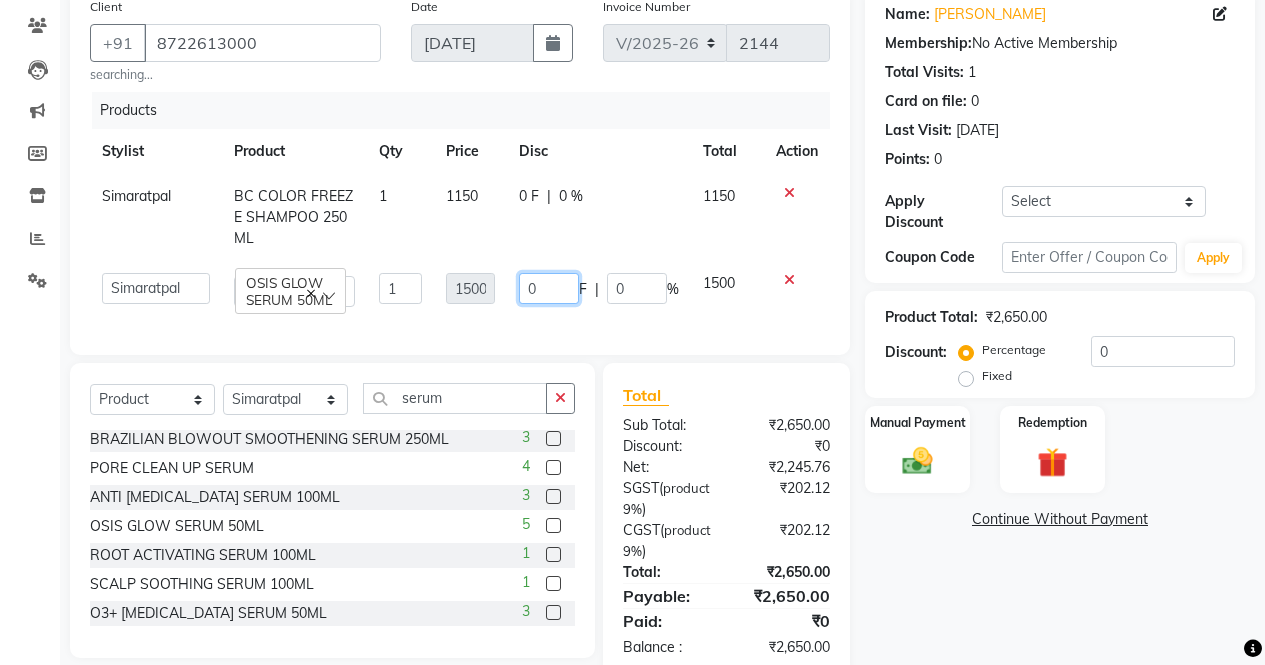 click on "0" 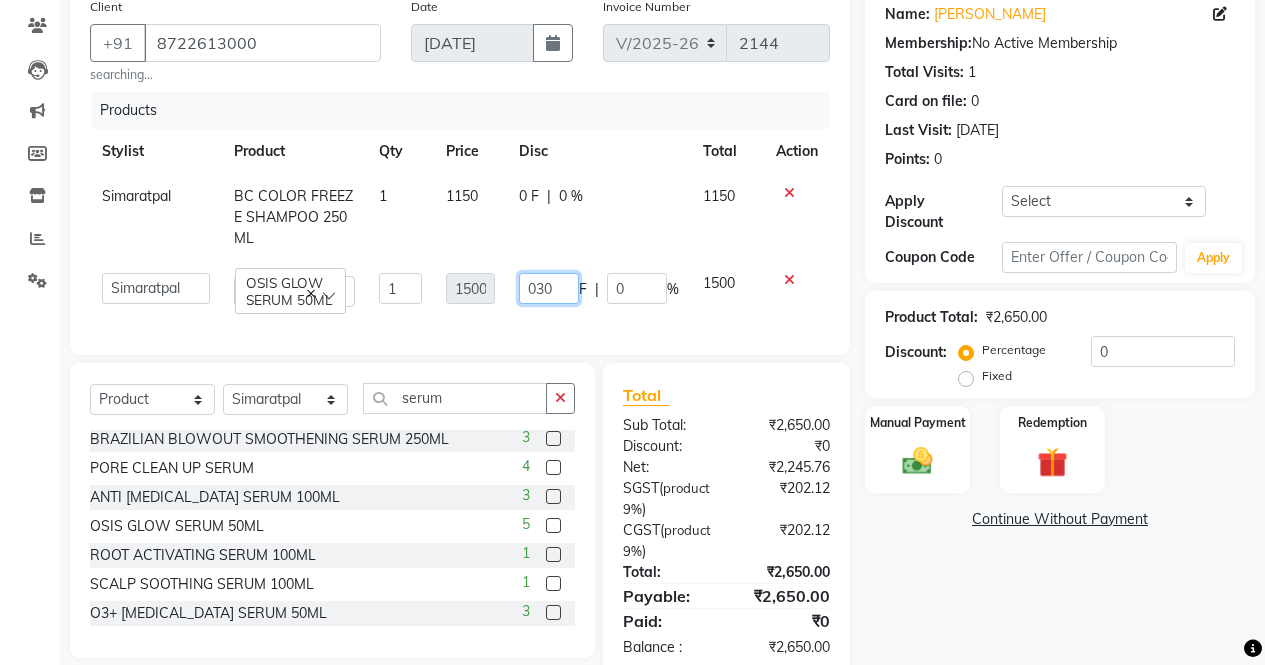 type on "0300" 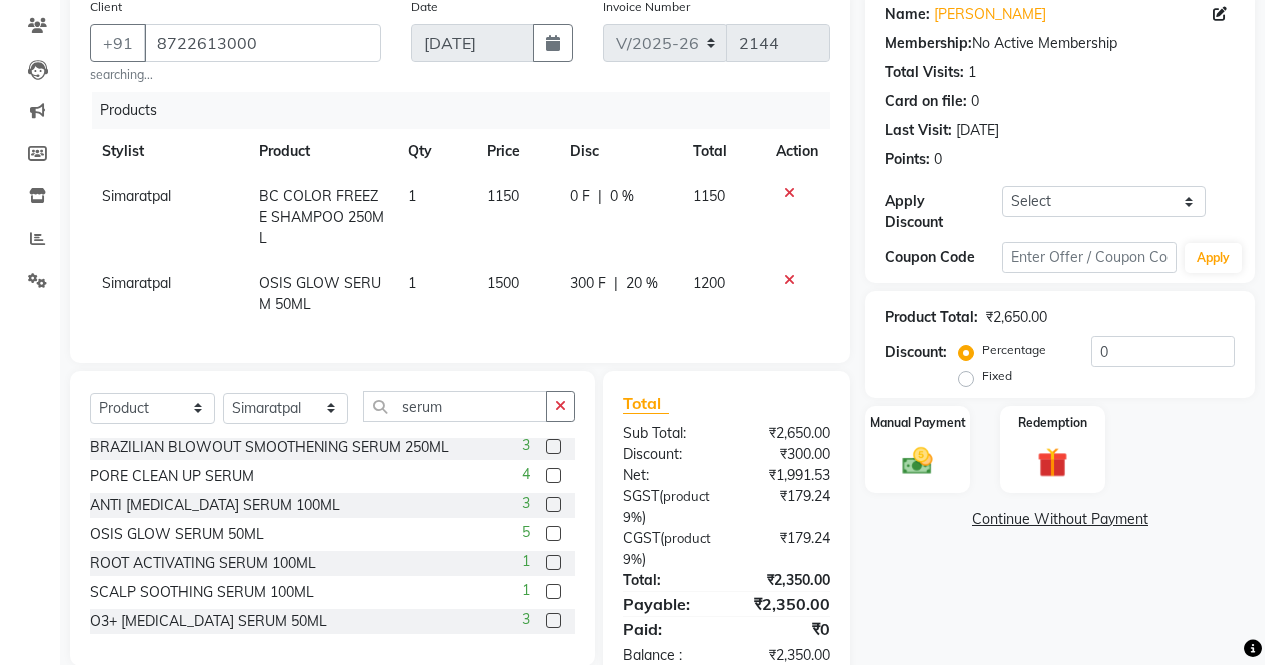click on "1200" 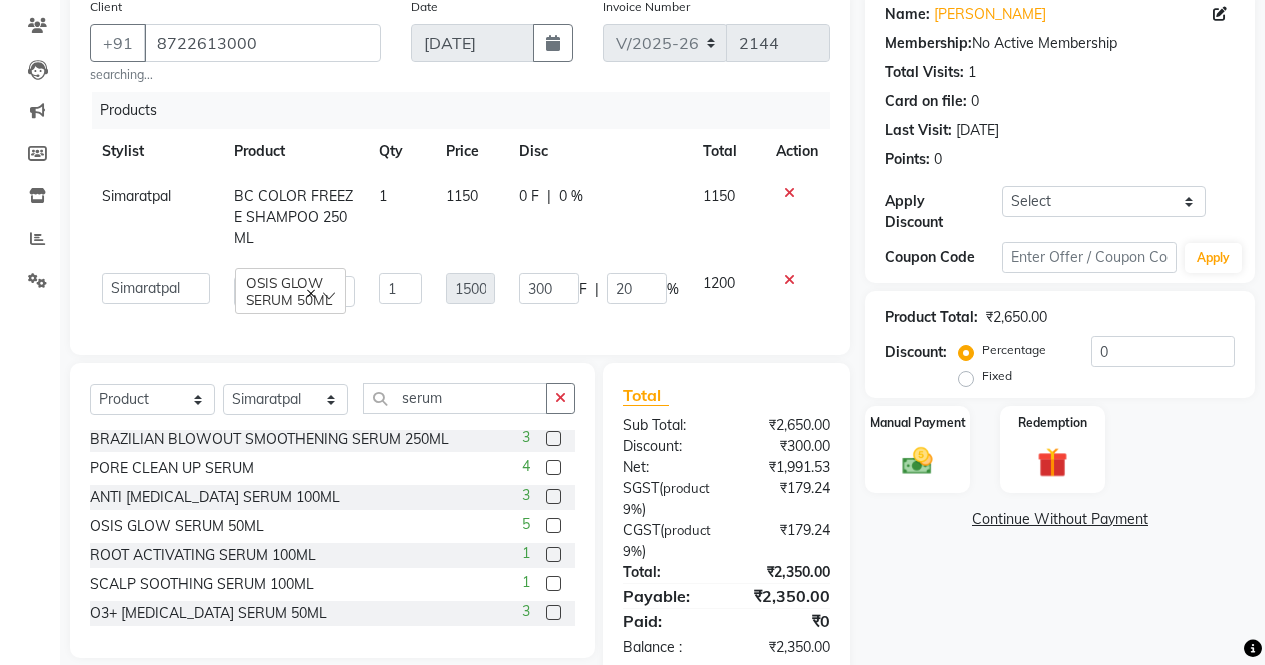 click on "0 F" 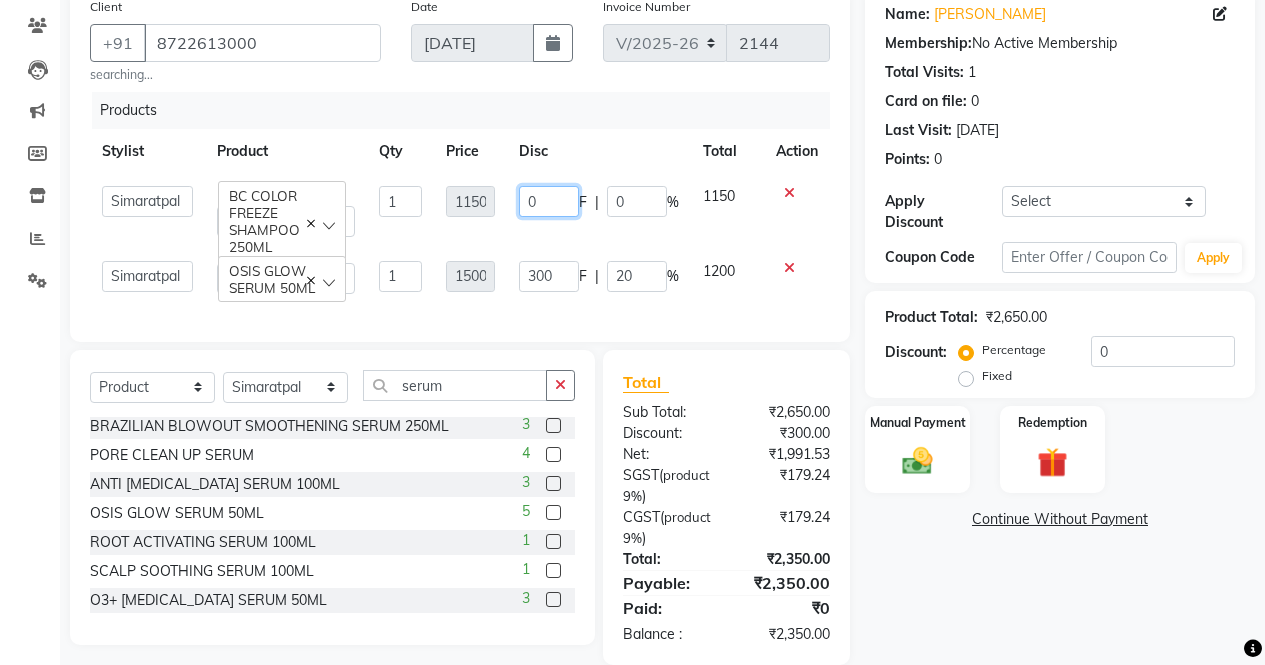 click on "0" 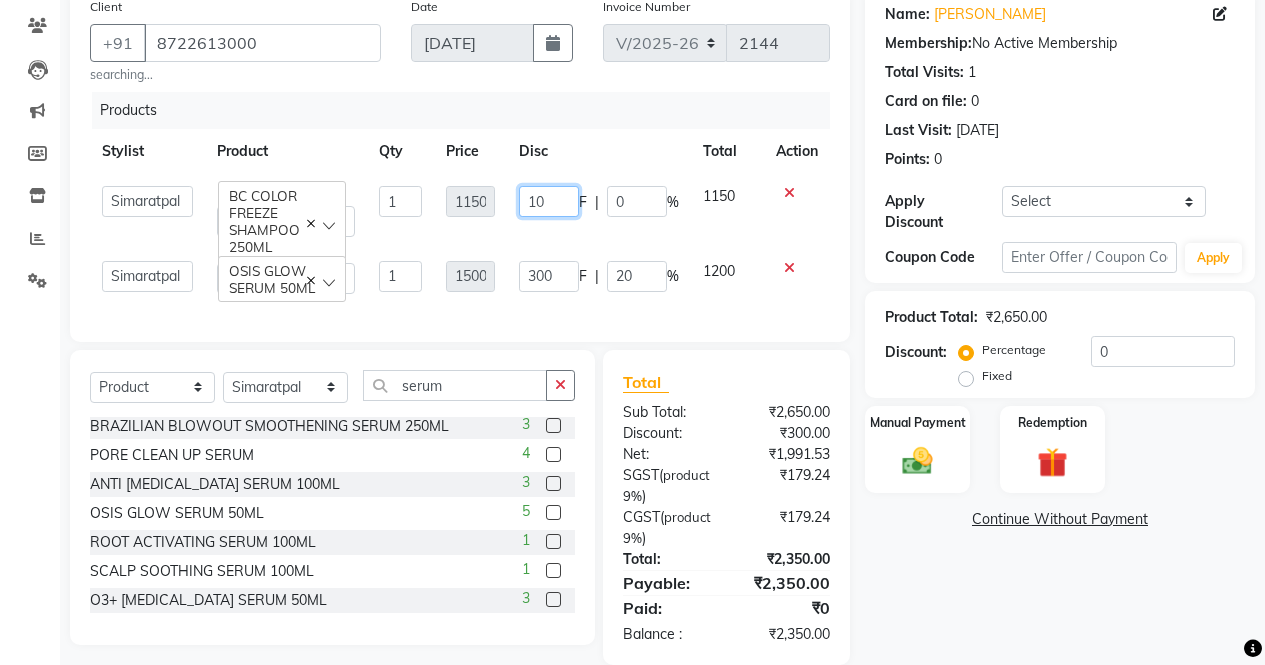 click on "10" 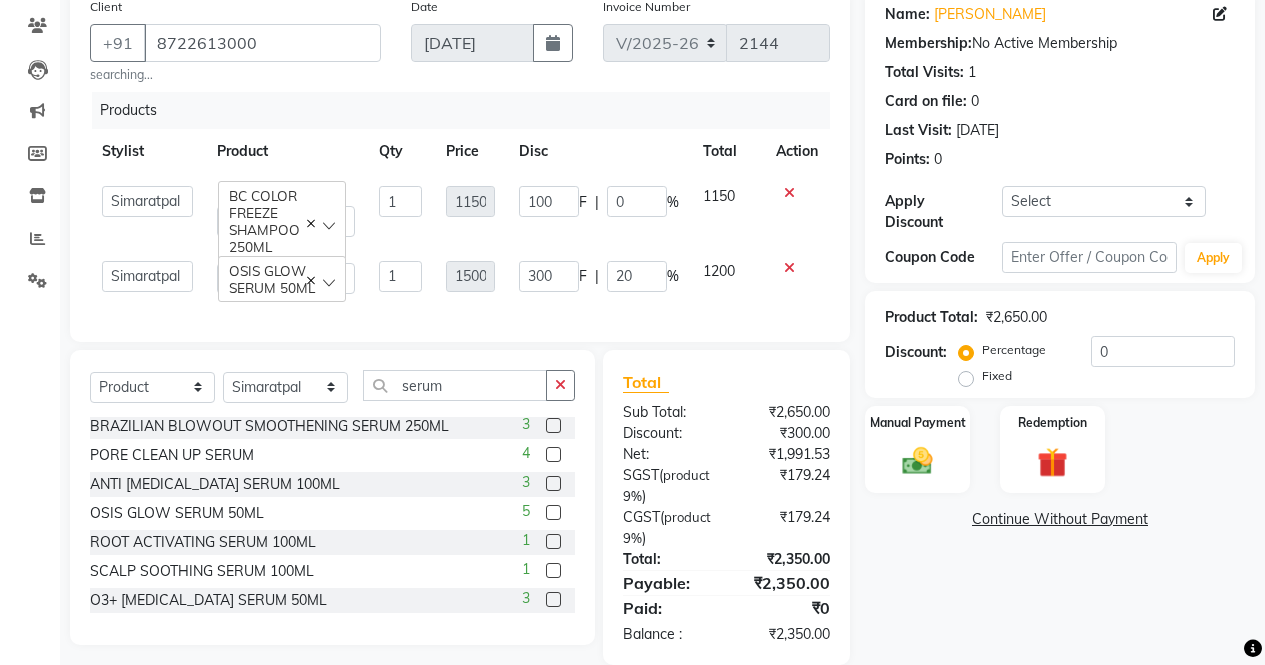 click on "100 F | 0 %" 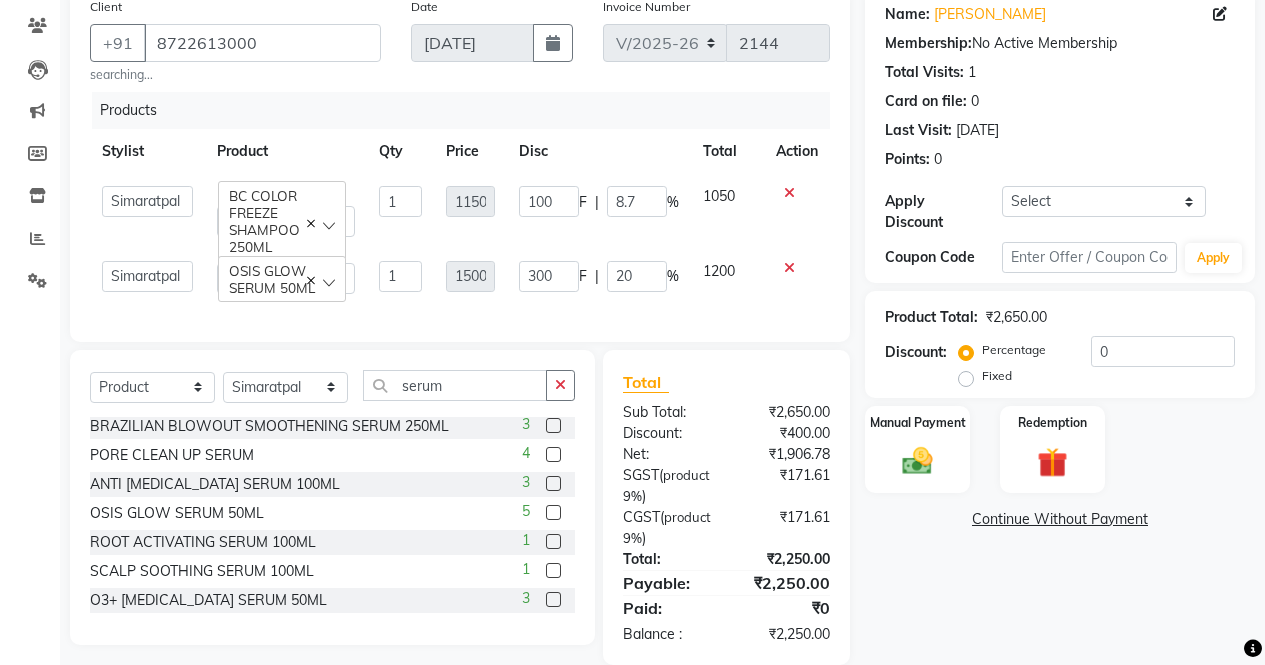 click on "Client +91 8722613000 searching... Date 10-07-2025 Invoice Number V/2025-26 2144 Products Stylist Product Qty Price Disc Total Action  AFIA   Anjali   Ankita   Arwinder    Bikram   Harjinder   HEAD MASTERS   Inder    Jashan    JASHAN    Komal   Love   Lovepreet    Navneet Kaur    Ramanpreet Kaur    Ranjit Kaur   Sahil Kumar   Sania   Shekhar    Shilpa   Simaratpal    Sunny    SURAJ    Tejpal   Vansh   BC COLOR FREEZE SHAMPOO 250ML  1 1150 100 F | 8.7 % 1050  AFIA   Anjali   Ankita   Arwinder    Bikram   Harjinder   HEAD MASTERS   Inder    Jashan    JASHAN    Komal   Love   Lovepreet    Navneet Kaur    Ramanpreet Kaur    Ranjit Kaur   Sahil Kumar   Sania   Shekhar    Shilpa   Simaratpal    Sunny    SURAJ    Tejpal   Vansh   OSIS GLOW SERUM 50ML  1 1500 300 F | 20 % 1200" 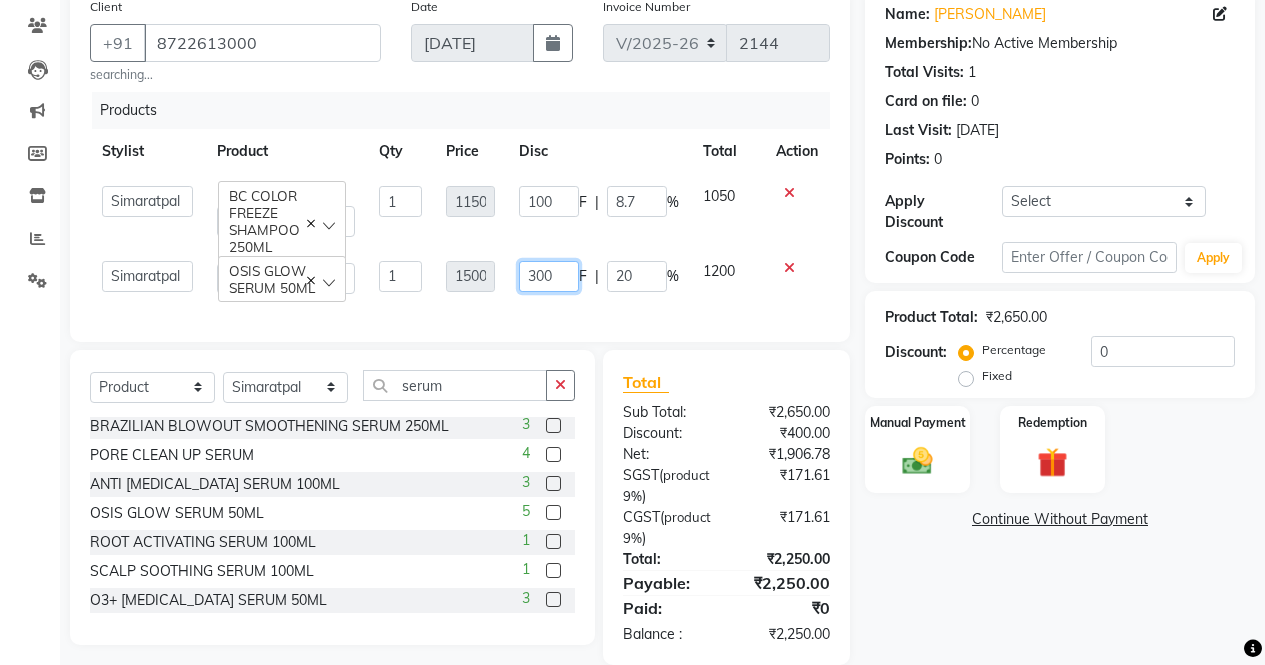 click on "300" 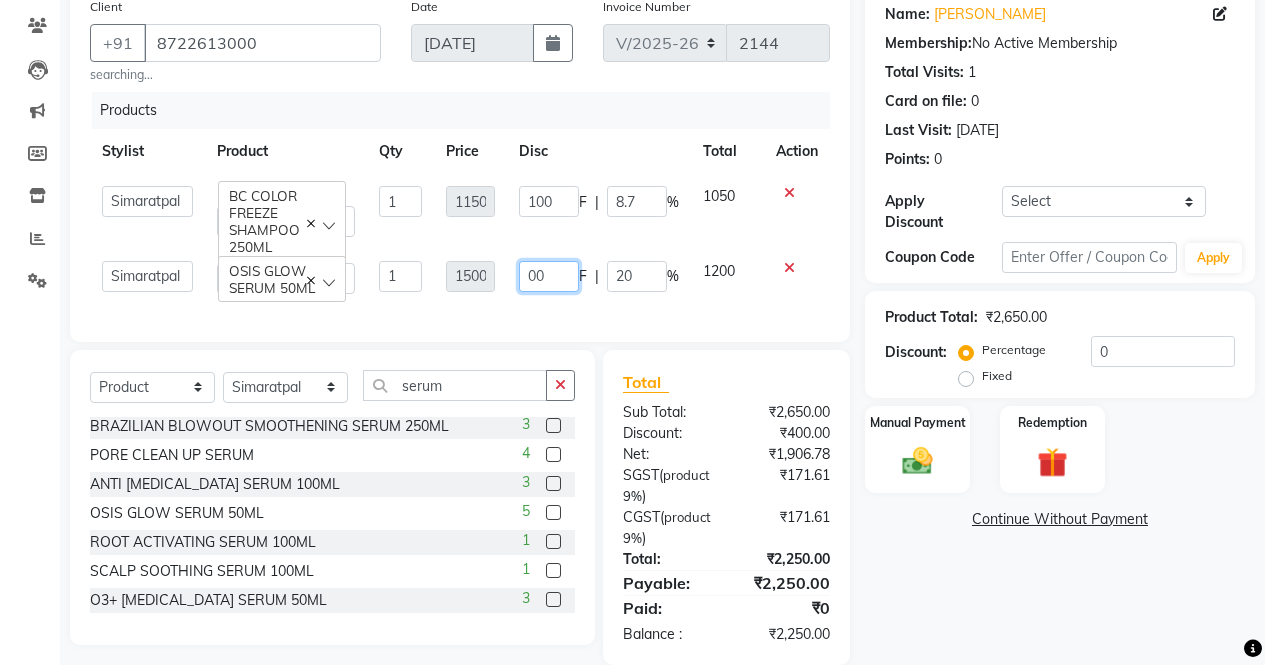 scroll, scrollTop: 207, scrollLeft: 0, axis: vertical 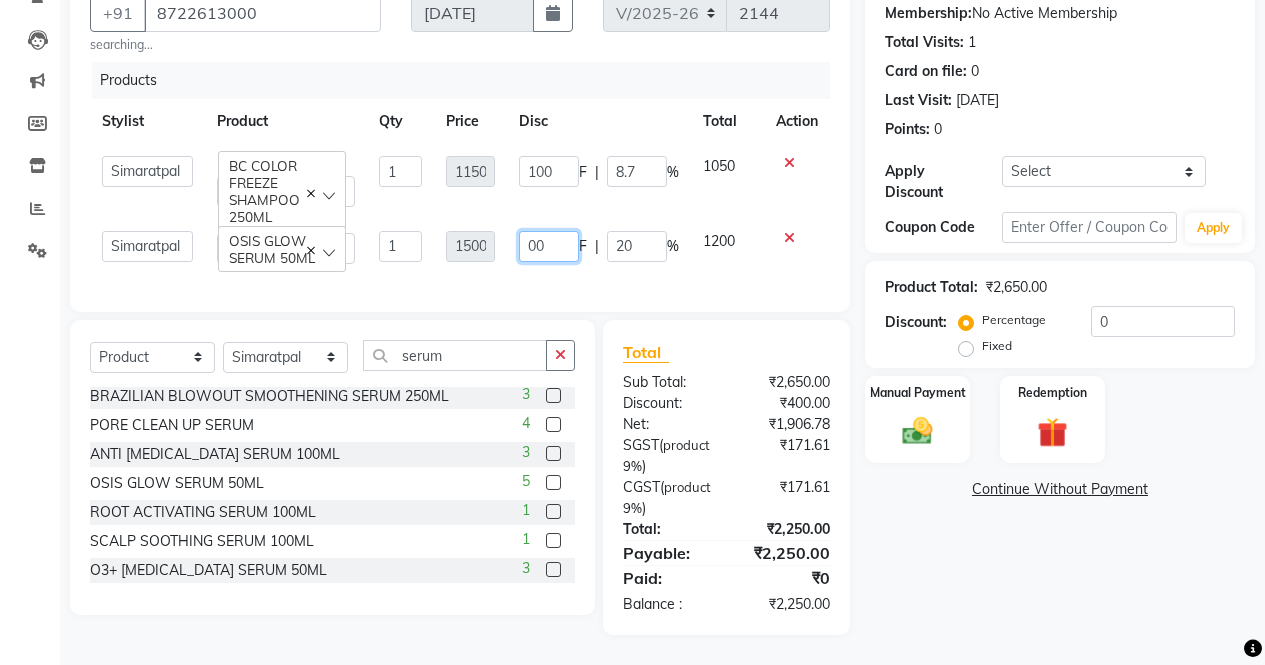 type on "400" 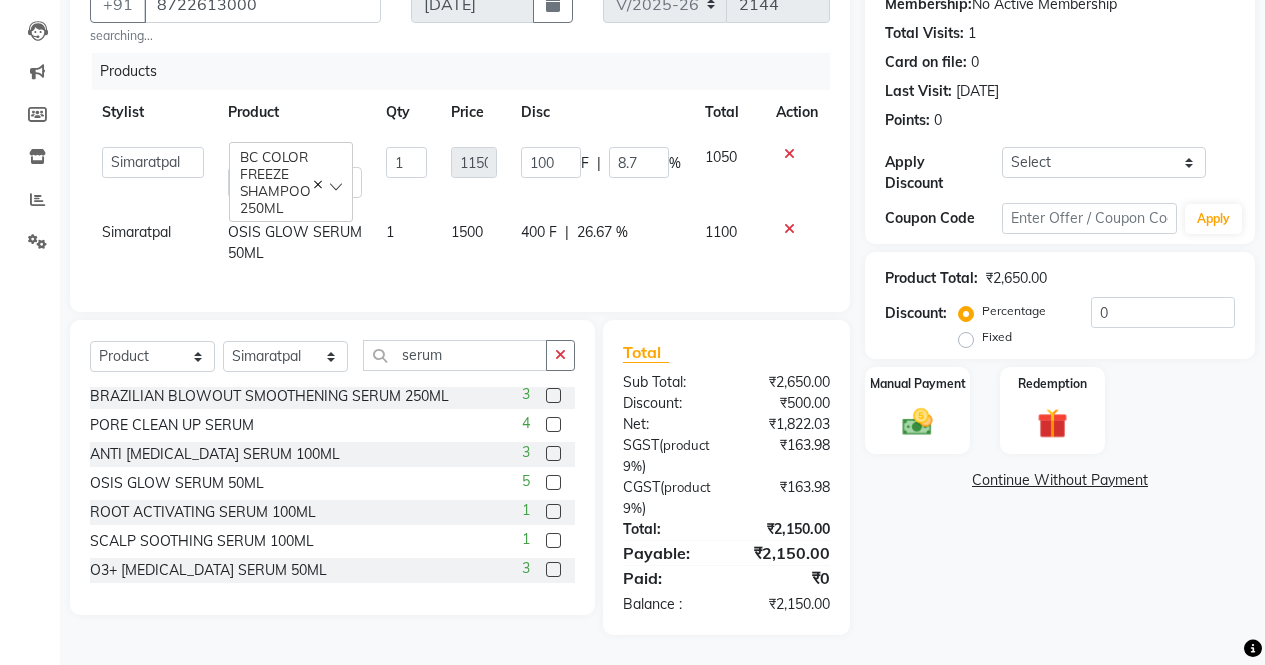 click on "400 F | 26.67 %" 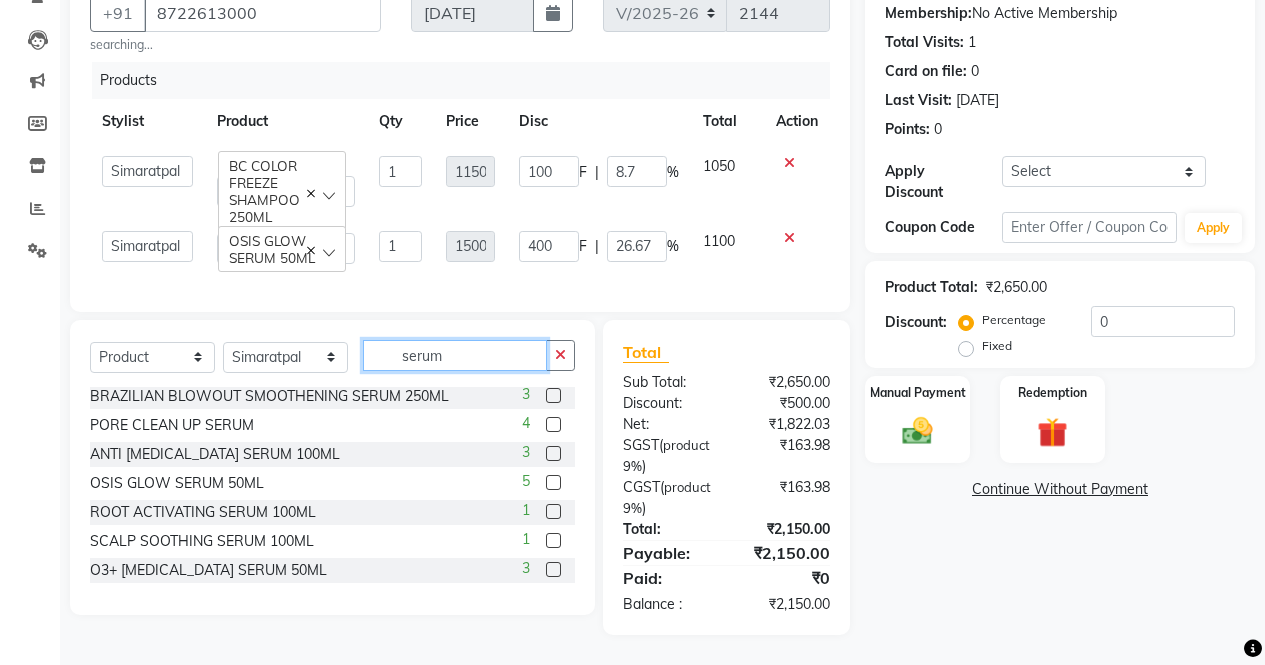 click on "serum" 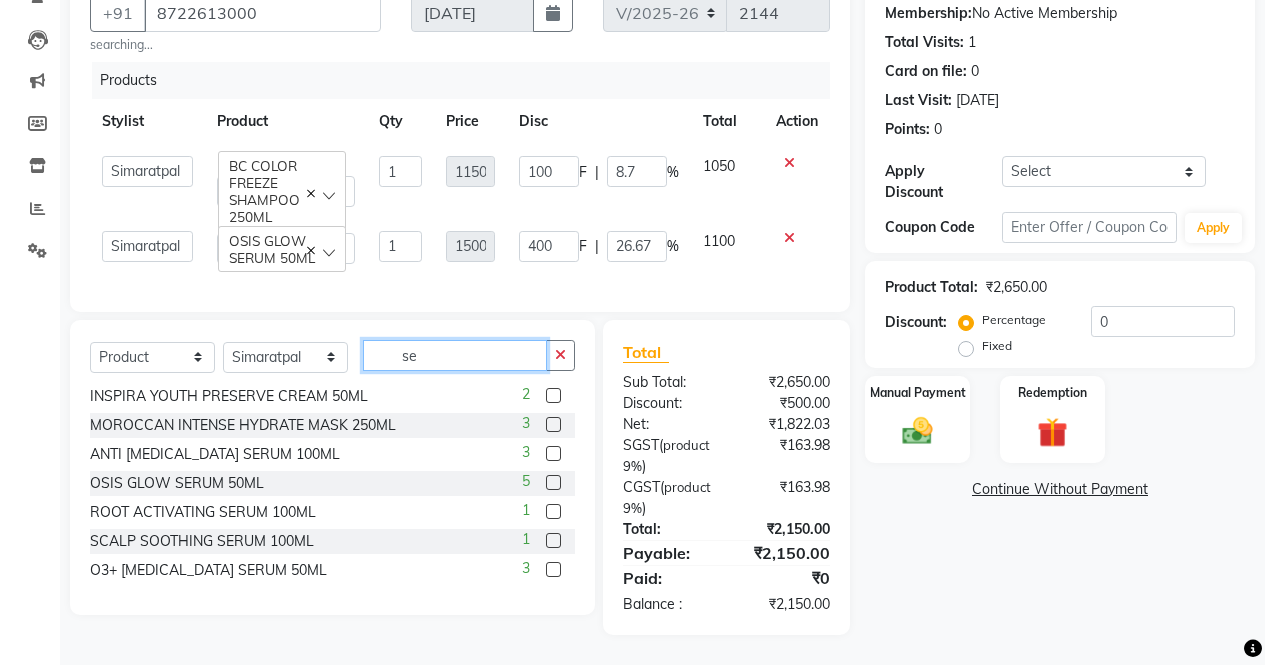 type on "s" 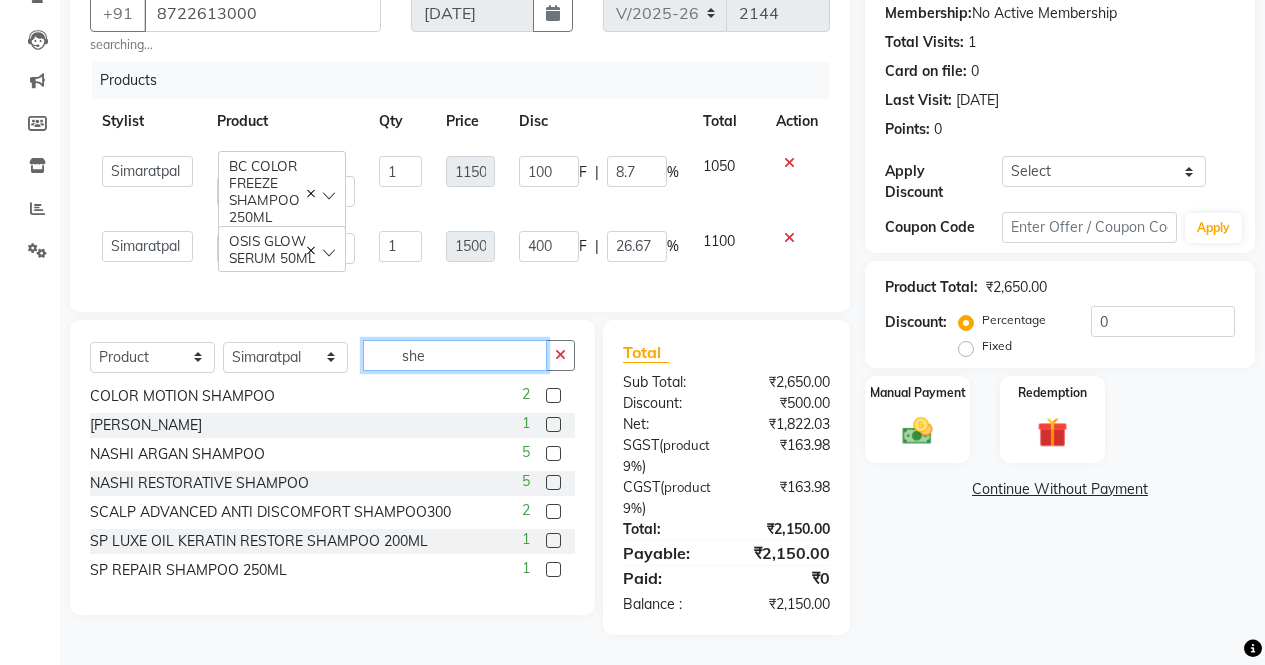 scroll, scrollTop: 0, scrollLeft: 0, axis: both 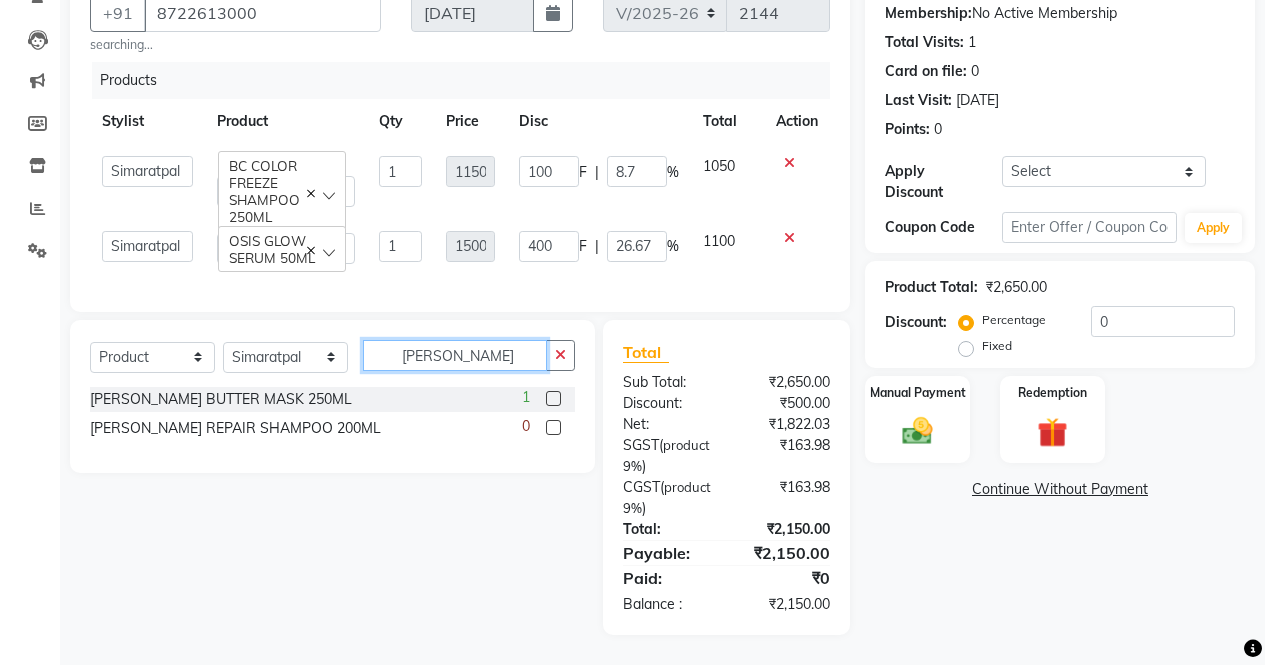 type on "shea" 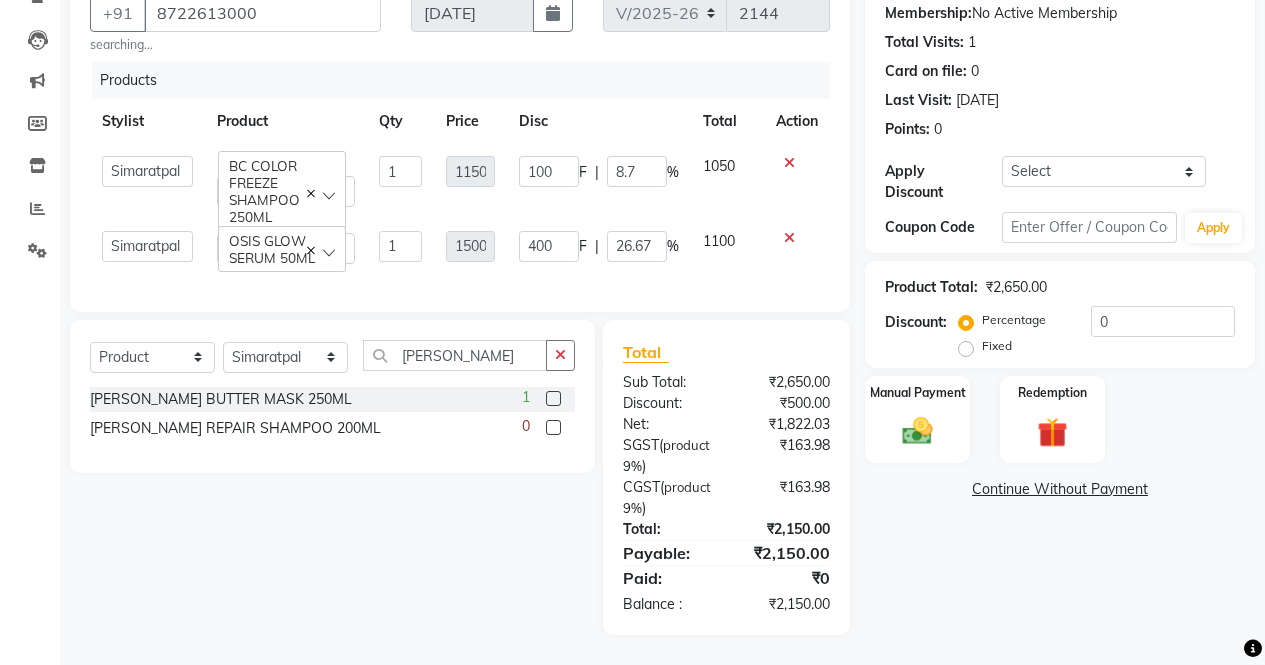 click 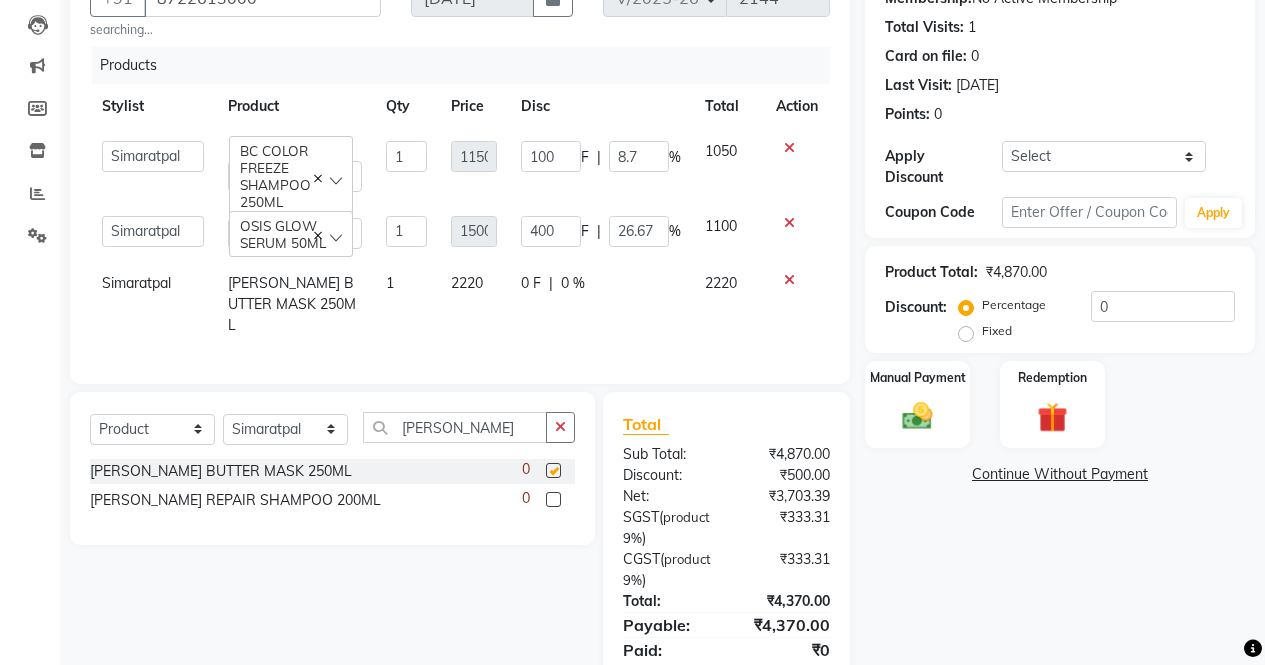 checkbox on "false" 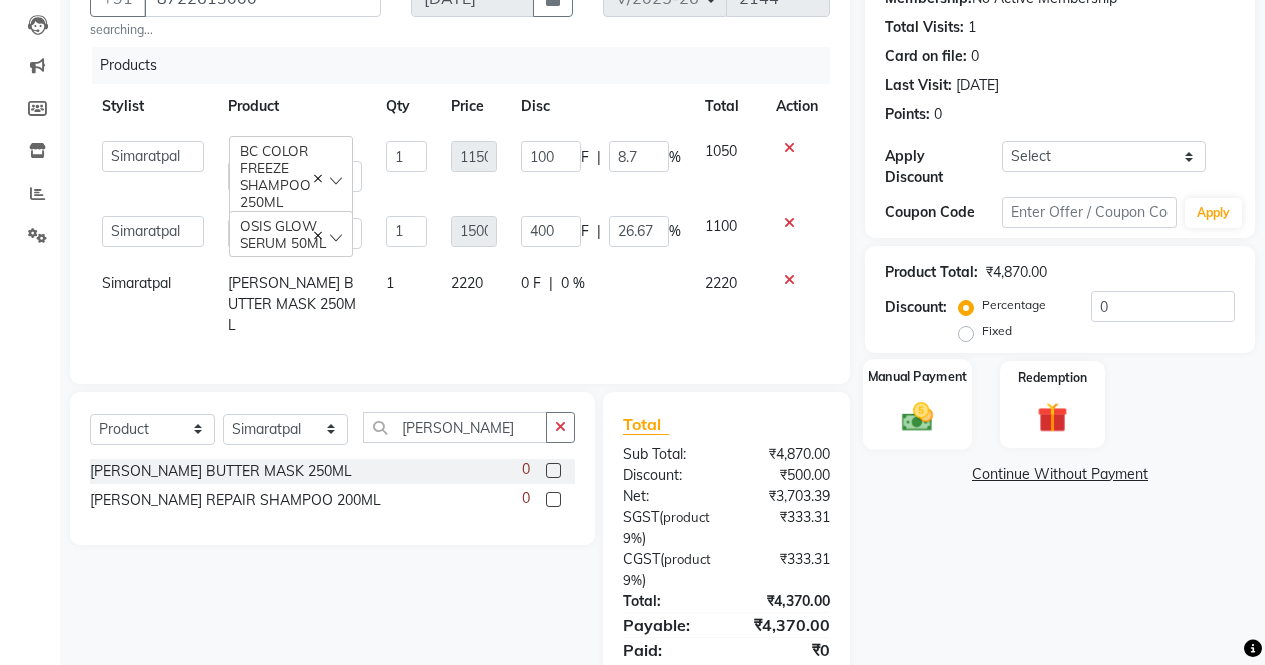 click 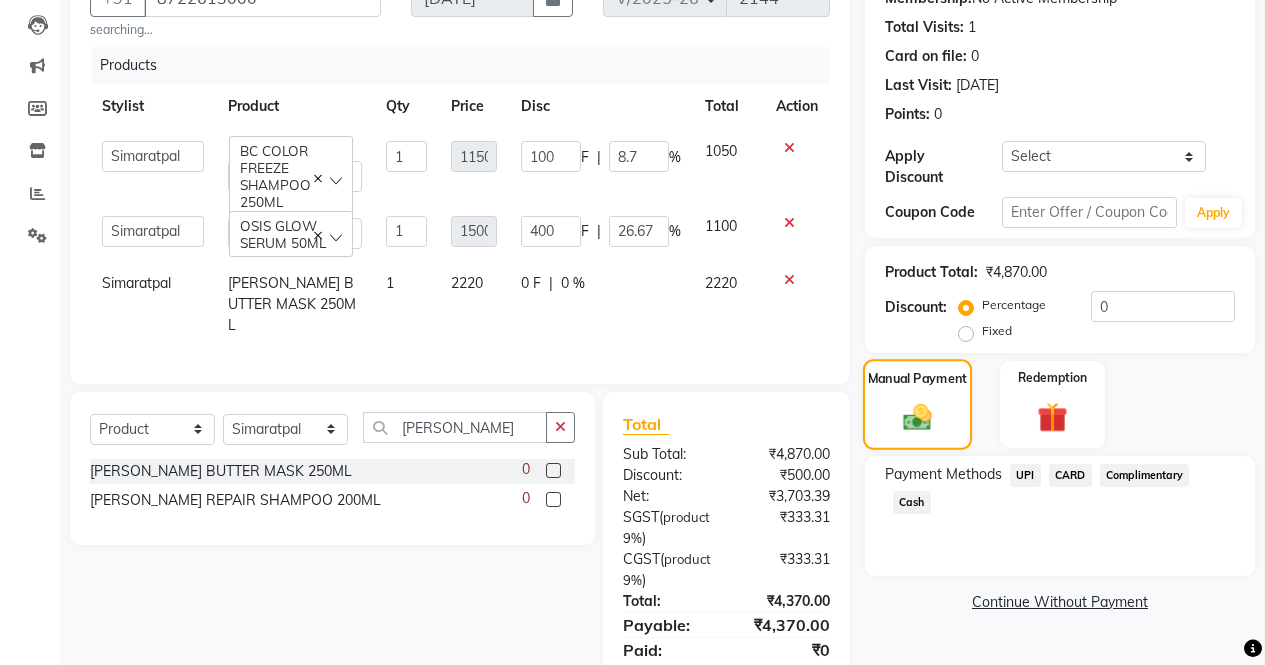 click on "Manual Payment" 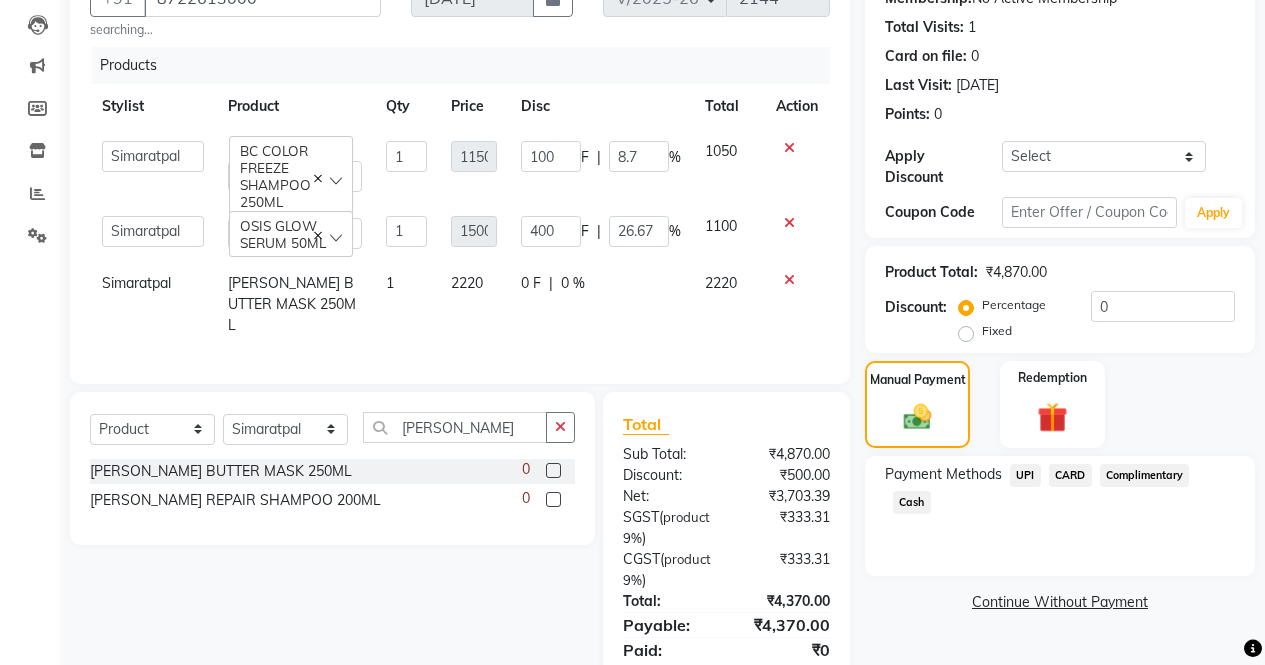 click on "Cash" 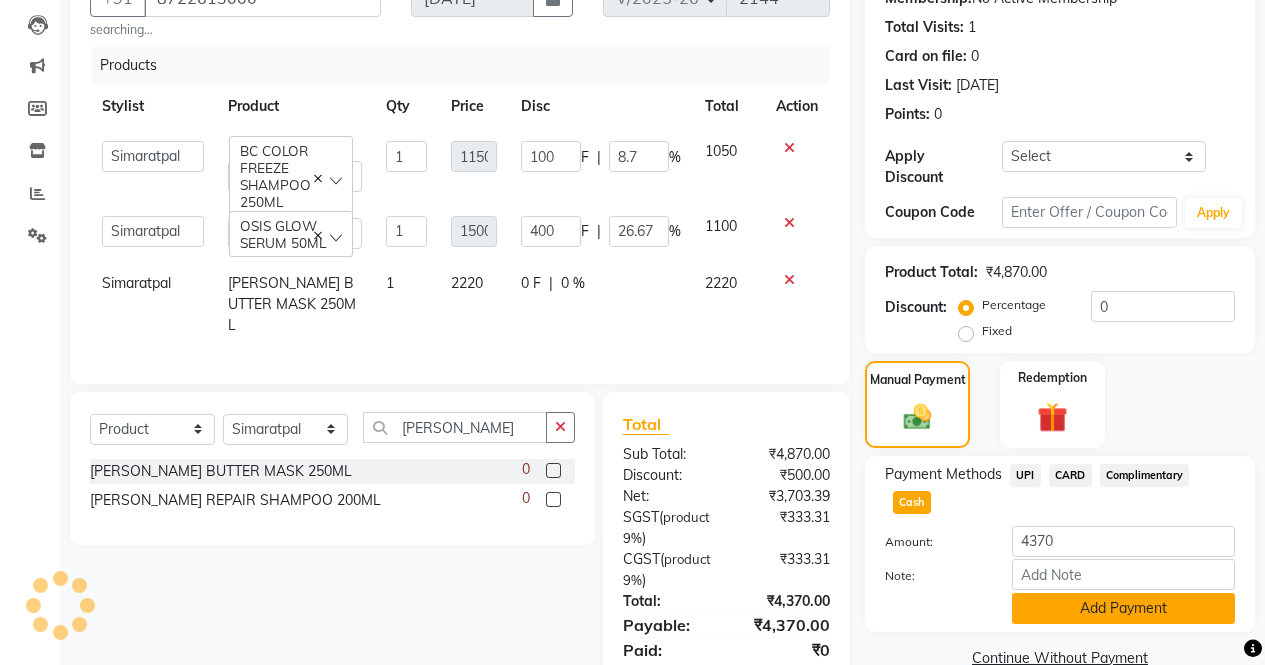 scroll, scrollTop: 273, scrollLeft: 0, axis: vertical 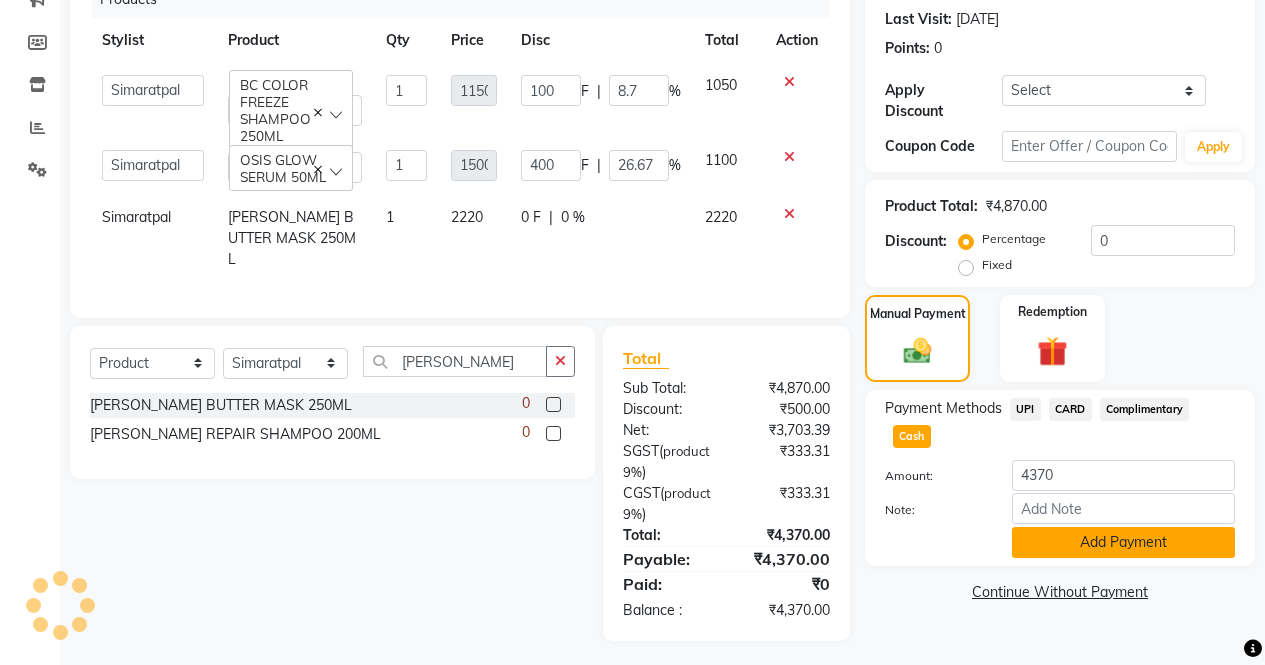 click on "Add Payment" 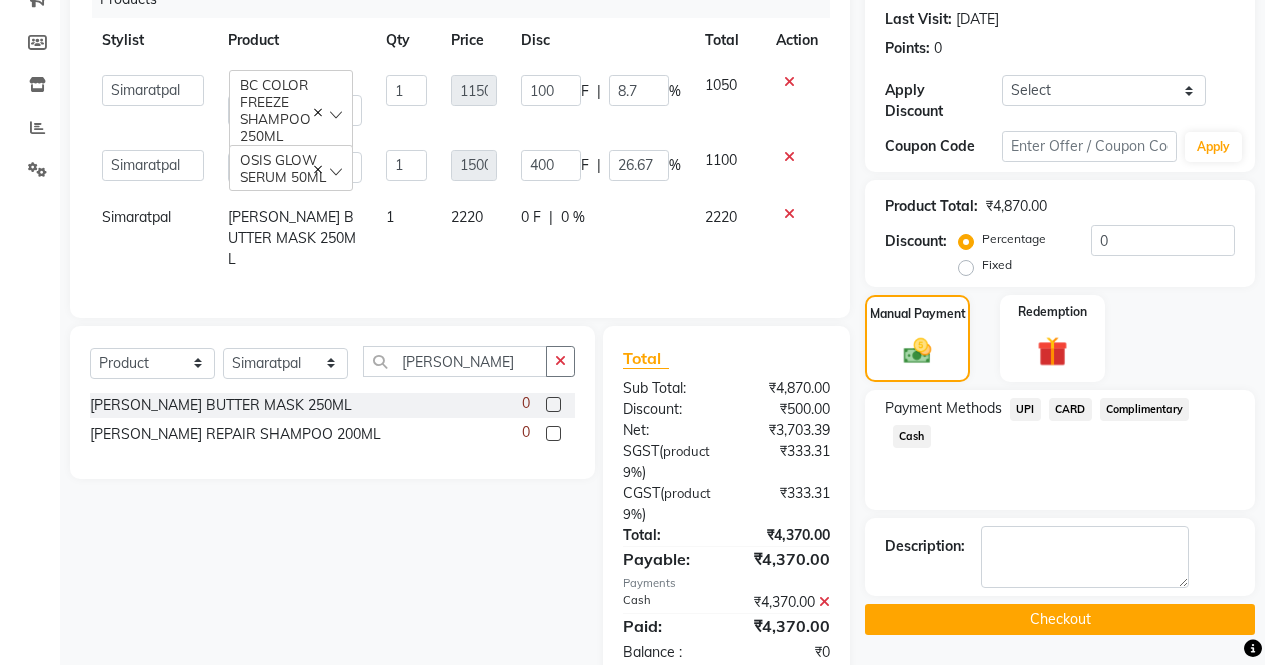 click on "Checkout" 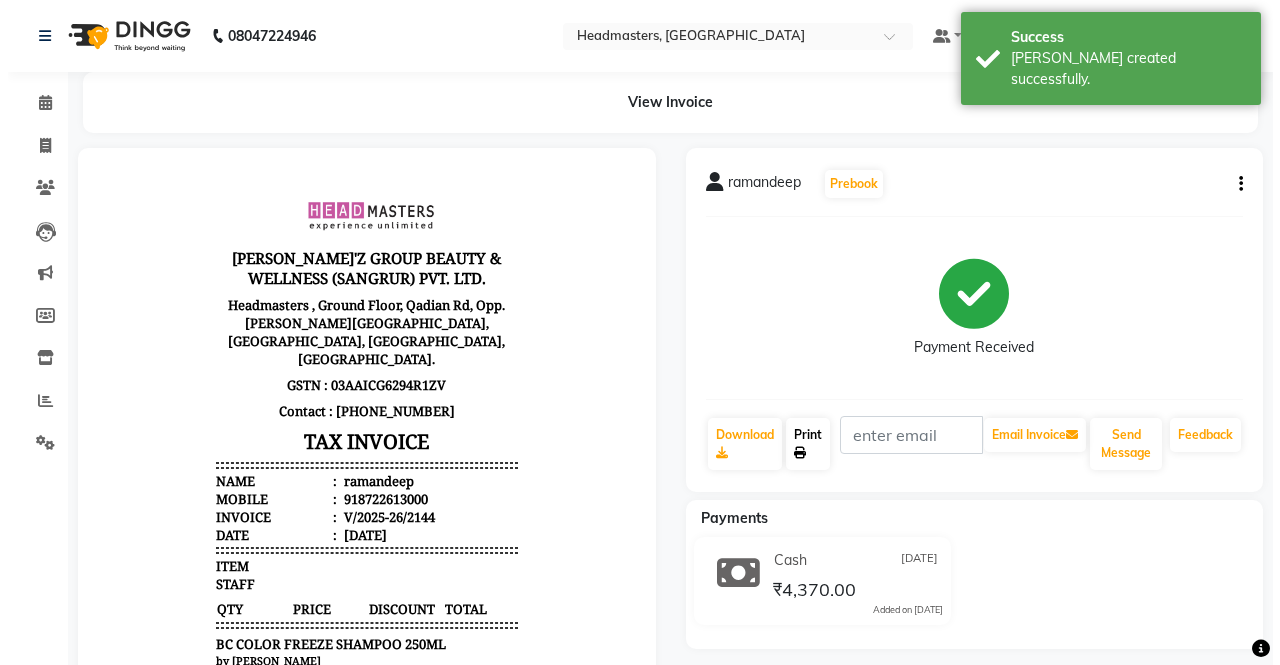 scroll, scrollTop: 0, scrollLeft: 0, axis: both 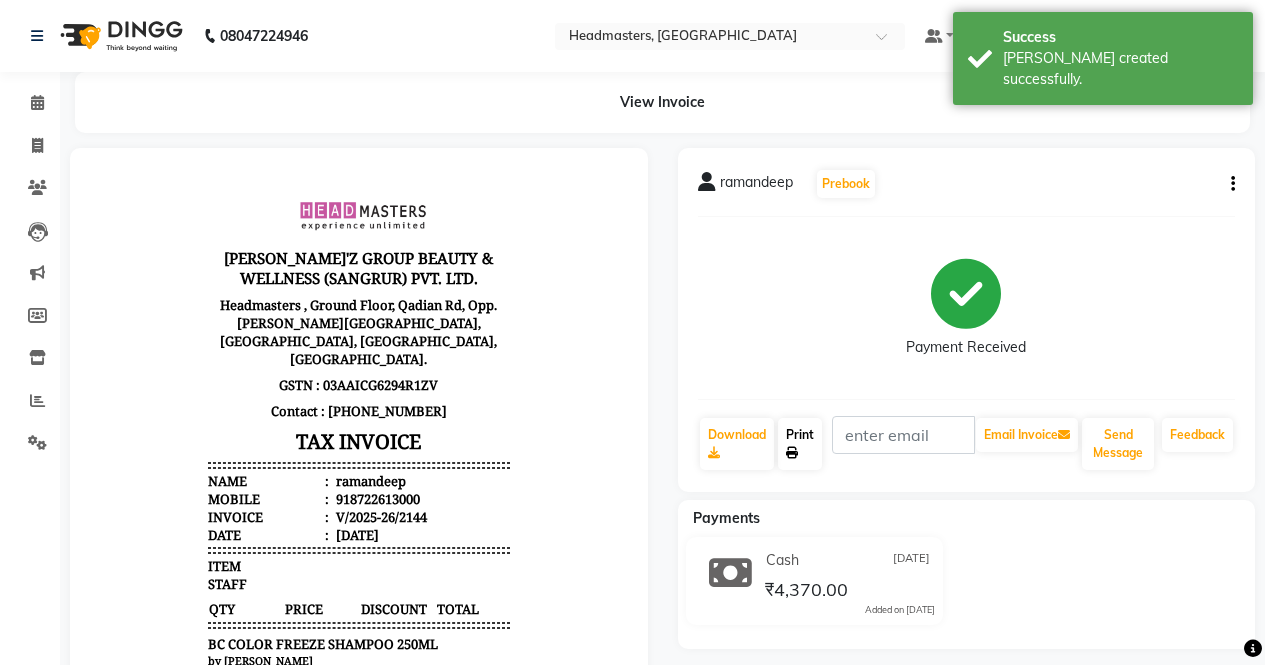 click on "Print" 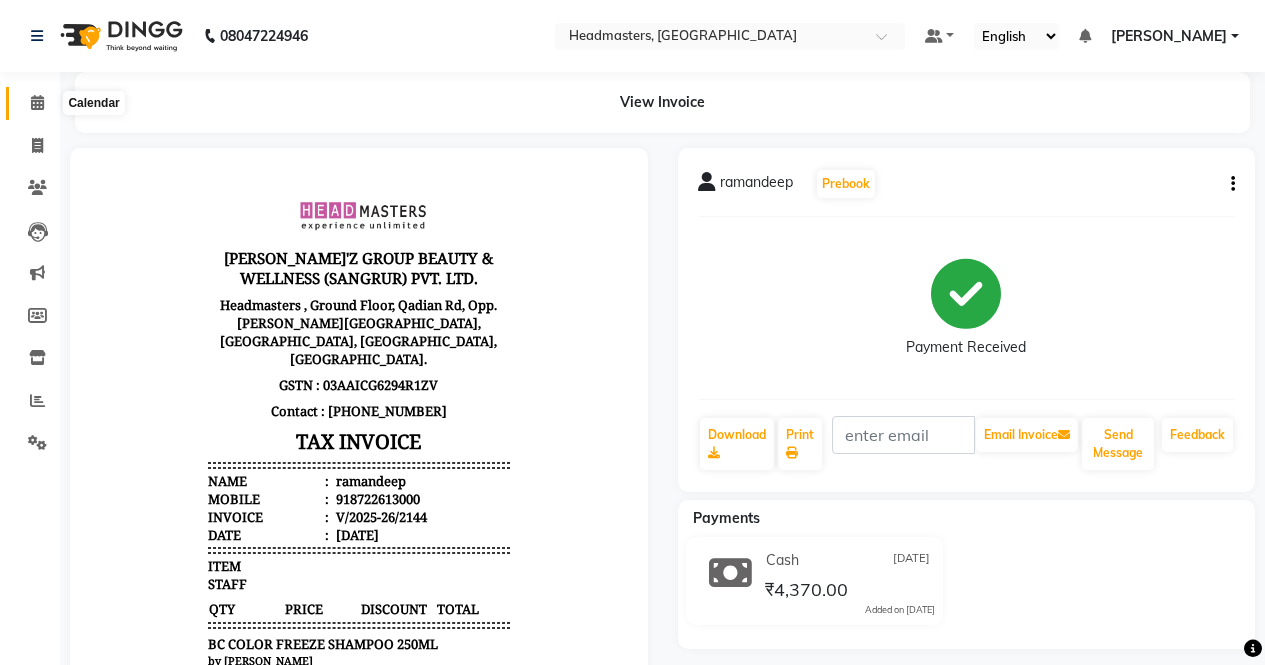 click 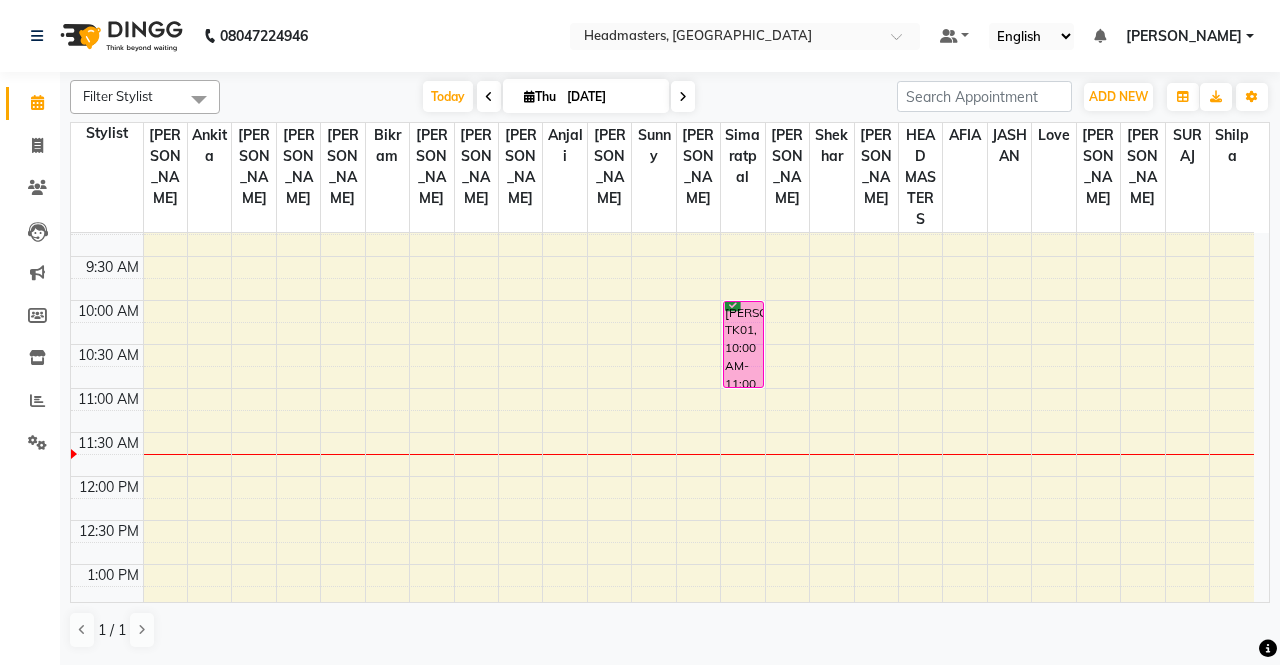 scroll, scrollTop: 200, scrollLeft: 0, axis: vertical 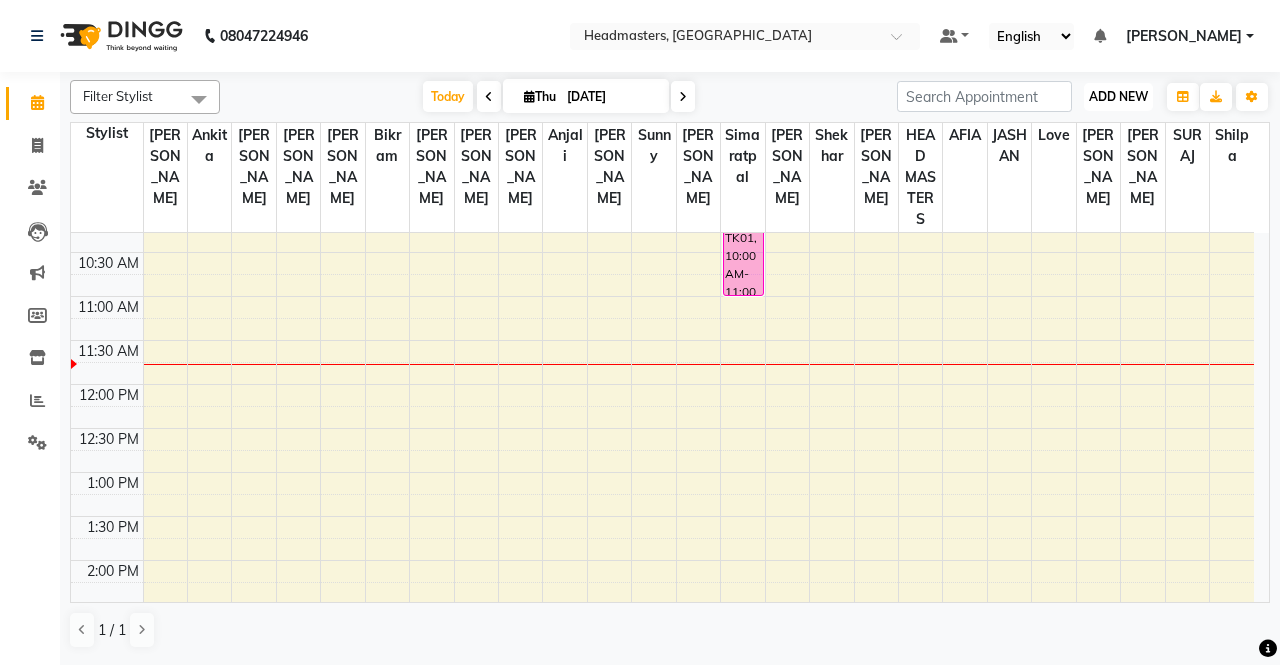 click on "ADD NEW" at bounding box center (1118, 96) 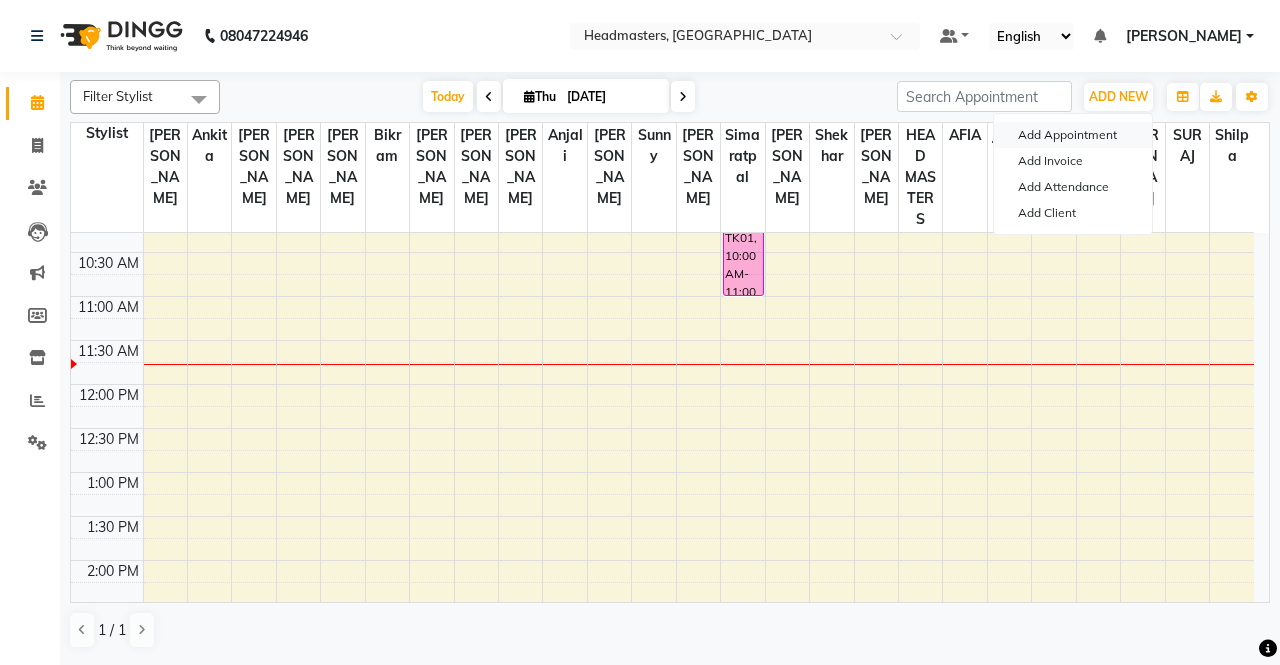 click on "Add Appointment" at bounding box center (1073, 135) 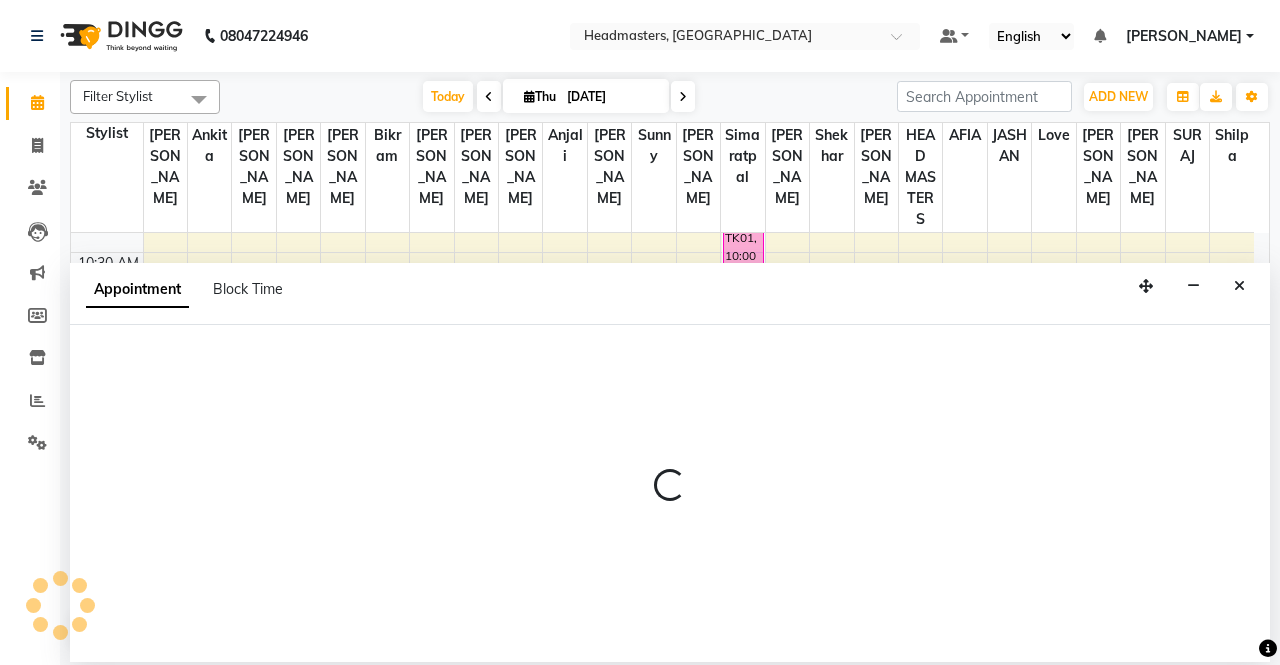 select on "tentative" 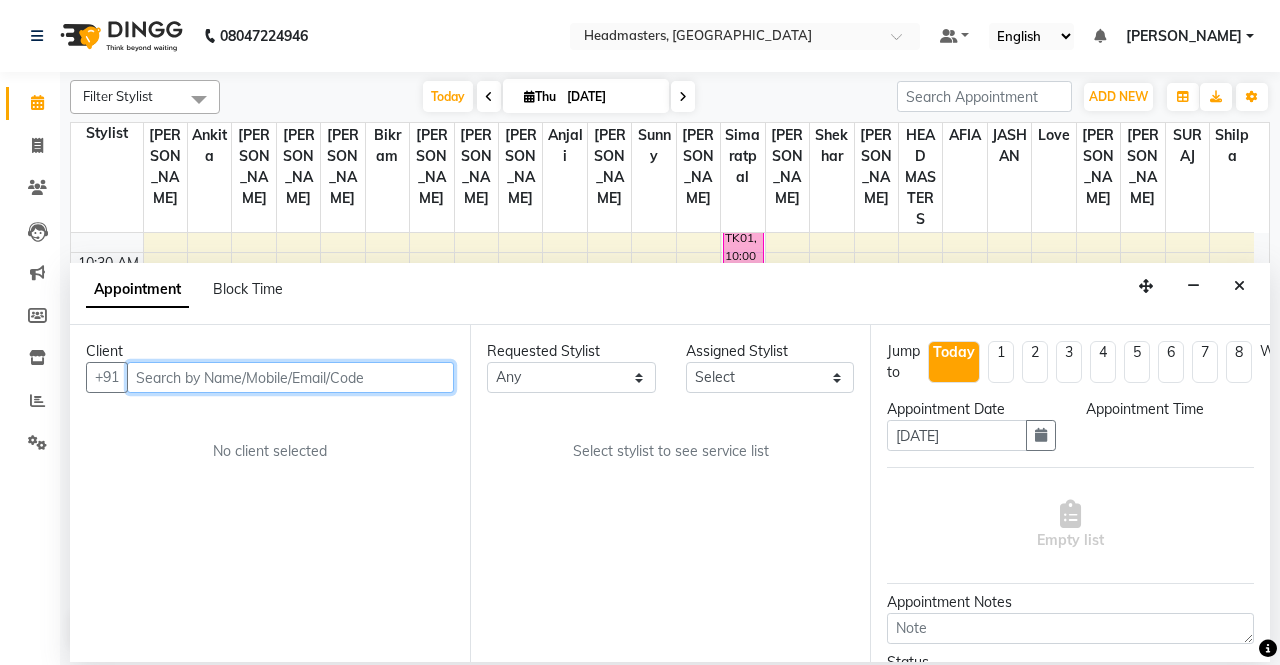 select on "540" 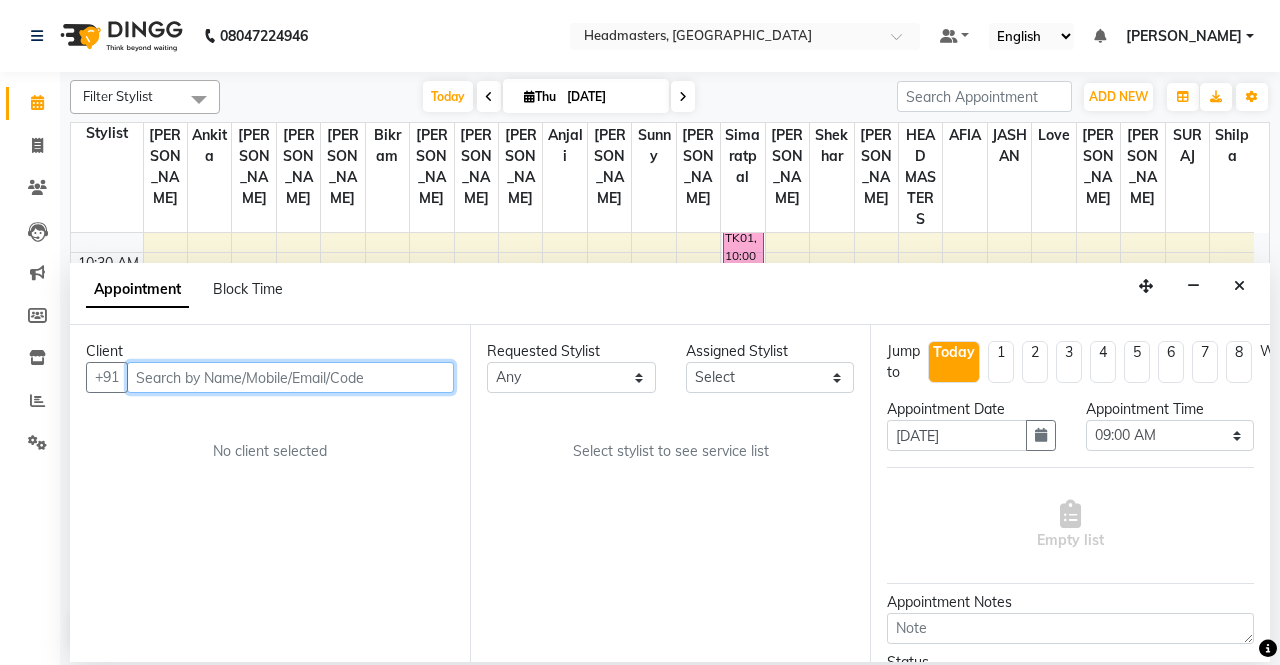 click at bounding box center [290, 377] 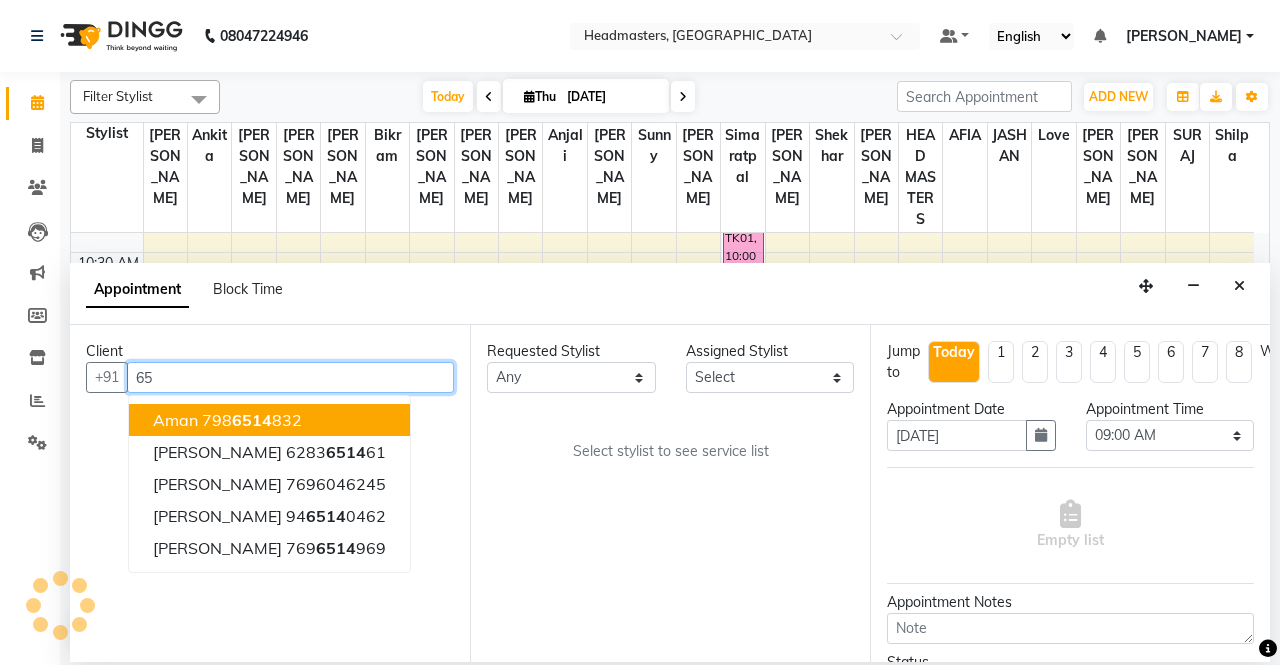 type on "6" 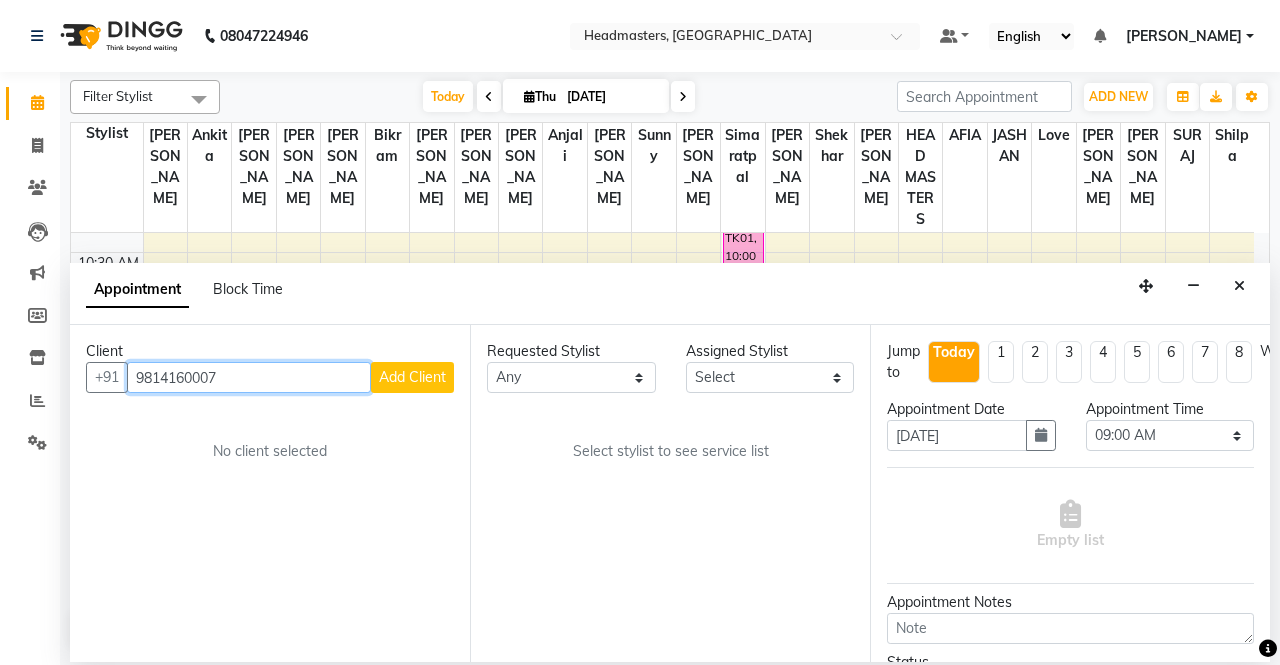 type on "9814160007" 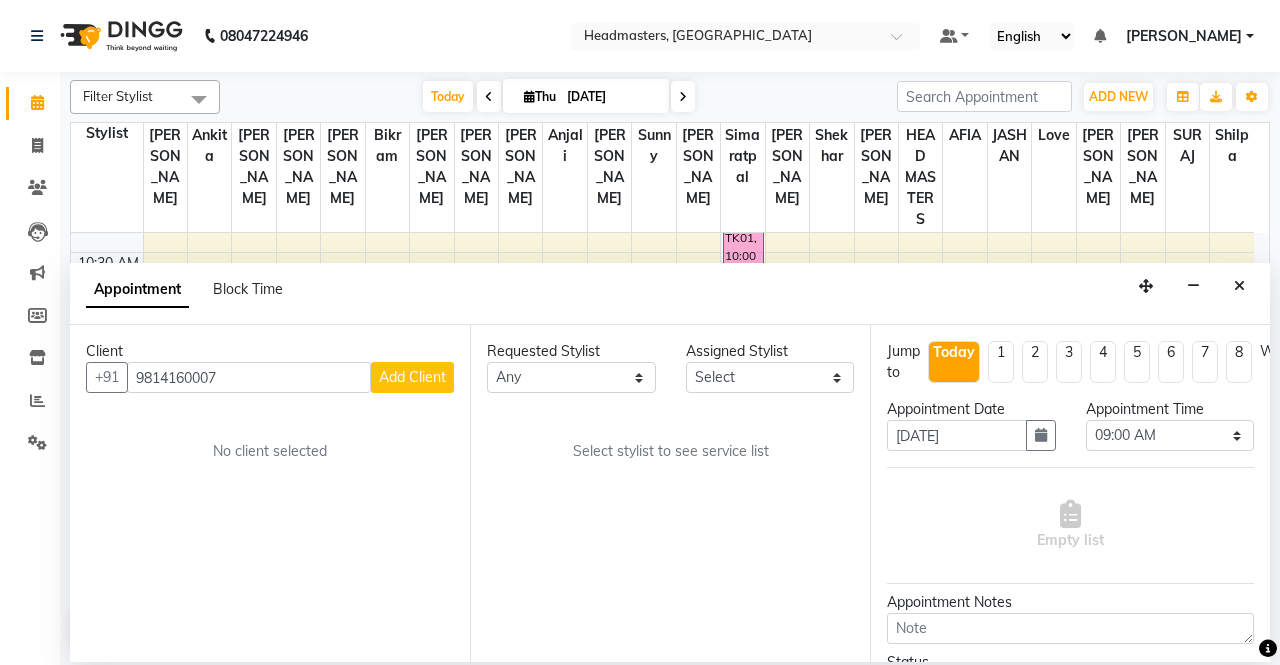 click on "Add Client" at bounding box center (412, 377) 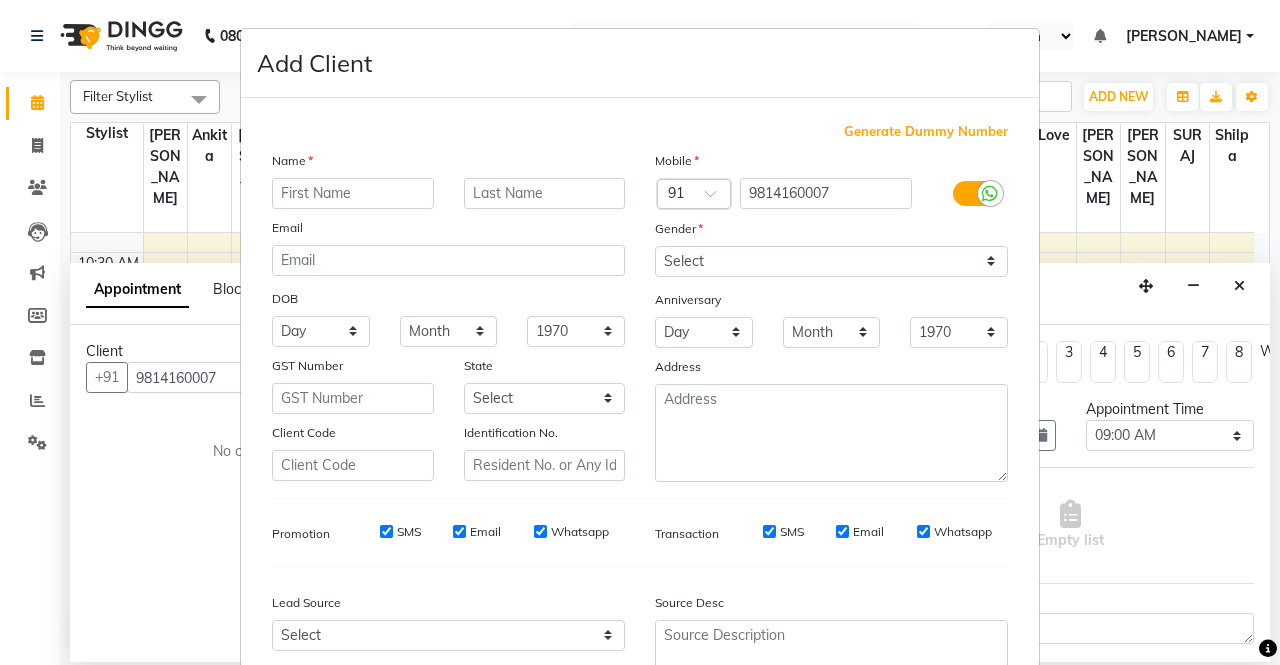 click at bounding box center (353, 193) 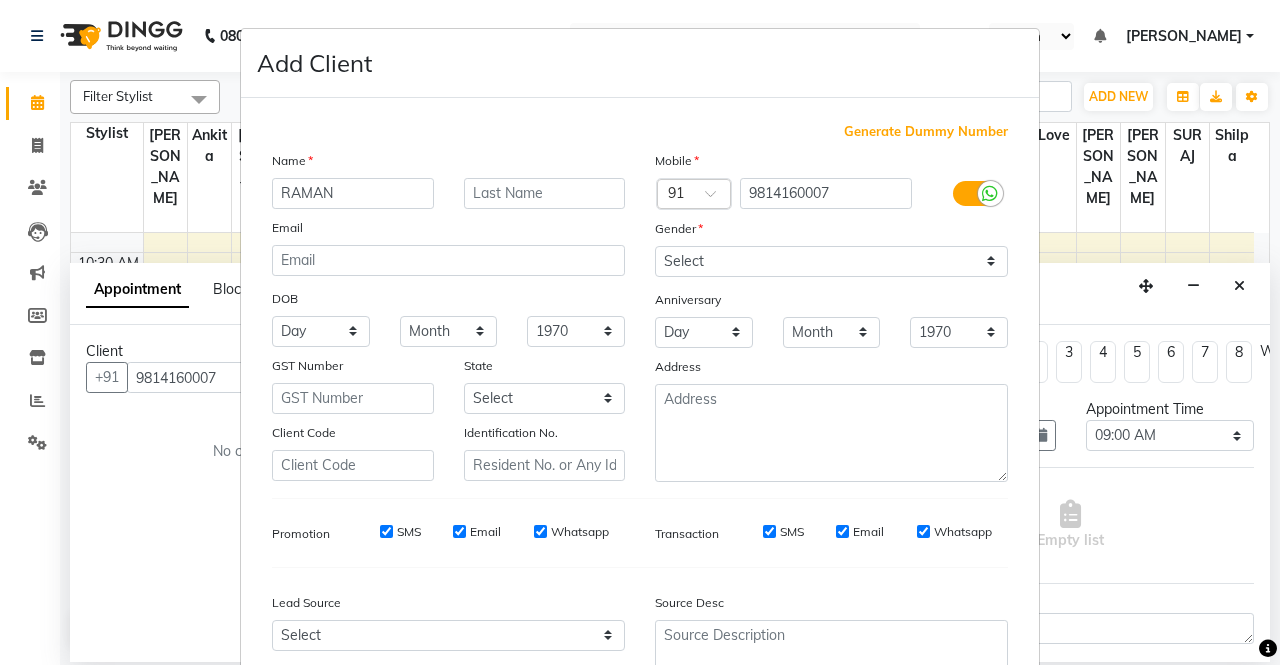 type on "RAMAN" 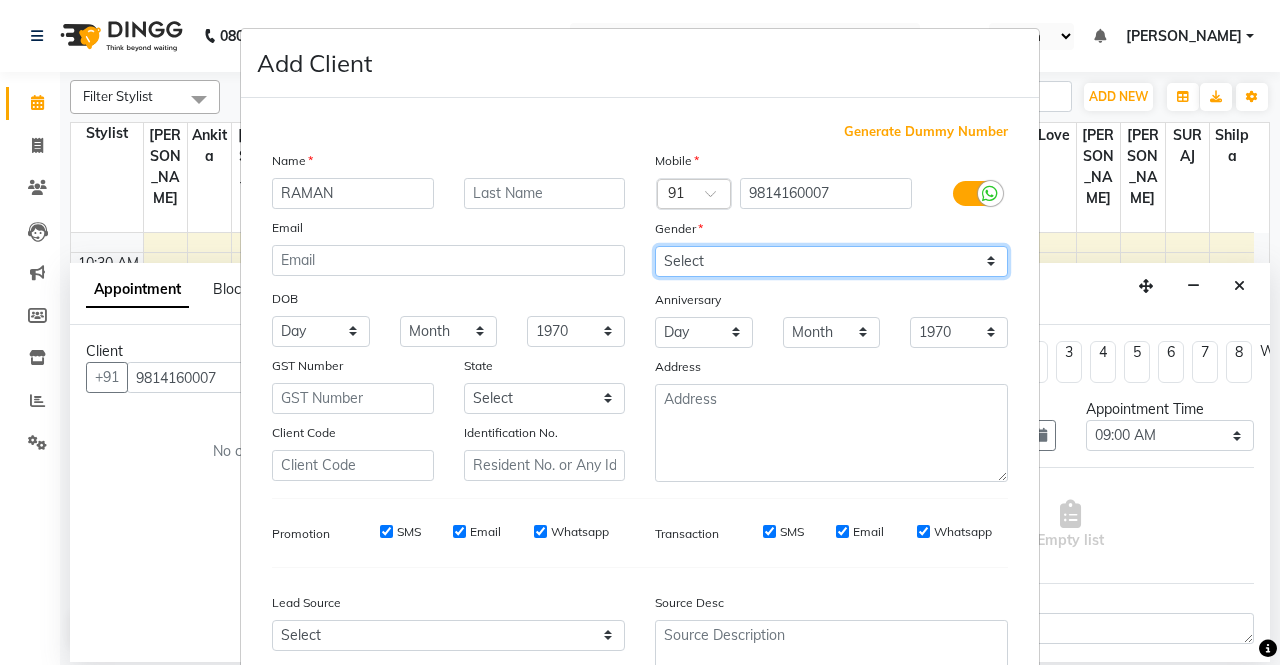 click on "Select [DEMOGRAPHIC_DATA] [DEMOGRAPHIC_DATA] Other Prefer Not To Say" at bounding box center [831, 261] 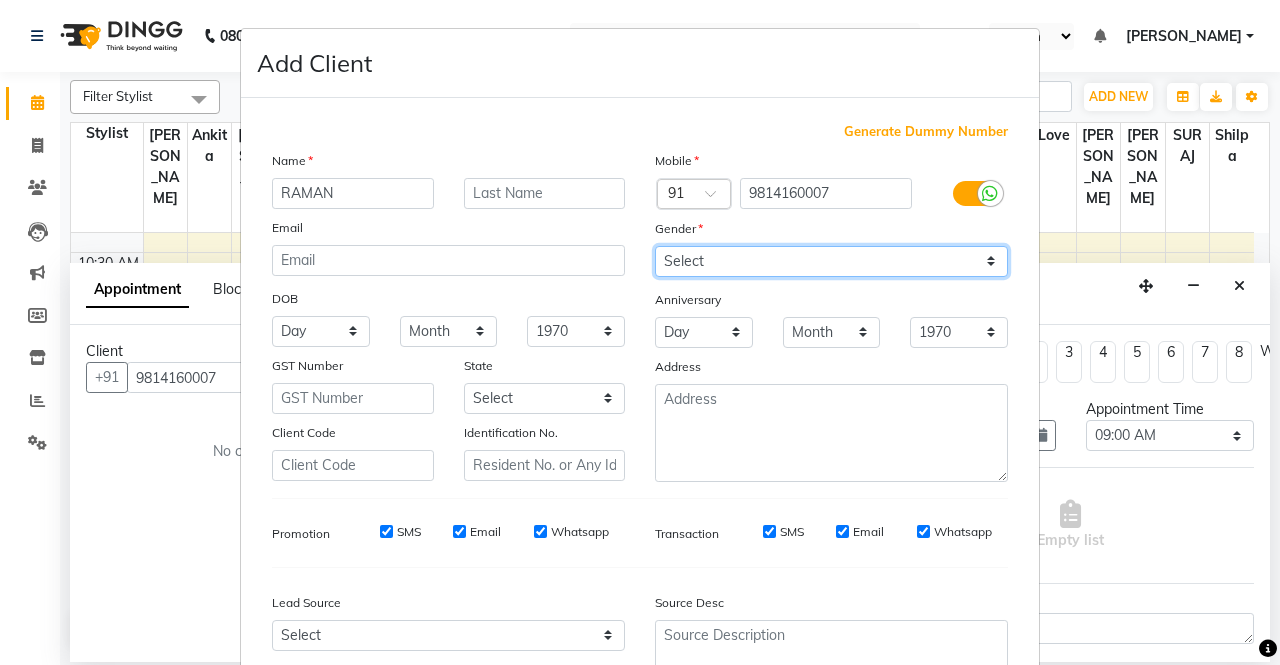 select on "[DEMOGRAPHIC_DATA]" 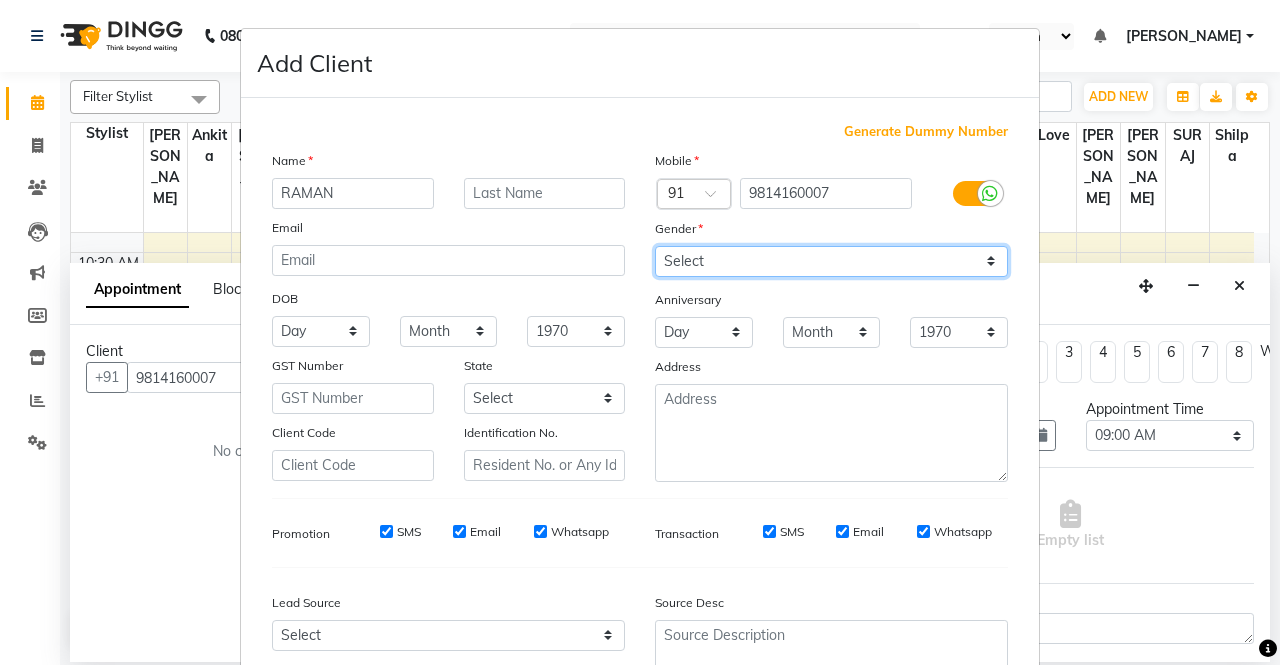 click on "Select [DEMOGRAPHIC_DATA] [DEMOGRAPHIC_DATA] Other Prefer Not To Say" at bounding box center [831, 261] 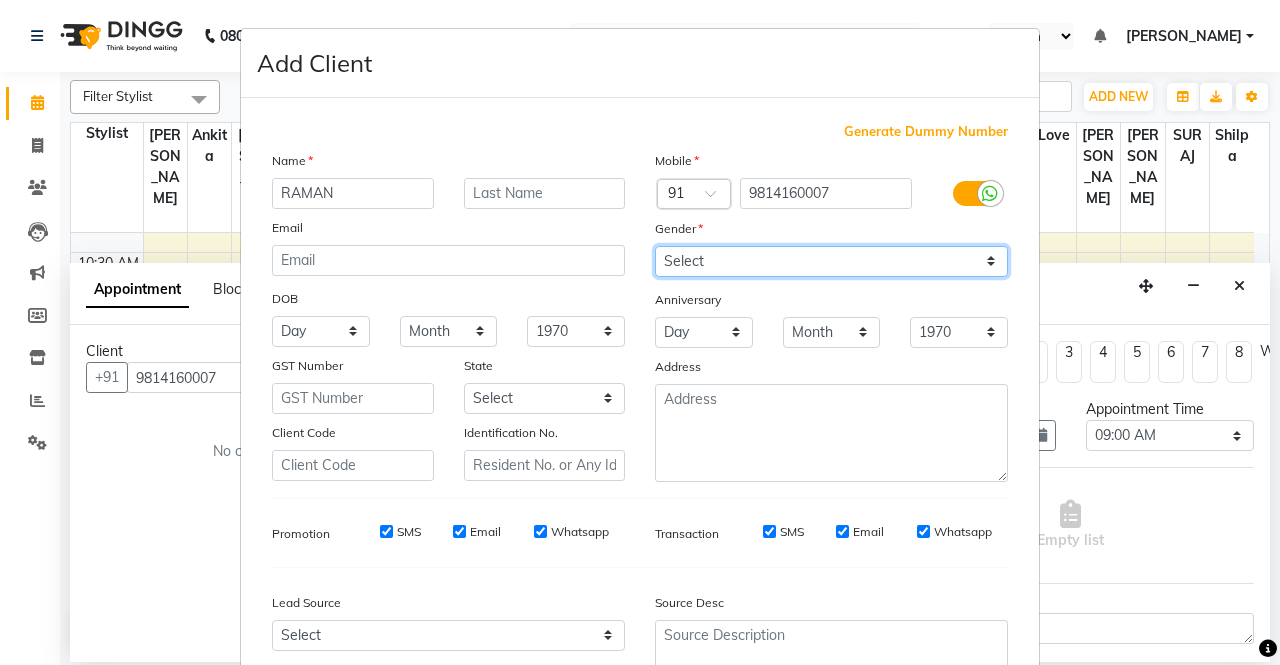 scroll, scrollTop: 184, scrollLeft: 0, axis: vertical 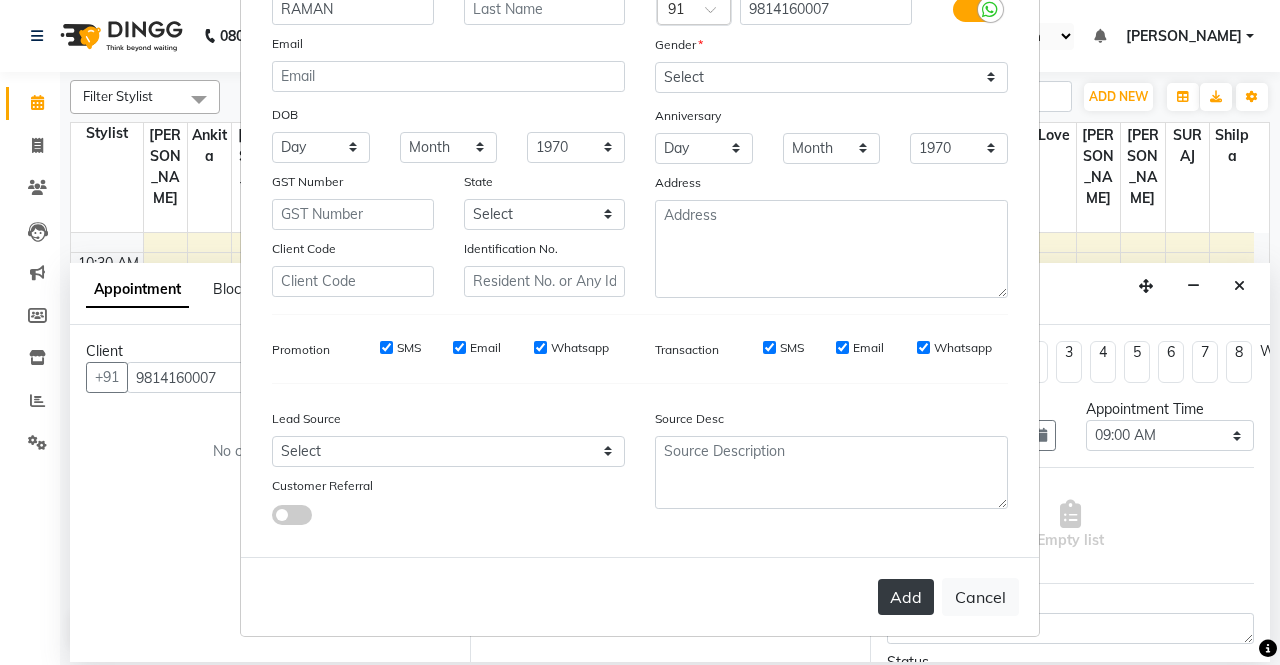 click on "Add" at bounding box center [906, 597] 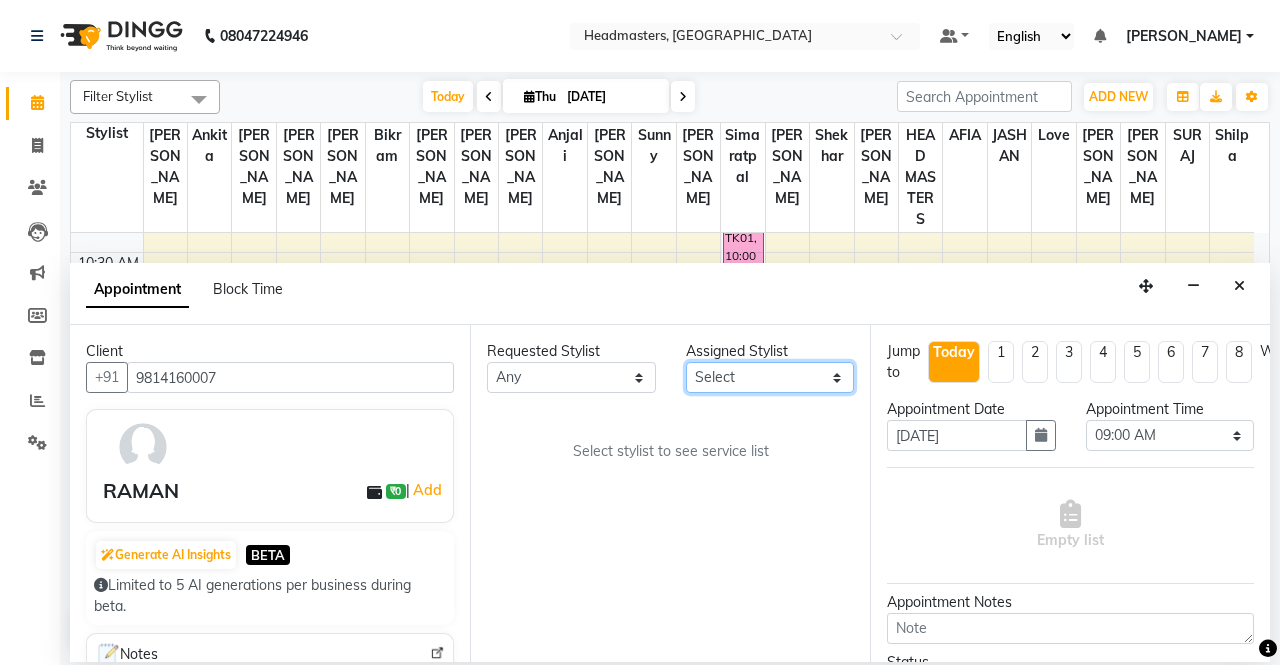 click on "Select AFIA Anjali [PERSON_NAME] [PERSON_NAME]  [PERSON_NAME] HEAD [PERSON_NAME]  [PERSON_NAME]  [PERSON_NAME]  [PERSON_NAME] Love [PERSON_NAME]  [PERSON_NAME]  [PERSON_NAME]  [PERSON_NAME] [PERSON_NAME] [PERSON_NAME]  [PERSON_NAME]  [PERSON_NAME]" at bounding box center (770, 377) 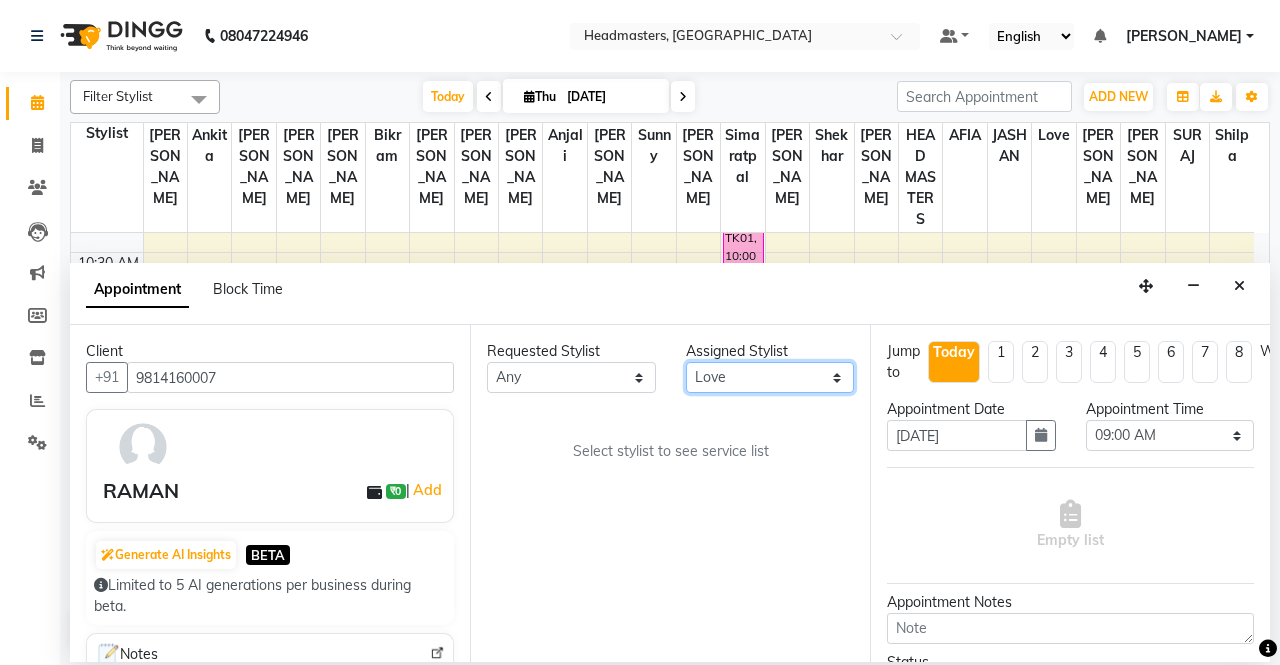 click on "Select AFIA Anjali [PERSON_NAME] [PERSON_NAME]  [PERSON_NAME] HEAD [PERSON_NAME]  [PERSON_NAME]  [PERSON_NAME]  [PERSON_NAME] Love [PERSON_NAME]  [PERSON_NAME]  [PERSON_NAME]  [PERSON_NAME] [PERSON_NAME] [PERSON_NAME]  [PERSON_NAME]  [PERSON_NAME]" at bounding box center (770, 377) 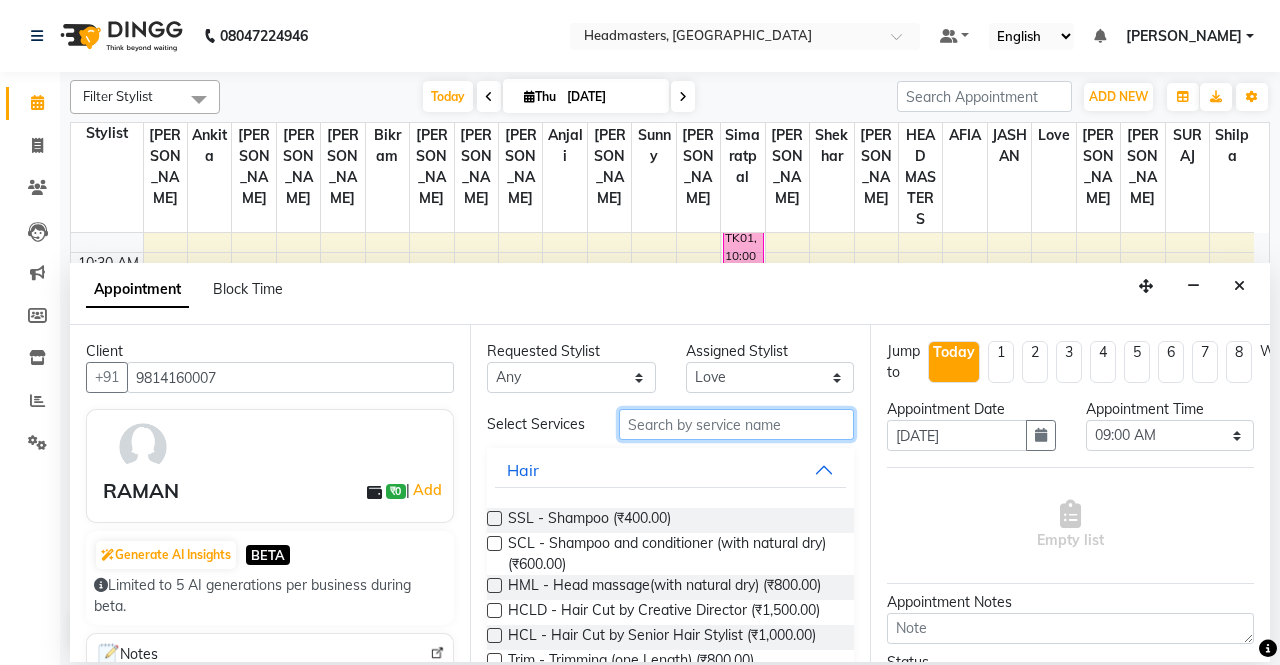 click at bounding box center (736, 424) 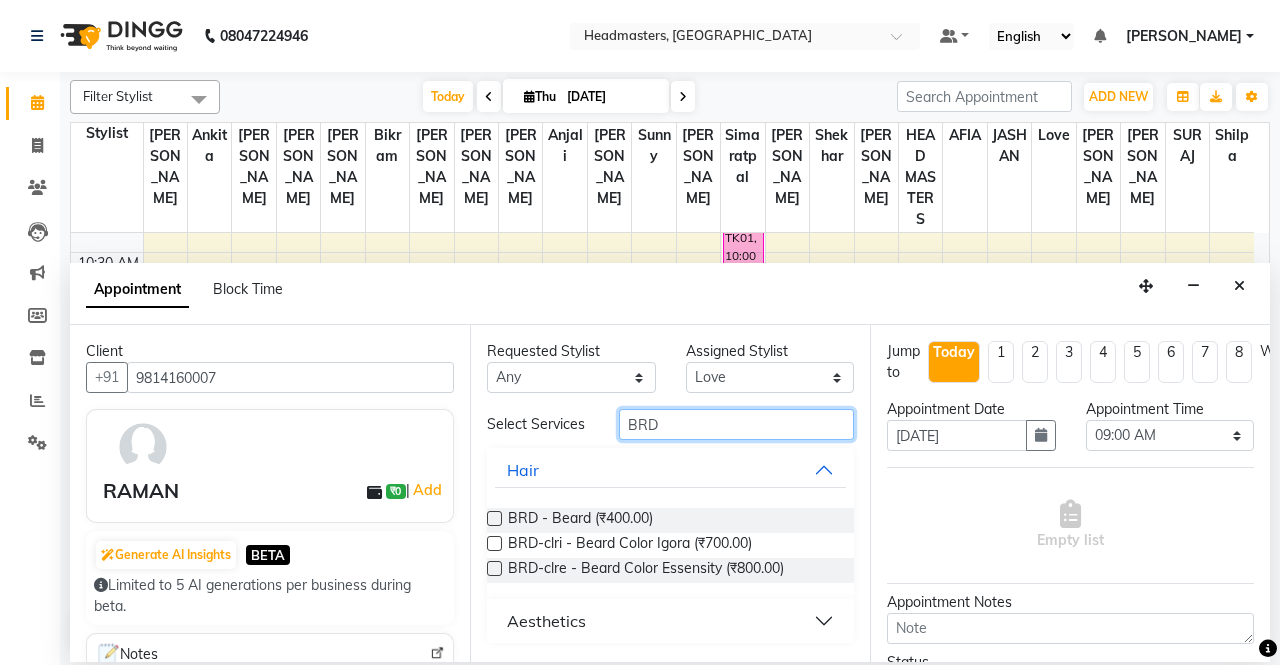 type on "BRD" 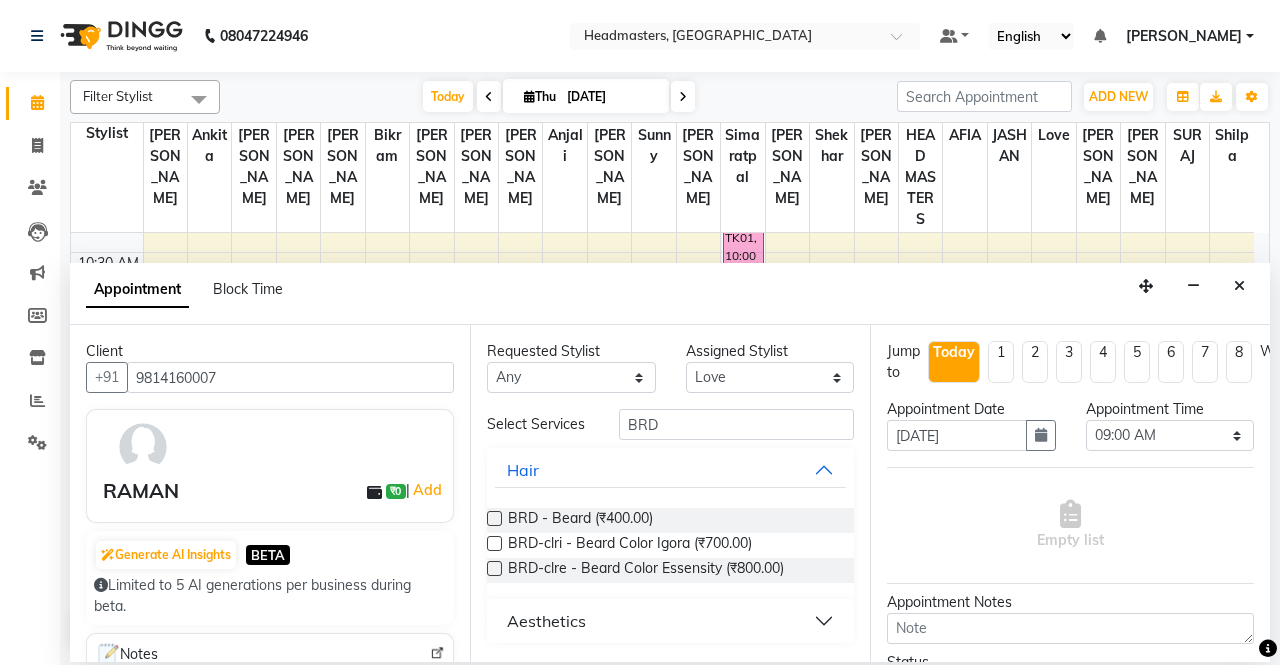 click at bounding box center (494, 518) 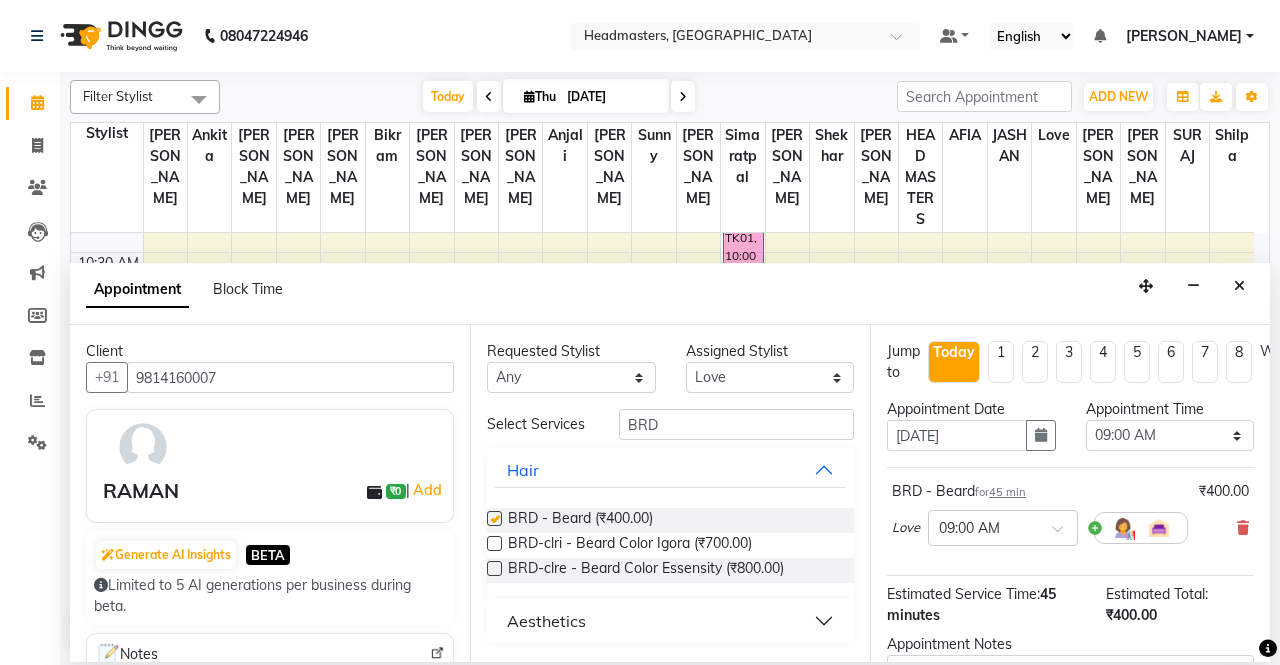 checkbox on "false" 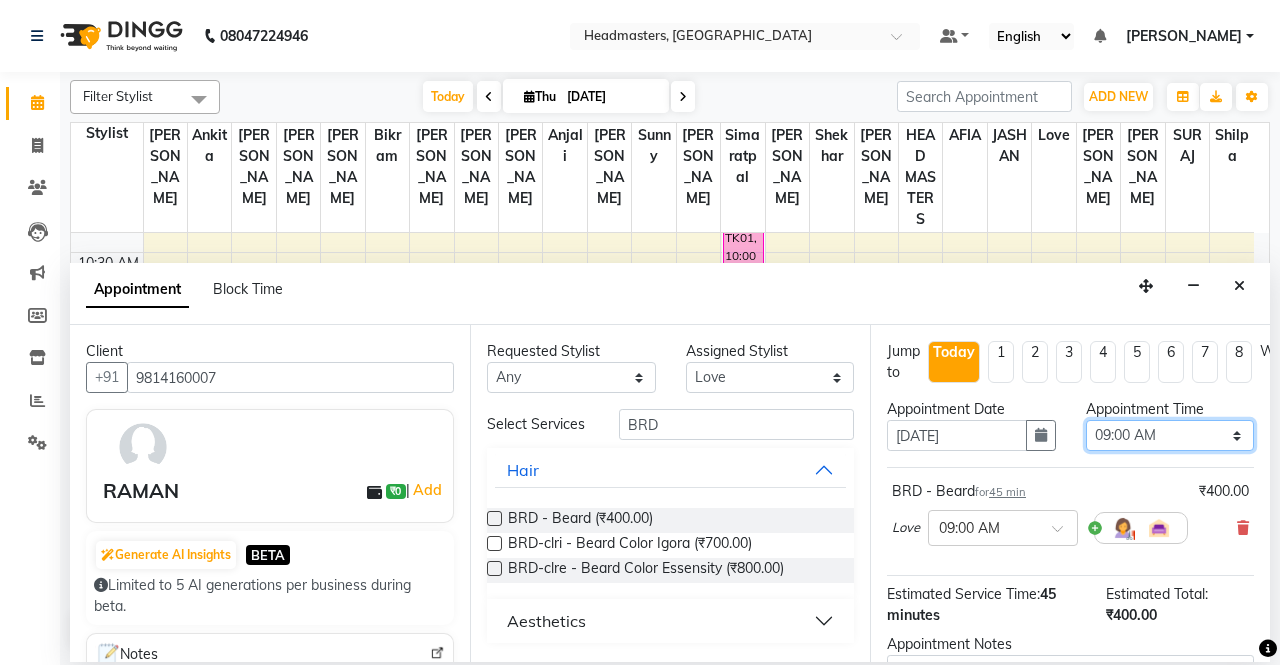 click on "Select 09:00 AM 09:15 AM 09:30 AM 09:45 AM 10:00 AM 10:15 AM 10:30 AM 10:45 AM 11:00 AM 11:15 AM 11:30 AM 11:45 AM 12:00 PM 12:15 PM 12:30 PM 12:45 PM 01:00 PM 01:15 PM 01:30 PM 01:45 PM 02:00 PM 02:15 PM 02:30 PM 02:45 PM 03:00 PM 03:15 PM 03:30 PM 03:45 PM 04:00 PM 04:15 PM 04:30 PM 04:45 PM 05:00 PM 05:15 PM 05:30 PM 05:45 PM 06:00 PM 06:15 PM 06:30 PM 06:45 PM 07:00 PM 07:15 PM 07:30 PM 07:45 PM 08:00 PM" at bounding box center (1170, 435) 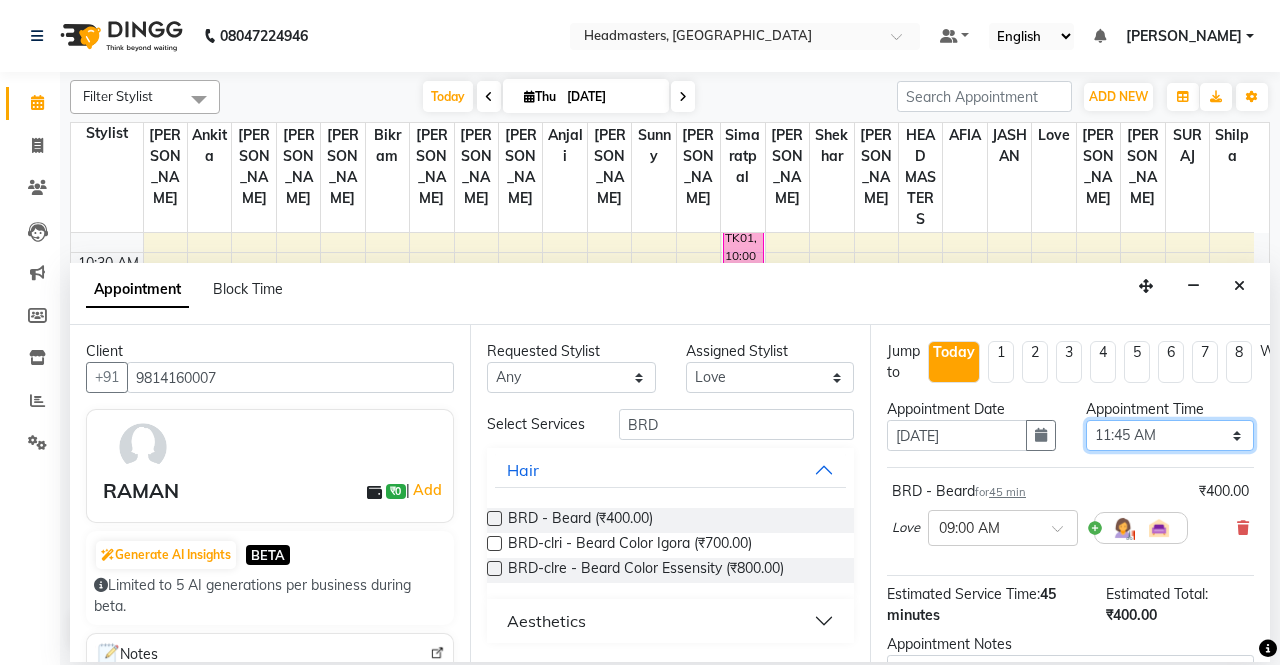 click on "Select 09:00 AM 09:15 AM 09:30 AM 09:45 AM 10:00 AM 10:15 AM 10:30 AM 10:45 AM 11:00 AM 11:15 AM 11:30 AM 11:45 AM 12:00 PM 12:15 PM 12:30 PM 12:45 PM 01:00 PM 01:15 PM 01:30 PM 01:45 PM 02:00 PM 02:15 PM 02:30 PM 02:45 PM 03:00 PM 03:15 PM 03:30 PM 03:45 PM 04:00 PM 04:15 PM 04:30 PM 04:45 PM 05:00 PM 05:15 PM 05:30 PM 05:45 PM 06:00 PM 06:15 PM 06:30 PM 06:45 PM 07:00 PM 07:15 PM 07:30 PM 07:45 PM 08:00 PM" at bounding box center (1170, 435) 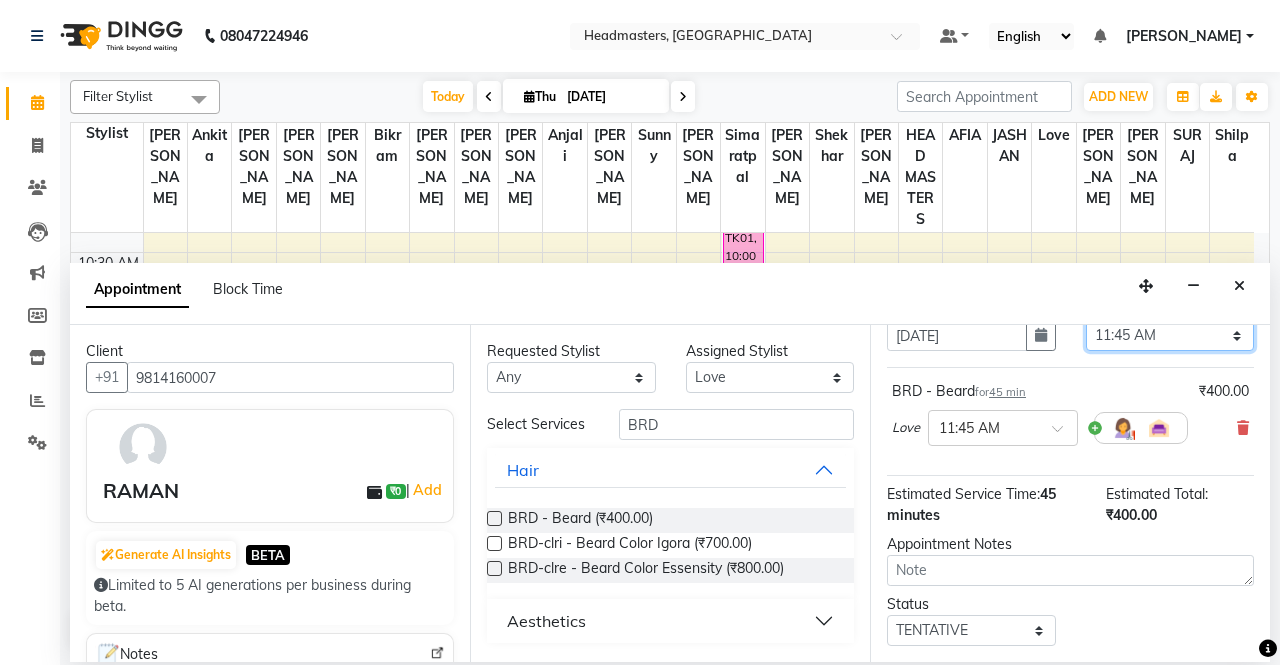 scroll, scrollTop: 192, scrollLeft: 0, axis: vertical 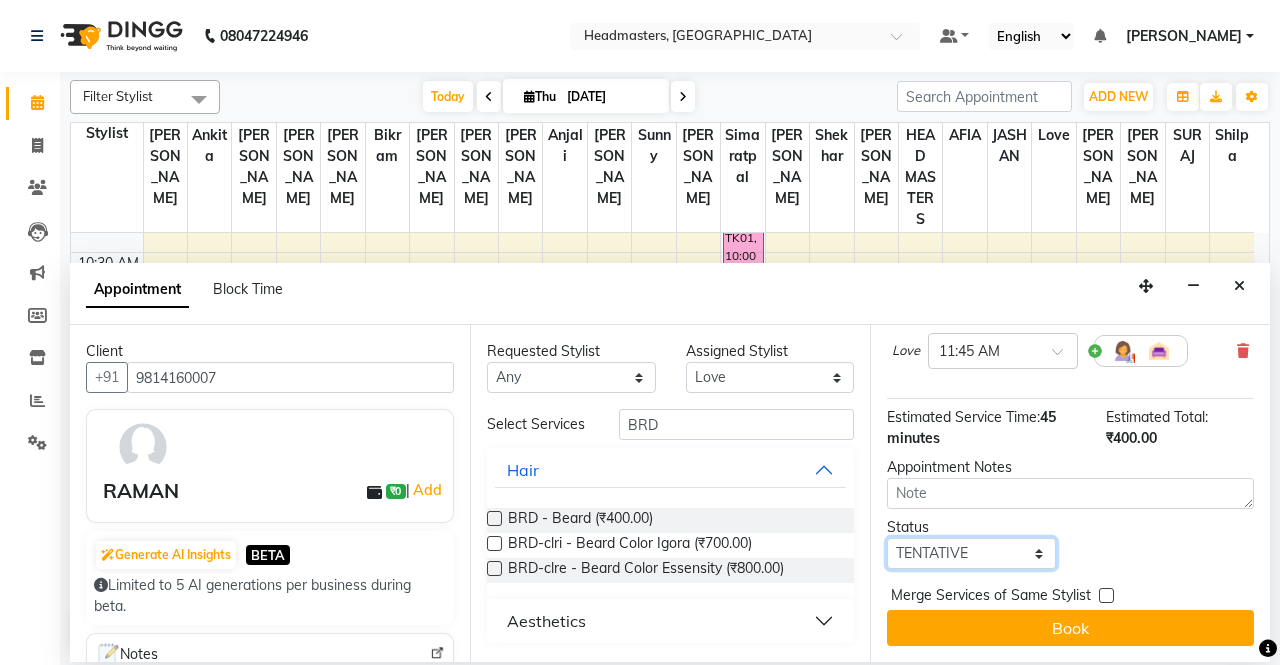 click on "Select TENTATIVE CONFIRM CHECK-IN UPCOMING" at bounding box center [971, 553] 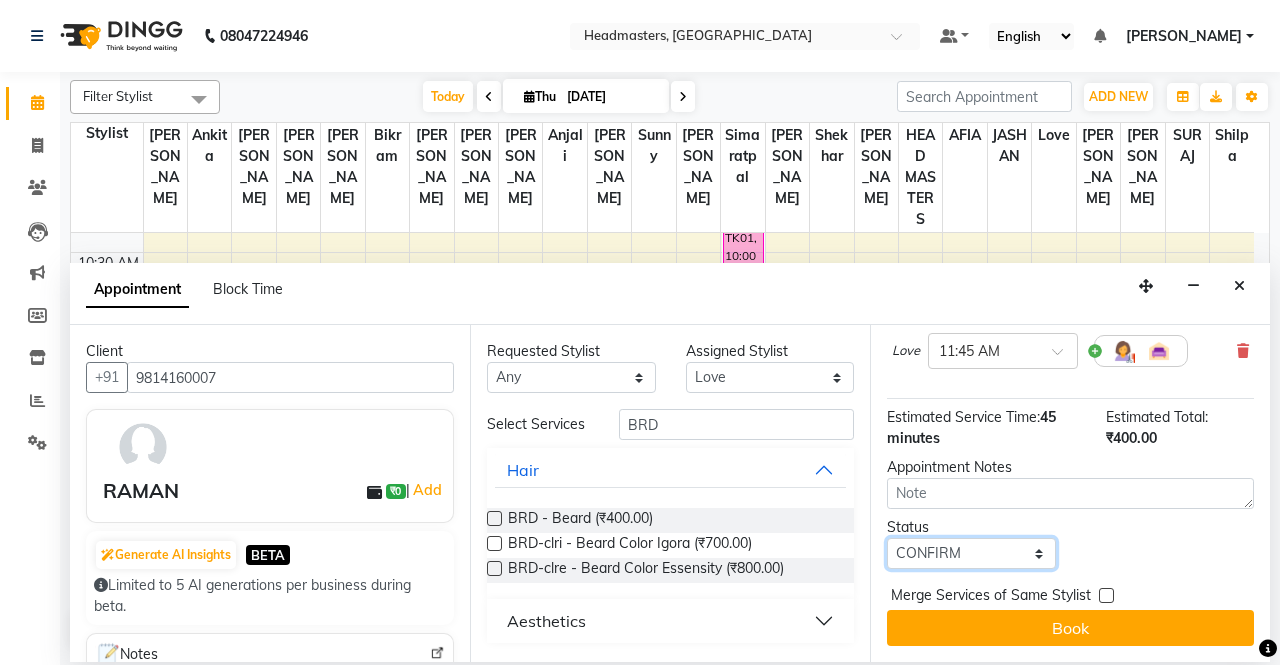 click on "Select TENTATIVE CONFIRM CHECK-IN UPCOMING" at bounding box center [971, 553] 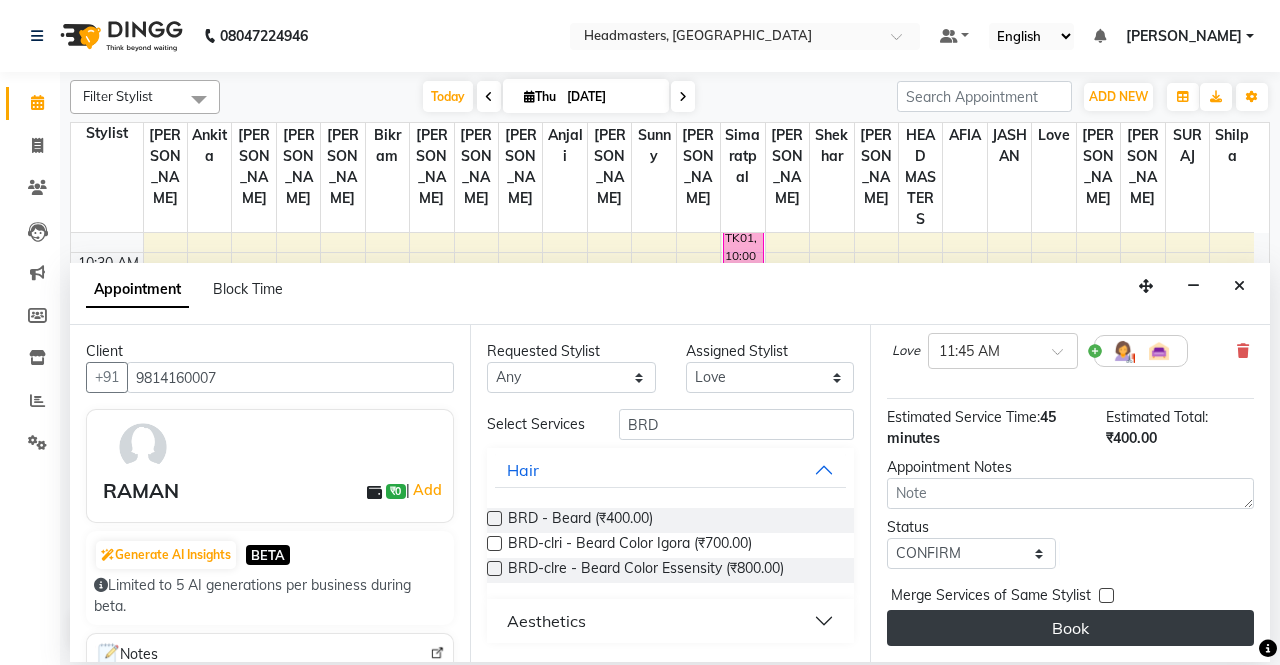 click on "Book" at bounding box center [1070, 628] 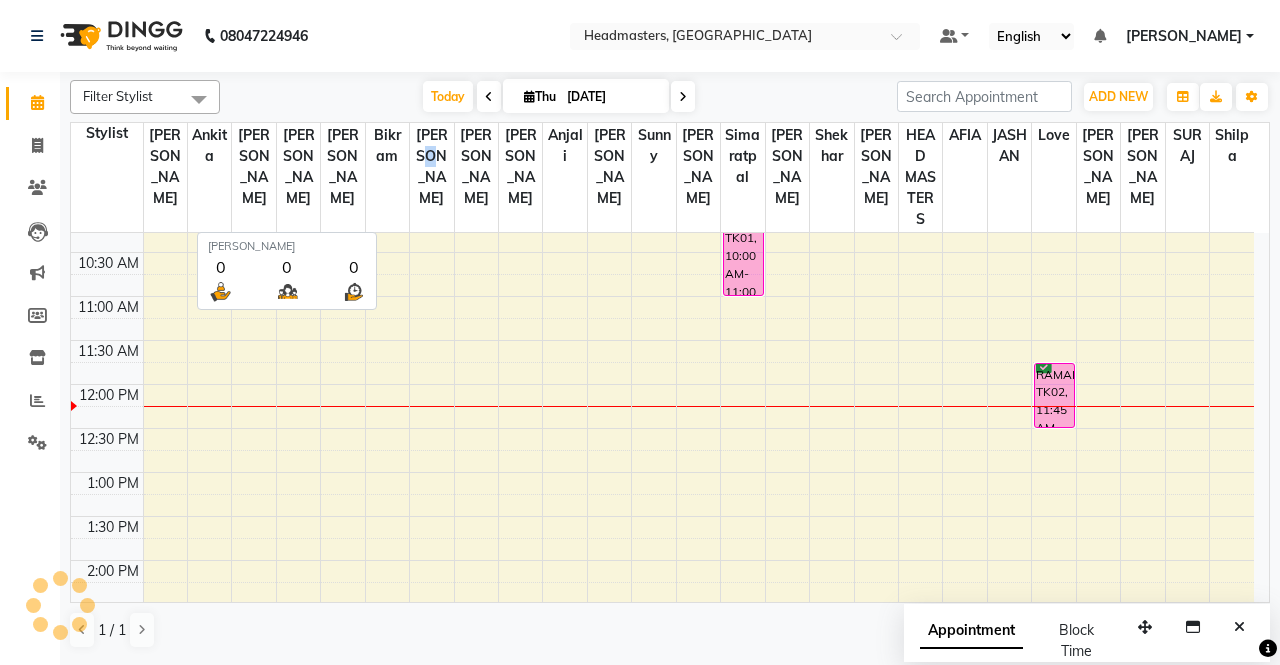 click on "[PERSON_NAME]" at bounding box center [431, 167] 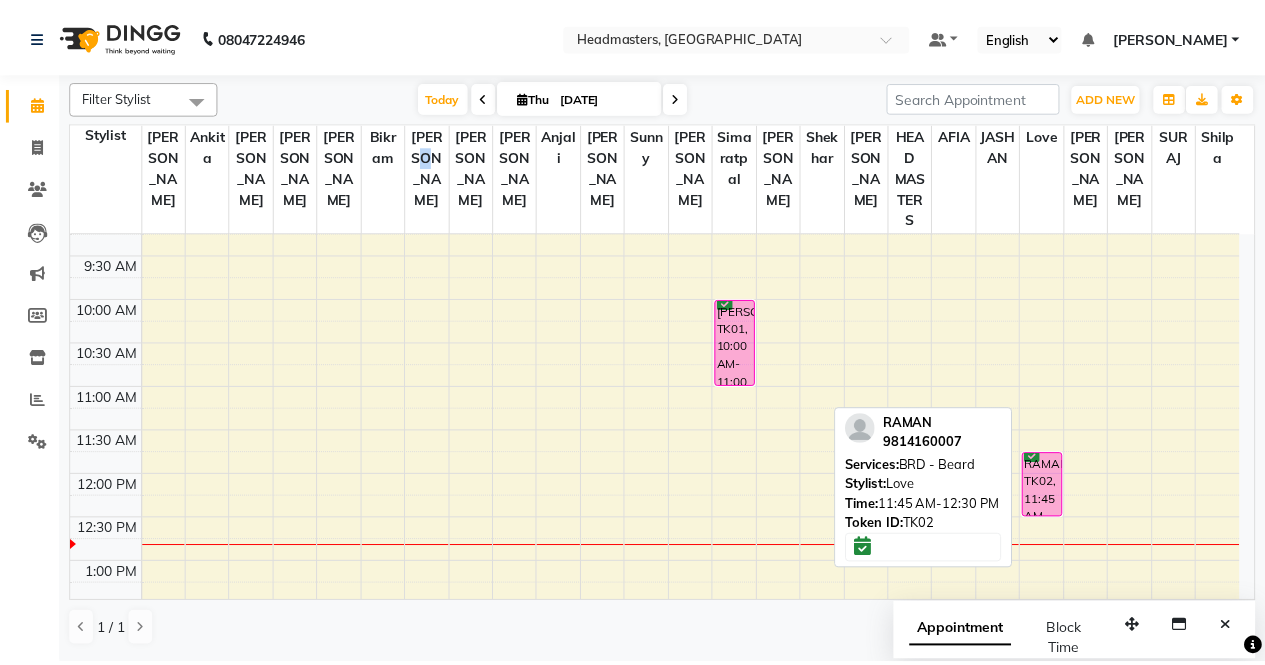 scroll, scrollTop: 300, scrollLeft: 0, axis: vertical 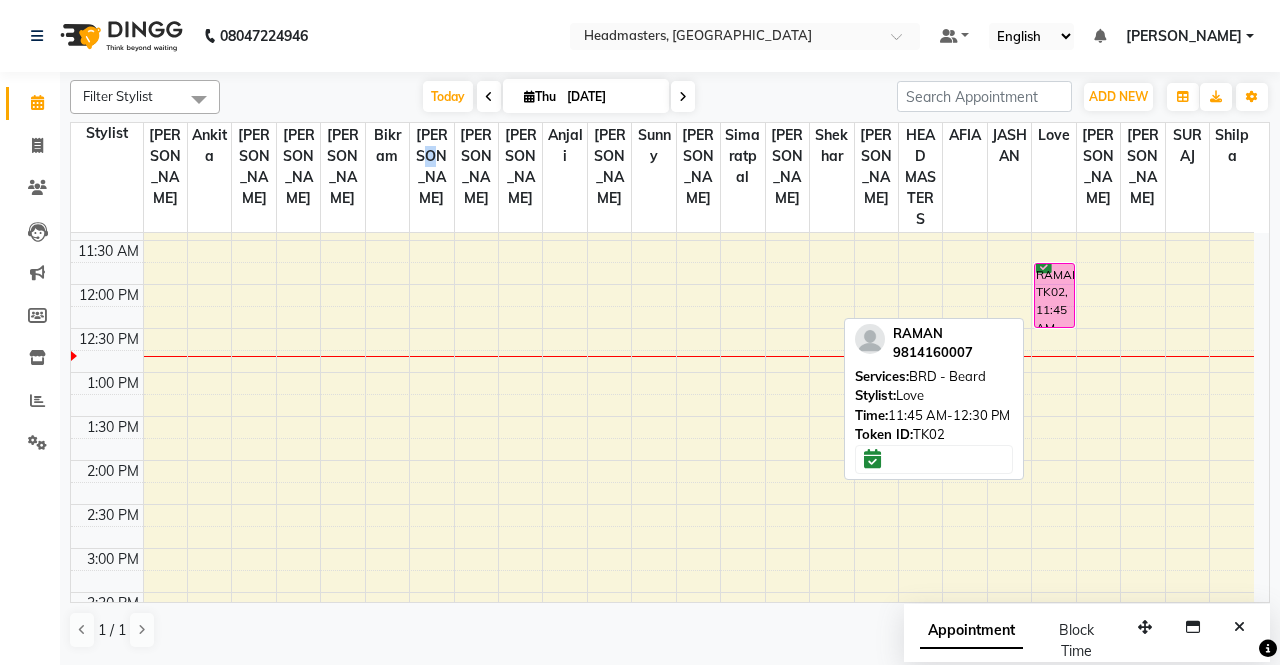 click on "RAMAN, TK02, 11:45 AM-12:30 PM, BRD - Beard" at bounding box center (1054, 295) 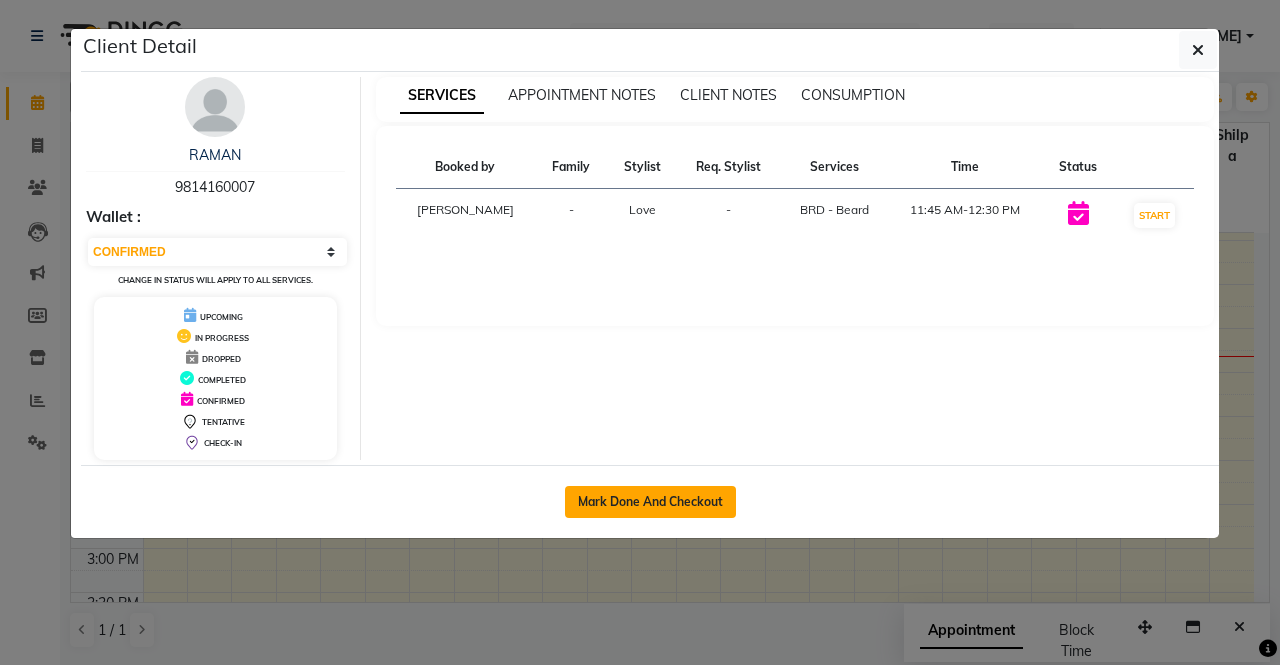 click on "Mark Done And Checkout" 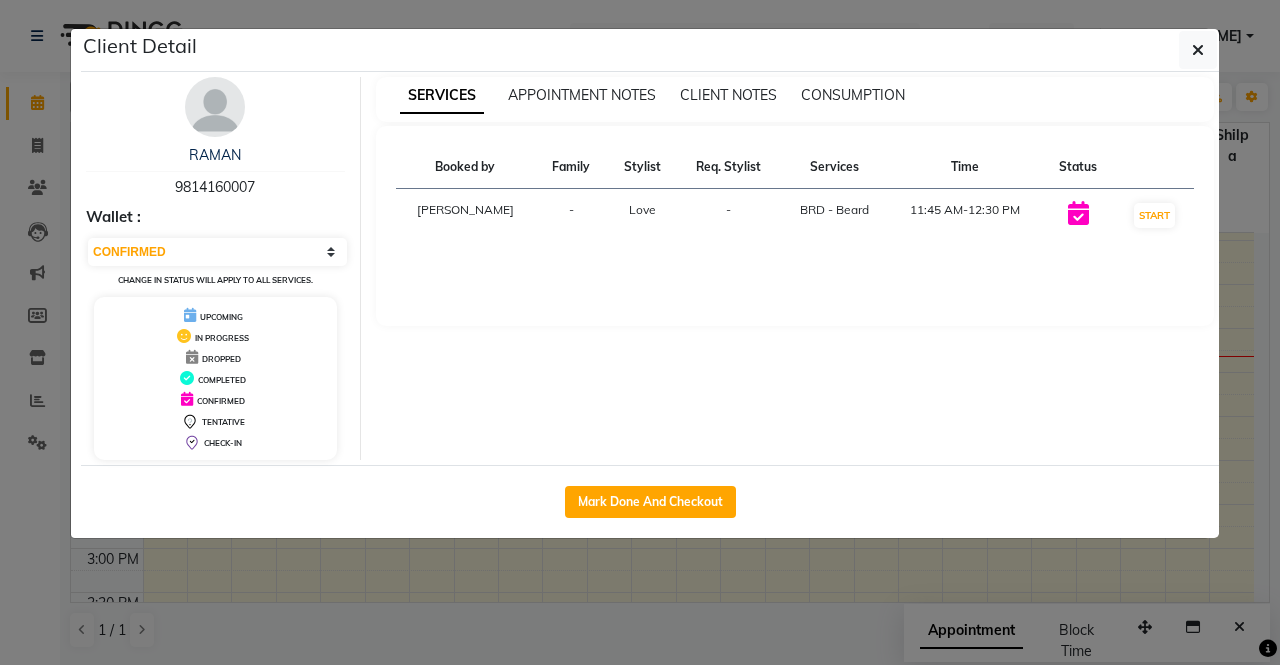 select on "service" 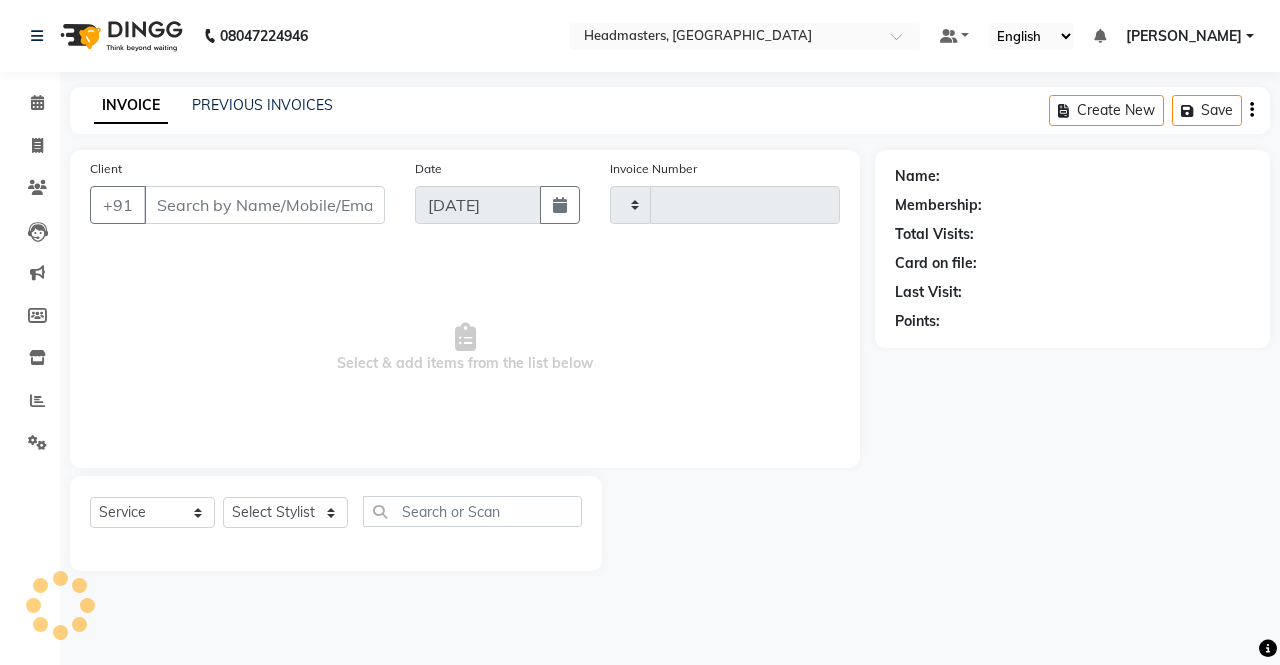 type on "2145" 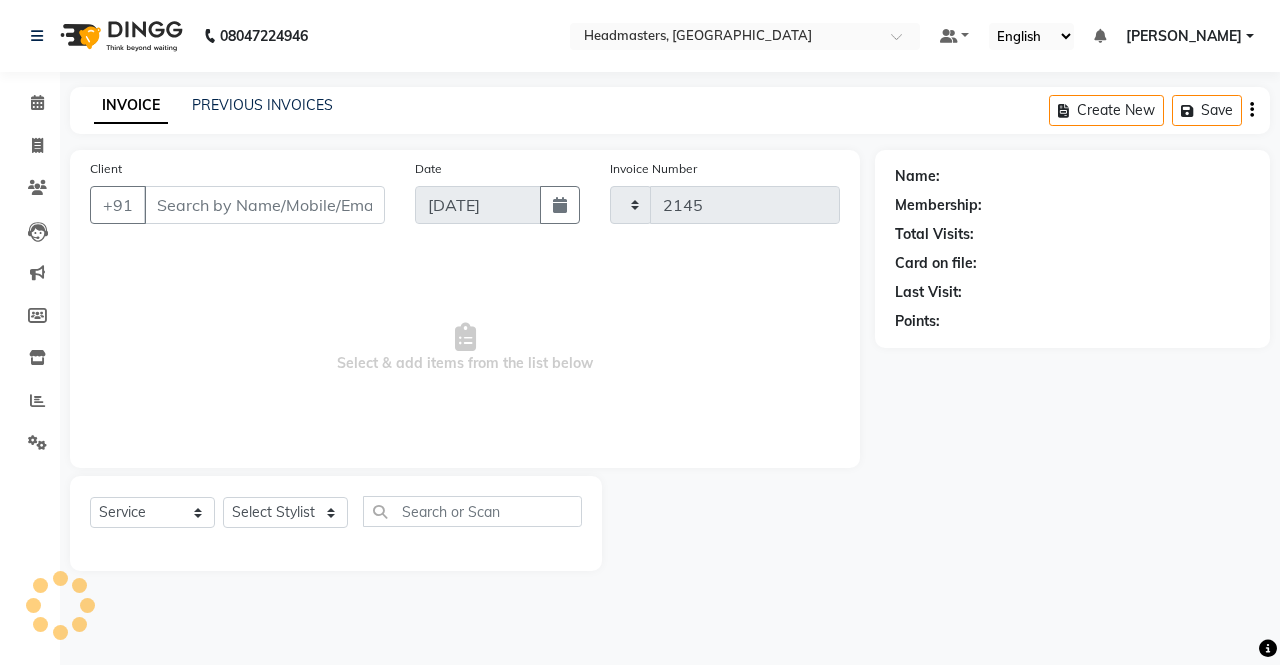 select on "7136" 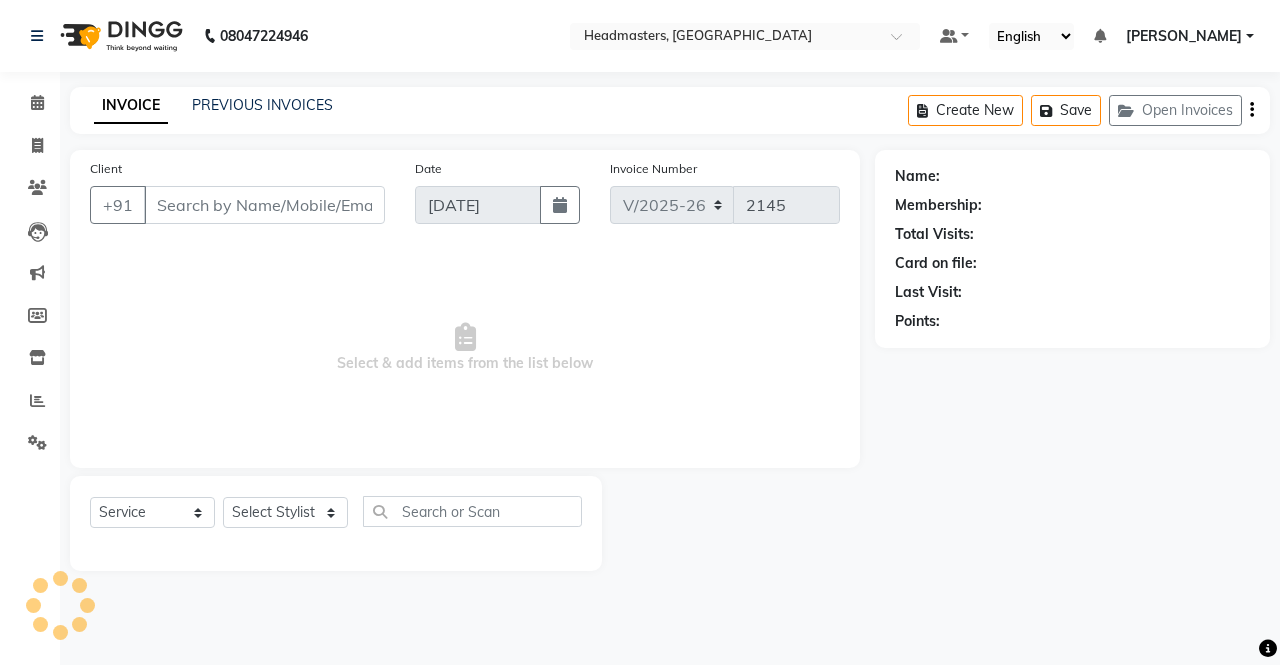 type on "9814160007" 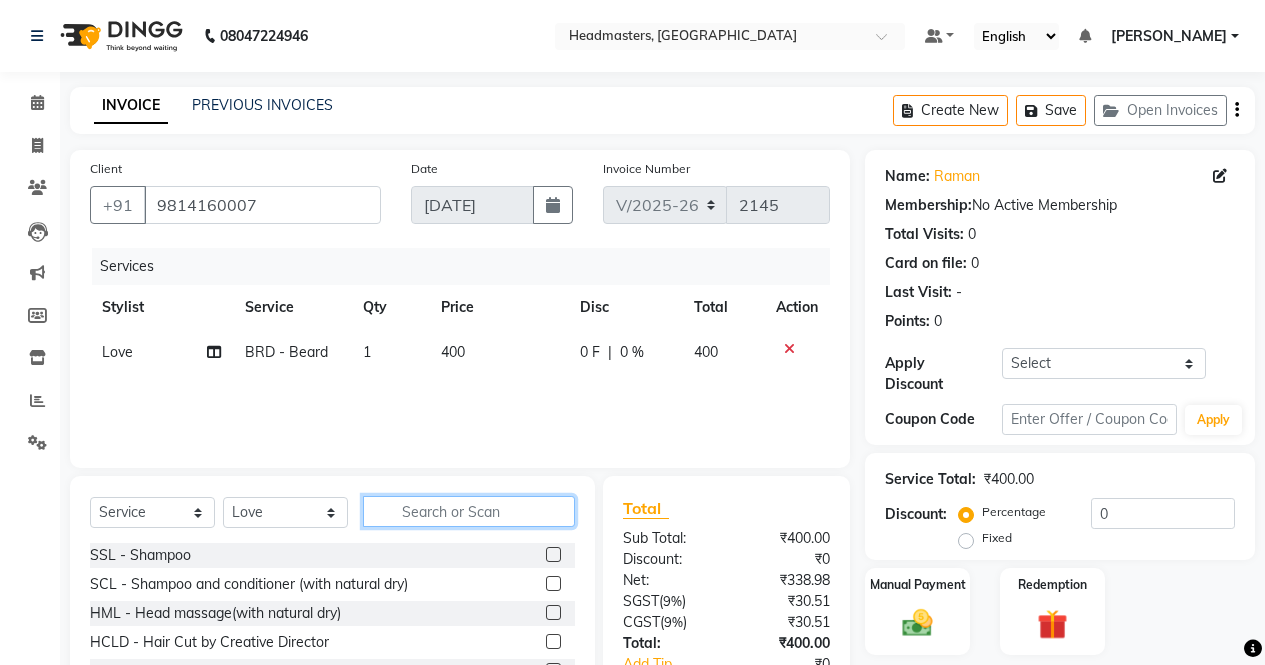 click 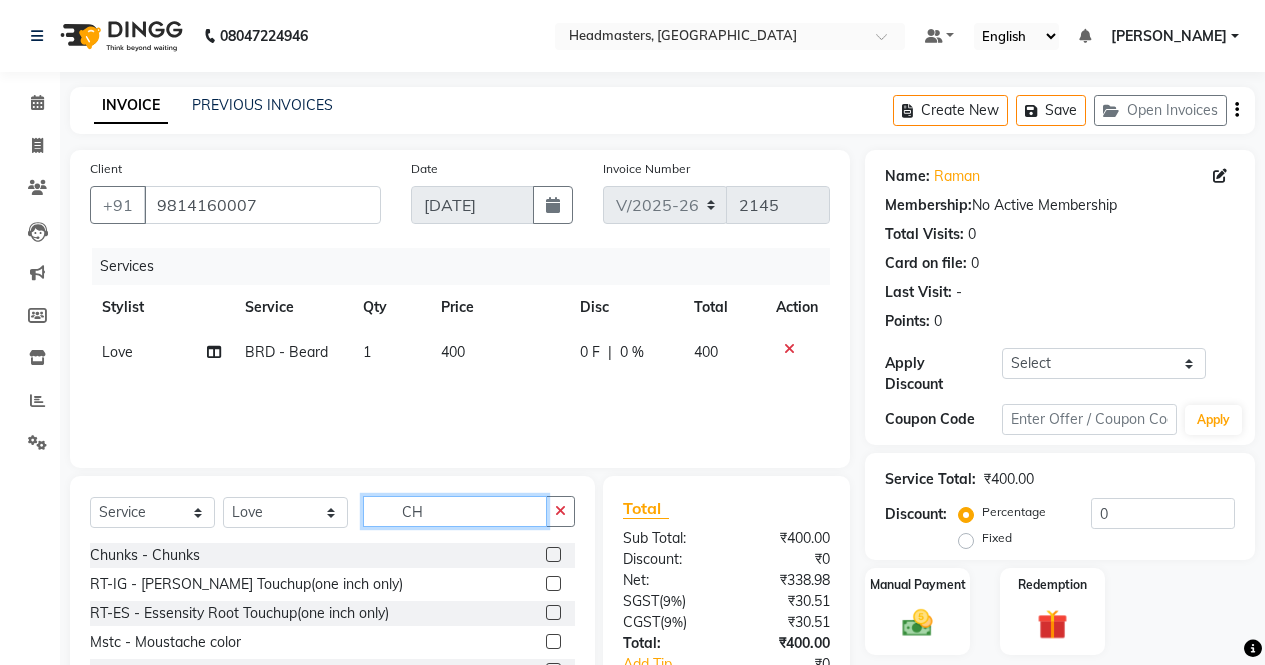 type on "C" 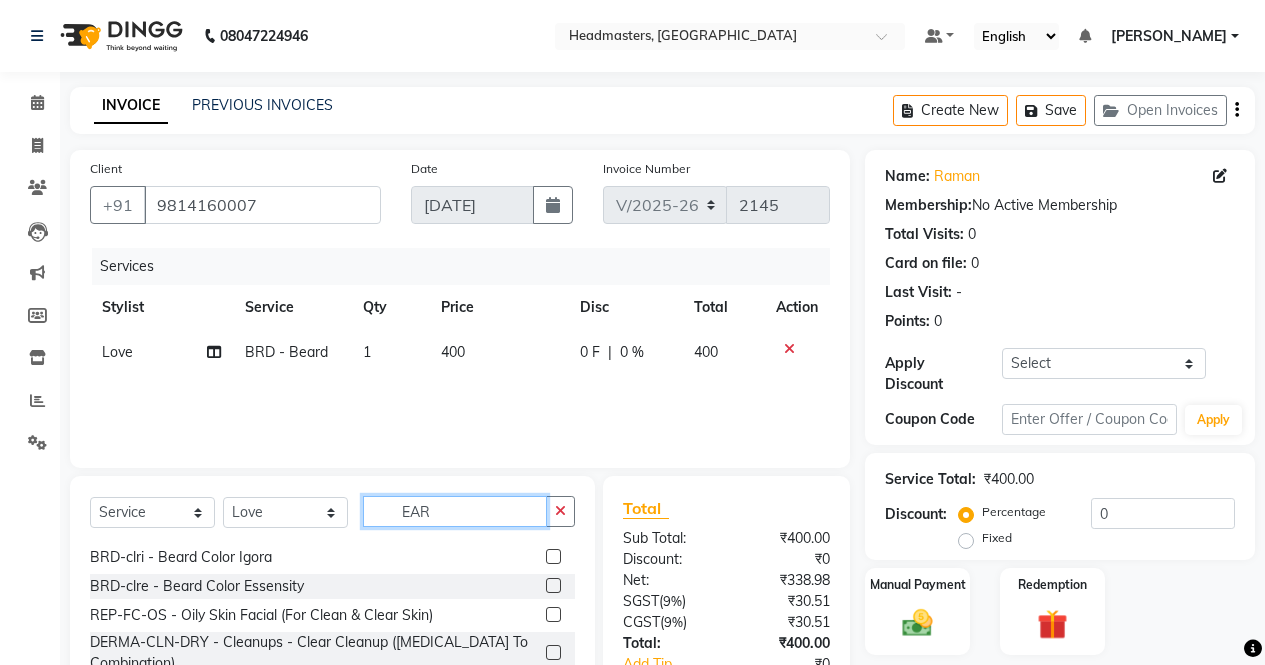 scroll, scrollTop: 49, scrollLeft: 0, axis: vertical 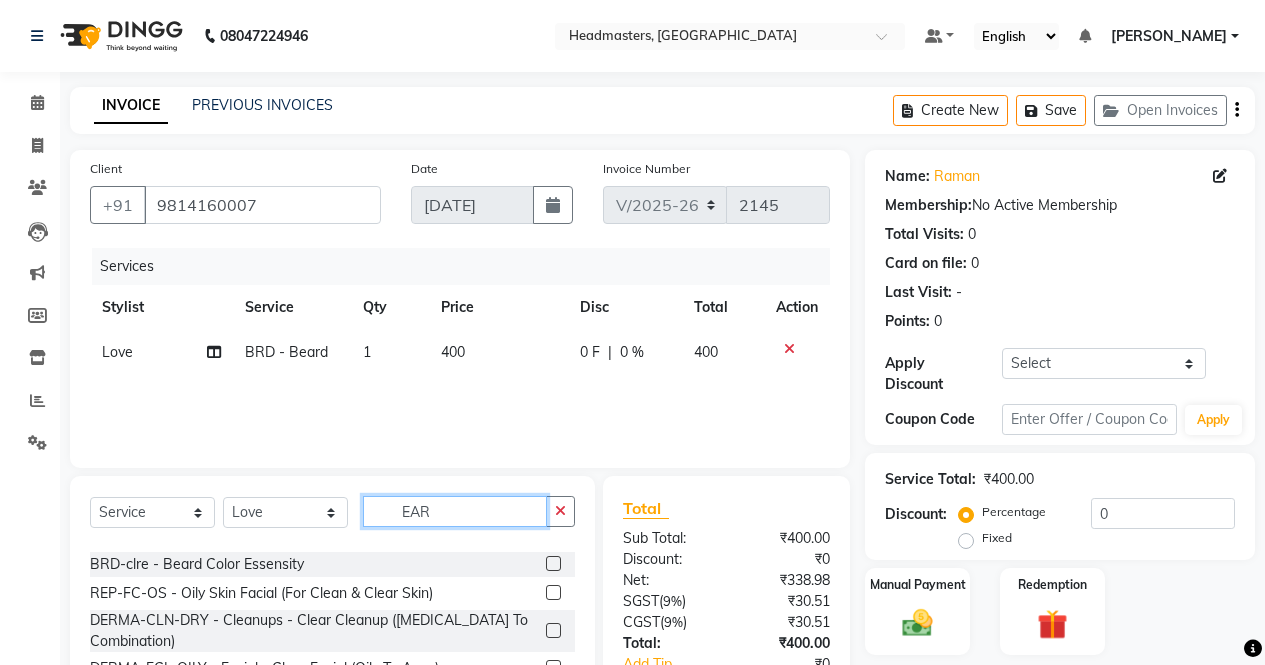 type on "EAR" 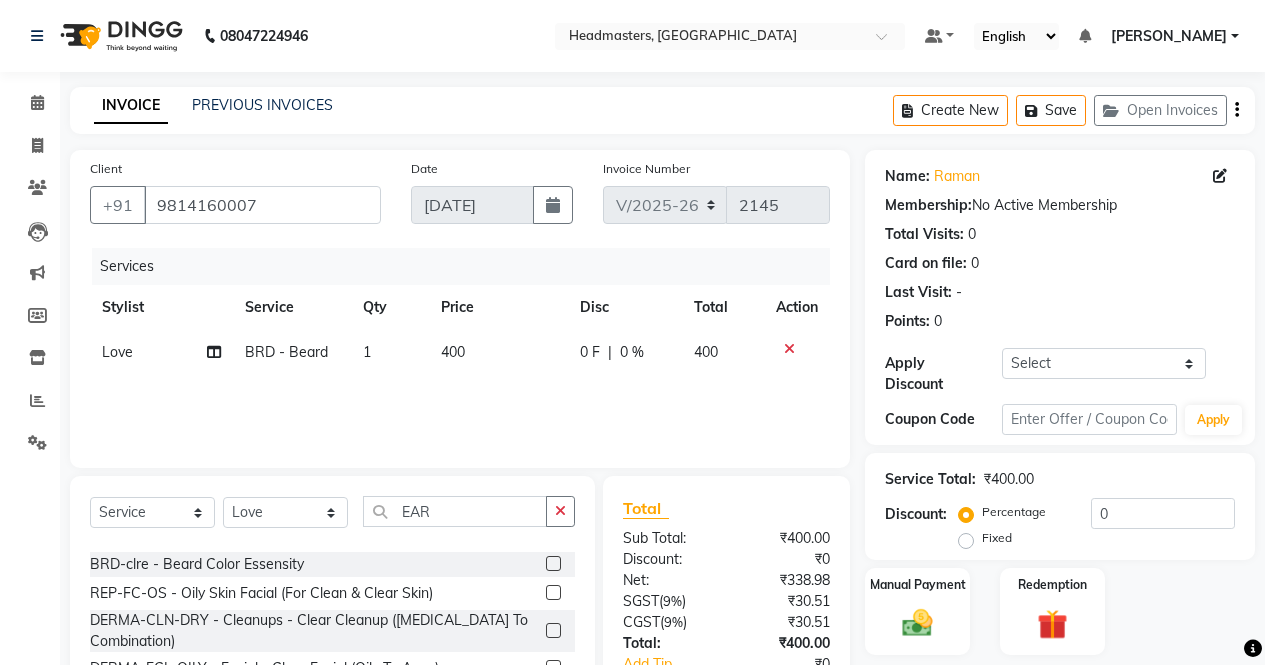 click on "Select  Service  Product  Membership  Package Voucher Prepaid Gift Card  Select Stylist AFIA Anjali Ankita Arwinder  Bikram Harjinder HEAD MASTERS Inder  Jashan  JASHAN  Komal Love Lovepreet  Navneet Kaur  Ramanpreet Kaur  Ranjit Kaur Sahil Kumar Sania Shekhar  Shilpa Simaratpal  Sunny  SURAJ  Tejpal Vansh EAR BRD - Beard  BRD-clri - Beard Color Igora  BRD-clre - Beard Color Essensity  REP-FC-OS - Oily Skin Facial (For Clean & Clear Skin)  DERMA-CLN-DRY  - Cleanups - Clear Cleanup (Dry Skin To Combination)  DERMA-FCL-OILY  - Facial - Clear Facial (Oily To Acne)  TRT-CLEAR - Clear Treatment  AES-LASER BRD  - Laser Beard Shaping" 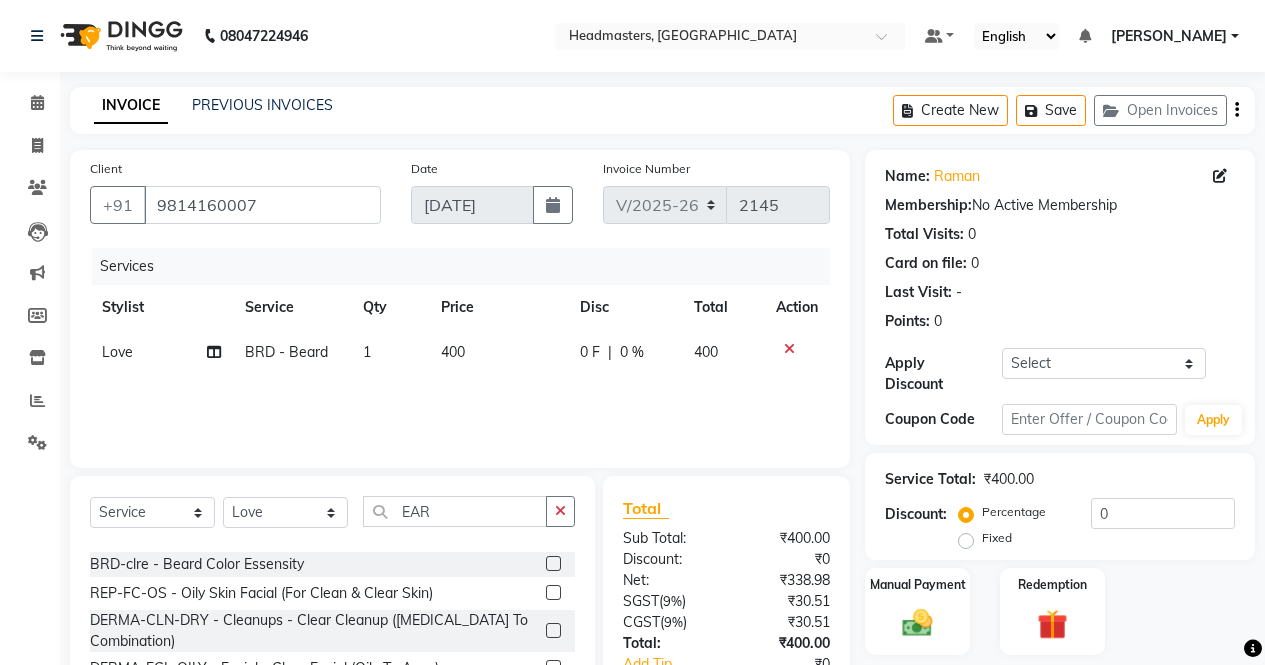 scroll, scrollTop: 136, scrollLeft: 0, axis: vertical 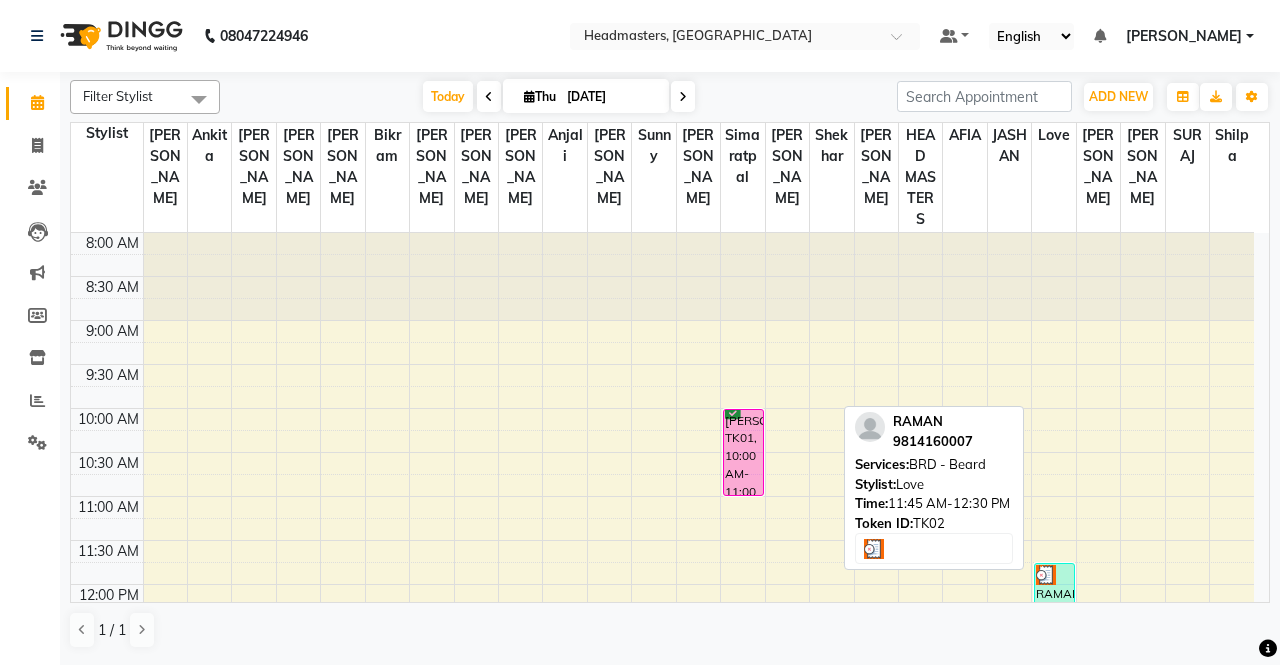 click at bounding box center [1046, 575] 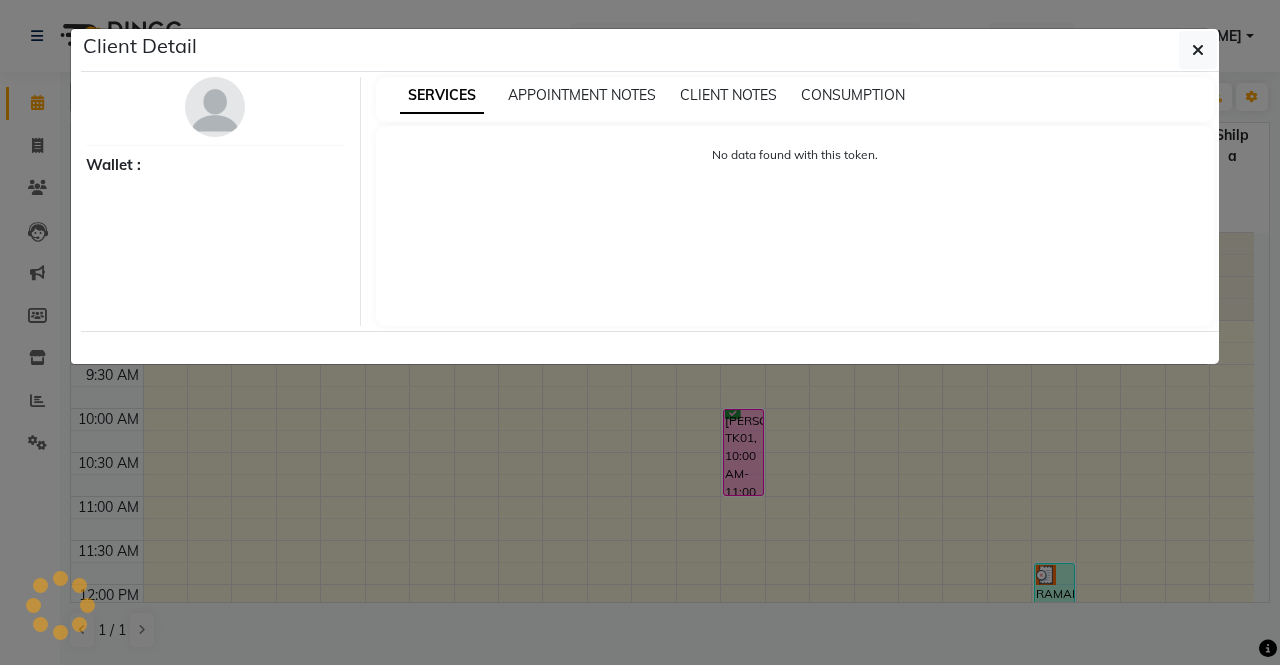 select on "3" 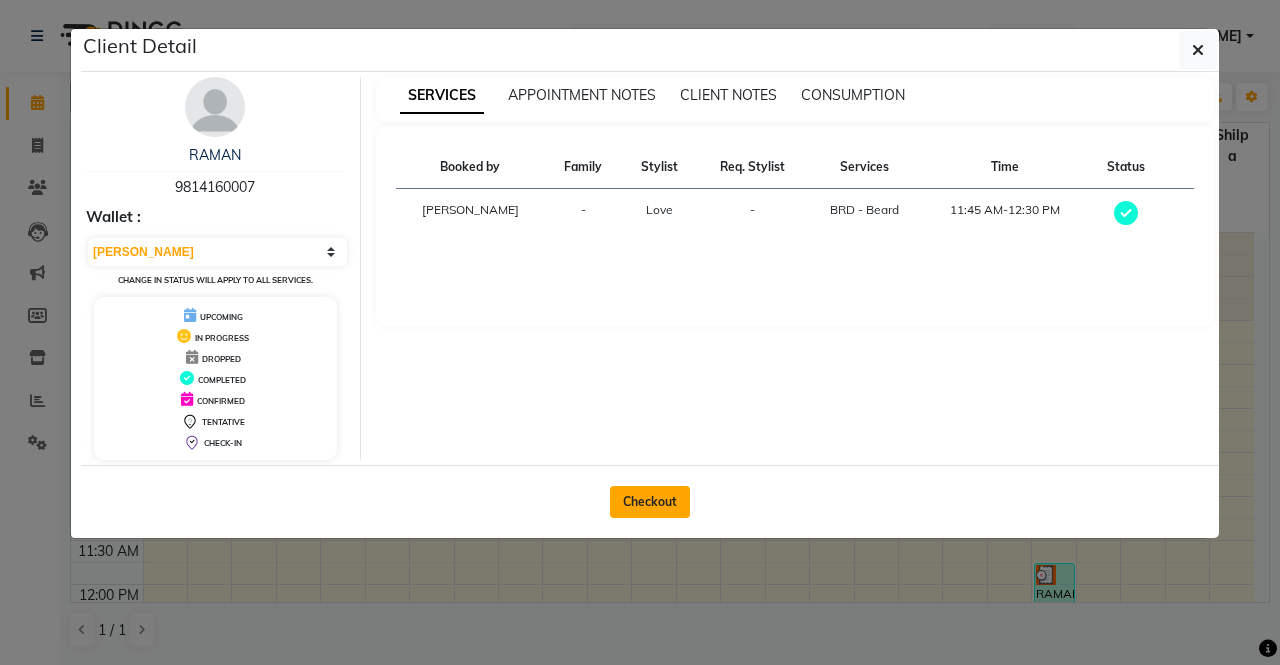 click on "Checkout" 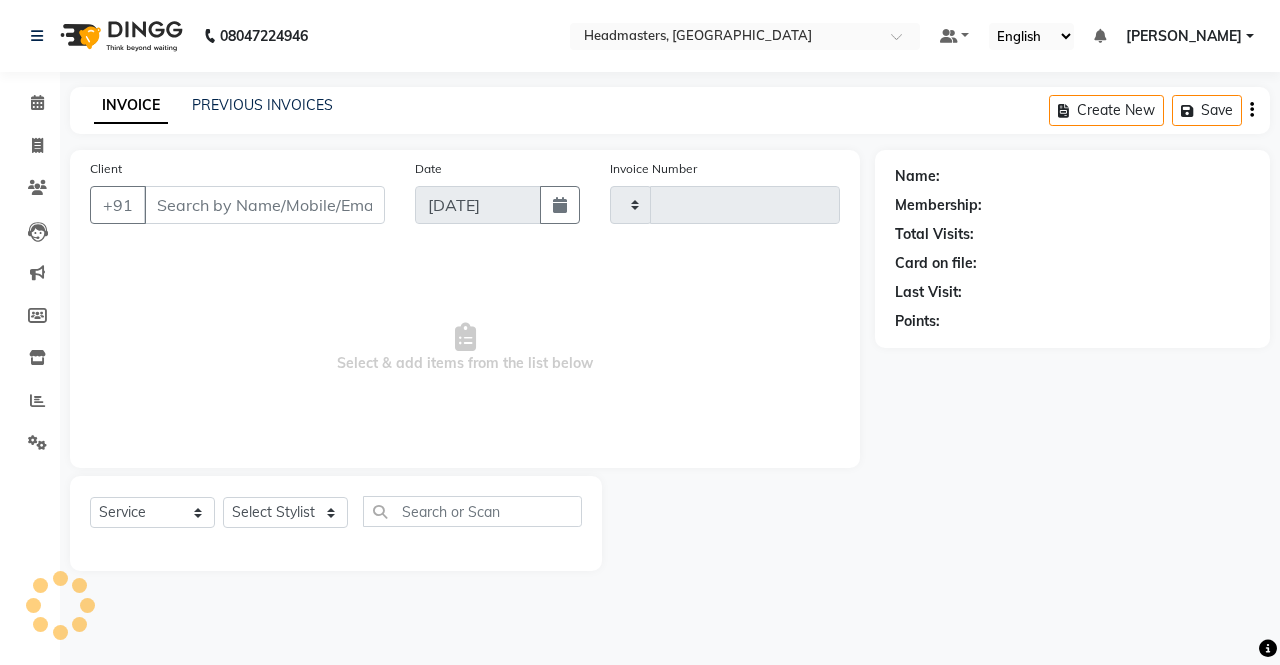 type on "2145" 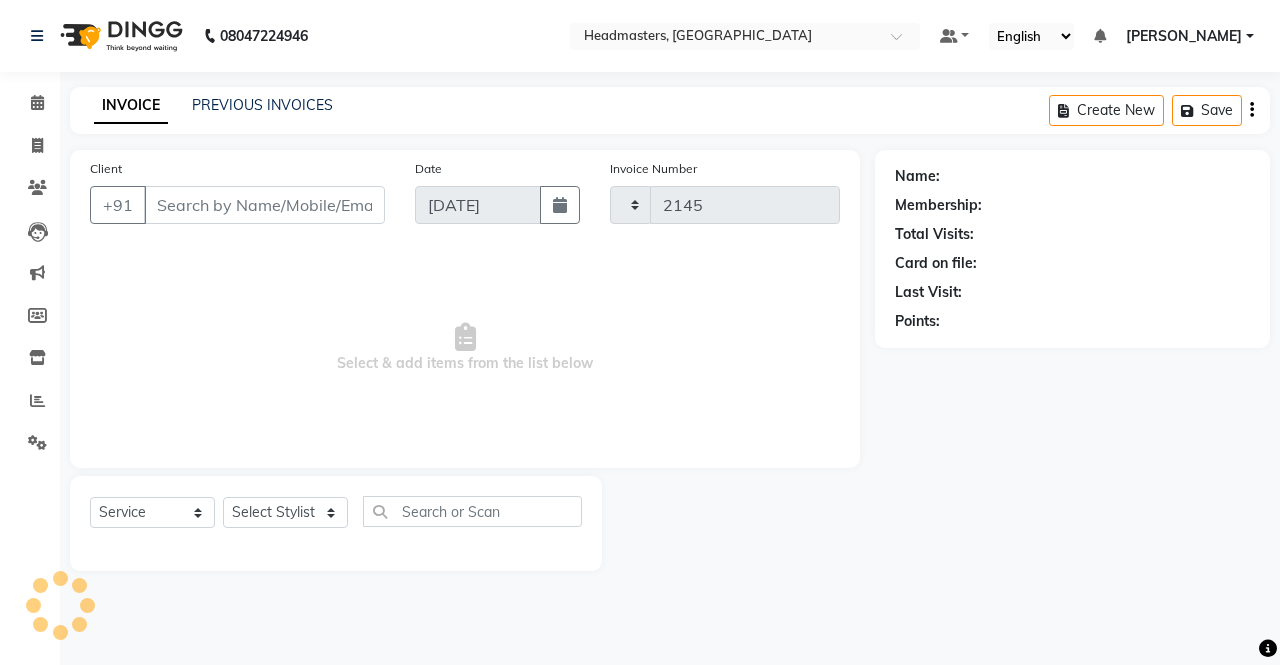 select on "7136" 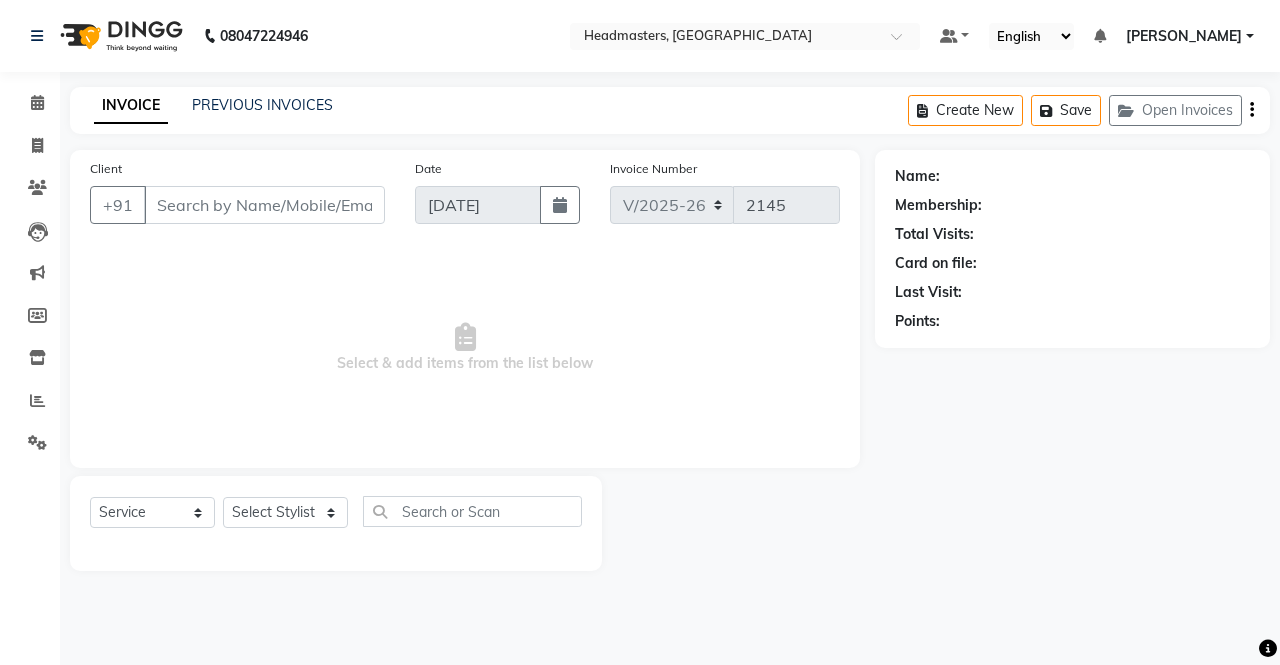 type on "9814160007" 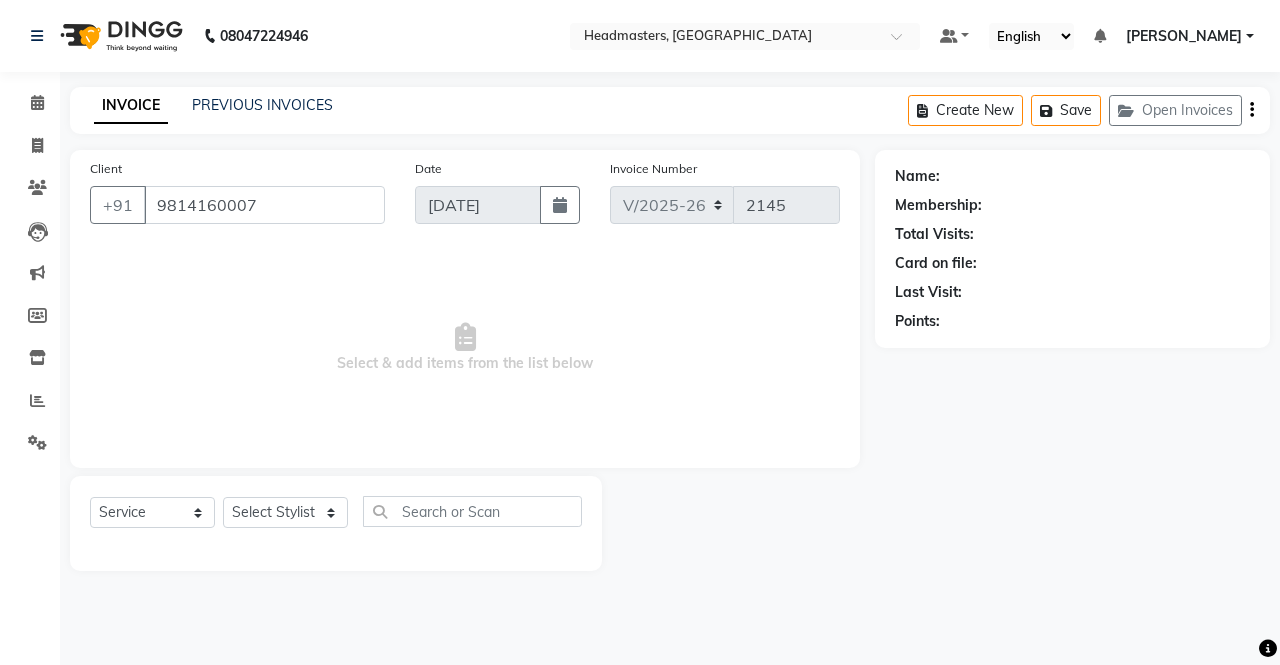 select on "63059" 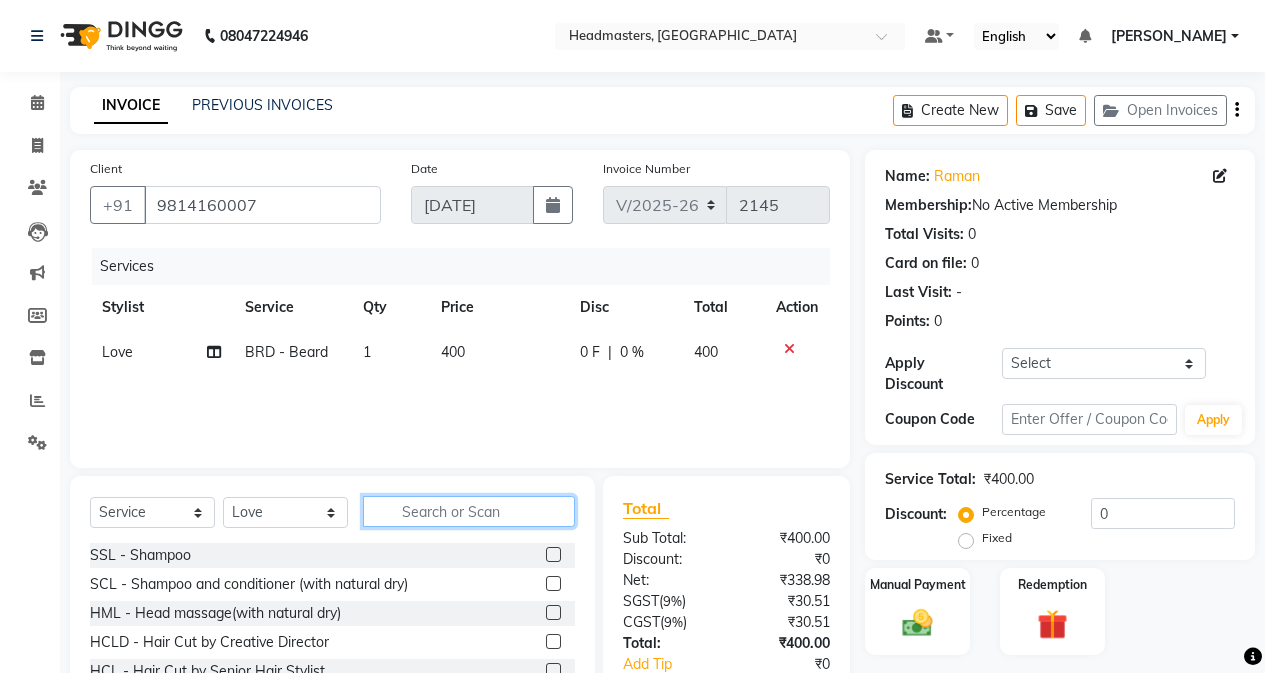 click 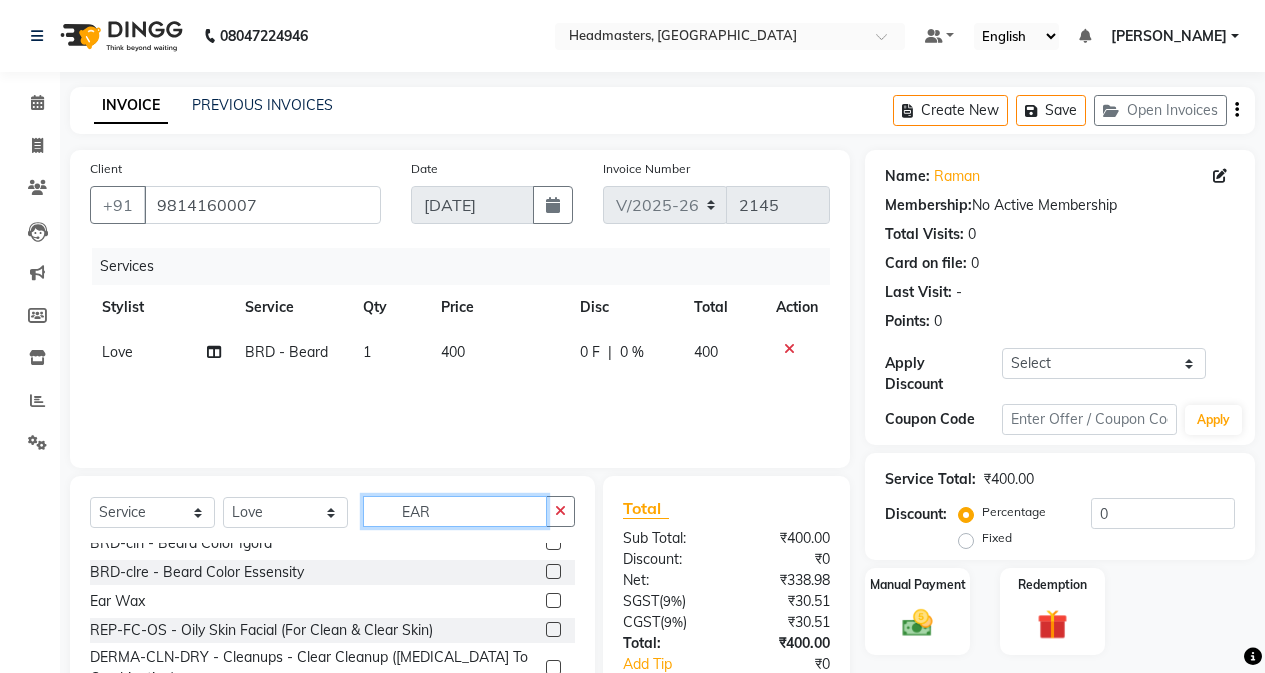scroll, scrollTop: 78, scrollLeft: 0, axis: vertical 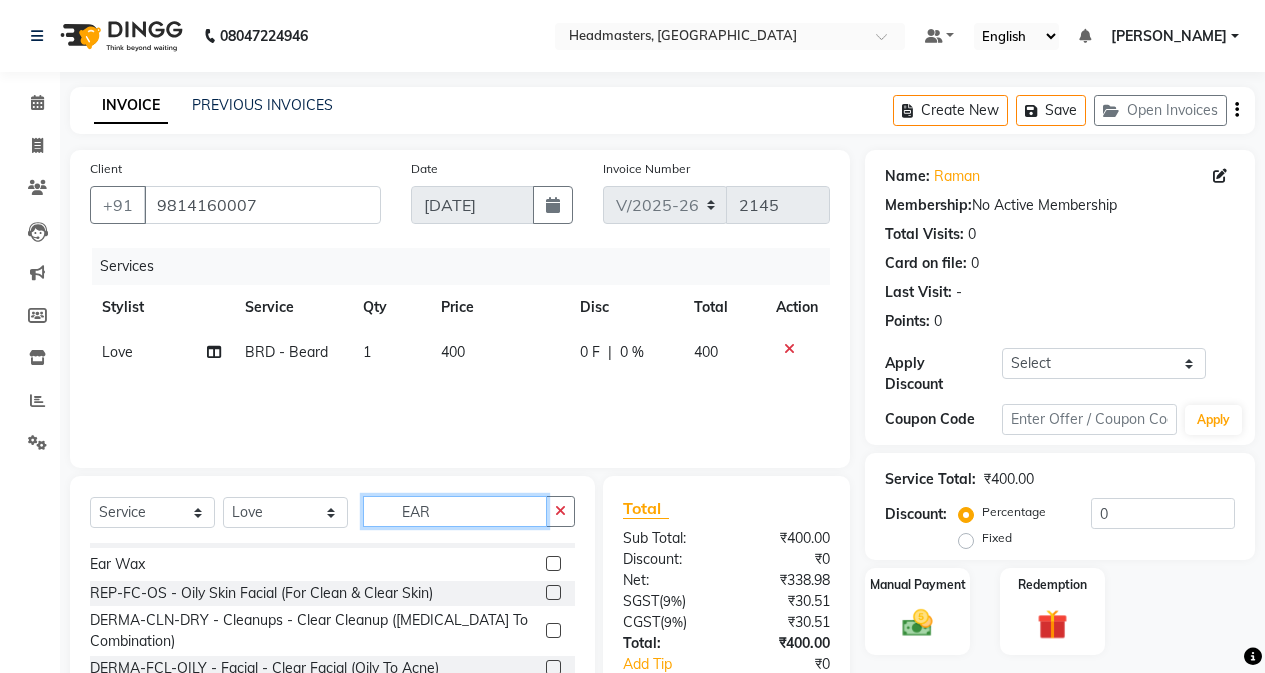 type on "EAR" 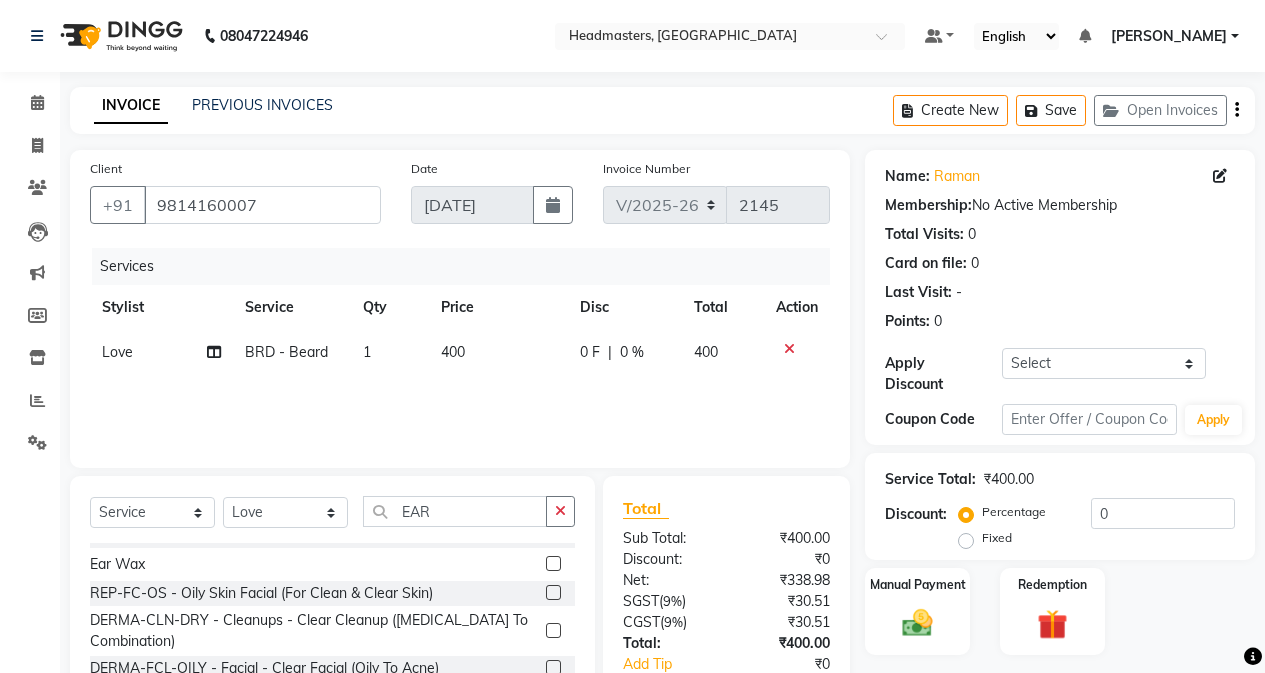 click 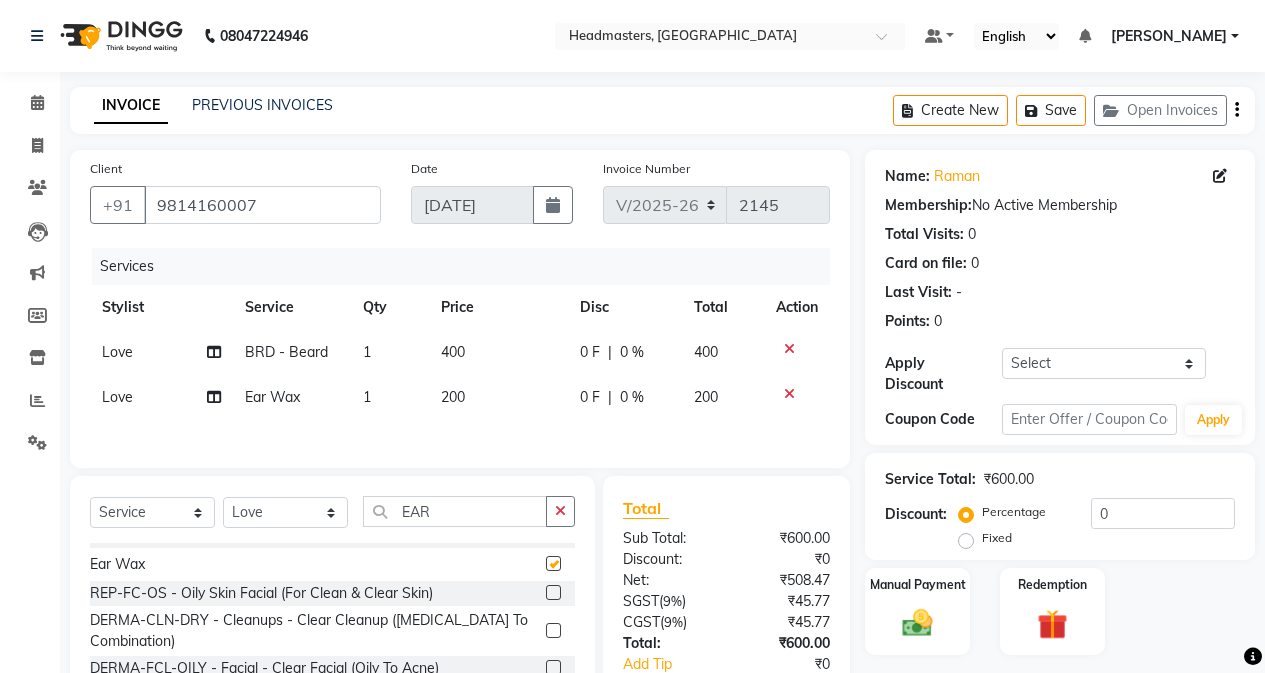 checkbox on "false" 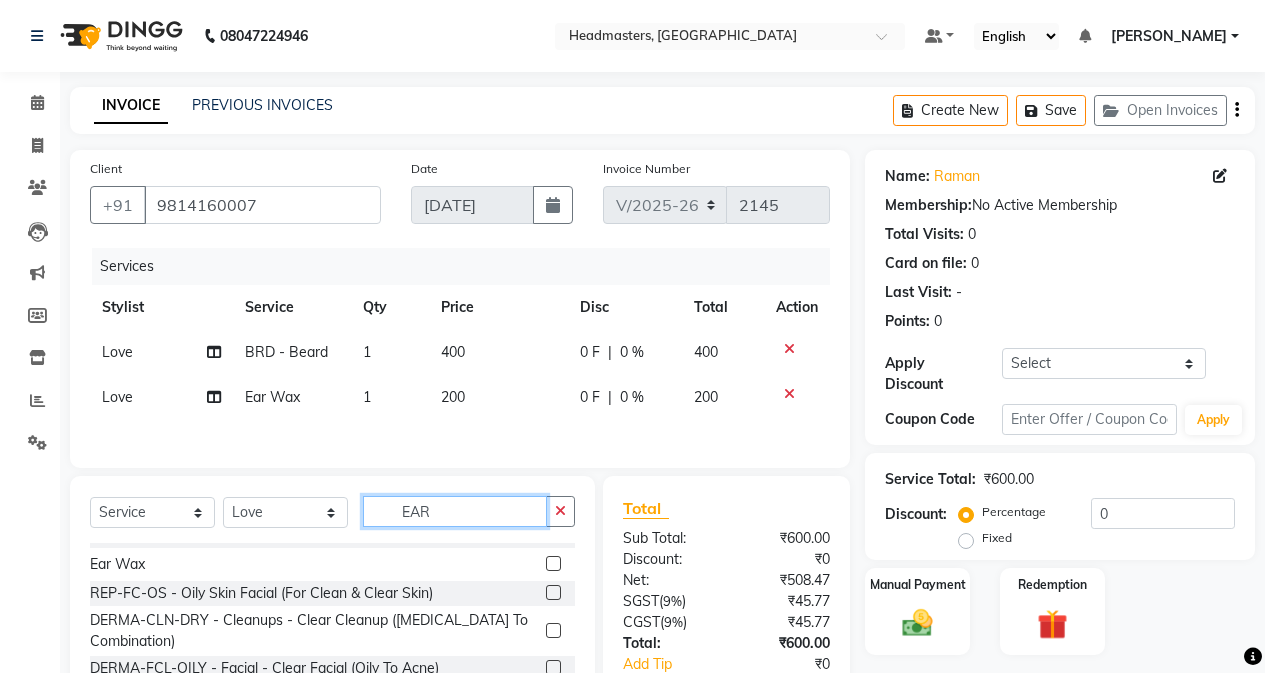 click on "EAR" 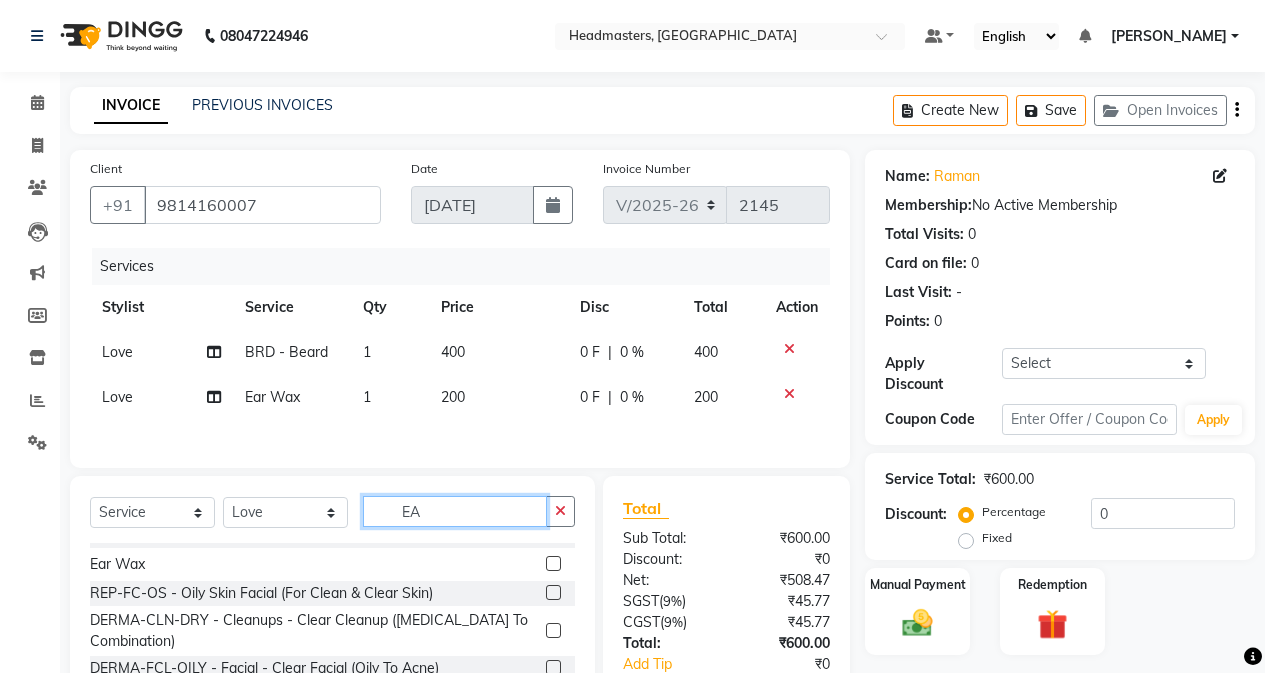 type on "E" 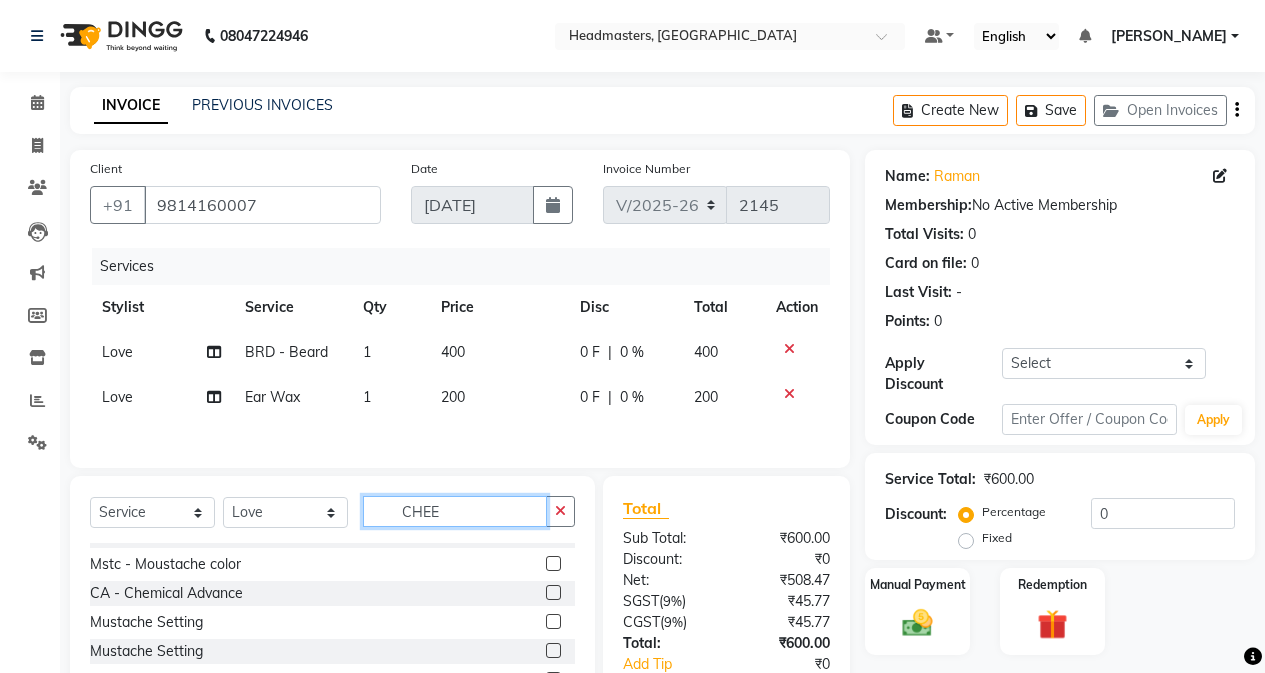 scroll, scrollTop: 0, scrollLeft: 0, axis: both 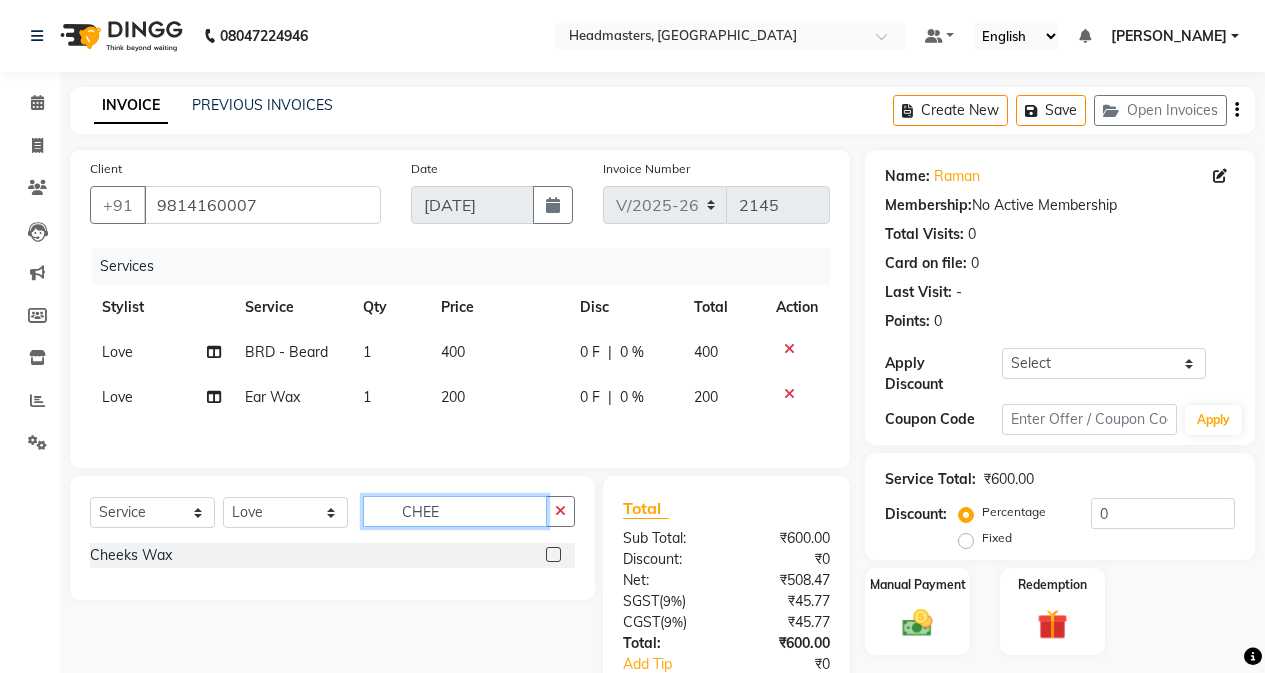 type on "CHEE" 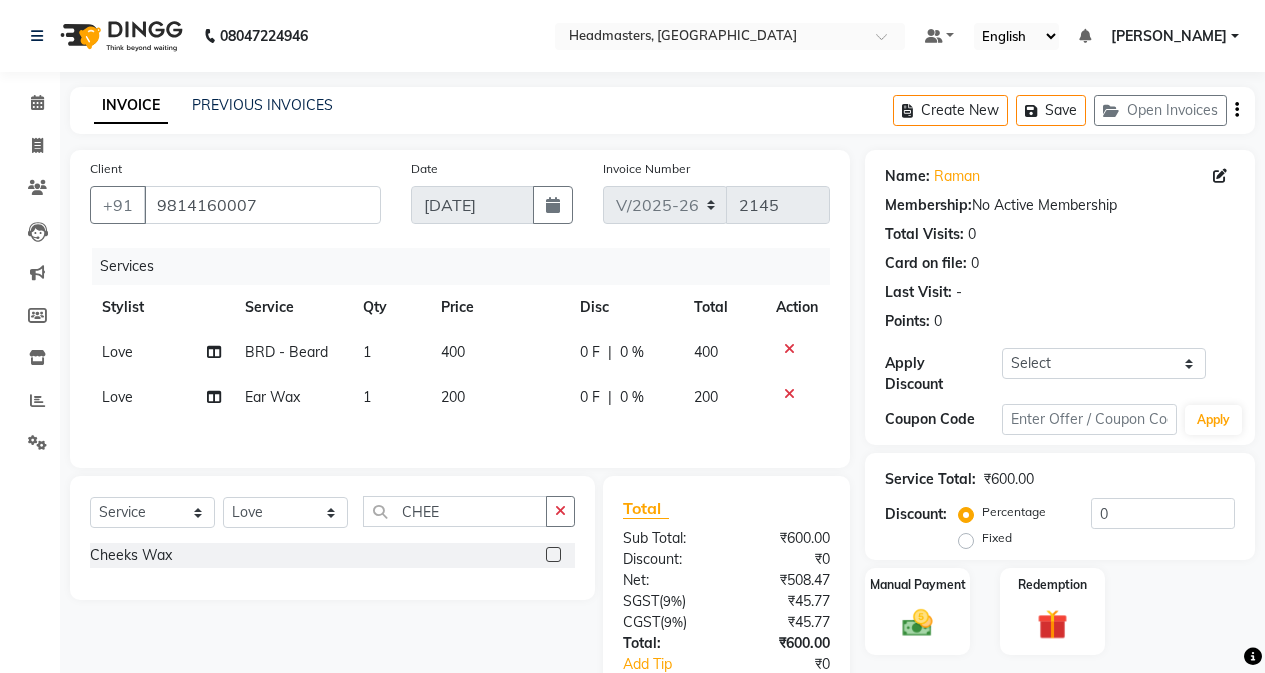 click 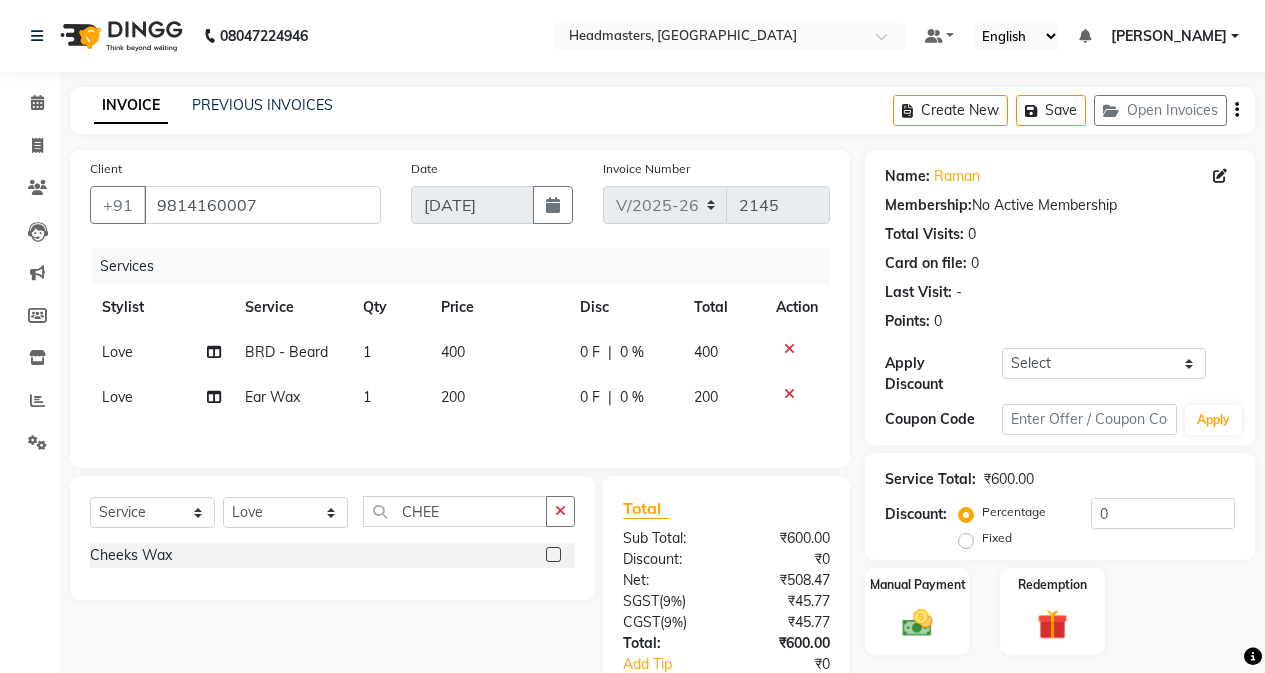 click 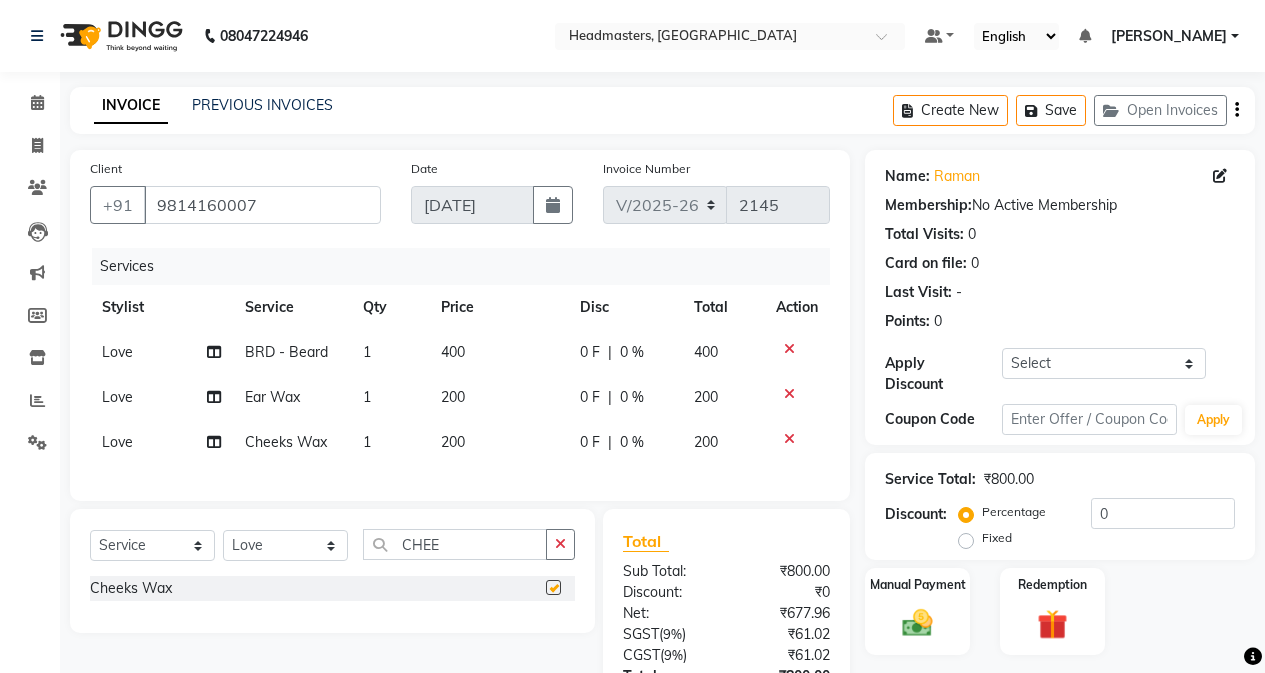 checkbox on "false" 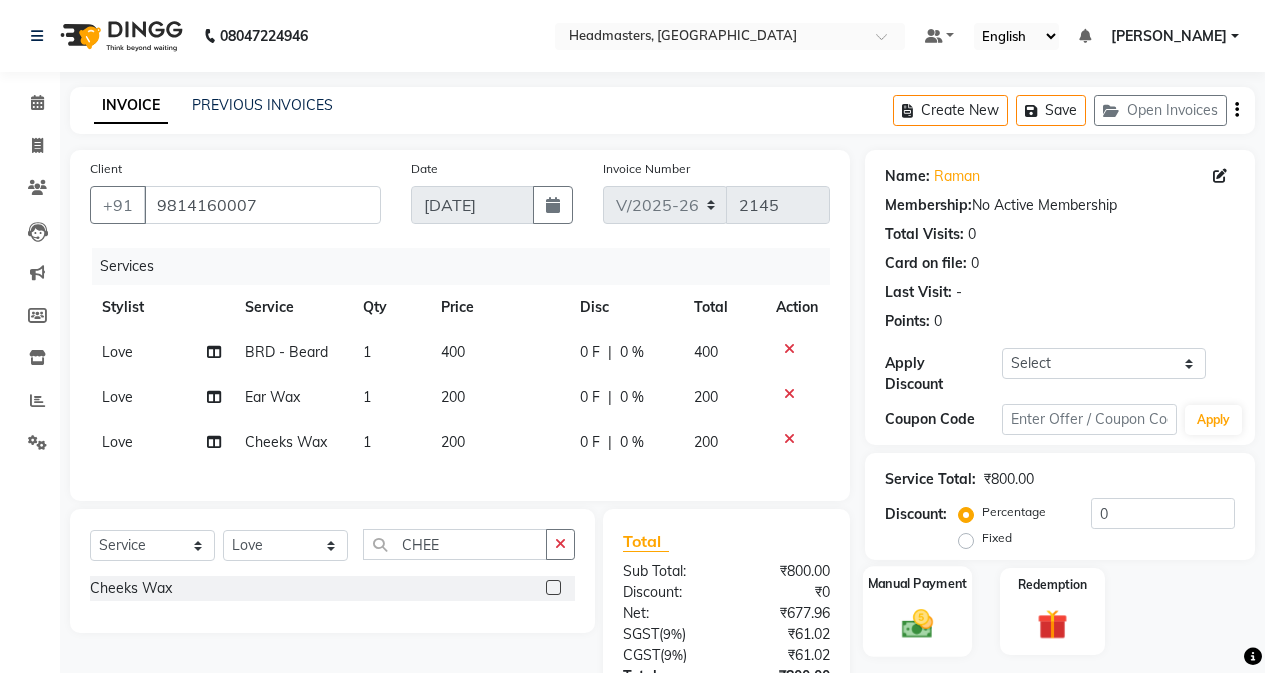 click 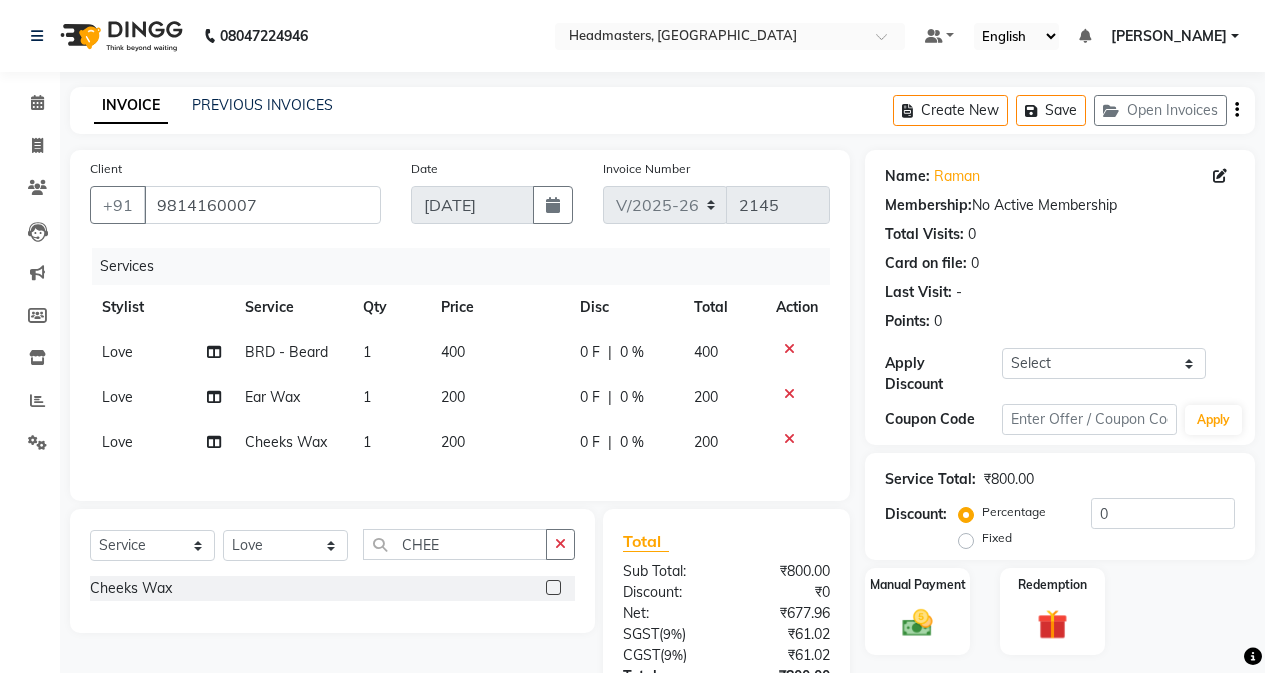 click on "Discount:  Percentage   Fixed  0" 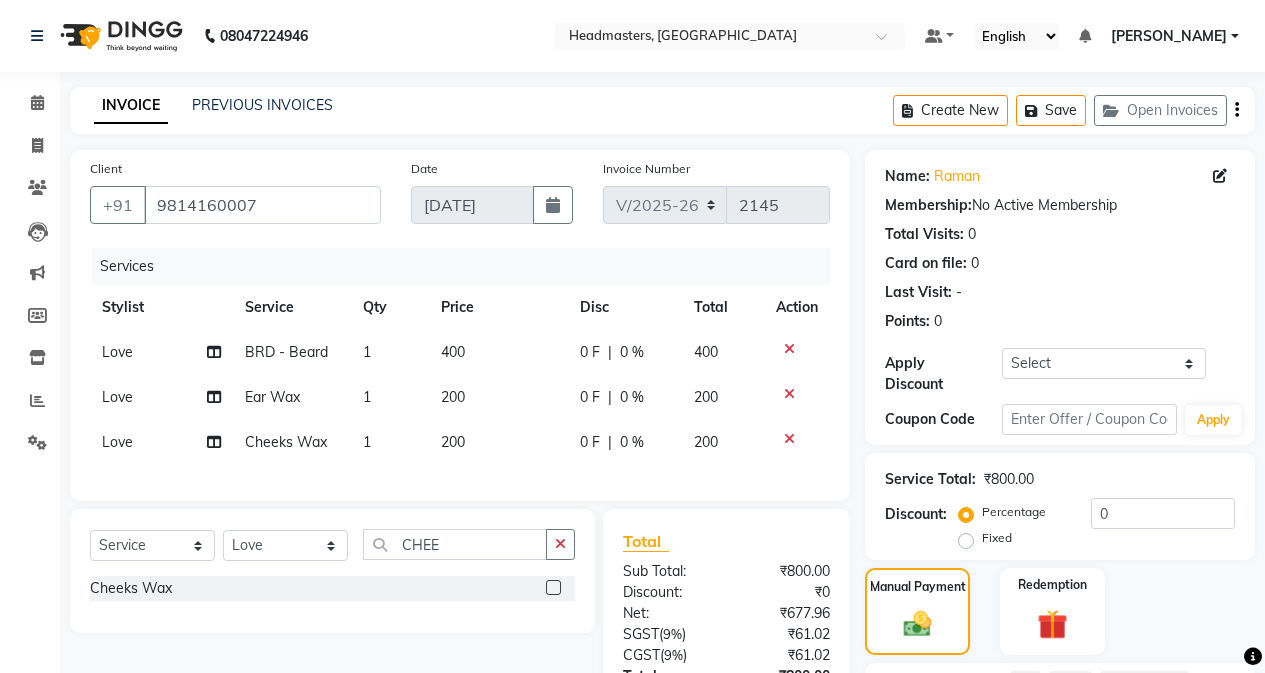 scroll, scrollTop: 175, scrollLeft: 0, axis: vertical 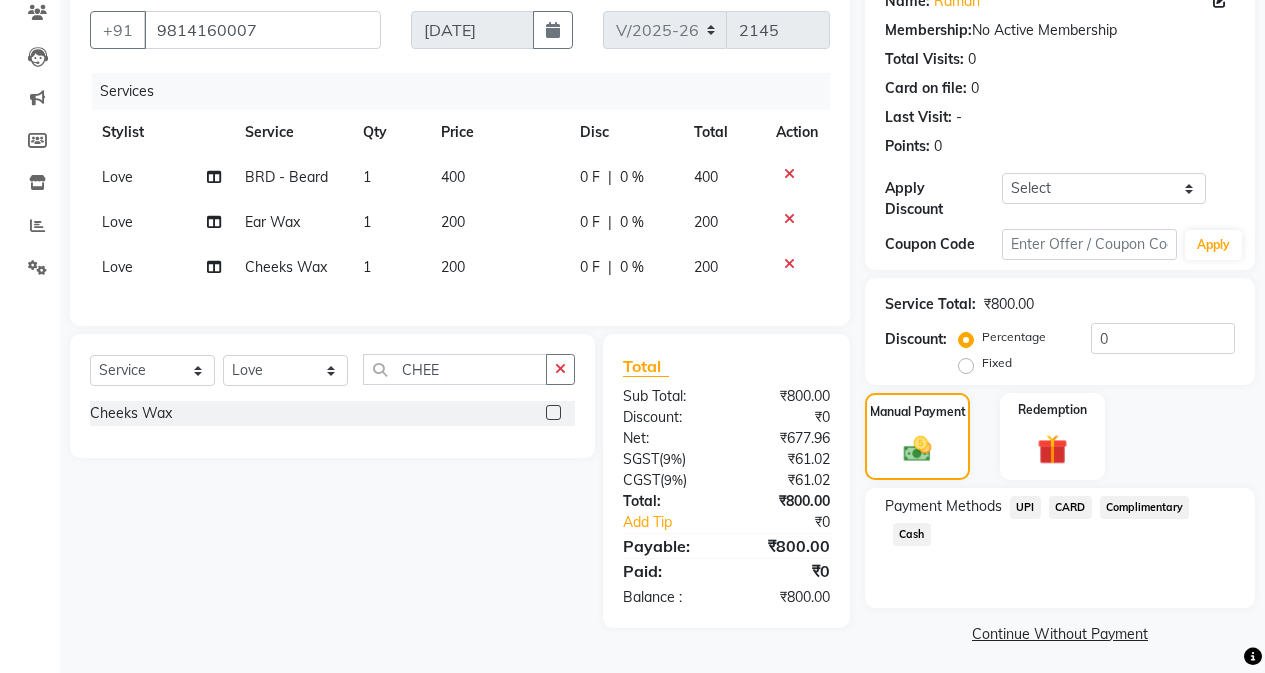 click on "Fixed" 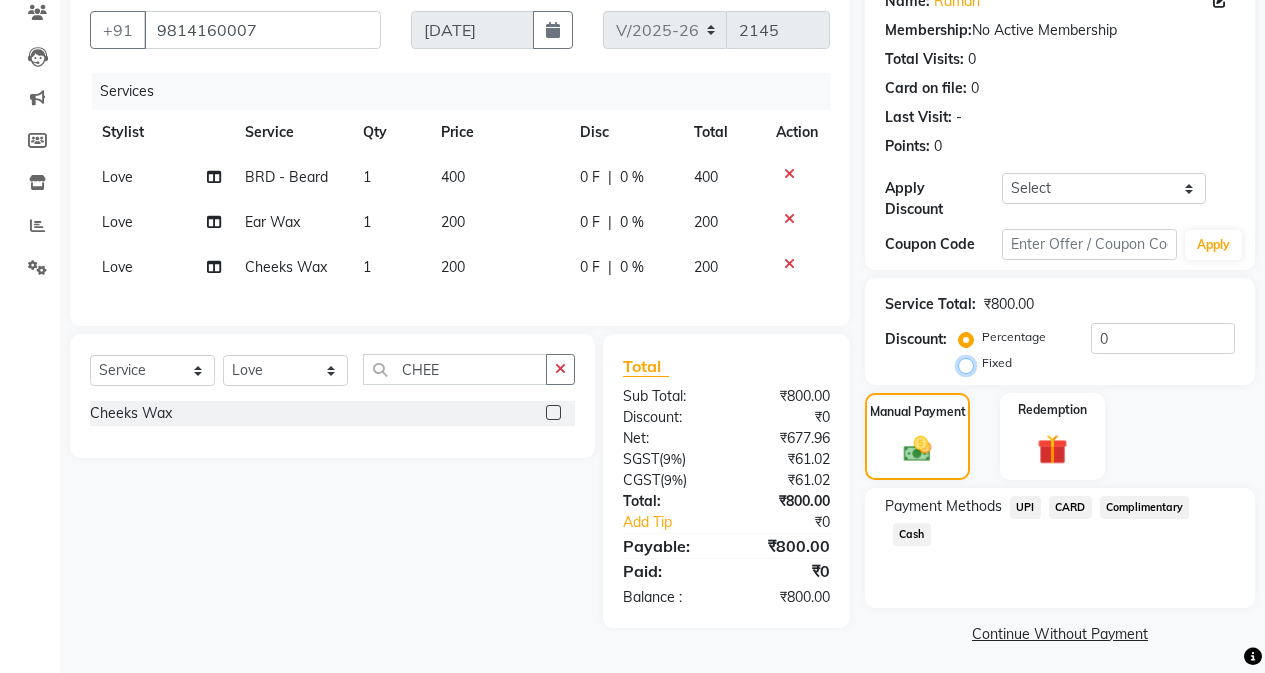 click on "Fixed" at bounding box center (970, 363) 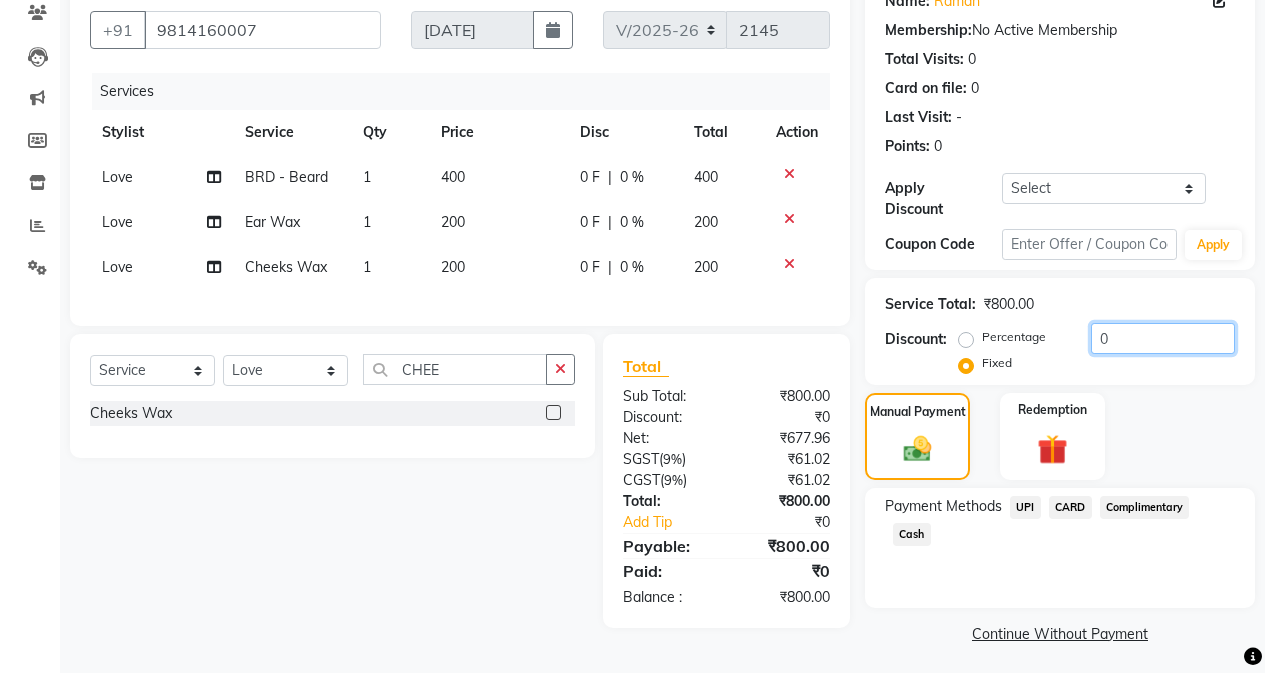 click on "0" 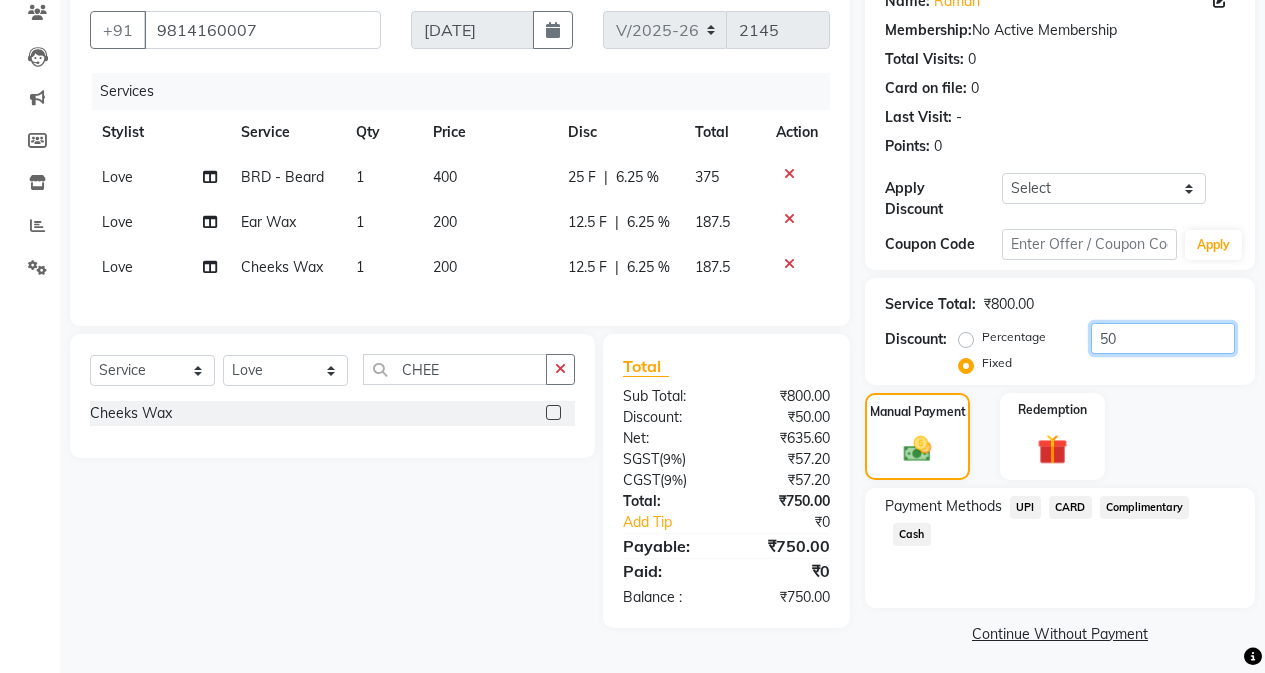 type on "50" 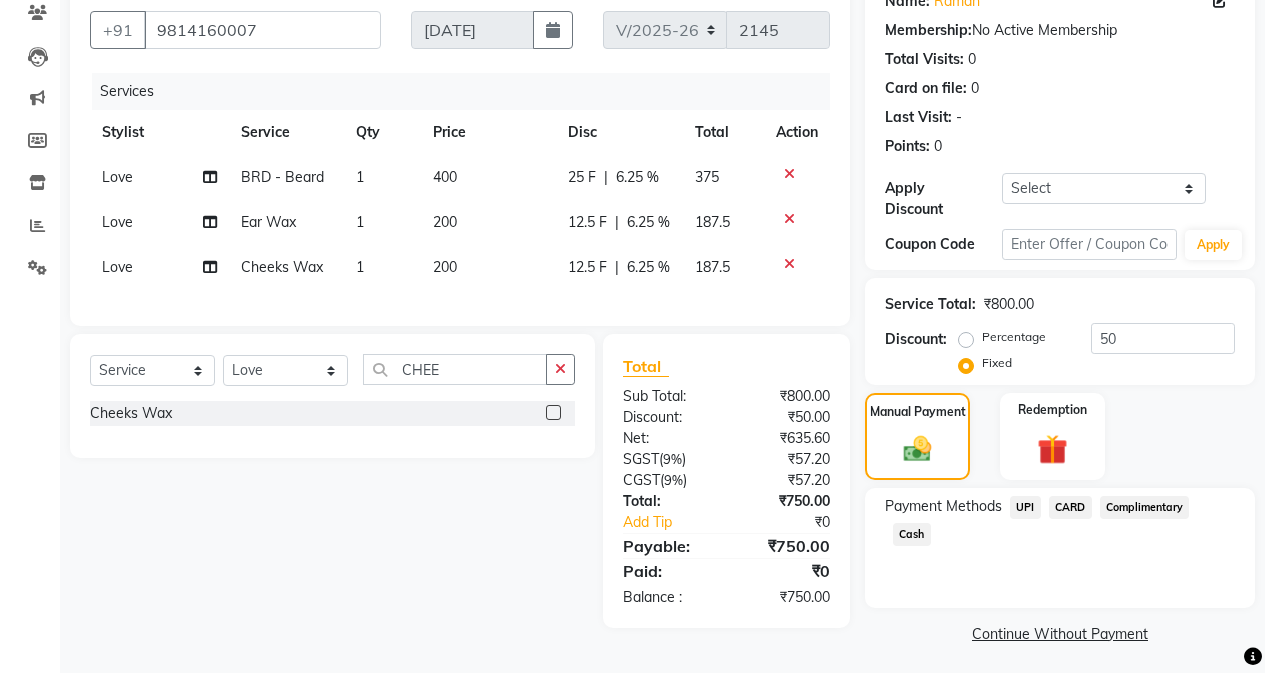 click on "Percentage" 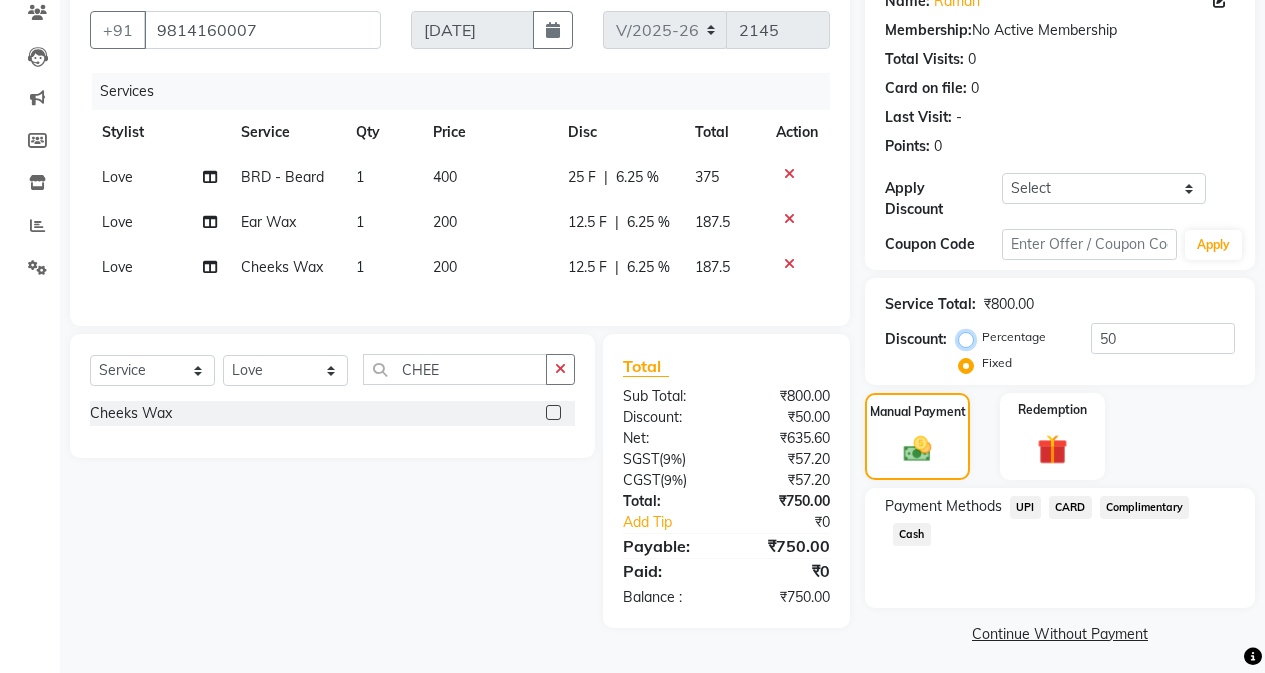 click on "Percentage" at bounding box center (970, 337) 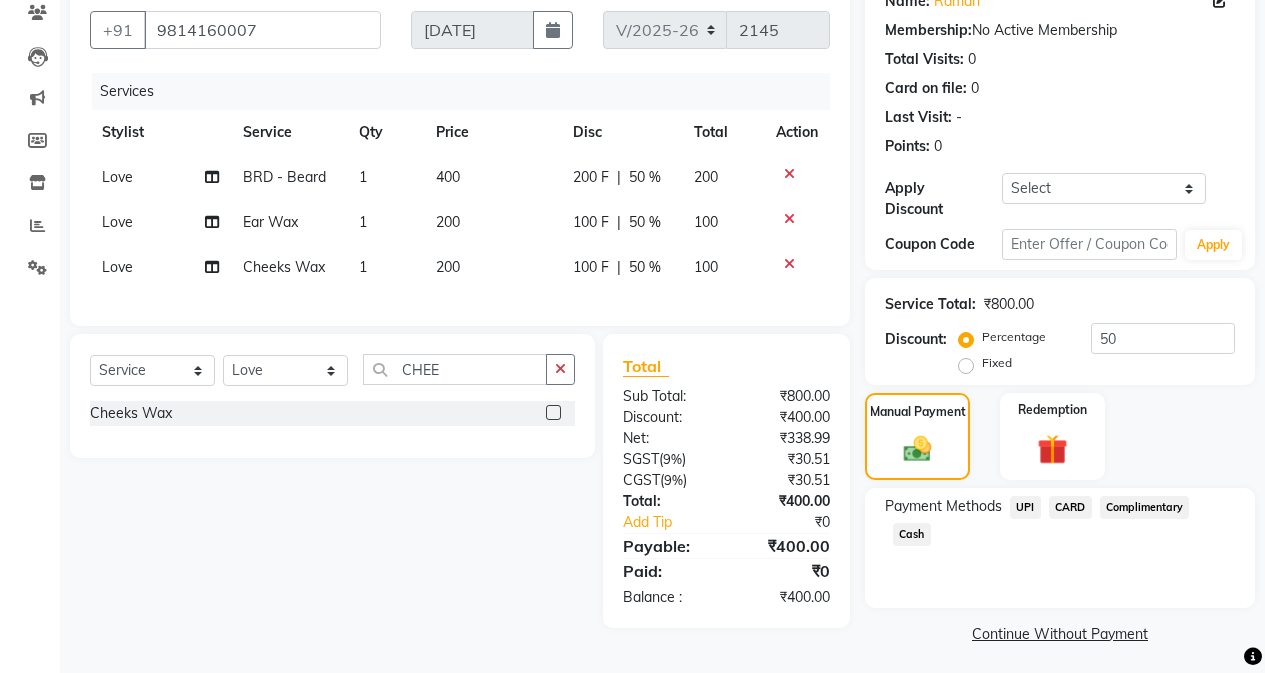click on "Cash" 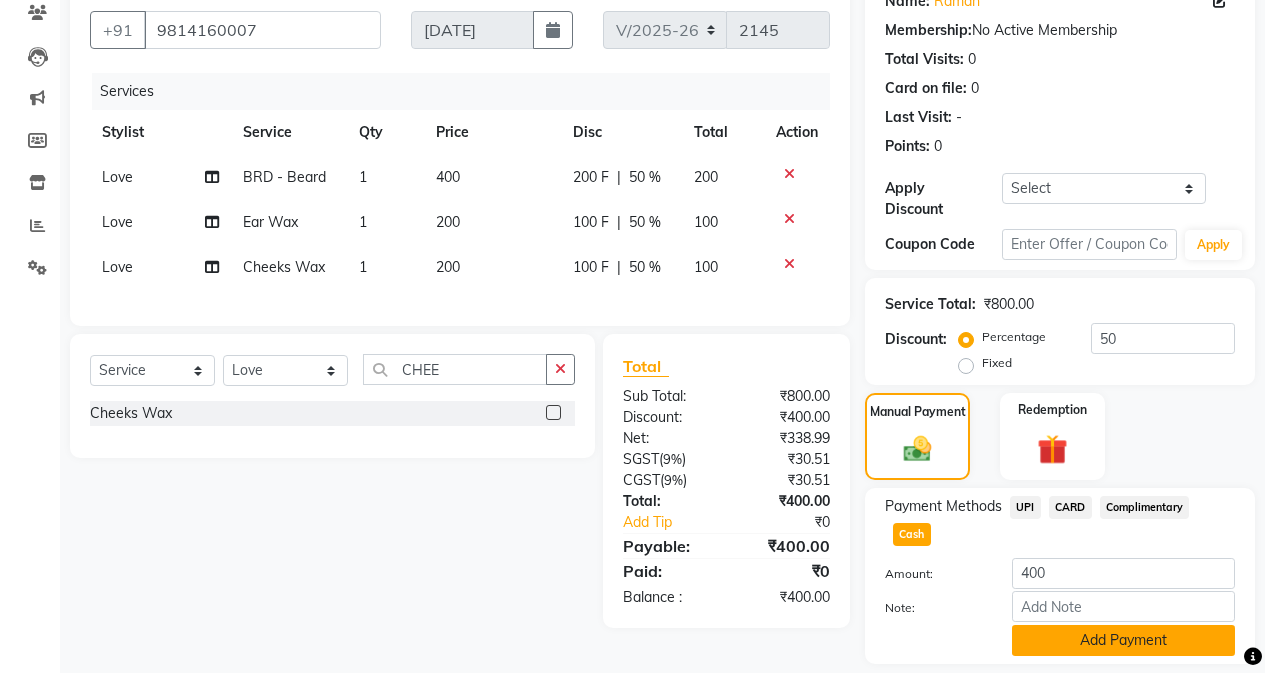 click on "Add Payment" 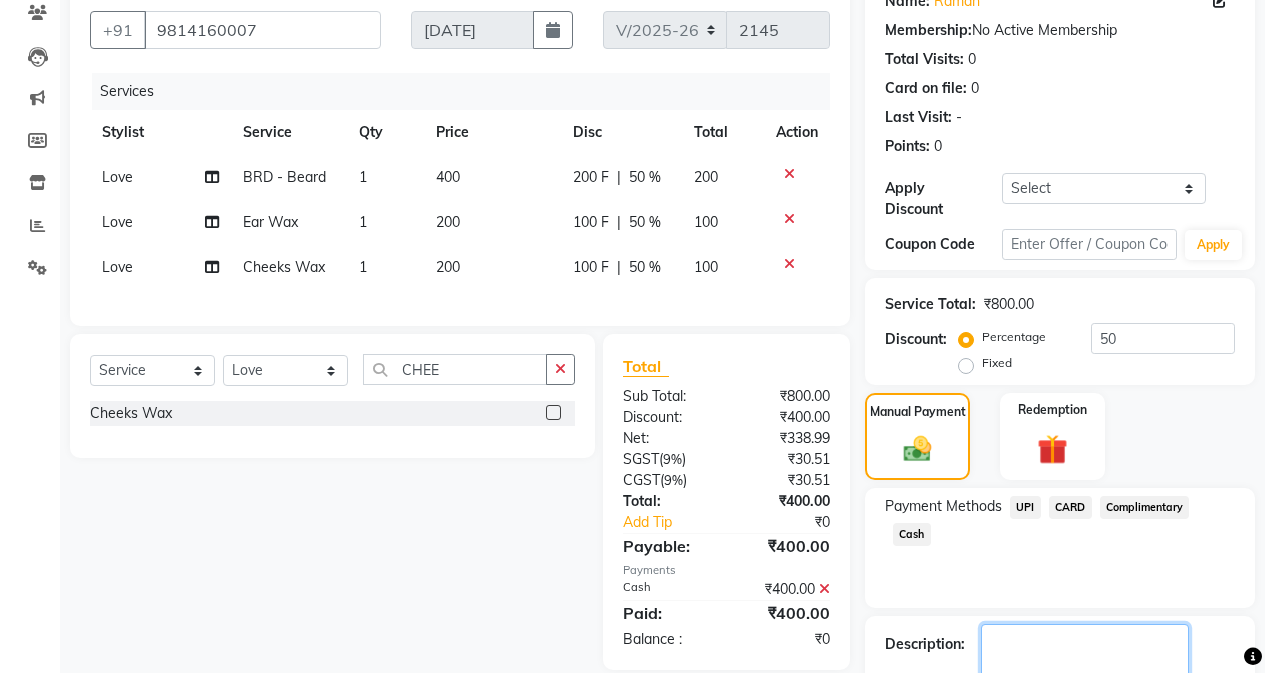 click on "Name: Raman  Membership:  No Active Membership  Total Visits:  0 Card on file:  0 Last Visit:   - Points:   0  Apply Discount Select Coupon → Wrong Job Card  Coupon → Complimentary Services Coupon → Correction  Coupon → First Wash  Coupon → Free Of Cost  Coupon → Staff Service  Coupon → Service Not Done  Coupon → Already Paid  Coupon → Double Job Card  Coupon Code Apply Service Total:  ₹800.00  Discount:  Percentage   Fixed  50 Manual Payment Redemption Payment Methods  UPI   CARD   Complimentary   Cash  Description:                   Checkout" 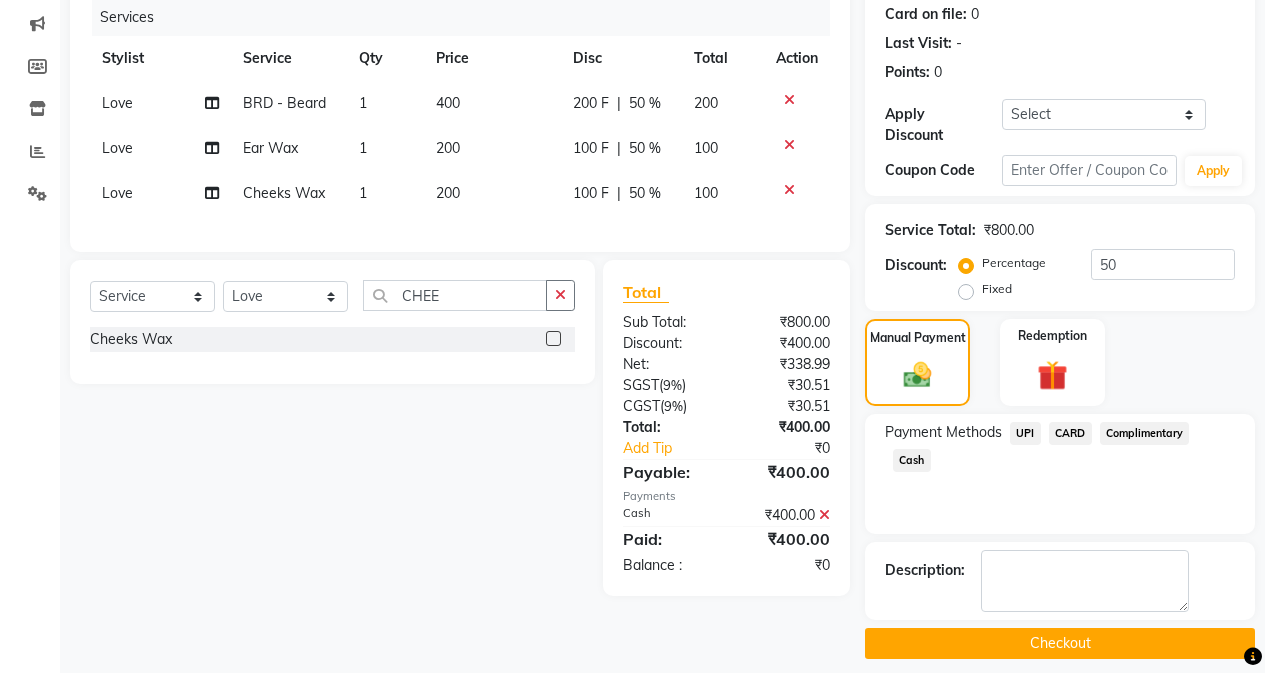 click on "Checkout" 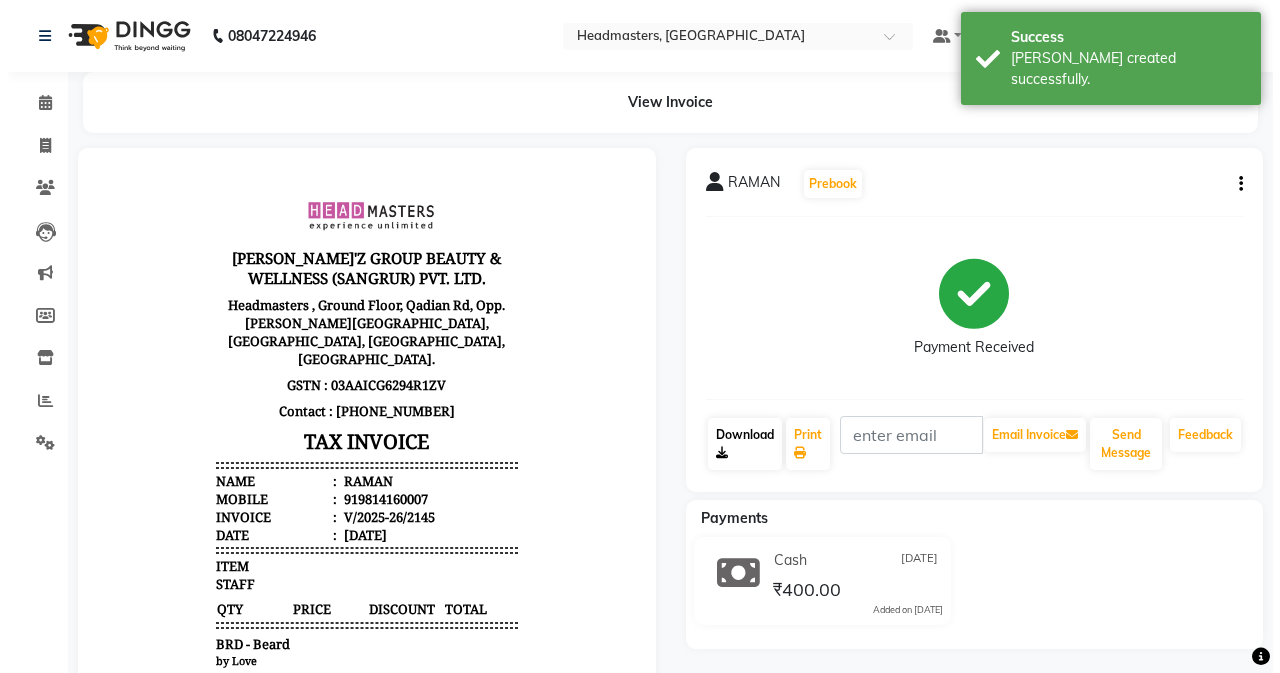 scroll, scrollTop: 0, scrollLeft: 0, axis: both 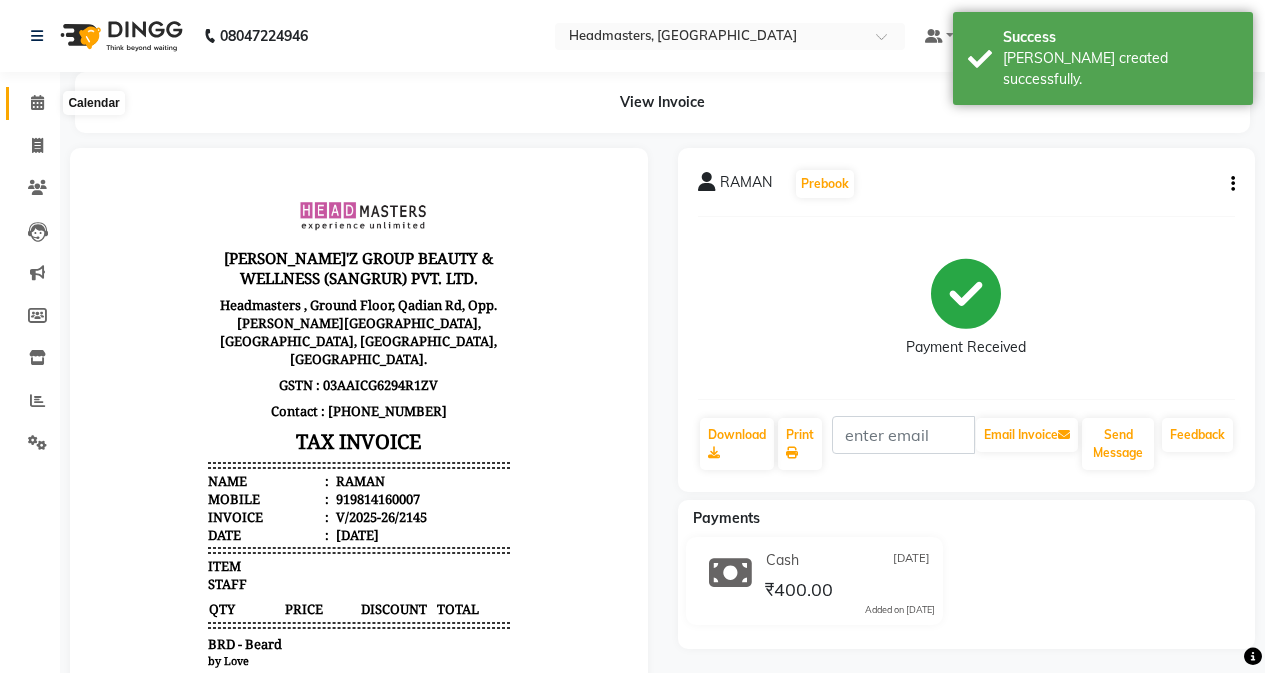 click 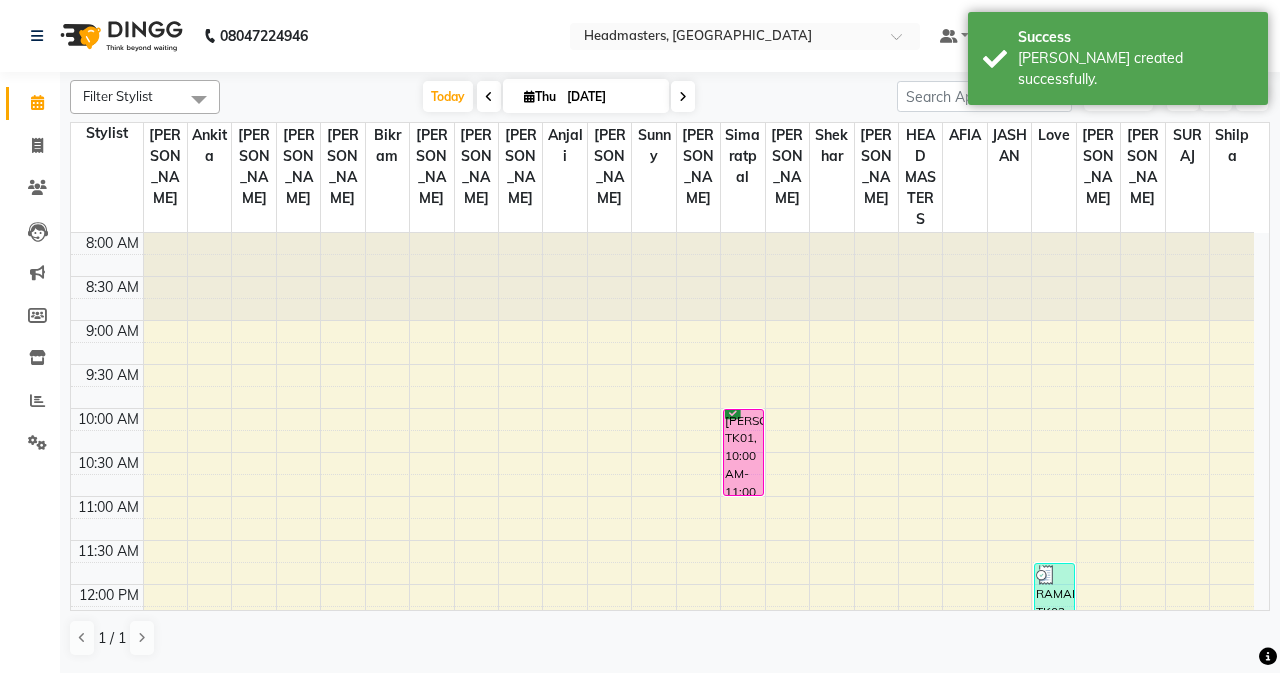 scroll, scrollTop: 200, scrollLeft: 0, axis: vertical 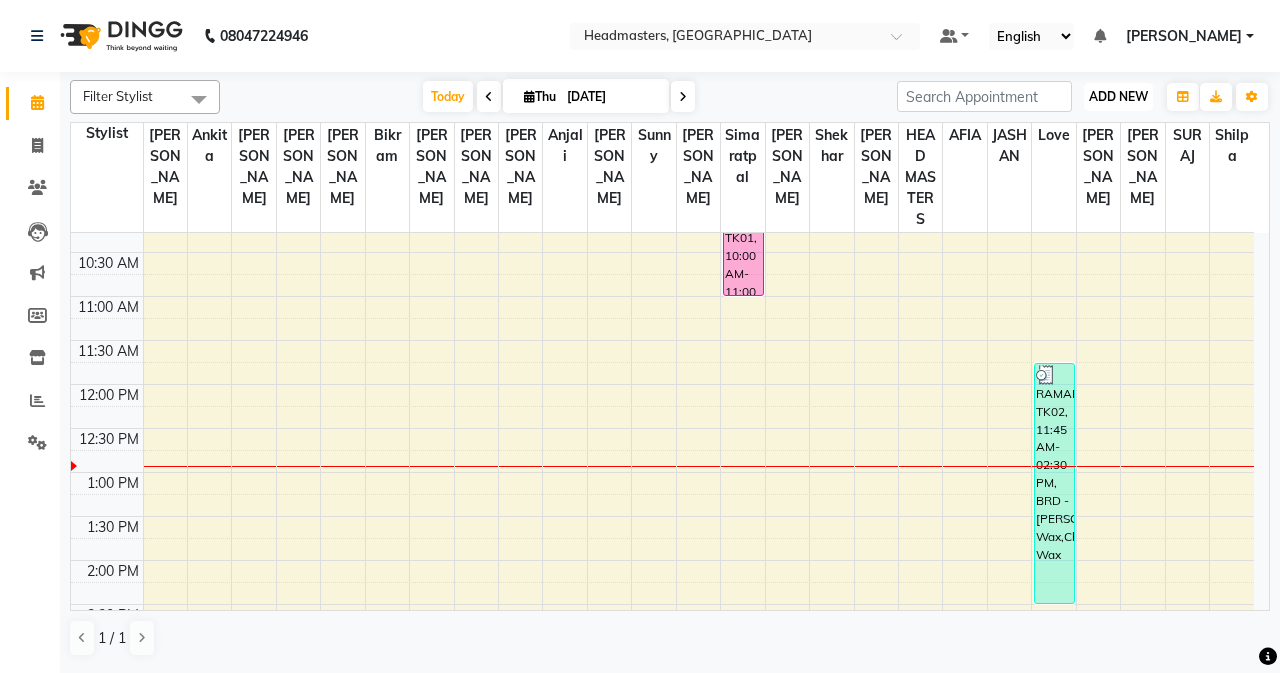 click on "ADD NEW" at bounding box center (1118, 96) 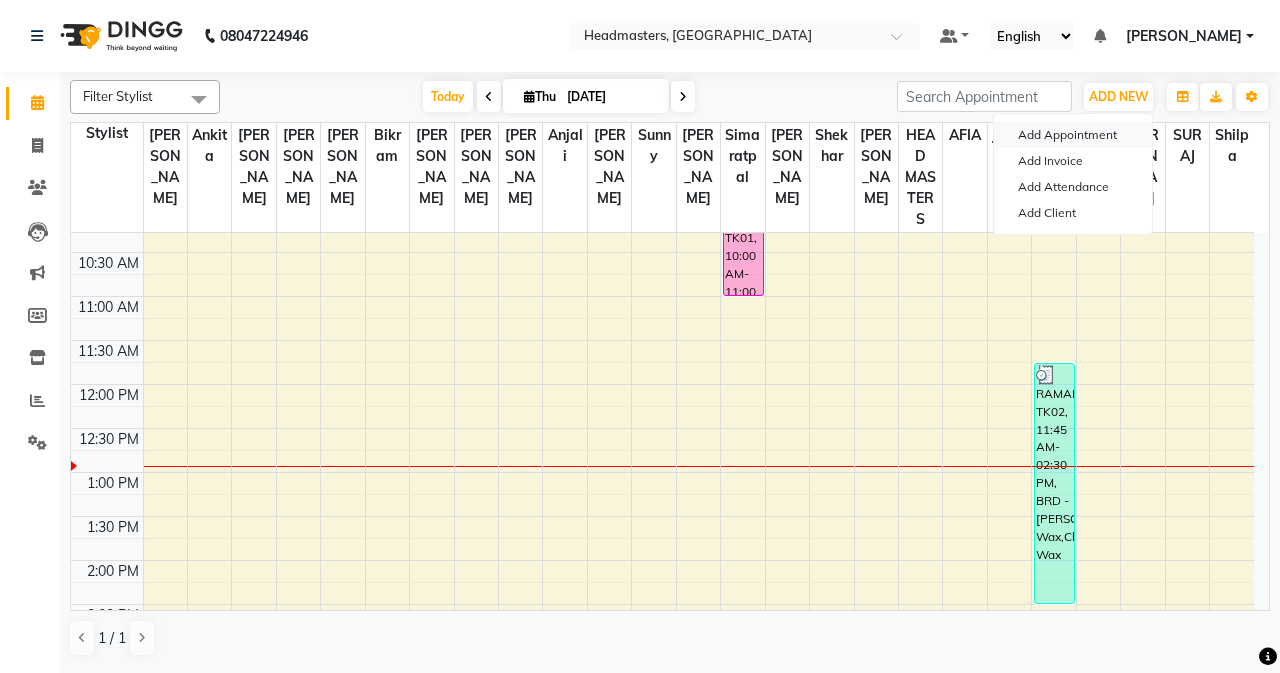 click on "Add Appointment" at bounding box center [1073, 135] 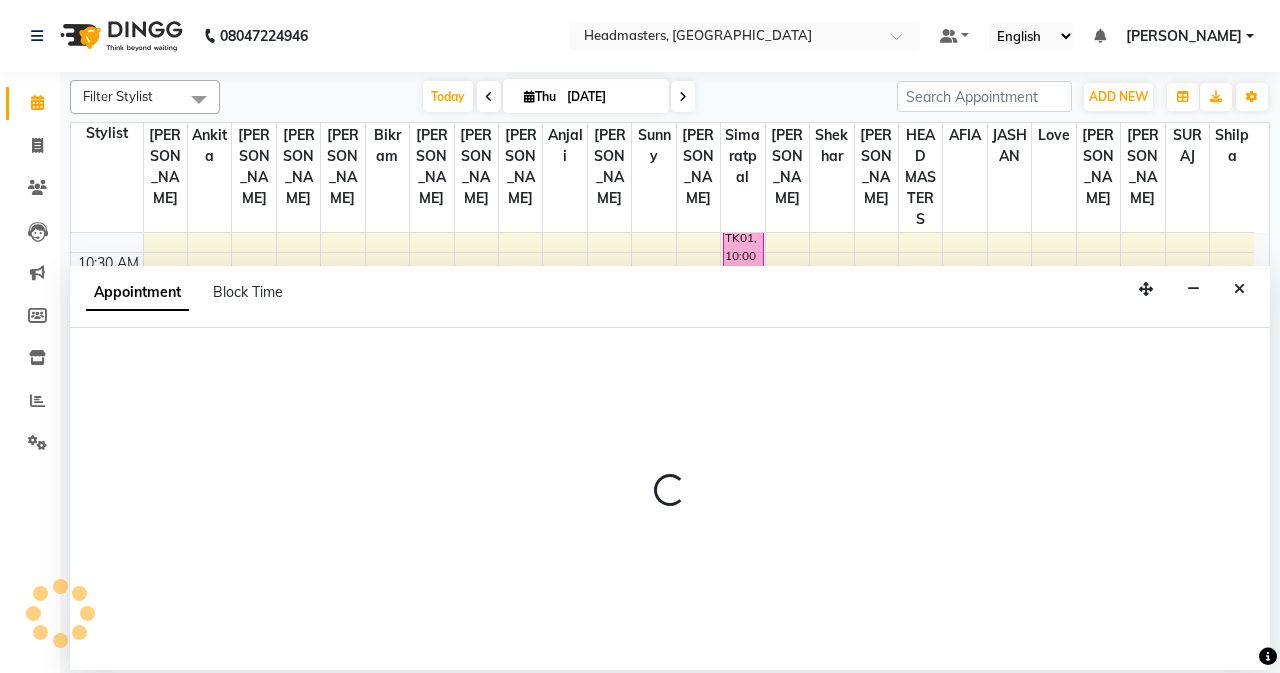 select on "tentative" 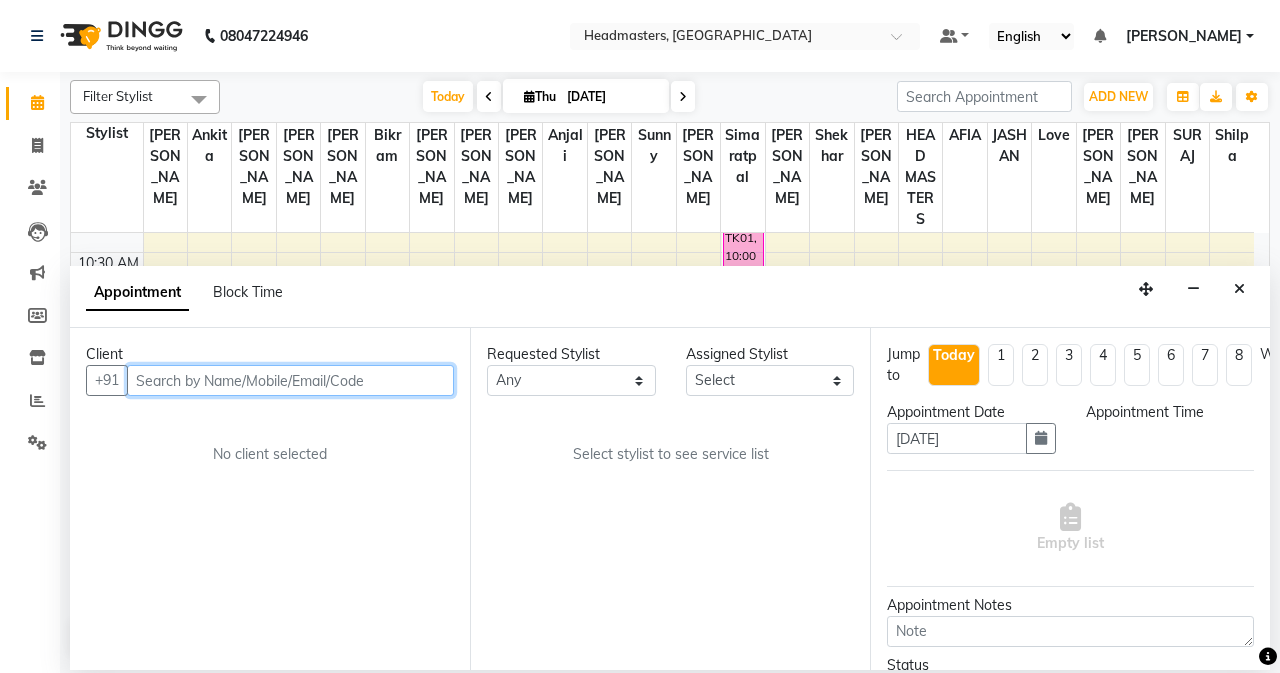 select on "540" 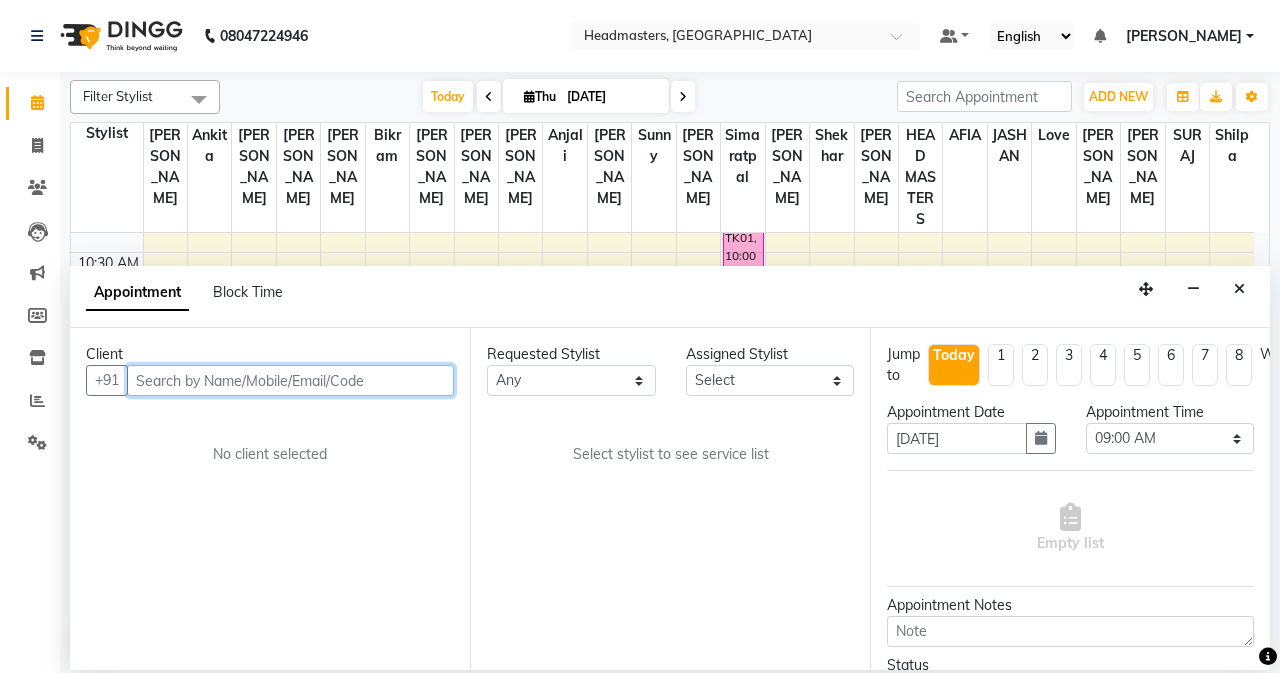 click at bounding box center [290, 380] 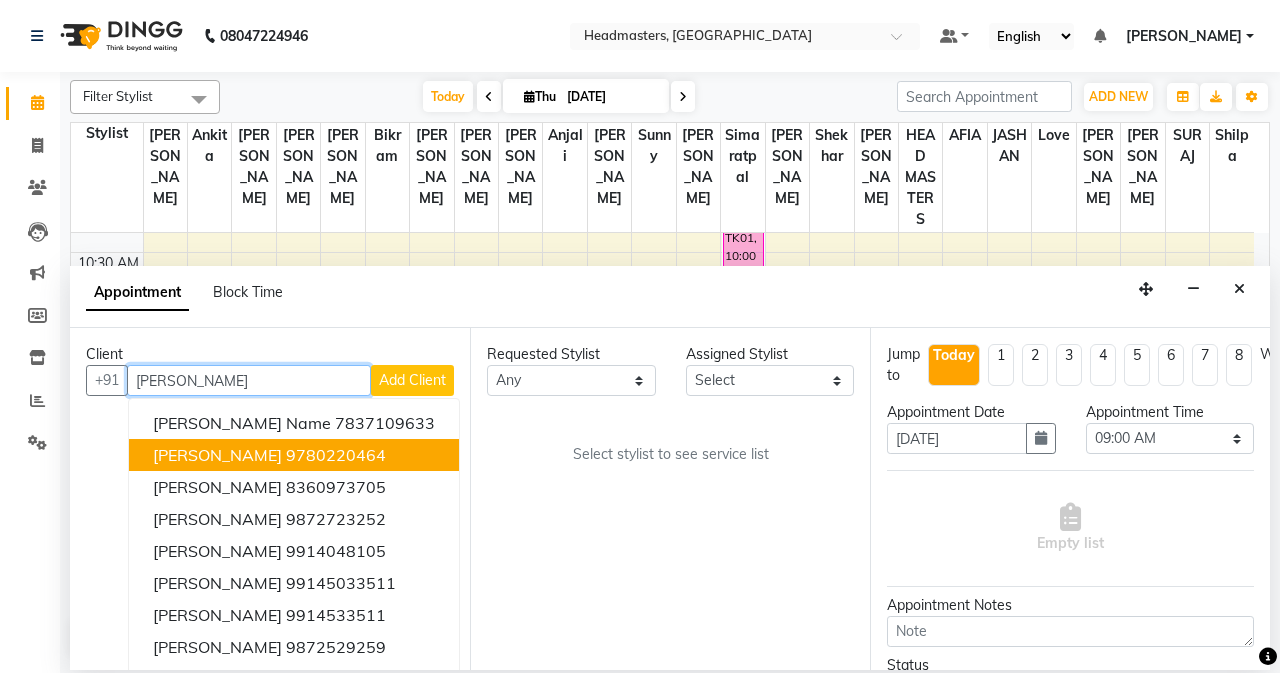 click on "9780220464" at bounding box center [336, 455] 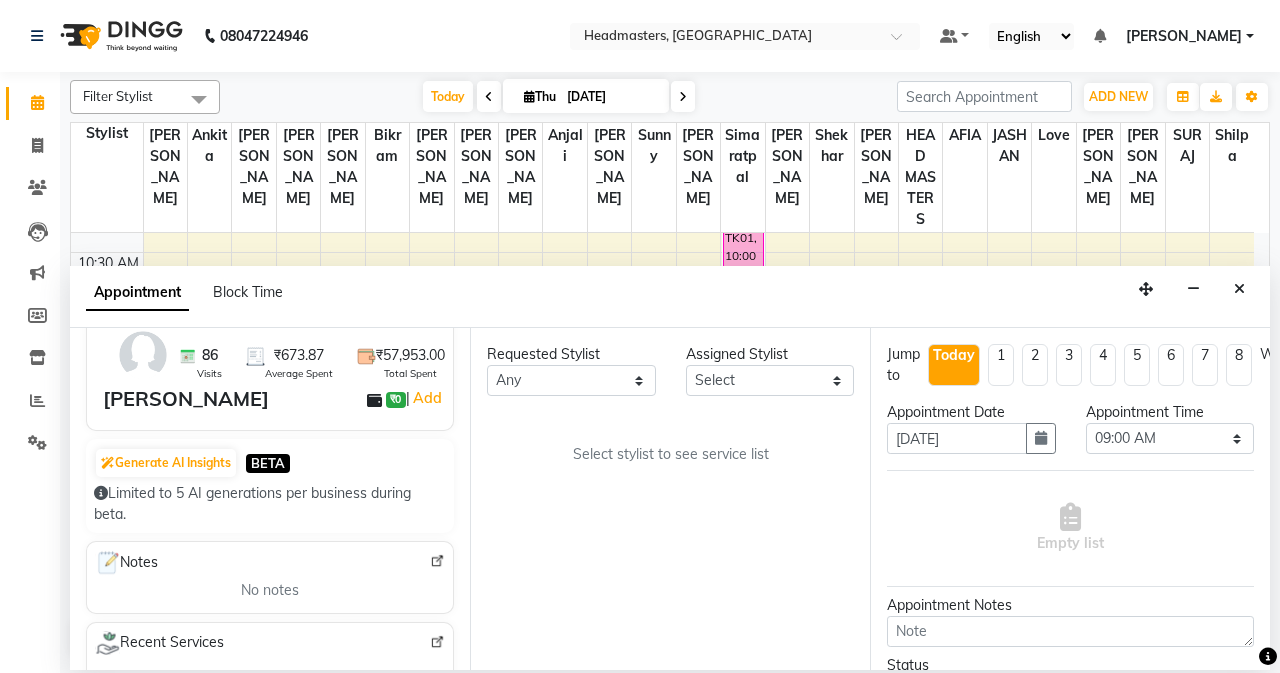 scroll, scrollTop: 0, scrollLeft: 0, axis: both 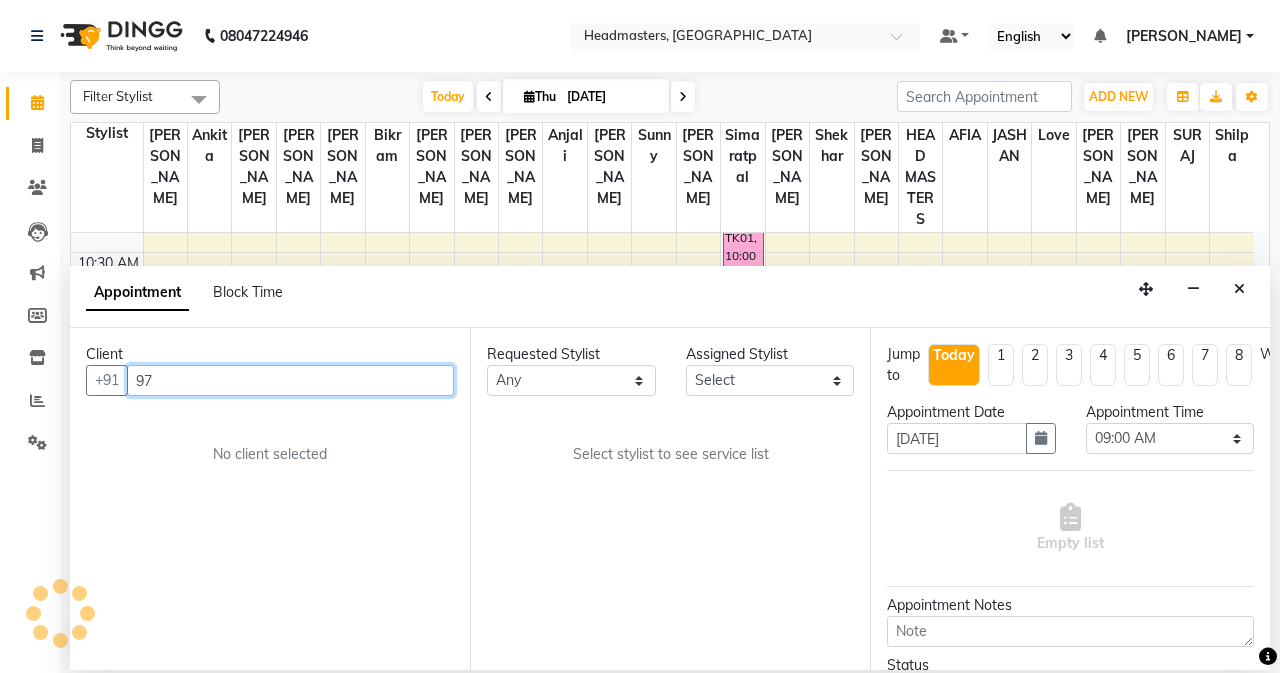 type on "9" 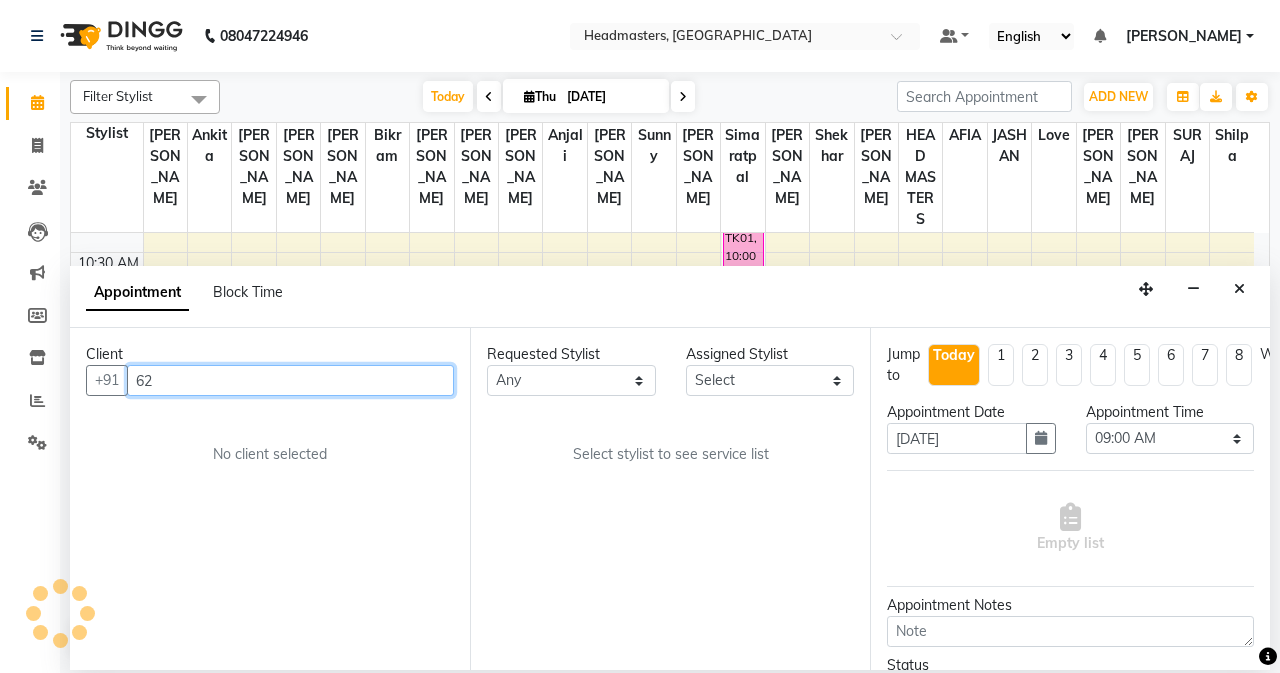 type on "6" 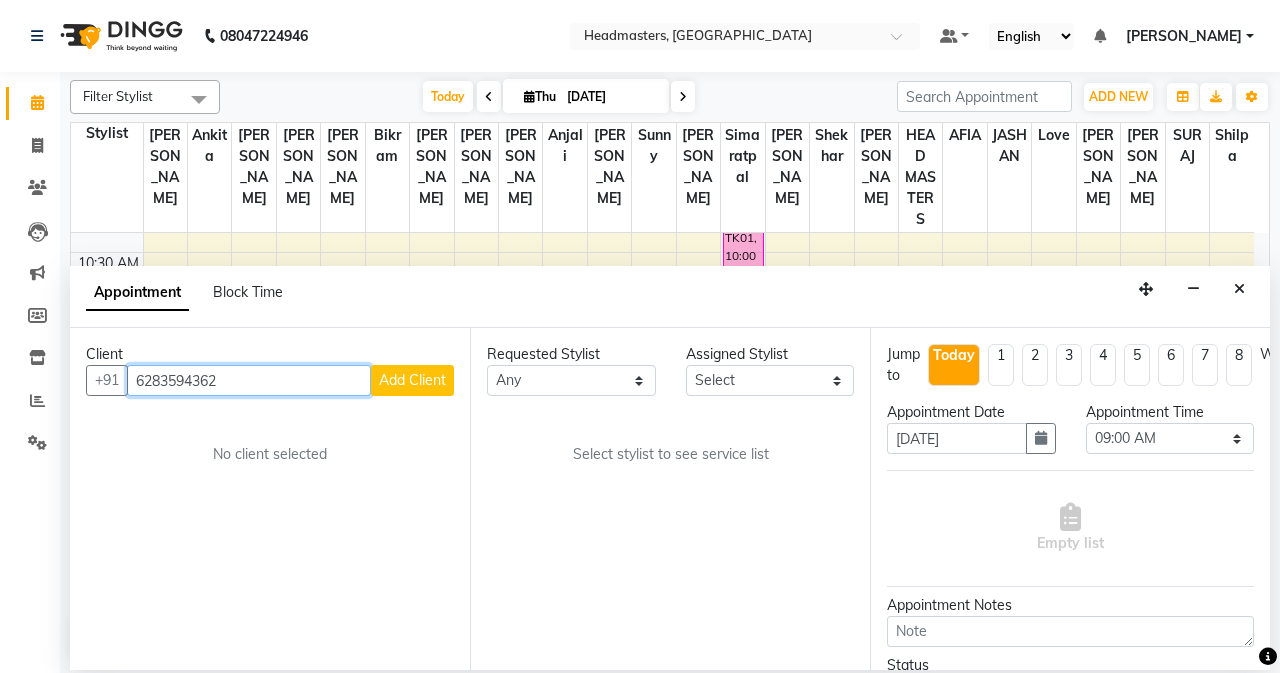type on "6283594362" 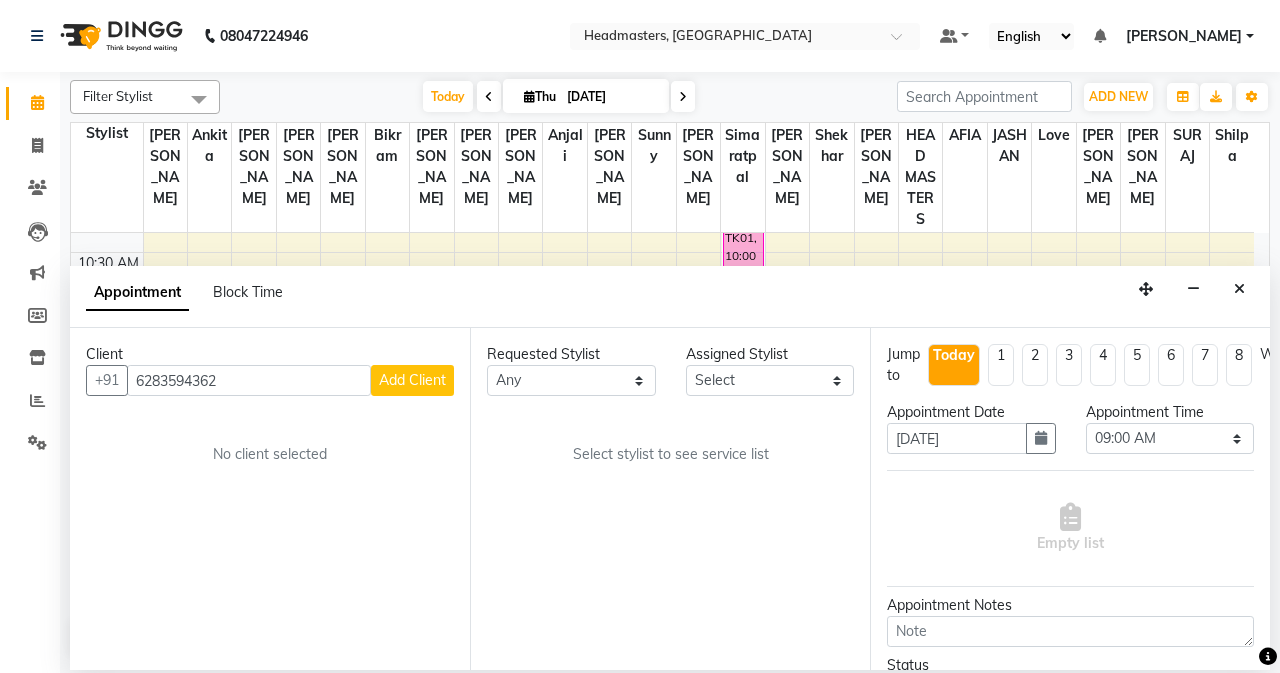 click on "Add Client" at bounding box center [412, 380] 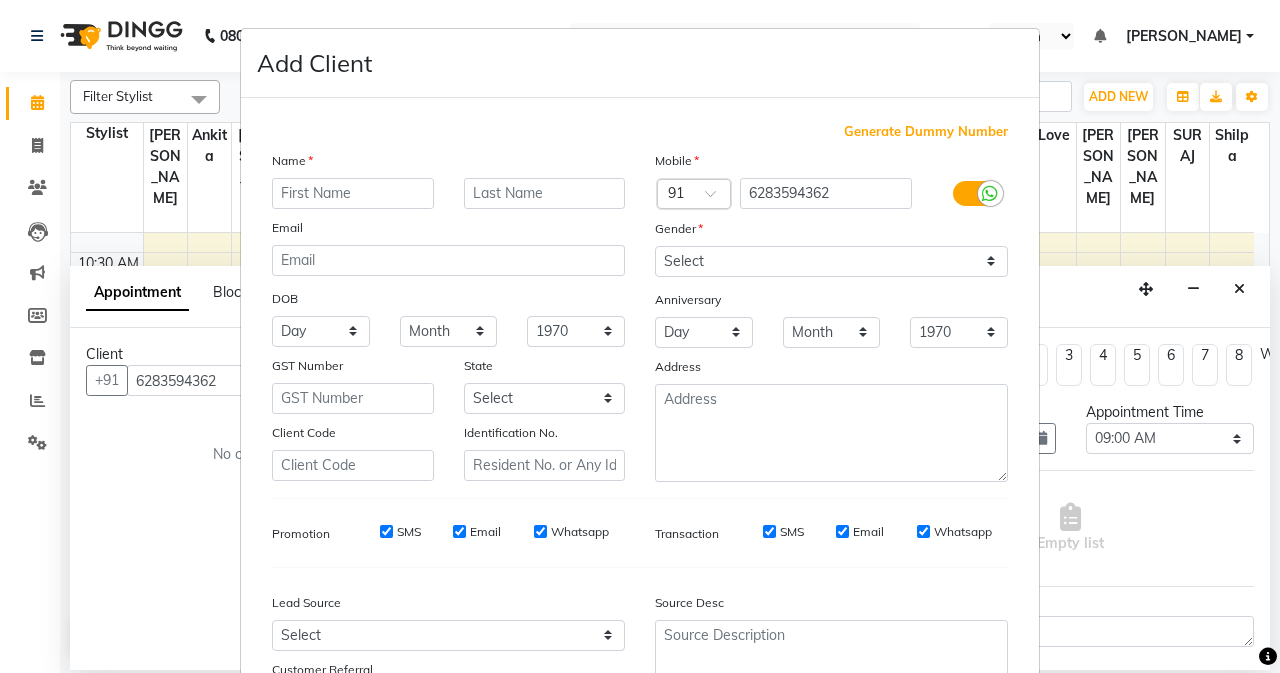 click at bounding box center [353, 193] 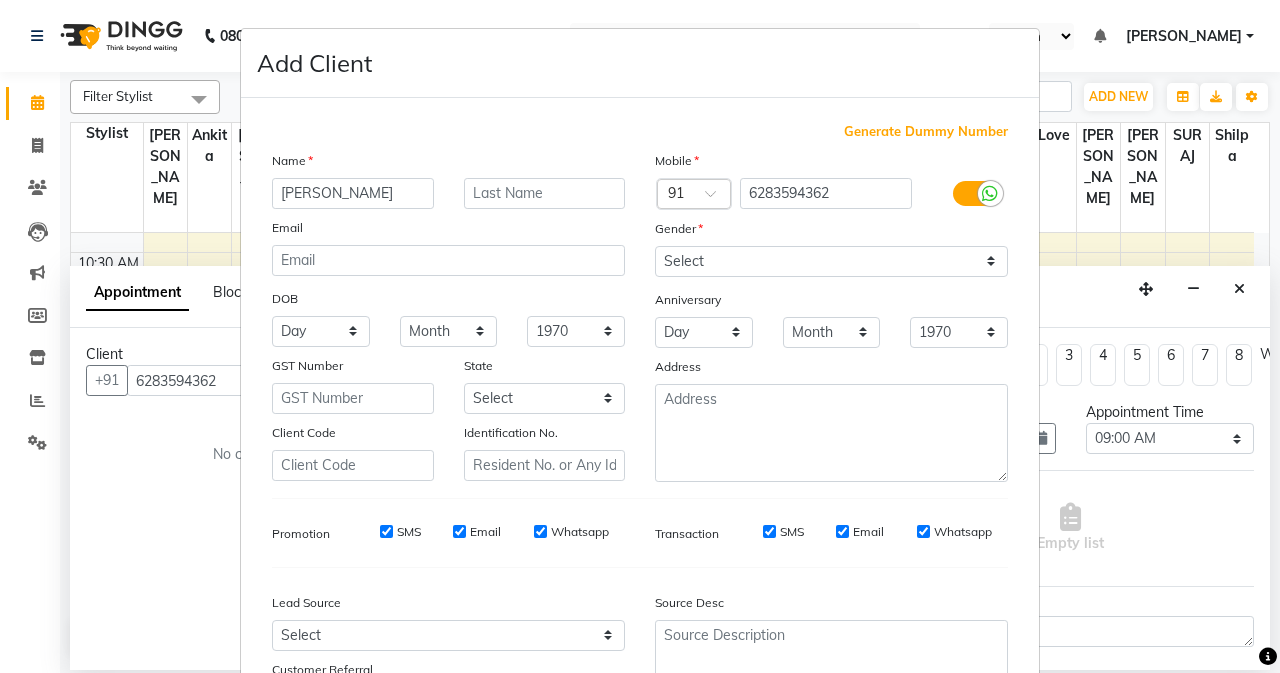 type on "[PERSON_NAME]" 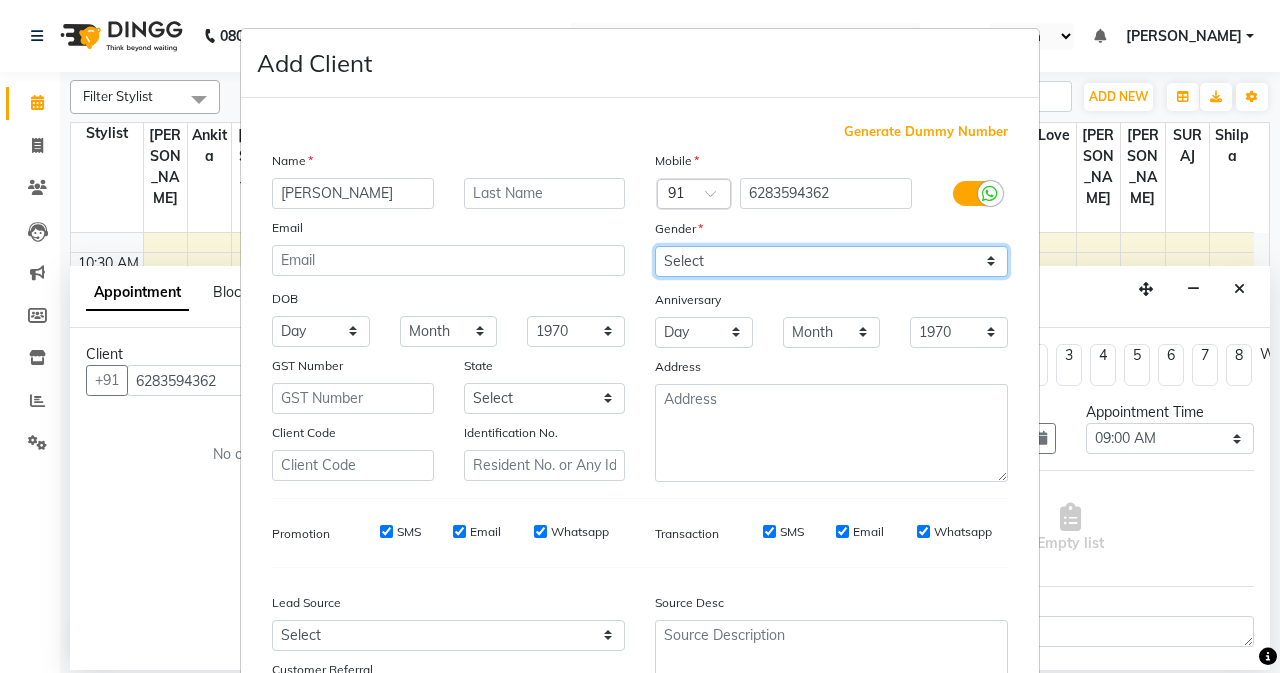 click on "Select [DEMOGRAPHIC_DATA] [DEMOGRAPHIC_DATA] Other Prefer Not To Say" at bounding box center [831, 261] 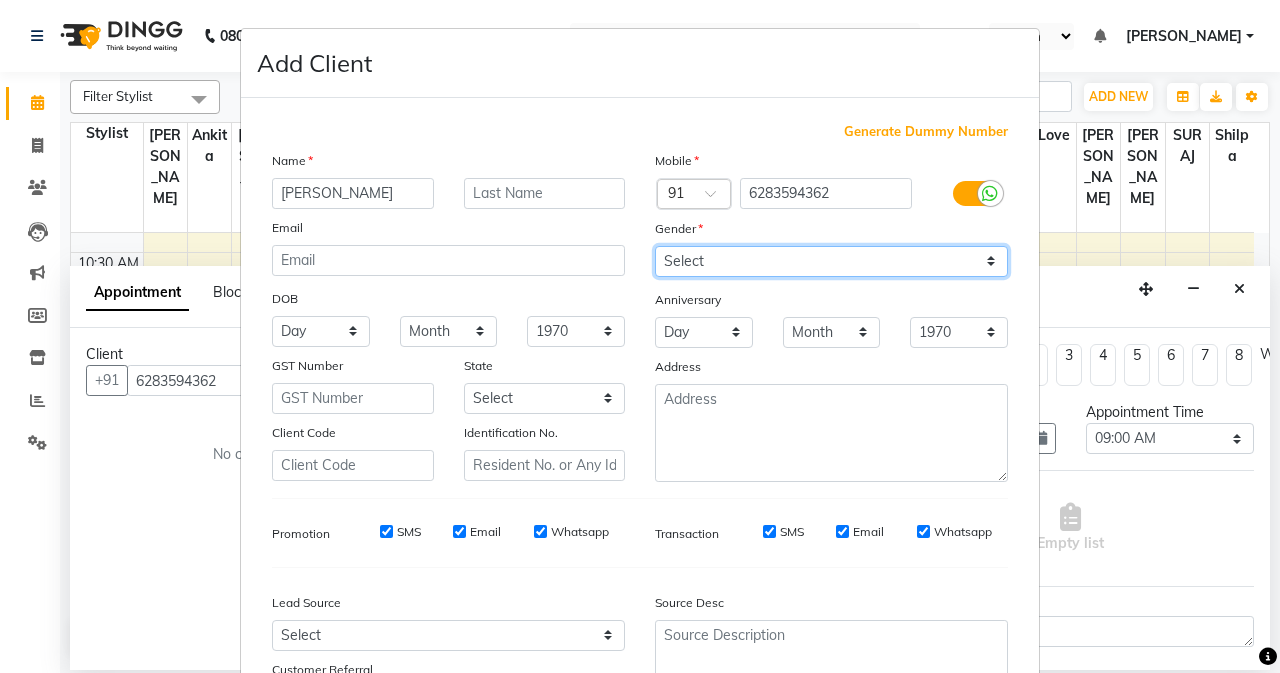 select on "[DEMOGRAPHIC_DATA]" 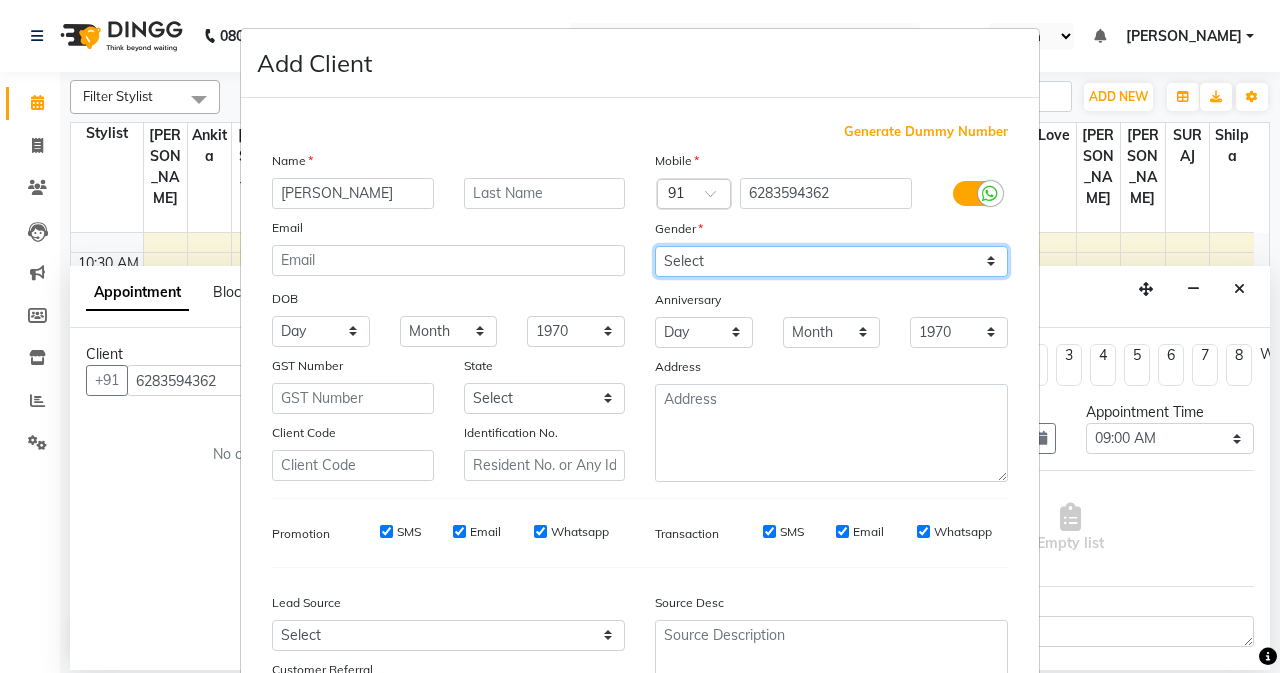 click on "Select [DEMOGRAPHIC_DATA] [DEMOGRAPHIC_DATA] Other Prefer Not To Say" at bounding box center (831, 261) 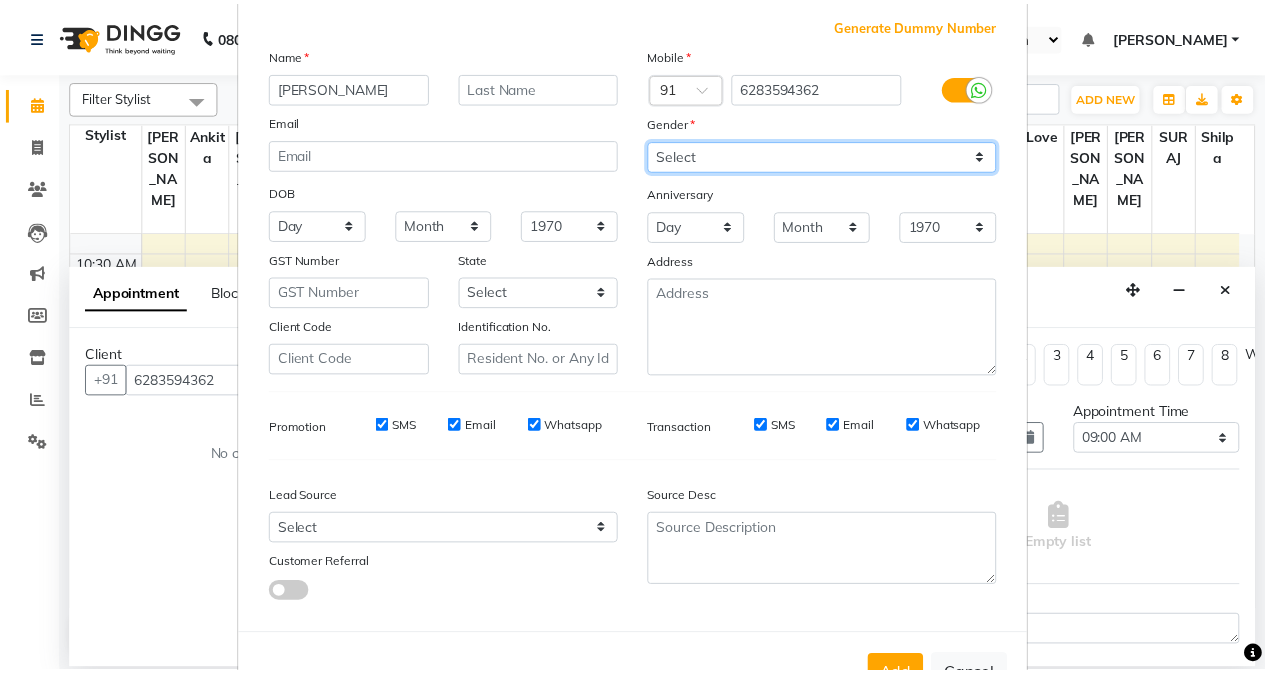 scroll, scrollTop: 176, scrollLeft: 0, axis: vertical 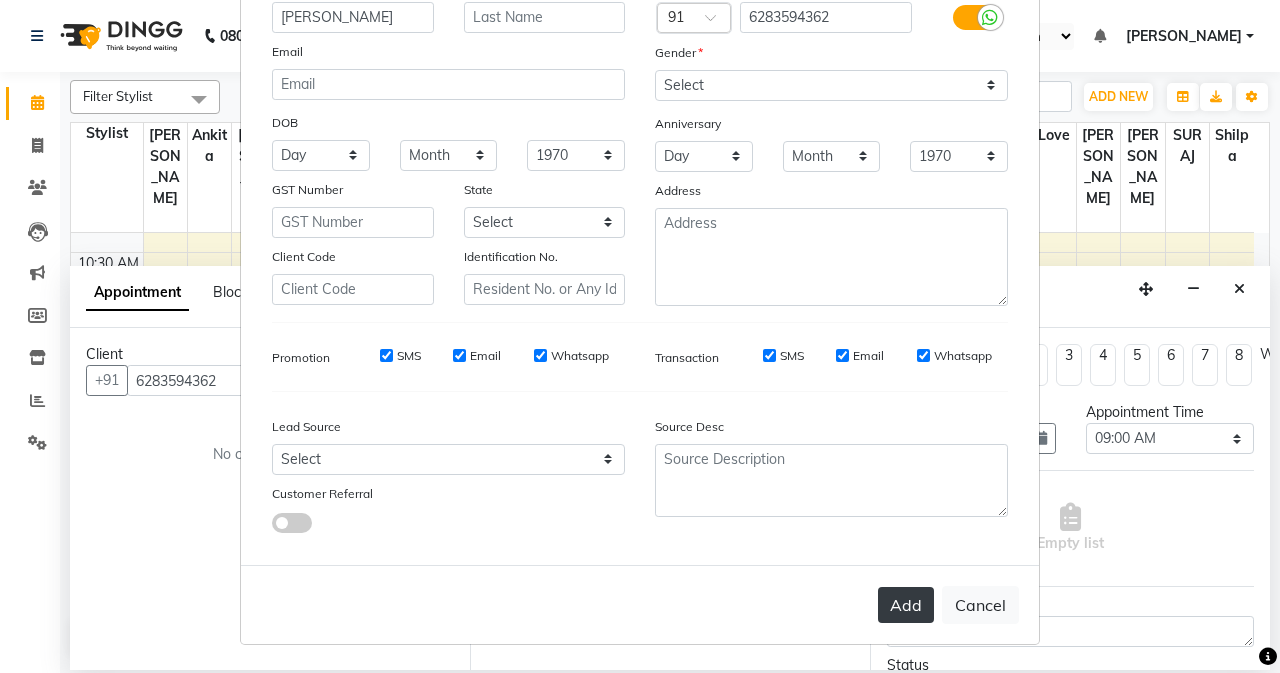 click on "Add" at bounding box center [906, 605] 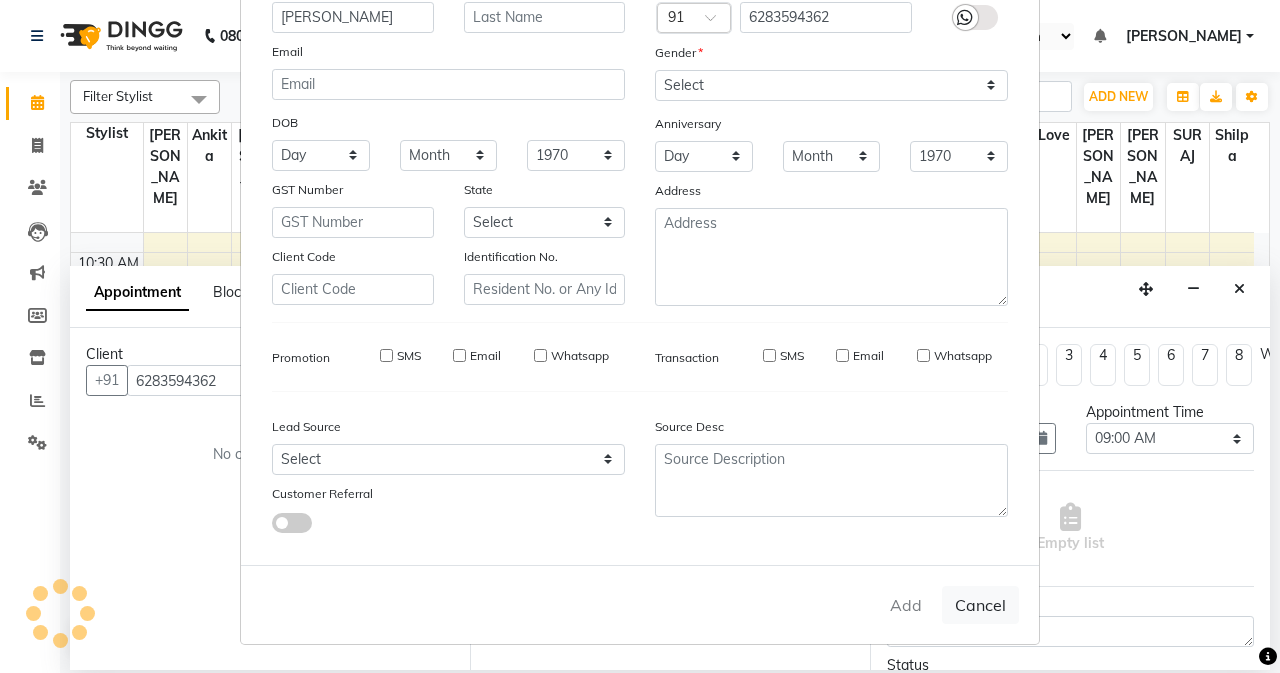 type 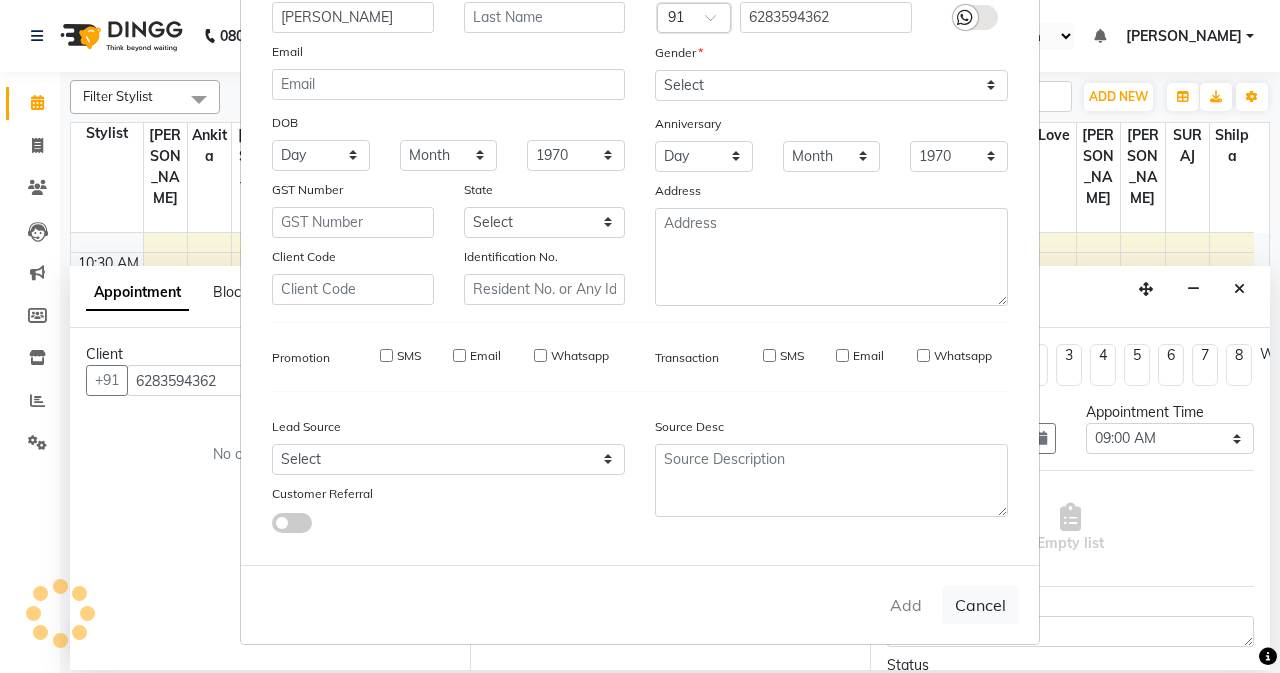 select 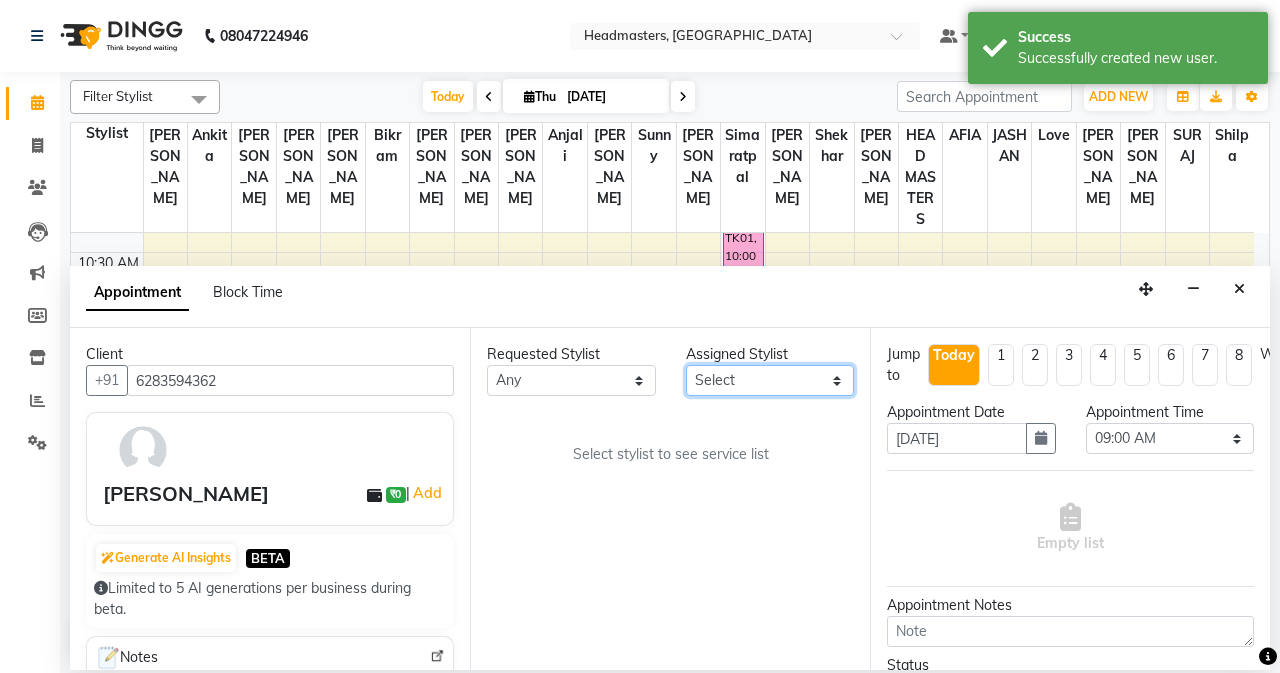 click on "Select AFIA Anjali [PERSON_NAME] [PERSON_NAME]  [PERSON_NAME] HEAD [PERSON_NAME]  [PERSON_NAME]  [PERSON_NAME]  [PERSON_NAME] Love [PERSON_NAME]  [PERSON_NAME]  [PERSON_NAME]  [PERSON_NAME] [PERSON_NAME] [PERSON_NAME]  [PERSON_NAME]  [PERSON_NAME]" at bounding box center [770, 380] 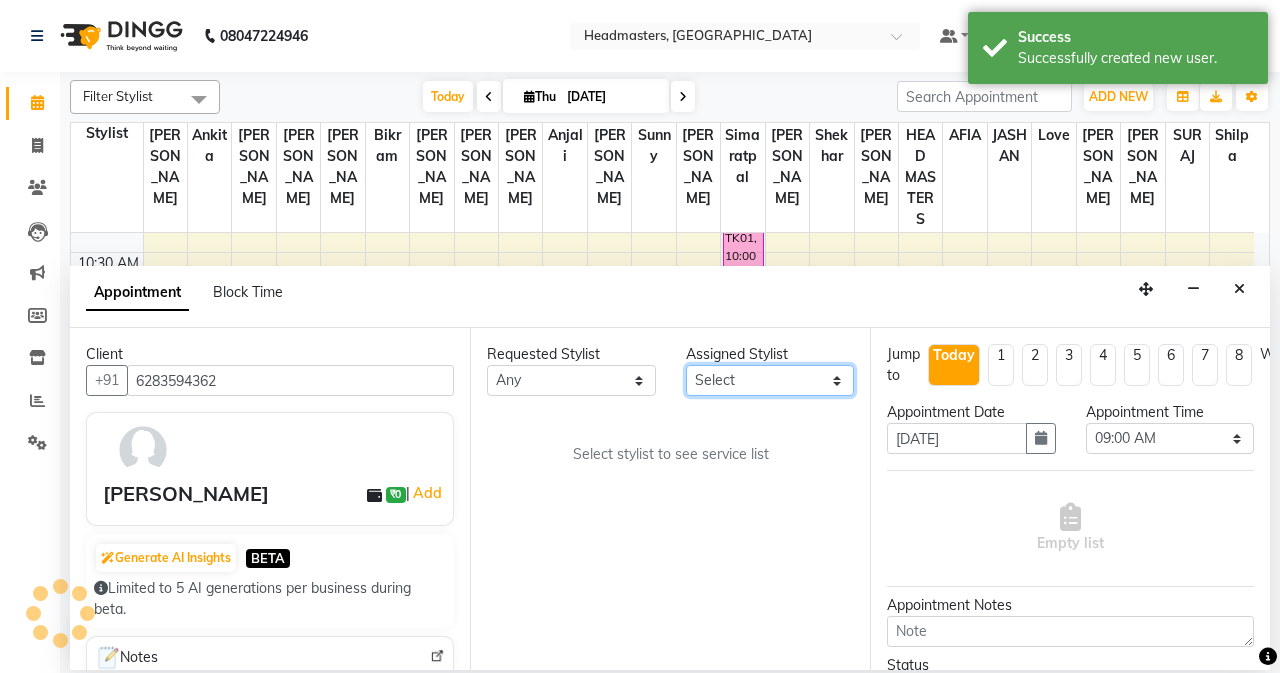 select on "63059" 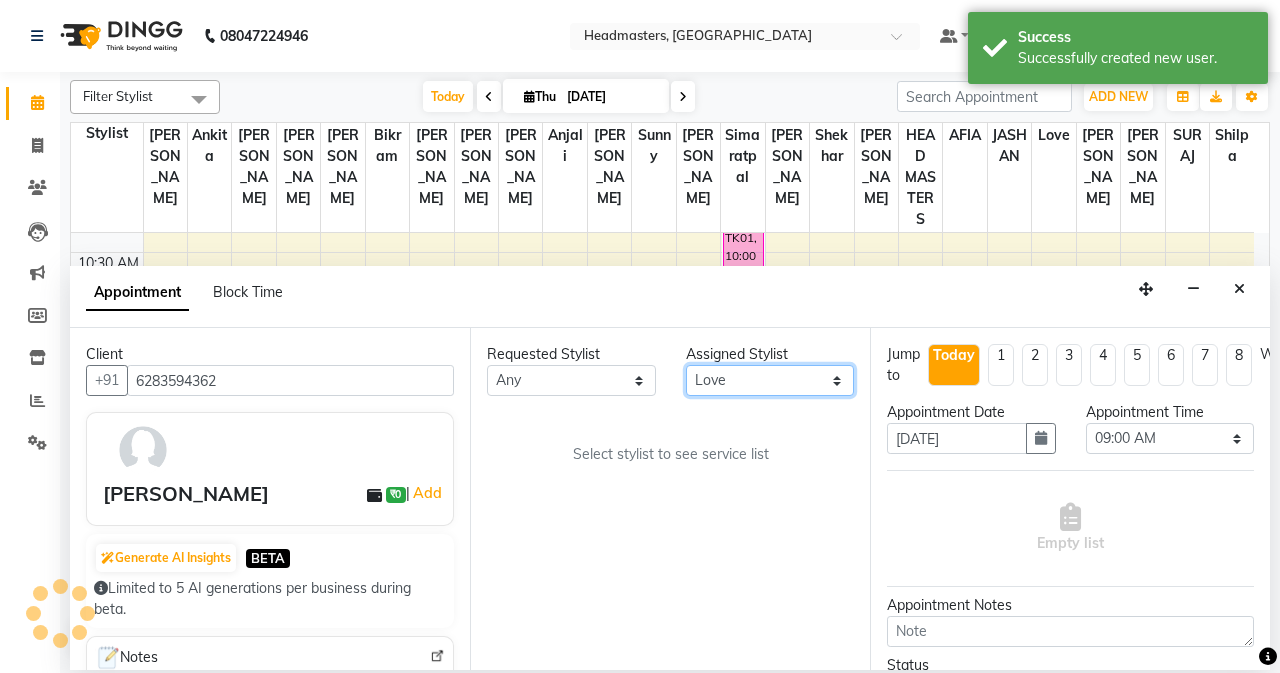 click on "Select AFIA Anjali [PERSON_NAME] [PERSON_NAME]  [PERSON_NAME] HEAD [PERSON_NAME]  [PERSON_NAME]  [PERSON_NAME]  [PERSON_NAME] Love [PERSON_NAME]  [PERSON_NAME]  [PERSON_NAME]  [PERSON_NAME] [PERSON_NAME] [PERSON_NAME]  [PERSON_NAME]  [PERSON_NAME]" at bounding box center [770, 380] 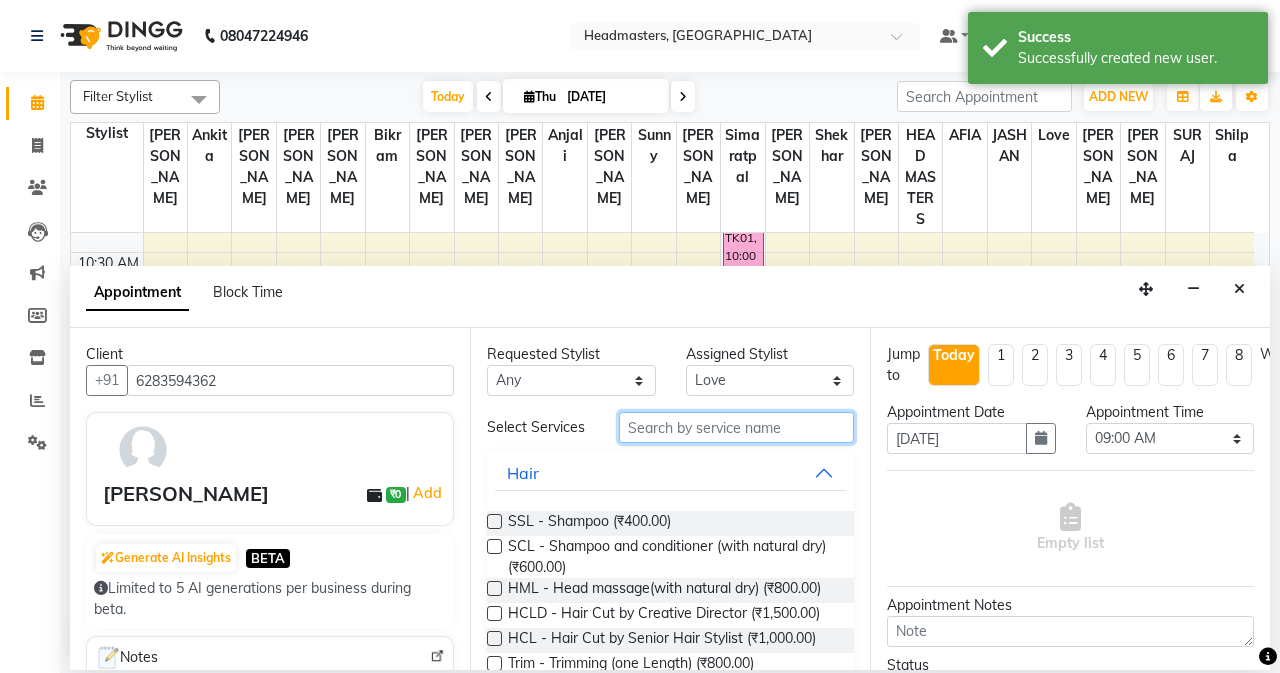 click at bounding box center (736, 427) 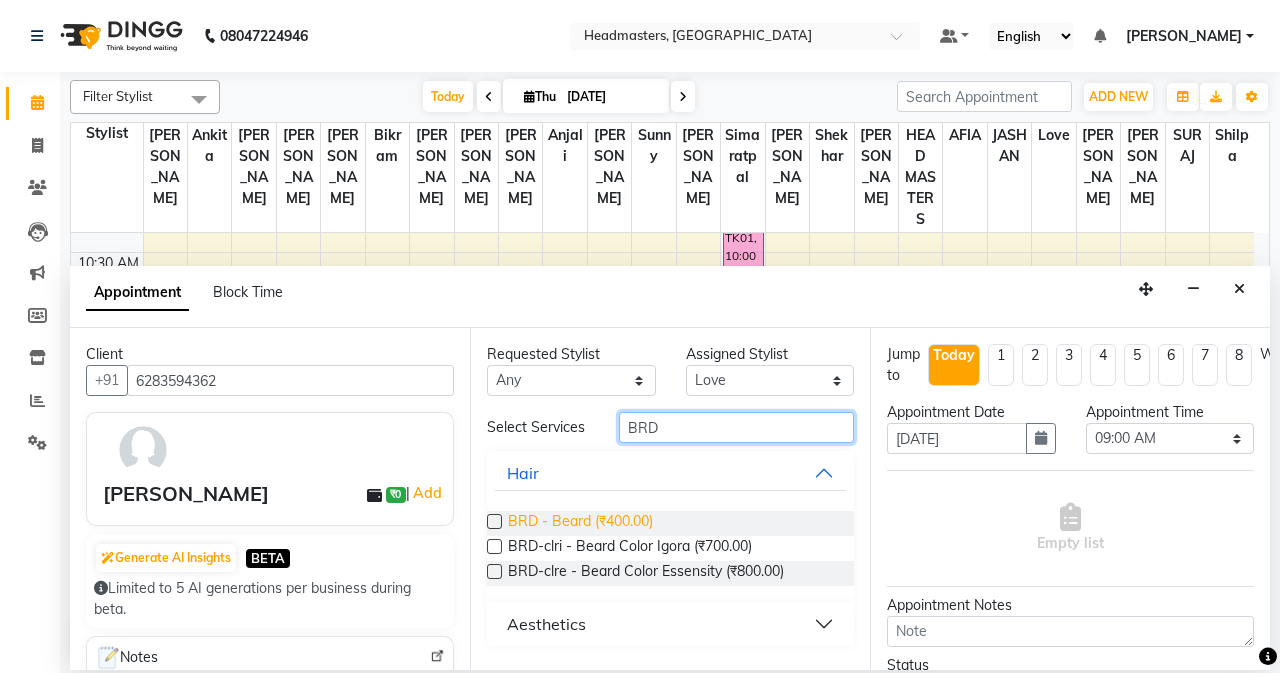 type on "BRD" 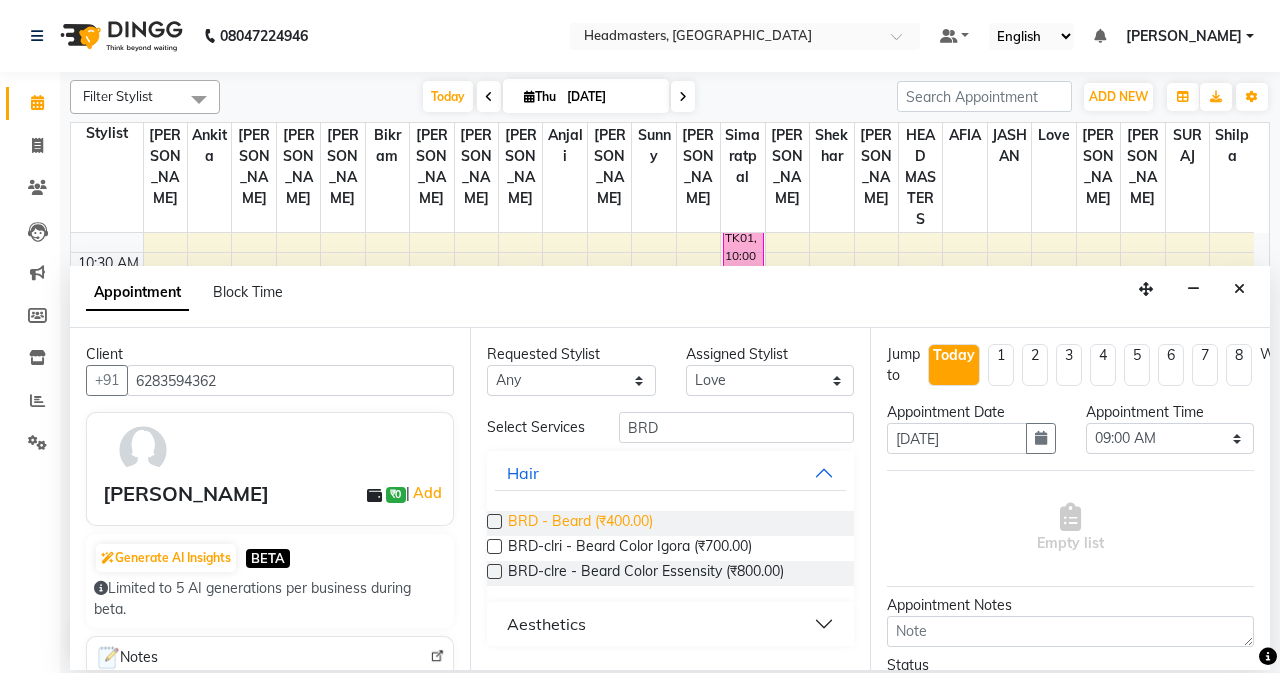 click on "BRD - Beard (₹400.00)" at bounding box center [580, 523] 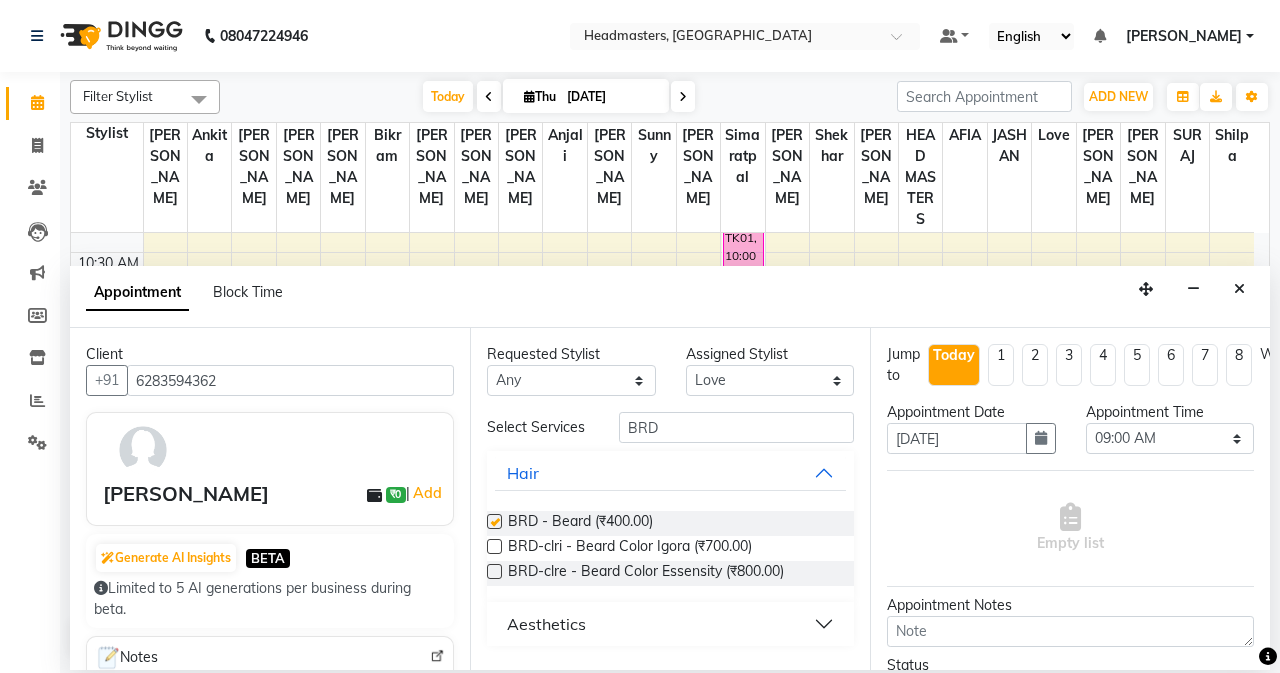 checkbox on "false" 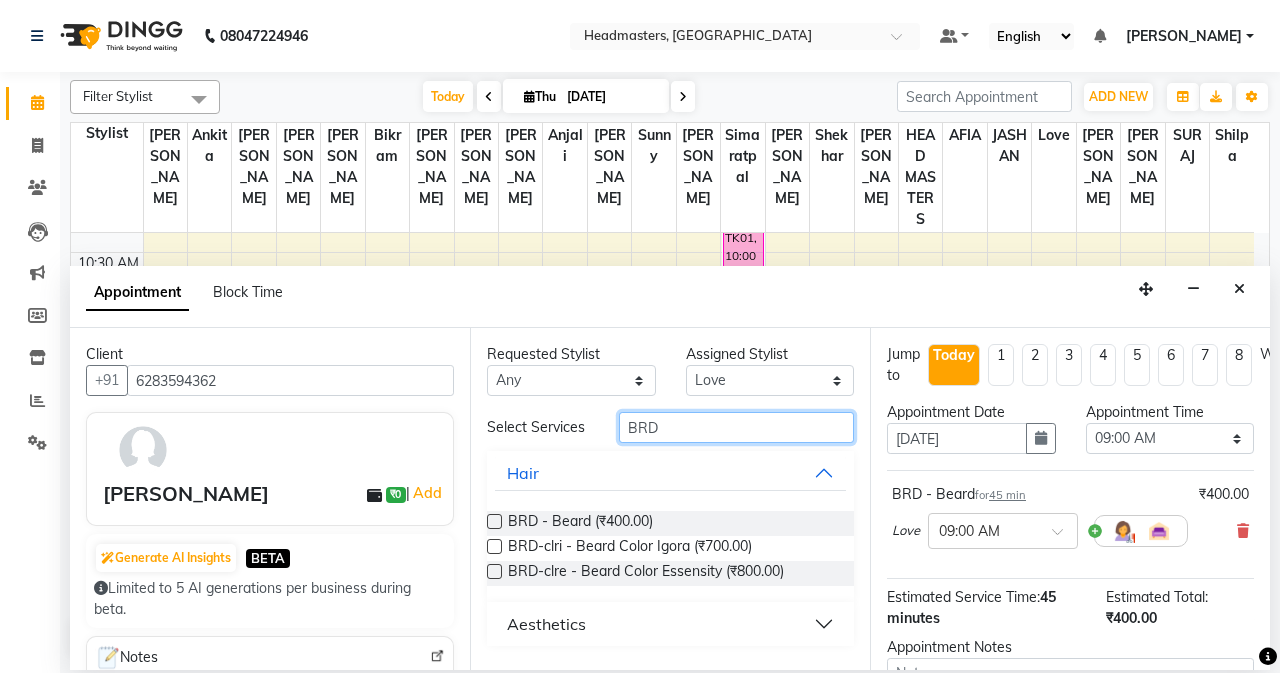 click on "BRD" at bounding box center [736, 427] 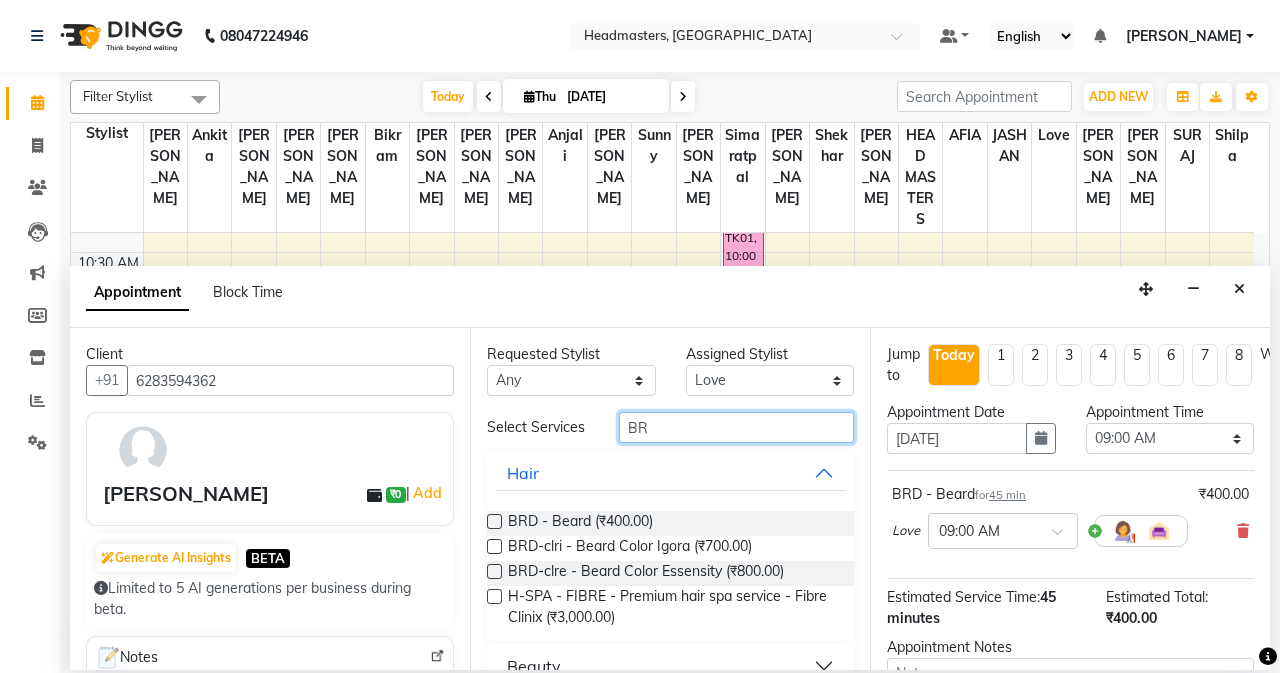 type on "B" 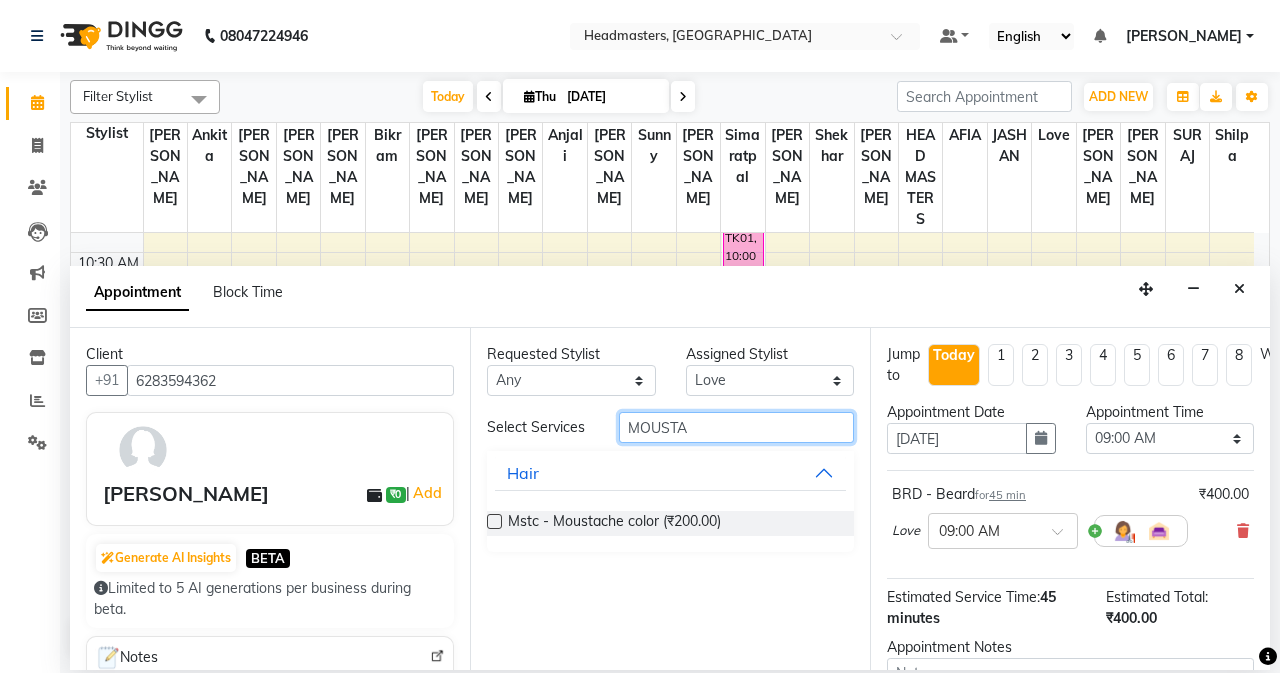 type on "MOUSTA" 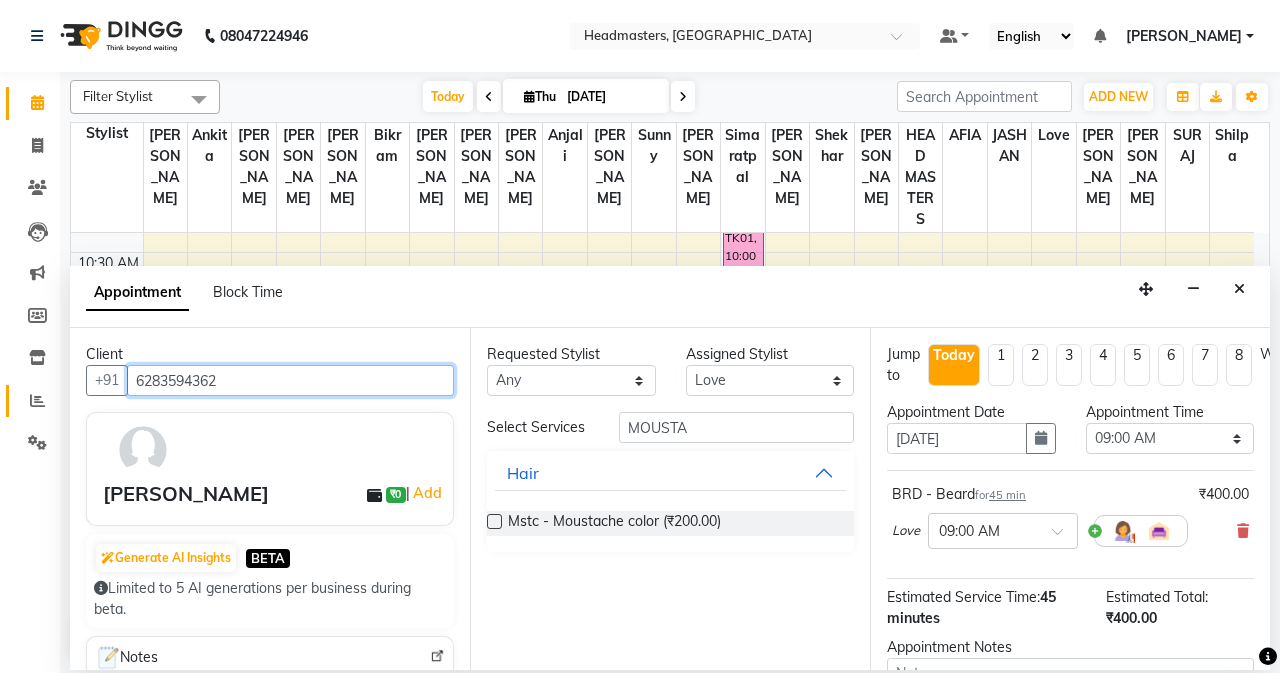 drag, startPoint x: 362, startPoint y: 379, endPoint x: 49, endPoint y: 392, distance: 313.26987 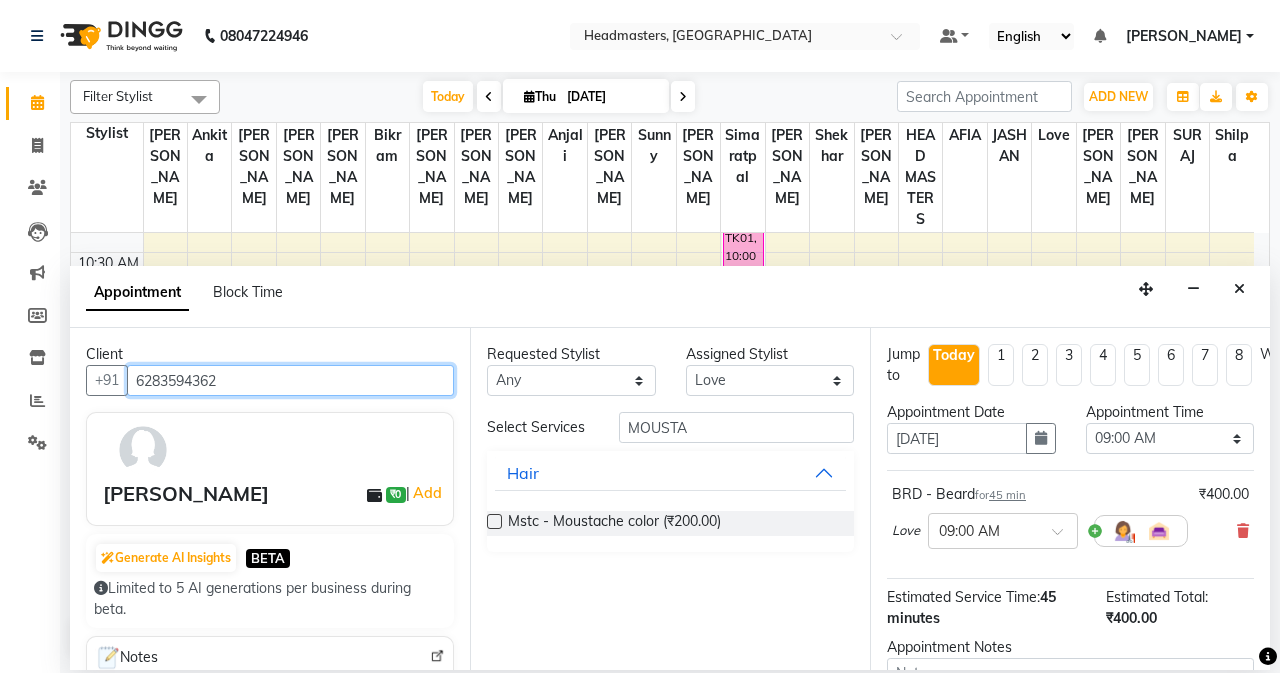 click on "6283594362" at bounding box center (290, 380) 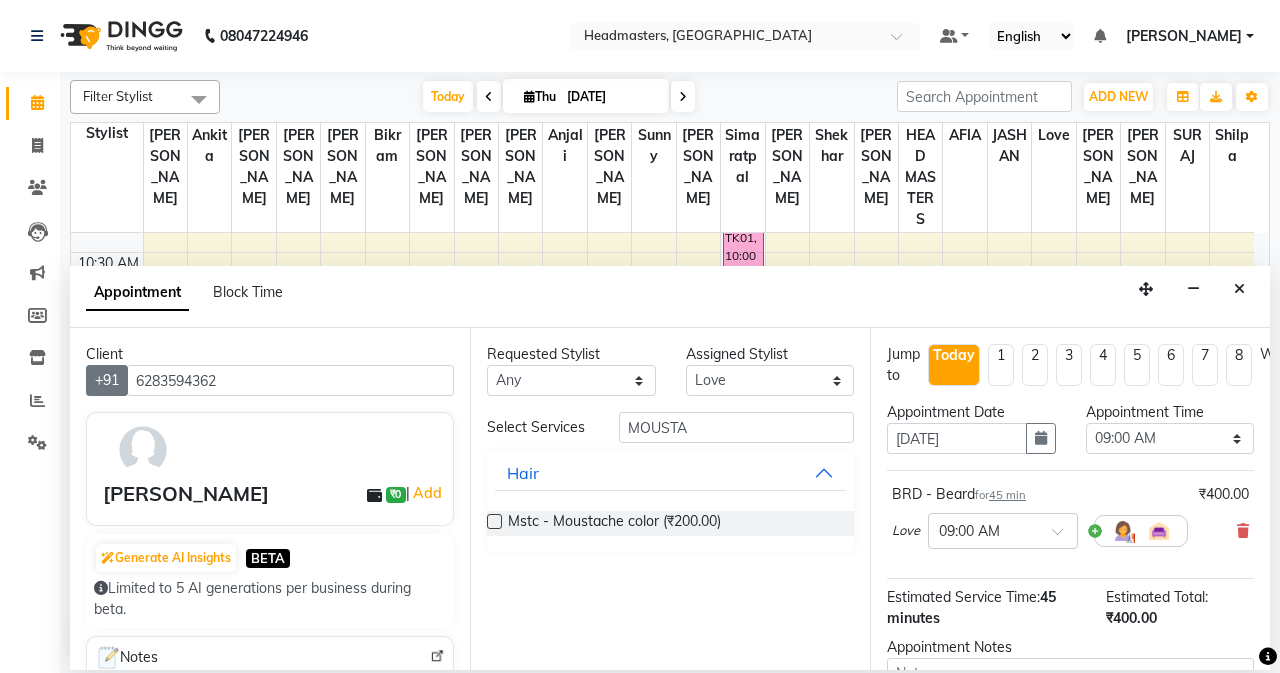drag, startPoint x: 281, startPoint y: 383, endPoint x: 125, endPoint y: 378, distance: 156.08011 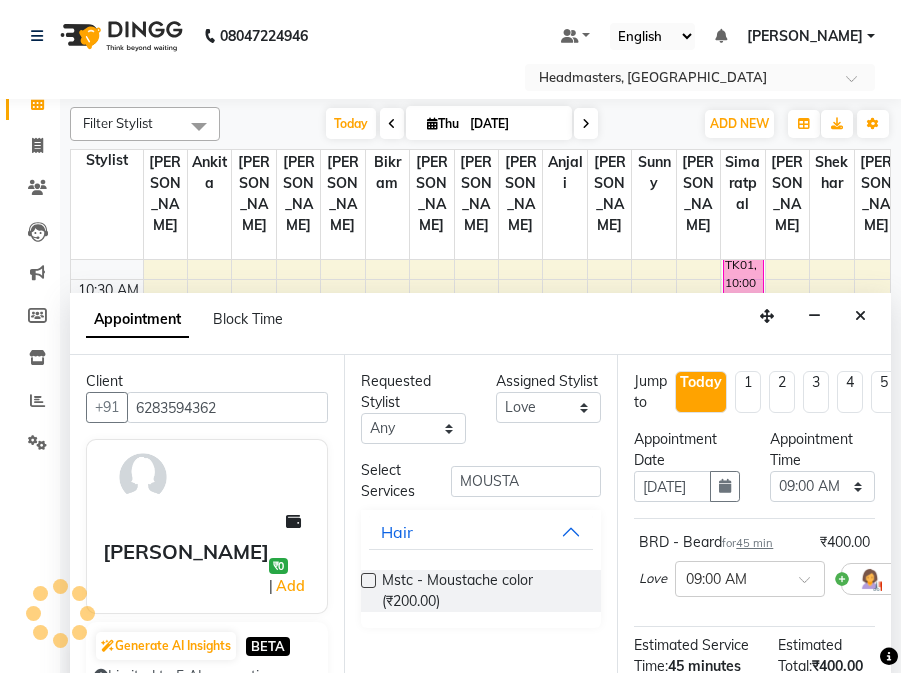 click on "Appointment Block Time" at bounding box center [480, 324] 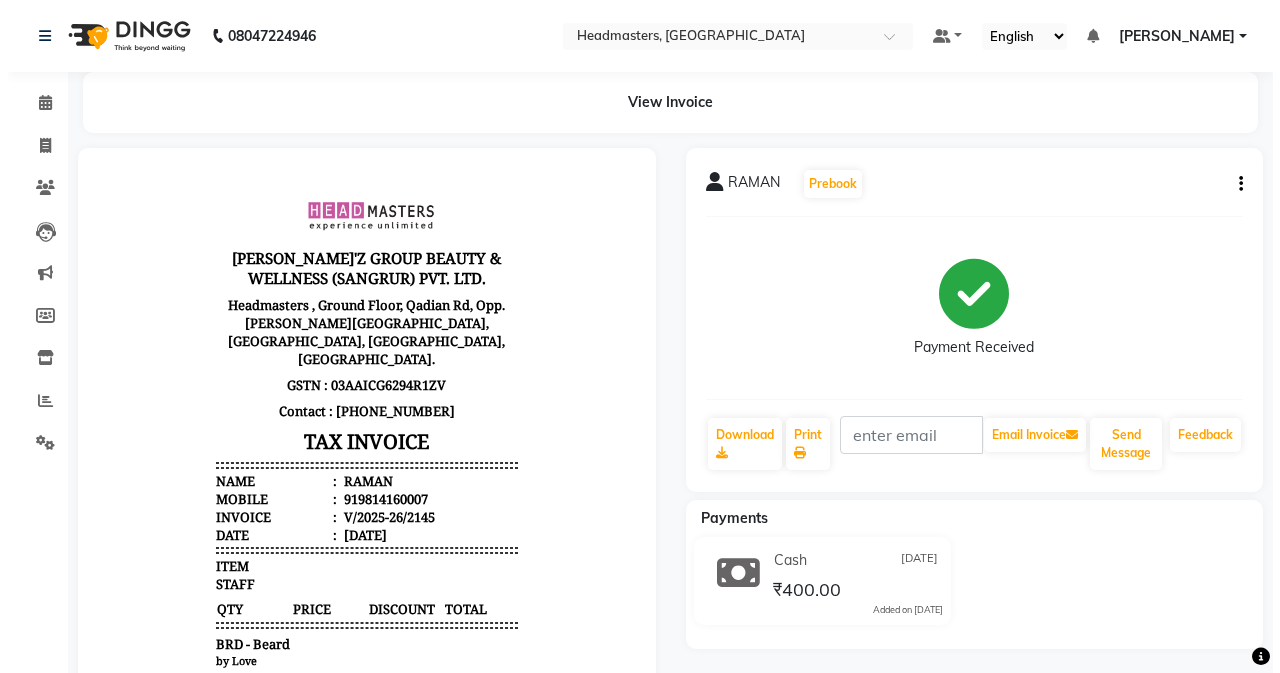 scroll, scrollTop: 0, scrollLeft: 0, axis: both 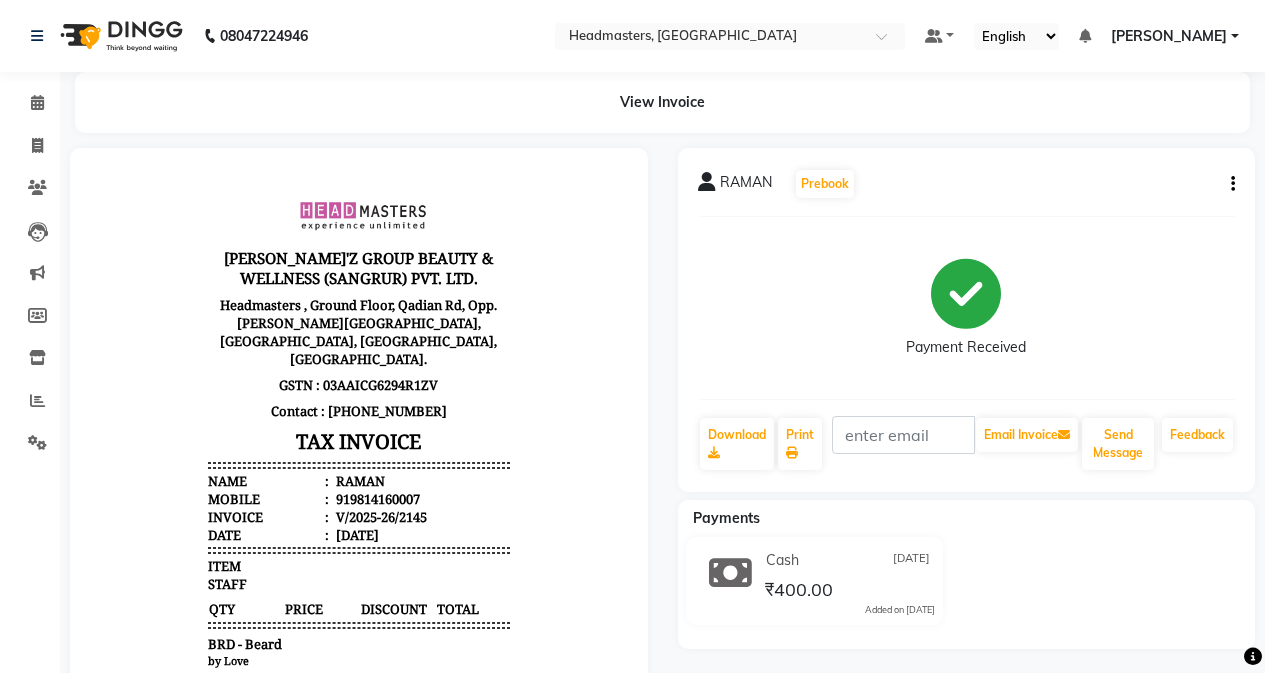 select on "service" 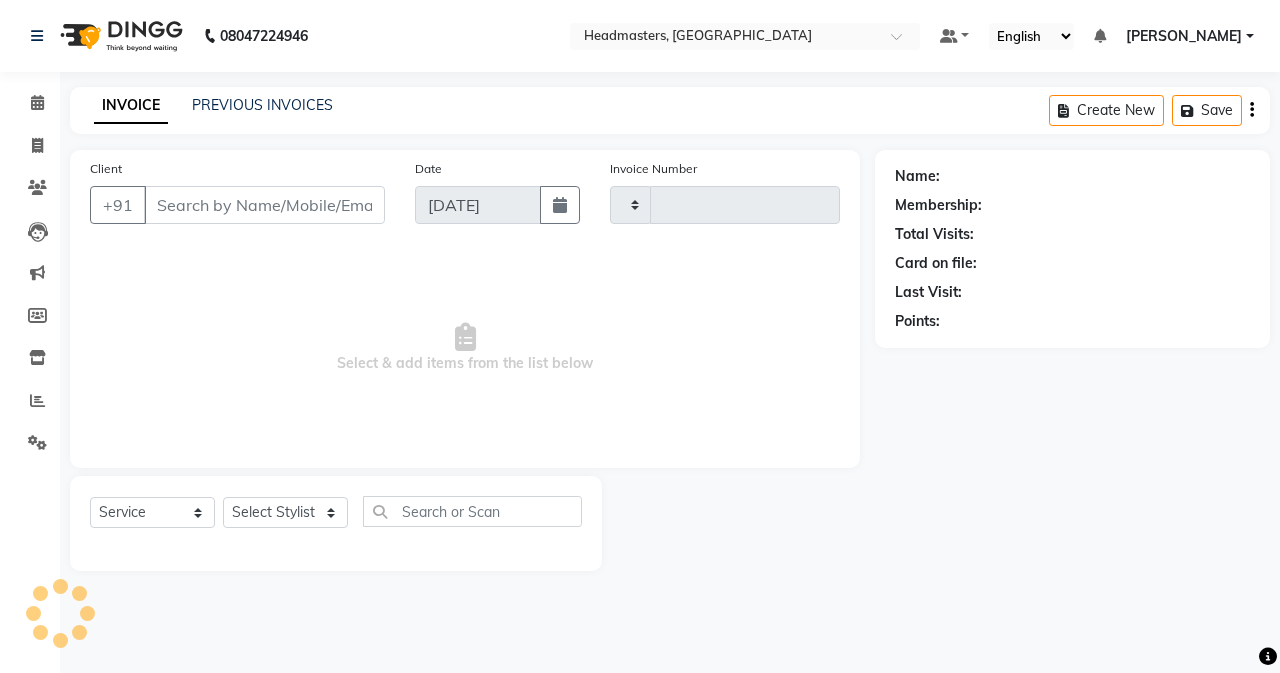 type on "2146" 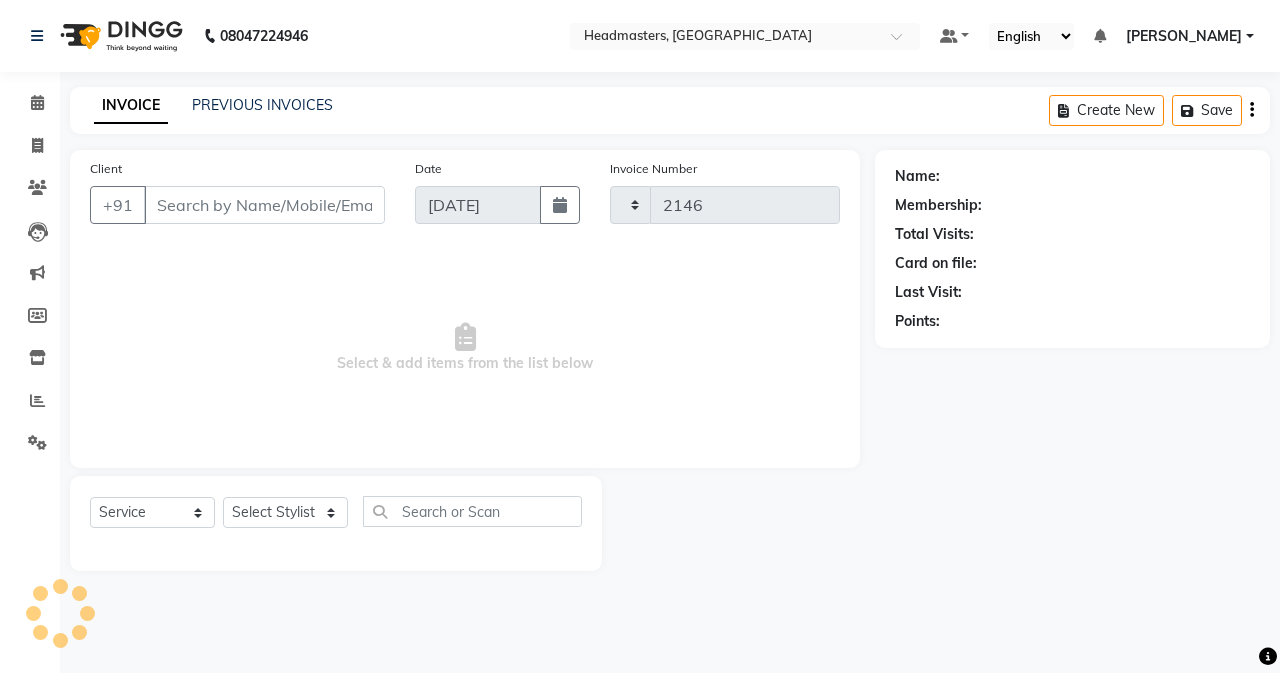 select on "7136" 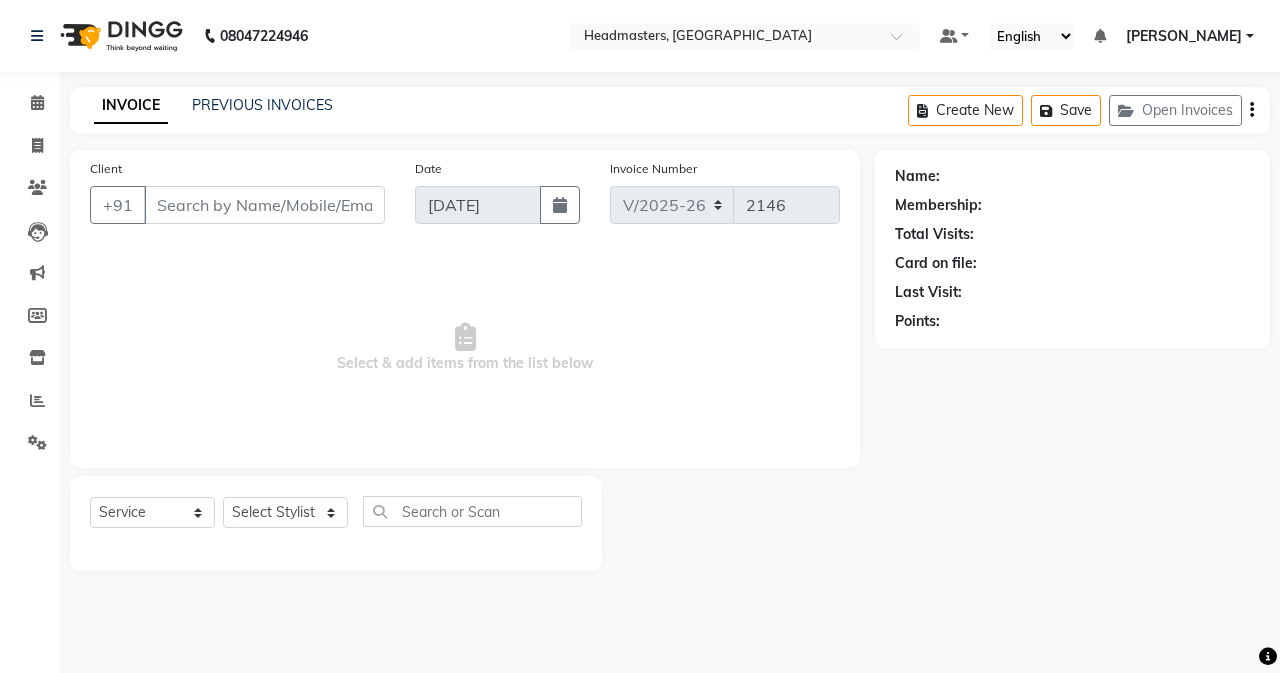 type on "9814160007" 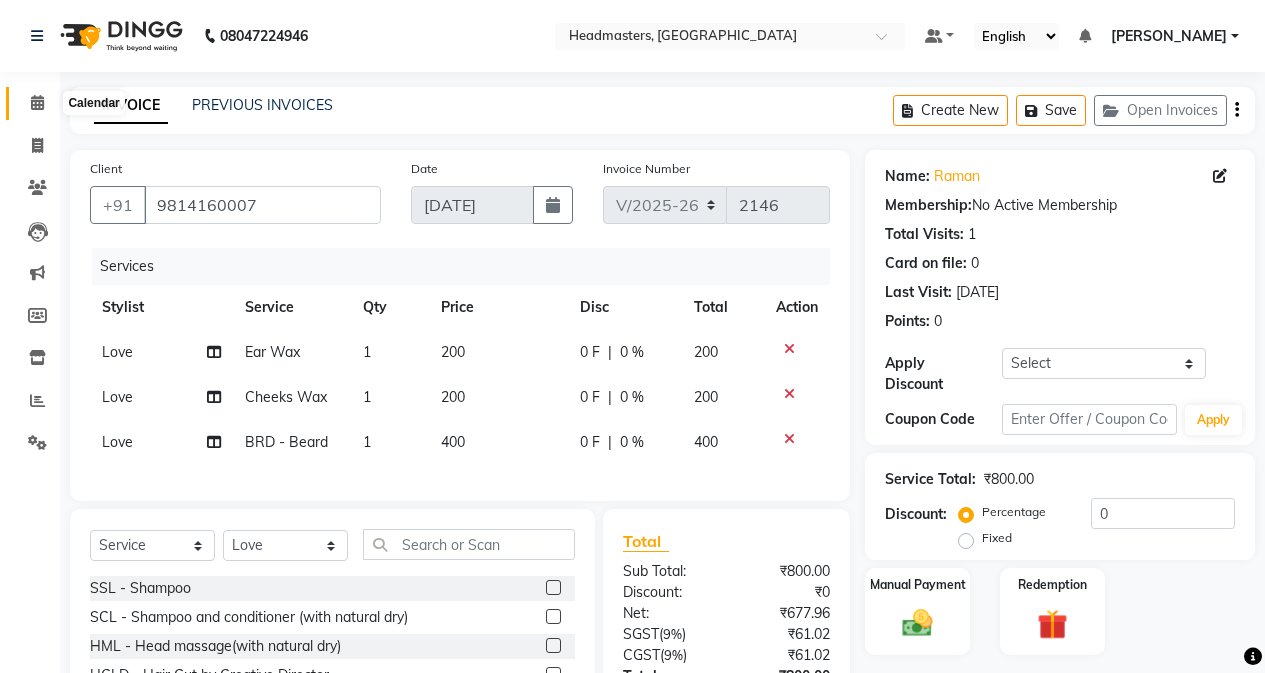 click 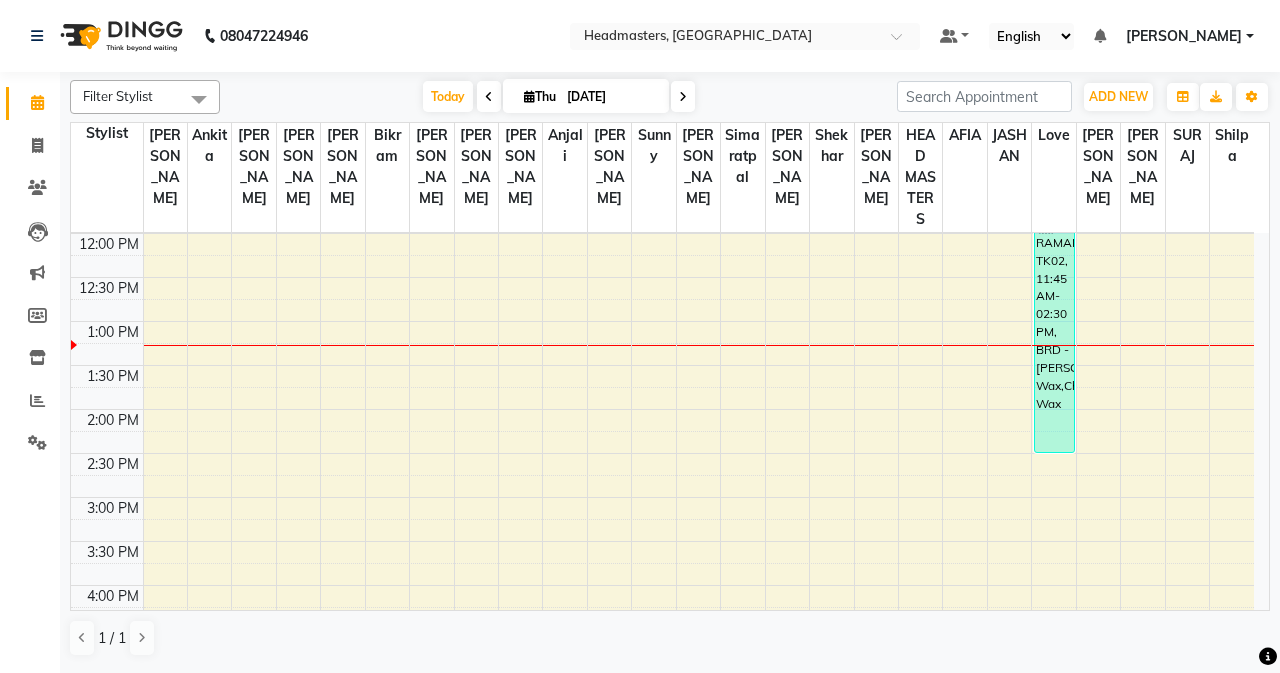 scroll, scrollTop: 141, scrollLeft: 0, axis: vertical 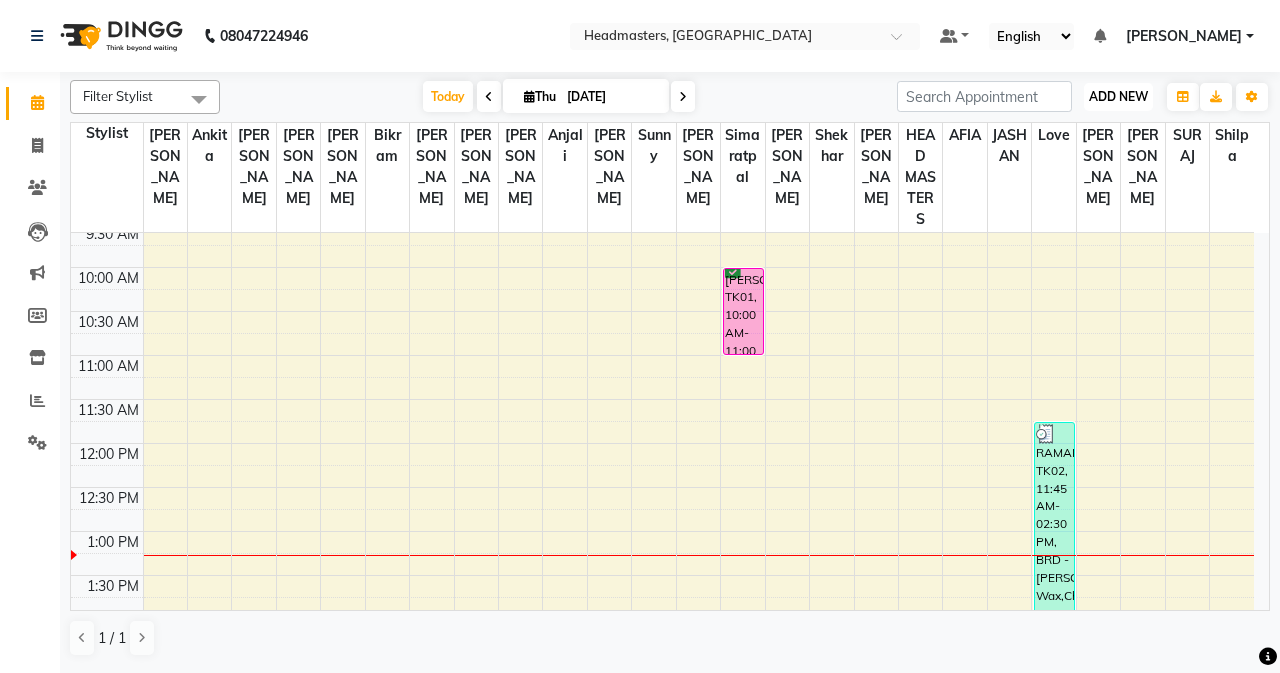 click on "ADD NEW" at bounding box center (1118, 96) 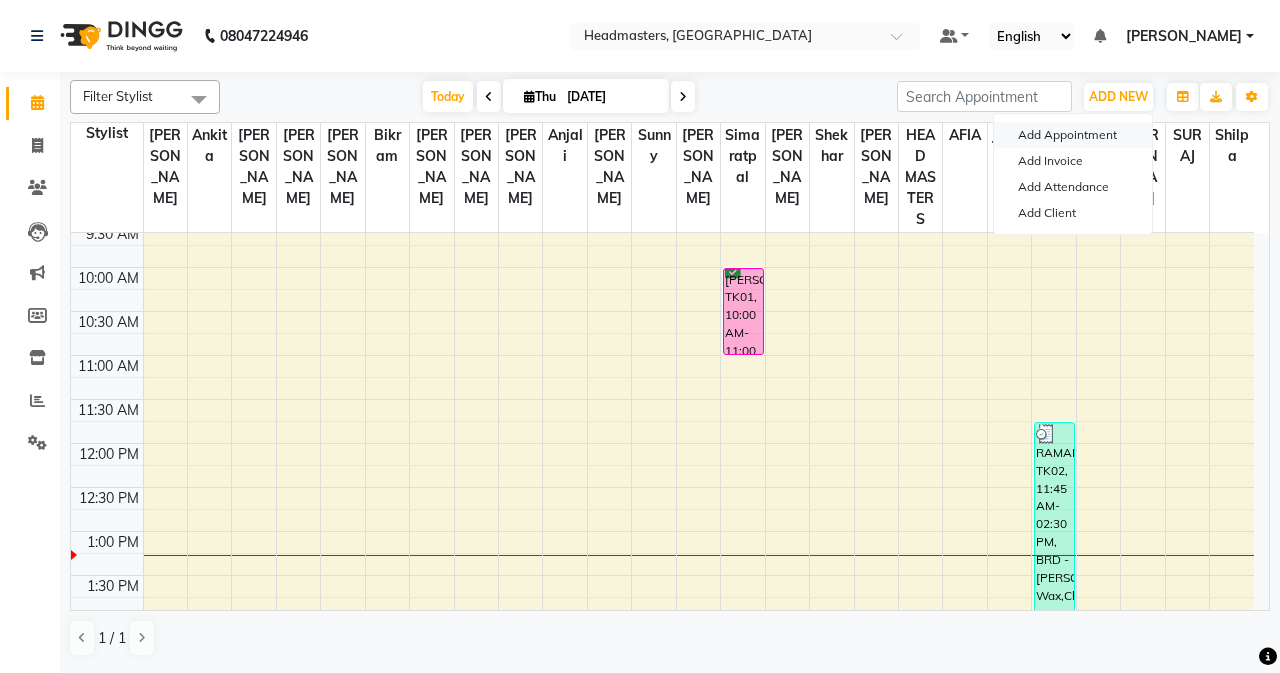 click on "Add Appointment" at bounding box center [1073, 135] 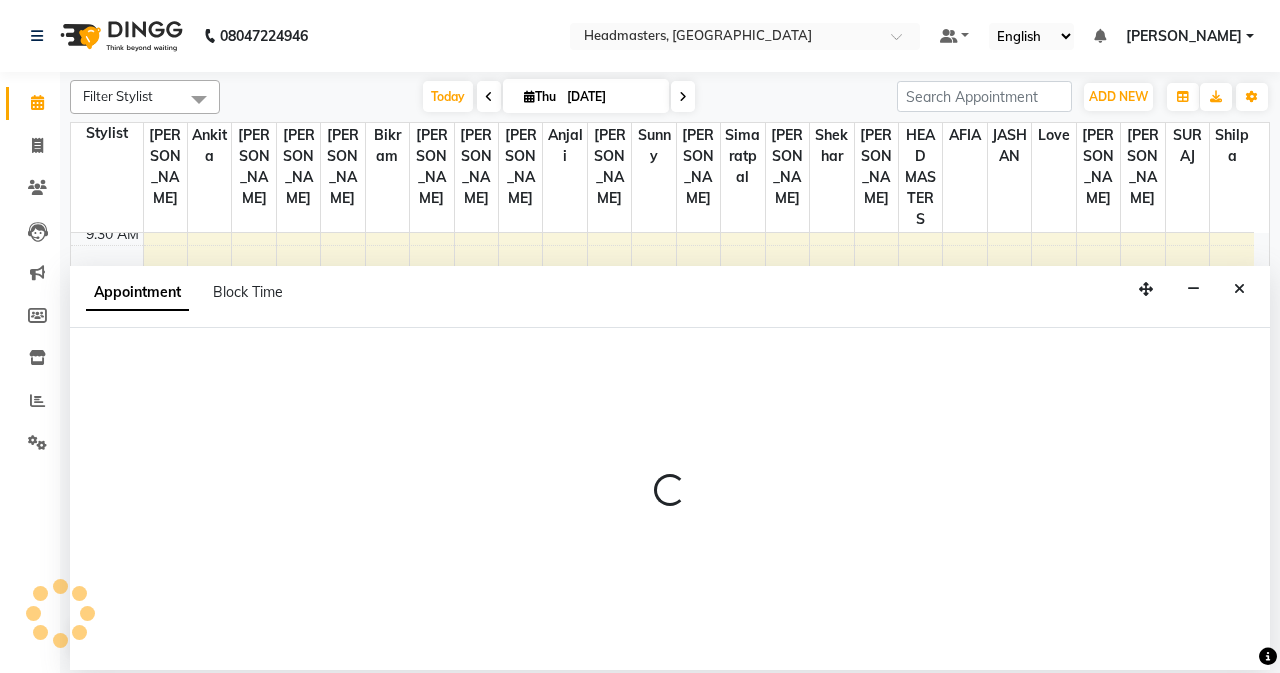 select on "tentative" 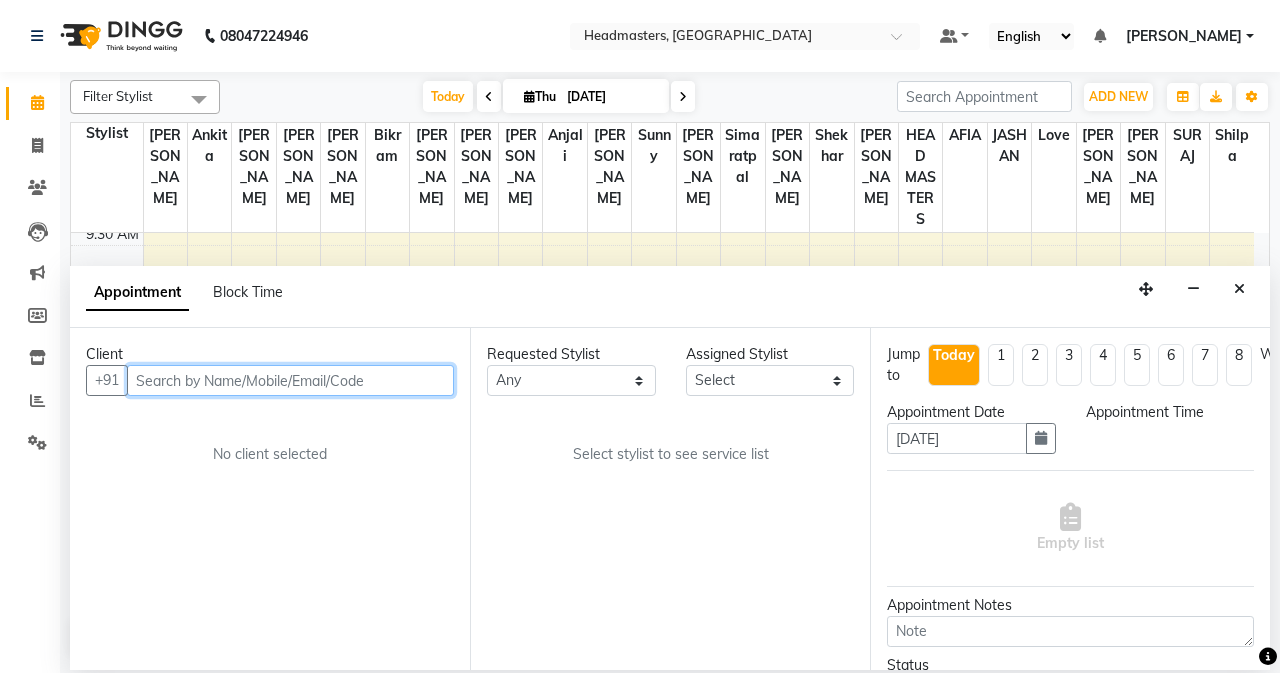 select on "540" 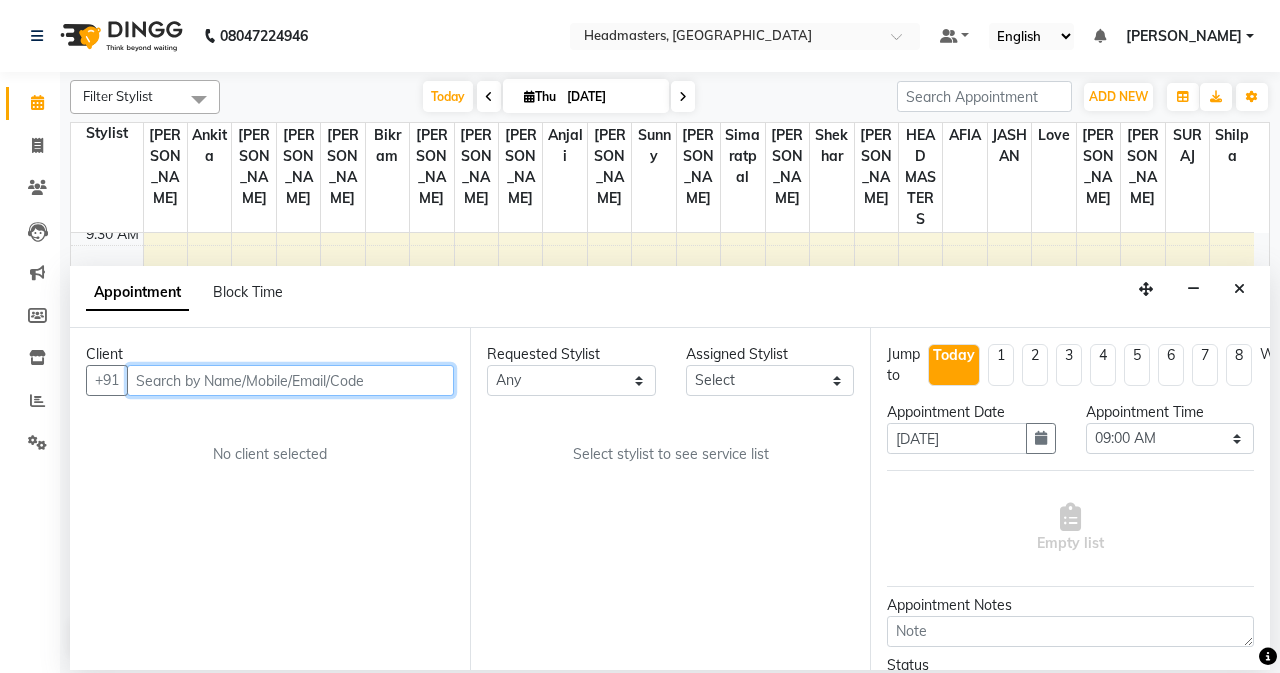 paste on "6283594362" 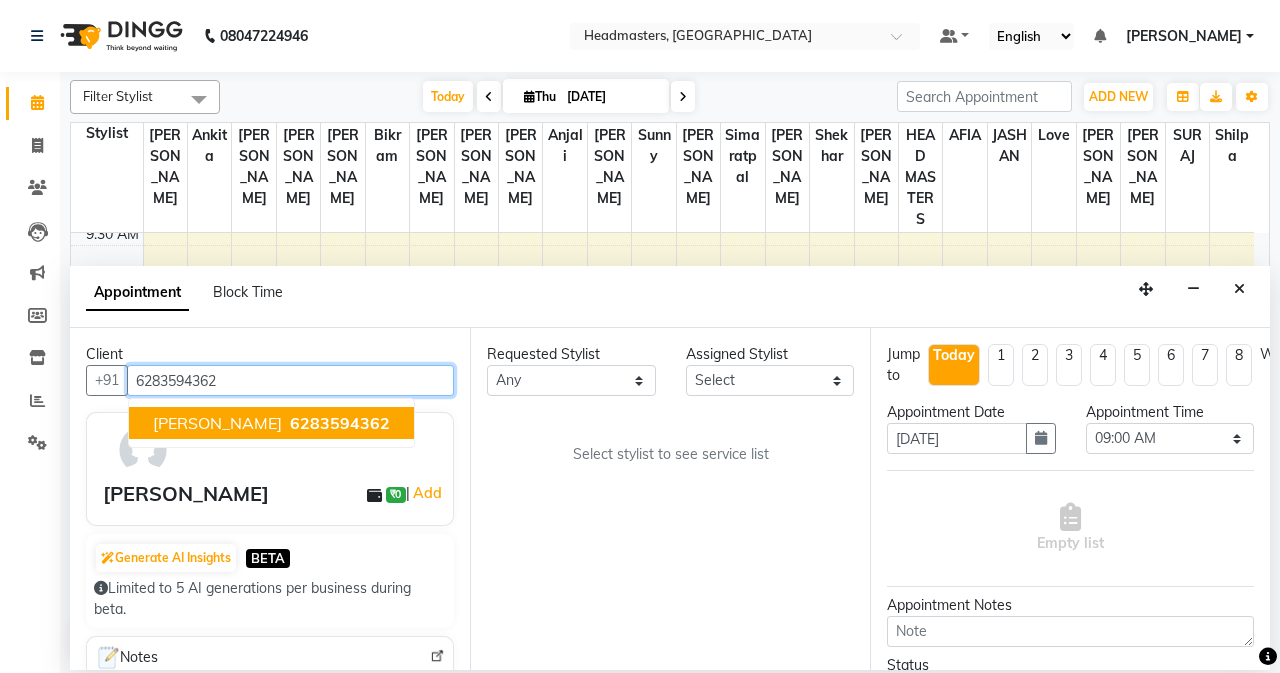 type on "6283594362" 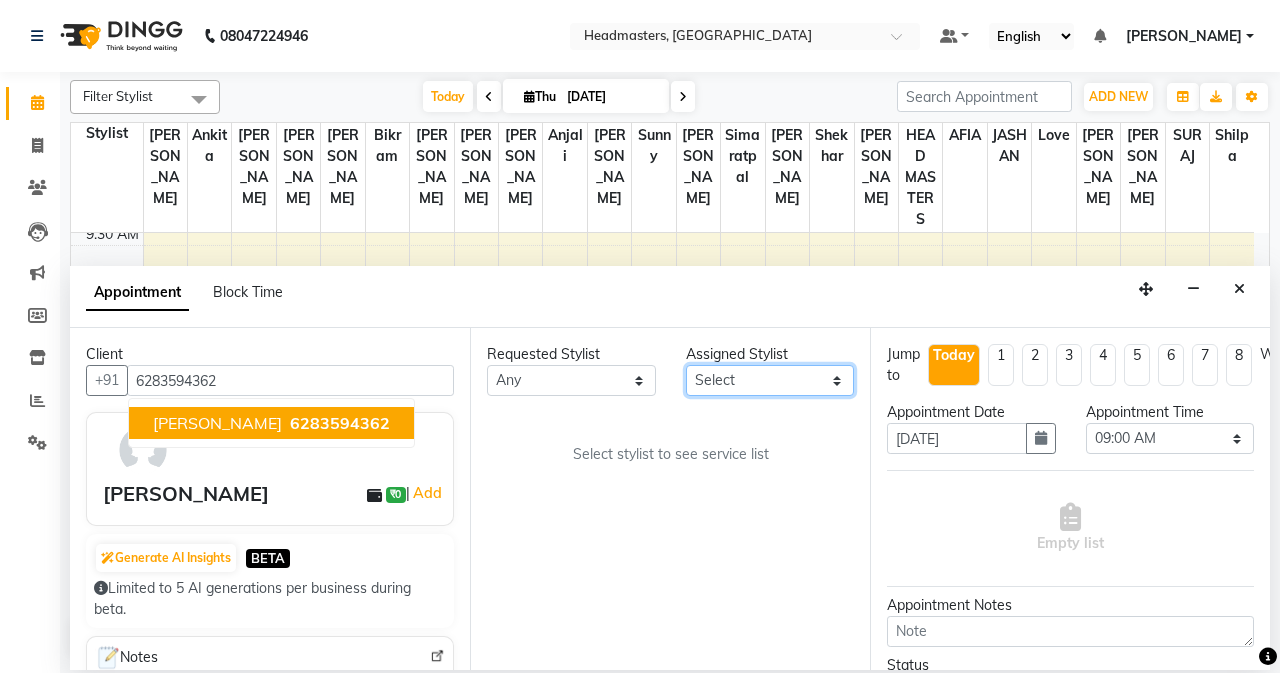 click on "Select AFIA Anjali [PERSON_NAME] [PERSON_NAME]  [PERSON_NAME] HEAD [PERSON_NAME]  [PERSON_NAME]  [PERSON_NAME]  [PERSON_NAME] Love [PERSON_NAME]  [PERSON_NAME]  [PERSON_NAME]  [PERSON_NAME] [PERSON_NAME] [PERSON_NAME]  [PERSON_NAME]  [PERSON_NAME]" at bounding box center (770, 380) 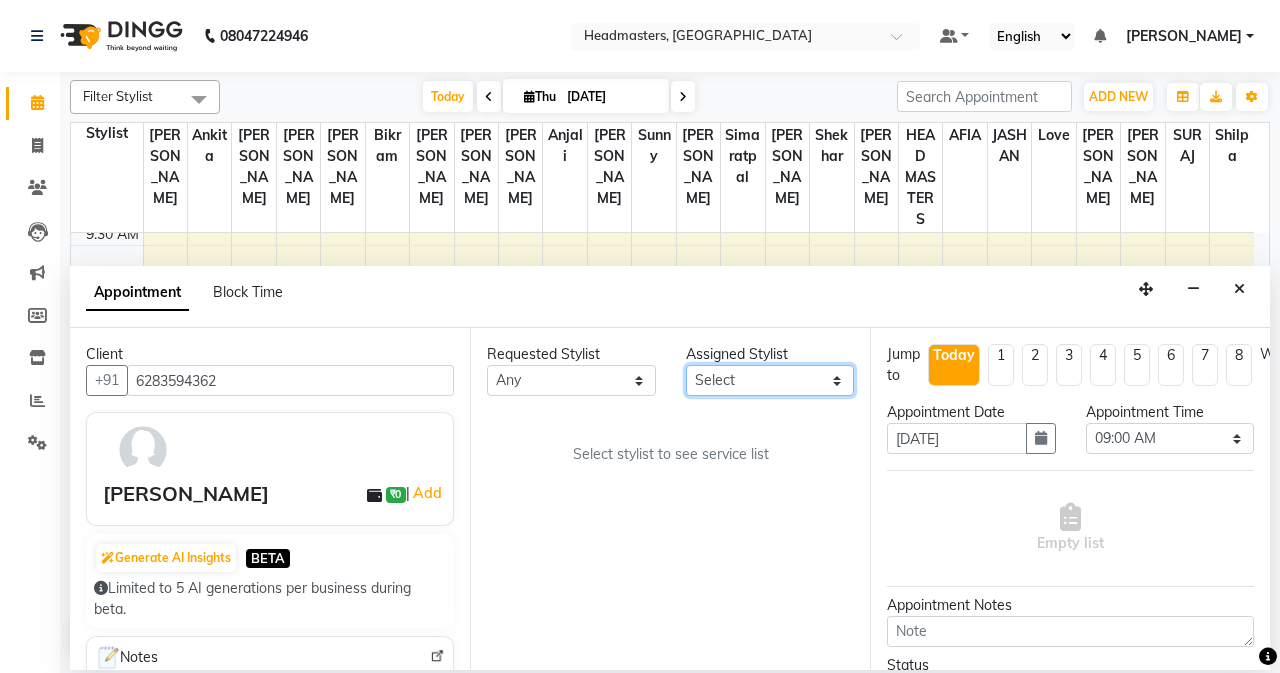 select on "63059" 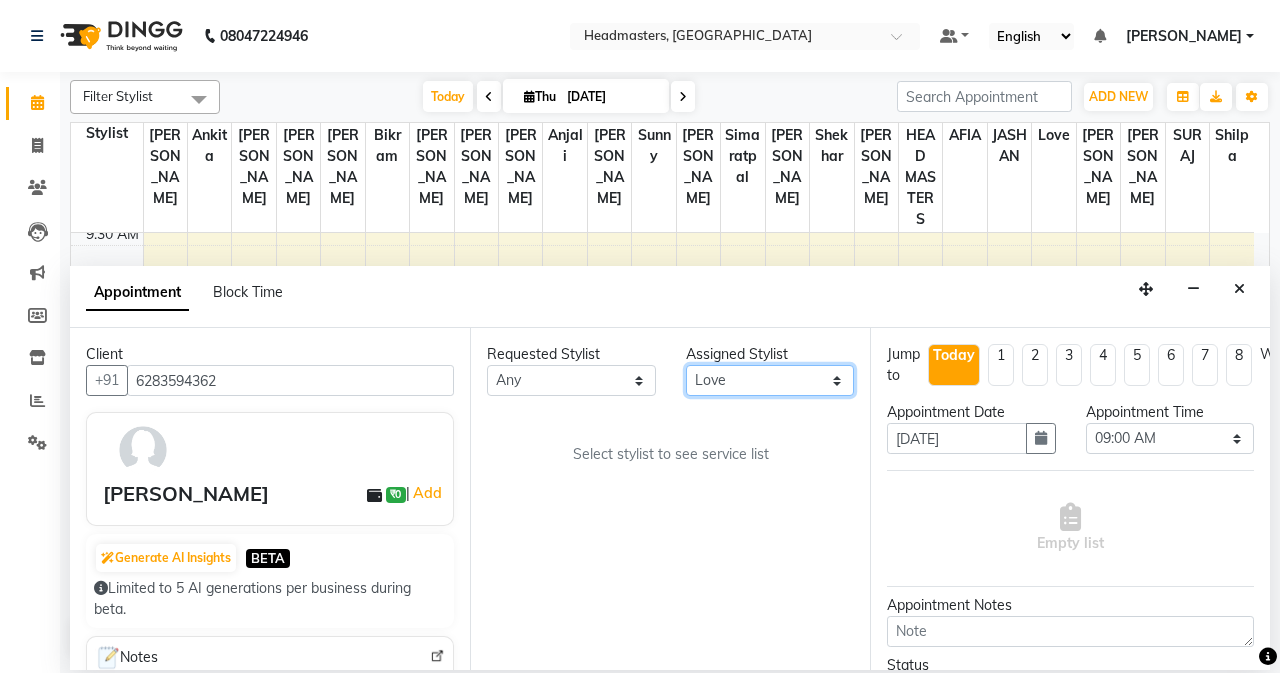 click on "Select AFIA Anjali [PERSON_NAME] [PERSON_NAME]  [PERSON_NAME] HEAD [PERSON_NAME]  [PERSON_NAME]  [PERSON_NAME]  [PERSON_NAME] Love [PERSON_NAME]  [PERSON_NAME]  [PERSON_NAME]  [PERSON_NAME] [PERSON_NAME] [PERSON_NAME]  [PERSON_NAME]  [PERSON_NAME]" at bounding box center (770, 380) 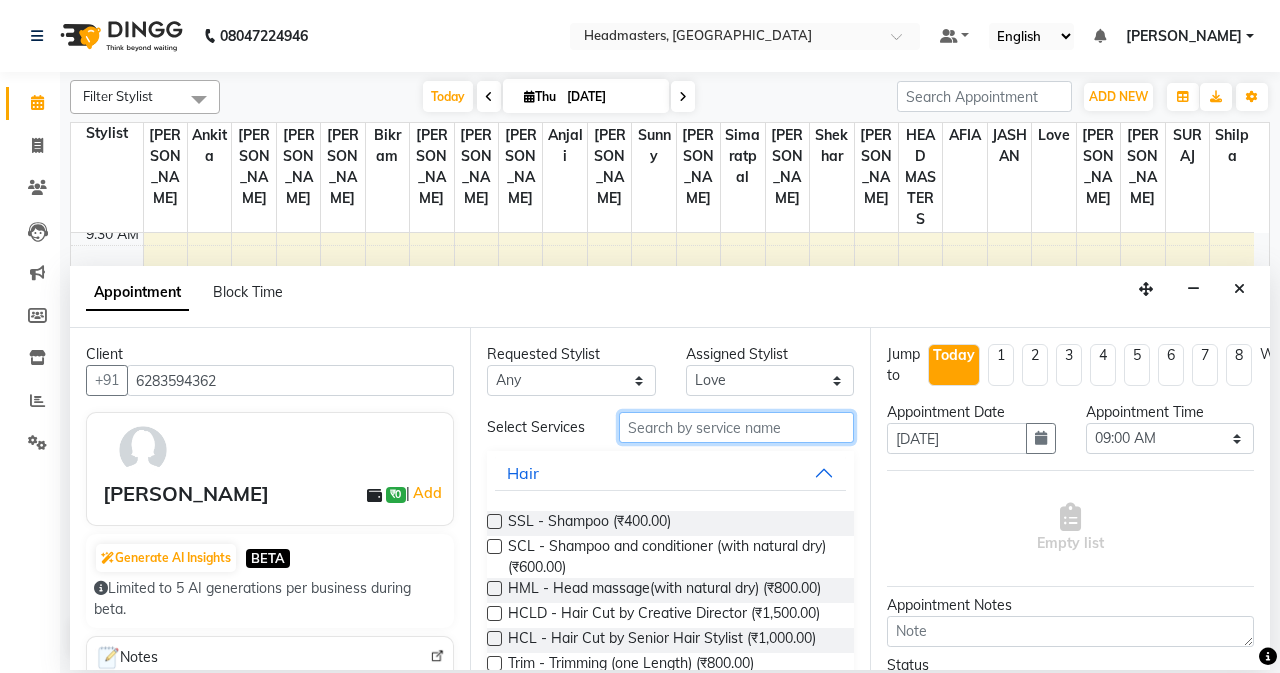 click at bounding box center (736, 427) 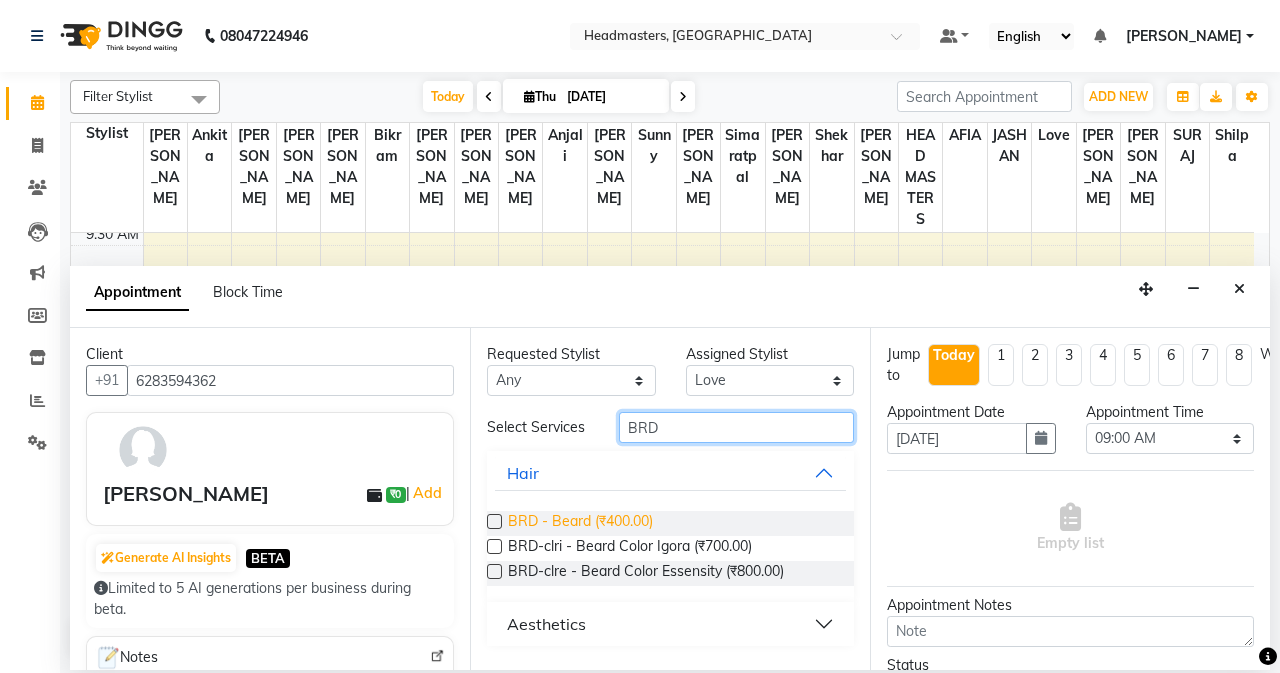 type on "BRD" 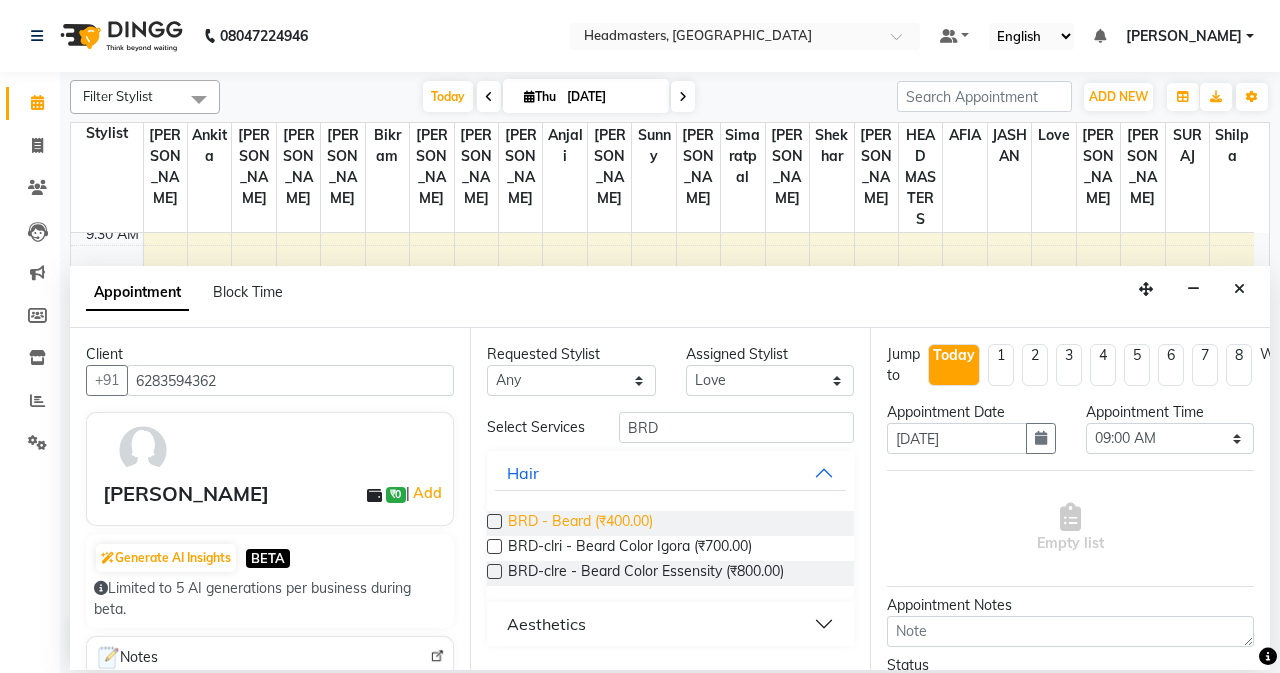 click on "BRD - Beard (₹400.00)" at bounding box center [580, 523] 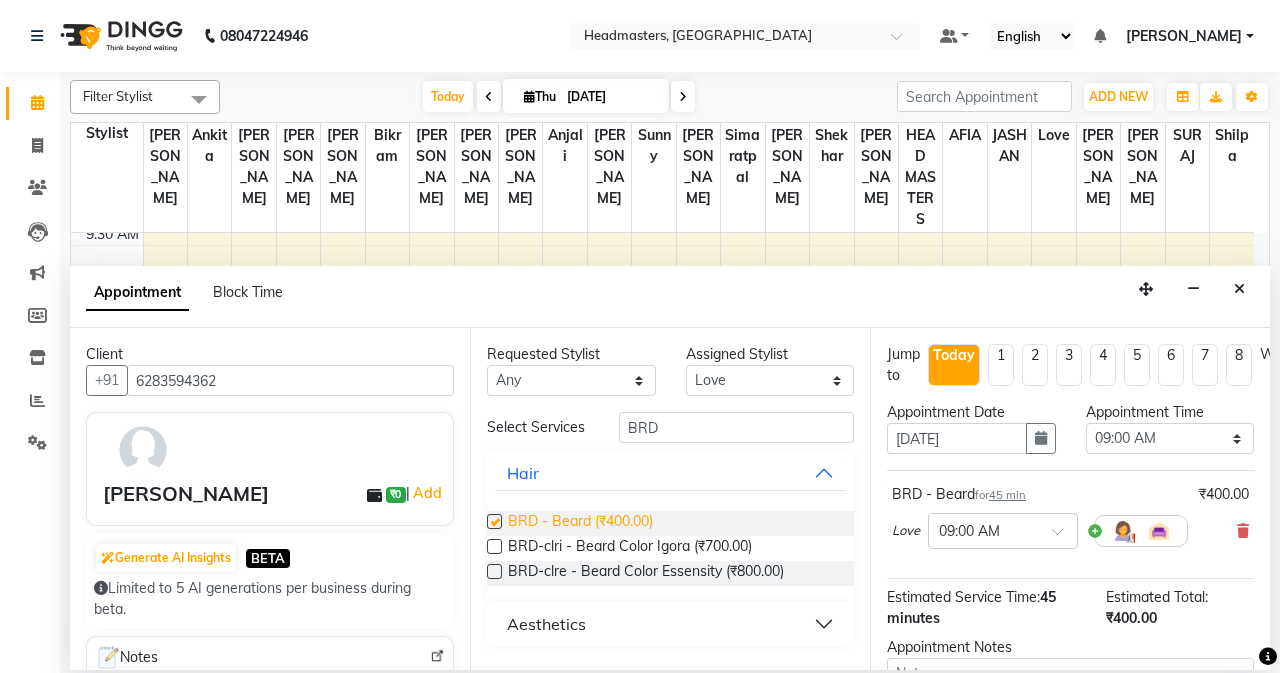 checkbox on "false" 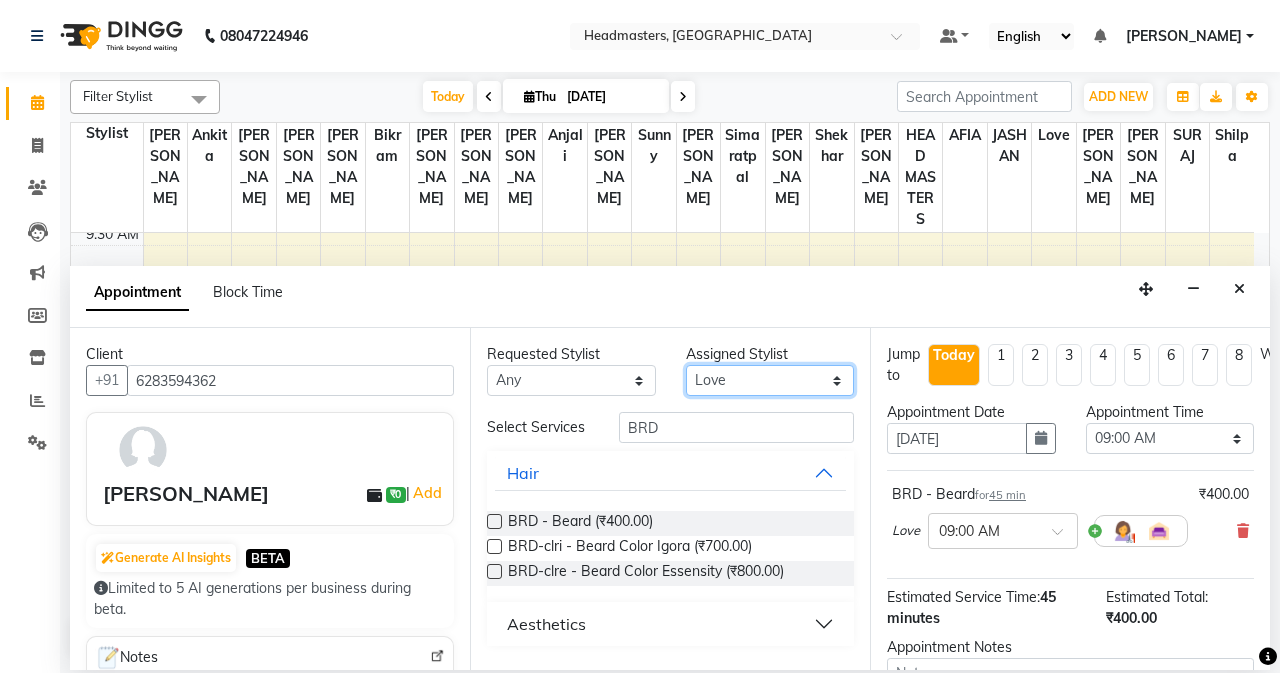 click on "Select AFIA Anjali [PERSON_NAME] [PERSON_NAME]  [PERSON_NAME] HEAD [PERSON_NAME]  [PERSON_NAME]  [PERSON_NAME]  [PERSON_NAME] Love [PERSON_NAME]  [PERSON_NAME]  [PERSON_NAME]  [PERSON_NAME] [PERSON_NAME] [PERSON_NAME]  [PERSON_NAME]  [PERSON_NAME]" at bounding box center [770, 380] 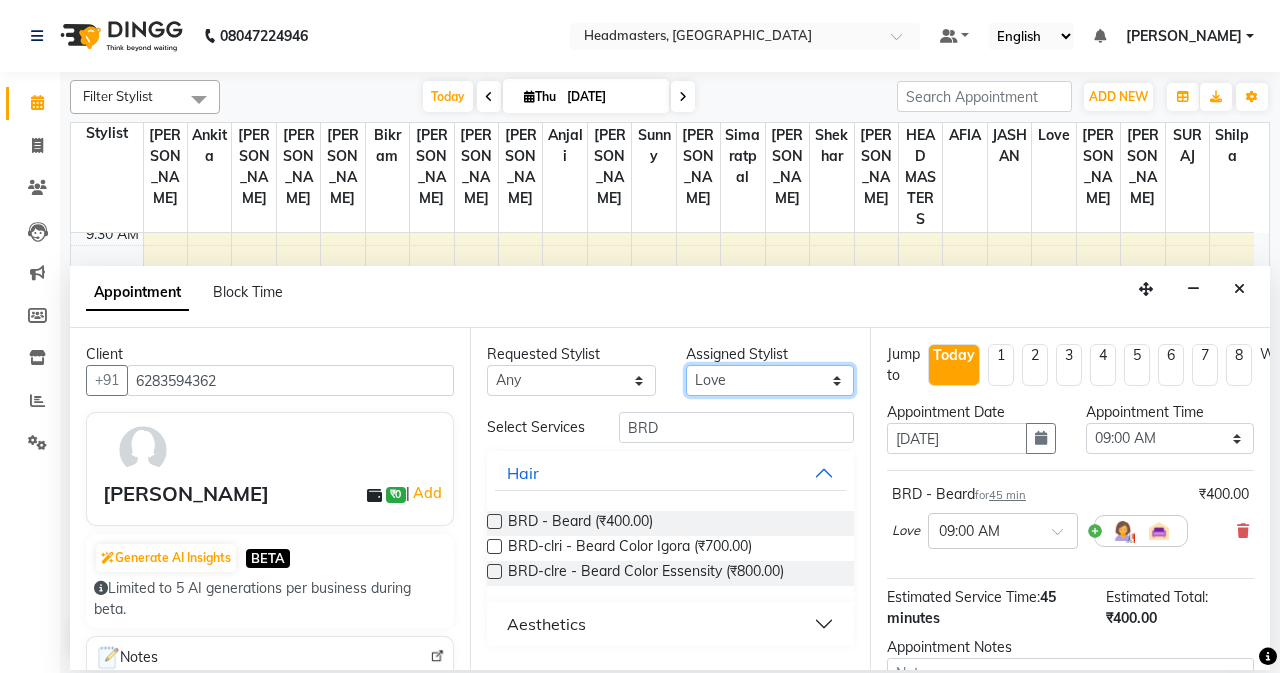 select on "60664" 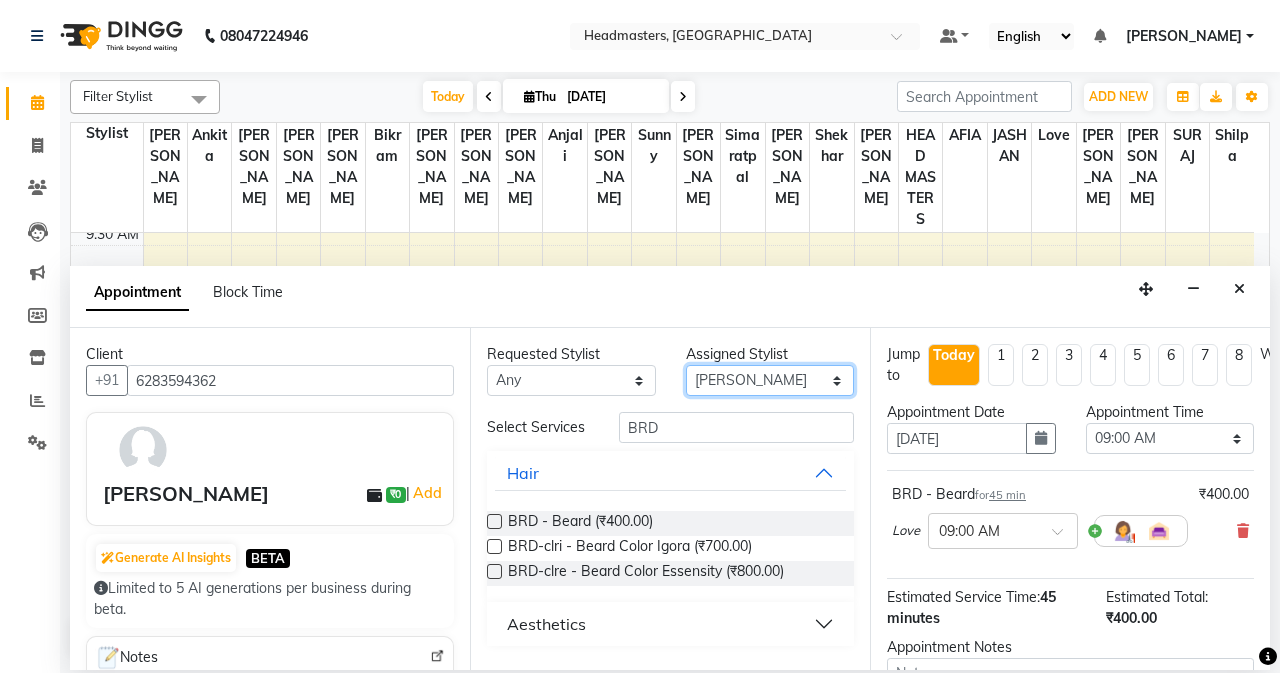 click on "Select AFIA Anjali [PERSON_NAME] [PERSON_NAME]  [PERSON_NAME] HEAD [PERSON_NAME]  [PERSON_NAME]  [PERSON_NAME]  [PERSON_NAME] Love [PERSON_NAME]  [PERSON_NAME]  [PERSON_NAME]  [PERSON_NAME] [PERSON_NAME] [PERSON_NAME]  [PERSON_NAME]  [PERSON_NAME]" at bounding box center [770, 380] 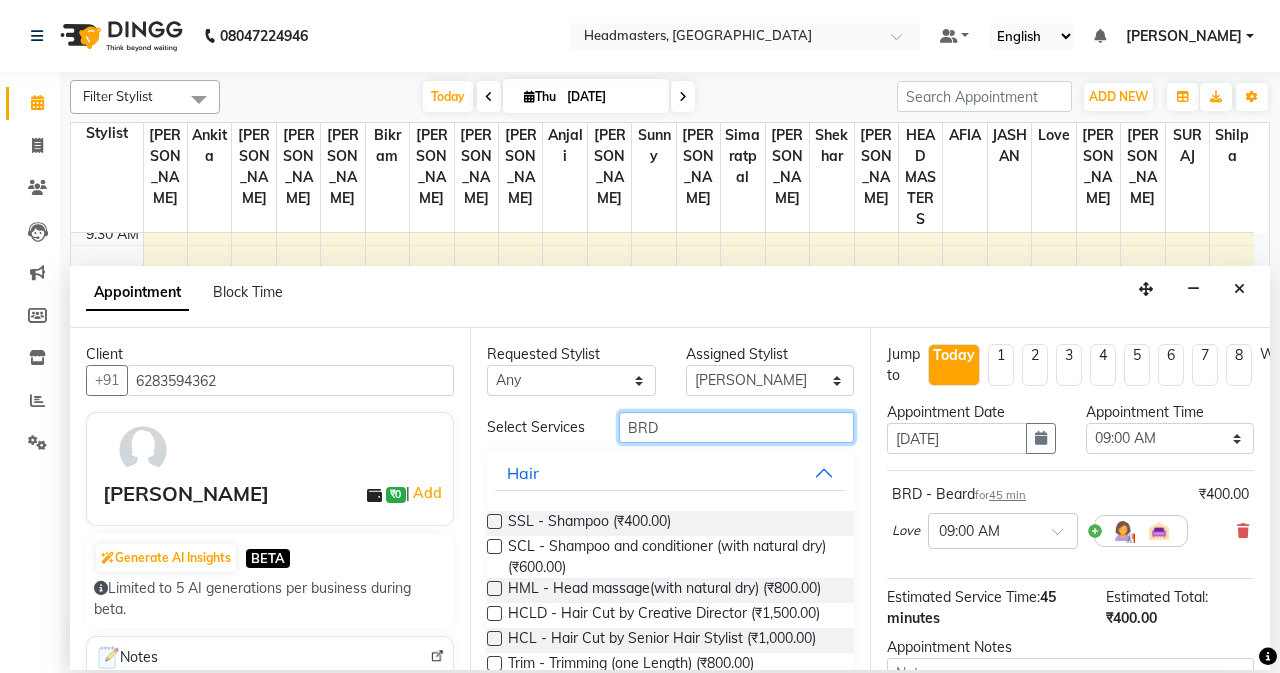 click on "BRD" at bounding box center [736, 427] 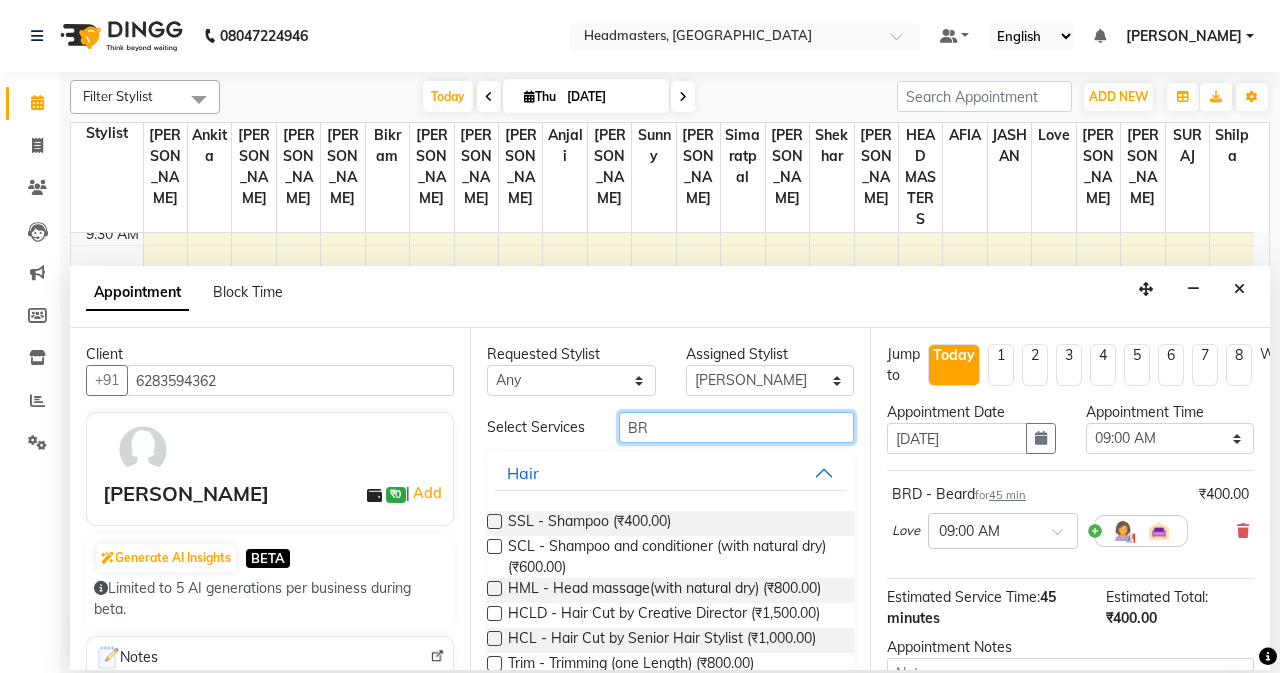 type on "B" 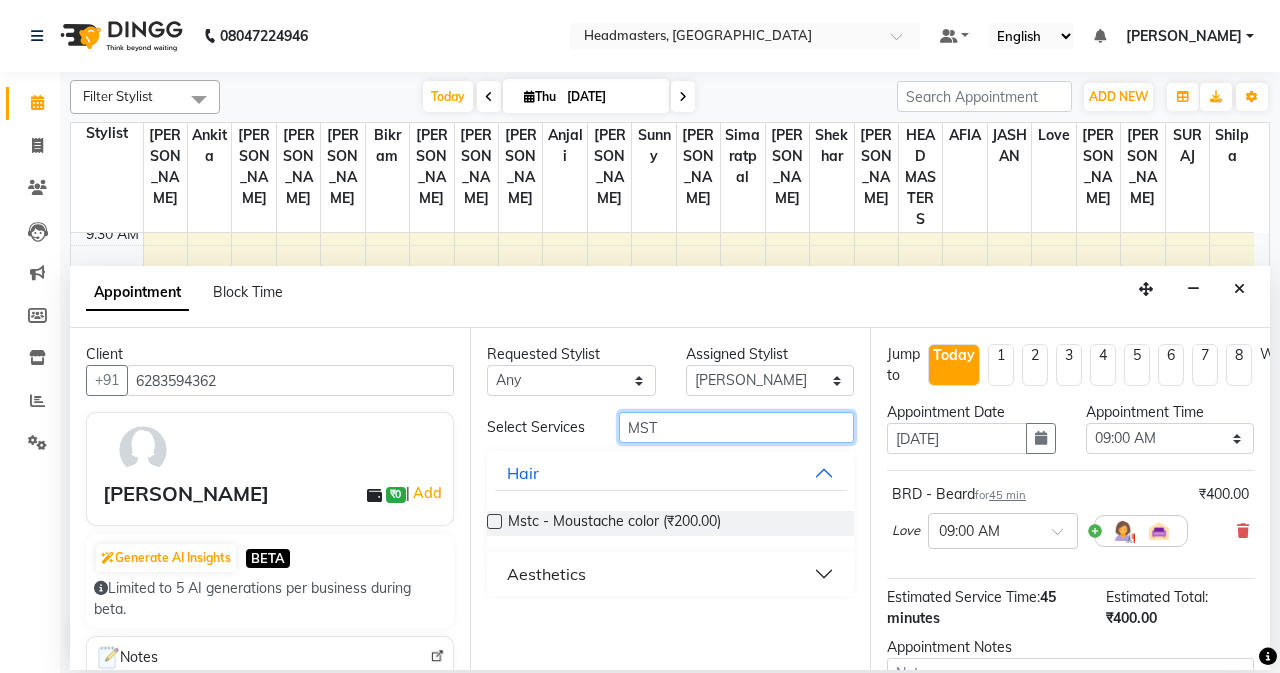 type on "MST" 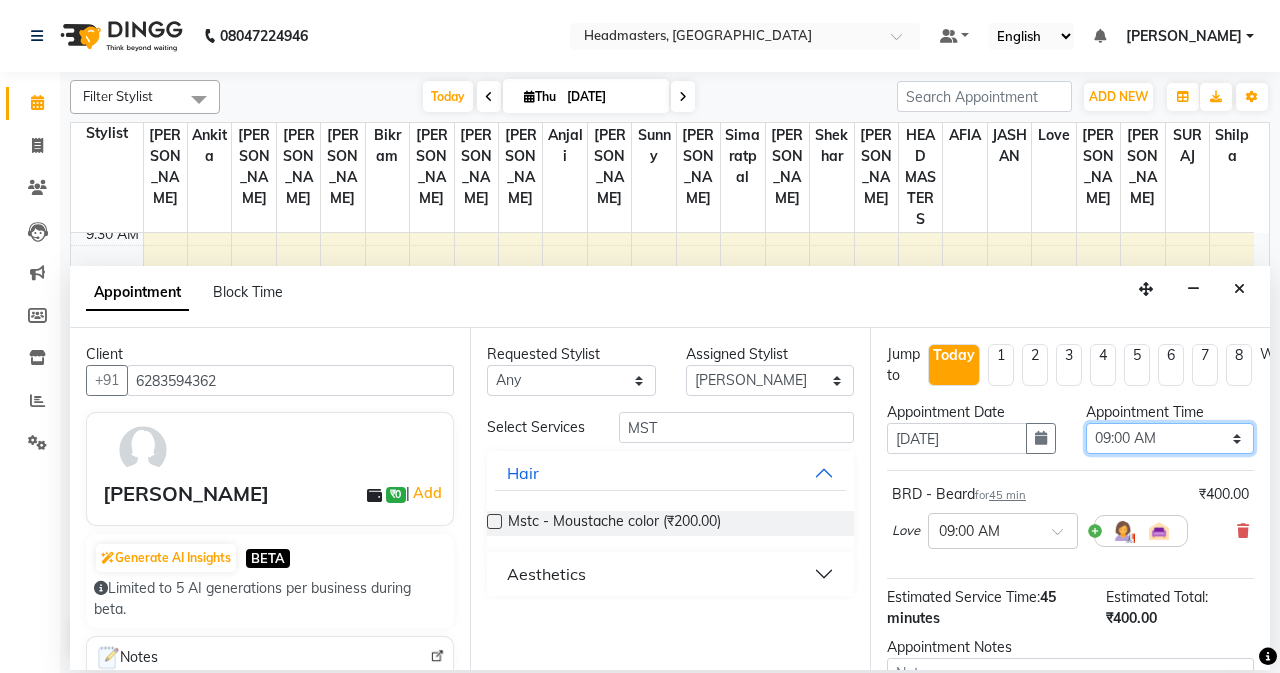 click on "Select 09:00 AM 09:15 AM 09:30 AM 09:45 AM 10:00 AM 10:15 AM 10:30 AM 10:45 AM 11:00 AM 11:15 AM 11:30 AM 11:45 AM 12:00 PM 12:15 PM 12:30 PM 12:45 PM 01:00 PM 01:15 PM 01:30 PM 01:45 PM 02:00 PM 02:15 PM 02:30 PM 02:45 PM 03:00 PM 03:15 PM 03:30 PM 03:45 PM 04:00 PM 04:15 PM 04:30 PM 04:45 PM 05:00 PM 05:15 PM 05:30 PM 05:45 PM 06:00 PM 06:15 PM 06:30 PM 06:45 PM 07:00 PM 07:15 PM 07:30 PM 07:45 PM 08:00 PM" at bounding box center [1170, 438] 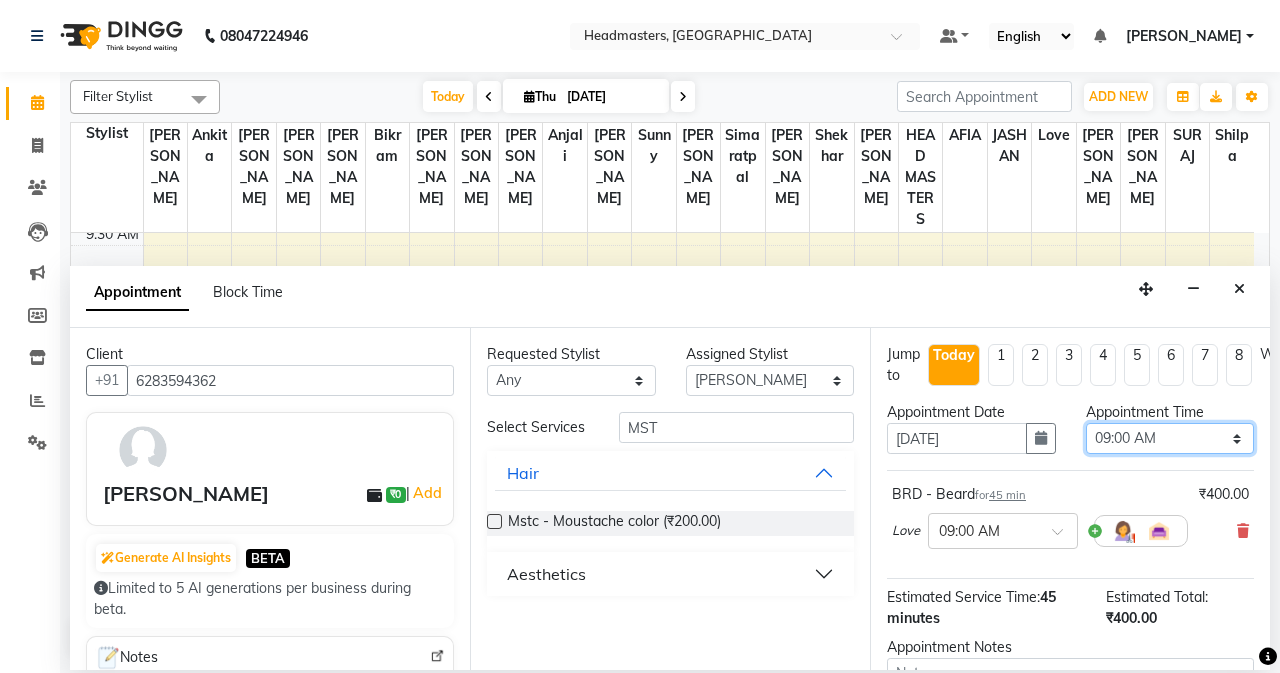 select on "795" 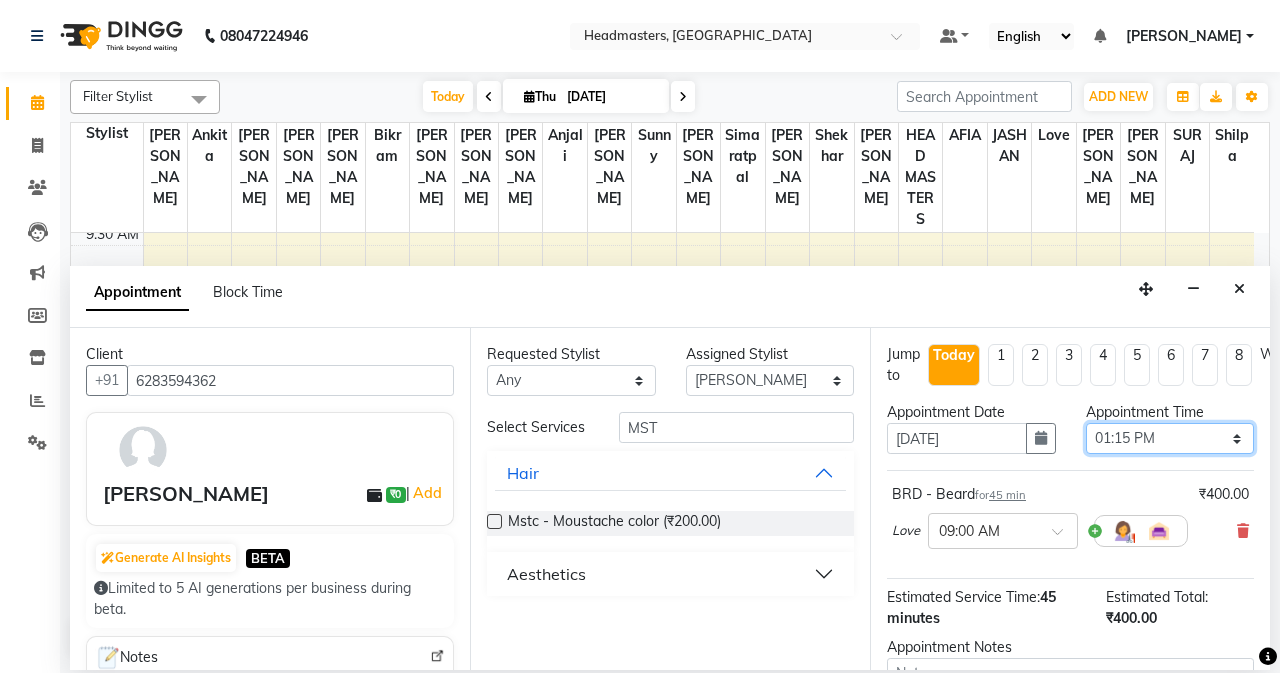 click on "Select 09:00 AM 09:15 AM 09:30 AM 09:45 AM 10:00 AM 10:15 AM 10:30 AM 10:45 AM 11:00 AM 11:15 AM 11:30 AM 11:45 AM 12:00 PM 12:15 PM 12:30 PM 12:45 PM 01:00 PM 01:15 PM 01:30 PM 01:45 PM 02:00 PM 02:15 PM 02:30 PM 02:45 PM 03:00 PM 03:15 PM 03:30 PM 03:45 PM 04:00 PM 04:15 PM 04:30 PM 04:45 PM 05:00 PM 05:15 PM 05:30 PM 05:45 PM 06:00 PM 06:15 PM 06:30 PM 06:45 PM 07:00 PM 07:15 PM 07:30 PM 07:45 PM 08:00 PM" at bounding box center (1170, 438) 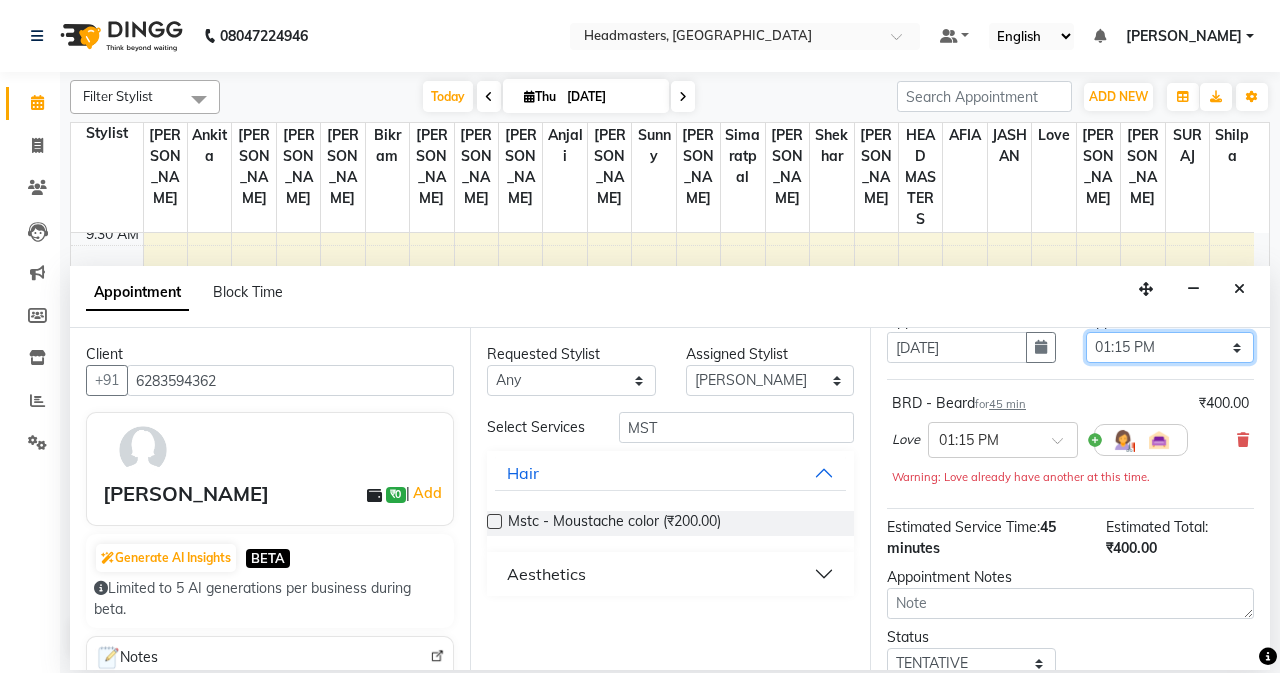 scroll, scrollTop: 208, scrollLeft: 0, axis: vertical 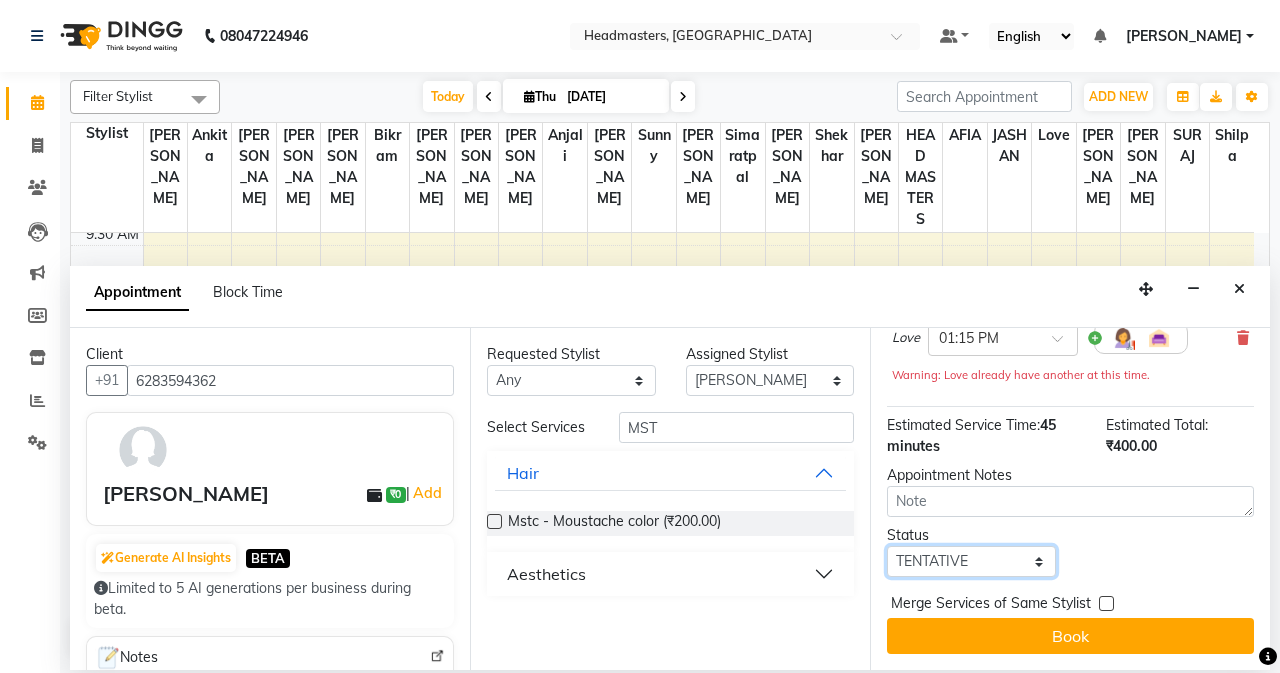click on "Select TENTATIVE CONFIRM CHECK-IN UPCOMING" at bounding box center [971, 561] 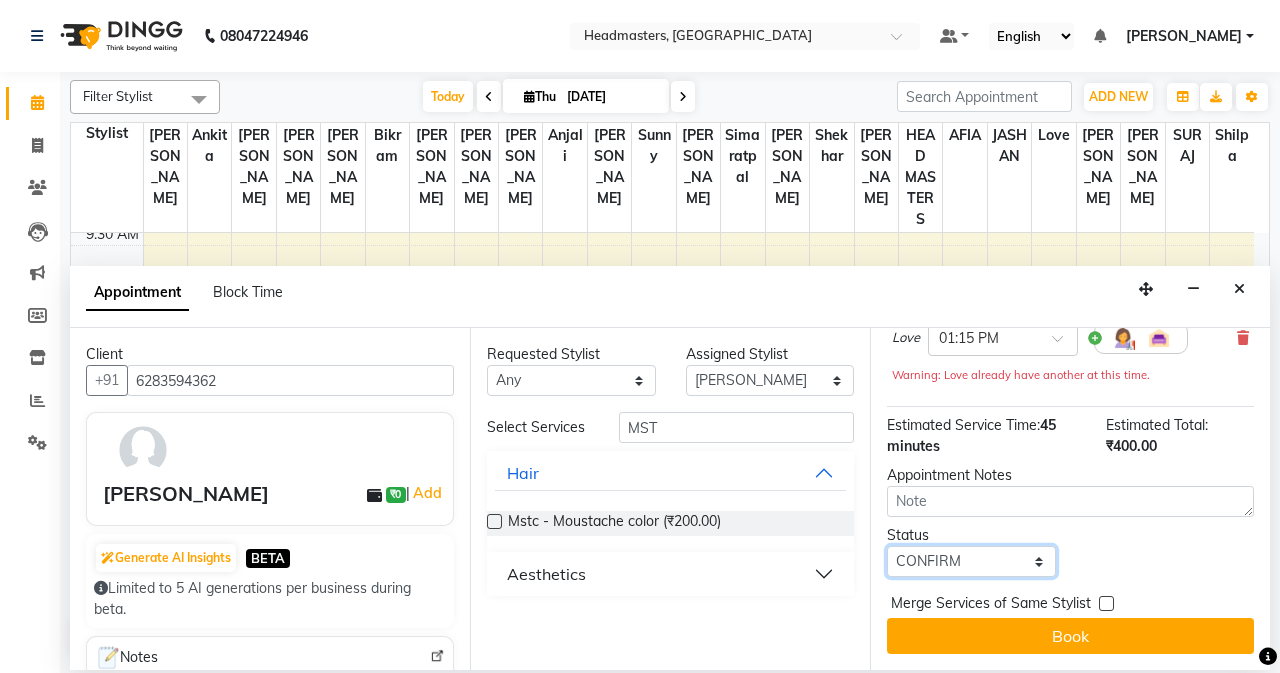 click on "Select TENTATIVE CONFIRM CHECK-IN UPCOMING" at bounding box center (971, 561) 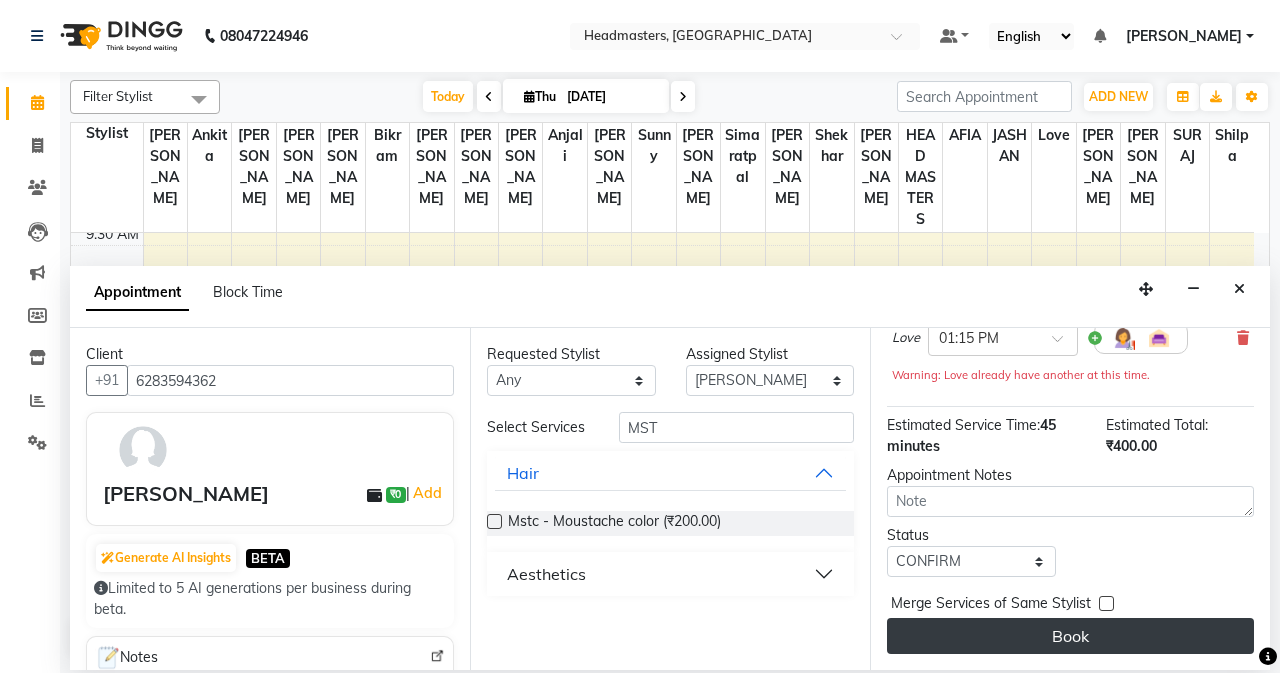 click on "Book" at bounding box center (1070, 636) 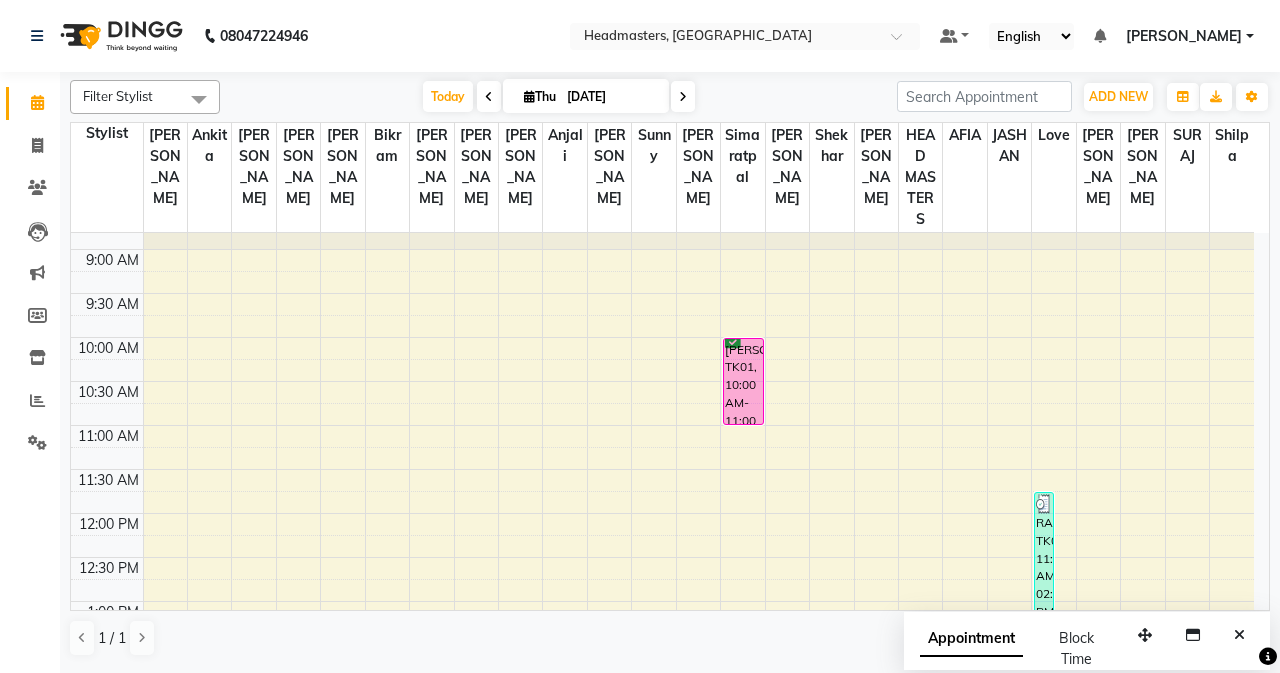 scroll, scrollTop: 0, scrollLeft: 0, axis: both 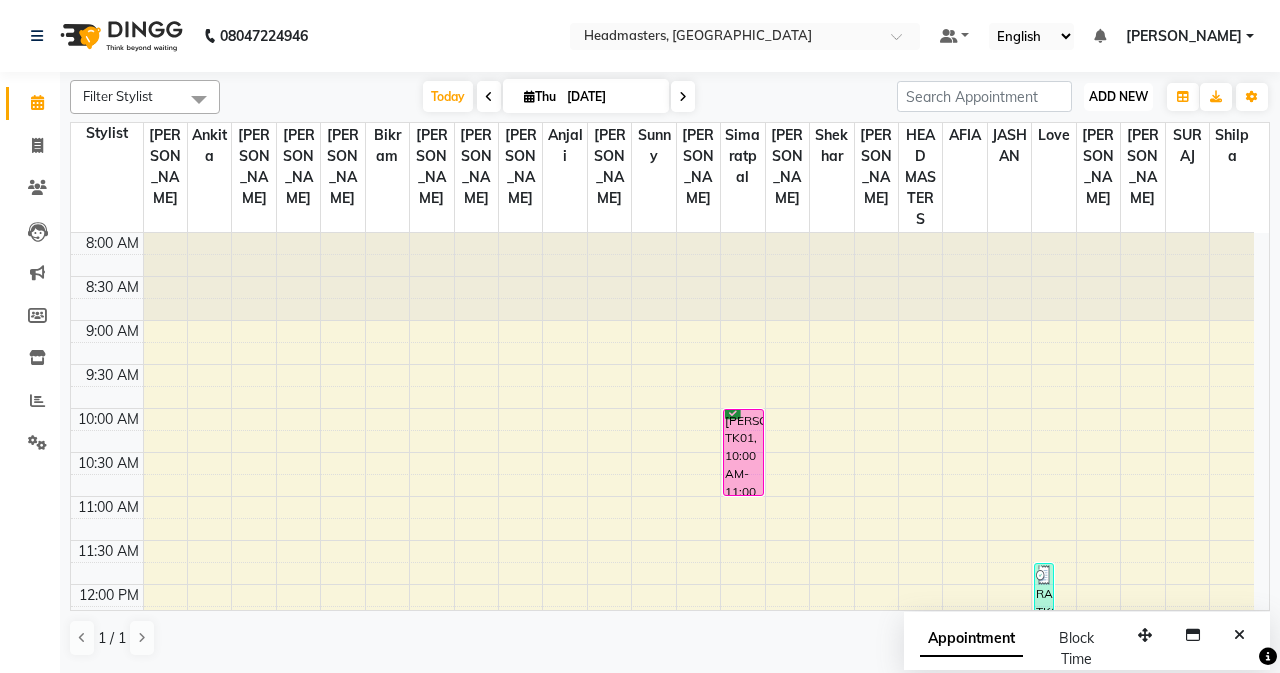 click on "ADD NEW" at bounding box center (1118, 96) 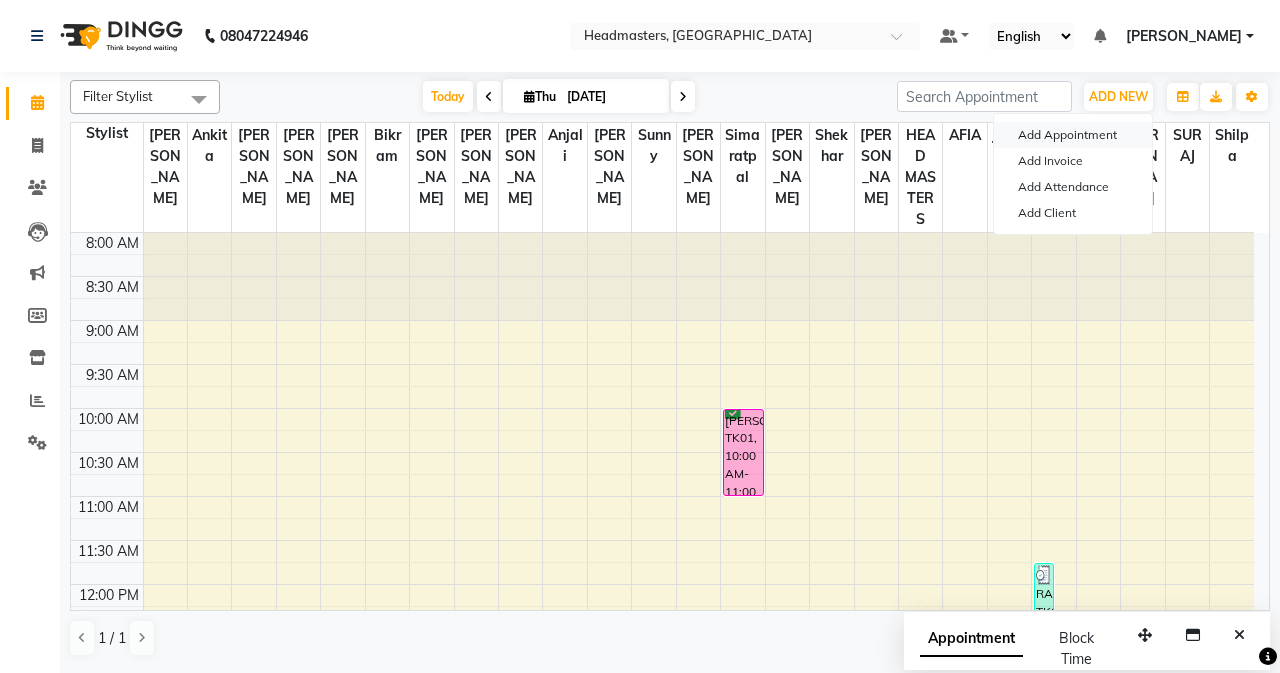 click on "Add Appointment" at bounding box center (1073, 135) 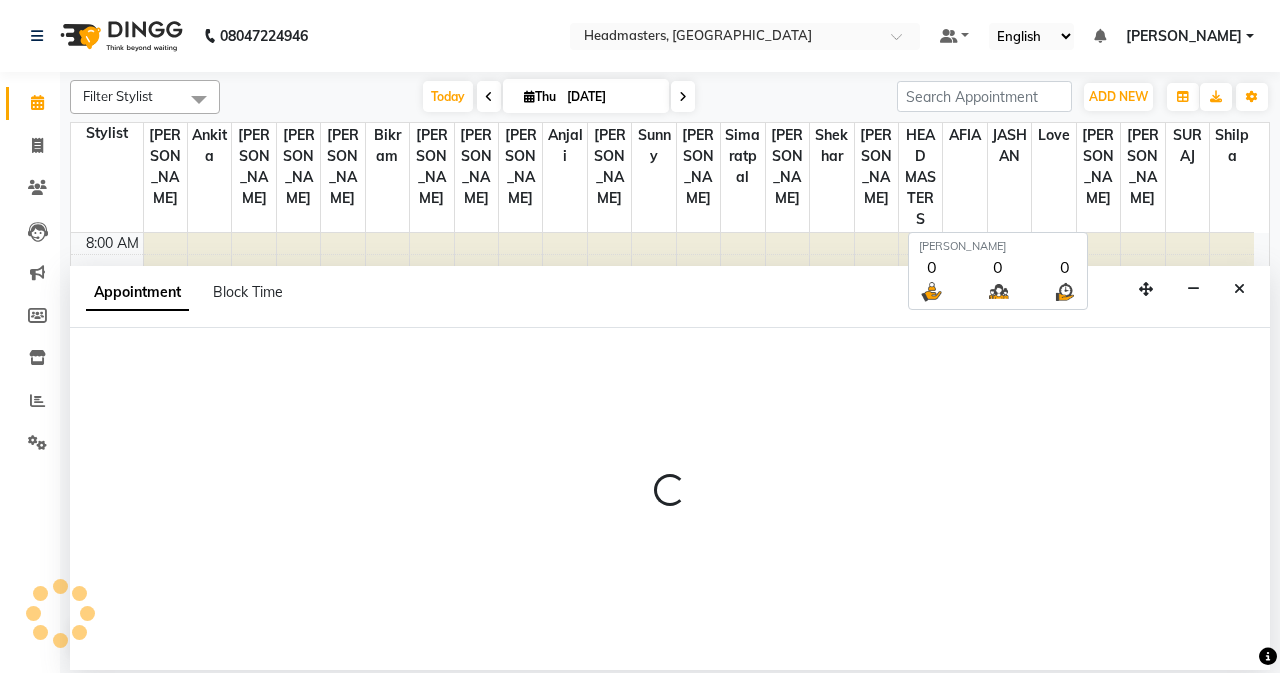 select on "540" 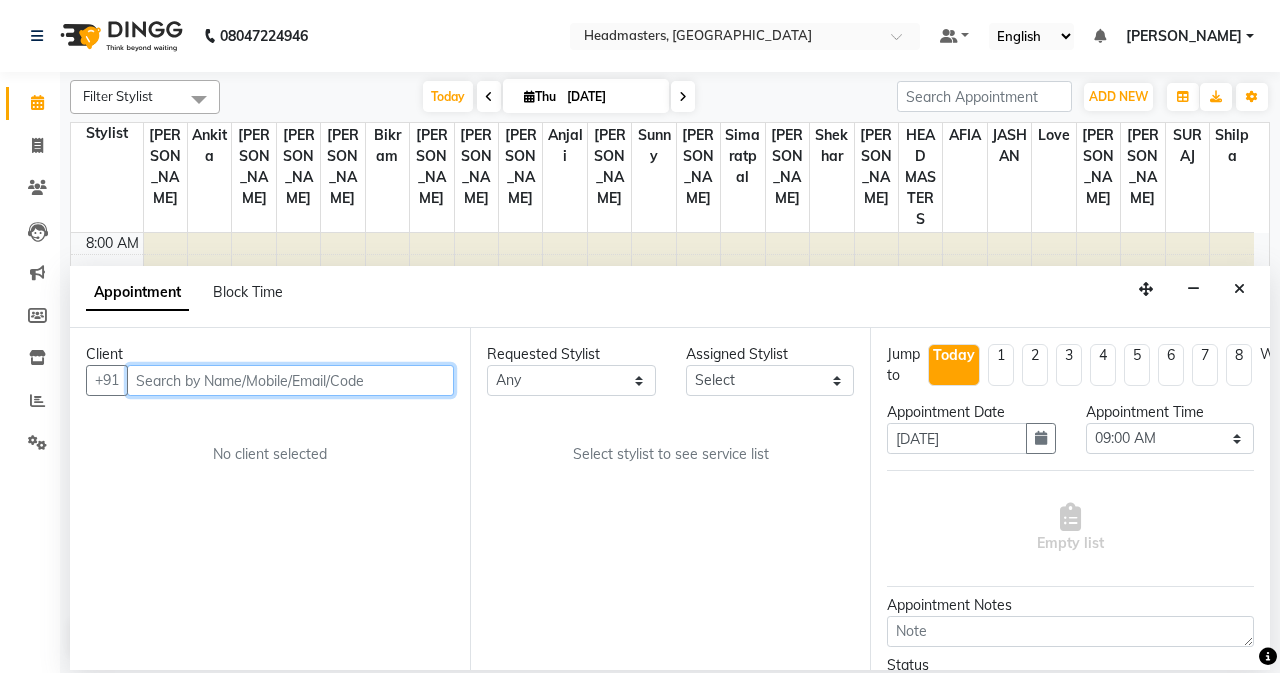 click at bounding box center [290, 380] 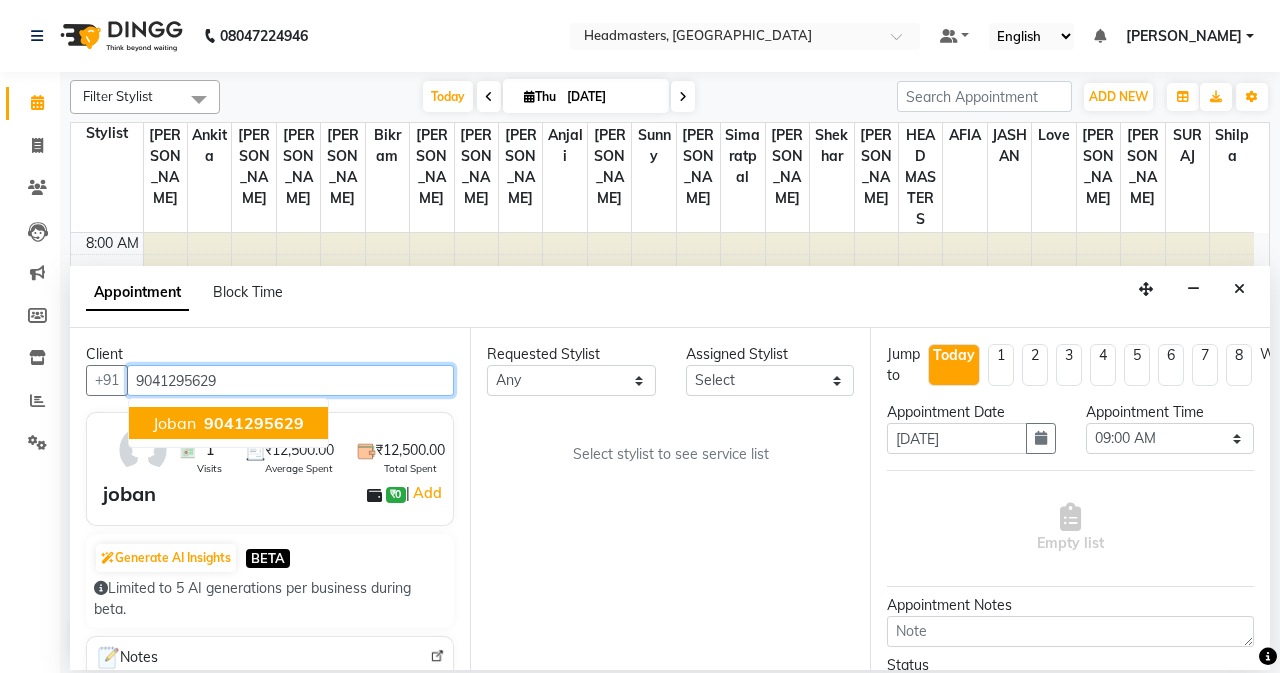 click on "joban   9041295629" at bounding box center (228, 423) 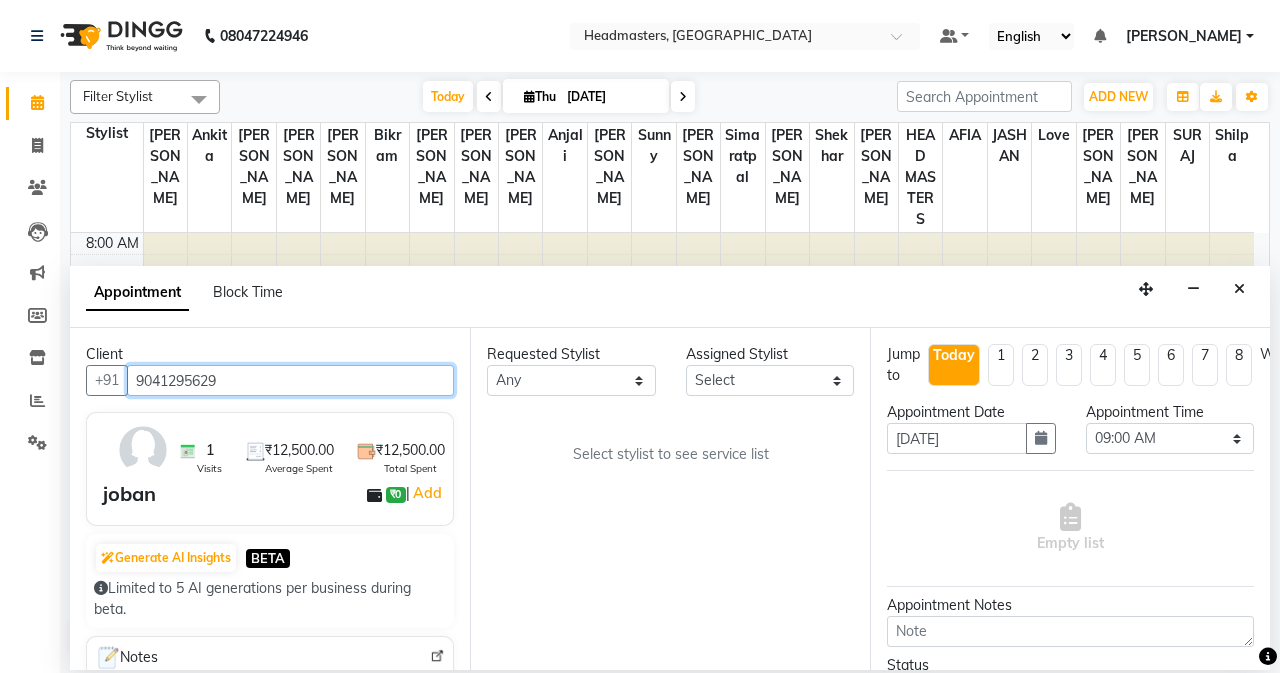 type on "9041295629" 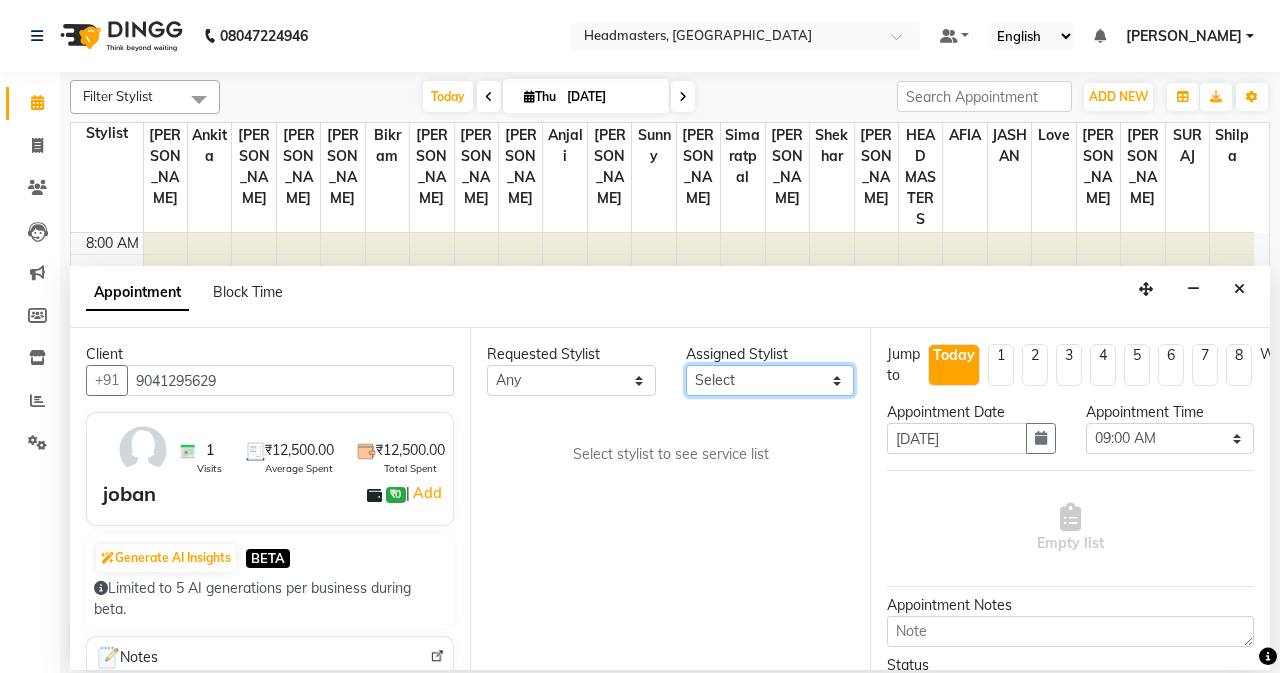 click on "Select AFIA Anjali [PERSON_NAME] [PERSON_NAME]  [PERSON_NAME] HEAD [PERSON_NAME]  [PERSON_NAME]  [PERSON_NAME]  [PERSON_NAME] Love [PERSON_NAME]  [PERSON_NAME]  [PERSON_NAME]  [PERSON_NAME] [PERSON_NAME] [PERSON_NAME]  [PERSON_NAME]  [PERSON_NAME]" at bounding box center (770, 380) 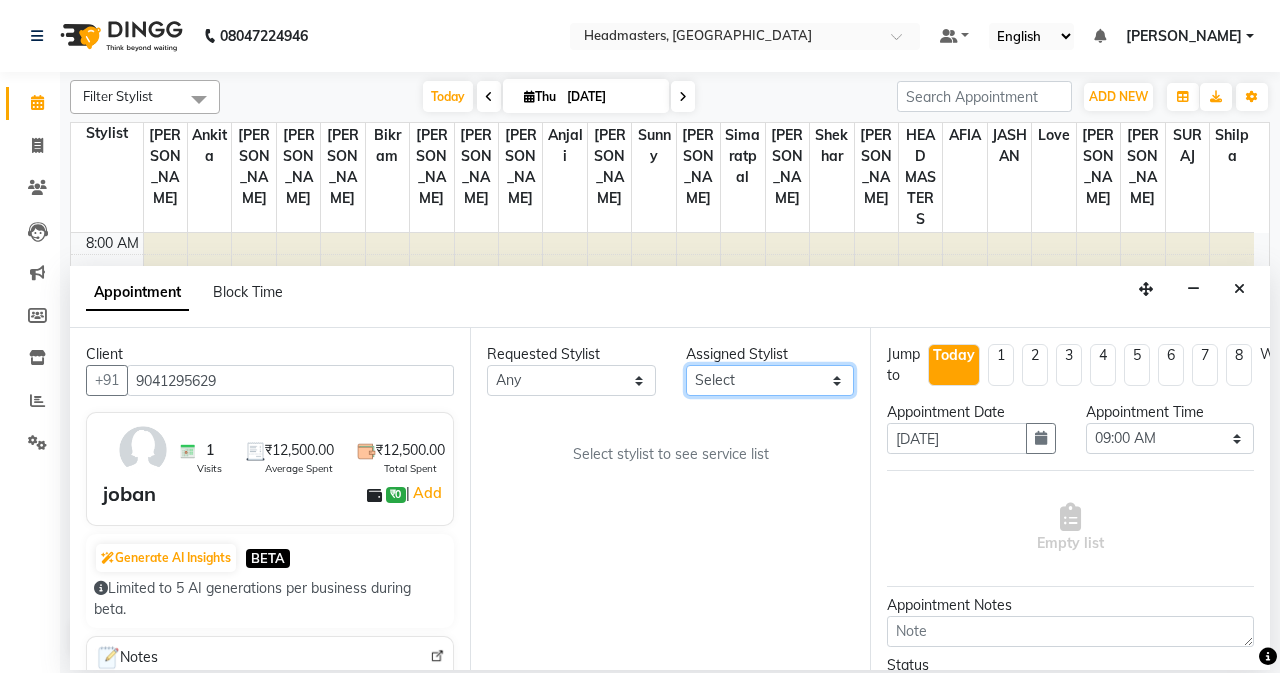 select on "60661" 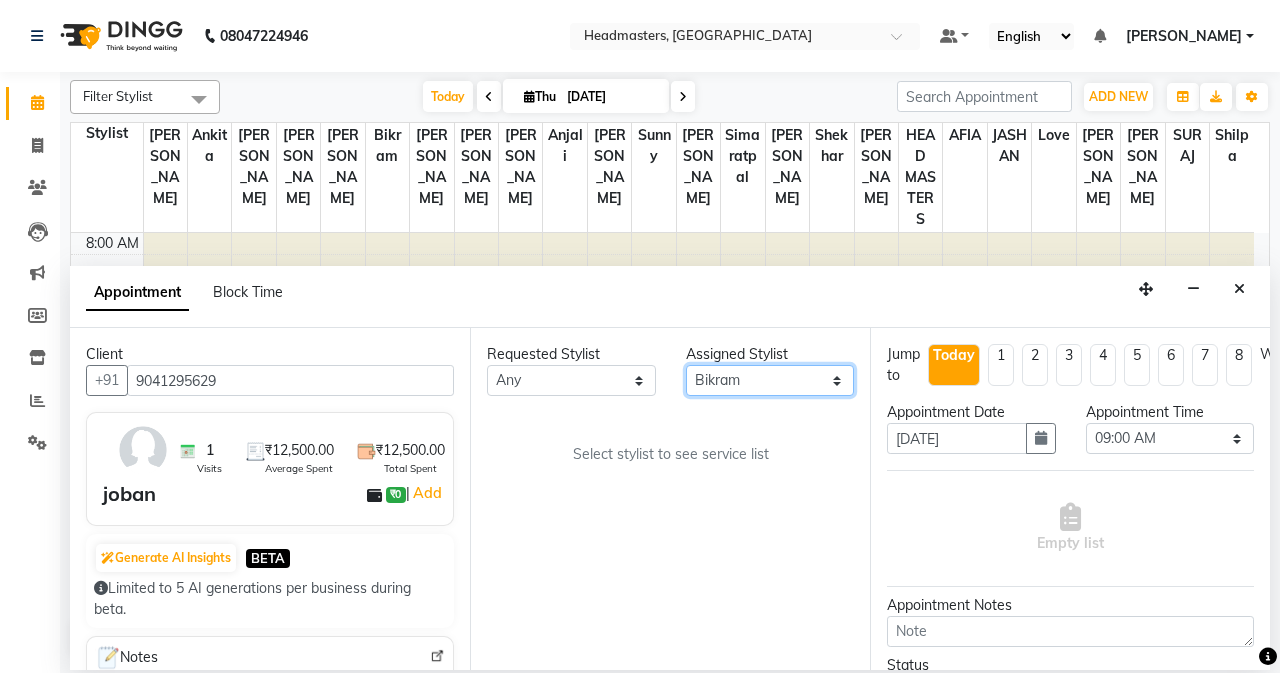 click on "Select AFIA Anjali [PERSON_NAME] [PERSON_NAME]  [PERSON_NAME] HEAD [PERSON_NAME]  [PERSON_NAME]  [PERSON_NAME]  [PERSON_NAME] Love [PERSON_NAME]  [PERSON_NAME]  [PERSON_NAME]  [PERSON_NAME] [PERSON_NAME] [PERSON_NAME]  [PERSON_NAME]  [PERSON_NAME]" at bounding box center [770, 380] 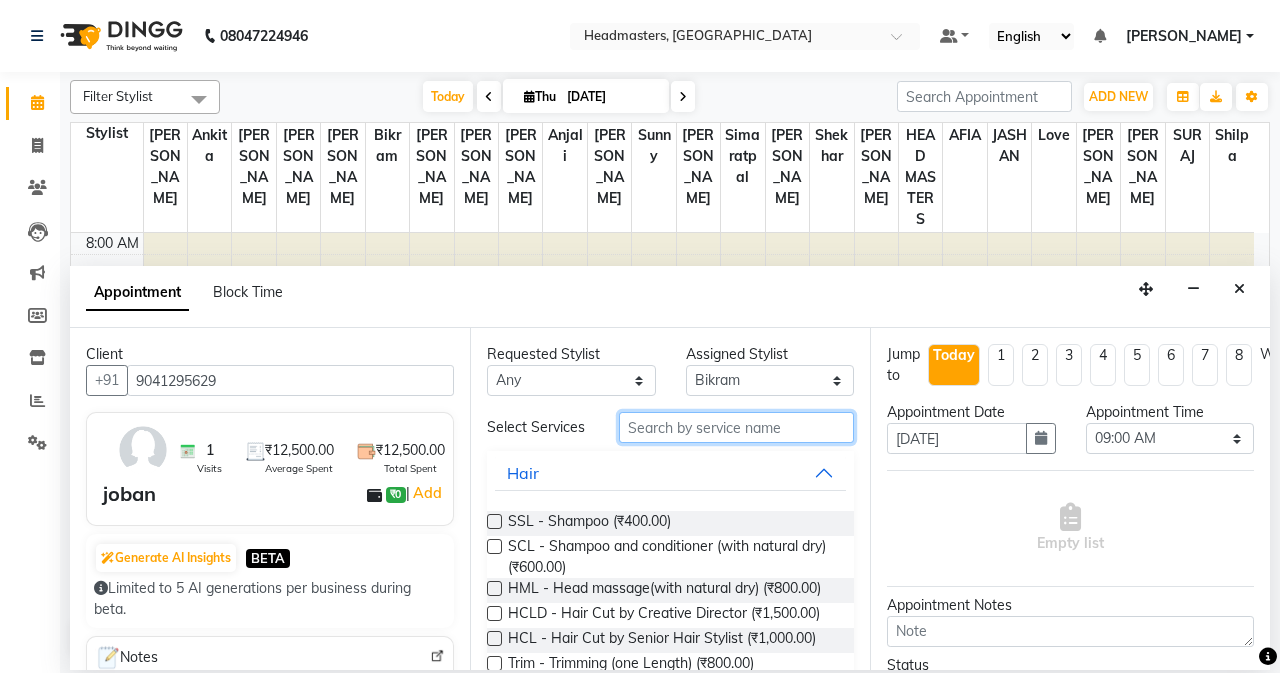 click at bounding box center [736, 427] 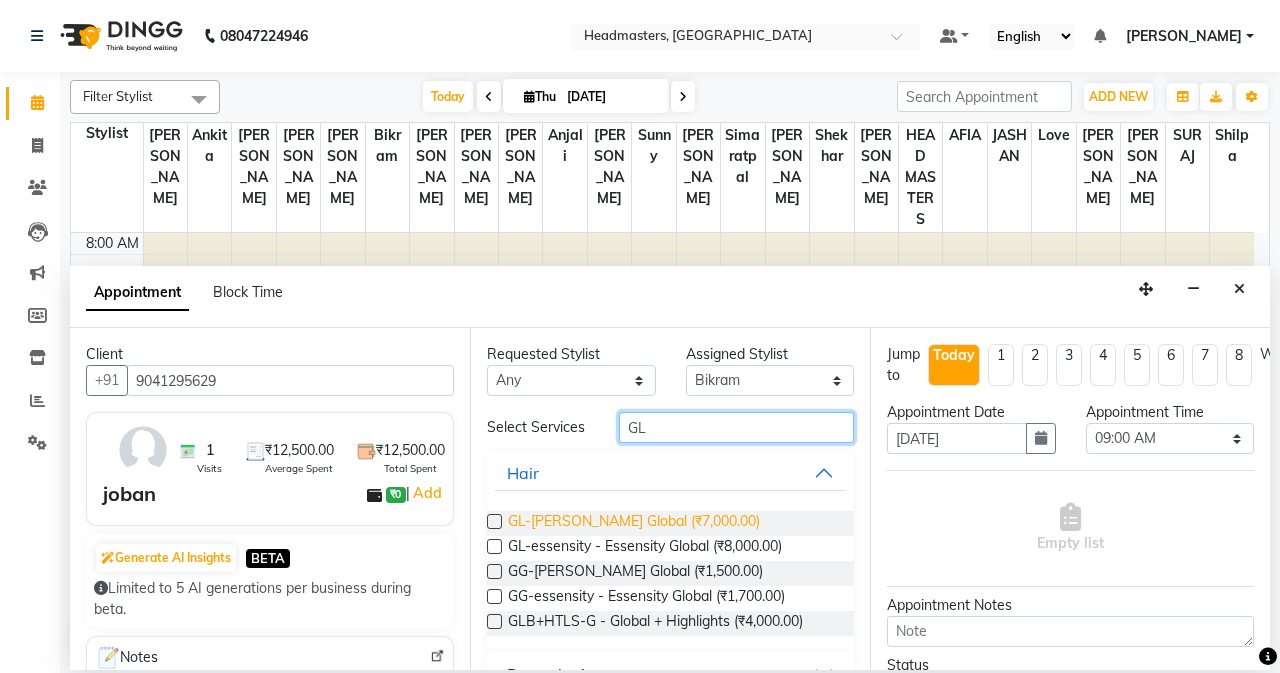 type on "GL" 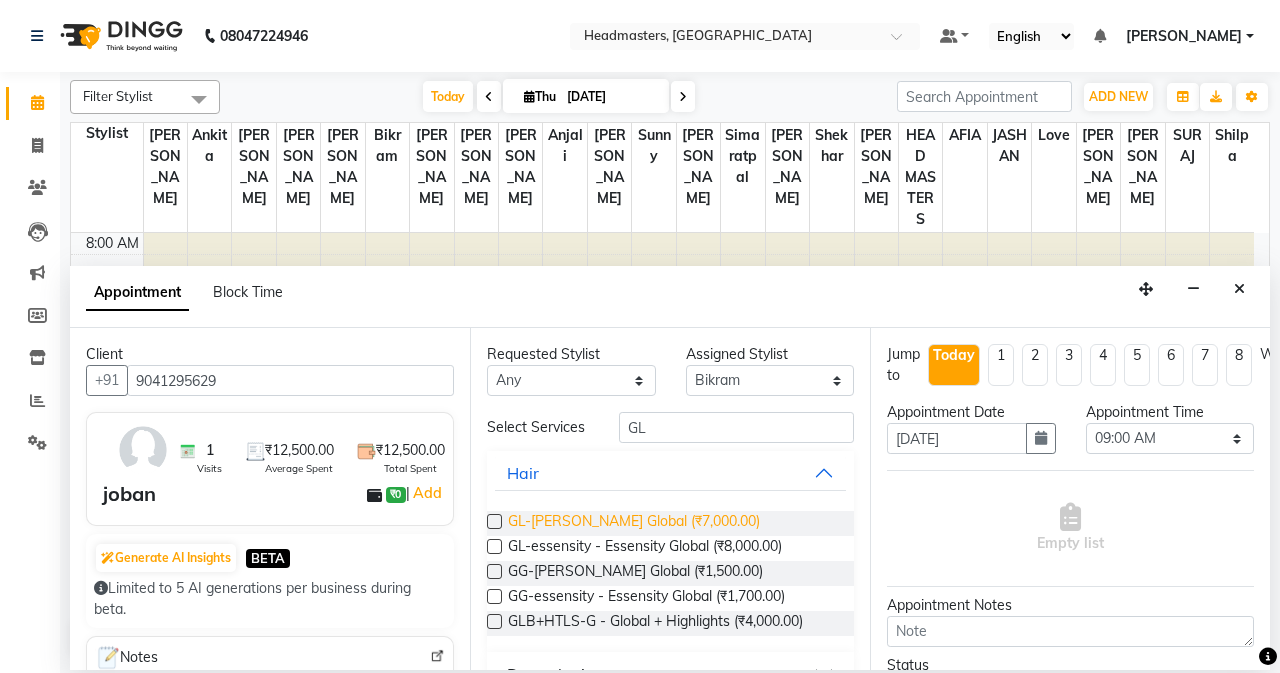 click on "GL-[PERSON_NAME] Global (₹7,000.00)" at bounding box center (634, 523) 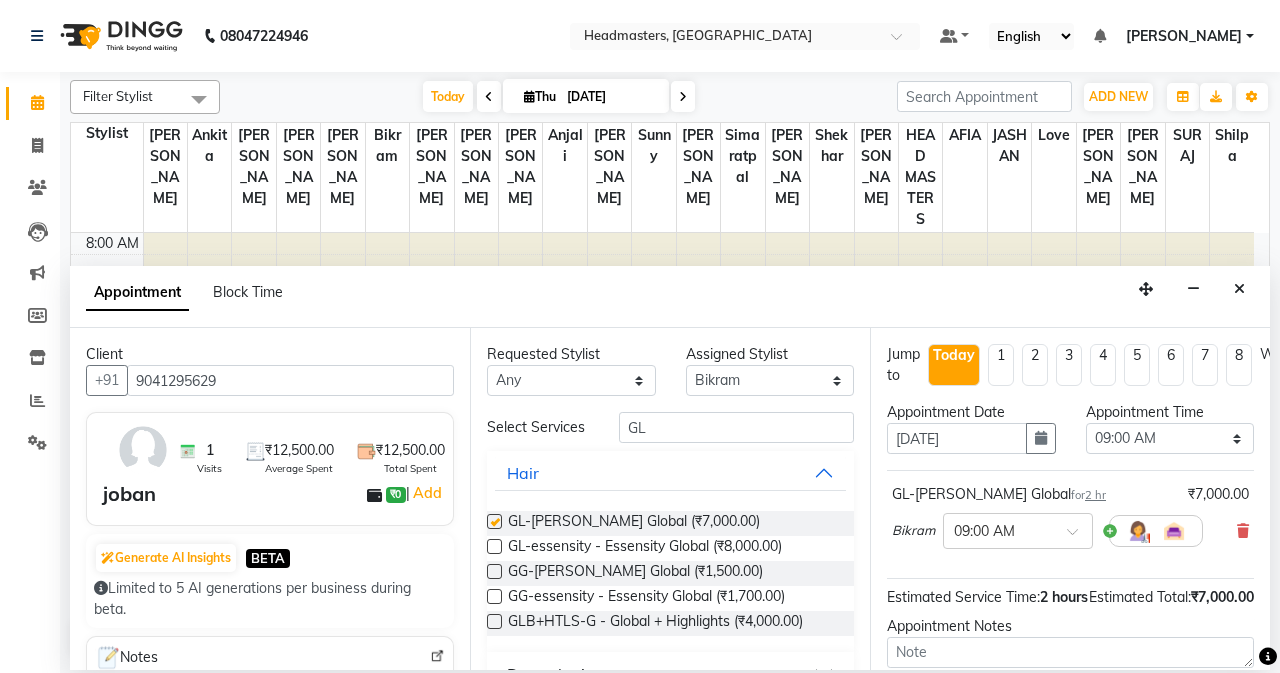checkbox on "false" 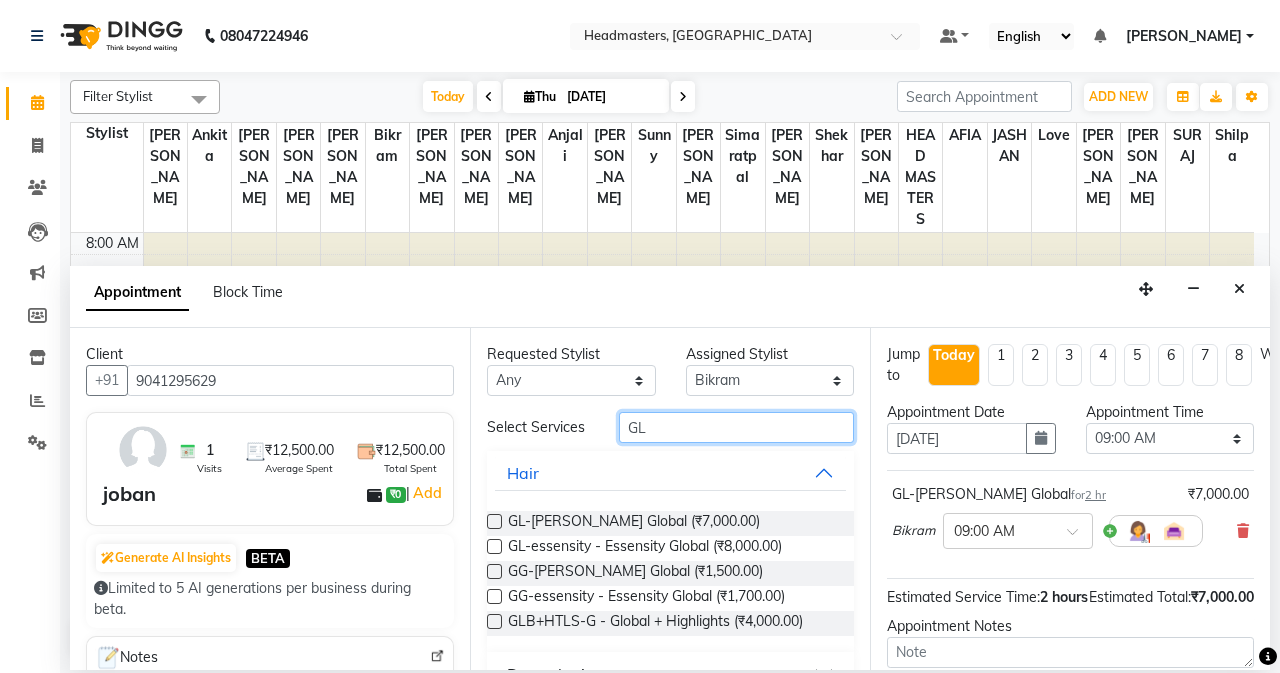 click on "GL" at bounding box center [736, 427] 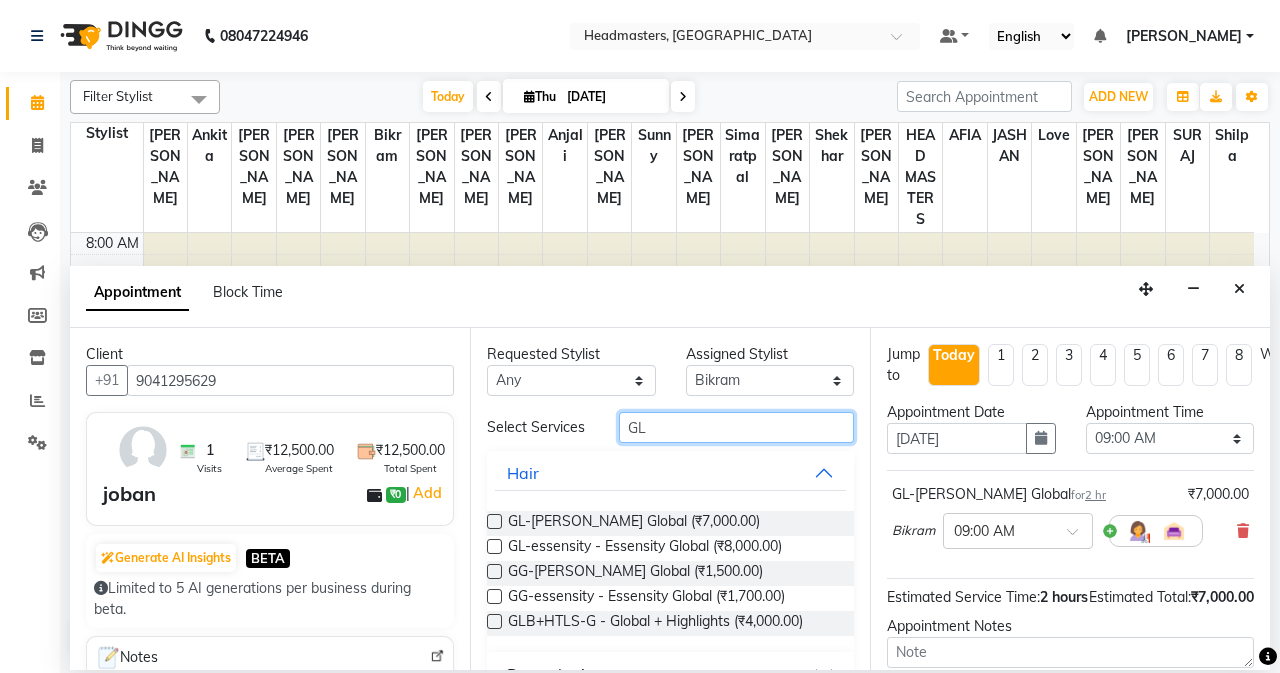 type on "G" 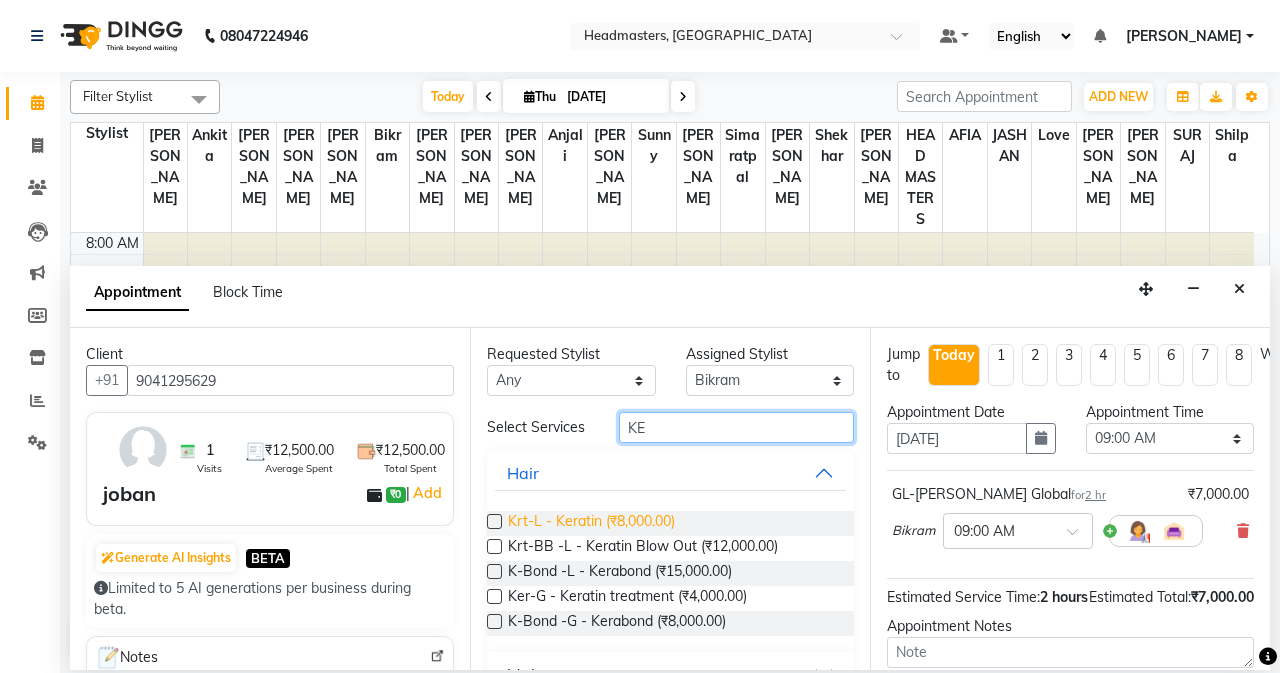 type on "KE" 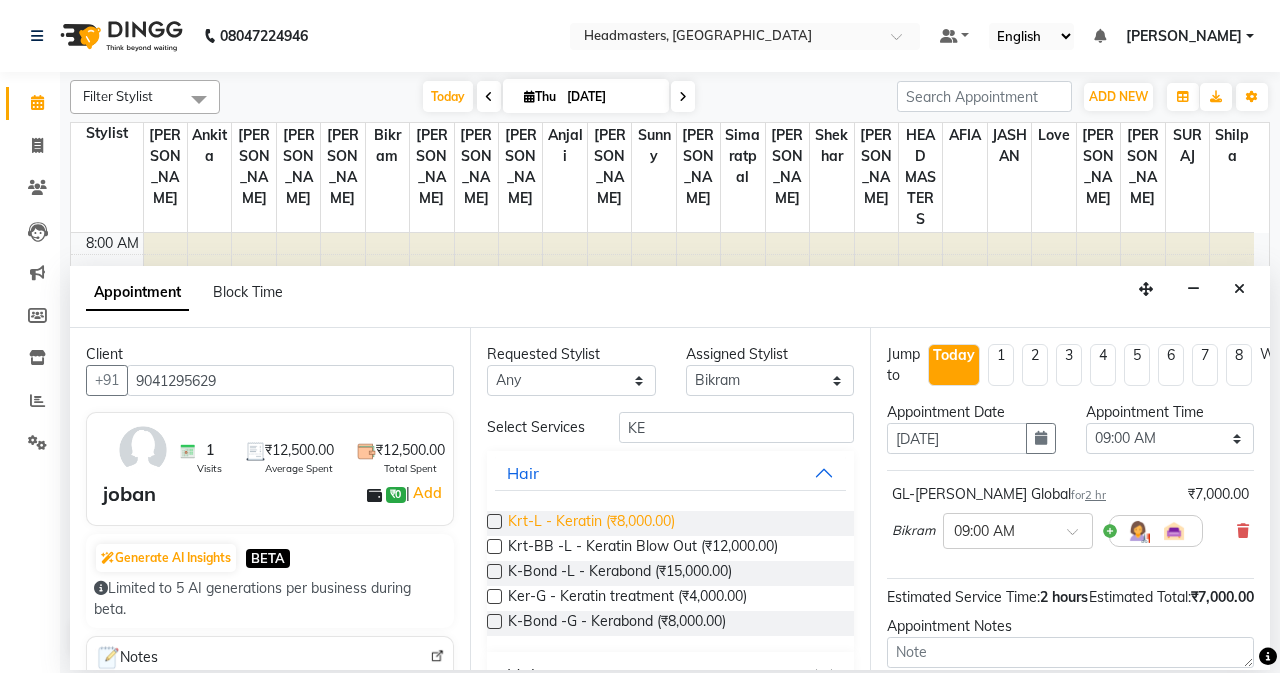click on "Krt-L - Keratin (₹8,000.00)" at bounding box center (591, 523) 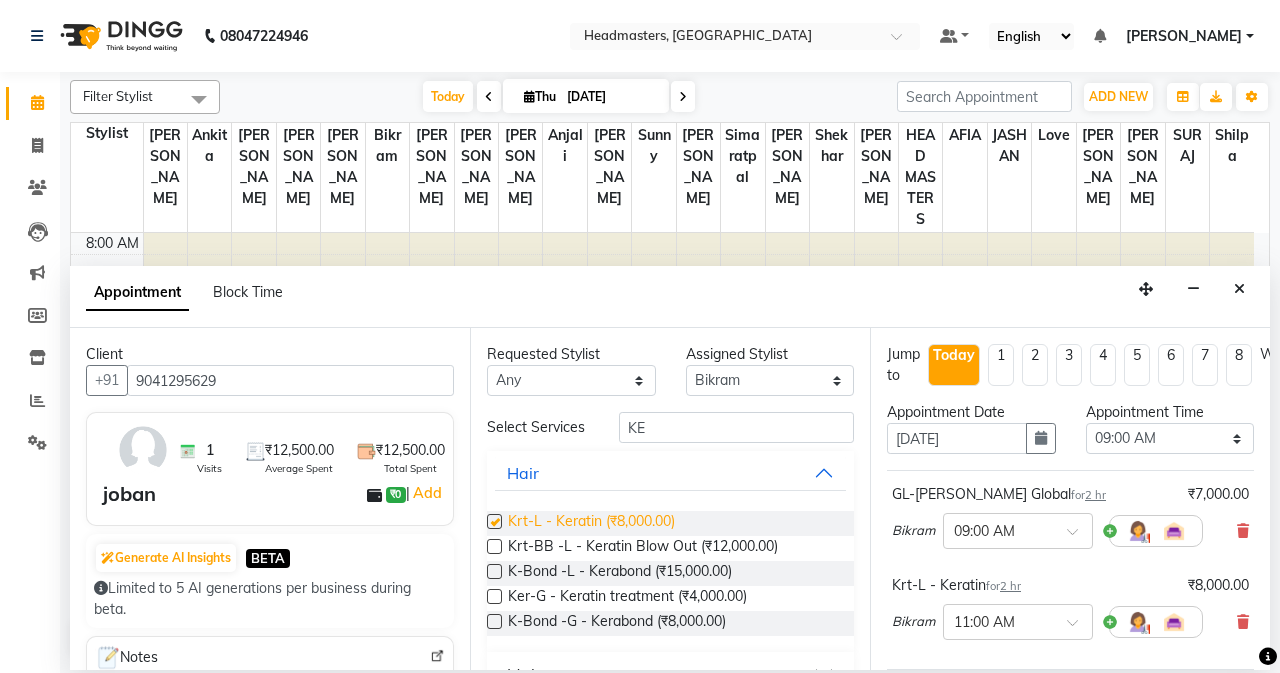 checkbox on "false" 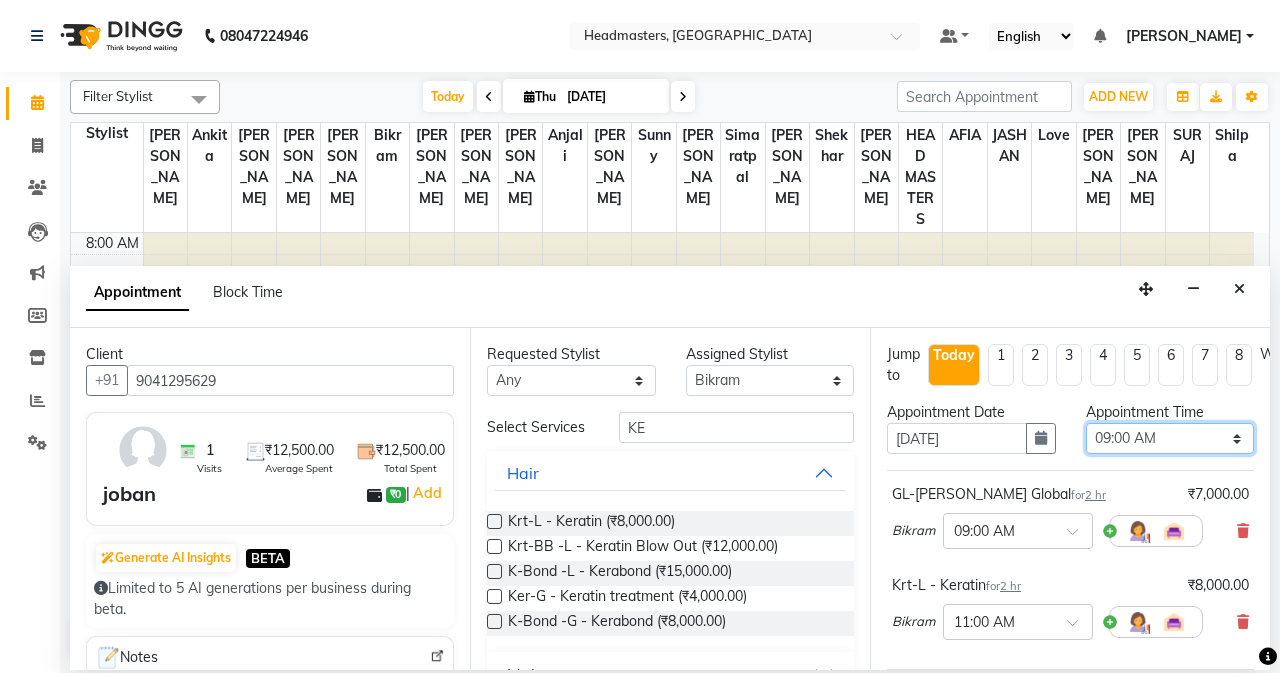 click on "Select 09:00 AM 09:15 AM 09:30 AM 09:45 AM 10:00 AM 10:15 AM 10:30 AM 10:45 AM 11:00 AM 11:15 AM 11:30 AM 11:45 AM 12:00 PM 12:15 PM 12:30 PM 12:45 PM 01:00 PM 01:15 PM 01:30 PM 01:45 PM 02:00 PM 02:15 PM 02:30 PM 02:45 PM 03:00 PM 03:15 PM 03:30 PM 03:45 PM 04:00 PM 04:15 PM 04:30 PM 04:45 PM 05:00 PM 05:15 PM 05:30 PM 05:45 PM 06:00 PM 06:15 PM 06:30 PM 06:45 PM 07:00 PM 07:15 PM 07:30 PM 07:45 PM 08:00 PM" at bounding box center (1170, 438) 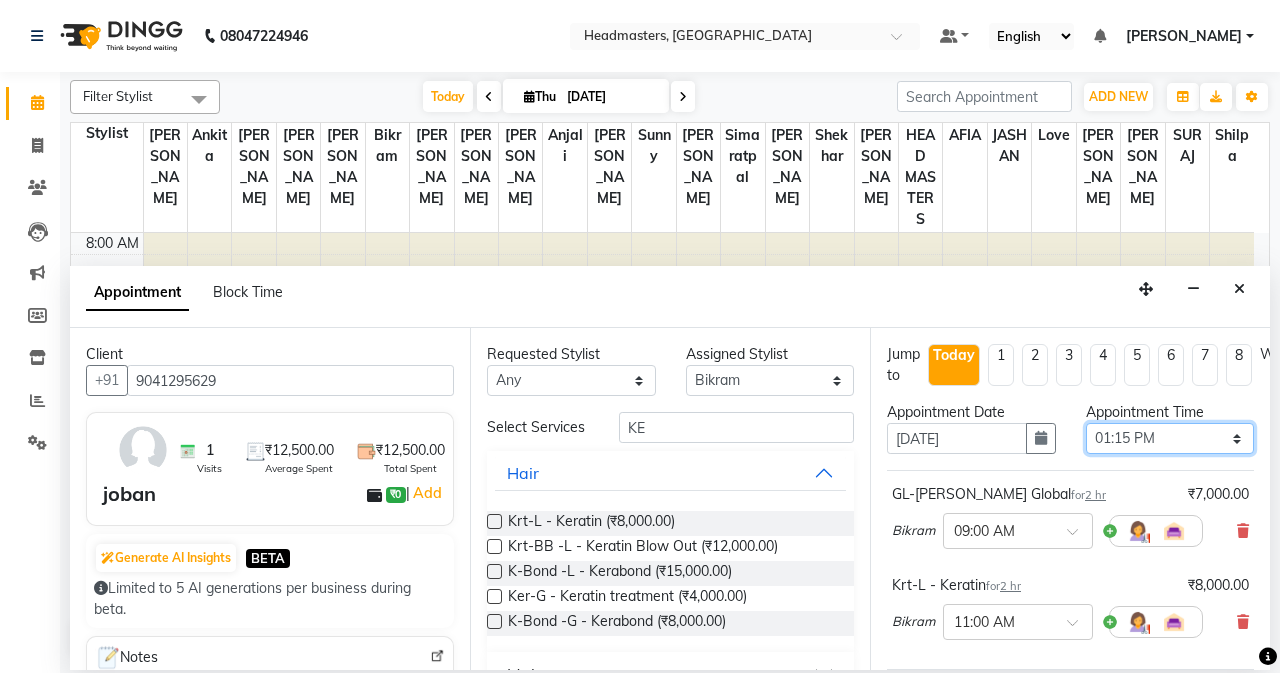click on "Select 09:00 AM 09:15 AM 09:30 AM 09:45 AM 10:00 AM 10:15 AM 10:30 AM 10:45 AM 11:00 AM 11:15 AM 11:30 AM 11:45 AM 12:00 PM 12:15 PM 12:30 PM 12:45 PM 01:00 PM 01:15 PM 01:30 PM 01:45 PM 02:00 PM 02:15 PM 02:30 PM 02:45 PM 03:00 PM 03:15 PM 03:30 PM 03:45 PM 04:00 PM 04:15 PM 04:30 PM 04:45 PM 05:00 PM 05:15 PM 05:30 PM 05:45 PM 06:00 PM 06:15 PM 06:30 PM 06:45 PM 07:00 PM 07:15 PM 07:30 PM 07:45 PM 08:00 PM" at bounding box center (1170, 438) 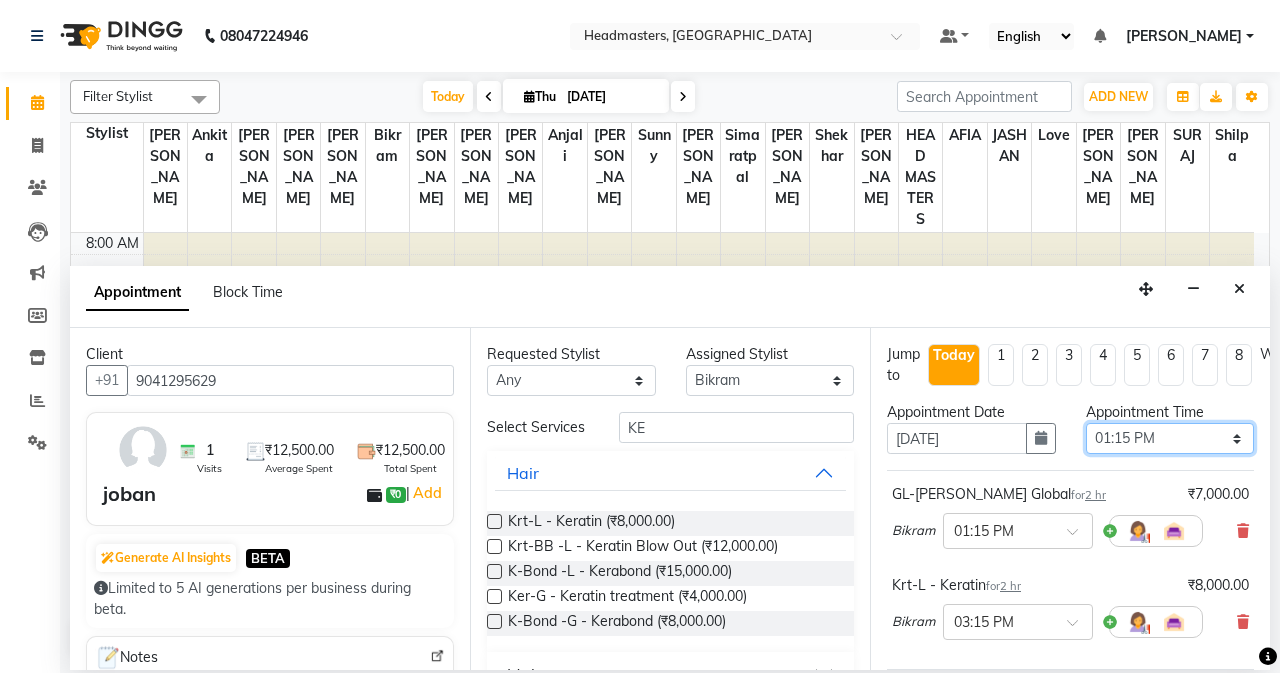 scroll, scrollTop: 200, scrollLeft: 0, axis: vertical 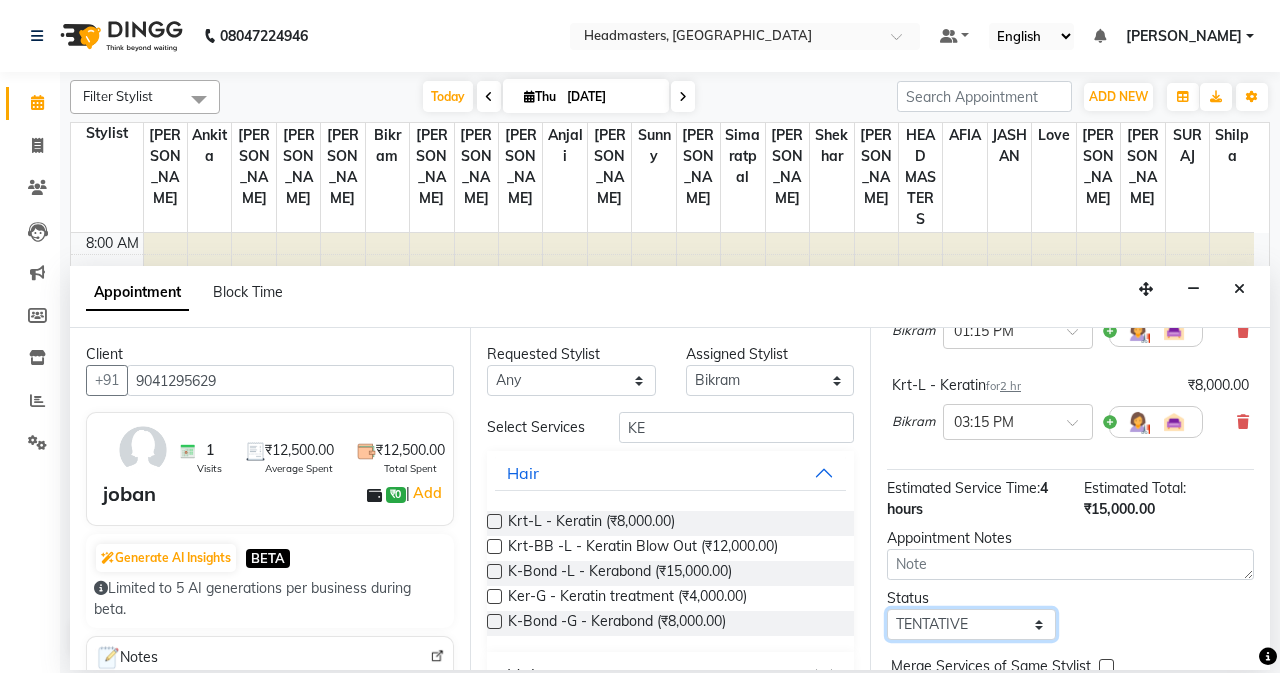 click on "Select TENTATIVE CONFIRM CHECK-IN UPCOMING" at bounding box center [971, 624] 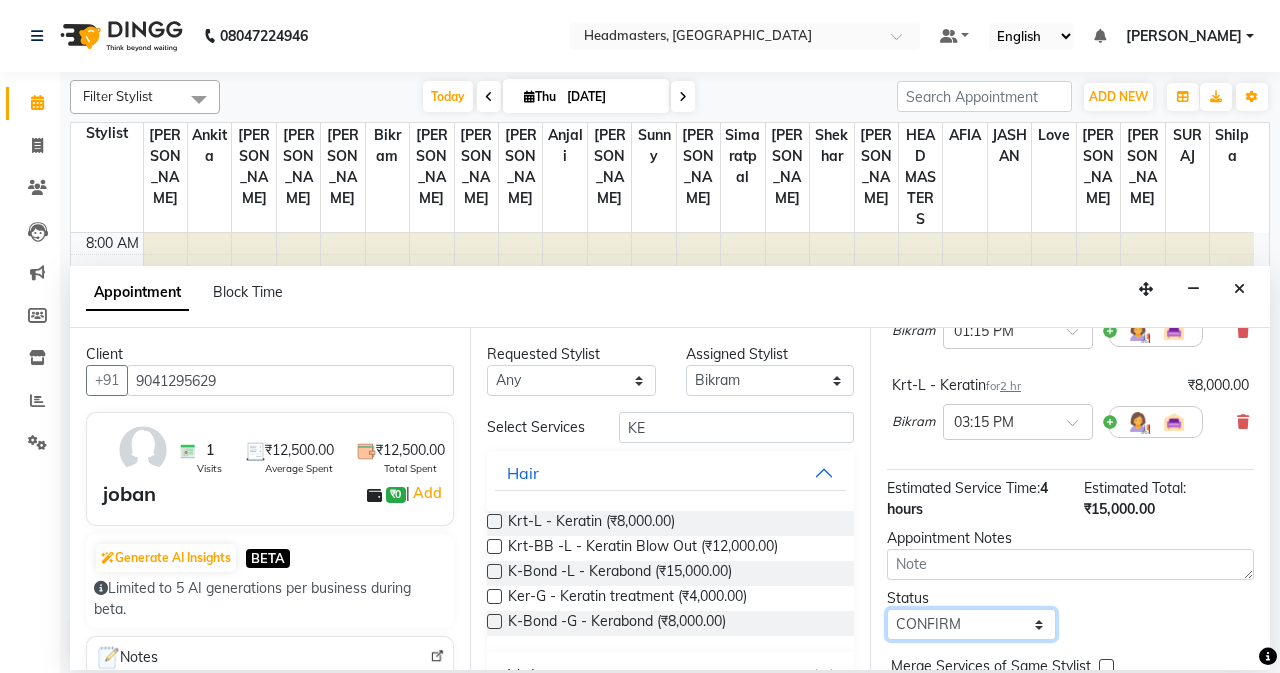 click on "Select TENTATIVE CONFIRM CHECK-IN UPCOMING" at bounding box center [971, 624] 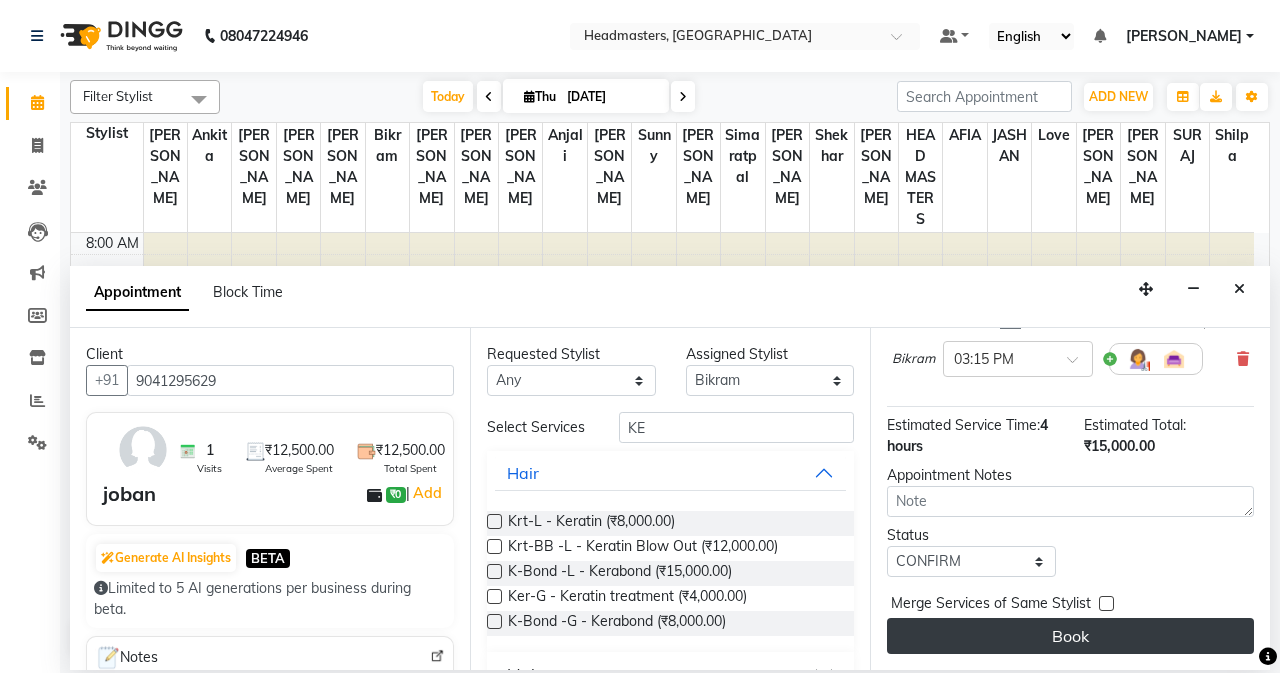 click on "Book" at bounding box center [1070, 636] 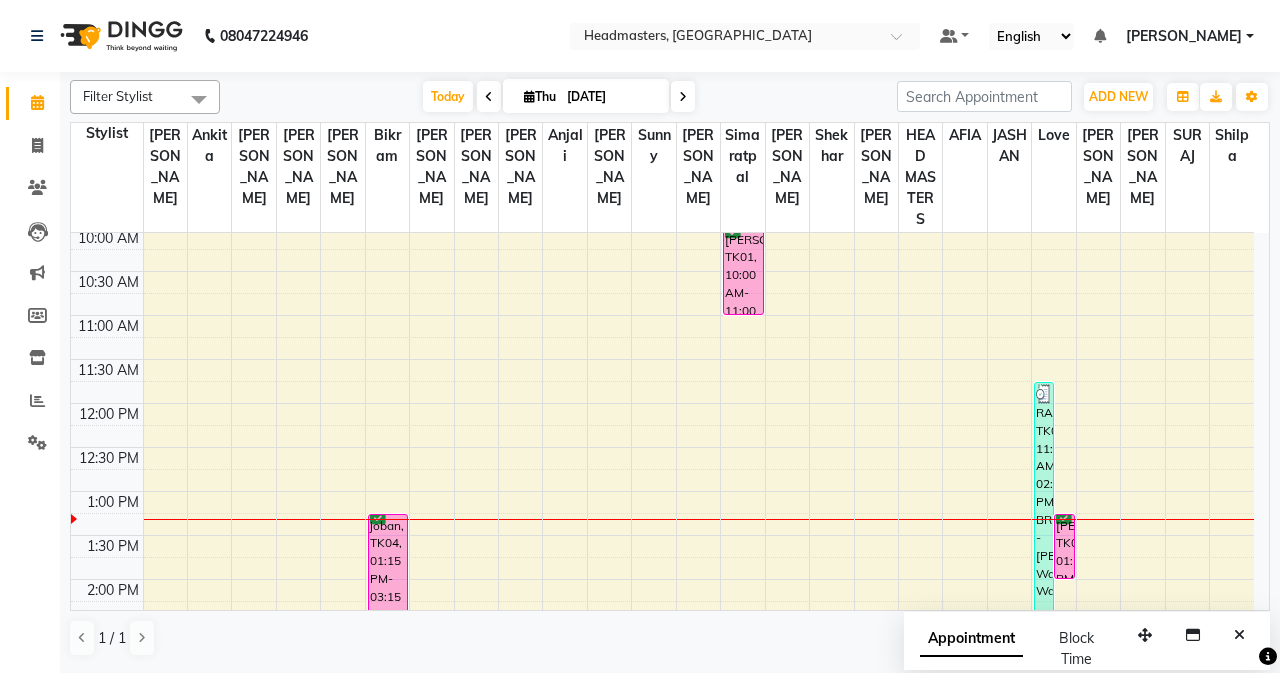 scroll, scrollTop: 200, scrollLeft: 0, axis: vertical 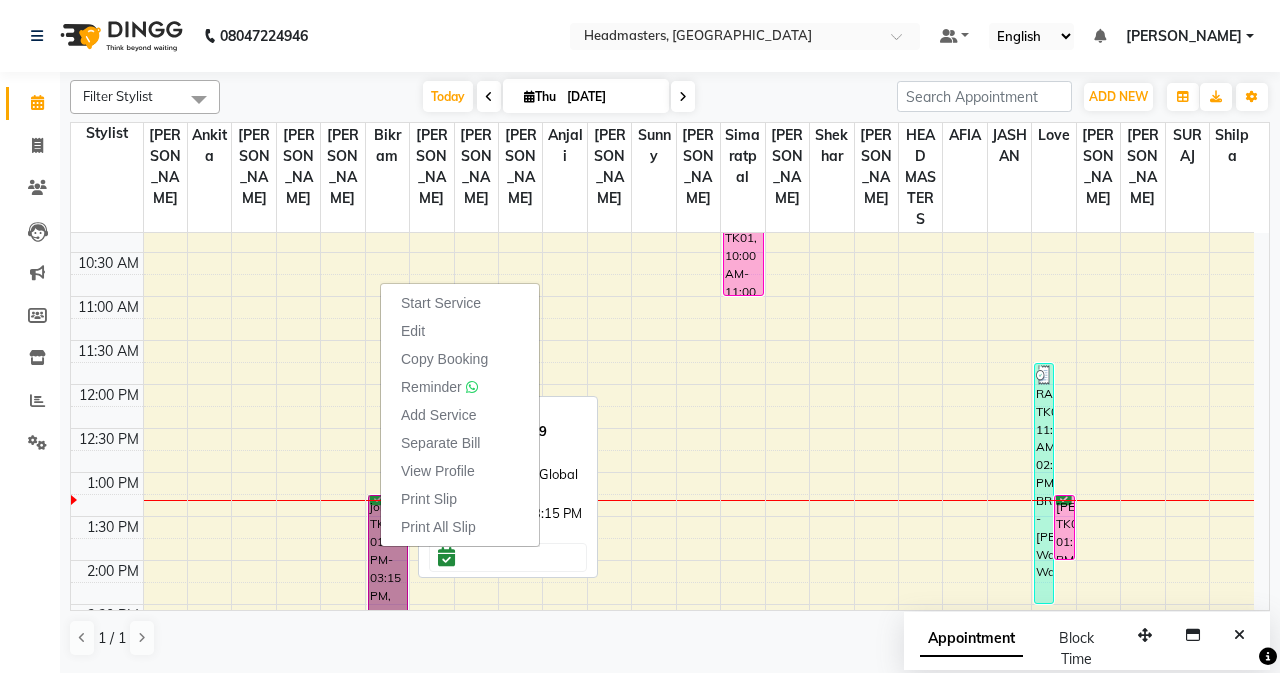 click on "joban, TK04, 01:15 PM-03:15 PM, GL-[PERSON_NAME] Global" at bounding box center [388, 582] 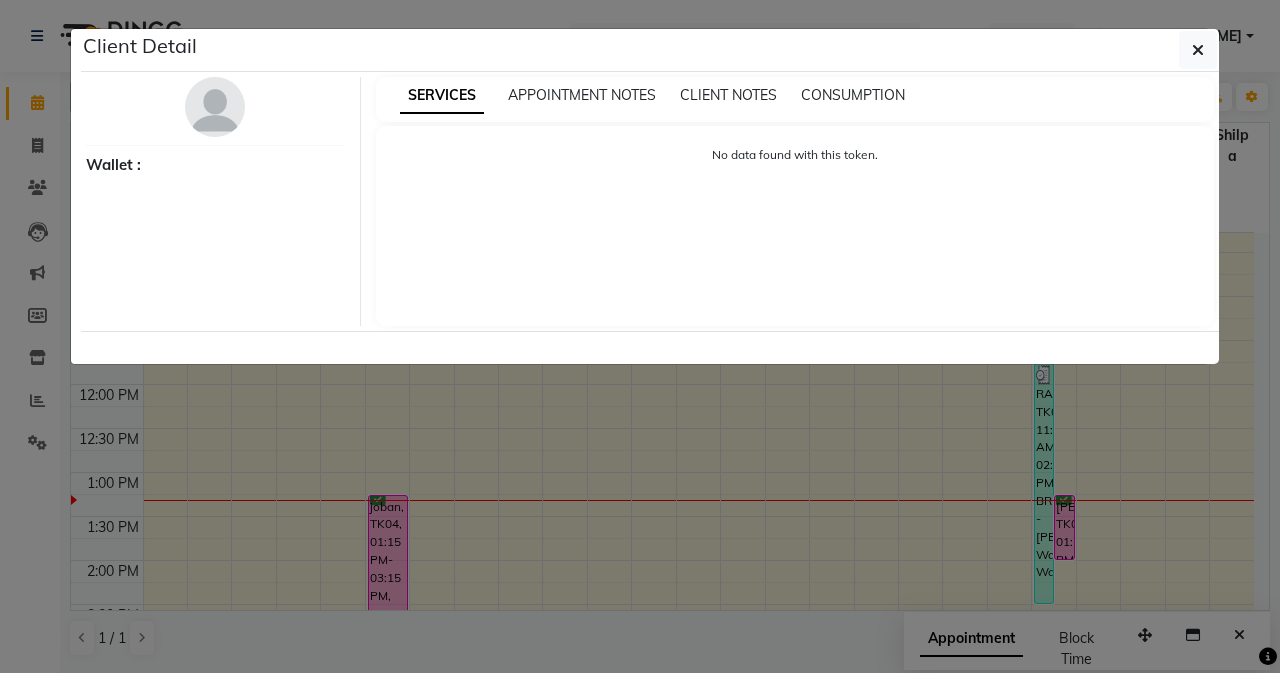 click on "Client Detail     Wallet : SERVICES APPOINTMENT NOTES CLIENT NOTES CONSUMPTION No data found with this token." 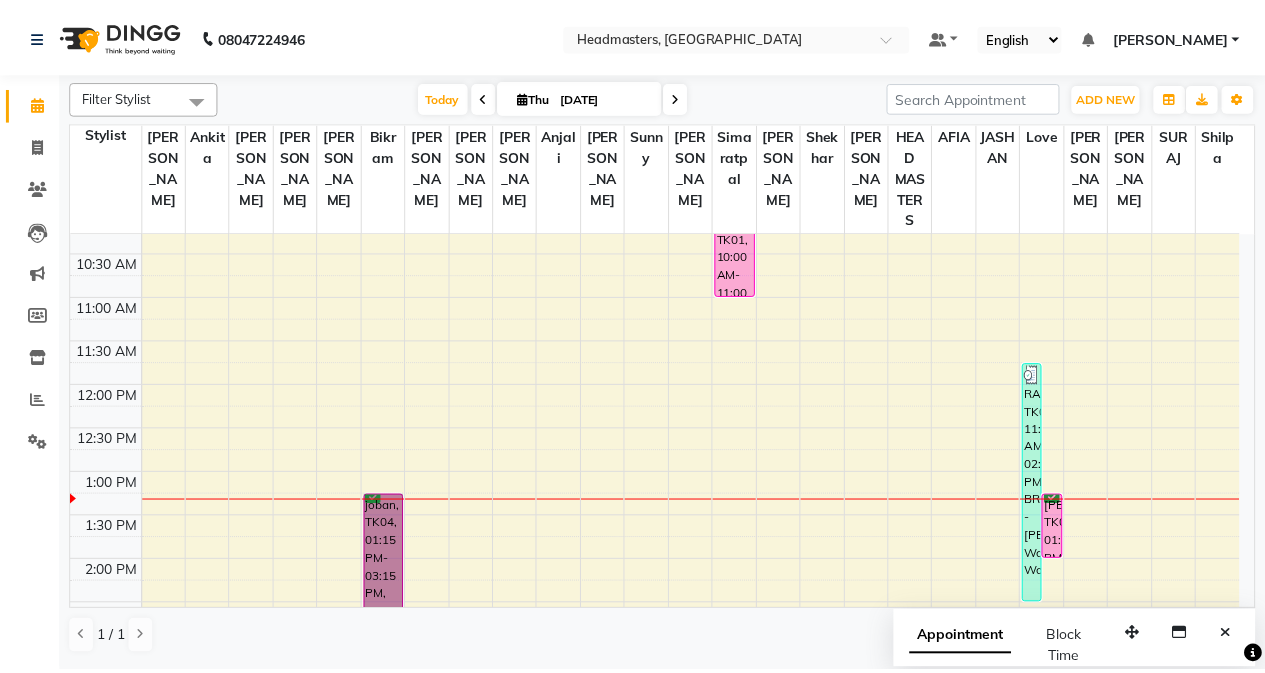 scroll, scrollTop: 260, scrollLeft: 0, axis: vertical 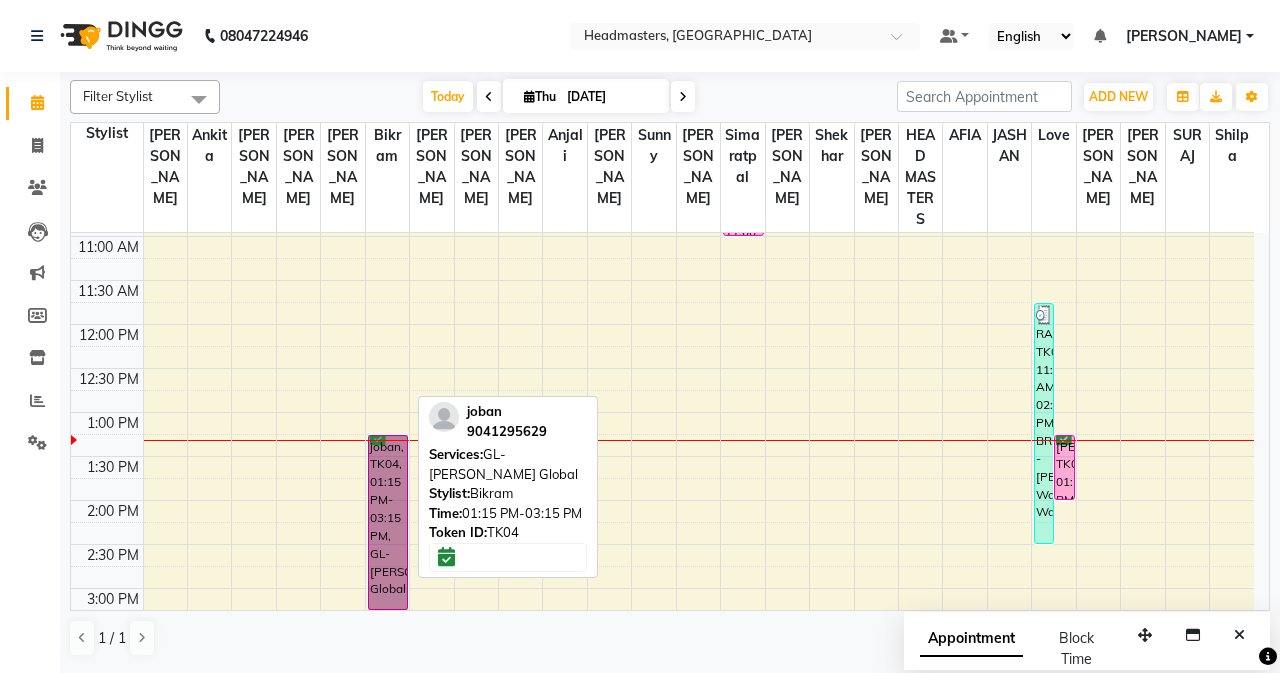 click on "joban, TK04, 01:15 PM-03:15 PM, GL-[PERSON_NAME] Global" at bounding box center [388, 522] 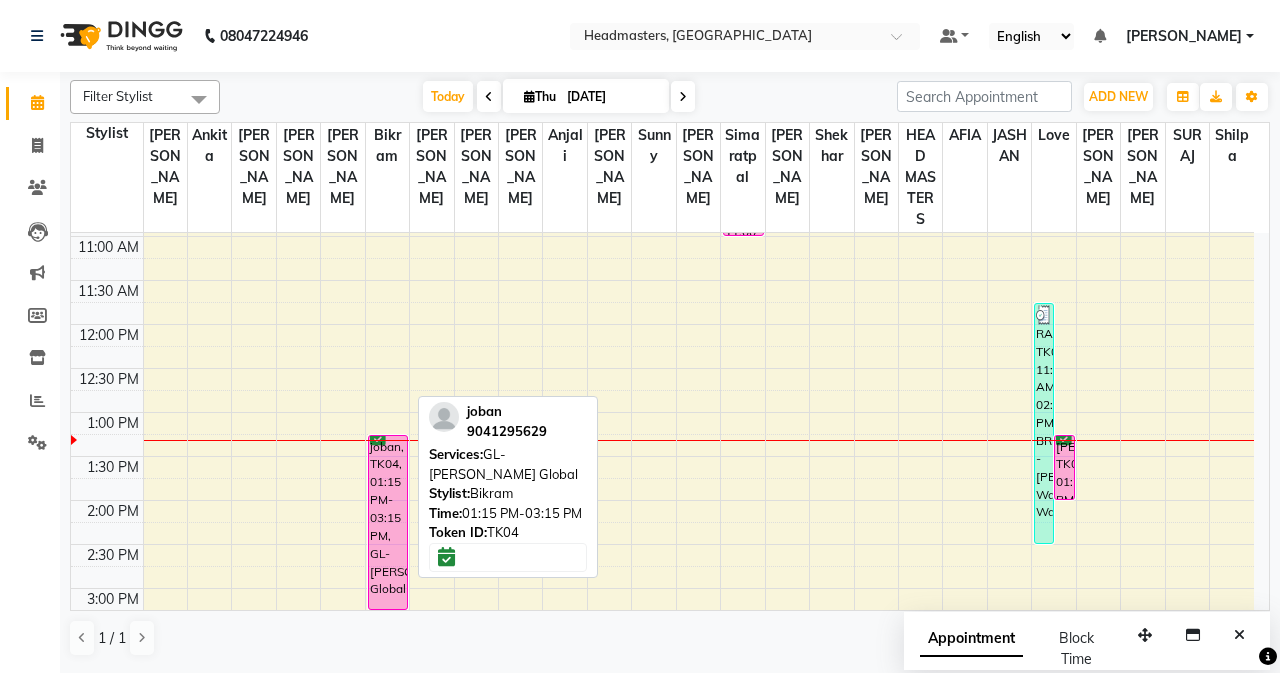 select on "6" 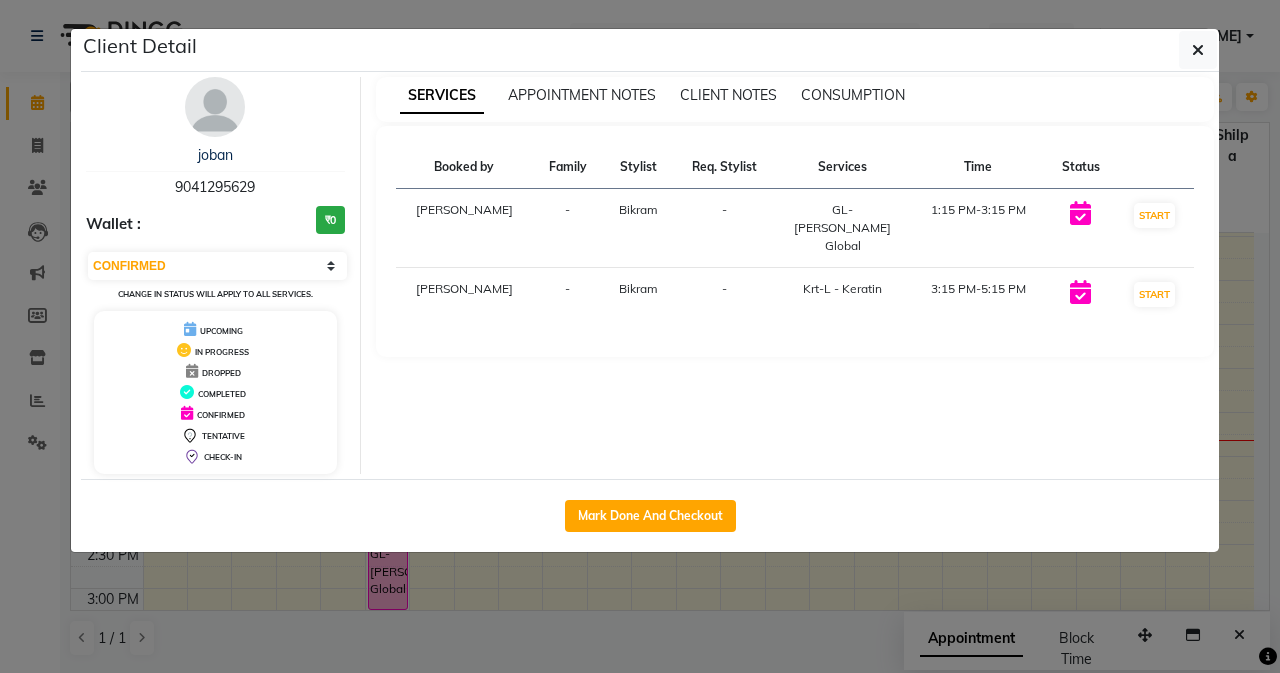 click on "Mark Done And Checkout" 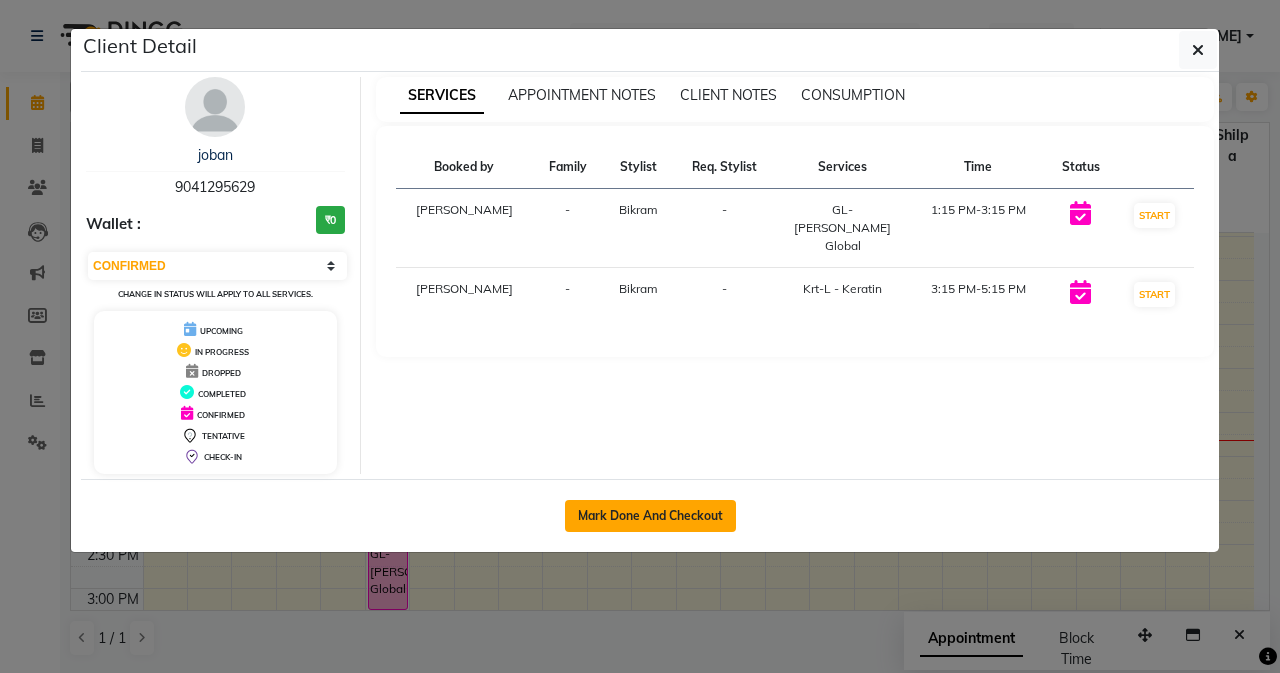 click on "Mark Done And Checkout" 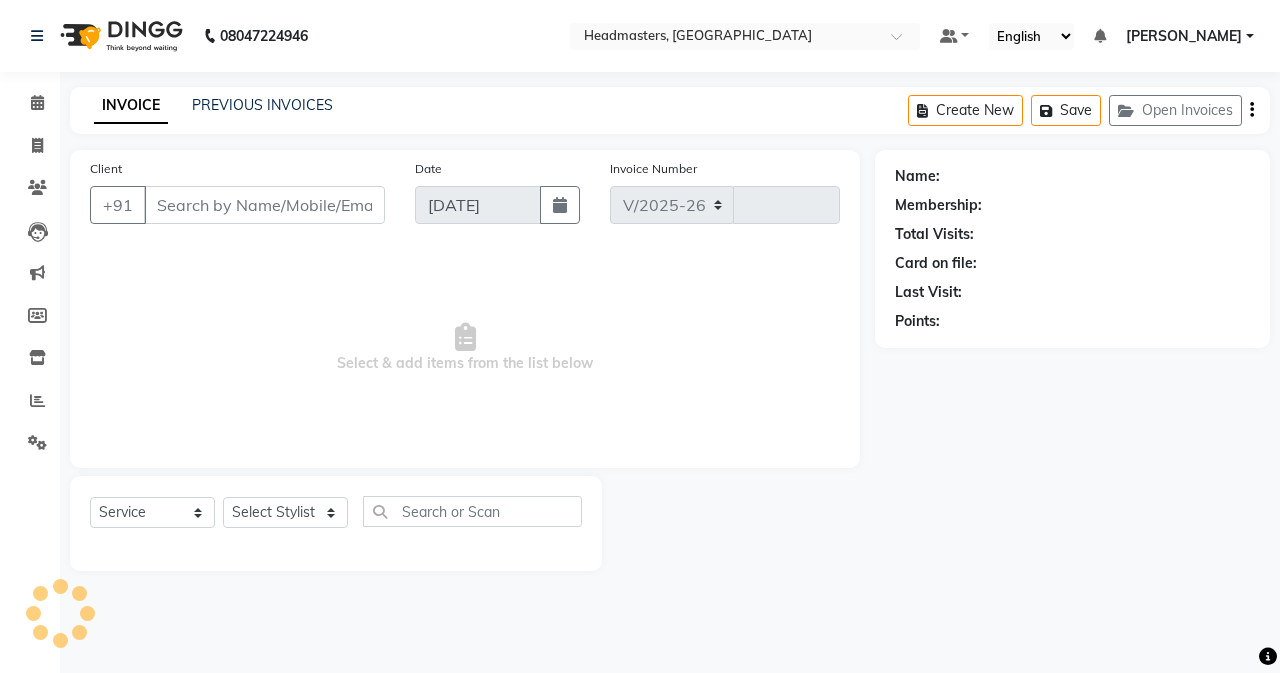 select on "7136" 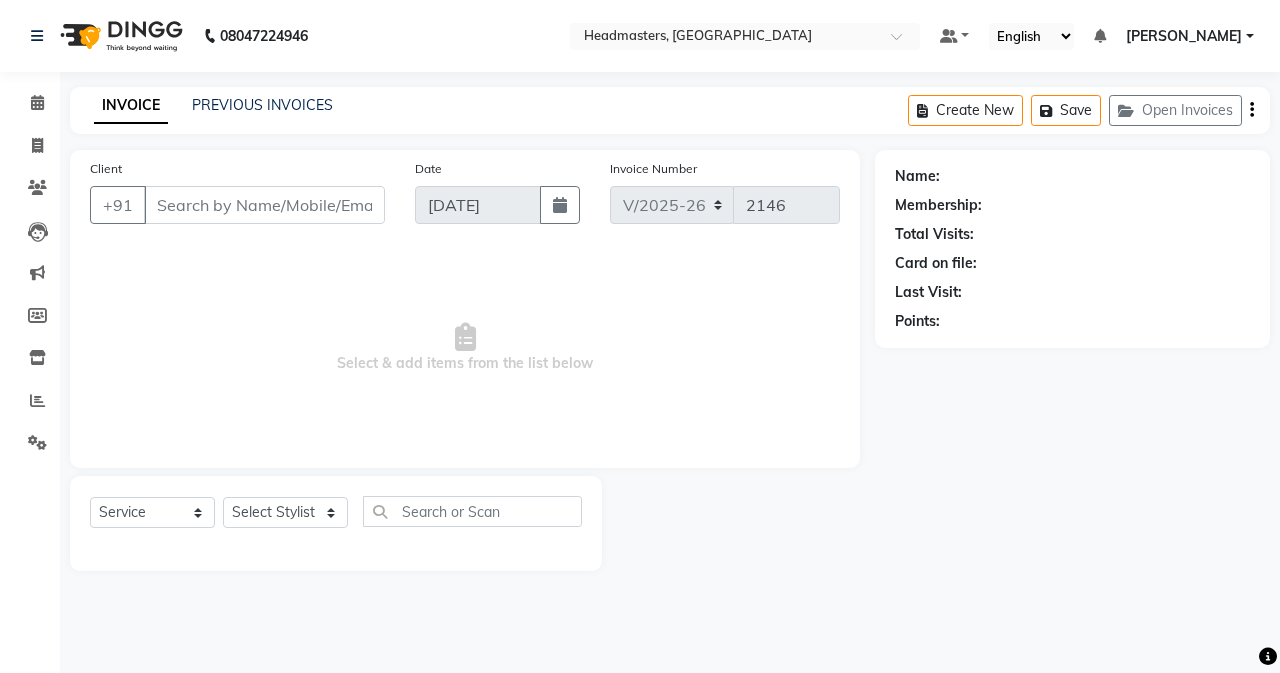 type on "9041295629" 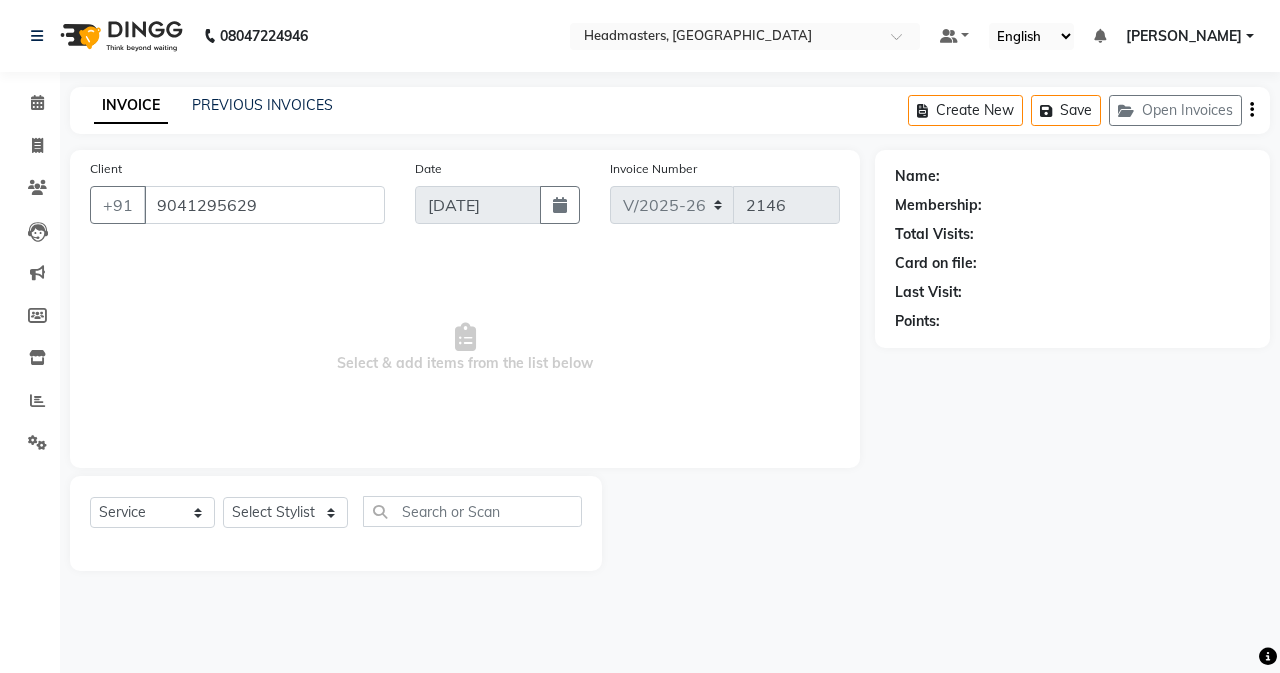 select on "60661" 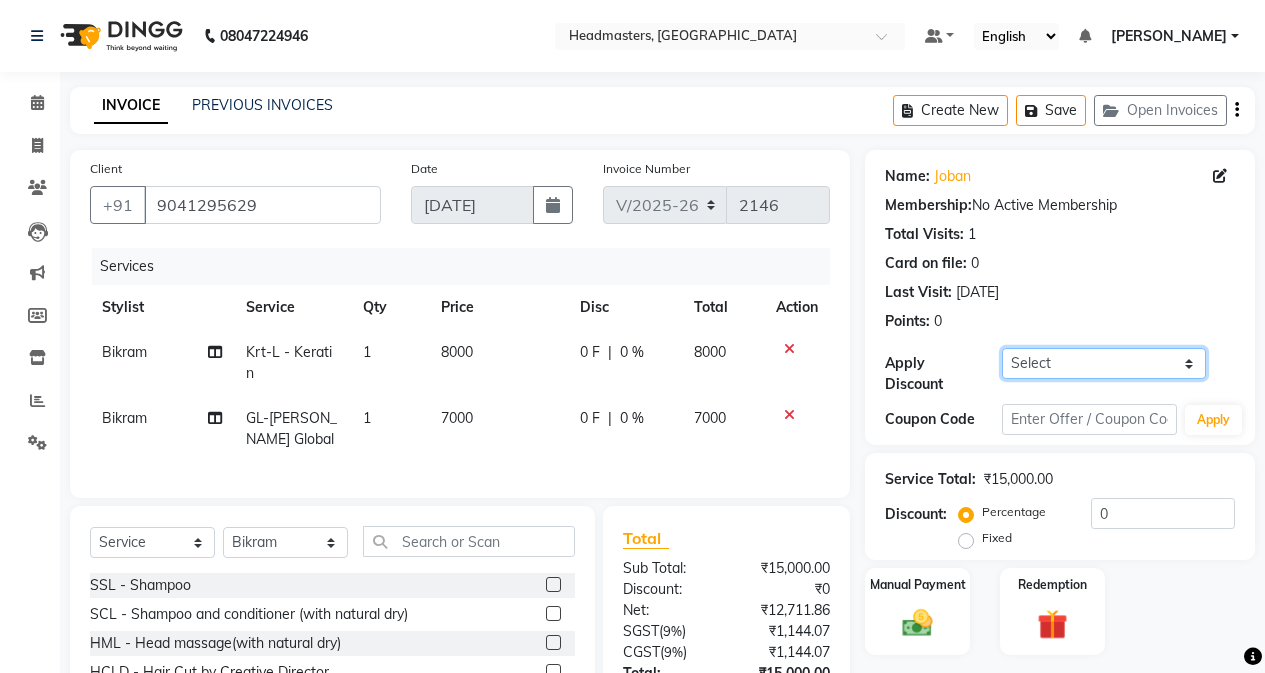 click on "Select Coupon → Wrong Job Card  Coupon → Complimentary Services Coupon → Correction  Coupon → First Wash  Coupon → Free Of Cost  Coupon → Staff Service  Coupon → Service Not Done  Coupon → Already Paid  Coupon → Double Job Card" 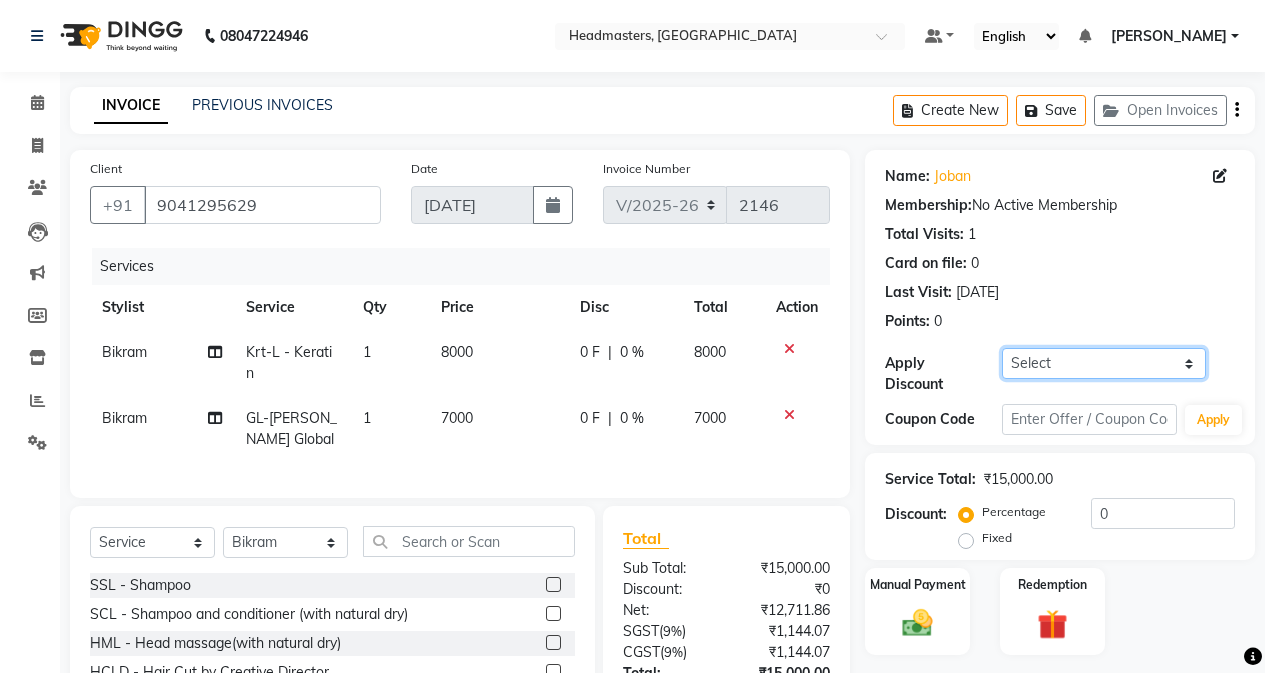select on "8: Object" 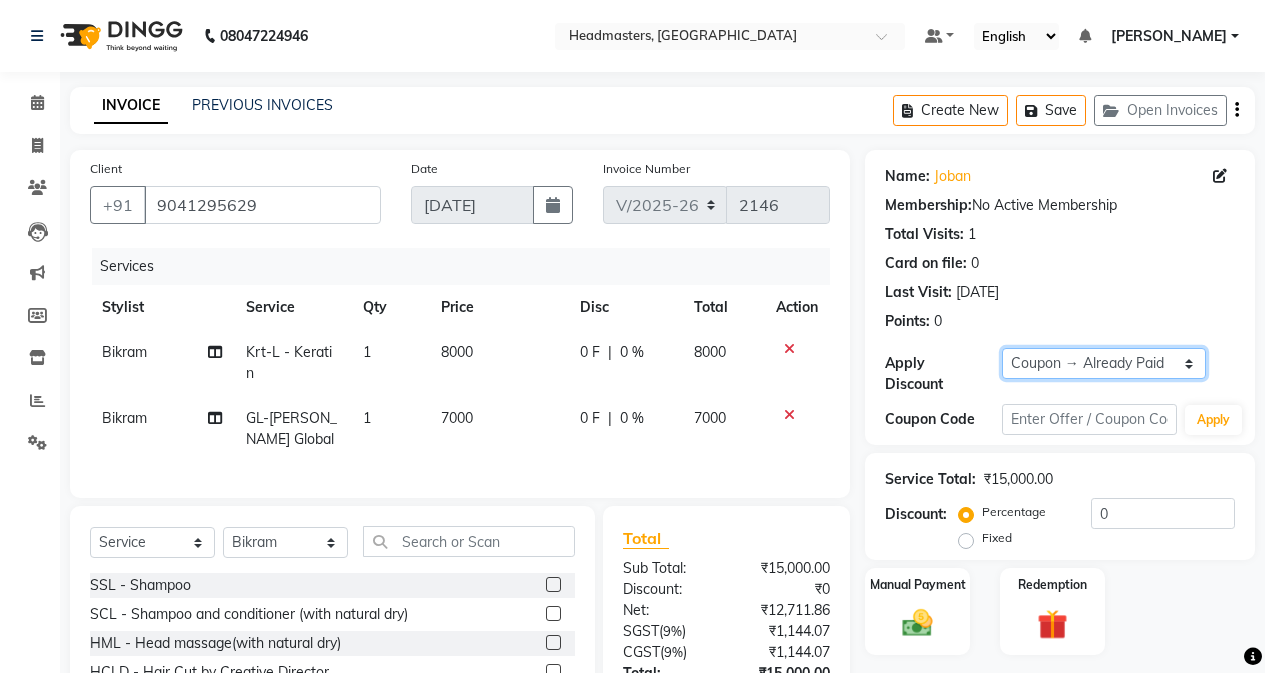 click on "Select Coupon → Wrong Job Card  Coupon → Complimentary Services Coupon → Correction  Coupon → First Wash  Coupon → Free Of Cost  Coupon → Staff Service  Coupon → Service Not Done  Coupon → Already Paid  Coupon → Double Job Card" 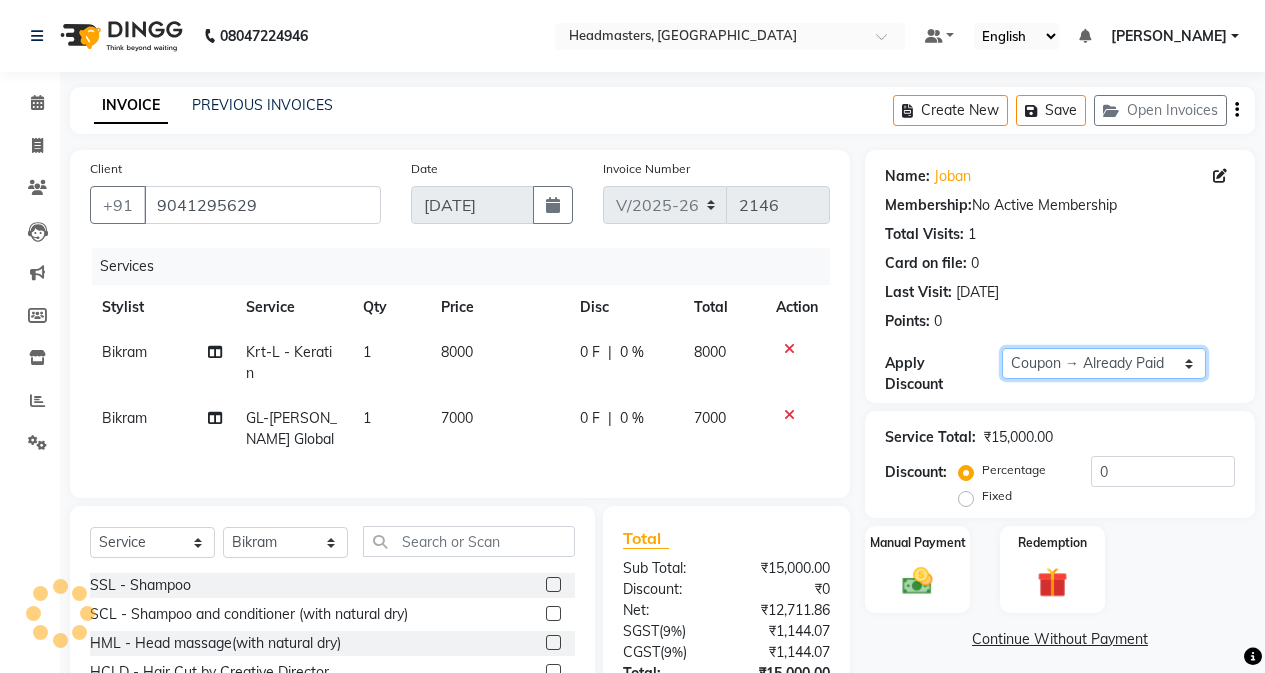 type on "100" 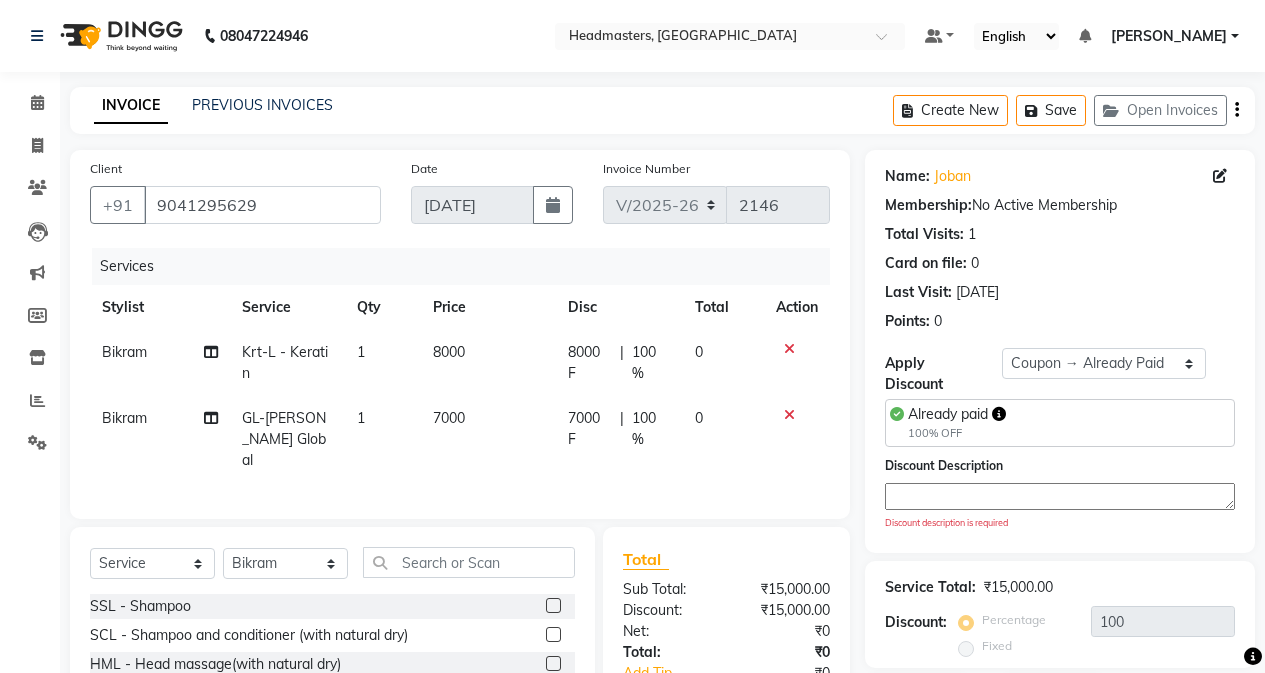 click 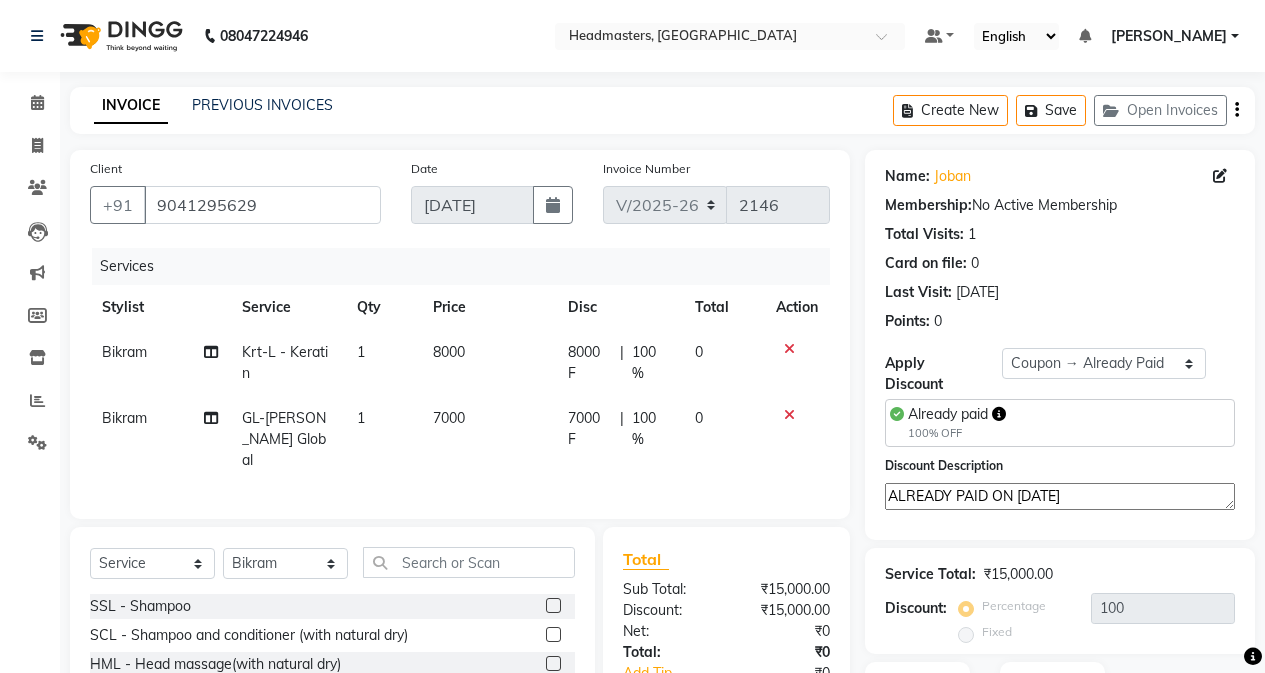 type on "ALREADY PAID ON 8 JULY" 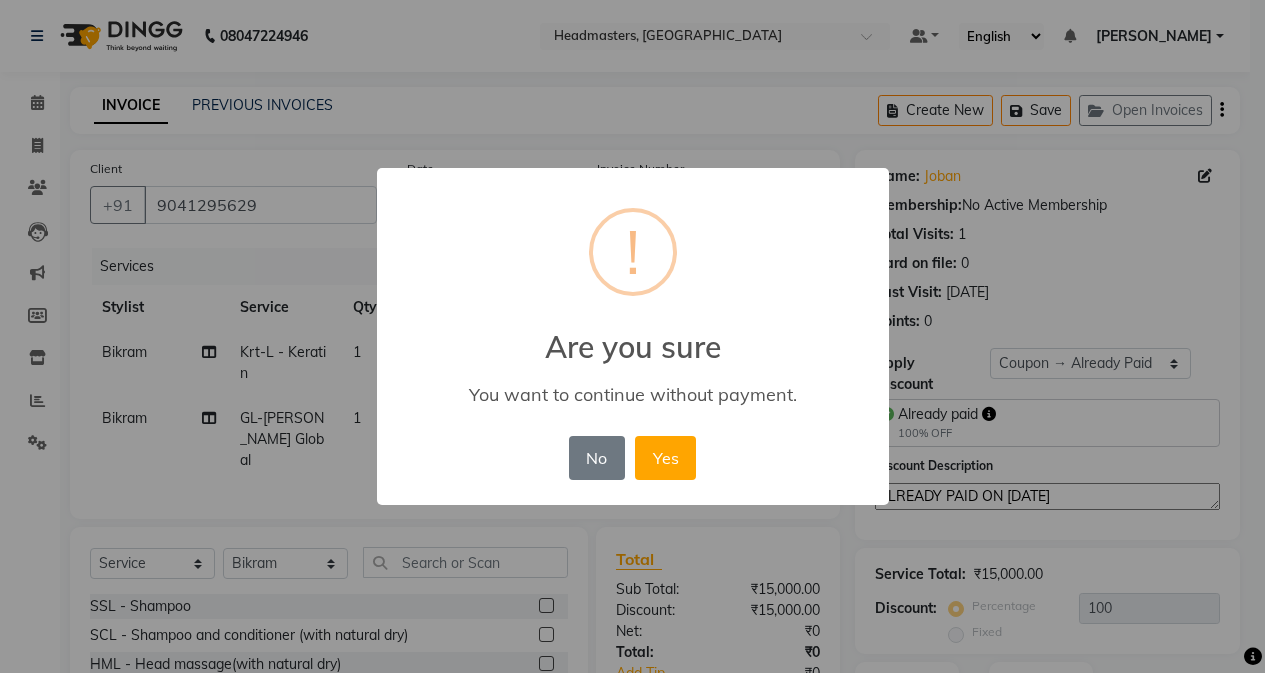scroll, scrollTop: 173, scrollLeft: 0, axis: vertical 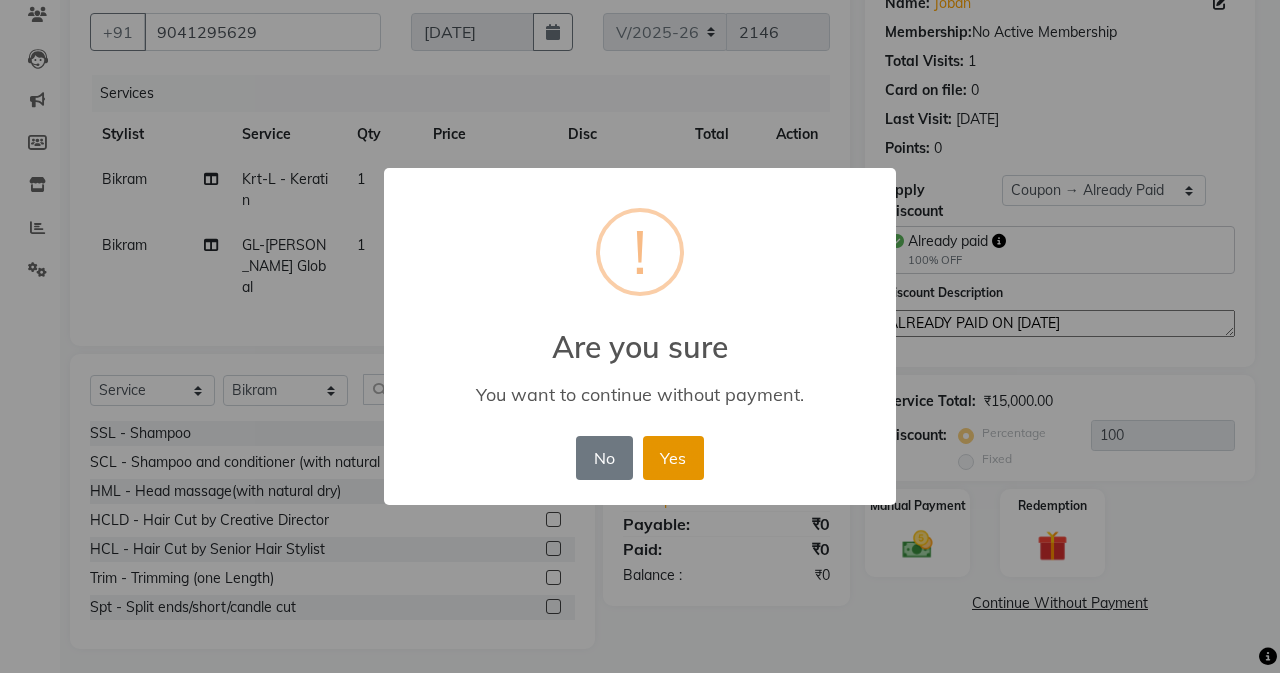 click on "Yes" at bounding box center (673, 458) 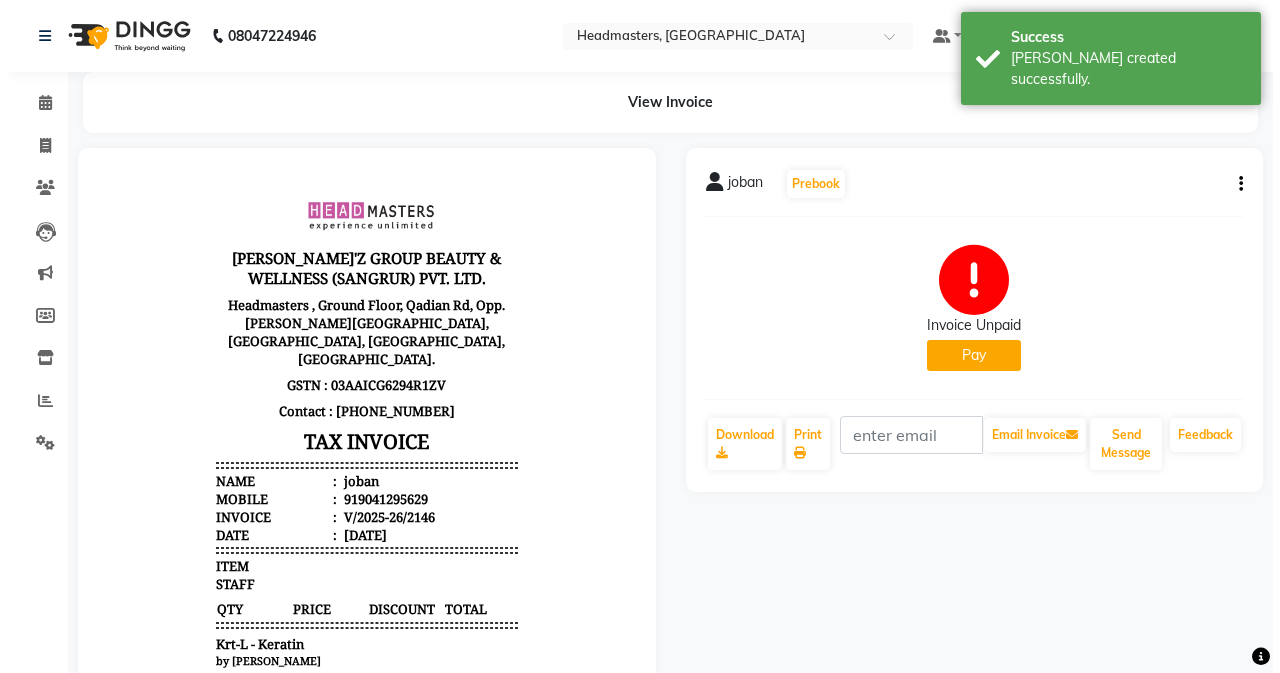 scroll, scrollTop: 0, scrollLeft: 0, axis: both 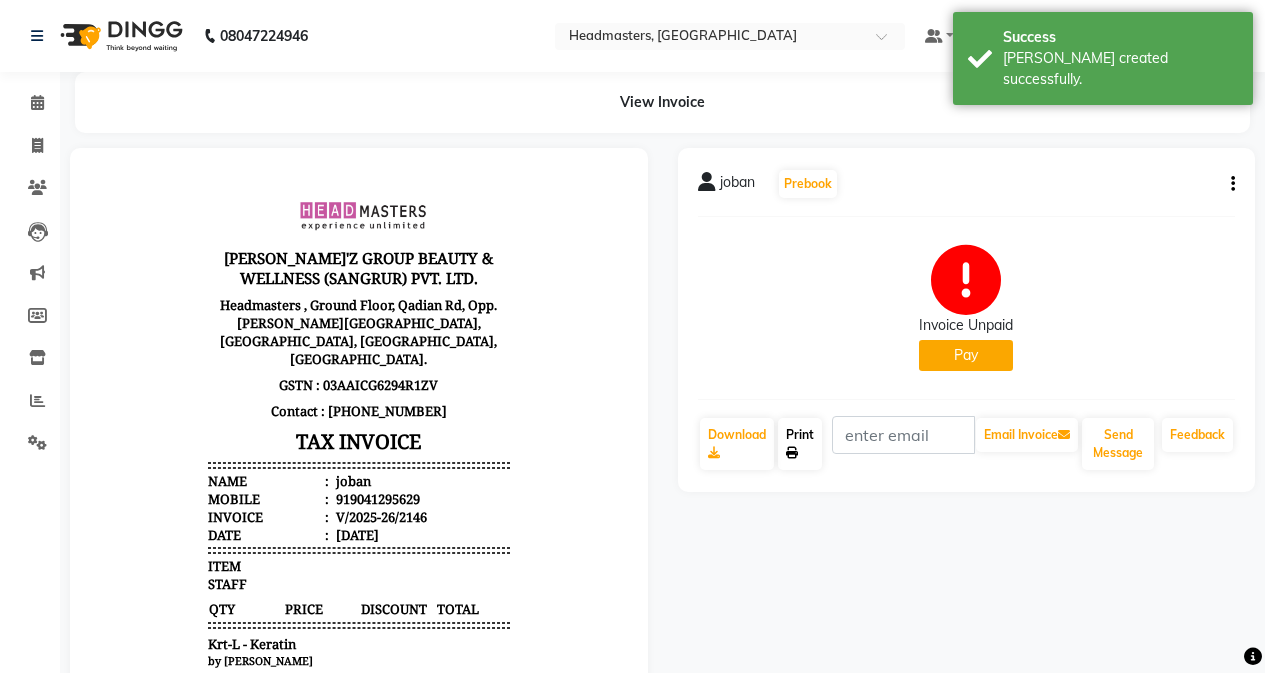click on "Print" 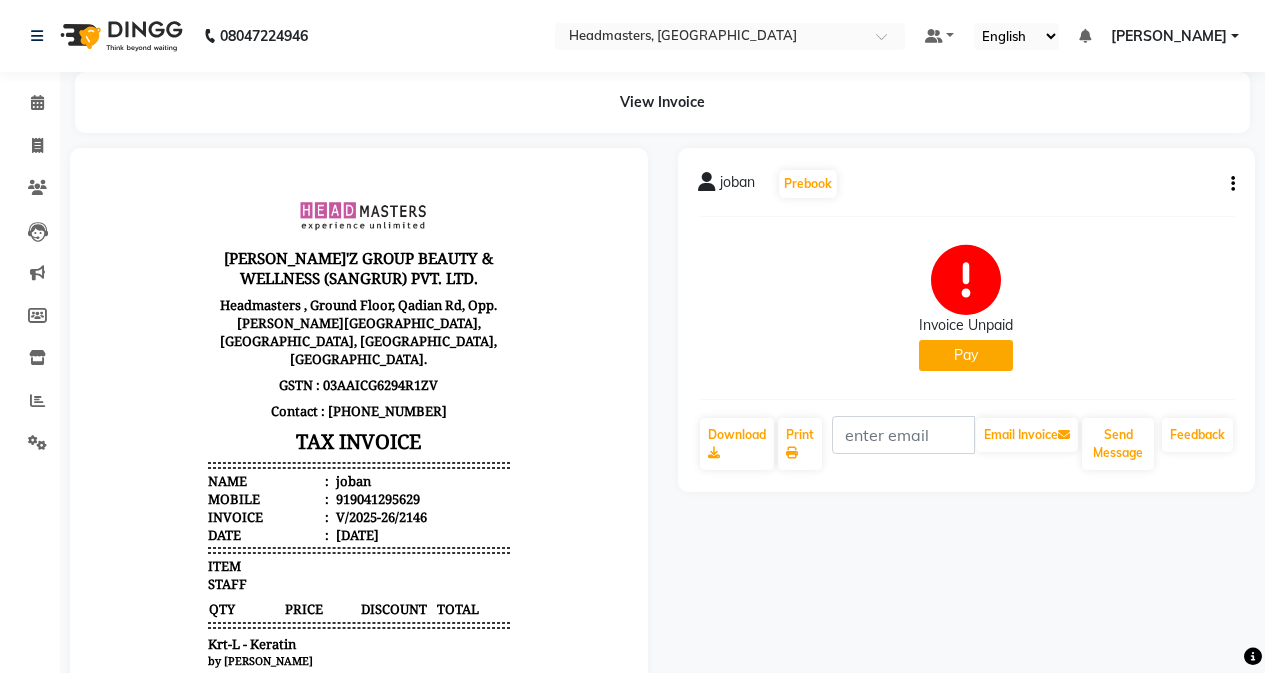 select on "service" 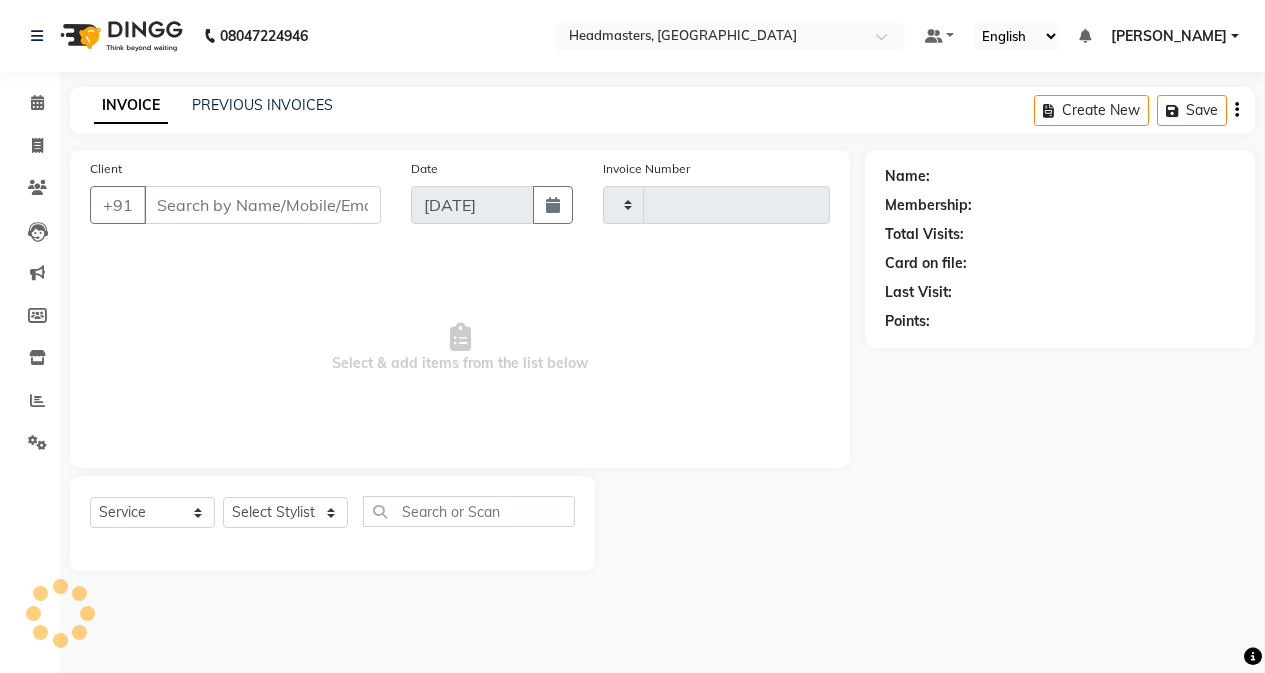 type on "2147" 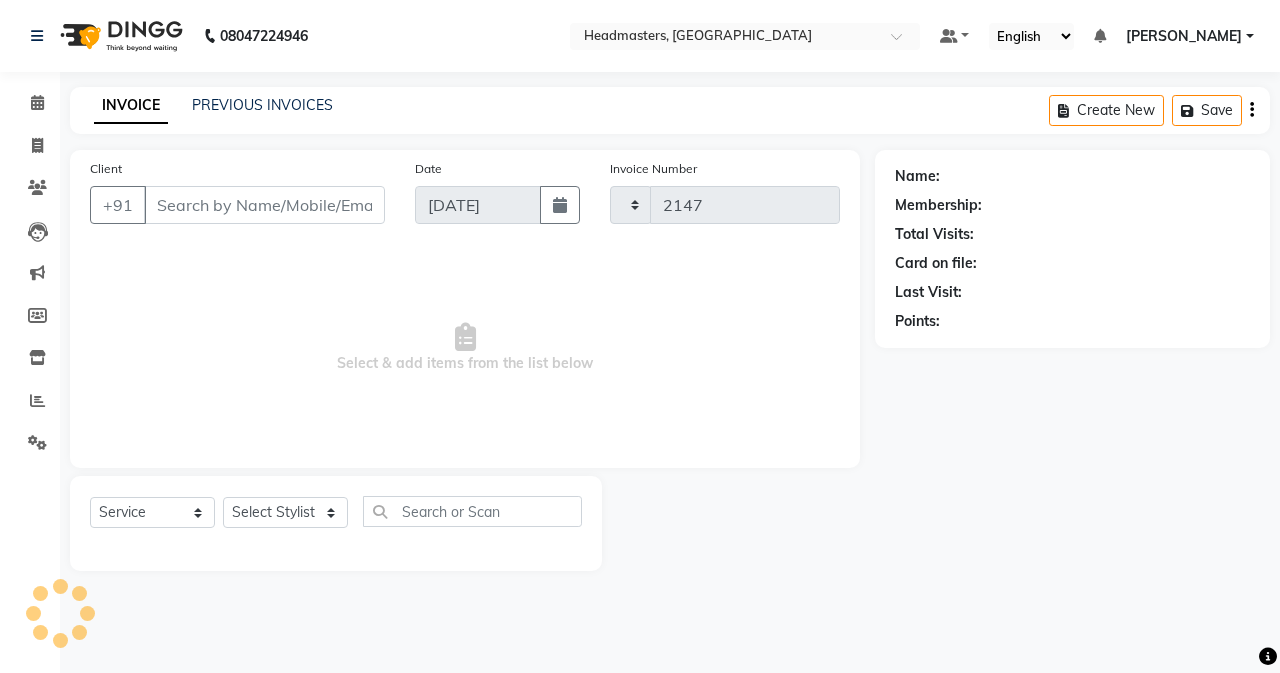 select on "7136" 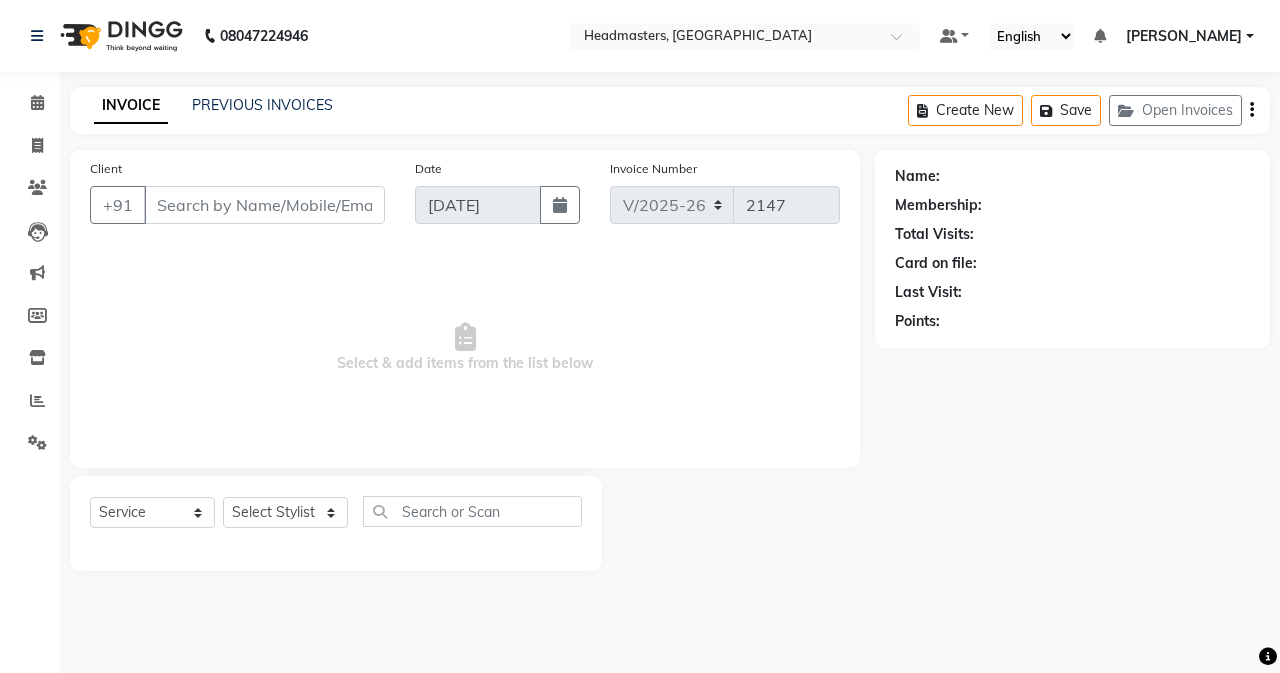 type on "9041295629" 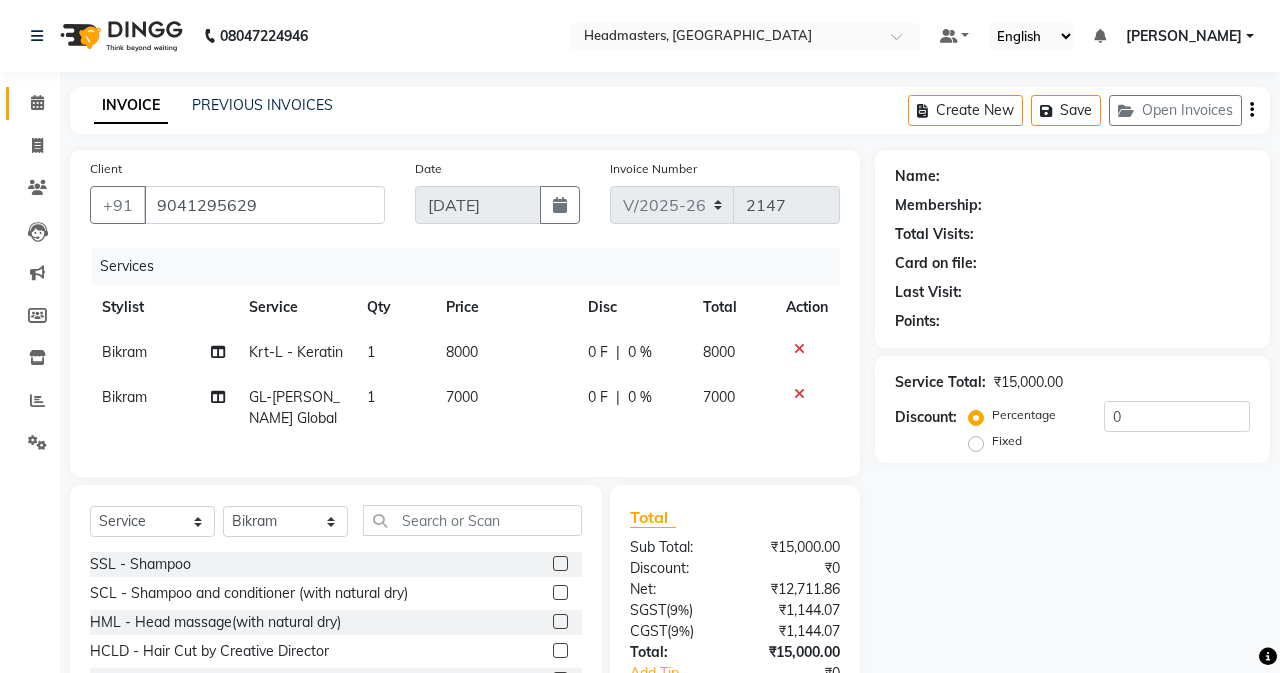 click 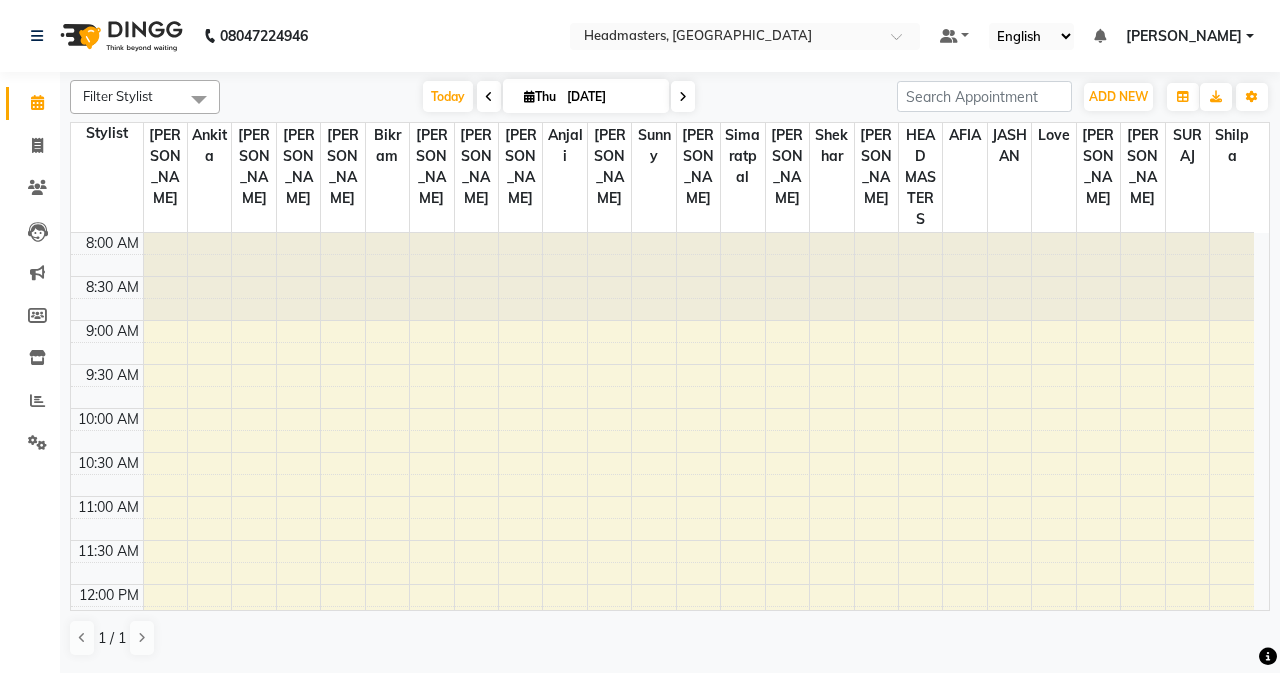 click at bounding box center (489, 97) 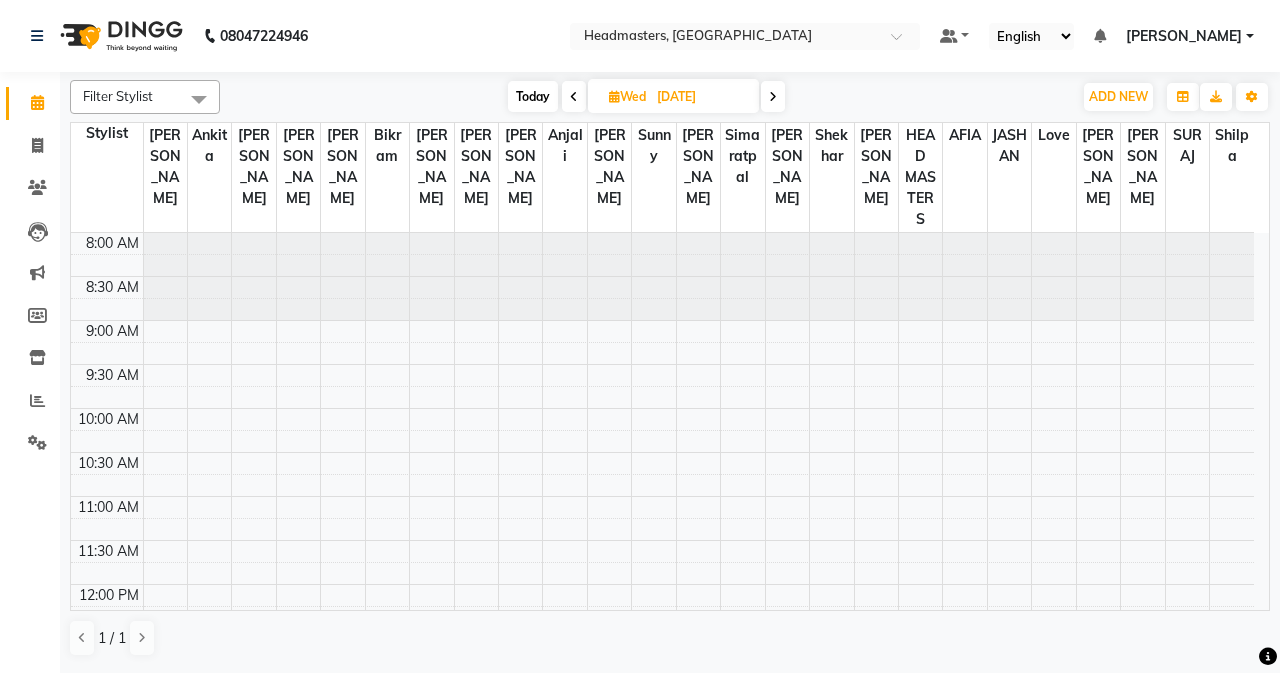 scroll, scrollTop: 441, scrollLeft: 0, axis: vertical 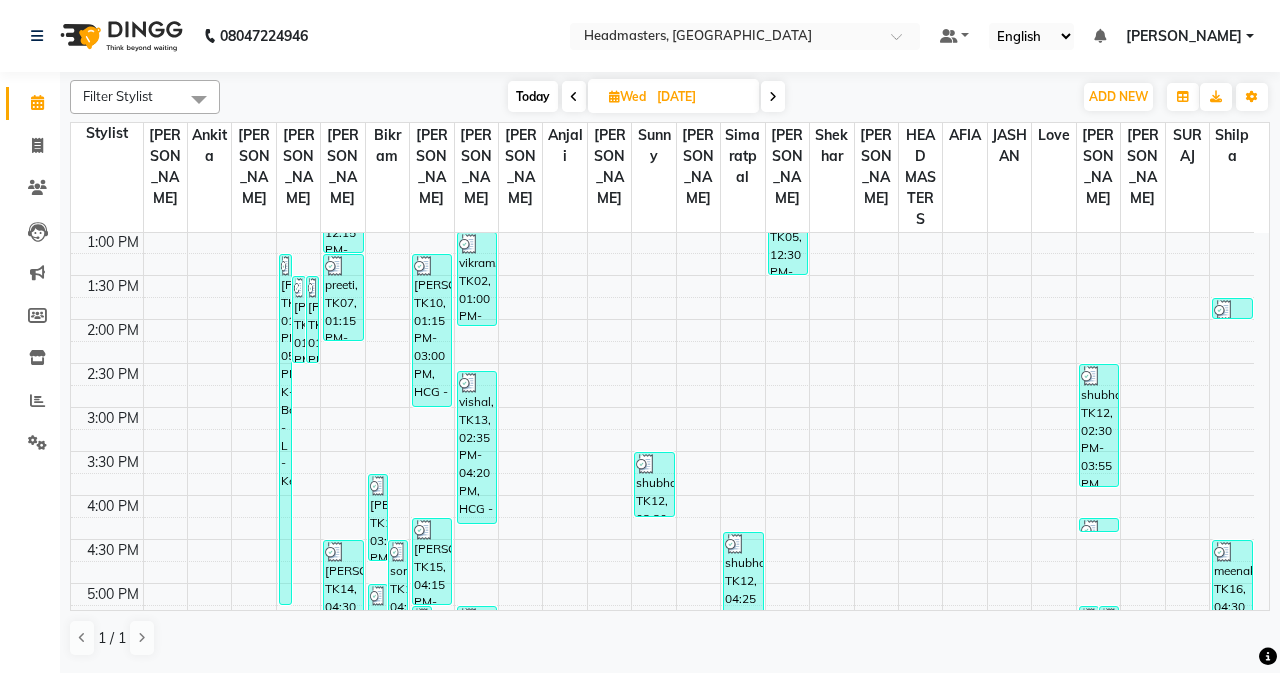click at bounding box center (574, 97) 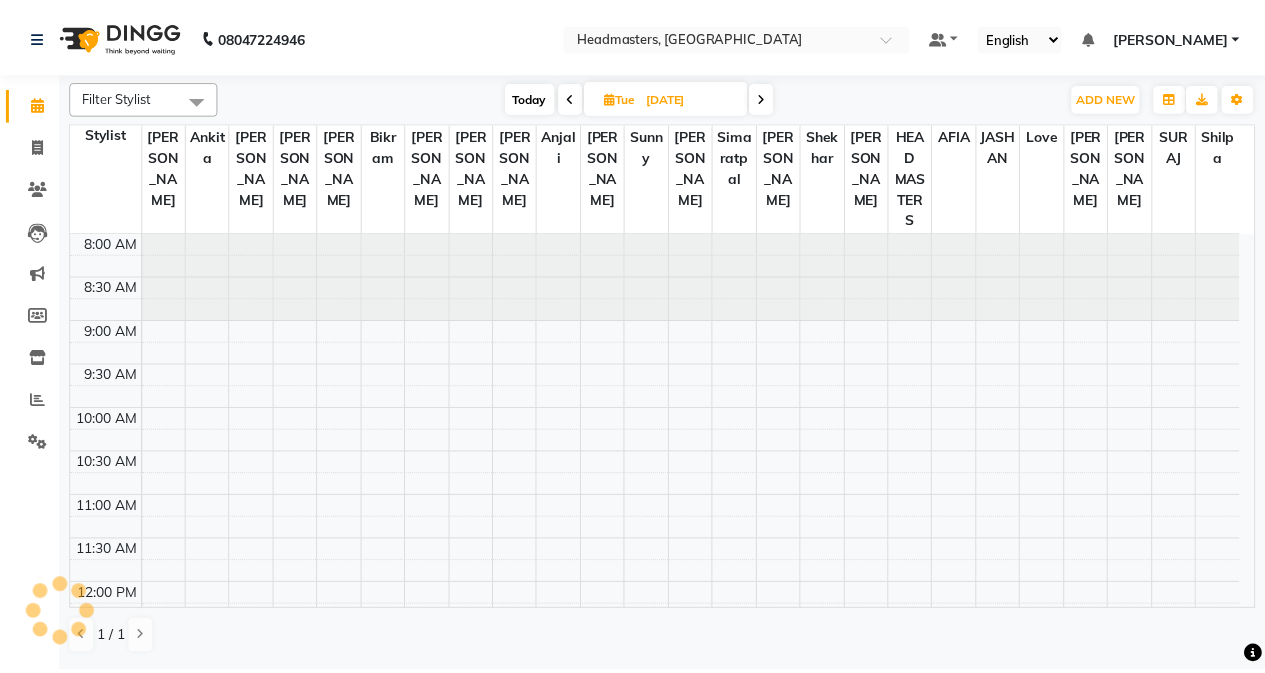 scroll, scrollTop: 441, scrollLeft: 0, axis: vertical 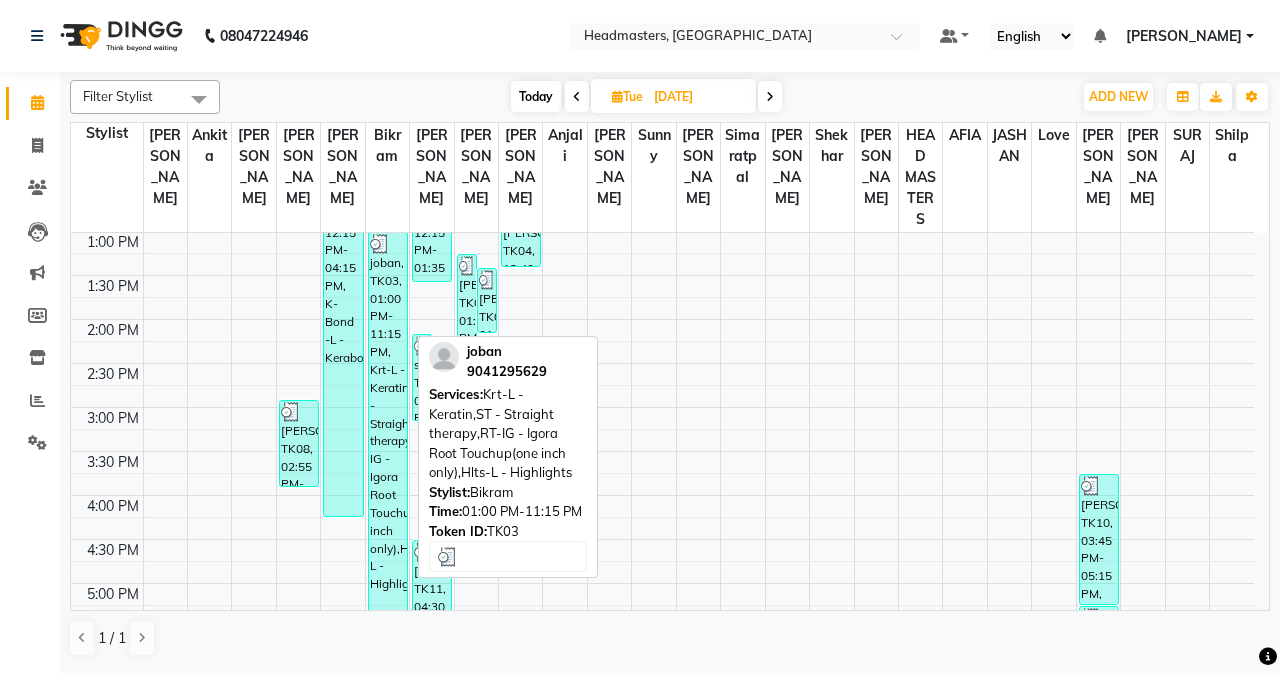 click on "joban, TK03, 01:00 PM-11:15 PM, Krt-L - Keratin,ST  - Straight therapy,RT-IG - Igora Root Touchup(one inch only),Hlts-L - Highlights" at bounding box center (388, 583) 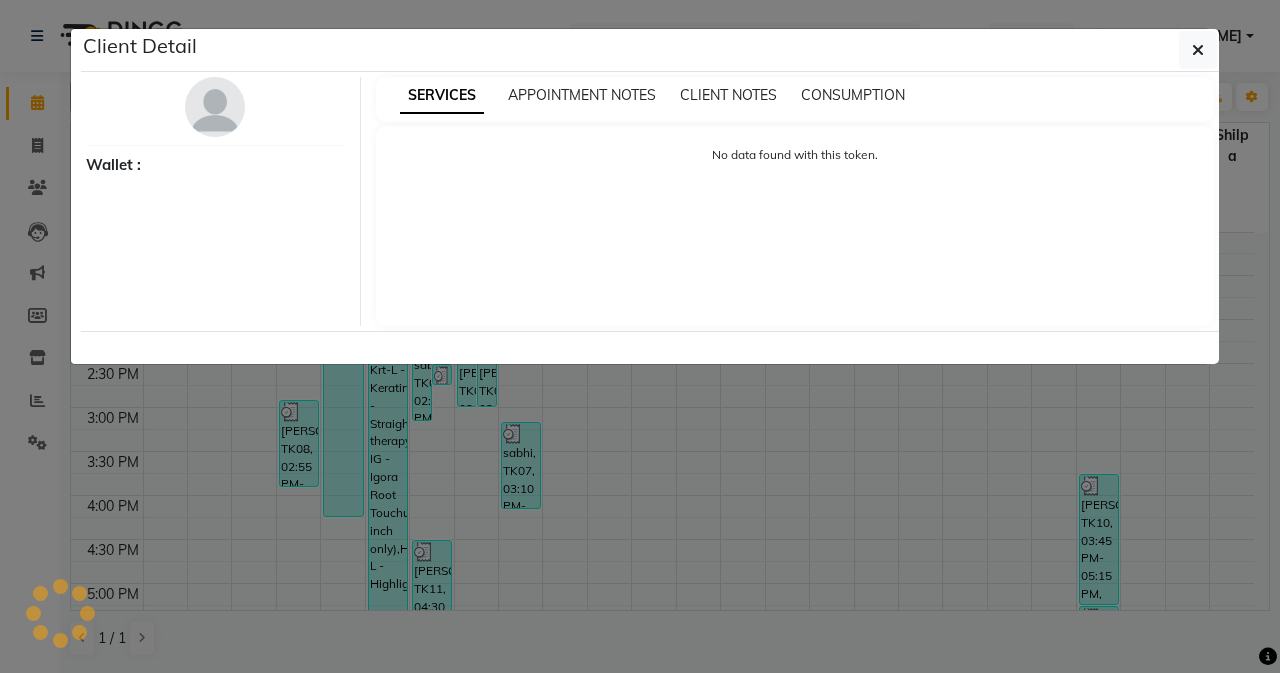 select on "3" 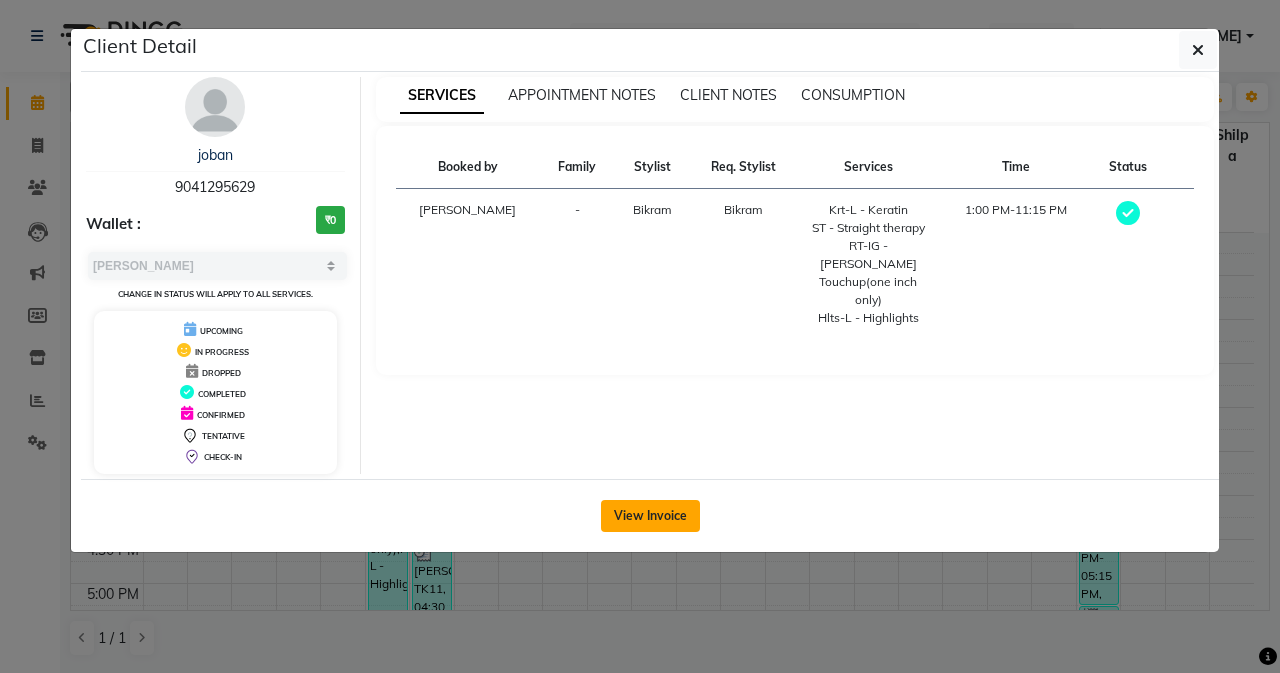 click on "View Invoice" 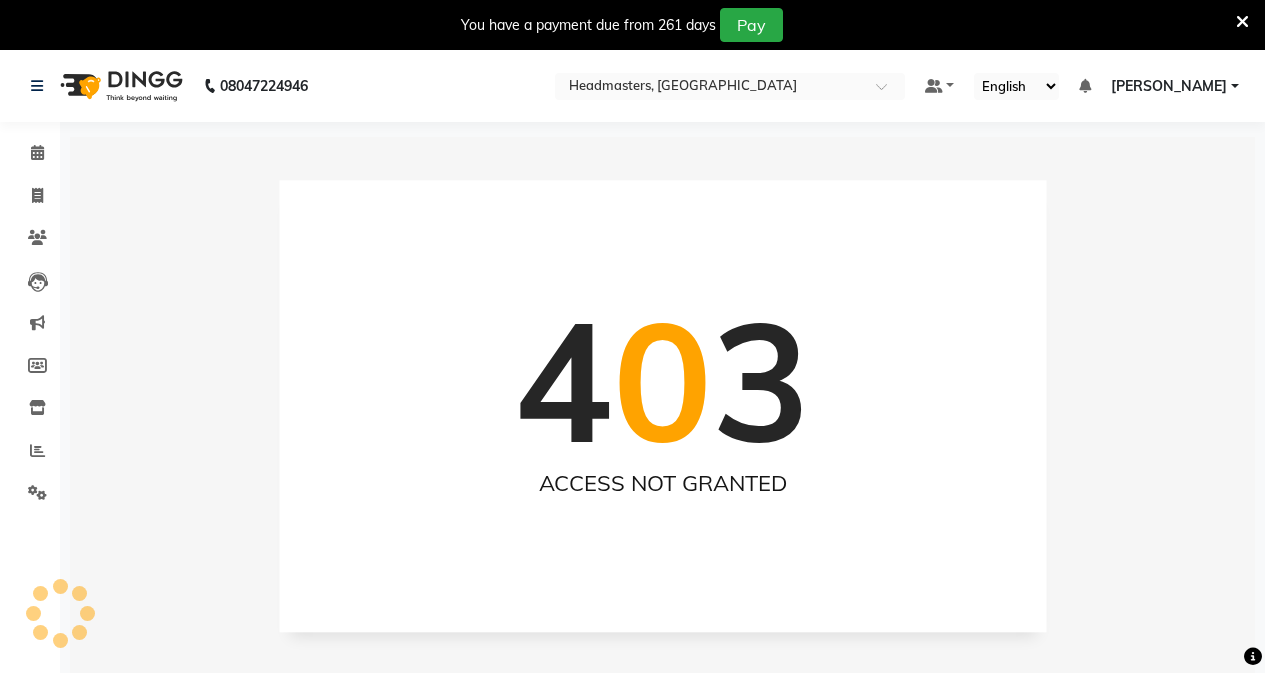 scroll, scrollTop: 0, scrollLeft: 0, axis: both 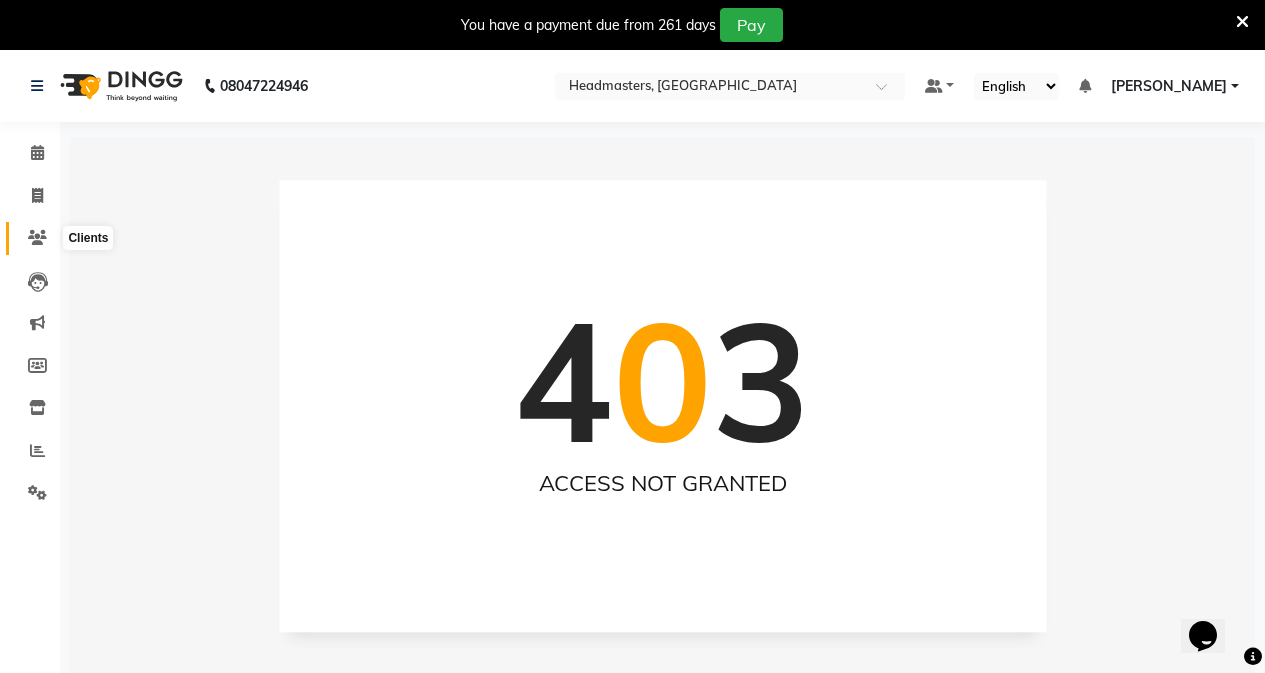 click 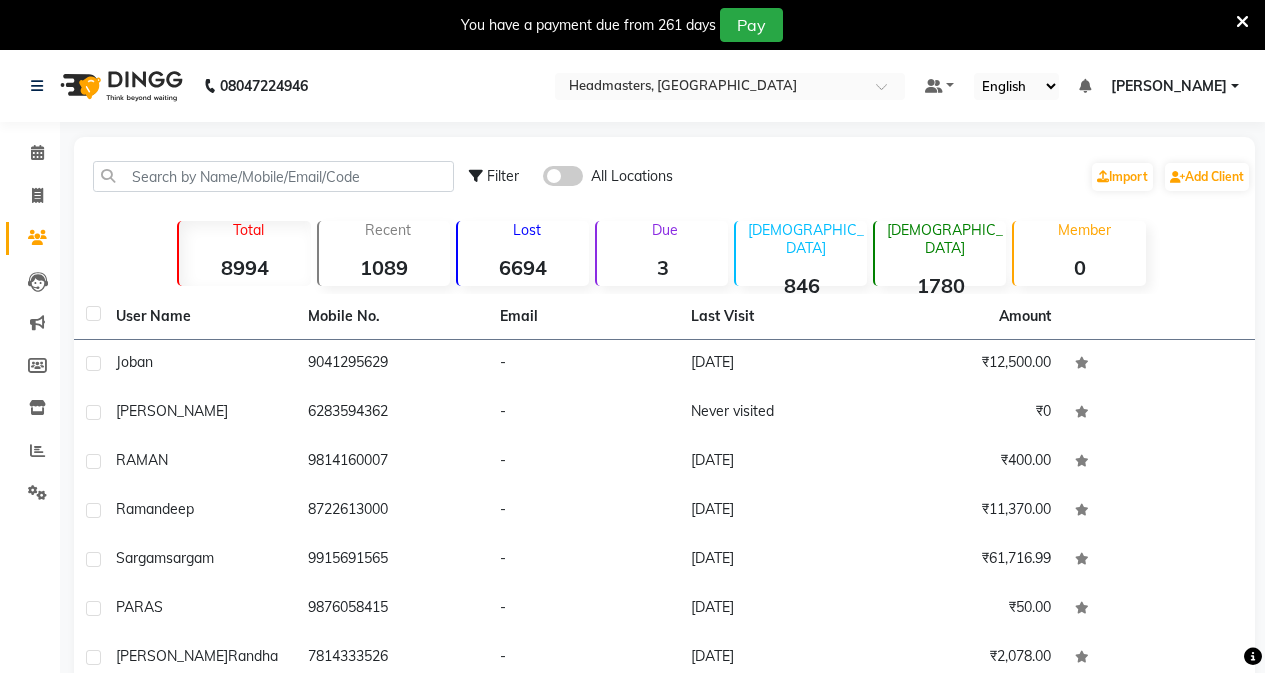 click 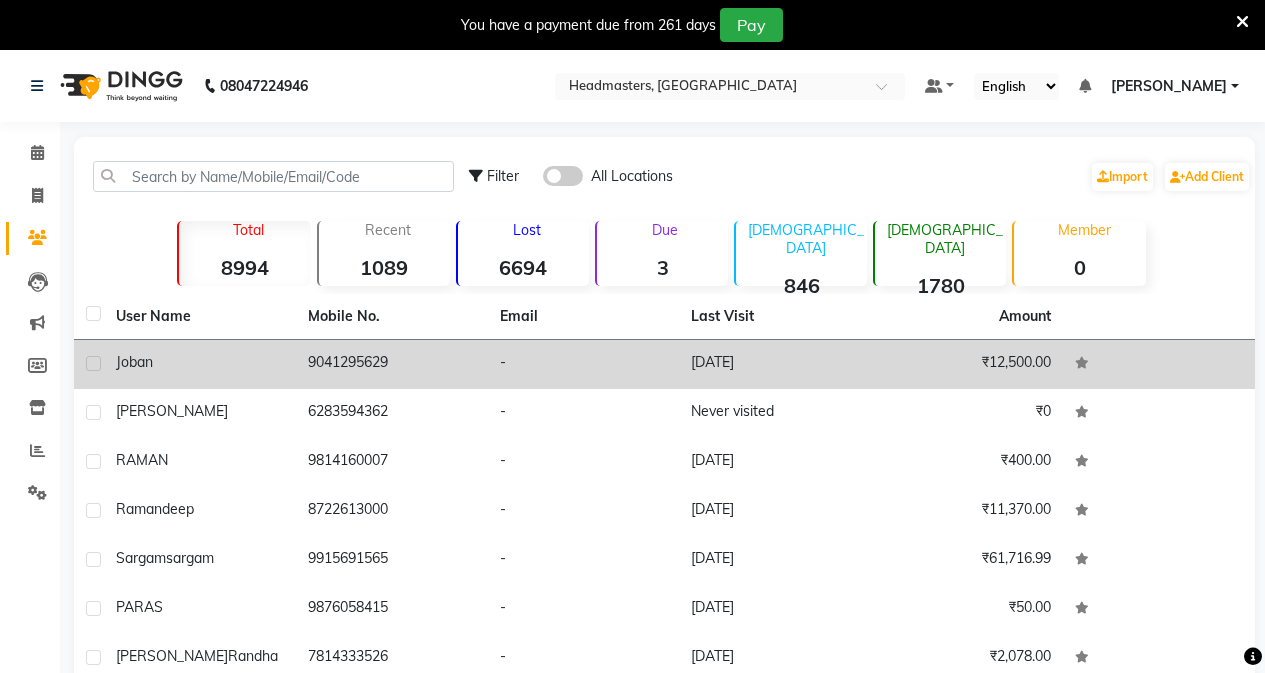 click on "joban" 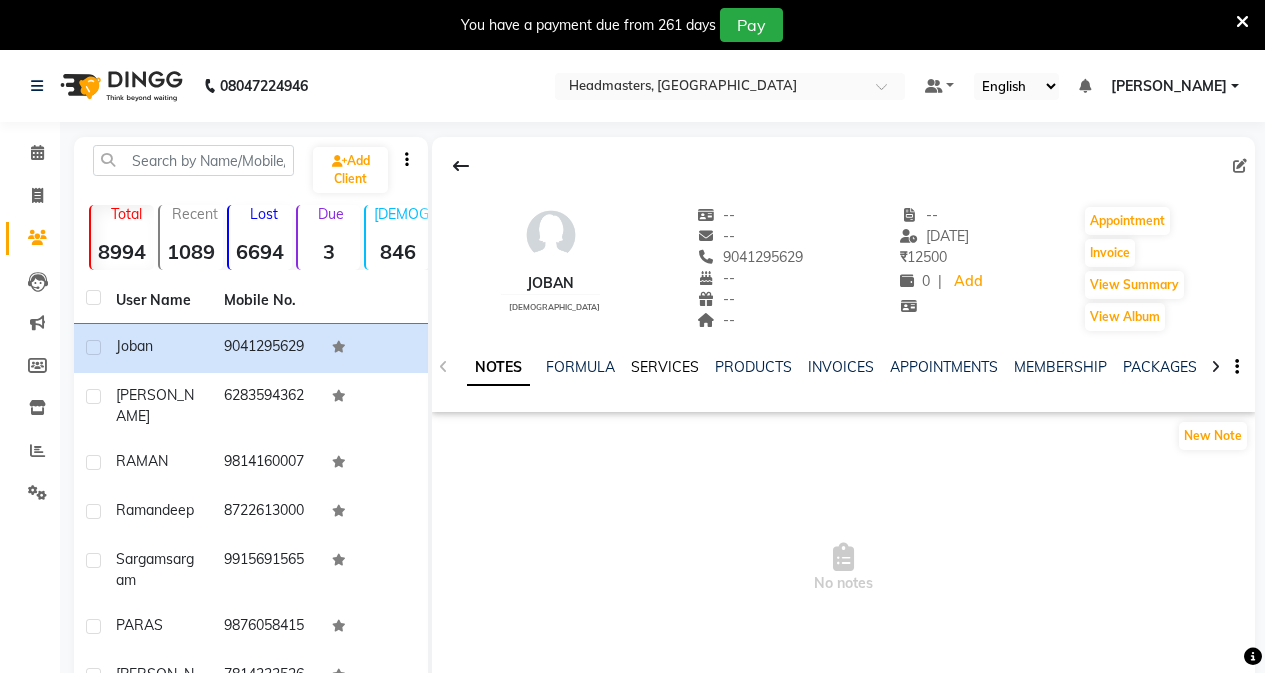 click on "SERVICES" 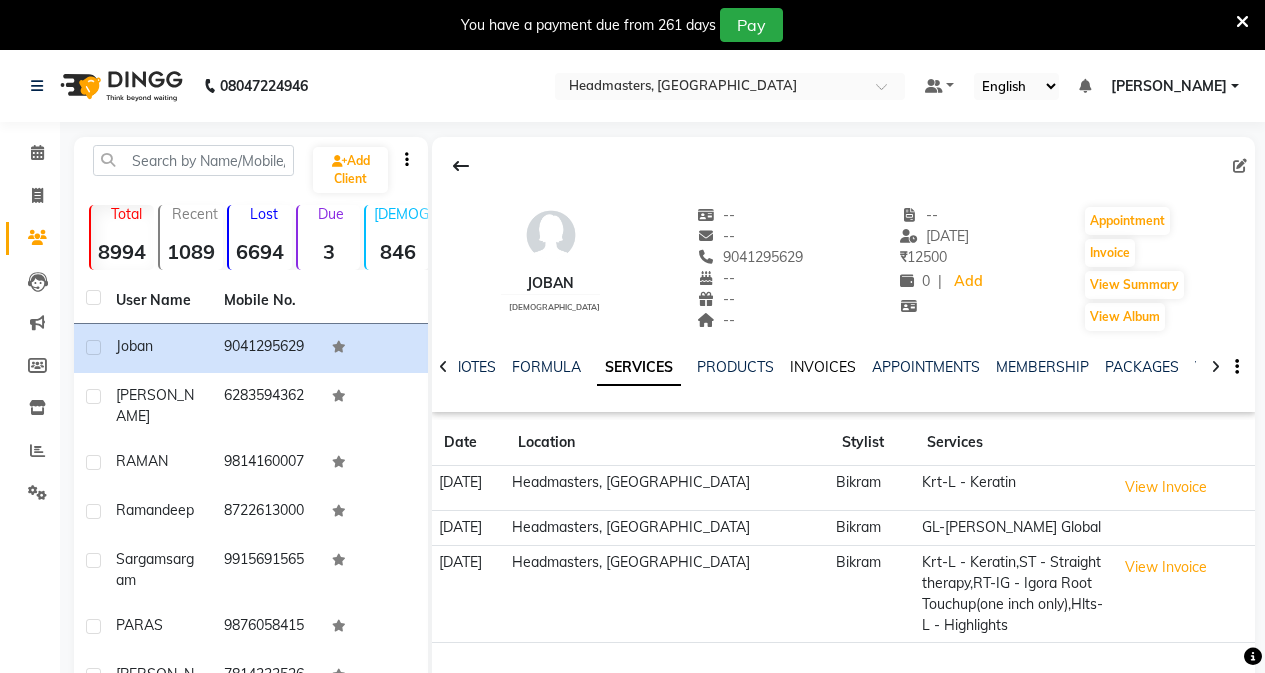 click on "INVOICES" 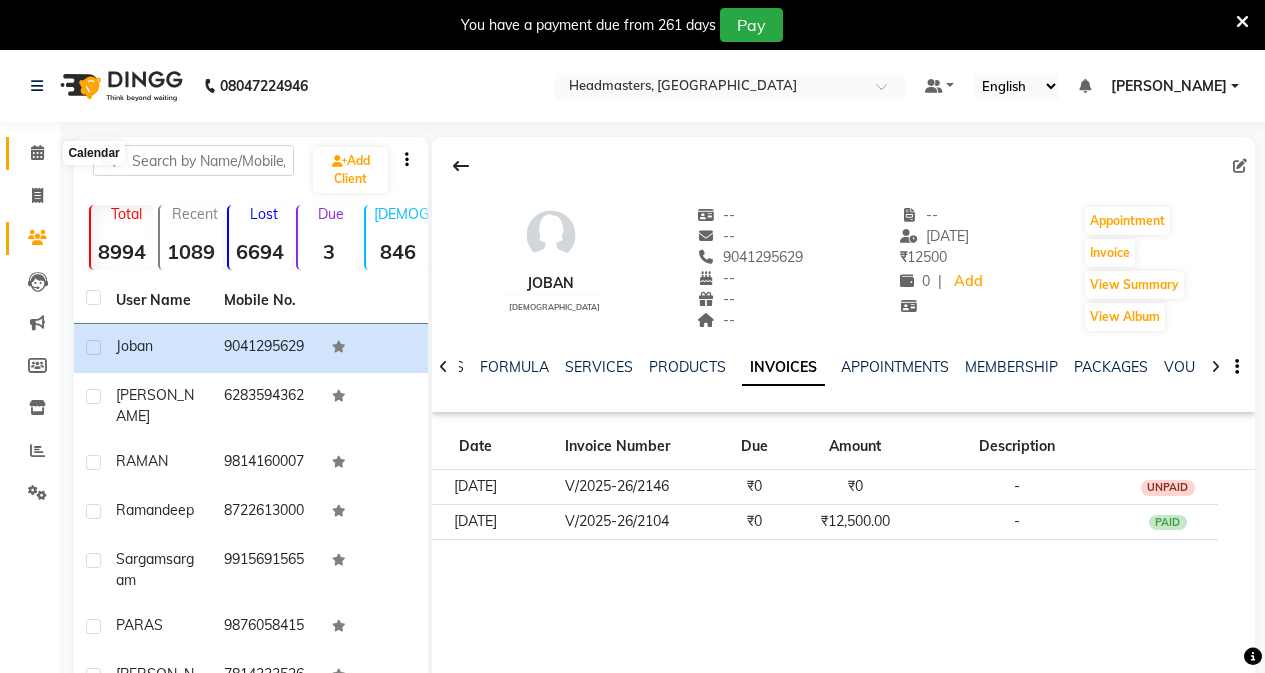 click 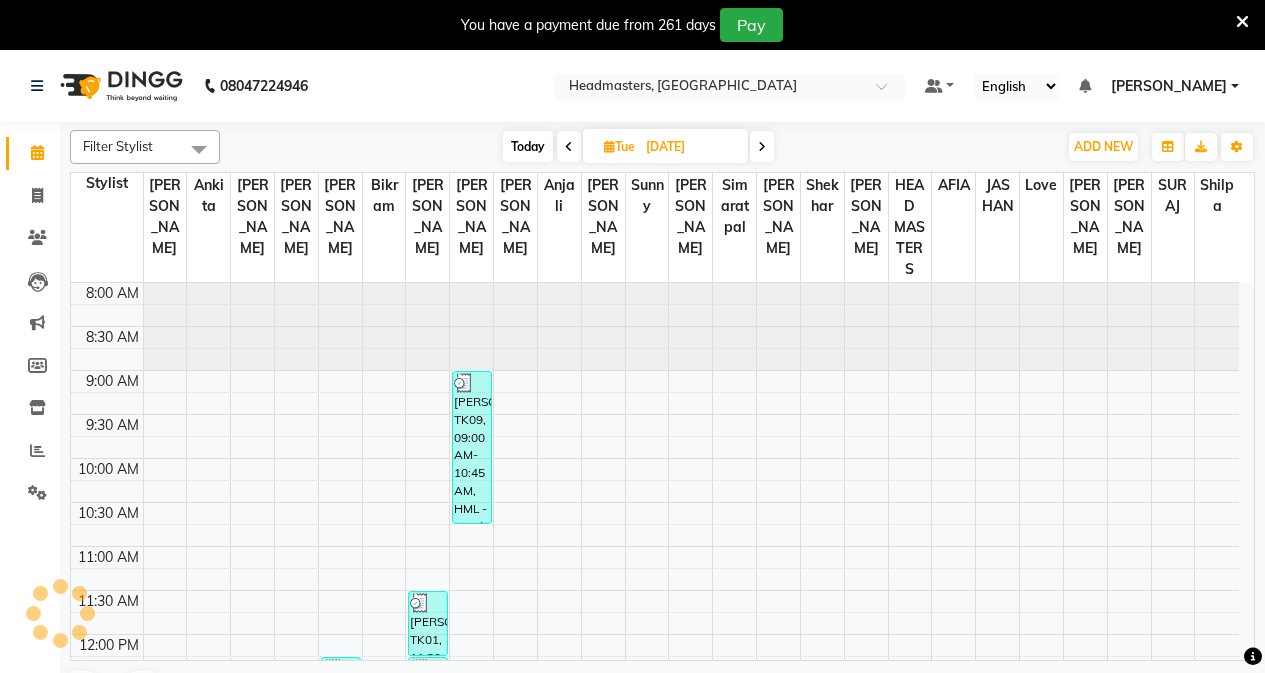 scroll, scrollTop: 441, scrollLeft: 0, axis: vertical 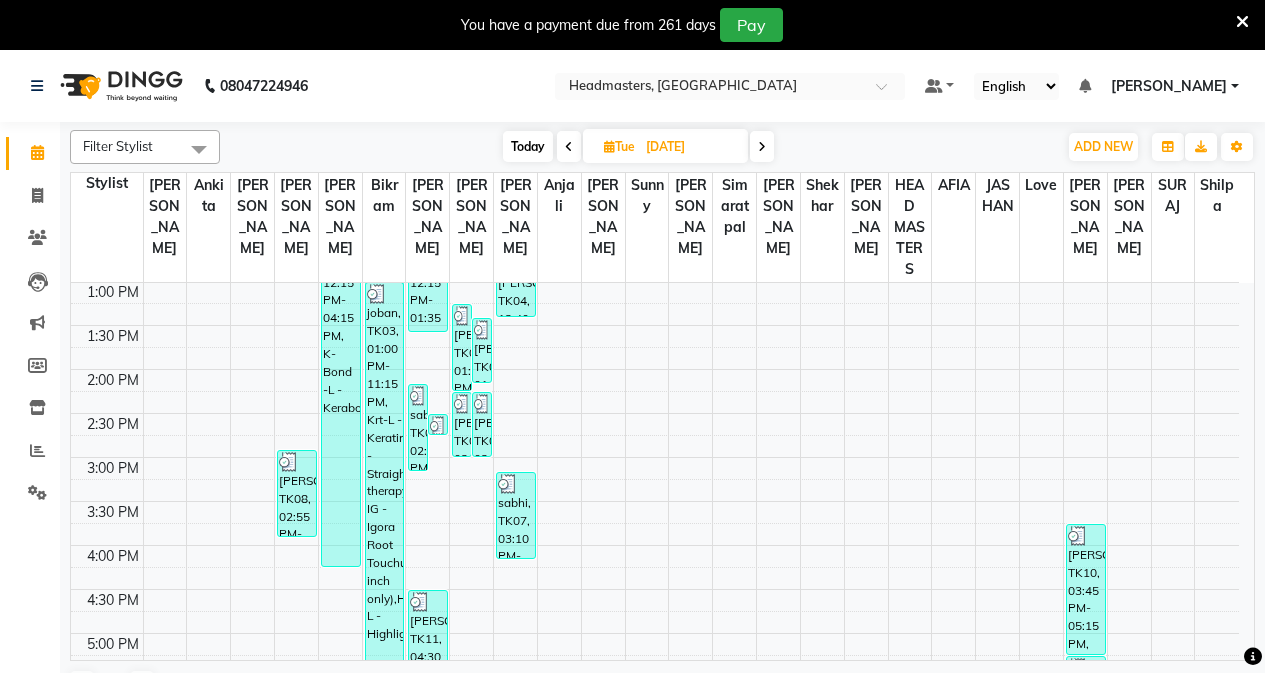 click at bounding box center (762, 146) 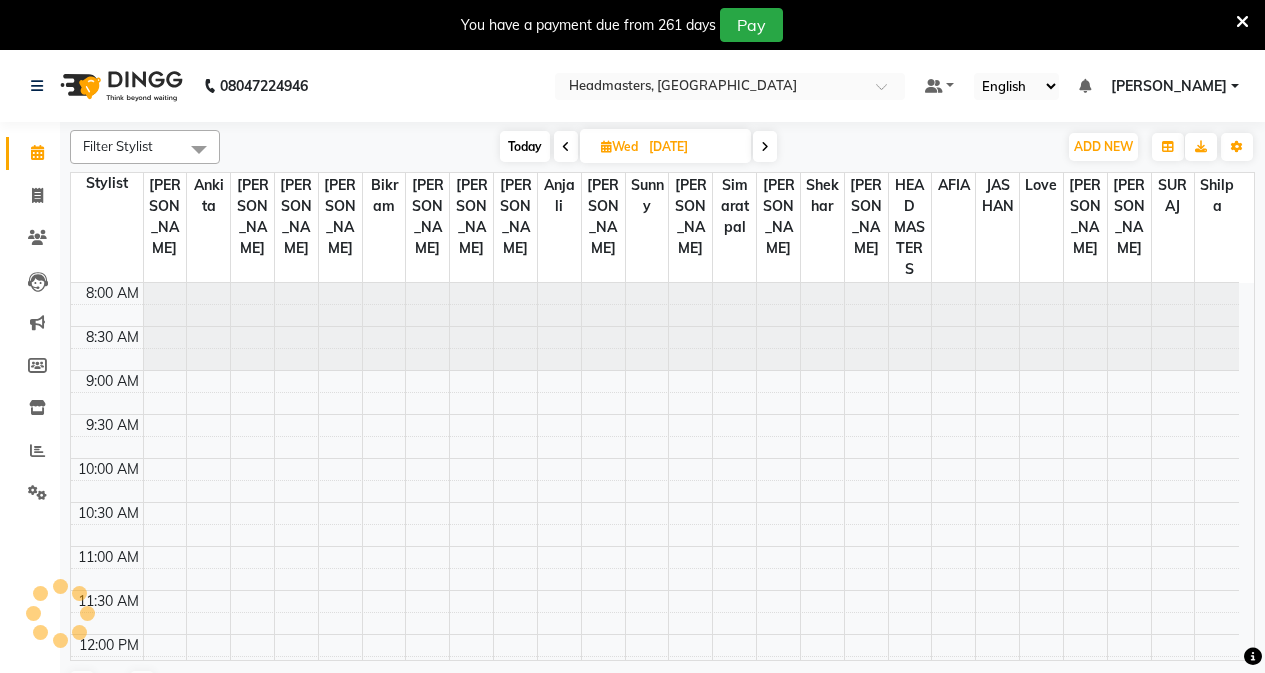 scroll, scrollTop: 441, scrollLeft: 0, axis: vertical 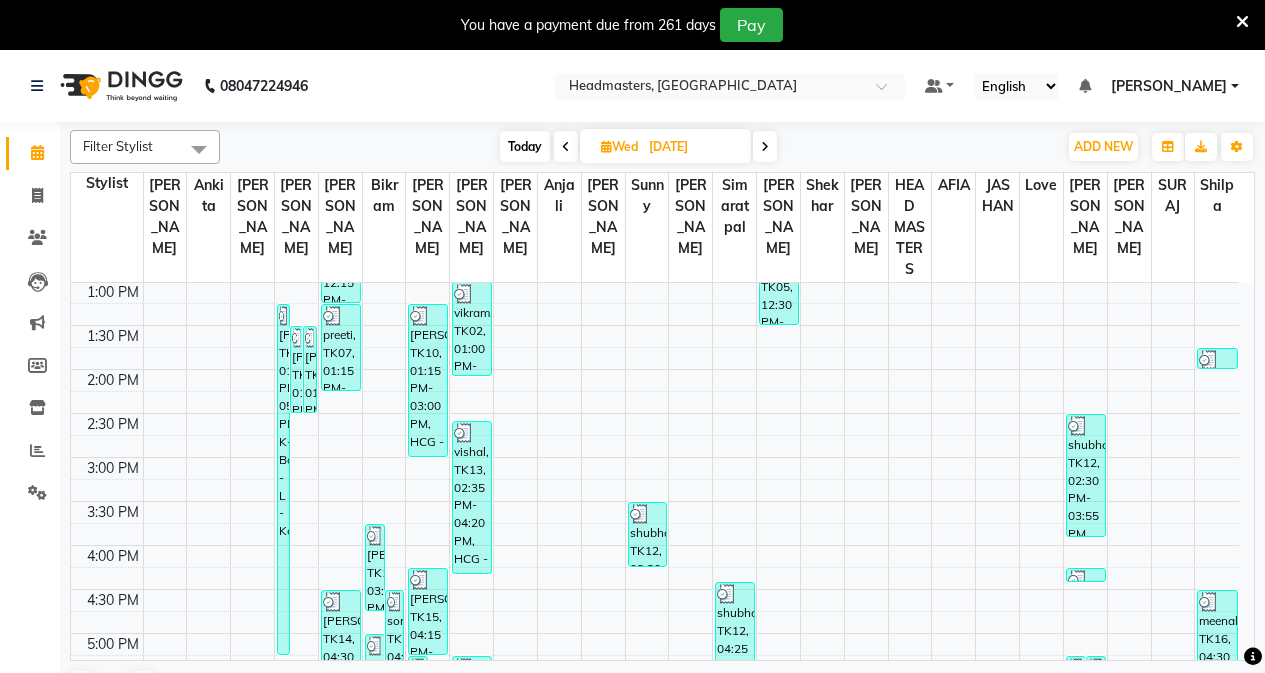 click at bounding box center [765, 146] 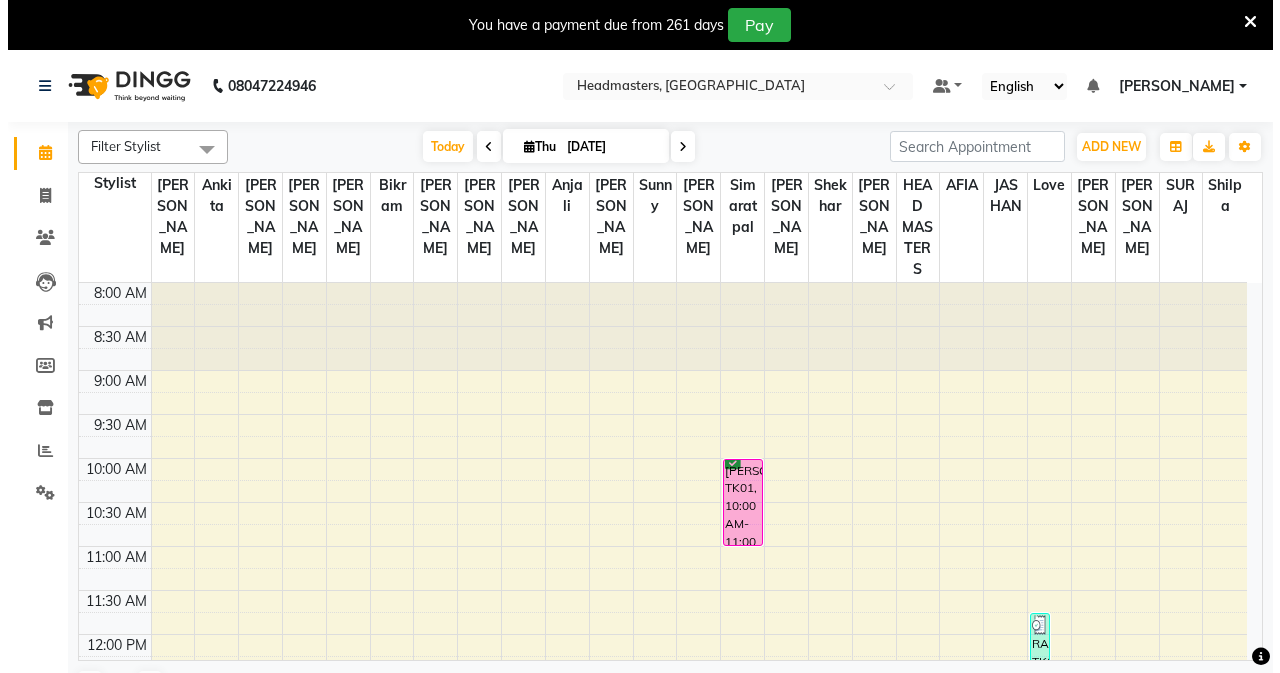 scroll, scrollTop: 441, scrollLeft: 0, axis: vertical 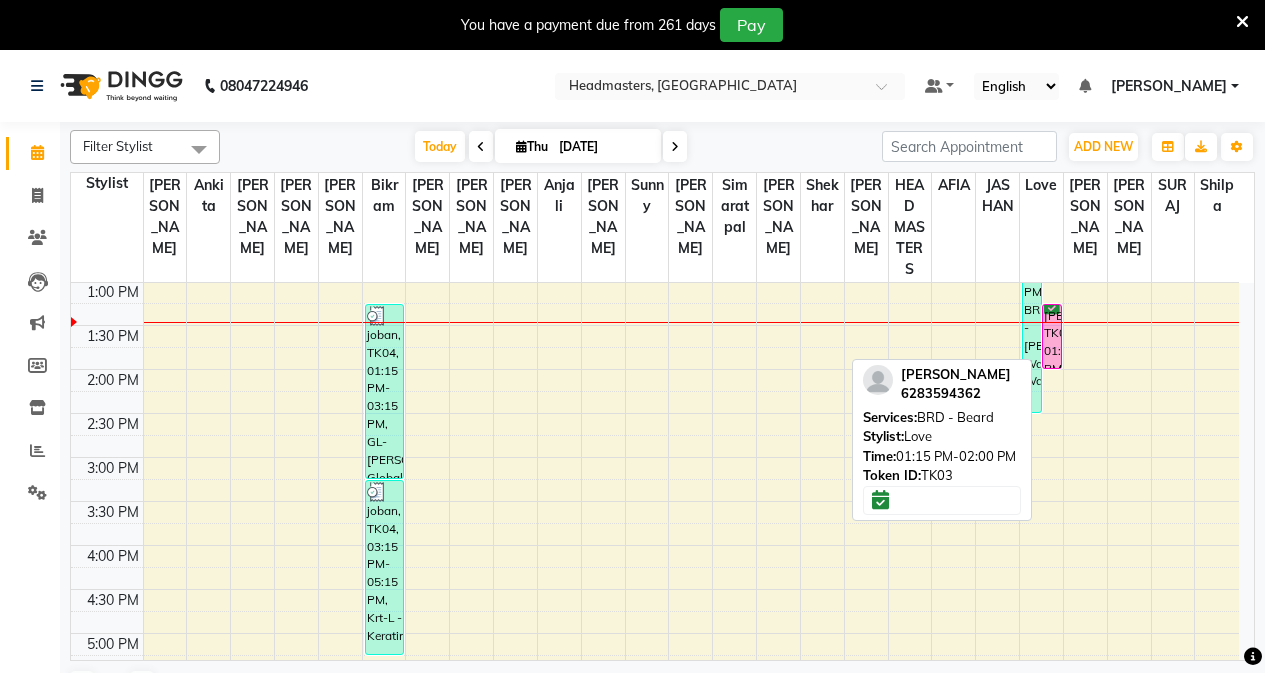click on "[PERSON_NAME], TK03, 01:15 PM-02:00 PM, BRD - [PERSON_NAME]" at bounding box center [1052, 336] 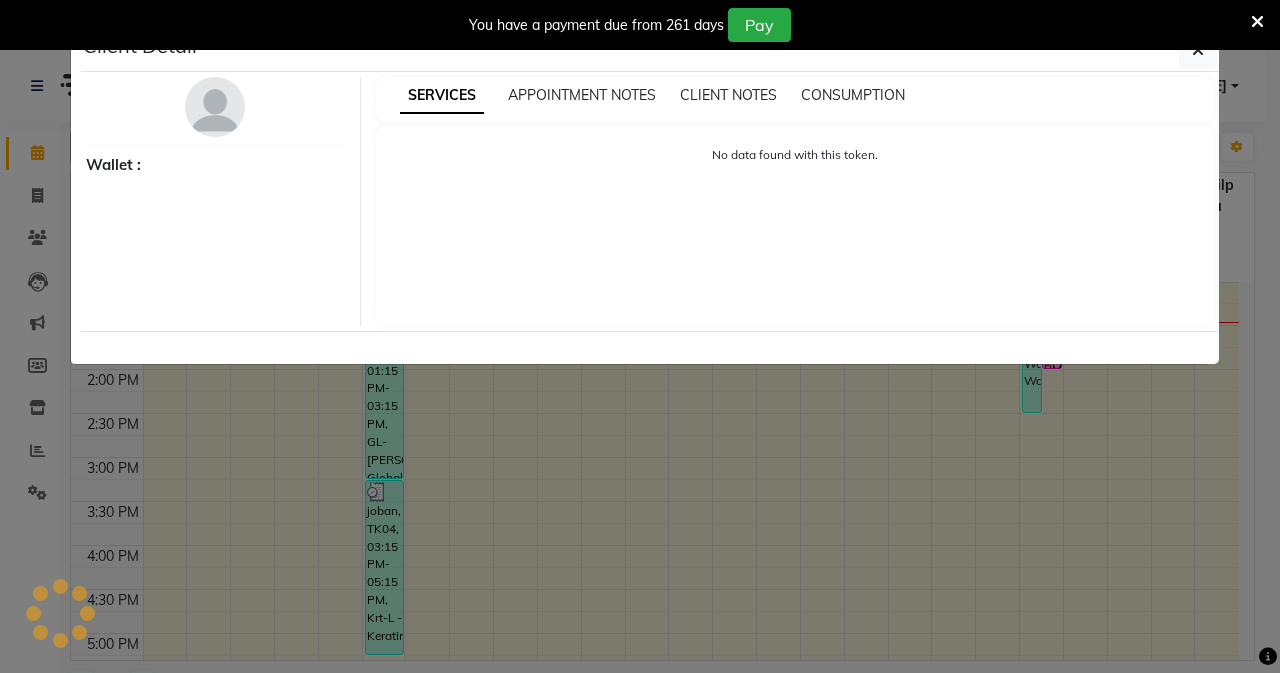 select on "6" 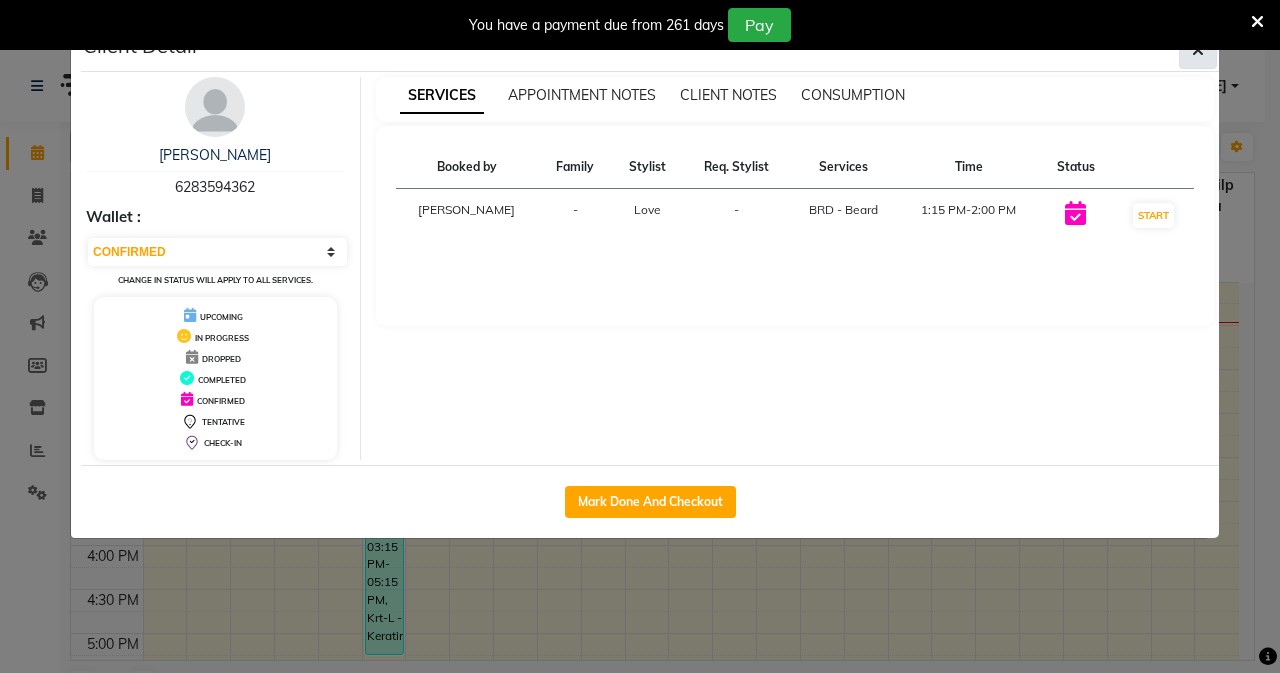 click 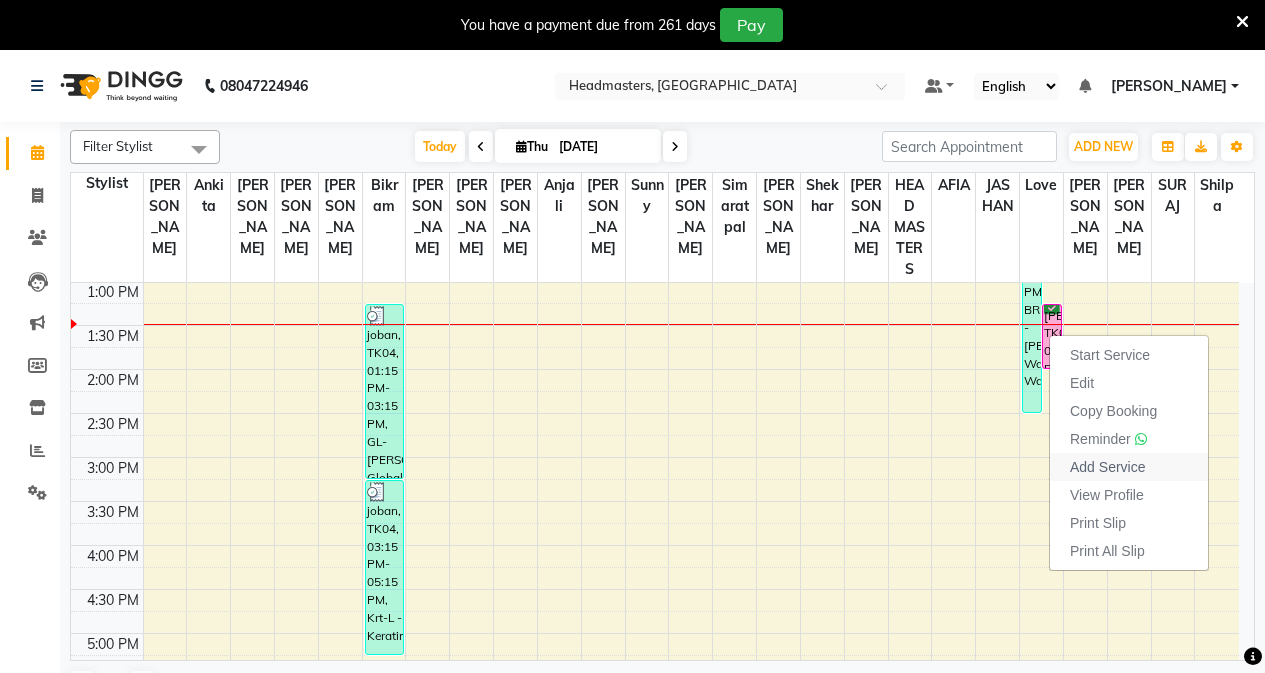 click on "Add Service" at bounding box center (1107, 467) 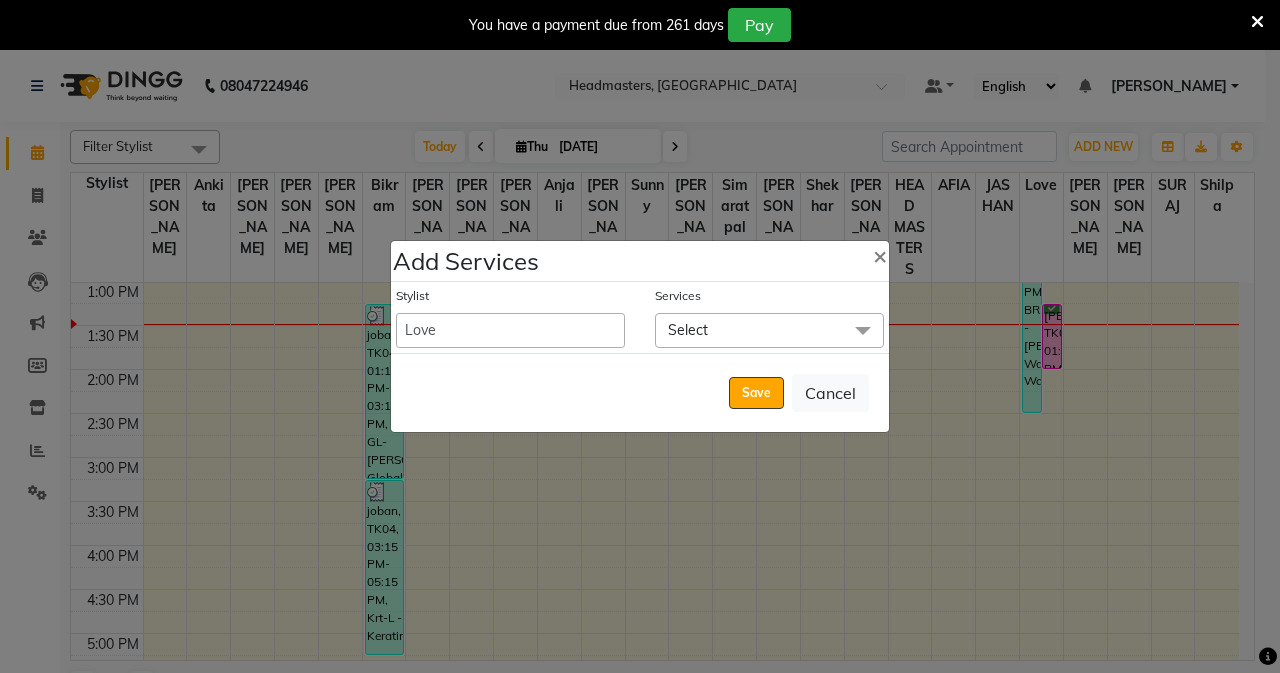 click on "Select" 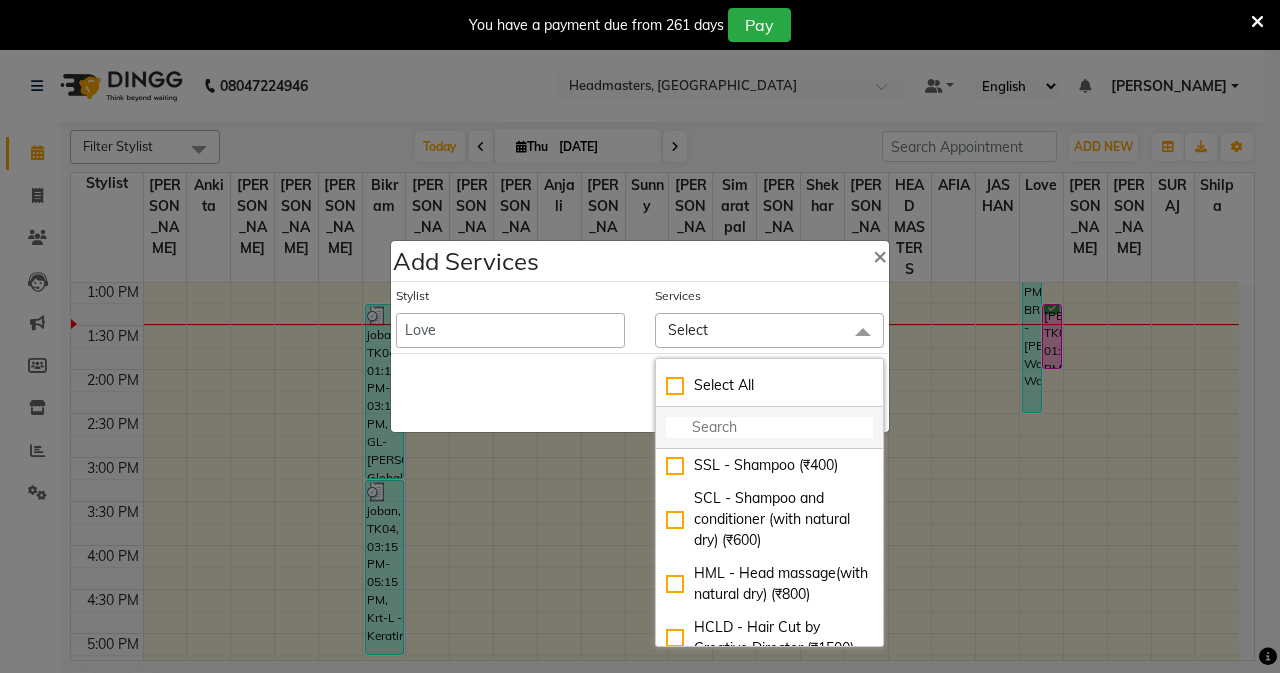 click 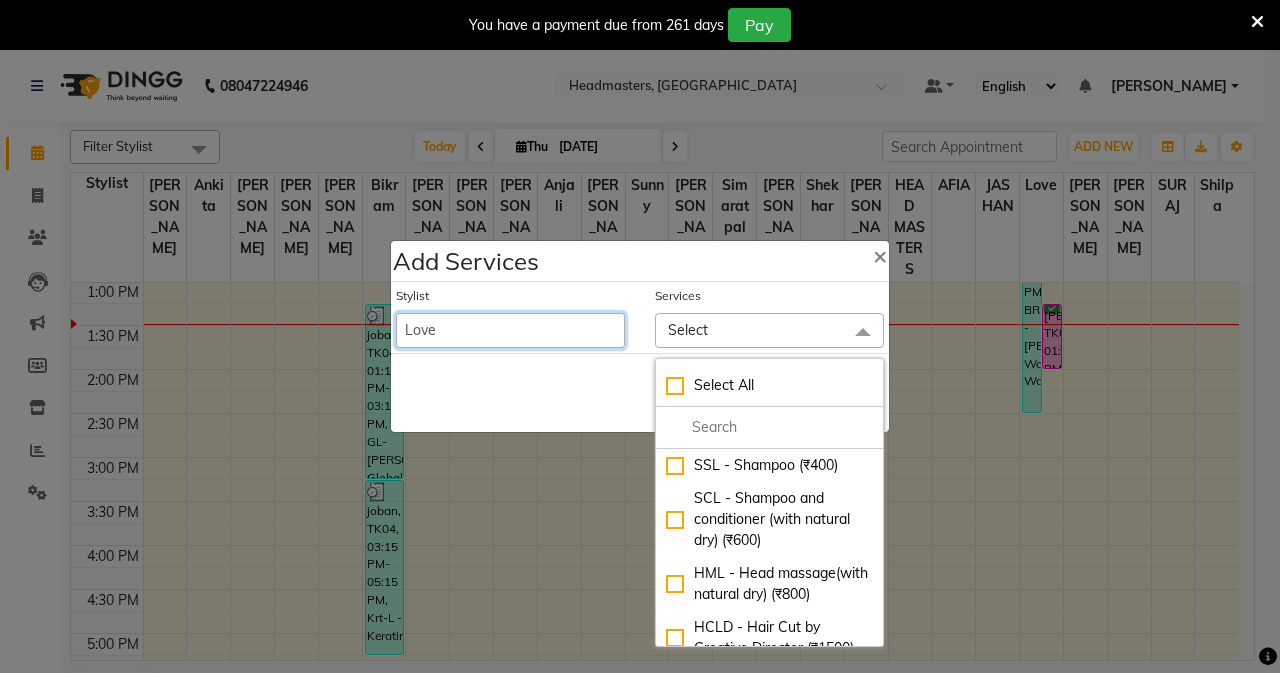 click on "AFIA   Anjali   [PERSON_NAME]   [PERSON_NAME]    [PERSON_NAME]   HEAD [PERSON_NAME]    [PERSON_NAME]    [PERSON_NAME]    [PERSON_NAME]   Love   [PERSON_NAME]    [PERSON_NAME]    [PERSON_NAME]    [PERSON_NAME]   [PERSON_NAME]   [PERSON_NAME]    [PERSON_NAME]    [PERSON_NAME]" at bounding box center (510, 330) 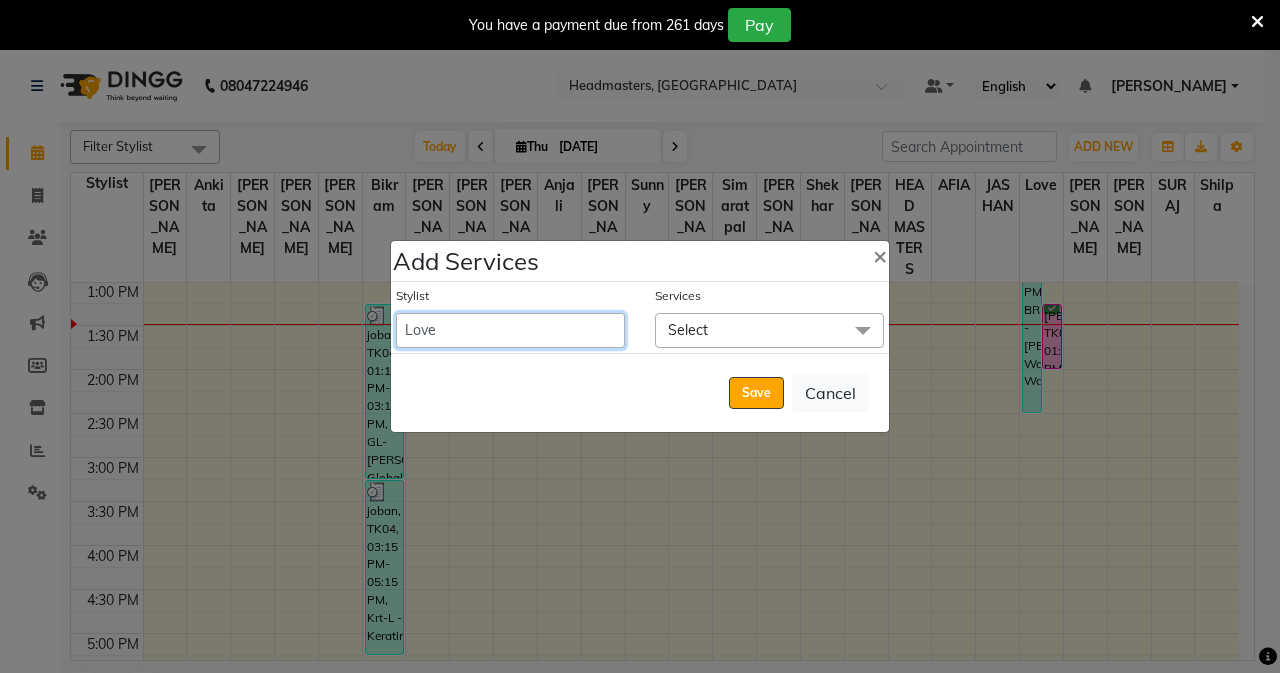 select on "60664" 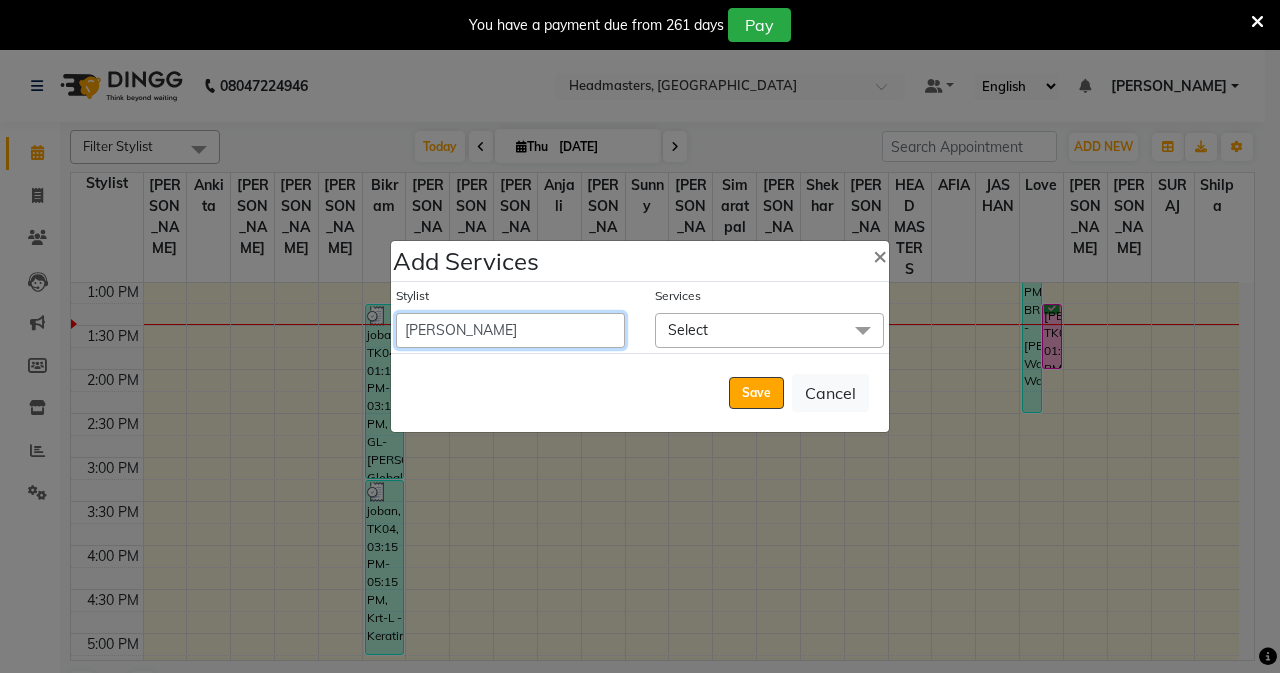 click on "AFIA   Anjali   [PERSON_NAME]   [PERSON_NAME]    [PERSON_NAME]   HEAD [PERSON_NAME]    [PERSON_NAME]    [PERSON_NAME]    [PERSON_NAME]   Love   [PERSON_NAME]    [PERSON_NAME]    [PERSON_NAME]    [PERSON_NAME]   [PERSON_NAME]   [PERSON_NAME]    [PERSON_NAME]    [PERSON_NAME]" at bounding box center [510, 330] 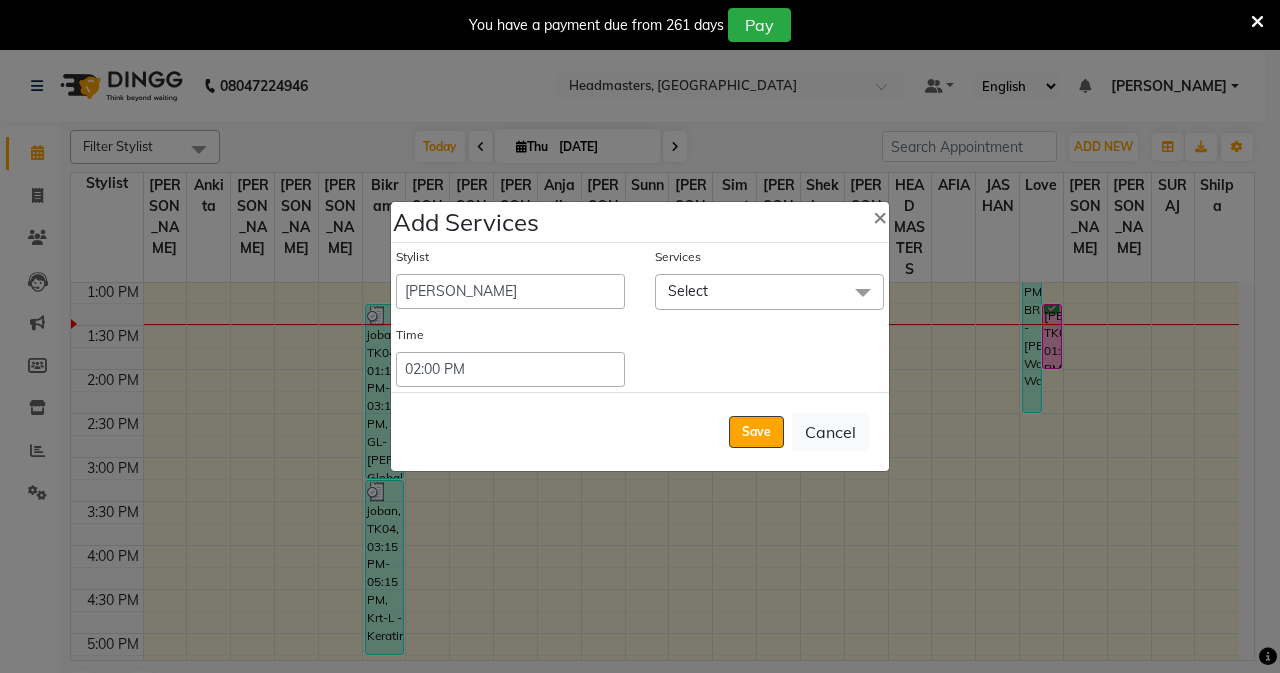 click on "Select" 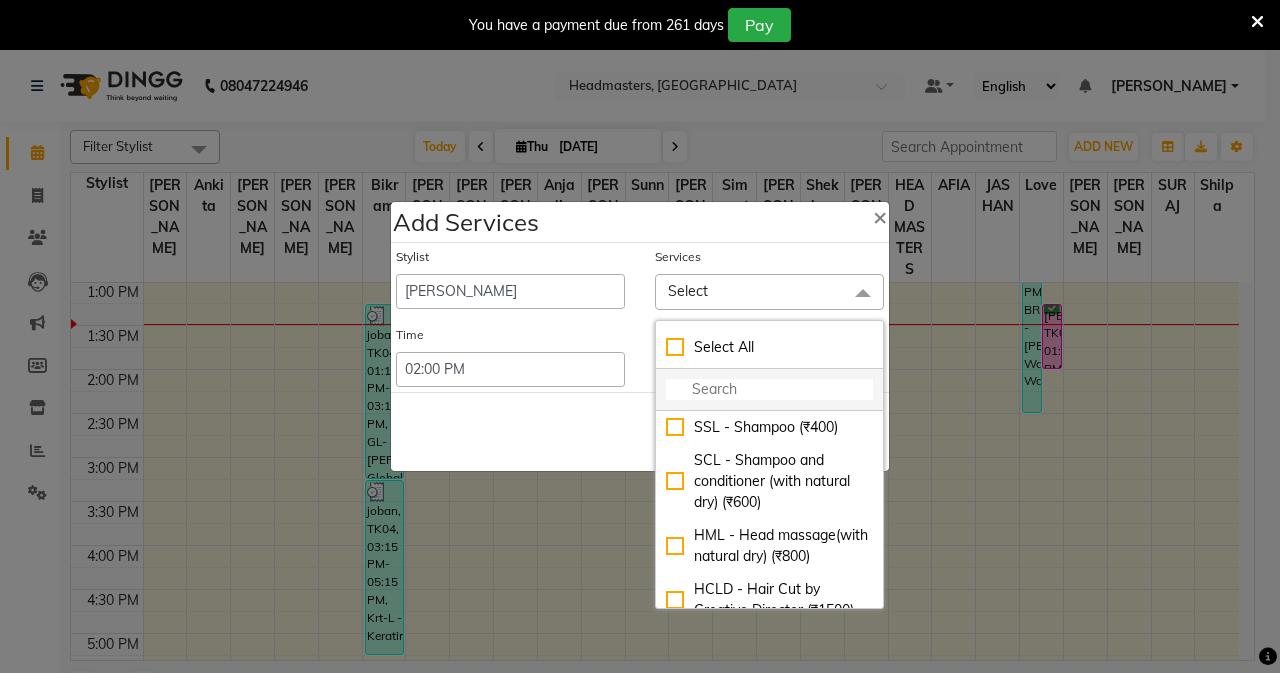 click 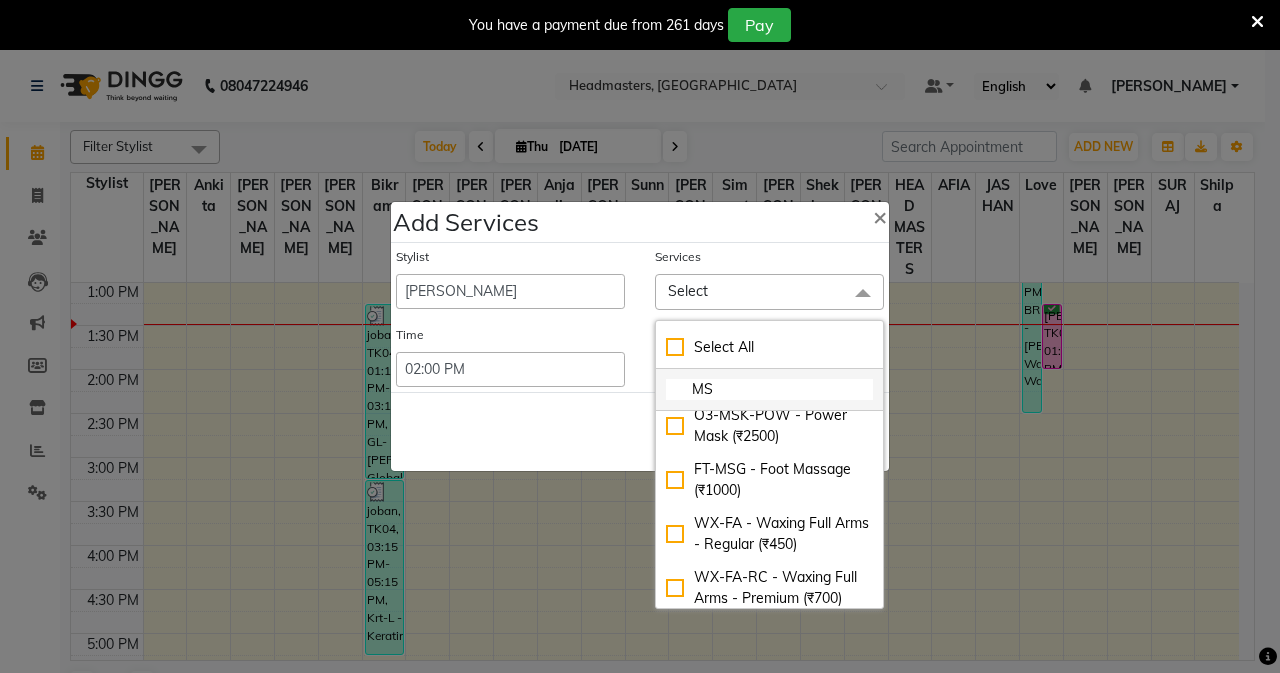 scroll, scrollTop: 300, scrollLeft: 0, axis: vertical 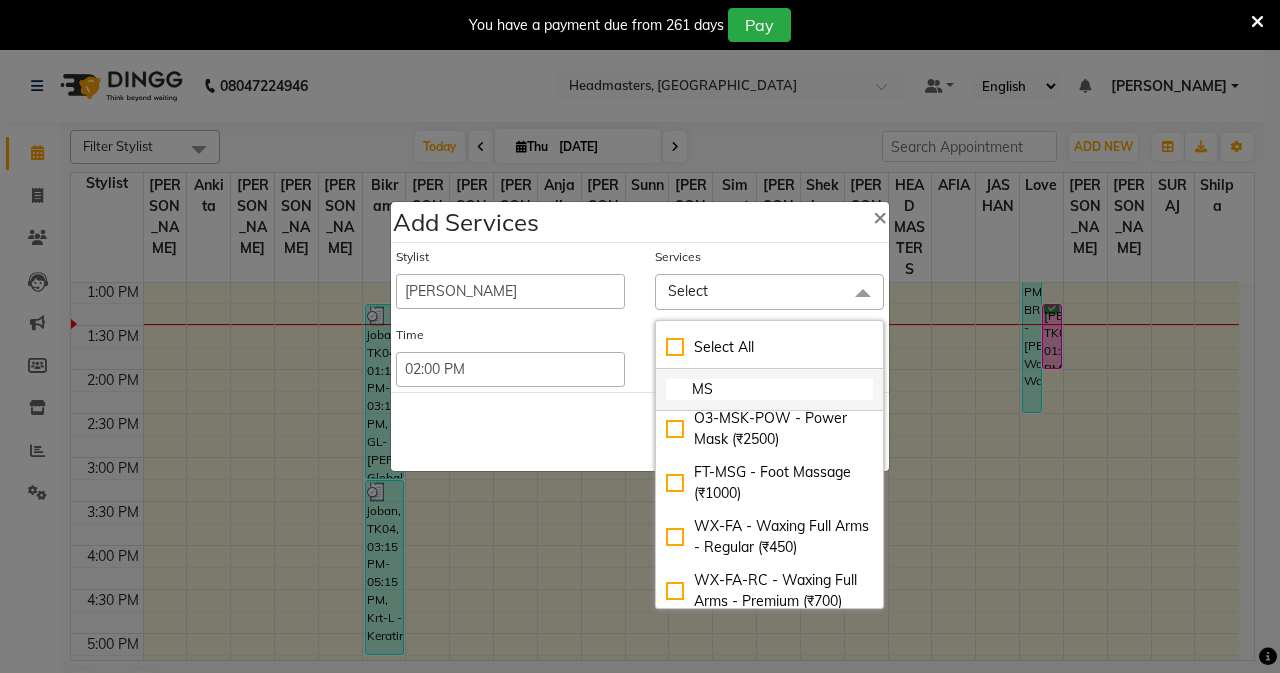 click on "MS" 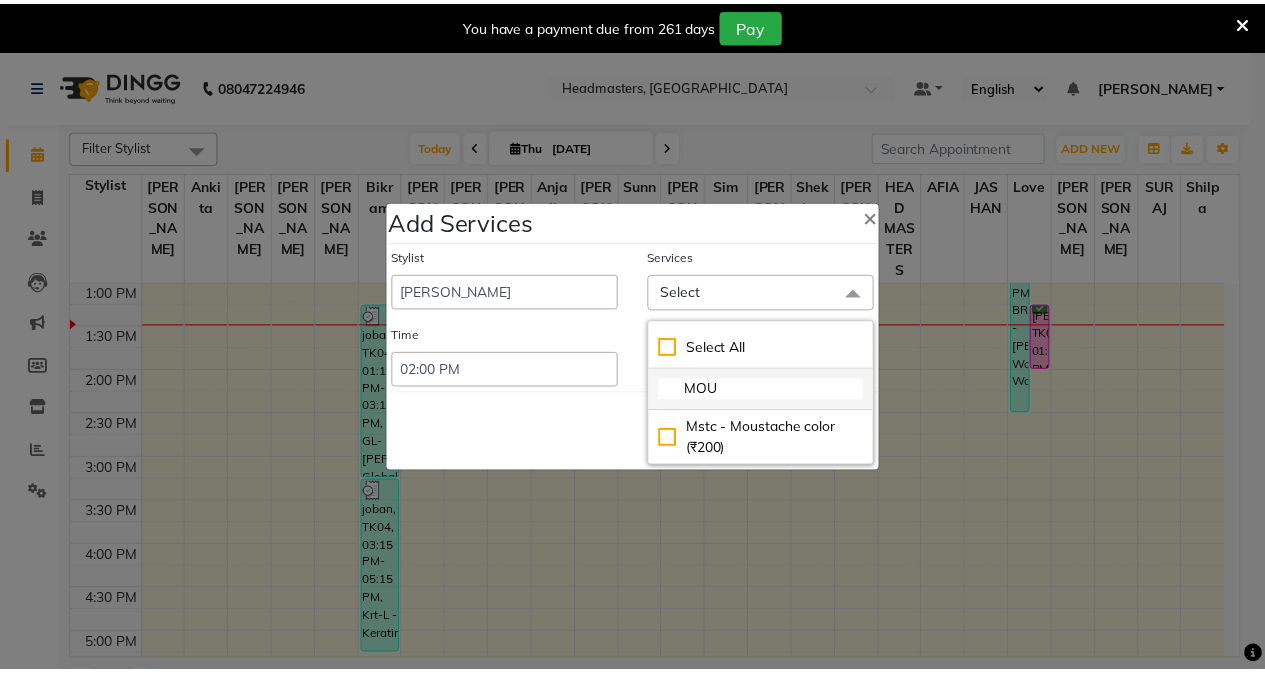 scroll, scrollTop: 0, scrollLeft: 0, axis: both 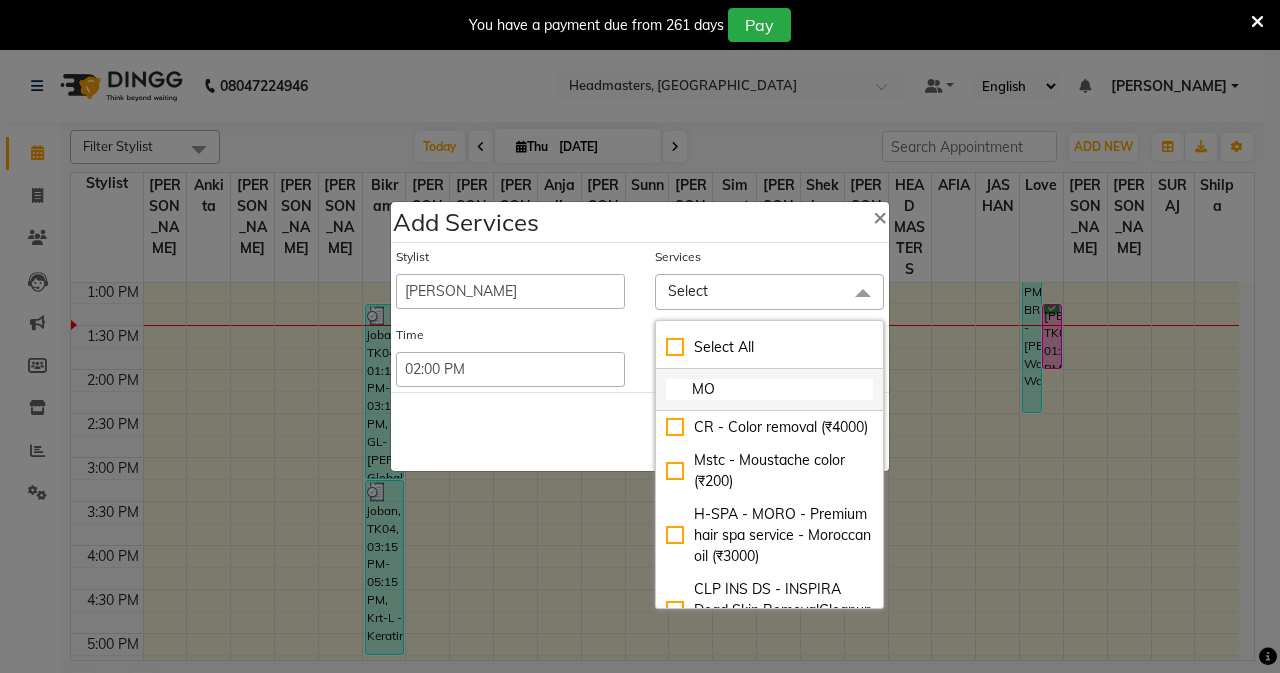 type on "M" 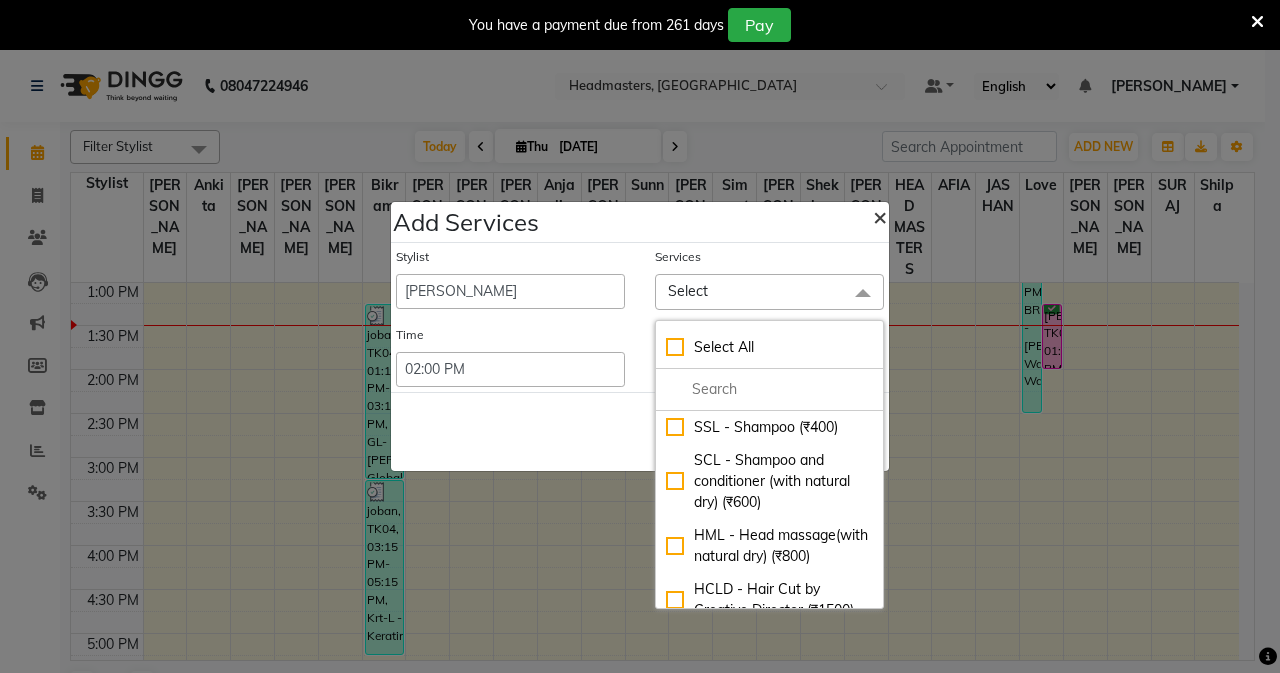 type 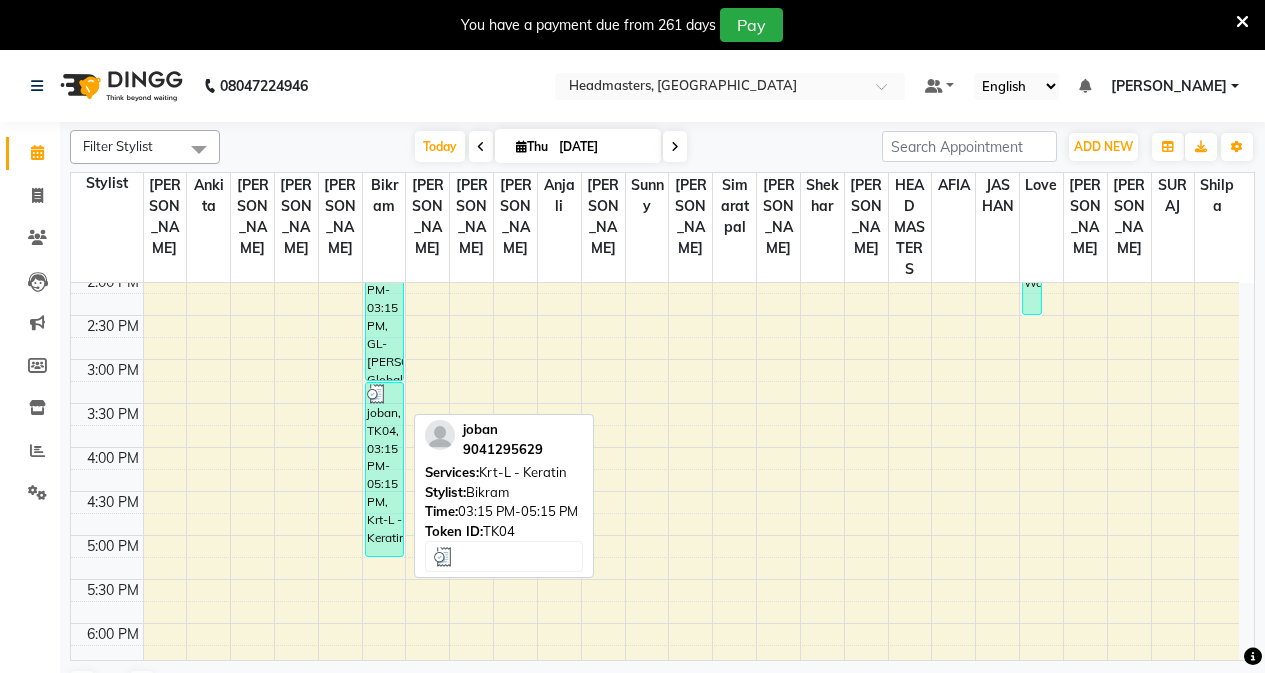 scroll, scrollTop: 741, scrollLeft: 0, axis: vertical 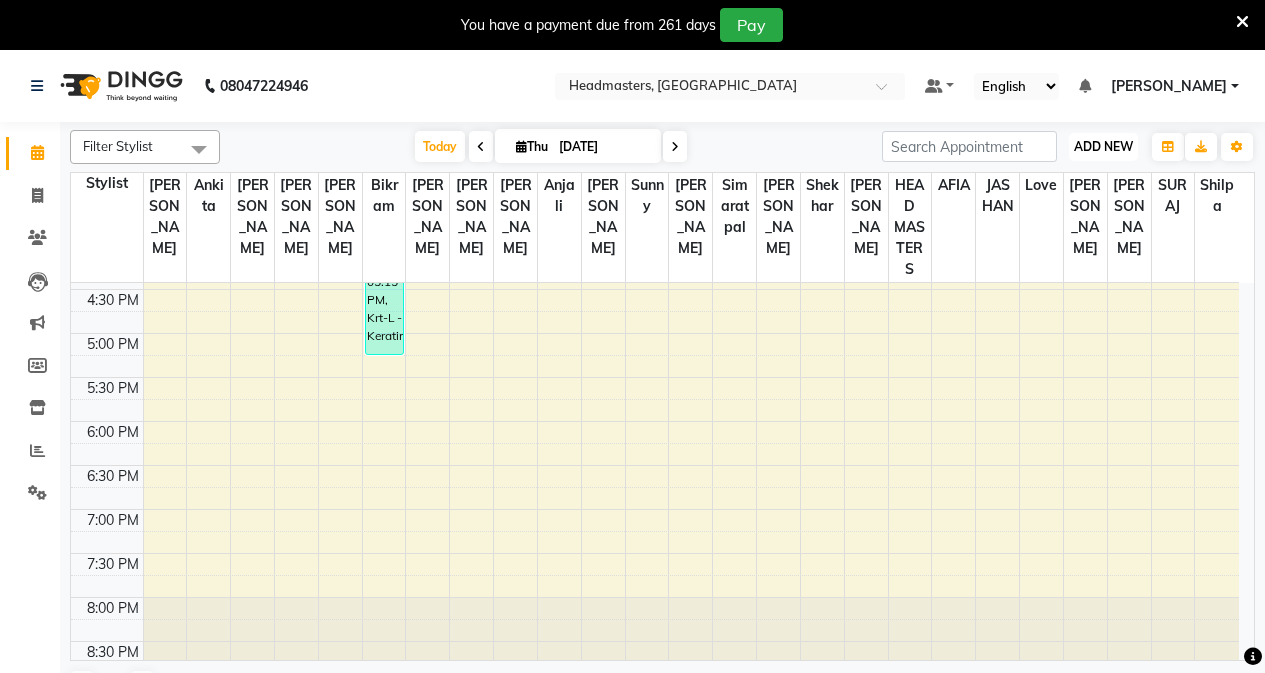 click on "ADD NEW" at bounding box center (1103, 146) 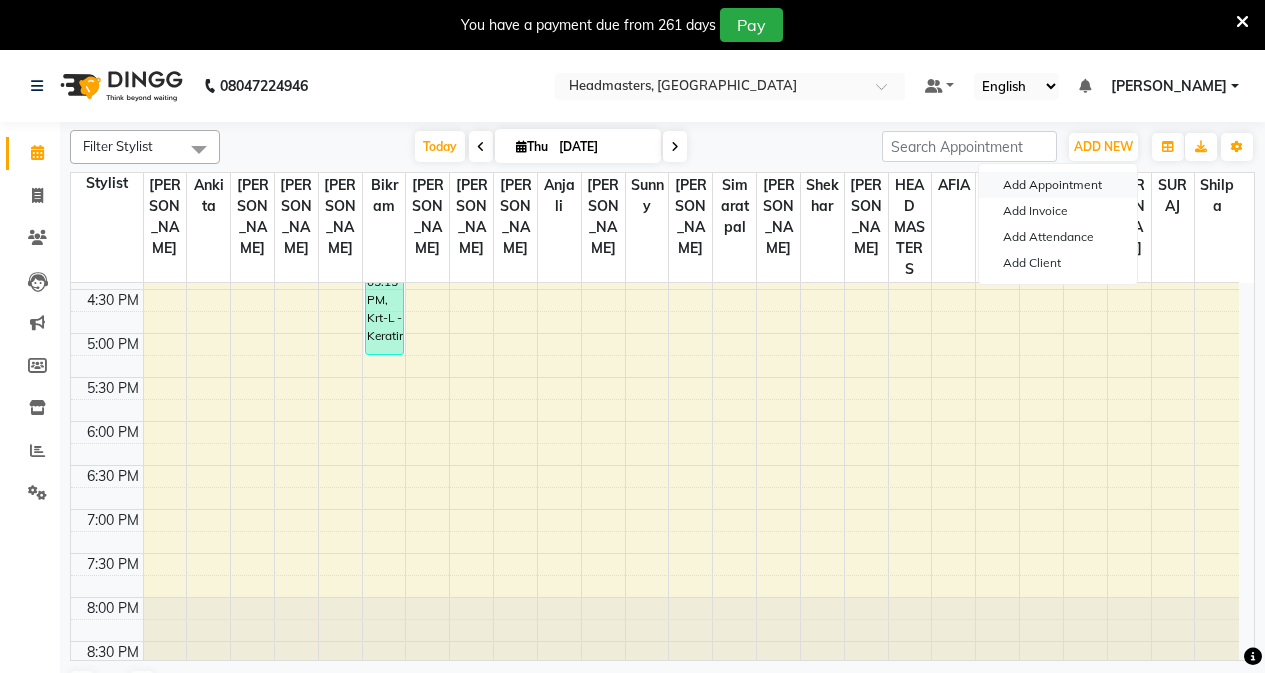 click on "Add Appointment" at bounding box center (1058, 185) 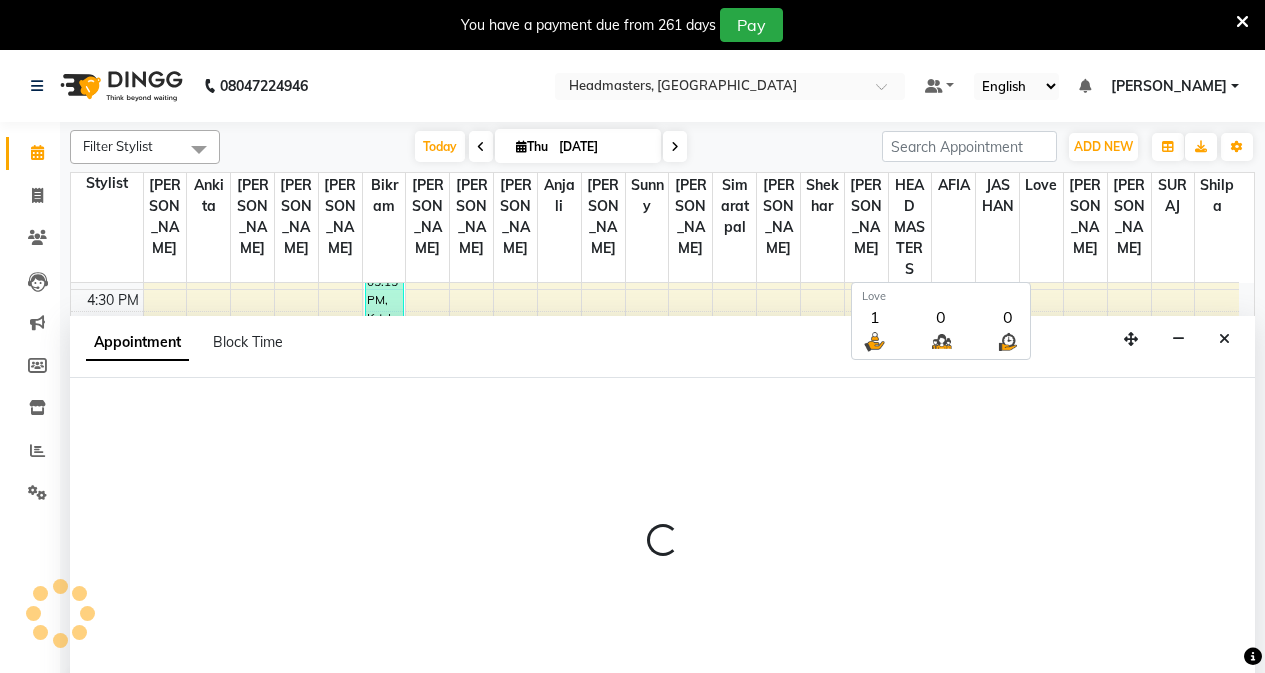 scroll, scrollTop: 50, scrollLeft: 0, axis: vertical 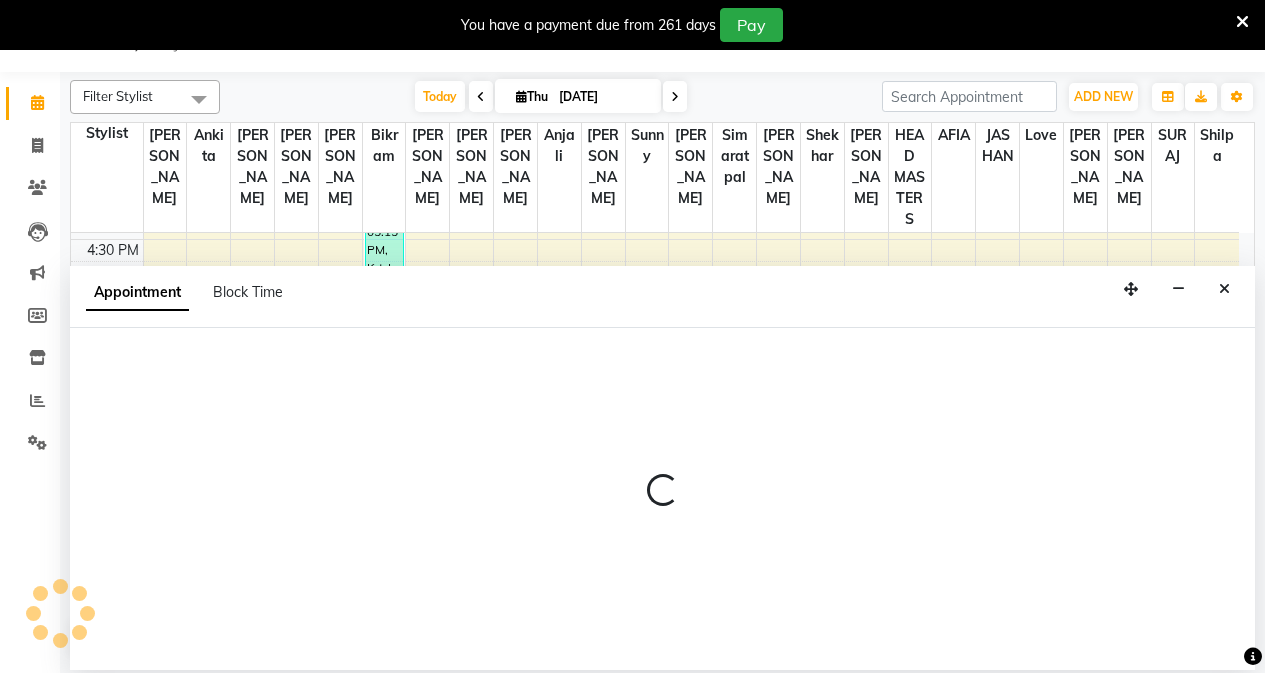 select on "tentative" 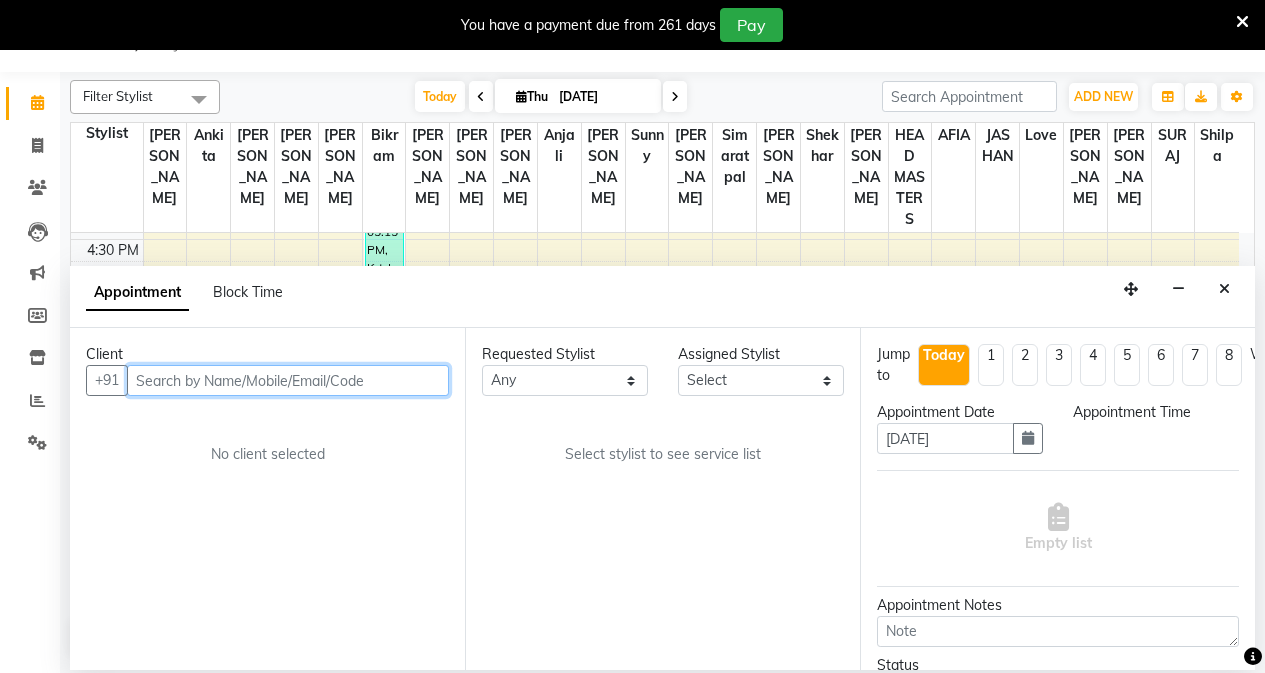 select on "540" 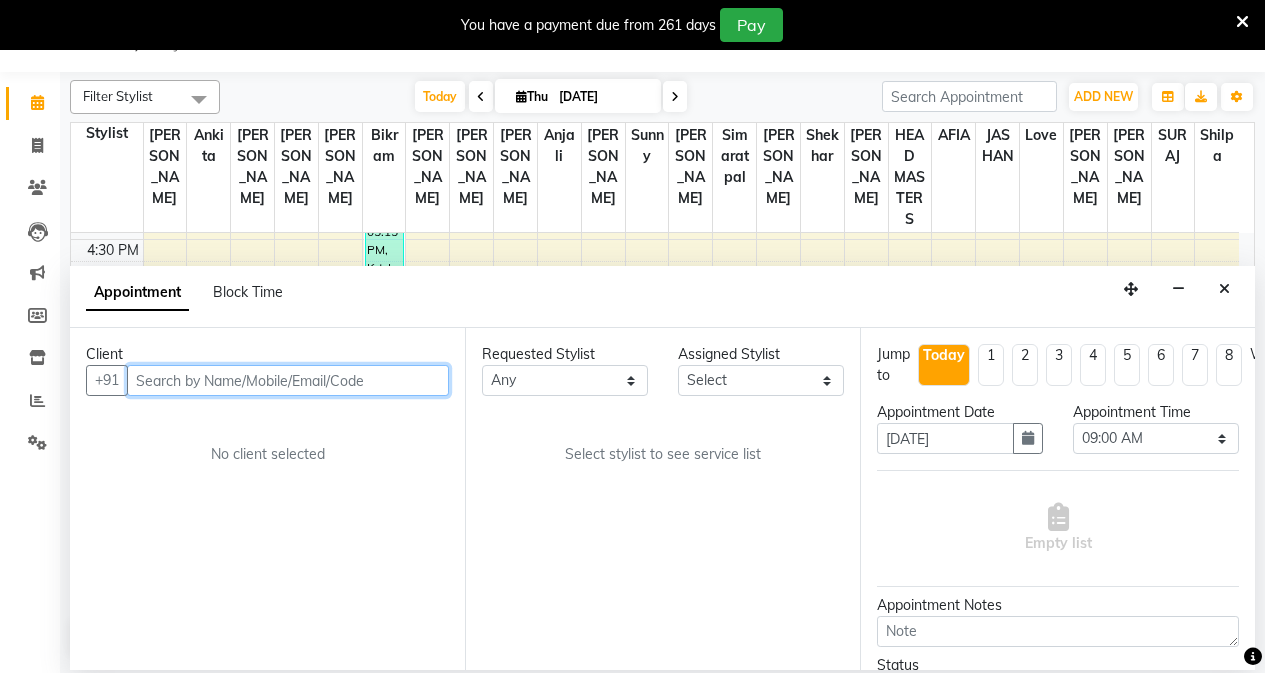 click at bounding box center (288, 380) 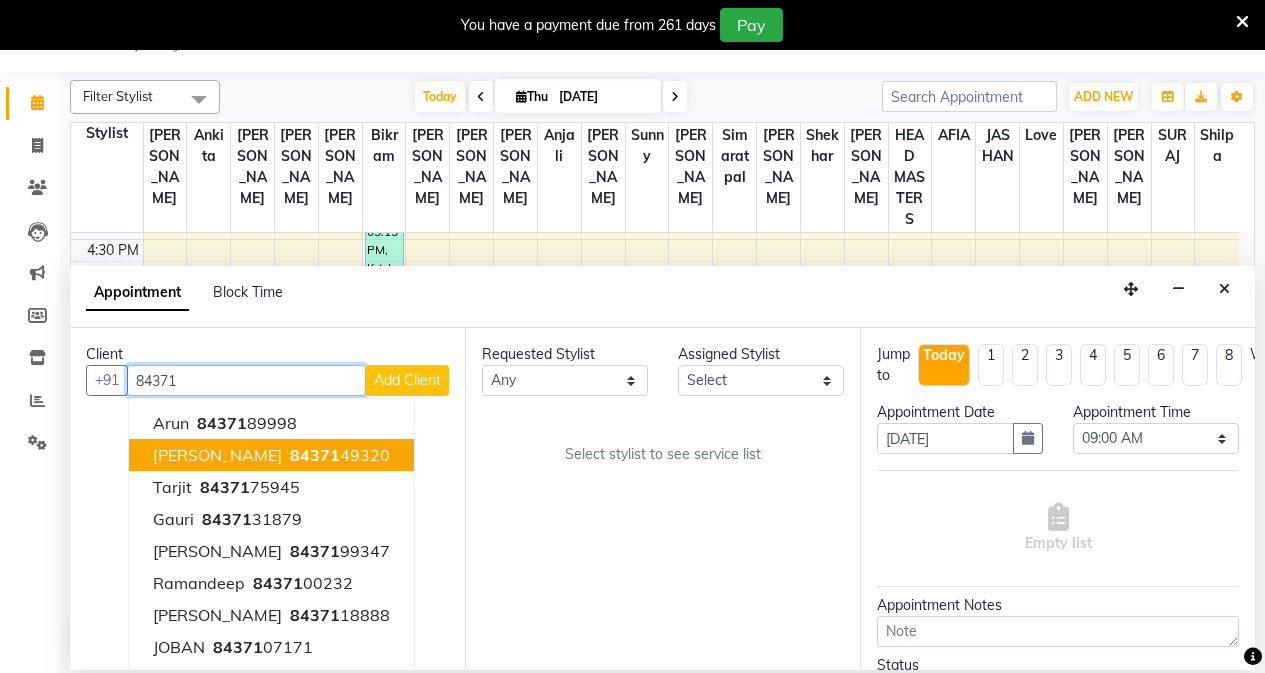 click on "[PERSON_NAME]   84371 49320" at bounding box center [271, 455] 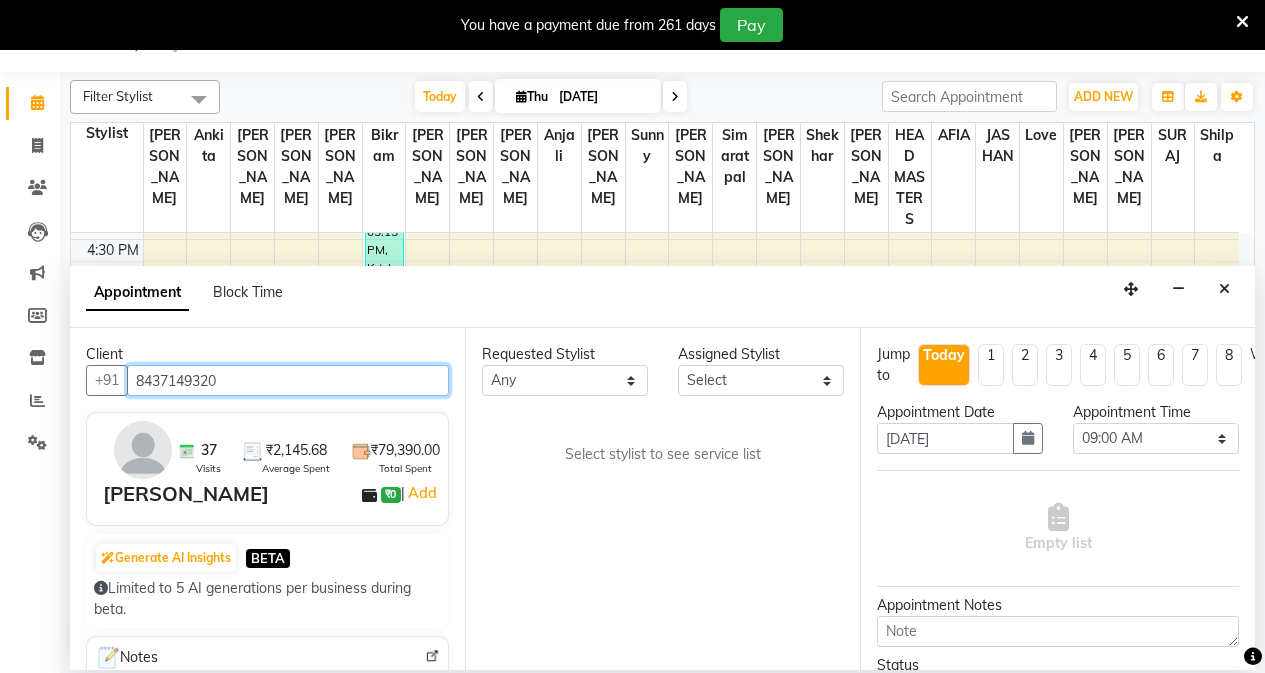 type on "8437149320" 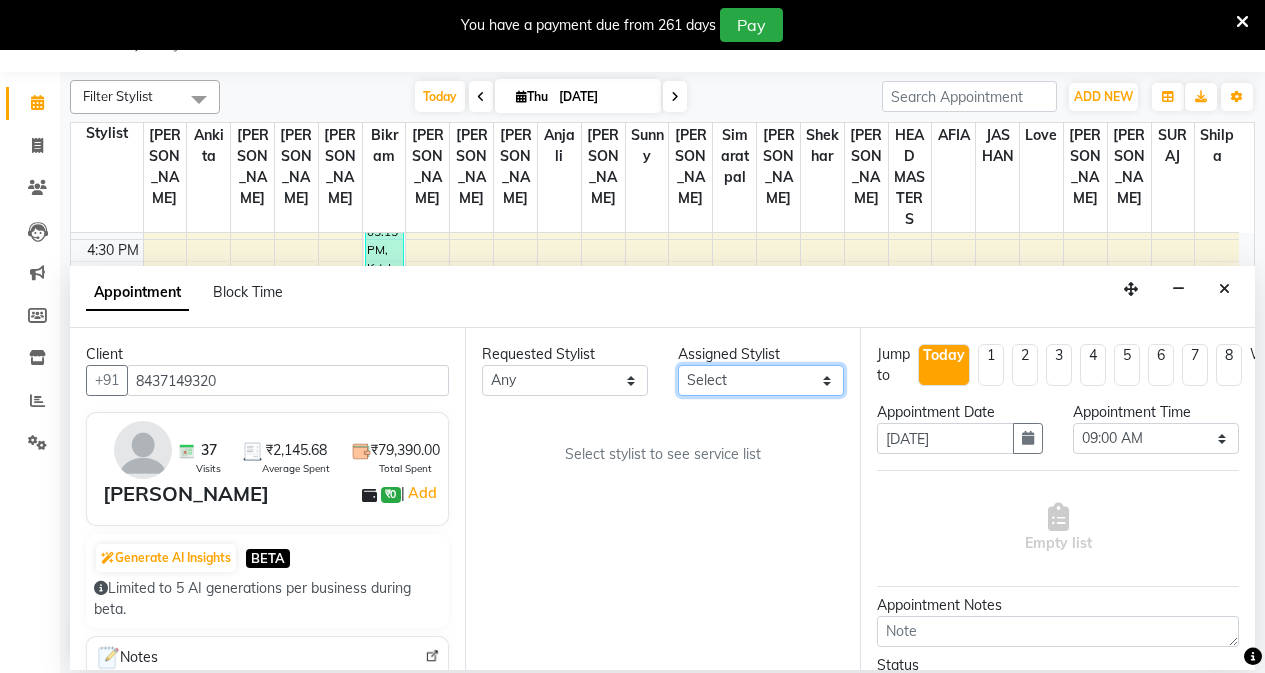 click on "Select AFIA Anjali [PERSON_NAME] [PERSON_NAME]  [PERSON_NAME] HEAD [PERSON_NAME]  [PERSON_NAME]  [PERSON_NAME]  [PERSON_NAME] Love [PERSON_NAME]  [PERSON_NAME]  [PERSON_NAME]  [PERSON_NAME] [PERSON_NAME] [PERSON_NAME]  [PERSON_NAME]  [PERSON_NAME]" at bounding box center (761, 380) 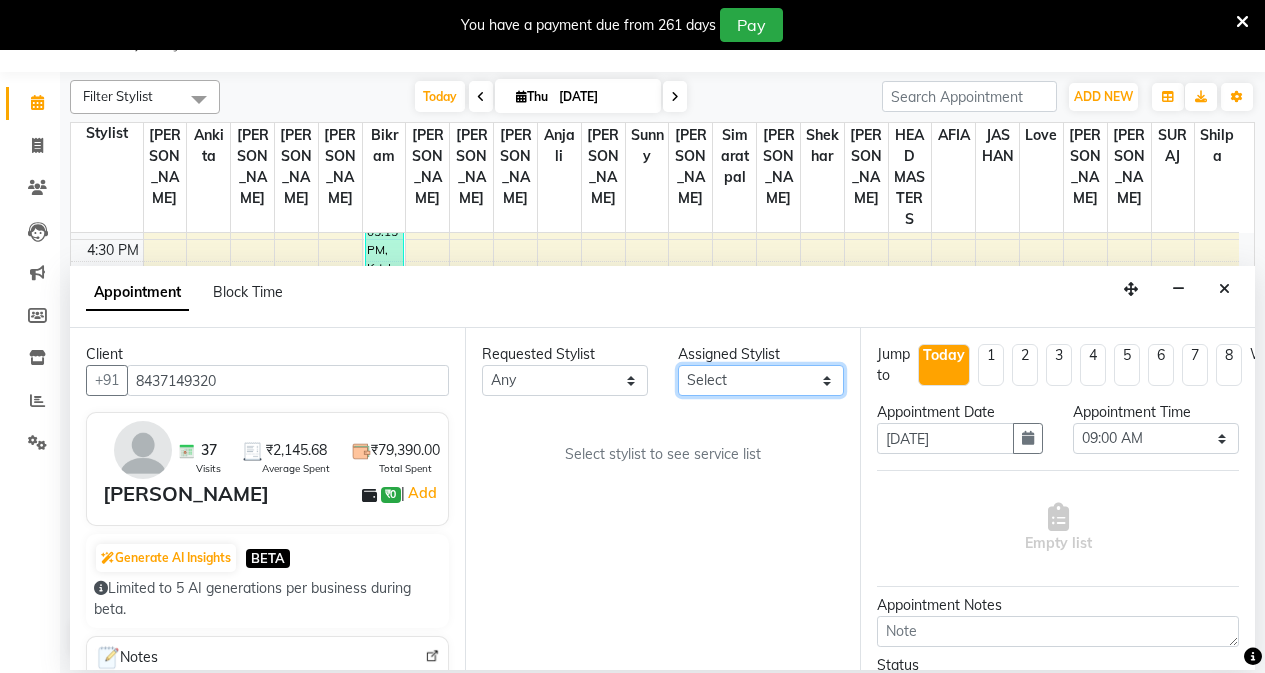 select on "60663" 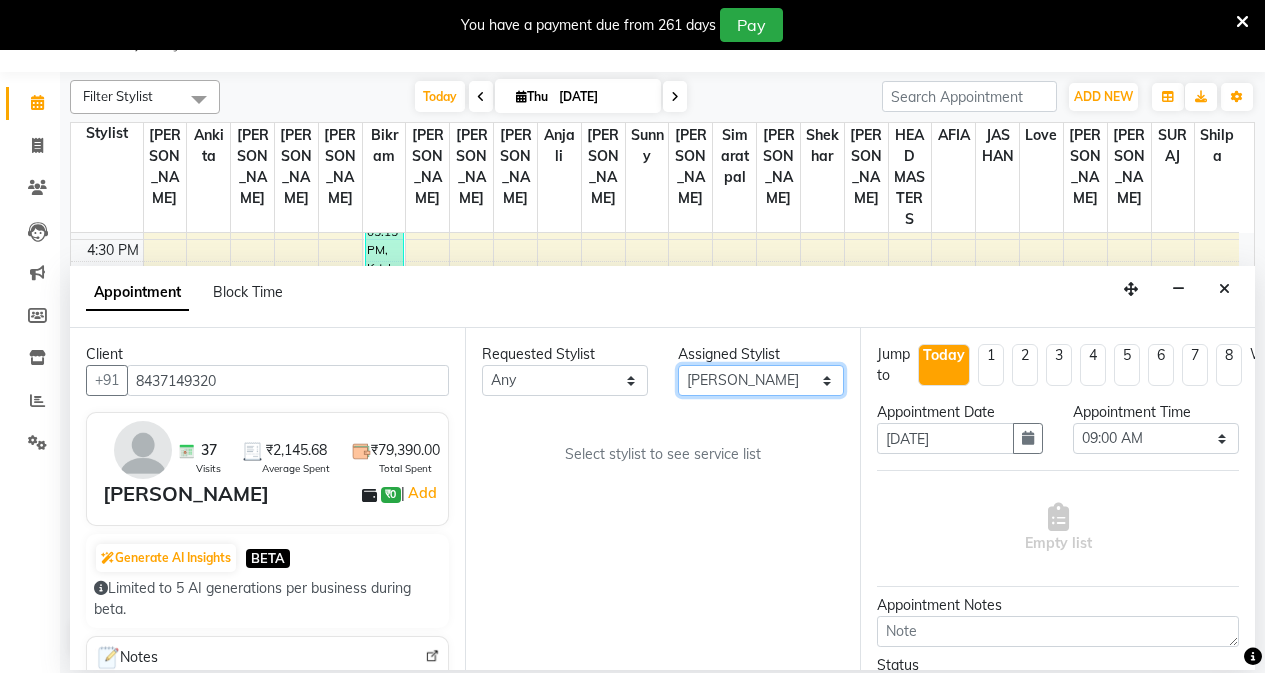 click on "Select AFIA Anjali [PERSON_NAME] [PERSON_NAME]  [PERSON_NAME] HEAD [PERSON_NAME]  [PERSON_NAME]  [PERSON_NAME]  [PERSON_NAME] Love [PERSON_NAME]  [PERSON_NAME]  [PERSON_NAME]  [PERSON_NAME] [PERSON_NAME] [PERSON_NAME]  [PERSON_NAME]  [PERSON_NAME]" at bounding box center [761, 380] 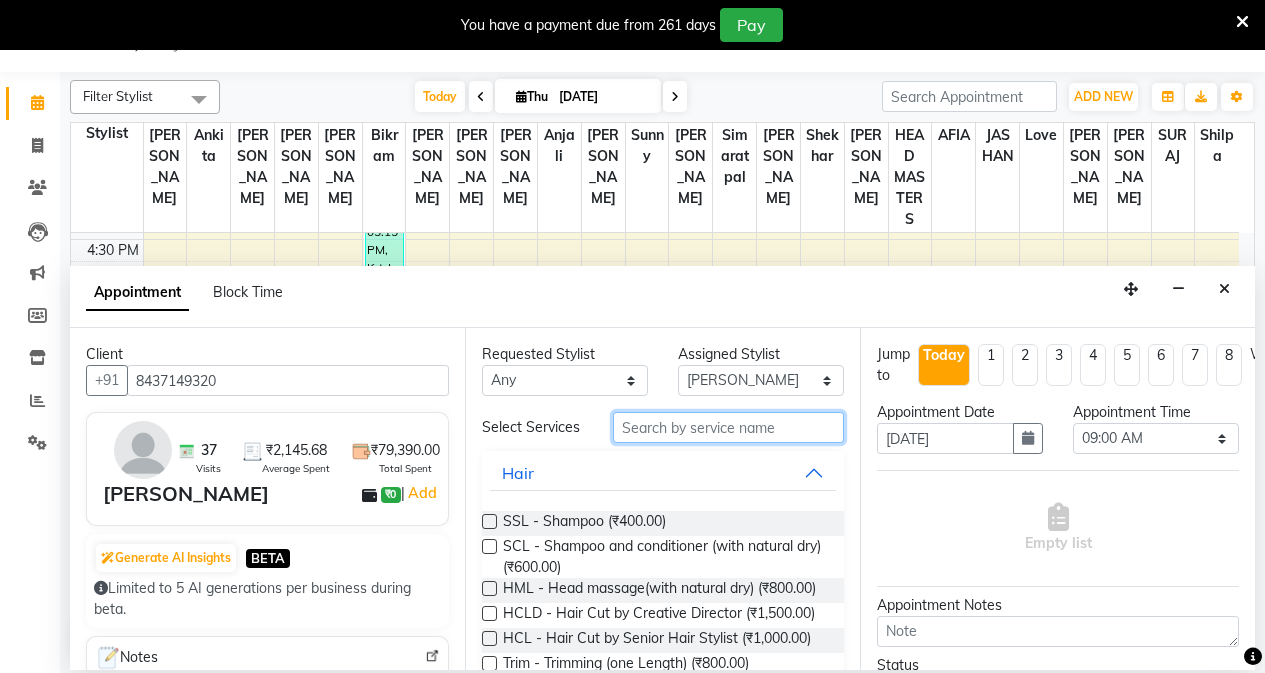 click at bounding box center [728, 427] 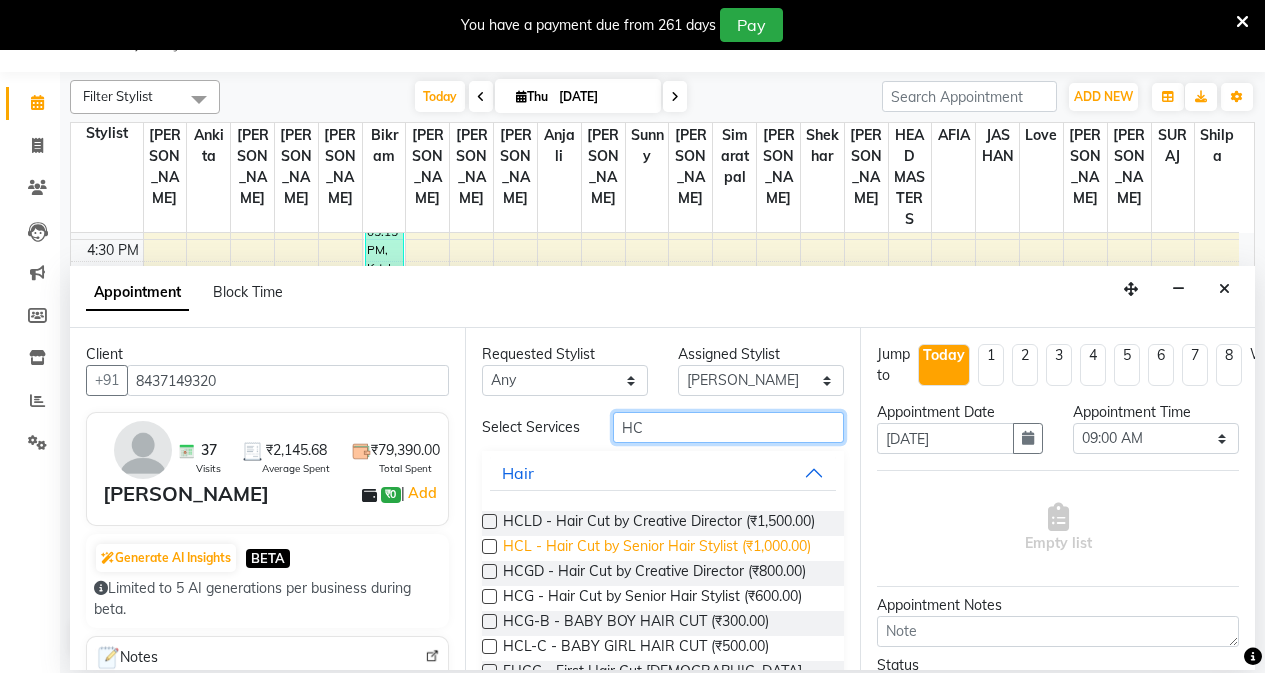 scroll, scrollTop: 93, scrollLeft: 0, axis: vertical 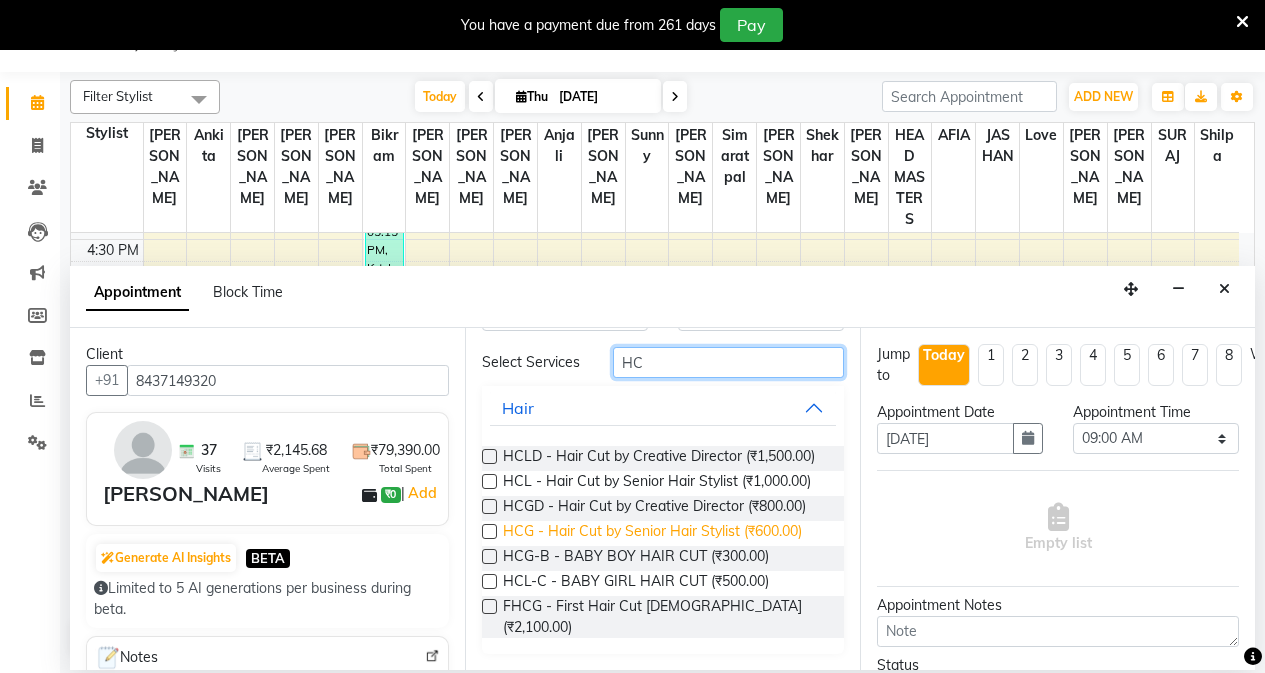 type on "HC" 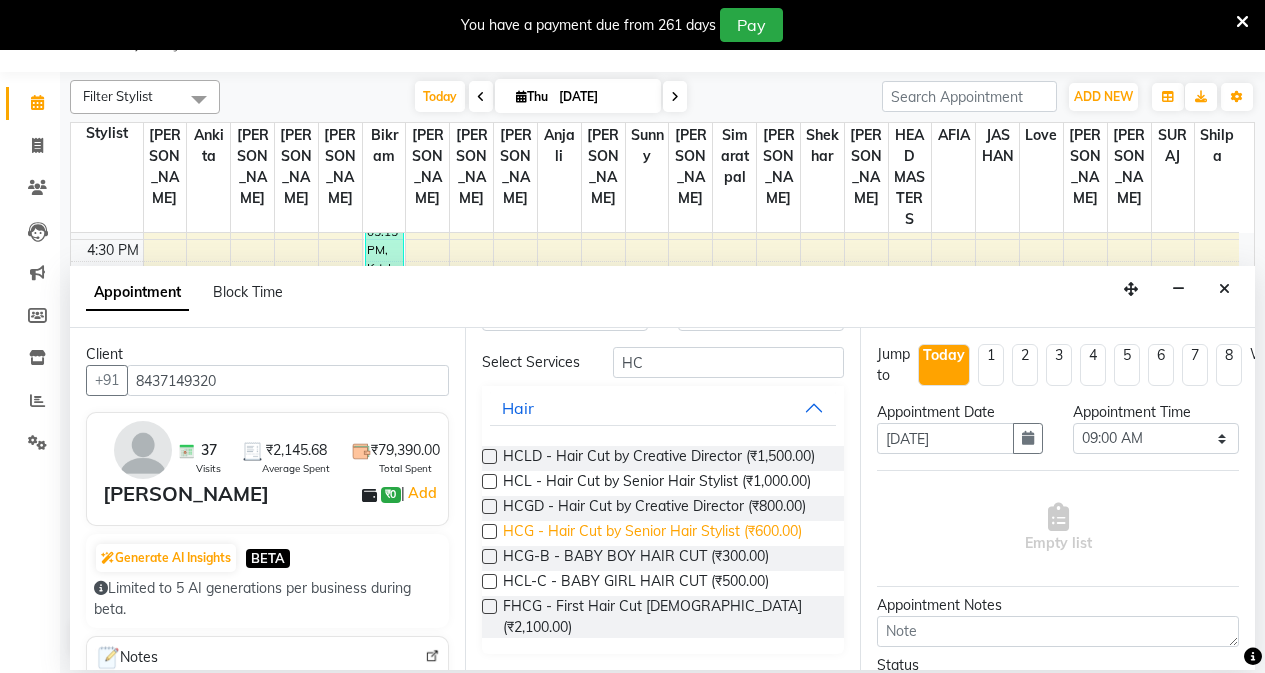 click on "HCG - Hair Cut by Senior Hair Stylist (₹600.00)" at bounding box center (652, 533) 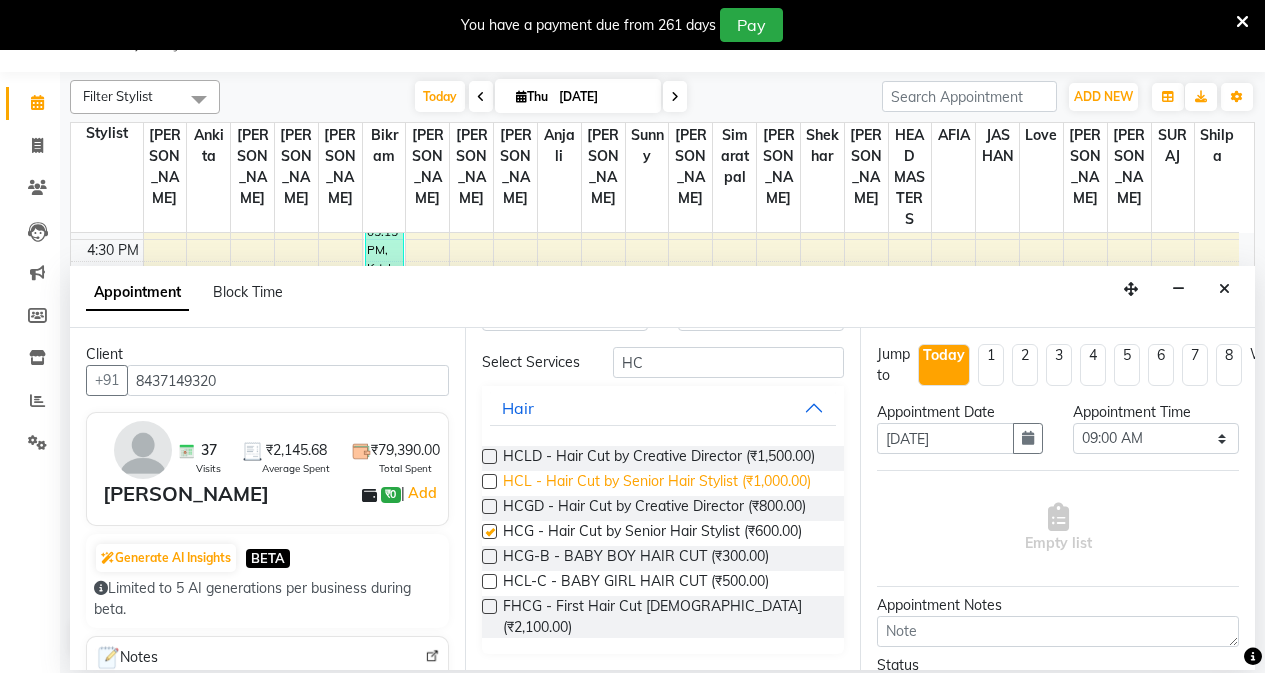 checkbox on "false" 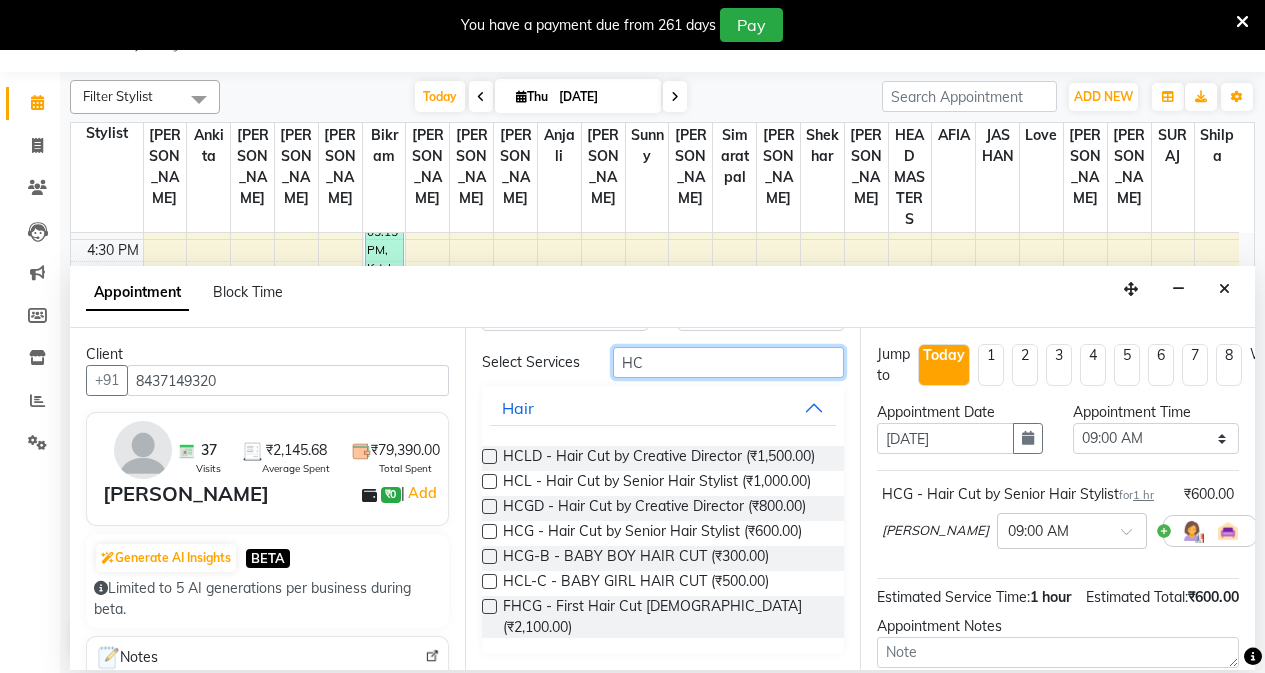 click on "HC" at bounding box center (728, 362) 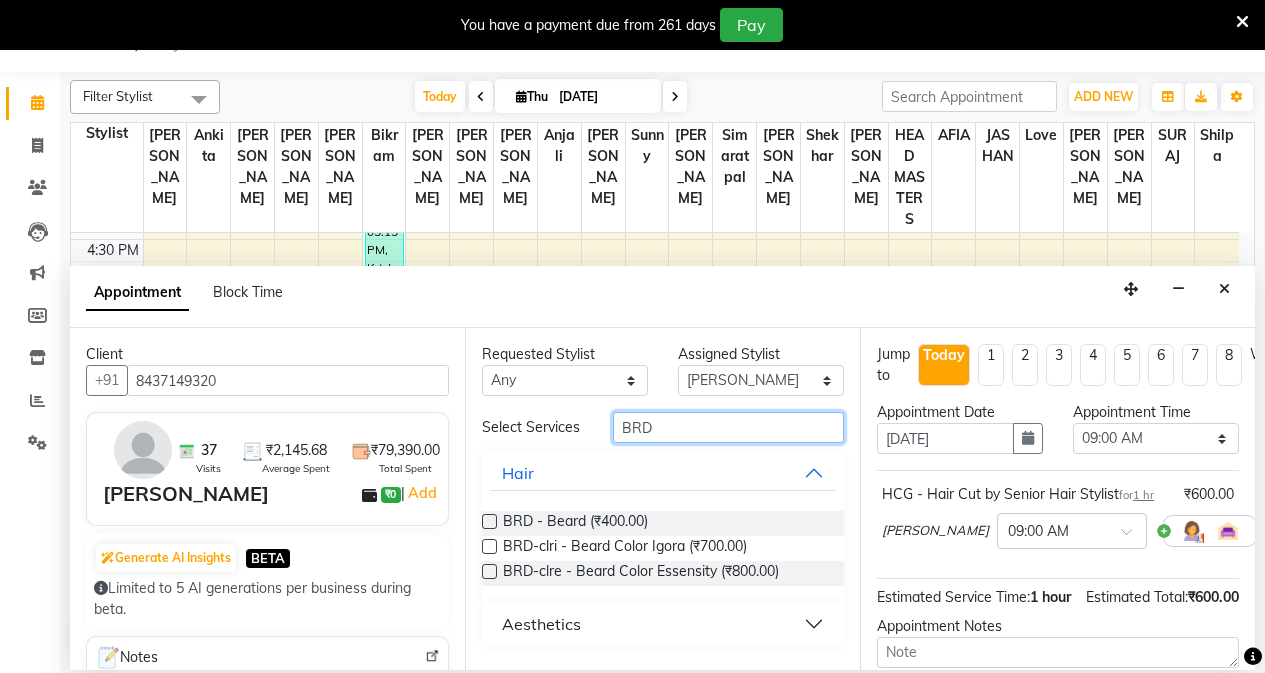 scroll, scrollTop: 0, scrollLeft: 0, axis: both 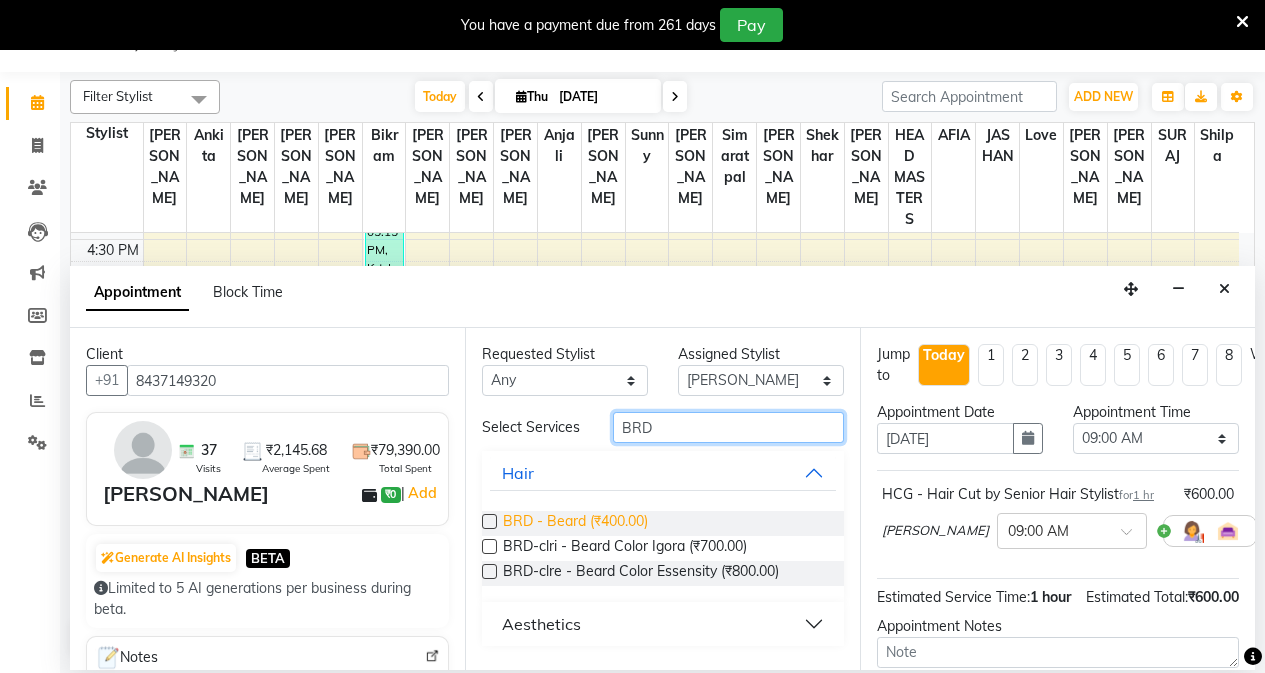 type on "BRD" 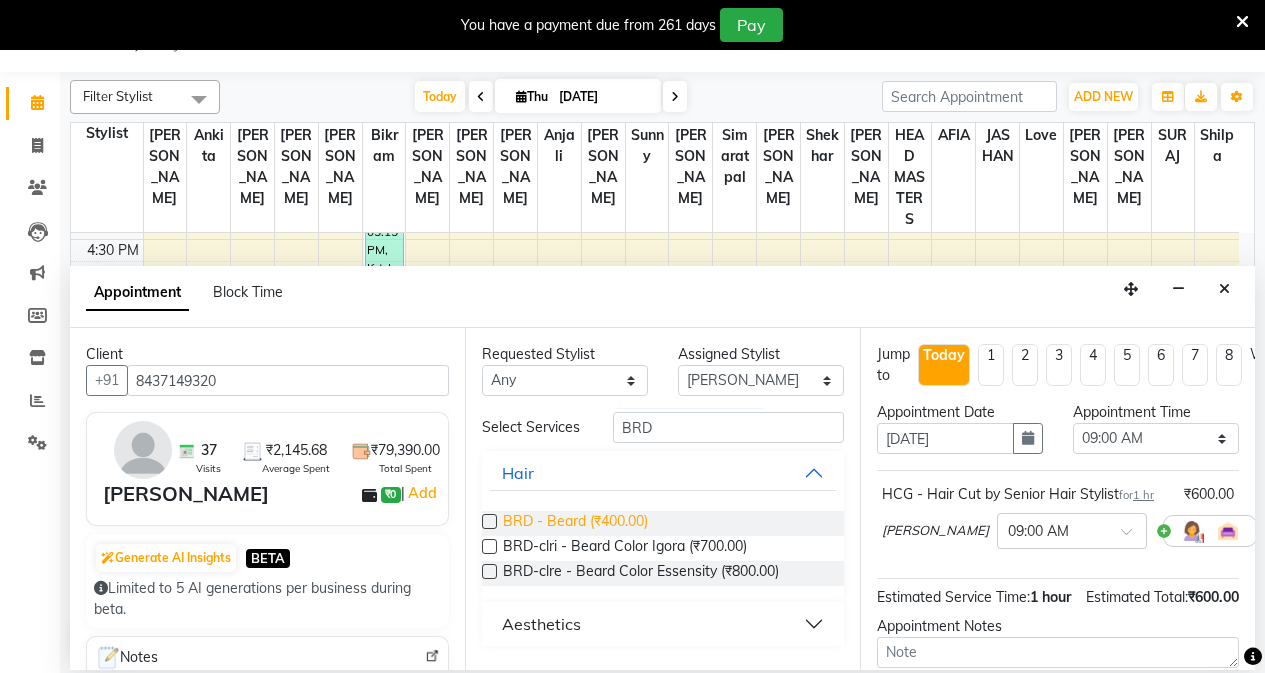 click on "BRD - Beard (₹400.00)" at bounding box center (575, 523) 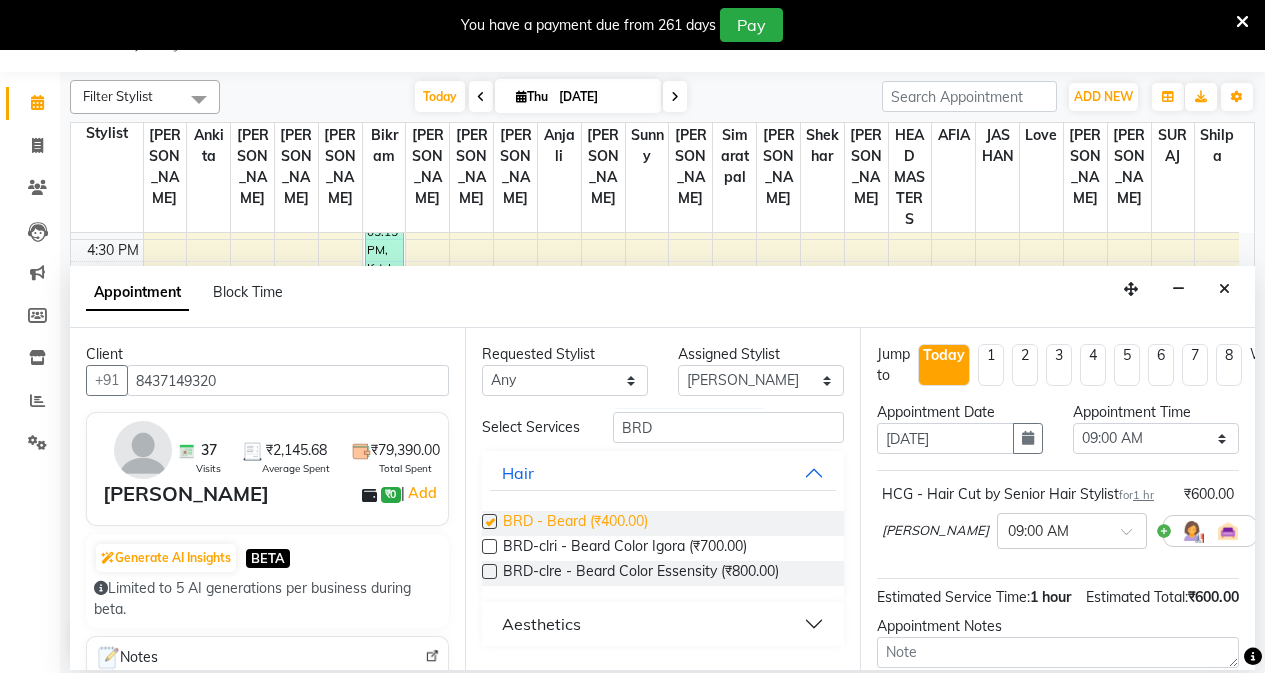 checkbox on "false" 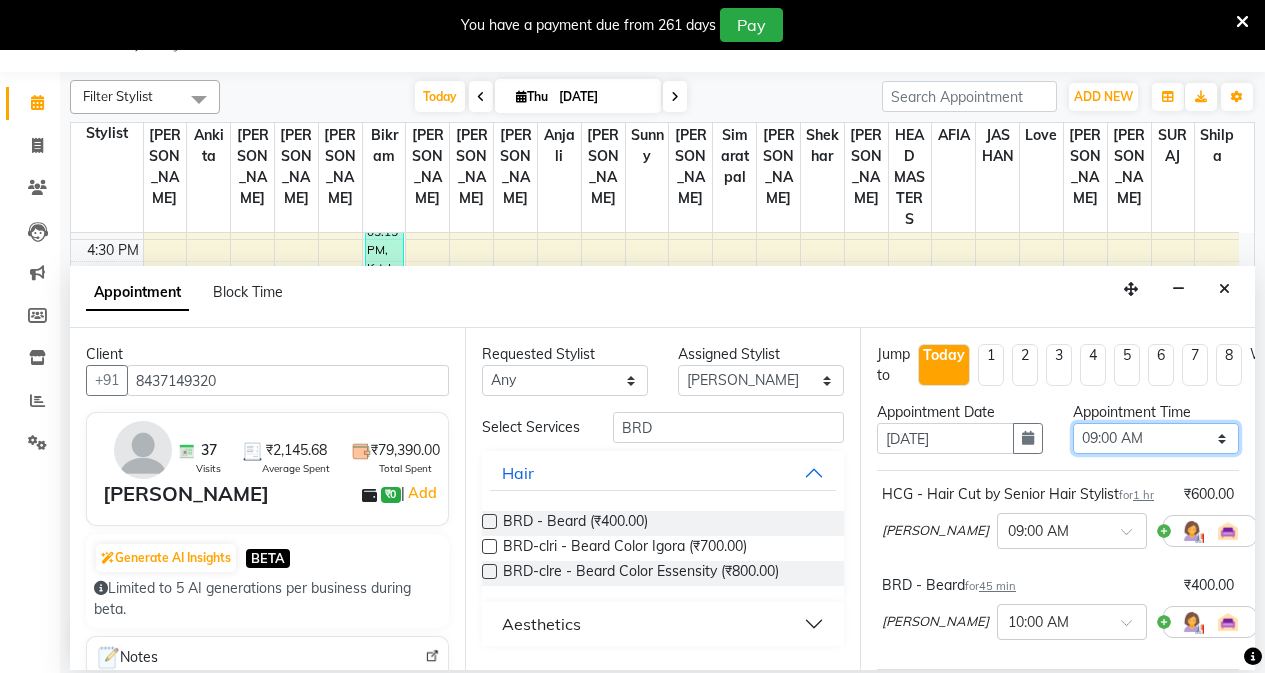click on "Select 09:00 AM 09:15 AM 09:30 AM 09:45 AM 10:00 AM 10:15 AM 10:30 AM 10:45 AM 11:00 AM 11:15 AM 11:30 AM 11:45 AM 12:00 PM 12:15 PM 12:30 PM 12:45 PM 01:00 PM 01:15 PM 01:30 PM 01:45 PM 02:00 PM 02:15 PM 02:30 PM 02:45 PM 03:00 PM 03:15 PM 03:30 PM 03:45 PM 04:00 PM 04:15 PM 04:30 PM 04:45 PM 05:00 PM 05:15 PM 05:30 PM 05:45 PM 06:00 PM 06:15 PM 06:30 PM 06:45 PM 07:00 PM 07:15 PM 07:30 PM 07:45 PM 08:00 PM" at bounding box center (1156, 438) 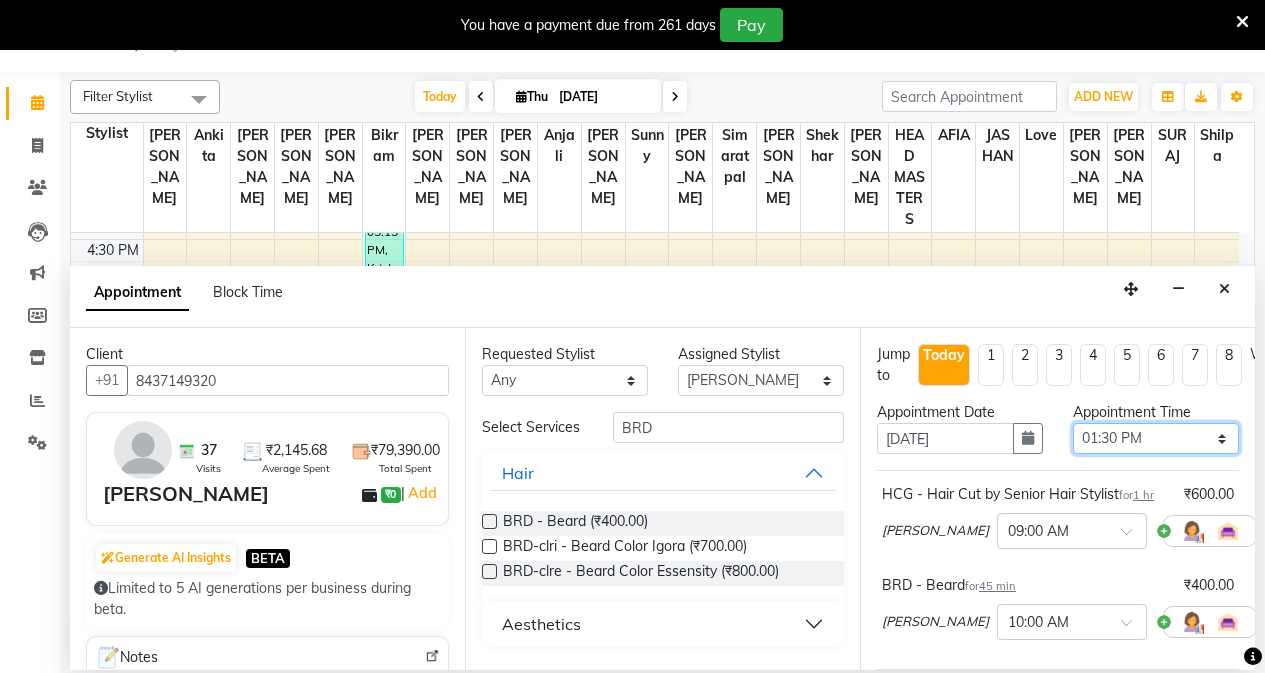 click on "Select 09:00 AM 09:15 AM 09:30 AM 09:45 AM 10:00 AM 10:15 AM 10:30 AM 10:45 AM 11:00 AM 11:15 AM 11:30 AM 11:45 AM 12:00 PM 12:15 PM 12:30 PM 12:45 PM 01:00 PM 01:15 PM 01:30 PM 01:45 PM 02:00 PM 02:15 PM 02:30 PM 02:45 PM 03:00 PM 03:15 PM 03:30 PM 03:45 PM 04:00 PM 04:15 PM 04:30 PM 04:45 PM 05:00 PM 05:15 PM 05:30 PM 05:45 PM 06:00 PM 06:15 PM 06:30 PM 06:45 PM 07:00 PM 07:15 PM 07:30 PM 07:45 PM 08:00 PM" at bounding box center (1156, 438) 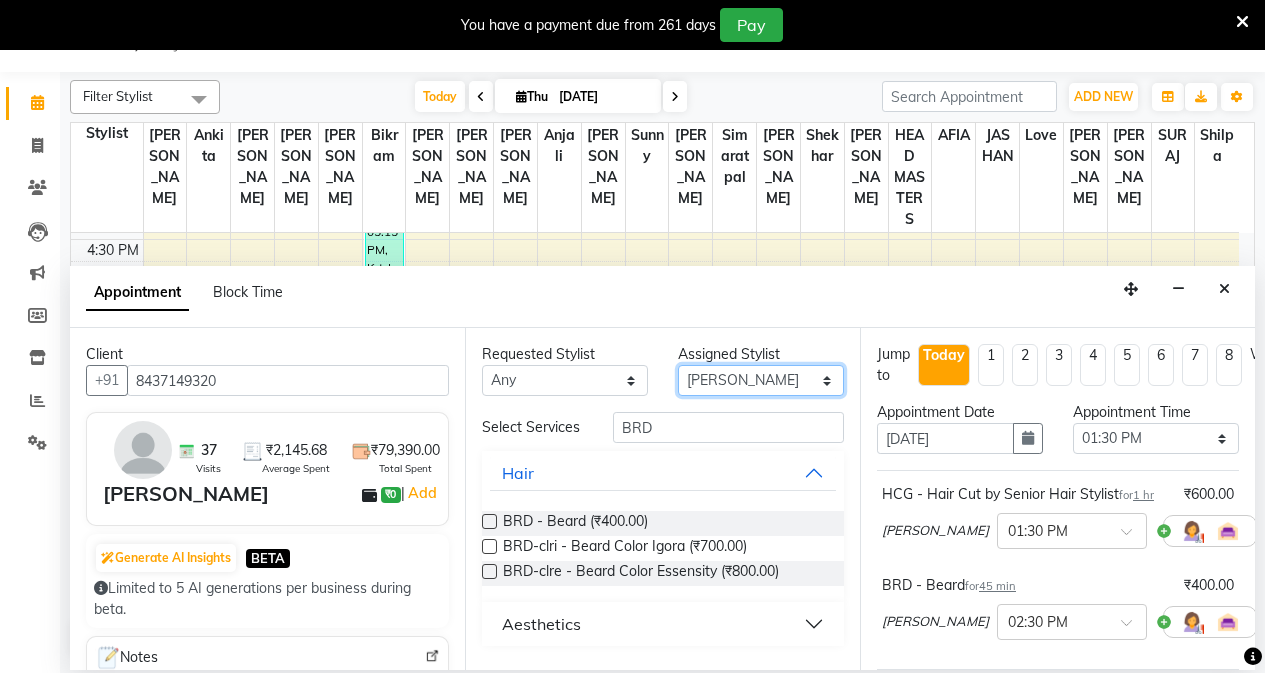 click on "Select AFIA Anjali [PERSON_NAME] [PERSON_NAME]  [PERSON_NAME] HEAD [PERSON_NAME]  [PERSON_NAME]  [PERSON_NAME]  [PERSON_NAME] Love [PERSON_NAME]  [PERSON_NAME]  [PERSON_NAME]  [PERSON_NAME] [PERSON_NAME] [PERSON_NAME]  [PERSON_NAME]  [PERSON_NAME]" at bounding box center (761, 380) 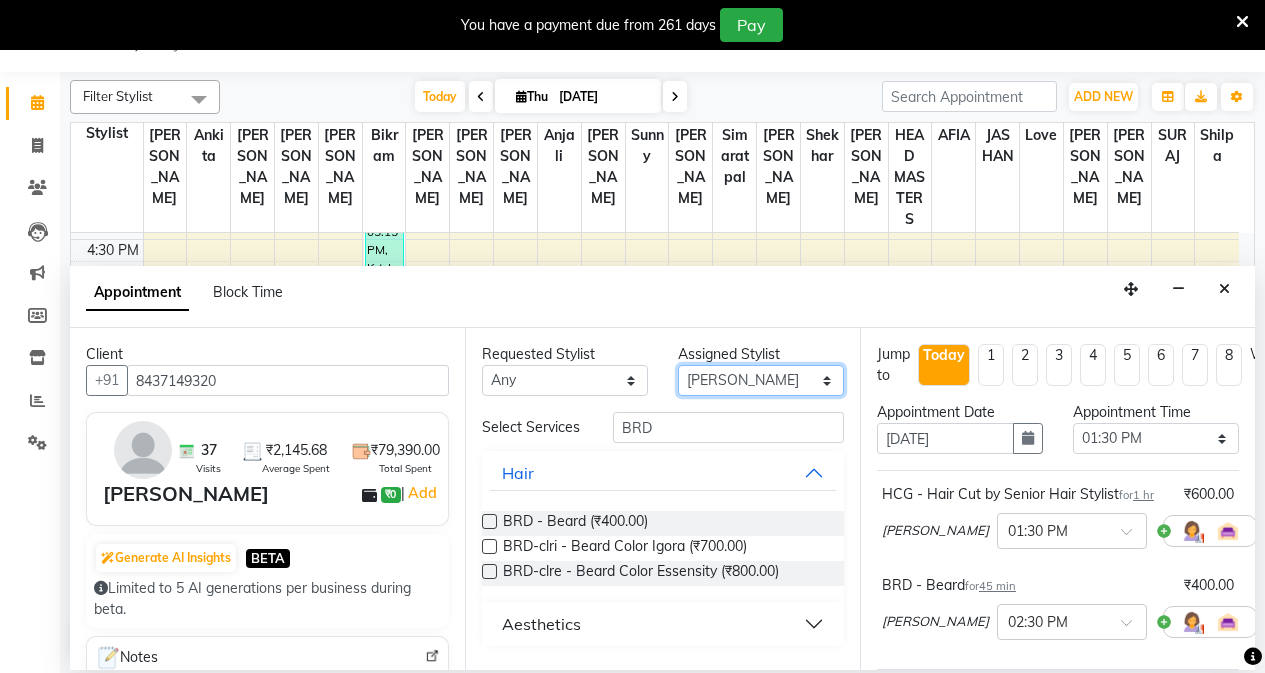 select on "60665" 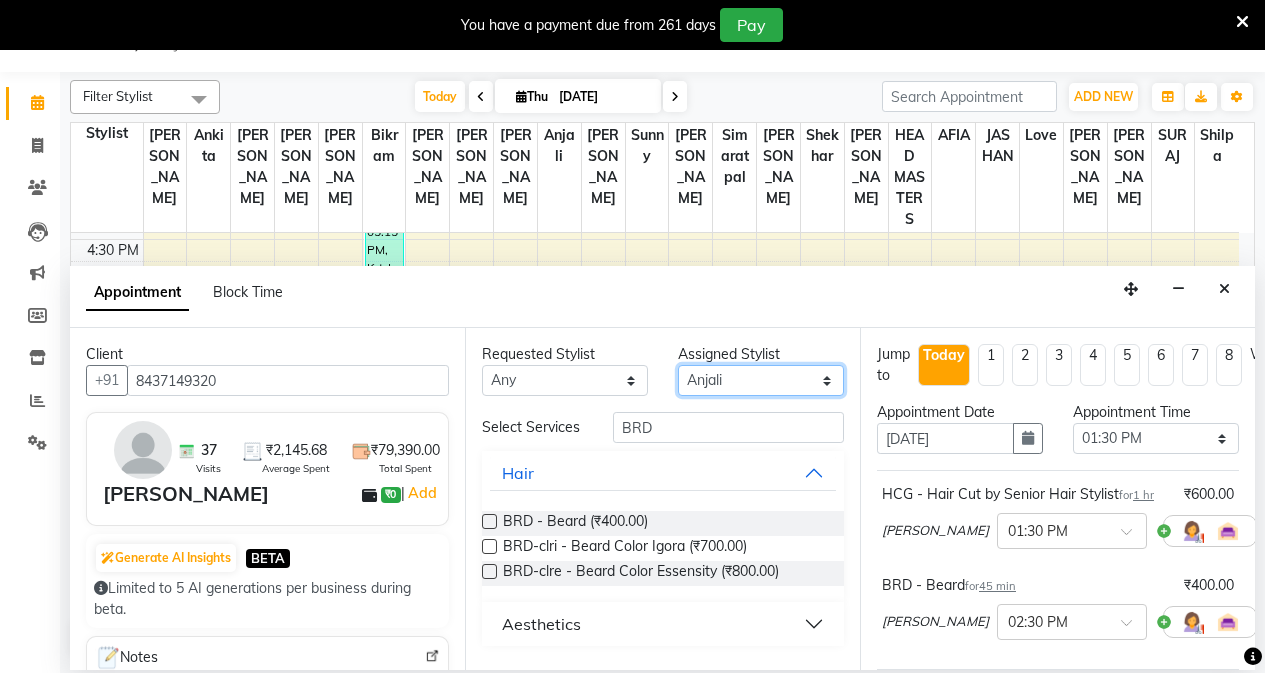 click on "Select AFIA Anjali [PERSON_NAME] [PERSON_NAME]  [PERSON_NAME] HEAD [PERSON_NAME]  [PERSON_NAME]  [PERSON_NAME]  [PERSON_NAME] Love [PERSON_NAME]  [PERSON_NAME]  [PERSON_NAME]  [PERSON_NAME] [PERSON_NAME] [PERSON_NAME]  [PERSON_NAME]  [PERSON_NAME]" at bounding box center (761, 380) 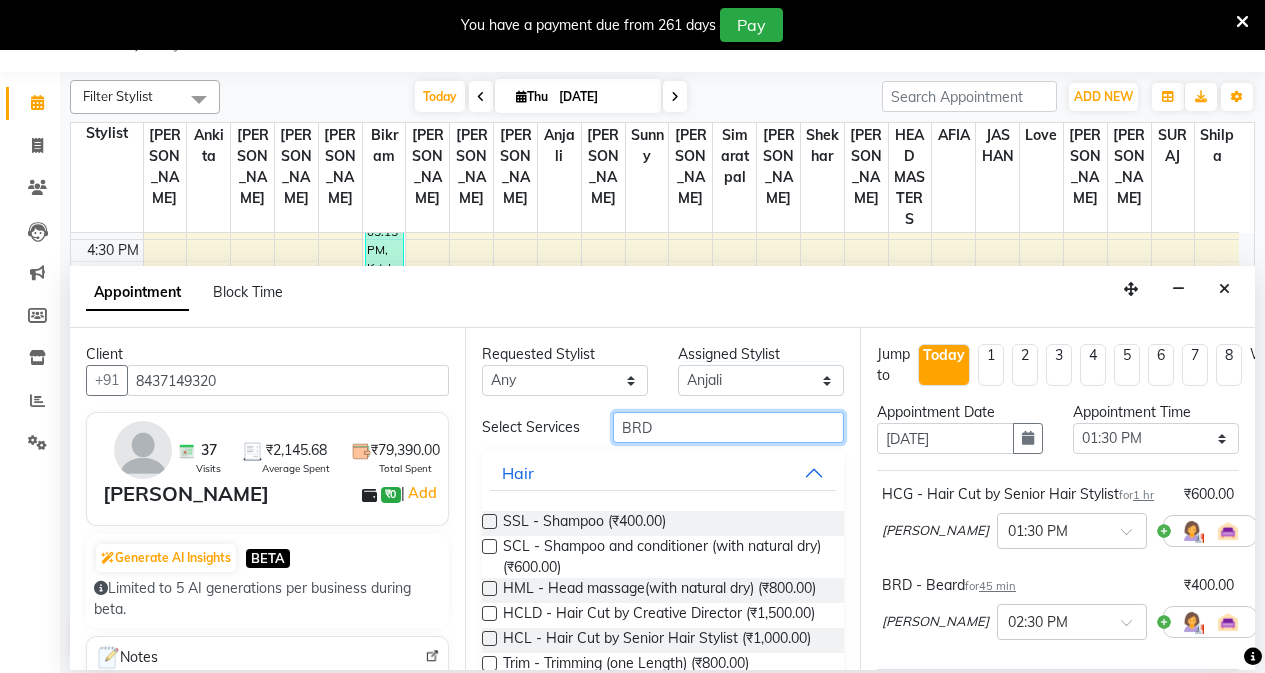 click on "BRD" at bounding box center [728, 427] 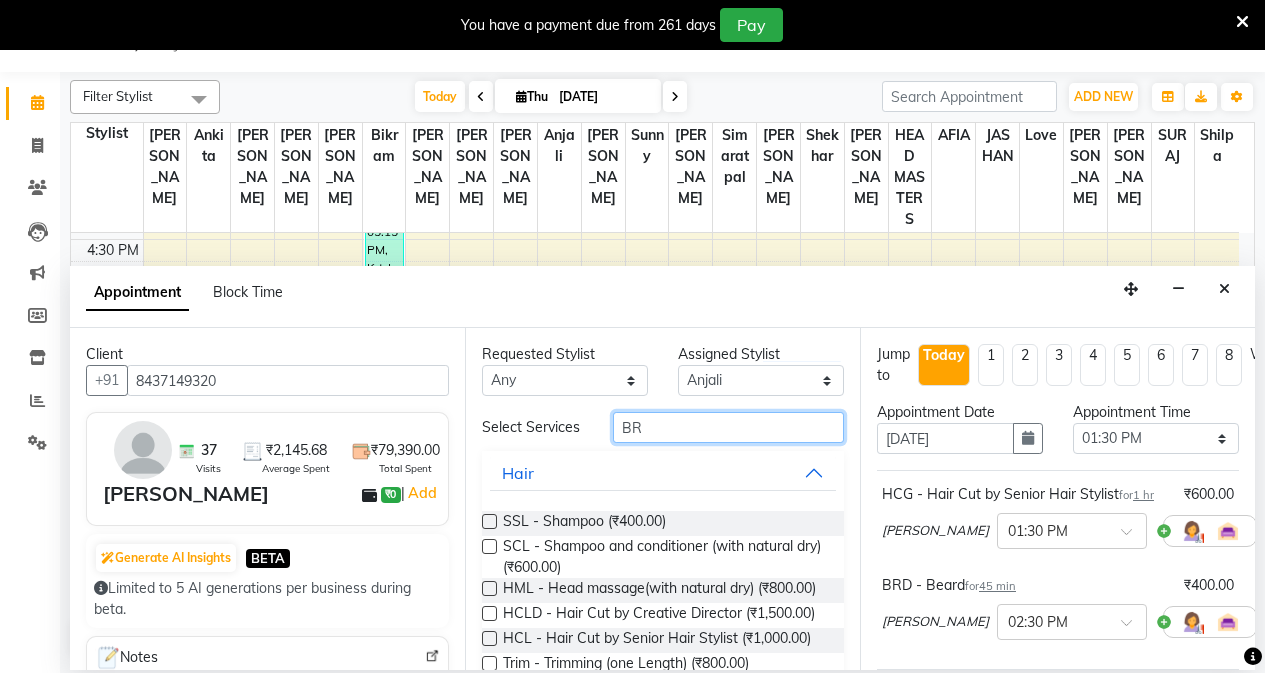 type on "B" 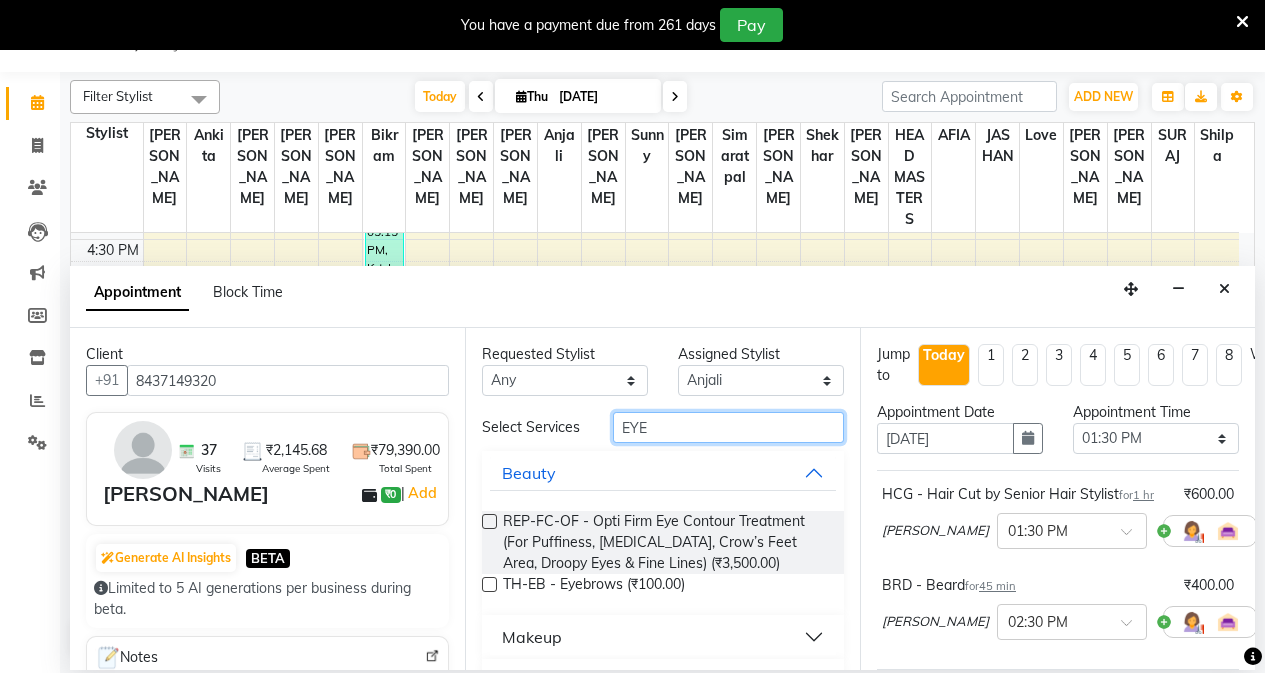 type on "EYE" 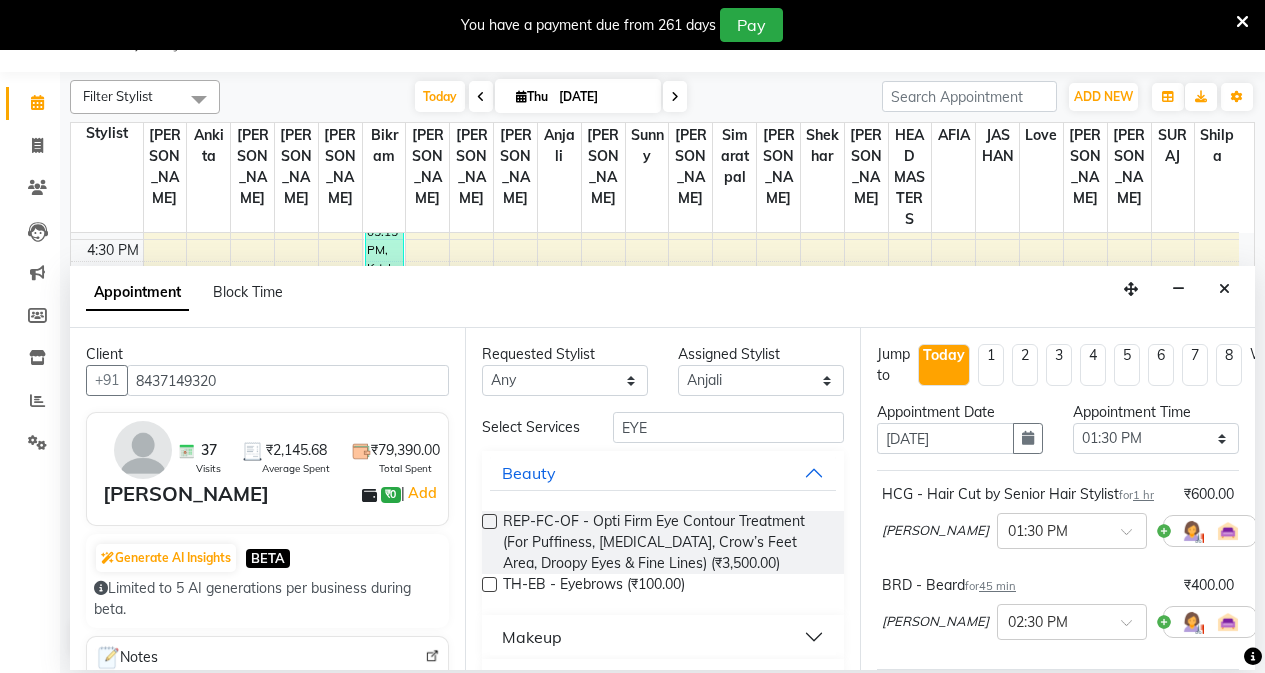 click on "TH-EB - Eyebrows (₹100.00)" at bounding box center (663, 586) 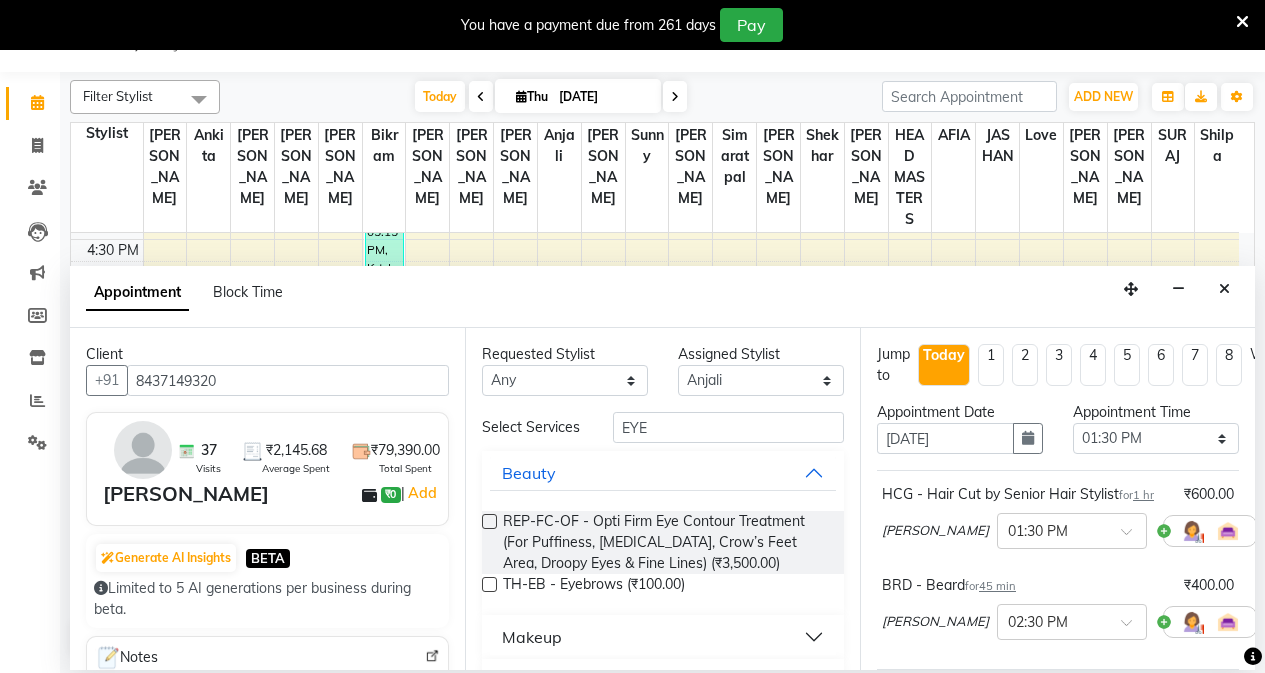 click at bounding box center [489, 584] 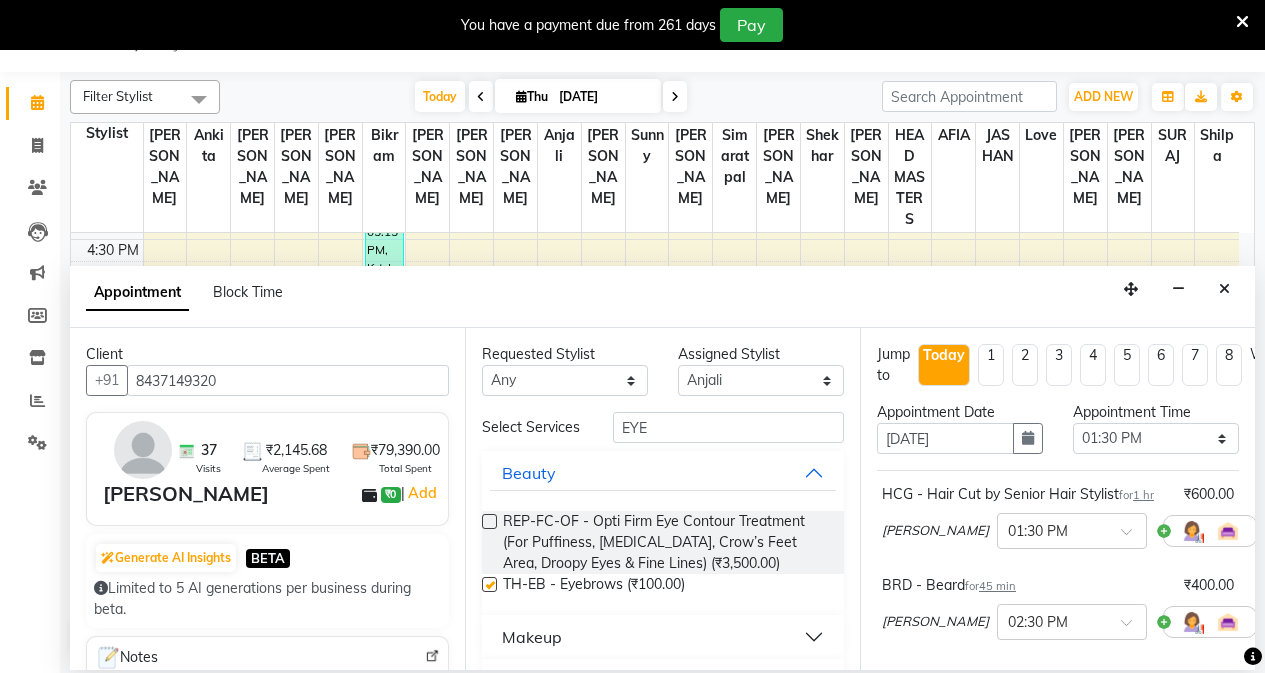 checkbox on "false" 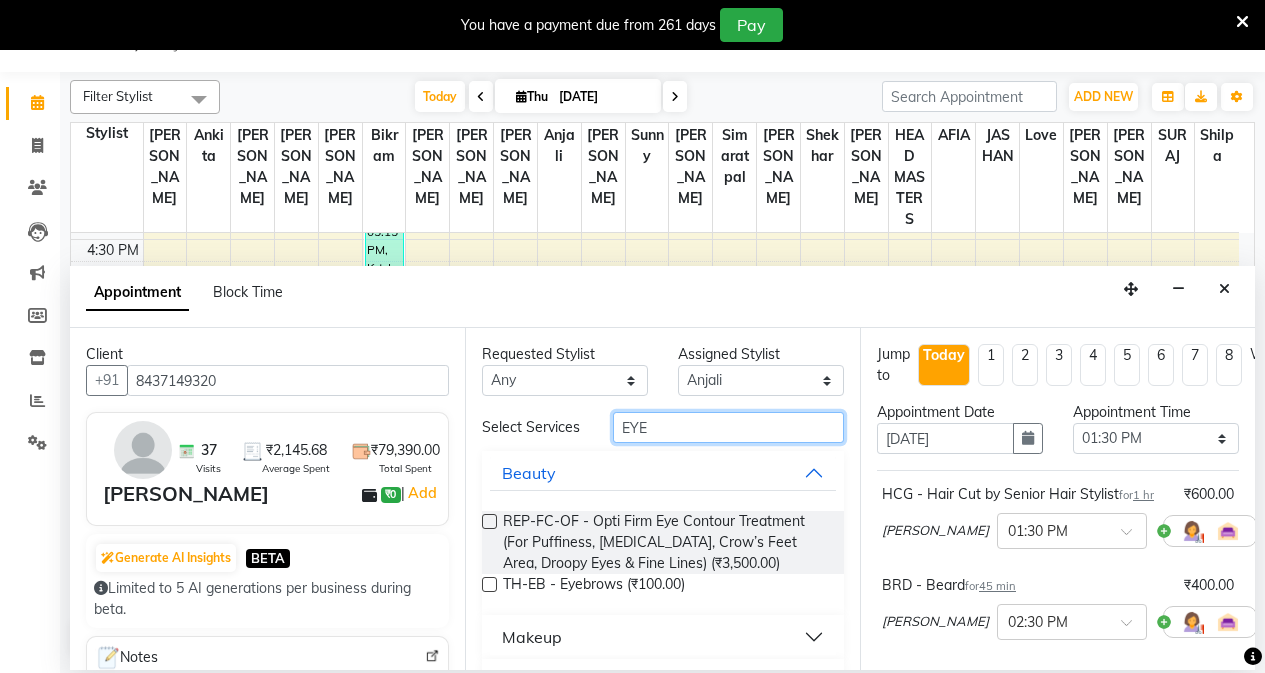click on "EYE" at bounding box center (728, 427) 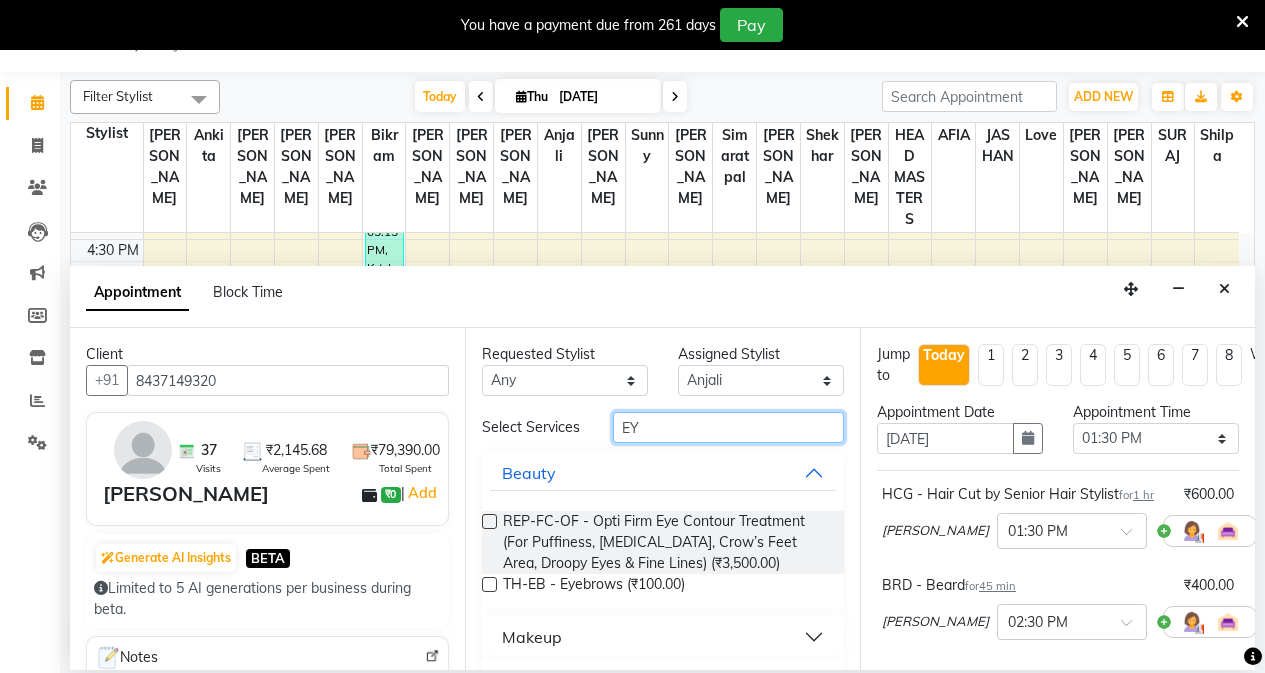 type on "E" 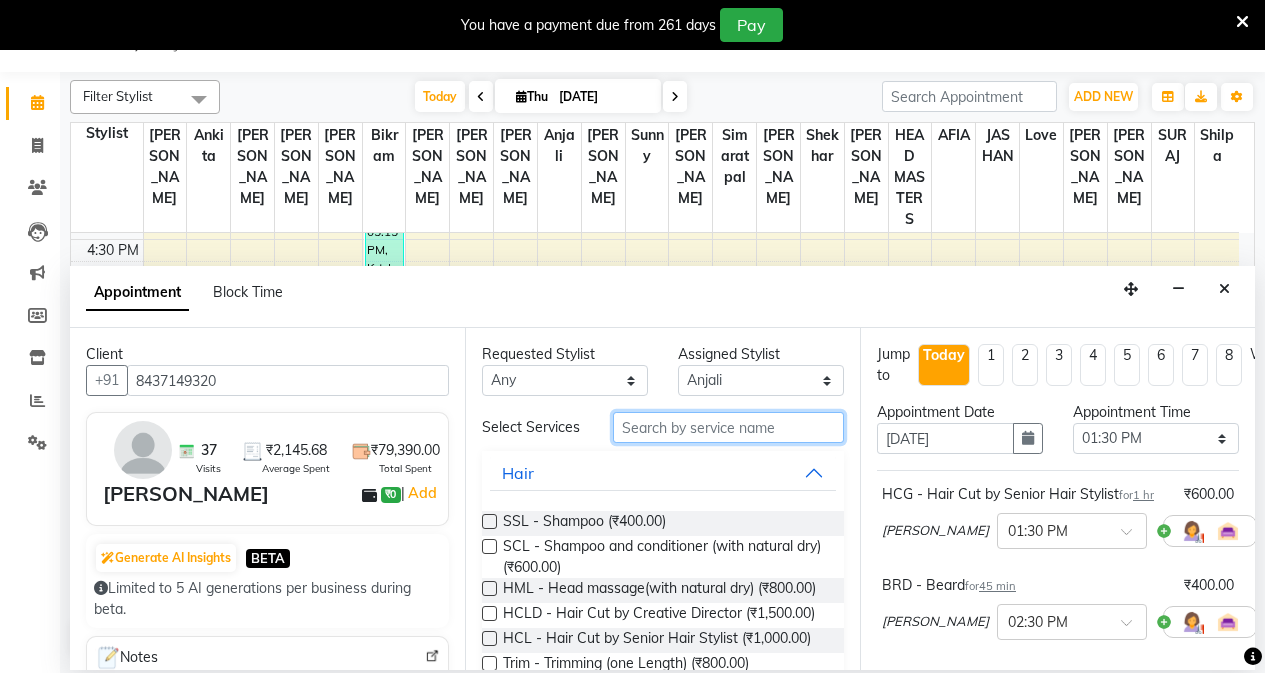 click at bounding box center (728, 427) 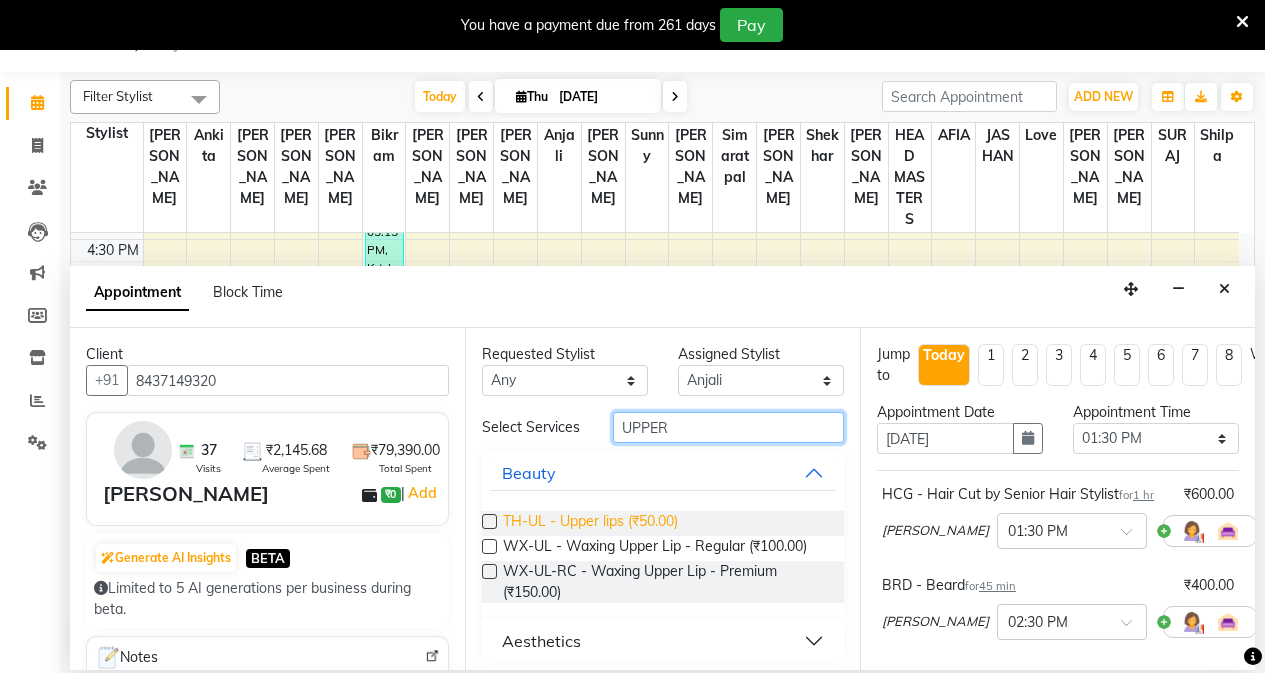 type on "UPPER" 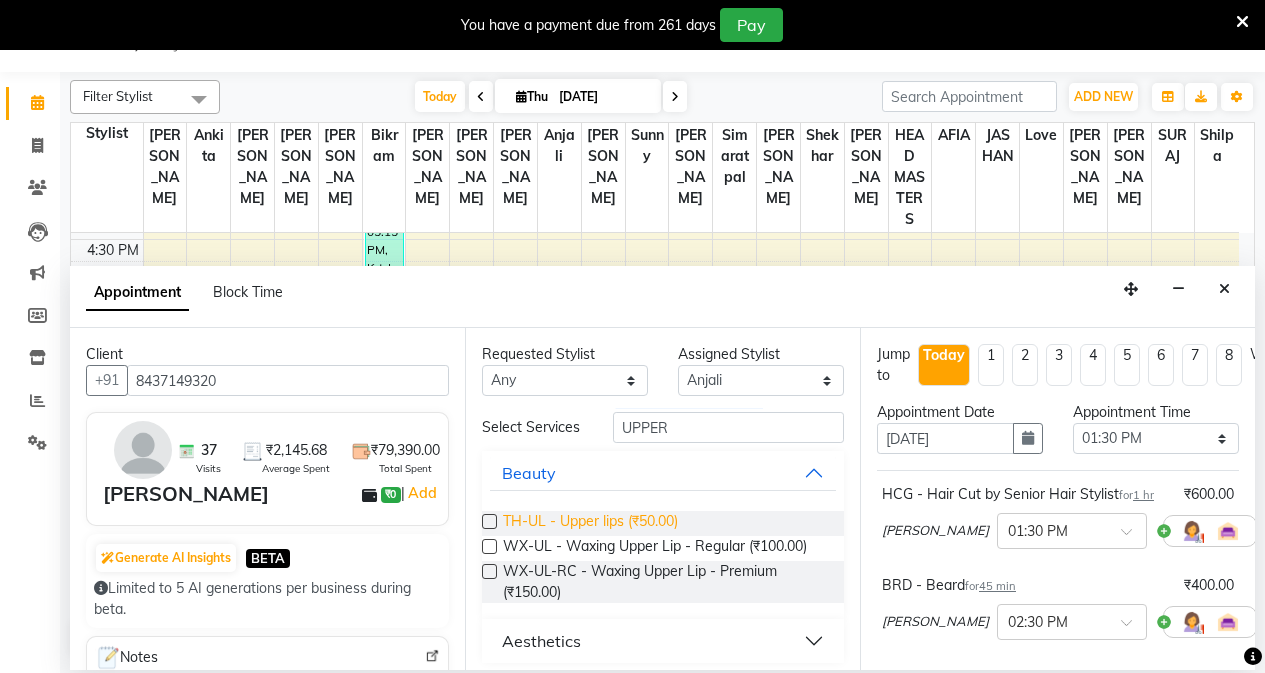 click on "TH-UL - Upper lips (₹50.00)" at bounding box center (590, 523) 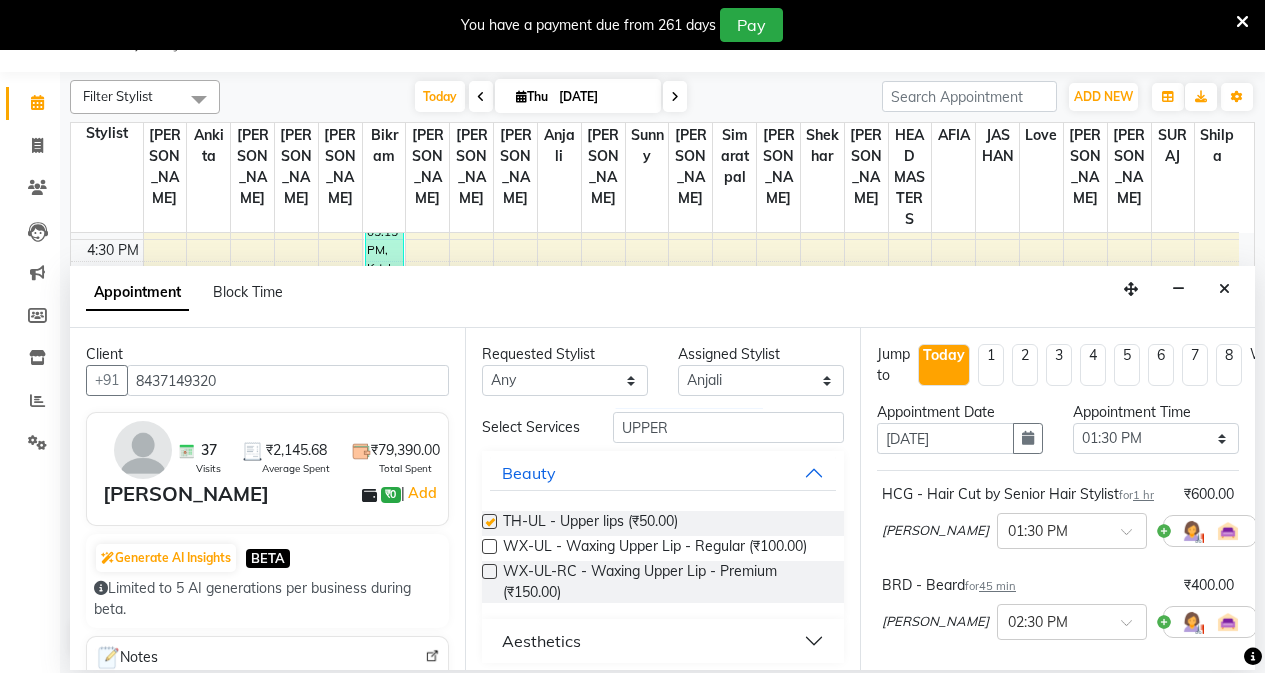 checkbox on "false" 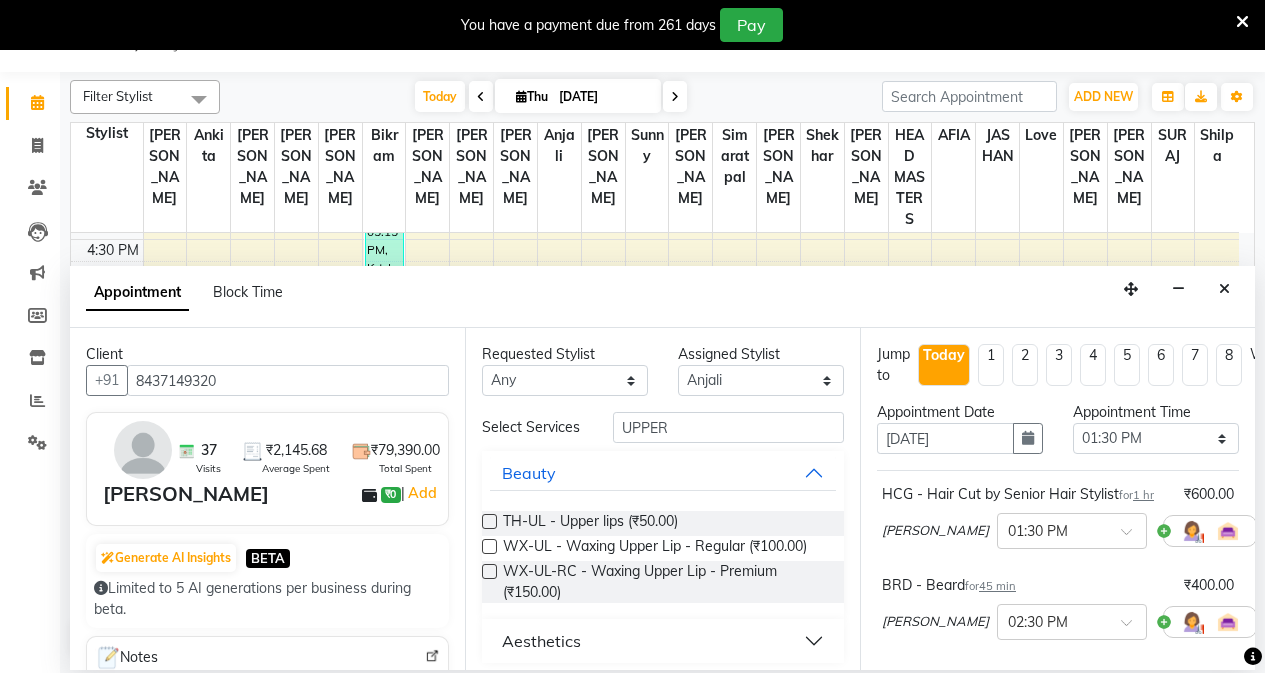 scroll, scrollTop: 481, scrollLeft: 0, axis: vertical 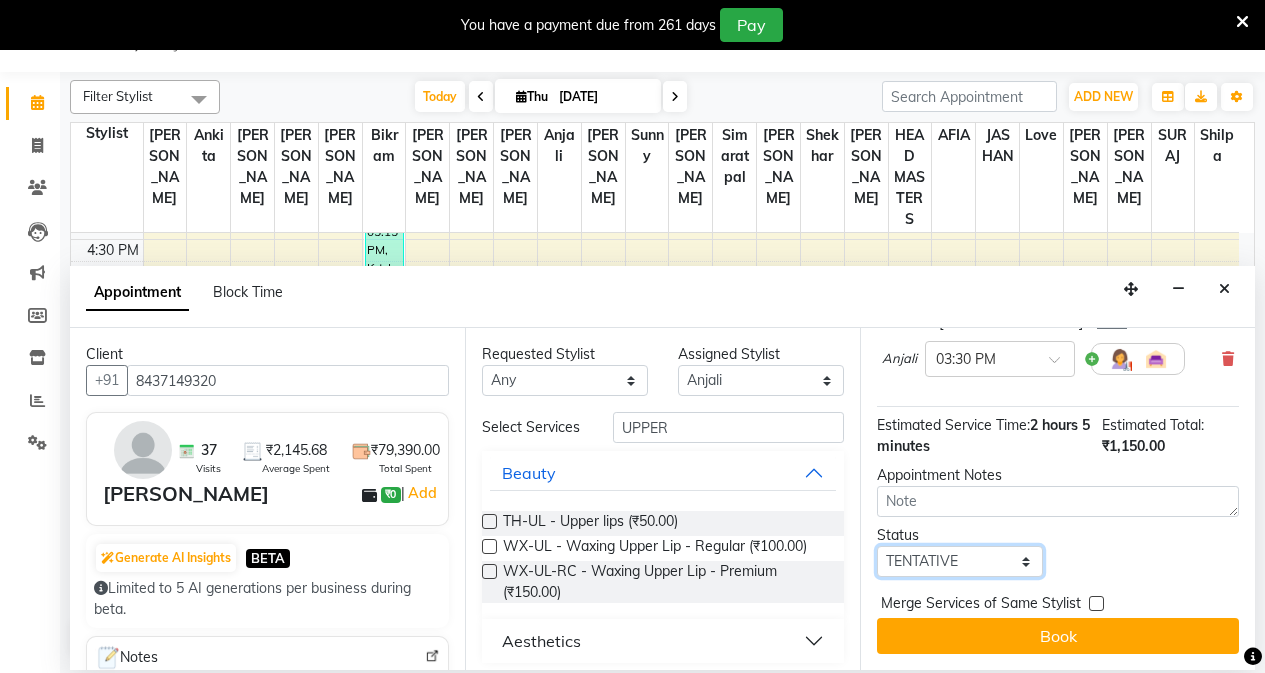 click on "Select TENTATIVE CONFIRM CHECK-IN UPCOMING" at bounding box center [960, 561] 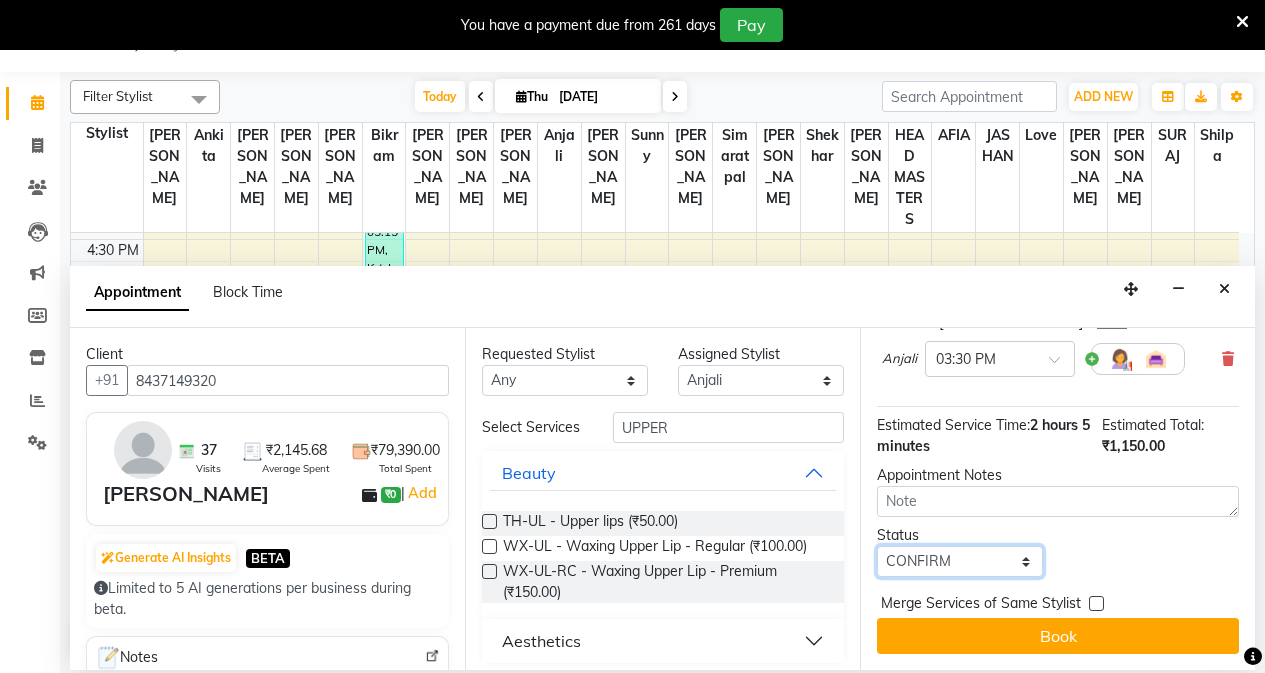 click on "Select TENTATIVE CONFIRM CHECK-IN UPCOMING" at bounding box center (960, 561) 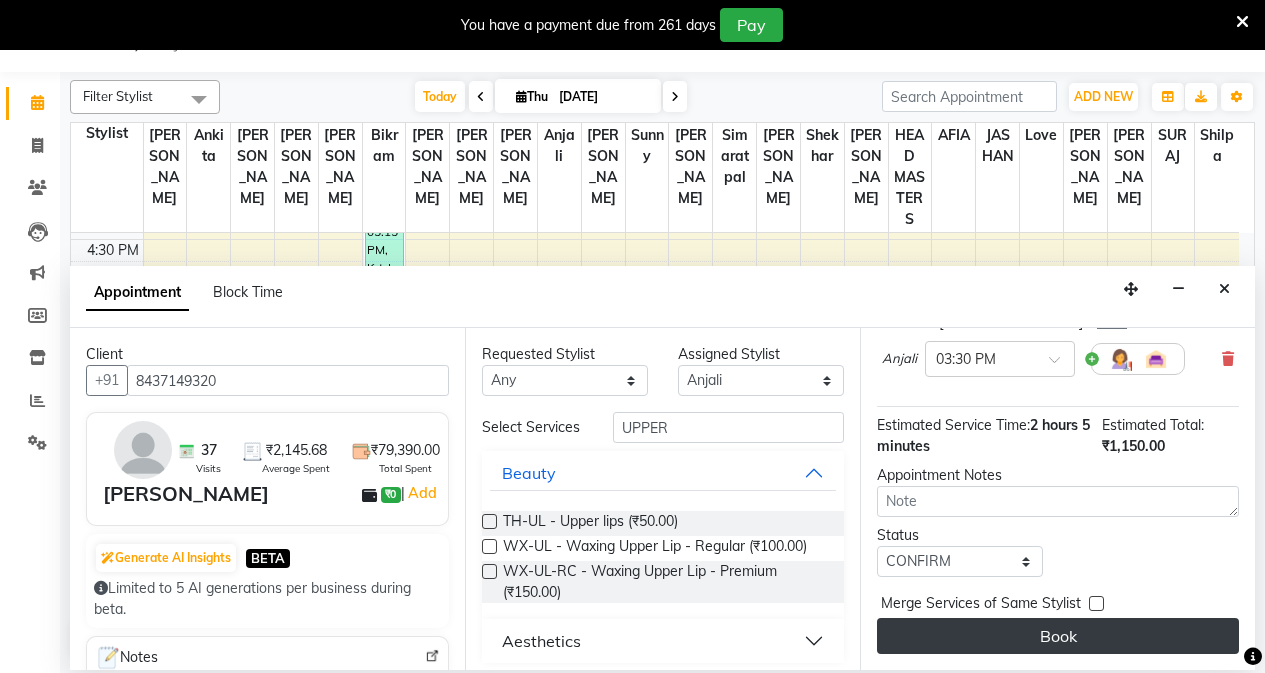 click on "Book" at bounding box center (1058, 636) 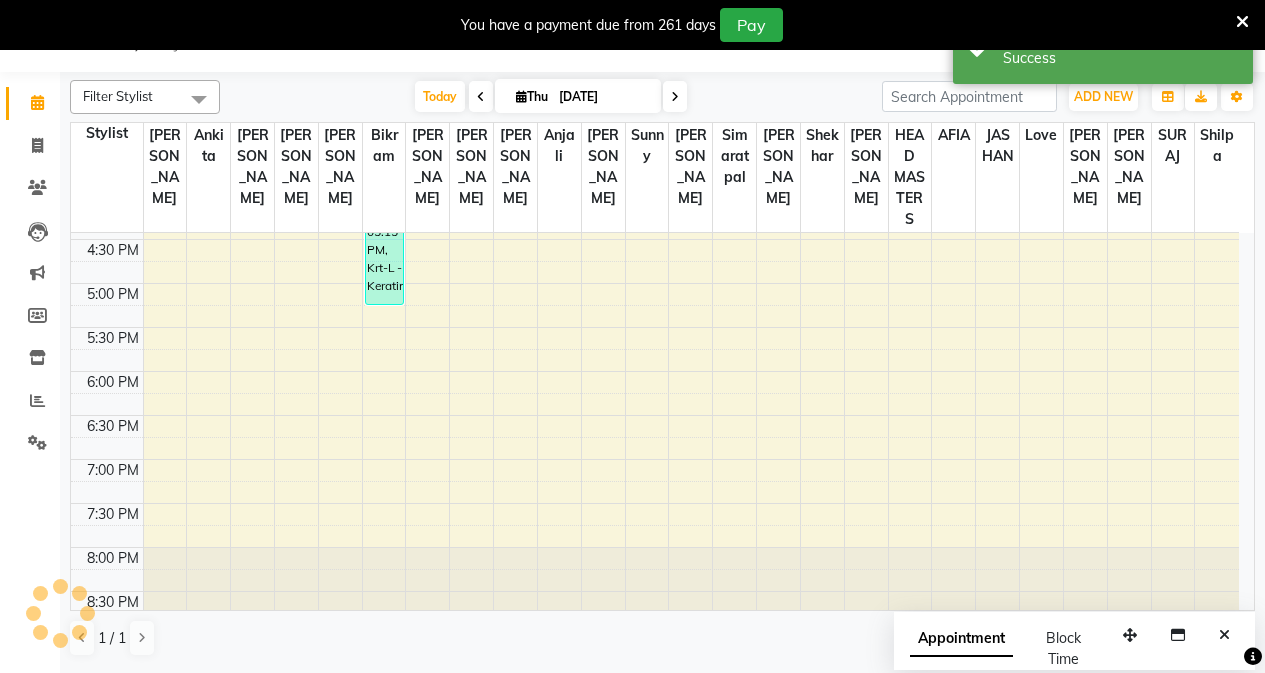 scroll, scrollTop: 0, scrollLeft: 0, axis: both 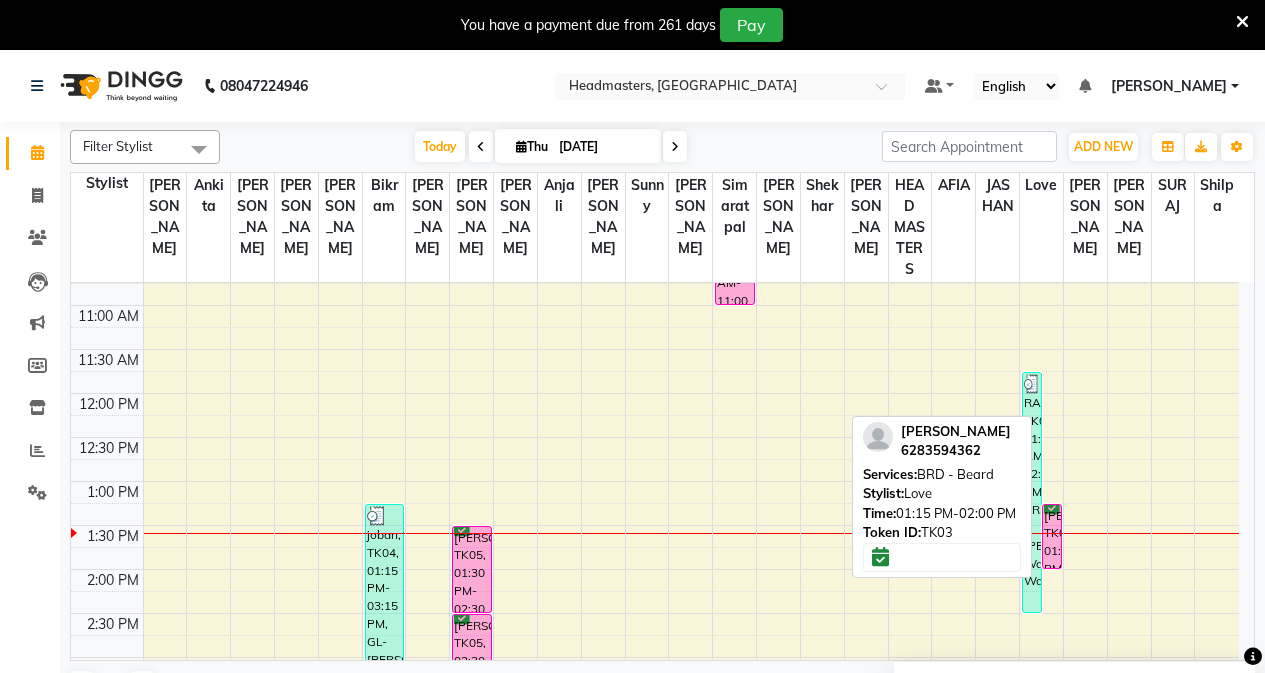 click on "[PERSON_NAME], TK03, 01:15 PM-02:00 PM, BRD - [PERSON_NAME]" at bounding box center [1052, 536] 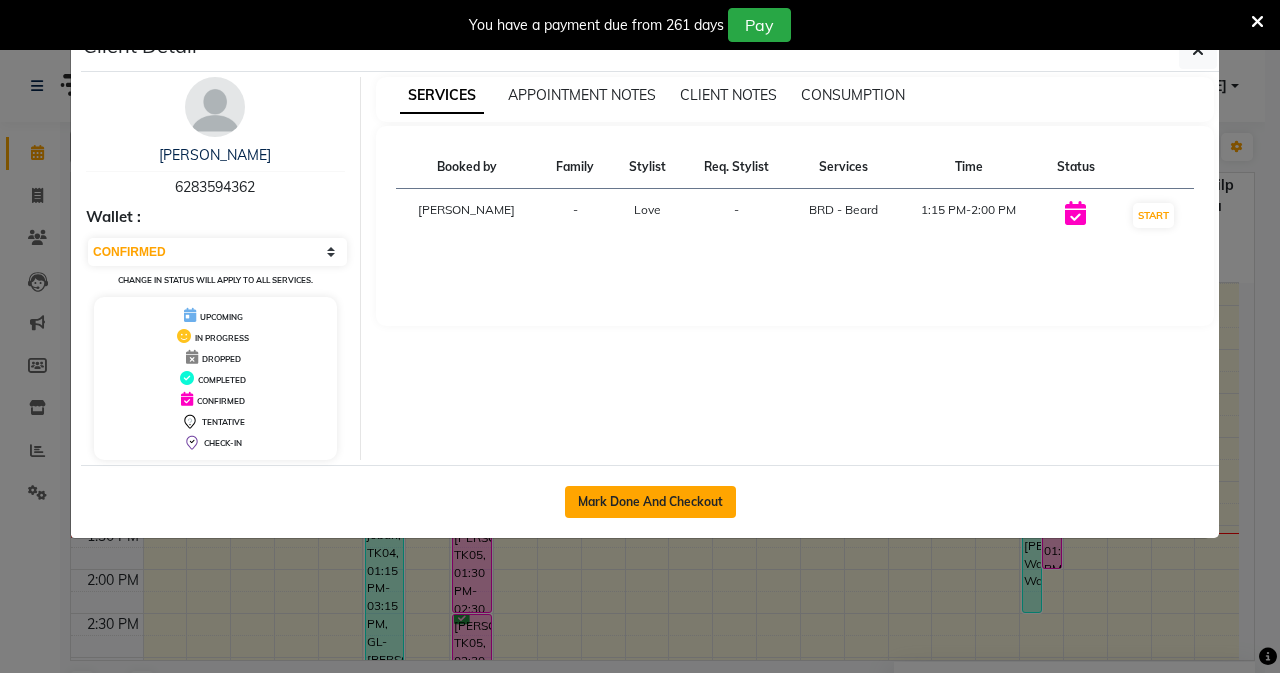 click on "Mark Done And Checkout" 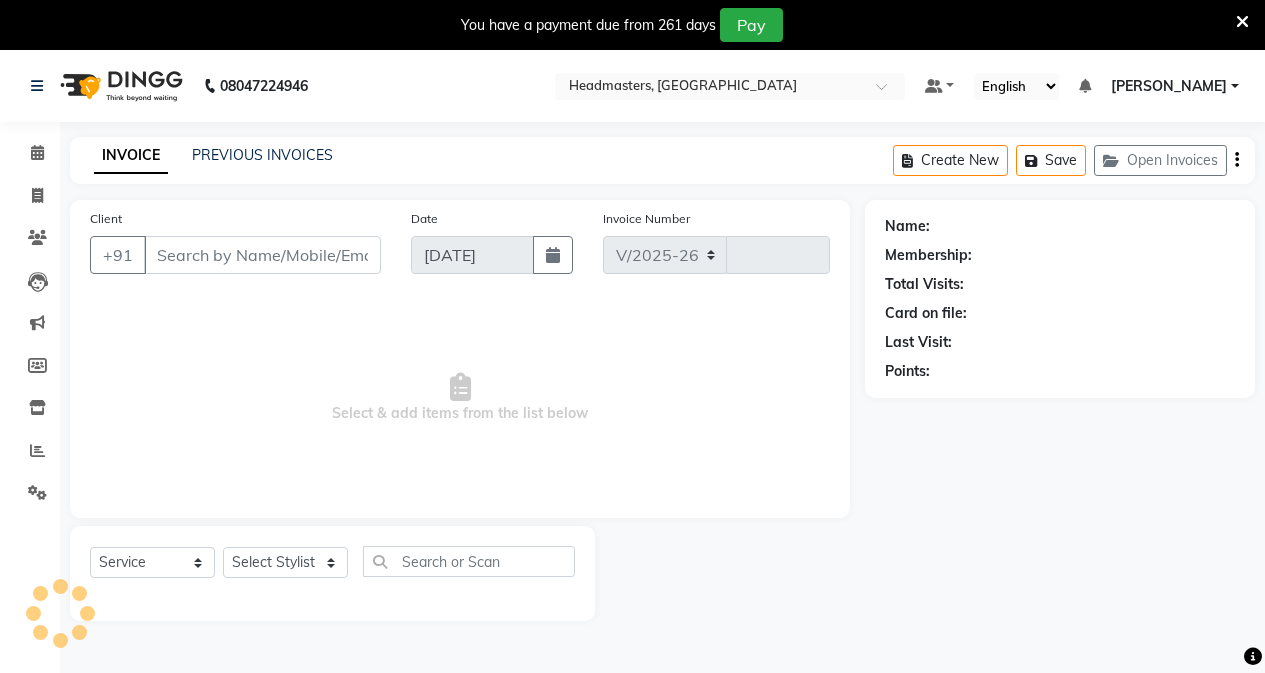 select on "7136" 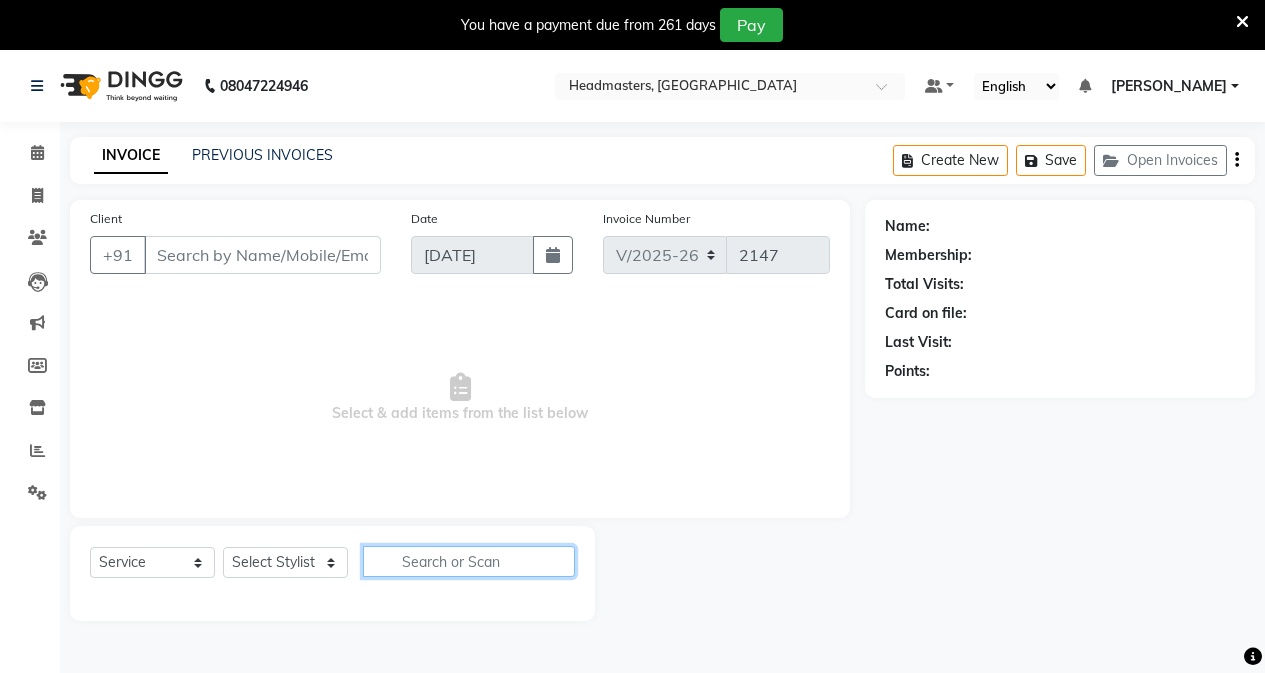 click 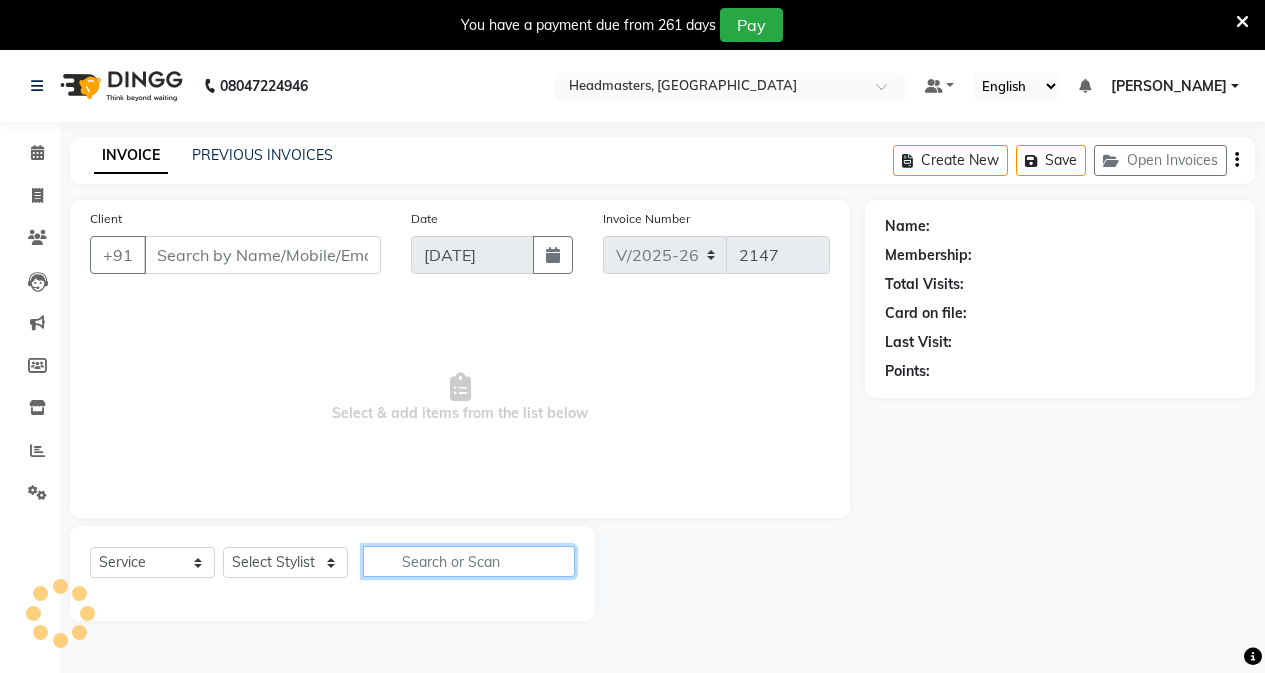 type on "6283594362" 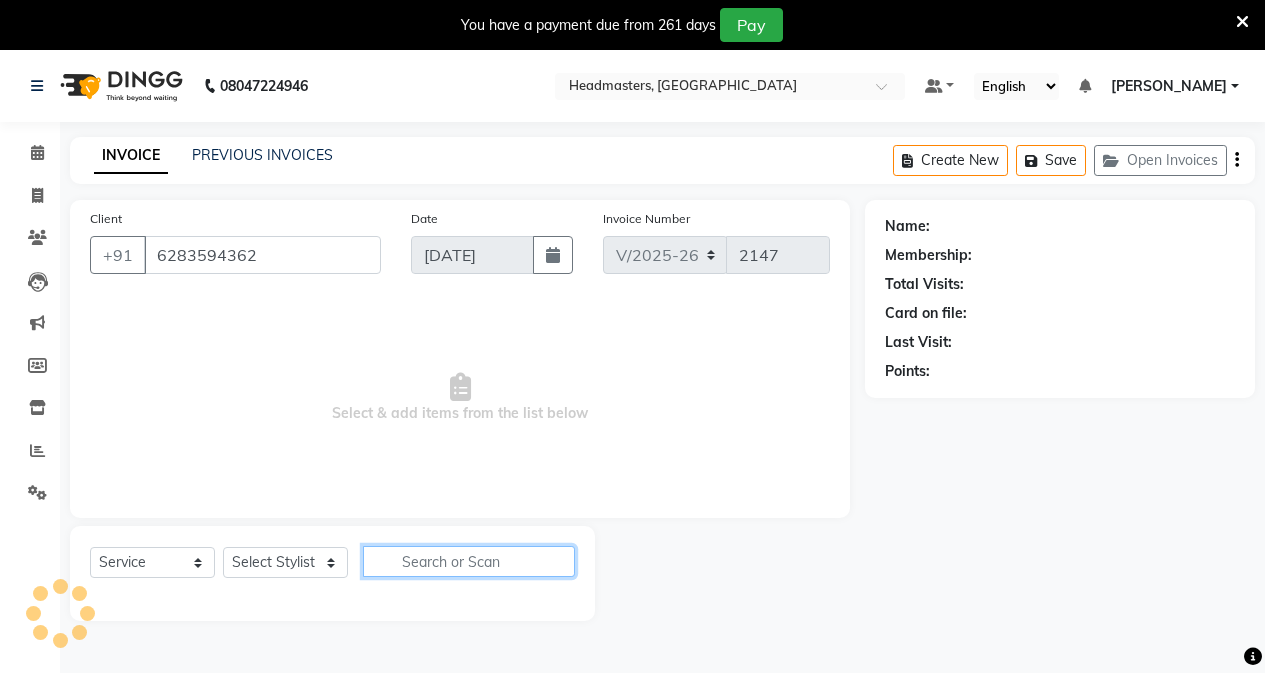 select on "63059" 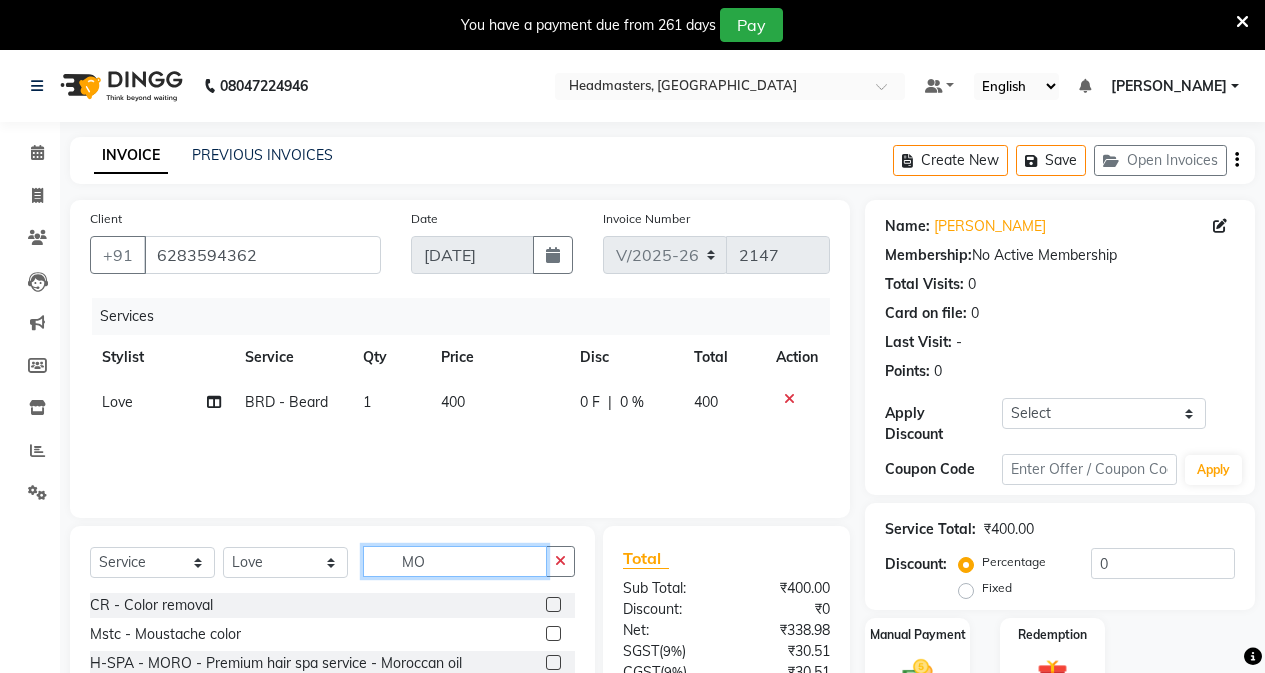scroll, scrollTop: 178, scrollLeft: 0, axis: vertical 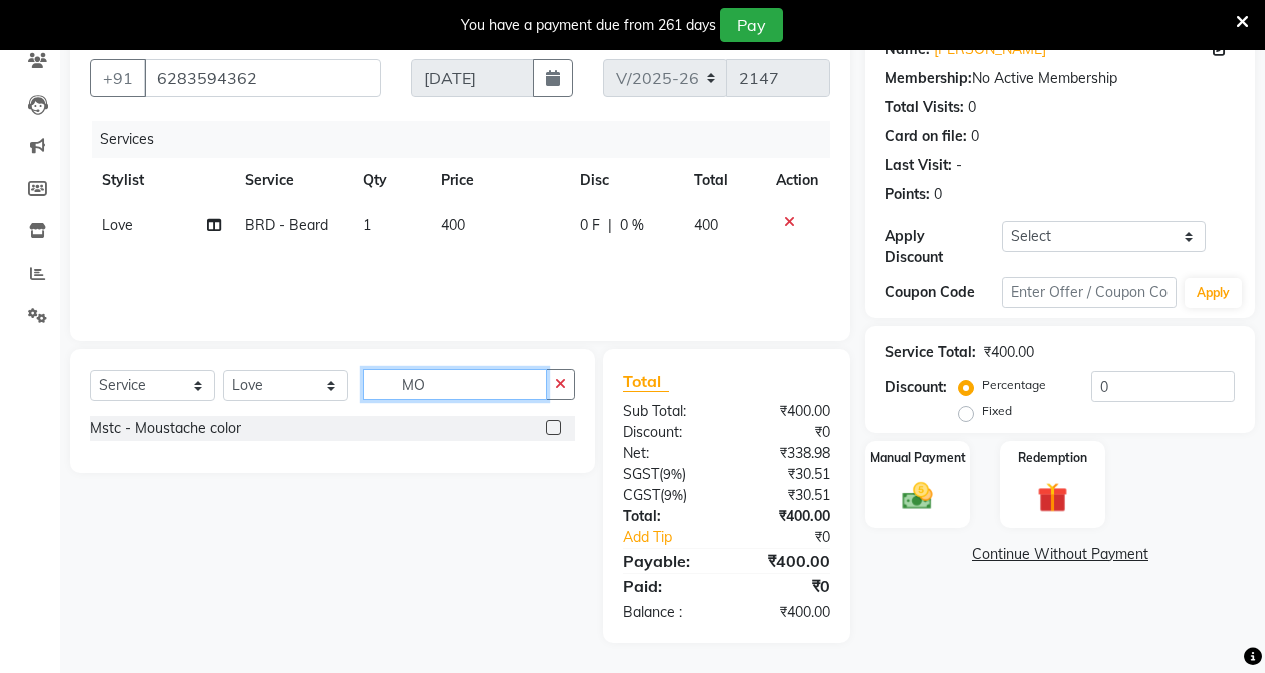 type on "M" 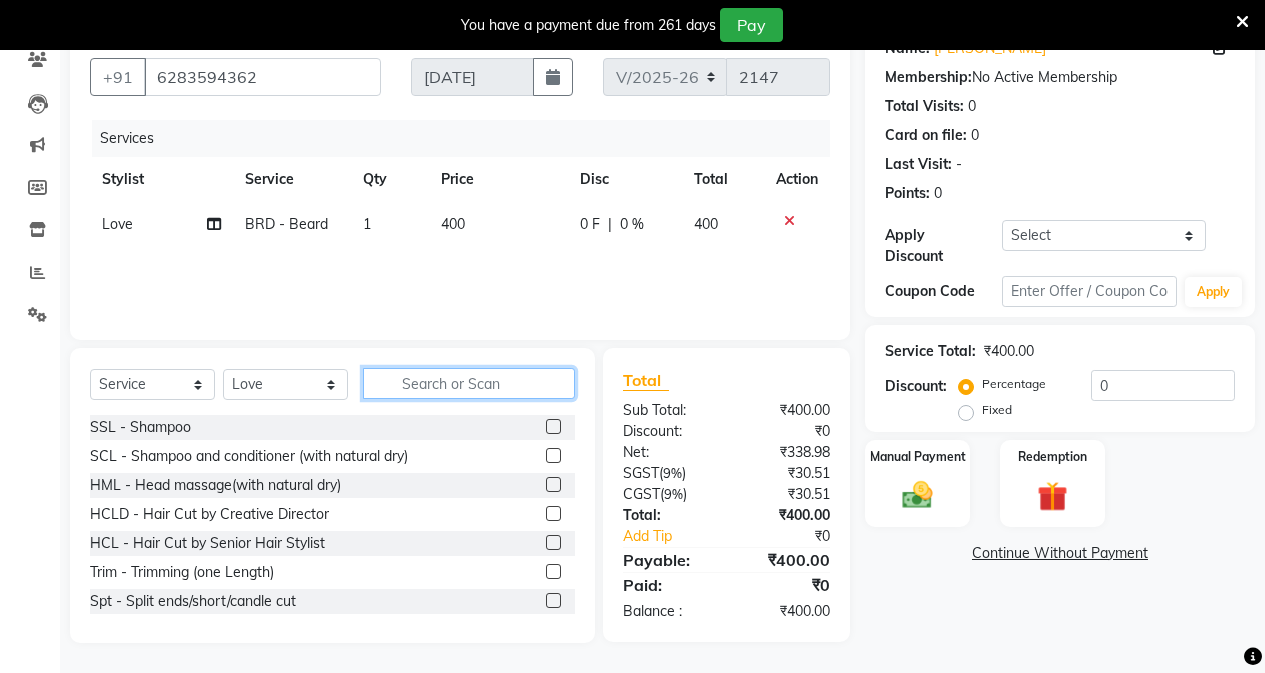 scroll, scrollTop: 0, scrollLeft: 0, axis: both 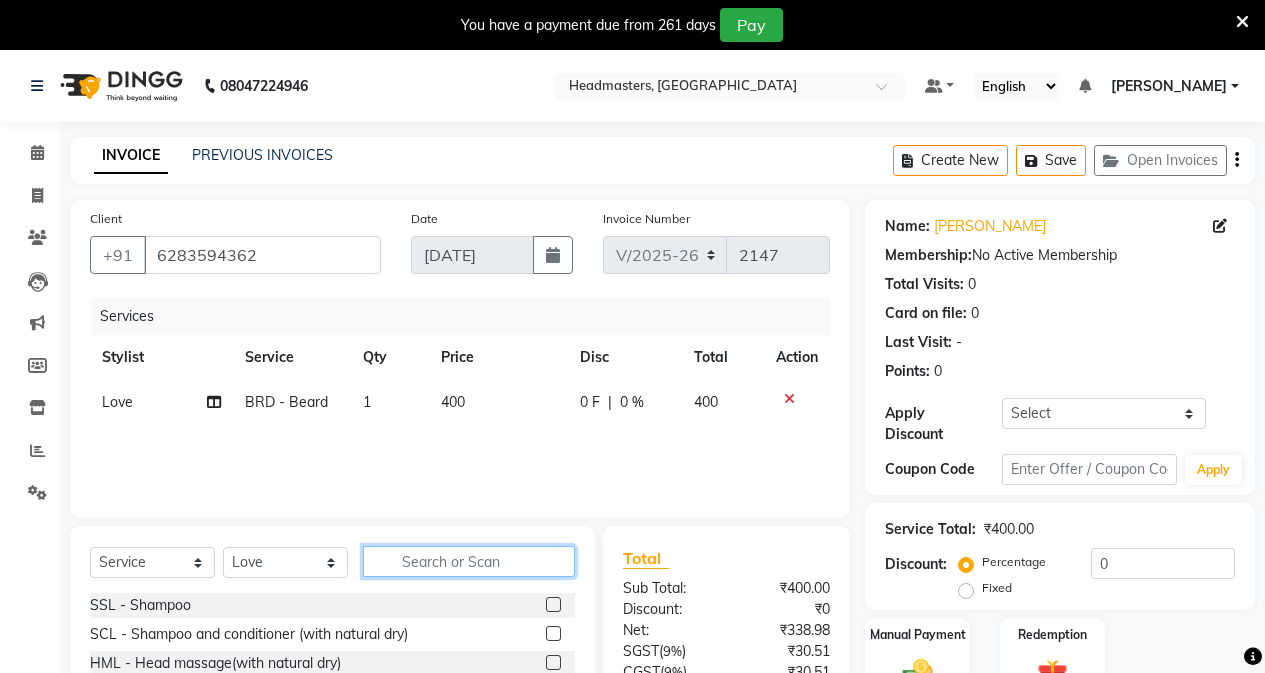 click 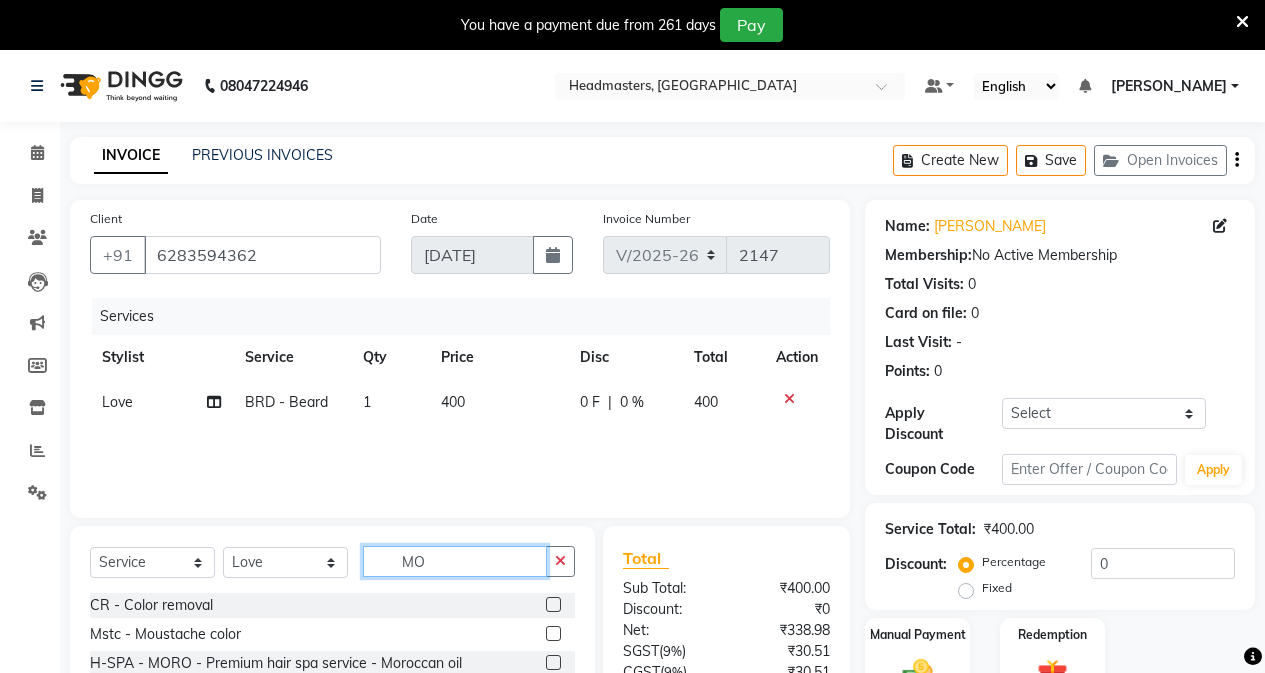 type on "M" 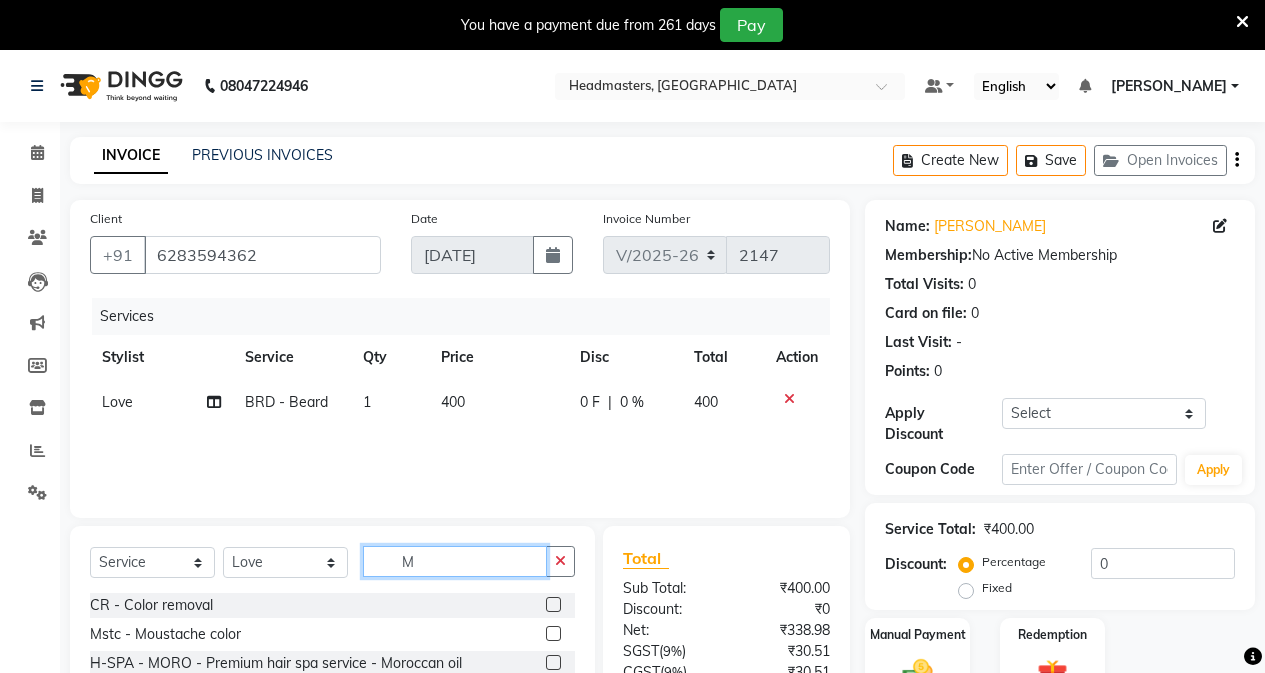 type 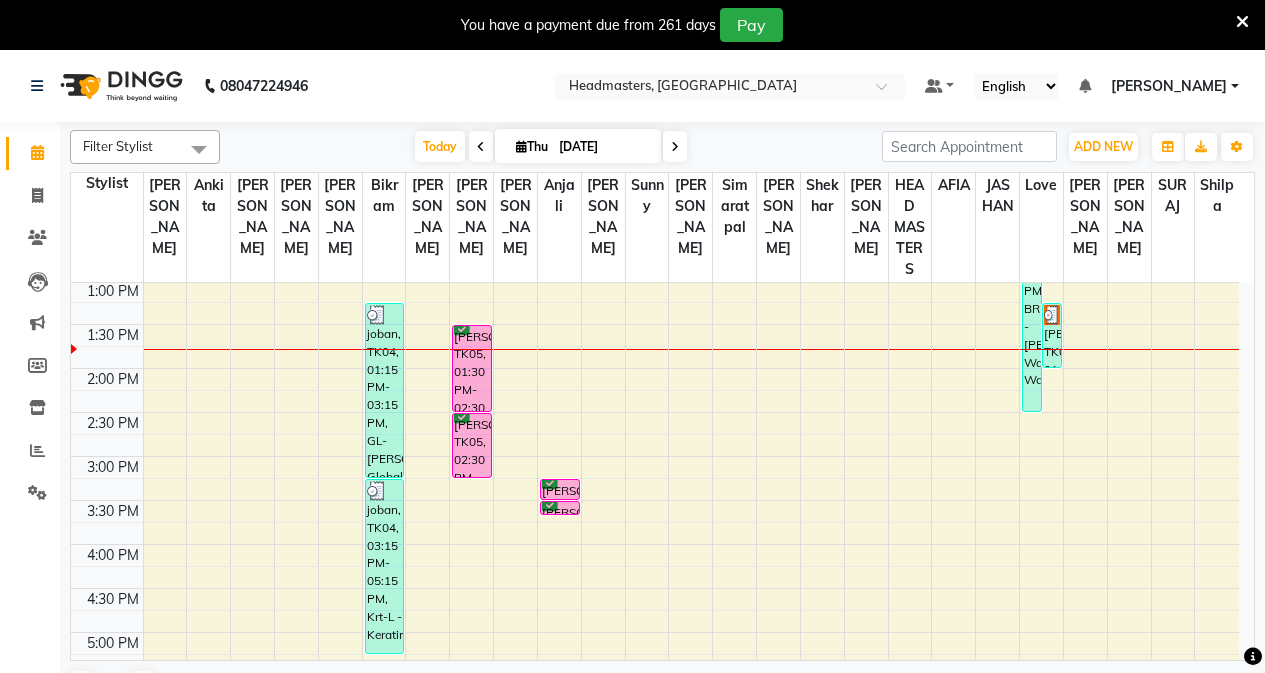 scroll, scrollTop: 300, scrollLeft: 0, axis: vertical 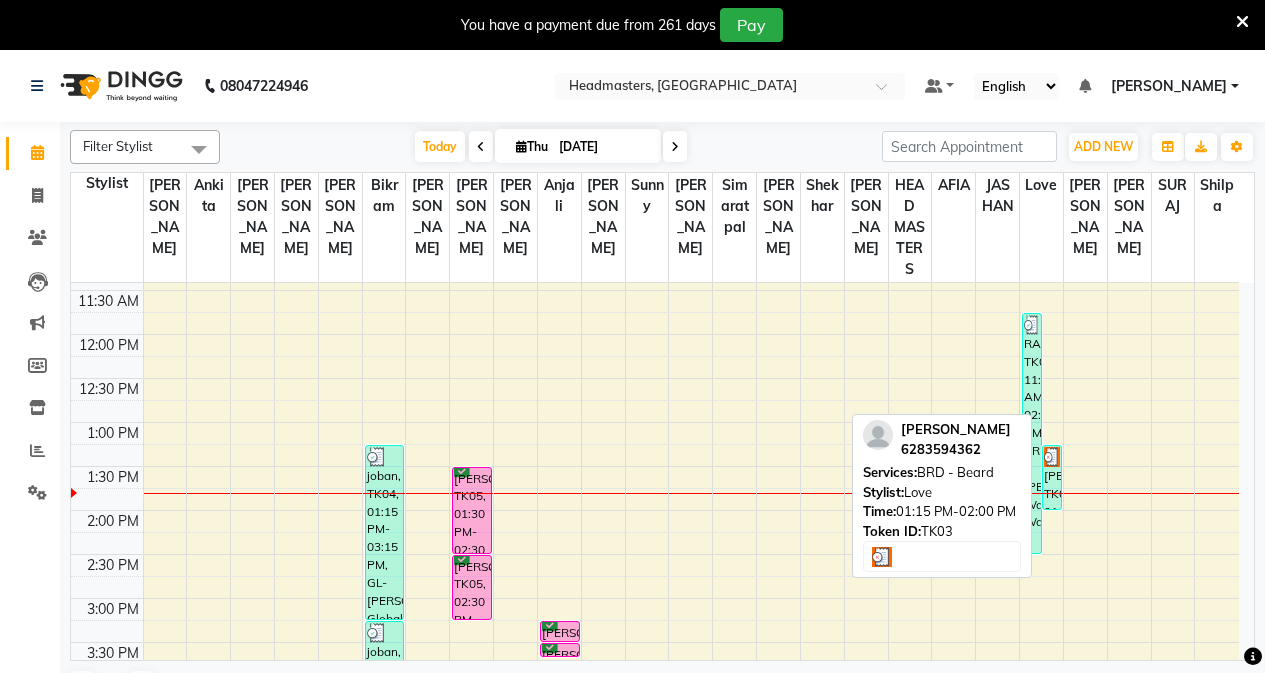 click on "[PERSON_NAME], TK03, 01:15 PM-02:00 PM, BRD - [PERSON_NAME]" at bounding box center [1052, 477] 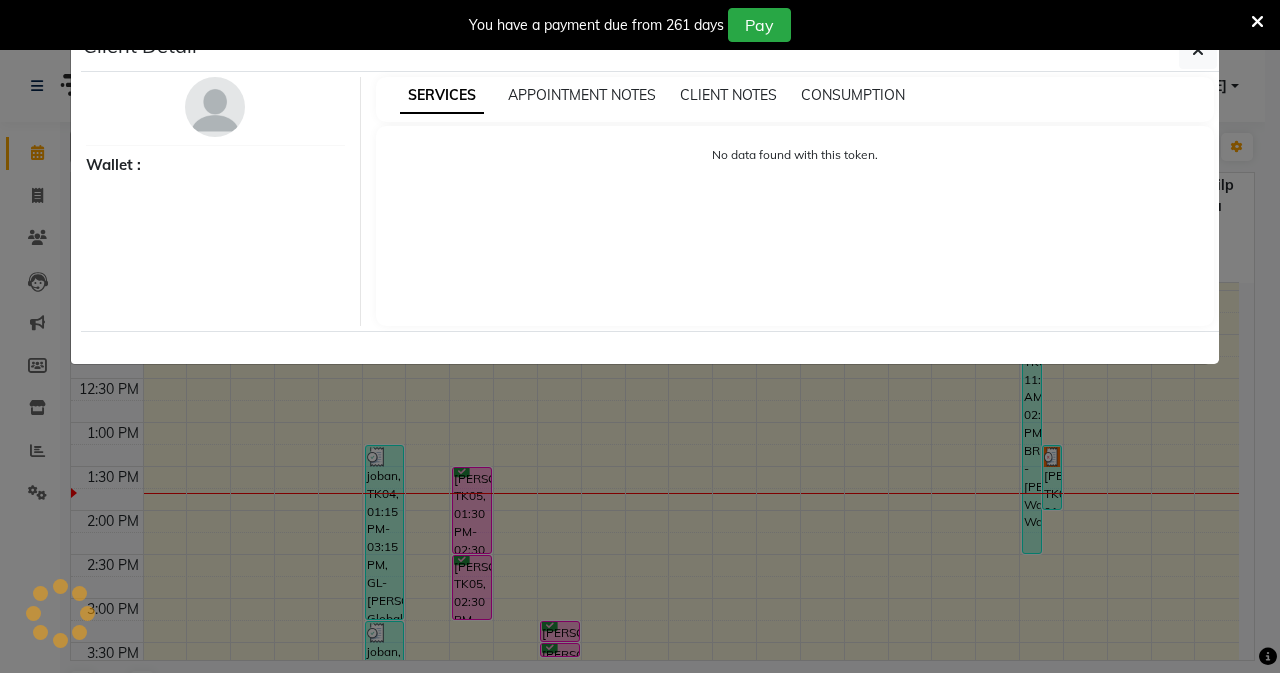 select on "3" 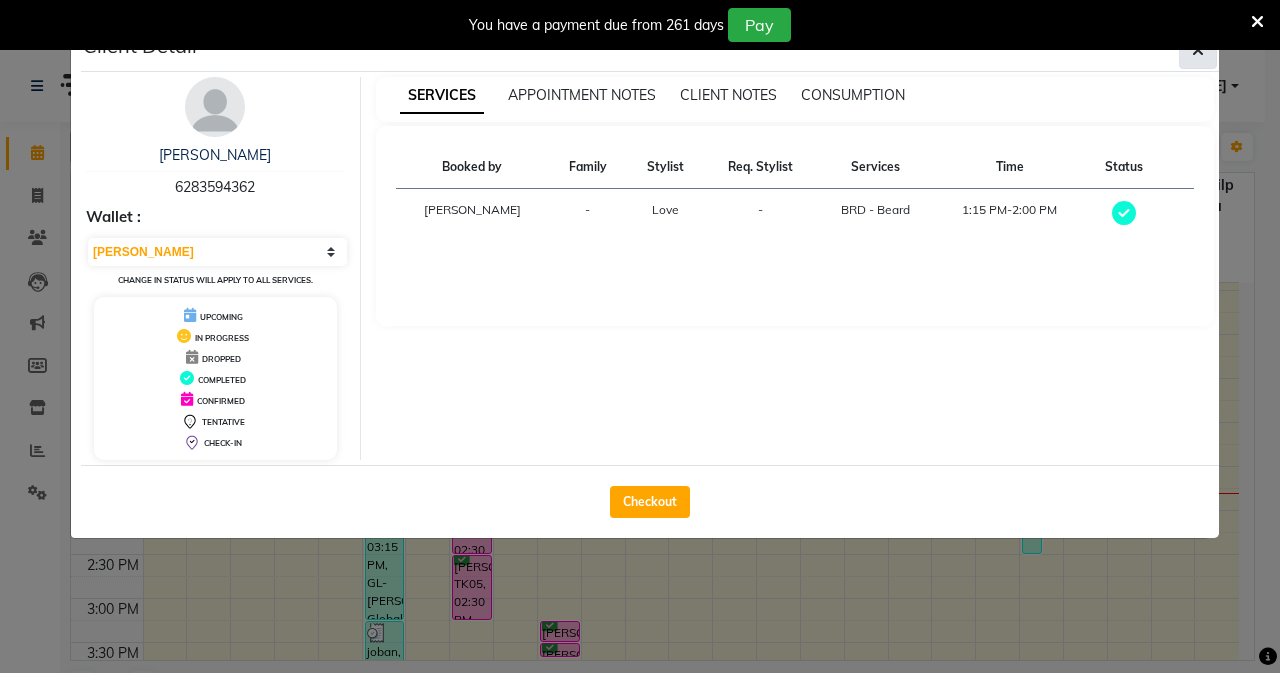 click 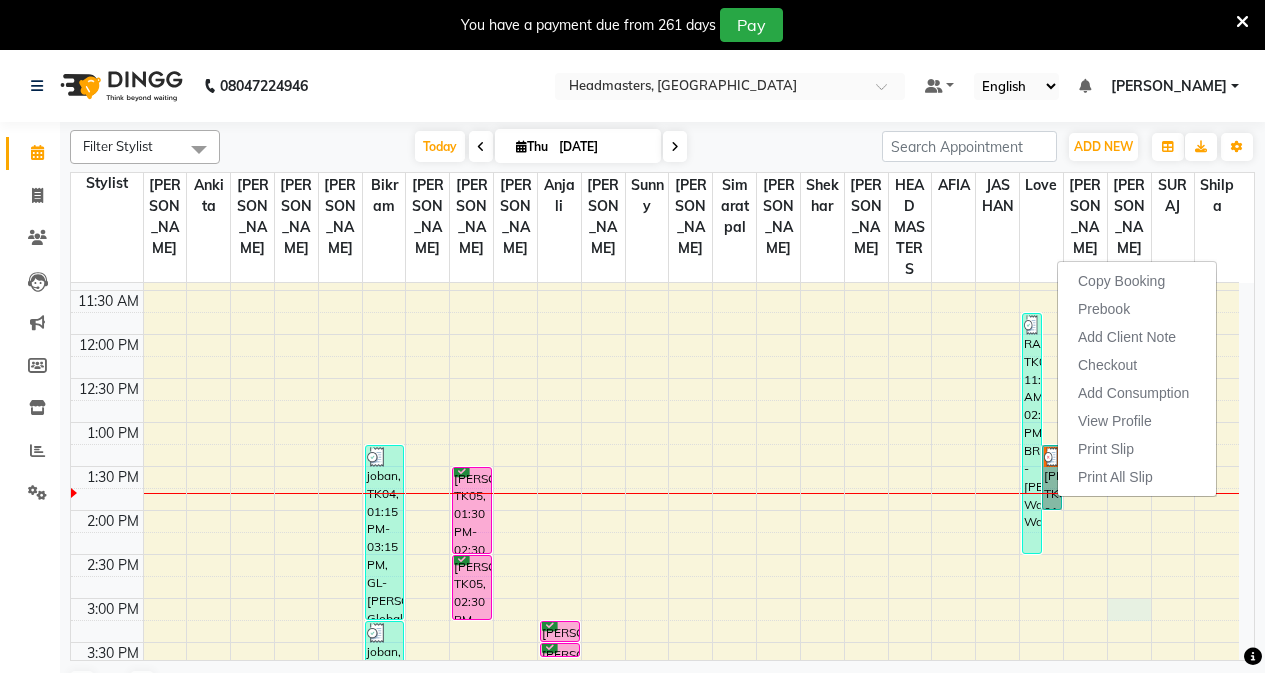 click on "8:00 AM 8:30 AM 9:00 AM 9:30 AM 10:00 AM 10:30 AM 11:00 AM 11:30 AM 12:00 PM 12:30 PM 1:00 PM 1:30 PM 2:00 PM 2:30 PM 3:00 PM 3:30 PM 4:00 PM 4:30 PM 5:00 PM 5:30 PM 6:00 PM 6:30 PM 7:00 PM 7:30 PM 8:00 PM 8:30 PM     joban, TK04, 01:15 PM-03:15 PM, GL-igora - [PERSON_NAME] Global     joban, TK04, 03:15 PM-05:15 PM, Krt-L - Keratin     [PERSON_NAME], TK05, 01:30 PM-02:30 PM, HCG - Hair Cut by Senior Hair Stylist     [PERSON_NAME], TK05, 02:30 PM-03:15 PM, BRD - [PERSON_NAME], TK05, 03:15 PM-03:30 PM, TH-EB - Eyebrows     [PERSON_NAME], TK05, 03:30 PM-03:35 PM, TH-UL - Upper lips     [PERSON_NAME], TK01, 10:00 AM-11:00 AM, First Wash     RAMAN, TK02, 11:45 AM-02:30 PM, BRD - [PERSON_NAME],Ear Wax,Cheeks Wax     [PERSON_NAME], TK03, 01:15 PM-02:00 PM, BRD - [PERSON_NAME]" at bounding box center [655, 554] 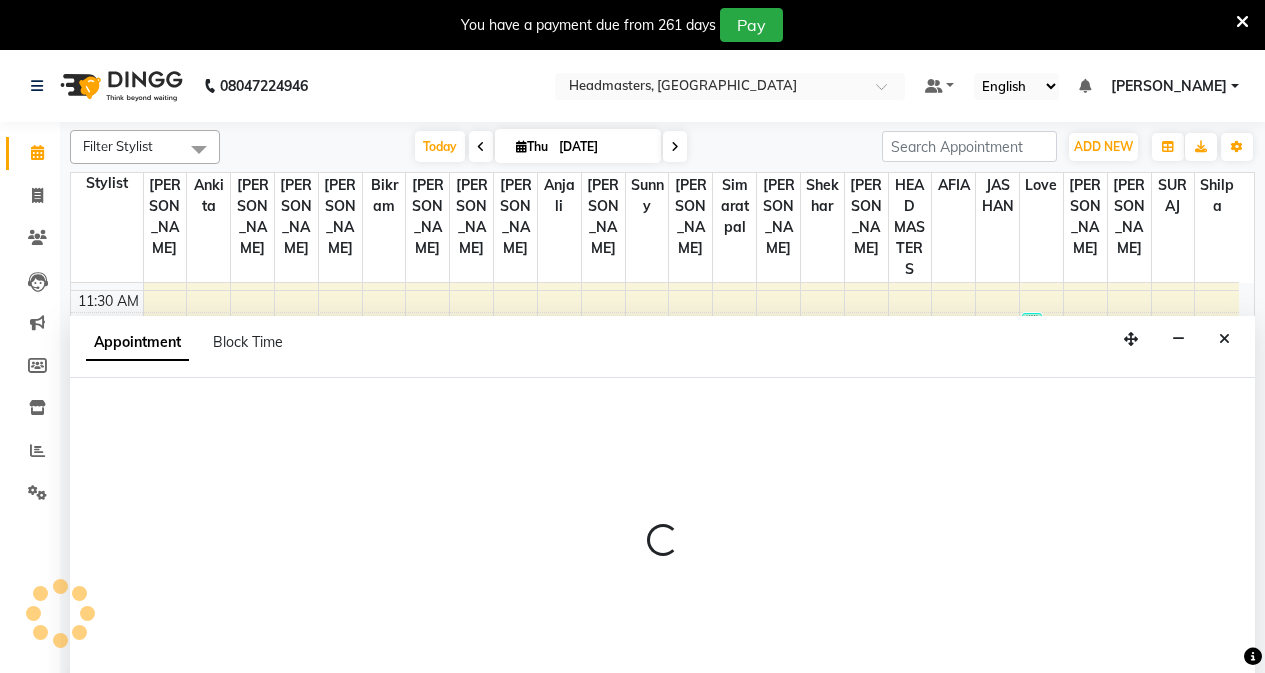 scroll, scrollTop: 50, scrollLeft: 0, axis: vertical 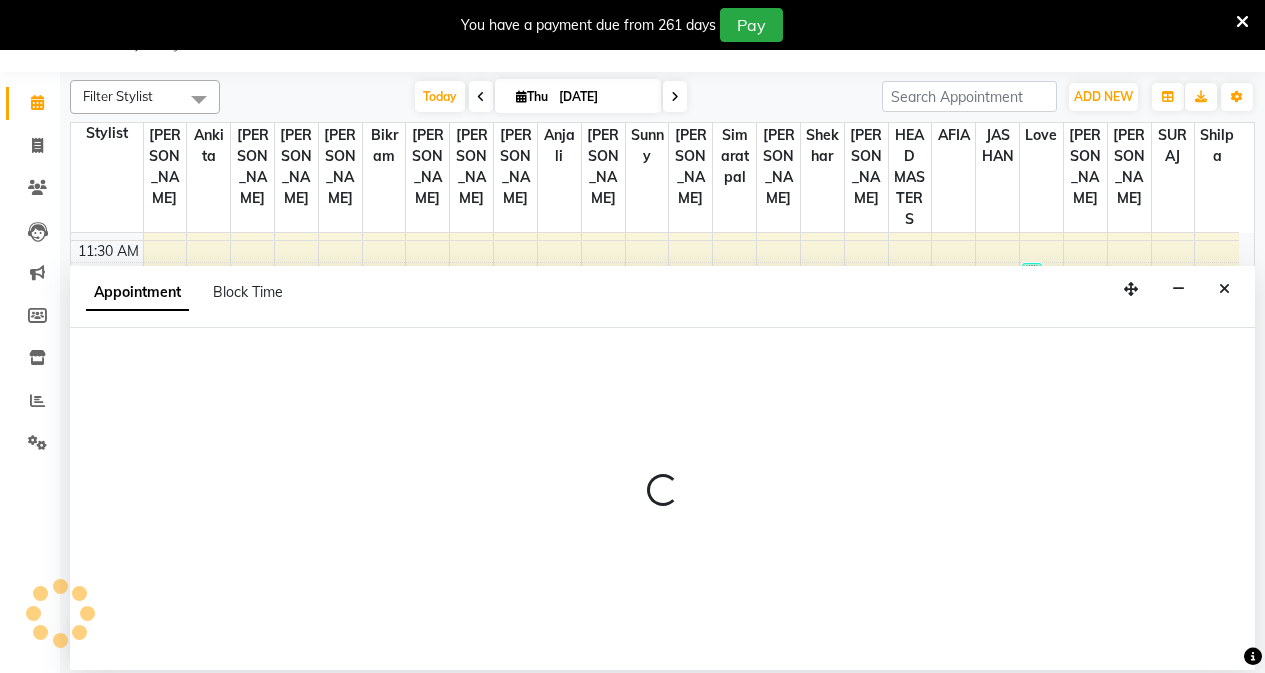 select on "65465" 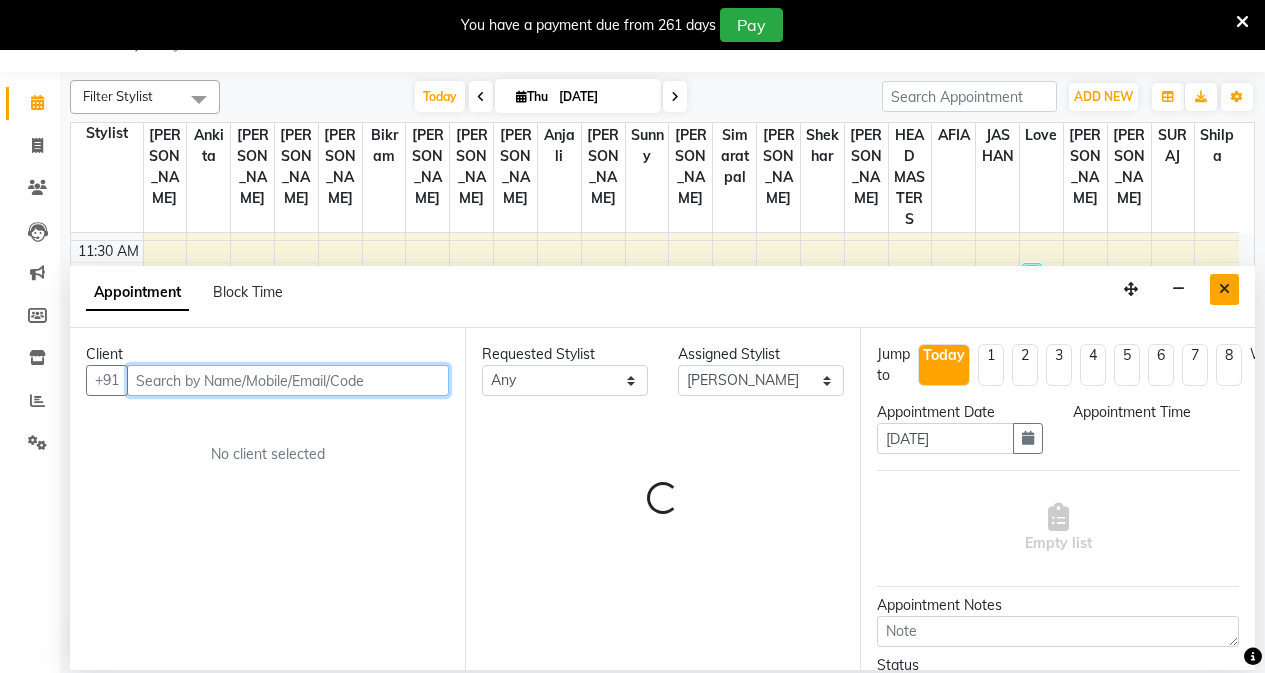 select on "900" 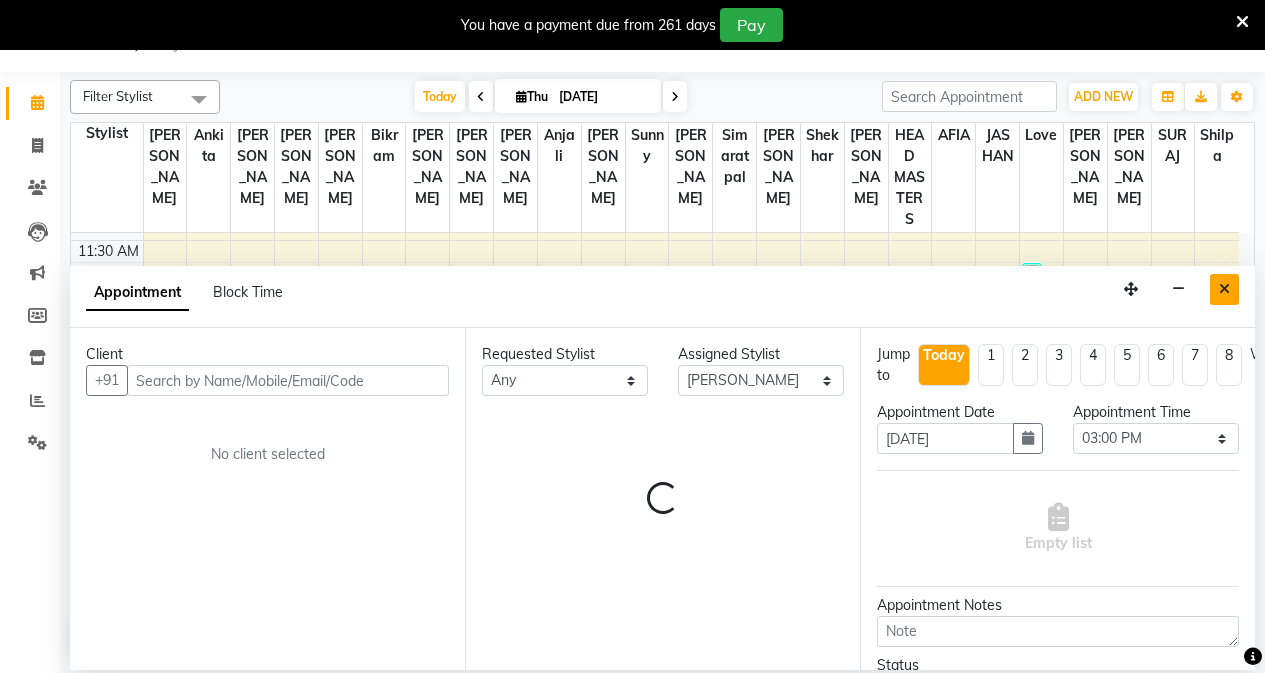 click at bounding box center (1224, 289) 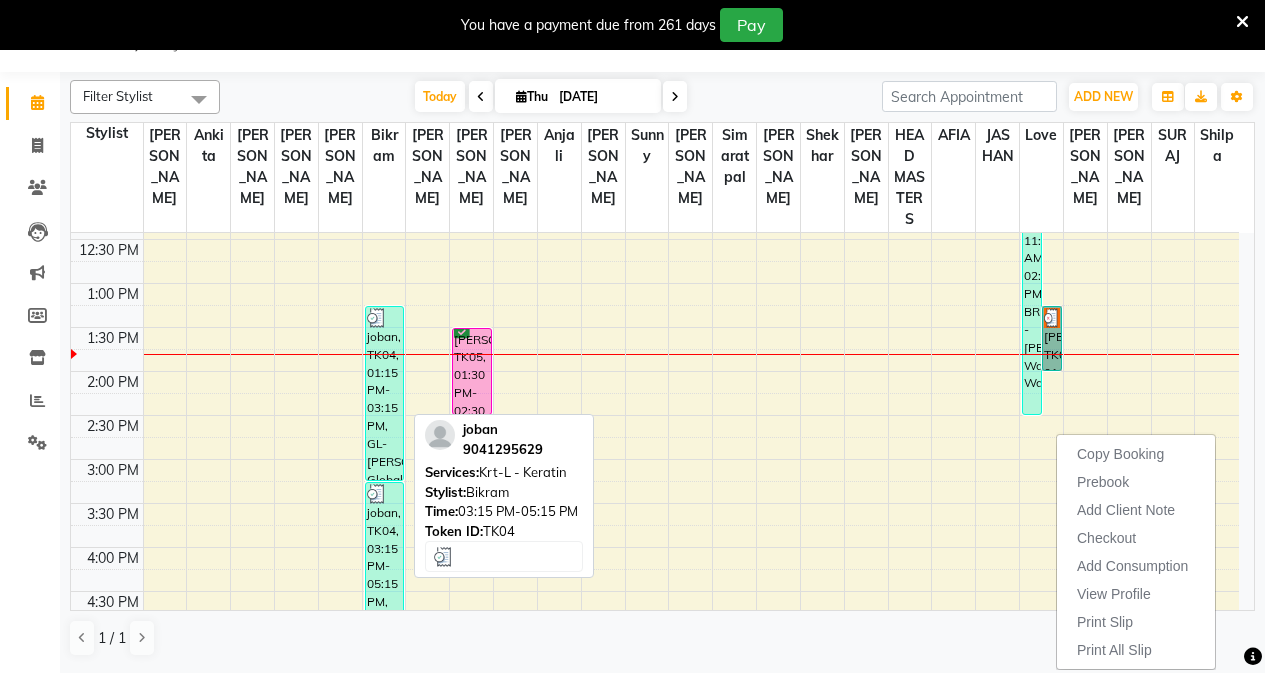scroll, scrollTop: 400, scrollLeft: 0, axis: vertical 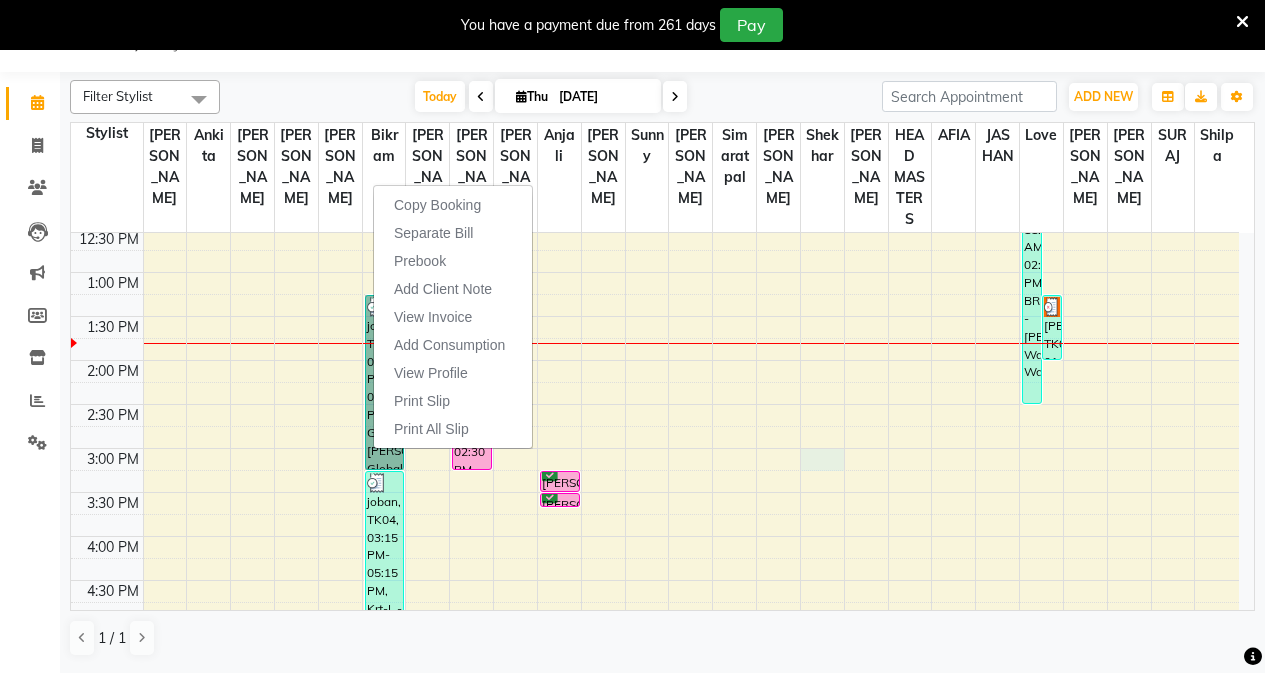 click on "8:00 AM 8:30 AM 9:00 AM 9:30 AM 10:00 AM 10:30 AM 11:00 AM 11:30 AM 12:00 PM 12:30 PM 1:00 PM 1:30 PM 2:00 PM 2:30 PM 3:00 PM 3:30 PM 4:00 PM 4:30 PM 5:00 PM 5:30 PM 6:00 PM 6:30 PM 7:00 PM 7:30 PM 8:00 PM 8:30 PM     joban, TK04, 01:15 PM-03:15 PM, GL-igora - [PERSON_NAME] Global     joban, TK04, 03:15 PM-05:15 PM, Krt-L - Keratin     [PERSON_NAME], TK05, 01:30 PM-02:30 PM, HCG - Hair Cut by Senior Hair Stylist     [PERSON_NAME], TK05, 02:30 PM-03:15 PM, BRD - [PERSON_NAME], TK05, 03:15 PM-03:30 PM, TH-EB - Eyebrows     [PERSON_NAME], TK05, 03:30 PM-03:35 PM, TH-UL - Upper lips     [PERSON_NAME], TK01, 10:00 AM-11:00 AM, First Wash     RAMAN, TK02, 11:45 AM-02:30 PM, BRD - [PERSON_NAME],Ear Wax,Cheeks Wax     [PERSON_NAME], TK03, 01:15 PM-02:00 PM, BRD - [PERSON_NAME]" at bounding box center (655, 404) 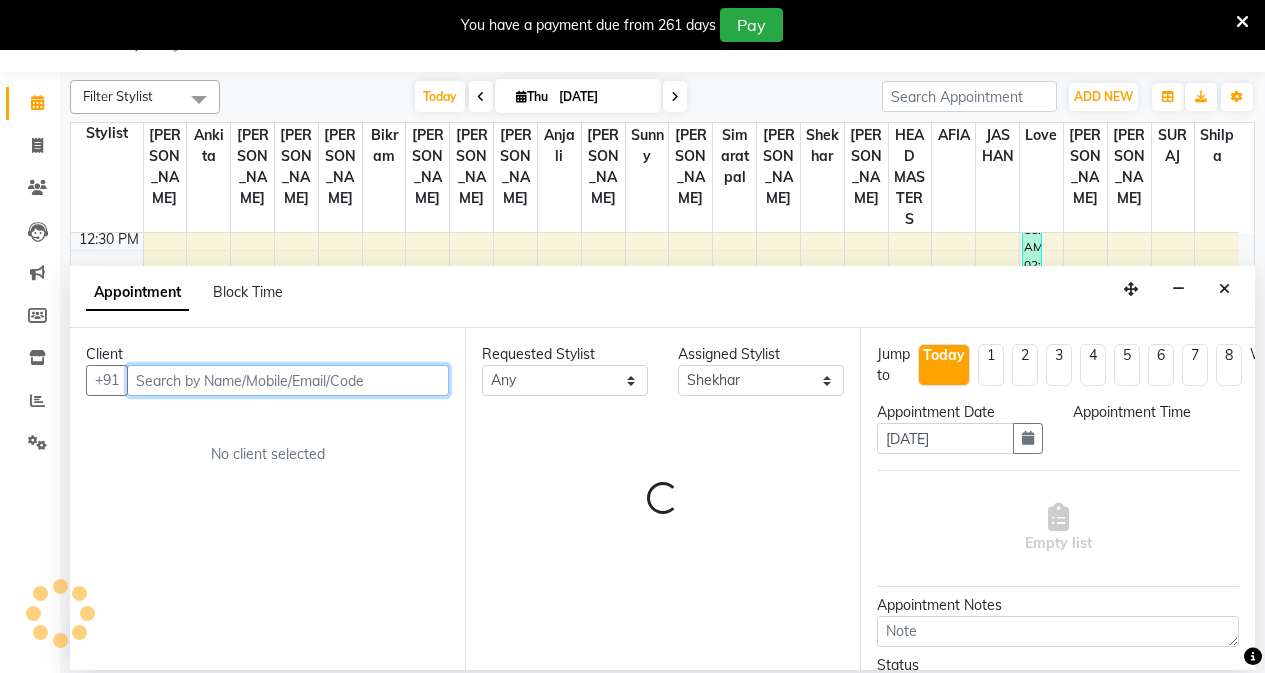 select on "900" 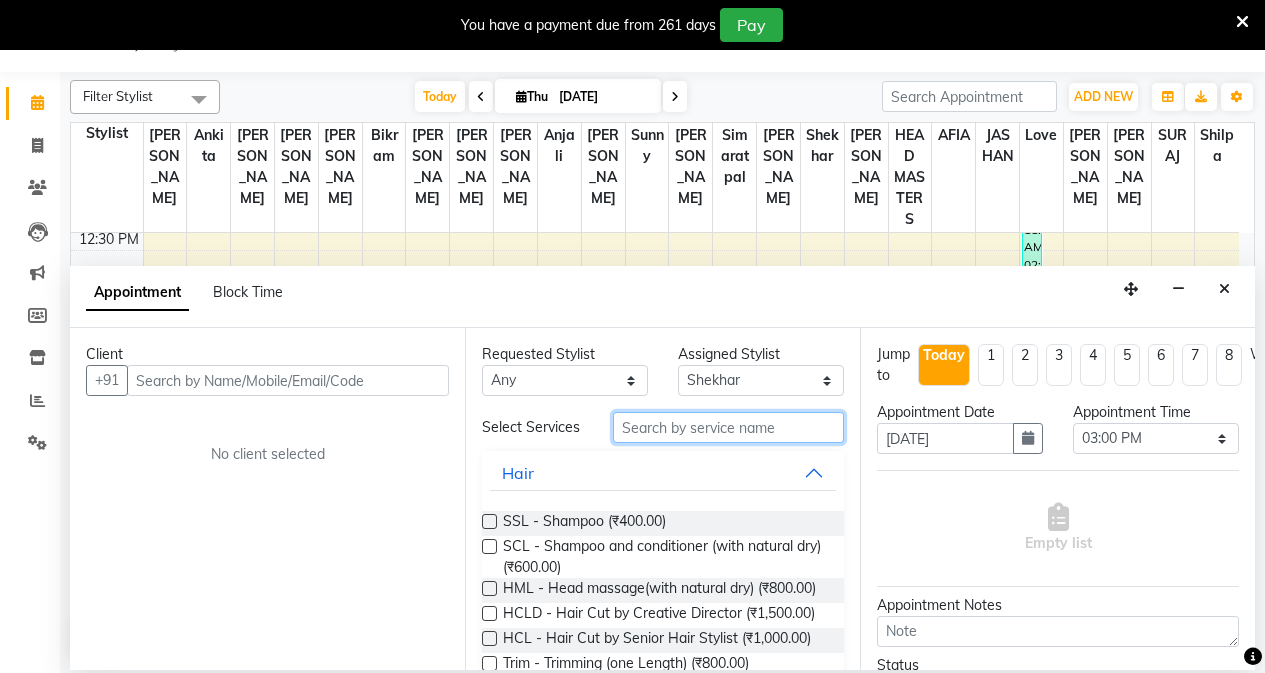 click at bounding box center (728, 427) 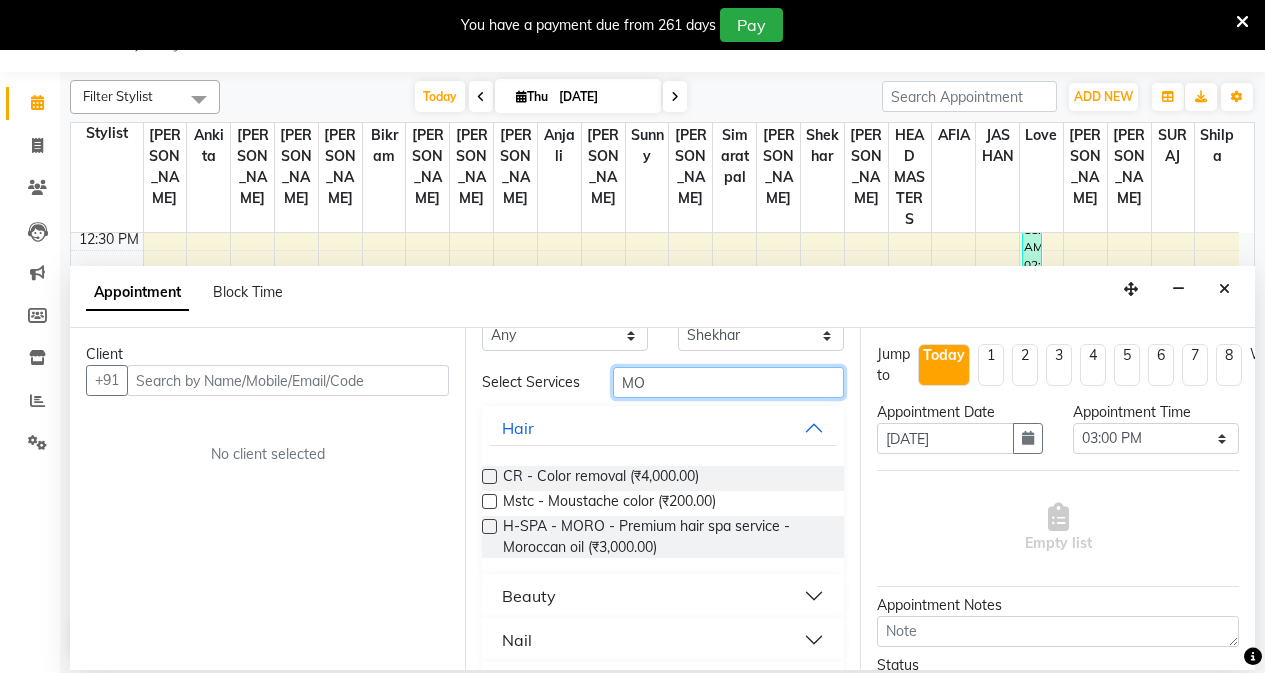 scroll, scrollTop: 108, scrollLeft: 0, axis: vertical 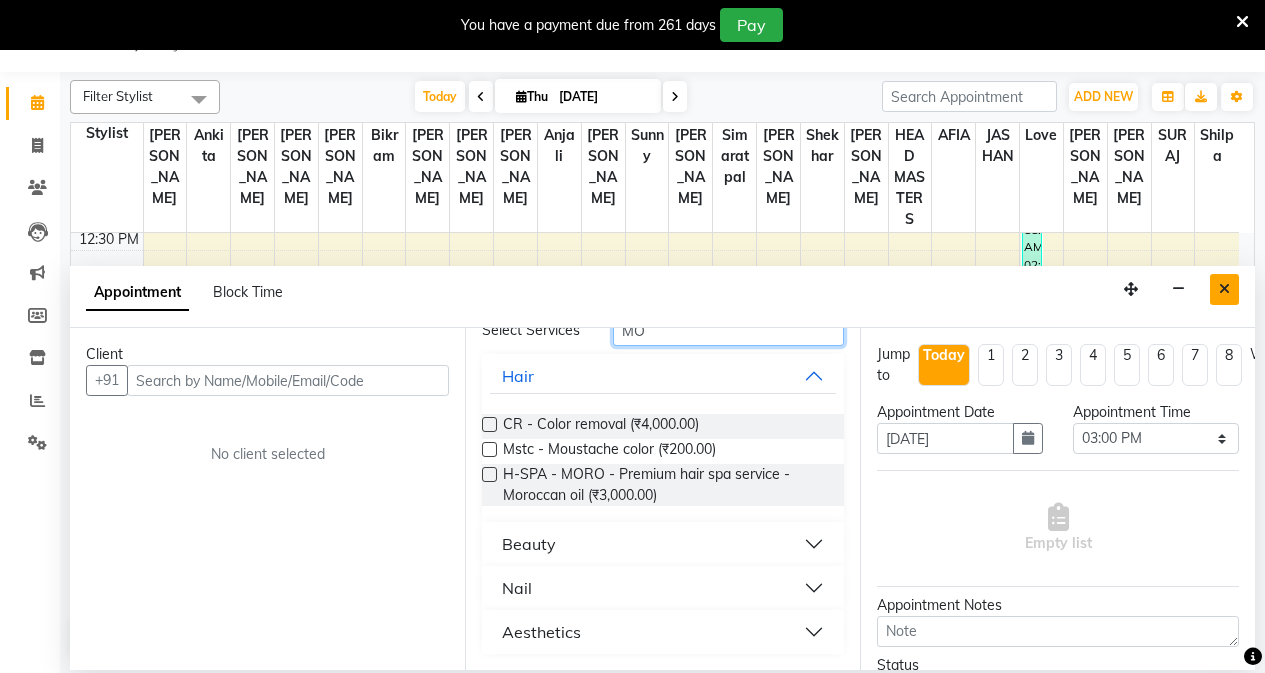 type on "MO" 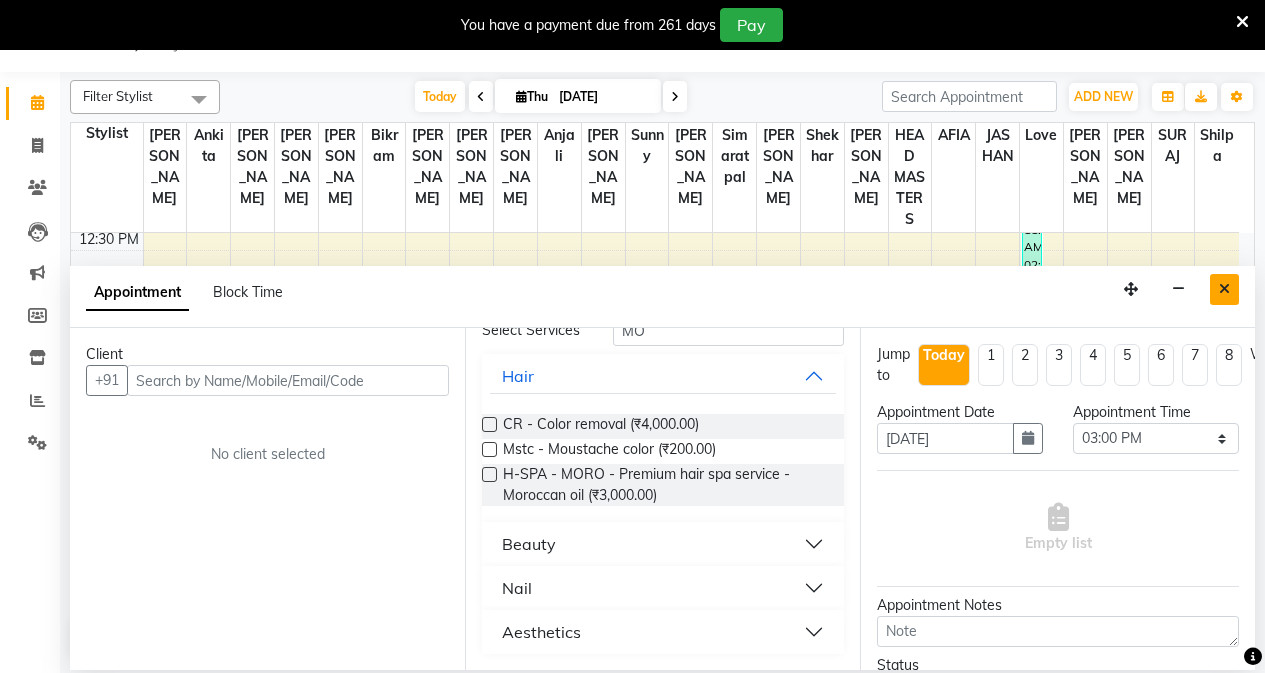 click at bounding box center (1224, 289) 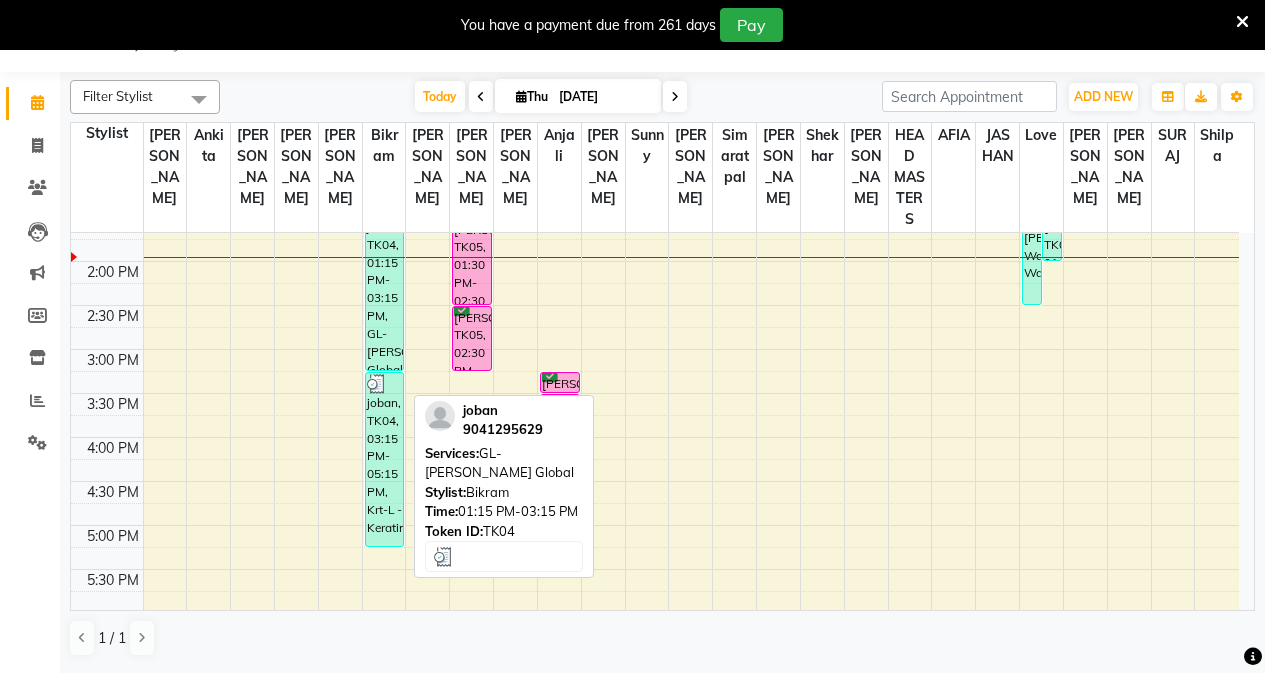 scroll, scrollTop: 500, scrollLeft: 0, axis: vertical 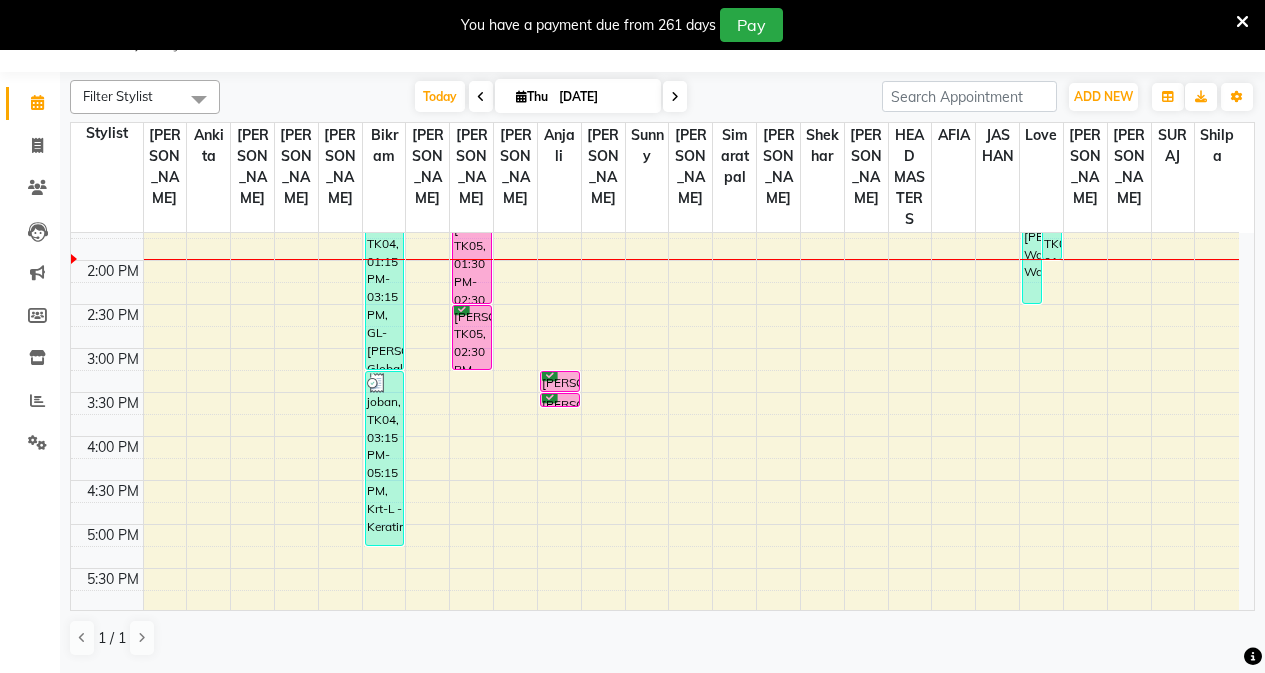 click on "8:00 AM 8:30 AM 9:00 AM 9:30 AM 10:00 AM 10:30 AM 11:00 AM 11:30 AM 12:00 PM 12:30 PM 1:00 PM 1:30 PM 2:00 PM 2:30 PM 3:00 PM 3:30 PM 4:00 PM 4:30 PM 5:00 PM 5:30 PM 6:00 PM 6:30 PM 7:00 PM 7:30 PM 8:00 PM 8:30 PM     joban, TK04, 01:15 PM-03:15 PM, GL-igora - [PERSON_NAME] Global     joban, TK04, 03:15 PM-05:15 PM, Krt-L - Keratin     [PERSON_NAME], TK05, 01:30 PM-02:30 PM, HCG - Hair Cut by Senior Hair Stylist     [PERSON_NAME], TK05, 02:30 PM-03:15 PM, BRD - [PERSON_NAME], TK05, 03:15 PM-03:30 PM, TH-EB - Eyebrows     [PERSON_NAME], TK05, 03:30 PM-03:35 PM, TH-UL - Upper lips     [PERSON_NAME], TK01, 10:00 AM-11:00 AM, First Wash     RAMAN, TK02, 11:45 AM-02:30 PM, BRD - [PERSON_NAME],Ear Wax,Cheeks Wax     [PERSON_NAME], TK03, 01:15 PM-02:00 PM, BRD - [PERSON_NAME]" at bounding box center [655, 304] 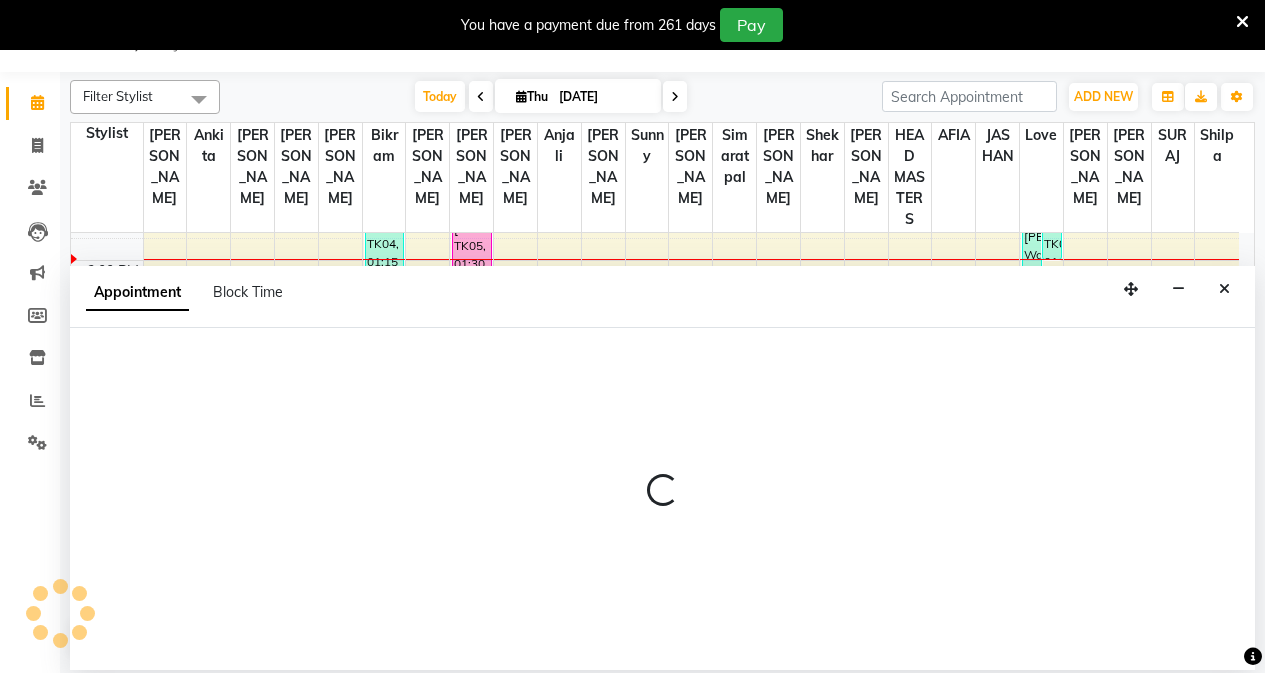 select on "60672" 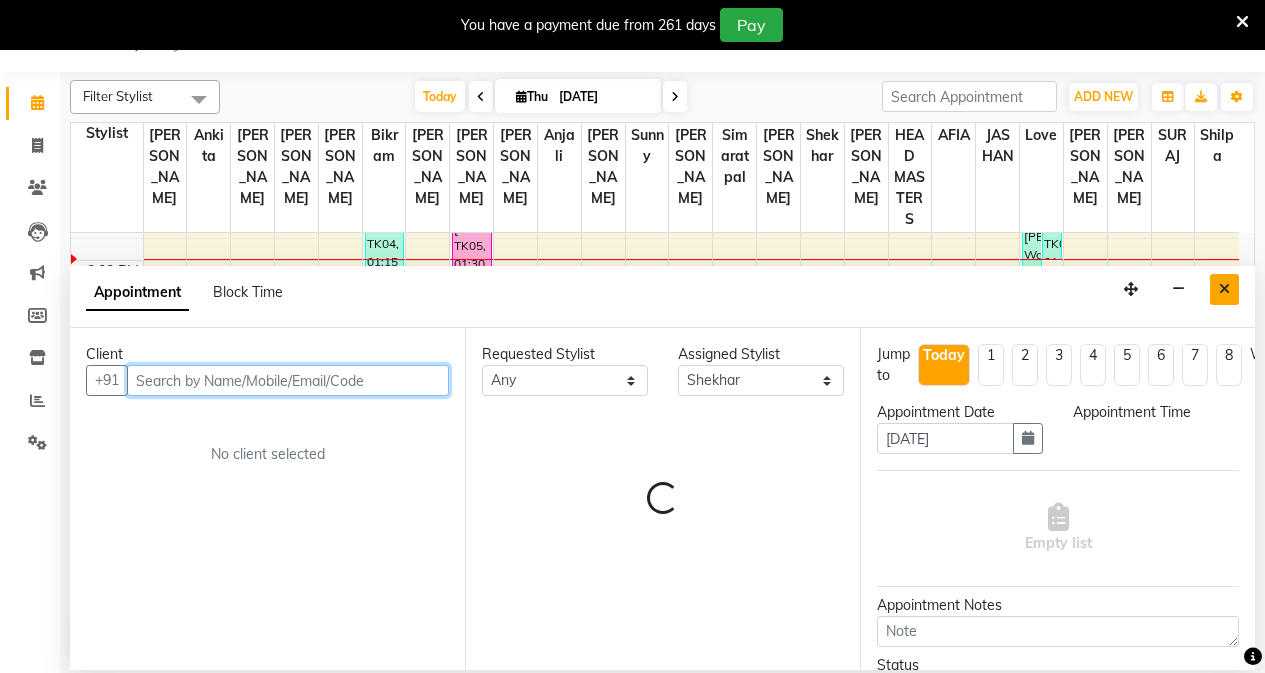 select on "975" 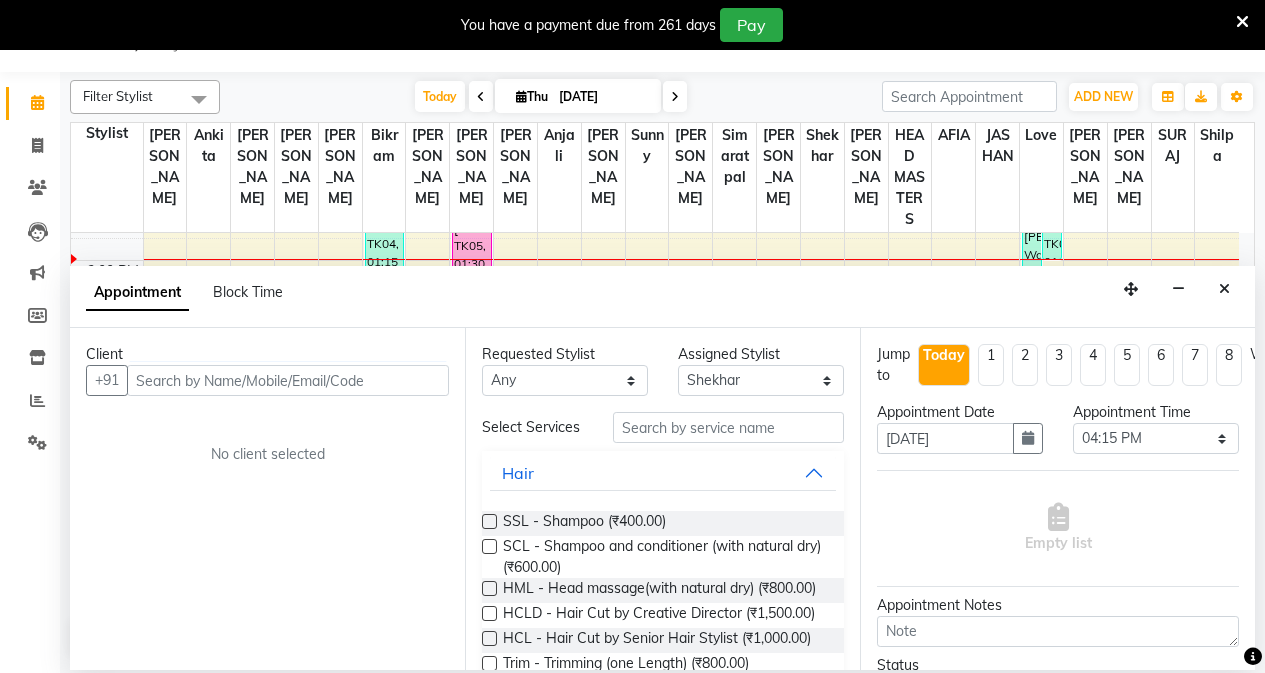 click at bounding box center (1224, 289) 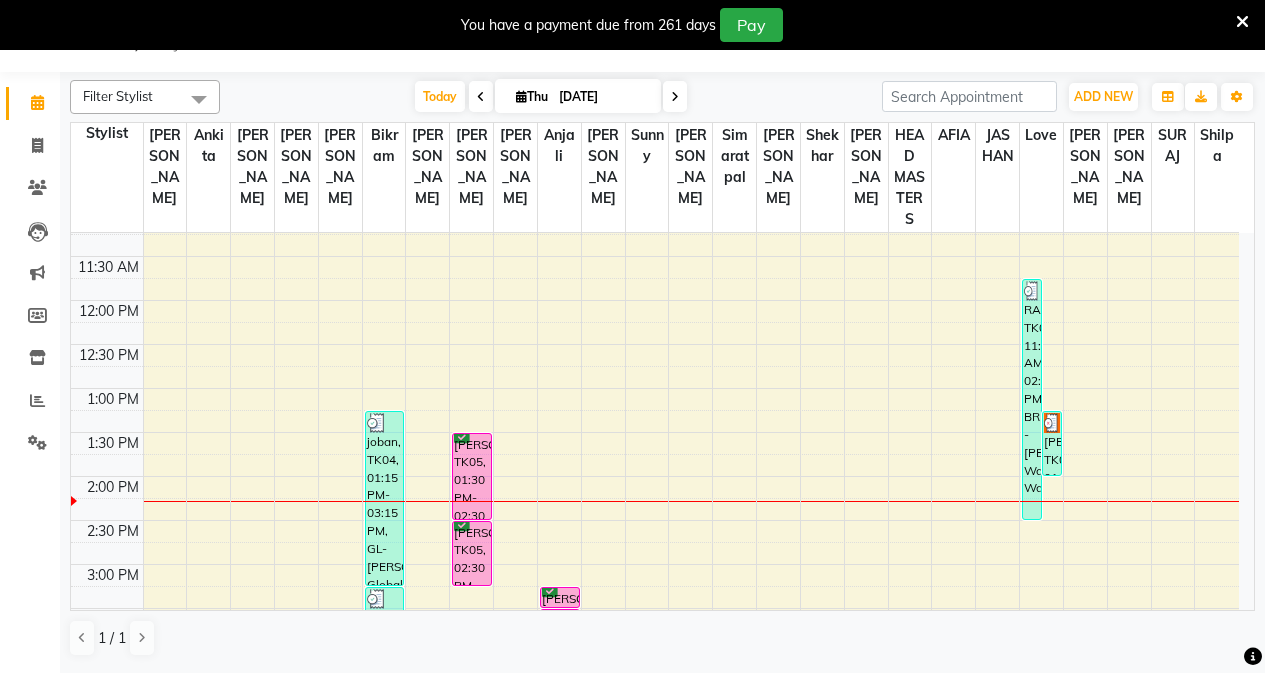 scroll, scrollTop: 300, scrollLeft: 0, axis: vertical 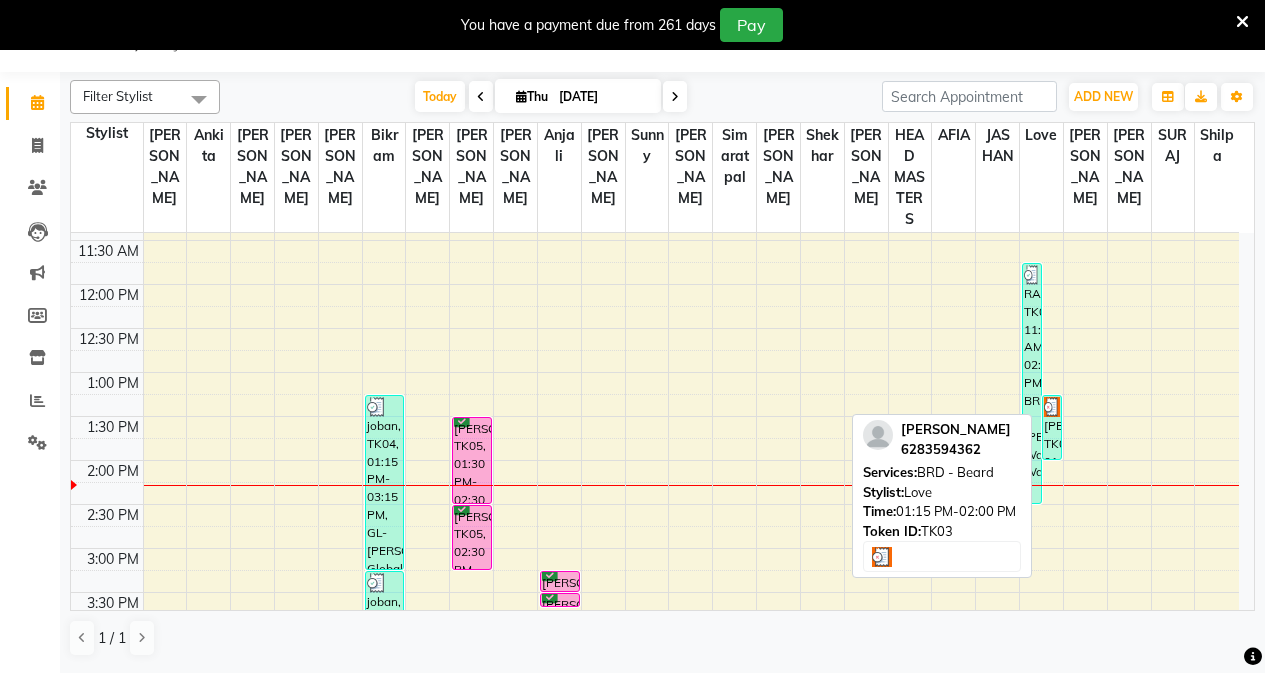 click on "[PERSON_NAME], TK03, 01:15 PM-02:00 PM, BRD - [PERSON_NAME]" at bounding box center (1052, 427) 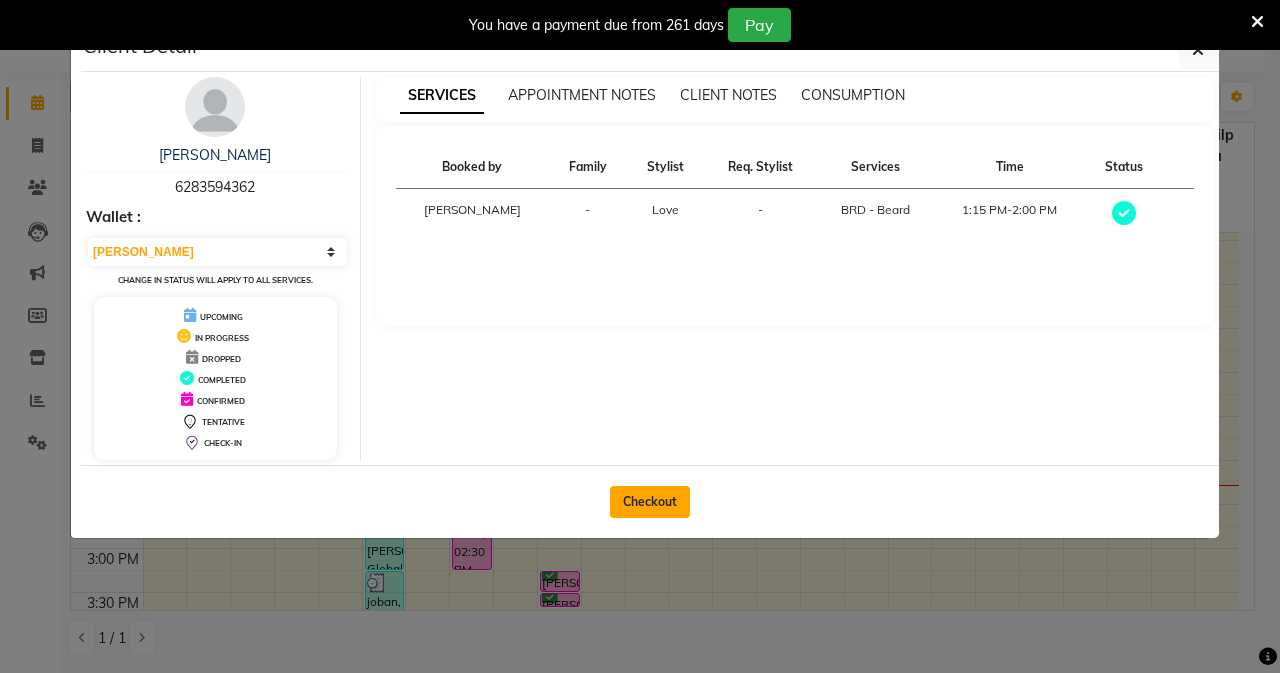 click on "Checkout" 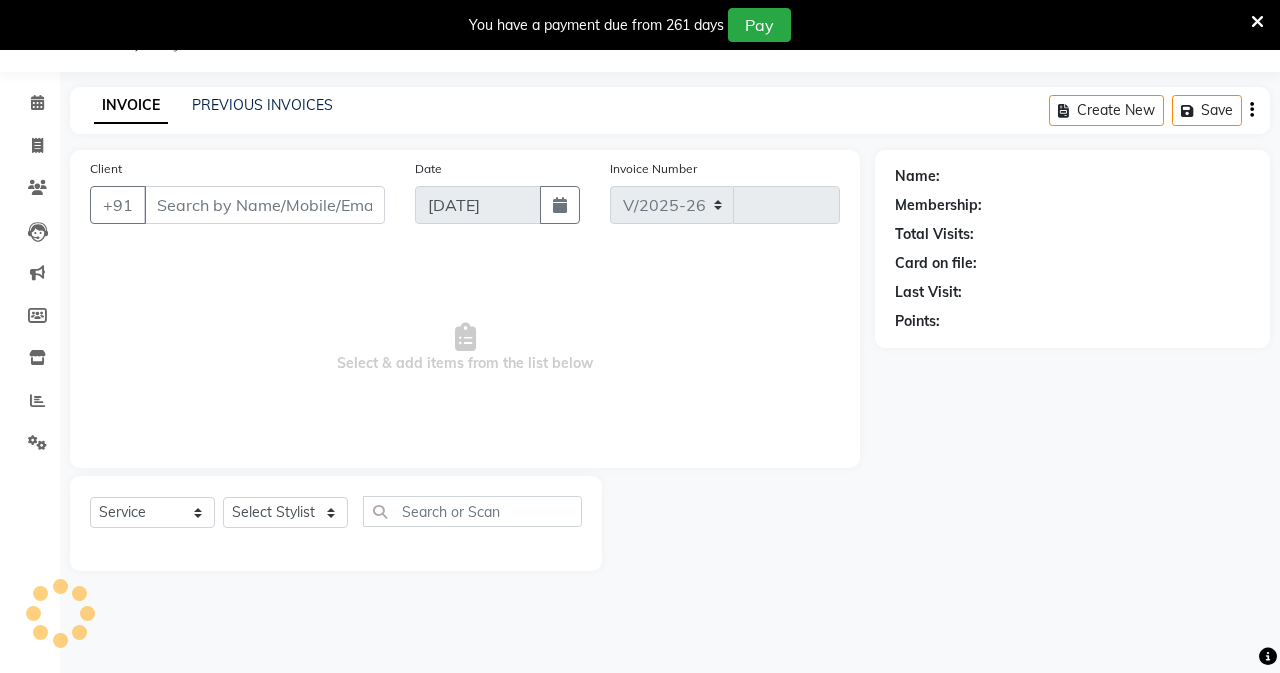 select on "7136" 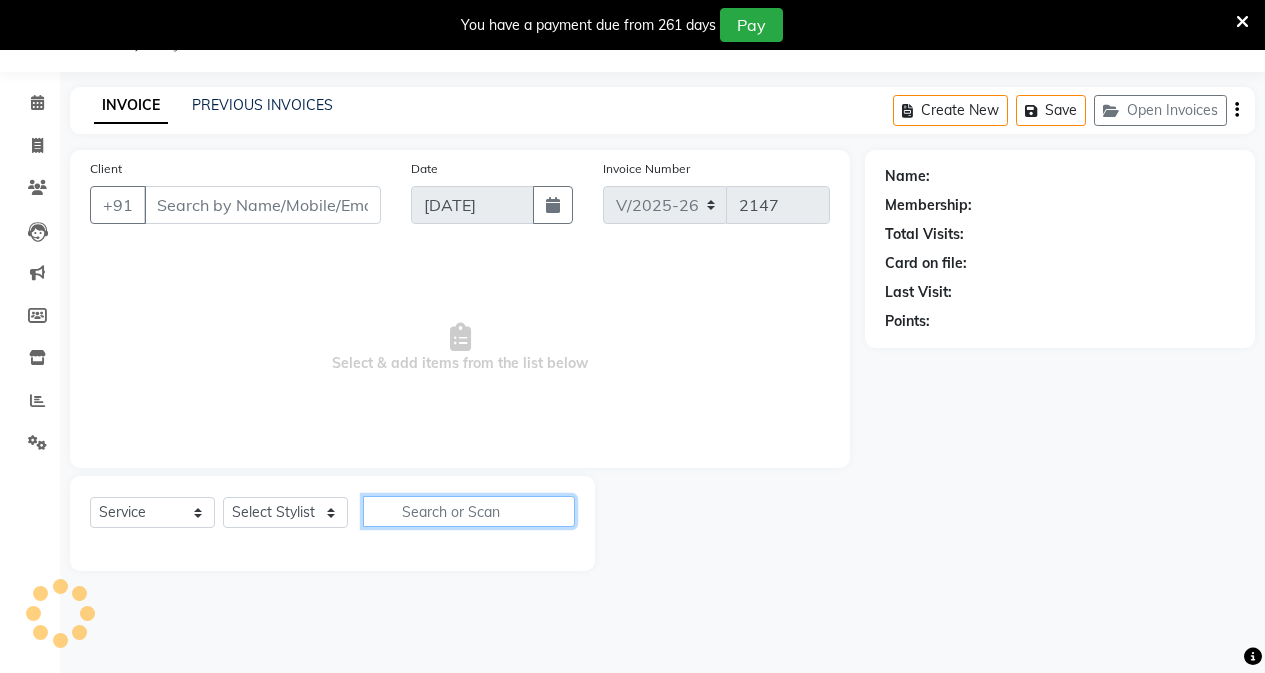 click 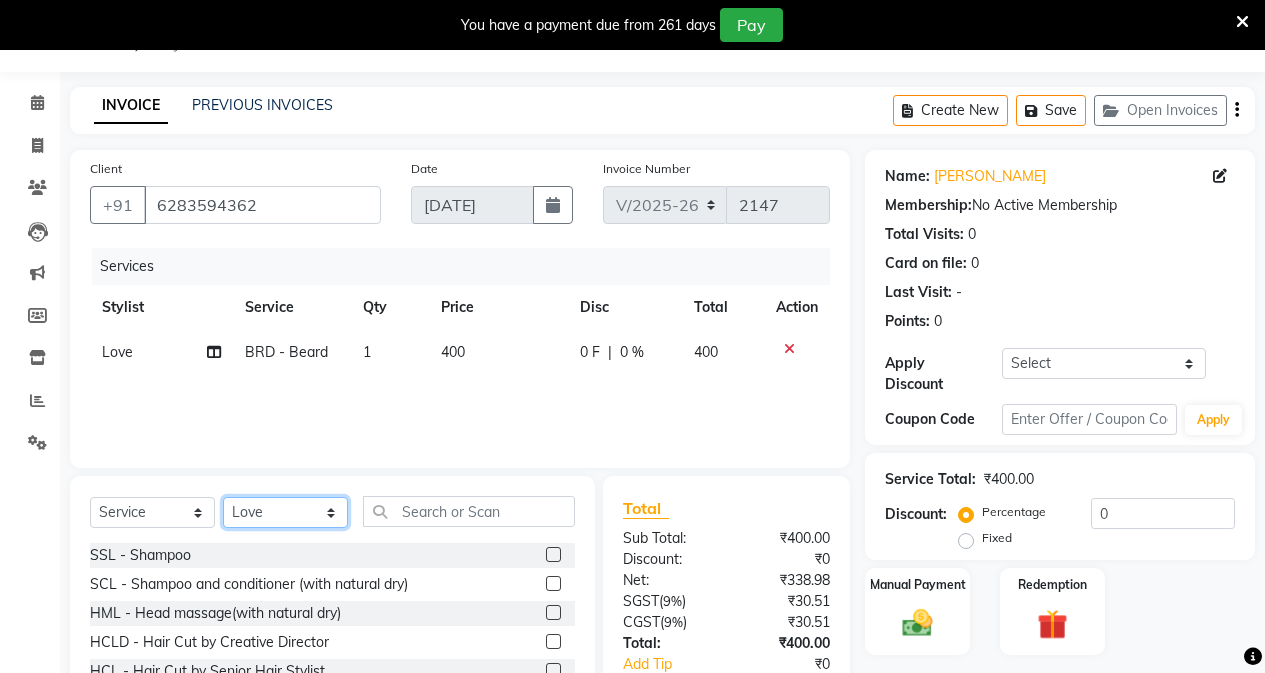 click on "Select Stylist AFIA Anjali [PERSON_NAME] [PERSON_NAME]  [PERSON_NAME] HEAD [PERSON_NAME]  [PERSON_NAME]  [PERSON_NAME]  [PERSON_NAME] Love [PERSON_NAME]  [PERSON_NAME]  [PERSON_NAME]  [PERSON_NAME] [PERSON_NAME] [PERSON_NAME]  [PERSON_NAME]  [PERSON_NAME]" 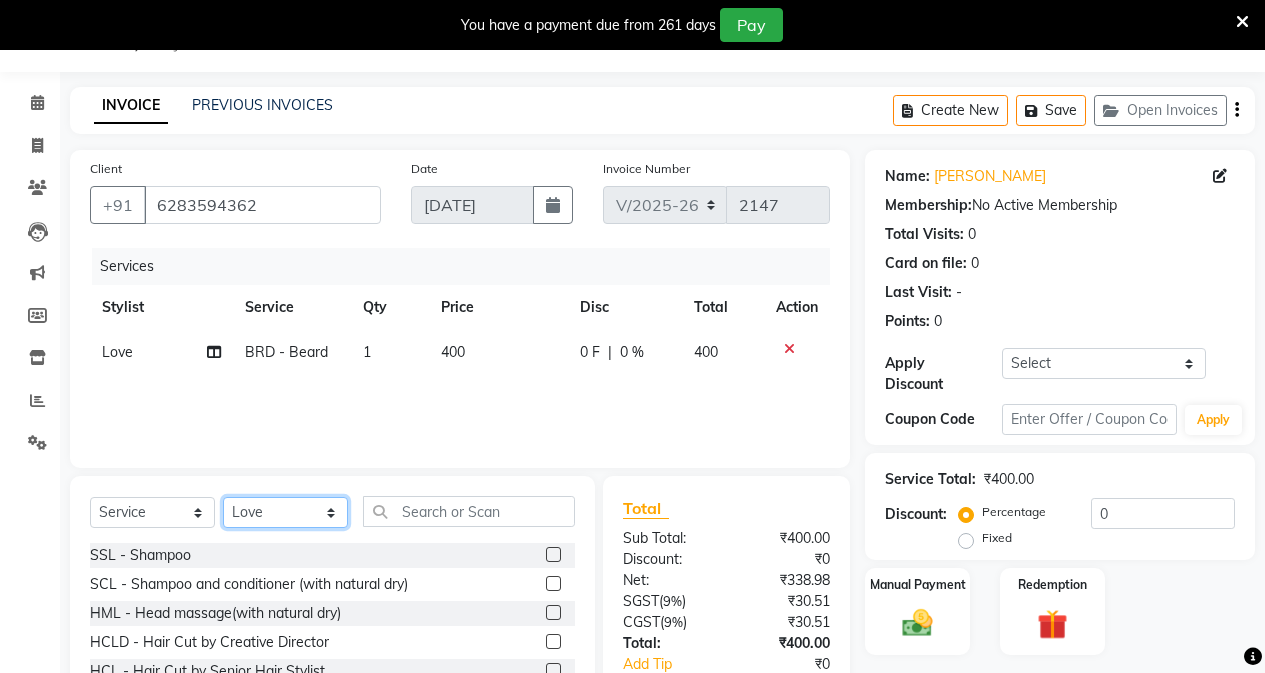 select on "60664" 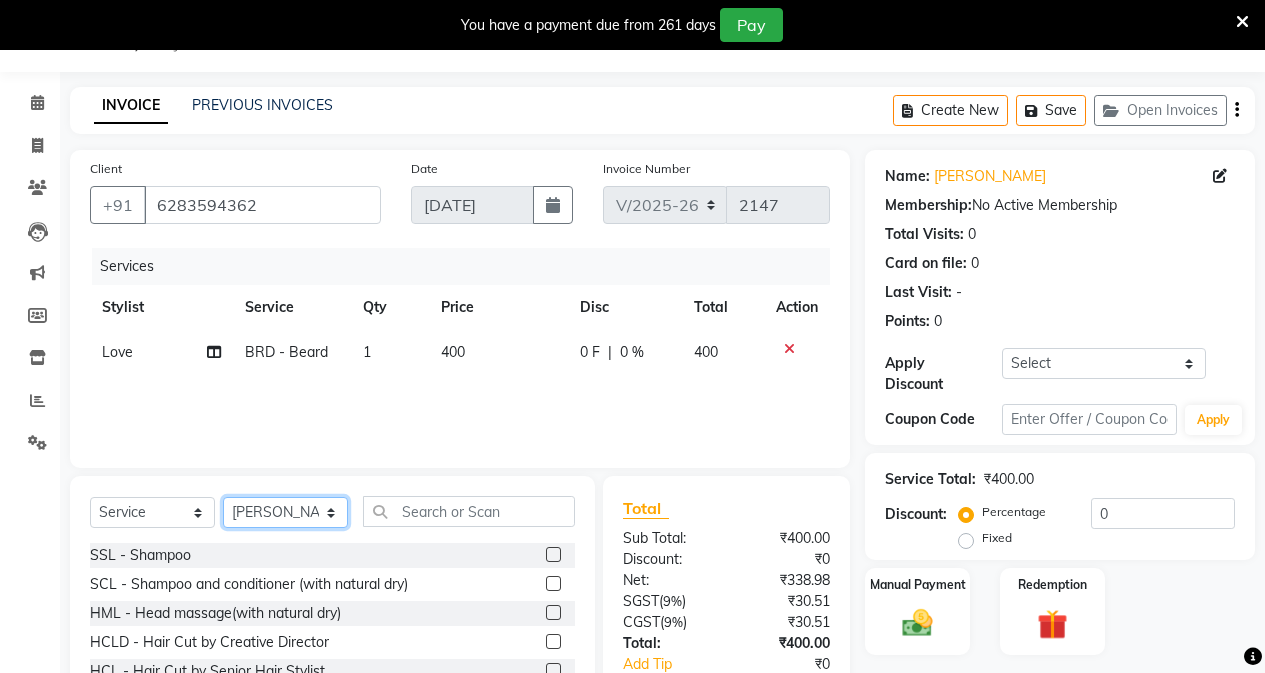 click on "Select Stylist AFIA Anjali [PERSON_NAME] [PERSON_NAME]  [PERSON_NAME] HEAD [PERSON_NAME]  [PERSON_NAME]  [PERSON_NAME]  [PERSON_NAME] Love [PERSON_NAME]  [PERSON_NAME]  [PERSON_NAME]  [PERSON_NAME] [PERSON_NAME] [PERSON_NAME]  [PERSON_NAME]  [PERSON_NAME]" 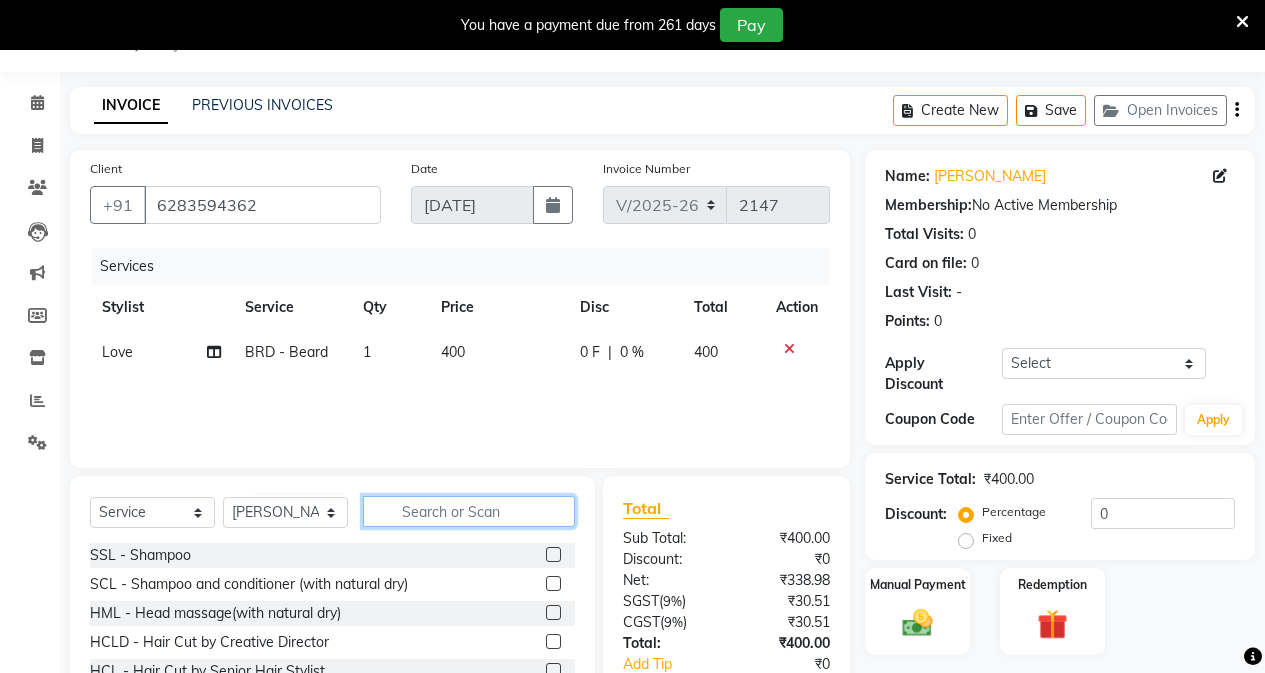 click 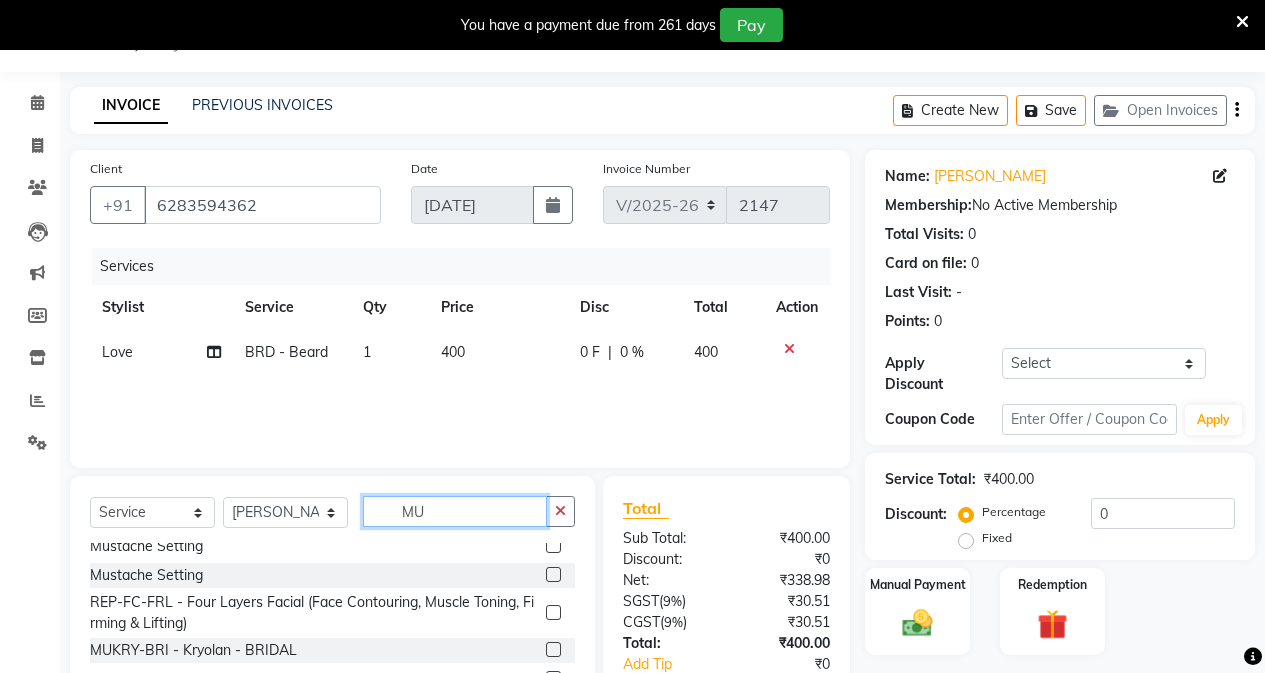 scroll, scrollTop: 0, scrollLeft: 0, axis: both 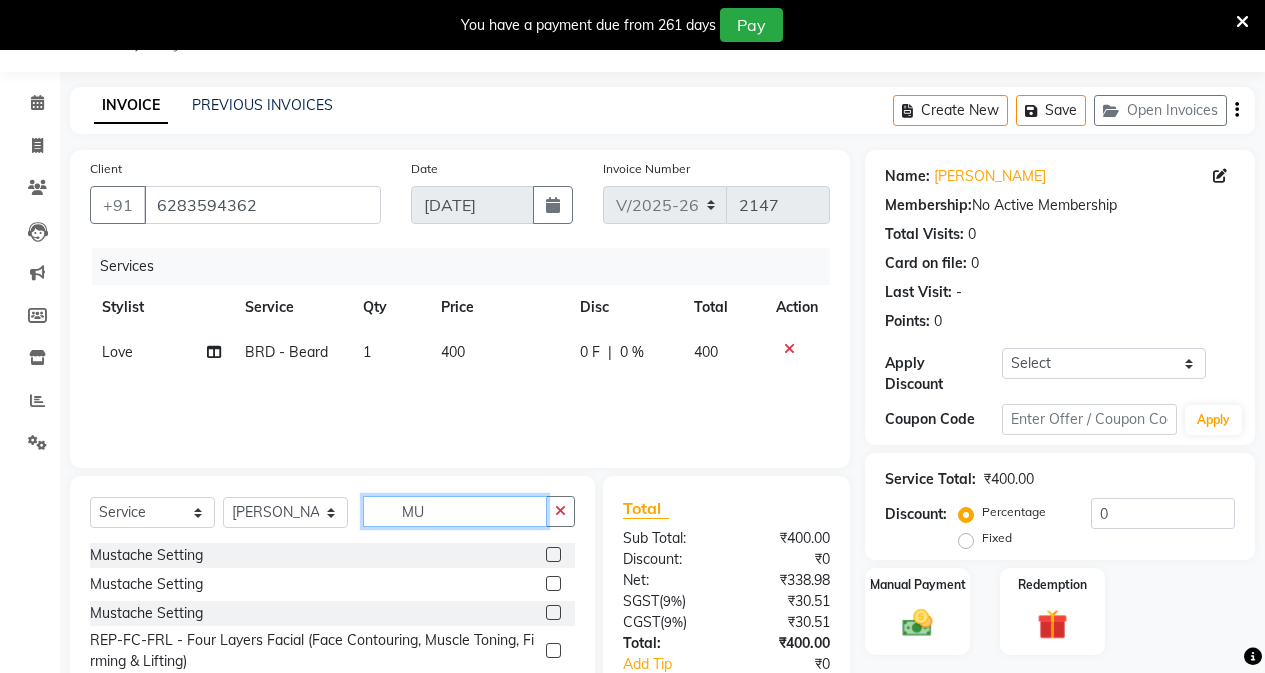 type on "M" 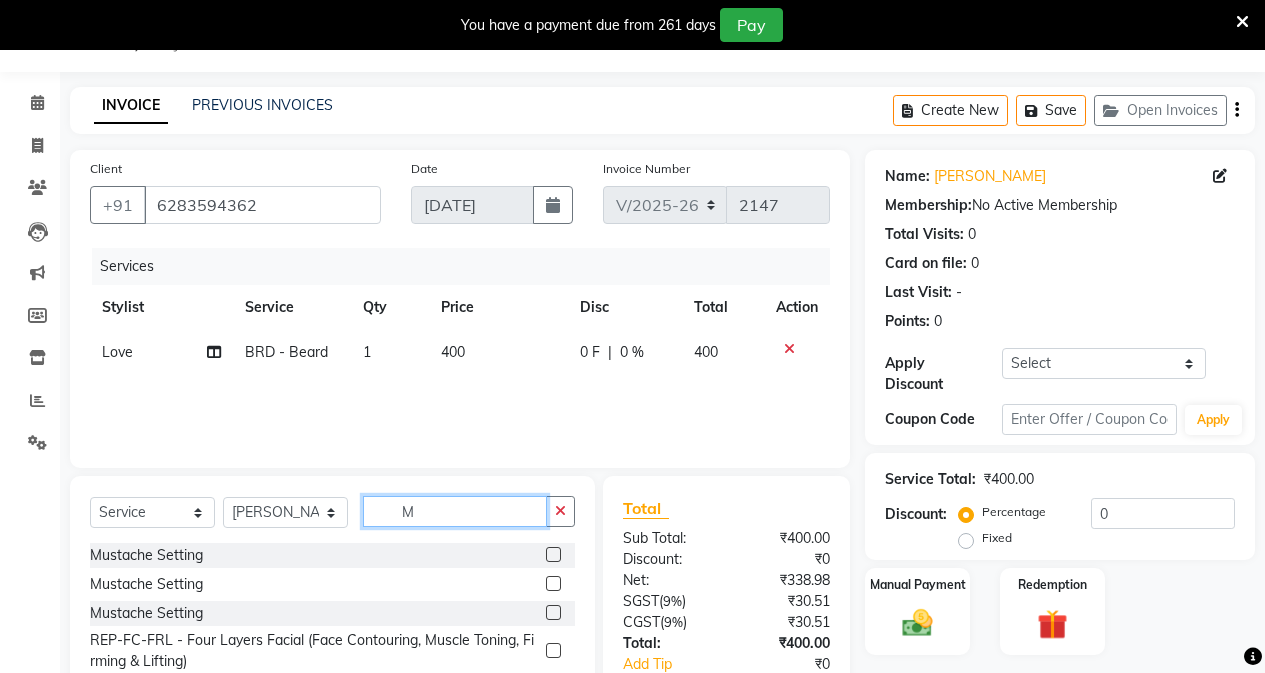 type 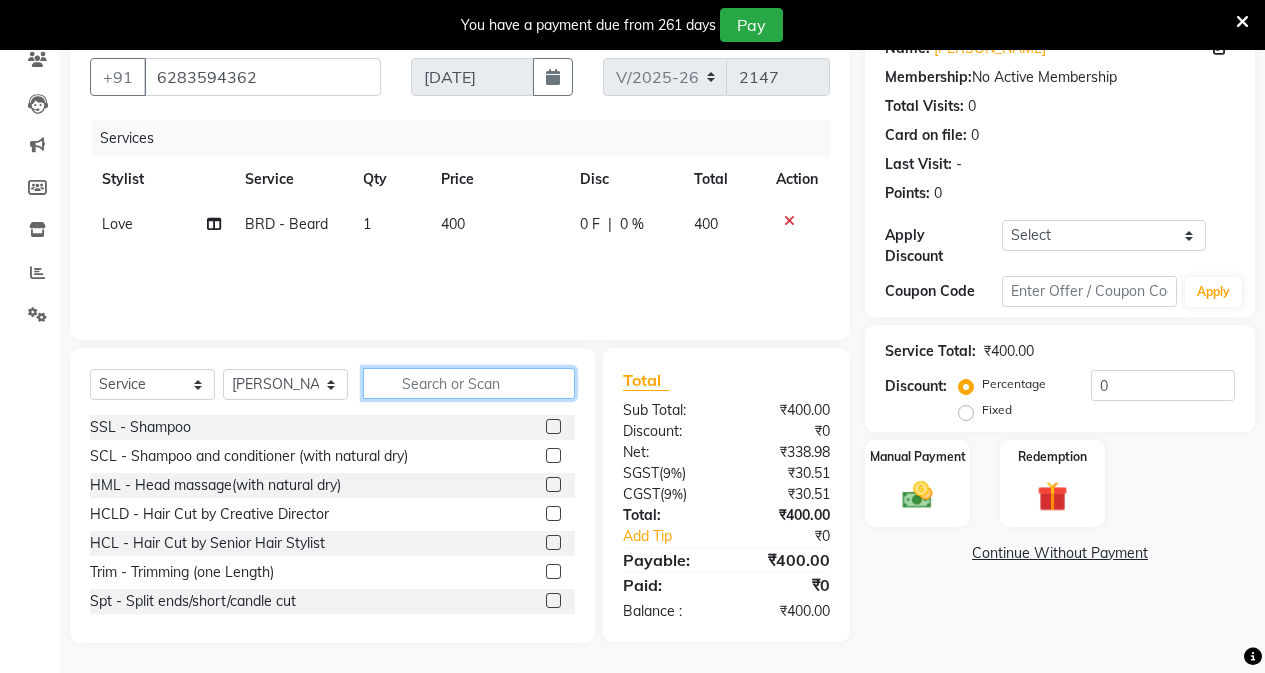 scroll, scrollTop: 0, scrollLeft: 0, axis: both 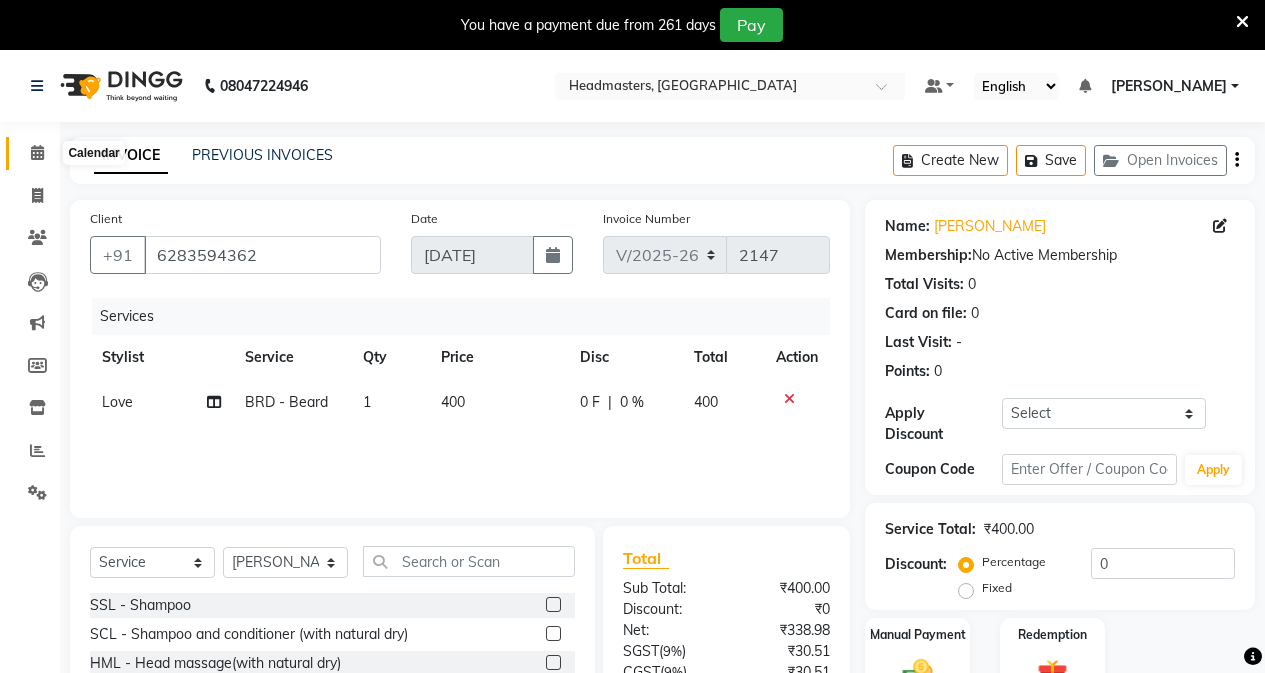 click 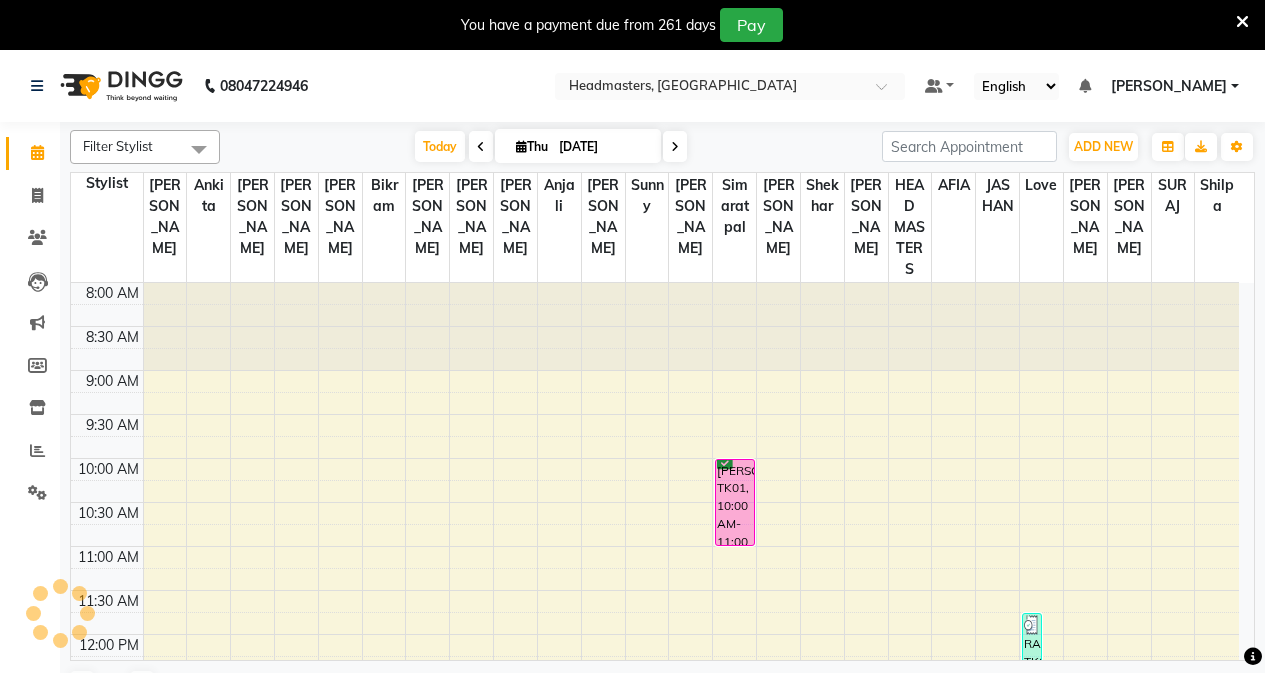 scroll, scrollTop: 529, scrollLeft: 0, axis: vertical 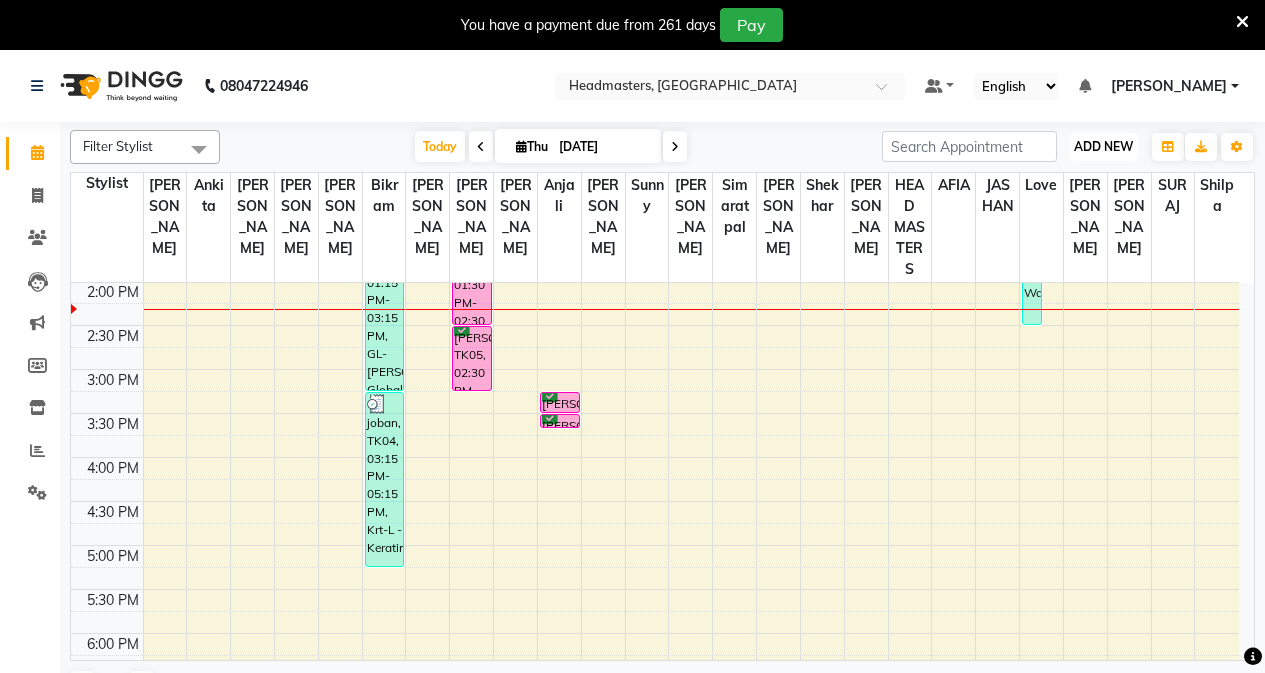 click on "ADD NEW" at bounding box center [1103, 146] 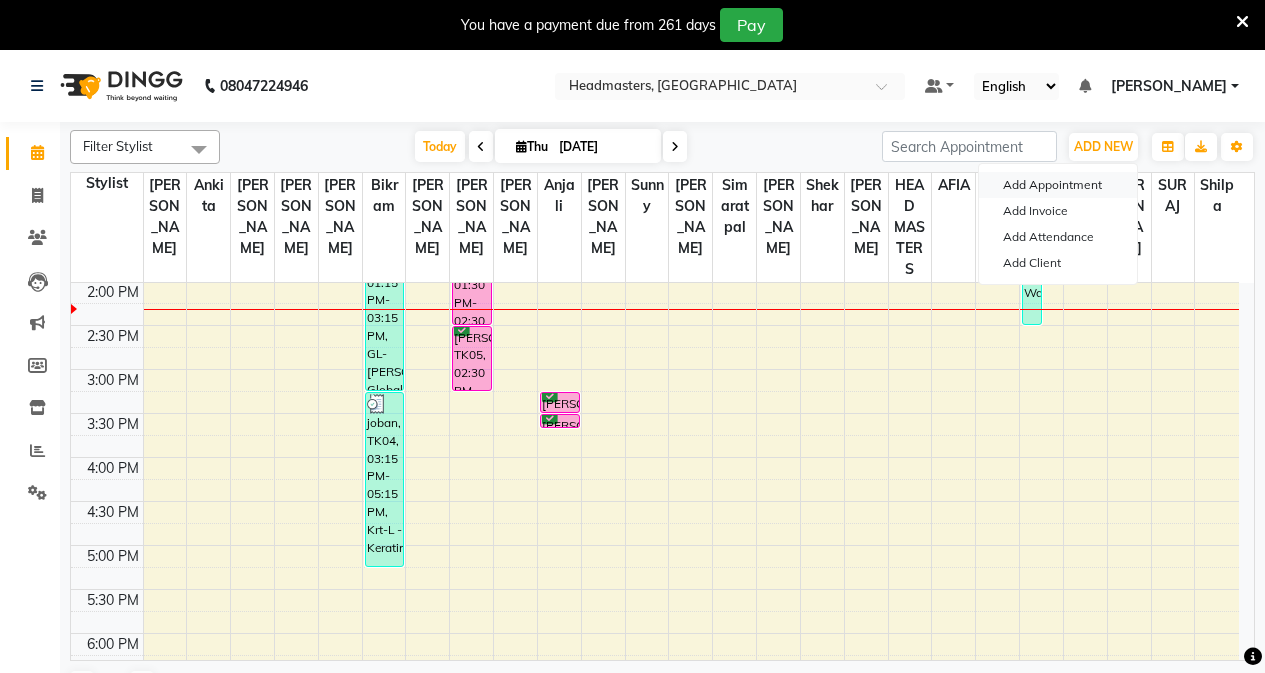click on "Add Appointment" at bounding box center [1058, 185] 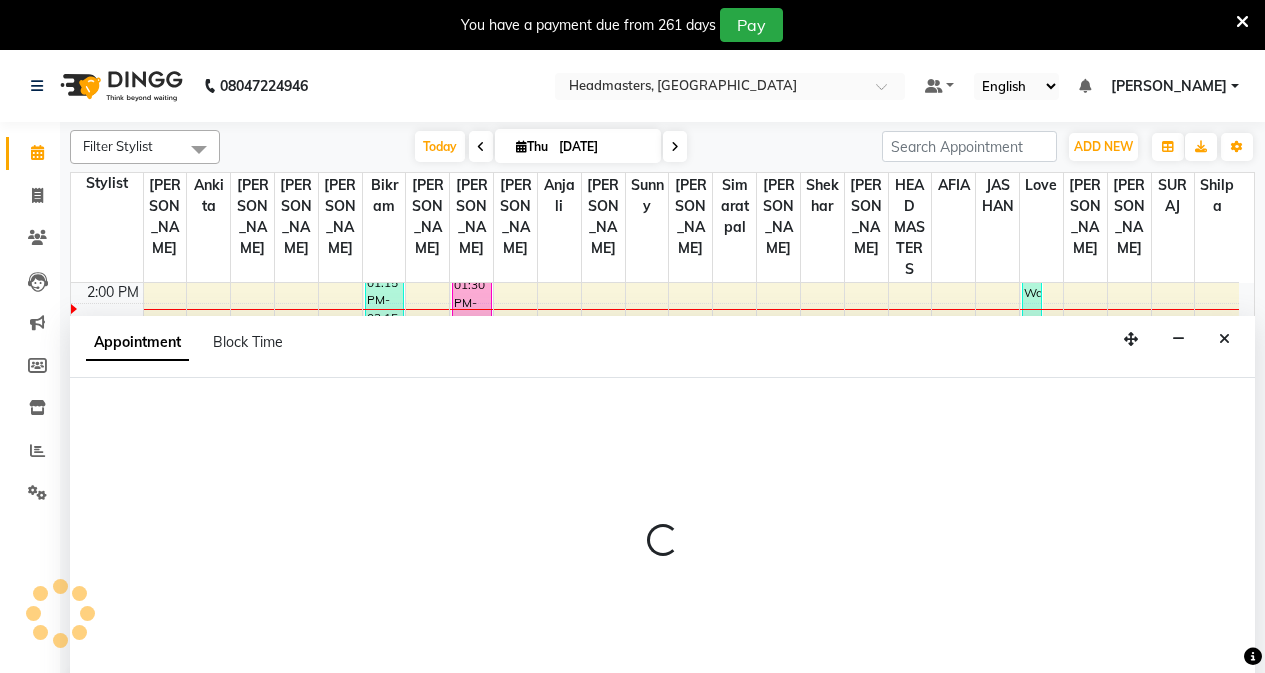 select on "tentative" 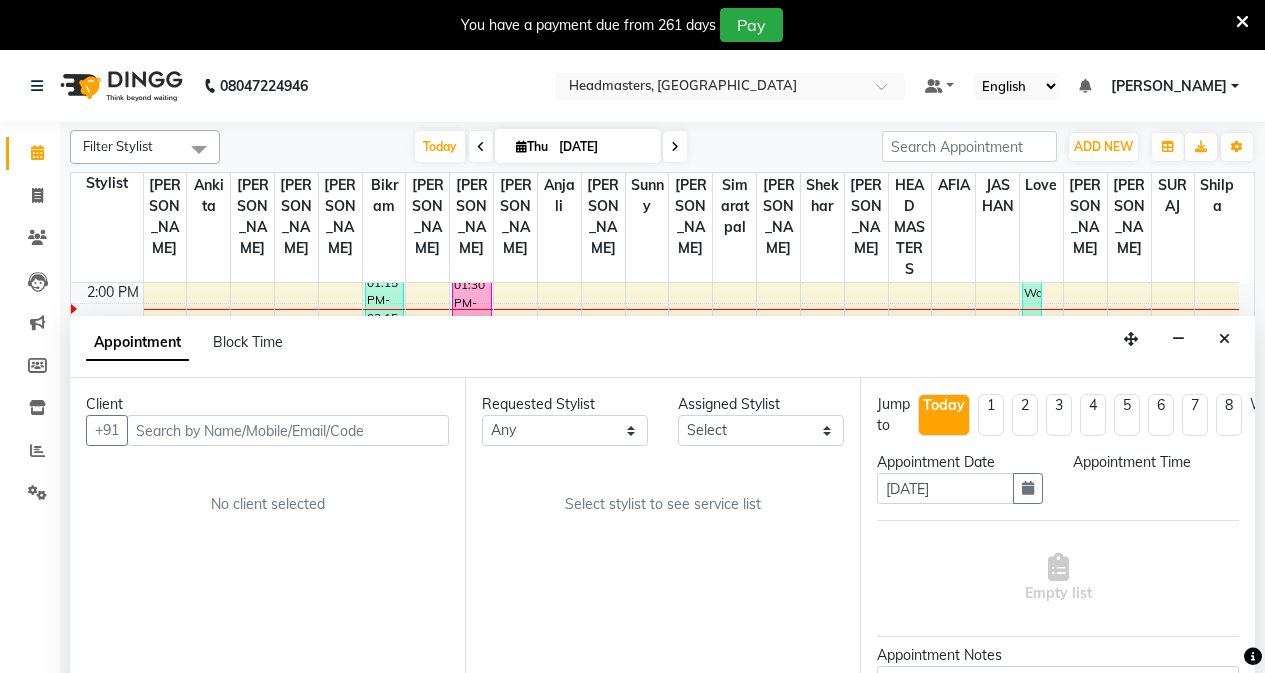 scroll, scrollTop: 50, scrollLeft: 0, axis: vertical 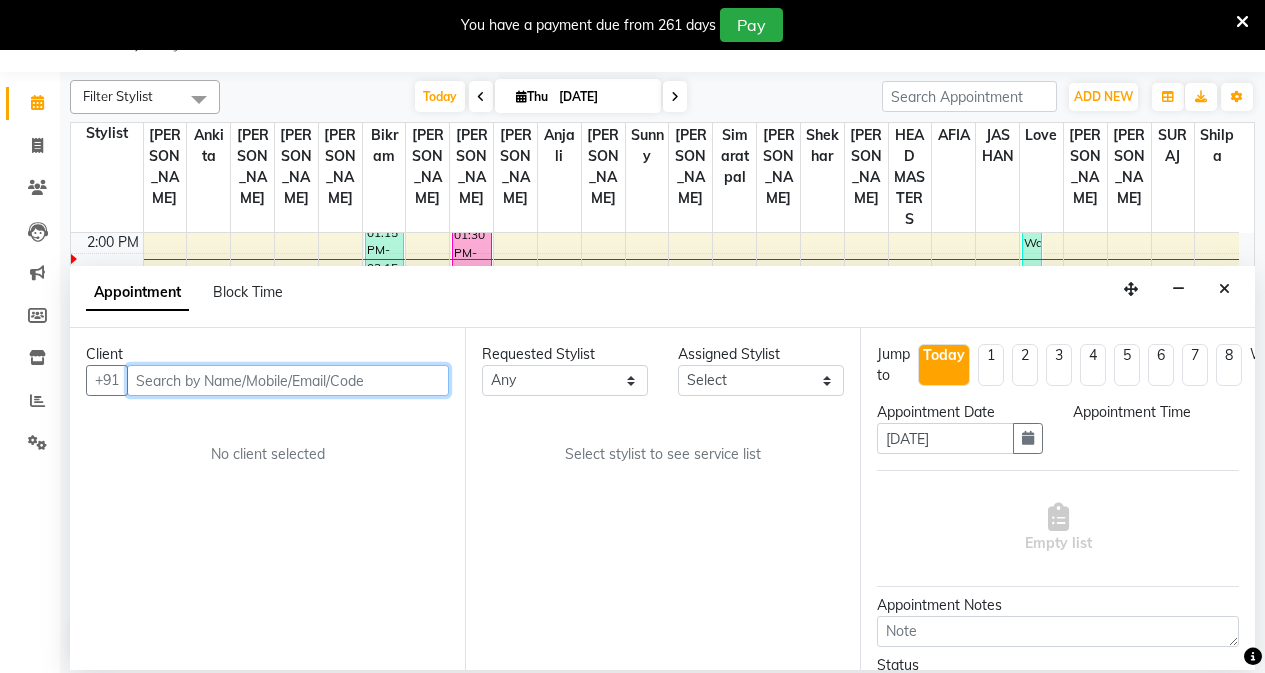select on "540" 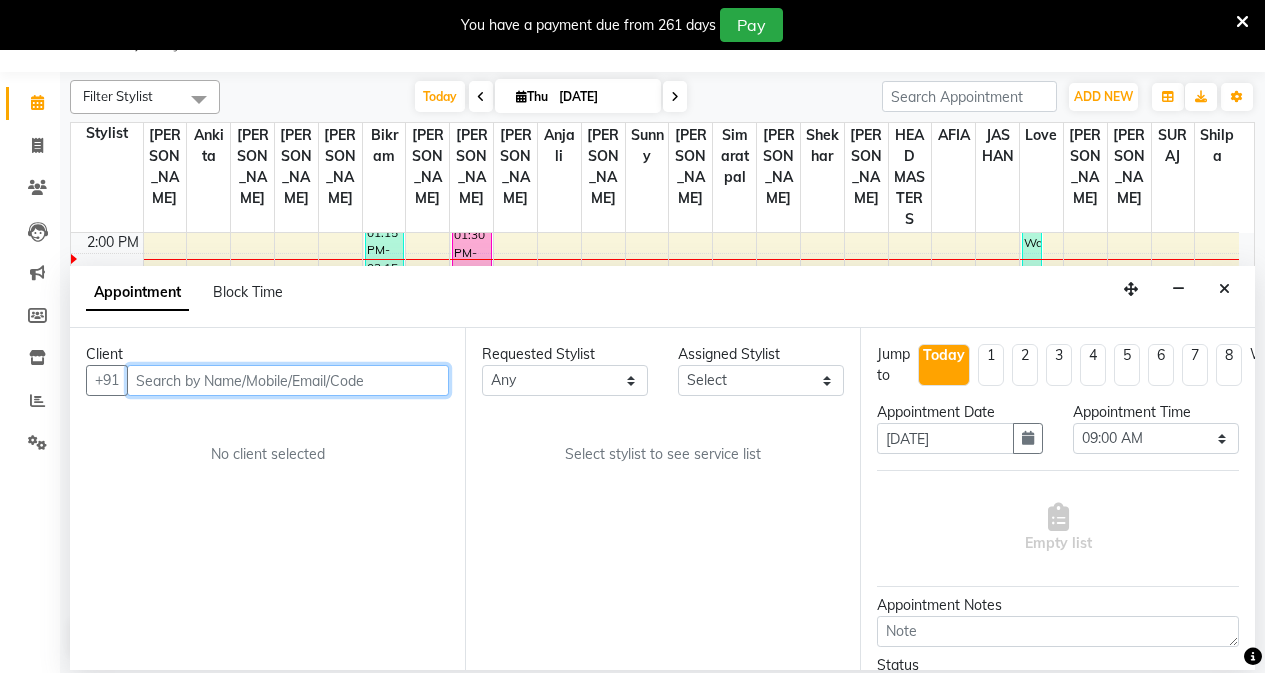 click at bounding box center (288, 380) 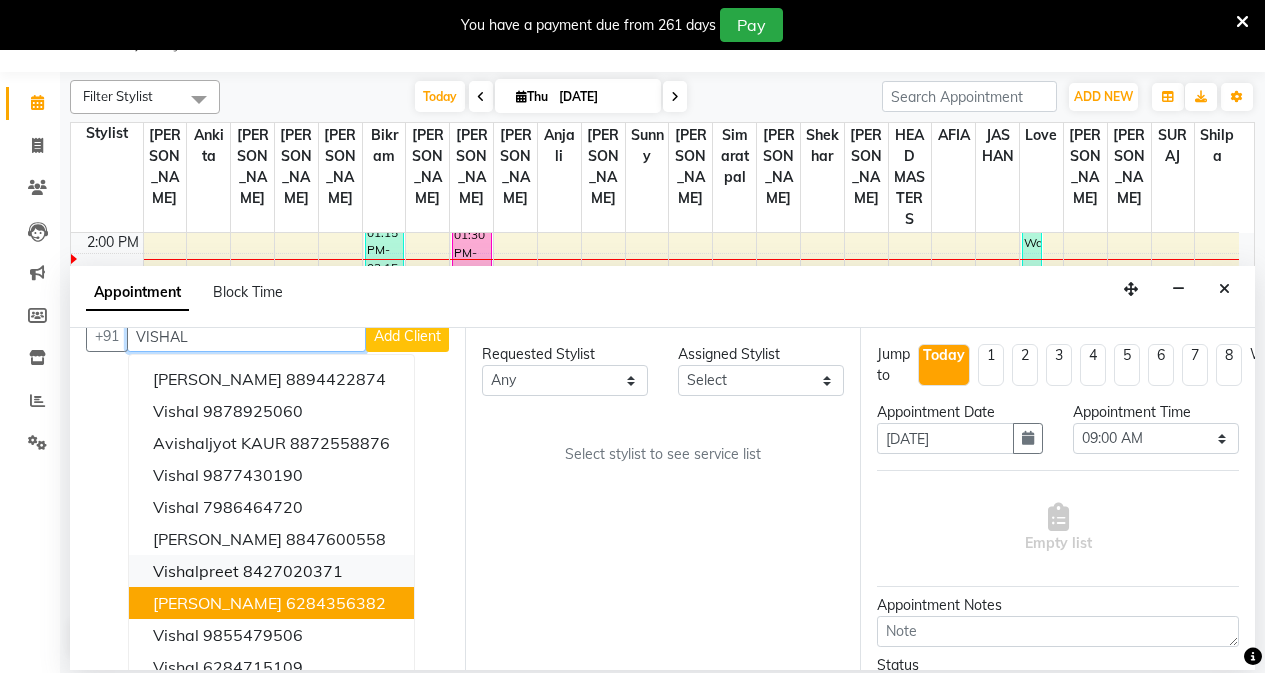 scroll, scrollTop: 66, scrollLeft: 0, axis: vertical 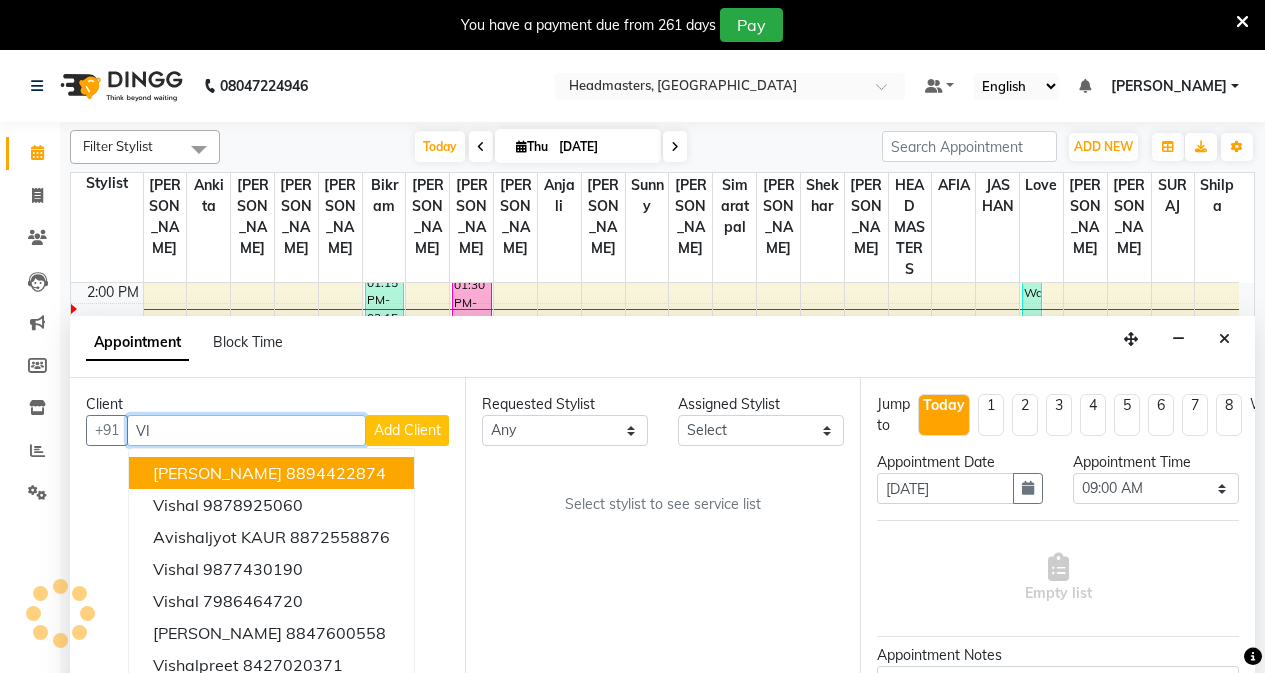type on "V" 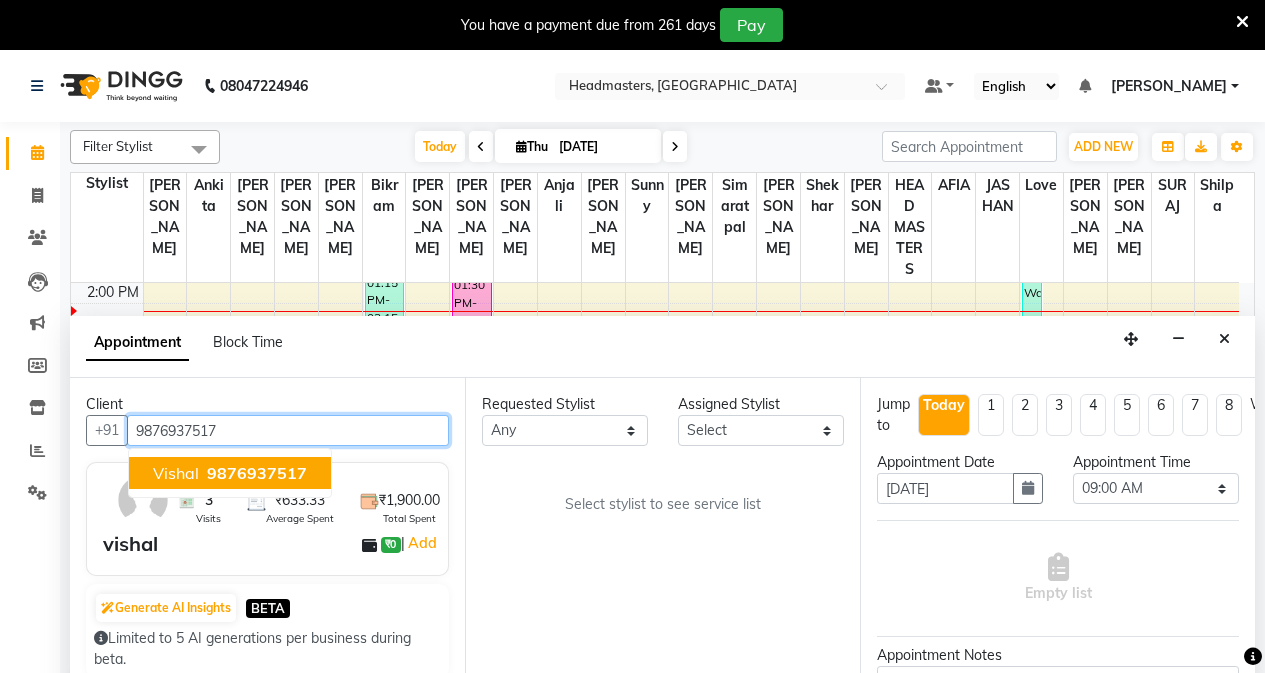 click on "9876937517" at bounding box center [257, 473] 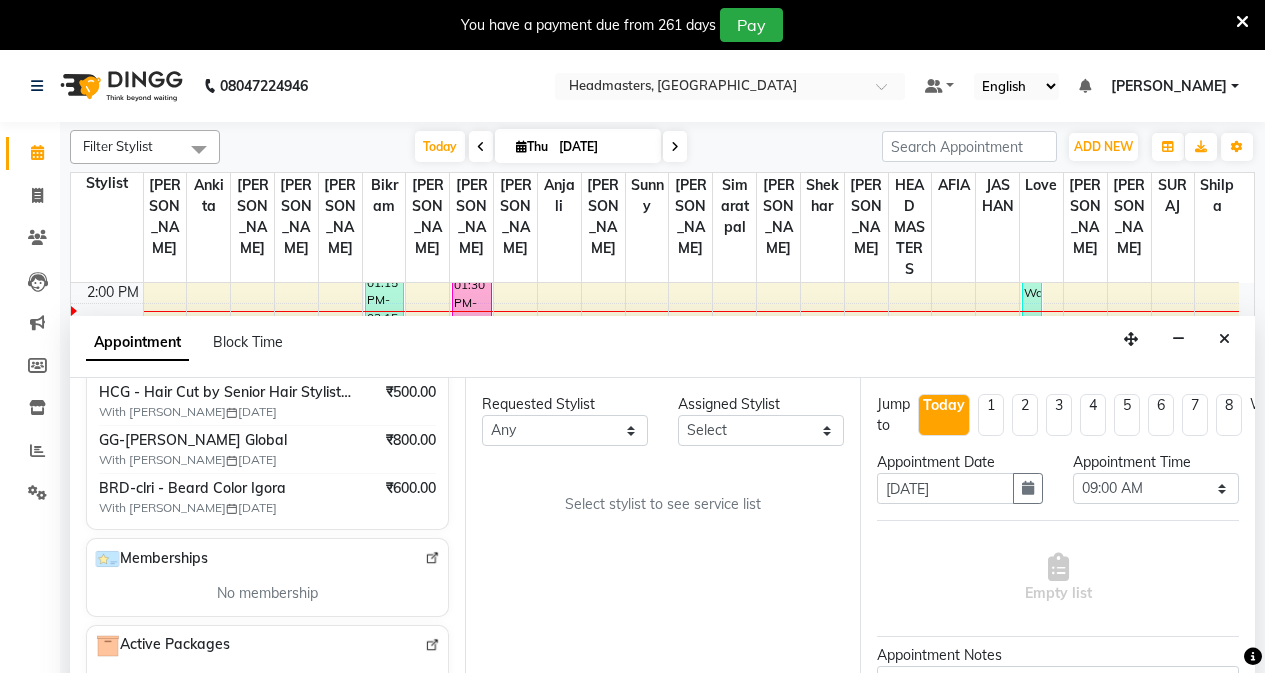 scroll, scrollTop: 317, scrollLeft: 0, axis: vertical 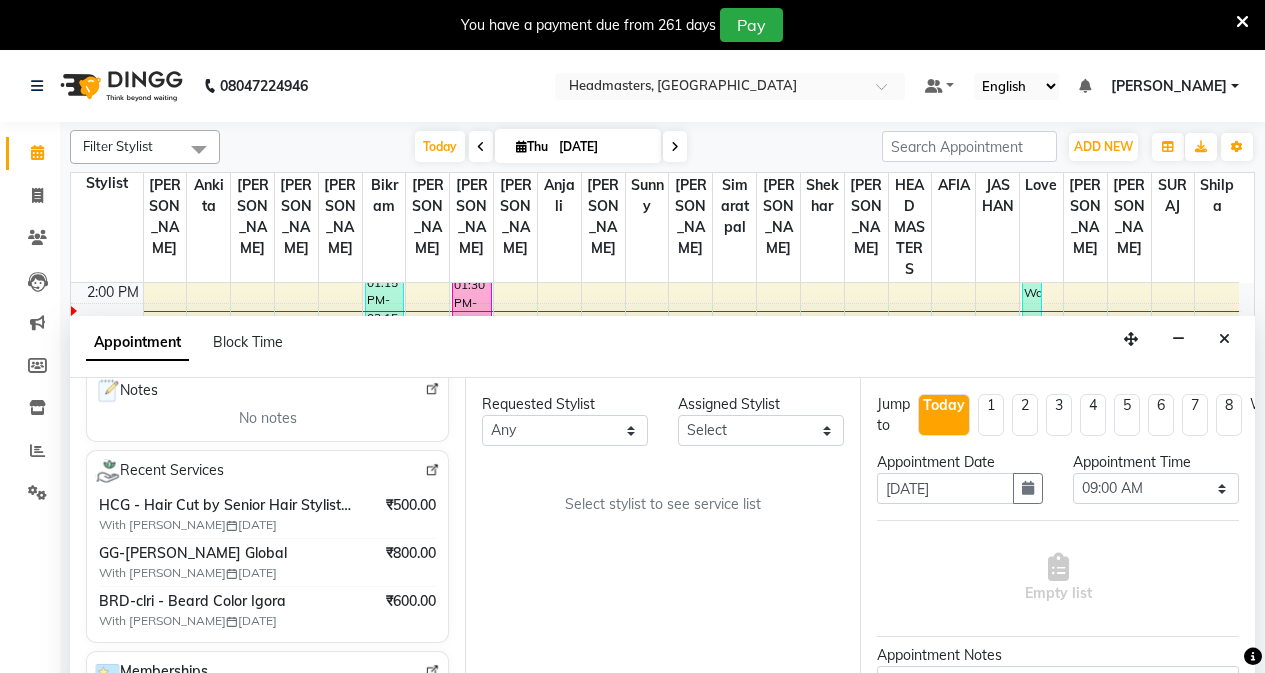 type on "9876937517" 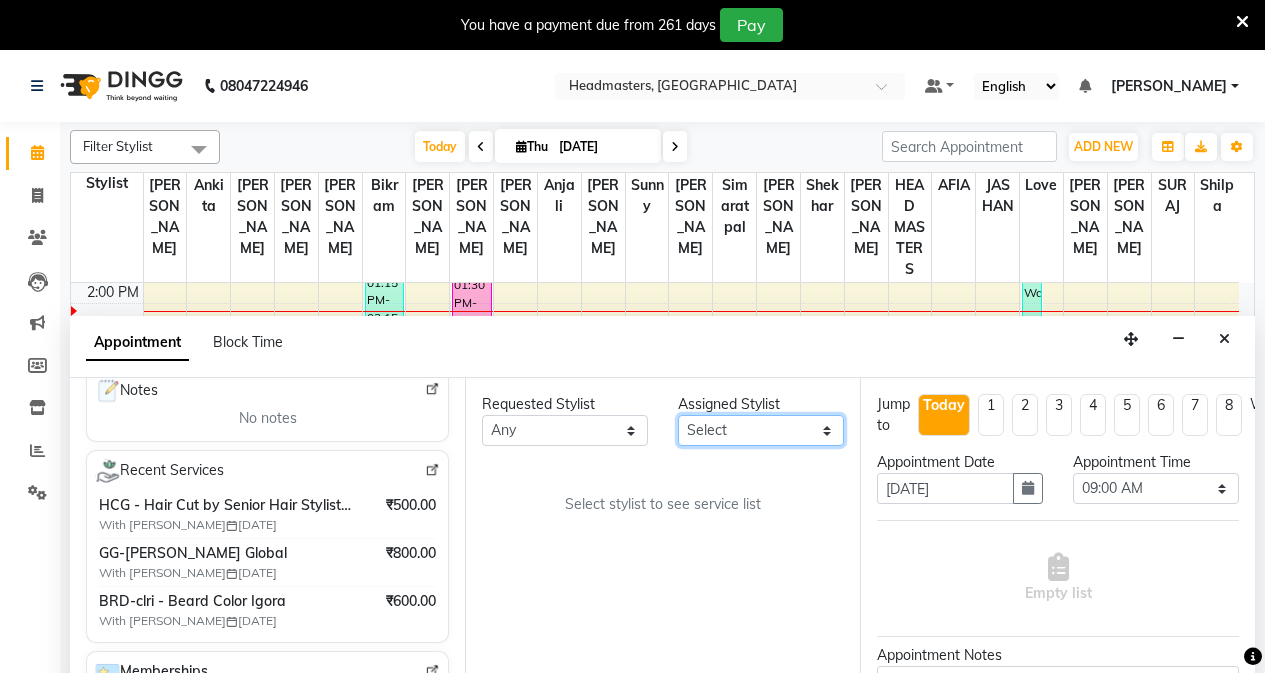 click on "Select AFIA Anjali [PERSON_NAME] [PERSON_NAME]  [PERSON_NAME] HEAD [PERSON_NAME]  [PERSON_NAME]  [PERSON_NAME]  [PERSON_NAME] Love [PERSON_NAME]  [PERSON_NAME]  [PERSON_NAME]  [PERSON_NAME] [PERSON_NAME] [PERSON_NAME]  [PERSON_NAME]  [PERSON_NAME]" at bounding box center [761, 430] 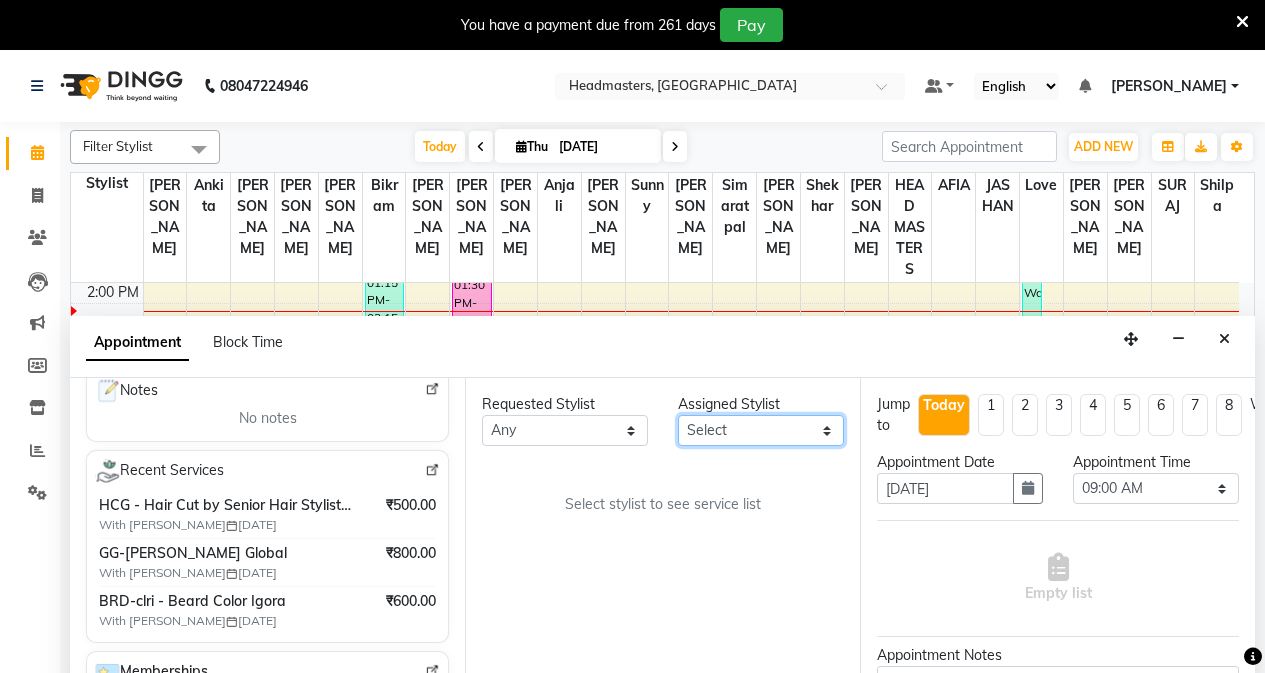 select on "60664" 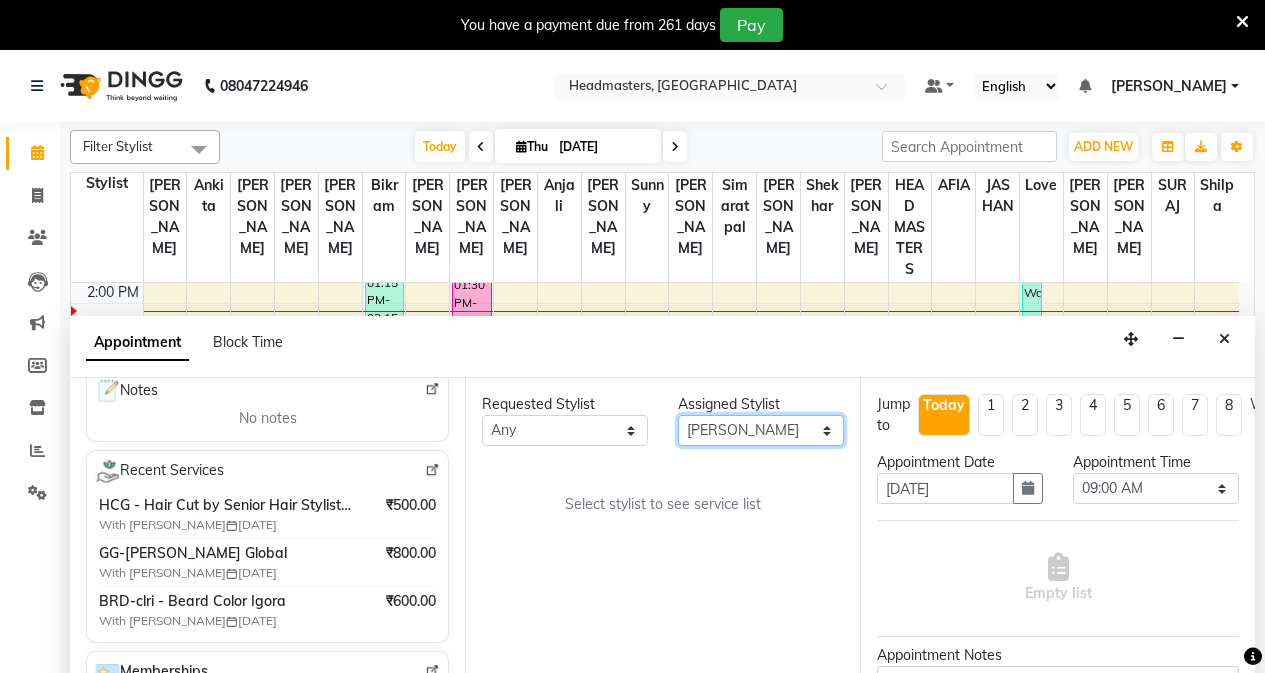click on "Select AFIA Anjali [PERSON_NAME] [PERSON_NAME]  [PERSON_NAME] HEAD [PERSON_NAME]  [PERSON_NAME]  [PERSON_NAME]  [PERSON_NAME] Love [PERSON_NAME]  [PERSON_NAME]  [PERSON_NAME]  [PERSON_NAME] [PERSON_NAME] [PERSON_NAME]  [PERSON_NAME]  [PERSON_NAME]" at bounding box center [761, 430] 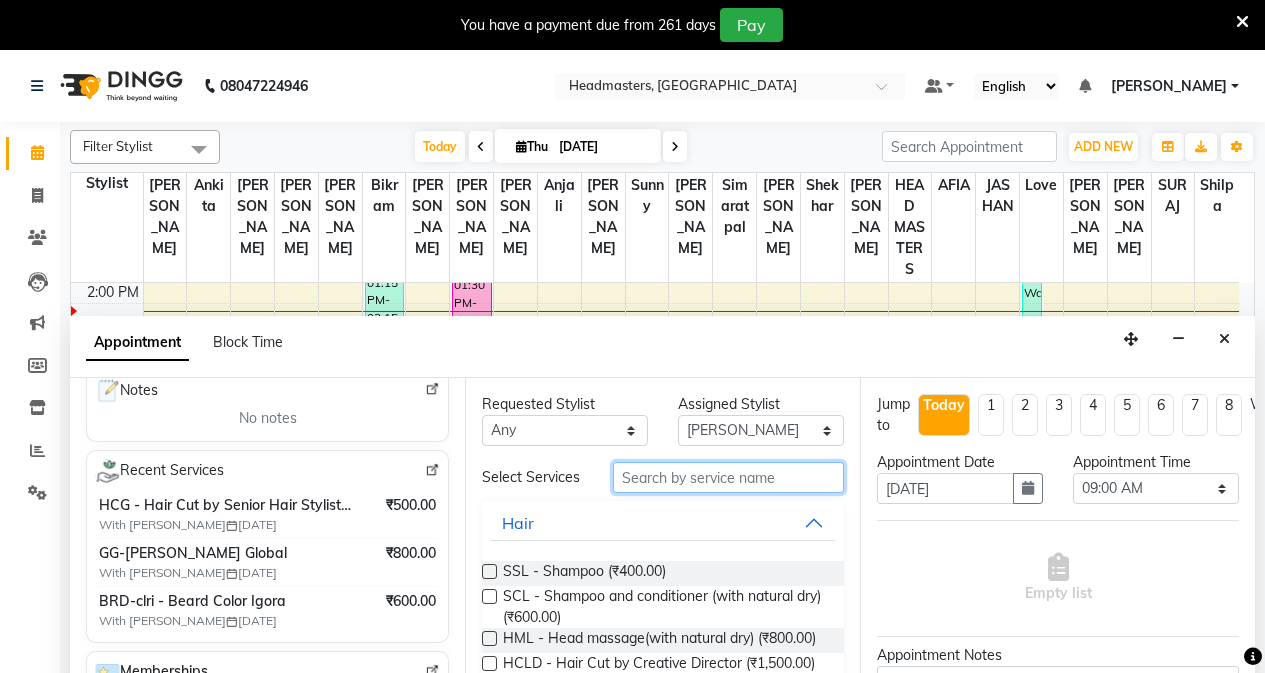 click at bounding box center [728, 477] 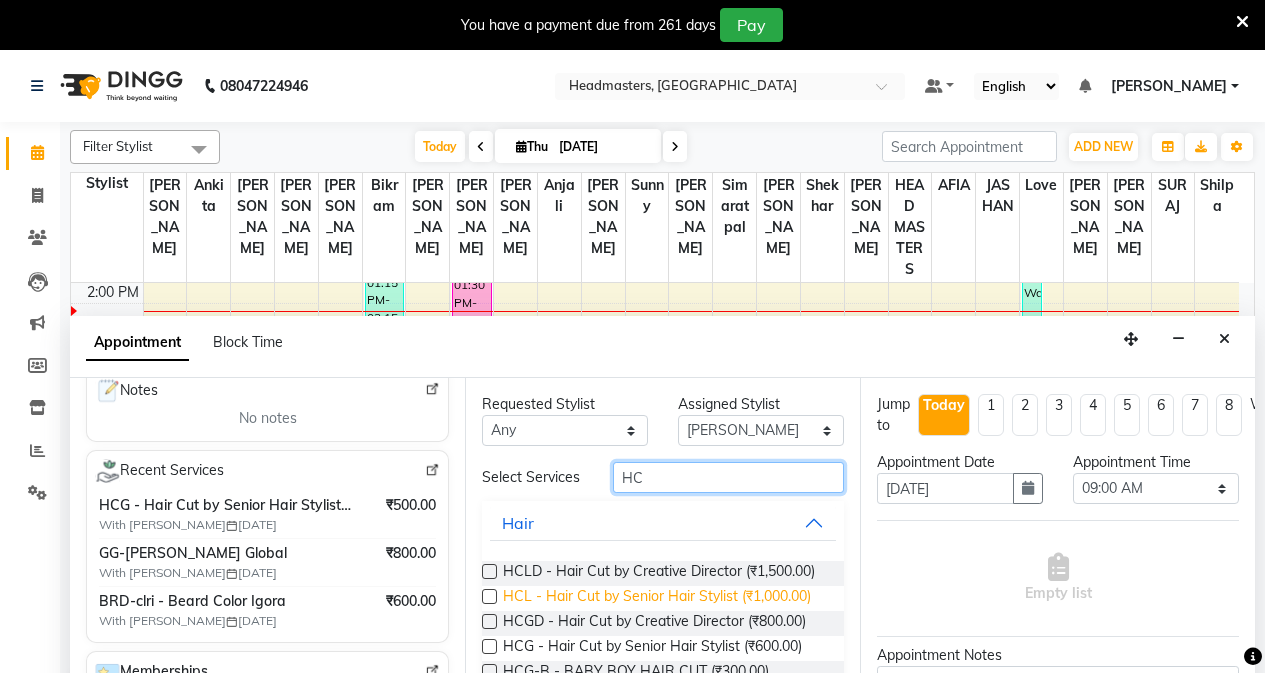 scroll, scrollTop: 93, scrollLeft: 0, axis: vertical 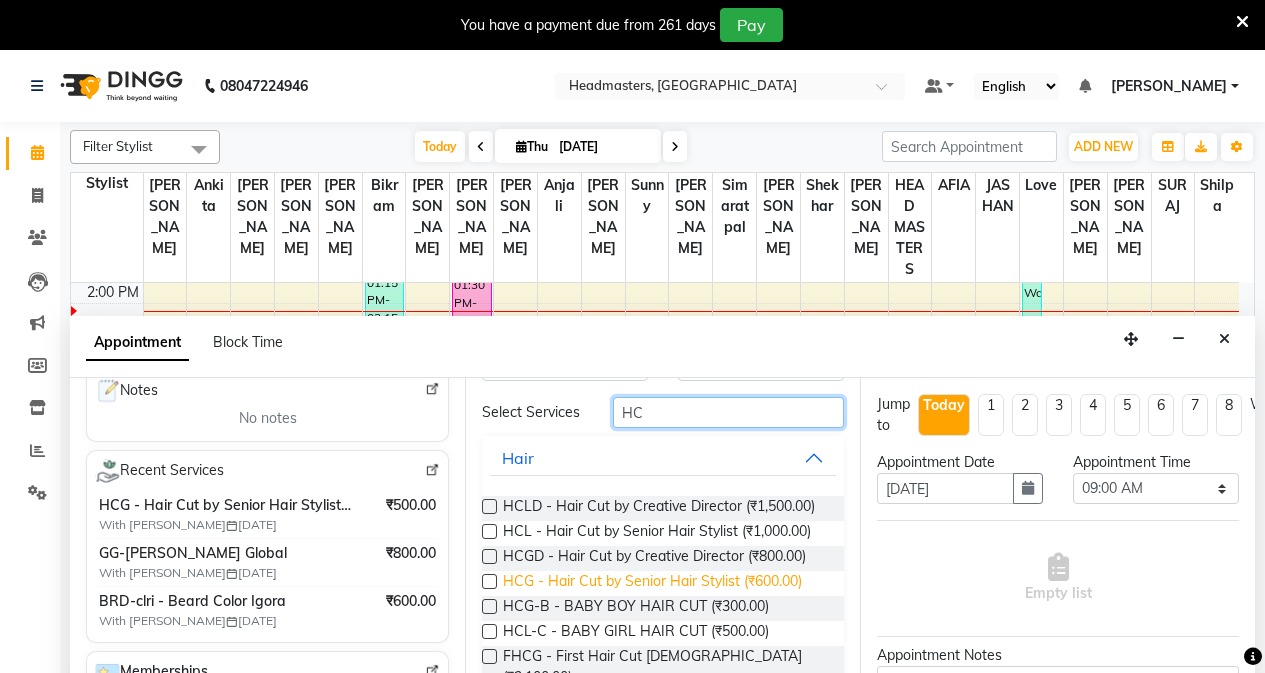 type on "HC" 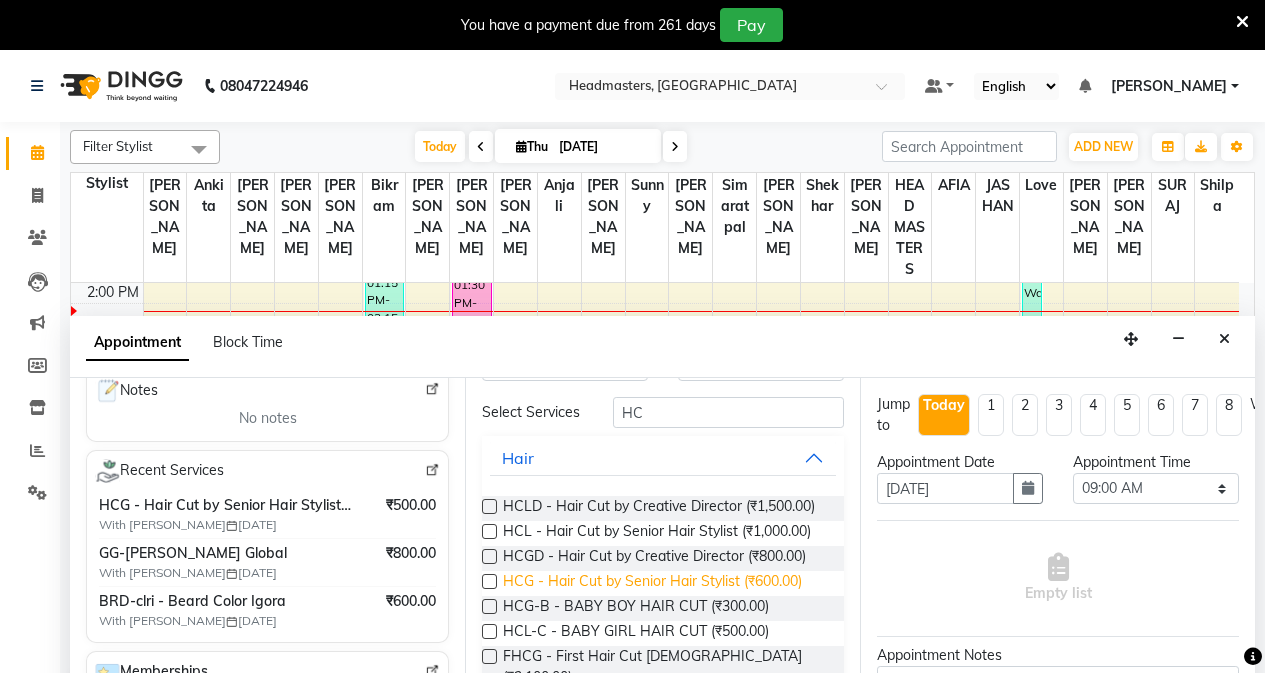 click on "HCG - Hair Cut by Senior Hair Stylist (₹600.00)" at bounding box center [652, 583] 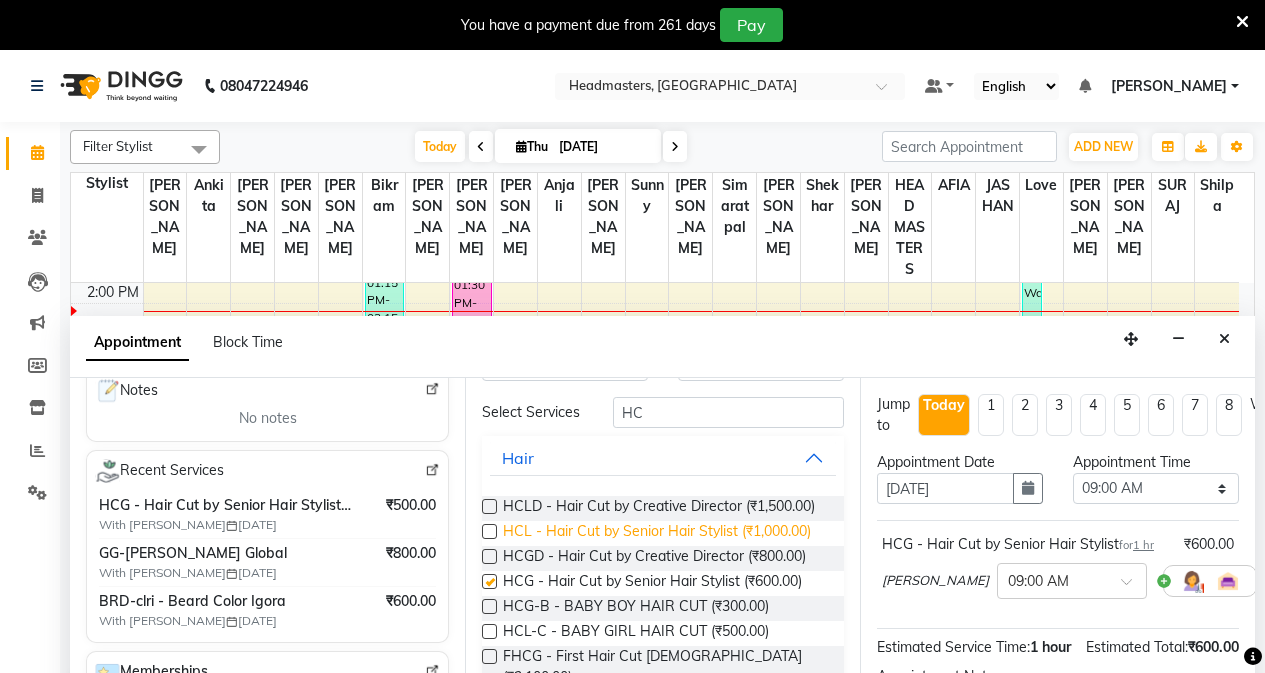 checkbox on "false" 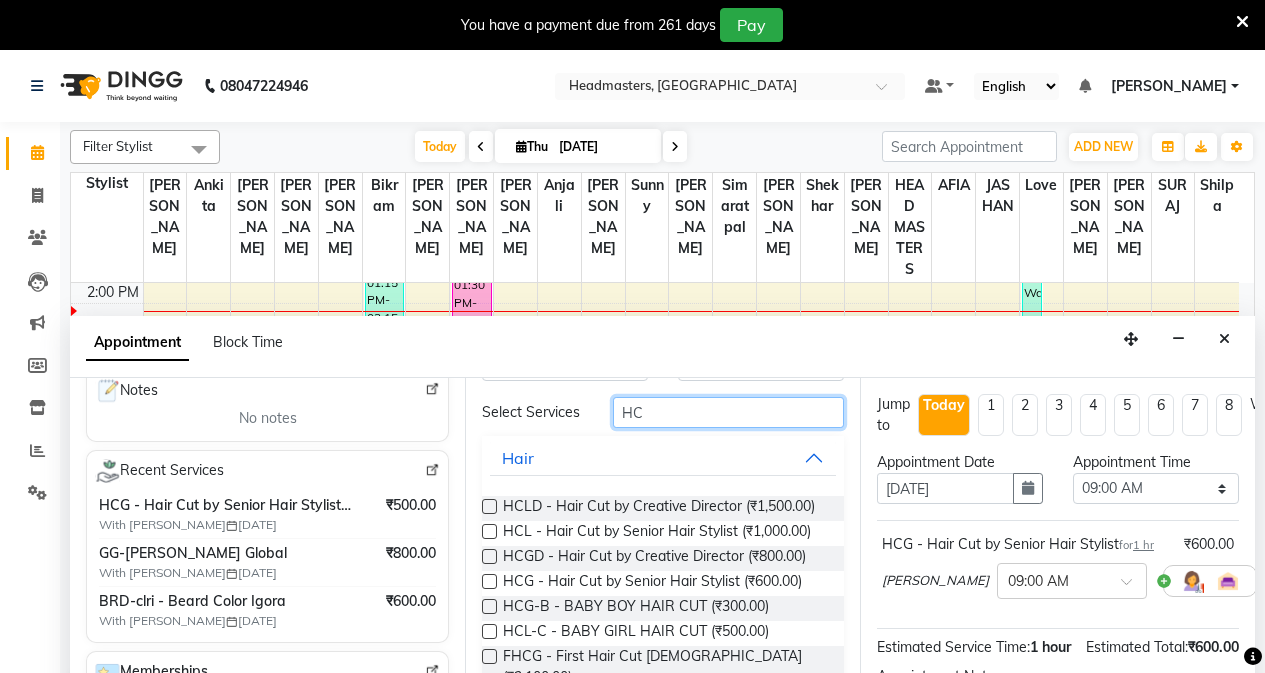 click on "HC" at bounding box center [728, 412] 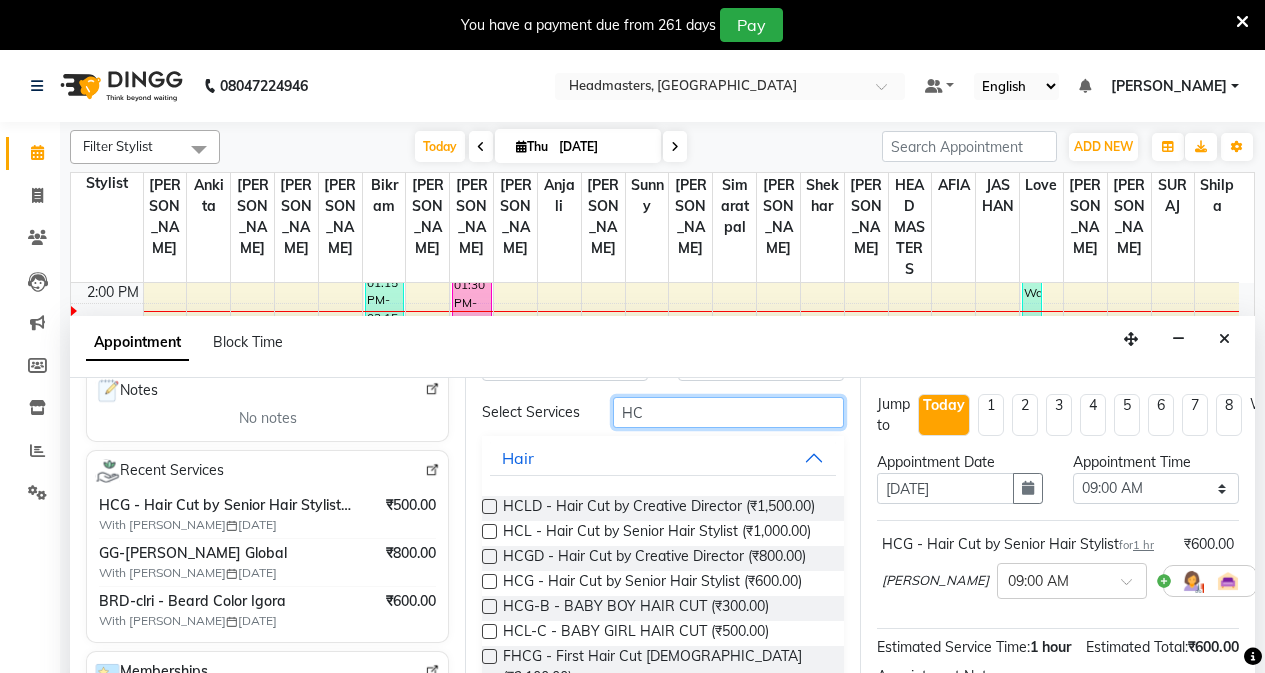 type on "H" 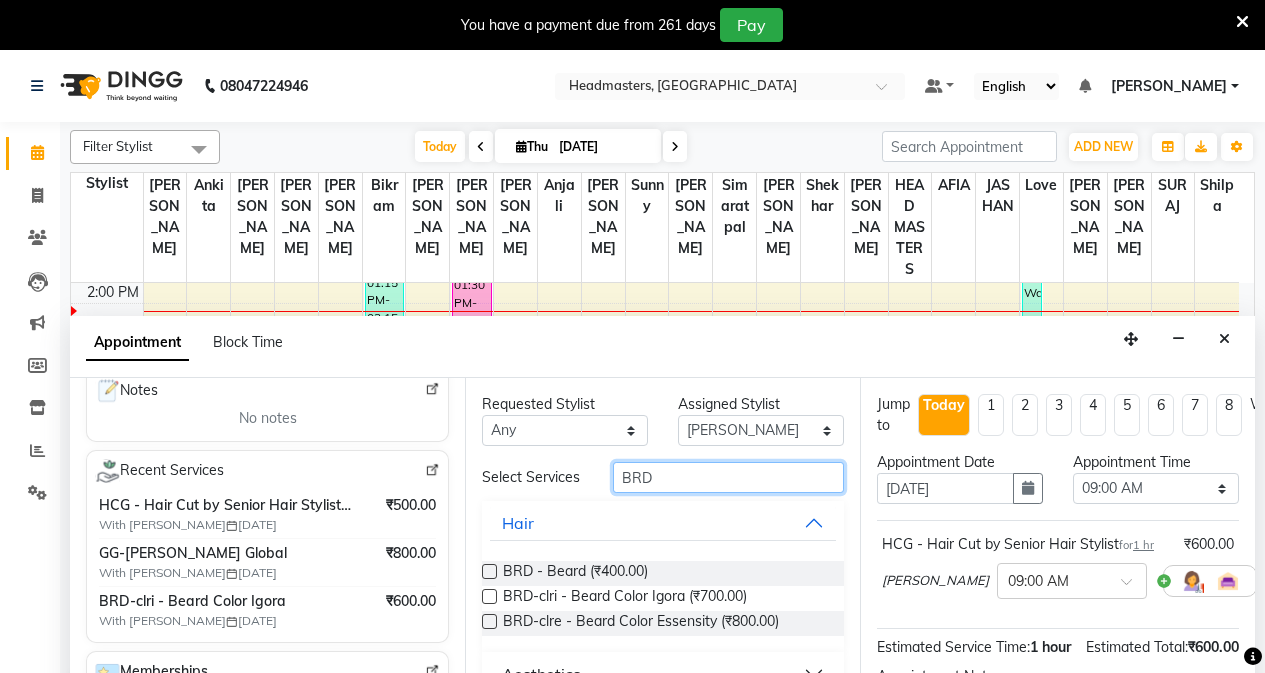 scroll, scrollTop: 0, scrollLeft: 0, axis: both 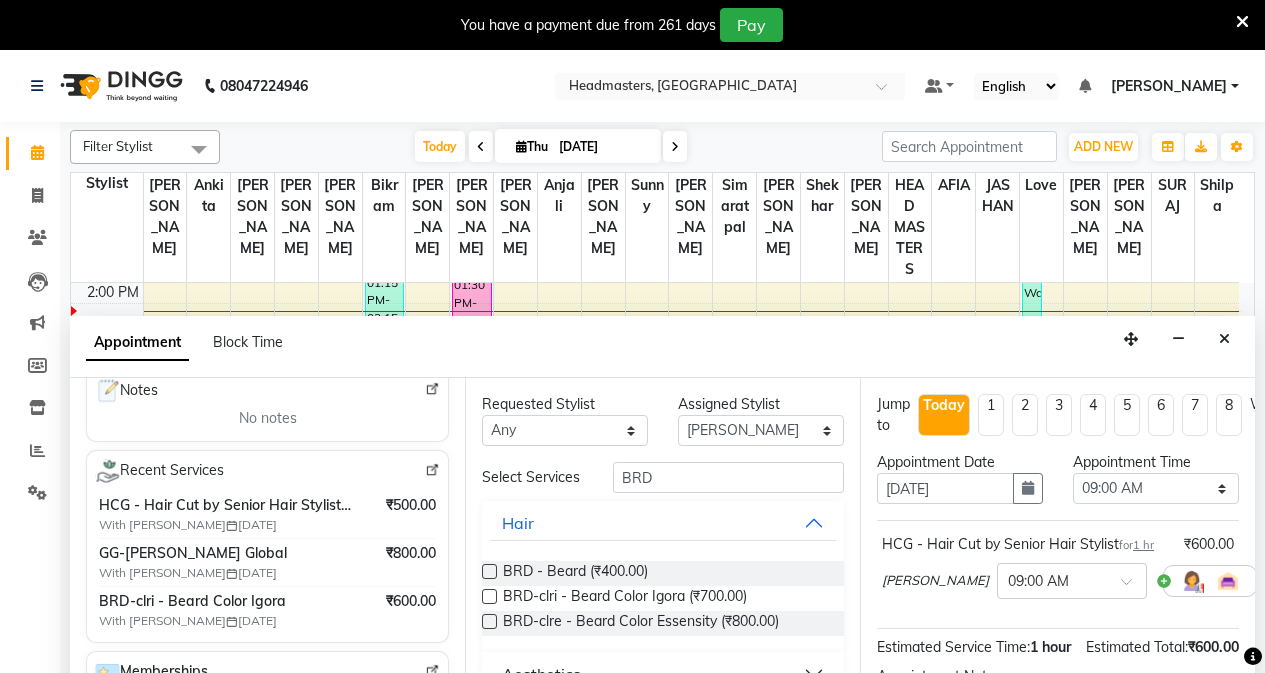 click on "BRD - [PERSON_NAME] (₹400.00) BRD-clri - [PERSON_NAME] Color Igora (₹700.00) BRD-clre - [PERSON_NAME] Color Essensity (₹800.00)" at bounding box center (663, 598) 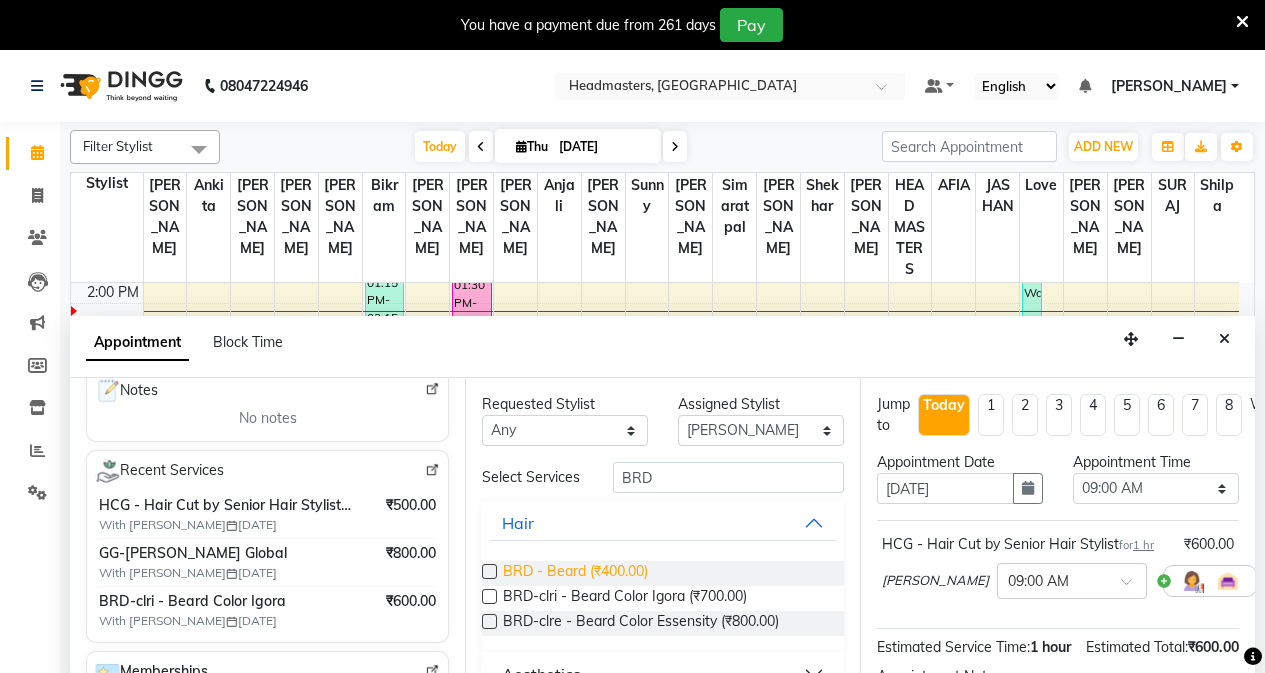 click on "BRD - Beard (₹400.00)" at bounding box center (575, 573) 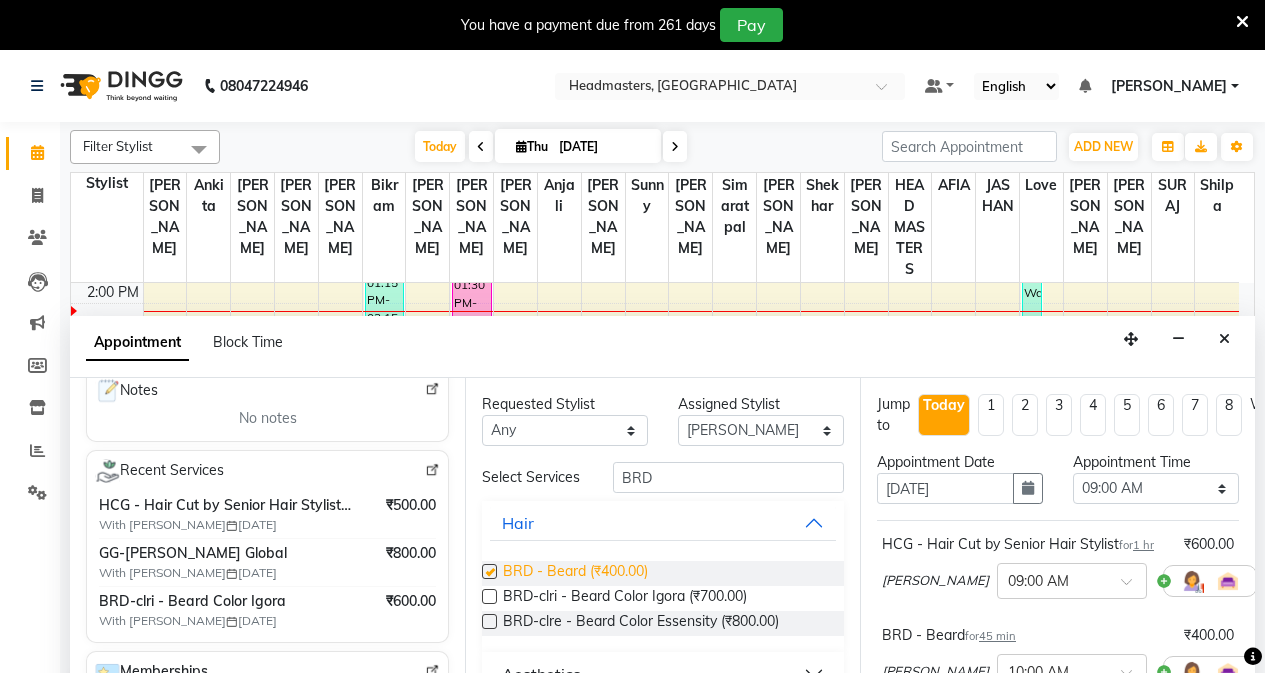 checkbox on "false" 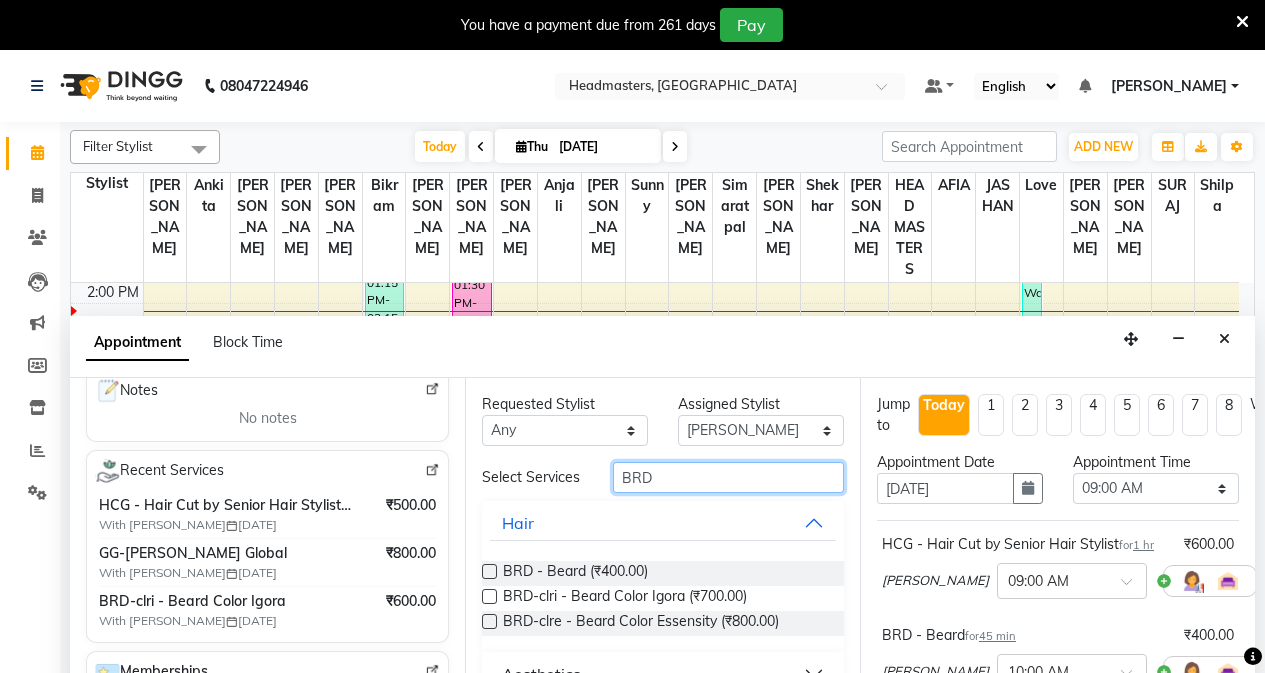 click on "BRD" at bounding box center [728, 477] 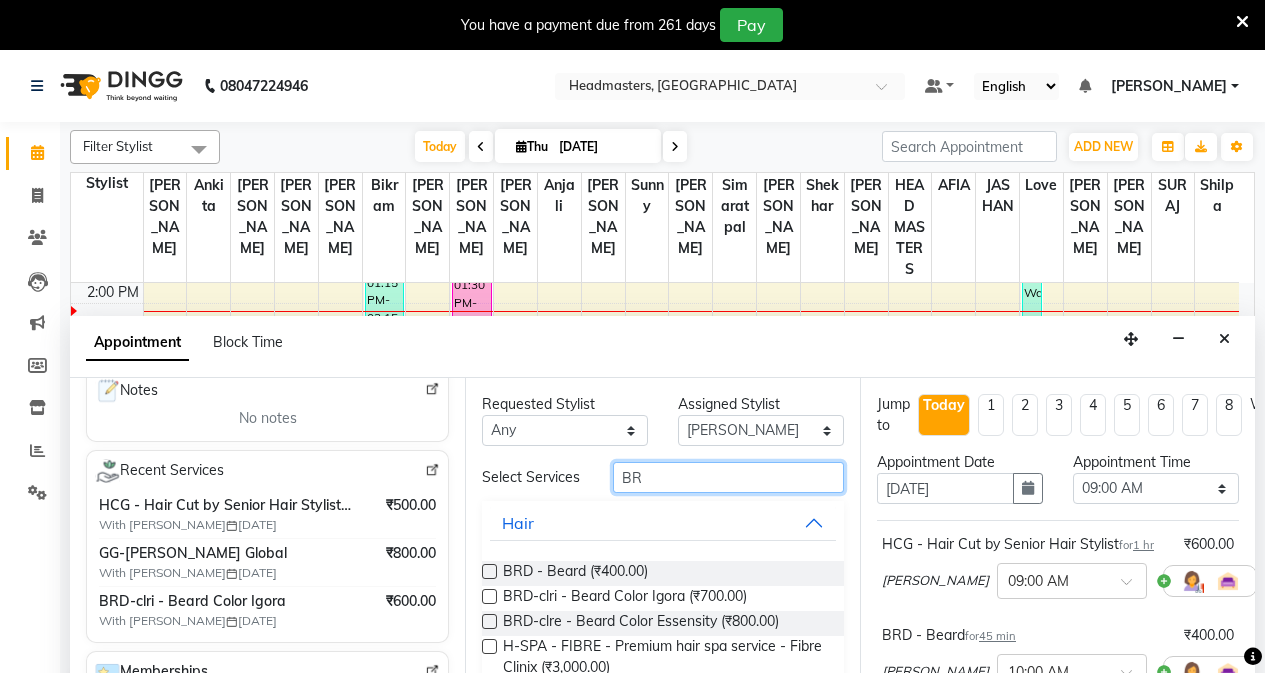 type on "B" 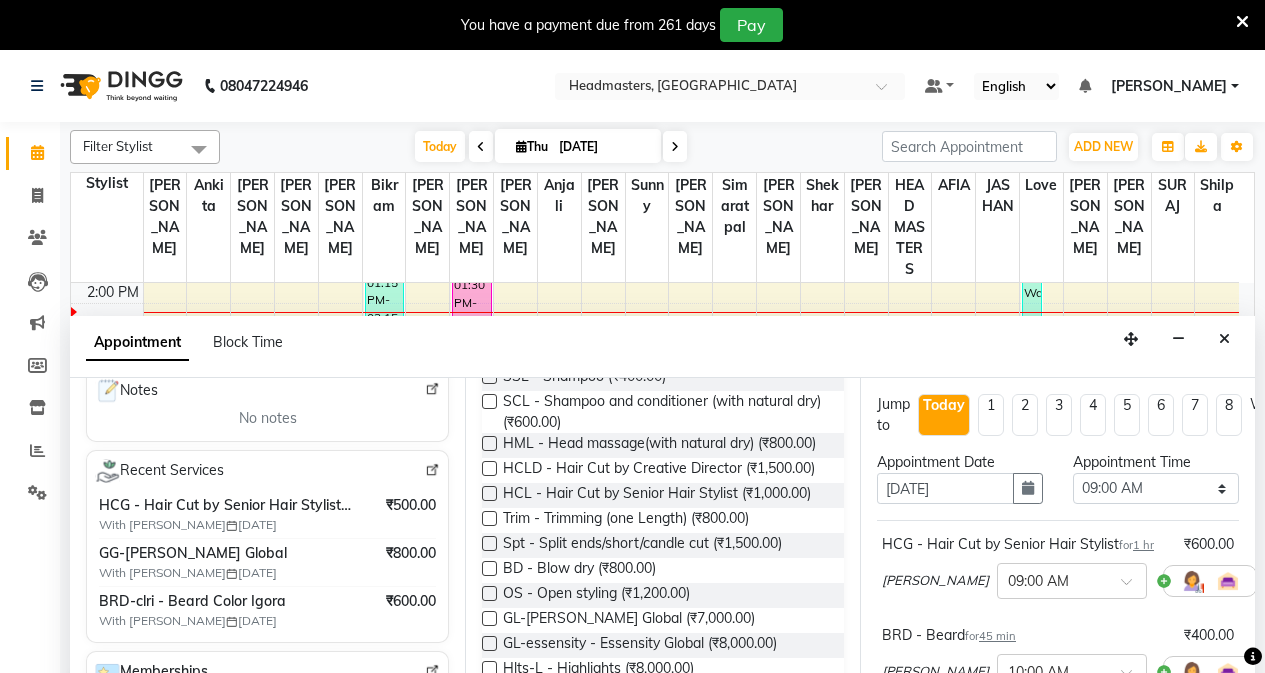 scroll, scrollTop: 200, scrollLeft: 0, axis: vertical 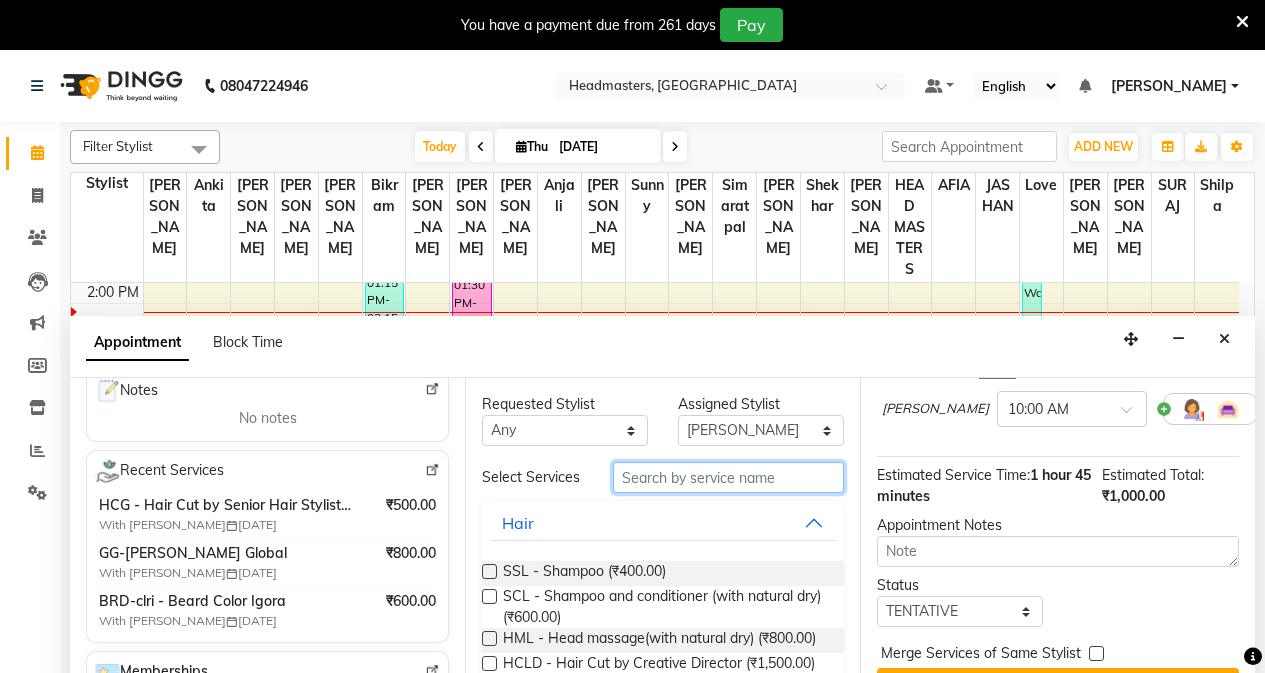 type 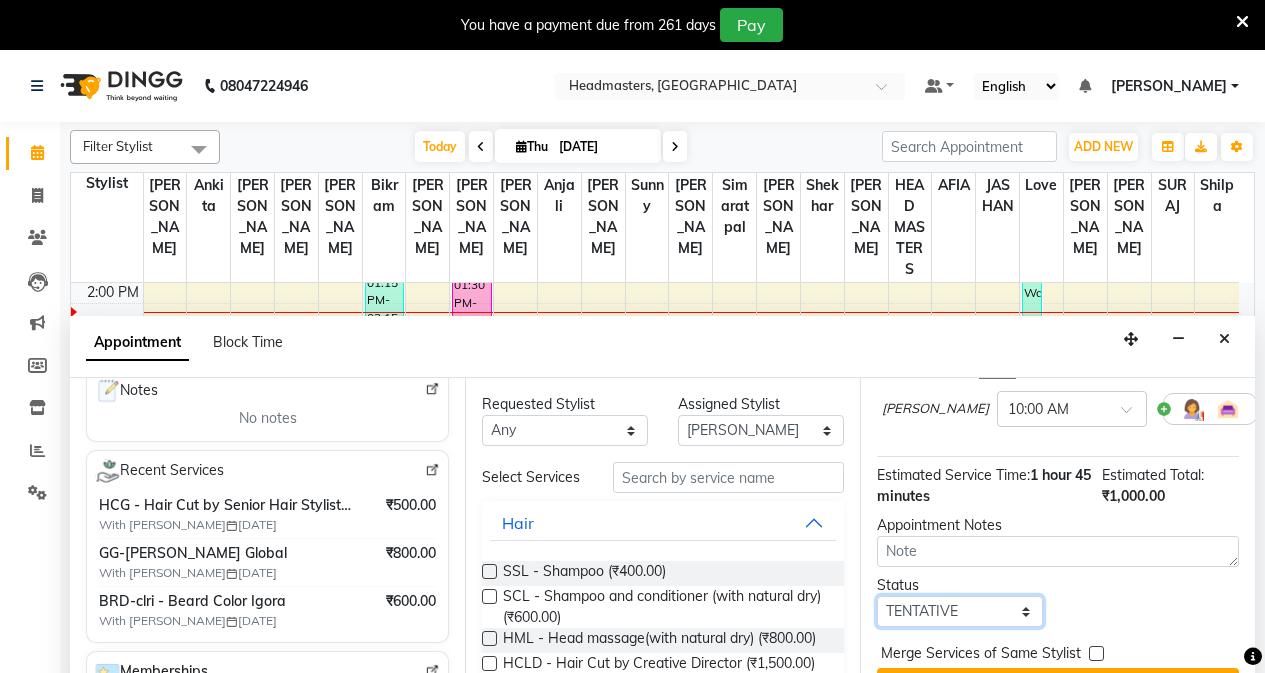 click on "Select TENTATIVE CONFIRM CHECK-IN UPCOMING" at bounding box center [960, 611] 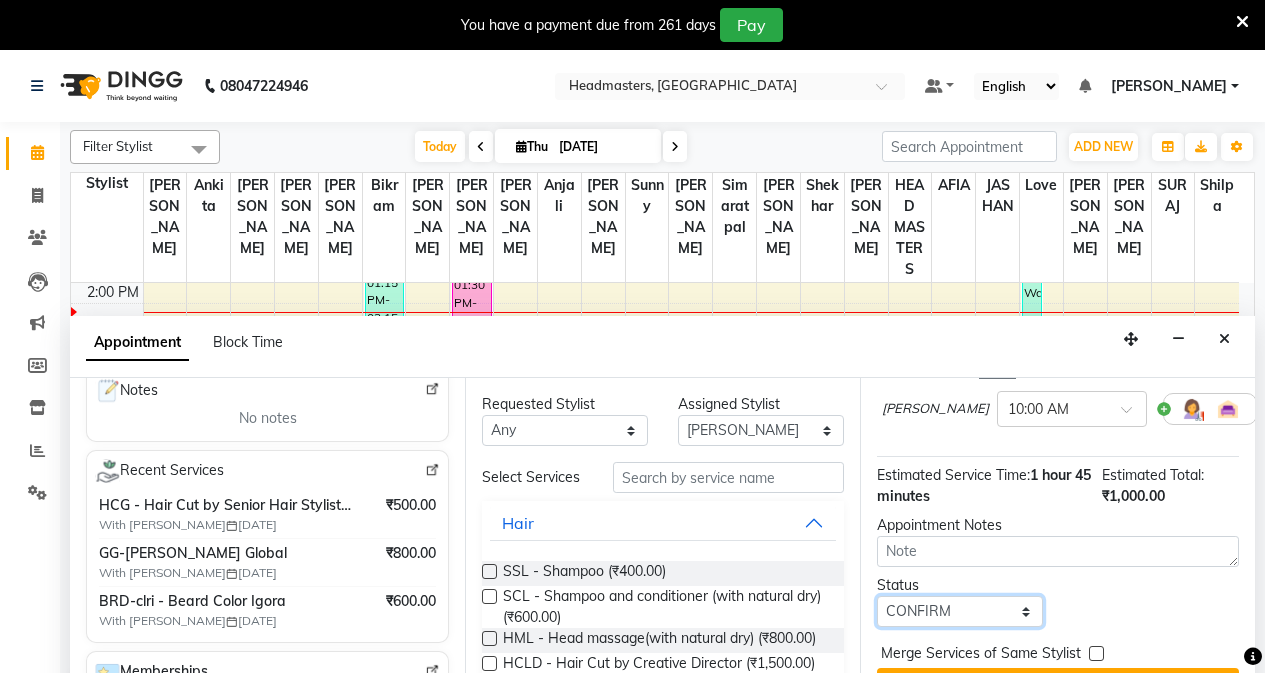 click on "Select TENTATIVE CONFIRM CHECK-IN UPCOMING" at bounding box center (960, 611) 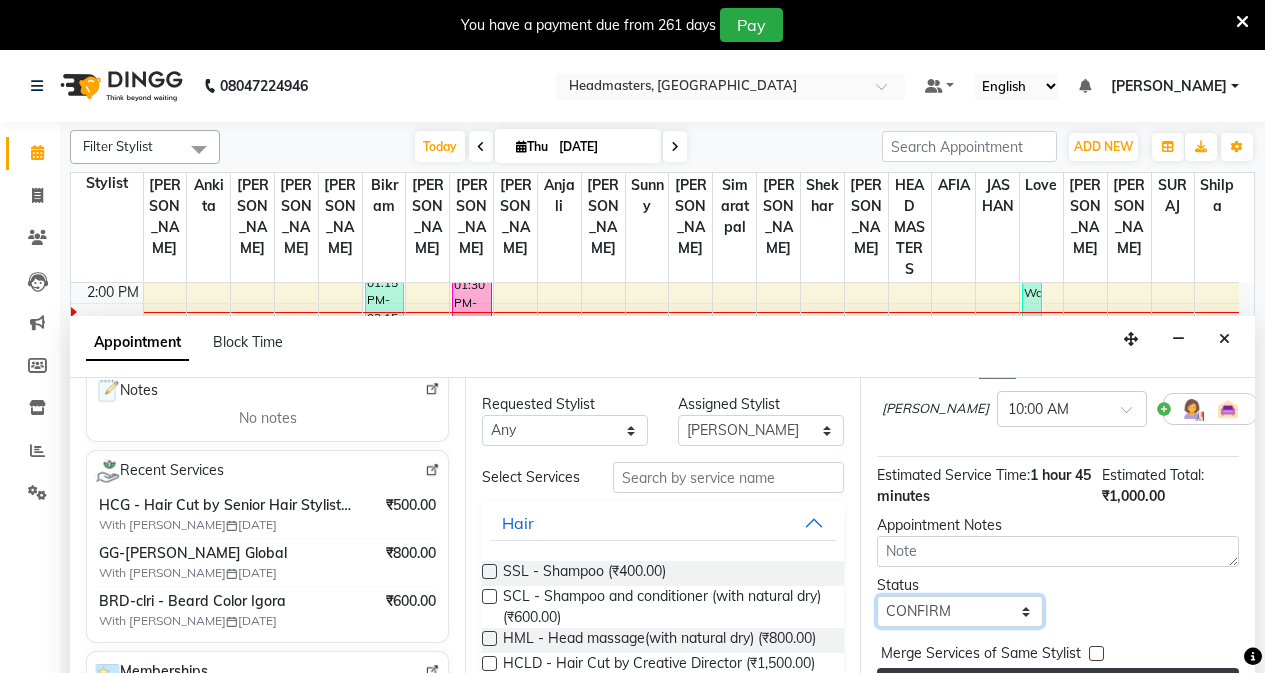 scroll, scrollTop: 50, scrollLeft: 0, axis: vertical 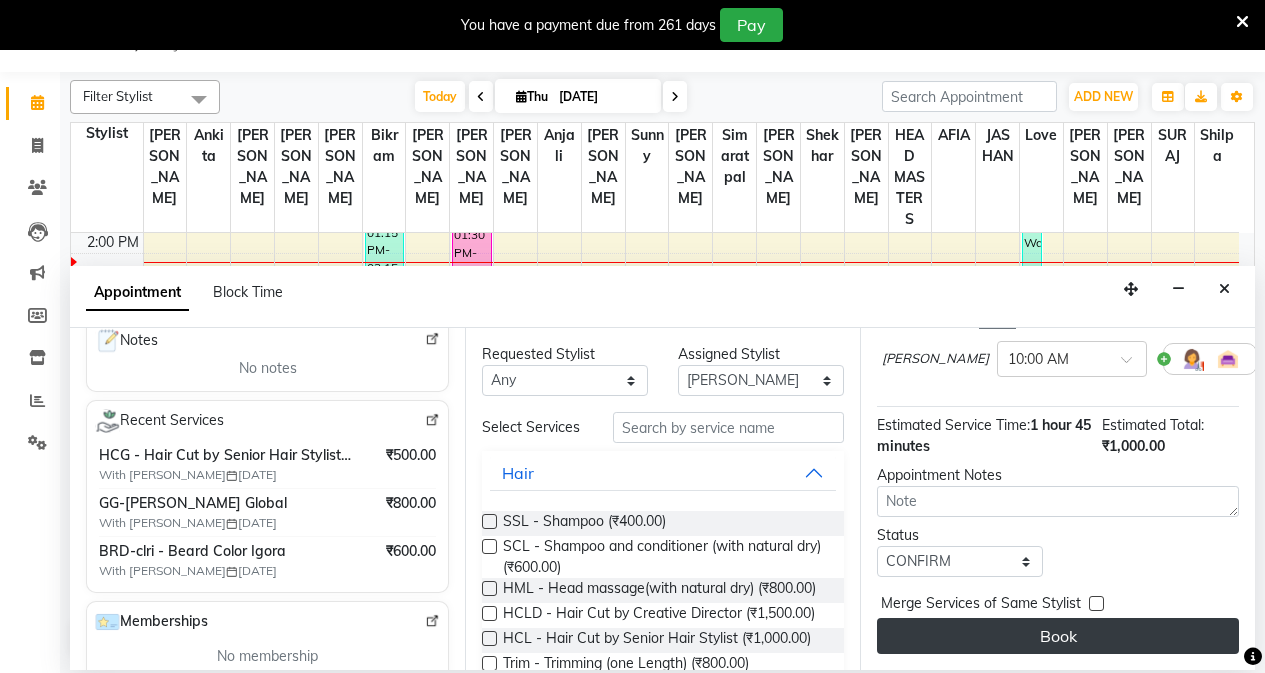 click on "Book" at bounding box center [1058, 636] 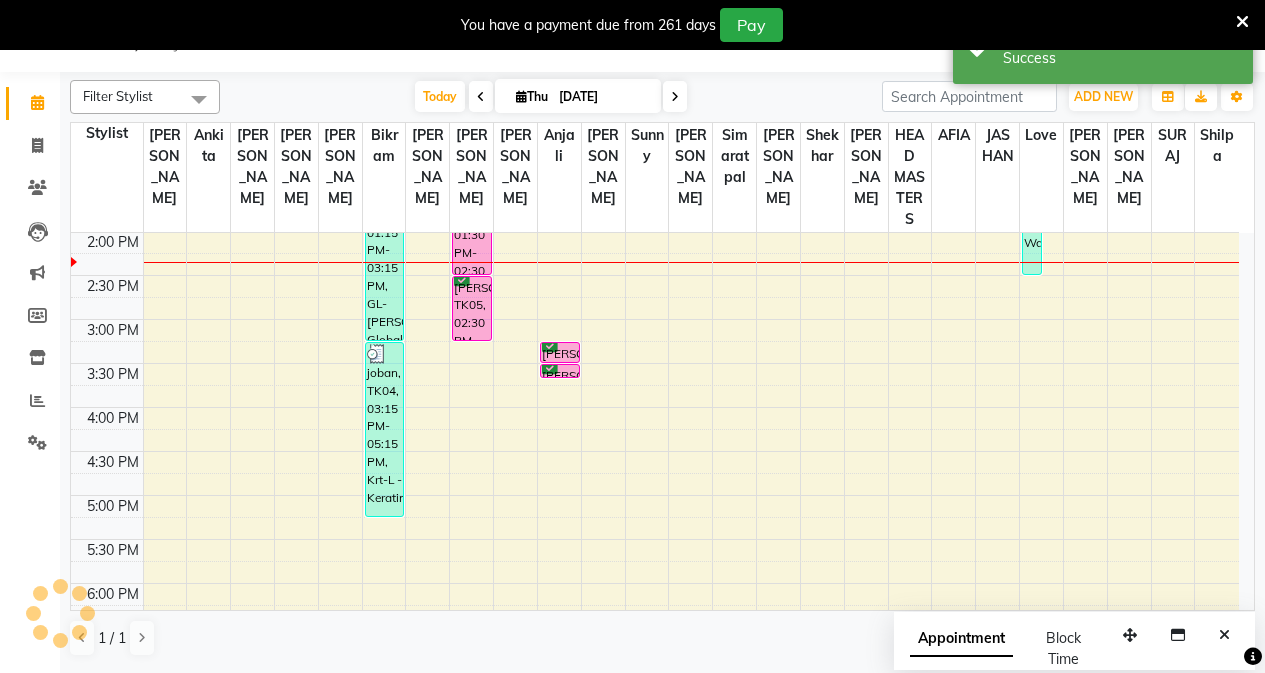 scroll, scrollTop: 0, scrollLeft: 0, axis: both 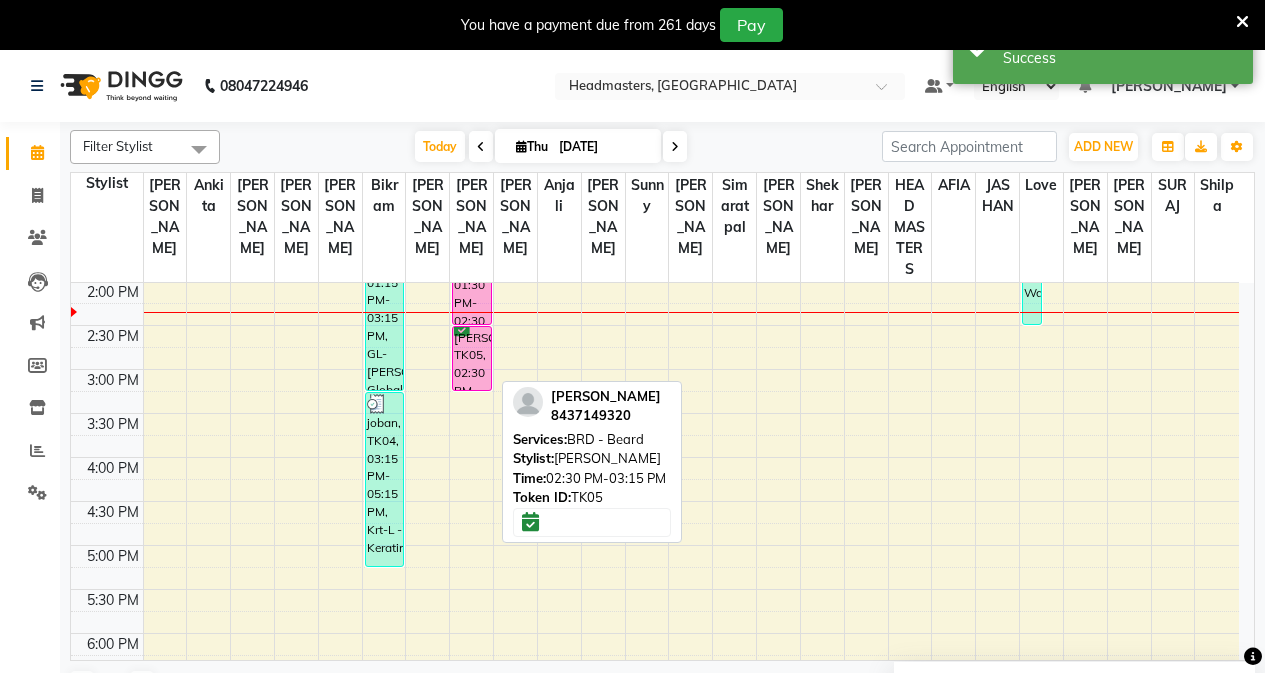 click on "[PERSON_NAME], TK05, 02:30 PM-03:15 PM, BRD - [PERSON_NAME]" at bounding box center (472, 358) 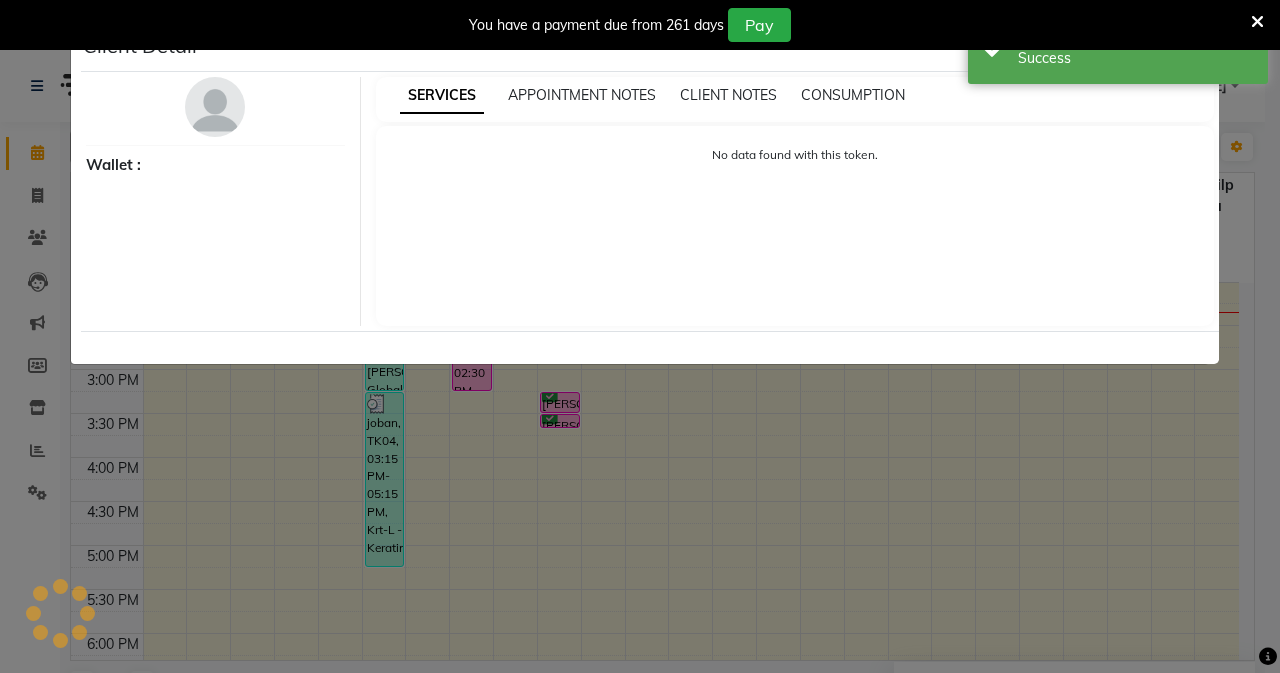 select on "6" 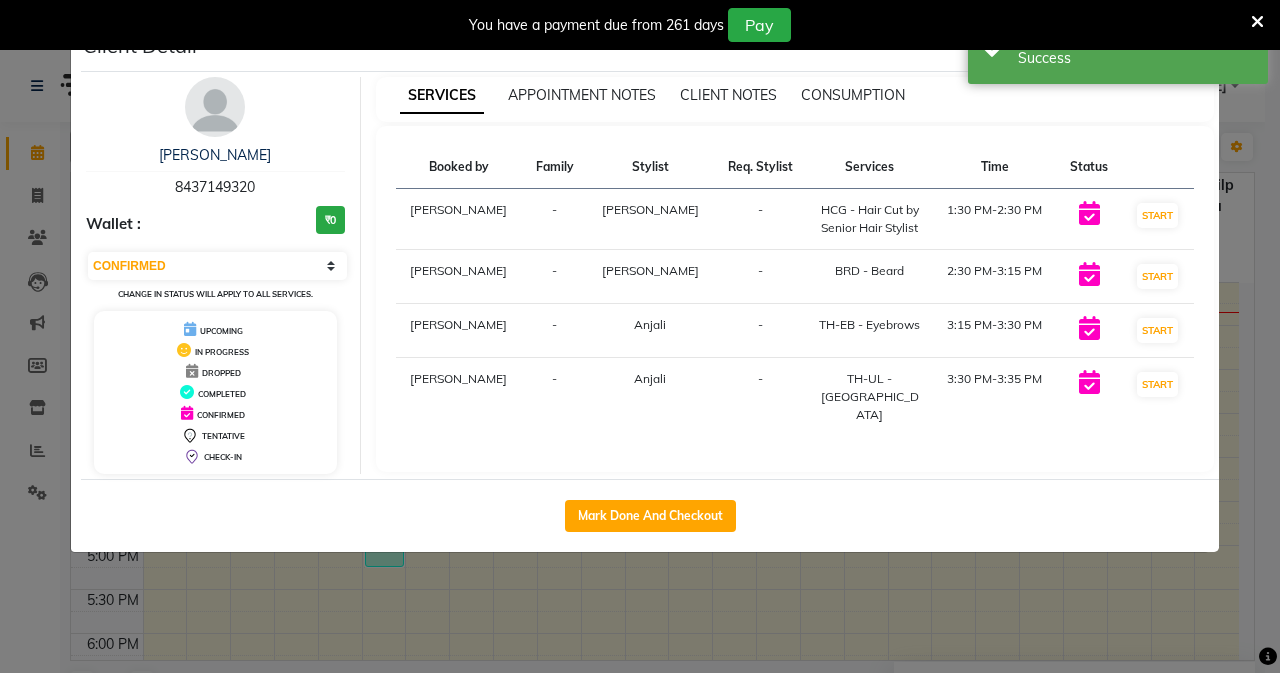 click on "Mark Done And Checkout" 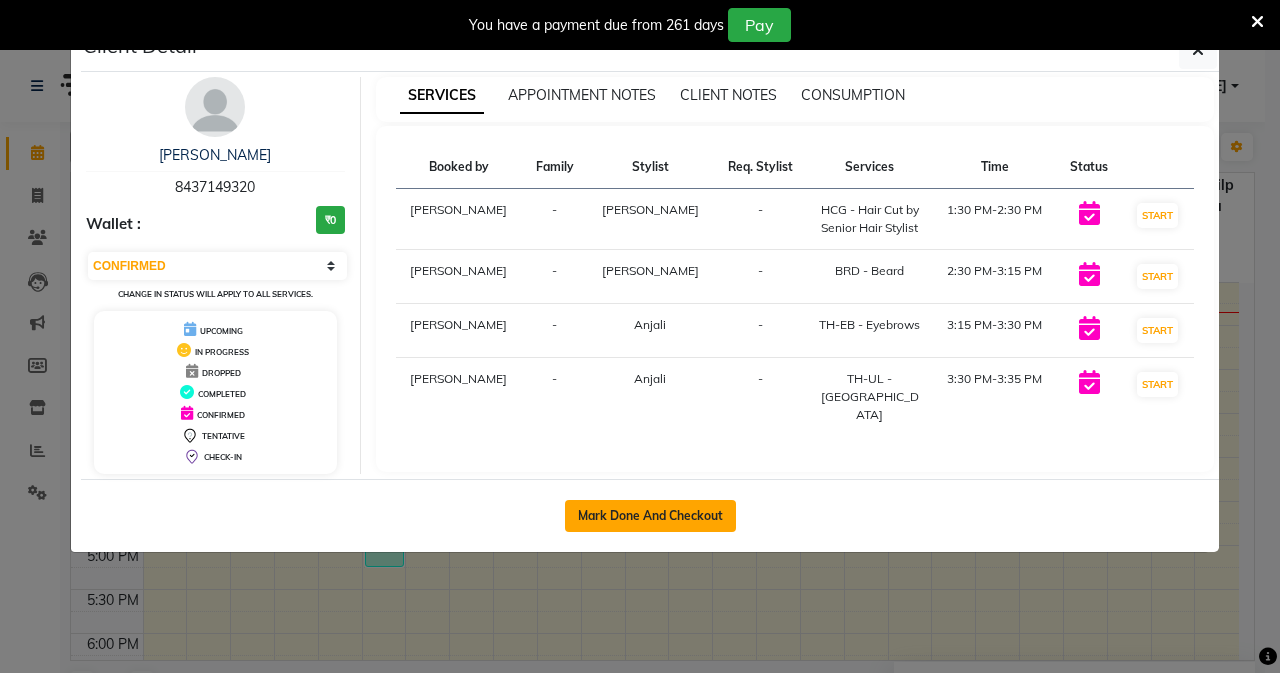 click on "Mark Done And Checkout" 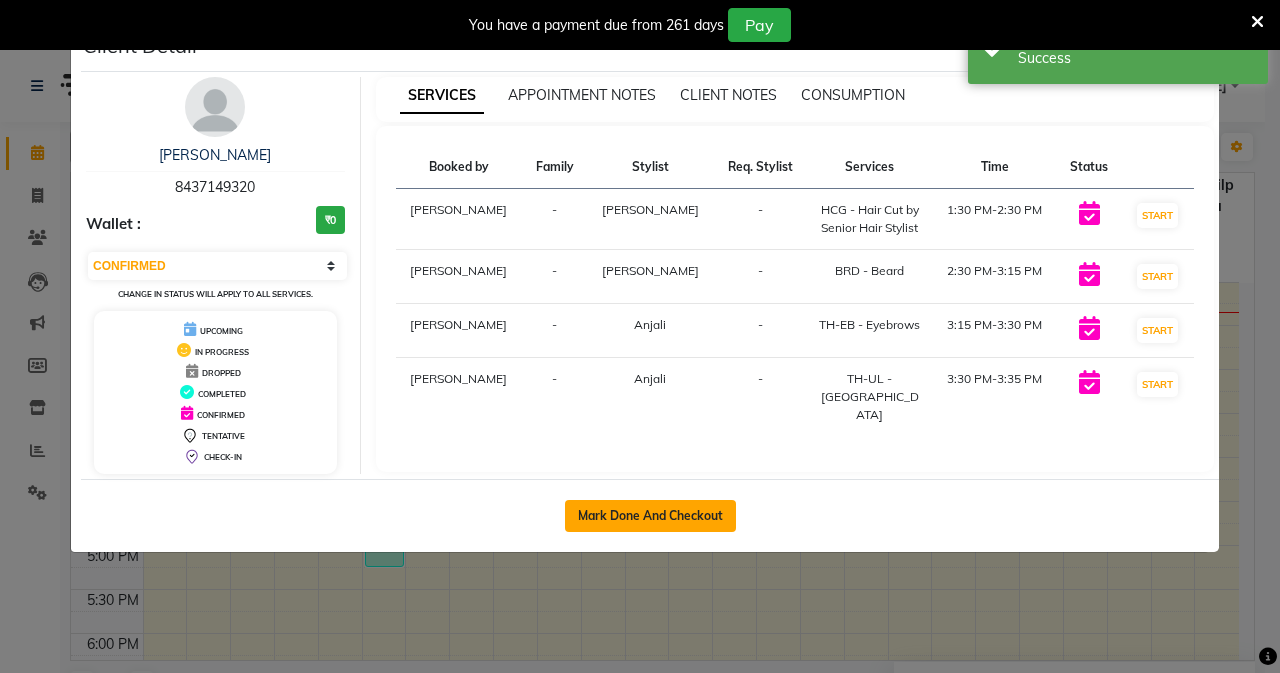 select on "service" 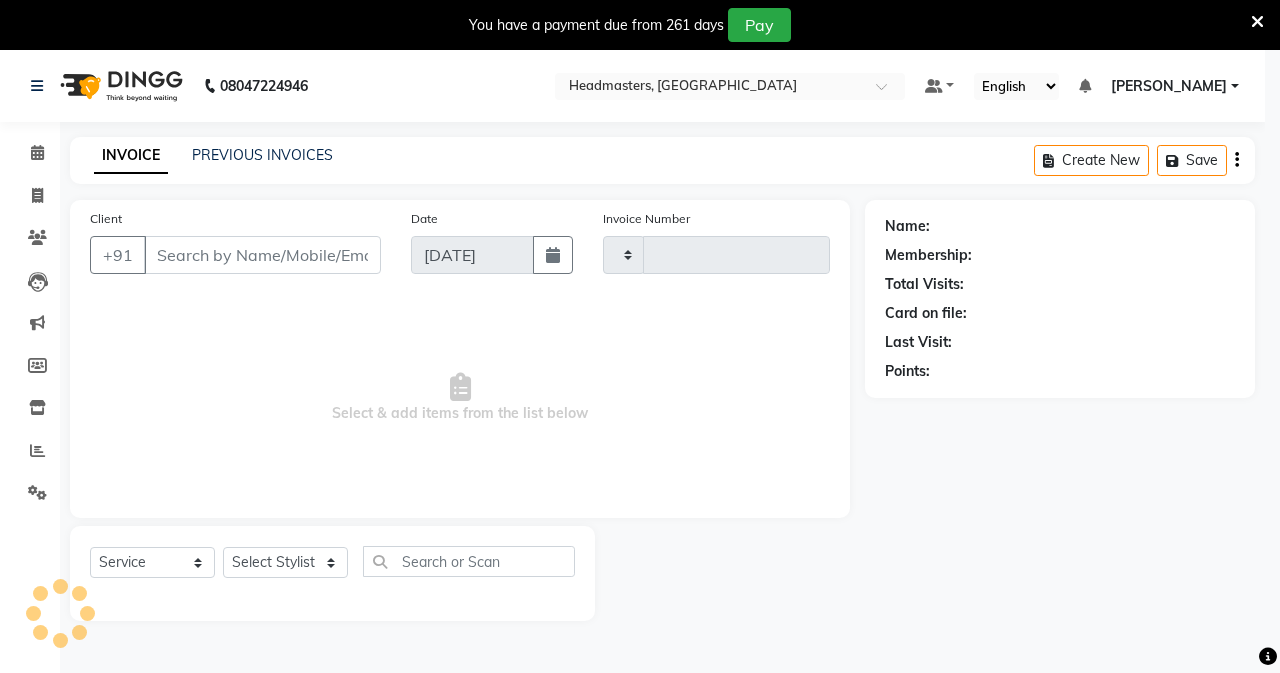 type on "2147" 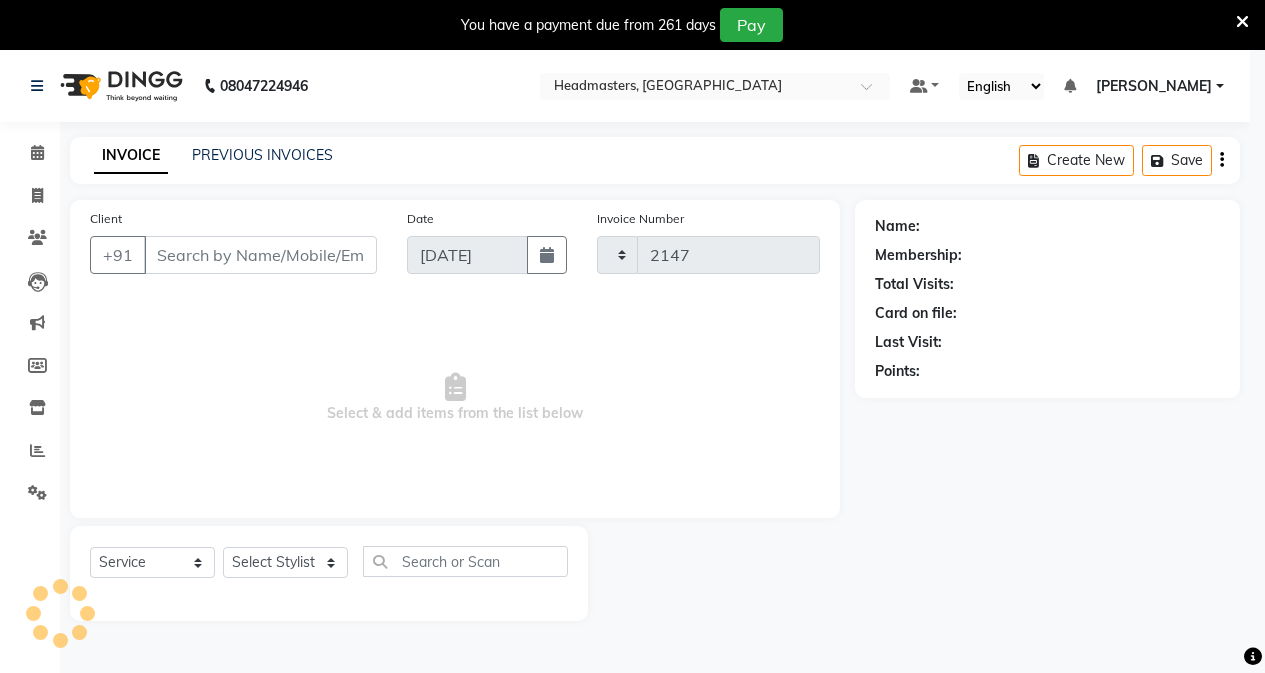 select on "7136" 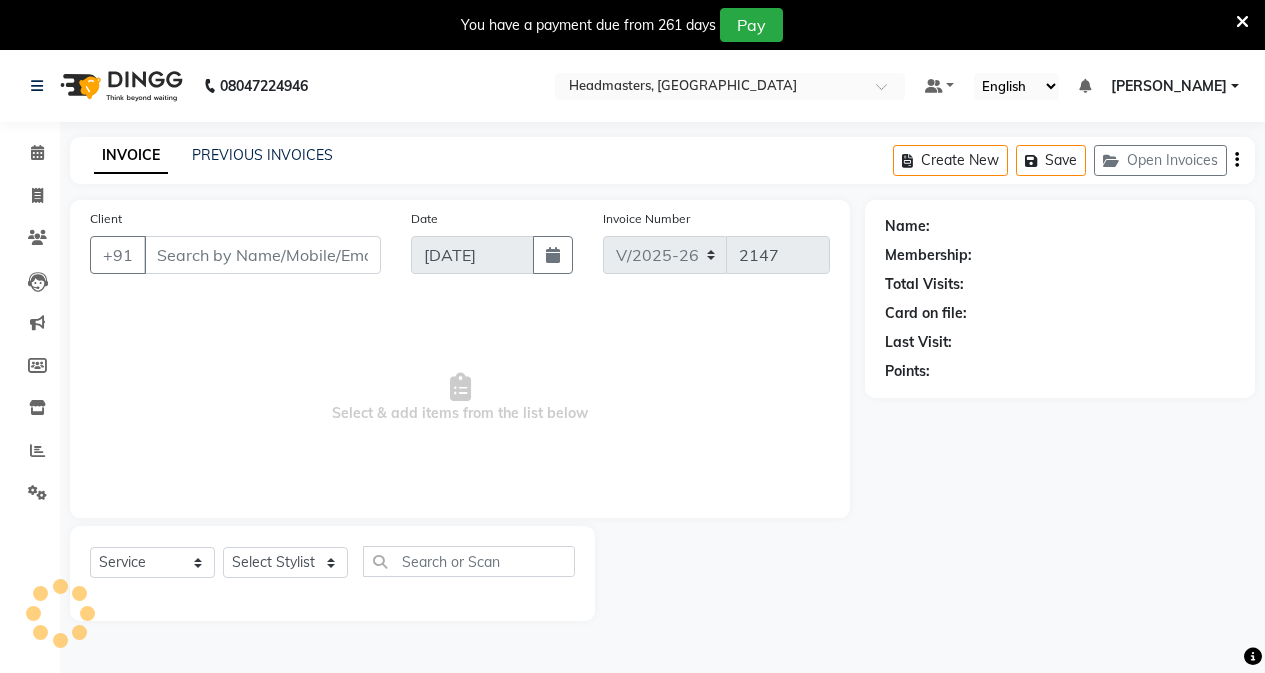 type on "8437149320" 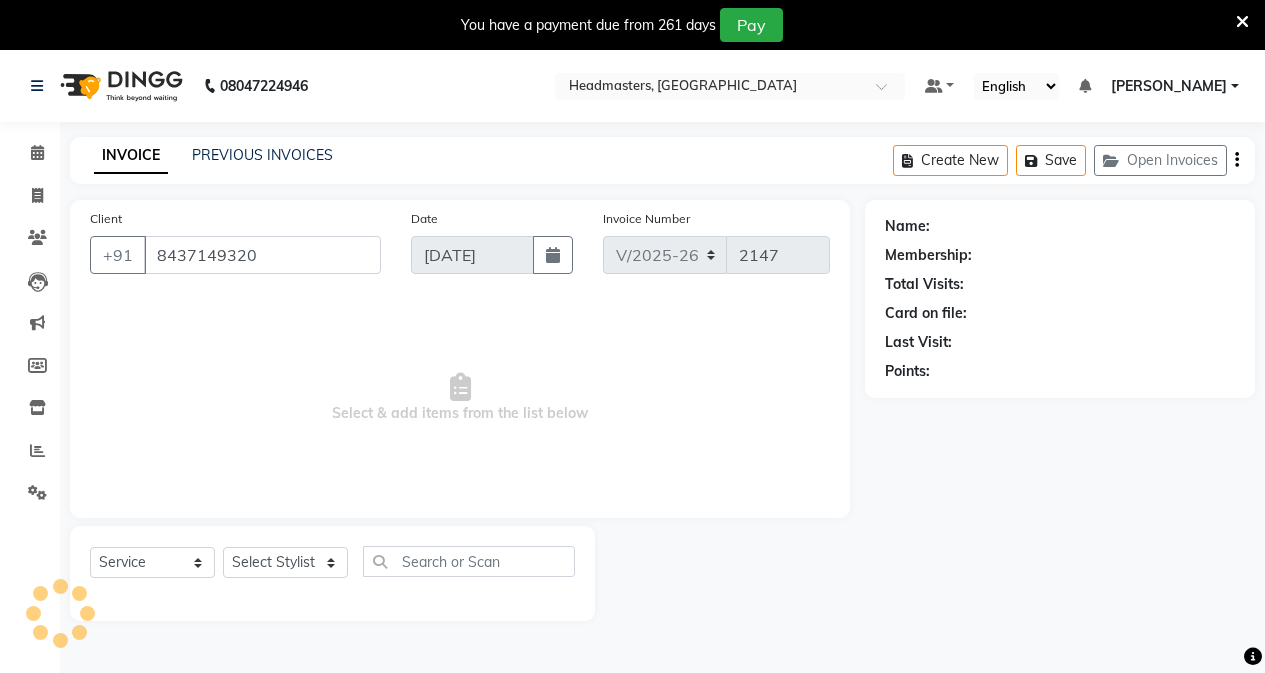 select on "60665" 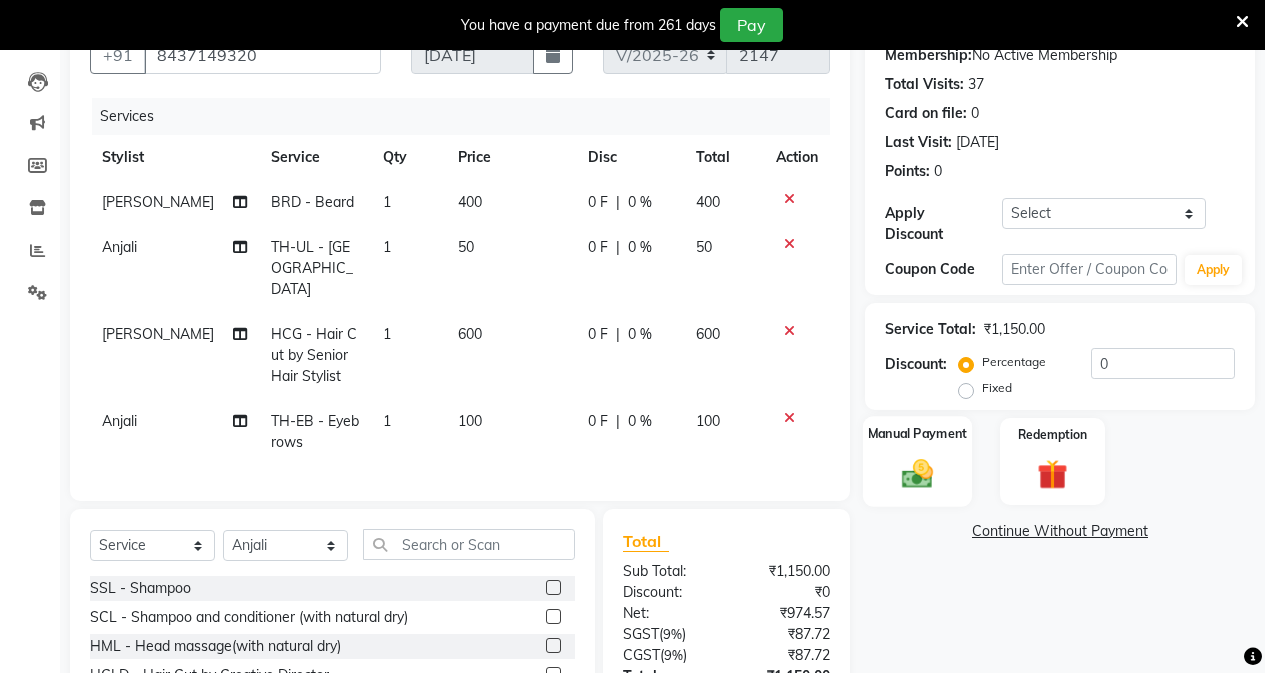 scroll, scrollTop: 355, scrollLeft: 0, axis: vertical 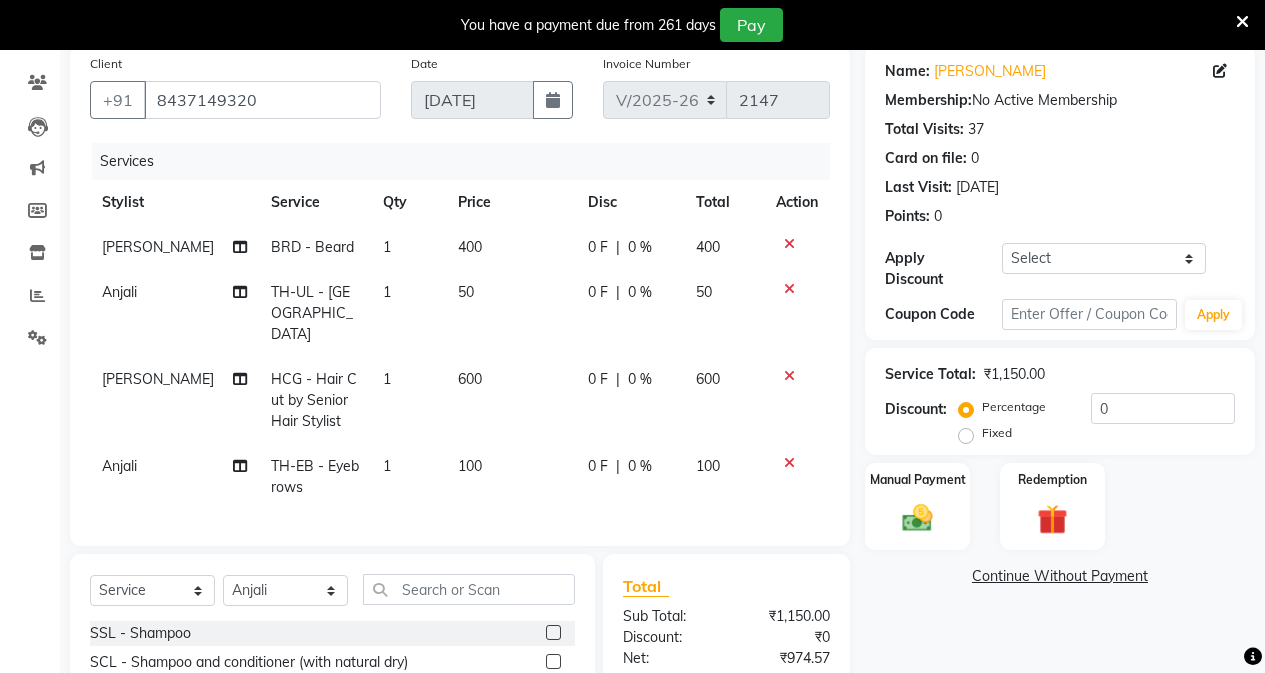 click on "0 F" 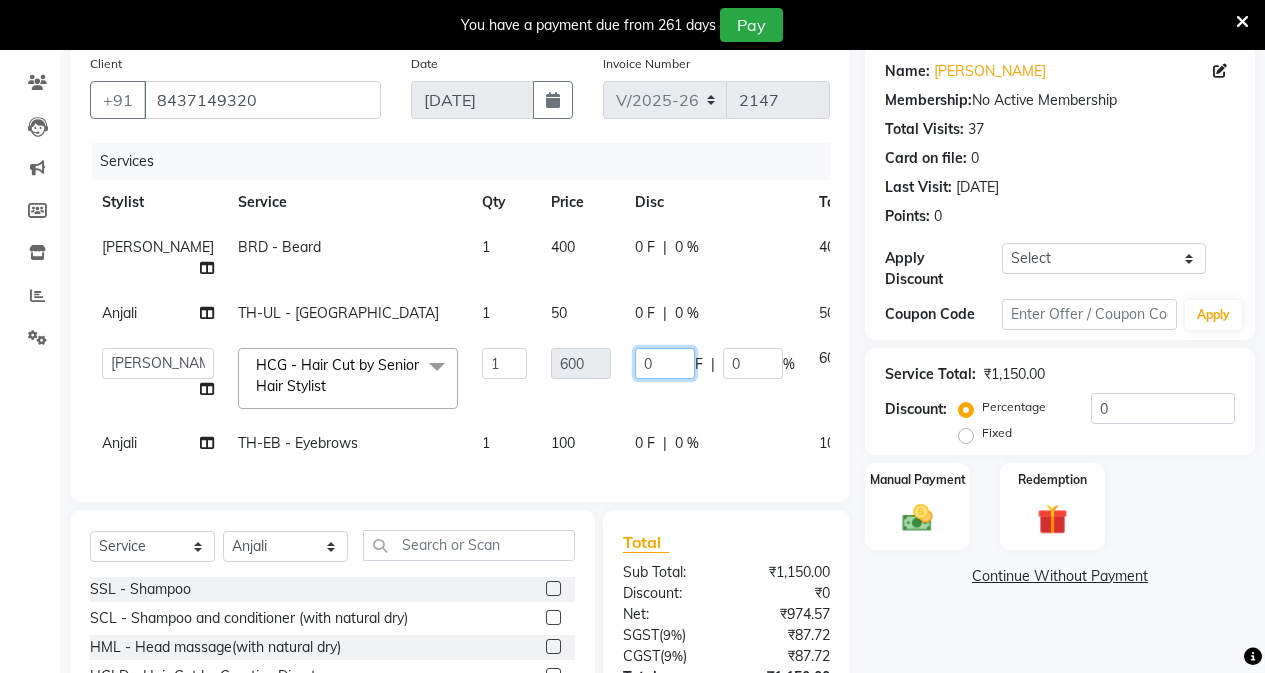 click on "0" 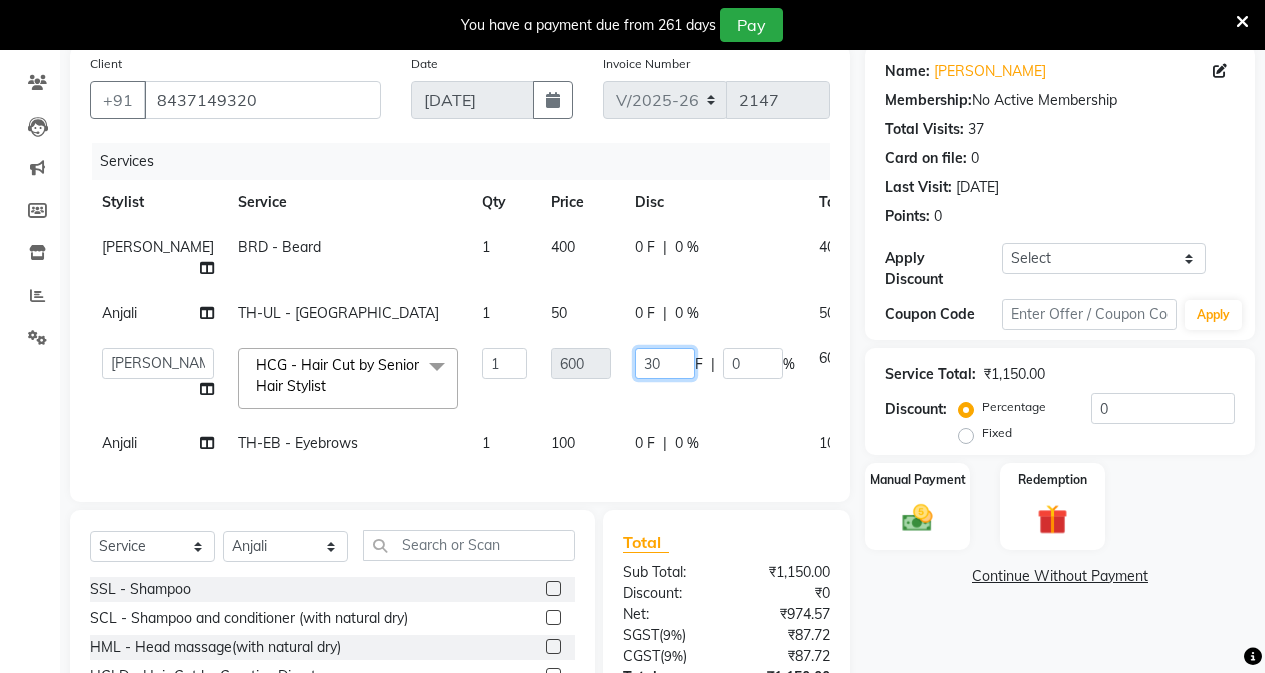 type on "350" 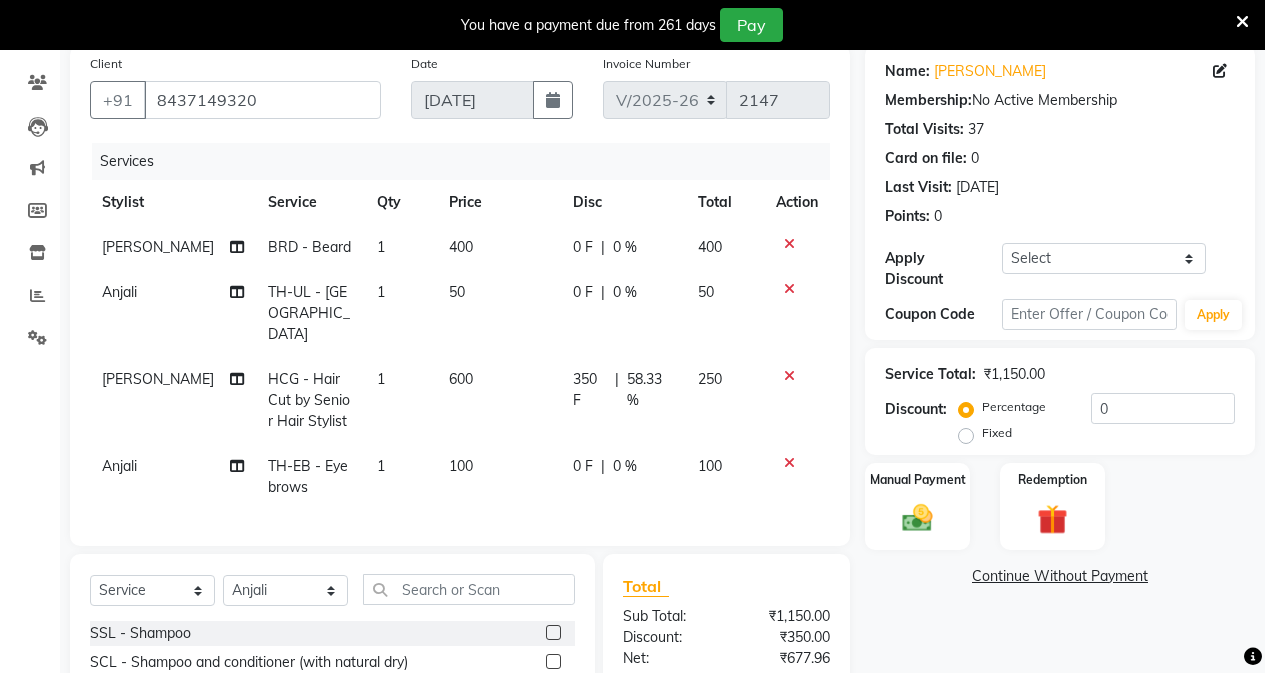 click on "350 F | 58.33 %" 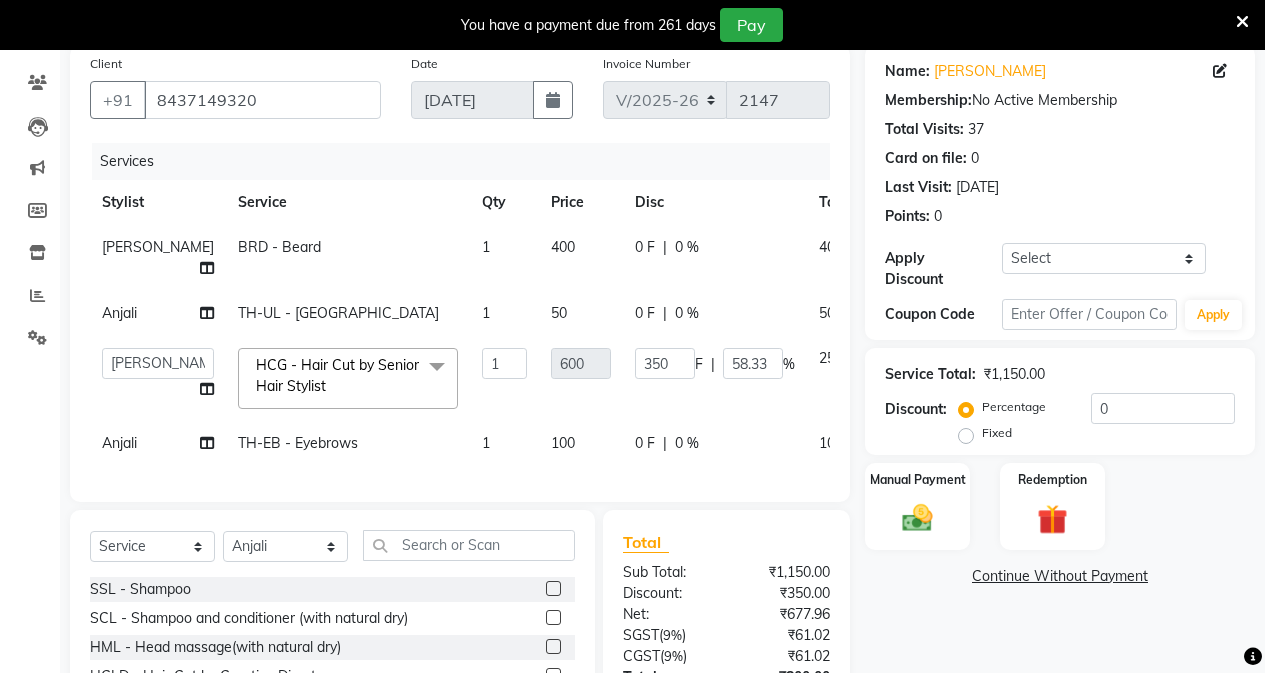 click on "0 F" 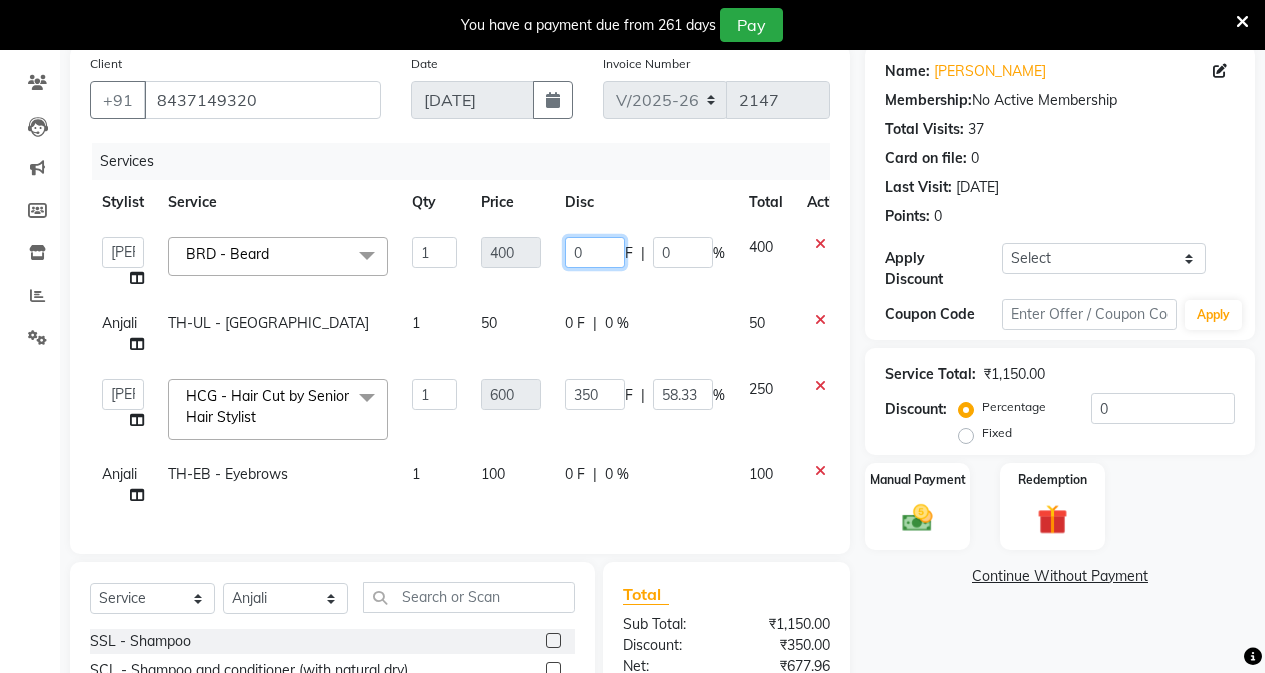 click on "0" 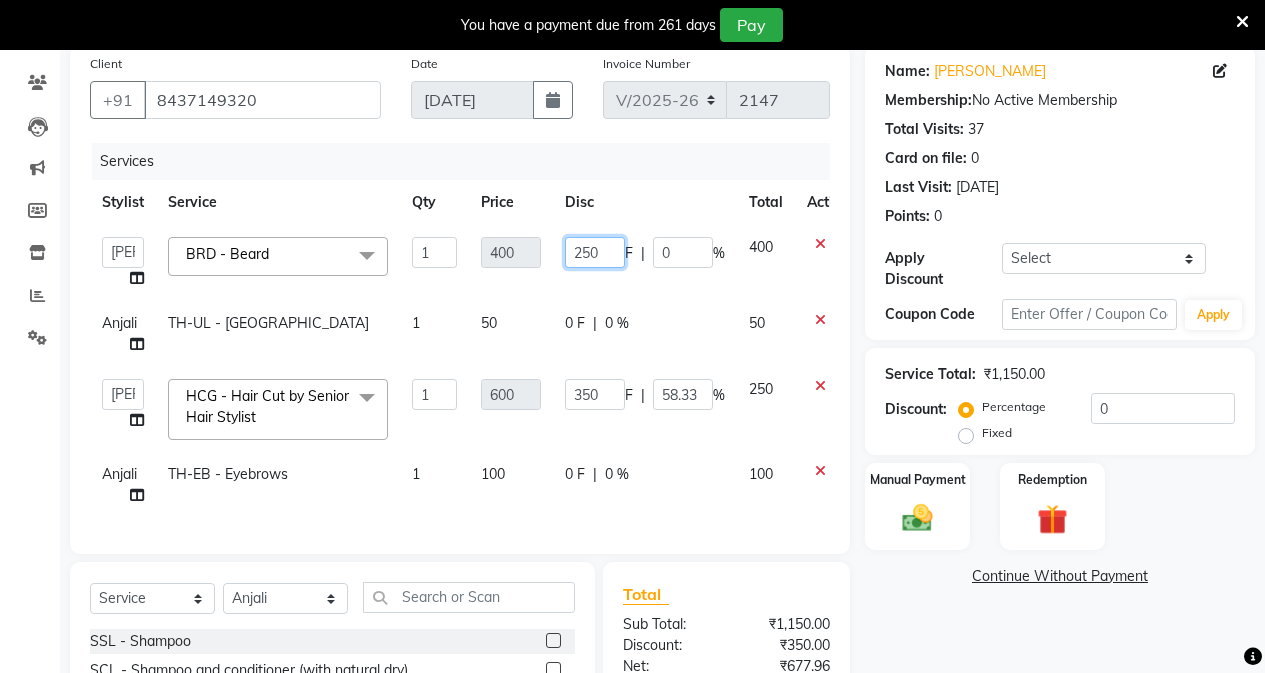 type on "2500" 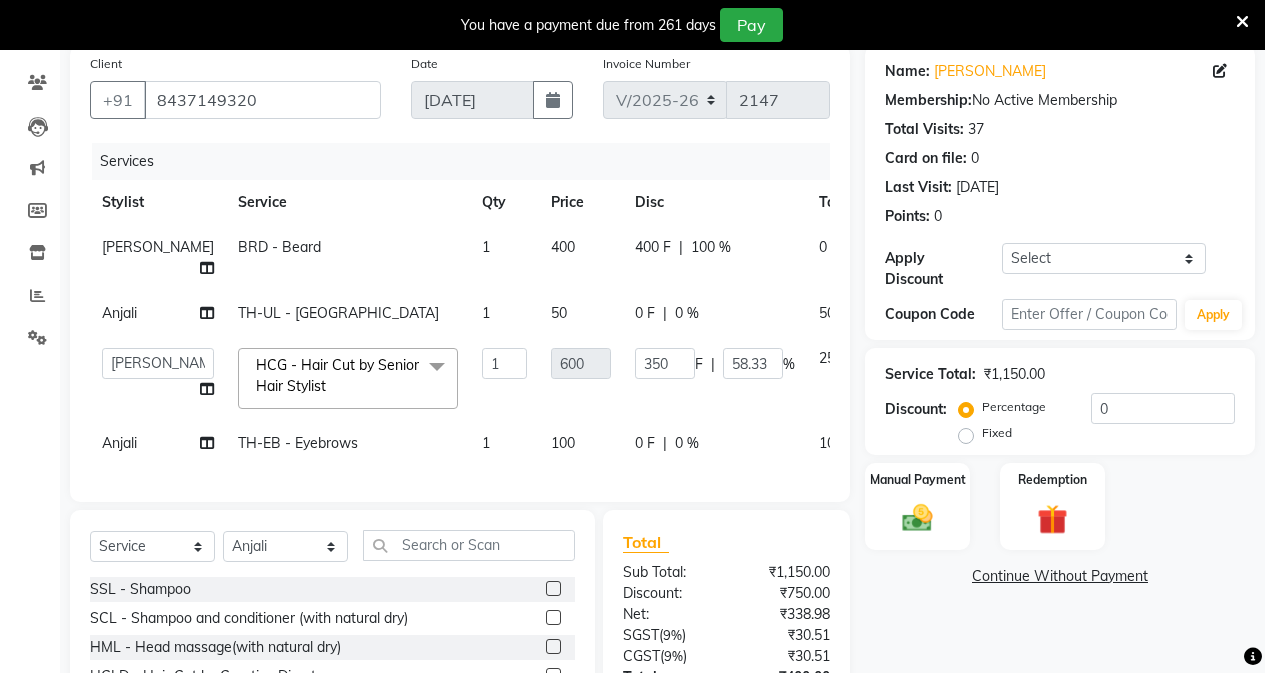 click on "0 F | 0 %" 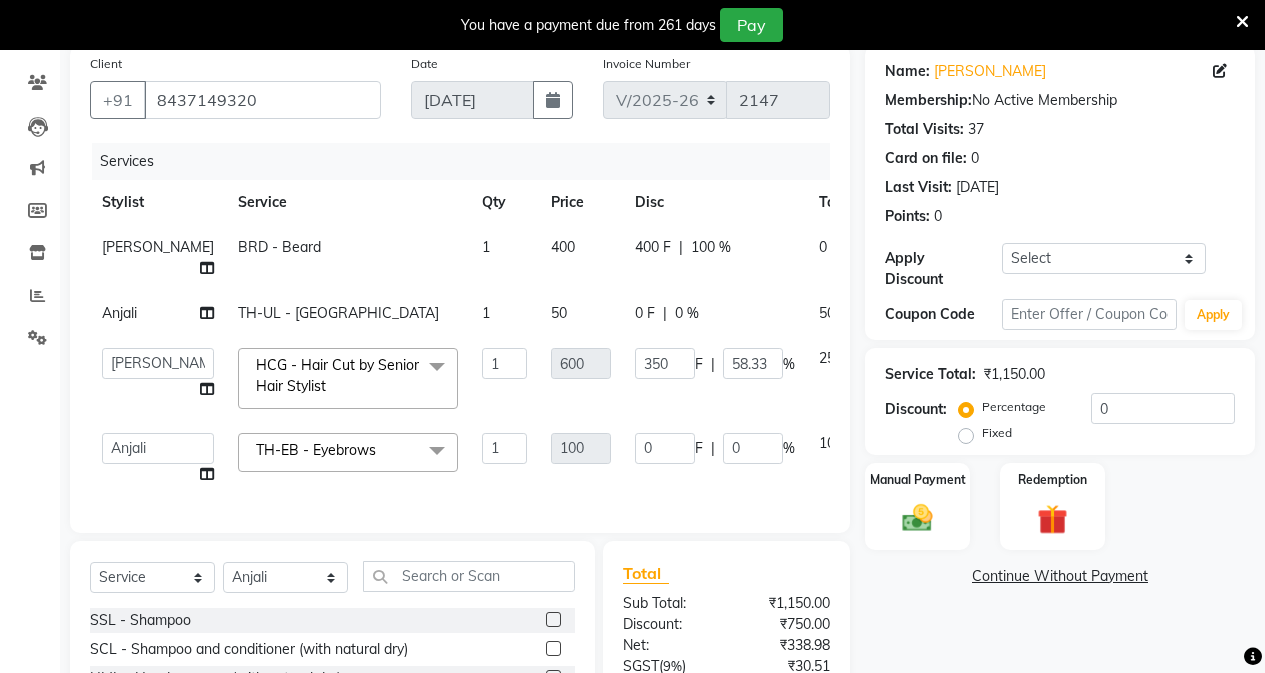 scroll, scrollTop: 0, scrollLeft: 0, axis: both 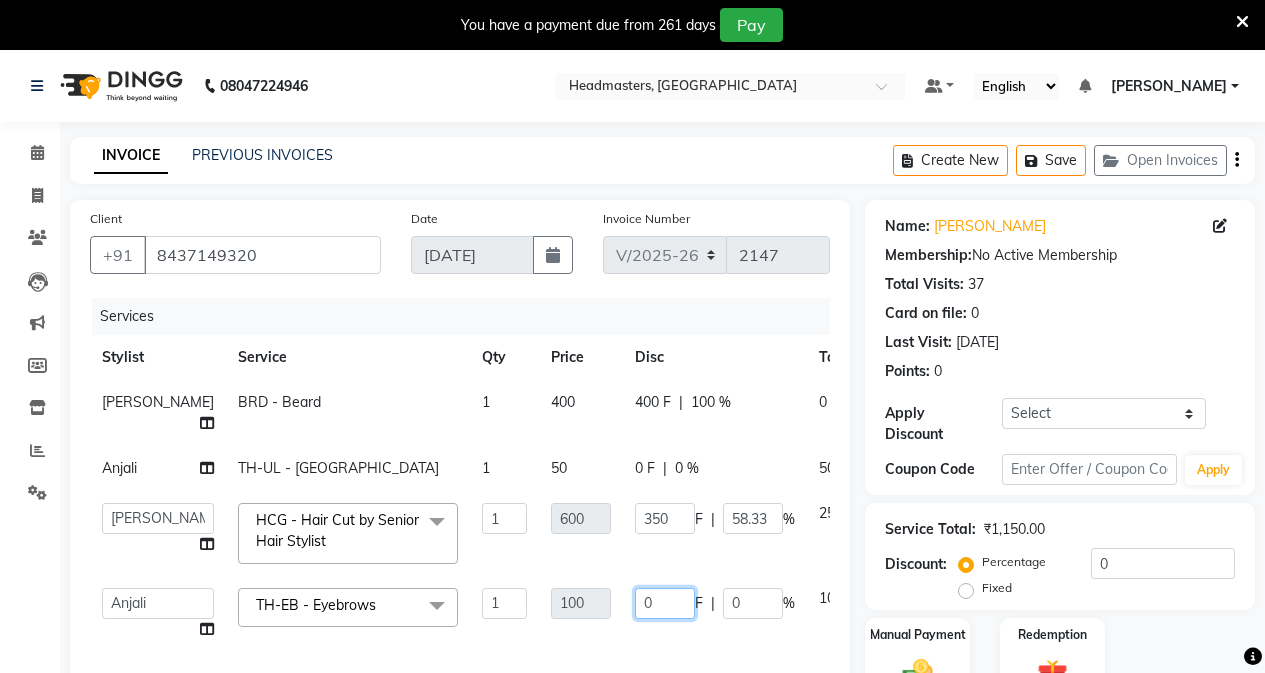 click on "0" 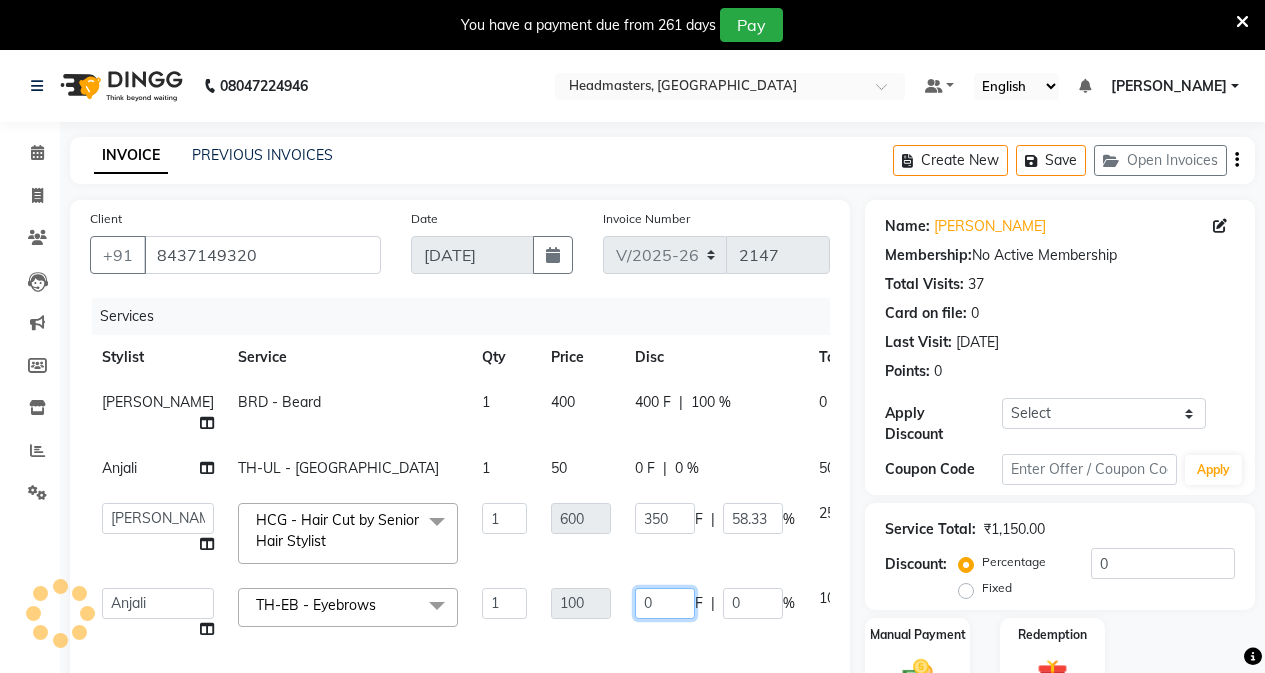 scroll, scrollTop: 200, scrollLeft: 0, axis: vertical 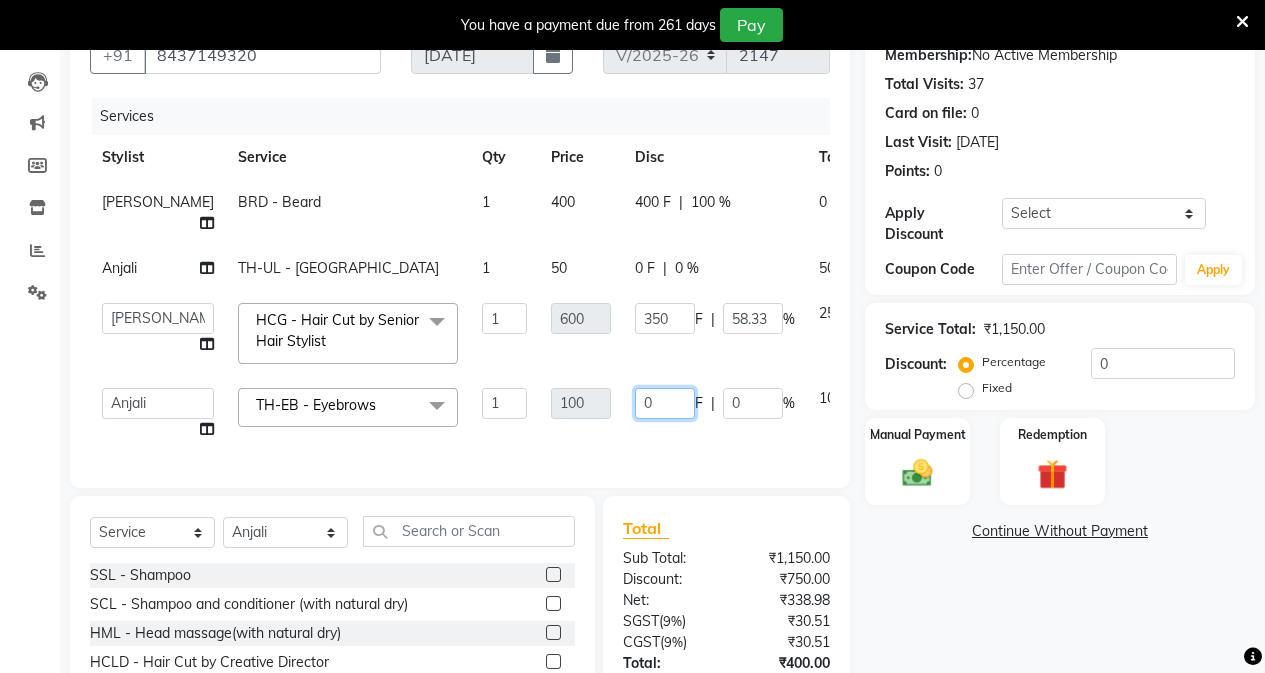 type on "50" 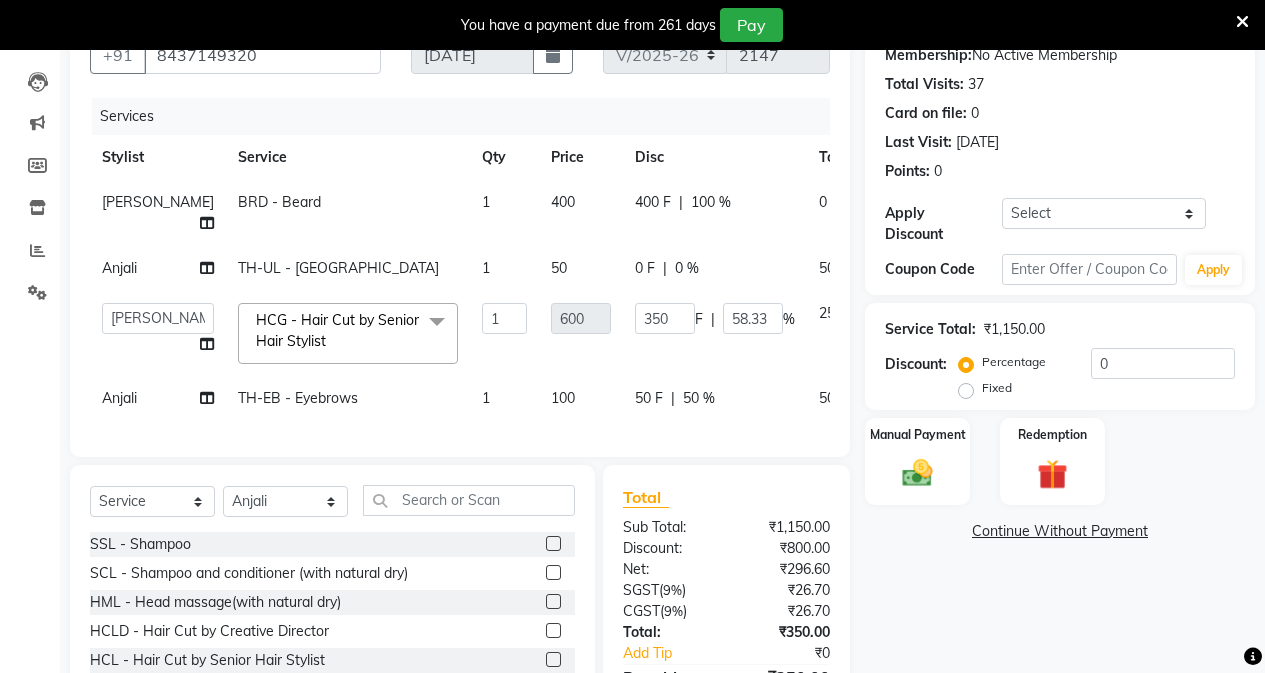 click on "50 F | 50 %" 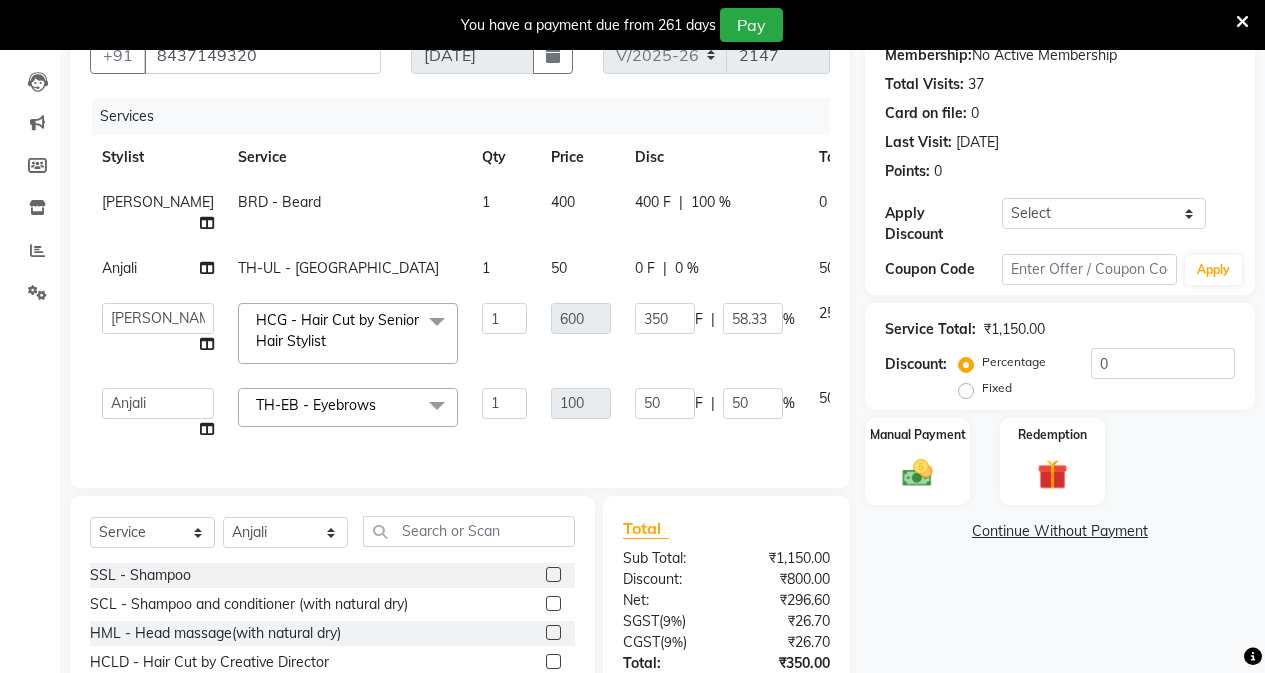 click on "400 F" 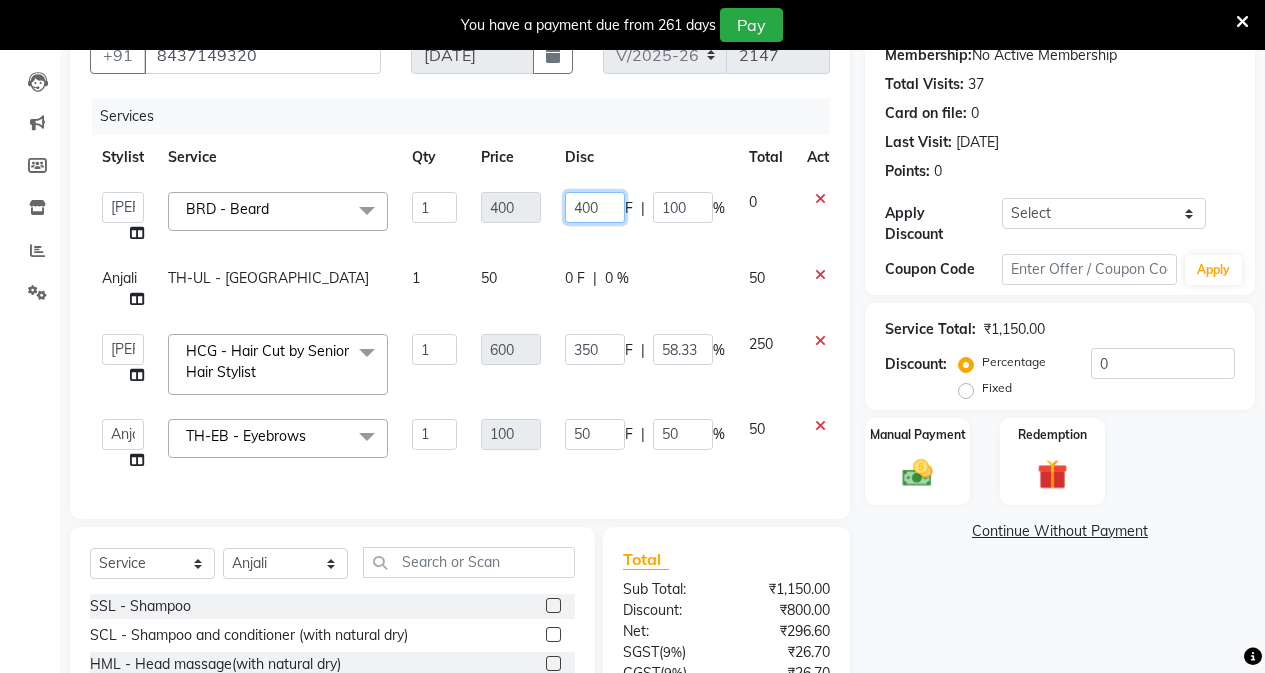 click on "400" 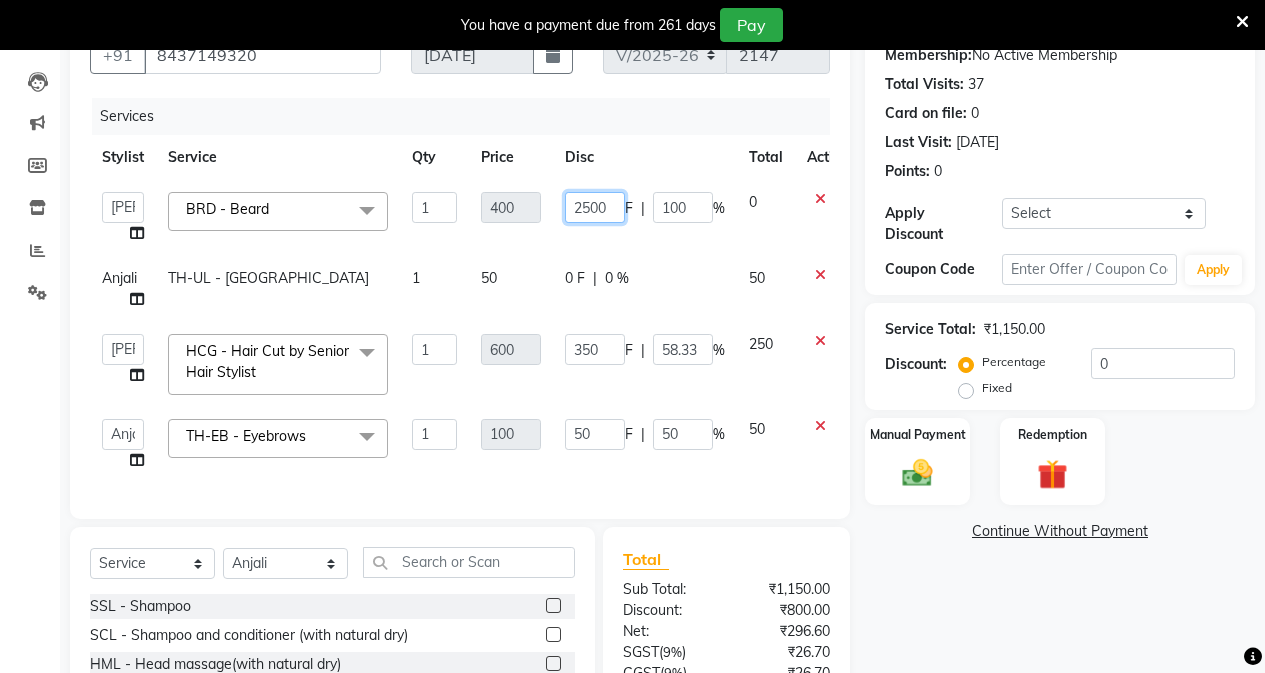 type on "250" 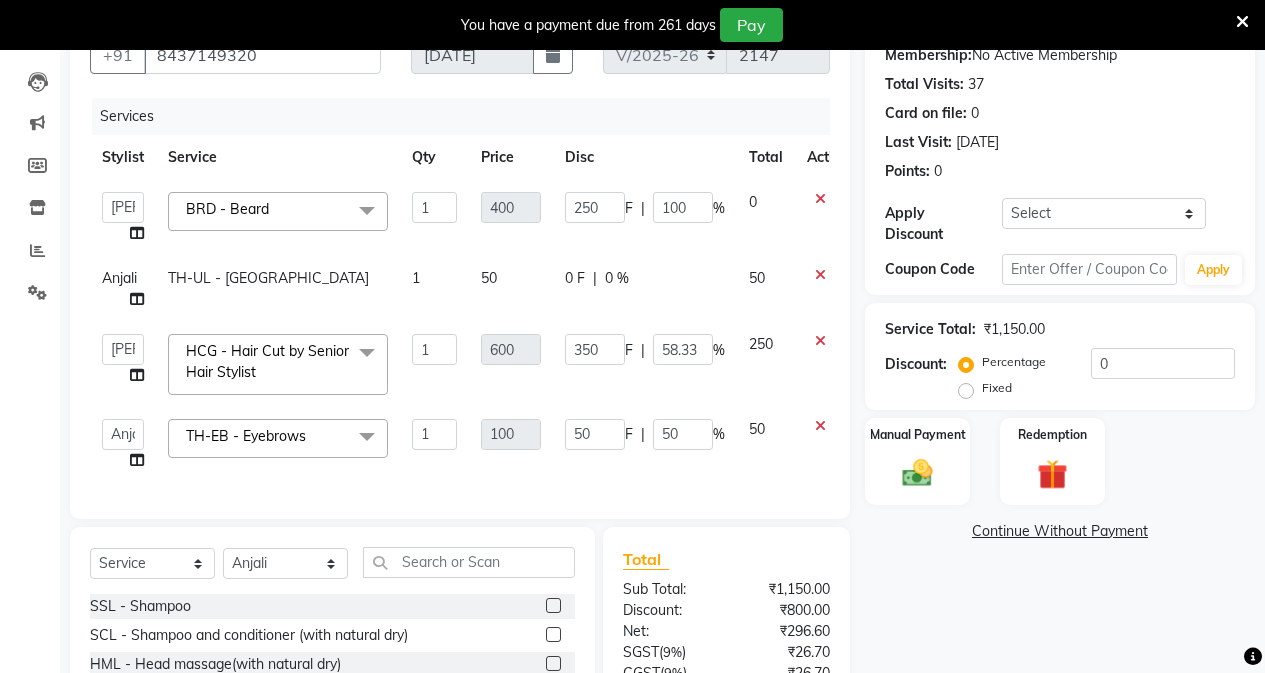click on "250 F | 100 %" 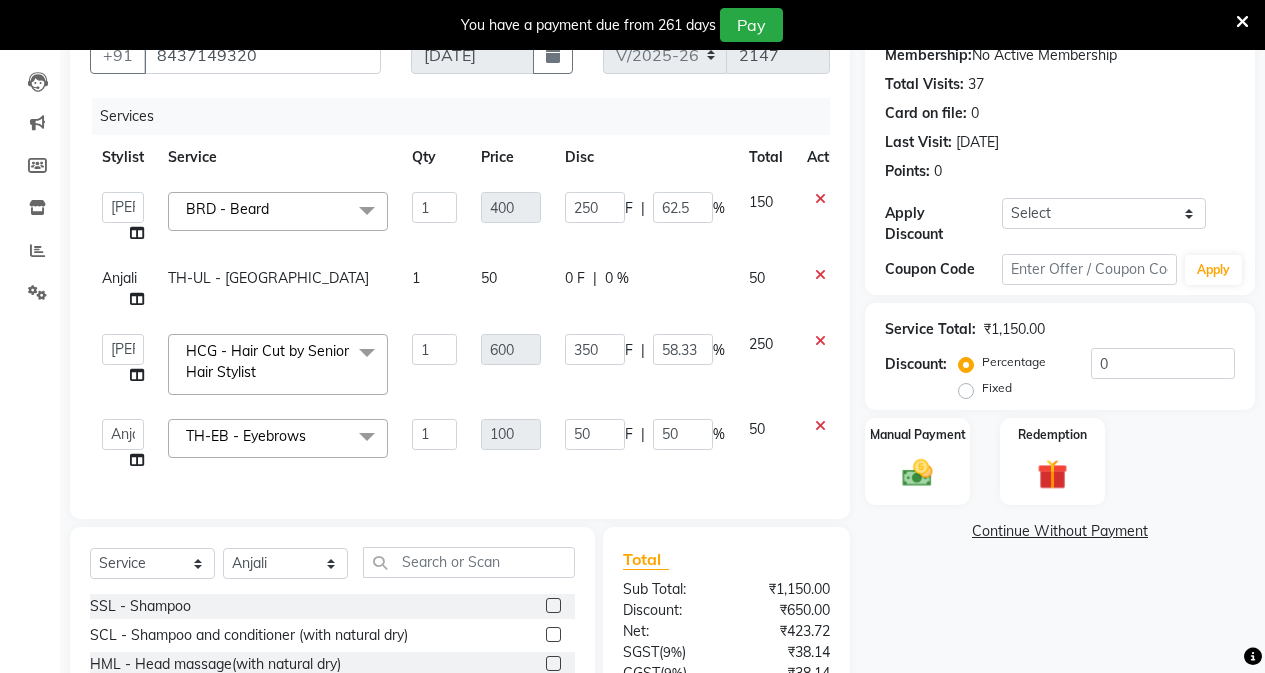 scroll, scrollTop: 394, scrollLeft: 0, axis: vertical 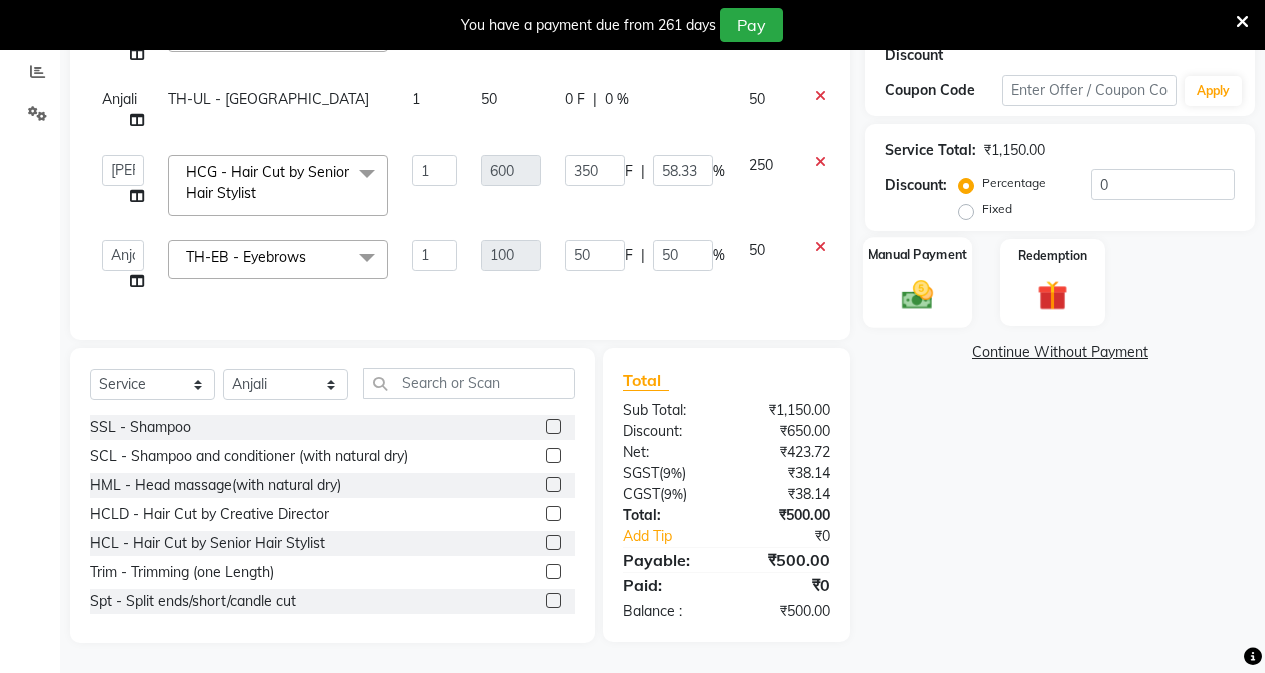 click 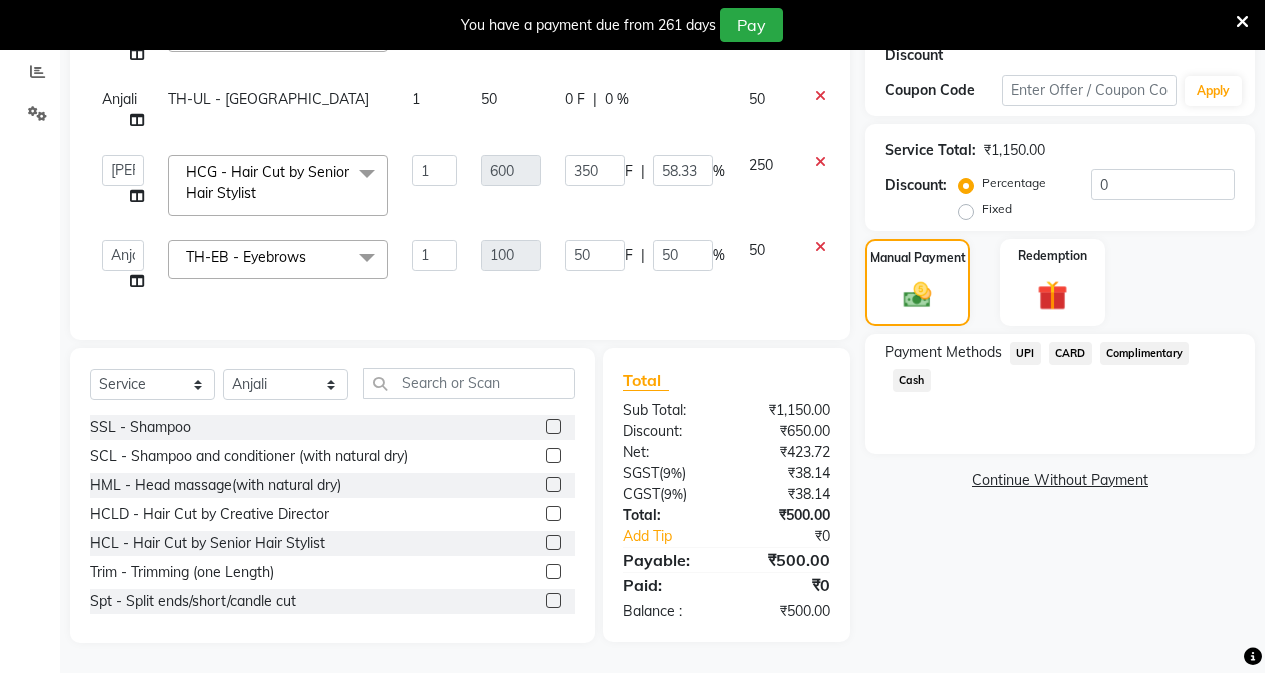 click on "UPI" 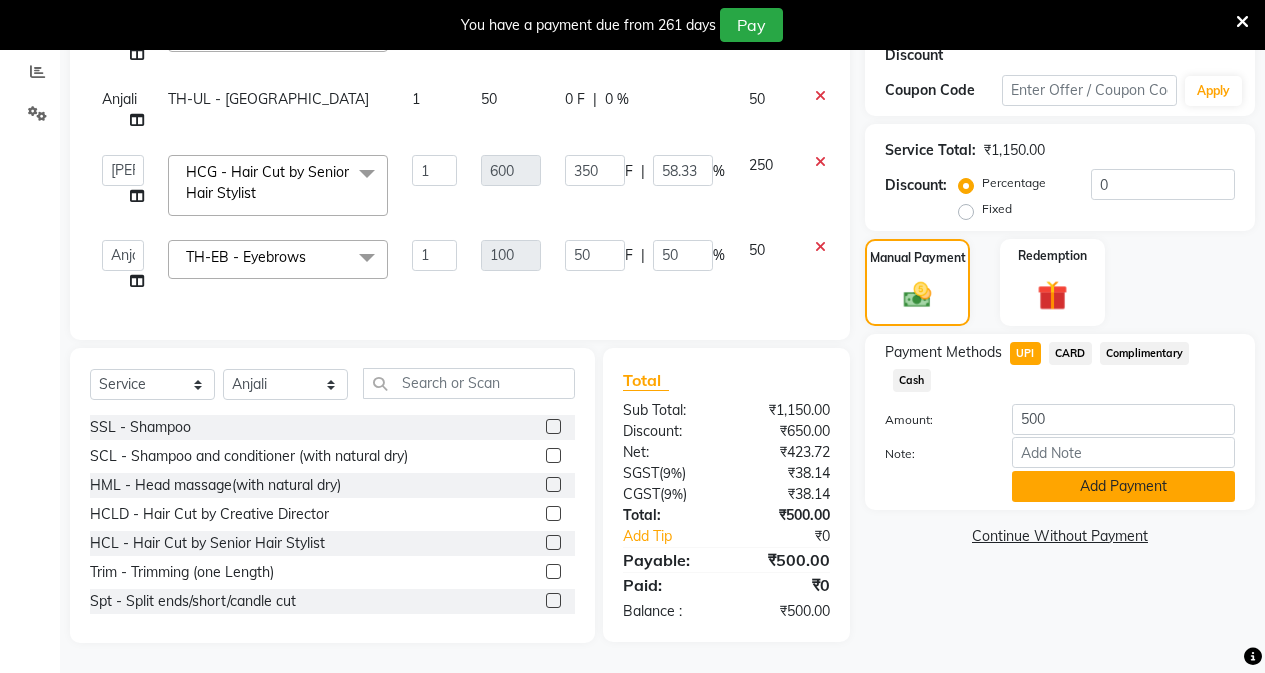 click on "Add Payment" 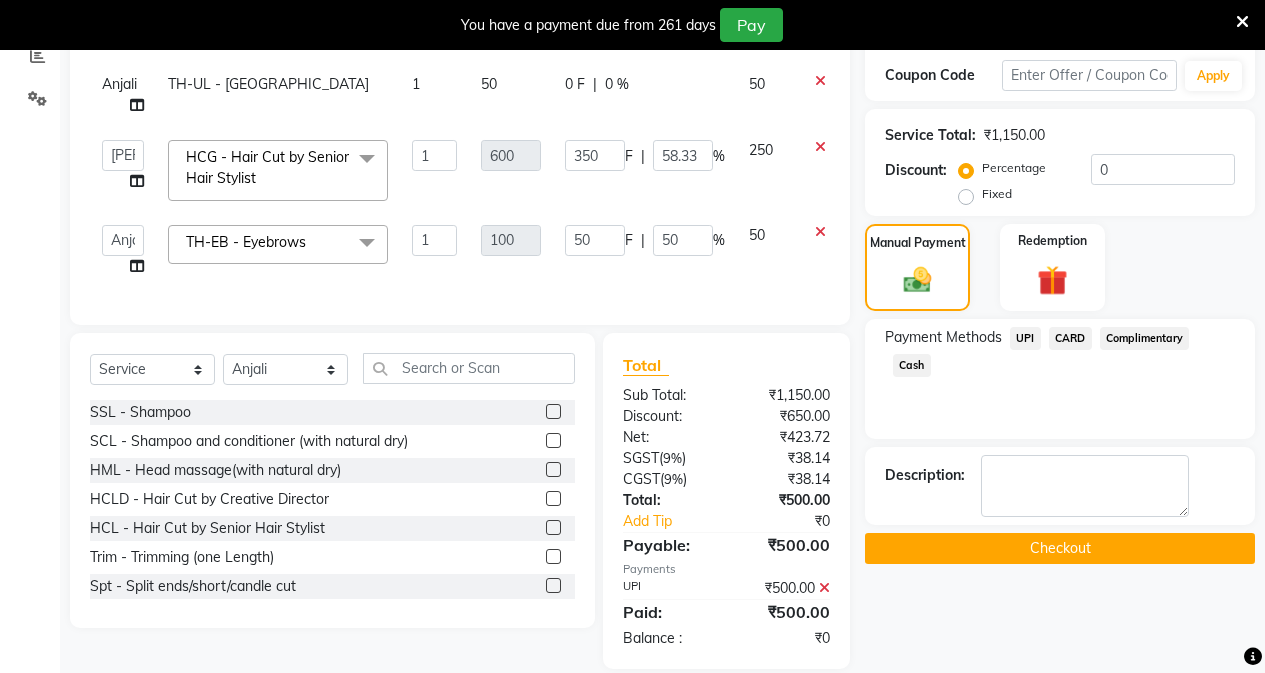 click on "Checkout" 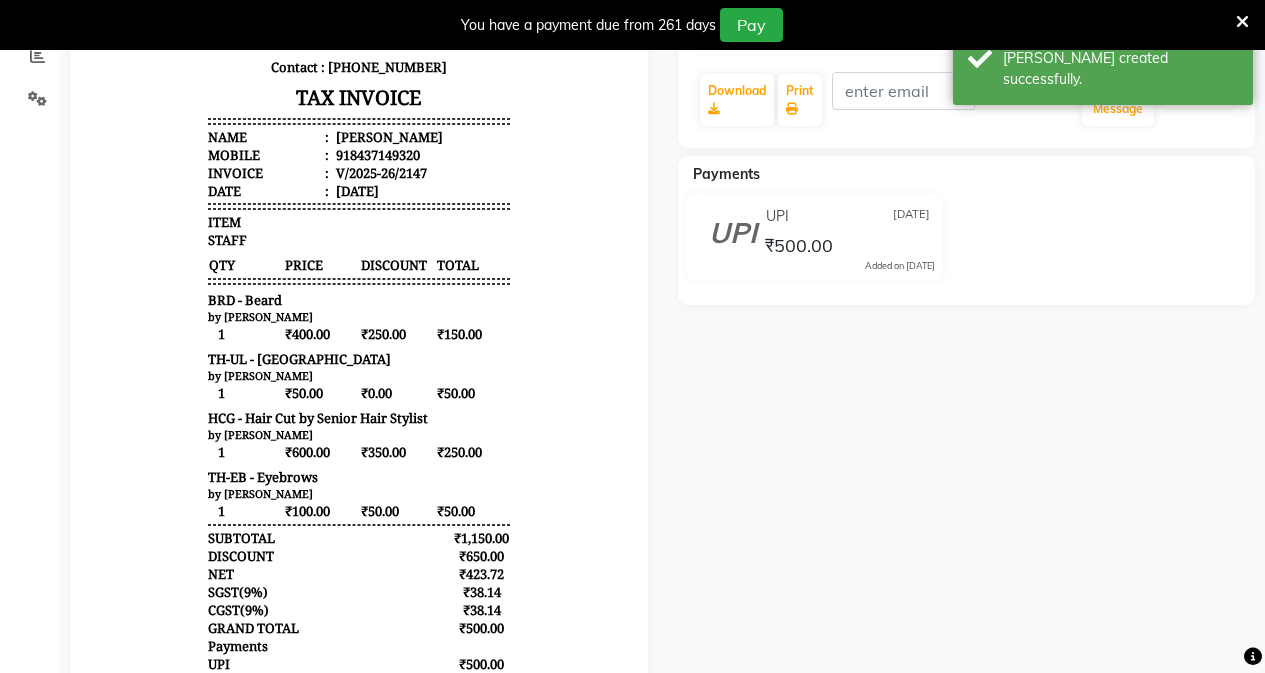 scroll, scrollTop: 0, scrollLeft: 0, axis: both 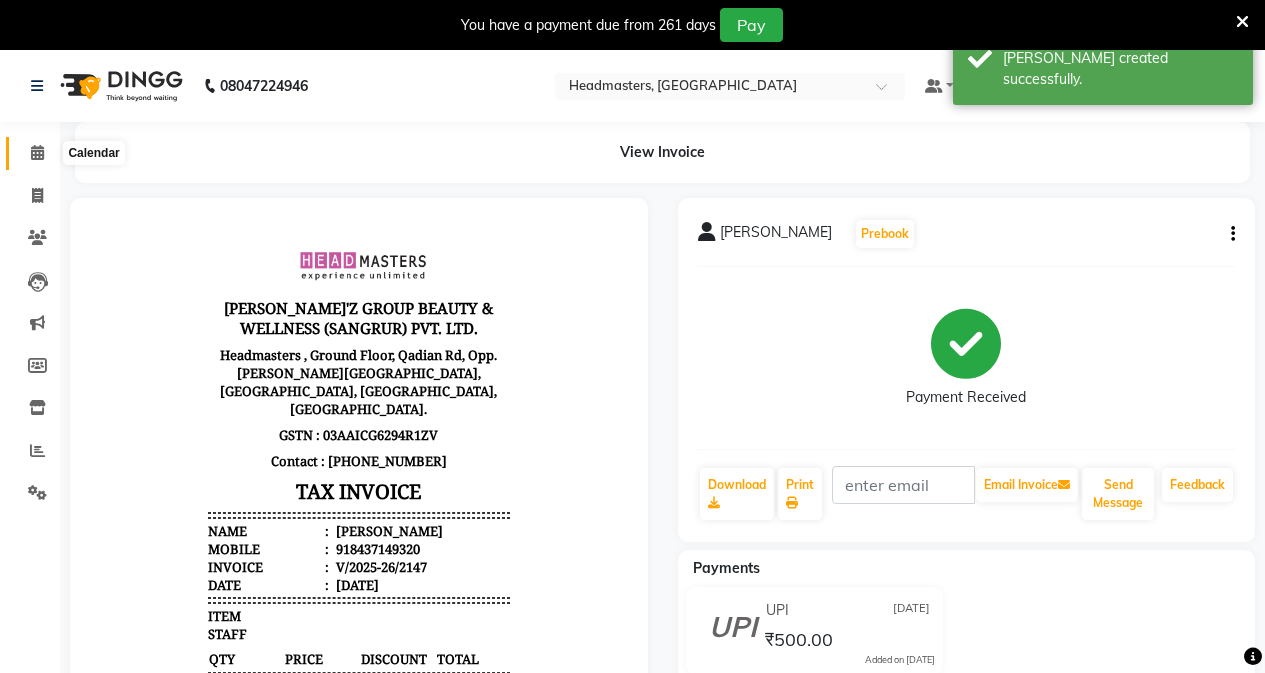 click 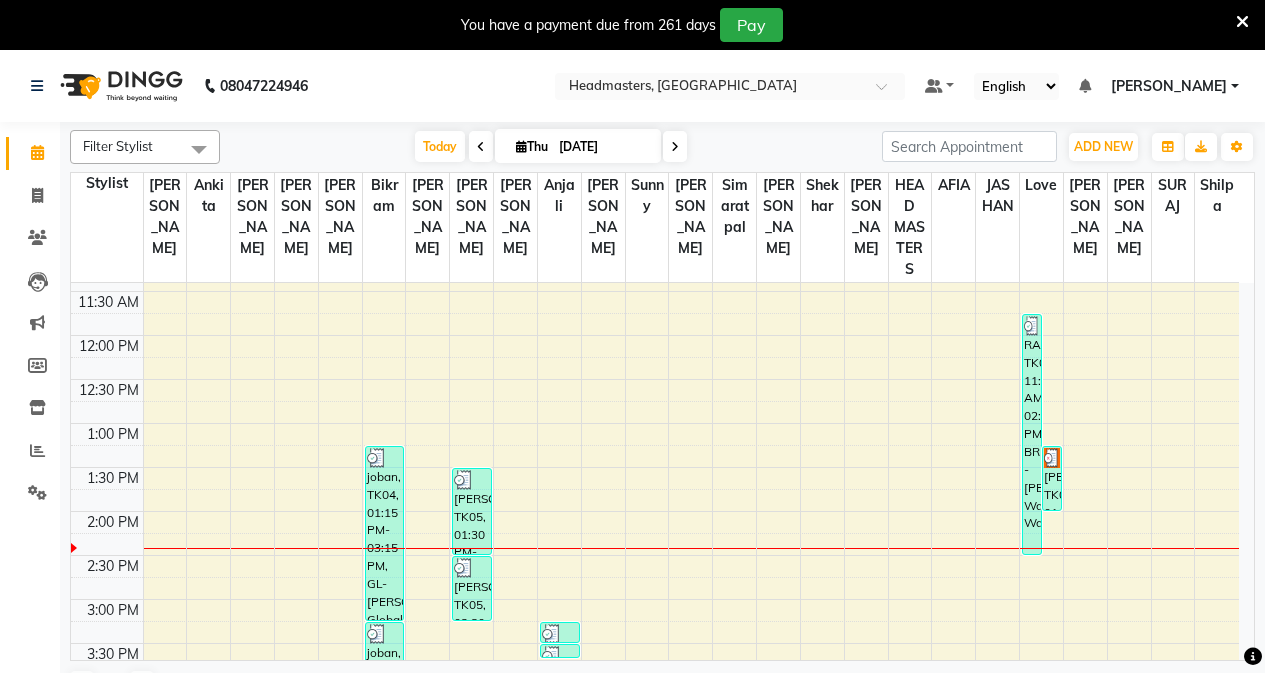 scroll, scrollTop: 300, scrollLeft: 0, axis: vertical 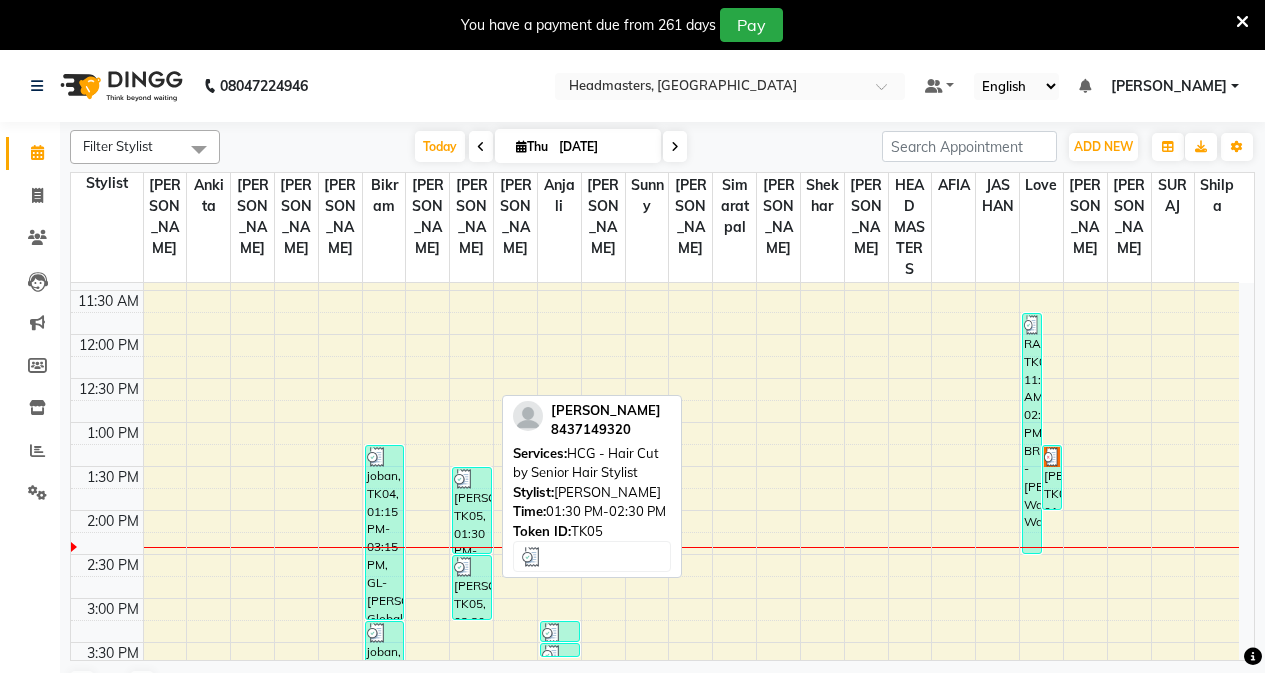 click on "[PERSON_NAME], TK05, 01:30 PM-02:30 PM, HCG - Hair Cut by Senior Hair Stylist" at bounding box center (472, 510) 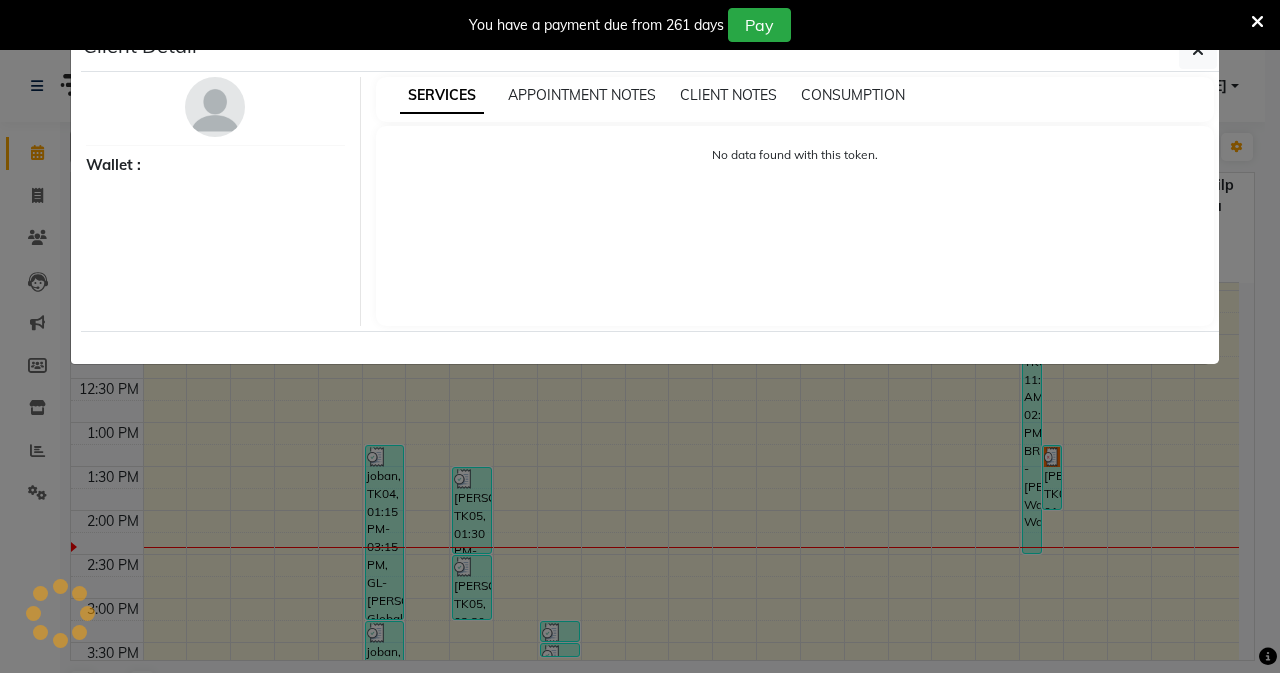 select on "3" 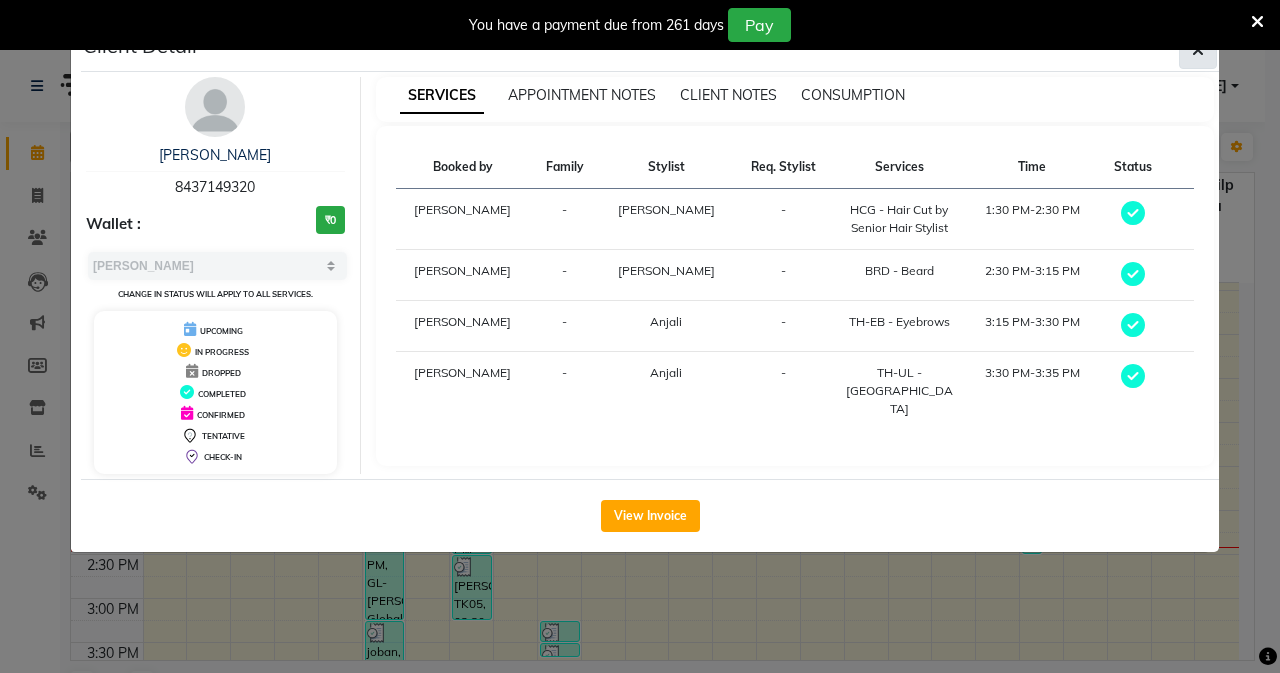 drag, startPoint x: 1191, startPoint y: 50, endPoint x: 1190, endPoint y: 60, distance: 10.049875 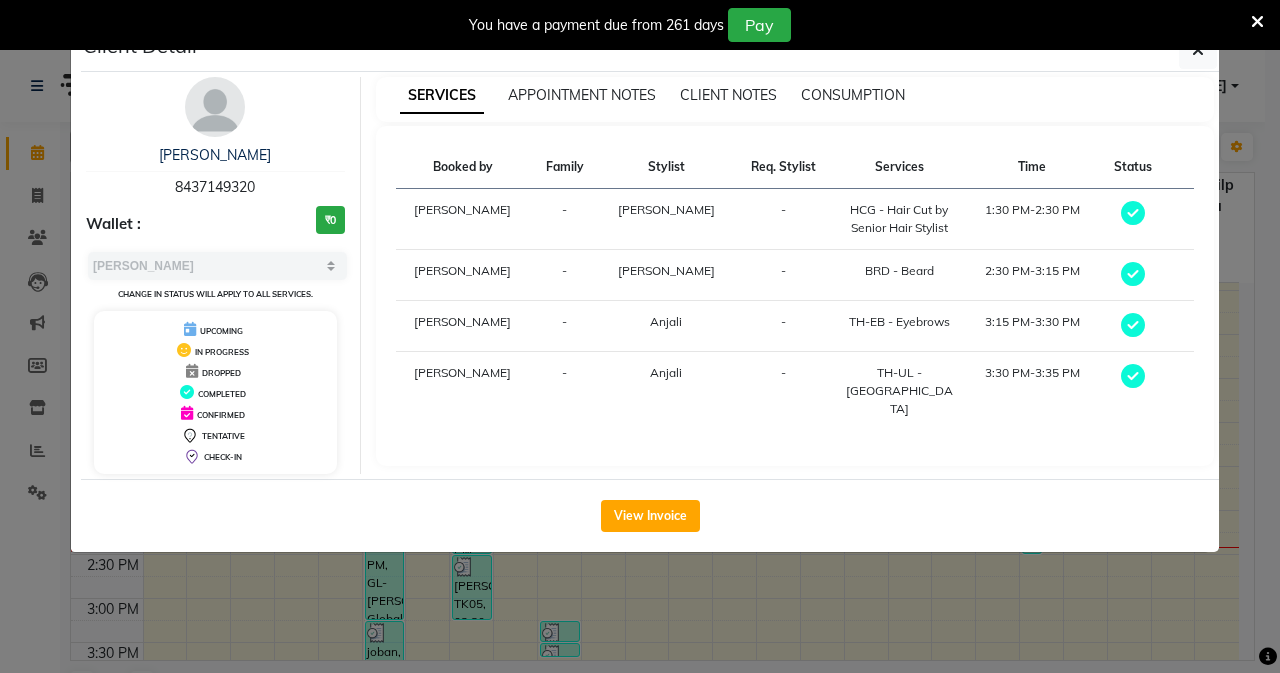 click 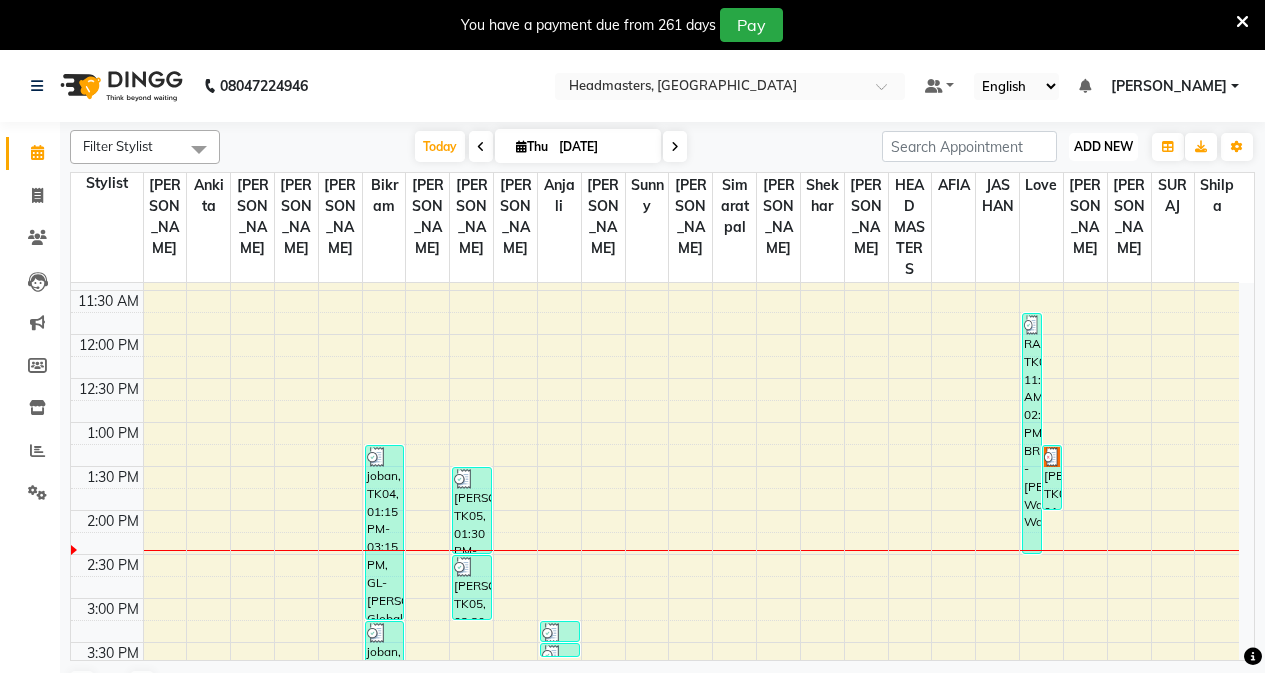 click on "ADD NEW" at bounding box center [1103, 146] 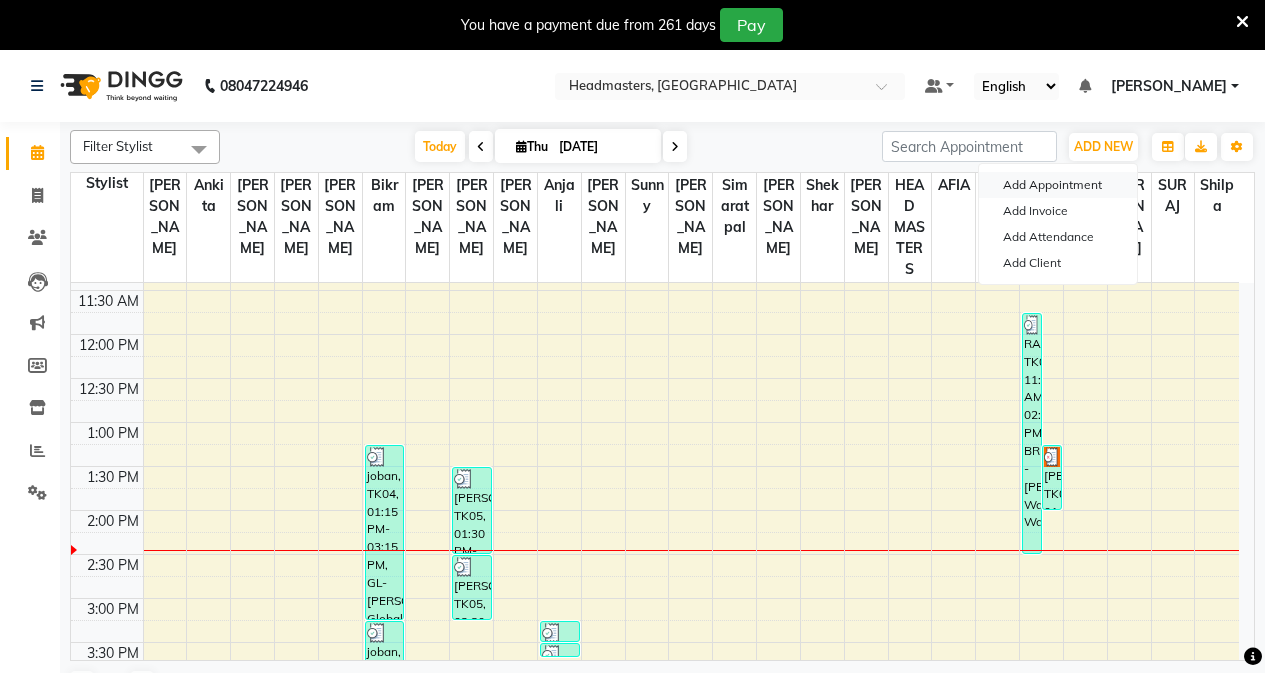 click on "Add Appointment" at bounding box center [1058, 185] 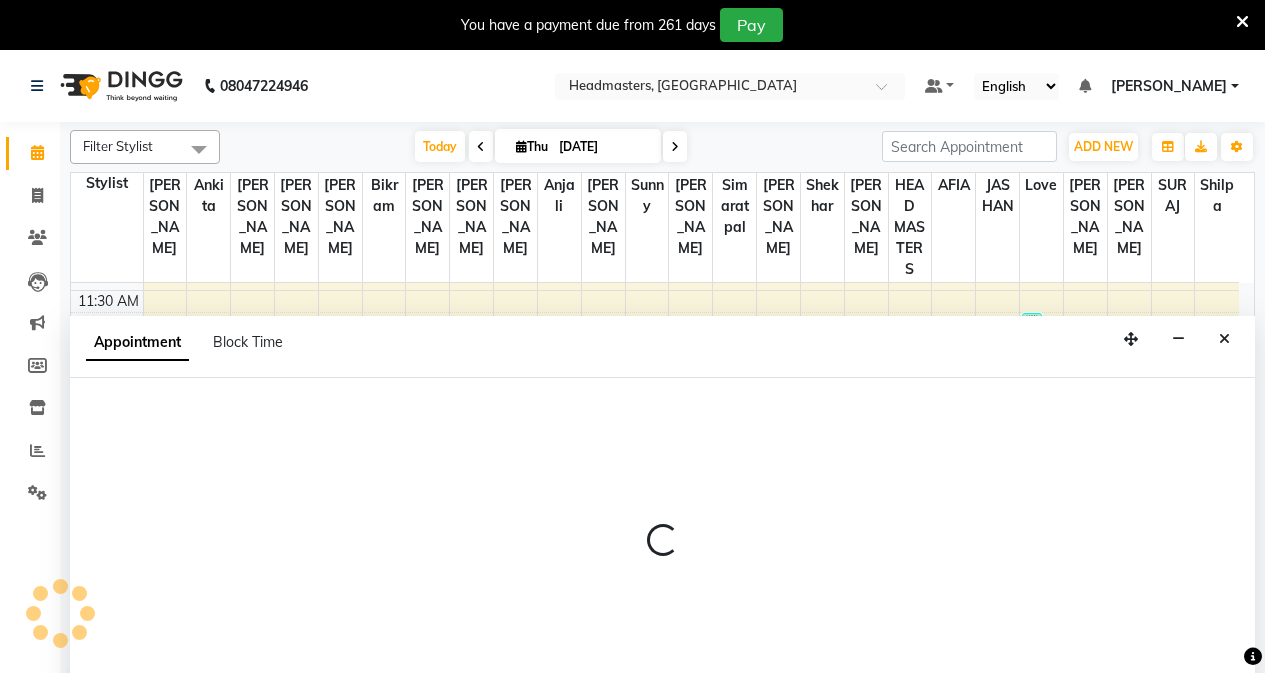 scroll, scrollTop: 50, scrollLeft: 0, axis: vertical 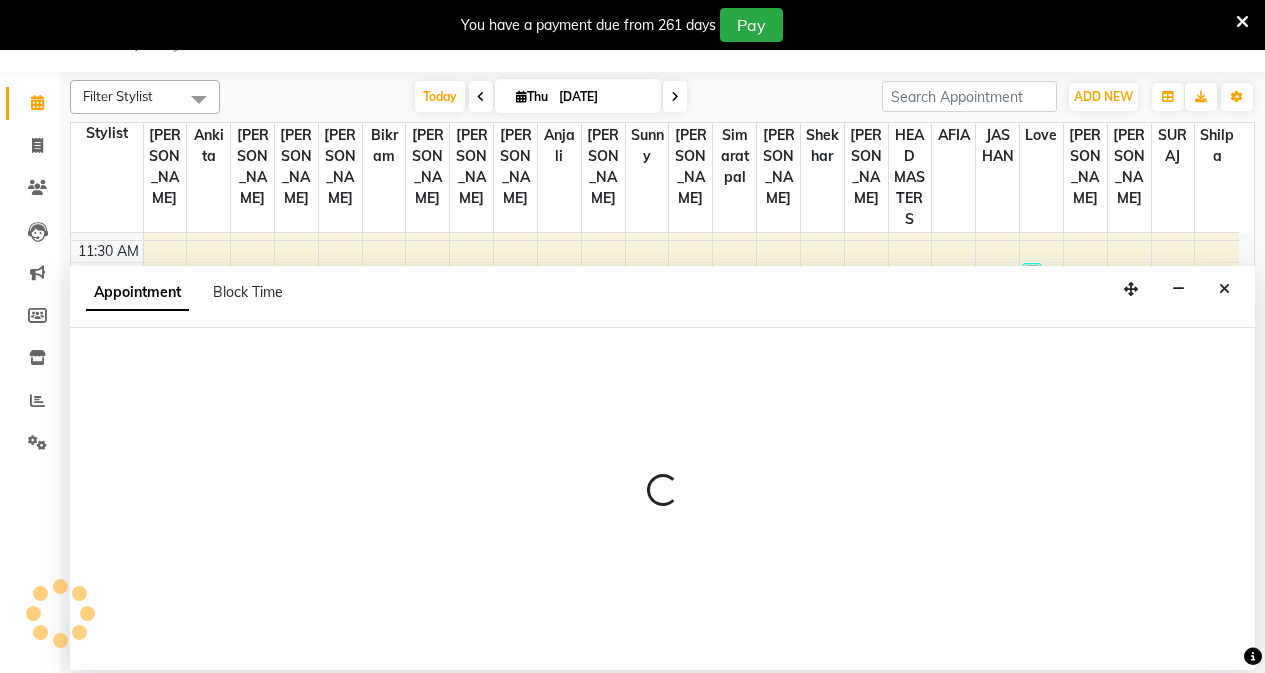 select on "540" 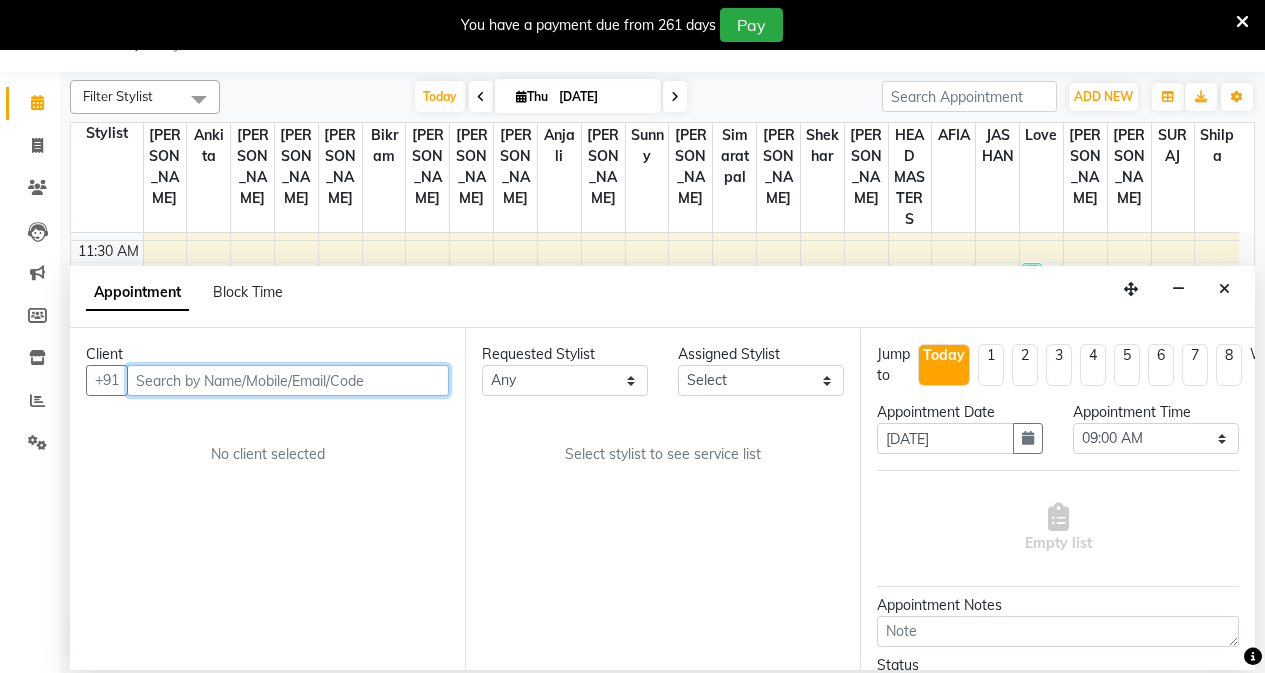 click at bounding box center [288, 380] 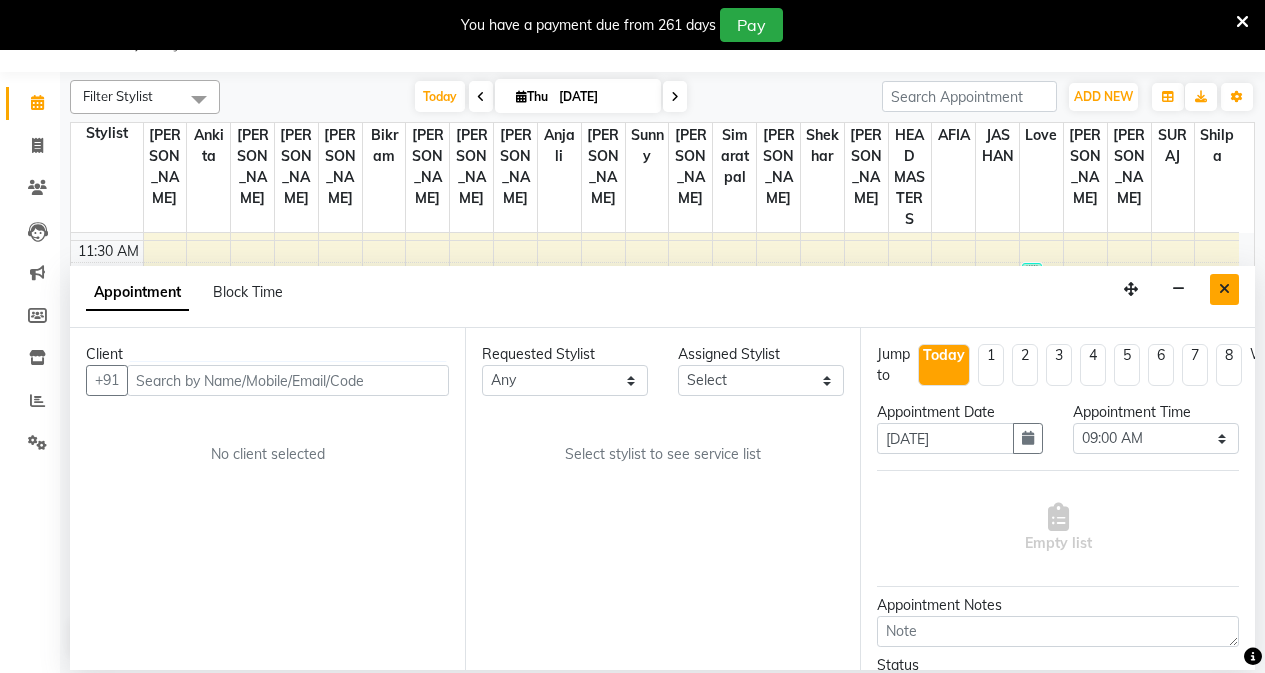click at bounding box center [1224, 289] 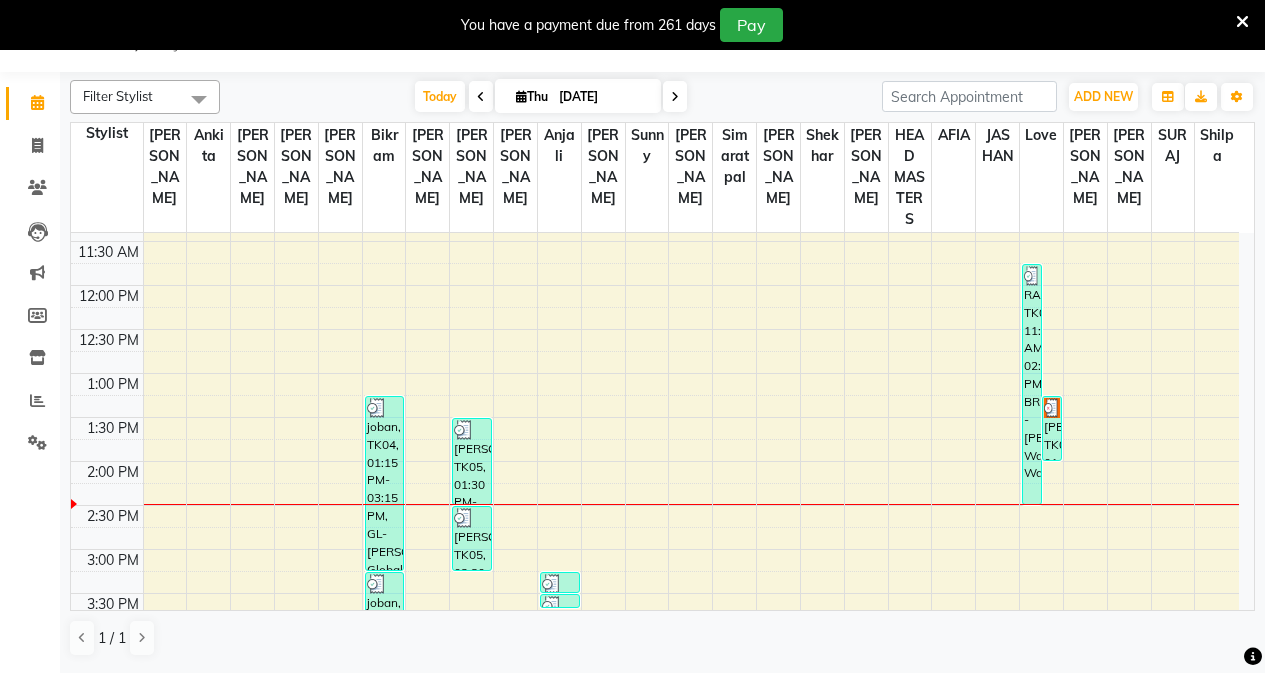 scroll, scrollTop: 300, scrollLeft: 0, axis: vertical 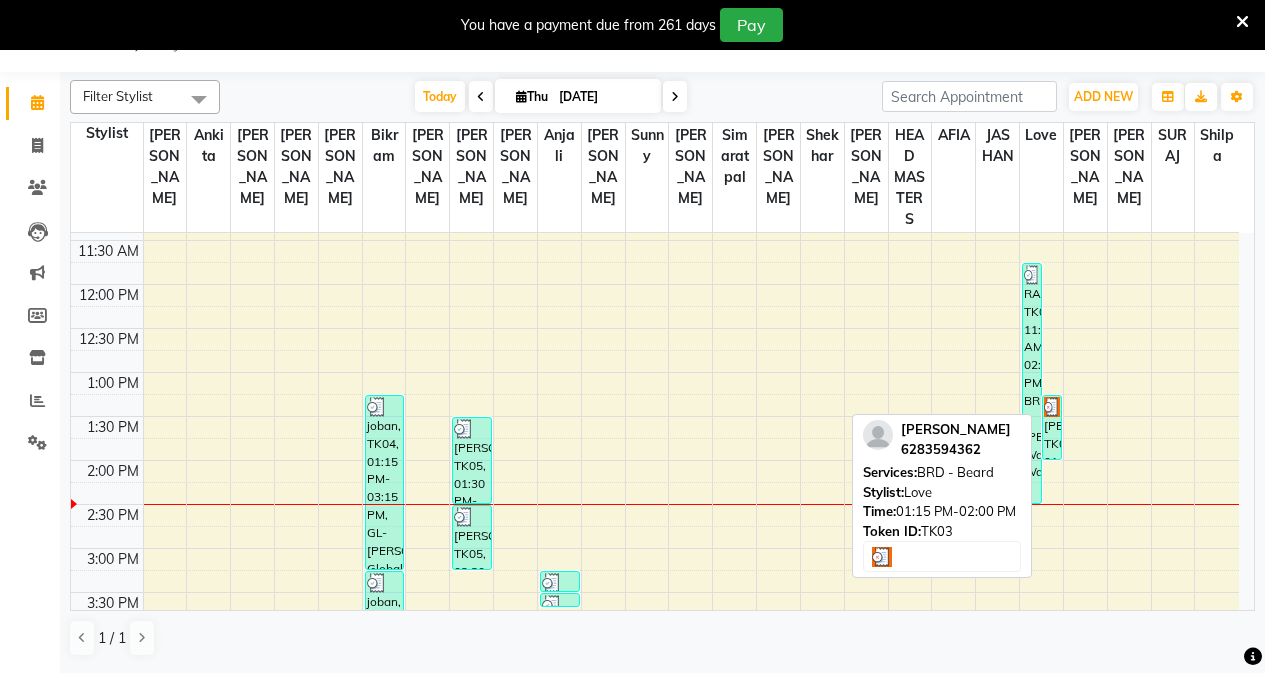 click on "[PERSON_NAME], TK03, 01:15 PM-02:00 PM, BRD - [PERSON_NAME]" at bounding box center (1052, 427) 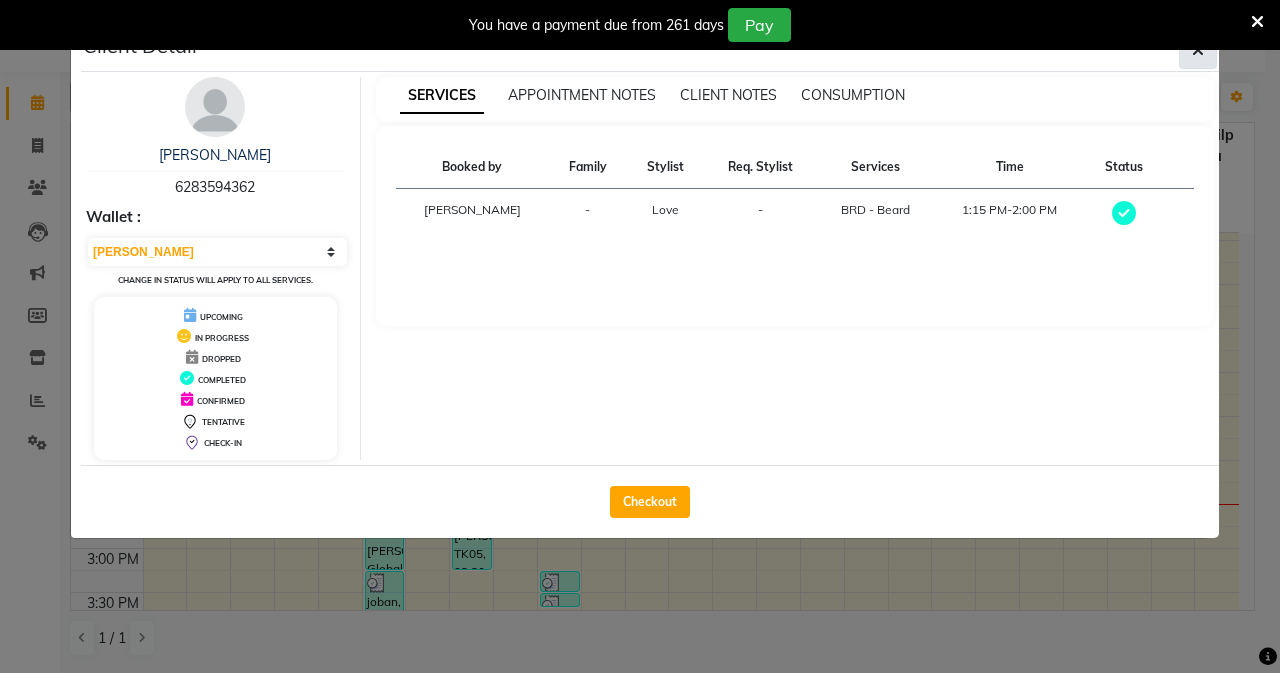 click 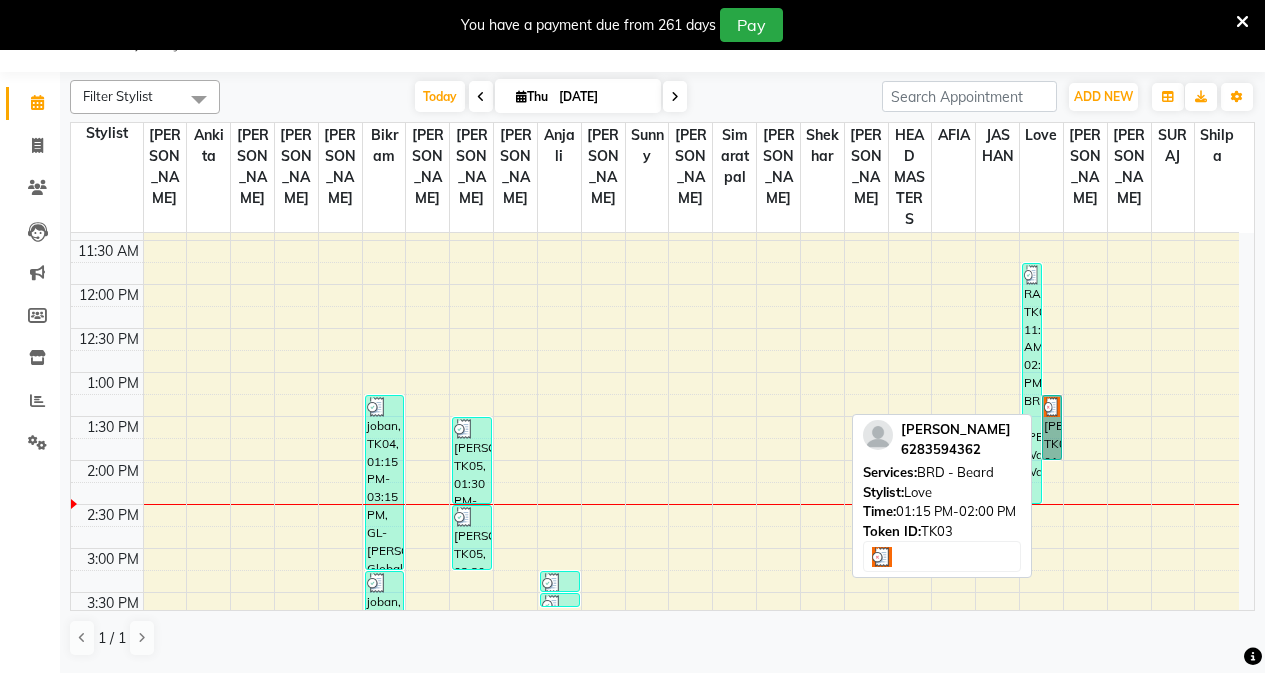 drag, startPoint x: 1047, startPoint y: 424, endPoint x: 1065, endPoint y: 422, distance: 18.110771 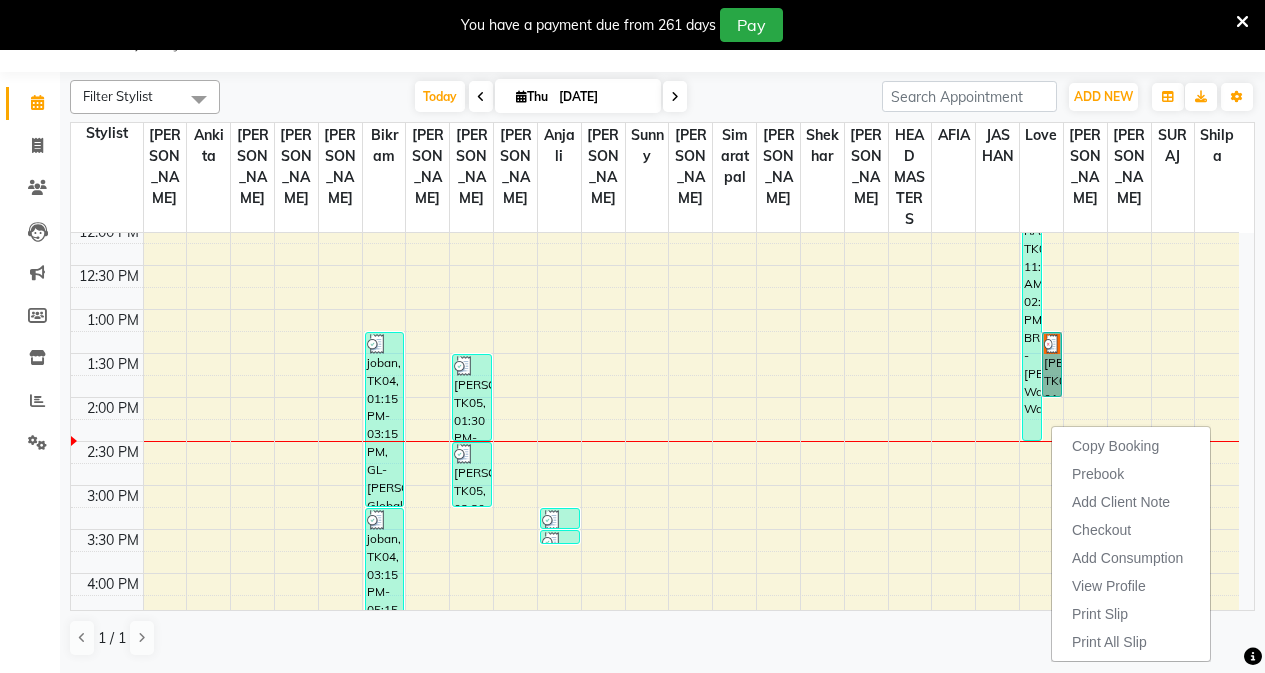 scroll, scrollTop: 266, scrollLeft: 0, axis: vertical 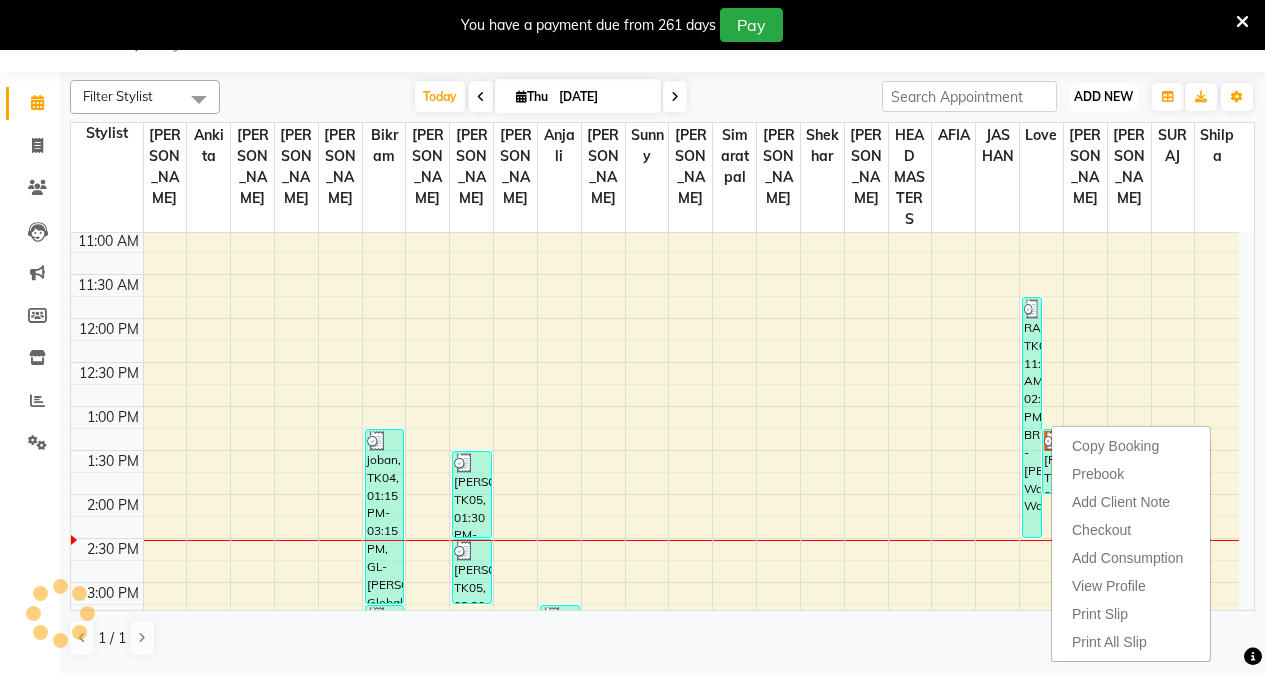 click on "ADD NEW Toggle Dropdown" at bounding box center (1103, 97) 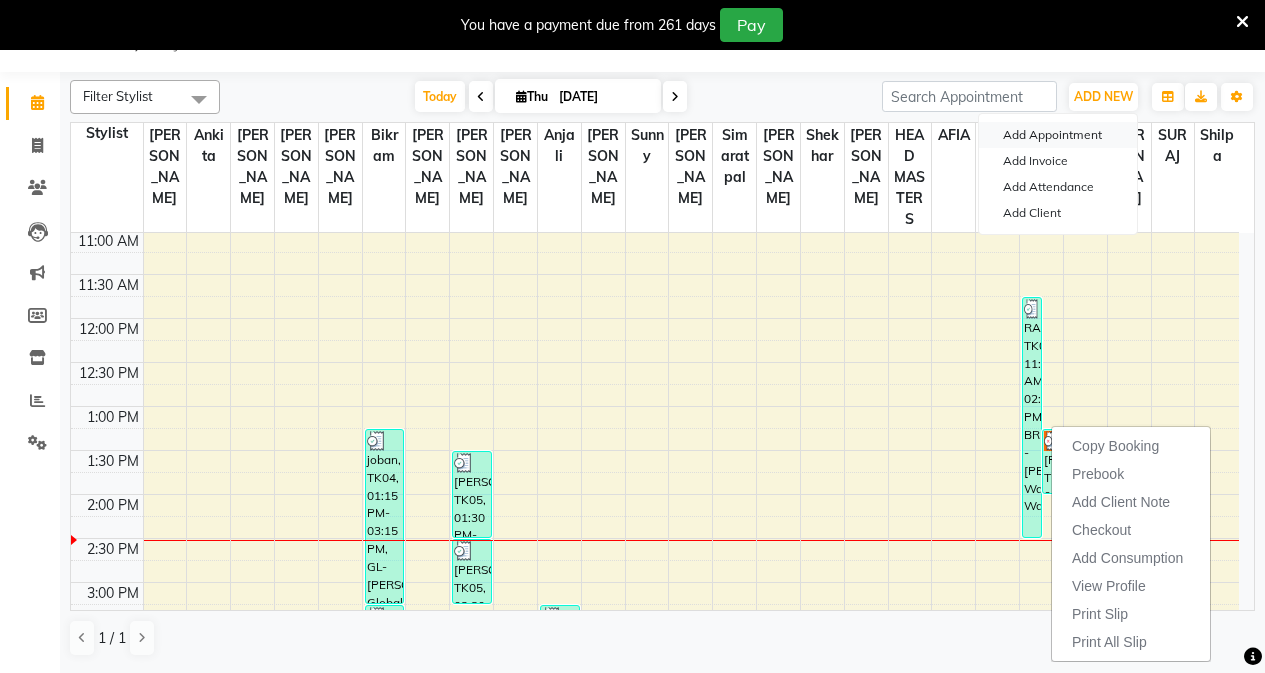 click on "Add Appointment" at bounding box center [1058, 135] 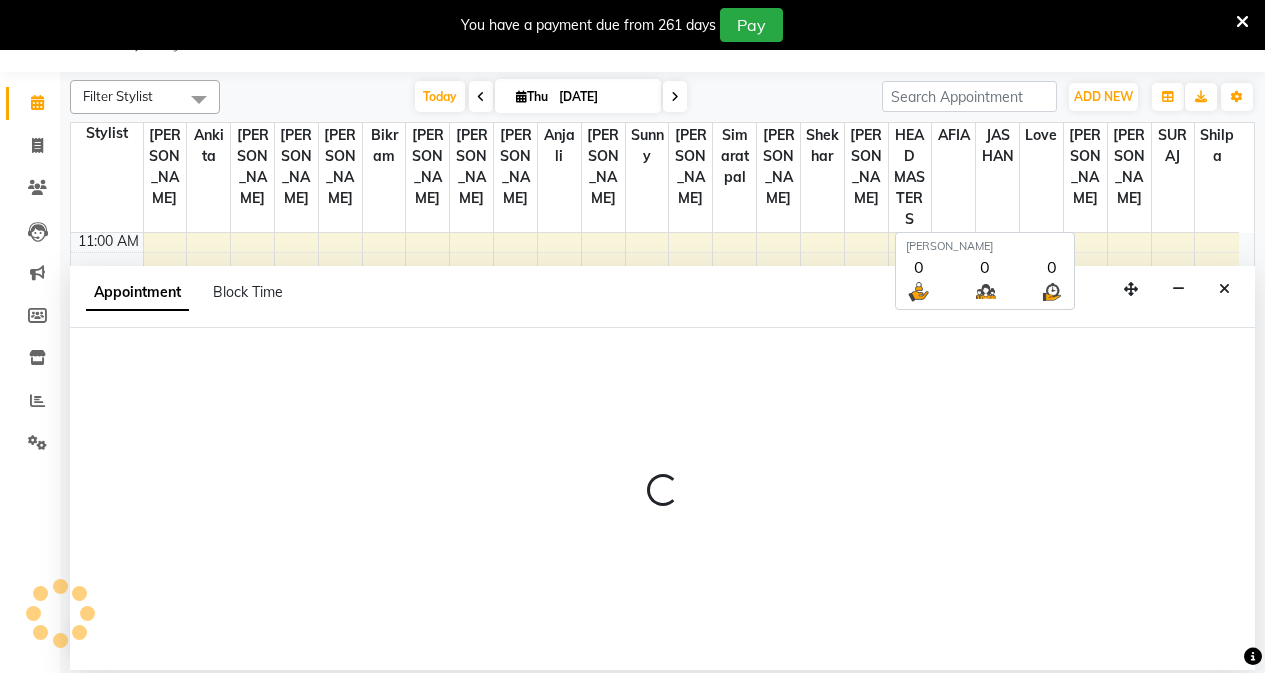 select on "540" 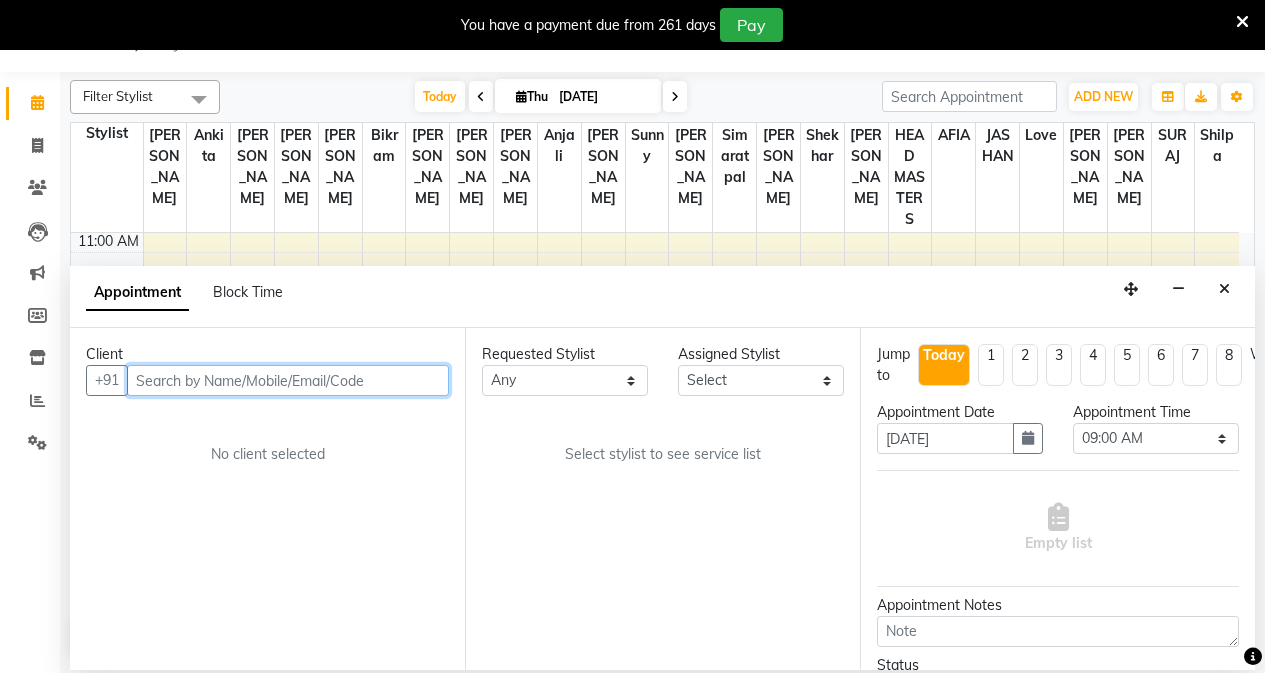 click at bounding box center [288, 380] 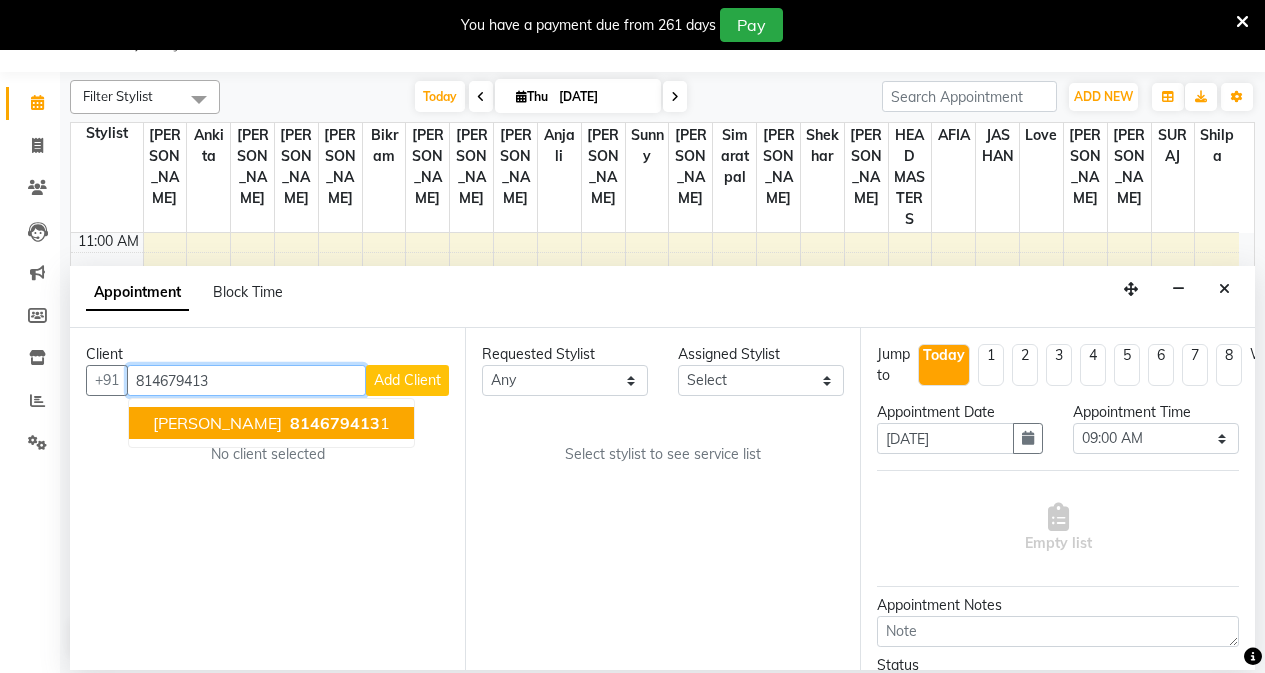 click on "814679413" at bounding box center [335, 423] 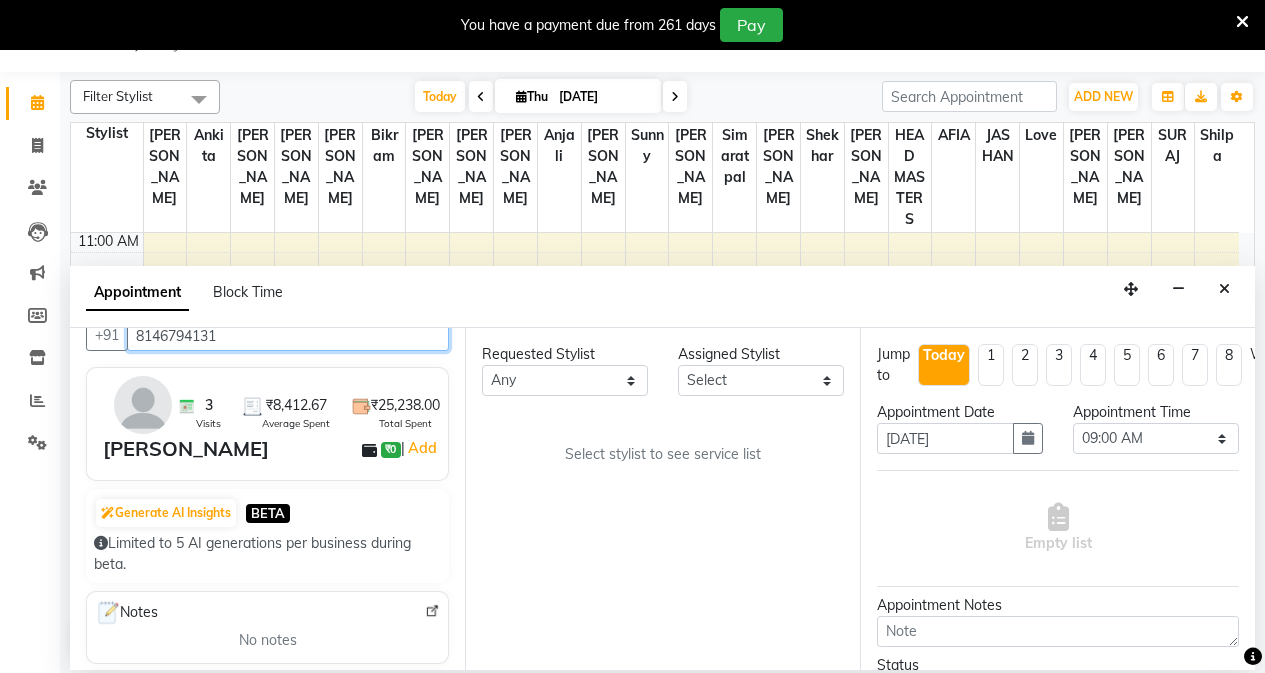 scroll, scrollTop: 0, scrollLeft: 0, axis: both 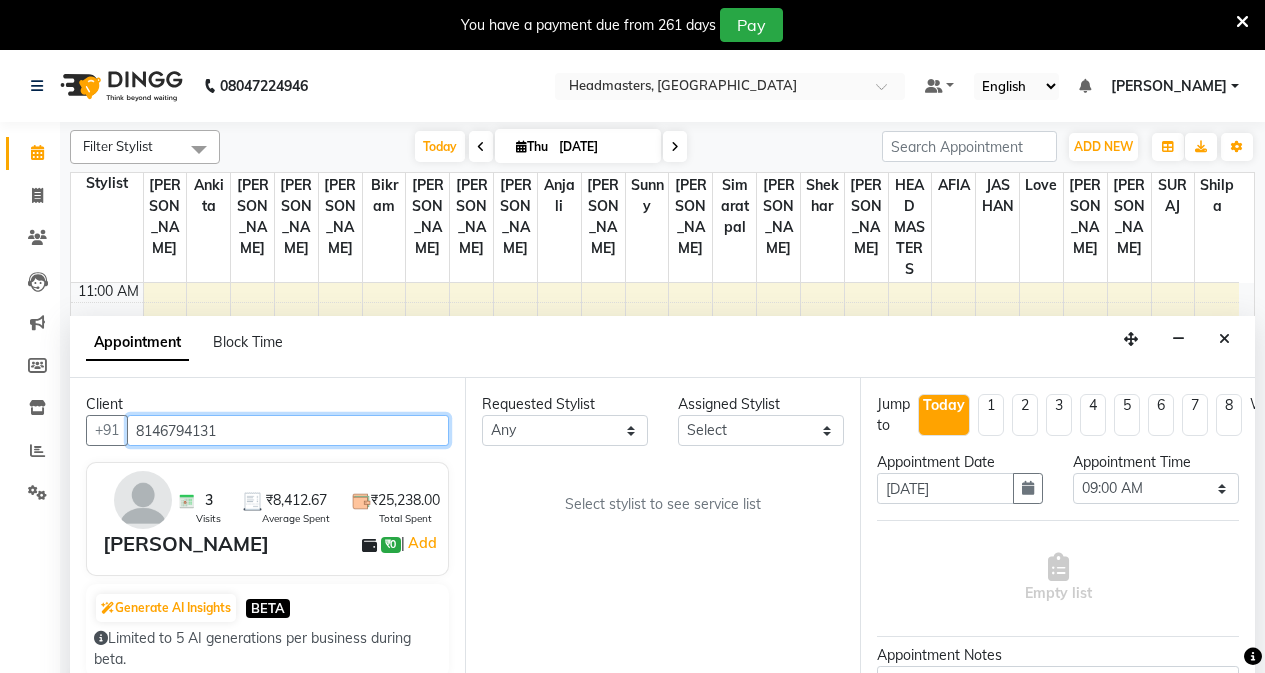 type on "8146794131" 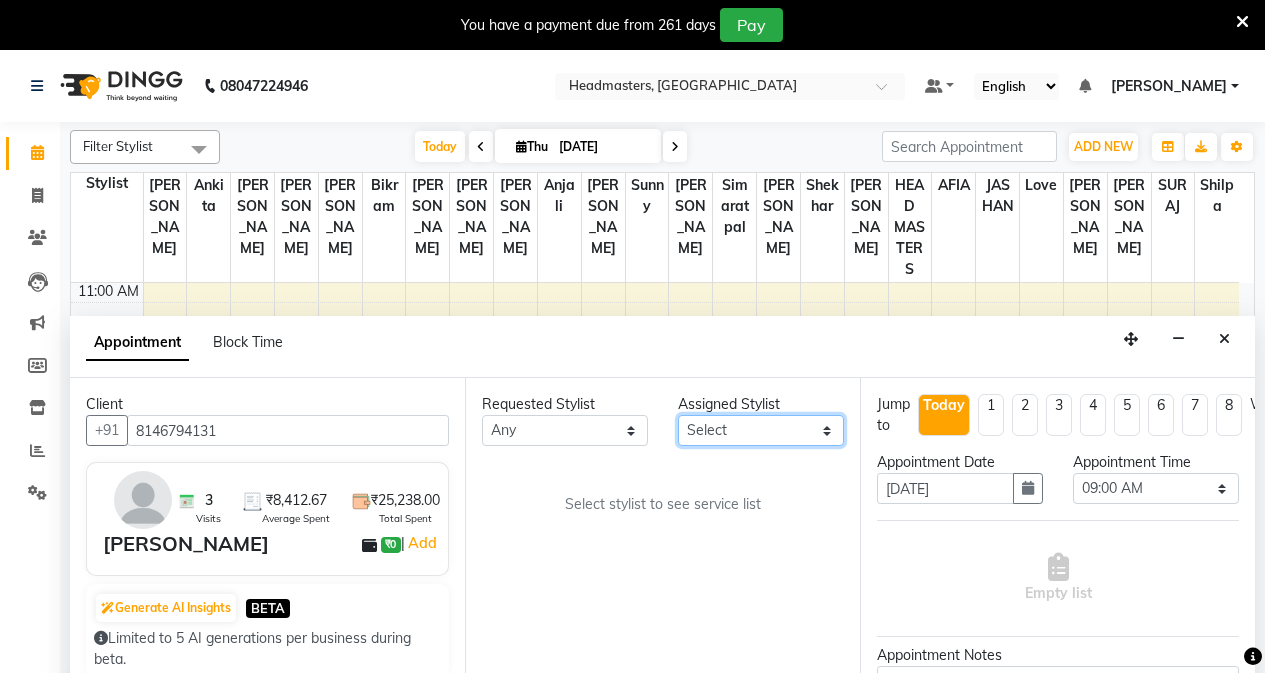 click on "Select AFIA Anjali [PERSON_NAME] [PERSON_NAME]  [PERSON_NAME] HEAD [PERSON_NAME]  [PERSON_NAME]  [PERSON_NAME]  [PERSON_NAME] Love [PERSON_NAME]  [PERSON_NAME]  [PERSON_NAME]  [PERSON_NAME] [PERSON_NAME] [PERSON_NAME]  [PERSON_NAME]  [PERSON_NAME]" at bounding box center (761, 430) 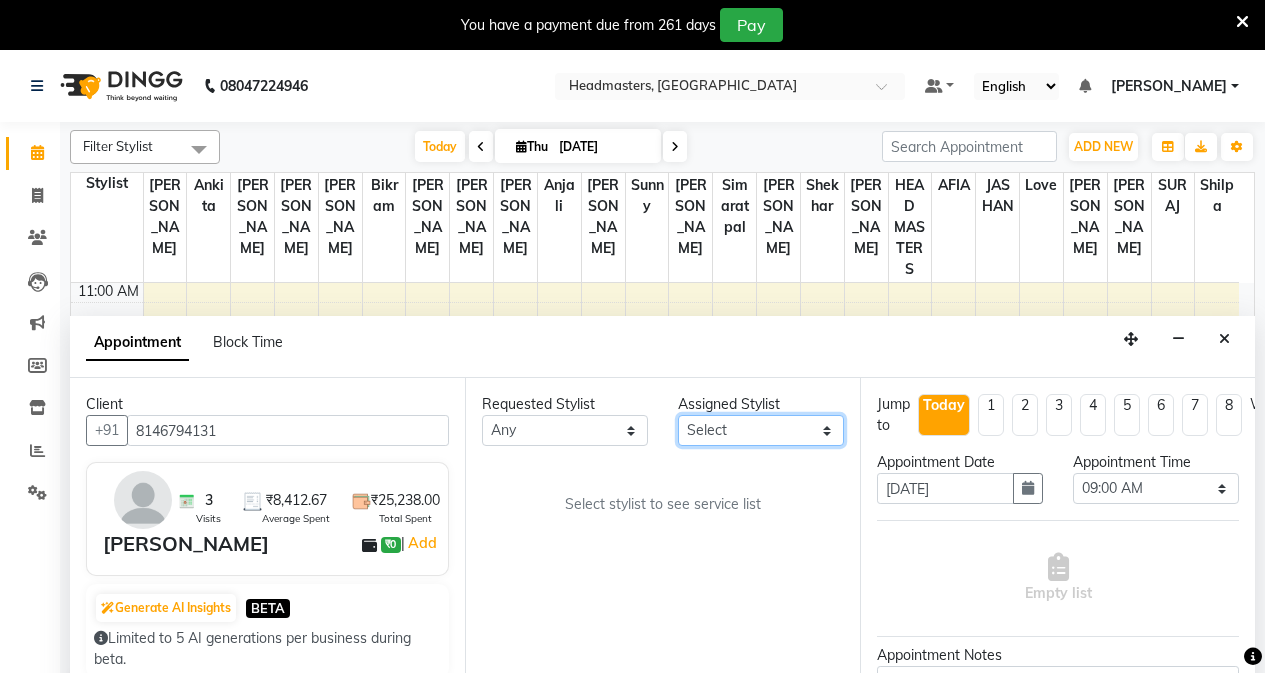 select on "60660" 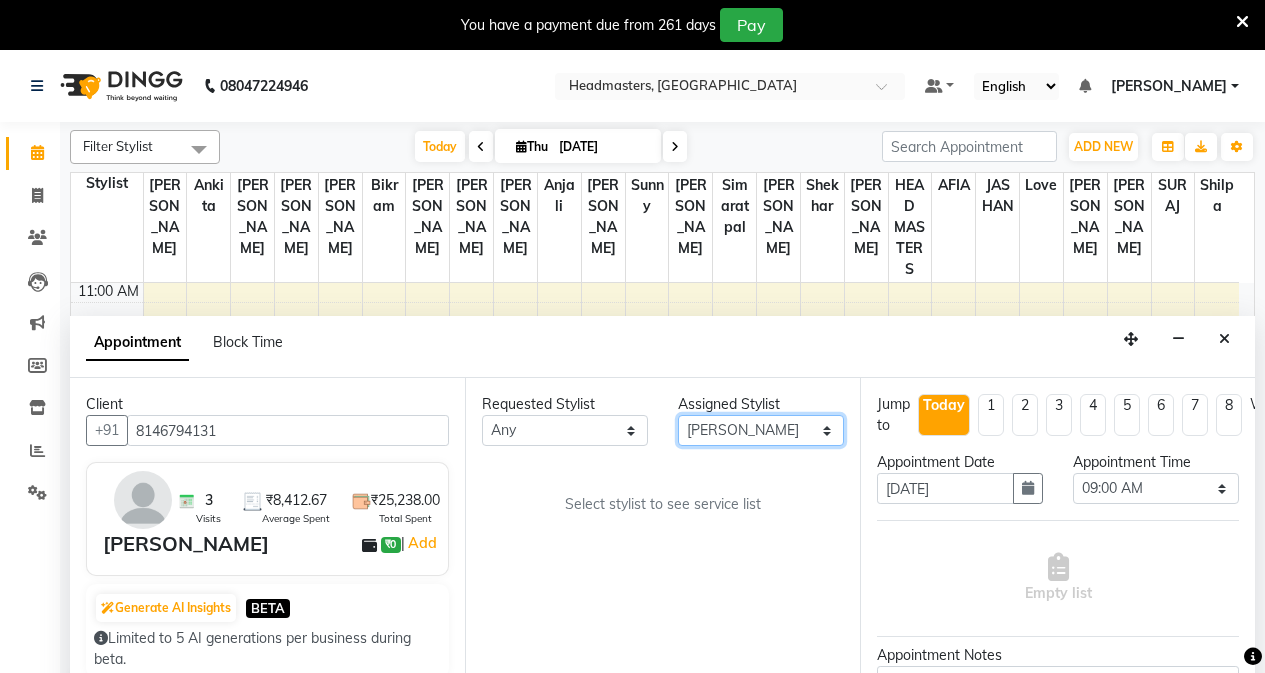 click on "Select AFIA Anjali [PERSON_NAME] [PERSON_NAME]  [PERSON_NAME] HEAD [PERSON_NAME]  [PERSON_NAME]  [PERSON_NAME]  [PERSON_NAME] Love [PERSON_NAME]  [PERSON_NAME]  [PERSON_NAME]  [PERSON_NAME] [PERSON_NAME] [PERSON_NAME]  [PERSON_NAME]  [PERSON_NAME]" at bounding box center [761, 430] 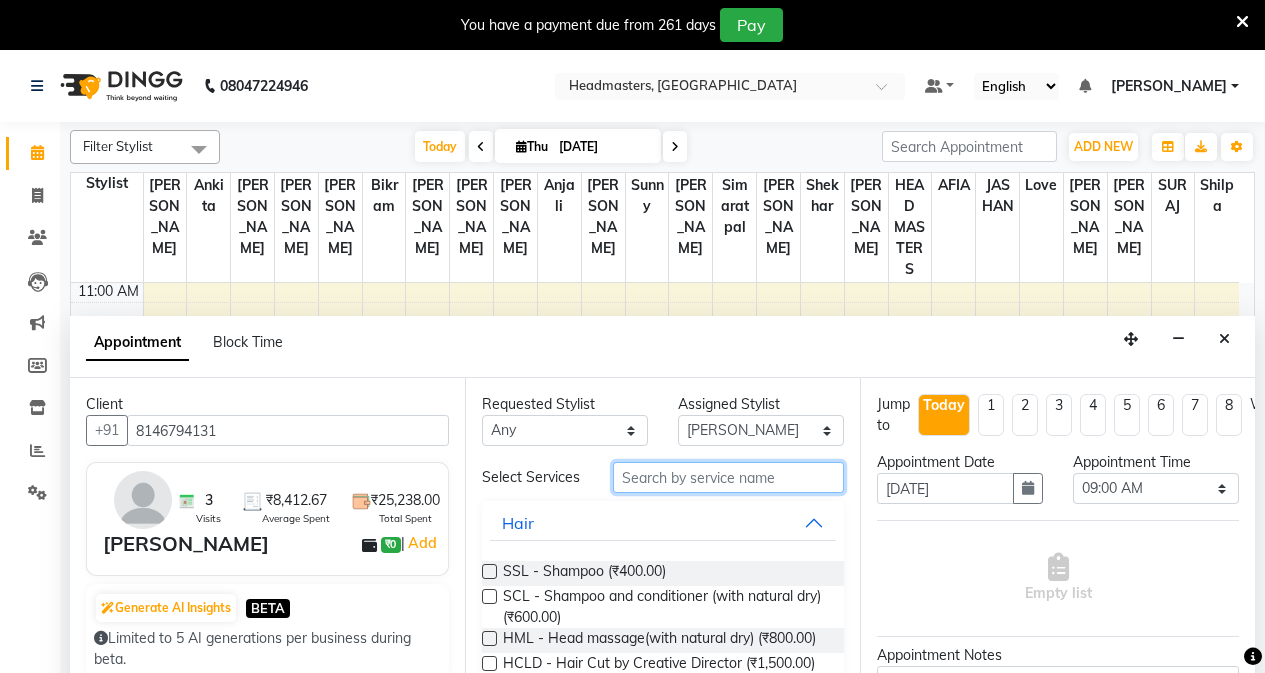 click at bounding box center (728, 477) 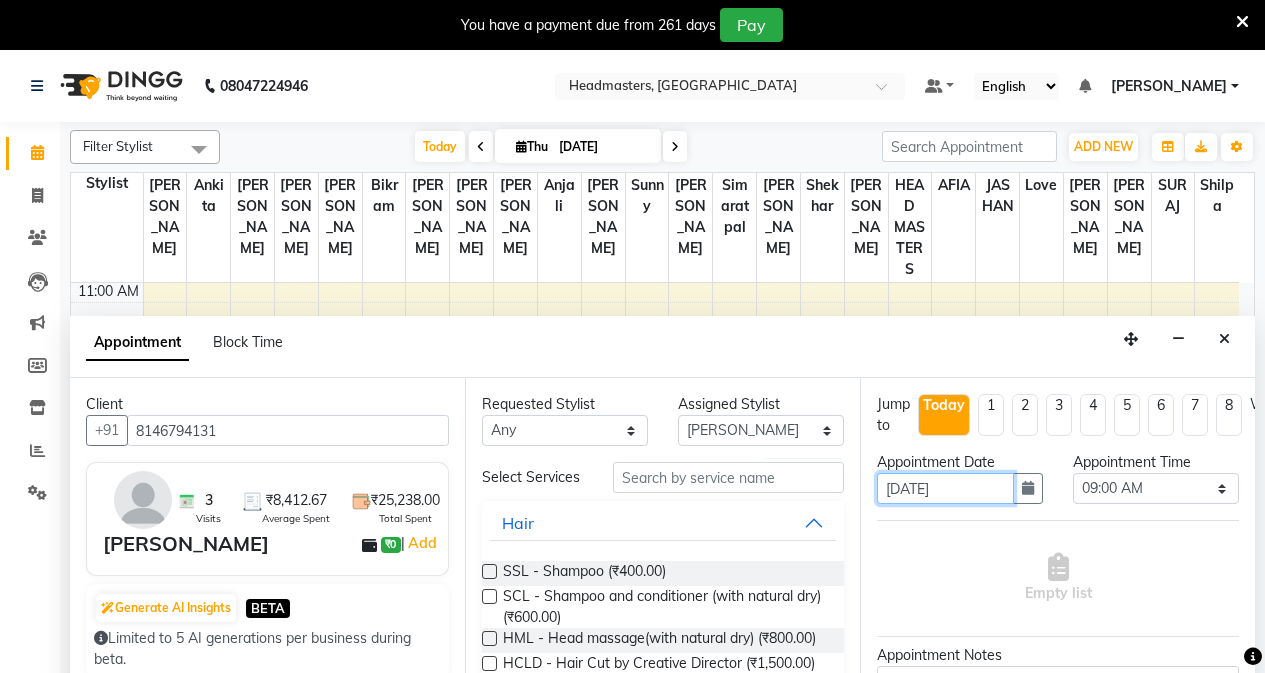 click on "[DATE]" at bounding box center [945, 488] 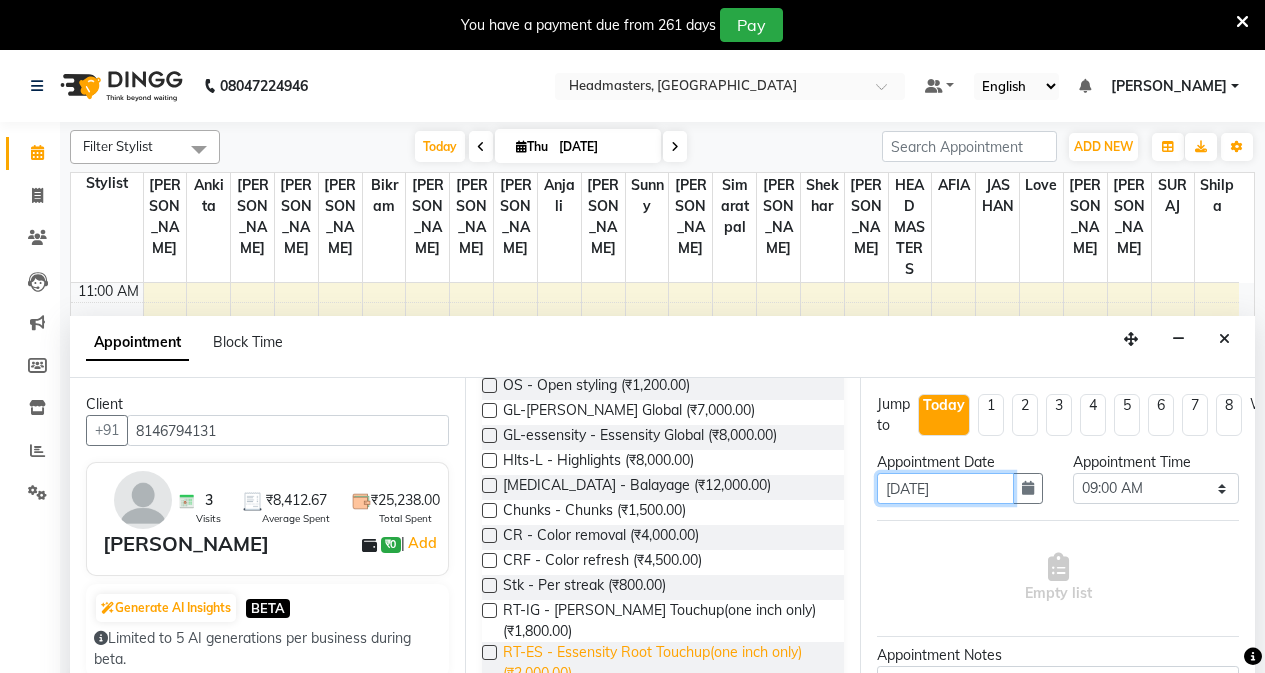 scroll, scrollTop: 600, scrollLeft: 0, axis: vertical 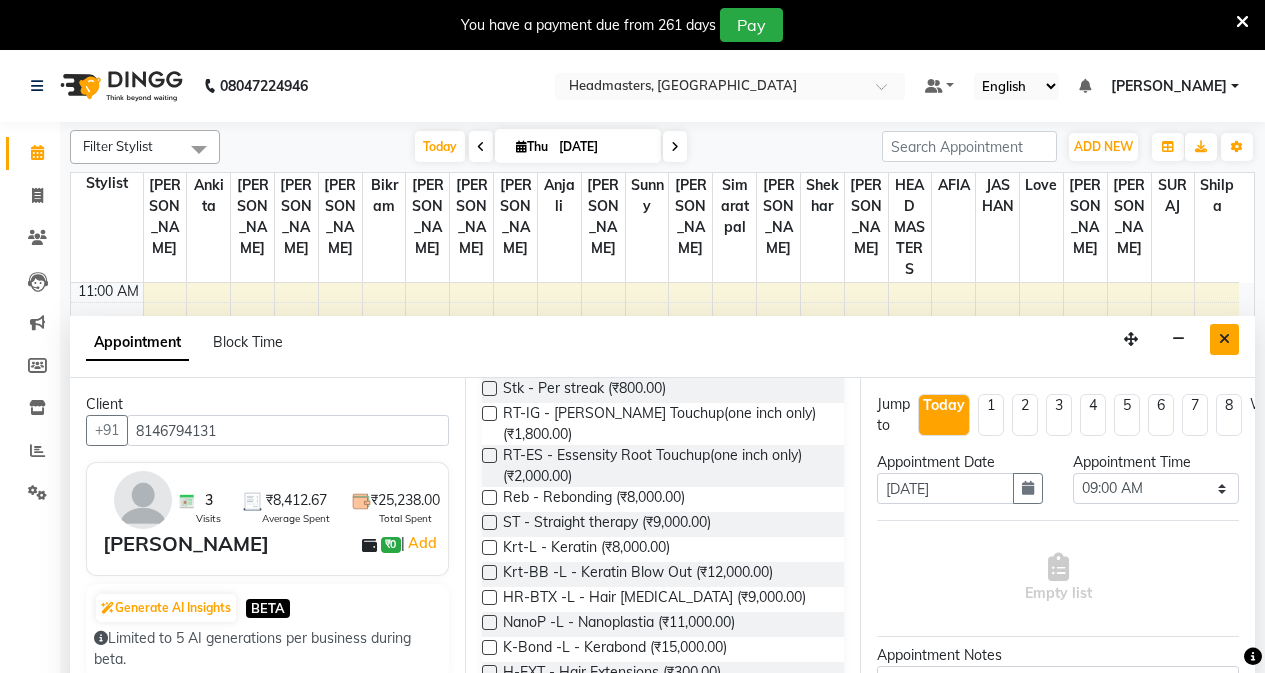 click at bounding box center [1224, 339] 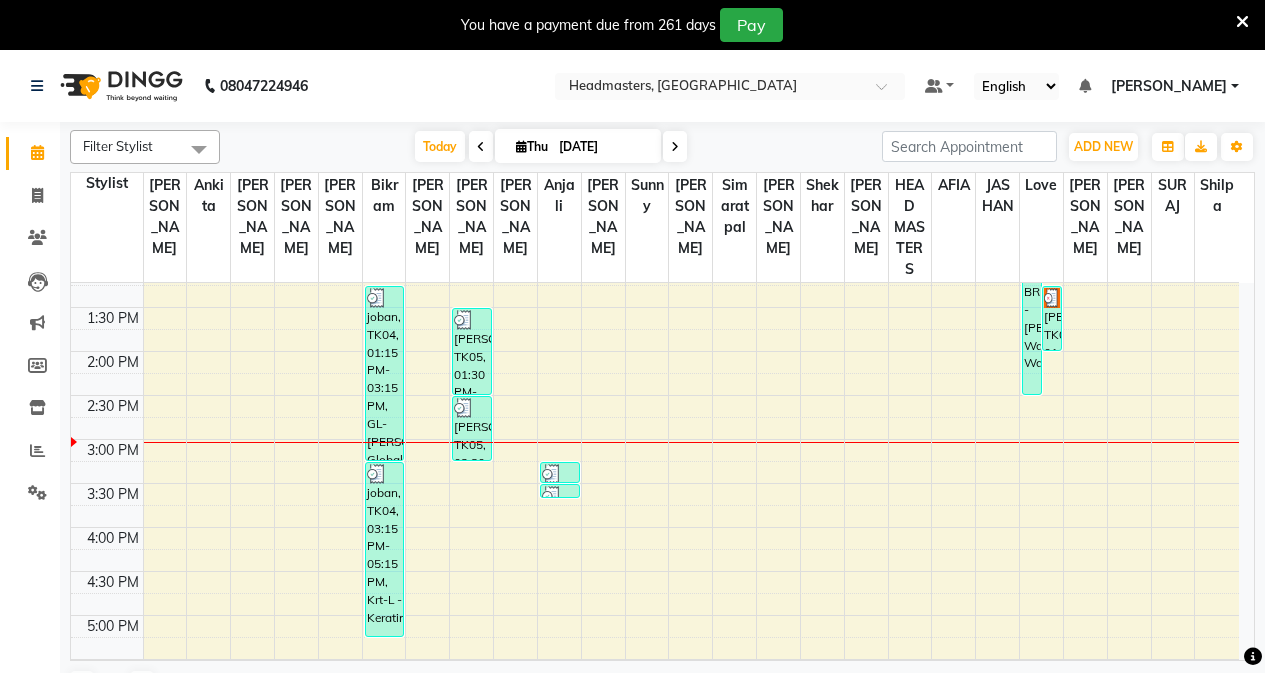 scroll, scrollTop: 466, scrollLeft: 0, axis: vertical 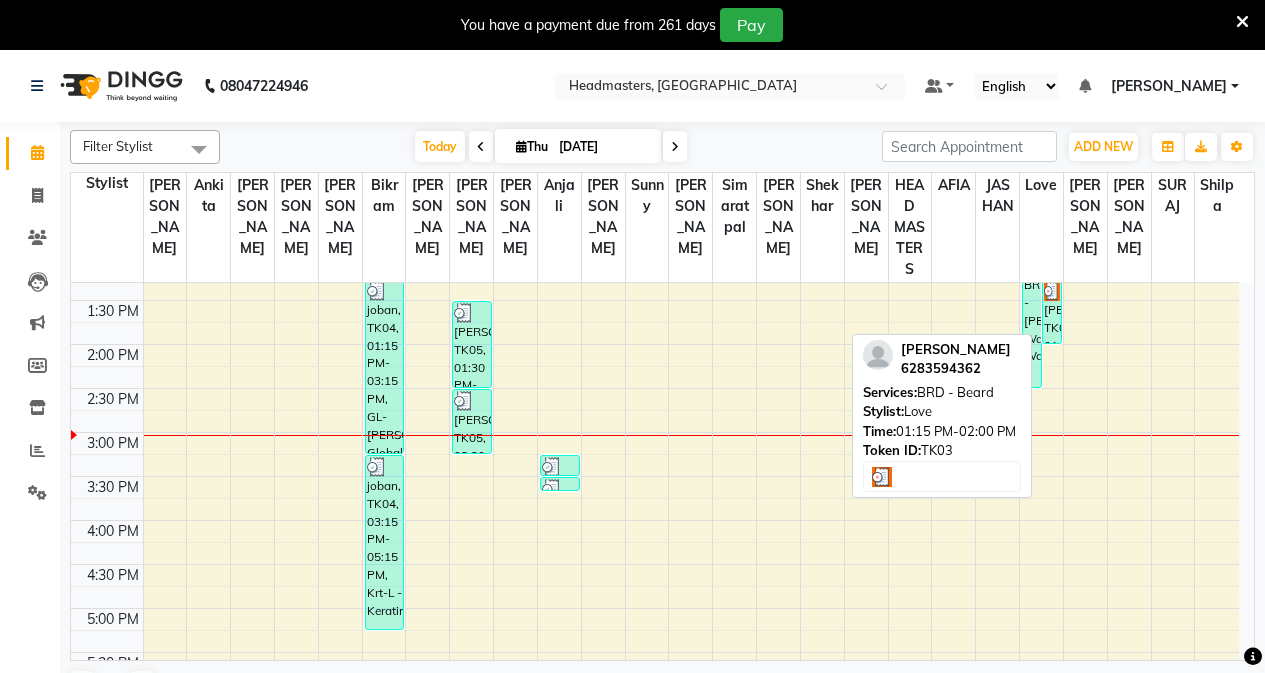click on "[PERSON_NAME], TK03, 01:15 PM-02:00 PM, BRD - [PERSON_NAME]" at bounding box center (1052, 311) 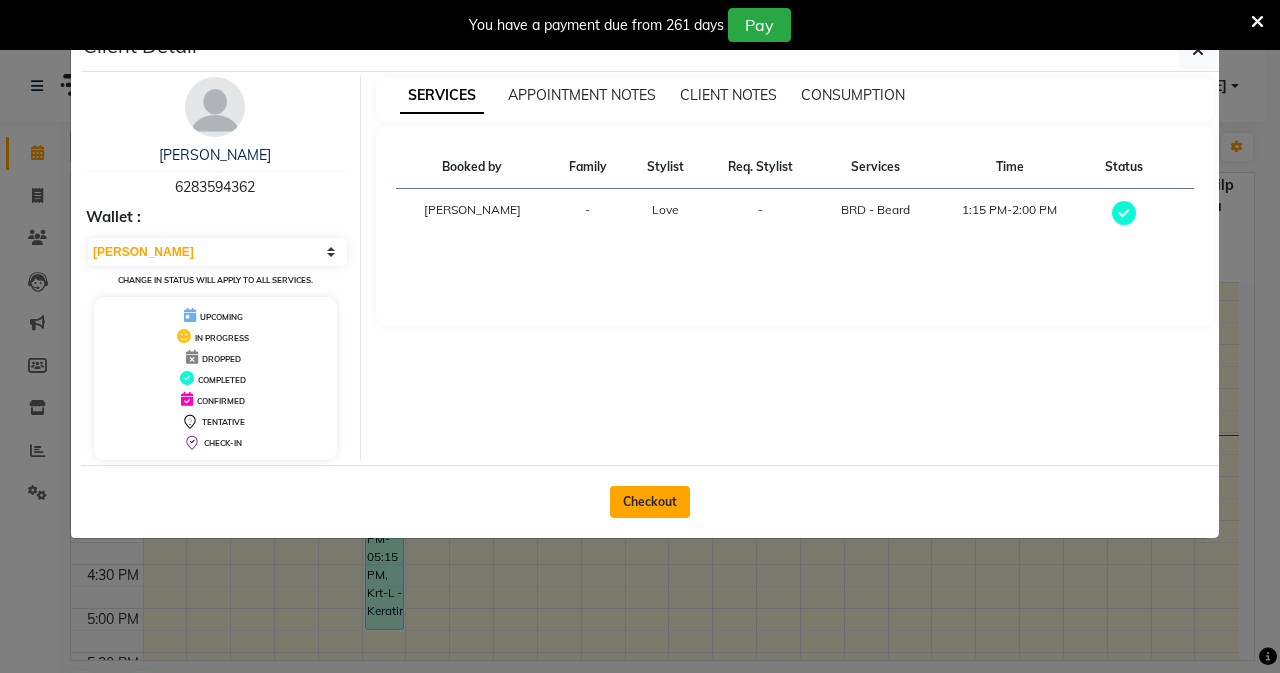click on "Checkout" 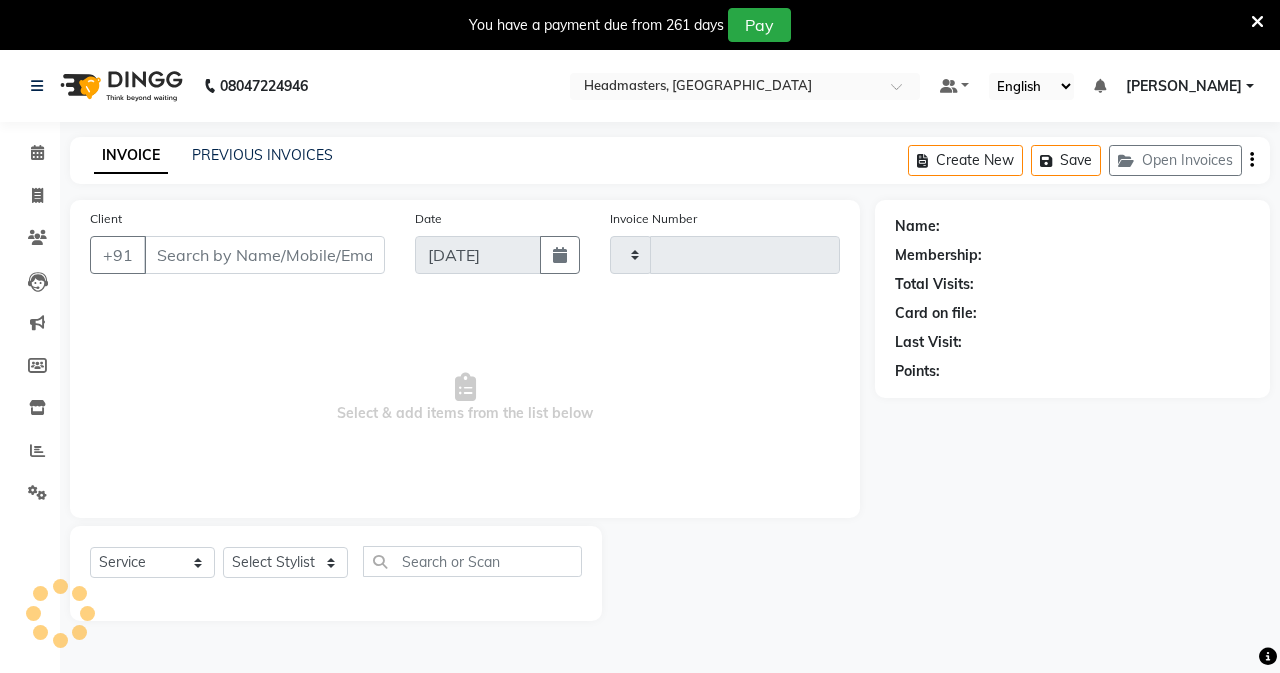 type on "2148" 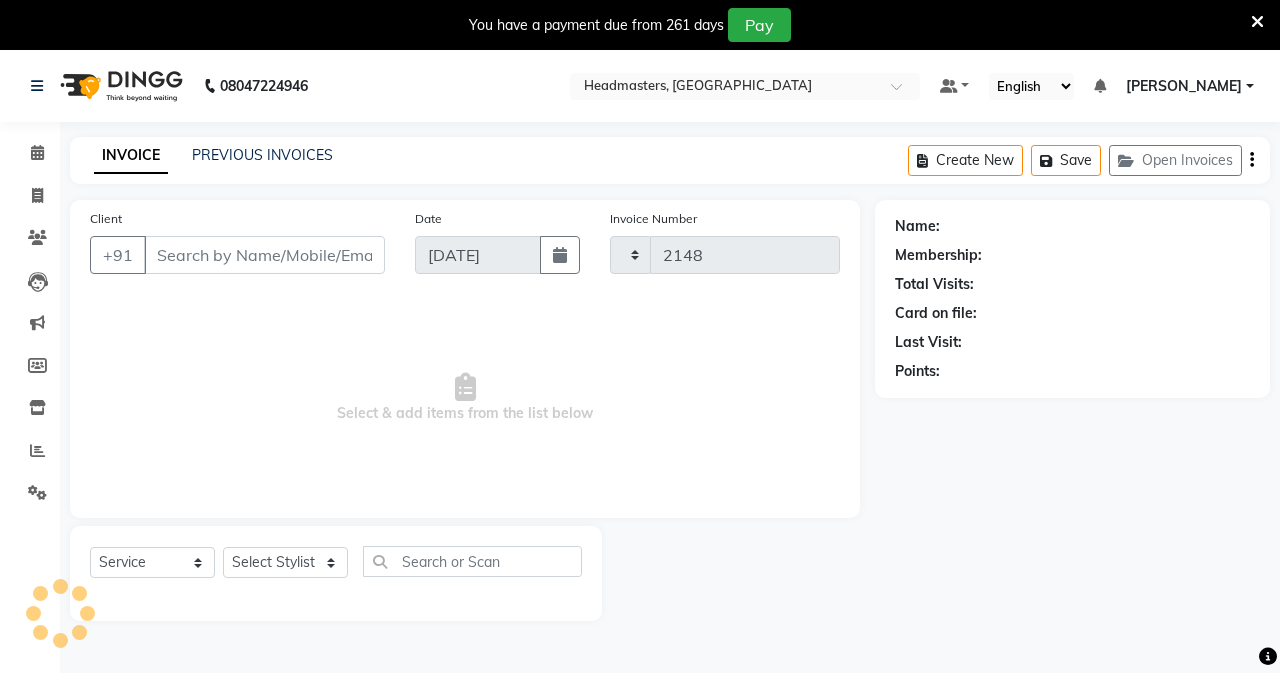 select on "7136" 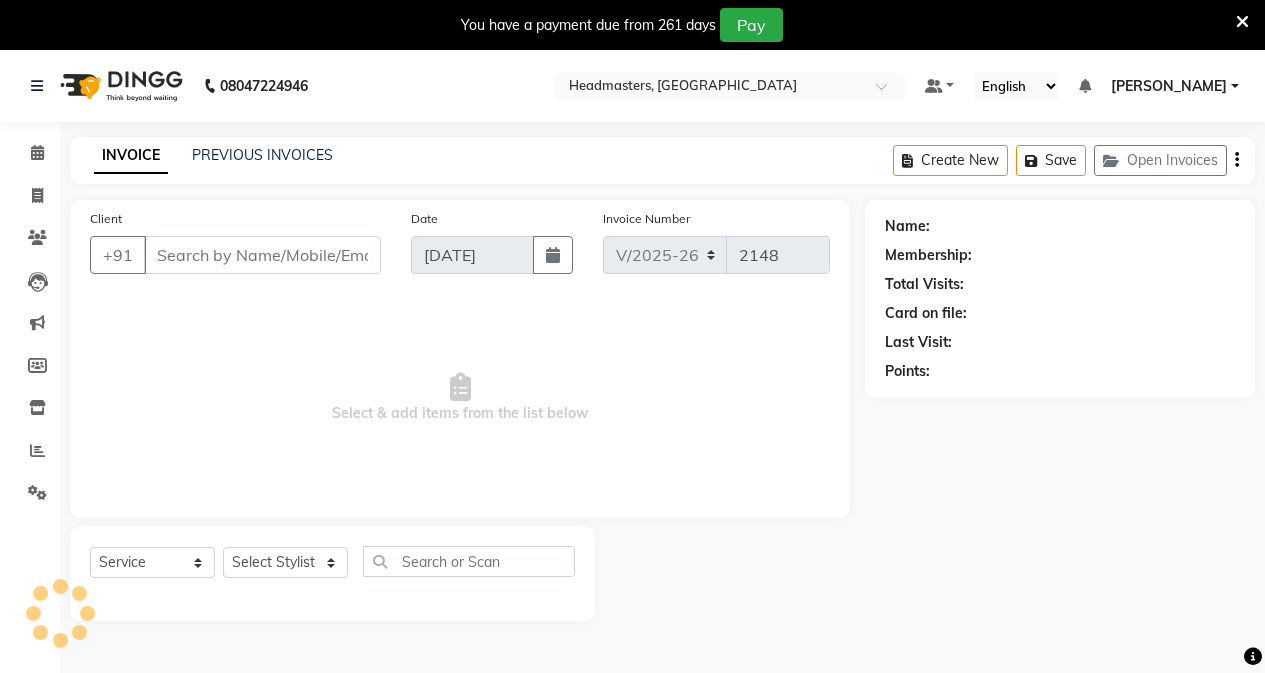type on "6283594362" 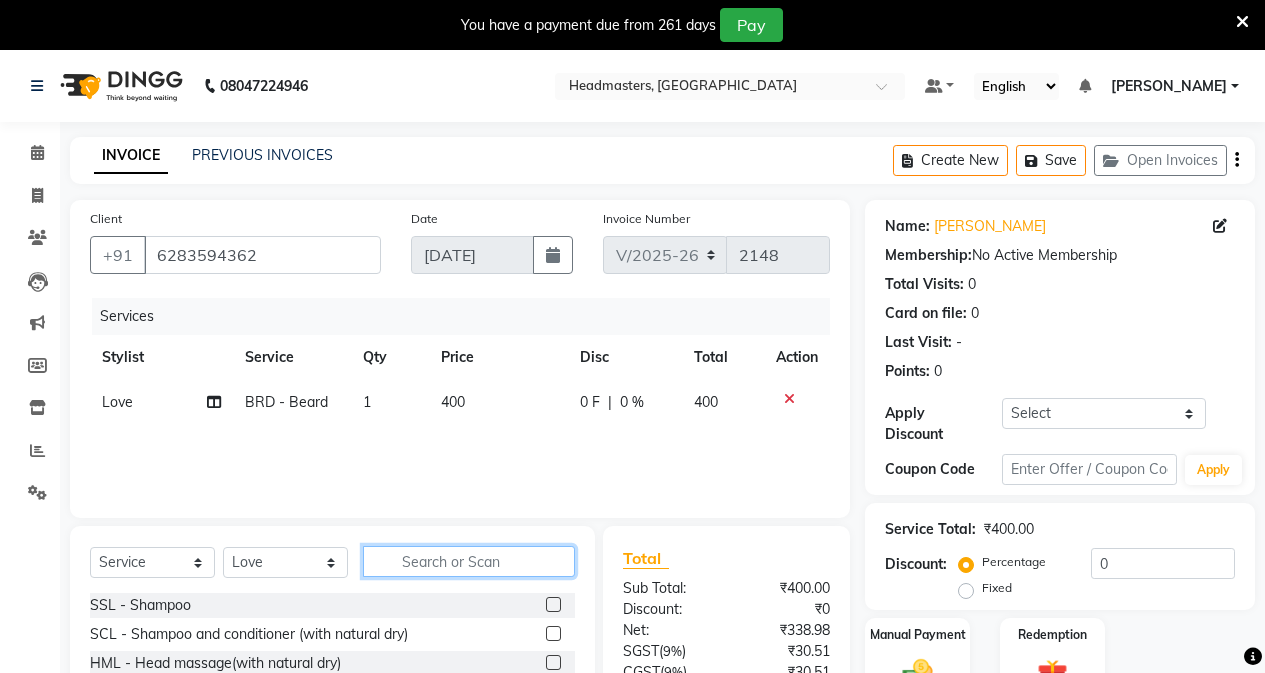 click 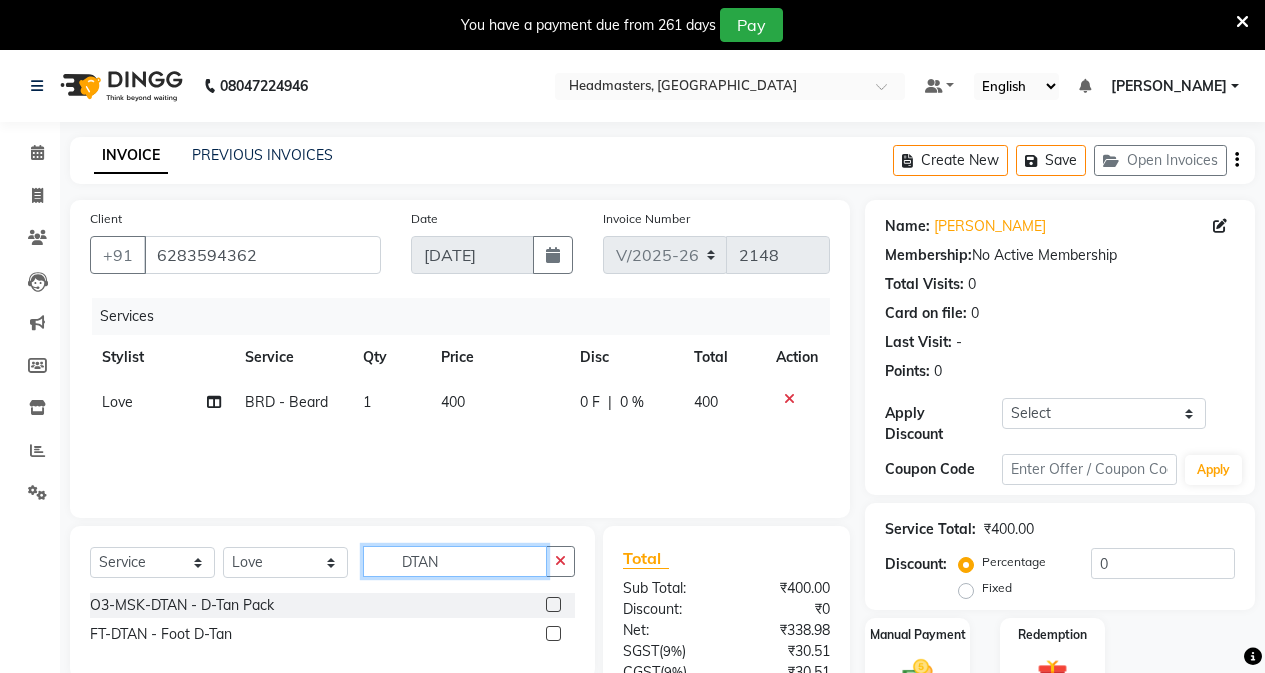type on "DTAN" 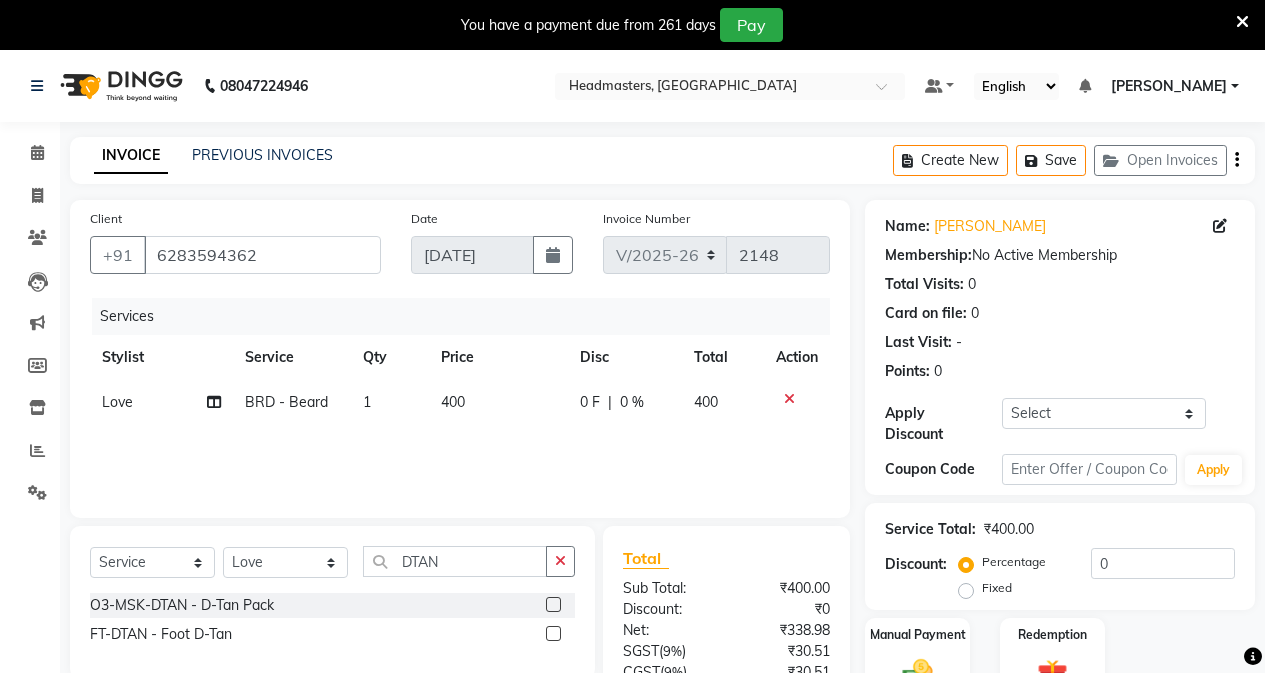 click 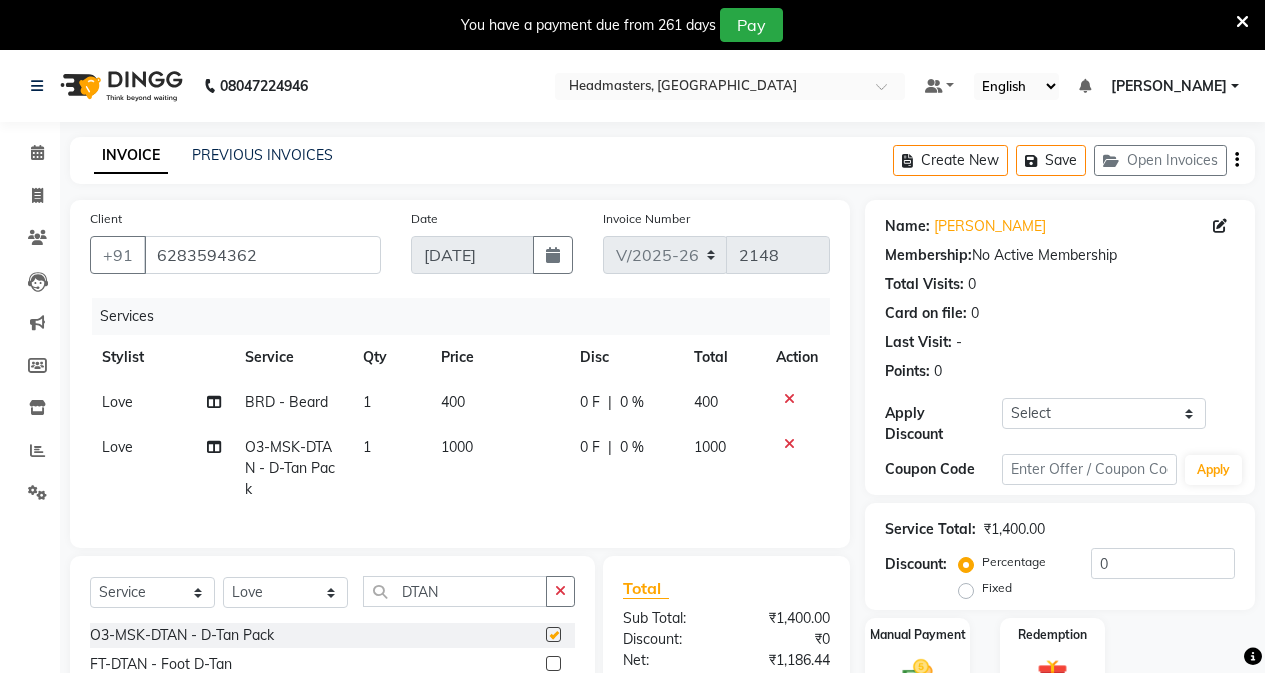 checkbox on "false" 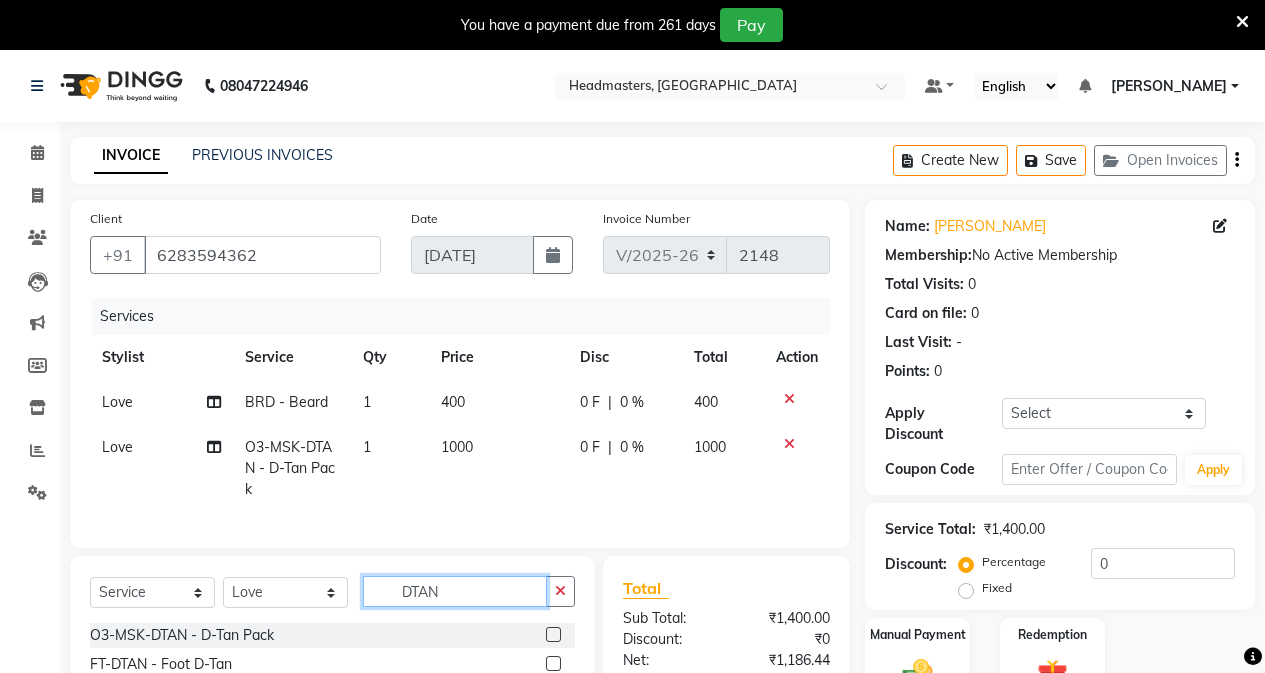click on "DTAN" 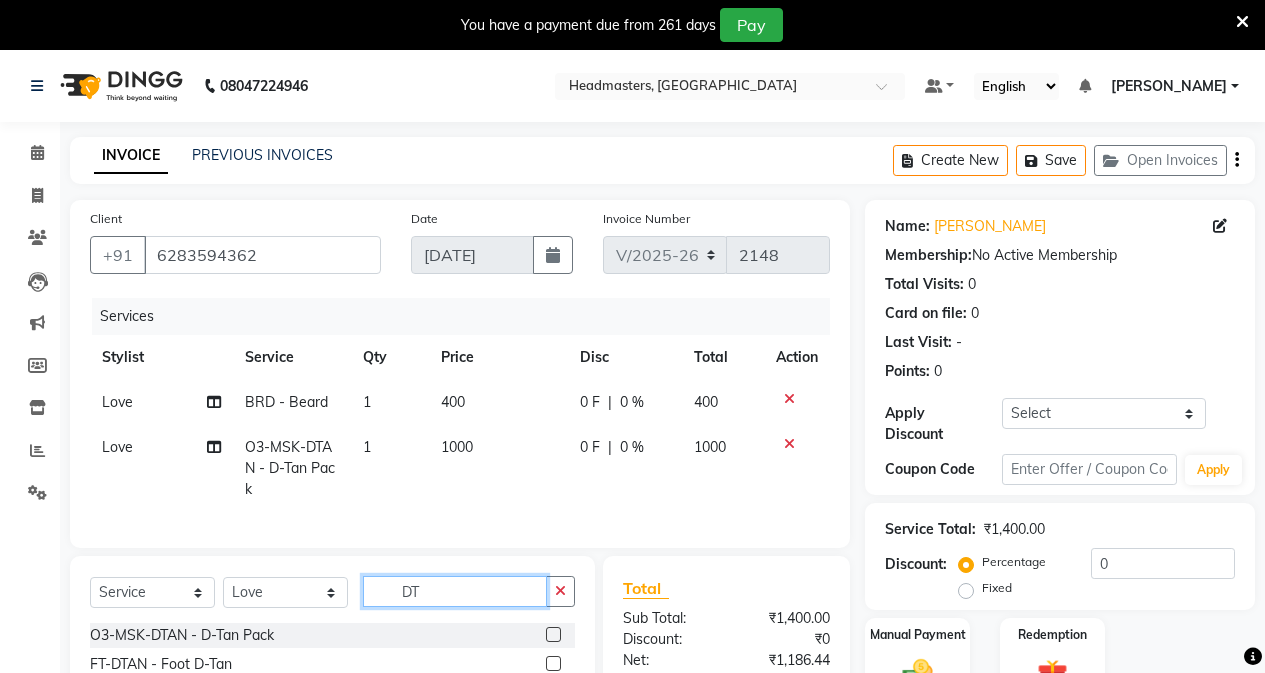 type on "D" 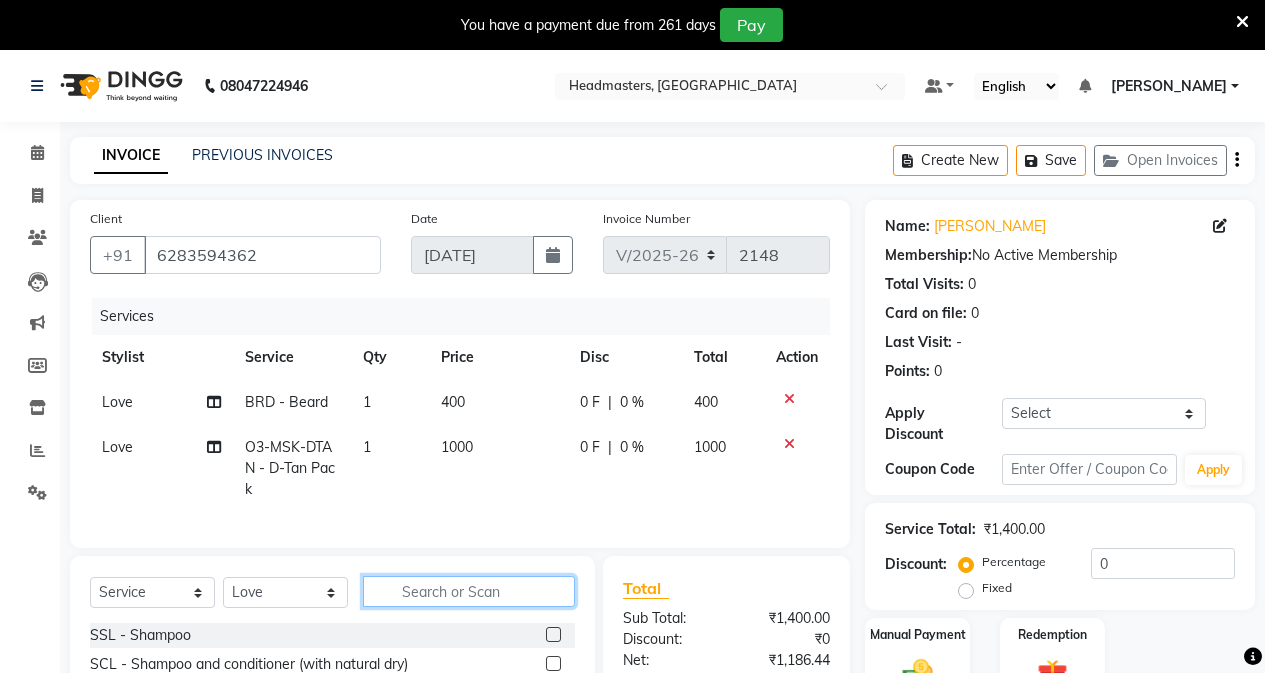 type 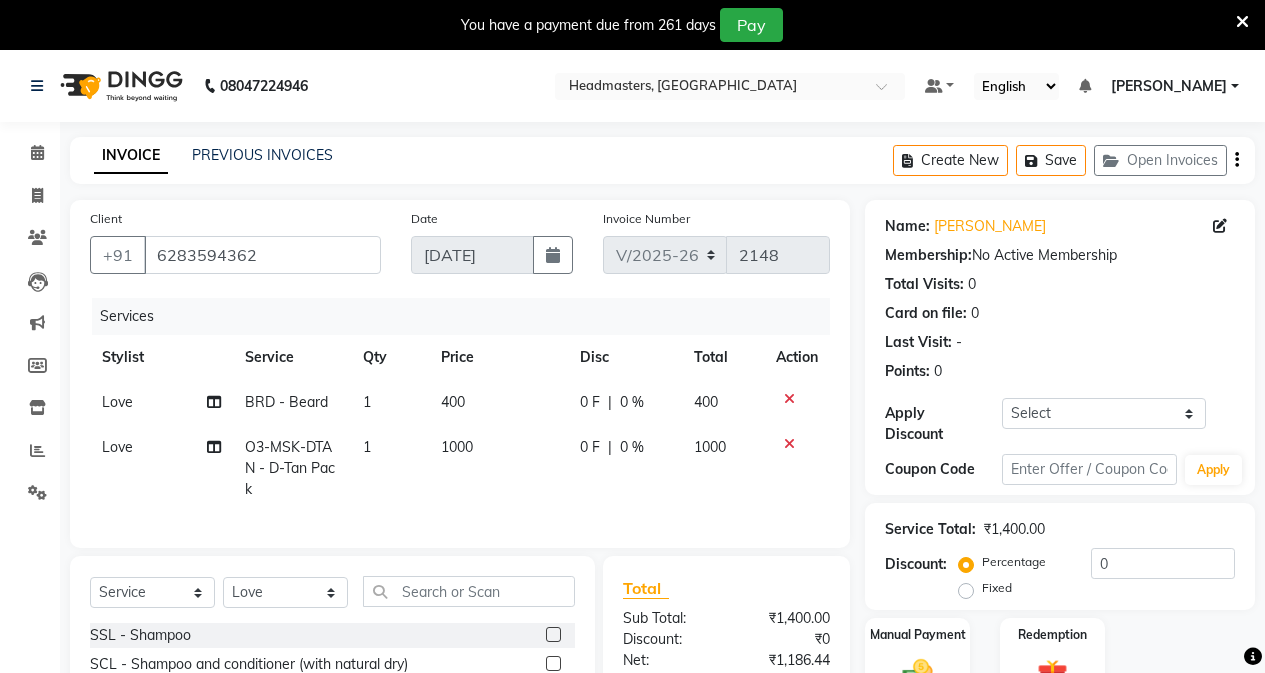 click on "0 F" 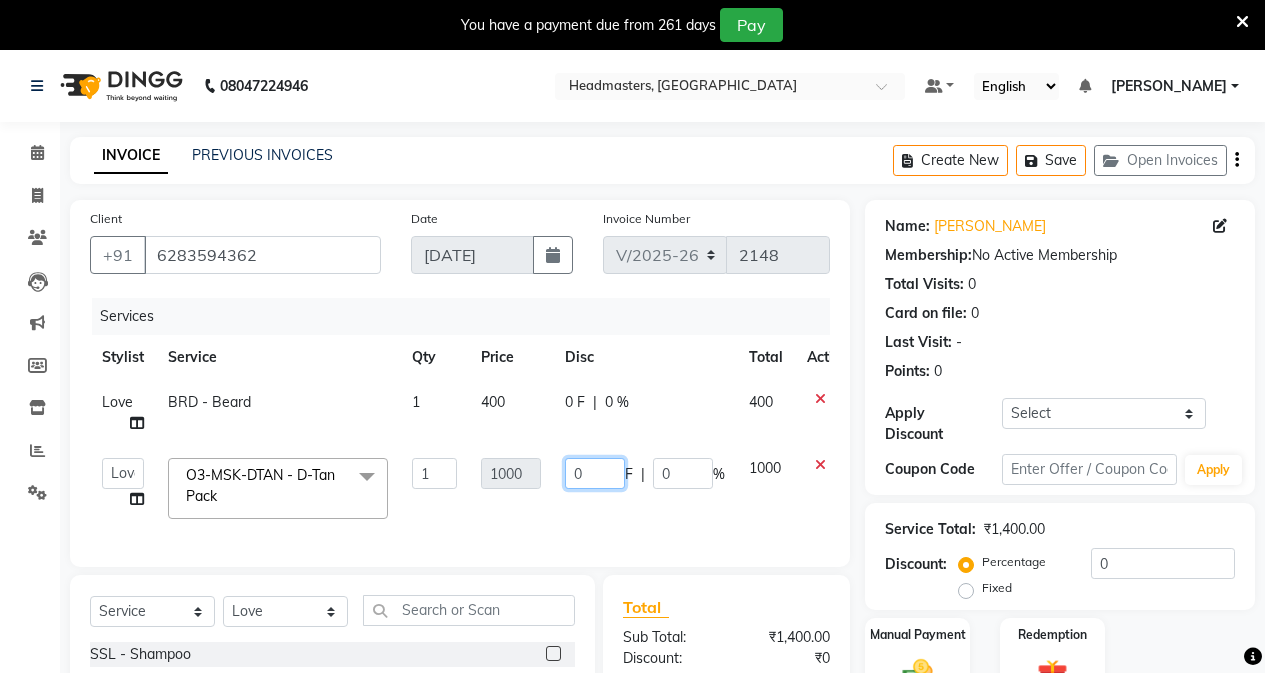 click on "0" 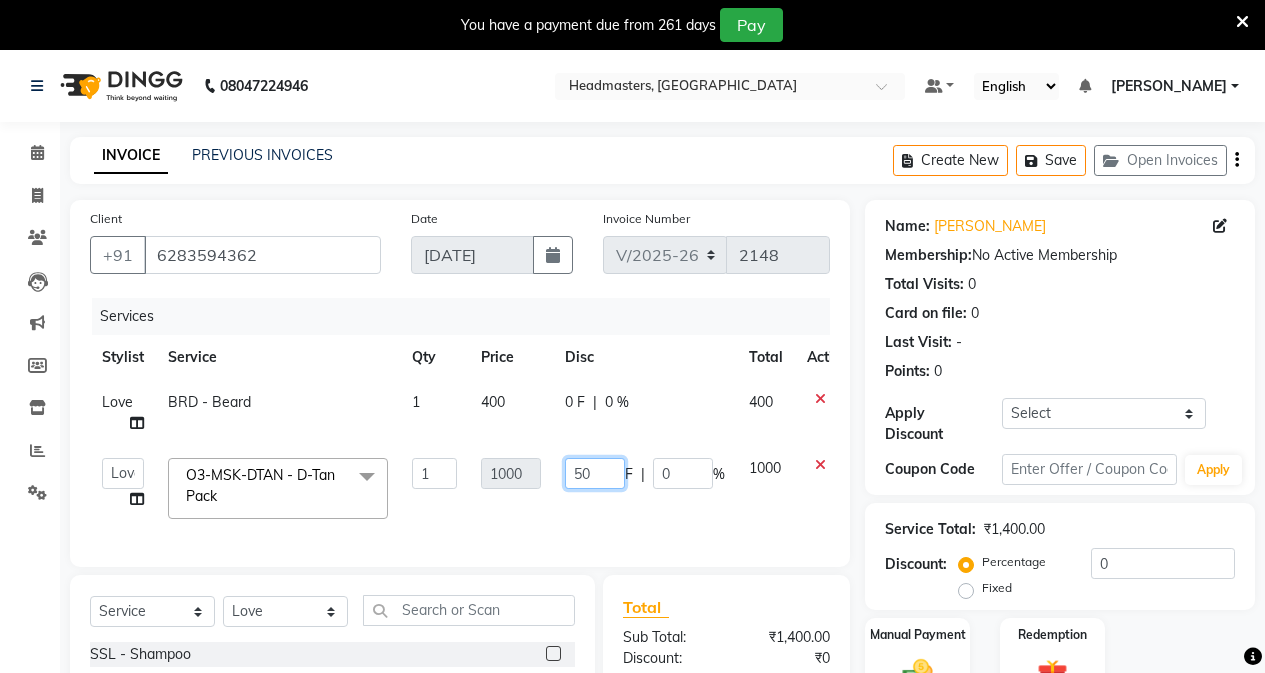 type on "500" 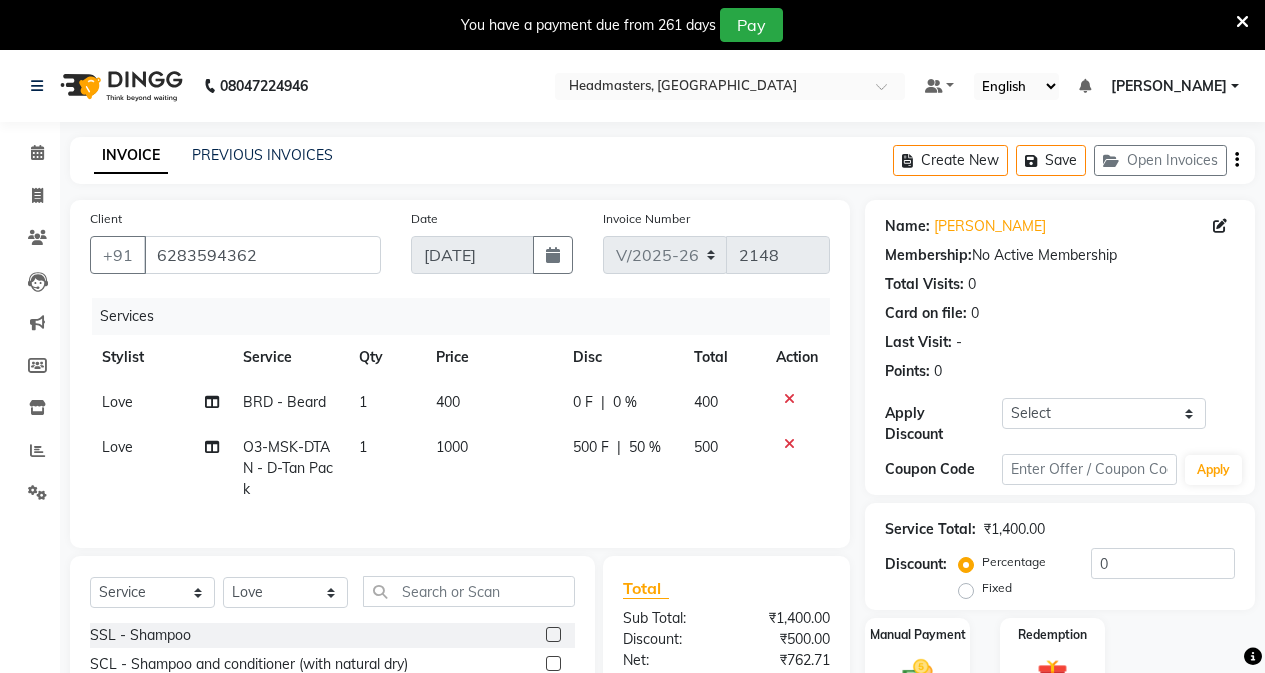 click on "Services Stylist Service Qty Price Disc Total Action Love BRD - [PERSON_NAME] 1 400 0 F | 0 % 400 Love O3-MSK-DTAN  - D-Tan Pack 1 1000 500 F | 50 % 500" 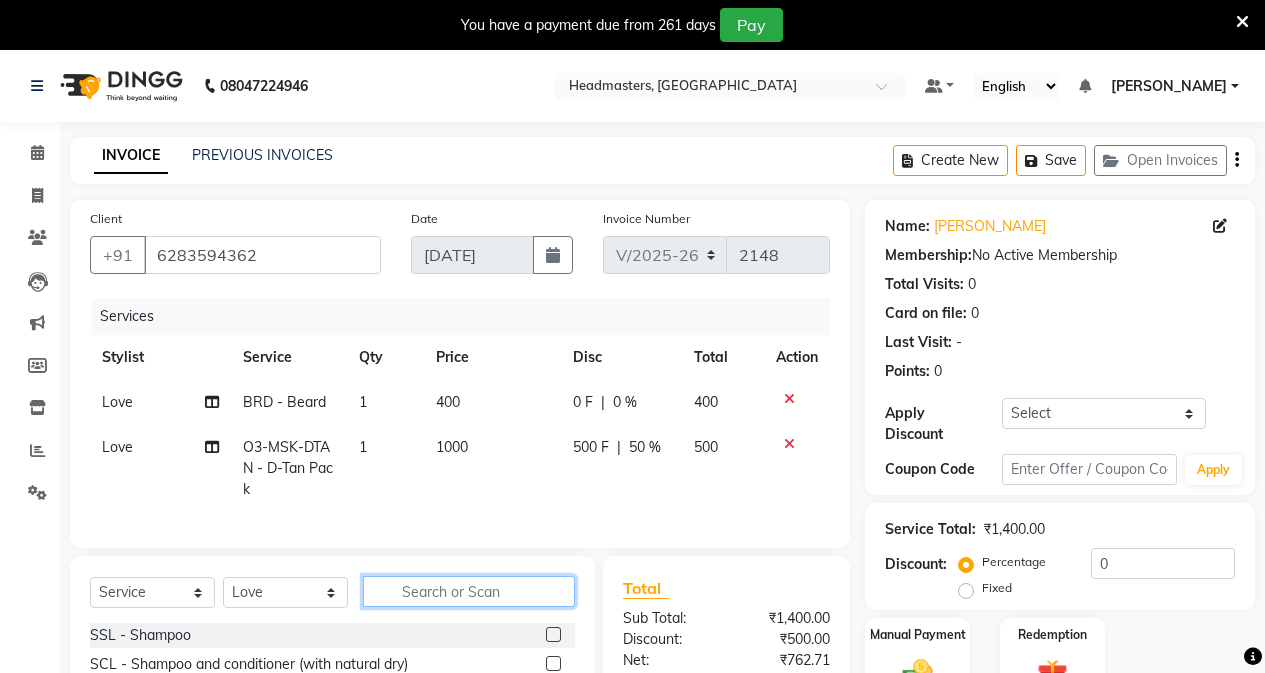 click 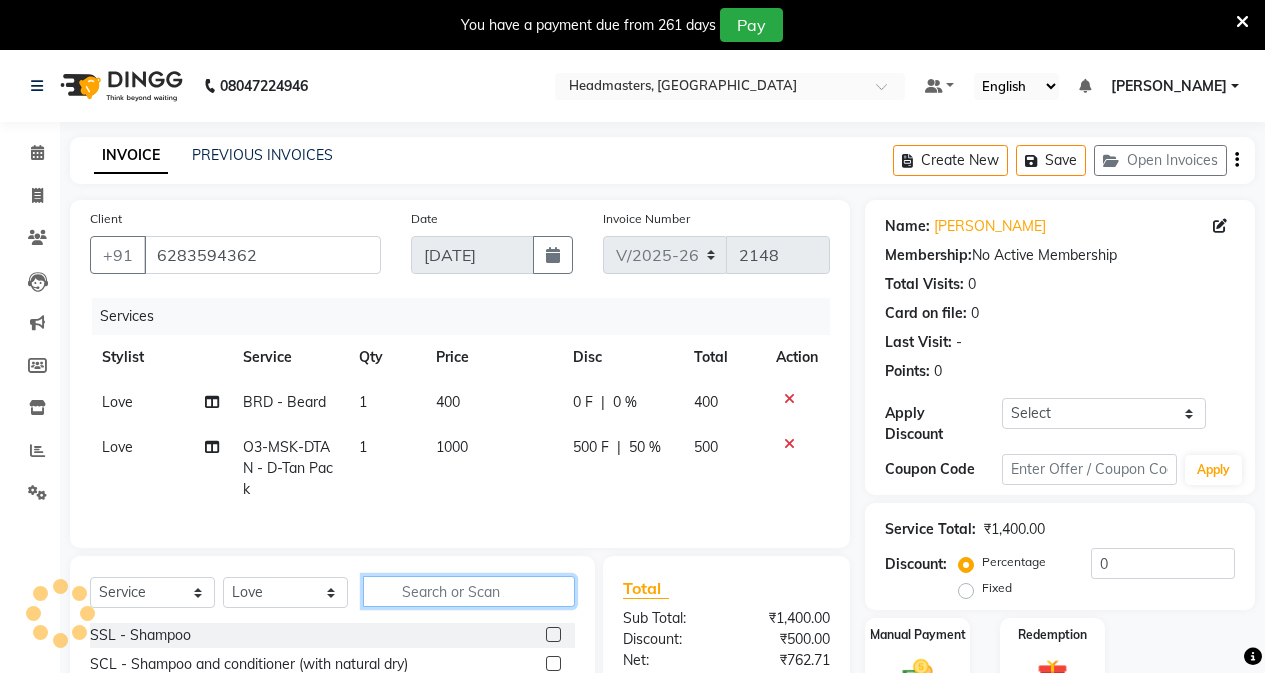scroll, scrollTop: 200, scrollLeft: 0, axis: vertical 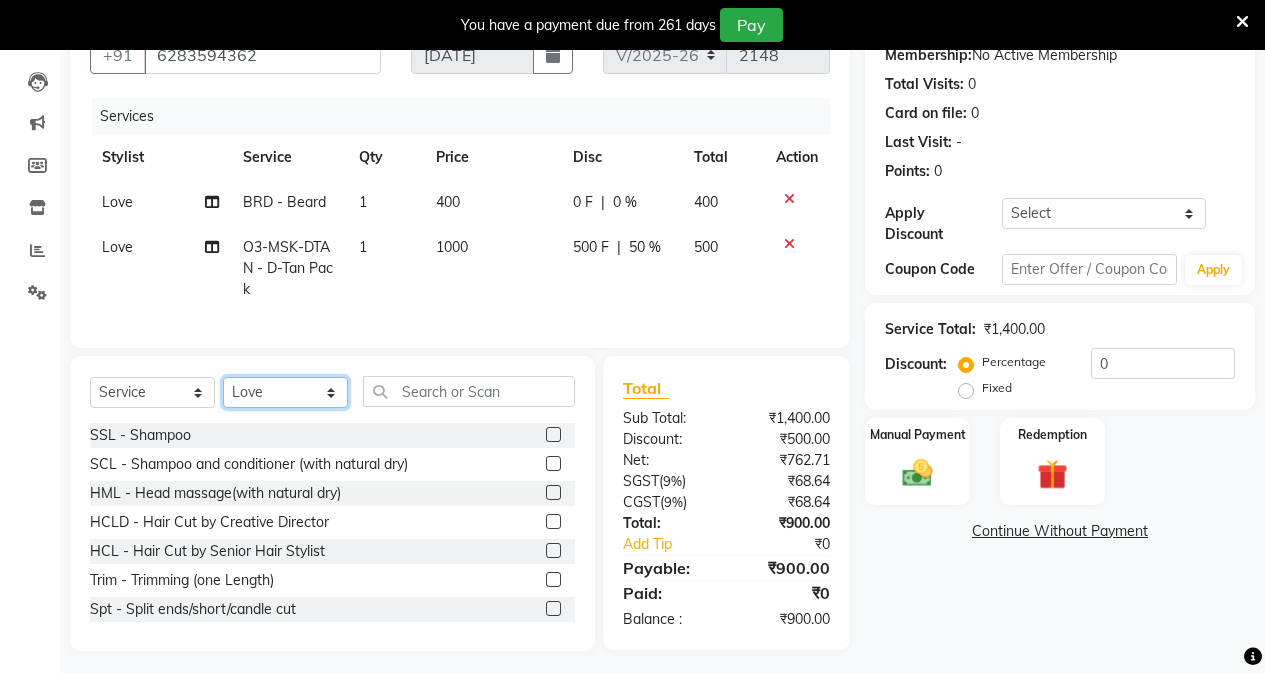 click on "Select Stylist AFIA Anjali [PERSON_NAME] [PERSON_NAME]  [PERSON_NAME] HEAD [PERSON_NAME]  [PERSON_NAME]  [PERSON_NAME]  [PERSON_NAME] Love [PERSON_NAME]  [PERSON_NAME]  [PERSON_NAME]  [PERSON_NAME] [PERSON_NAME] [PERSON_NAME]  [PERSON_NAME]  [PERSON_NAME]" 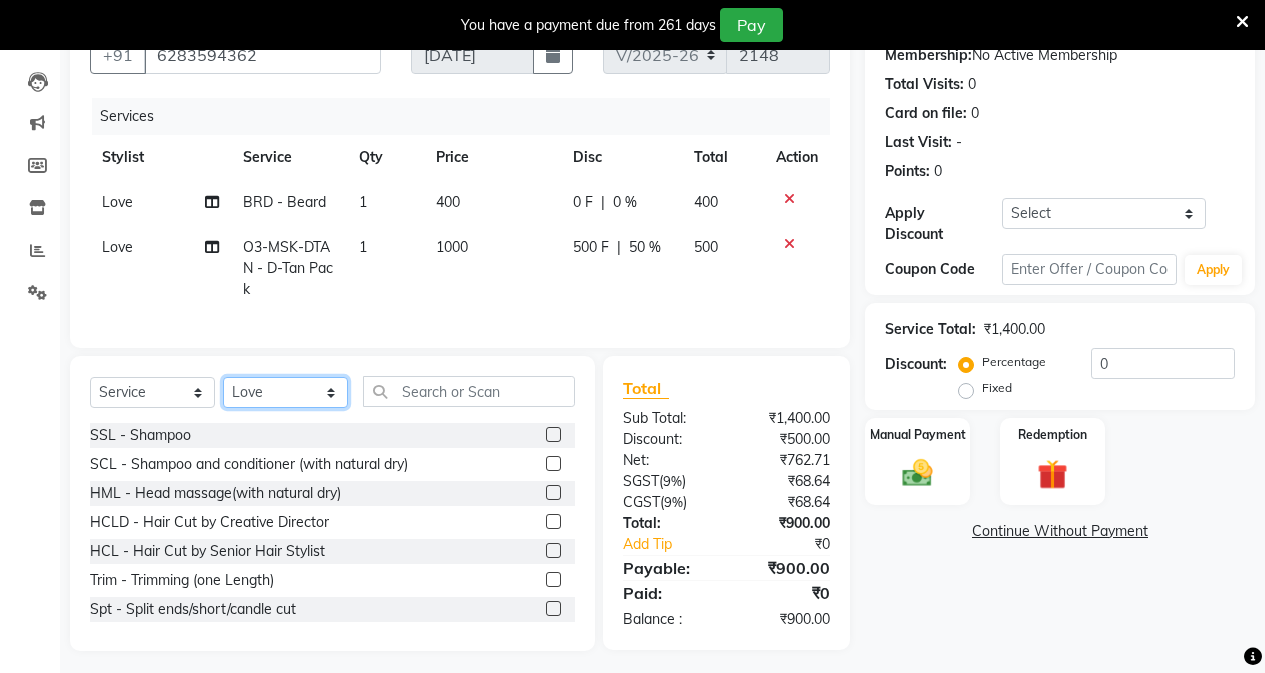 select on "60664" 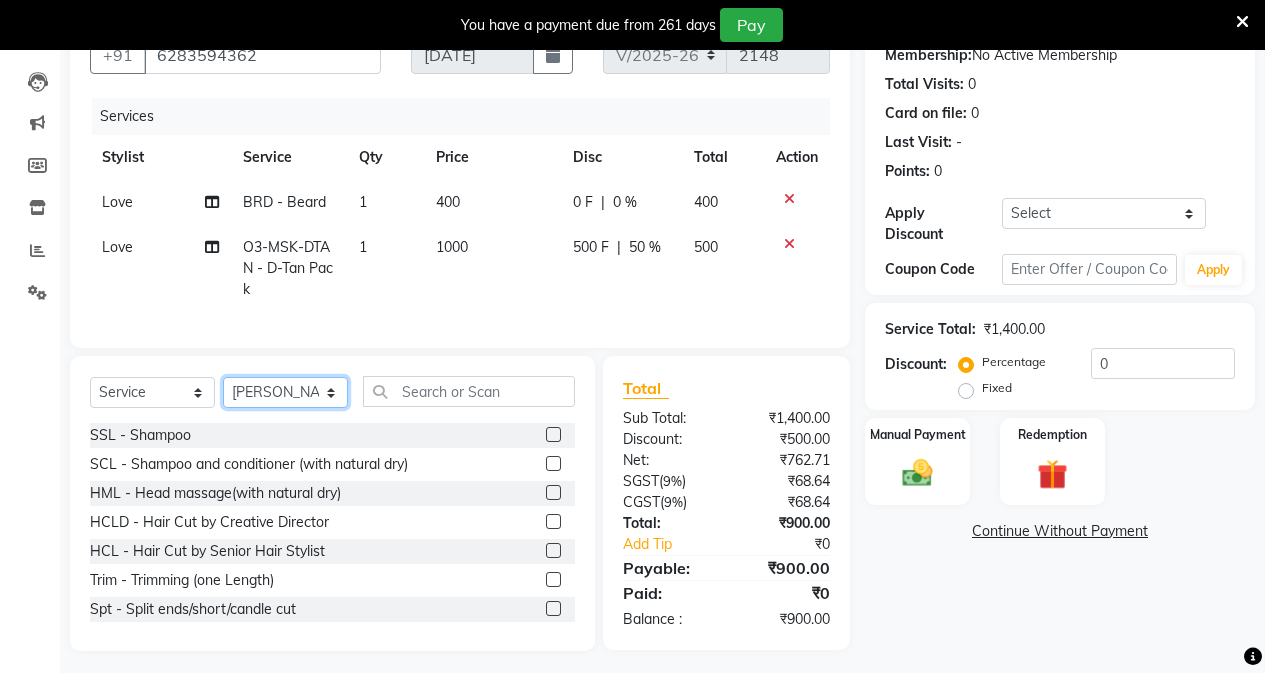 click on "Select Stylist AFIA Anjali [PERSON_NAME] [PERSON_NAME]  [PERSON_NAME] HEAD [PERSON_NAME]  [PERSON_NAME]  [PERSON_NAME]  [PERSON_NAME] Love [PERSON_NAME]  [PERSON_NAME]  [PERSON_NAME]  [PERSON_NAME] [PERSON_NAME] [PERSON_NAME]  [PERSON_NAME]  [PERSON_NAME]" 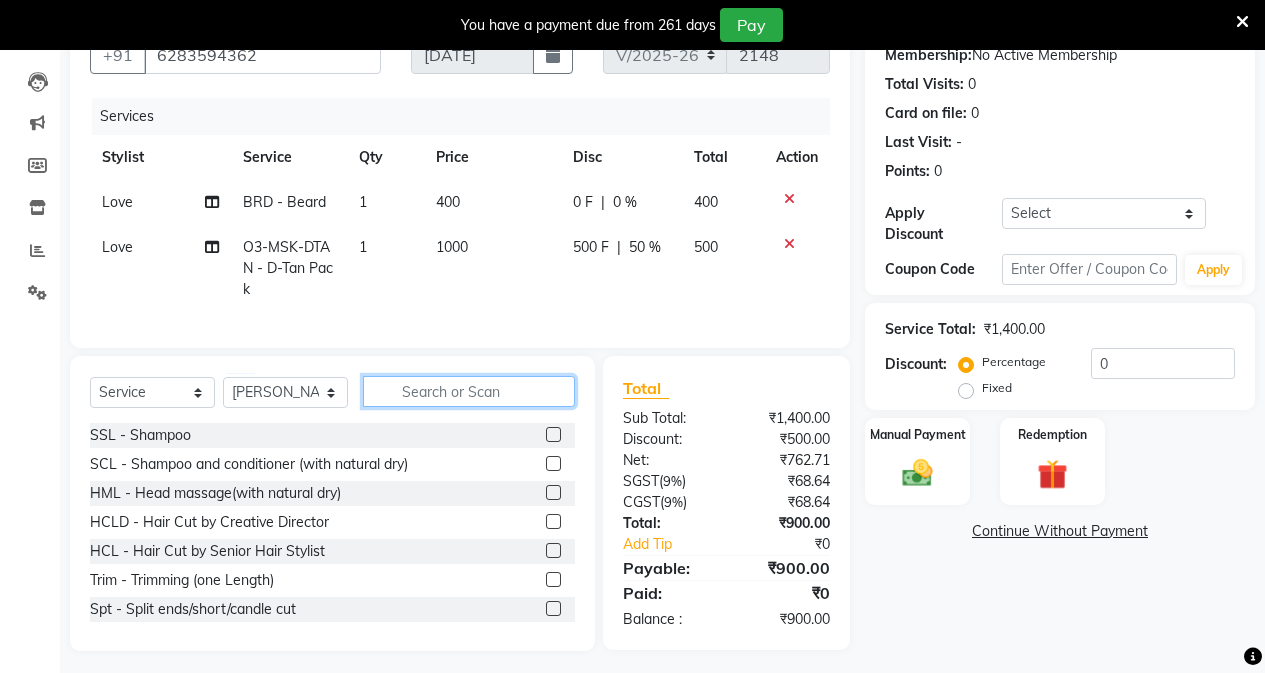 click 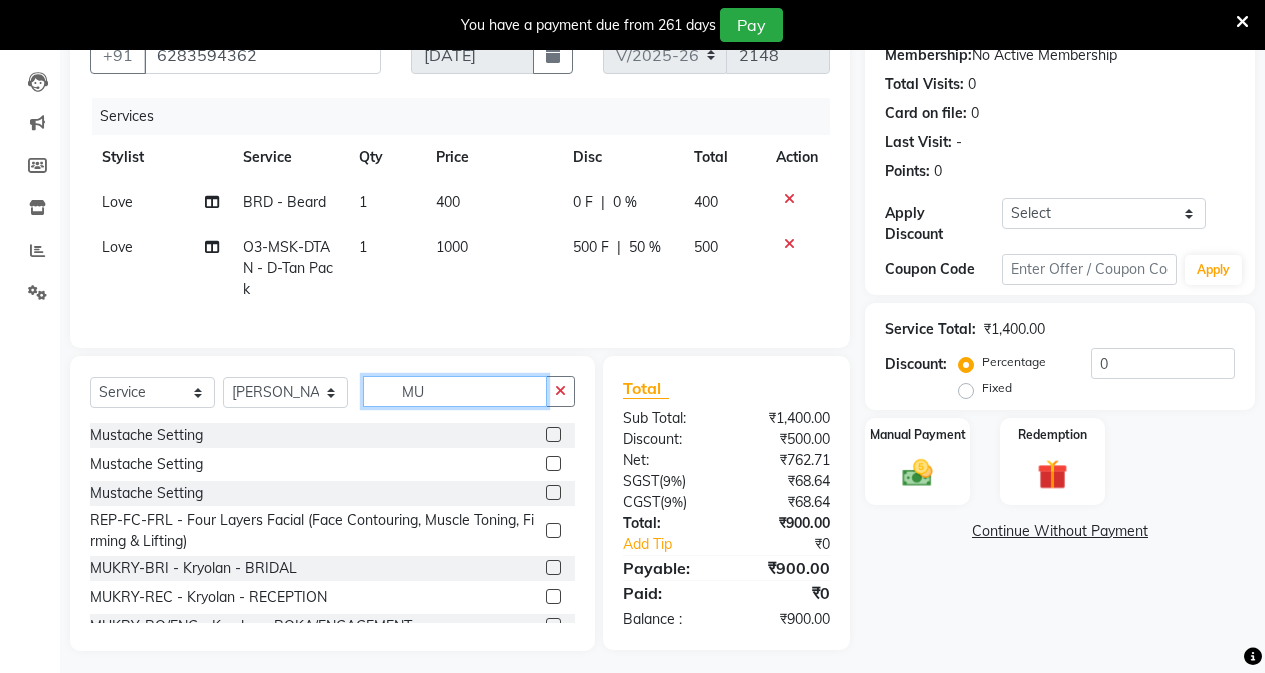 type on "MU" 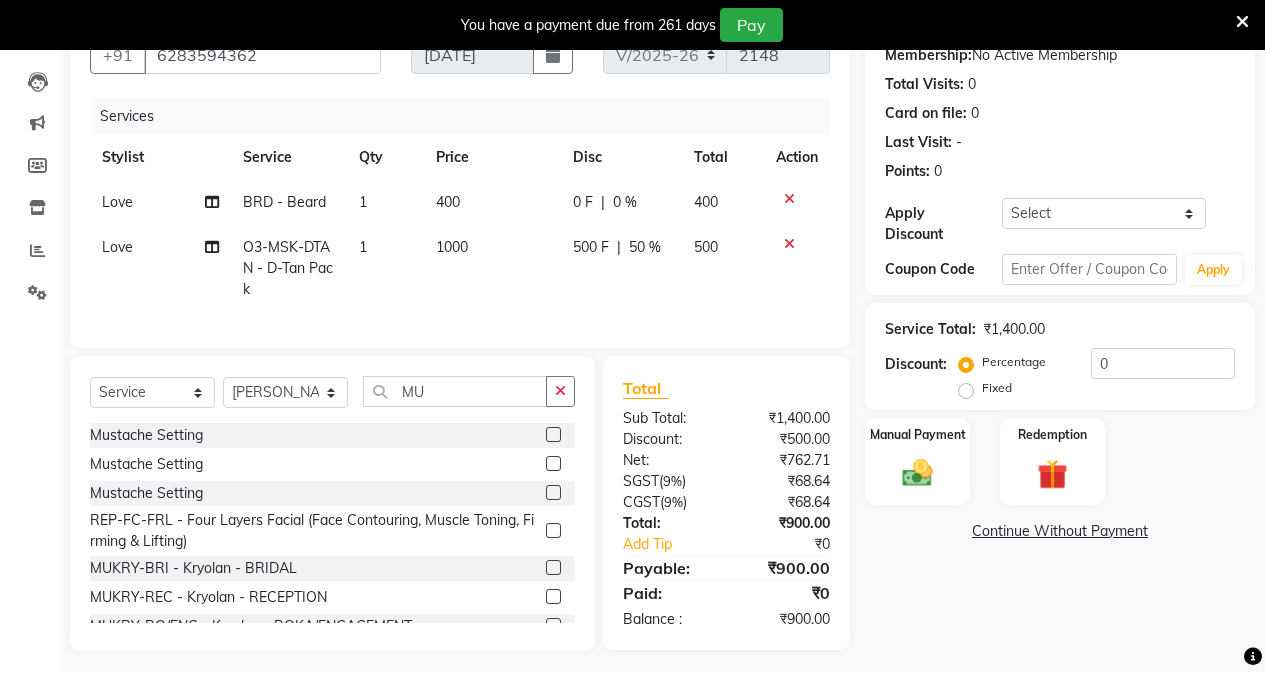 click 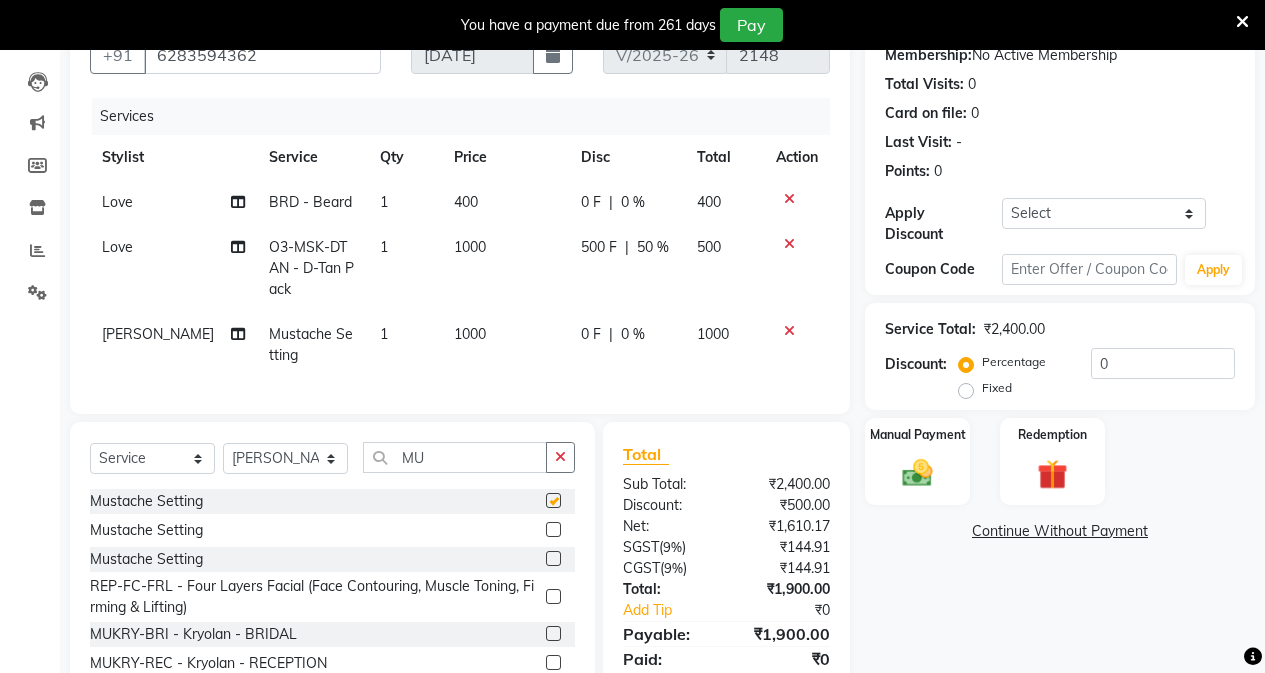 checkbox on "false" 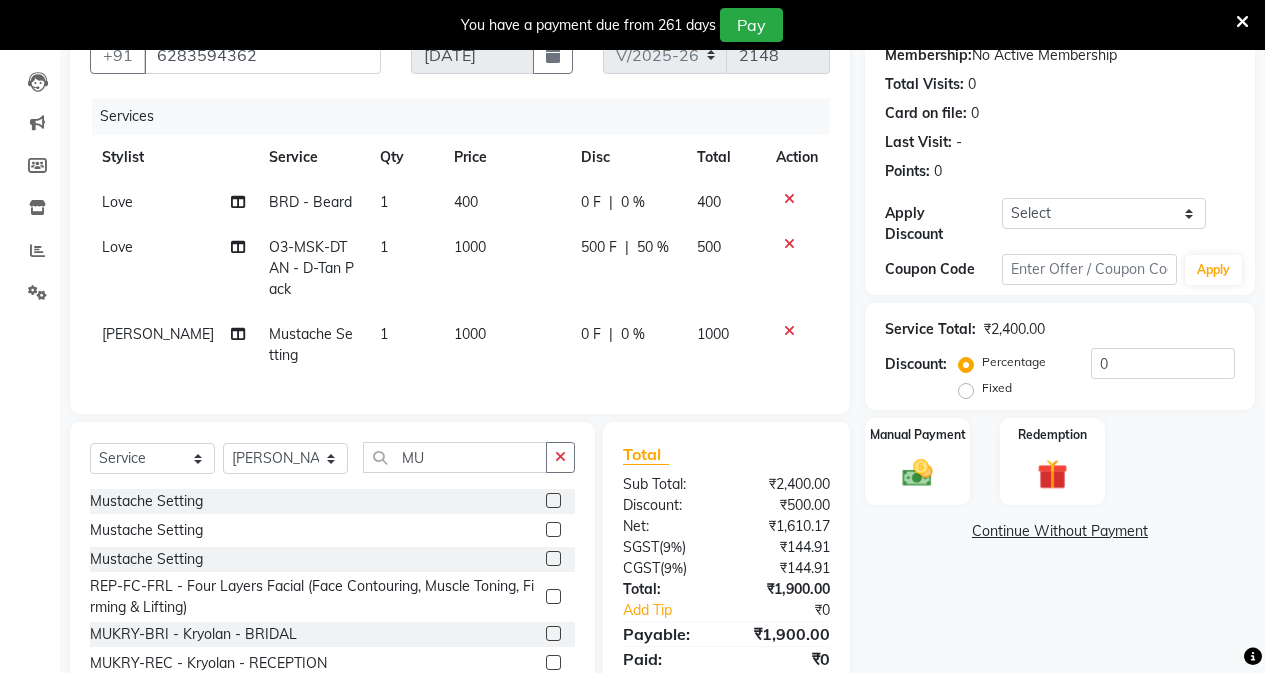 click on "0 F | 0 %" 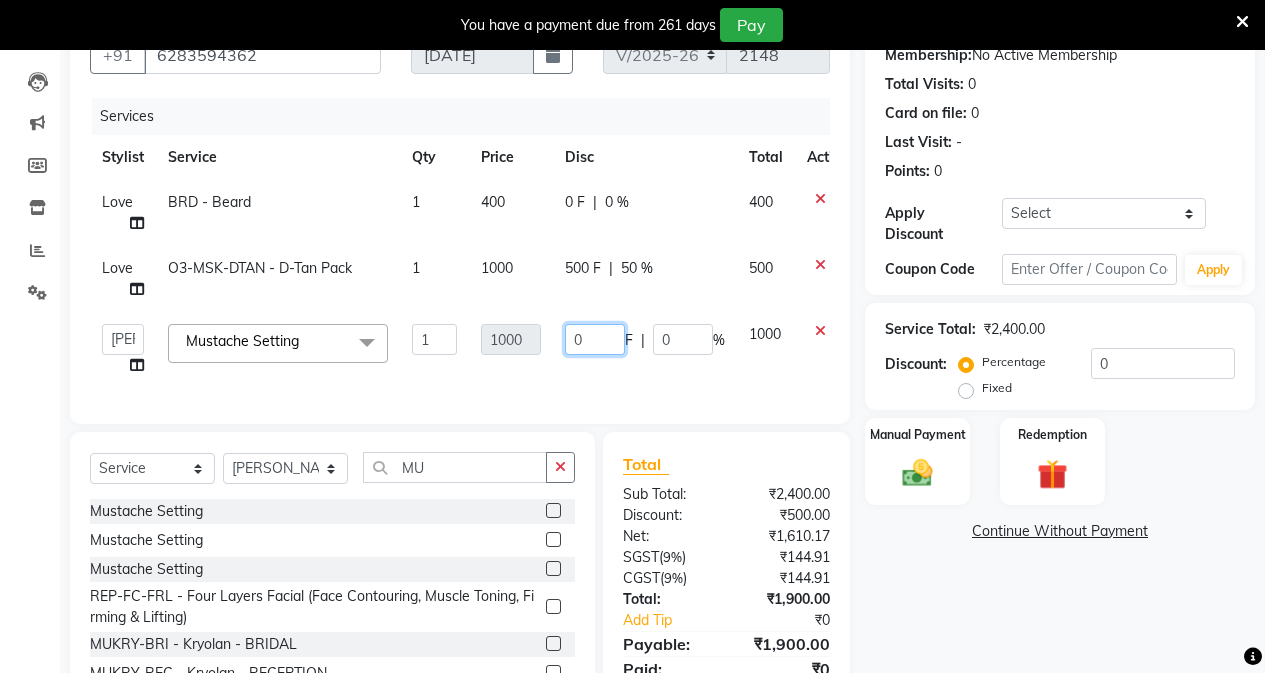 click on "0" 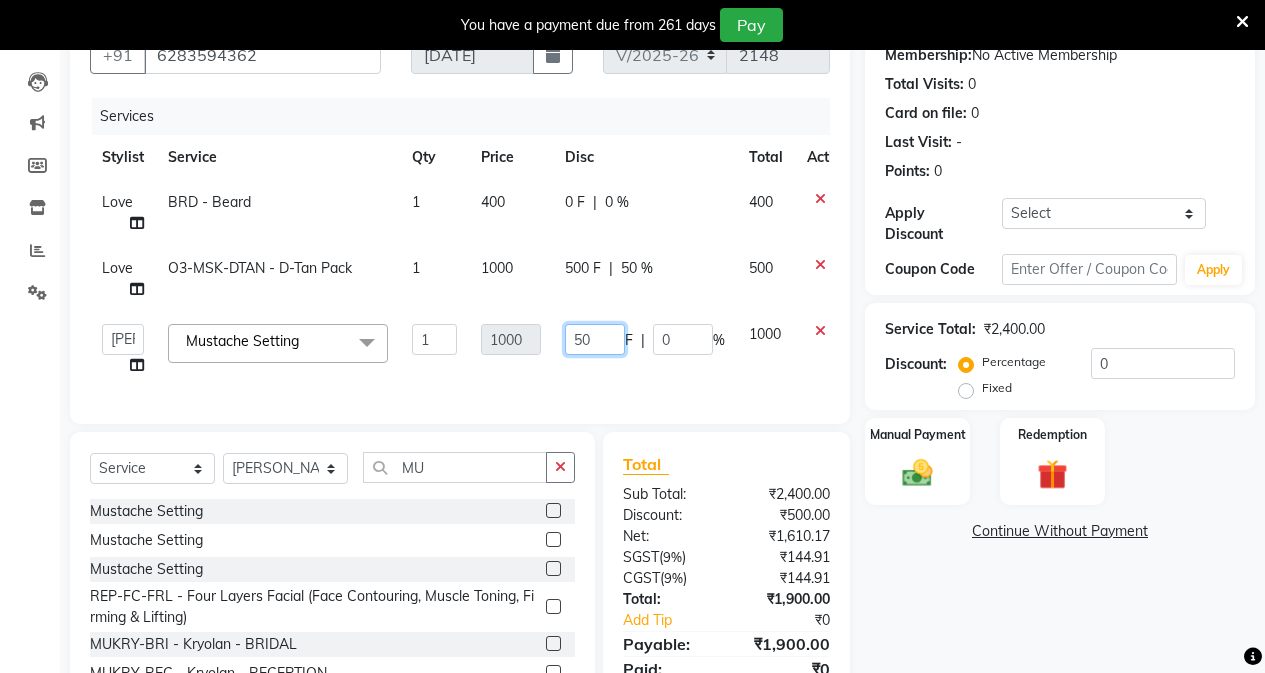 type on "500" 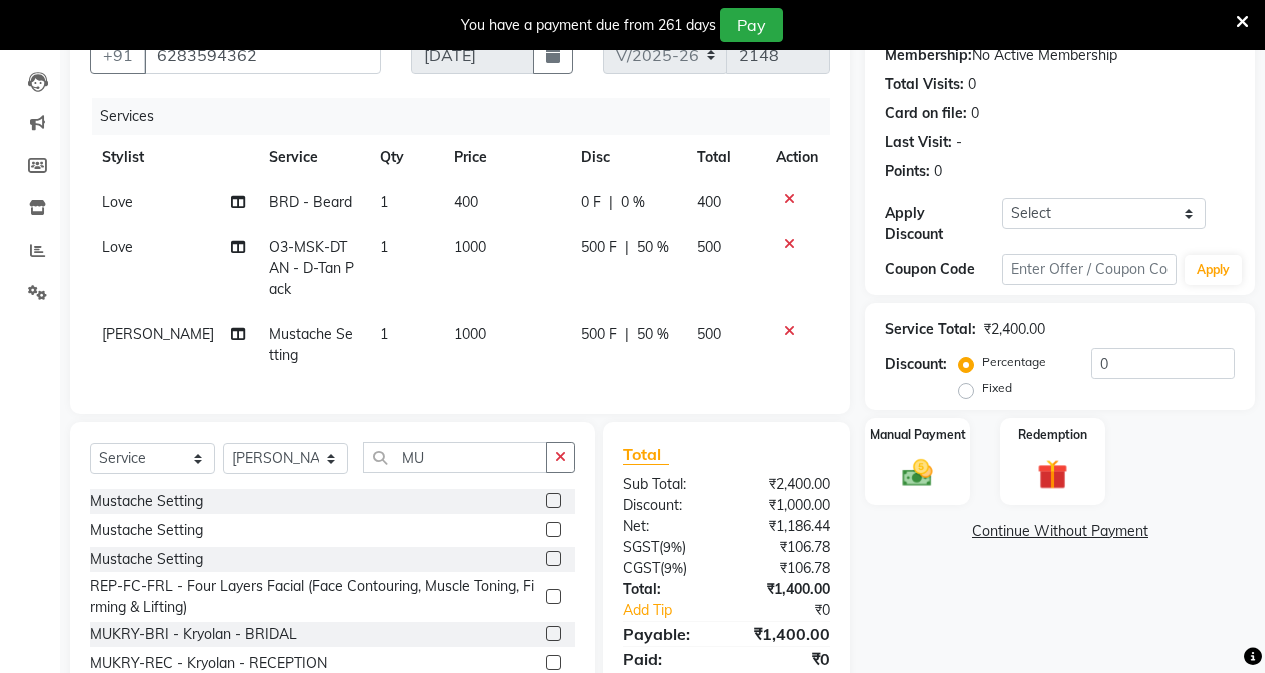 click on "Services Stylist Service Qty Price Disc Total Action Love BRD - [PERSON_NAME] 1 400 0 F | 0 % 400 Love O3-MSK-DTAN  - D-Tan Pack 1 1000 500 F | 50 % 500 [PERSON_NAME] Mustache Setting  1 1000 500 F | 50 % 500" 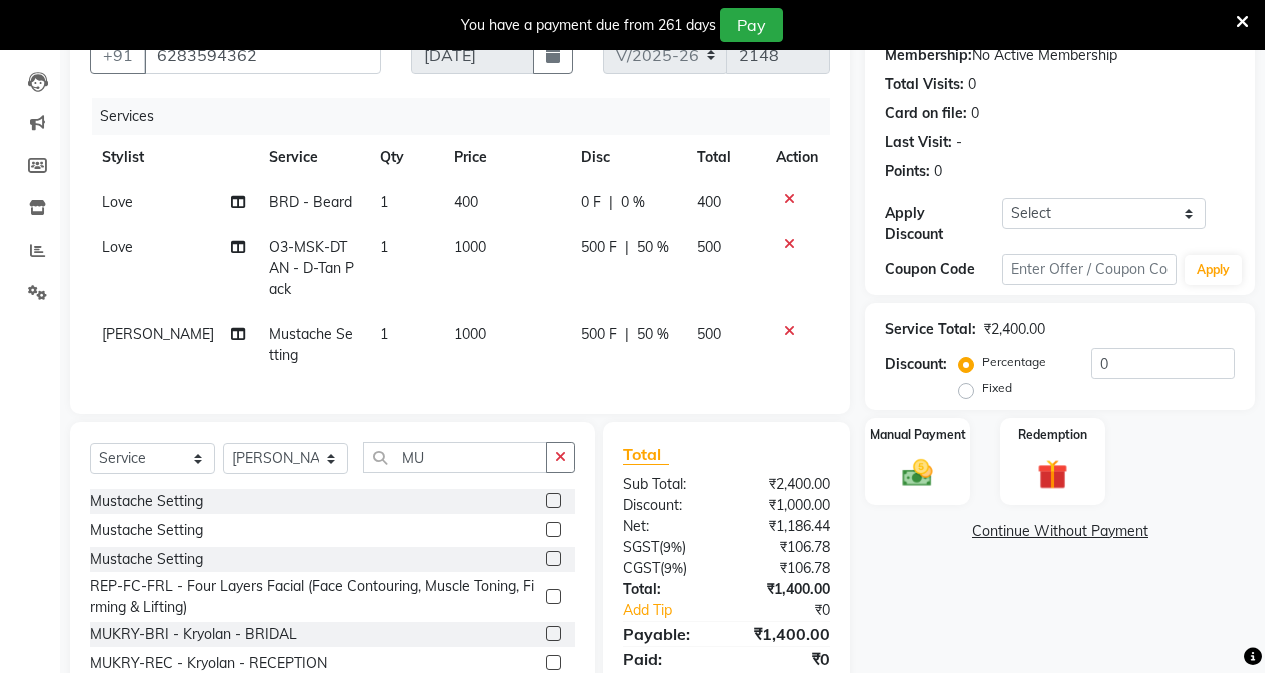 click on "0 F" 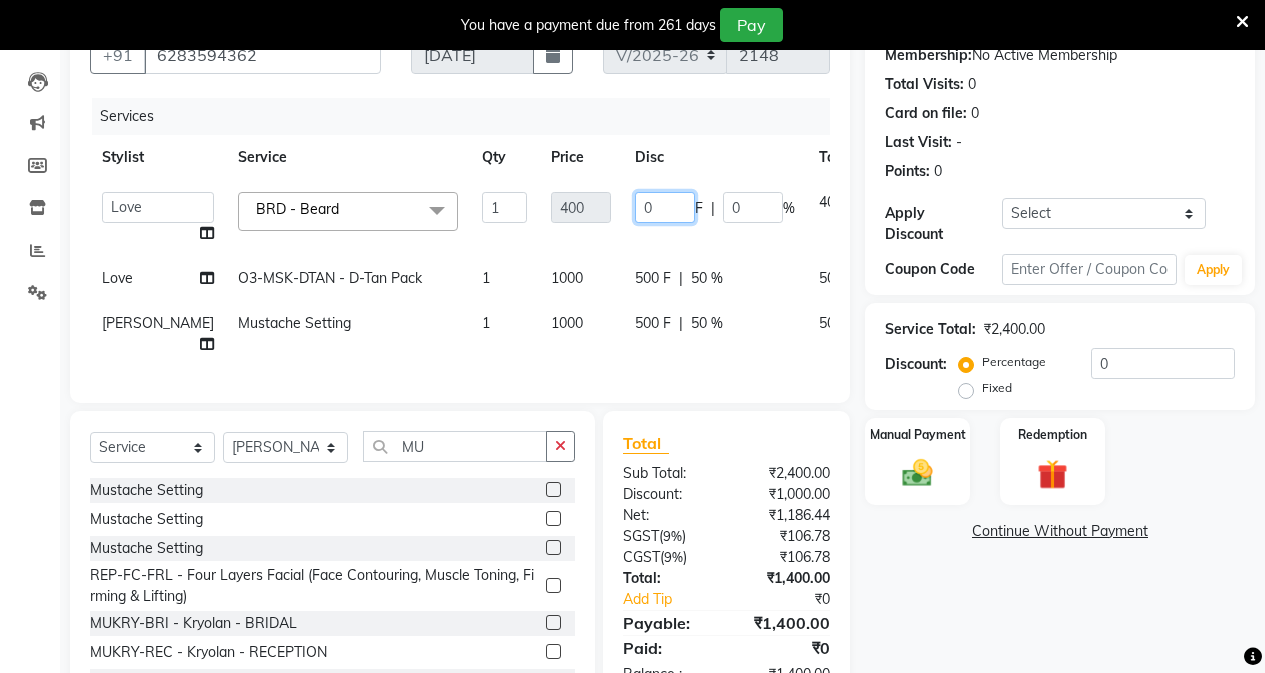 click on "0" 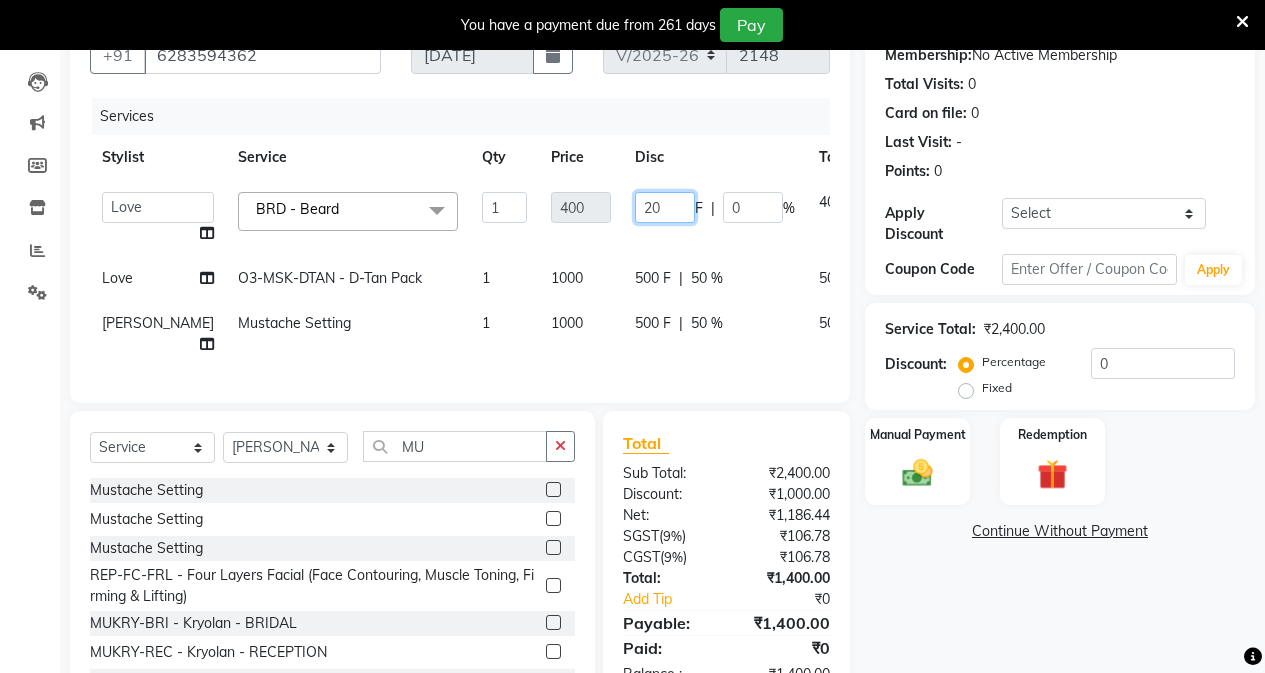 type on "200" 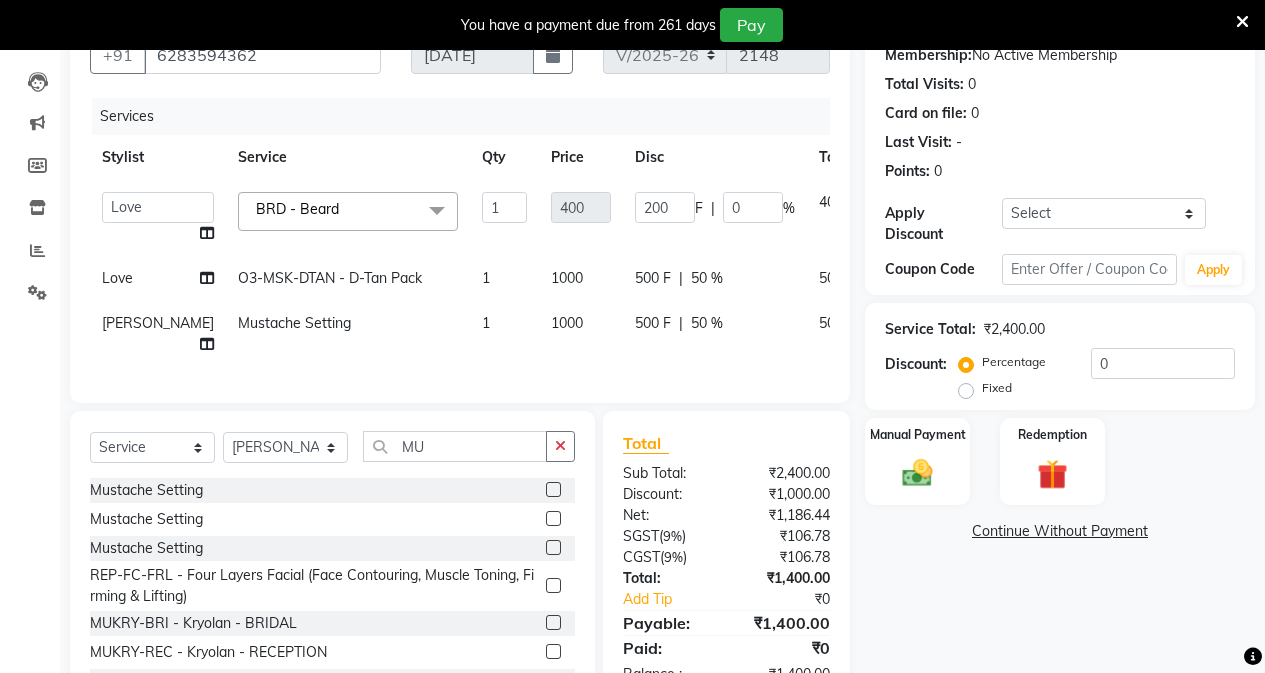 click on "Love O3-MSK-DTAN  - D-Tan Pack 1 1000 500 F | 50 % 500" 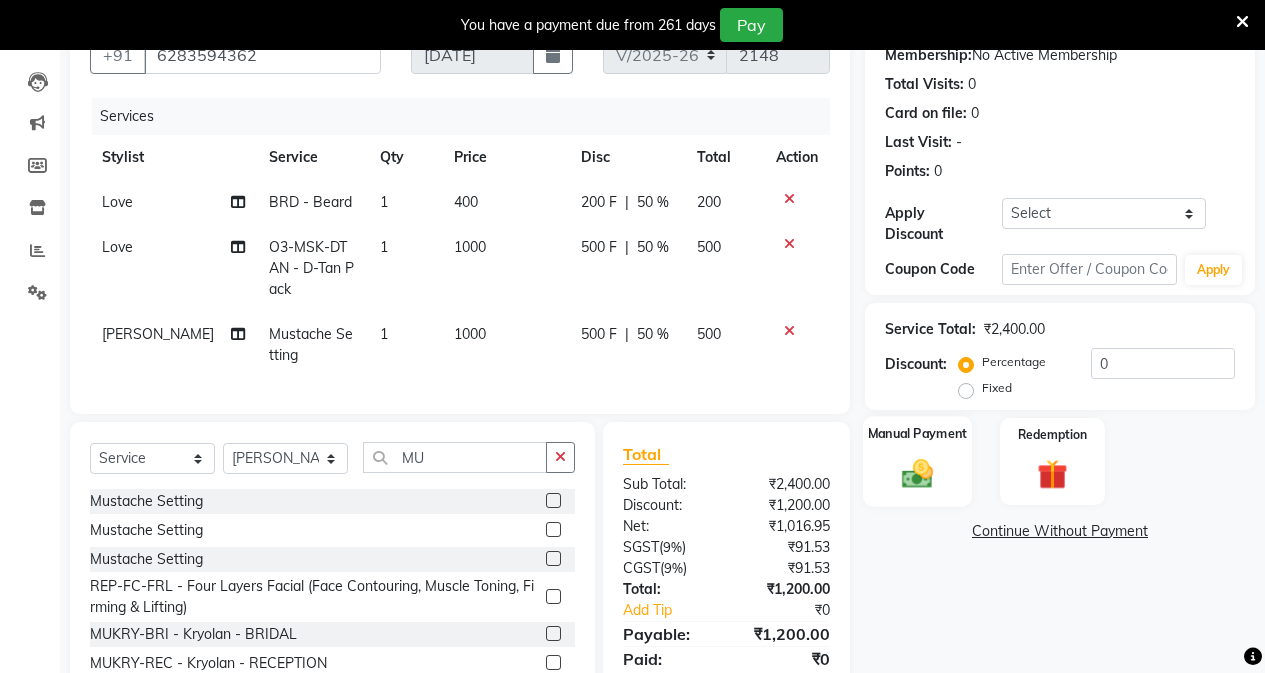 scroll, scrollTop: 289, scrollLeft: 0, axis: vertical 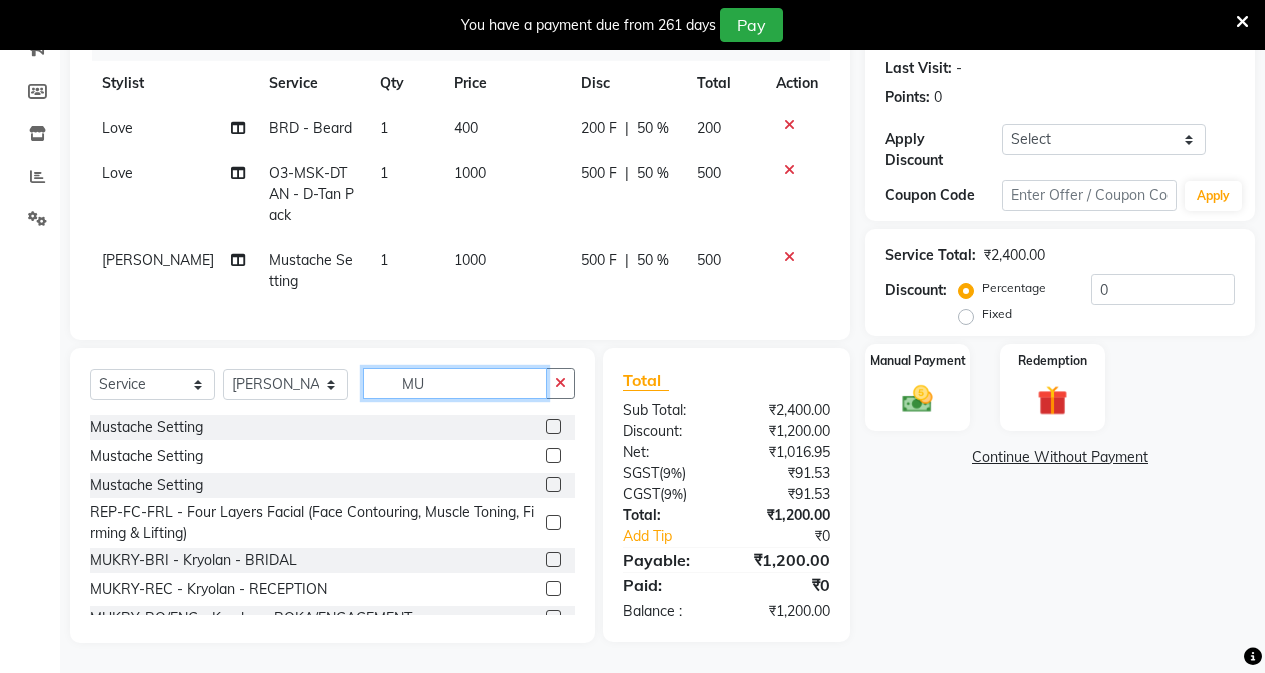 click on "MU" 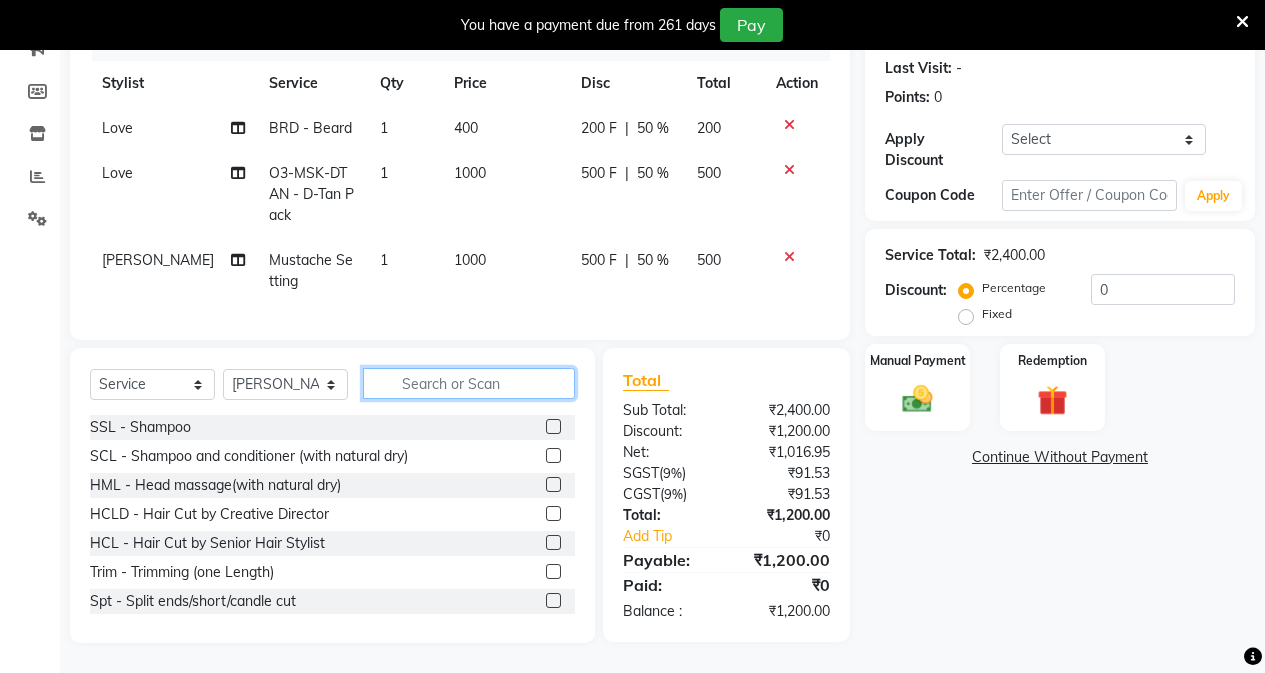 type 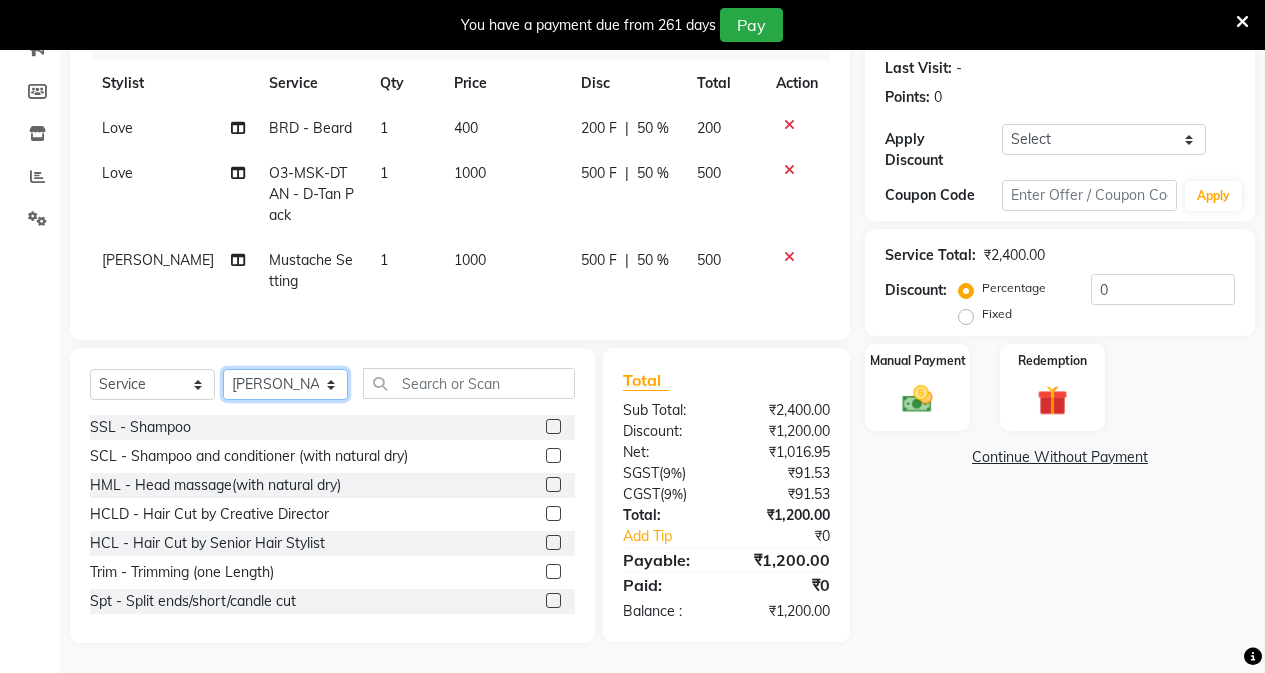 click on "Select Stylist AFIA Anjali [PERSON_NAME] [PERSON_NAME]  [PERSON_NAME] HEAD [PERSON_NAME]  [PERSON_NAME]  [PERSON_NAME]  [PERSON_NAME] Love [PERSON_NAME]  [PERSON_NAME]  [PERSON_NAME]  [PERSON_NAME] [PERSON_NAME] [PERSON_NAME]  [PERSON_NAME]  [PERSON_NAME]" 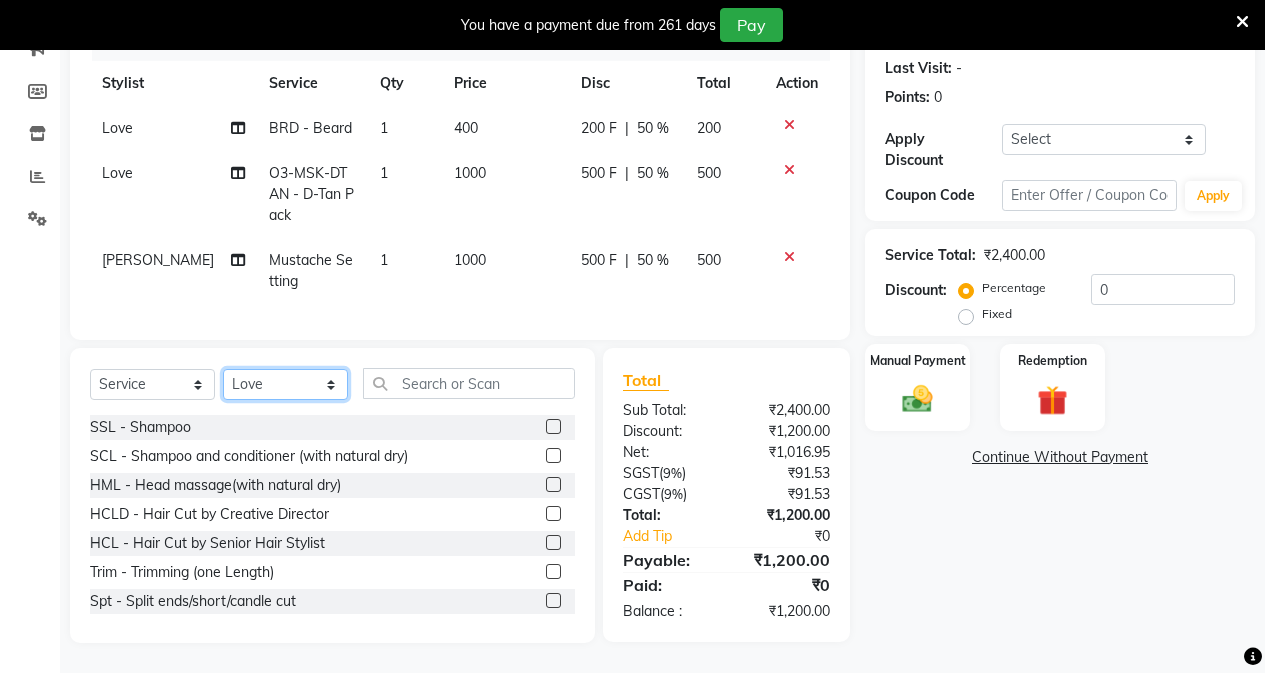 click on "Select Stylist AFIA Anjali [PERSON_NAME] [PERSON_NAME]  [PERSON_NAME] HEAD [PERSON_NAME]  [PERSON_NAME]  [PERSON_NAME]  [PERSON_NAME] Love [PERSON_NAME]  [PERSON_NAME]  [PERSON_NAME]  [PERSON_NAME] [PERSON_NAME] [PERSON_NAME]  [PERSON_NAME]  [PERSON_NAME]" 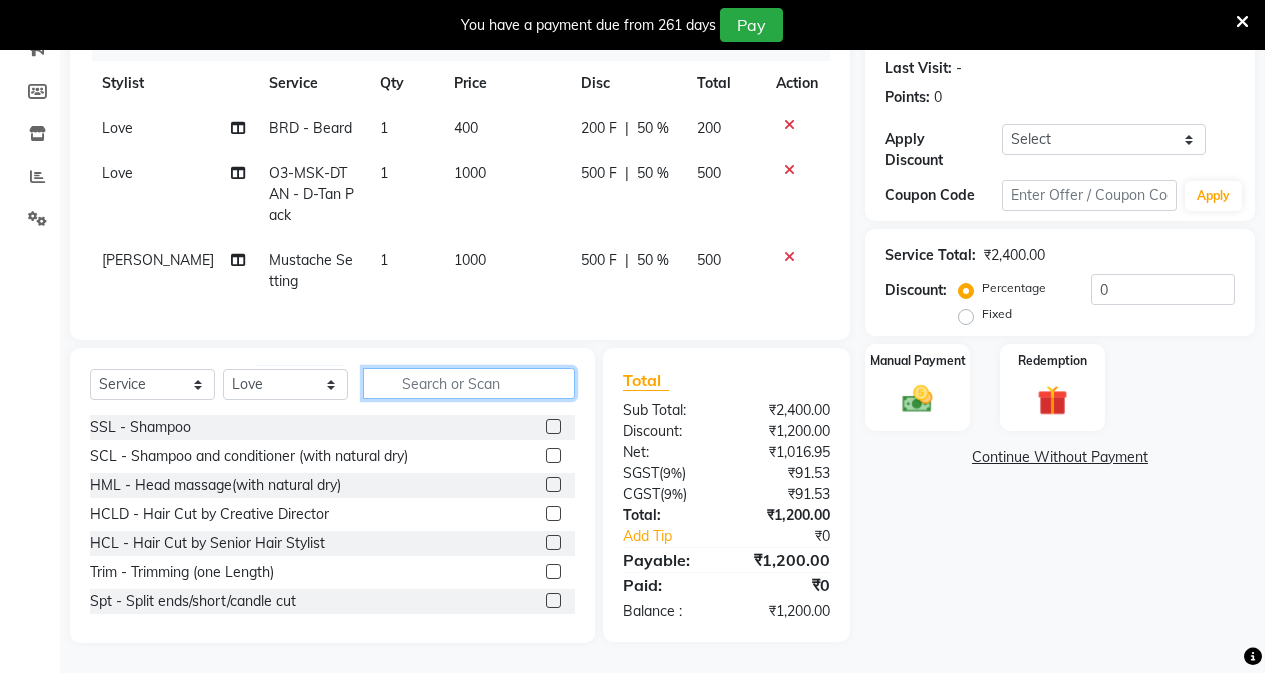 click 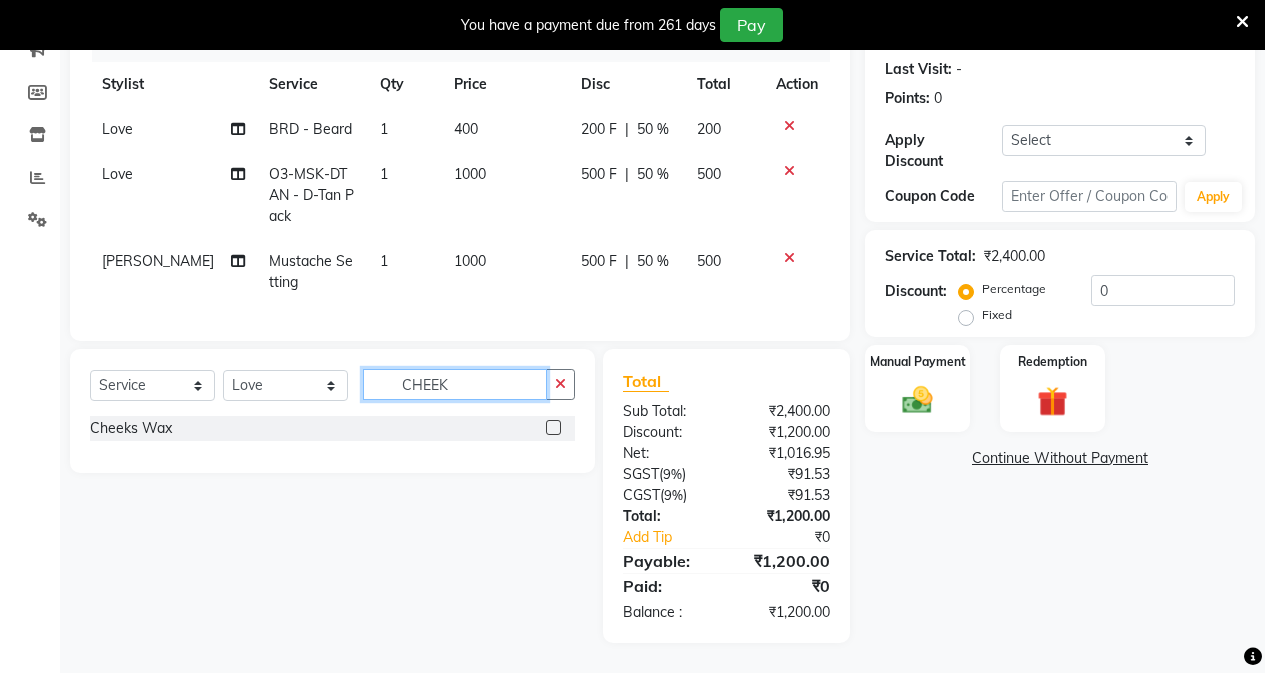 scroll, scrollTop: 288, scrollLeft: 0, axis: vertical 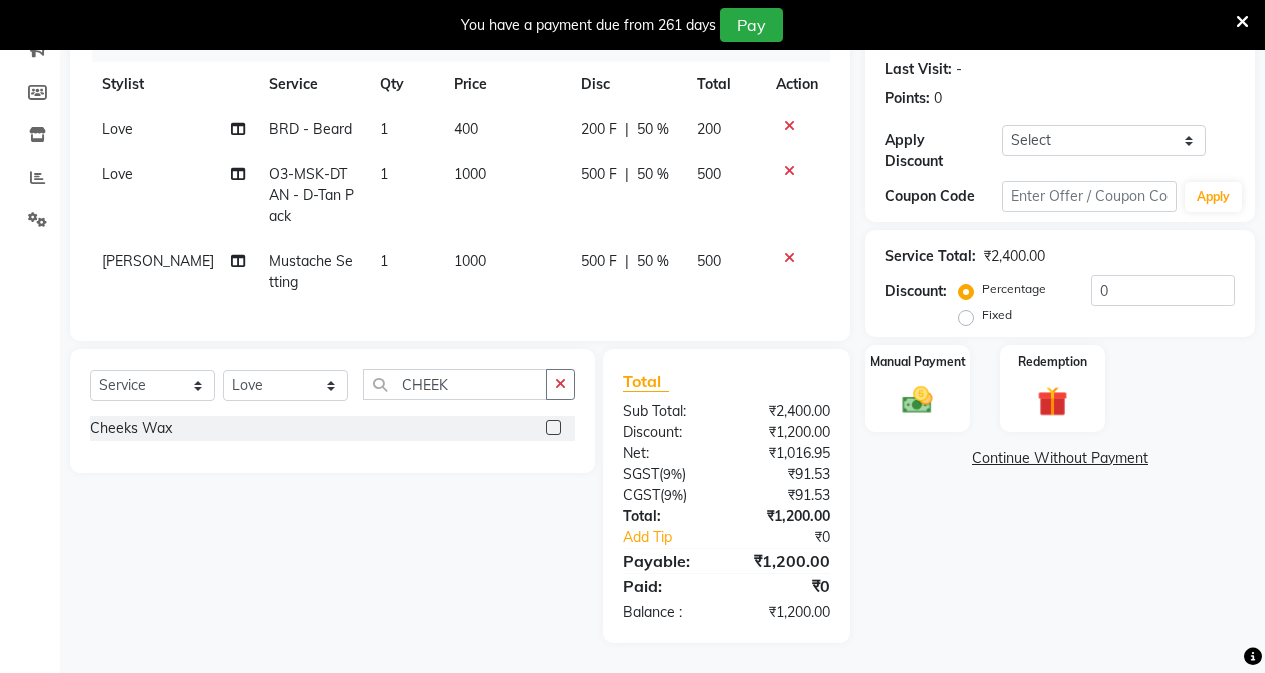 click 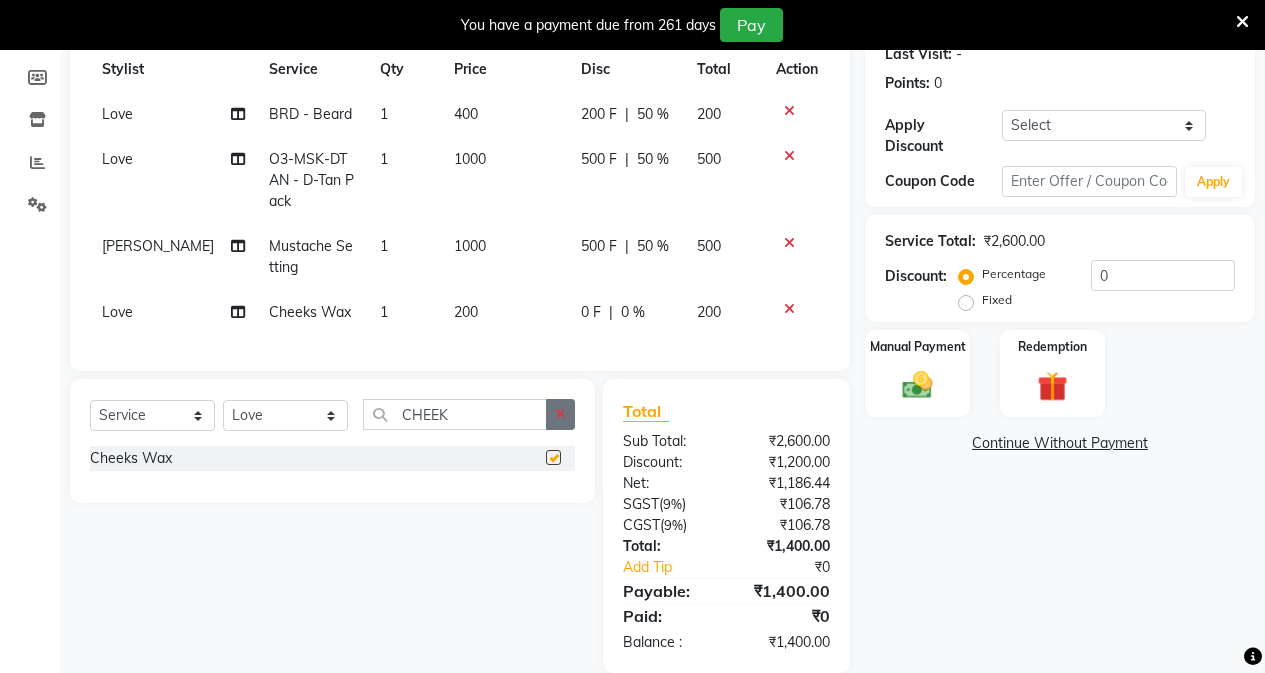 checkbox on "false" 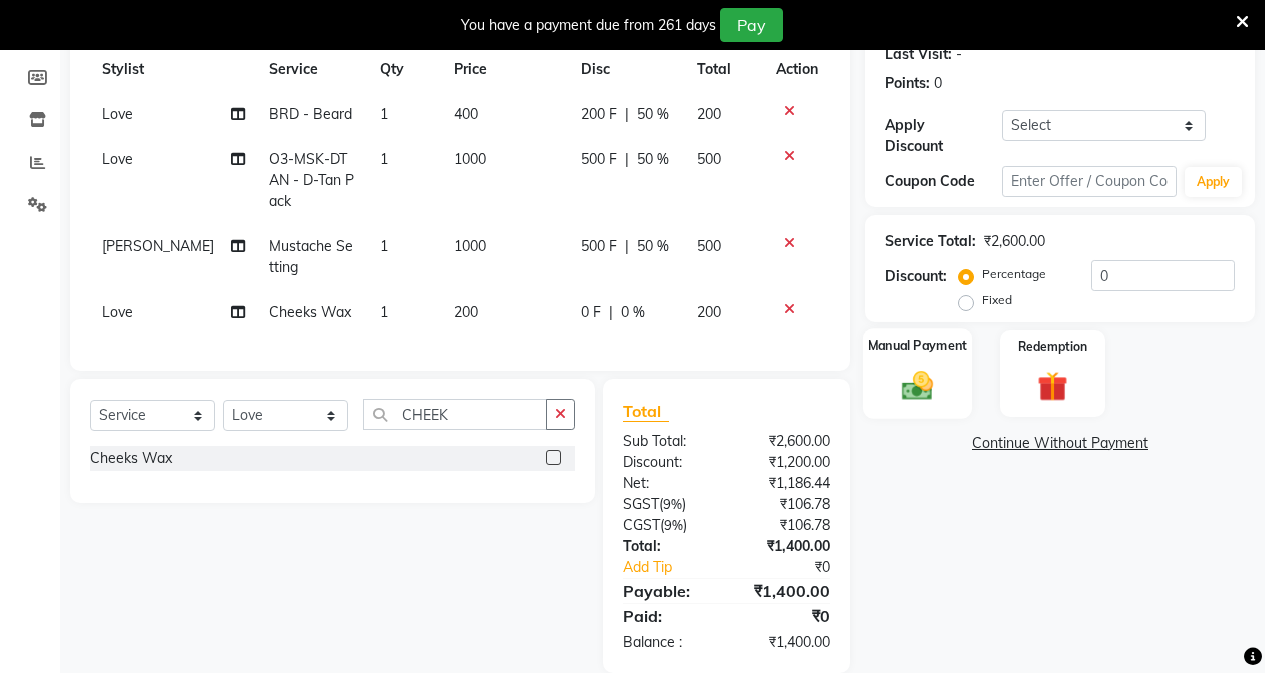 scroll, scrollTop: 333, scrollLeft: 0, axis: vertical 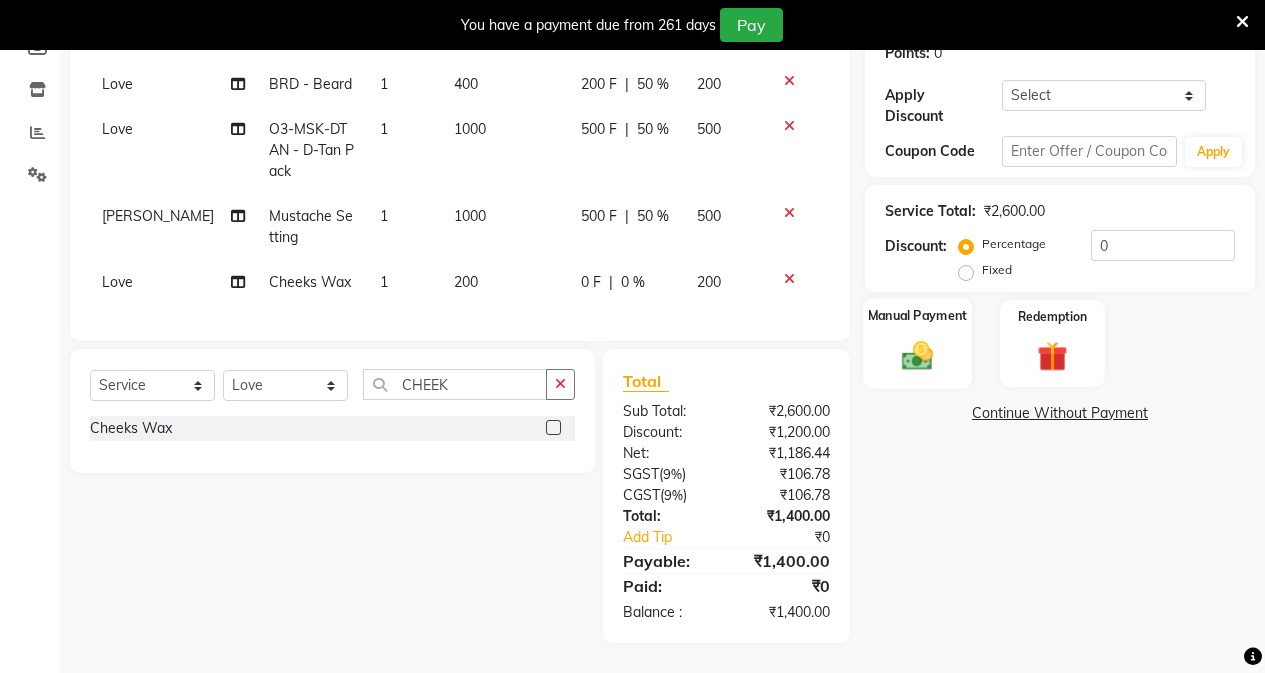 click on "Manual Payment" 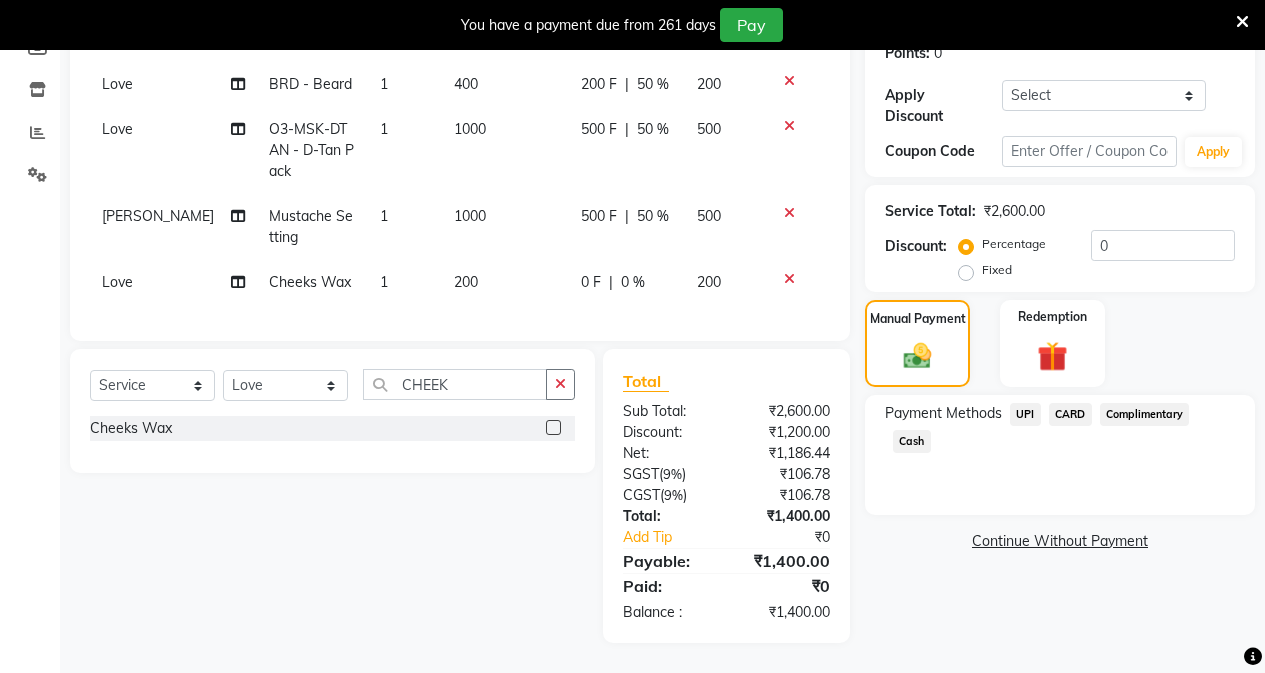 click on "CARD" 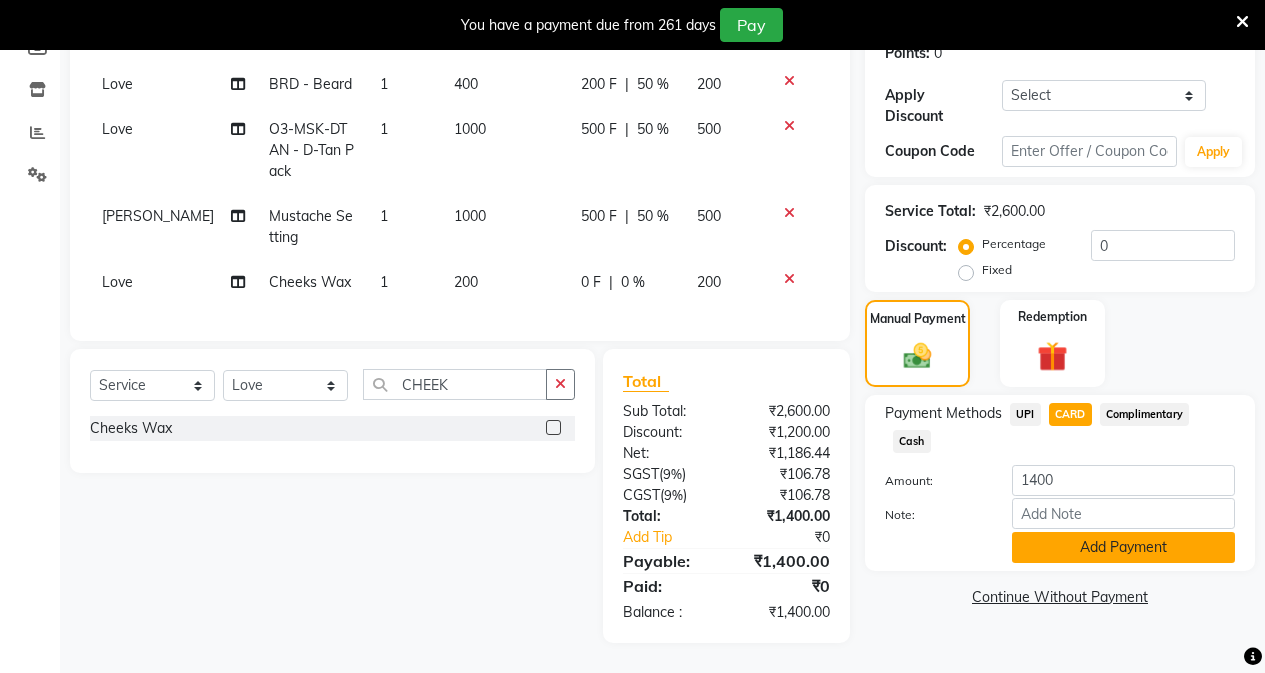 click on "Add Payment" 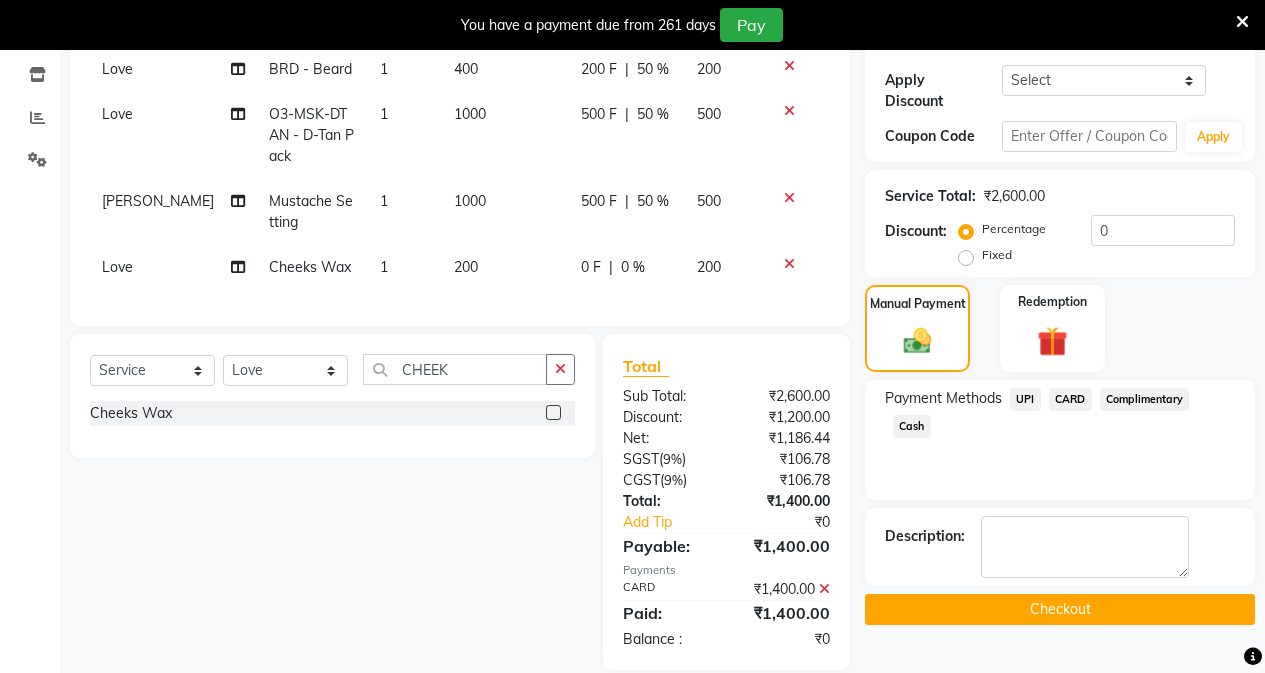 click on "Checkout" 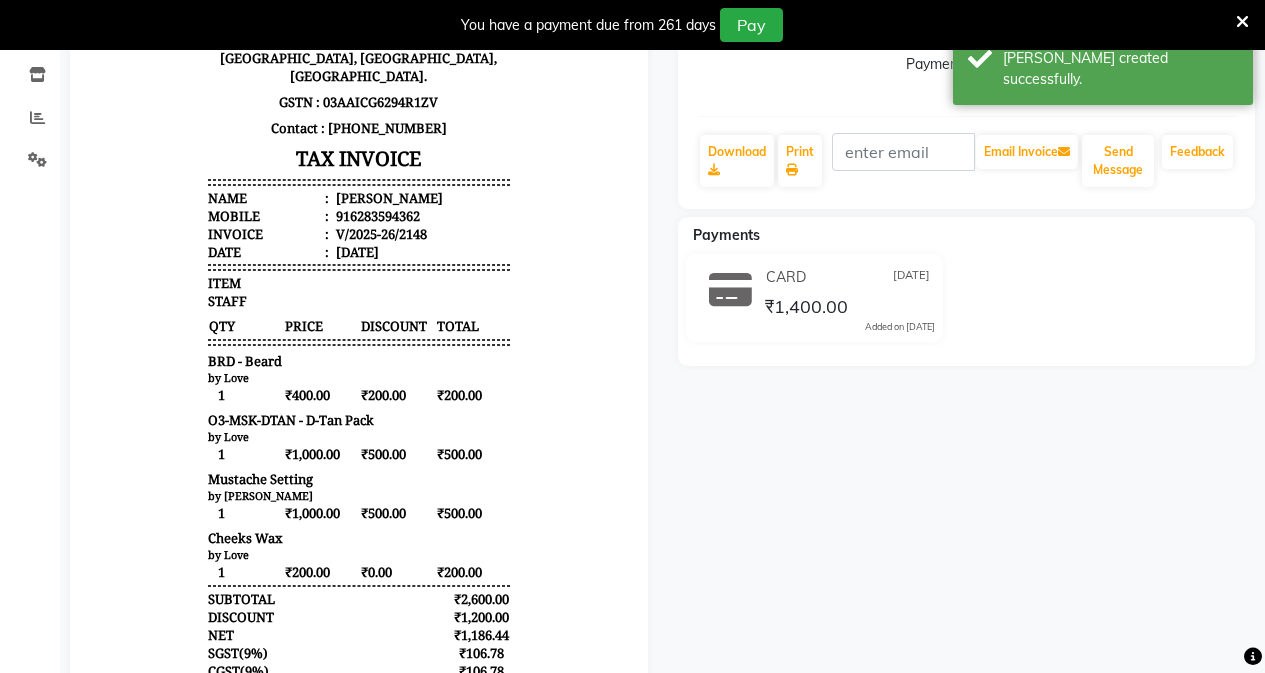 scroll, scrollTop: 0, scrollLeft: 0, axis: both 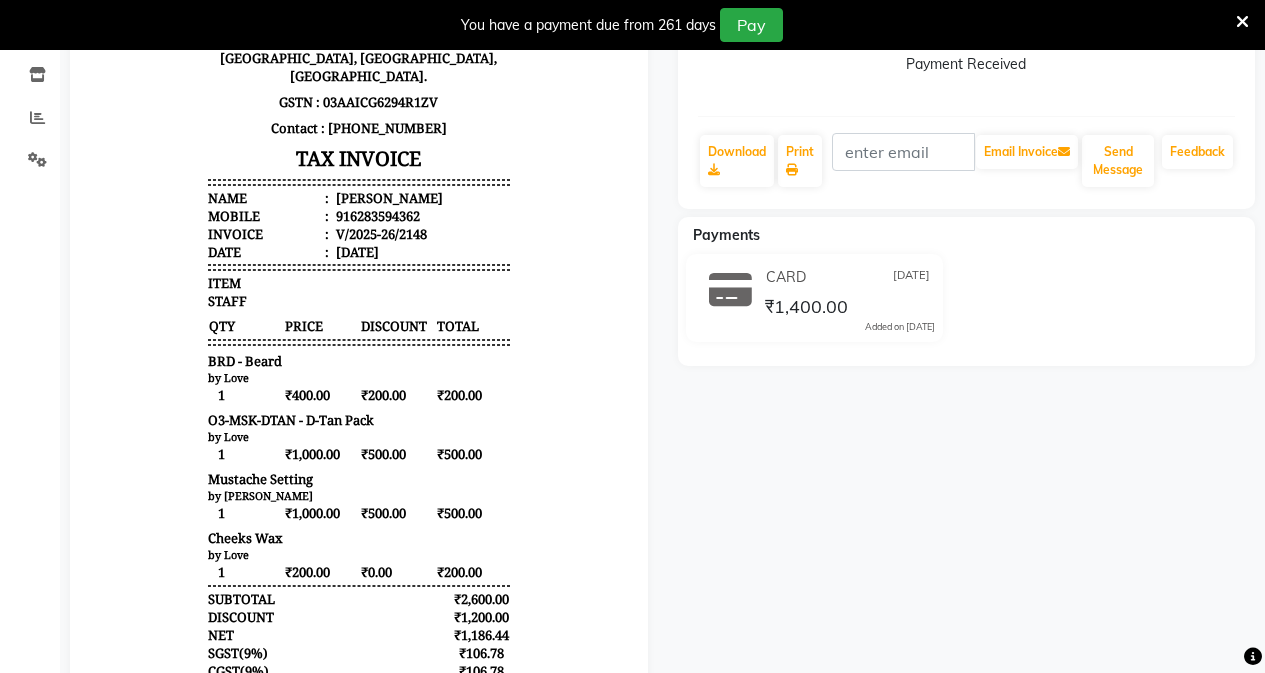 click at bounding box center (1242, 22) 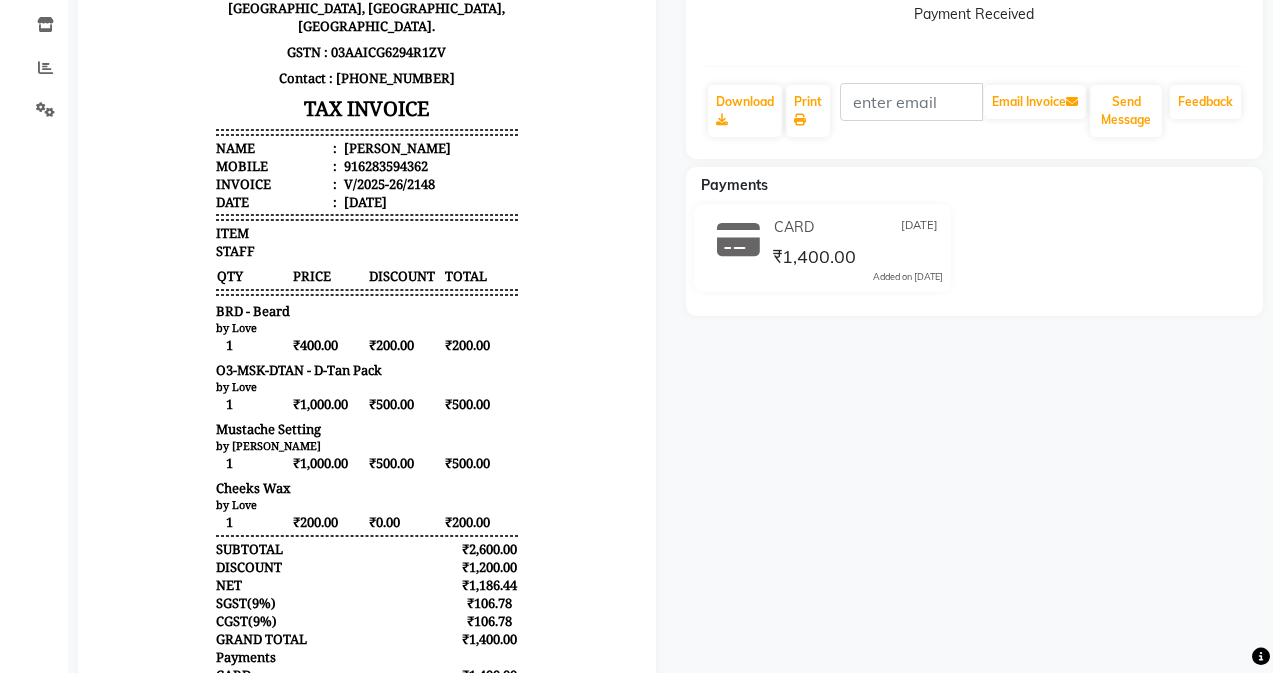 scroll, scrollTop: 0, scrollLeft: 0, axis: both 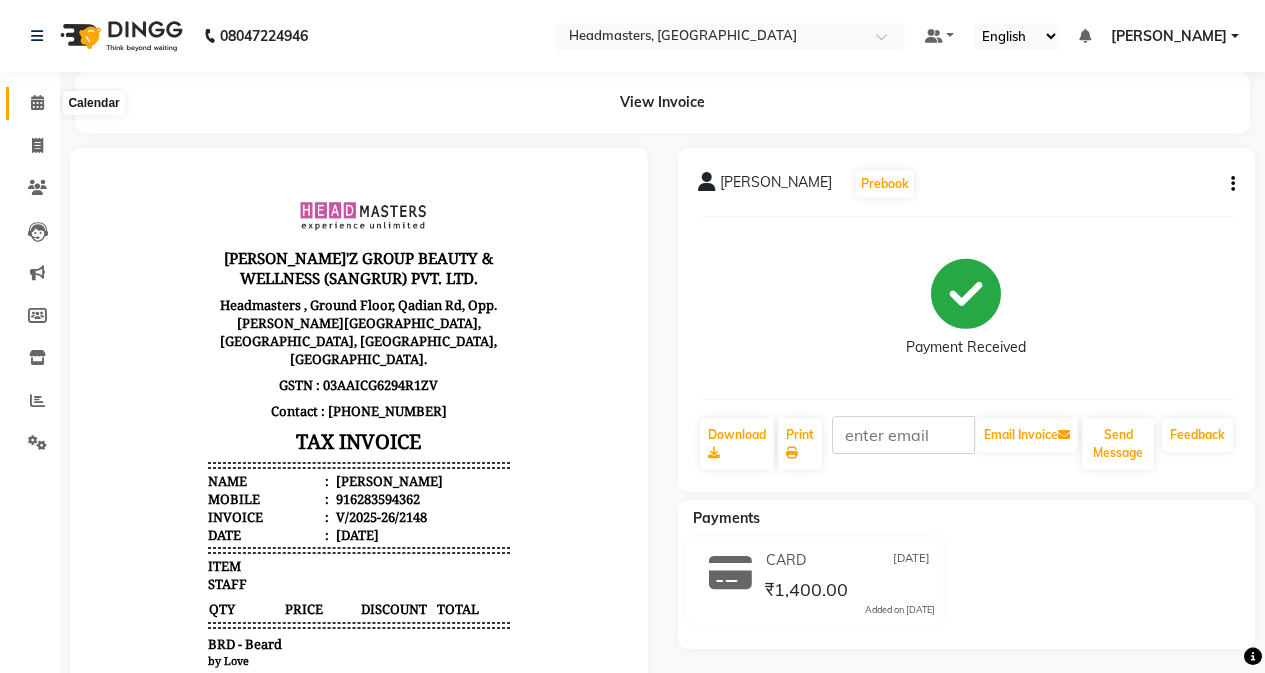 click 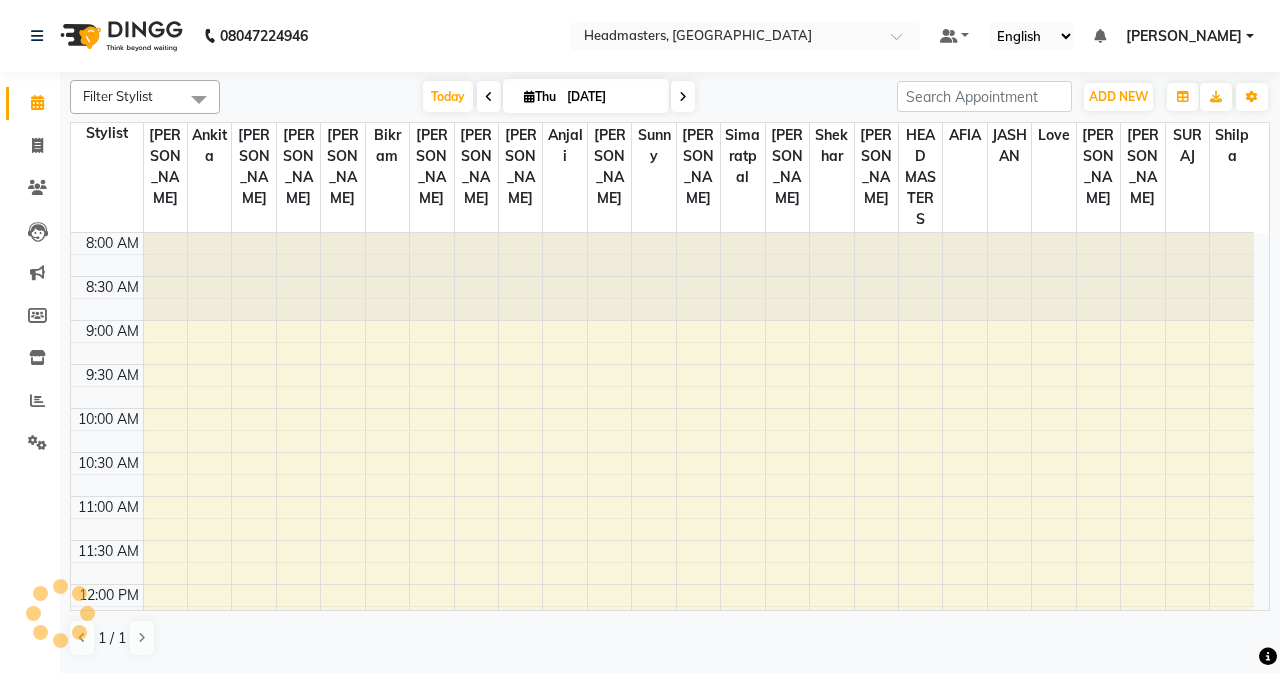 scroll, scrollTop: 0, scrollLeft: 0, axis: both 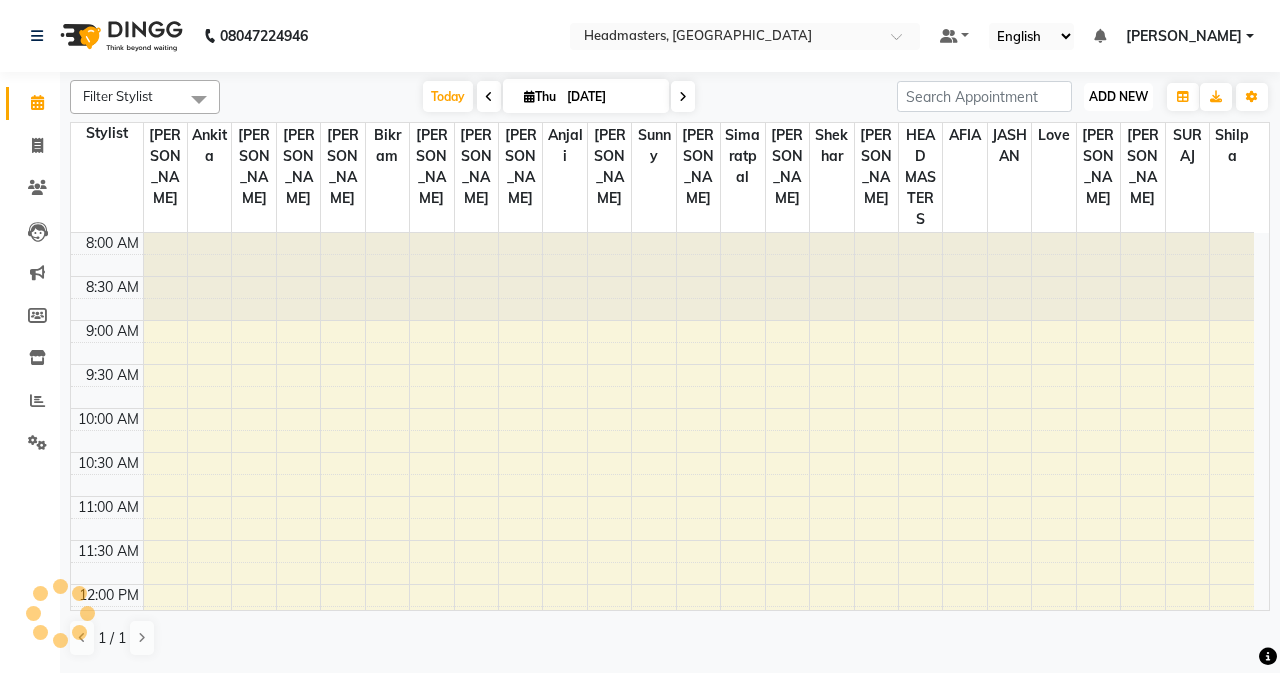 click on "ADD NEW" at bounding box center [1118, 96] 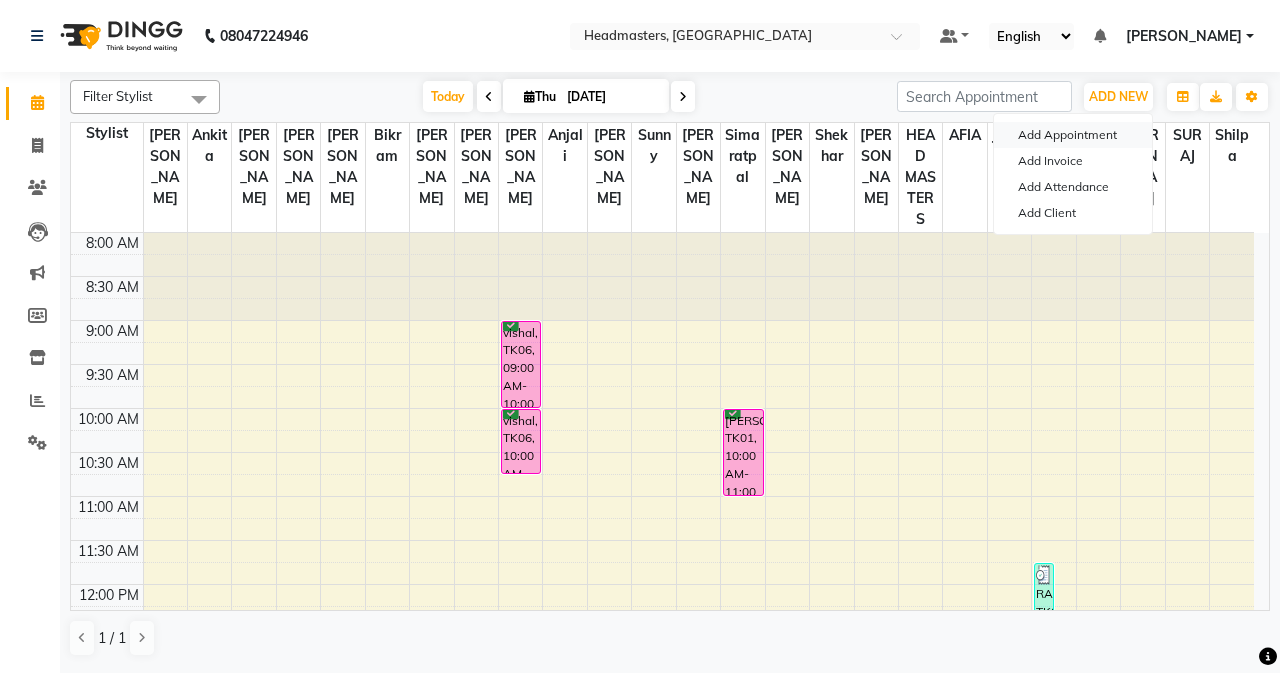 click on "Add Appointment" at bounding box center [1073, 135] 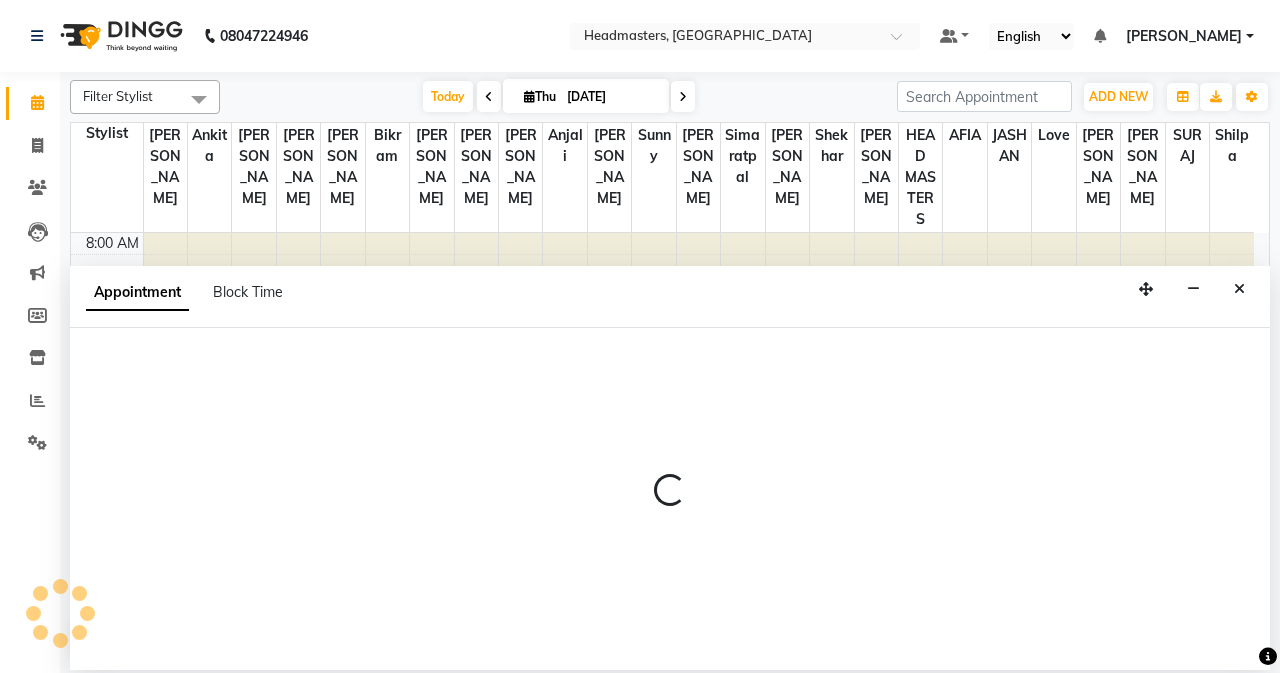 select on "tentative" 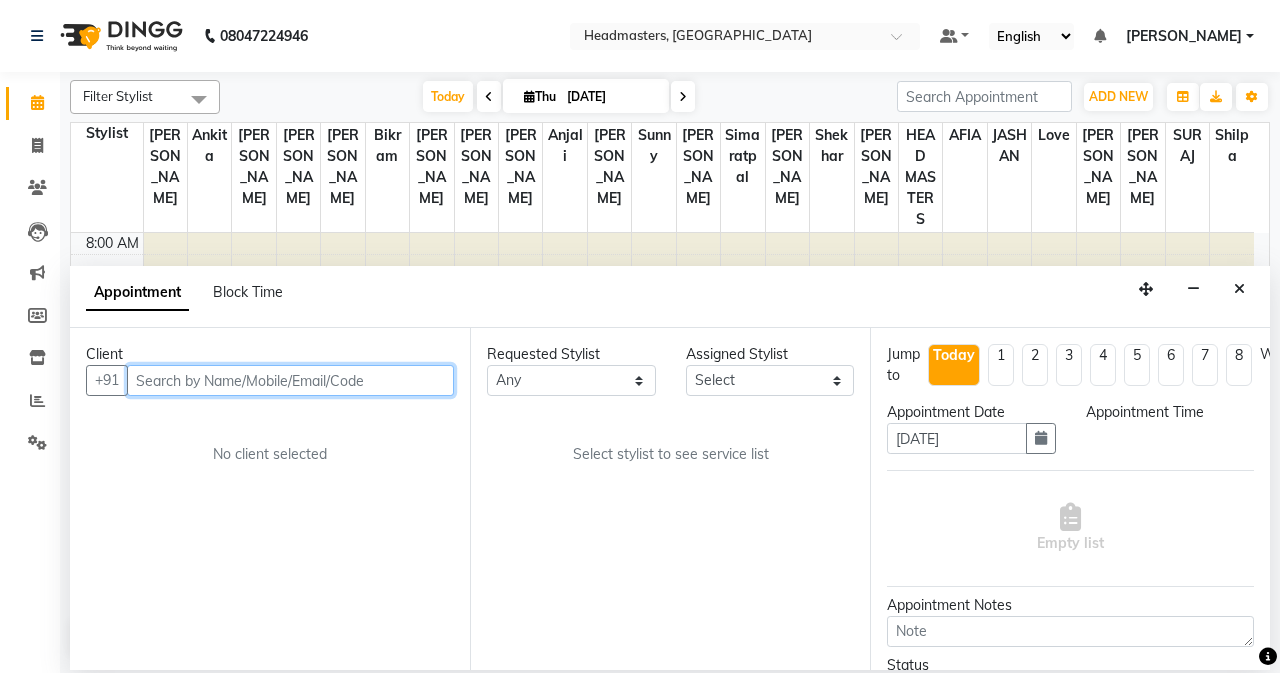 select on "540" 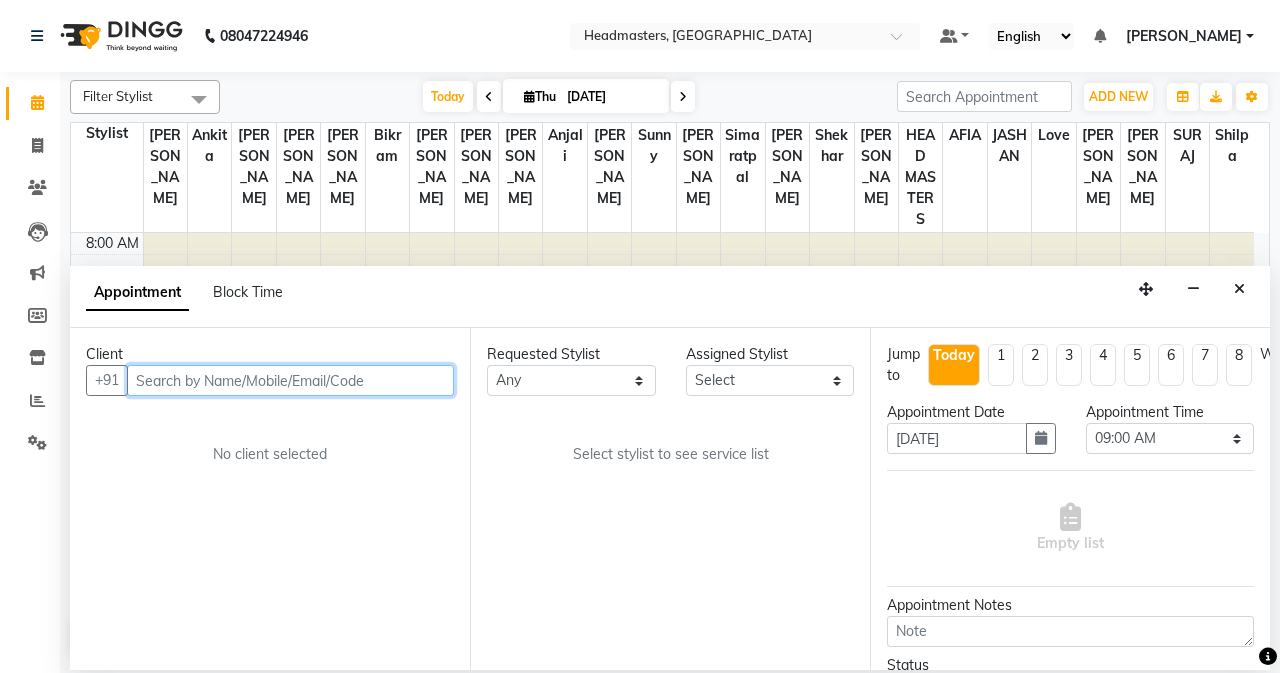 click at bounding box center (290, 380) 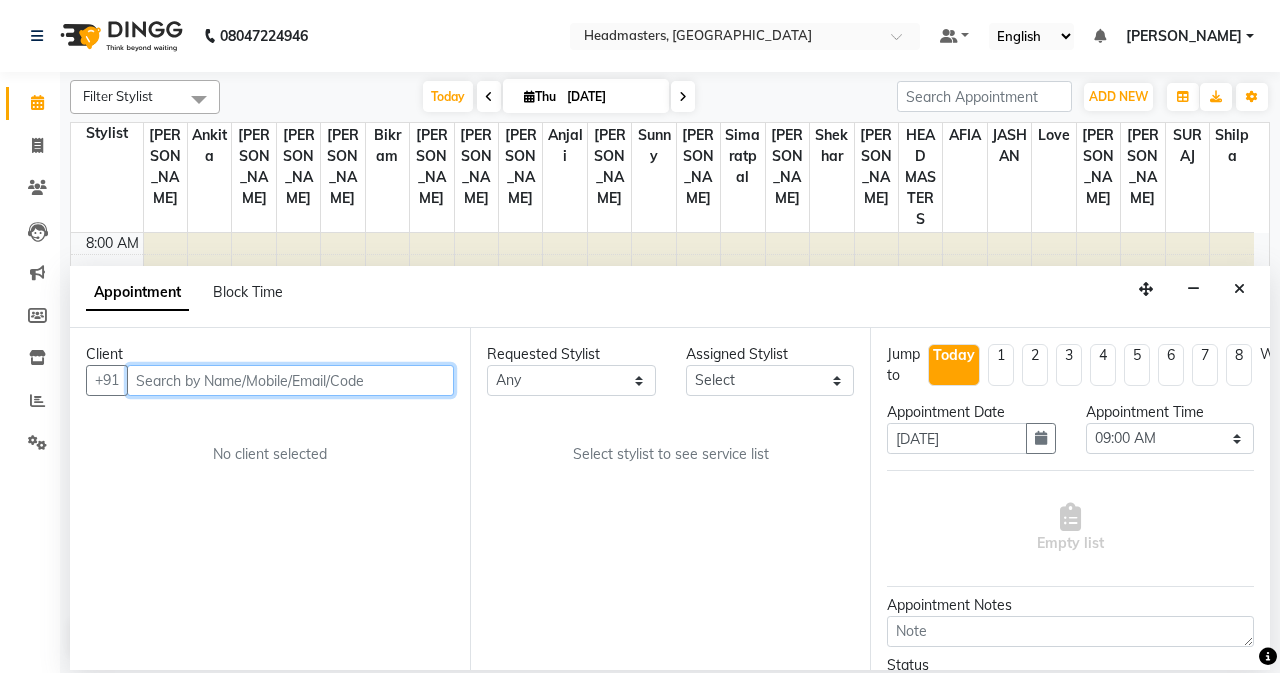 type on "5" 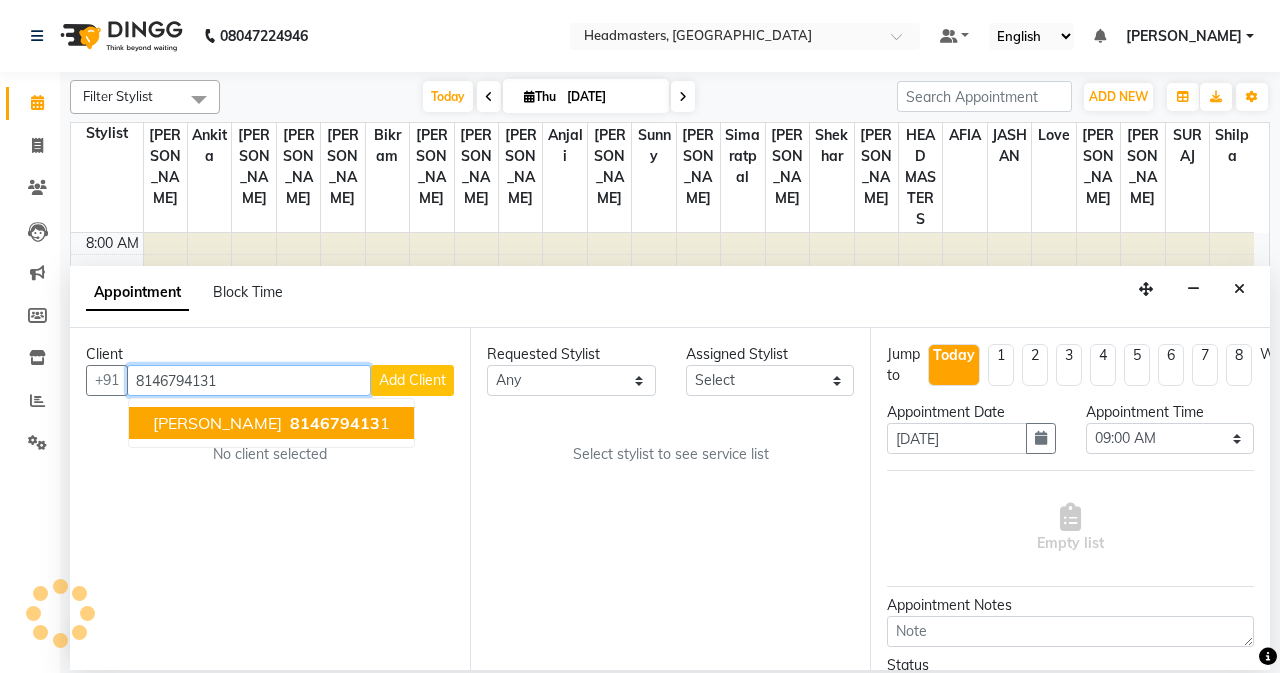 click on "814679413" at bounding box center [335, 423] 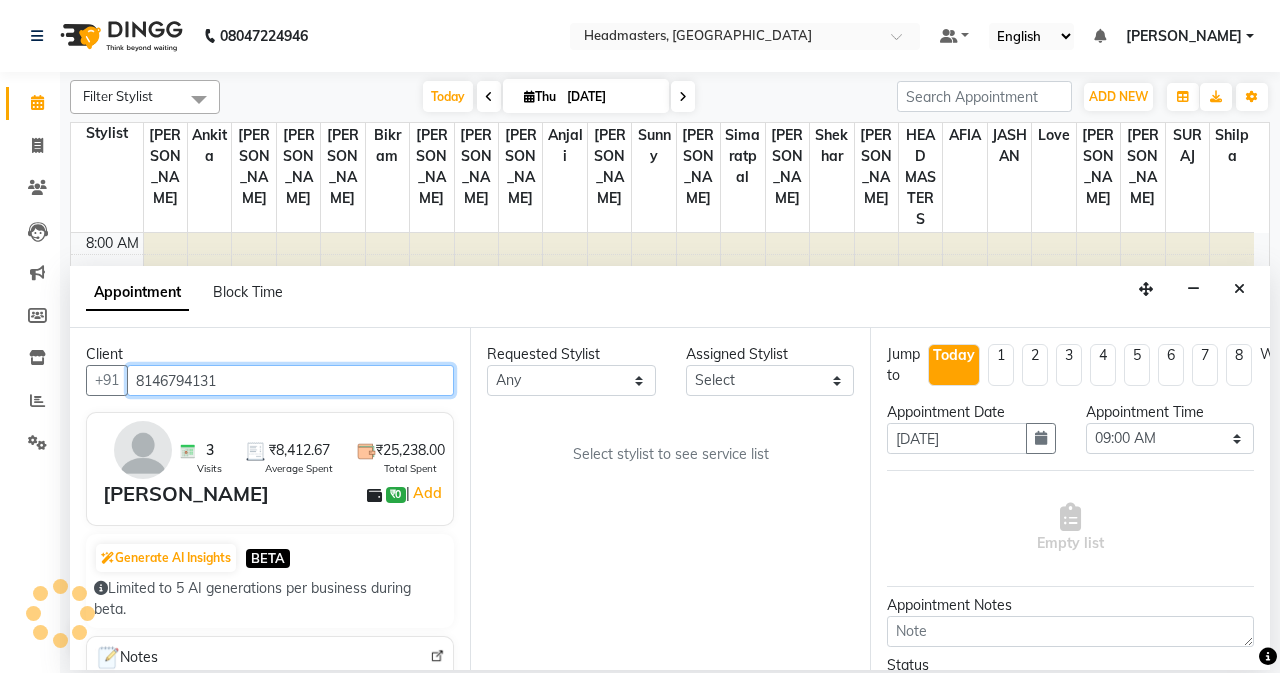 type on "8146794131" 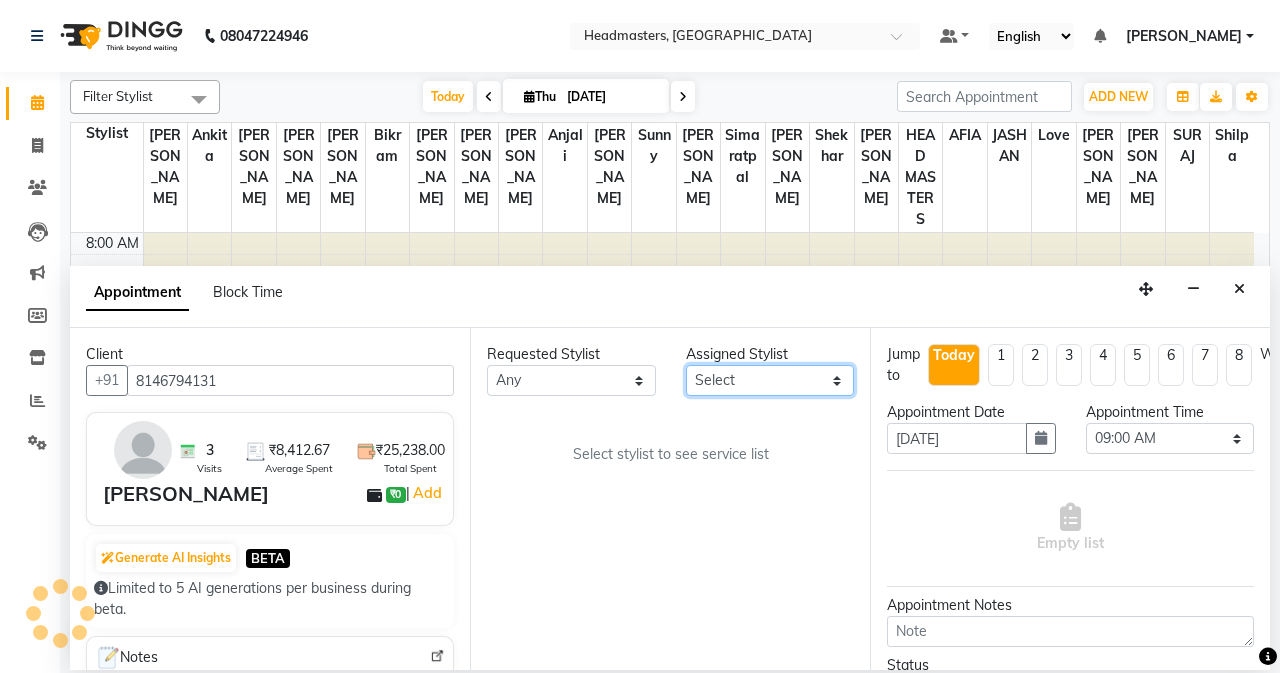 click on "Select AFIA Anjali [PERSON_NAME] [PERSON_NAME]  [PERSON_NAME] HEAD [PERSON_NAME]  [PERSON_NAME]  [PERSON_NAME]  [PERSON_NAME] Love [PERSON_NAME]  [PERSON_NAME]  [PERSON_NAME]  [PERSON_NAME] [PERSON_NAME] [PERSON_NAME]  [PERSON_NAME]  [PERSON_NAME]" at bounding box center (770, 380) 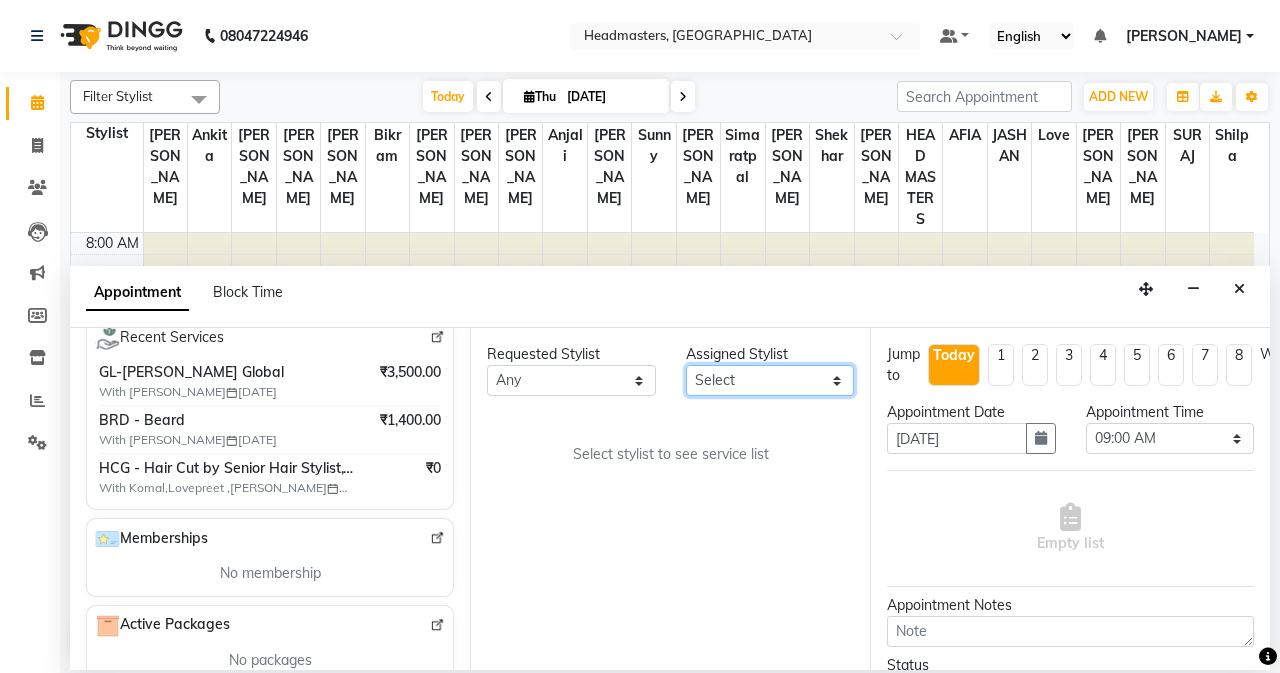 scroll, scrollTop: 300, scrollLeft: 0, axis: vertical 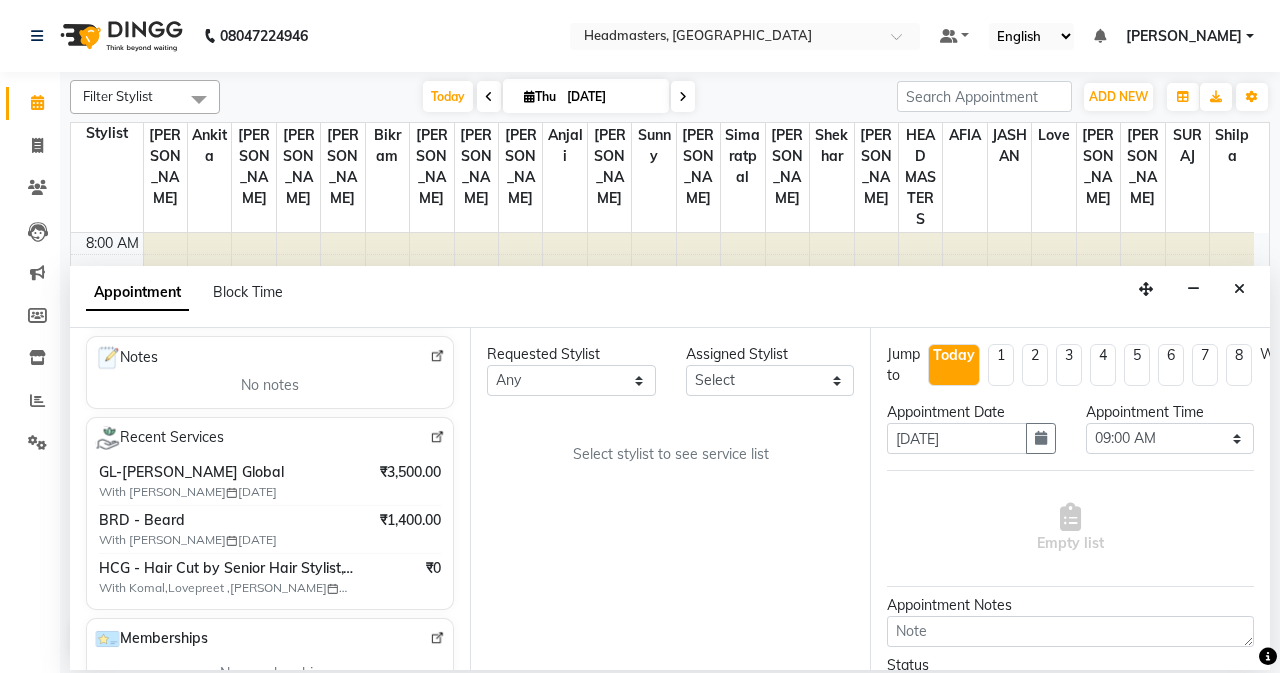 drag, startPoint x: 754, startPoint y: 420, endPoint x: 747, endPoint y: 404, distance: 17.464249 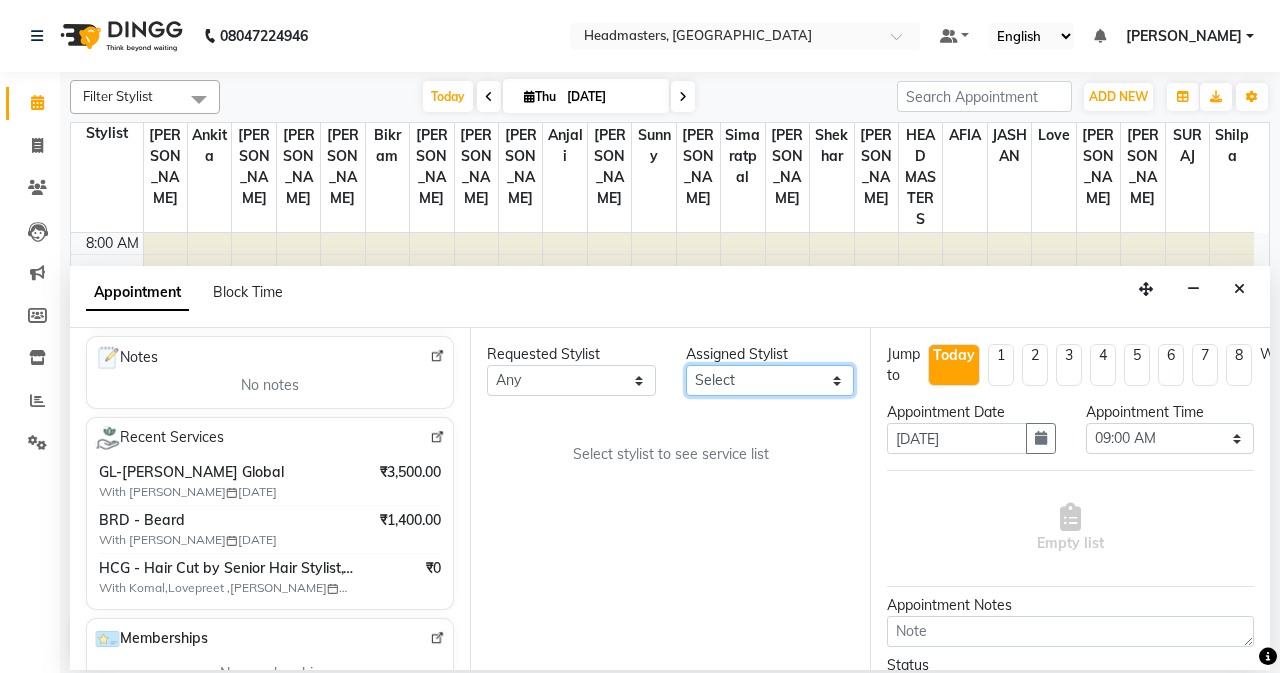 click on "Select AFIA Anjali [PERSON_NAME] [PERSON_NAME]  [PERSON_NAME] HEAD [PERSON_NAME]  [PERSON_NAME]  [PERSON_NAME]  [PERSON_NAME] Love [PERSON_NAME]  [PERSON_NAME]  [PERSON_NAME]  [PERSON_NAME] [PERSON_NAME] [PERSON_NAME]  [PERSON_NAME]  [PERSON_NAME]" at bounding box center (770, 380) 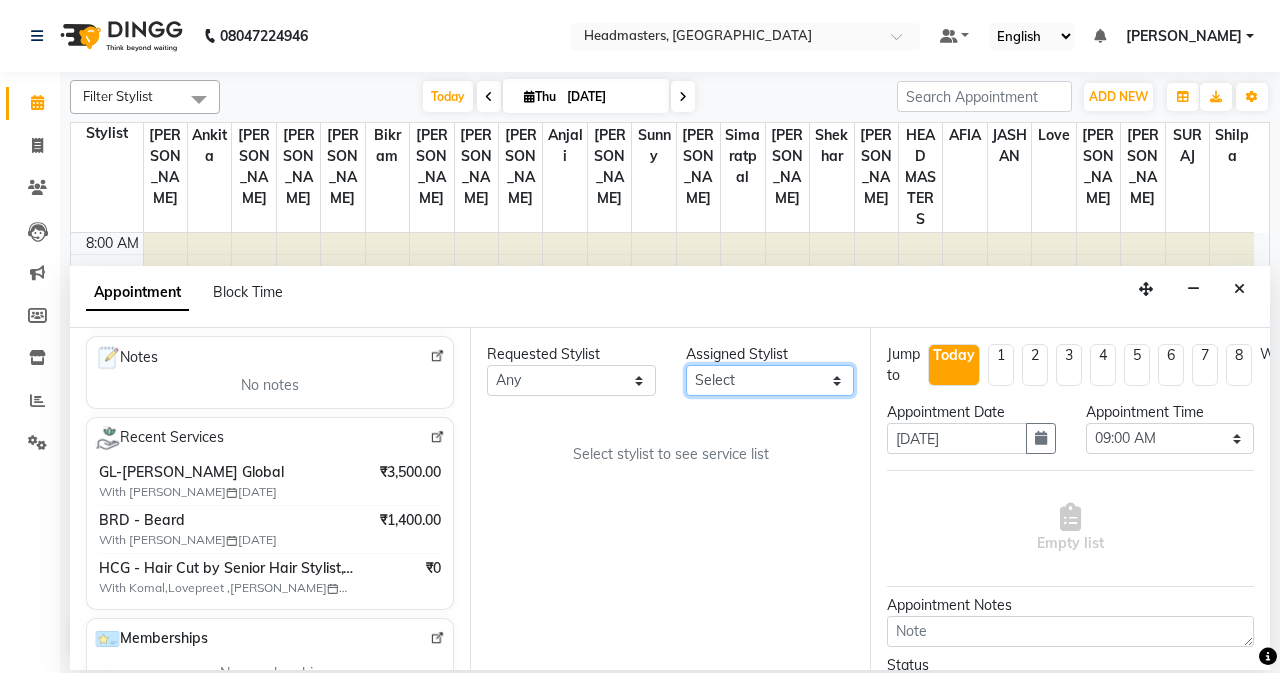 select on "60660" 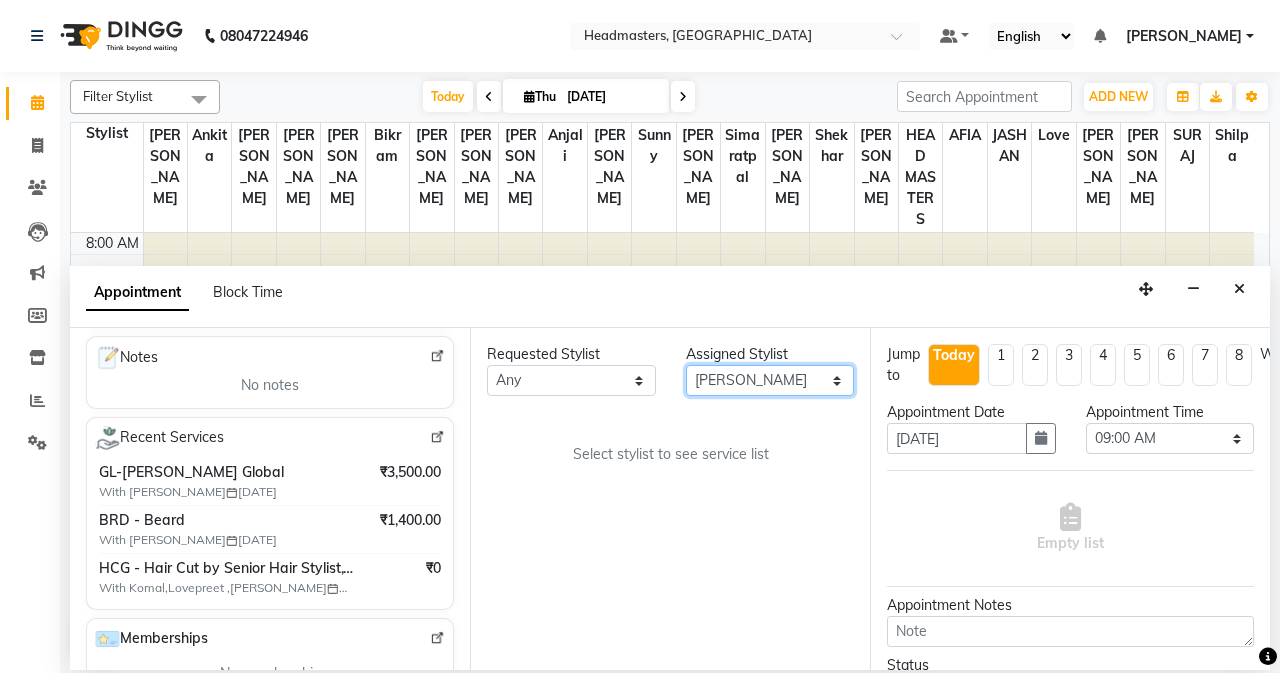 click on "Select AFIA Anjali [PERSON_NAME] [PERSON_NAME]  [PERSON_NAME] HEAD [PERSON_NAME]  [PERSON_NAME]  [PERSON_NAME]  [PERSON_NAME] Love [PERSON_NAME]  [PERSON_NAME]  [PERSON_NAME]  [PERSON_NAME] [PERSON_NAME] [PERSON_NAME]  [PERSON_NAME]  [PERSON_NAME]" at bounding box center (770, 380) 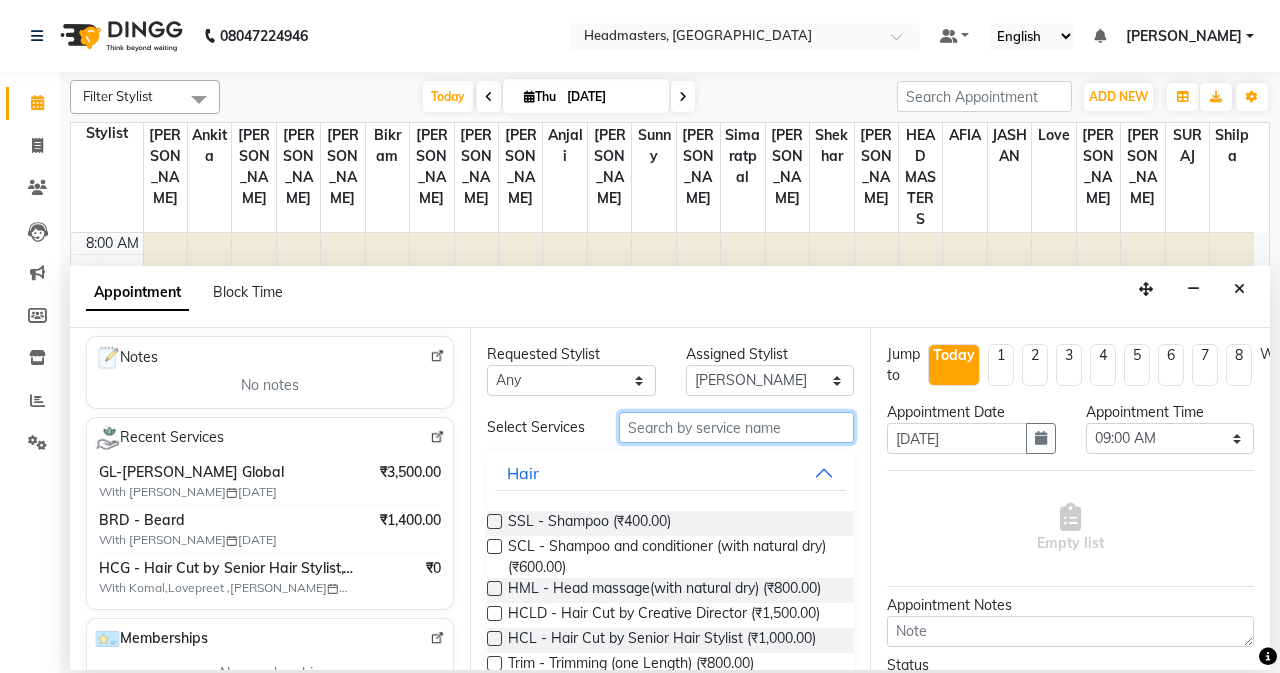 click at bounding box center (736, 427) 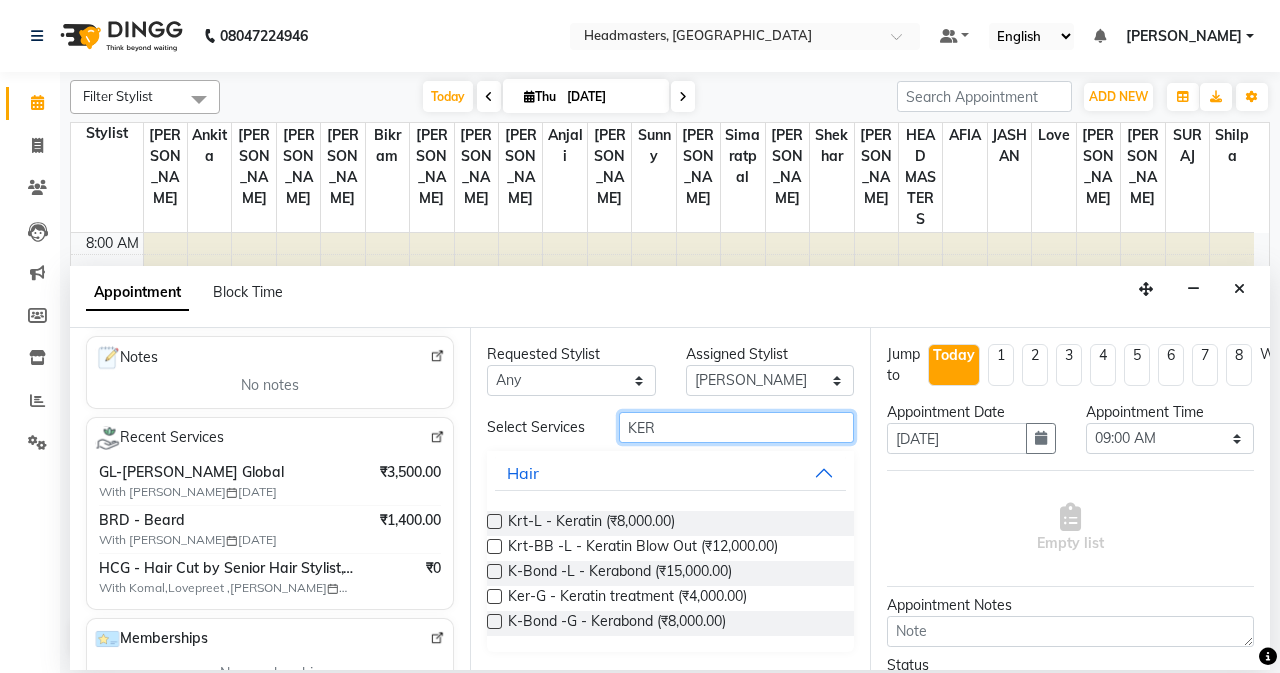 type on "KER" 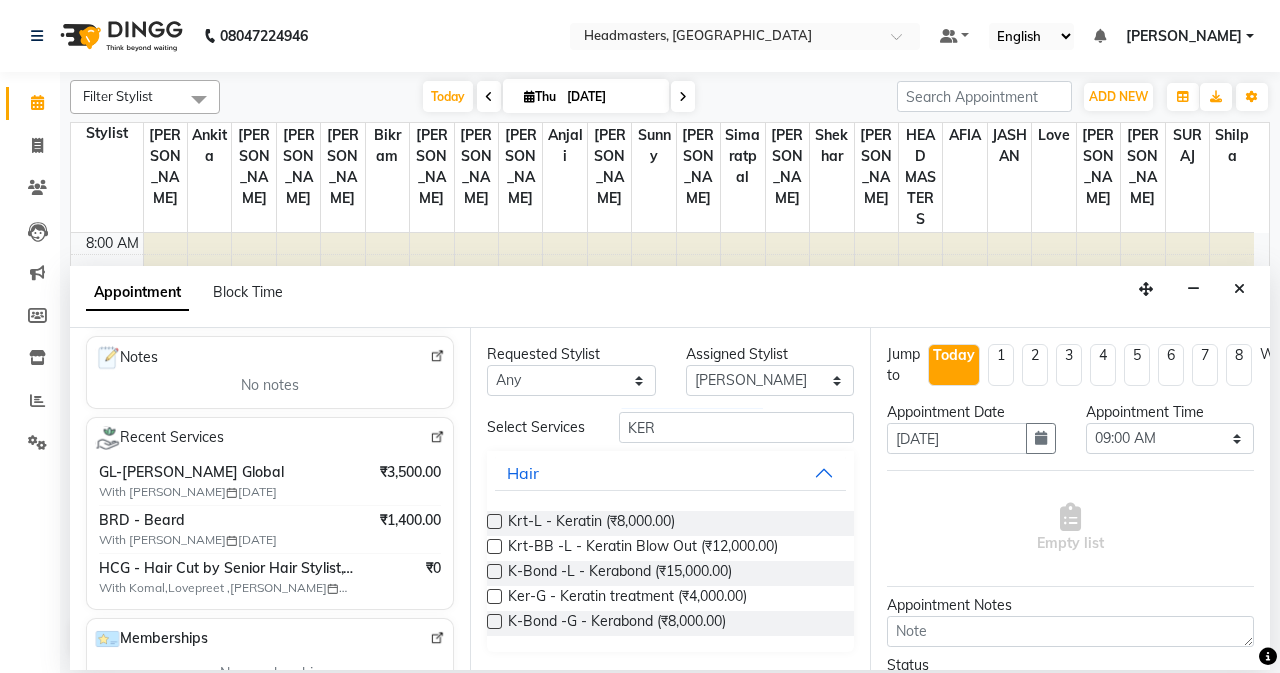 click on "K-Bond -L  - Kerabond (₹15,000.00)" at bounding box center (670, 573) 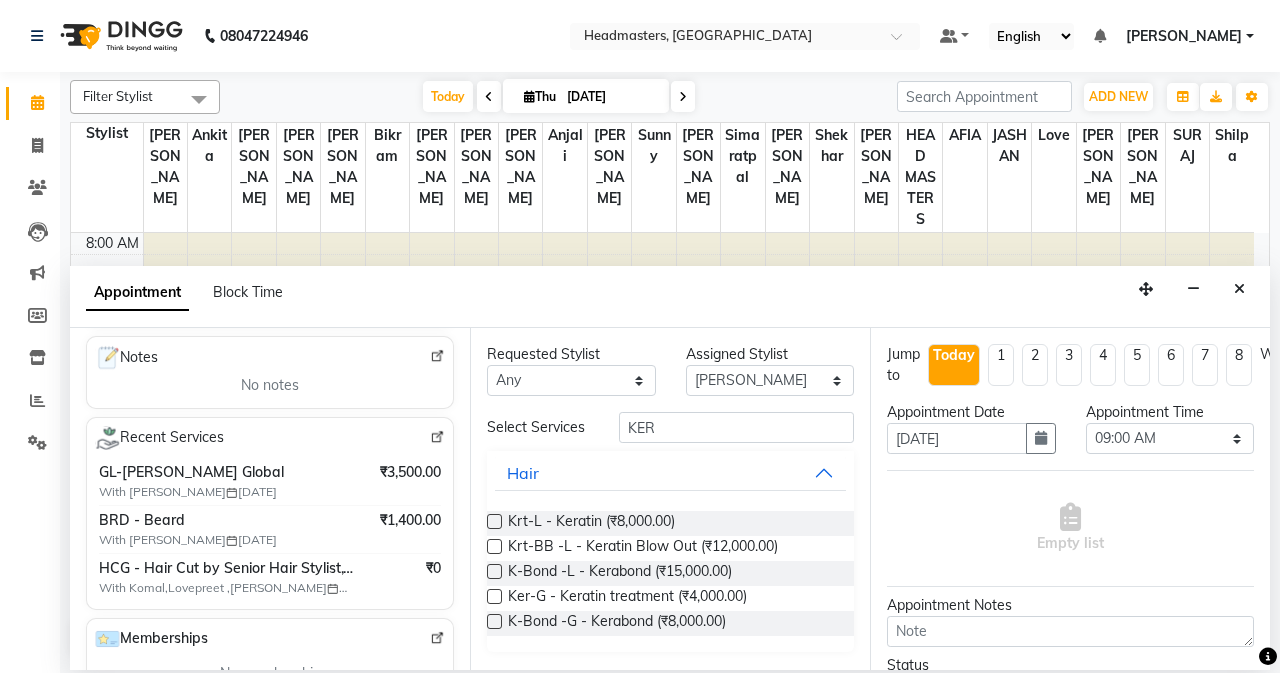 click at bounding box center [494, 571] 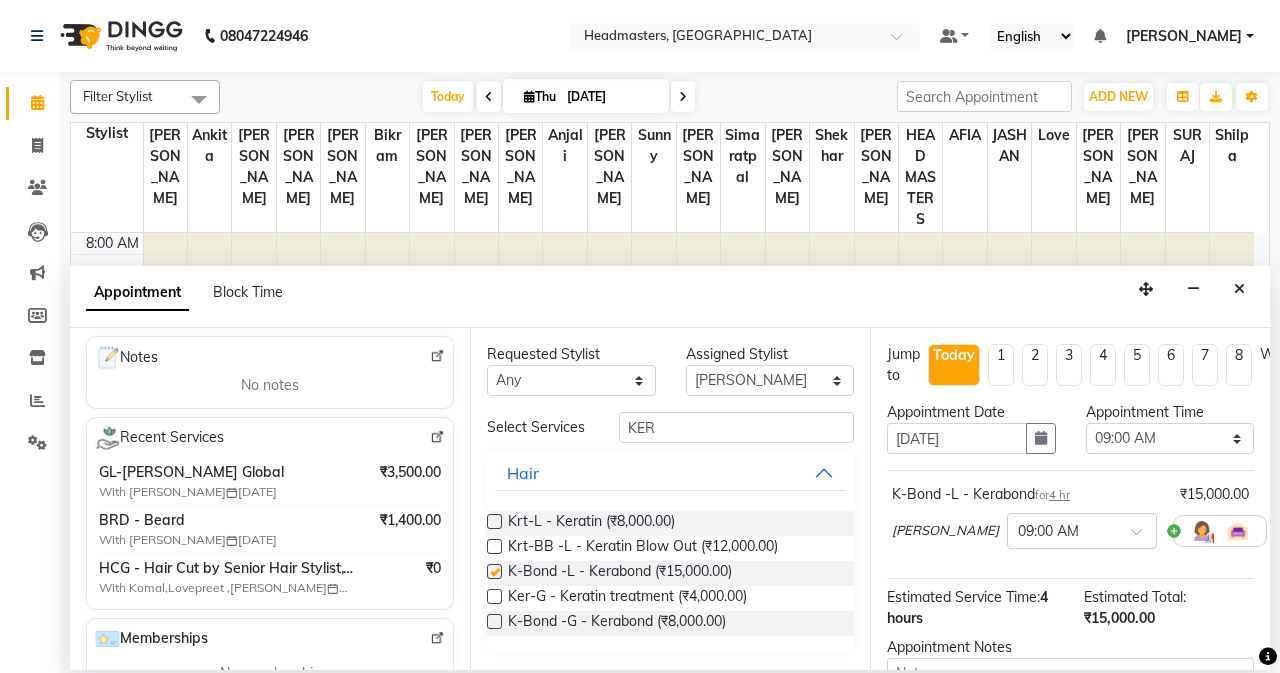 checkbox on "false" 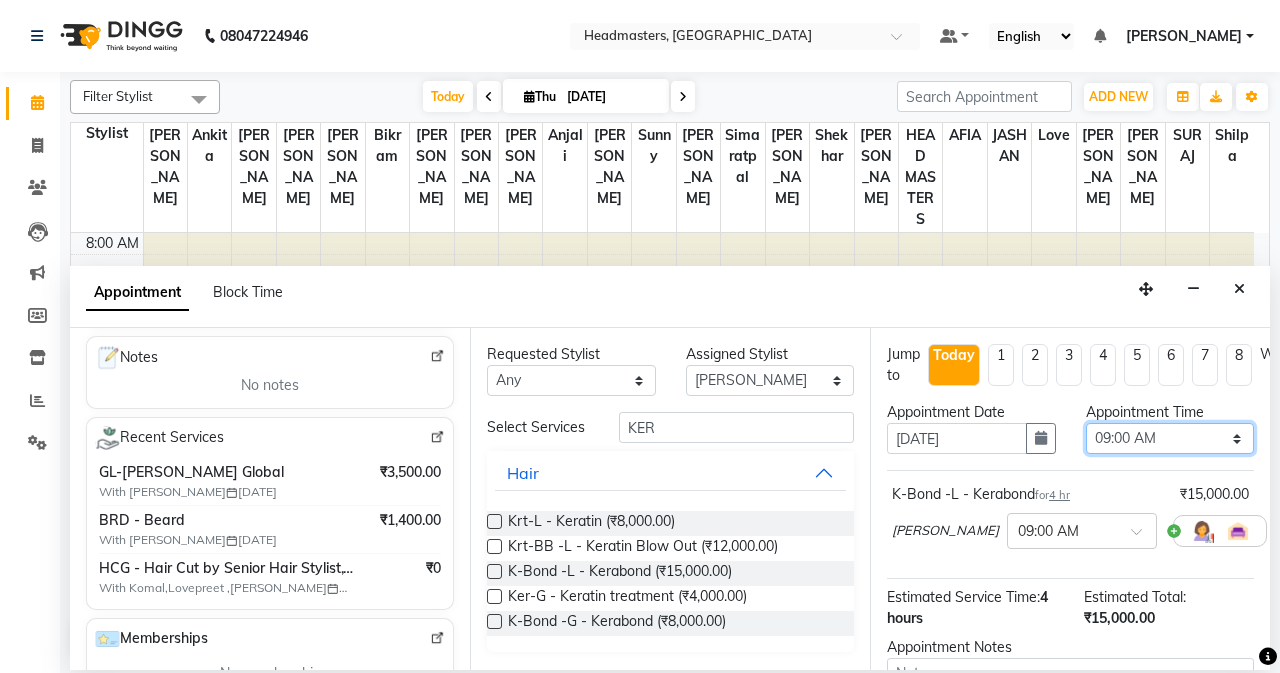 click on "Select 09:00 AM 09:15 AM 09:30 AM 09:45 AM 10:00 AM 10:15 AM 10:30 AM 10:45 AM 11:00 AM 11:15 AM 11:30 AM 11:45 AM 12:00 PM 12:15 PM 12:30 PM 12:45 PM 01:00 PM 01:15 PM 01:30 PM 01:45 PM 02:00 PM 02:15 PM 02:30 PM 02:45 PM 03:00 PM 03:15 PM 03:30 PM 03:45 PM 04:00 PM 04:15 PM 04:30 PM 04:45 PM 05:00 PM 05:15 PM 05:30 PM 05:45 PM 06:00 PM 06:15 PM 06:30 PM 06:45 PM 07:00 PM 07:15 PM 07:30 PM 07:45 PM 08:00 PM" at bounding box center [1170, 438] 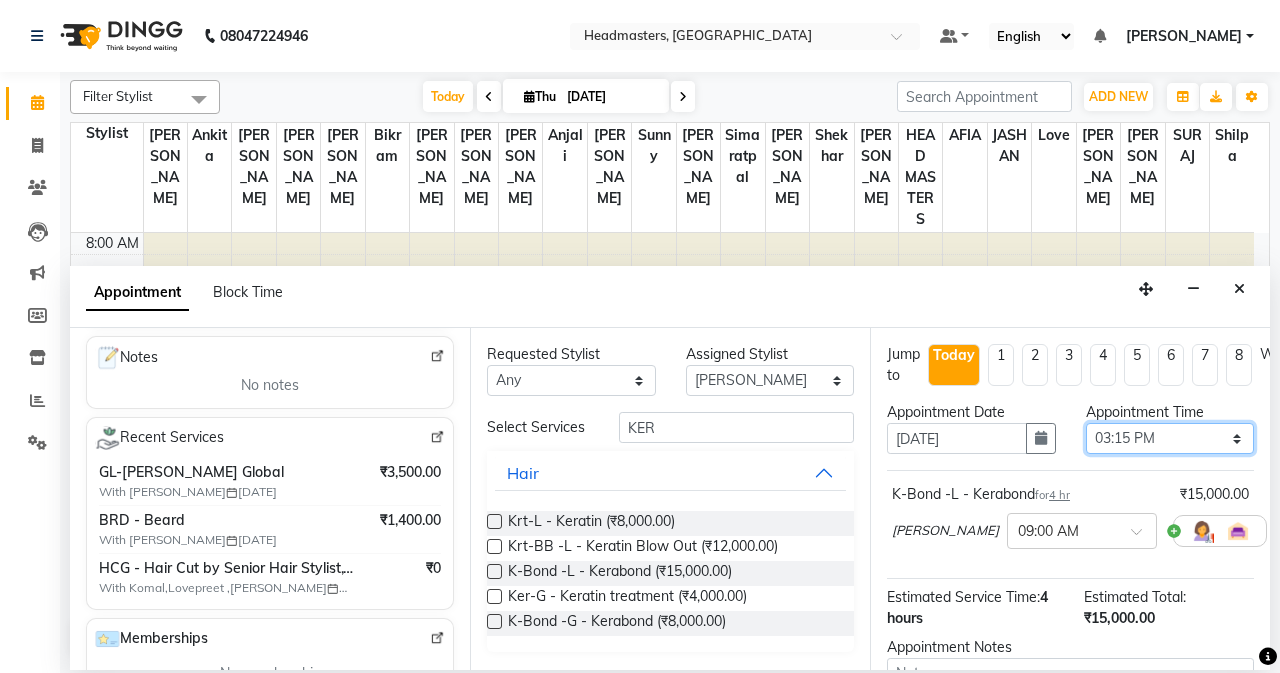 click on "Select 09:00 AM 09:15 AM 09:30 AM 09:45 AM 10:00 AM 10:15 AM 10:30 AM 10:45 AM 11:00 AM 11:15 AM 11:30 AM 11:45 AM 12:00 PM 12:15 PM 12:30 PM 12:45 PM 01:00 PM 01:15 PM 01:30 PM 01:45 PM 02:00 PM 02:15 PM 02:30 PM 02:45 PM 03:00 PM 03:15 PM 03:30 PM 03:45 PM 04:00 PM 04:15 PM 04:30 PM 04:45 PM 05:00 PM 05:15 PM 05:30 PM 05:45 PM 06:00 PM 06:15 PM 06:30 PM 06:45 PM 07:00 PM 07:15 PM 07:30 PM 07:45 PM 08:00 PM" at bounding box center [1170, 438] 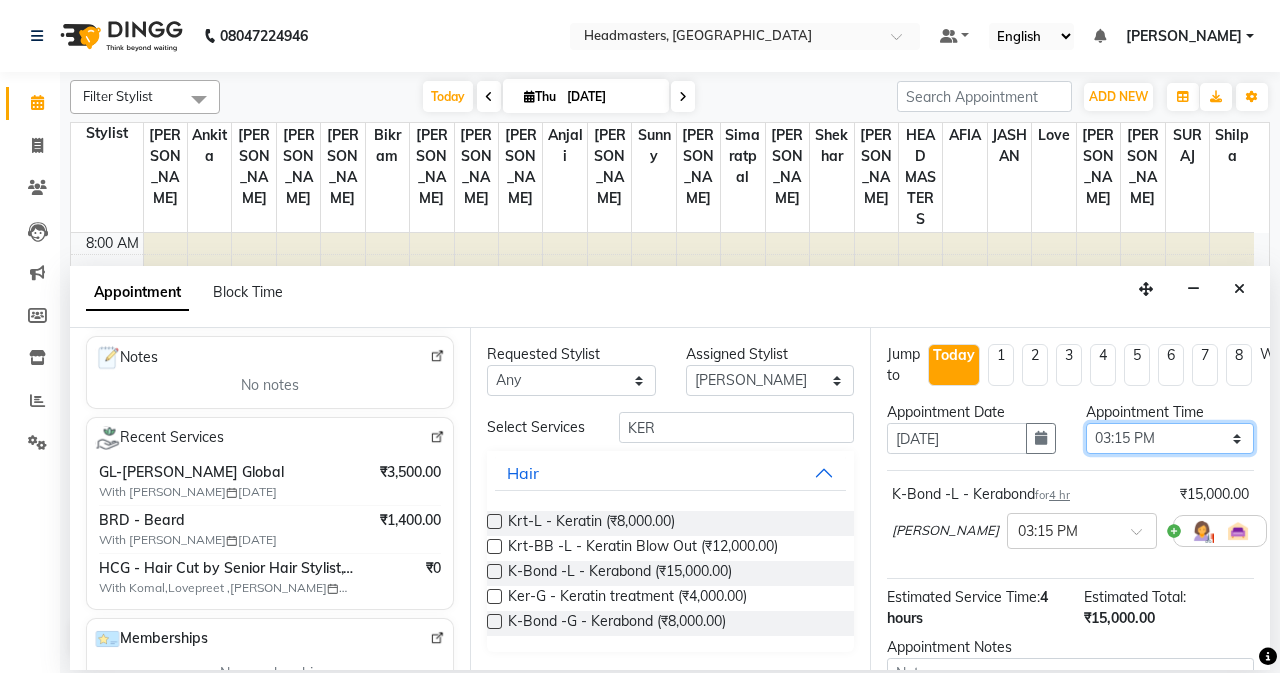 scroll, scrollTop: 187, scrollLeft: 0, axis: vertical 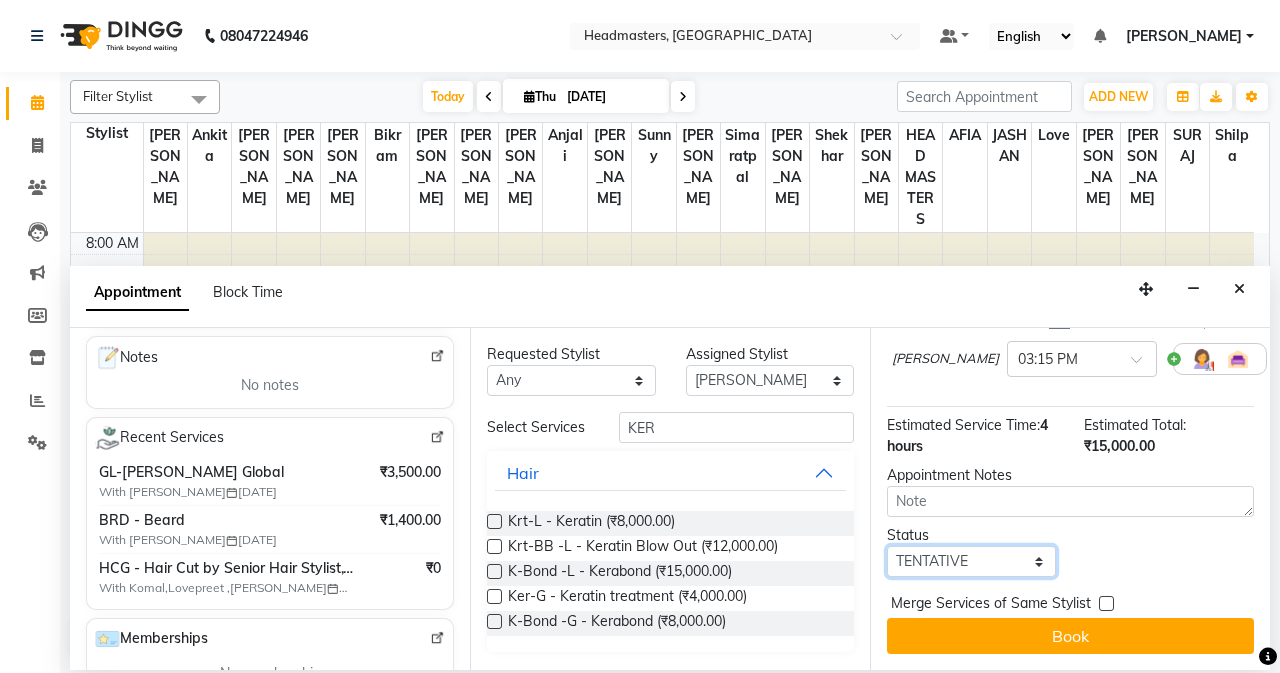click on "Select TENTATIVE CONFIRM CHECK-IN UPCOMING" at bounding box center (971, 561) 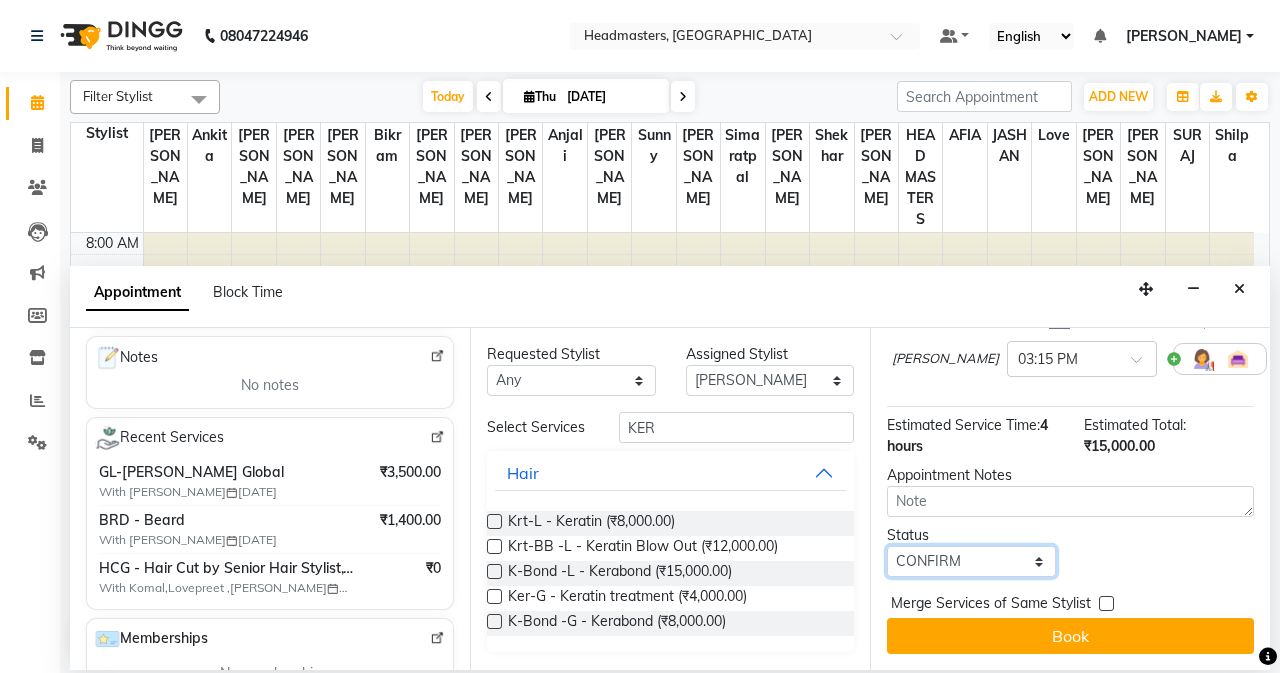 click on "Select TENTATIVE CONFIRM CHECK-IN UPCOMING" at bounding box center [971, 561] 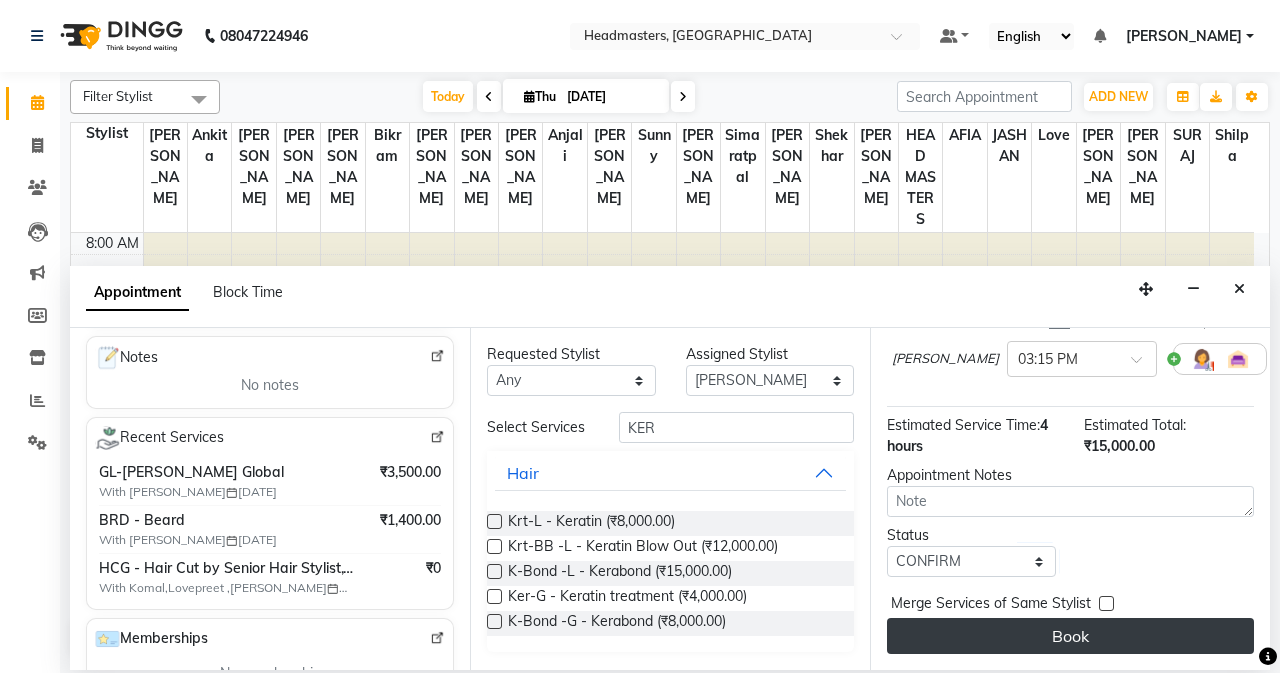 click on "Book" at bounding box center [1070, 636] 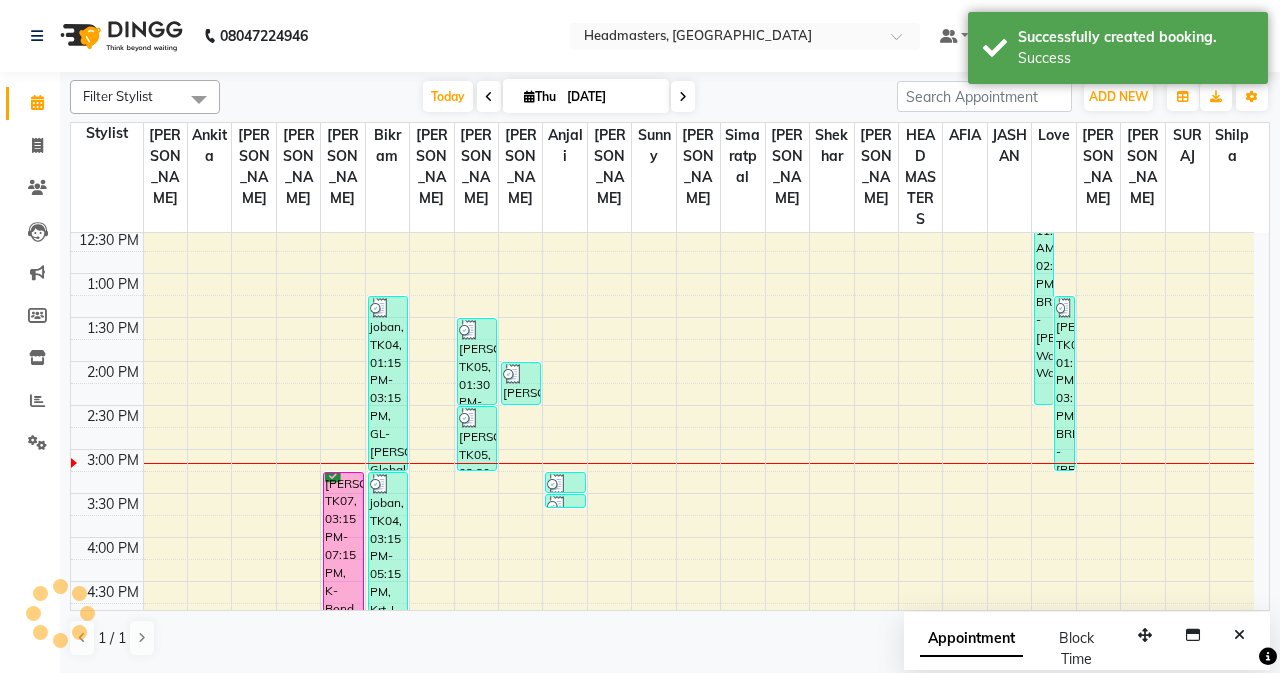 scroll, scrollTop: 400, scrollLeft: 0, axis: vertical 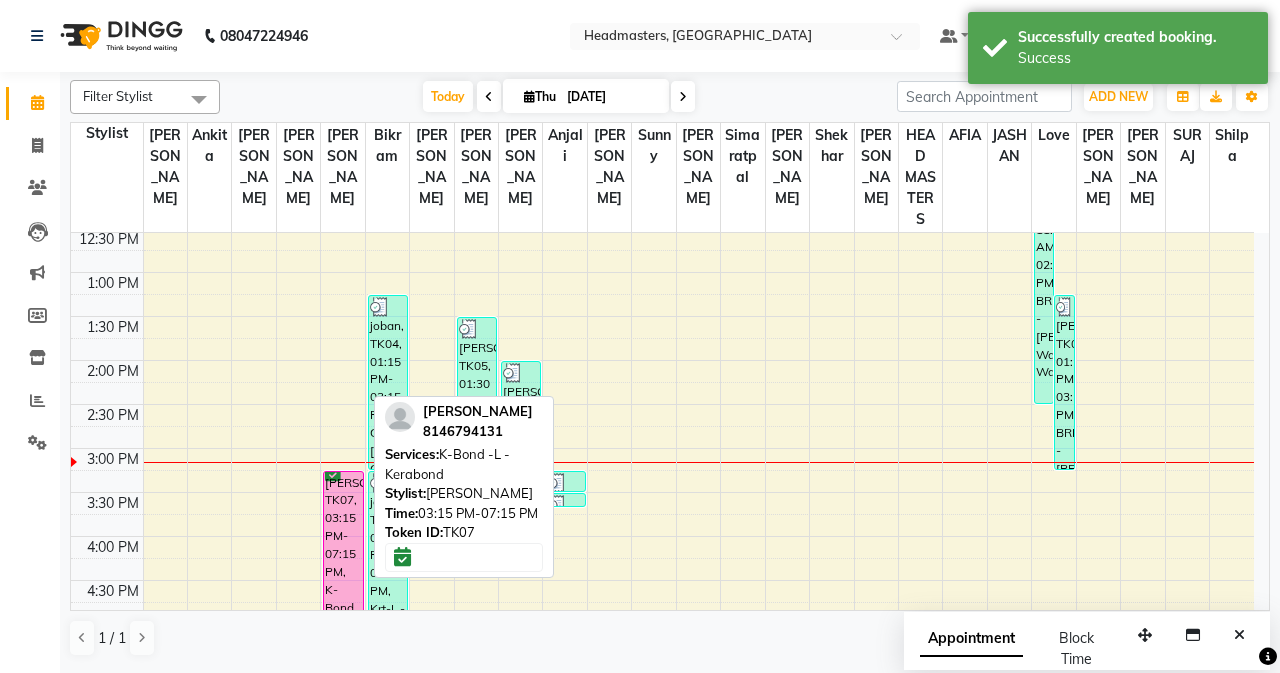 click on "[PERSON_NAME], TK07, 03:15 PM-07:15 PM, K-Bond -L  - Kerabond" at bounding box center (343, 646) 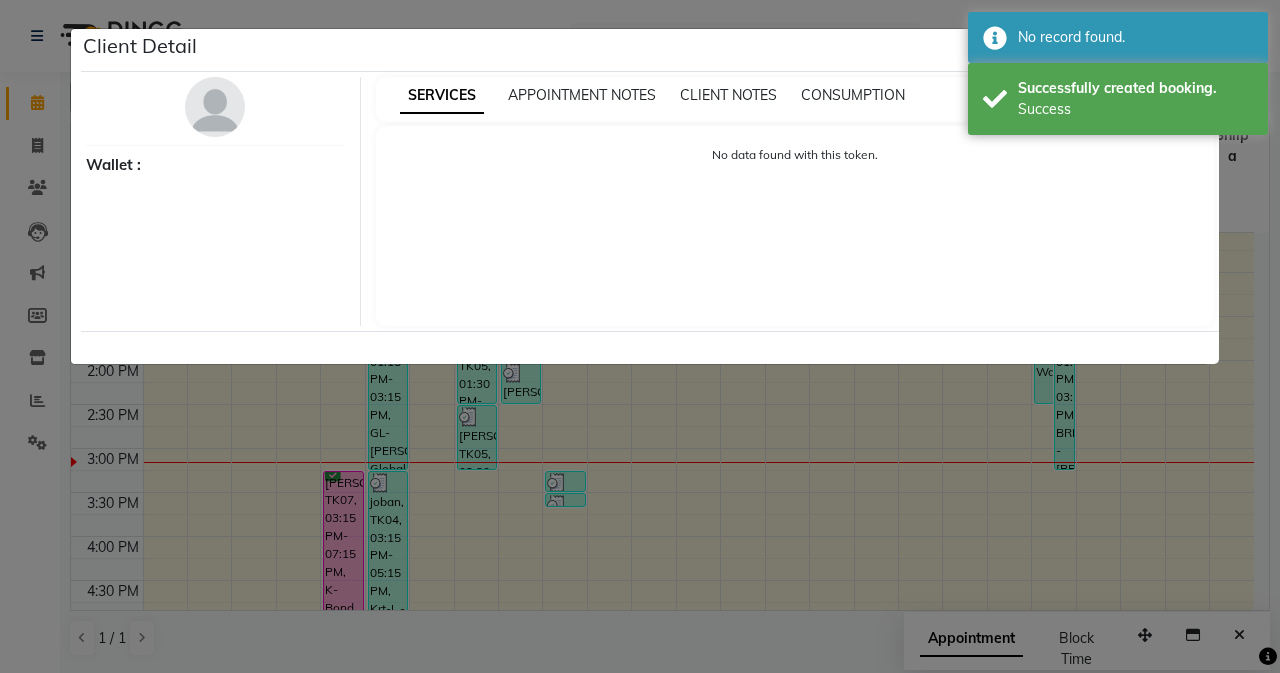 click on "Client Detail     Wallet : SERVICES APPOINTMENT NOTES CLIENT NOTES CONSUMPTION No data found with this token." 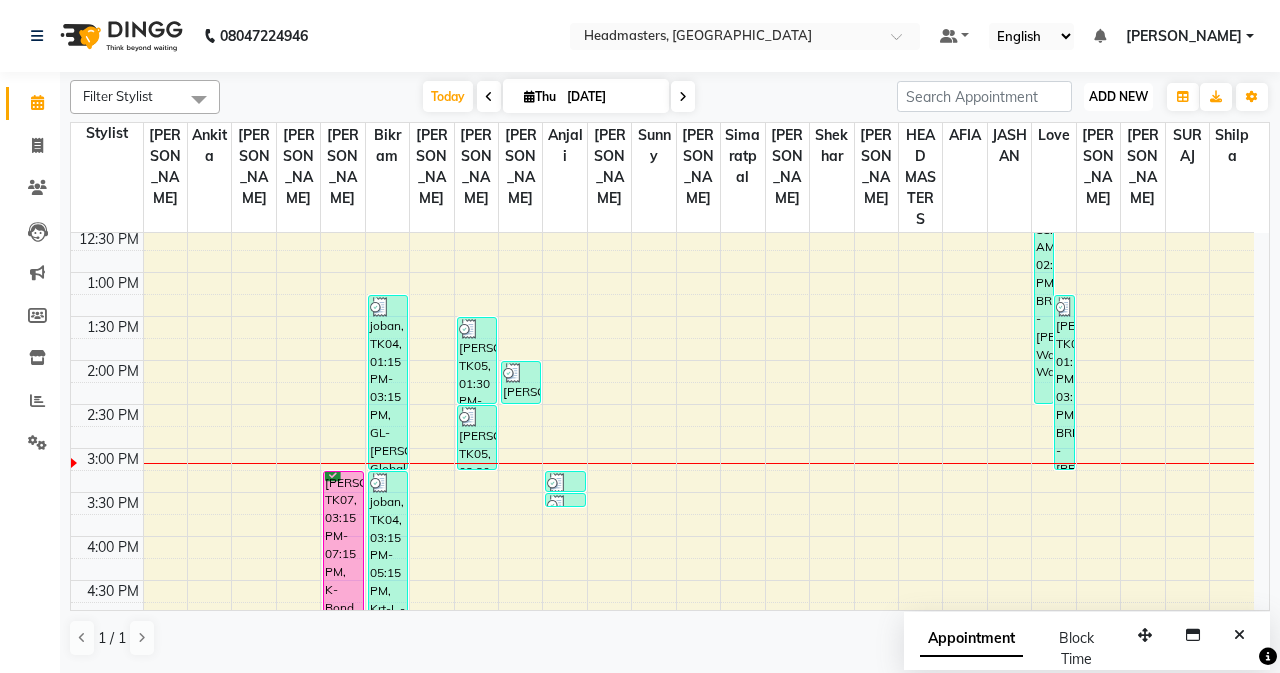 drag, startPoint x: 1128, startPoint y: 100, endPoint x: 1138, endPoint y: 110, distance: 14.142136 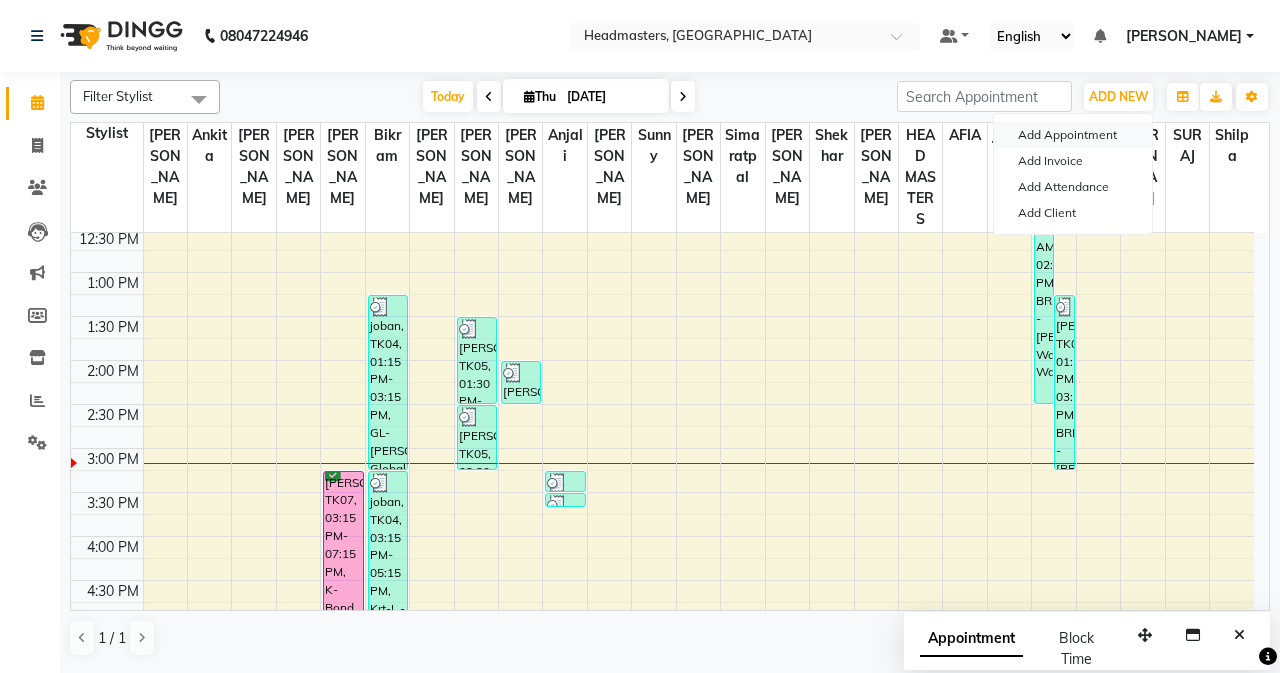 click on "Add Appointment" at bounding box center [1073, 135] 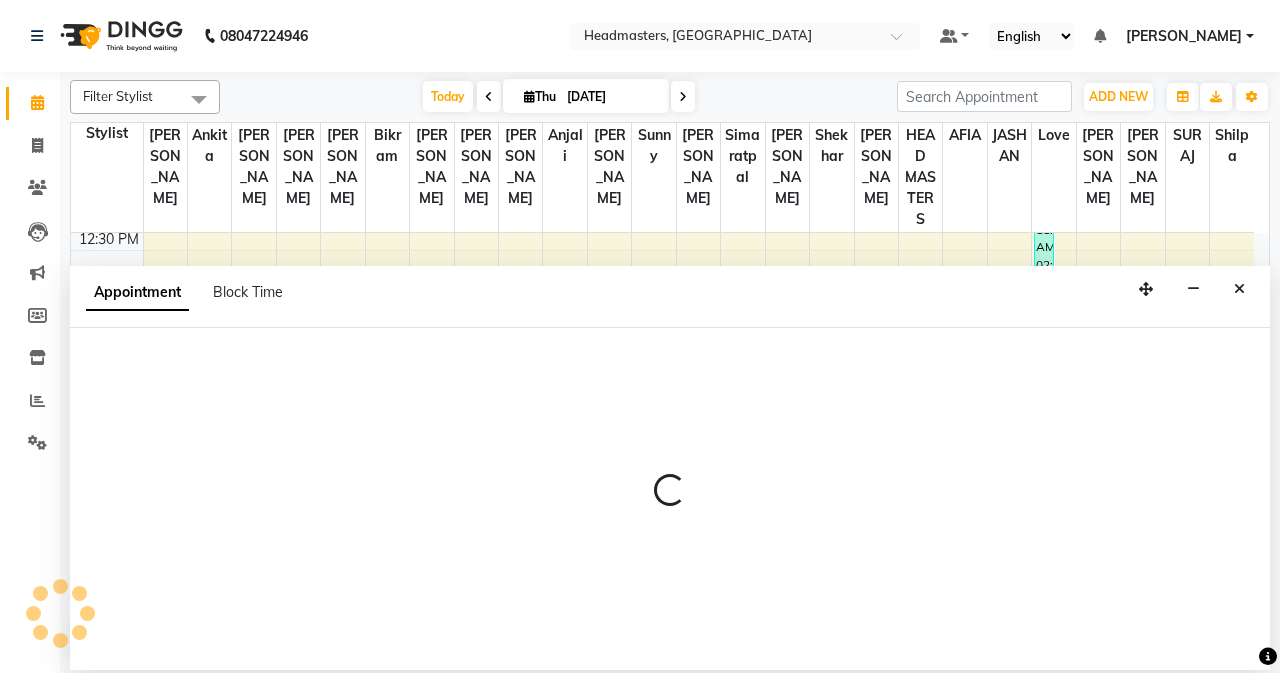 select on "tentative" 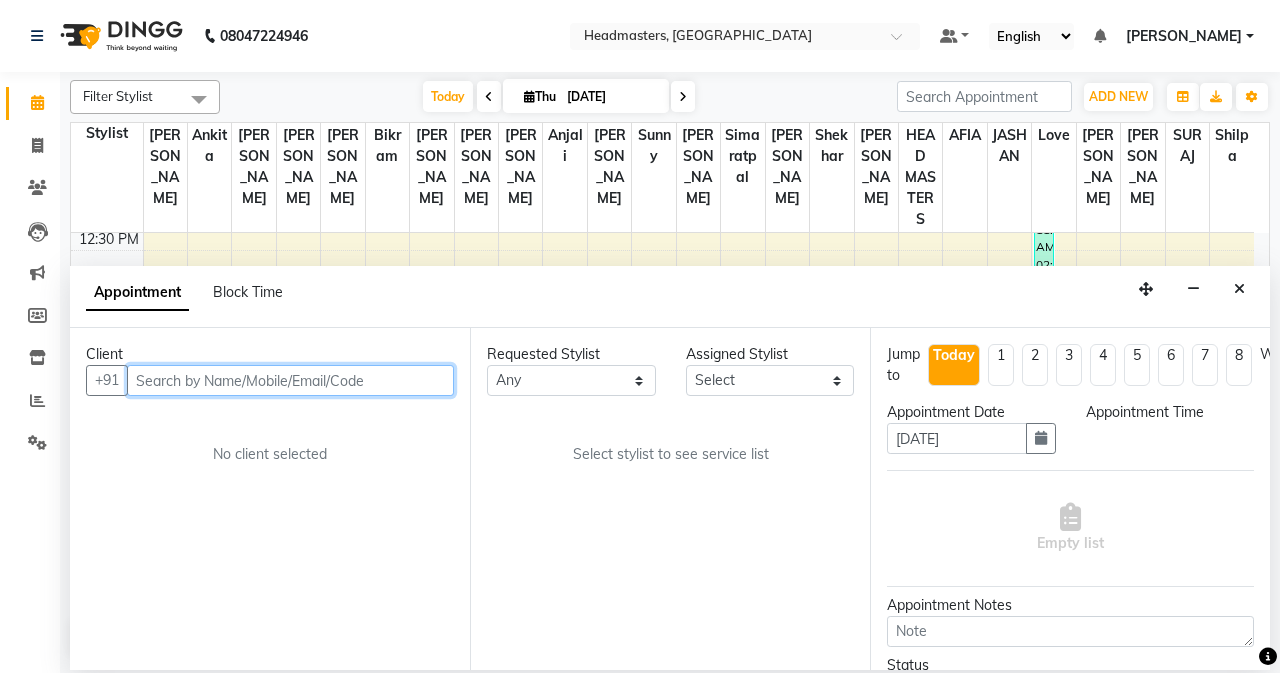 select on "540" 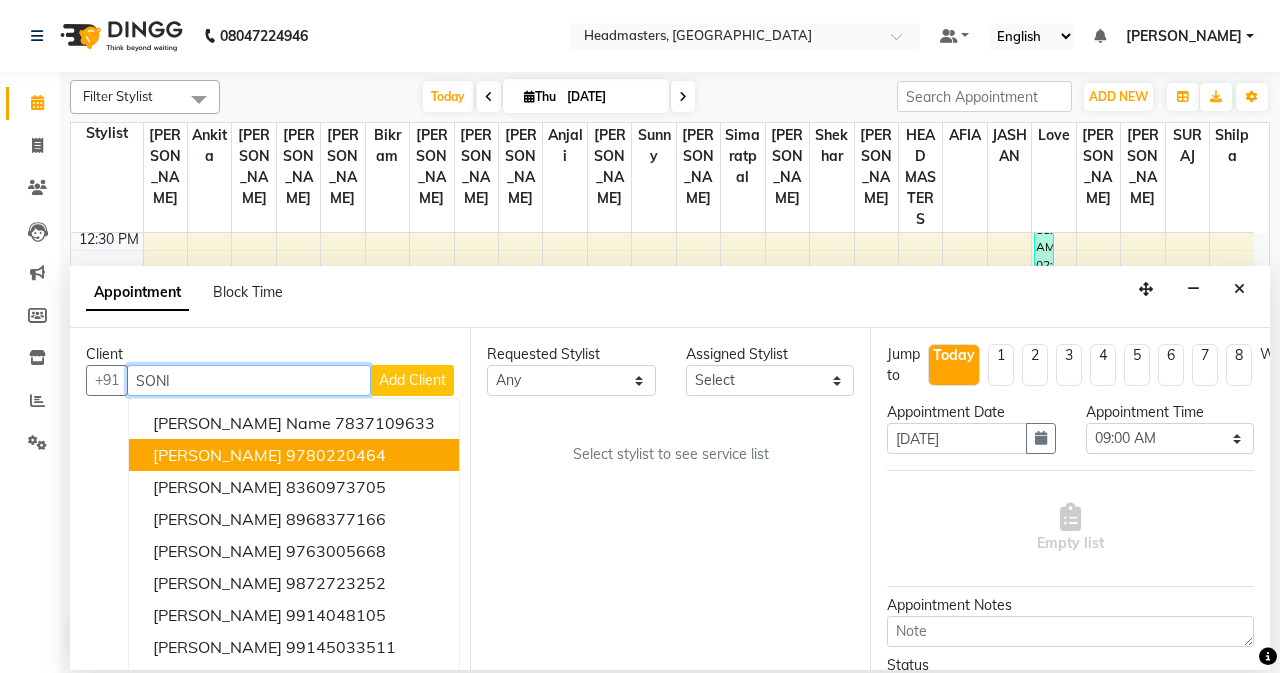 click on "9780220464" at bounding box center [336, 455] 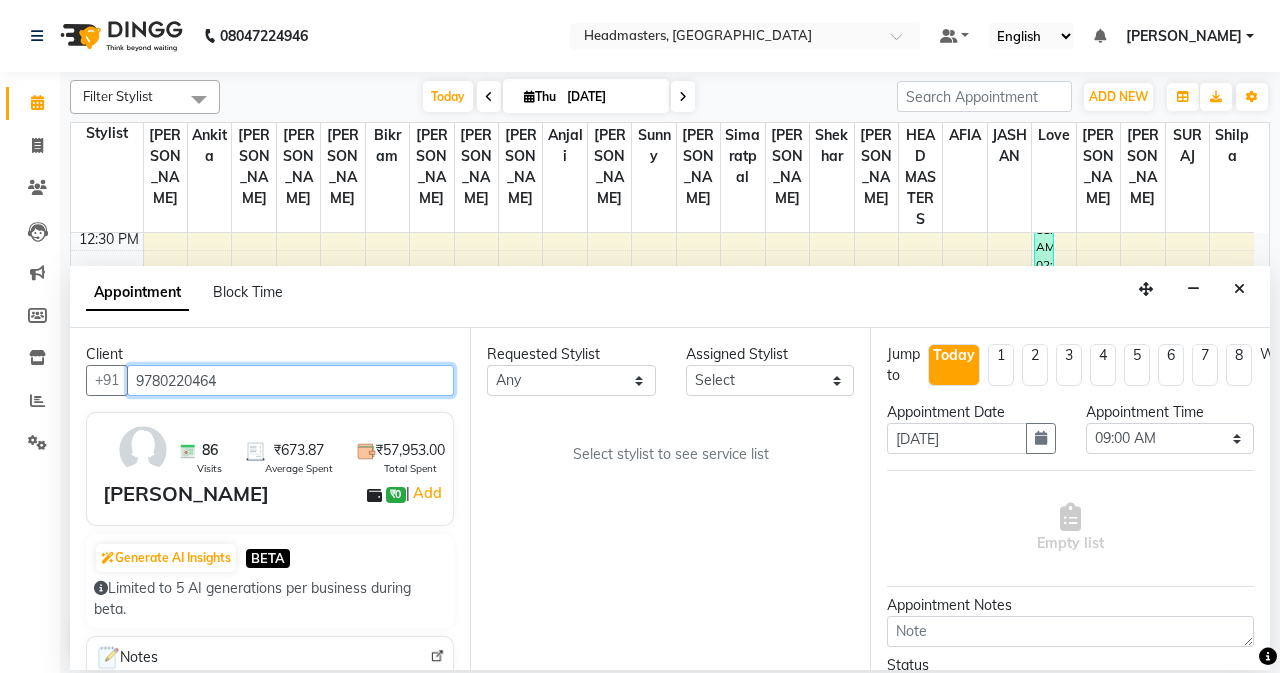 type on "9780220464" 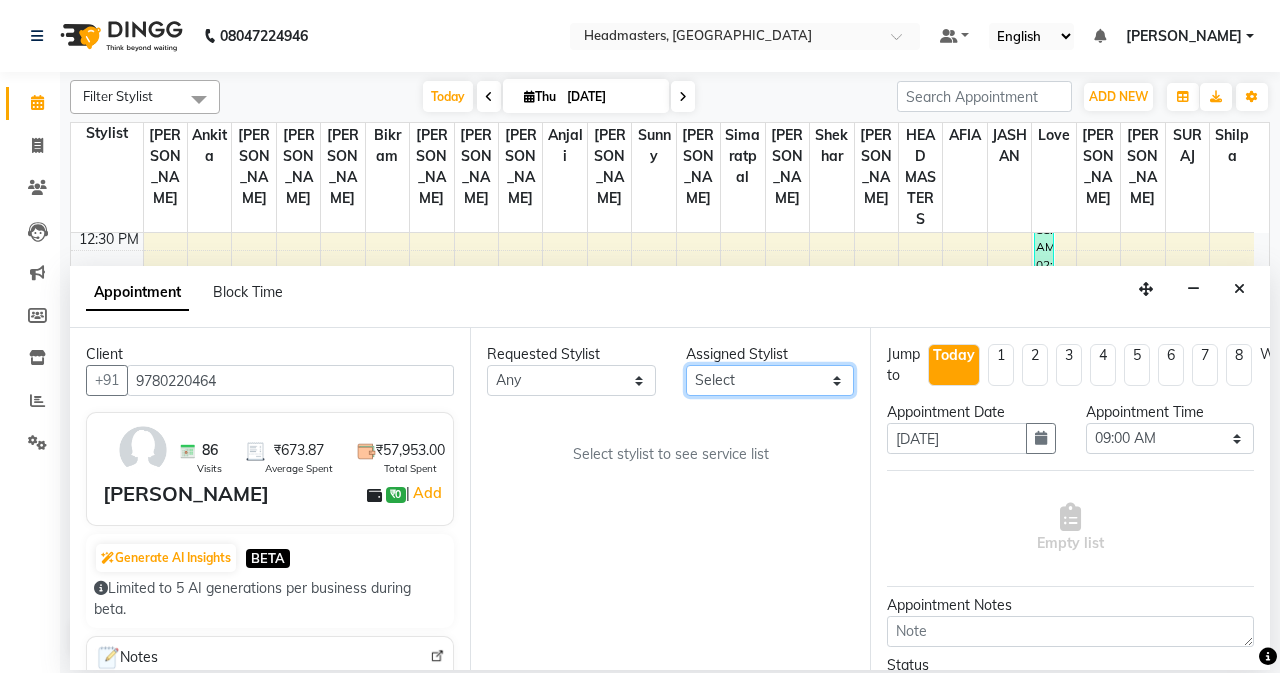 click on "Select AFIA Anjali [PERSON_NAME] [PERSON_NAME]  [PERSON_NAME] HEAD [PERSON_NAME]  [PERSON_NAME]  [PERSON_NAME]  [PERSON_NAME] Love [PERSON_NAME]  [PERSON_NAME]  [PERSON_NAME]  [PERSON_NAME] [PERSON_NAME] [PERSON_NAME]  [PERSON_NAME]  [PERSON_NAME]" at bounding box center [770, 380] 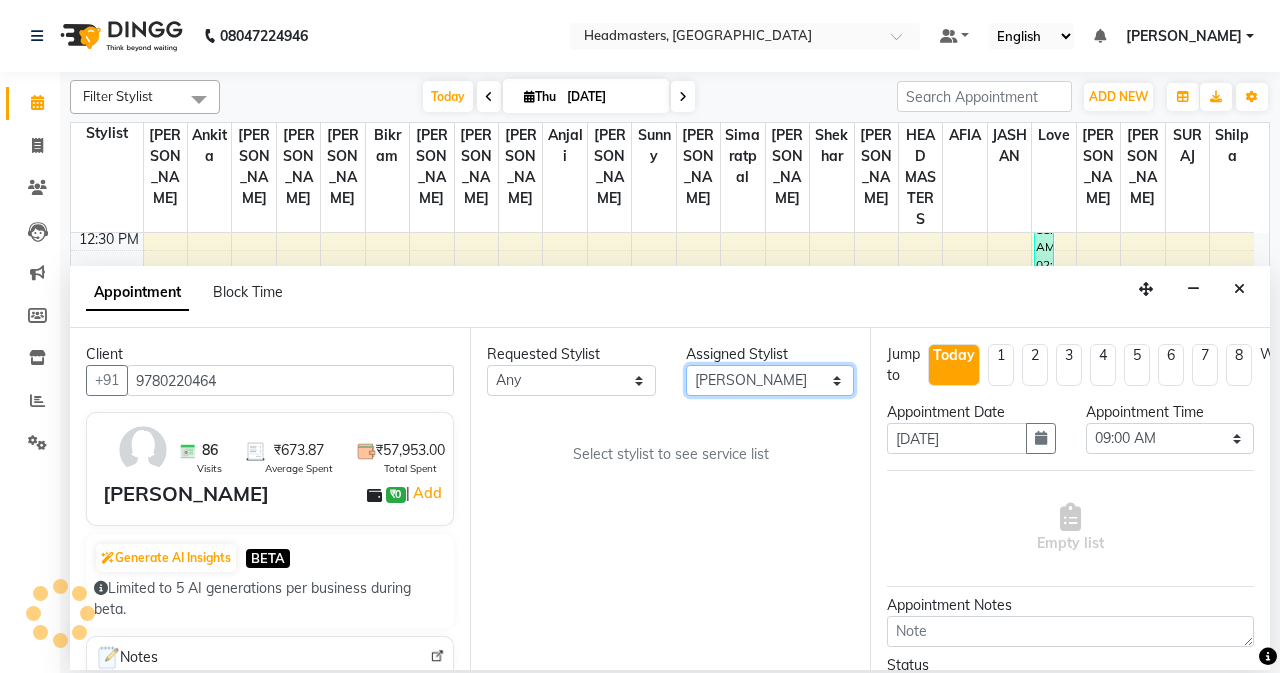 click on "Select AFIA Anjali [PERSON_NAME] [PERSON_NAME]  [PERSON_NAME] HEAD [PERSON_NAME]  [PERSON_NAME]  [PERSON_NAME]  [PERSON_NAME] Love [PERSON_NAME]  [PERSON_NAME]  [PERSON_NAME]  [PERSON_NAME] [PERSON_NAME] [PERSON_NAME]  [PERSON_NAME]  [PERSON_NAME]" at bounding box center [770, 380] 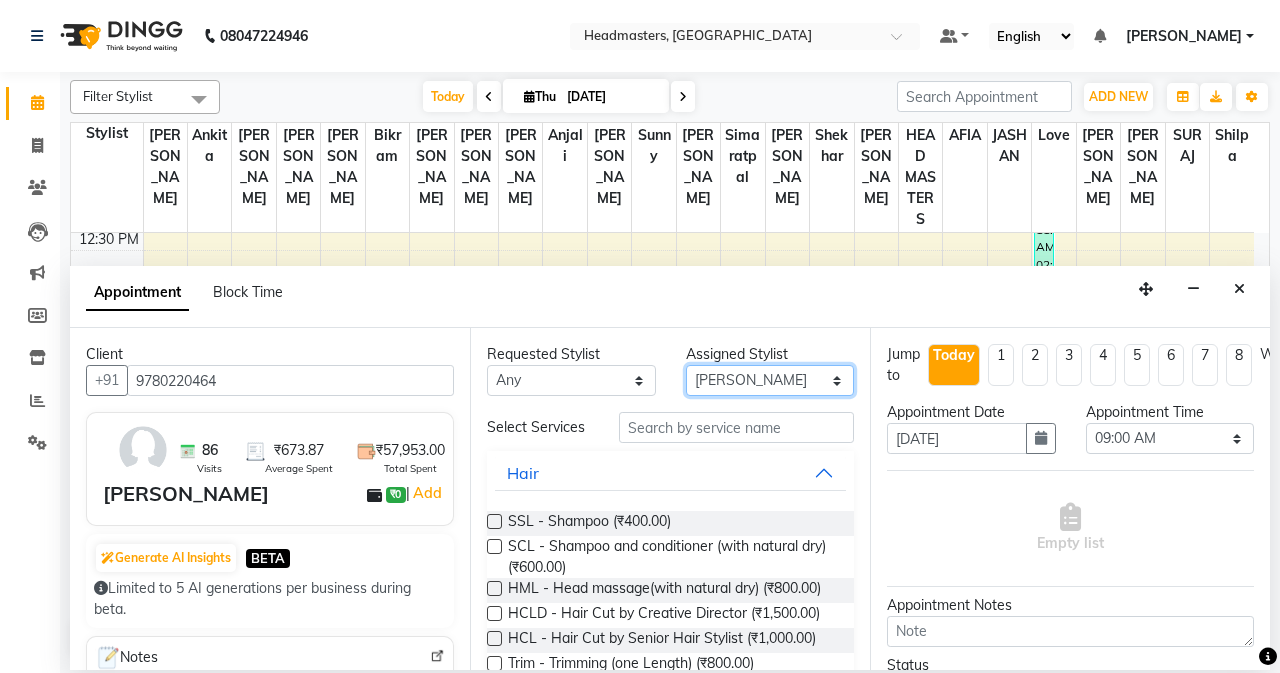 click on "Select AFIA Anjali [PERSON_NAME] [PERSON_NAME]  [PERSON_NAME] HEAD [PERSON_NAME]  [PERSON_NAME]  [PERSON_NAME]  [PERSON_NAME] Love [PERSON_NAME]  [PERSON_NAME]  [PERSON_NAME]  [PERSON_NAME] [PERSON_NAME] [PERSON_NAME]  [PERSON_NAME]  [PERSON_NAME]" at bounding box center (770, 380) 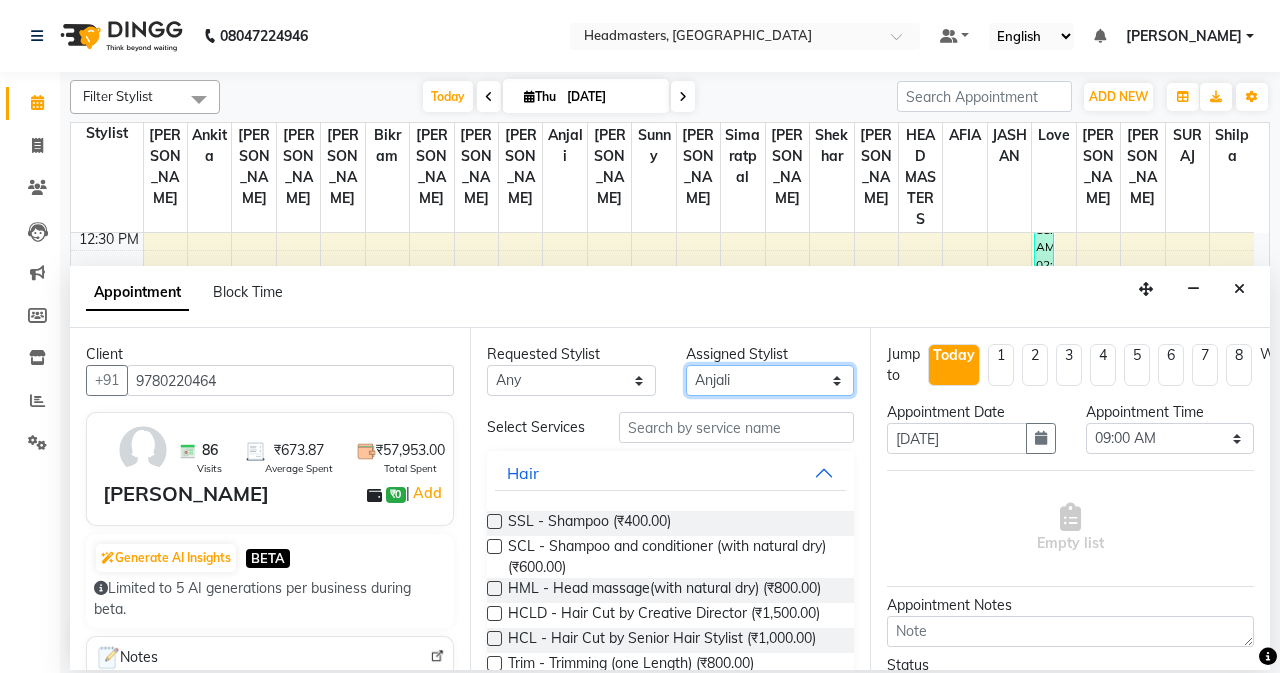 click on "Select AFIA Anjali [PERSON_NAME] [PERSON_NAME]  [PERSON_NAME] HEAD [PERSON_NAME]  [PERSON_NAME]  [PERSON_NAME]  [PERSON_NAME] Love [PERSON_NAME]  [PERSON_NAME]  [PERSON_NAME]  [PERSON_NAME] [PERSON_NAME] [PERSON_NAME]  [PERSON_NAME]  [PERSON_NAME]" at bounding box center (770, 380) 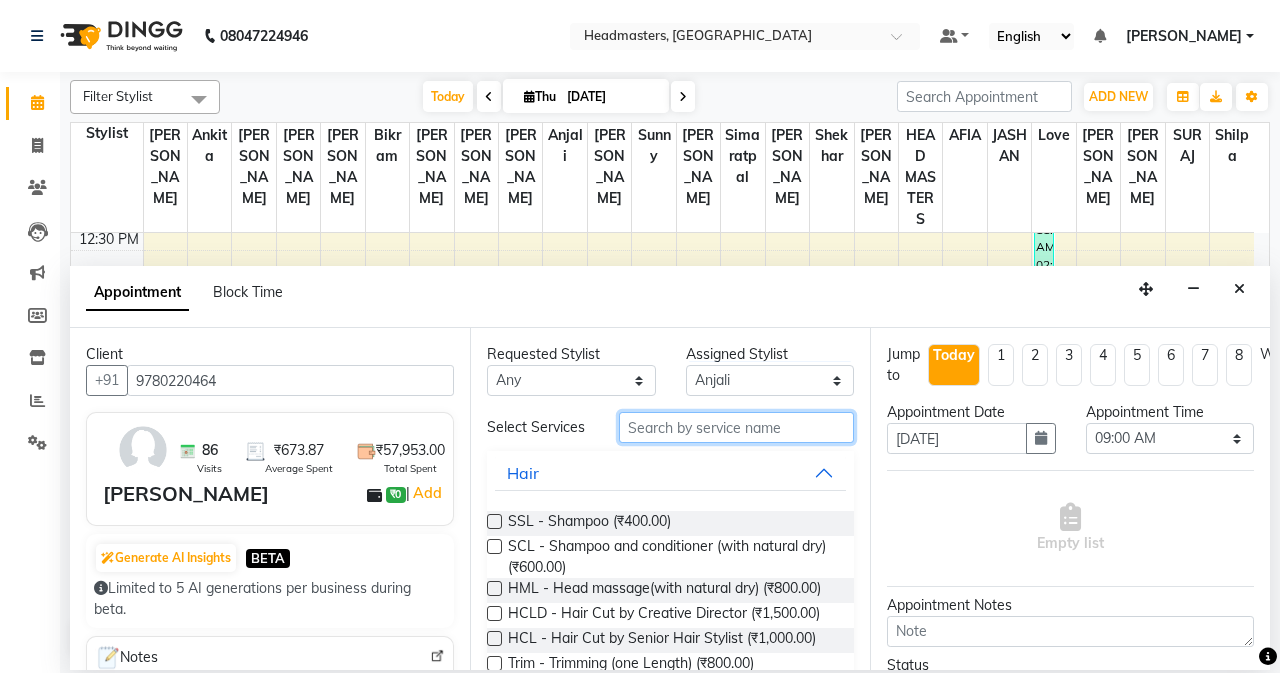 click at bounding box center [736, 427] 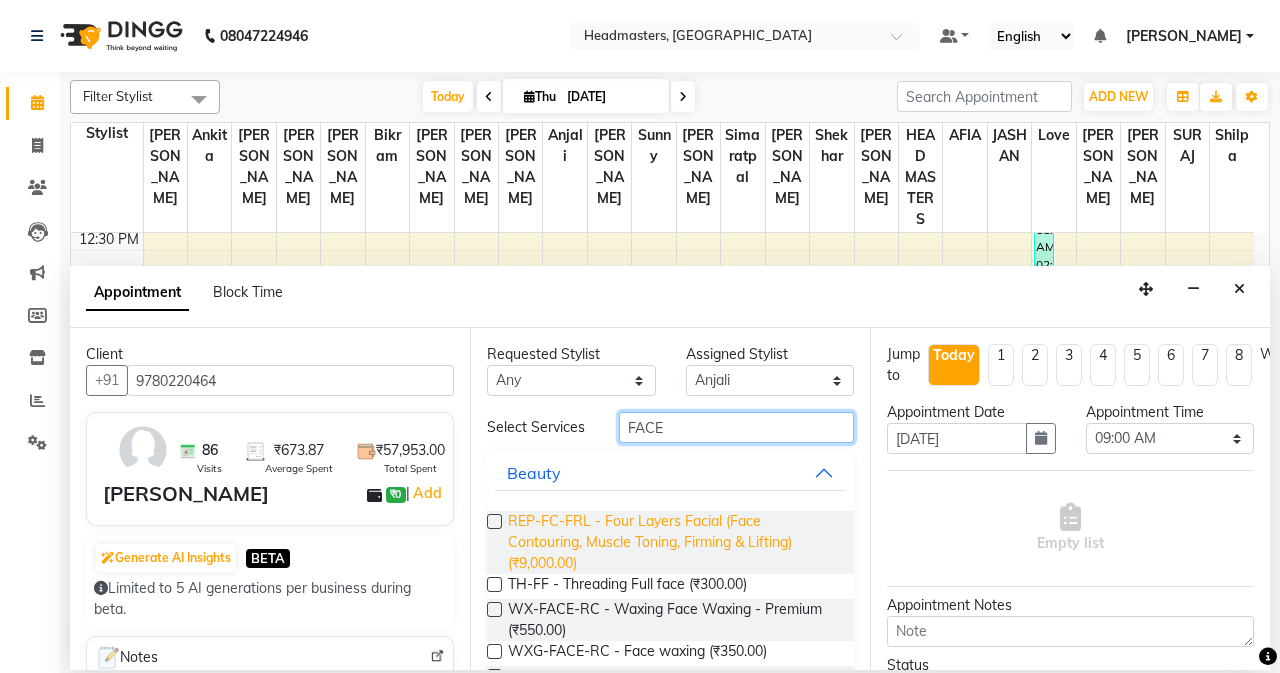 scroll, scrollTop: 97, scrollLeft: 0, axis: vertical 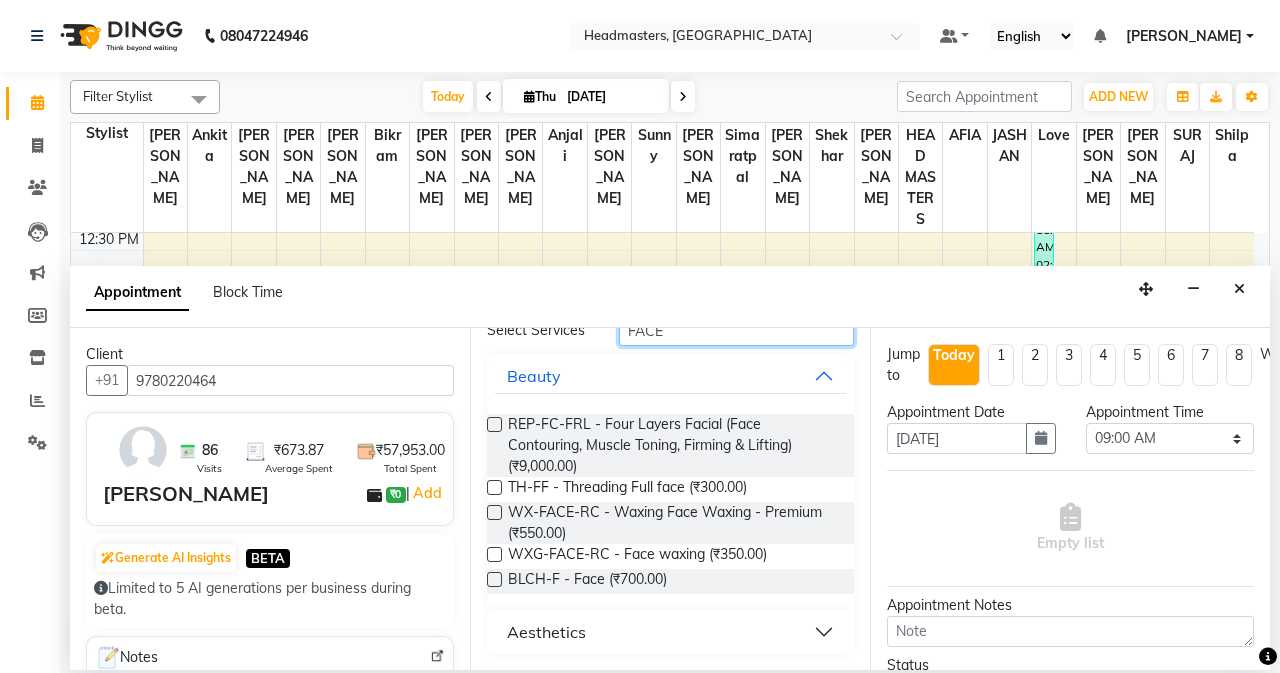 type on "FACE" 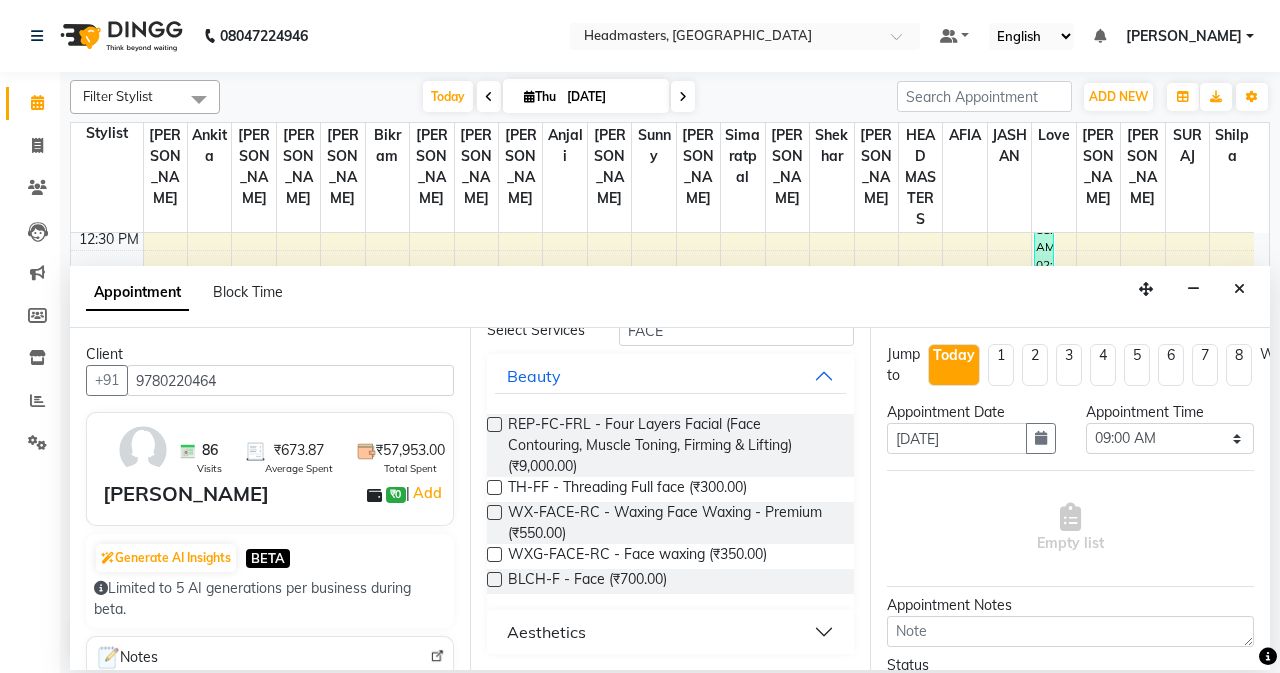 click at bounding box center [494, 579] 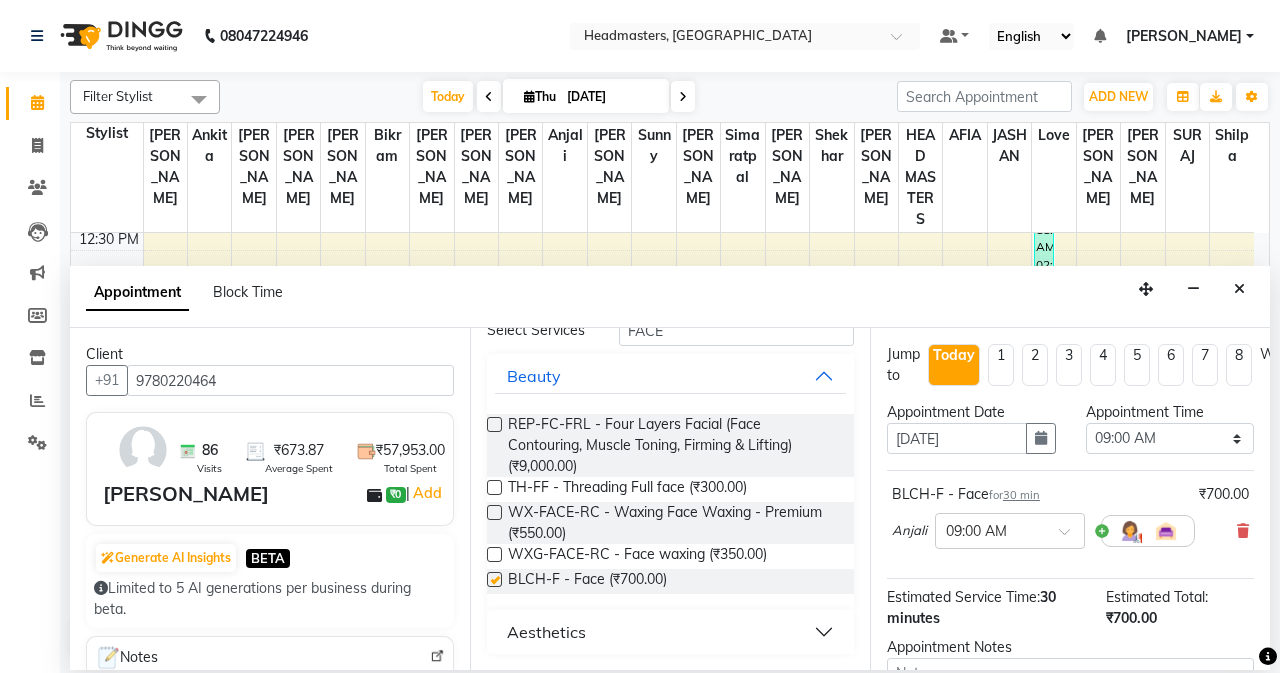 checkbox on "false" 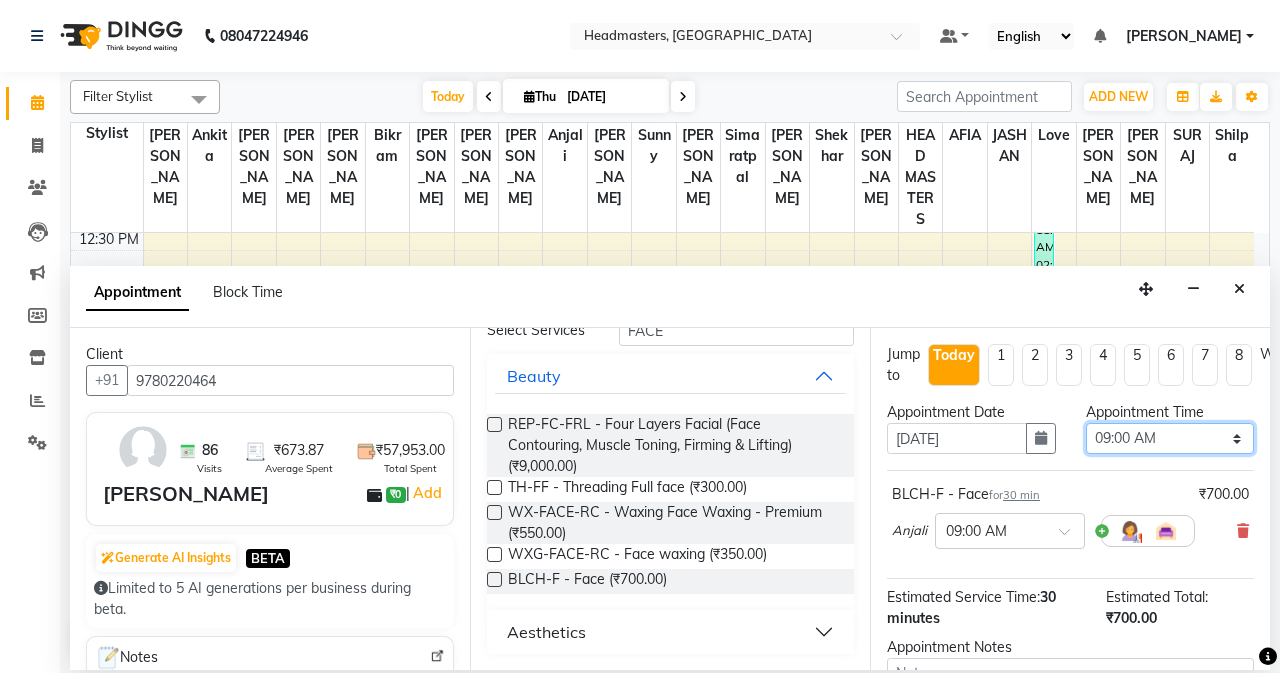 drag, startPoint x: 1157, startPoint y: 431, endPoint x: 1159, endPoint y: 405, distance: 26.076809 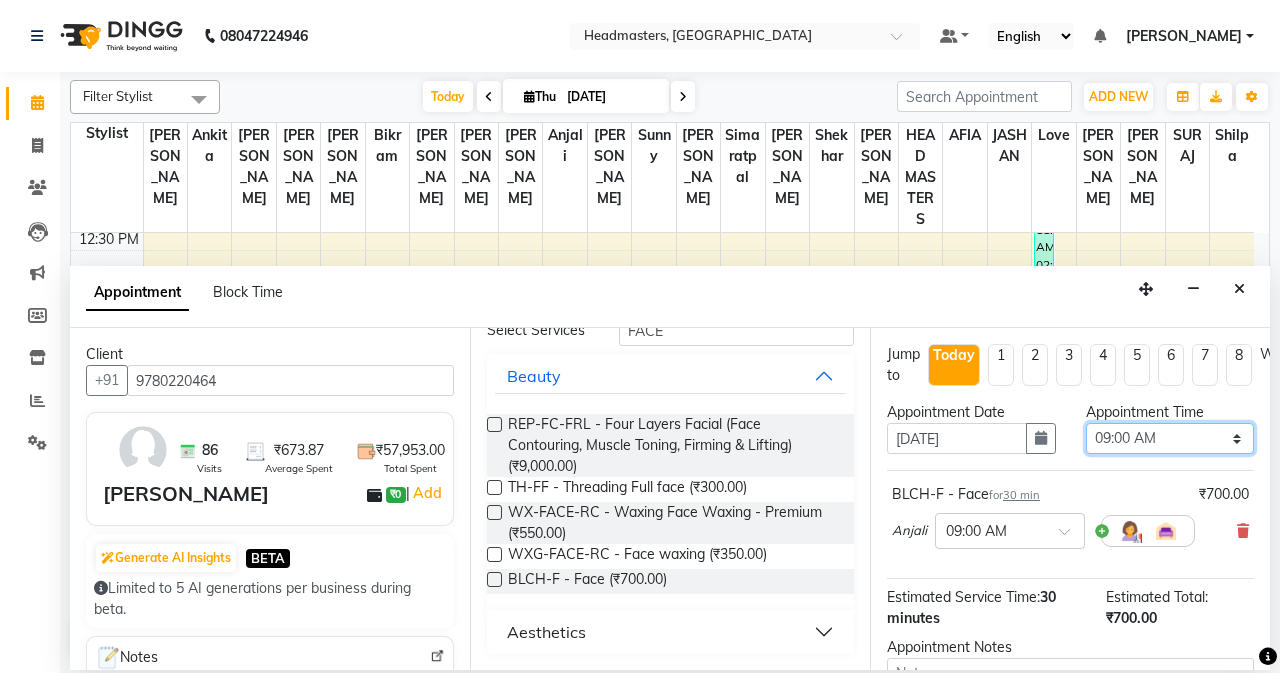 select on "915" 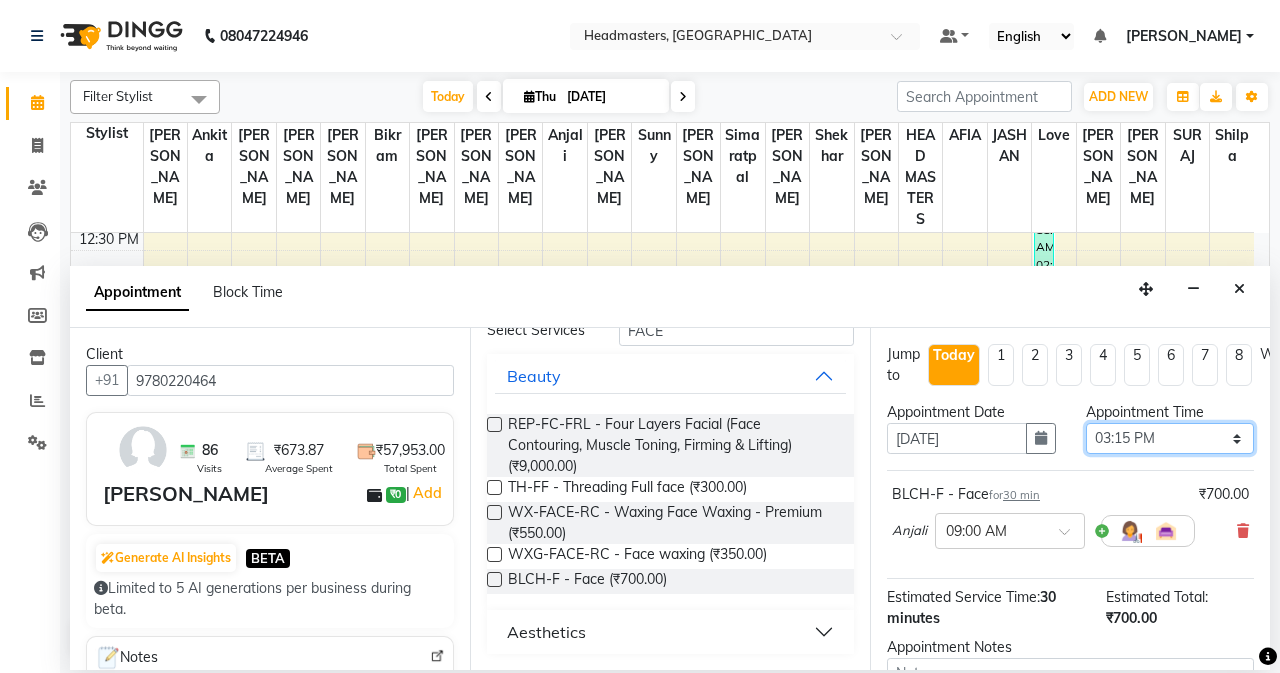 click on "Select 09:00 AM 09:15 AM 09:30 AM 09:45 AM 10:00 AM 10:15 AM 10:30 AM 10:45 AM 11:00 AM 11:15 AM 11:30 AM 11:45 AM 12:00 PM 12:15 PM 12:30 PM 12:45 PM 01:00 PM 01:15 PM 01:30 PM 01:45 PM 02:00 PM 02:15 PM 02:30 PM 02:45 PM 03:00 PM 03:15 PM 03:30 PM 03:45 PM 04:00 PM 04:15 PM 04:30 PM 04:45 PM 05:00 PM 05:15 PM 05:30 PM 05:45 PM 06:00 PM 06:15 PM 06:30 PM 06:45 PM 07:00 PM 07:15 PM 07:30 PM 07:45 PM 08:00 PM" at bounding box center [1170, 438] 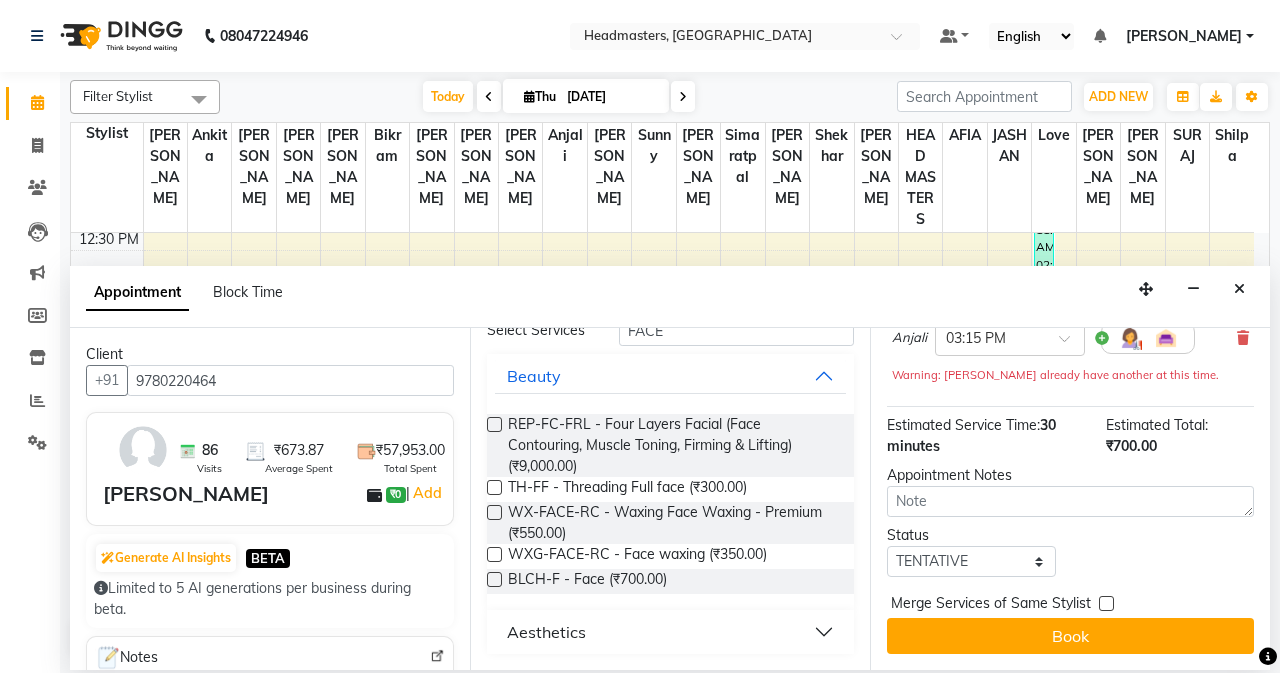 scroll, scrollTop: 208, scrollLeft: 0, axis: vertical 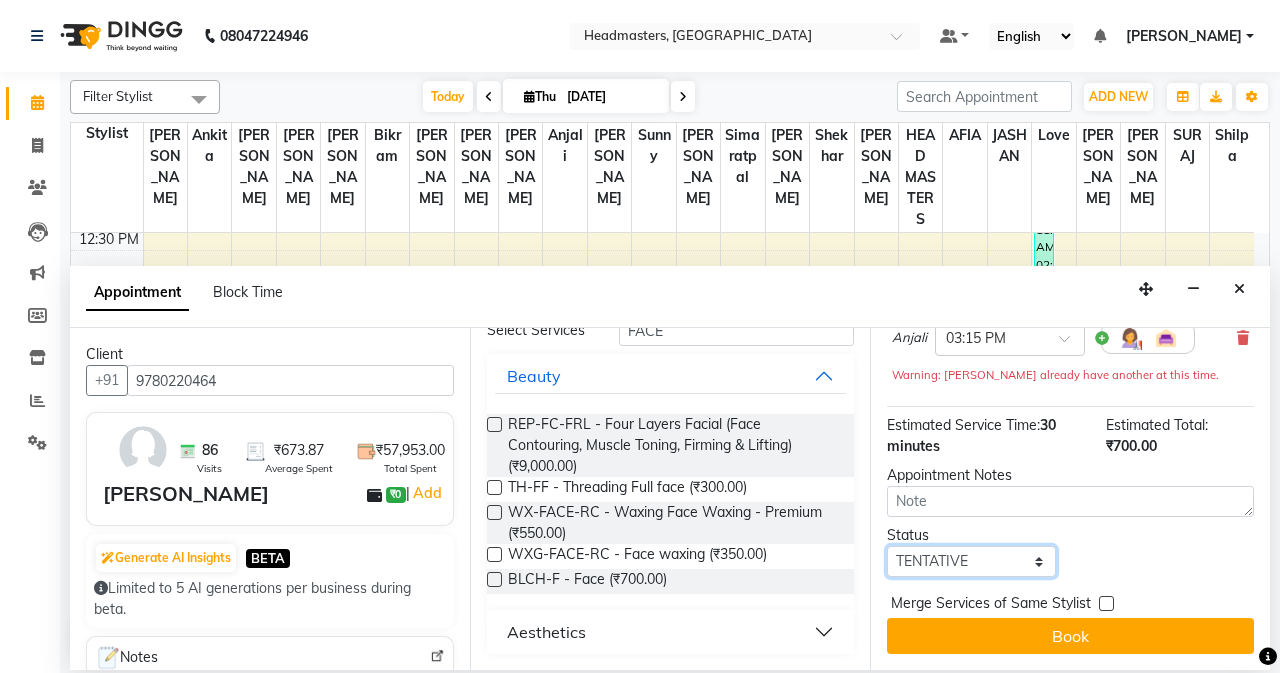 click on "Select TENTATIVE CONFIRM CHECK-IN UPCOMING" at bounding box center [971, 561] 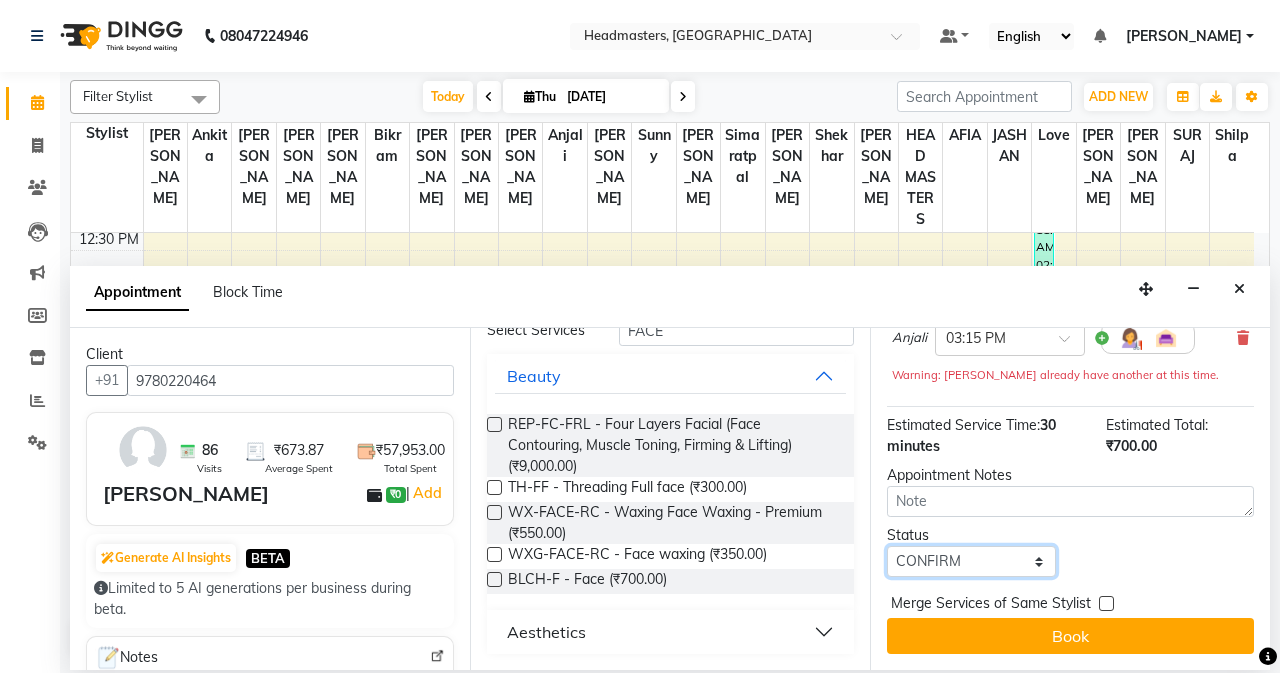 click on "Select TENTATIVE CONFIRM CHECK-IN UPCOMING" at bounding box center [971, 561] 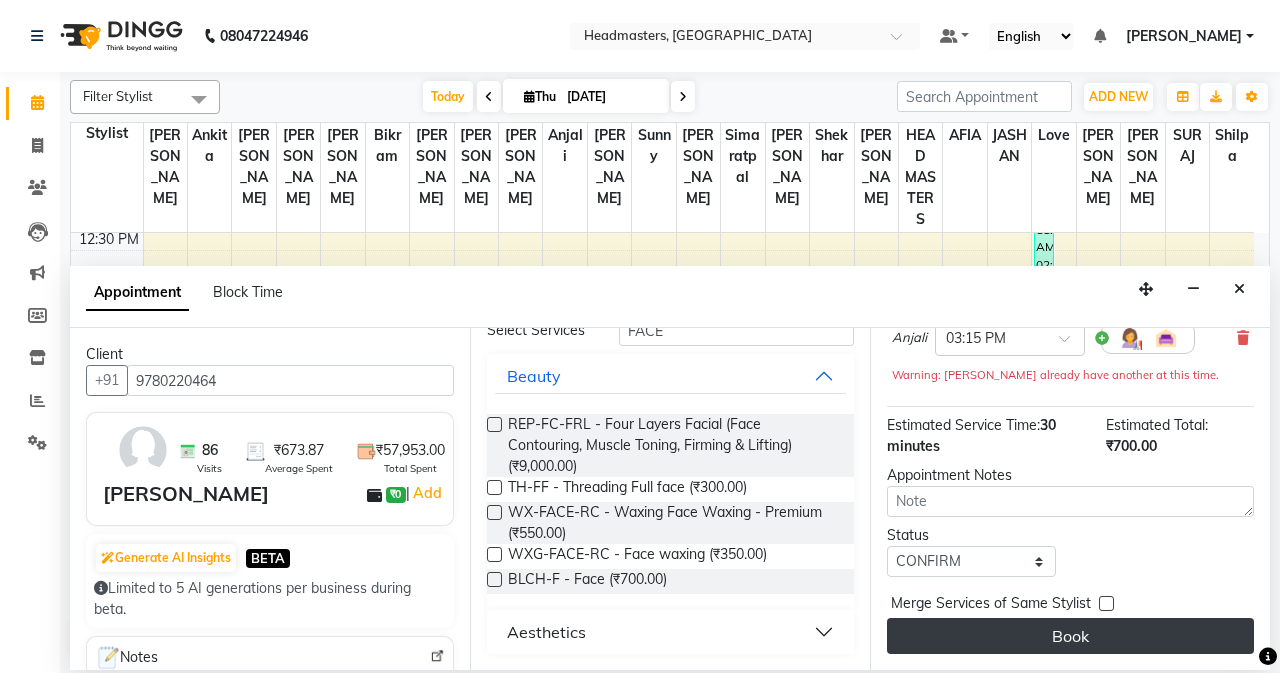 click on "Book" at bounding box center (1070, 636) 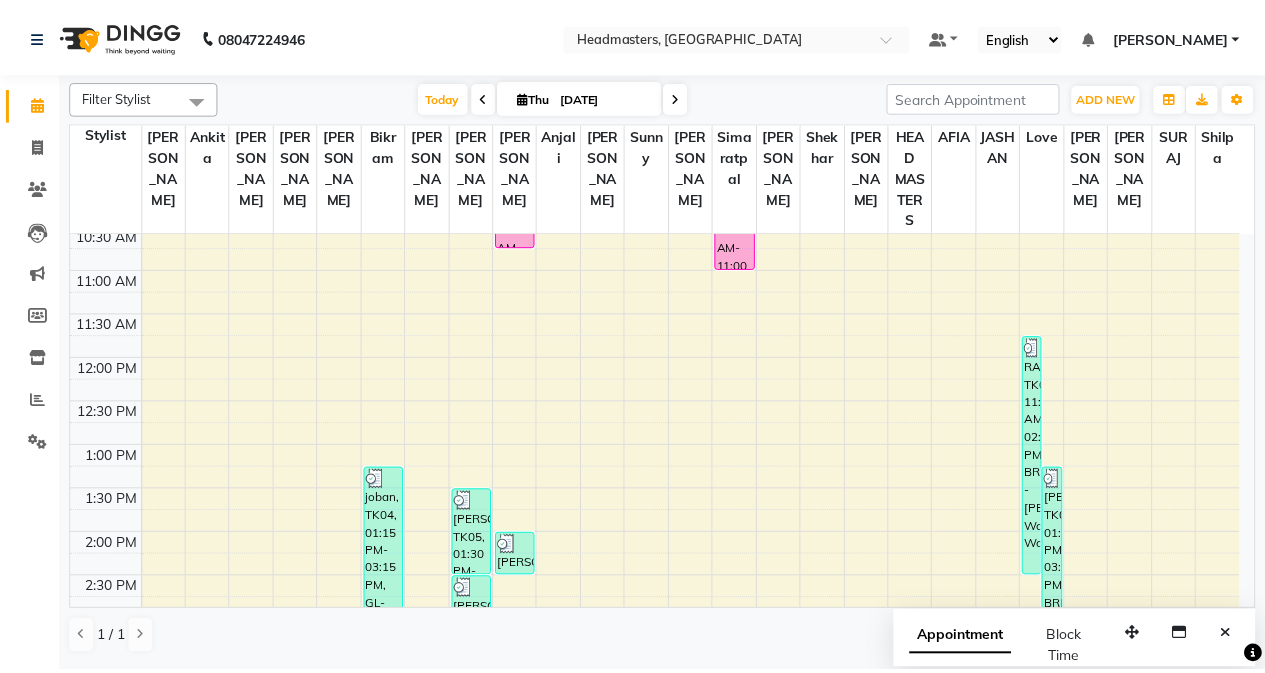 scroll, scrollTop: 200, scrollLeft: 0, axis: vertical 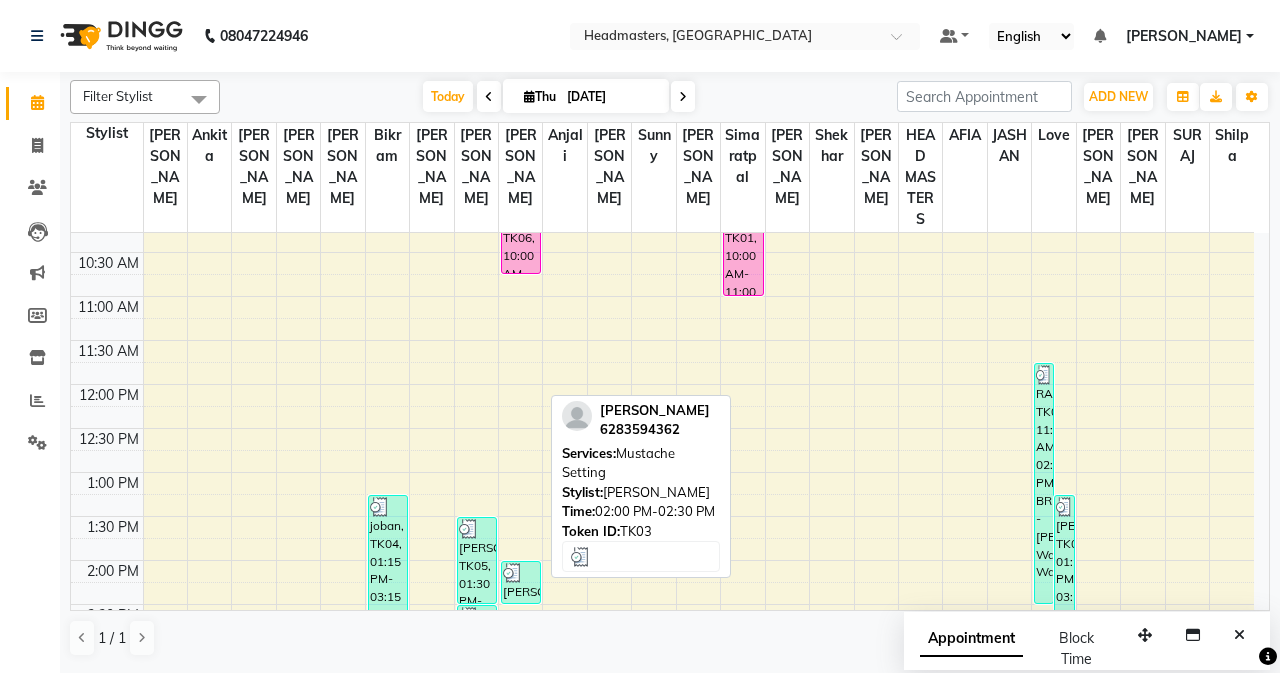 click on "[PERSON_NAME], TK03, 02:00 PM-02:30 PM, Mustache Setting" at bounding box center [521, 582] 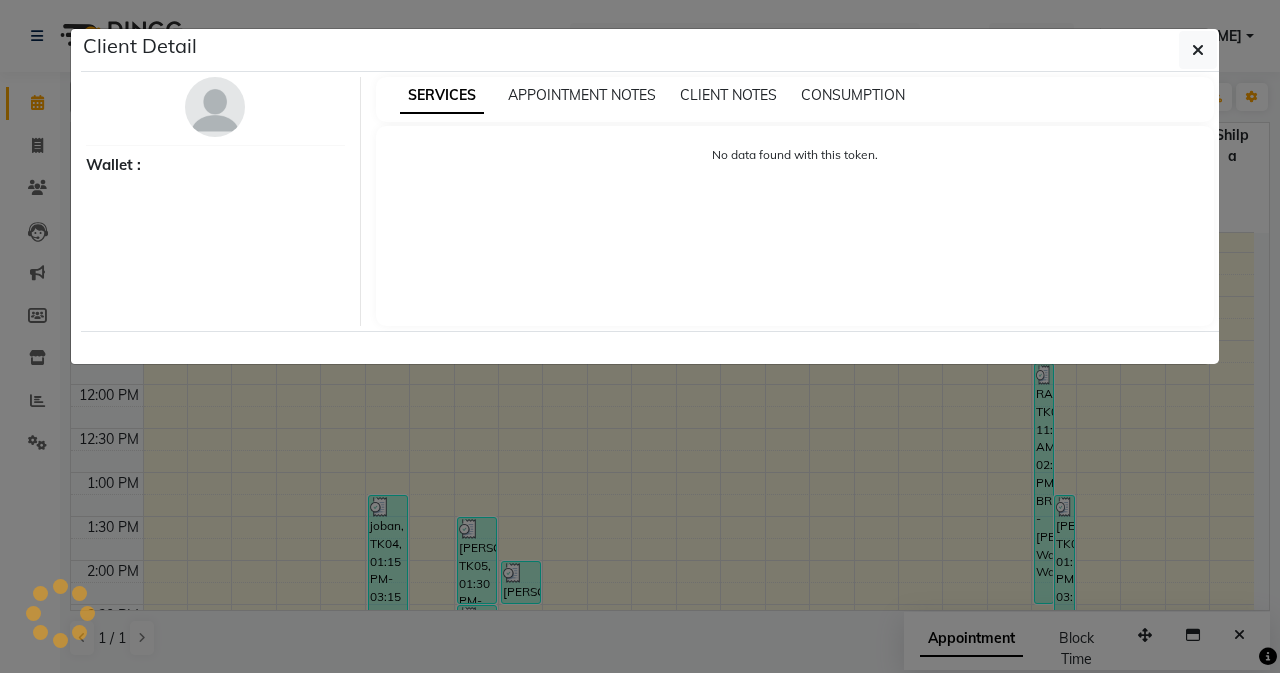 select on "3" 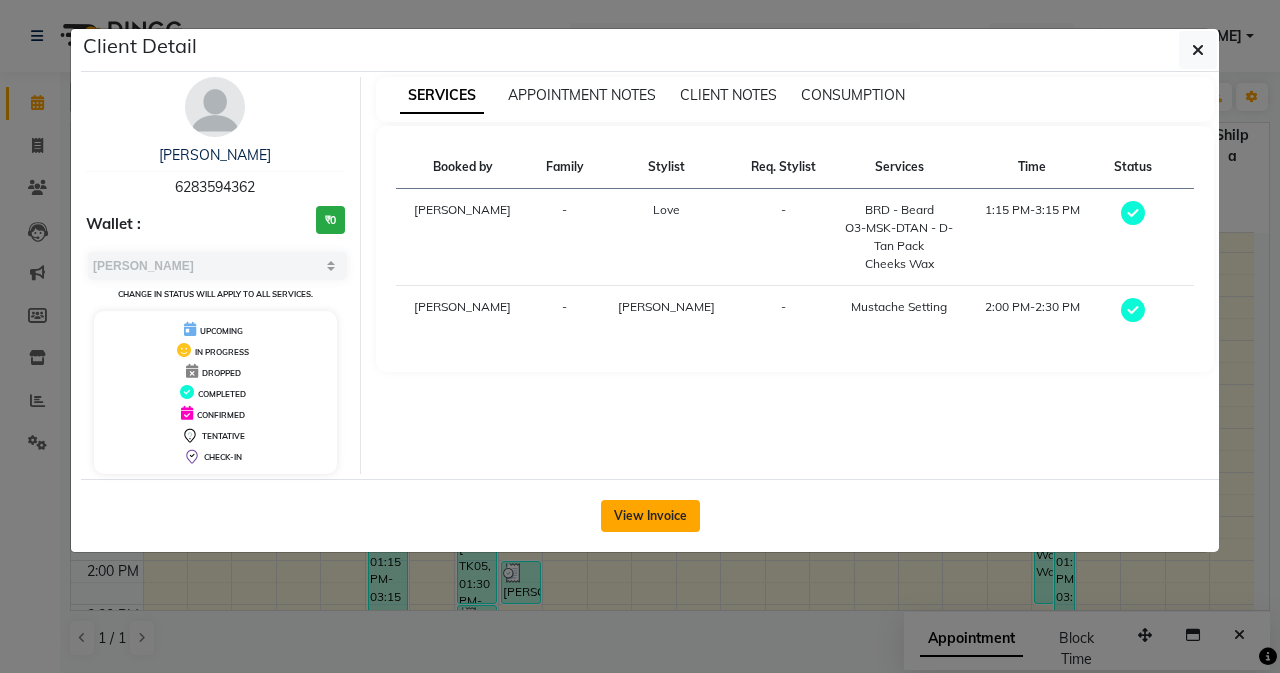 click on "View Invoice" 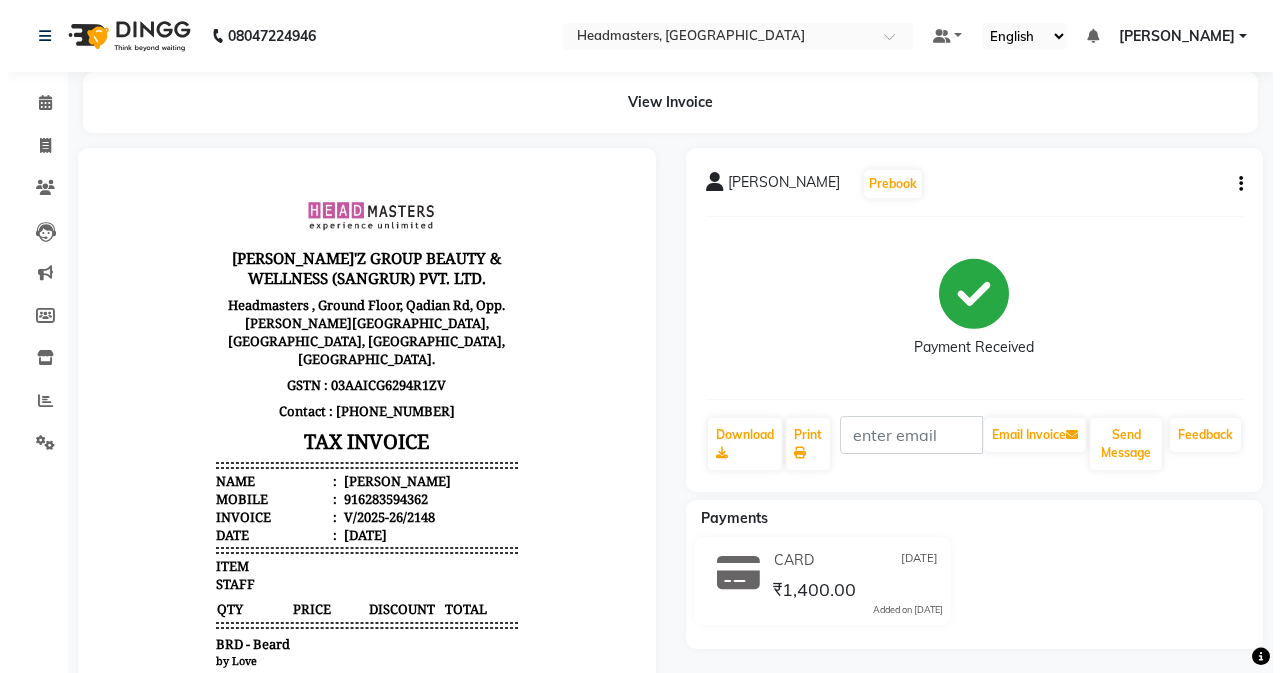 scroll, scrollTop: 0, scrollLeft: 0, axis: both 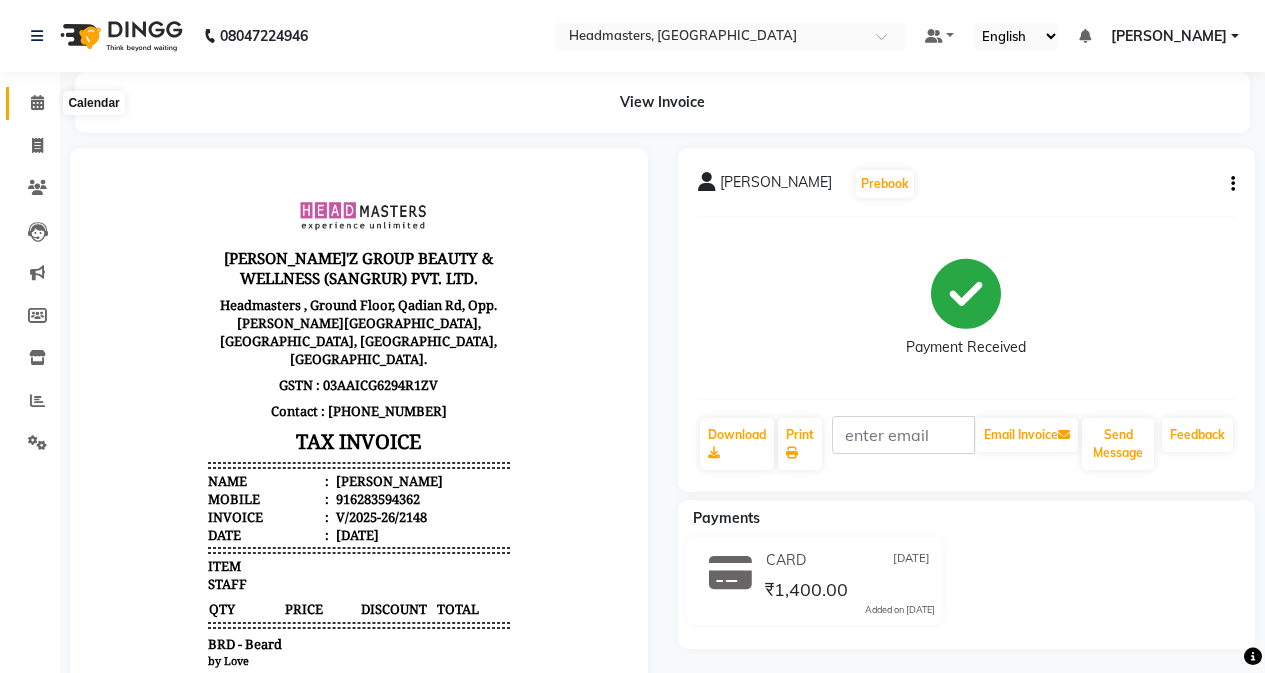 click 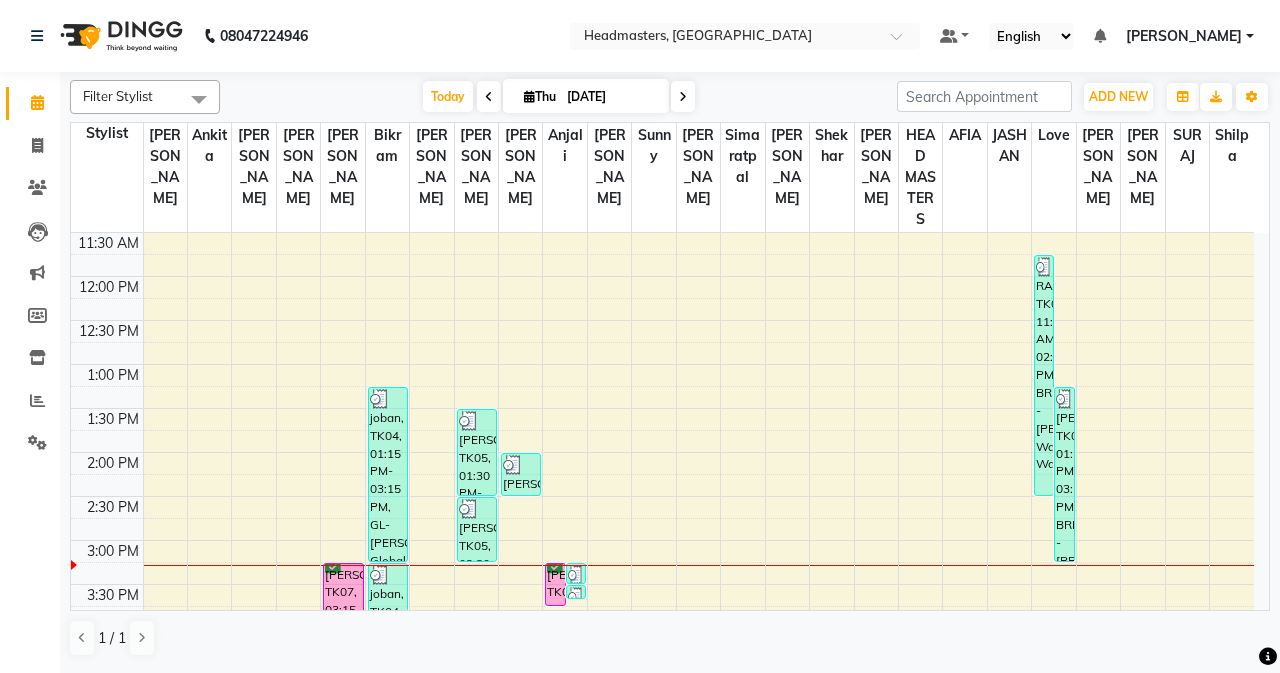 scroll, scrollTop: 500, scrollLeft: 0, axis: vertical 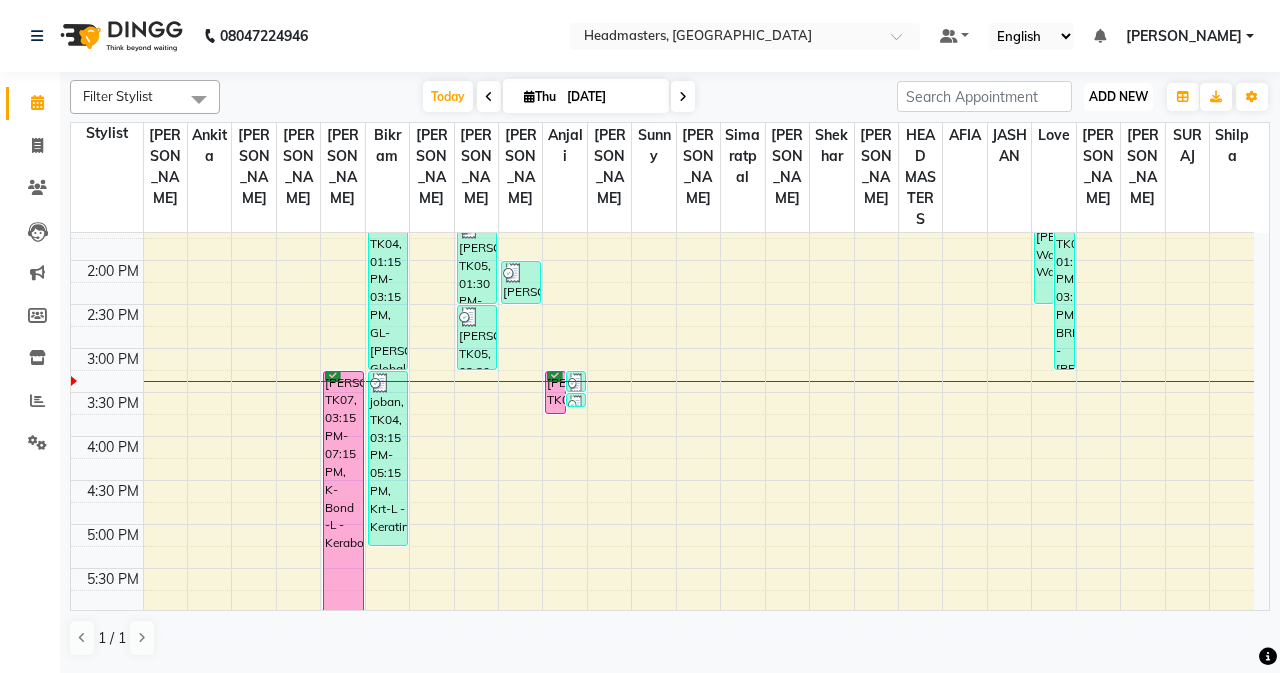 click on "ADD NEW" at bounding box center [1118, 96] 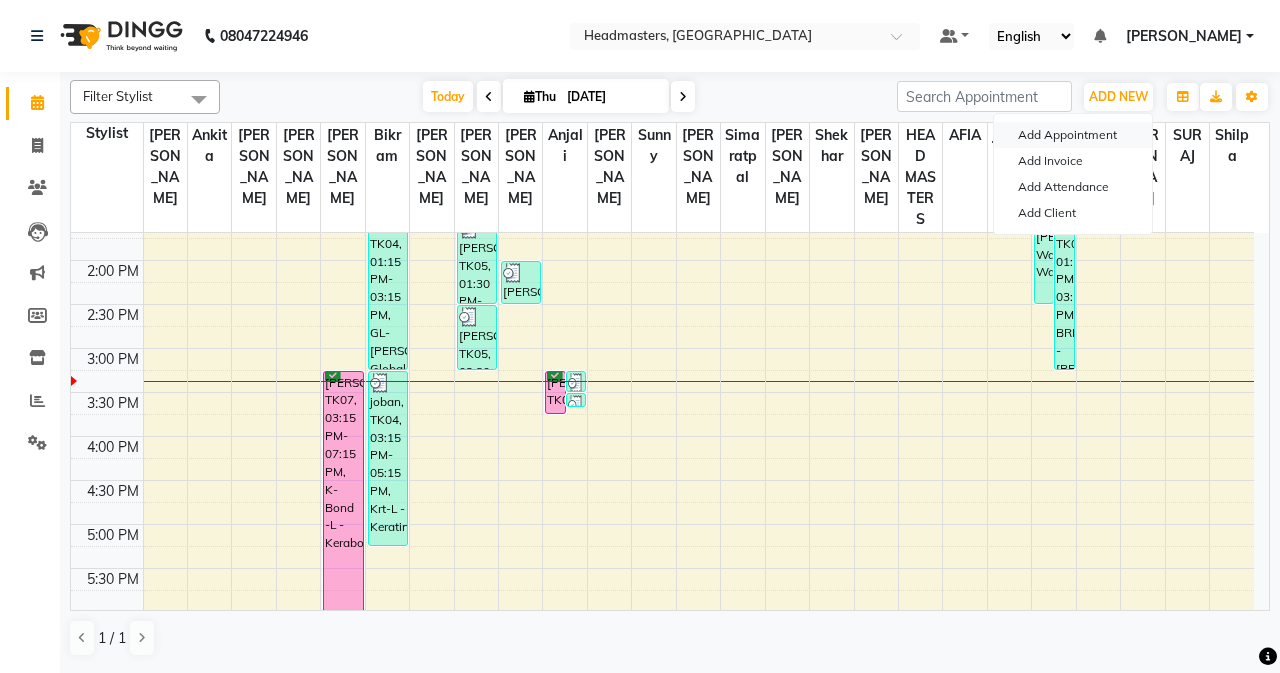 click on "Add Appointment" at bounding box center [1073, 135] 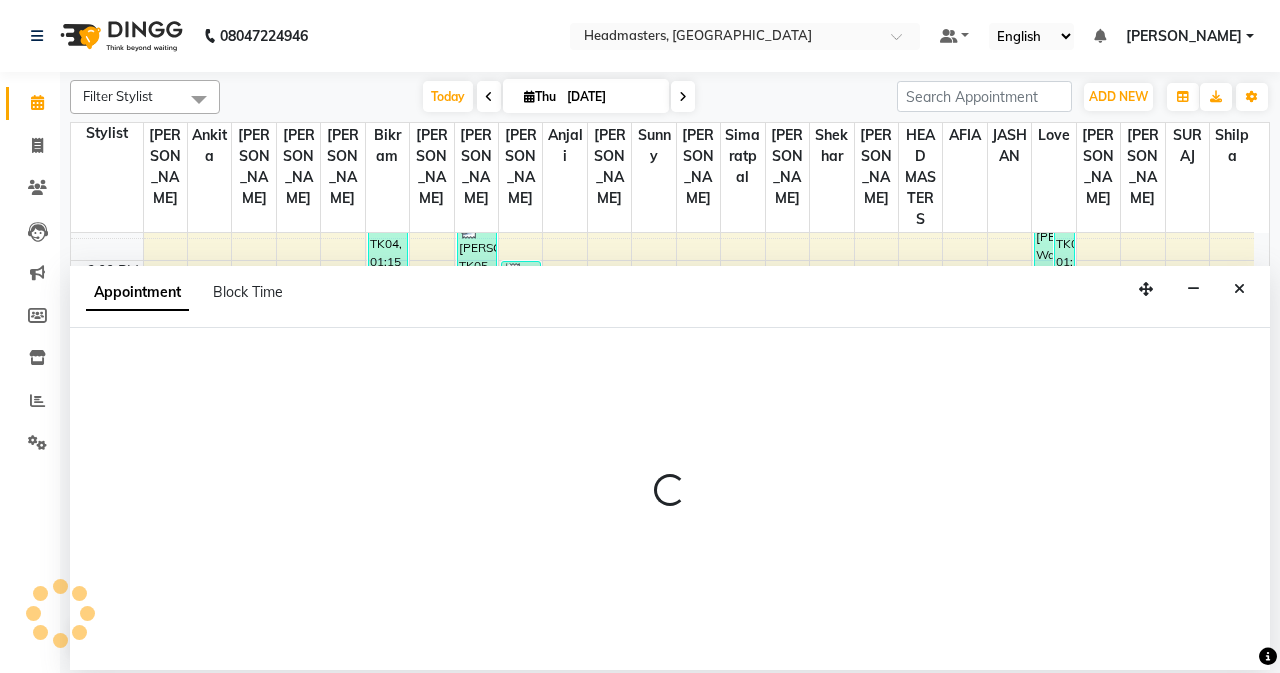 select on "tentative" 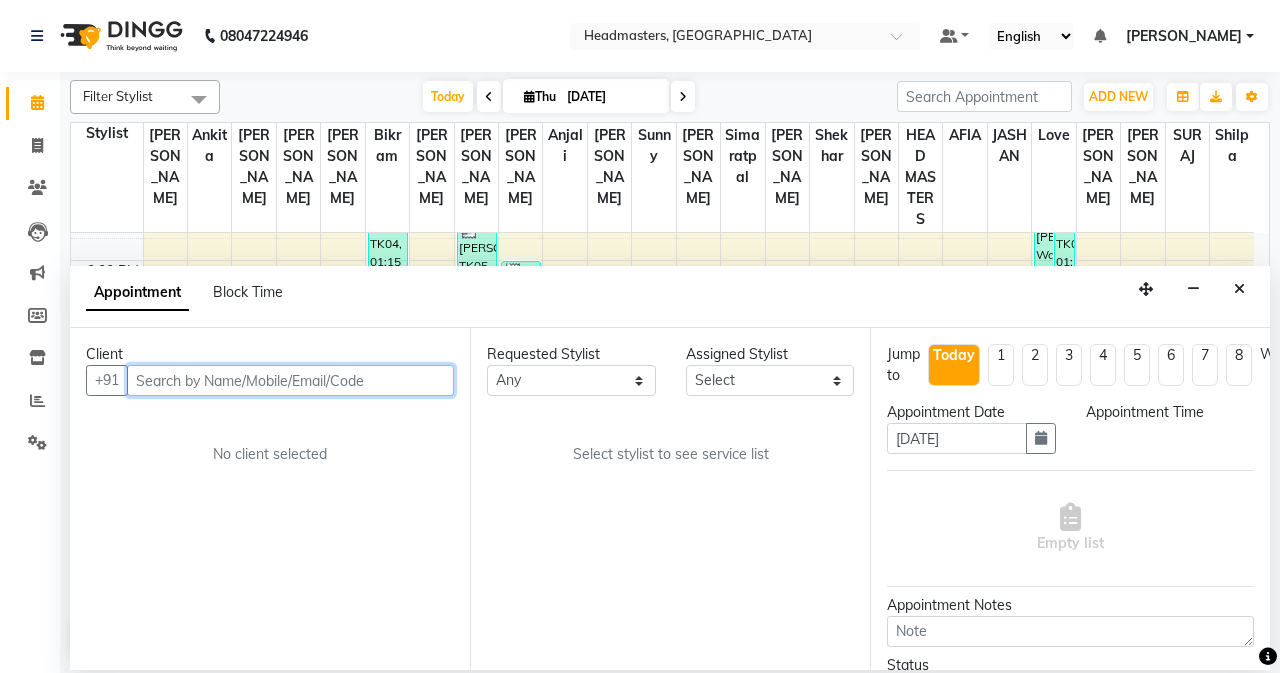 select on "540" 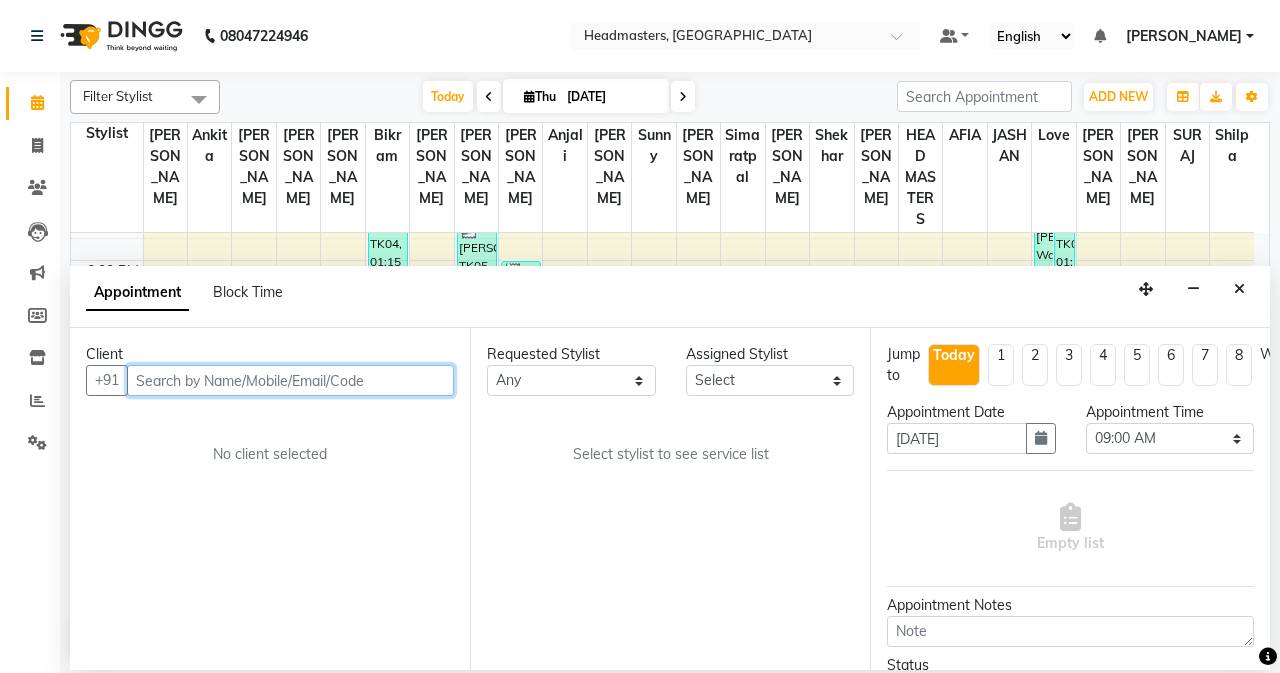 click at bounding box center [290, 380] 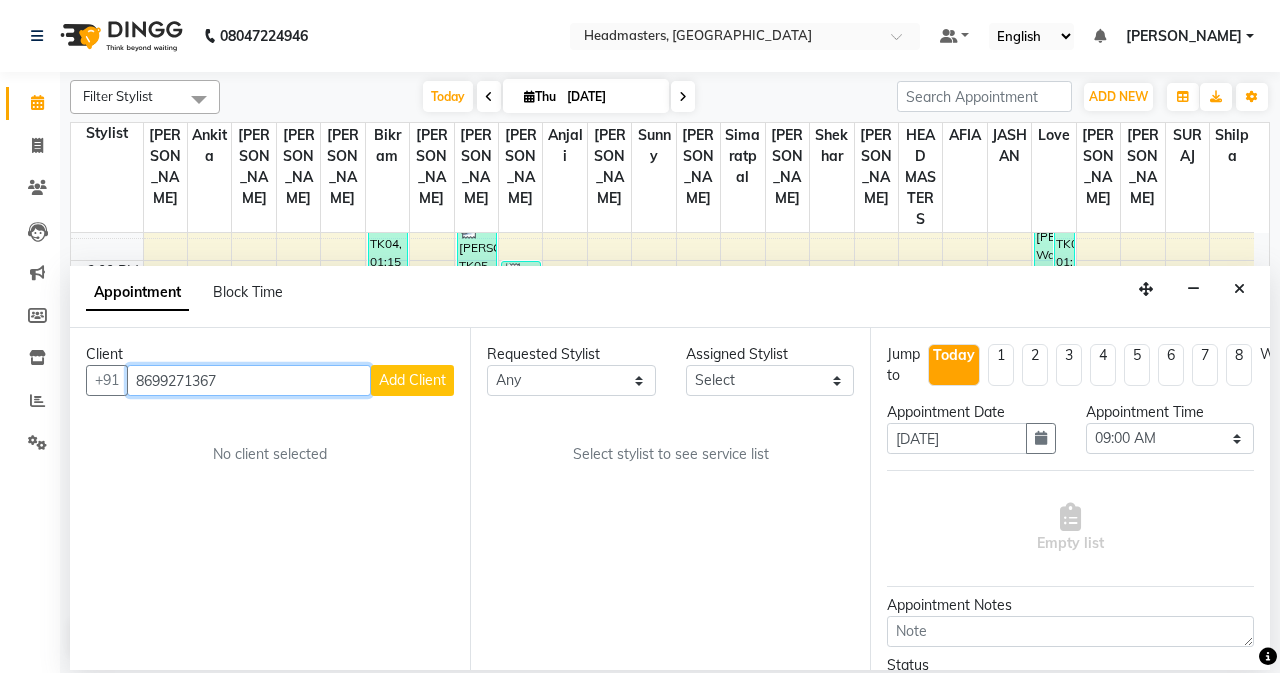 type on "8699271367" 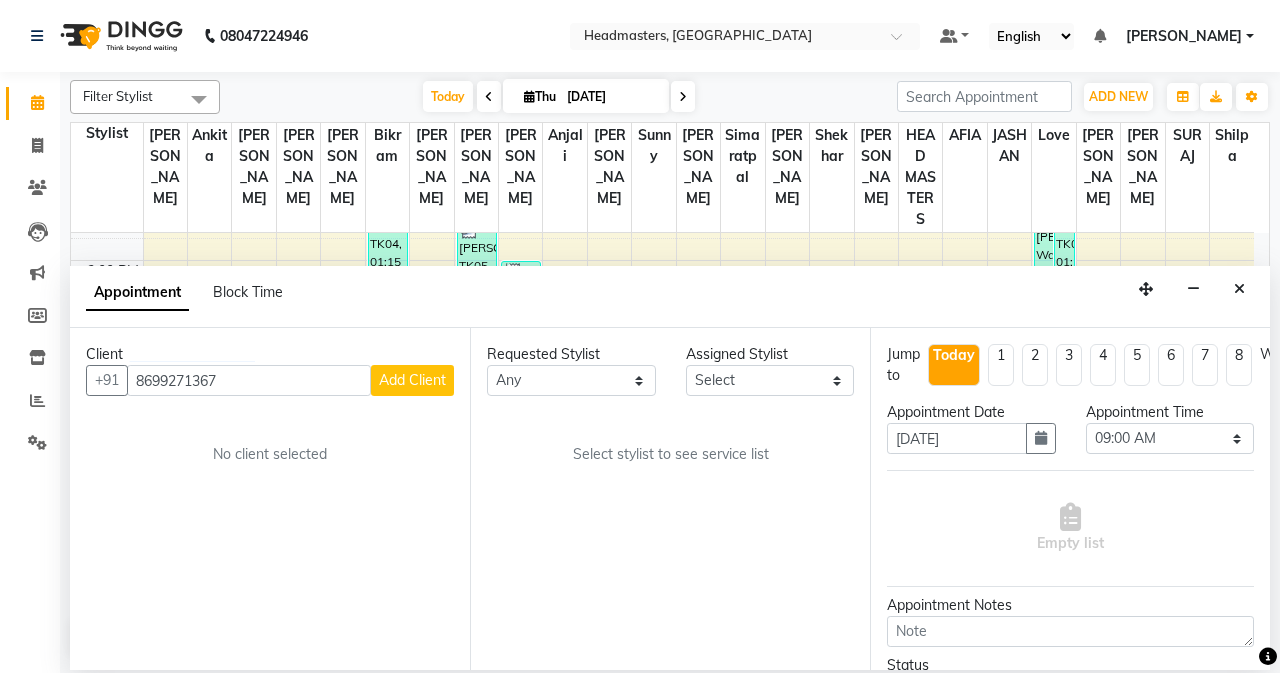 click on "Add Client" at bounding box center (412, 380) 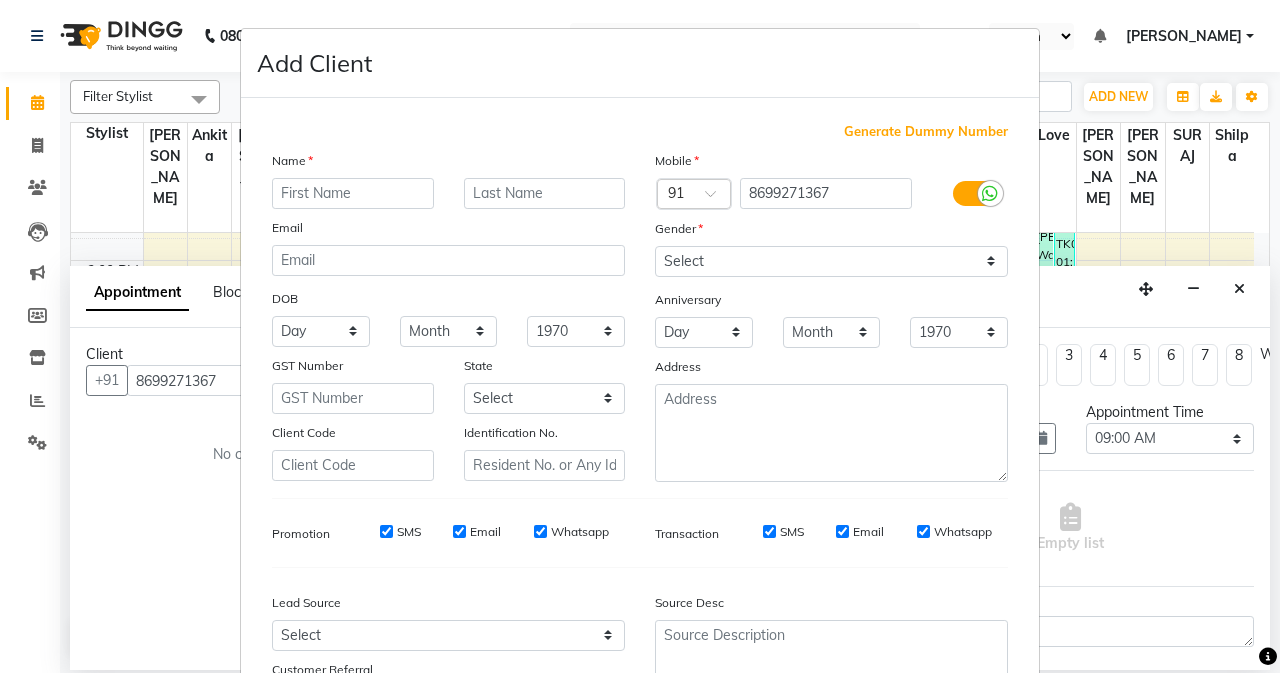 click at bounding box center (353, 193) 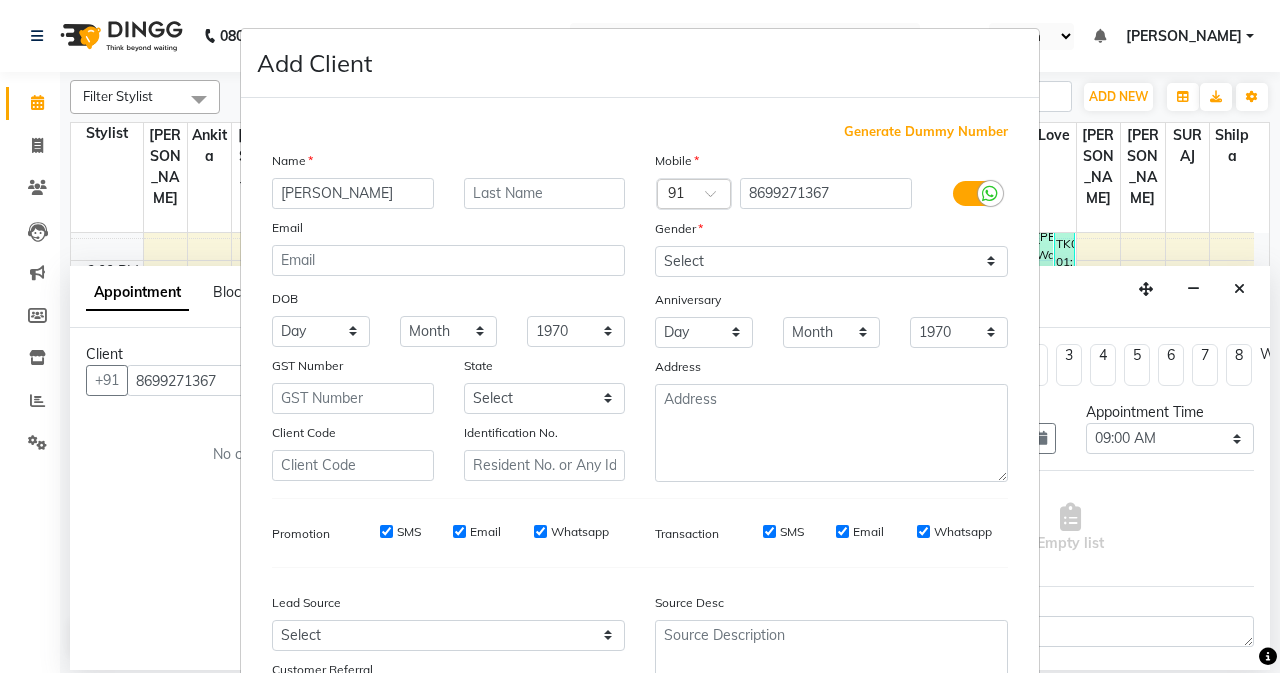 type on "[PERSON_NAME]" 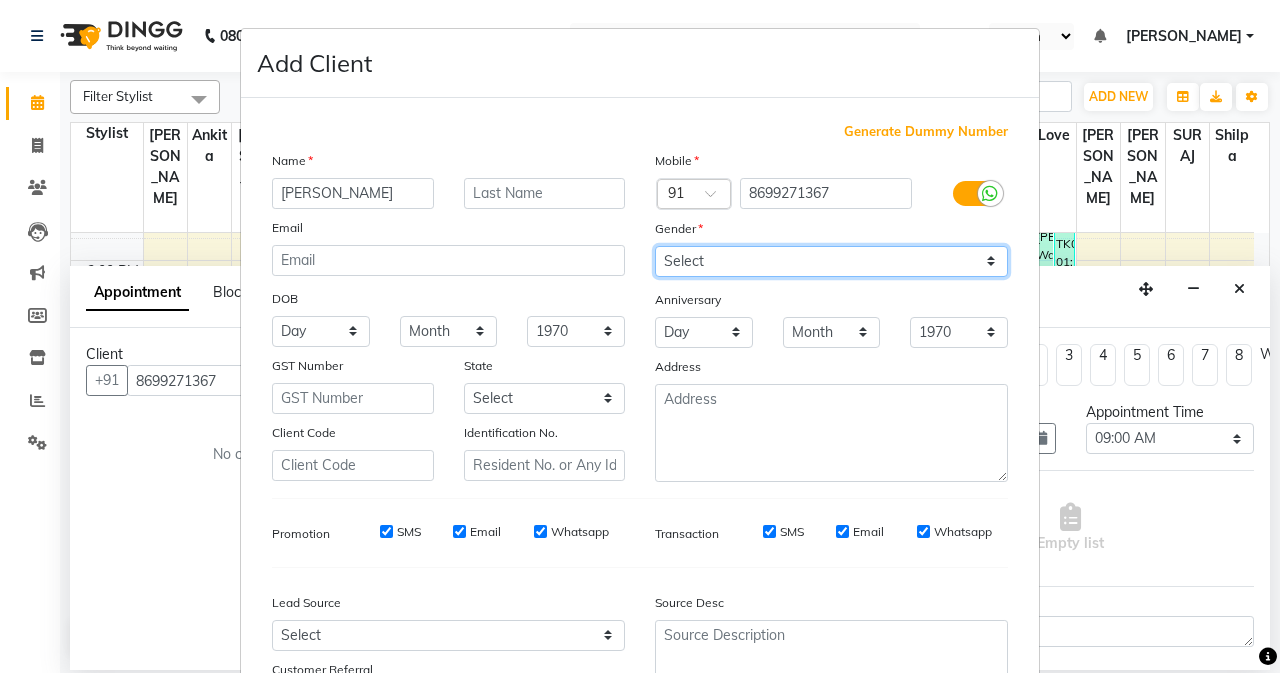 click on "Select [DEMOGRAPHIC_DATA] [DEMOGRAPHIC_DATA] Other Prefer Not To Say" at bounding box center [831, 261] 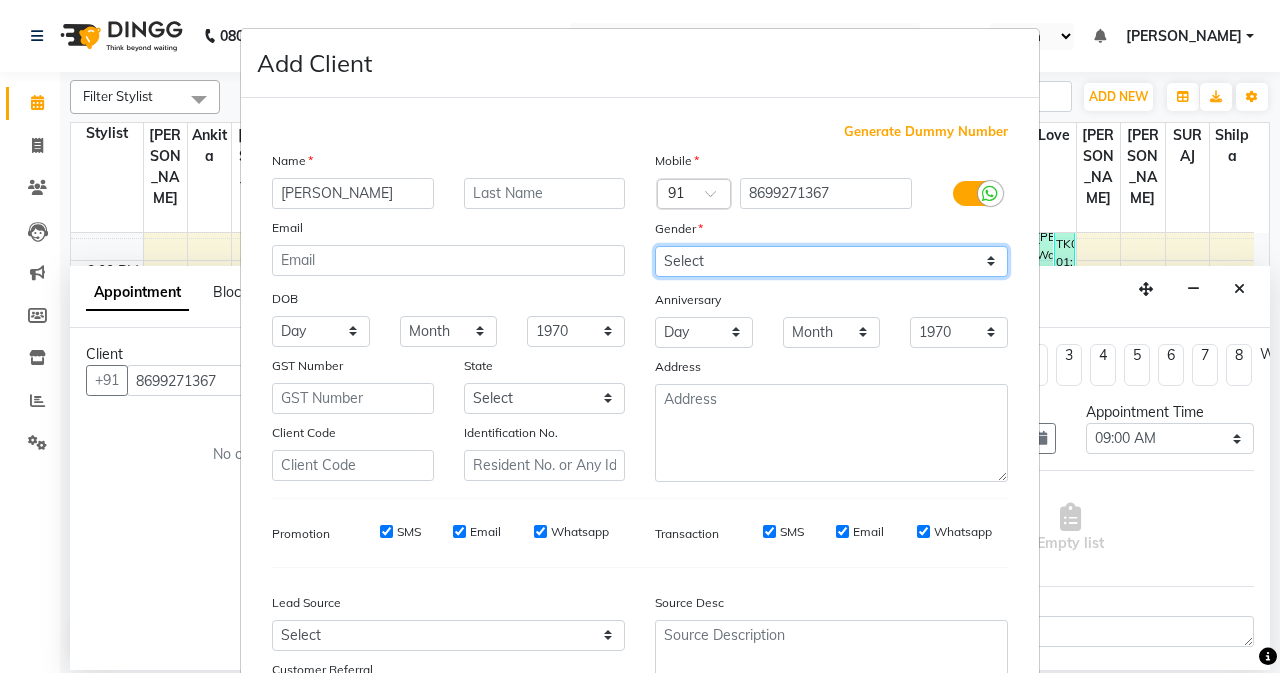 select on "[DEMOGRAPHIC_DATA]" 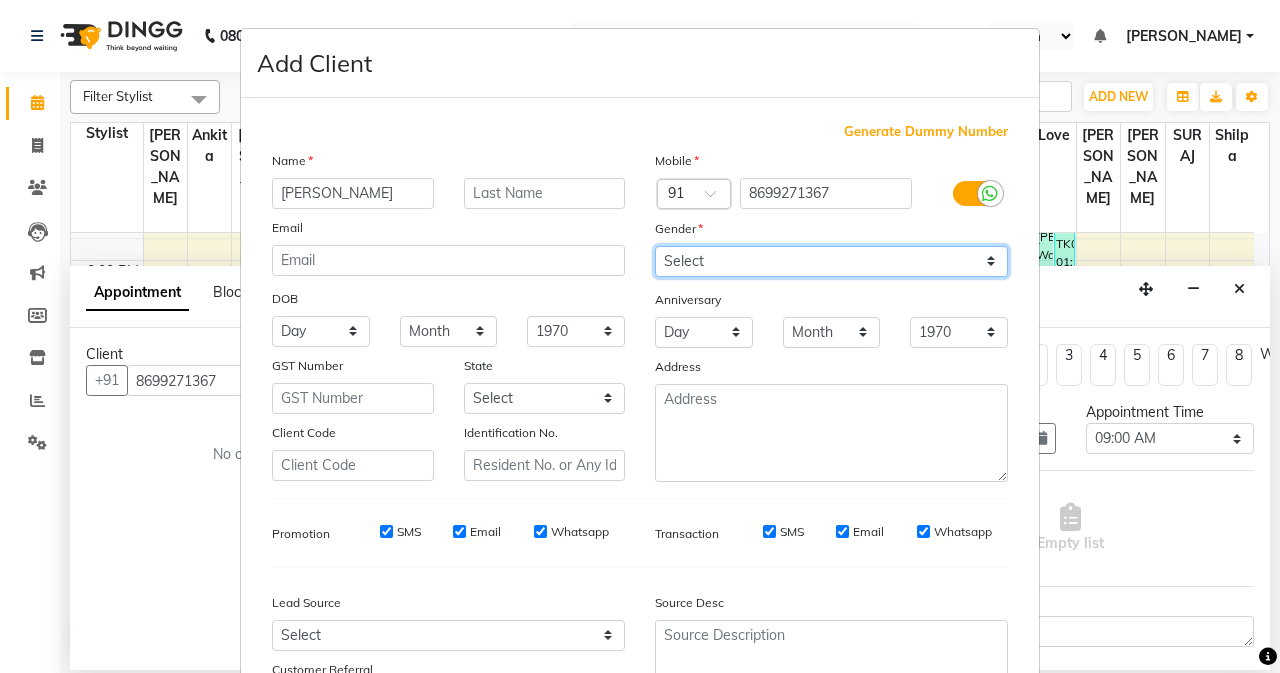 click on "Select [DEMOGRAPHIC_DATA] [DEMOGRAPHIC_DATA] Other Prefer Not To Say" at bounding box center (831, 261) 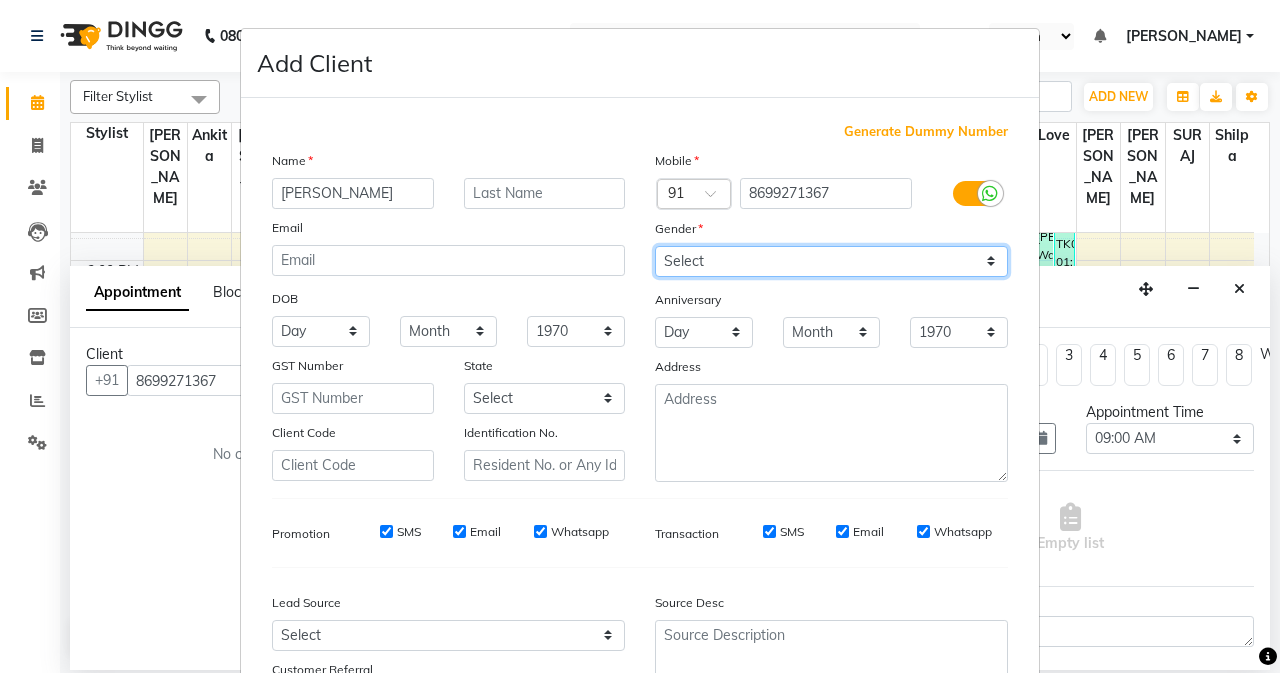 scroll, scrollTop: 176, scrollLeft: 0, axis: vertical 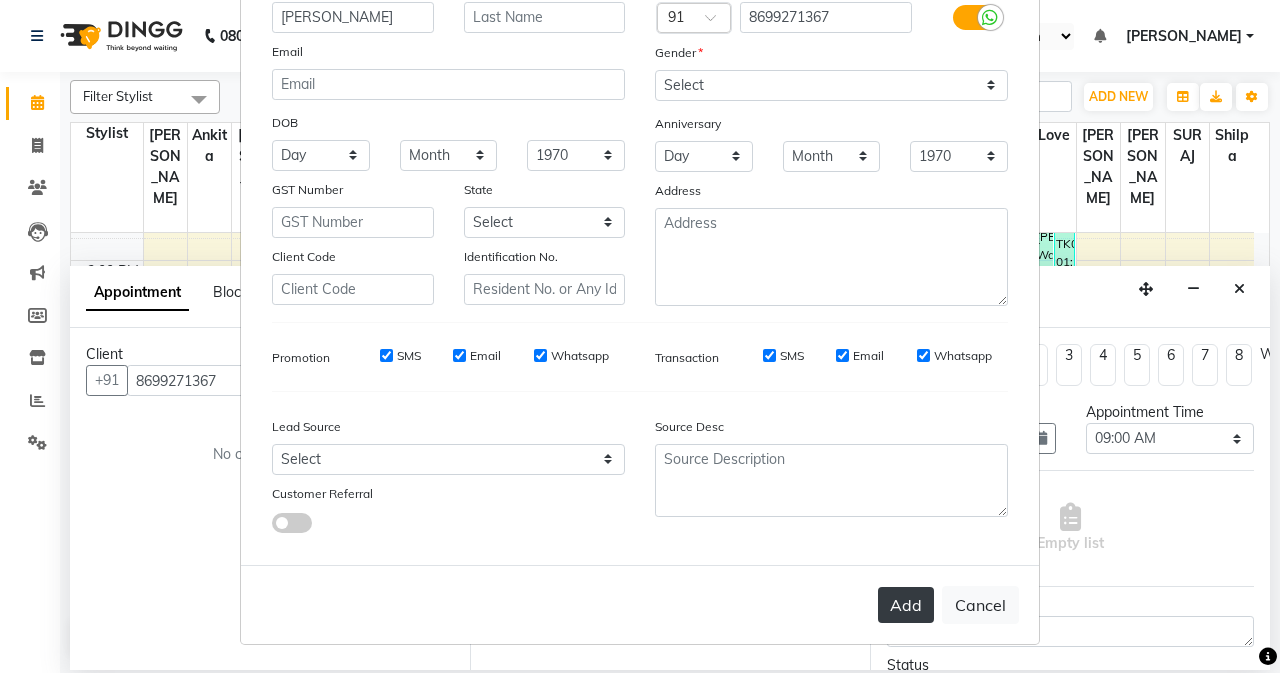 click on "Add" at bounding box center (906, 605) 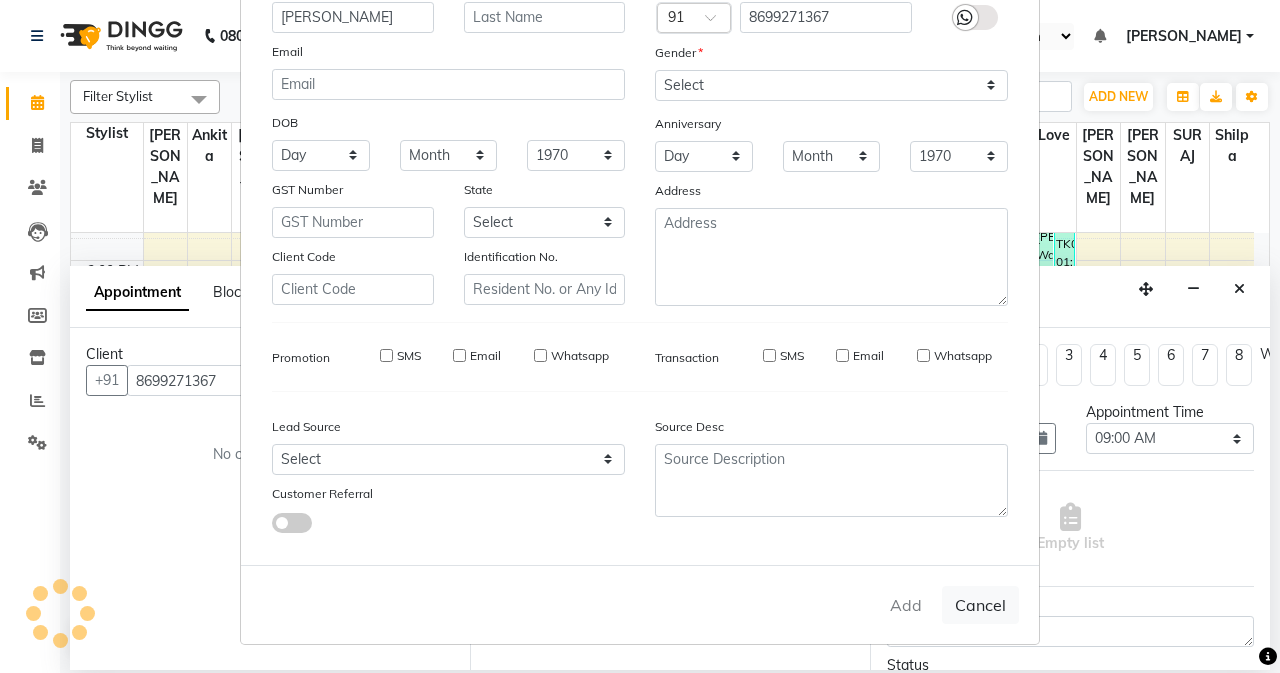 type 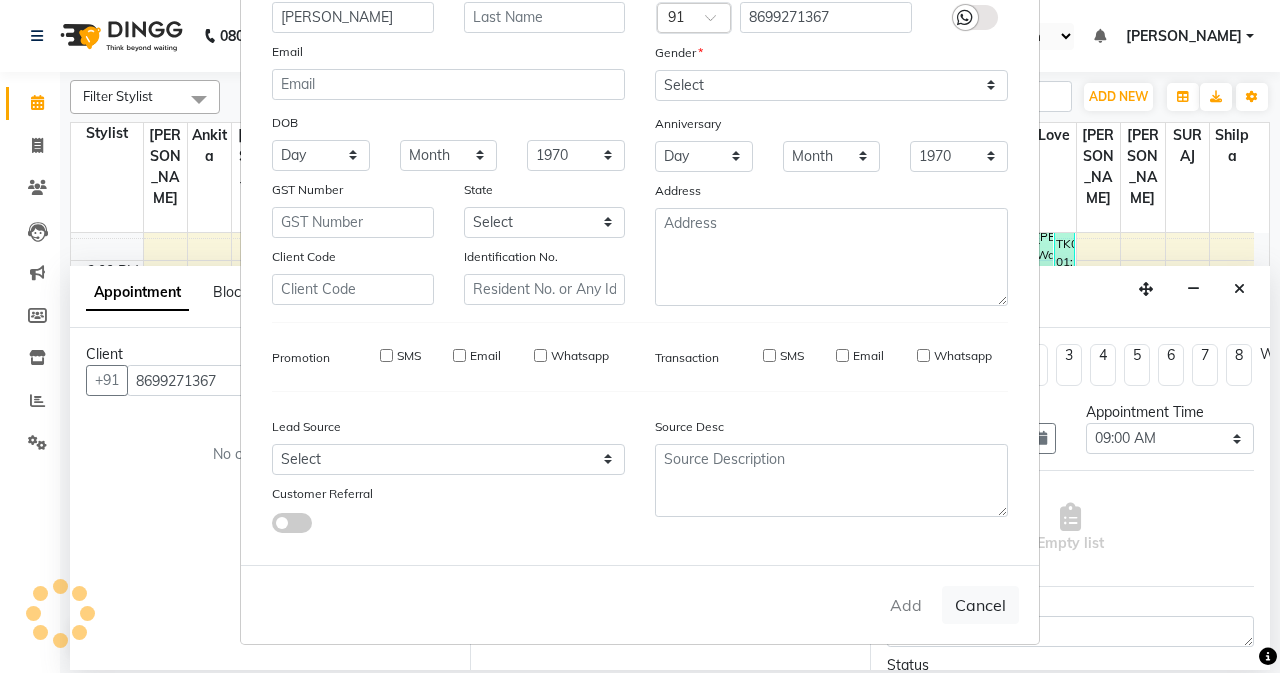 select 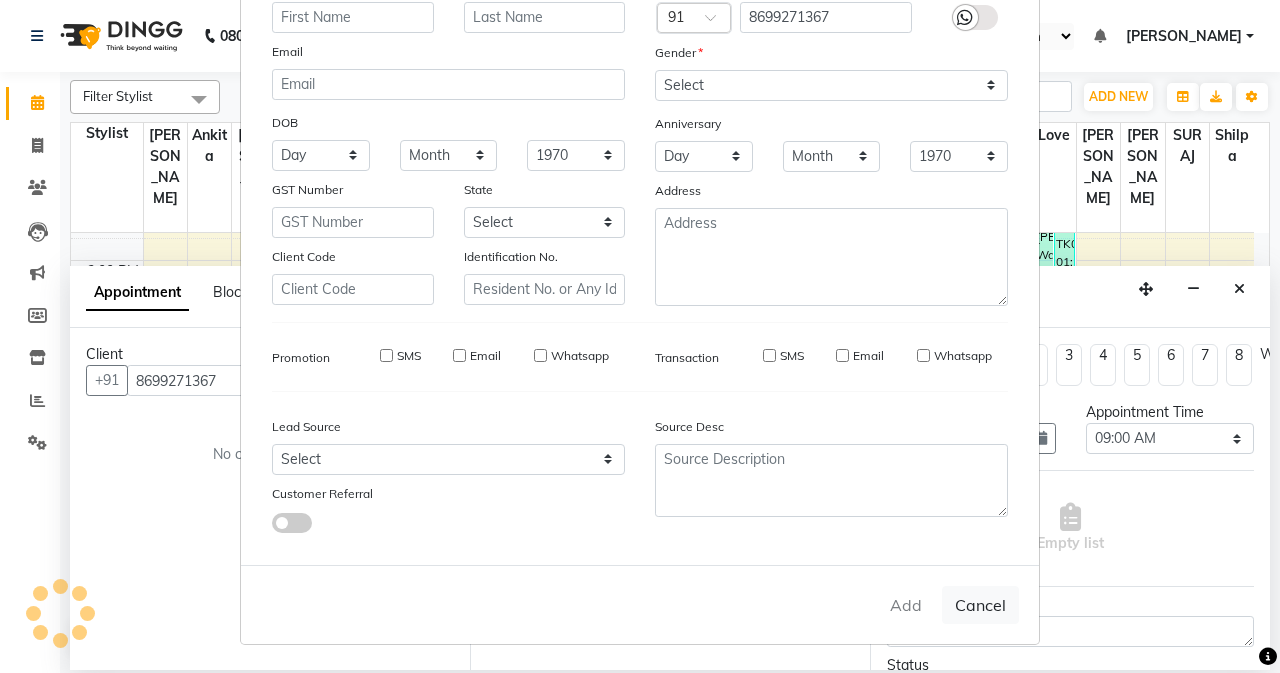 select 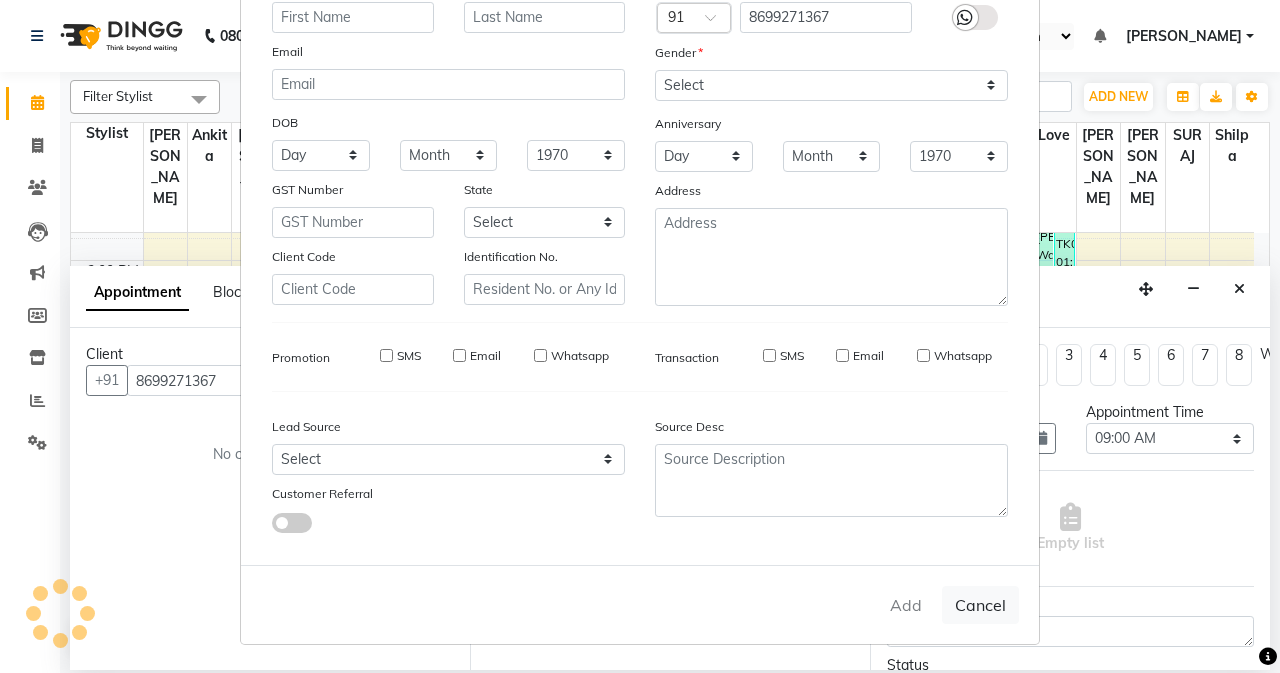 type 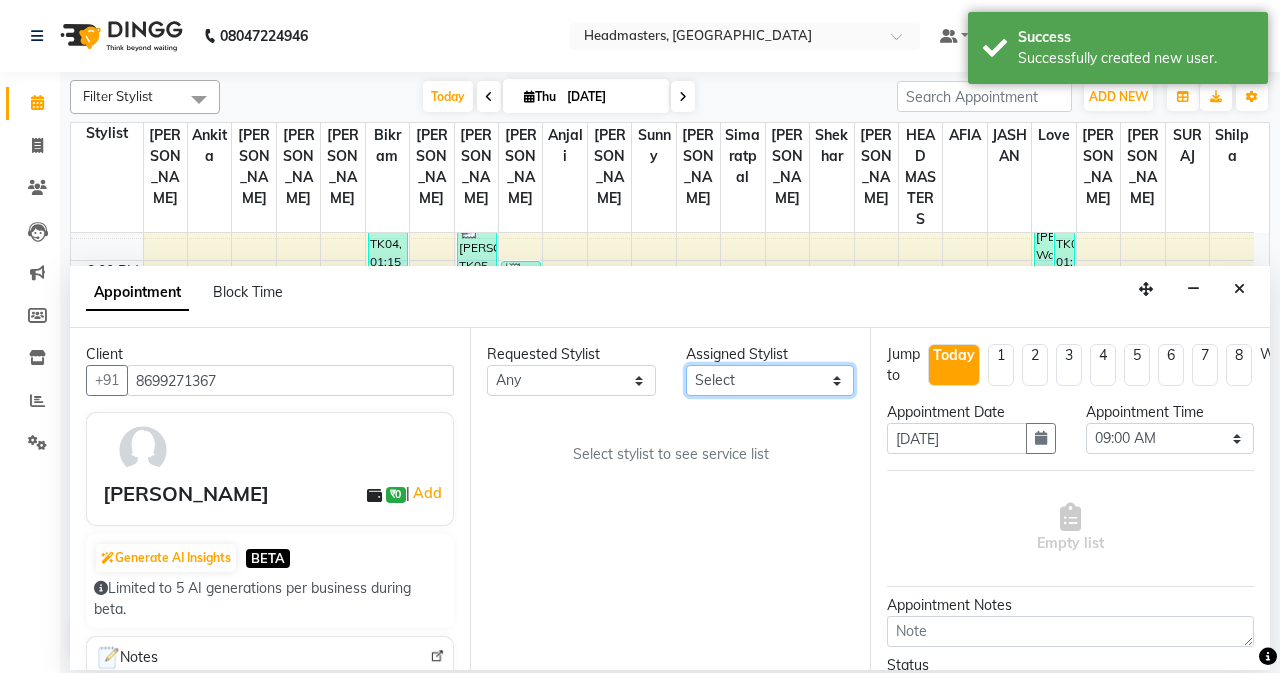 click on "Select AFIA Anjali [PERSON_NAME] [PERSON_NAME]  [PERSON_NAME] HEAD [PERSON_NAME]  [PERSON_NAME]  [PERSON_NAME]  [PERSON_NAME] Love [PERSON_NAME]  [PERSON_NAME]  [PERSON_NAME]  [PERSON_NAME] [PERSON_NAME] [PERSON_NAME]  [PERSON_NAME]  [PERSON_NAME]" at bounding box center [770, 380] 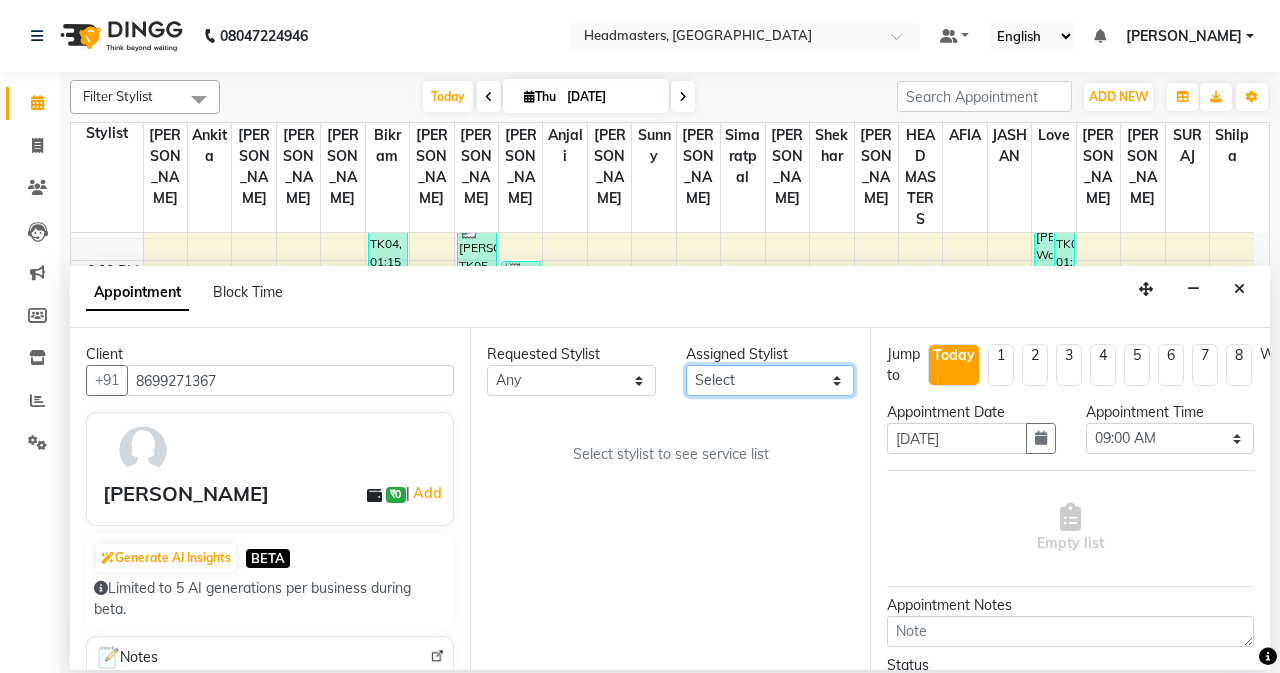 select on "60668" 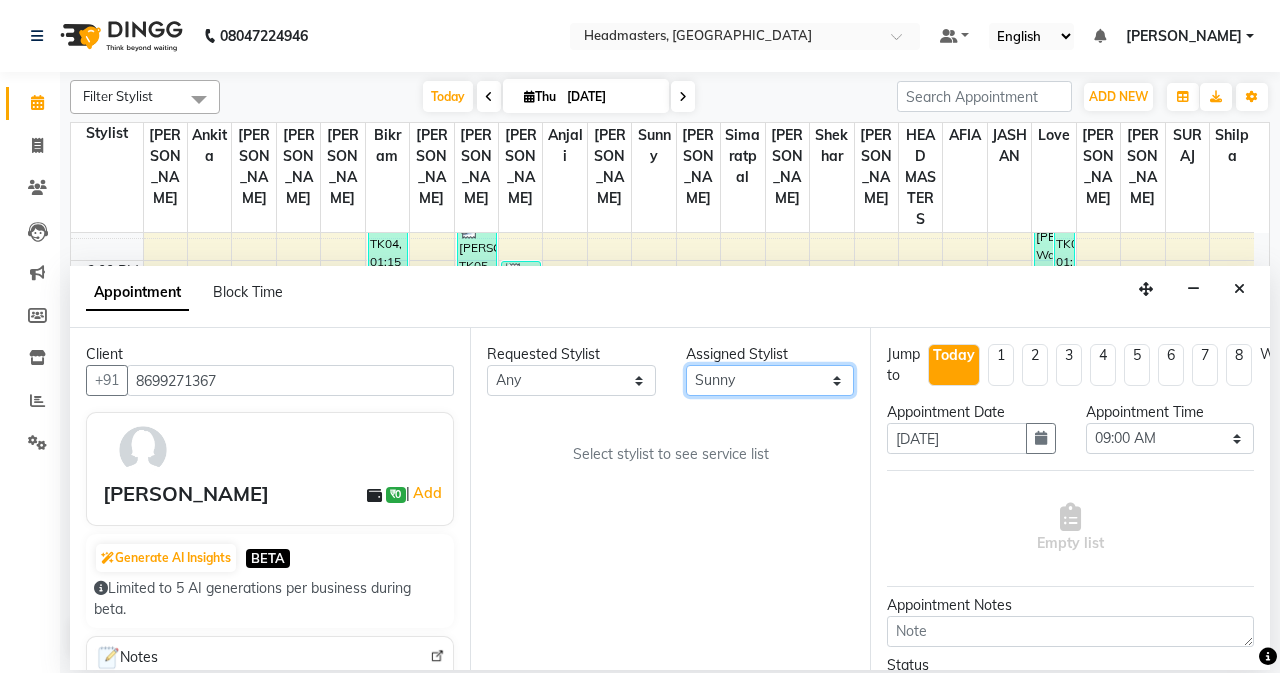 click on "Select AFIA Anjali [PERSON_NAME] [PERSON_NAME]  [PERSON_NAME] HEAD [PERSON_NAME]  [PERSON_NAME]  [PERSON_NAME]  [PERSON_NAME] Love [PERSON_NAME]  [PERSON_NAME]  [PERSON_NAME]  [PERSON_NAME] [PERSON_NAME] [PERSON_NAME]  [PERSON_NAME]  [PERSON_NAME]" at bounding box center [770, 380] 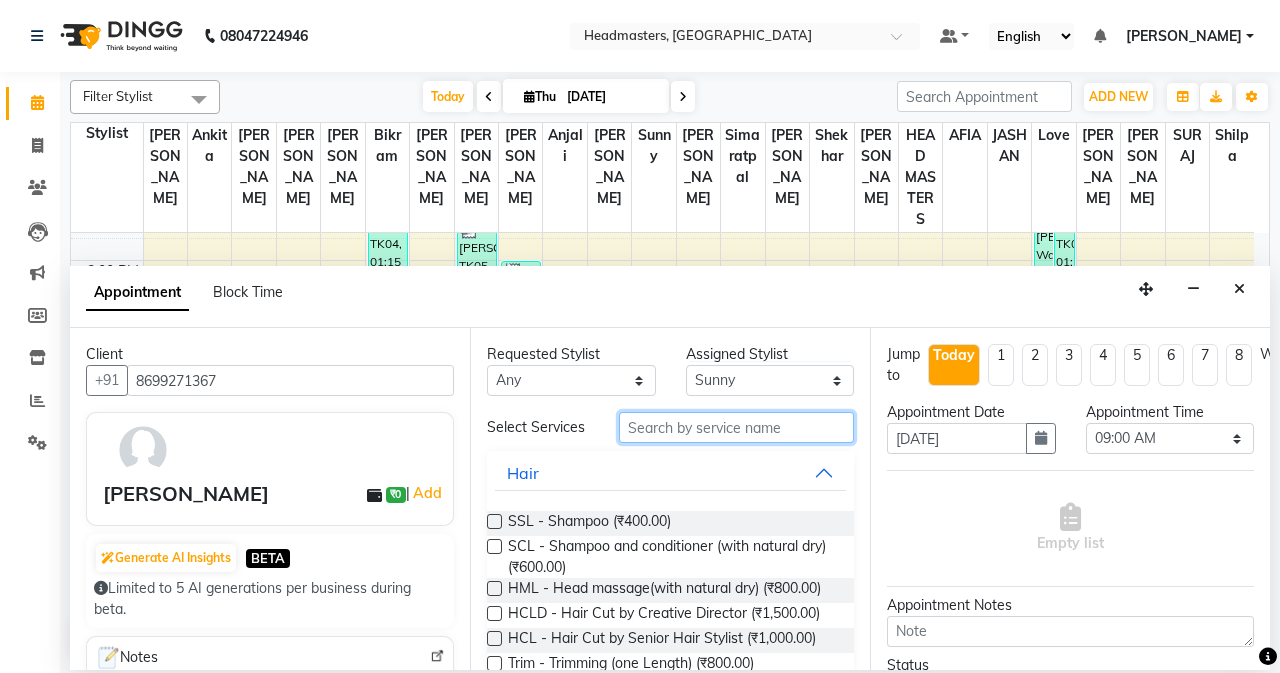 click at bounding box center [736, 427] 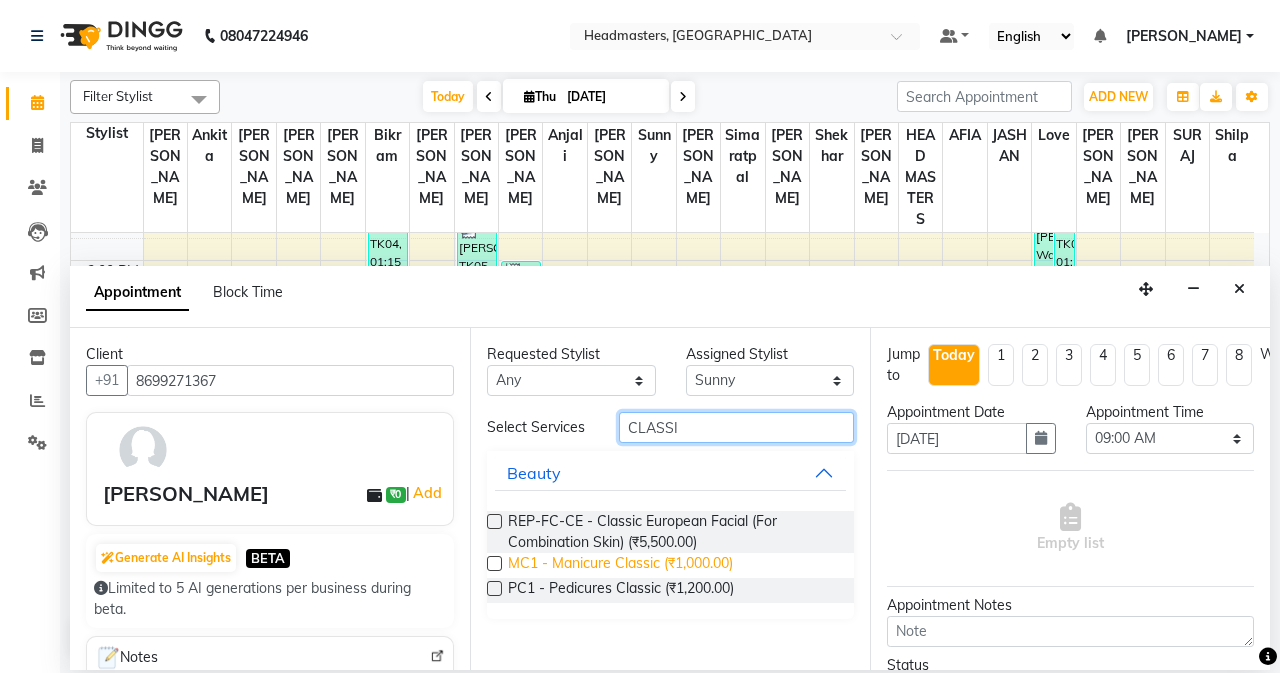 type on "CLASSI" 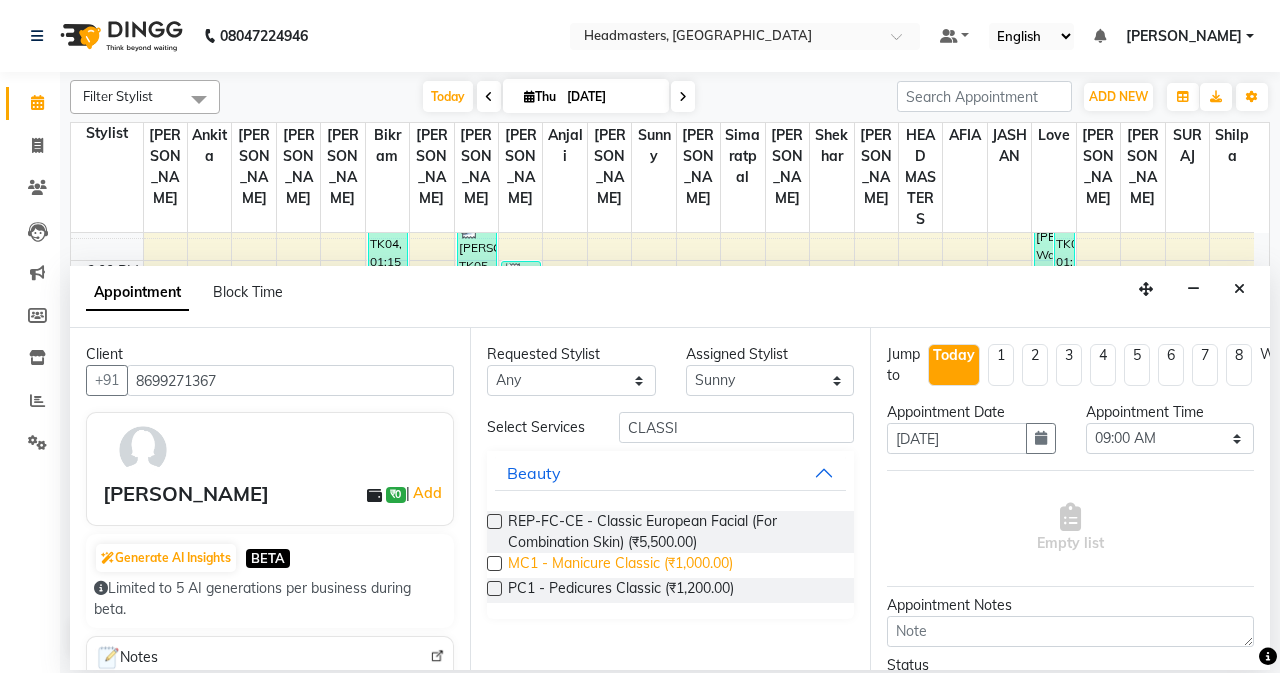 click on "MC1 - Manicure Classic (₹1,000.00)" at bounding box center (620, 565) 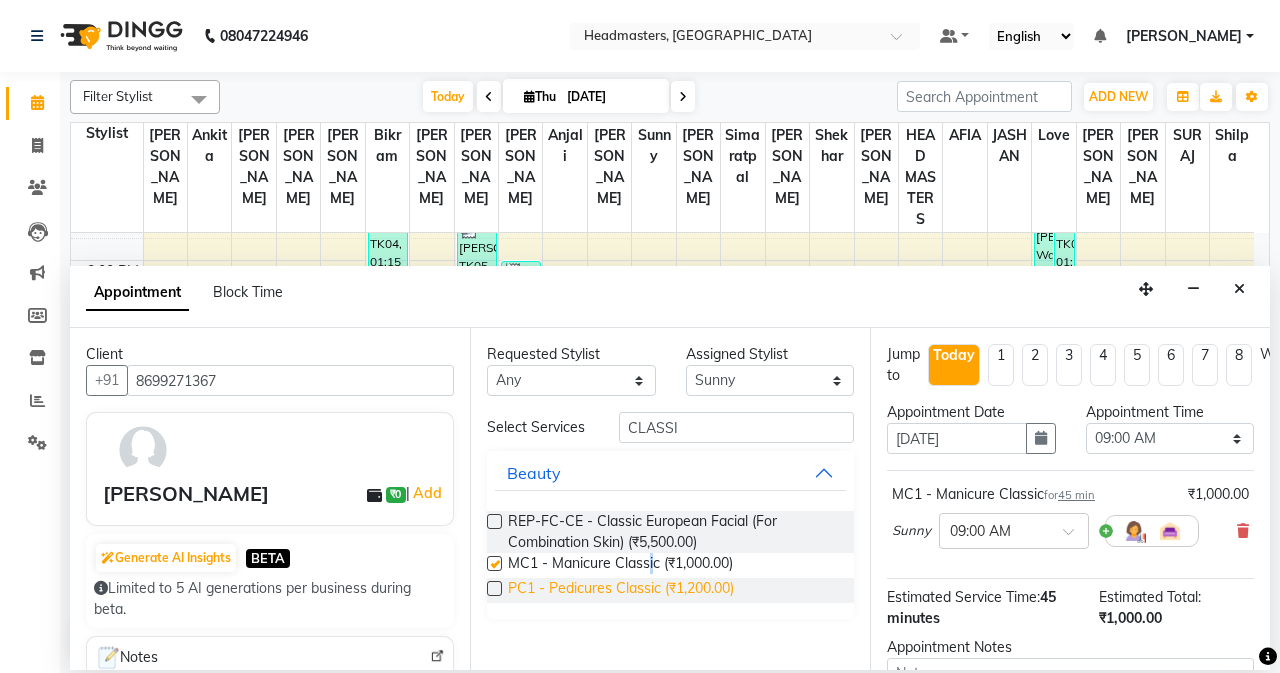 checkbox on "false" 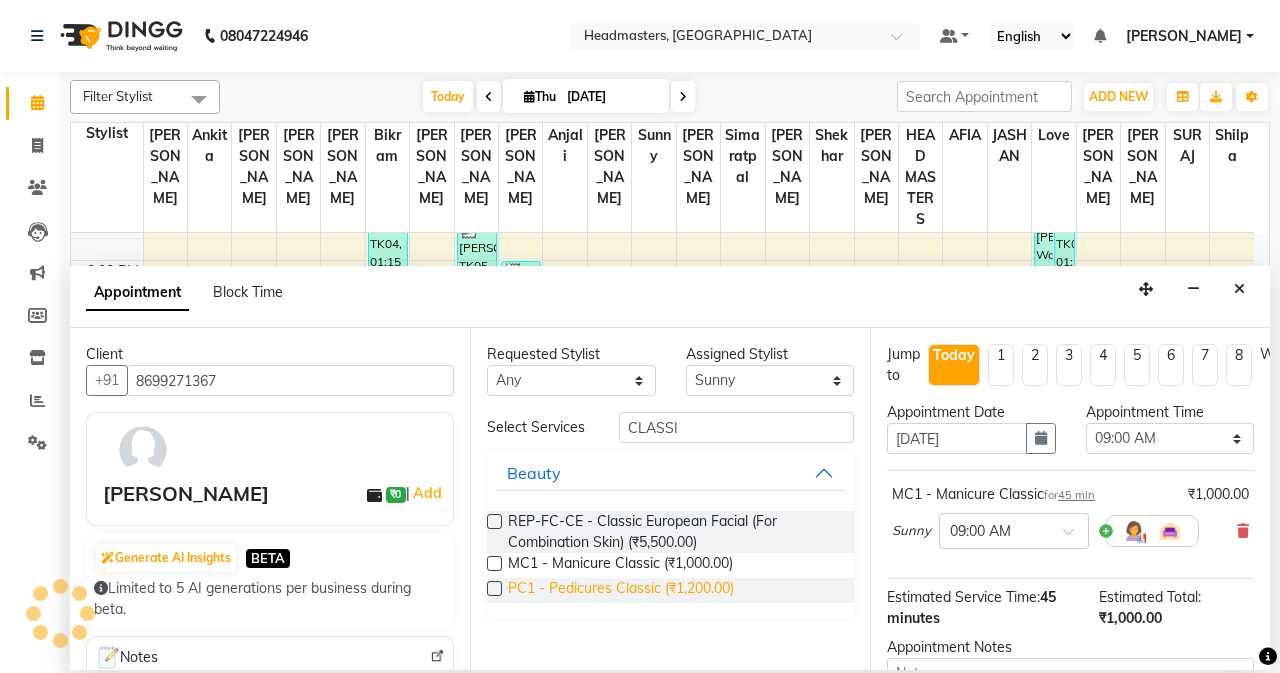 click on "PC1 - Pedicures Classic (₹1,200.00)" at bounding box center (621, 590) 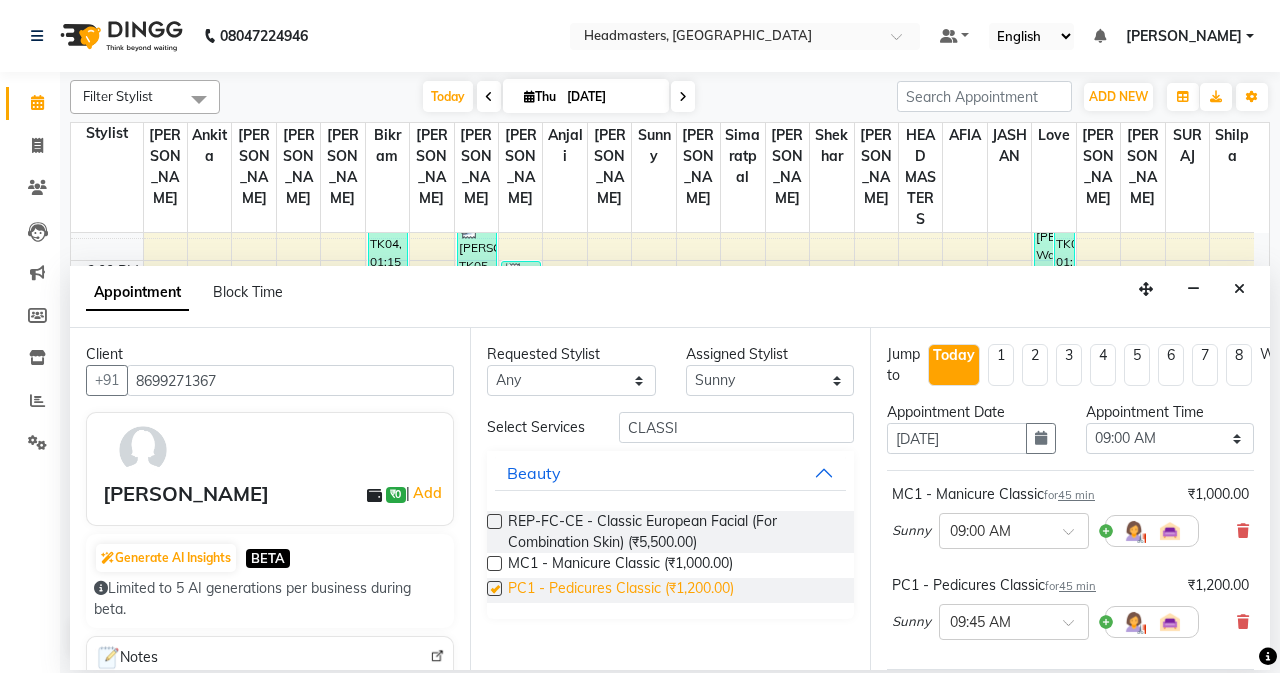 checkbox on "false" 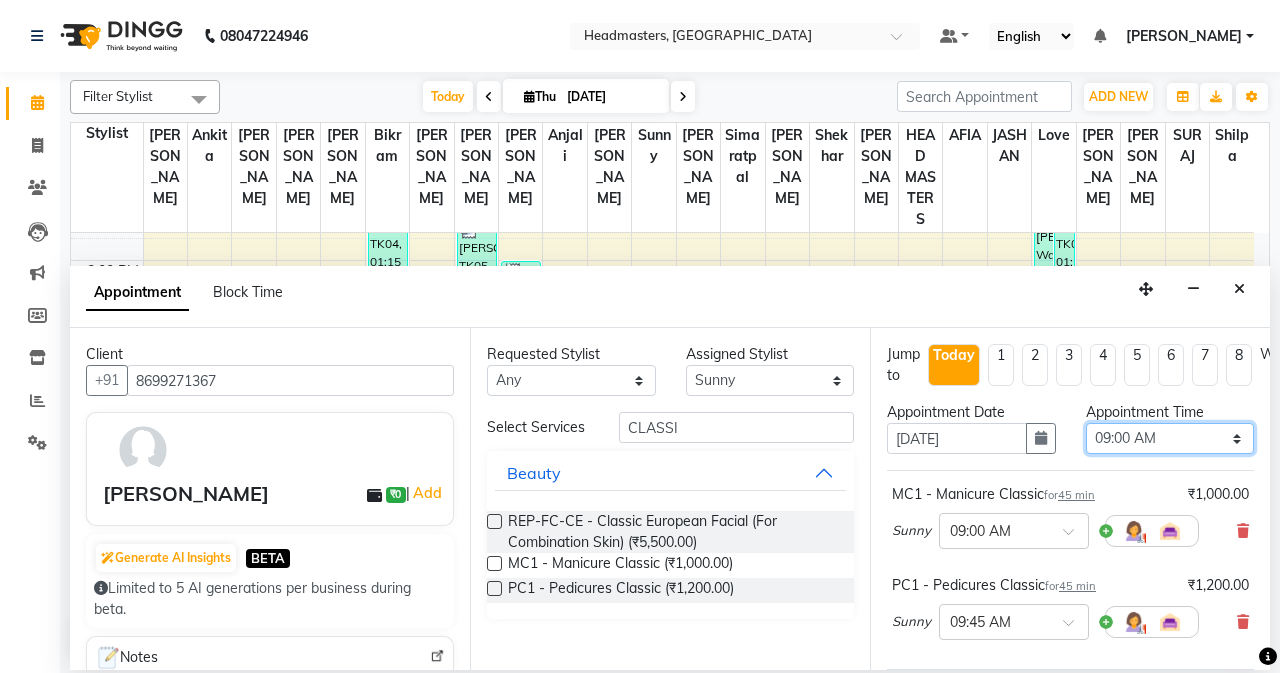 click on "Select 09:00 AM 09:15 AM 09:30 AM 09:45 AM 10:00 AM 10:15 AM 10:30 AM 10:45 AM 11:00 AM 11:15 AM 11:30 AM 11:45 AM 12:00 PM 12:15 PM 12:30 PM 12:45 PM 01:00 PM 01:15 PM 01:30 PM 01:45 PM 02:00 PM 02:15 PM 02:30 PM 02:45 PM 03:00 PM 03:15 PM 03:30 PM 03:45 PM 04:00 PM 04:15 PM 04:30 PM 04:45 PM 05:00 PM 05:15 PM 05:30 PM 05:45 PM 06:00 PM 06:15 PM 06:30 PM 06:45 PM 07:00 PM 07:15 PM 07:30 PM 07:45 PM 08:00 PM" at bounding box center (1170, 438) 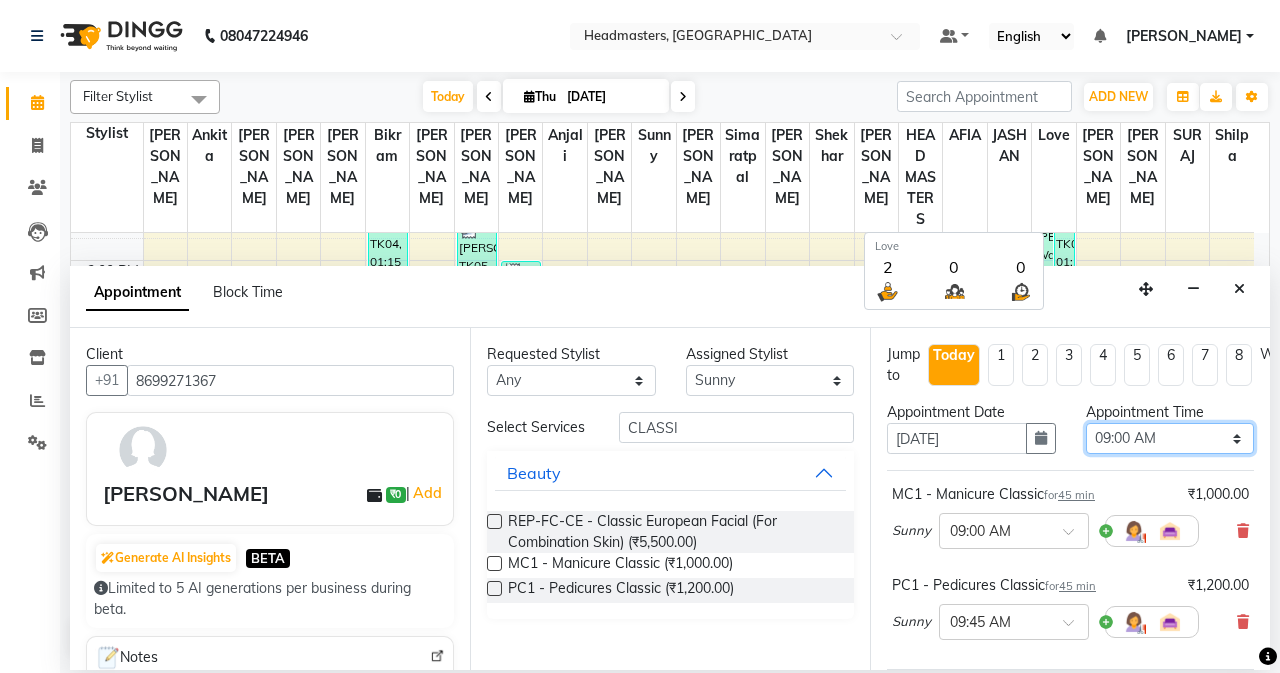 select on "750" 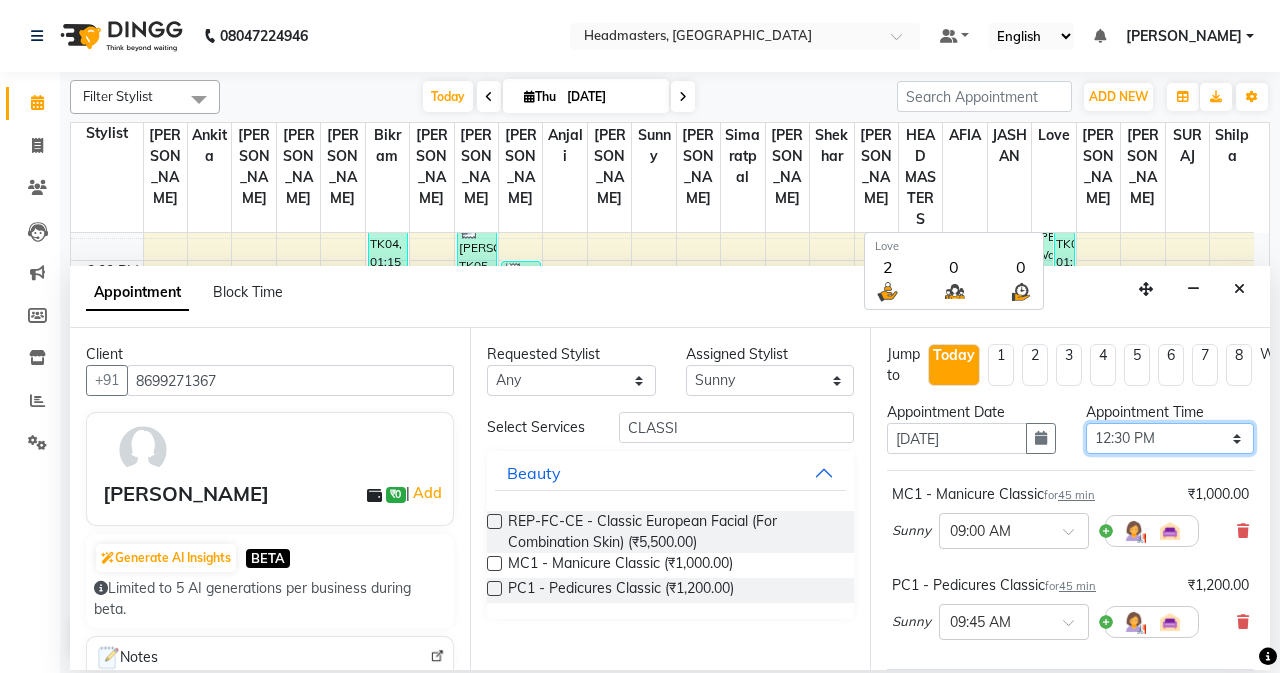 click on "Select 09:00 AM 09:15 AM 09:30 AM 09:45 AM 10:00 AM 10:15 AM 10:30 AM 10:45 AM 11:00 AM 11:15 AM 11:30 AM 11:45 AM 12:00 PM 12:15 PM 12:30 PM 12:45 PM 01:00 PM 01:15 PM 01:30 PM 01:45 PM 02:00 PM 02:15 PM 02:30 PM 02:45 PM 03:00 PM 03:15 PM 03:30 PM 03:45 PM 04:00 PM 04:15 PM 04:30 PM 04:45 PM 05:00 PM 05:15 PM 05:30 PM 05:45 PM 06:00 PM 06:15 PM 06:30 PM 06:45 PM 07:00 PM 07:15 PM 07:30 PM 07:45 PM 08:00 PM" at bounding box center (1170, 438) 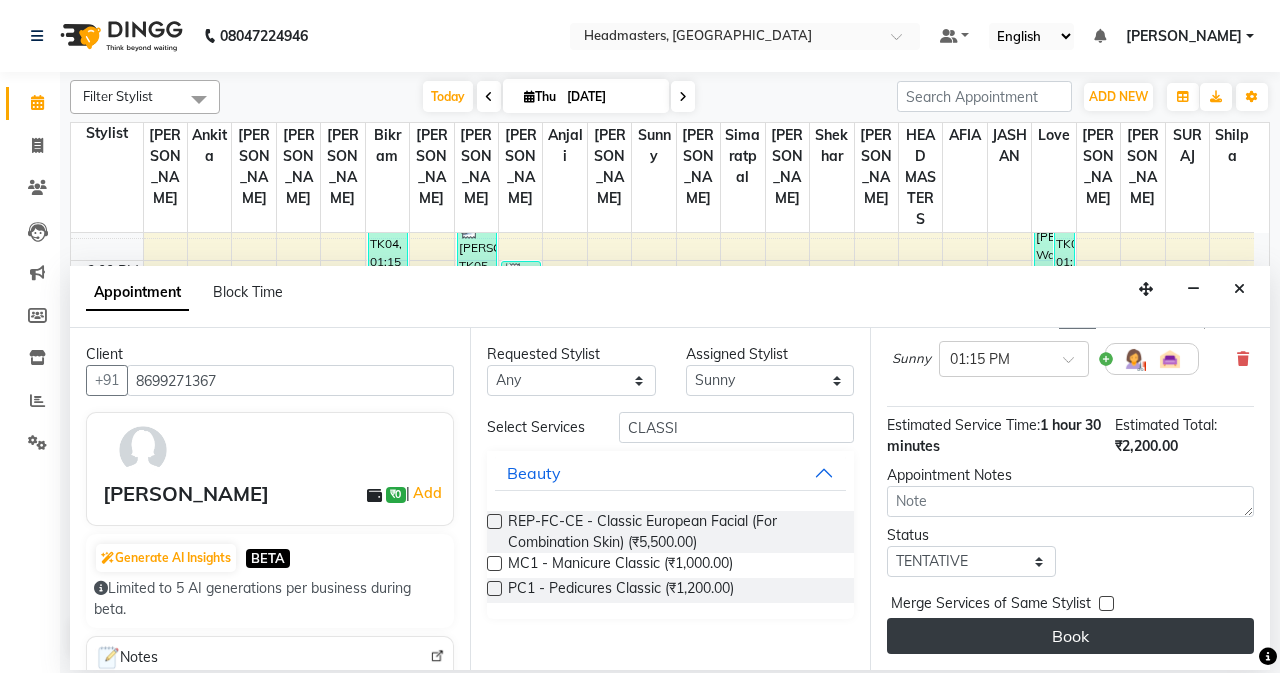 scroll, scrollTop: 278, scrollLeft: 0, axis: vertical 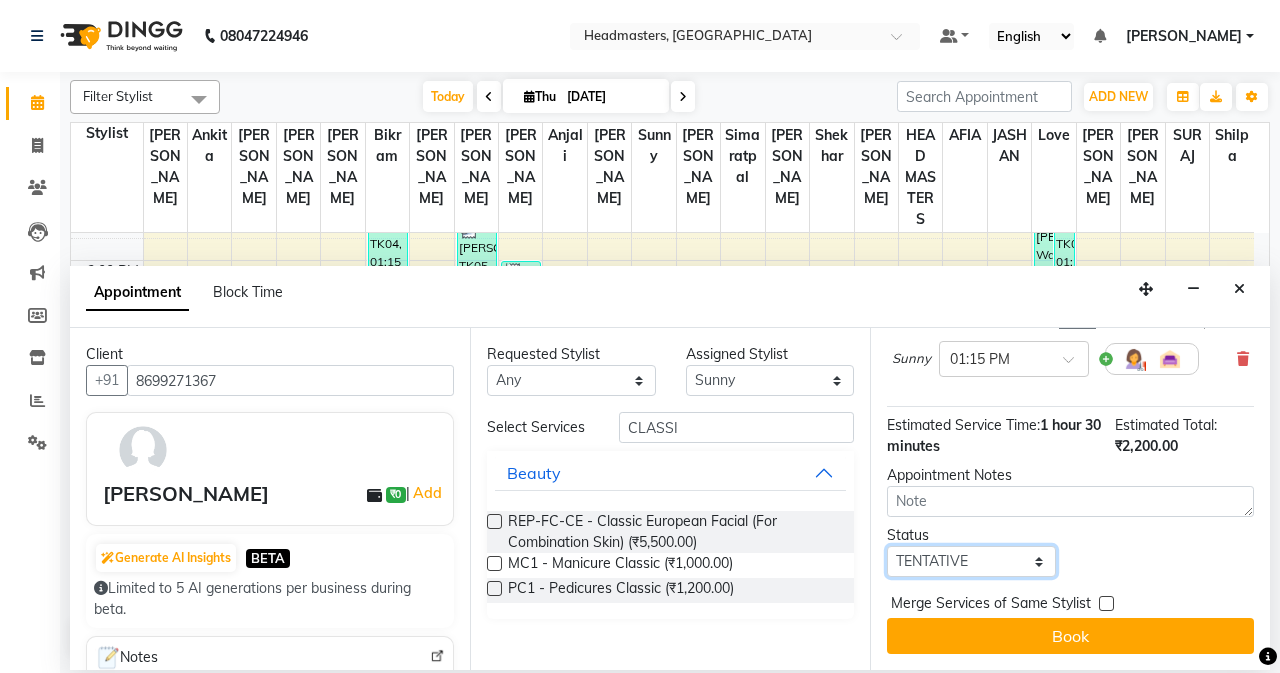 click on "Select TENTATIVE CONFIRM CHECK-IN UPCOMING" at bounding box center (971, 561) 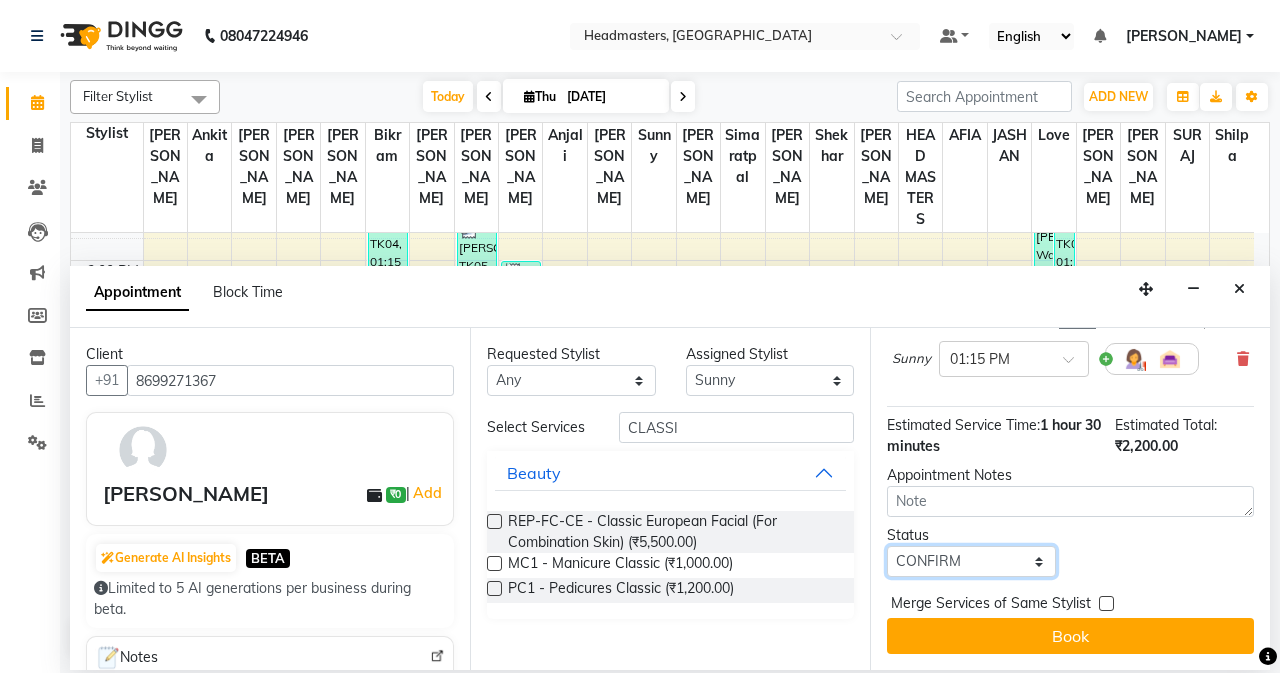 click on "Select TENTATIVE CONFIRM CHECK-IN UPCOMING" at bounding box center [971, 561] 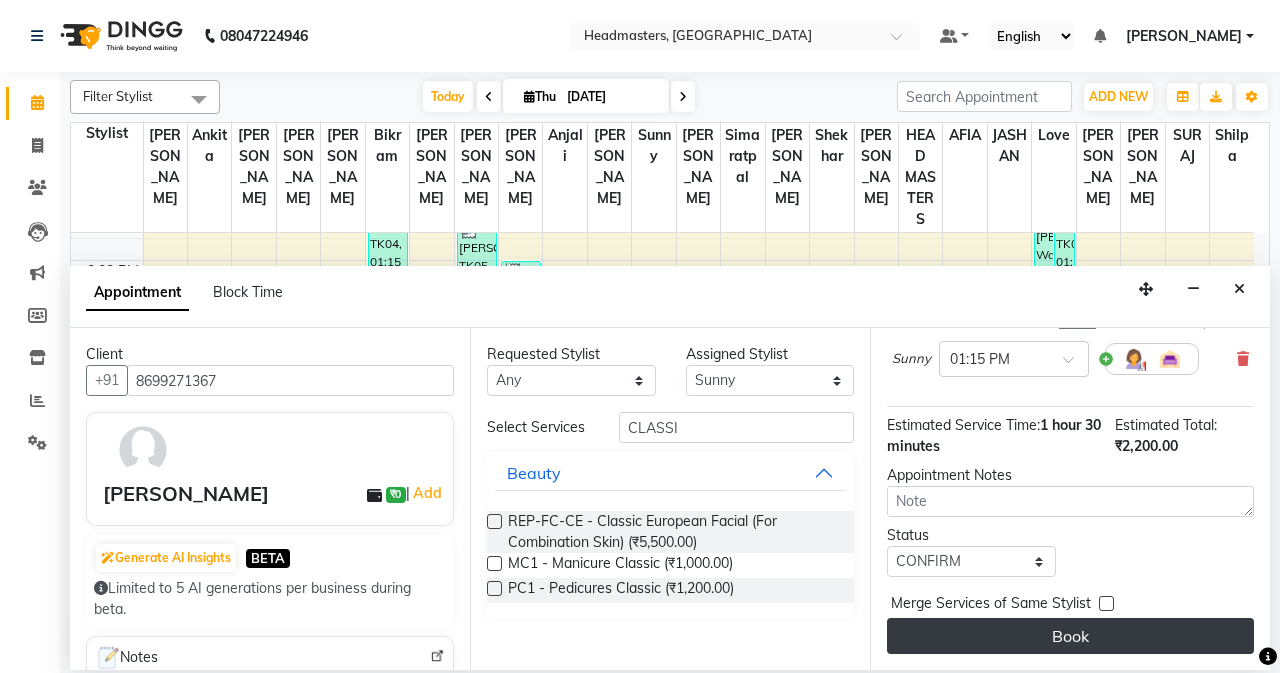 click on "Book" at bounding box center (1070, 636) 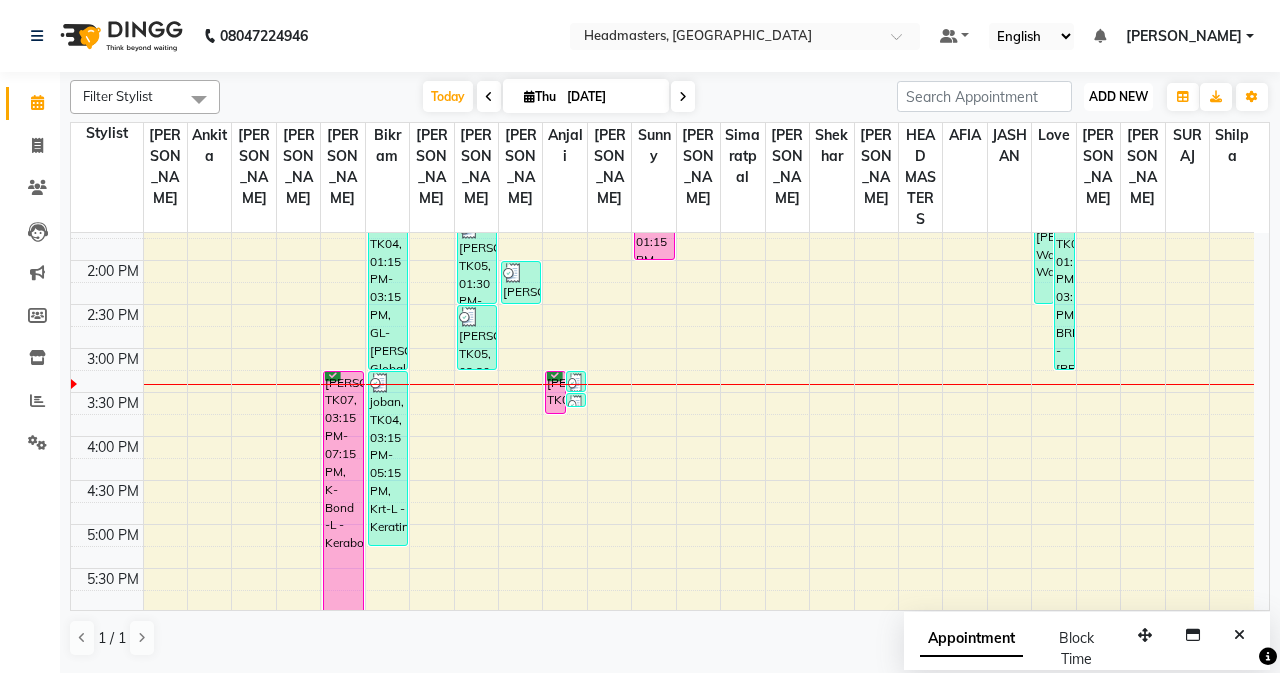click on "ADD NEW Toggle Dropdown" at bounding box center [1118, 97] 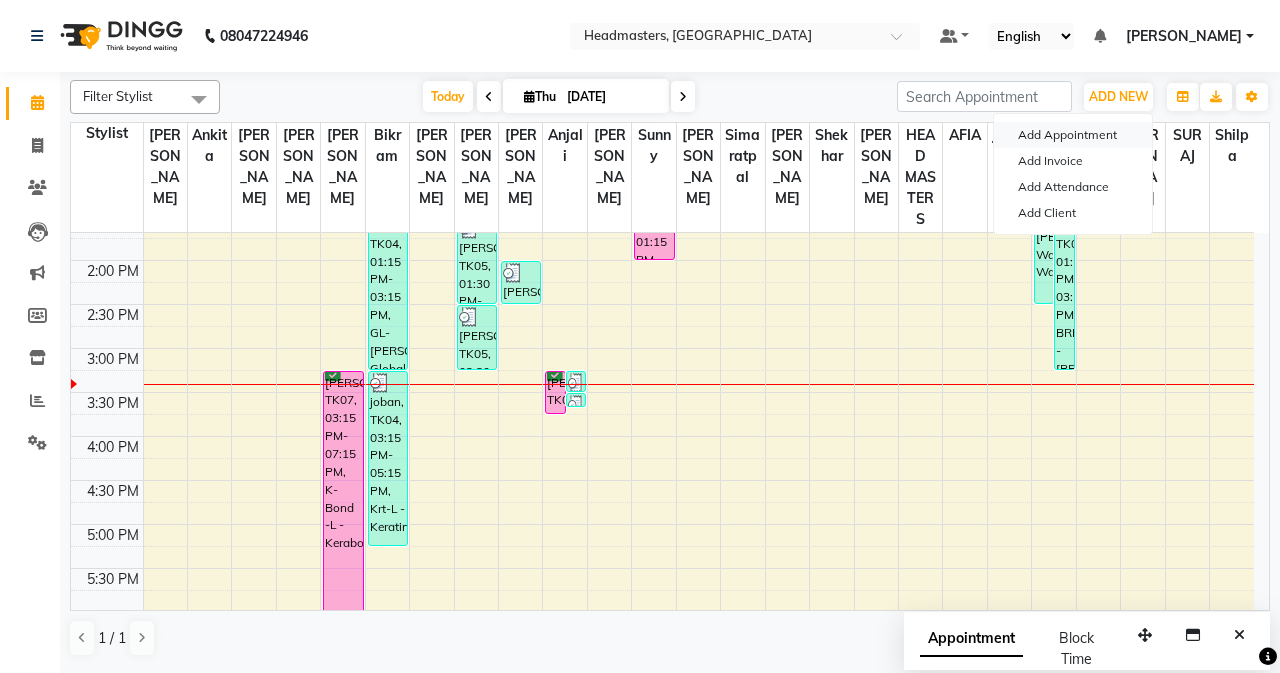 click on "Add Appointment" at bounding box center (1073, 135) 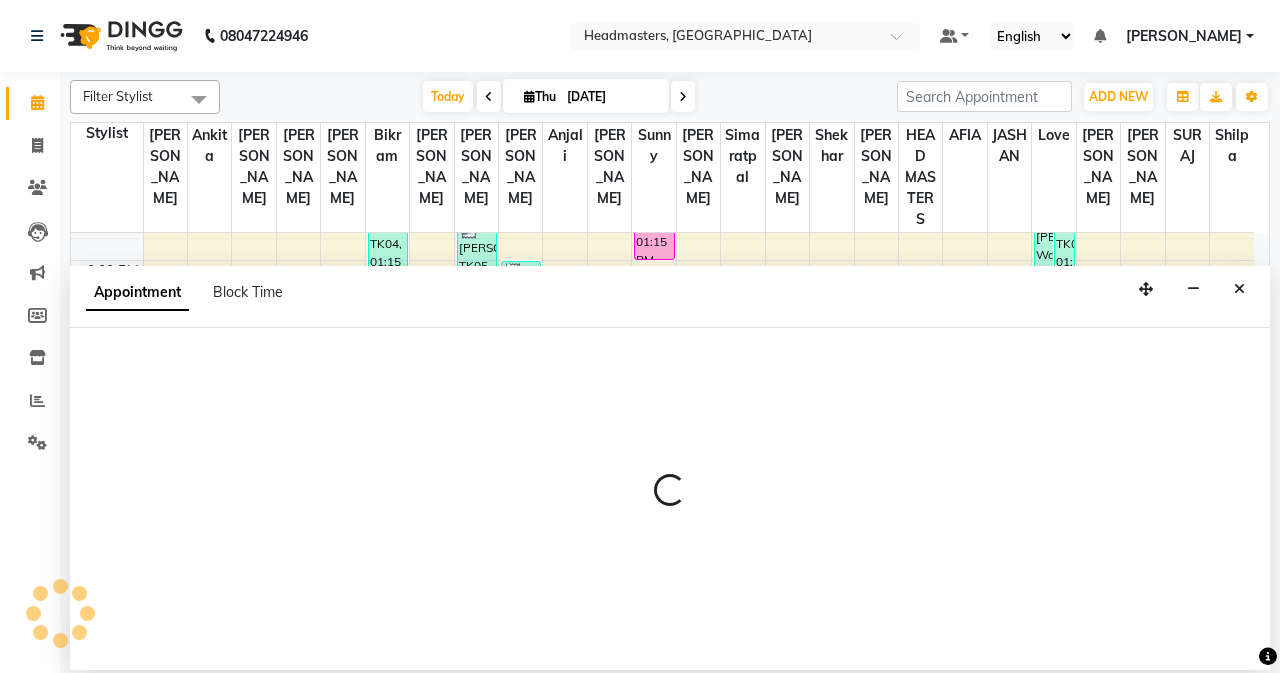 select on "tentative" 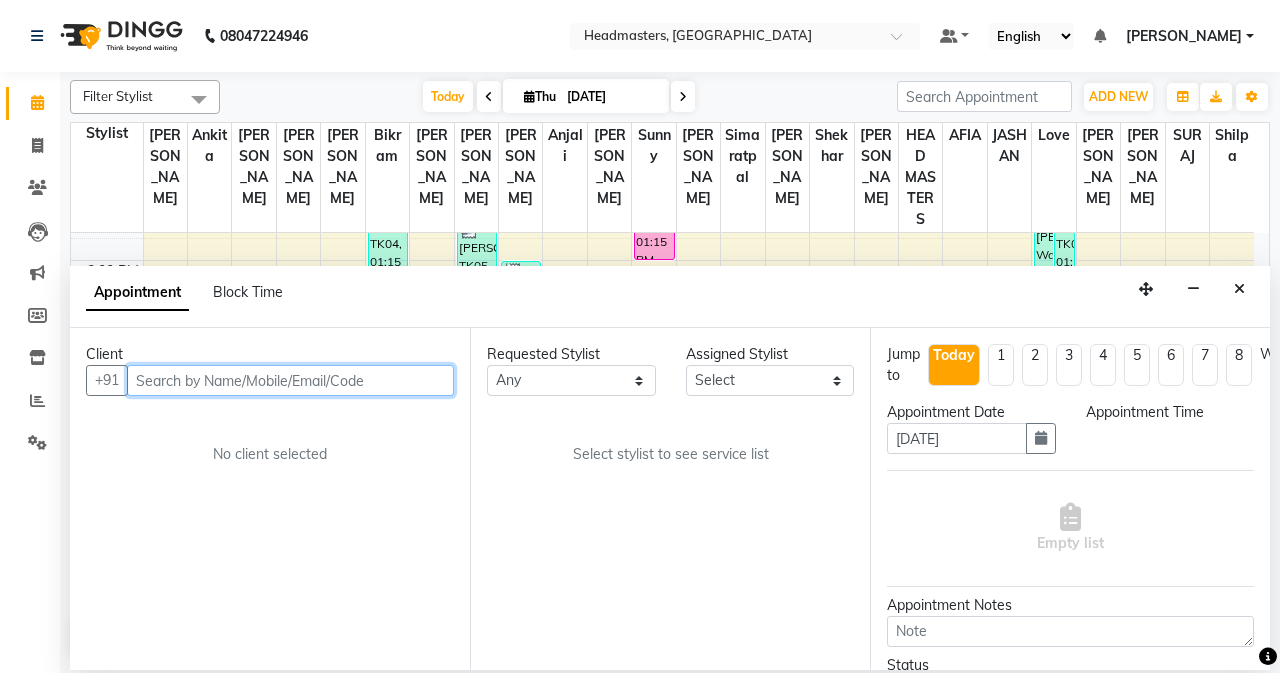 select on "540" 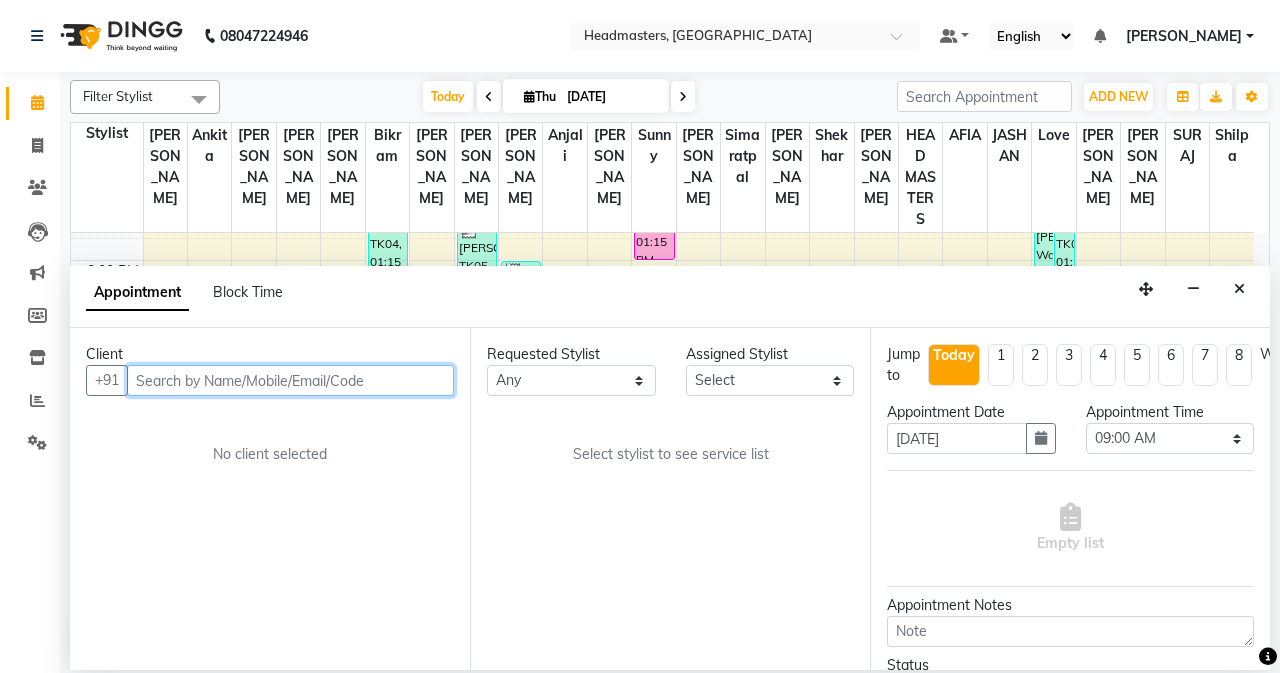 click at bounding box center [290, 380] 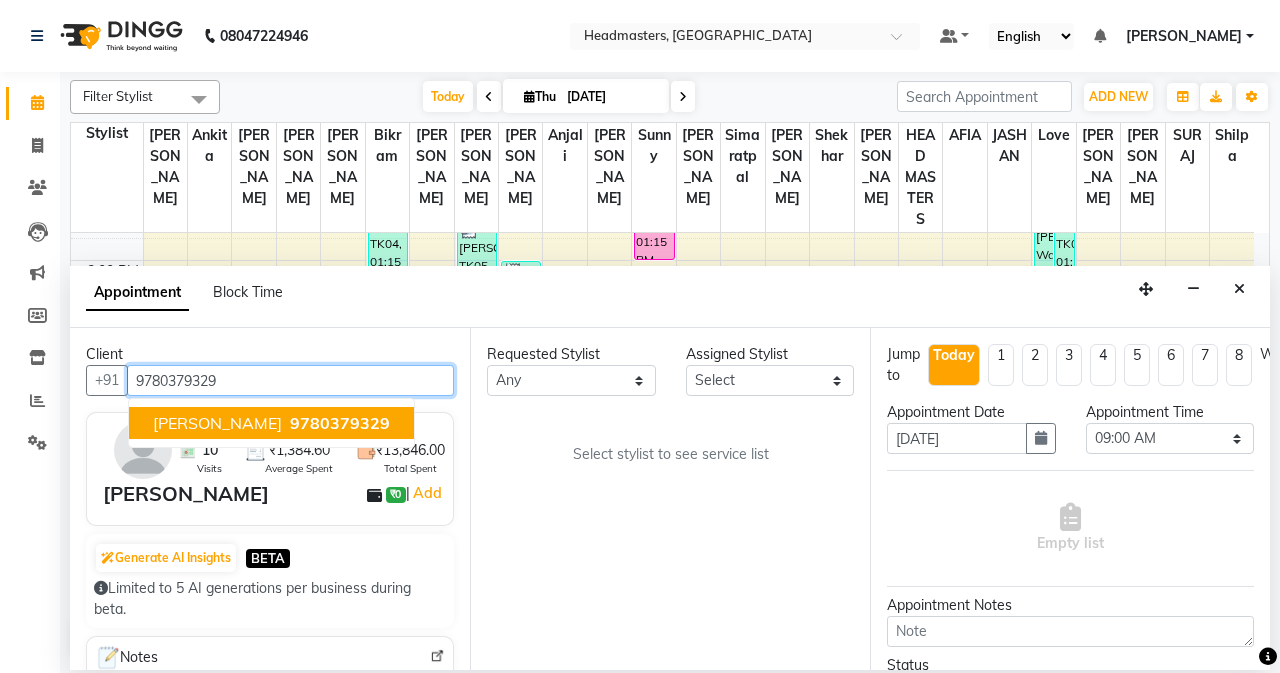 click on "9780379329" at bounding box center [340, 423] 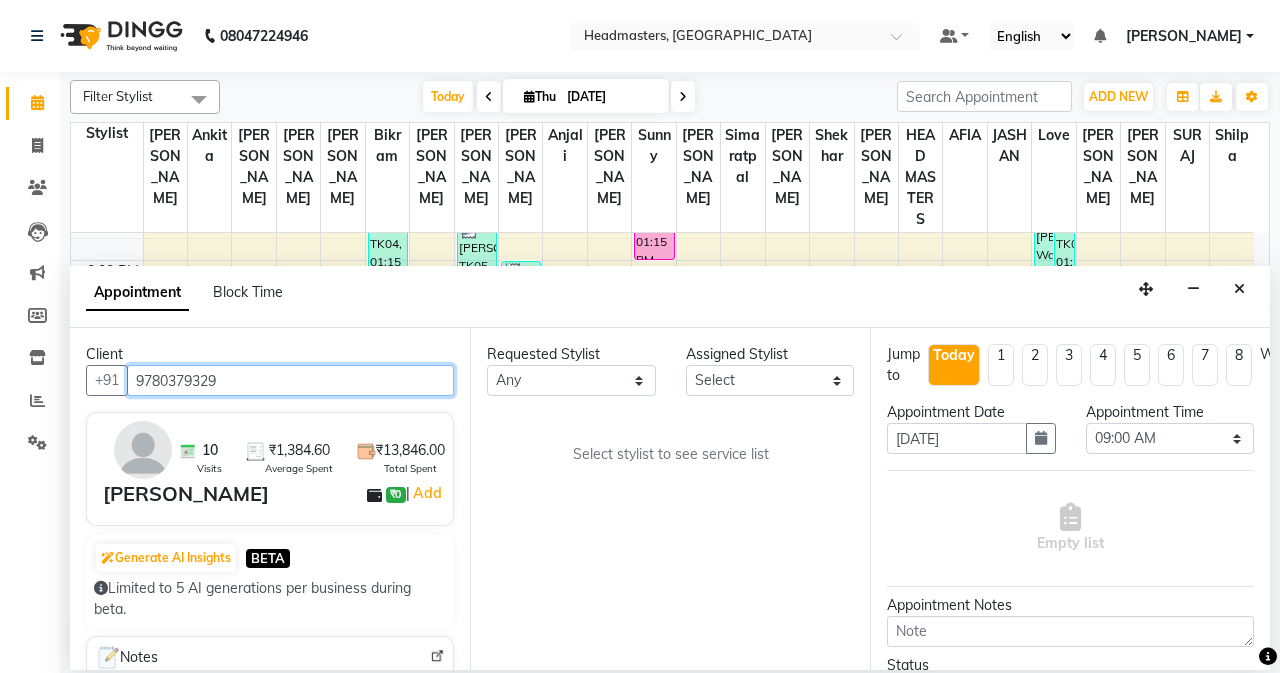 type on "9780379329" 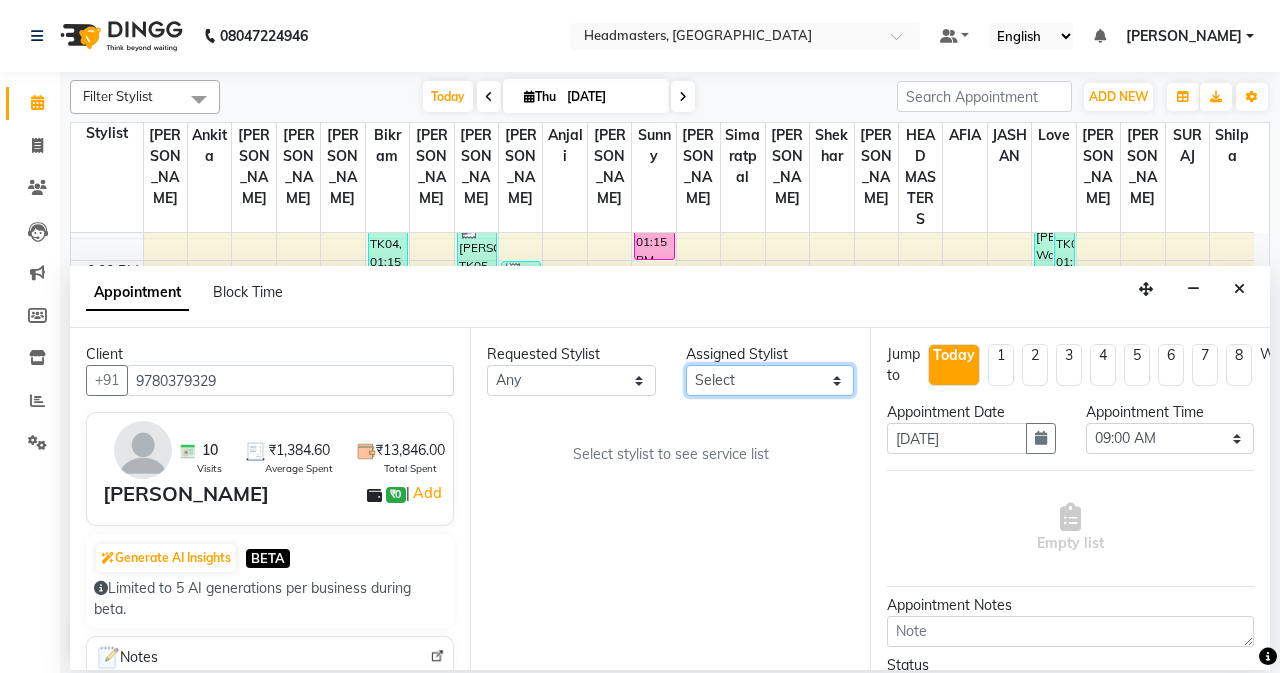 click on "Select AFIA Anjali [PERSON_NAME] [PERSON_NAME]  [PERSON_NAME] HEAD [PERSON_NAME]  [PERSON_NAME]  [PERSON_NAME]  [PERSON_NAME] Love [PERSON_NAME]  [PERSON_NAME]  [PERSON_NAME]  [PERSON_NAME] [PERSON_NAME] [PERSON_NAME]  [PERSON_NAME]  [PERSON_NAME]" at bounding box center (770, 380) 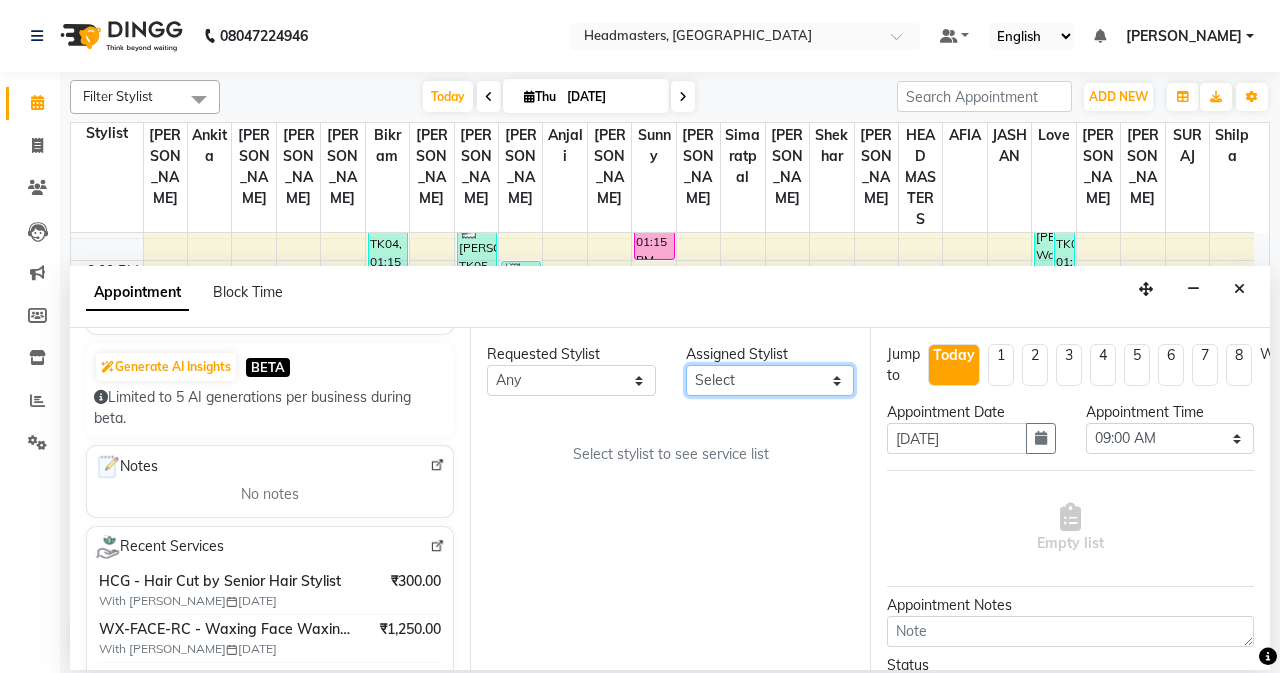 scroll, scrollTop: 300, scrollLeft: 0, axis: vertical 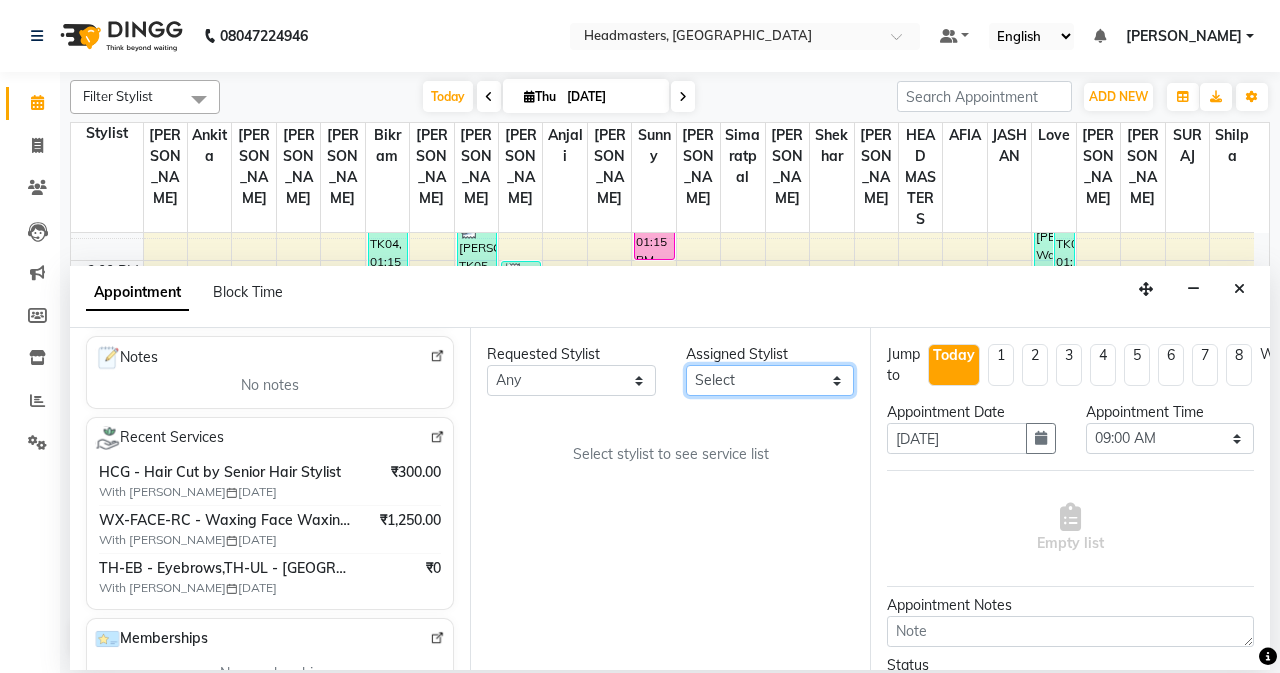drag, startPoint x: 724, startPoint y: 384, endPoint x: 672, endPoint y: 80, distance: 308.4153 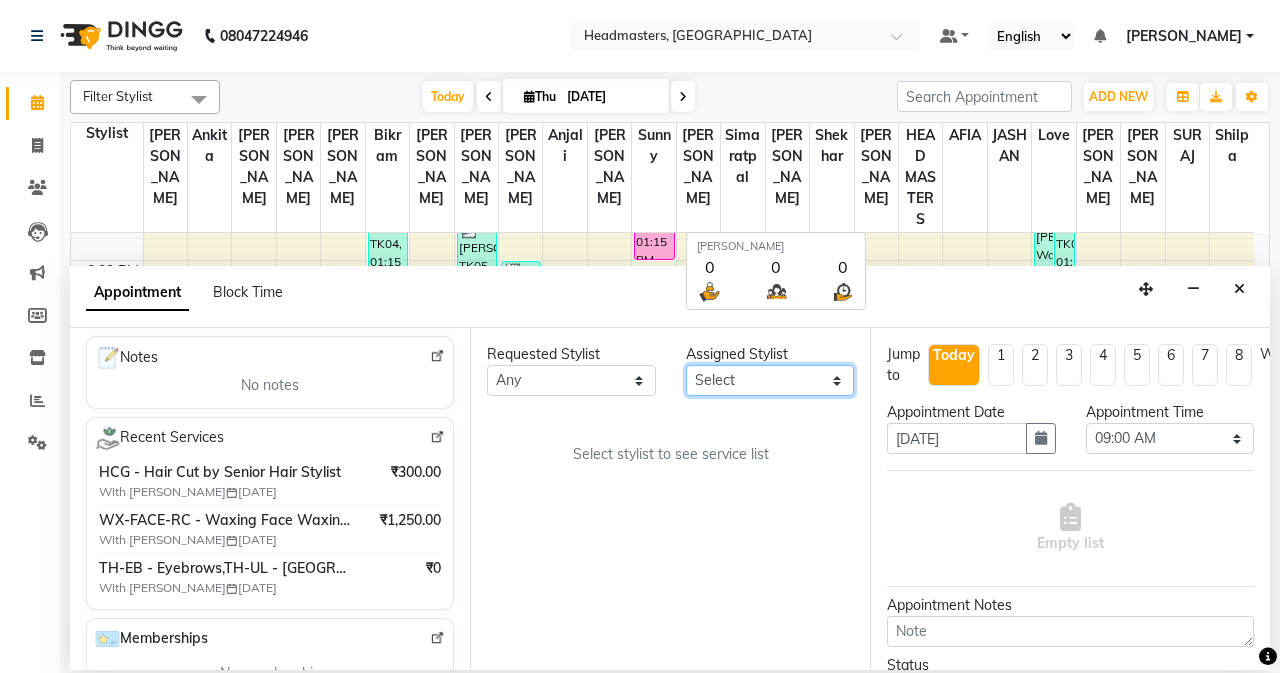 select on "60659" 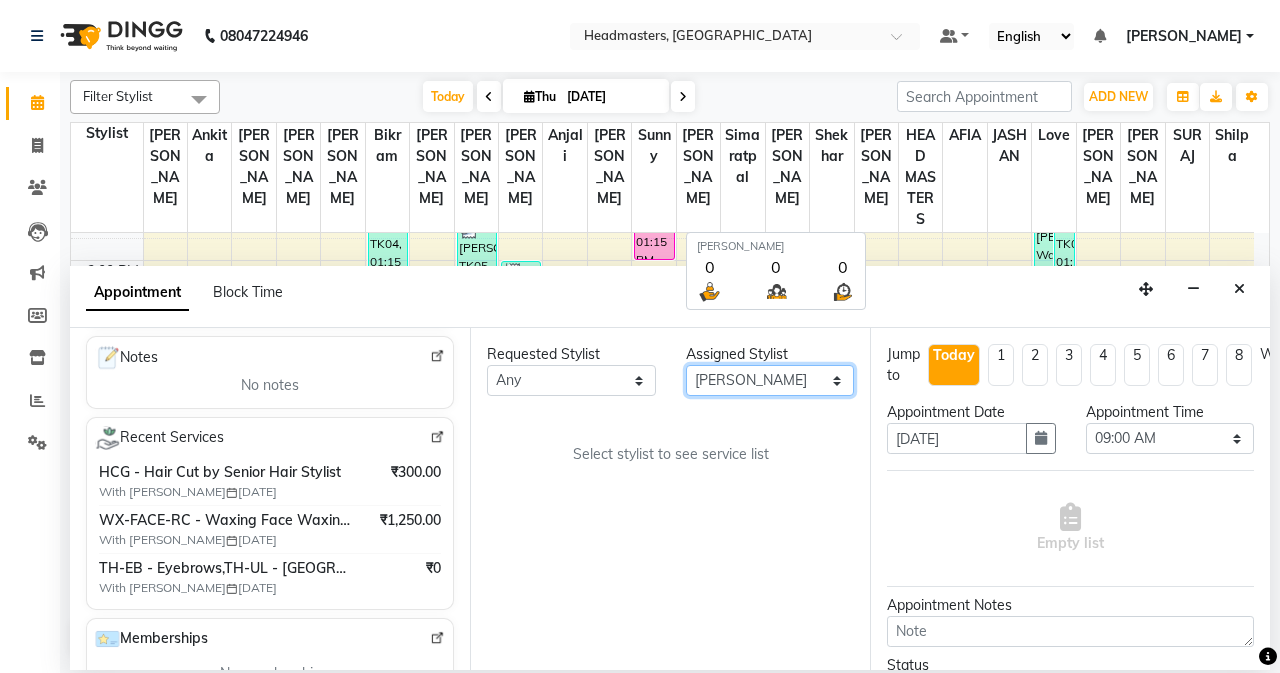 click on "Select AFIA Anjali [PERSON_NAME] [PERSON_NAME]  [PERSON_NAME] HEAD [PERSON_NAME]  [PERSON_NAME]  [PERSON_NAME]  [PERSON_NAME] Love [PERSON_NAME]  [PERSON_NAME]  [PERSON_NAME]  [PERSON_NAME] [PERSON_NAME] [PERSON_NAME]  [PERSON_NAME]  [PERSON_NAME]" at bounding box center (770, 380) 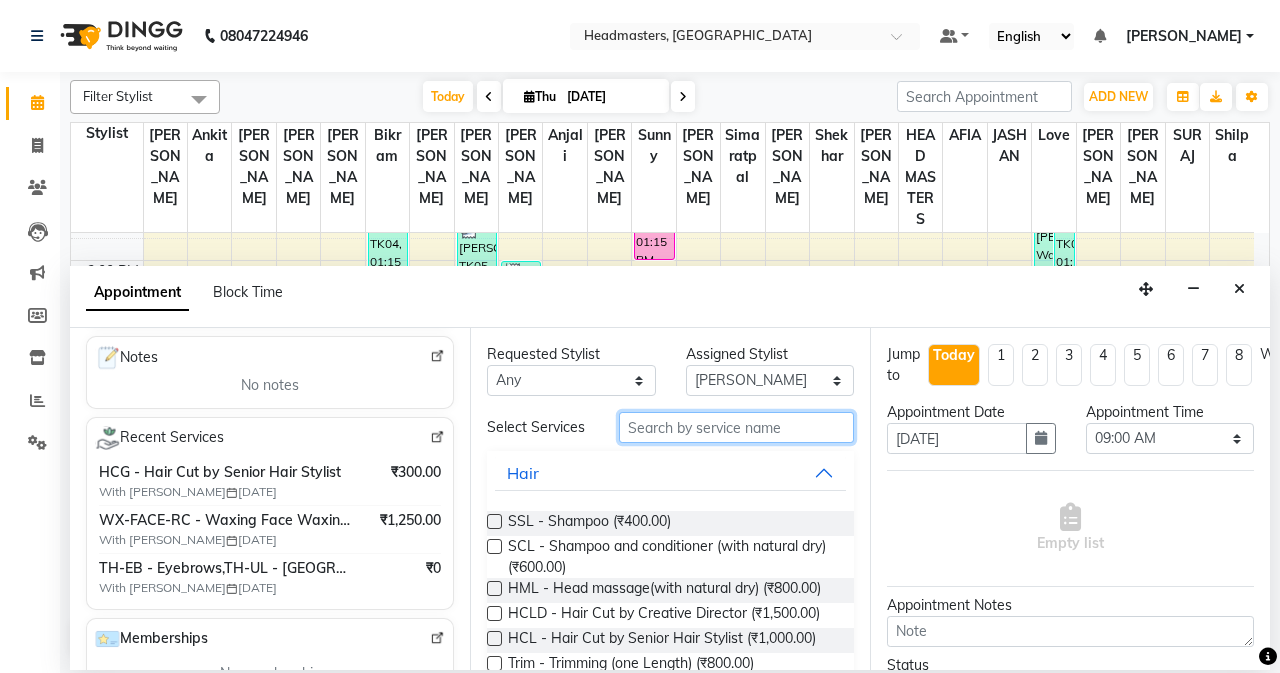 click at bounding box center [736, 427] 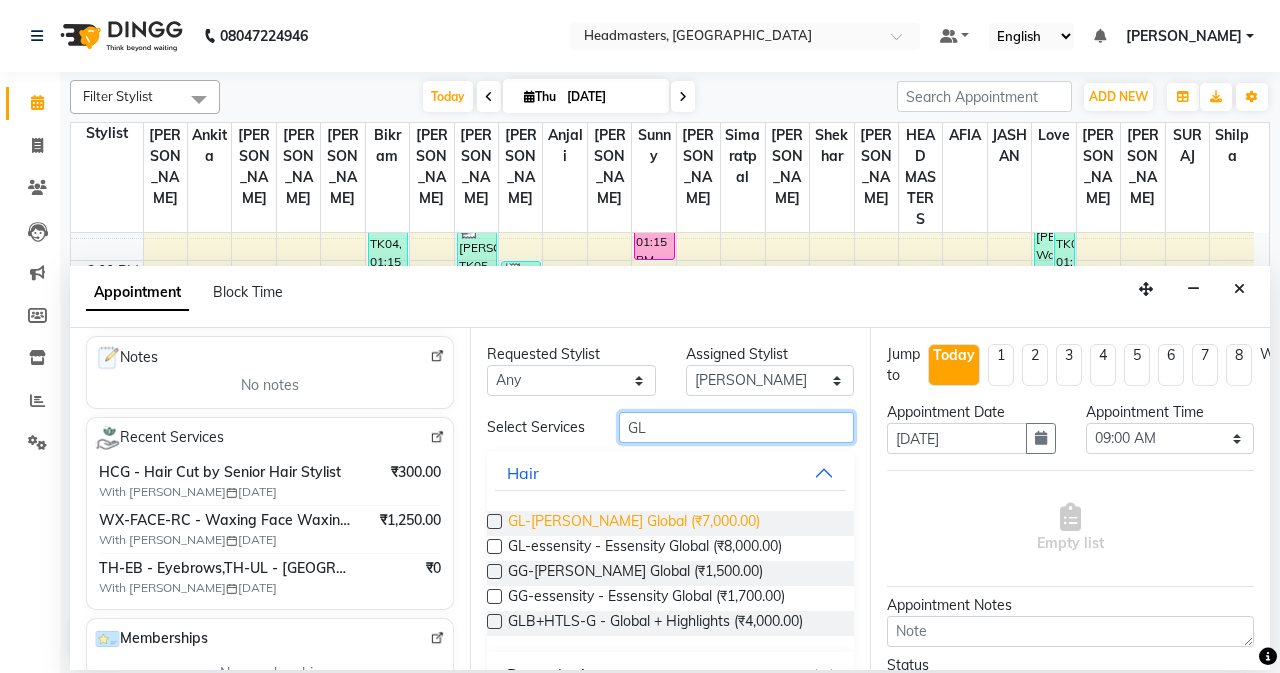 type on "GL" 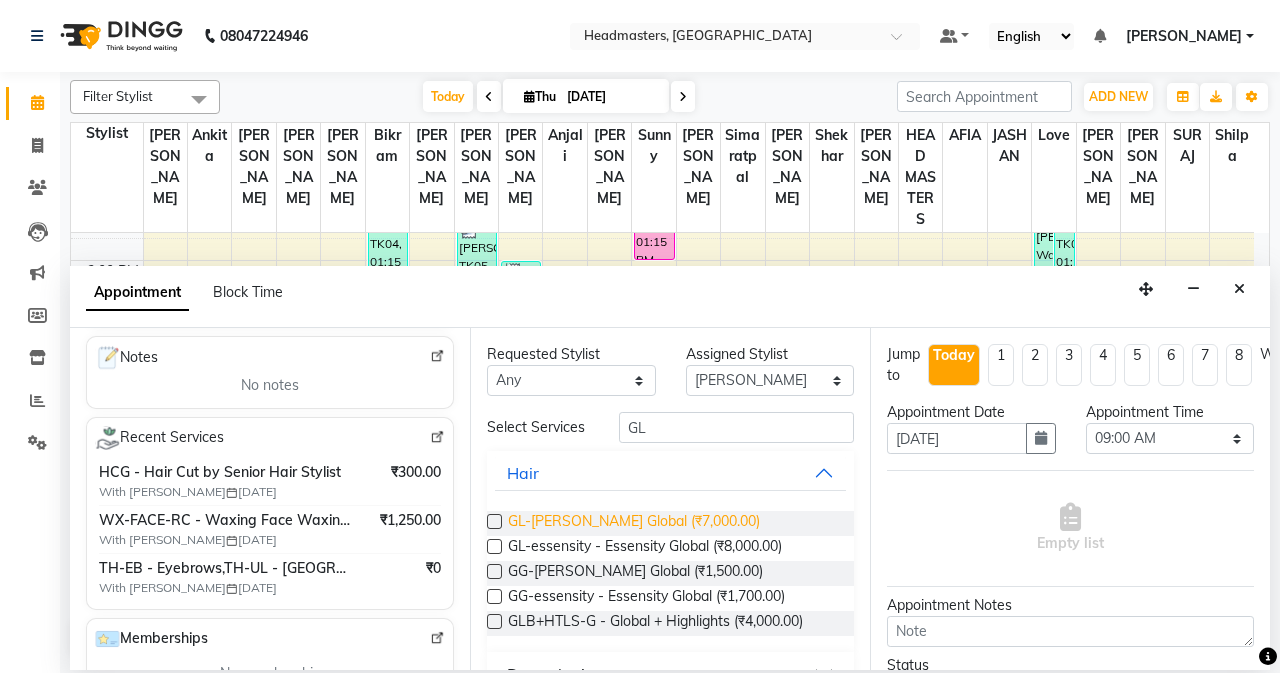 click on "GL-[PERSON_NAME] Global (₹7,000.00)" at bounding box center (634, 523) 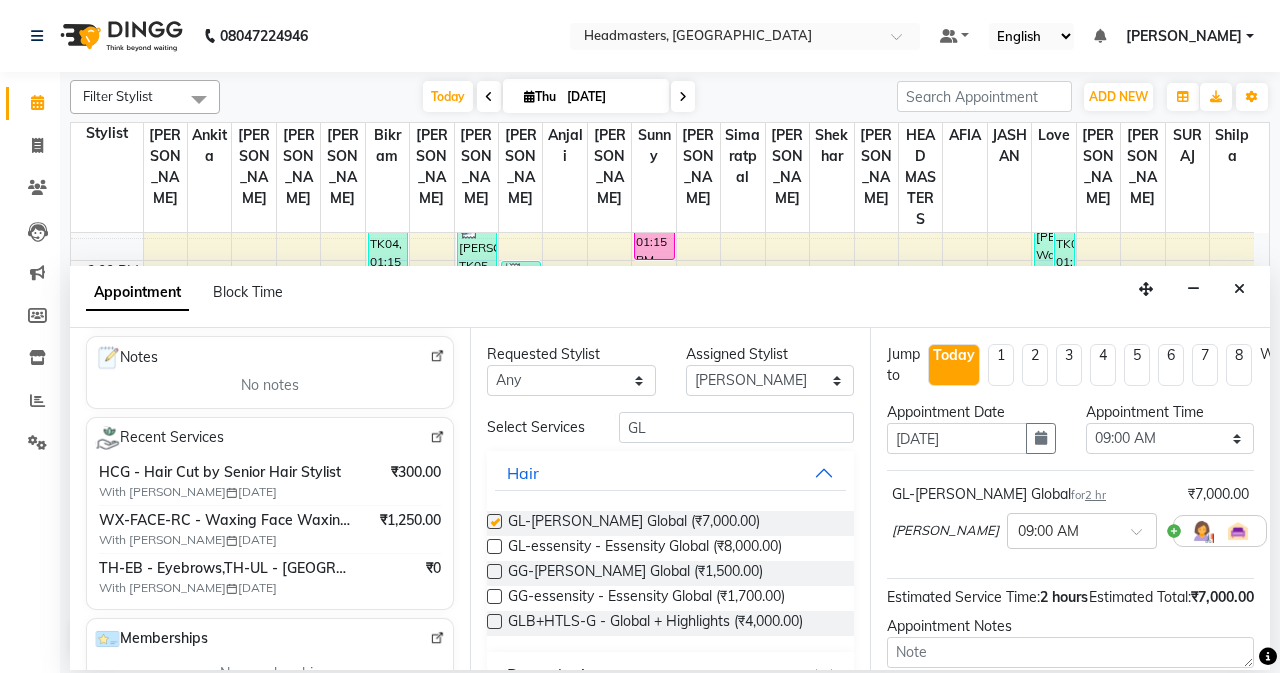 checkbox on "false" 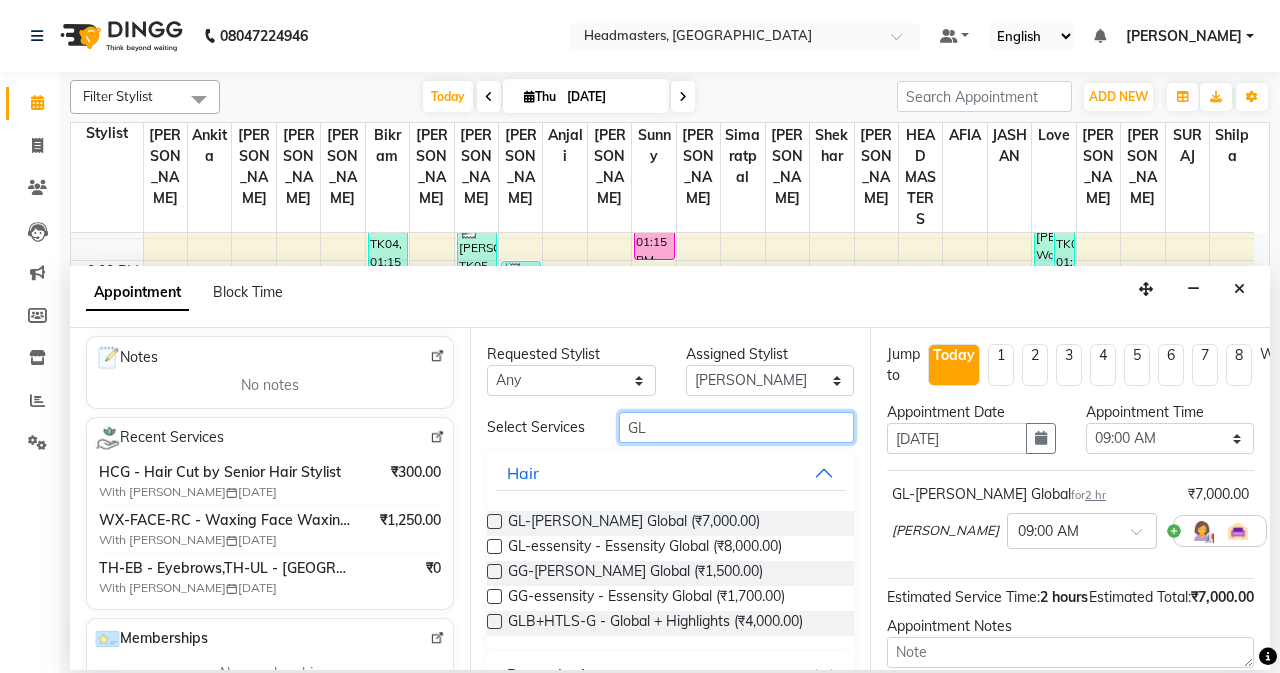click on "GL" at bounding box center [736, 427] 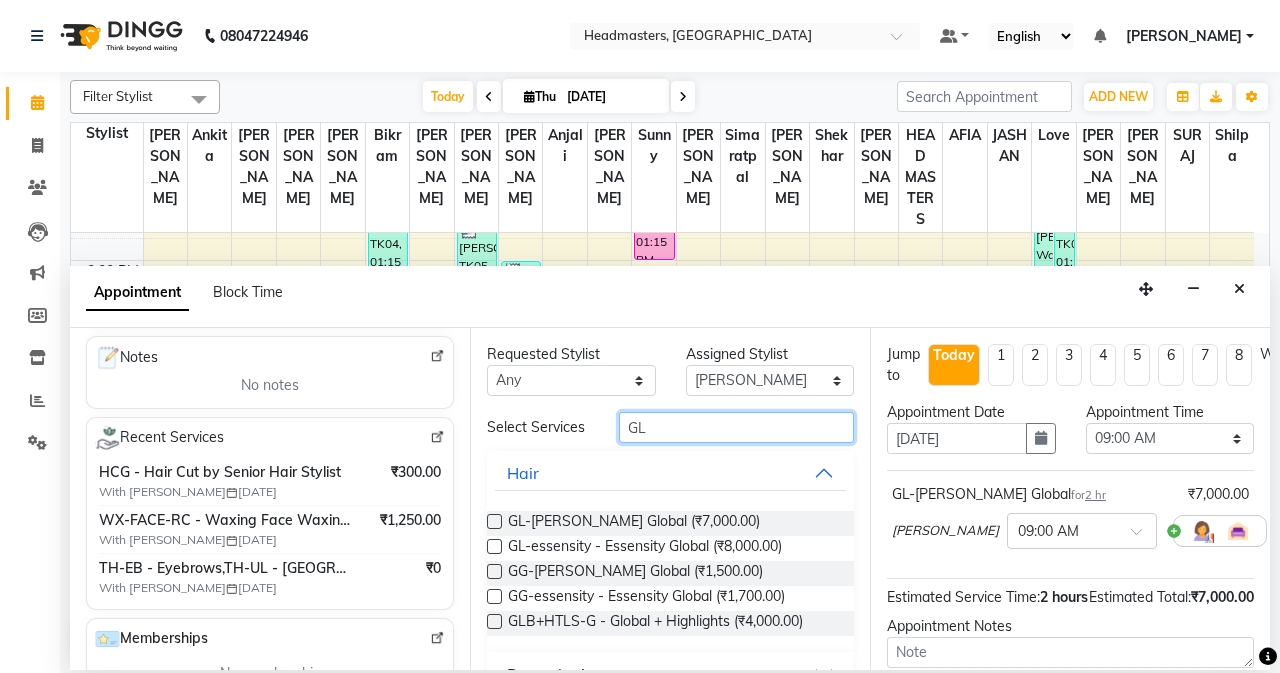 type on "G" 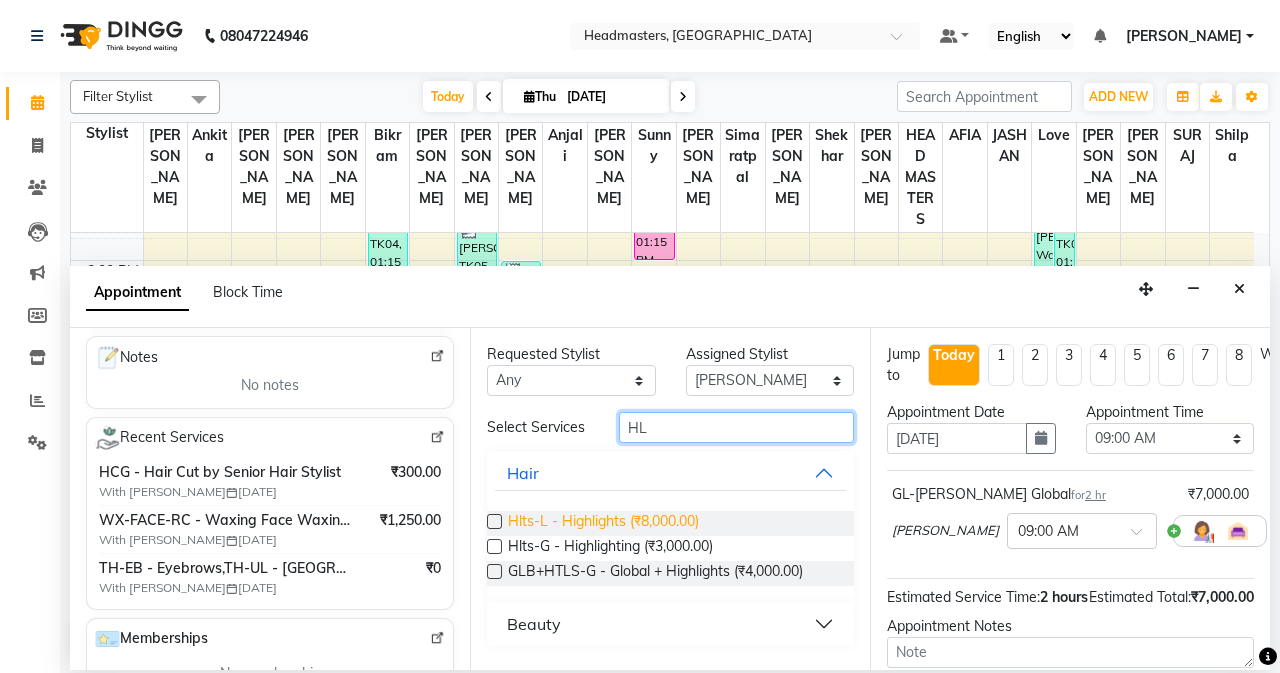 type on "HL" 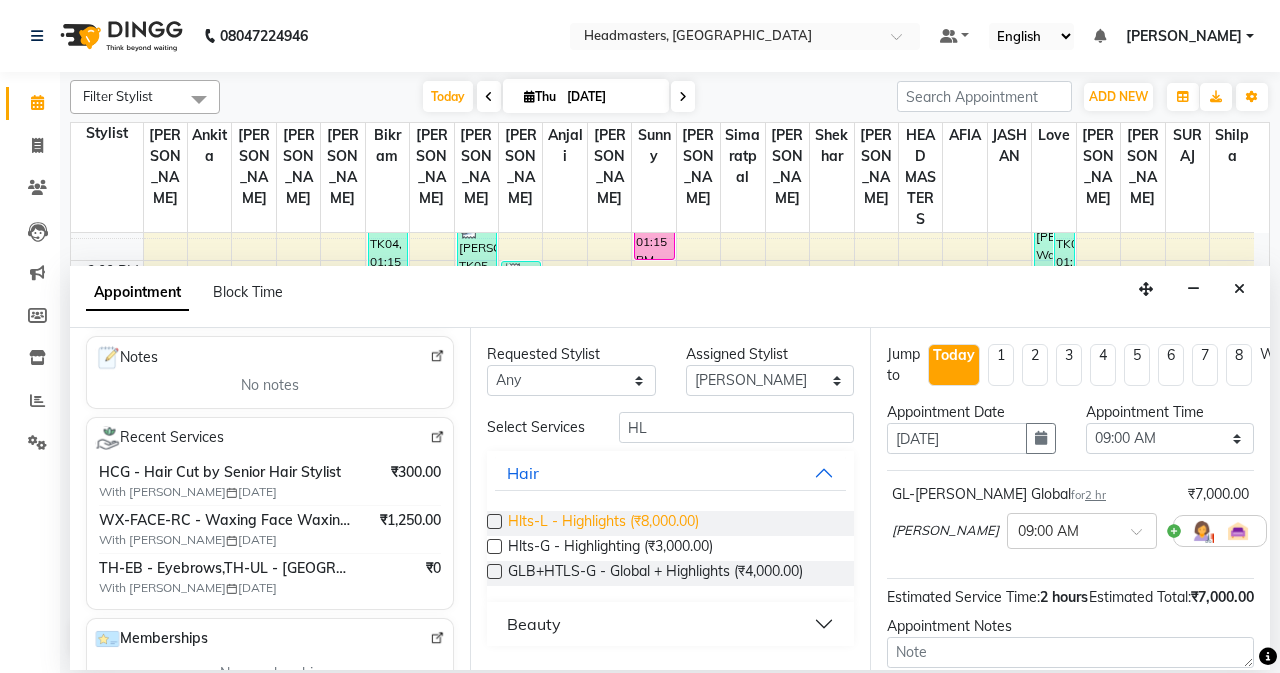 click on "Hlts-L - Highlights (₹8,000.00)" at bounding box center [603, 523] 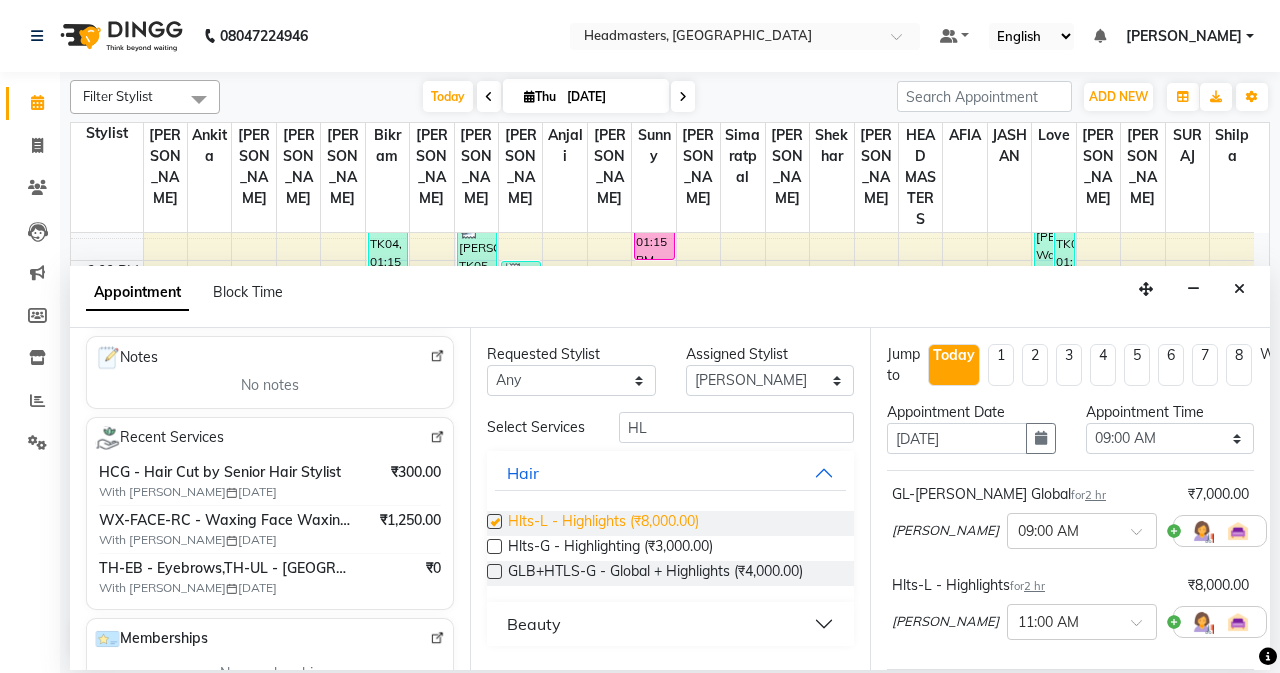 checkbox on "false" 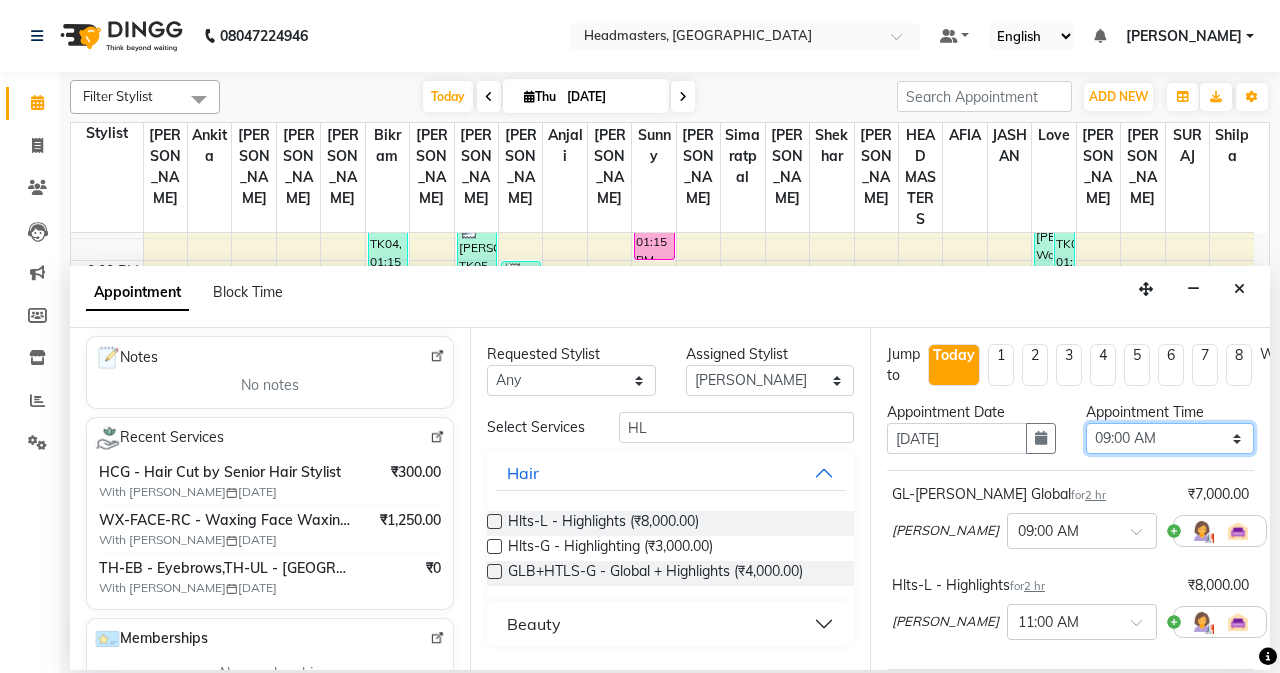 click on "Select 09:00 AM 09:15 AM 09:30 AM 09:45 AM 10:00 AM 10:15 AM 10:30 AM 10:45 AM 11:00 AM 11:15 AM 11:30 AM 11:45 AM 12:00 PM 12:15 PM 12:30 PM 12:45 PM 01:00 PM 01:15 PM 01:30 PM 01:45 PM 02:00 PM 02:15 PM 02:30 PM 02:45 PM 03:00 PM 03:15 PM 03:30 PM 03:45 PM 04:00 PM 04:15 PM 04:30 PM 04:45 PM 05:00 PM 05:15 PM 05:30 PM 05:45 PM 06:00 PM 06:15 PM 06:30 PM 06:45 PM 07:00 PM 07:15 PM 07:30 PM 07:45 PM 08:00 PM" at bounding box center (1170, 438) 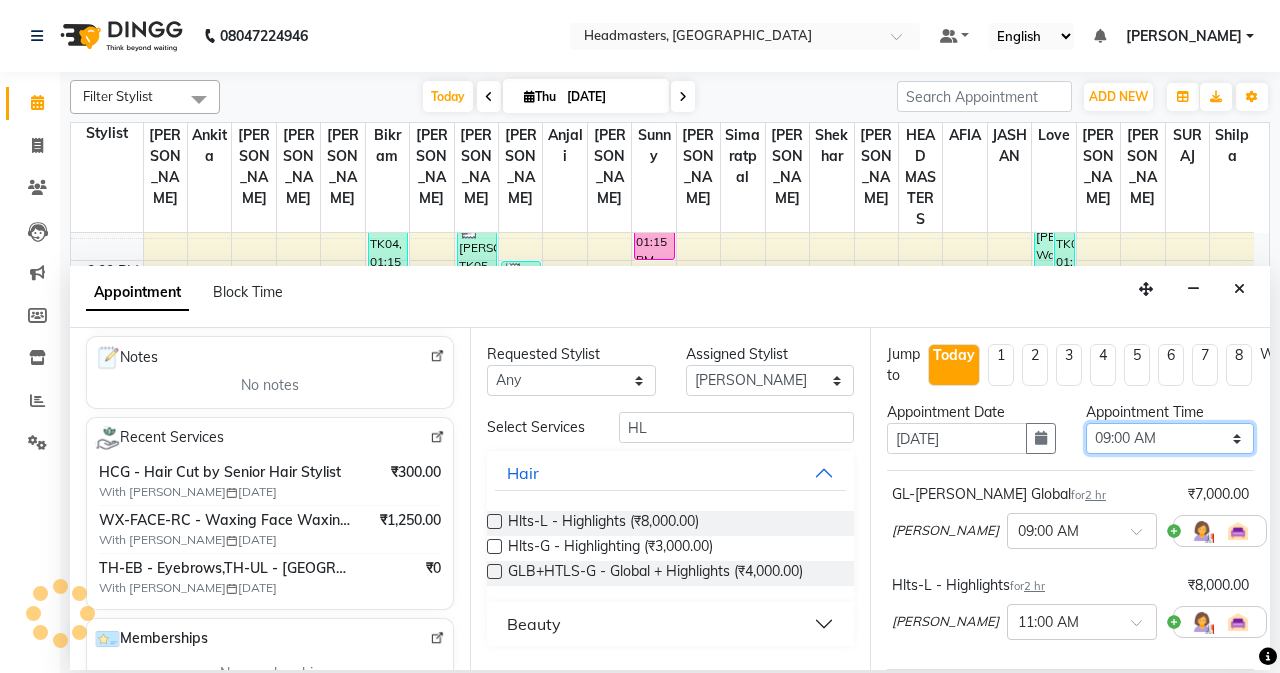 select on "930" 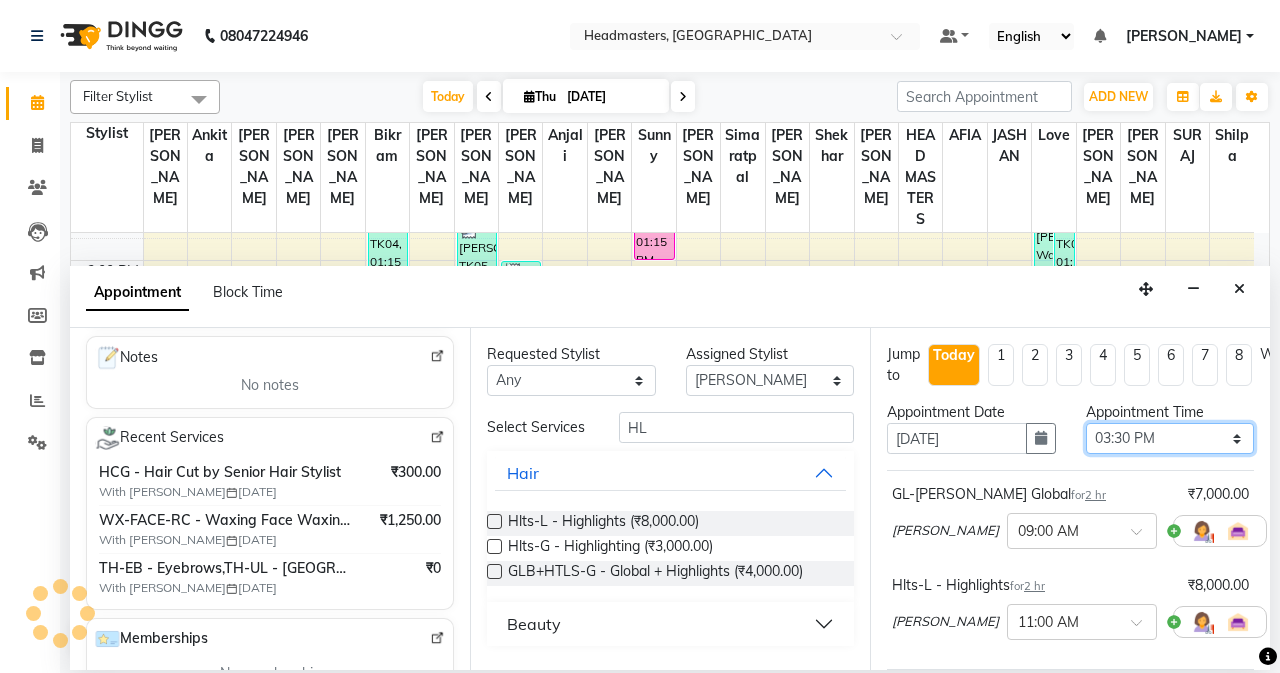 click on "Select 09:00 AM 09:15 AM 09:30 AM 09:45 AM 10:00 AM 10:15 AM 10:30 AM 10:45 AM 11:00 AM 11:15 AM 11:30 AM 11:45 AM 12:00 PM 12:15 PM 12:30 PM 12:45 PM 01:00 PM 01:15 PM 01:30 PM 01:45 PM 02:00 PM 02:15 PM 02:30 PM 02:45 PM 03:00 PM 03:15 PM 03:30 PM 03:45 PM 04:00 PM 04:15 PM 04:30 PM 04:45 PM 05:00 PM 05:15 PM 05:30 PM 05:45 PM 06:00 PM 06:15 PM 06:30 PM 06:45 PM 07:00 PM 07:15 PM 07:30 PM 07:45 PM 08:00 PM" at bounding box center [1170, 438] 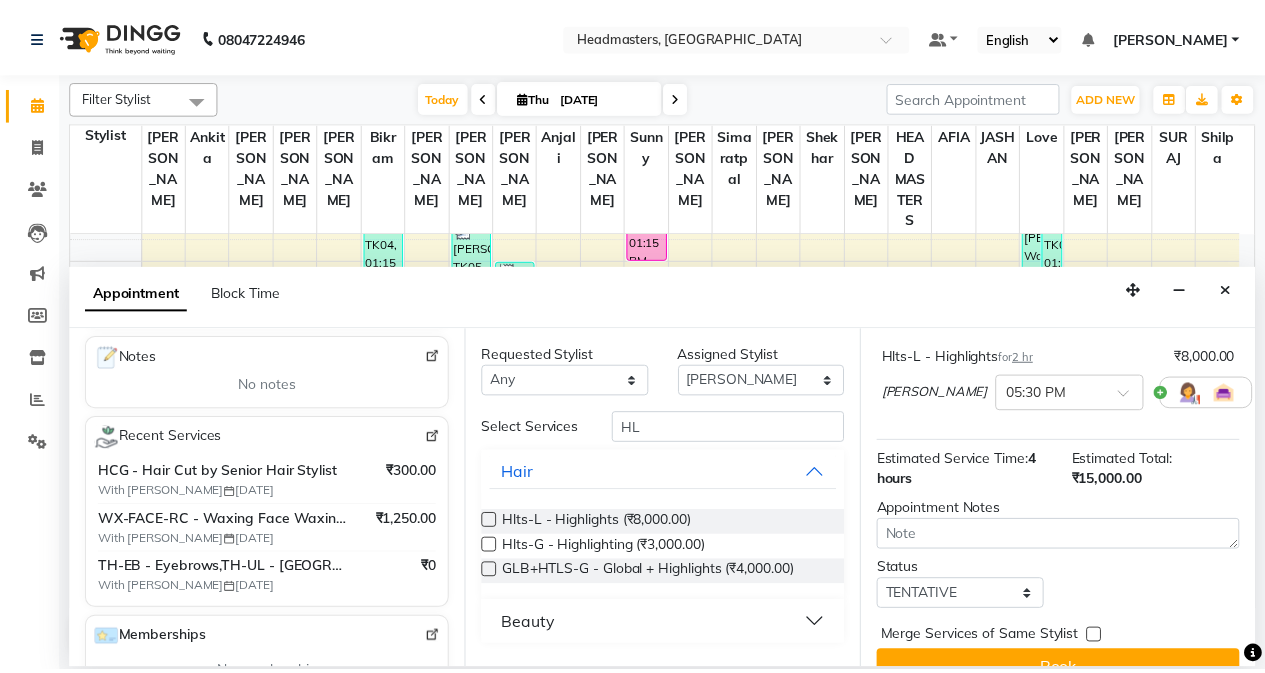 scroll, scrollTop: 284, scrollLeft: 0, axis: vertical 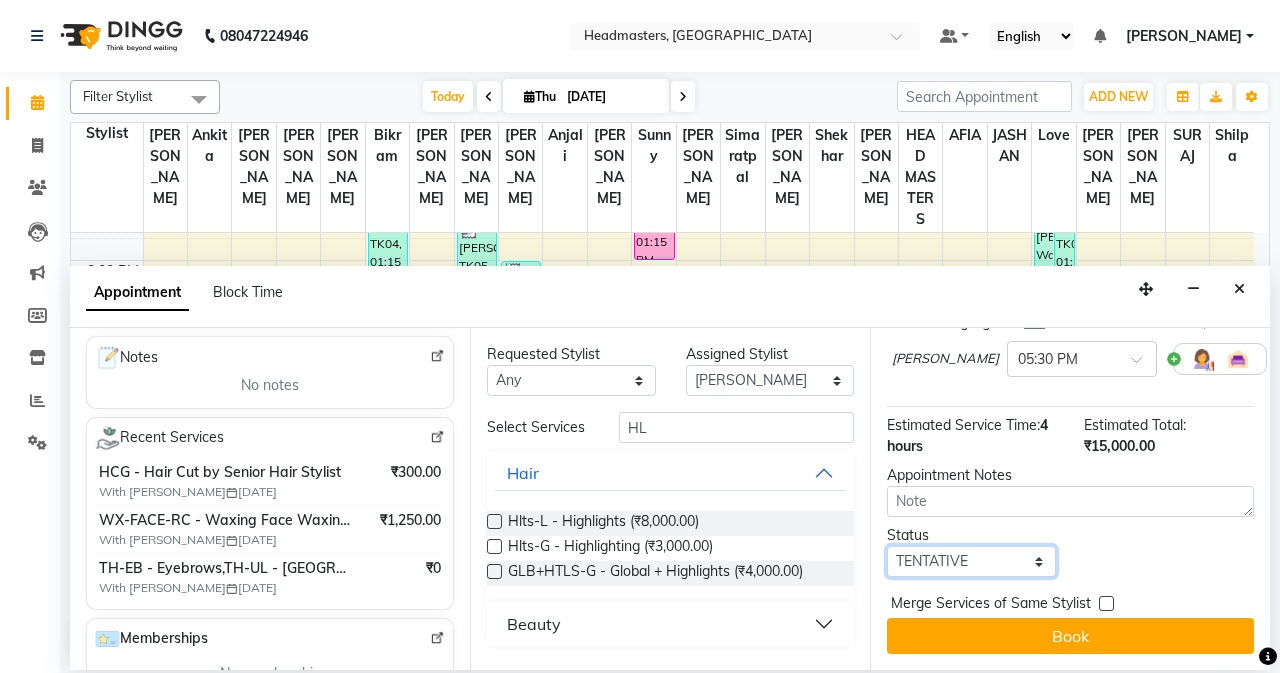 click on "Select TENTATIVE CONFIRM CHECK-IN UPCOMING" at bounding box center (971, 561) 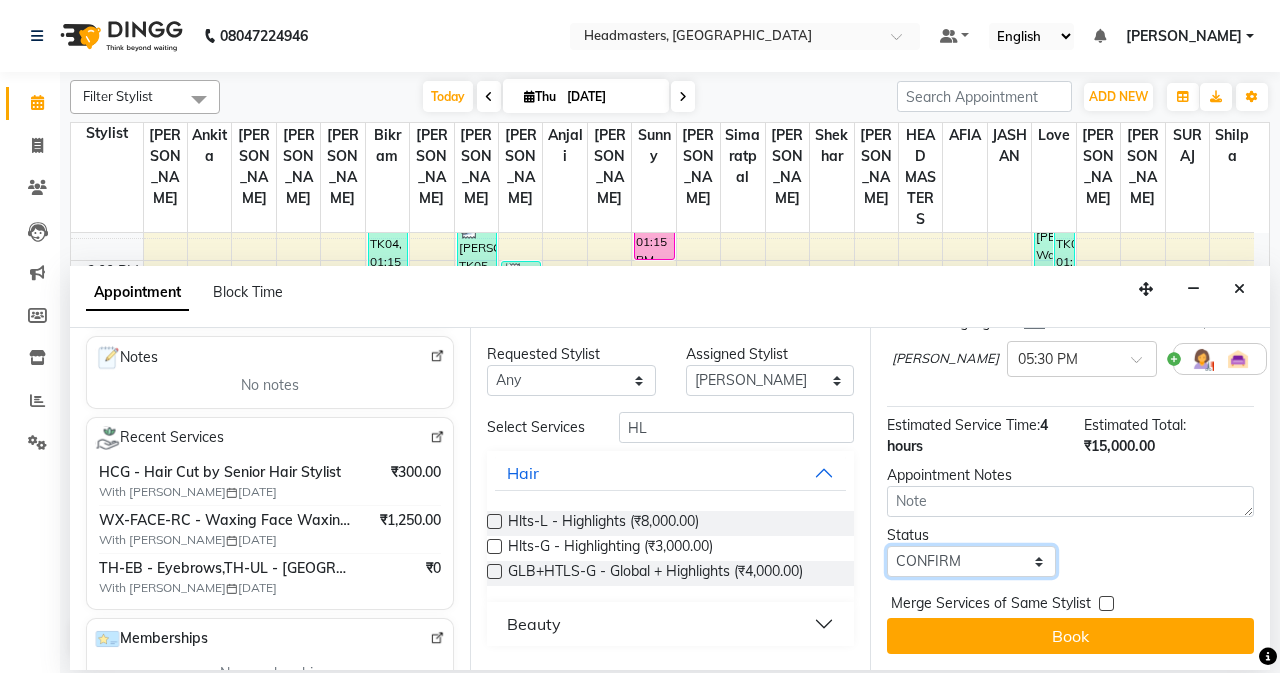 click on "Select TENTATIVE CONFIRM CHECK-IN UPCOMING" at bounding box center [971, 561] 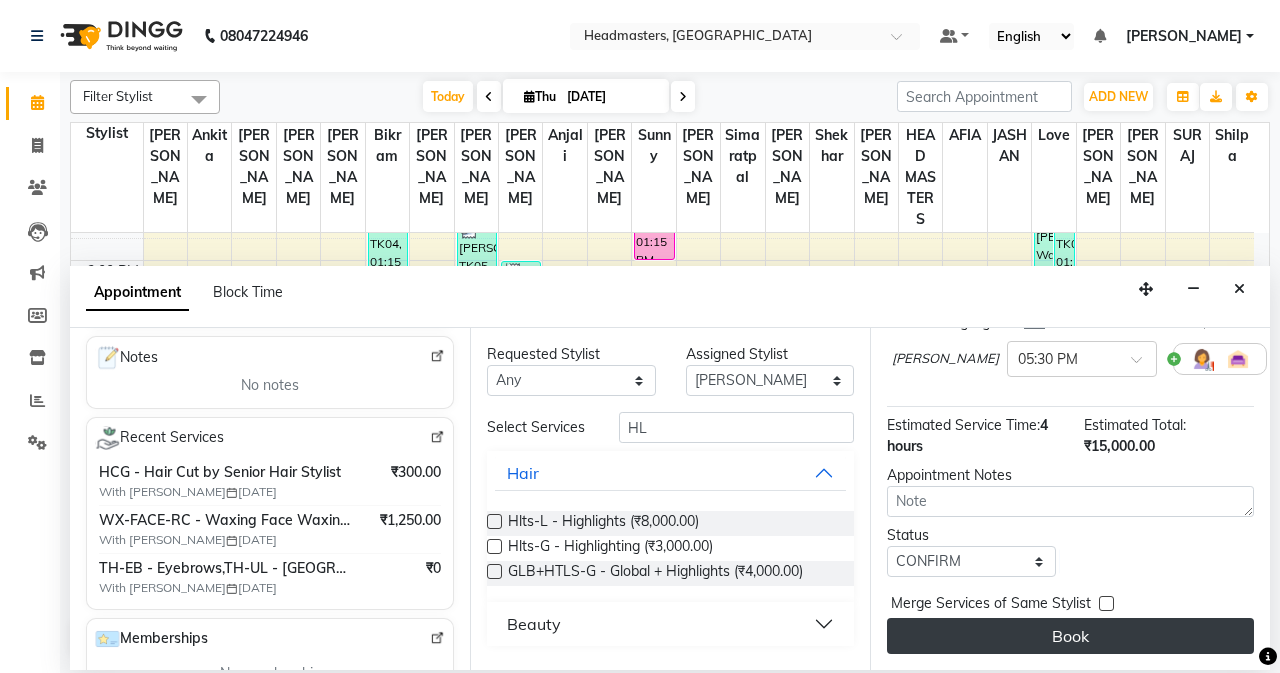 click on "Book" at bounding box center [1070, 636] 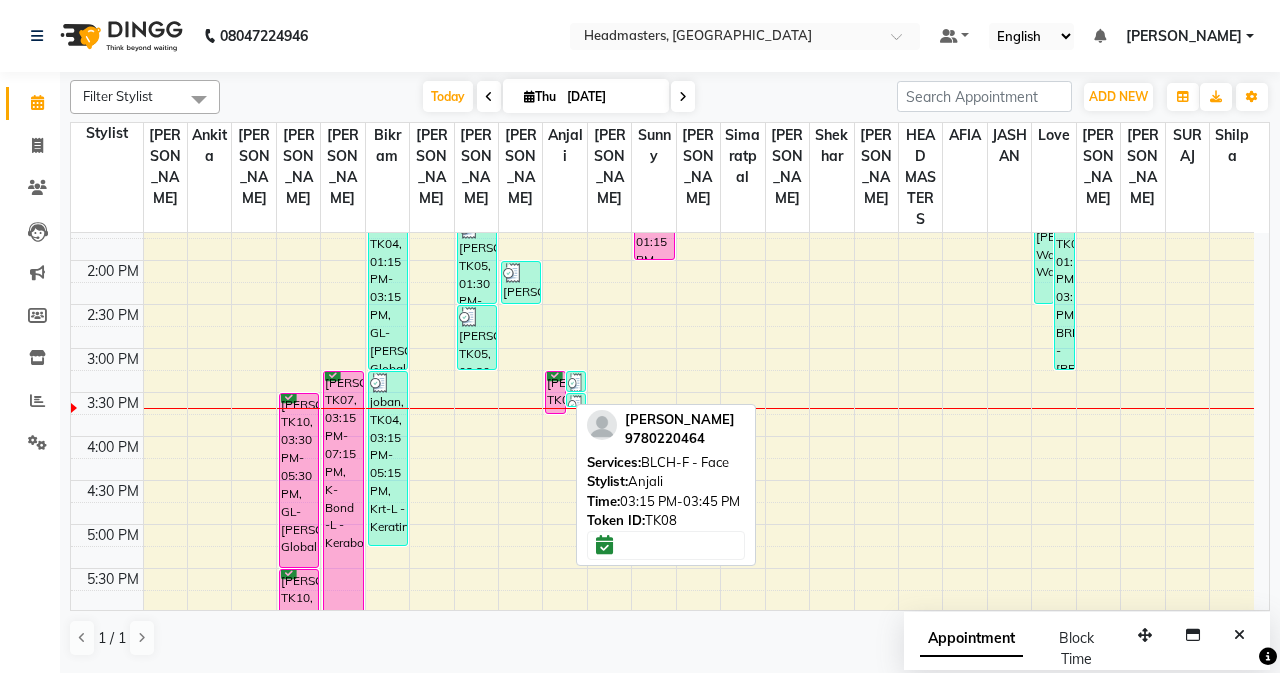 click on "[PERSON_NAME], TK08, 03:15 PM-03:45 PM, BLCH-F - Face" at bounding box center [555, 392] 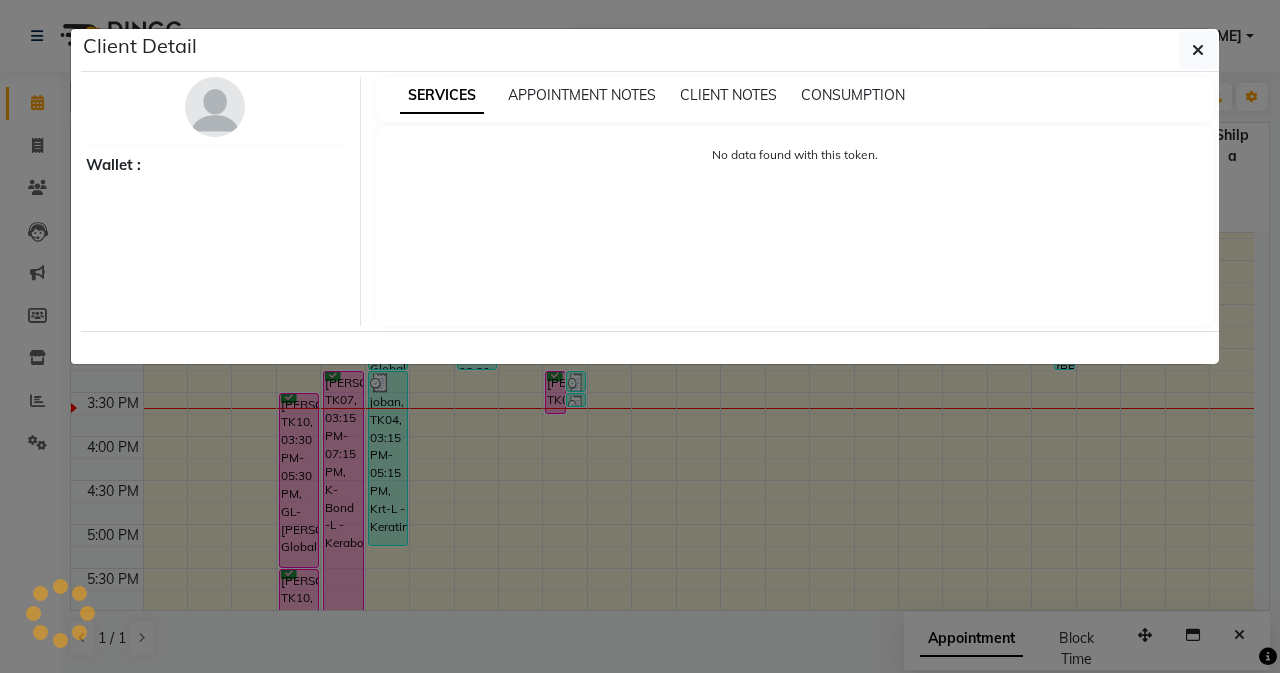 select on "6" 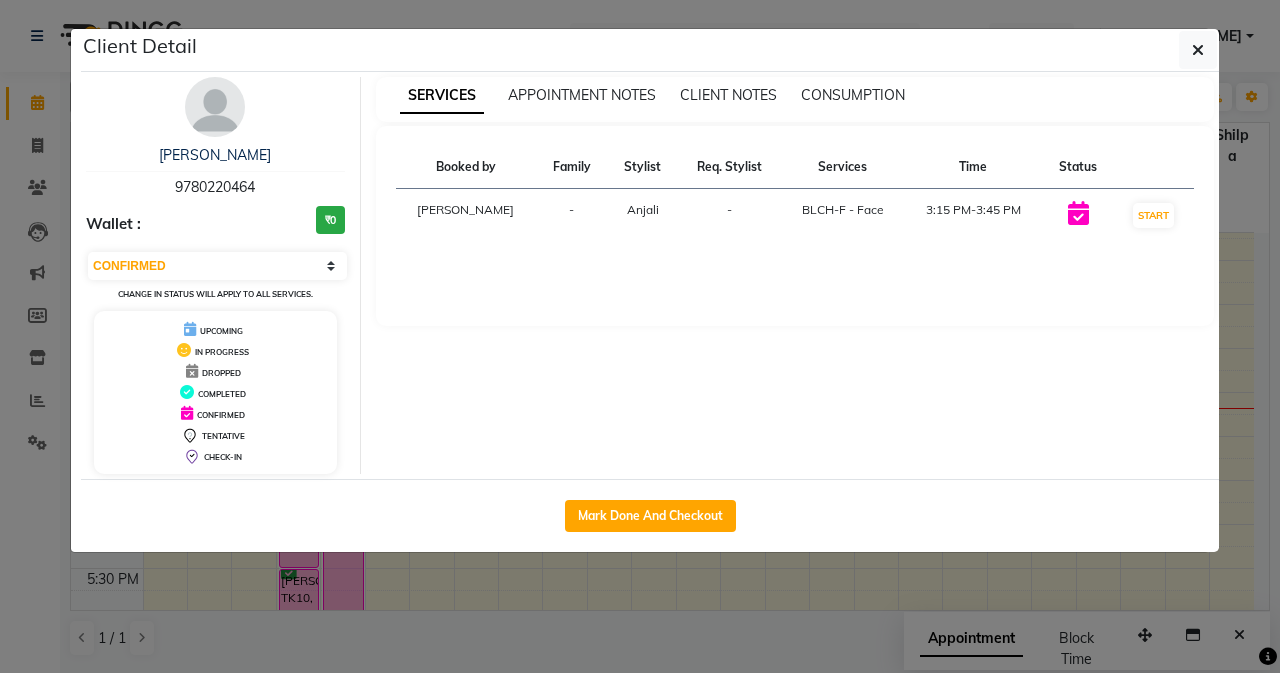 drag, startPoint x: 262, startPoint y: 181, endPoint x: 166, endPoint y: 182, distance: 96.00521 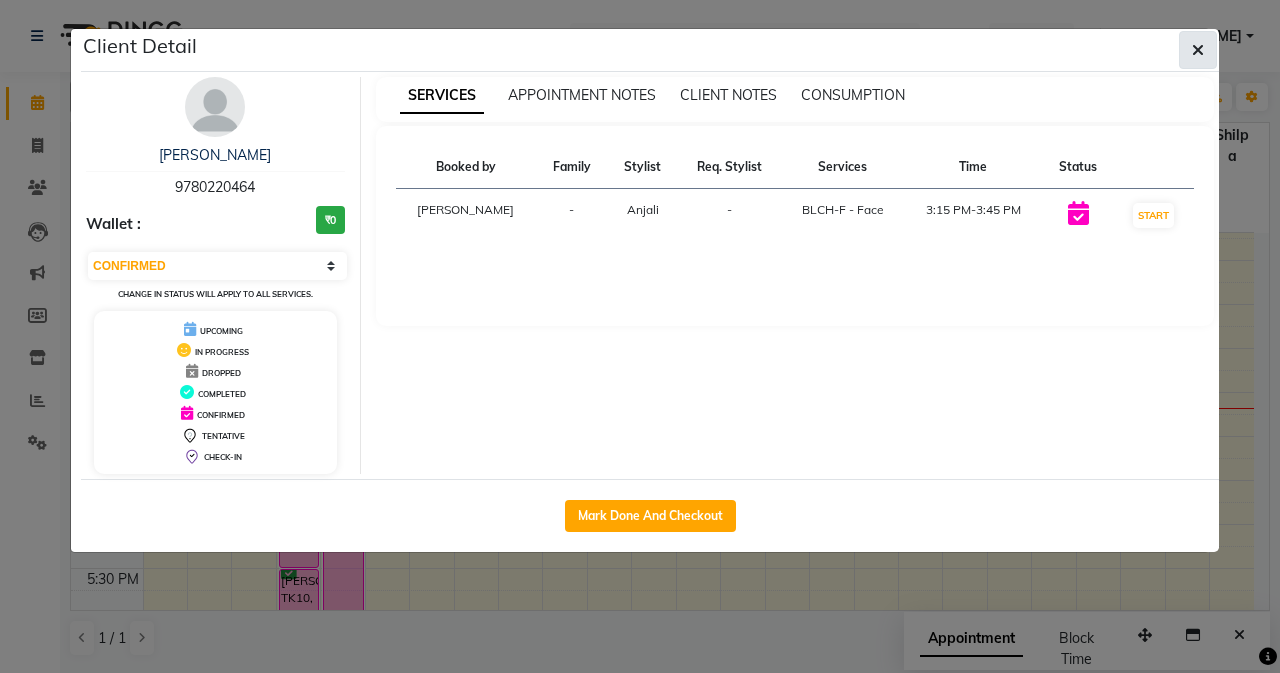 click 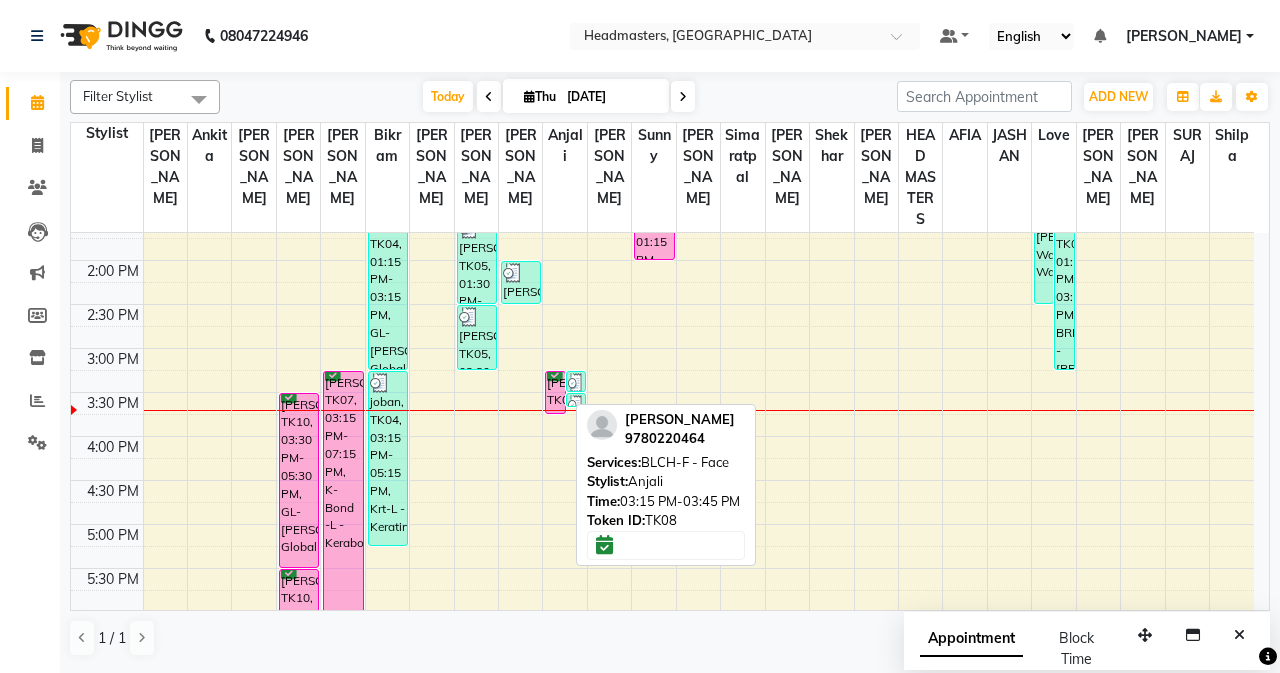 click on "[PERSON_NAME], TK08, 03:15 PM-03:45 PM, BLCH-F - Face" at bounding box center [555, 392] 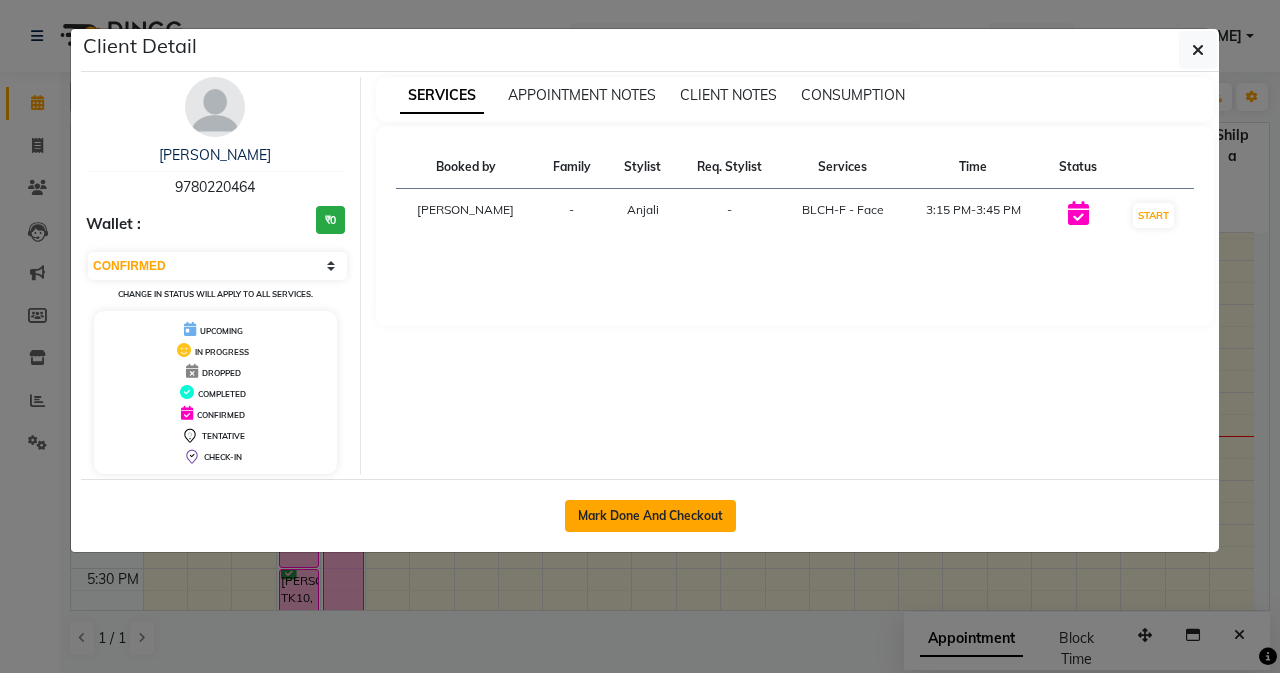 click on "Mark Done And Checkout" 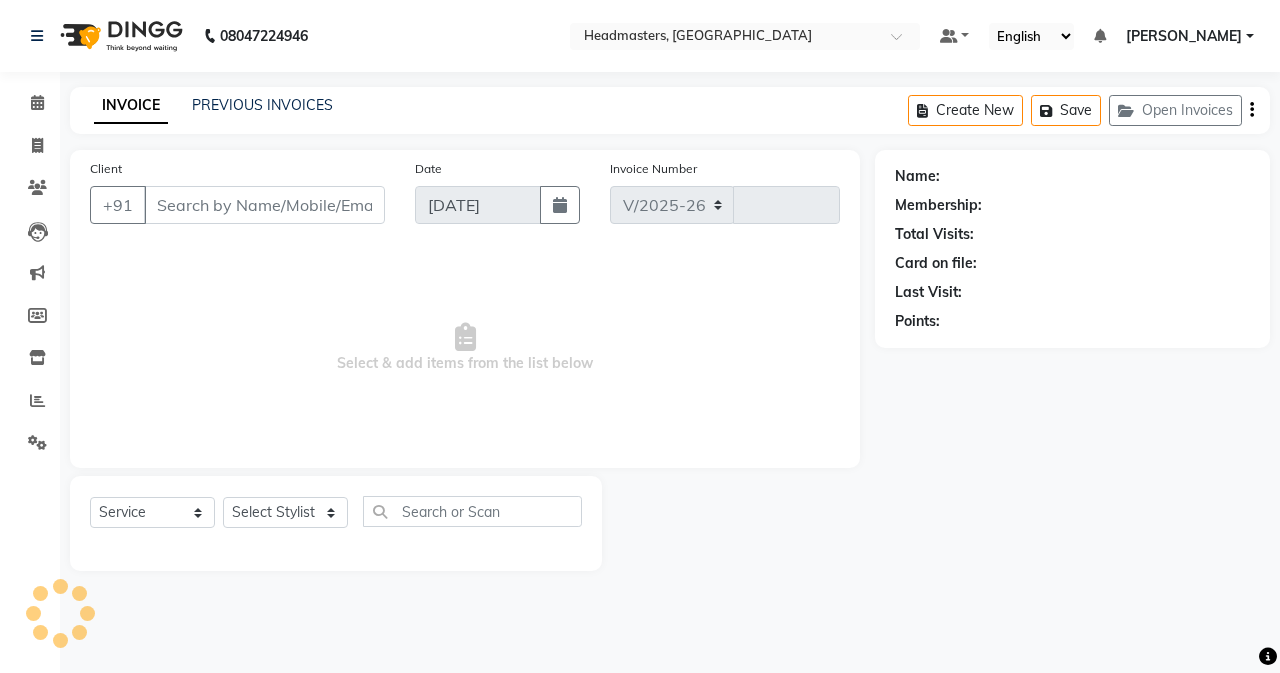 select on "7136" 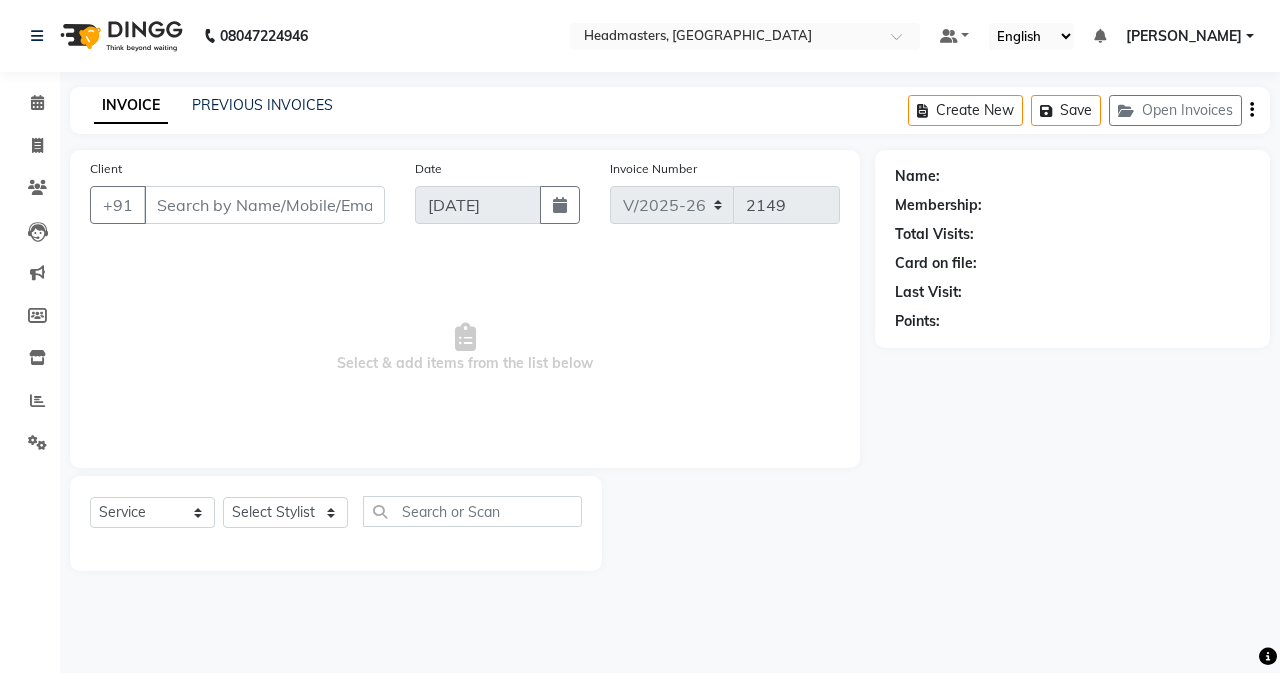 type on "9780220464" 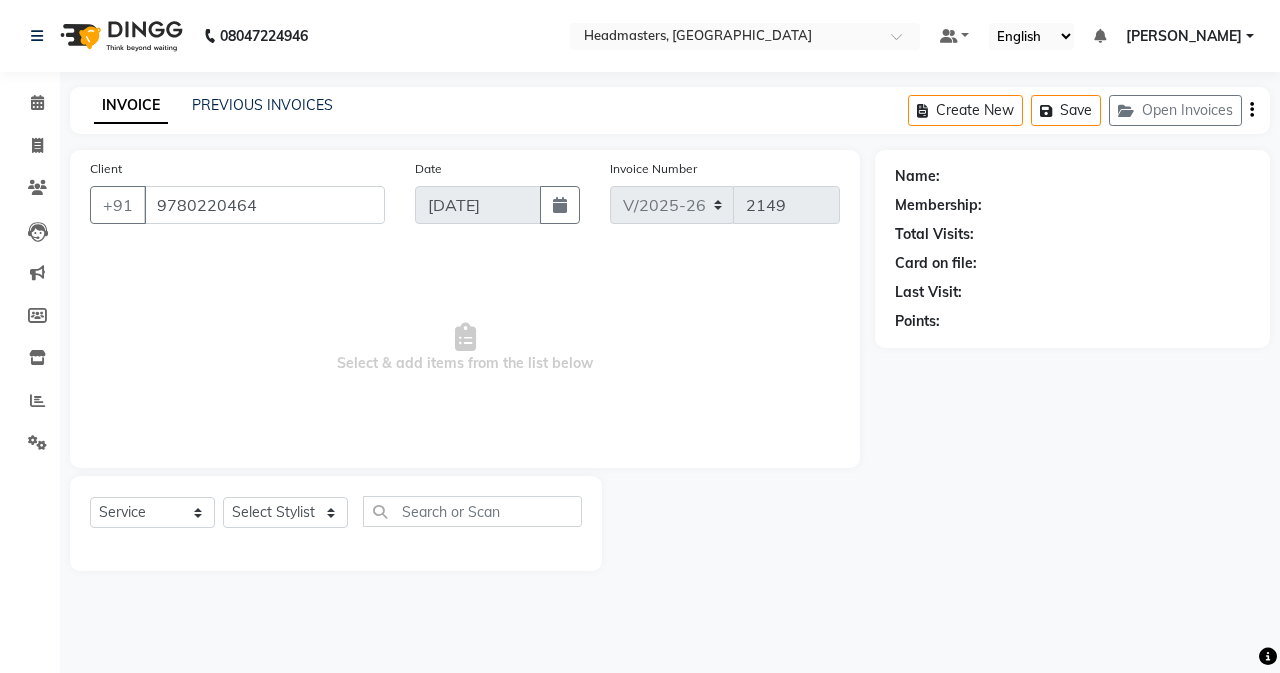 select on "60665" 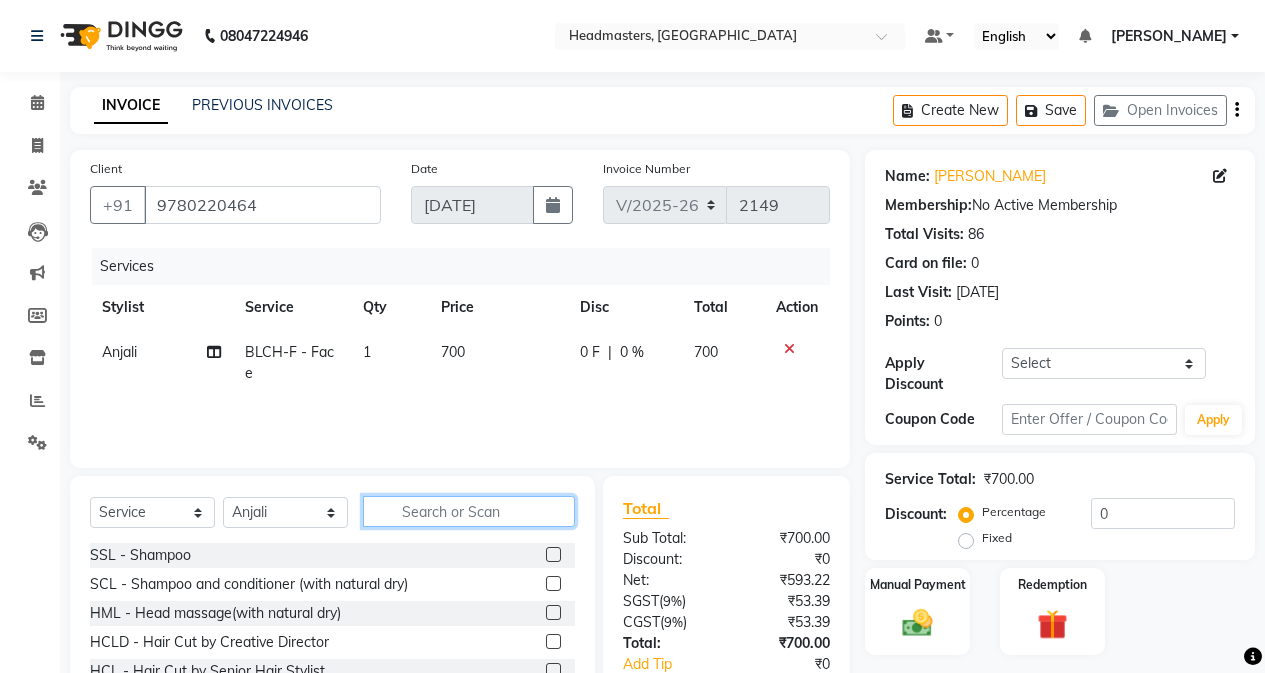 click 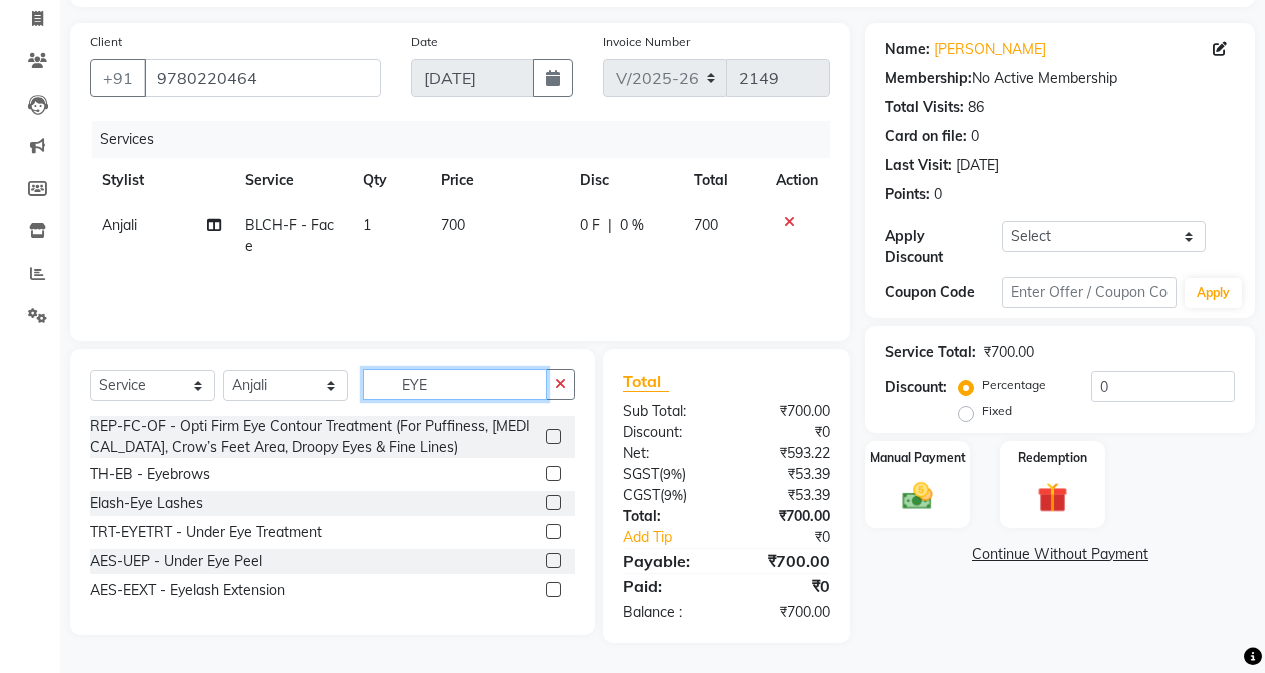 scroll, scrollTop: 127, scrollLeft: 0, axis: vertical 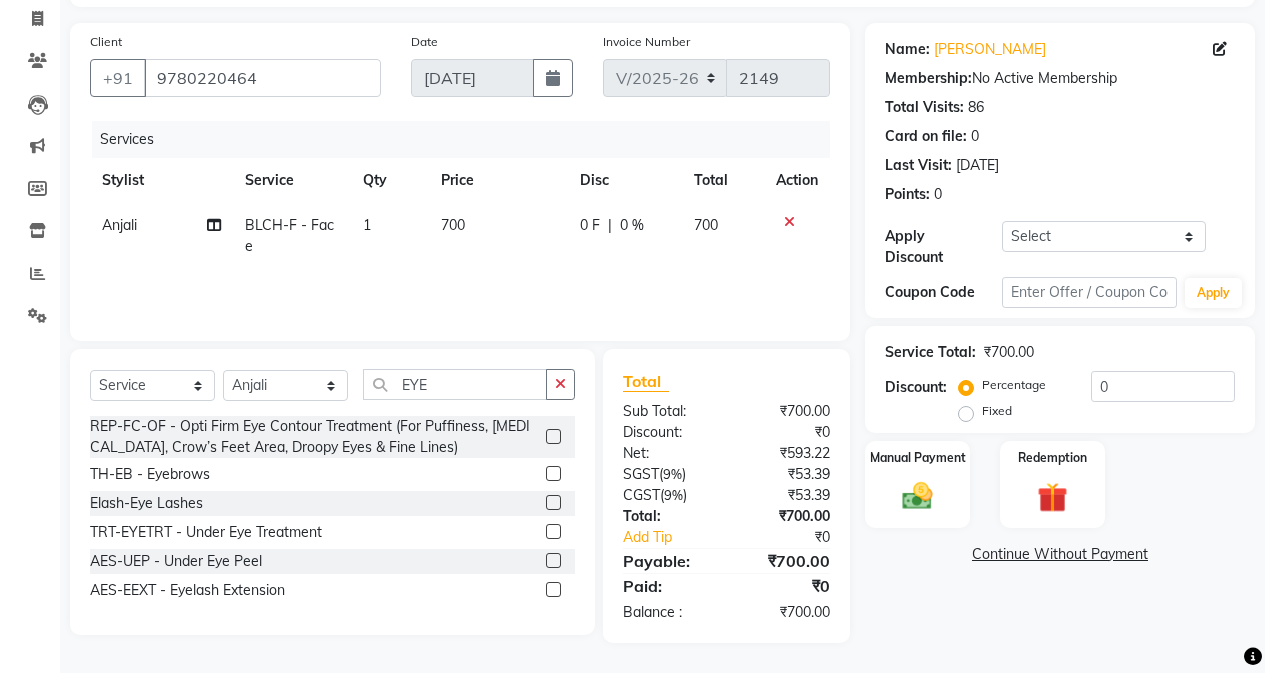 click 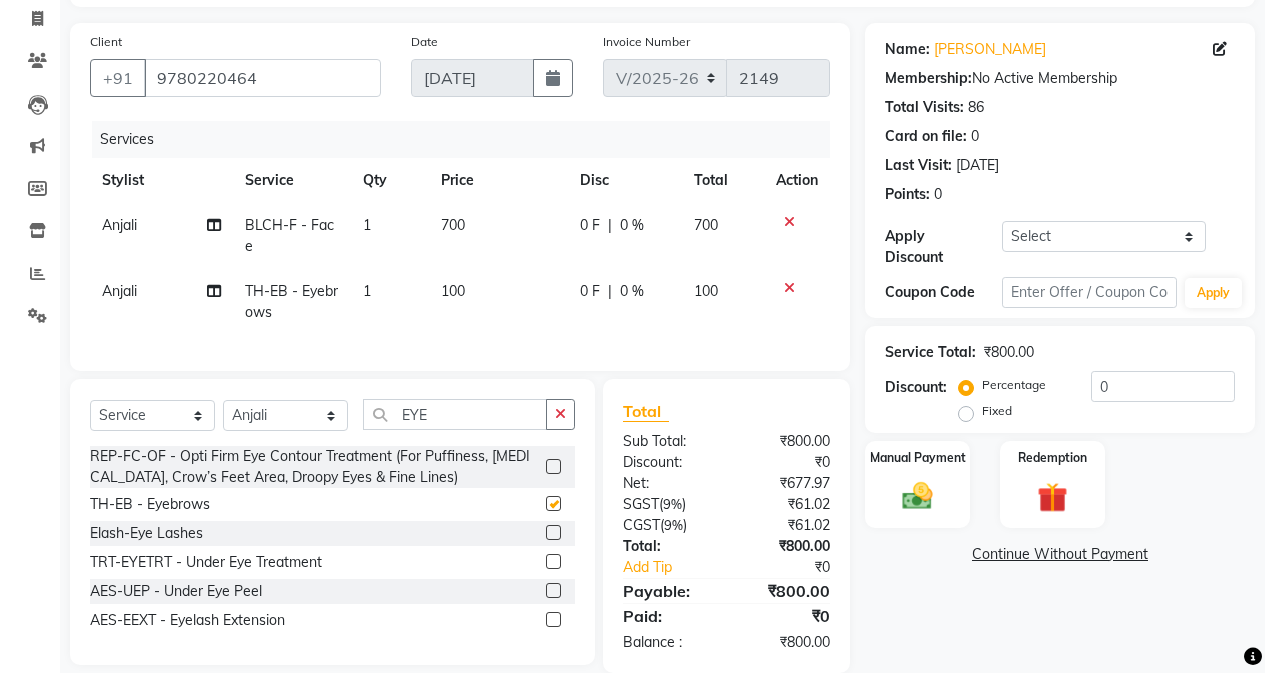 checkbox on "false" 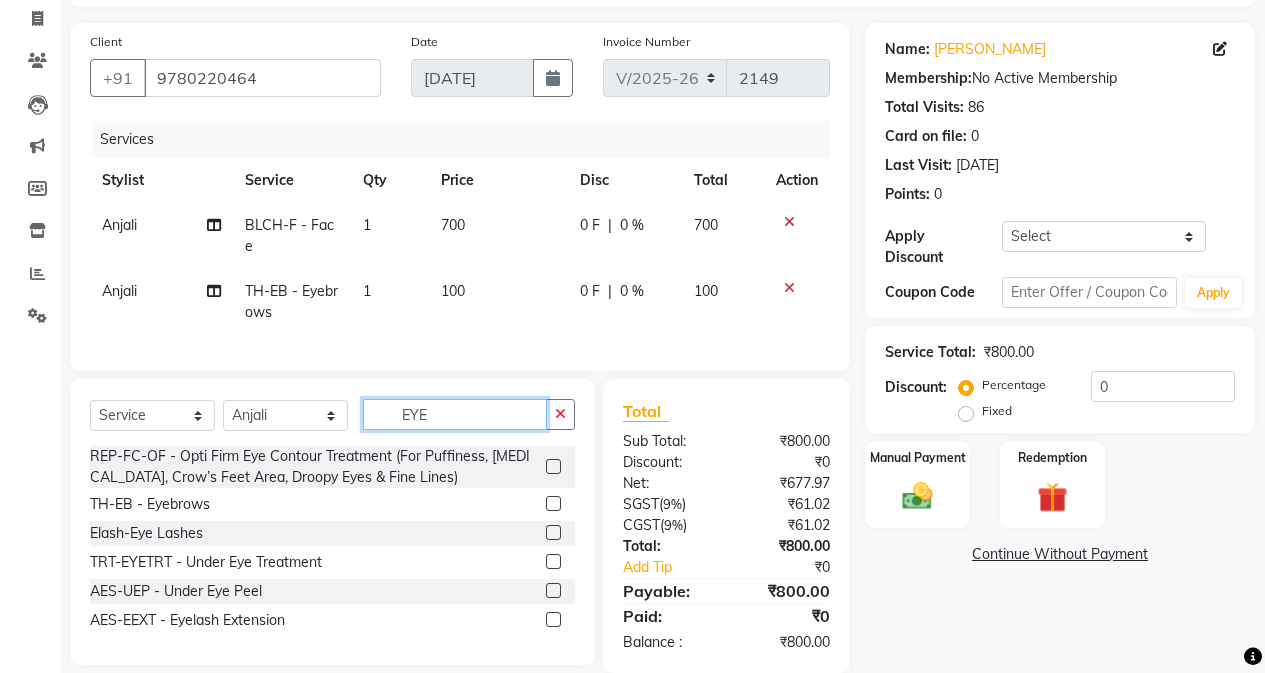 click on "EYE" 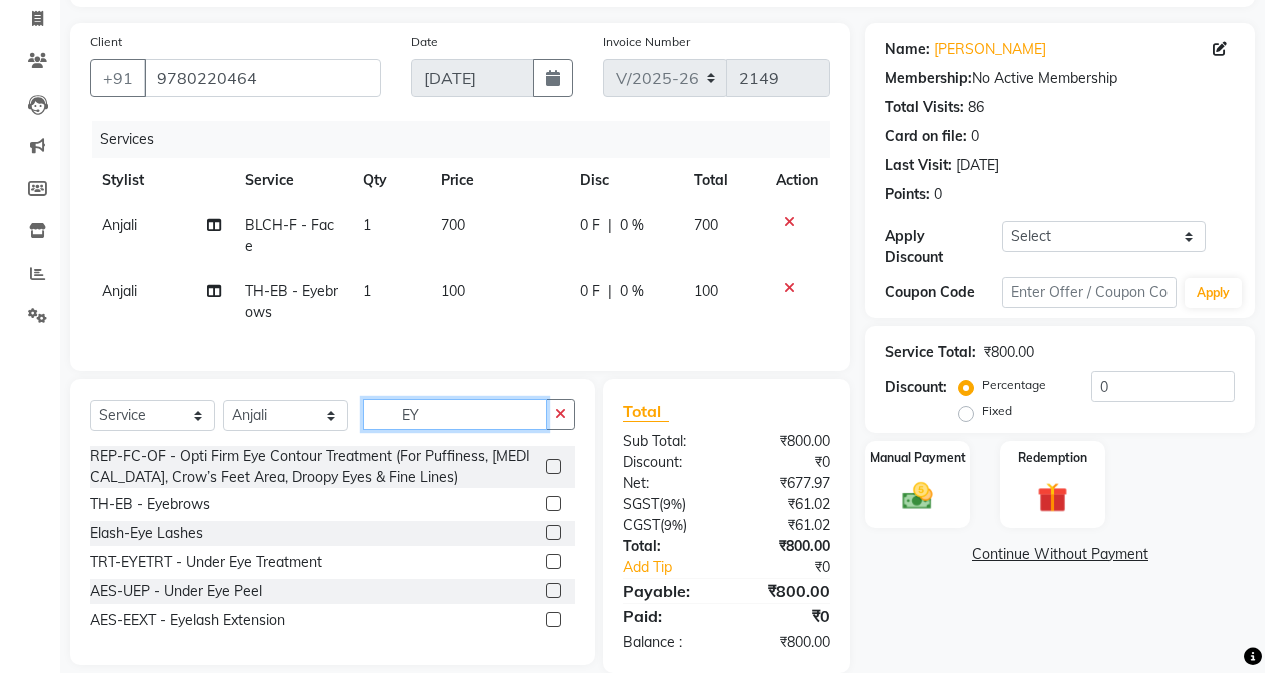 type on "E" 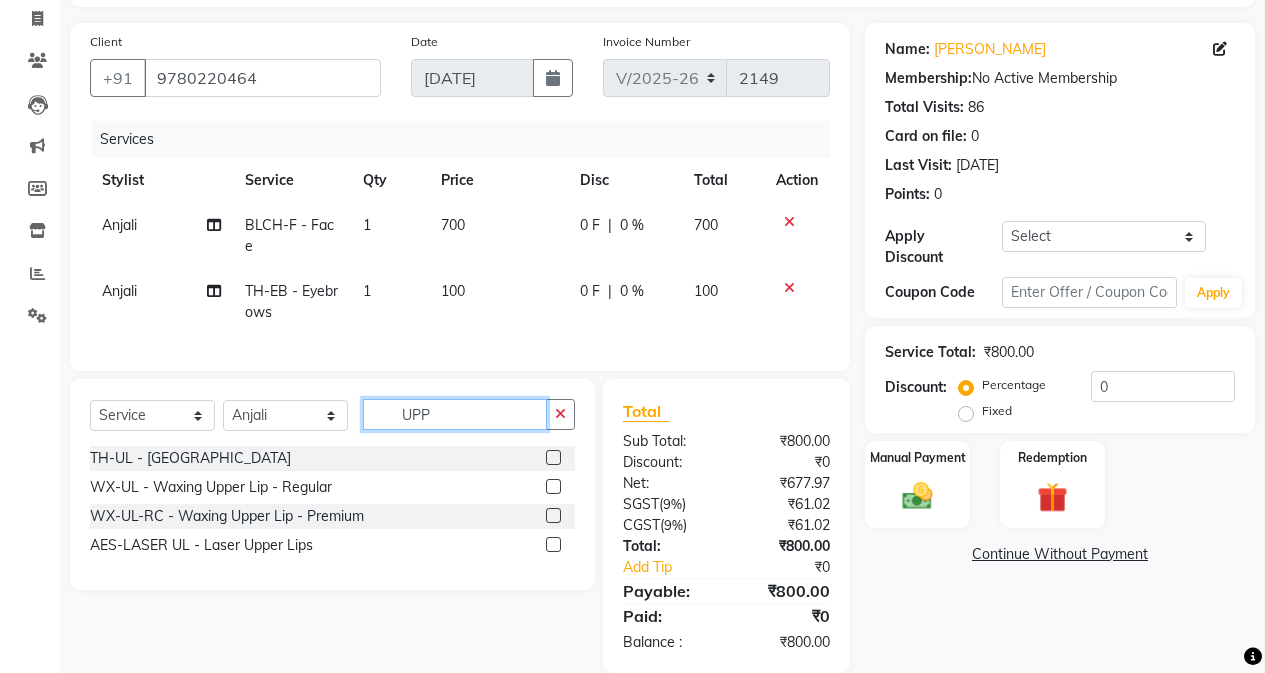 type on "UPP" 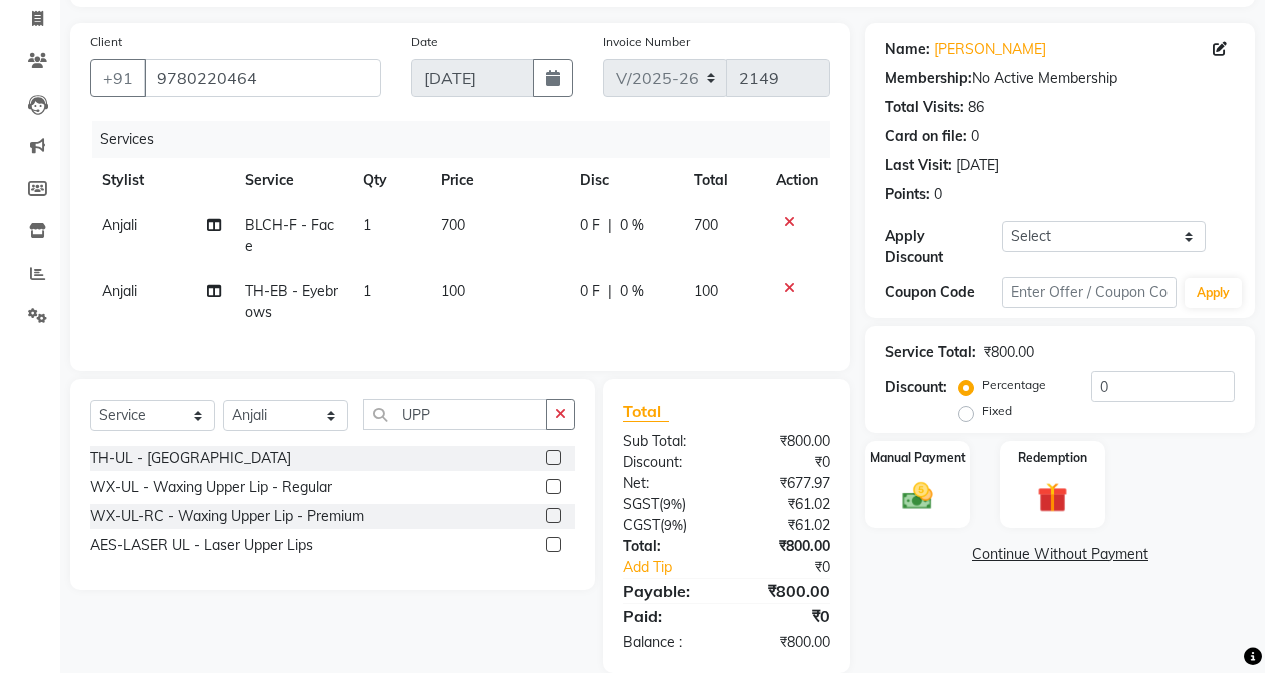 click 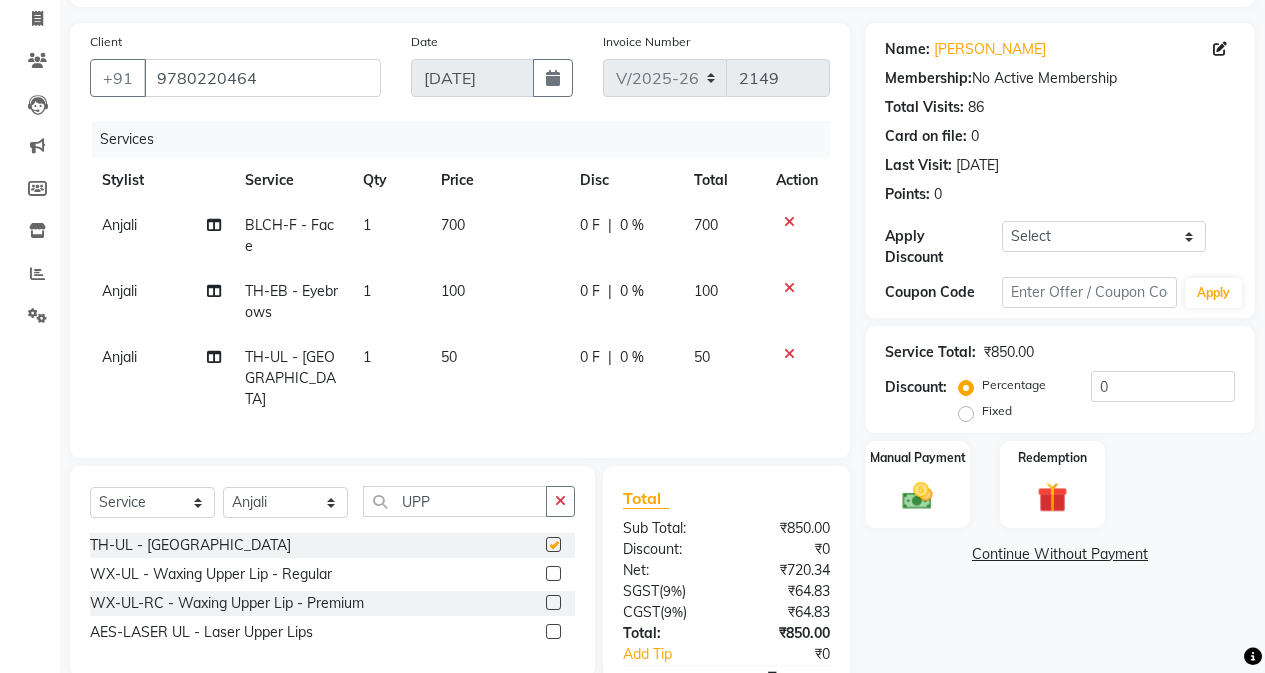 checkbox on "false" 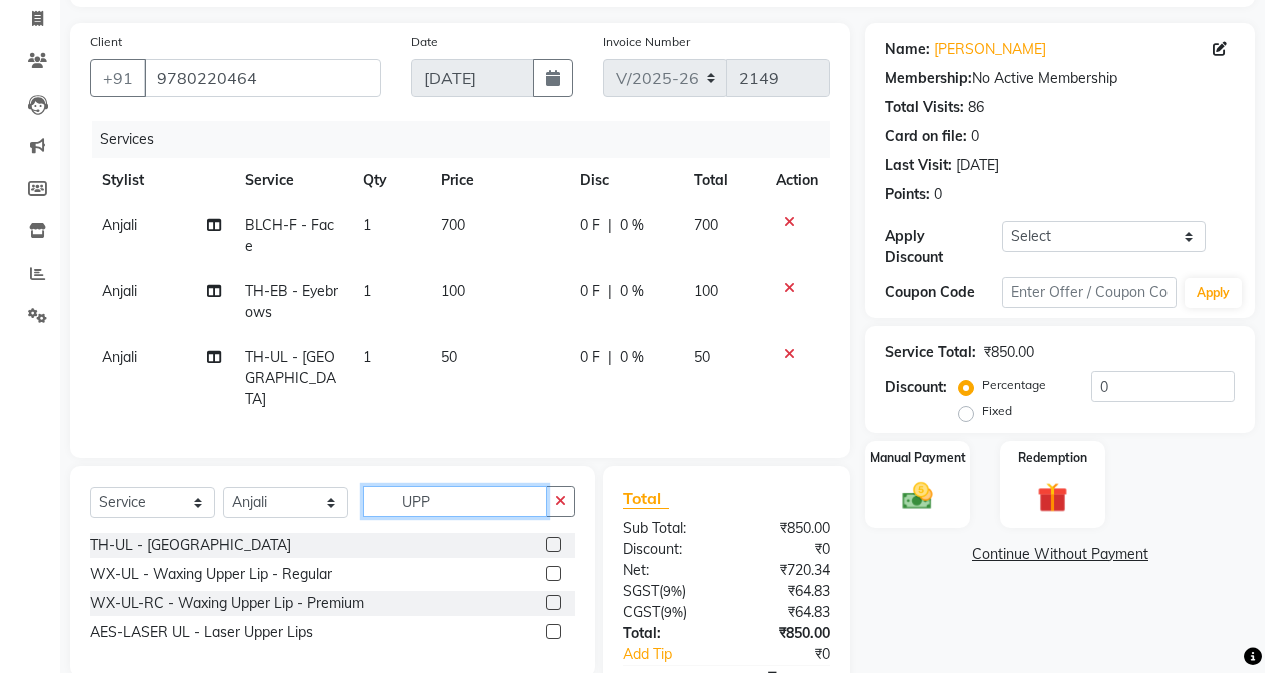 click on "UPP" 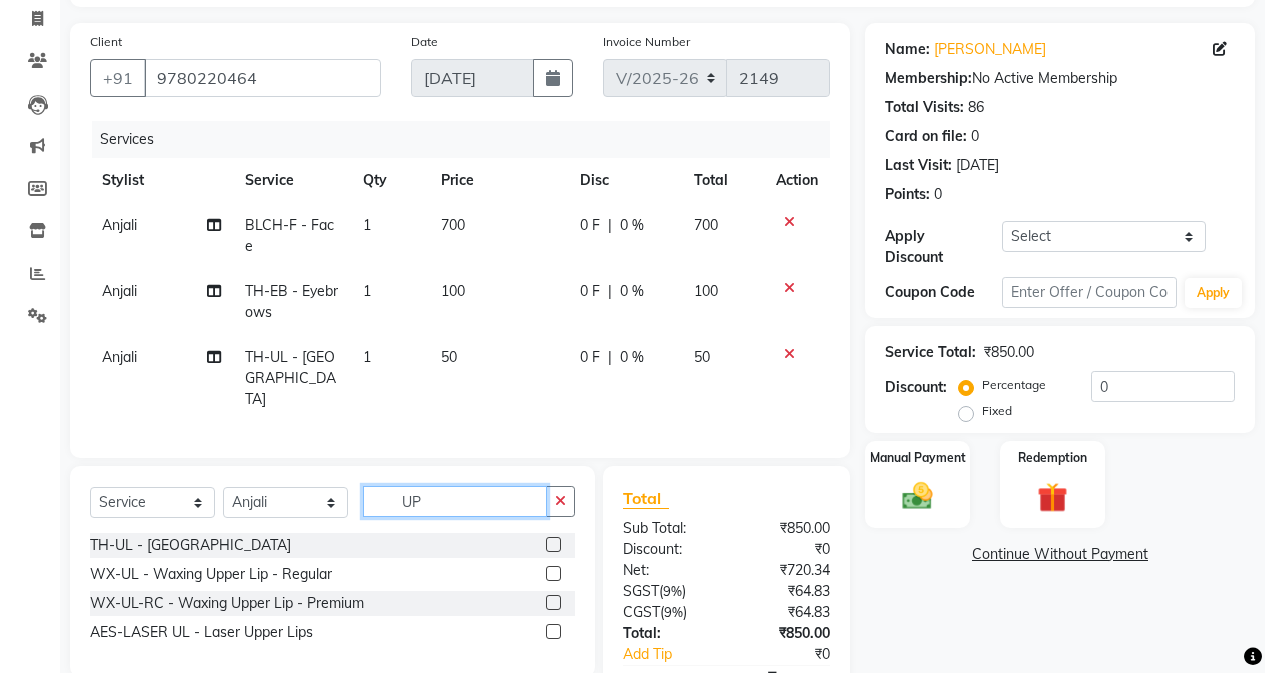 type on "U" 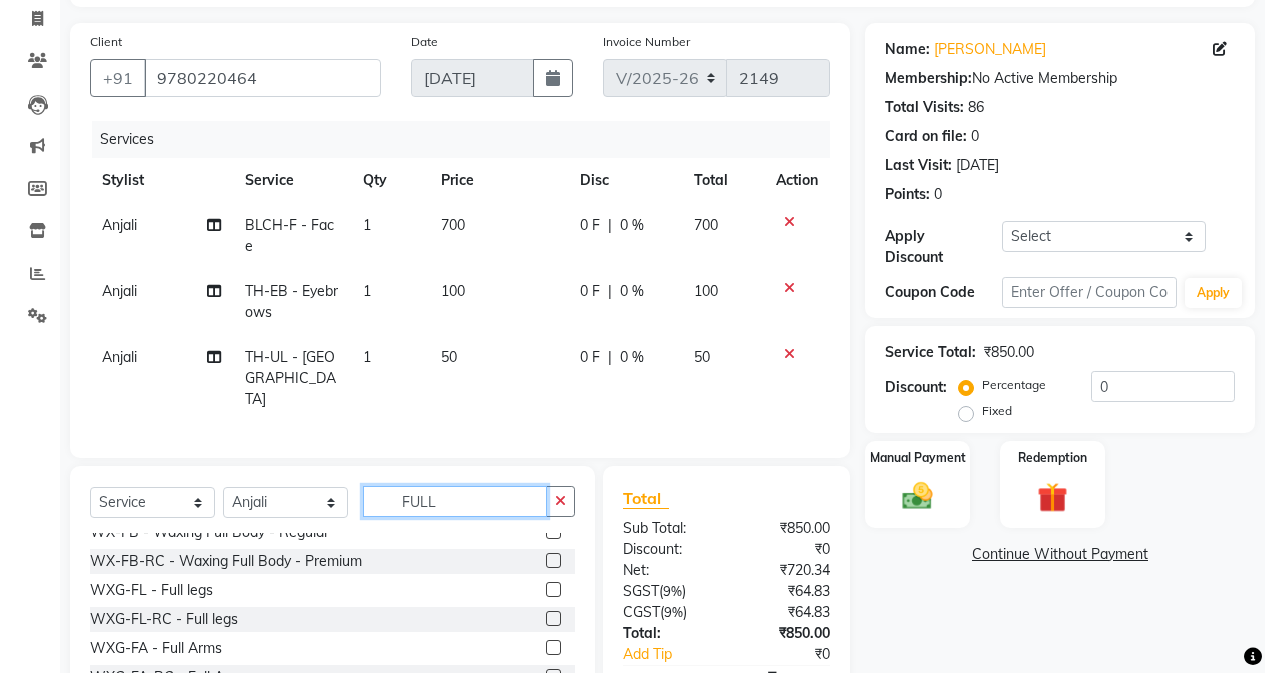 scroll, scrollTop: 200, scrollLeft: 0, axis: vertical 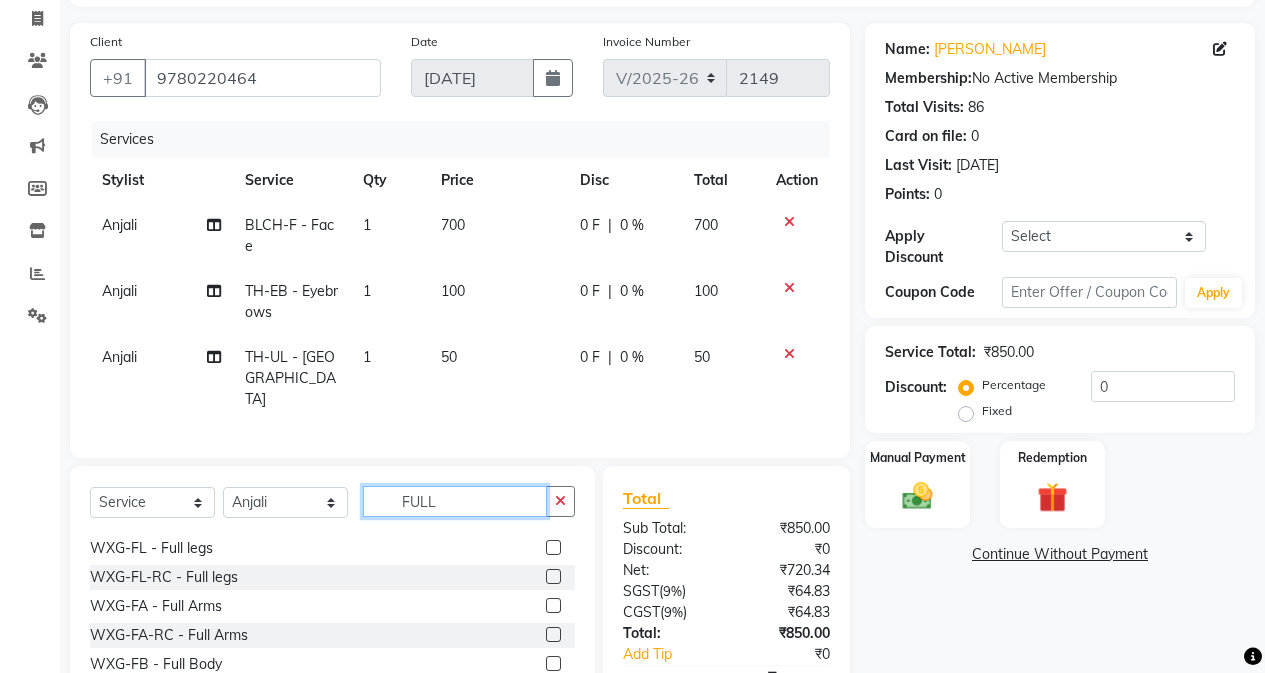 type on "FULL" 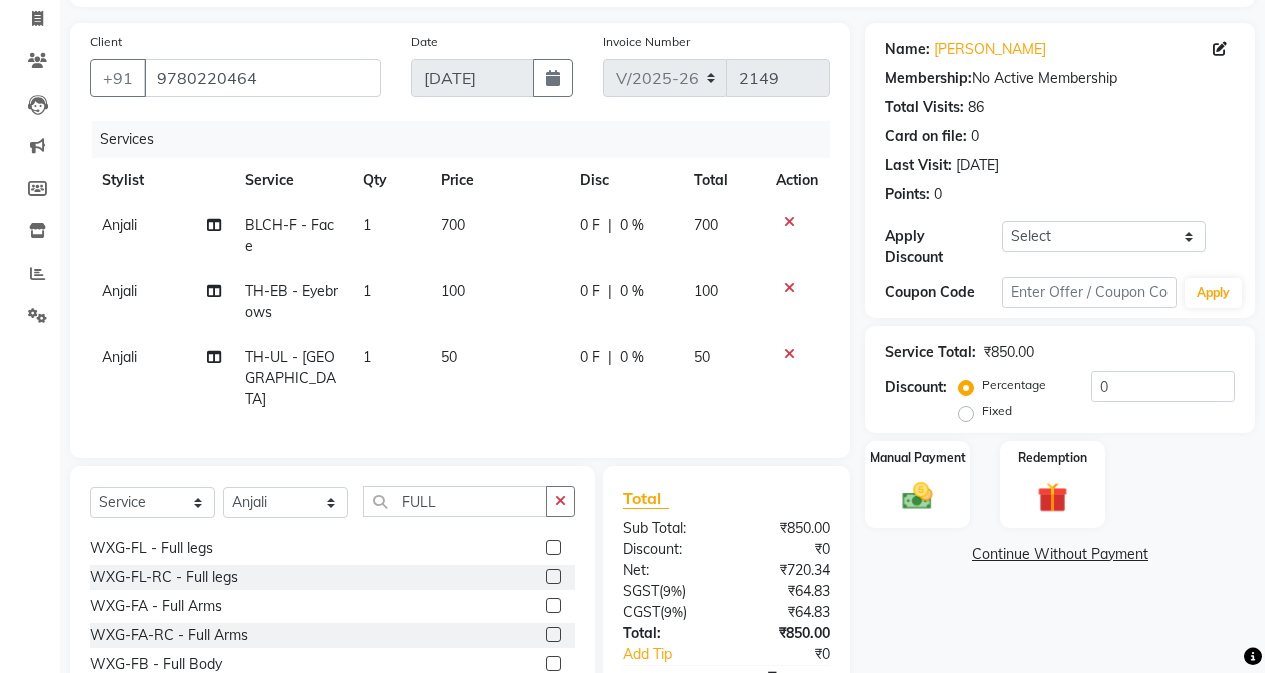 click 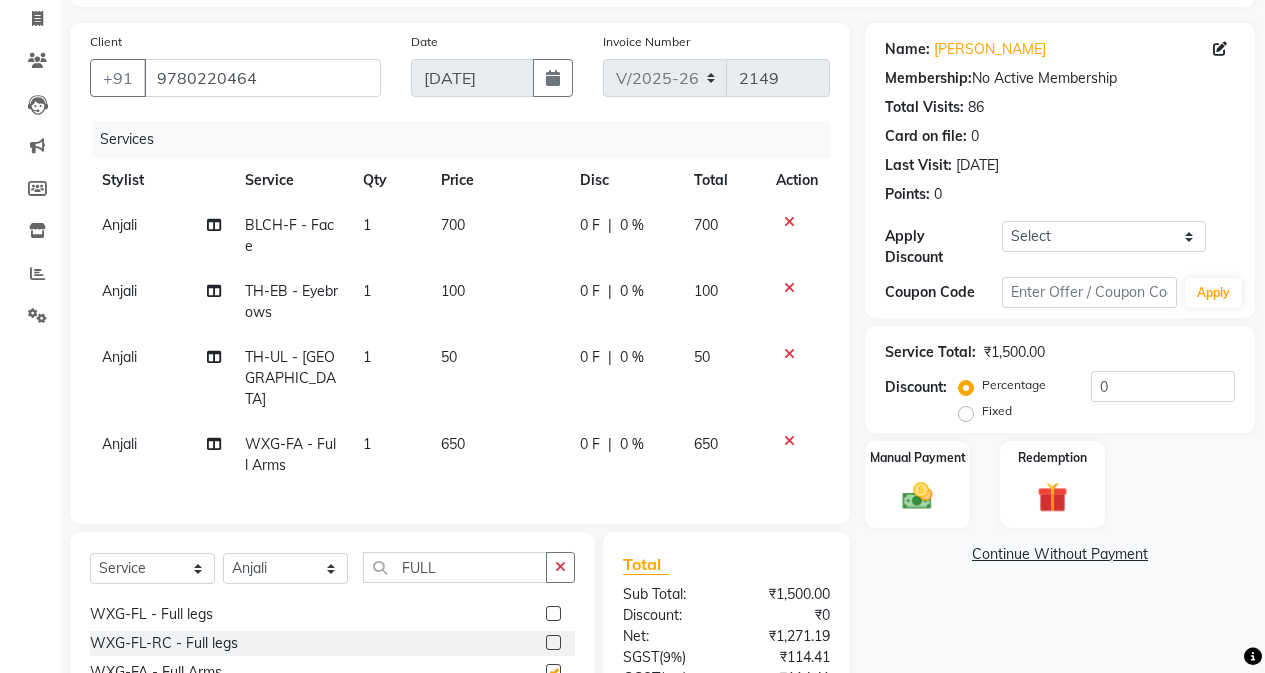 checkbox on "false" 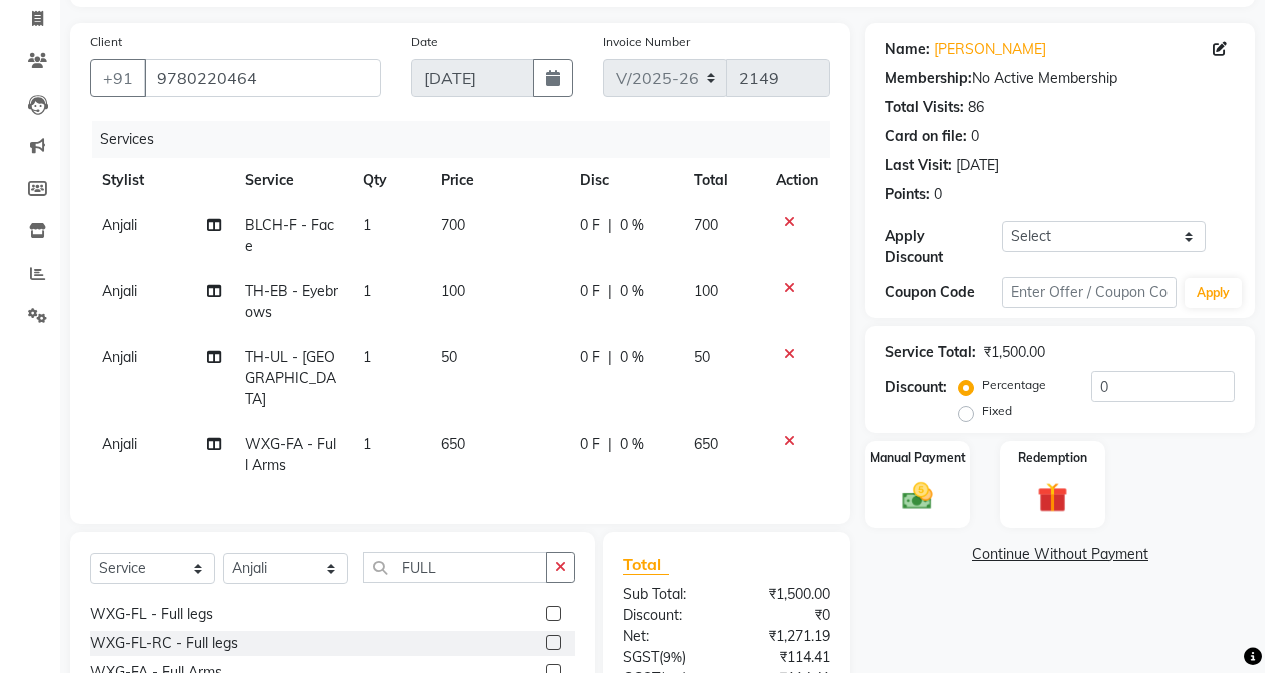 click 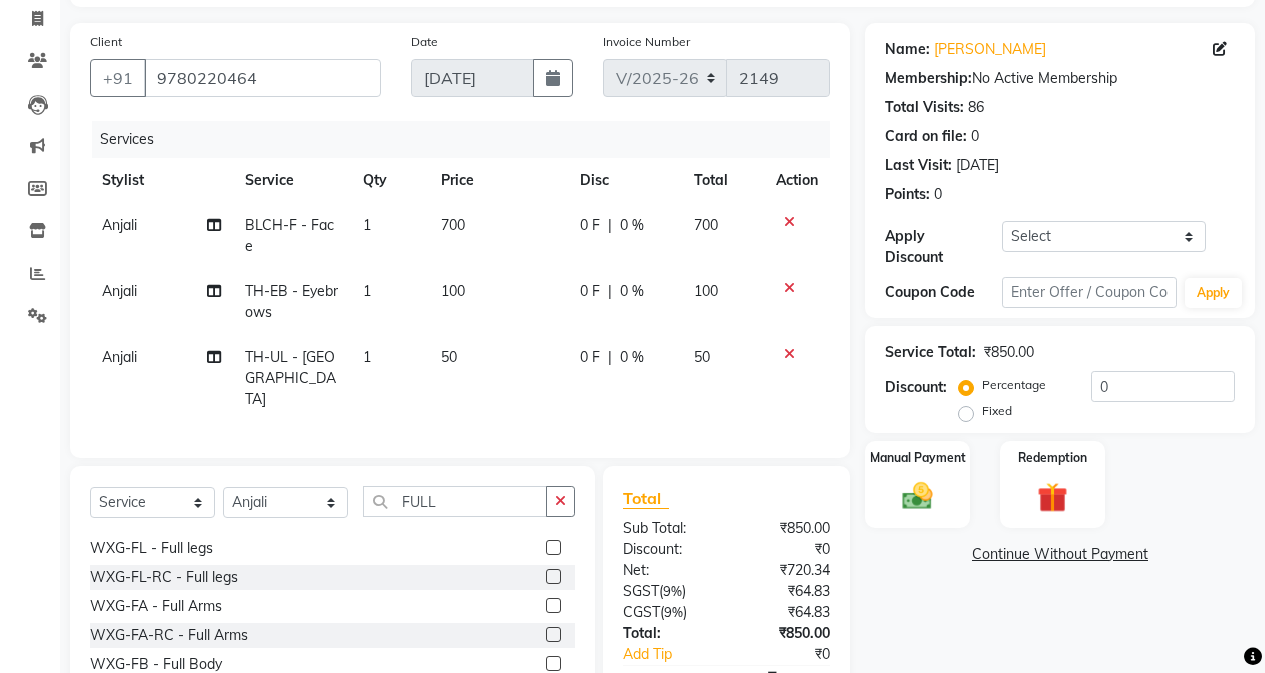 scroll, scrollTop: 227, scrollLeft: 0, axis: vertical 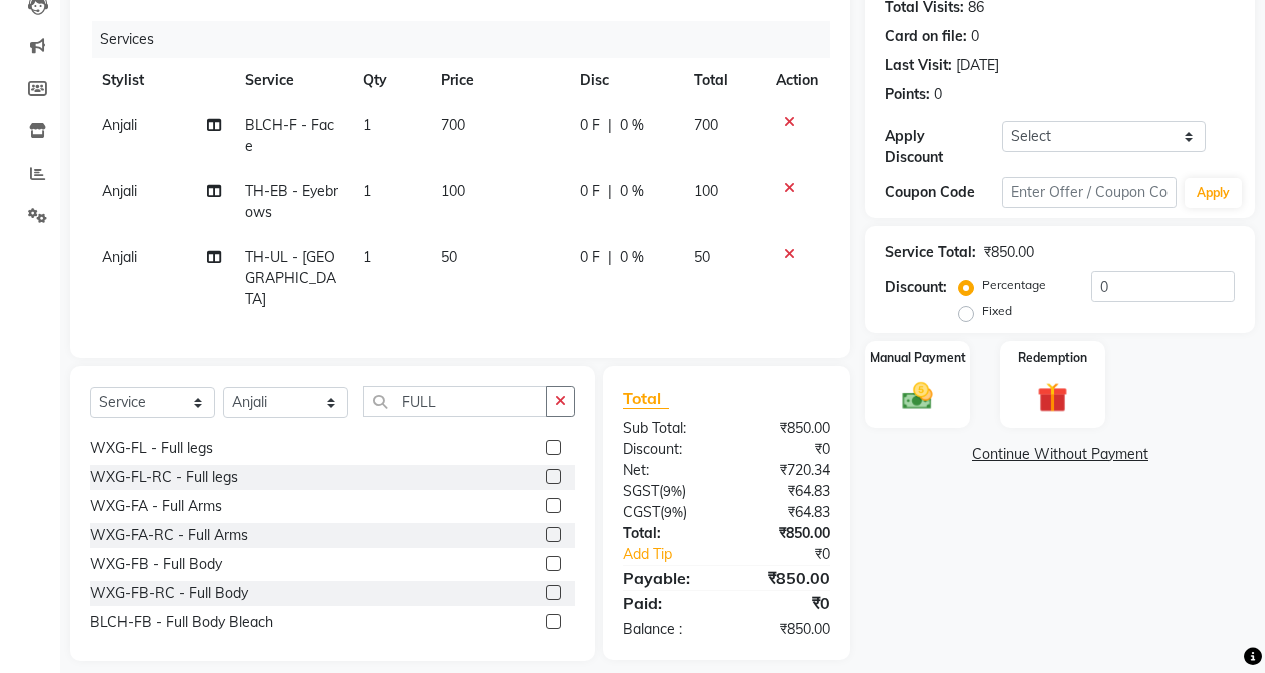 click 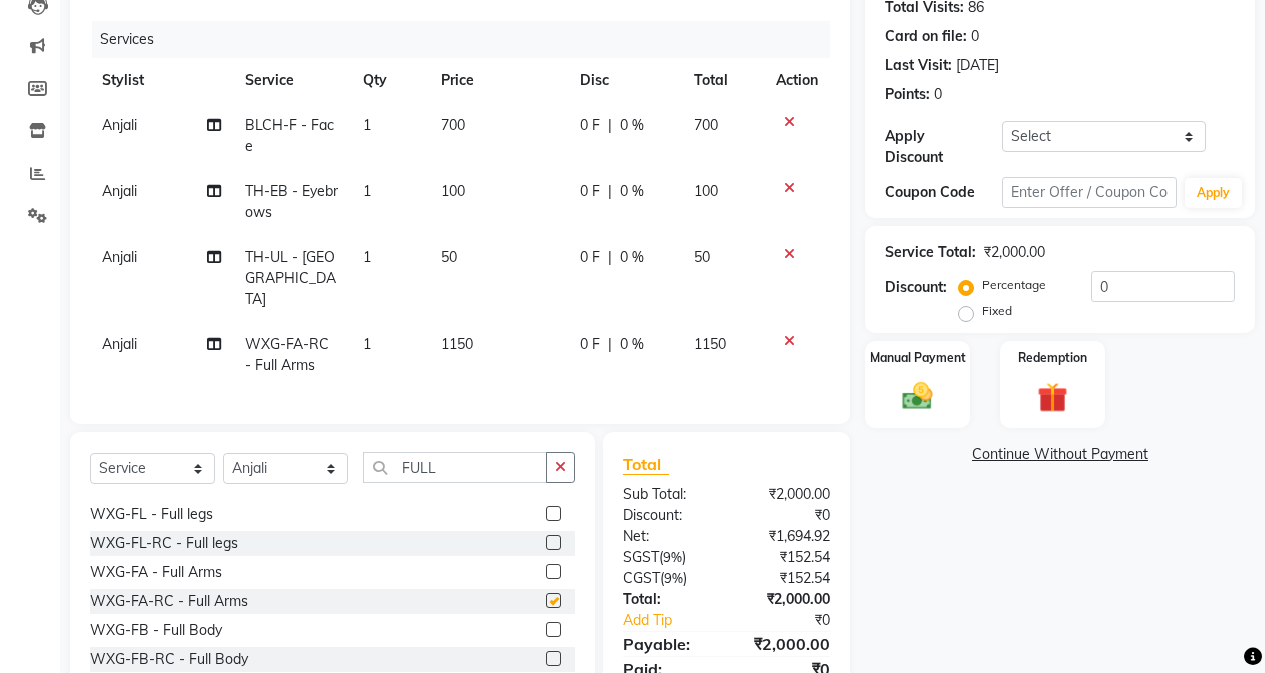 checkbox on "false" 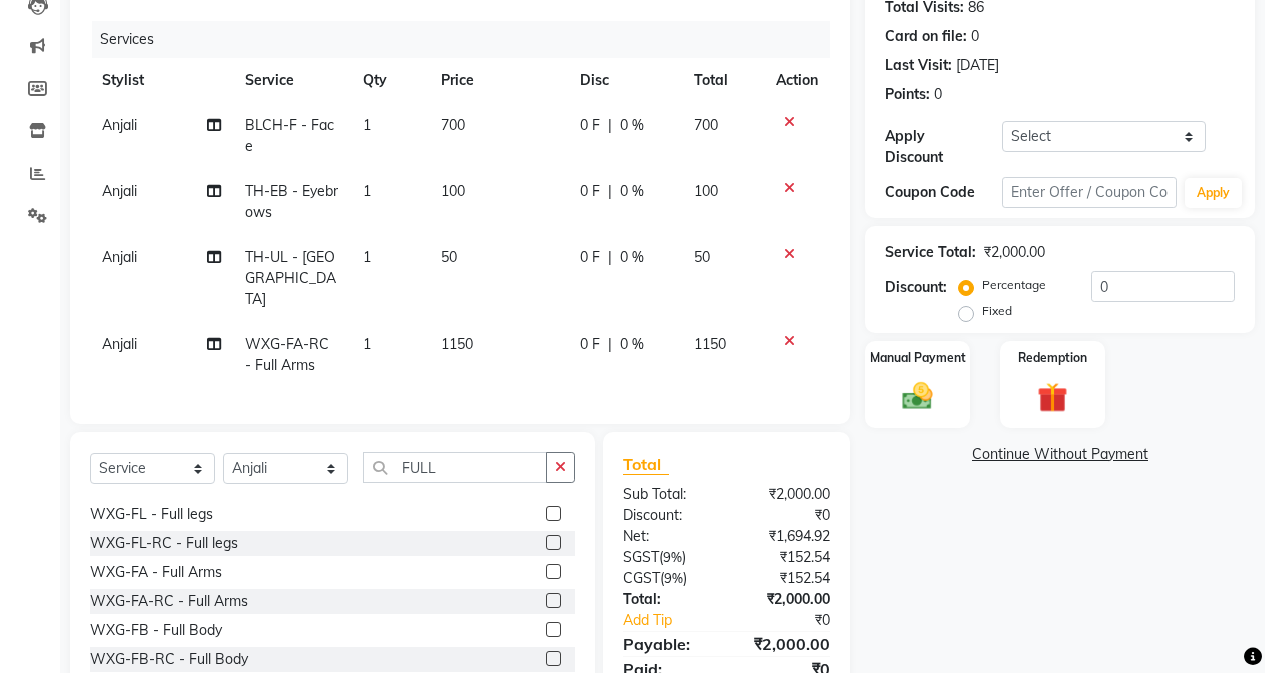 click on "0 F" 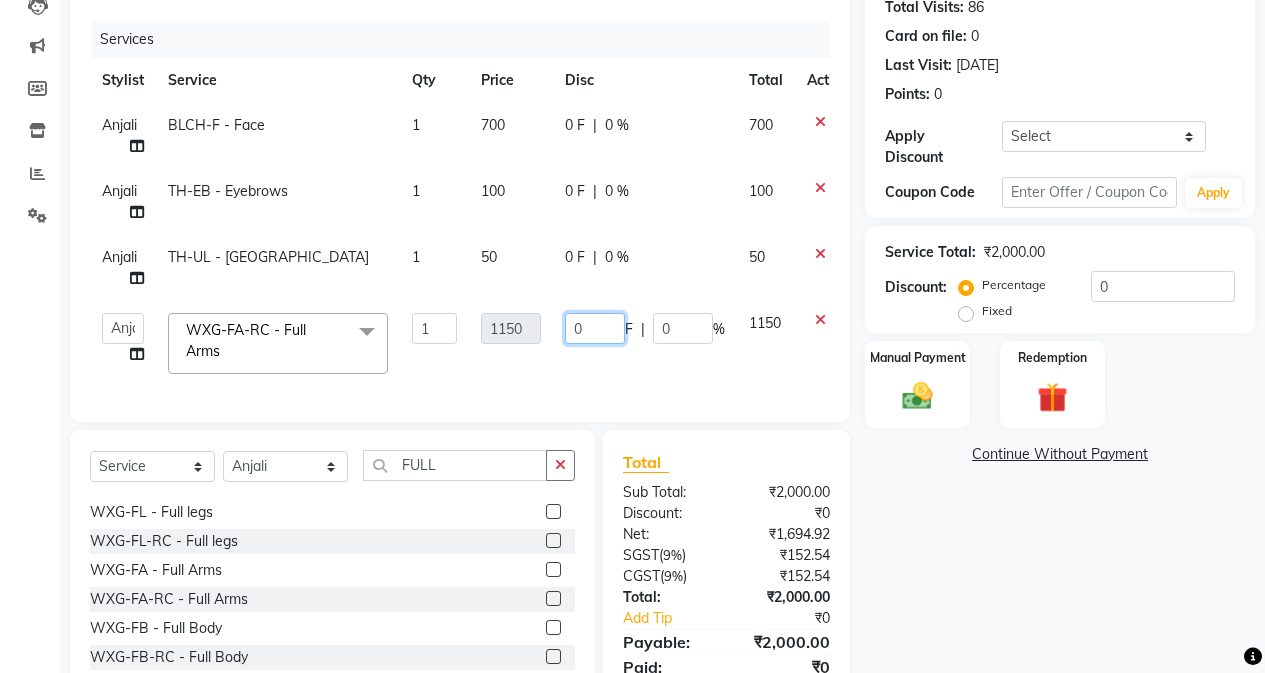 click on "0" 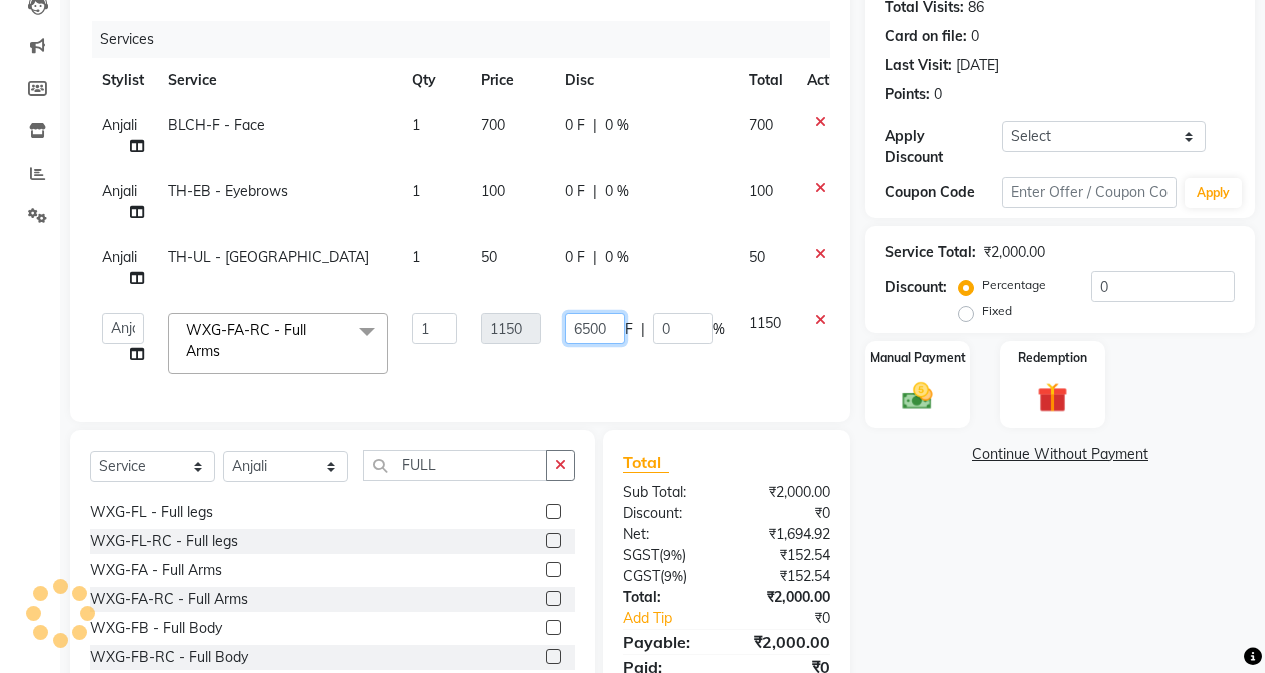 type on "650" 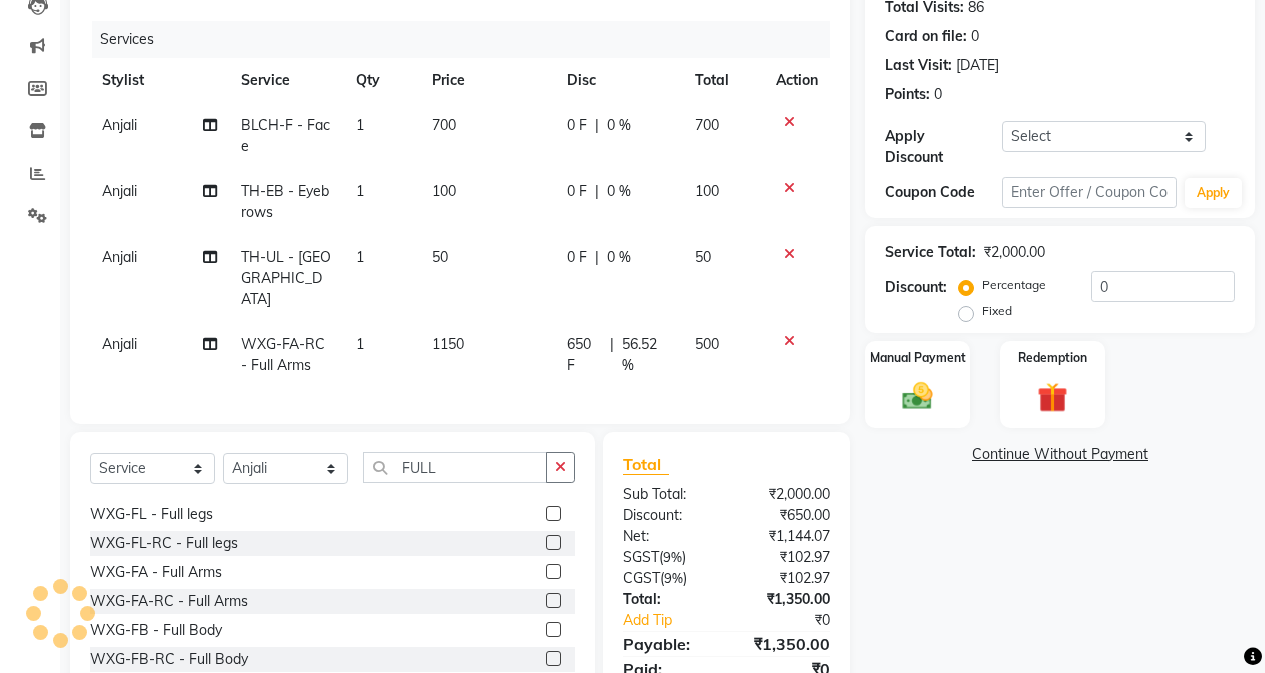 click on "650 F | 56.52 %" 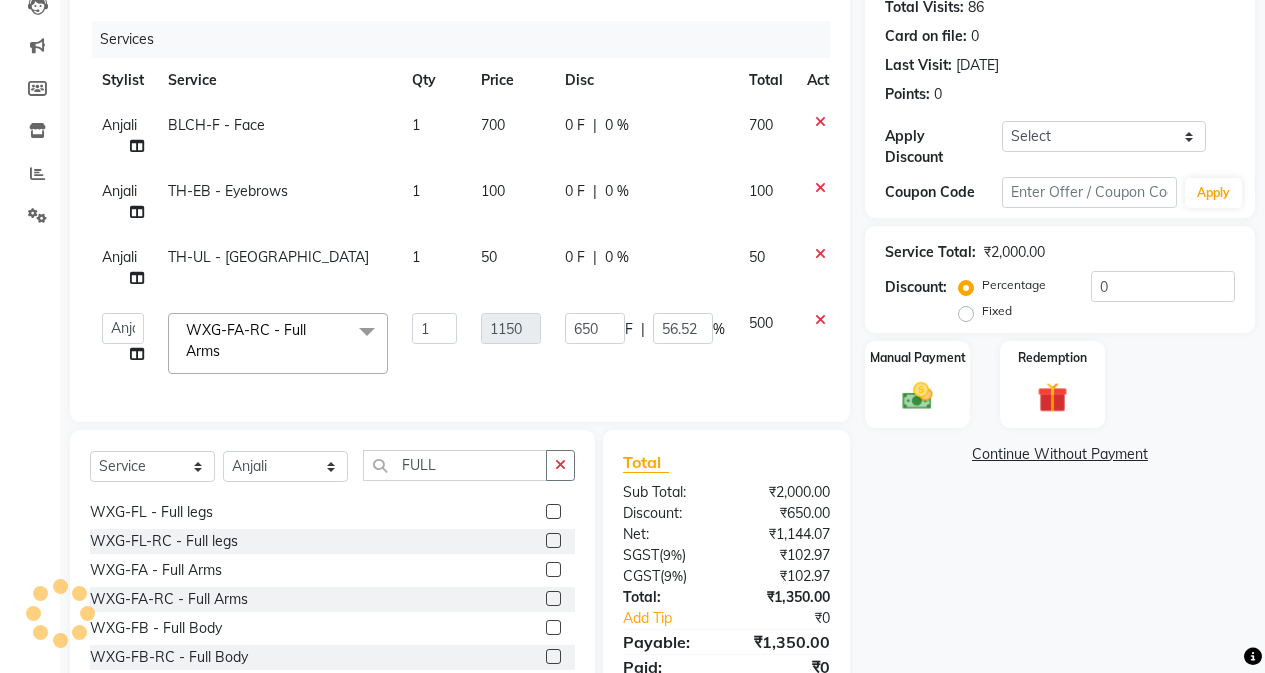 click on "0 F" 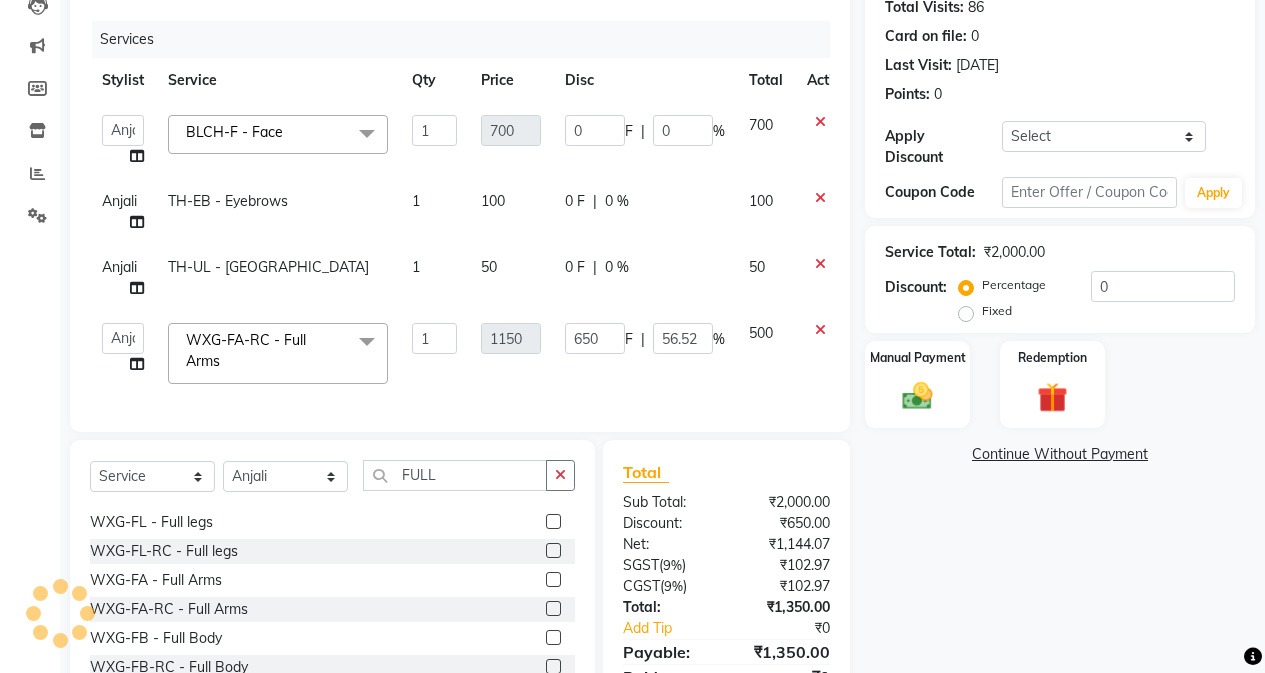 scroll, scrollTop: 124, scrollLeft: 0, axis: vertical 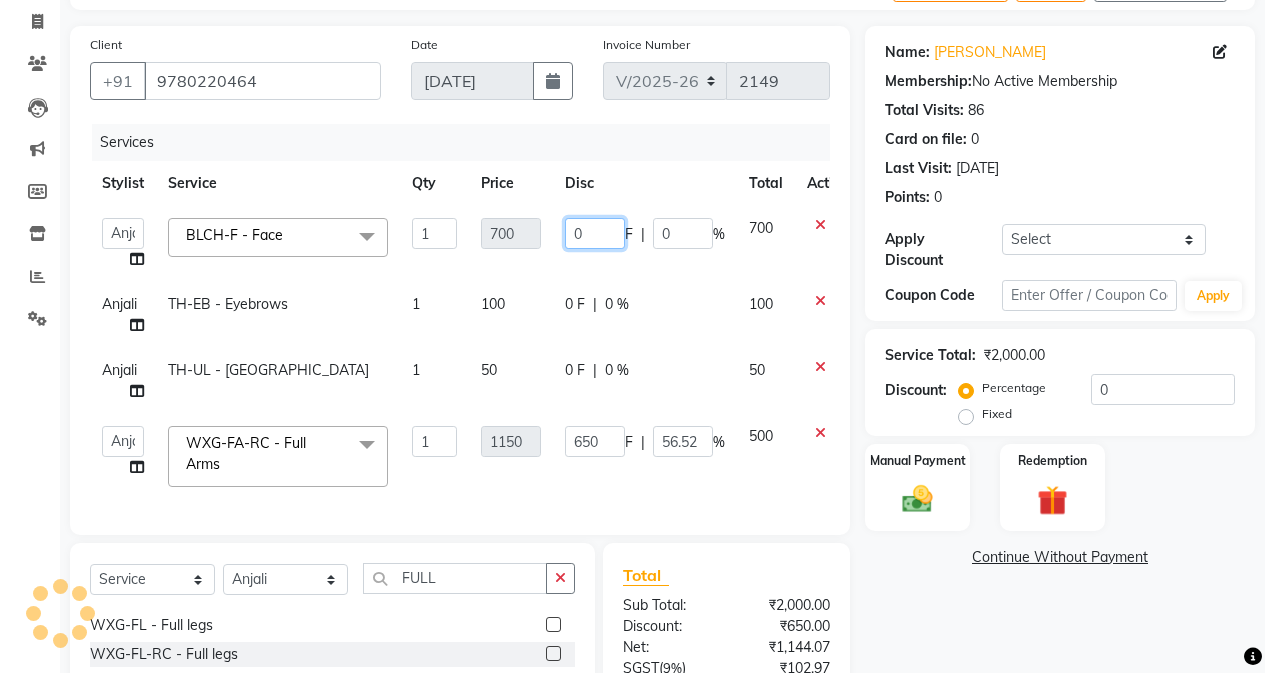 click on "0" 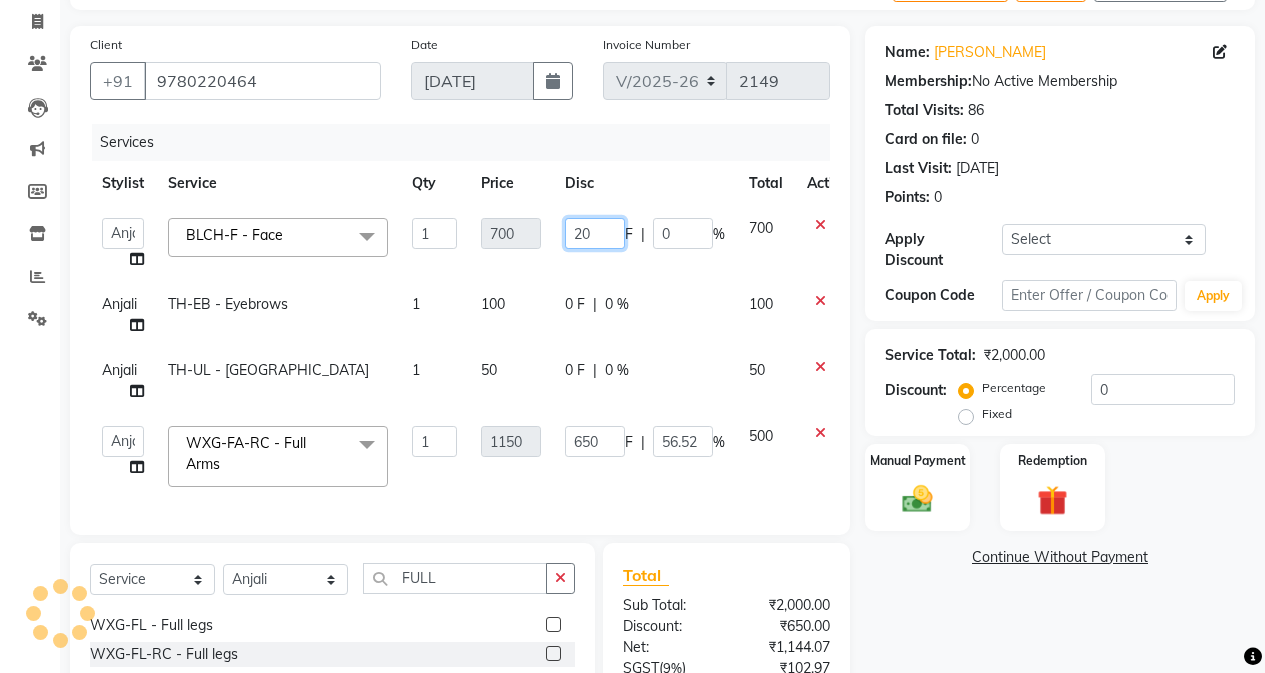 type on "200" 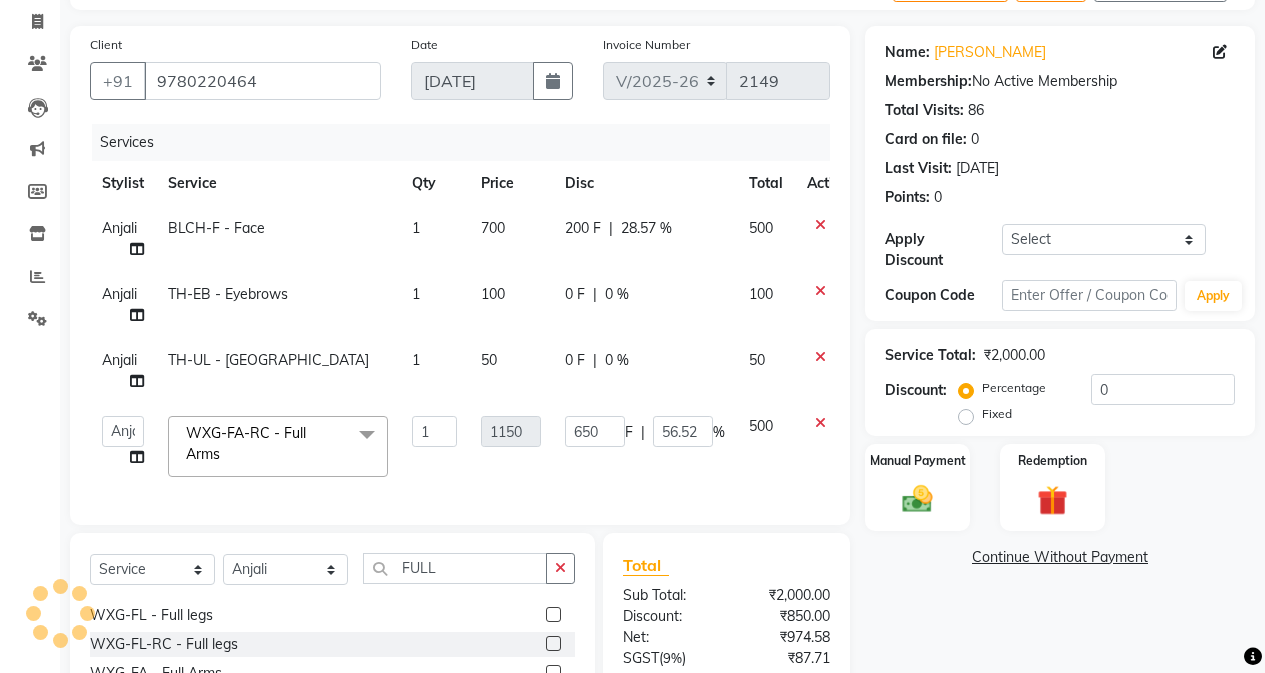 click on "[PERSON_NAME]-F - Face 1 700 200 F | 28.57 % 500 Anjali TH-EB - Eyebrows 1 100 0 F | 0 % 100 Anjali TH-[STREET_ADDRESS] 0 F | 0 % 50  AFIA   Anjali   [PERSON_NAME]   [PERSON_NAME]    [PERSON_NAME]   HEAD [PERSON_NAME]    [PERSON_NAME]    [PERSON_NAME]    [PERSON_NAME]   Love   [PERSON_NAME]    [PERSON_NAME]    [PERSON_NAME]    [PERSON_NAME]   [PERSON_NAME]   [PERSON_NAME]    [PERSON_NAME]    Sunny    SURAJ    [PERSON_NAME]  WXG-[PERSON_NAME] - Full Arms  x SSL - Shampoo SCL - Shampoo and conditioner (with natural dry) HML - Head massage(with natural dry) HCLD - Hair Cut by Creative Director HCL - Hair Cut by Senior Hair Stylist Trim - Trimming (one Length) Spt - Split ends/short/candle cut BD - Blow dry OS - Open styling GL-igora - Igora Global GL-essensity - Essensity Global Hlts-L - Highlights [MEDICAL_DATA] - Balayage Chunks  - Chunks CR  - Color removal CRF - Color refresh Stk - Per streak RT-IG - Igora Root Touchup(one inch only) RT-ES - Essensity Root Touchup(one inch only) Reb - Rebonding ST  - Straight therapy Krt-L - Keratin SSM - Shampoo 1" 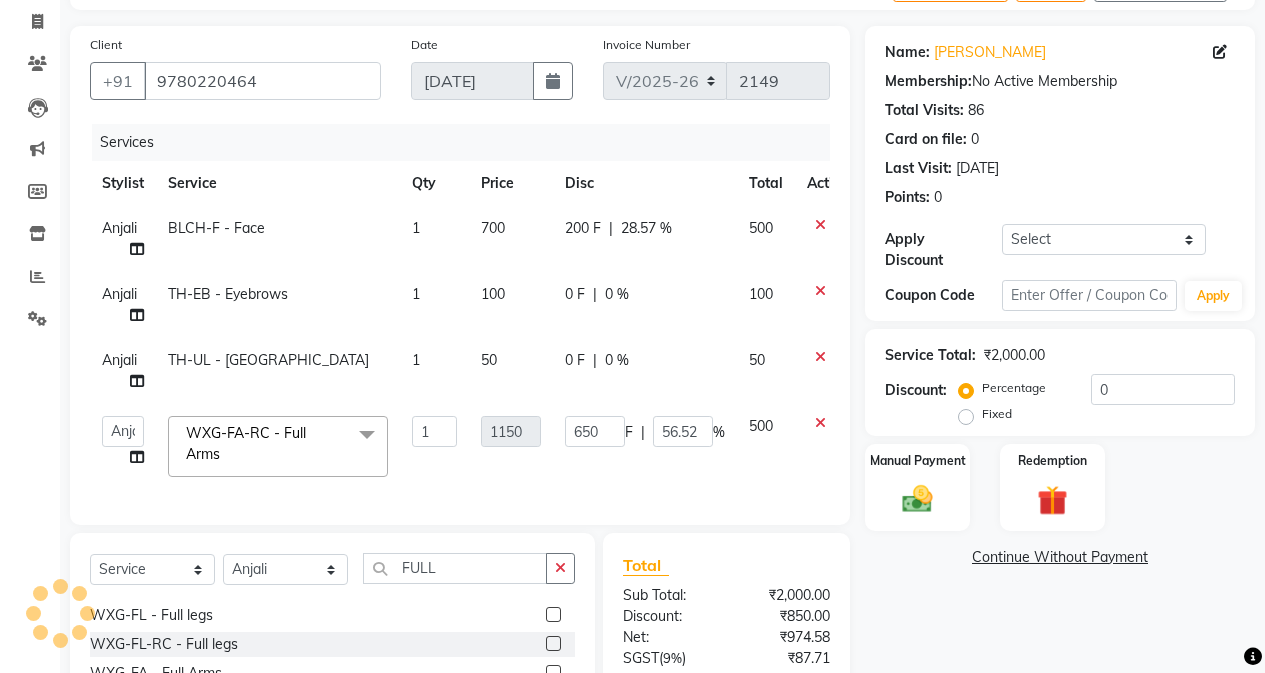 scroll, scrollTop: 224, scrollLeft: 0, axis: vertical 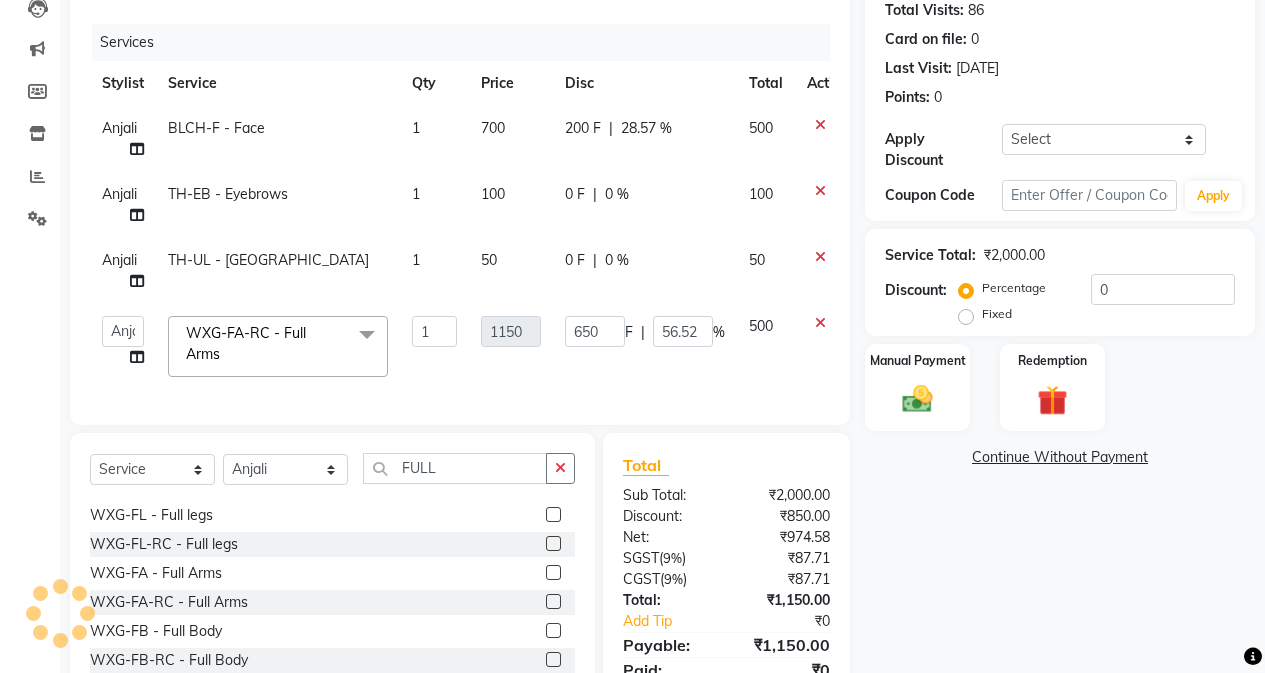 click on "0 F" 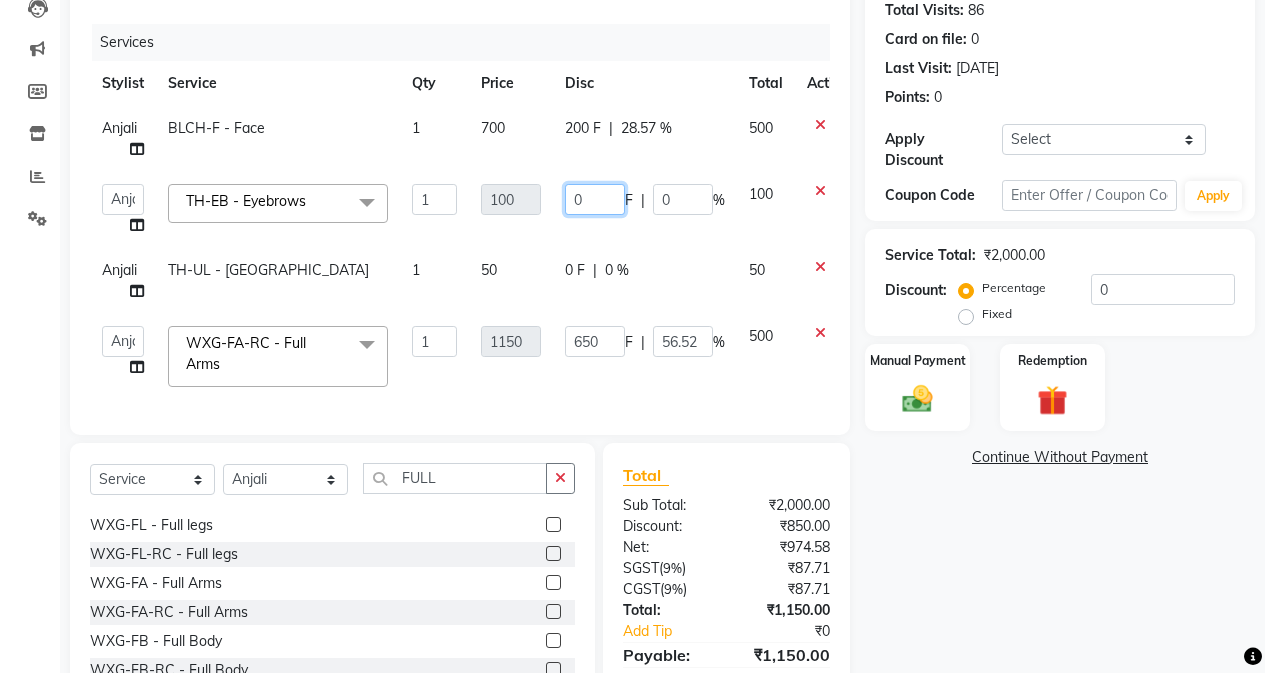 click on "0" 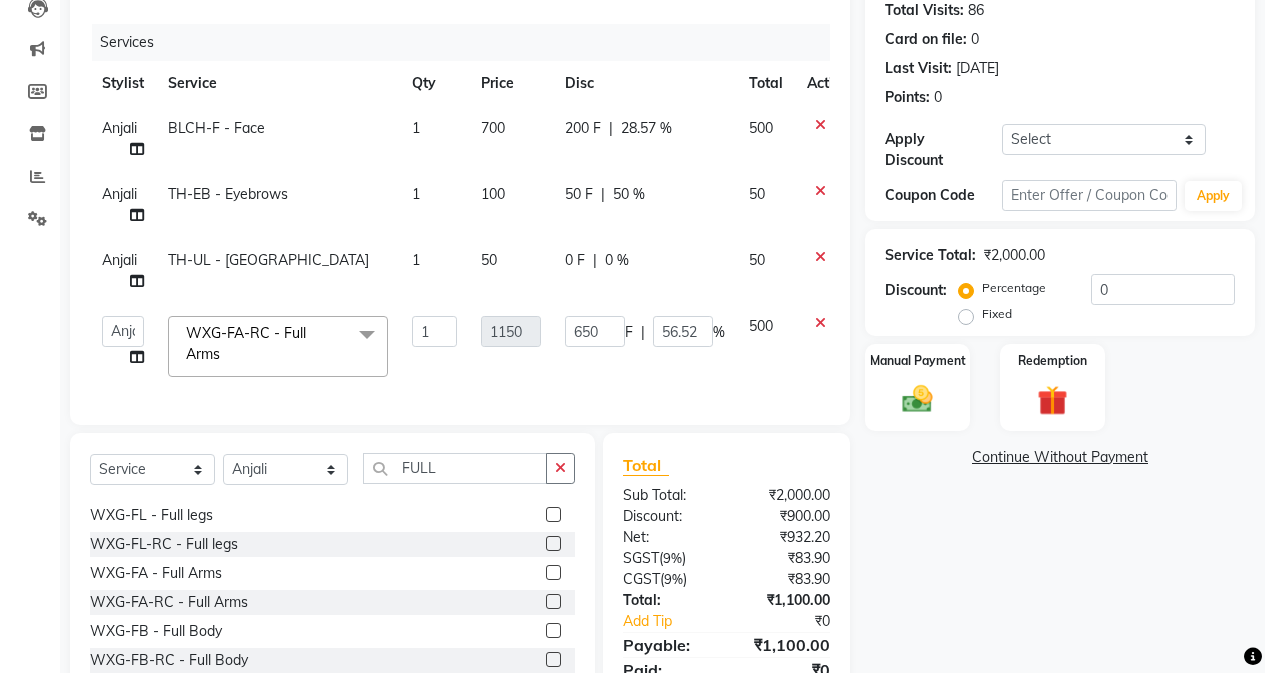 click on "0 F | 0 %" 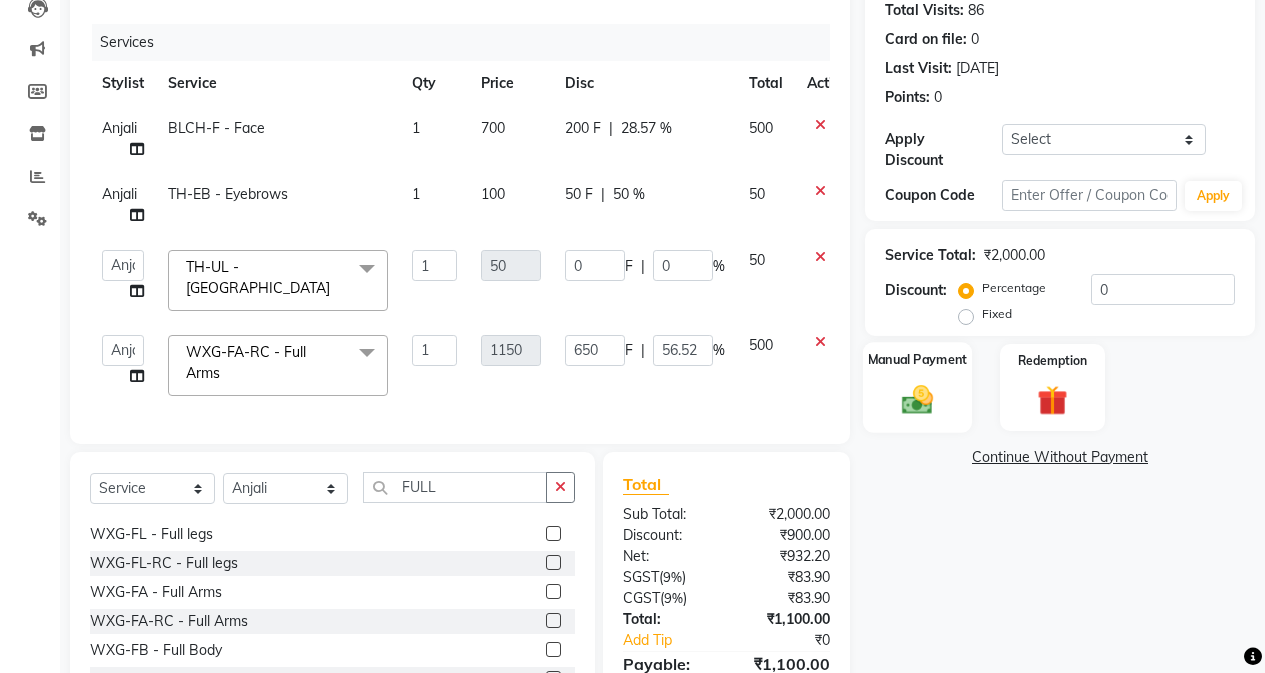 click 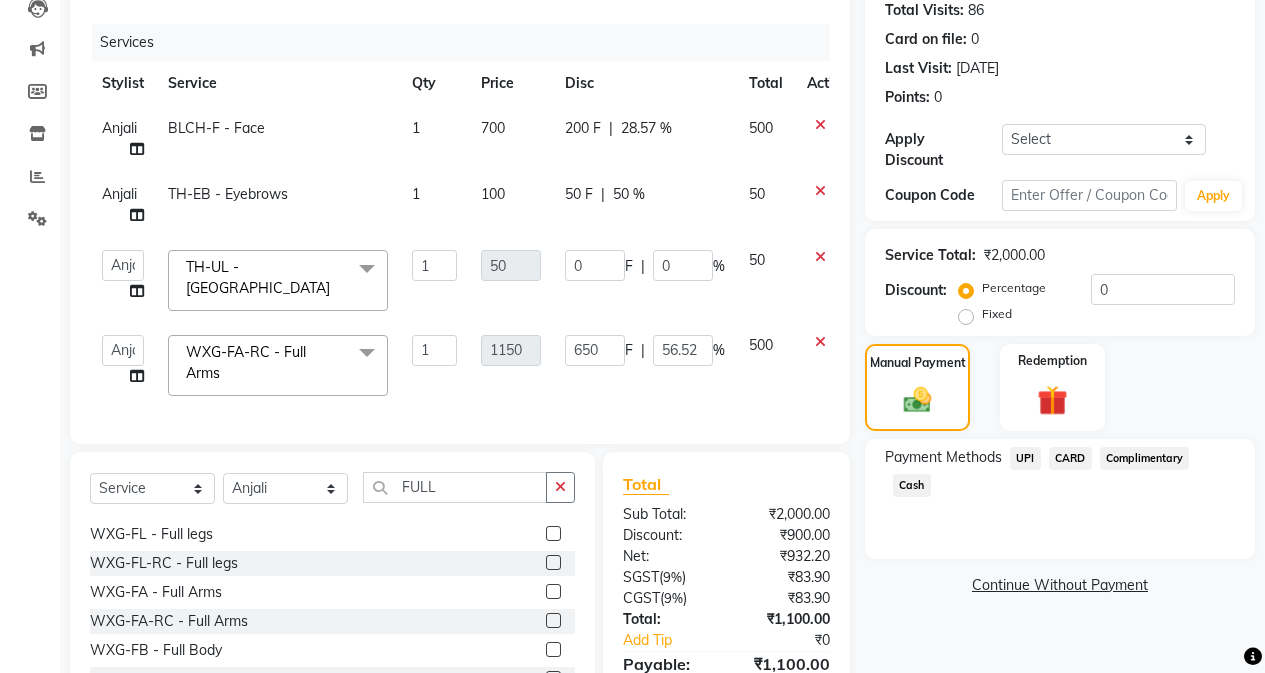 click on "Cash" 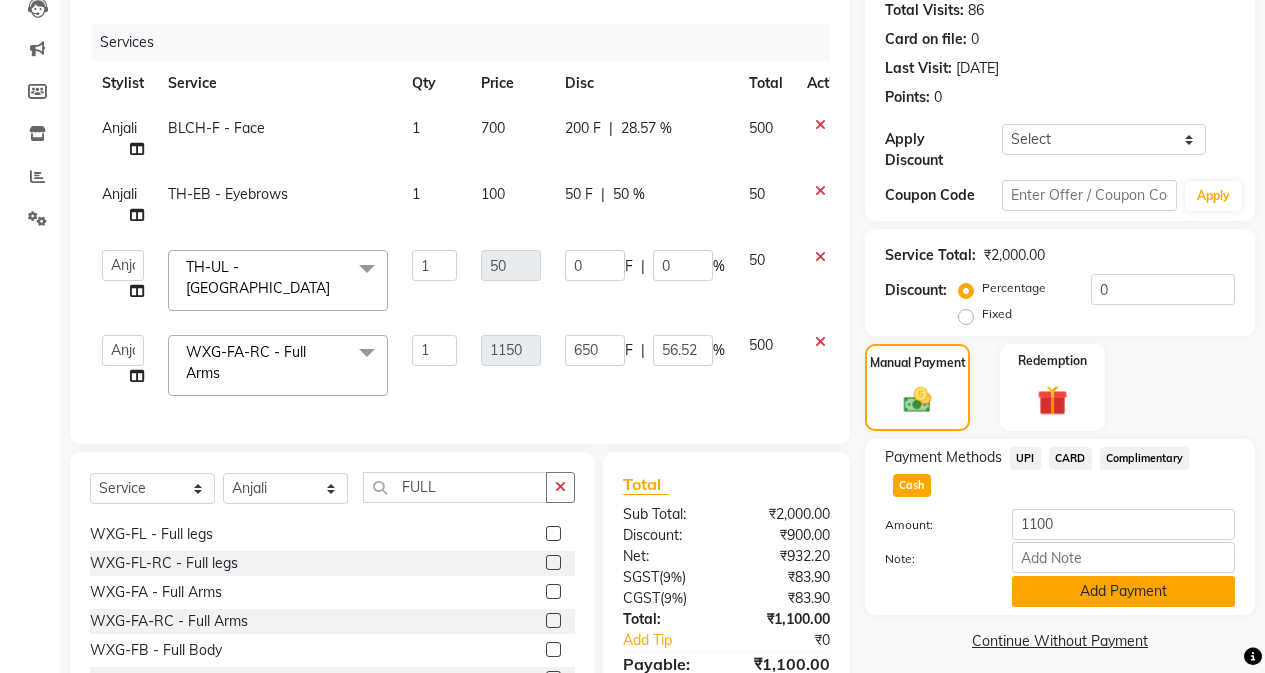click on "Add Payment" 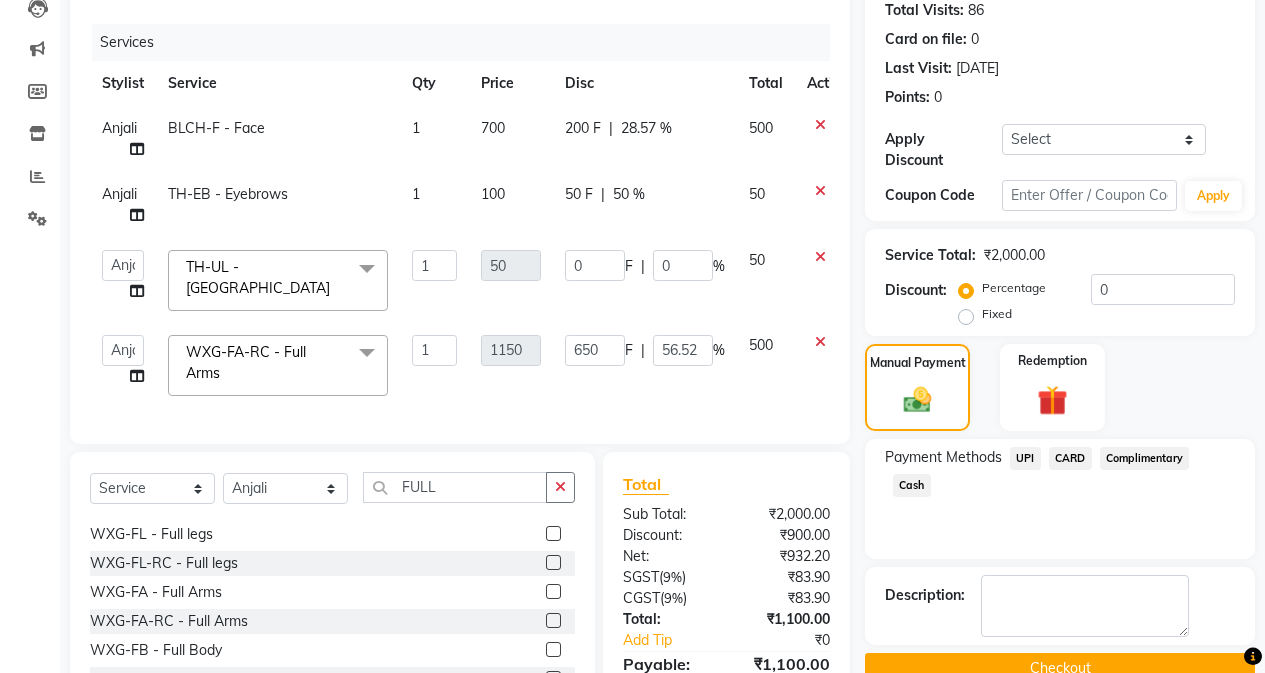 click on "Checkout" 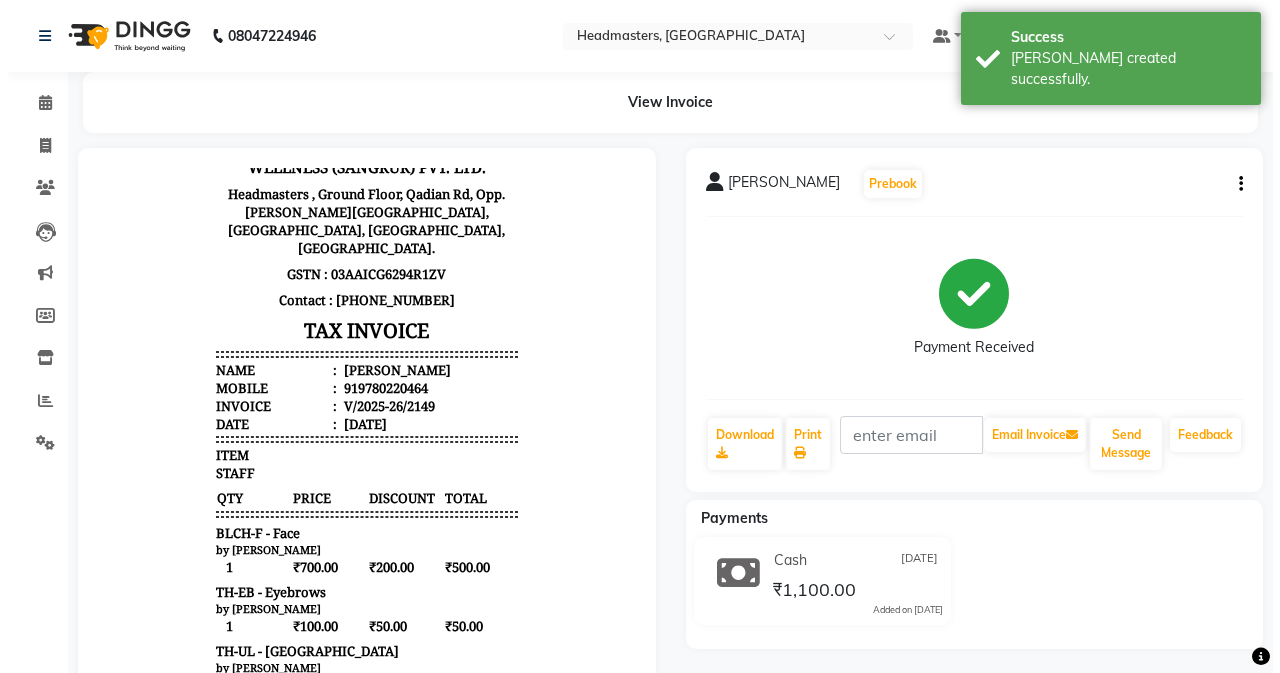 scroll, scrollTop: 112, scrollLeft: 0, axis: vertical 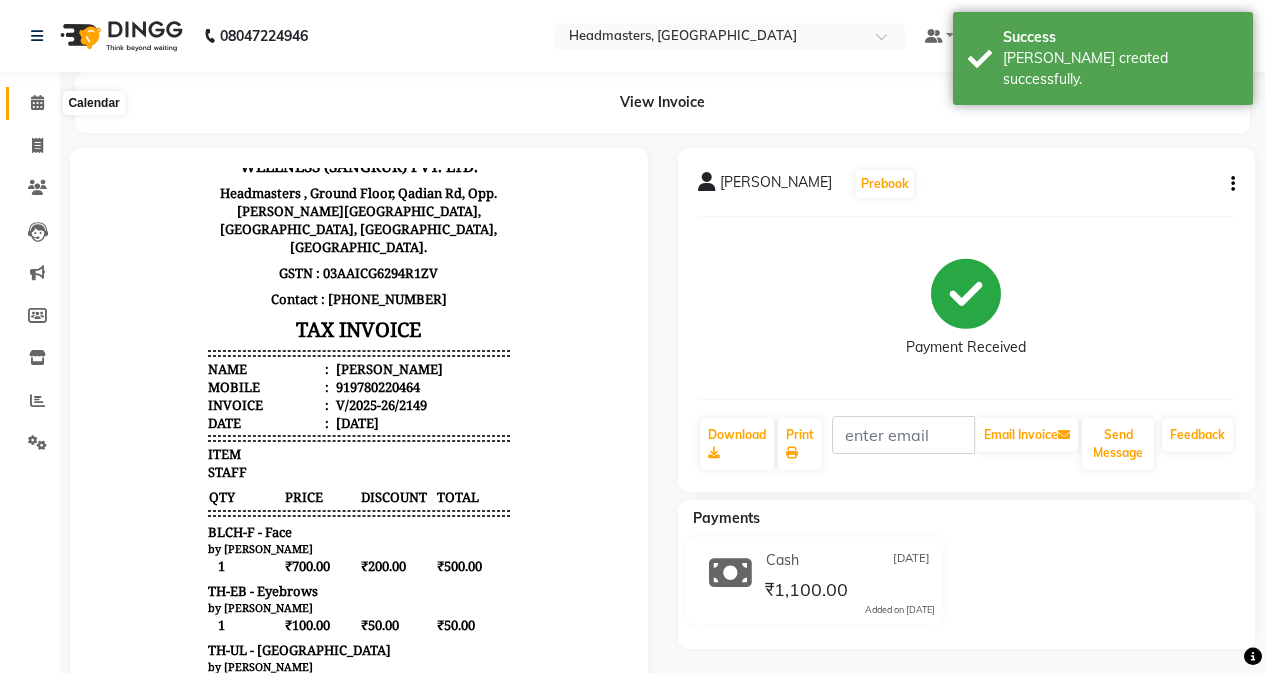 click 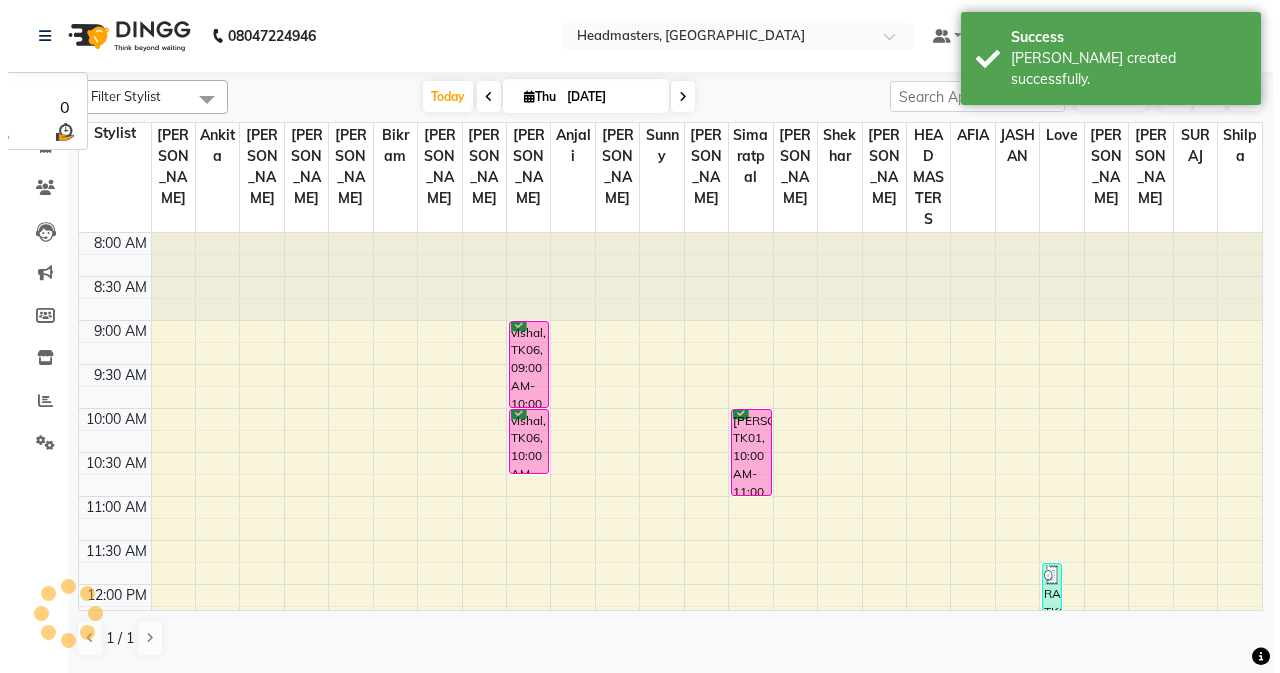 scroll, scrollTop: 0, scrollLeft: 0, axis: both 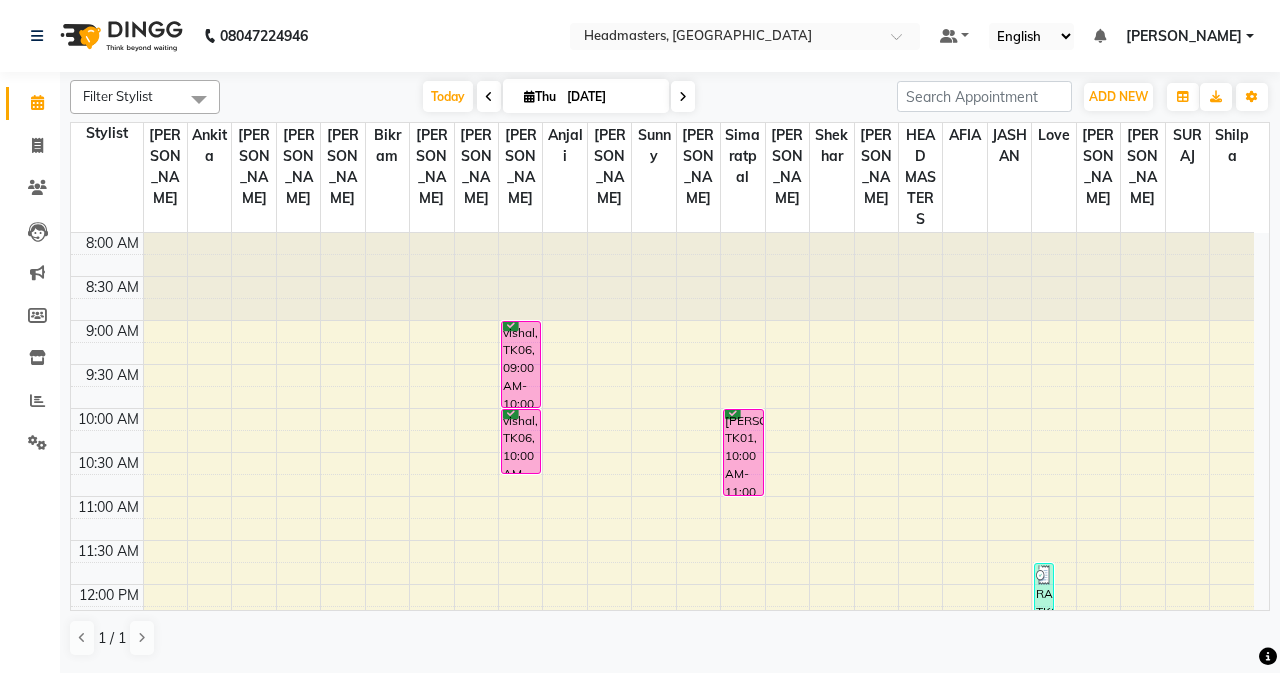 click on "8:00 AM 8:30 AM 9:00 AM 9:30 AM 10:00 AM 10:30 AM 11:00 AM 11:30 AM 12:00 PM 12:30 PM 1:00 PM 1:30 PM 2:00 PM 2:30 PM 3:00 PM 3:30 PM 4:00 PM 4:30 PM 5:00 PM 5:30 PM 6:00 PM 6:30 PM 7:00 PM 7:30 PM 8:00 PM 8:30 PM     [PERSON_NAME], TK10, 03:30 PM-05:30 PM, GL-igora - [PERSON_NAME] Global     [PERSON_NAME], TK10, 05:30 PM-07:30 PM, Hlts-L - Highlights     [PERSON_NAME], TK07, 03:15 PM-07:15 PM, K-Bond -L  - Kerabond     joban, TK04, 01:15 PM-03:15 PM, GL-igora - Igora Global     joban, TK04, 03:15 PM-05:15 PM, Krt-L - Keratin     [PERSON_NAME], TK05, 01:30 PM-02:30 PM, HCG - Hair Cut by Senior Hair Stylist     [PERSON_NAME], TK05, 02:30 PM-03:15 PM, BRD - [PERSON_NAME], TK06, 09:00 AM-10:00 AM, HCG - Hair Cut by Senior Hair Stylist     vishal, TK06, 10:00 AM-10:45 AM, BRD - [PERSON_NAME], TK03, 02:00 PM-02:30 PM, Mustache Setting      [PERSON_NAME], TK08, 03:15 PM-04:25 PM, BLCH-F - Face,TH-EB - Eyebrows,TH-UL - Upper lips,WXG-FA-RC - Full Arms     [PERSON_NAME], TK05, 03:15 PM-03:30 PM, TH-EB - Eyebrows" at bounding box center [662, 804] 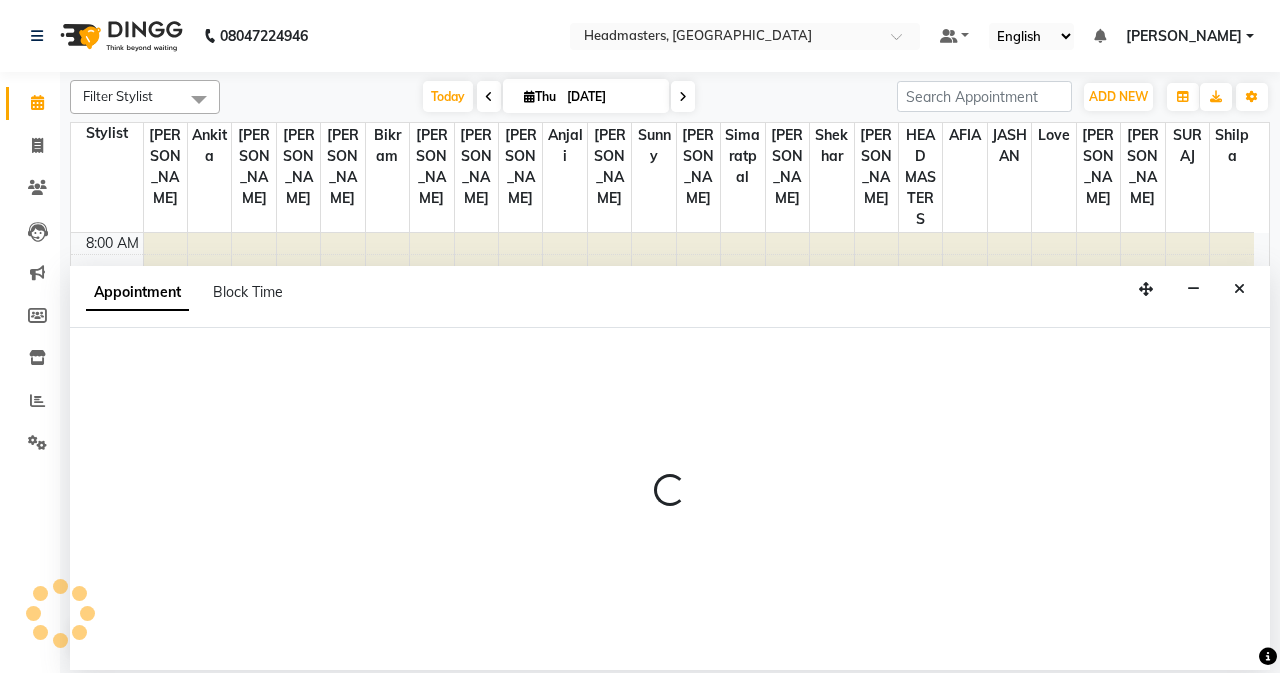 select on "60669" 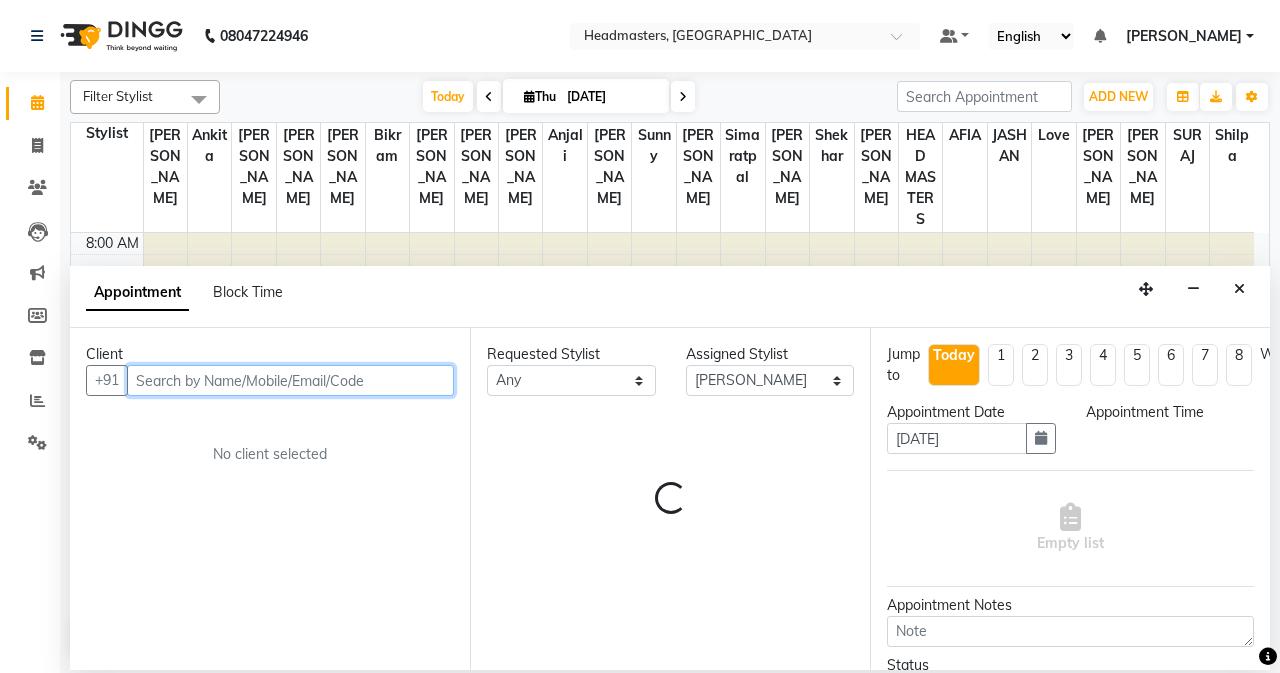 select on "705" 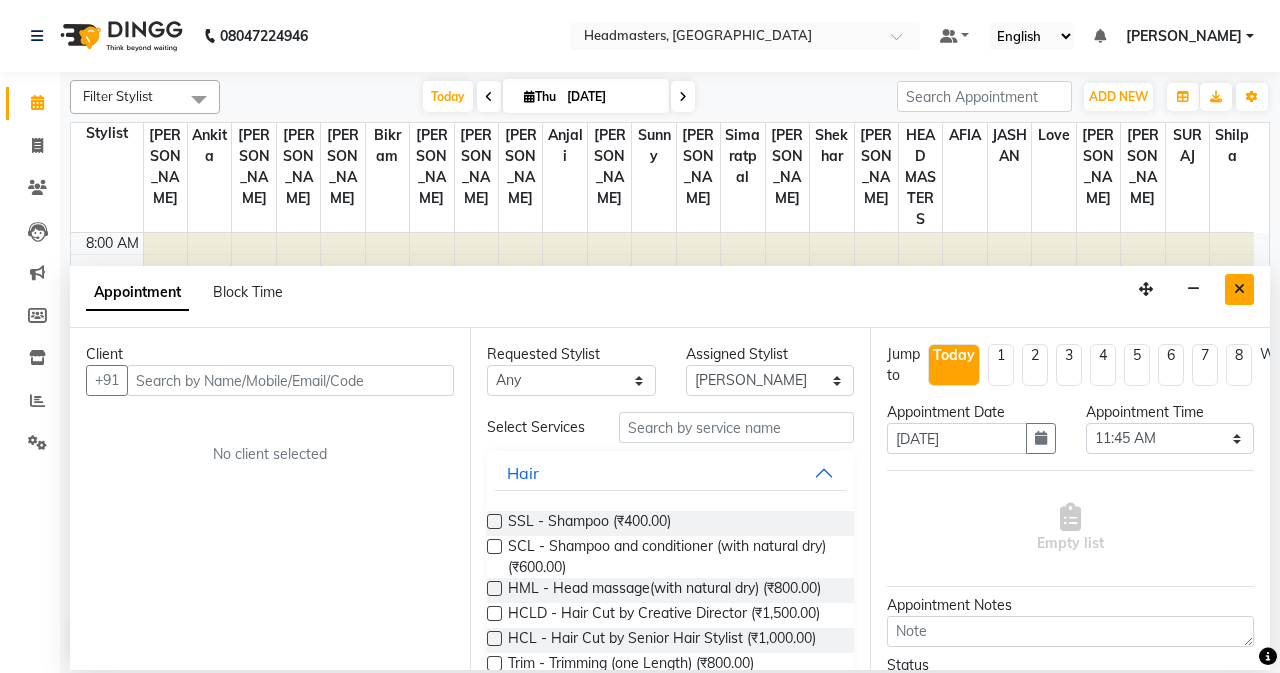 click at bounding box center [1239, 289] 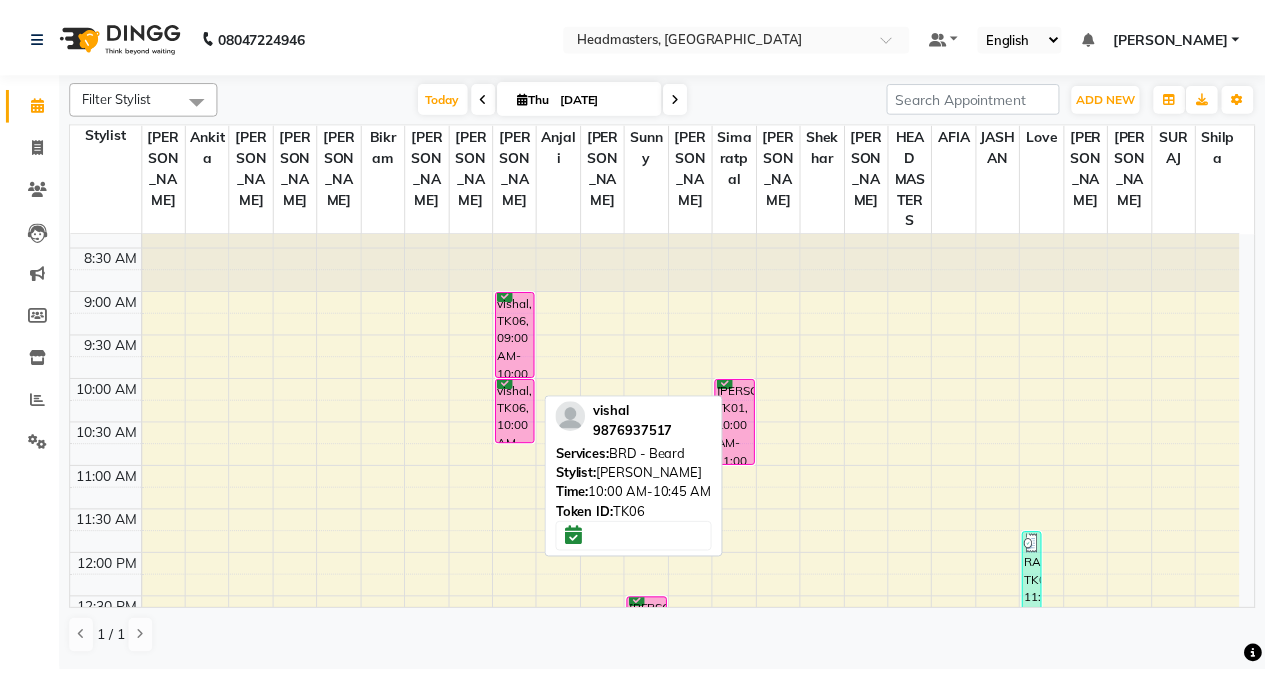 scroll, scrollTop: 0, scrollLeft: 0, axis: both 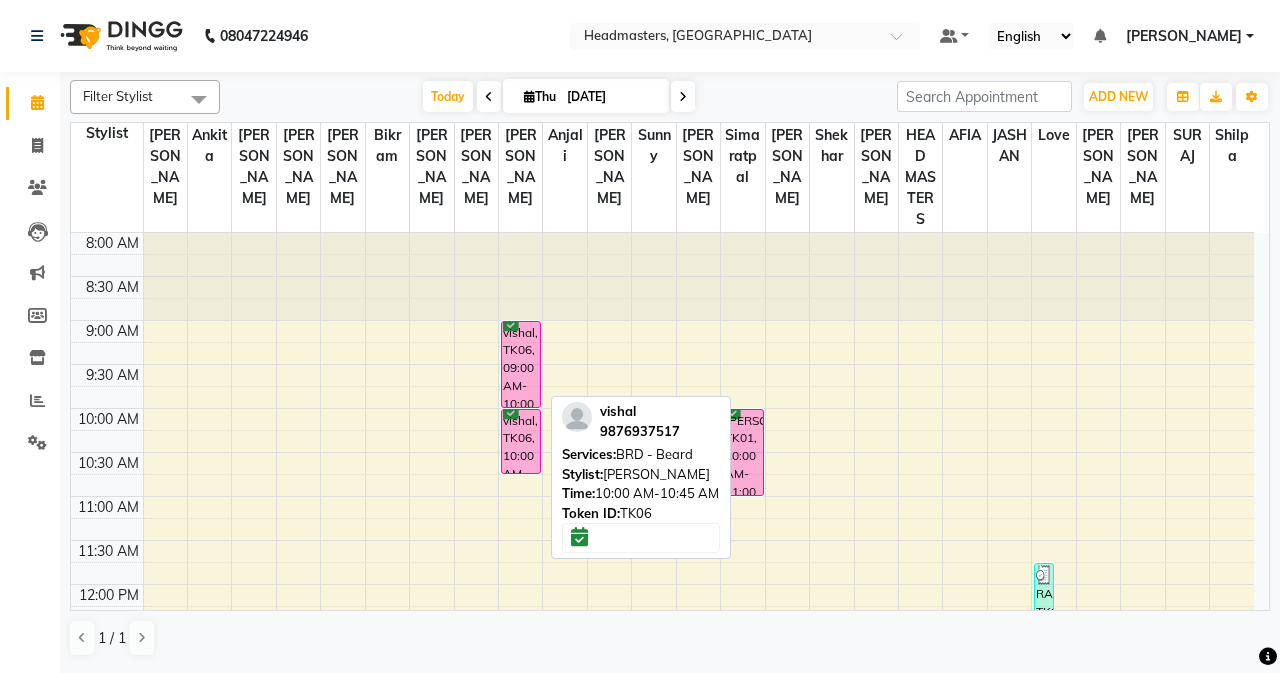 click on "vishal, TK06, 10:00 AM-10:45 AM, BRD - [PERSON_NAME]" at bounding box center (521, 441) 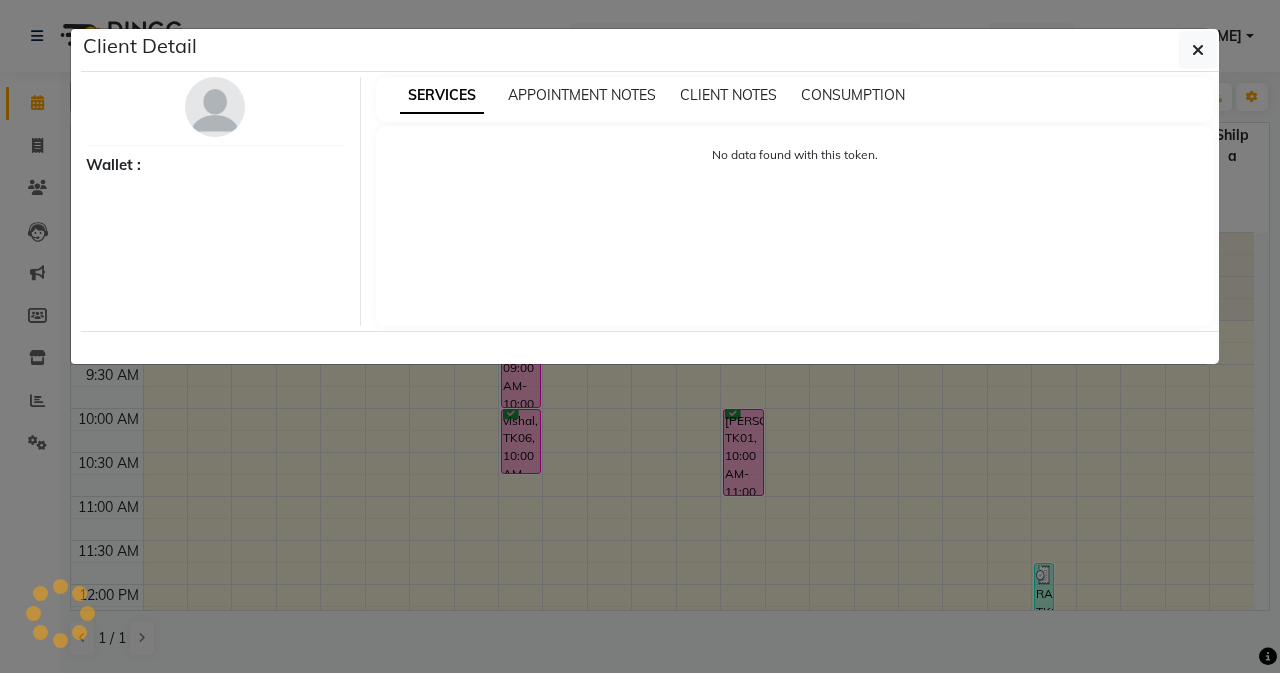 select on "6" 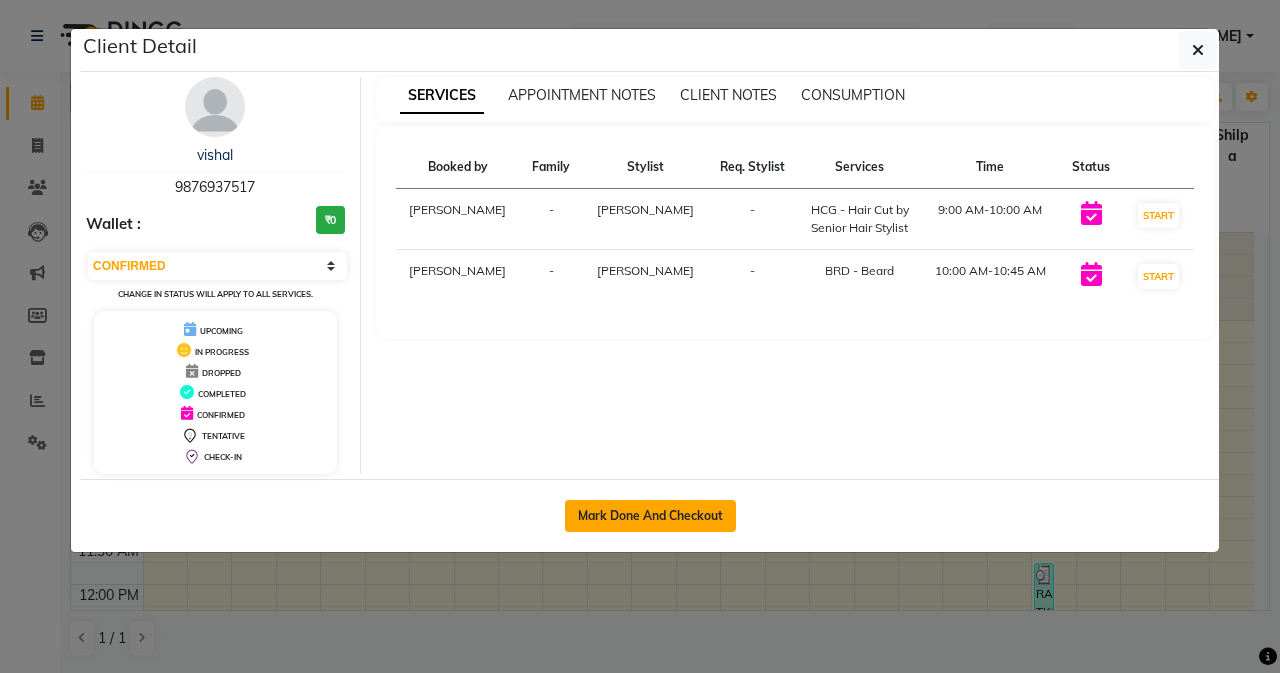 click on "Mark Done And Checkout" 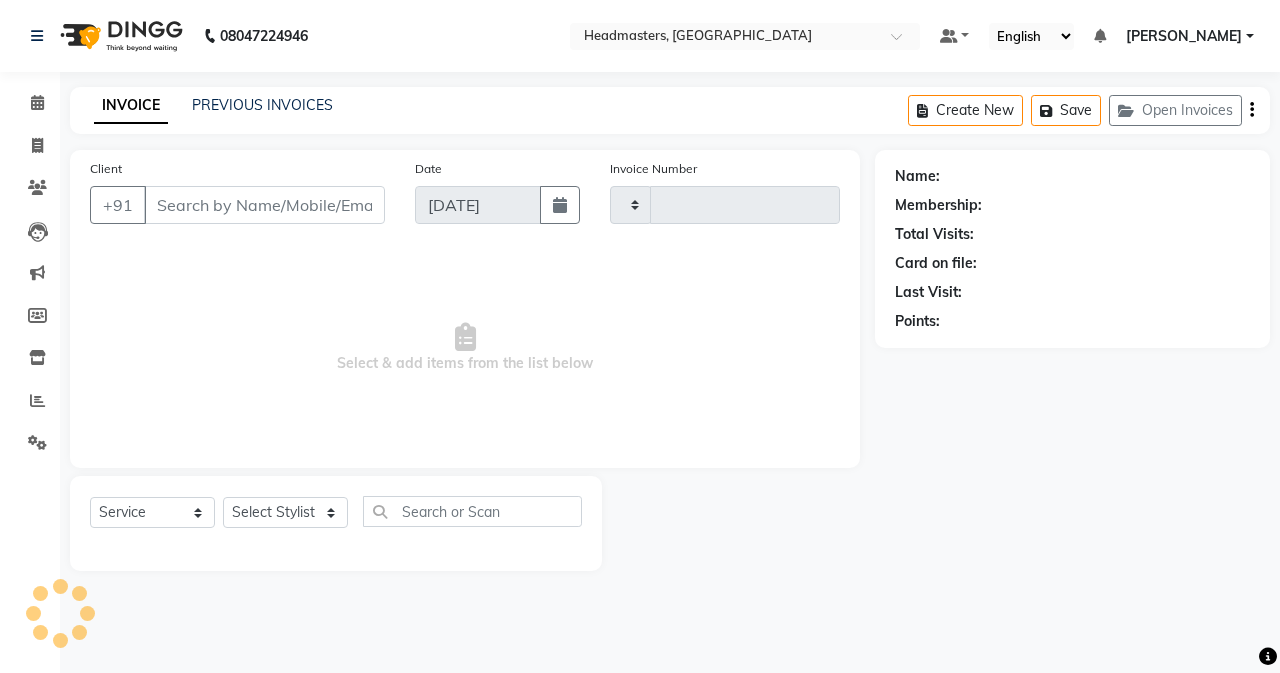 type on "2150" 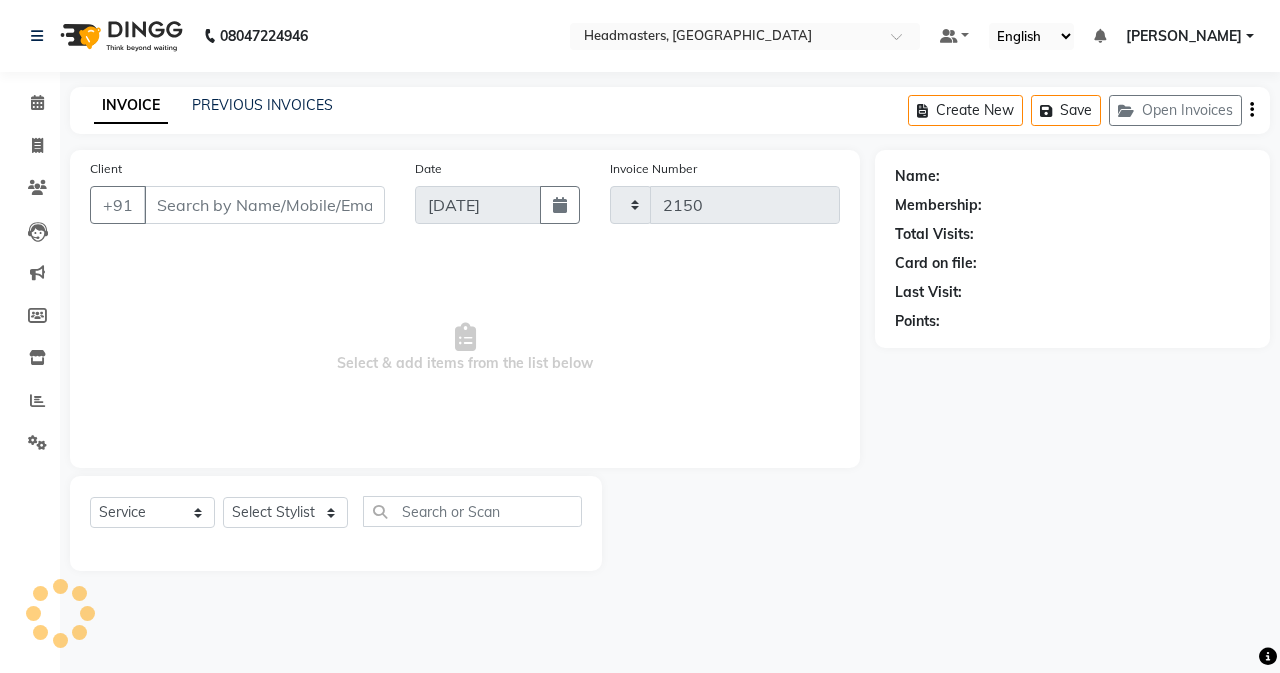 select on "7136" 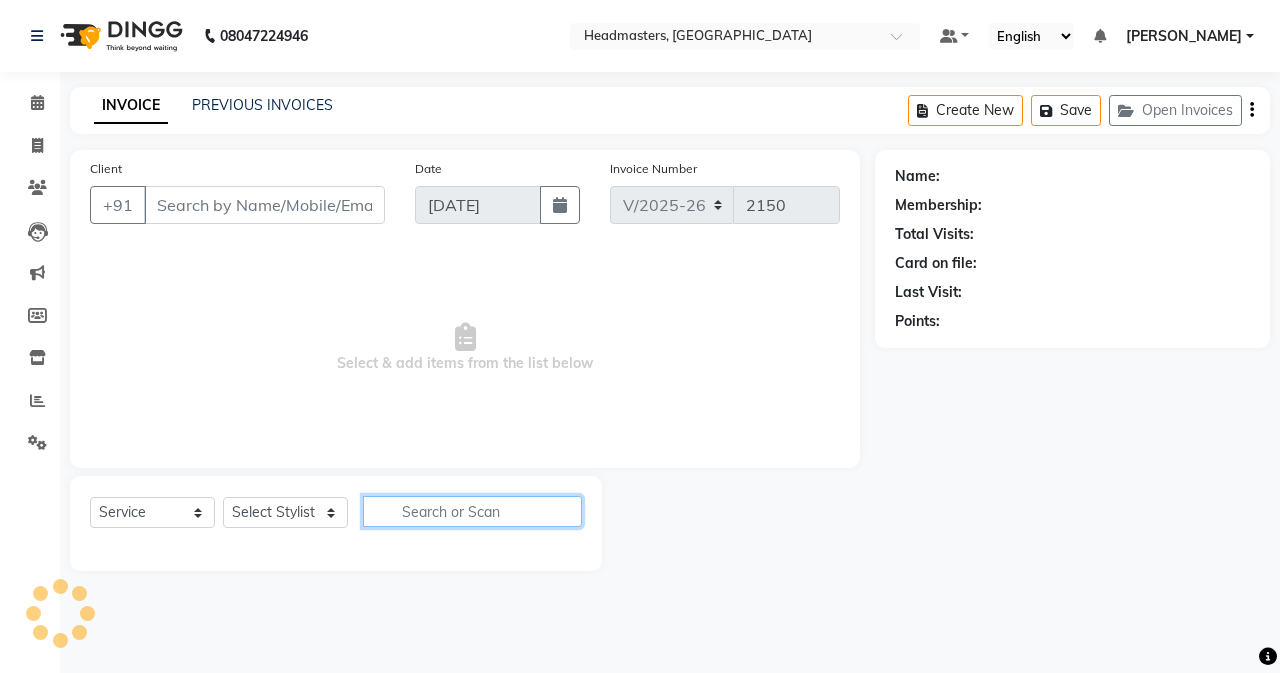 click 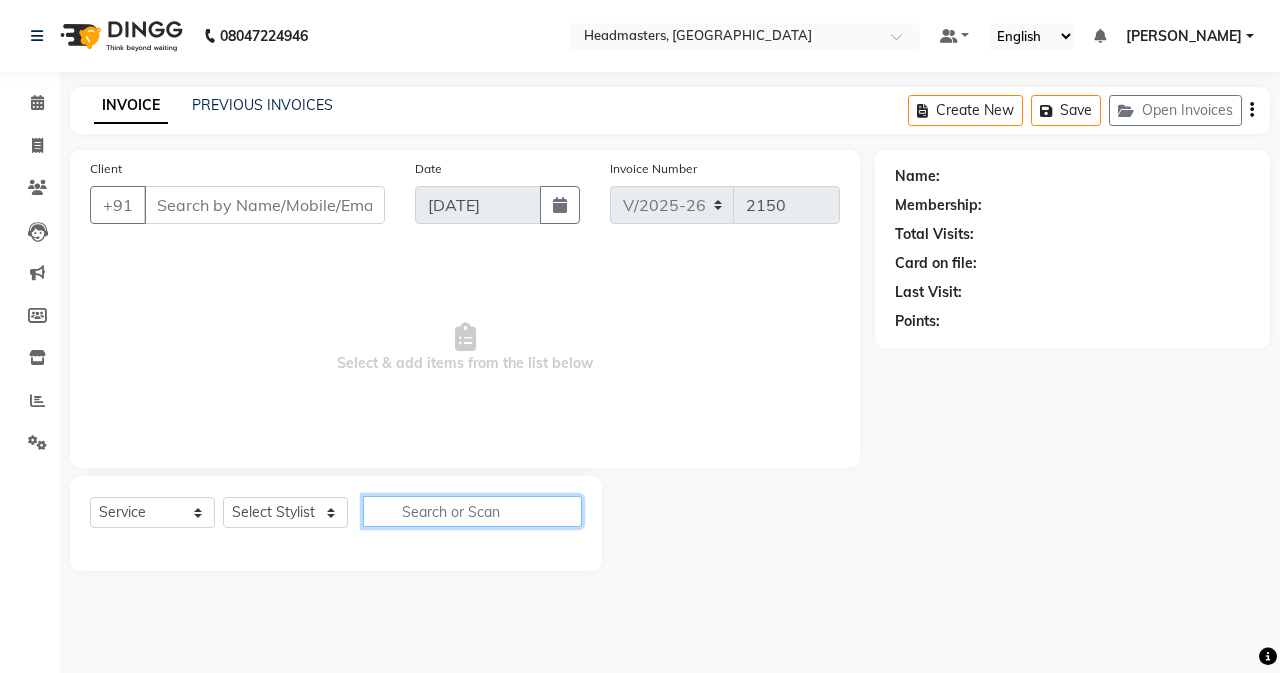type on "F" 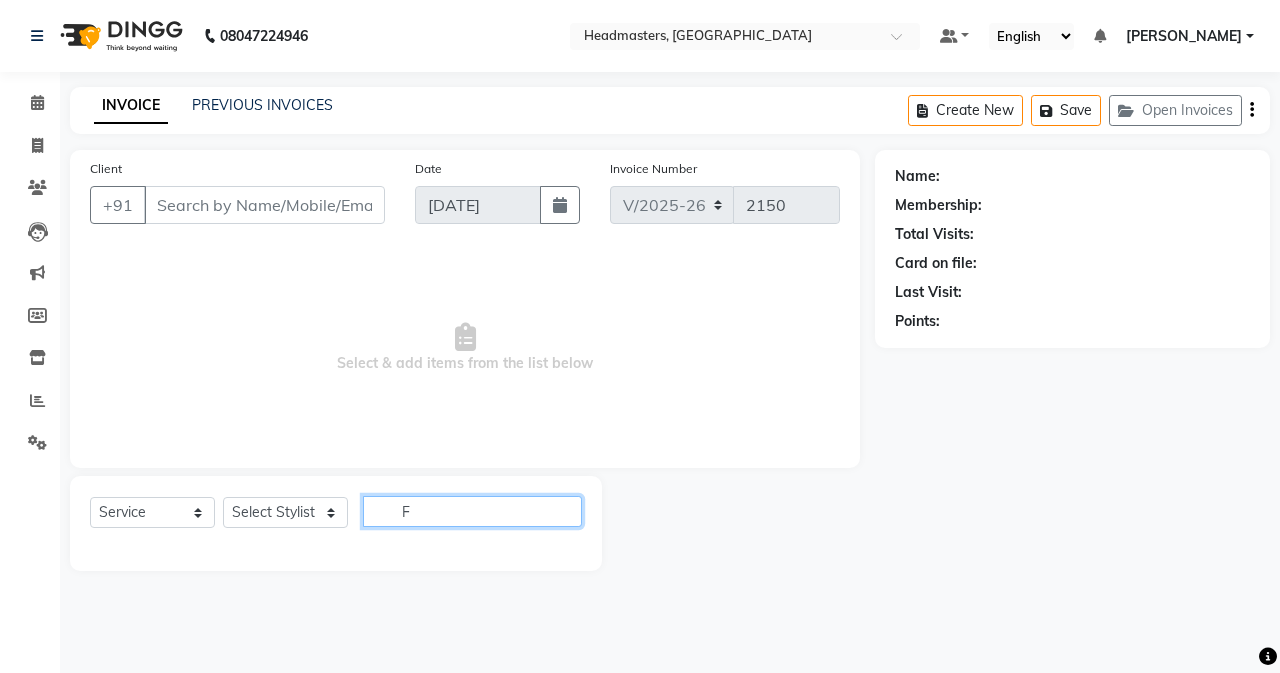 type on "9876937517" 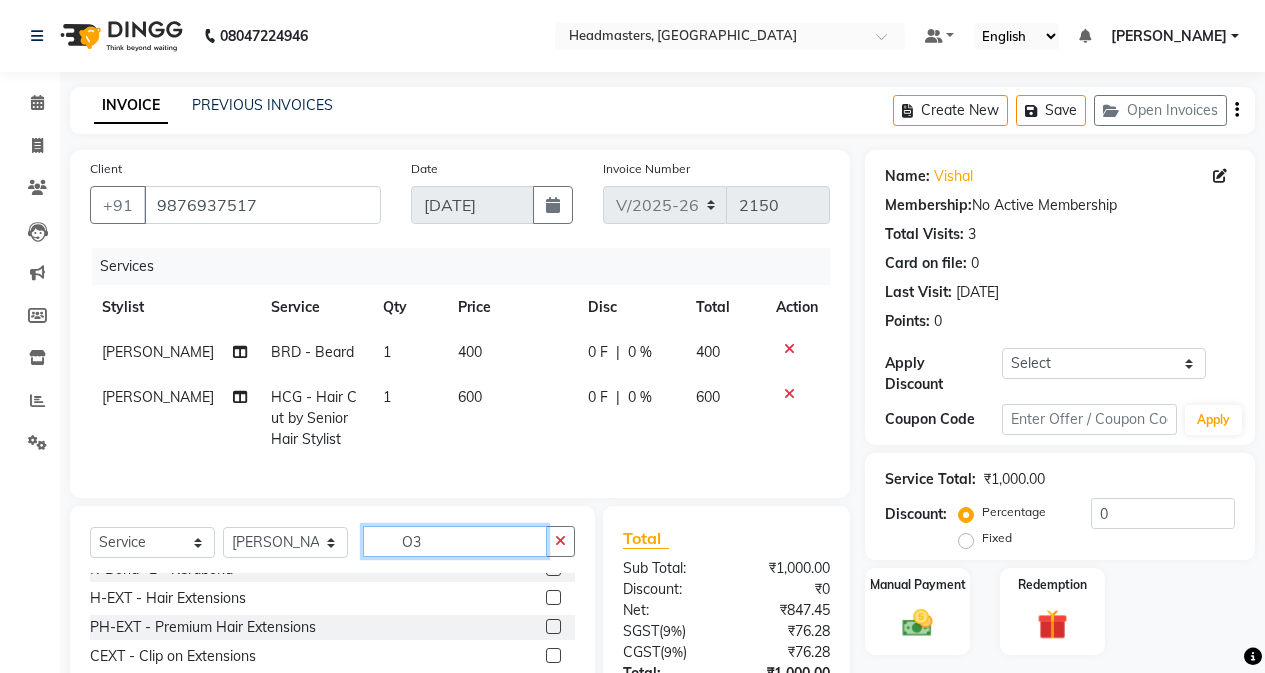 scroll, scrollTop: 262, scrollLeft: 0, axis: vertical 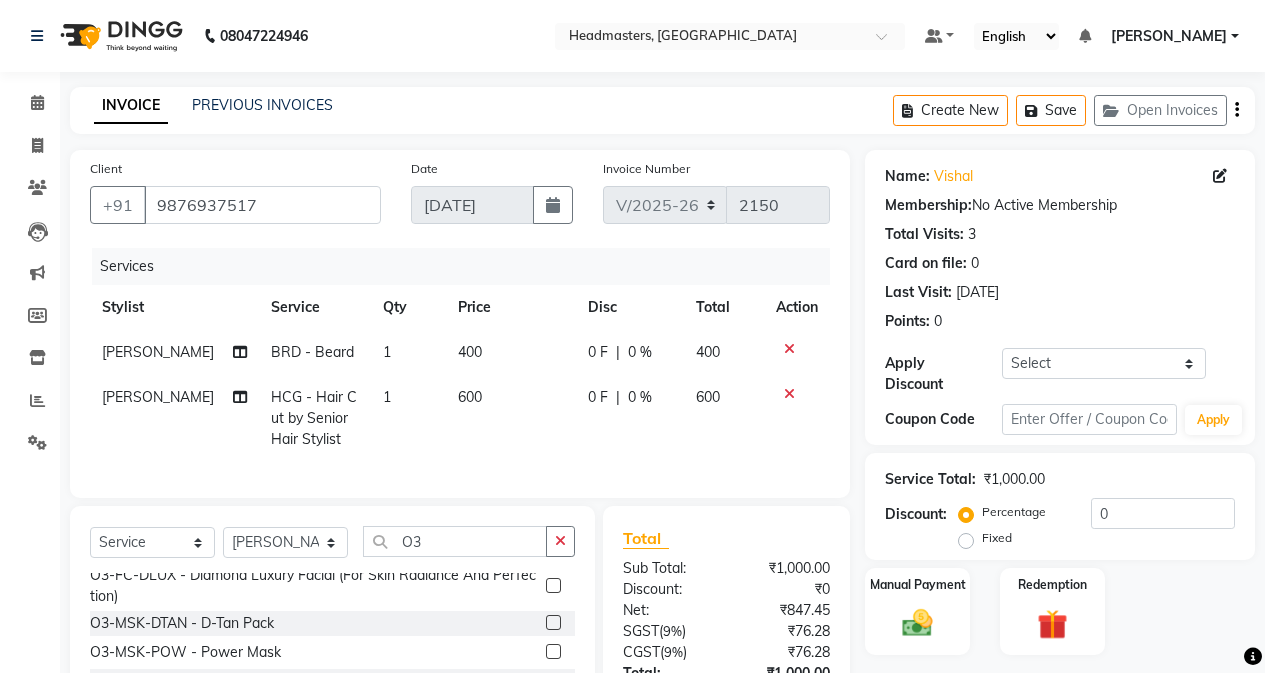 click 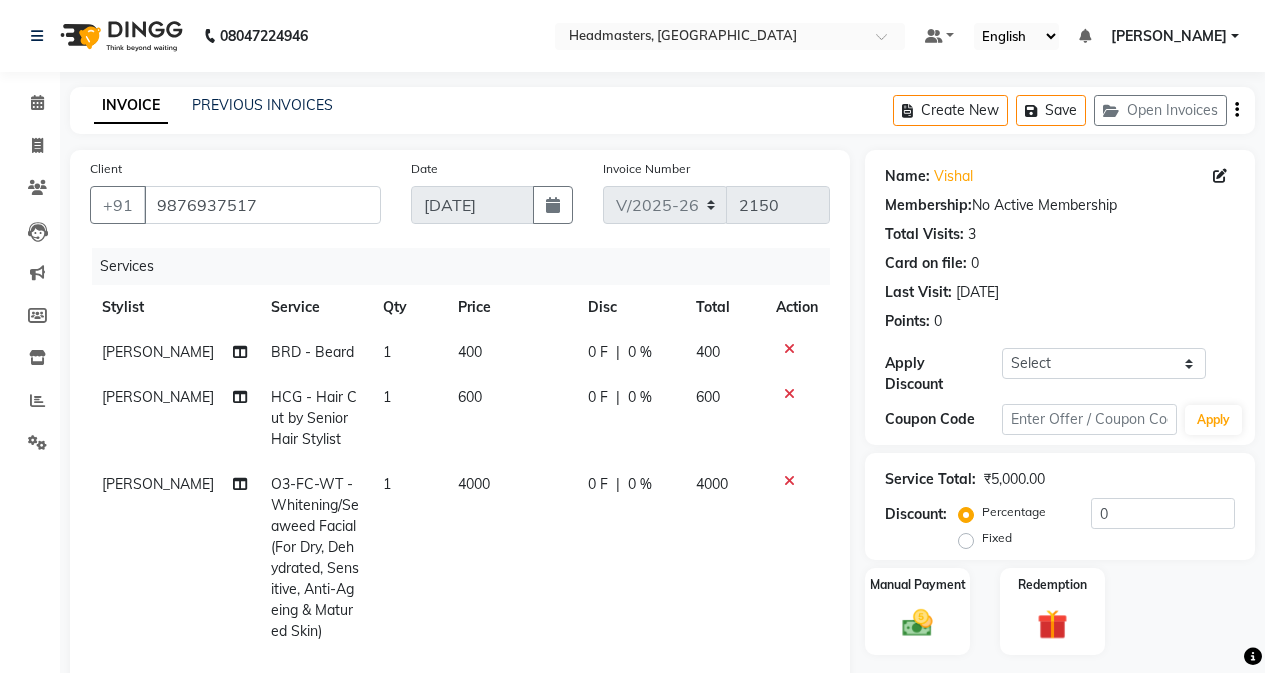 scroll, scrollTop: 173, scrollLeft: 0, axis: vertical 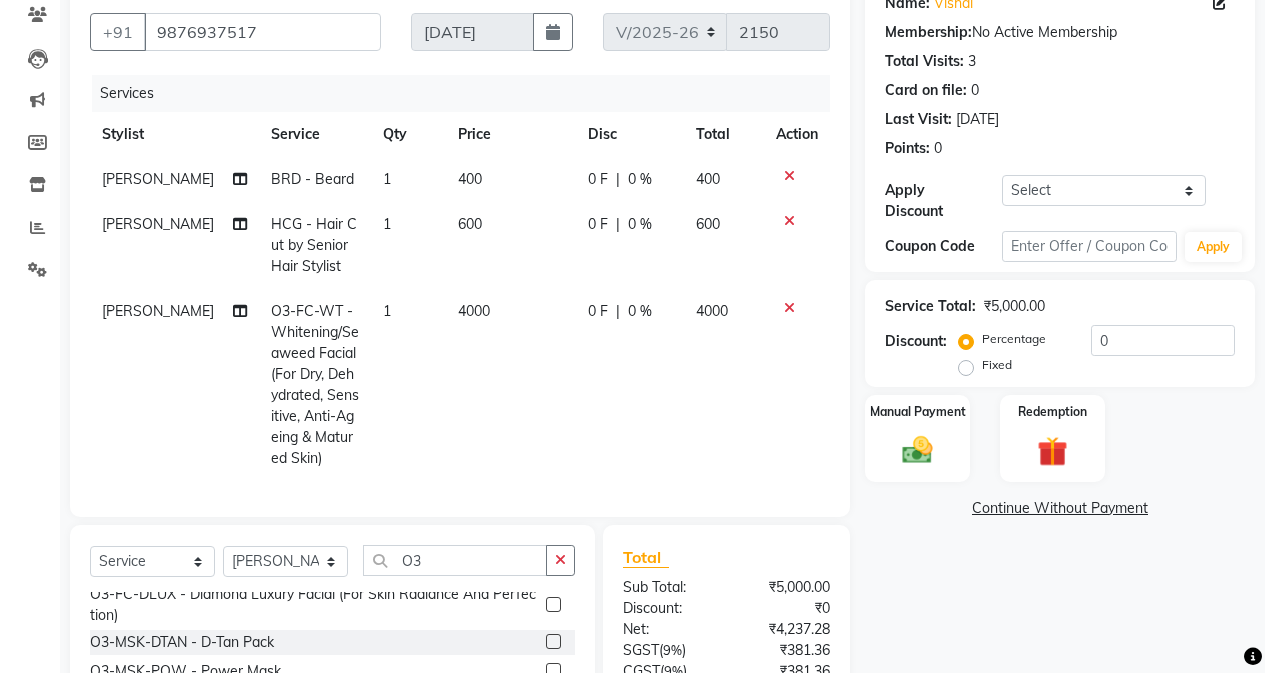 click on "0 F | 0 %" 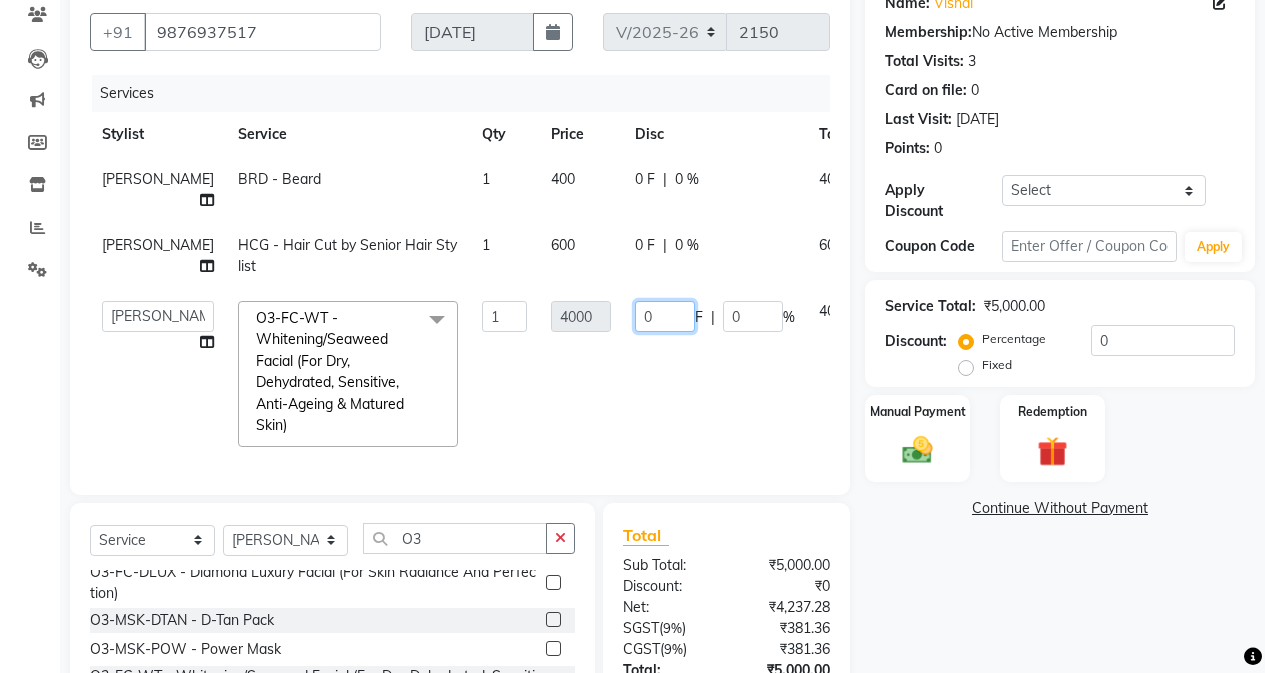 click on "0" 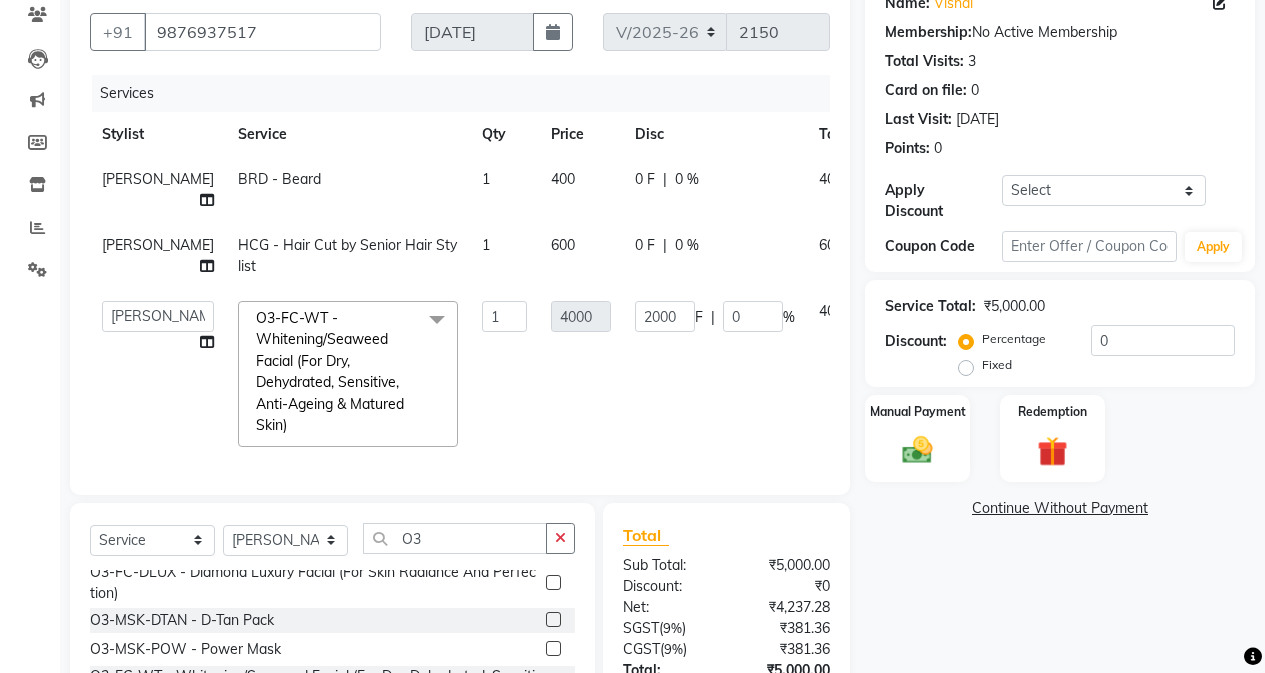 click on "2000 F | 0 %" 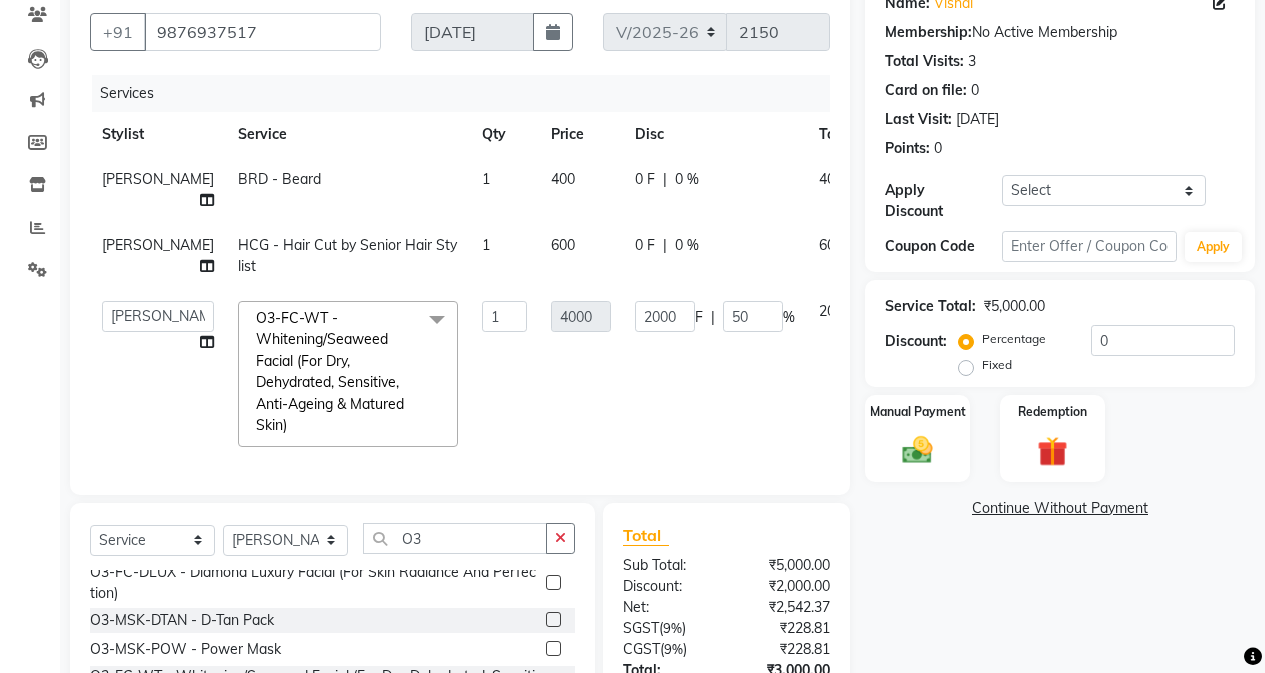 click on "0 F" 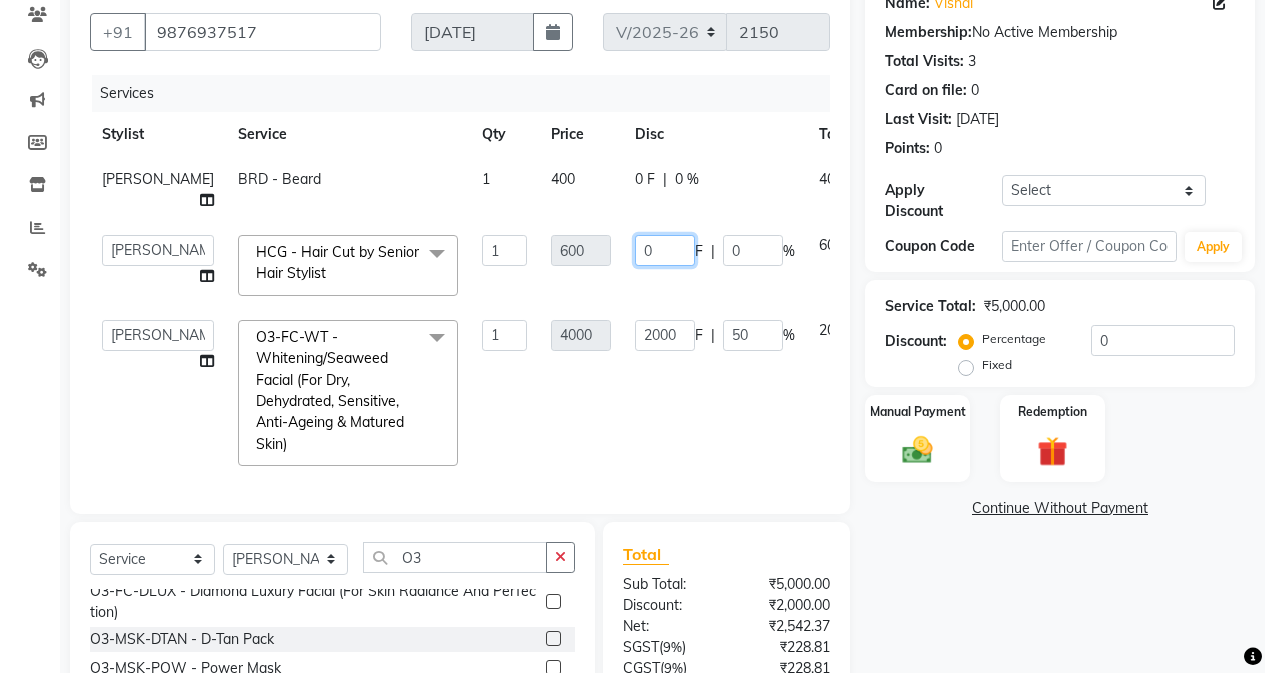 click on "0" 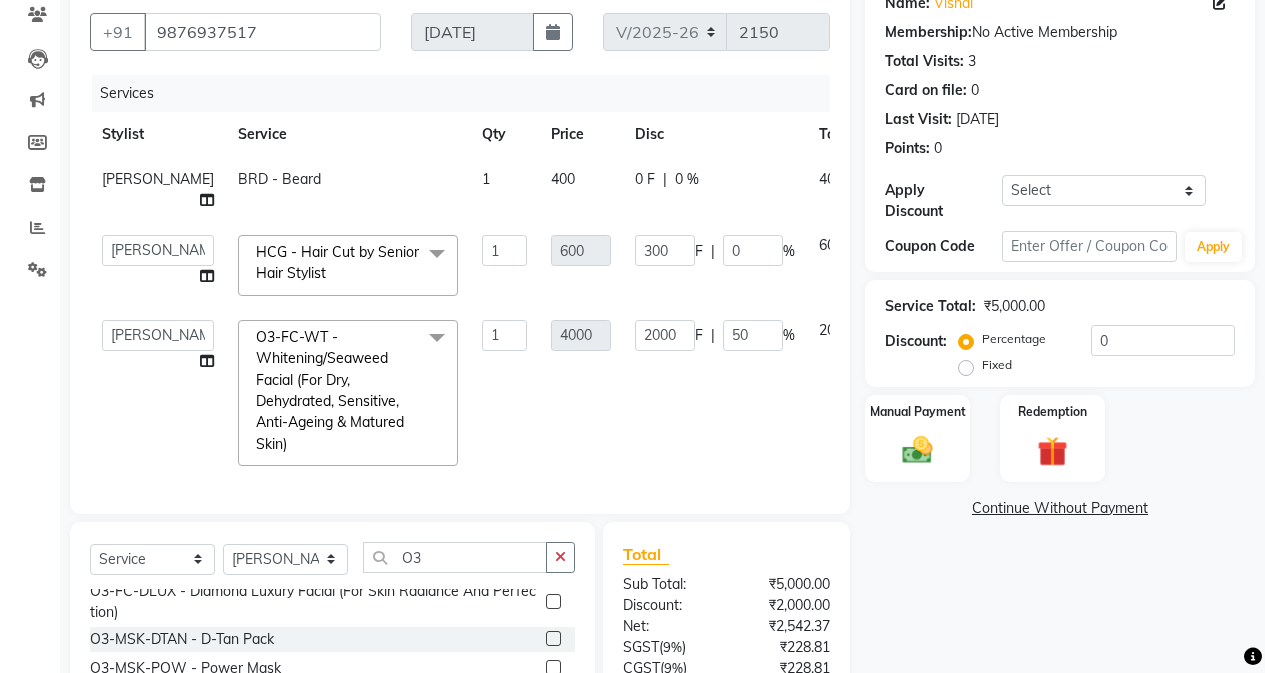 click on "Services Stylist Service Qty Price Disc Total Action [PERSON_NAME] BRD - [PERSON_NAME] 1 400 0 F | 0 % 400  AFIA   Anjali   [PERSON_NAME]   [PERSON_NAME]    [PERSON_NAME]   HEAD [PERSON_NAME]    [PERSON_NAME]    [PERSON_NAME]    [PERSON_NAME]   Love   [PERSON_NAME]    [PERSON_NAME]    [PERSON_NAME]    [PERSON_NAME]   [PERSON_NAME]   [PERSON_NAME]    Shilpa   Simaratpal    Sunny    SURAJ    [PERSON_NAME]  HCG - Hair Cut by Senior Hair Stylist  x SSL - Shampoo SCL - Shampoo and conditioner (with natural dry) HML - Head massage(with natural dry) HCLD - Hair Cut by Creative Director HCL - Hair Cut by Senior Hair Stylist Trim - Trimming (one Length) Spt - Split ends/short/candle cut BD - Blow dry OS - Open styling GL-igora - Igora Global GL-essensity - Essensity Global Hlts-L - Highlights [MEDICAL_DATA] - Balayage Chunks  - Chunks CR  - Color removal CRF - Color refresh Stk - Per streak RT-IG - Igora Root Touchup(one inch only) RT-ES - Essensity Root Touchup(one inch only) Reb - Rebonding ST  - Straight therapy Krt-L - Keratin Krt-BB -L - Keratin Blow Out SH - Shave" 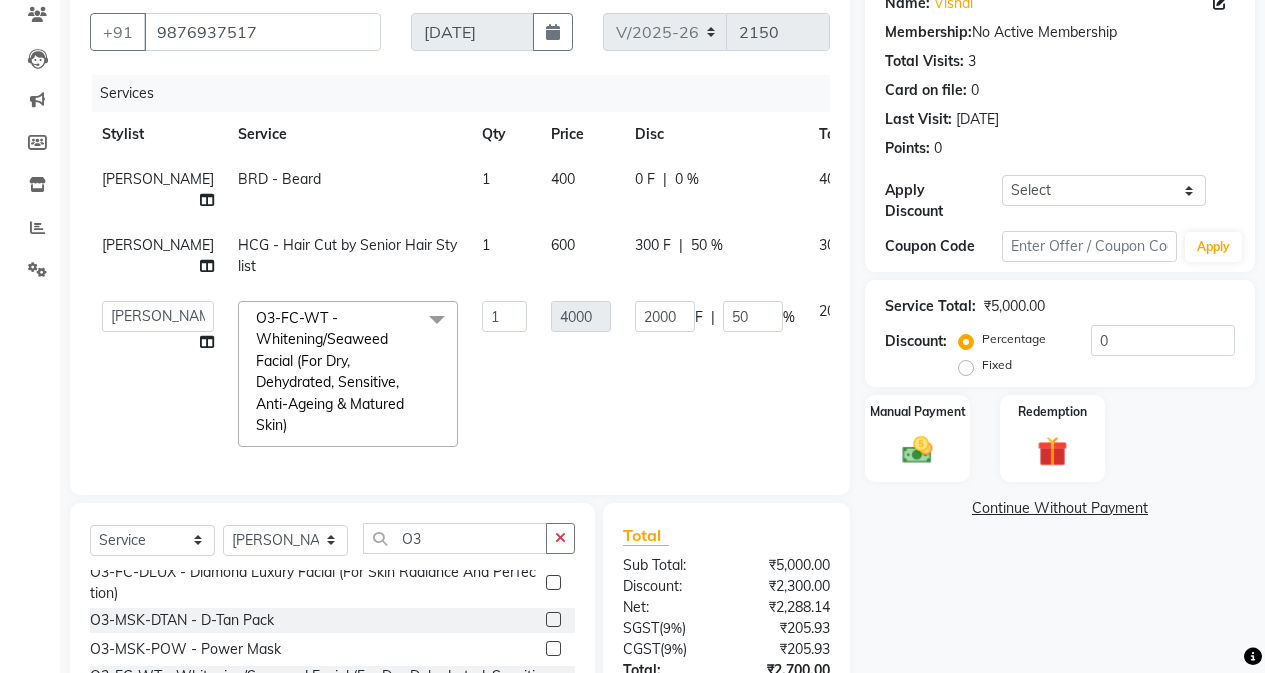 click on "0 F" 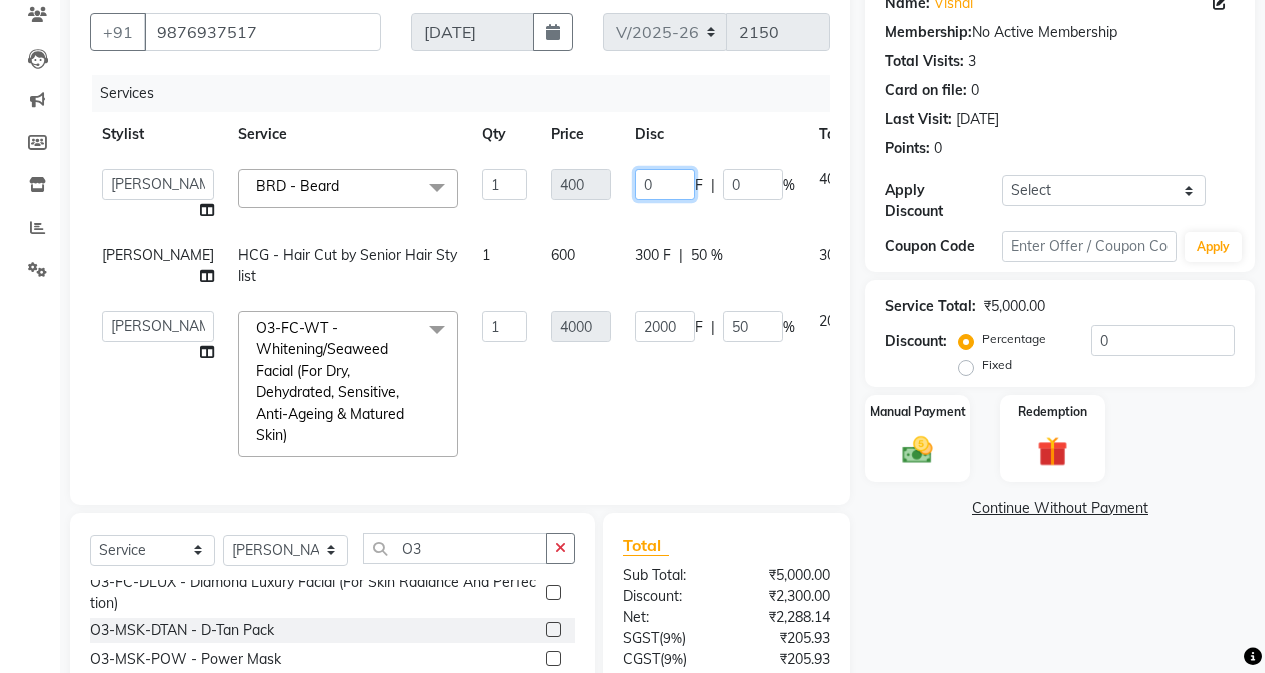 click on "0" 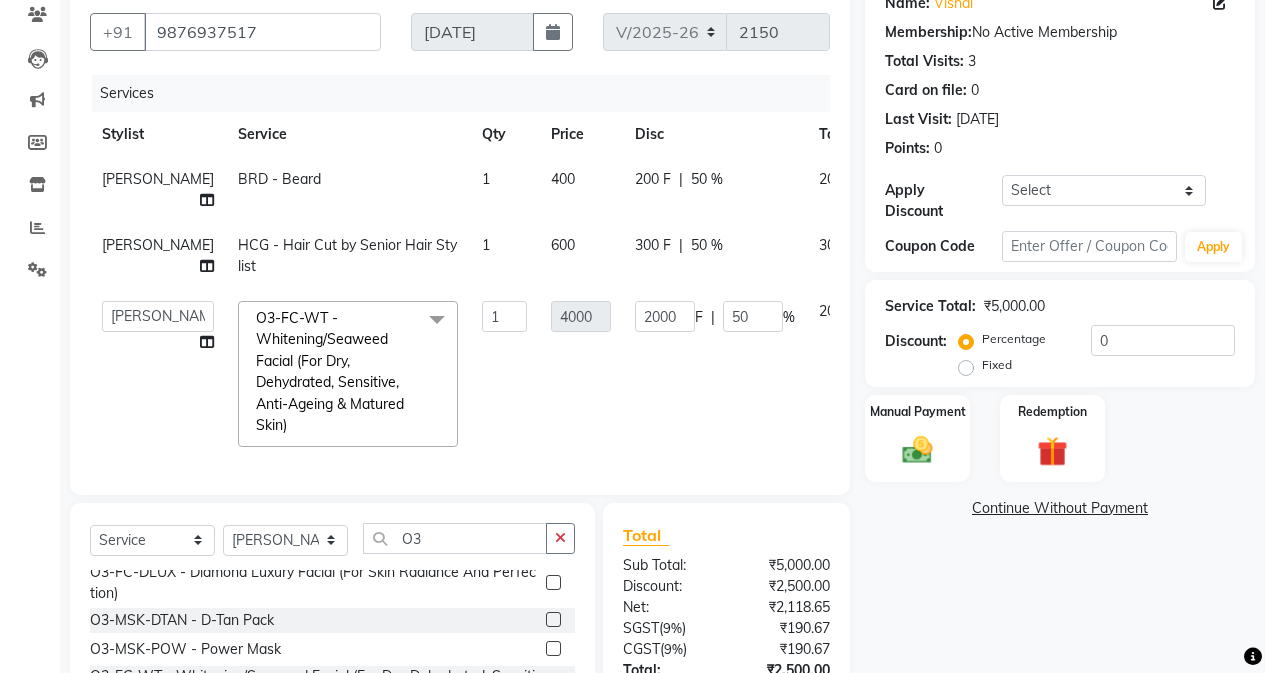 click on "2000" 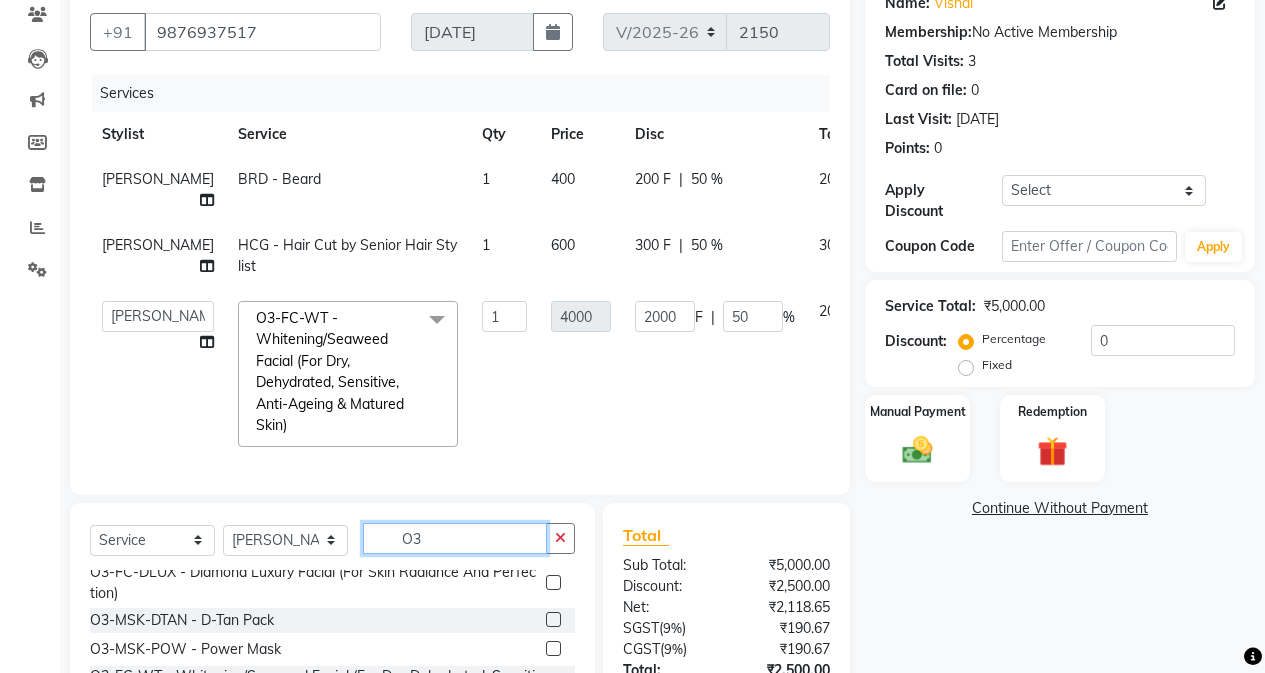 click on "O3" 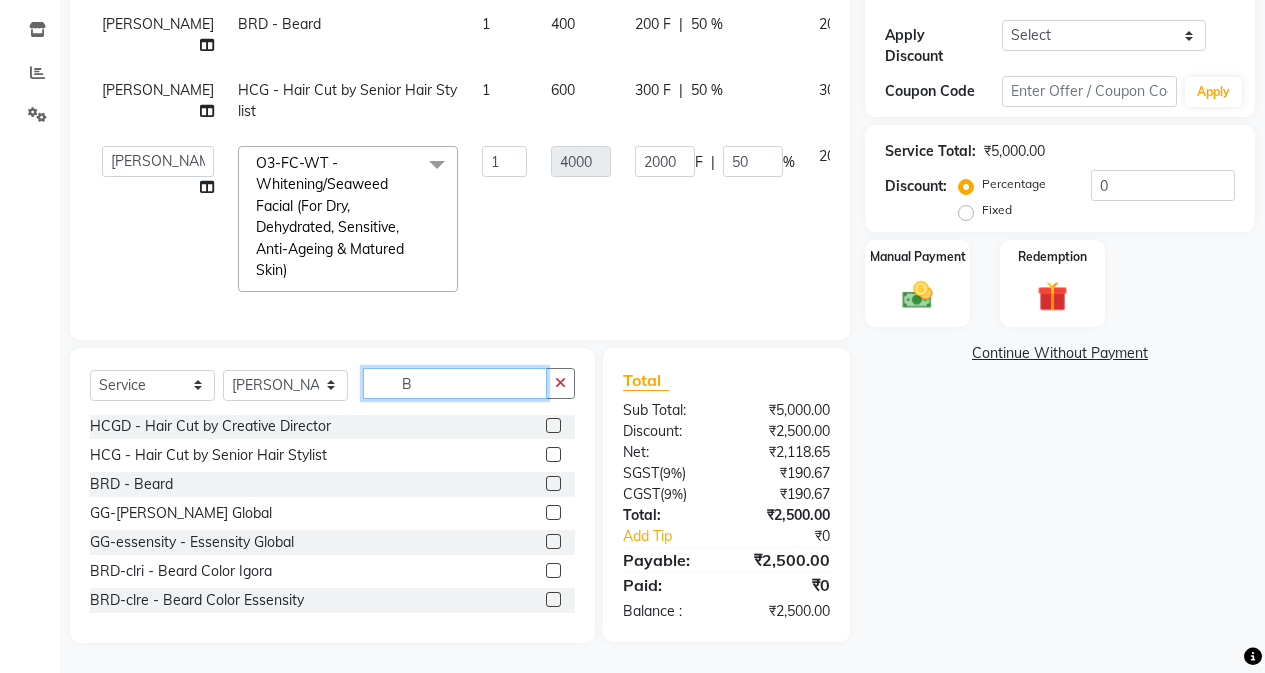 scroll, scrollTop: 117, scrollLeft: 0, axis: vertical 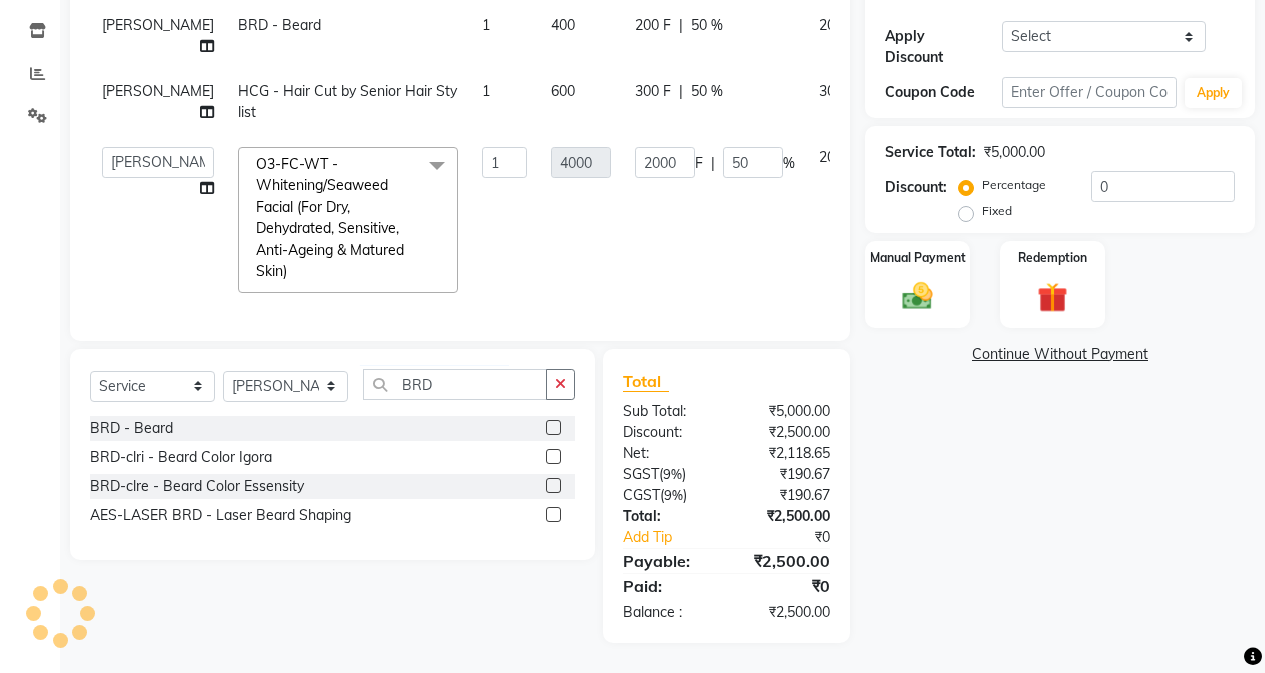 click 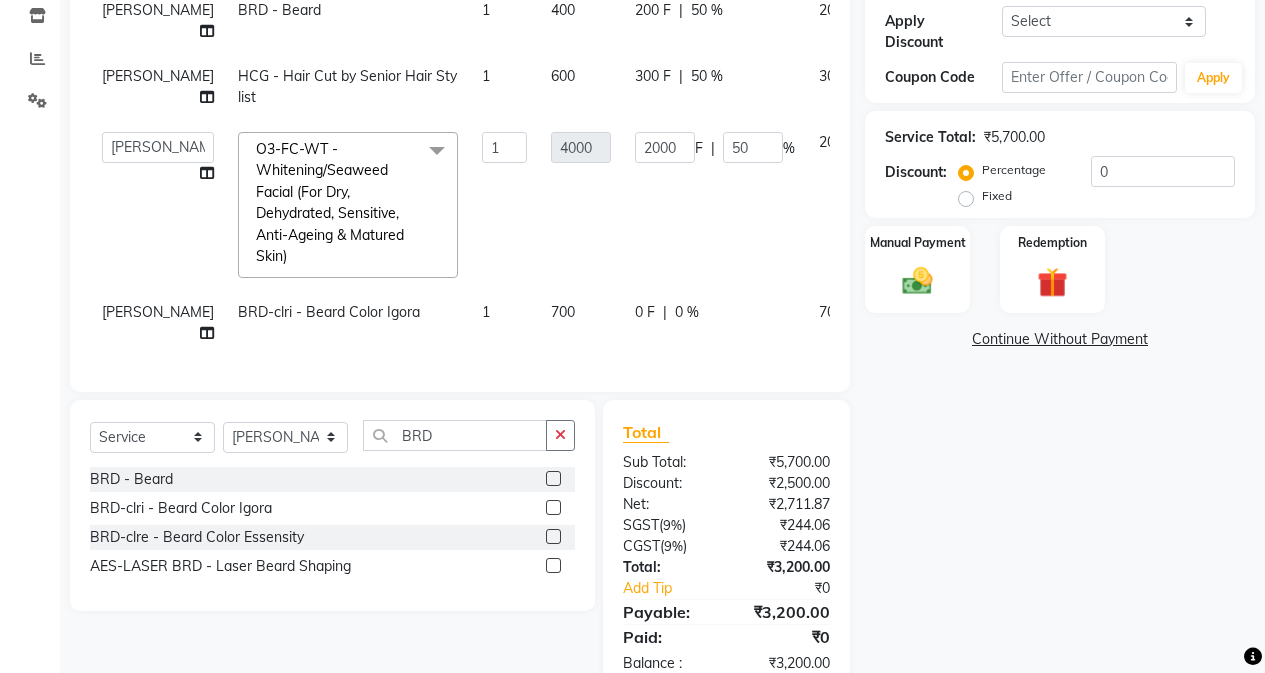 click on "0 F" 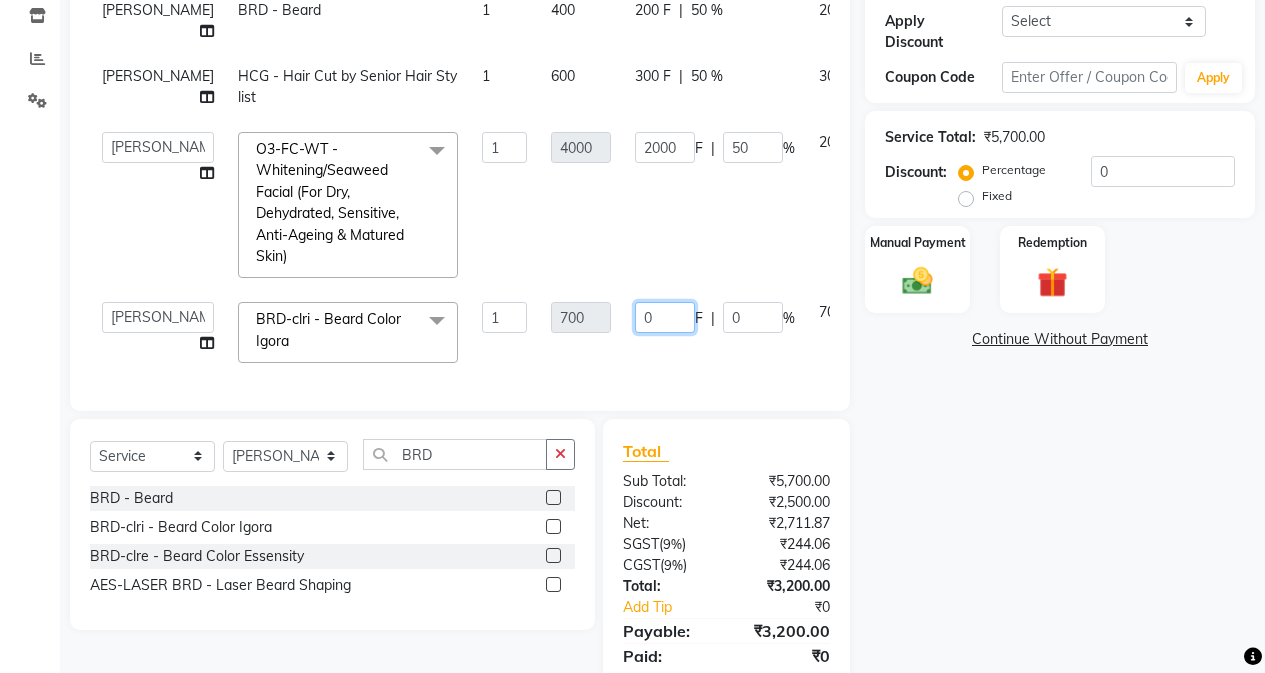 click on "0" 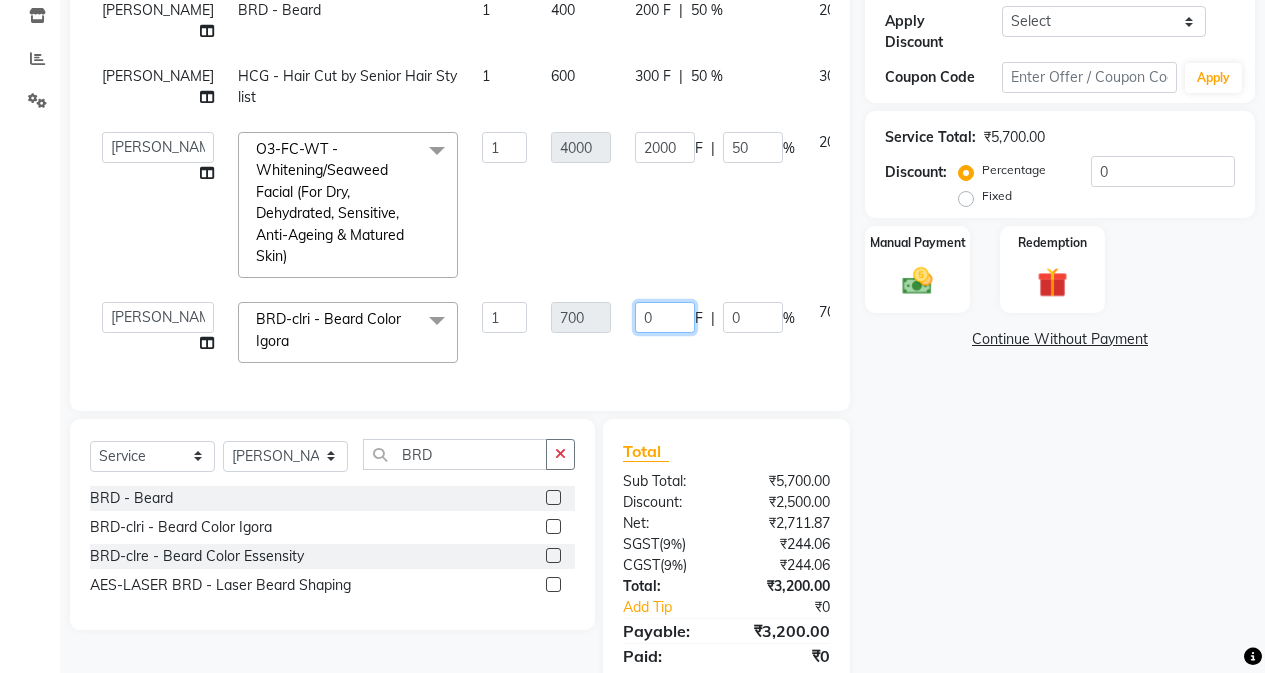 scroll, scrollTop: 142, scrollLeft: 0, axis: vertical 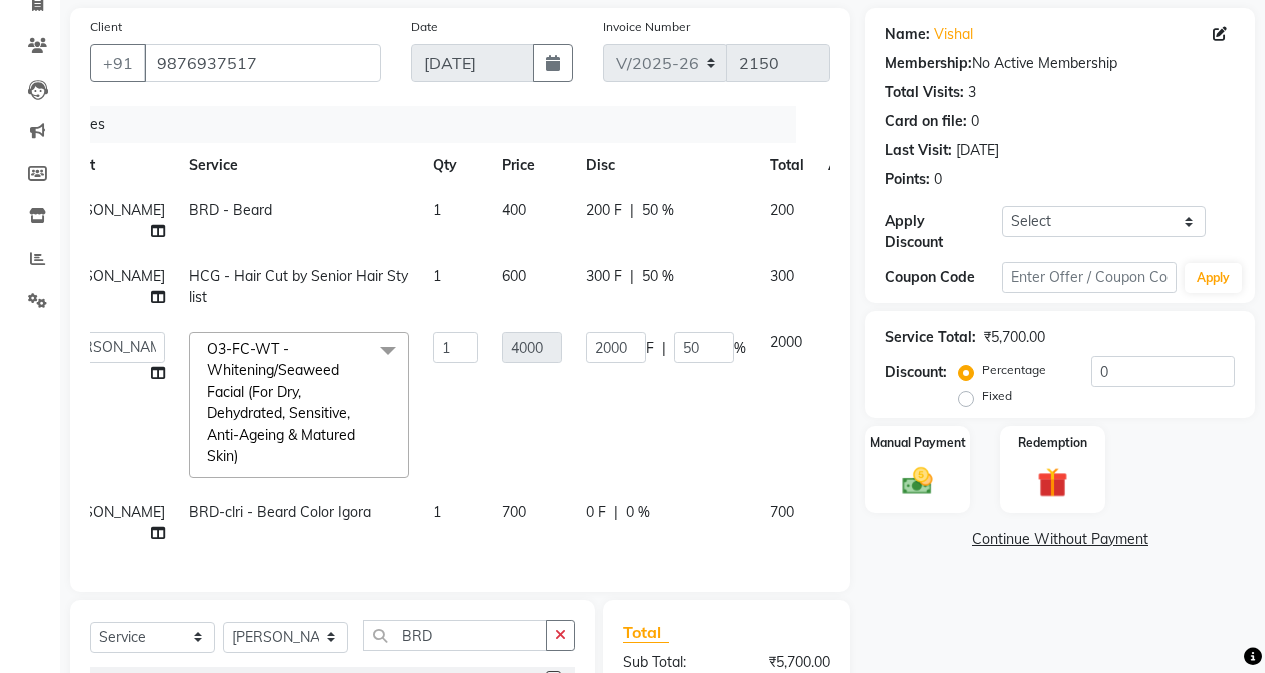 click 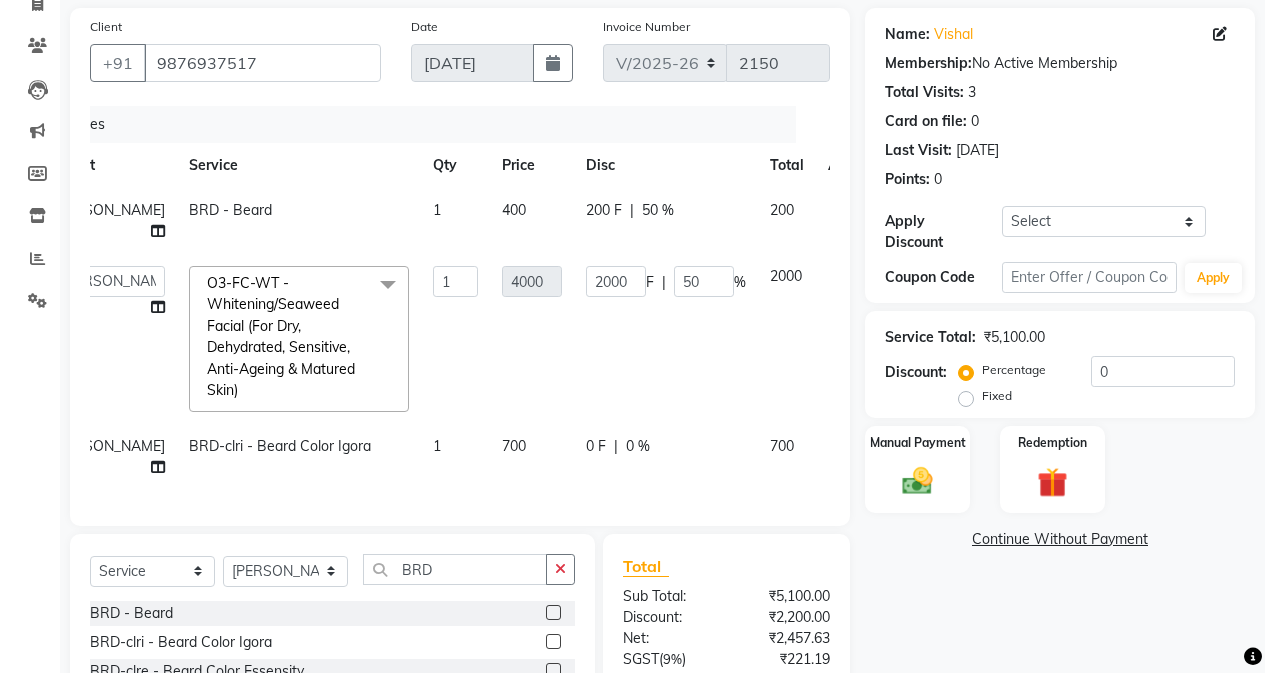 scroll, scrollTop: 342, scrollLeft: 0, axis: vertical 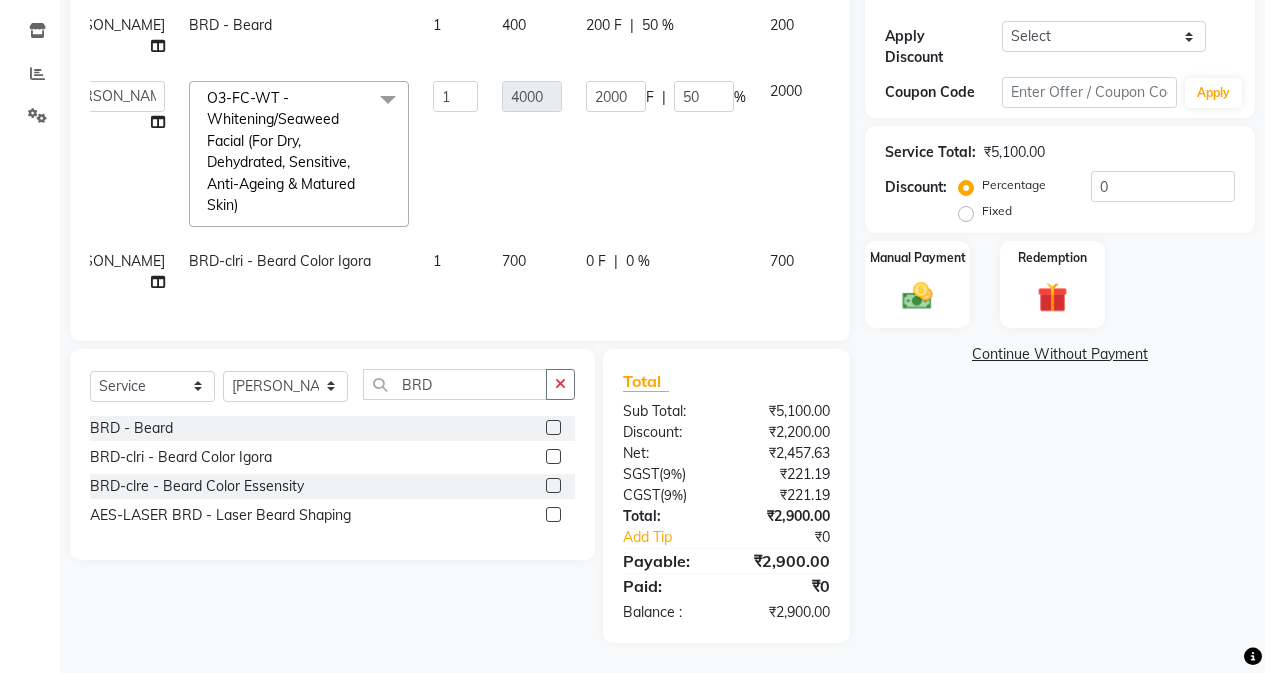 click on "0 F | 0 %" 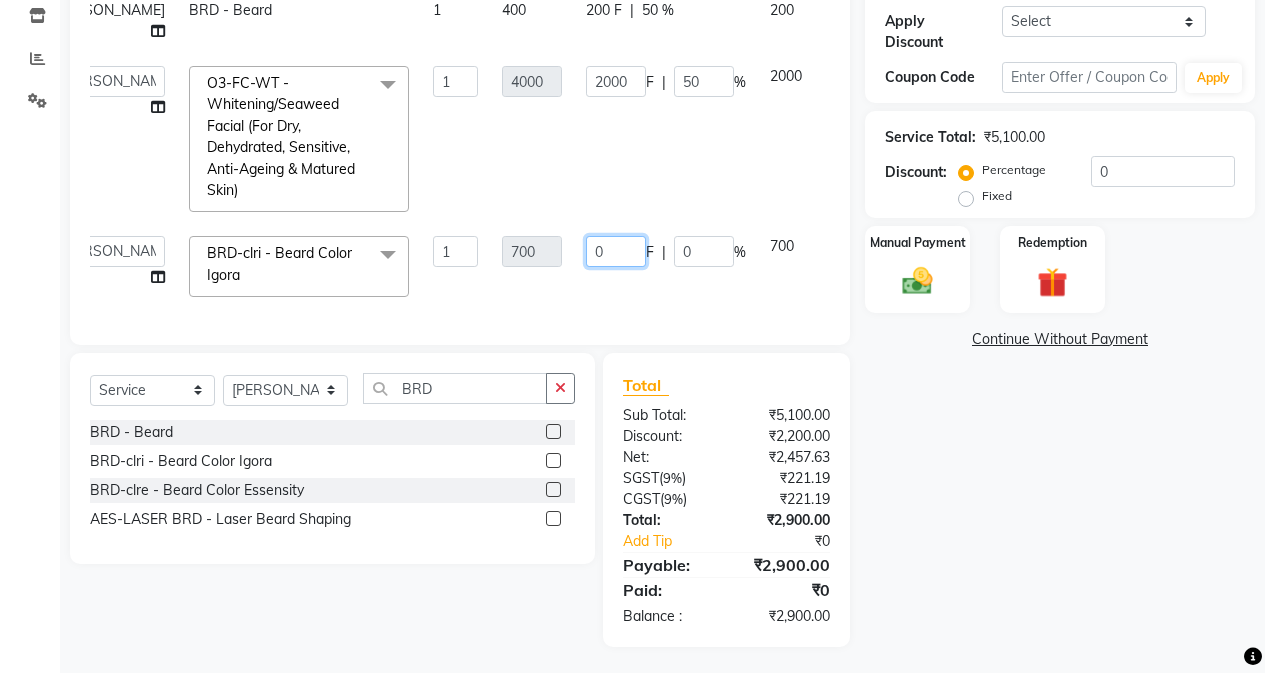 click on "0" 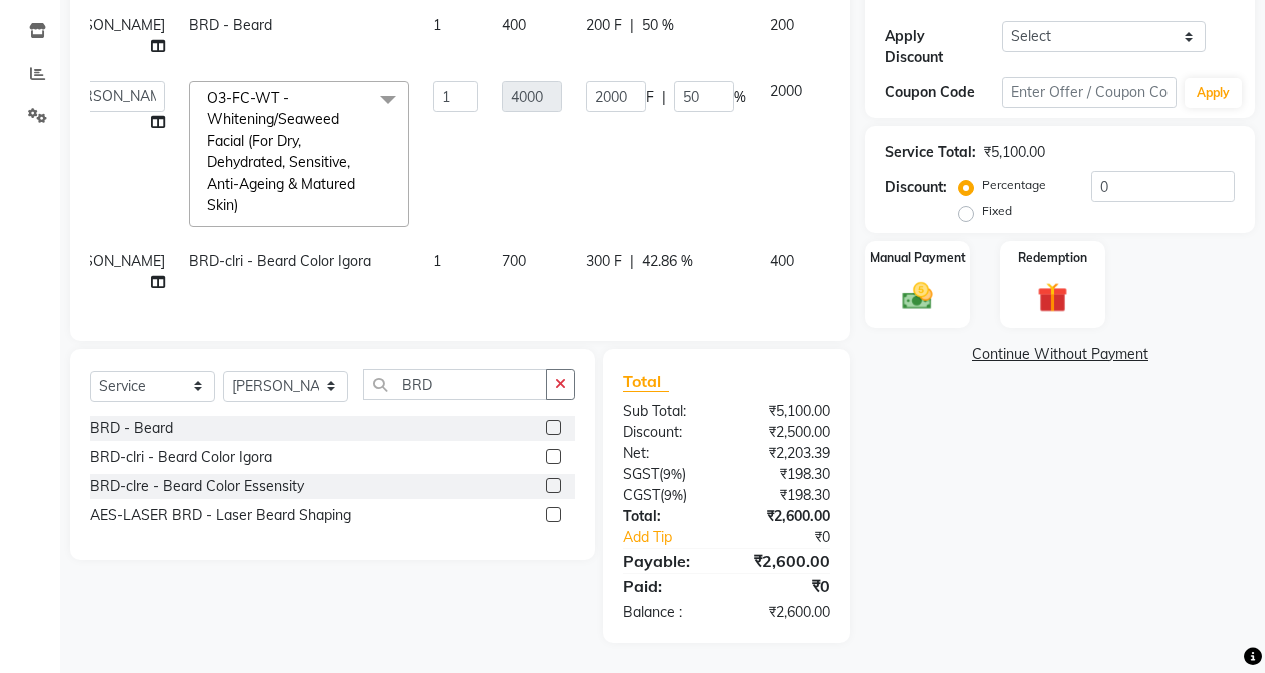click on "Services Stylist Service Qty Price Disc Total Action [PERSON_NAME] BRD - [PERSON_NAME] 1 400 200 F | 50 % 200  AFIA   [PERSON_NAME]   [PERSON_NAME]    [PERSON_NAME]   HEAD [PERSON_NAME]    [PERSON_NAME]    [PERSON_NAME]    [PERSON_NAME]   Love   [PERSON_NAME]    [PERSON_NAME]    [PERSON_NAME]    [PERSON_NAME]   [PERSON_NAME]   [PERSON_NAME]    [PERSON_NAME]    Sunny    SURAJ    [PERSON_NAME]  O3-FC-WT - Whitening/Seaweed Facial (For Dry, Dehydrated, Sensitive, Anti-Ageing & Matured Skin)  x SSL - Shampoo SCL - Shampoo and conditioner (with natural dry) HML - Head massage(with natural dry) HCLD - Hair Cut by Creative Director HCL - Hair Cut by Senior Hair Stylist Trim - Trimming (one Length) Spt - Split ends/short/candle cut BD - Blow dry OS - Open styling GL-igora - Igora Global GL-essensity - Essensity Global Hlts-L - Highlights [MEDICAL_DATA] - Balayage Chunks  - Chunks CR  - Color removal CRF - Color refresh Stk - Per streak RT-IG - Igora Root Touchup(one inch only) RT-ES - Essensity Root Touchup(one inch only) Reb - Rebonding Krt-L - Keratin" 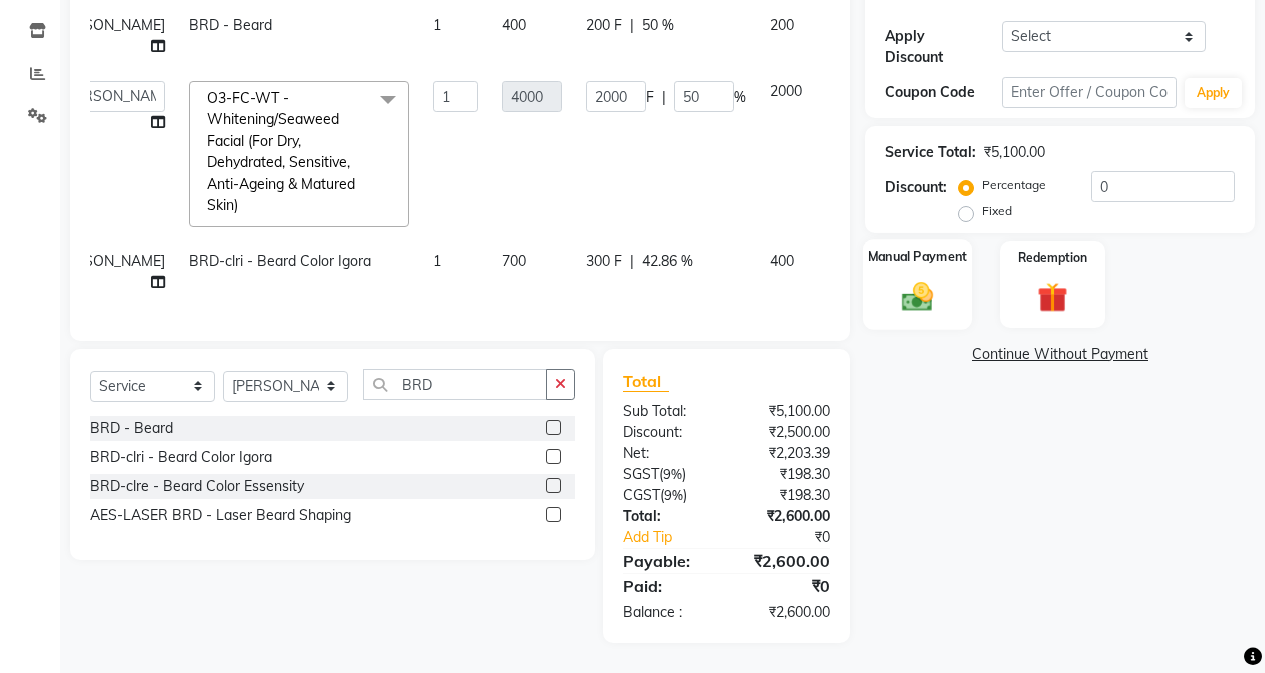 click 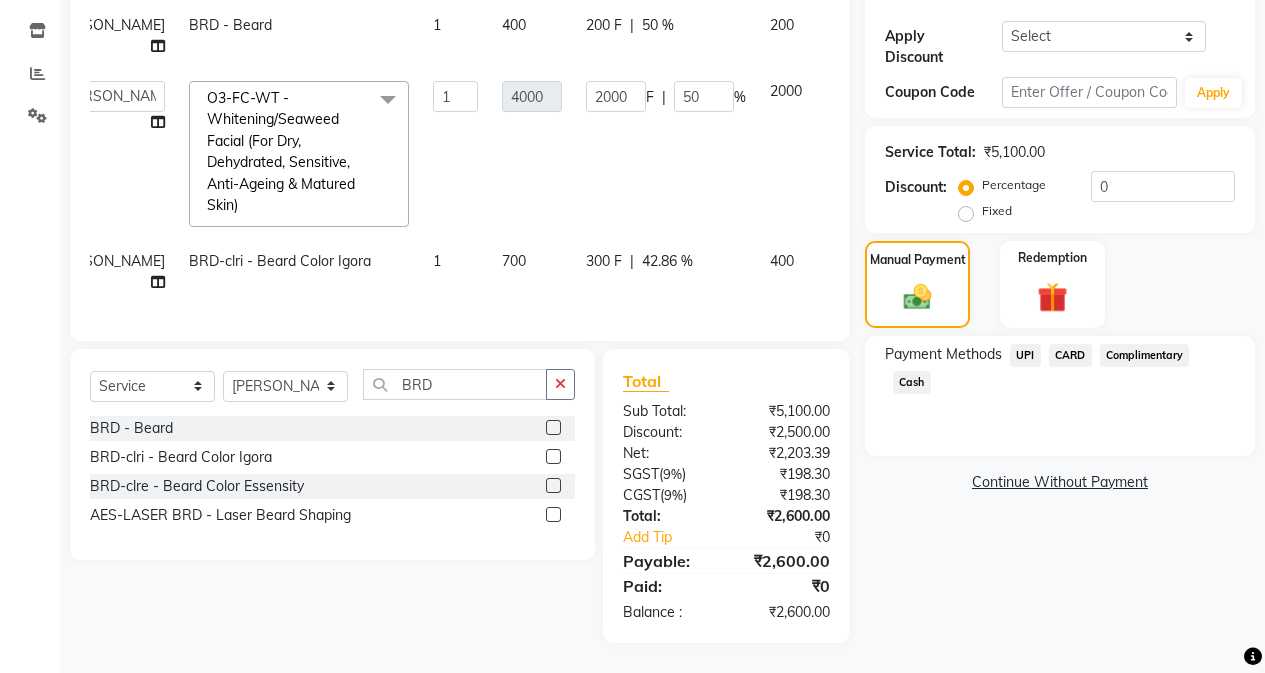 click on "UPI" 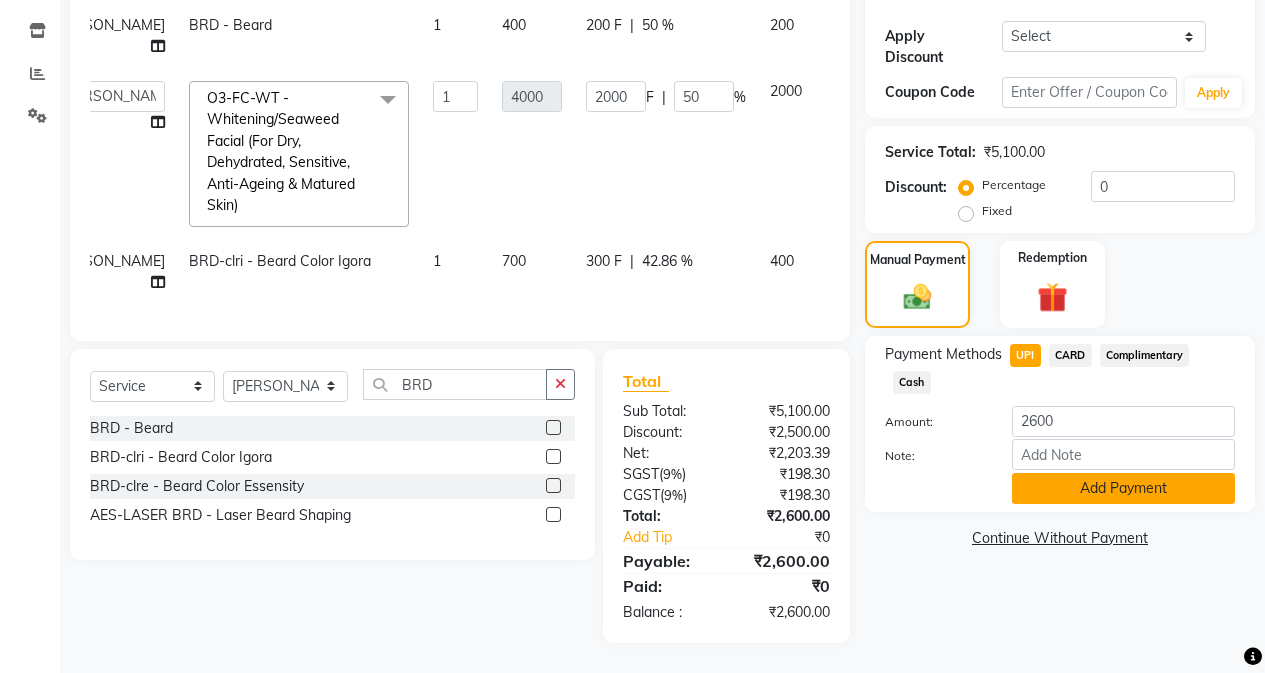 click on "Add Payment" 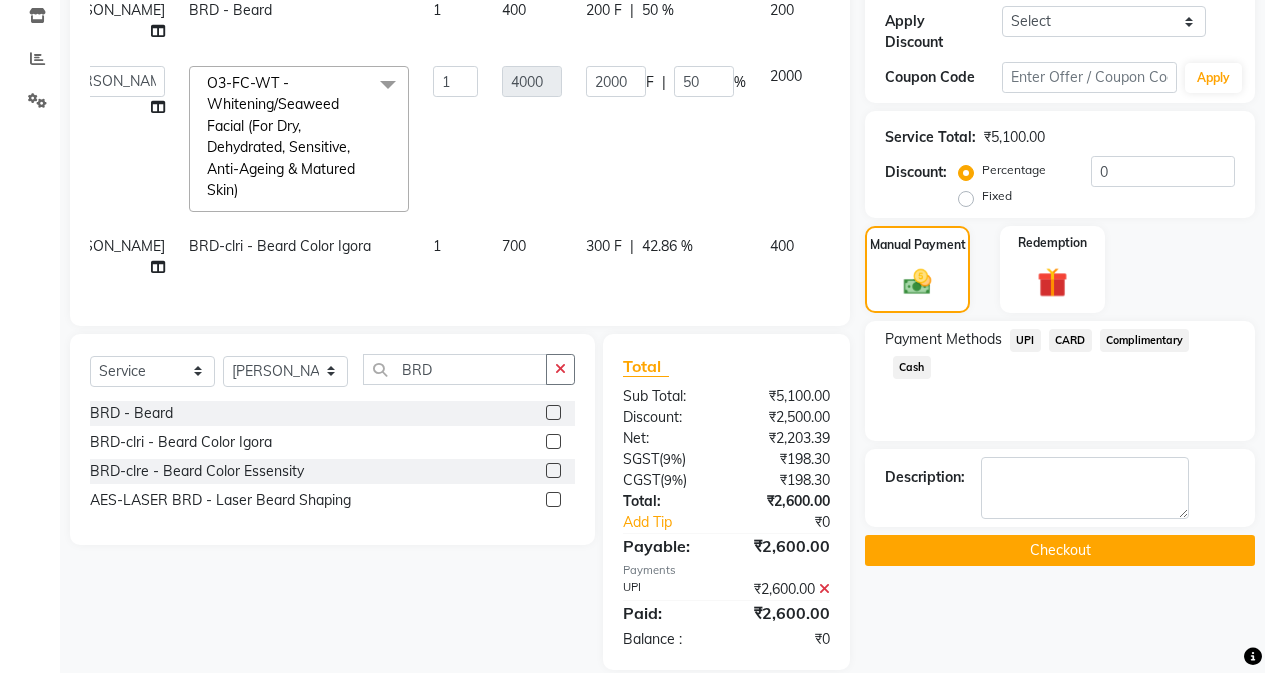 click on "Checkout" 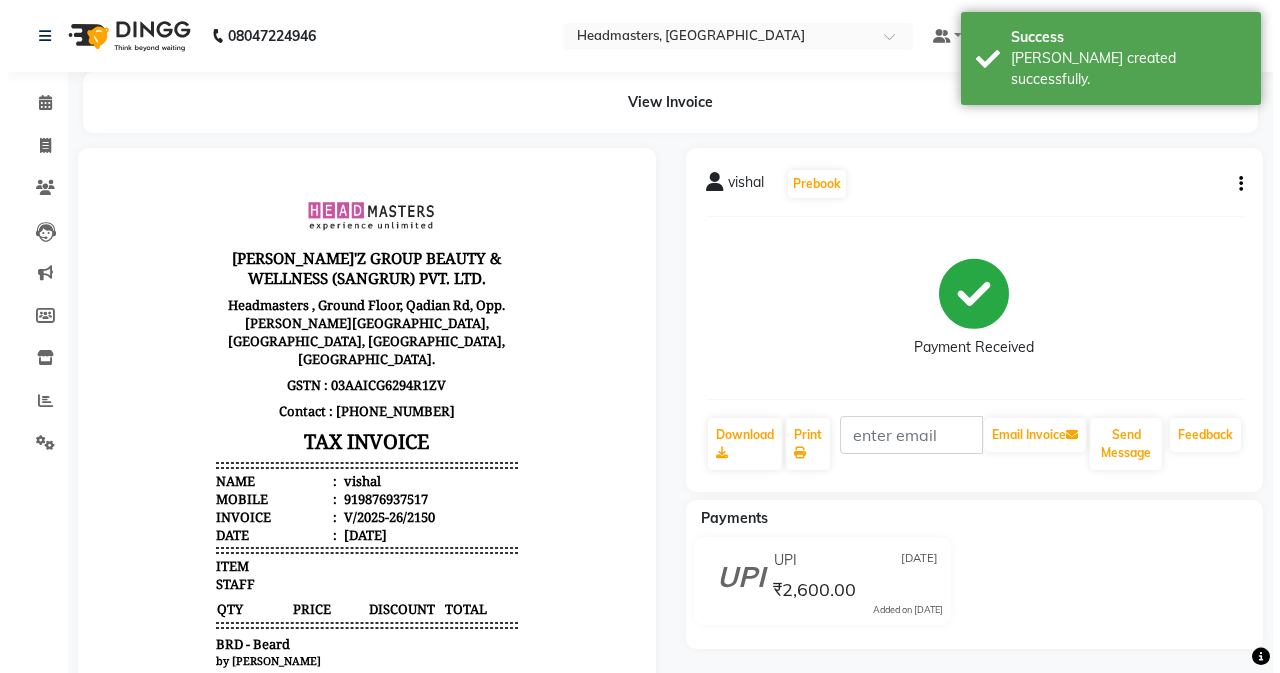 scroll, scrollTop: 0, scrollLeft: 0, axis: both 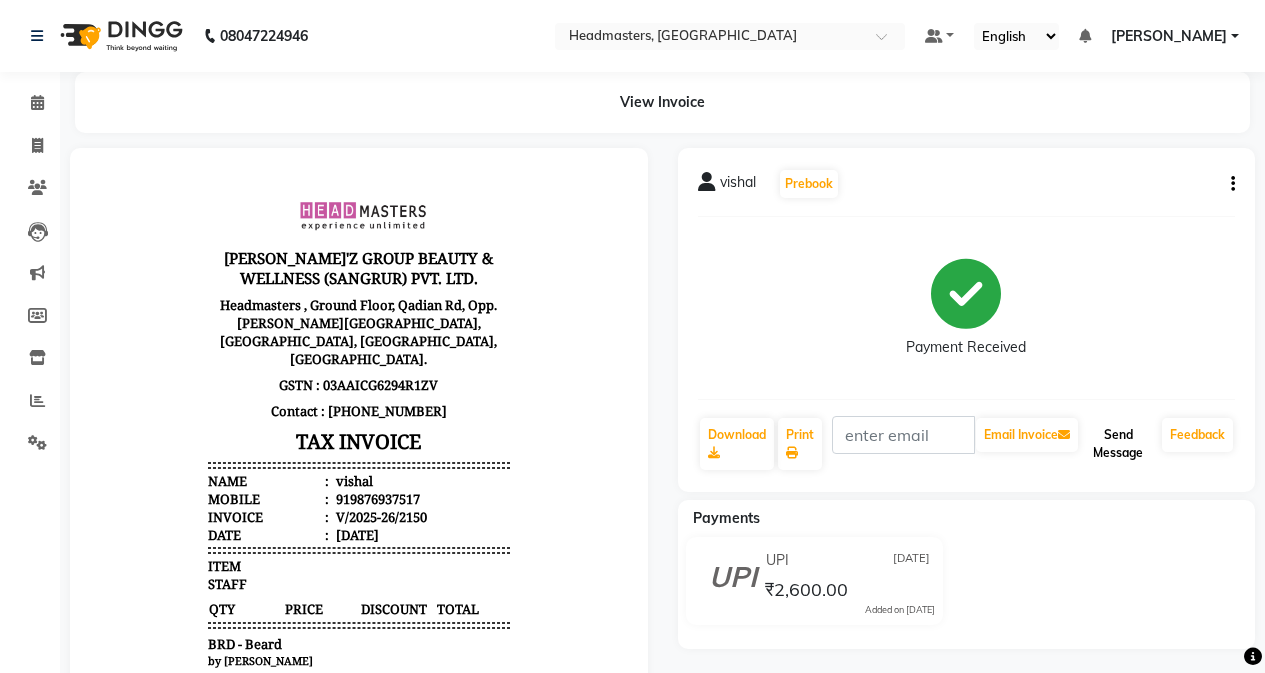 click on "Send Message" 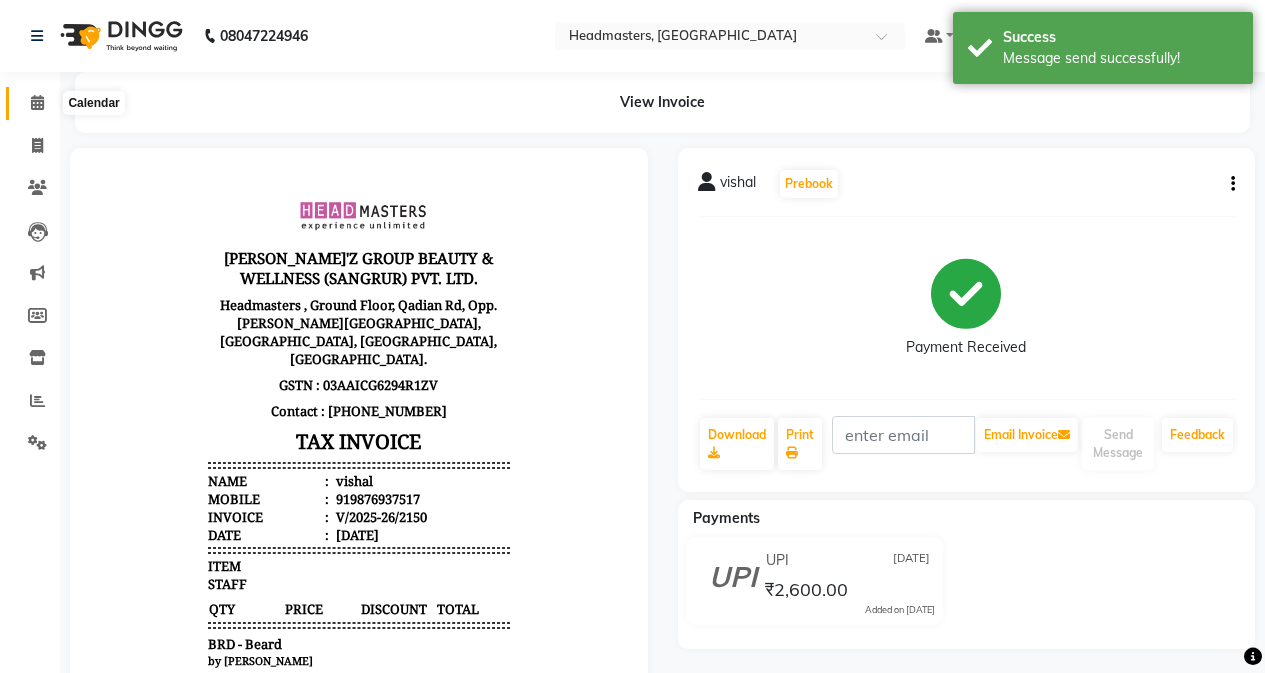 drag, startPoint x: 28, startPoint y: 99, endPoint x: 20, endPoint y: 110, distance: 13.601471 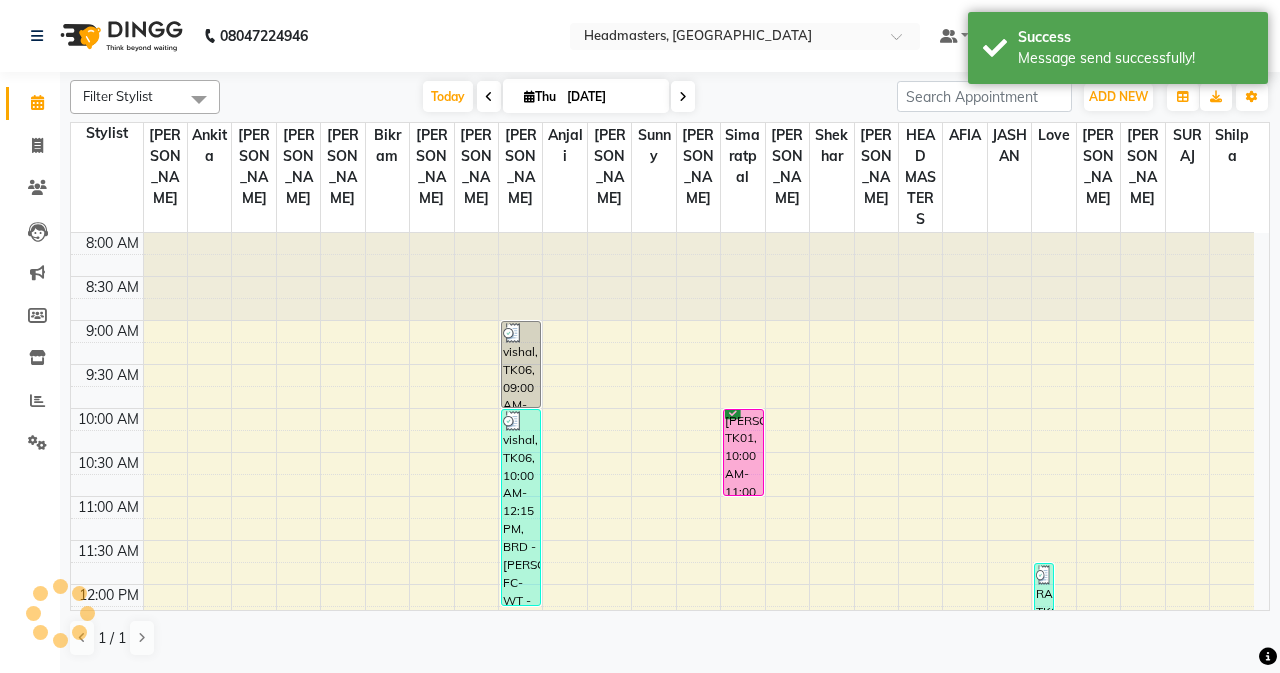 scroll, scrollTop: 0, scrollLeft: 0, axis: both 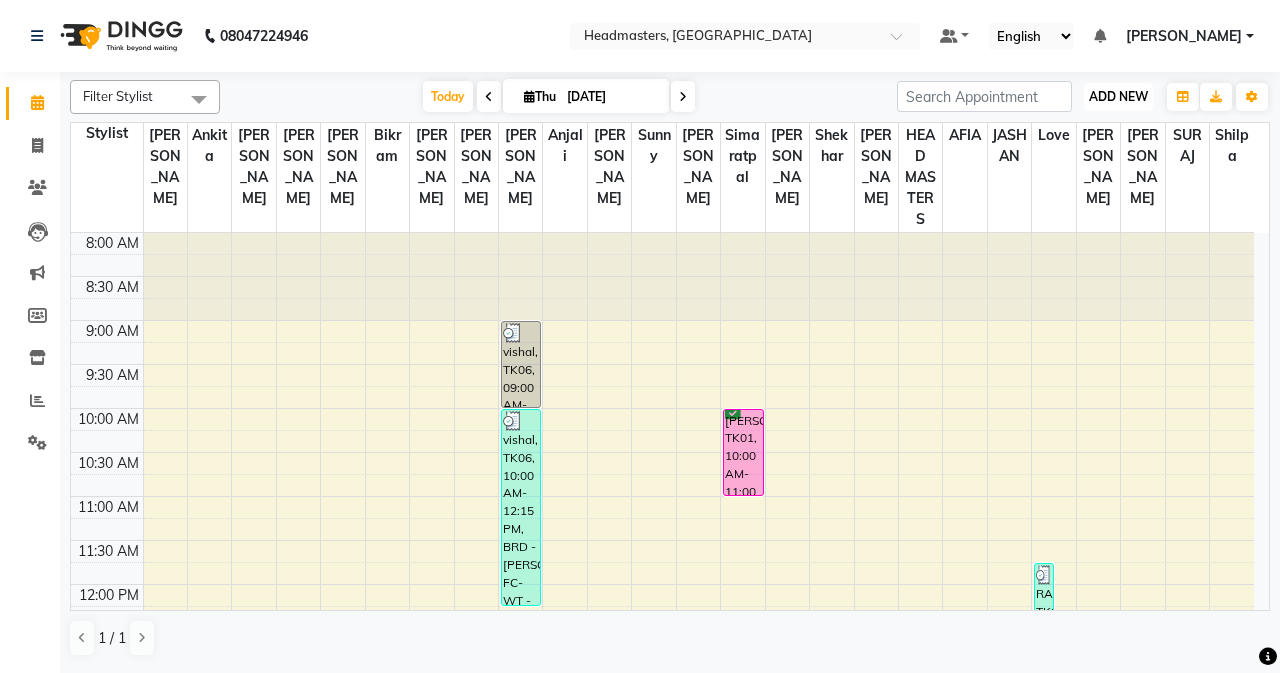 click on "ADD NEW Toggle Dropdown" at bounding box center [1118, 97] 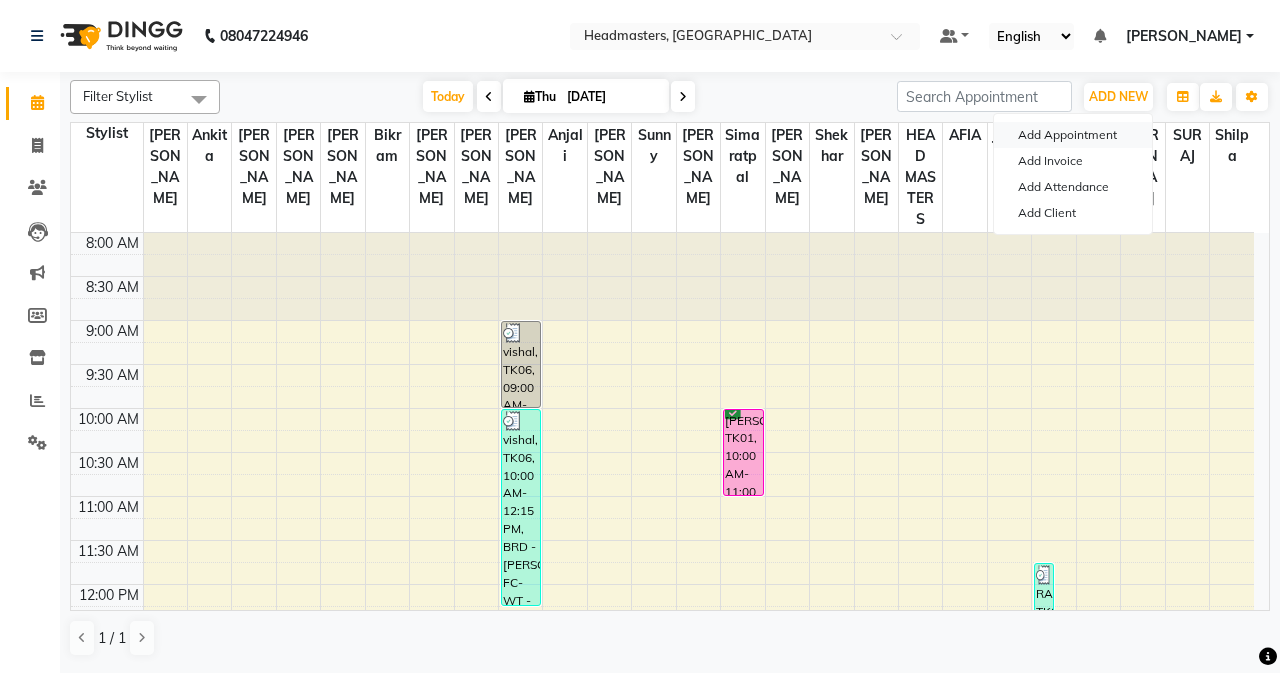 drag, startPoint x: 1094, startPoint y: 130, endPoint x: 1084, endPoint y: 144, distance: 17.20465 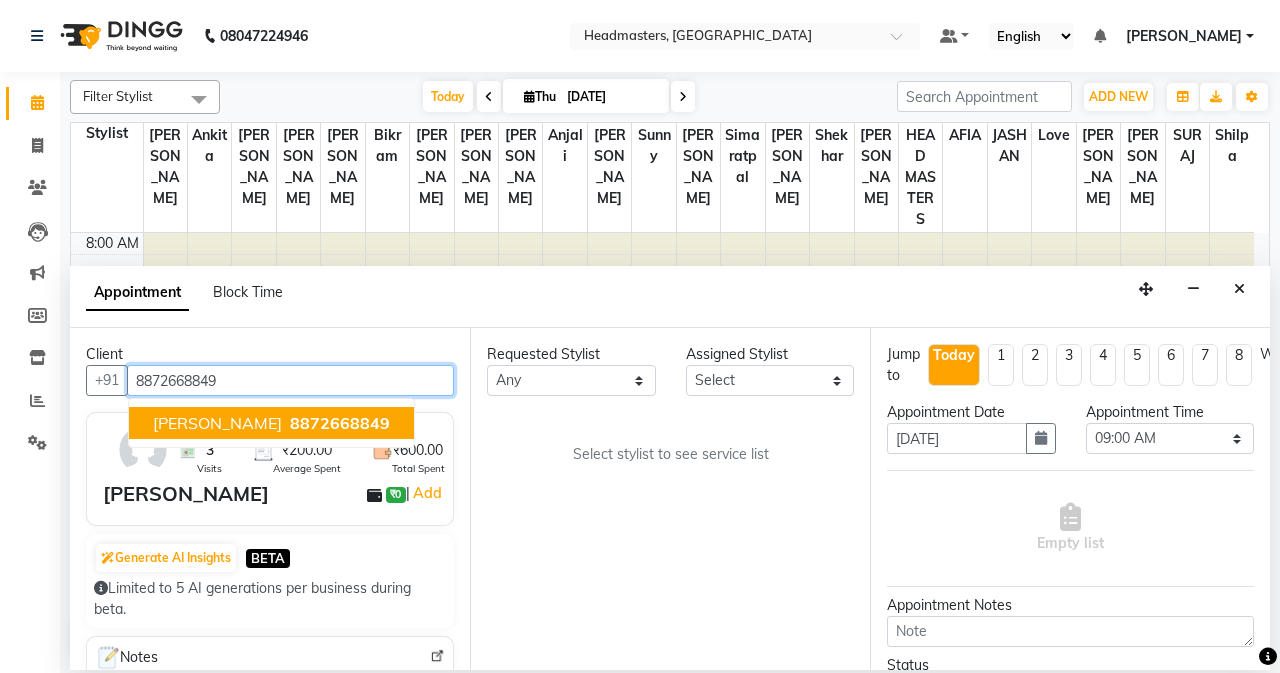 click on "8872668849" at bounding box center (340, 423) 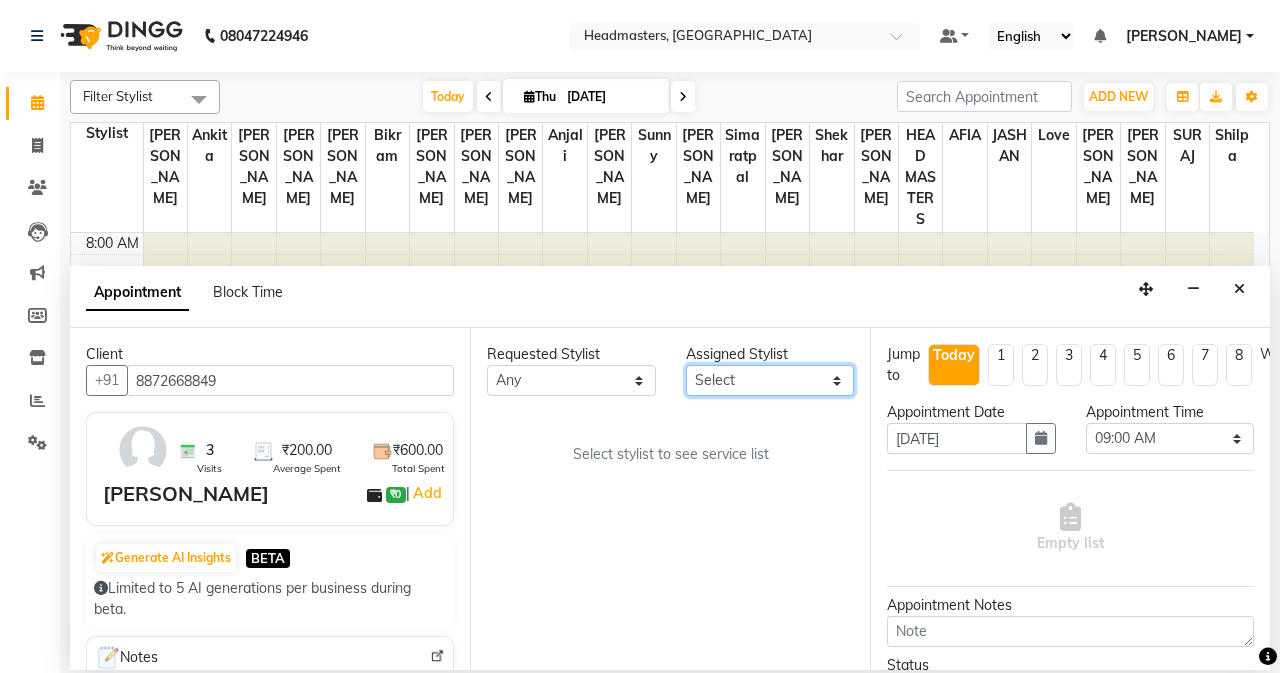 click on "Select AFIA Anjali [PERSON_NAME] [PERSON_NAME]  [PERSON_NAME] HEAD [PERSON_NAME]  [PERSON_NAME]  [PERSON_NAME]  [PERSON_NAME] Love [PERSON_NAME]  [PERSON_NAME]  [PERSON_NAME]  [PERSON_NAME] [PERSON_NAME] [PERSON_NAME]  [PERSON_NAME]  [PERSON_NAME]" at bounding box center [770, 380] 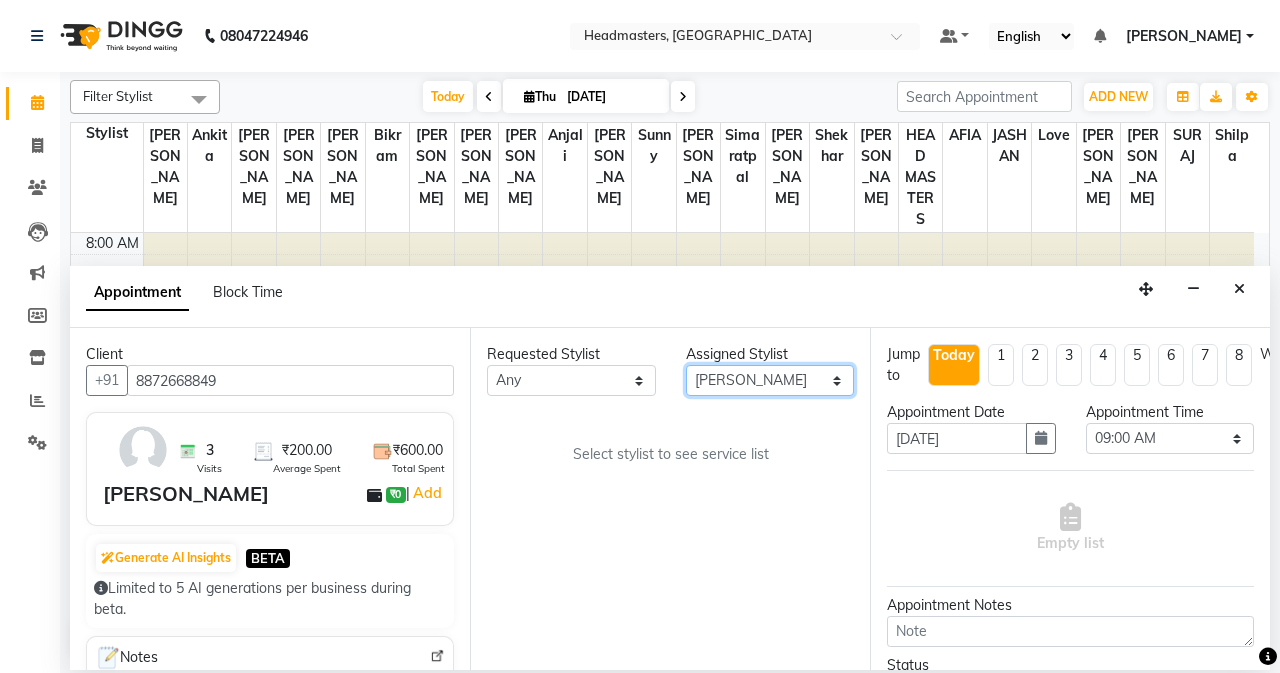 click on "Select AFIA Anjali [PERSON_NAME] [PERSON_NAME]  [PERSON_NAME] HEAD [PERSON_NAME]  [PERSON_NAME]  [PERSON_NAME]  [PERSON_NAME] Love [PERSON_NAME]  [PERSON_NAME]  [PERSON_NAME]  [PERSON_NAME] [PERSON_NAME] [PERSON_NAME]  [PERSON_NAME]  [PERSON_NAME]" at bounding box center [770, 380] 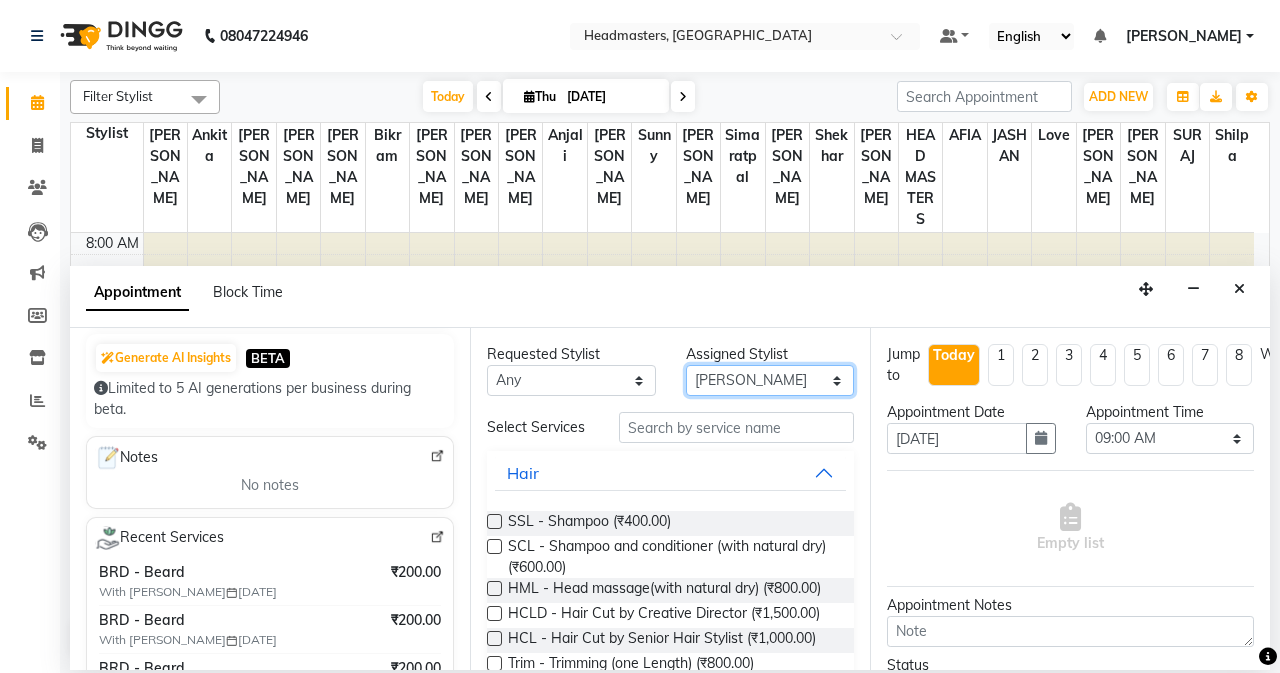 scroll, scrollTop: 400, scrollLeft: 0, axis: vertical 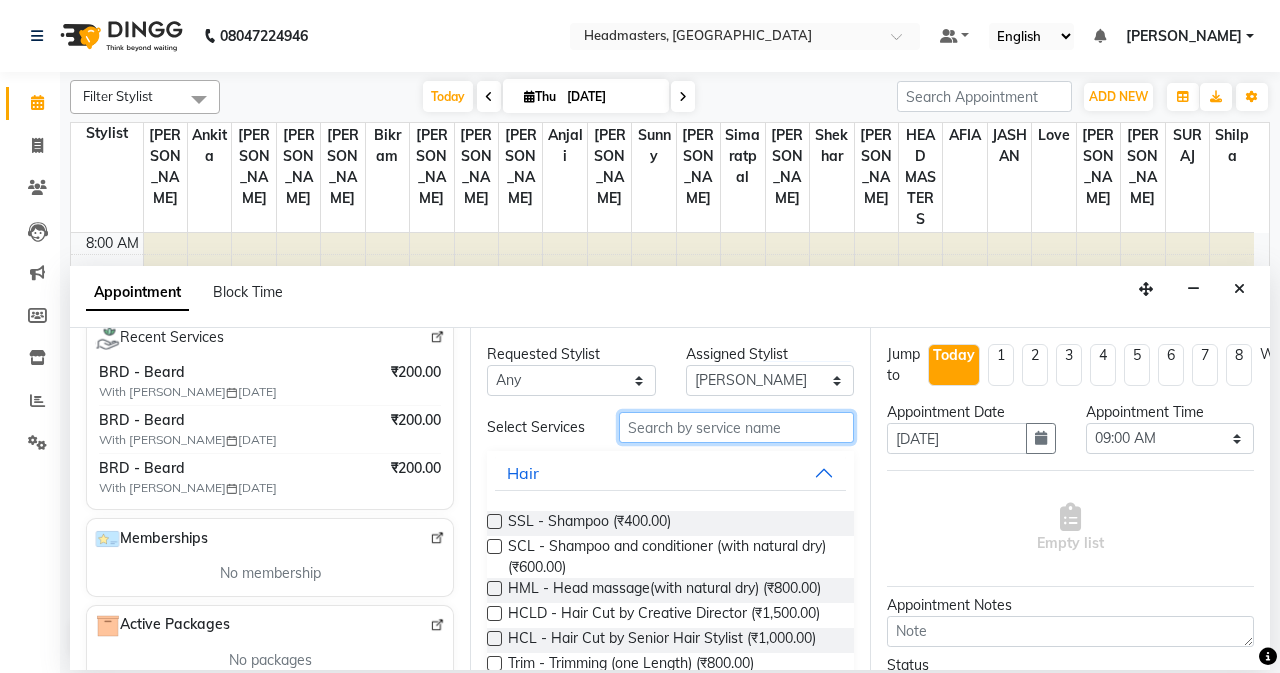 click at bounding box center [736, 427] 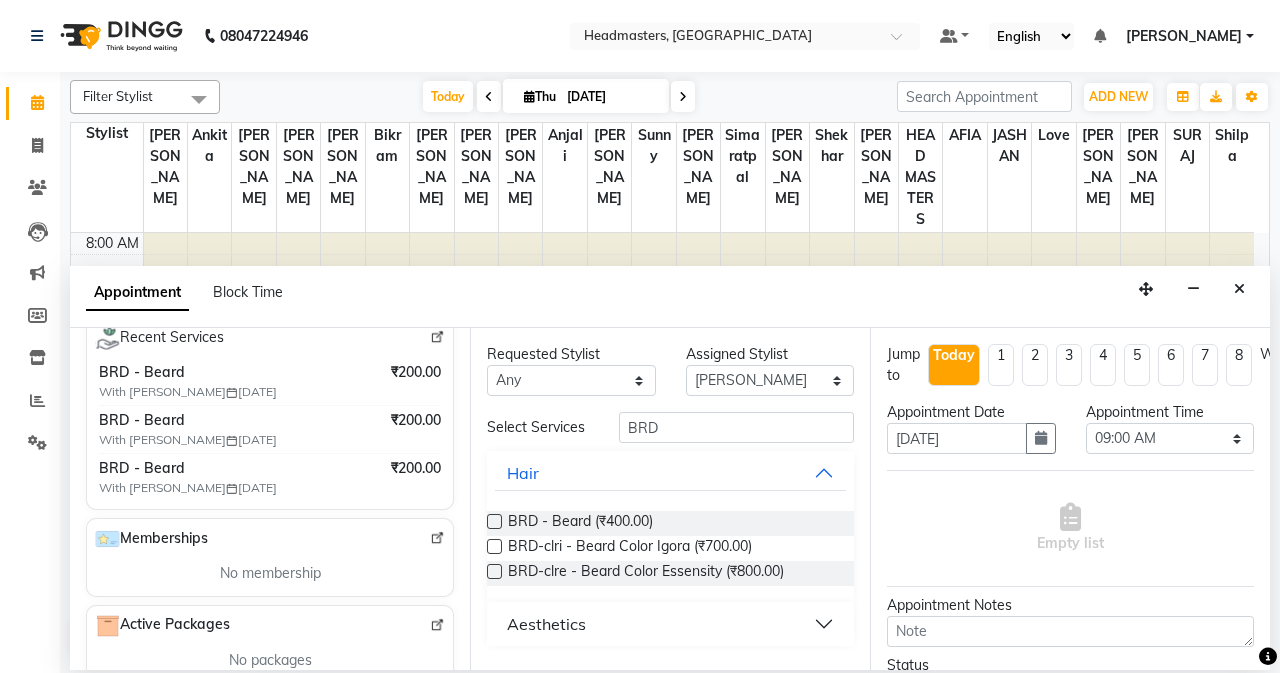 click at bounding box center [494, 521] 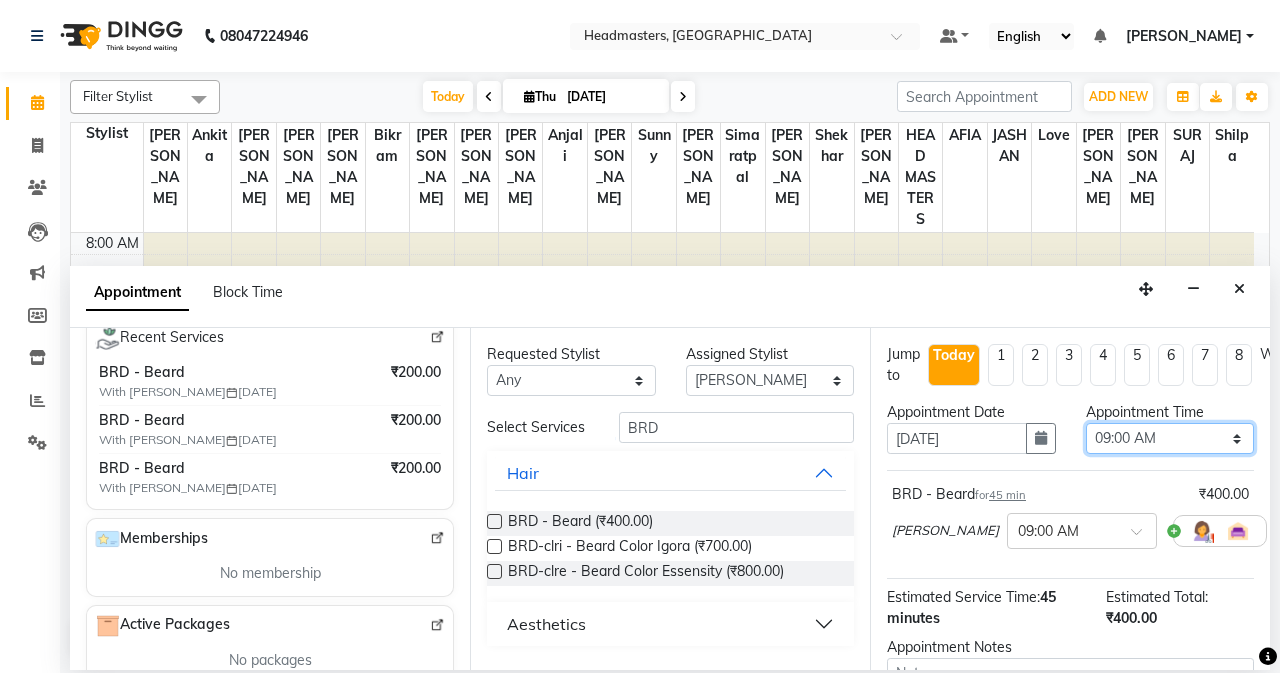 drag, startPoint x: 1136, startPoint y: 444, endPoint x: 1150, endPoint y: 432, distance: 18.439089 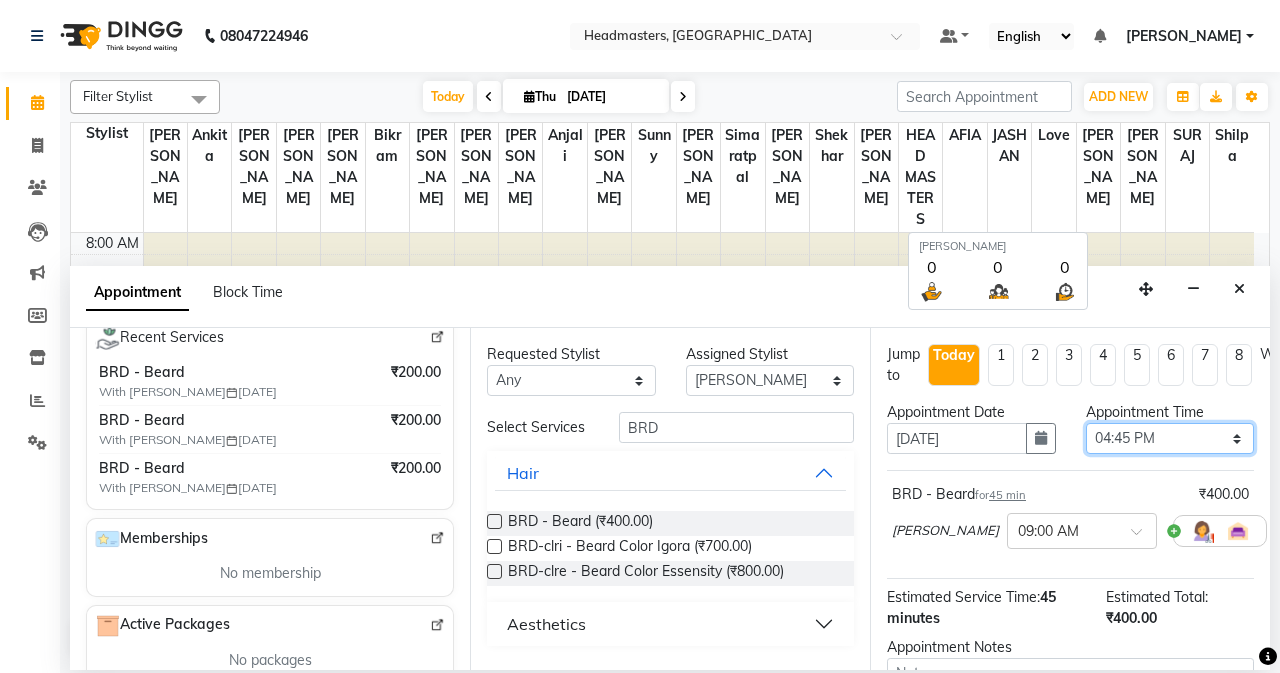 click on "Select 09:00 AM 09:15 AM 09:30 AM 09:45 AM 10:00 AM 10:15 AM 10:30 AM 10:45 AM 11:00 AM 11:15 AM 11:30 AM 11:45 AM 12:00 PM 12:15 PM 12:30 PM 12:45 PM 01:00 PM 01:15 PM 01:30 PM 01:45 PM 02:00 PM 02:15 PM 02:30 PM 02:45 PM 03:00 PM 03:15 PM 03:30 PM 03:45 PM 04:00 PM 04:15 PM 04:30 PM 04:45 PM 05:00 PM 05:15 PM 05:30 PM 05:45 PM 06:00 PM 06:15 PM 06:30 PM 06:45 PM 07:00 PM 07:15 PM 07:30 PM 07:45 PM 08:00 PM" at bounding box center (1170, 438) 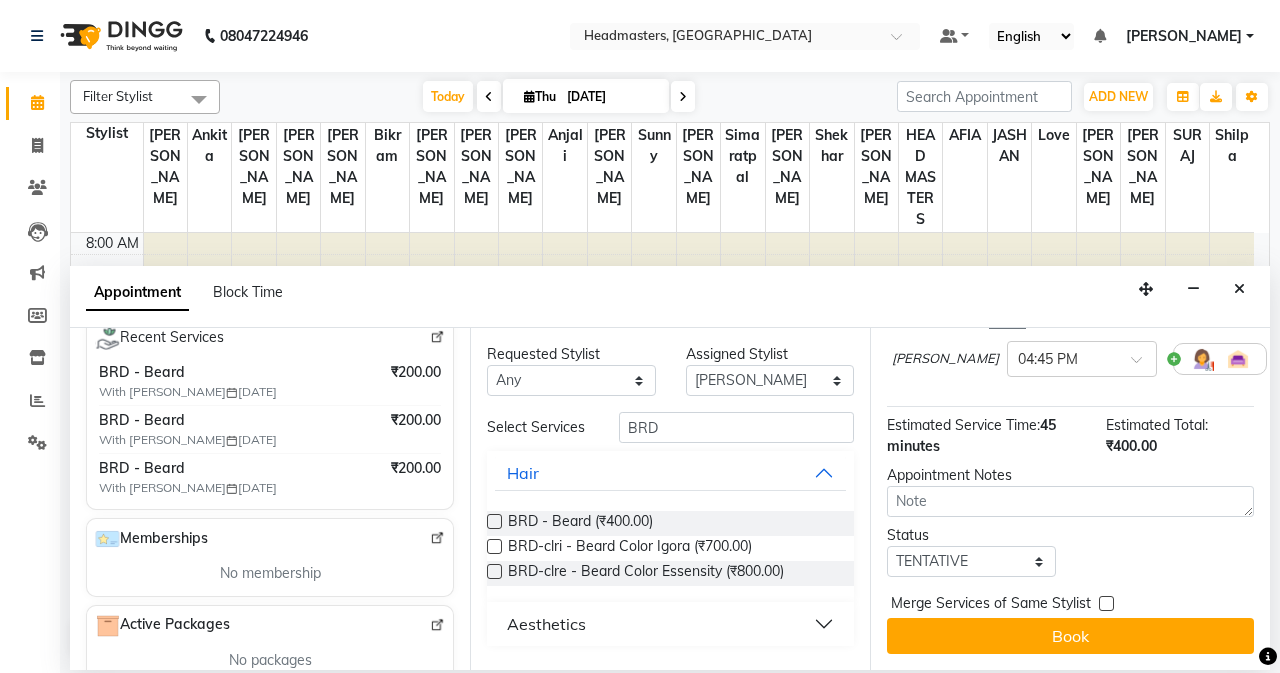 scroll, scrollTop: 187, scrollLeft: 0, axis: vertical 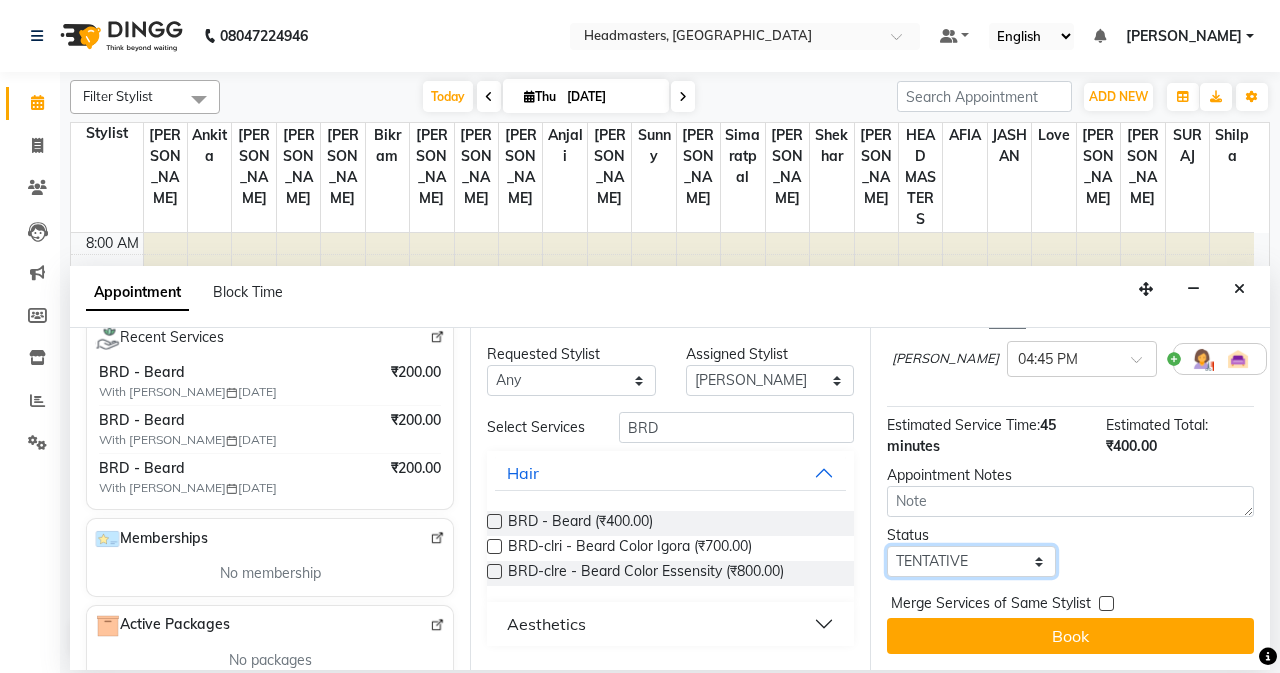 click on "Select TENTATIVE CONFIRM CHECK-IN UPCOMING" at bounding box center (971, 561) 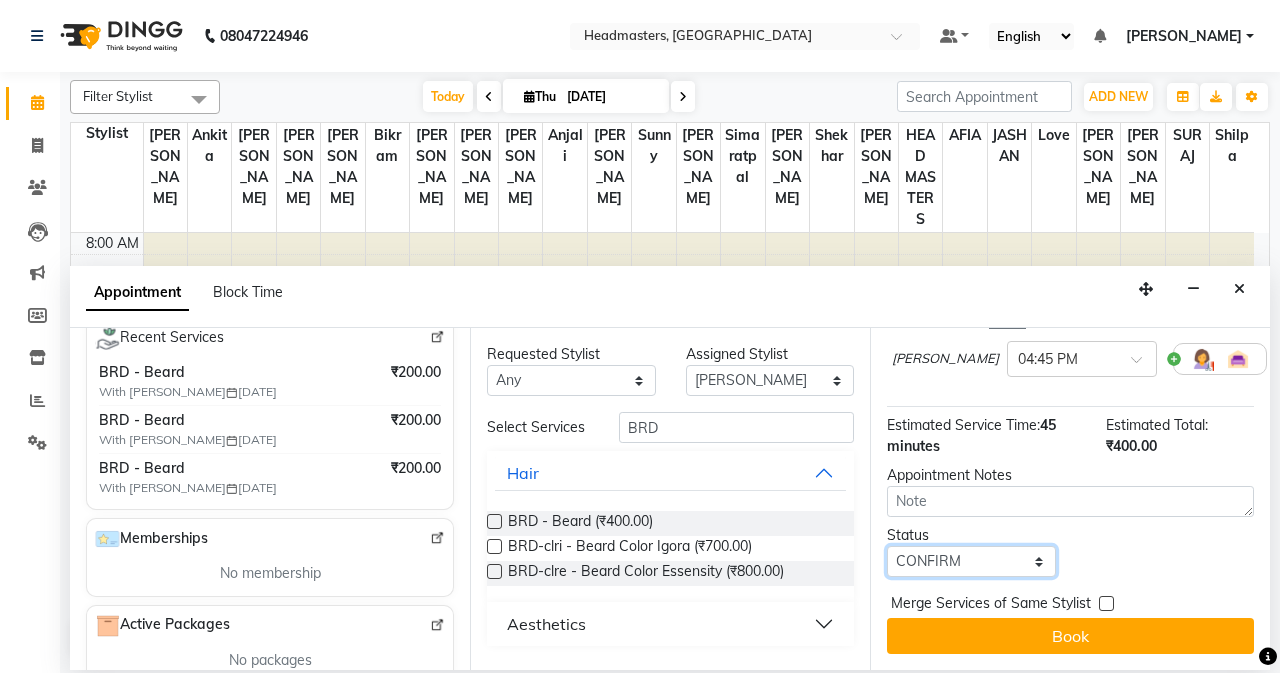 click on "Select TENTATIVE CONFIRM CHECK-IN UPCOMING" at bounding box center (971, 561) 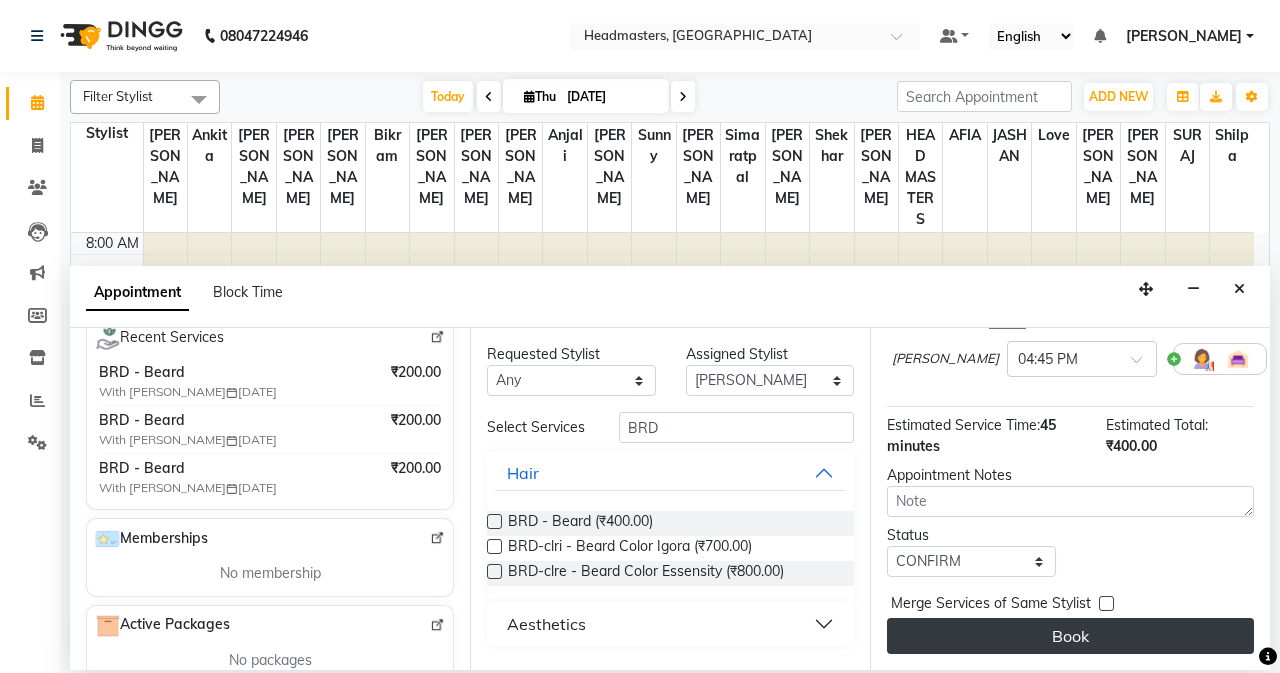 click on "Book" at bounding box center [1070, 636] 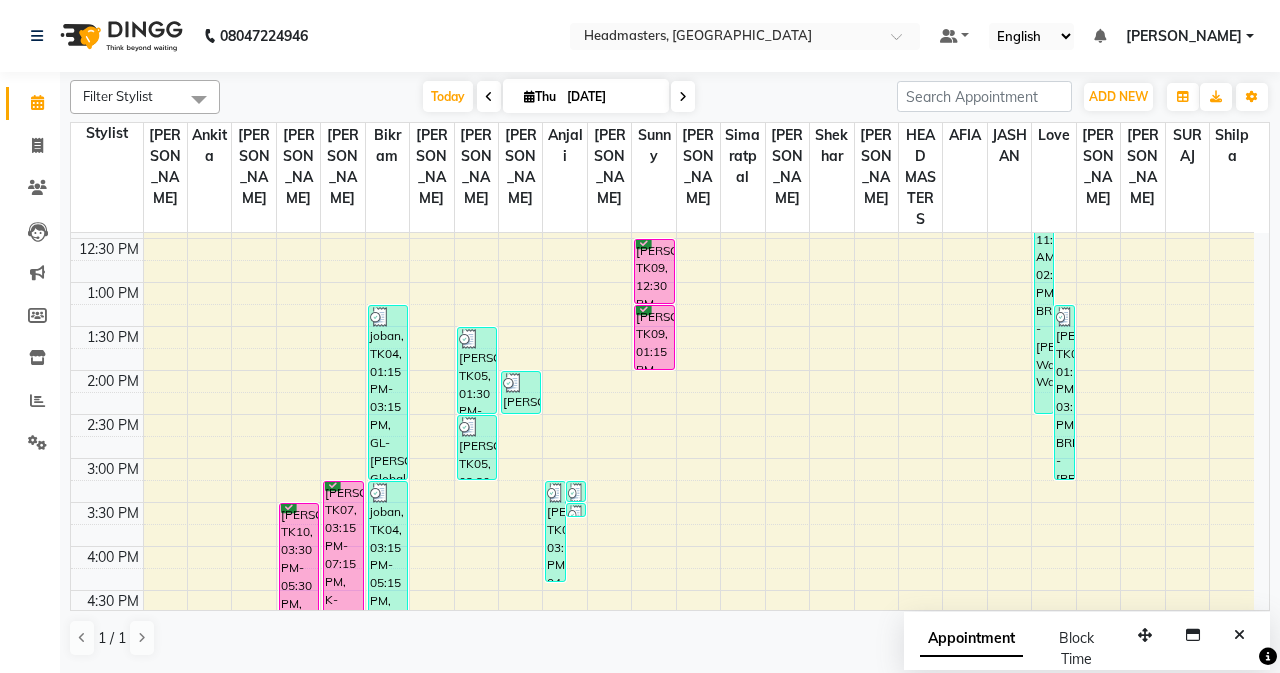 scroll, scrollTop: 700, scrollLeft: 0, axis: vertical 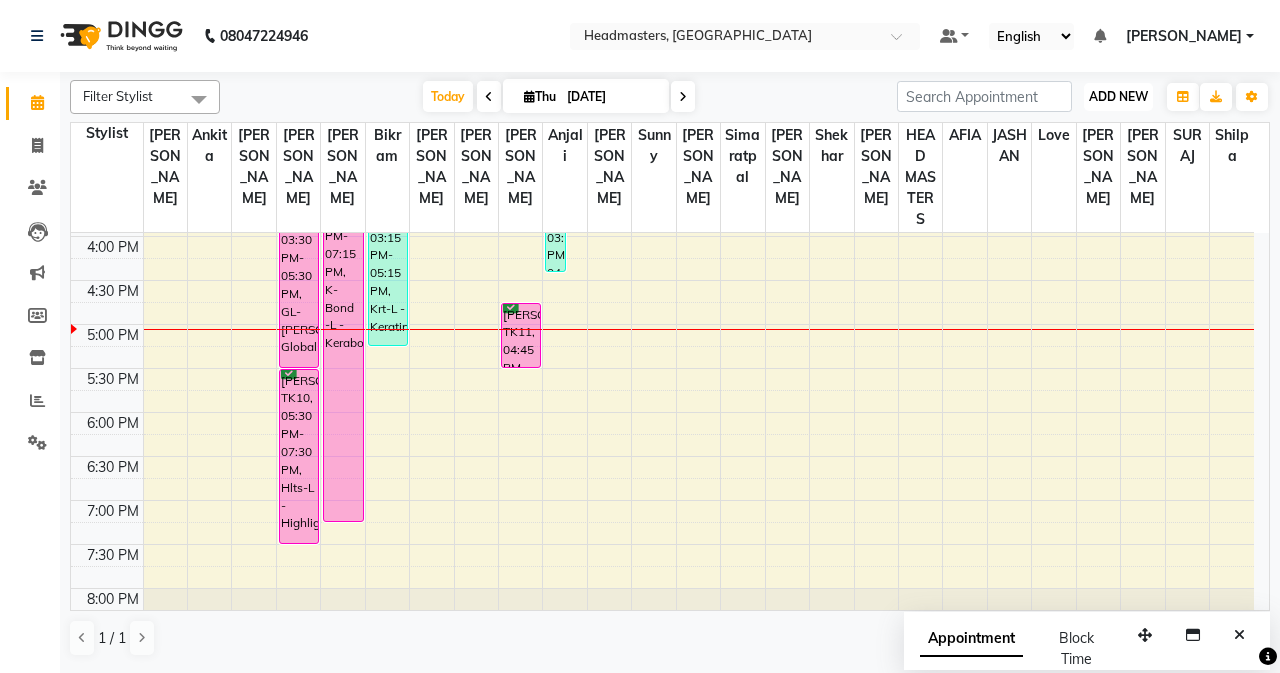 click on "ADD NEW" at bounding box center (1118, 96) 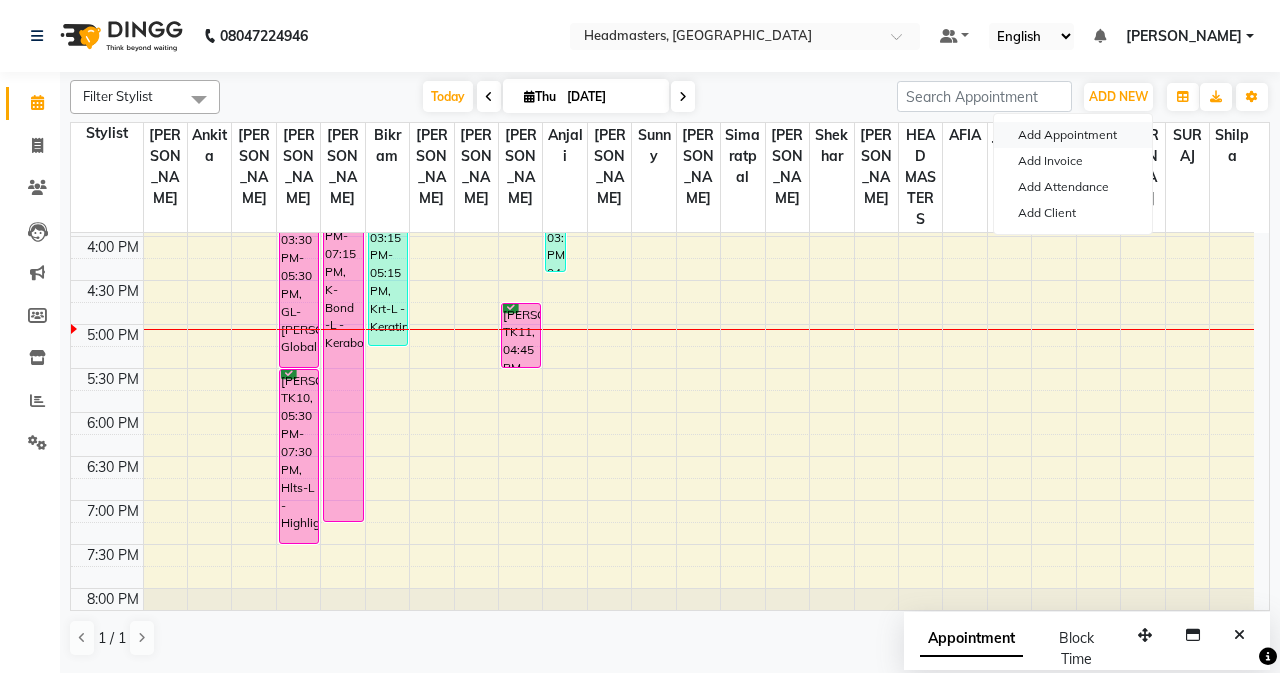 click on "Add Appointment" at bounding box center [1073, 135] 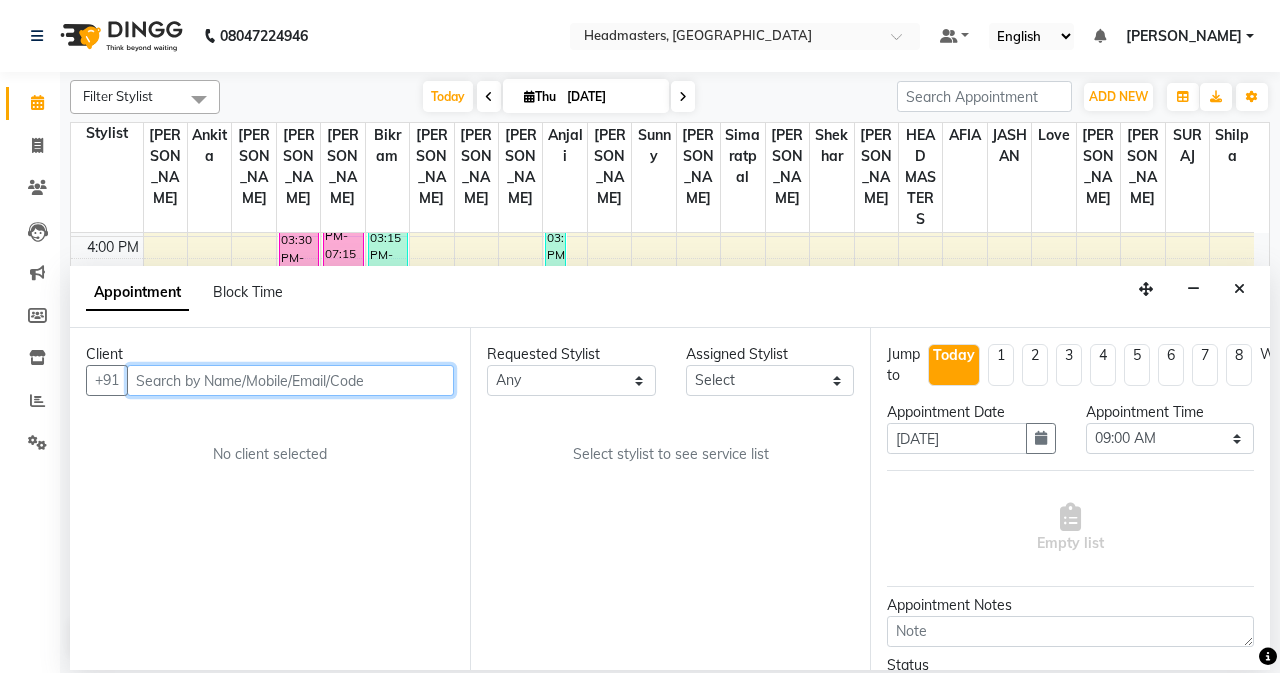 click at bounding box center [290, 380] 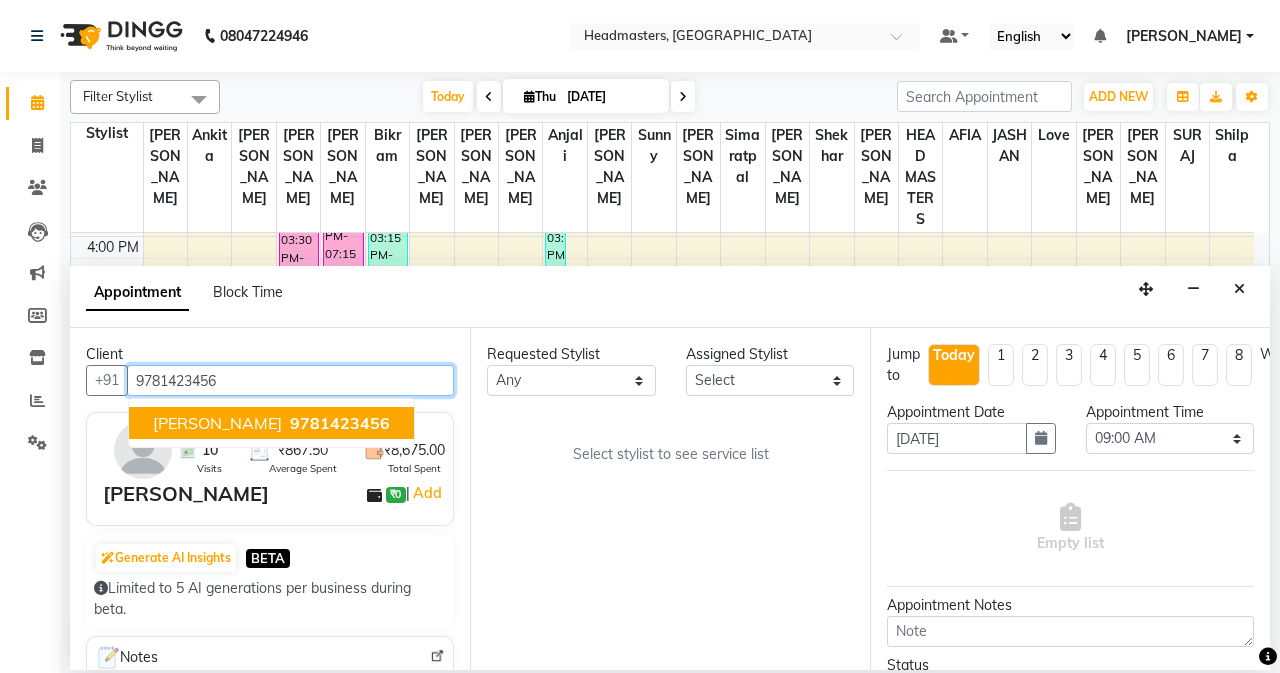 click on "[PERSON_NAME]   9781423456" at bounding box center [271, 423] 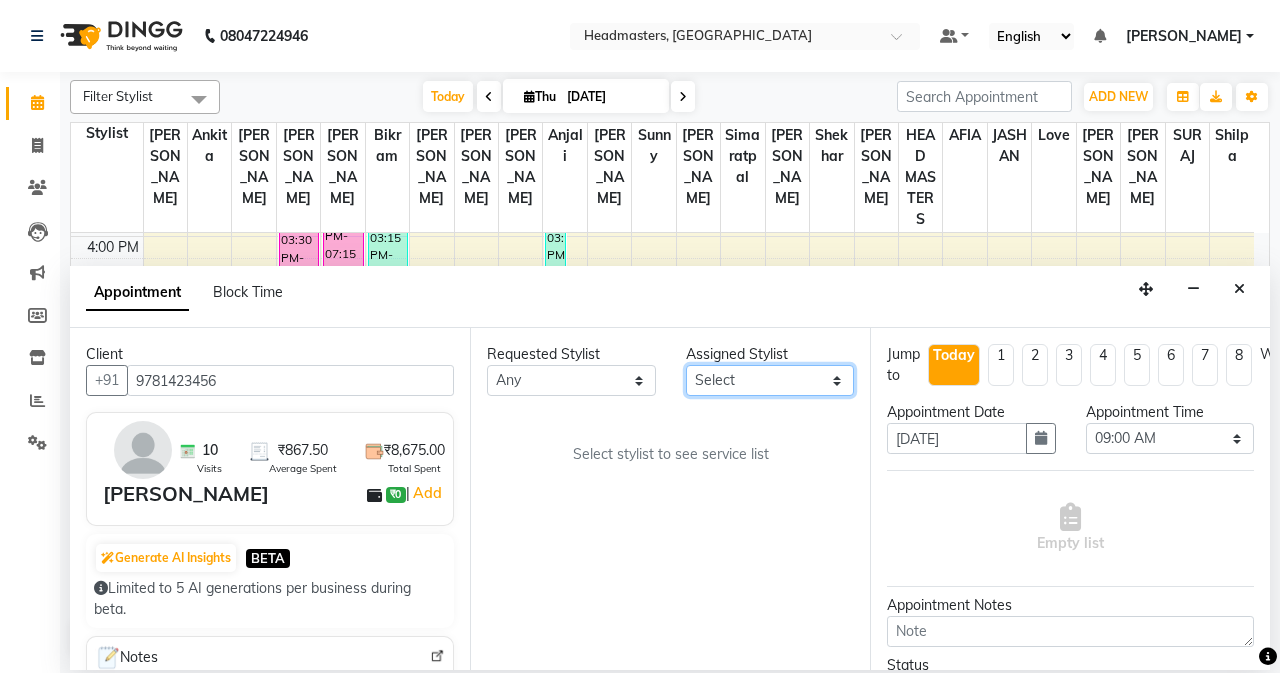 click on "Select AFIA Anjali [PERSON_NAME] [PERSON_NAME]  [PERSON_NAME] HEAD [PERSON_NAME]  [PERSON_NAME]  [PERSON_NAME]  [PERSON_NAME] Love [PERSON_NAME]  [PERSON_NAME]  [PERSON_NAME]  [PERSON_NAME] [PERSON_NAME] [PERSON_NAME]  [PERSON_NAME]  [PERSON_NAME]" at bounding box center (770, 380) 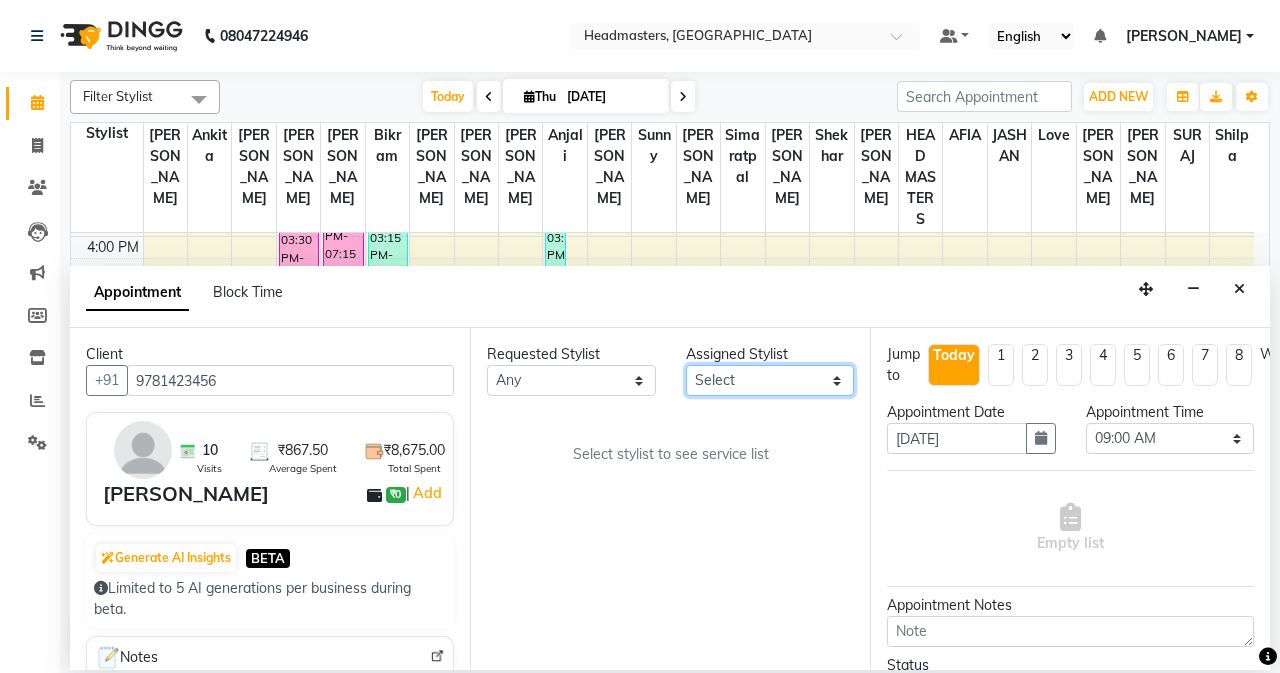 click on "Select AFIA Anjali [PERSON_NAME] [PERSON_NAME]  [PERSON_NAME] HEAD [PERSON_NAME]  [PERSON_NAME]  [PERSON_NAME]  [PERSON_NAME] Love [PERSON_NAME]  [PERSON_NAME]  [PERSON_NAME]  [PERSON_NAME] [PERSON_NAME] [PERSON_NAME]  [PERSON_NAME]  [PERSON_NAME]" at bounding box center [770, 380] 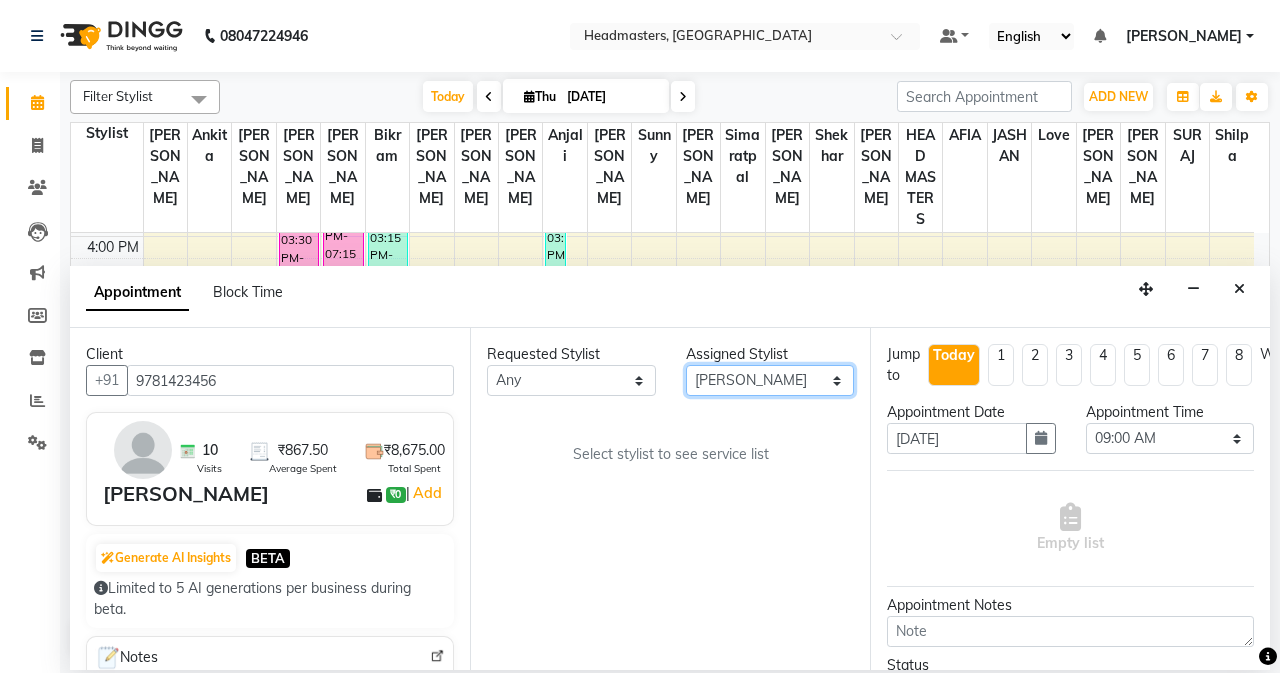 click on "Select AFIA Anjali [PERSON_NAME] [PERSON_NAME]  [PERSON_NAME] HEAD [PERSON_NAME]  [PERSON_NAME]  [PERSON_NAME]  [PERSON_NAME] Love [PERSON_NAME]  [PERSON_NAME]  [PERSON_NAME]  [PERSON_NAME] [PERSON_NAME] [PERSON_NAME]  [PERSON_NAME]  [PERSON_NAME]" at bounding box center (770, 380) 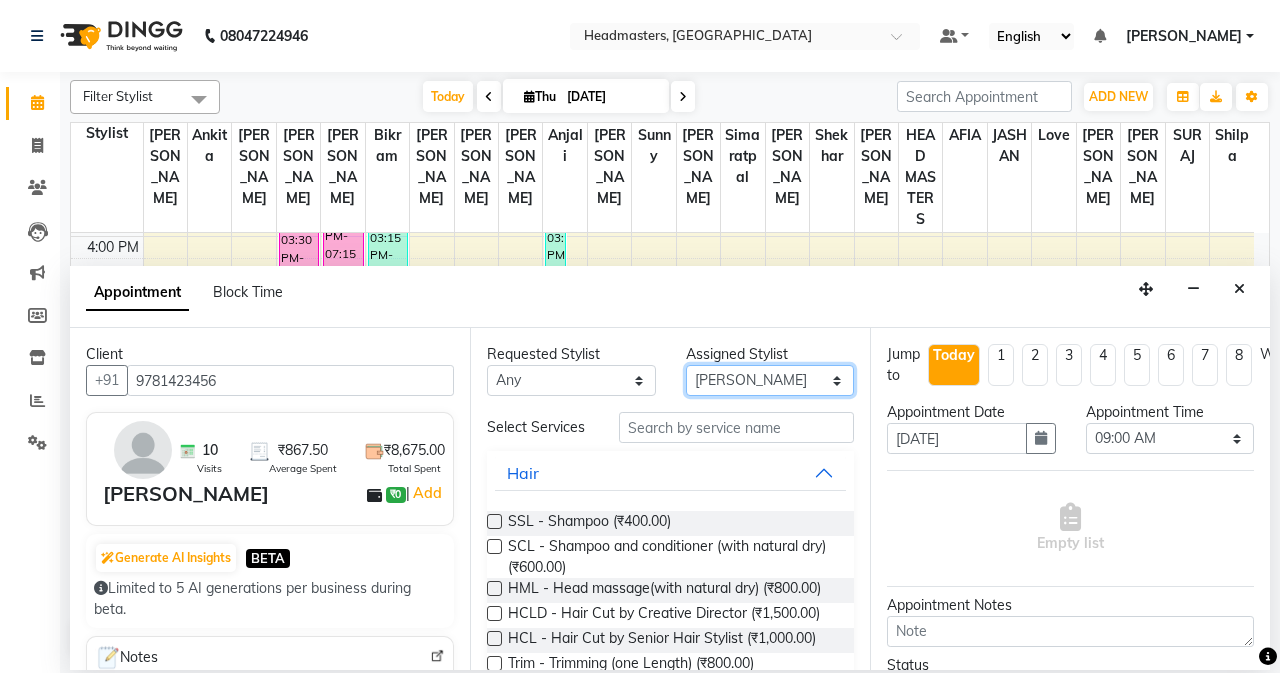 scroll, scrollTop: 100, scrollLeft: 0, axis: vertical 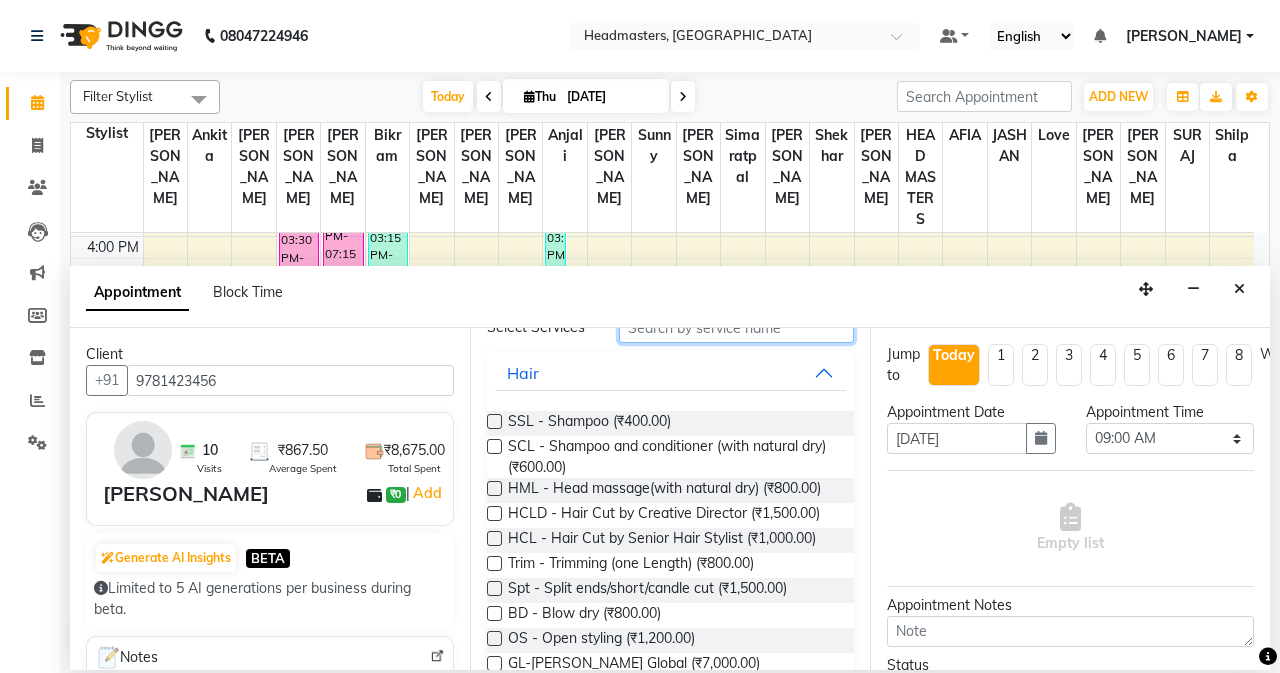 click at bounding box center [736, 327] 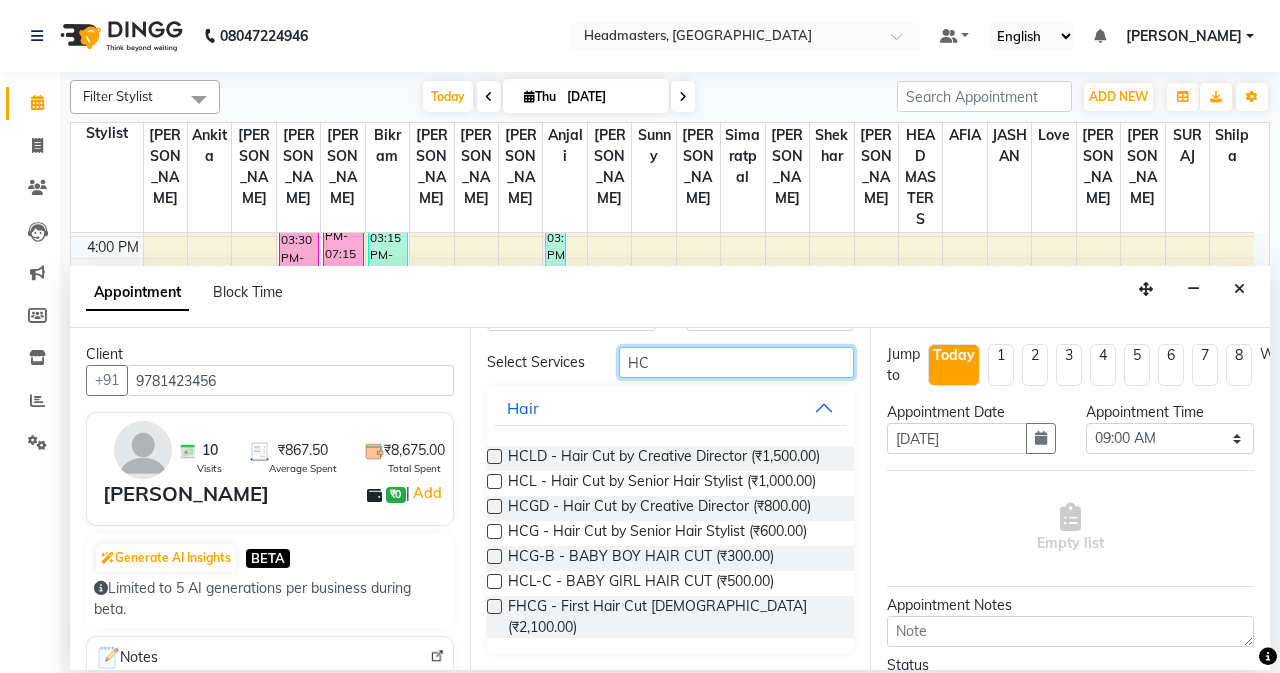 scroll, scrollTop: 48, scrollLeft: 0, axis: vertical 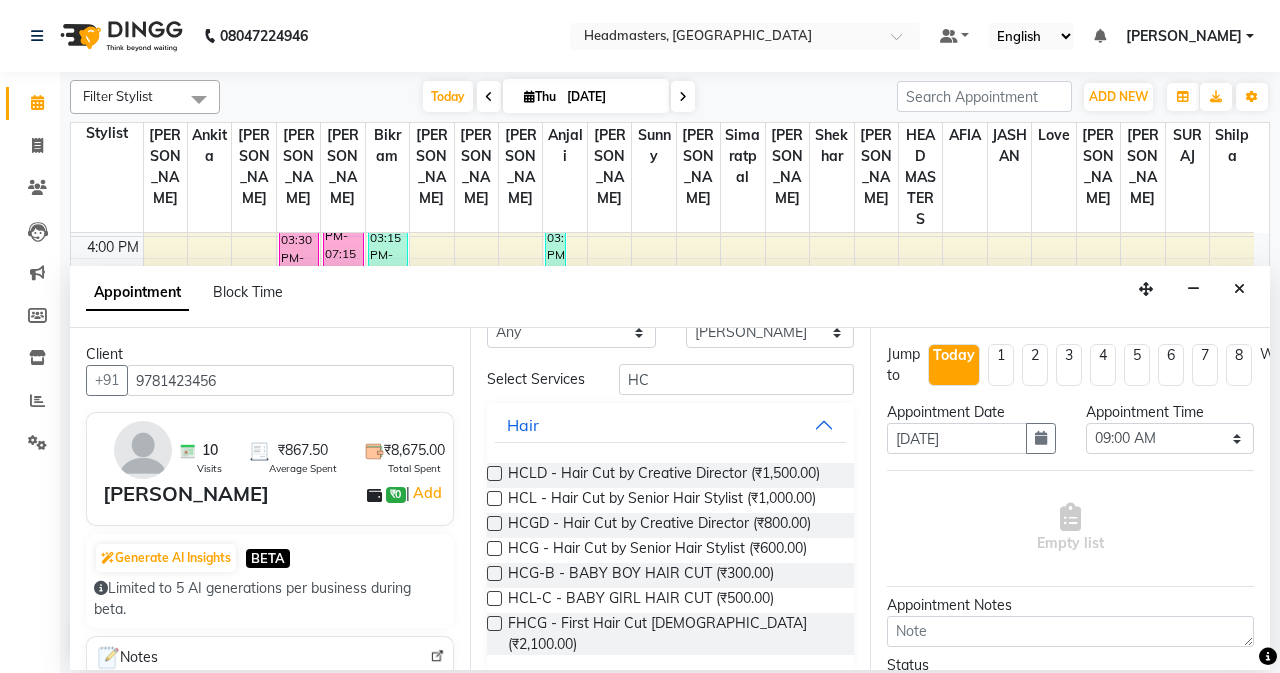click at bounding box center [494, 548] 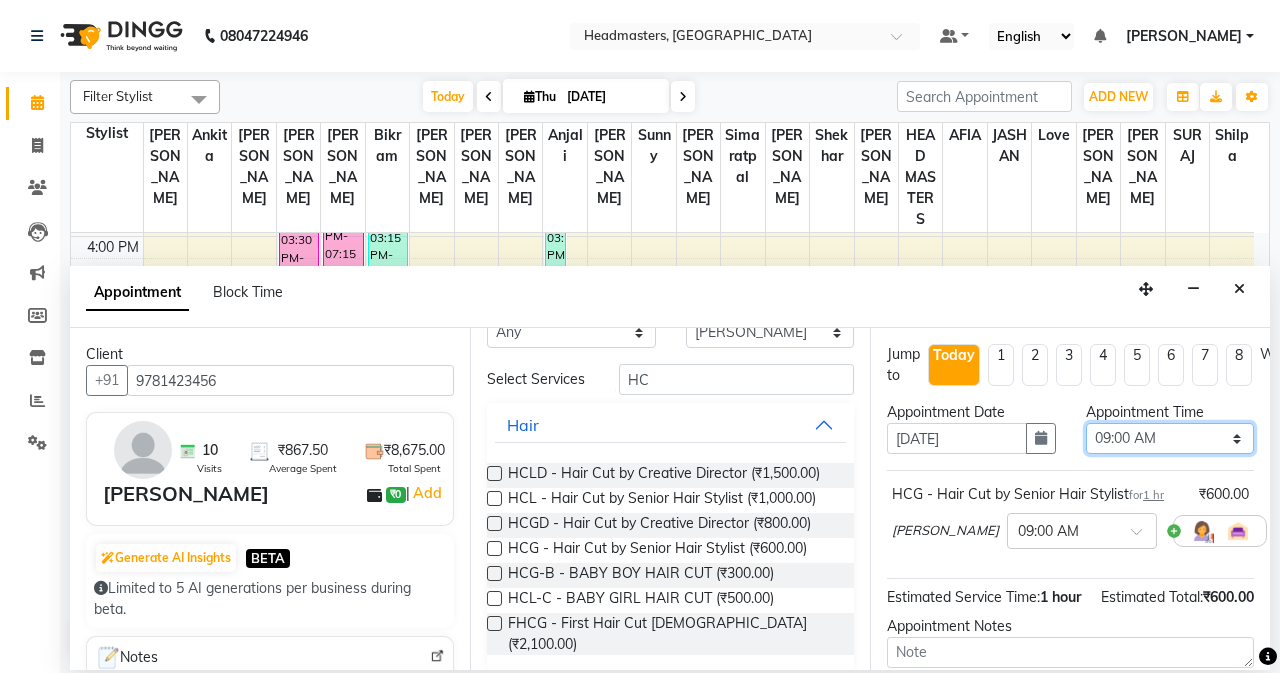 click on "Select 09:00 AM 09:15 AM 09:30 AM 09:45 AM 10:00 AM 10:15 AM 10:30 AM 10:45 AM 11:00 AM 11:15 AM 11:30 AM 11:45 AM 12:00 PM 12:15 PM 12:30 PM 12:45 PM 01:00 PM 01:15 PM 01:30 PM 01:45 PM 02:00 PM 02:15 PM 02:30 PM 02:45 PM 03:00 PM 03:15 PM 03:30 PM 03:45 PM 04:00 PM 04:15 PM 04:30 PM 04:45 PM 05:00 PM 05:15 PM 05:30 PM 05:45 PM 06:00 PM 06:15 PM 06:30 PM 06:45 PM 07:00 PM 07:15 PM 07:30 PM 07:45 PM 08:00 PM" at bounding box center [1170, 438] 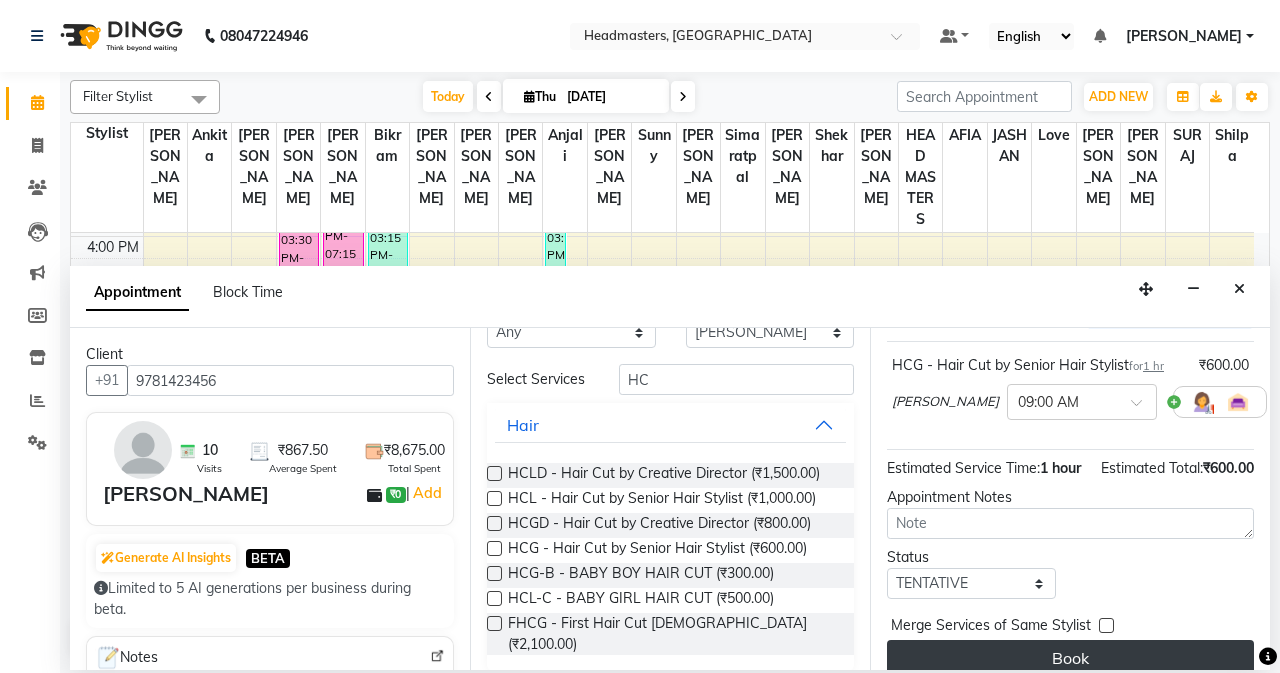 scroll, scrollTop: 187, scrollLeft: 0, axis: vertical 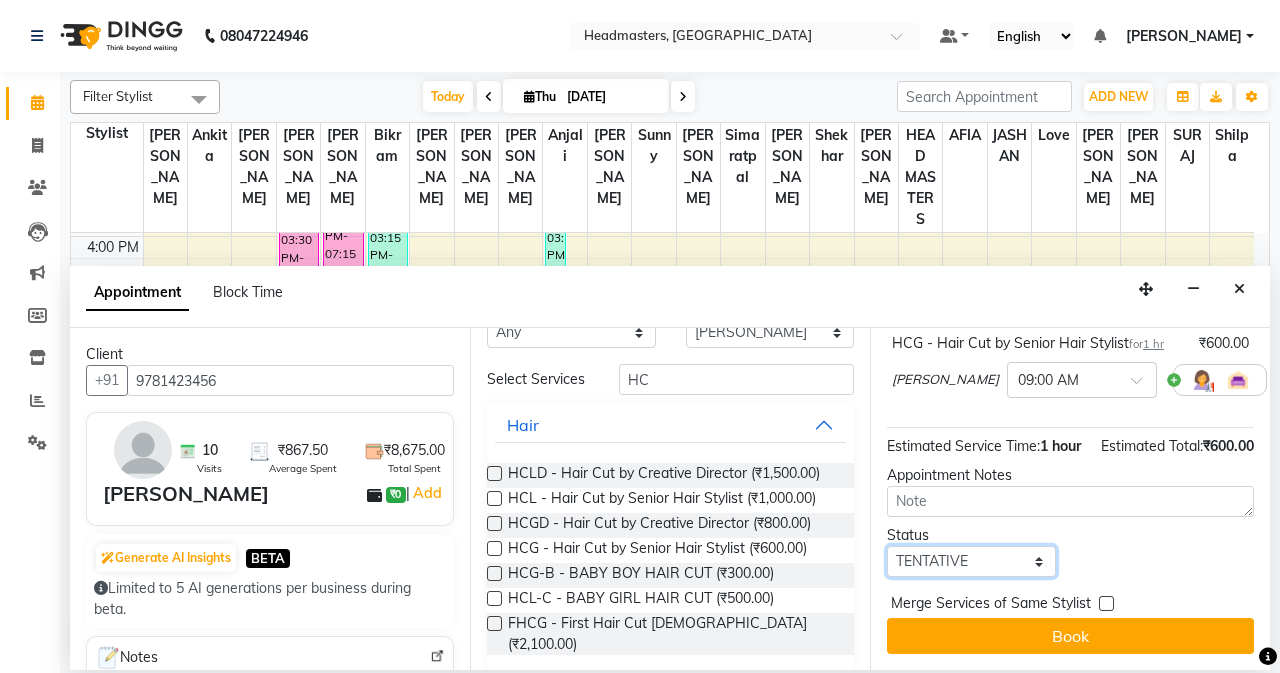 click on "Select TENTATIVE CONFIRM CHECK-IN UPCOMING" at bounding box center (971, 561) 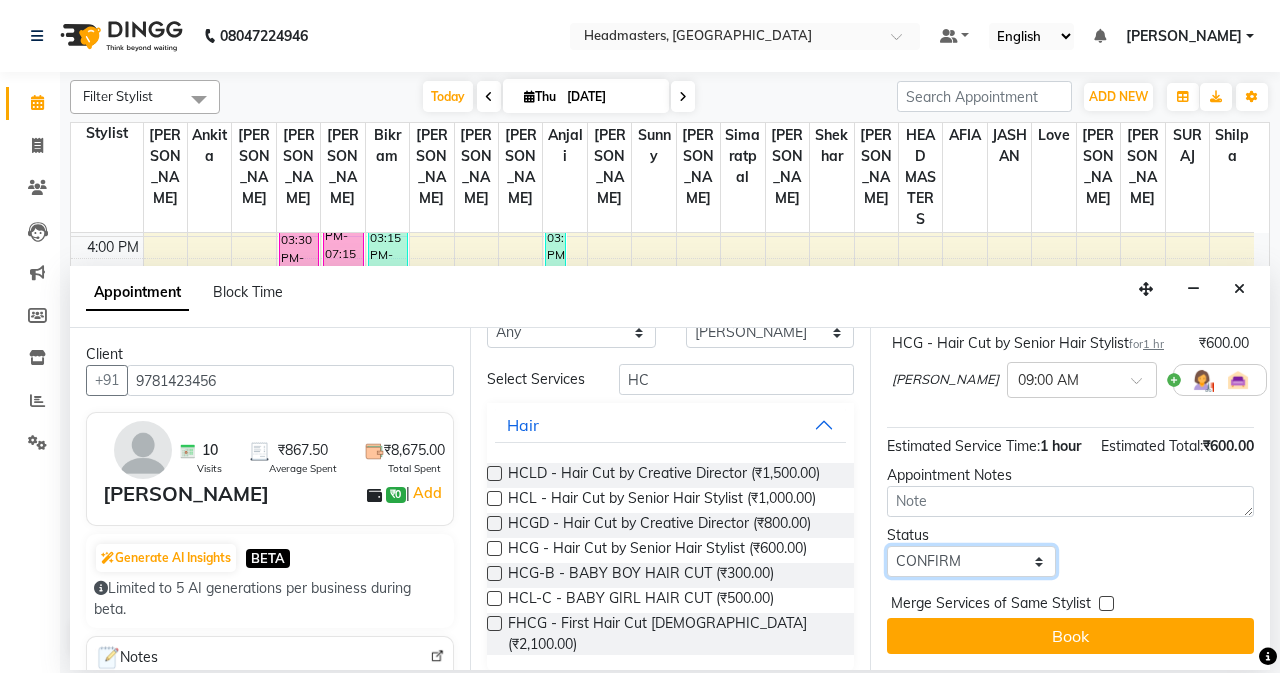 click on "Select TENTATIVE CONFIRM CHECK-IN UPCOMING" at bounding box center (971, 561) 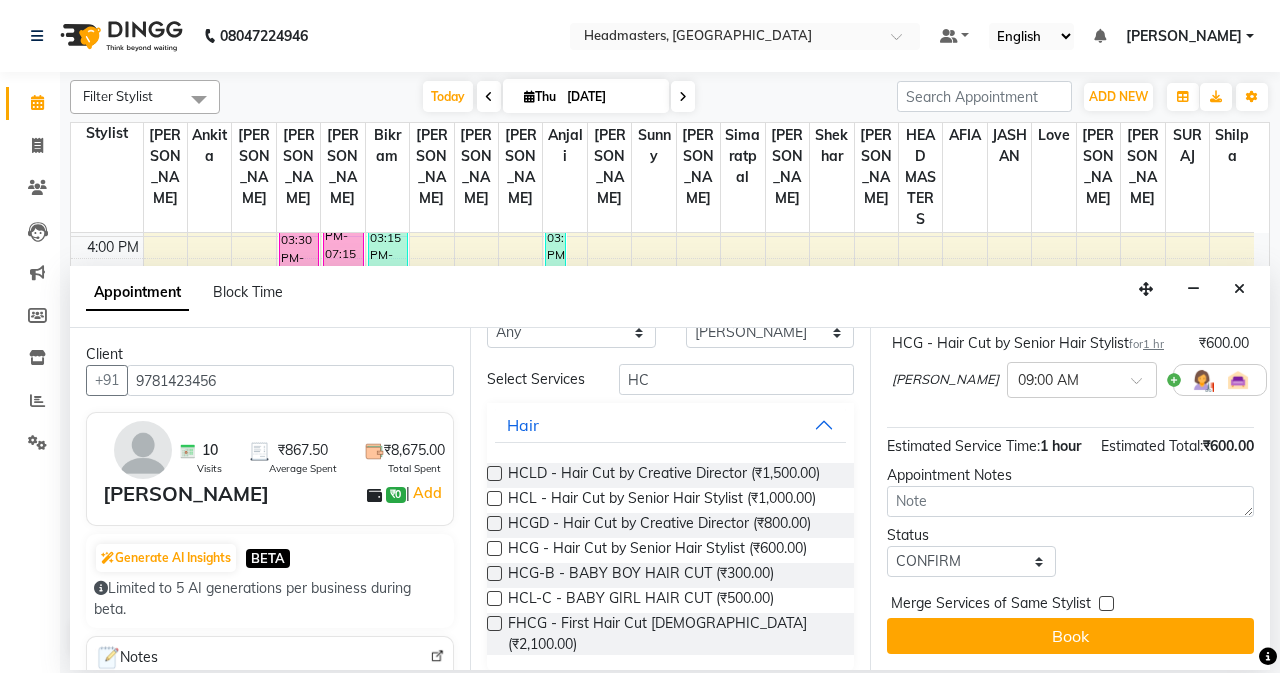 click on "Book" at bounding box center [1070, 636] 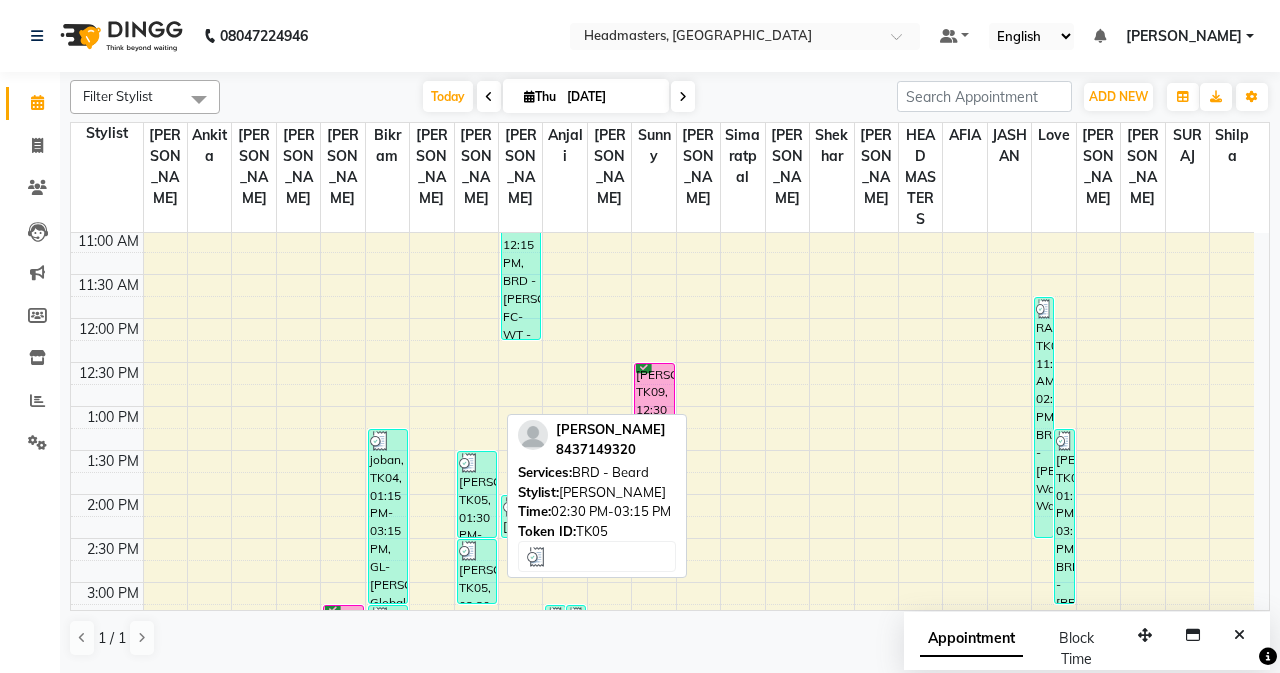 scroll, scrollTop: 466, scrollLeft: 0, axis: vertical 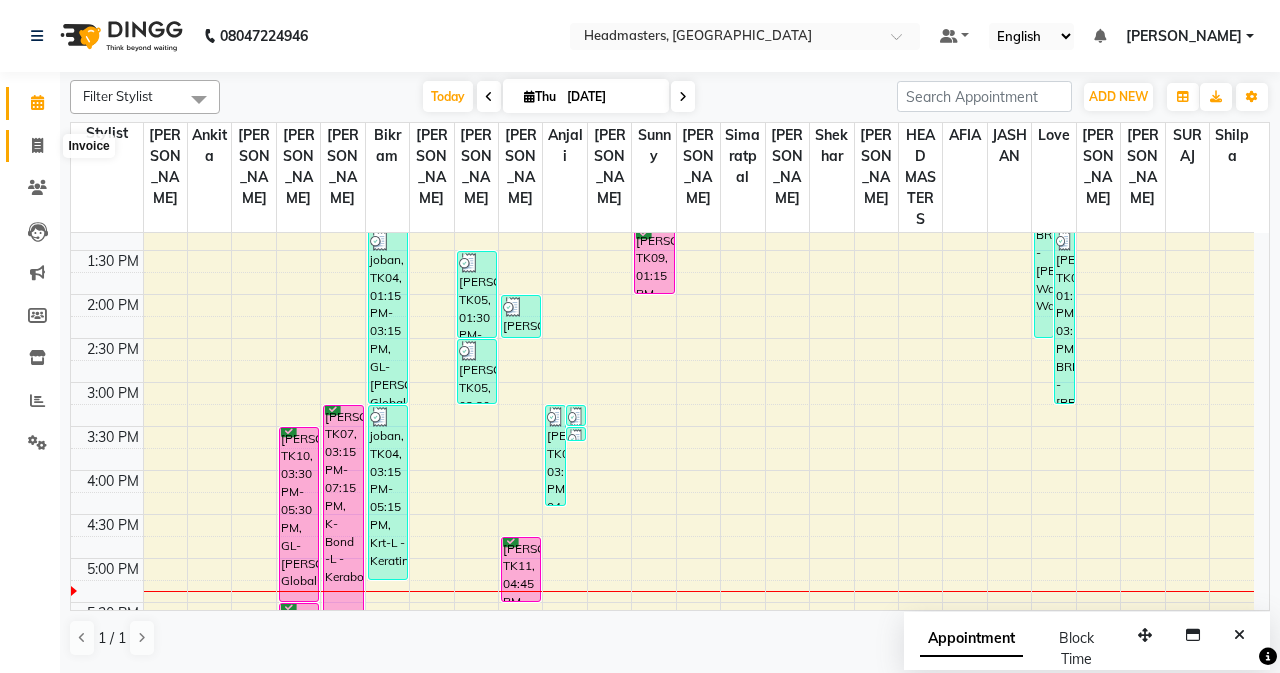 click 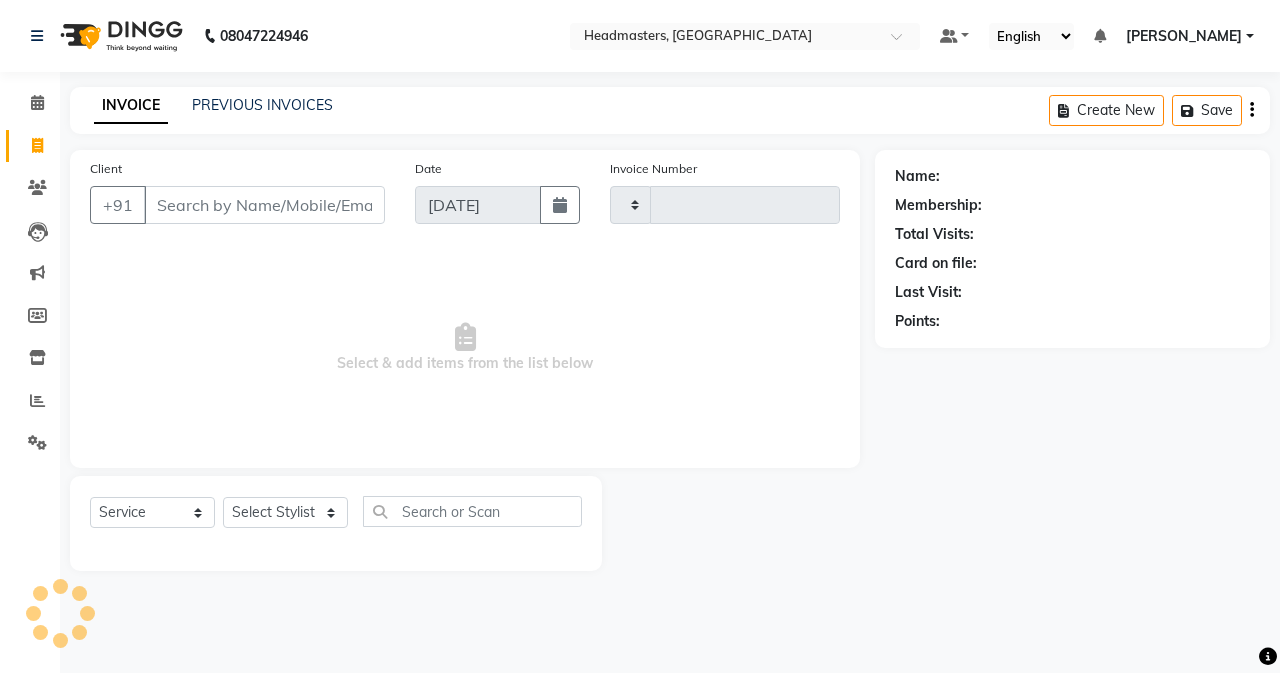 click on "Client" at bounding box center [264, 205] 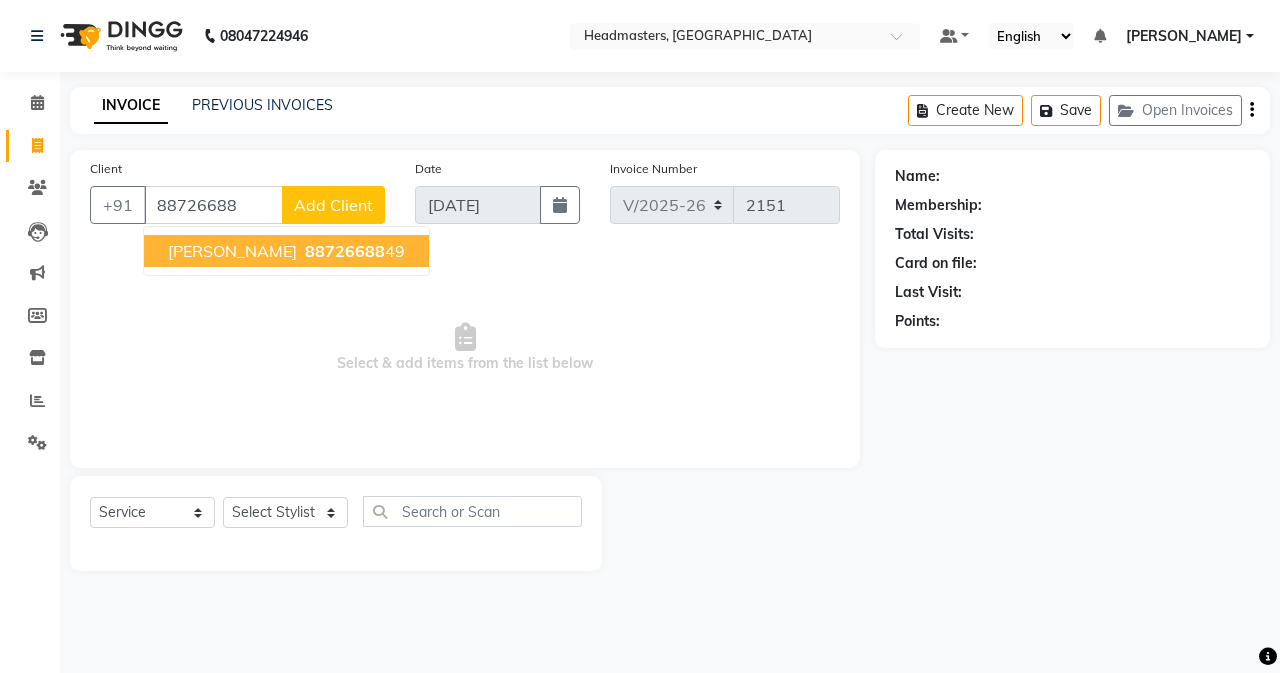 click on "[PERSON_NAME]" at bounding box center (232, 251) 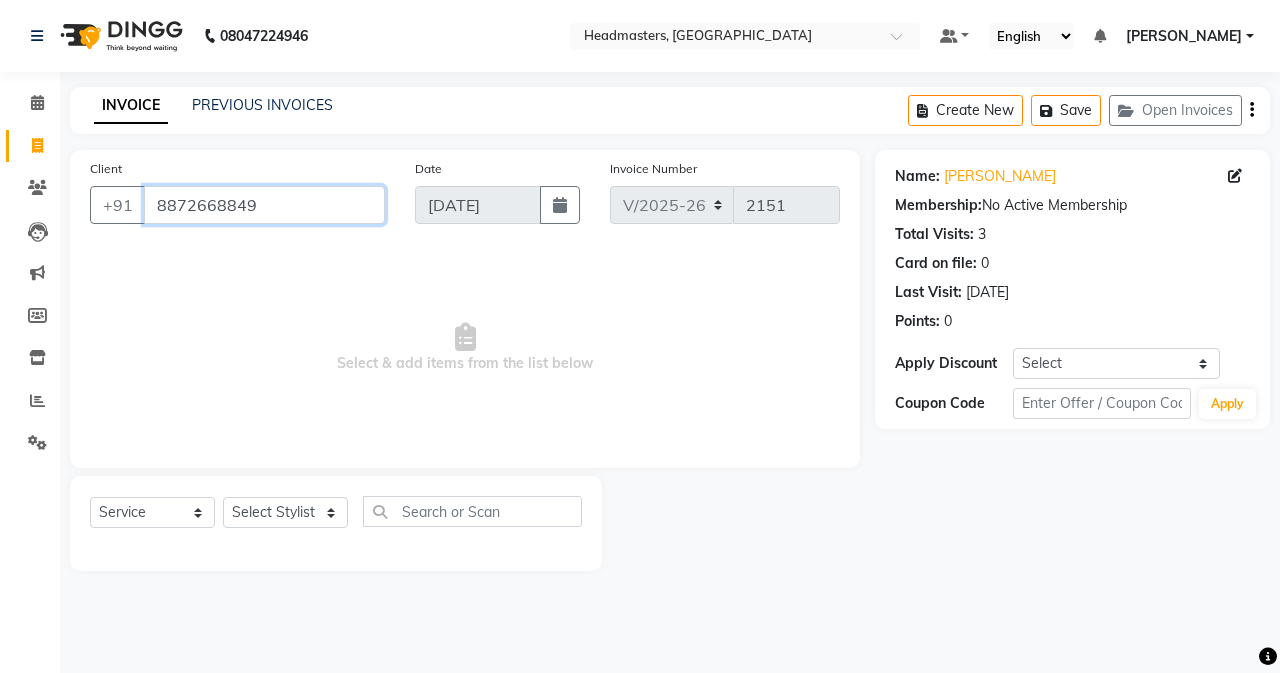 click on "8872668849" at bounding box center (264, 205) 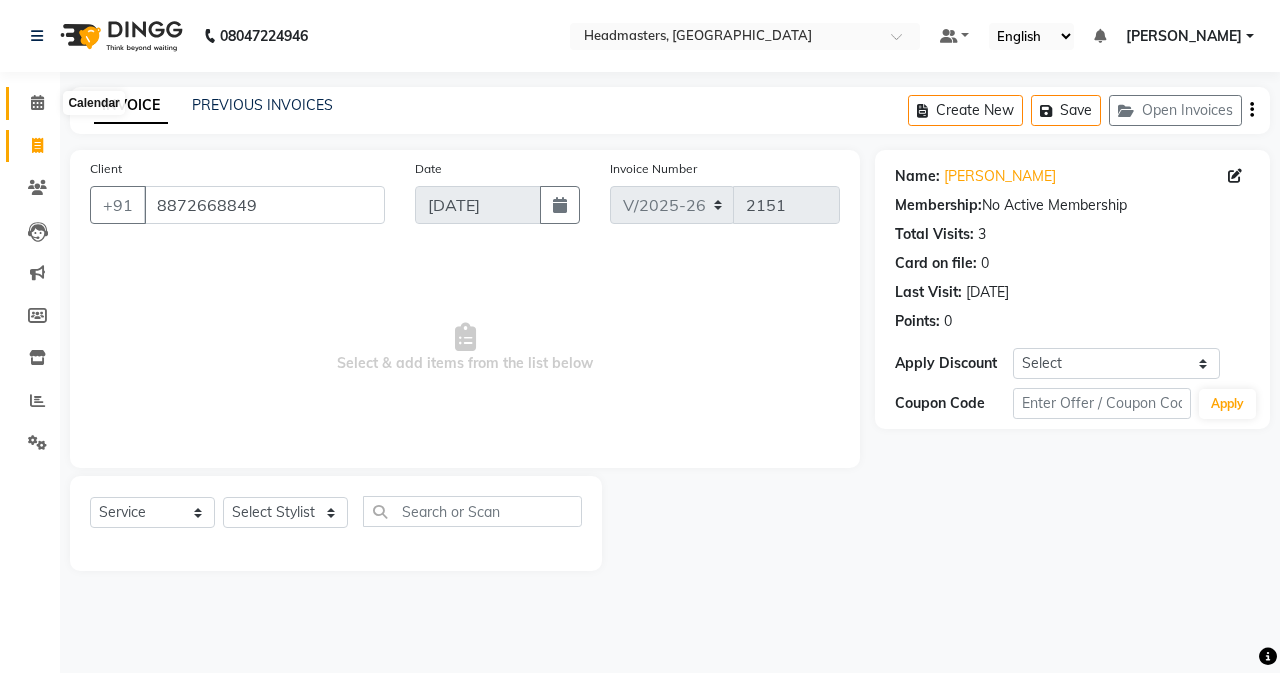 click 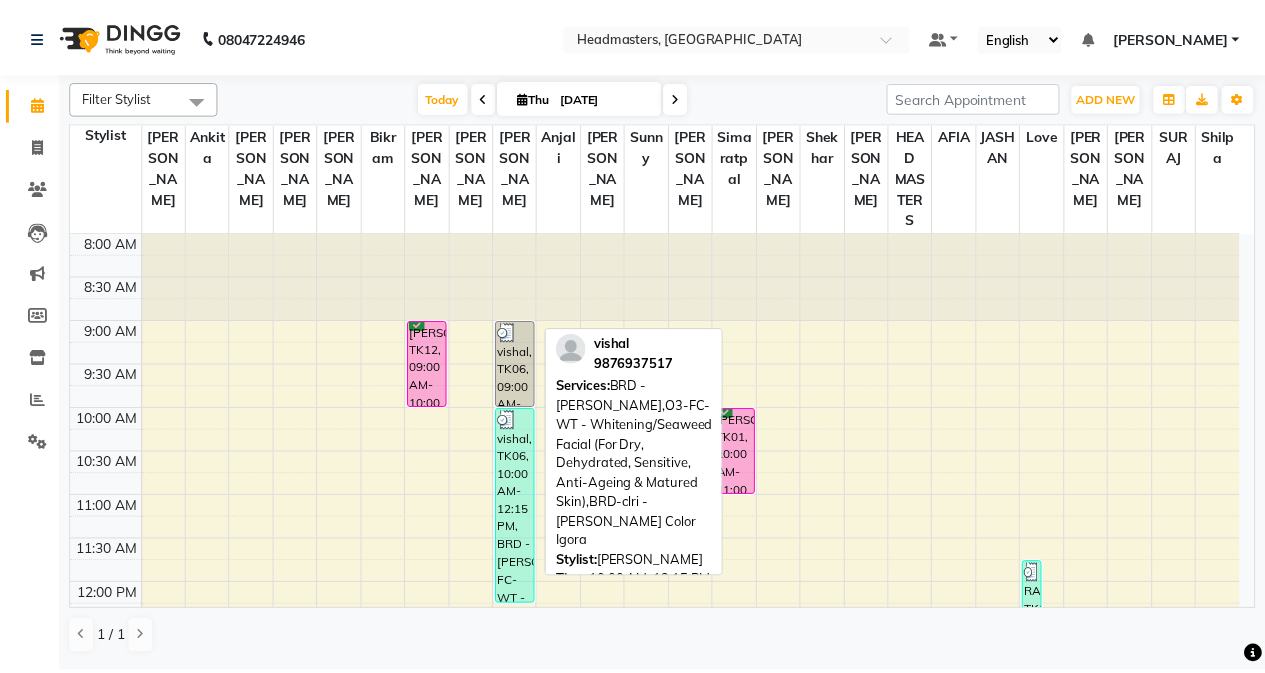 scroll, scrollTop: 500, scrollLeft: 0, axis: vertical 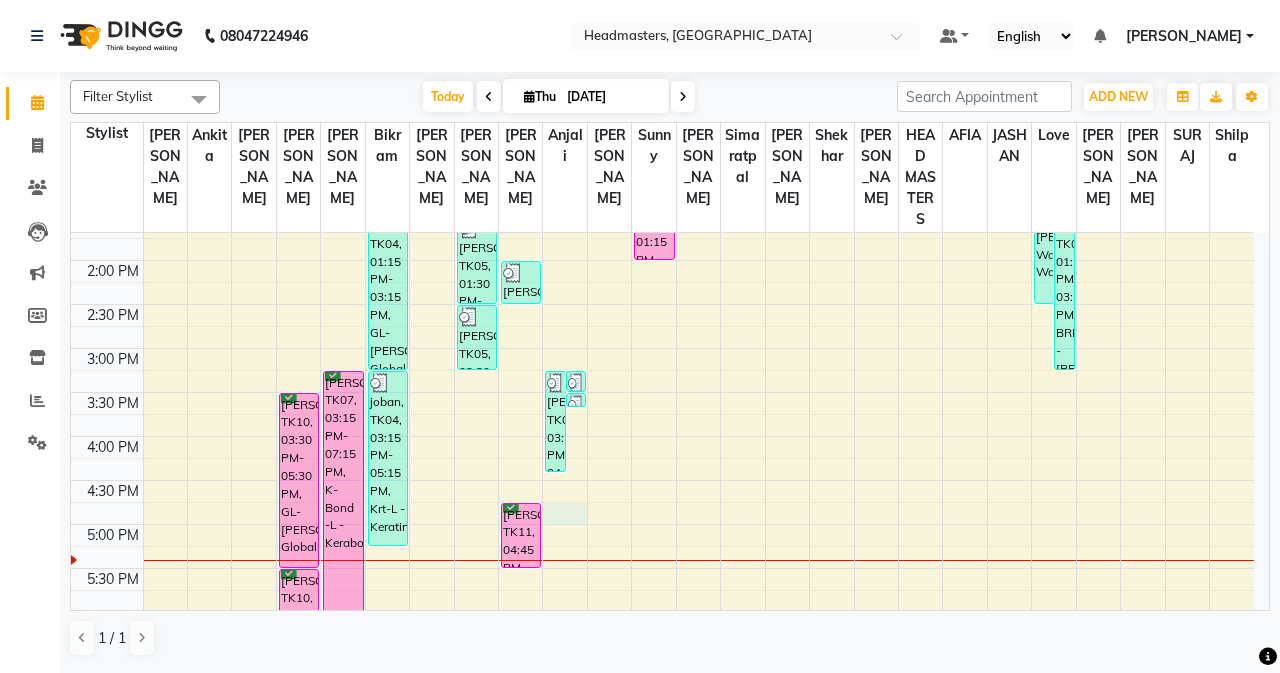 click on "8:00 AM 8:30 AM 9:00 AM 9:30 AM 10:00 AM 10:30 AM 11:00 AM 11:30 AM 12:00 PM 12:30 PM 1:00 PM 1:30 PM 2:00 PM 2:30 PM 3:00 PM 3:30 PM 4:00 PM 4:30 PM 5:00 PM 5:30 PM 6:00 PM 6:30 PM 7:00 PM 7:30 PM 8:00 PM 8:30 PM     [PERSON_NAME], TK10, 03:30 PM-05:30 PM, GL-igora - [PERSON_NAME] Global     [PERSON_NAME], TK10, 05:30 PM-07:30 PM, Hlts-L - Highlights     [PERSON_NAME], TK07, 03:15 PM-07:15 PM, K-Bond -L  - Kerabond     joban, TK04, 01:15 PM-03:15 PM, GL-igora - Igora Global     joban, TK04, 03:15 PM-05:15 PM, Krt-L - Keratin     [PERSON_NAME], TK12, 09:00 AM-10:00 AM, HCG - Hair Cut by Senior Hair Stylist     [PERSON_NAME], TK05, 01:30 PM-02:30 PM, HCG - Hair Cut by Senior Hair Stylist     [PERSON_NAME], TK05, 02:30 PM-03:15 PM, BRD - [PERSON_NAME], TK06, 09:00 AM-10:00 AM, HCG - Hair Cut by Senior Hair Stylist     vishal, TK06, 10:00 AM-12:15 PM, BRD - [PERSON_NAME],O3-FC-WT - Whitening/Seaweed Facial (For Dry, Dehydrated, Sensitive, Anti-Ageing & Matured Skin),BRD-clri - [PERSON_NAME] Color Igora         [PERSON_NAME], TK11, 04:45 PM-05:30 PM, BRD - [PERSON_NAME]" at bounding box center (662, 304) 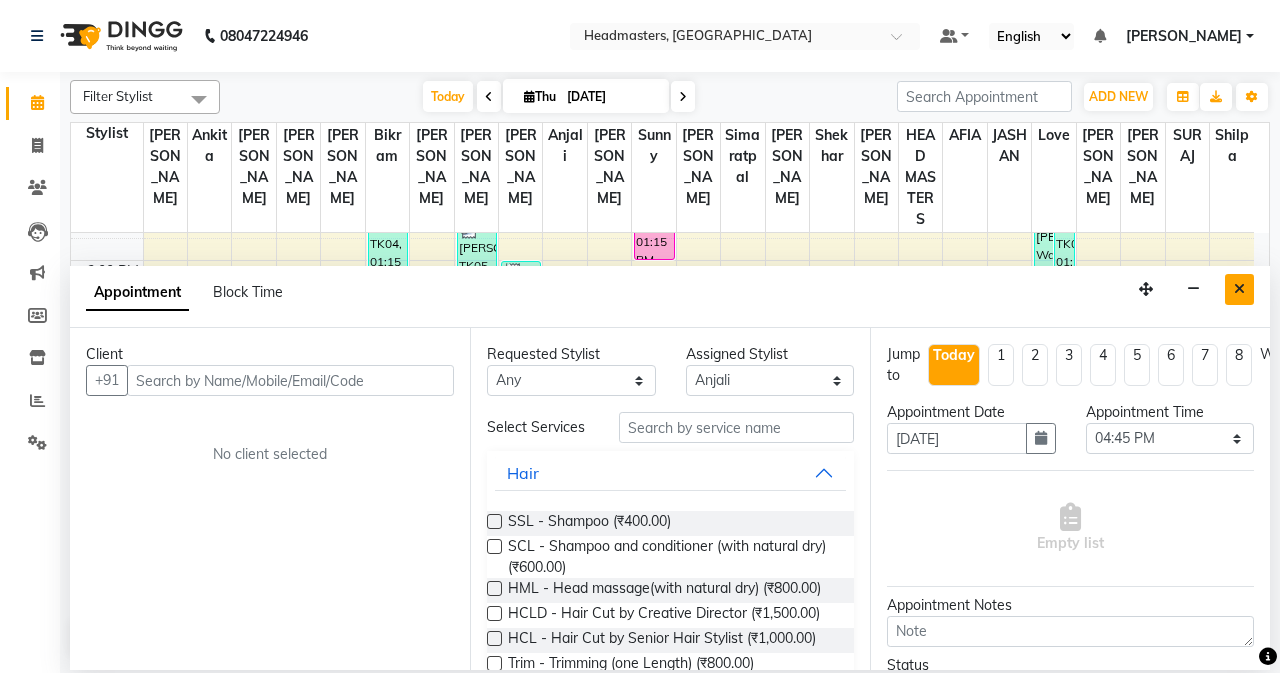click at bounding box center [1239, 289] 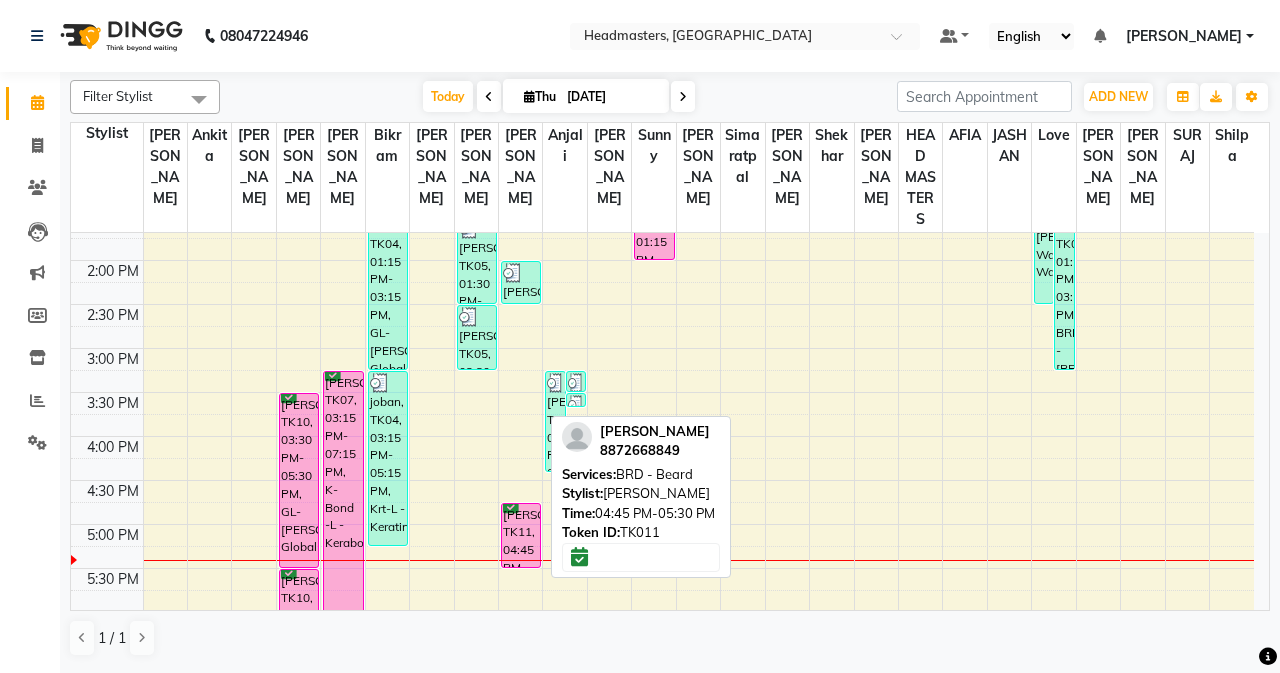 click on "[PERSON_NAME], TK11, 04:45 PM-05:30 PM, BRD - [PERSON_NAME]" at bounding box center [521, 535] 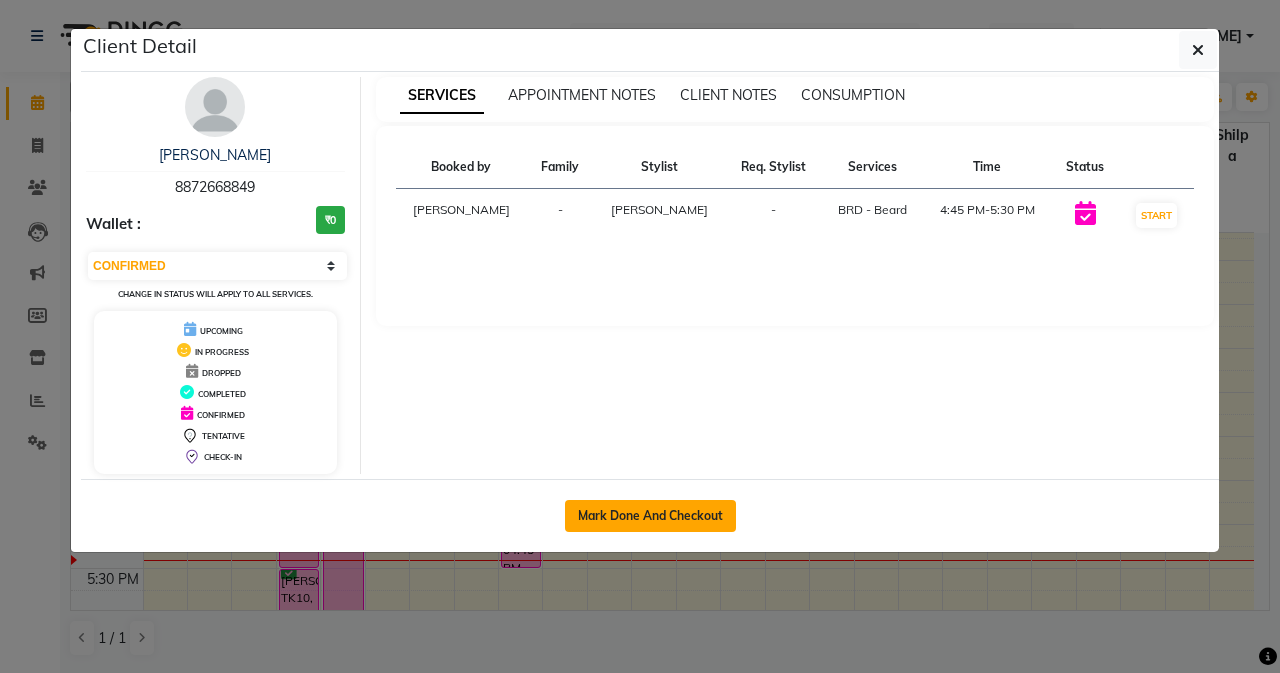 click on "Mark Done And Checkout" 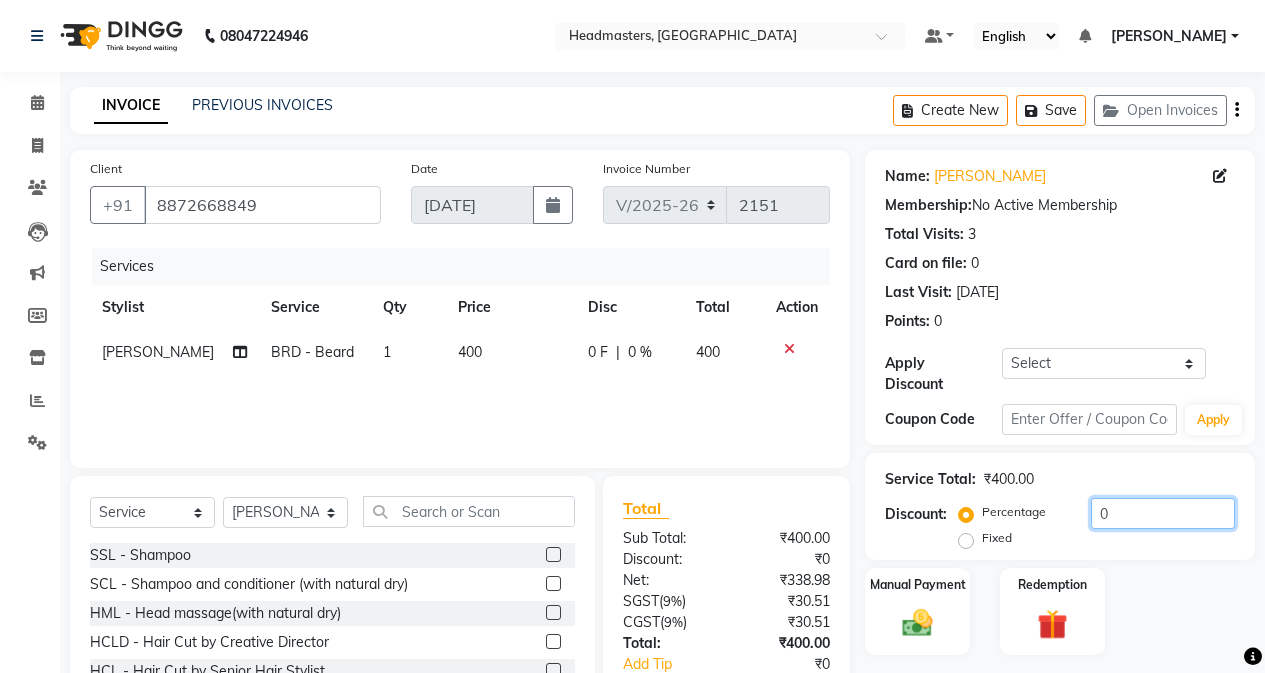 click on "0" 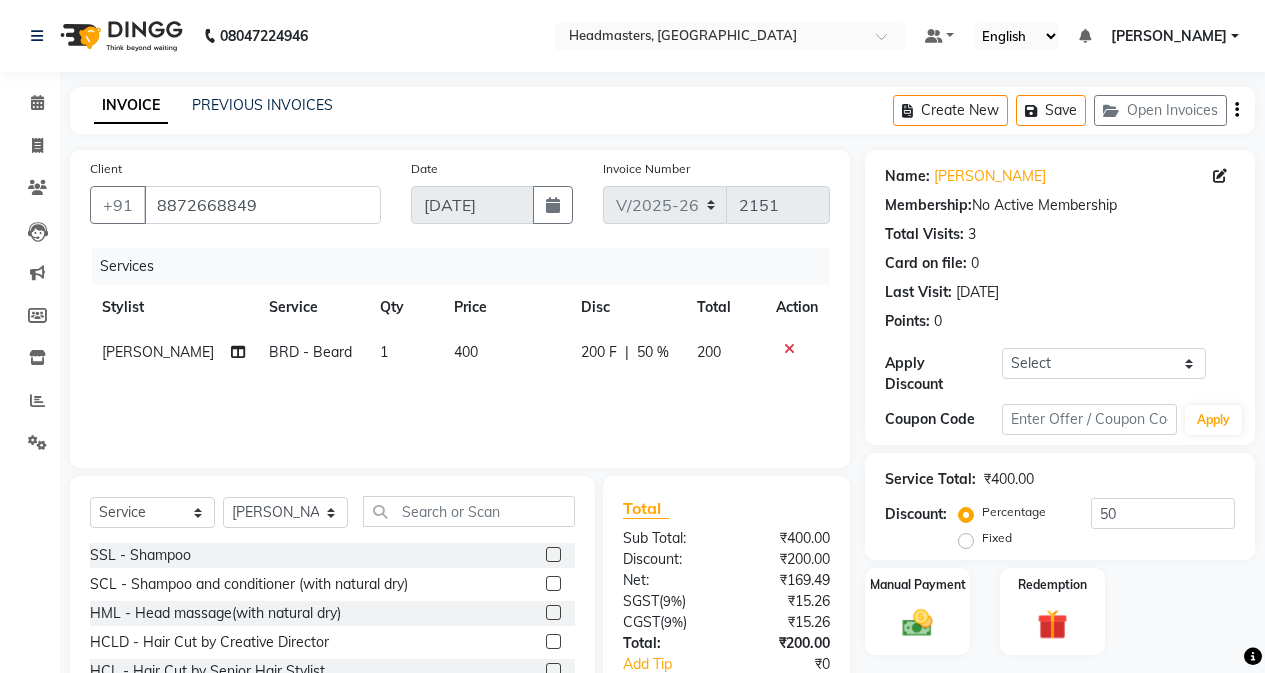 click on "Discount:  Percentage   Fixed  50" 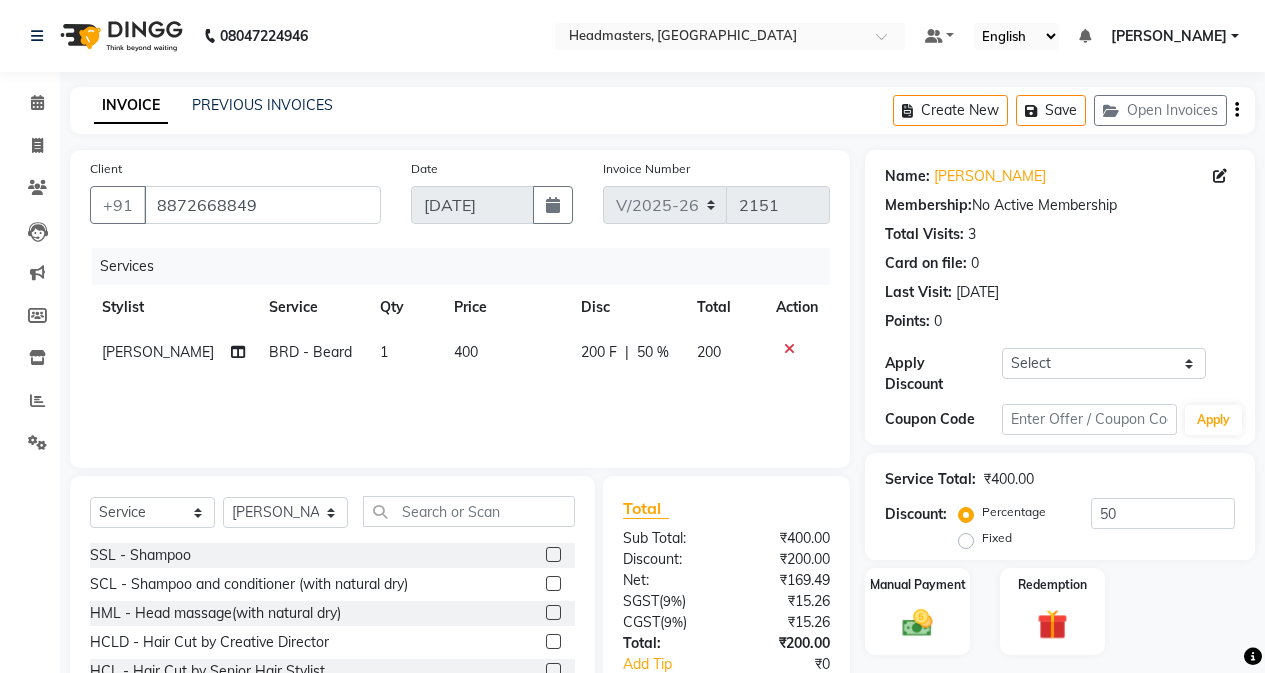 click on "Name: [PERSON_NAME]  Membership:  No Active Membership  Total Visits:  3 Card on file:  0 Last Visit:   [DATE] Points:   0  Apply Discount Select Coupon → Wrong Job Card  Coupon → Complimentary Services Coupon → Correction  Coupon → First Wash  Coupon → Free Of Cost  Coupon → Staff Service  Coupon → Service Not Done  Coupon → Already Paid  Coupon → Double Job Card  Coupon Code Apply Service Total:  ₹400.00  Discount:  Percentage   Fixed  50 Manual Payment Redemption  Continue Without Payment" 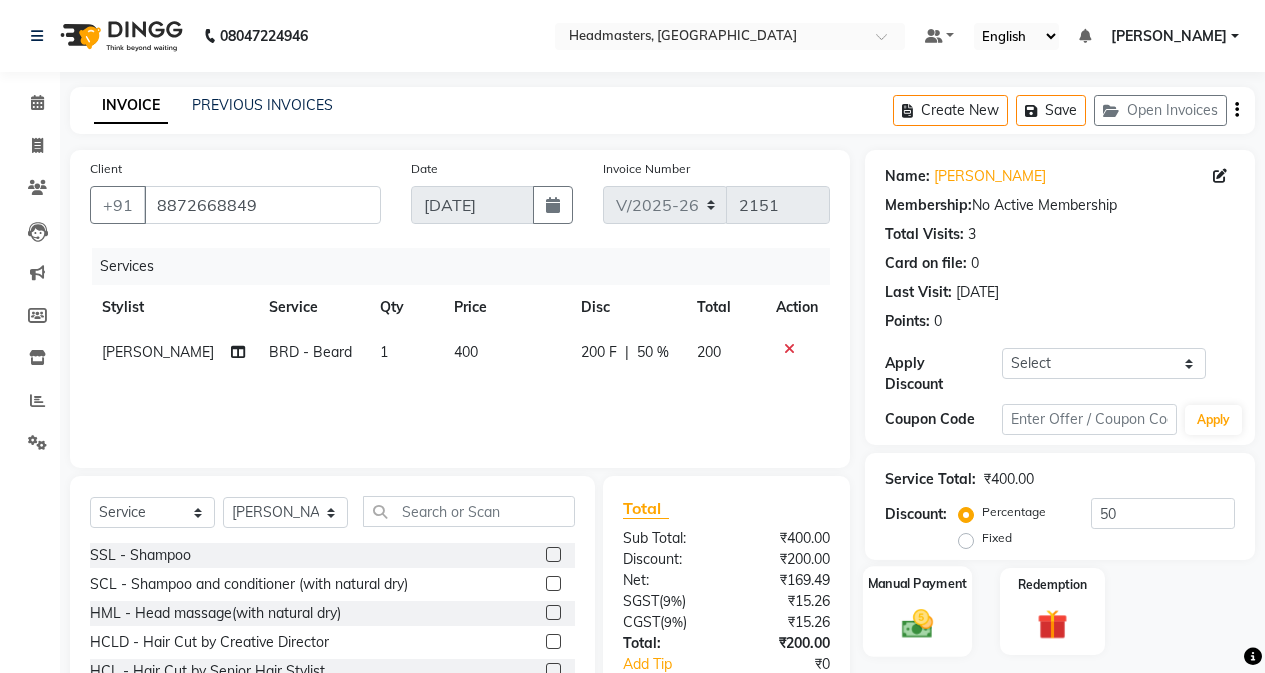 click on "Manual Payment" 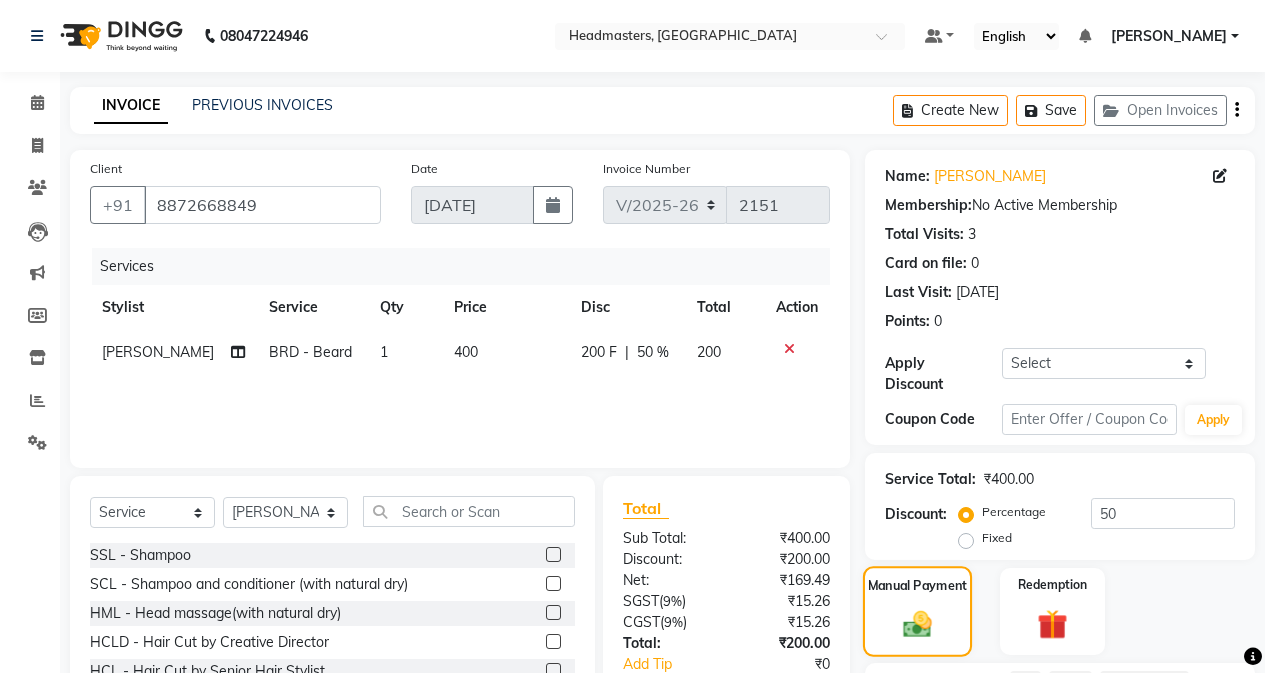 scroll, scrollTop: 128, scrollLeft: 0, axis: vertical 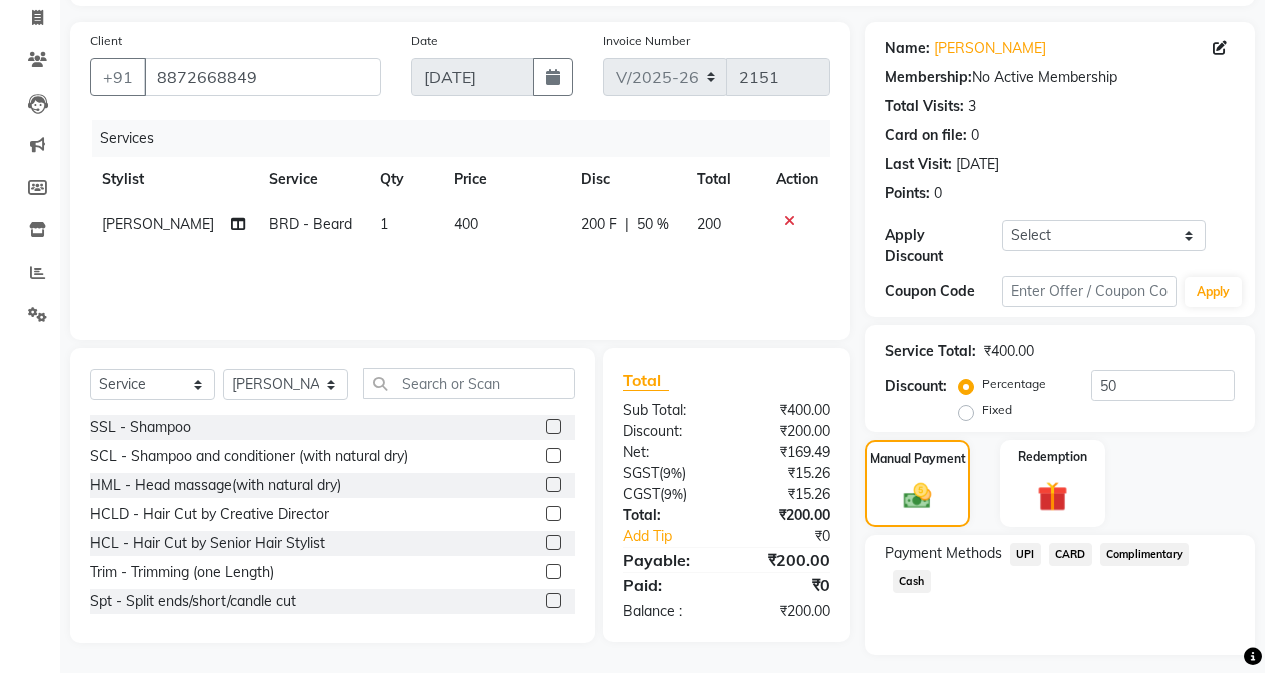 click on "UPI" 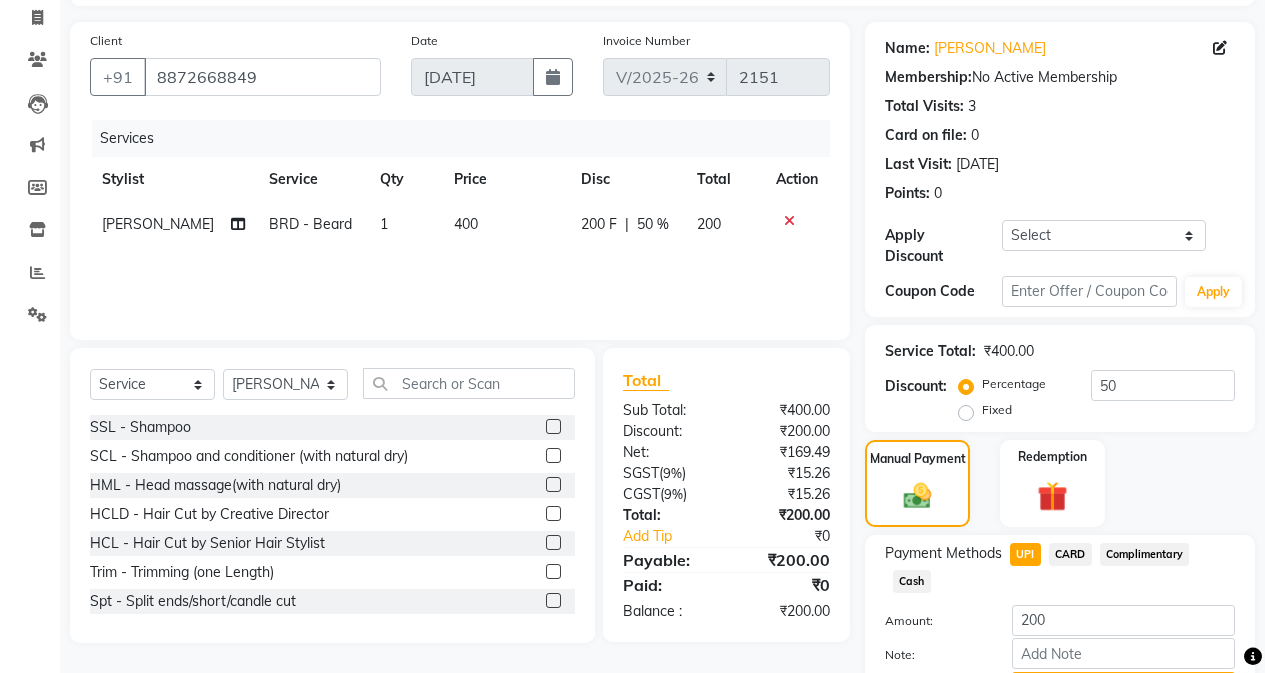click on "Payment Methods  UPI   CARD   Complimentary   Cash" 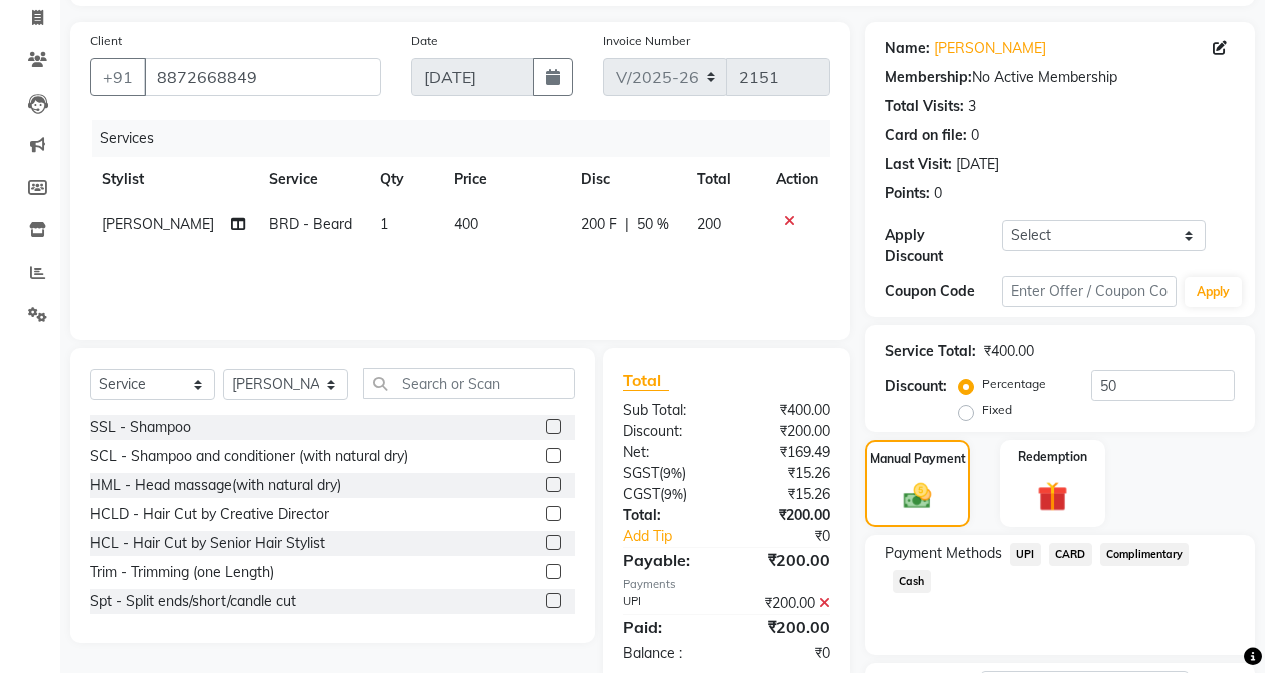 click on "Checkout" 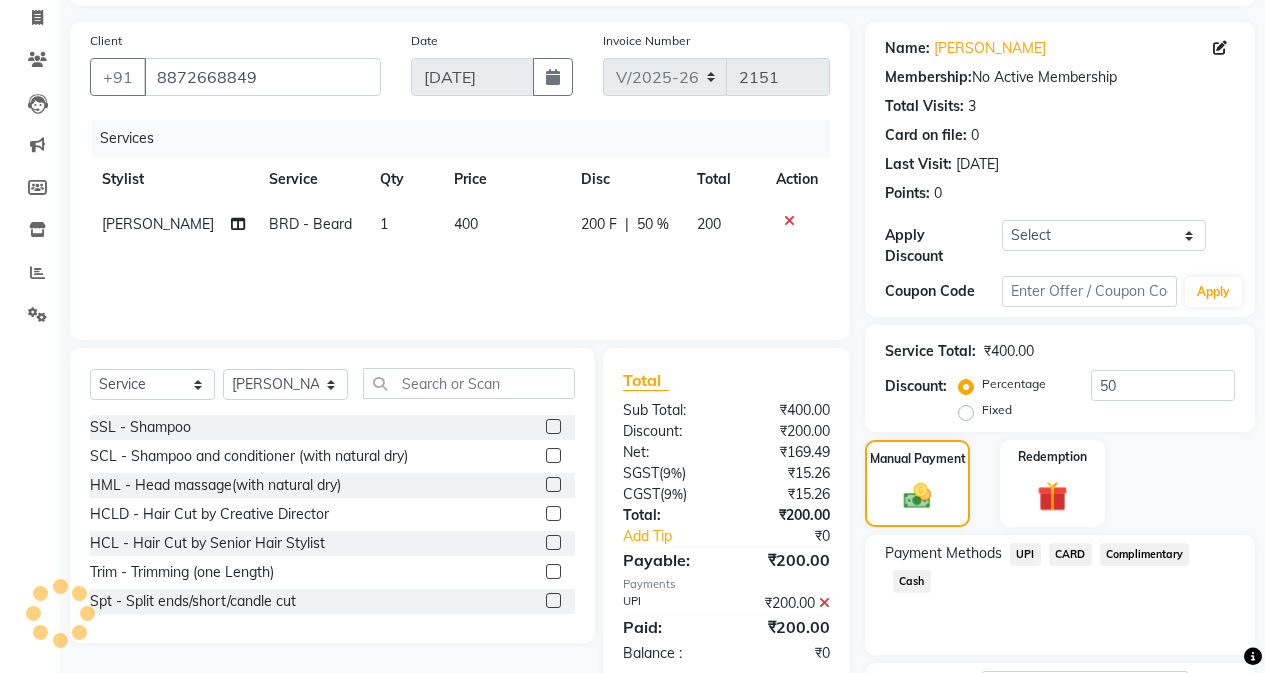scroll, scrollTop: 249, scrollLeft: 0, axis: vertical 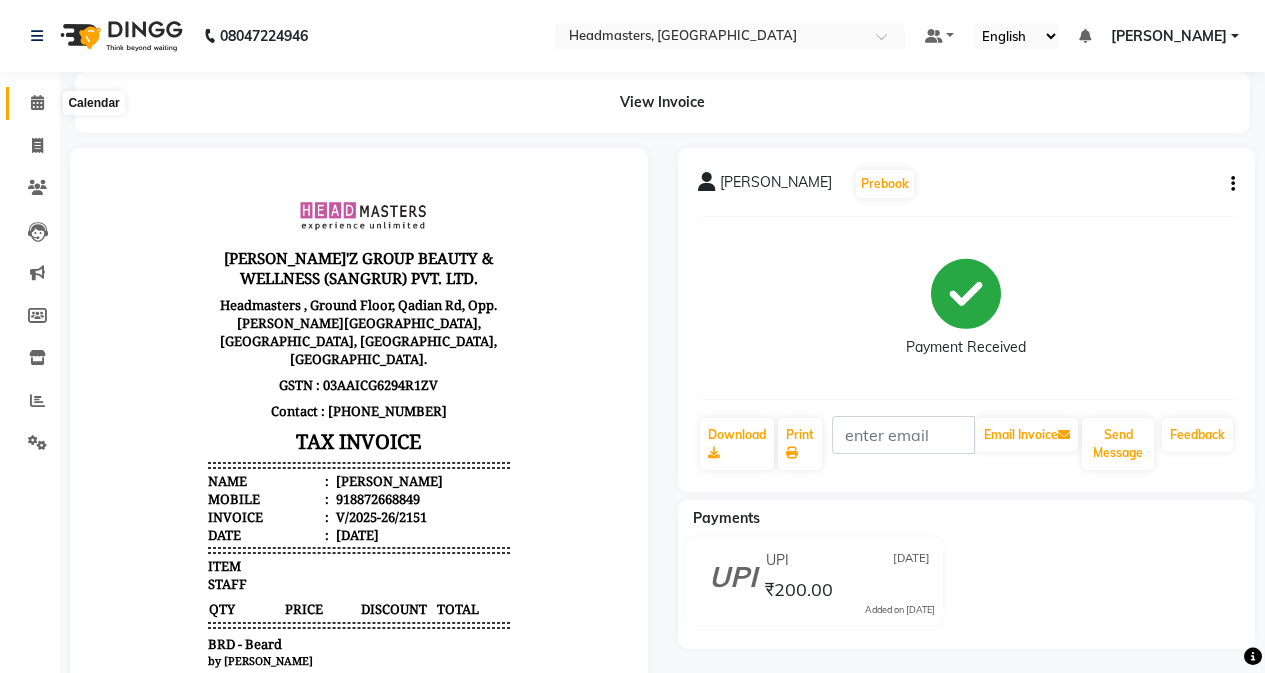 click 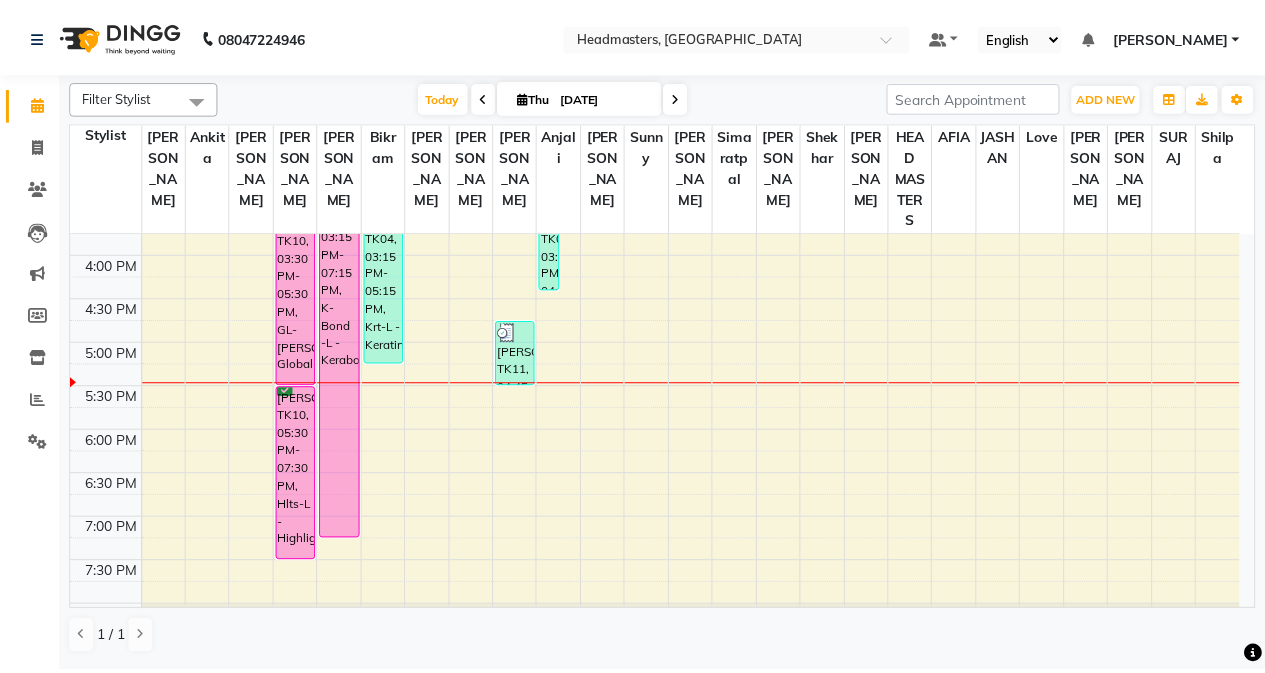 scroll, scrollTop: 766, scrollLeft: 0, axis: vertical 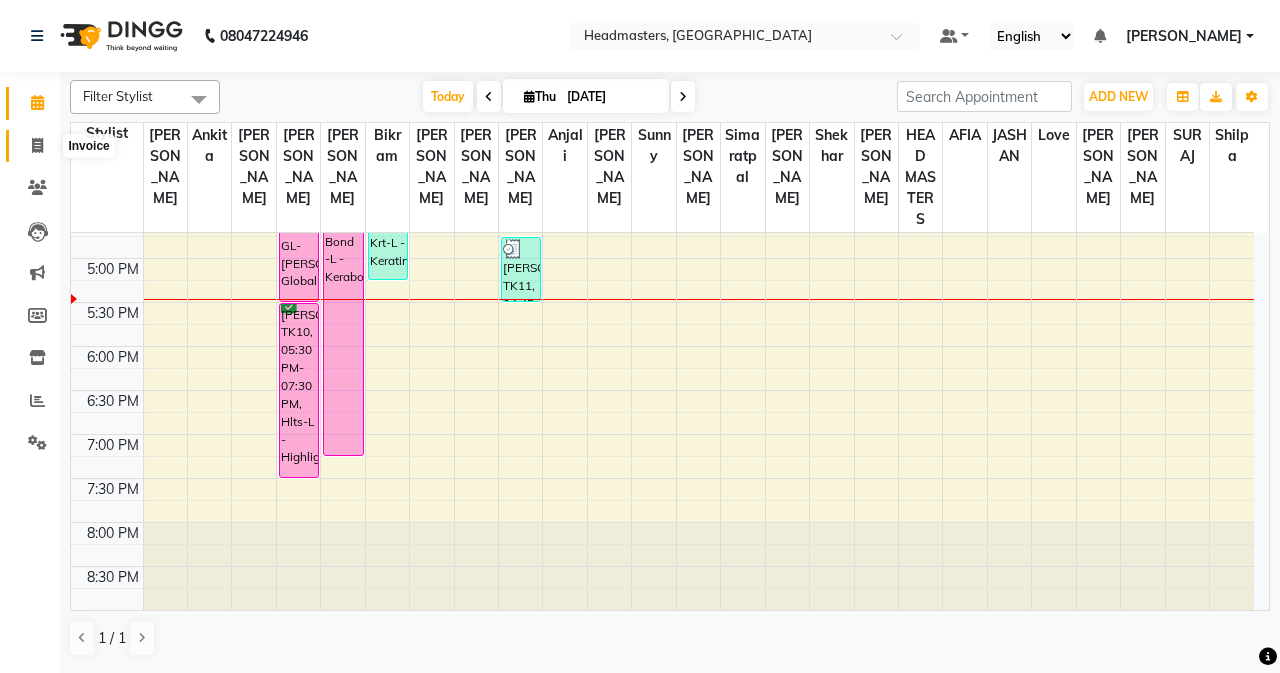 click 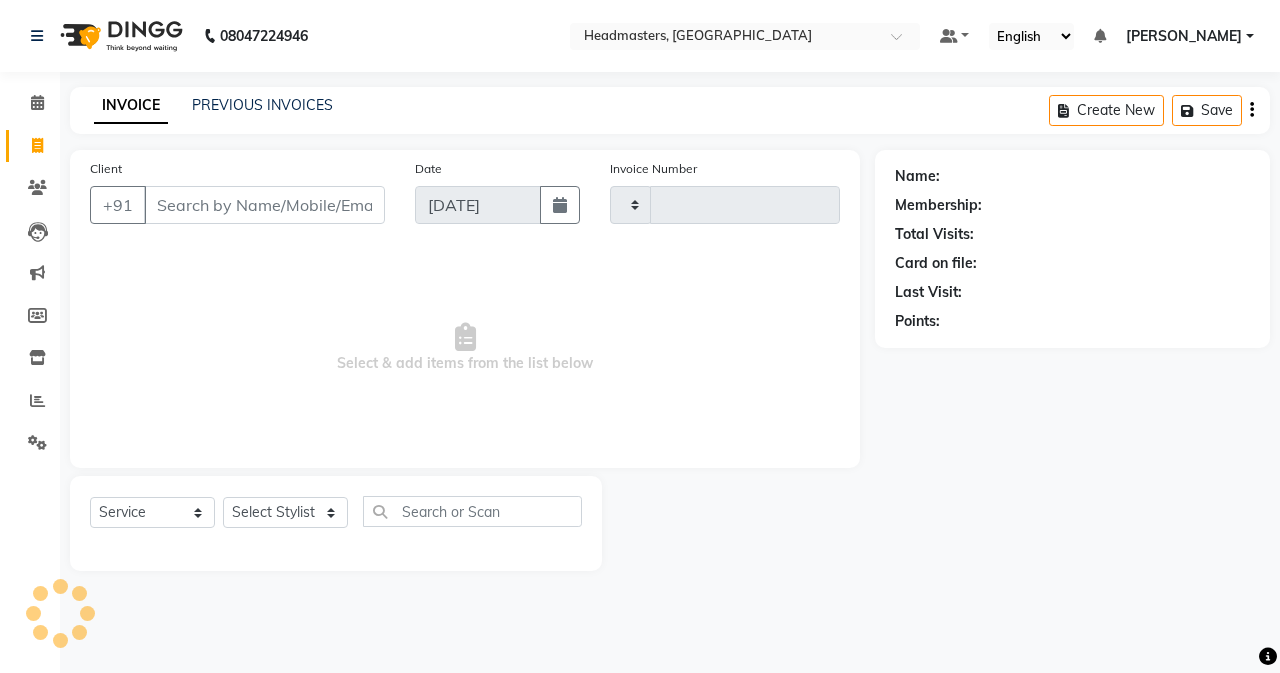 click 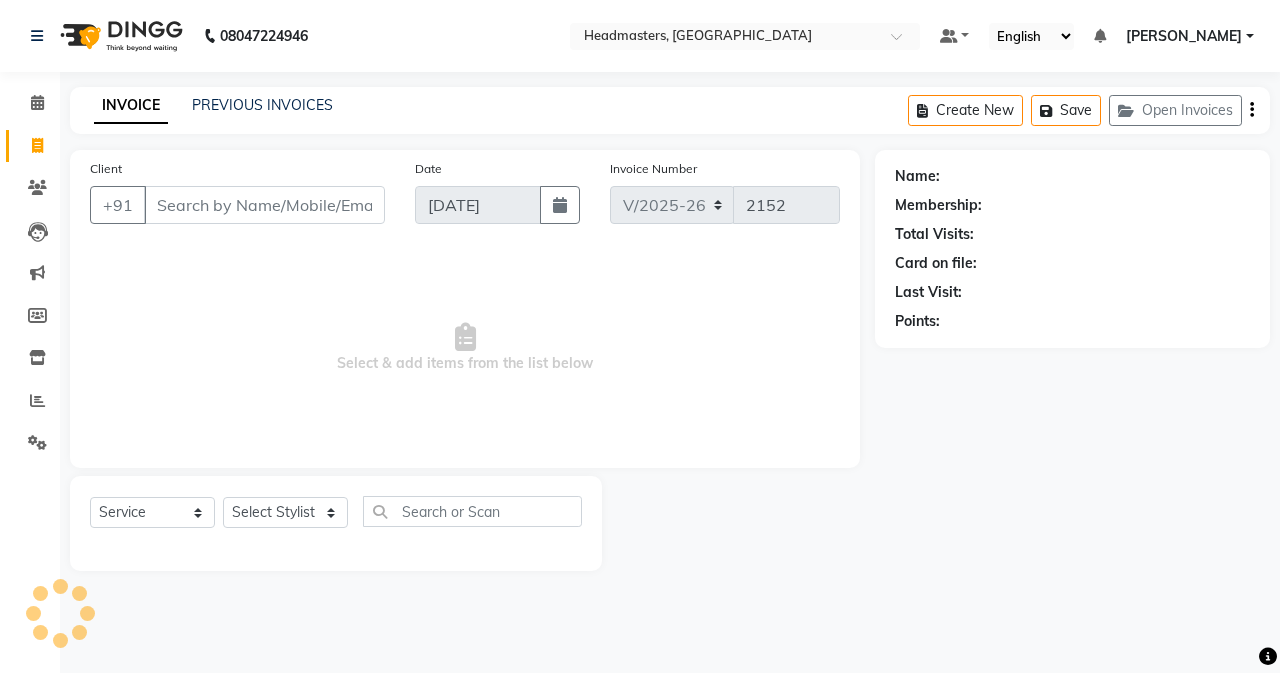 click on "Client" at bounding box center [264, 205] 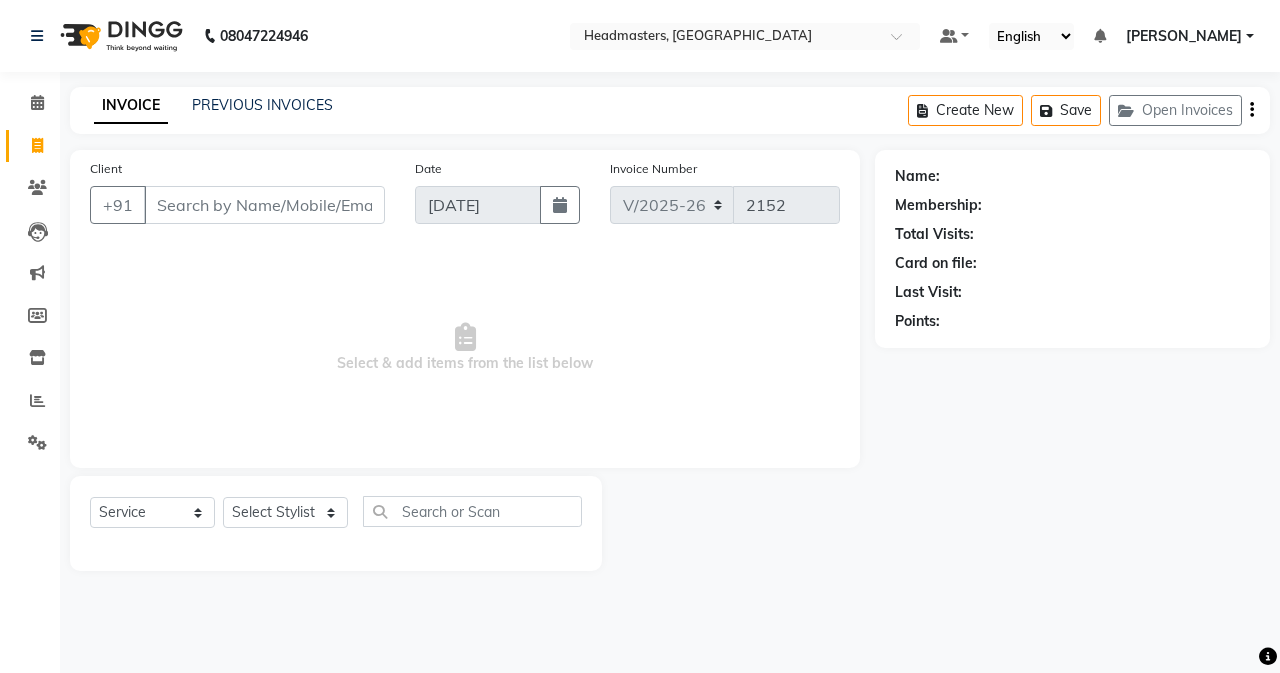 click on "Client" at bounding box center (264, 205) 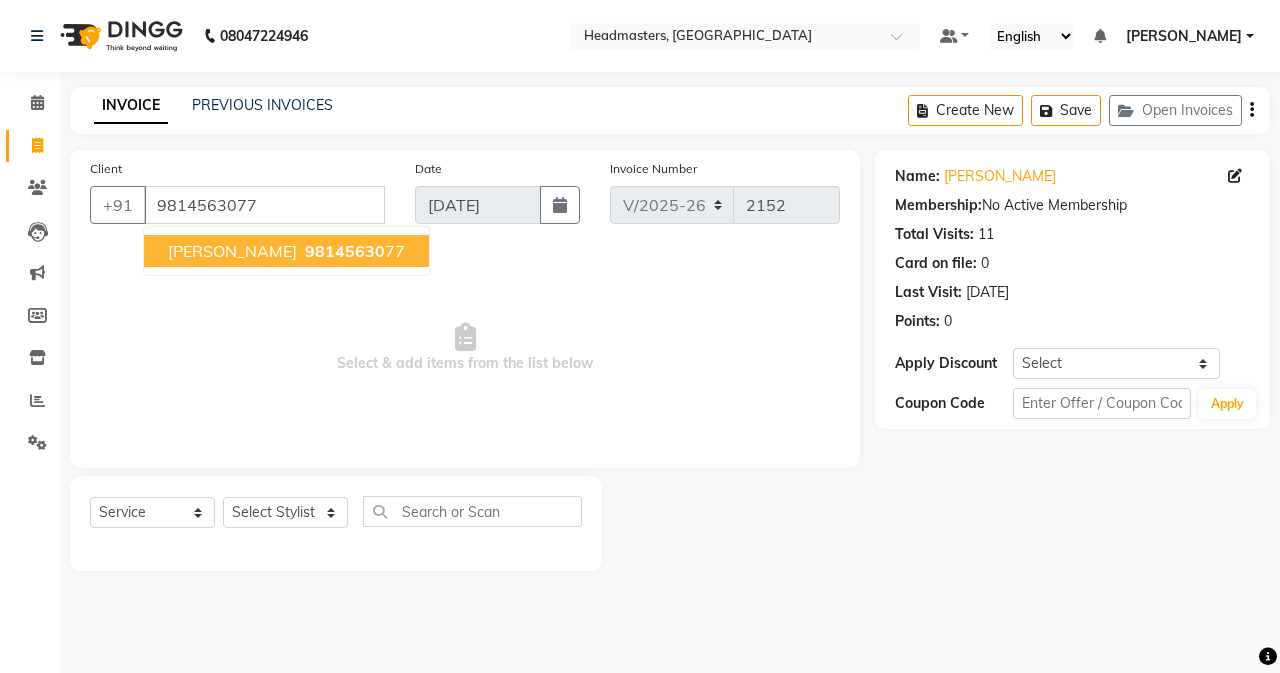 click on "[PERSON_NAME]" at bounding box center [232, 251] 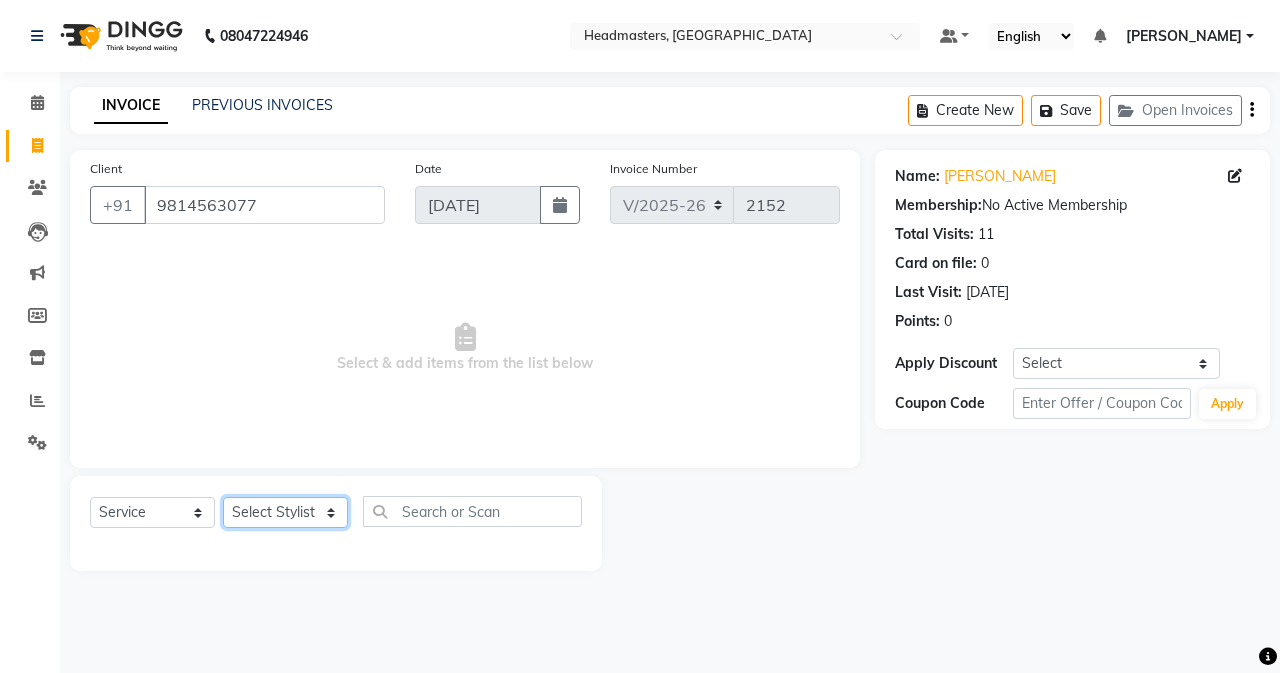 click on "Select Stylist AFIA Anjali [PERSON_NAME] [PERSON_NAME]  [PERSON_NAME] HEAD [PERSON_NAME]  [PERSON_NAME]  [PERSON_NAME]  [PERSON_NAME] Love [PERSON_NAME]  [PERSON_NAME]  [PERSON_NAME]  [PERSON_NAME] [PERSON_NAME] [PERSON_NAME]  [PERSON_NAME]  [PERSON_NAME]" 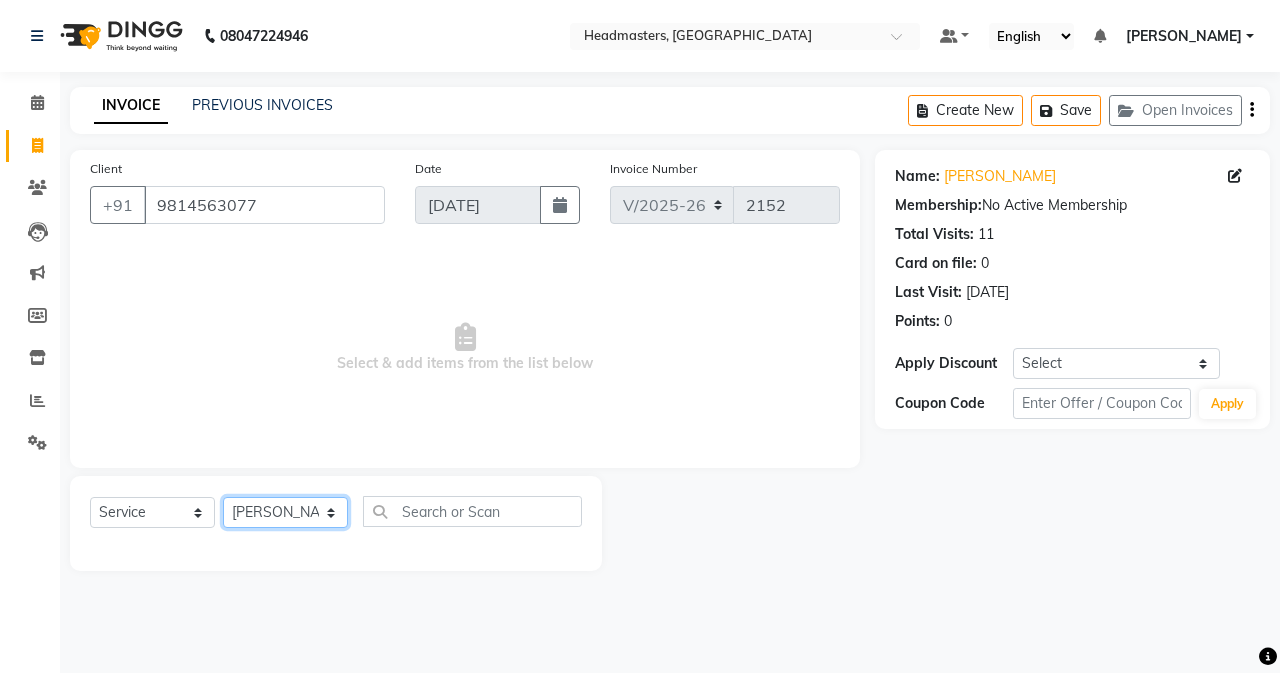 click on "Select Stylist AFIA Anjali [PERSON_NAME] [PERSON_NAME]  [PERSON_NAME] HEAD [PERSON_NAME]  [PERSON_NAME]  [PERSON_NAME]  [PERSON_NAME] Love [PERSON_NAME]  [PERSON_NAME]  [PERSON_NAME]  [PERSON_NAME] [PERSON_NAME] [PERSON_NAME]  [PERSON_NAME]  [PERSON_NAME]" 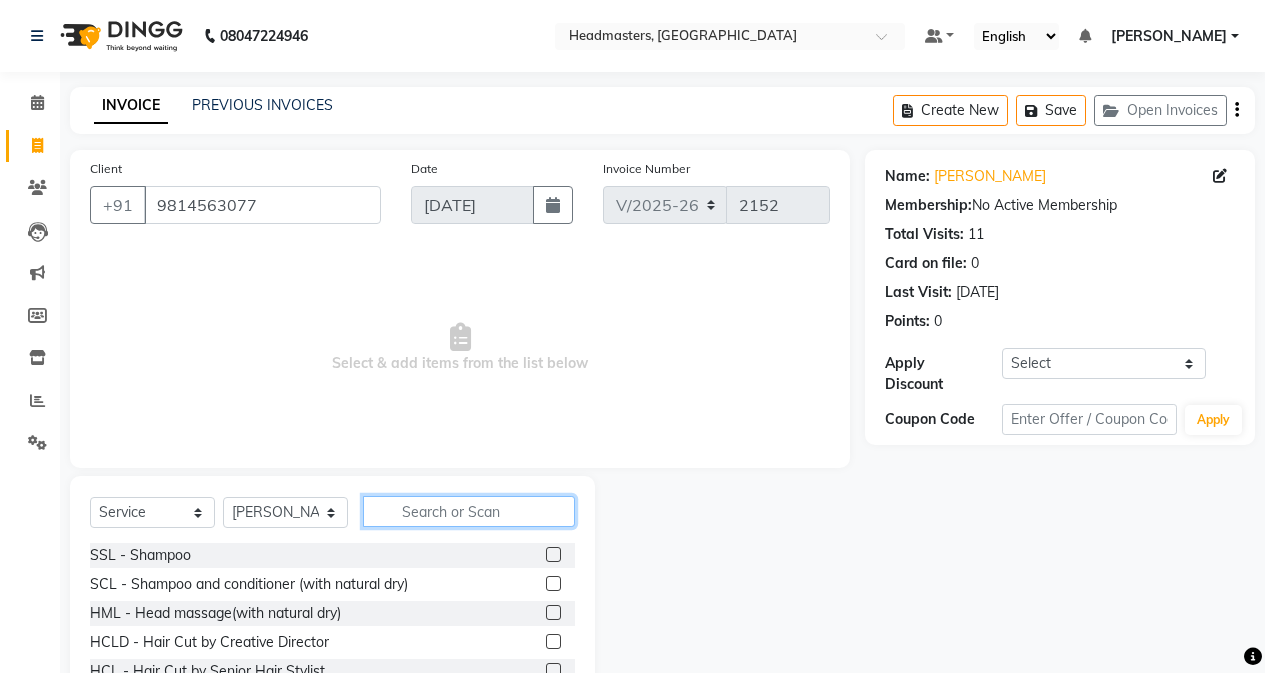 click 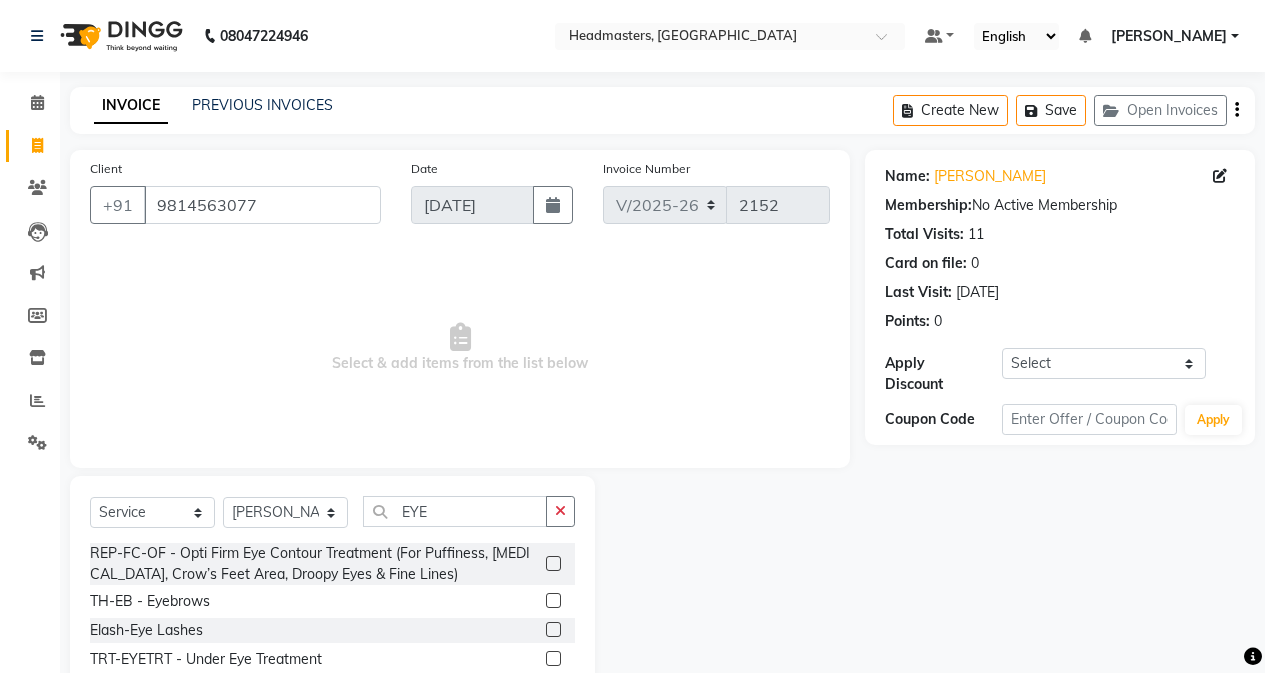 click 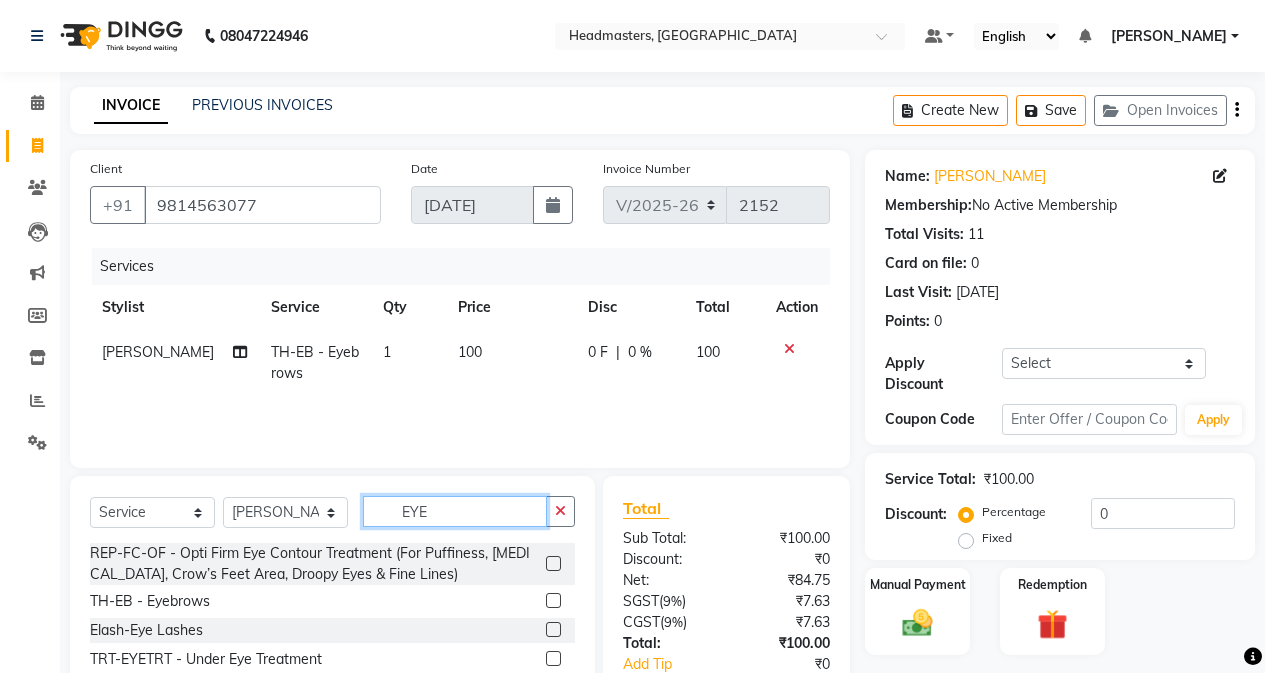 click on "EYE" 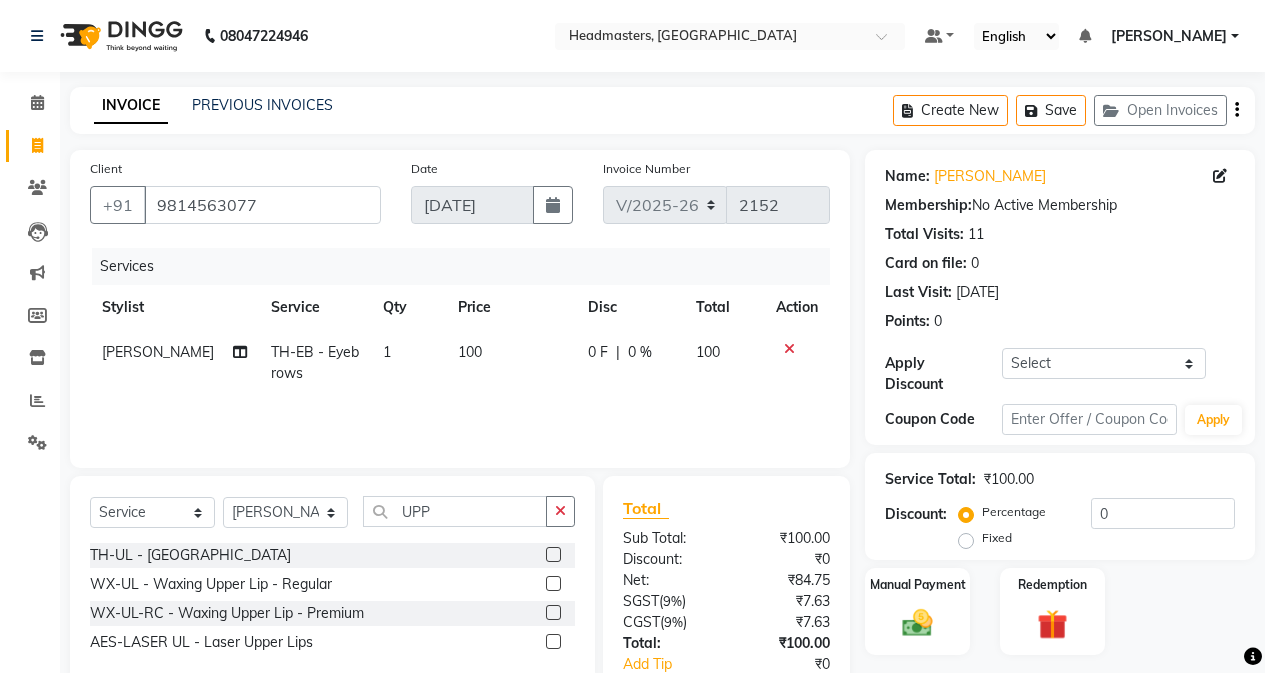 click 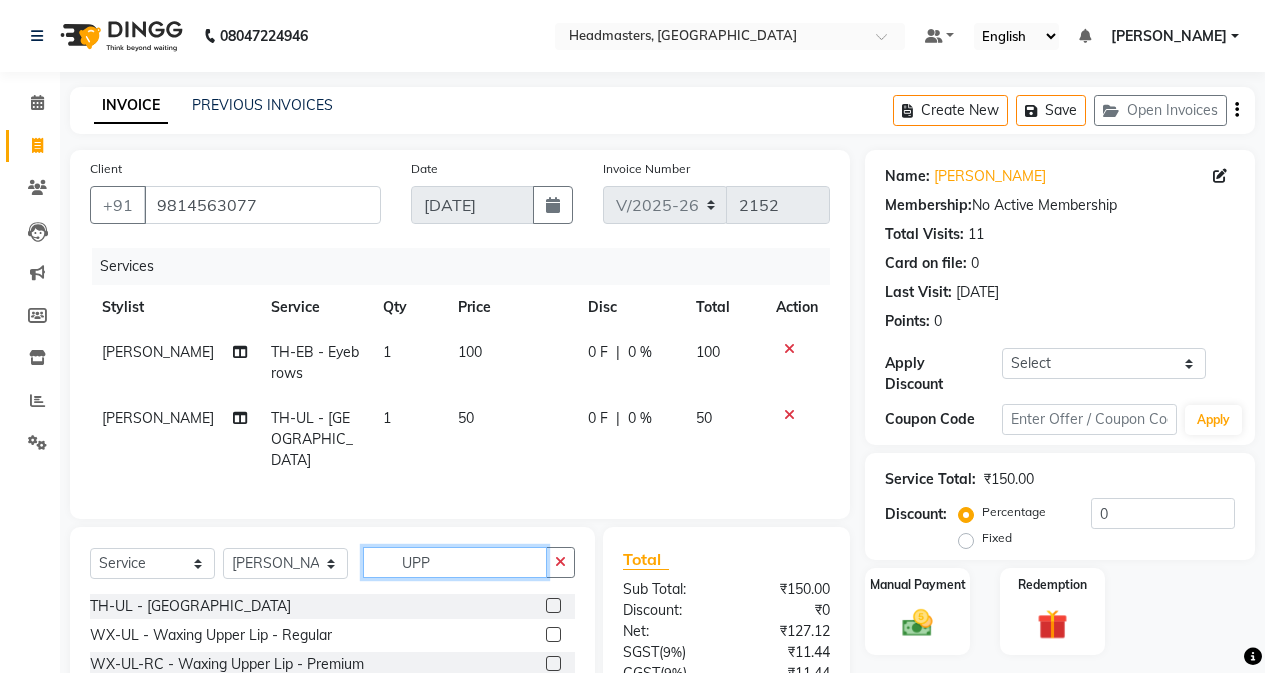 click on "UPP" 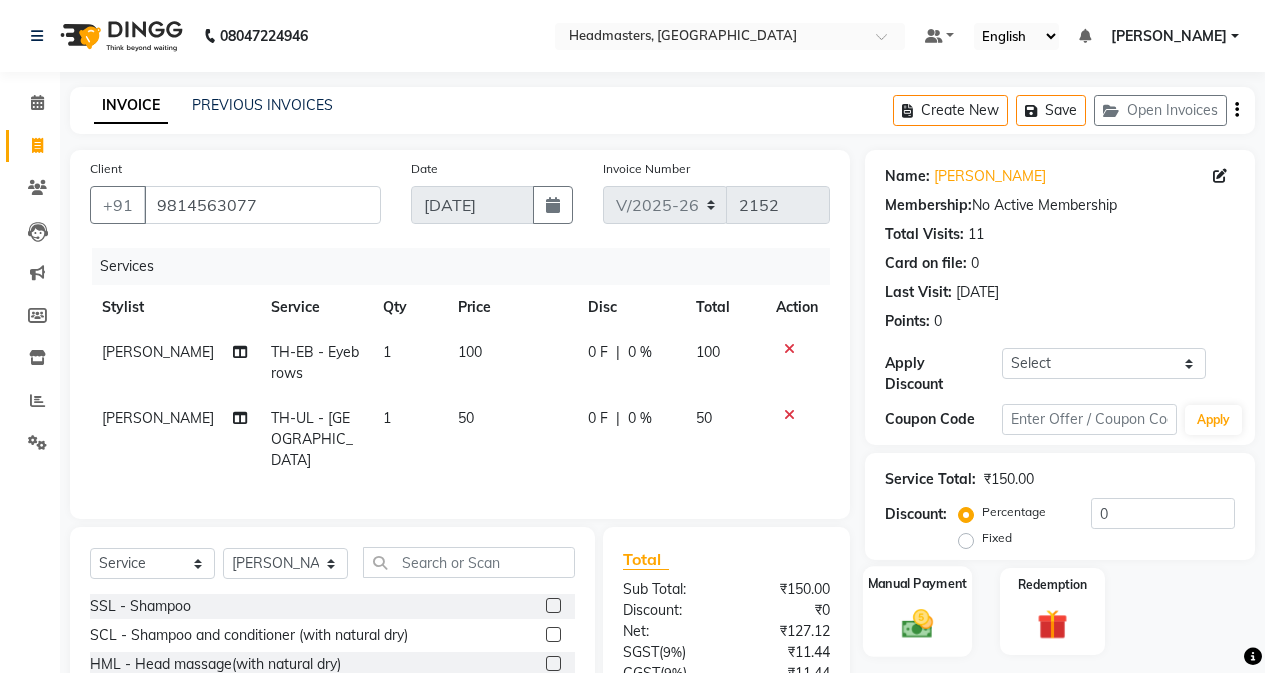 click on "Manual Payment" 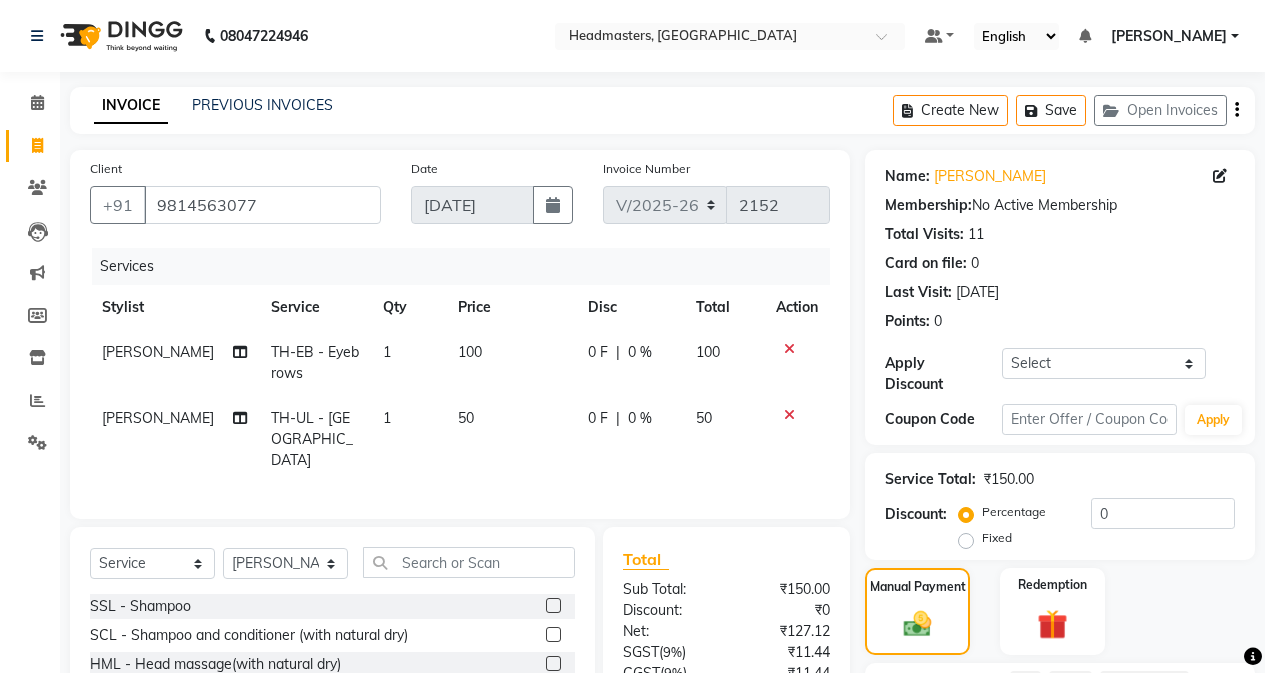 scroll, scrollTop: 173, scrollLeft: 0, axis: vertical 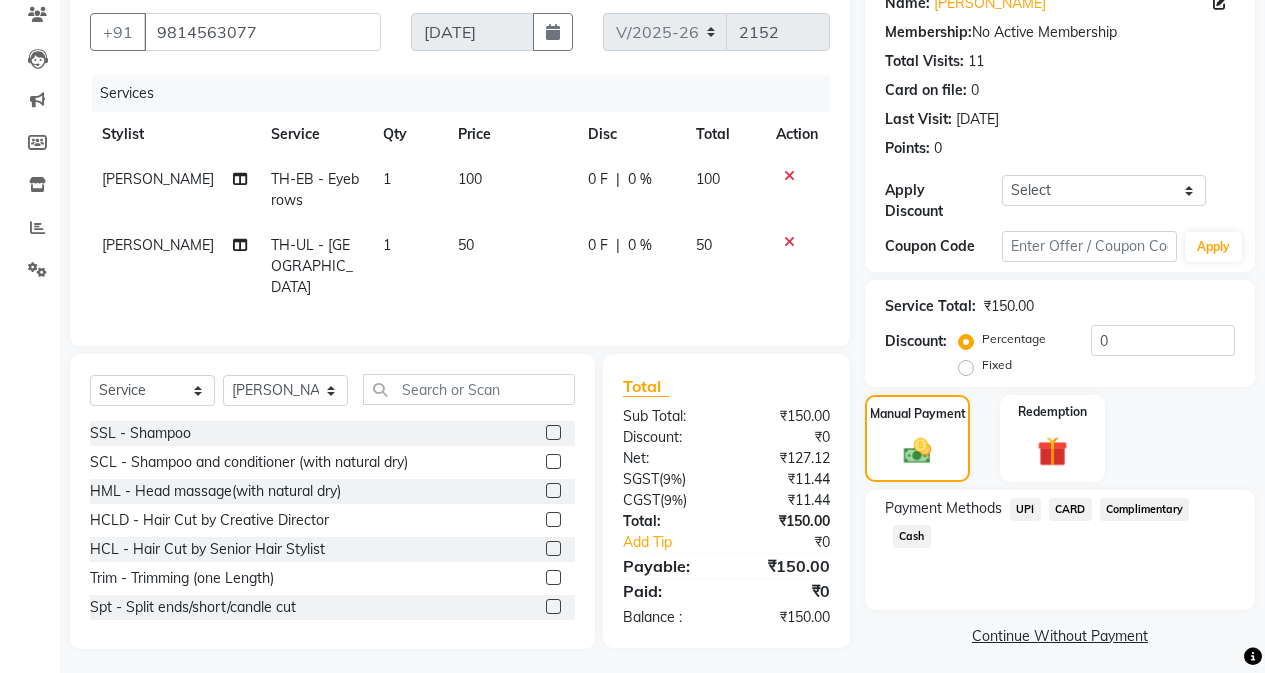 click on "Cash" 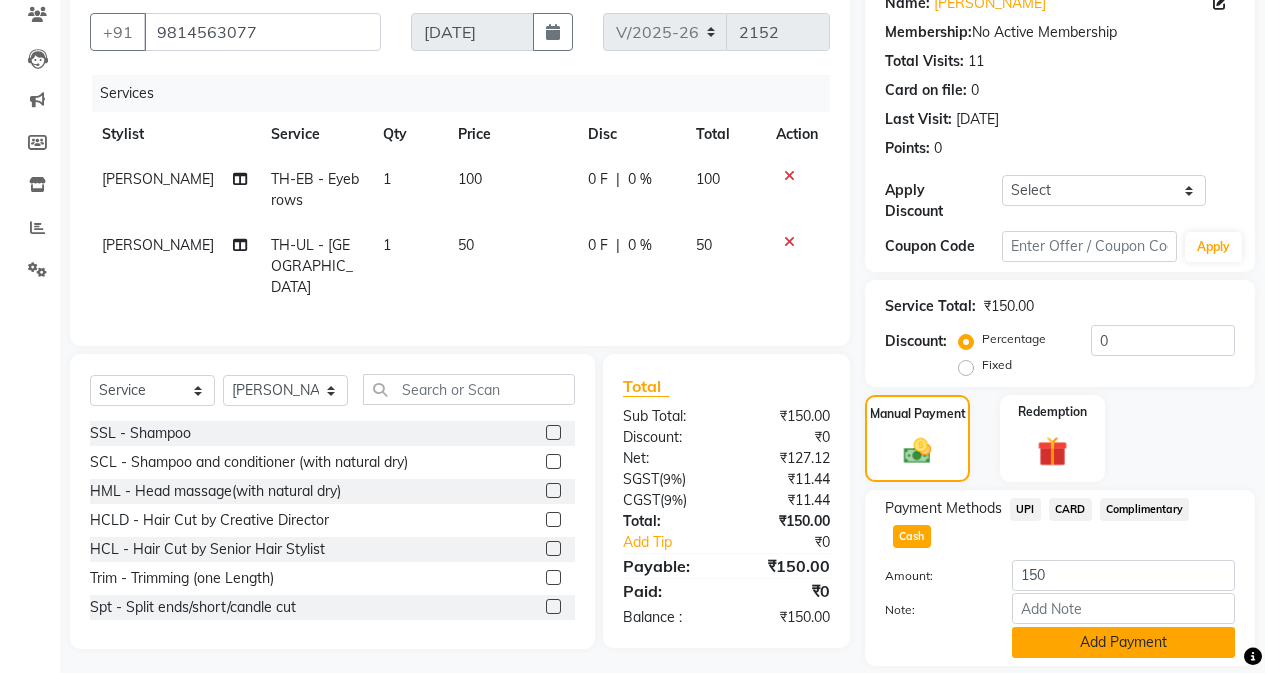 click on "Add Payment" 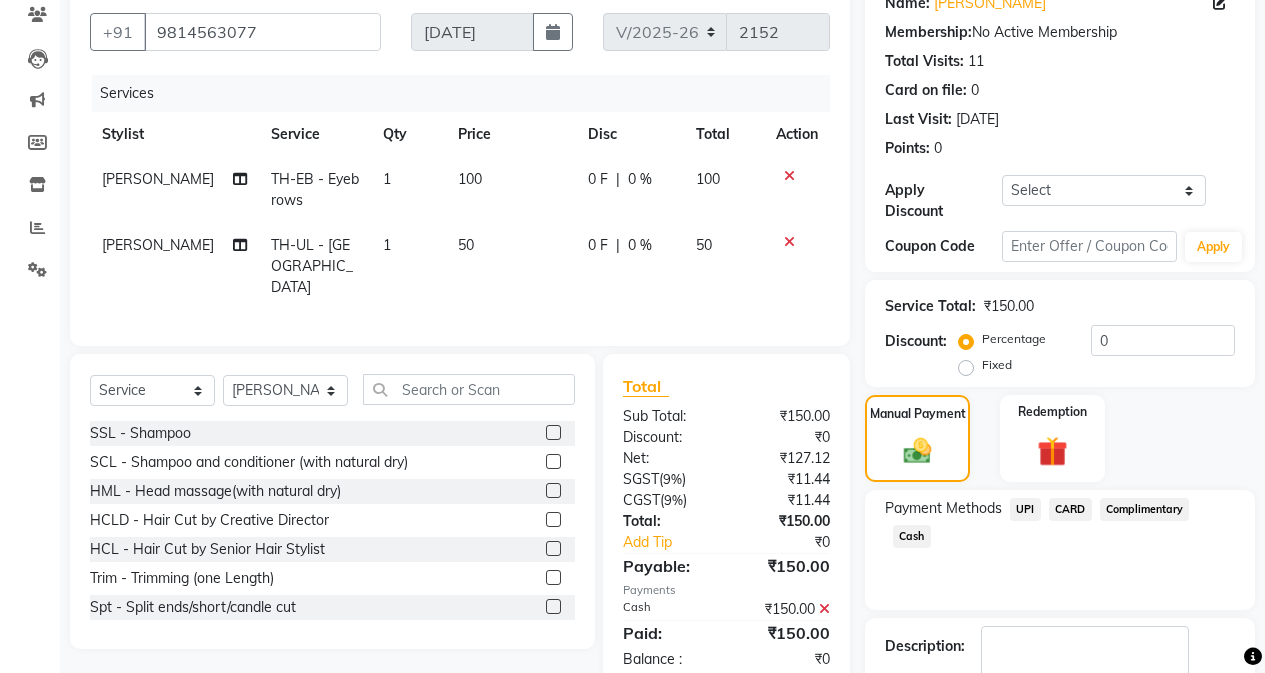 scroll, scrollTop: 249, scrollLeft: 0, axis: vertical 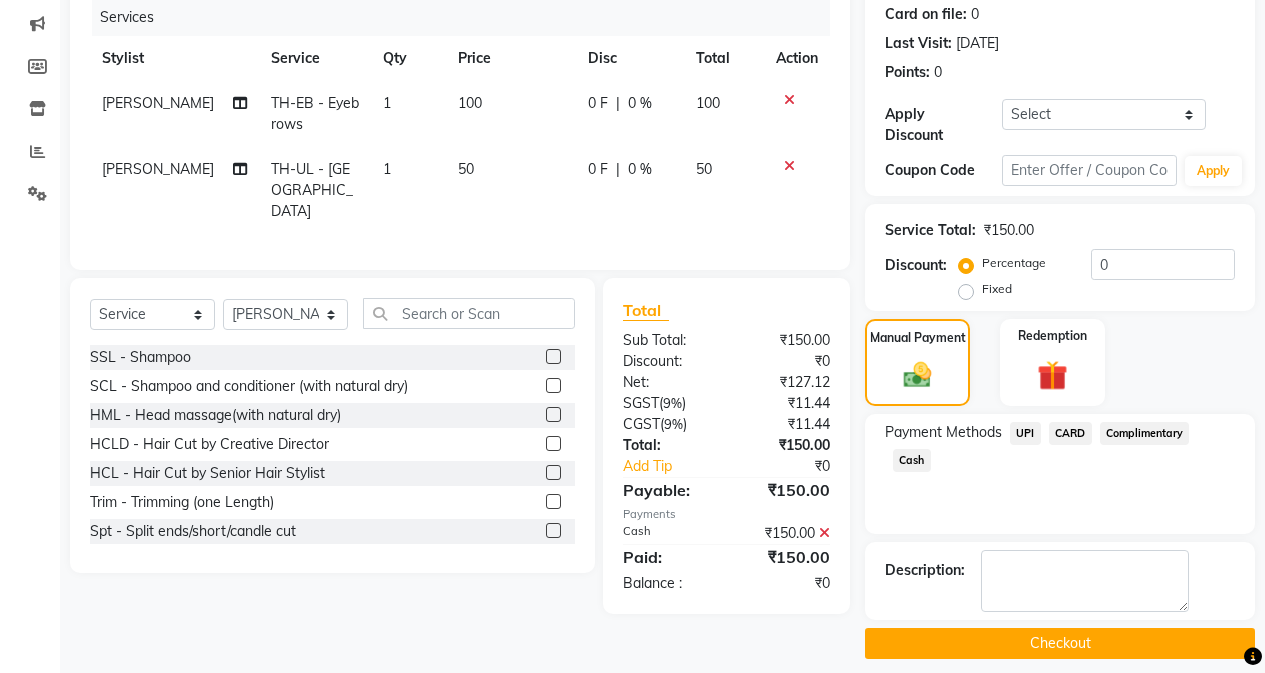 click on "Checkout" 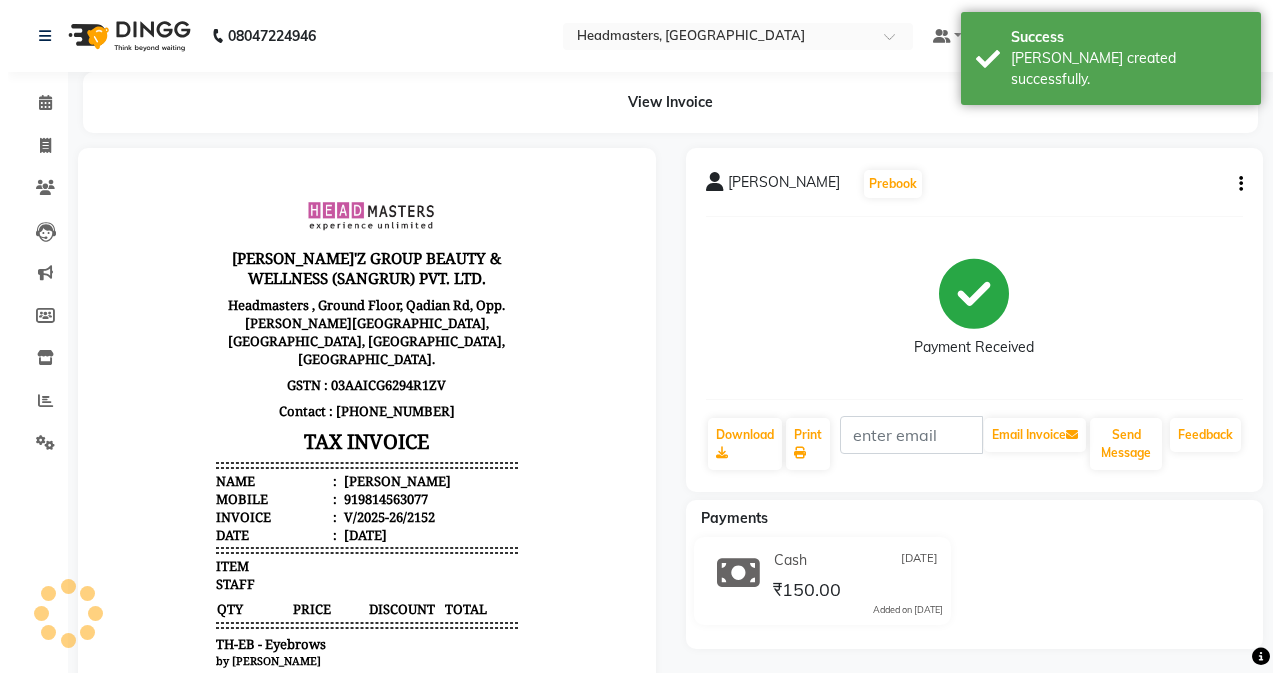 scroll, scrollTop: 0, scrollLeft: 0, axis: both 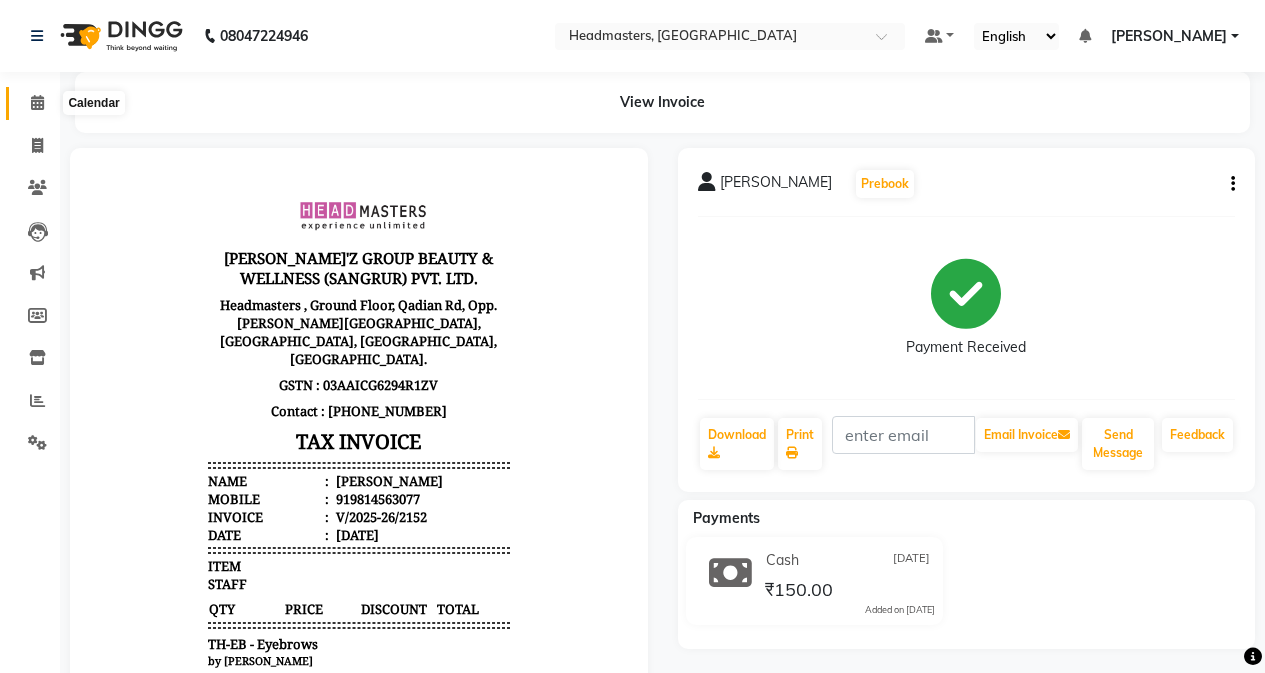 click 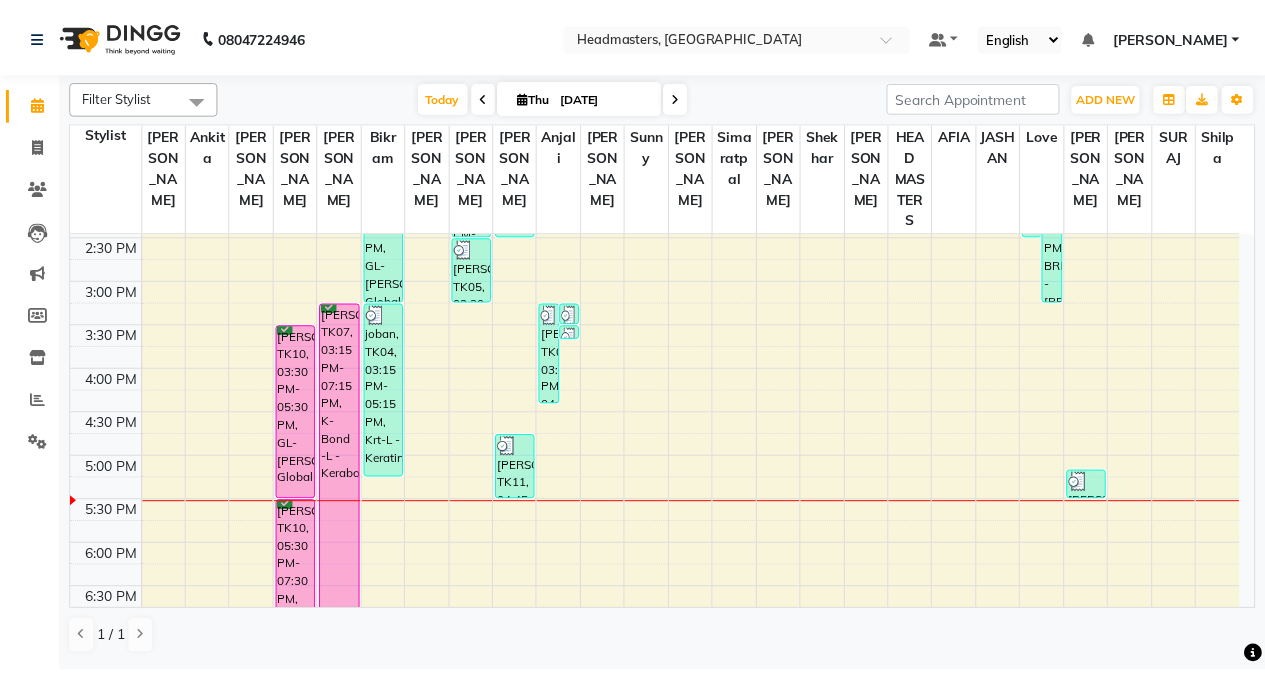 scroll, scrollTop: 600, scrollLeft: 0, axis: vertical 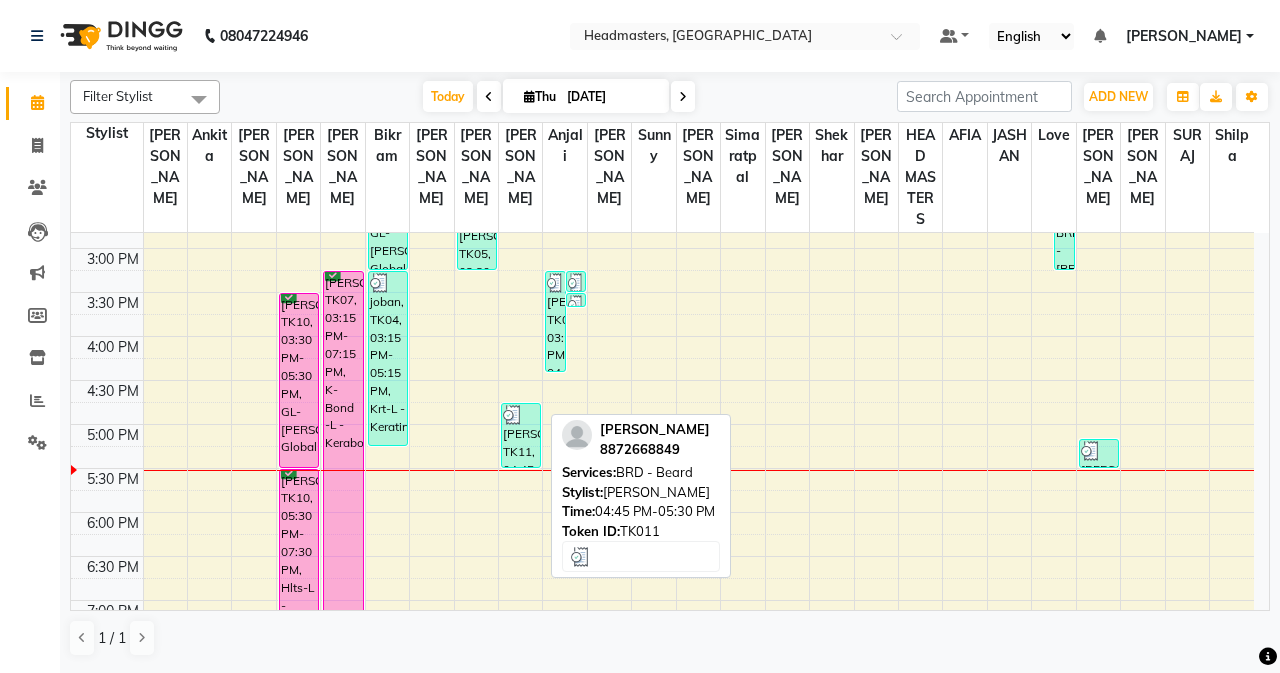 click on "[PERSON_NAME], TK11, 04:45 PM-05:30 PM, BRD - [PERSON_NAME]" at bounding box center (521, 435) 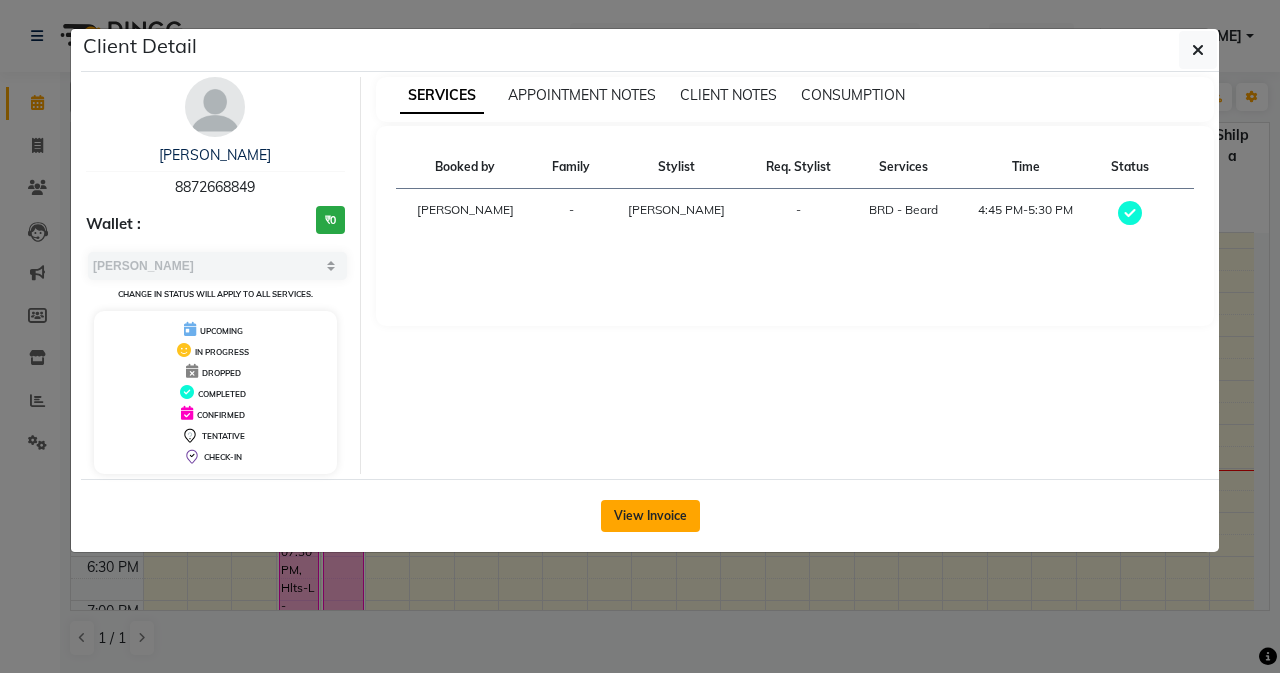 click on "View Invoice" 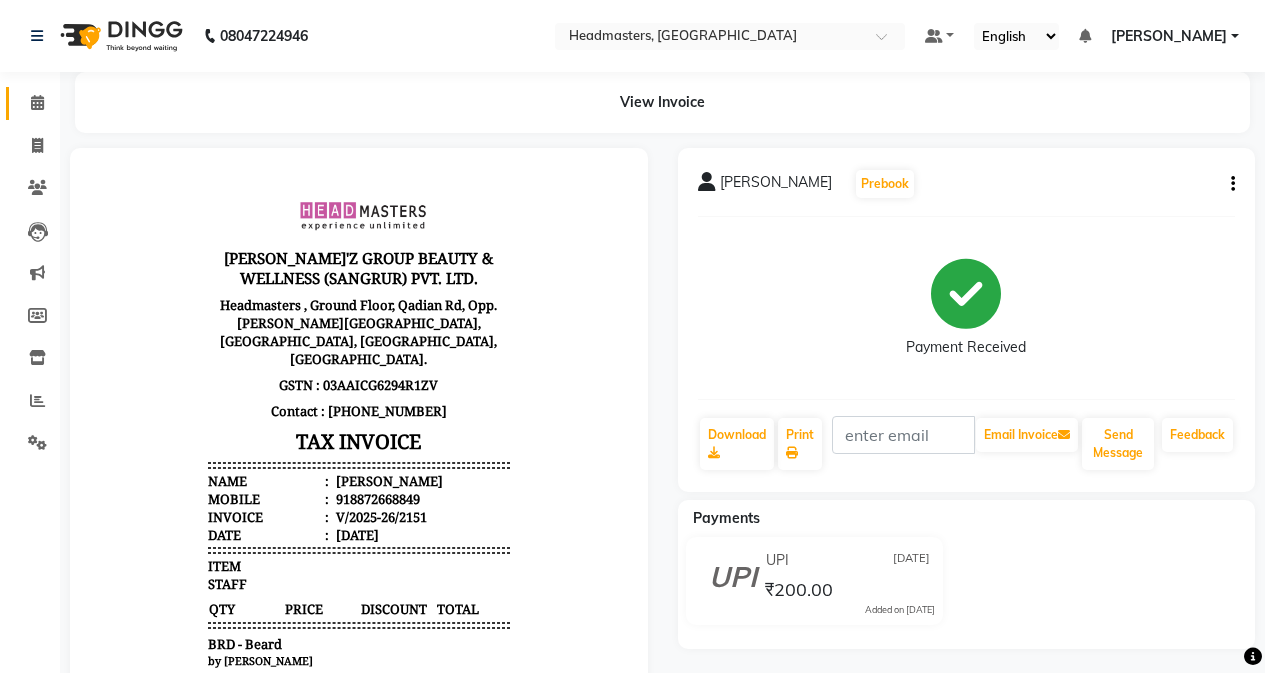 scroll, scrollTop: 0, scrollLeft: 0, axis: both 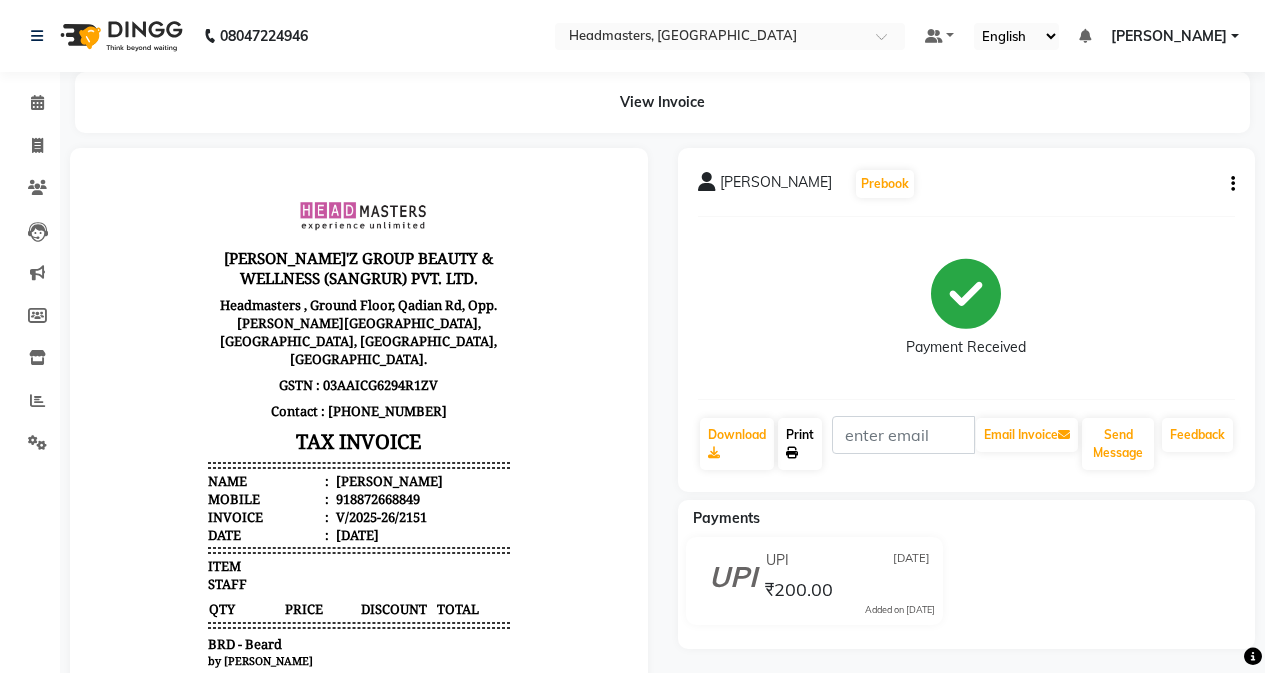 click on "Print" 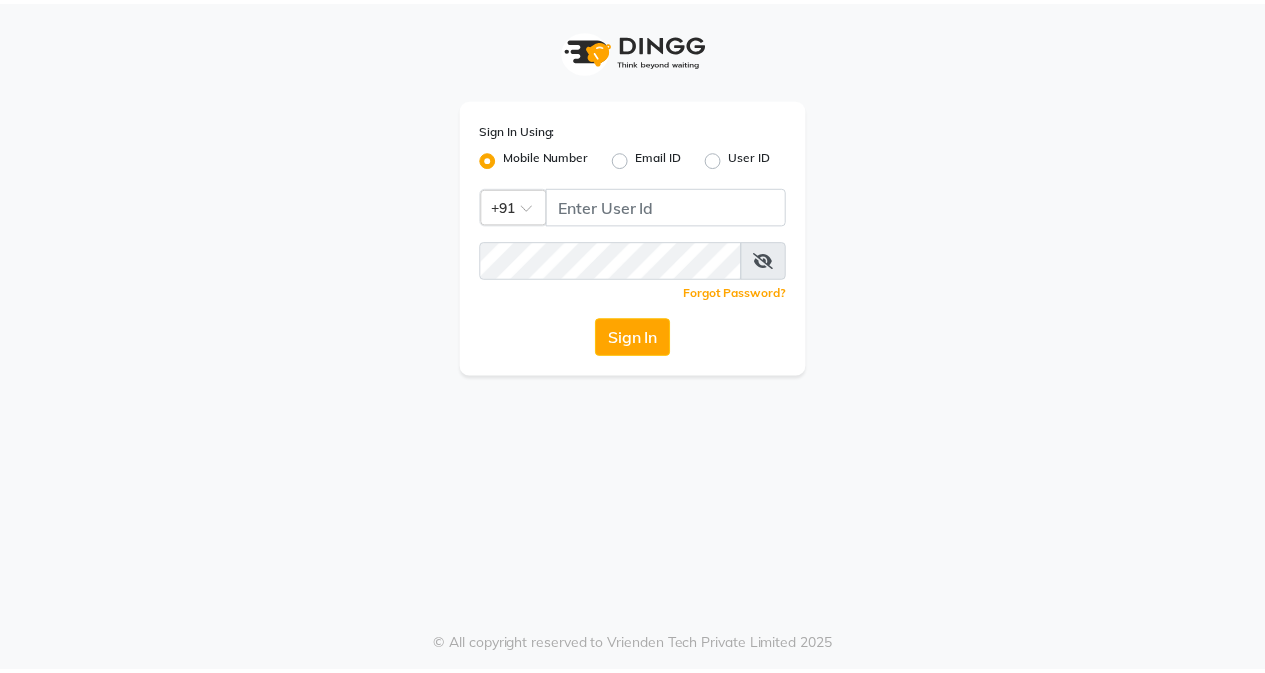 scroll, scrollTop: 0, scrollLeft: 0, axis: both 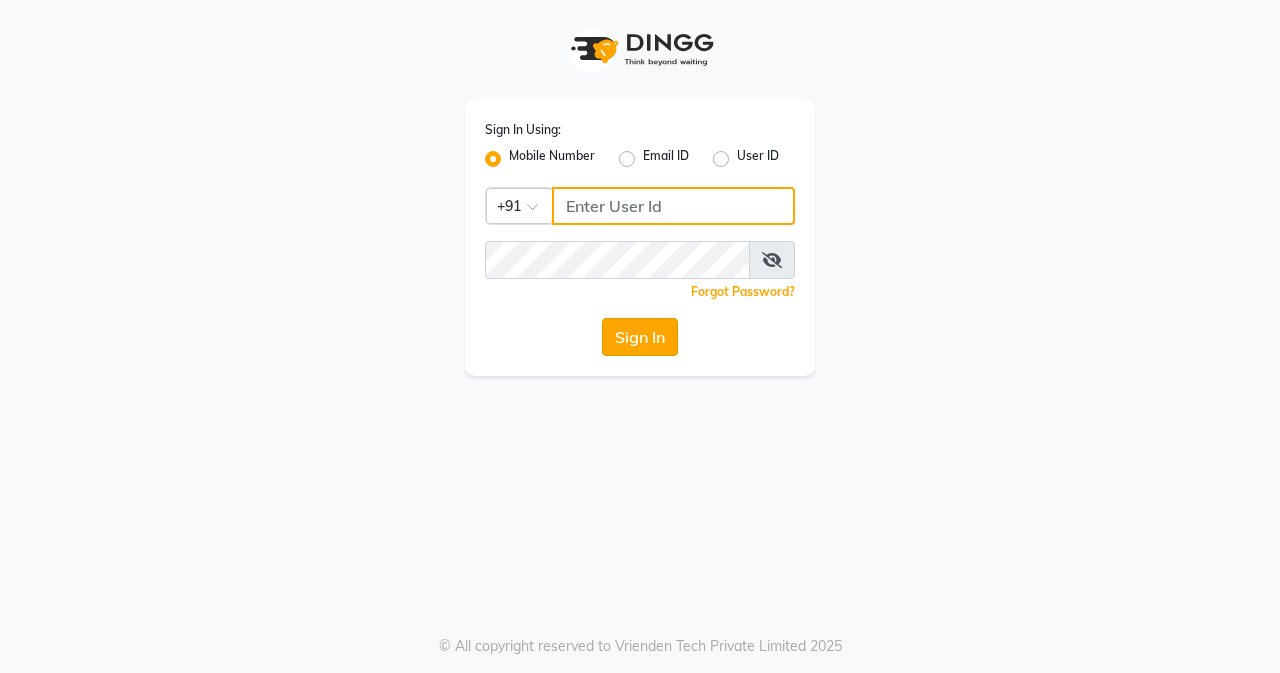 type on "9872635260" 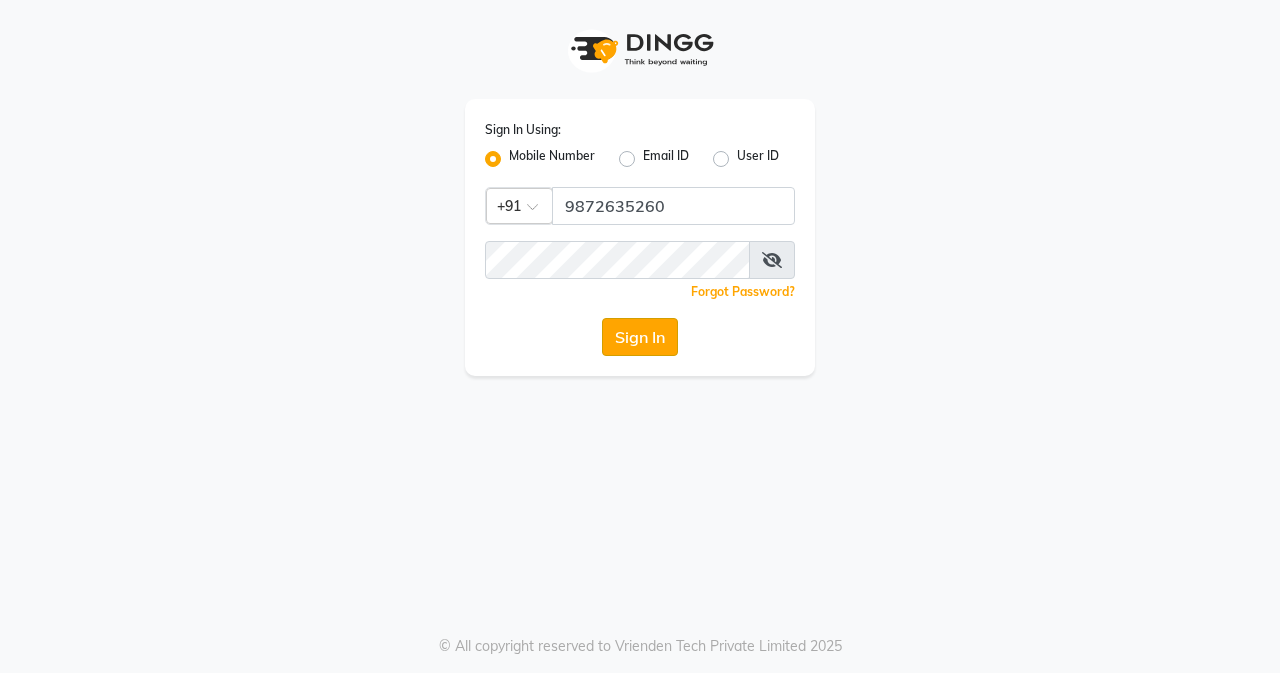 click on "Sign In" 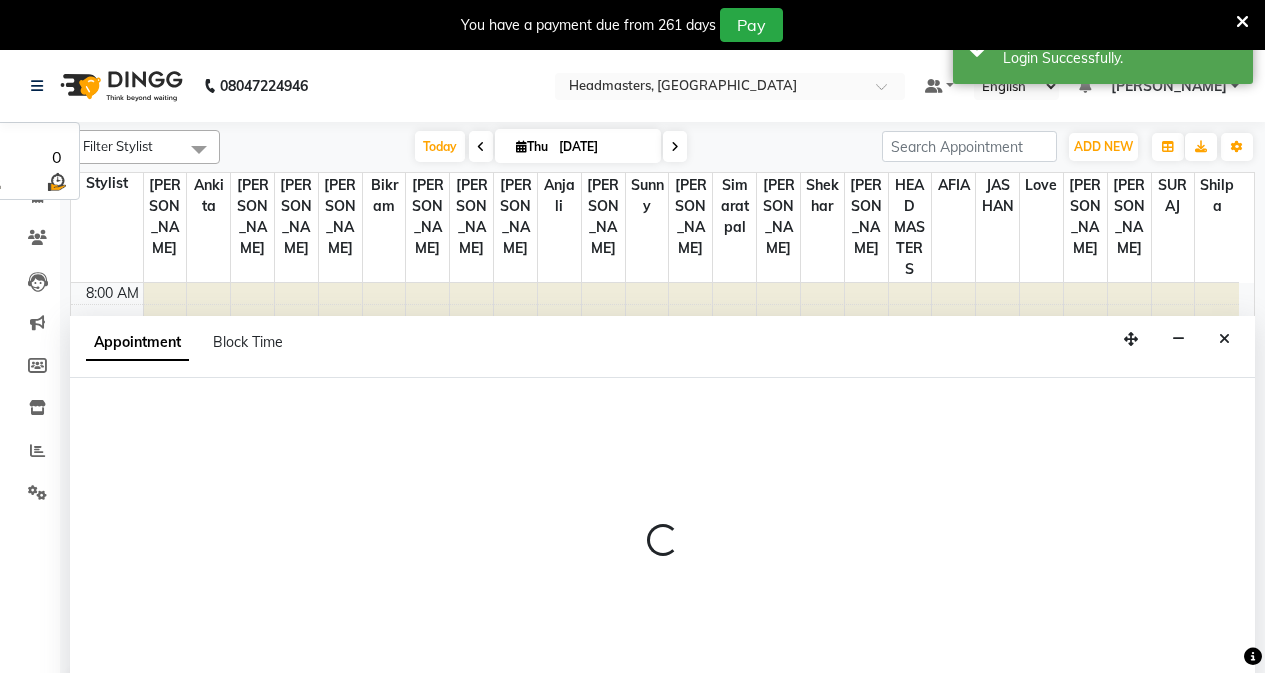 select on "en" 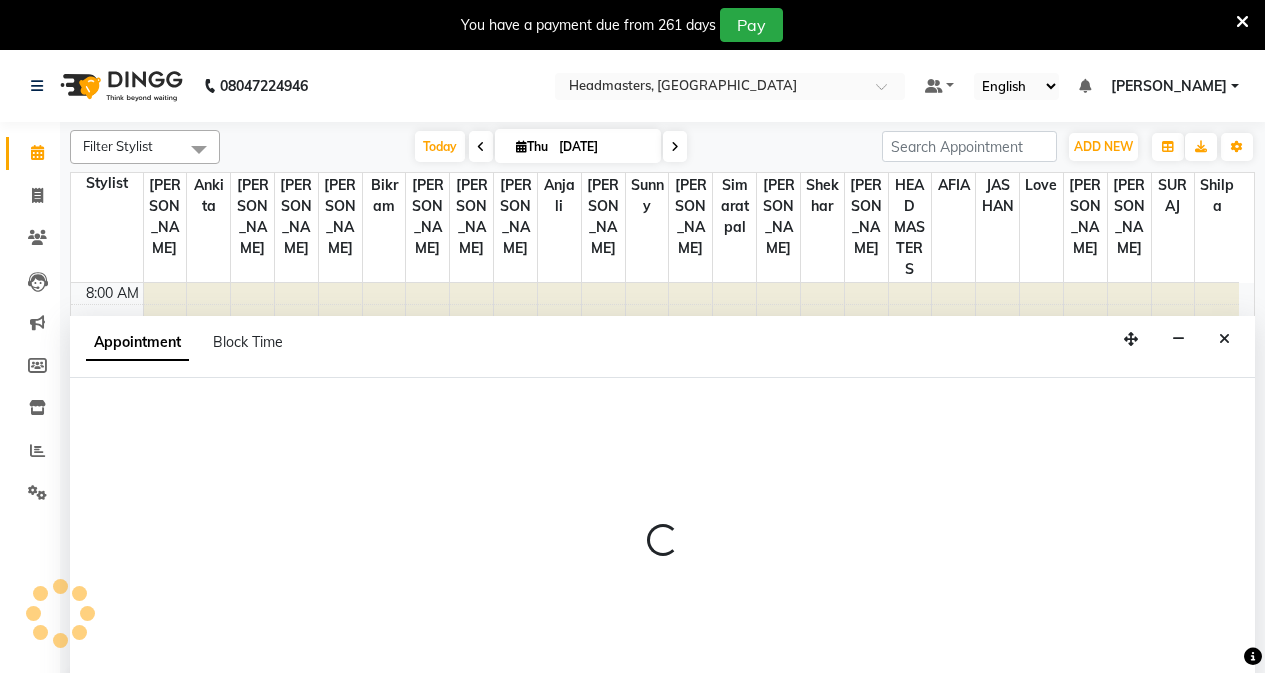 scroll, scrollTop: 258, scrollLeft: 0, axis: vertical 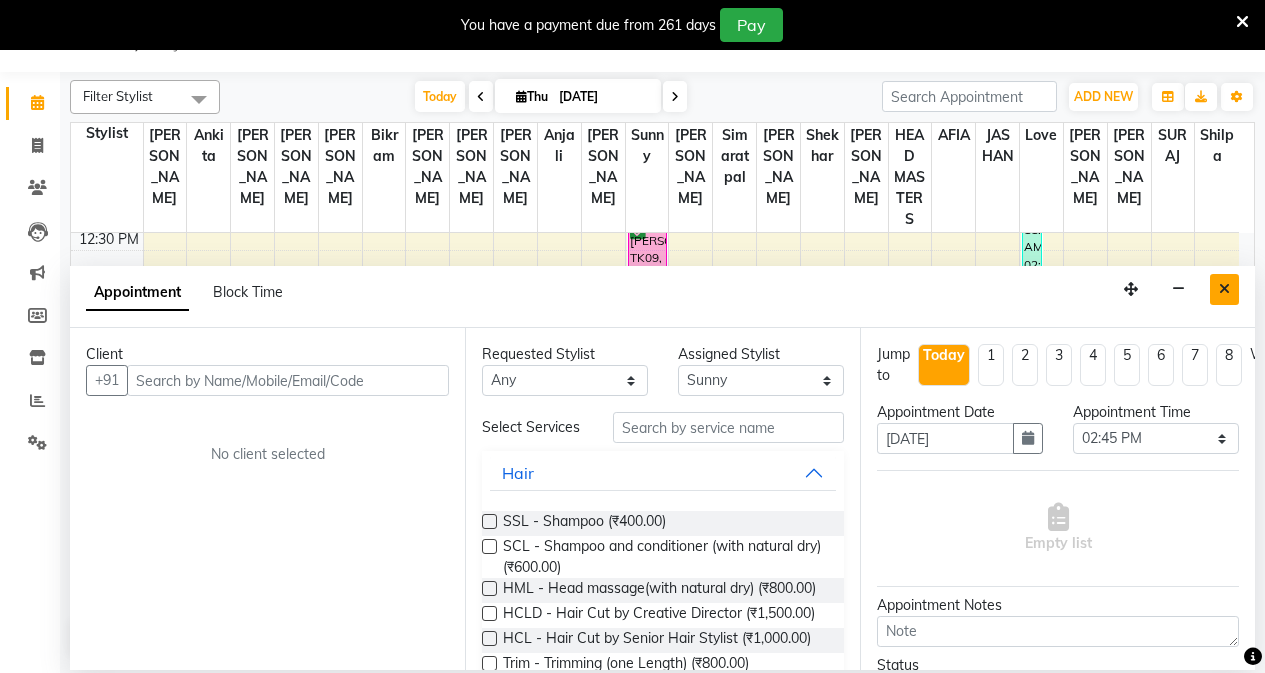 click at bounding box center (1224, 289) 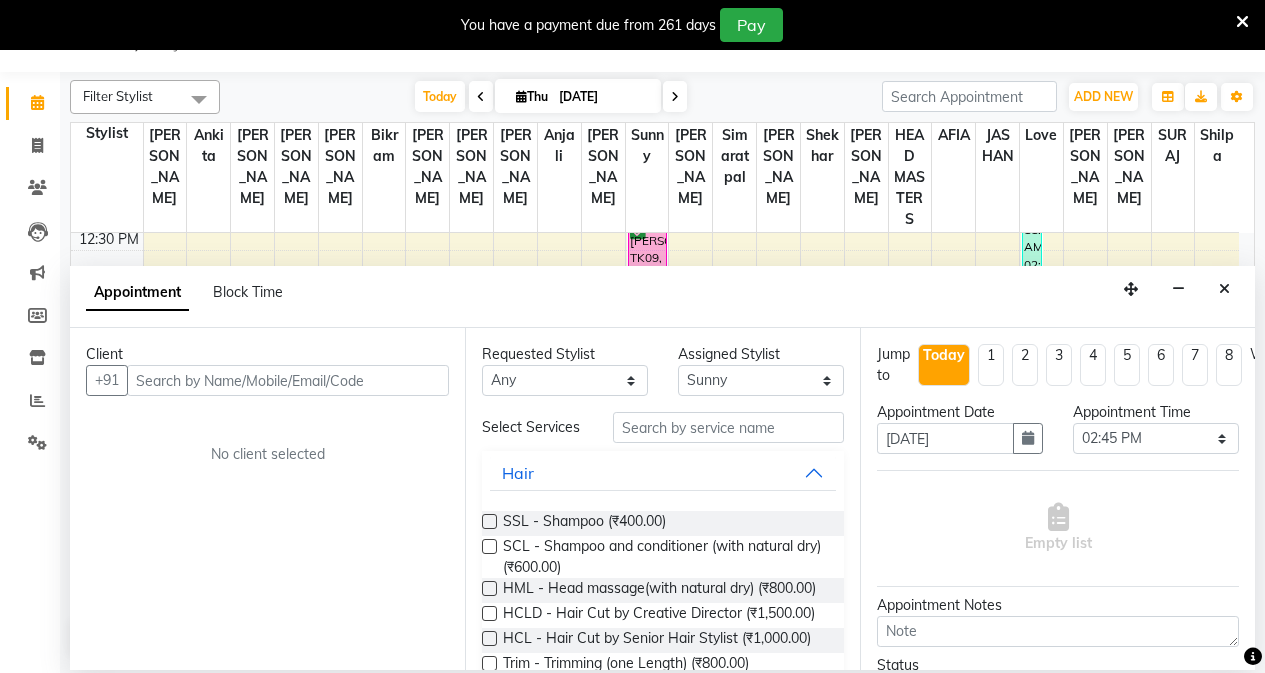 click on "8:00 AM 8:30 AM 9:00 AM 9:30 AM 10:00 AM 10:30 AM 11:00 AM 11:30 AM 12:00 PM 12:30 PM 1:00 PM 1:30 PM 2:00 PM 2:30 PM 3:00 PM 3:30 PM 4:00 PM 4:30 PM 5:00 PM 5:30 PM 6:00 PM 6:30 PM 7:00 PM 7:30 PM 8:00 PM 8:30 PM     [PERSON_NAME], TK10, 03:30 PM-05:30 PM, GL-igora - [PERSON_NAME] Global     [PERSON_NAME], TK10, 05:30 PM-07:30 PM, Hlts-L - Highlights     [PERSON_NAME], TK07, 03:15 PM-07:15 PM, K-Bond -L  - Kerabond     joban, TK04, 01:15 PM-03:15 PM, GL-igora - Igora Global     joban, TK04, 03:15 PM-05:15 PM, Krt-L - Keratin     [PERSON_NAME], TK12, 09:00 AM-10:00 AM, HCG - Hair Cut by Senior Hair Stylist     [PERSON_NAME], TK05, 01:30 PM-02:30 PM, HCG - Hair Cut by Senior Hair Stylist     [PERSON_NAME], TK05, 02:30 PM-03:15 PM, BRD - [PERSON_NAME], TK06, 09:00 AM-10:00 AM, HCG - Hair Cut by Senior Hair Stylist     vishal, TK06, 10:00 AM-12:15 PM, BRD - [PERSON_NAME],O3-FC-WT - Whitening/Seaweed Facial (For Dry, Dehydrated, Sensitive, Anti-Ageing & Matured Skin),BRD-clri - [PERSON_NAME] Color Igora         [PERSON_NAME], TK11, 04:45 PM-05:30 PM, BRD - [PERSON_NAME]" at bounding box center [655, 404] 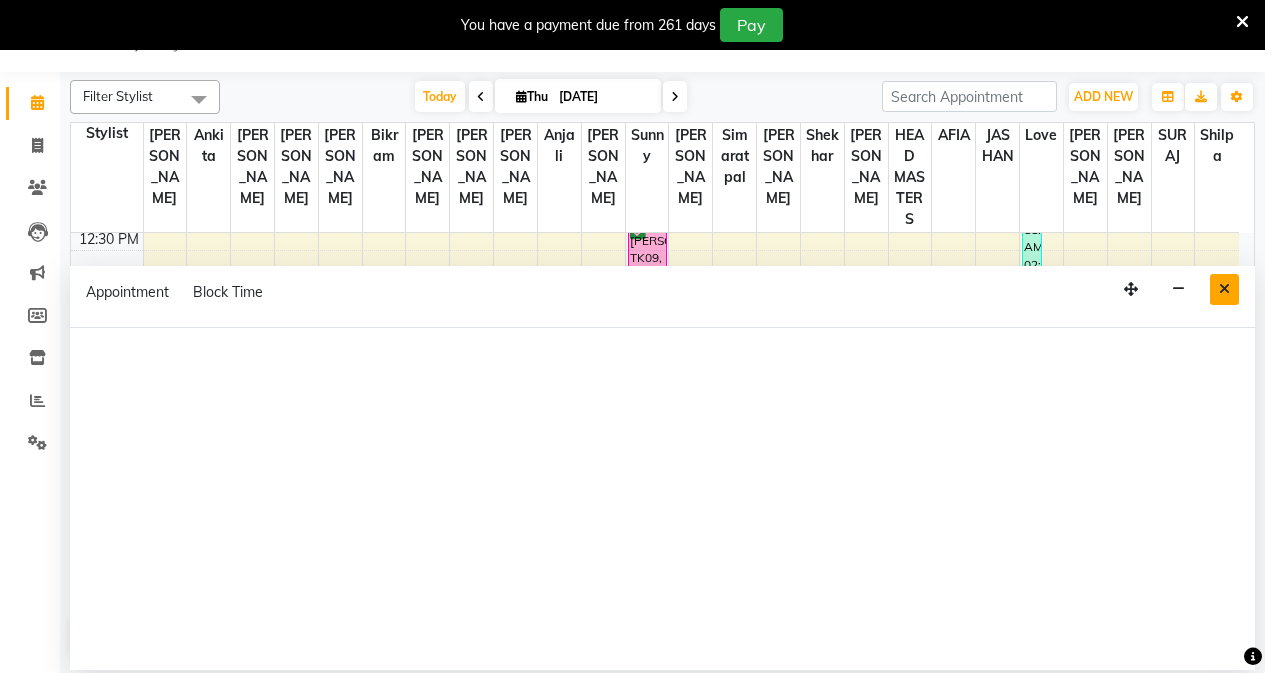 select on "68491" 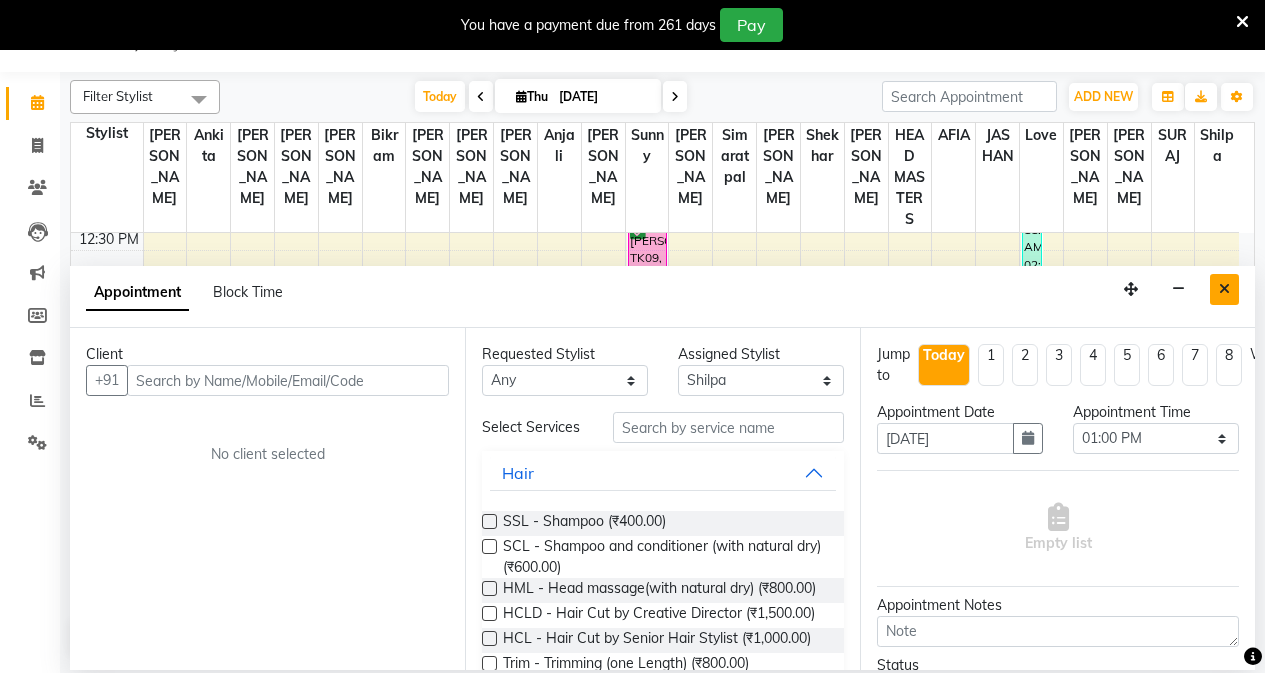 scroll, scrollTop: 0, scrollLeft: 0, axis: both 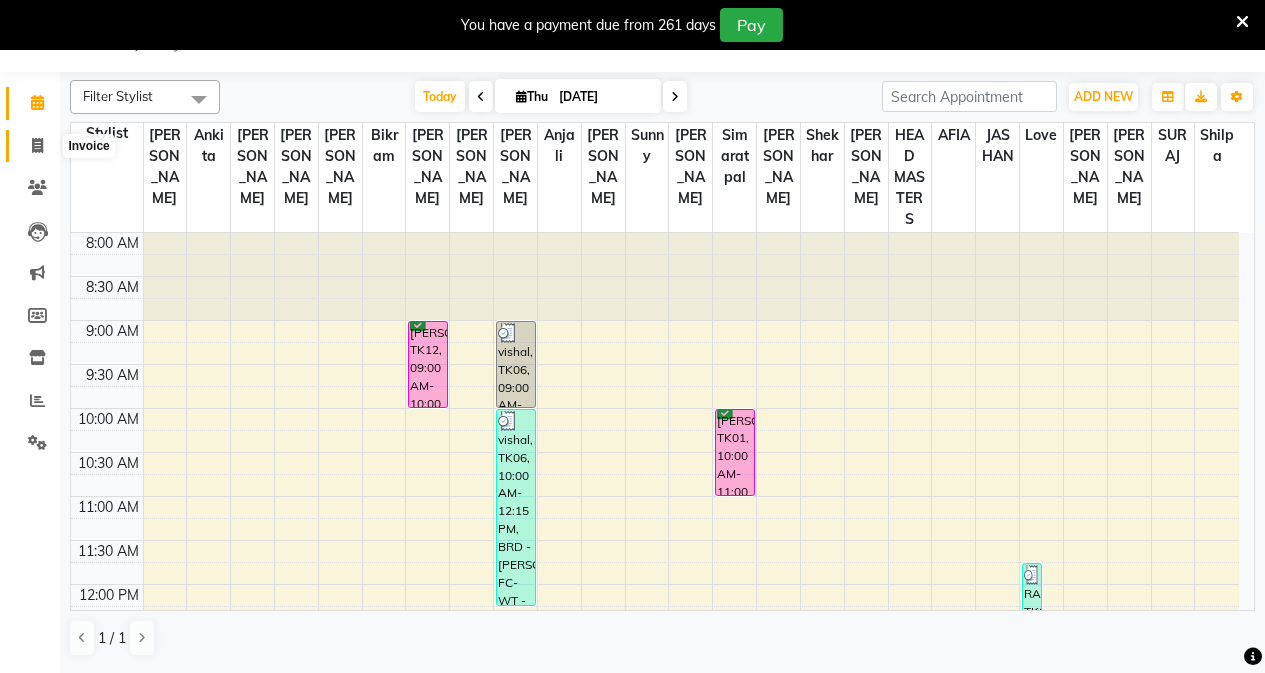 click 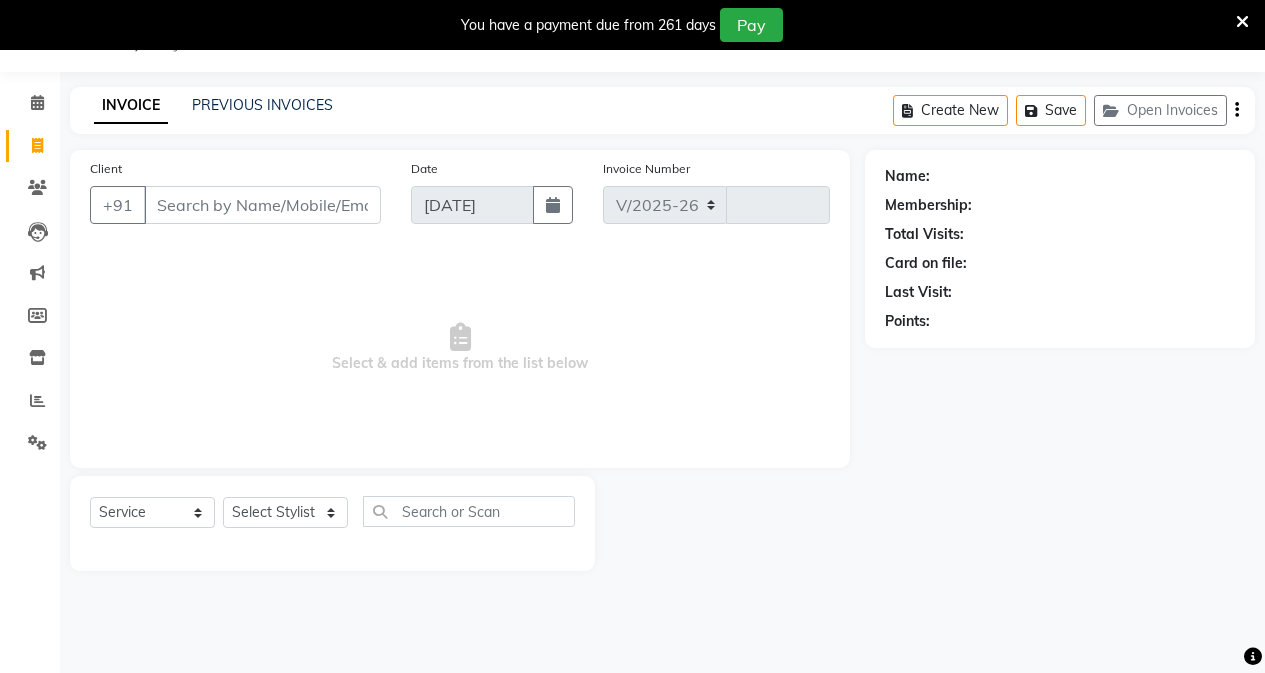 select on "7136" 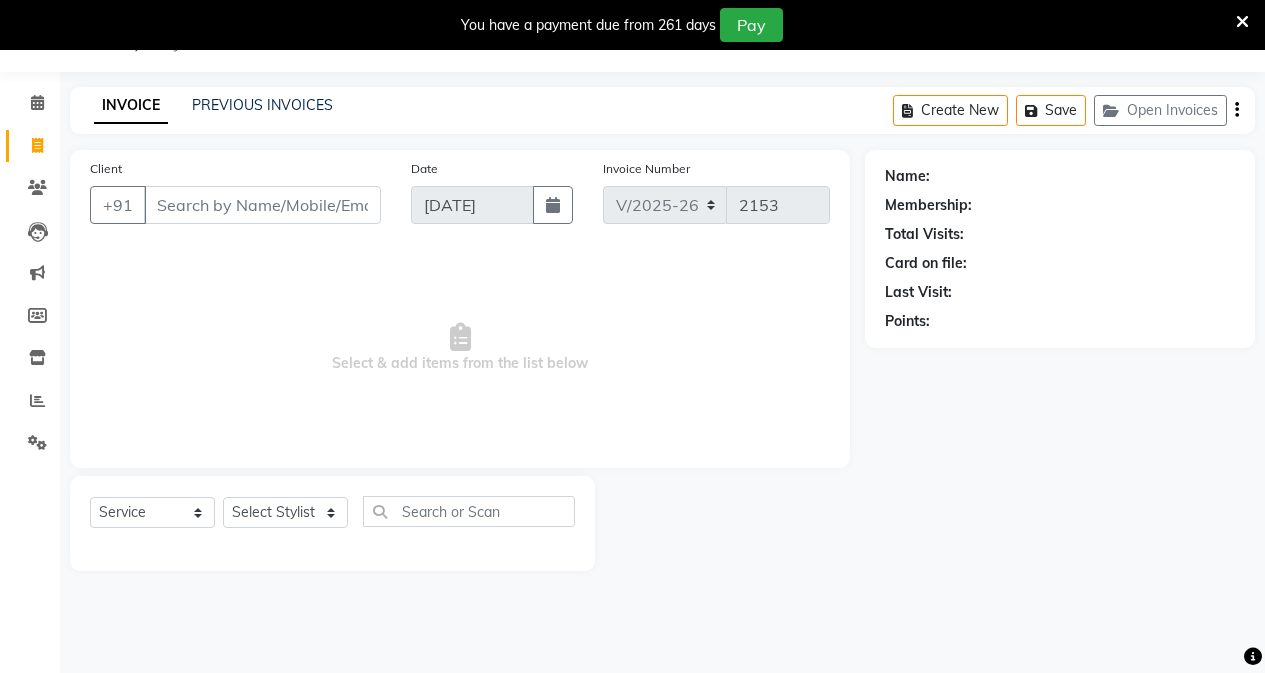 click on "Client" at bounding box center [262, 205] 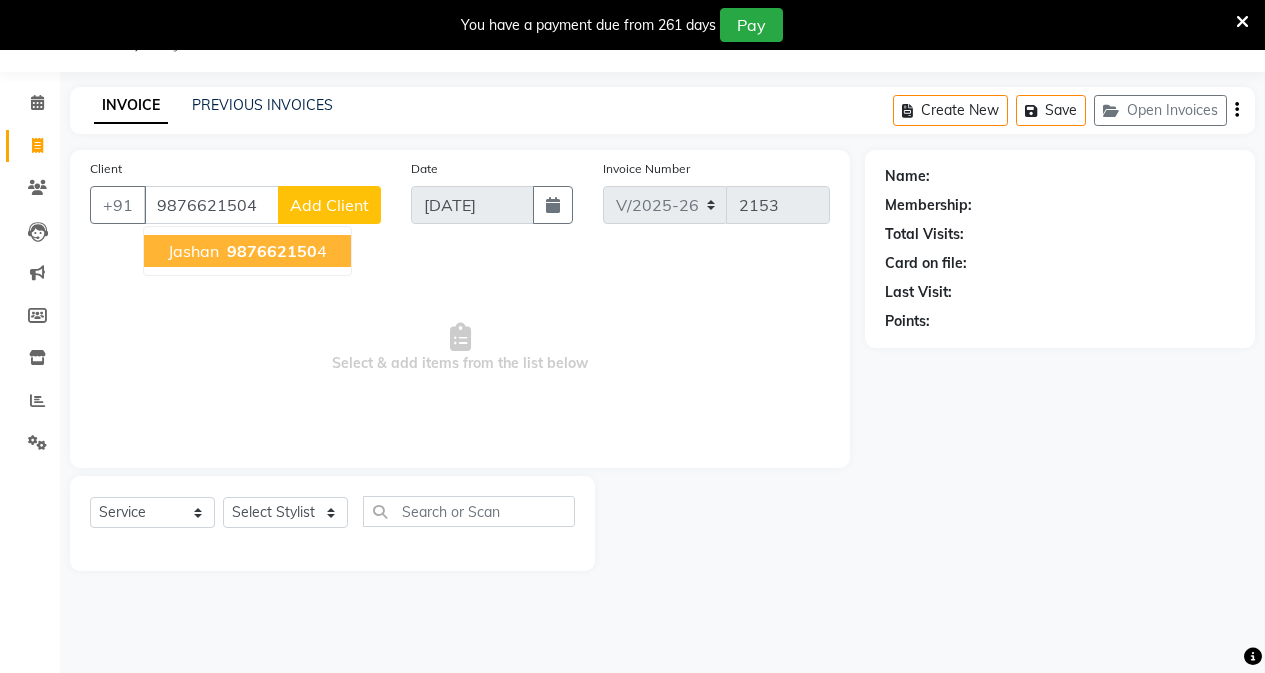 type on "9876621504" 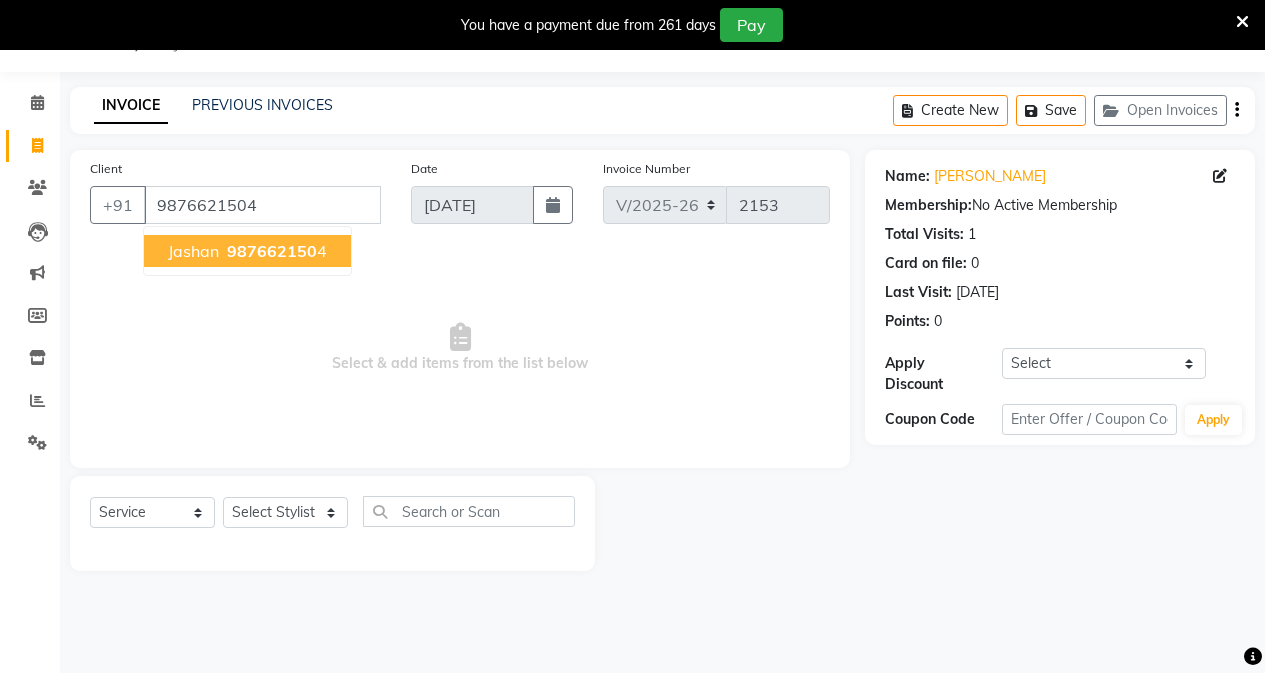 click on "987662150" at bounding box center (272, 251) 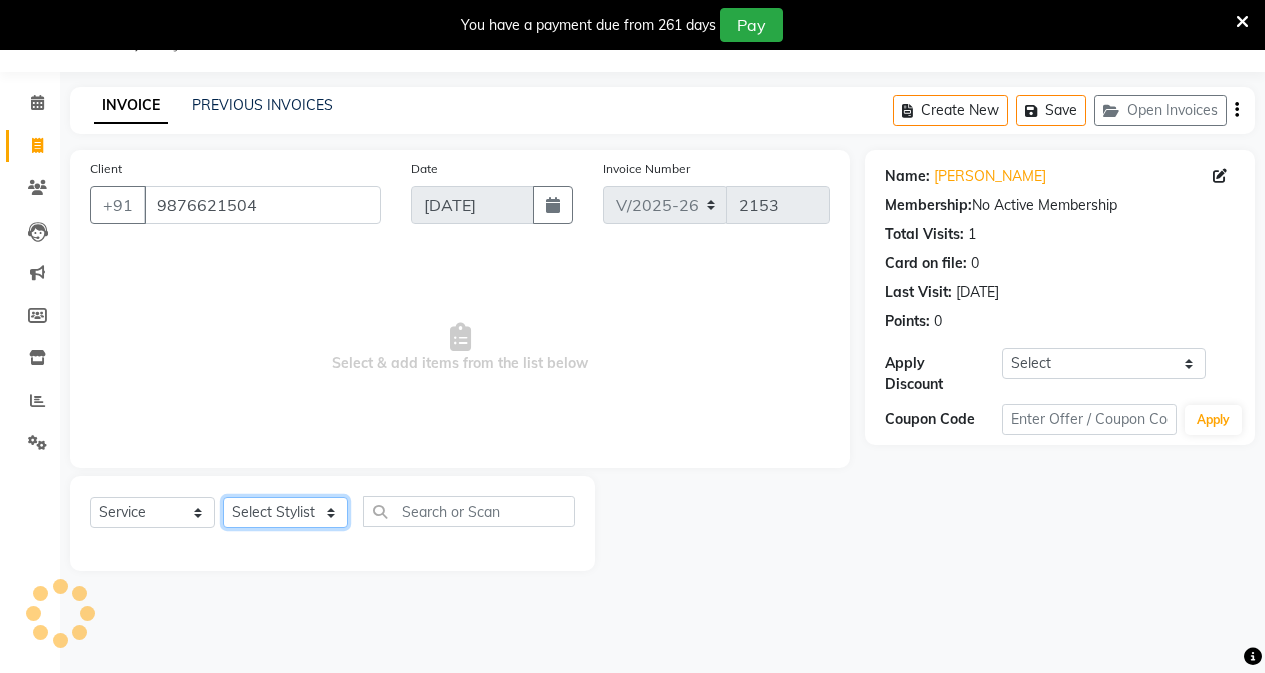 click on "Select Stylist AFIA Anjali [PERSON_NAME] [PERSON_NAME]  [PERSON_NAME] HEAD [PERSON_NAME]  [PERSON_NAME]  [PERSON_NAME]  [PERSON_NAME] Love [PERSON_NAME]  [PERSON_NAME]  [PERSON_NAME]  [PERSON_NAME] [PERSON_NAME] [PERSON_NAME]  [PERSON_NAME]  [PERSON_NAME]" 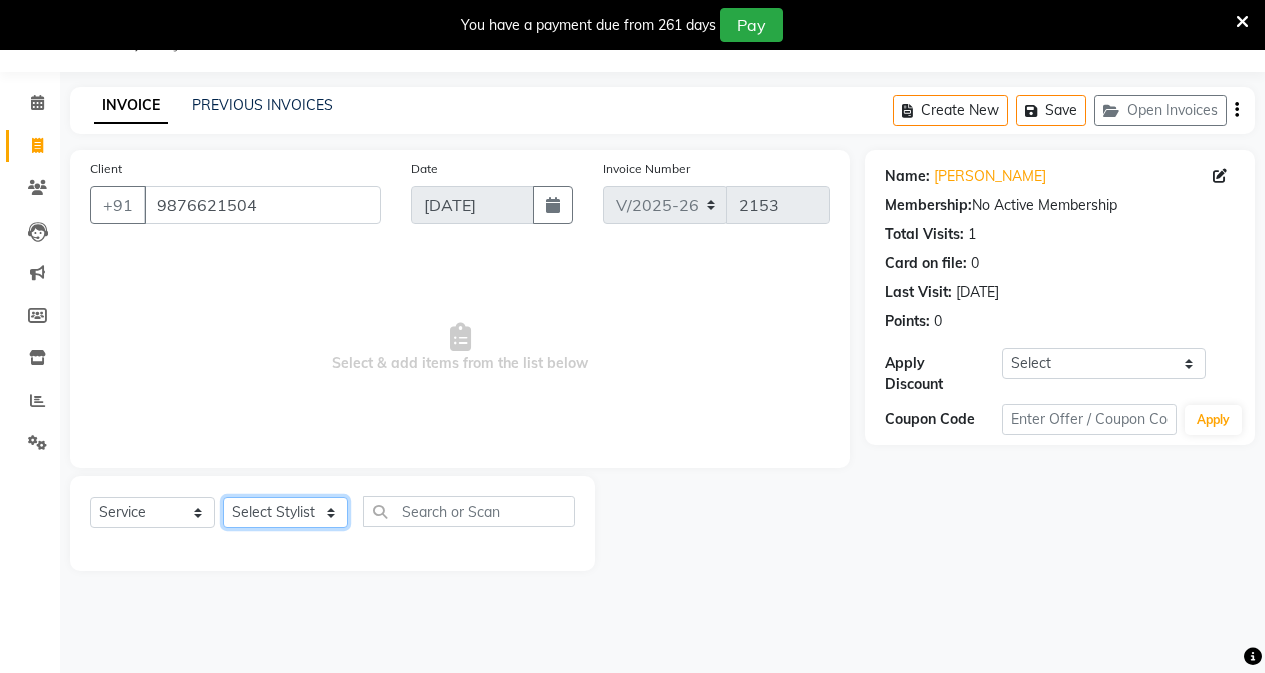 select on "63060" 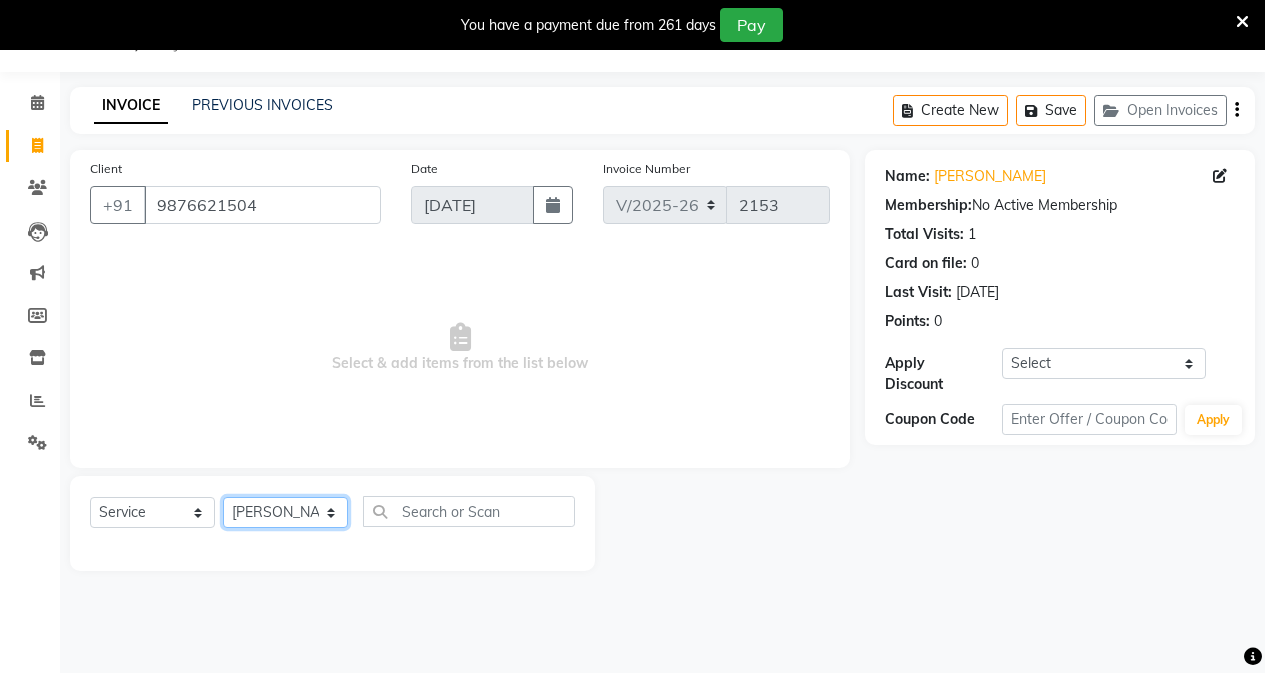 click on "Select Stylist AFIA Anjali [PERSON_NAME] [PERSON_NAME]  [PERSON_NAME] HEAD [PERSON_NAME]  [PERSON_NAME]  [PERSON_NAME]  [PERSON_NAME] Love [PERSON_NAME]  [PERSON_NAME]  [PERSON_NAME]  [PERSON_NAME] [PERSON_NAME] [PERSON_NAME]  [PERSON_NAME]  [PERSON_NAME]" 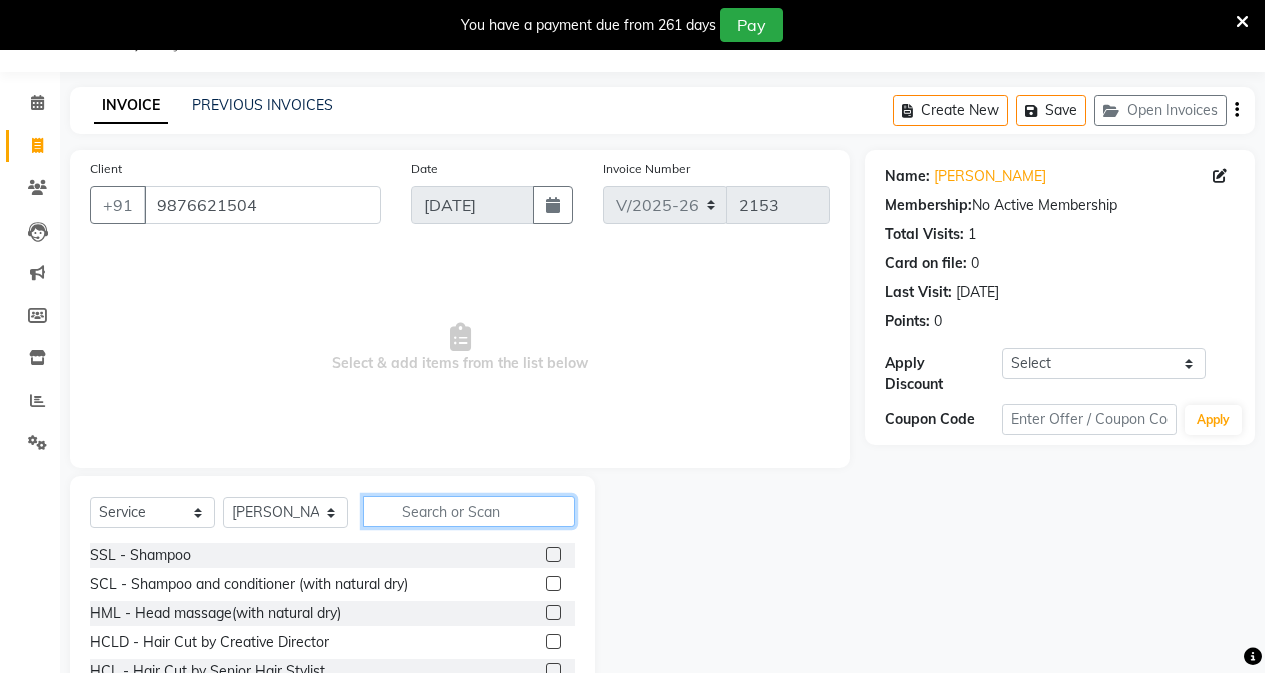 click 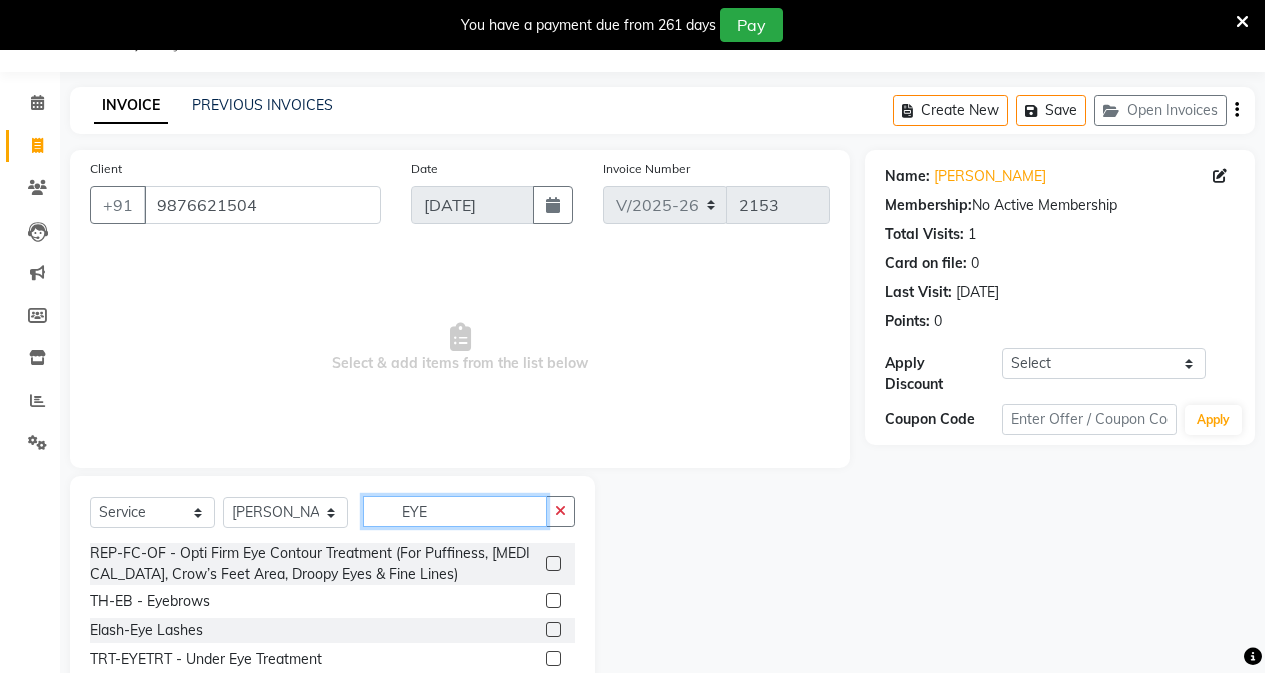 type on "EYE" 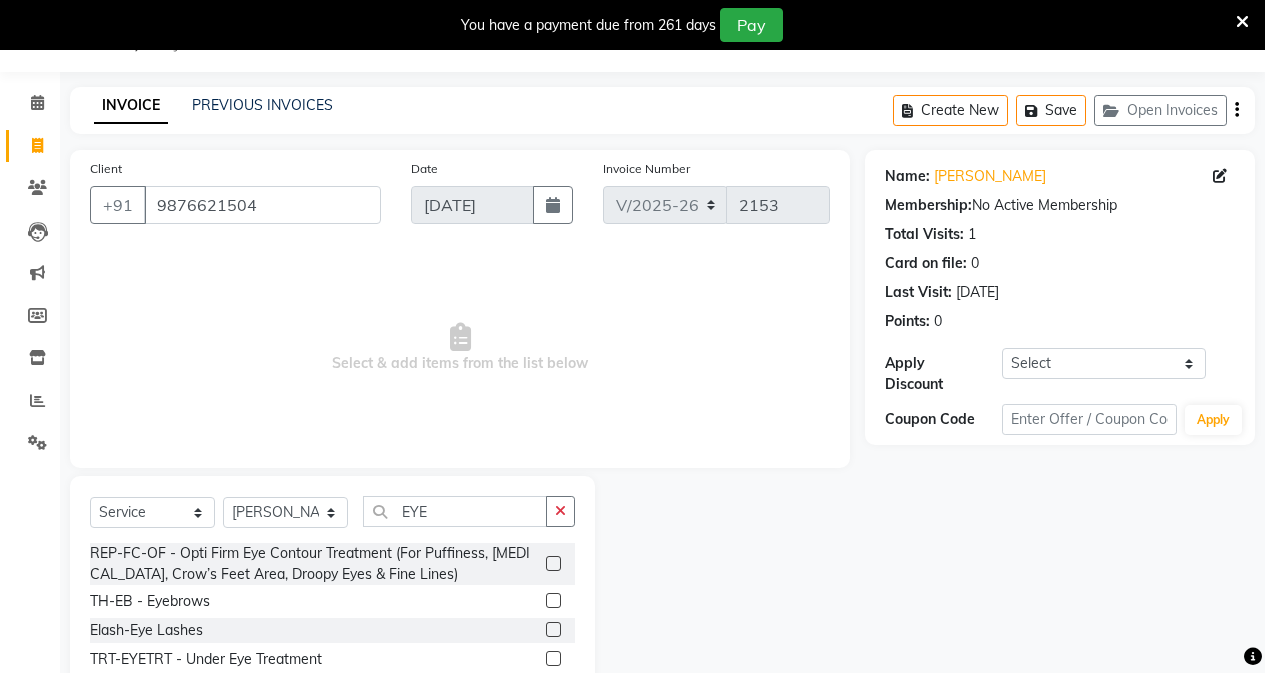 click 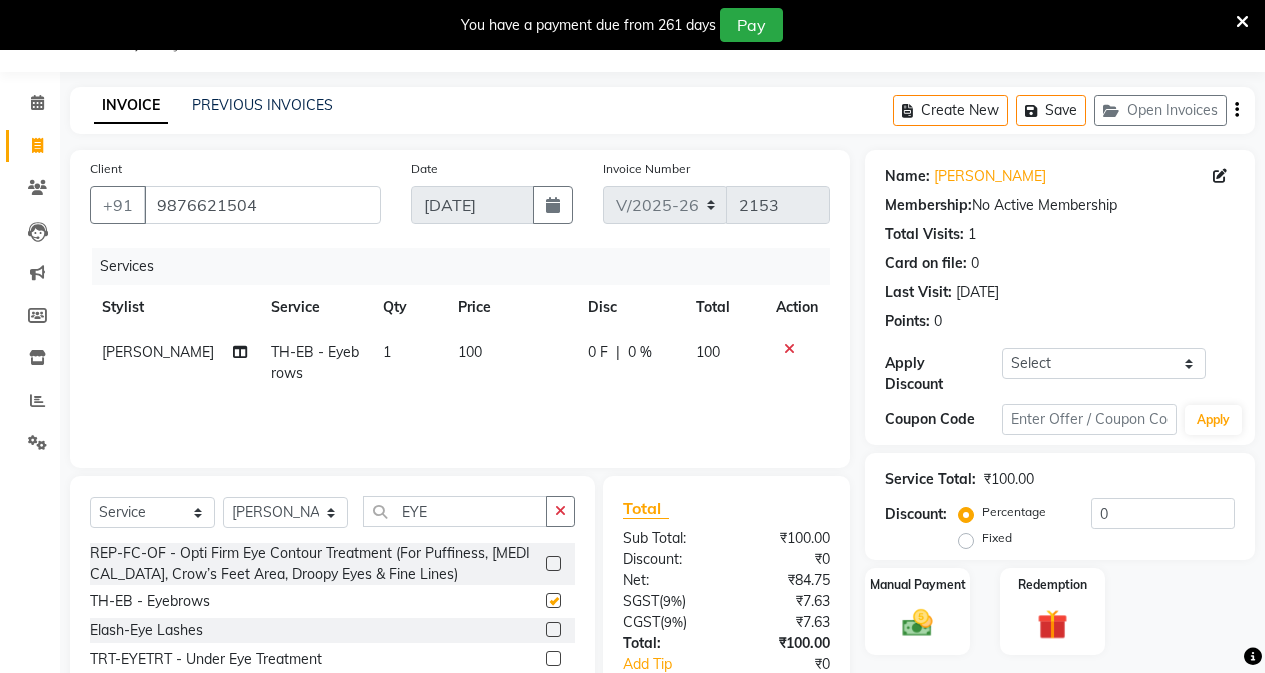 checkbox on "false" 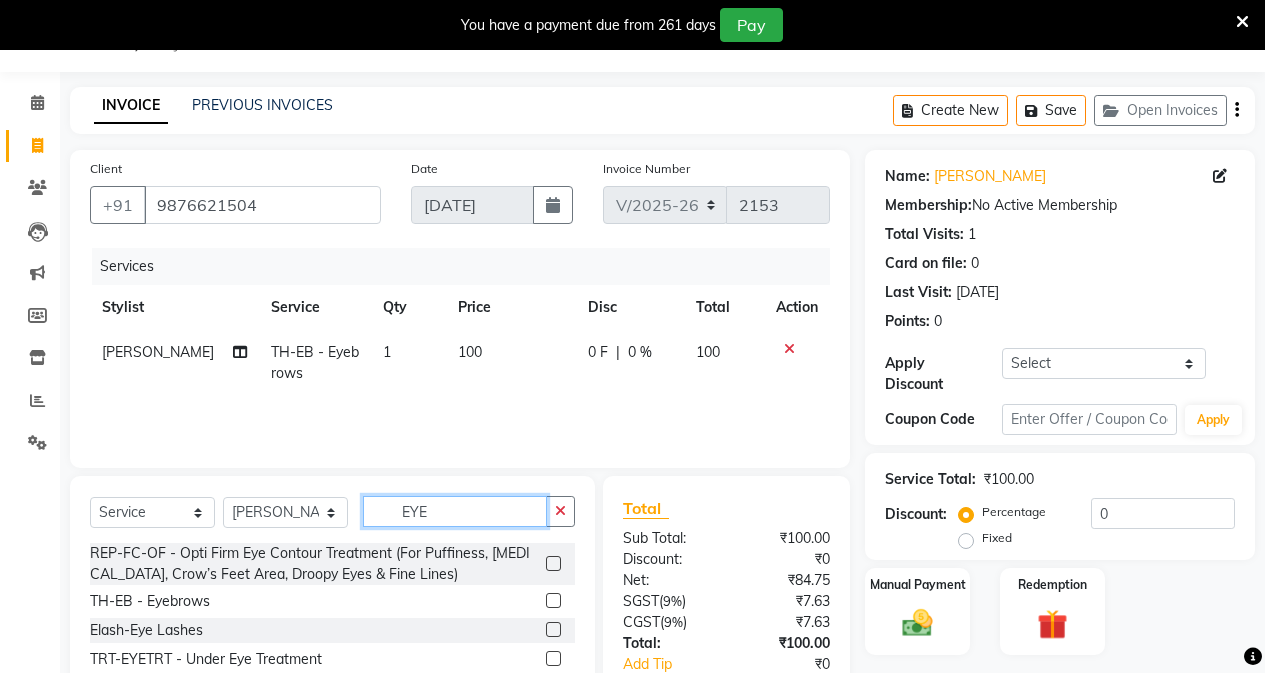 click on "EYE" 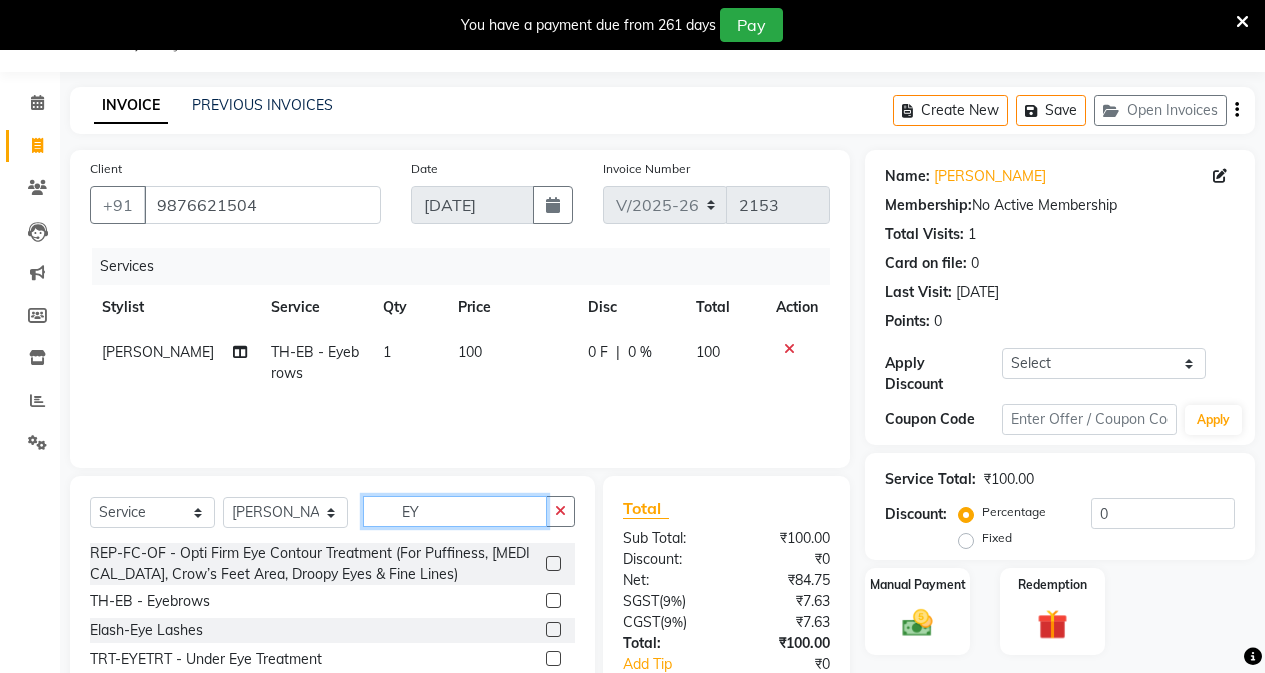 type on "E" 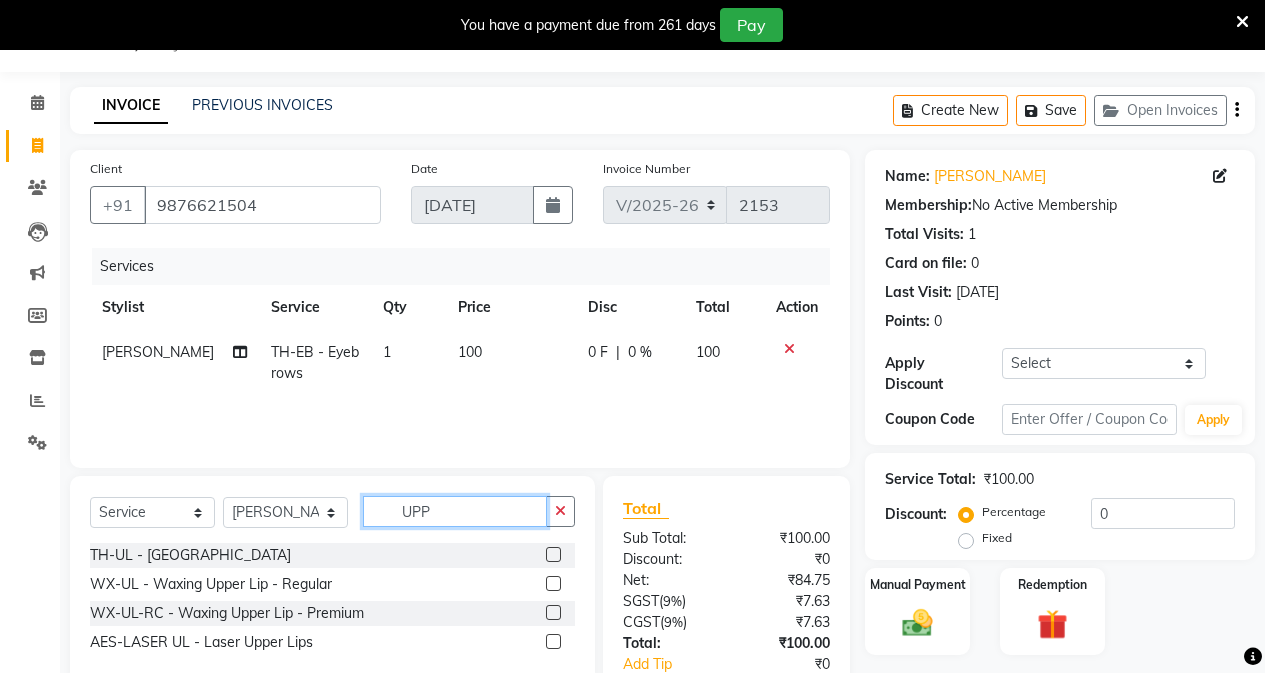 type on "UPP" 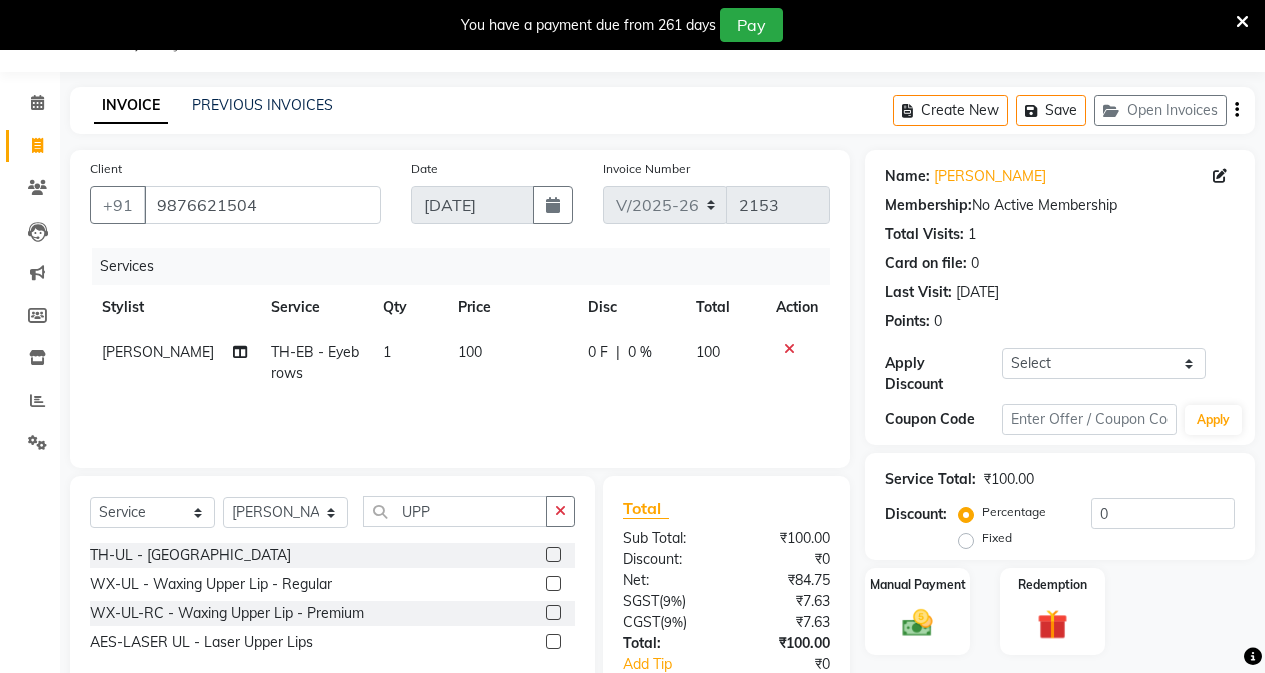 click 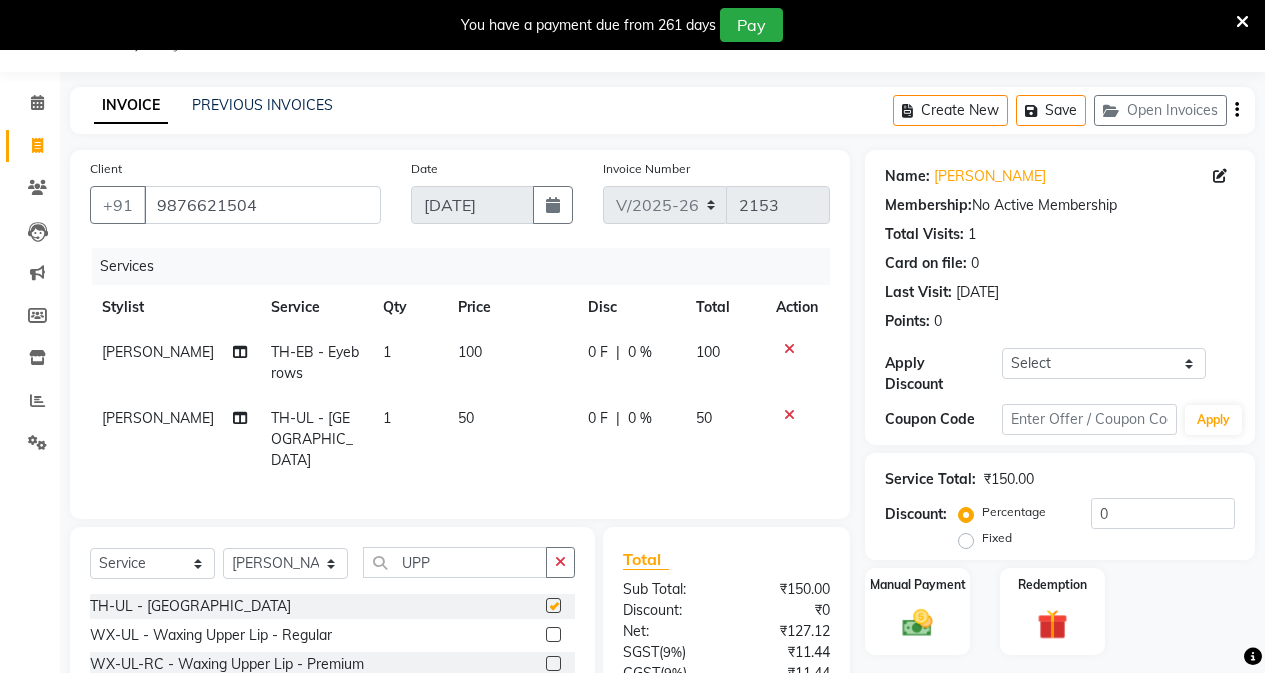 checkbox on "false" 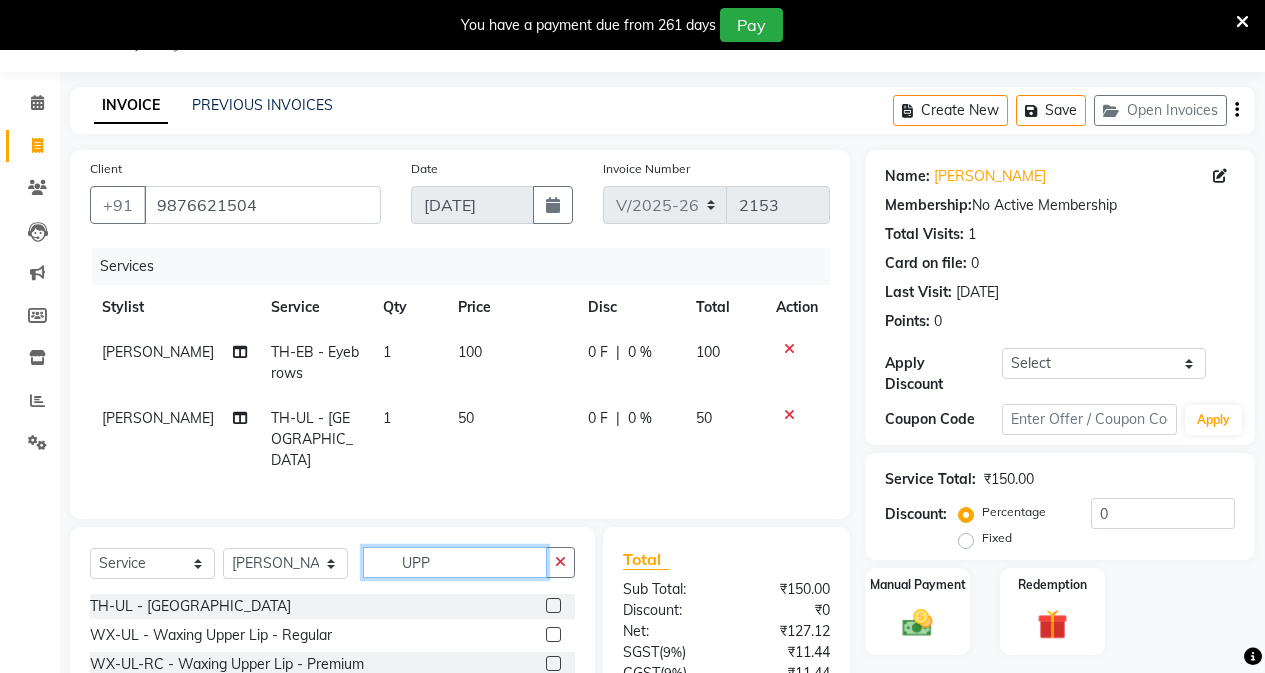 click on "UPP" 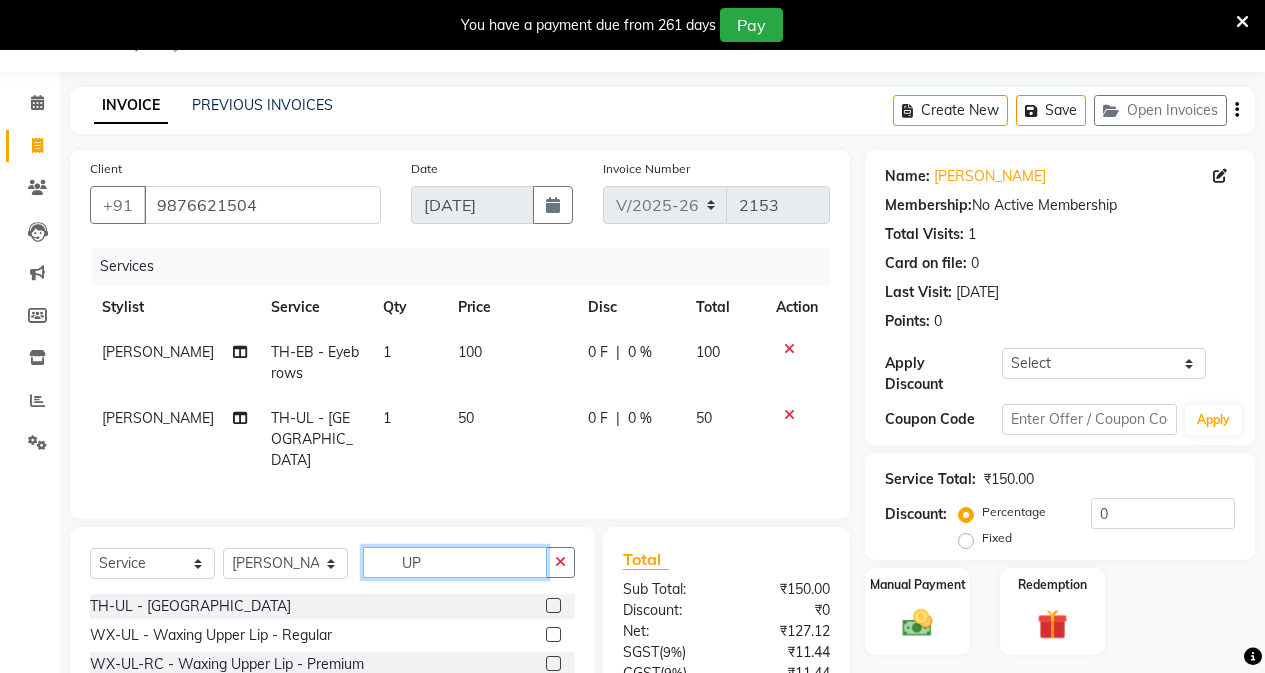 type on "U" 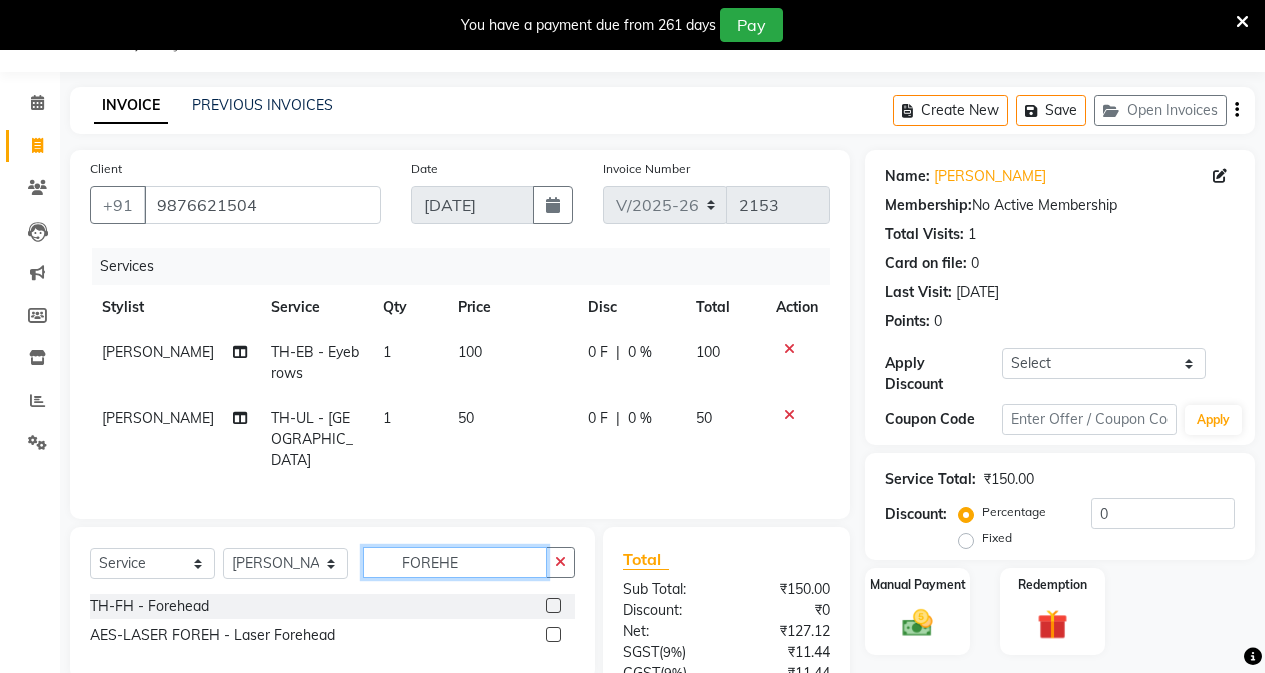 type on "FOREHE" 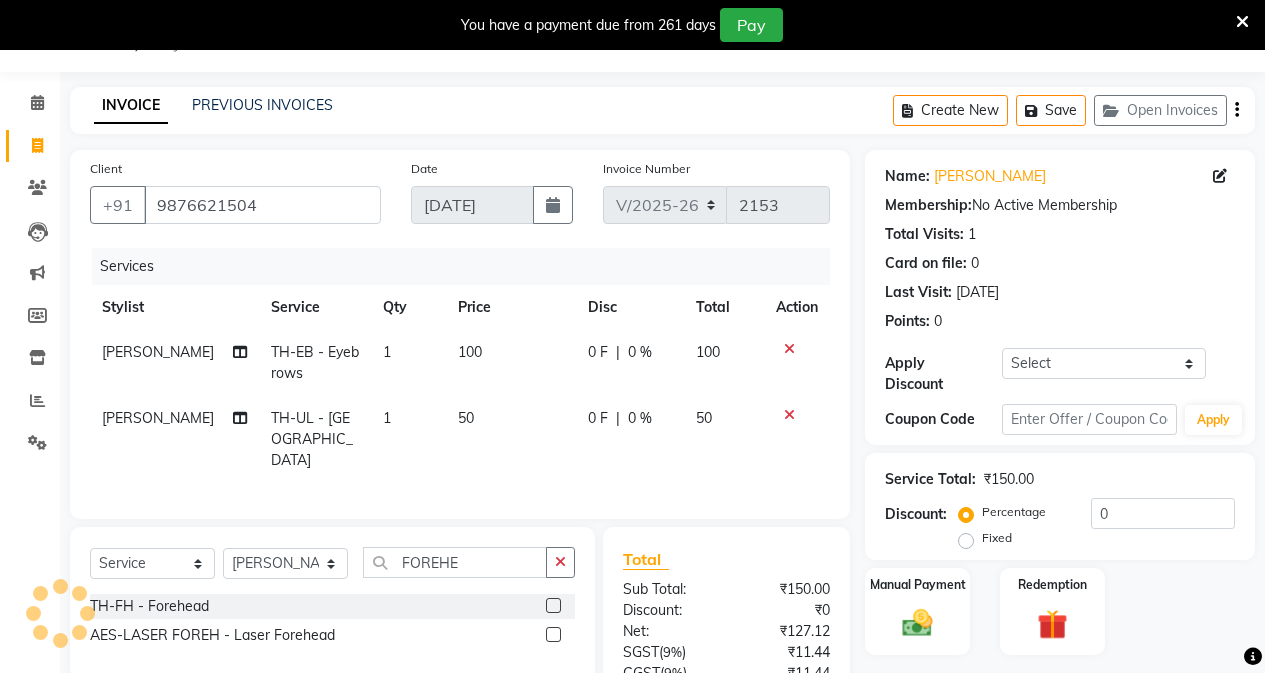 click 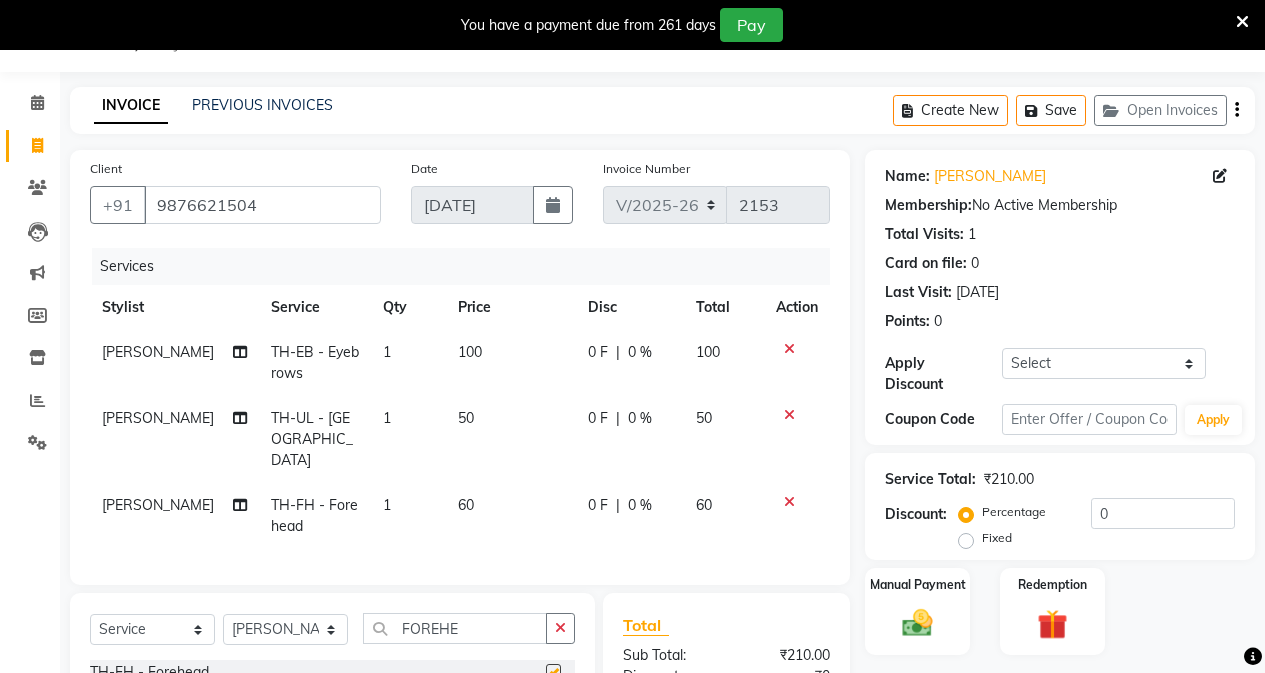 checkbox on "false" 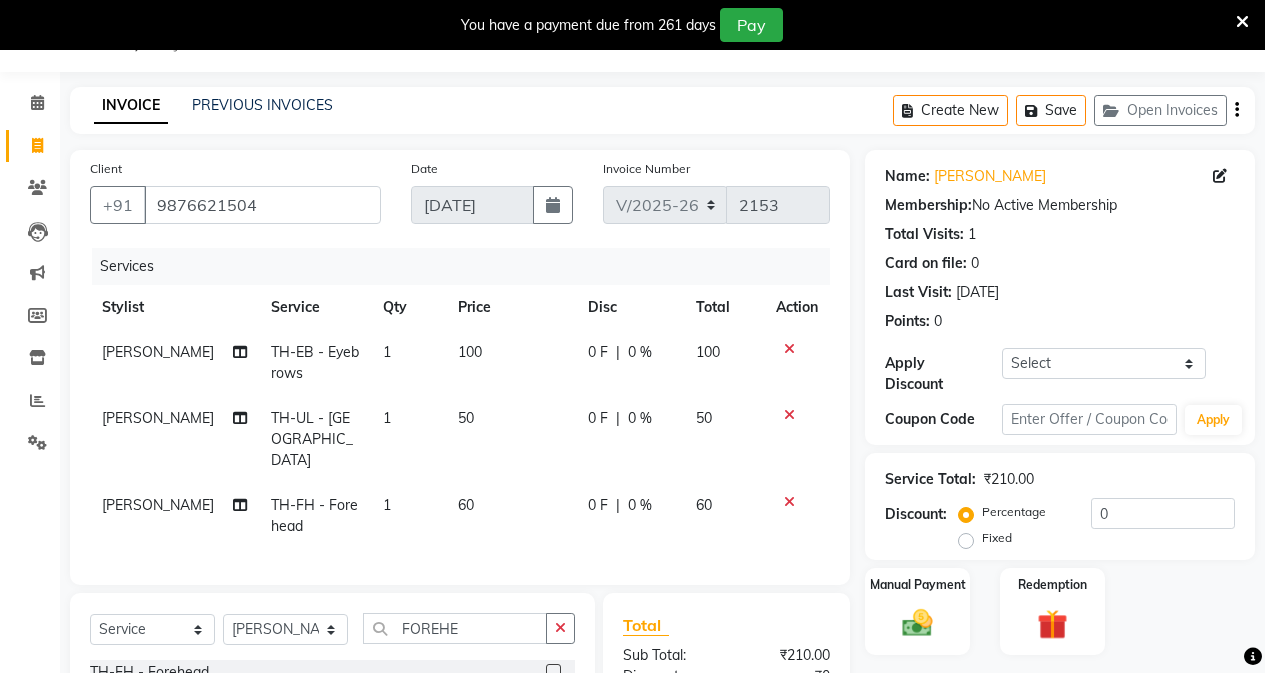 scroll, scrollTop: 288, scrollLeft: 0, axis: vertical 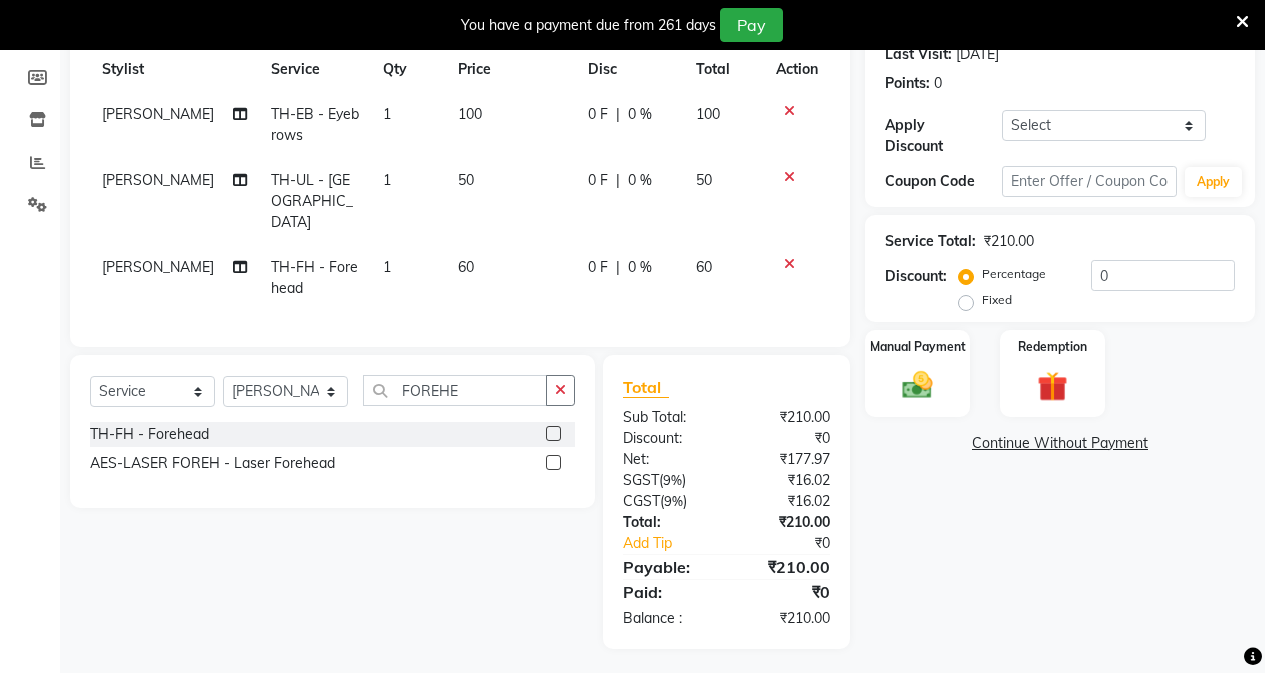 click on "0 F | 0 %" 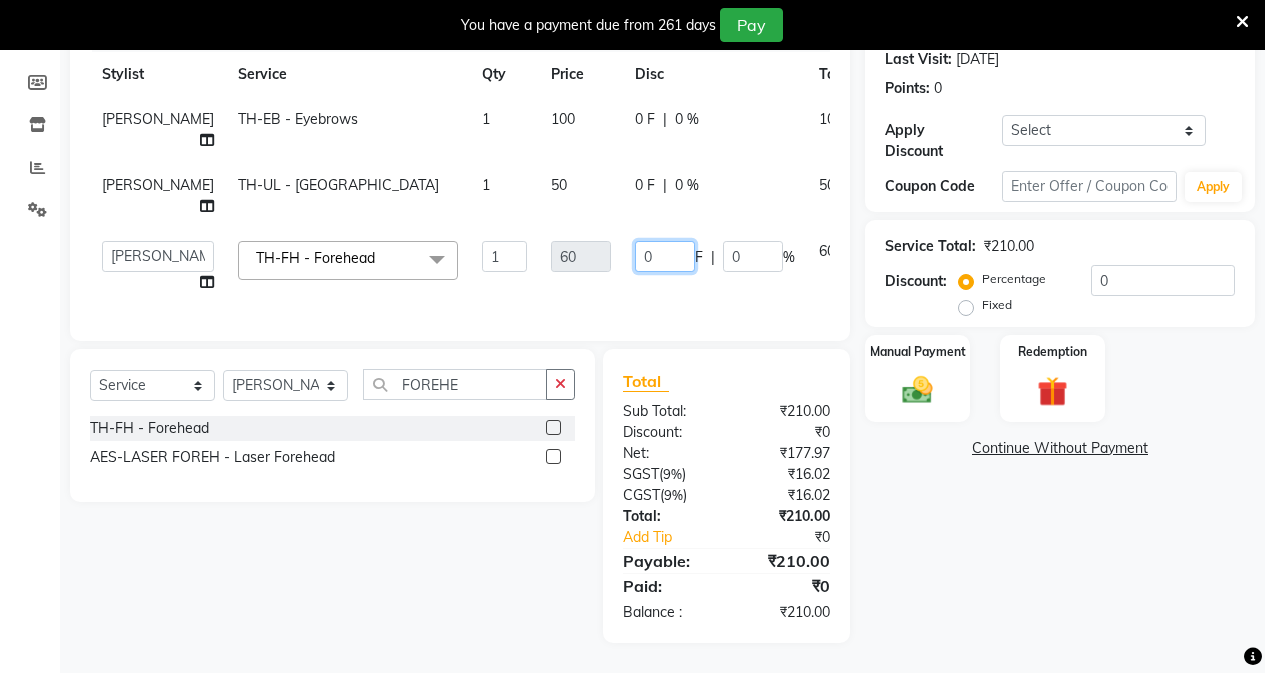 click on "0" 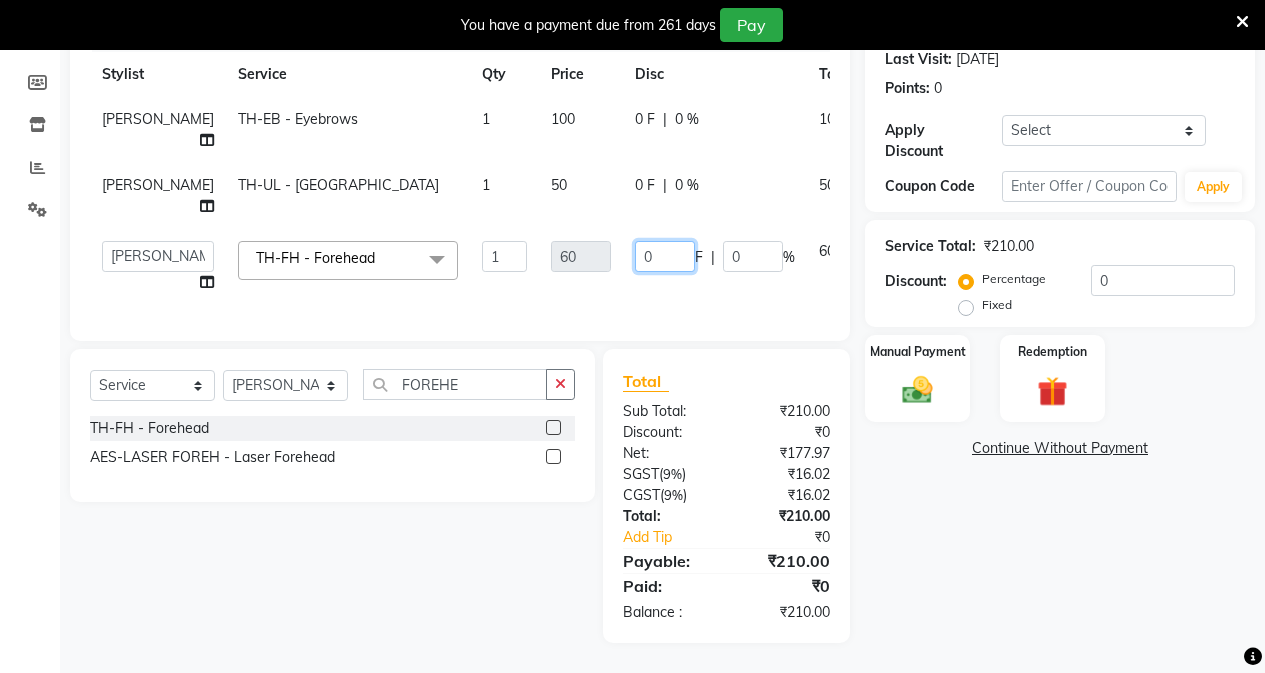 type on "10" 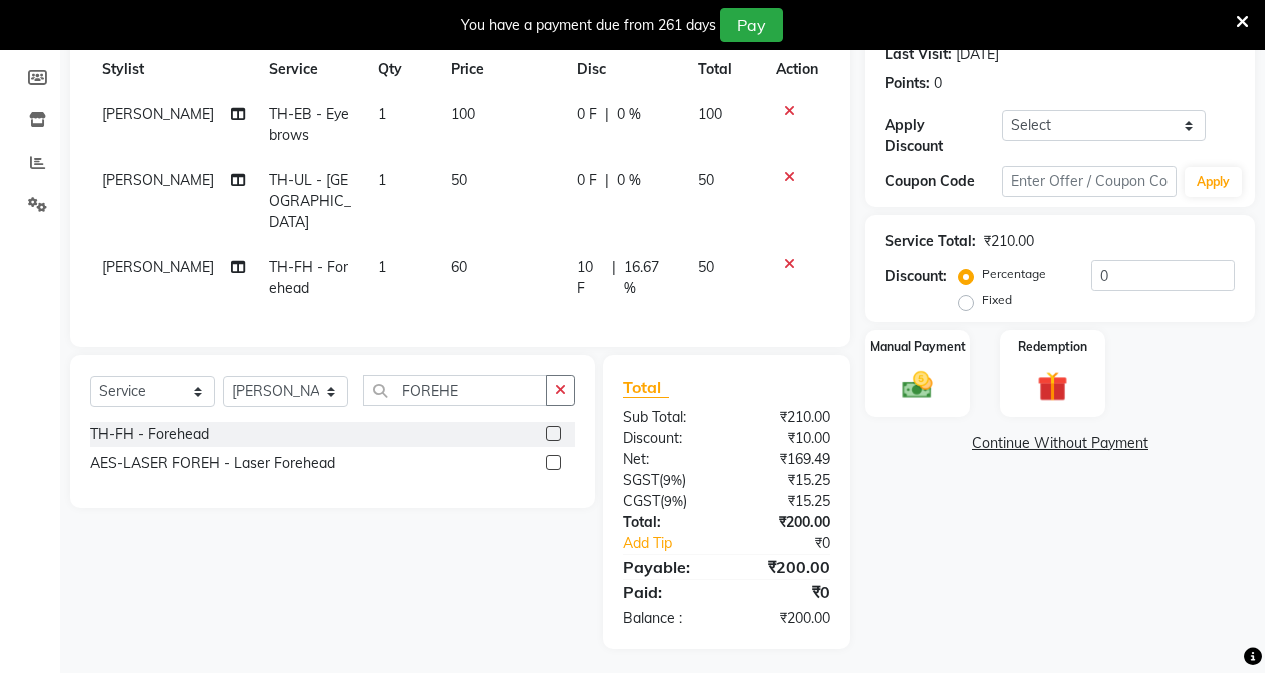 click on "Services Stylist Service Qty Price Disc Total Action Komal TH-EB - Eyebrows 1 100 0 F | 0 % 100 Komal TH-UL - Upper lips 1 50 0 F | 0 % 50 Komal TH-FH - Forehead 1 60 10 F | 16.67 % 50" 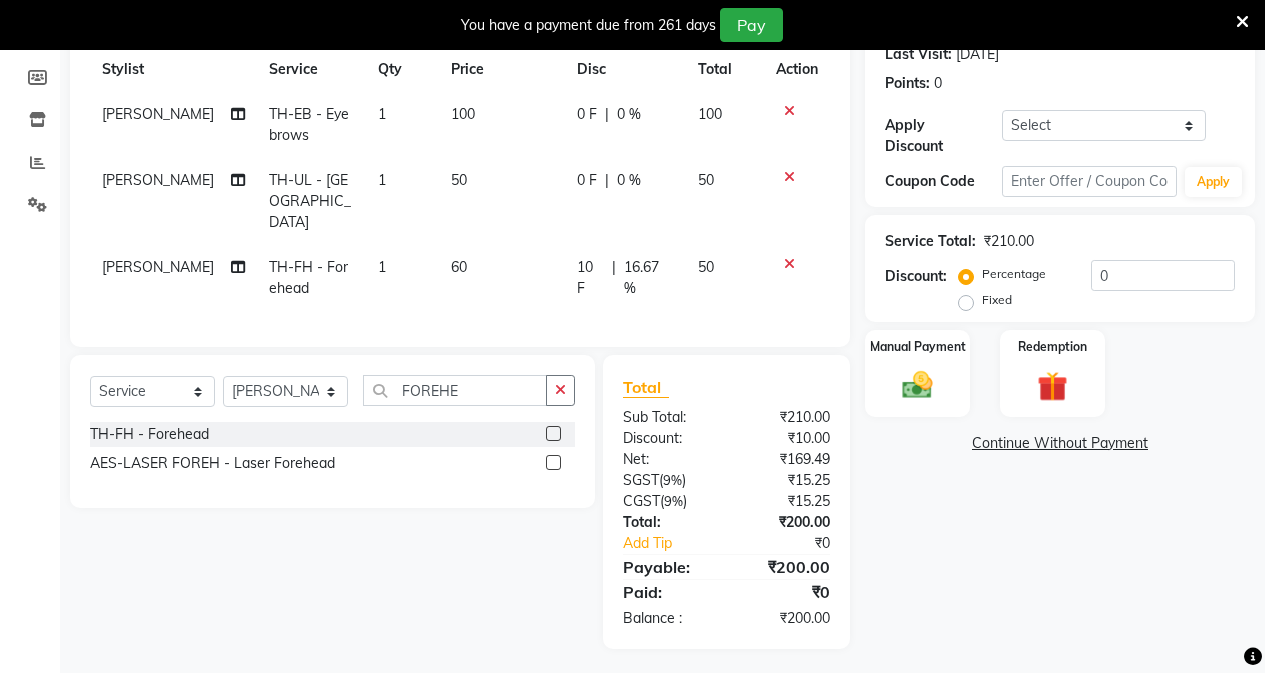 scroll, scrollTop: 88, scrollLeft: 0, axis: vertical 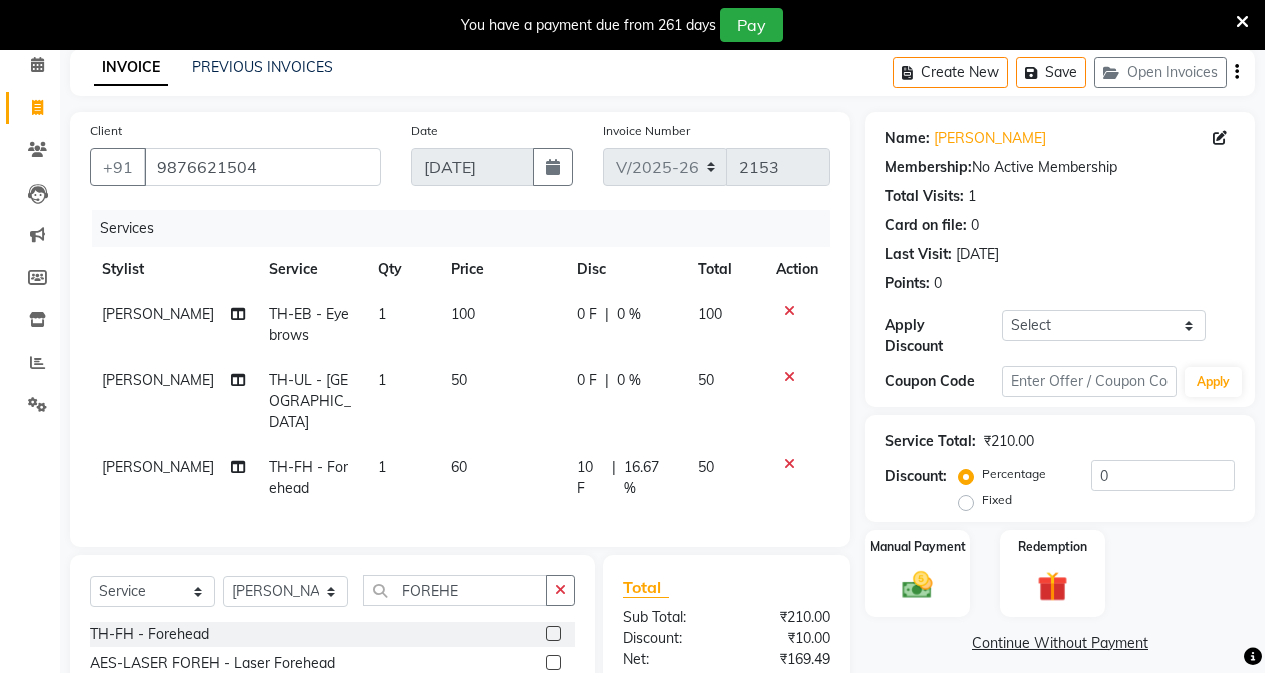 click on "10 F | 16.67 %" 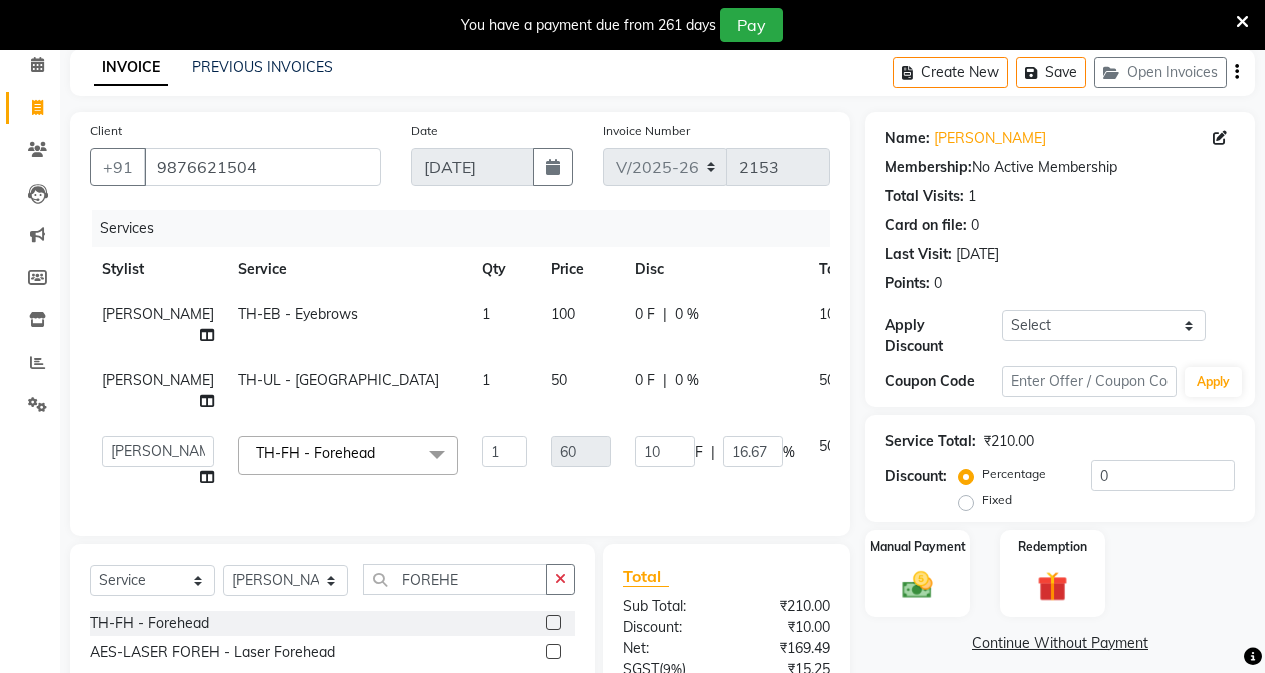 scroll, scrollTop: 288, scrollLeft: 0, axis: vertical 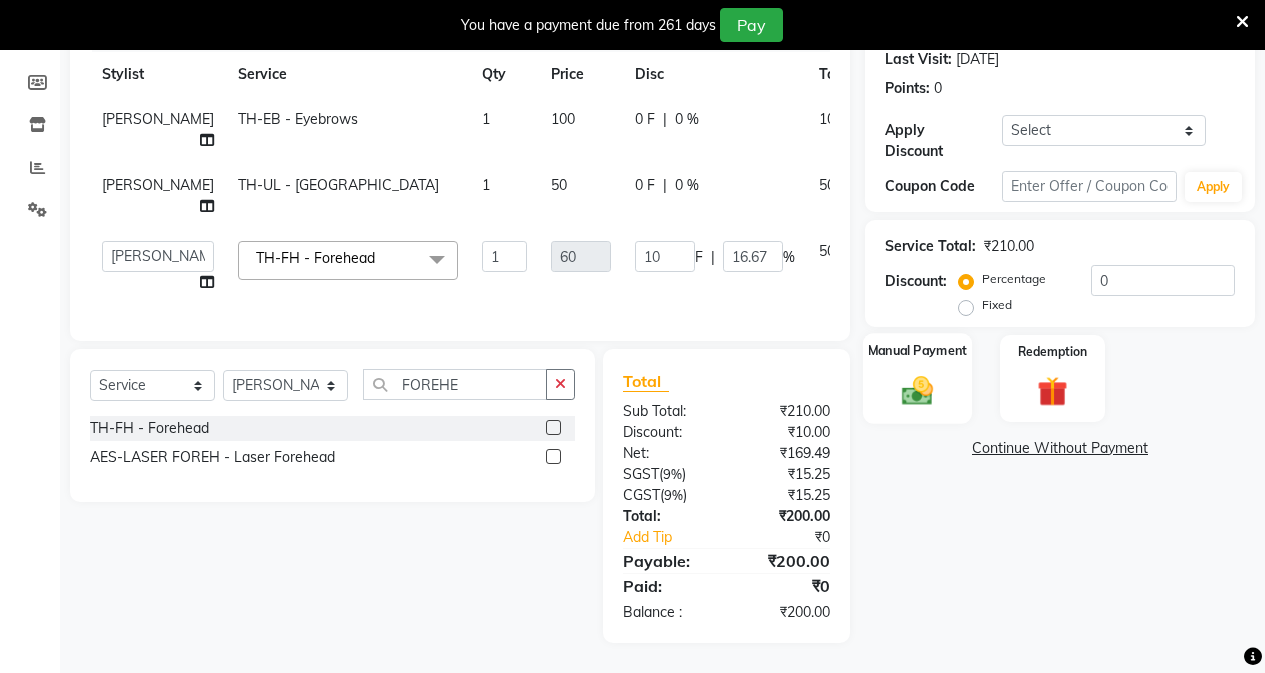 click 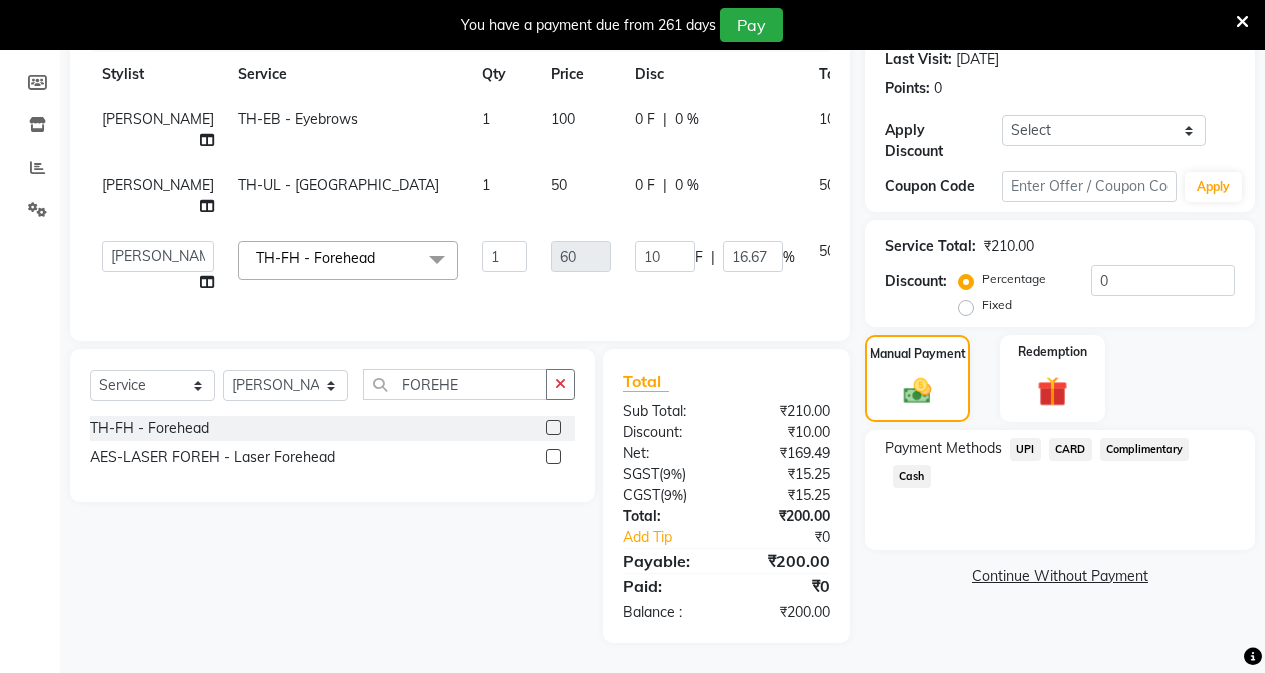 click on "UPI" 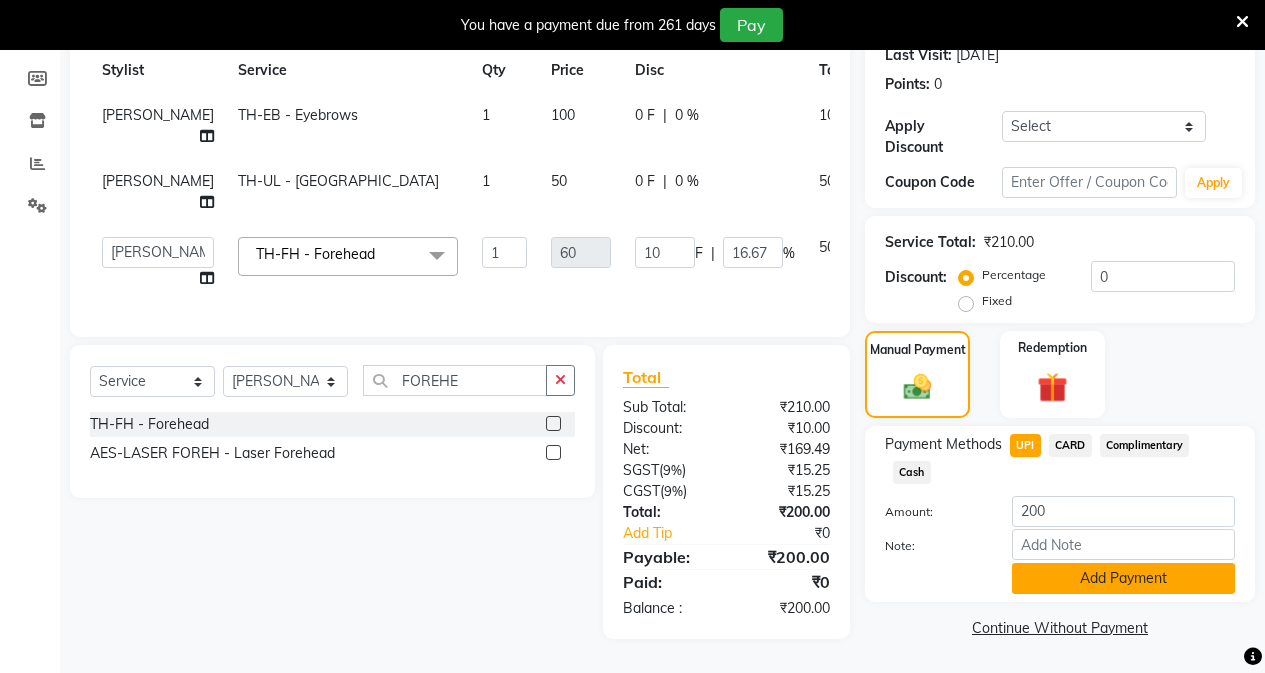 click on "Add Payment" 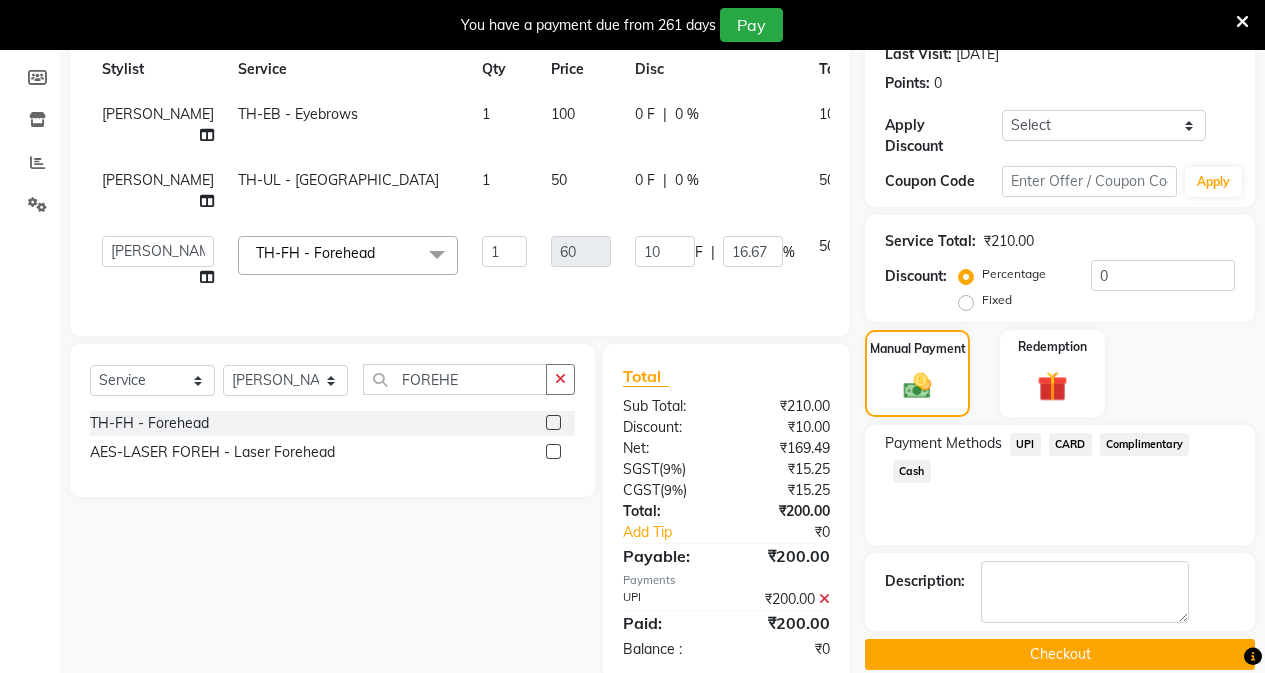scroll, scrollTop: 340, scrollLeft: 0, axis: vertical 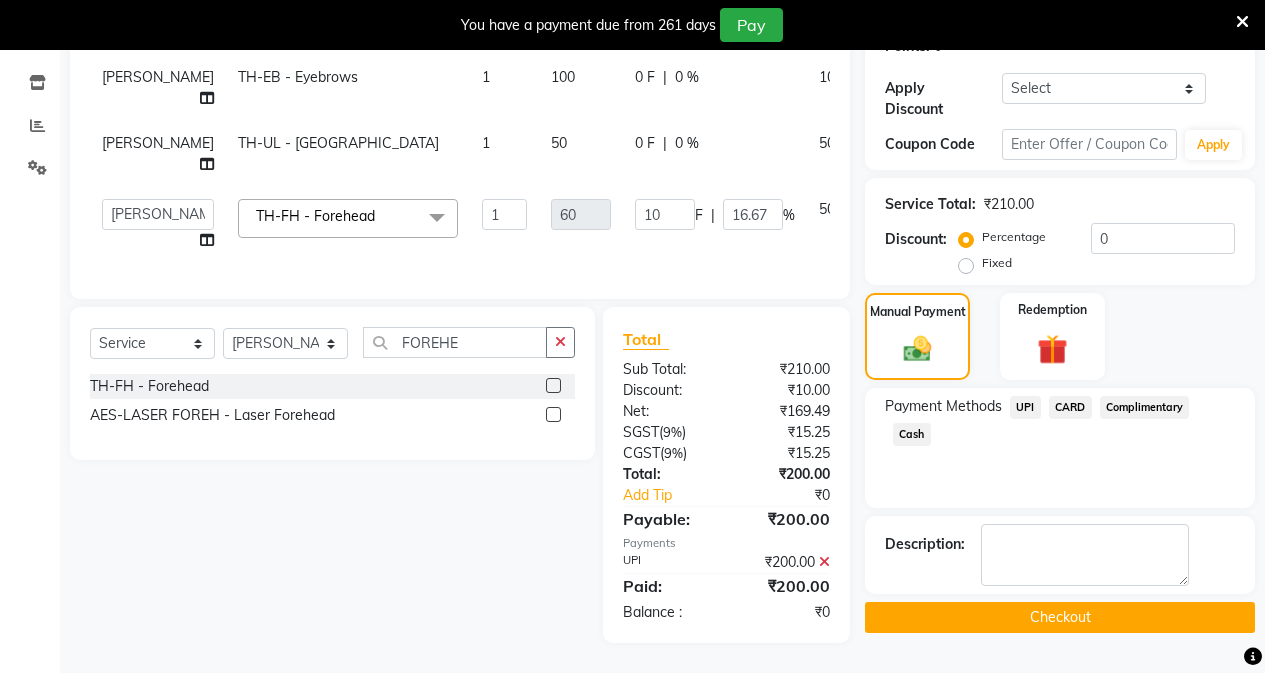 click on "Checkout" 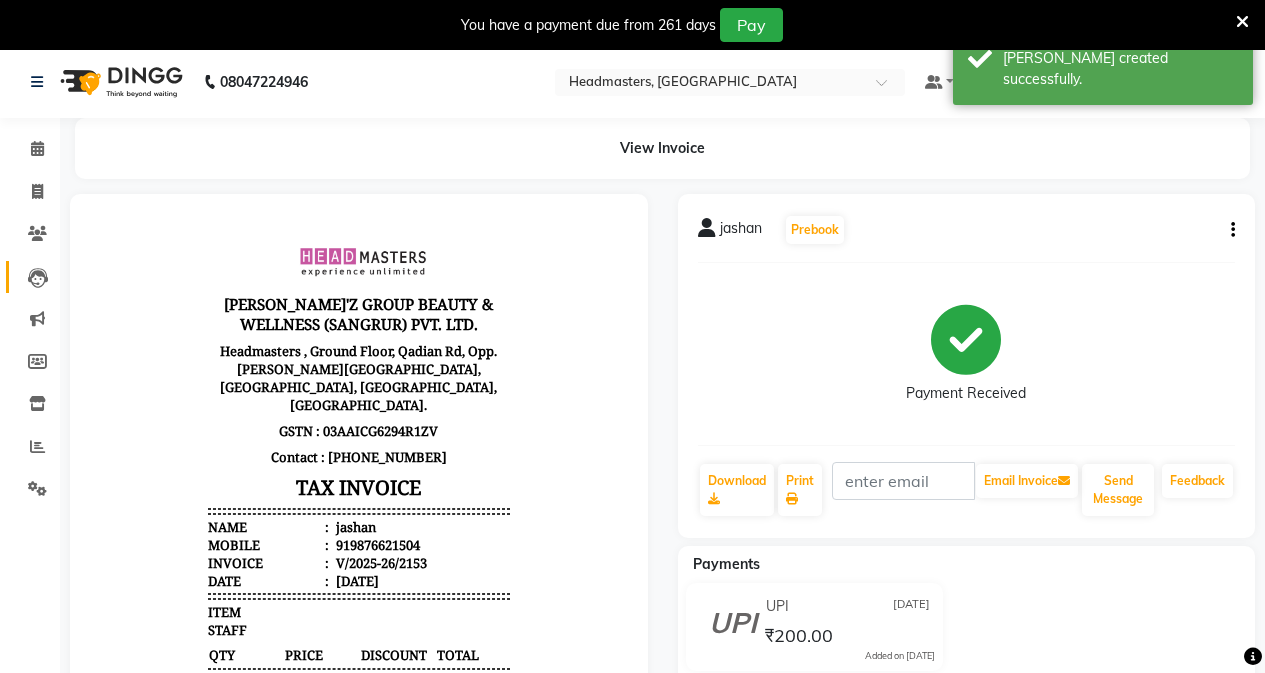 scroll, scrollTop: 0, scrollLeft: 0, axis: both 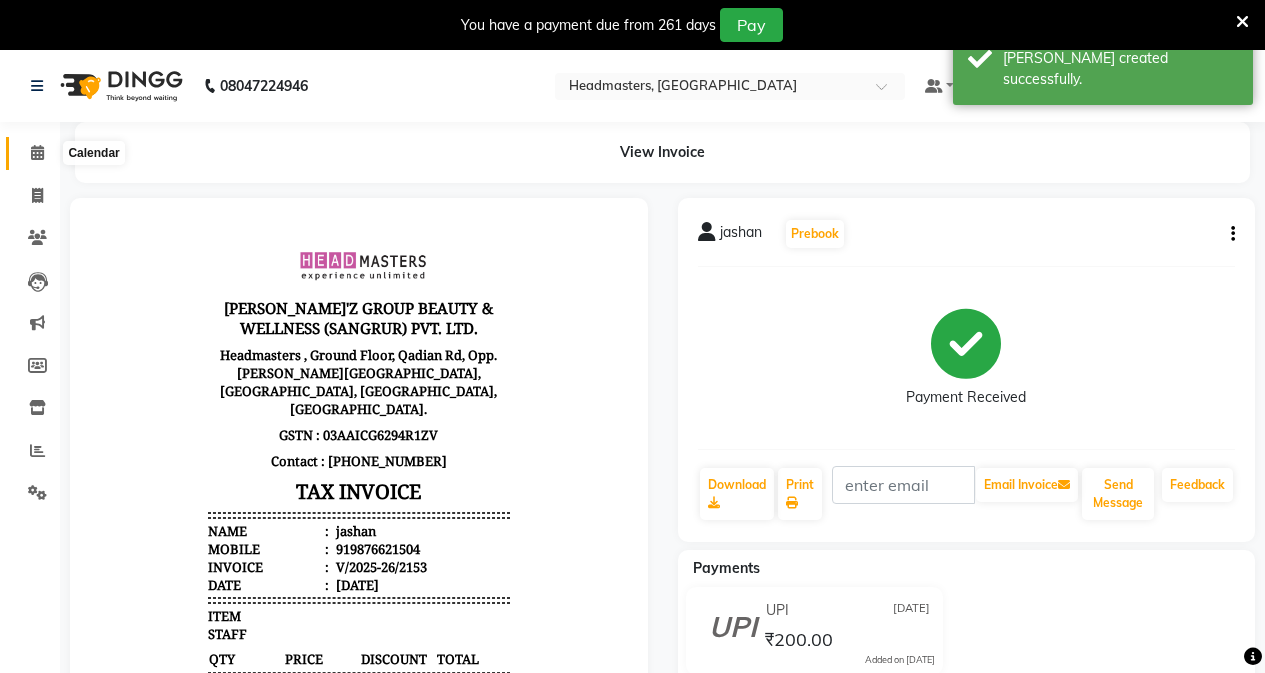 click 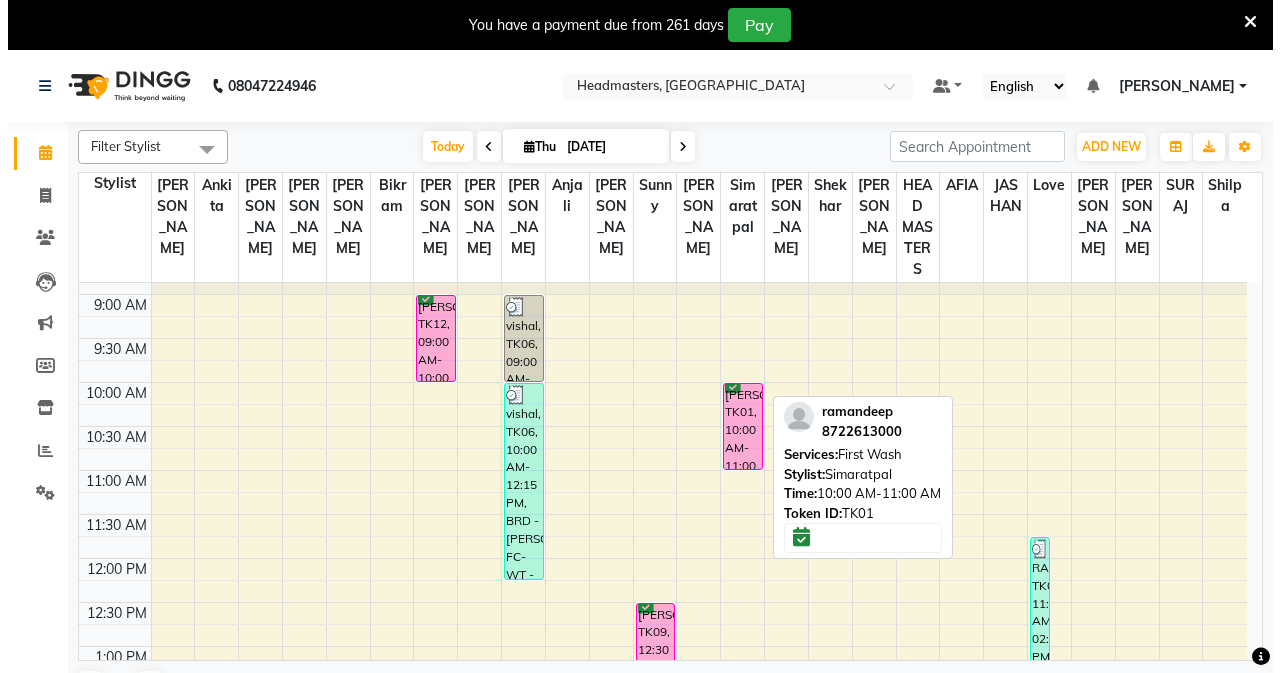 scroll, scrollTop: 200, scrollLeft: 0, axis: vertical 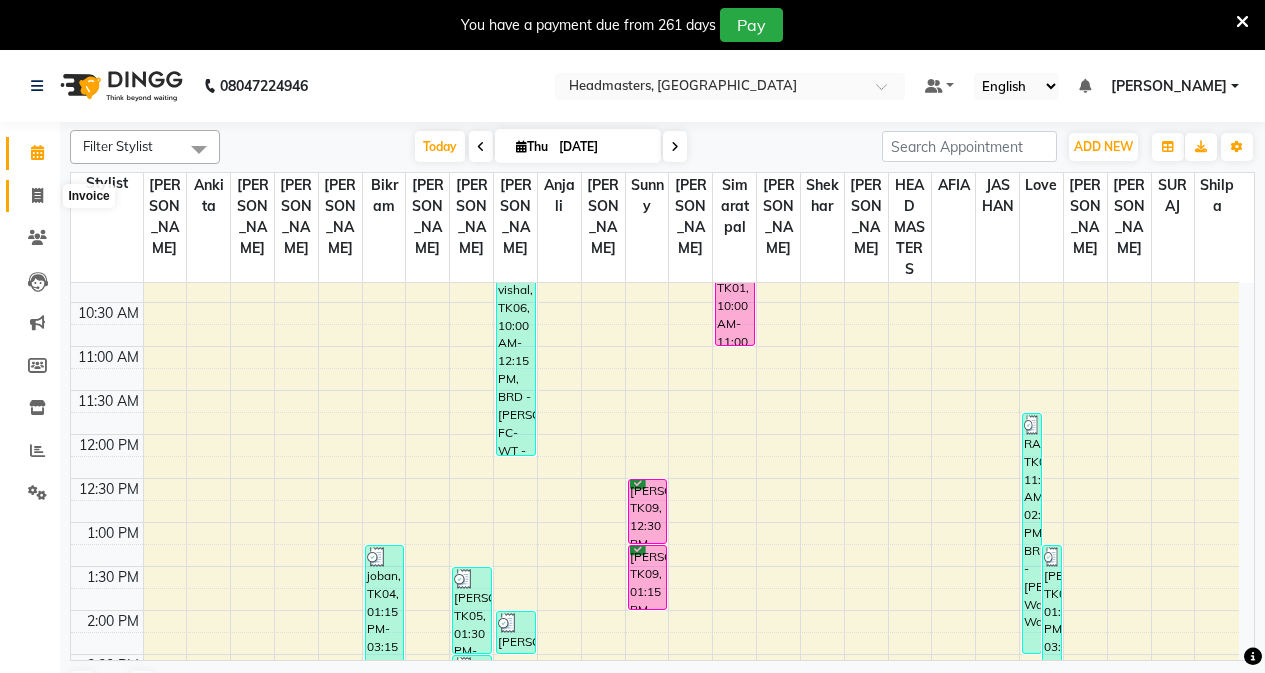 click 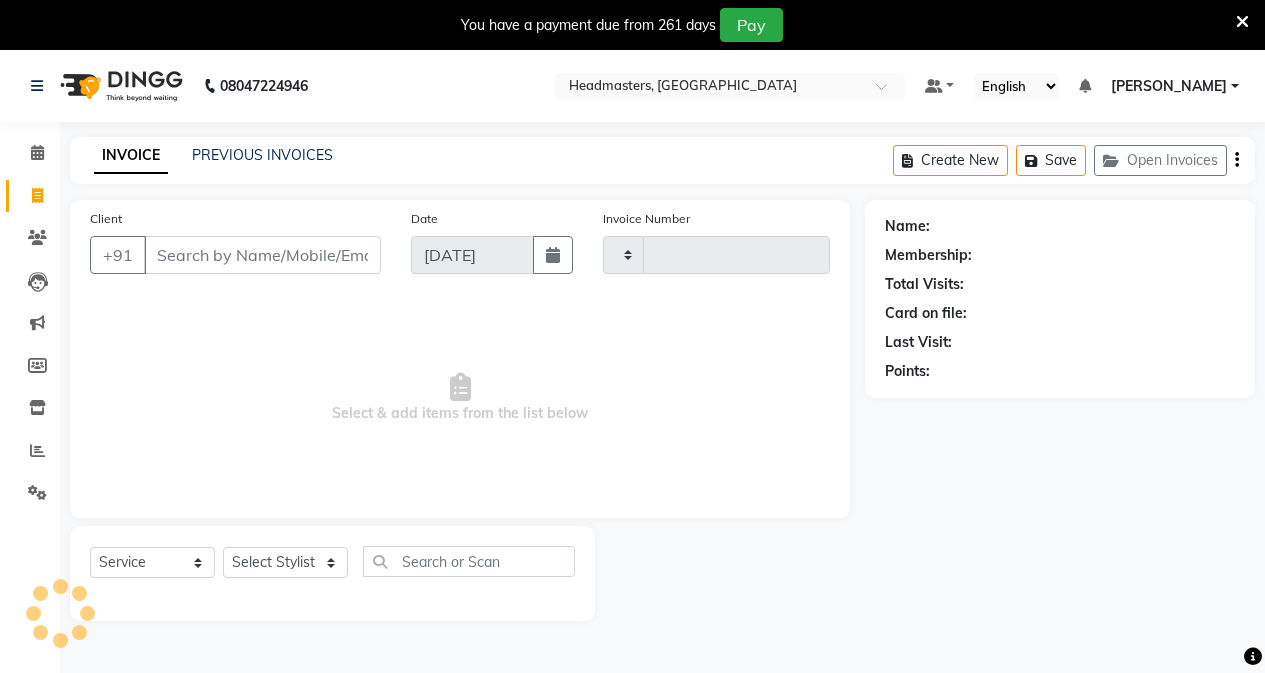 type on "2154" 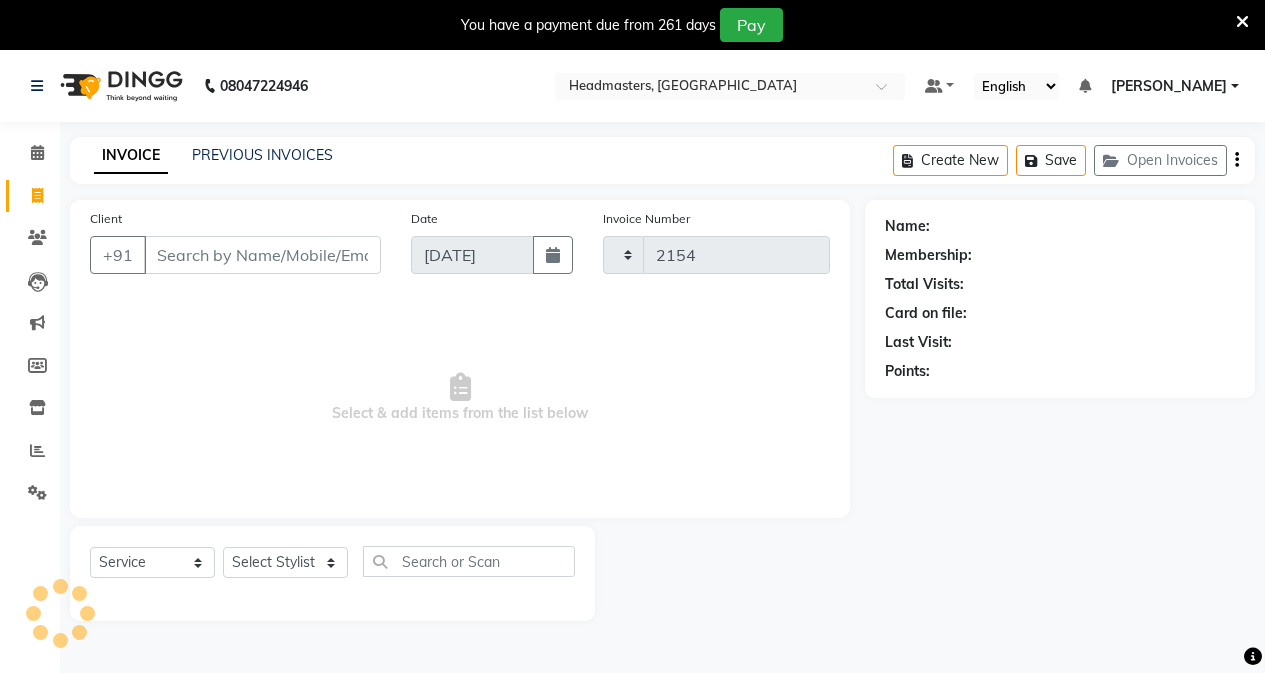 select on "7136" 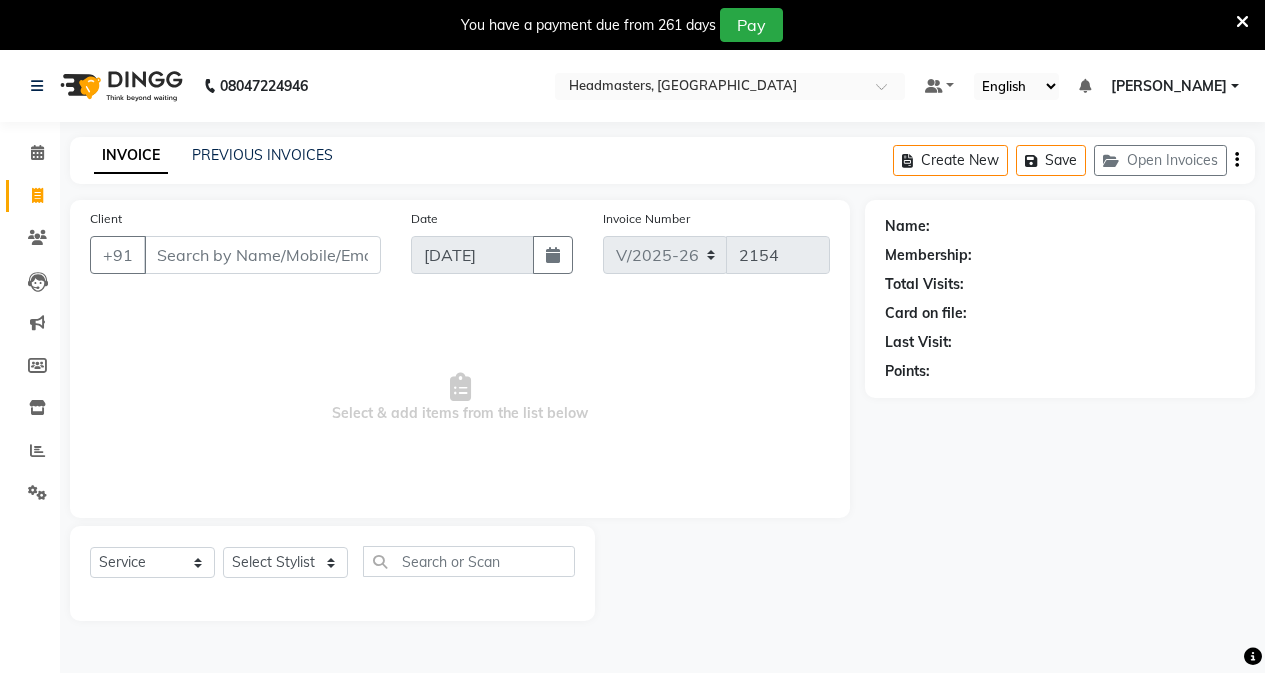 click on "Client" at bounding box center (262, 255) 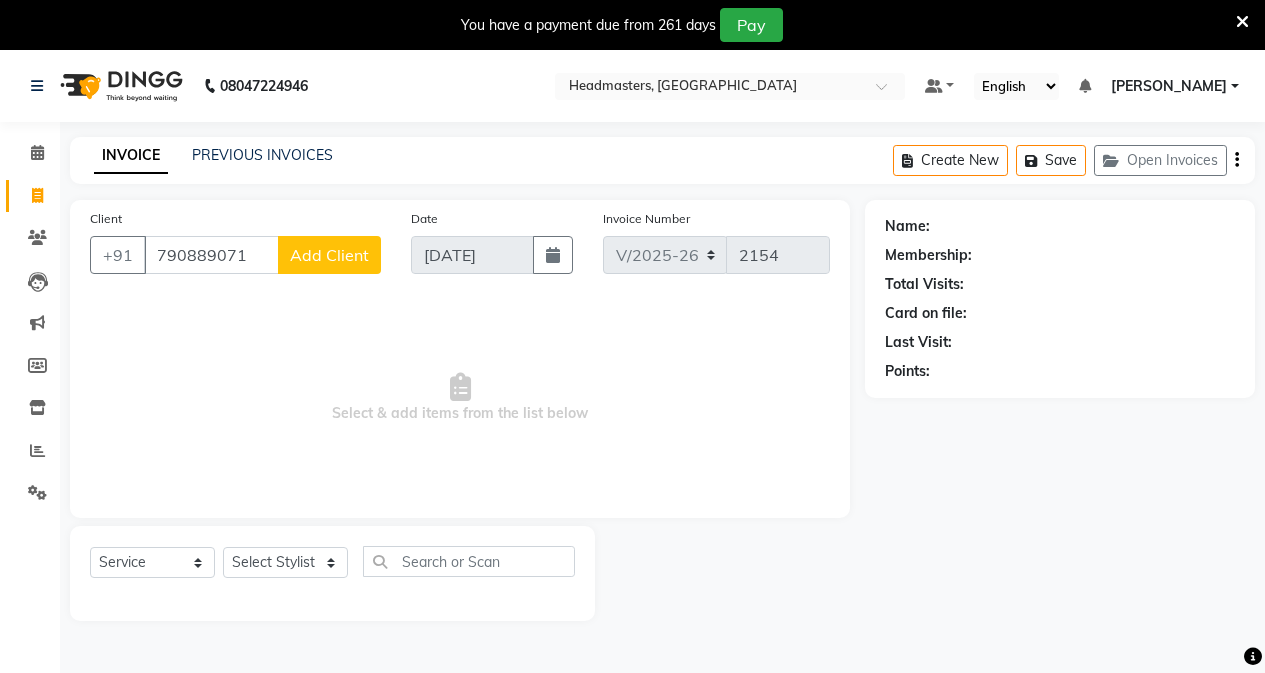 click on "790889071" at bounding box center [211, 255] 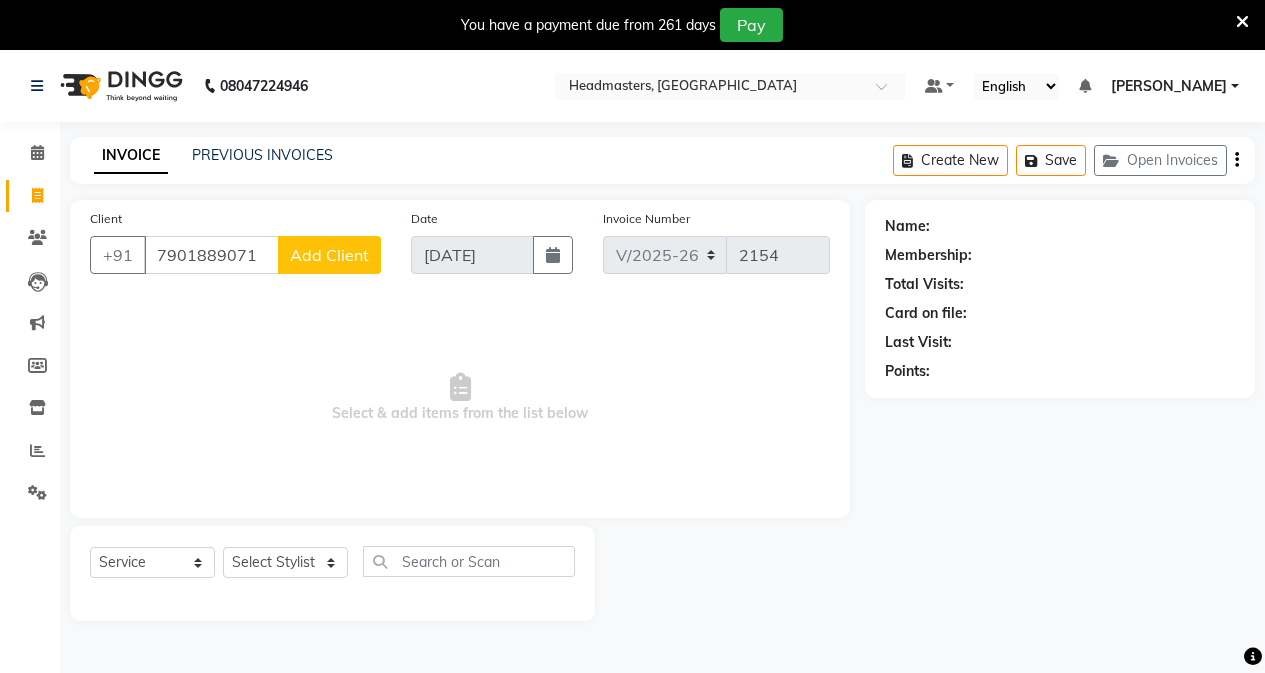 type on "7901889071" 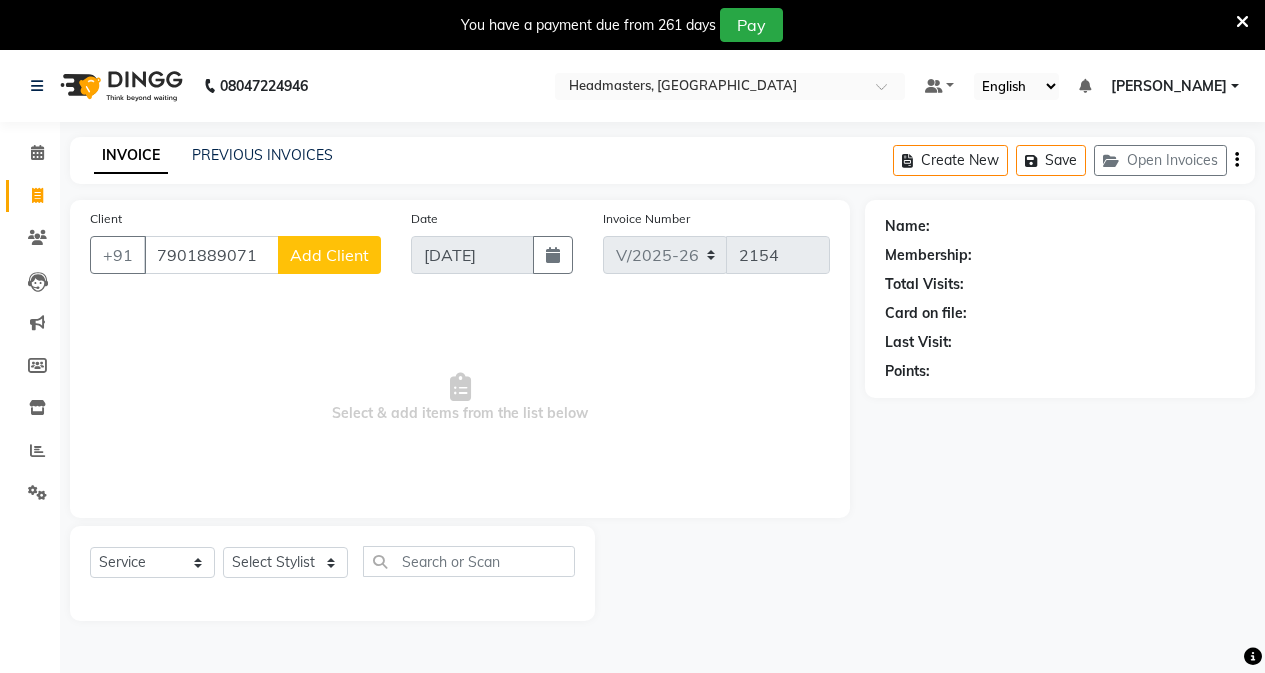 click on "Add Client" 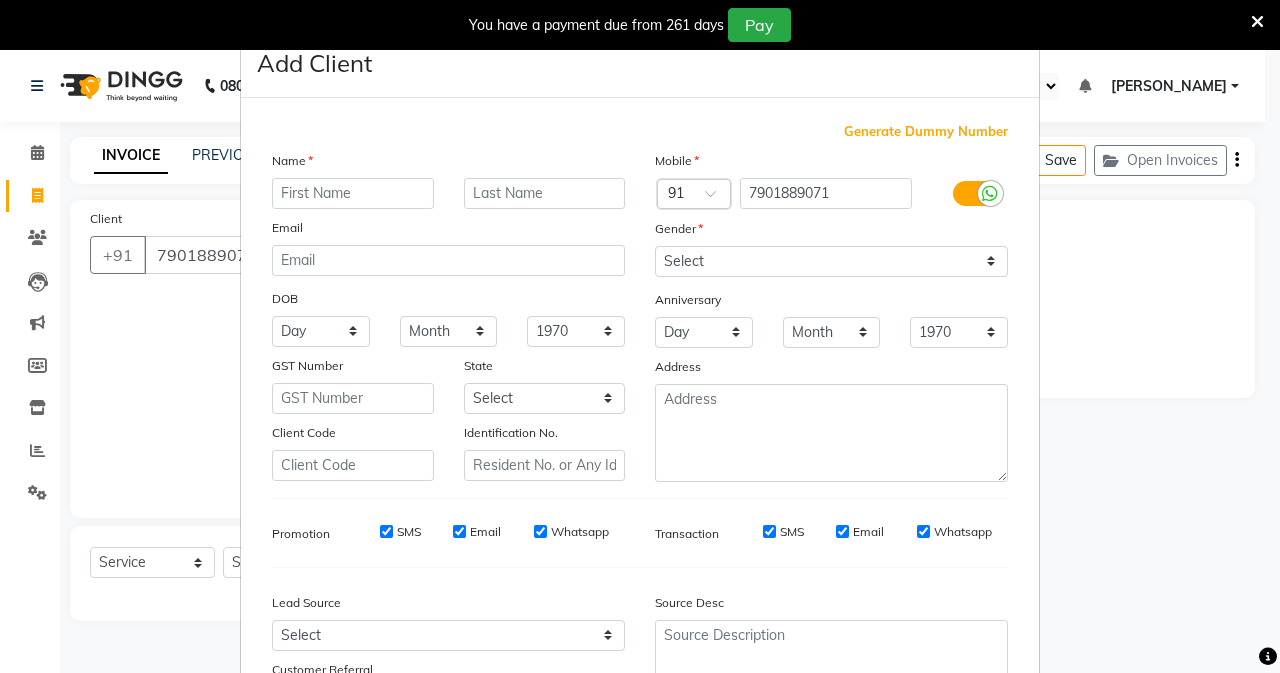 click at bounding box center [353, 193] 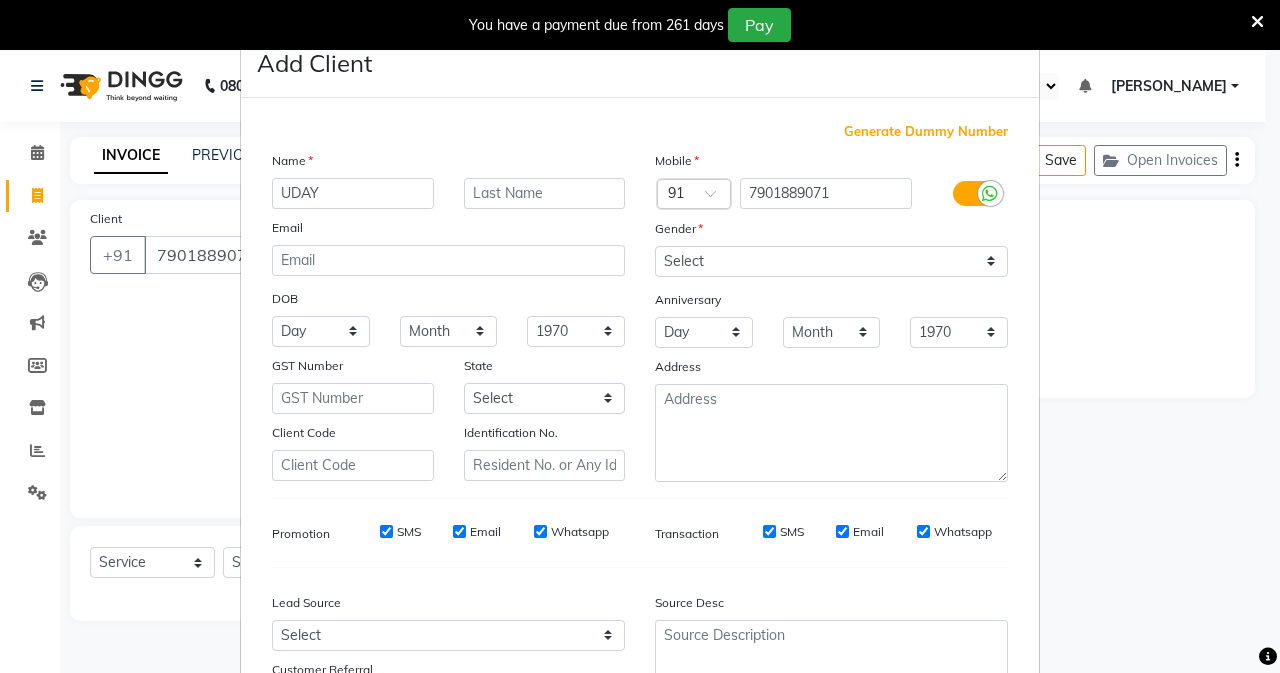 type on "UDAY" 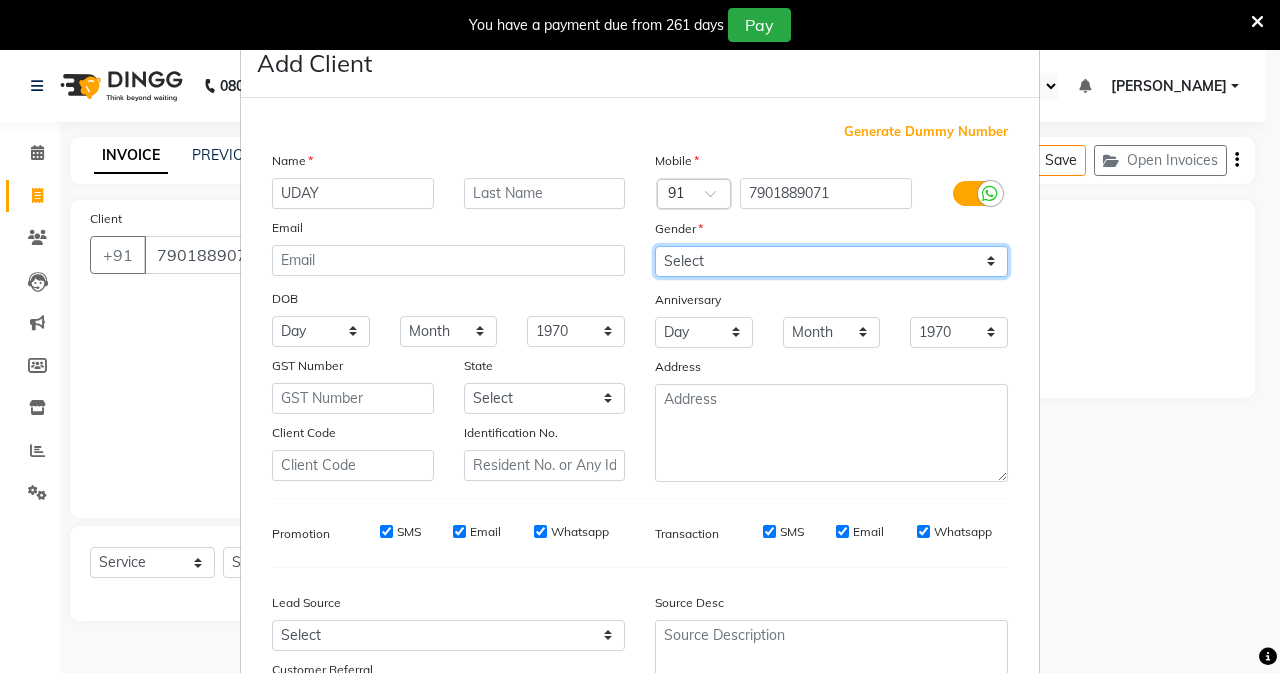 click on "Select [DEMOGRAPHIC_DATA] [DEMOGRAPHIC_DATA] Other Prefer Not To Say" at bounding box center [831, 261] 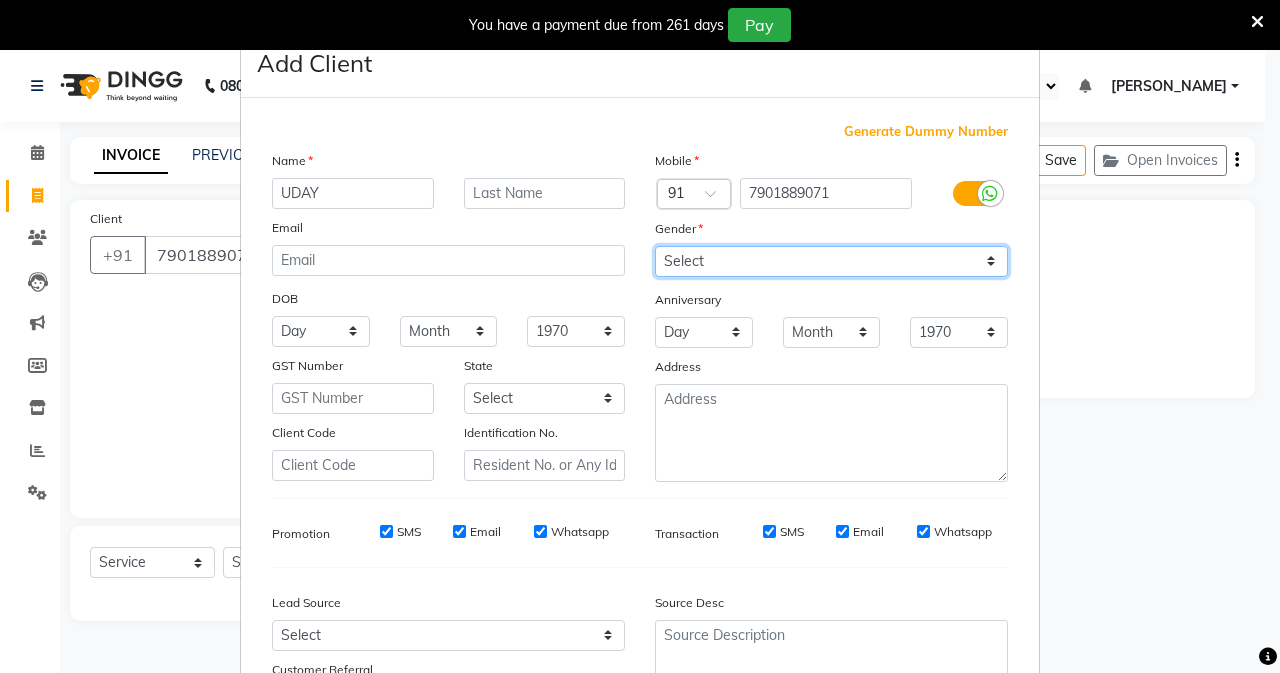 select on "[DEMOGRAPHIC_DATA]" 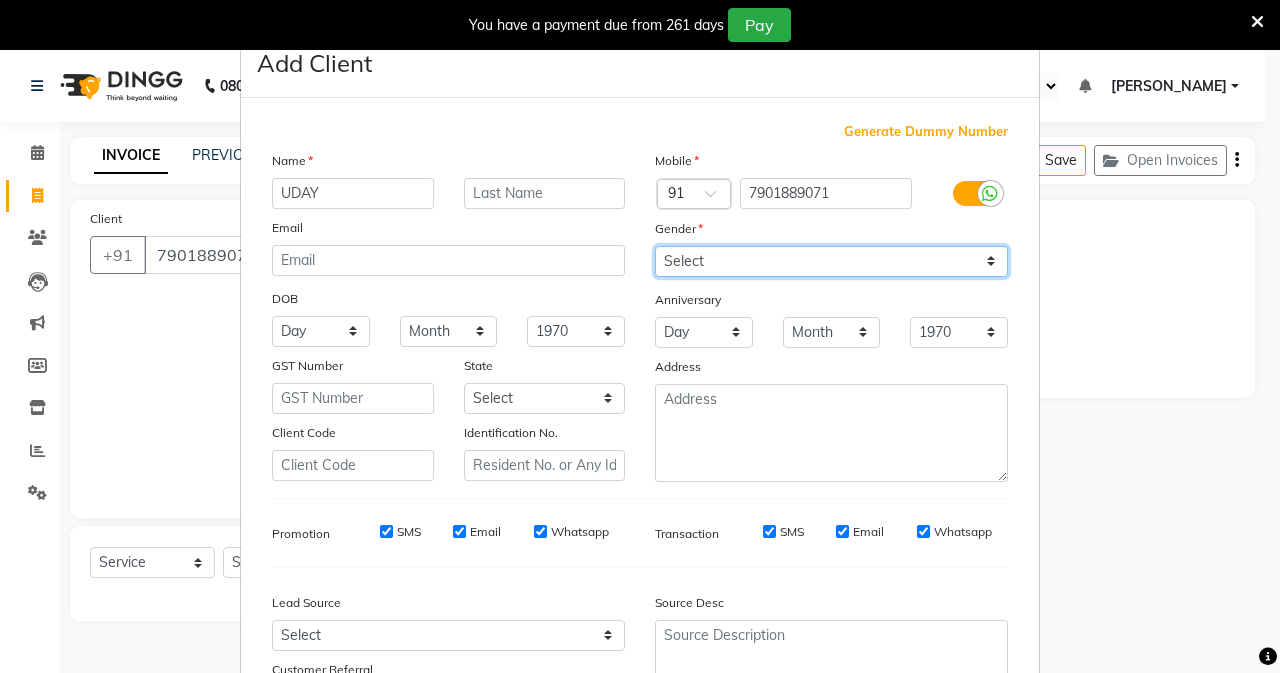 click on "Select [DEMOGRAPHIC_DATA] [DEMOGRAPHIC_DATA] Other Prefer Not To Say" at bounding box center (831, 261) 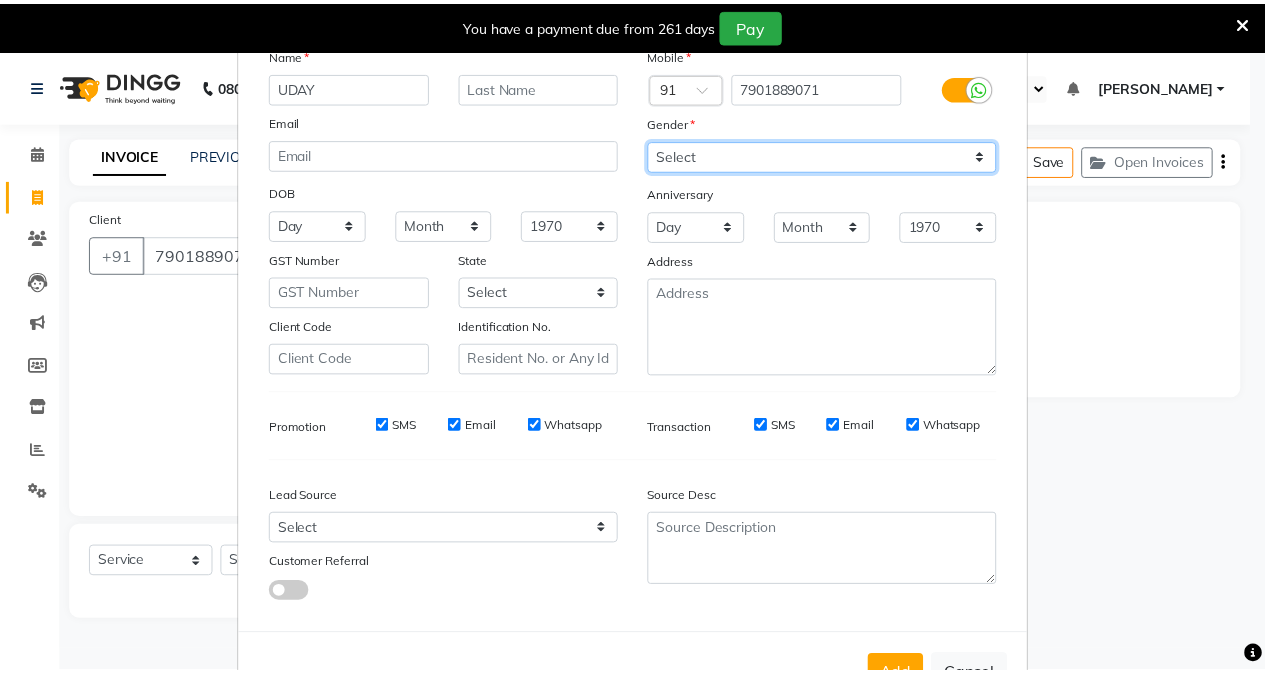 scroll, scrollTop: 176, scrollLeft: 0, axis: vertical 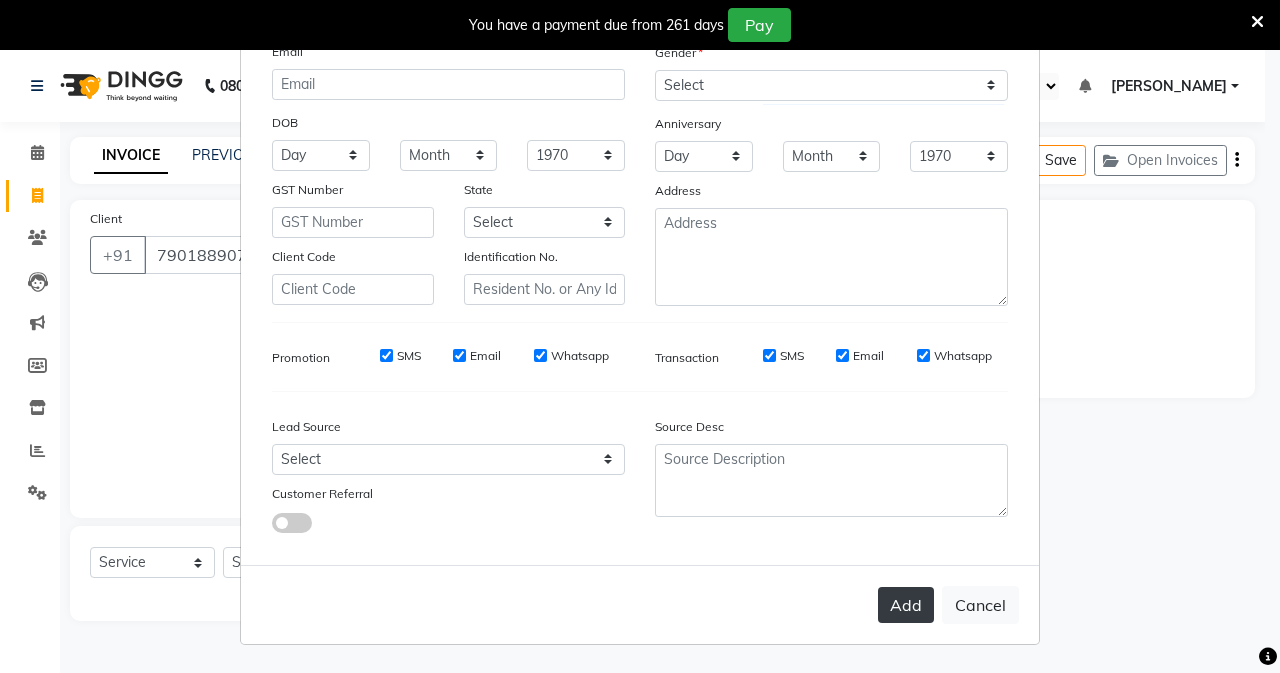 click on "Add" at bounding box center (906, 605) 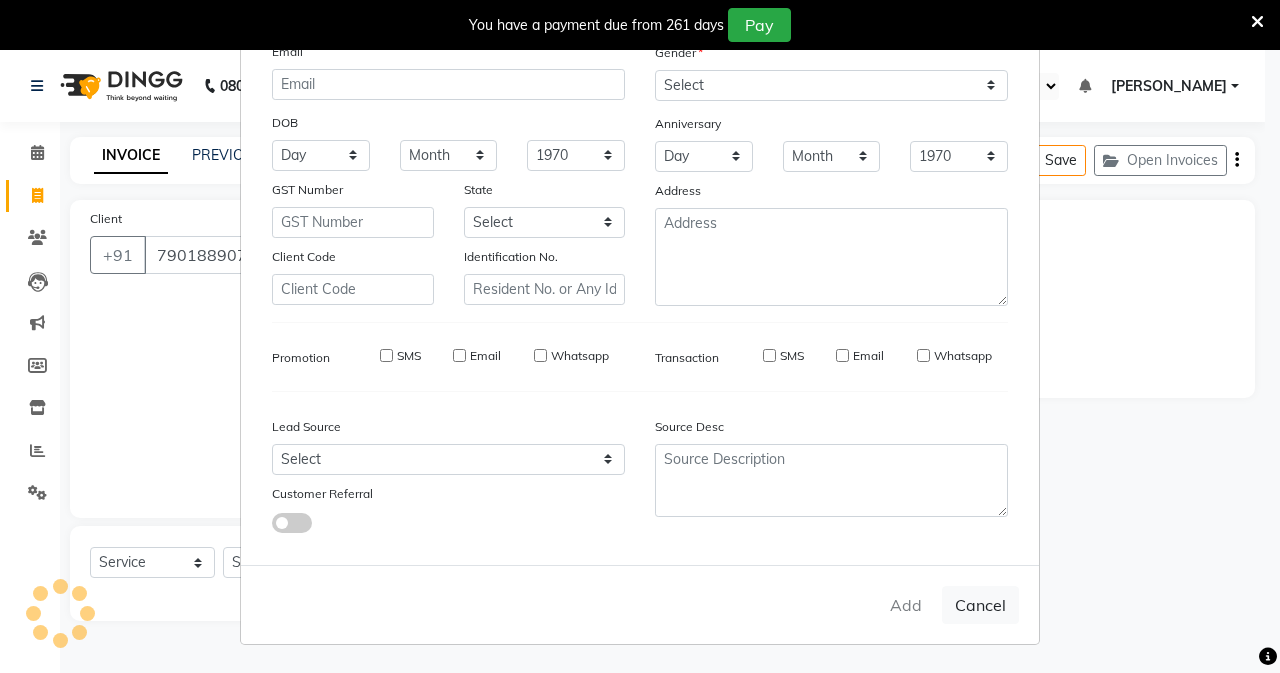 type 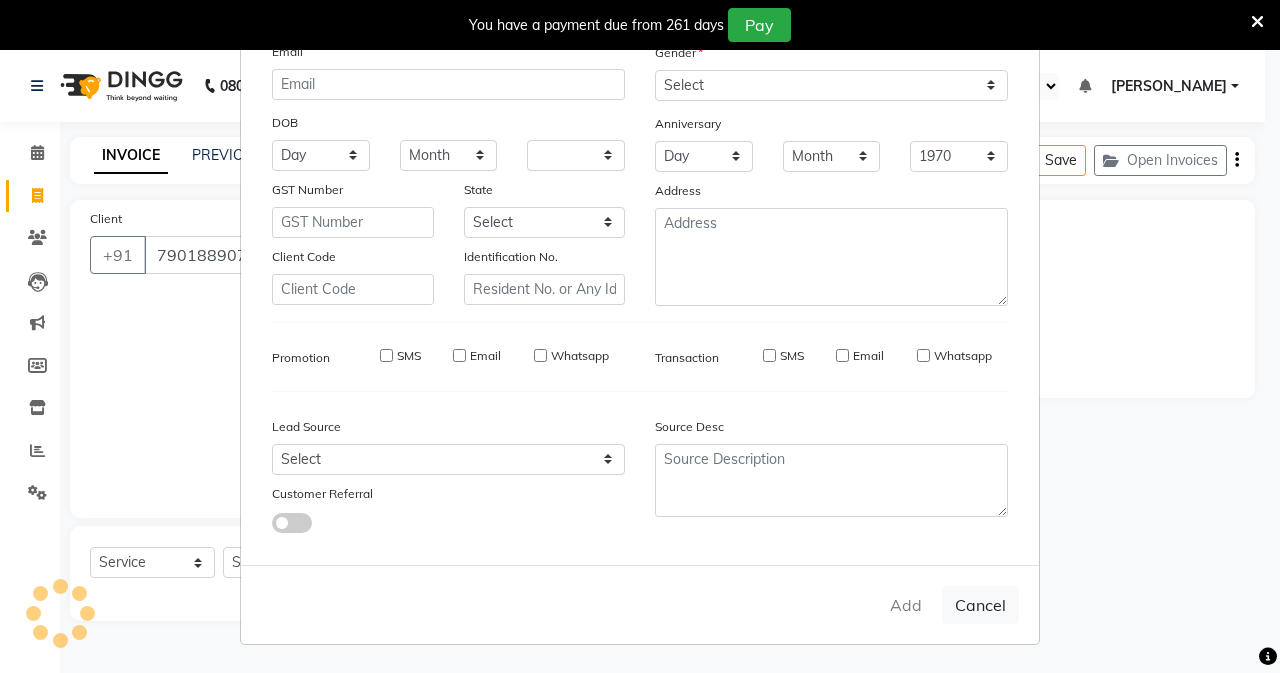 type 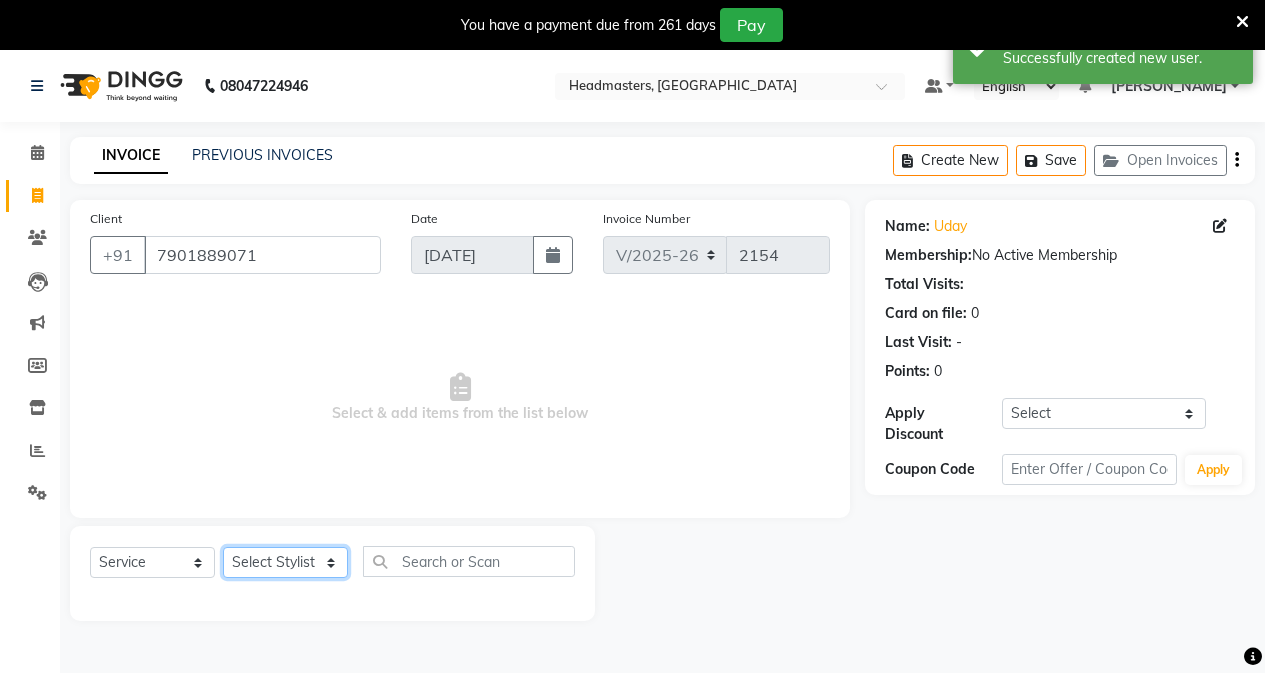 click on "Select Stylist AFIA Anjali [PERSON_NAME] [PERSON_NAME]  [PERSON_NAME] HEAD [PERSON_NAME]  [PERSON_NAME]  [PERSON_NAME]  [PERSON_NAME] Love [PERSON_NAME]  [PERSON_NAME]  [PERSON_NAME]  [PERSON_NAME] [PERSON_NAME] [PERSON_NAME]  [PERSON_NAME]  [PERSON_NAME]" 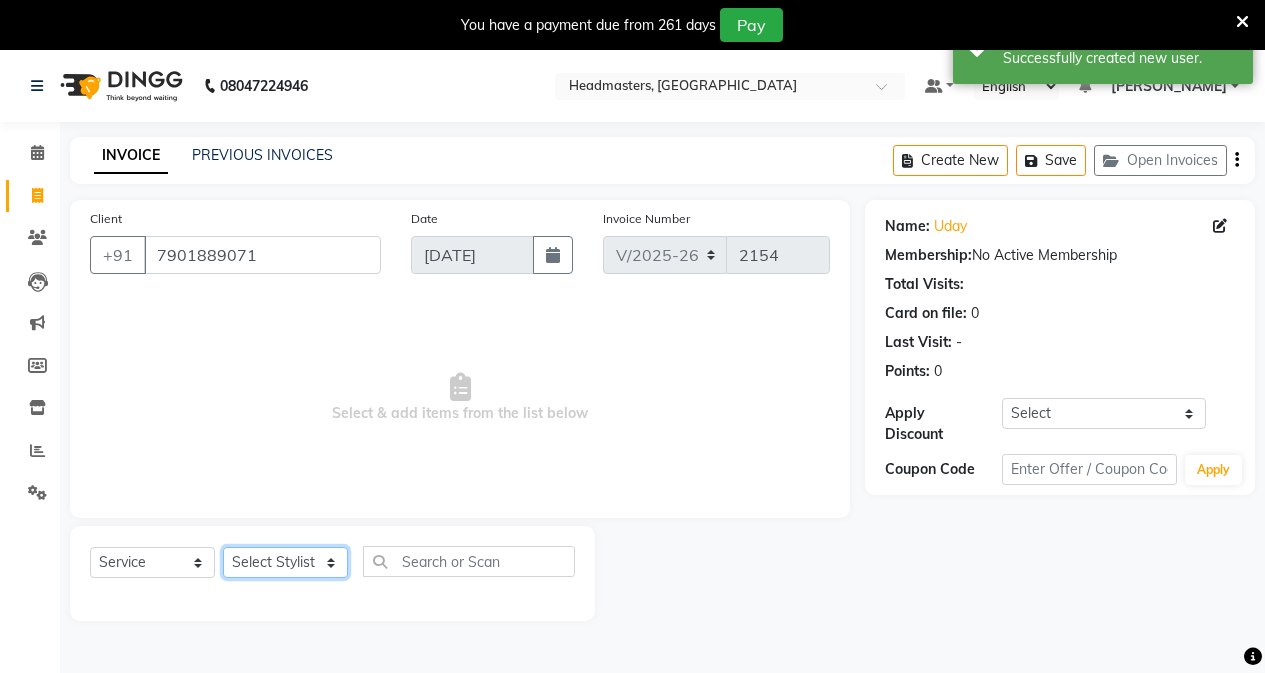 select on "60663" 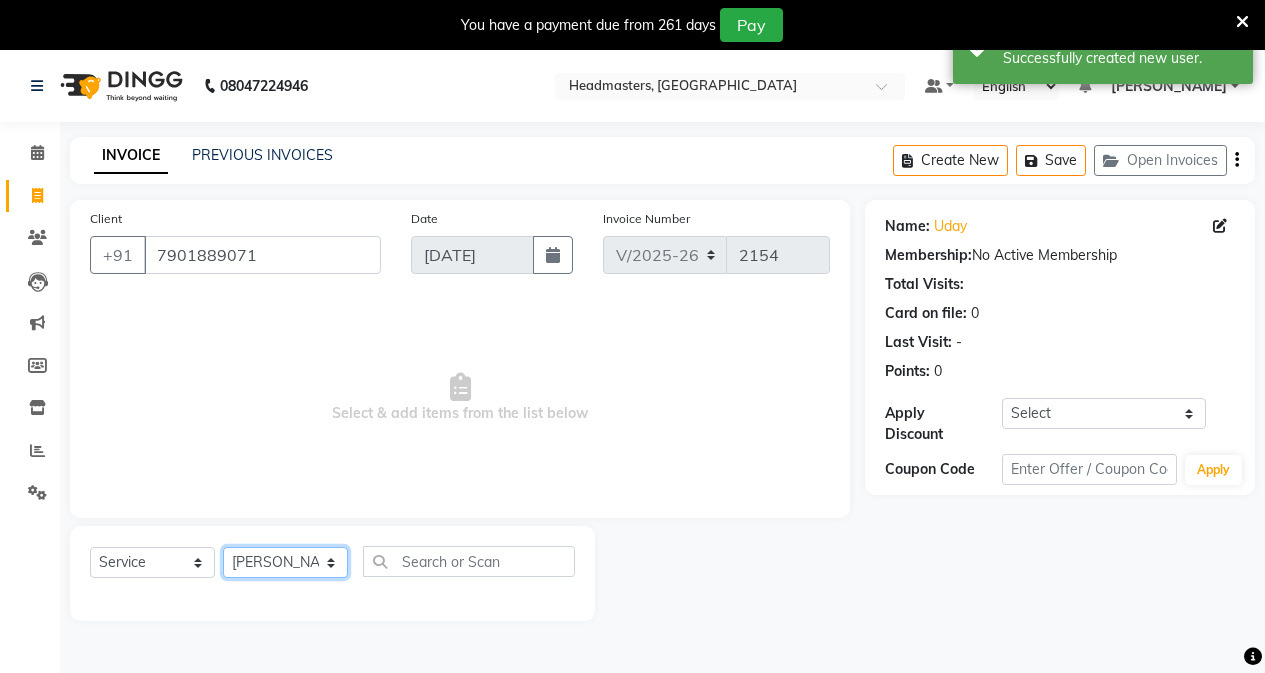 click on "Select Stylist AFIA Anjali [PERSON_NAME] [PERSON_NAME]  [PERSON_NAME] HEAD [PERSON_NAME]  [PERSON_NAME]  [PERSON_NAME]  [PERSON_NAME] Love [PERSON_NAME]  [PERSON_NAME]  [PERSON_NAME]  [PERSON_NAME] [PERSON_NAME] [PERSON_NAME]  [PERSON_NAME]  [PERSON_NAME]" 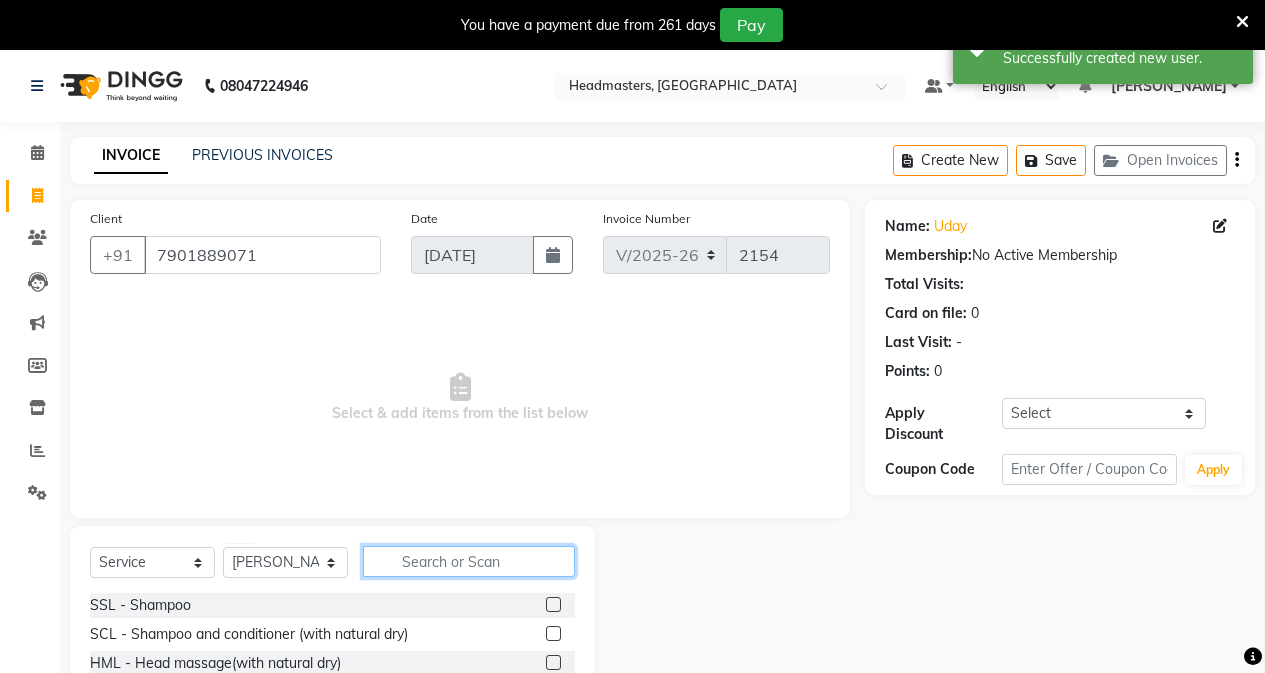 click 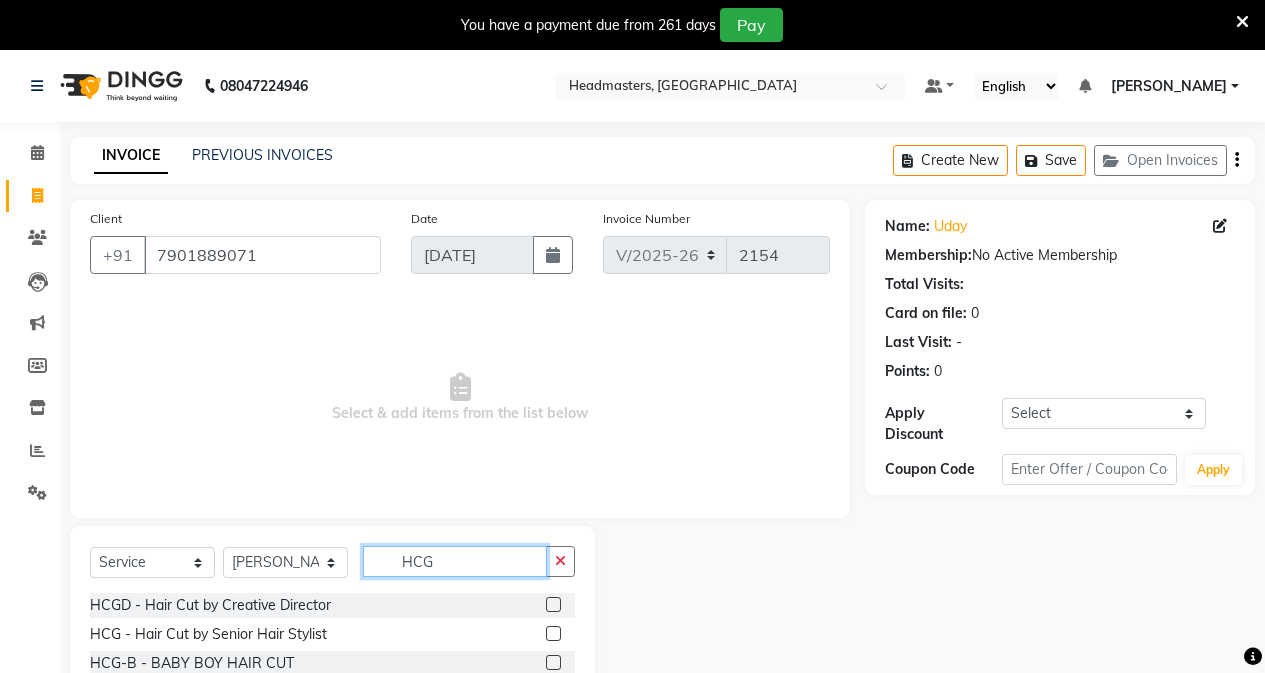 scroll, scrollTop: 94, scrollLeft: 0, axis: vertical 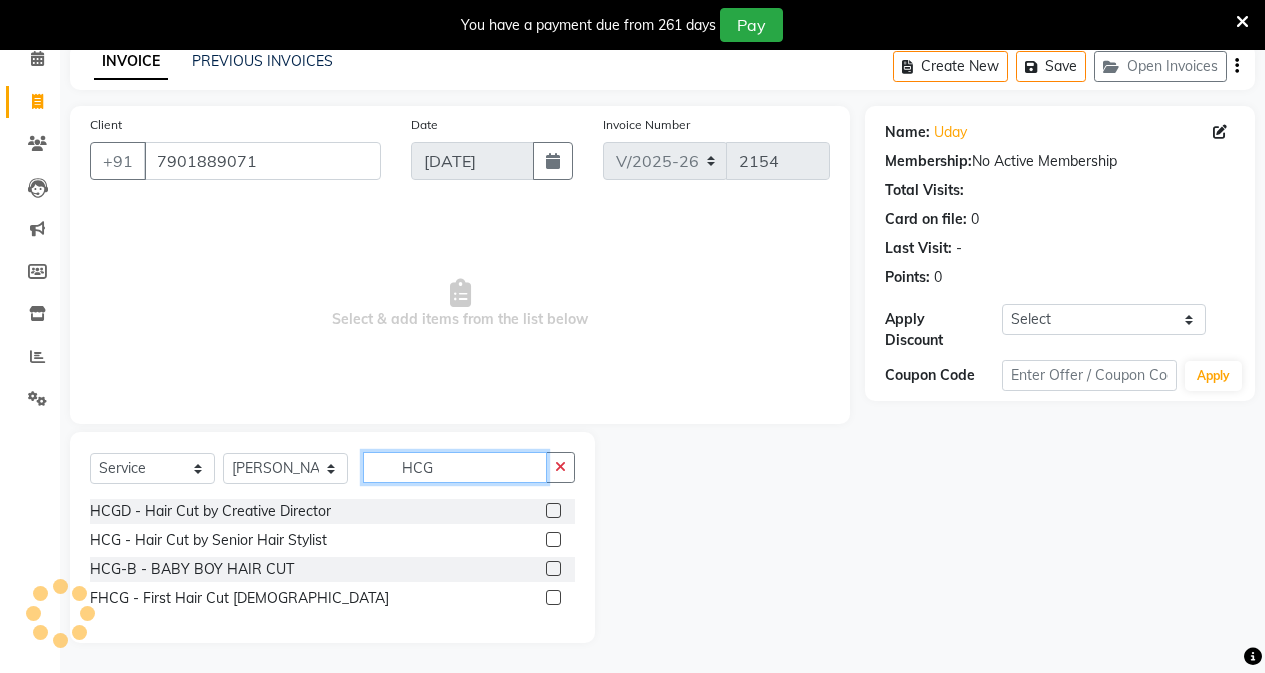 type on "HCG" 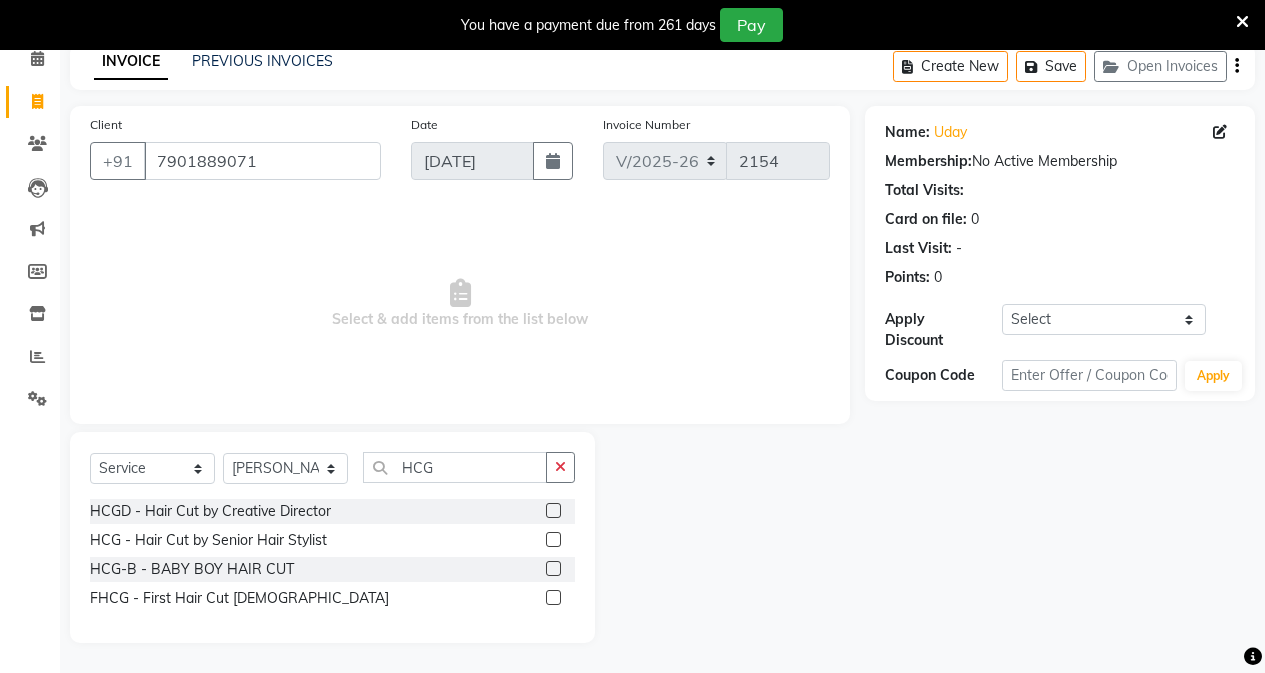 click 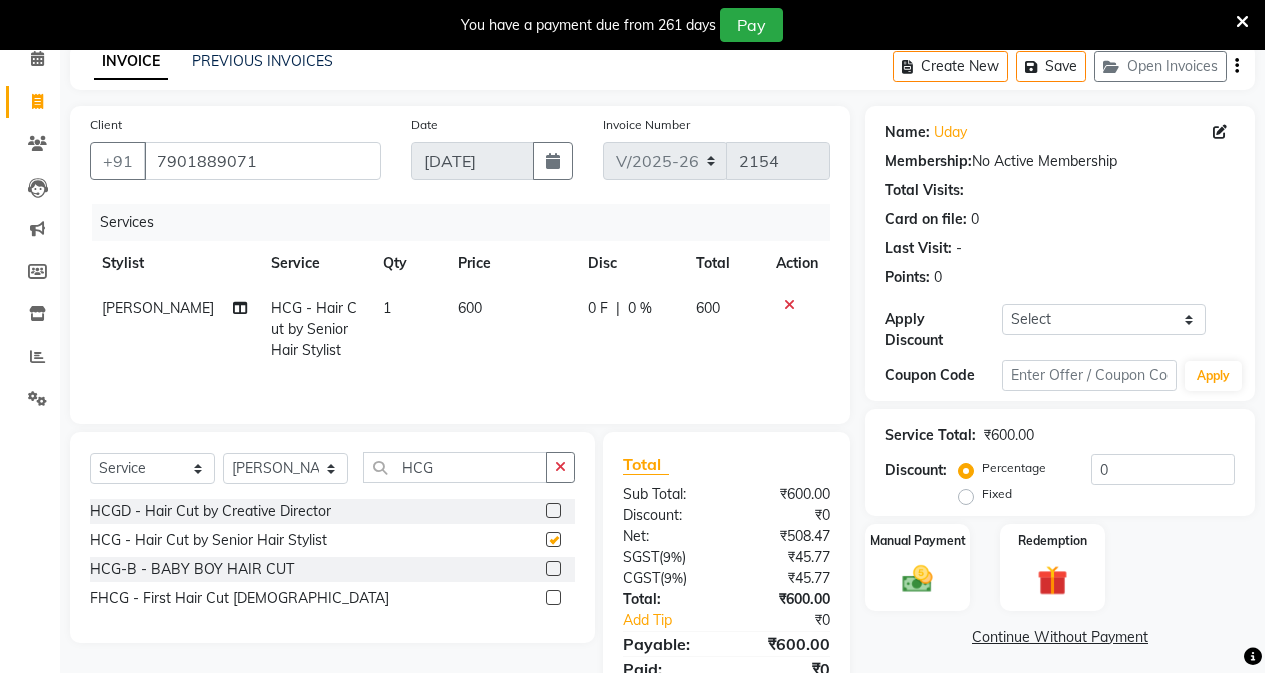 checkbox on "false" 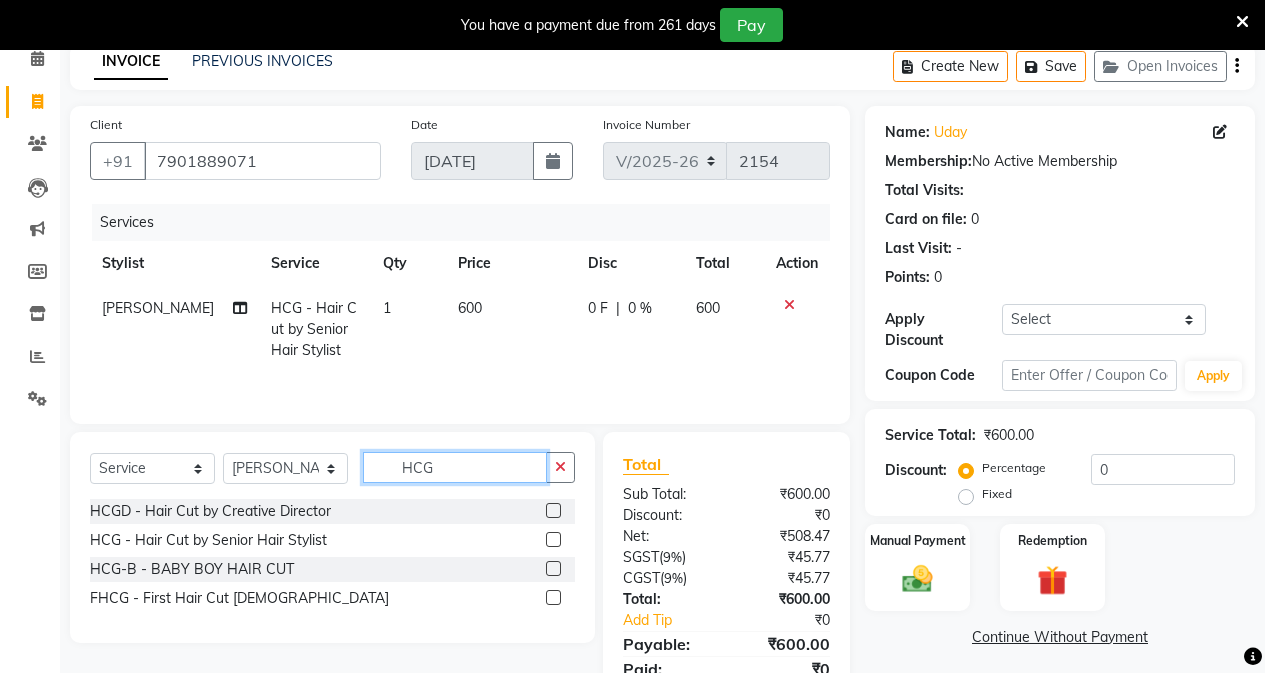 click on "HCG" 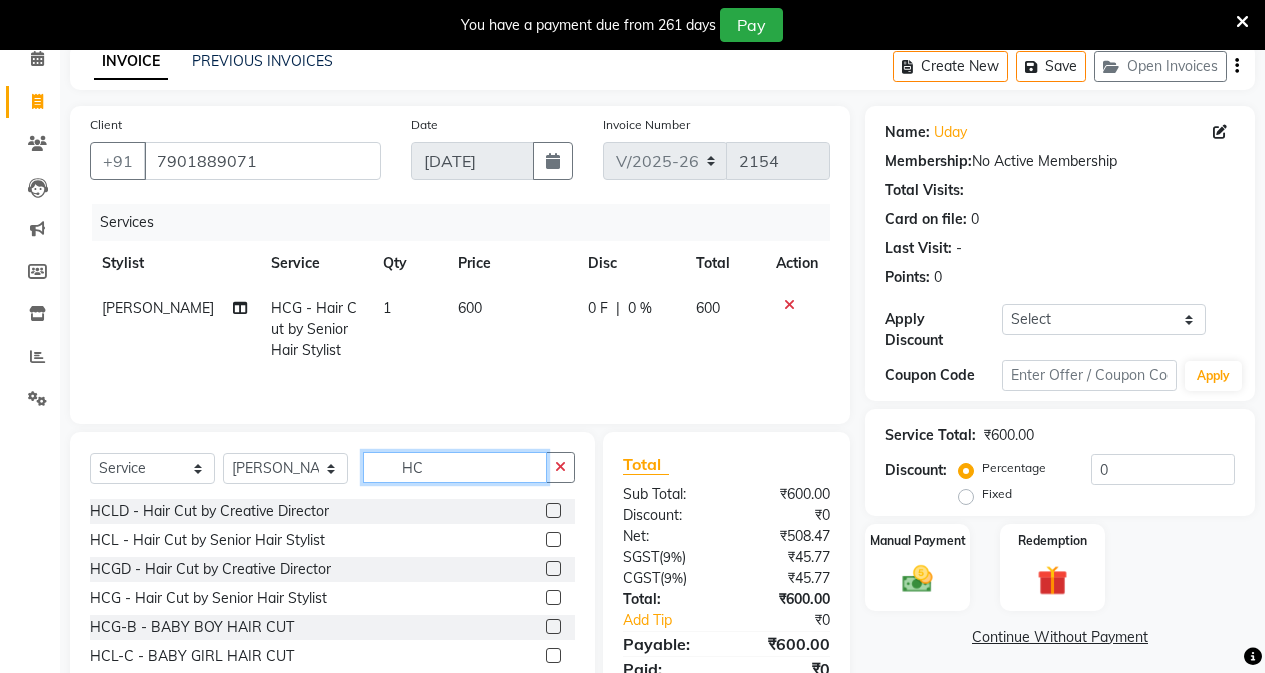 type on "H" 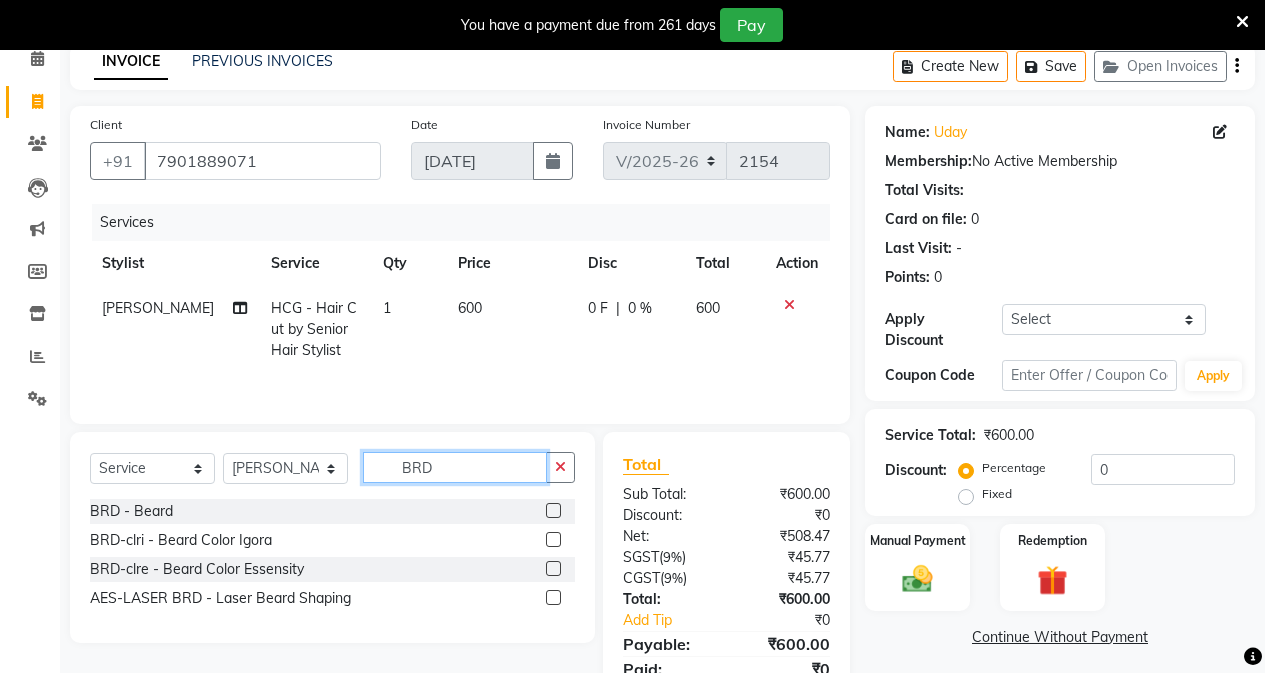 type on "BRD" 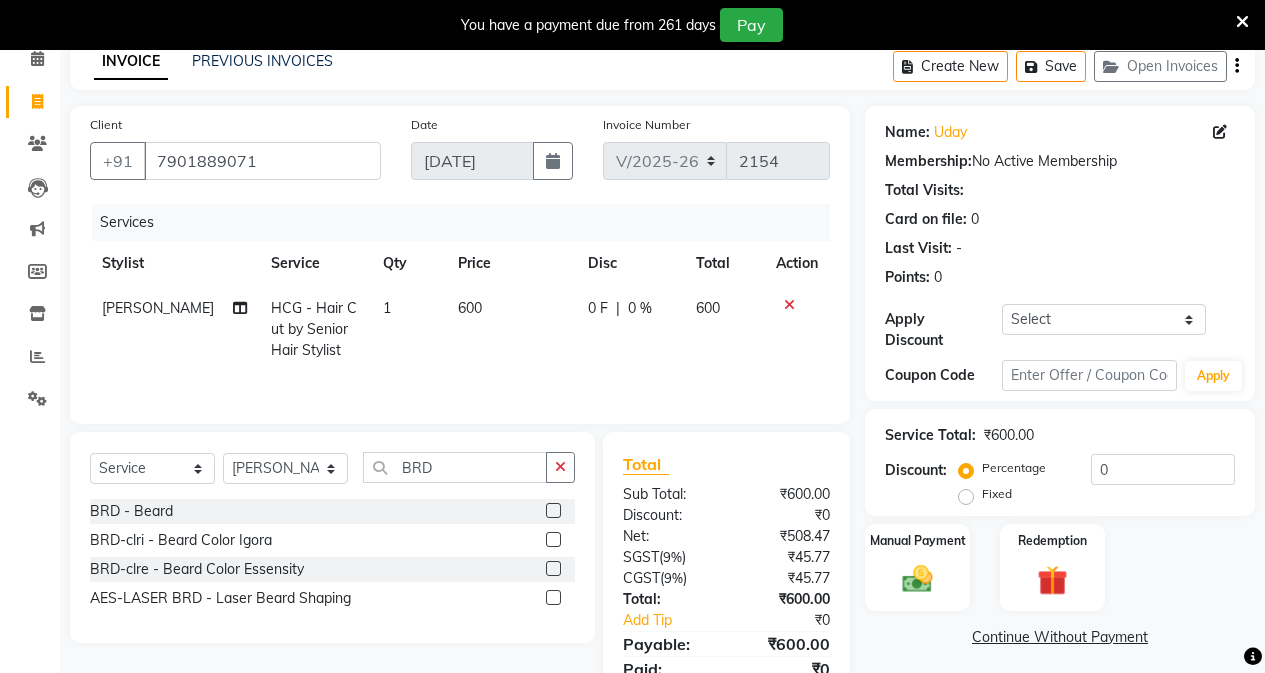 click 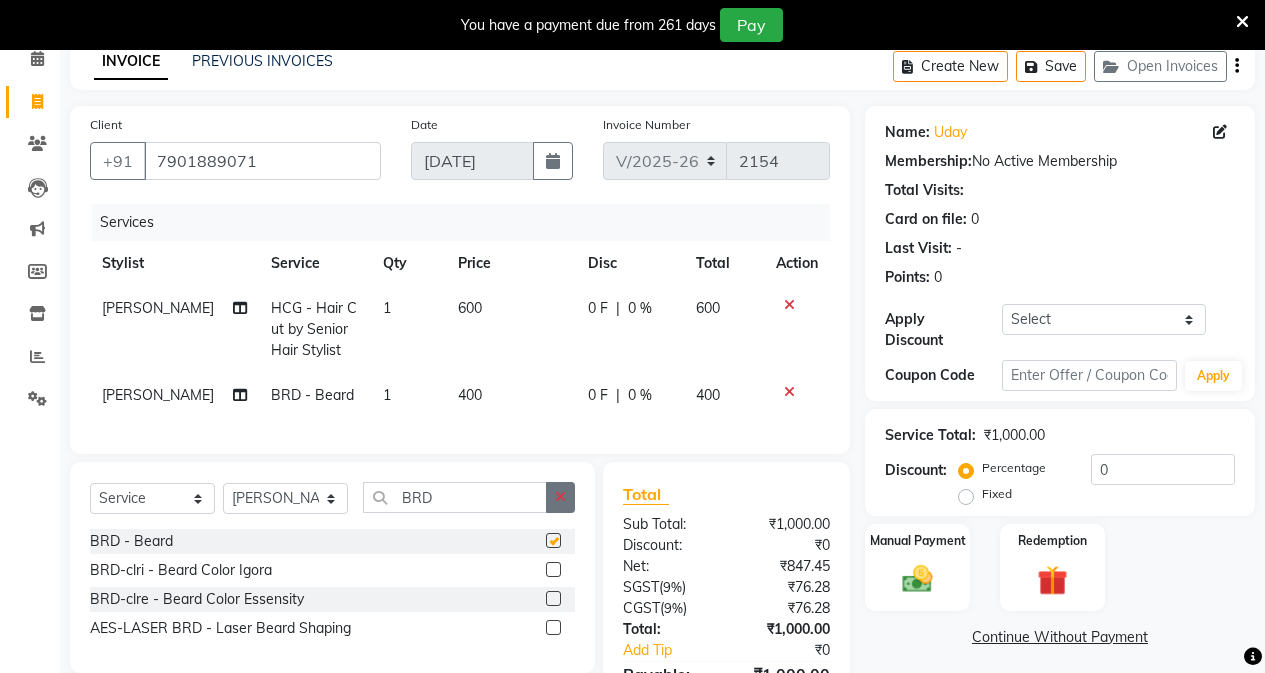 checkbox on "false" 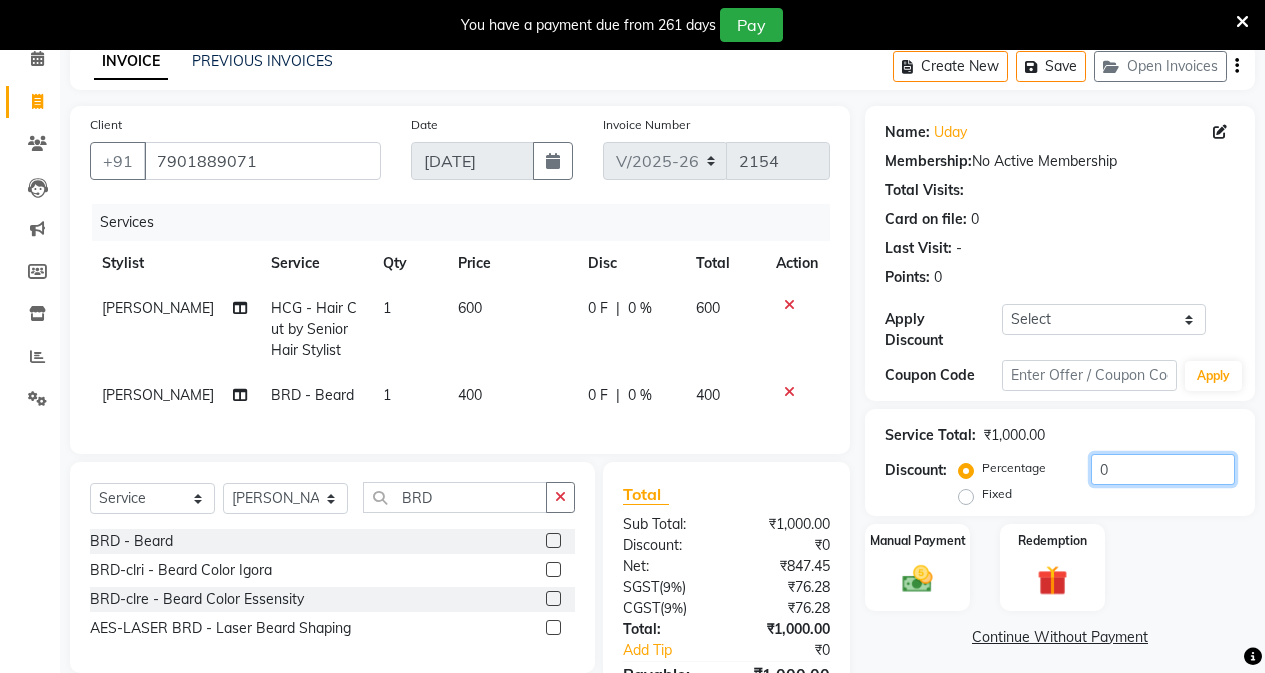 click on "0" 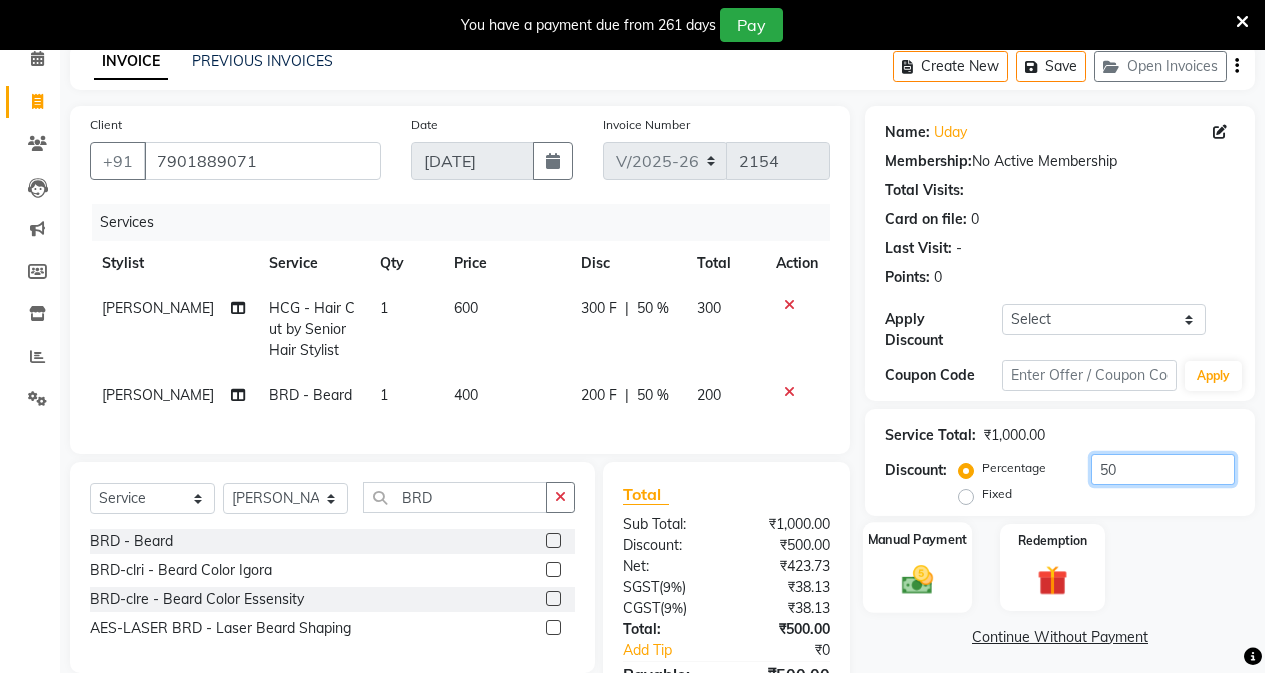 scroll, scrollTop: 222, scrollLeft: 0, axis: vertical 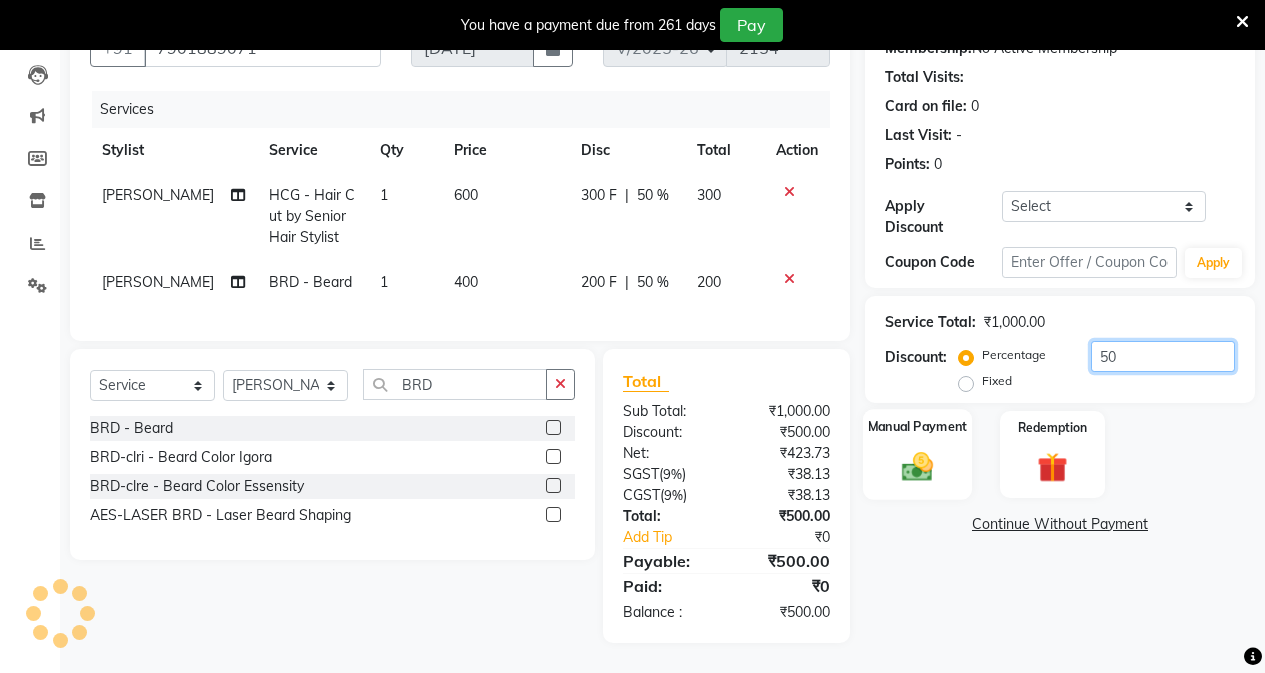 type on "50" 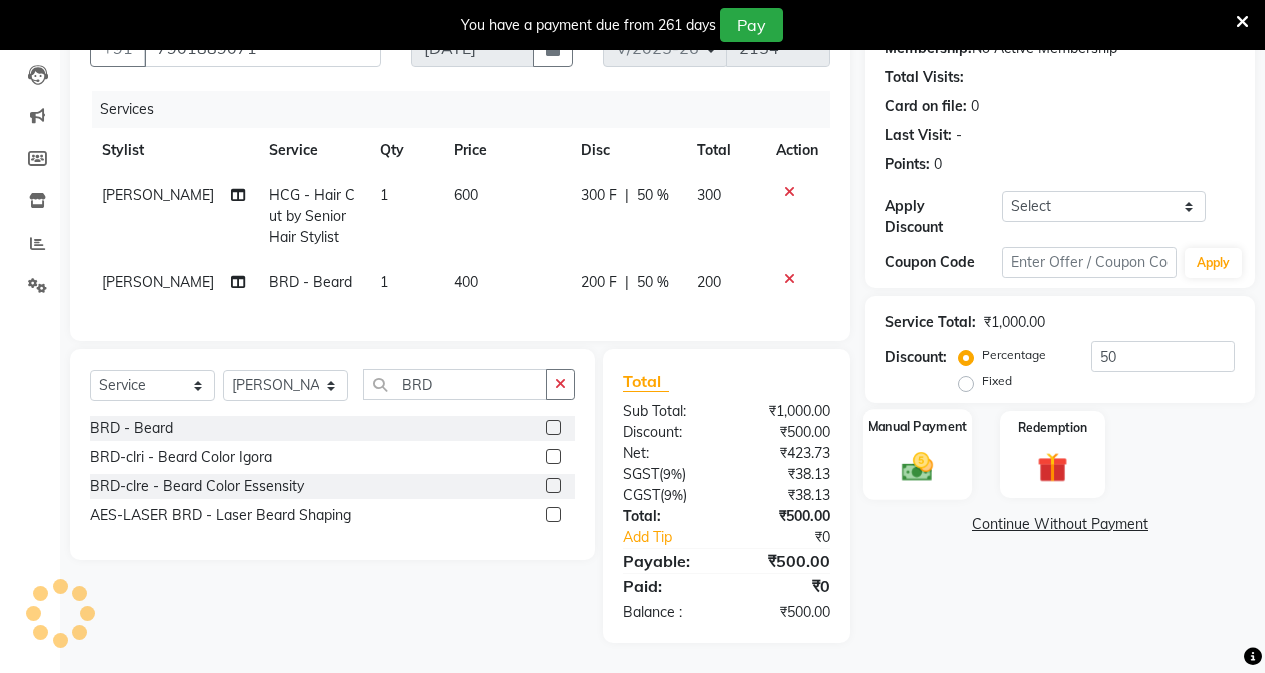 click 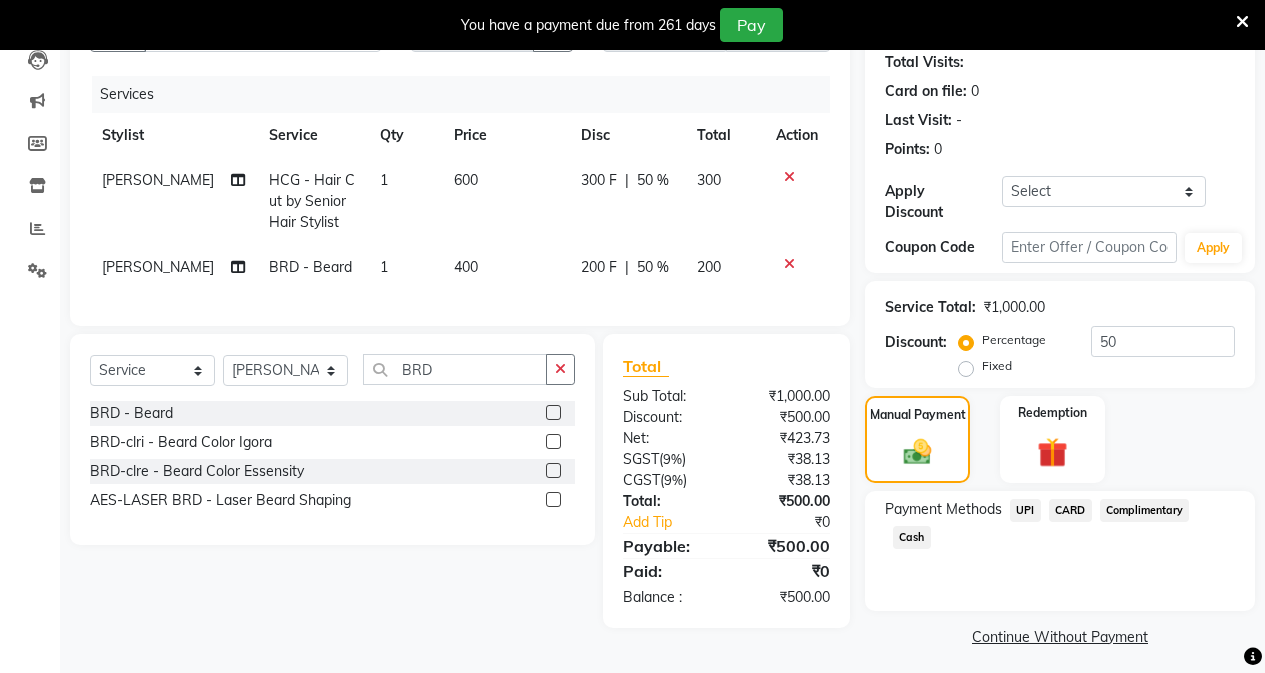 click on "Cash" 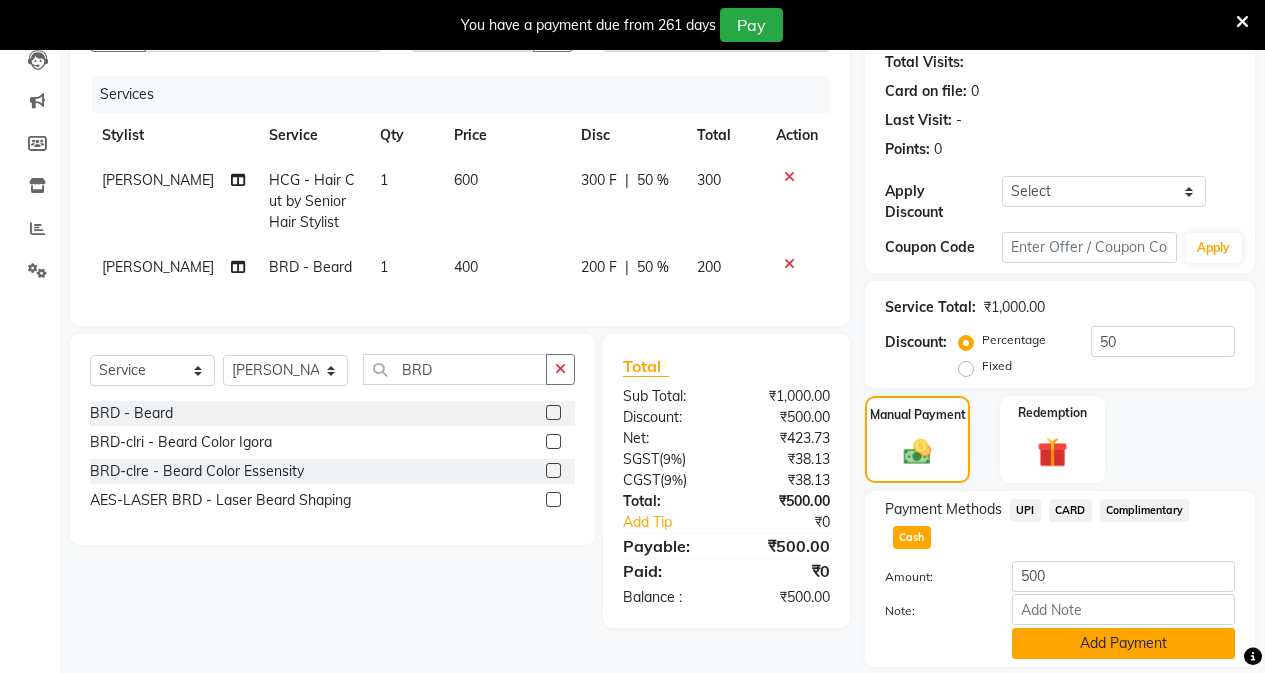 click on "Add Payment" 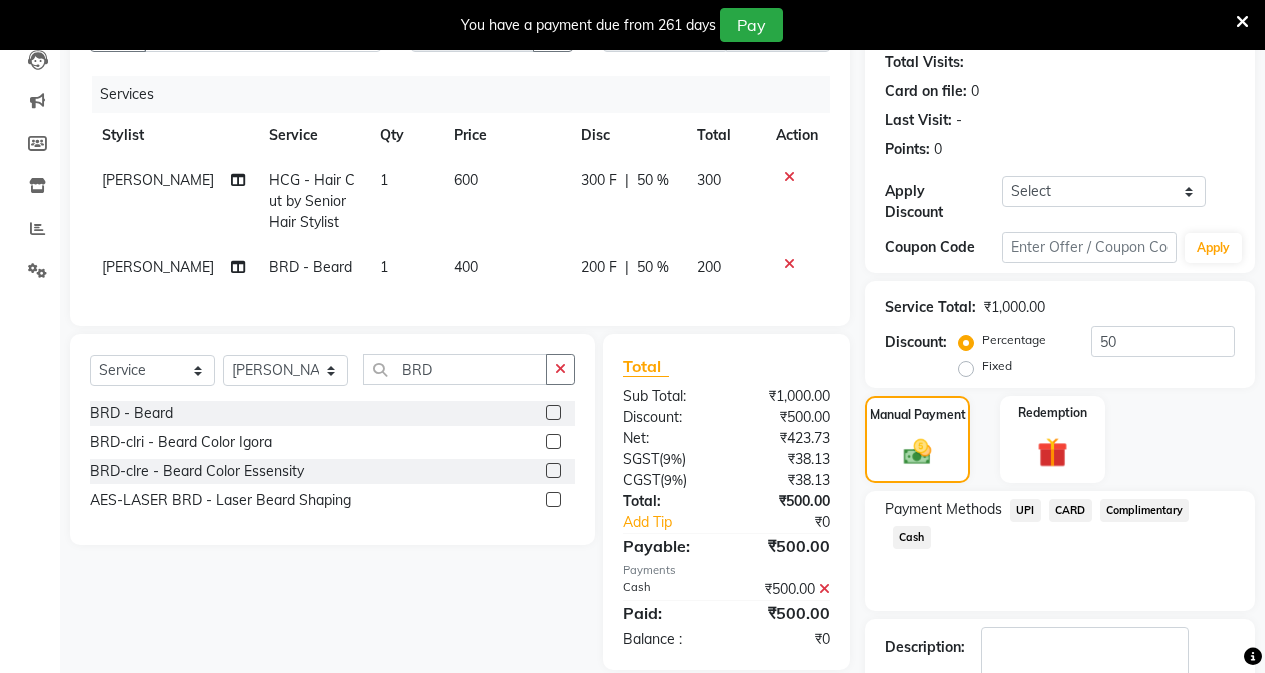 scroll, scrollTop: 299, scrollLeft: 0, axis: vertical 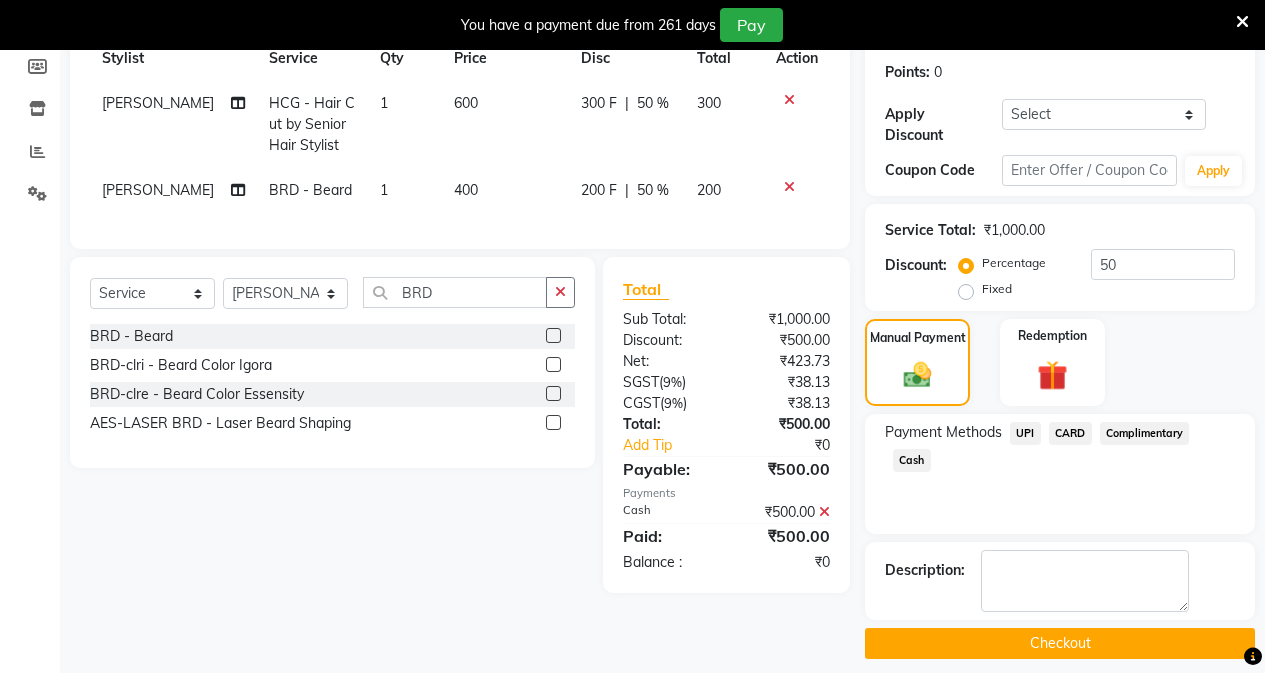 click on "Checkout" 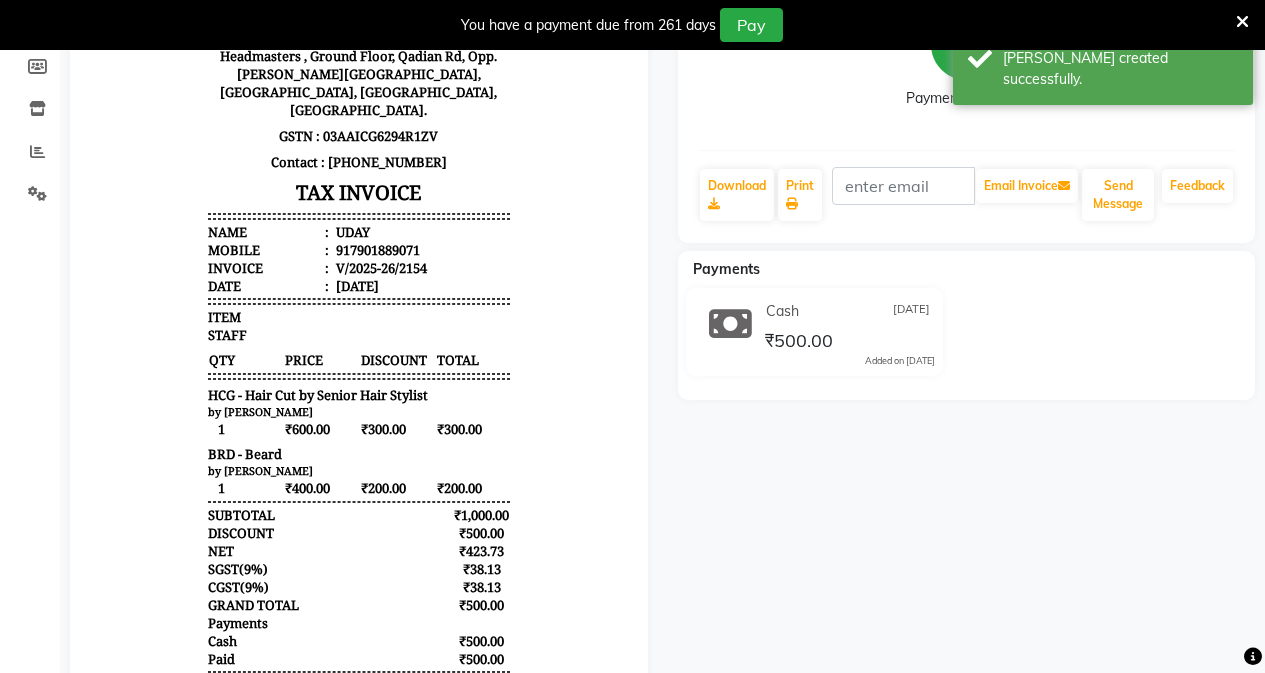 scroll, scrollTop: 0, scrollLeft: 0, axis: both 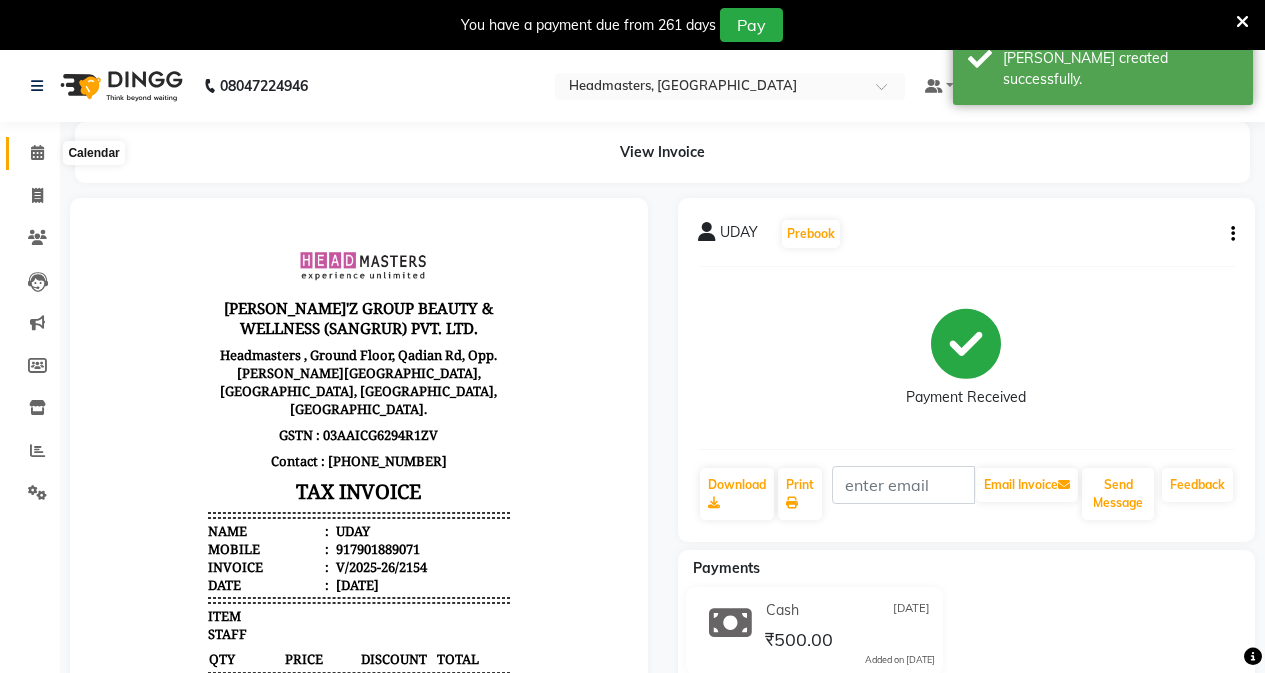 click 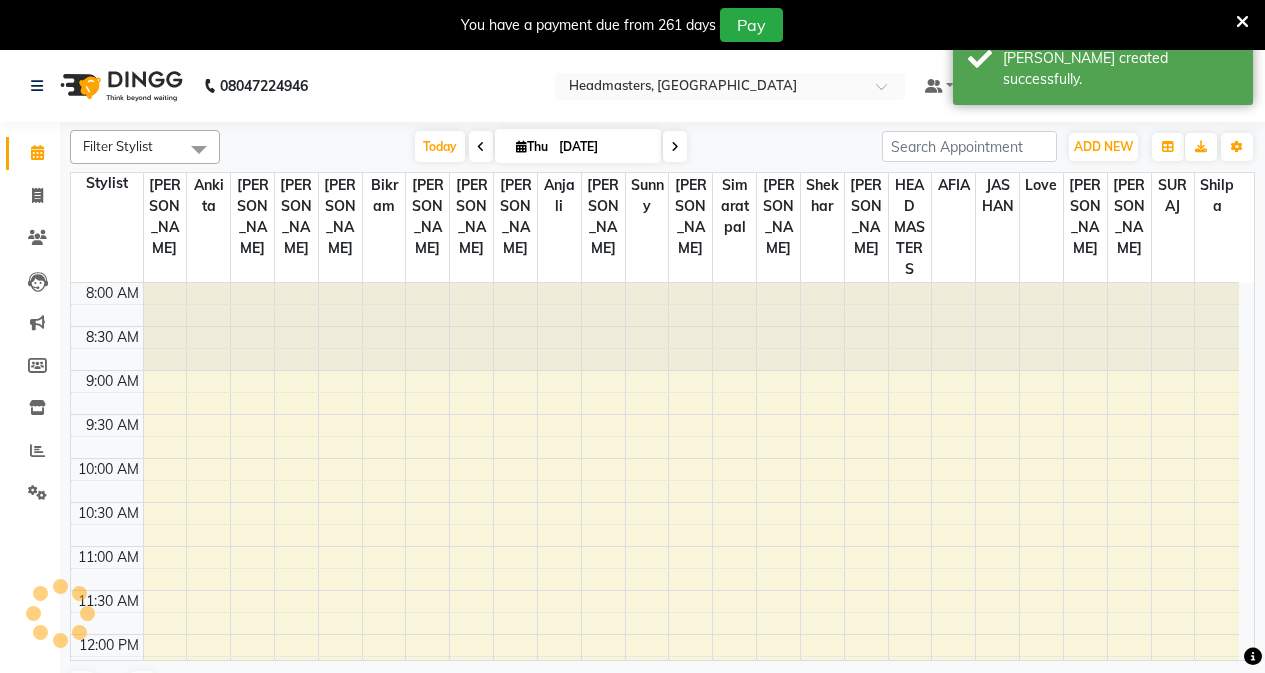 scroll, scrollTop: 0, scrollLeft: 0, axis: both 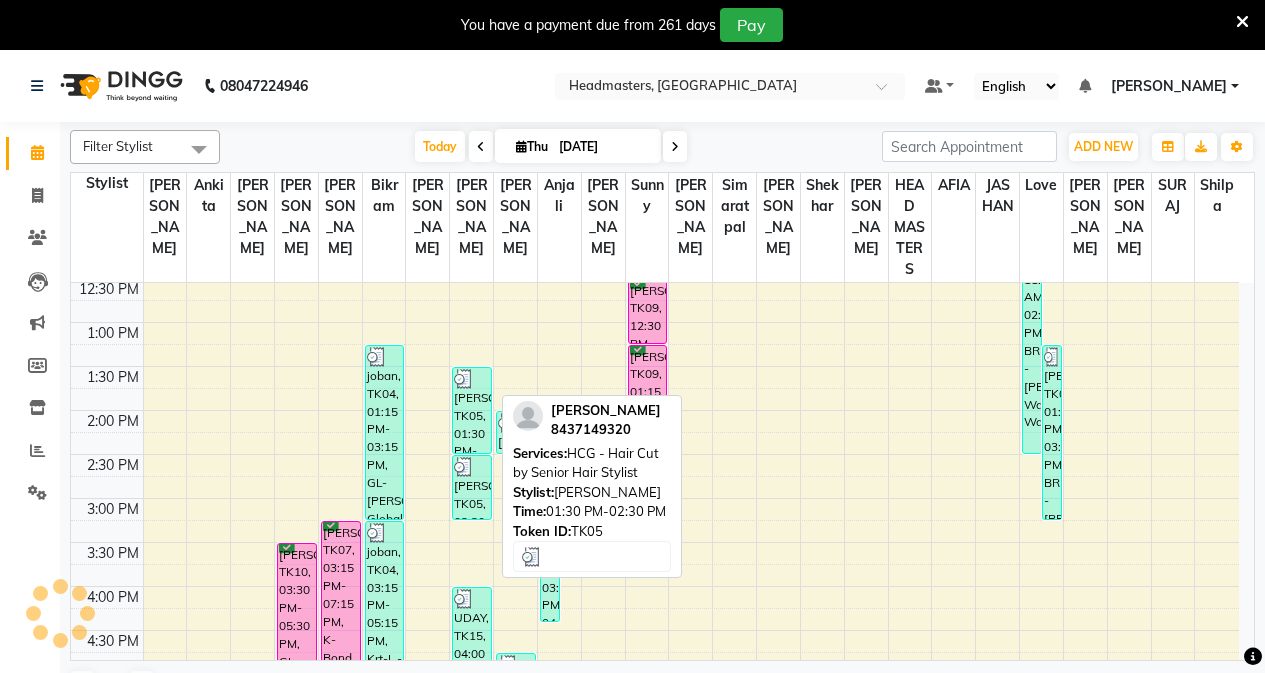 click on "[PERSON_NAME], TK05, 01:30 PM-02:30 PM, HCG - Hair Cut by Senior Hair Stylist" at bounding box center [472, 410] 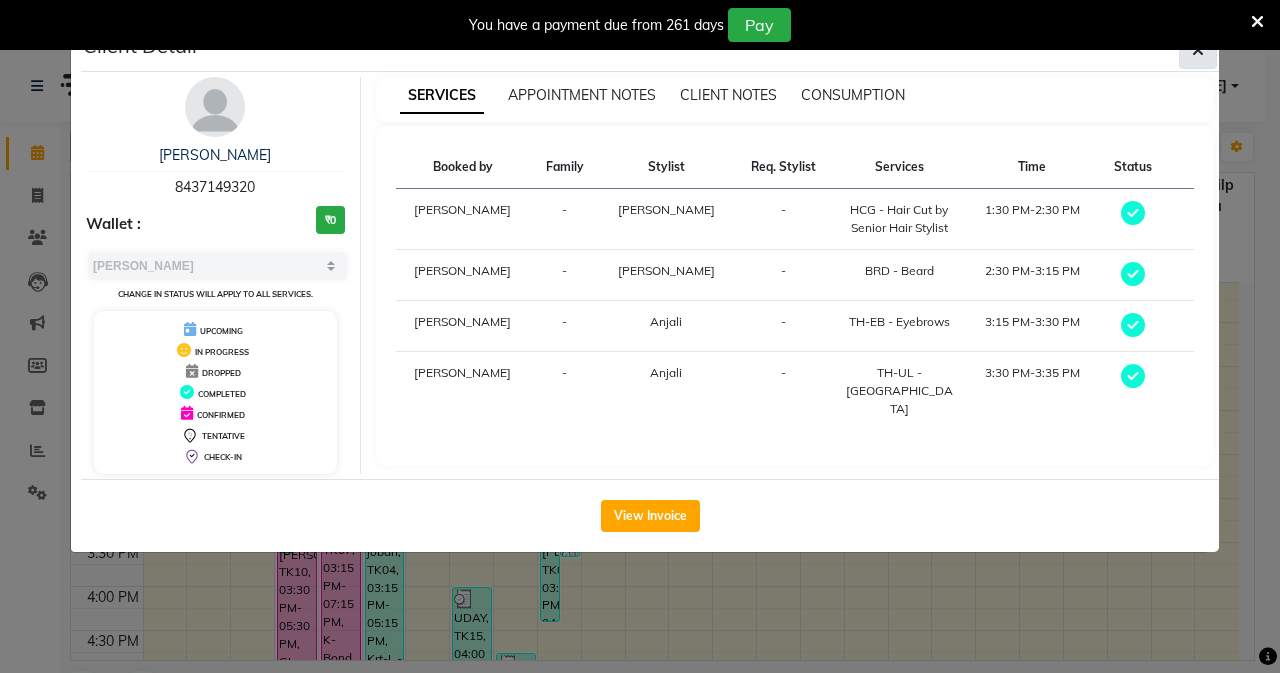 click 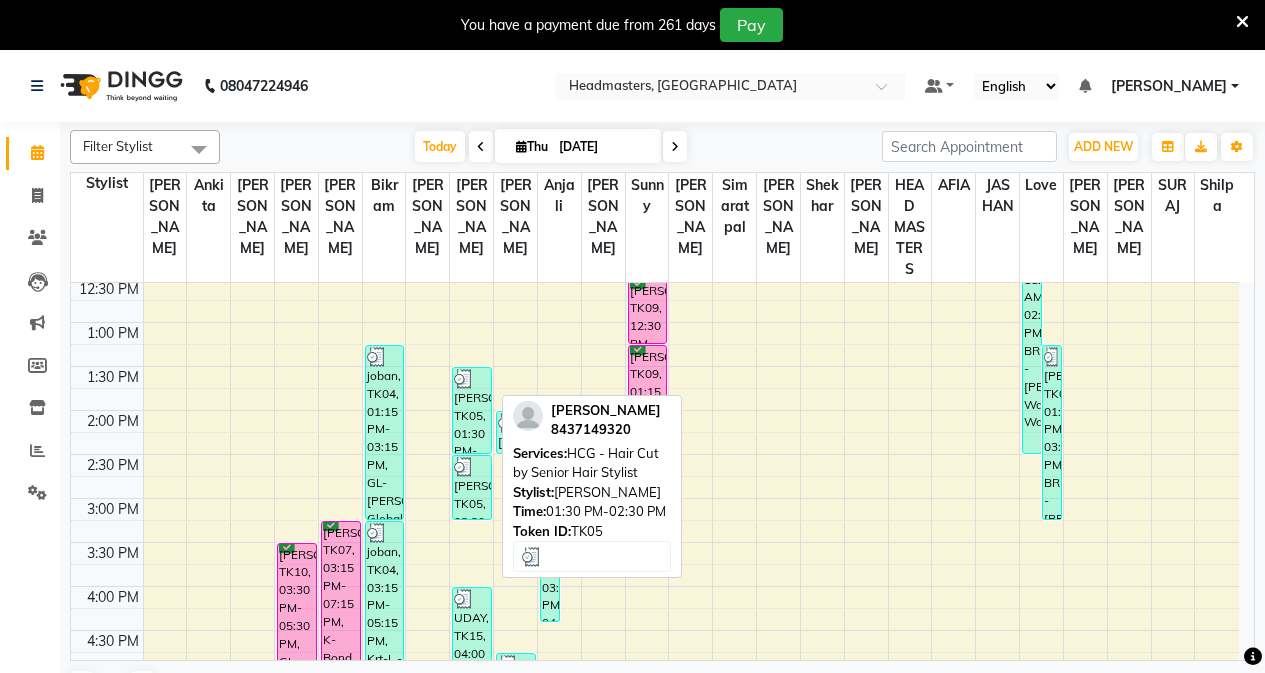 click on "[PERSON_NAME], TK05, 01:30 PM-02:30 PM, HCG - Hair Cut by Senior Hair Stylist" at bounding box center (472, 410) 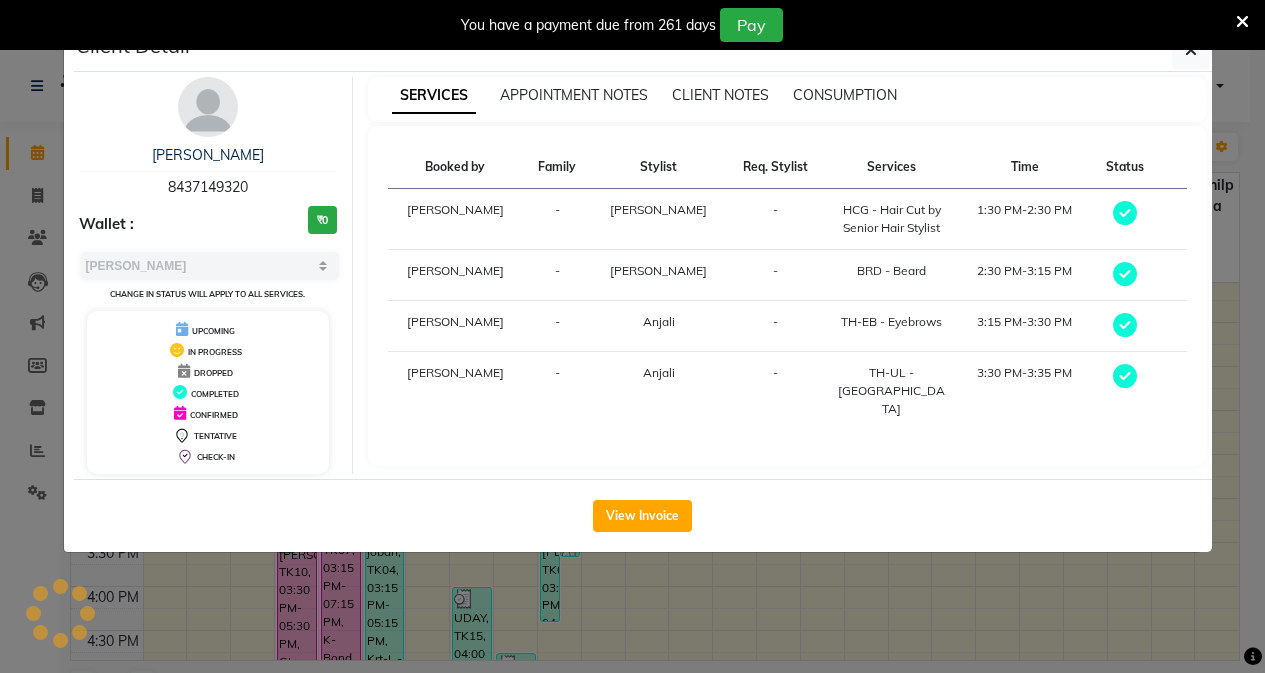 click on "View Invoice" 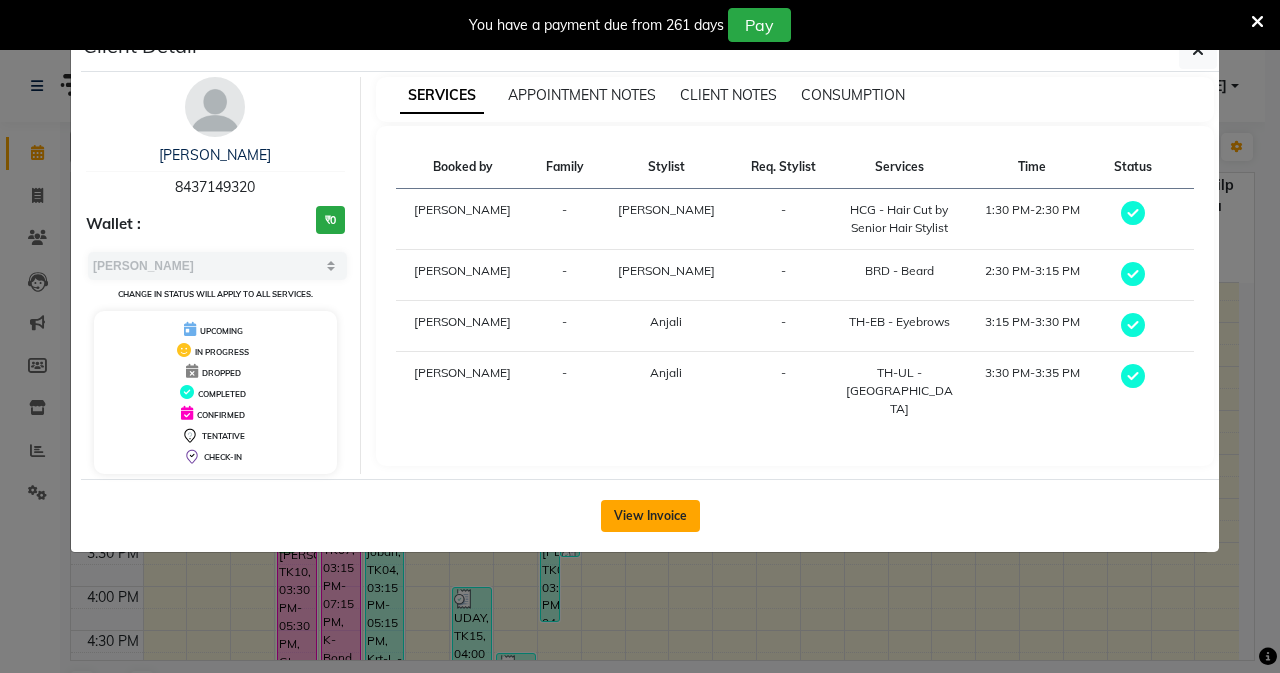 click on "View Invoice" 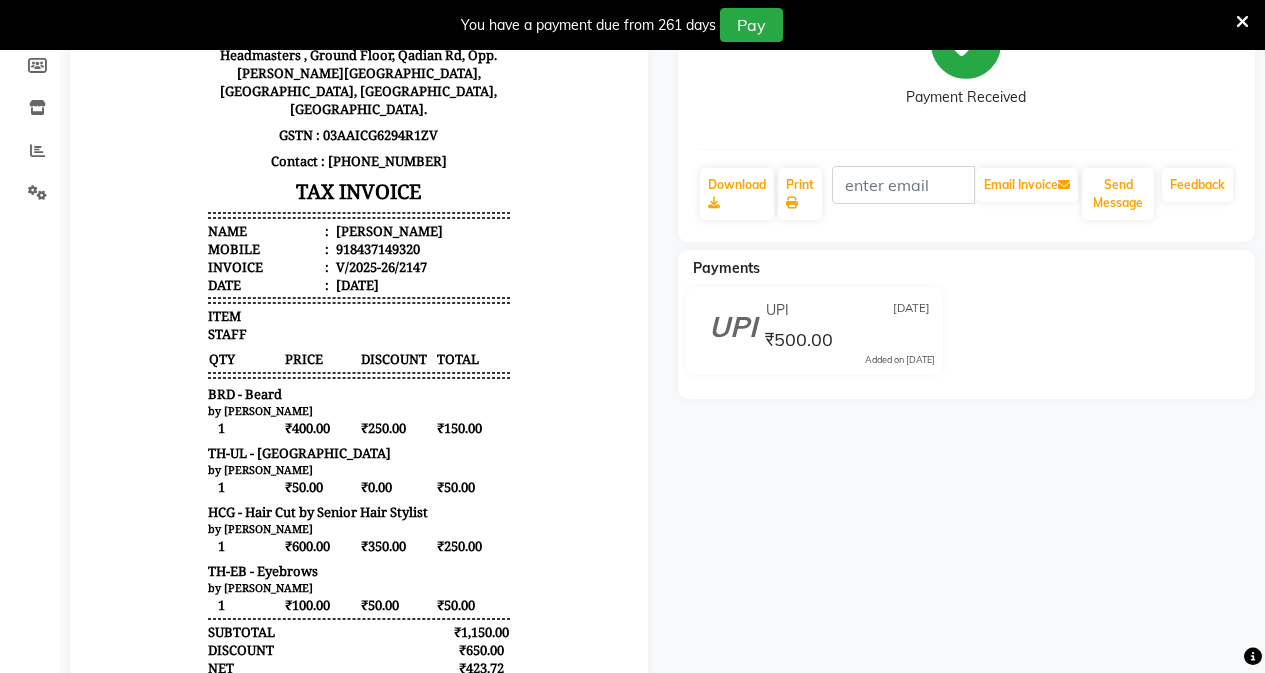 scroll, scrollTop: 0, scrollLeft: 0, axis: both 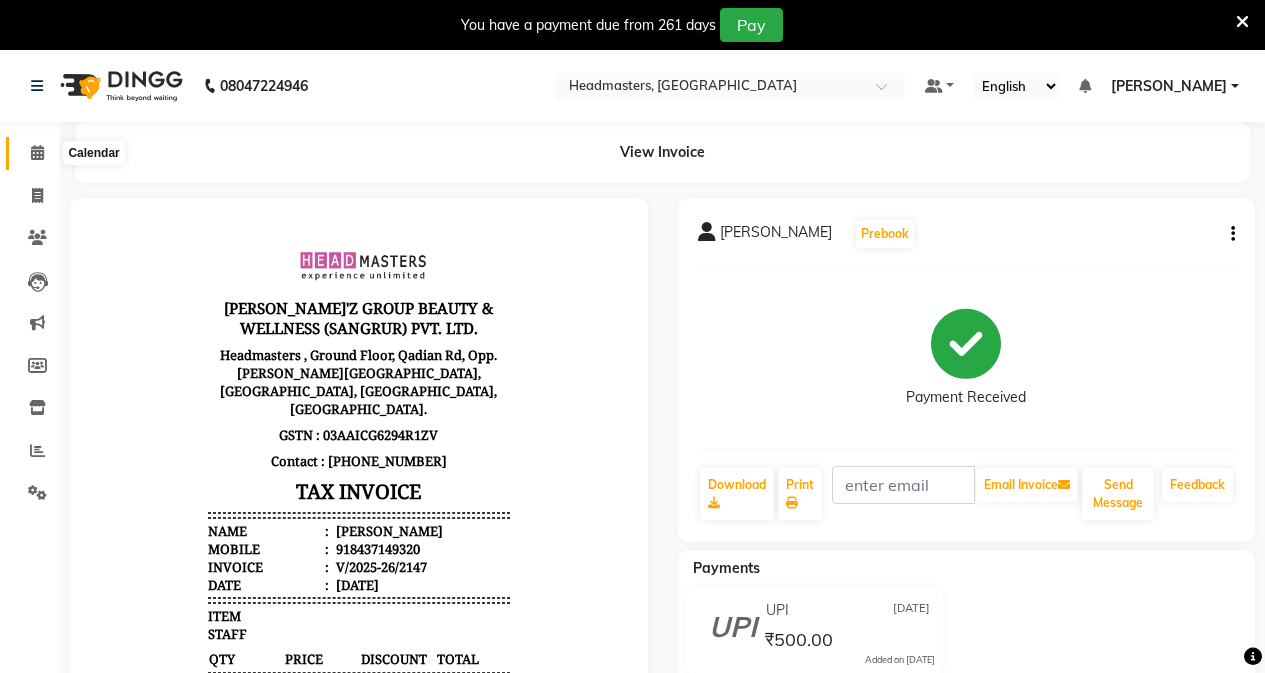 click 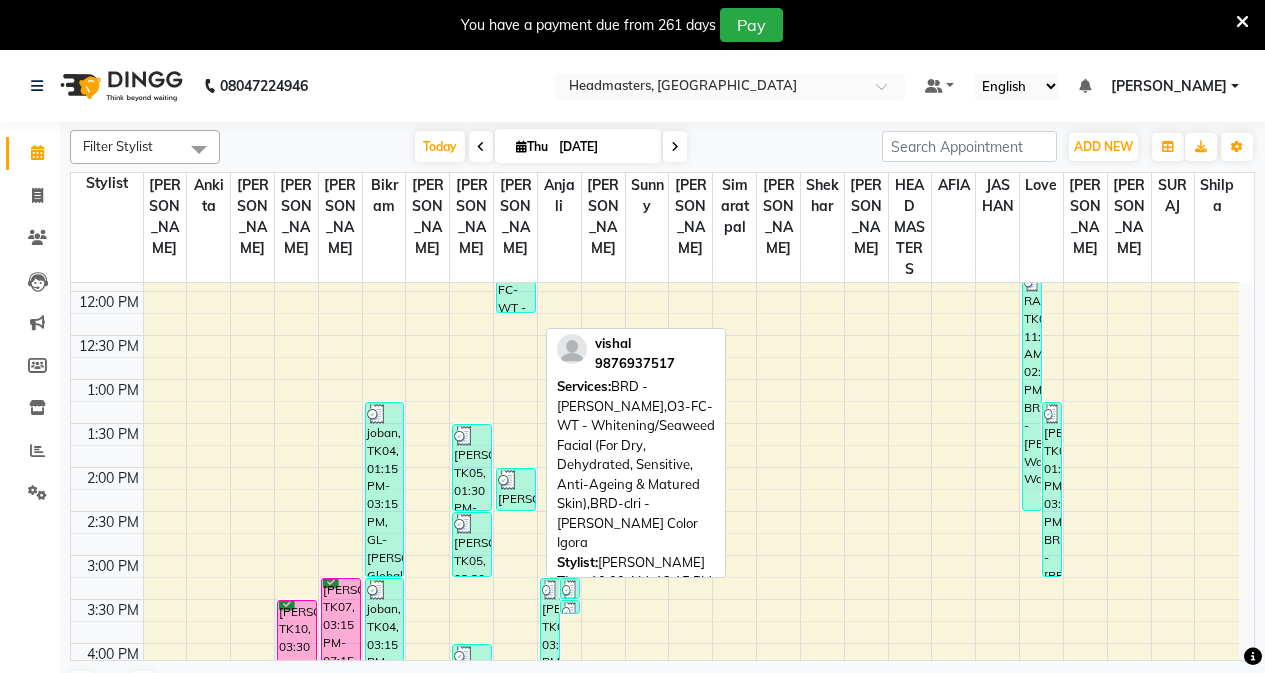 scroll, scrollTop: 400, scrollLeft: 0, axis: vertical 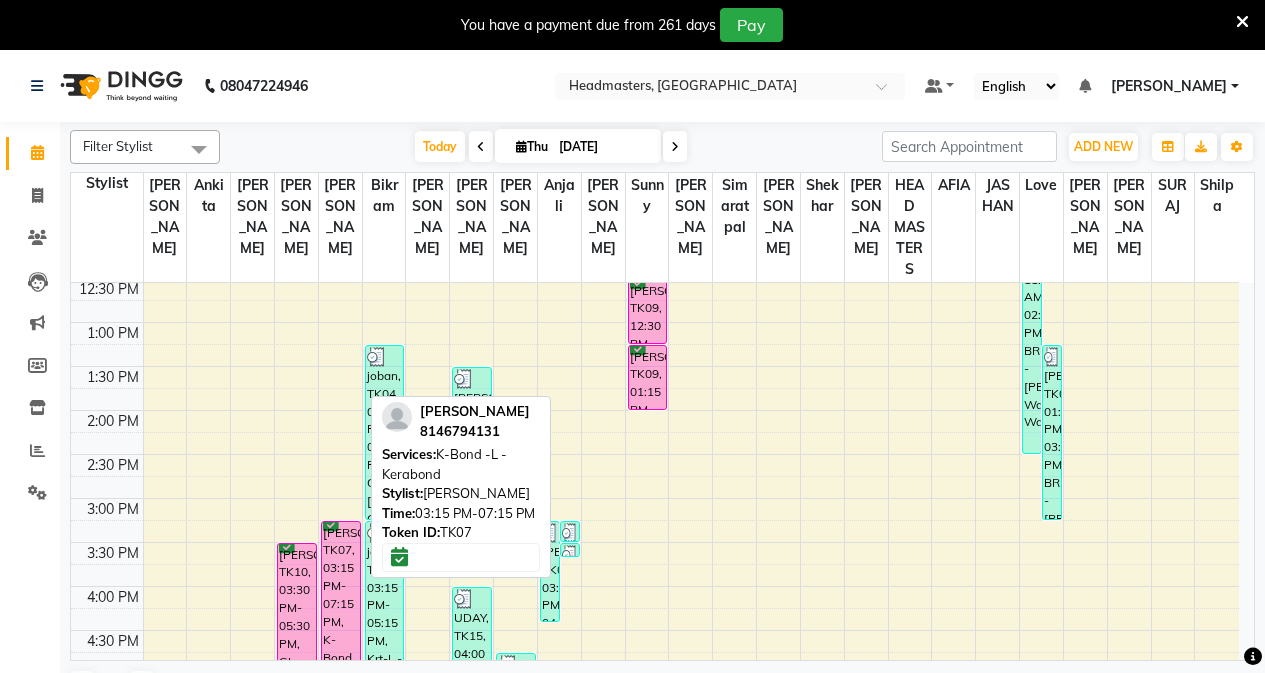 click on "[PERSON_NAME], TK07, 03:15 PM-07:15 PM, K-Bond -L  - Kerabond" at bounding box center [341, 696] 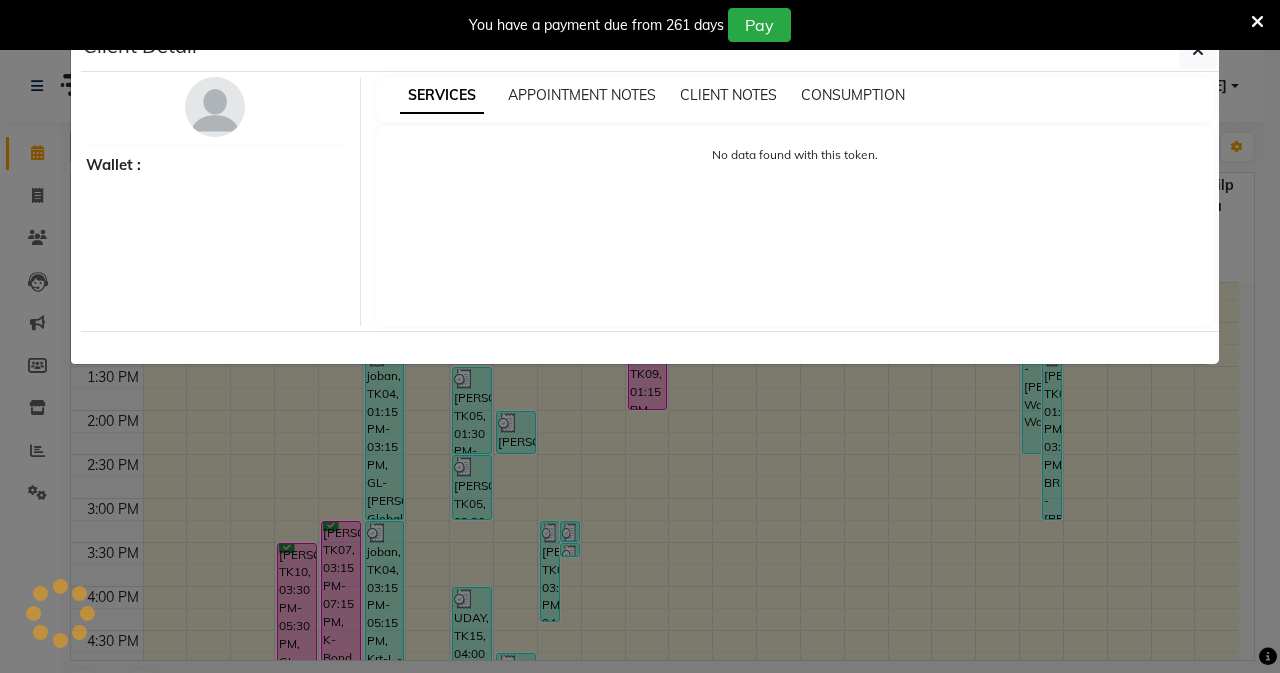 select on "6" 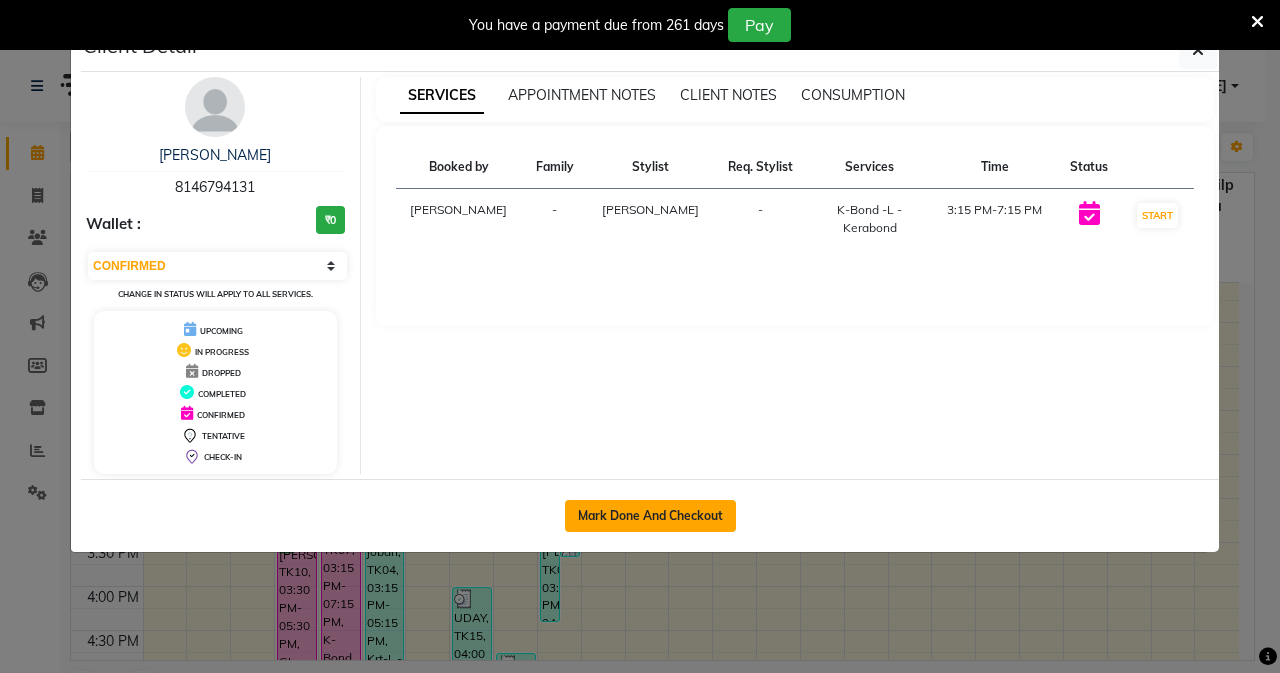 click on "Mark Done And Checkout" 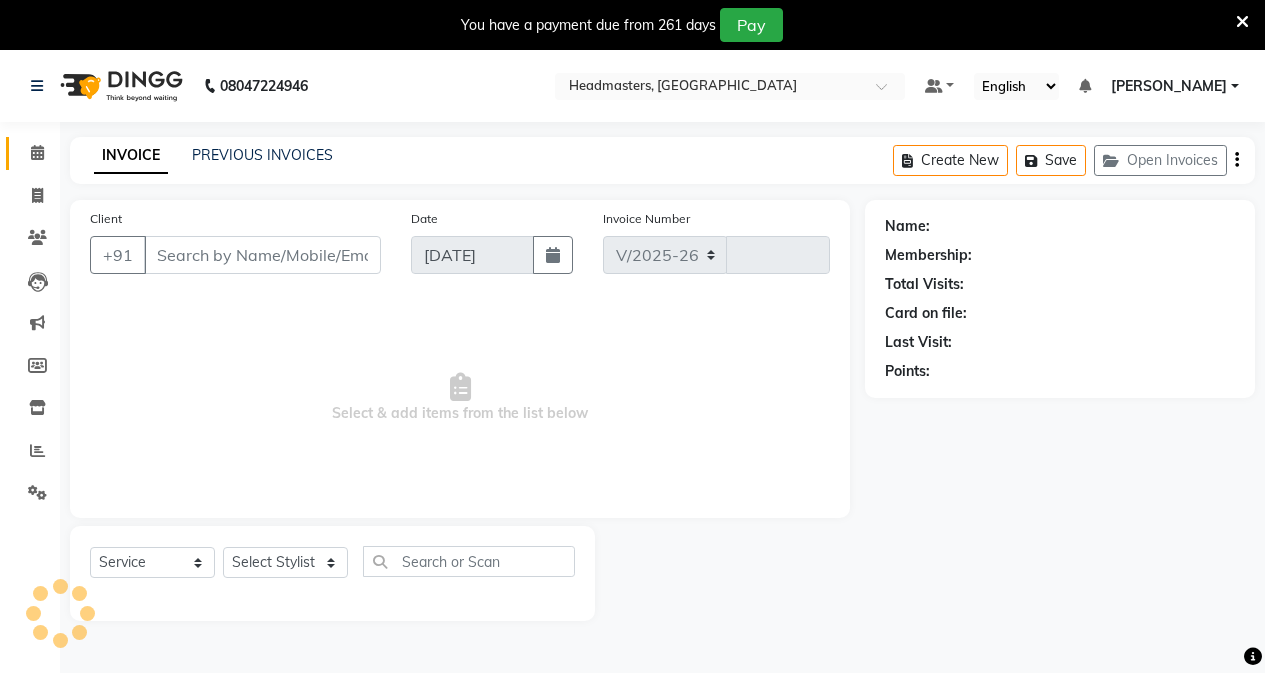 select on "7136" 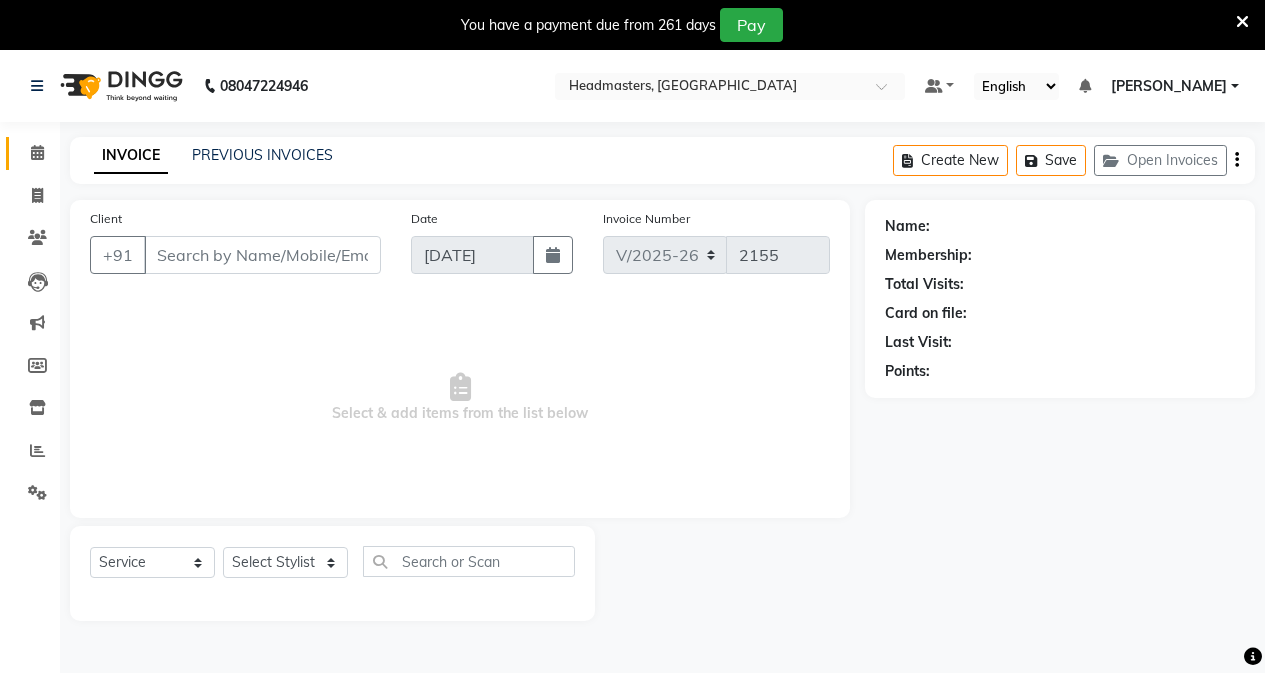 type on "8146794131" 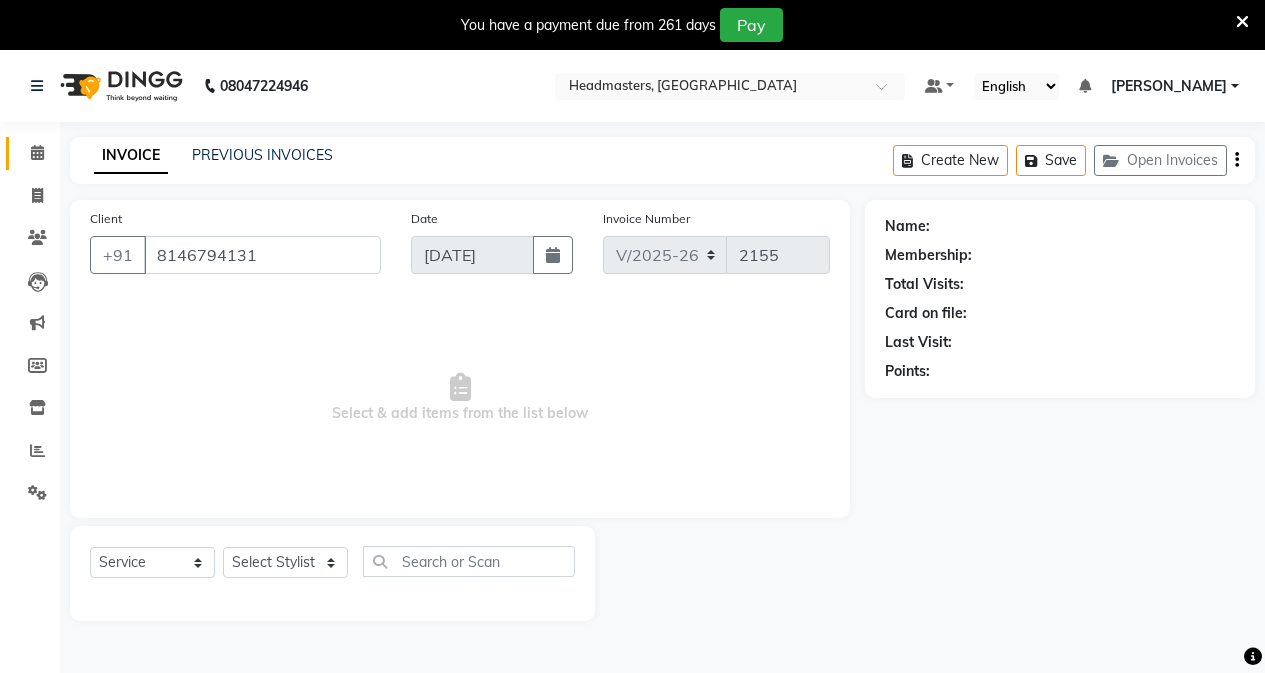 select on "60660" 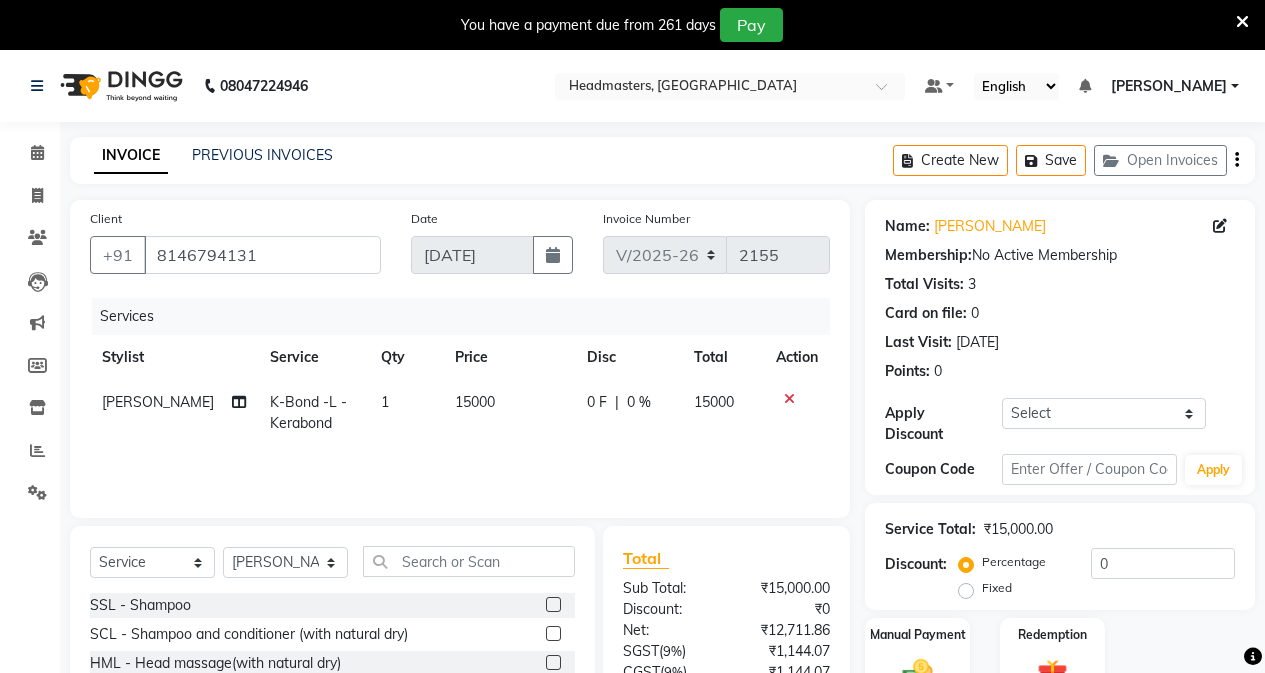 click on "Fixed" 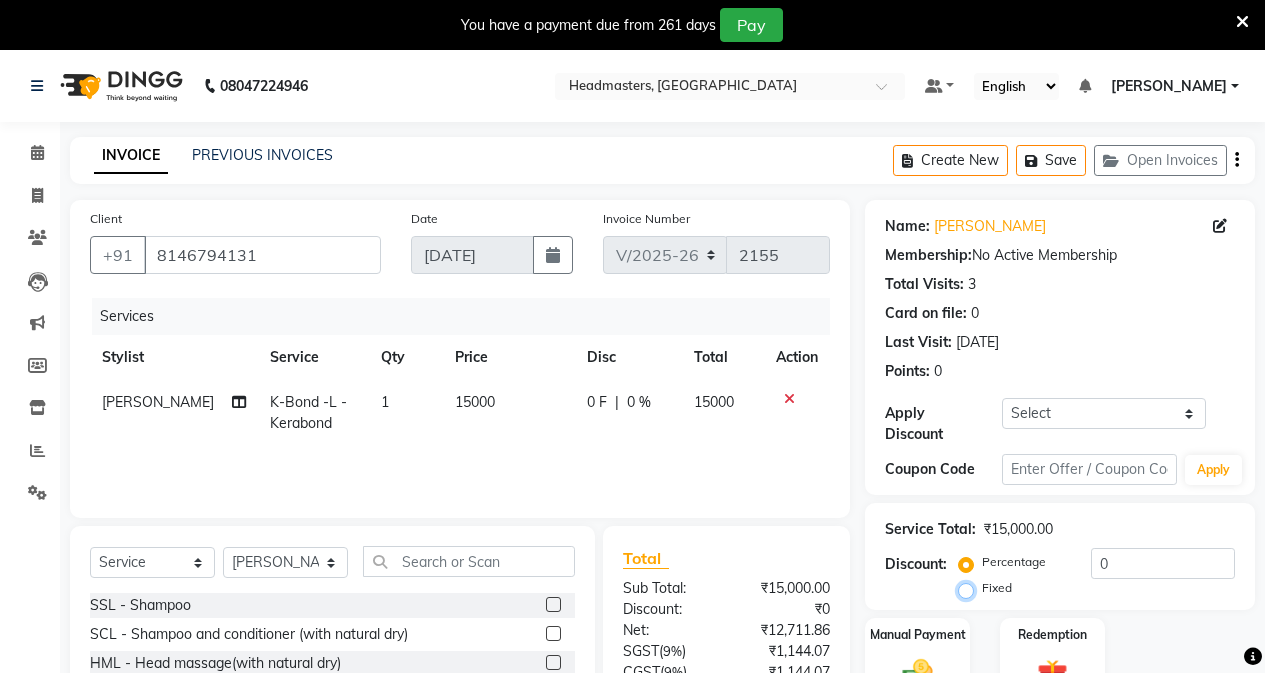 click on "Fixed" at bounding box center (970, 588) 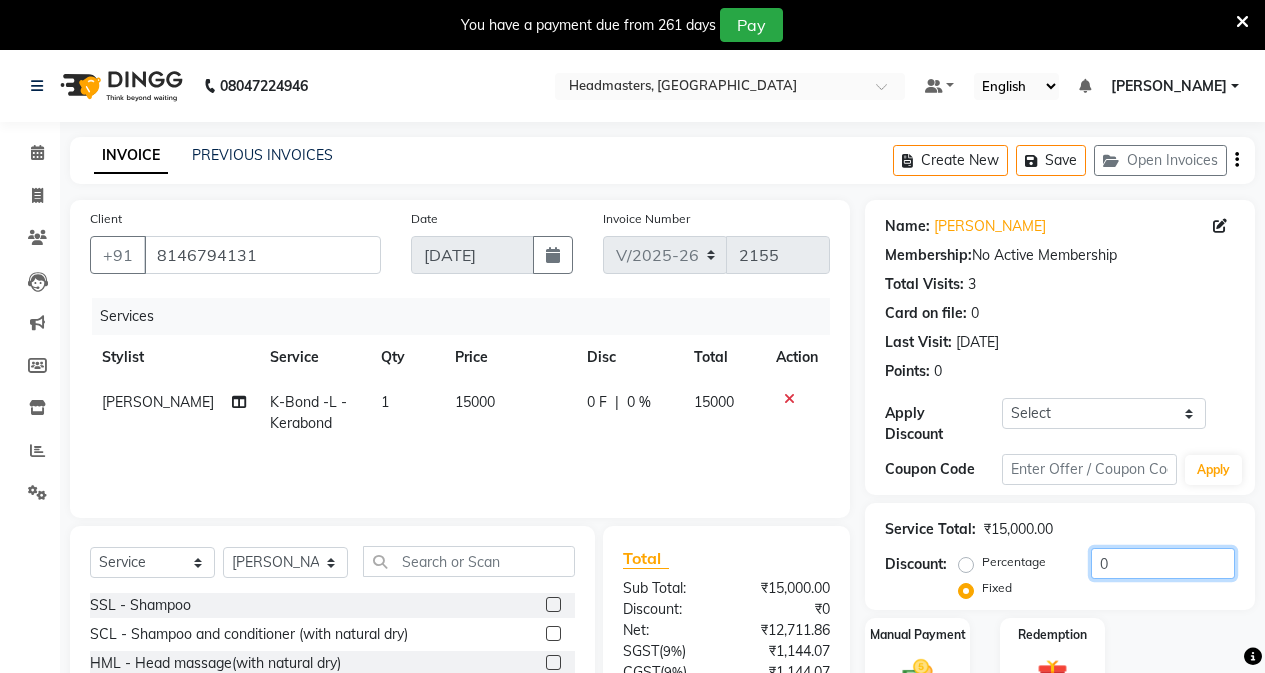 click on "0" 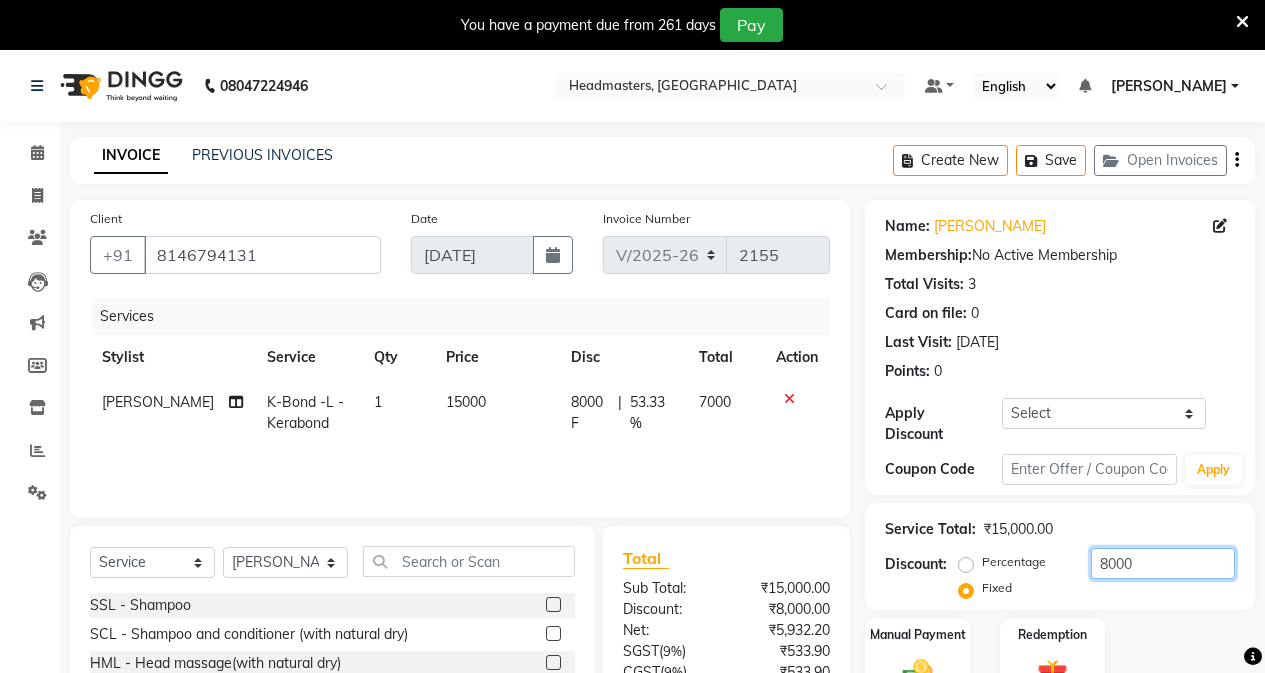 scroll, scrollTop: 178, scrollLeft: 0, axis: vertical 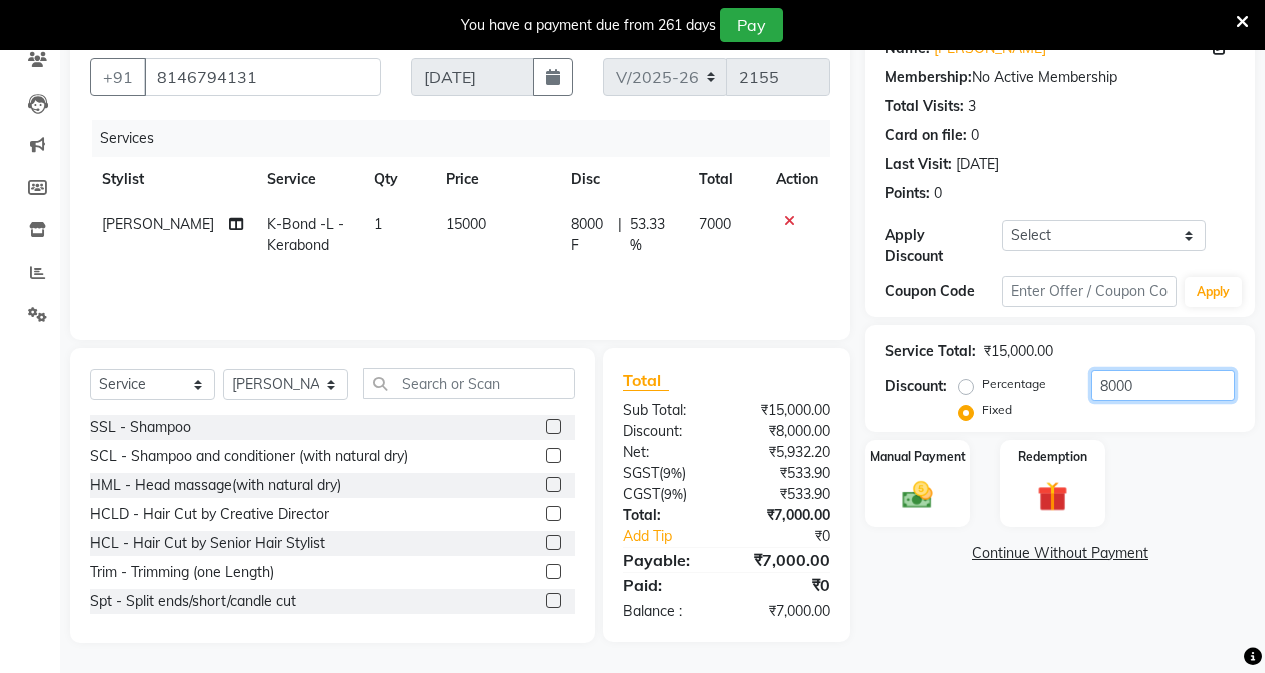 click on "8000" 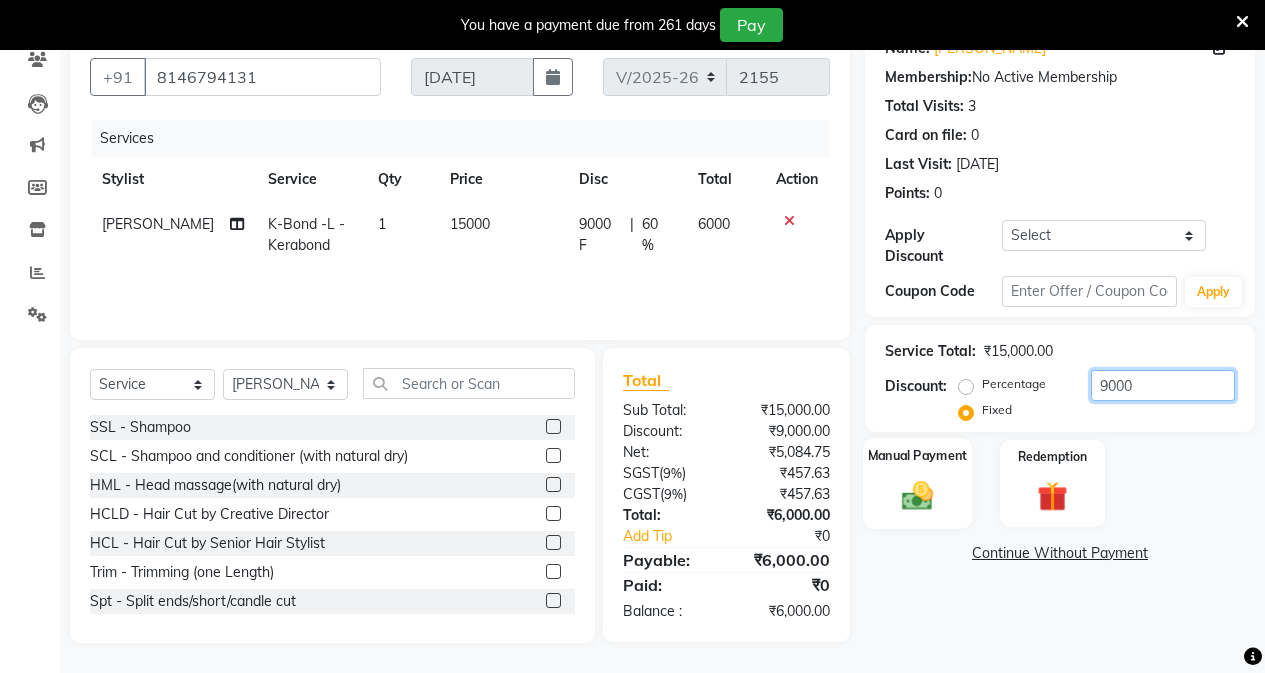 type on "9000" 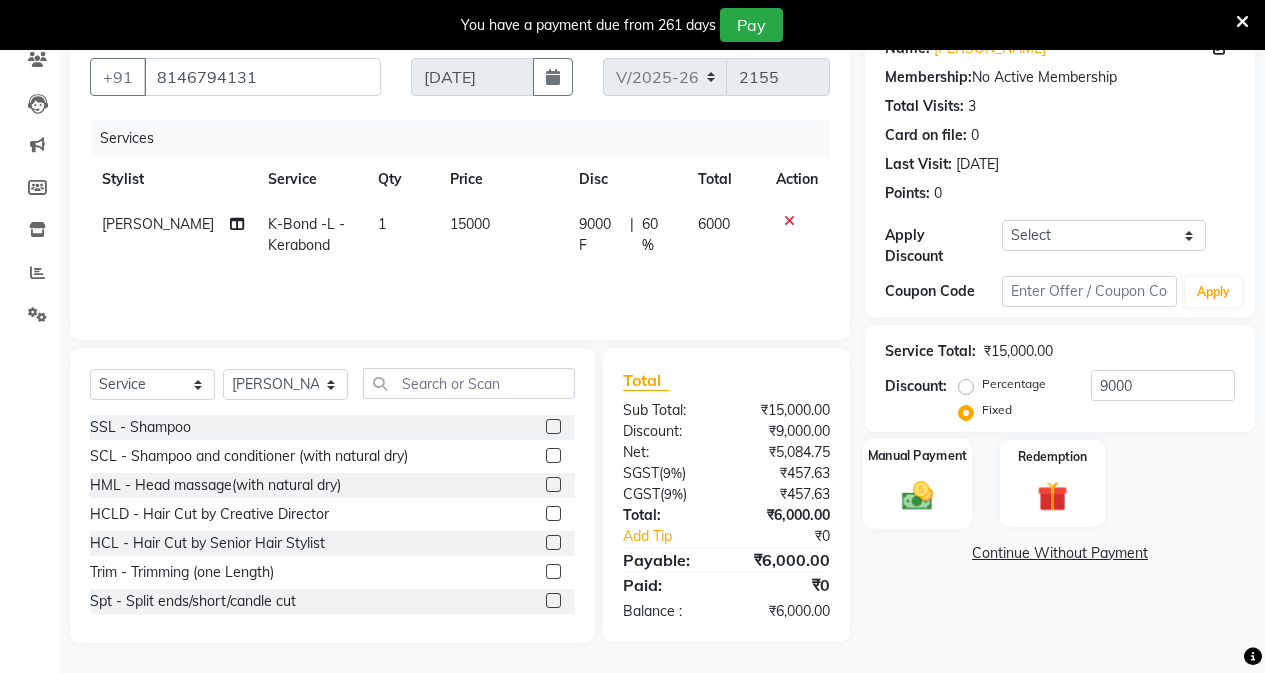 click on "Manual Payment" 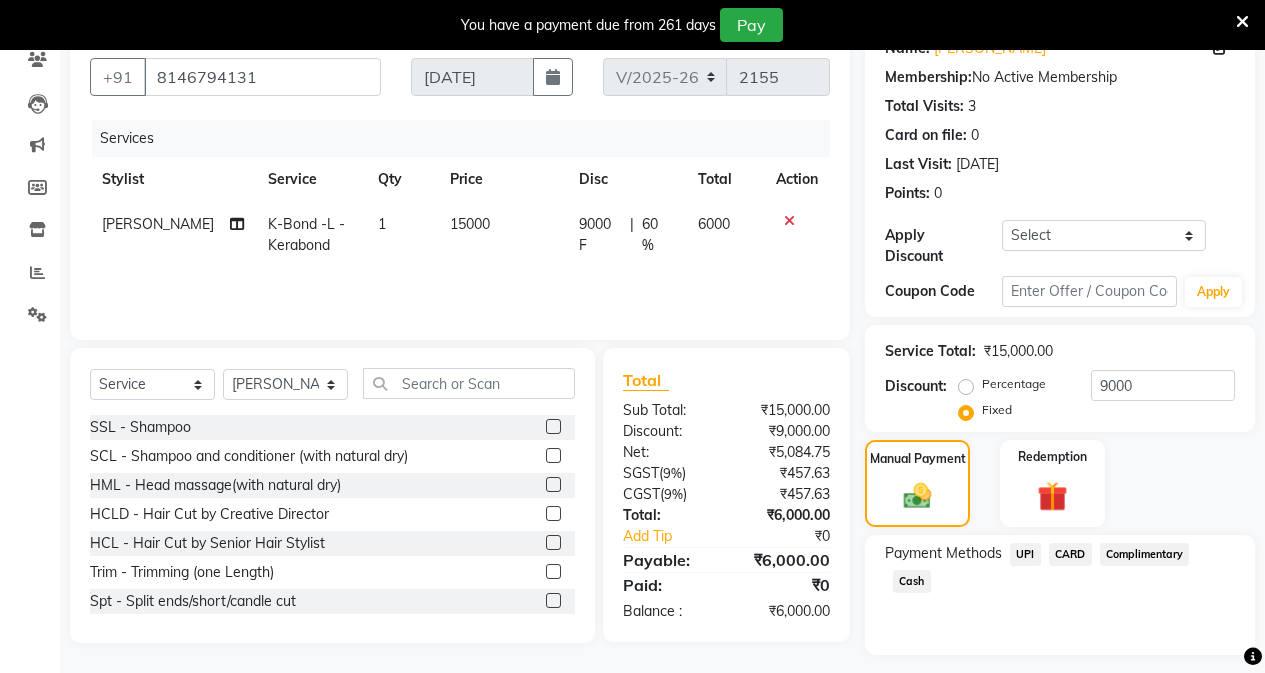 click on "UPI" 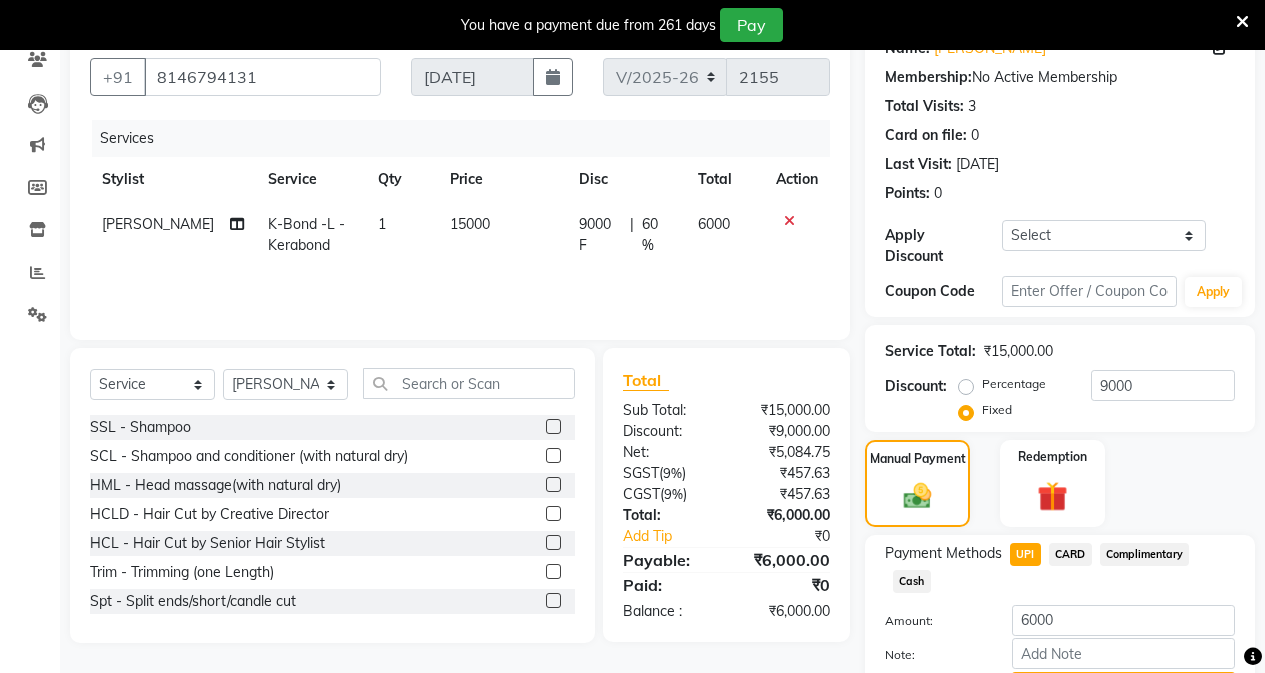 click on "Add Payment" 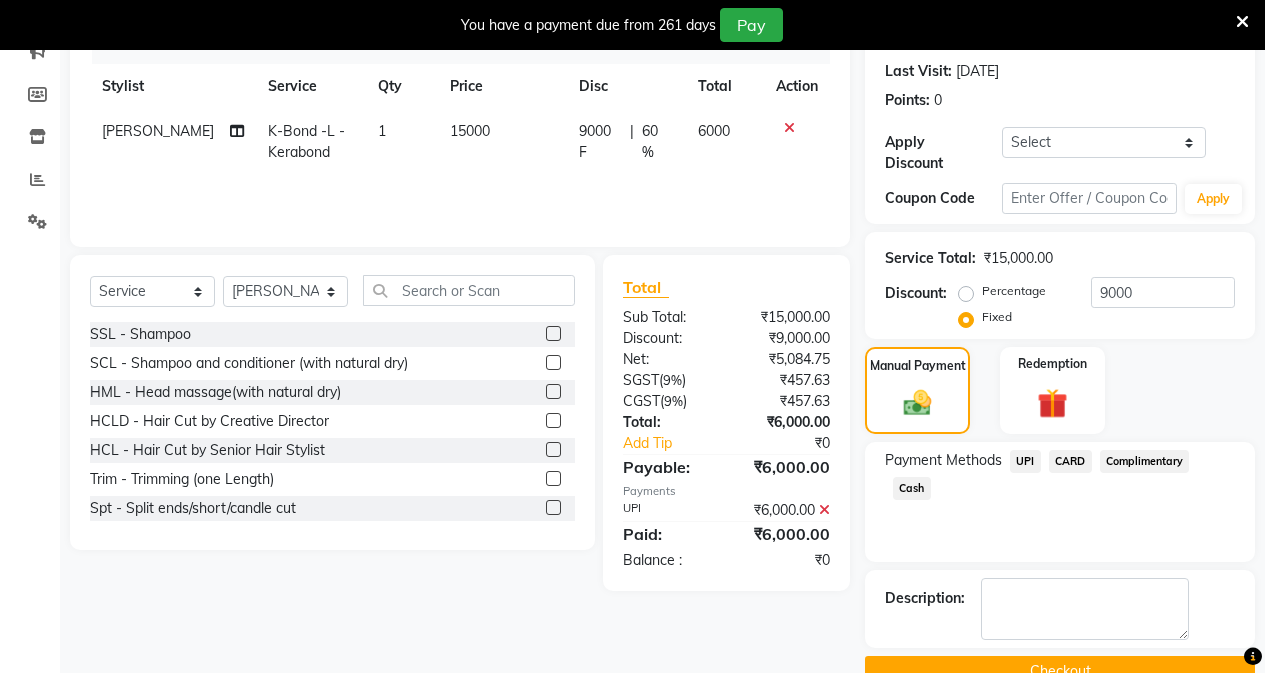 scroll, scrollTop: 299, scrollLeft: 0, axis: vertical 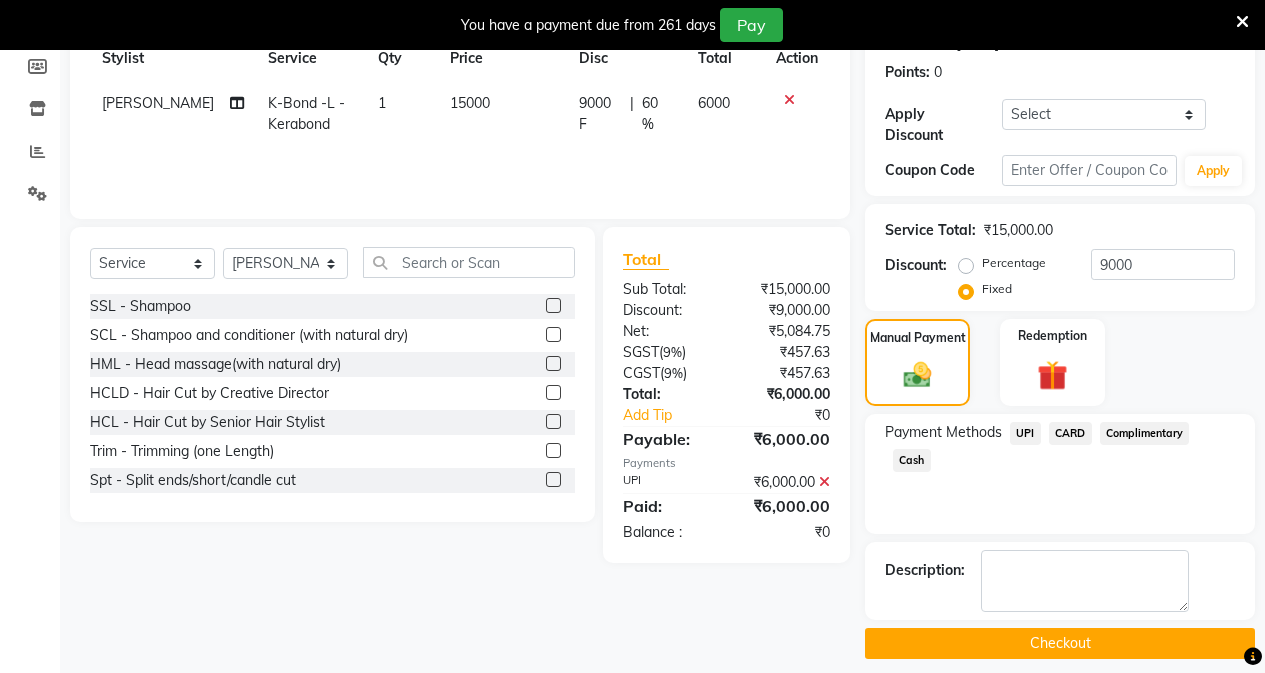 click on "Checkout" 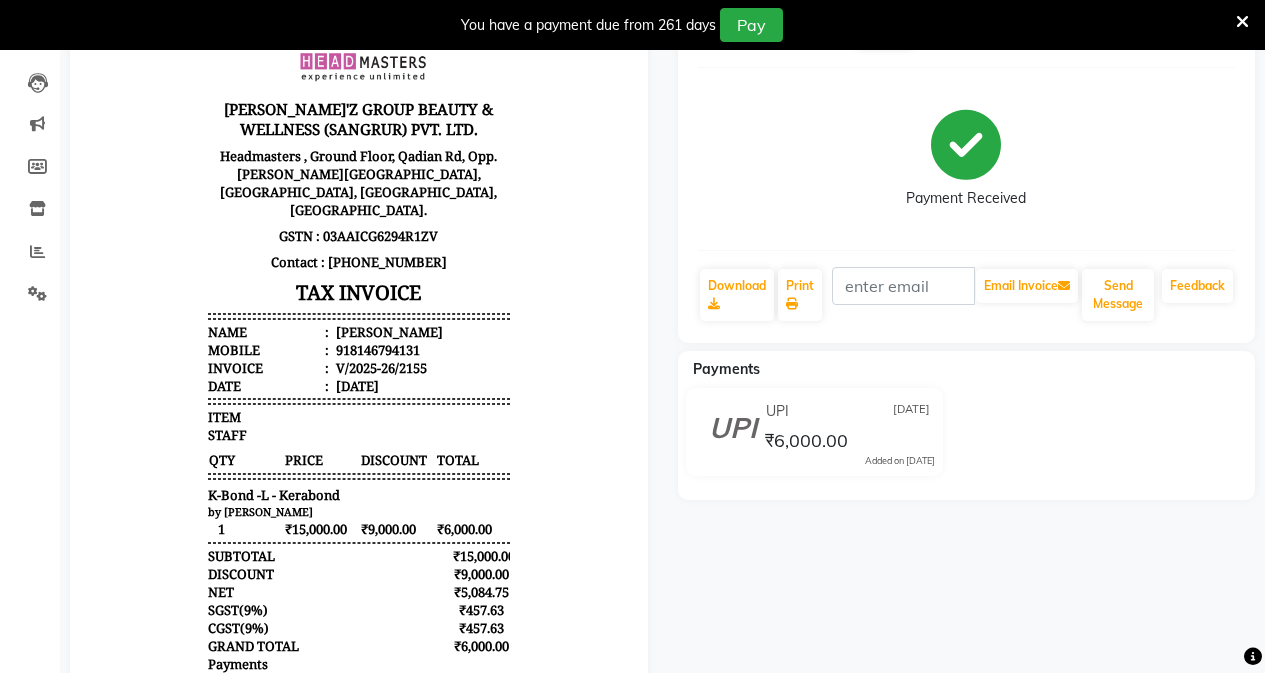 scroll, scrollTop: 0, scrollLeft: 0, axis: both 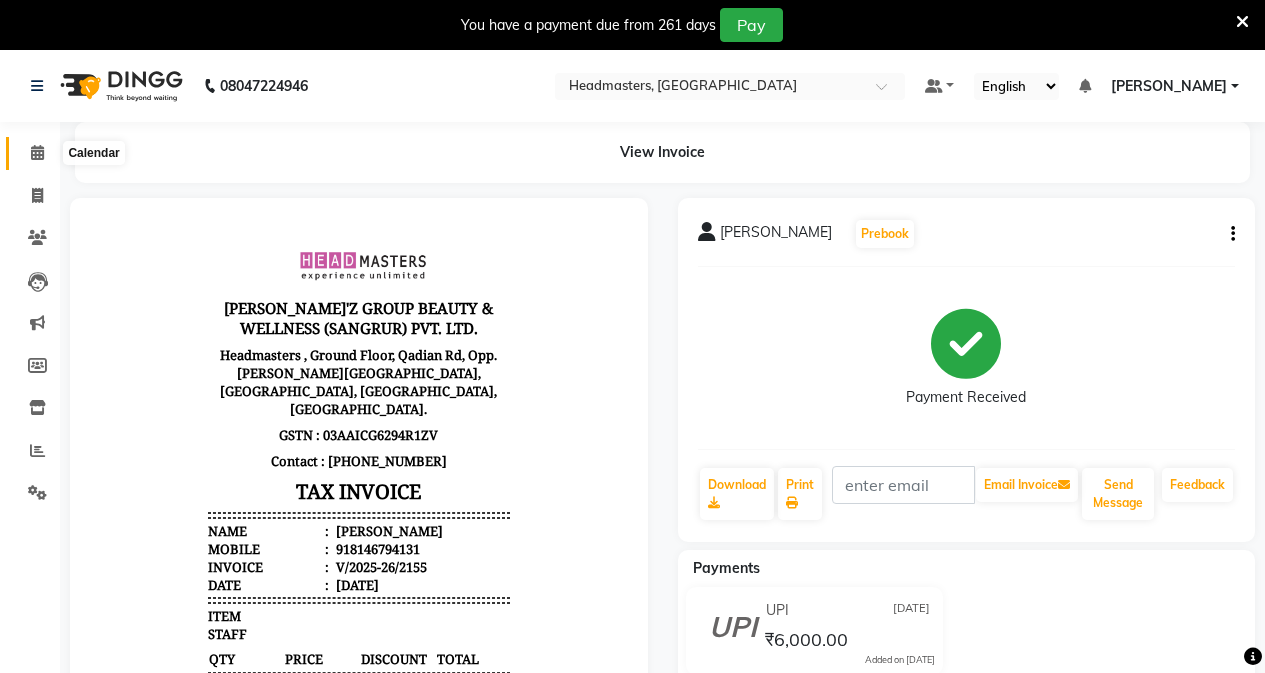 click 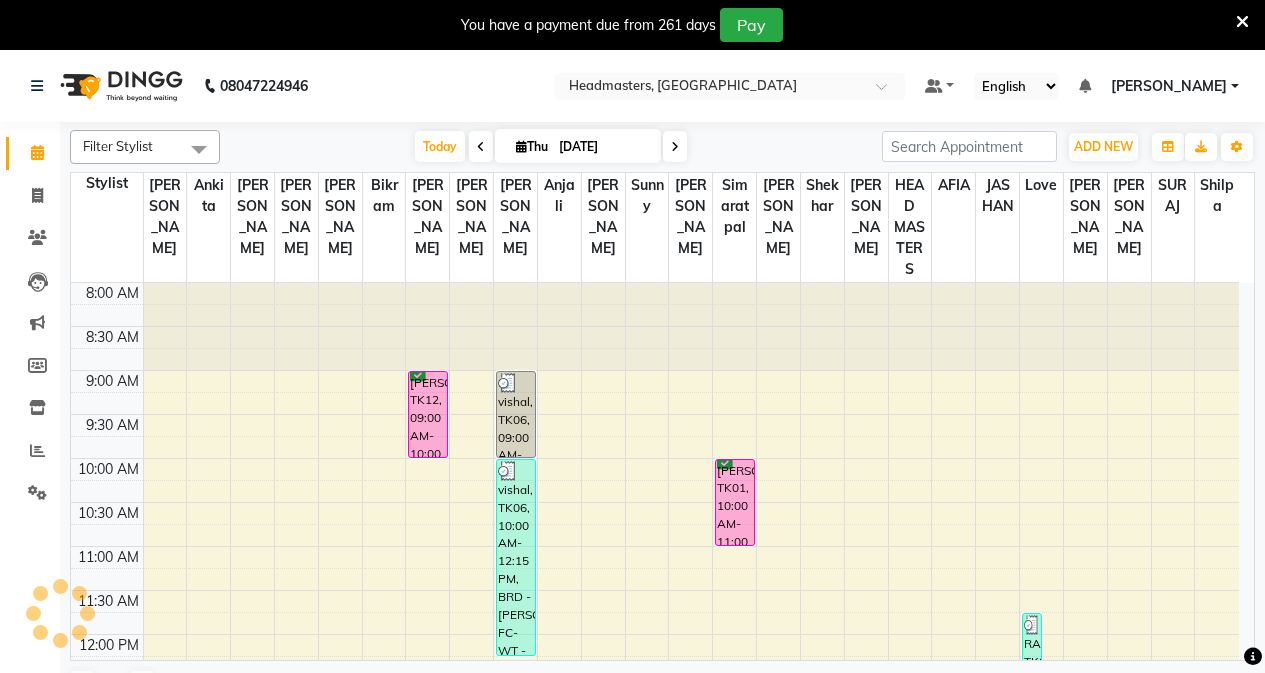 scroll, scrollTop: 728, scrollLeft: 0, axis: vertical 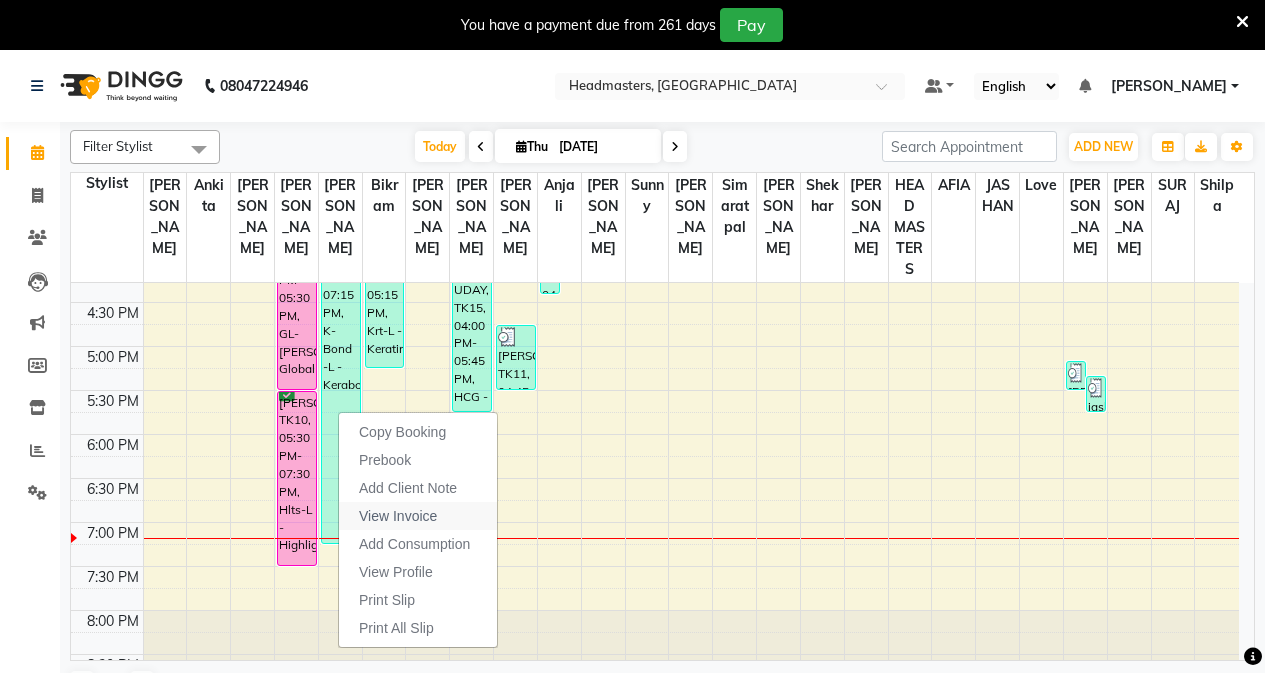 click on "View Invoice" at bounding box center (418, 516) 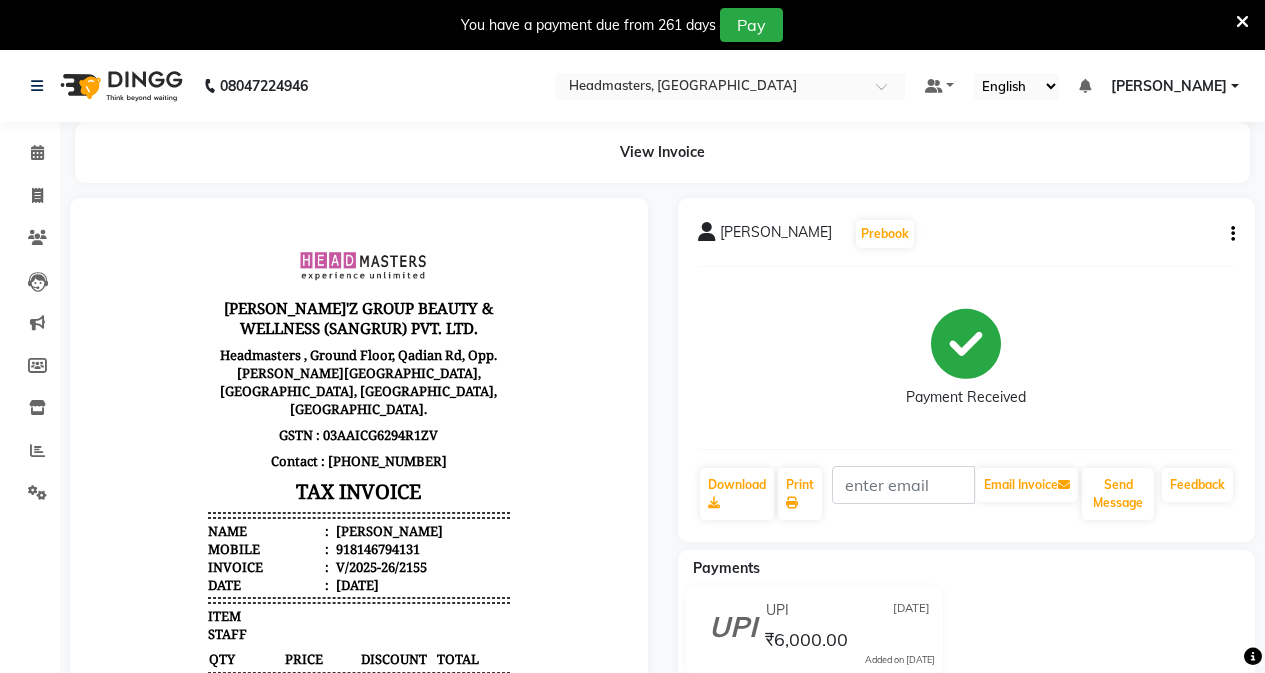 scroll, scrollTop: 0, scrollLeft: 0, axis: both 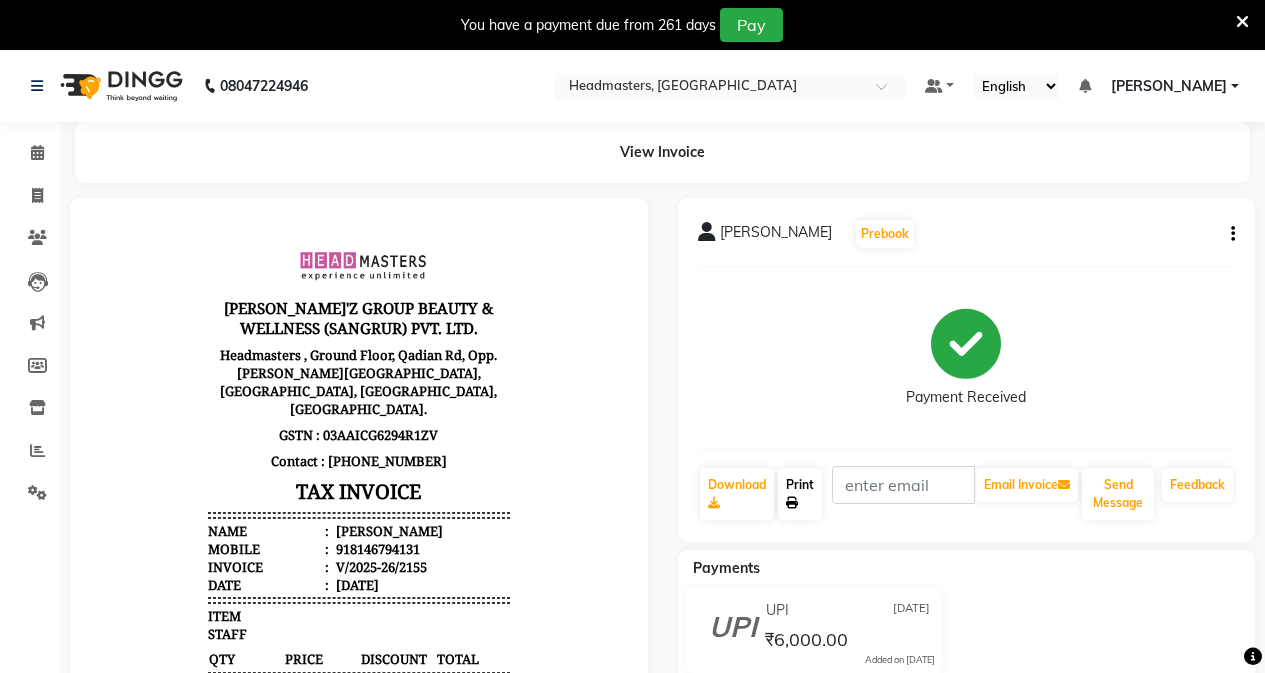 click on "Print" 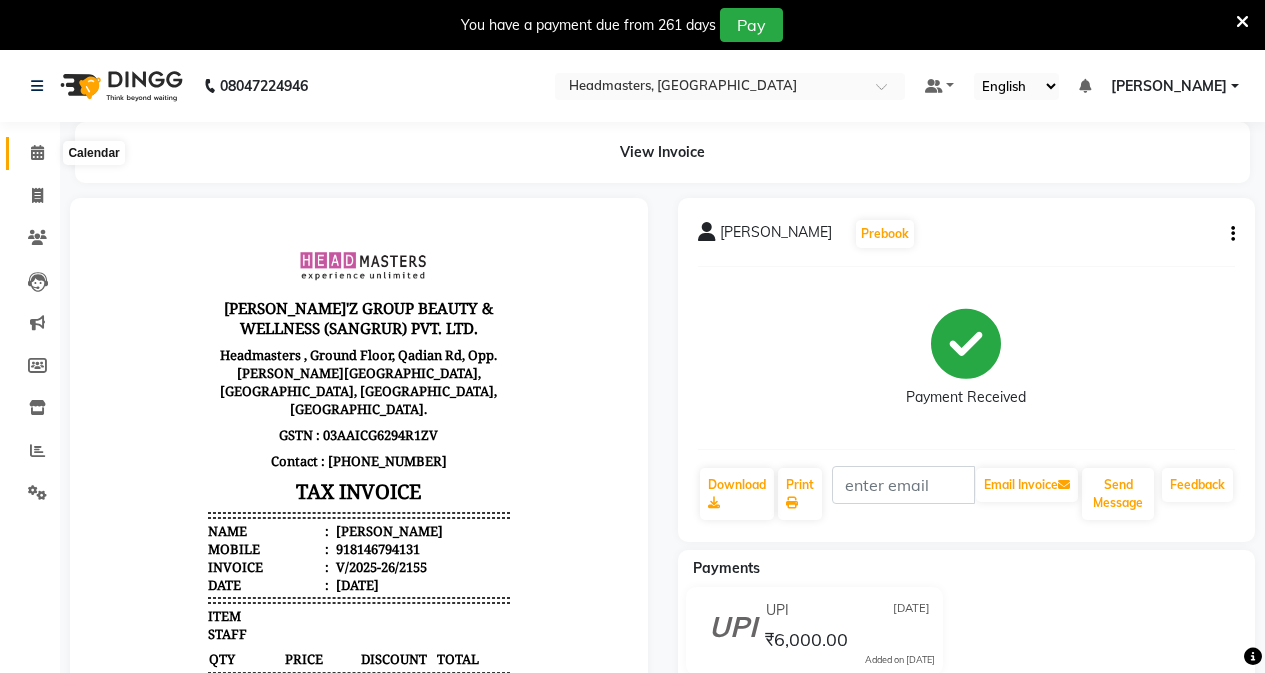 click 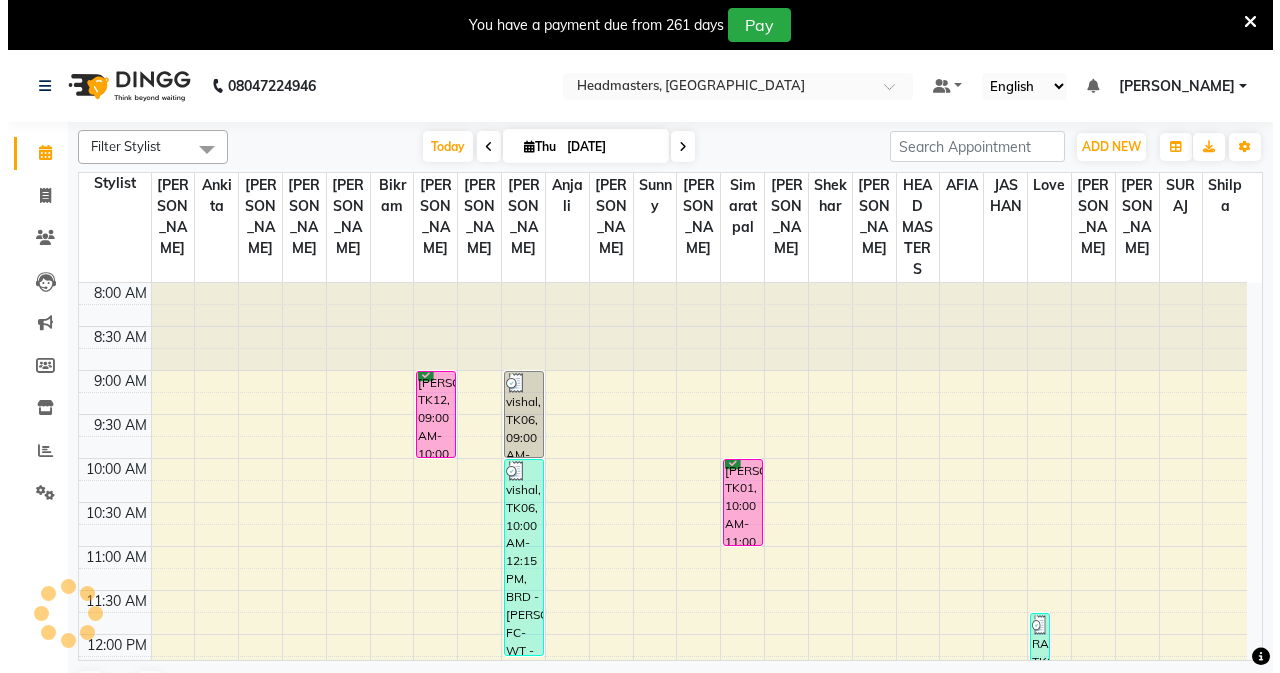 scroll, scrollTop: 0, scrollLeft: 0, axis: both 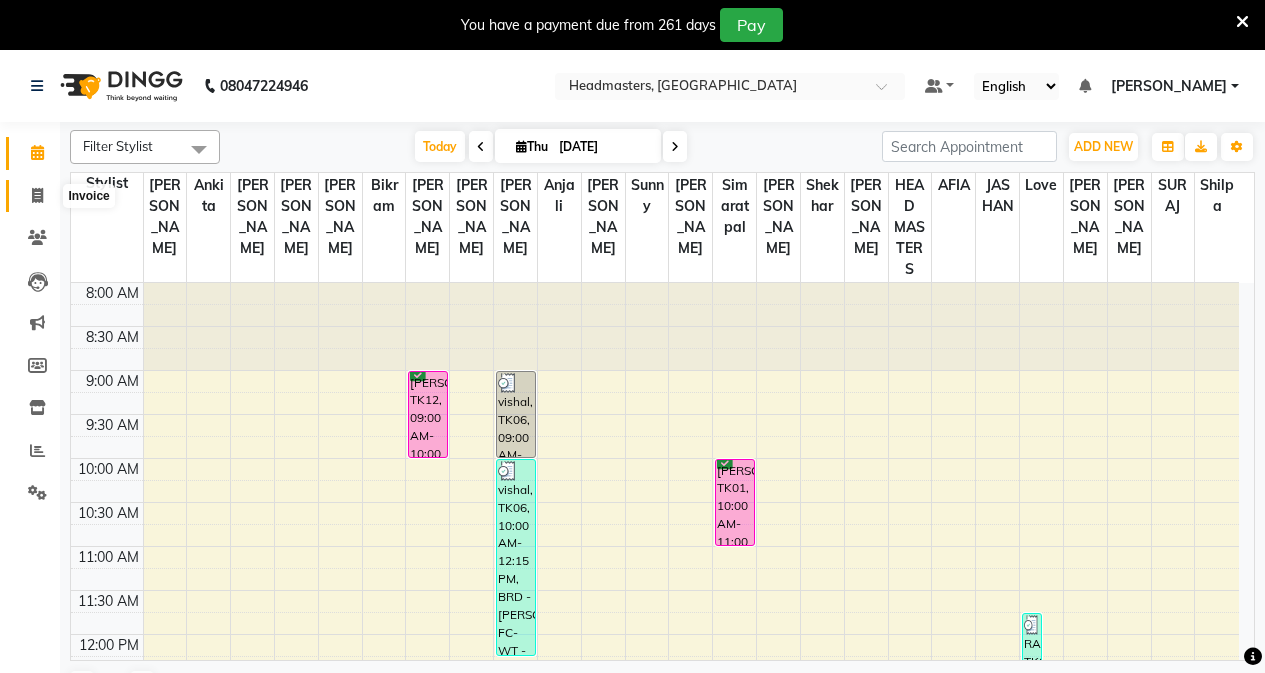click 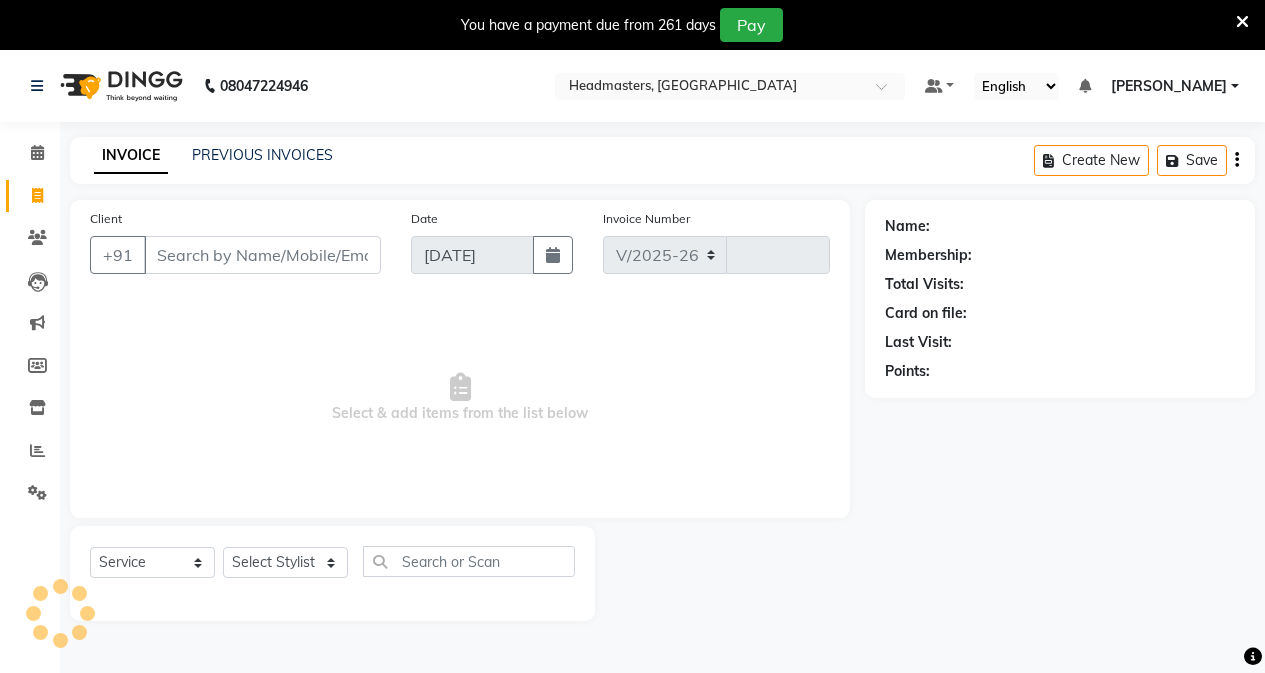 select on "7136" 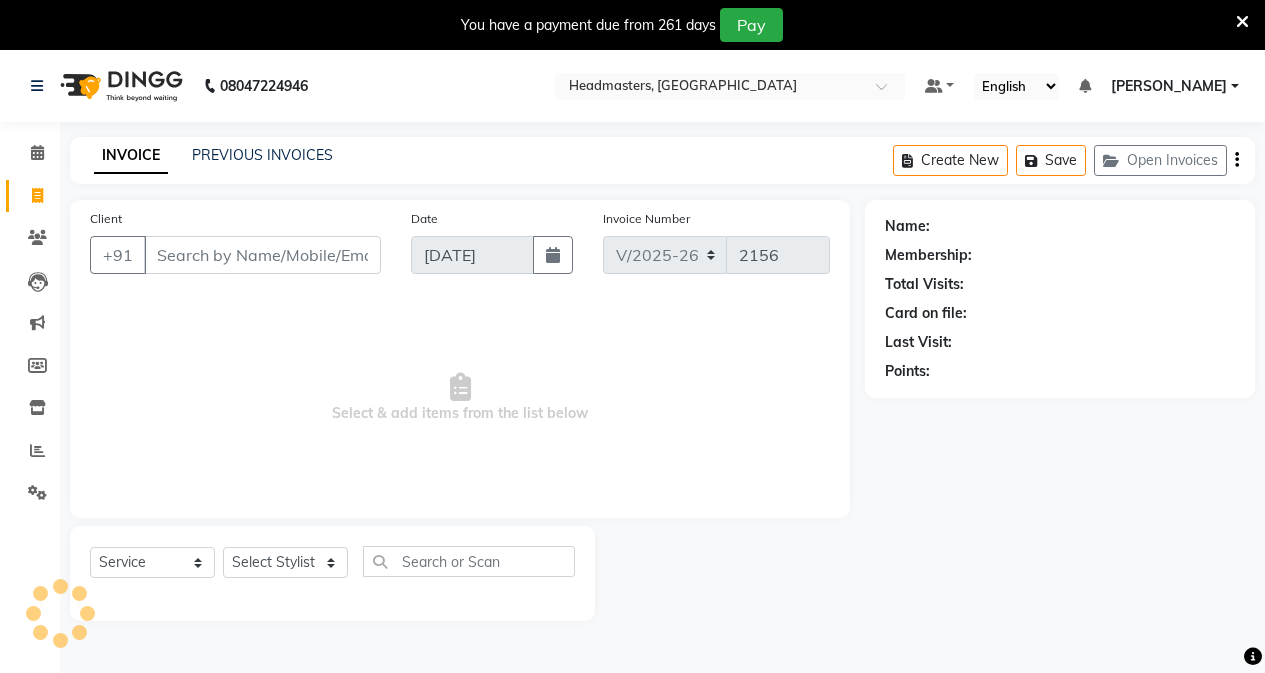 click on "Client" at bounding box center (262, 255) 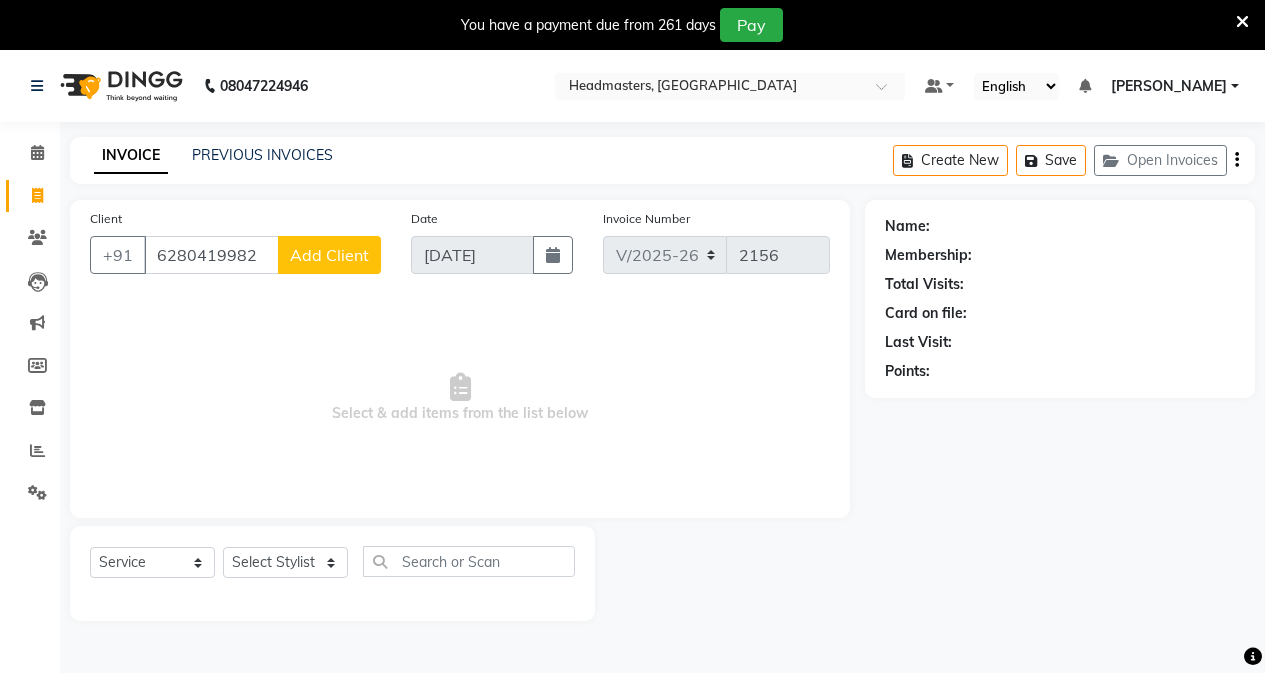 type on "6280419982" 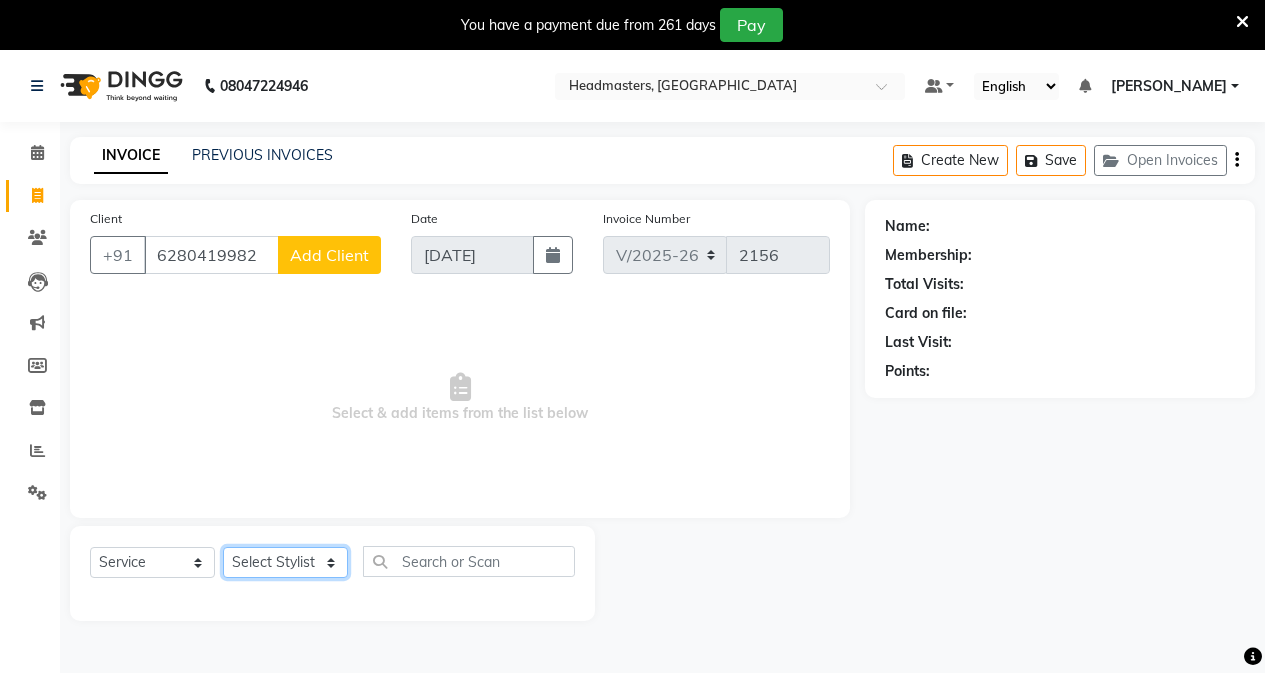 click on "Select Stylist AFIA Anjali [PERSON_NAME] [PERSON_NAME]  [PERSON_NAME] HEAD [PERSON_NAME]  [PERSON_NAME]  [PERSON_NAME]  [PERSON_NAME] Love [PERSON_NAME]  [PERSON_NAME]  [PERSON_NAME]  [PERSON_NAME] [PERSON_NAME] [PERSON_NAME]  [PERSON_NAME]  [PERSON_NAME]" 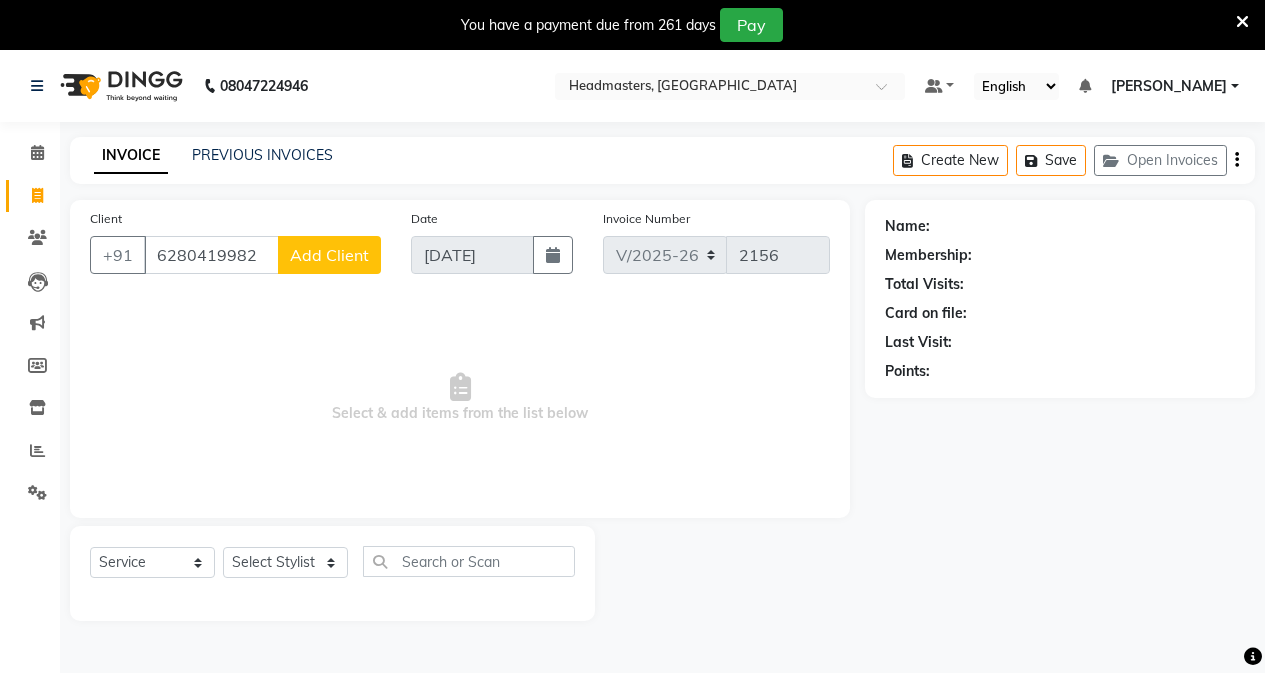 click on "Select & add items from the list below" at bounding box center [460, 398] 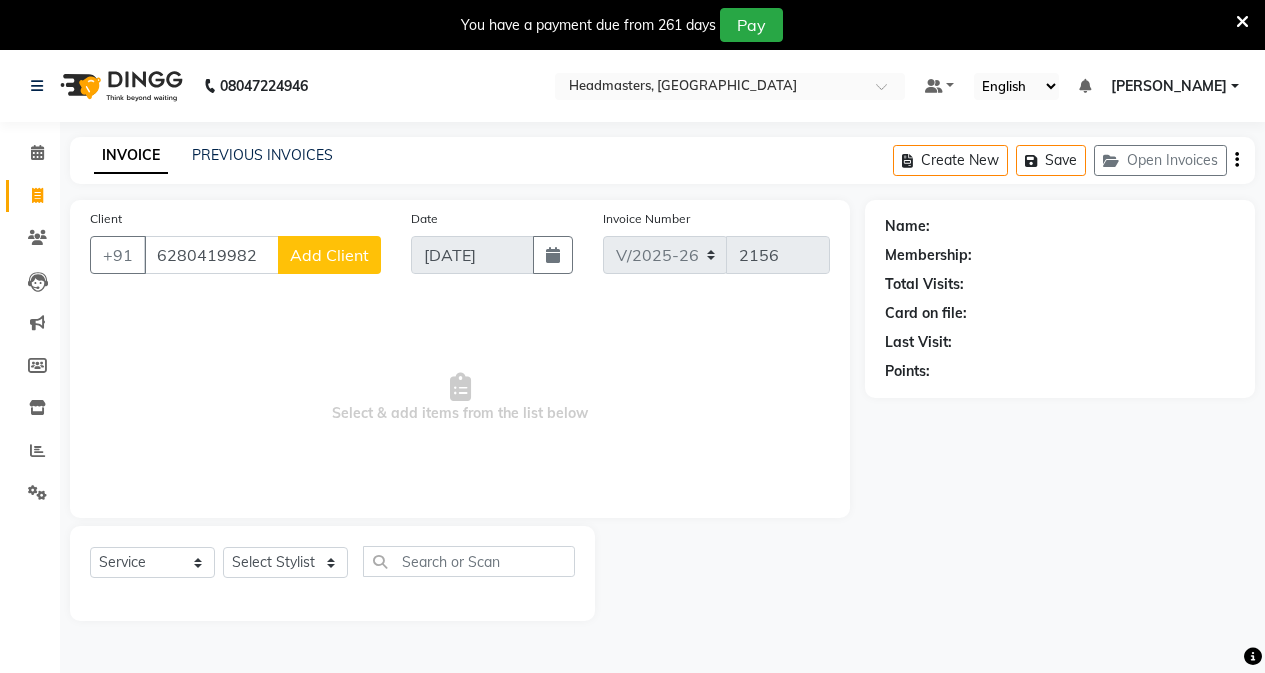 click on "Add Client" 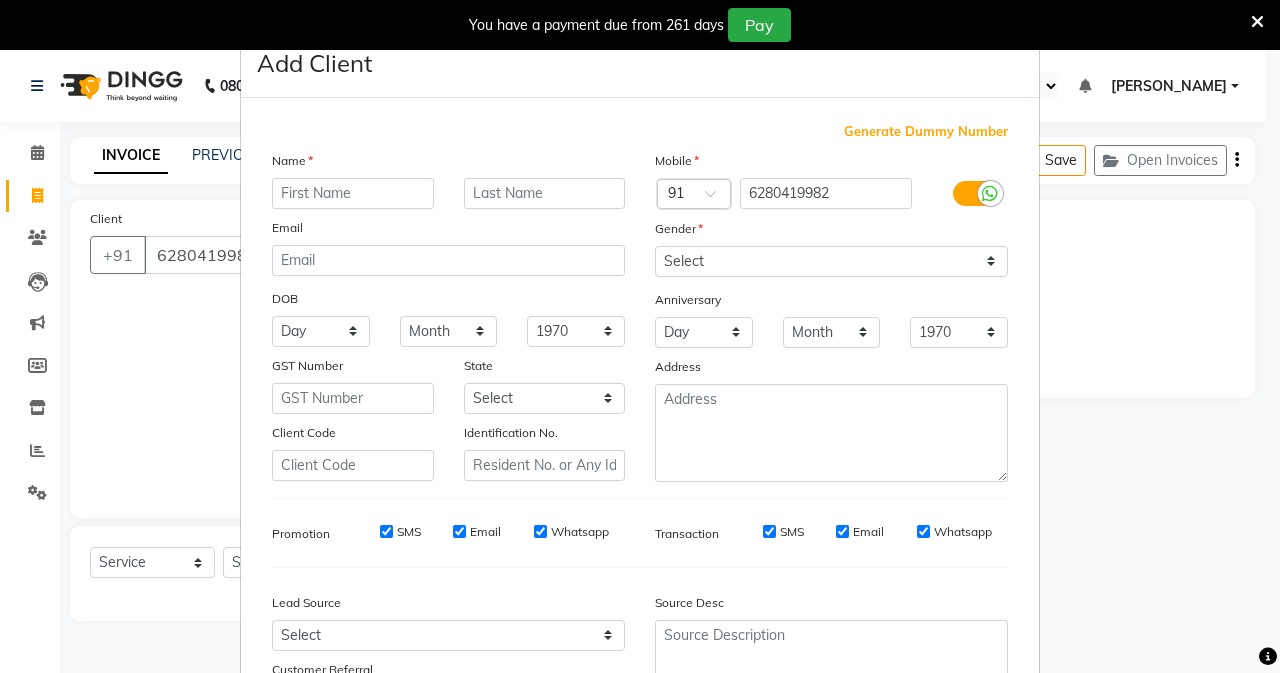 click at bounding box center [353, 193] 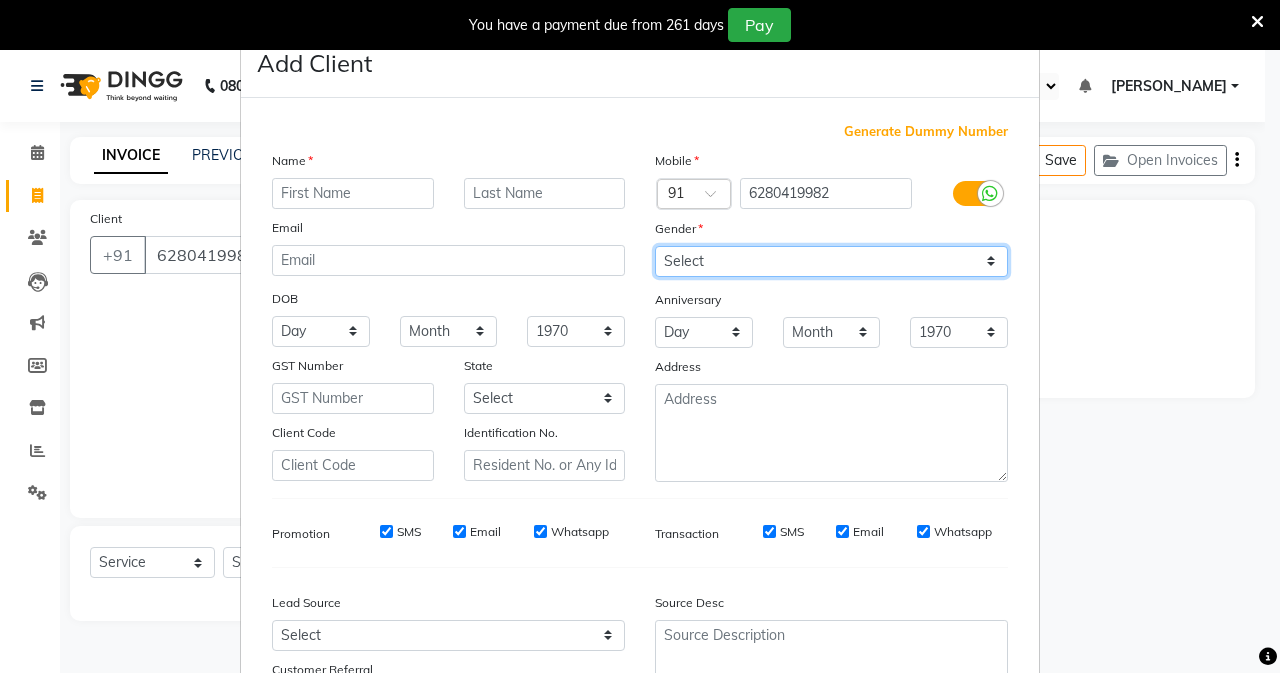 click on "Select [DEMOGRAPHIC_DATA] [DEMOGRAPHIC_DATA] Other Prefer Not To Say" at bounding box center [831, 261] 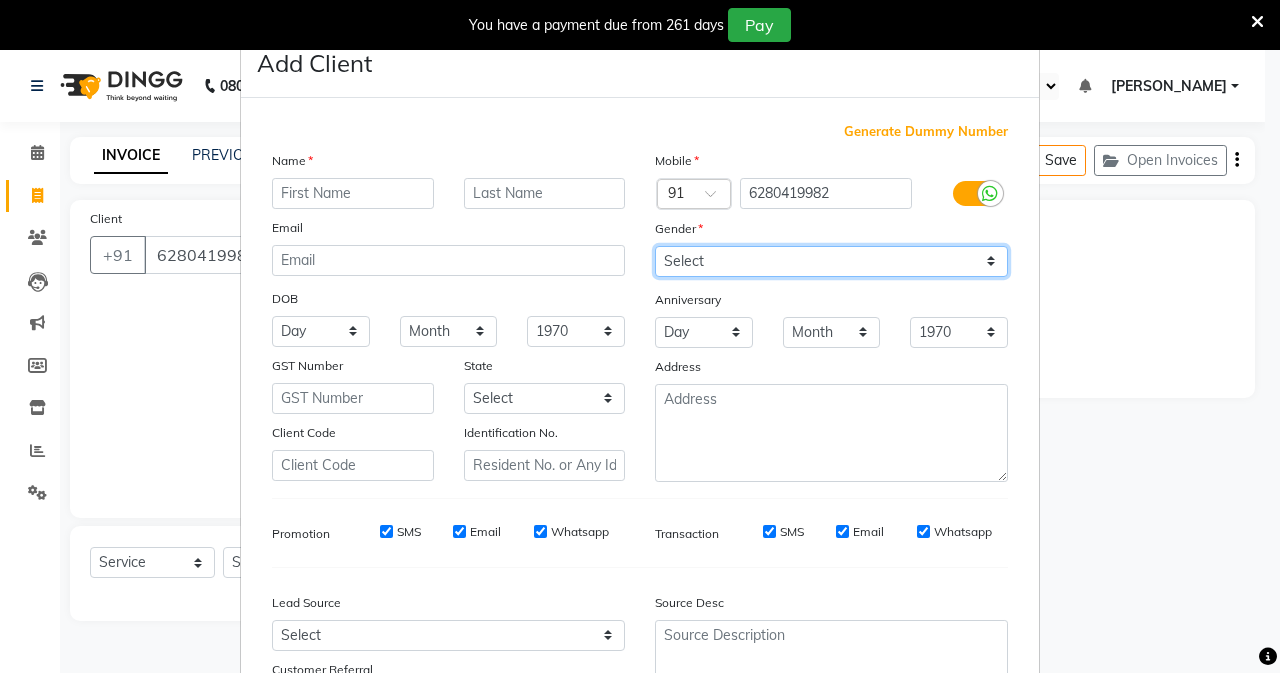 select on "[DEMOGRAPHIC_DATA]" 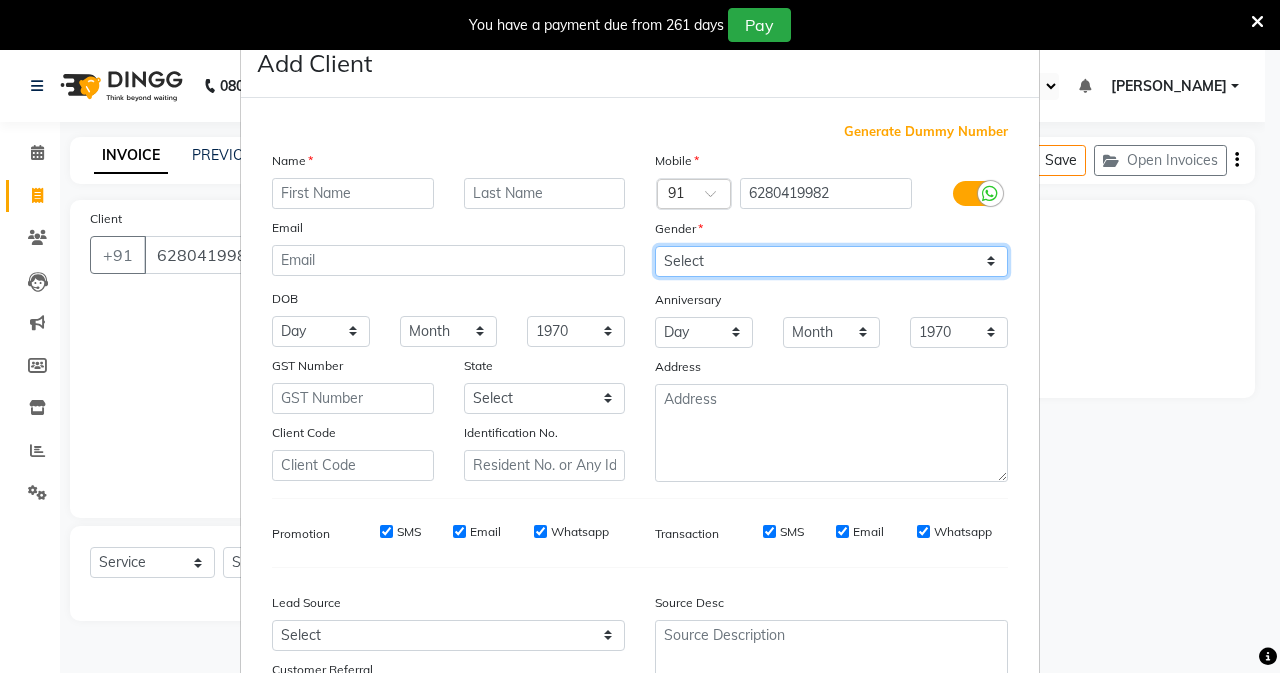 click on "Select [DEMOGRAPHIC_DATA] [DEMOGRAPHIC_DATA] Other Prefer Not To Say" at bounding box center (831, 261) 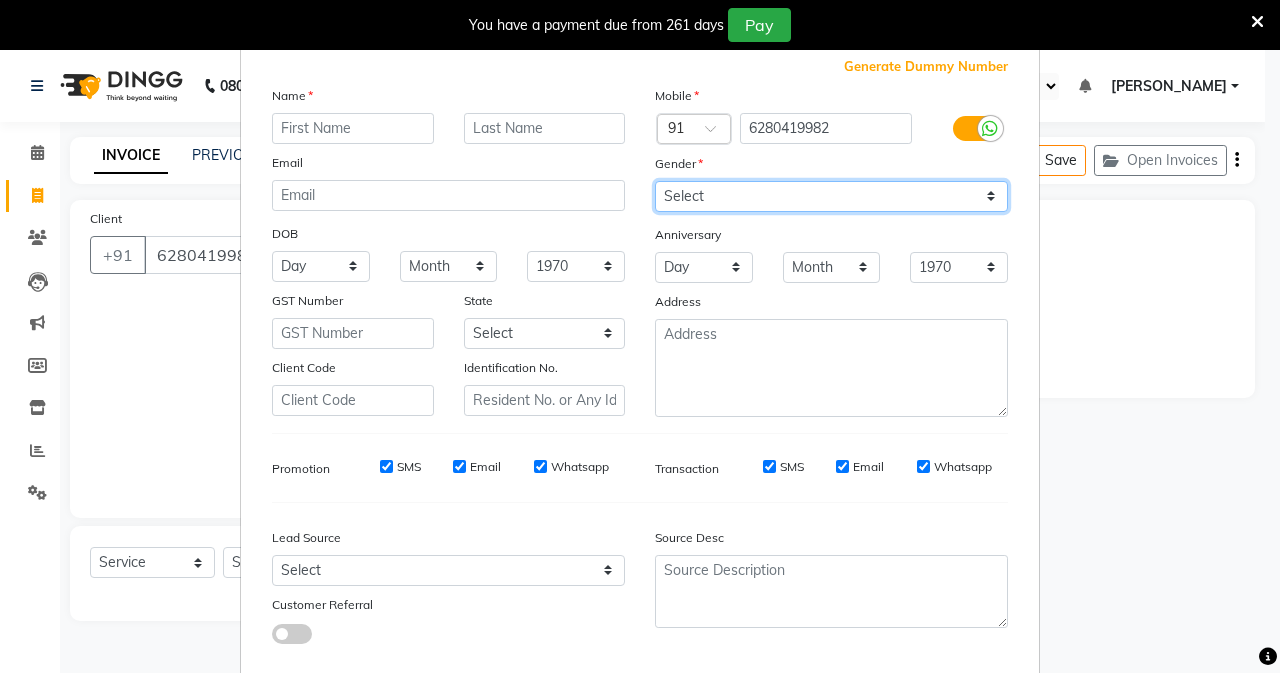 scroll, scrollTop: 176, scrollLeft: 0, axis: vertical 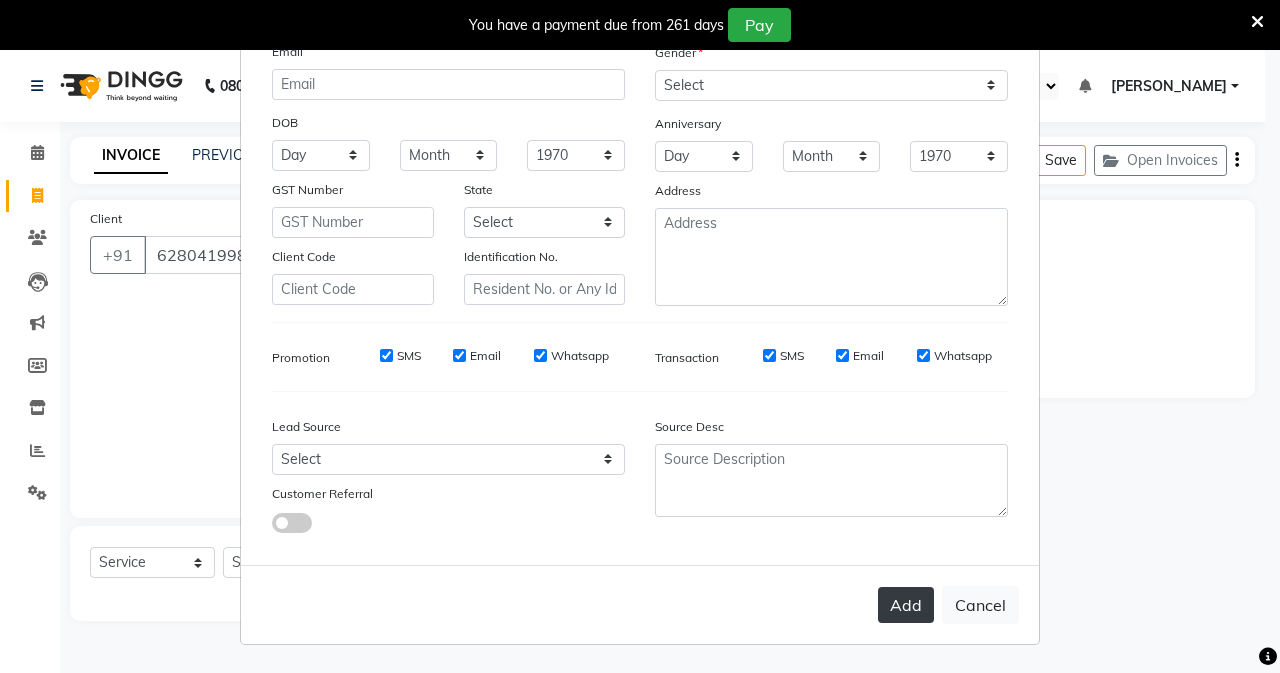 click on "Add" at bounding box center (906, 605) 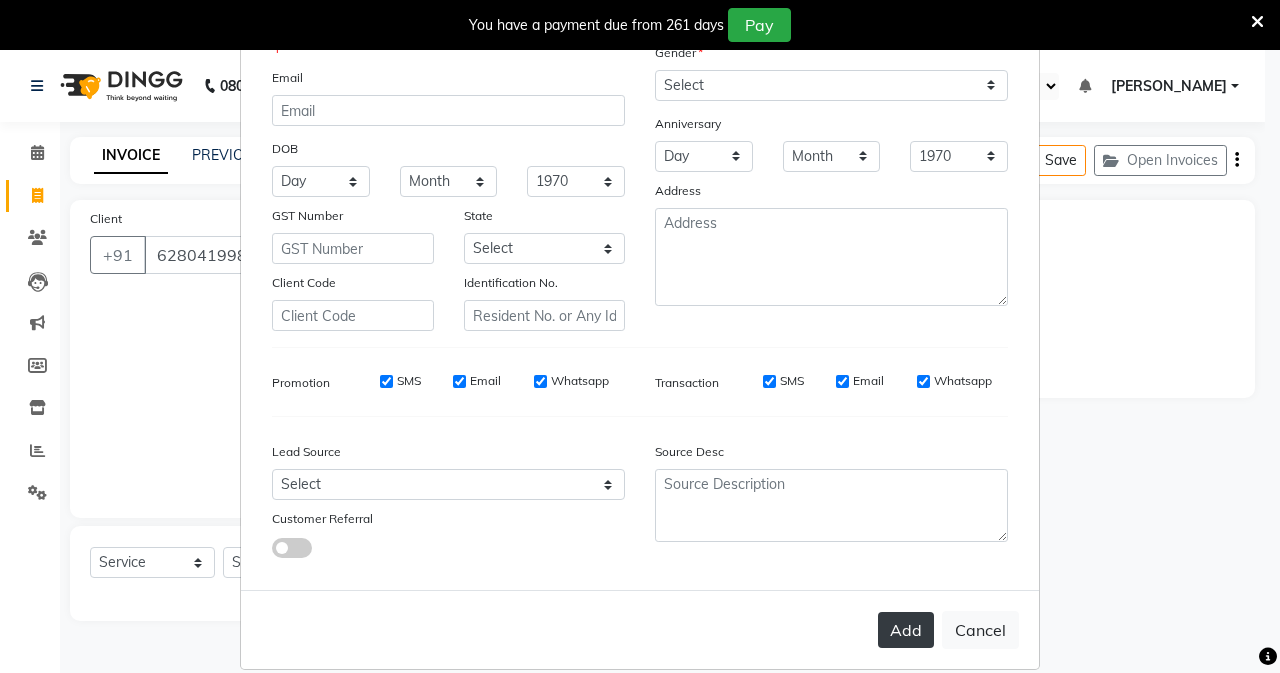 click on "Add" at bounding box center (906, 630) 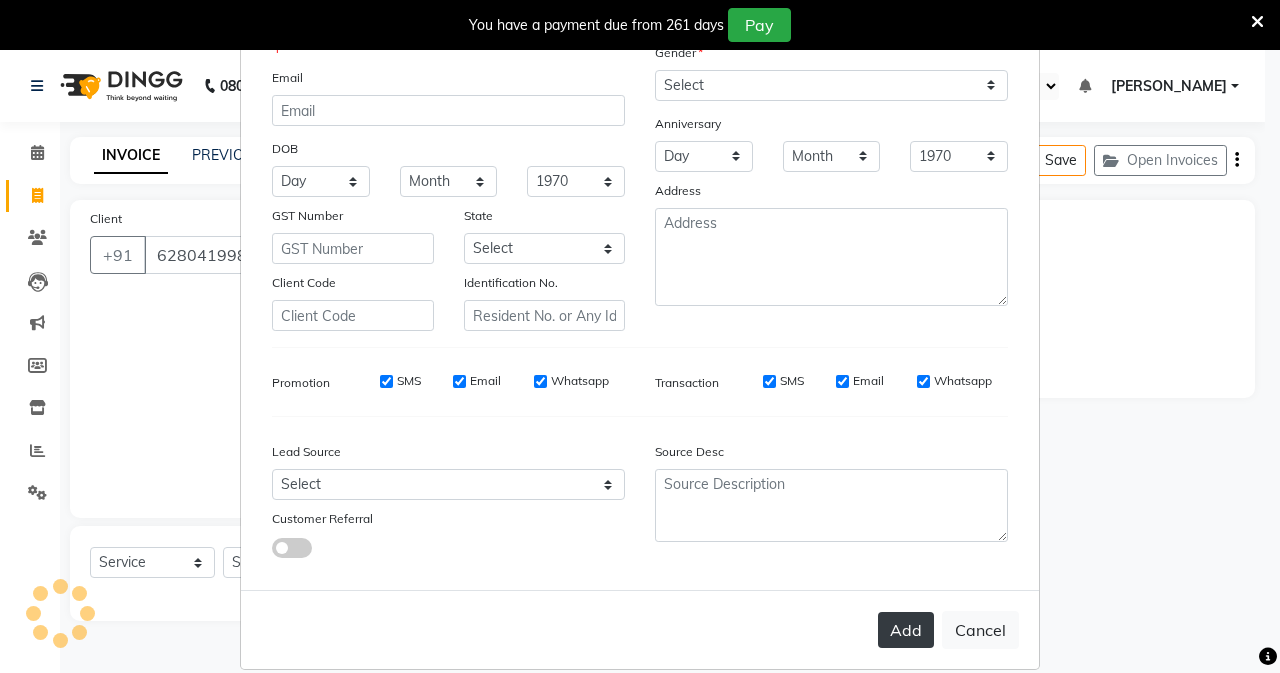 click on "Add" at bounding box center [906, 630] 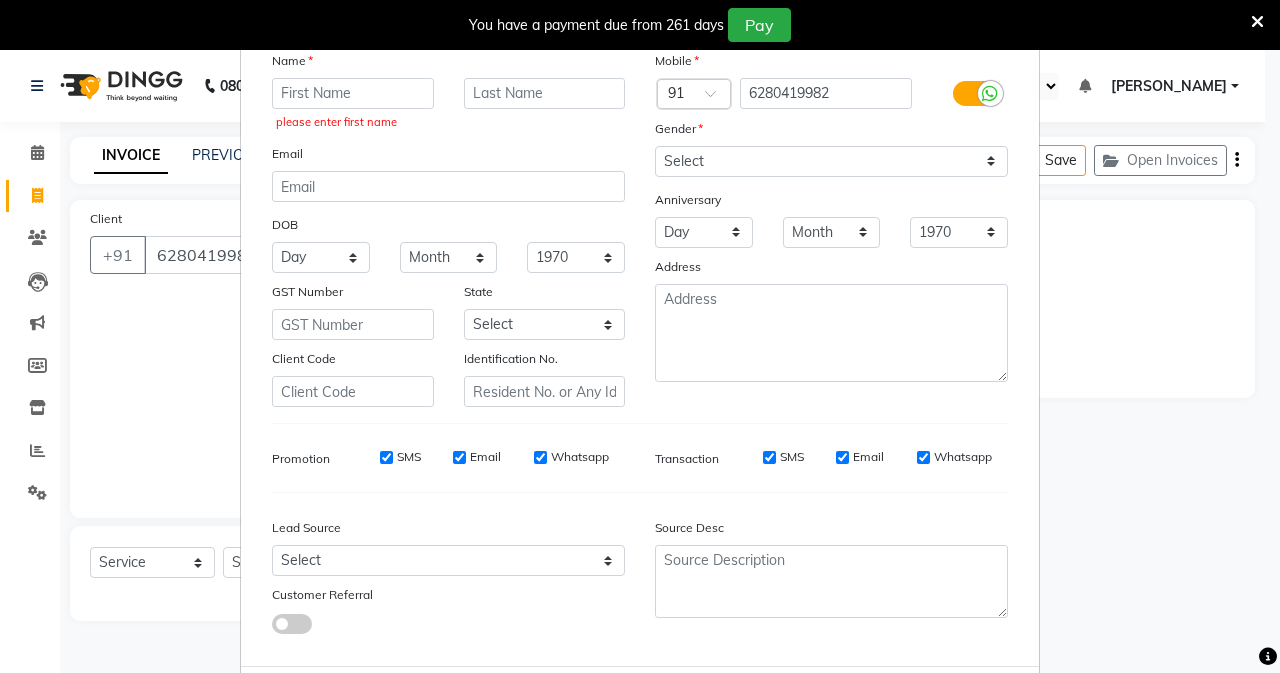 scroll, scrollTop: 0, scrollLeft: 0, axis: both 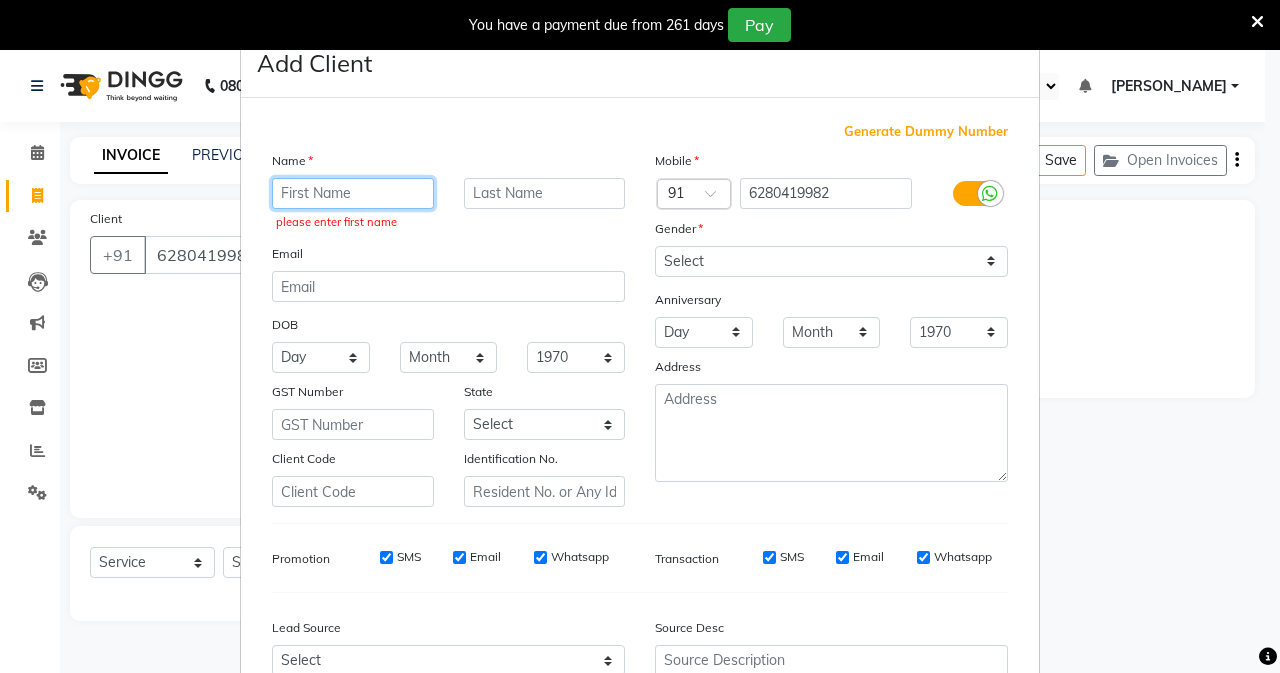 click at bounding box center [353, 193] 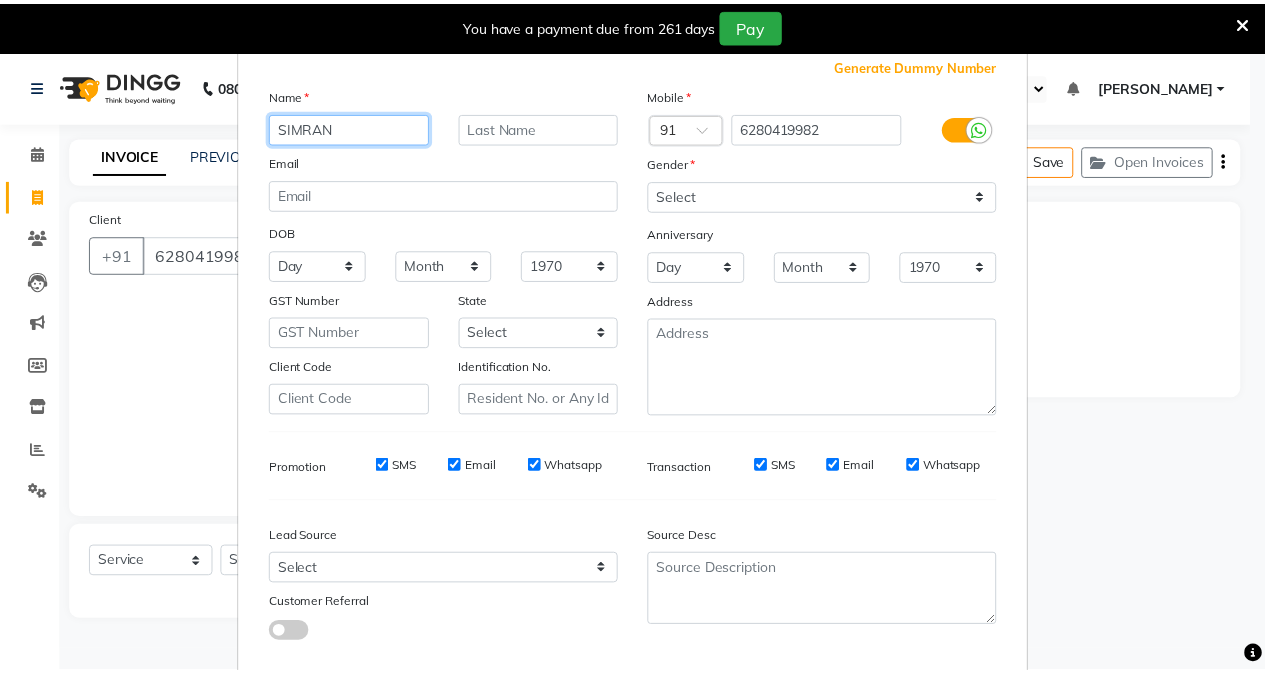 scroll, scrollTop: 176, scrollLeft: 0, axis: vertical 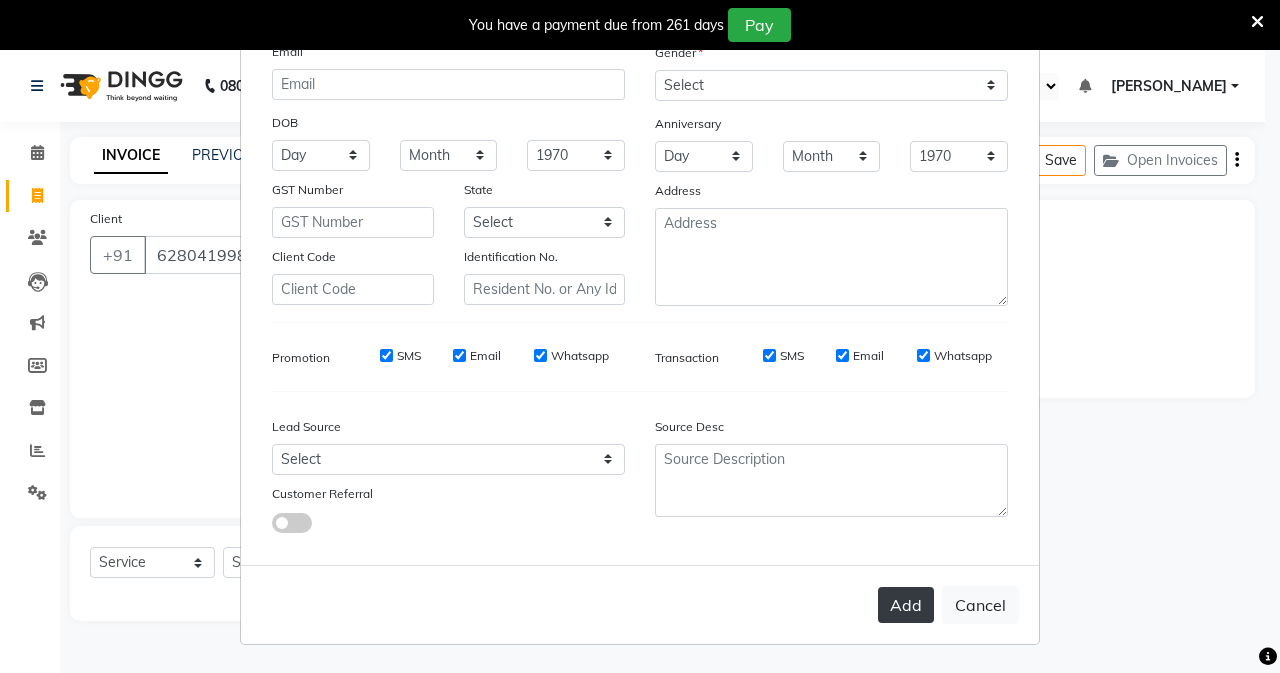 type on "SIMRAN" 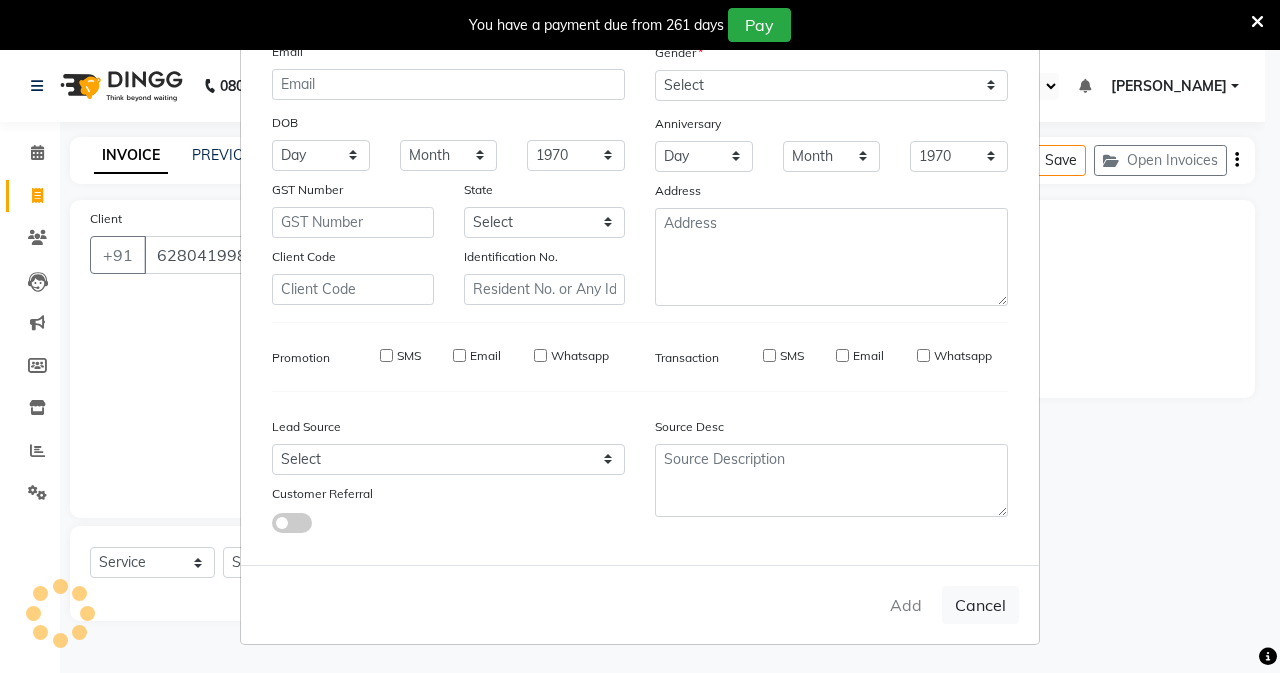 type 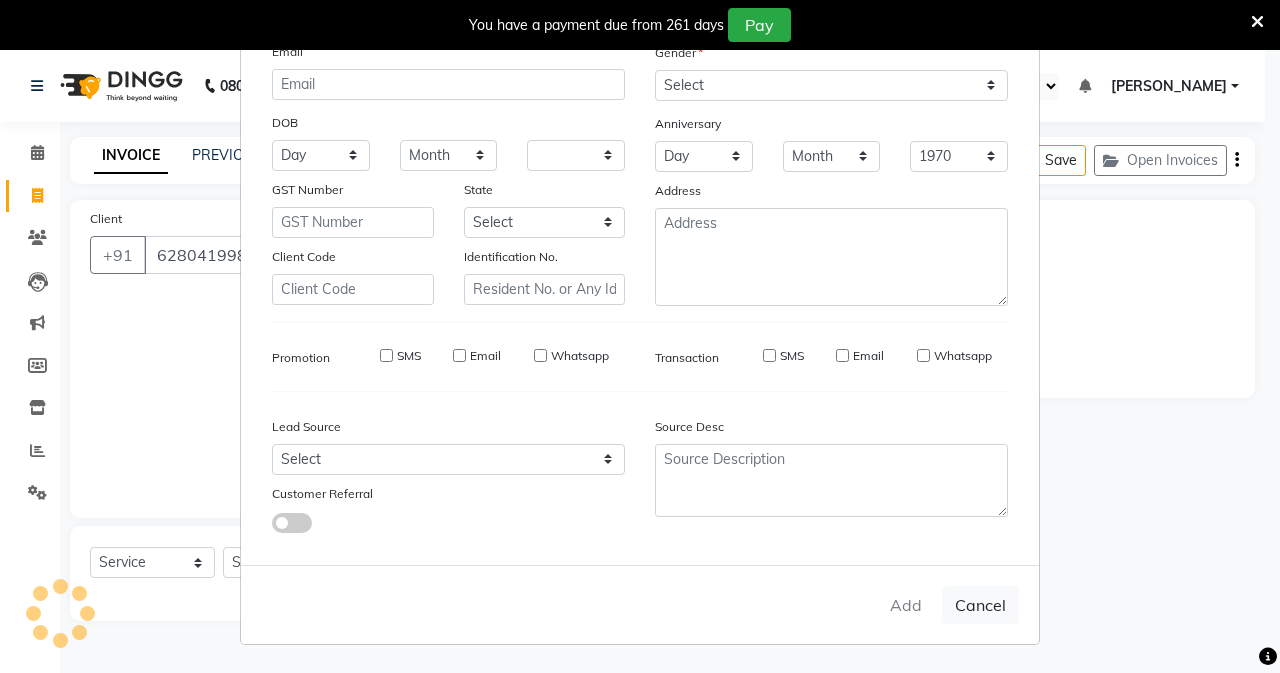 type 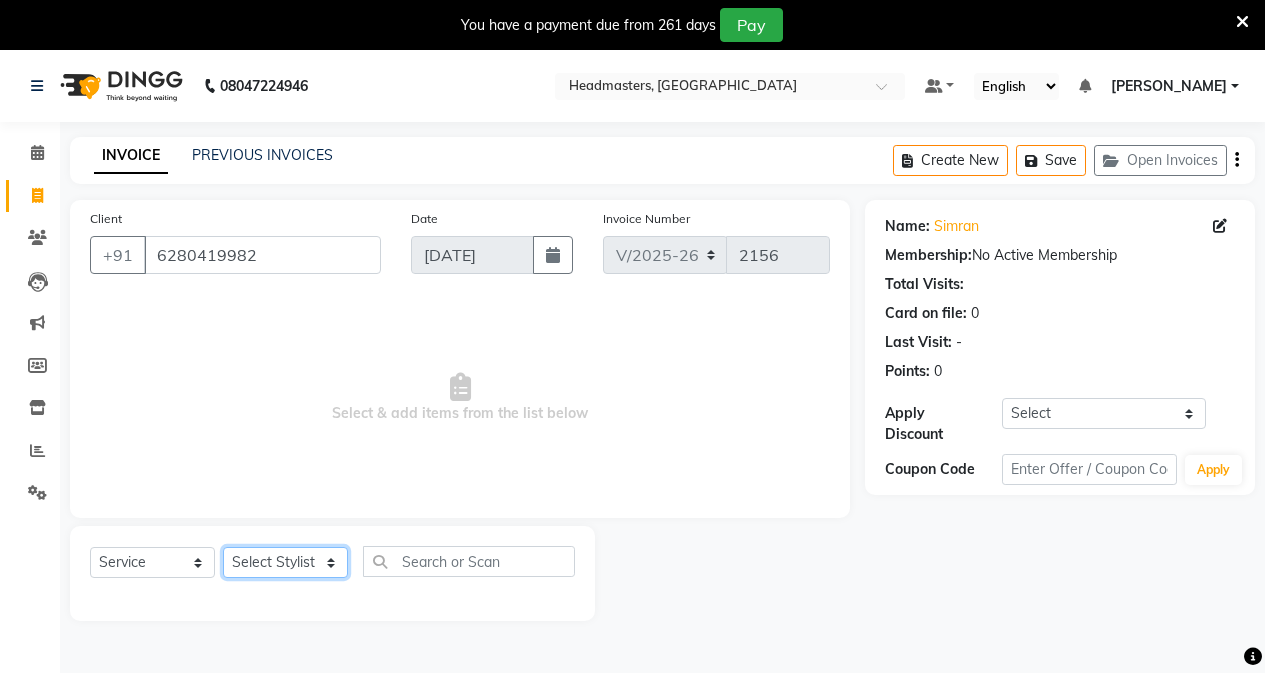 click on "Select Stylist AFIA Anjali [PERSON_NAME] [PERSON_NAME]  [PERSON_NAME] HEAD [PERSON_NAME]  [PERSON_NAME]  [PERSON_NAME]  [PERSON_NAME] Love [PERSON_NAME]  [PERSON_NAME]  [PERSON_NAME]  [PERSON_NAME] [PERSON_NAME] [PERSON_NAME]  [PERSON_NAME]  [PERSON_NAME]" 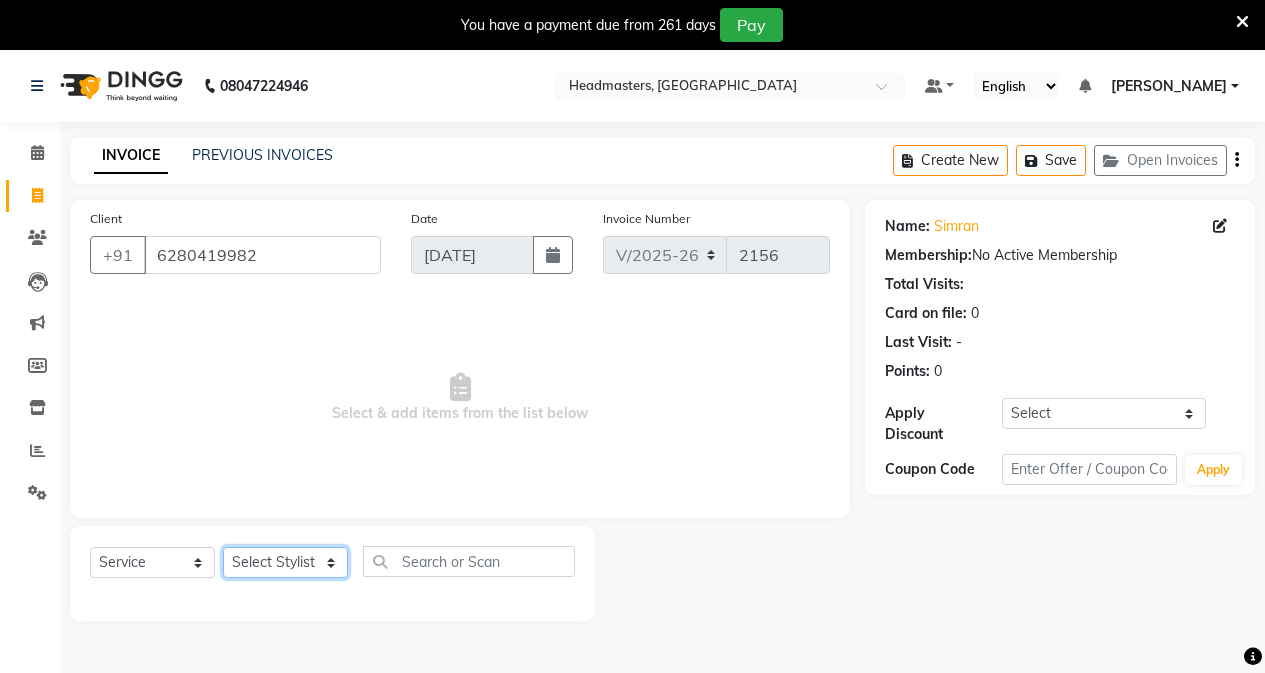 select on "60708" 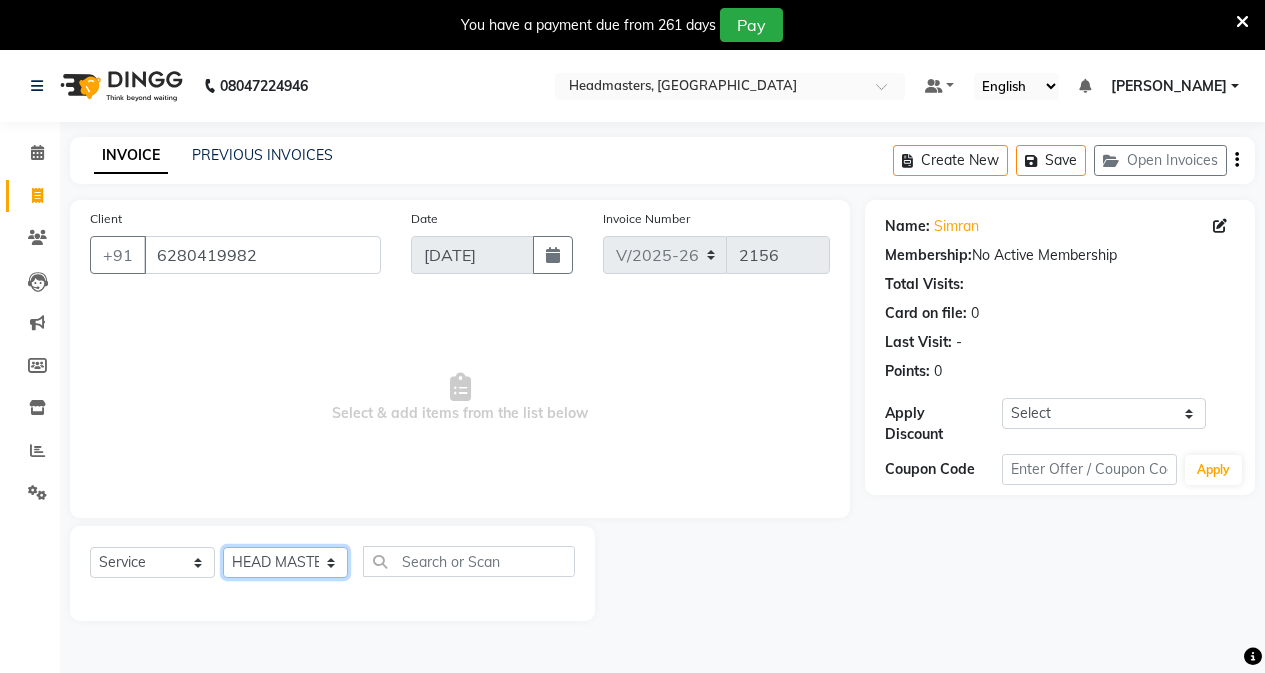 click on "Select Stylist AFIA Anjali [PERSON_NAME] [PERSON_NAME]  [PERSON_NAME] HEAD [PERSON_NAME]  [PERSON_NAME]  [PERSON_NAME]  [PERSON_NAME] Love [PERSON_NAME]  [PERSON_NAME]  [PERSON_NAME]  [PERSON_NAME] [PERSON_NAME] [PERSON_NAME]  [PERSON_NAME]  [PERSON_NAME]" 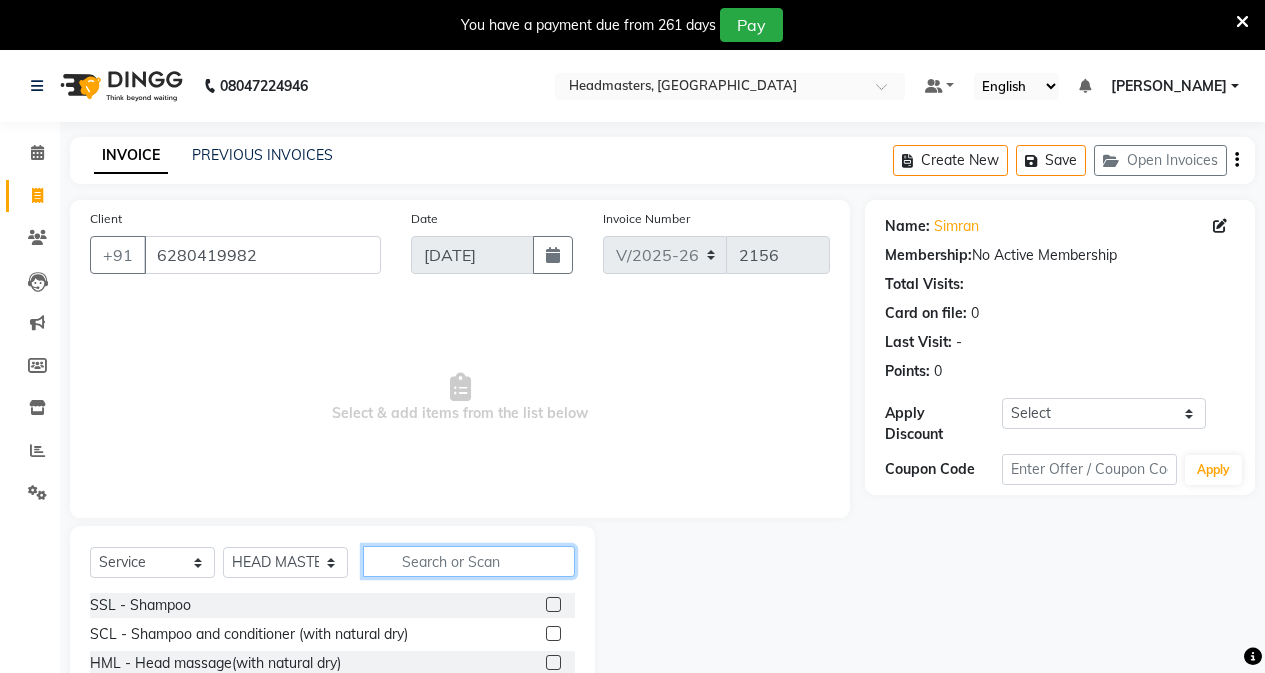 click 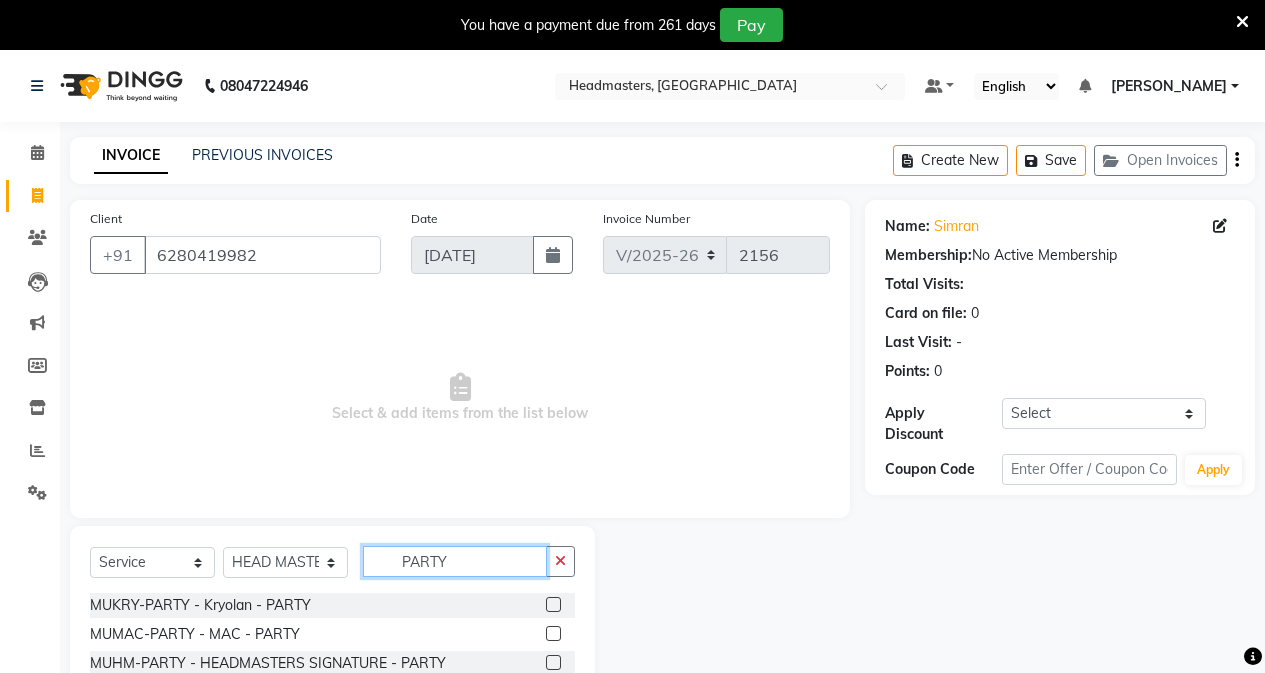scroll, scrollTop: 94, scrollLeft: 0, axis: vertical 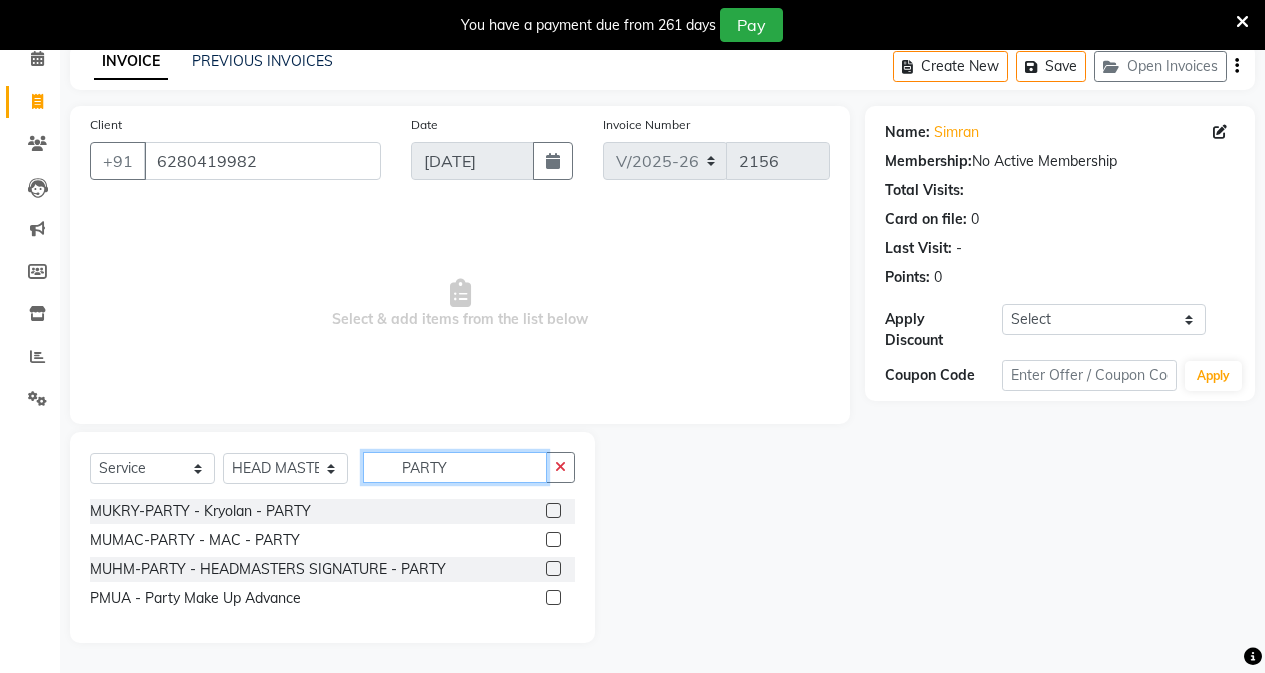 type on "PARTY" 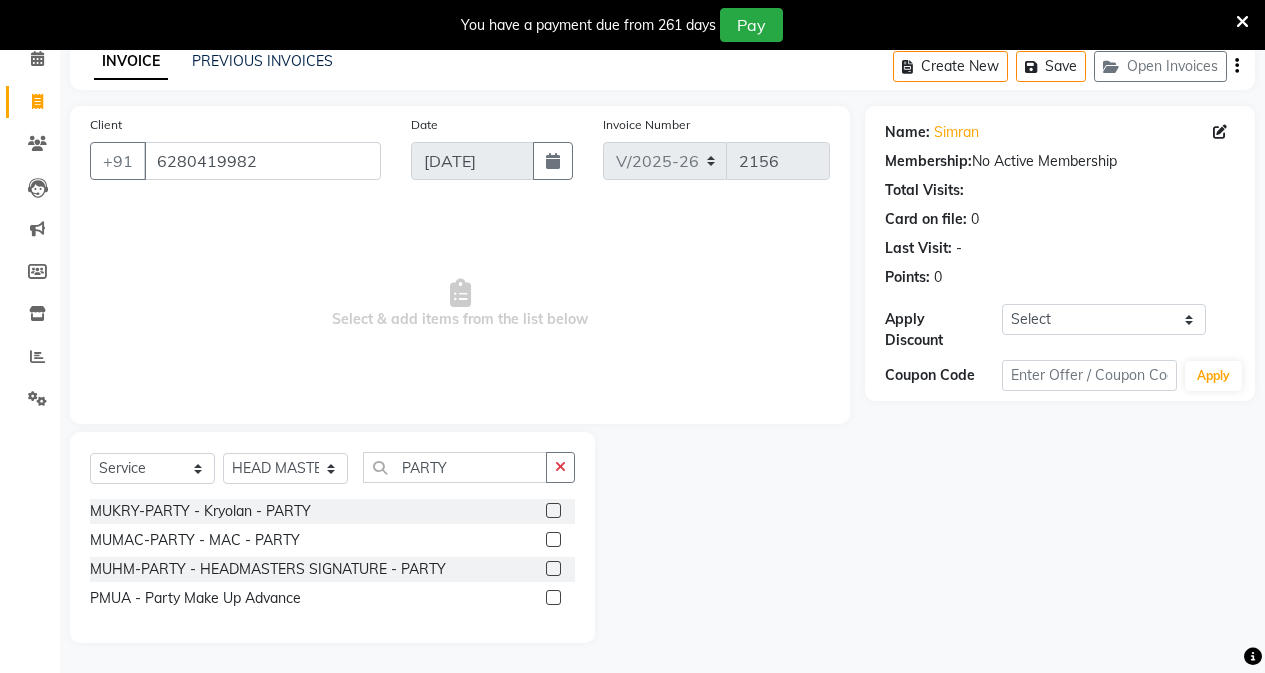 click 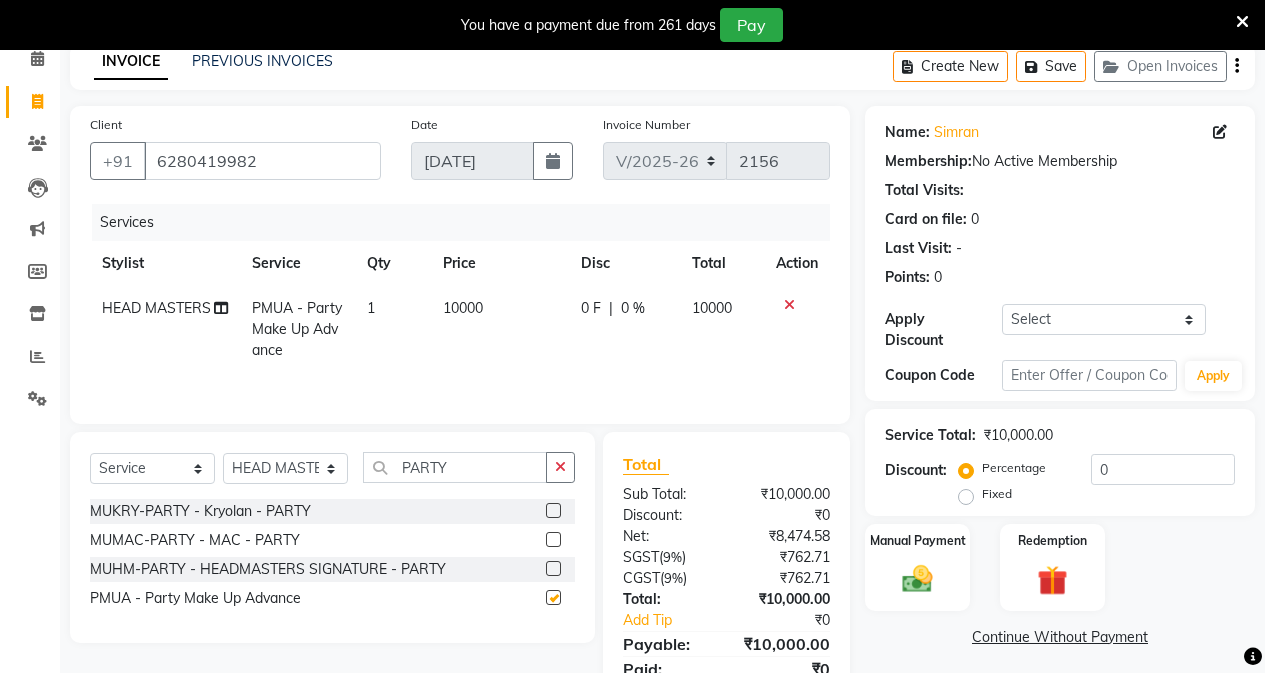 checkbox on "false" 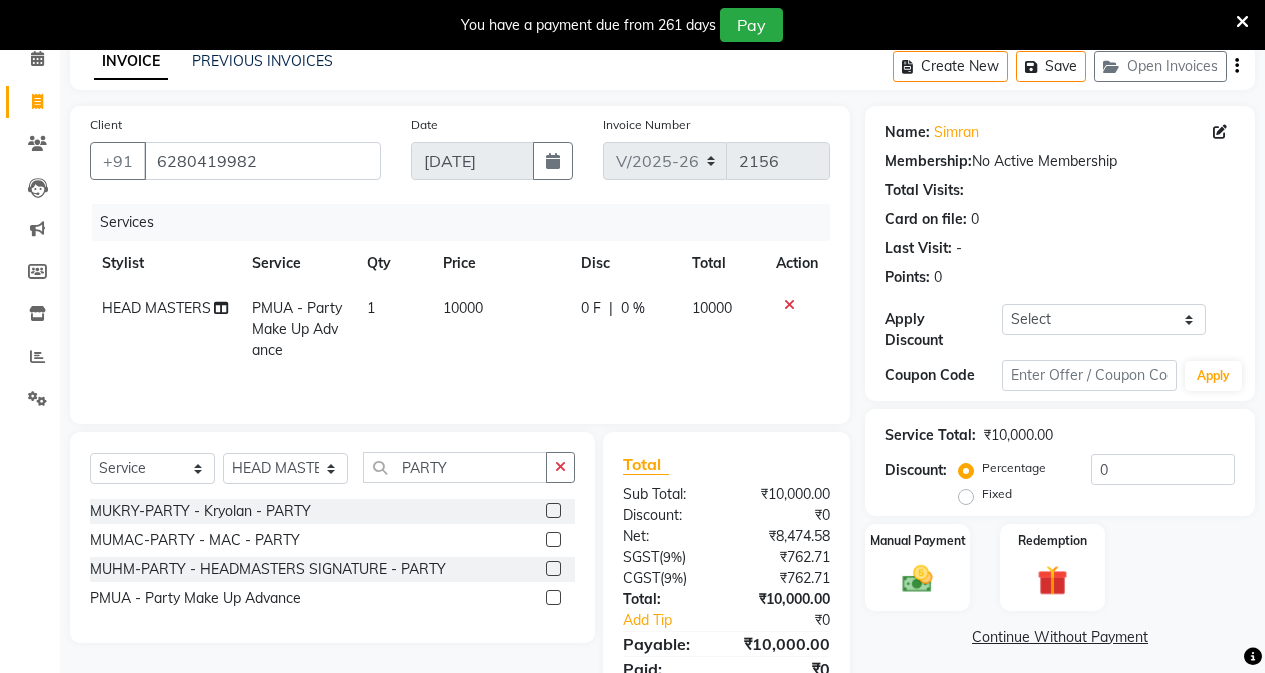 click on "0 F" 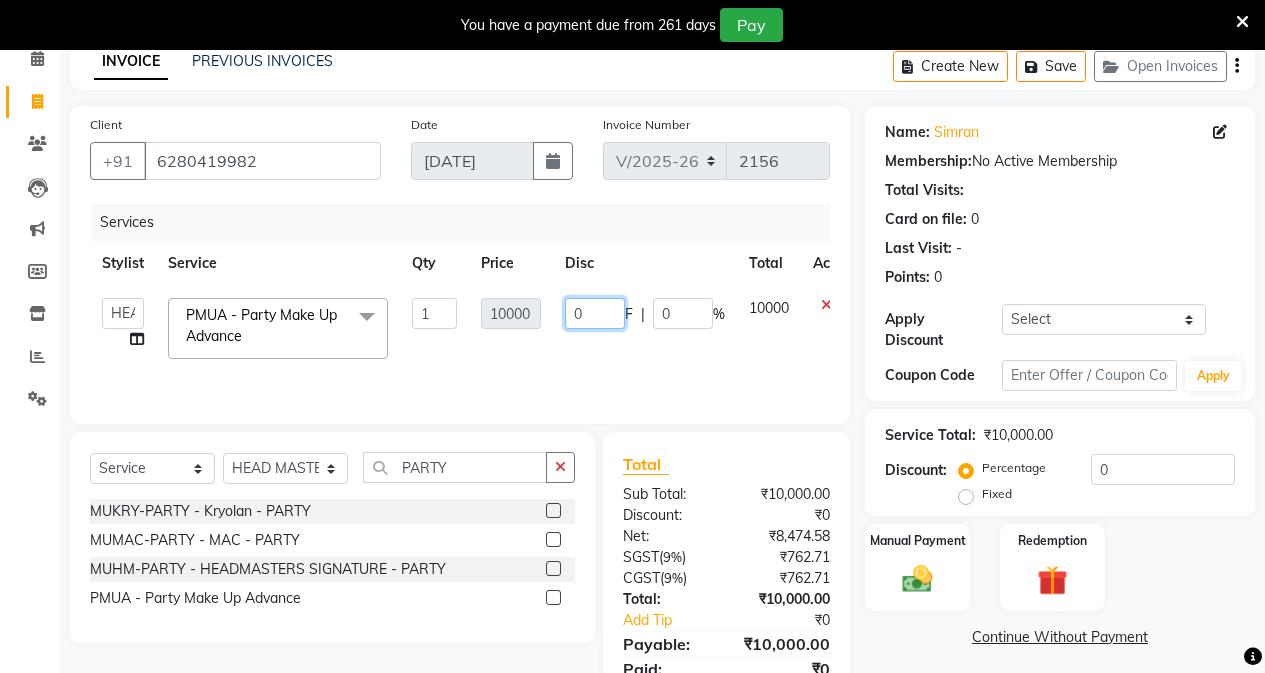 click on "0" 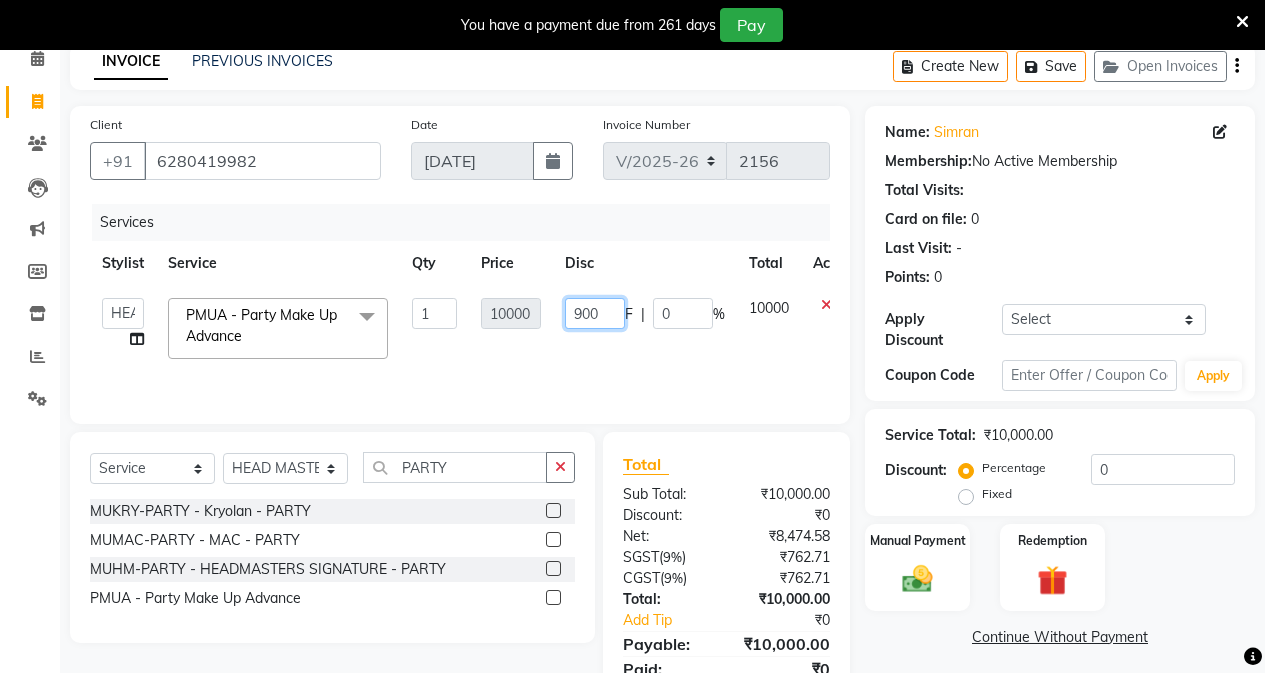 type on "9000" 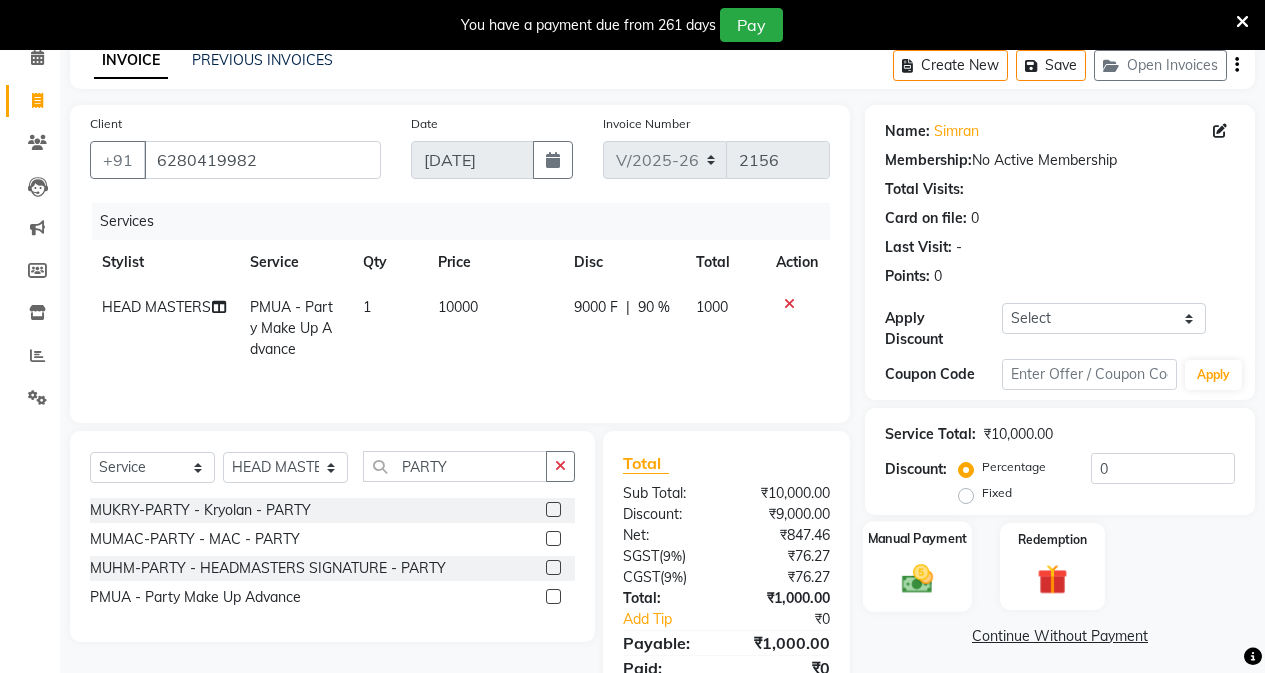 scroll, scrollTop: 177, scrollLeft: 0, axis: vertical 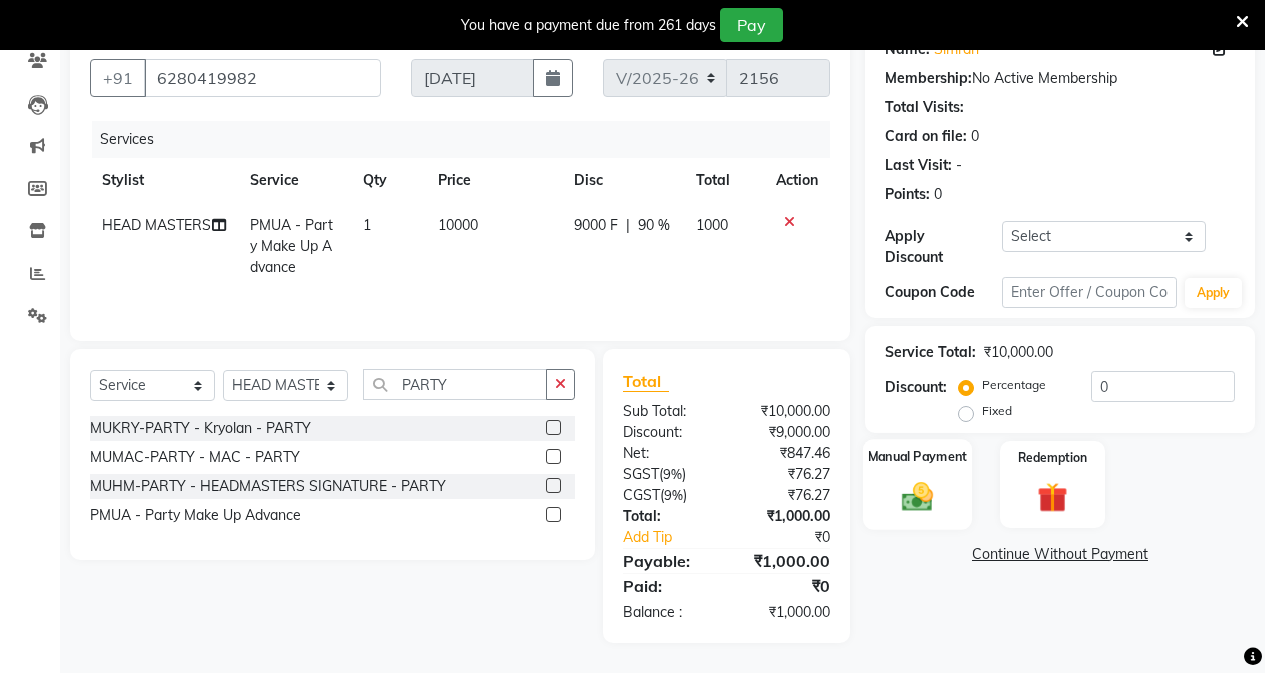 click 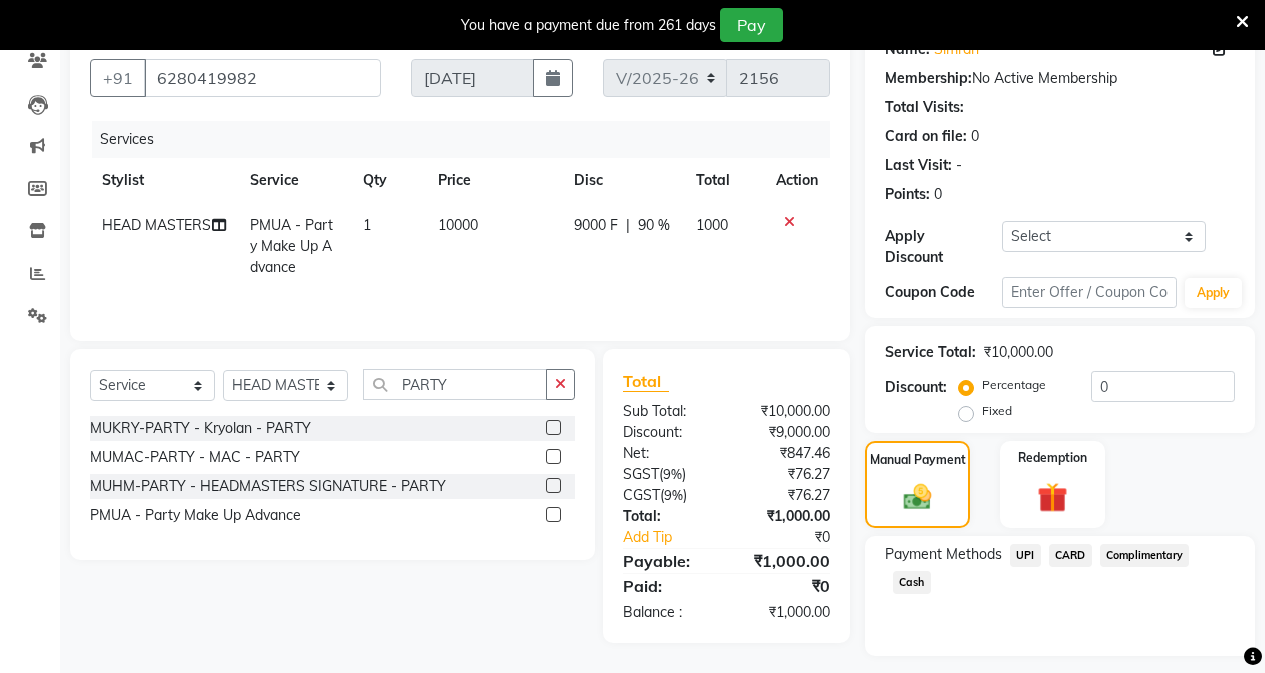 click on "UPI" 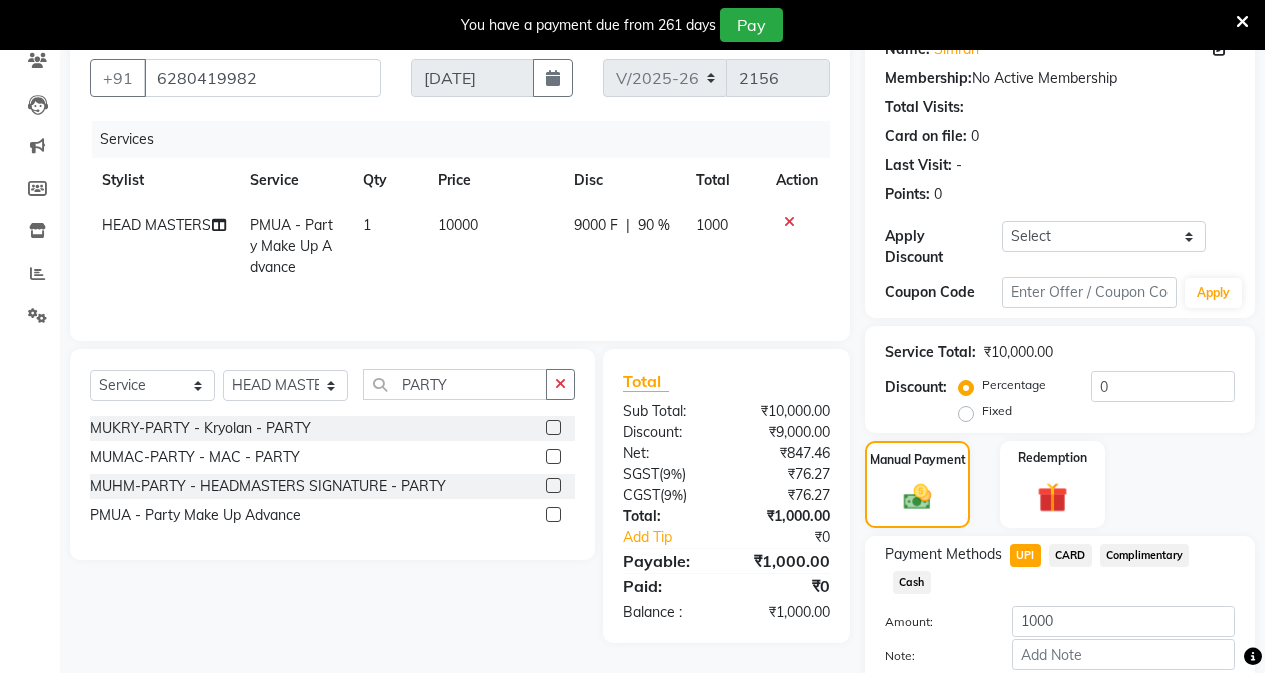 scroll, scrollTop: 271, scrollLeft: 0, axis: vertical 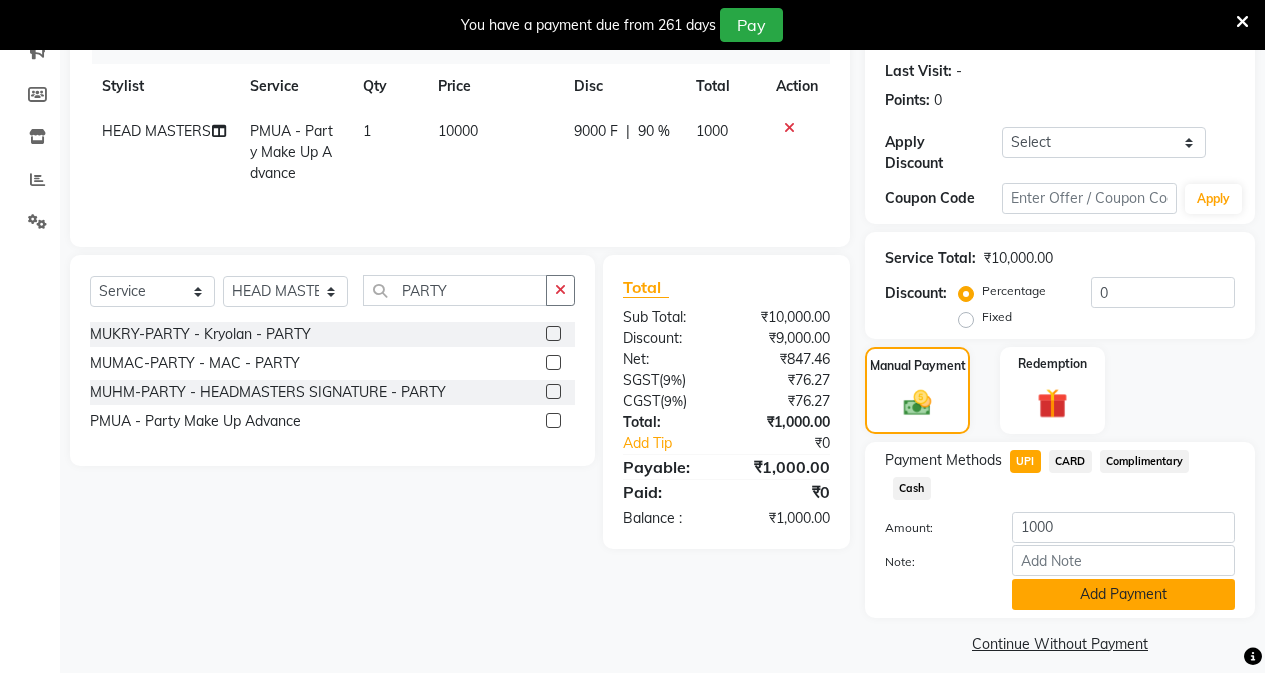 click on "Add Payment" 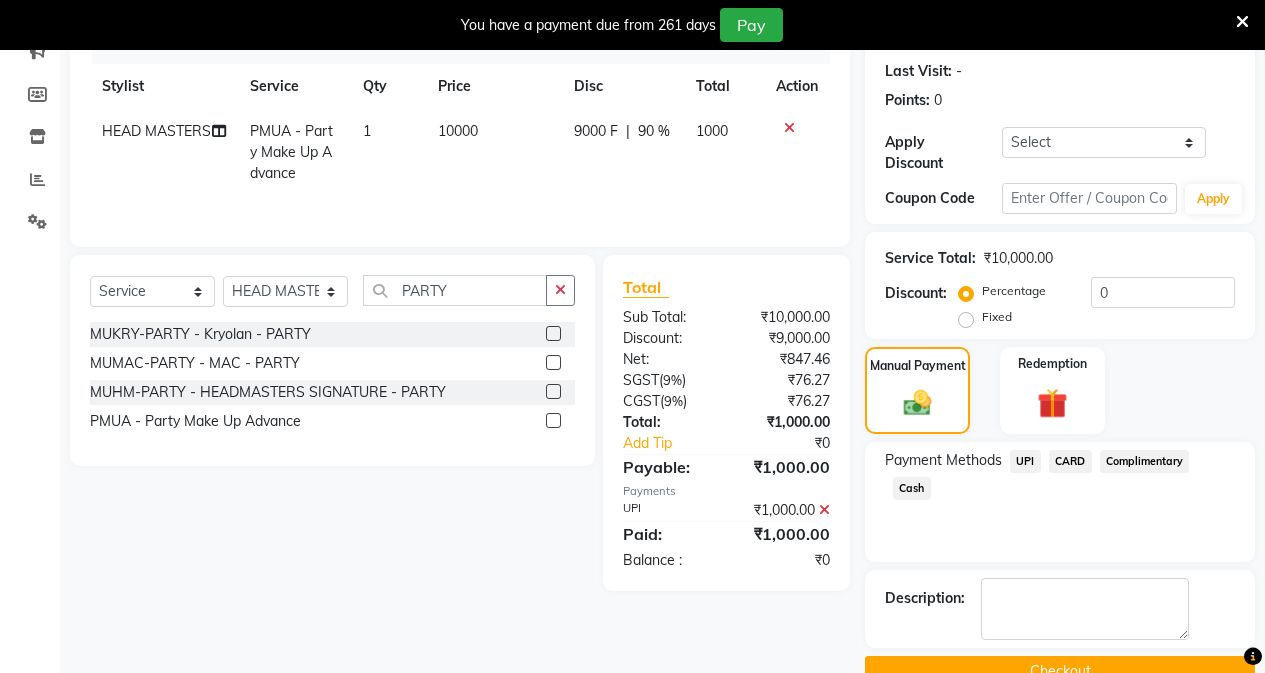 scroll, scrollTop: 299, scrollLeft: 0, axis: vertical 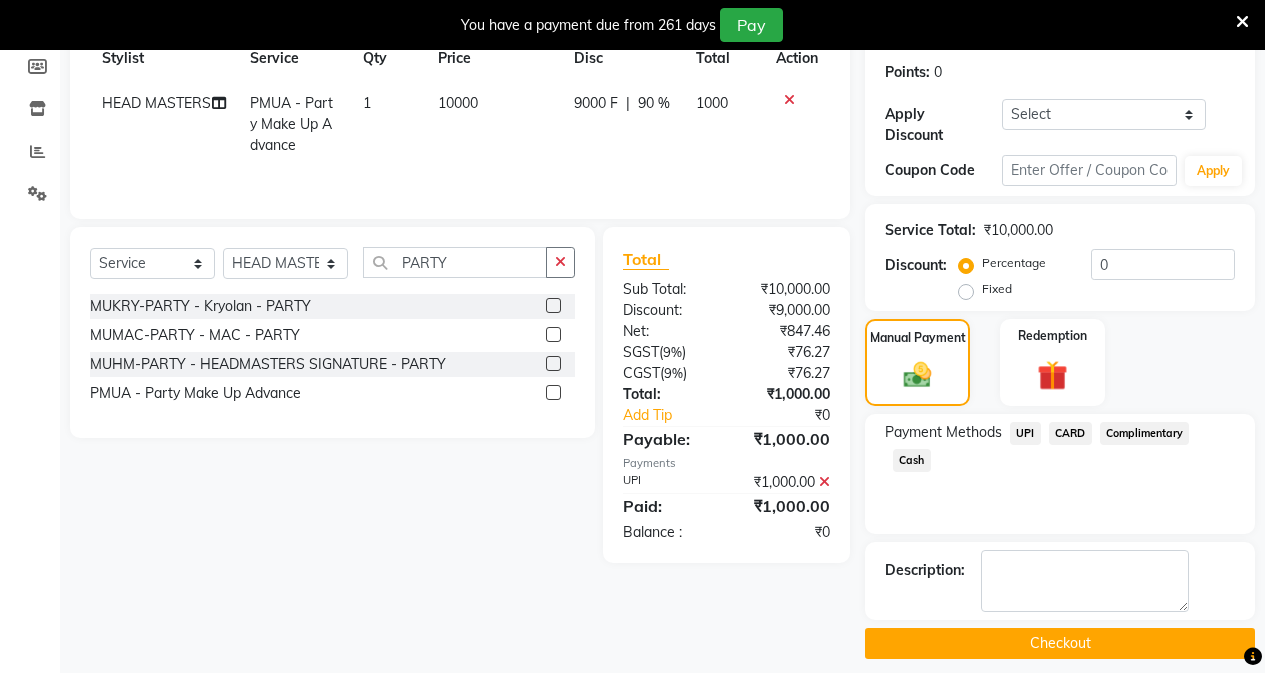 click on "Checkout" 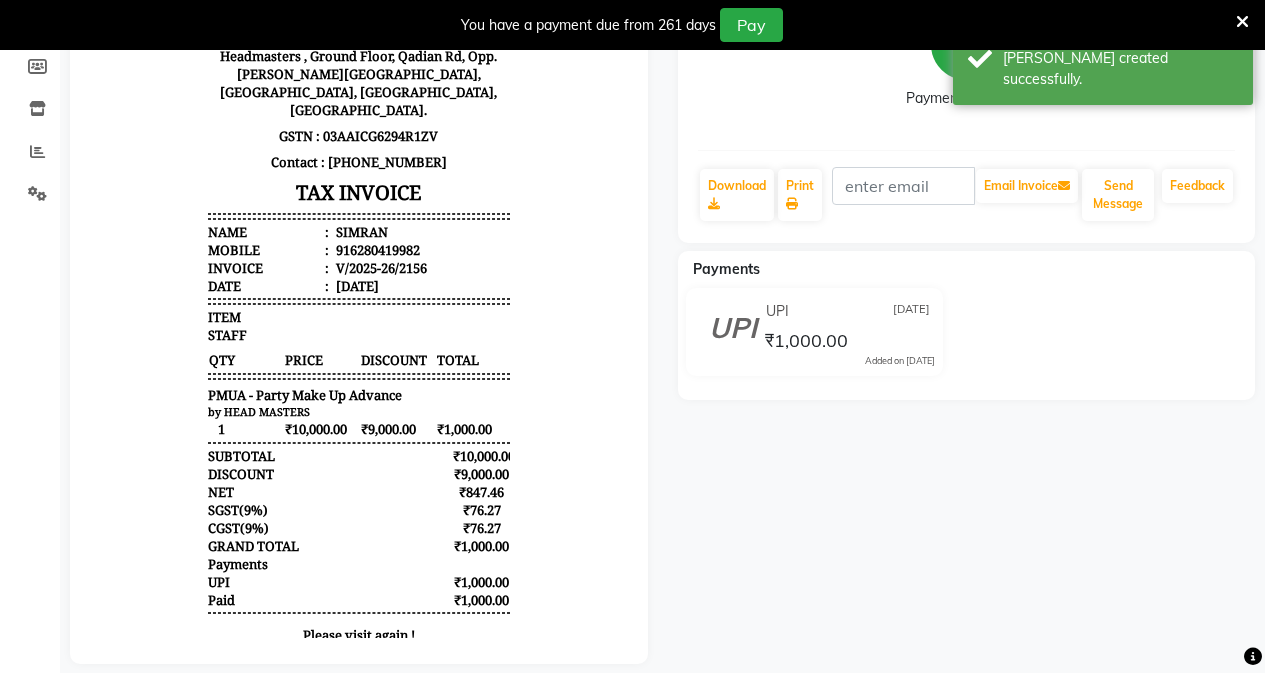 scroll, scrollTop: 0, scrollLeft: 0, axis: both 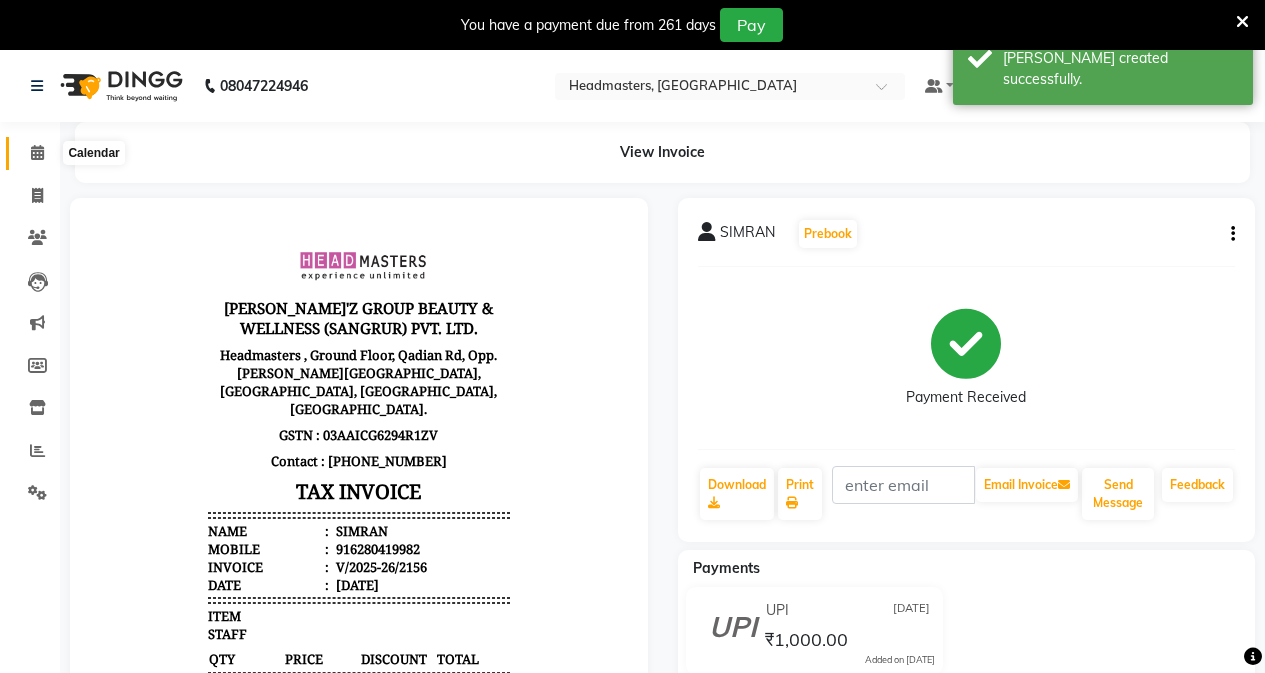click 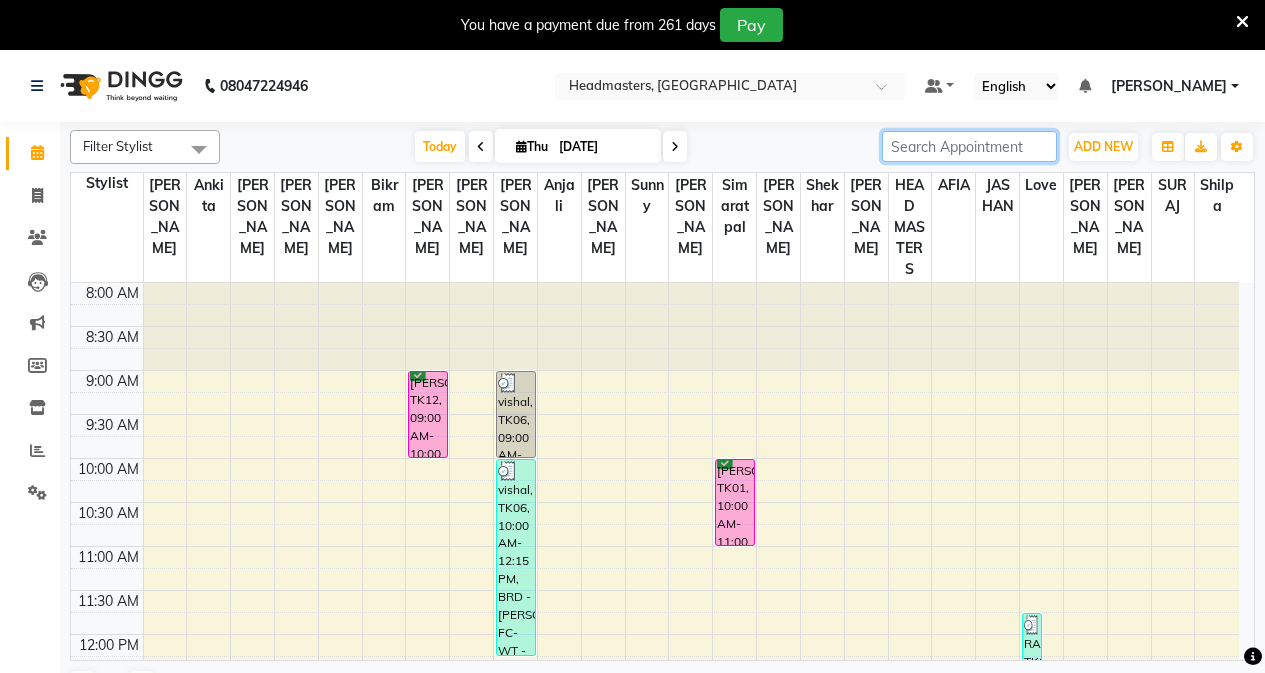 click at bounding box center [969, 146] 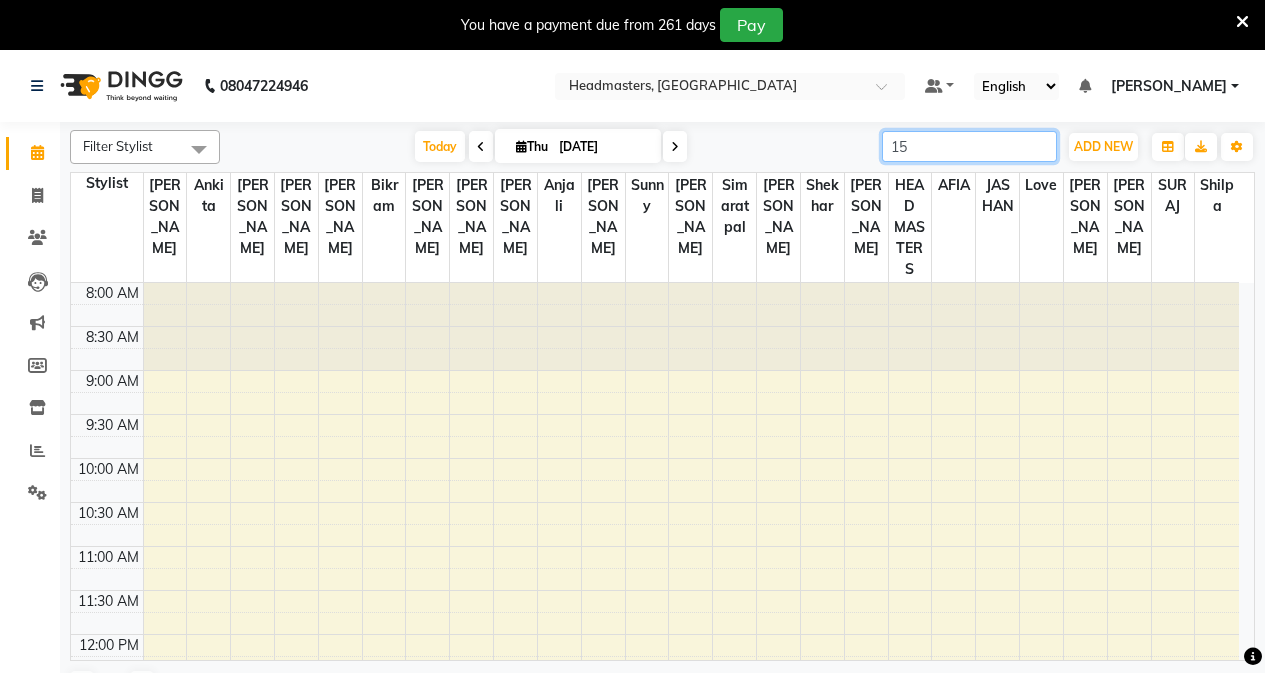 type on "15" 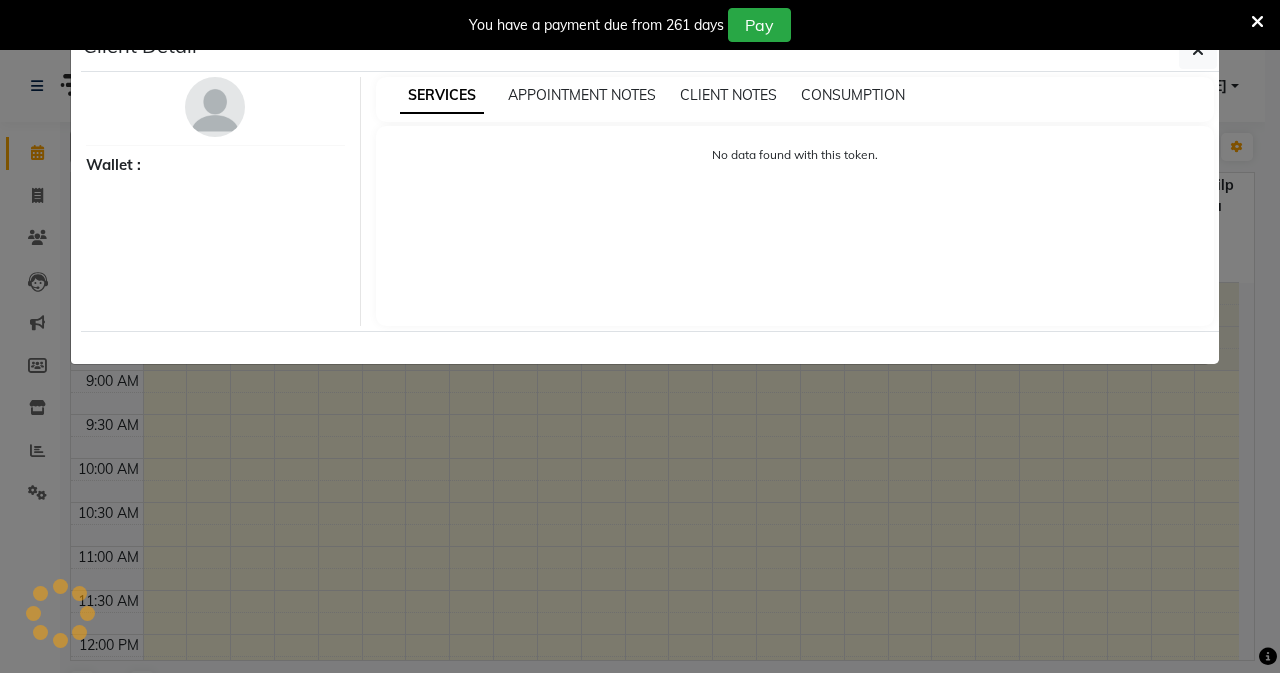 type 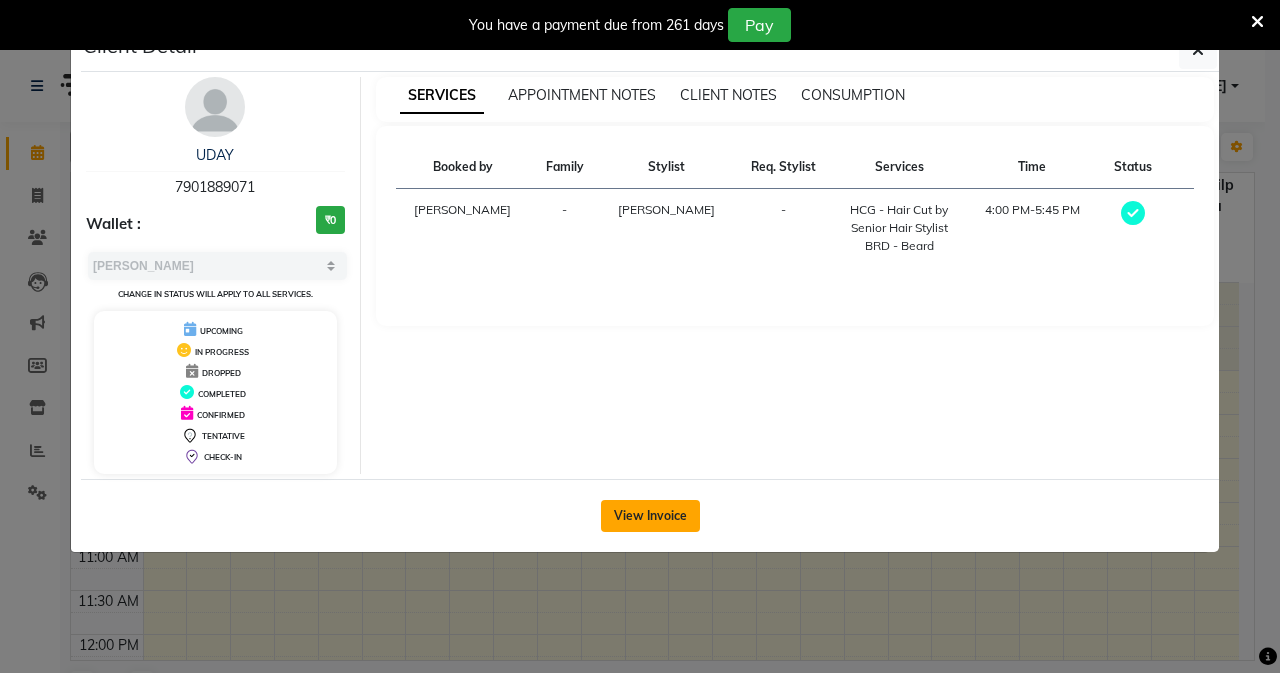 click on "View Invoice" 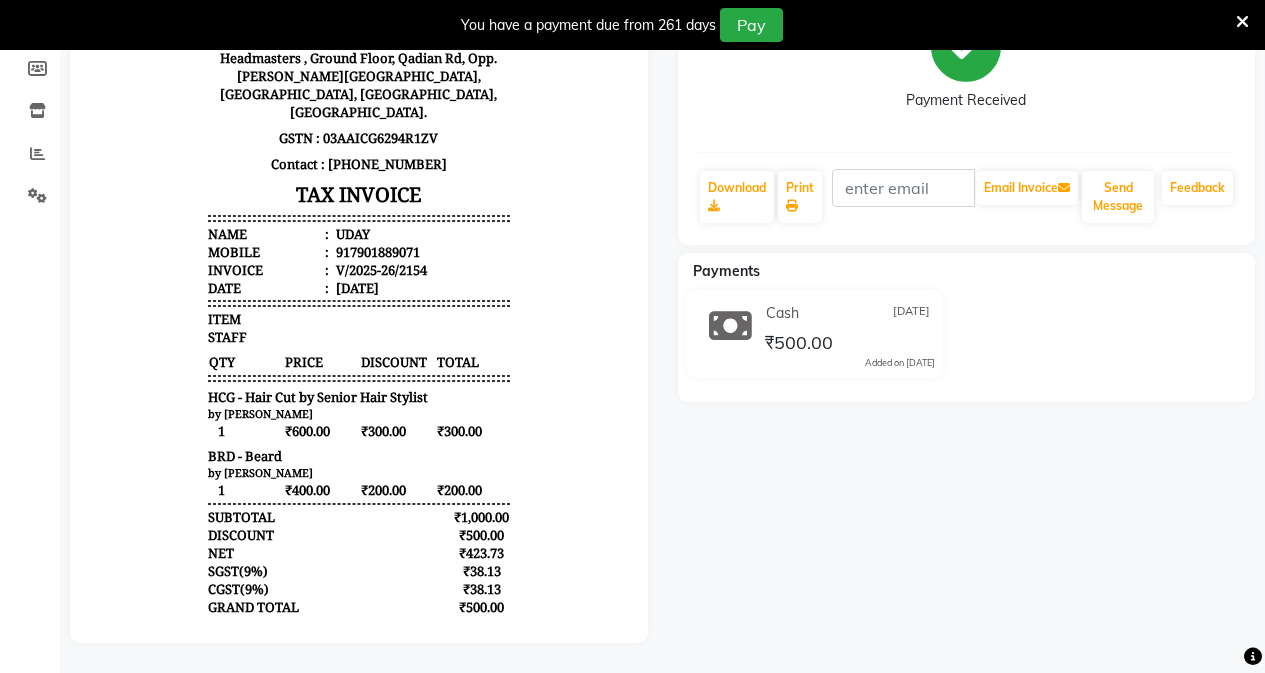 scroll, scrollTop: 0, scrollLeft: 0, axis: both 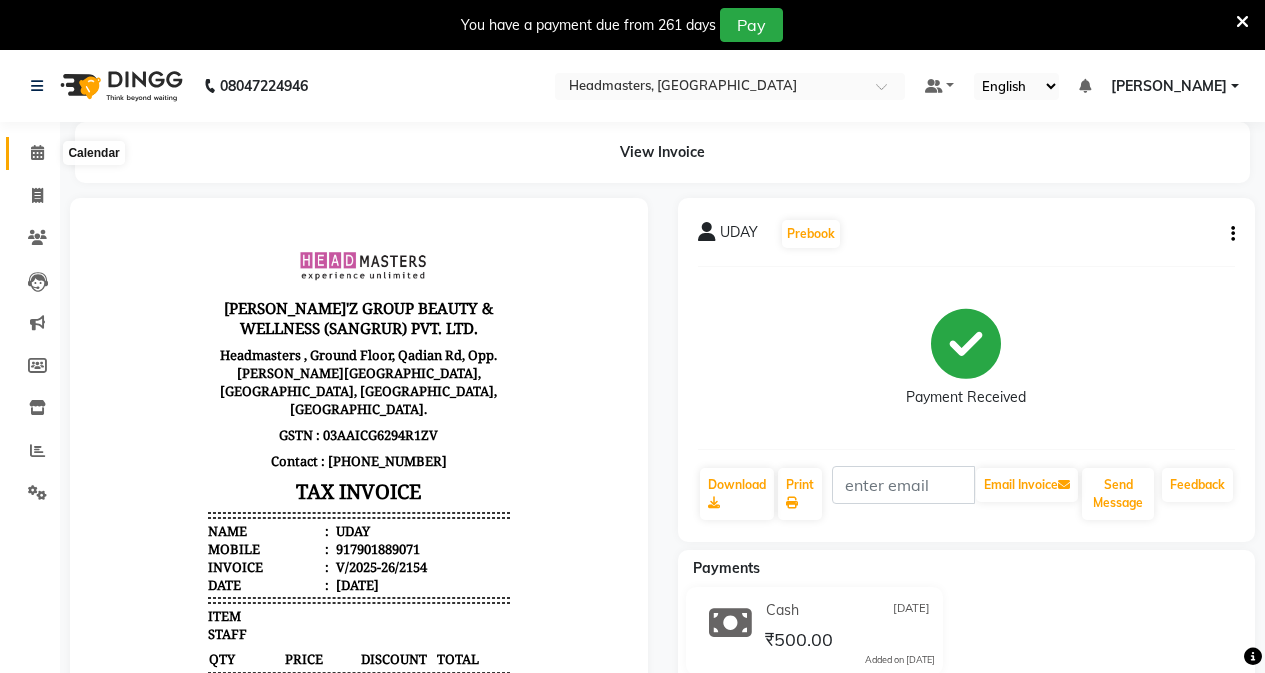 click 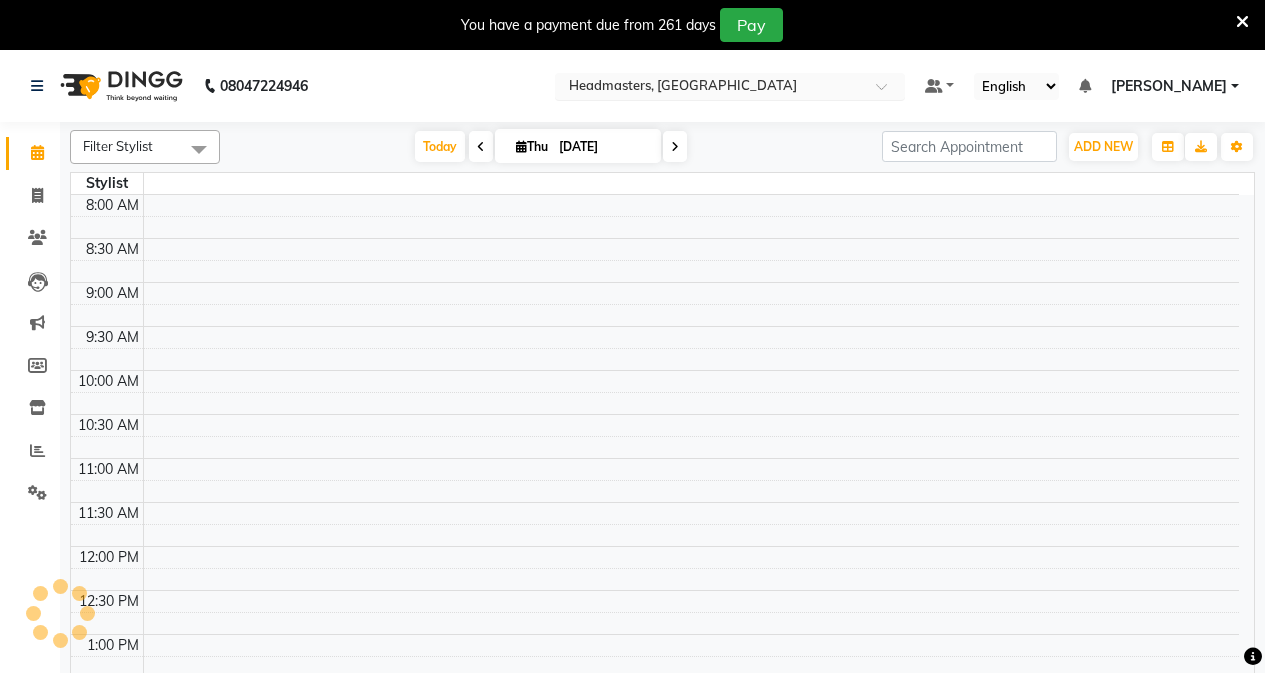 scroll, scrollTop: 0, scrollLeft: 0, axis: both 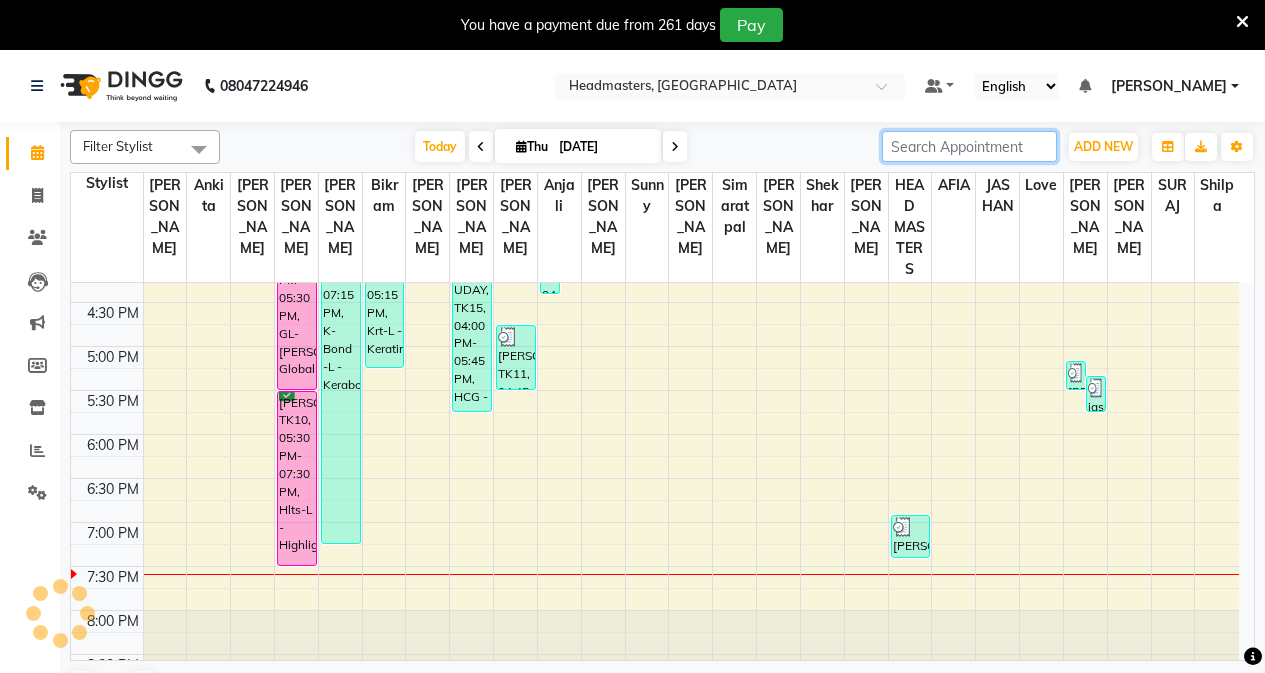 click at bounding box center [969, 146] 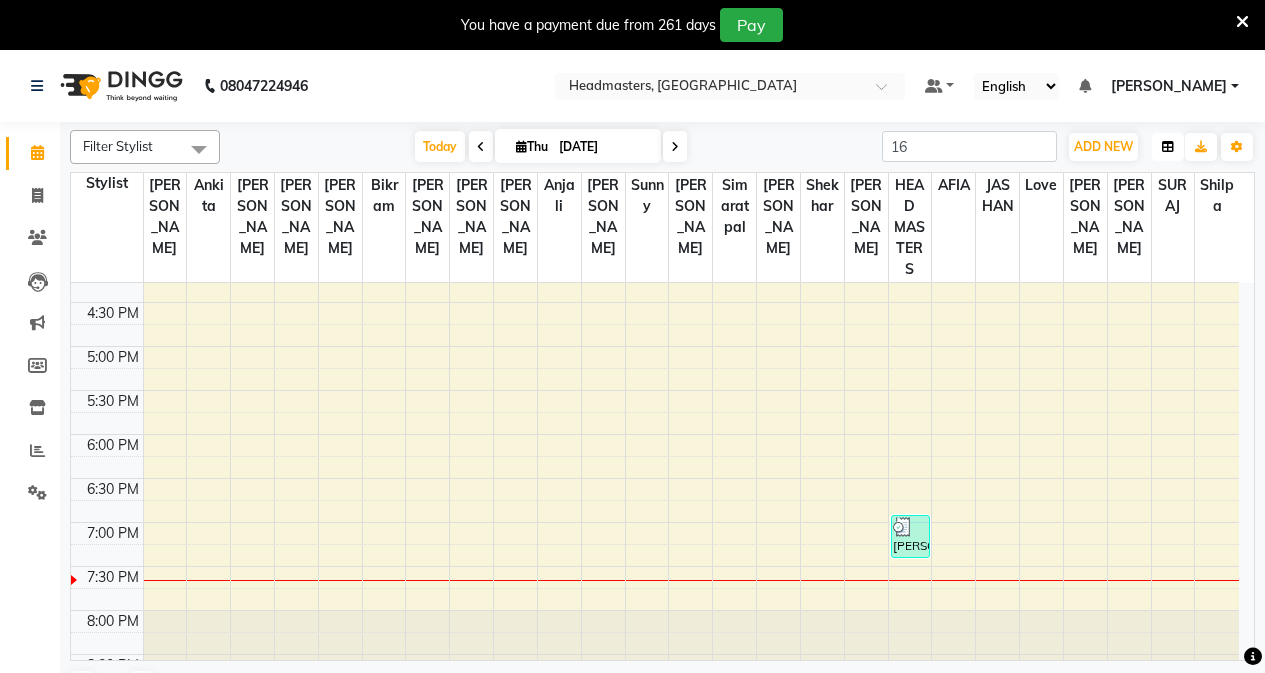 click at bounding box center (1168, 147) 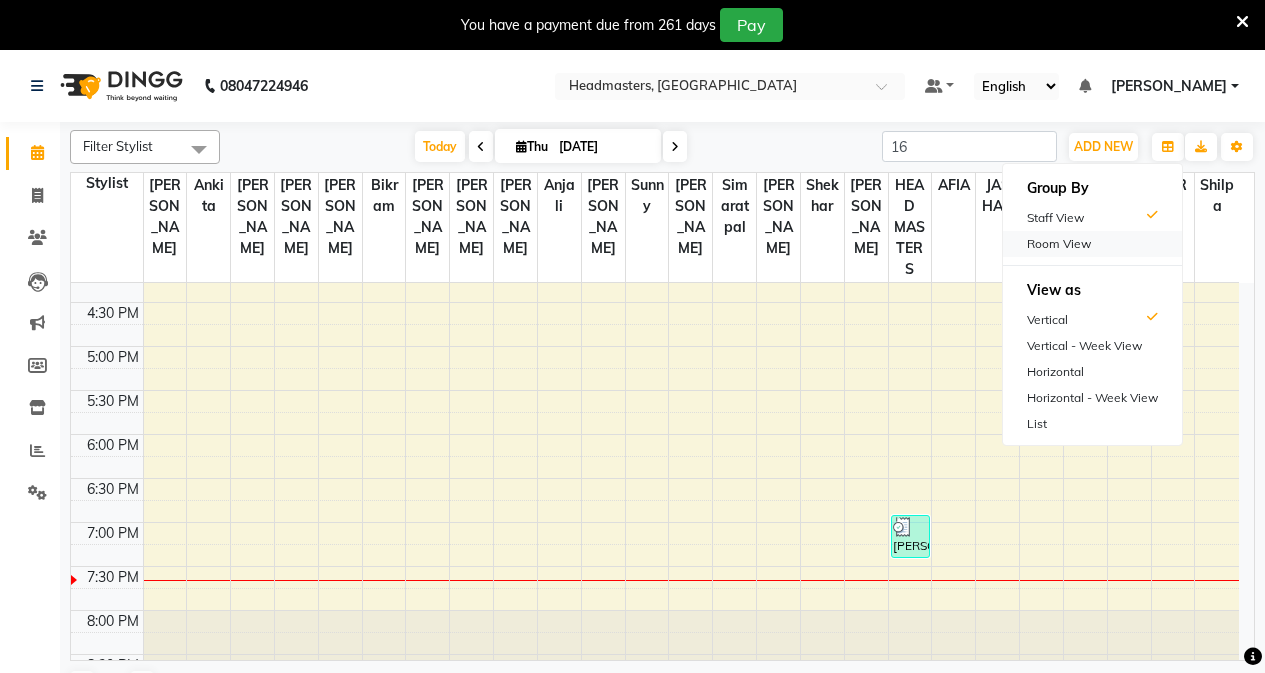 click on "Room View" at bounding box center (1092, 244) 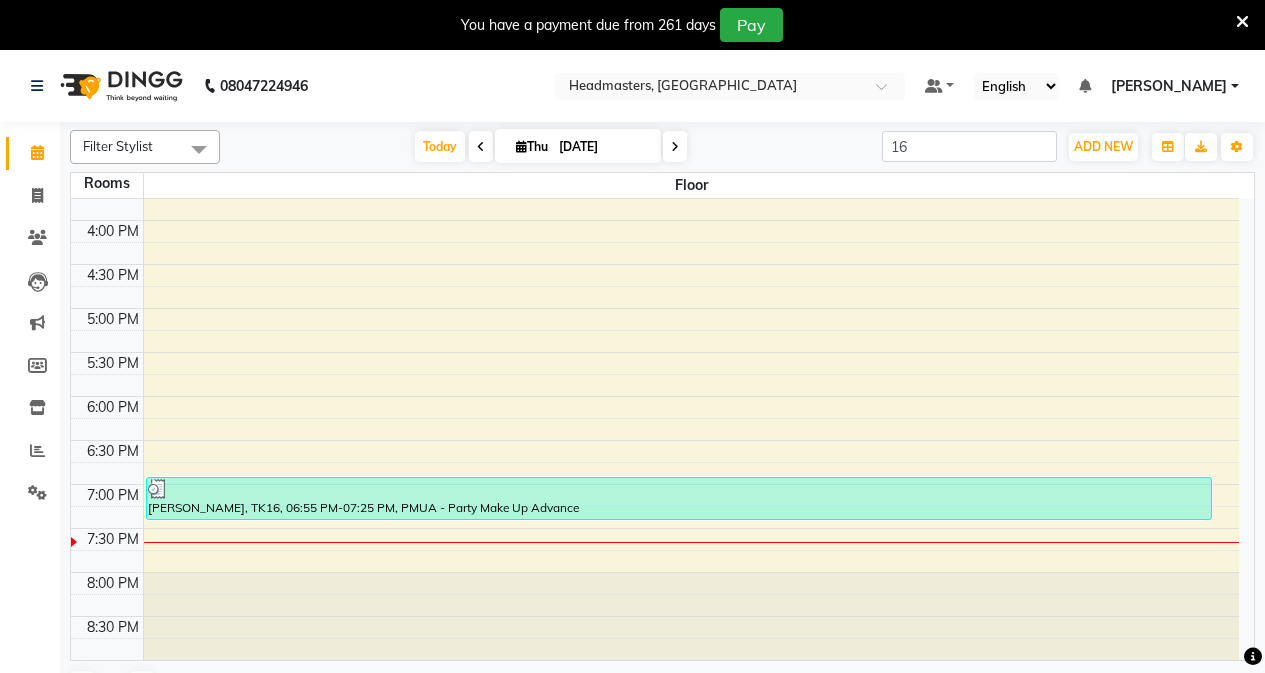 scroll, scrollTop: 682, scrollLeft: 0, axis: vertical 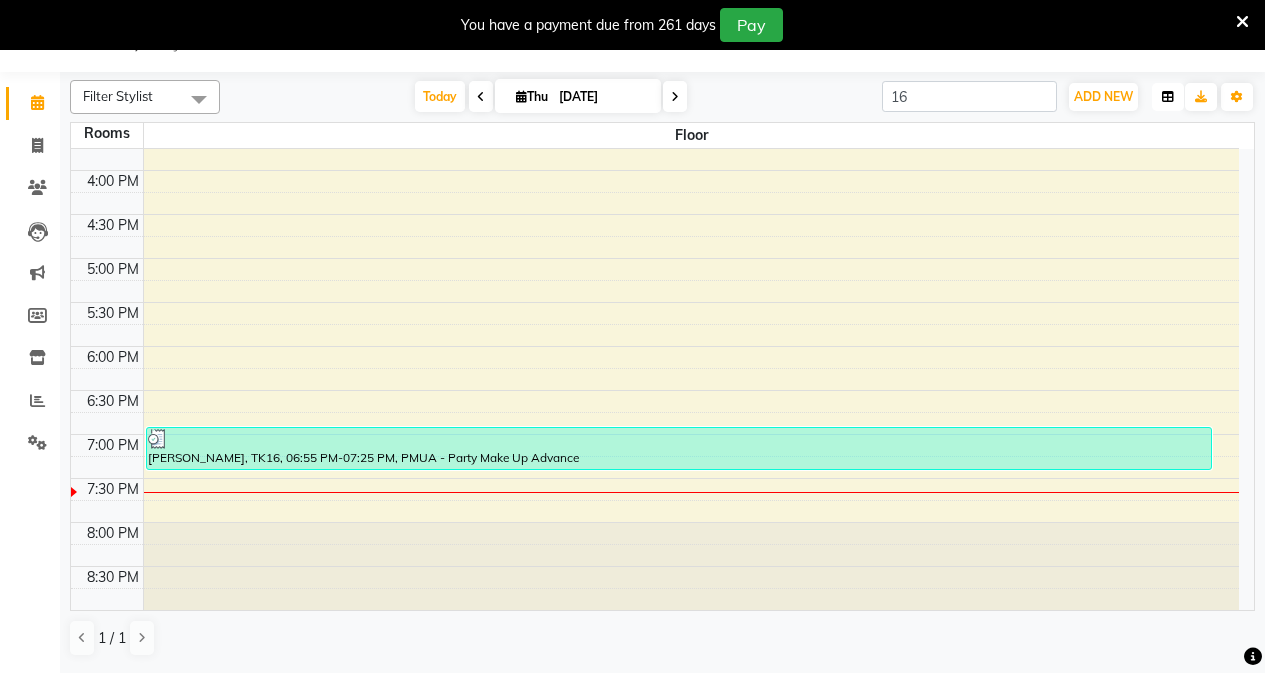 click at bounding box center [1168, 97] 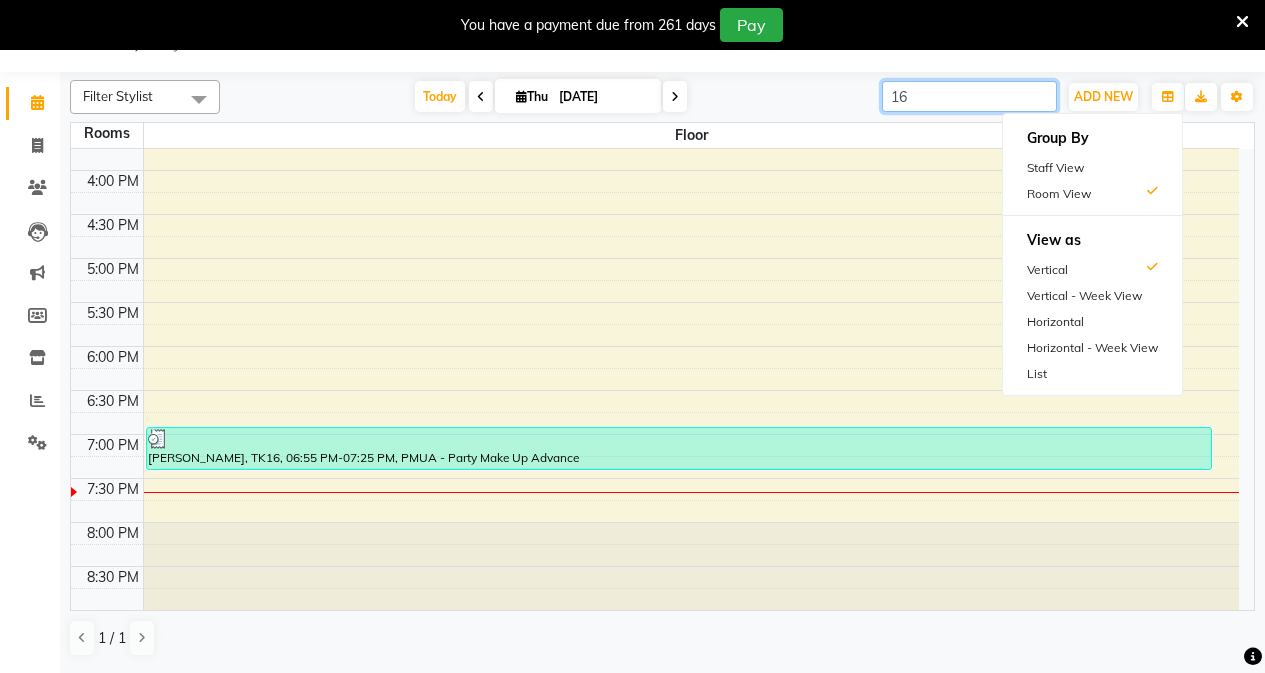 click on "16" at bounding box center (969, 96) 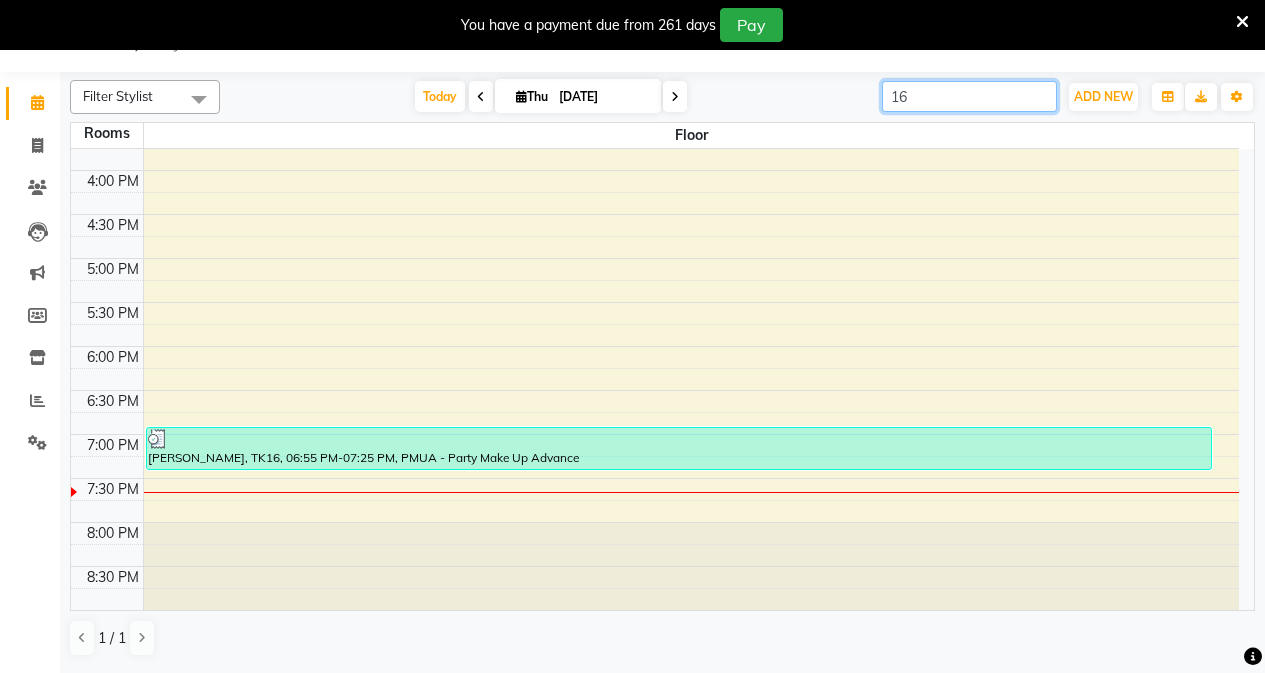 type on "1" 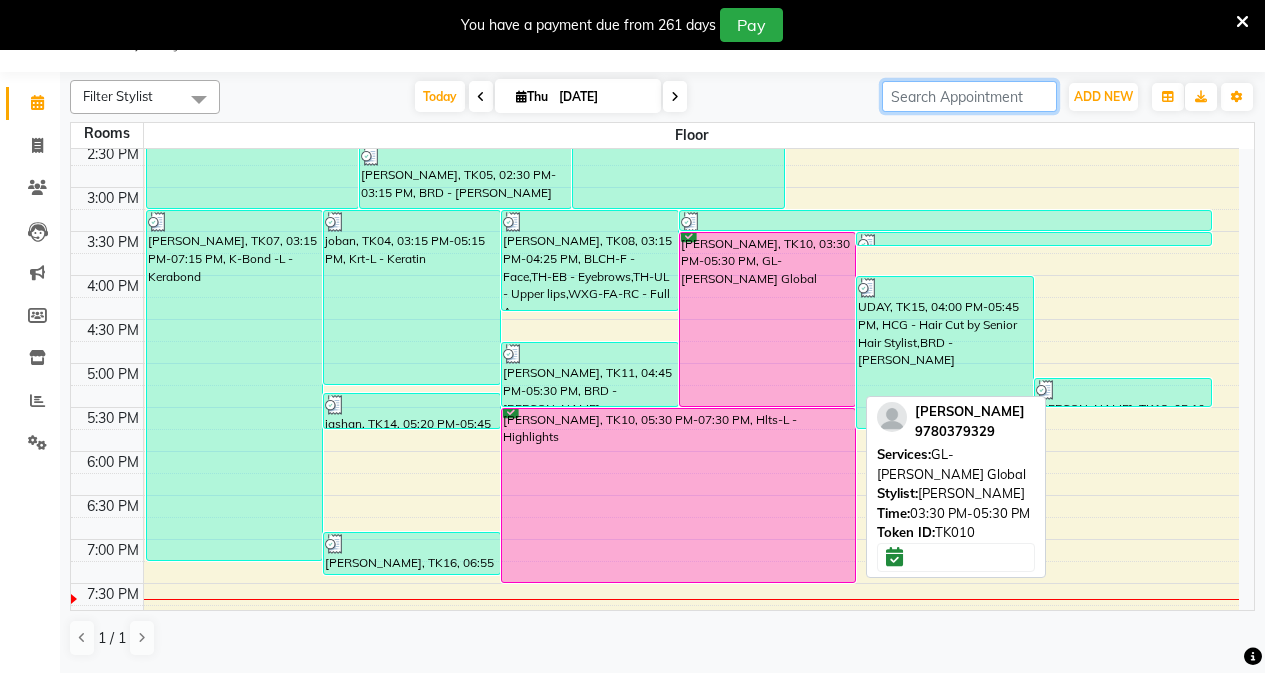 scroll, scrollTop: 482, scrollLeft: 0, axis: vertical 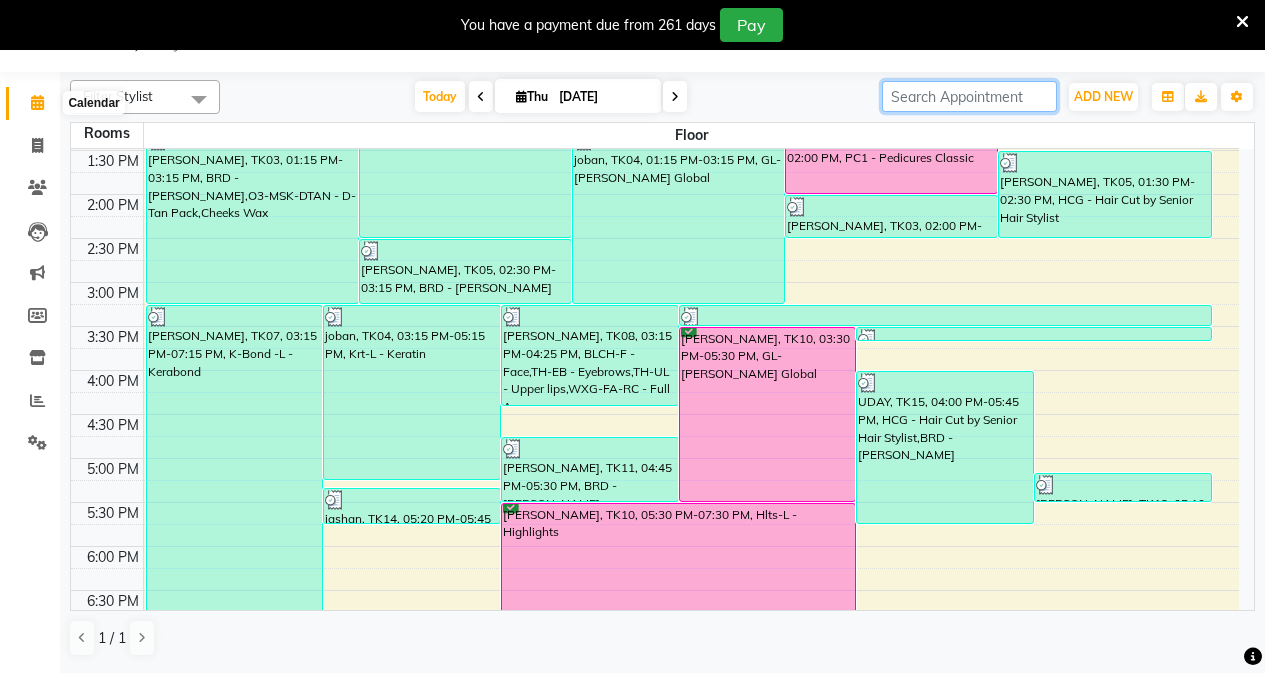 type 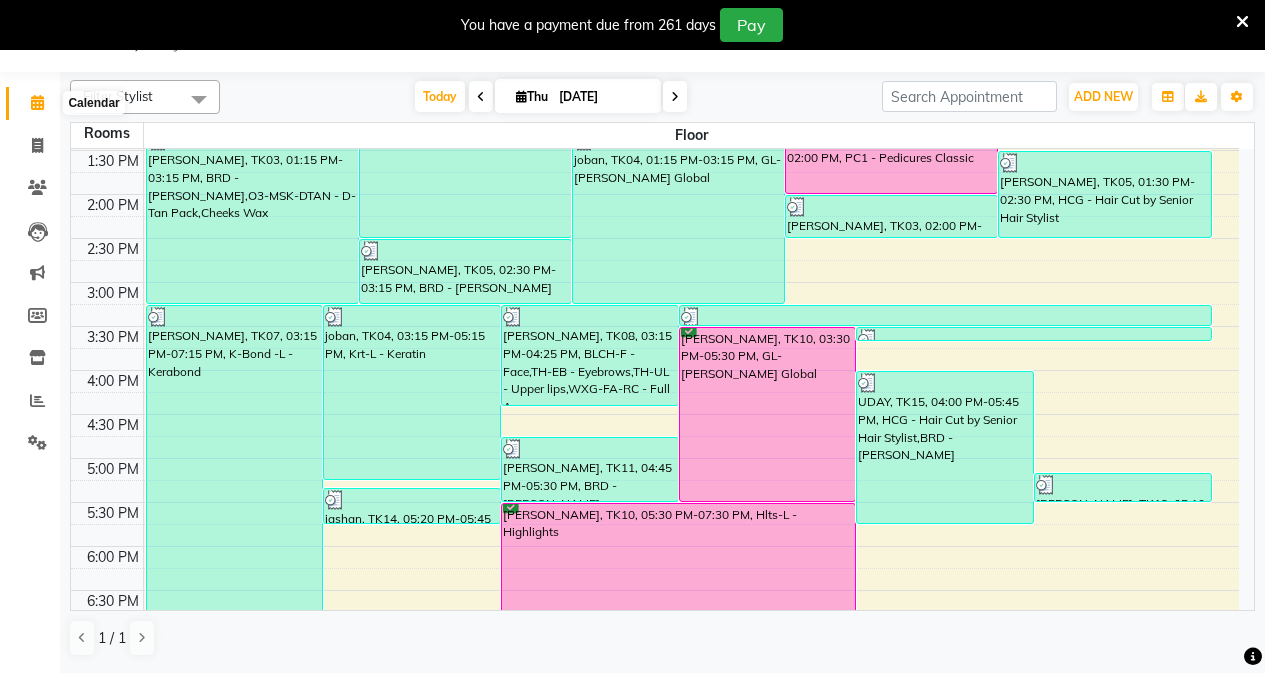 click 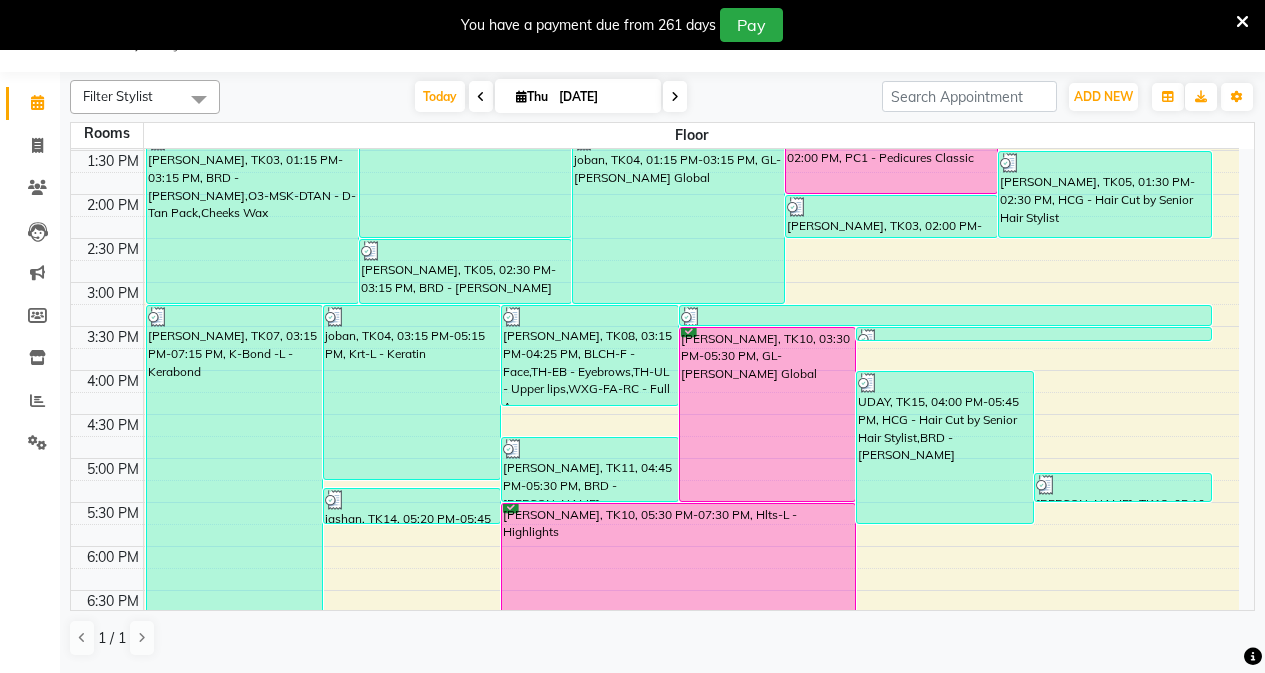 click 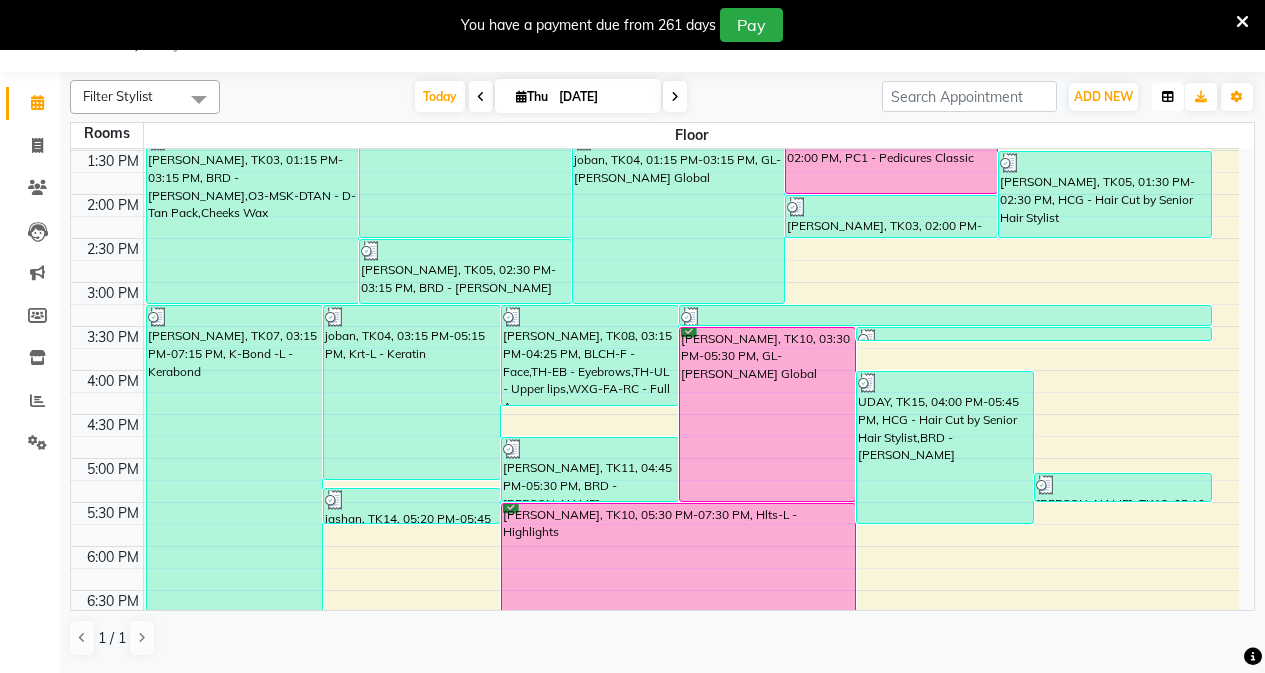 click at bounding box center (1168, 97) 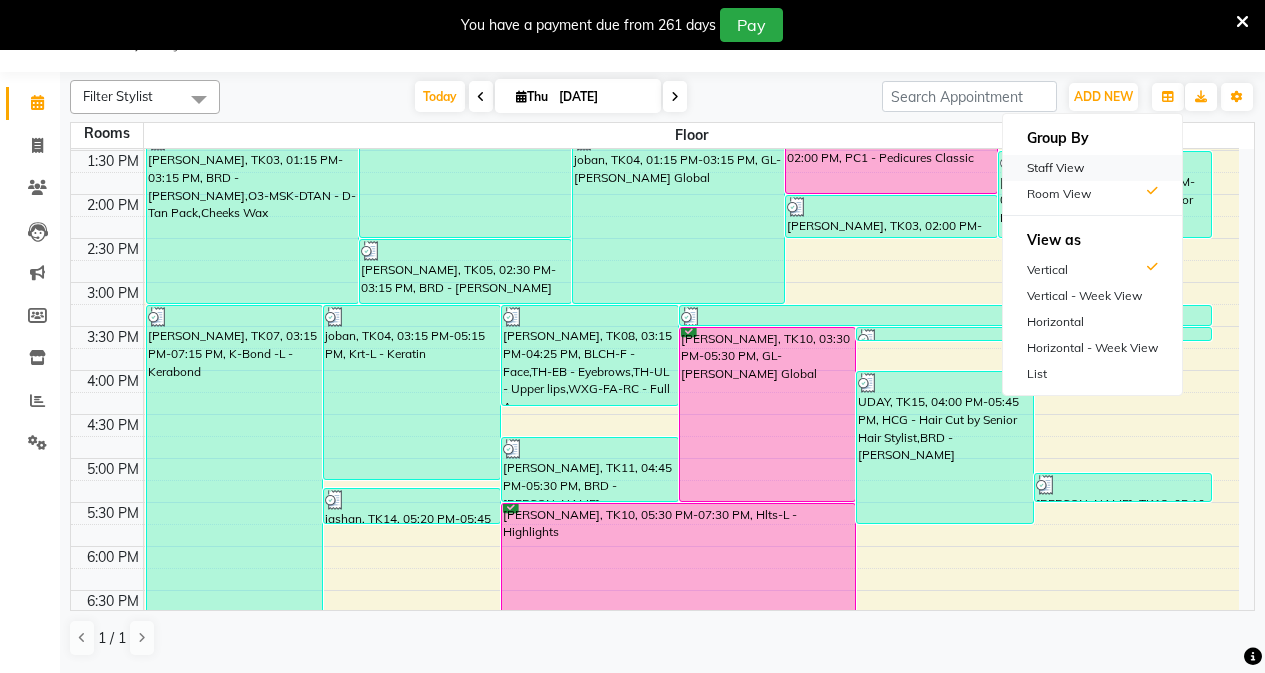 click on "Staff View" at bounding box center [1092, 168] 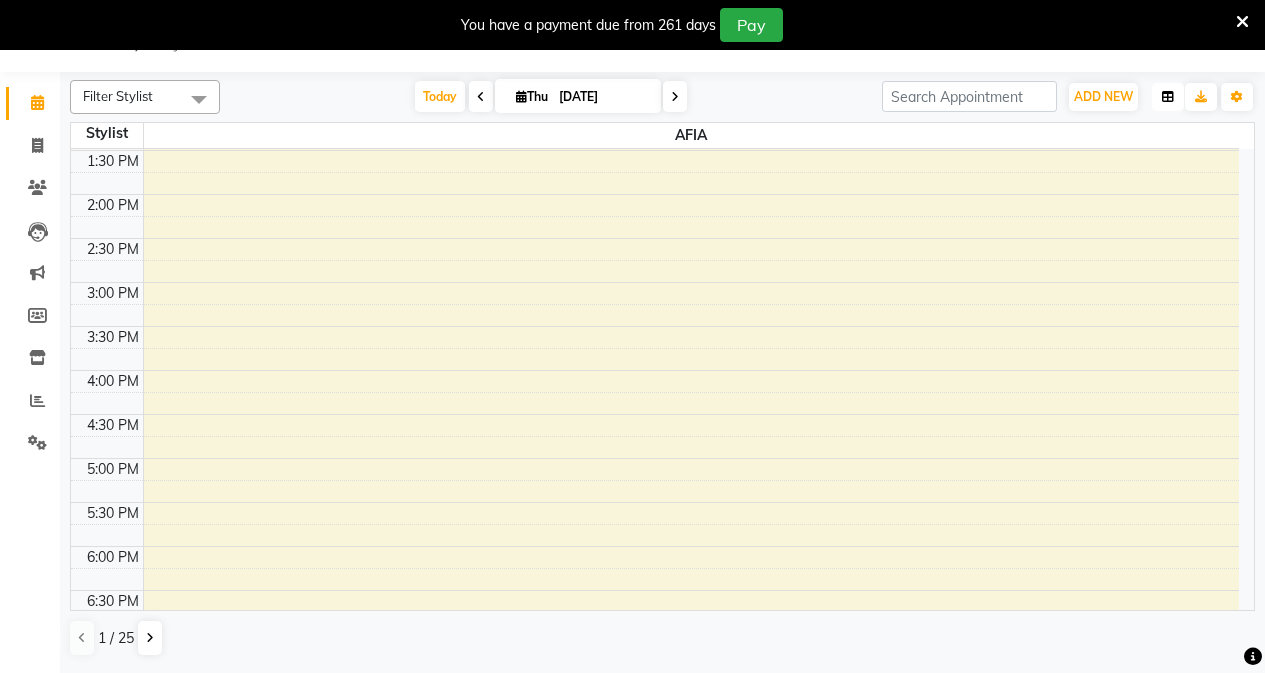 click at bounding box center (1168, 97) 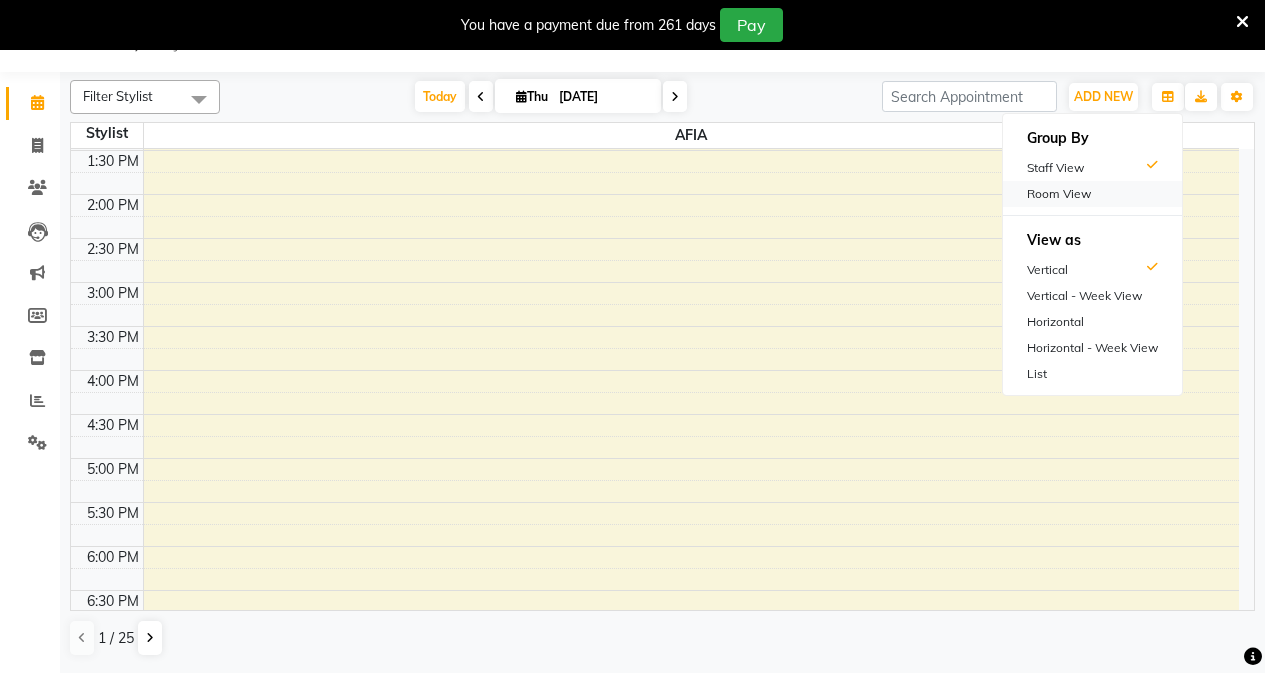 click on "Room View" at bounding box center [1092, 194] 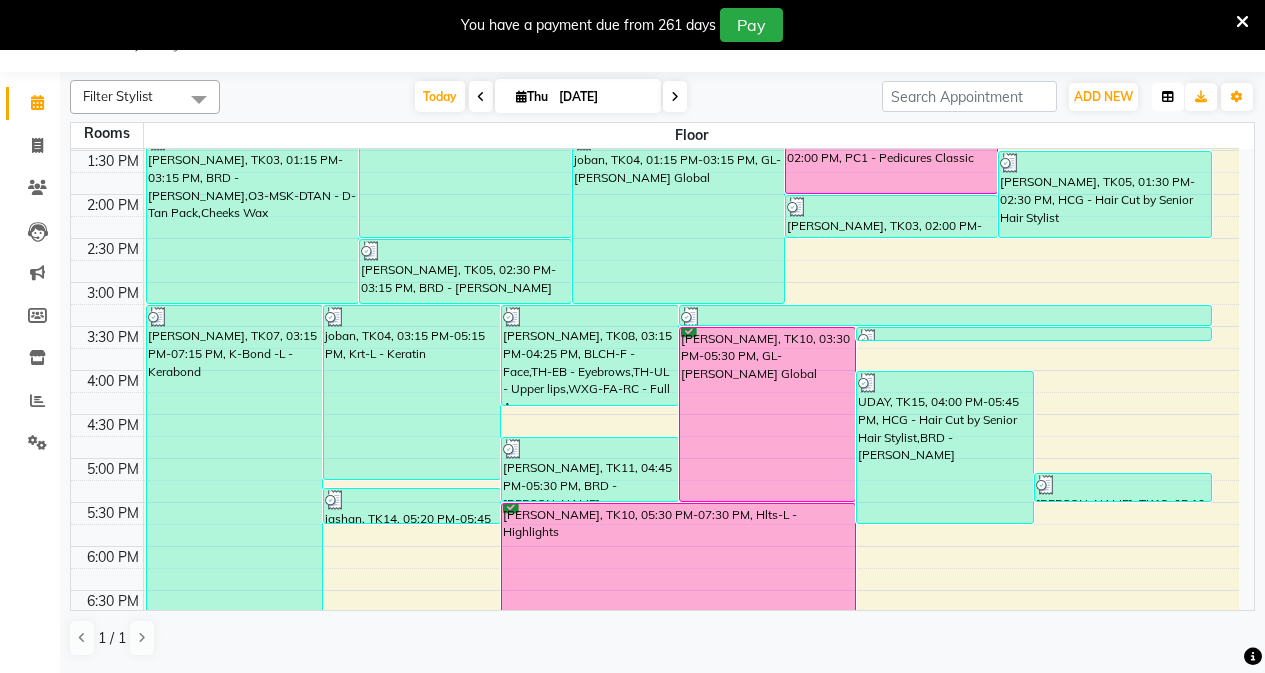 click at bounding box center (1168, 97) 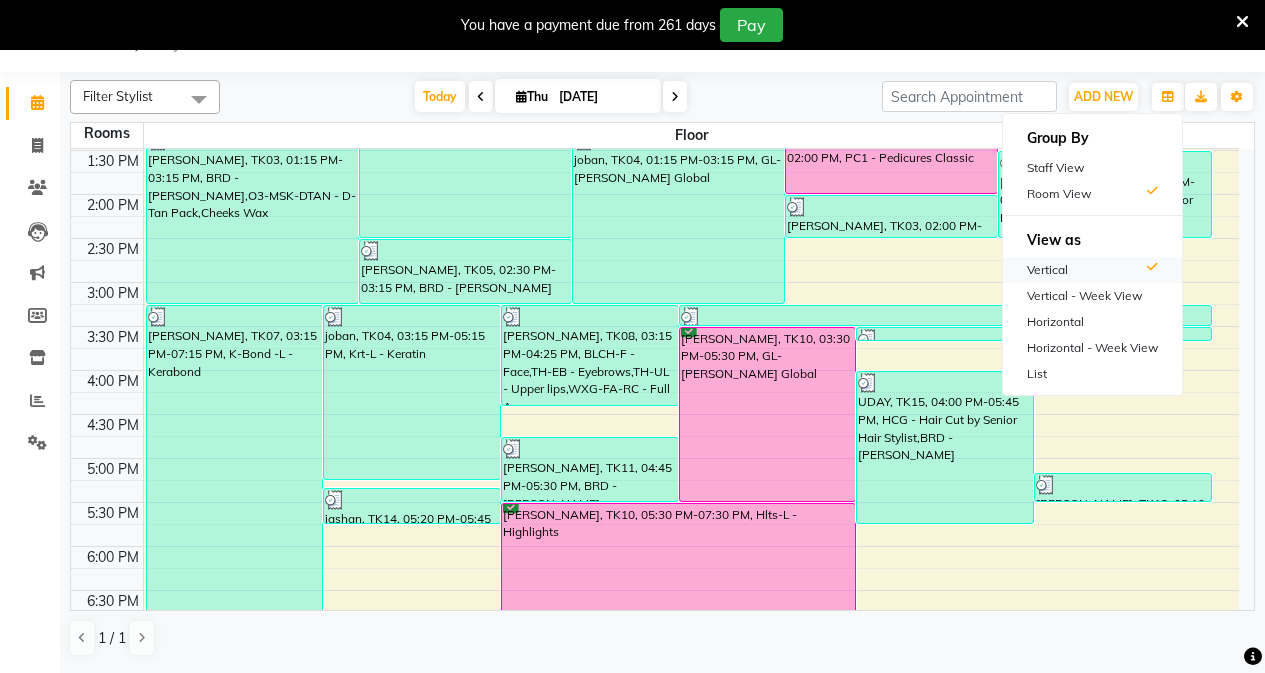 click on "Vertical" at bounding box center [1092, 270] 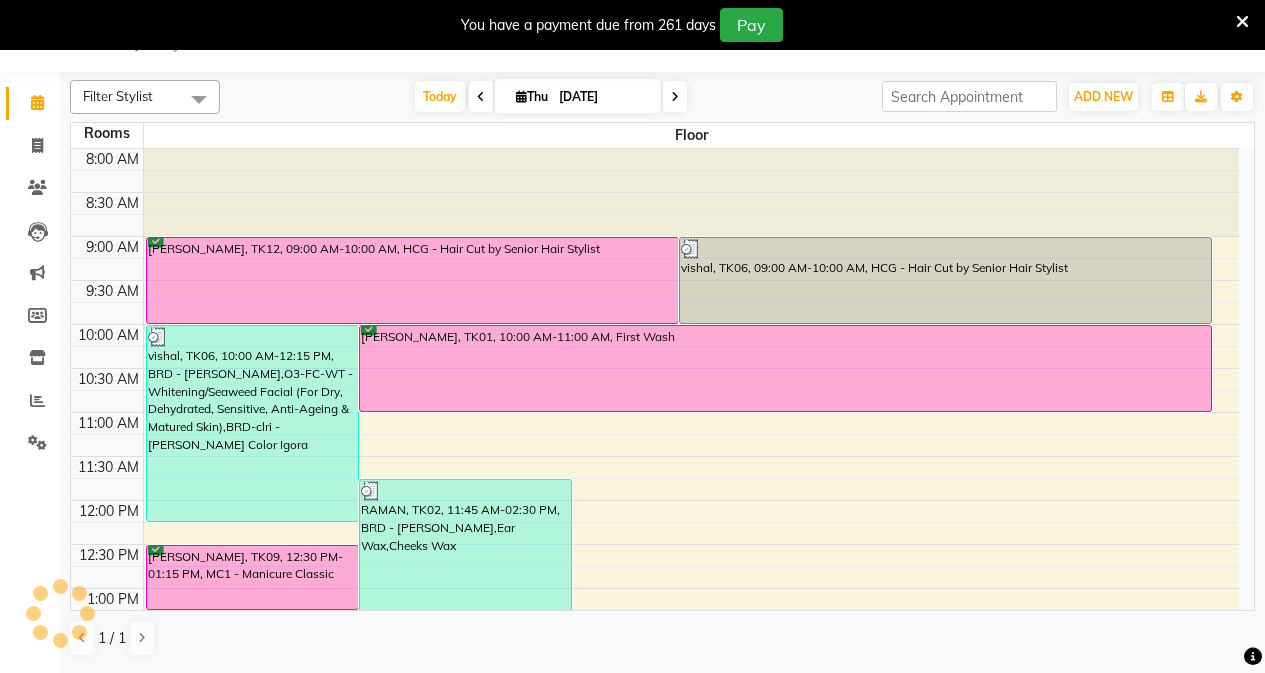scroll, scrollTop: 682, scrollLeft: 0, axis: vertical 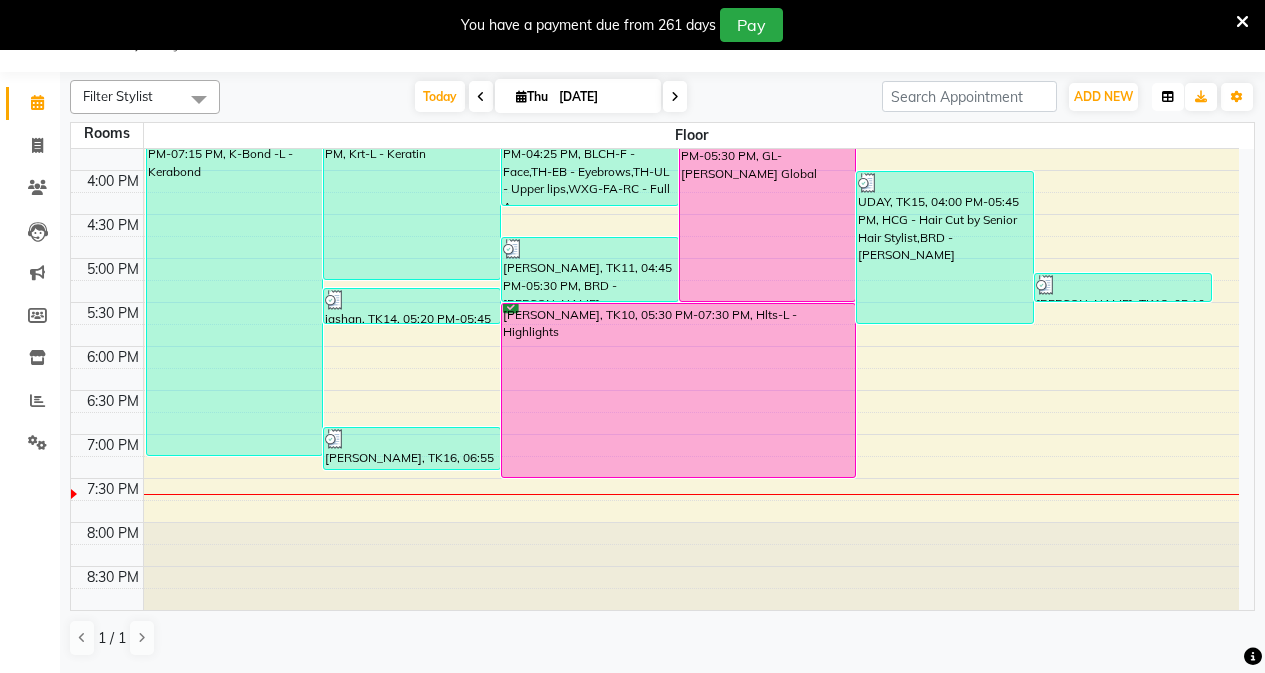 click at bounding box center [1168, 97] 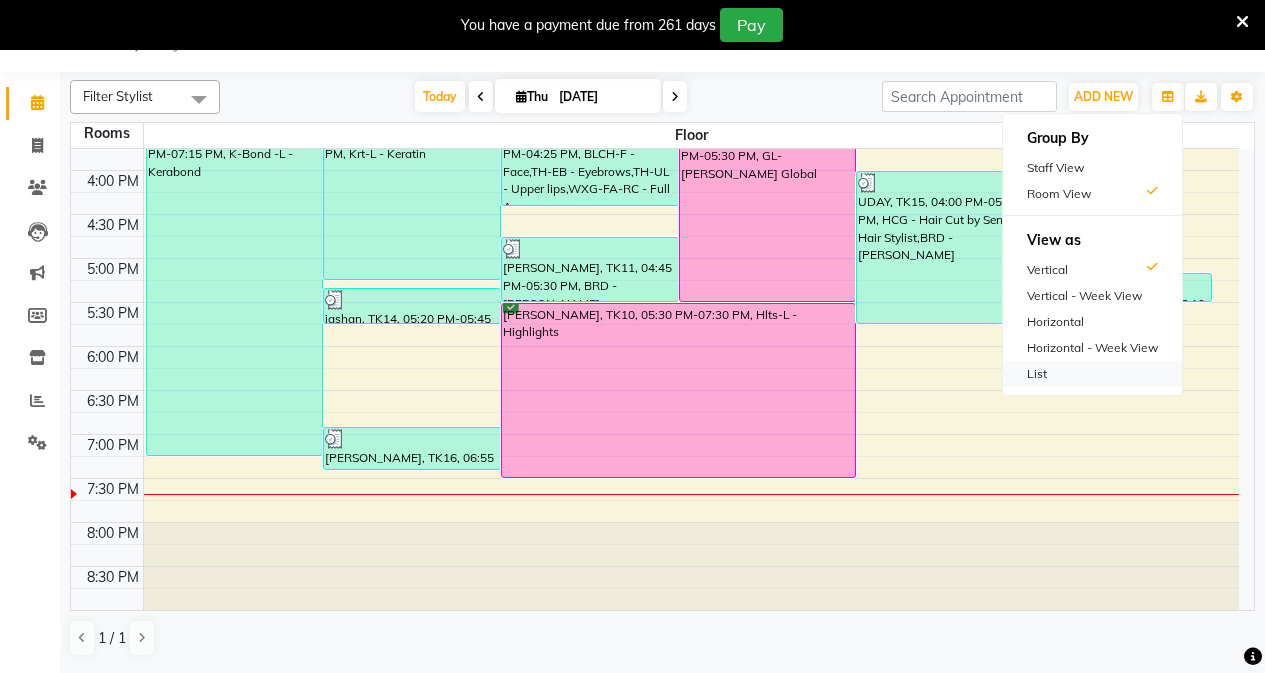 click on "List" at bounding box center (1092, 374) 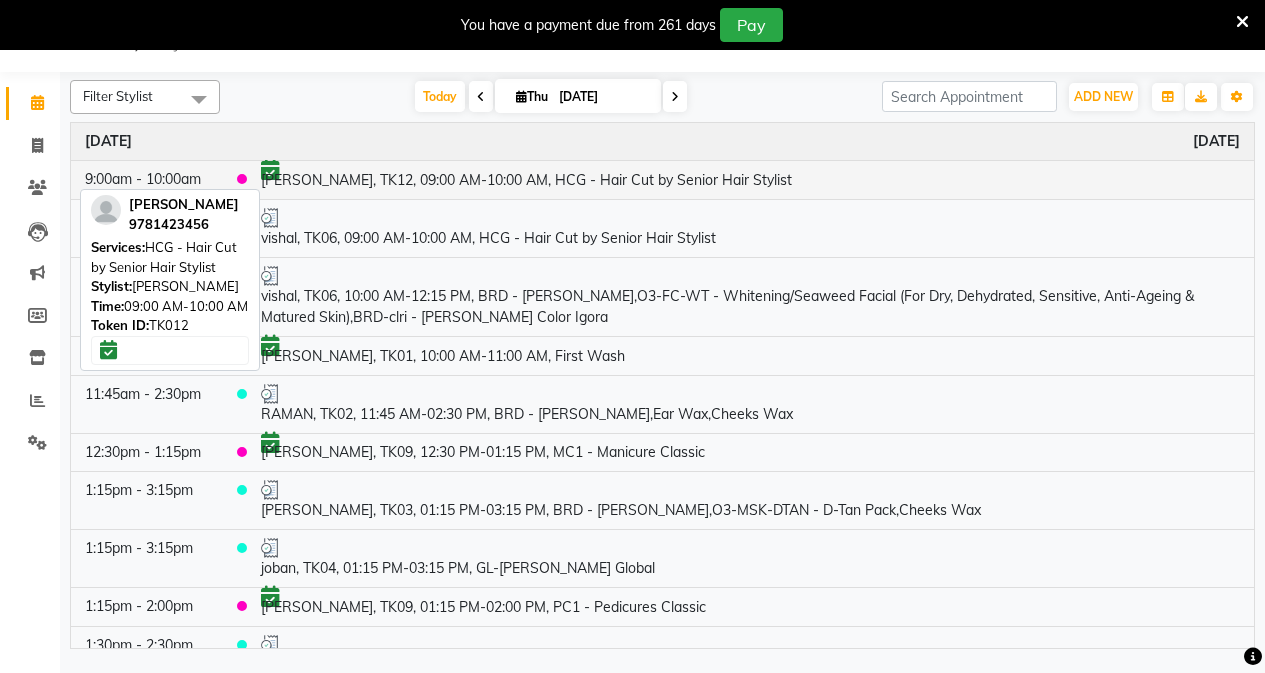 click on "[PERSON_NAME], TK12, 09:00 AM-10:00 AM, HCG - Hair Cut by Senior Hair Stylist" at bounding box center [750, 179] 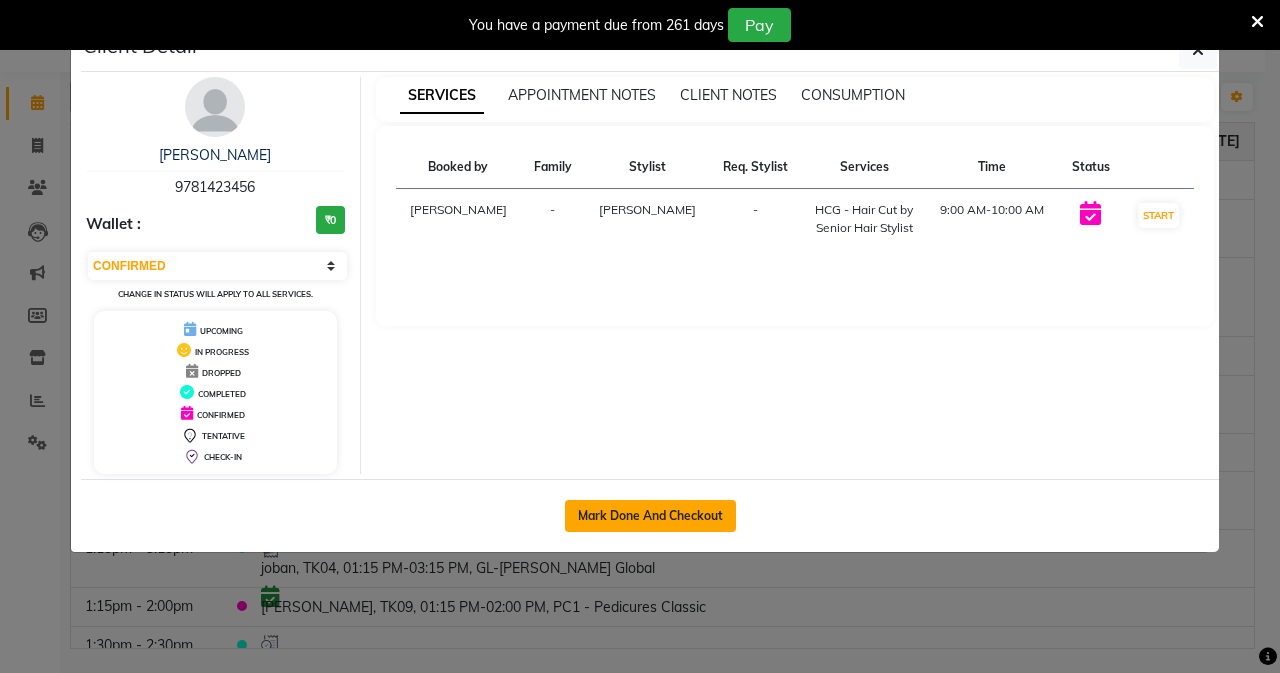 click on "Mark Done And Checkout" 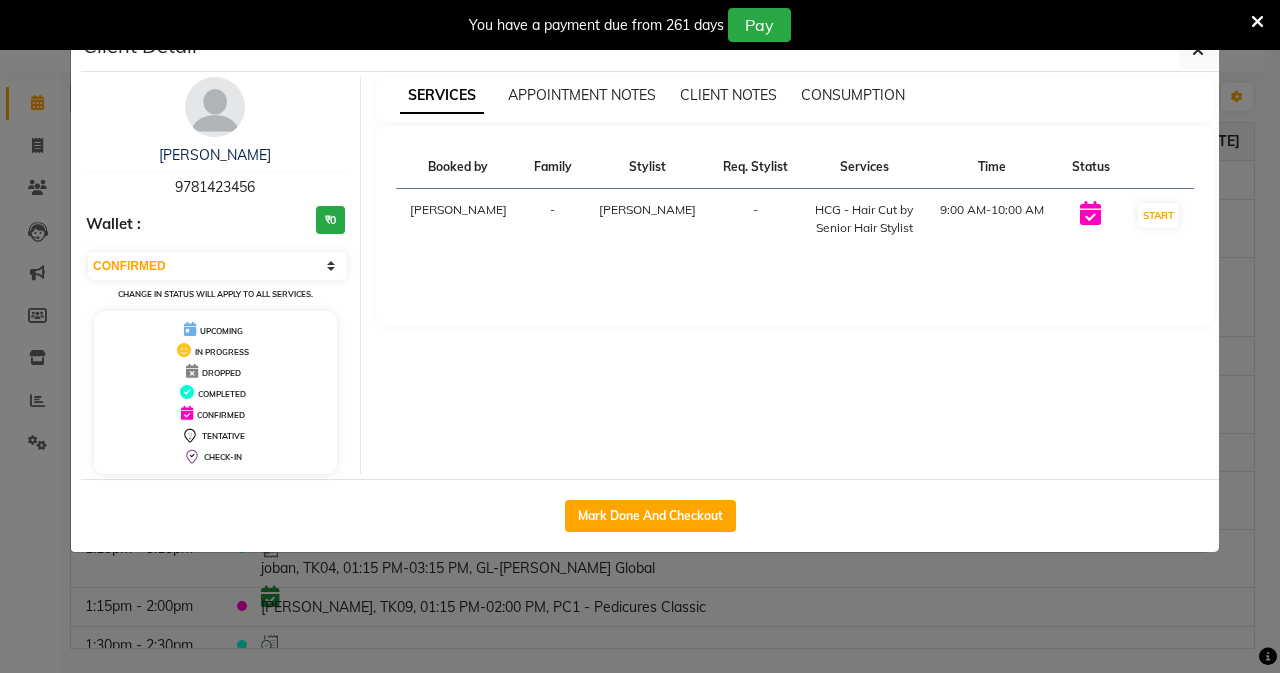 select on "service" 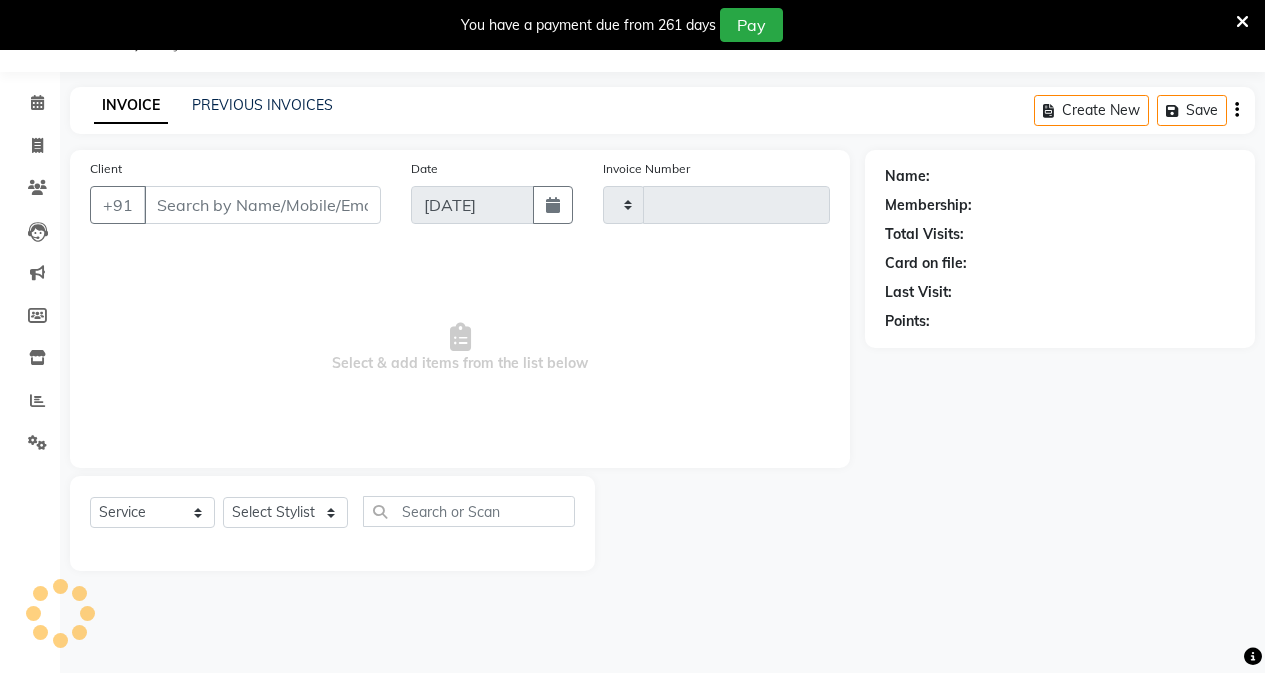 type on "2157" 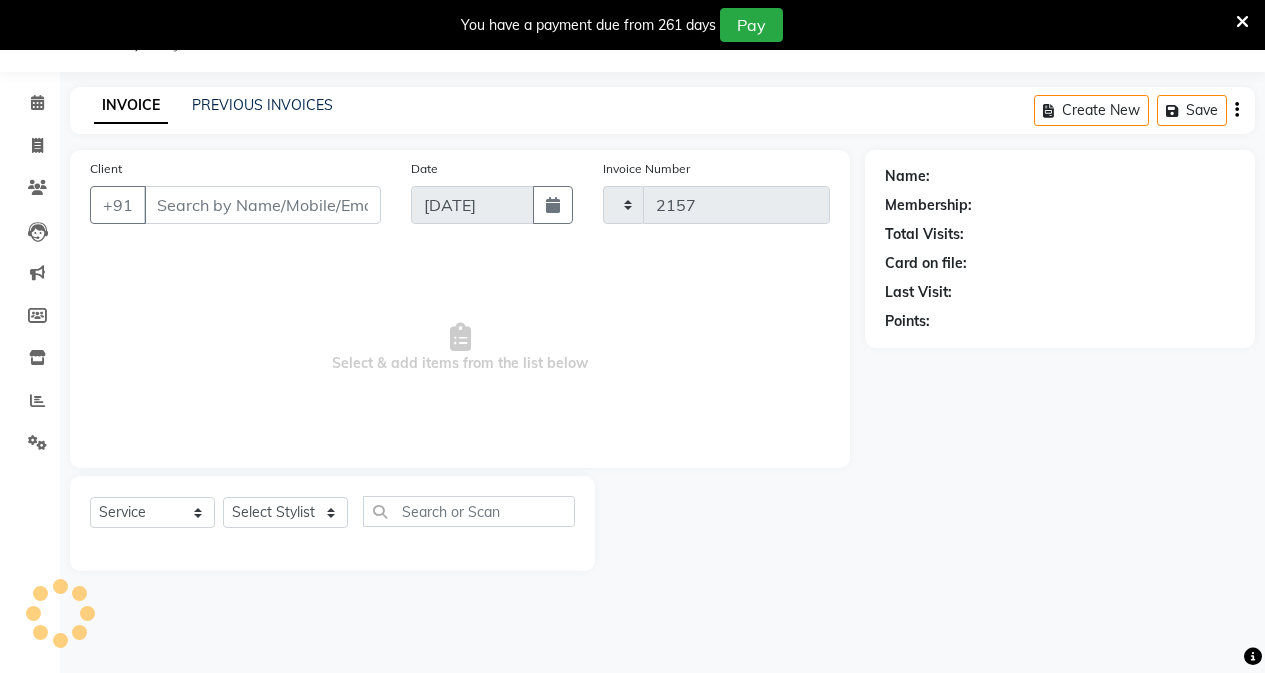 select on "7136" 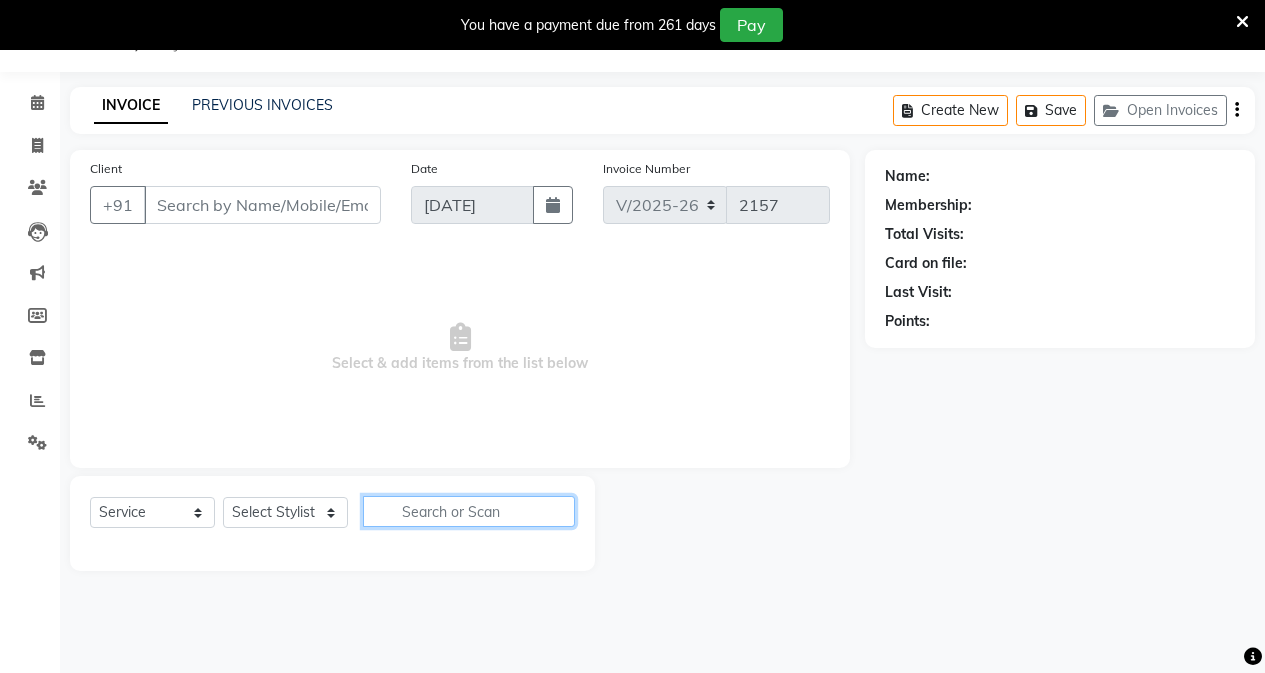 click 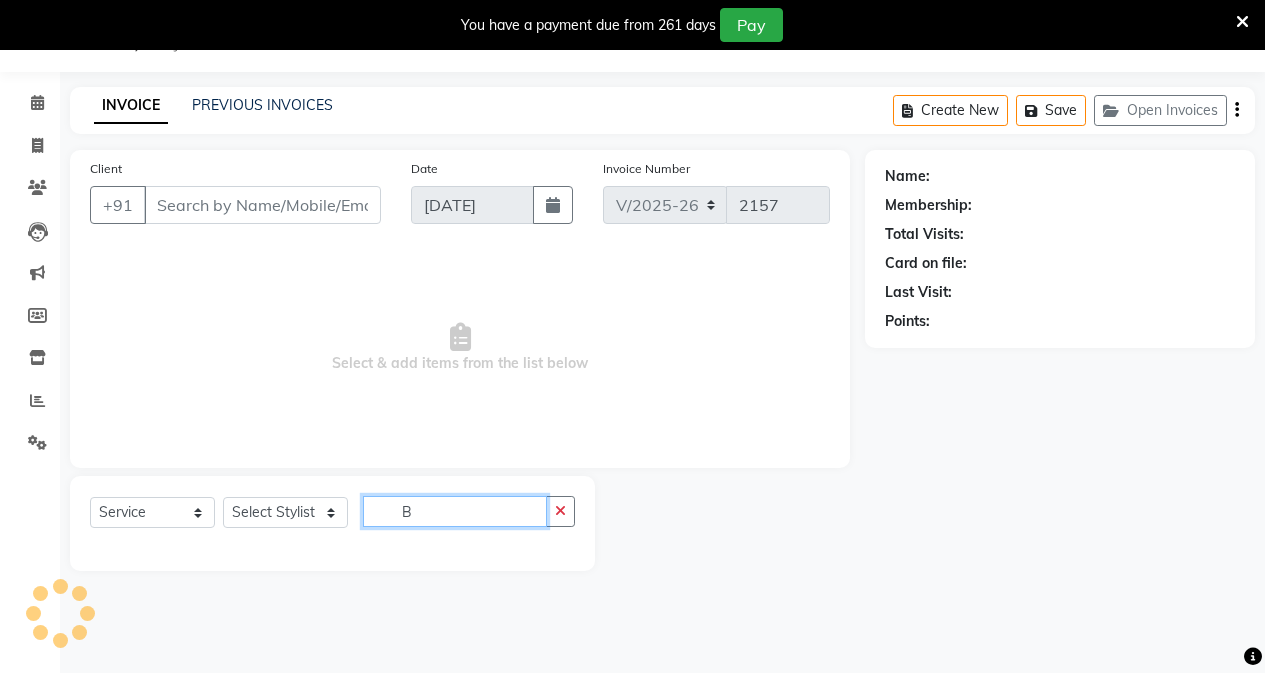 type on "BR" 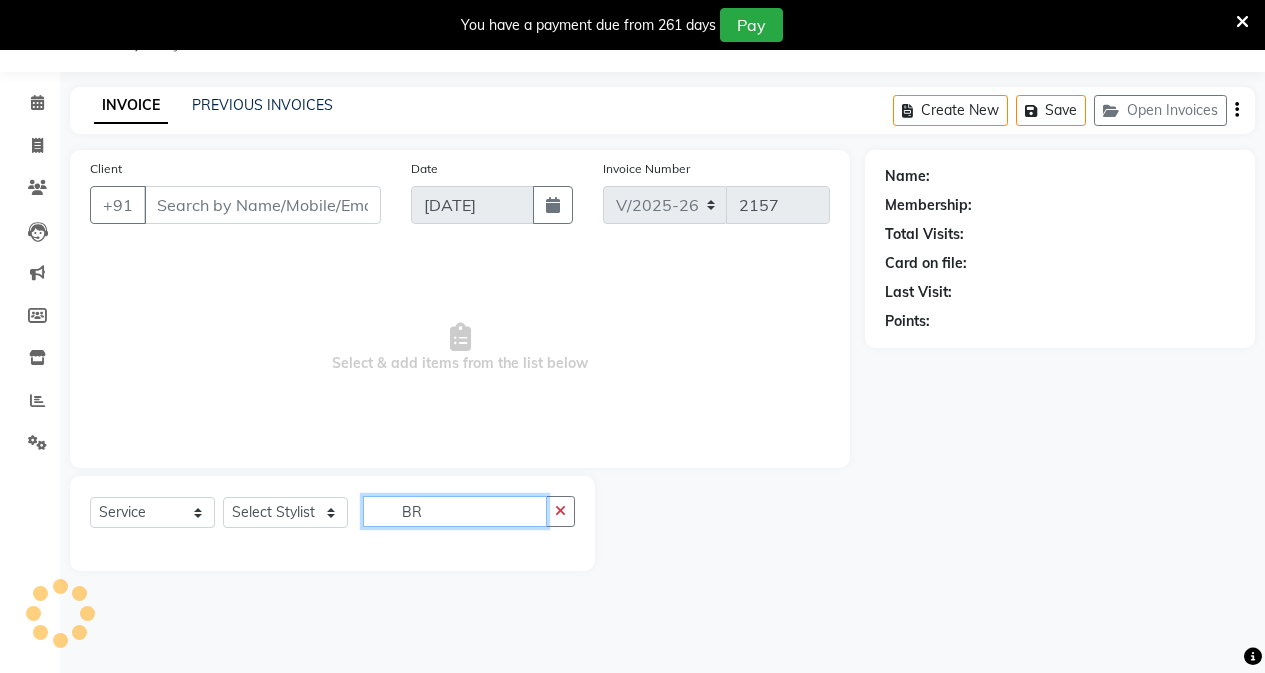 type on "9781423456" 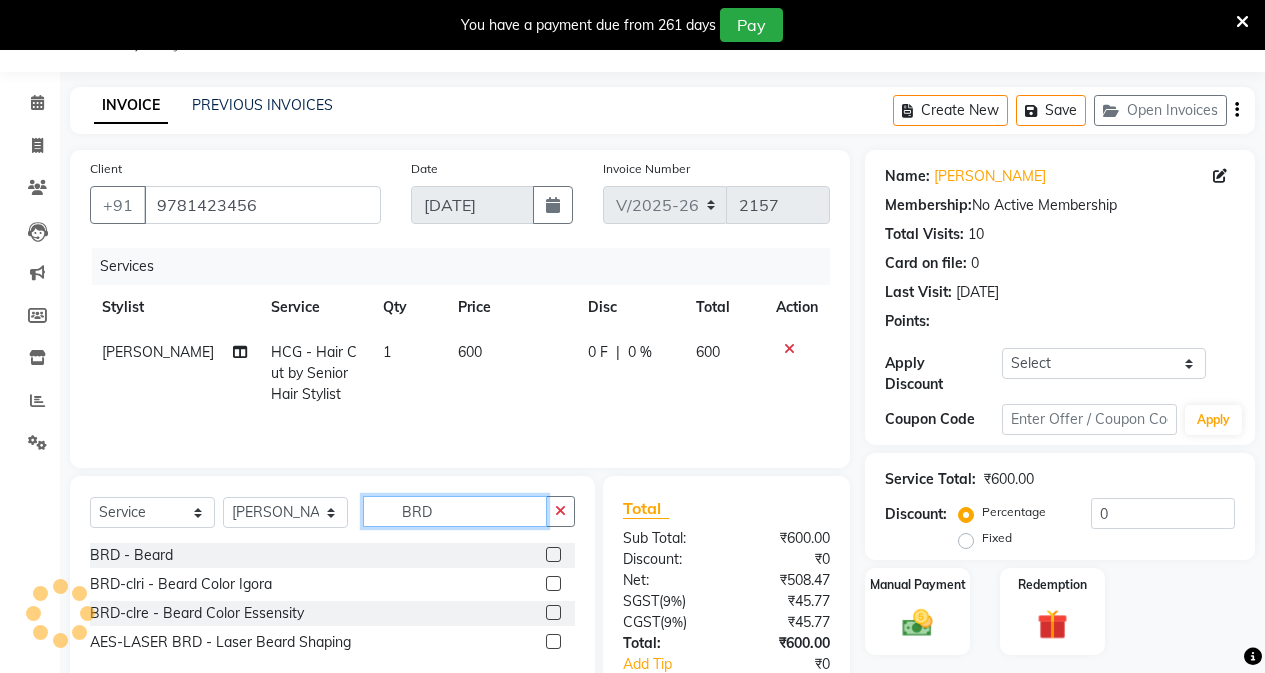 type on "BRD" 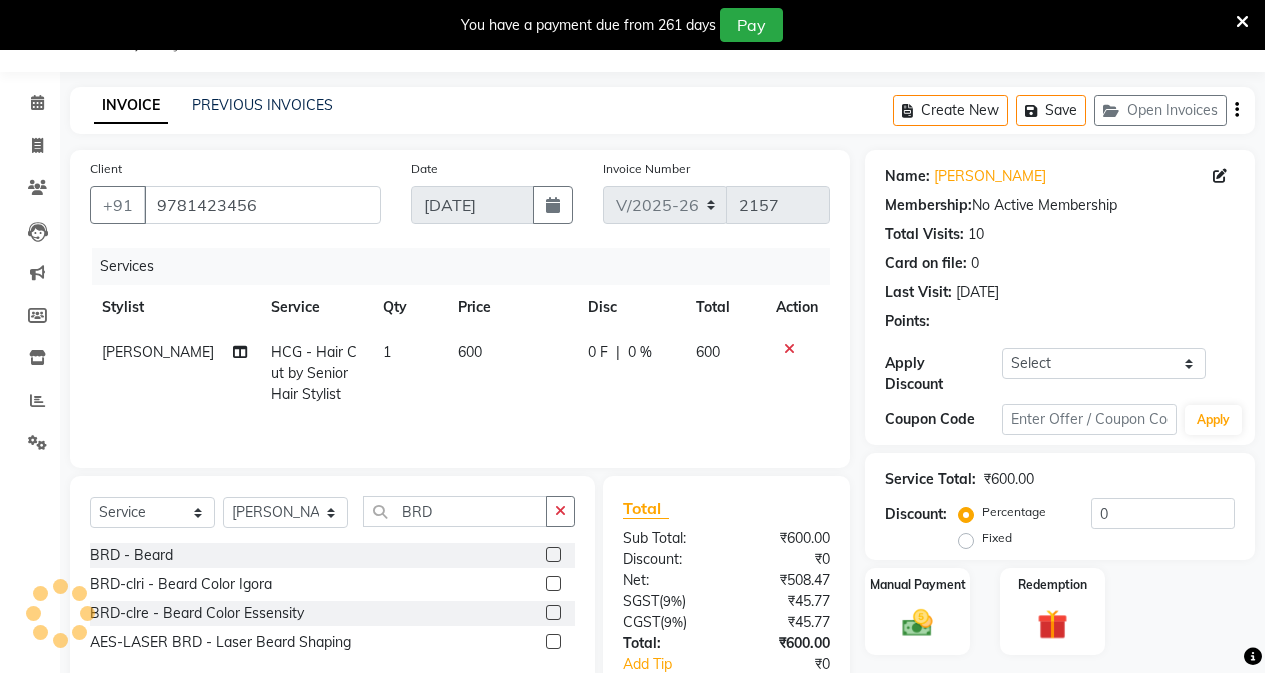 click 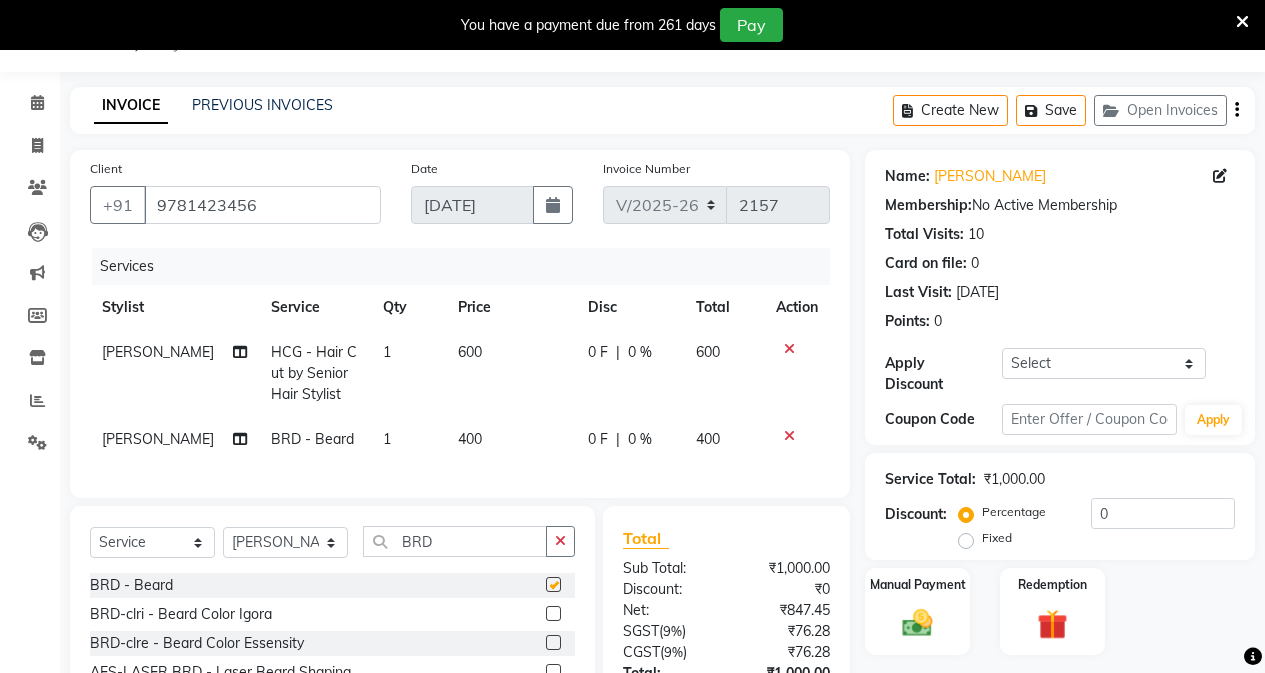 checkbox on "false" 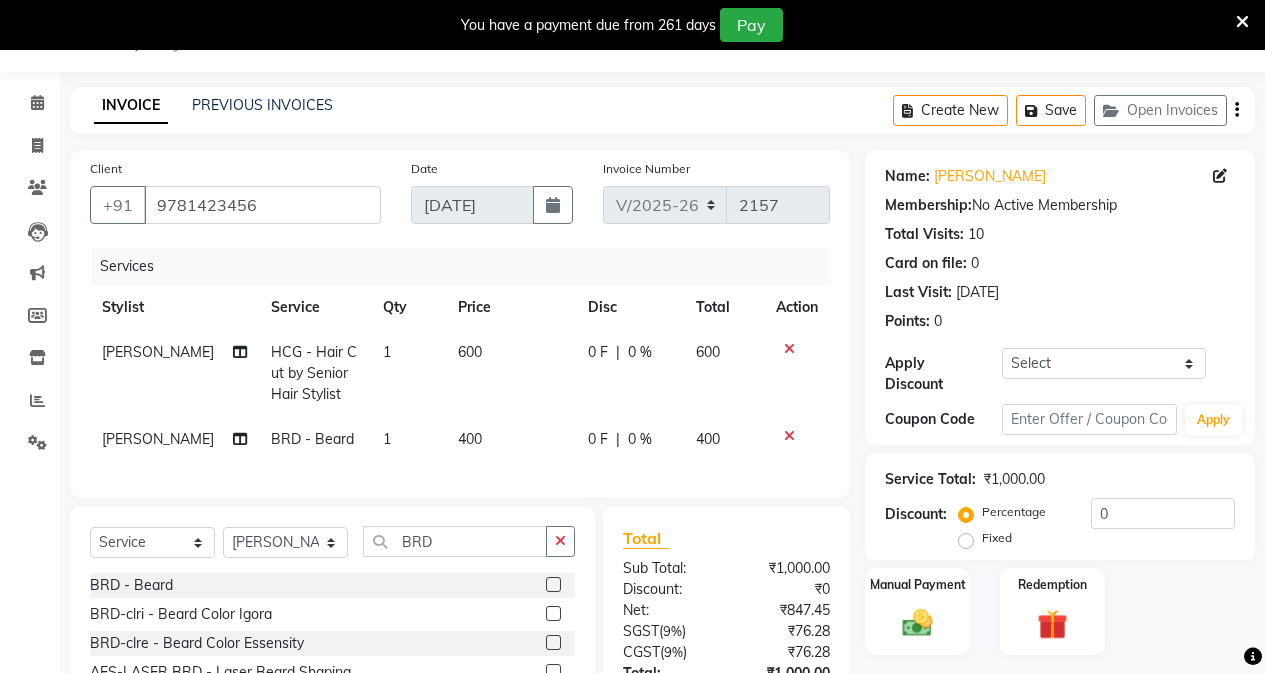 click on "Fixed" 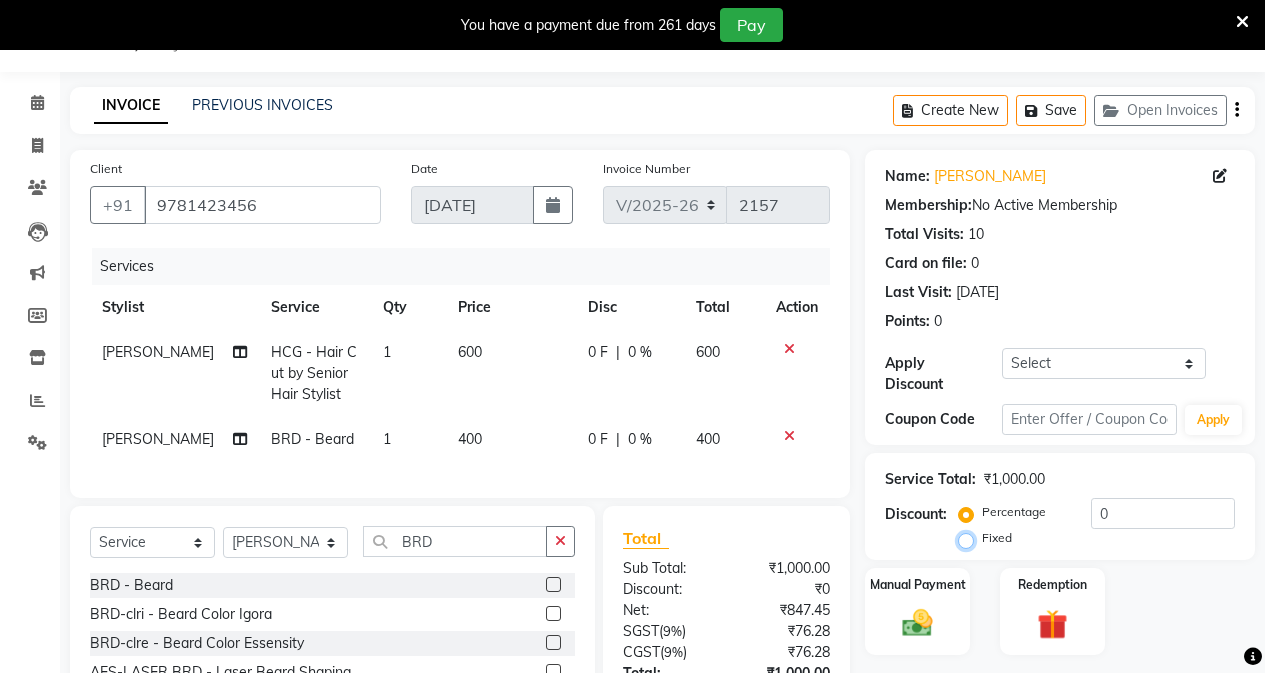 click on "Fixed" at bounding box center (970, 538) 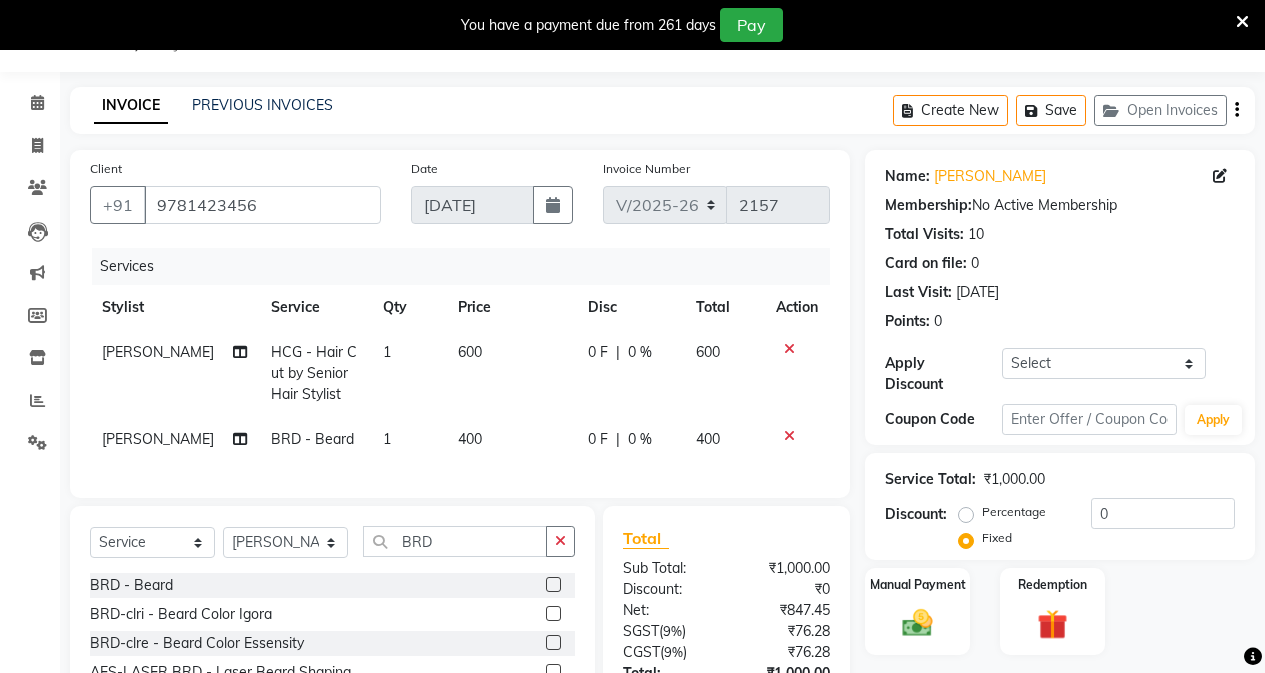 click on "Percentage   Fixed  0" 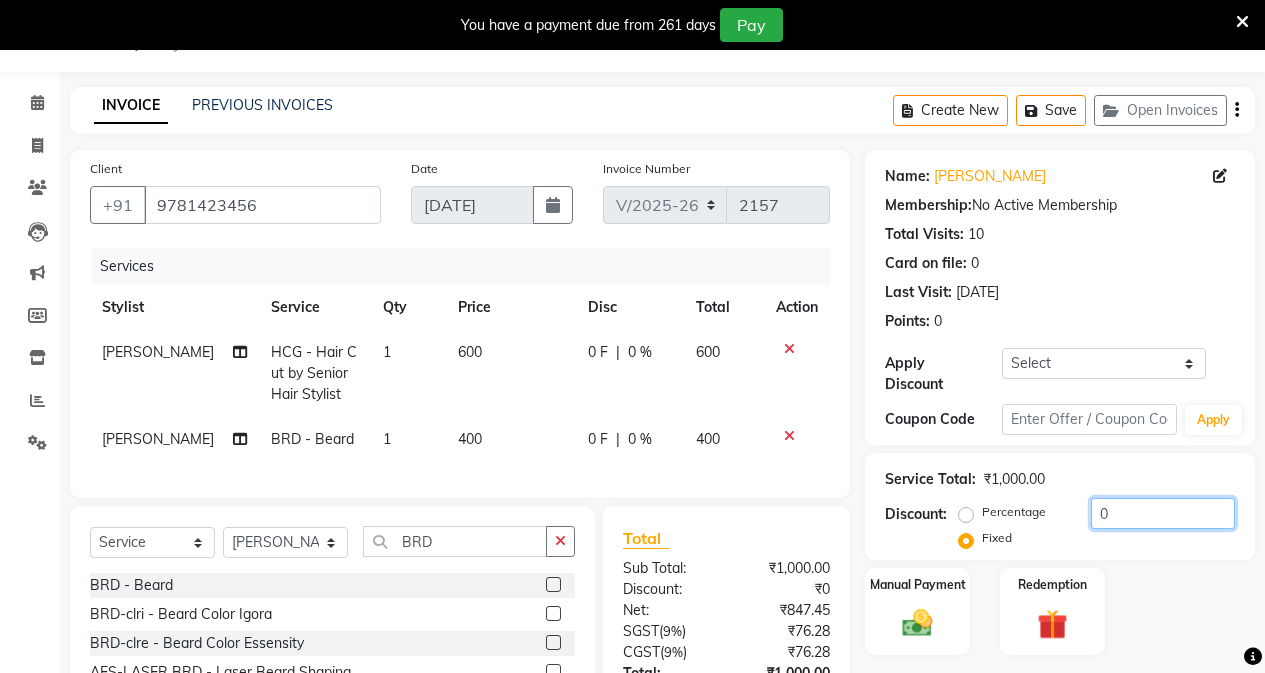click on "0" 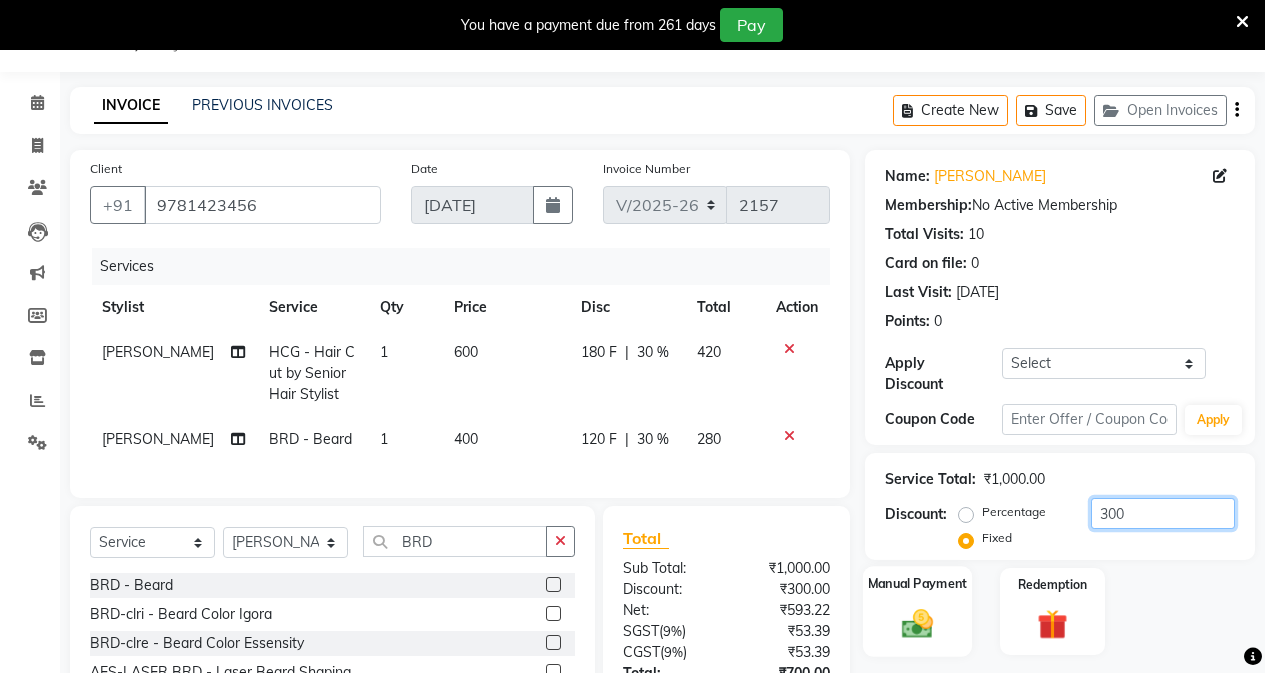 type on "300" 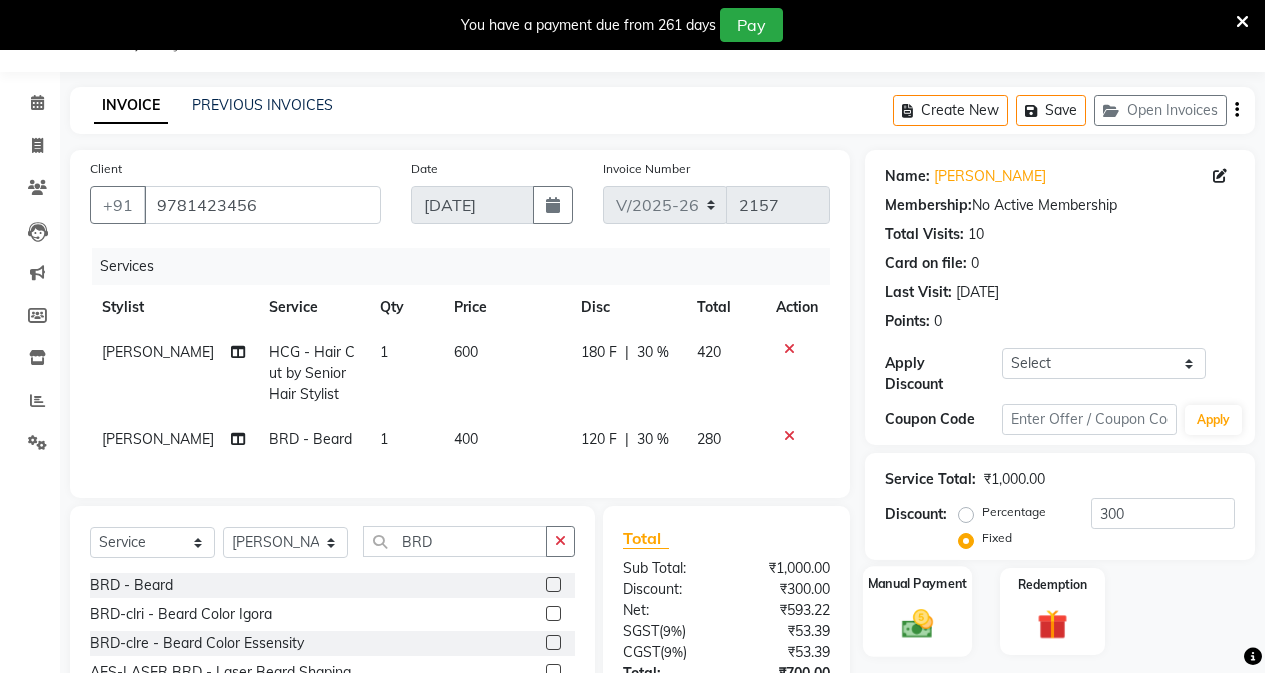 click on "Manual Payment" 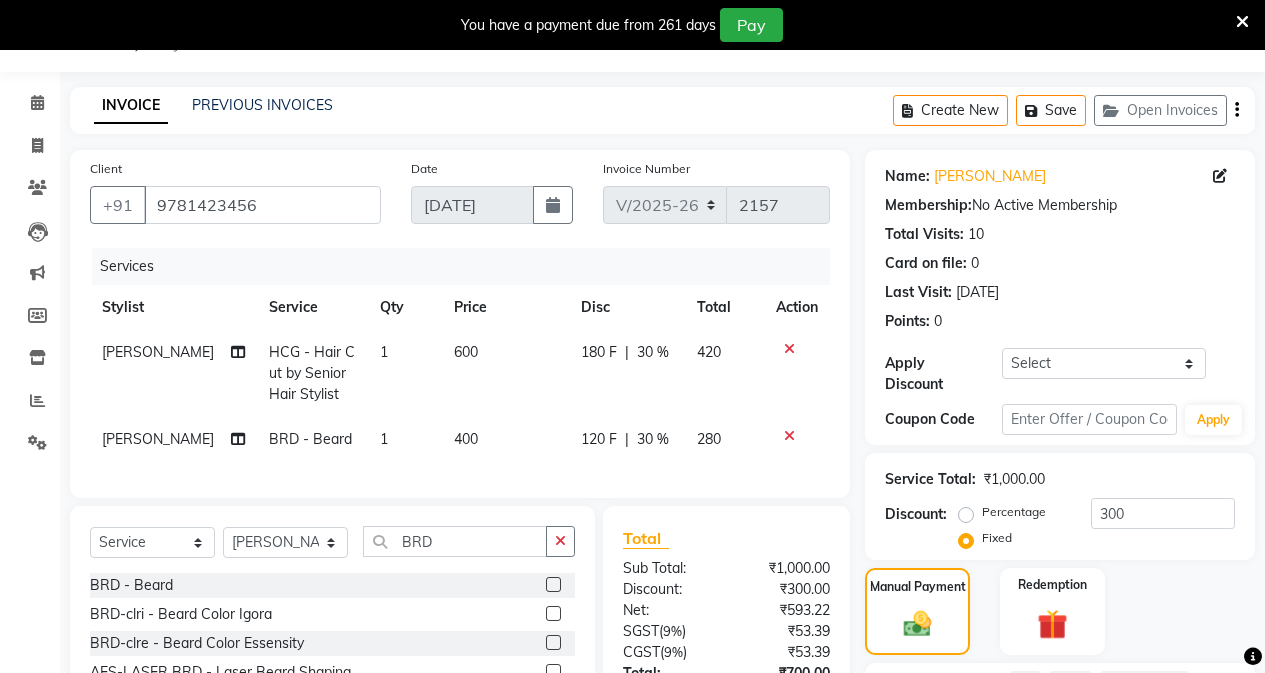 scroll, scrollTop: 222, scrollLeft: 0, axis: vertical 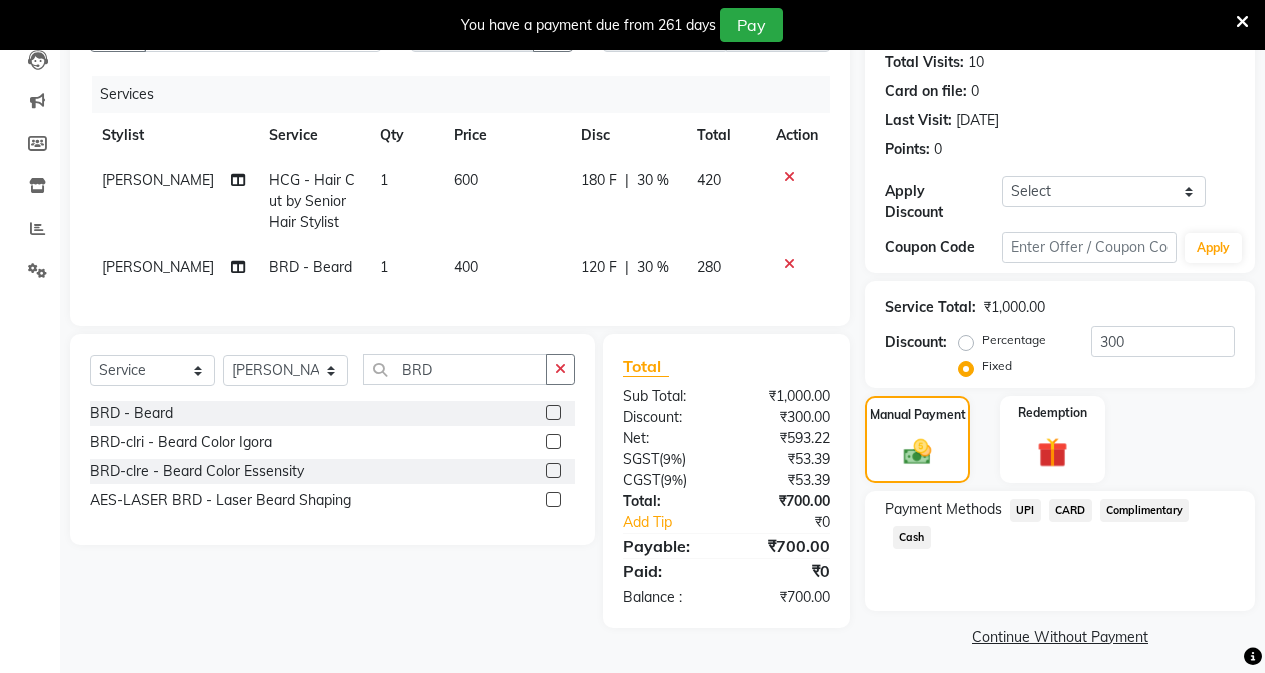 click on "UPI" 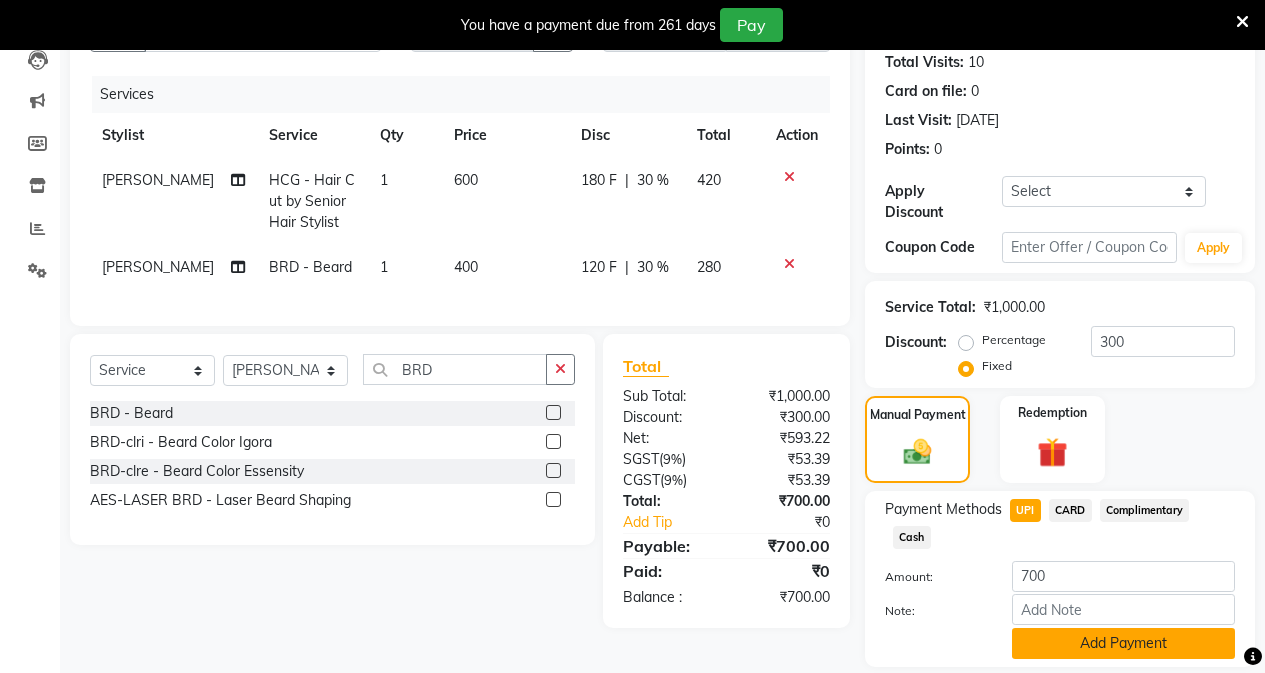 scroll, scrollTop: 271, scrollLeft: 0, axis: vertical 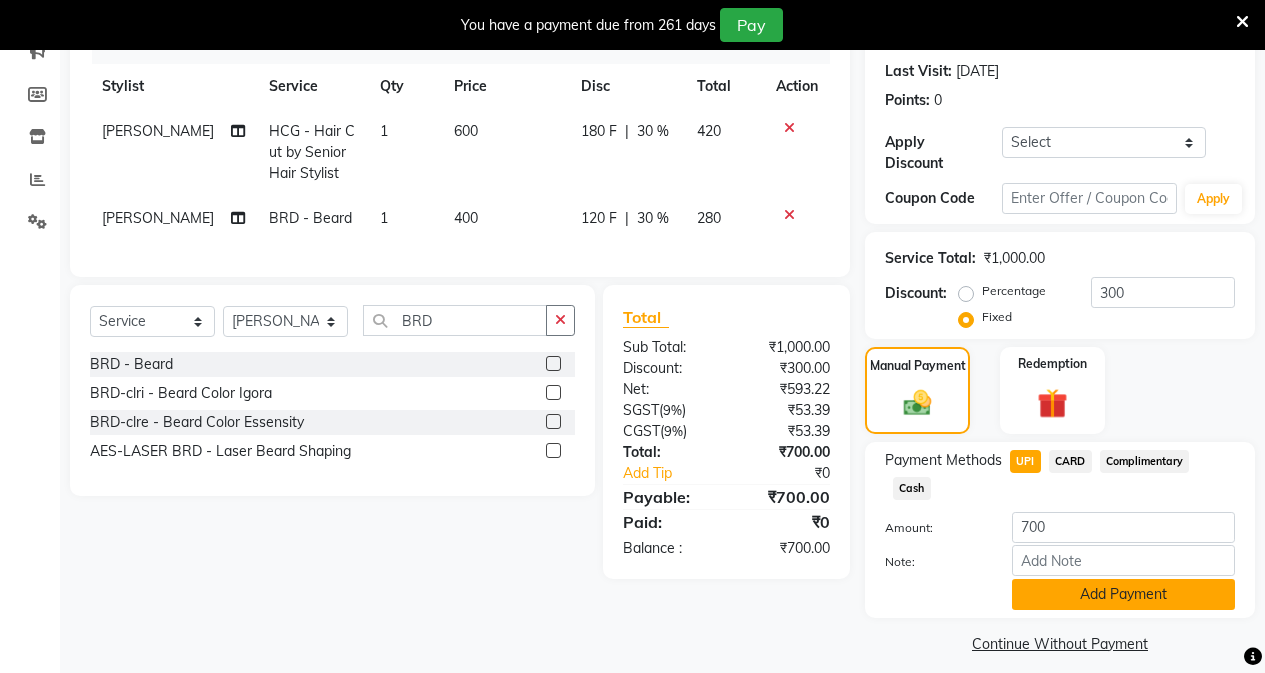 click on "Add Payment" 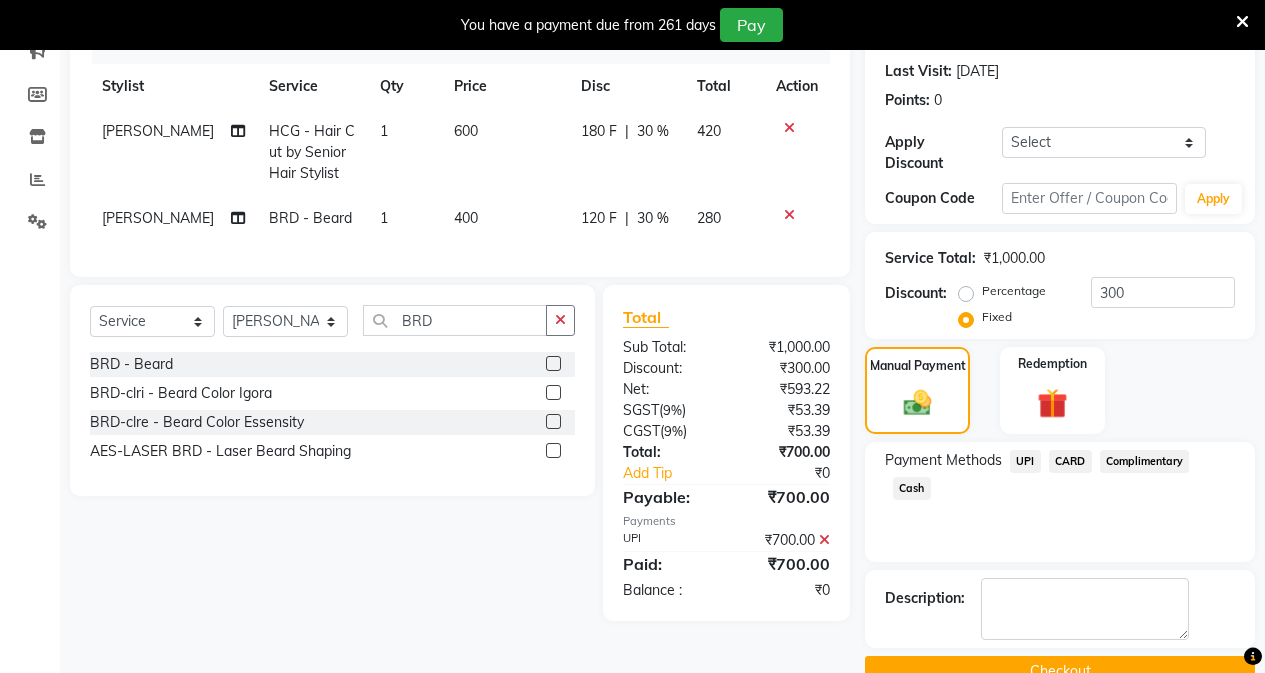 scroll, scrollTop: 299, scrollLeft: 0, axis: vertical 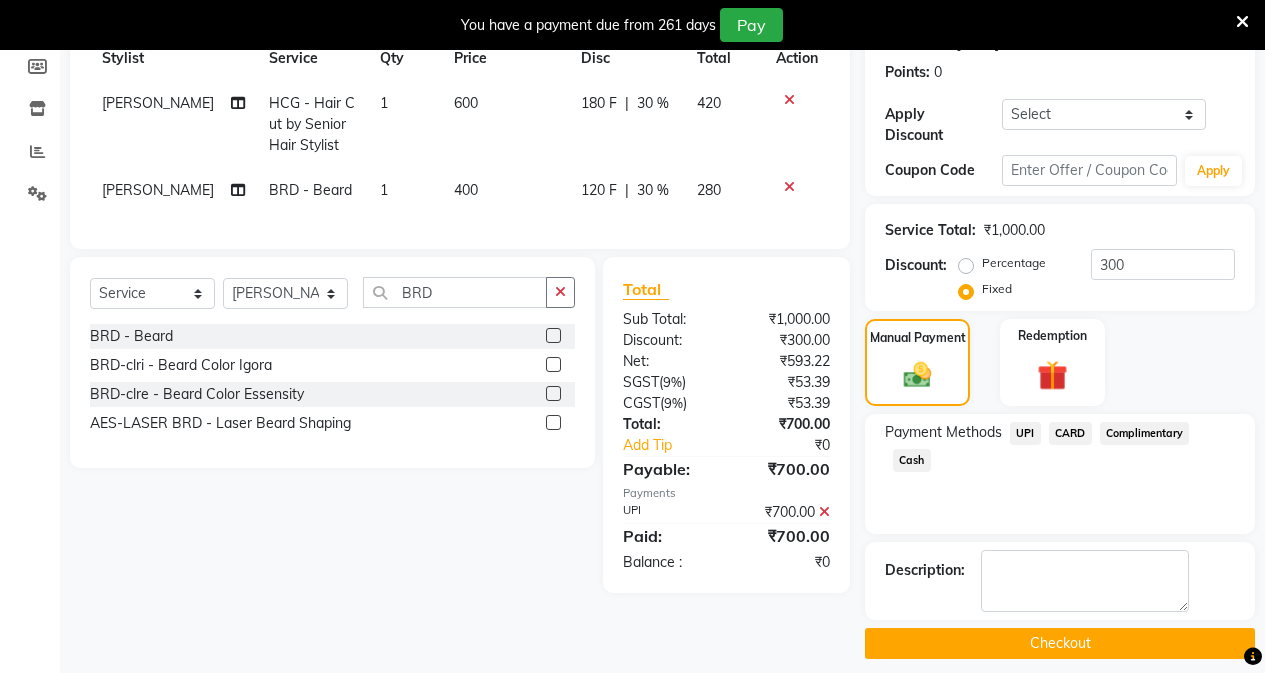 click on "Checkout" 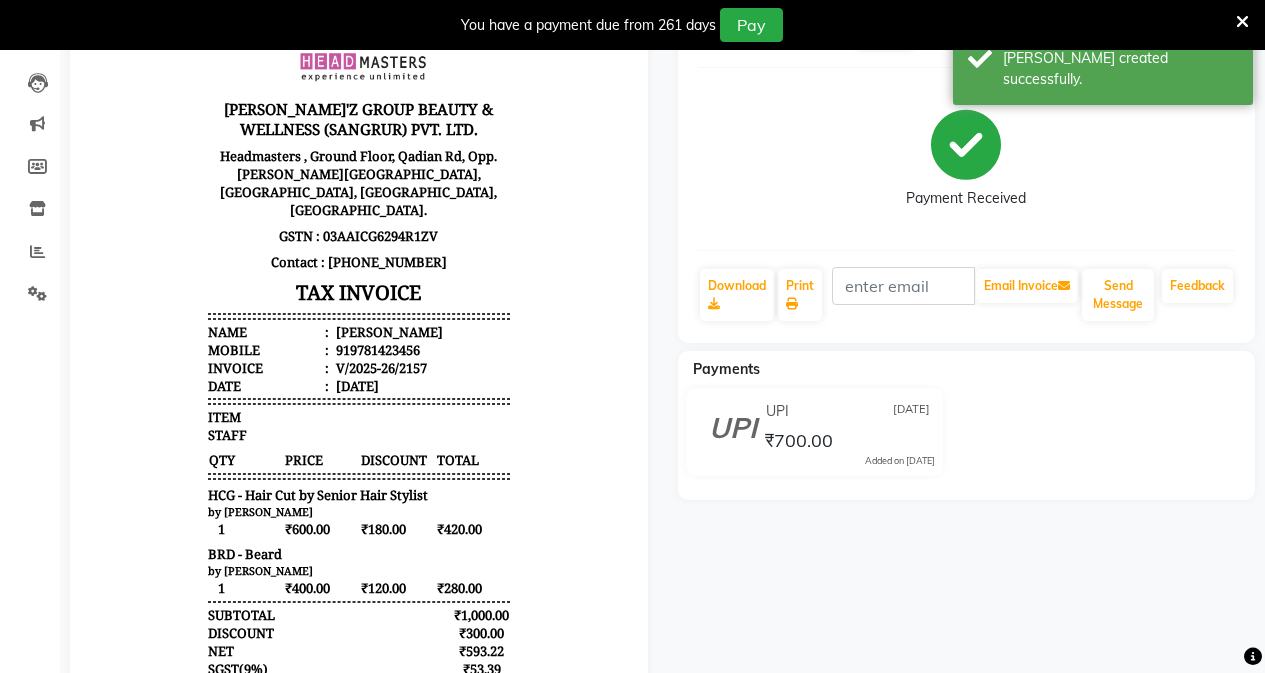 scroll, scrollTop: 0, scrollLeft: 0, axis: both 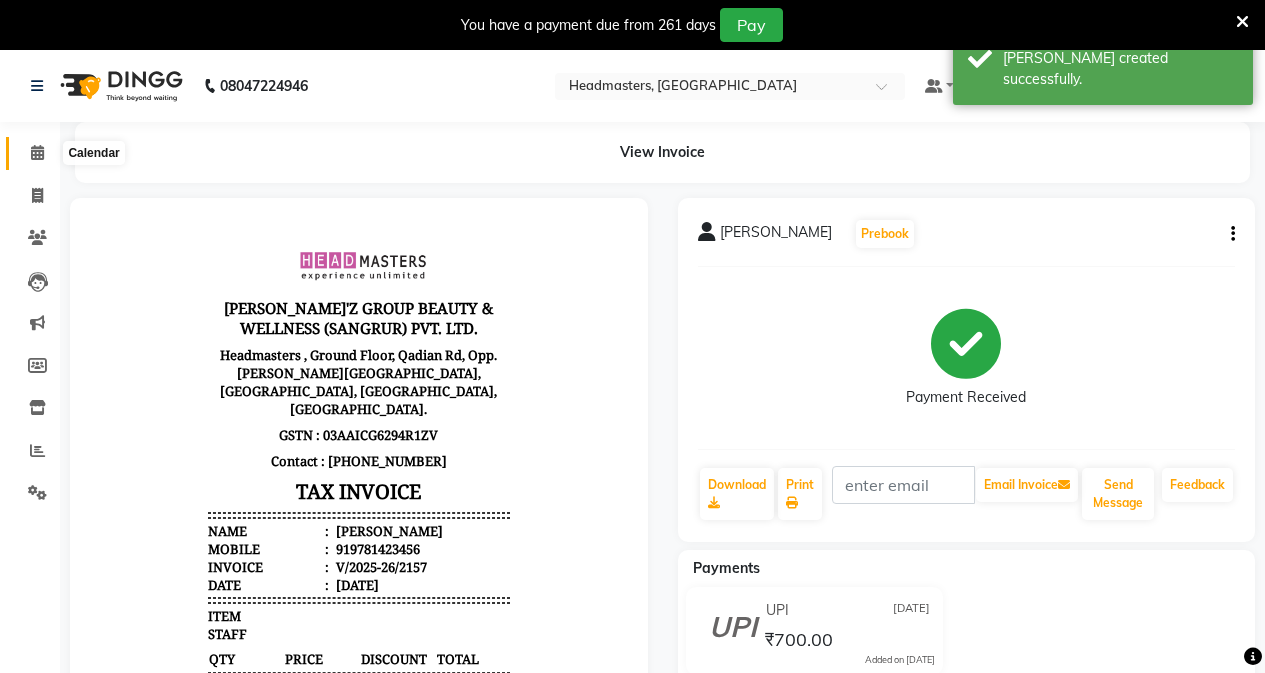 click 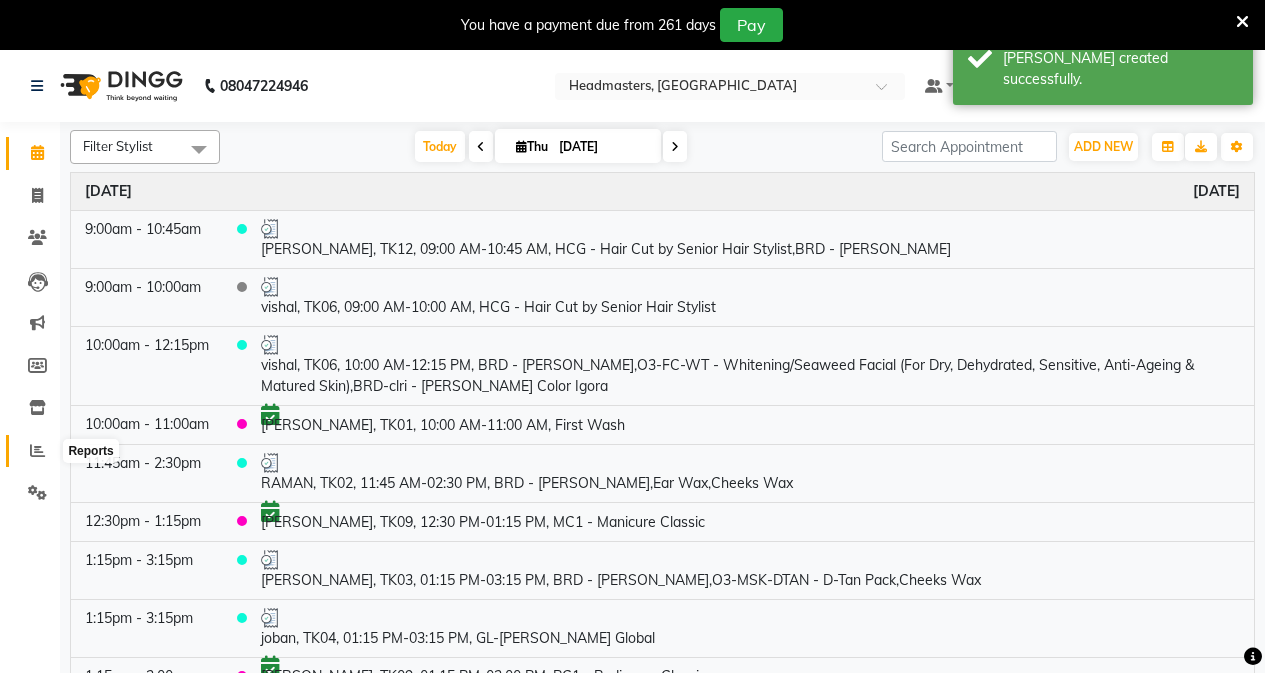 click 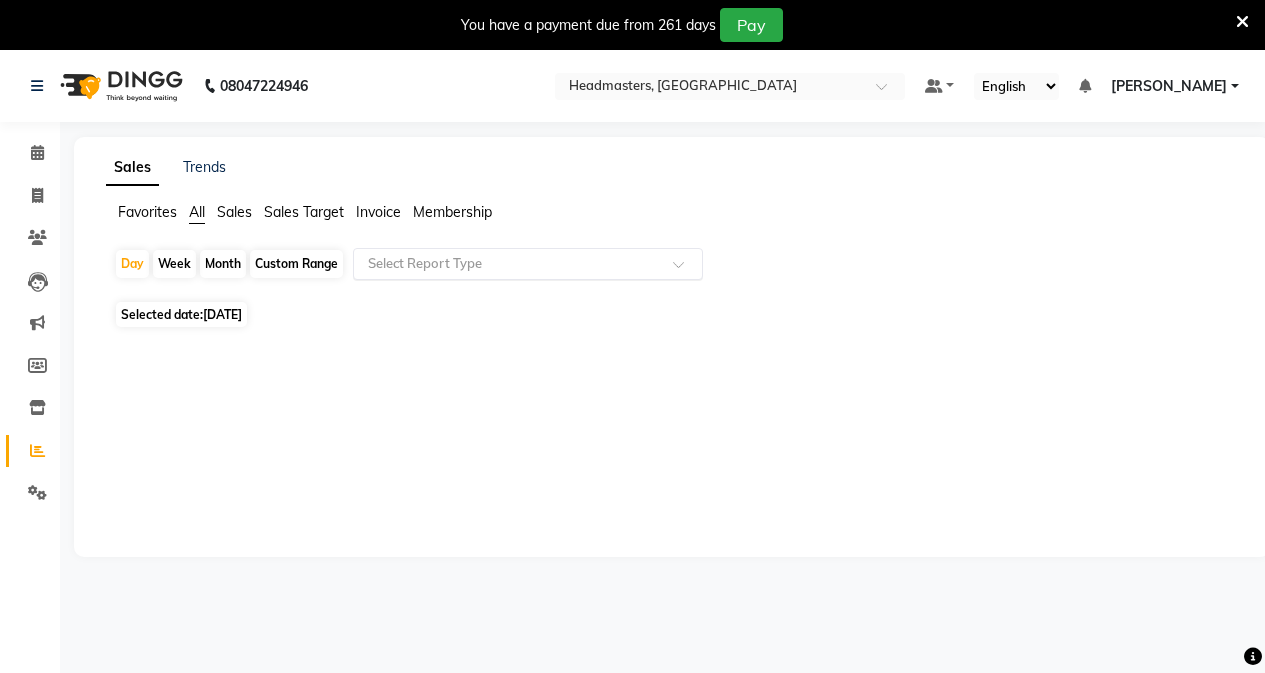 click 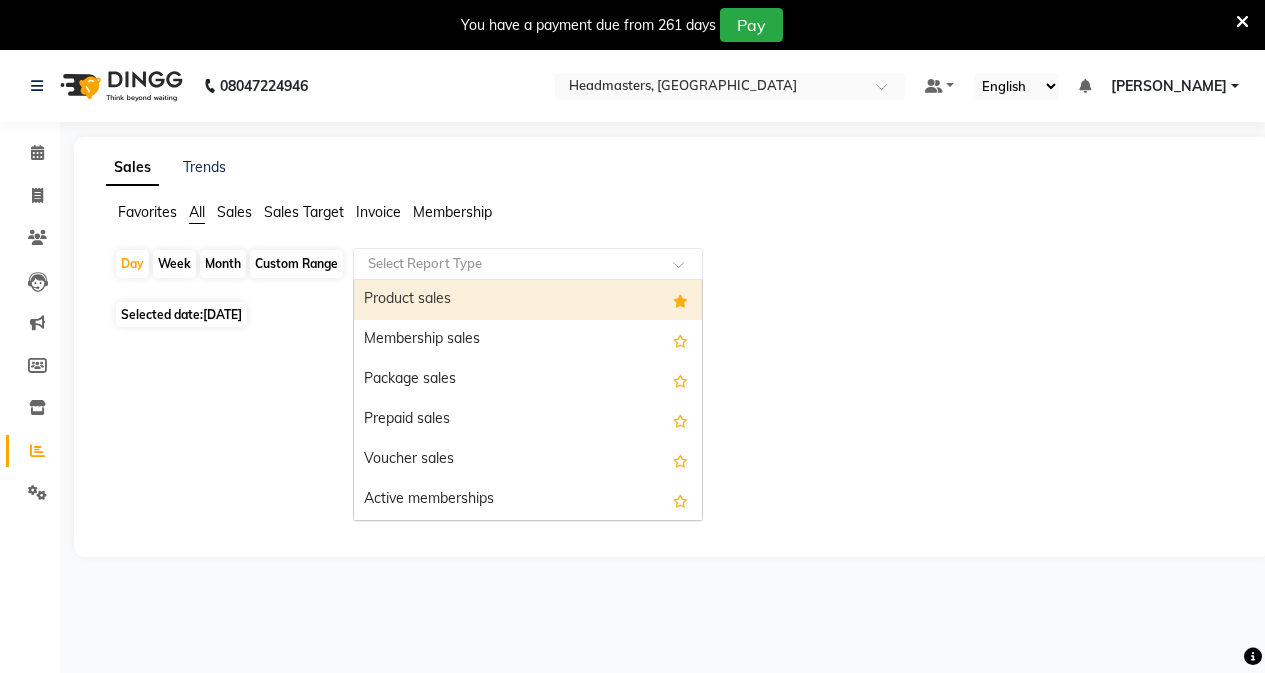 click on "Product sales" at bounding box center (528, 300) 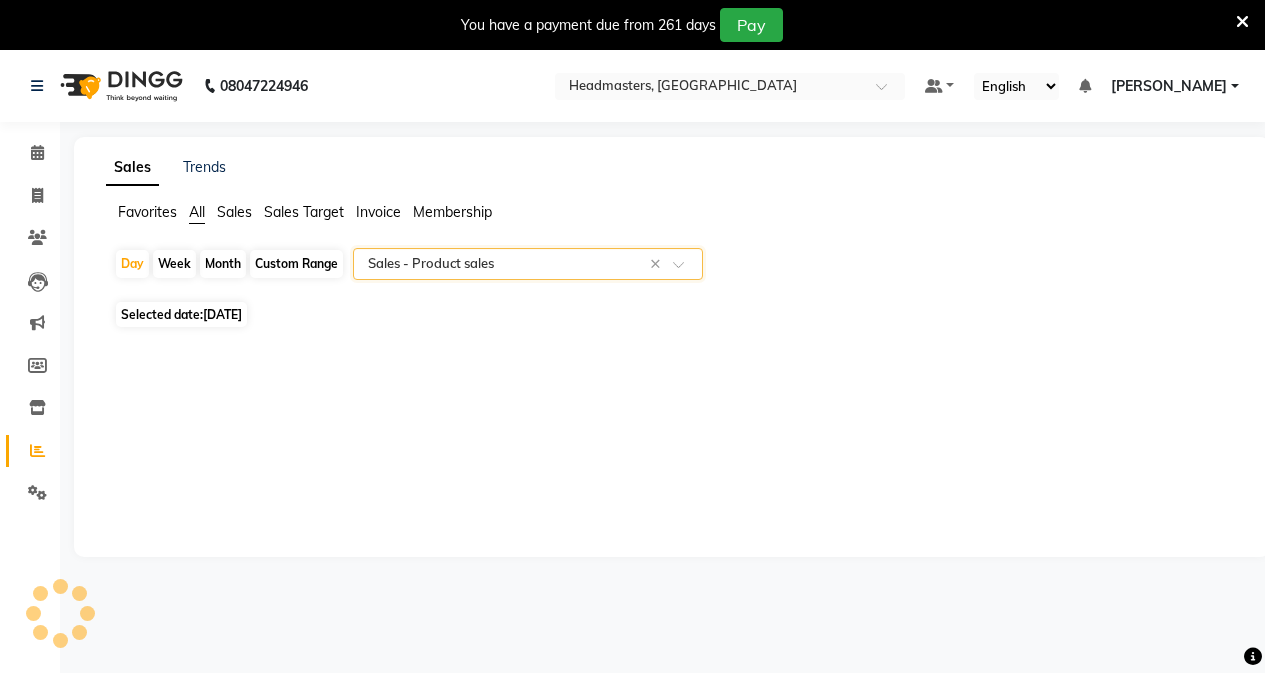 select on "csv" 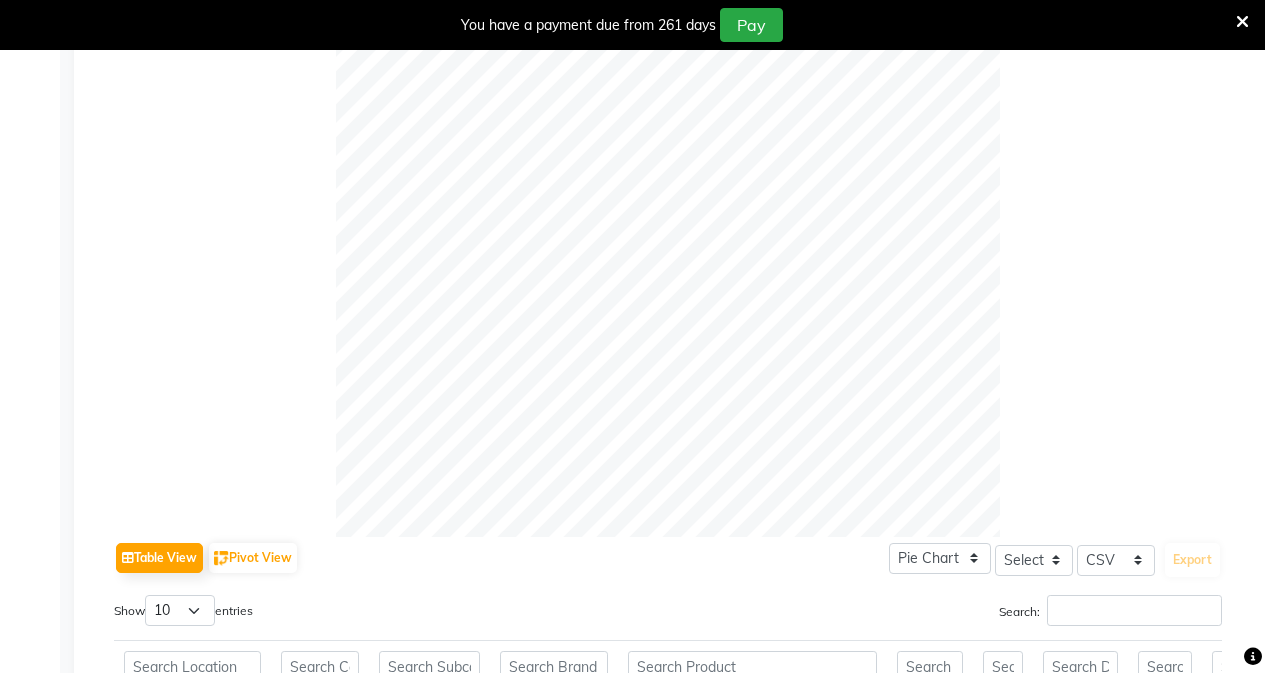 scroll, scrollTop: 855, scrollLeft: 0, axis: vertical 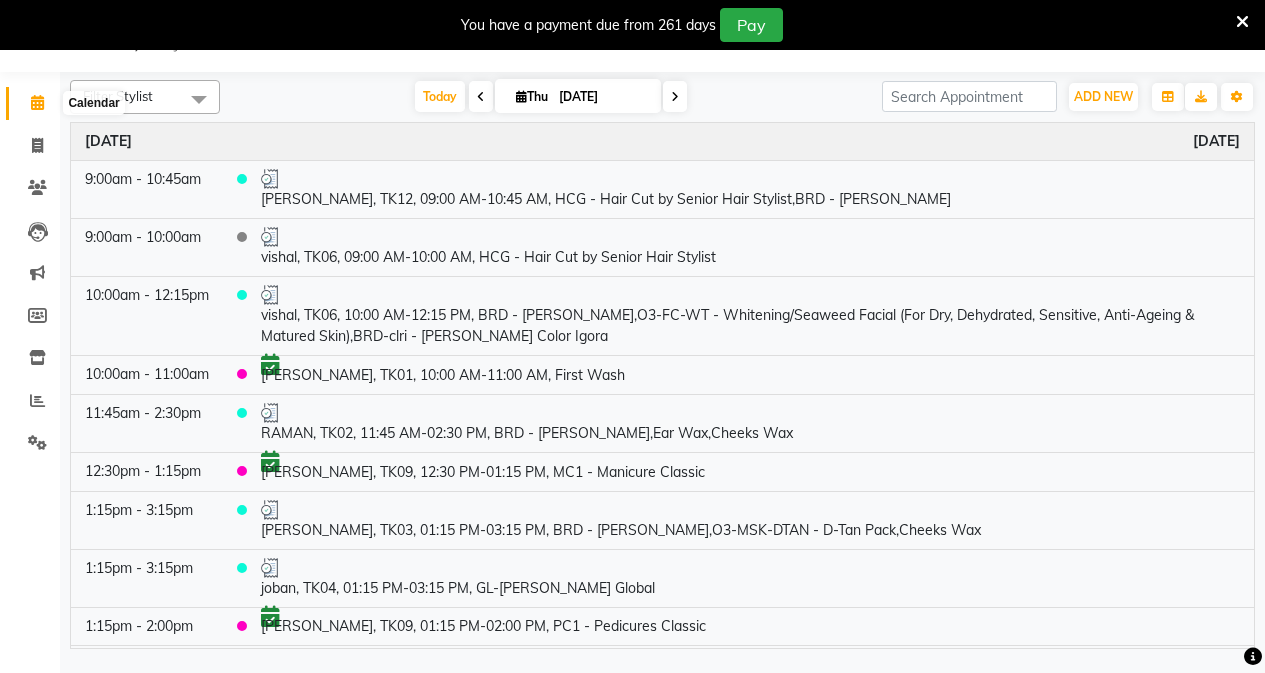 click 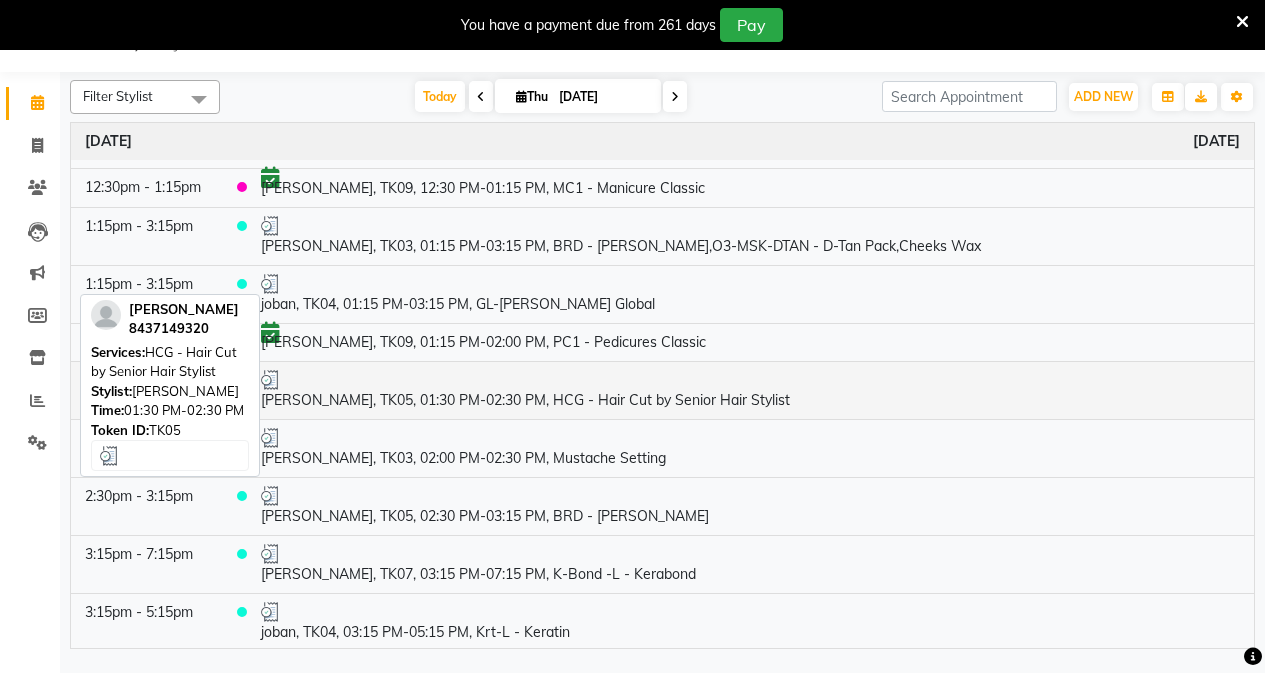 scroll, scrollTop: 100, scrollLeft: 0, axis: vertical 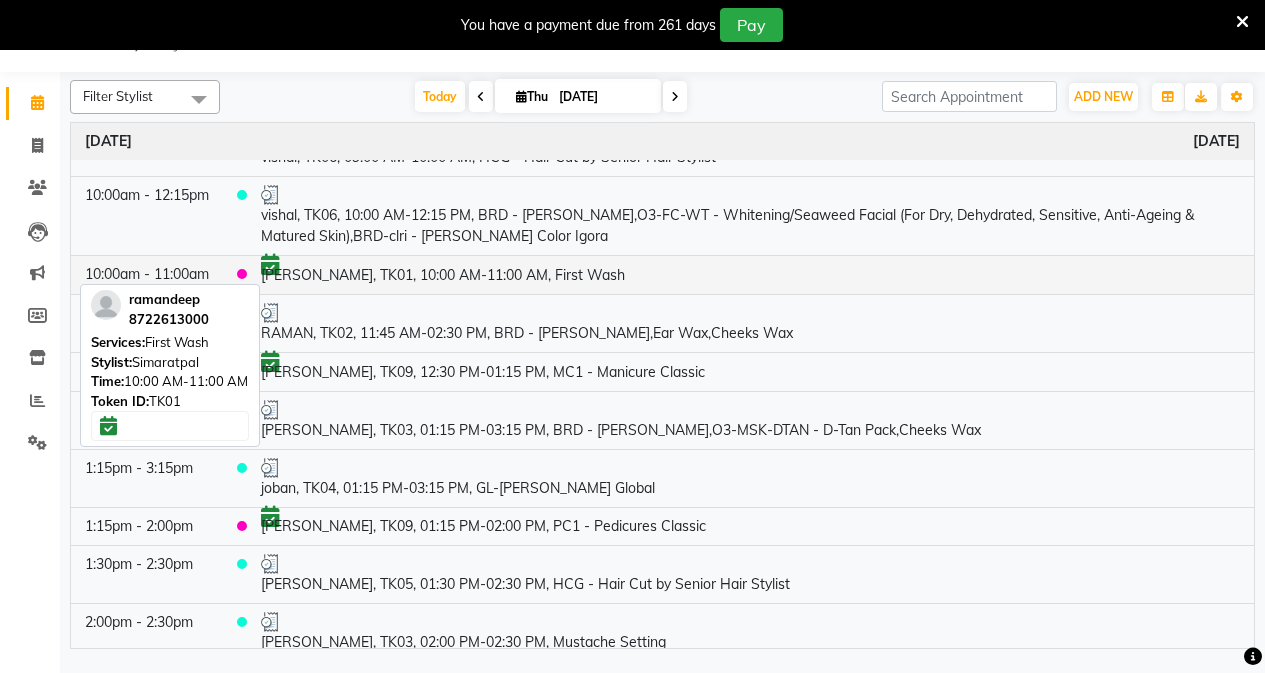 click on "[PERSON_NAME], TK01, 10:00 AM-11:00 AM, First Wash" at bounding box center [750, 274] 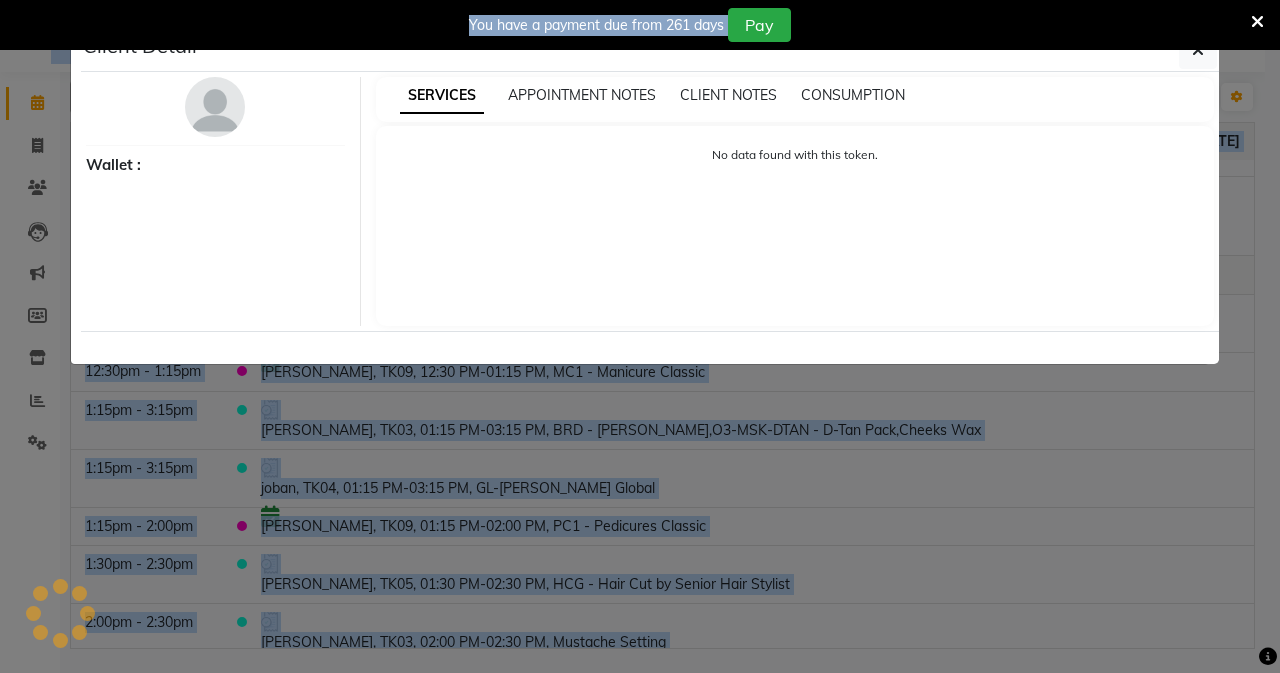 click on "Client Detail     Wallet : SERVICES APPOINTMENT NOTES CLIENT NOTES CONSUMPTION No data found with this token." 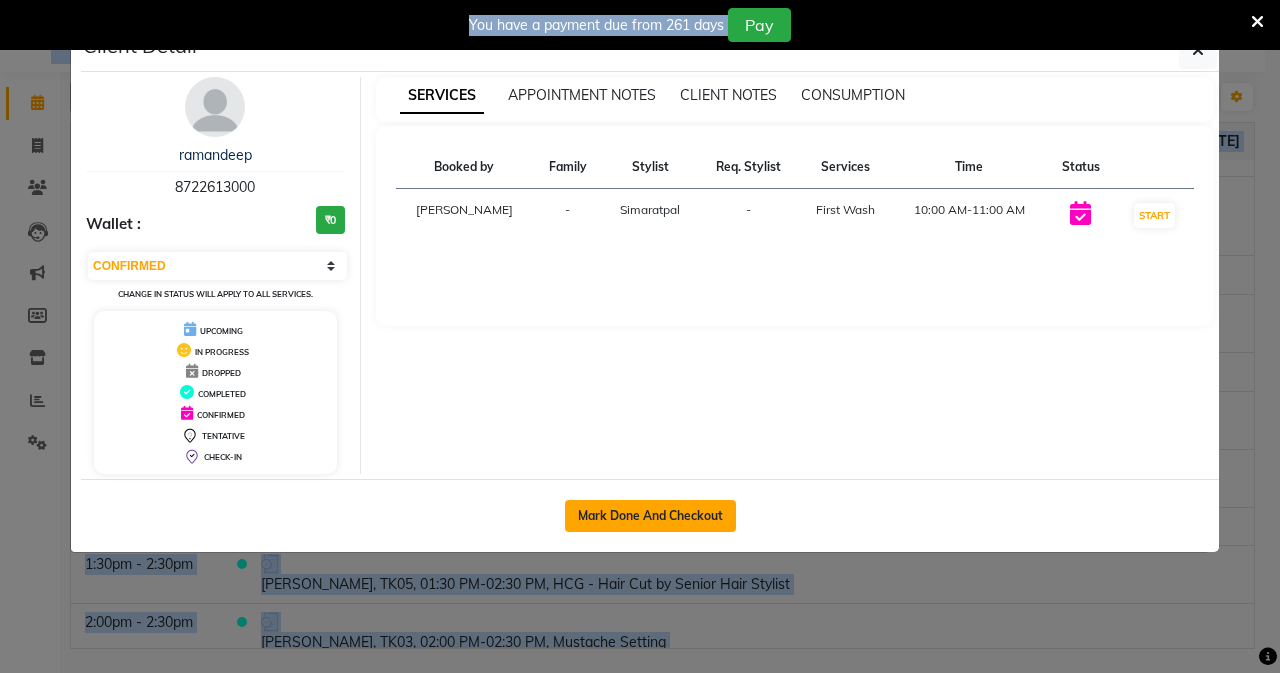 click on "Mark Done And Checkout" 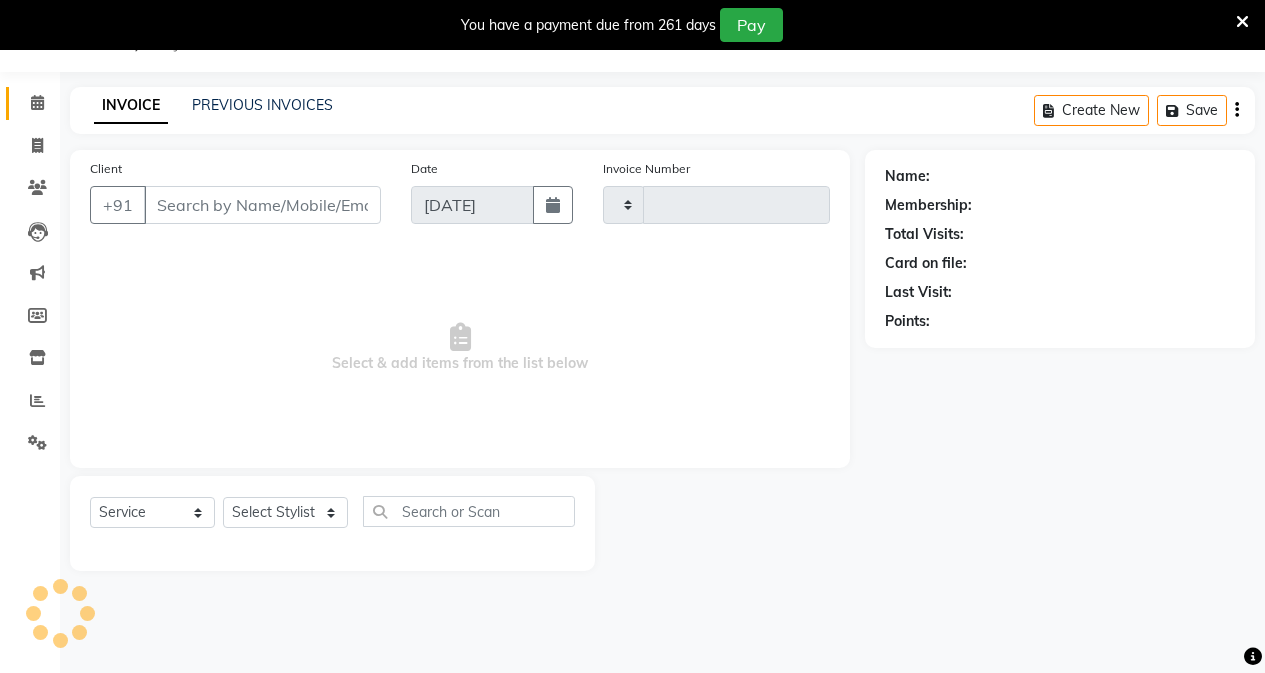 type on "2158" 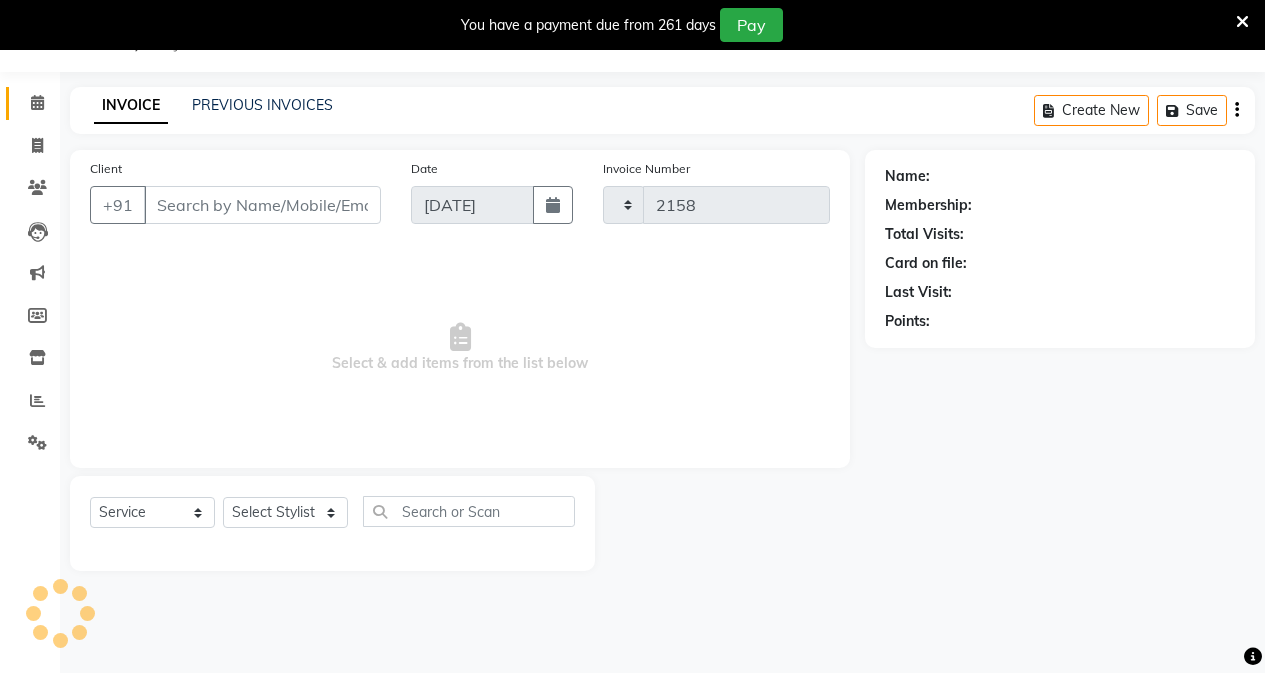 select on "7136" 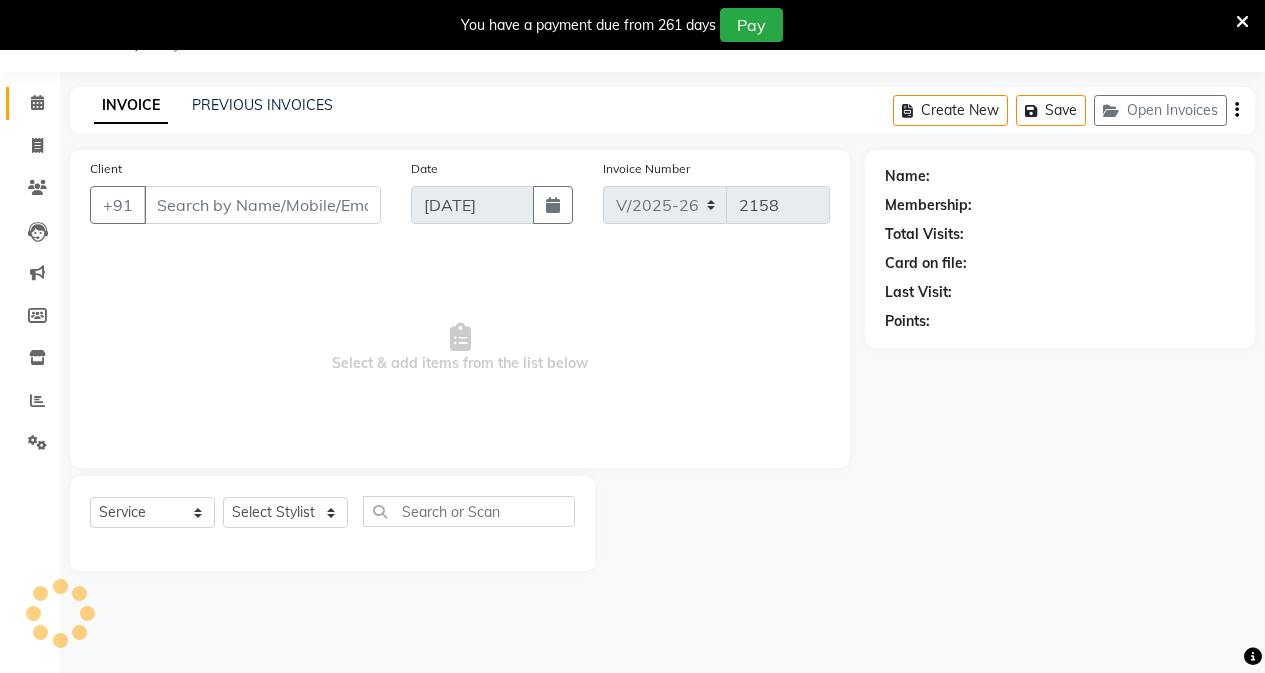 type on "8722613000" 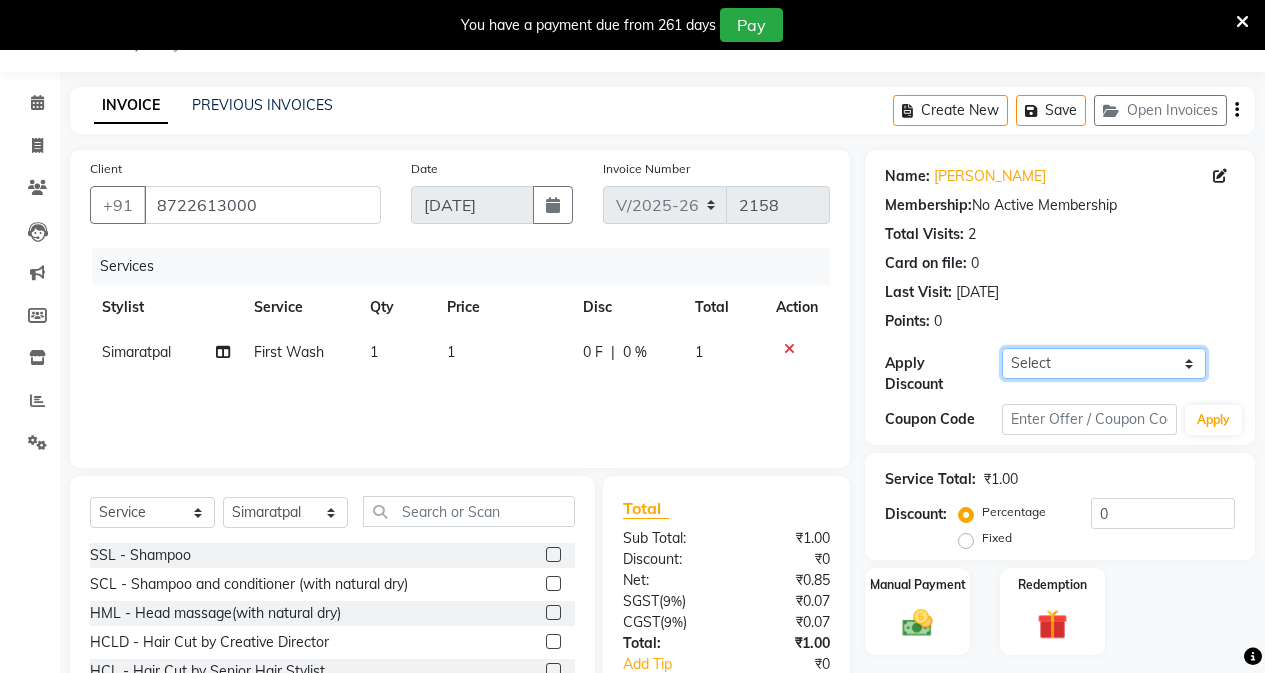 click on "Select Coupon → Wrong Job Card  Coupon → Complimentary Services Coupon → Correction  Coupon → First Wash  Coupon → Free Of Cost  Coupon → Staff Service  Coupon → Service Not Done  Coupon → Already Paid  Coupon → Double Job Card" 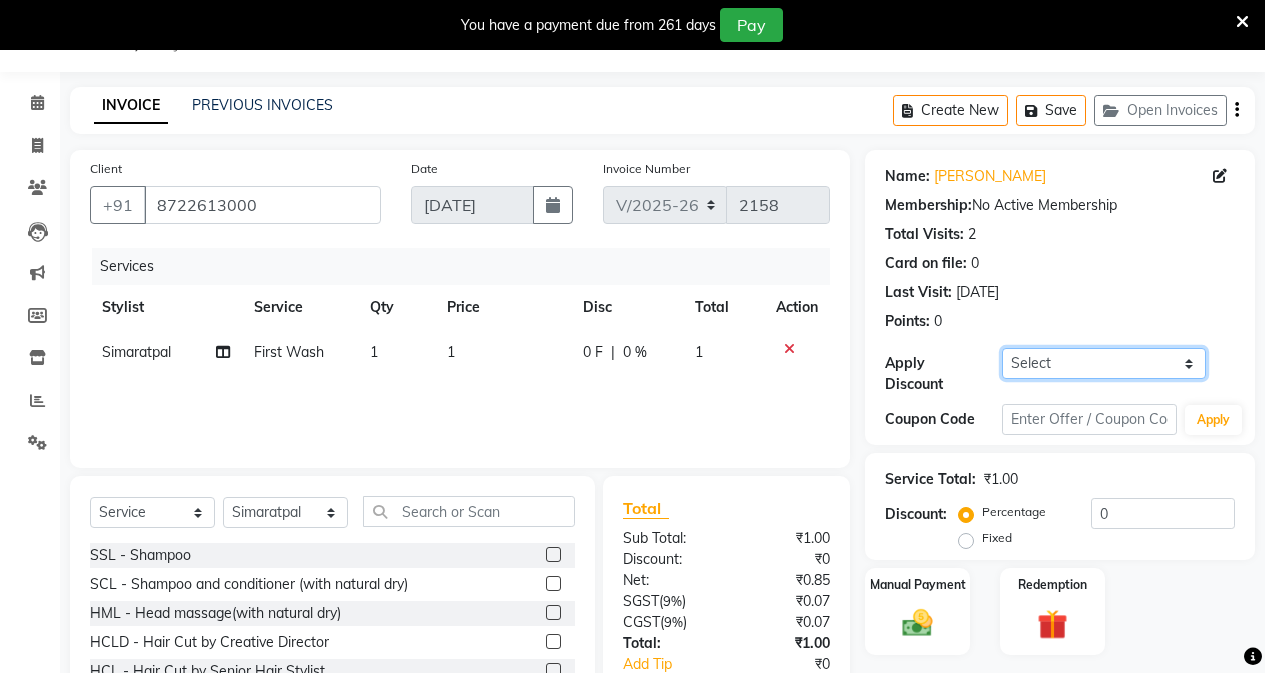 select on "4: Object" 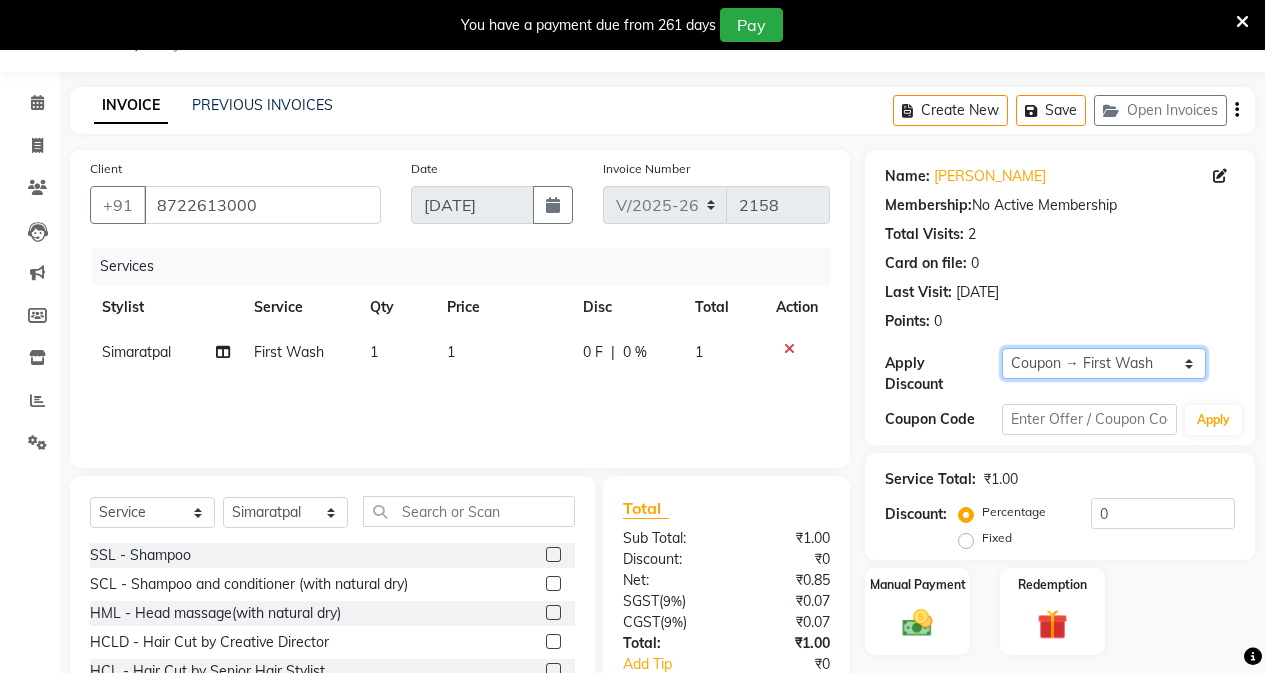click on "Select Coupon → Wrong Job Card  Coupon → Complimentary Services Coupon → Correction  Coupon → First Wash  Coupon → Free Of Cost  Coupon → Staff Service  Coupon → Service Not Done  Coupon → Already Paid  Coupon → Double Job Card" 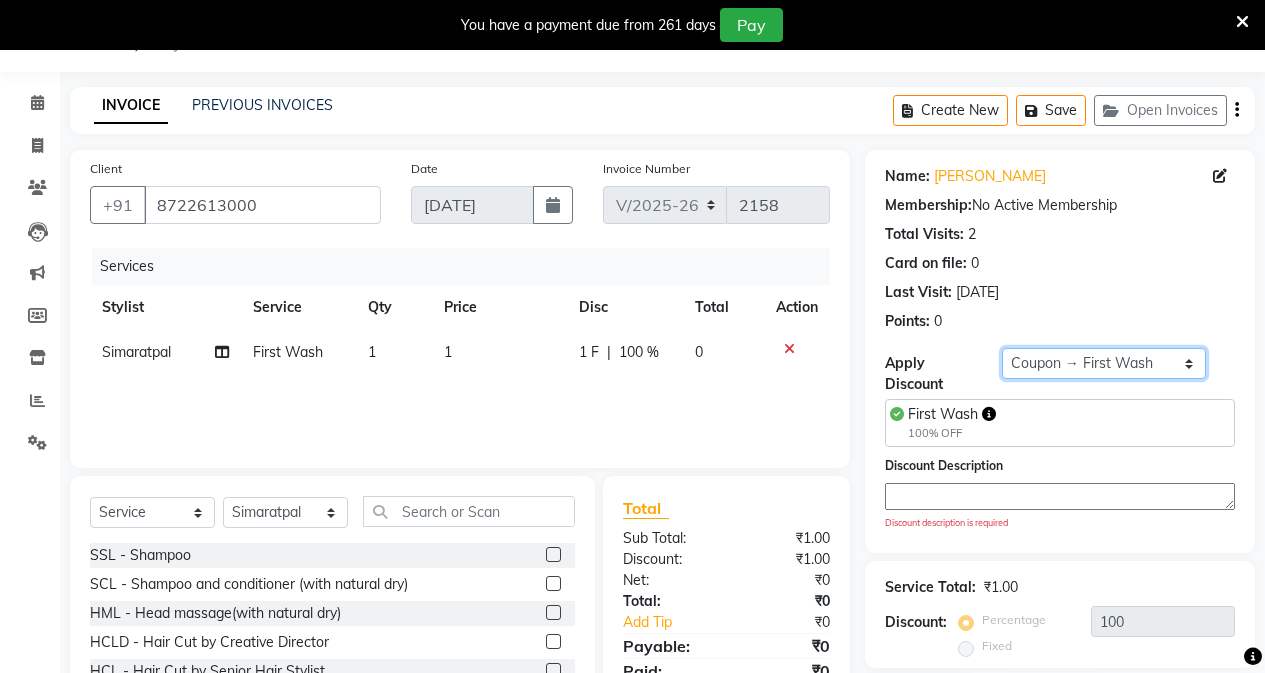 scroll, scrollTop: 195, scrollLeft: 0, axis: vertical 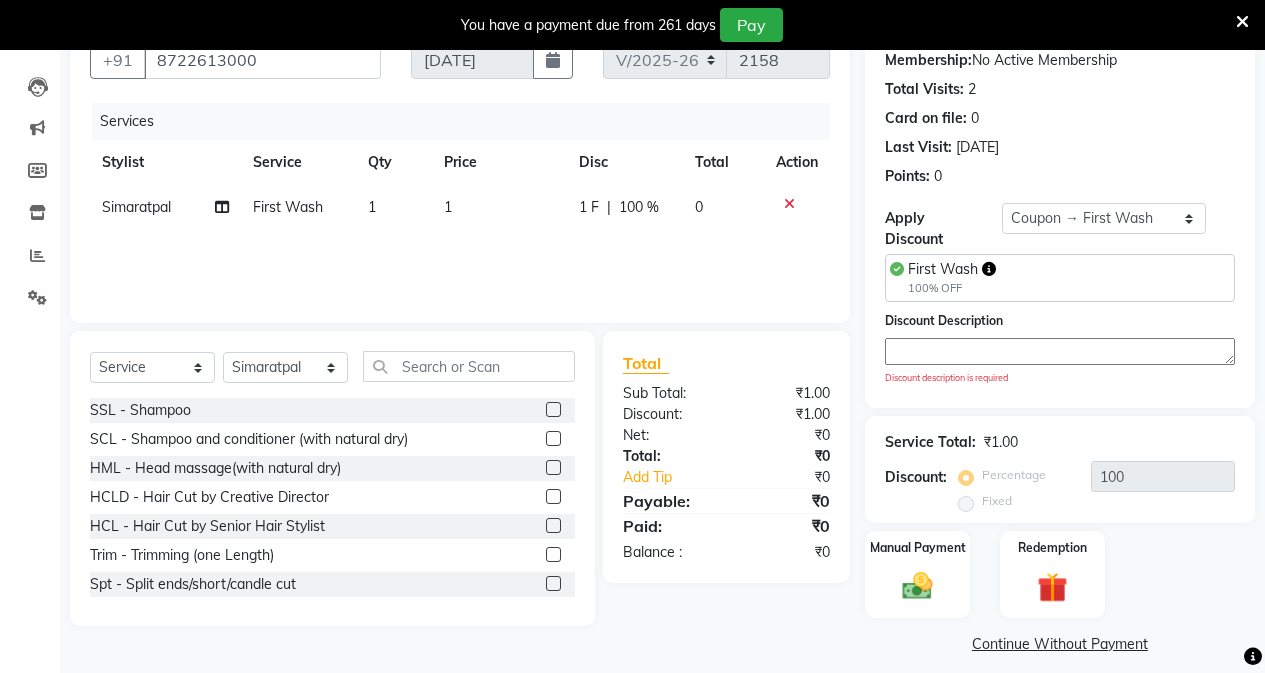 click on "Continue Without Payment" 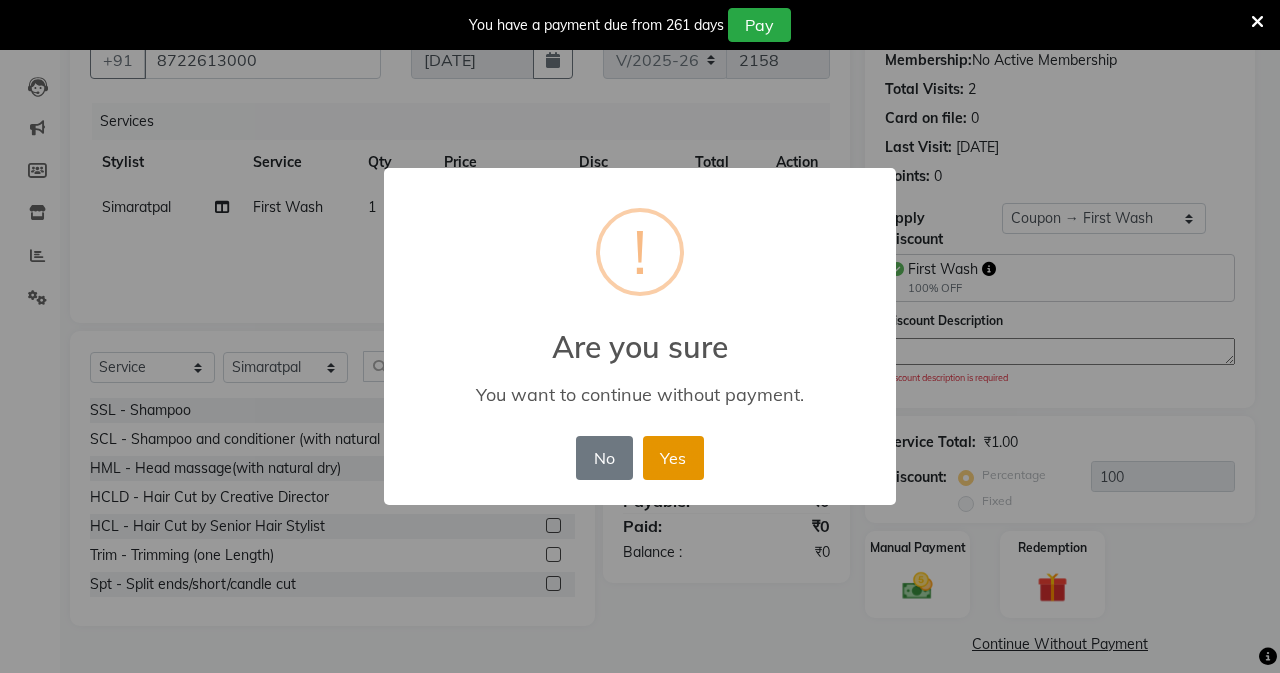 click on "Yes" at bounding box center [673, 458] 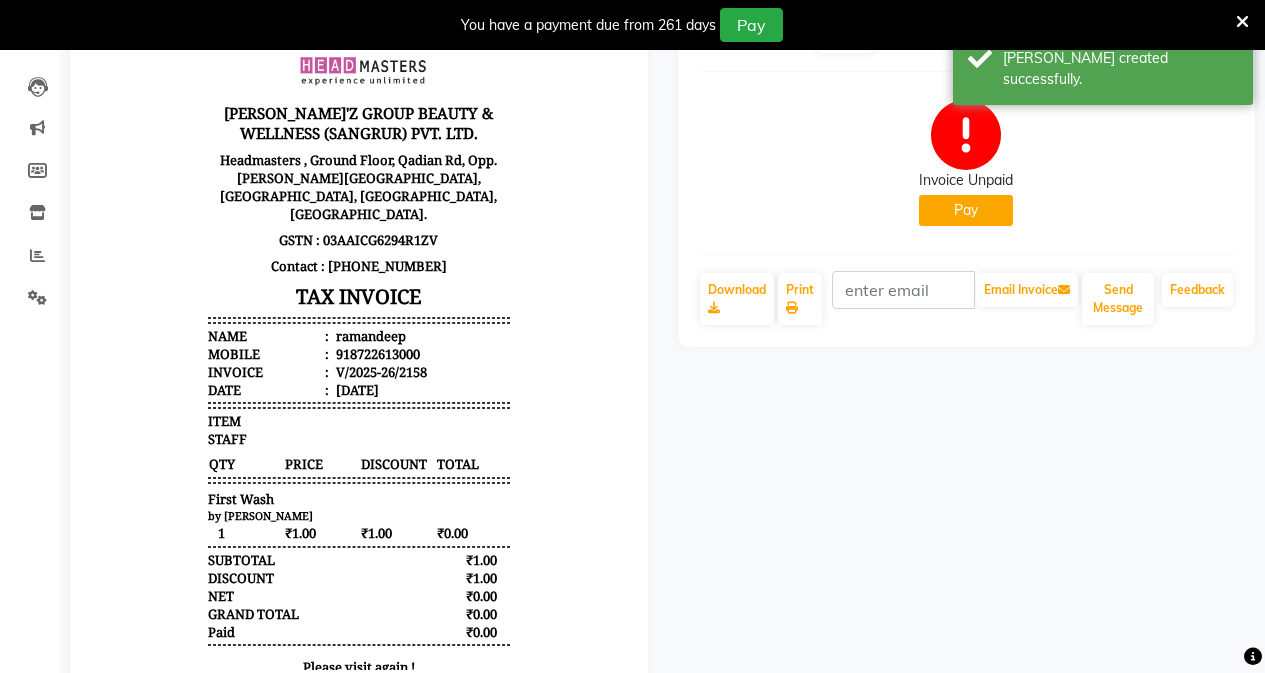 scroll, scrollTop: 0, scrollLeft: 0, axis: both 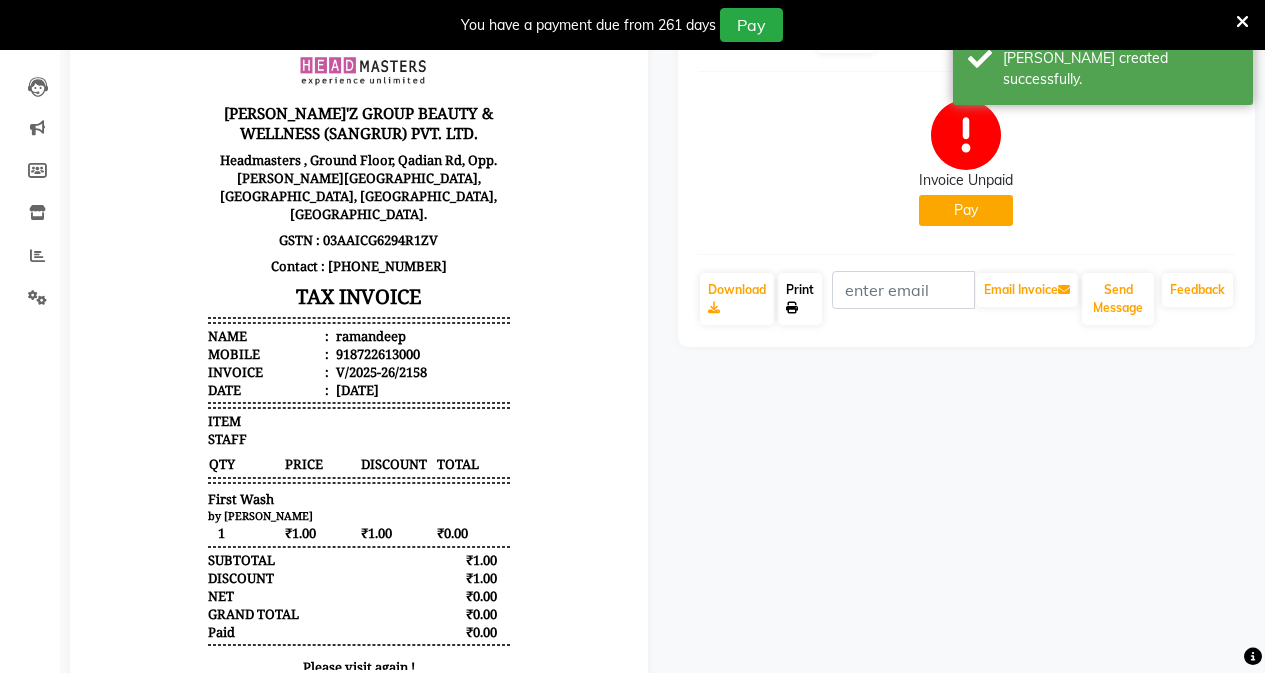 click on "Print" 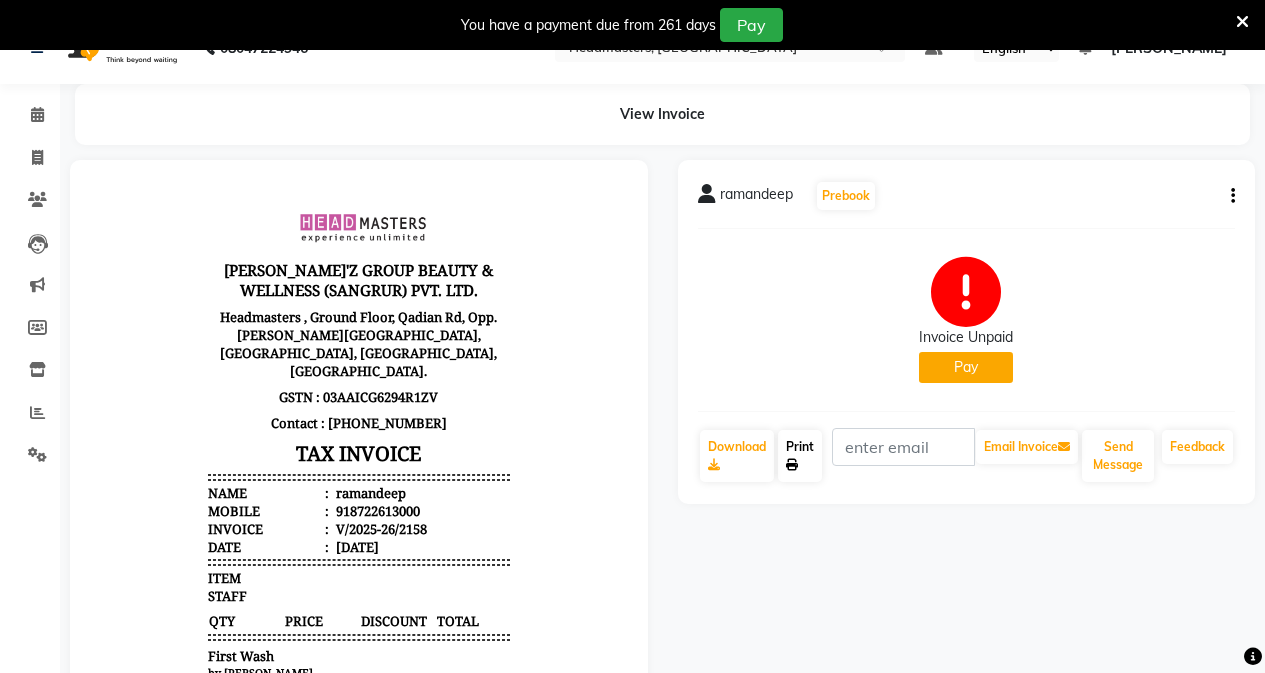 scroll, scrollTop: 0, scrollLeft: 0, axis: both 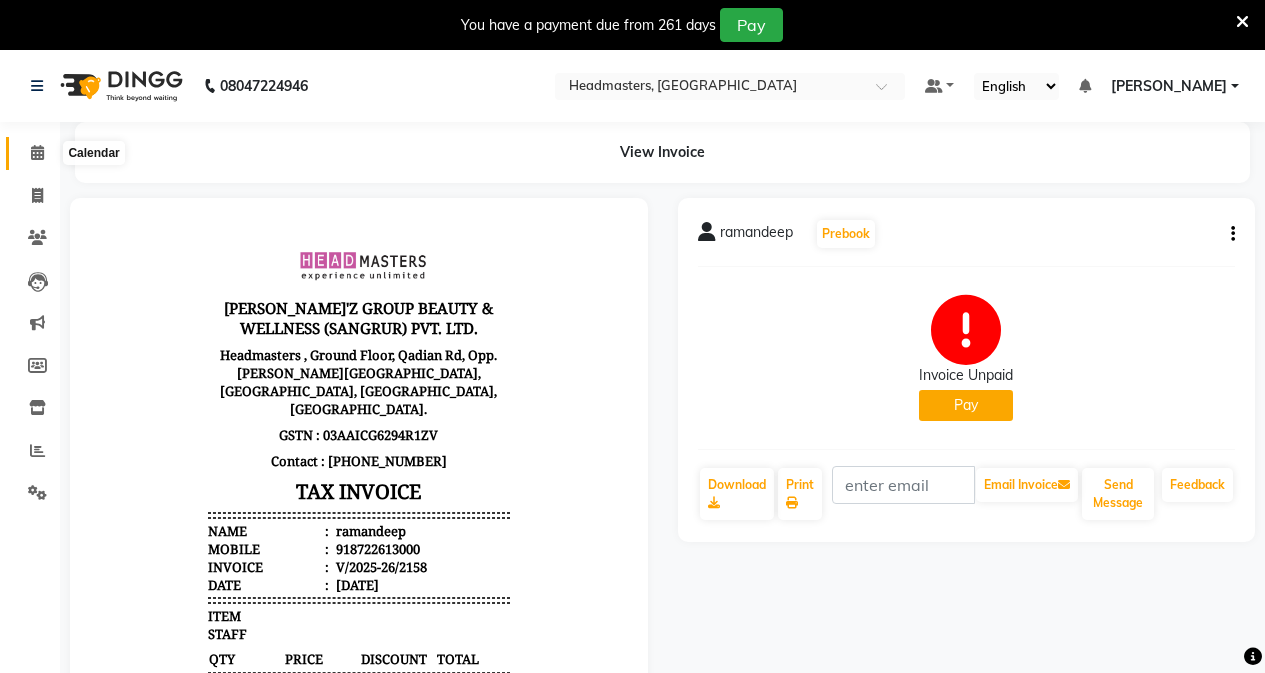 click 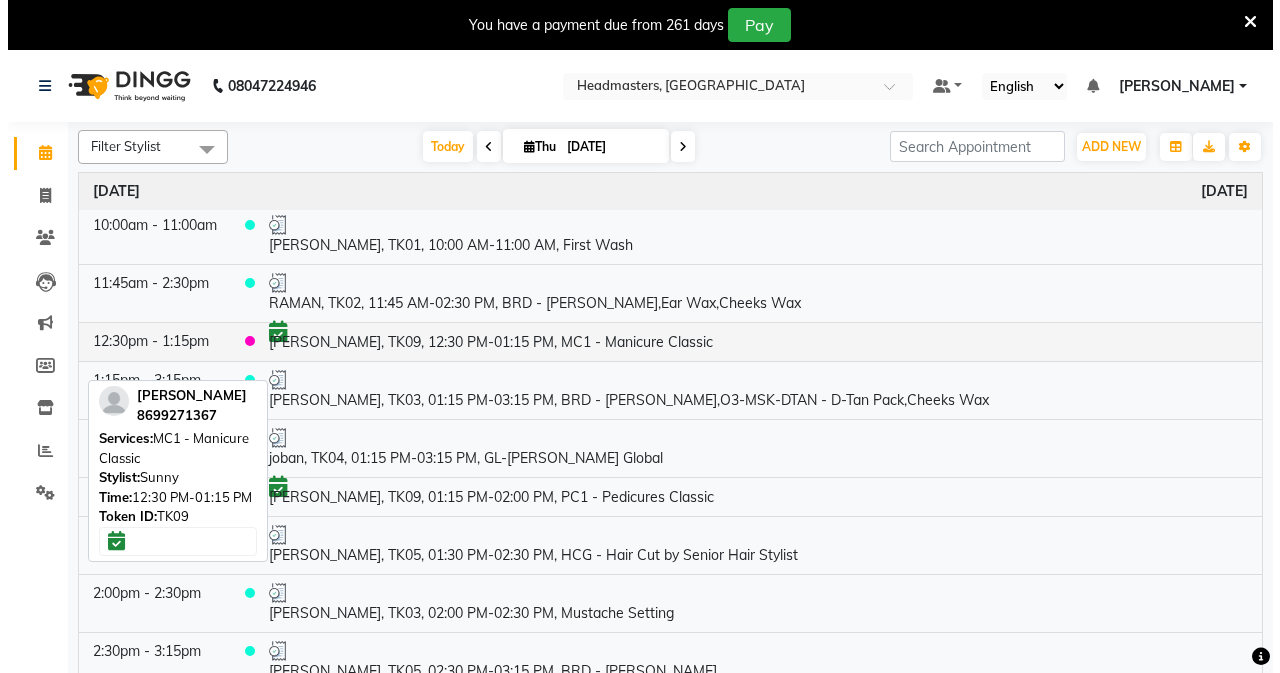 scroll, scrollTop: 200, scrollLeft: 0, axis: vertical 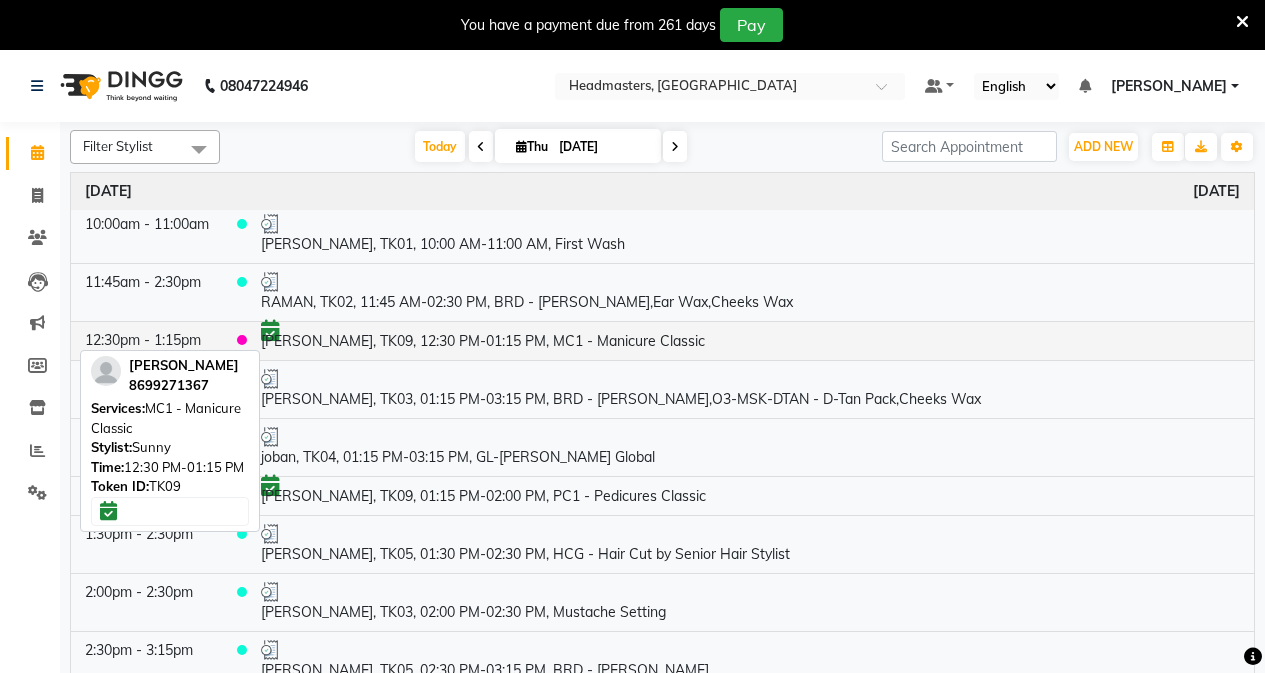 click on "[PERSON_NAME], TK09, 12:30 PM-01:15 PM, MC1 - Manicure Classic" at bounding box center [750, 340] 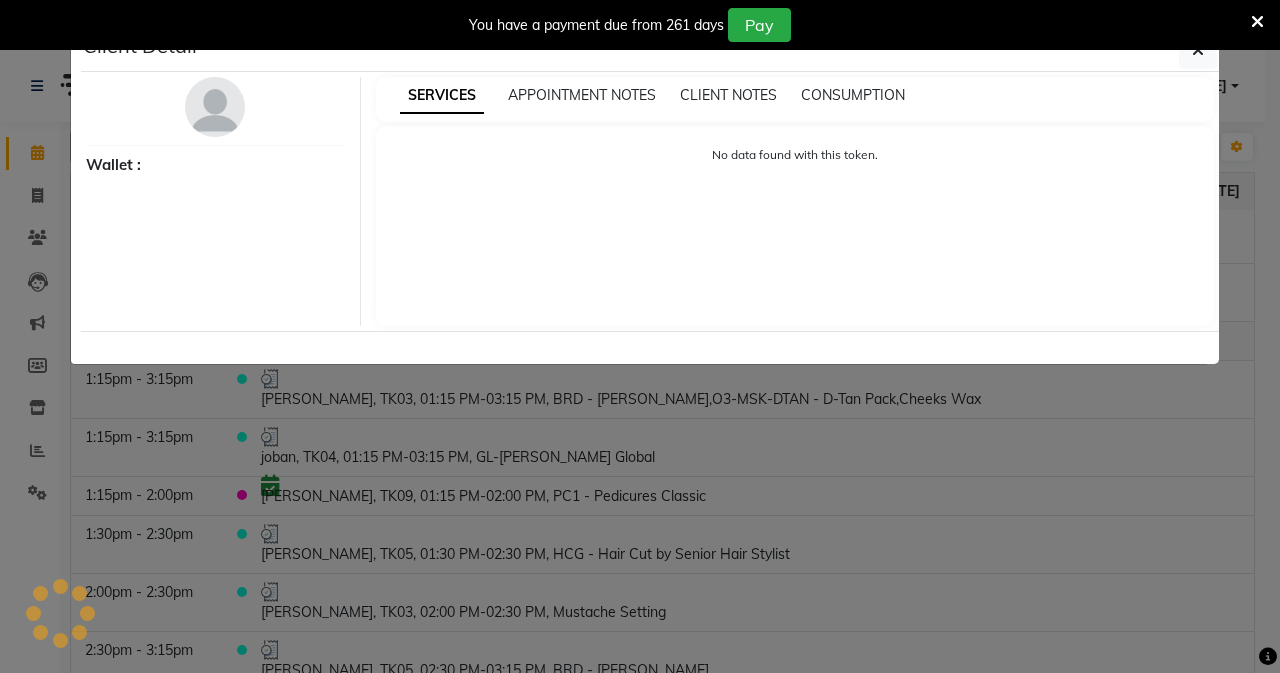 select on "6" 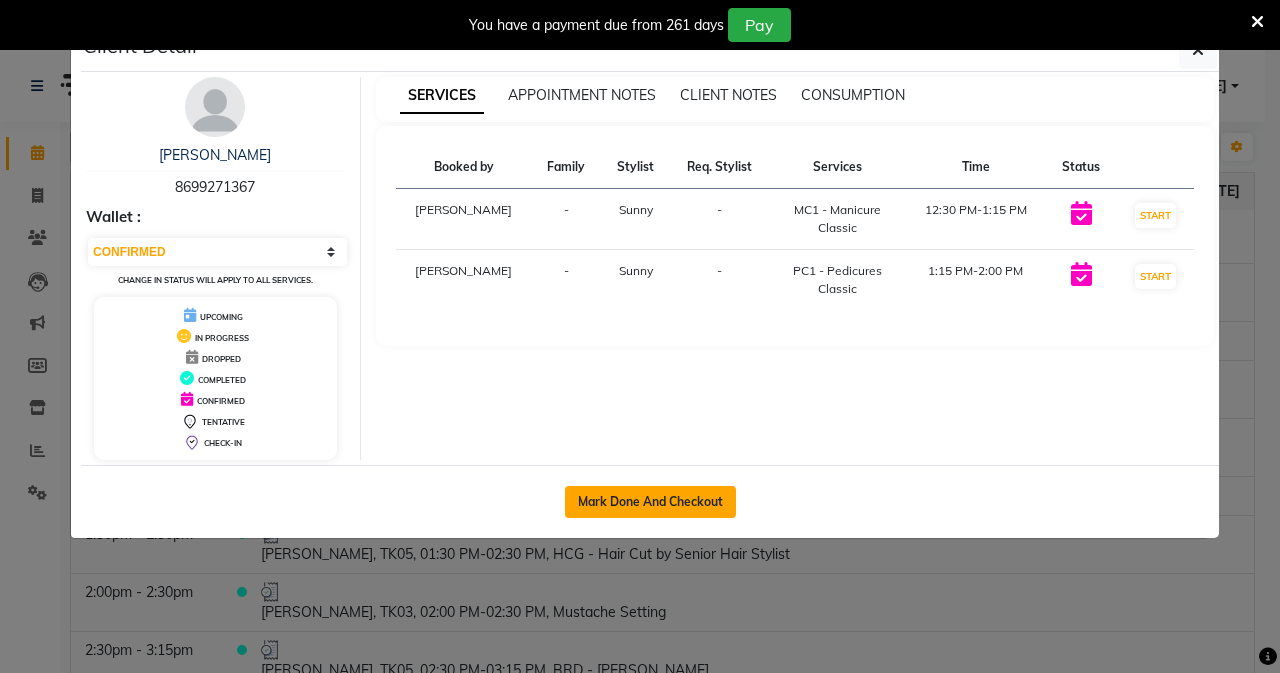 click on "Mark Done And Checkout" 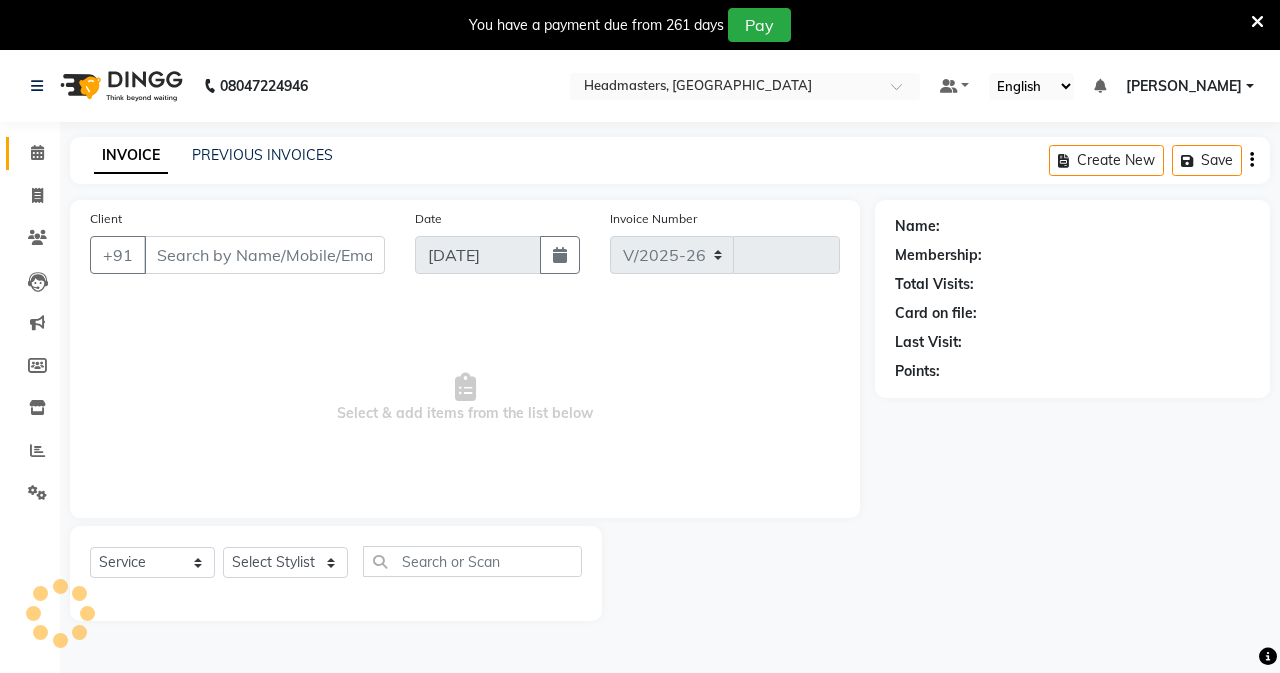select on "7136" 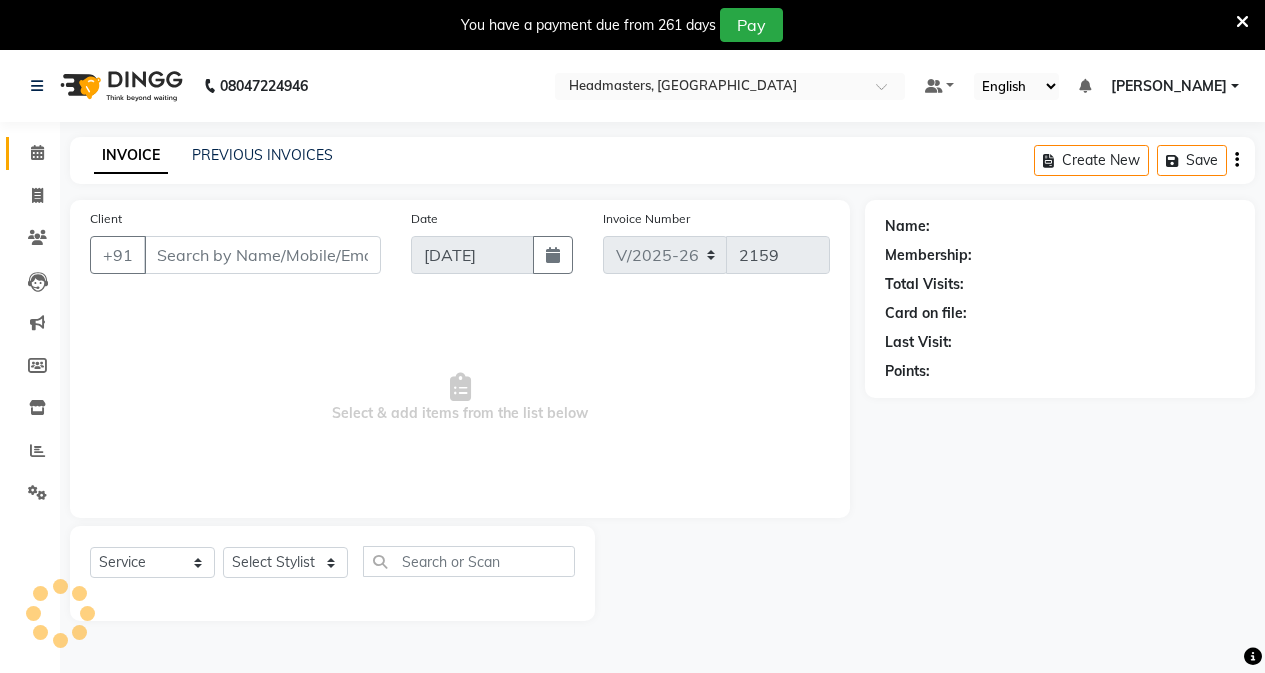 type on "8699271367" 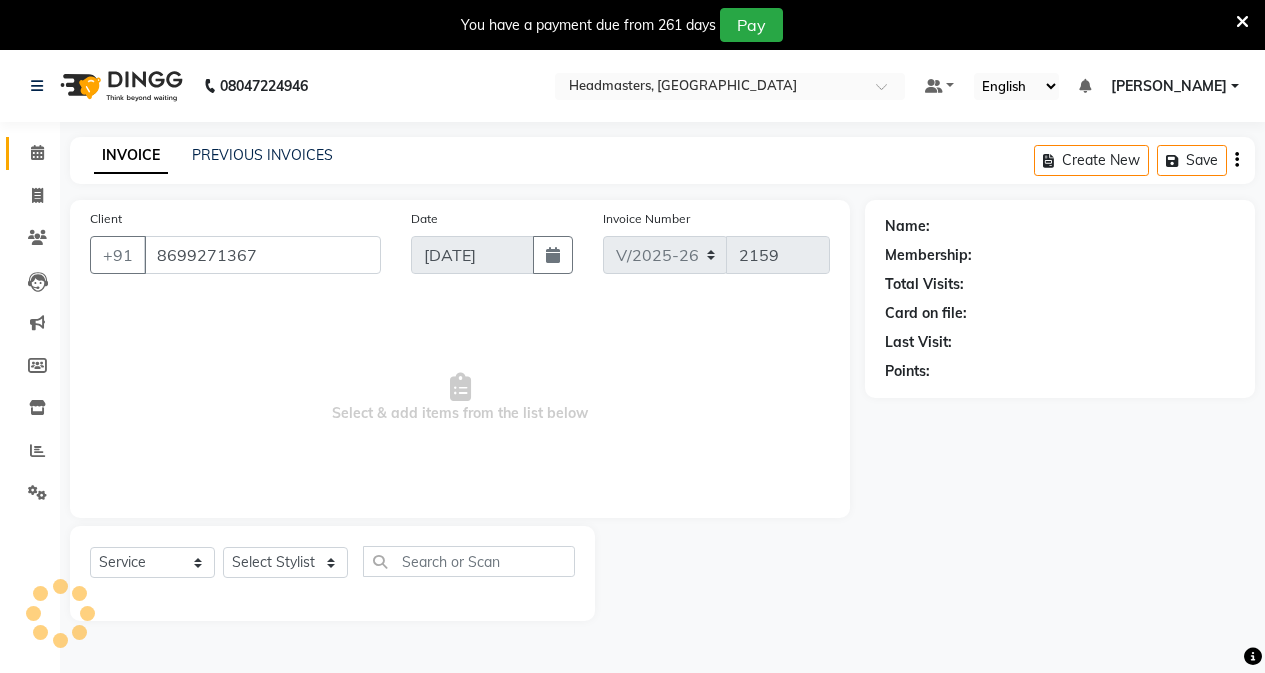 select on "60668" 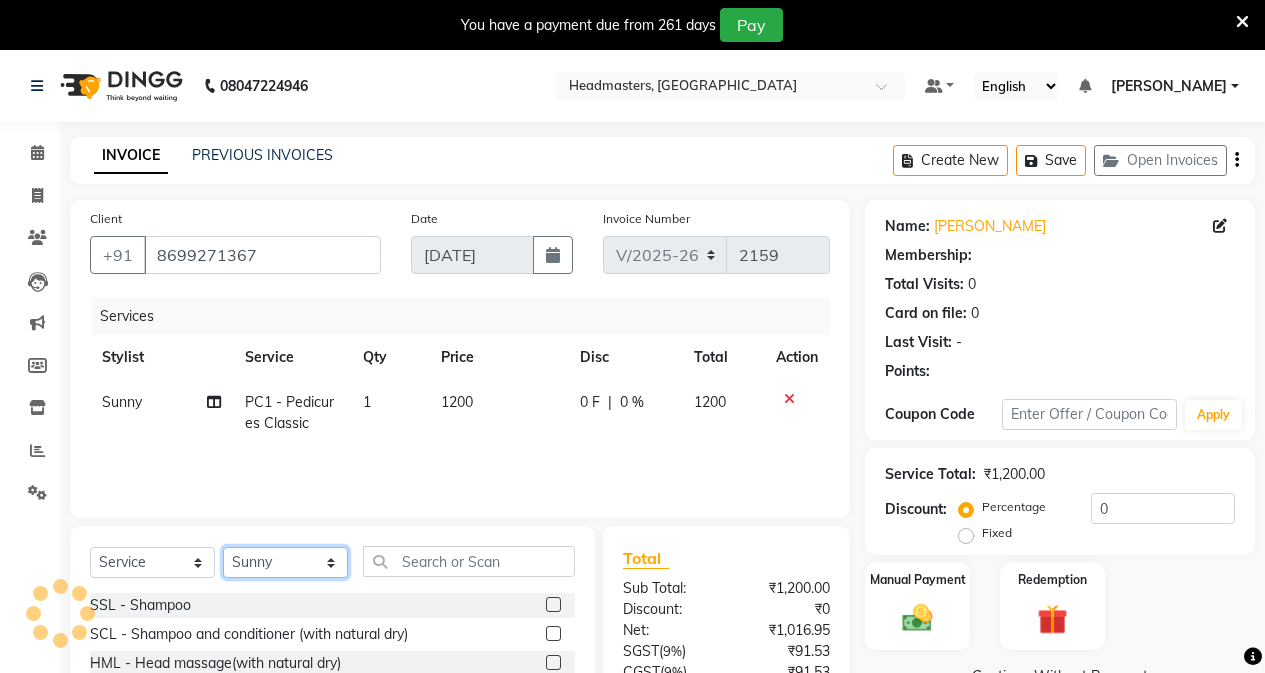 click on "Select Stylist AFIA Anjali [PERSON_NAME] [PERSON_NAME]  [PERSON_NAME] HEAD [PERSON_NAME]  [PERSON_NAME]  [PERSON_NAME]  [PERSON_NAME] Love [PERSON_NAME]  [PERSON_NAME]  [PERSON_NAME]  [PERSON_NAME] [PERSON_NAME] [PERSON_NAME]  [PERSON_NAME]  [PERSON_NAME]" 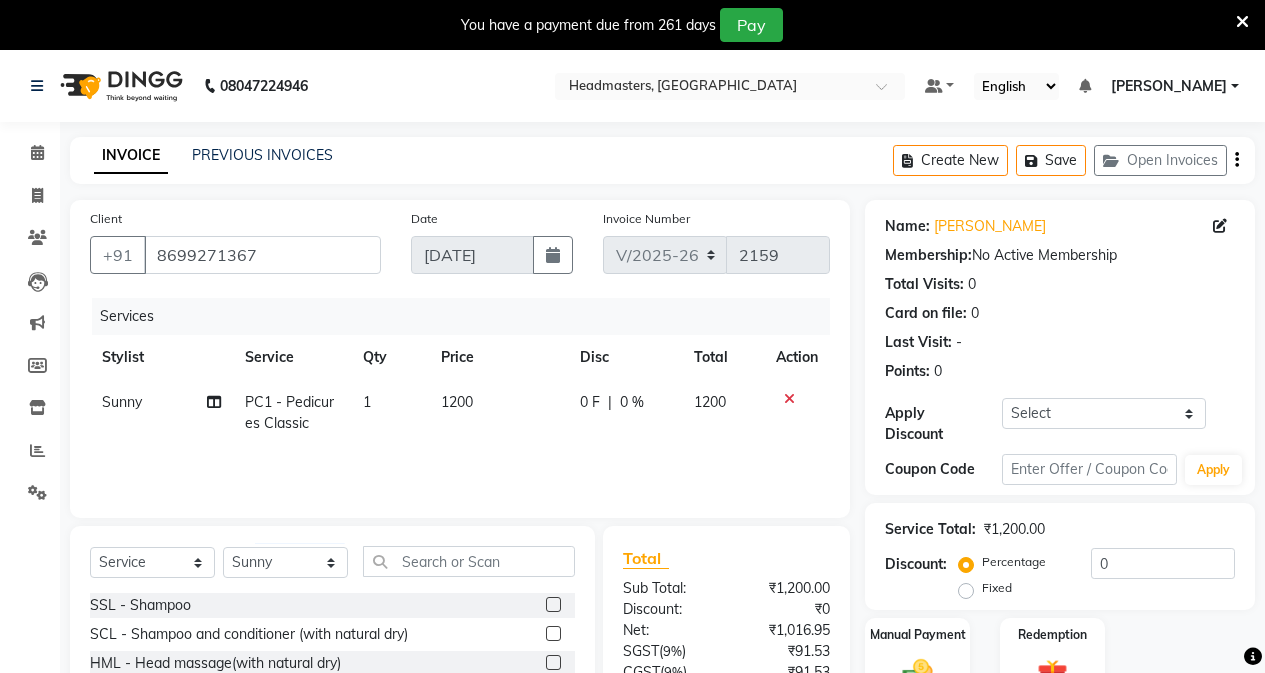 click at bounding box center (1242, 22) 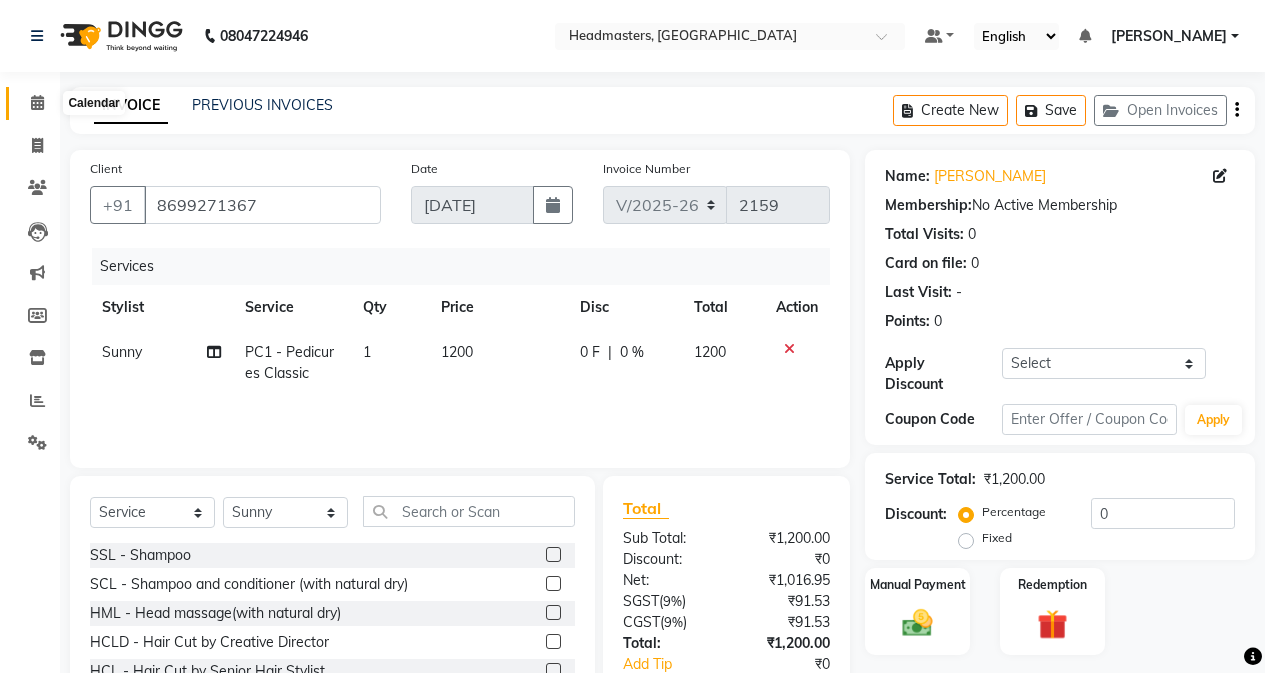 click 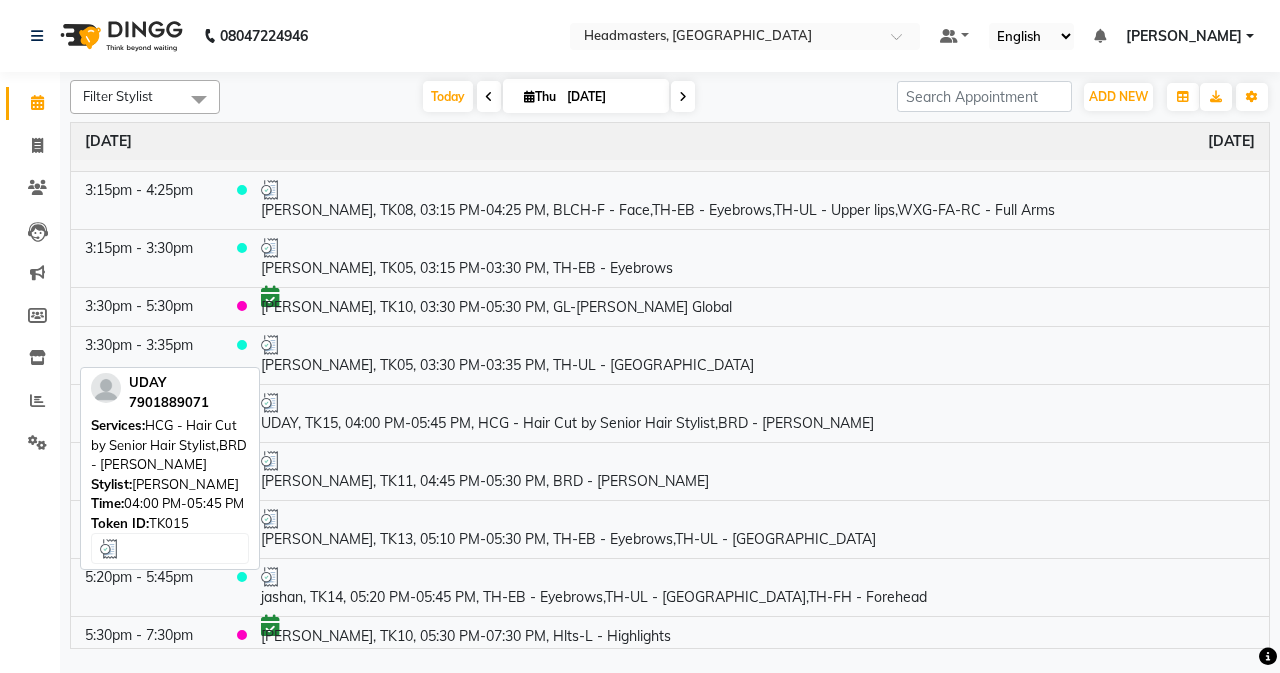 scroll, scrollTop: 887, scrollLeft: 0, axis: vertical 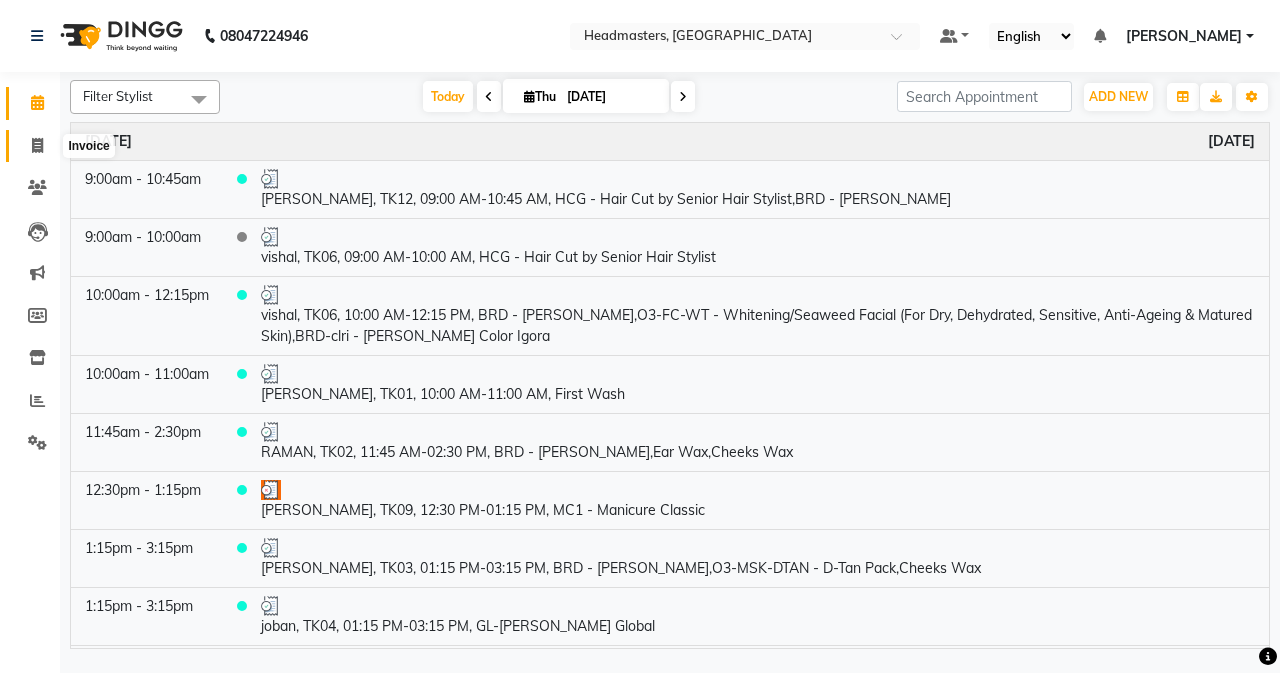 click 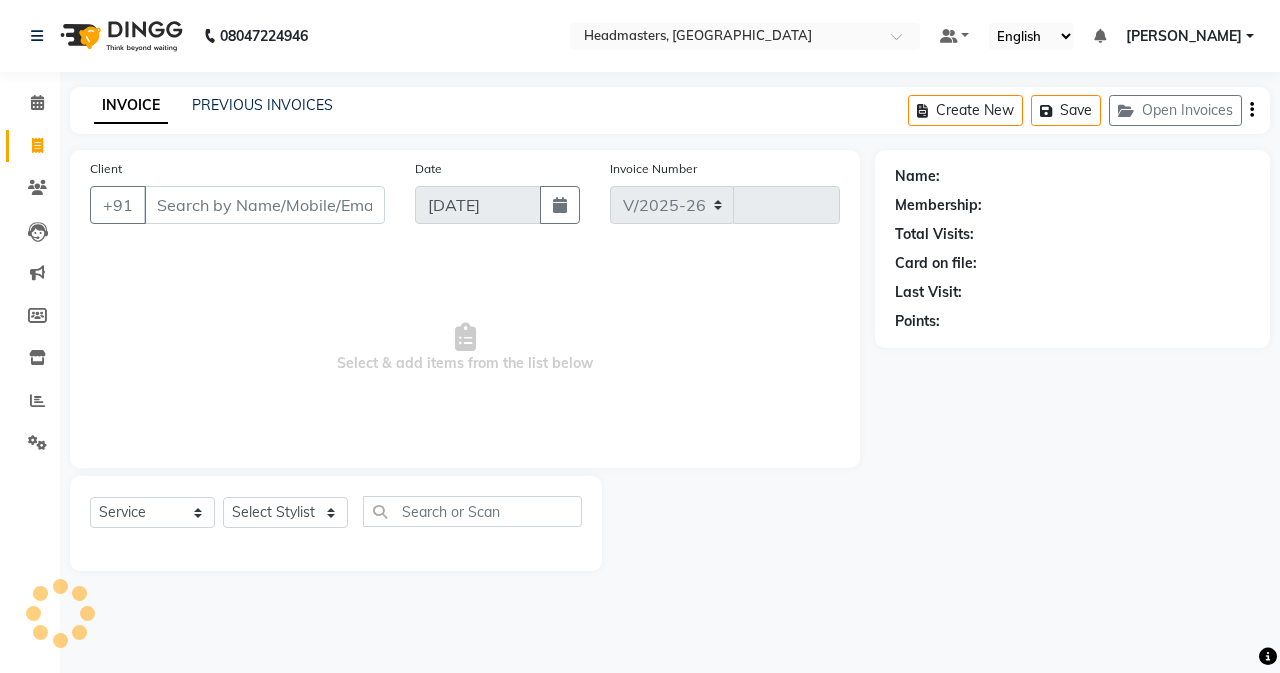 select on "7136" 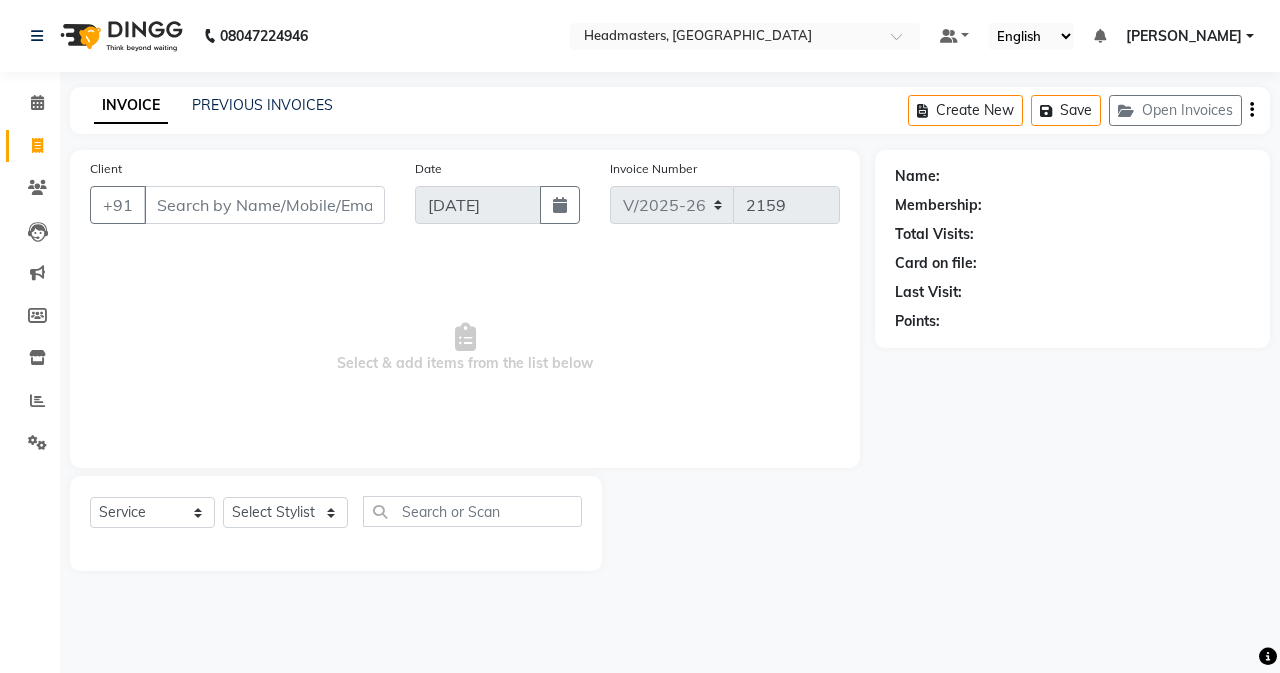 click on "Client +91" 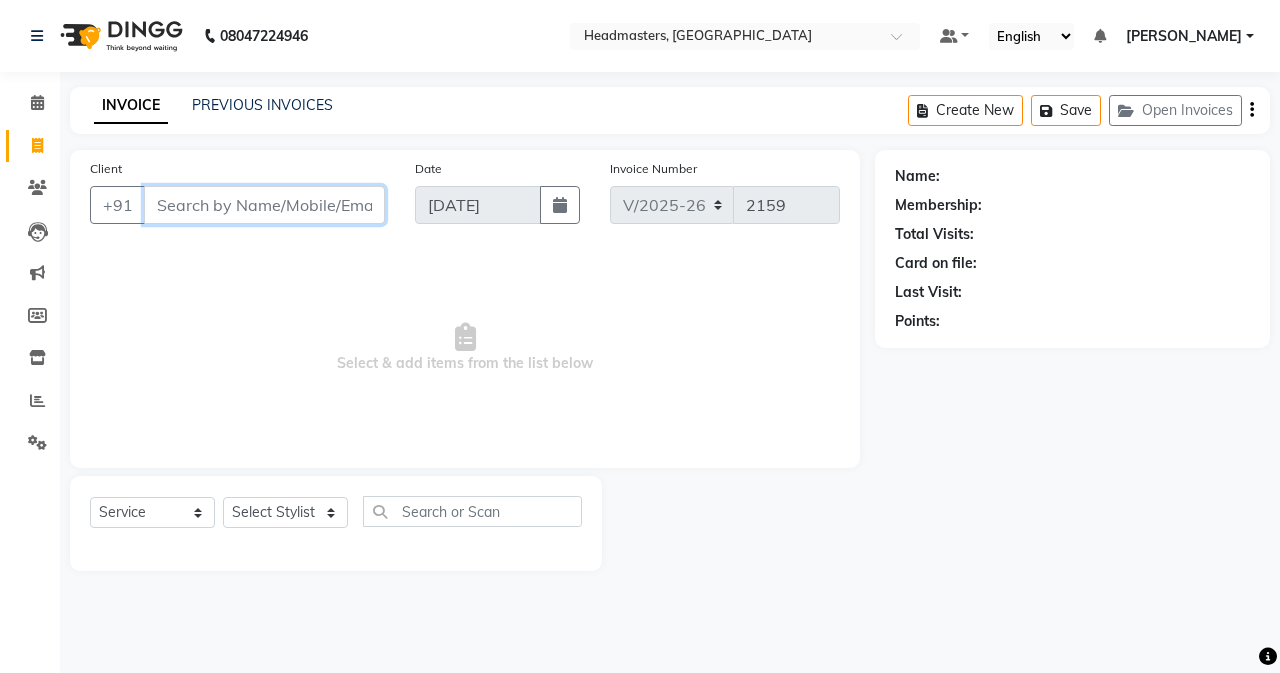 click on "Client" at bounding box center [264, 205] 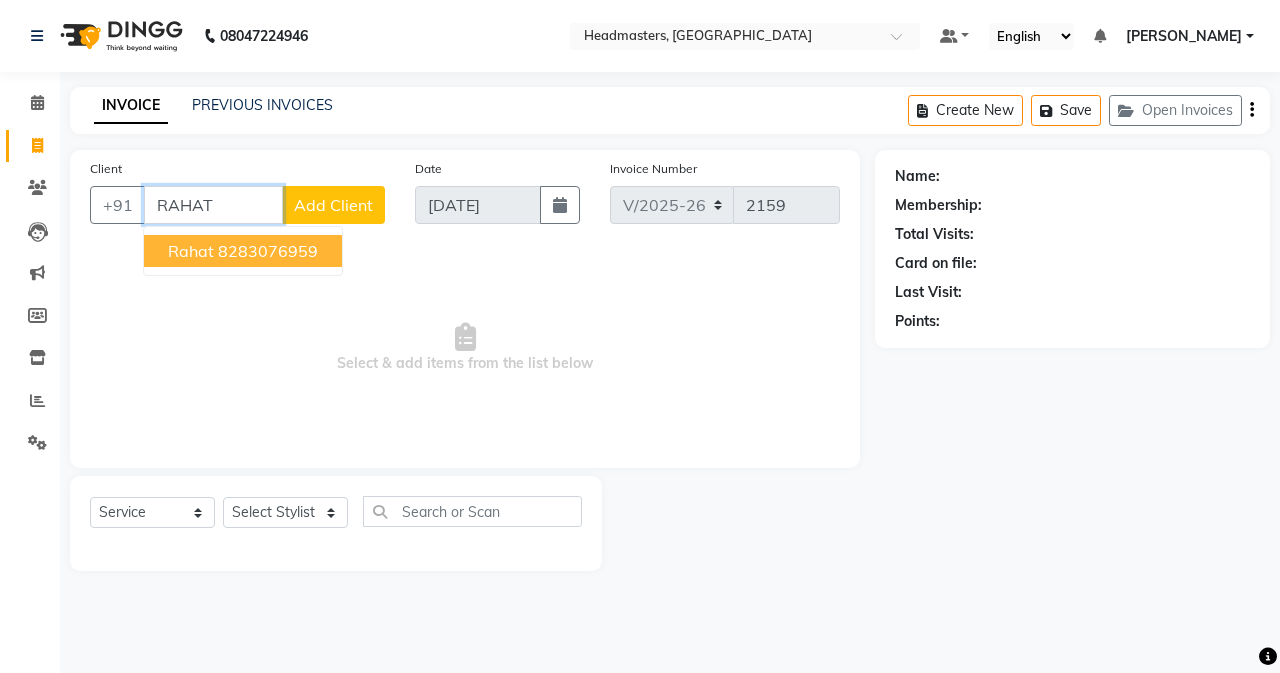 click on "8283076959" at bounding box center (268, 251) 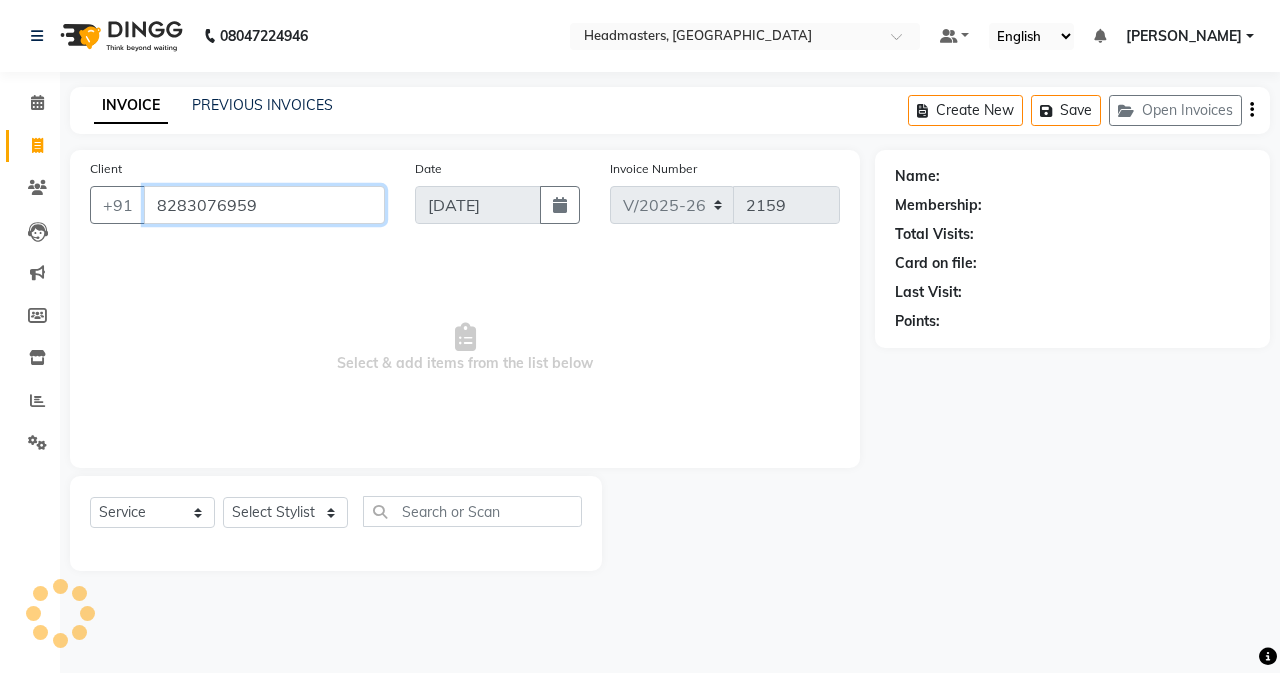 type on "8283076959" 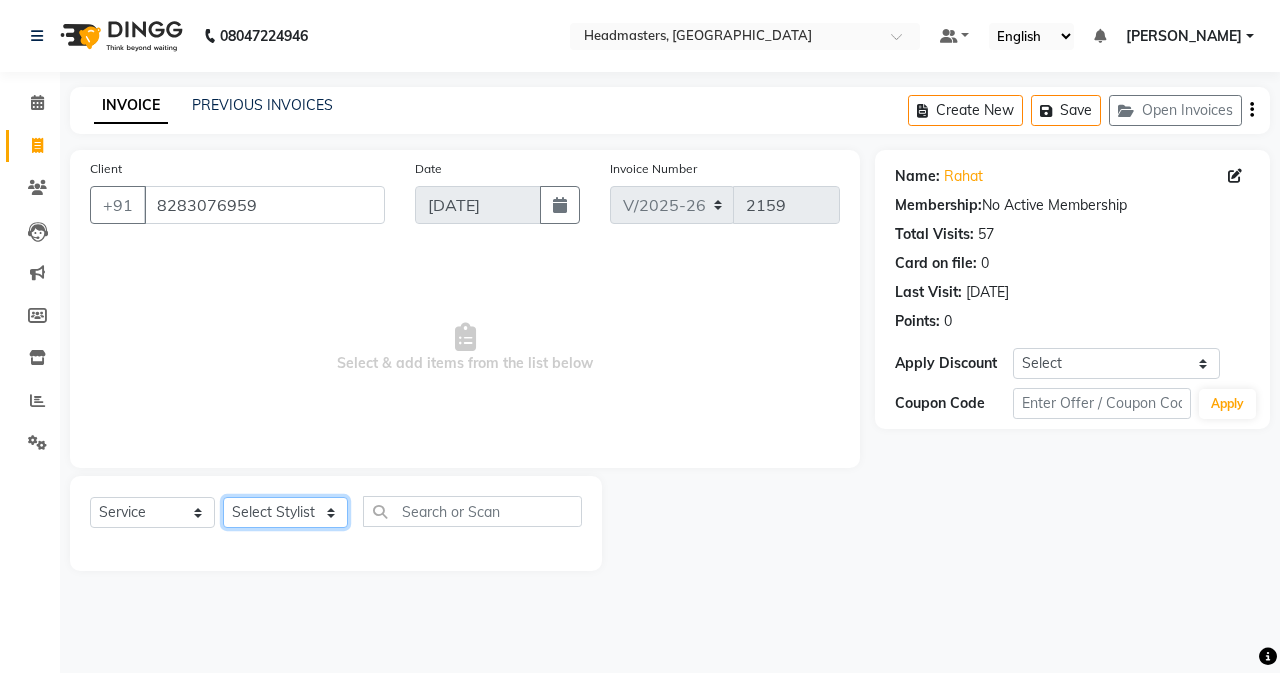 click on "Select Stylist AFIA Anjali [PERSON_NAME] [PERSON_NAME]  [PERSON_NAME] HEAD [PERSON_NAME]  [PERSON_NAME]  [PERSON_NAME]  [PERSON_NAME] Love [PERSON_NAME]  [PERSON_NAME]  [PERSON_NAME]  [PERSON_NAME] [PERSON_NAME] [PERSON_NAME]  [PERSON_NAME]  [PERSON_NAME]" 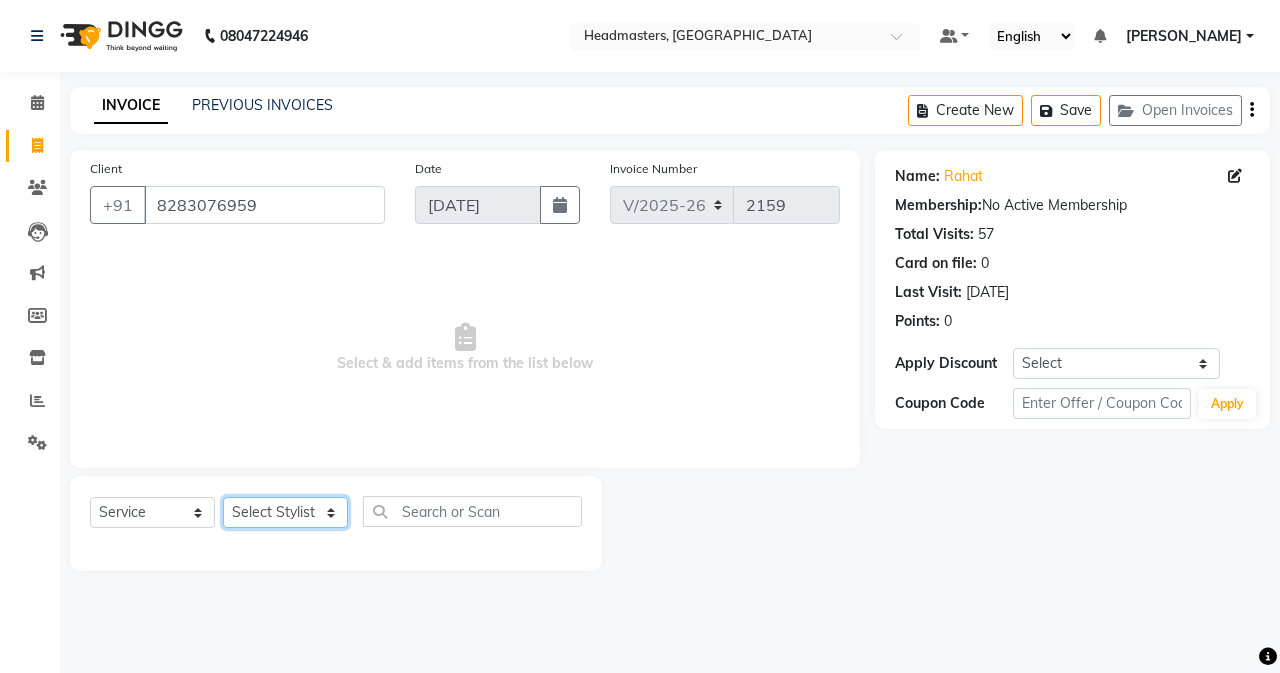 select on "60664" 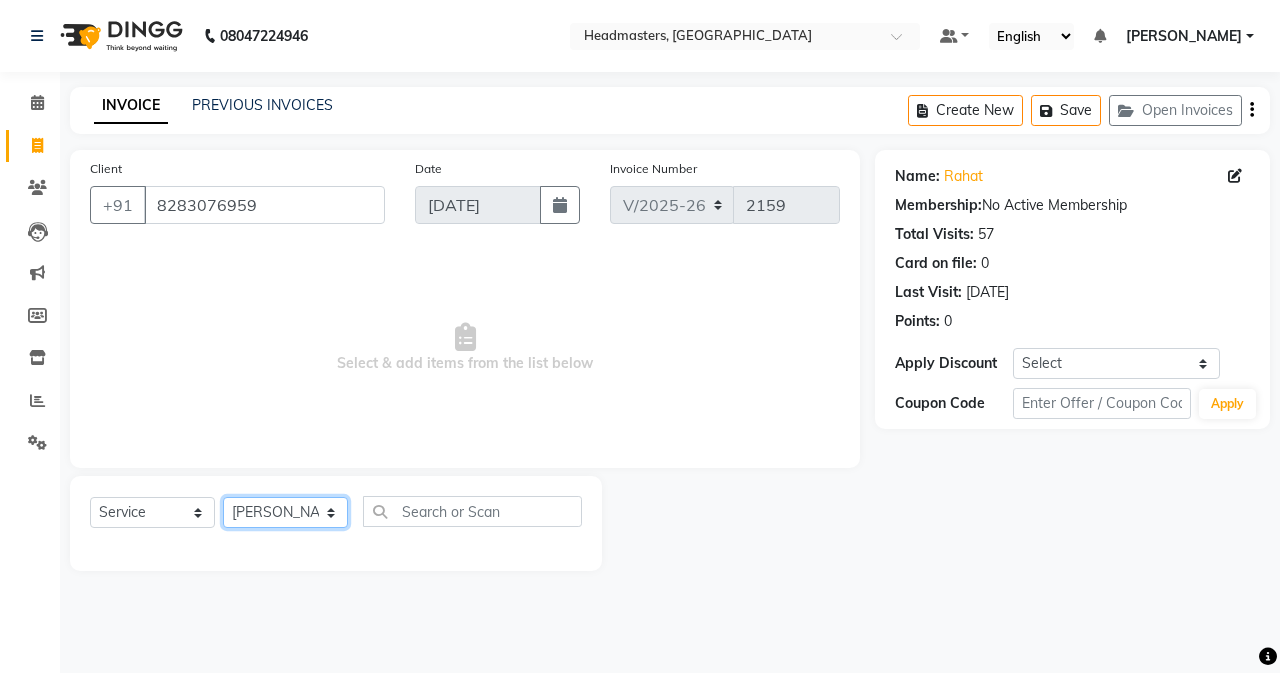 click on "Select Stylist AFIA Anjali [PERSON_NAME] [PERSON_NAME]  [PERSON_NAME] HEAD [PERSON_NAME]  [PERSON_NAME]  [PERSON_NAME]  [PERSON_NAME] Love [PERSON_NAME]  [PERSON_NAME]  [PERSON_NAME]  [PERSON_NAME] [PERSON_NAME] [PERSON_NAME]  [PERSON_NAME]  [PERSON_NAME]" 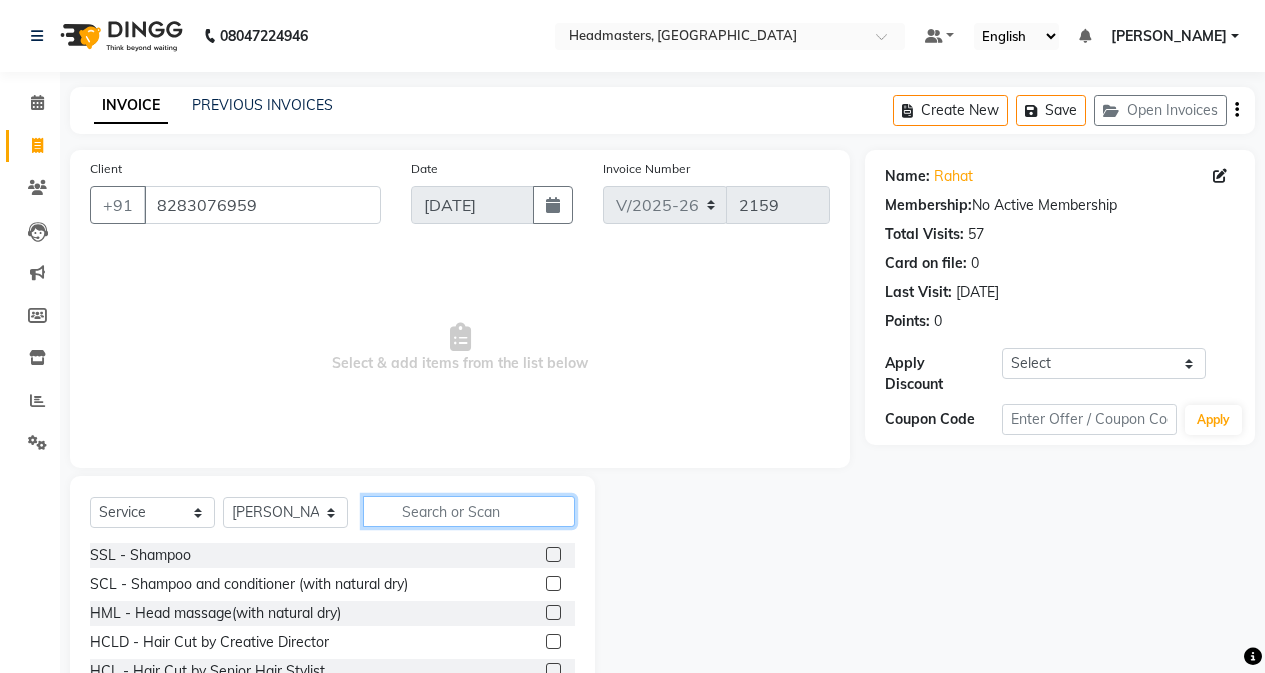 click 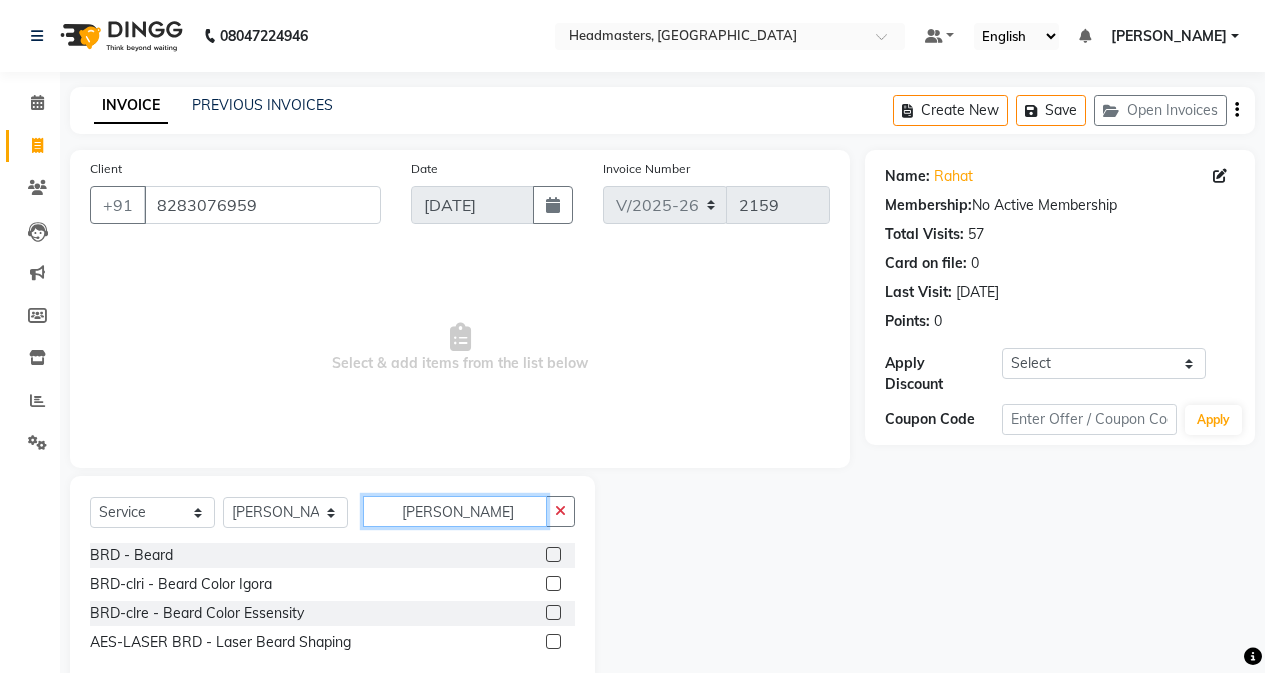 type on "BEARD" 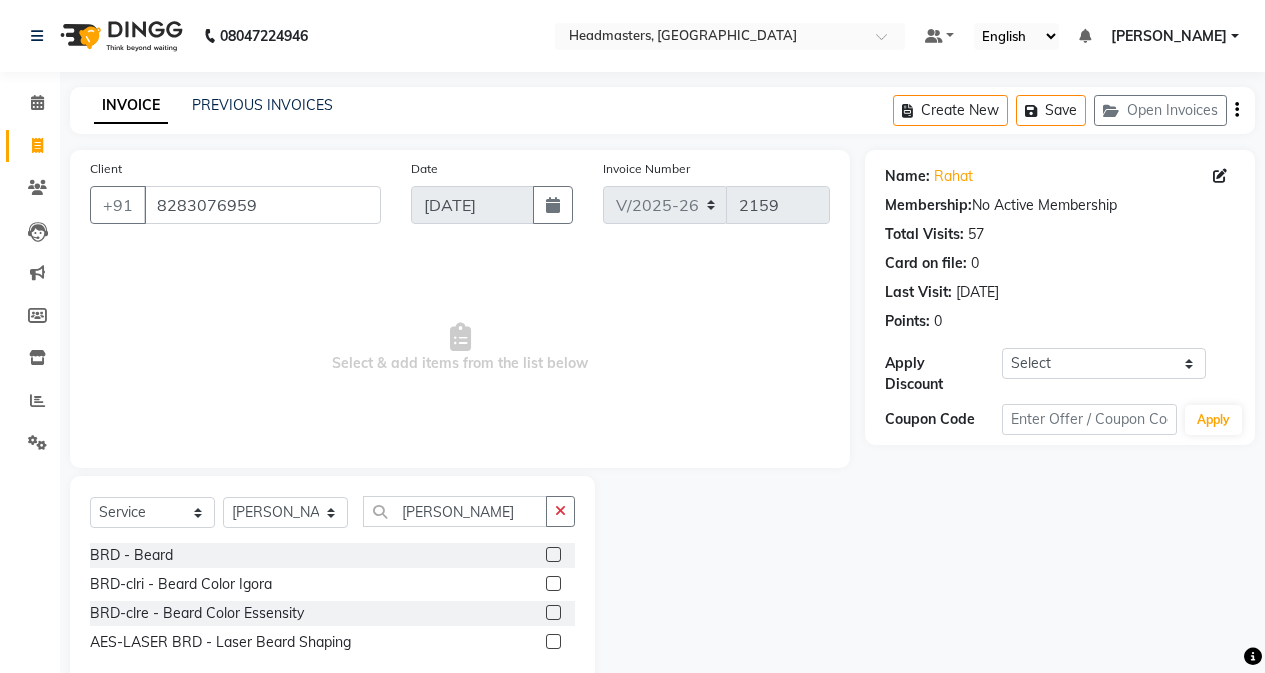 click 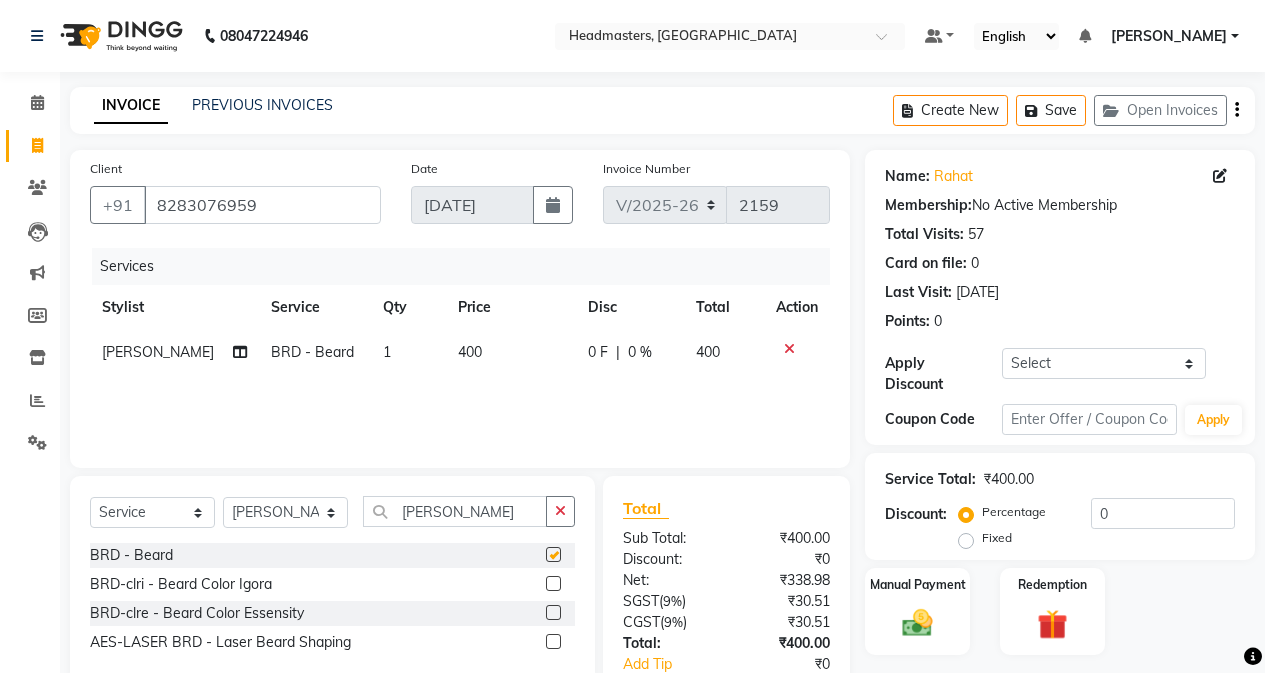 checkbox on "false" 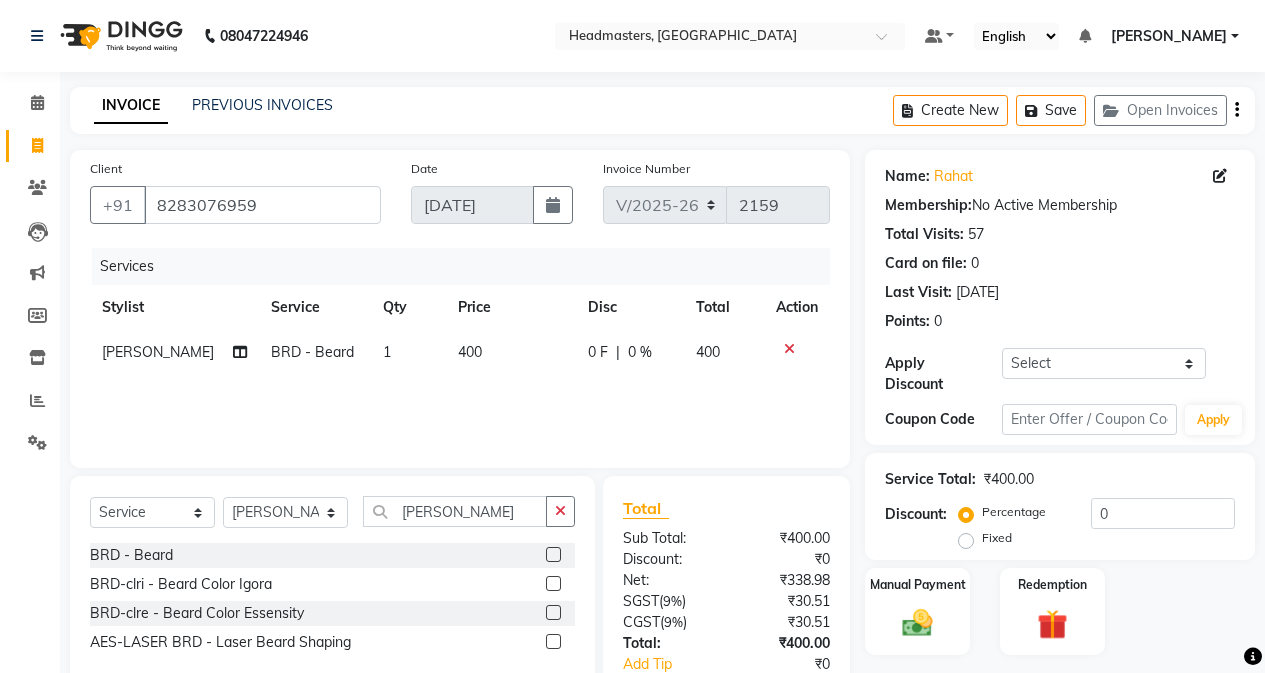 scroll, scrollTop: 127, scrollLeft: 0, axis: vertical 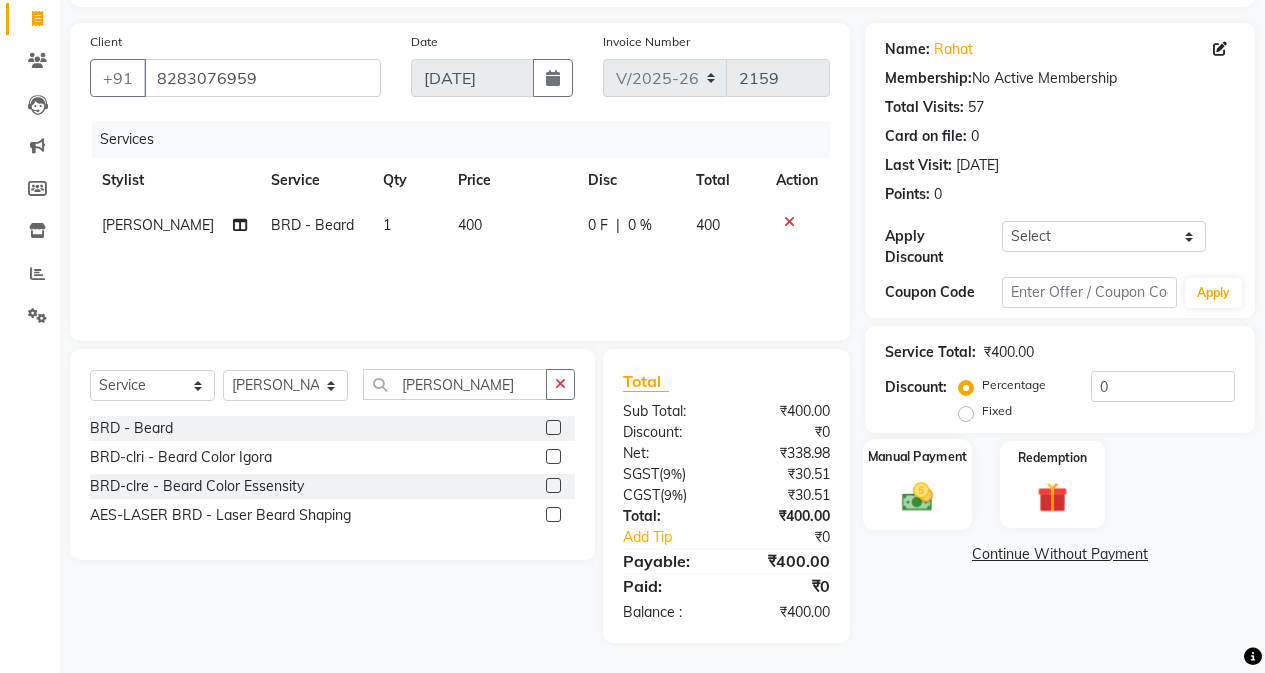click 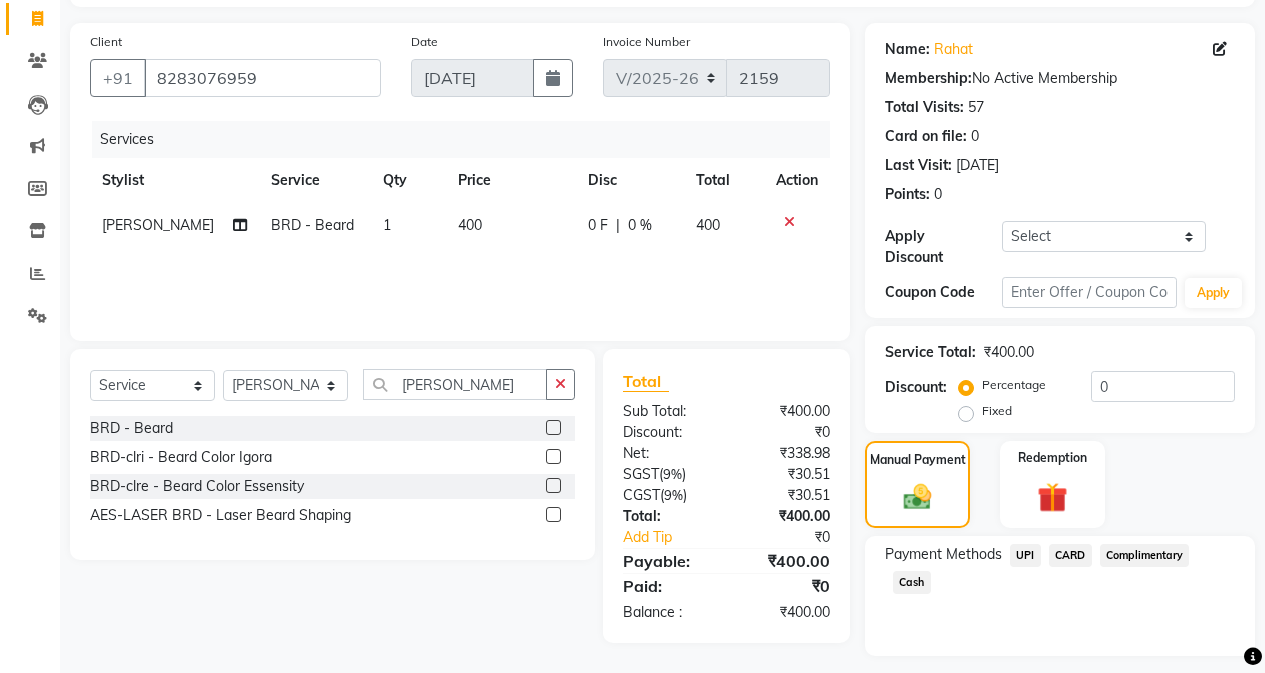click on "Fixed" 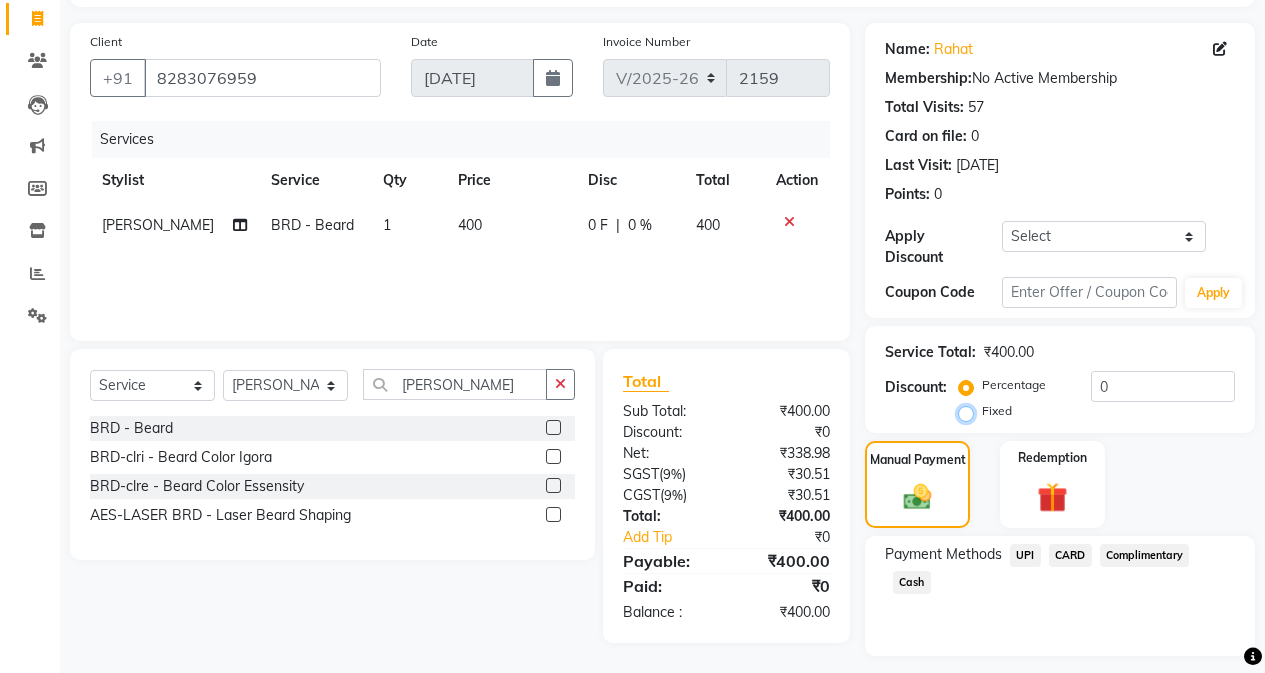 click on "Fixed" at bounding box center (970, 411) 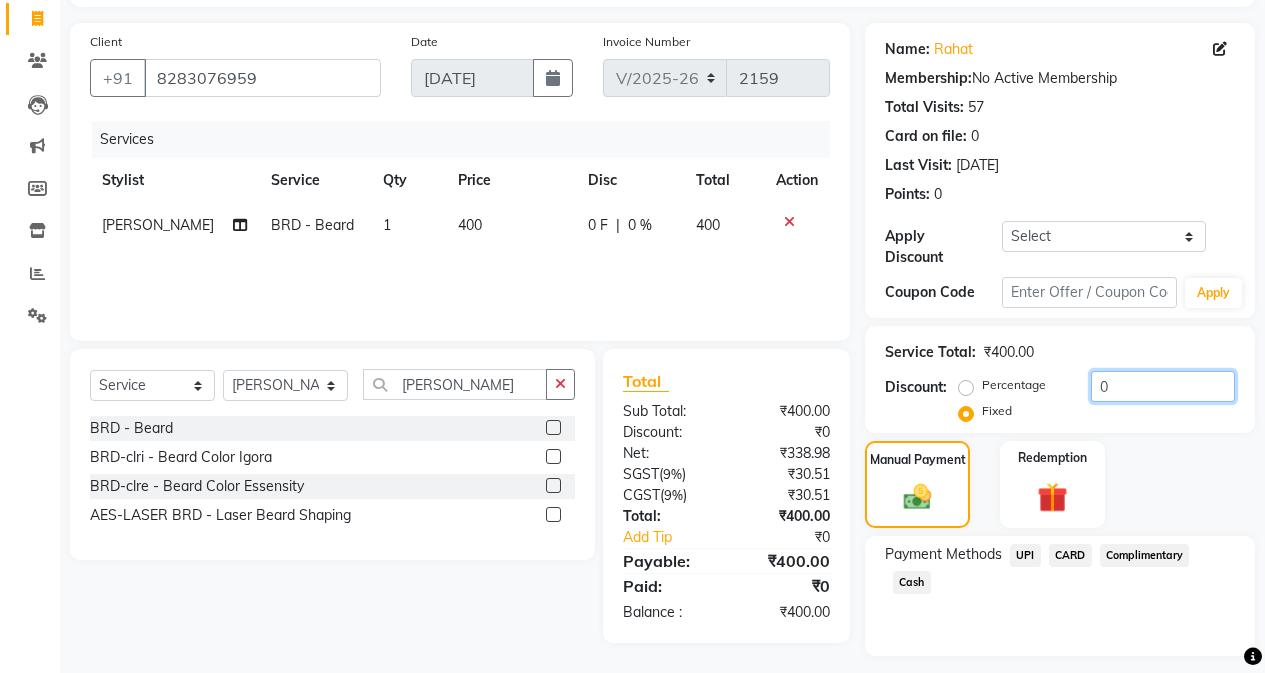 click on "0" 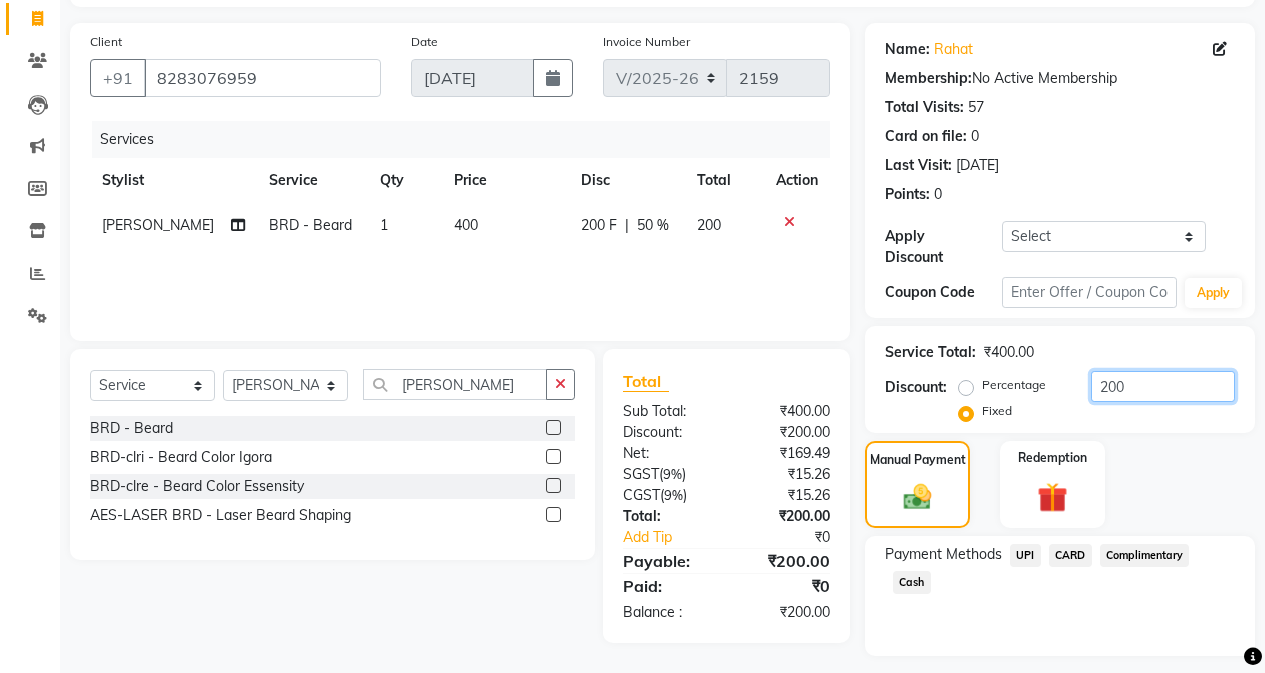 type on "200" 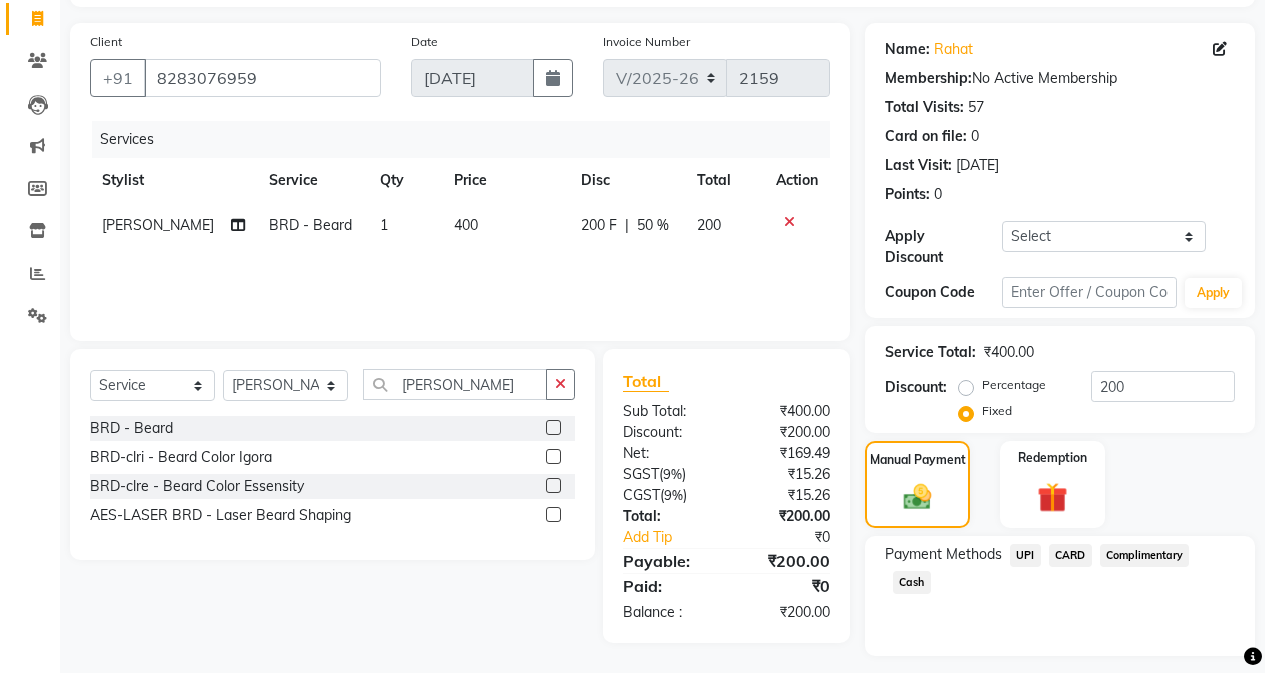click on "UPI" 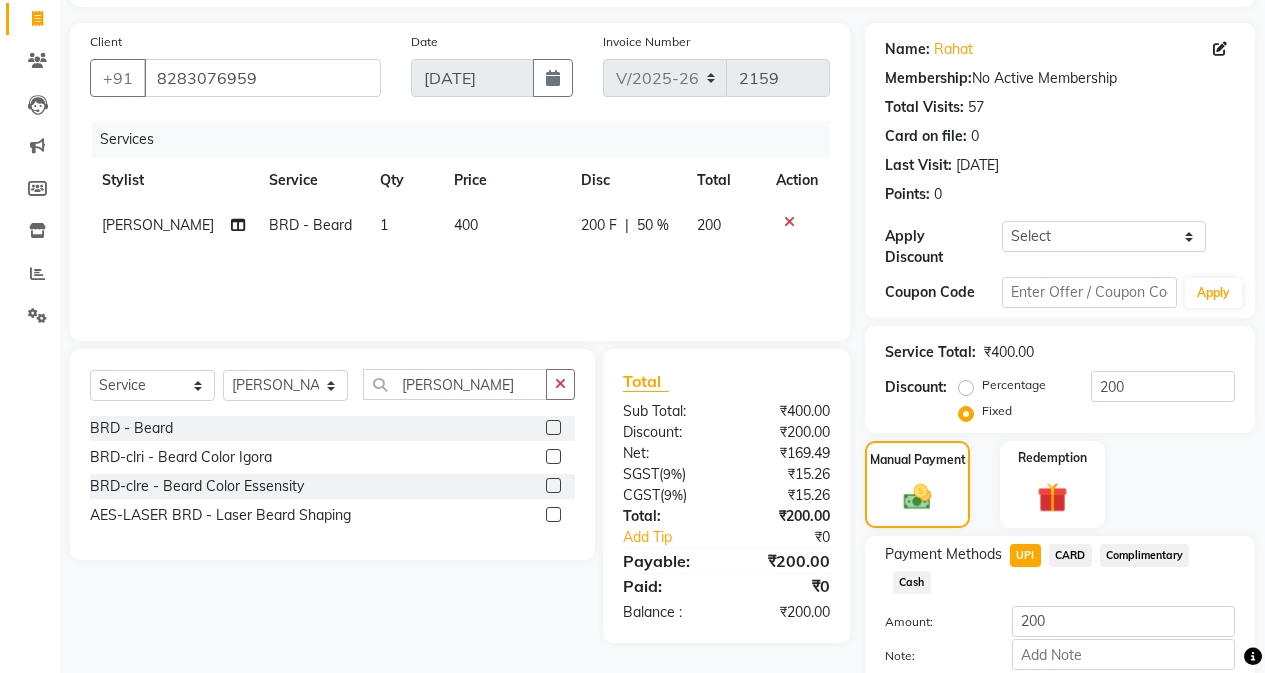 scroll, scrollTop: 221, scrollLeft: 0, axis: vertical 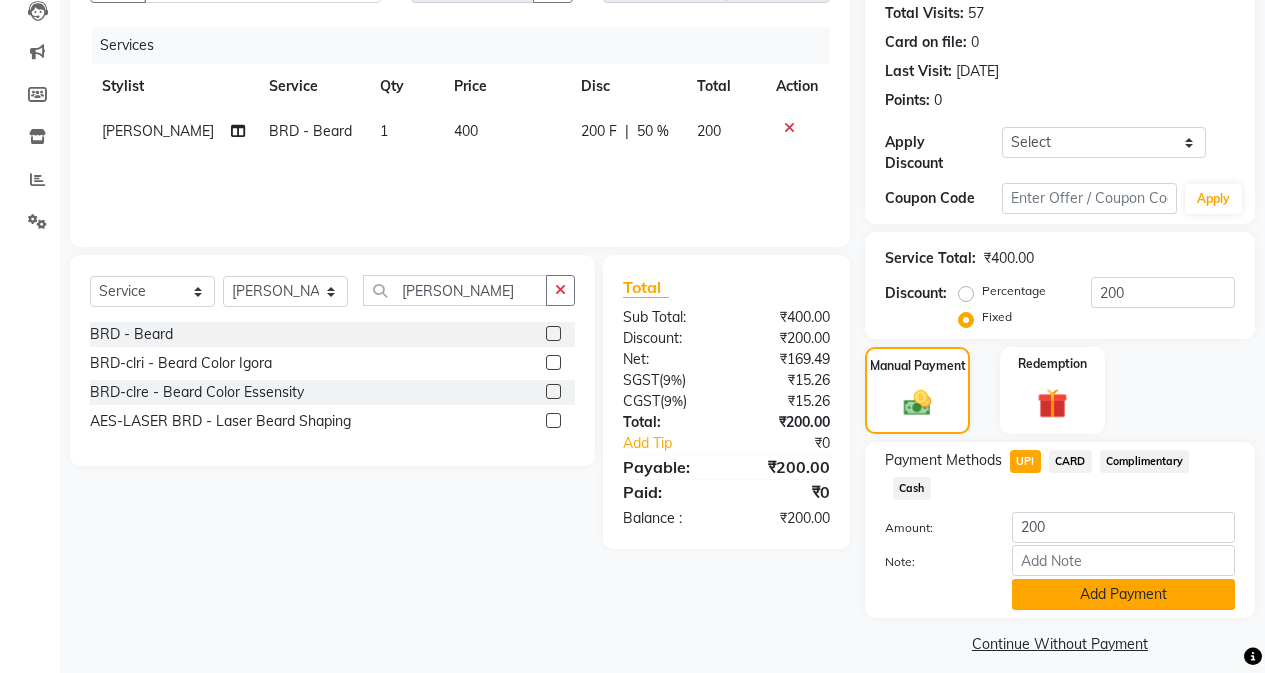 click on "Add Payment" 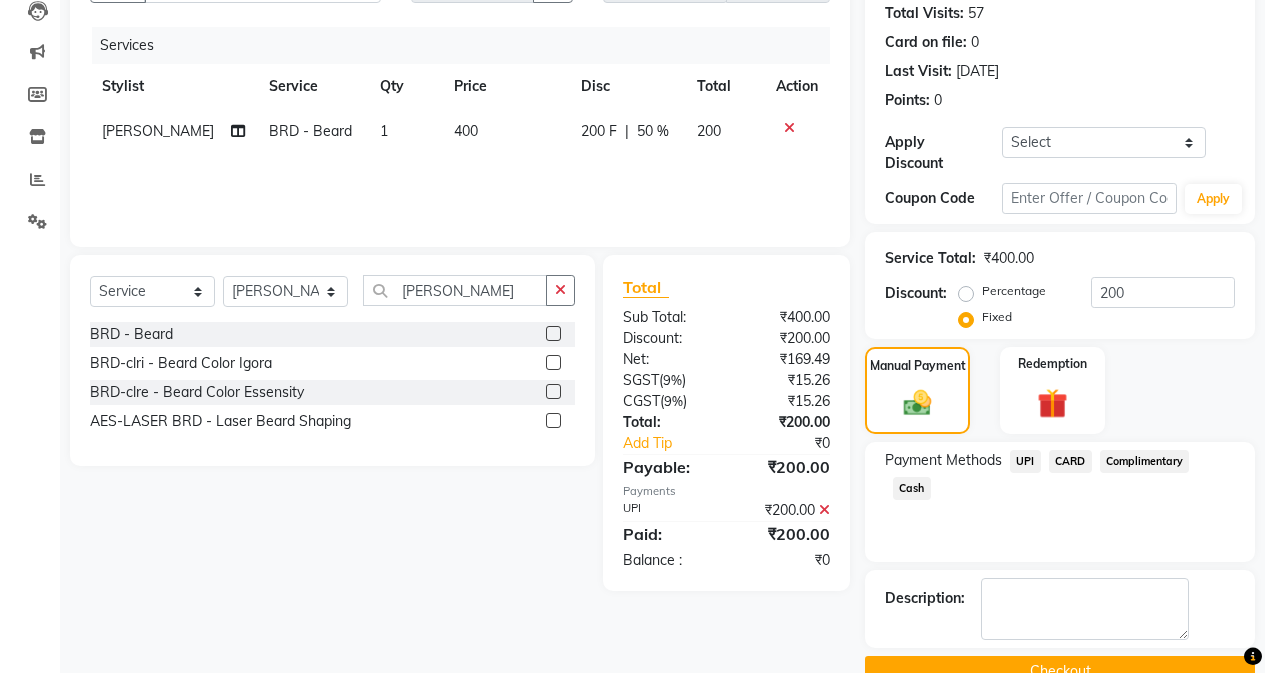 scroll, scrollTop: 249, scrollLeft: 0, axis: vertical 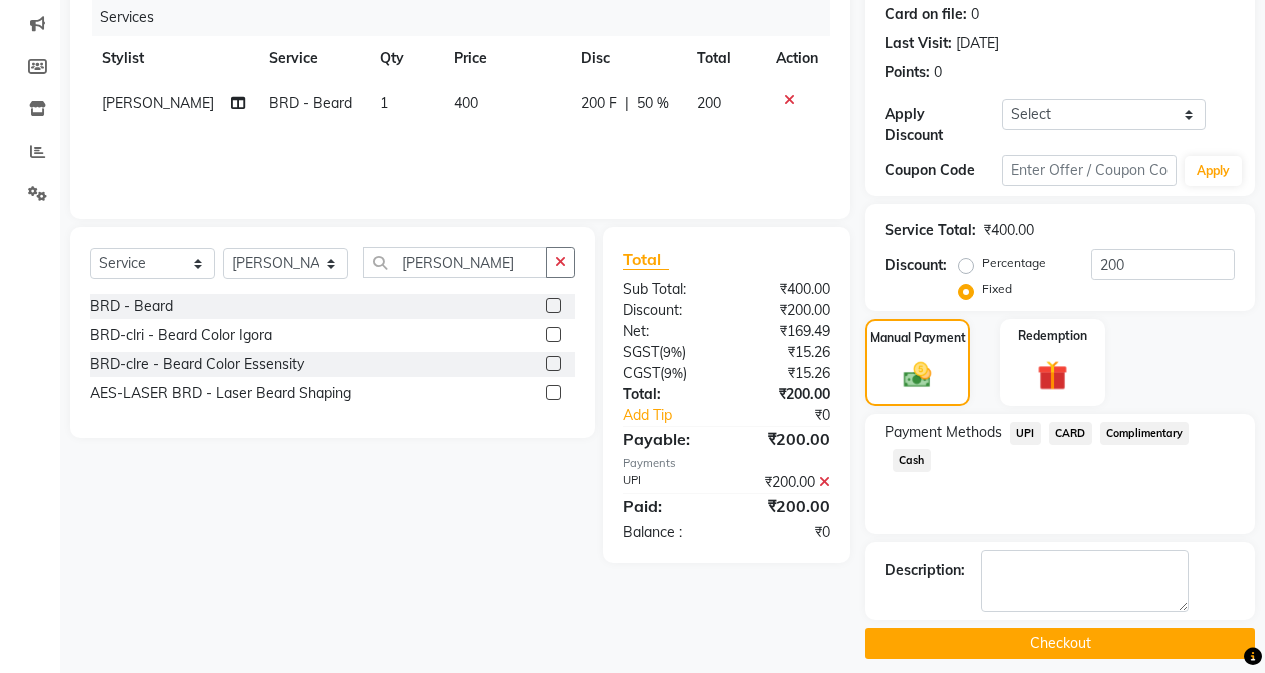 click on "Checkout" 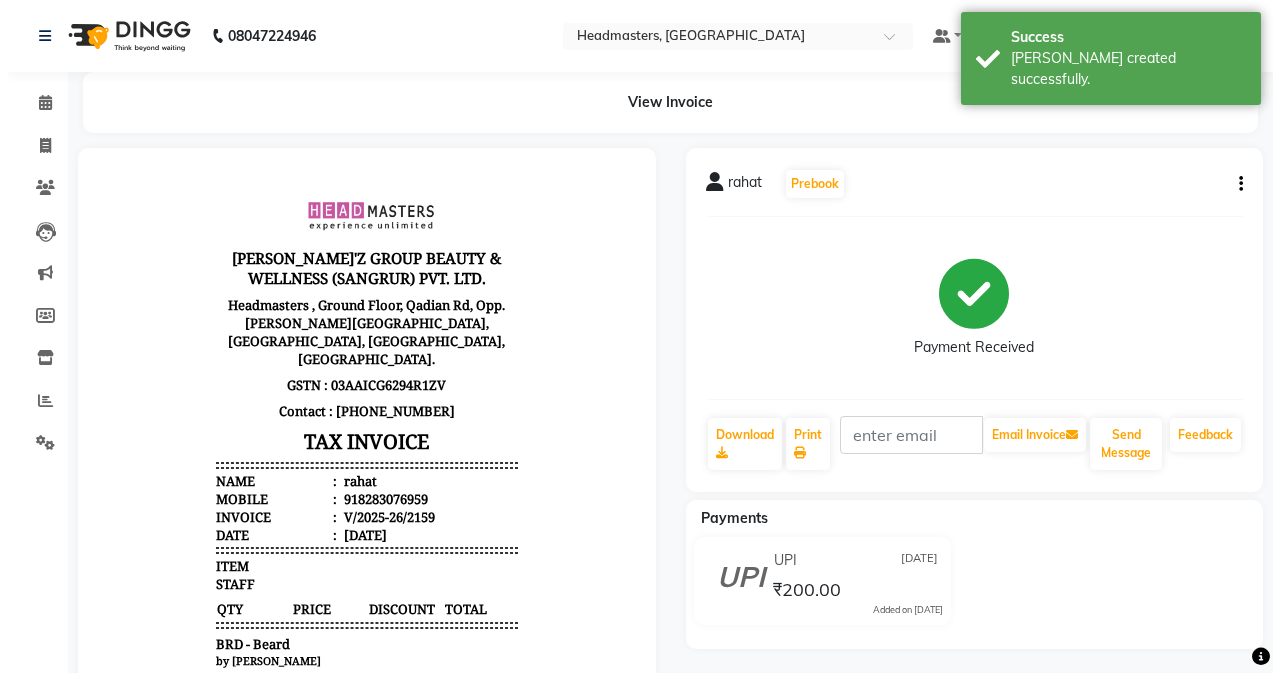 scroll, scrollTop: 0, scrollLeft: 0, axis: both 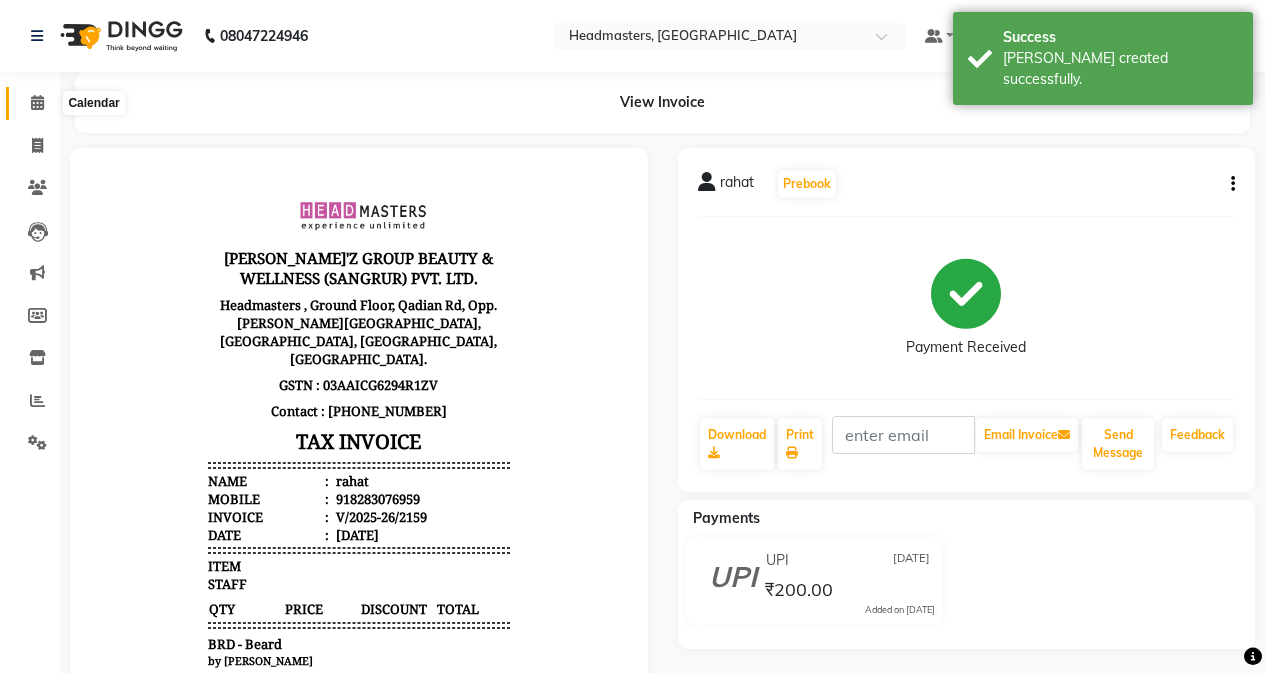 click 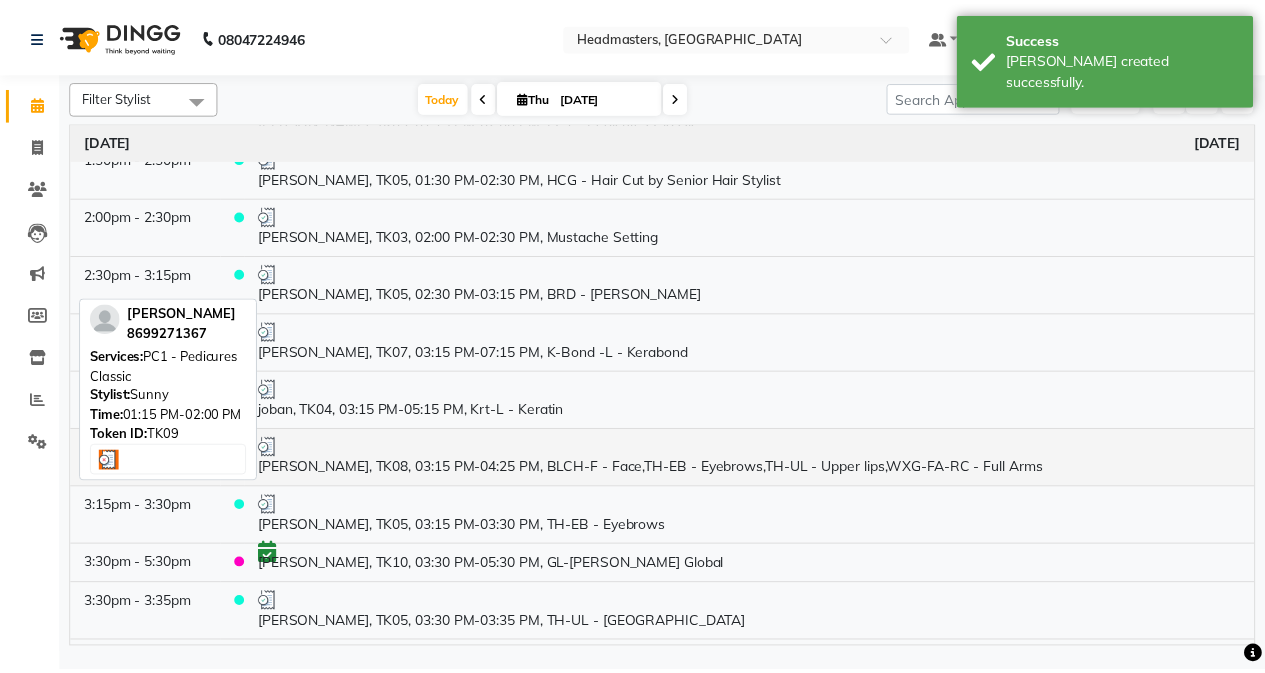scroll, scrollTop: 600, scrollLeft: 0, axis: vertical 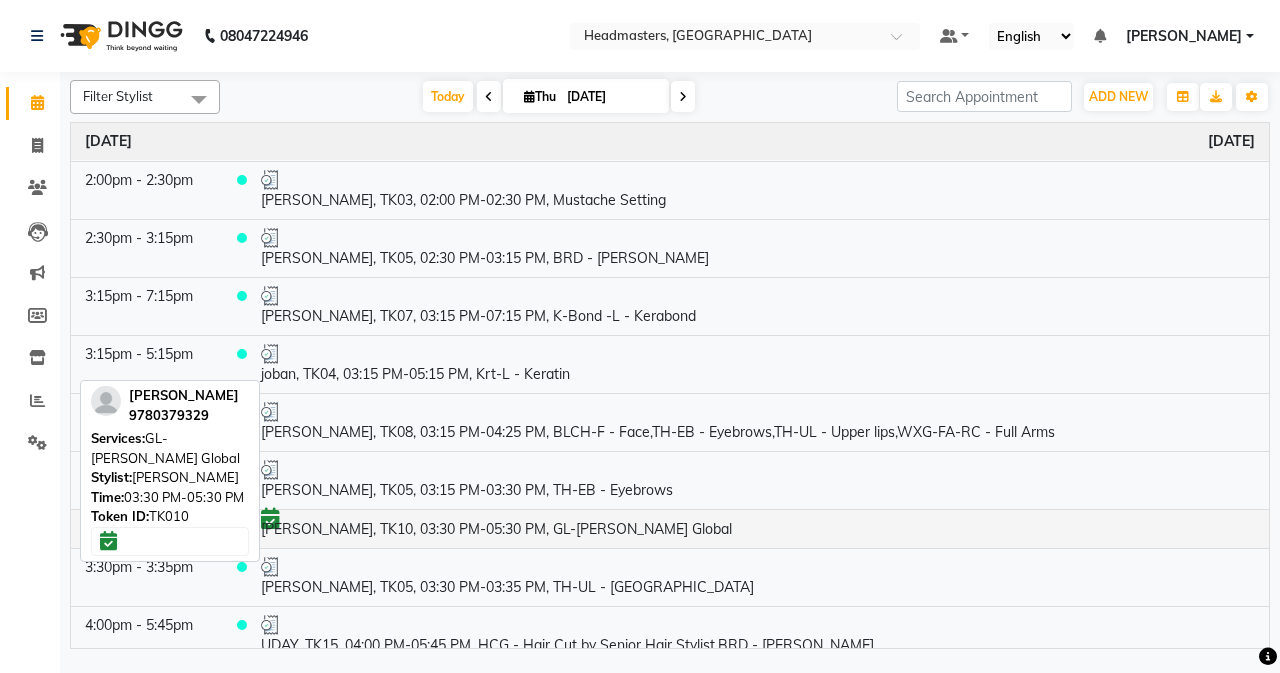 click on "[PERSON_NAME], TK10, 03:30 PM-05:30 PM, GL-[PERSON_NAME] Global" at bounding box center (758, 528) 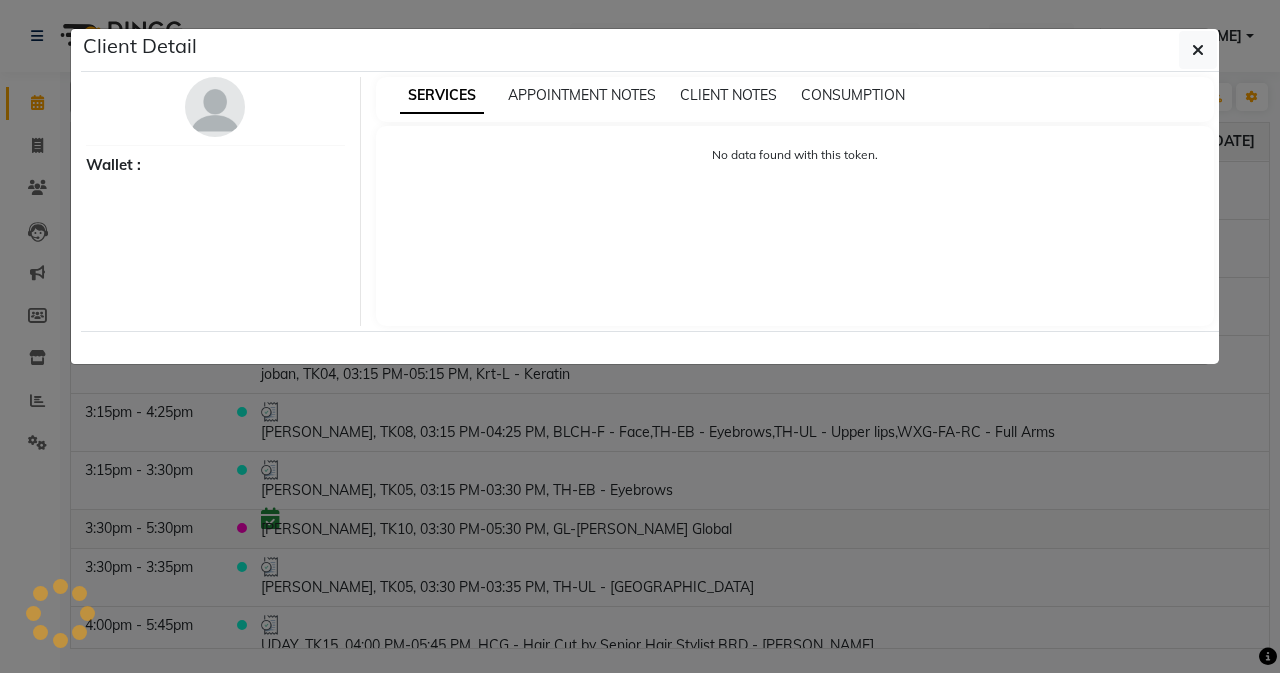 select on "6" 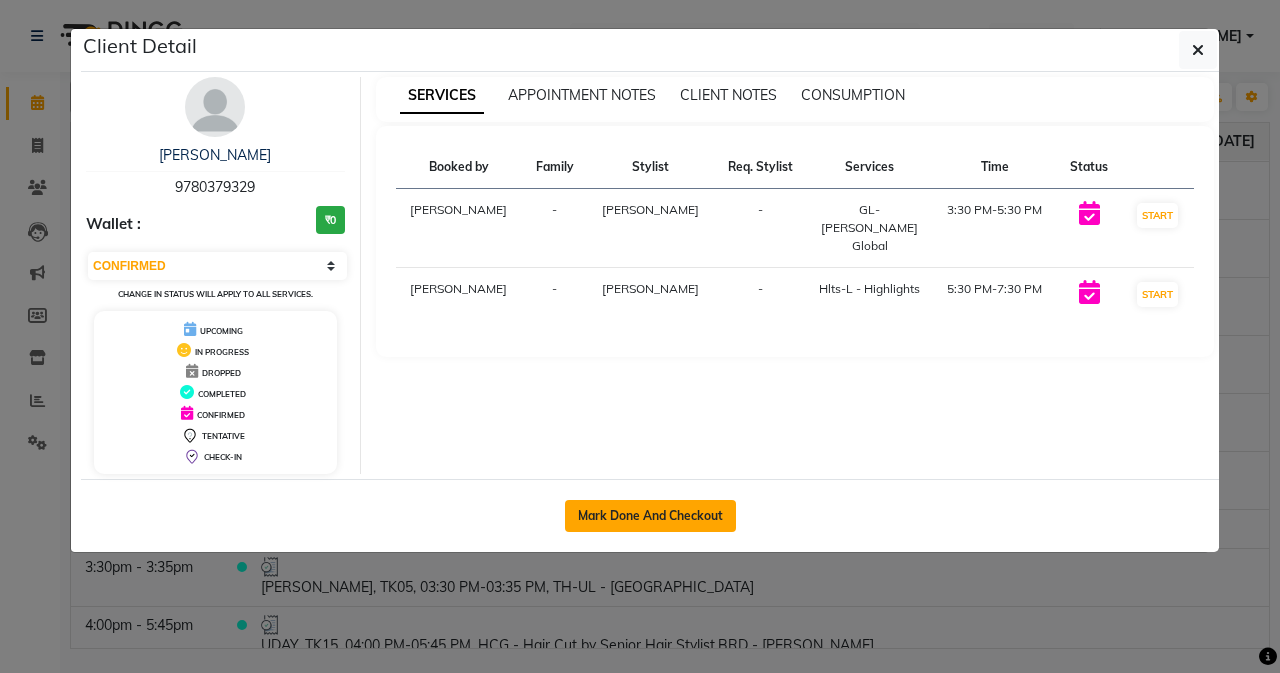 click on "Mark Done And Checkout" 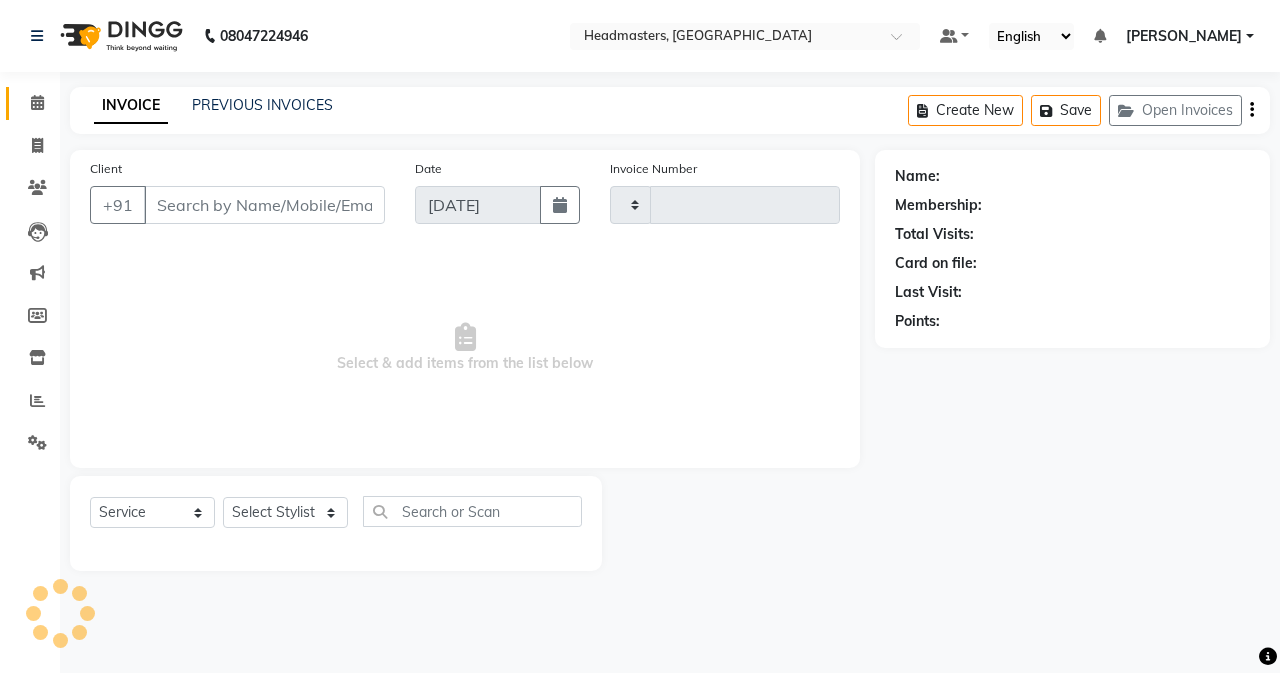 type on "2160" 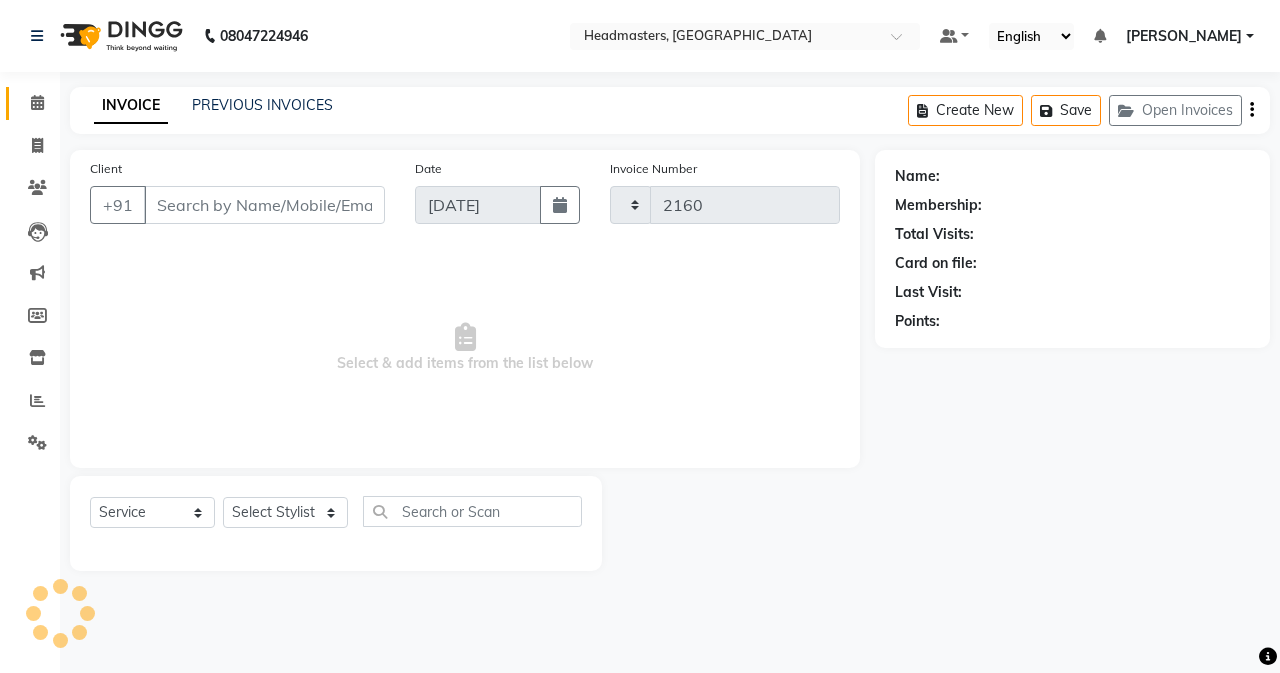 select on "7136" 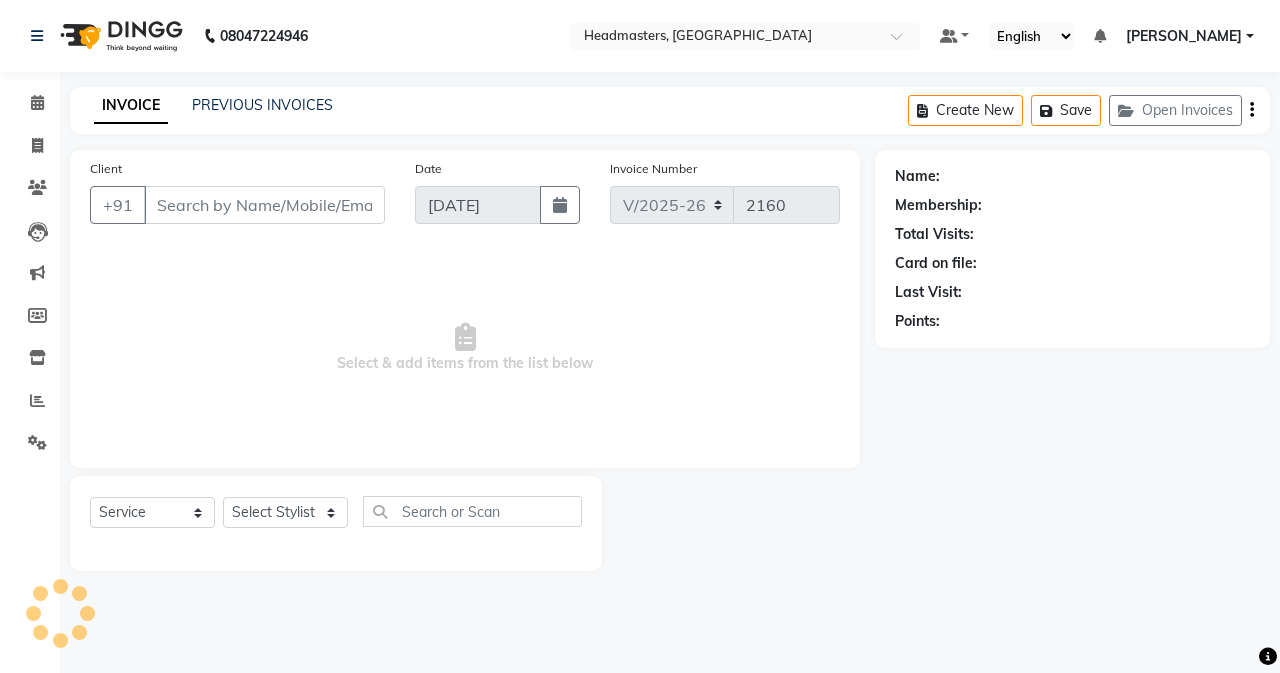click on "Client +91 Date 10-07-2025 Invoice Number V/2025-26 2160  Select & add items from the list below  Select  Service  Product  Membership  Package Voucher Prepaid Gift Card  Select Stylist" 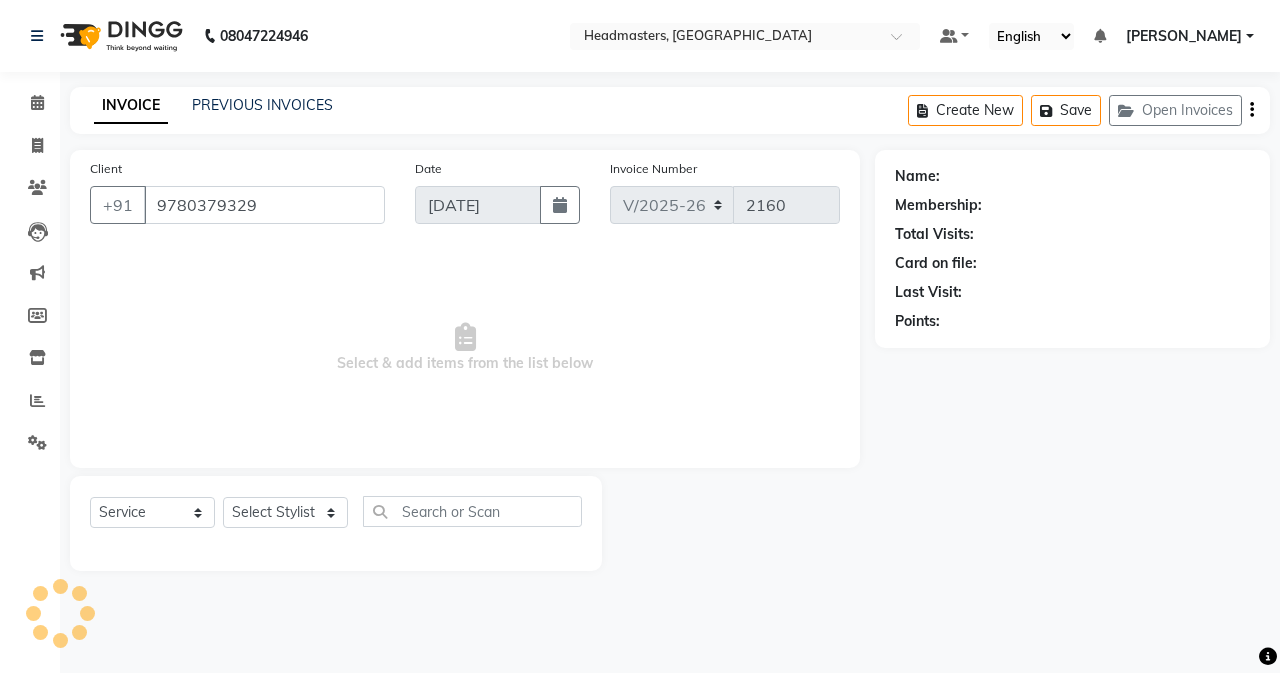 select on "60659" 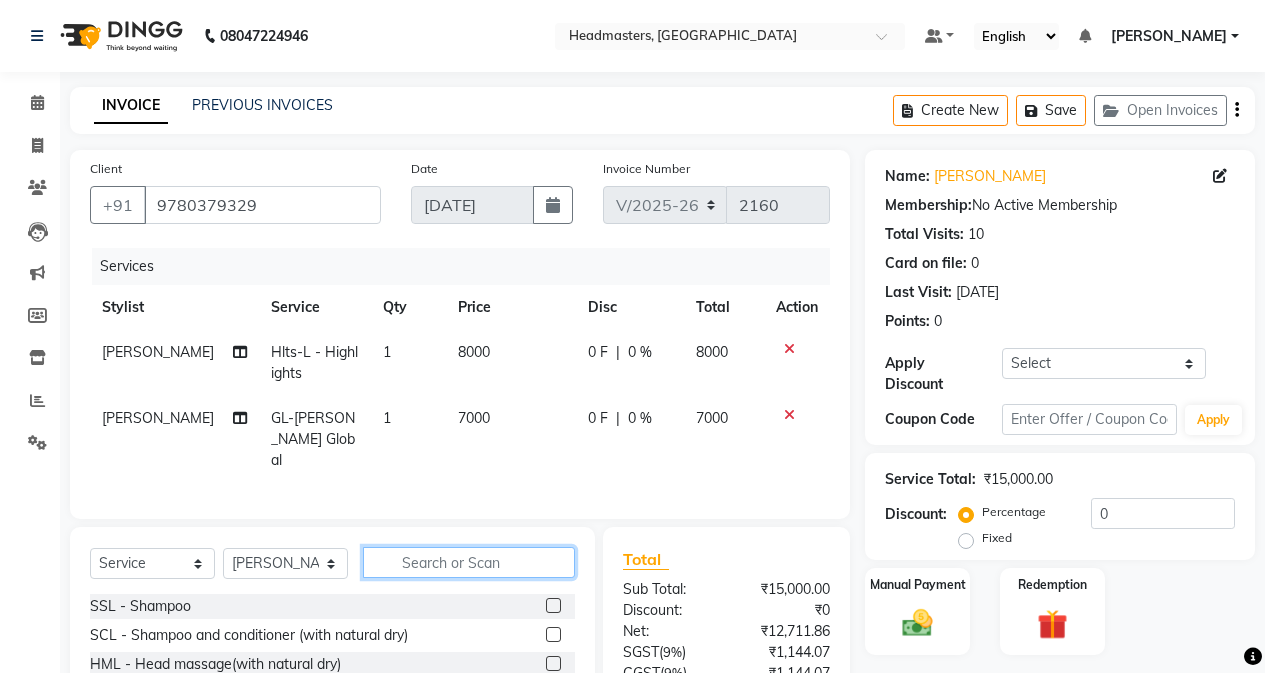 click 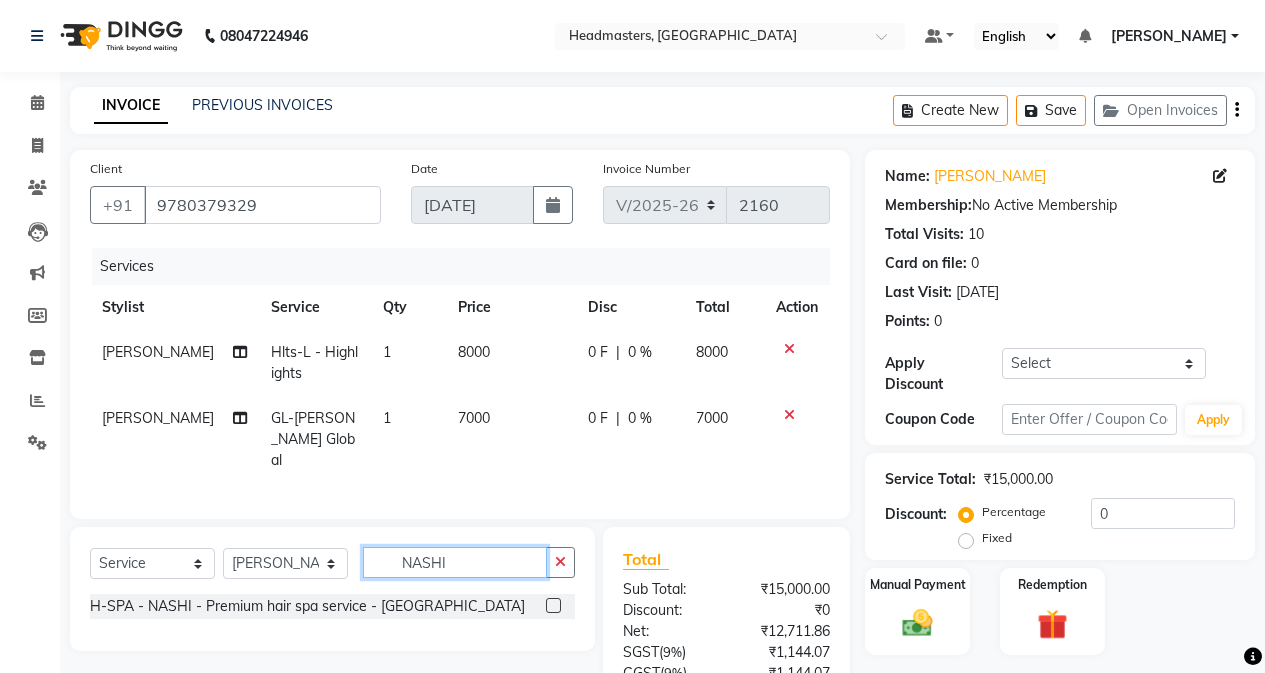 type on "NASHI" 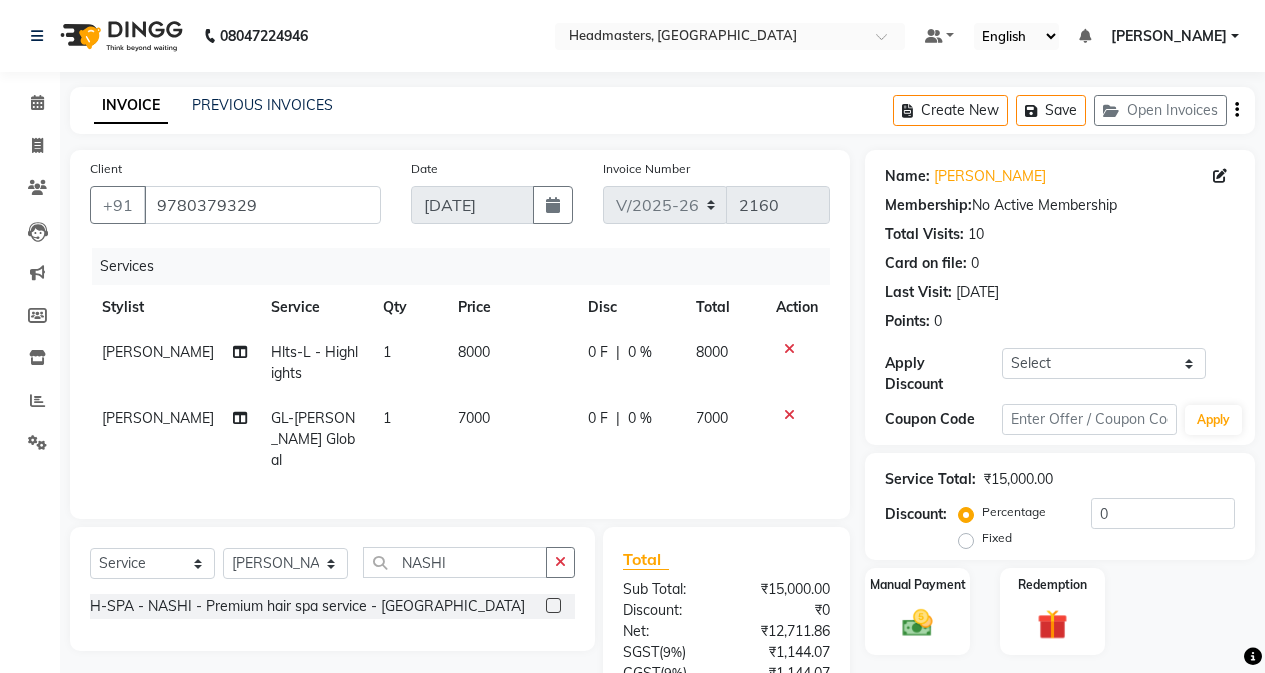 click 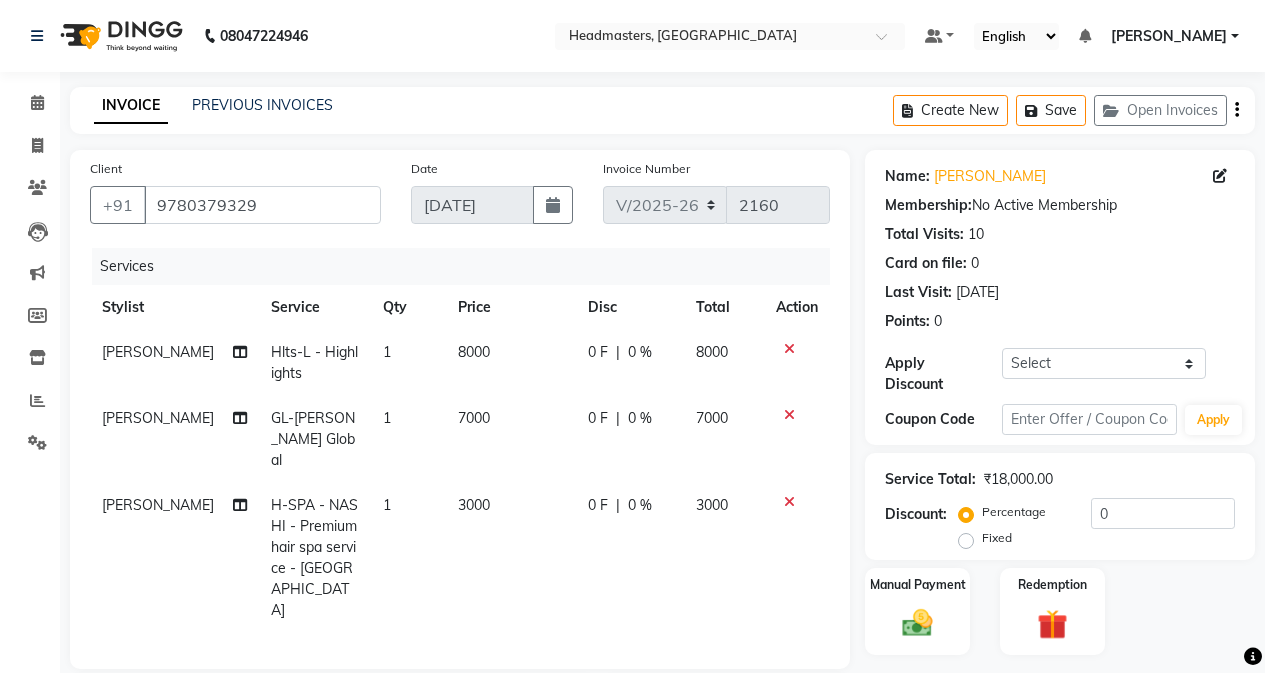 checkbox on "false" 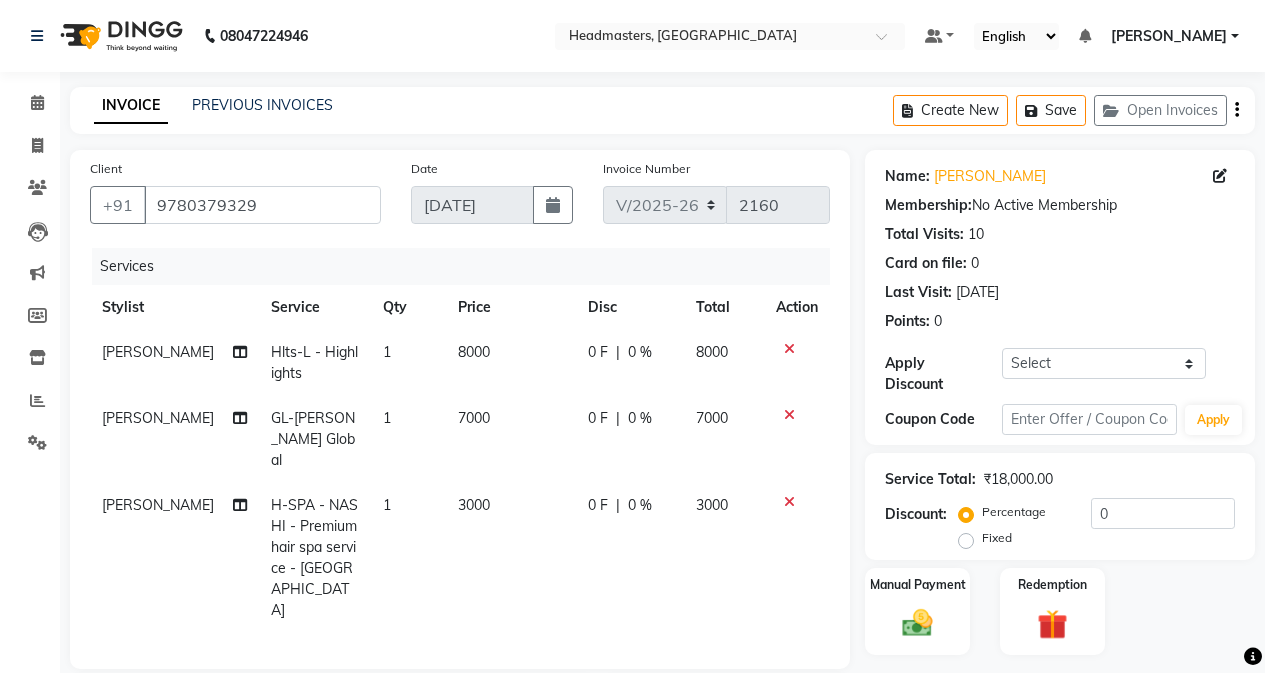 scroll, scrollTop: 280, scrollLeft: 0, axis: vertical 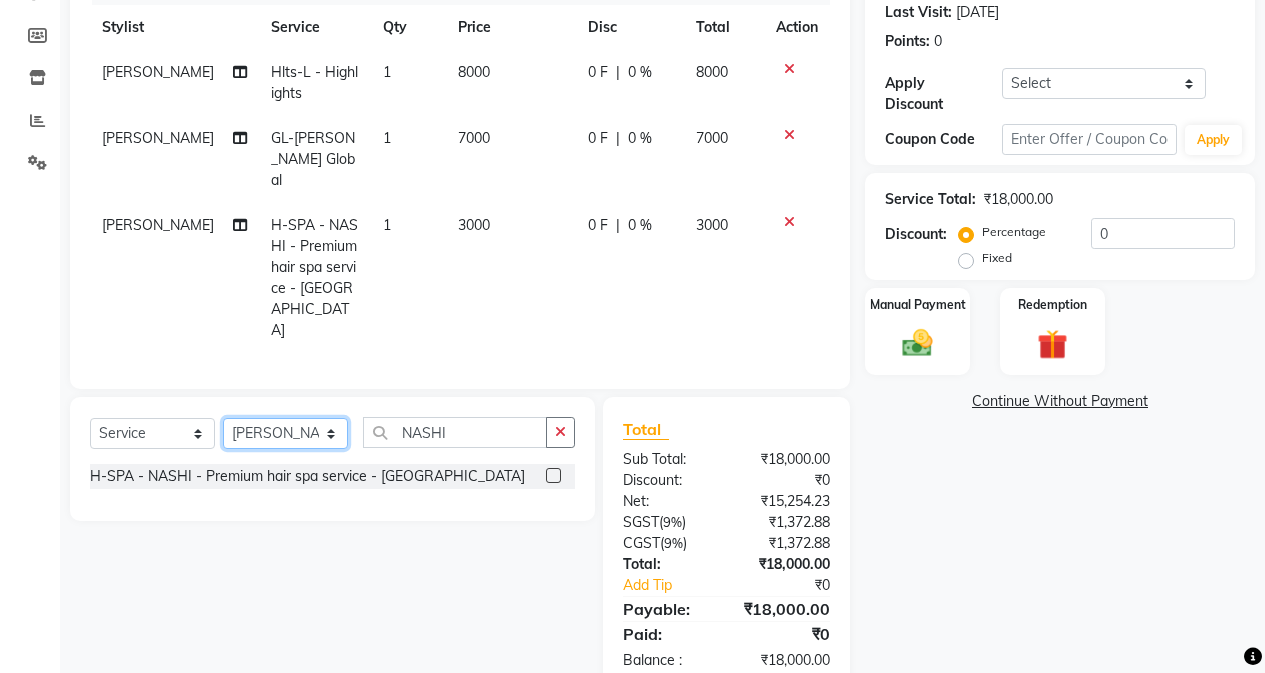 click on "Select Stylist AFIA Anjali [PERSON_NAME] [PERSON_NAME]  [PERSON_NAME] HEAD [PERSON_NAME]  [PERSON_NAME]  [PERSON_NAME]  [PERSON_NAME] Love [PERSON_NAME]  [PERSON_NAME]  [PERSON_NAME]  [PERSON_NAME] [PERSON_NAME] [PERSON_NAME]  [PERSON_NAME]  [PERSON_NAME]" 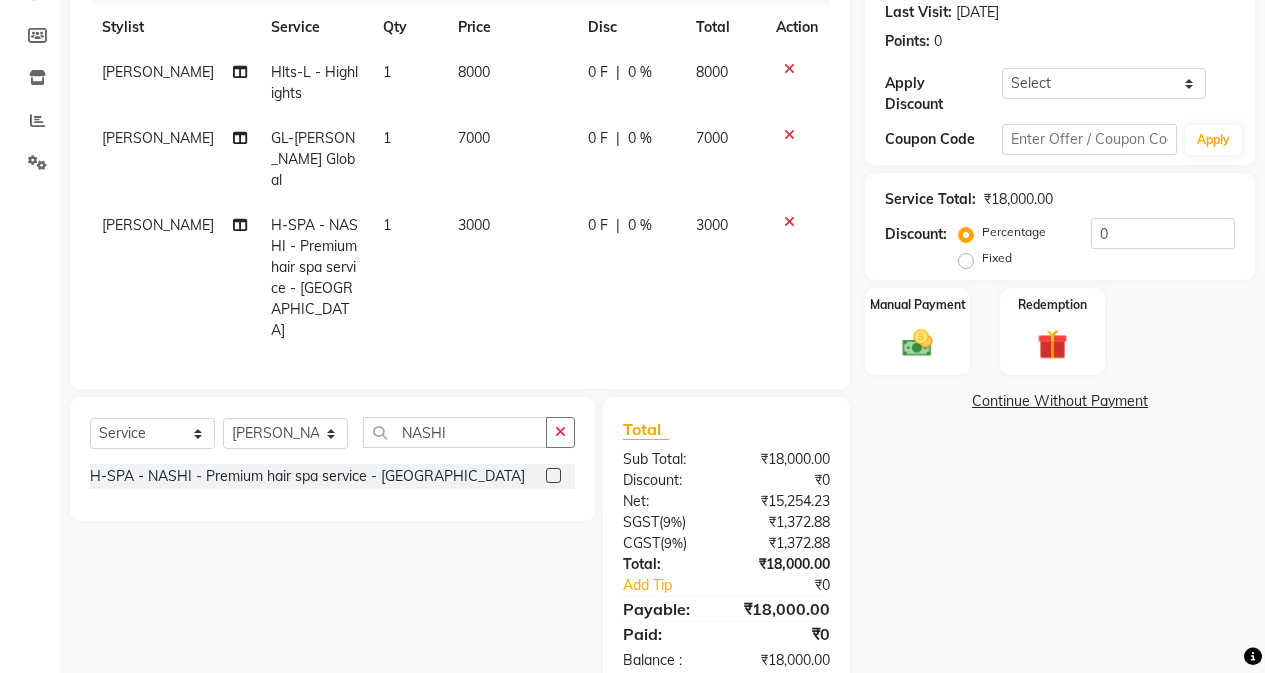 click on "3000" 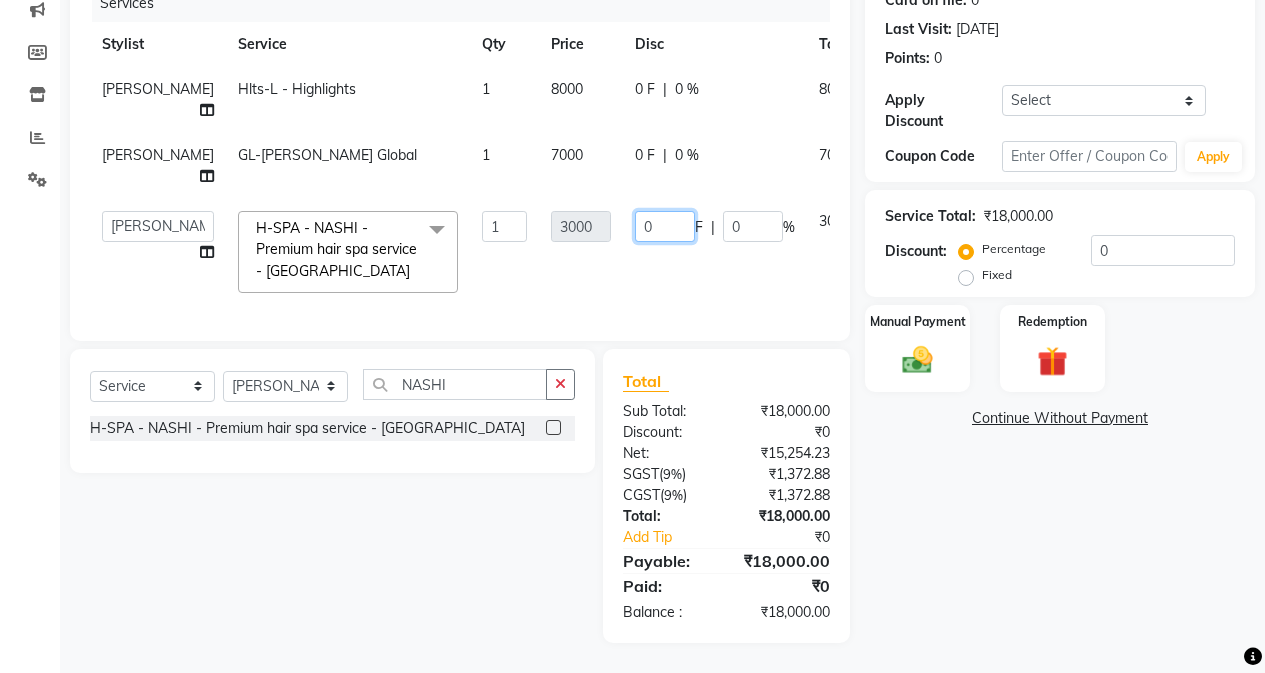 click on "0" 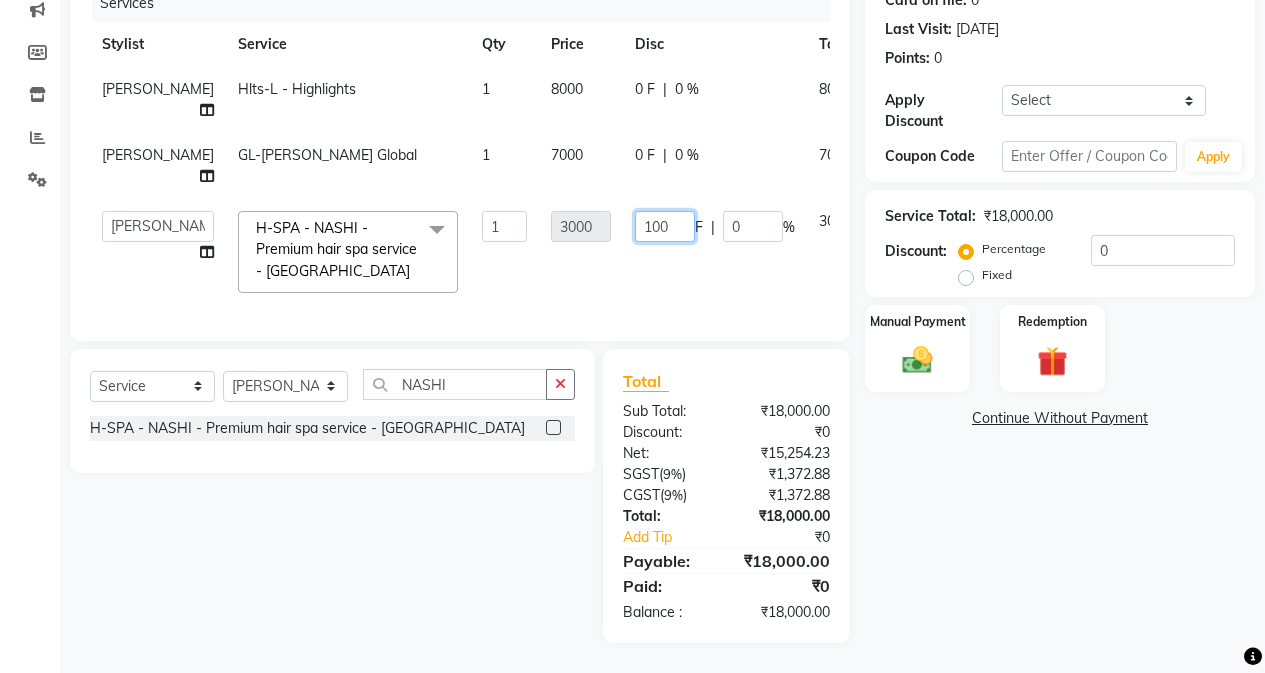 type on "1000" 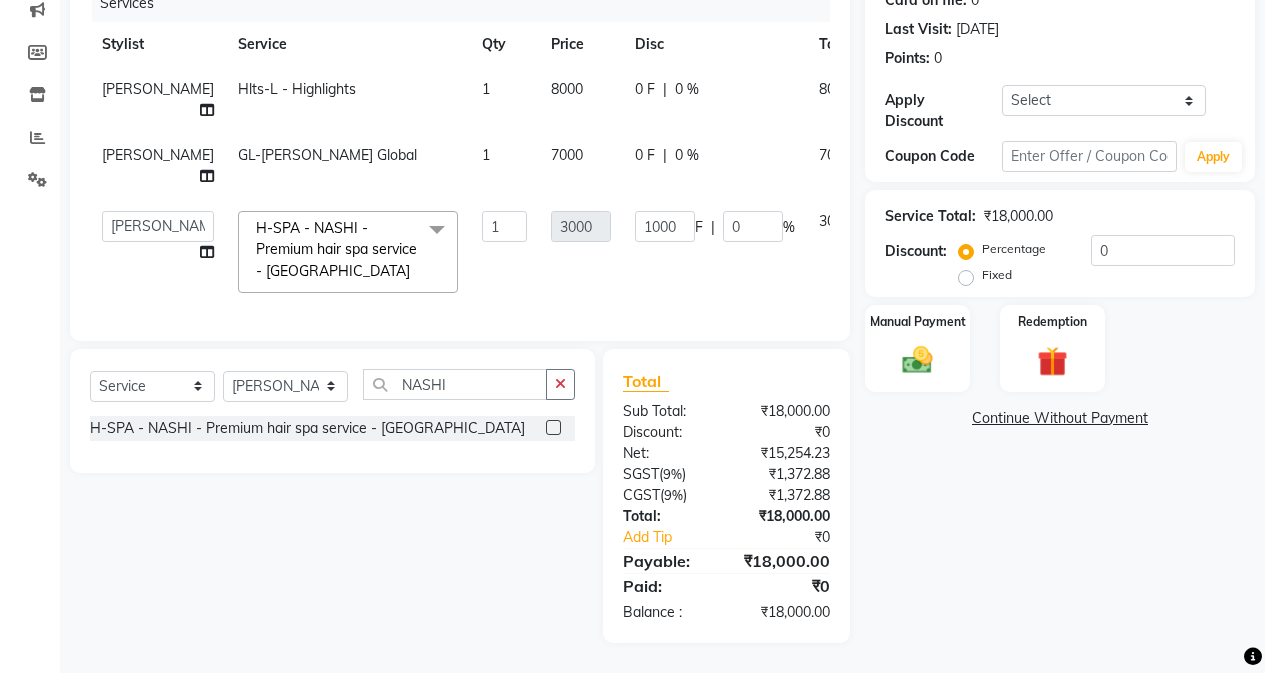 click on "Services Stylist Service Qty Price Disc Total Action Sahil Kumar Hlts-L - Highlights 1 8000 0 F | 0 % 8000 Sahil Kumar GL-igora - Igora Global 1 7000 0 F | 0 % 7000  AFIA   Anjali   Ankita   Arwinder    Bikram   Harjinder   HEAD MASTERS   Inder    Jashan    JASHAN    Komal   Love   Lovepreet    Navneet Kaur    Ramanpreet Kaur    Ranjit Kaur   Sahil Kumar   Sania   Shekhar    Shilpa   Simaratpal    Sunny    SURAJ    Tejpal   Vansh  H-SPA - NASHI - Premium hair spa service -  Nashi  x SSL - Shampoo SCL - Shampoo and conditioner (with natural dry) HML - Head massage(with natural dry) HCLD - Hair Cut by Creative Director HCL - Hair Cut by Senior Hair Stylist Trim - Trimming (one Length) Spt - Split ends/short/candle cut BD - Blow dry OS - Open styling GL-igora - Igora Global GL-essensity - Essensity Global Hlts-L - Highlights Bal - Balayage Chunks  - Chunks CR  - Color removal CRF - Color refresh Stk - Per streak RT-IG - Igora Root Touchup(one inch only) RT-ES - Essensity Root Touchup(one inch only) HS - Styling" 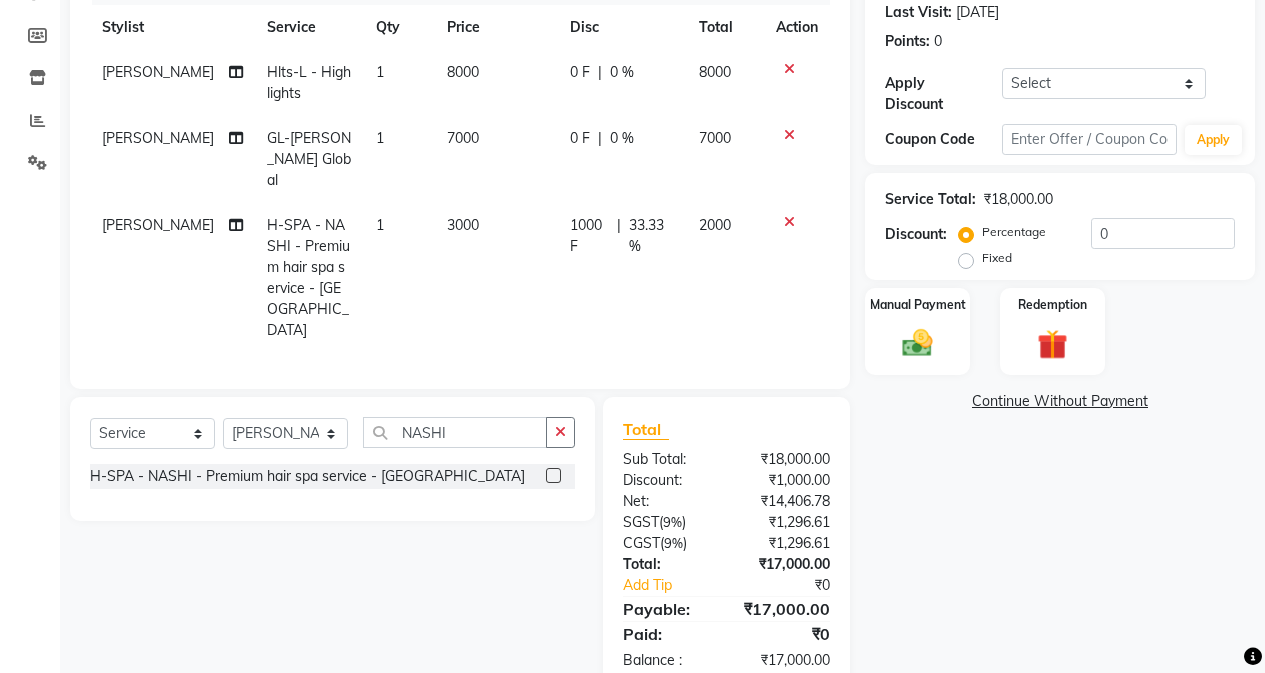 click on "0 F" 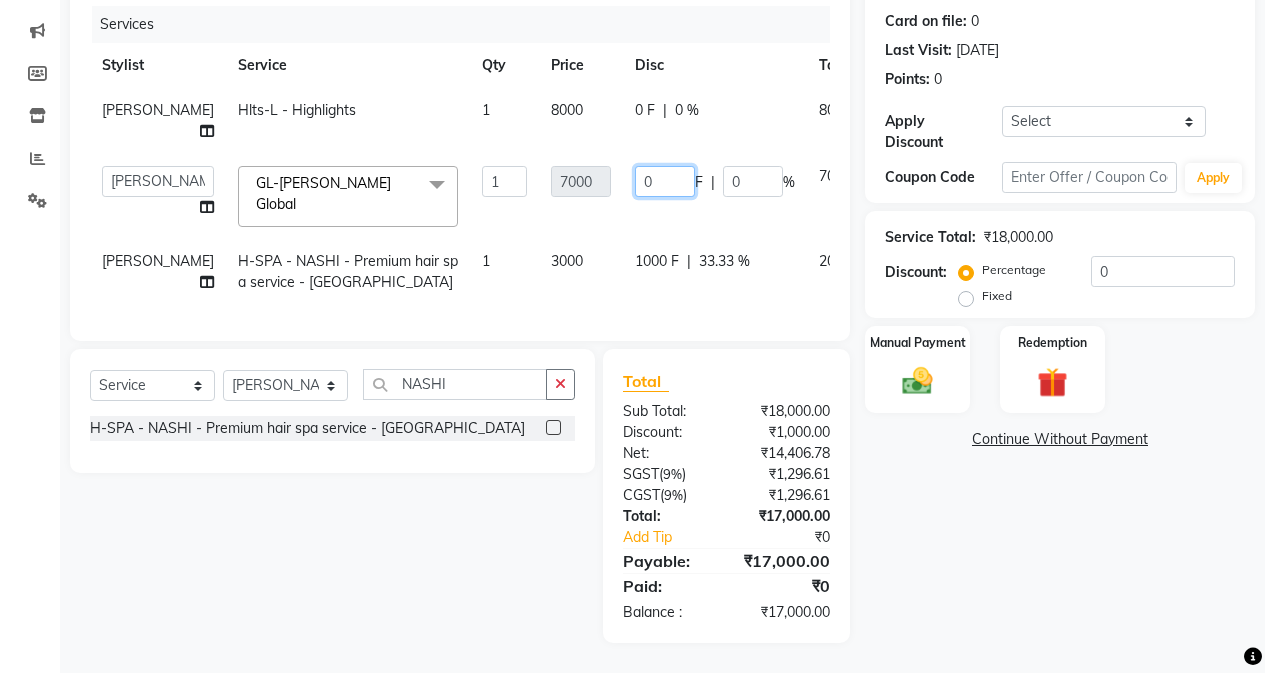 click on "0" 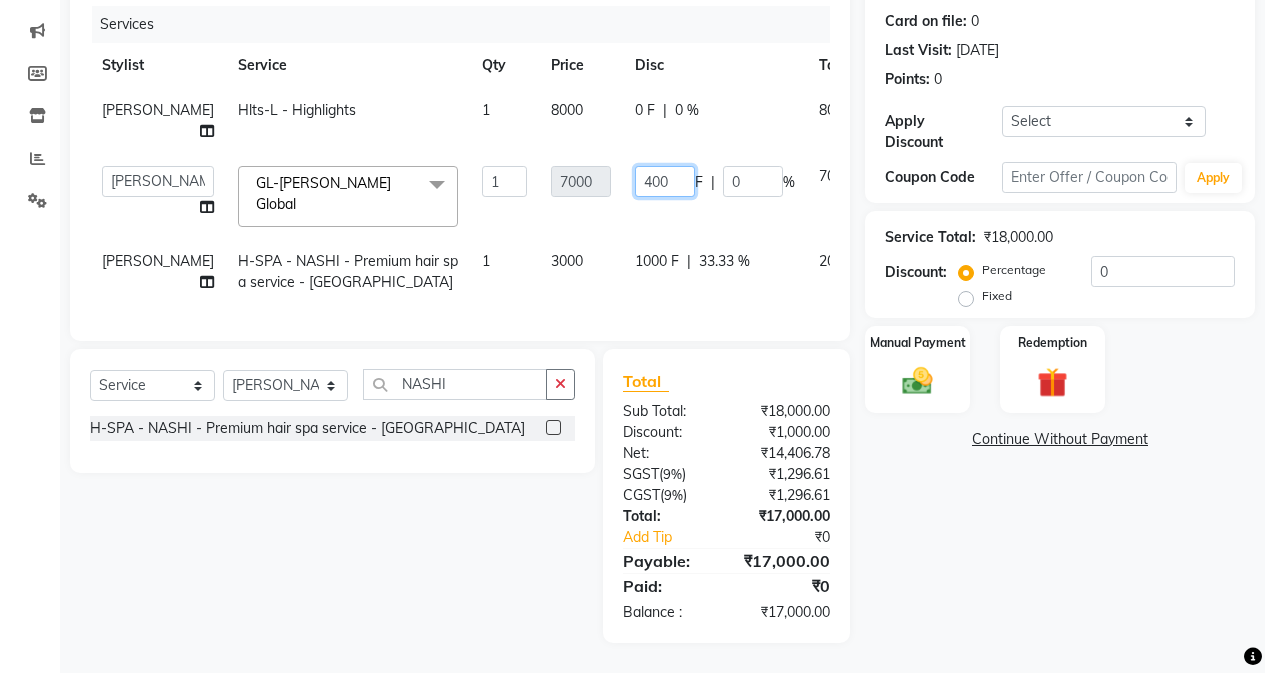 type on "4000" 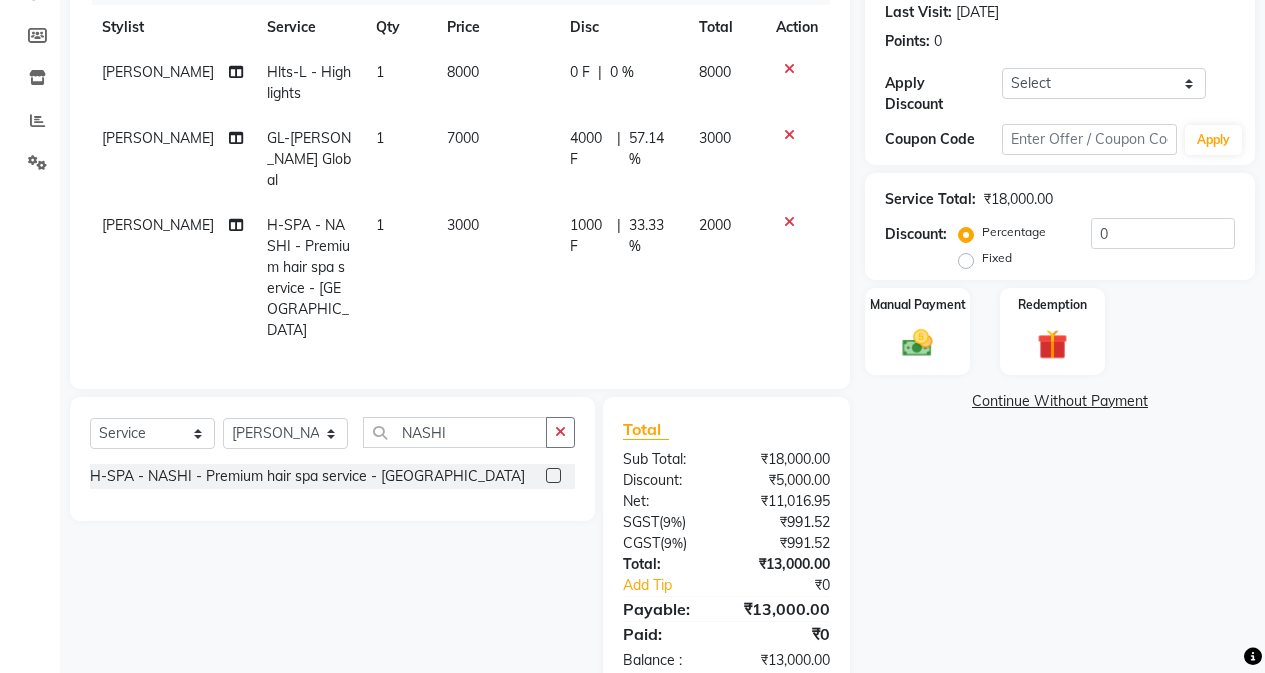 drag, startPoint x: 708, startPoint y: 160, endPoint x: 715, endPoint y: 212, distance: 52.46904 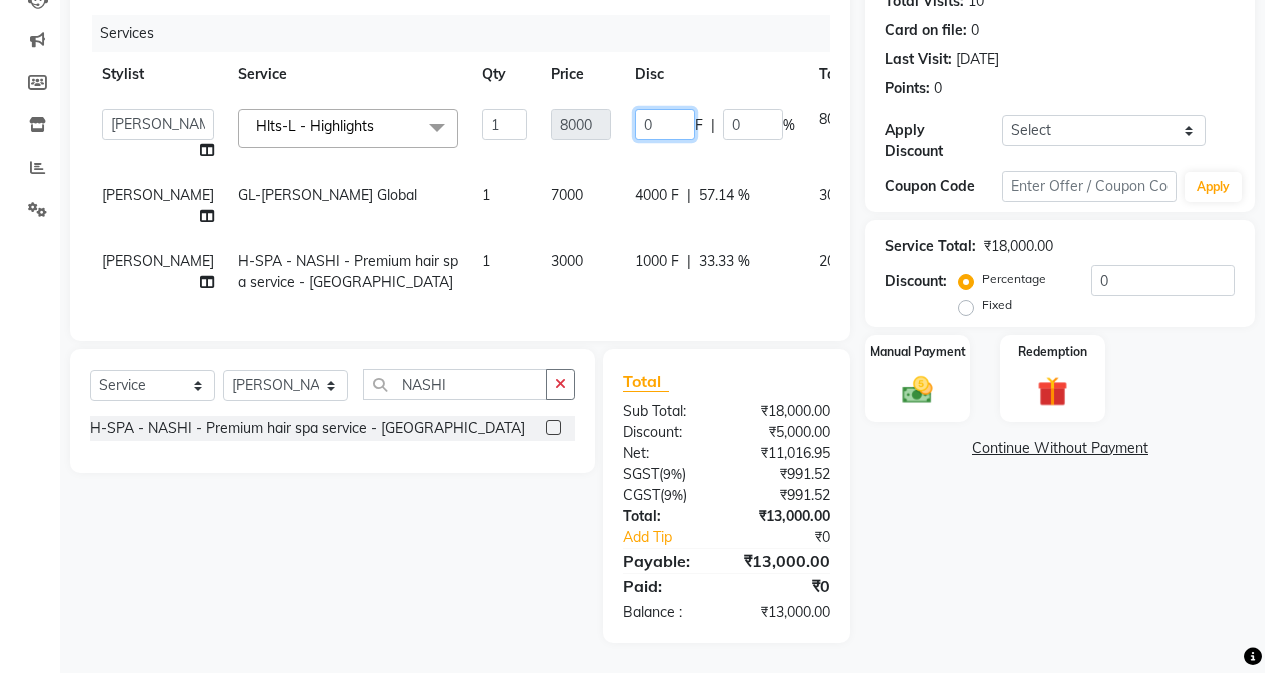 click on "0" 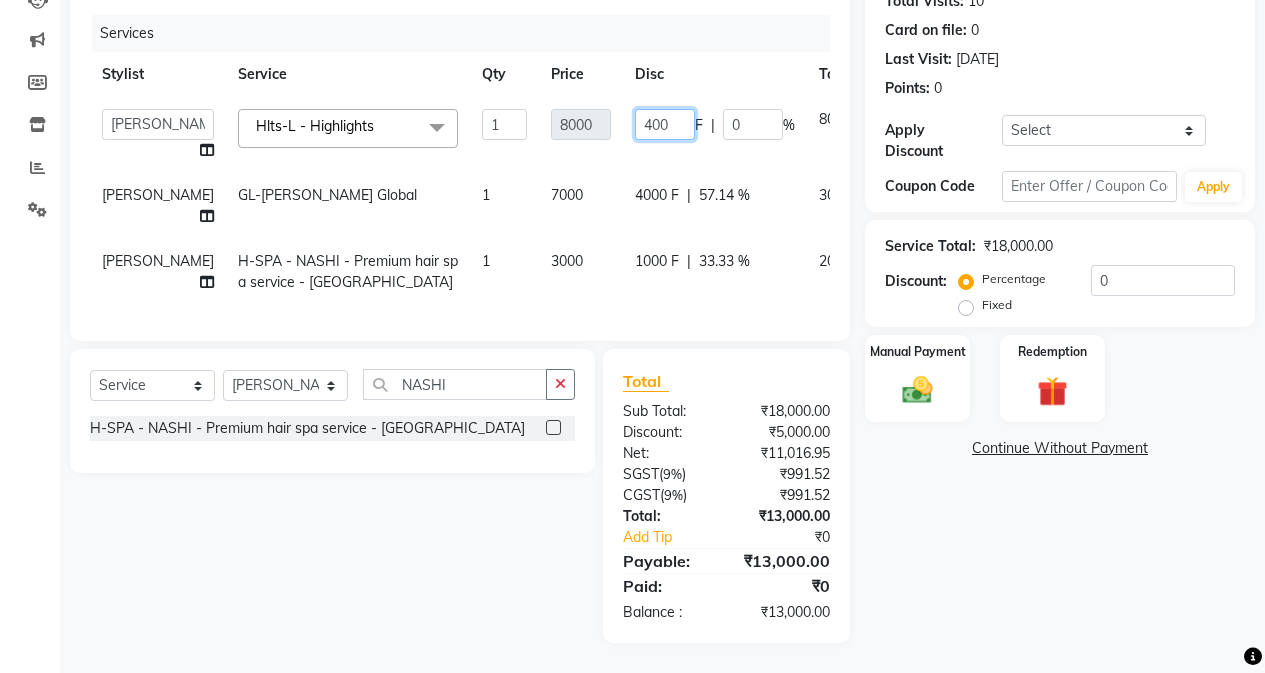 type on "4000" 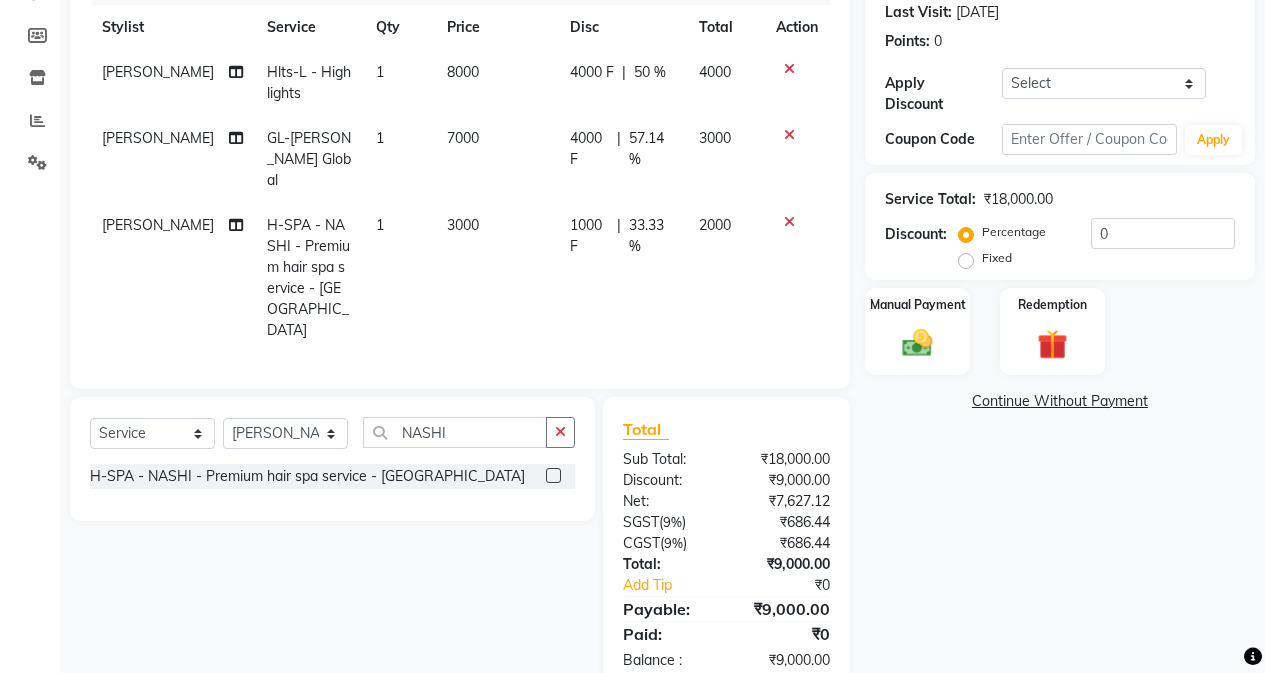 click on "Sahil Kumar Hlts-L - Highlights 1 8000 4000 F | 50 % 4000" 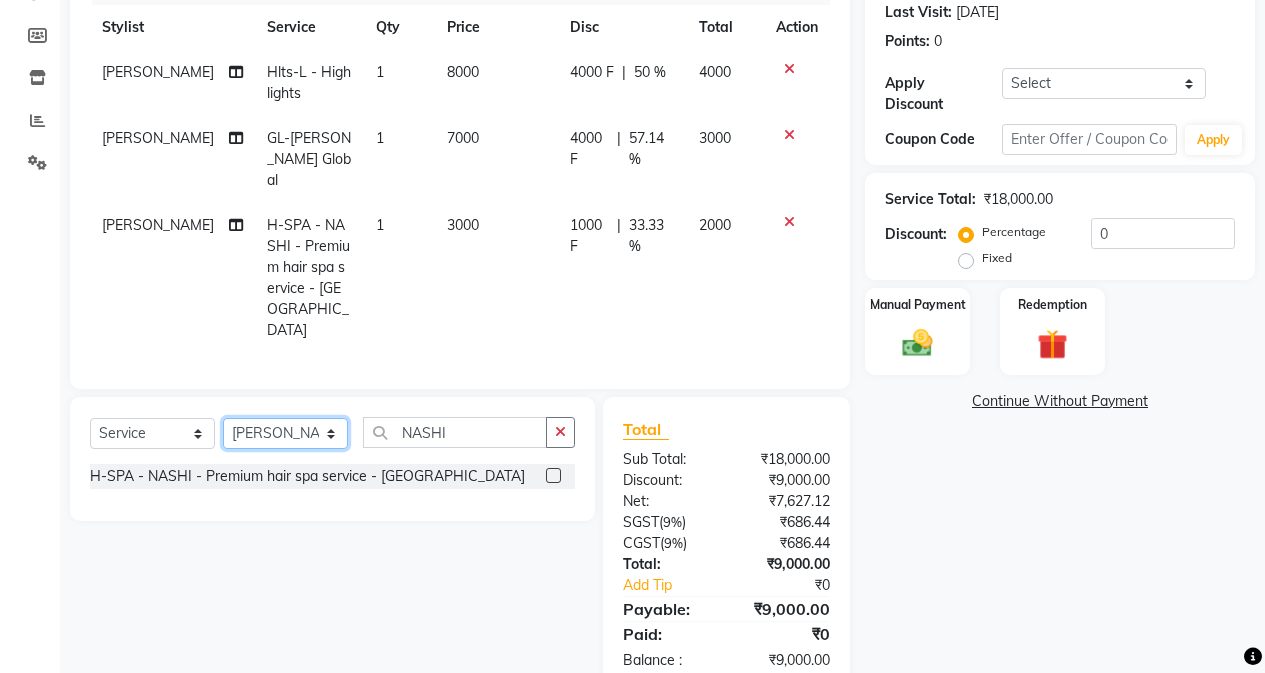 click on "Select Stylist AFIA Anjali [PERSON_NAME] [PERSON_NAME]  [PERSON_NAME] HEAD [PERSON_NAME]  [PERSON_NAME]  [PERSON_NAME]  [PERSON_NAME] Love [PERSON_NAME]  [PERSON_NAME]  [PERSON_NAME]  [PERSON_NAME] [PERSON_NAME] [PERSON_NAME]  [PERSON_NAME]  [PERSON_NAME]" 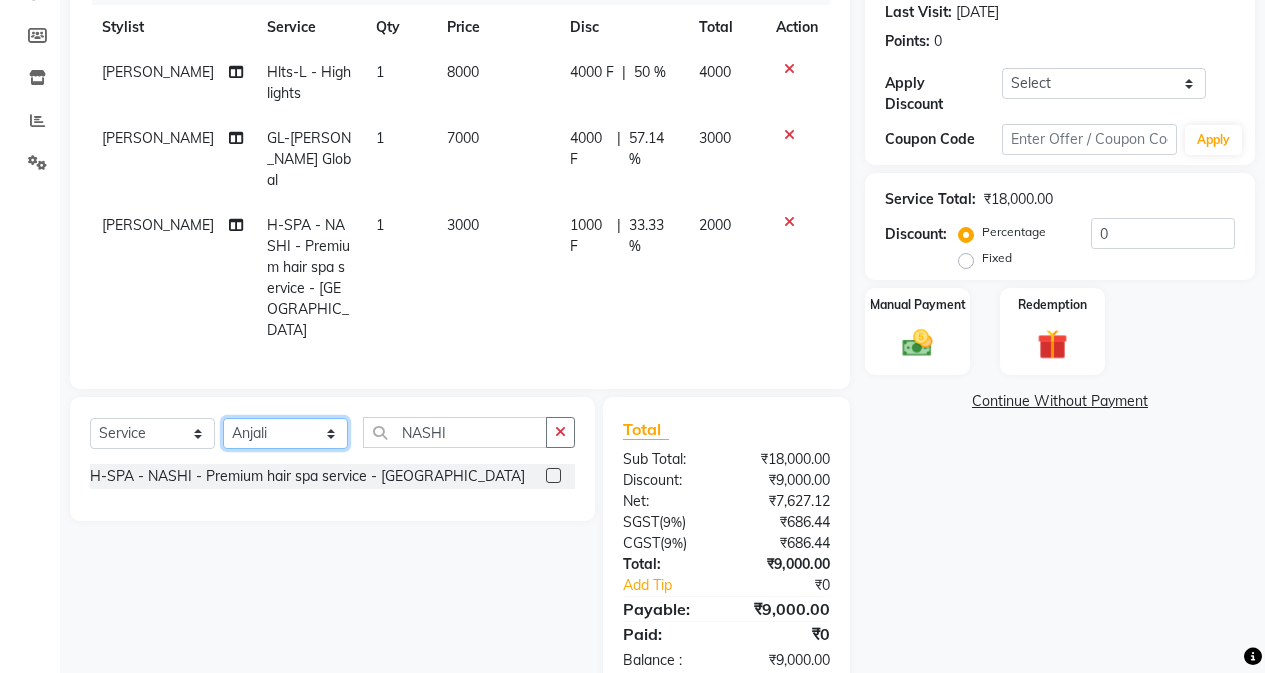 drag, startPoint x: 316, startPoint y: 388, endPoint x: 431, endPoint y: 376, distance: 115.62439 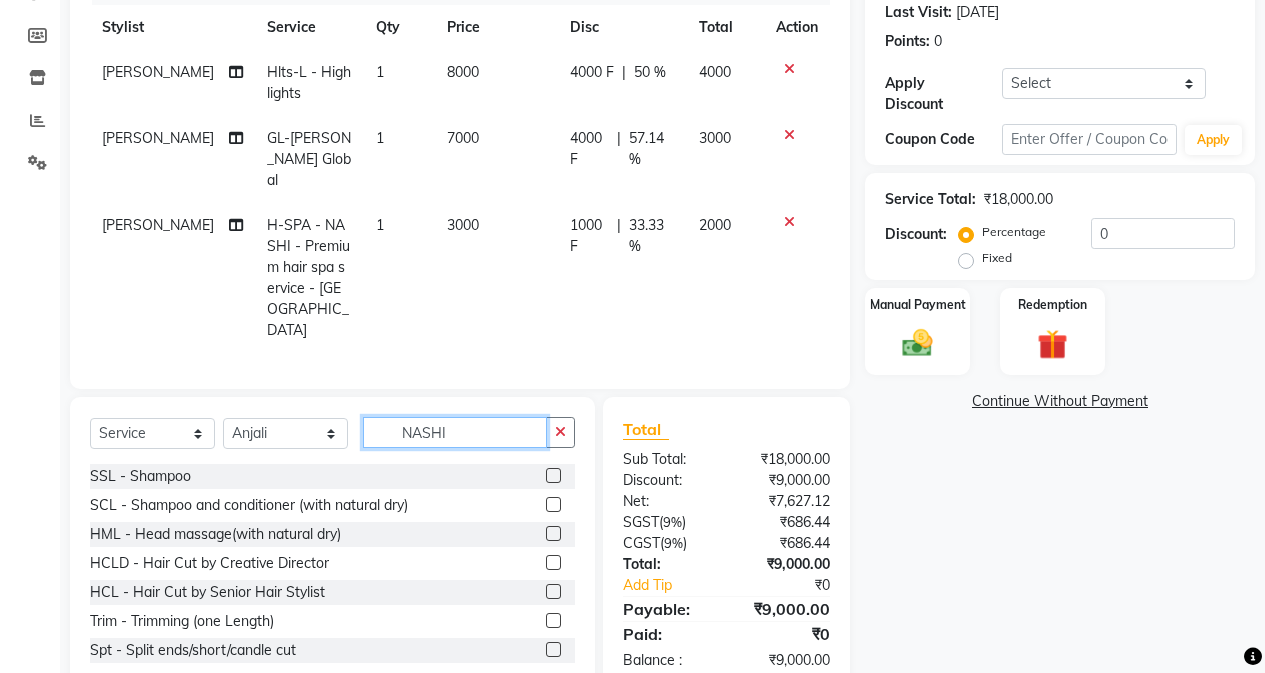 click on "NASHI" 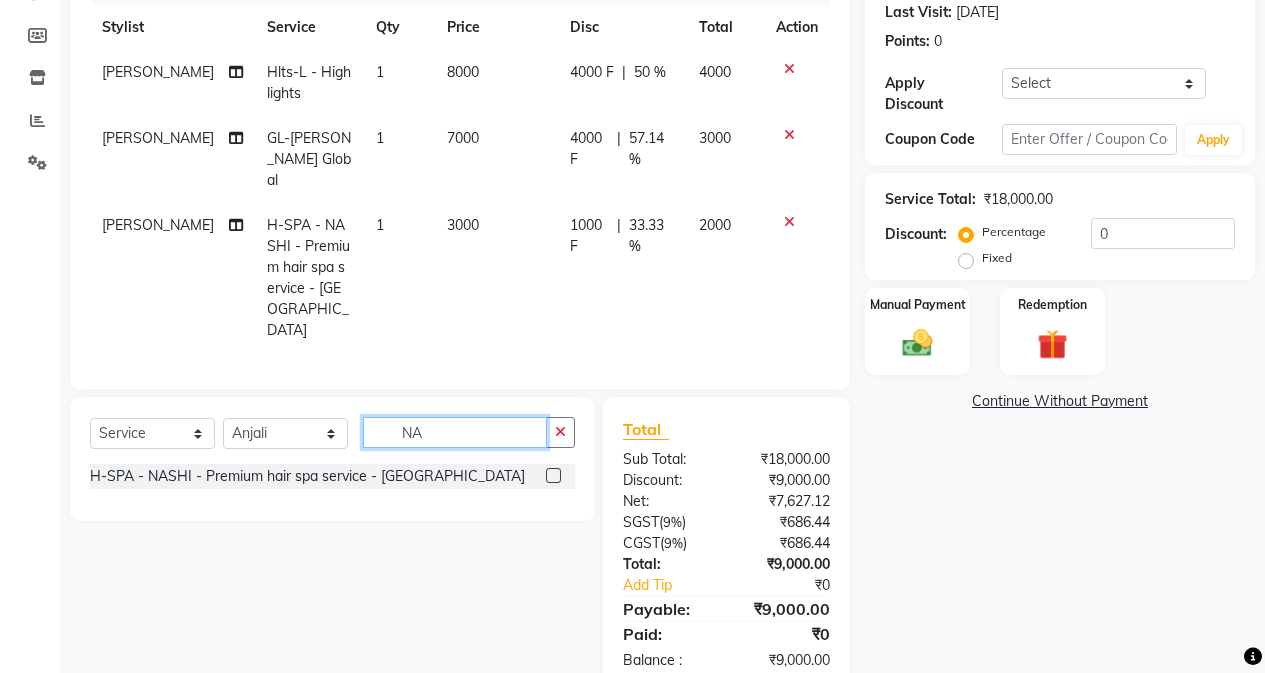 type on "N" 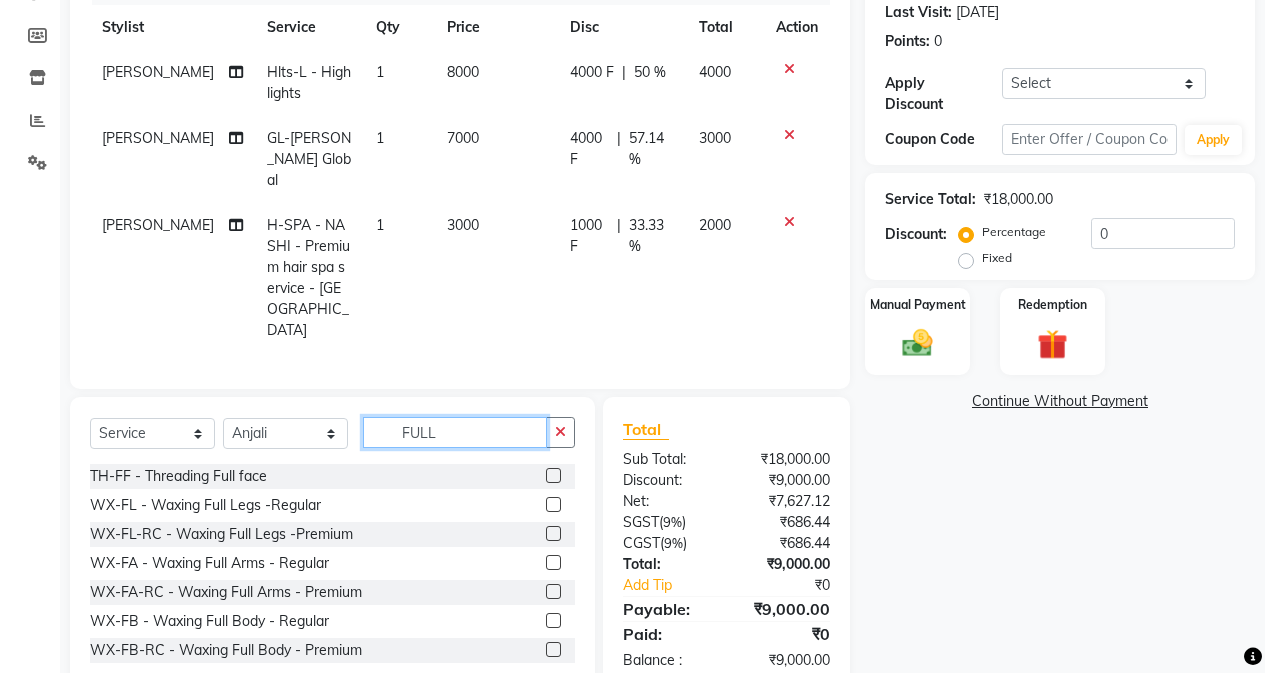 type on "FULL" 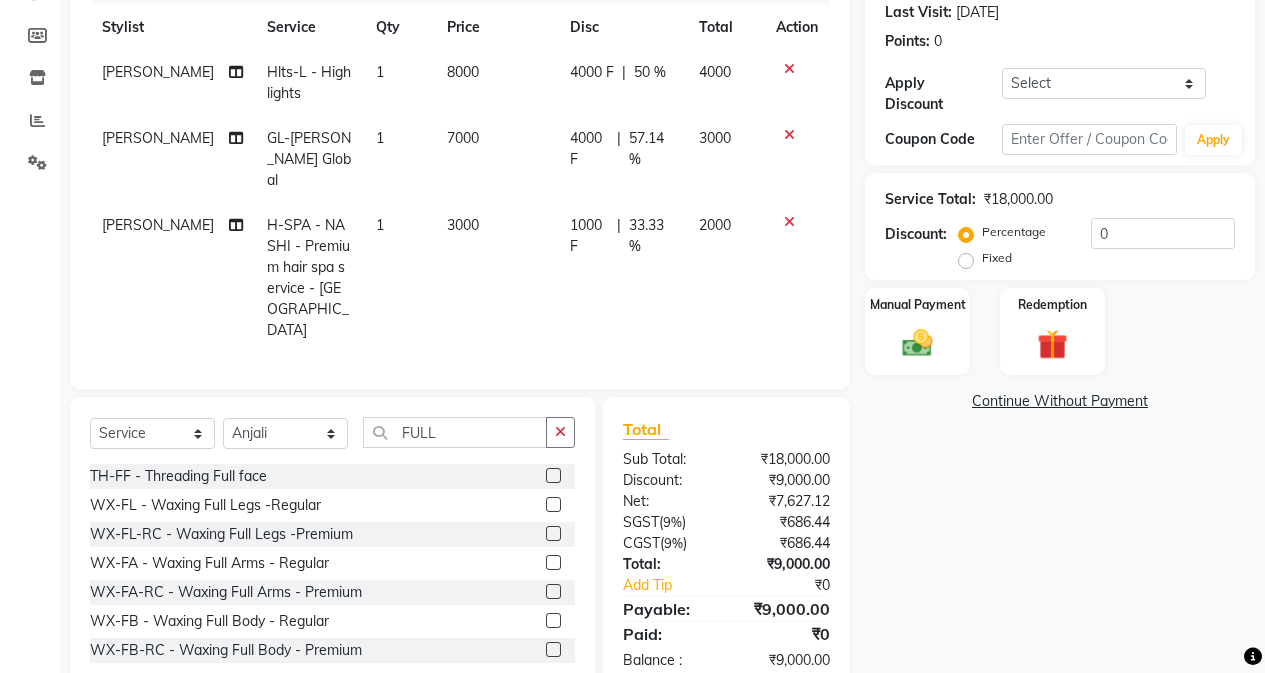 click 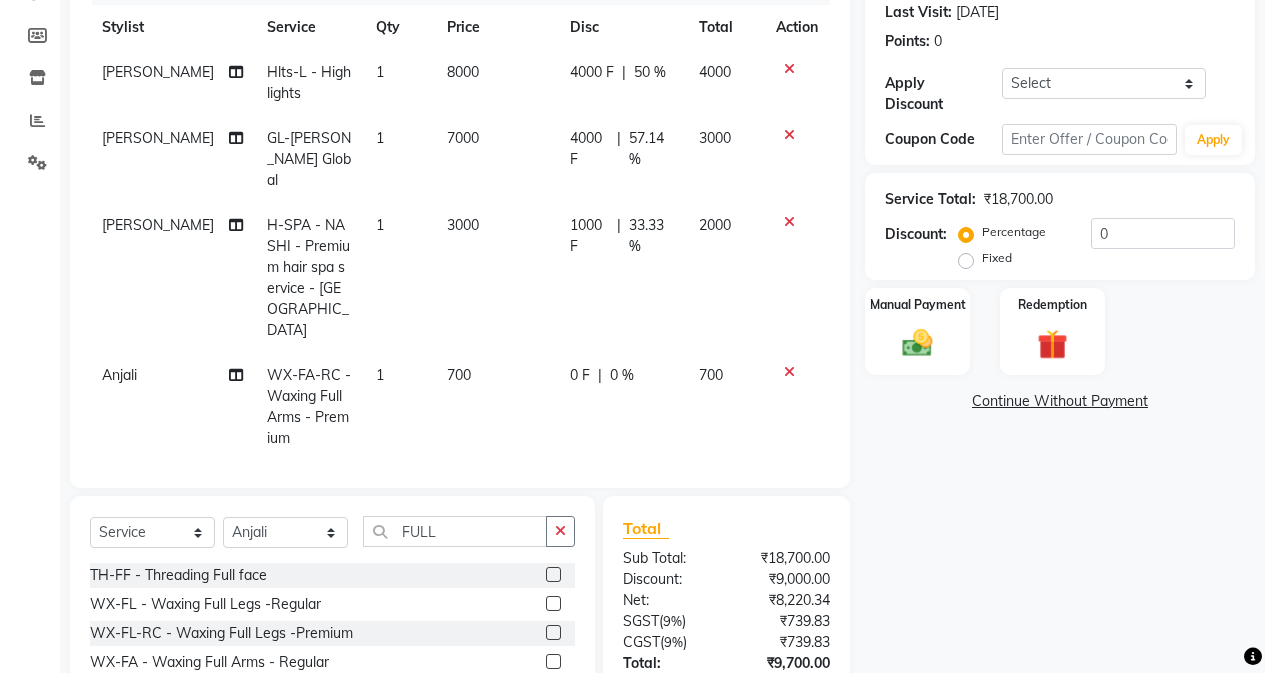 checkbox on "false" 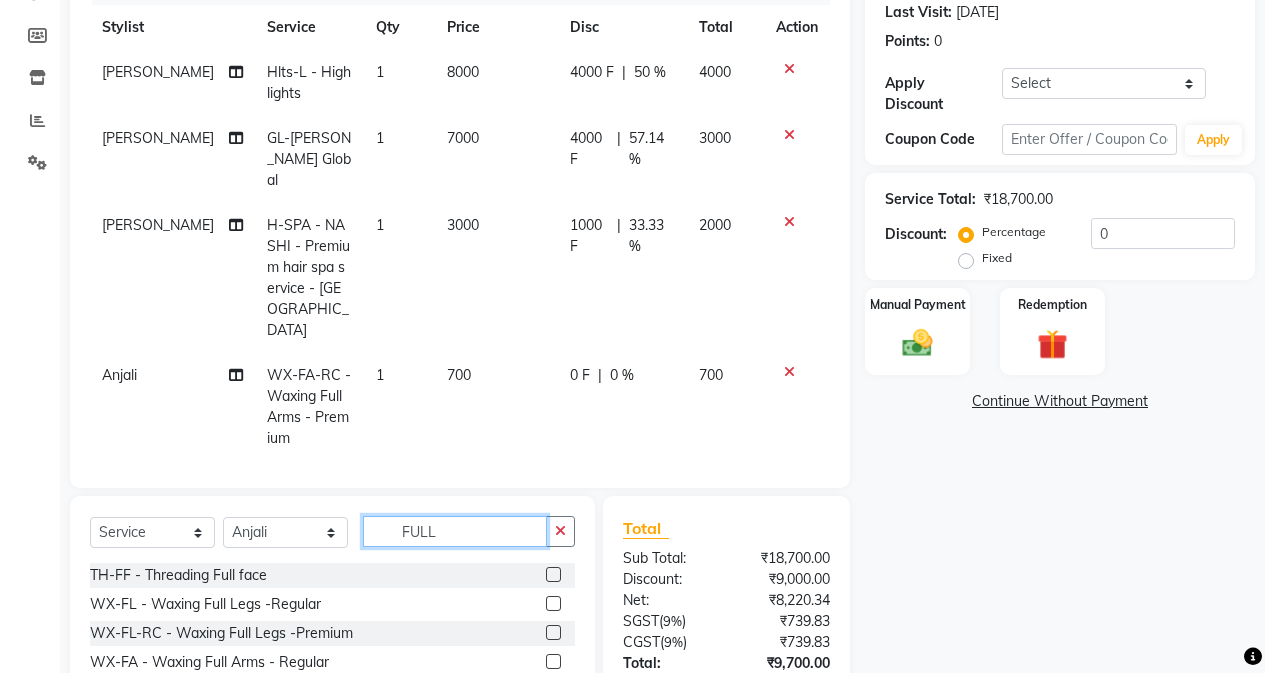 click on "FULL" 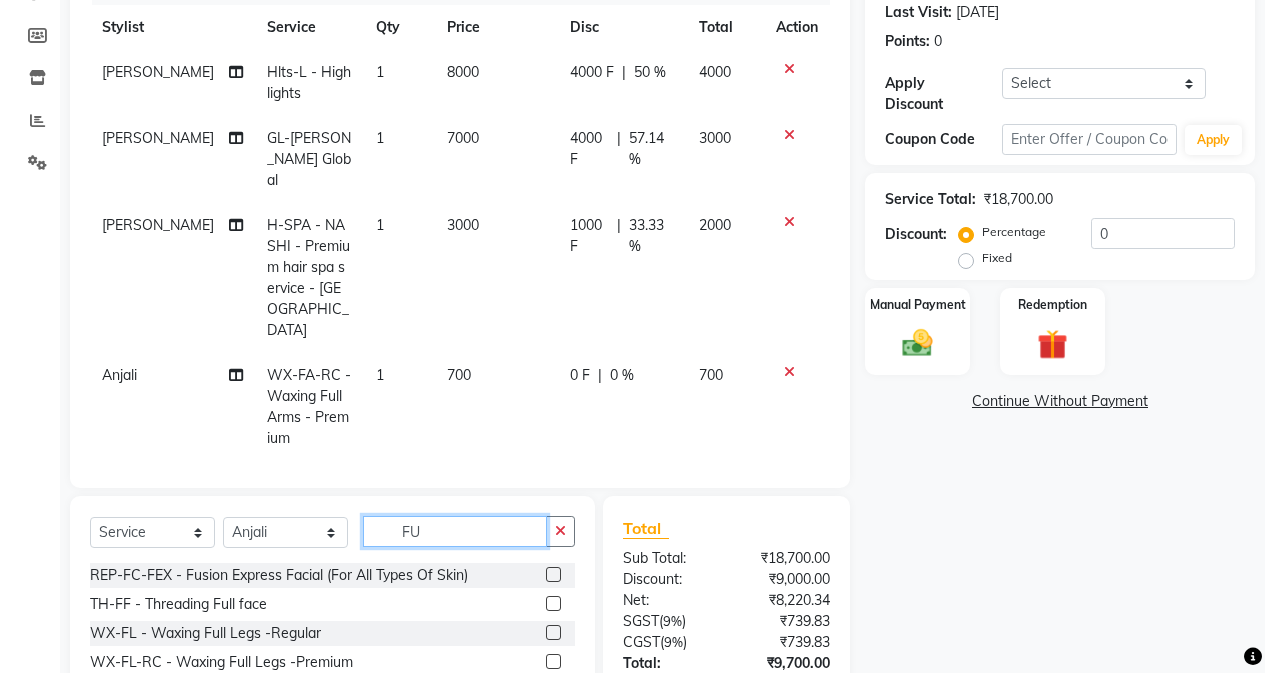 type on "F" 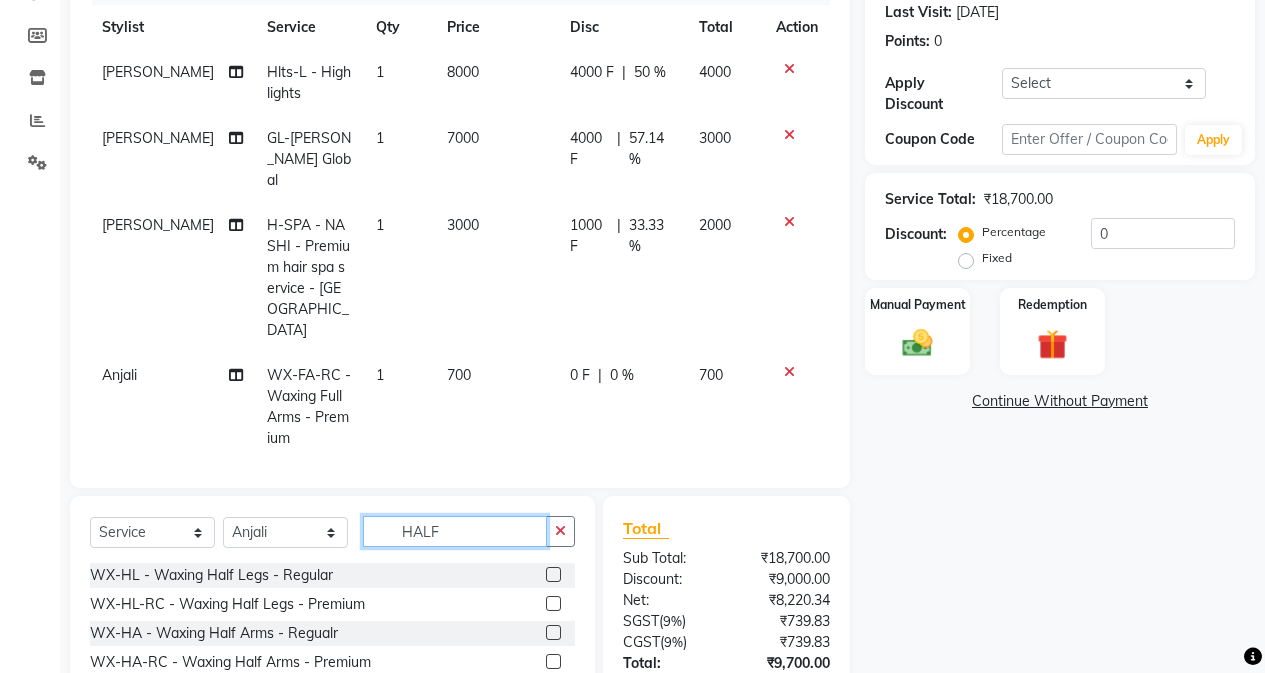 type on "HALF" 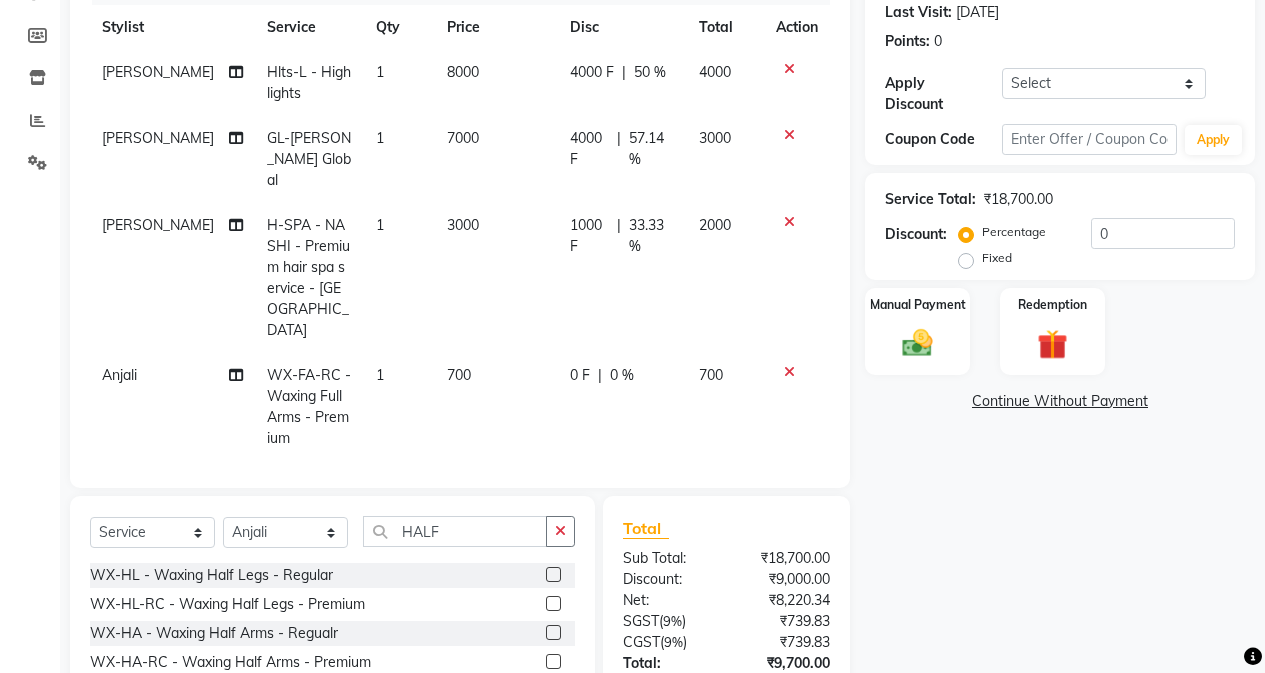 click 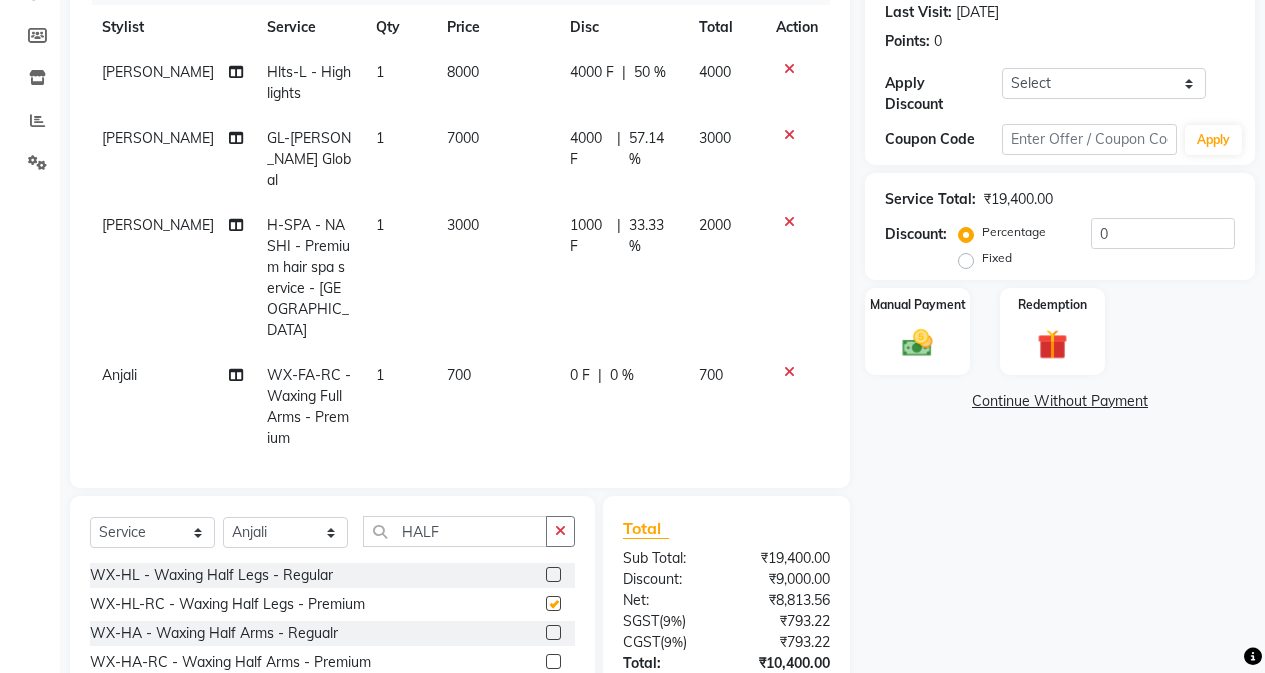 checkbox on "false" 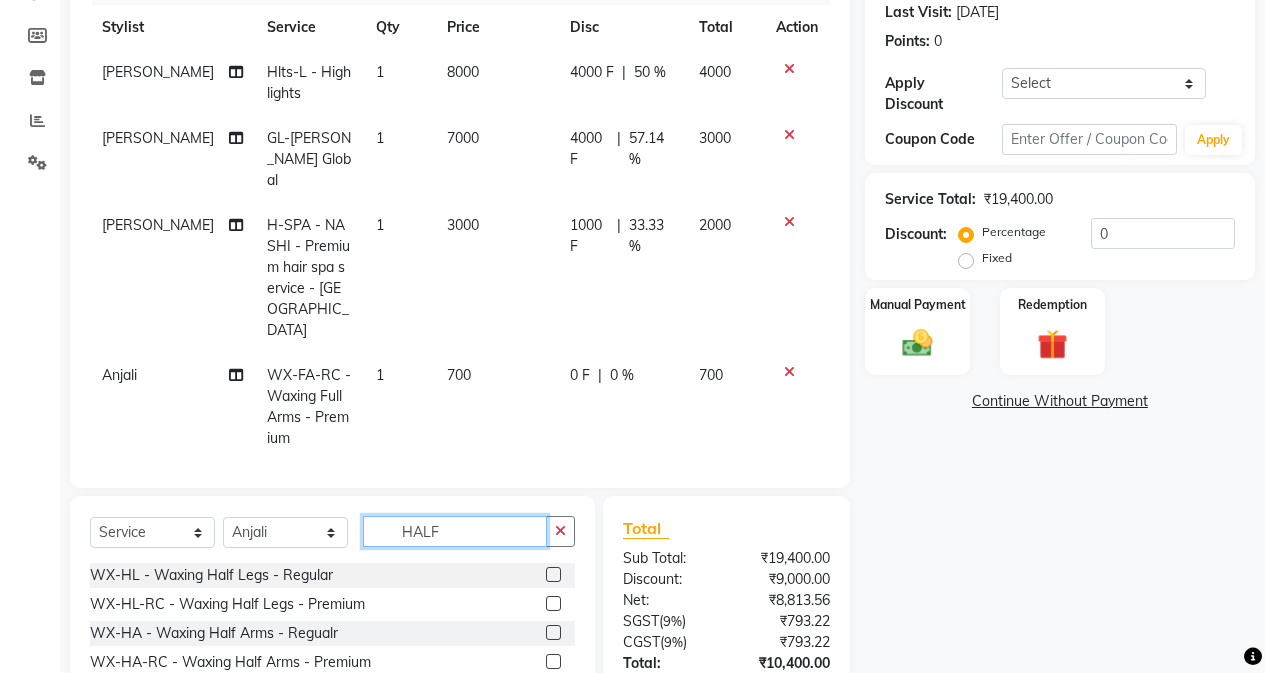click on "HALF" 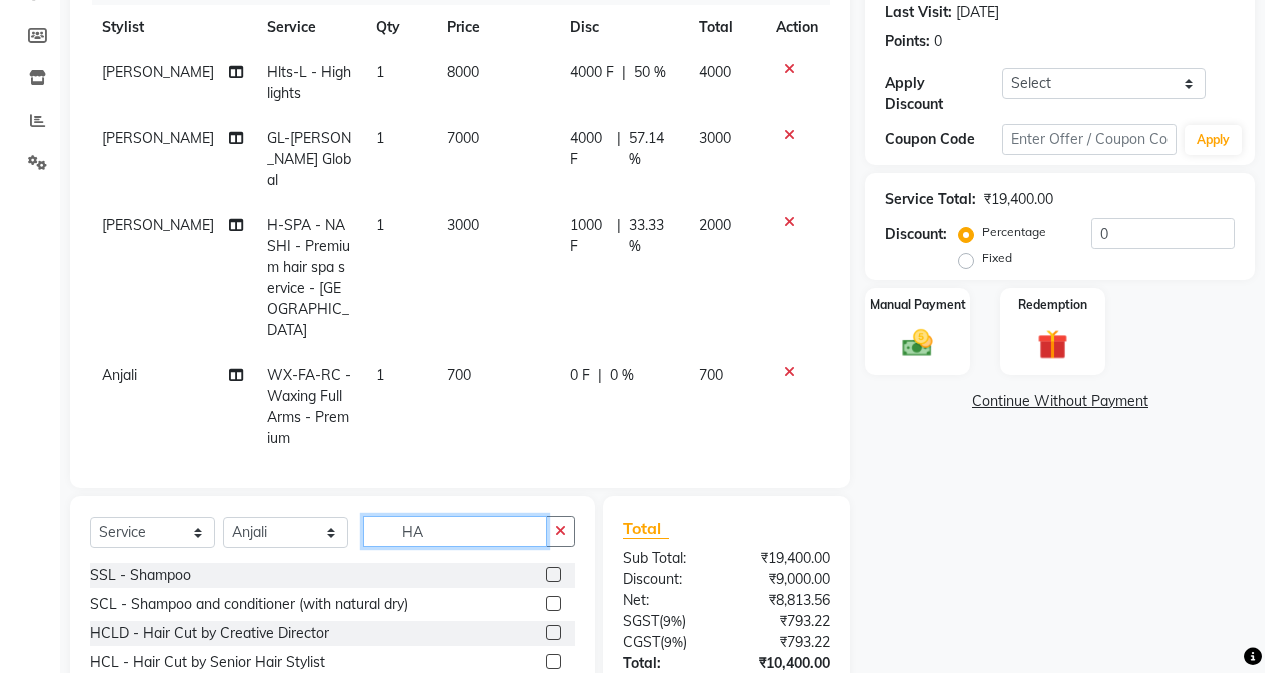 type on "H" 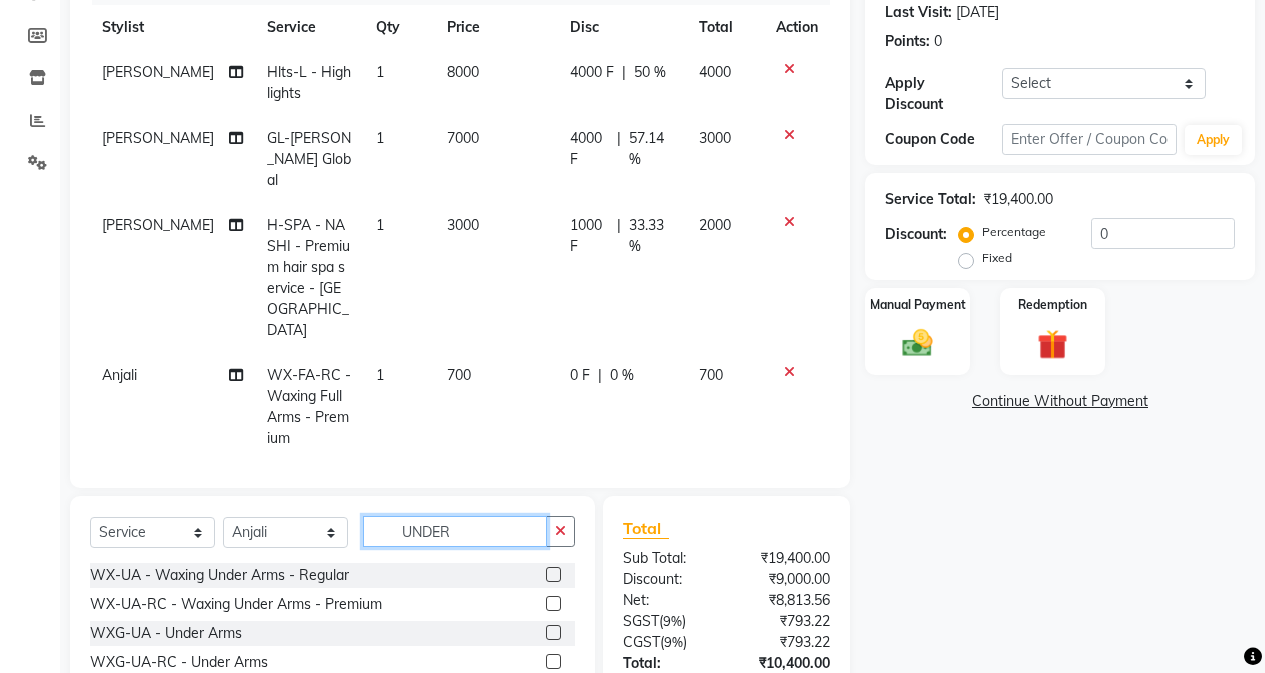 type on "UNDER" 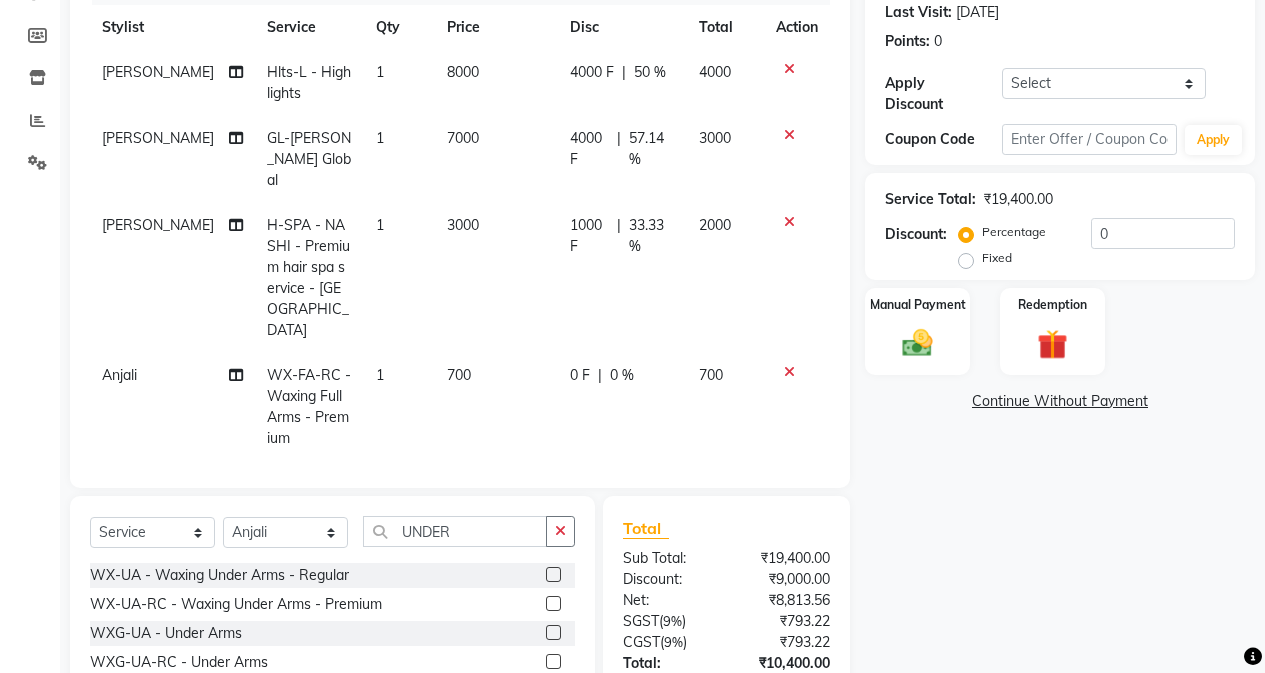 click 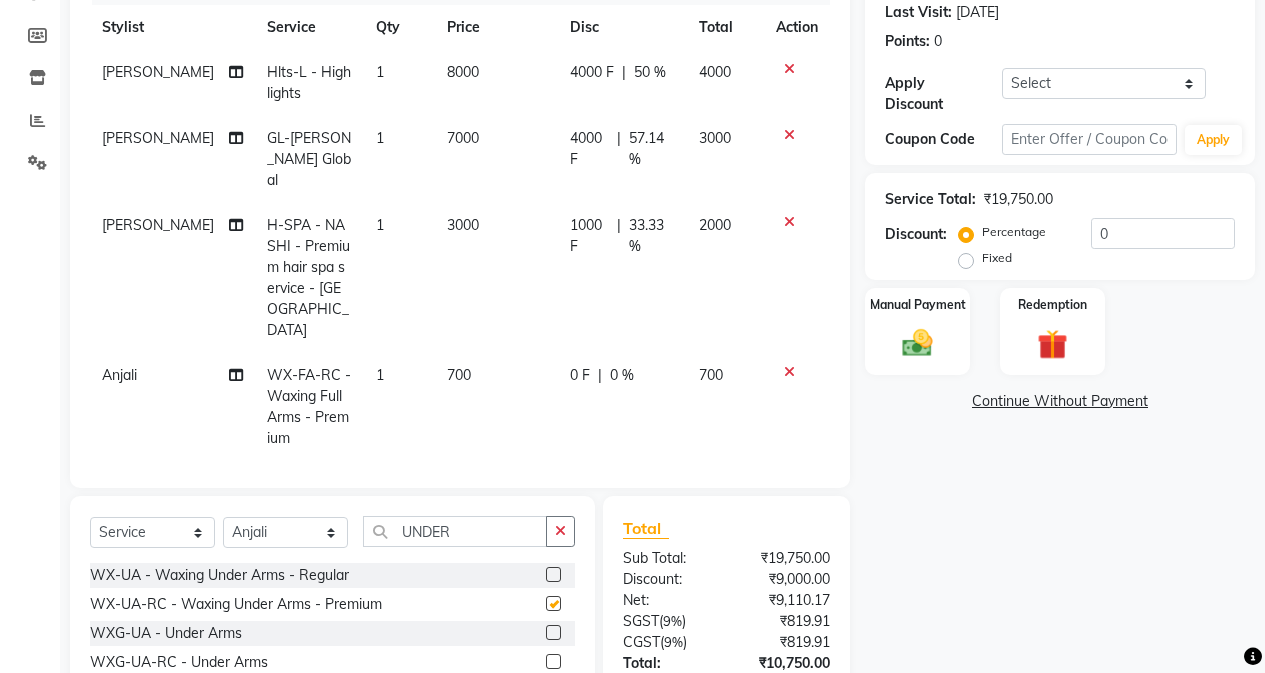 checkbox on "false" 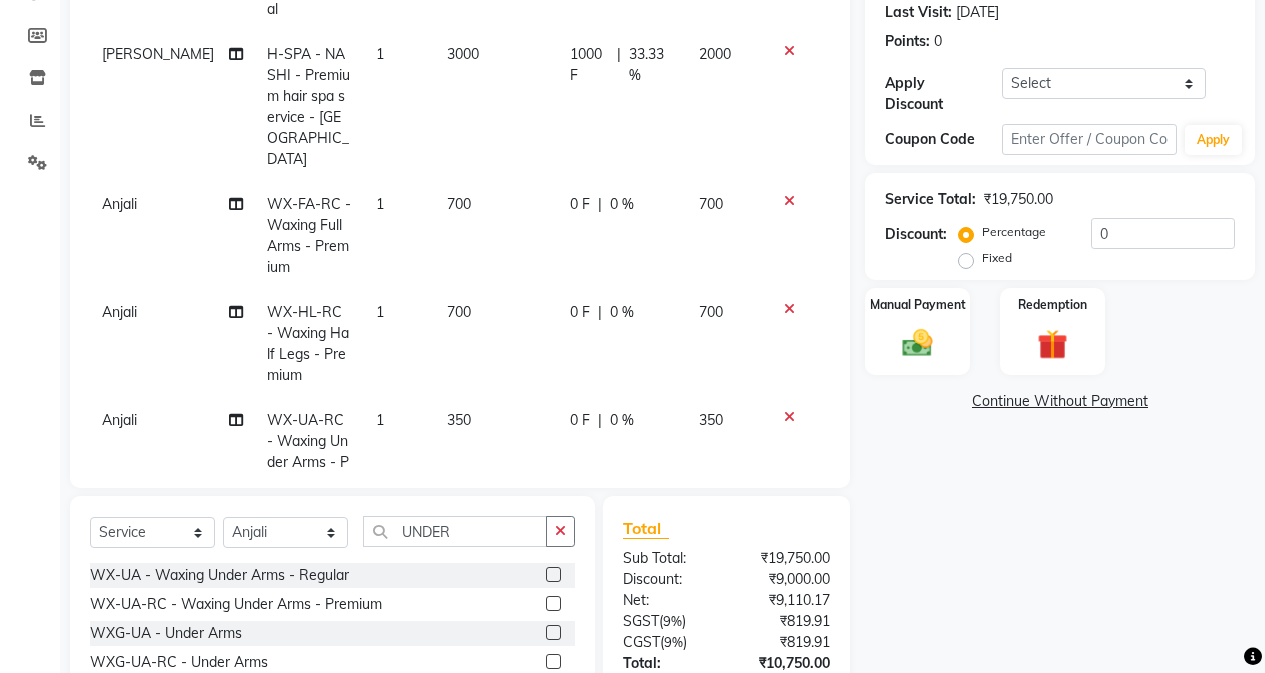 scroll, scrollTop: 177, scrollLeft: 0, axis: vertical 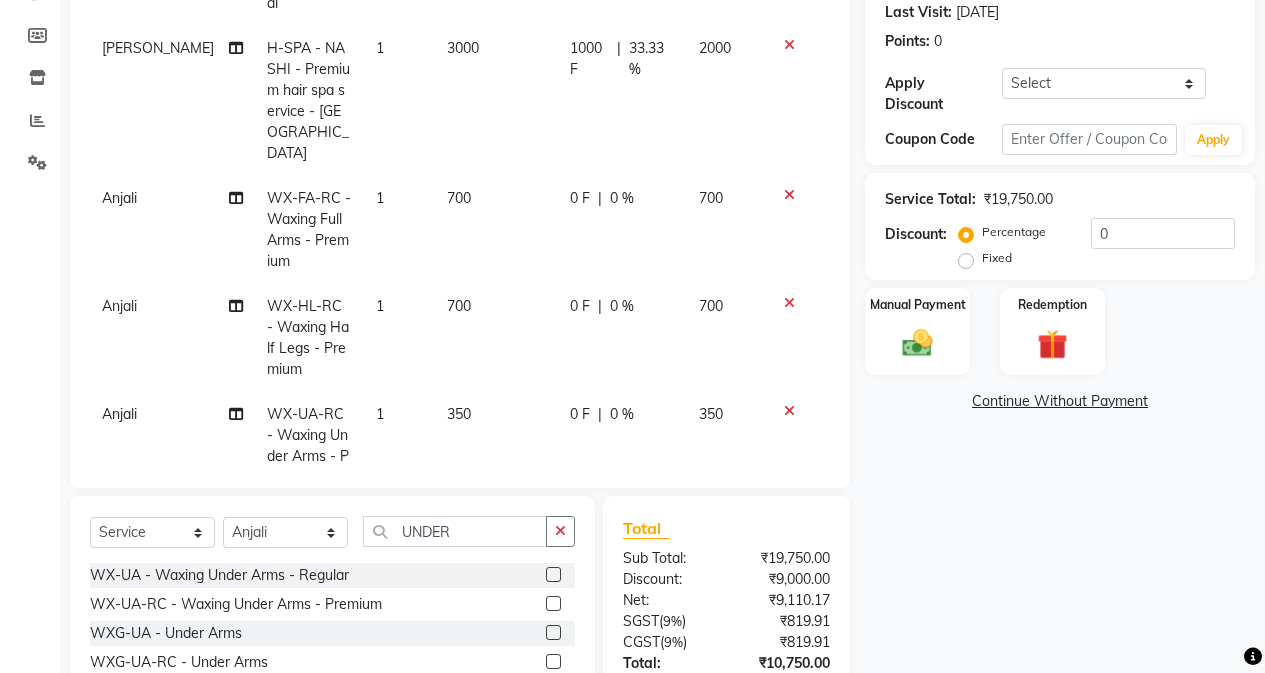 click 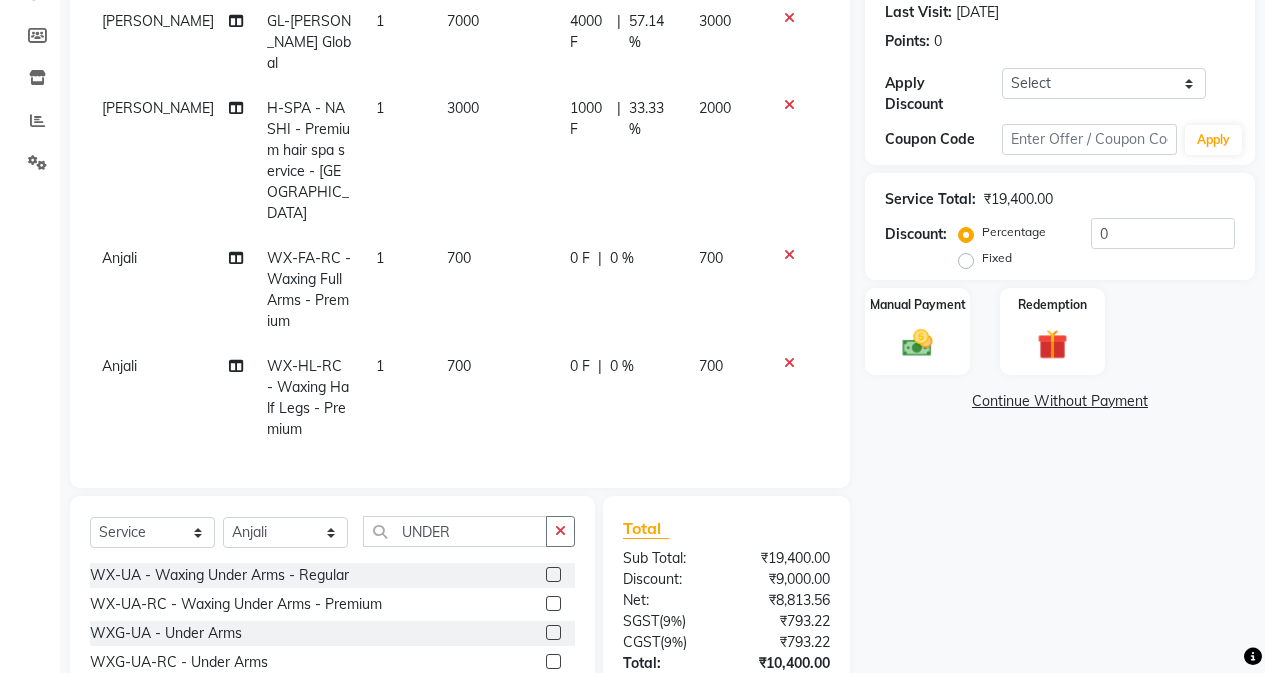 scroll, scrollTop: 69, scrollLeft: 0, axis: vertical 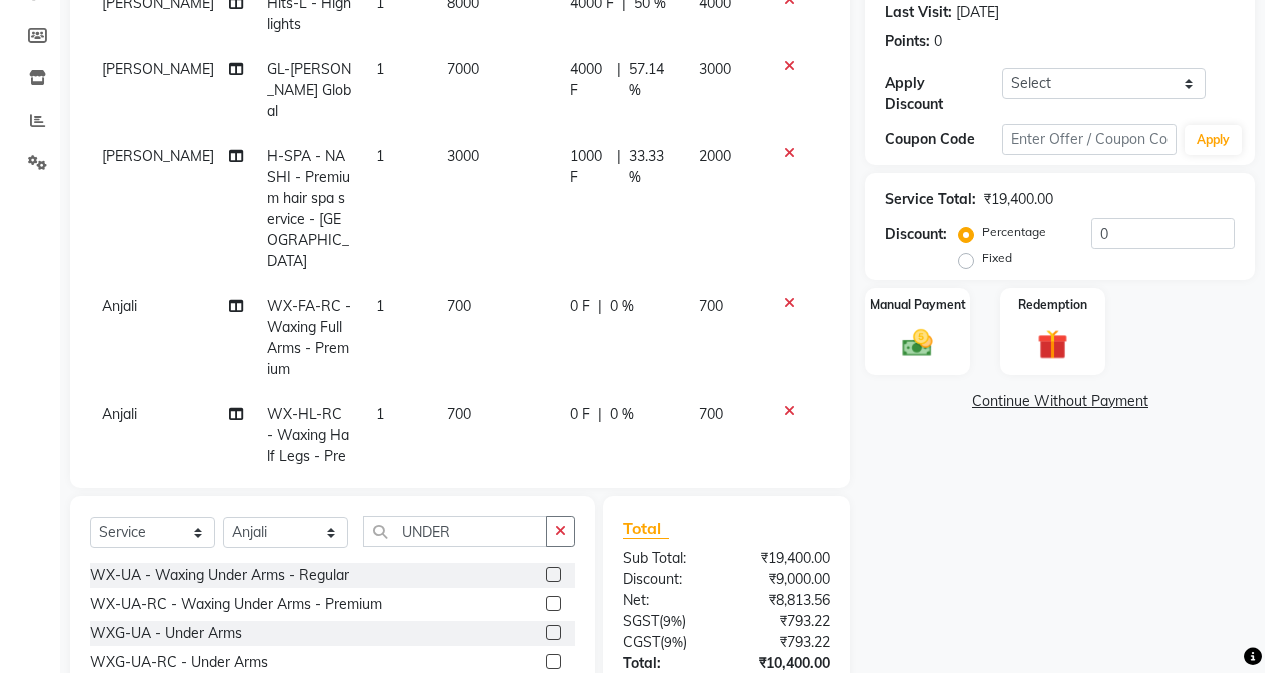 click 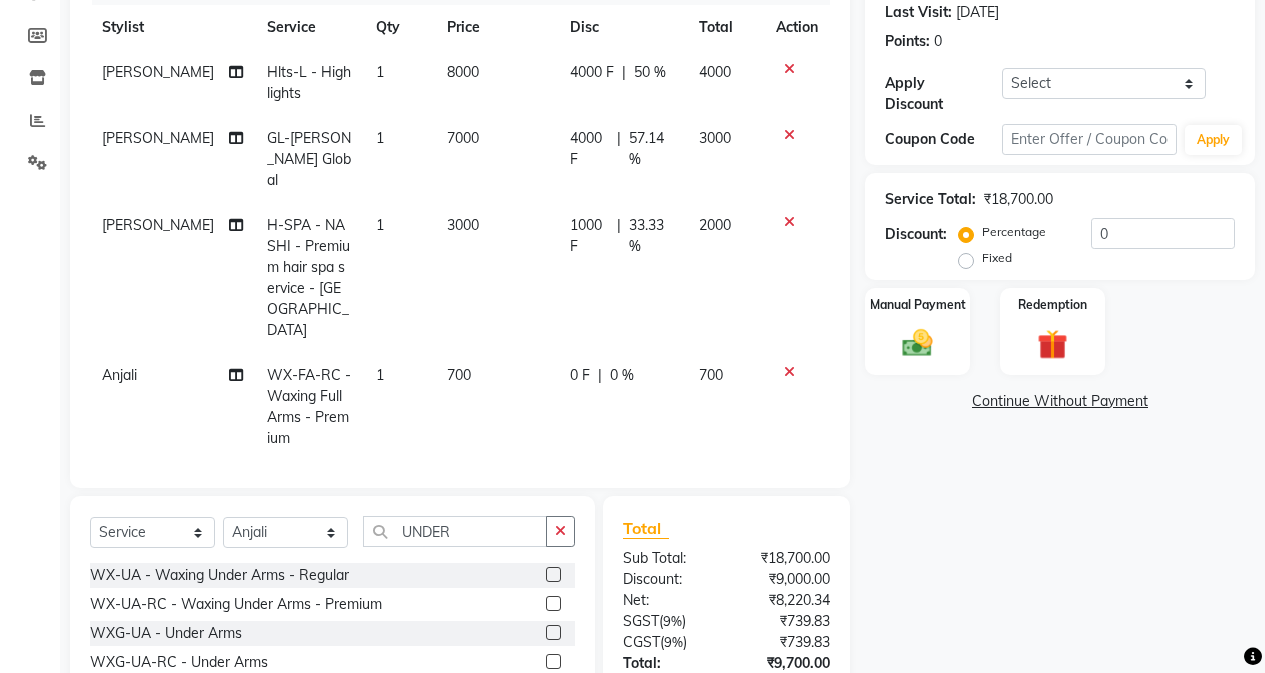 scroll, scrollTop: 374, scrollLeft: 0, axis: vertical 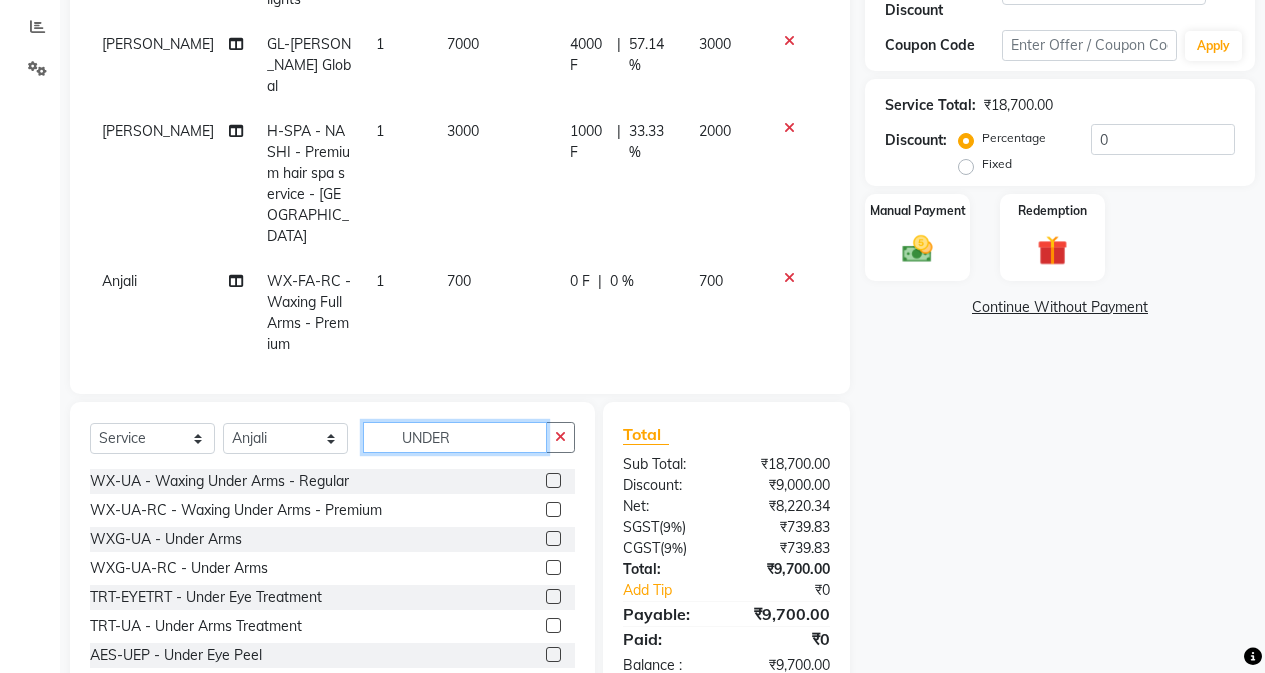 click on "UNDER" 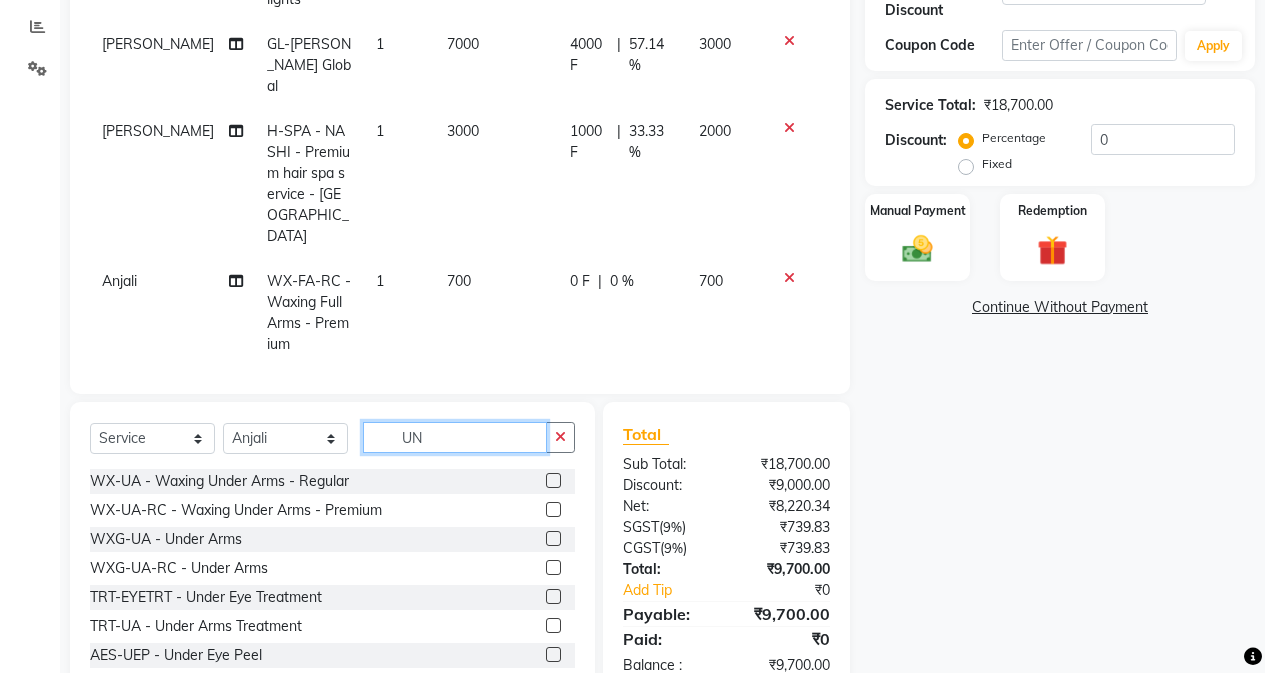type on "U" 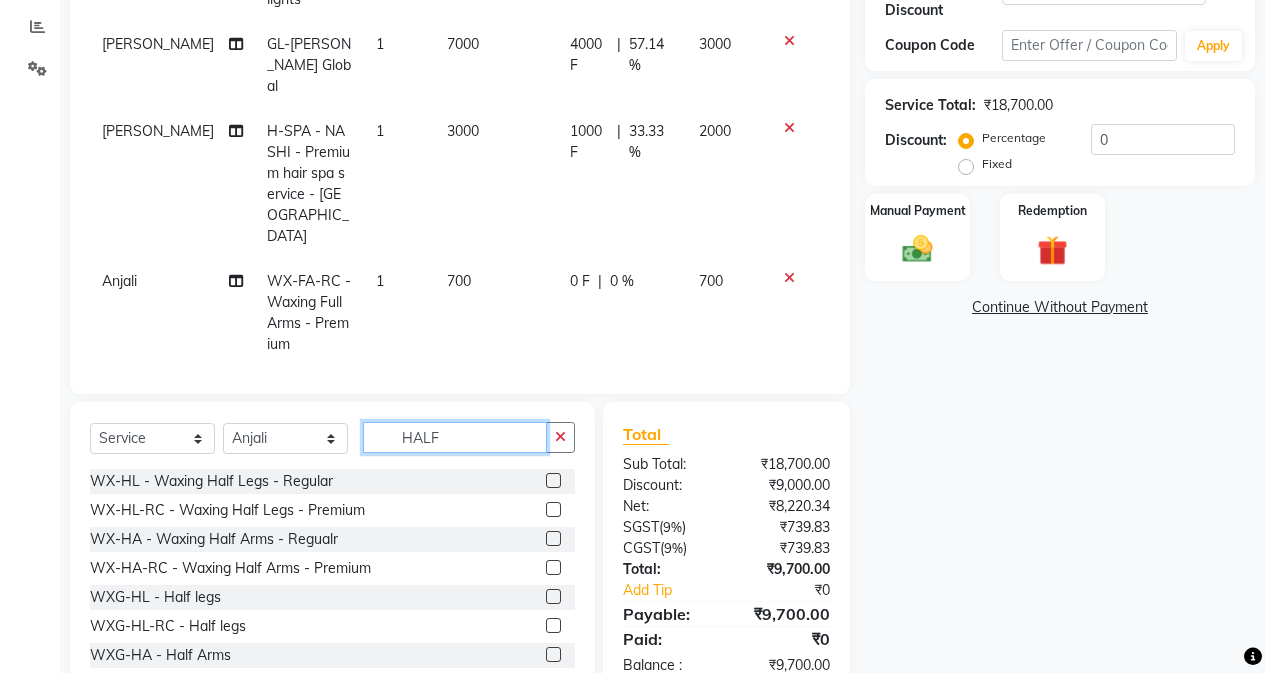 type on "HALF" 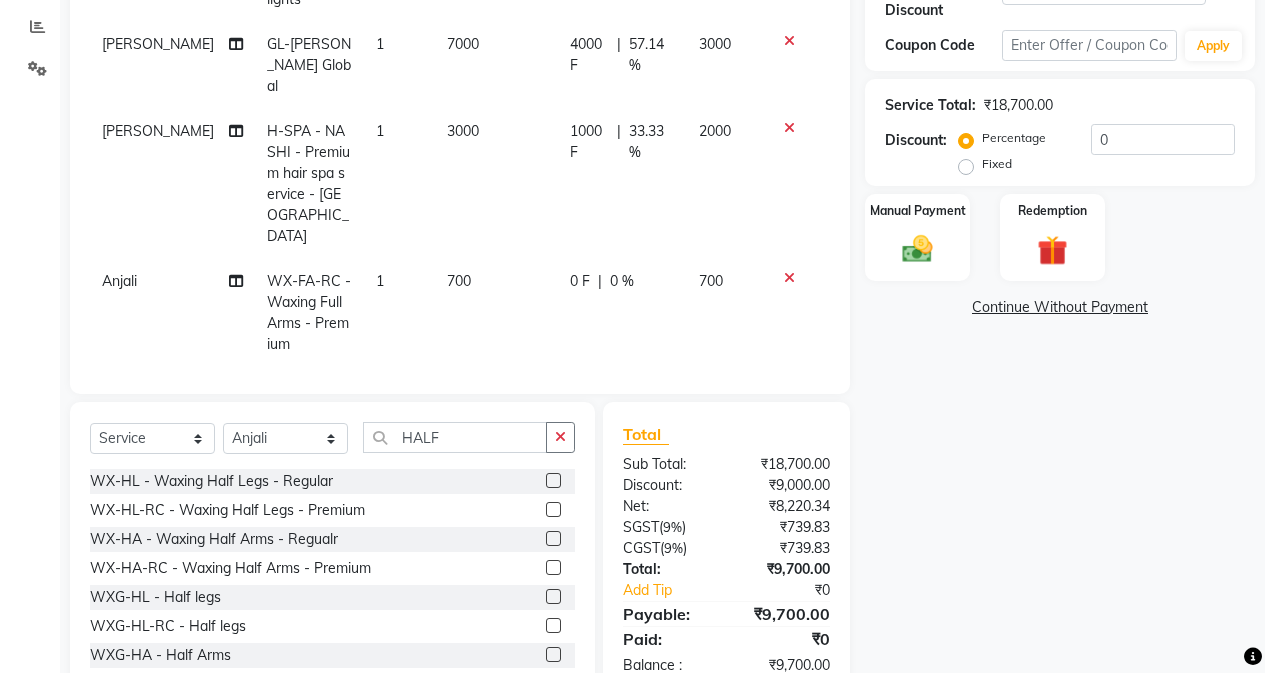 click 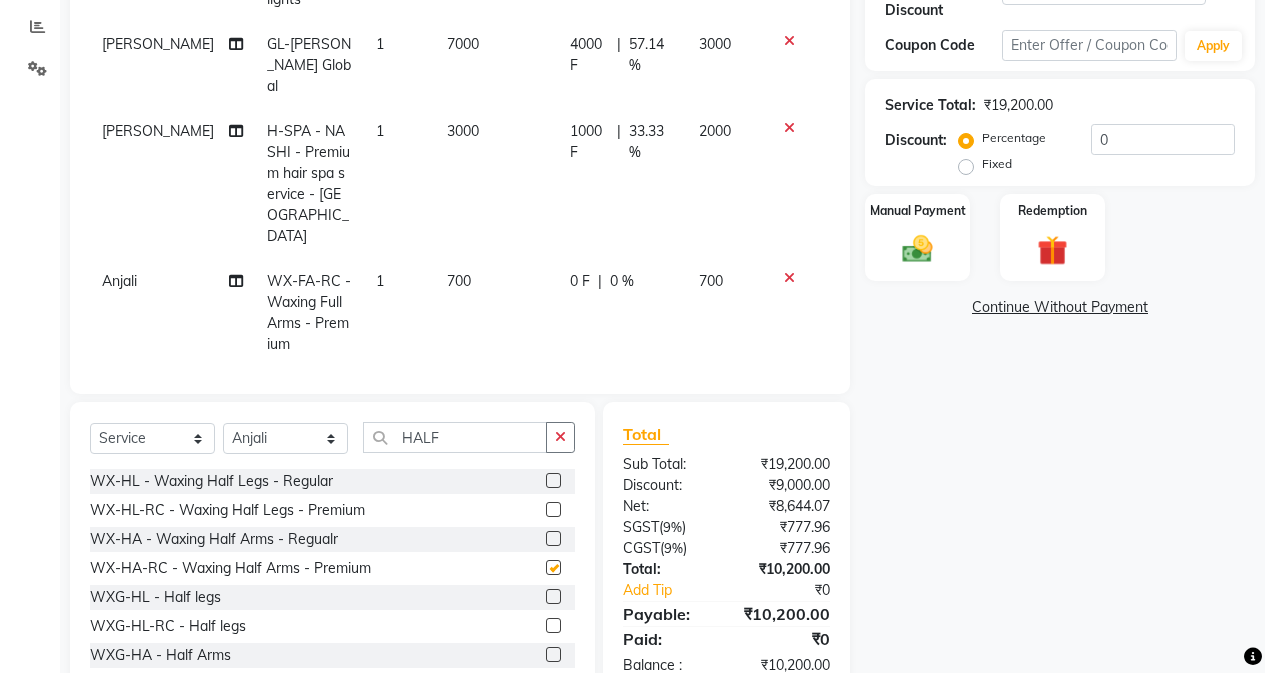 checkbox on "false" 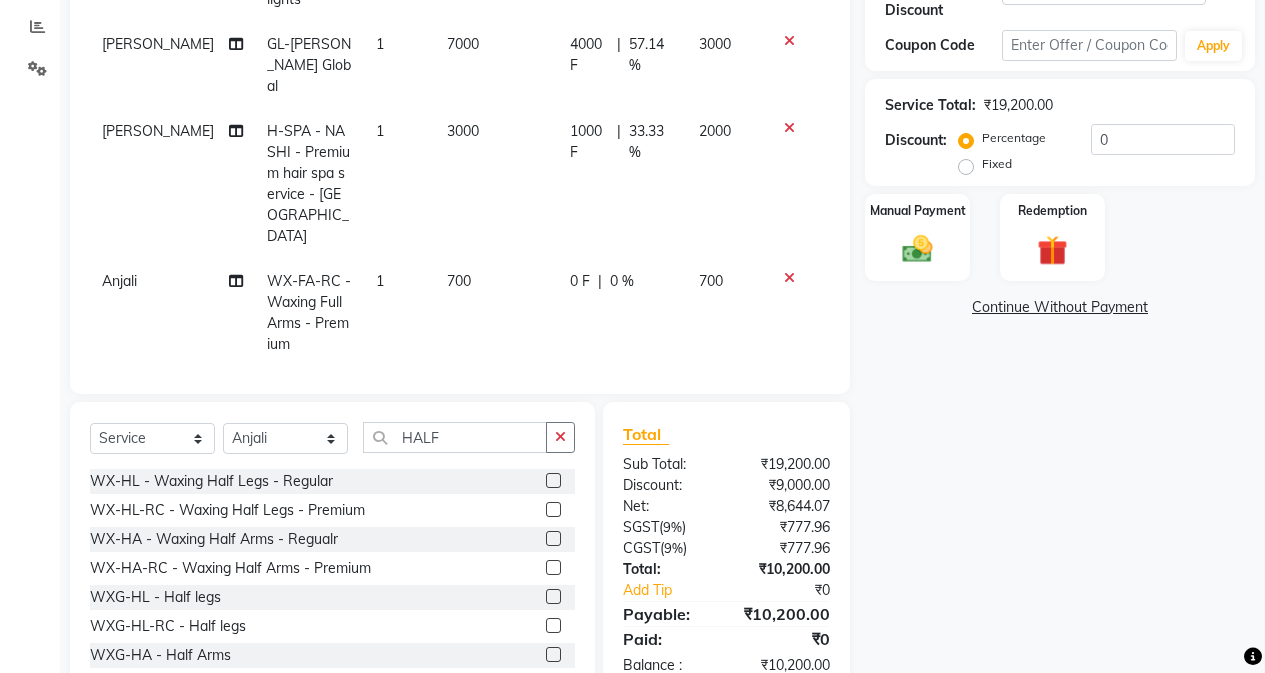 scroll, scrollTop: 69, scrollLeft: 0, axis: vertical 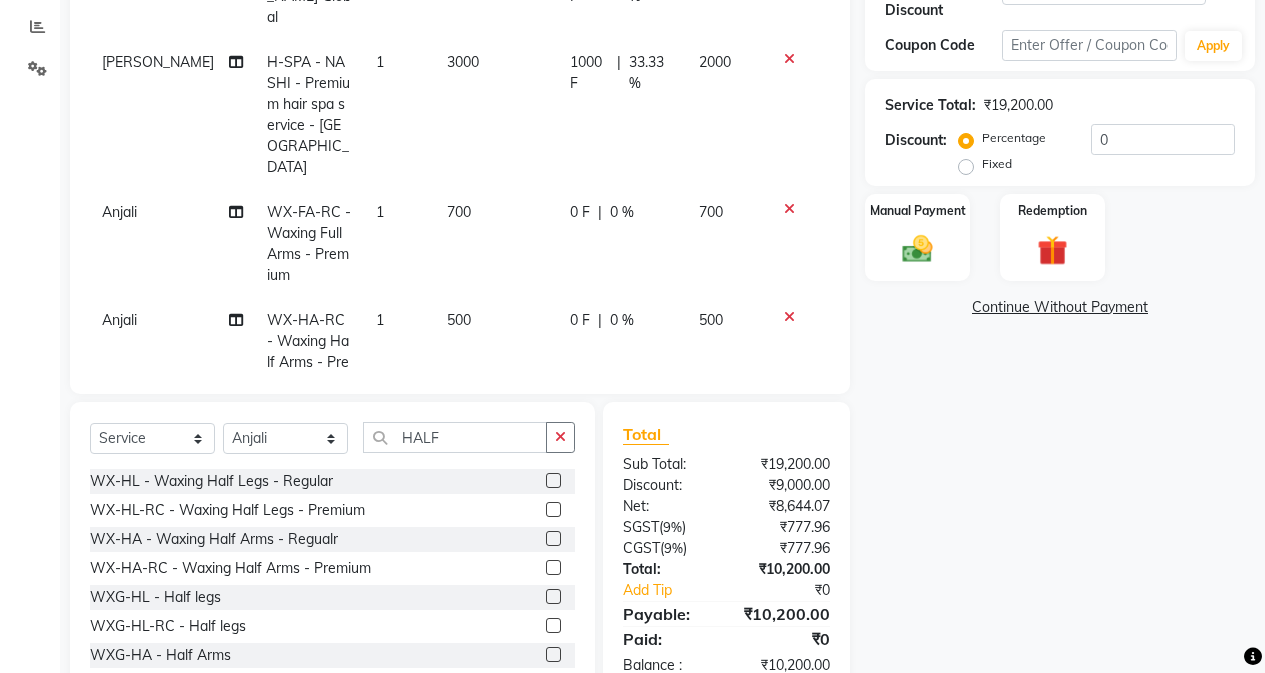 click on "0 F" 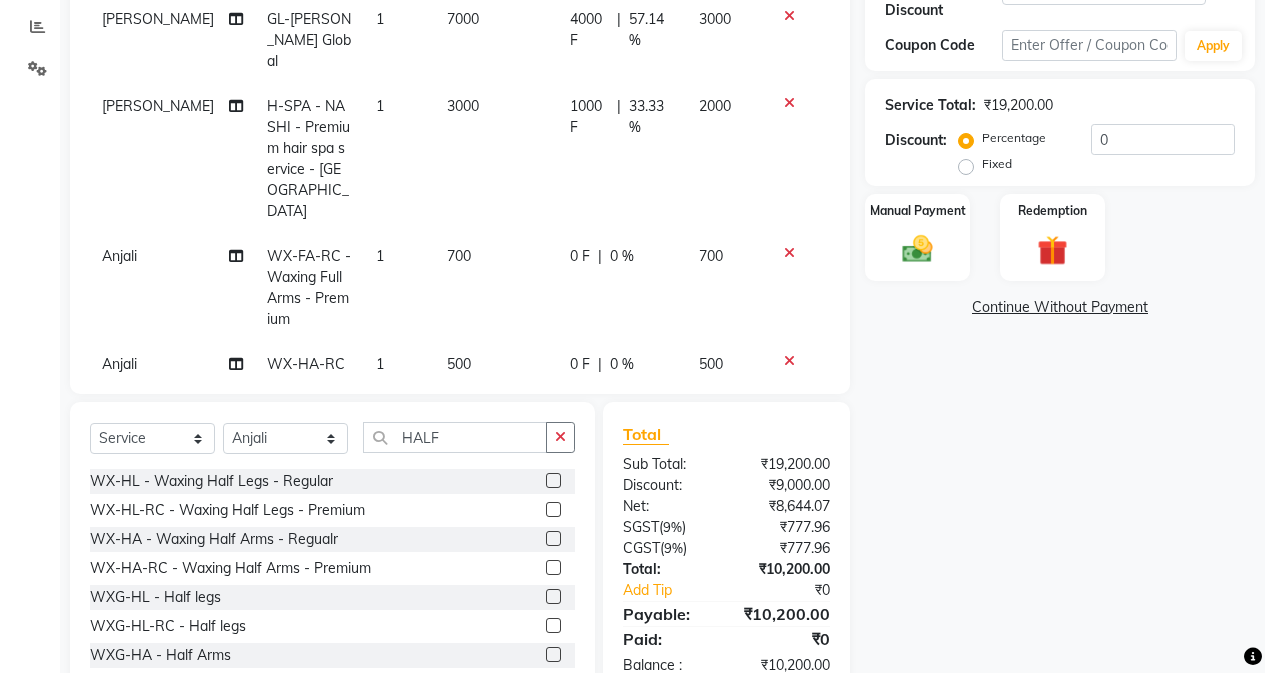 select on "60665" 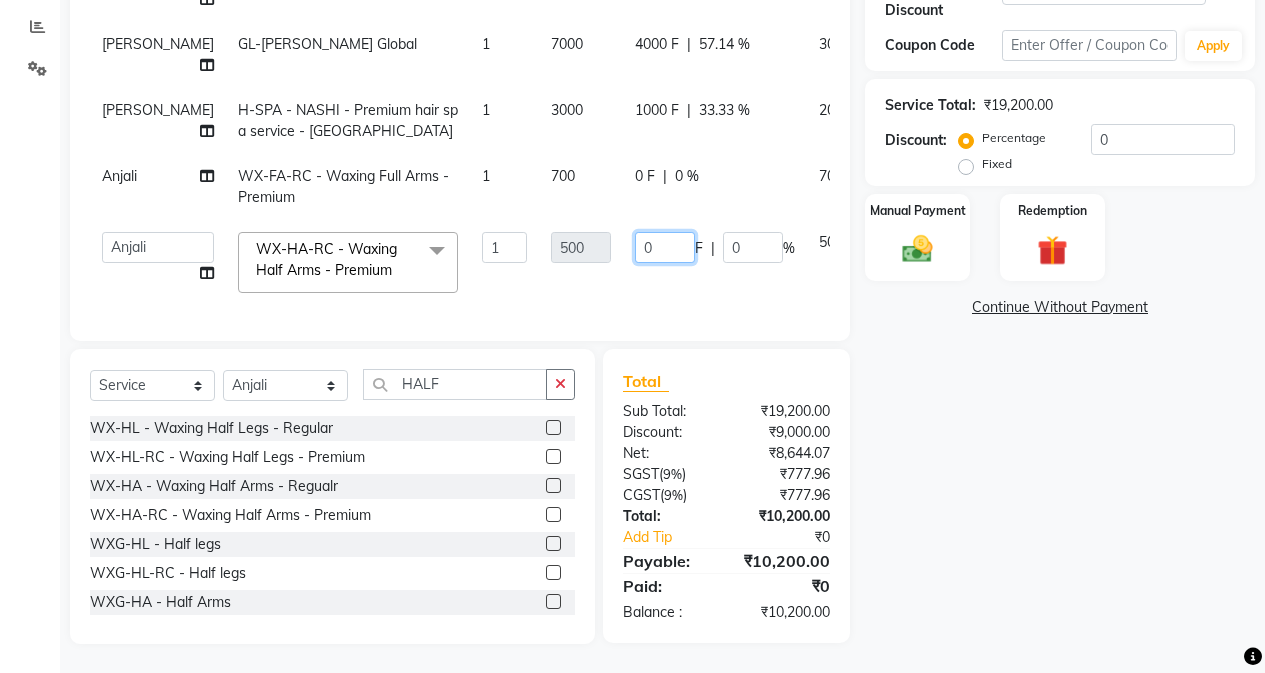 click on "0" 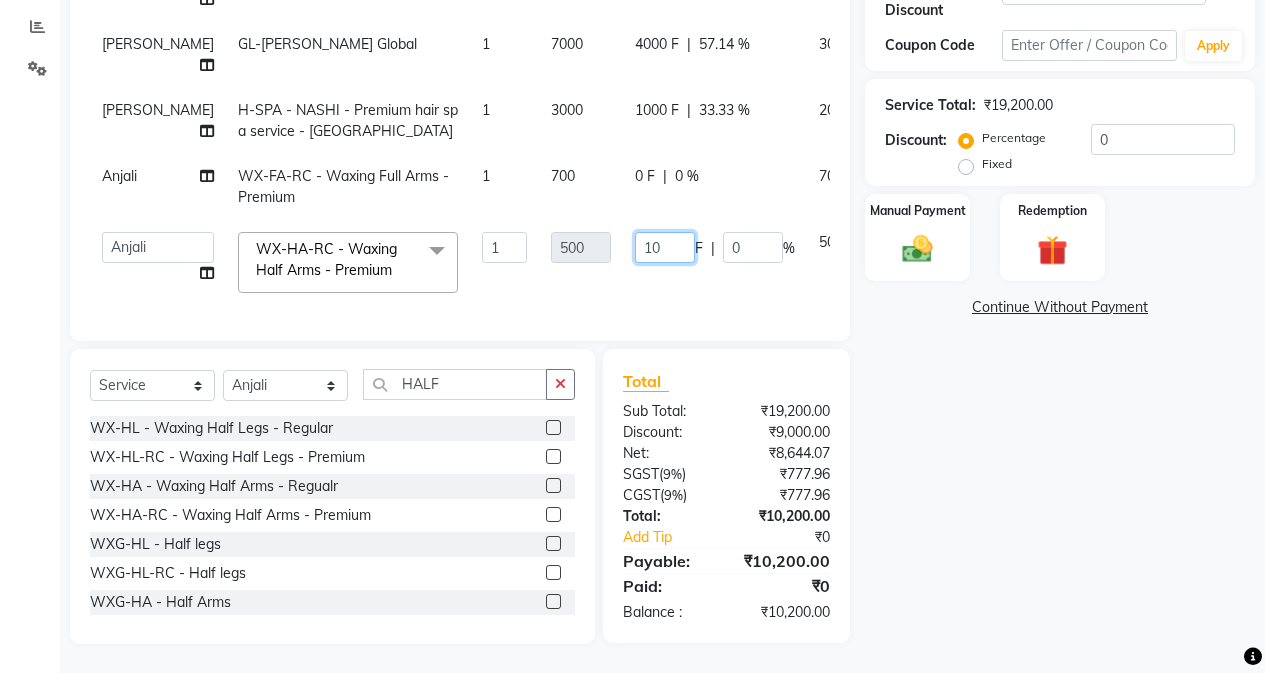 type on "100" 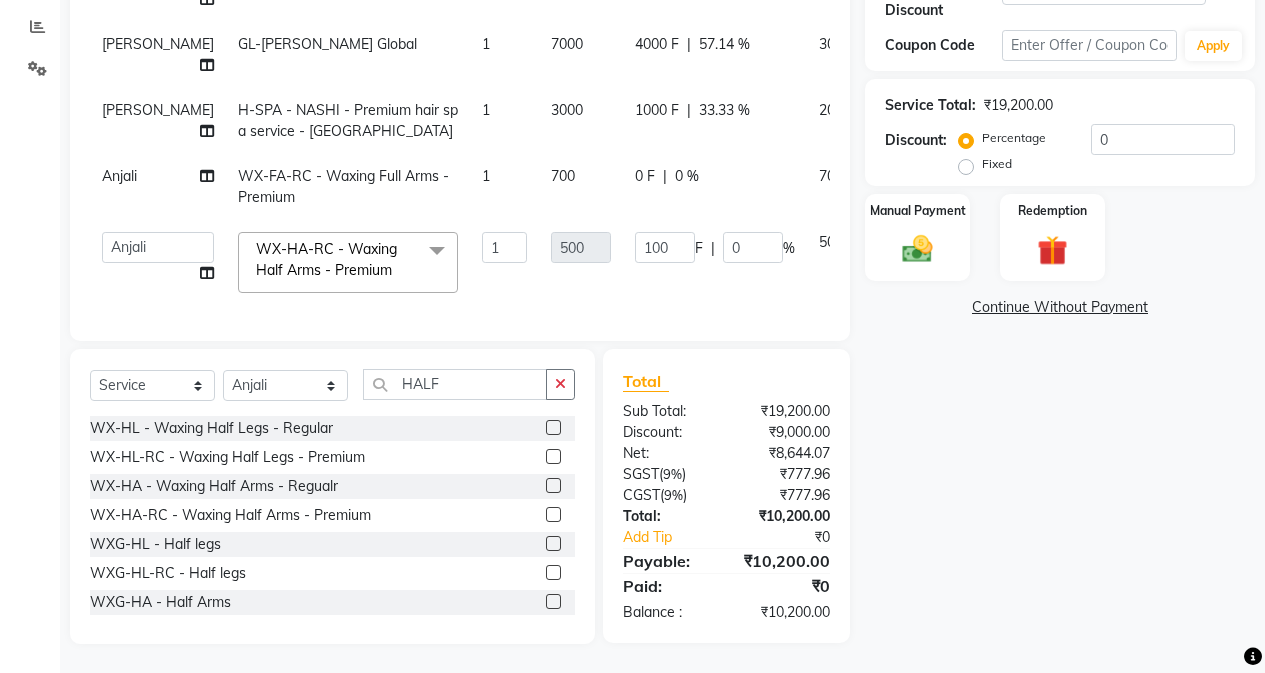click on "100 F | 0 %" 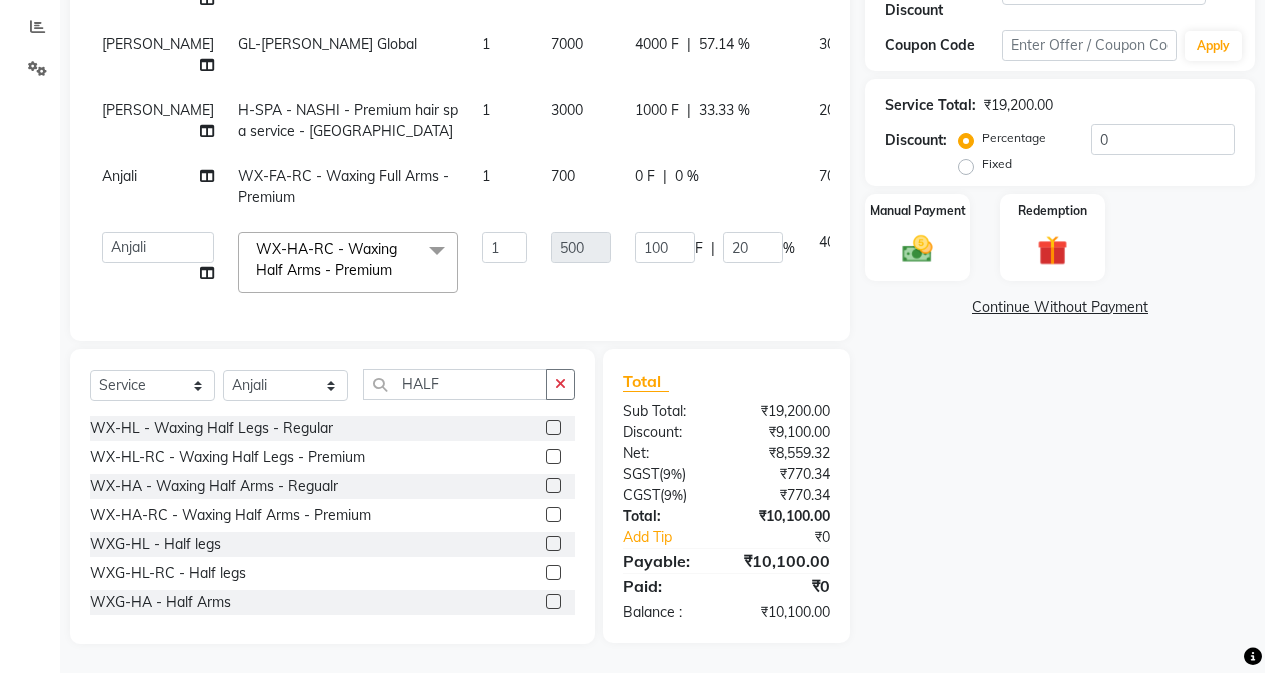 click on "700" 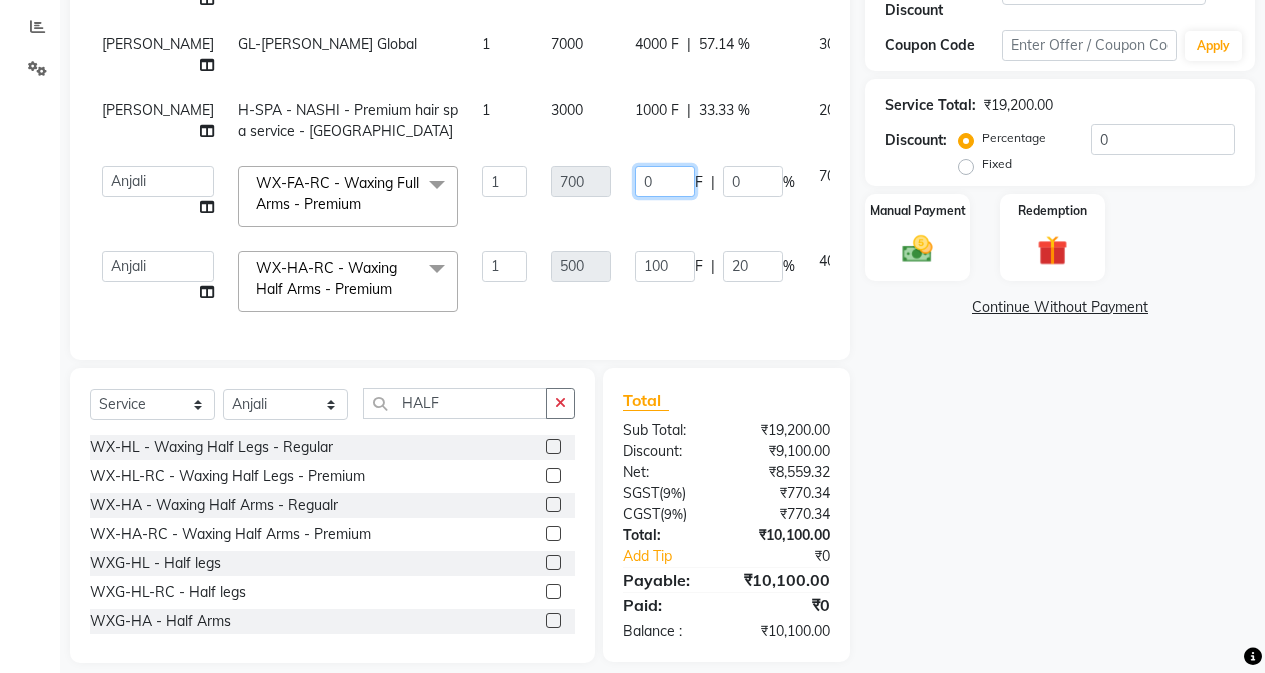 click on "0" 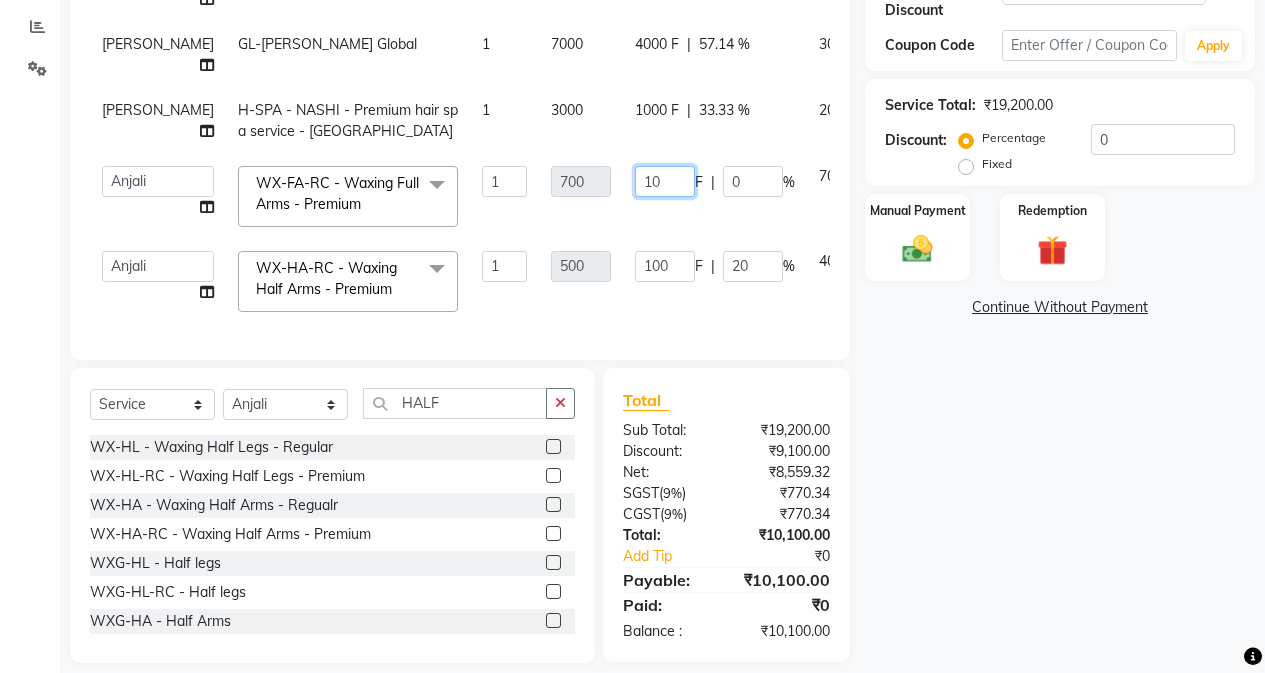 type on "100" 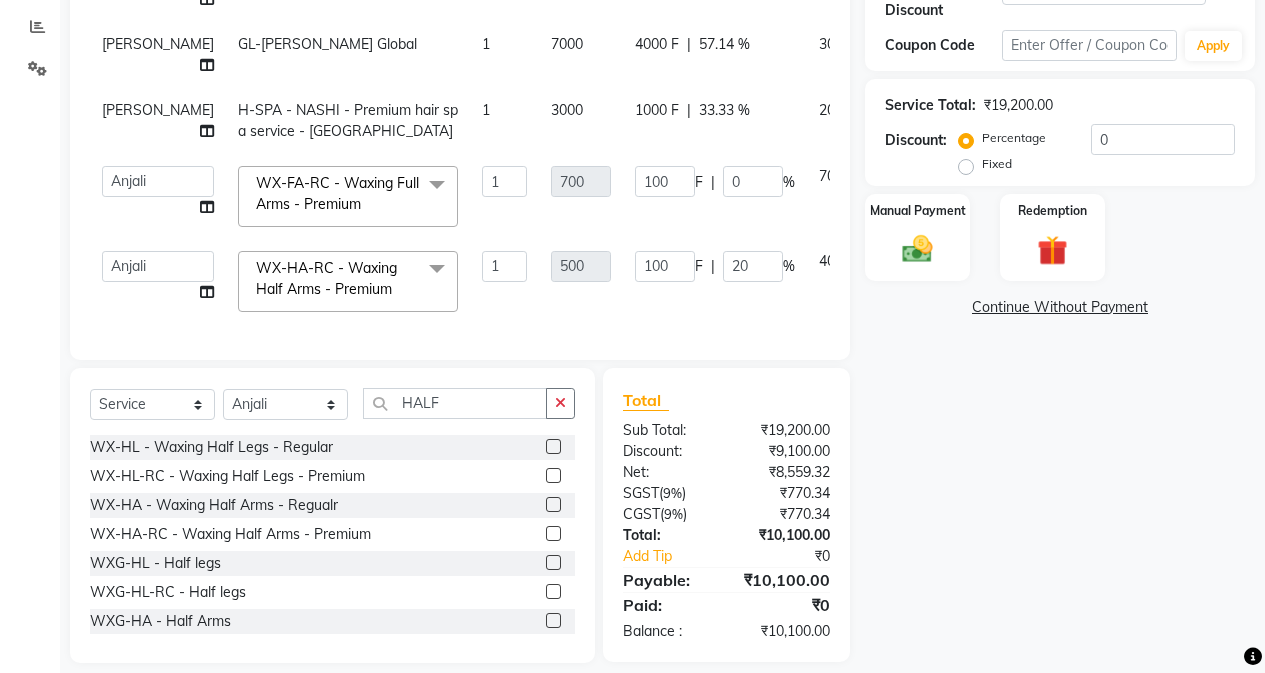 click on "100 F | 0 %" 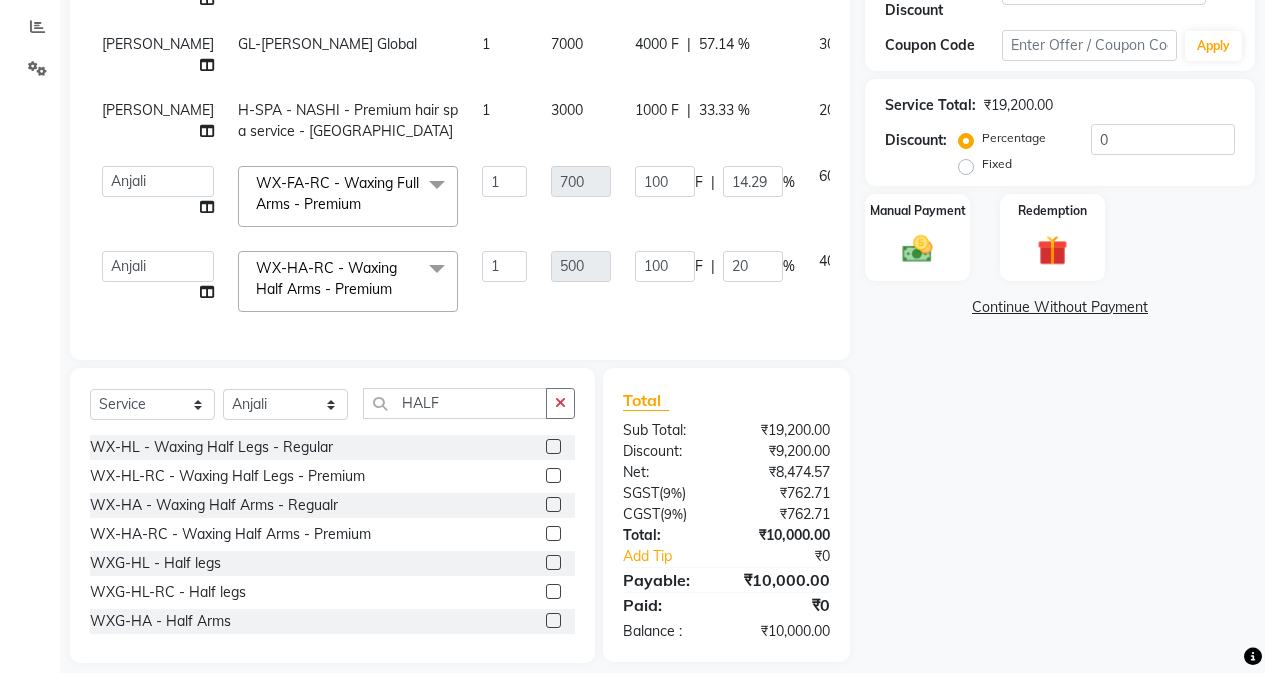 scroll, scrollTop: 44, scrollLeft: 0, axis: vertical 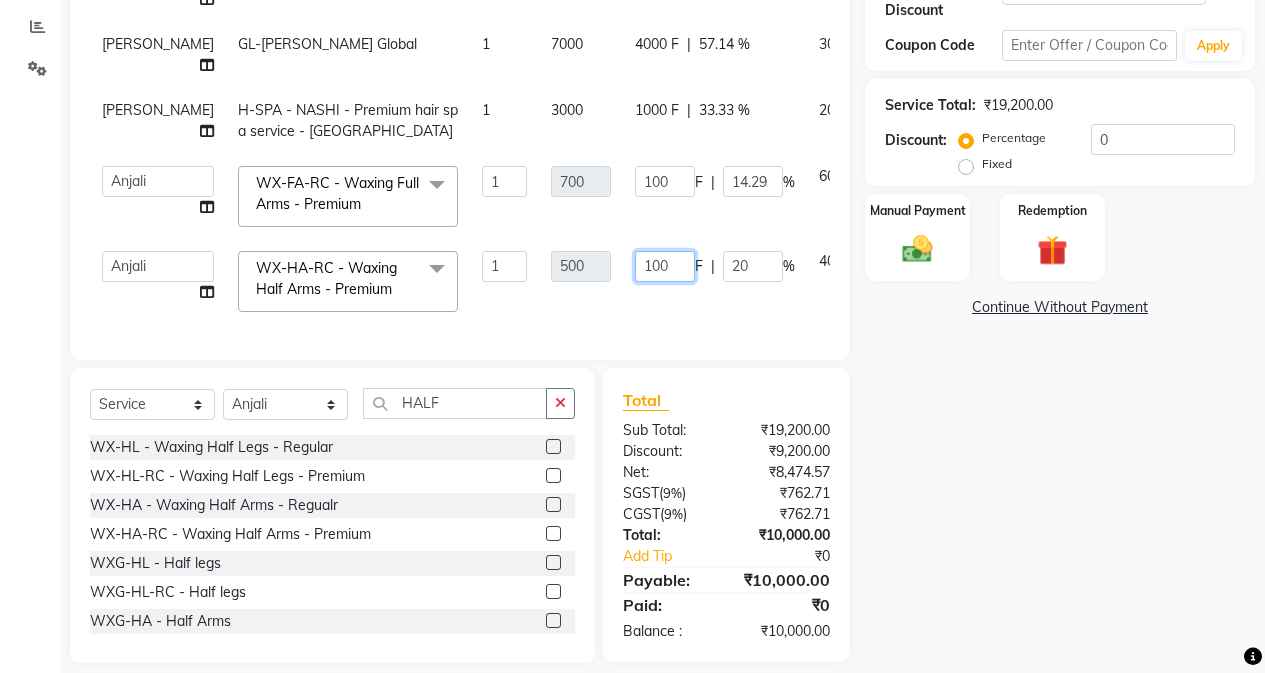 click on "100" 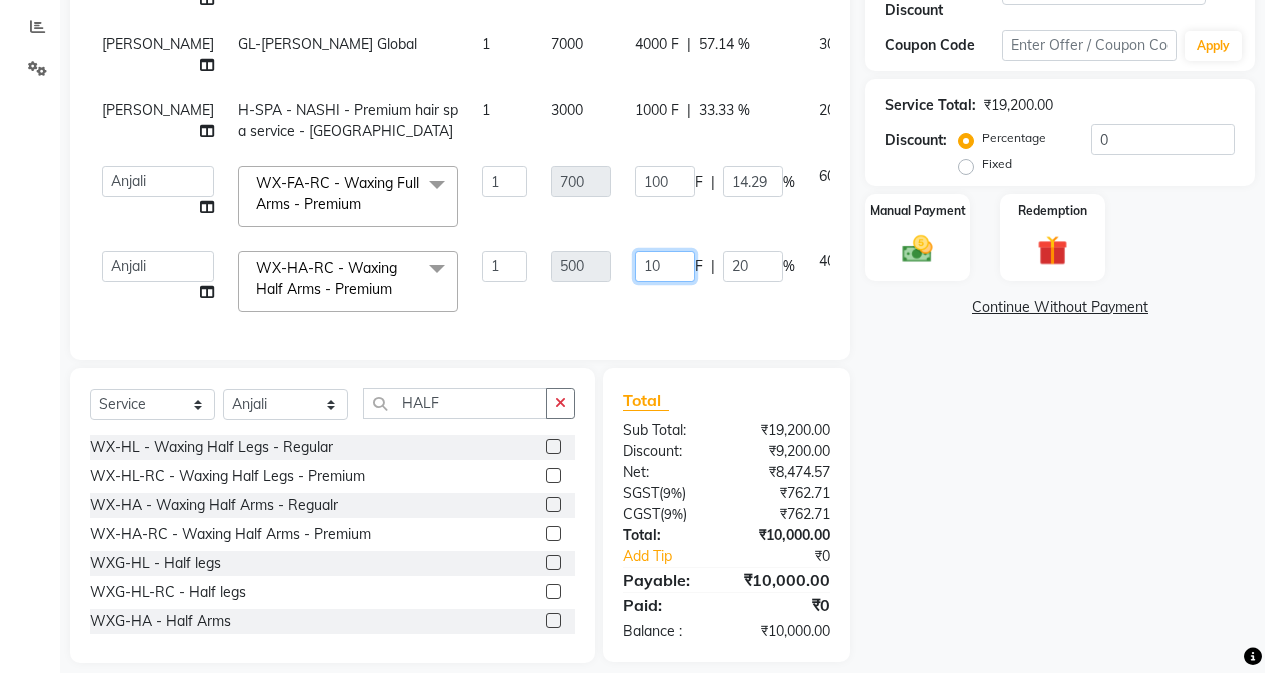 type on "1" 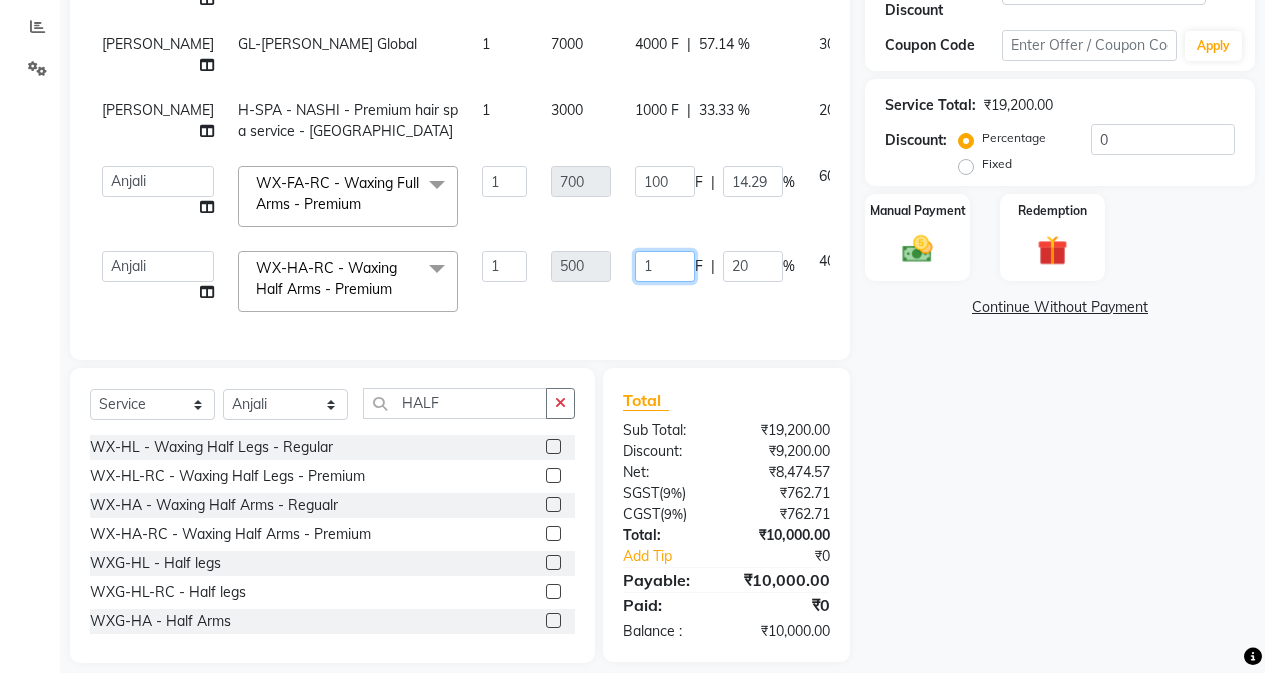 type 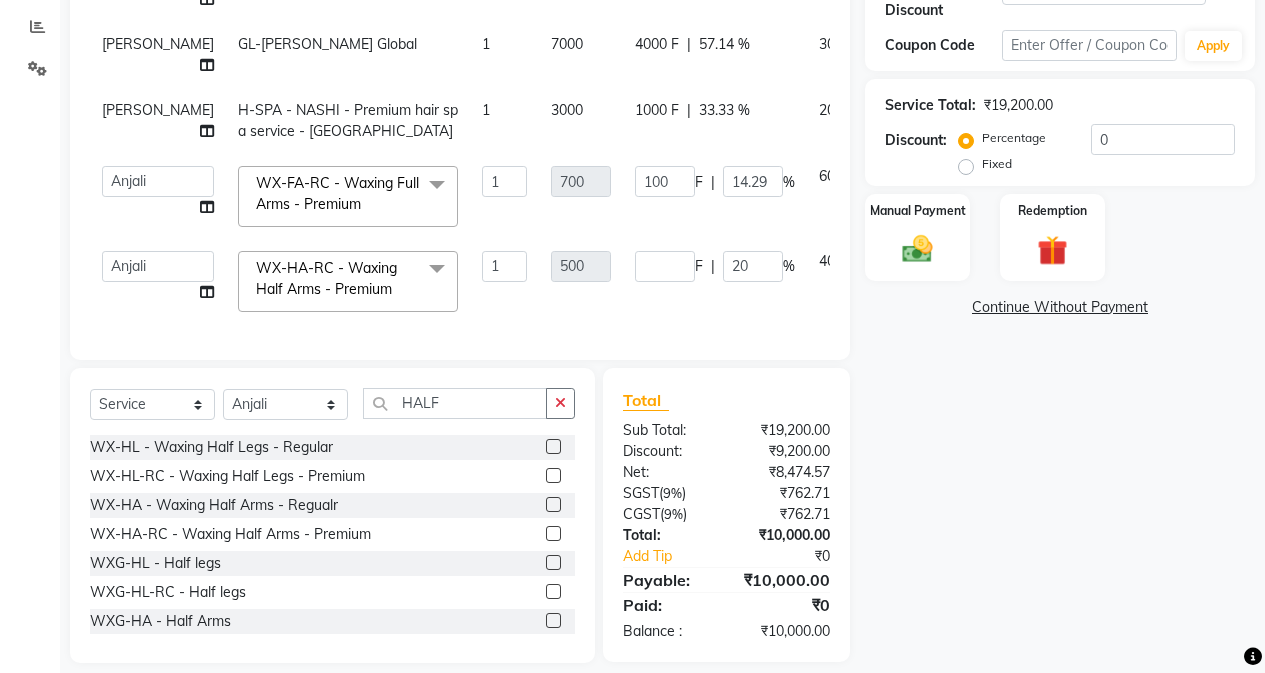 click on "Services Stylist Service Qty Price Disc Total Action Sahil Kumar Hlts-L - Highlights 1 8000 4000 F | 50 % 4000 Sahil Kumar GL-igora - Igora Global 1 7000 4000 F | 57.14 % 3000 Sahil Kumar H-SPA - NASHI - Premium hair spa service -  Nashi 1 3000 1000 F | 33.33 % 2000  AFIA   Anjali   Ankita   Arwinder    Bikram   Harjinder   HEAD MASTERS   Inder    Jashan    JASHAN    Komal   Love   Lovepreet    Navneet Kaur    Ramanpreet Kaur    Ranjit Kaur   Sahil Kumar   Sania   Shekhar    Shilpa   Simaratpal    Sunny    SURAJ    Tejpal   Vansh  WX-FA-RC - Waxing Full Arms - Premium  x SSL - Shampoo SCL - Shampoo and conditioner (with natural dry) HML - Head massage(with natural dry) HCLD - Hair Cut by Creative Director HCL - Hair Cut by Senior Hair Stylist Trim - Trimming (one Length) Spt - Split ends/short/candle cut BD - Blow dry OS - Open styling GL-igora - Igora Global GL-essensity - Essensity Global Hlts-L - Highlights Bal - Balayage Chunks  - Chunks CR  - Color removal CRF - Color refresh Stk - Per streak SH - Shave" 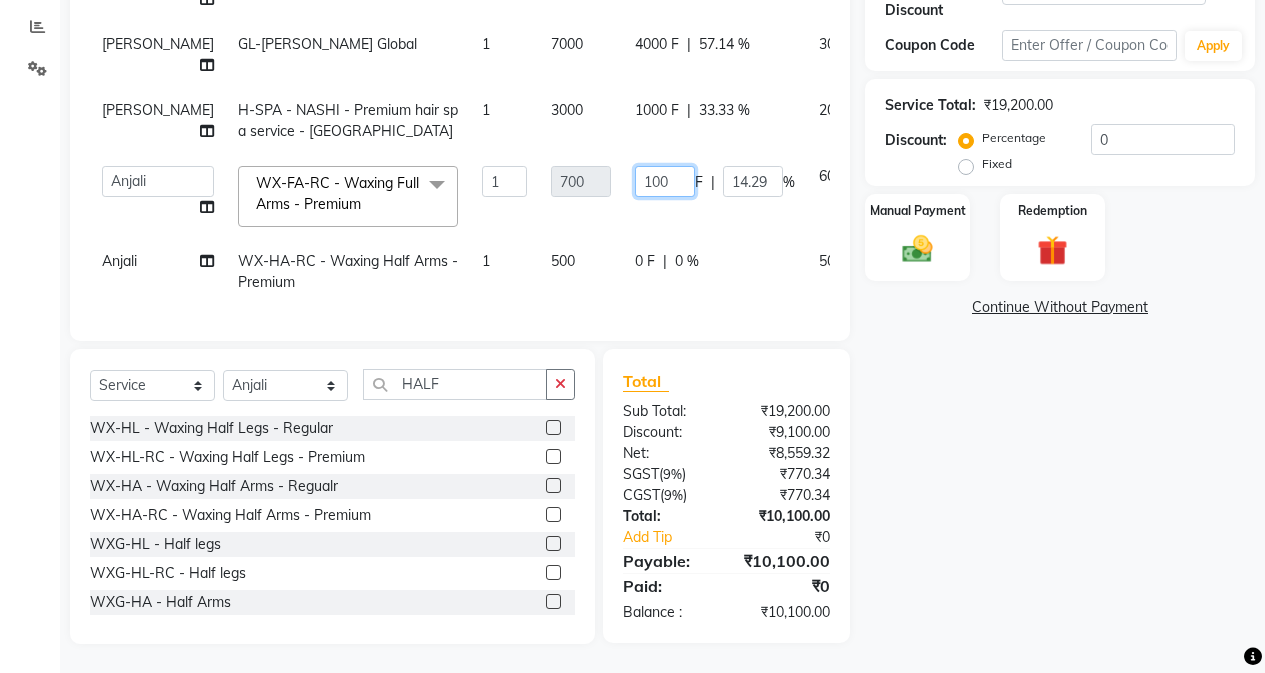click on "100" 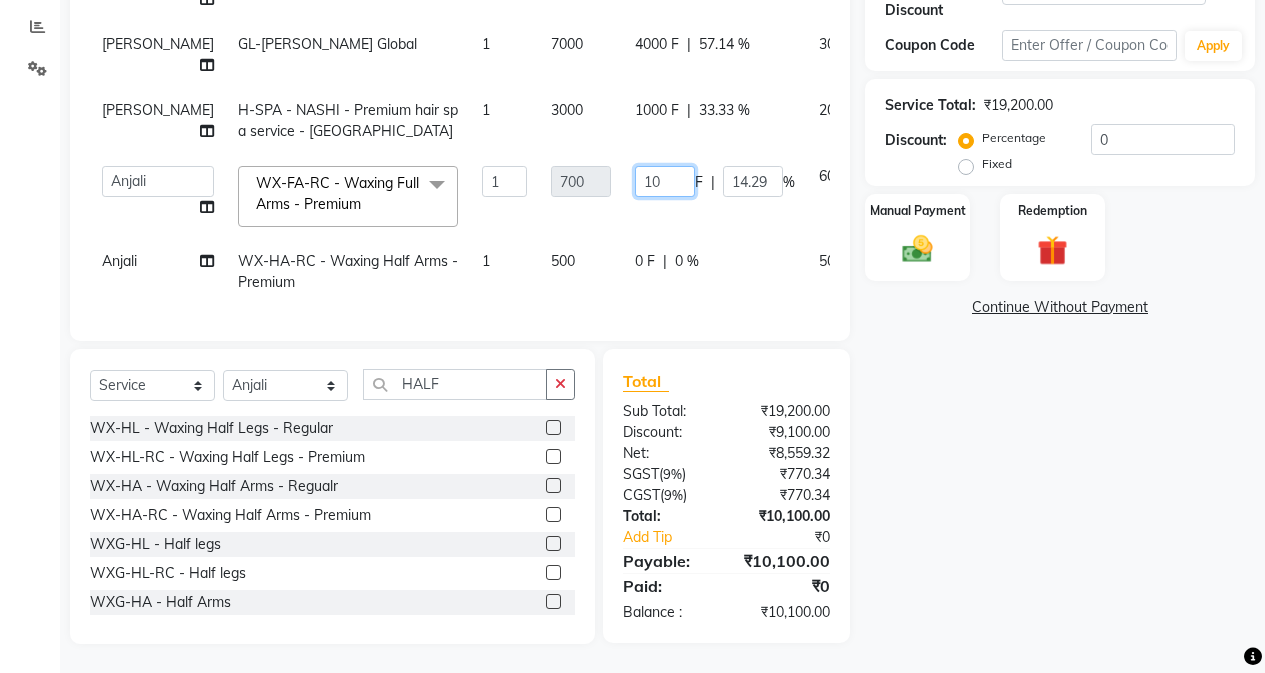type on "1" 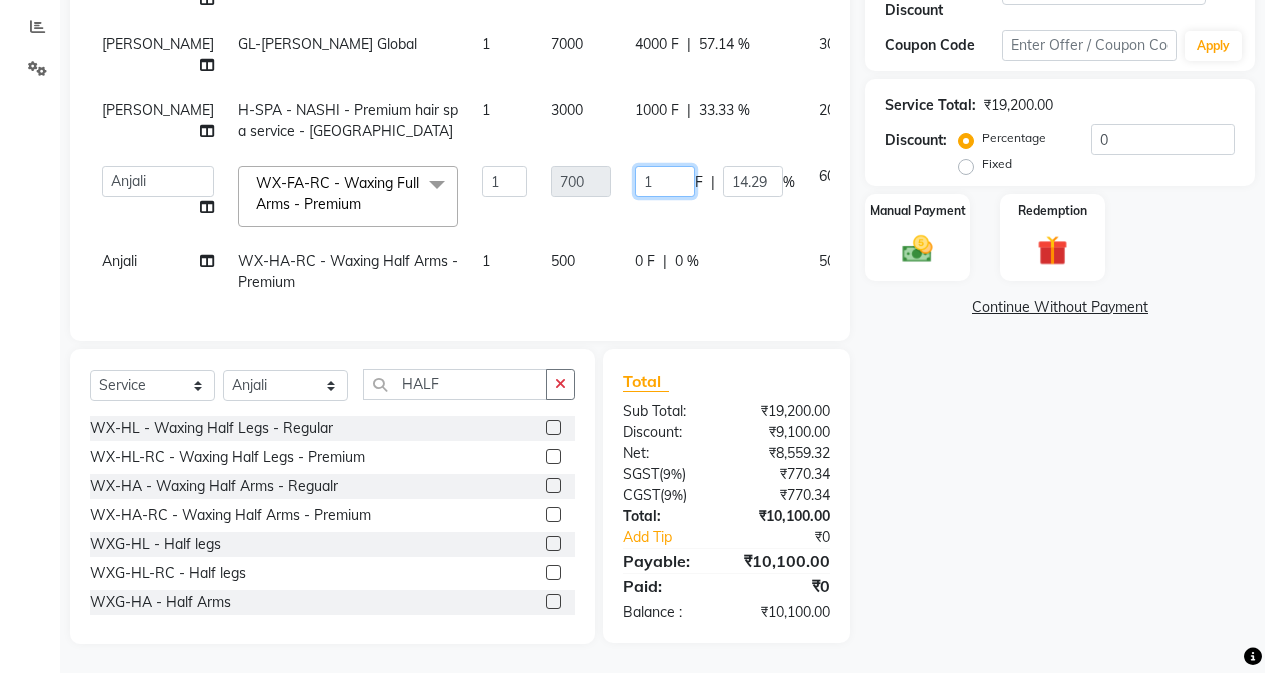 type 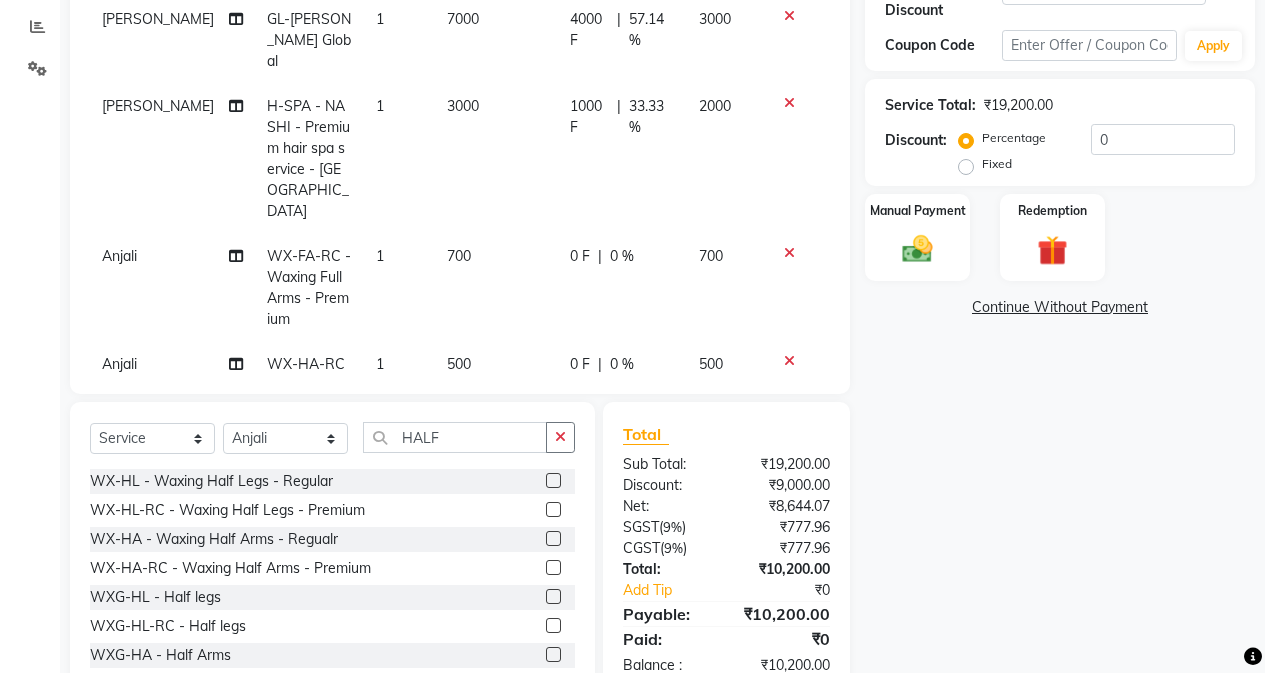 click on "Anjali WX-HA-RC - Waxing Half Arms - Premium 1 500 0 F | 0 % 500" 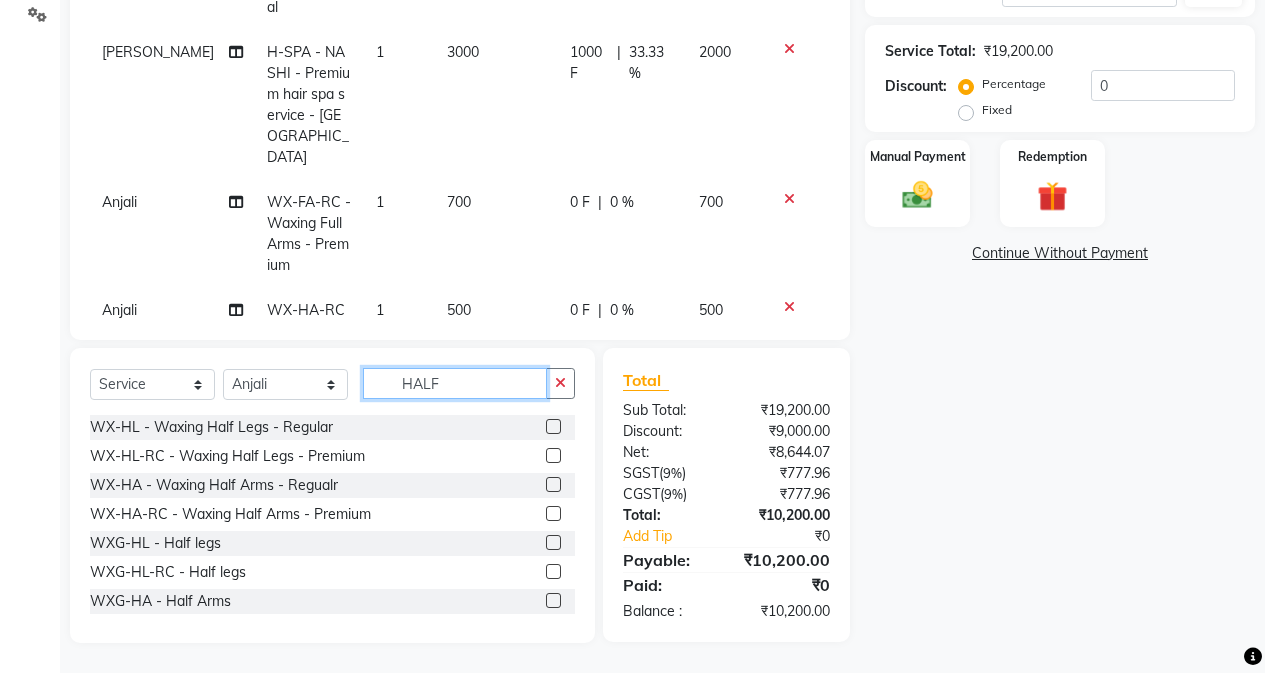 click on "HALF" 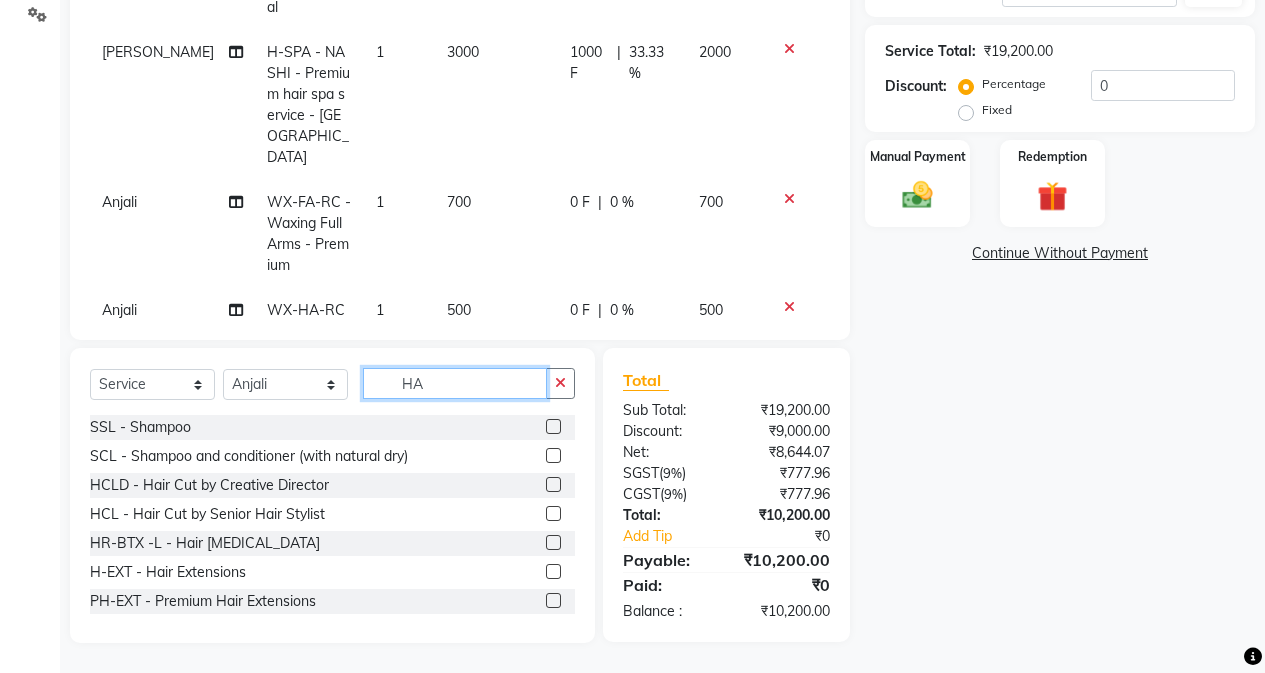 type on "H" 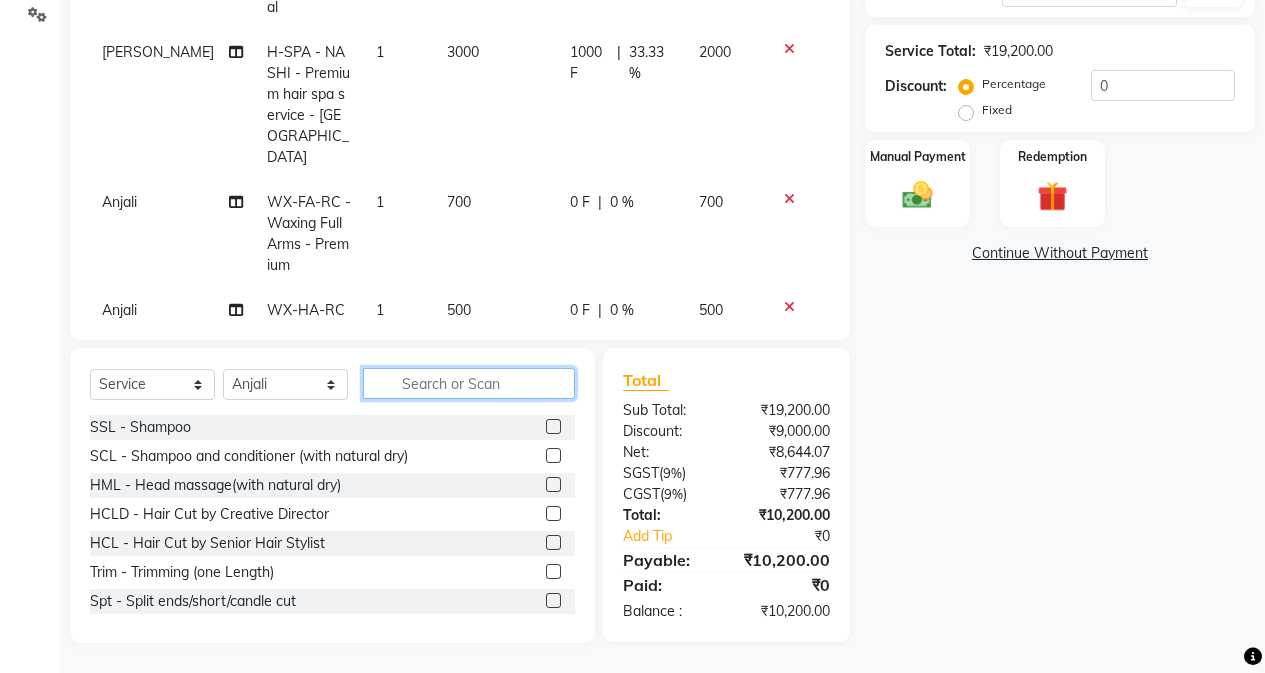 scroll, scrollTop: 0, scrollLeft: 0, axis: both 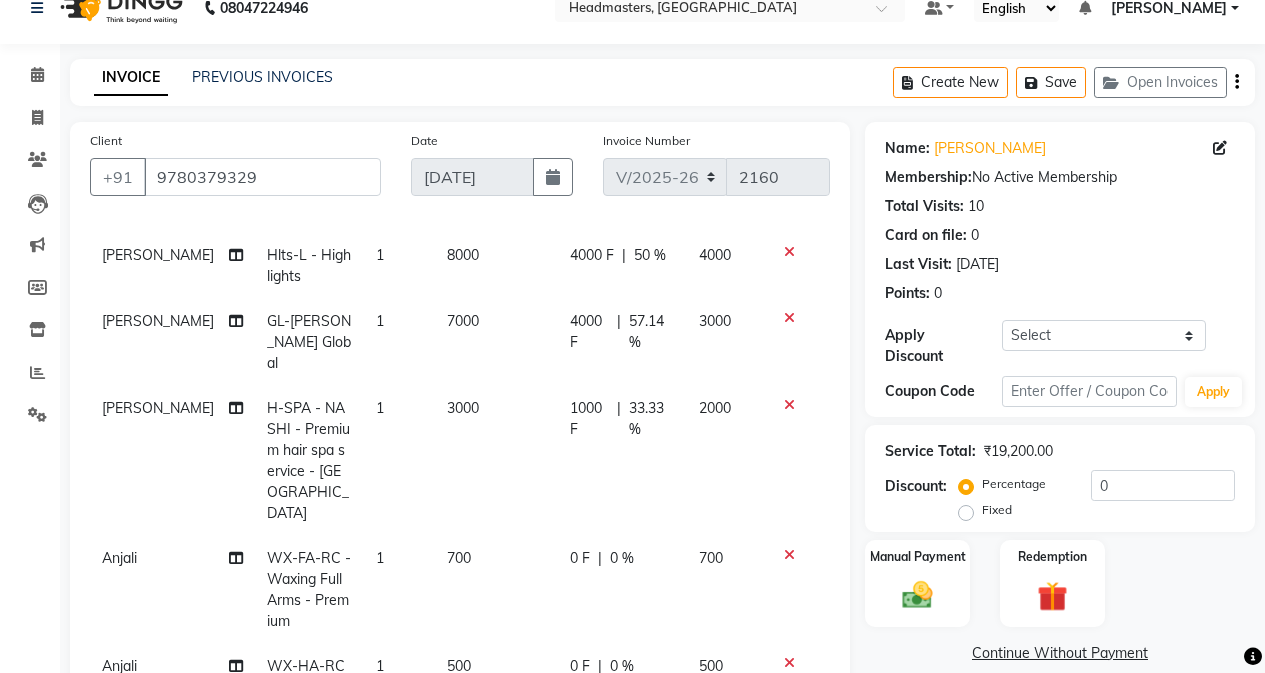 type 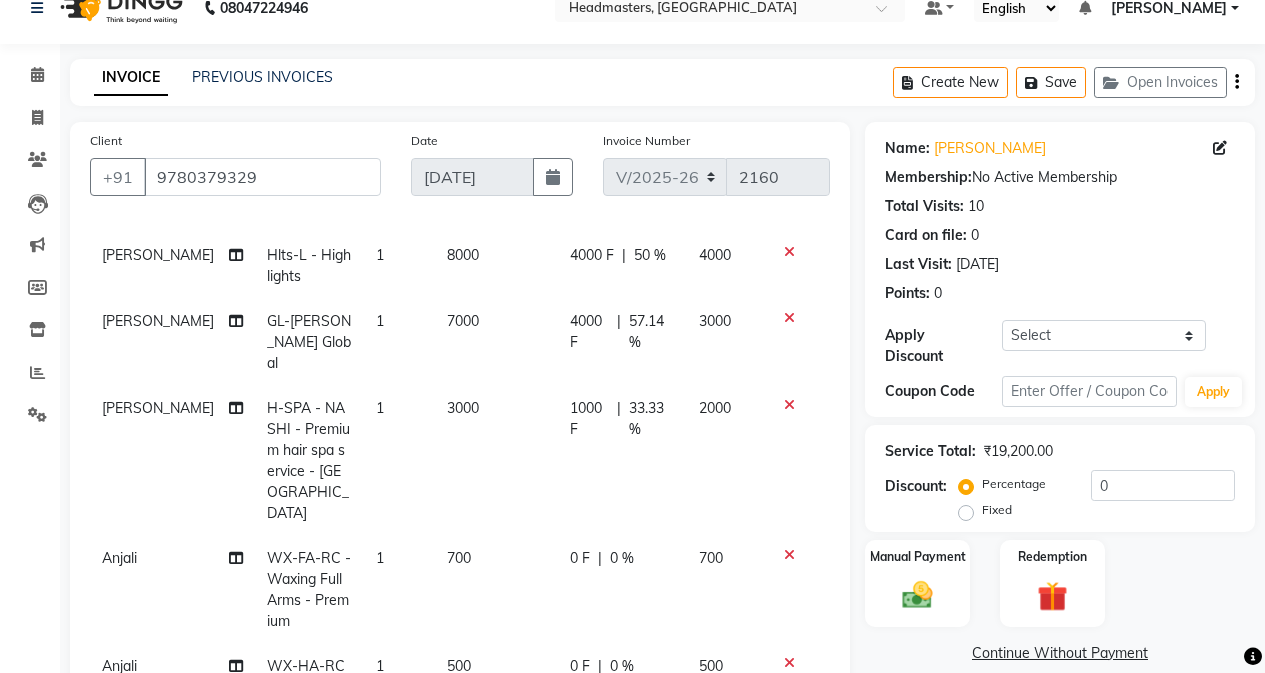 click on "4000 F" 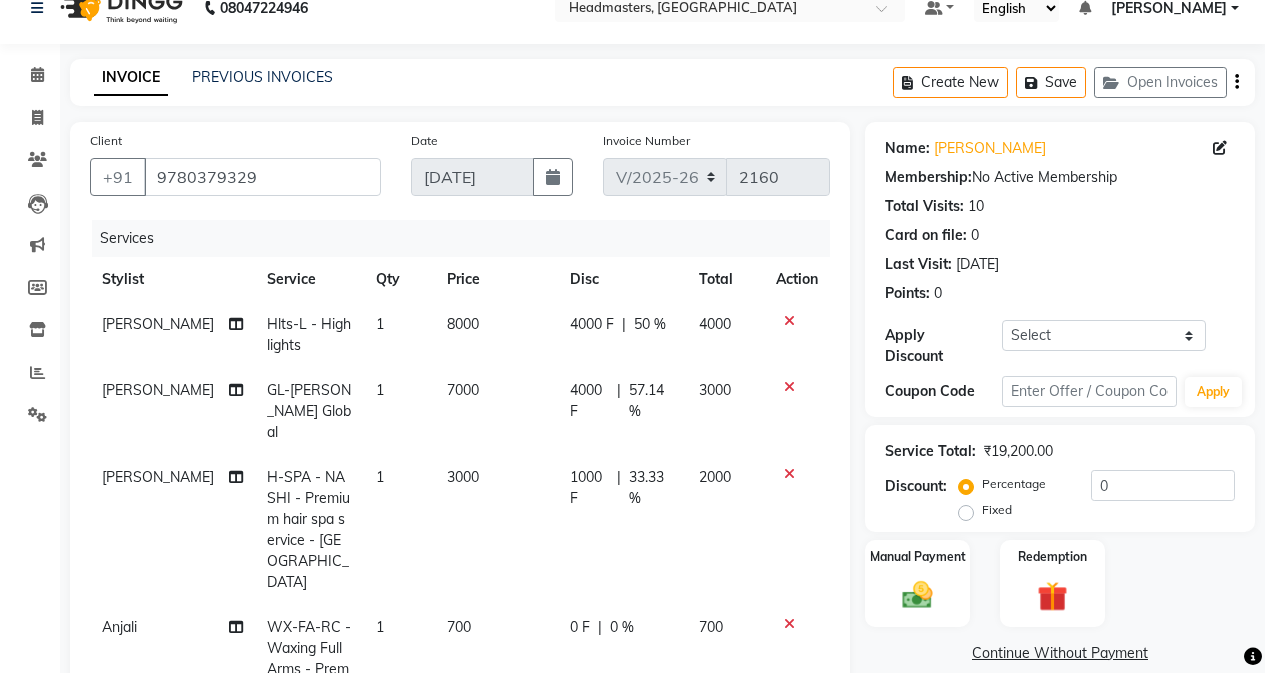 select on "60659" 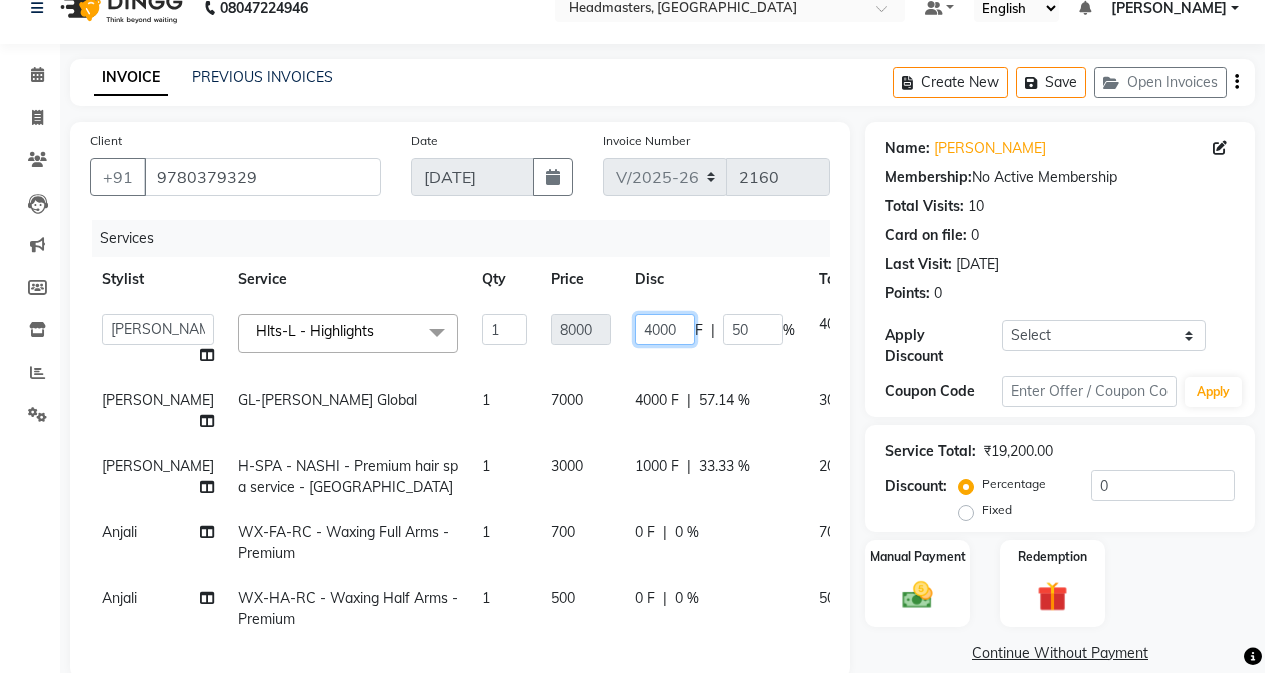 click on "4000" 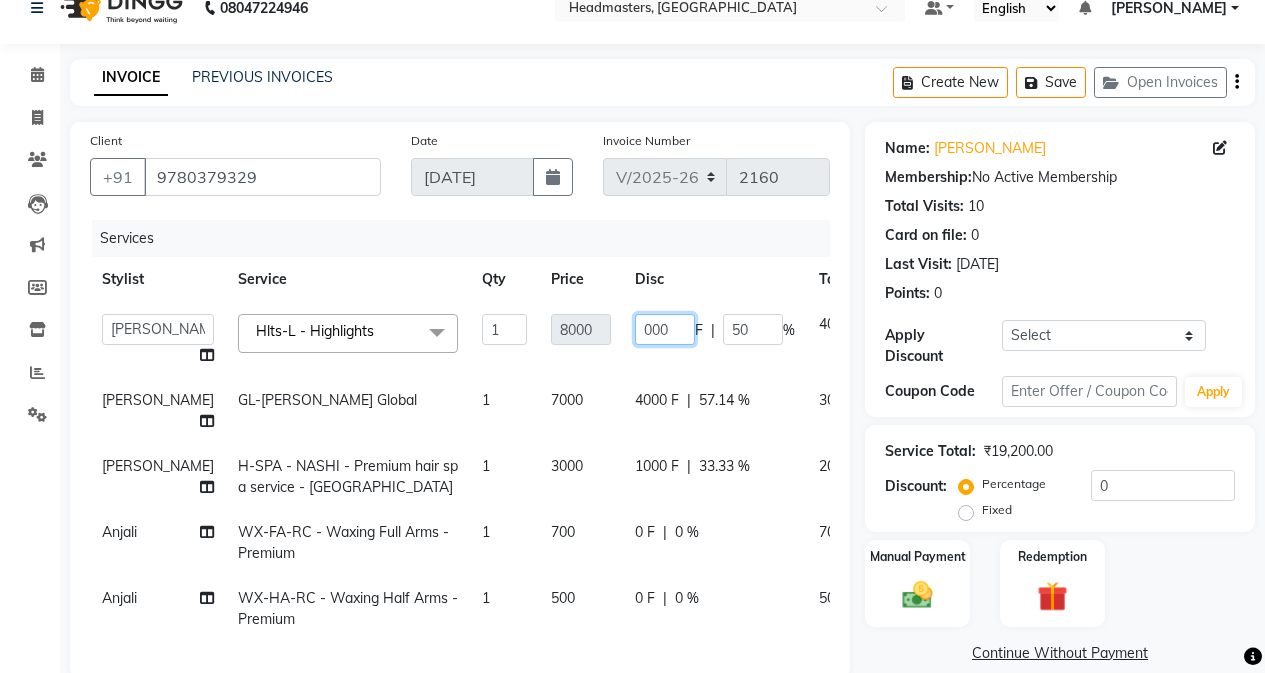 type on "5000" 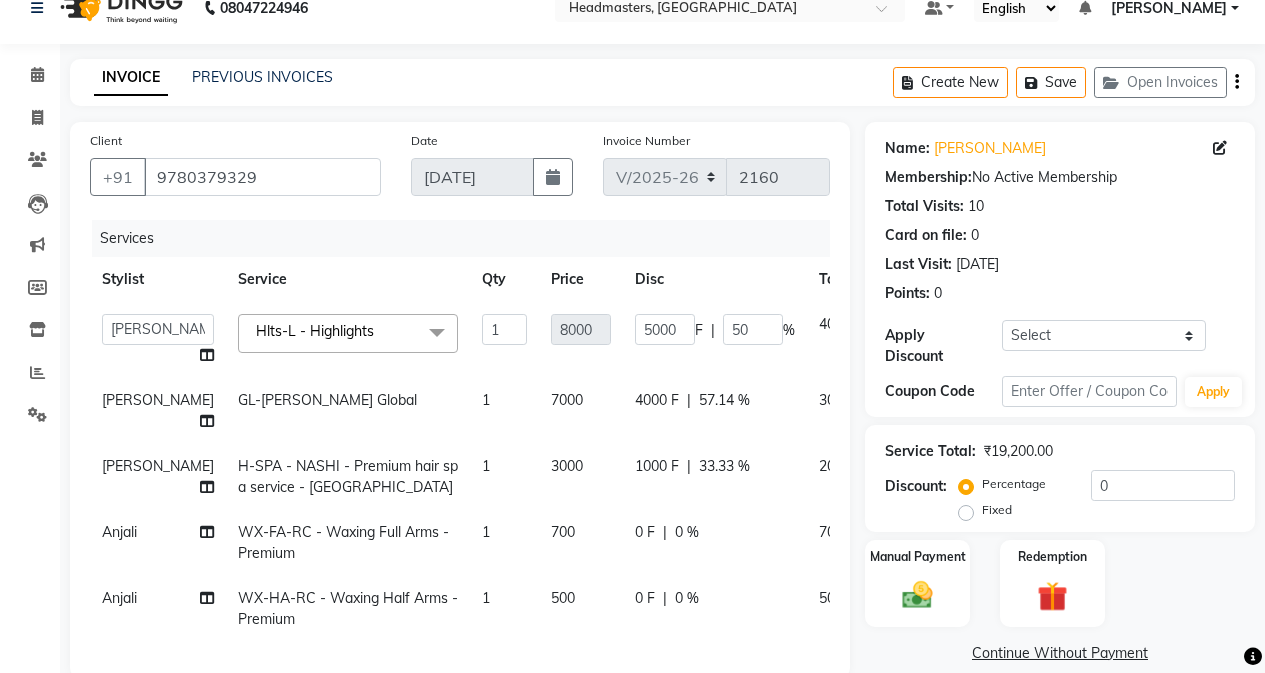 click on "Sahil Kumar GL-igora - Igora Global 1 7000 4000 F | 57.14 % 3000" 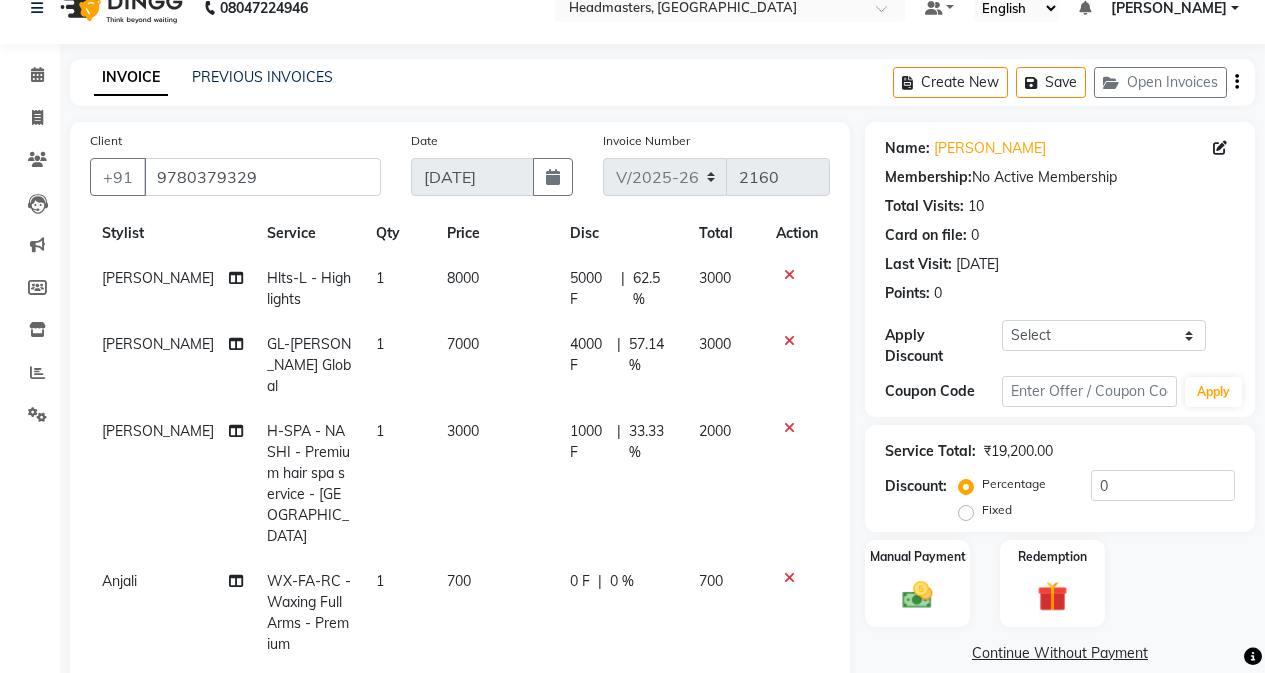 scroll, scrollTop: 69, scrollLeft: 0, axis: vertical 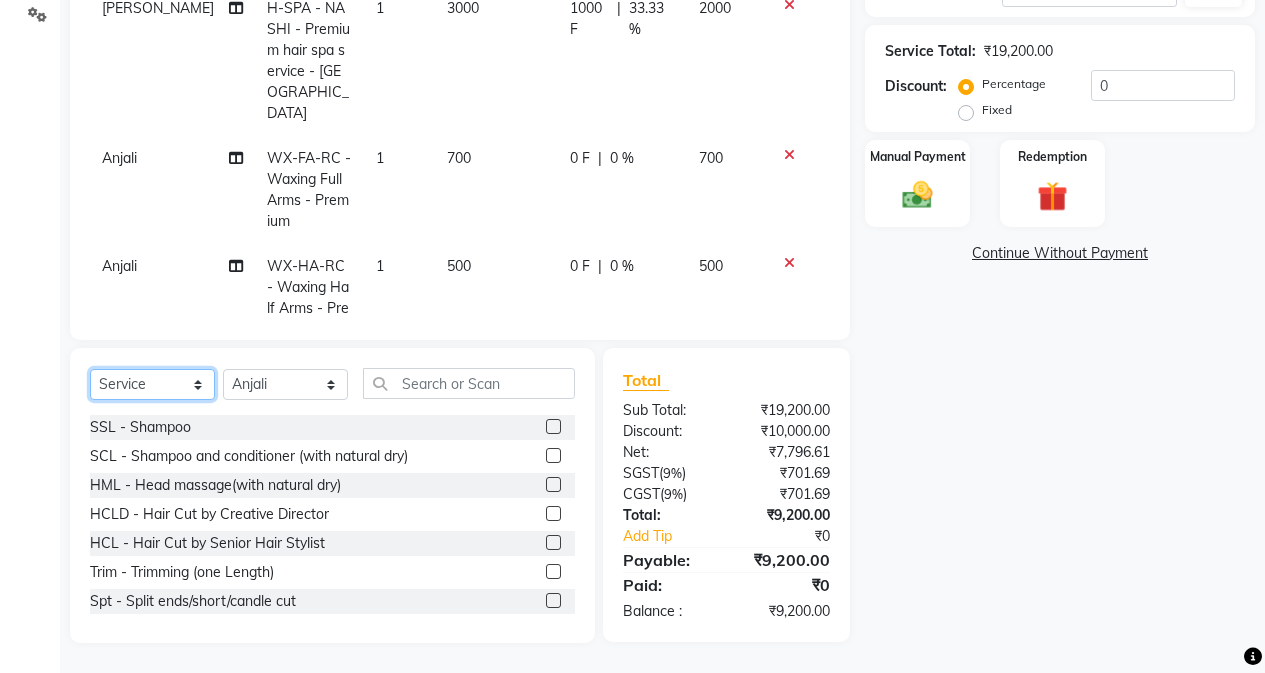 click on "Select  Service  Product  Membership  Package Voucher Prepaid Gift Card" 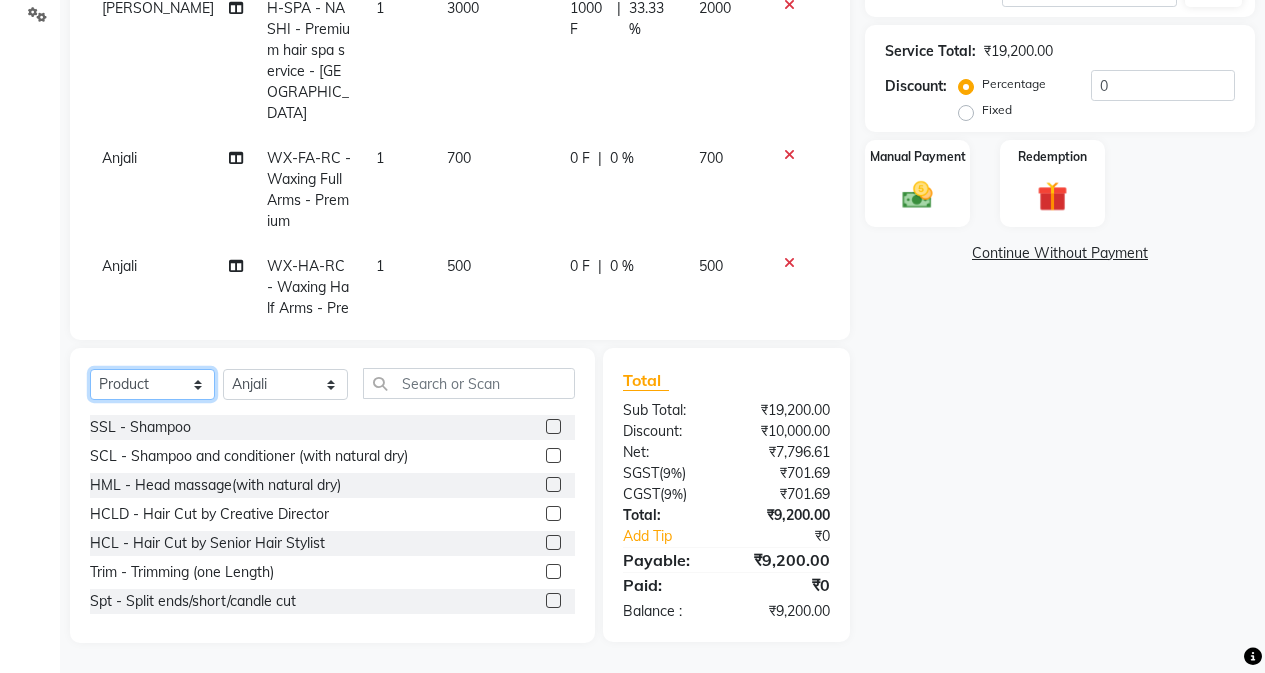 click on "Select  Service  Product  Membership  Package Voucher Prepaid Gift Card" 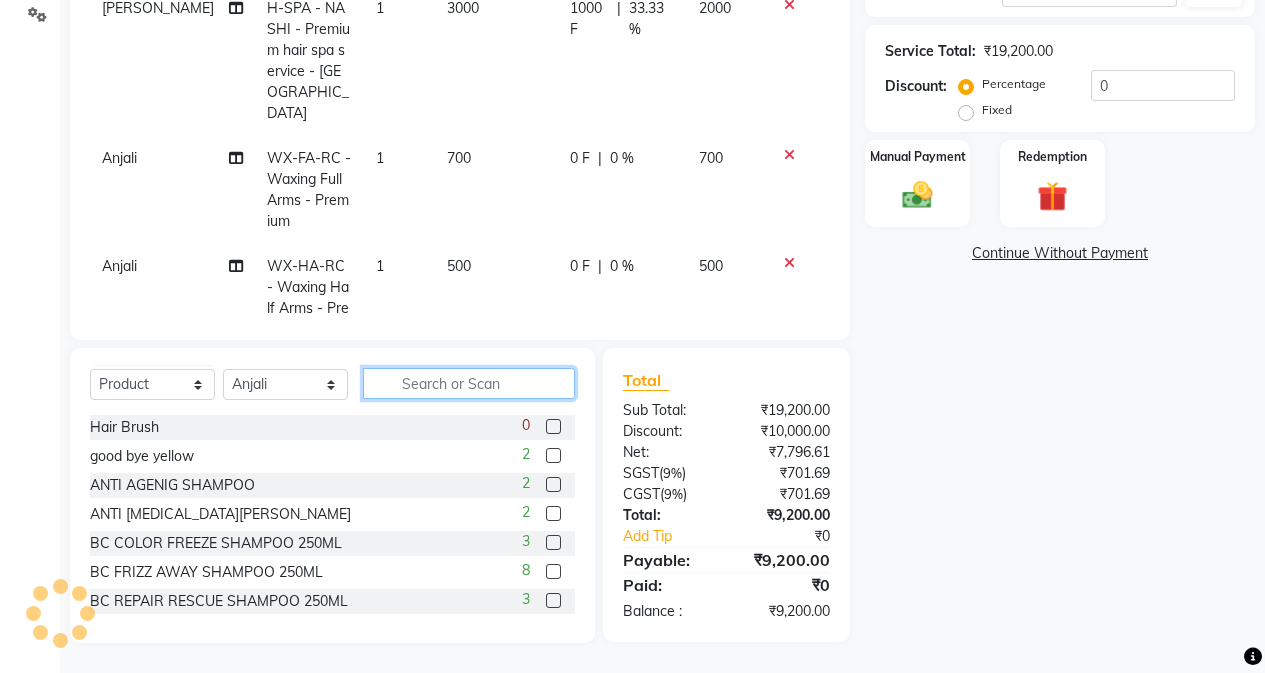 click 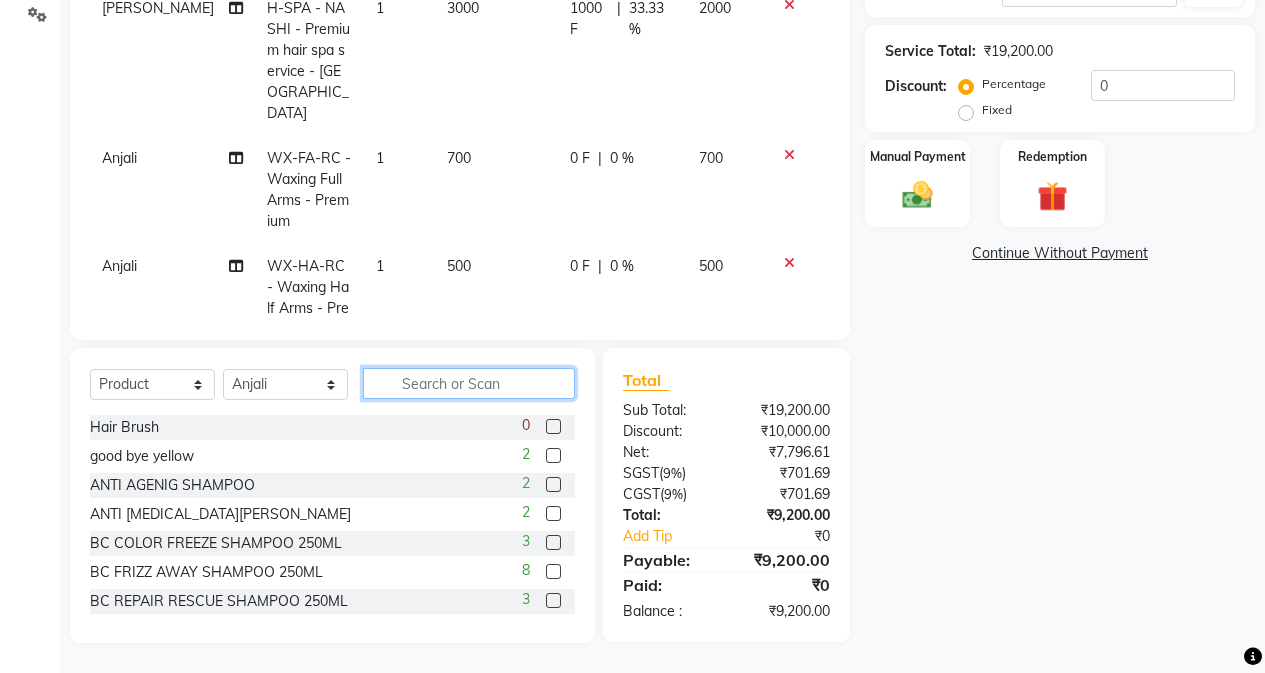 type on "O" 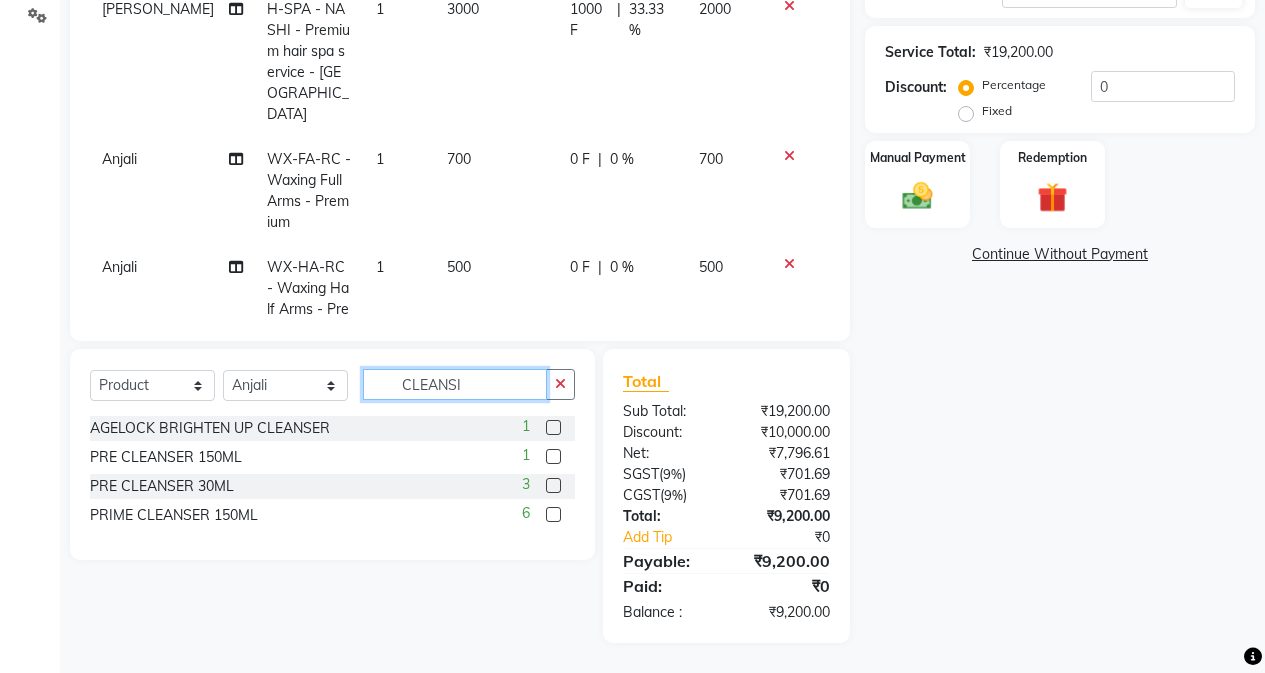 scroll, scrollTop: 427, scrollLeft: 0, axis: vertical 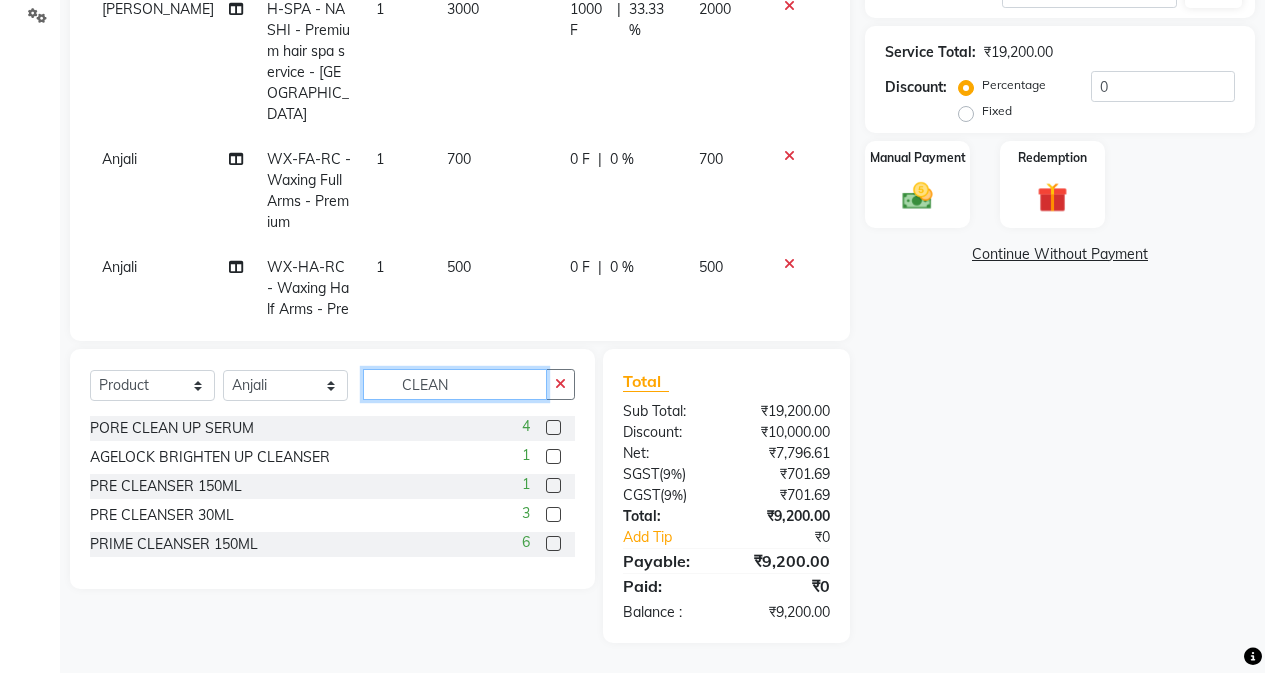 type on "CLEAN" 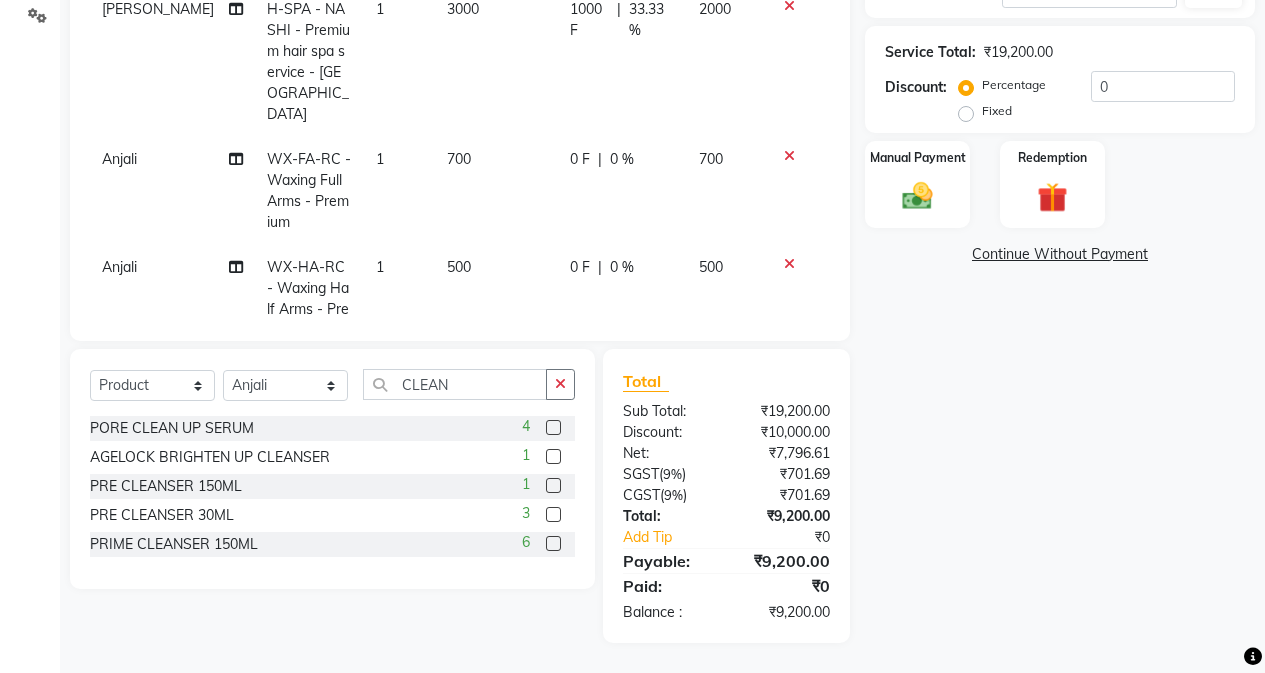 click 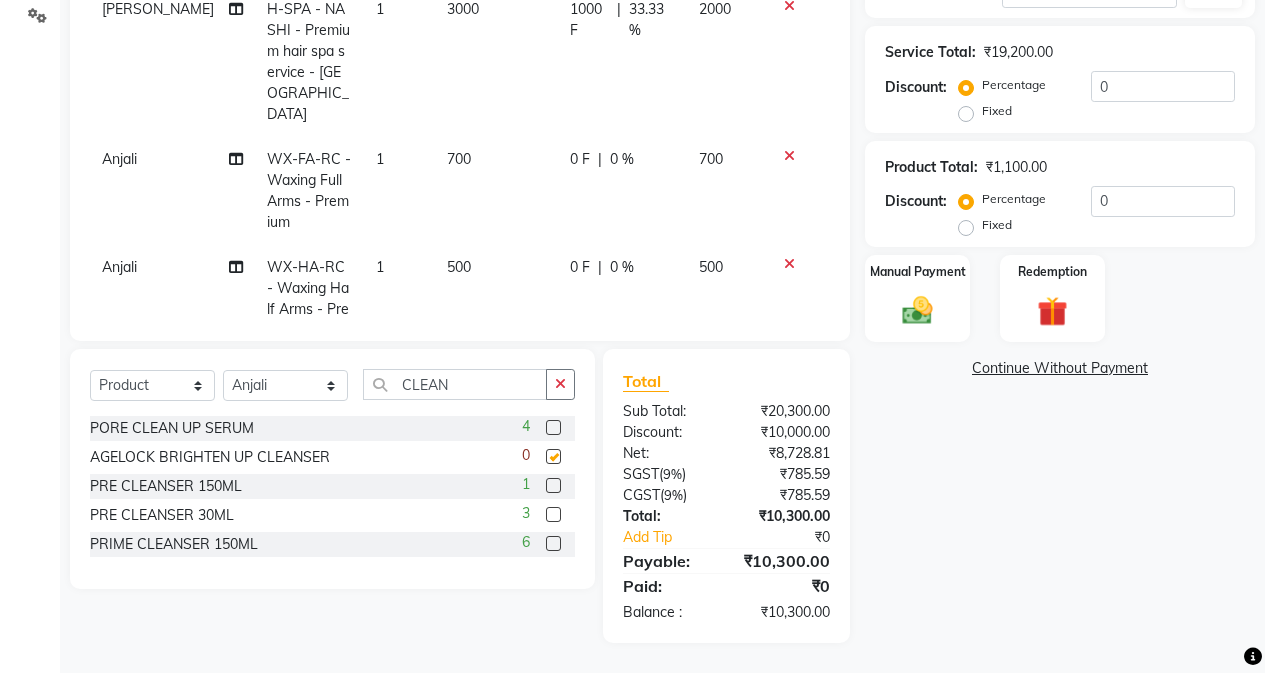 checkbox on "false" 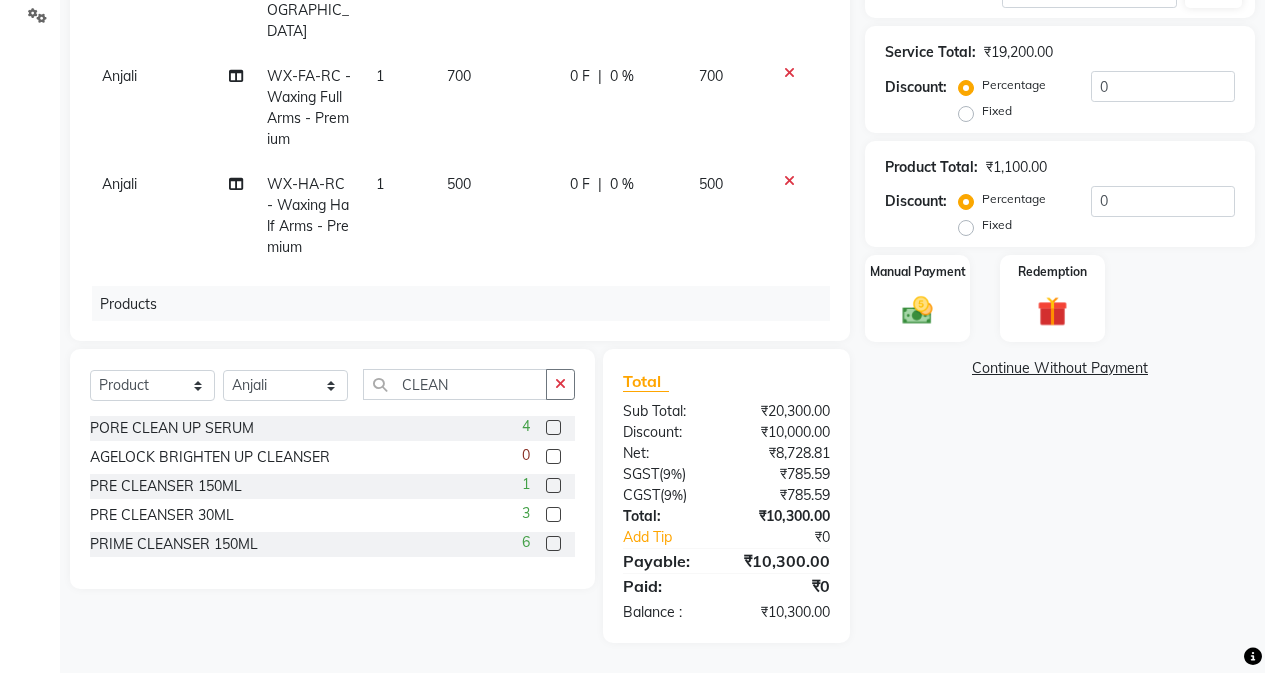 scroll, scrollTop: 233, scrollLeft: 0, axis: vertical 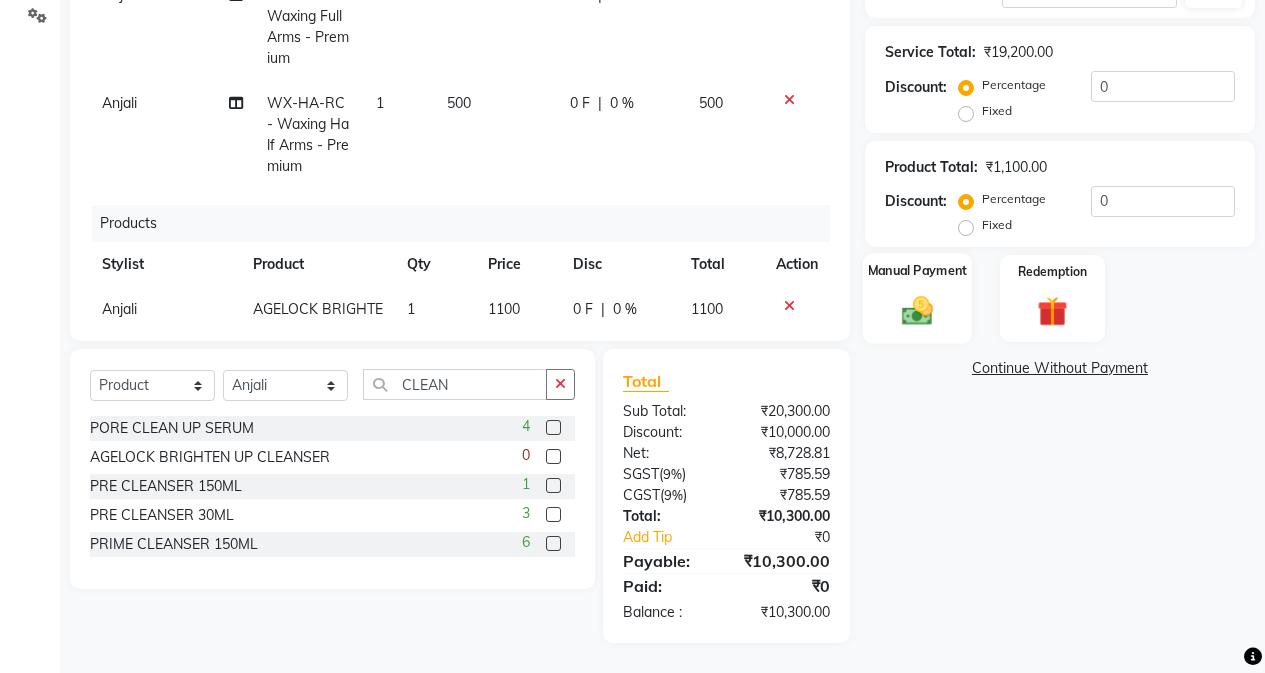 click 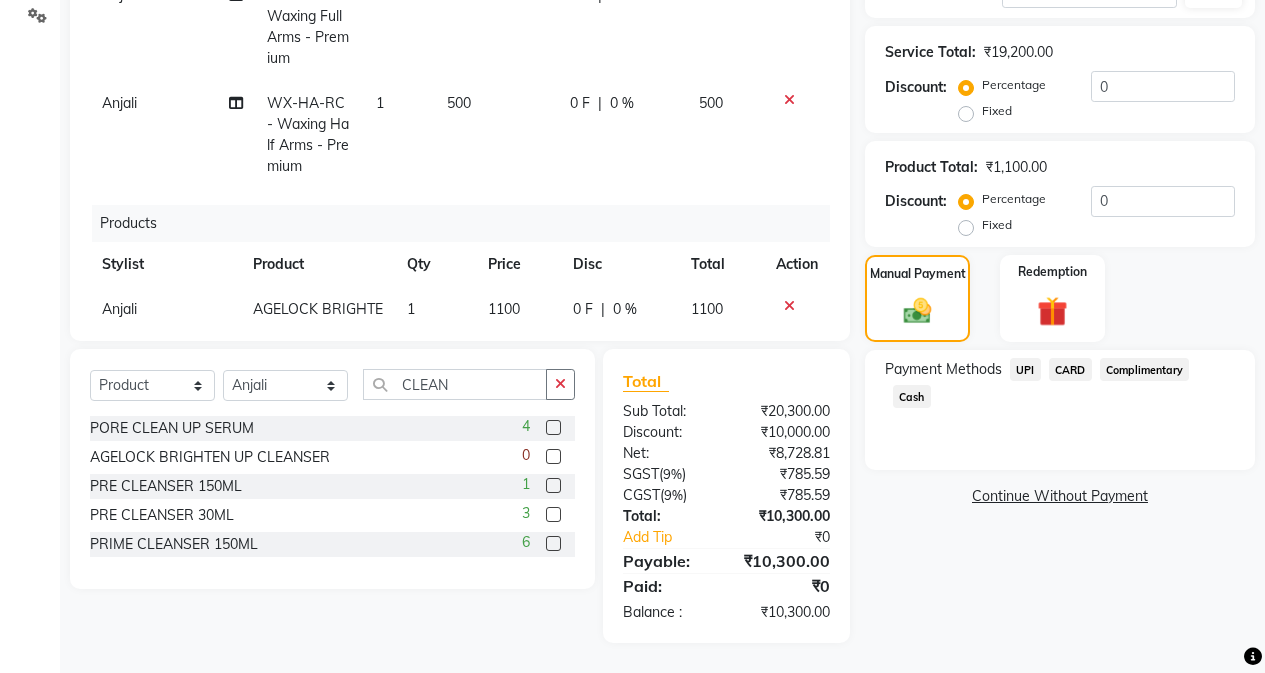 click on "Cash" 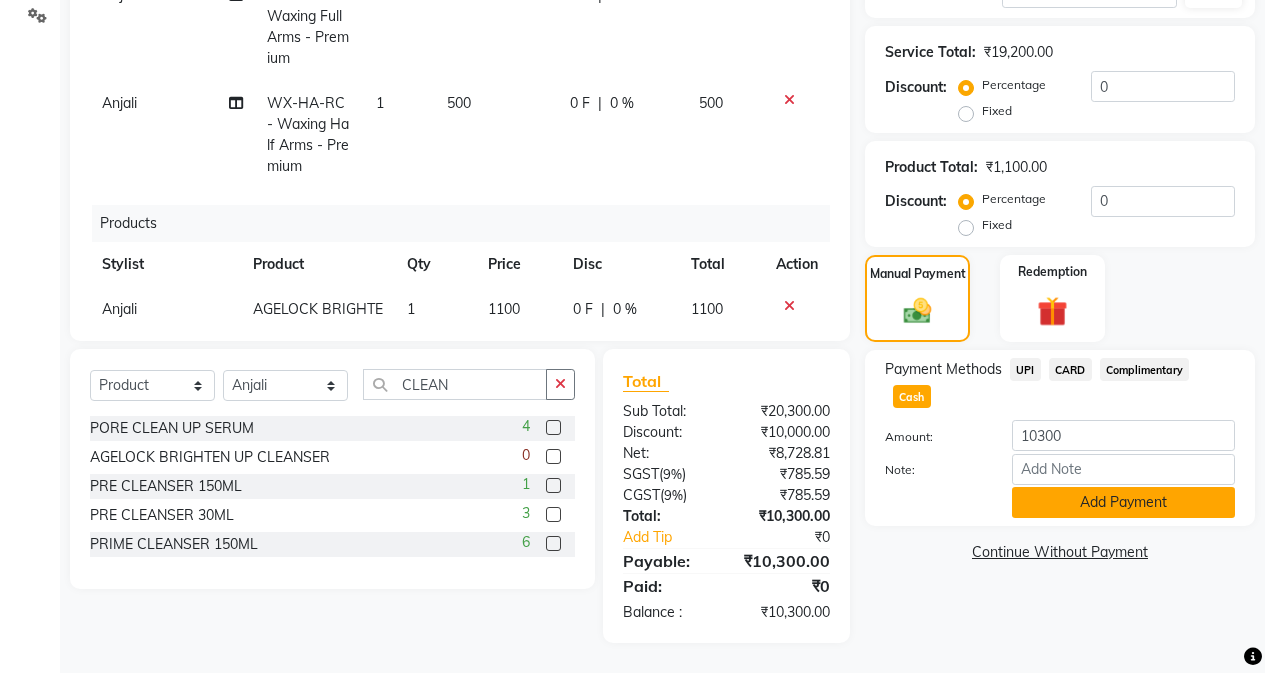 click on "Add Payment" 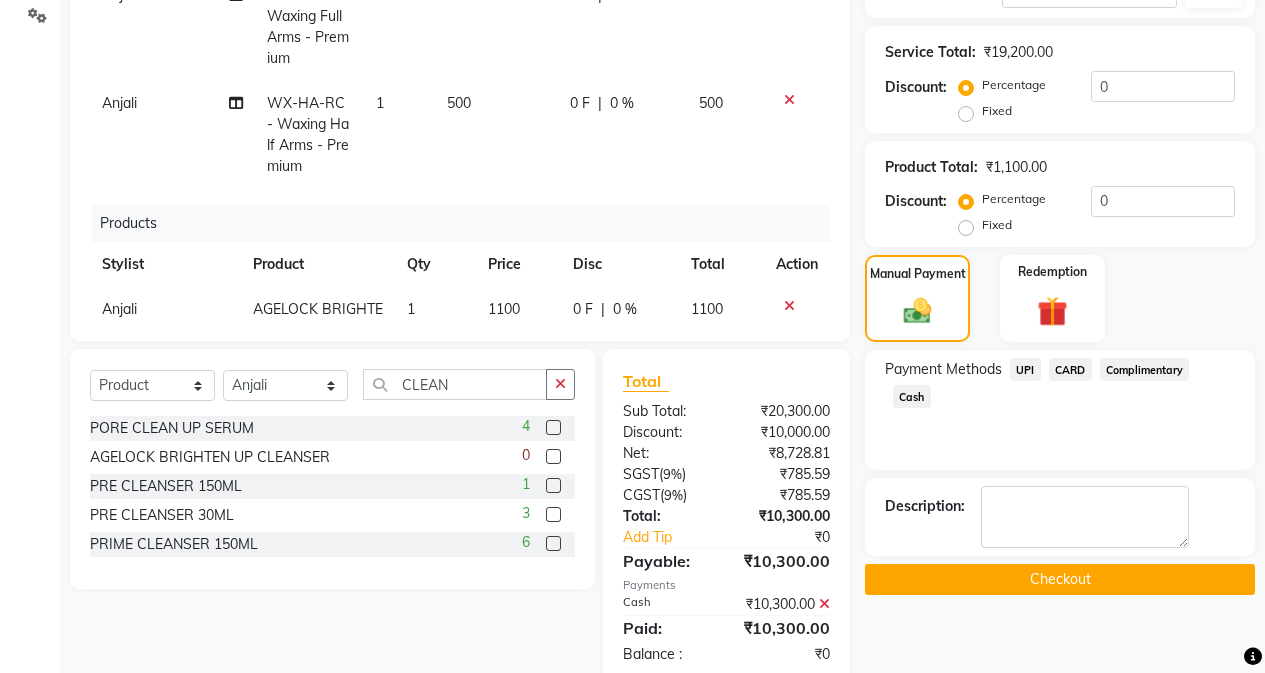 click on "Checkout" 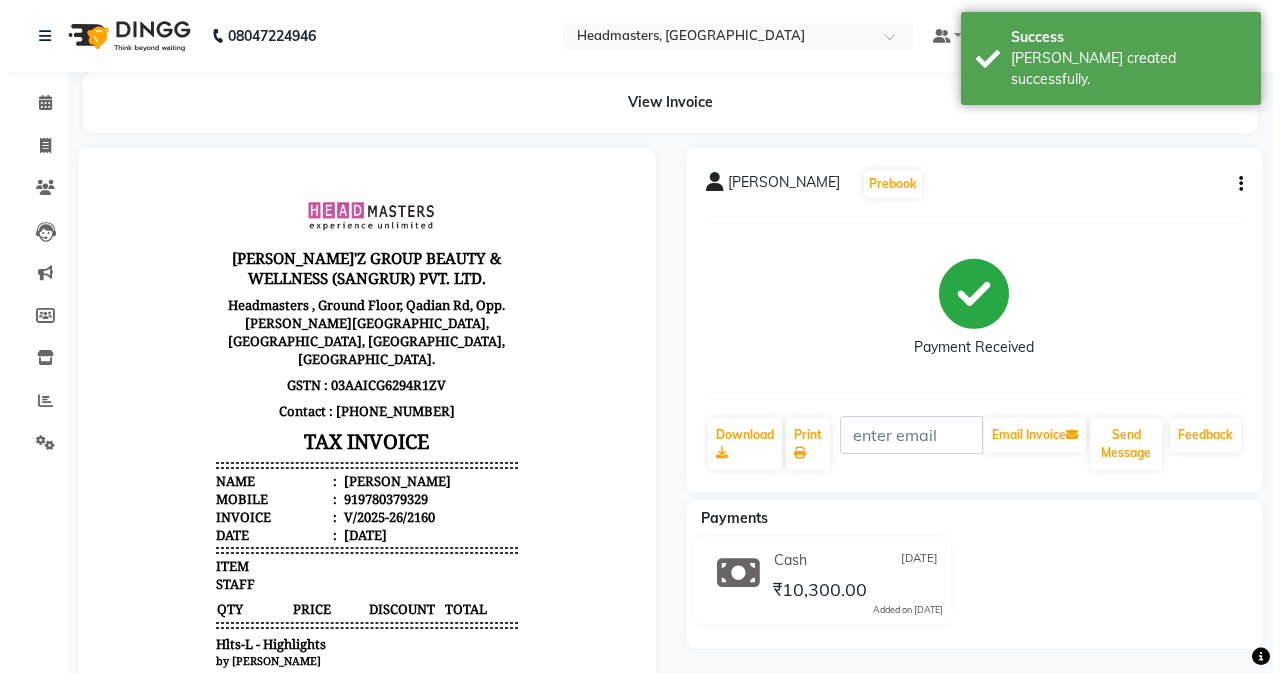 scroll, scrollTop: 0, scrollLeft: 0, axis: both 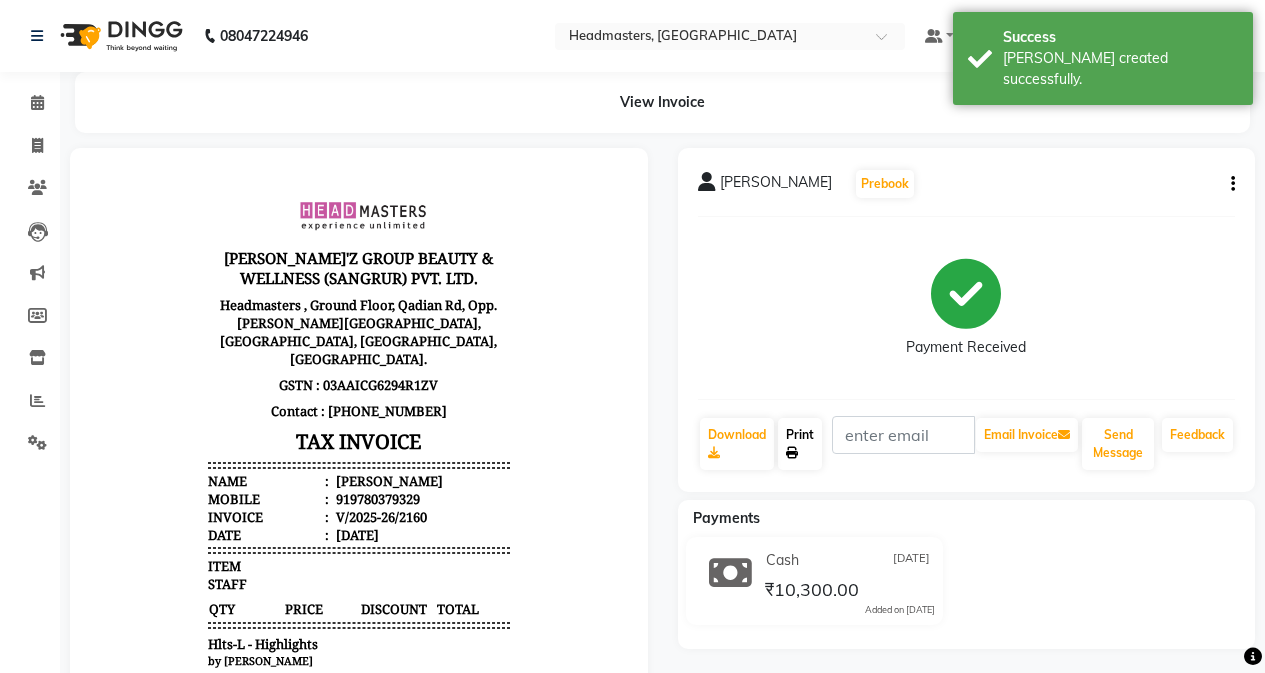 click 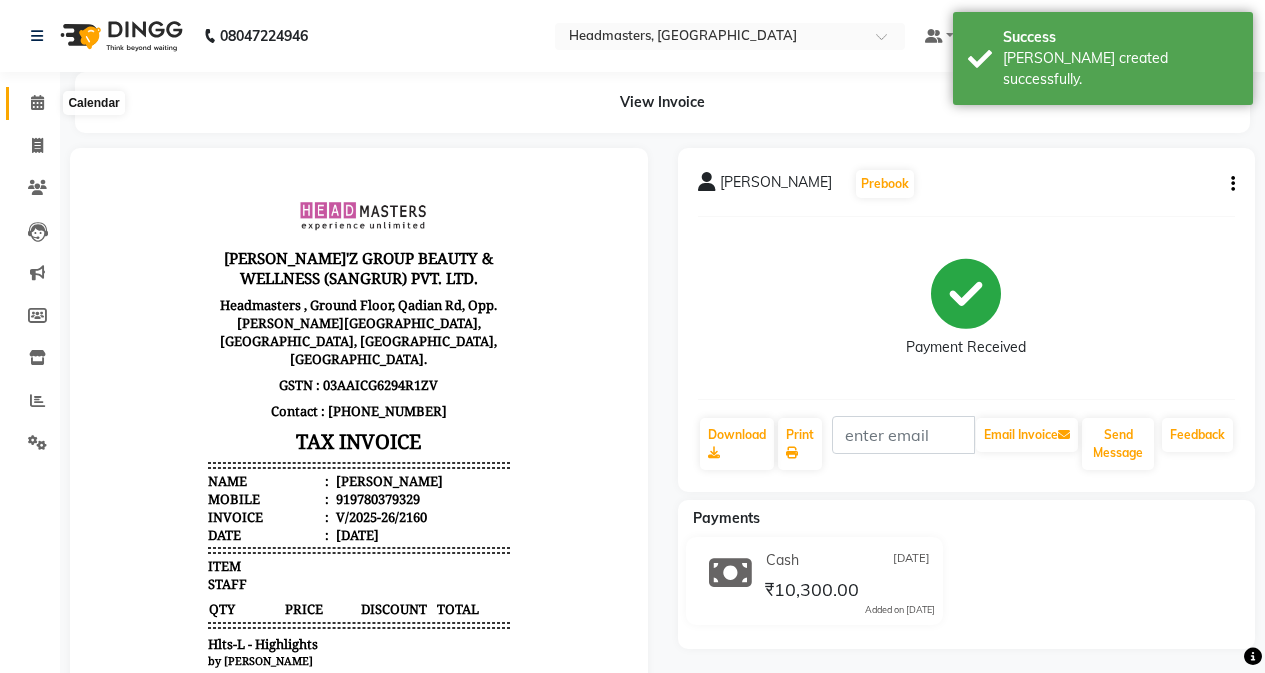 click 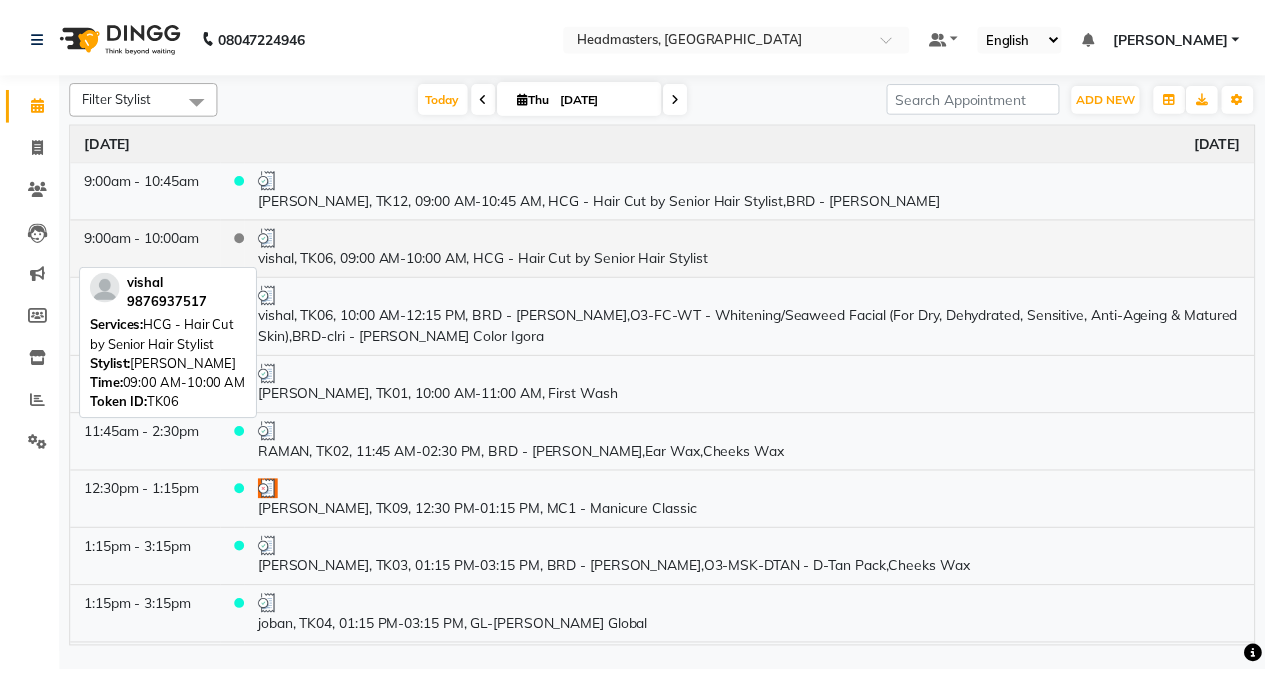scroll, scrollTop: 500, scrollLeft: 0, axis: vertical 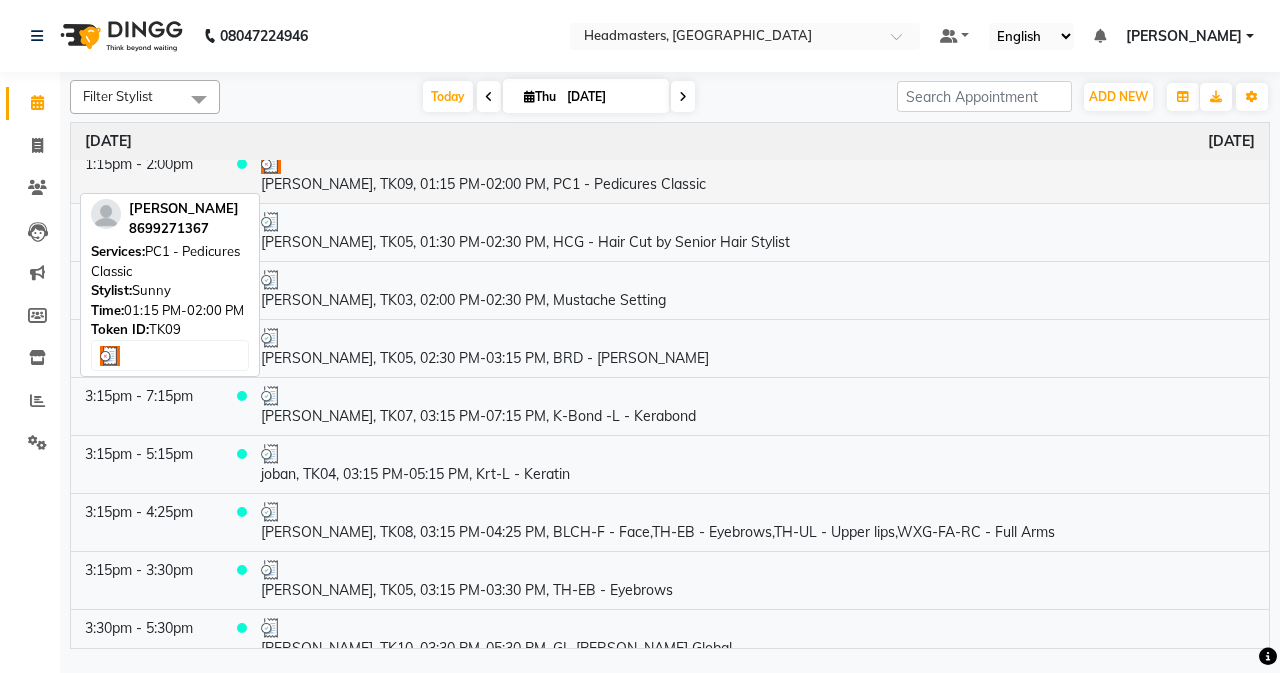 click on "[PERSON_NAME], TK09, 01:15 PM-02:00 PM, PC1 - Pedicures Classic" at bounding box center (758, 174) 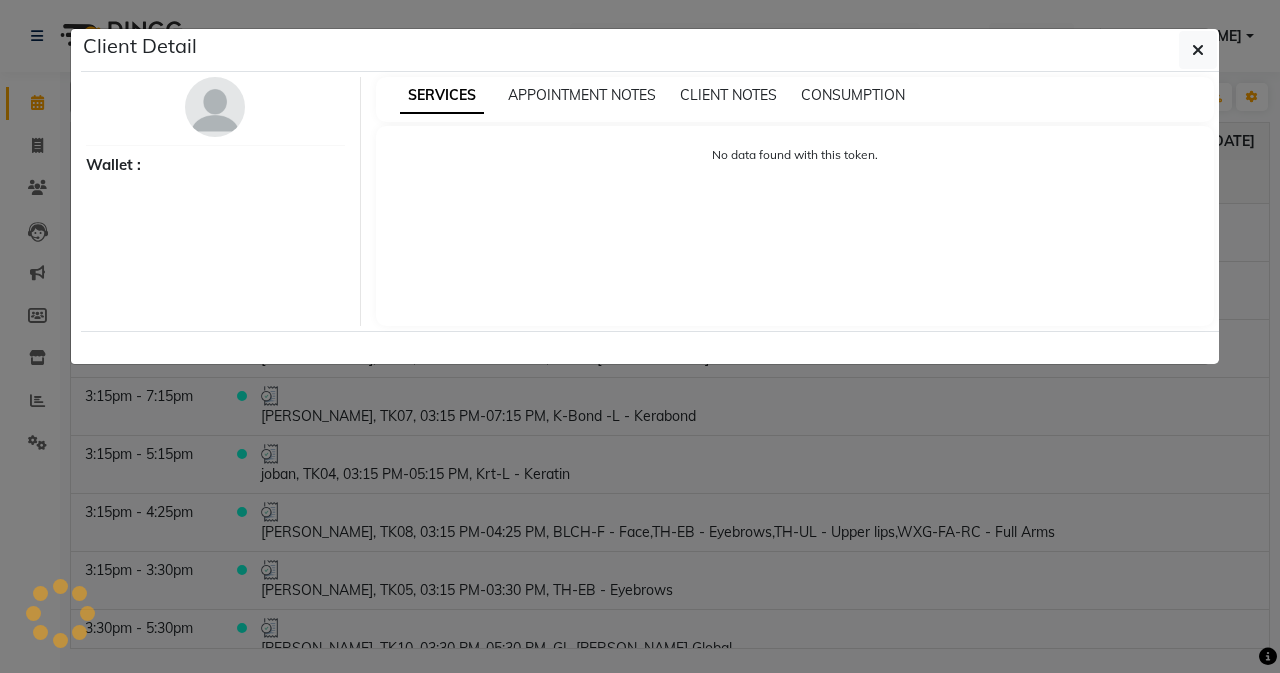 select on "3" 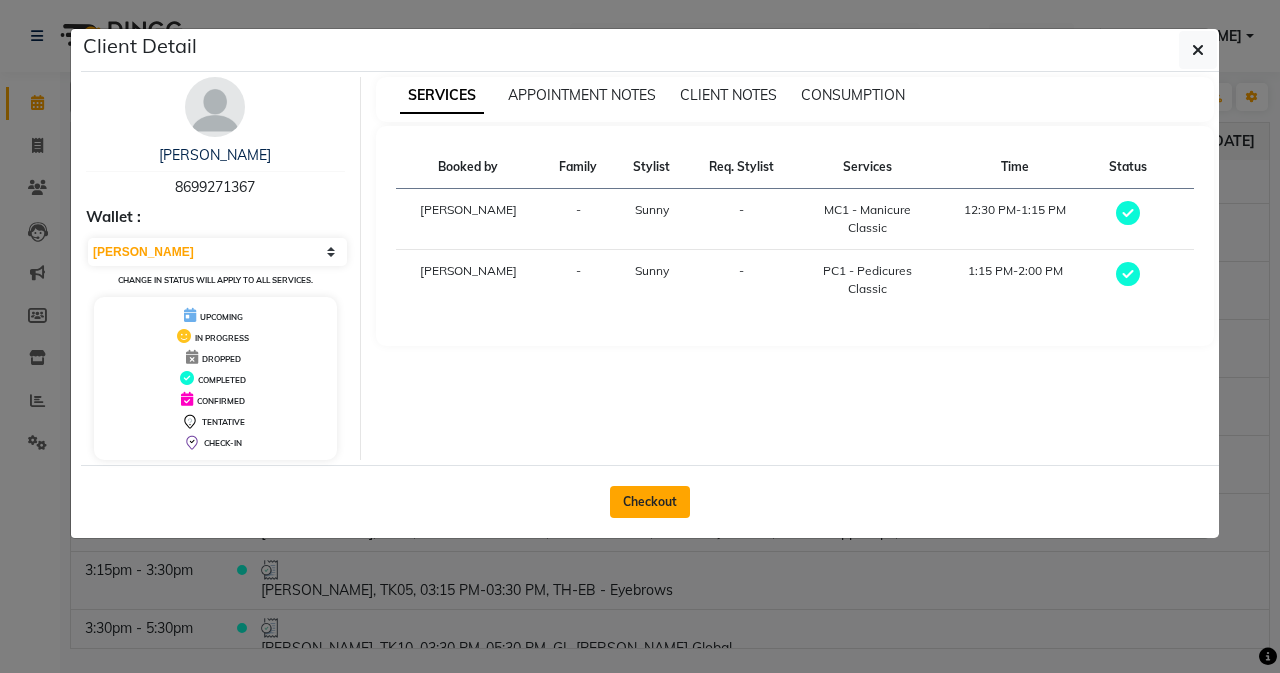 click on "Checkout" 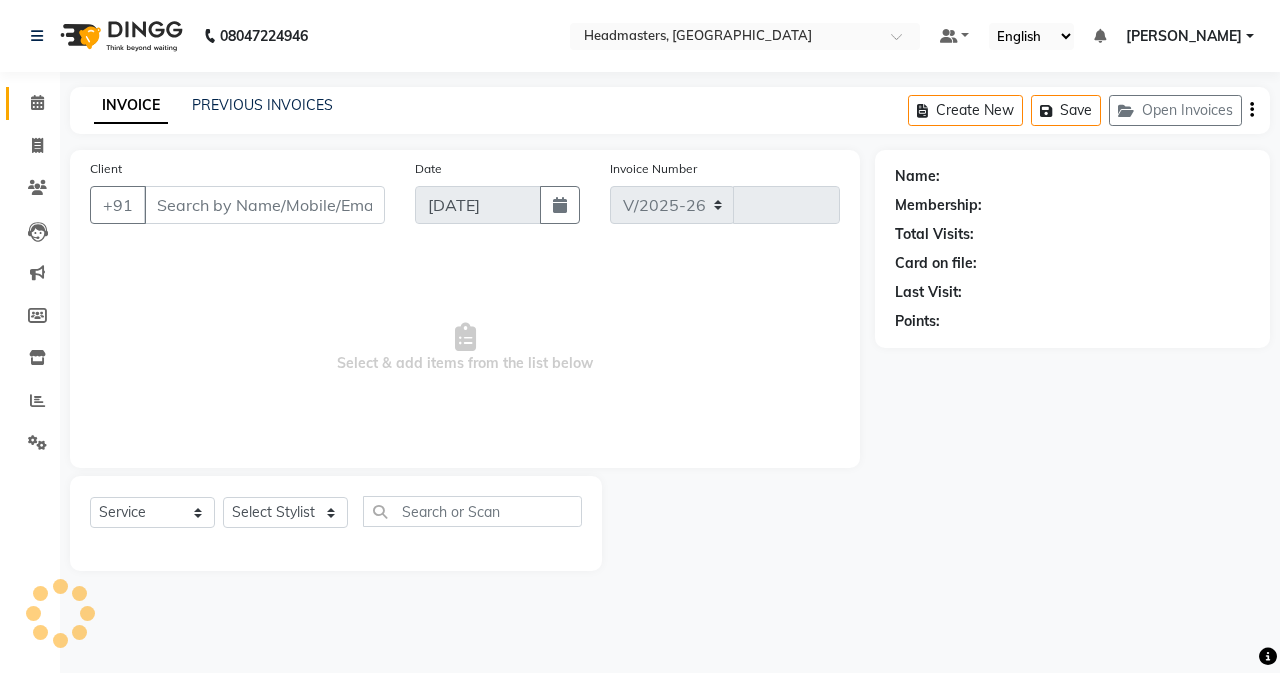 select on "7136" 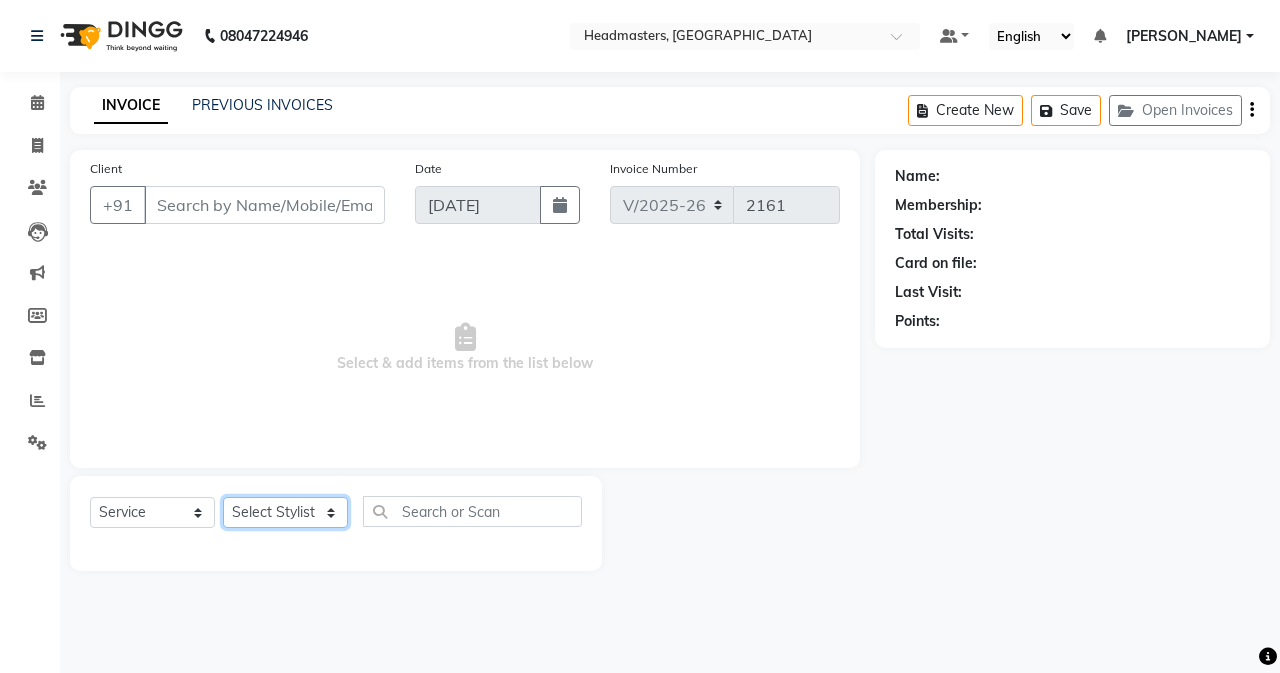 click on "Select Stylist" 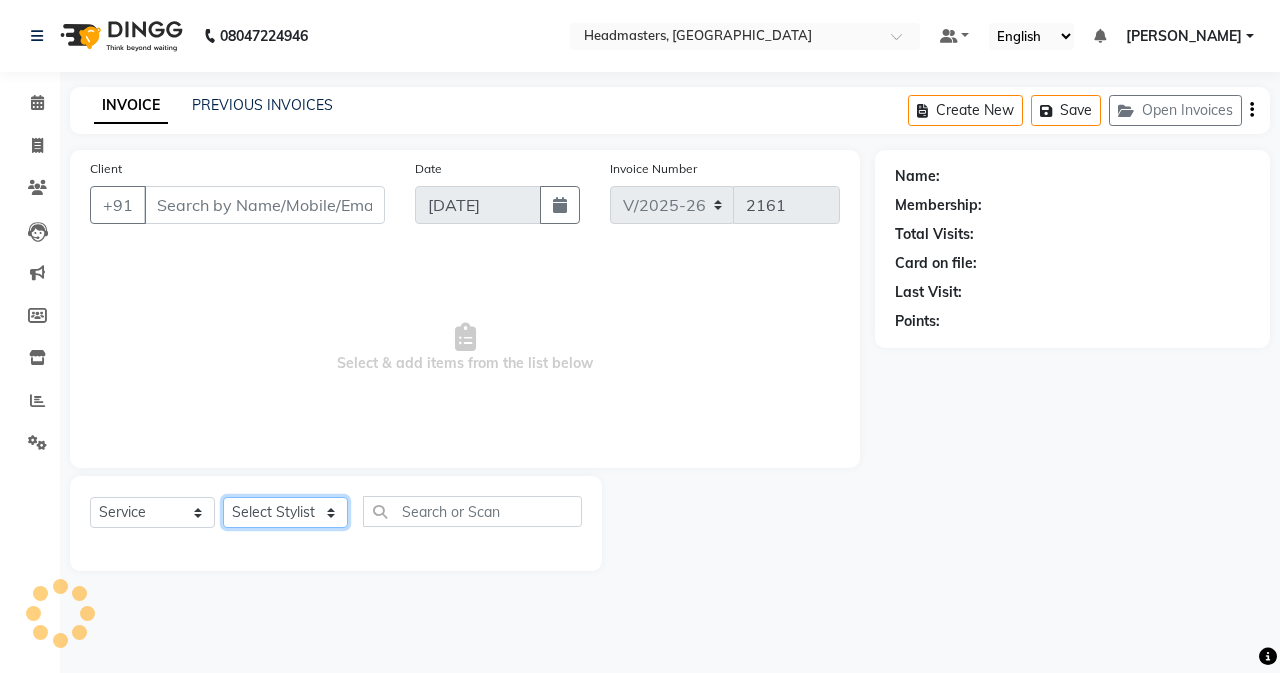 type on "8699271367" 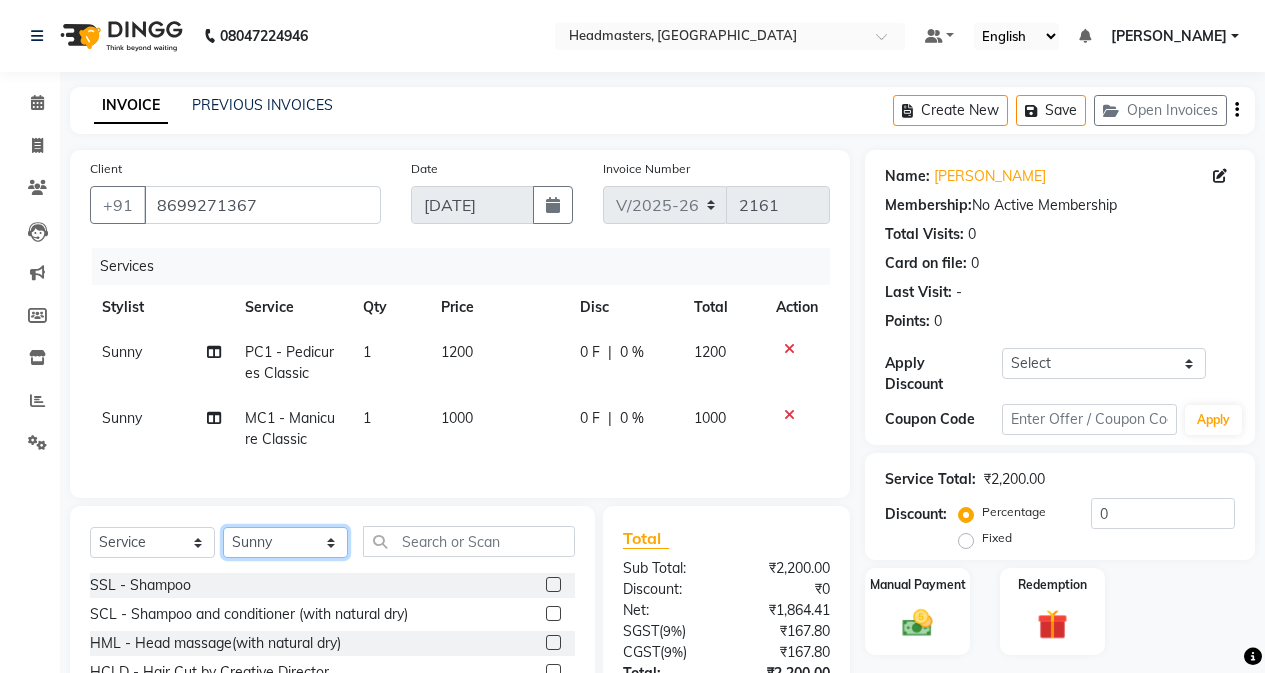 select on "60665" 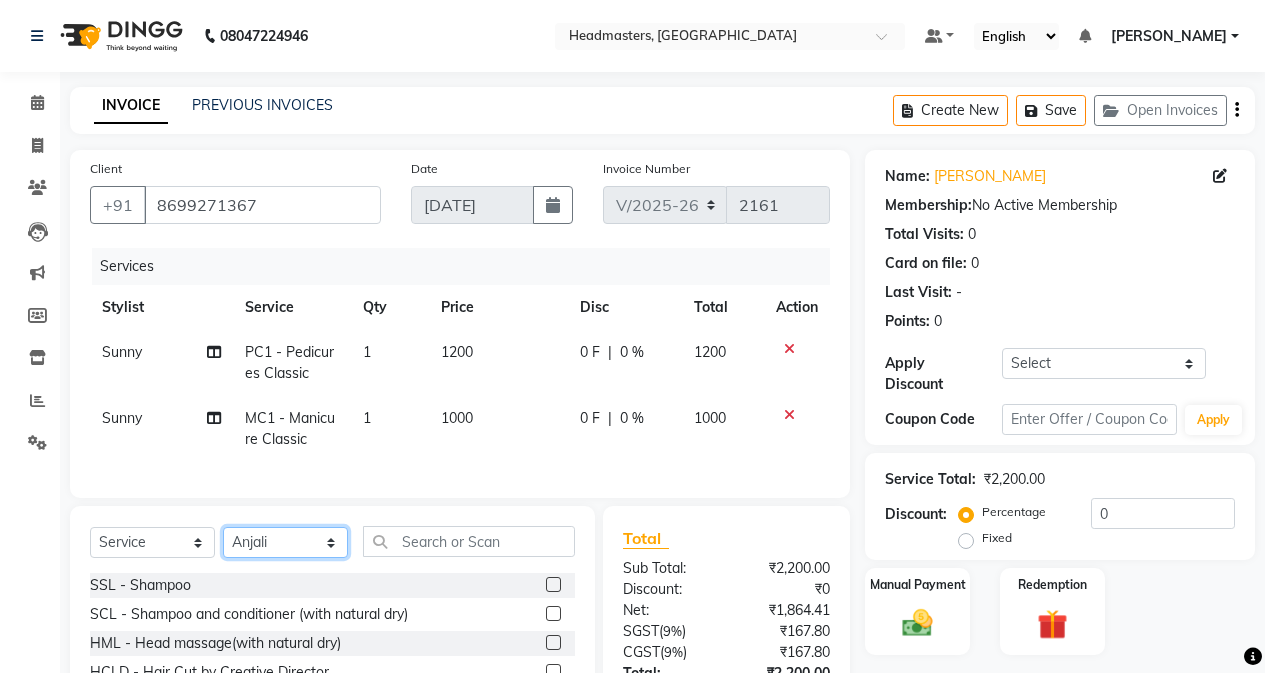click on "Select Stylist AFIA Anjali [PERSON_NAME] [PERSON_NAME]  [PERSON_NAME] HEAD [PERSON_NAME]  [PERSON_NAME]  [PERSON_NAME]  [PERSON_NAME] Love [PERSON_NAME]  [PERSON_NAME]  [PERSON_NAME]  [PERSON_NAME] [PERSON_NAME] [PERSON_NAME]  [PERSON_NAME]  [PERSON_NAME]" 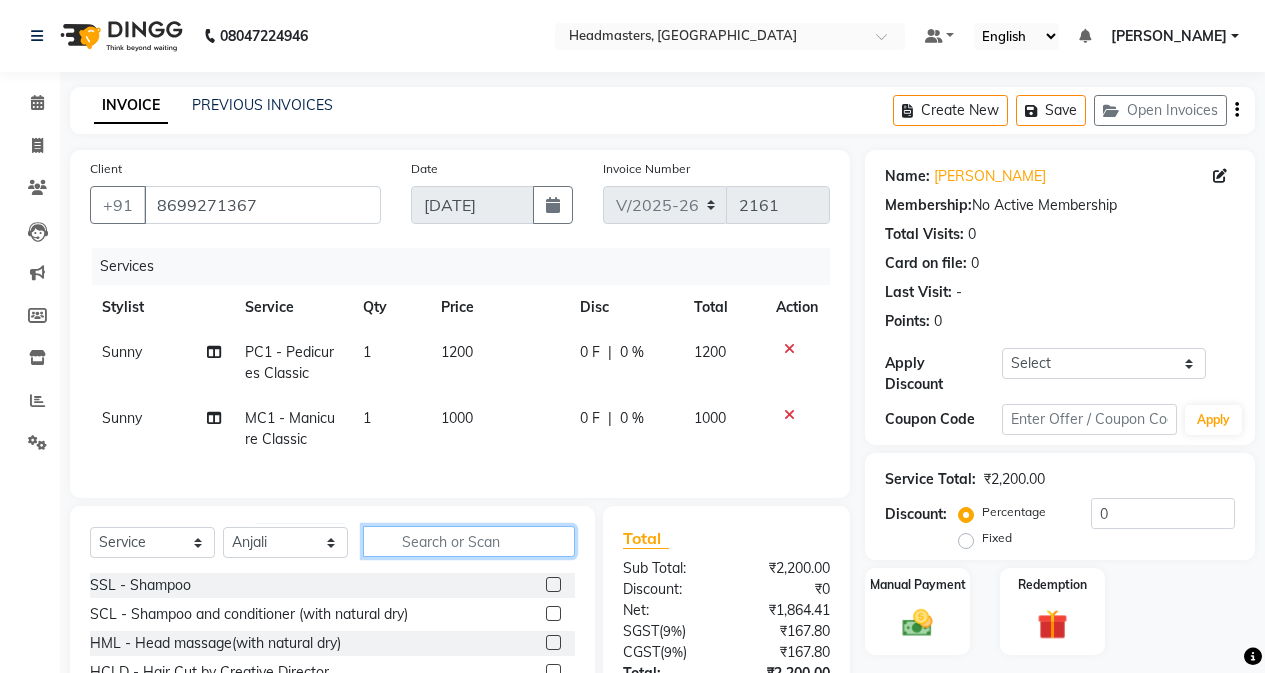 click 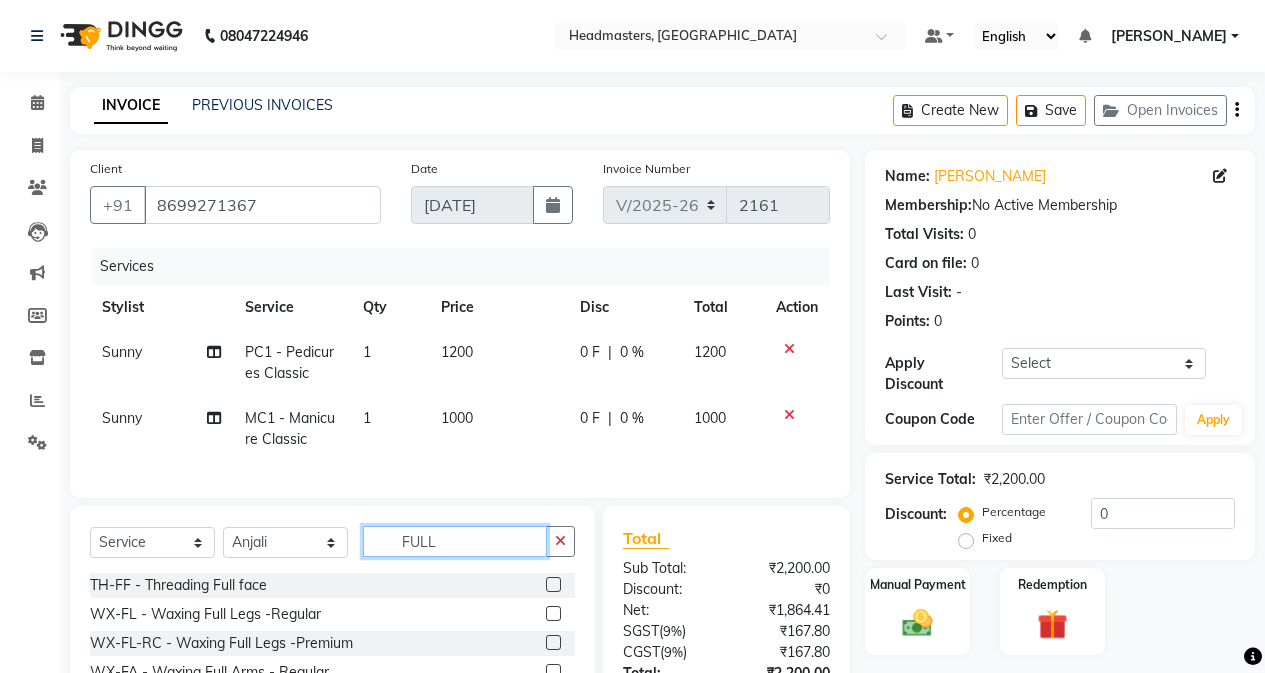 scroll, scrollTop: 173, scrollLeft: 0, axis: vertical 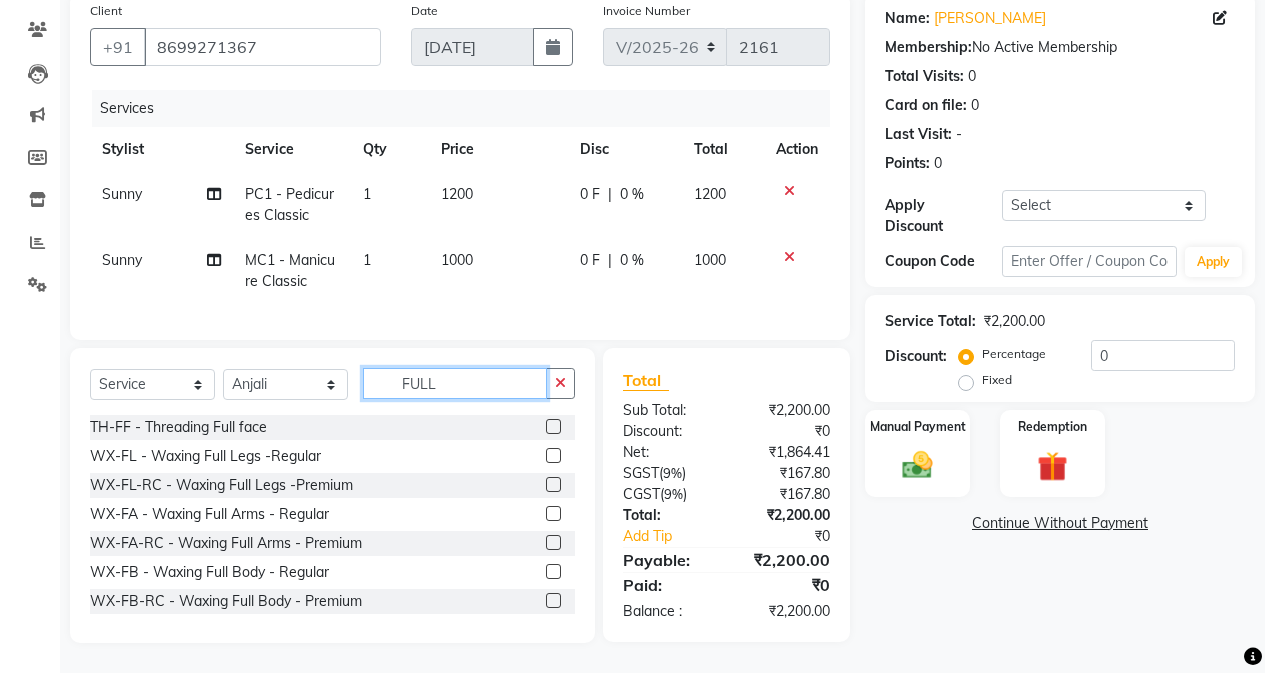 type on "FULL" 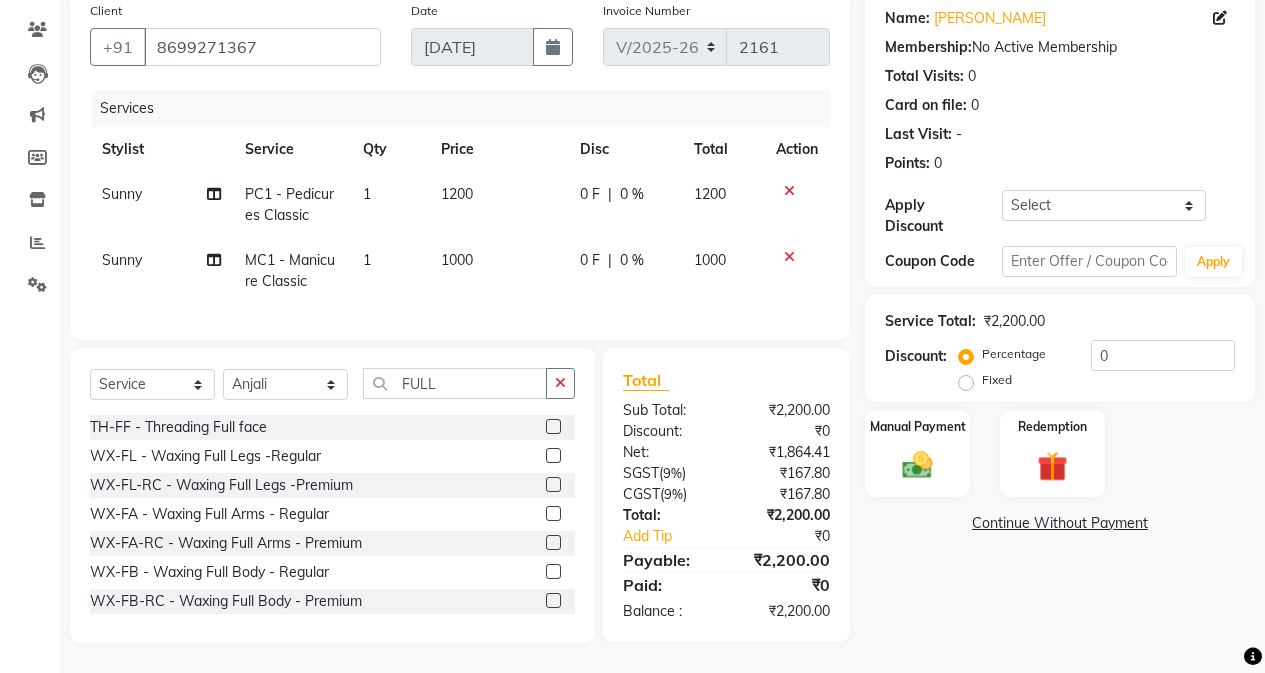 click 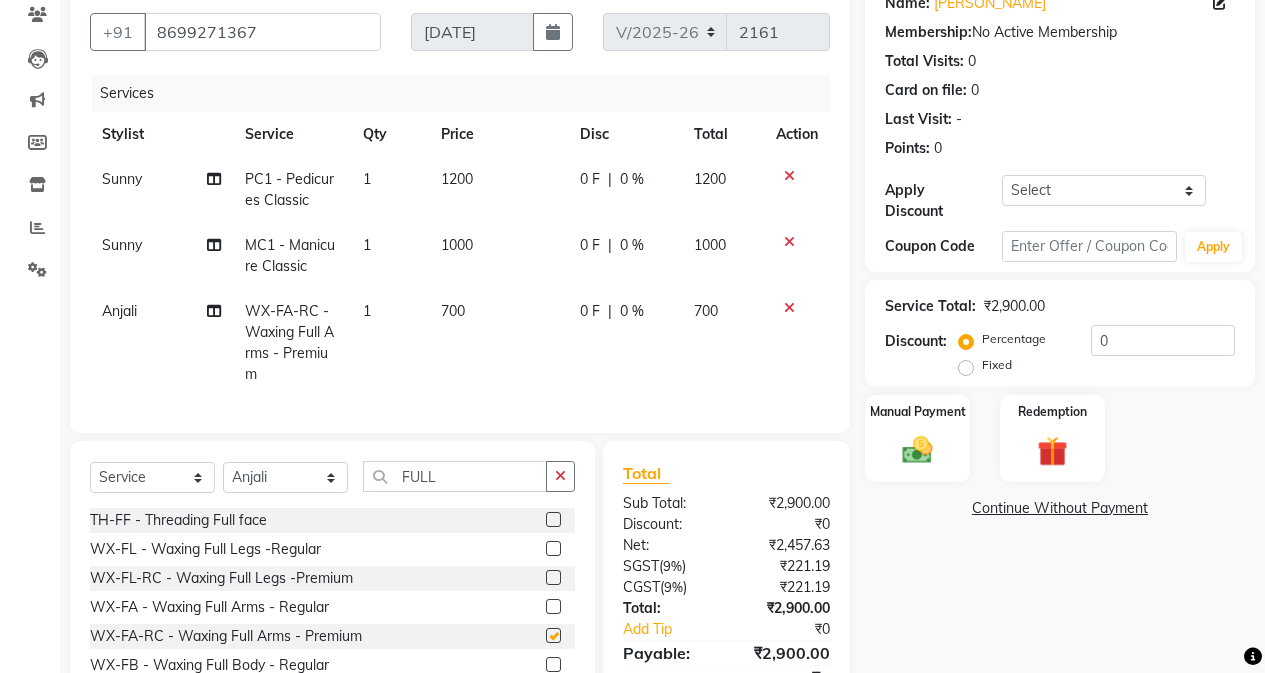 checkbox on "false" 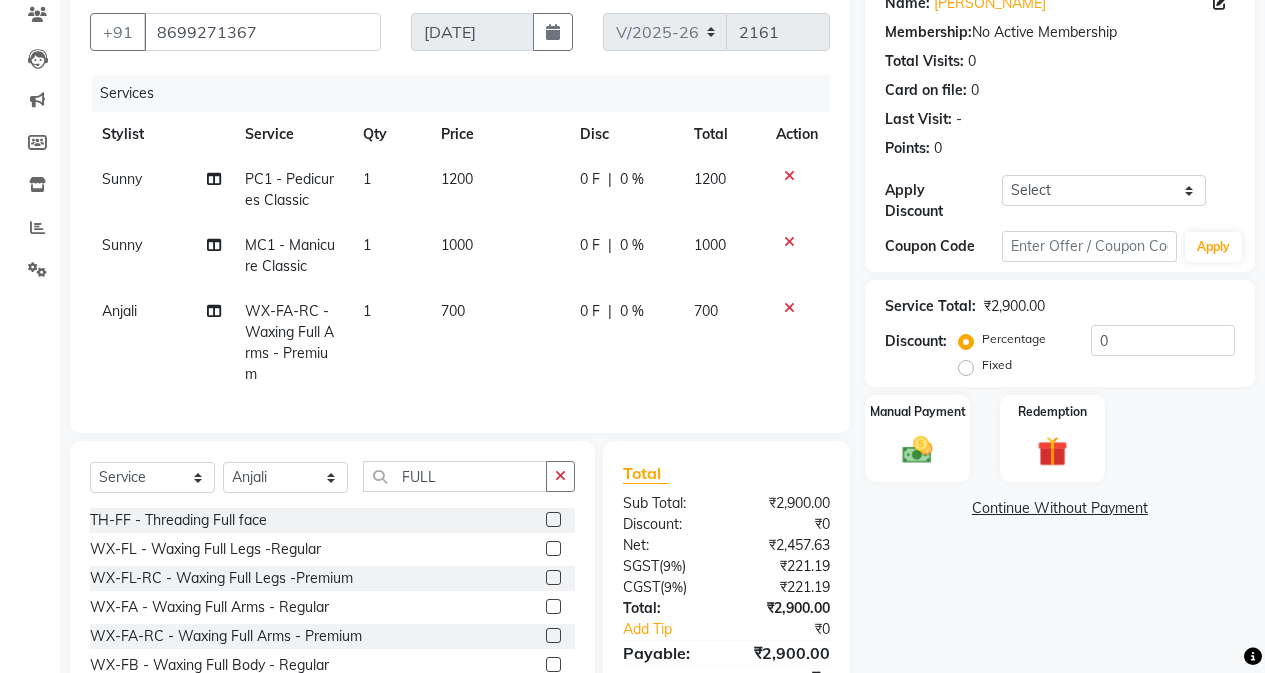 click on "0 F" 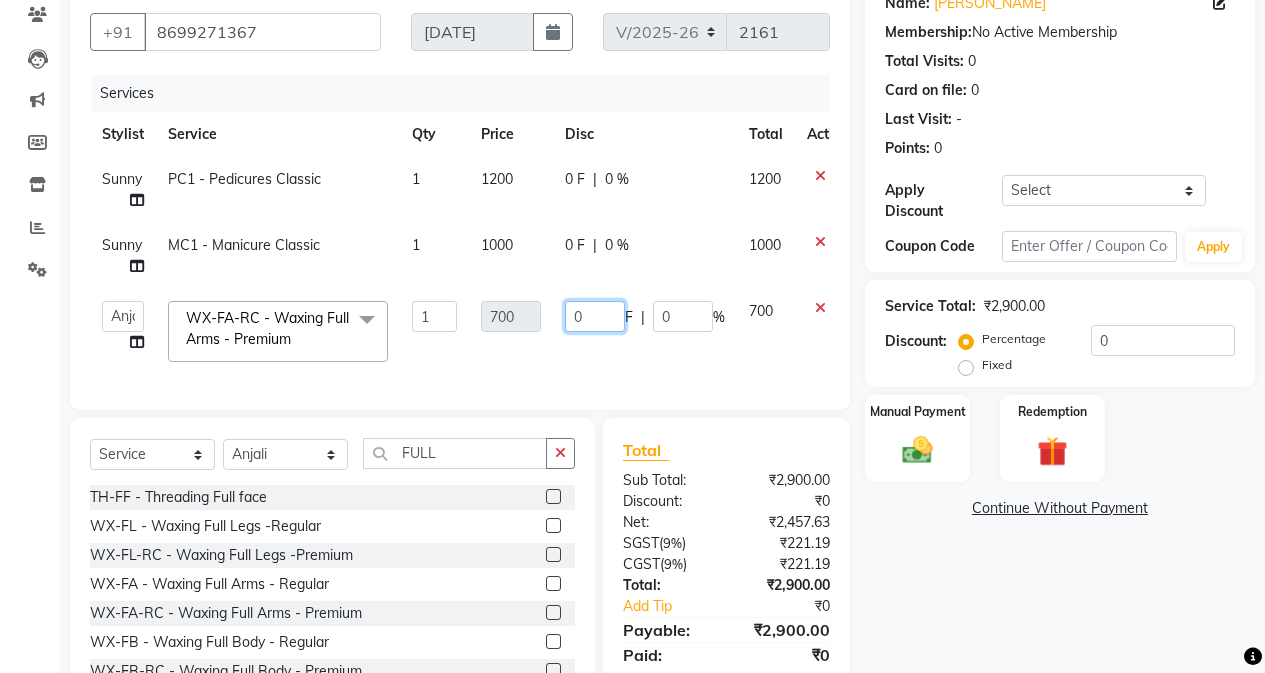click on "0" 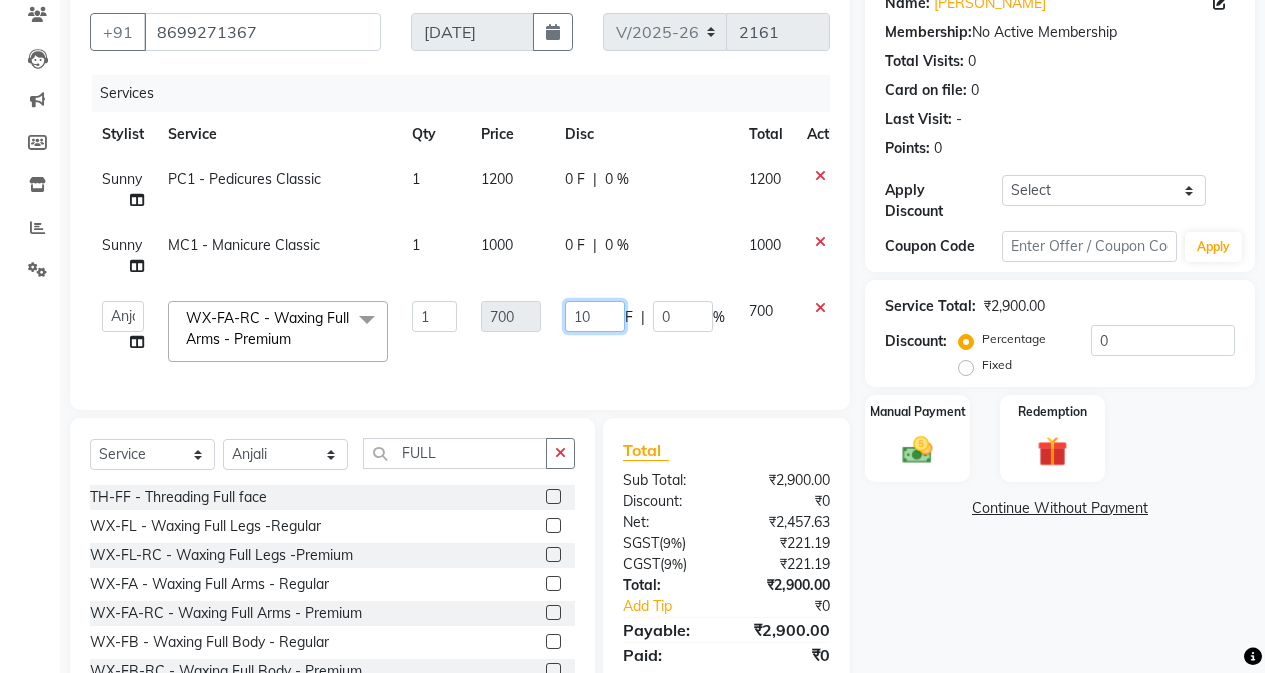 type on "100" 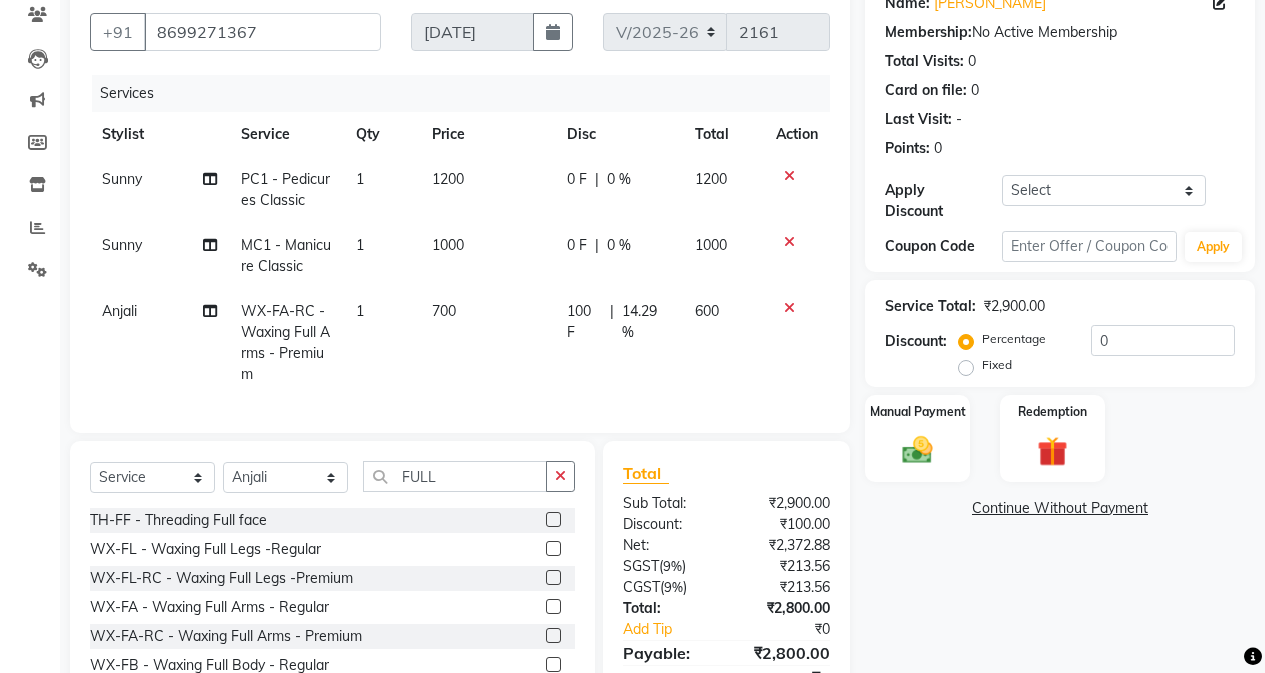click on "100 F | 14.29 %" 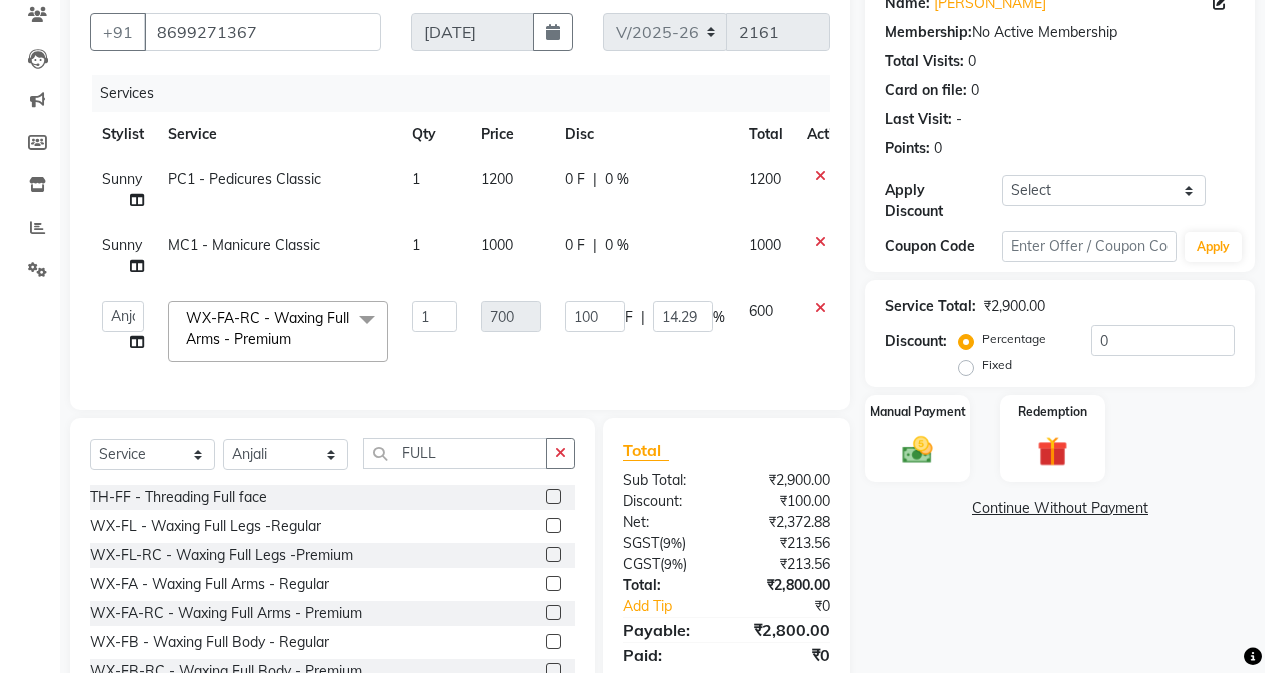 click on "0 F" 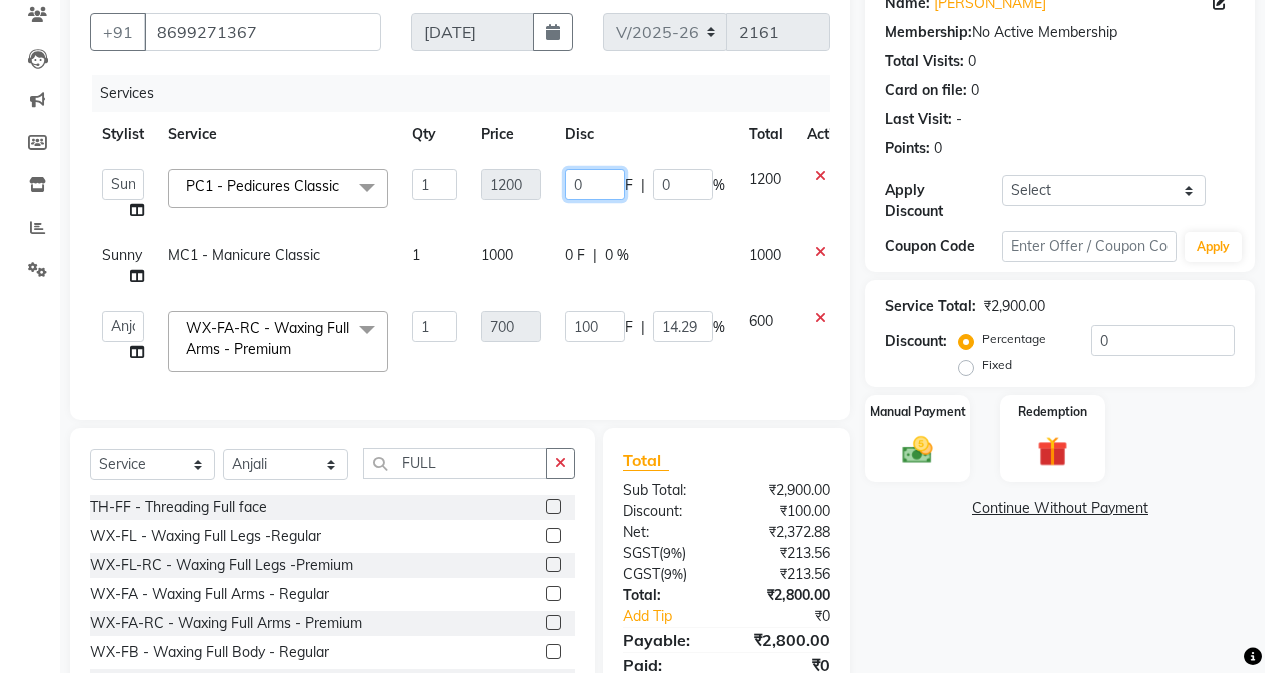 click on "0" 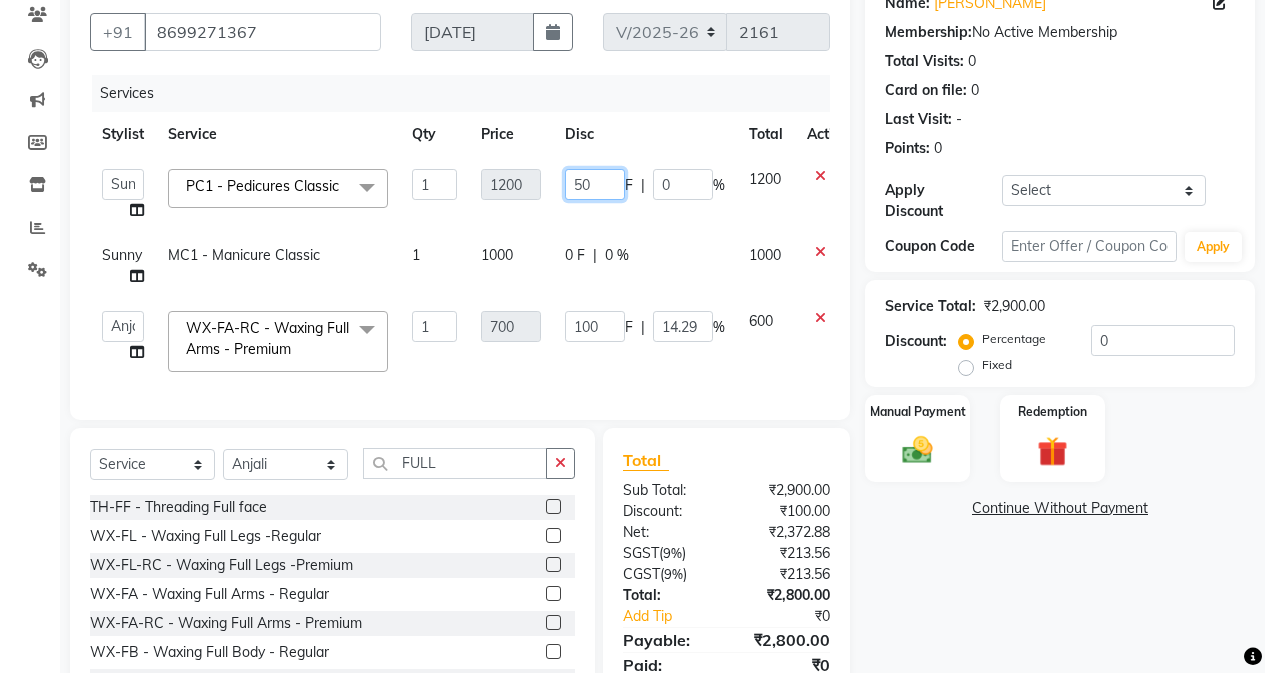 type on "500" 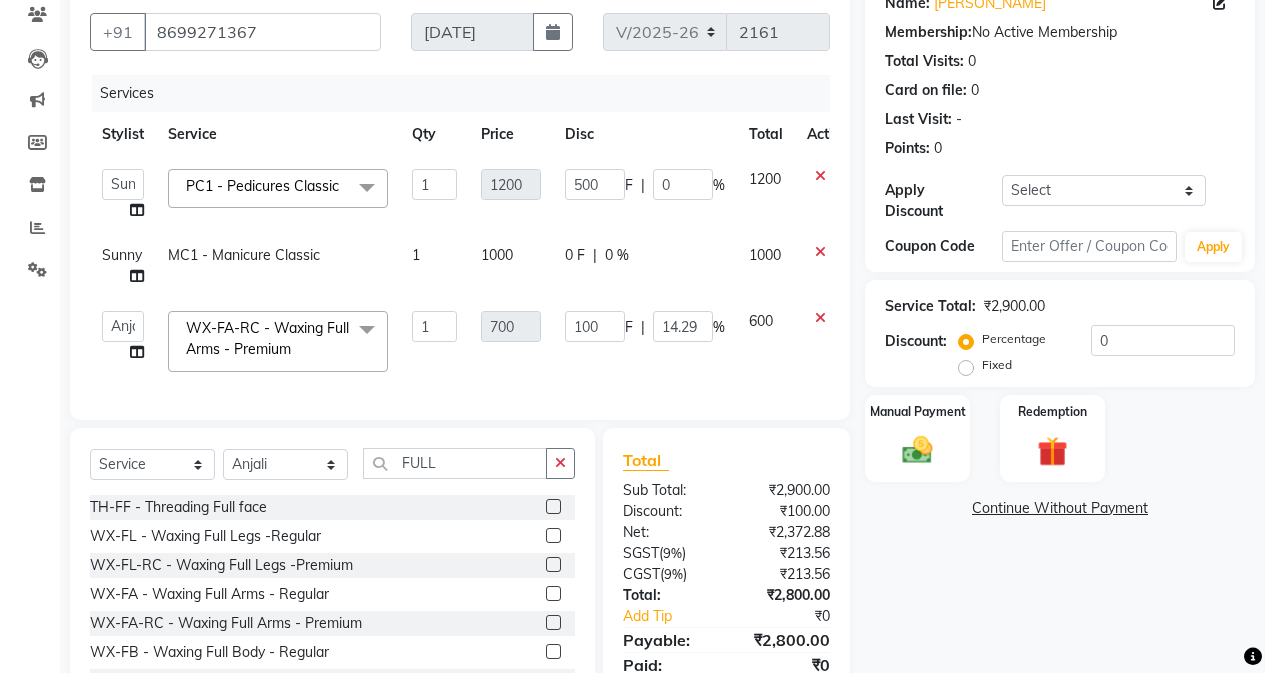 click on "AFIA   Anjali   Ankita   Arwinder    Bikram   Harjinder   HEAD MASTERS   Inder    Jashan    JASHAN    Komal   Love   Lovepreet    Navneet Kaur    Ramanpreet Kaur    Ranjit Kaur   Sahil Kumar   Sania   Shekhar    Shilpa   Simaratpal    Sunny    SURAJ    Tejpal   Vansh  PC1 - Pedicures Classic  x SSL - Shampoo SCL - Shampoo and conditioner (with natural dry) HML - Head massage(with natural dry) HCLD - Hair Cut by Creative Director HCL - Hair Cut by Senior Hair Stylist Trim - Trimming (one Length) Spt - Split ends/short/candle cut BD - Blow dry OS - Open styling GL-igora - Igora Global GL-essensity - Essensity Global Hlts-L - Highlights Bal - Balayage Chunks  - Chunks CR  - Color removal CRF - Color refresh Stk - Per streak RT-IG - Igora Root Touchup(one inch only) RT-ES - Essensity Root Touchup(one inch only) Reb - Rebonding ST  - Straight therapy Krt-L - Keratin Krt-BB -L - Keratin Blow Out HR-BTX -L  - Hair Botox NanoP -L - Nanoplastia K-Bond -L  - Kerabond H-EXT - Hair Extensions CEXT - Clip on Extensions" 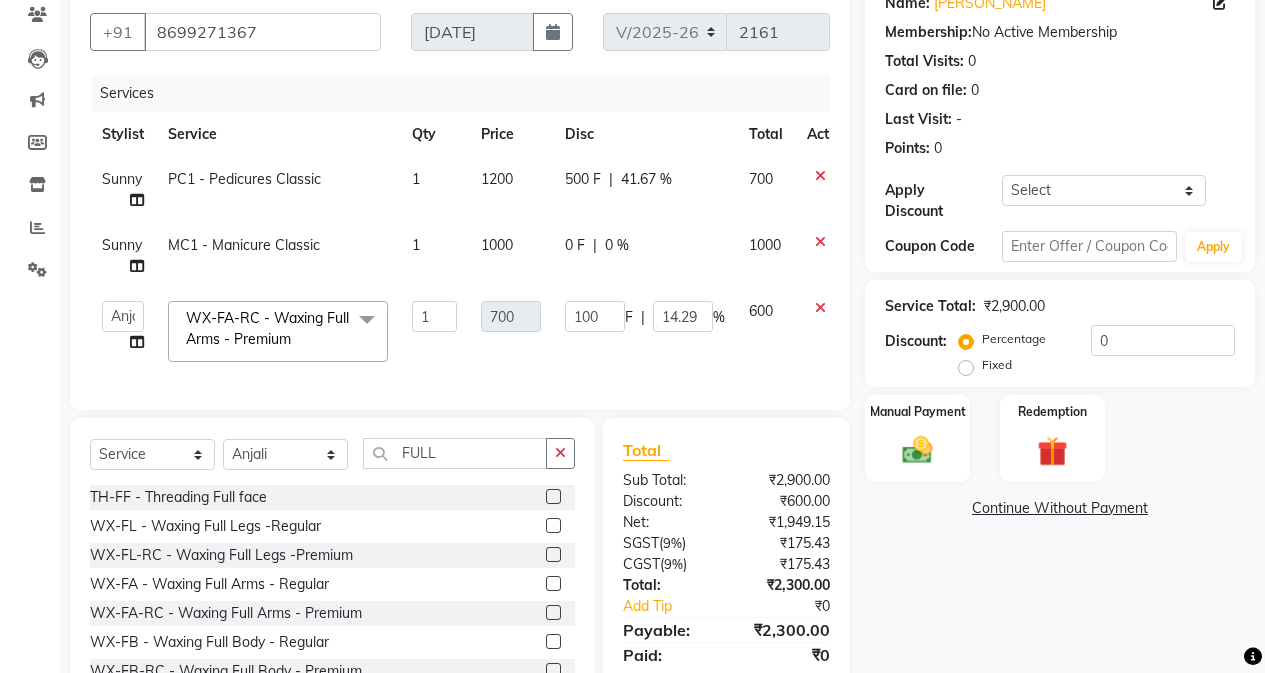 click on "0 F | 0 %" 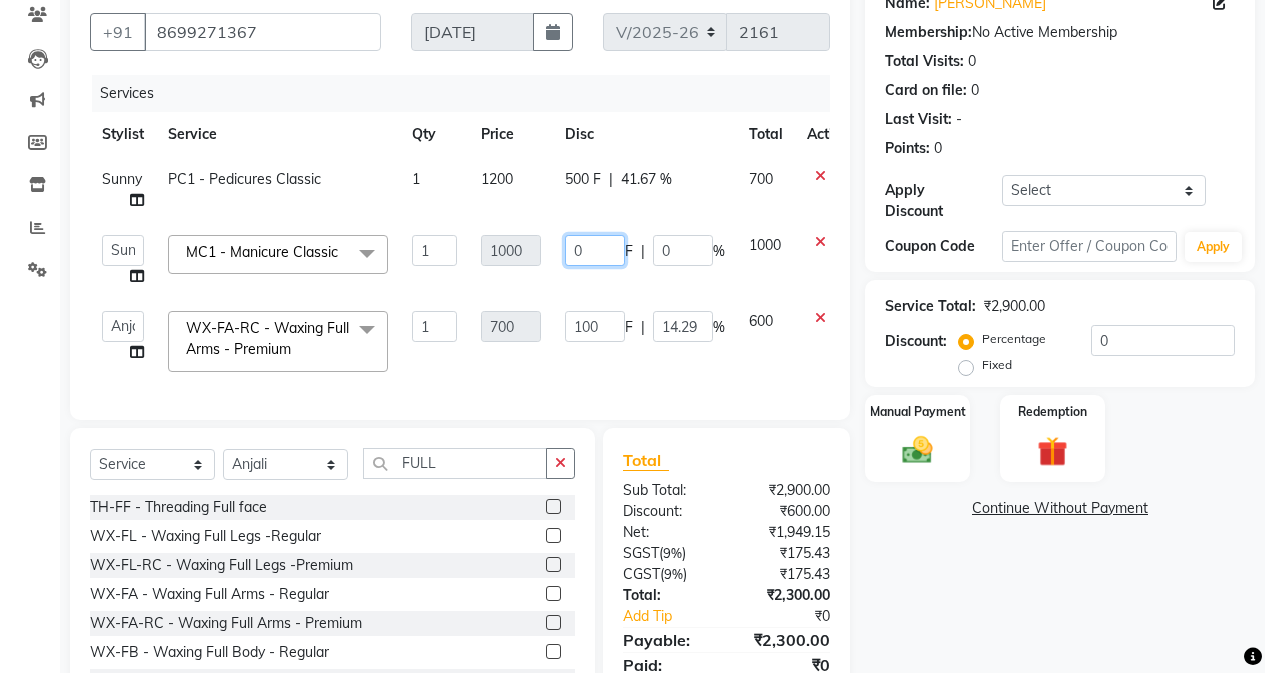 click on "0" 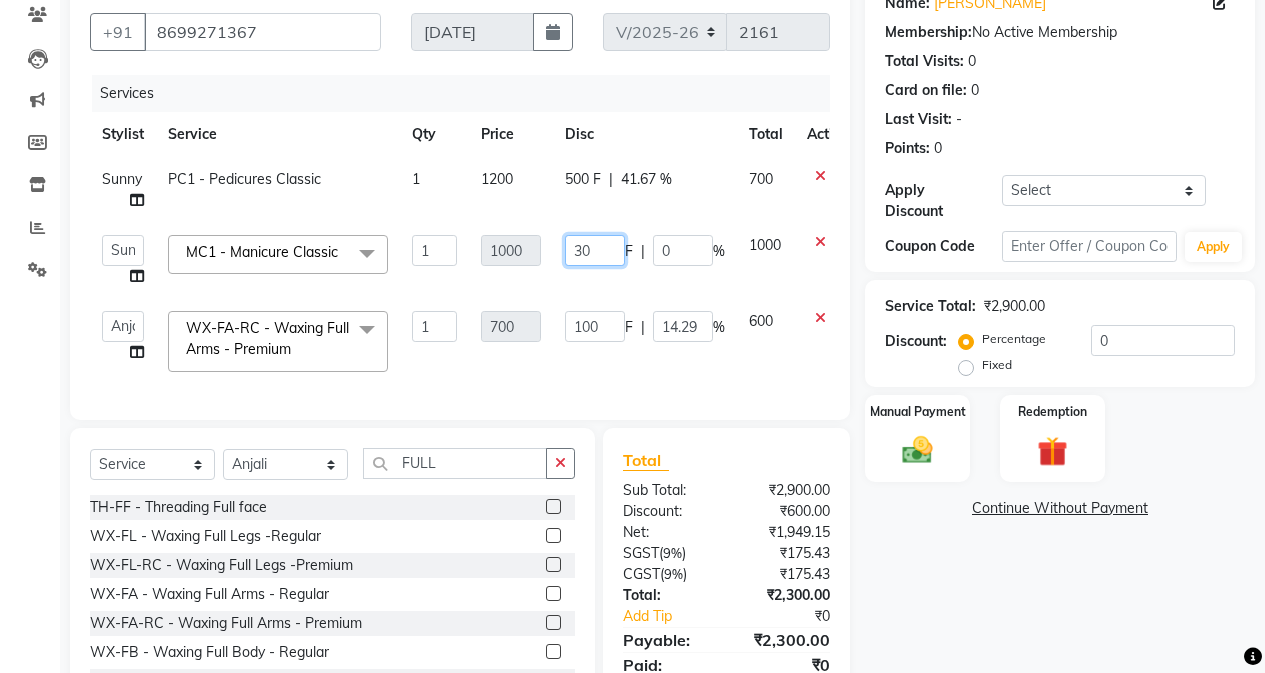 type on "300" 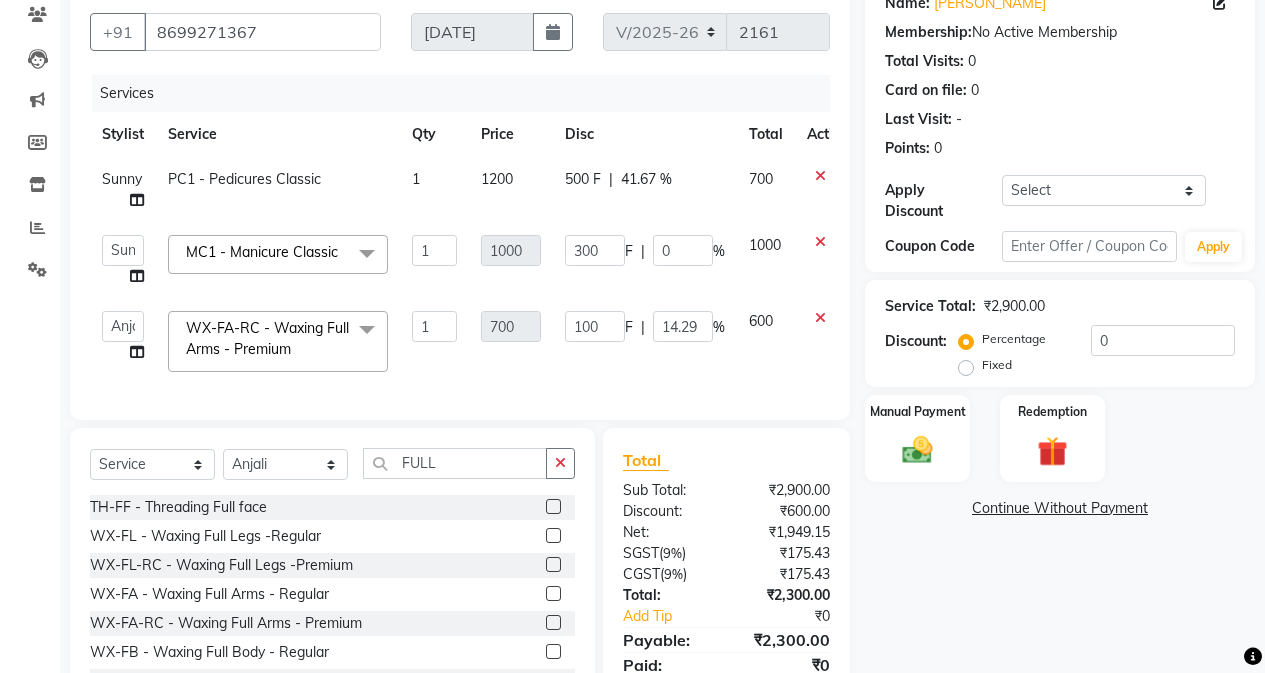 click on "300 F | 0 %" 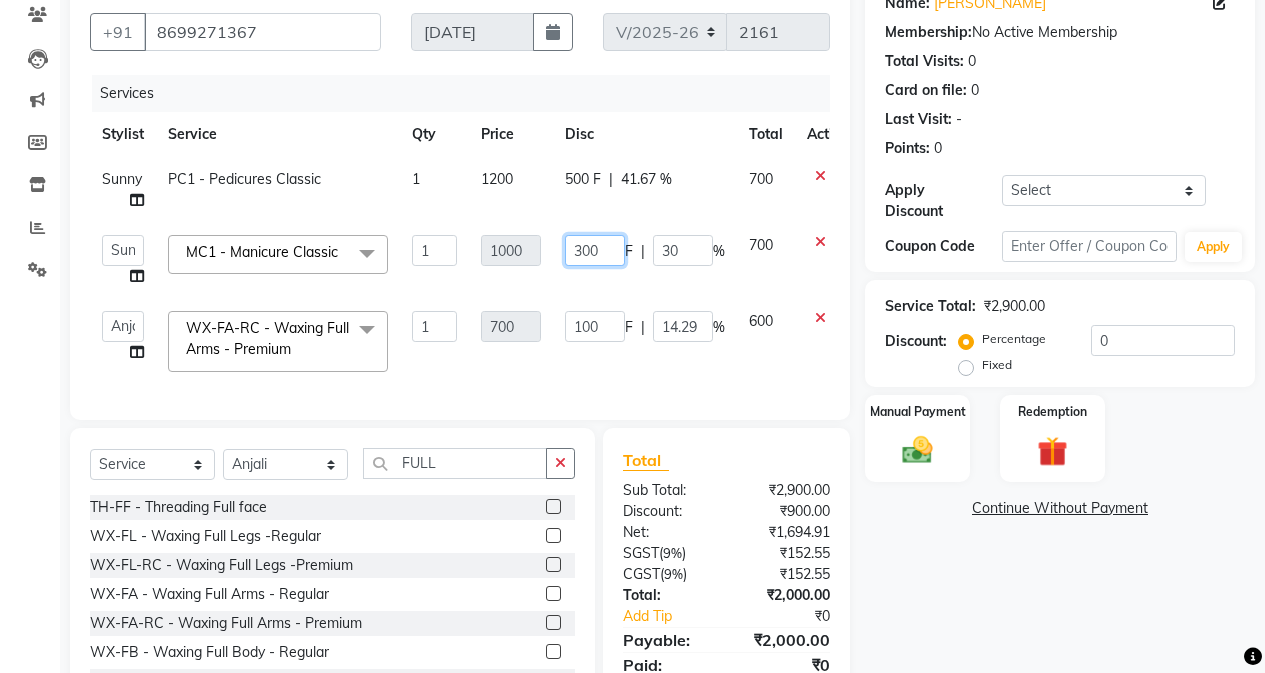 click on "300" 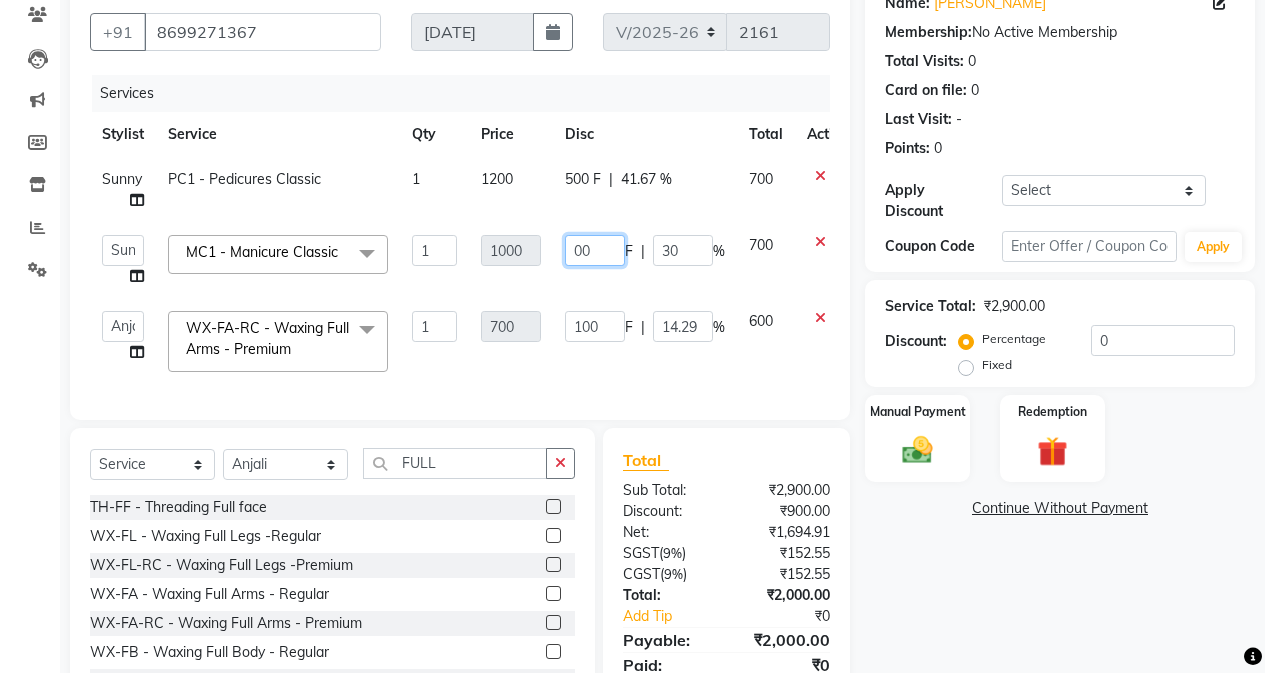 type on "200" 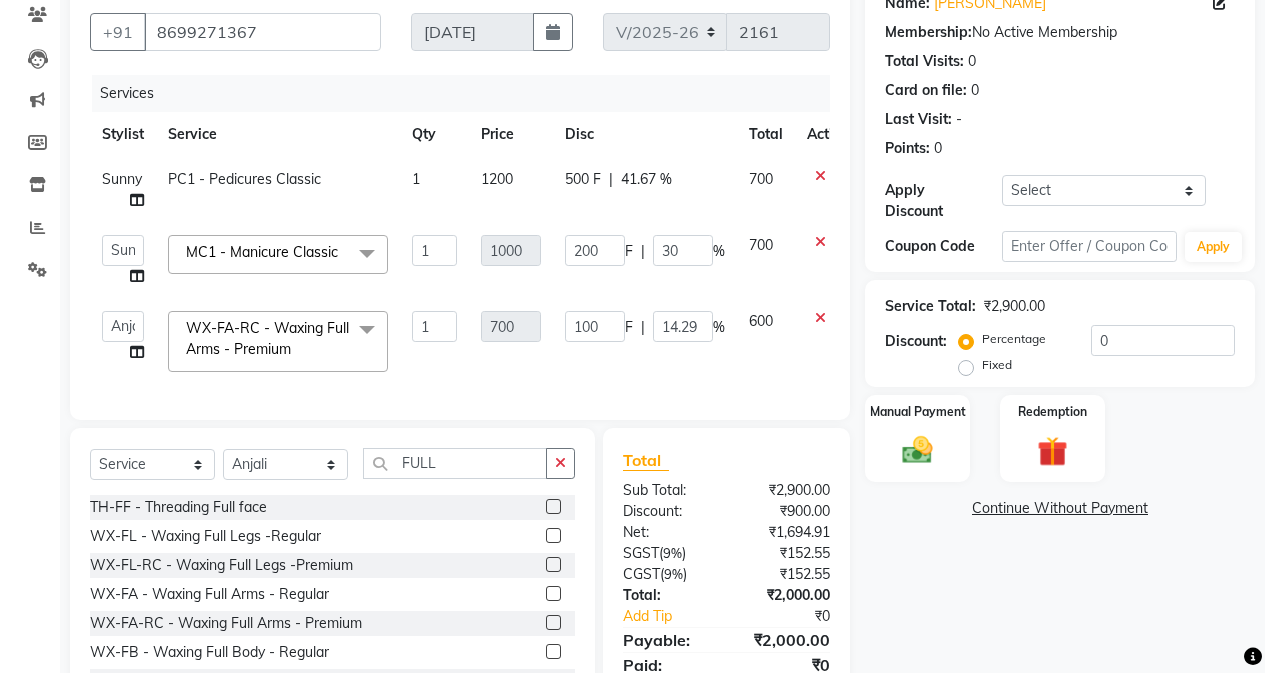 click on "700" 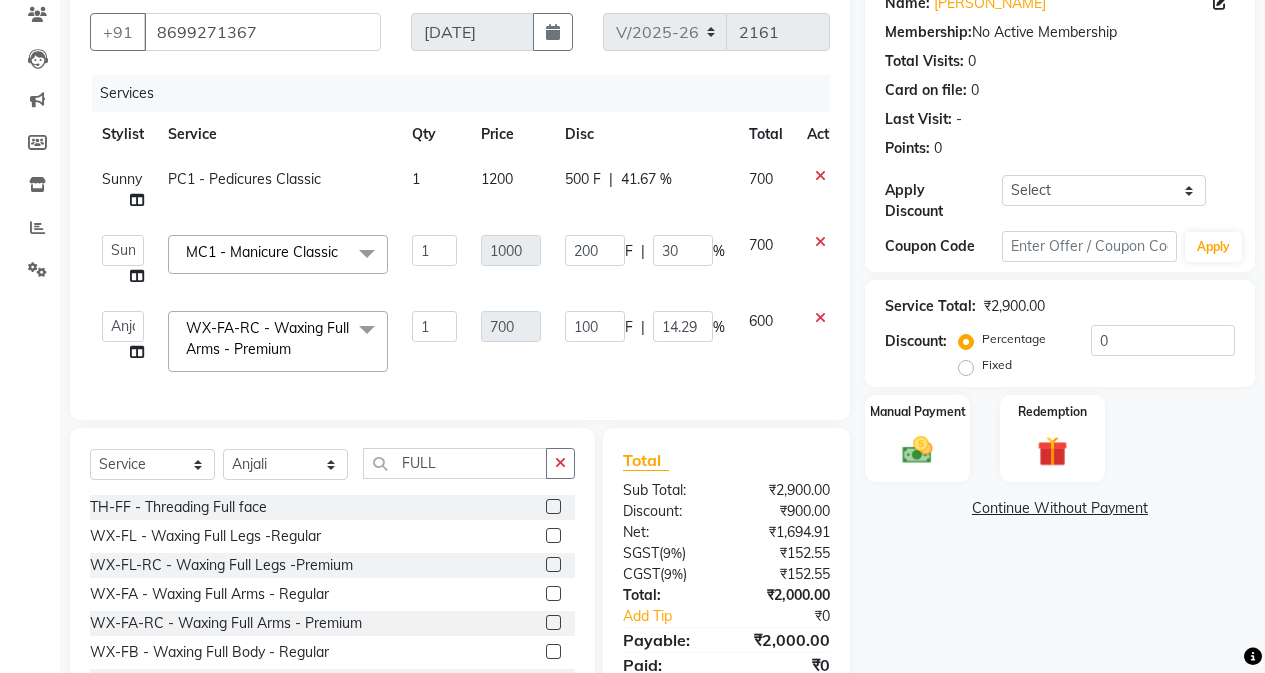 select on "60668" 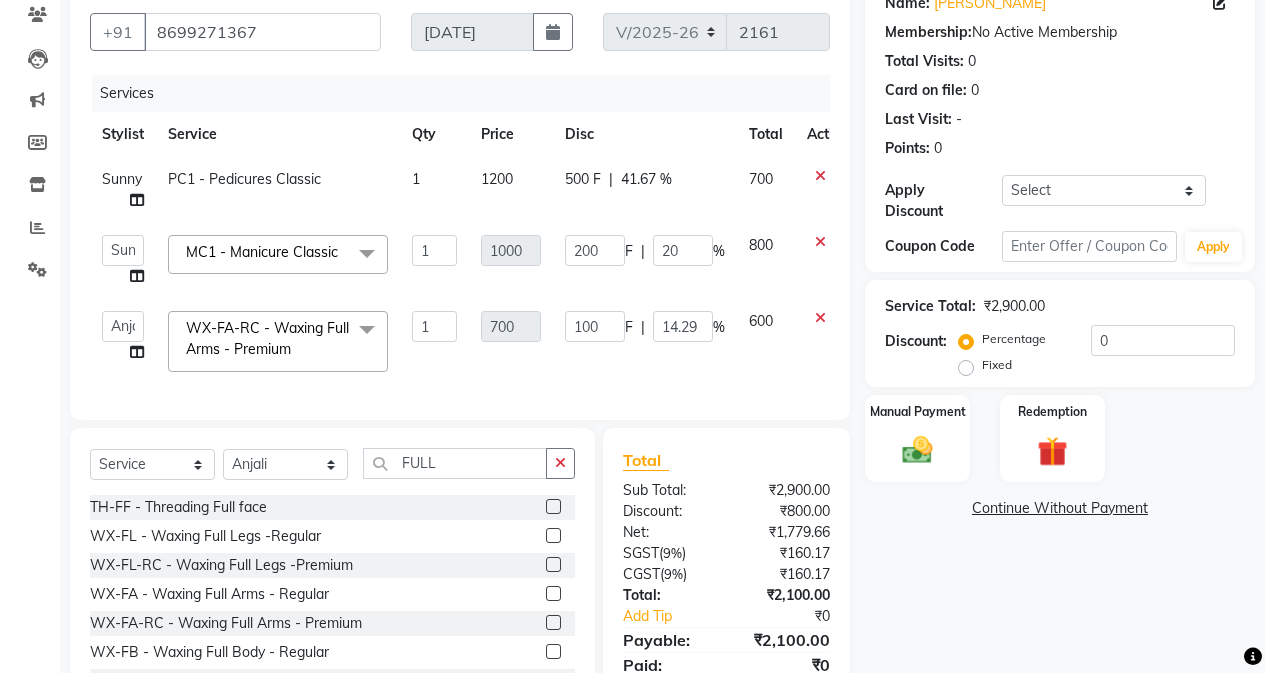 scroll, scrollTop: 268, scrollLeft: 0, axis: vertical 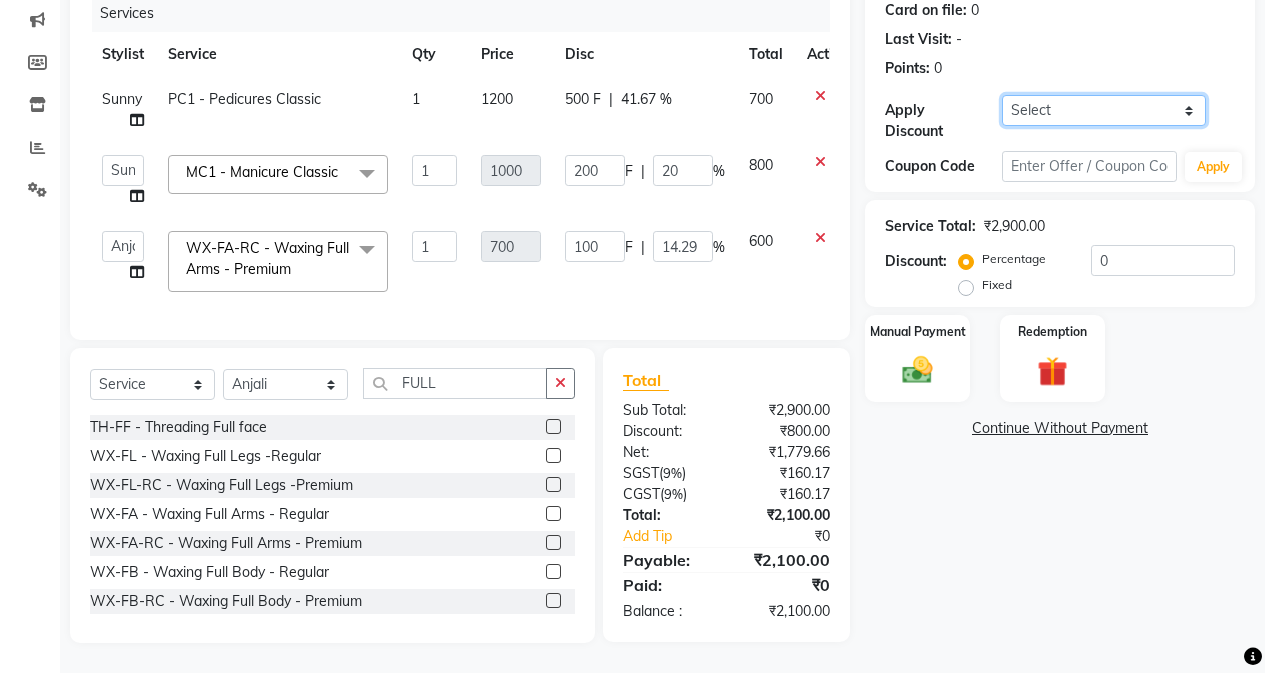 click on "Select Coupon → Wrong Job Card  Coupon → Complimentary Services Coupon → Correction  Coupon → First Wash  Coupon → Free Of Cost  Coupon → Staff Service  Coupon → Service Not Done  Coupon → Already Paid  Coupon → Double Job Card" 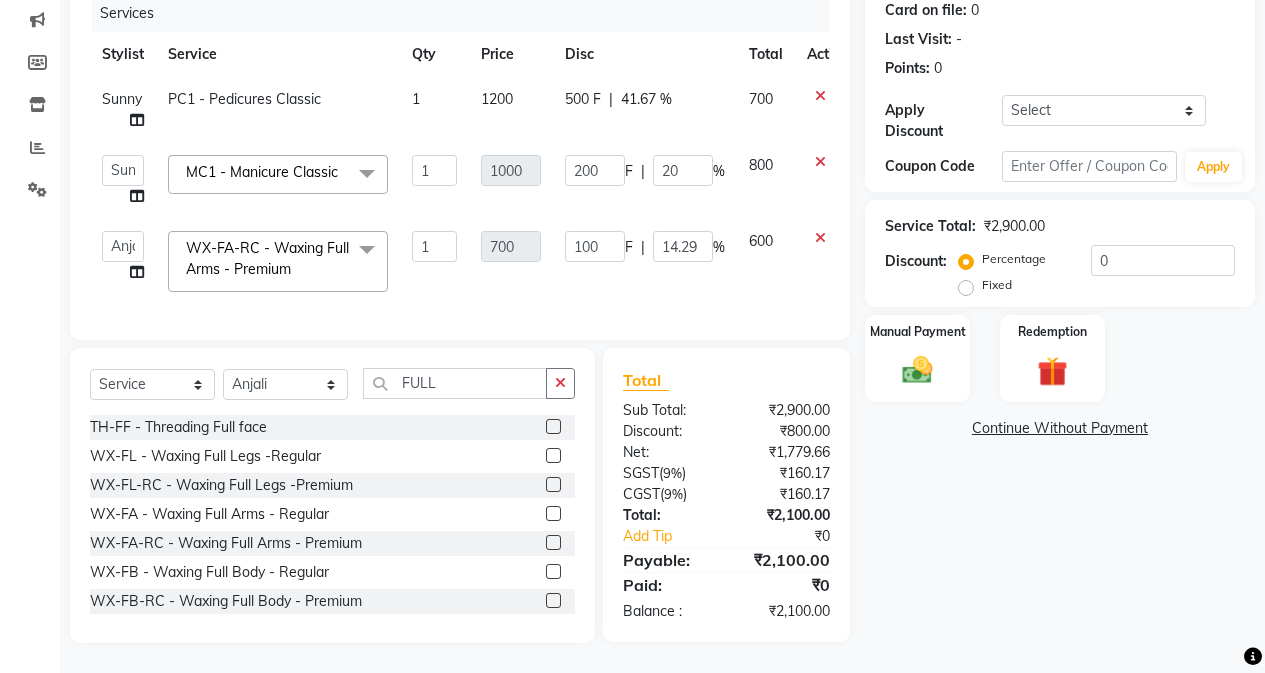click on "Name: Ramandeep  Membership:  No Active Membership  Total Visits:  0 Card on file:  0 Last Visit:   - Points:   0  Apply Discount Select Coupon → Wrong Job Card  Coupon → Complimentary Services Coupon → Correction  Coupon → First Wash  Coupon → Free Of Cost  Coupon → Staff Service  Coupon → Service Not Done  Coupon → Already Paid  Coupon → Double Job Card  Coupon Code Apply Service Total:  ₹2,900.00  Discount:  Percentage   Fixed  0 Manual Payment Redemption  Continue Without Payment" 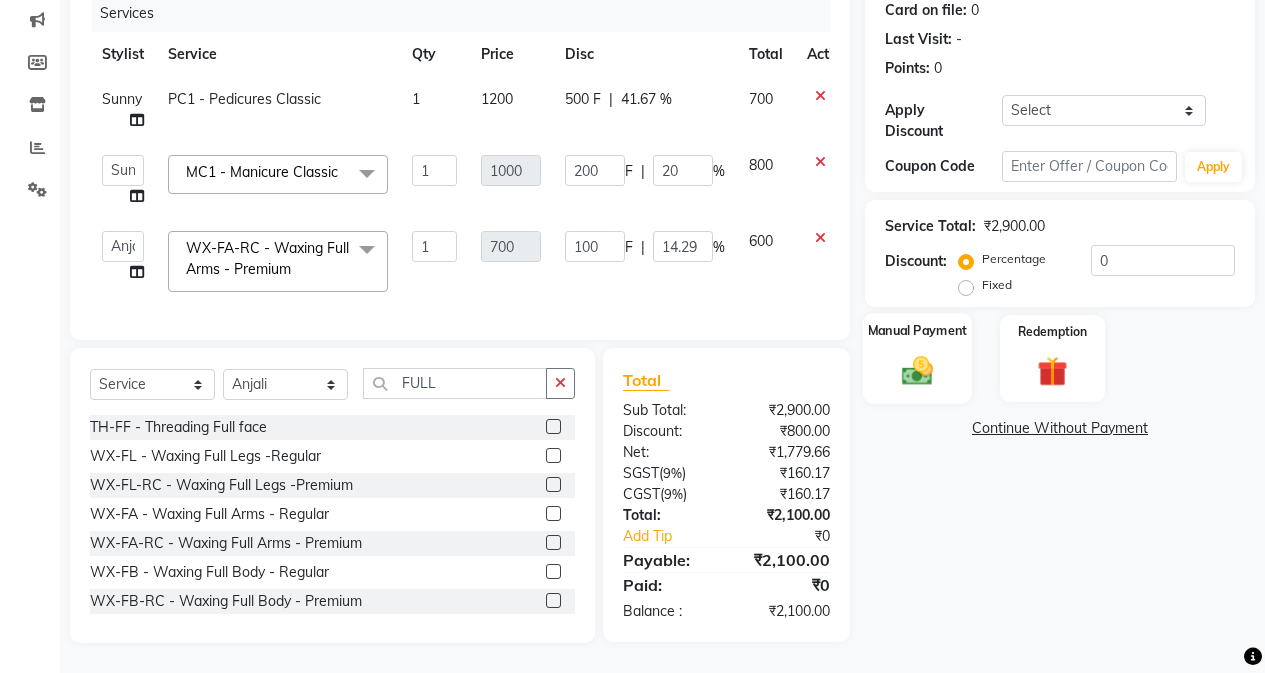 click on "Manual Payment" 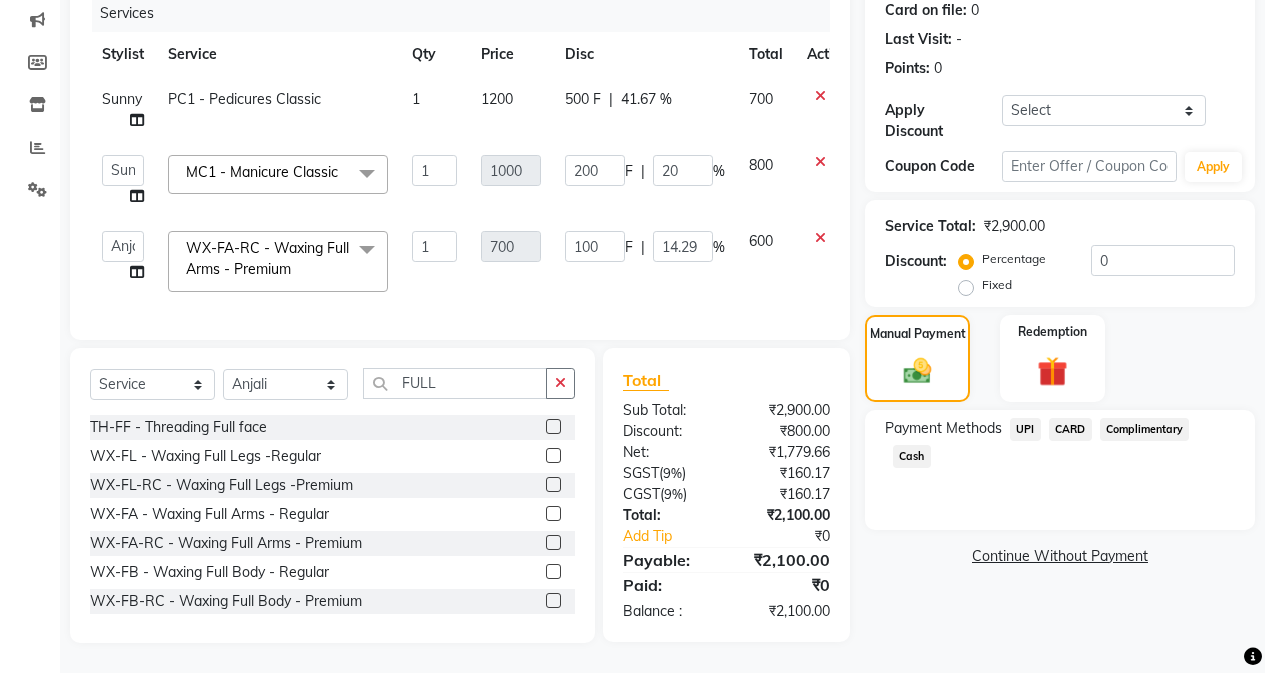 click on "UPI" 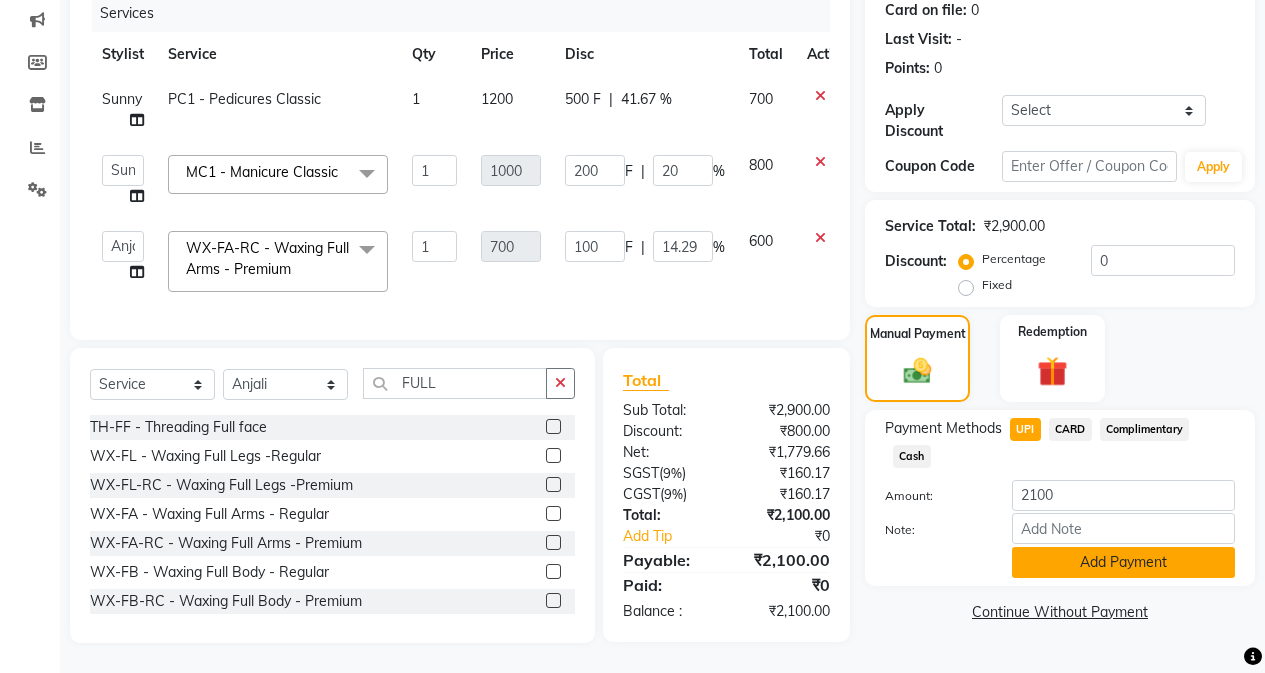 click on "Add Payment" 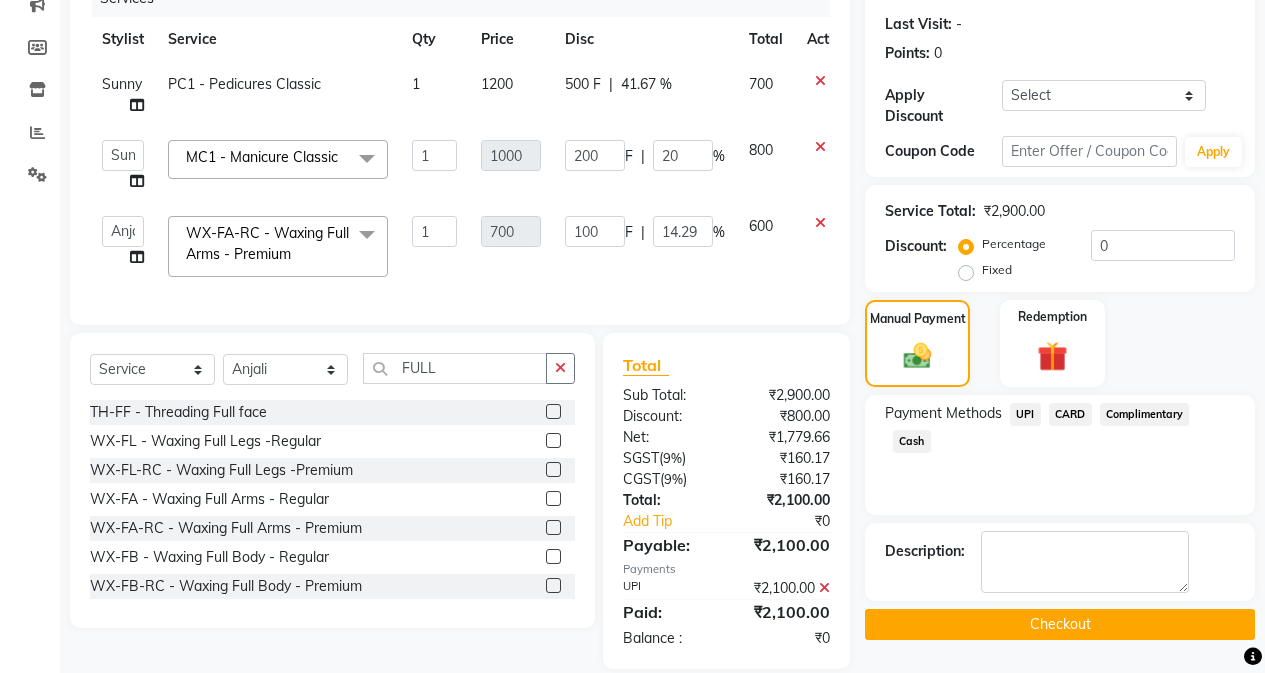 click on "Name: Ramandeep  Membership:  No Active Membership  Total Visits:  0 Card on file:  0 Last Visit:   - Points:   0  Apply Discount Select Coupon → Wrong Job Card  Coupon → Complimentary Services Coupon → Correction  Coupon → First Wash  Coupon → Free Of Cost  Coupon → Staff Service  Coupon → Service Not Done  Coupon → Already Paid  Coupon → Double Job Card  Coupon Code Apply Service Total:  ₹2,900.00  Discount:  Percentage   Fixed  0 Manual Payment Redemption Payment Methods  UPI   CARD   Complimentary   Cash  Description:                   Checkout" 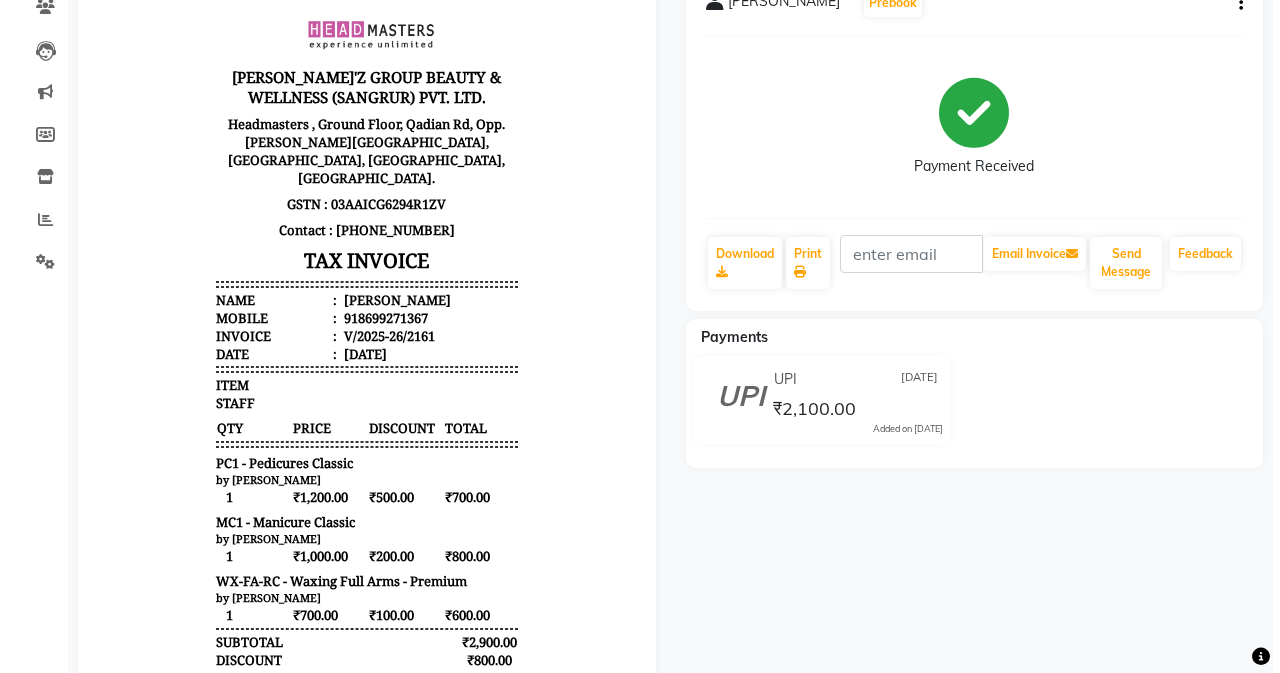 scroll, scrollTop: 0, scrollLeft: 0, axis: both 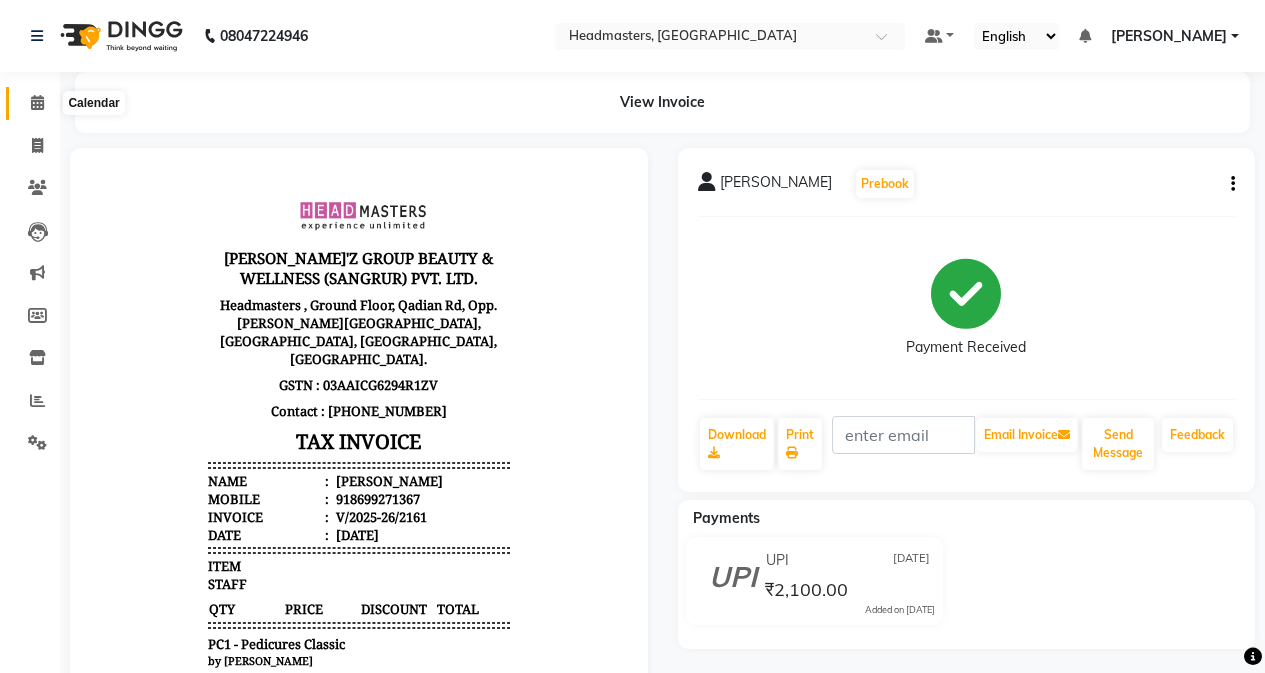 click 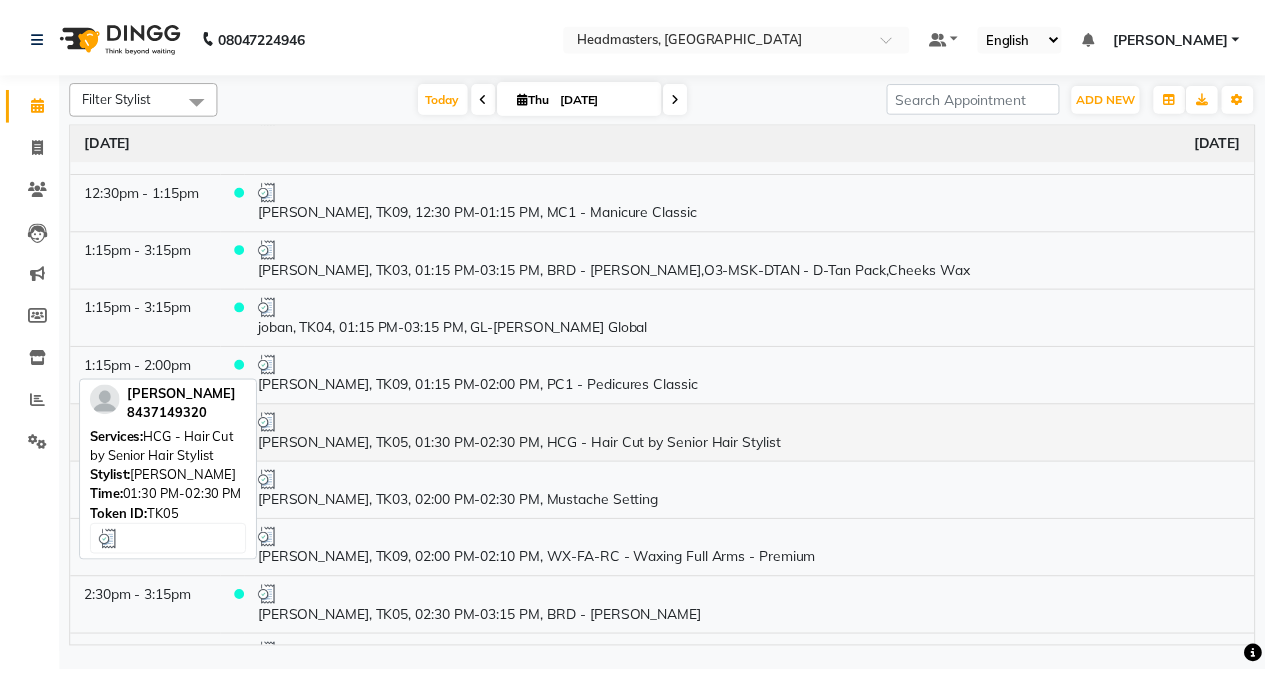 scroll, scrollTop: 0, scrollLeft: 0, axis: both 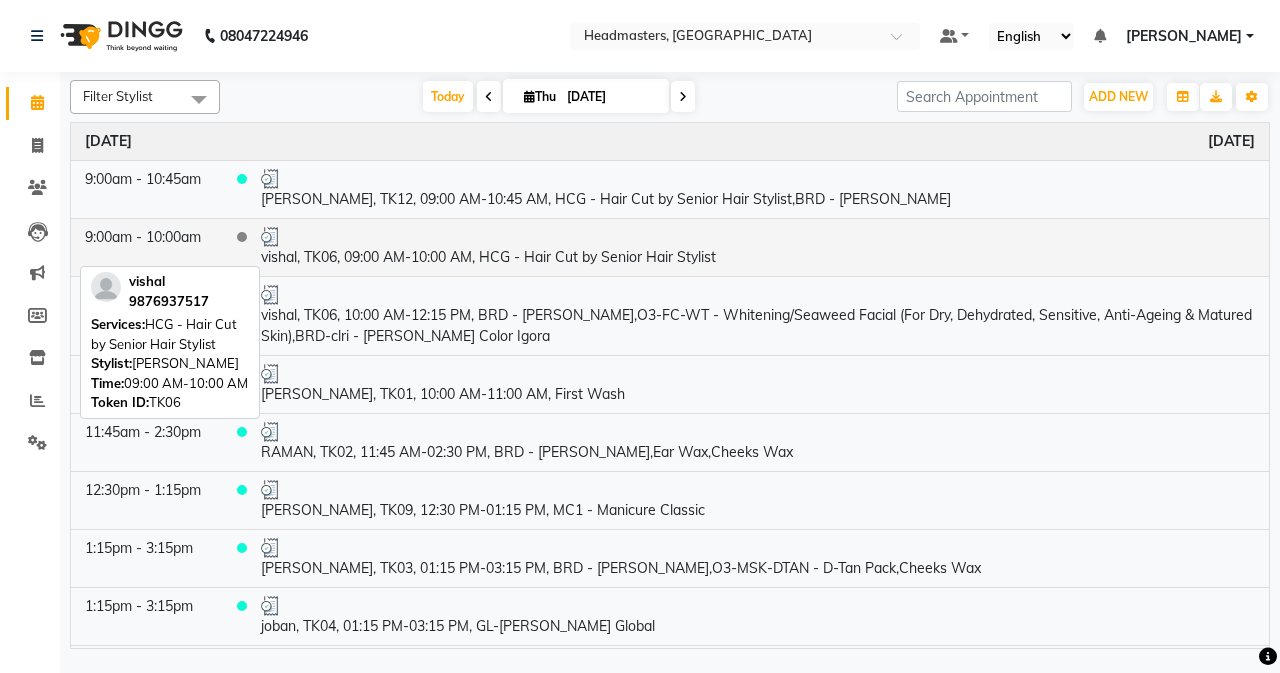 click on "vishal, TK06, 09:00 AM-10:00 AM, HCG - Hair Cut by Senior Hair Stylist" at bounding box center [758, 247] 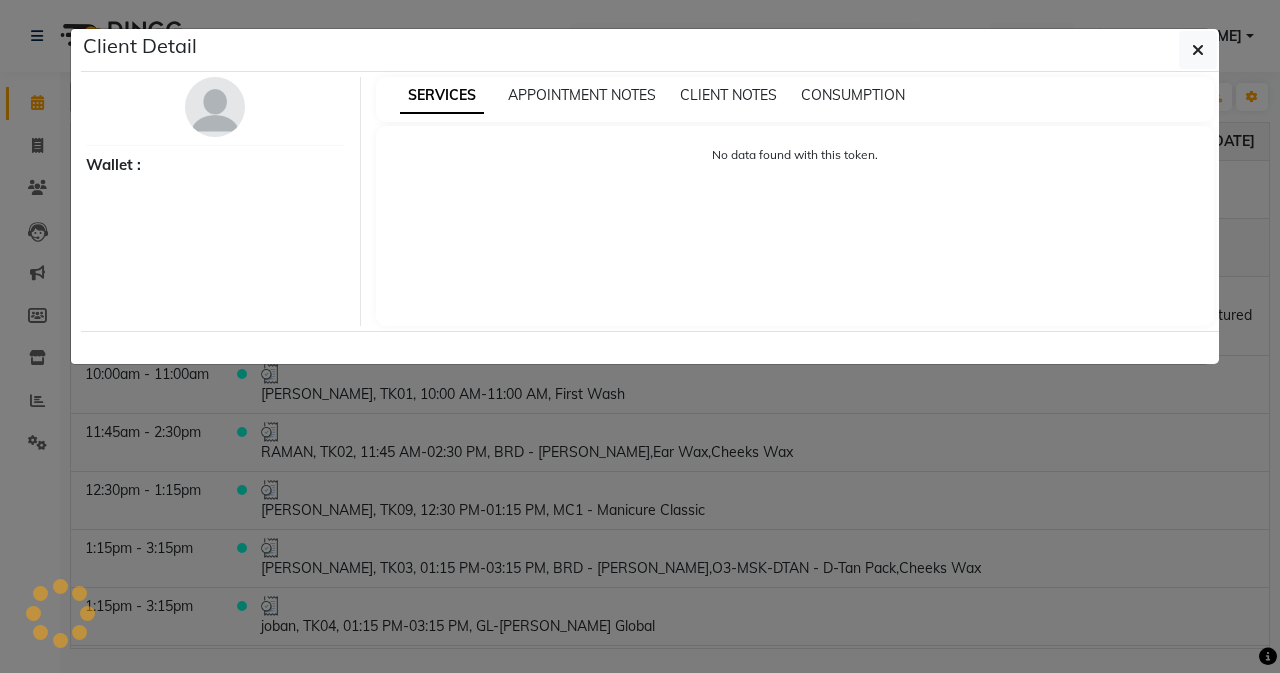select on "3" 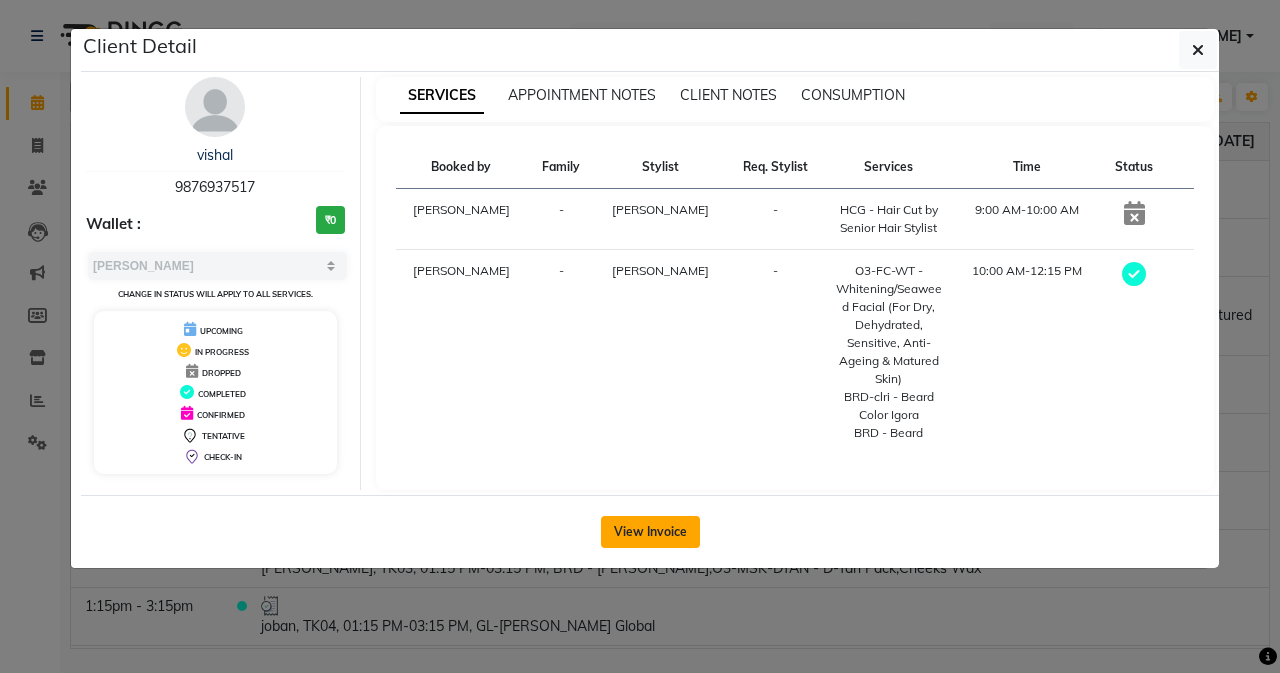 click on "View Invoice" 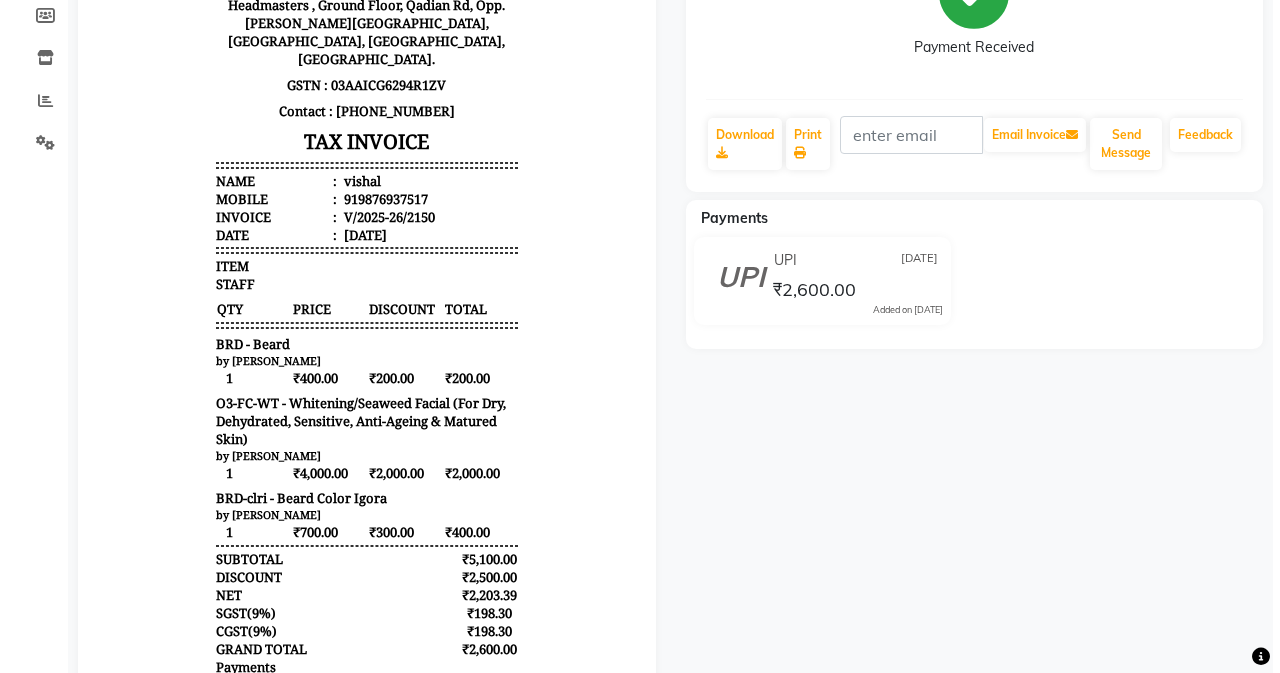 scroll, scrollTop: 0, scrollLeft: 0, axis: both 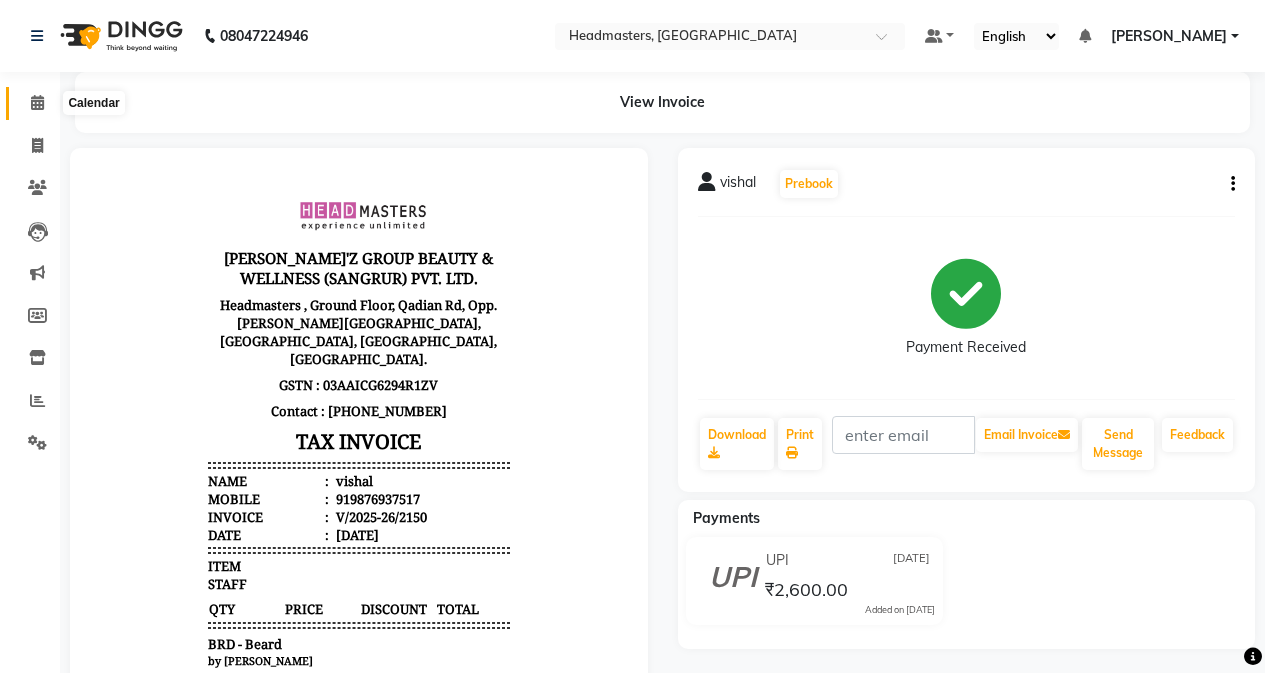 click 